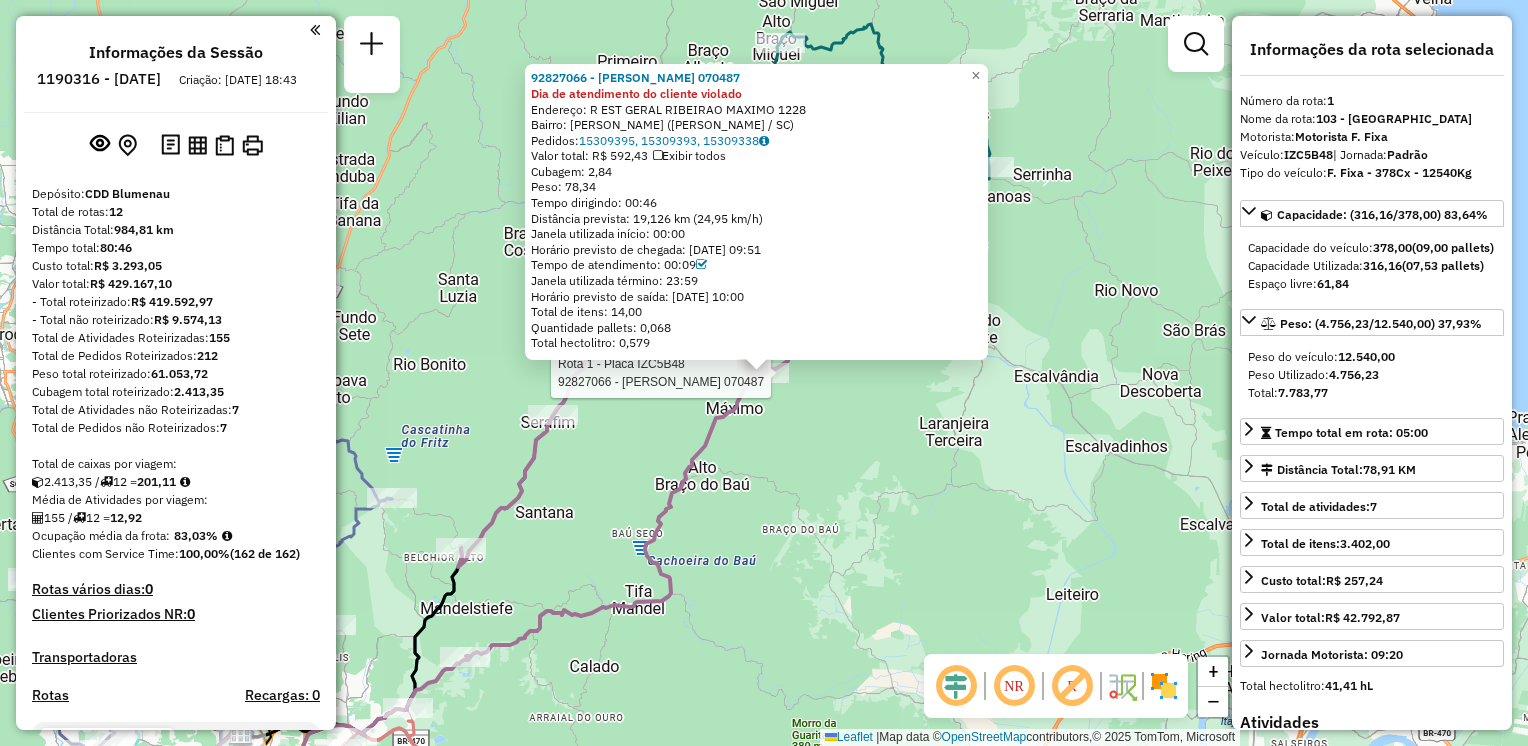 select on "**********" 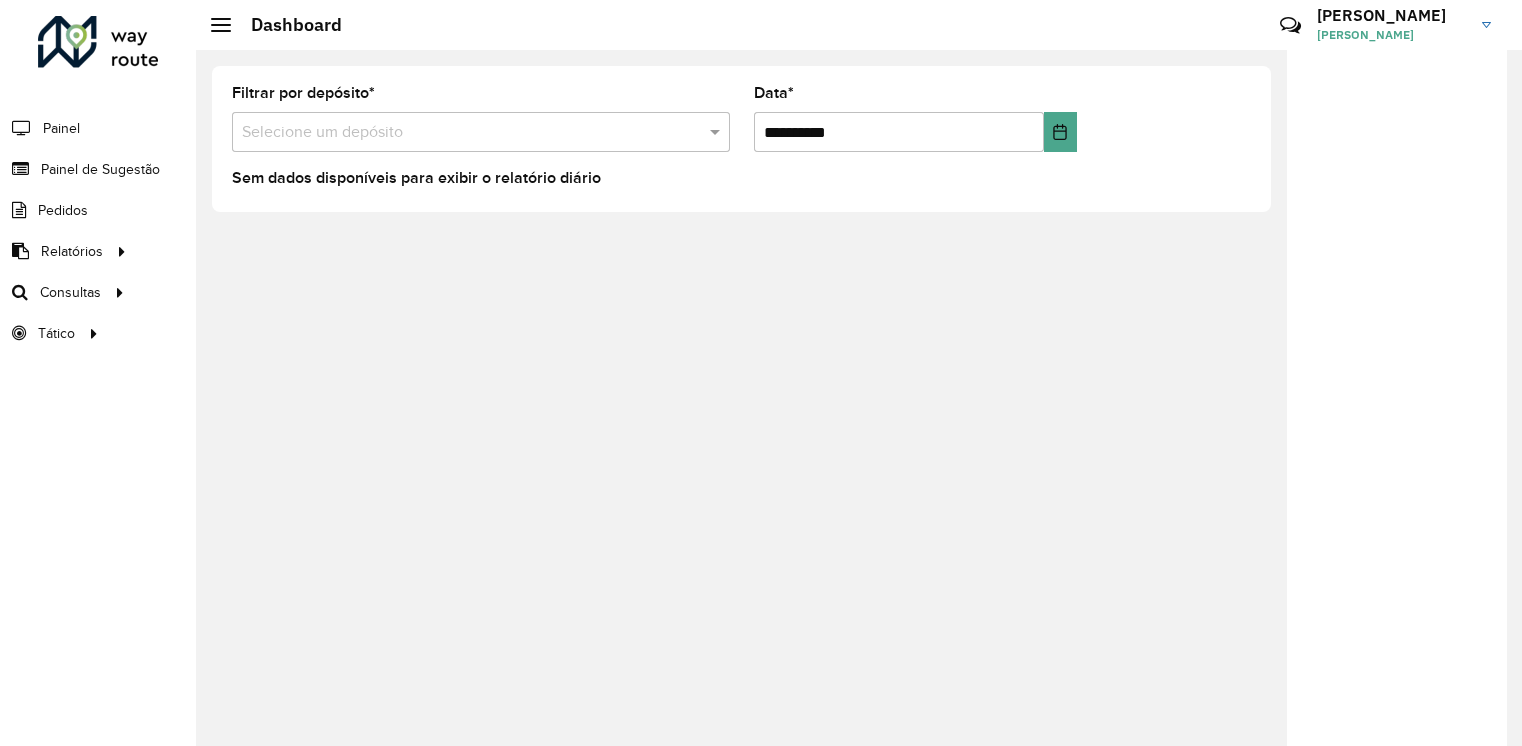 scroll, scrollTop: 0, scrollLeft: 0, axis: both 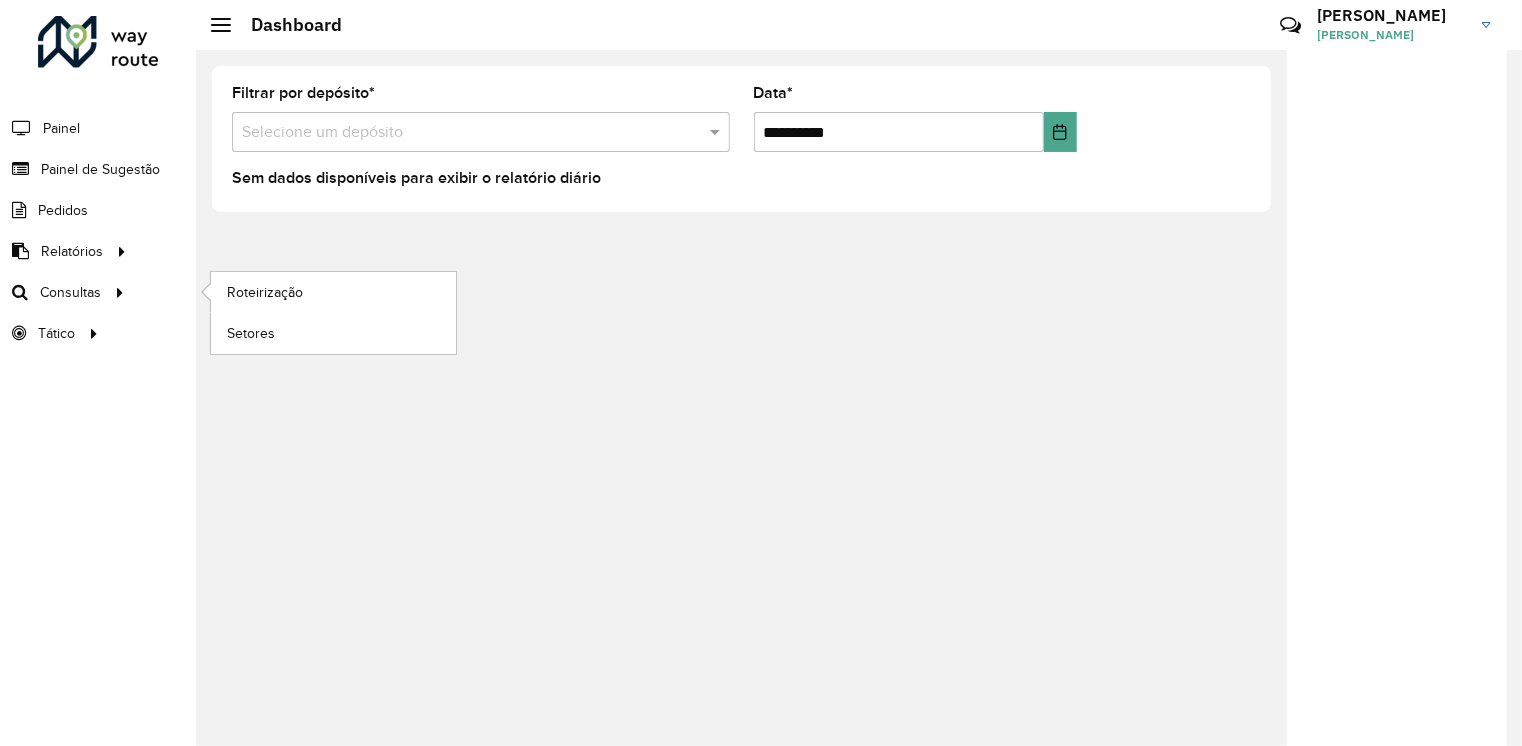 drag, startPoint x: 0, startPoint y: 0, endPoint x: 138, endPoint y: 284, distance: 315.75308 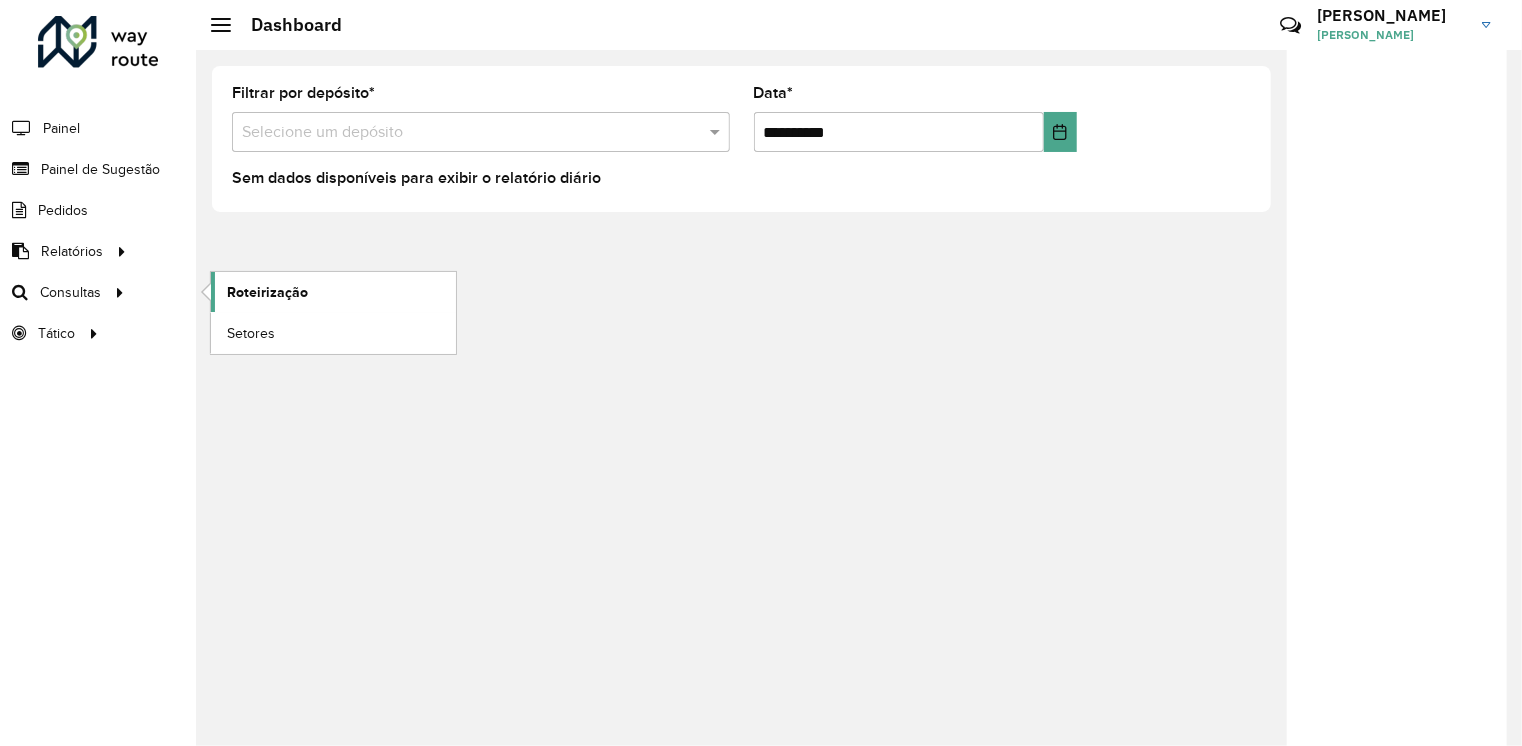 click on "Roteirização" 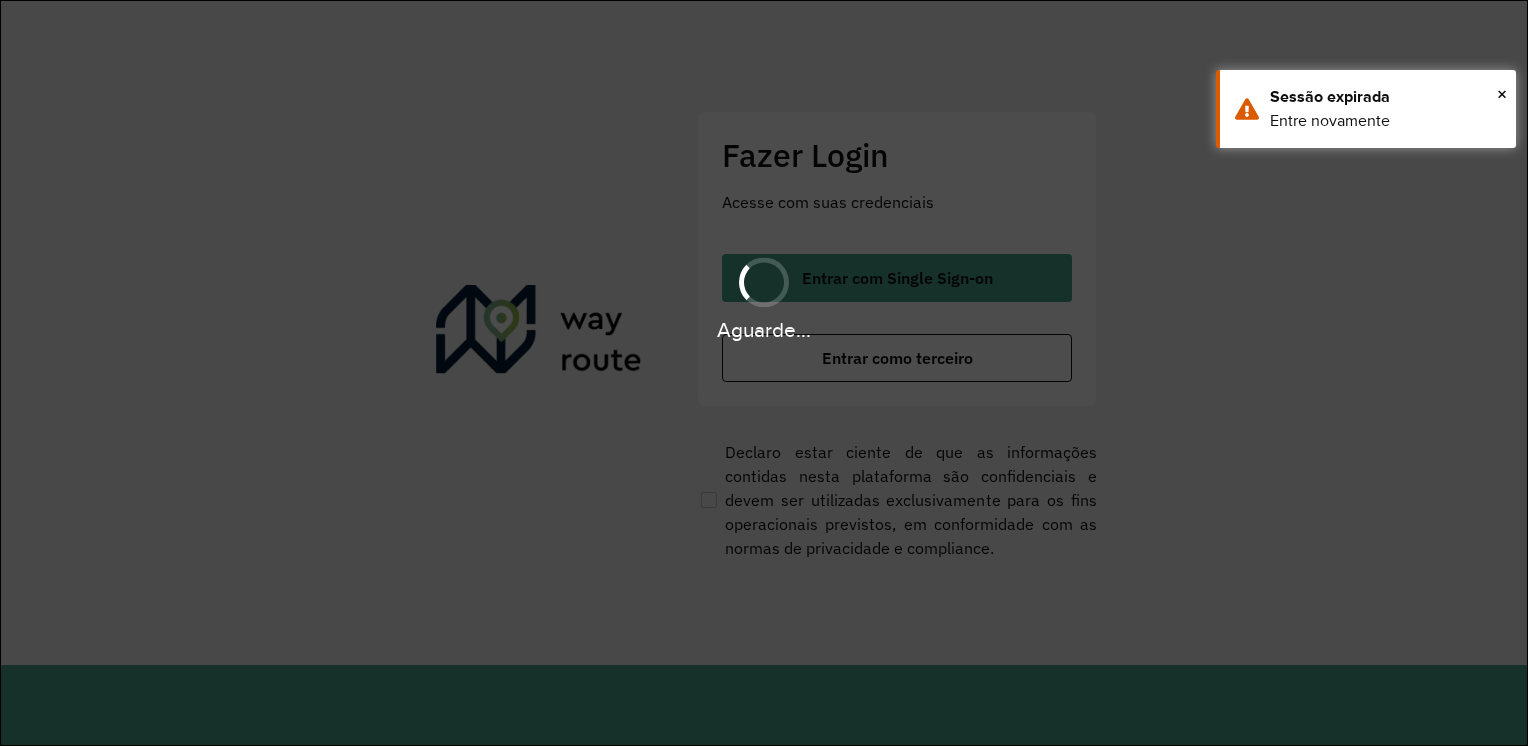 scroll, scrollTop: 0, scrollLeft: 0, axis: both 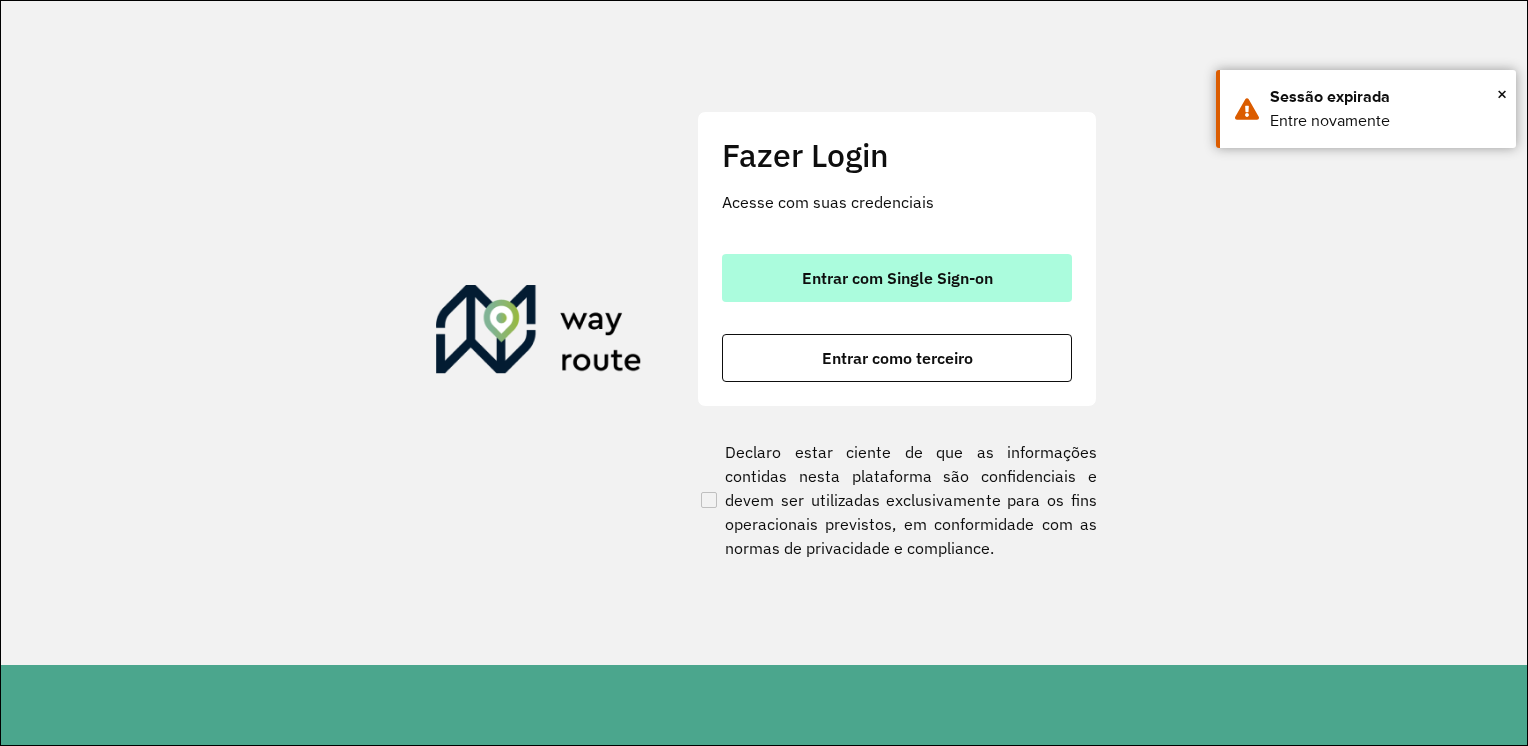 click on "Entrar com Single Sign-on" at bounding box center [897, 278] 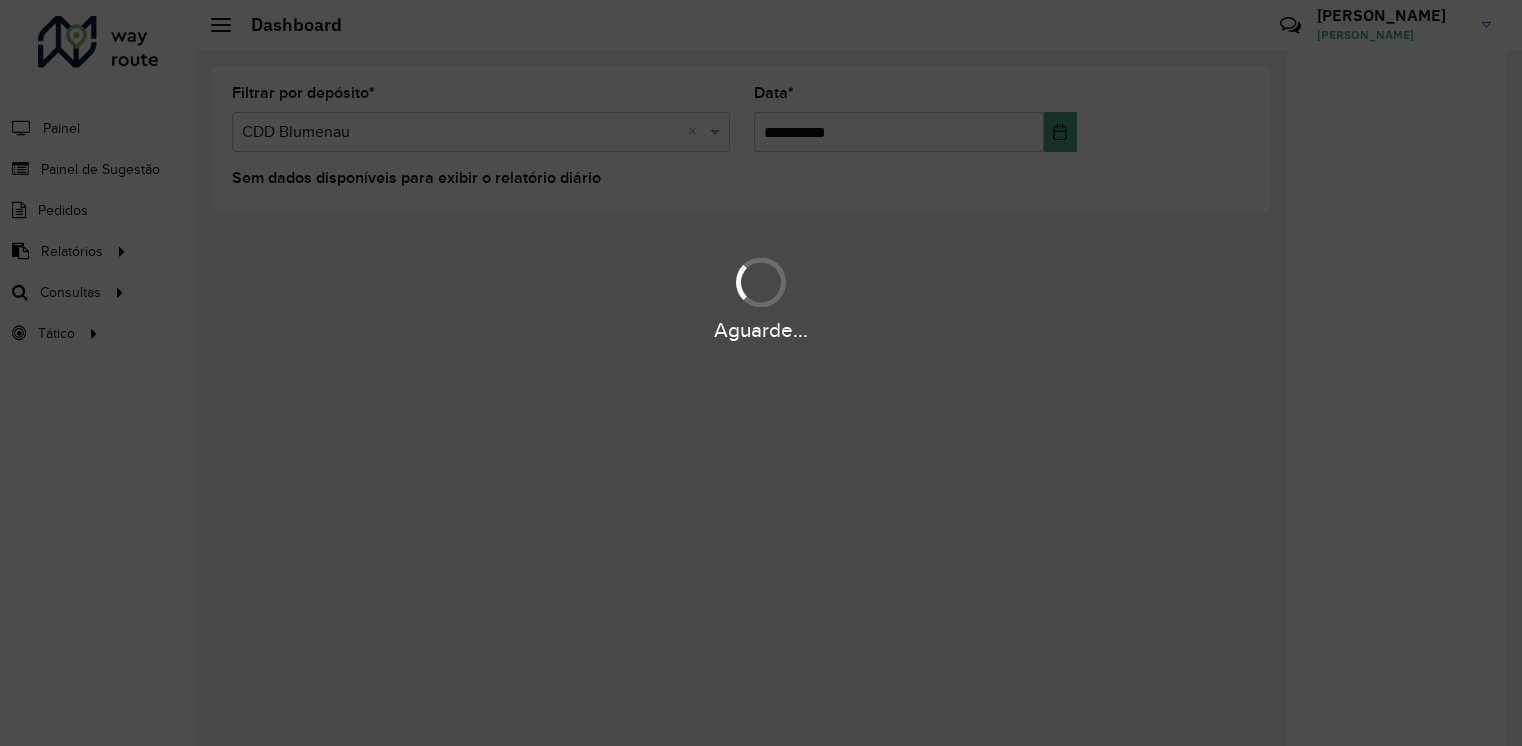 scroll, scrollTop: 0, scrollLeft: 0, axis: both 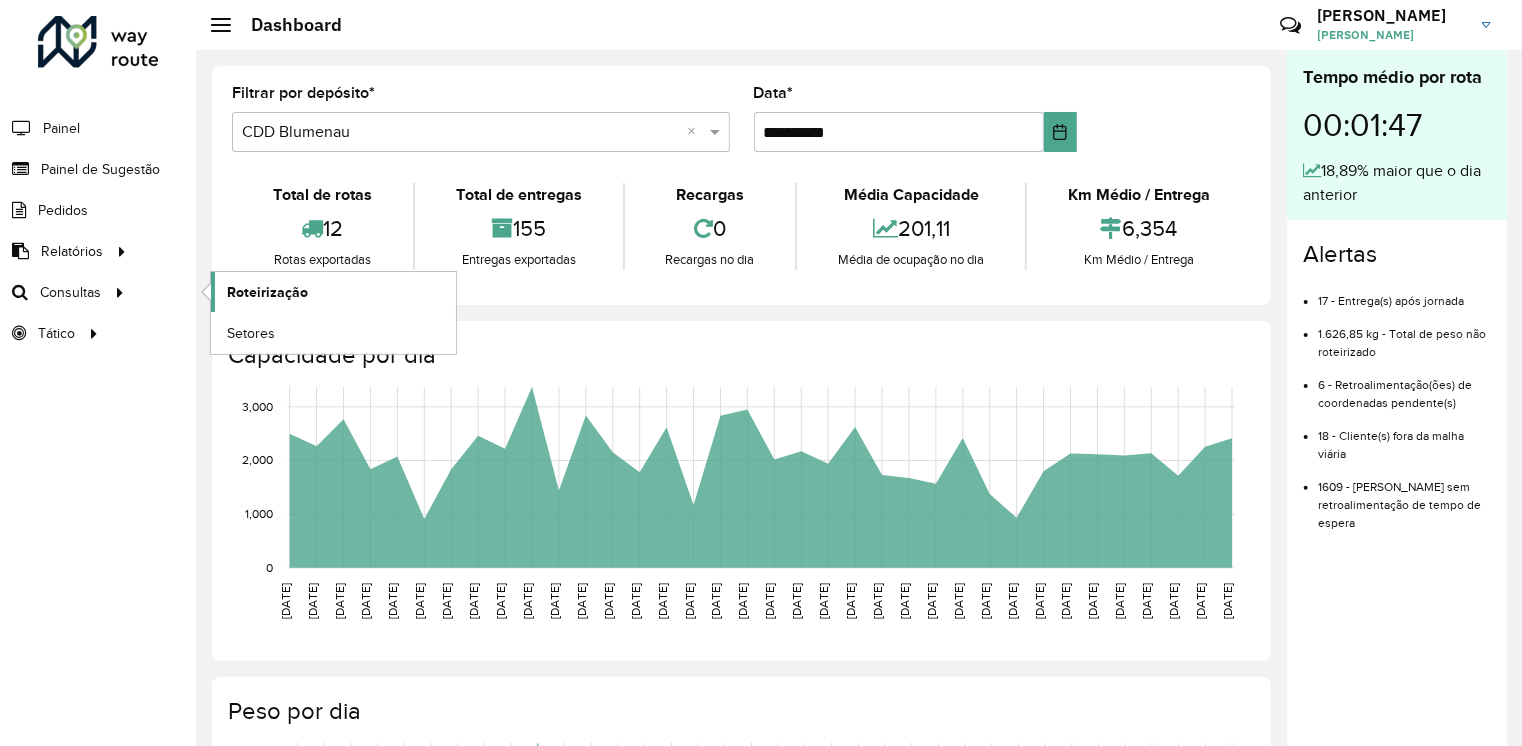 click on "Roteirização" 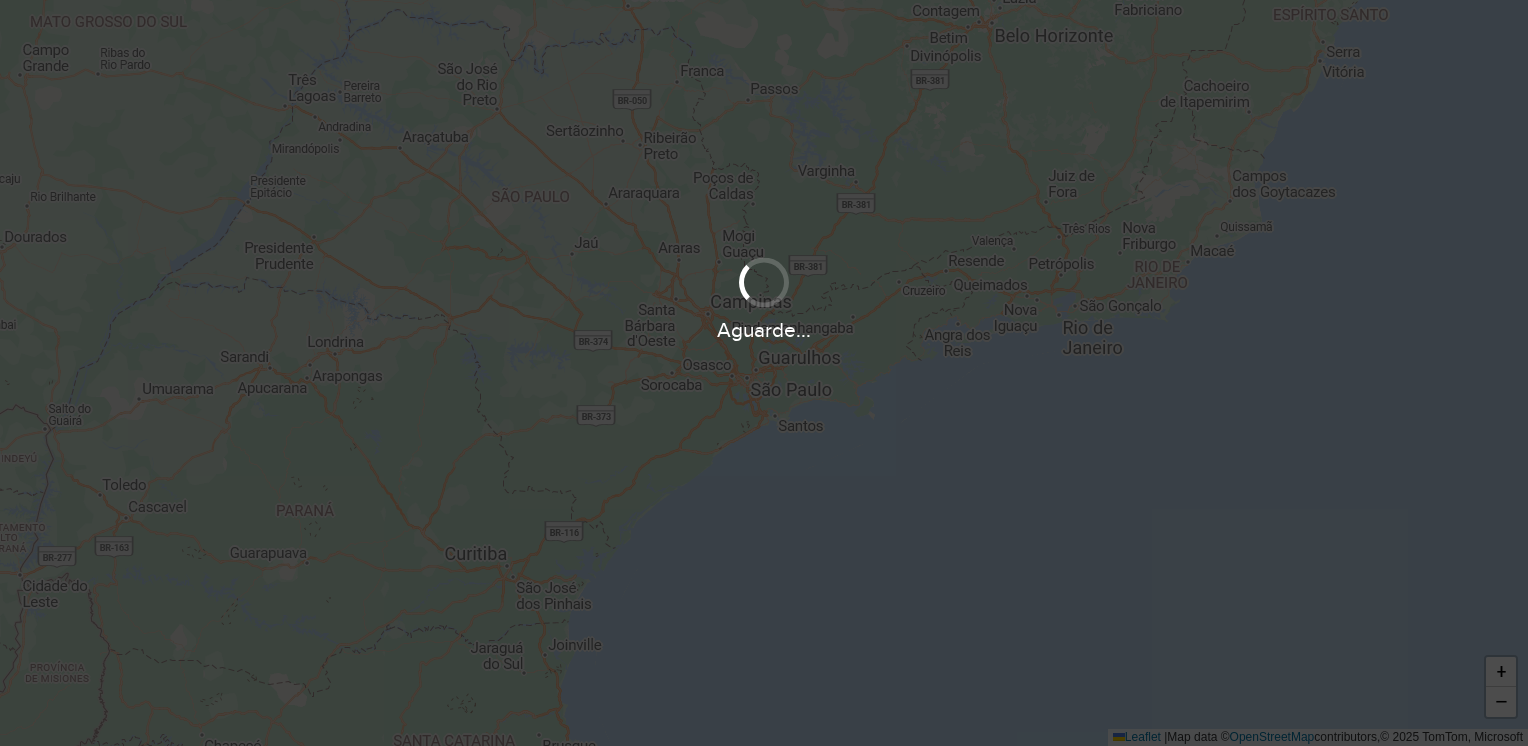scroll, scrollTop: 0, scrollLeft: 0, axis: both 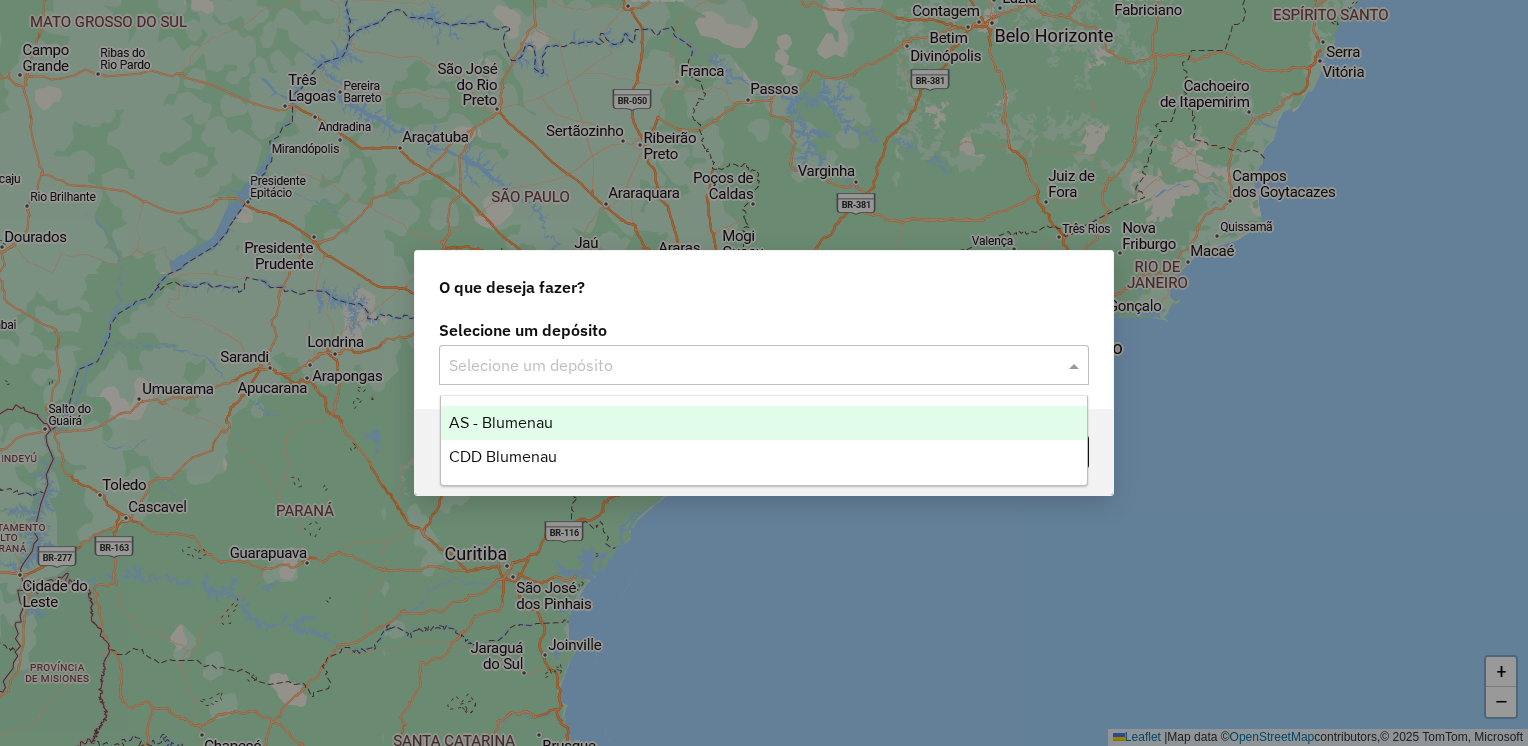 click 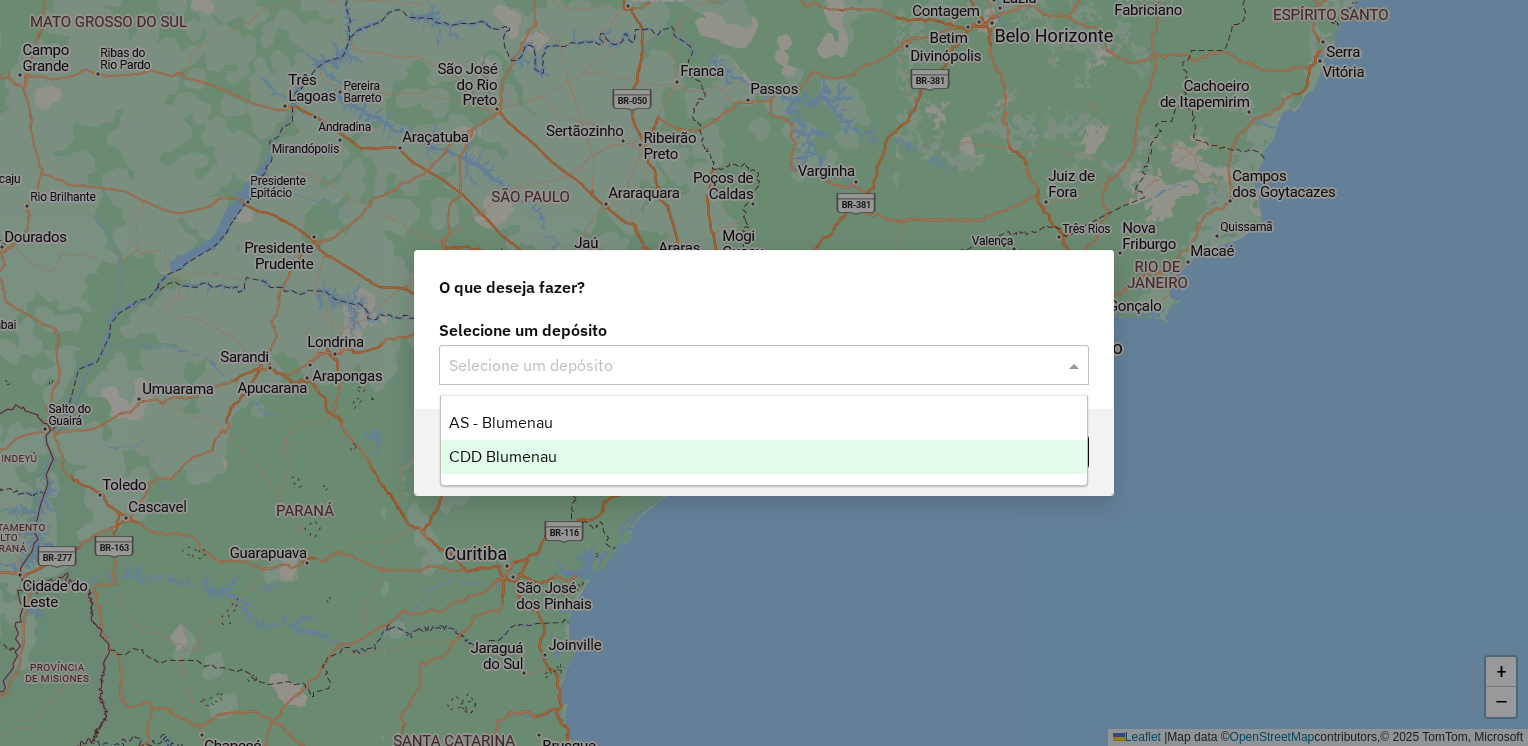 click on "CDD Blumenau" at bounding box center [503, 456] 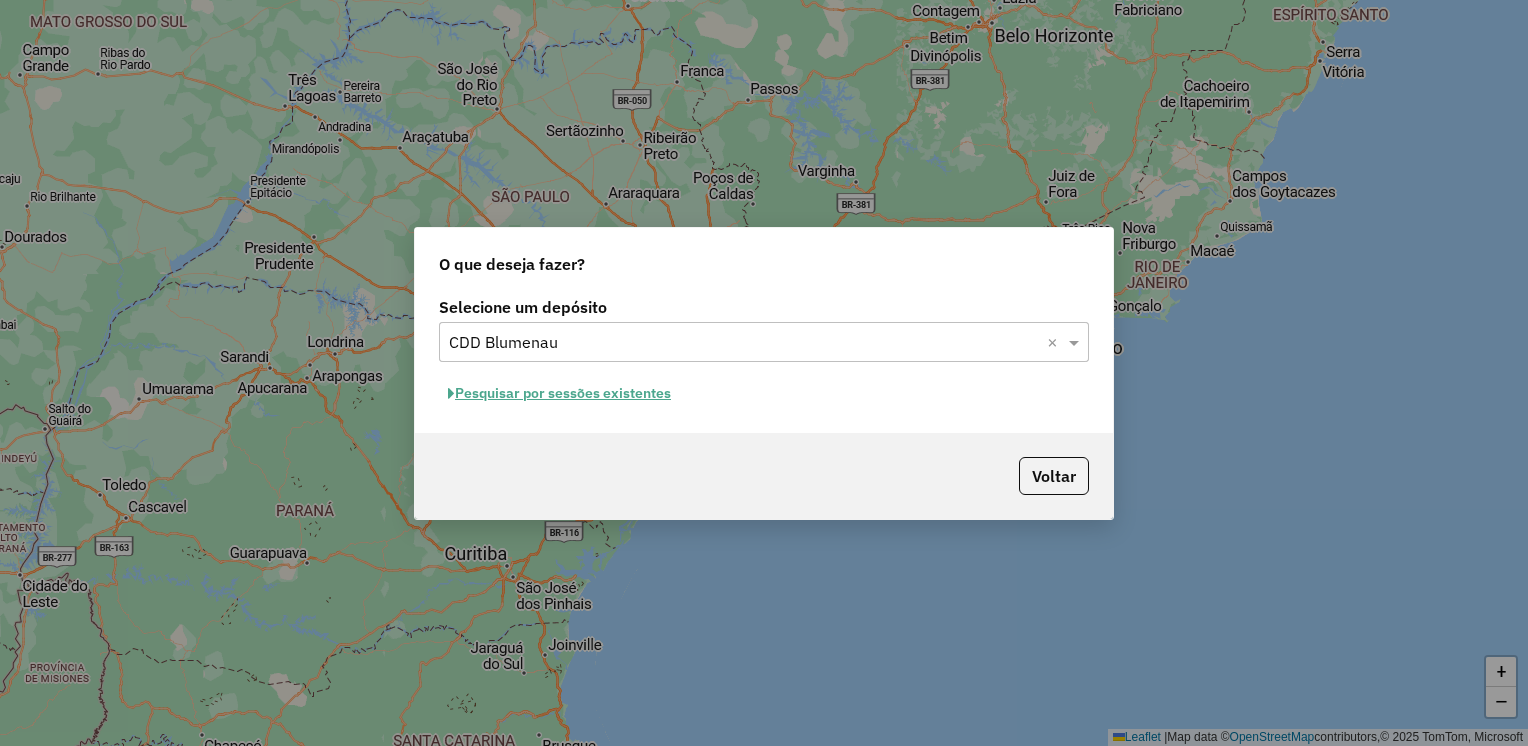click on "Pesquisar por sessões existentes" 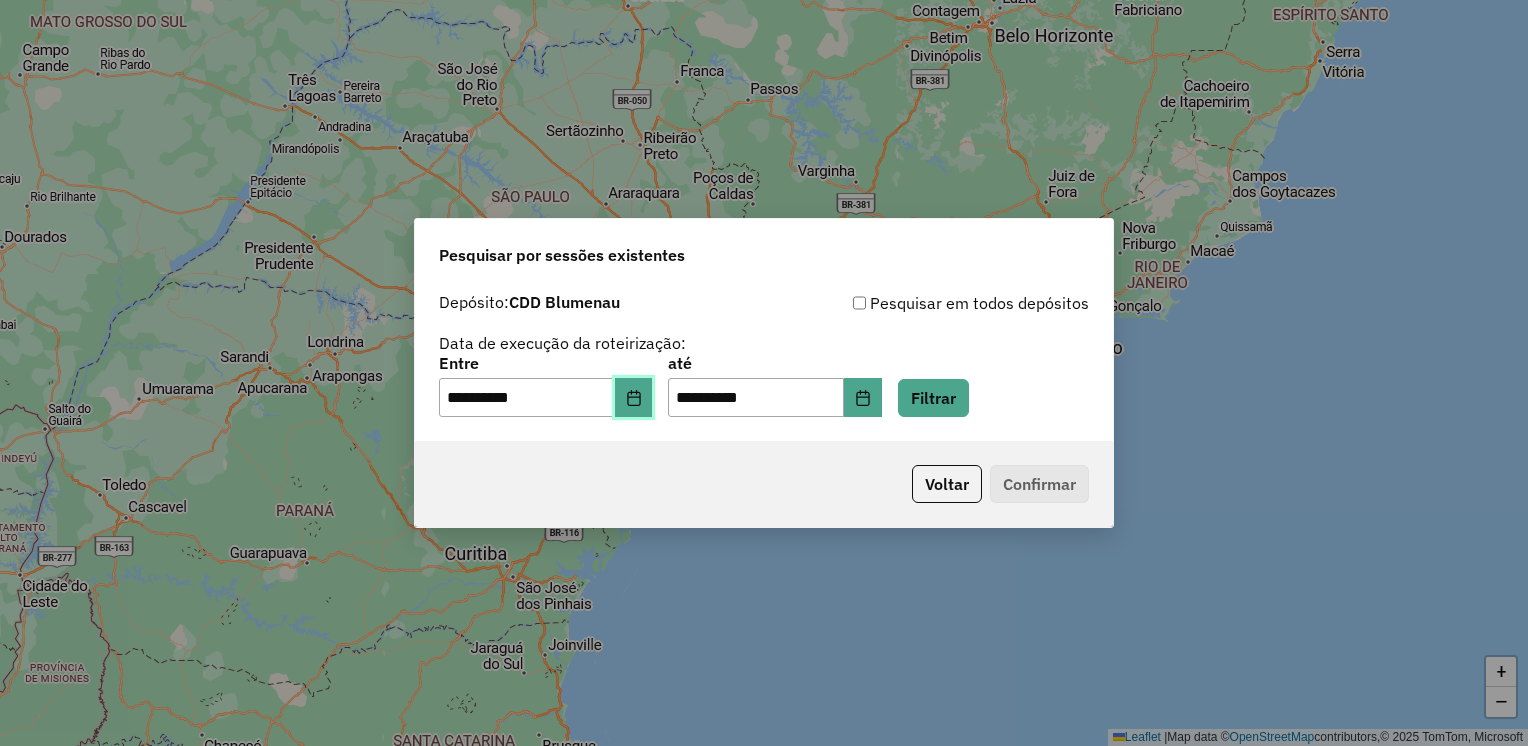 click at bounding box center [634, 398] 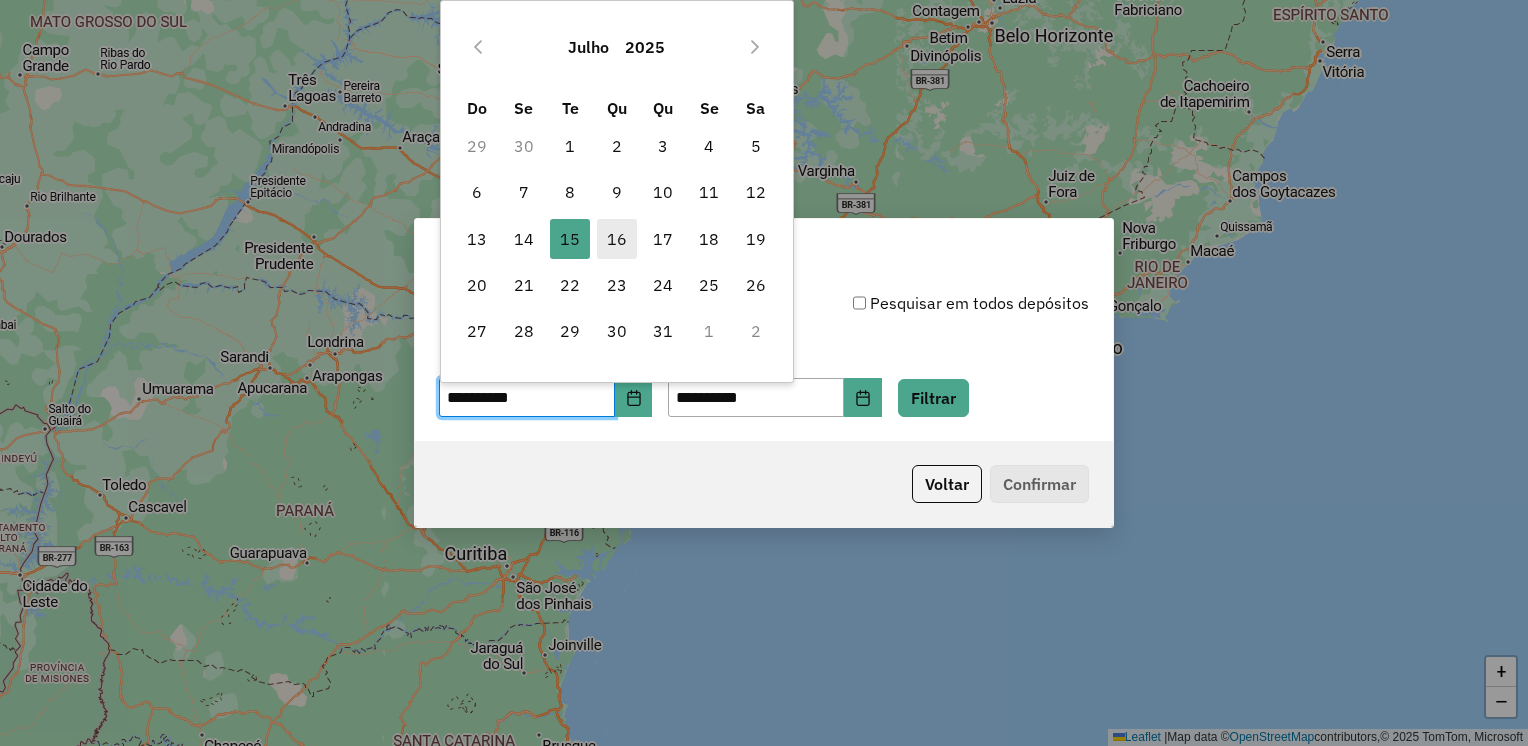 click on "16" at bounding box center [617, 239] 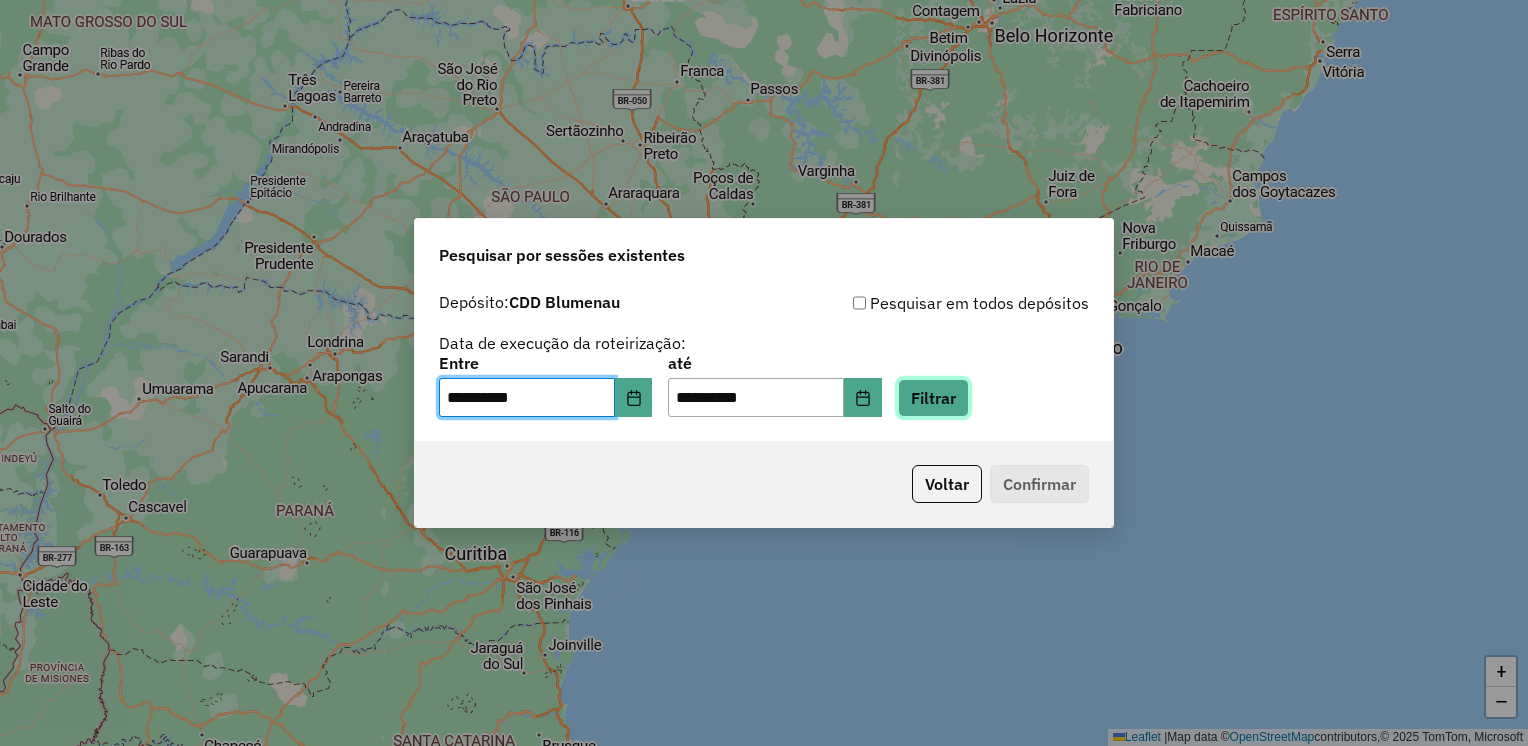 click on "Filtrar" 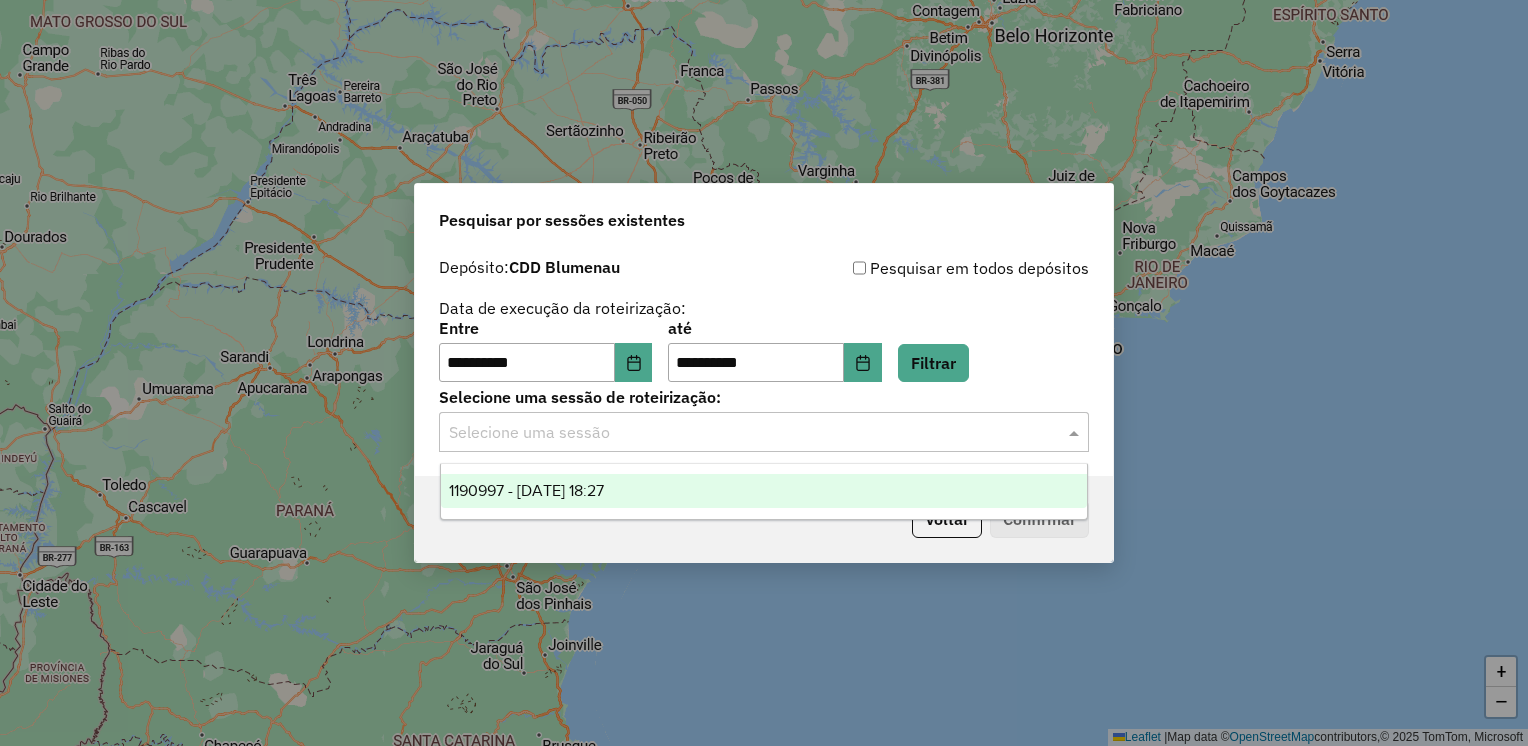 click 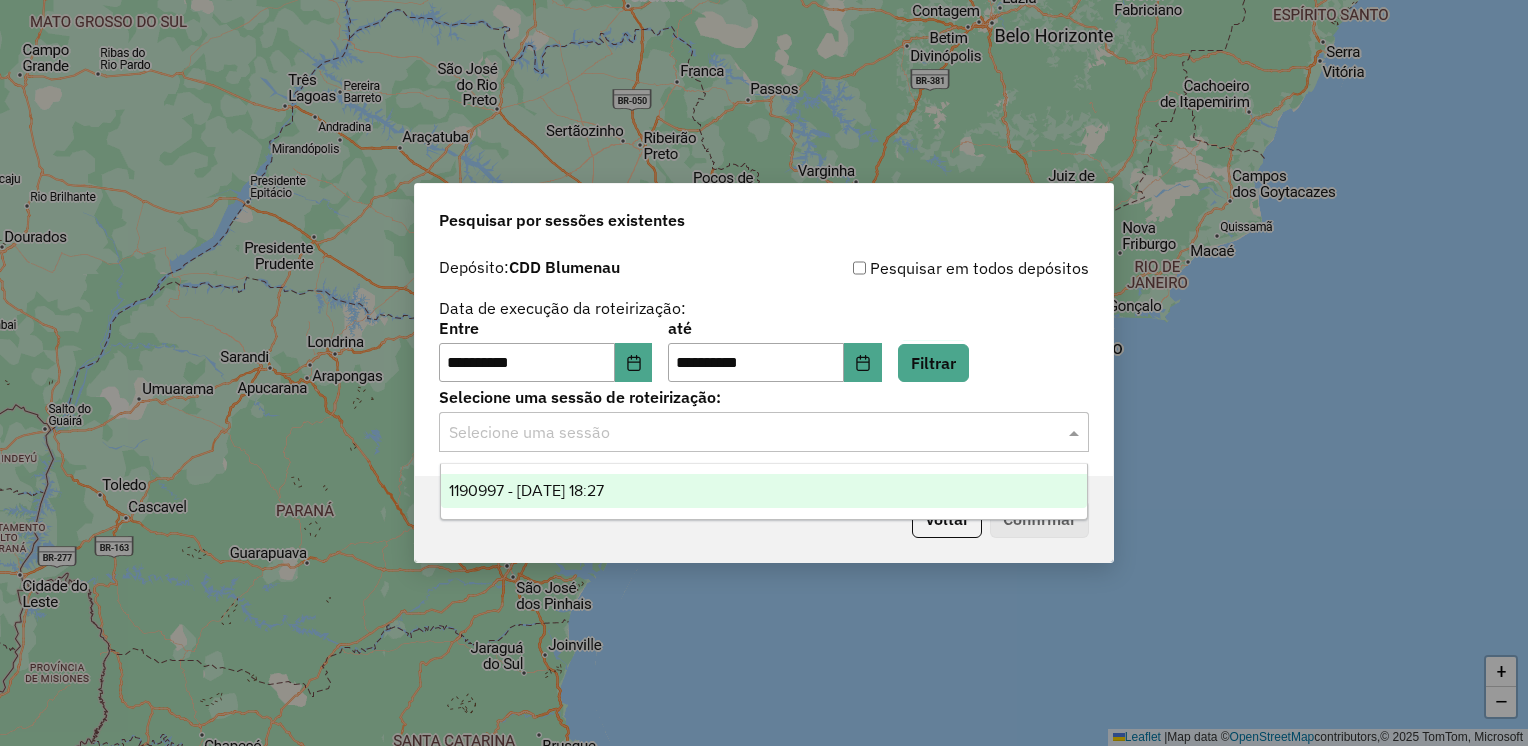 click on "1190997 - 16/07/2025 18:27" at bounding box center [764, 491] 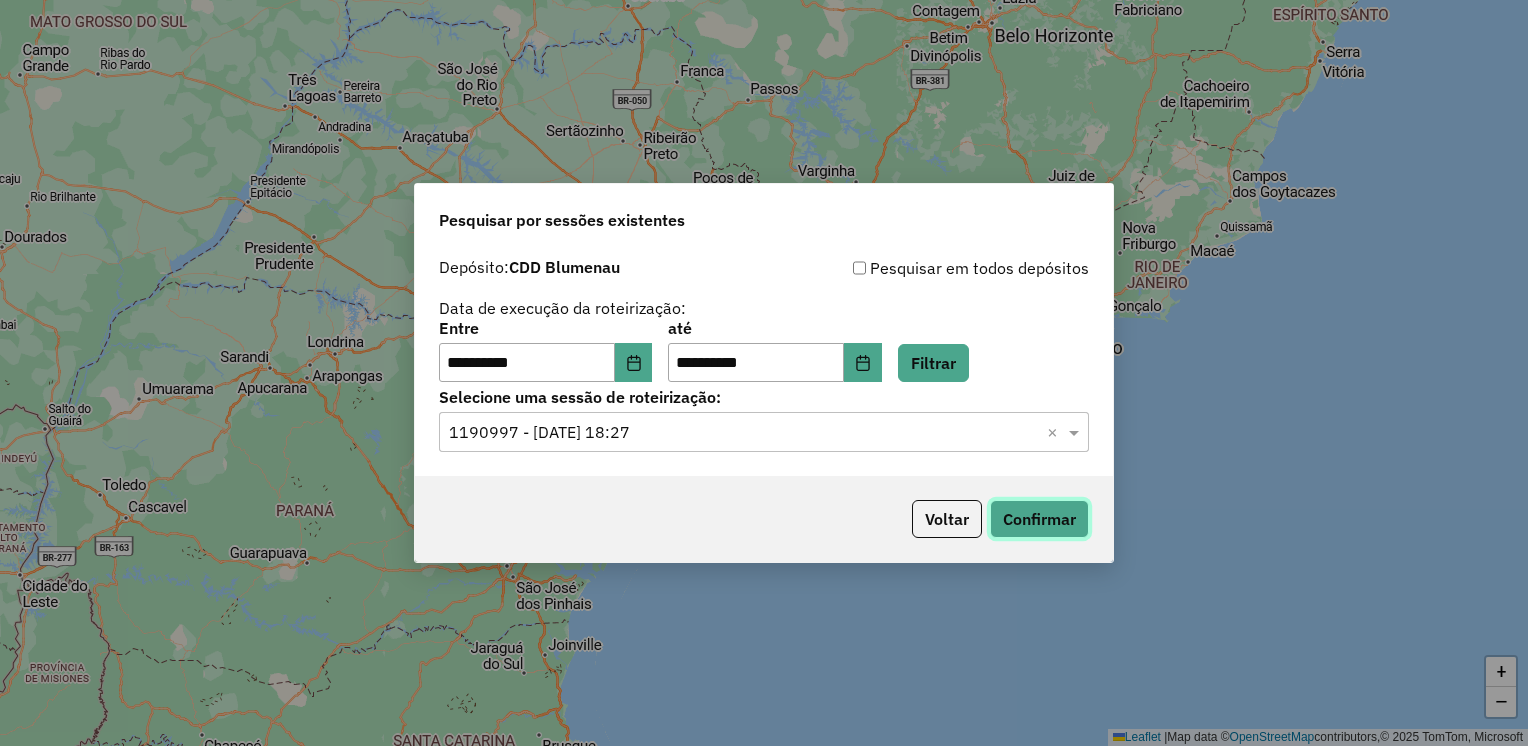 click on "Confirmar" 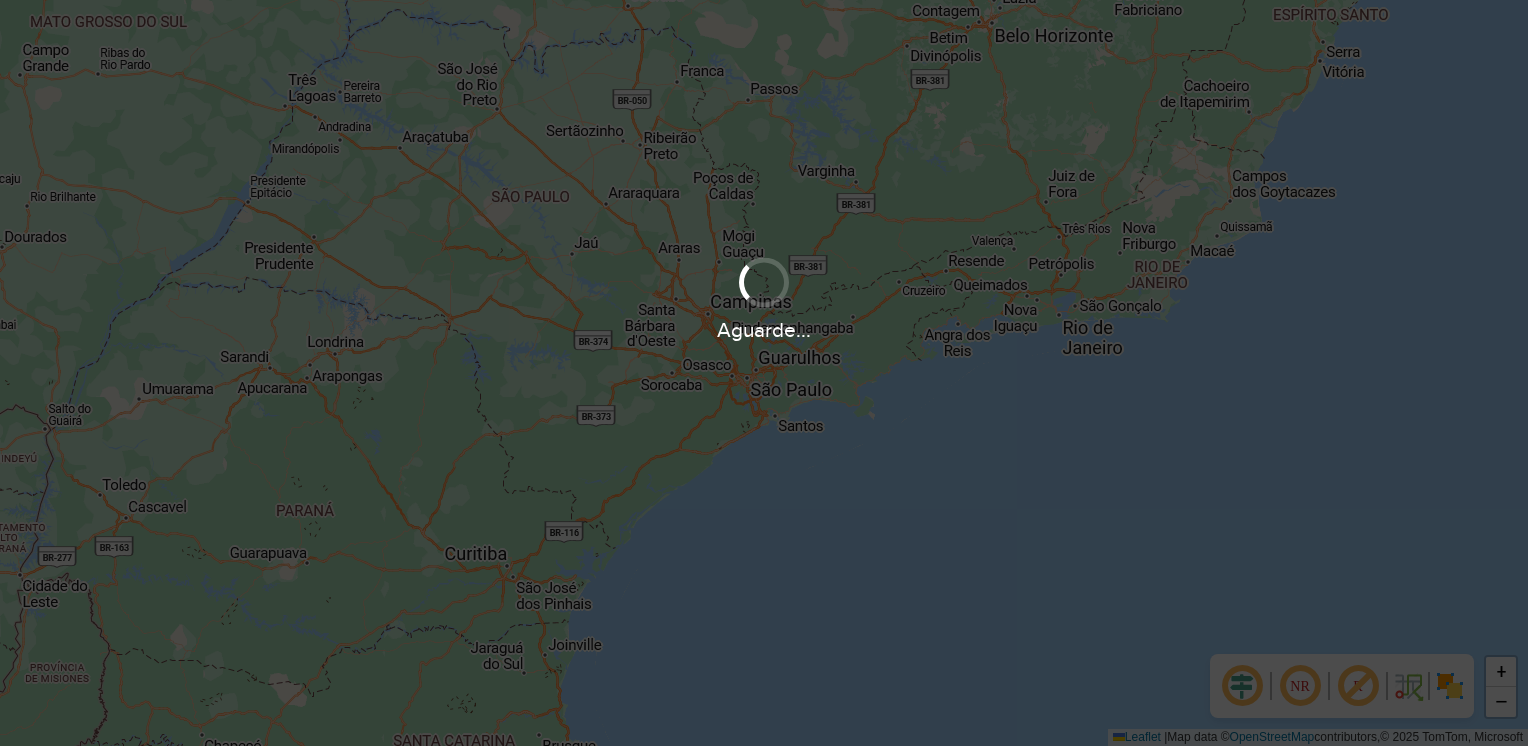 scroll, scrollTop: 0, scrollLeft: 0, axis: both 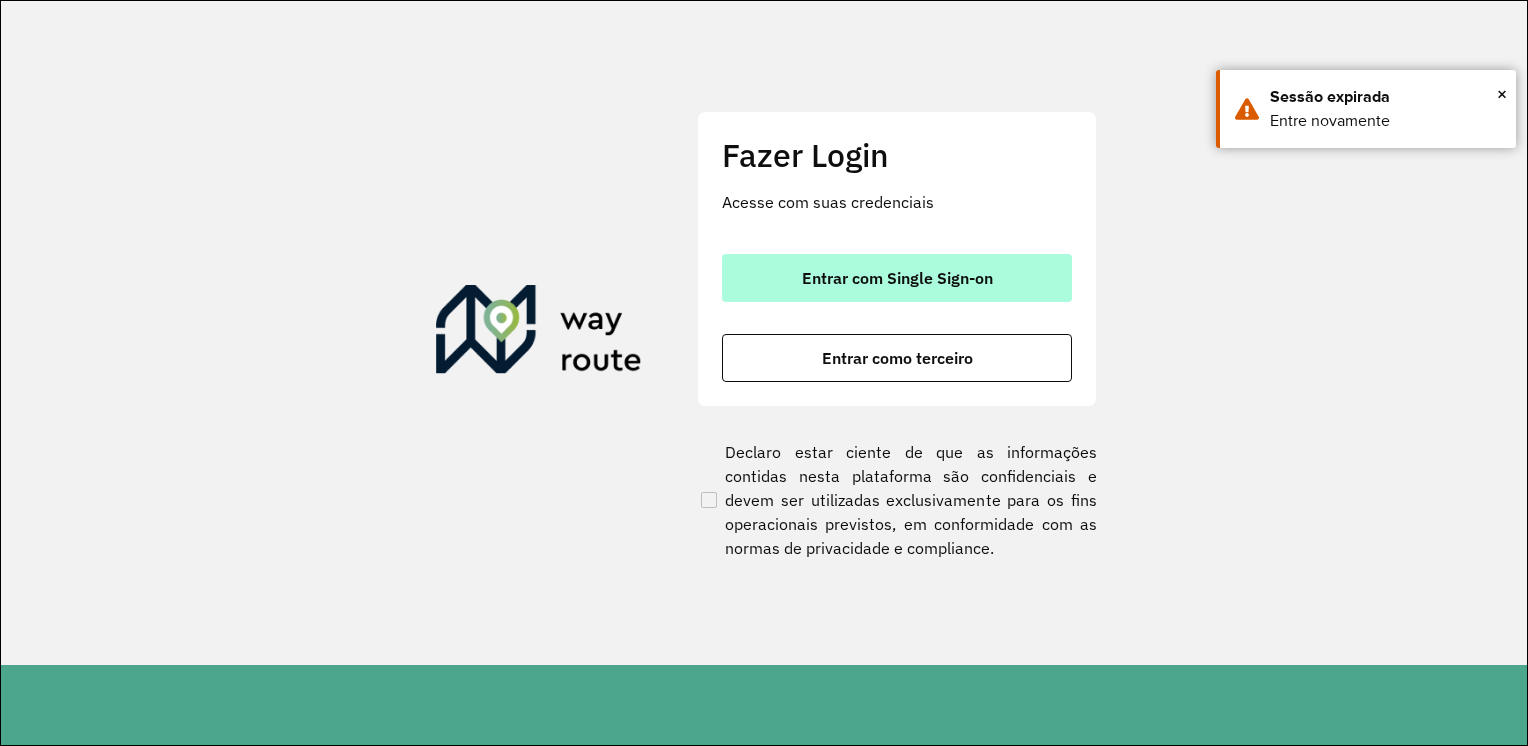 click on "Entrar com Single Sign-on" at bounding box center [897, 278] 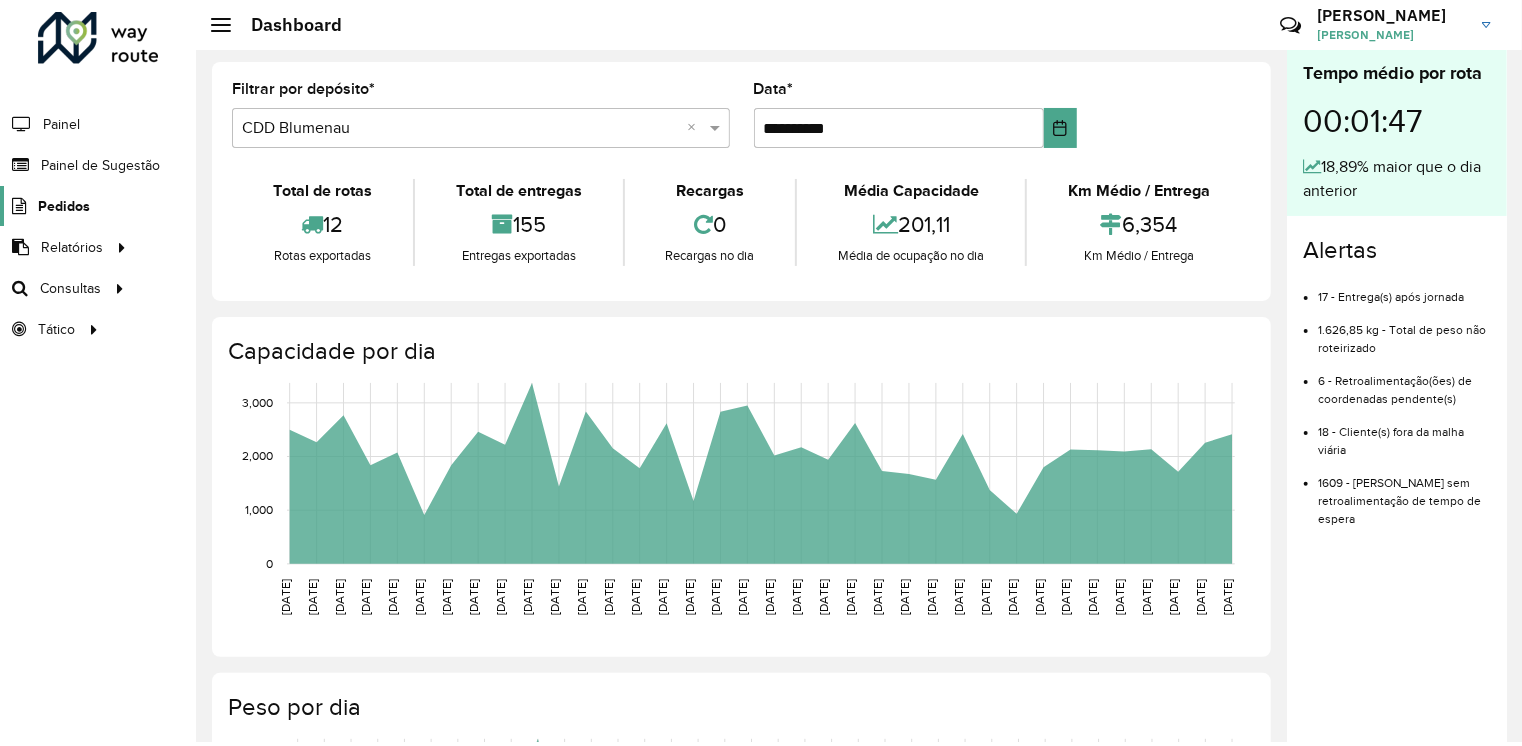 scroll, scrollTop: 5, scrollLeft: 0, axis: vertical 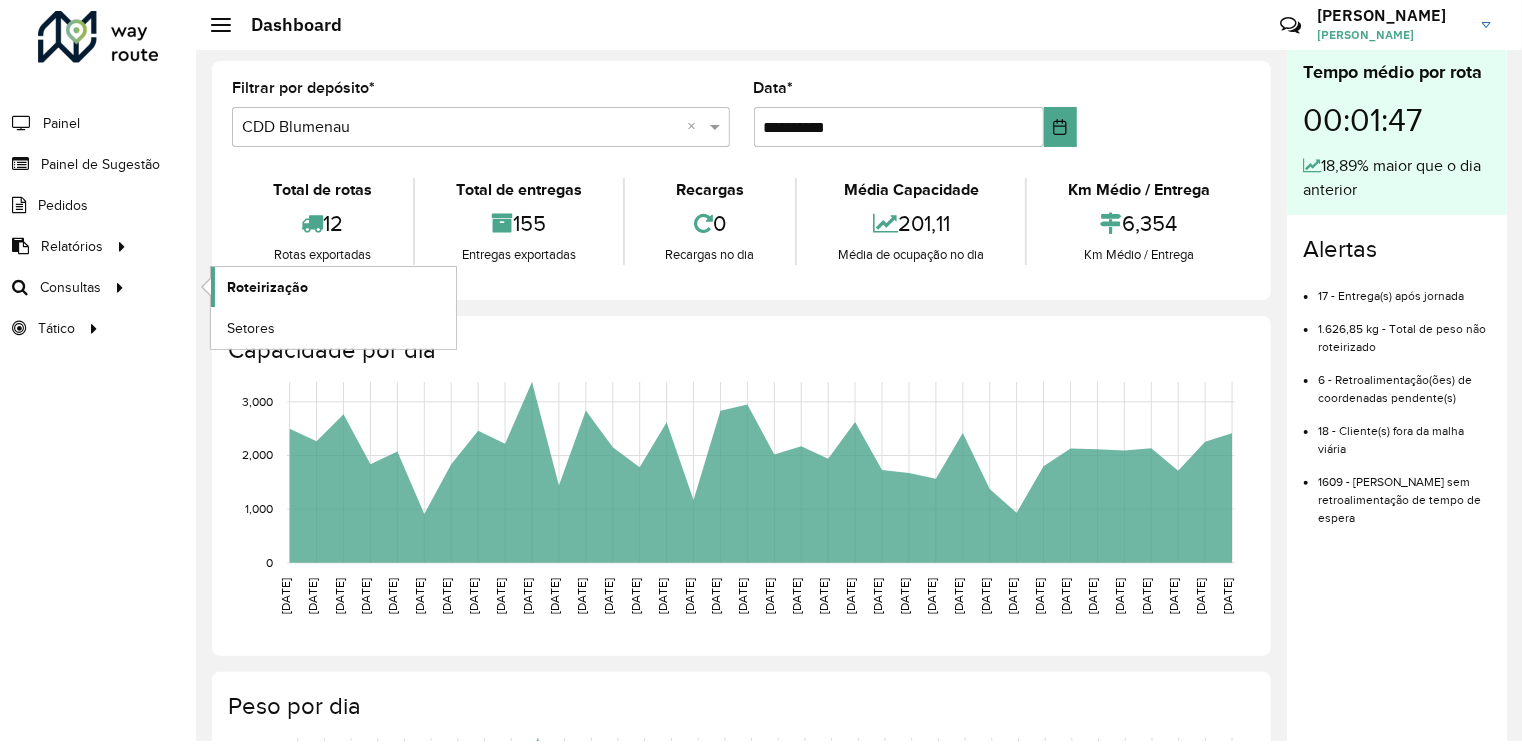 click on "Roteirização" 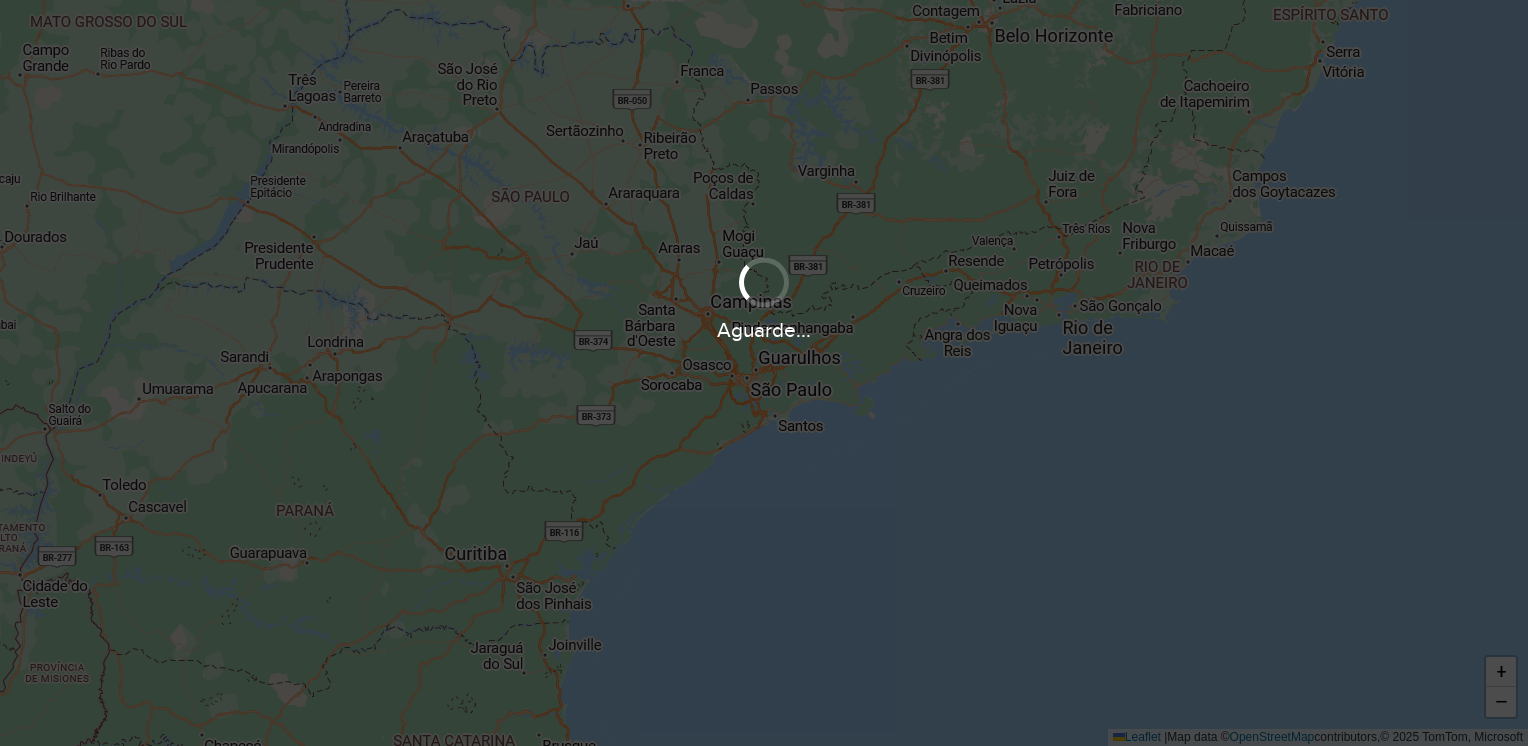 scroll, scrollTop: 0, scrollLeft: 0, axis: both 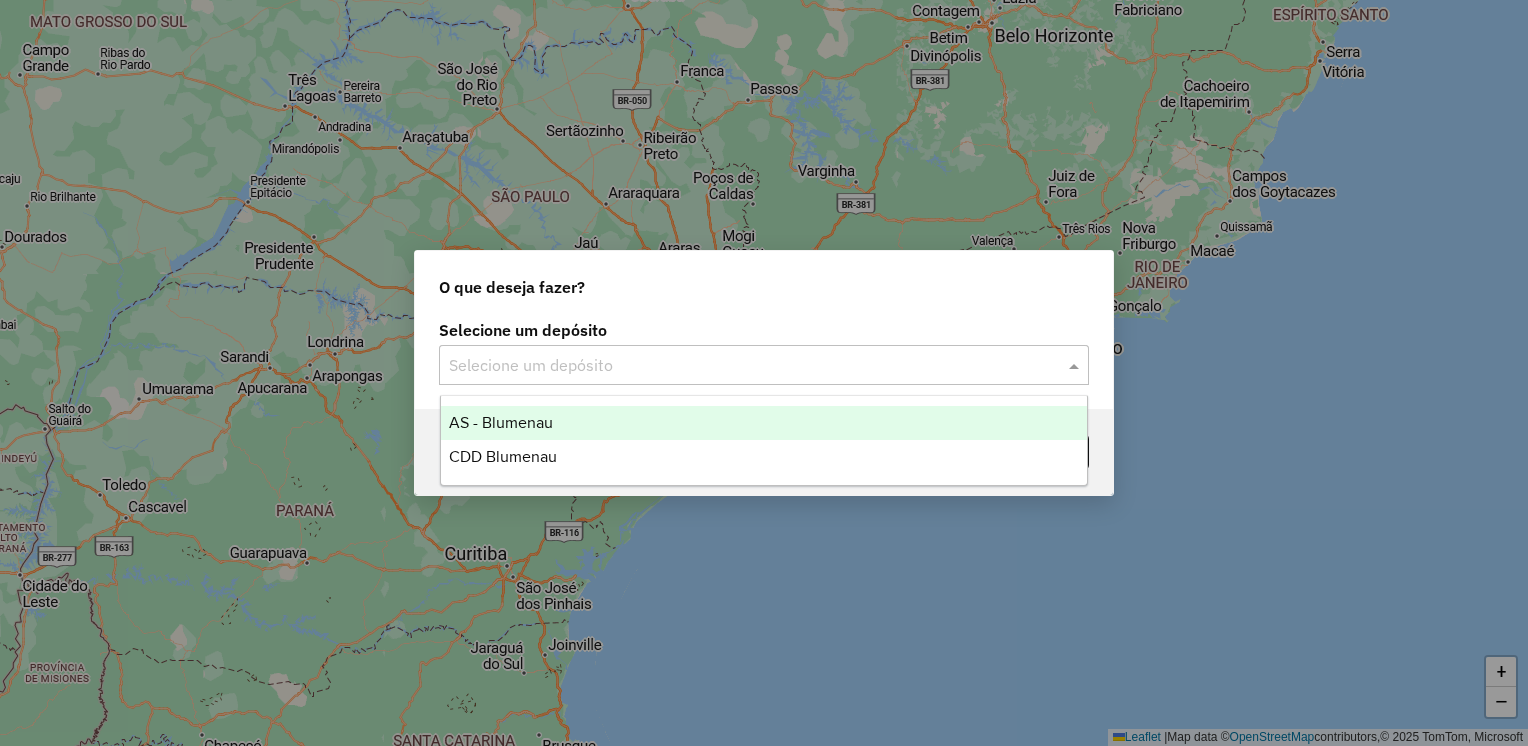 click 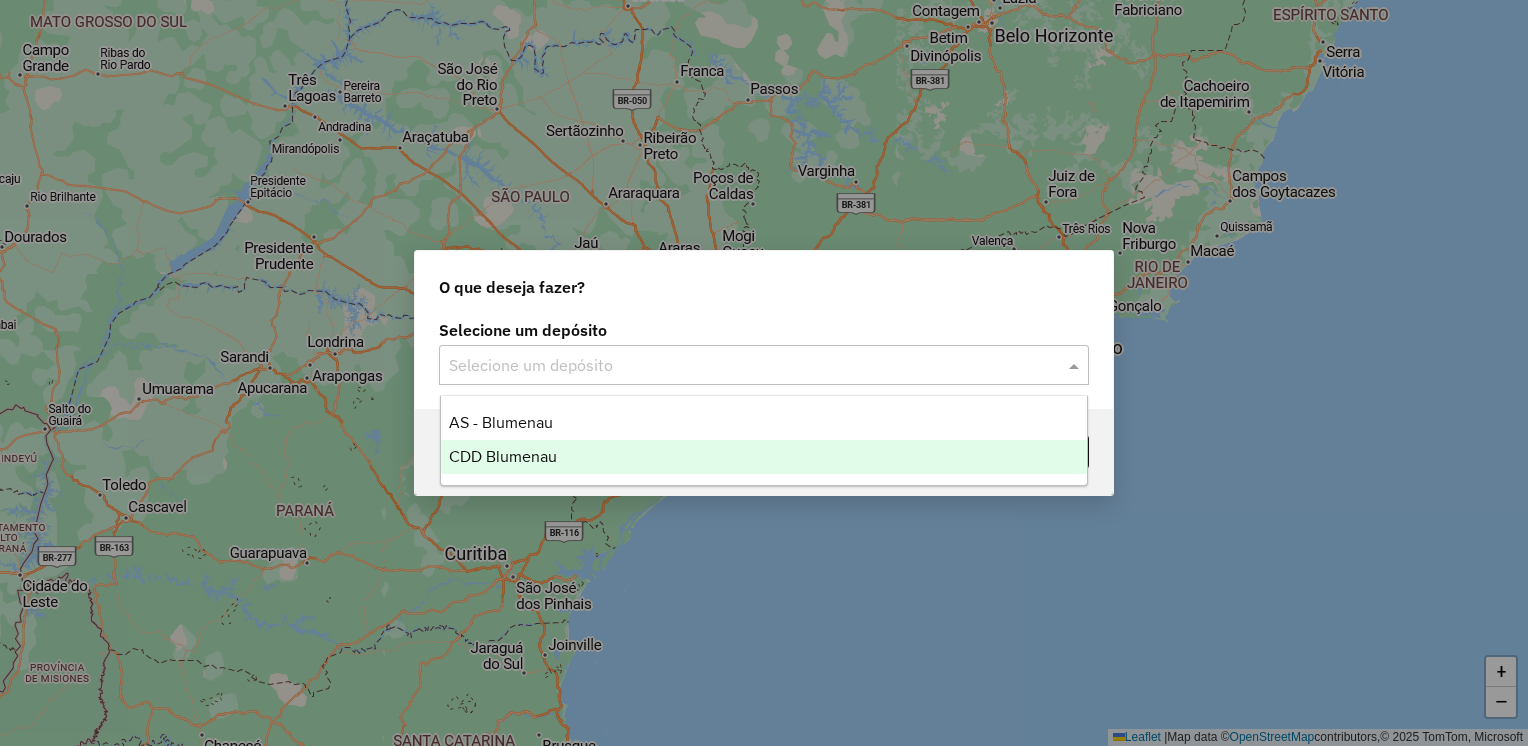 click on "CDD Blumenau" at bounding box center (503, 456) 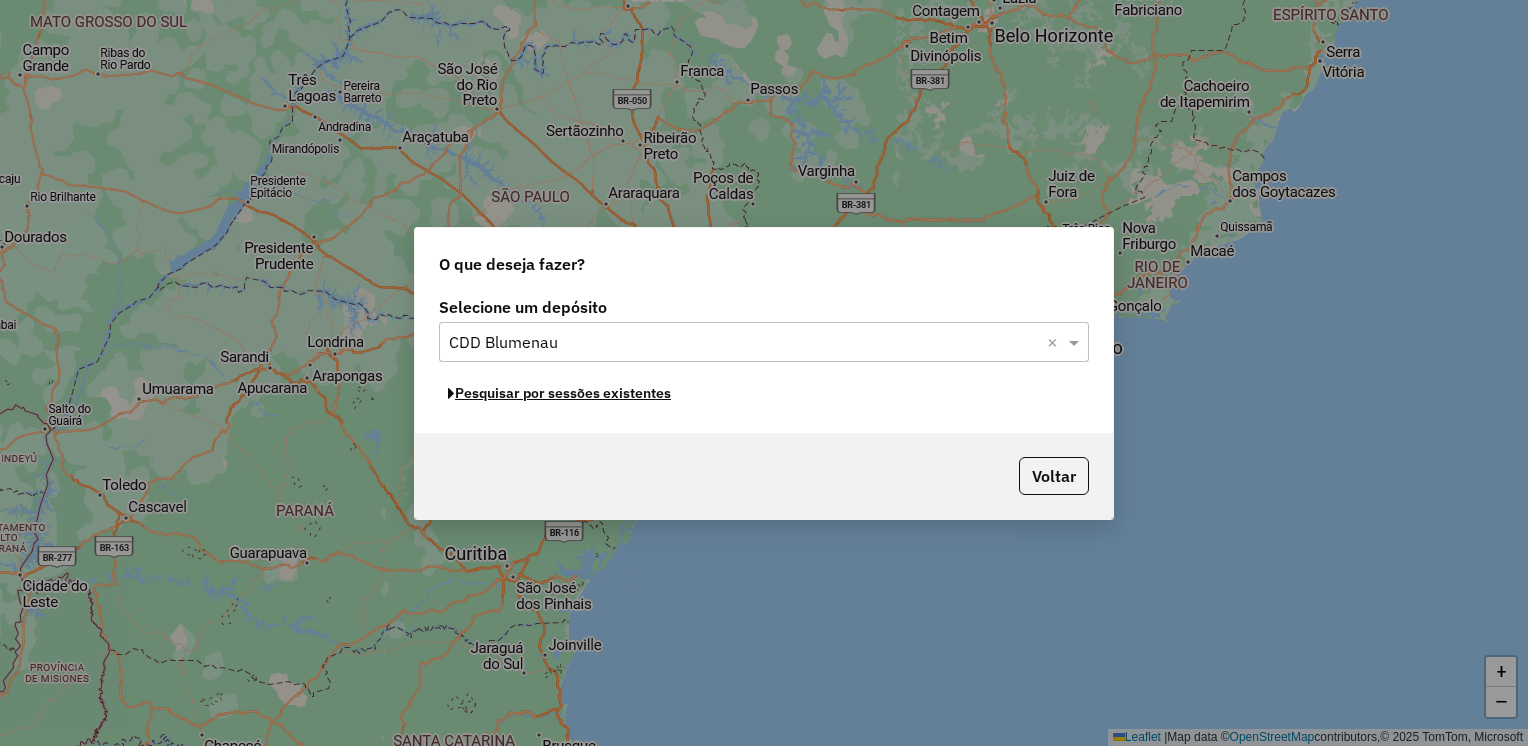 click on "Pesquisar por sessões existentes" 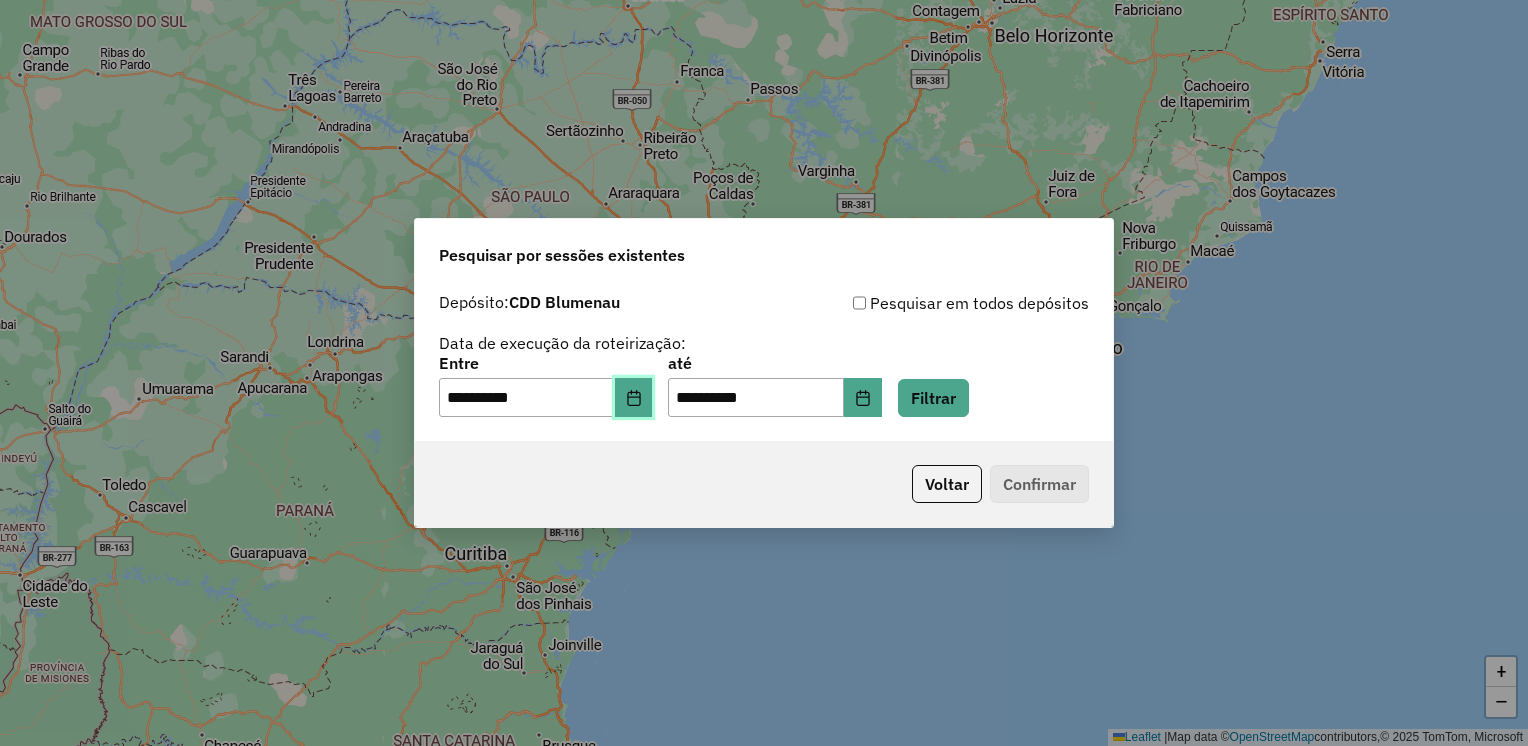 click 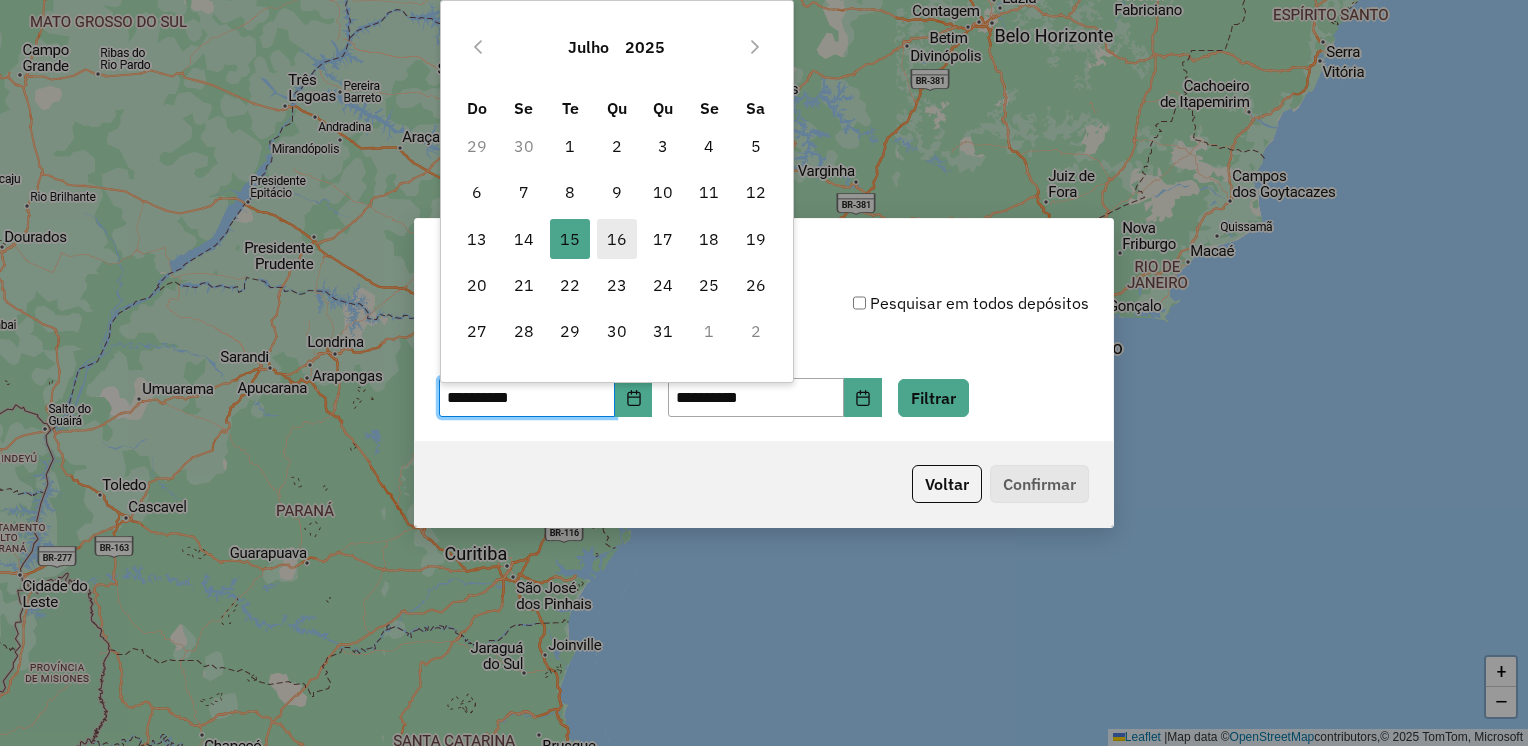 click on "16" at bounding box center (617, 239) 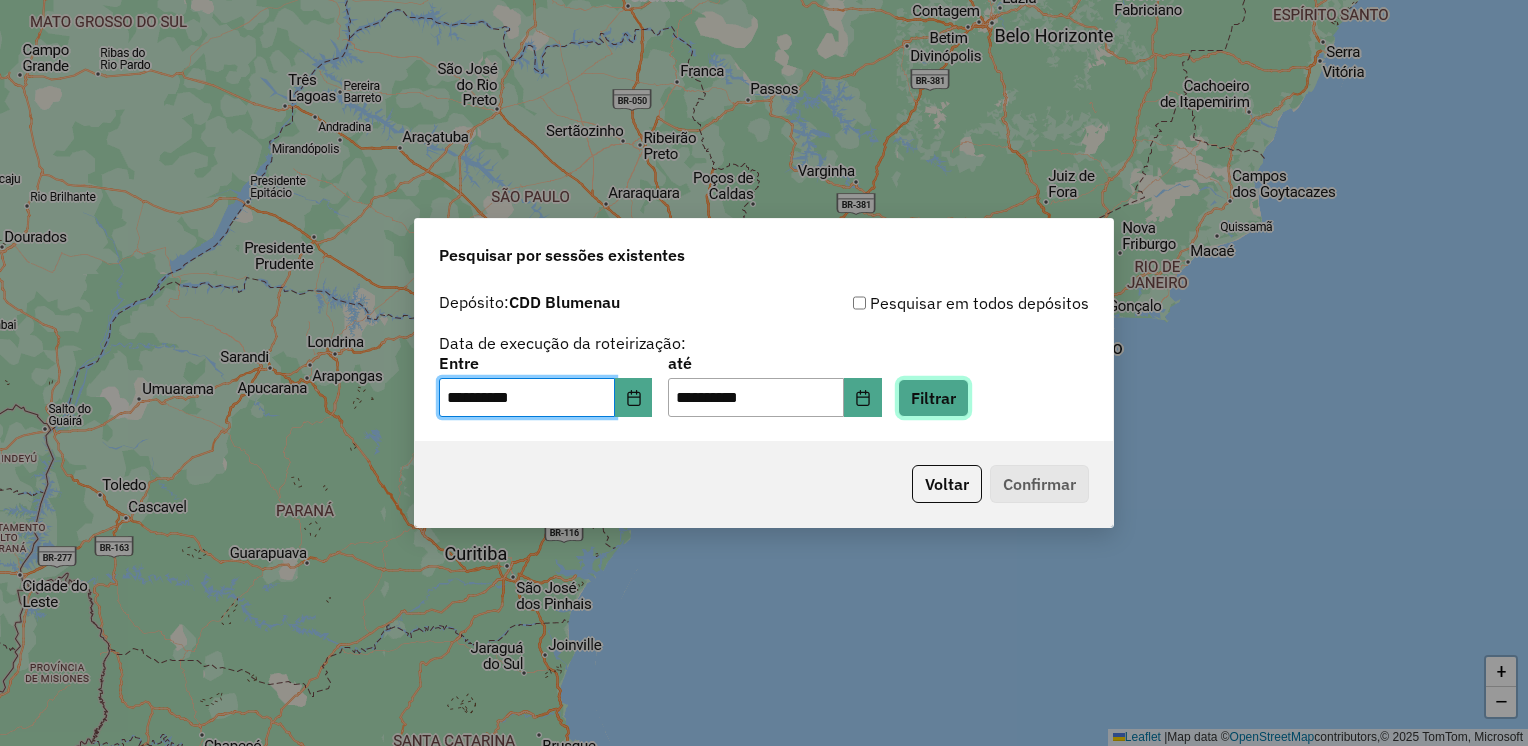 click on "Filtrar" 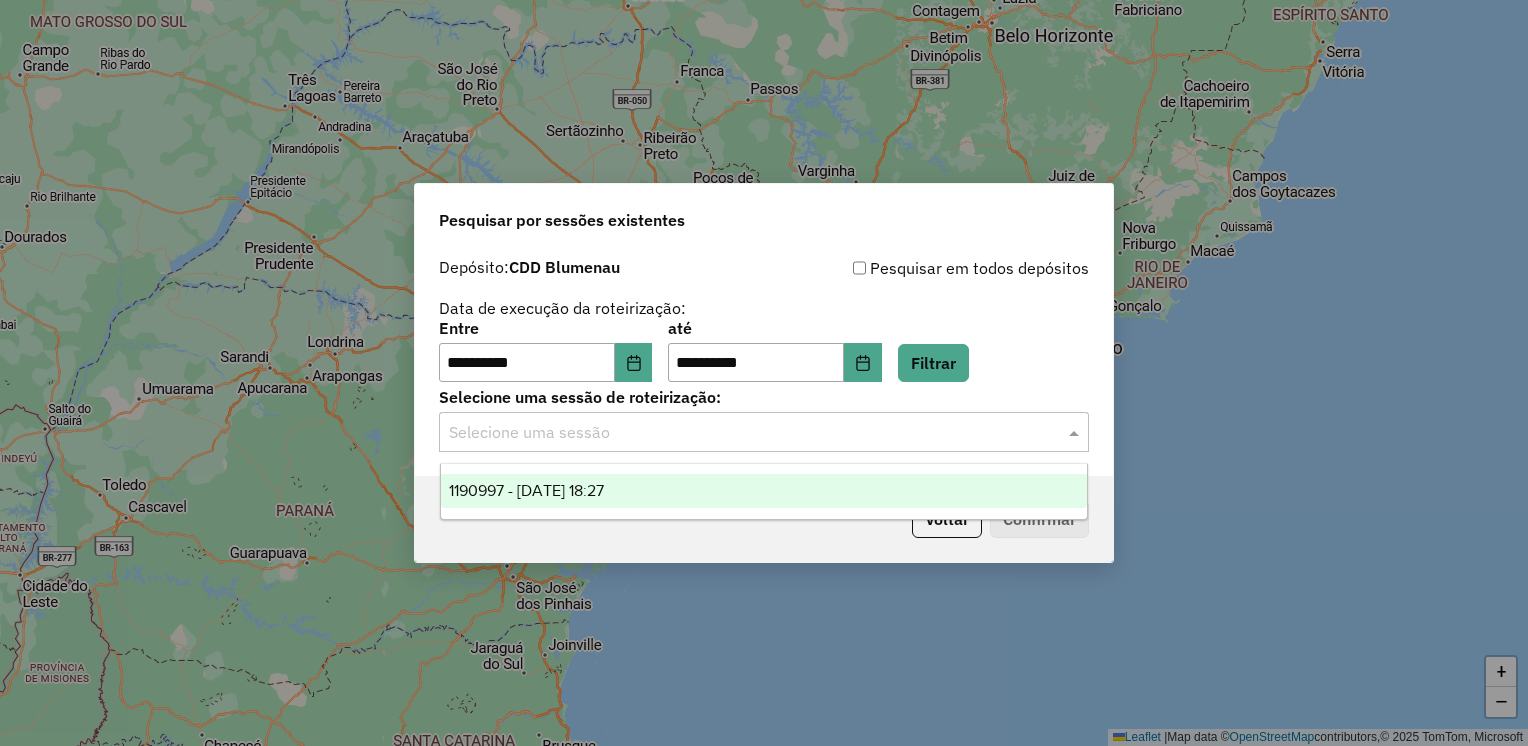 click 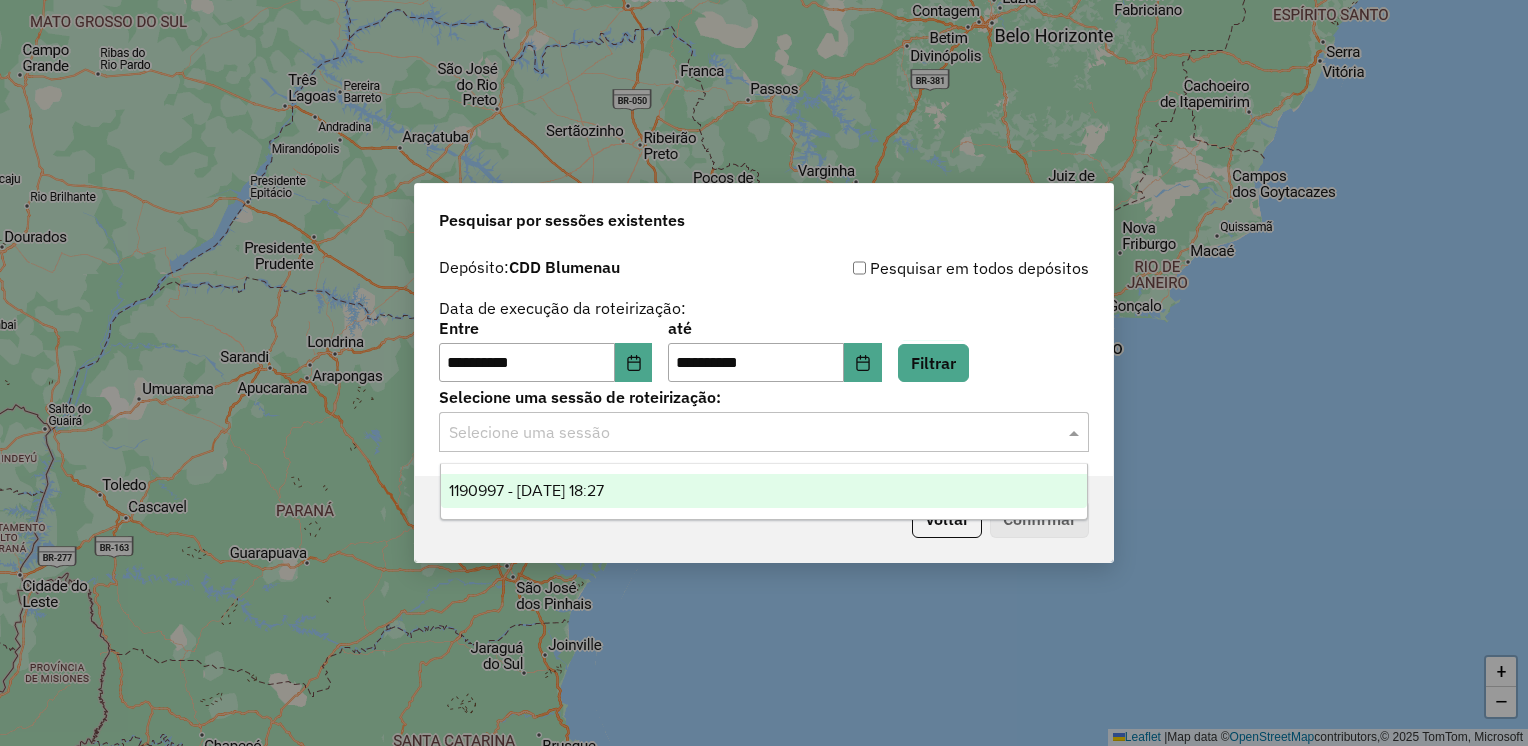 drag, startPoint x: 532, startPoint y: 491, endPoint x: 581, endPoint y: 490, distance: 49.010204 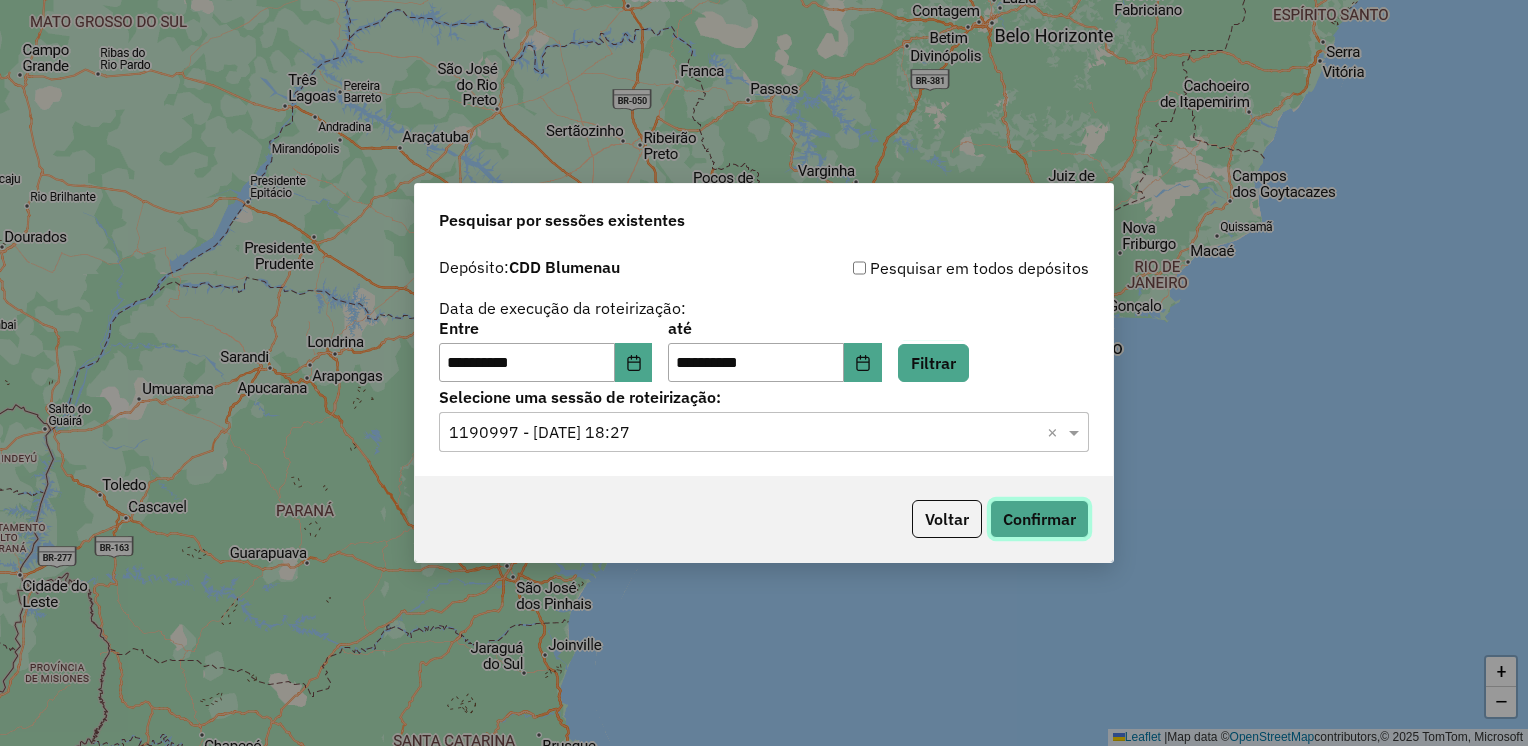 click on "Confirmar" 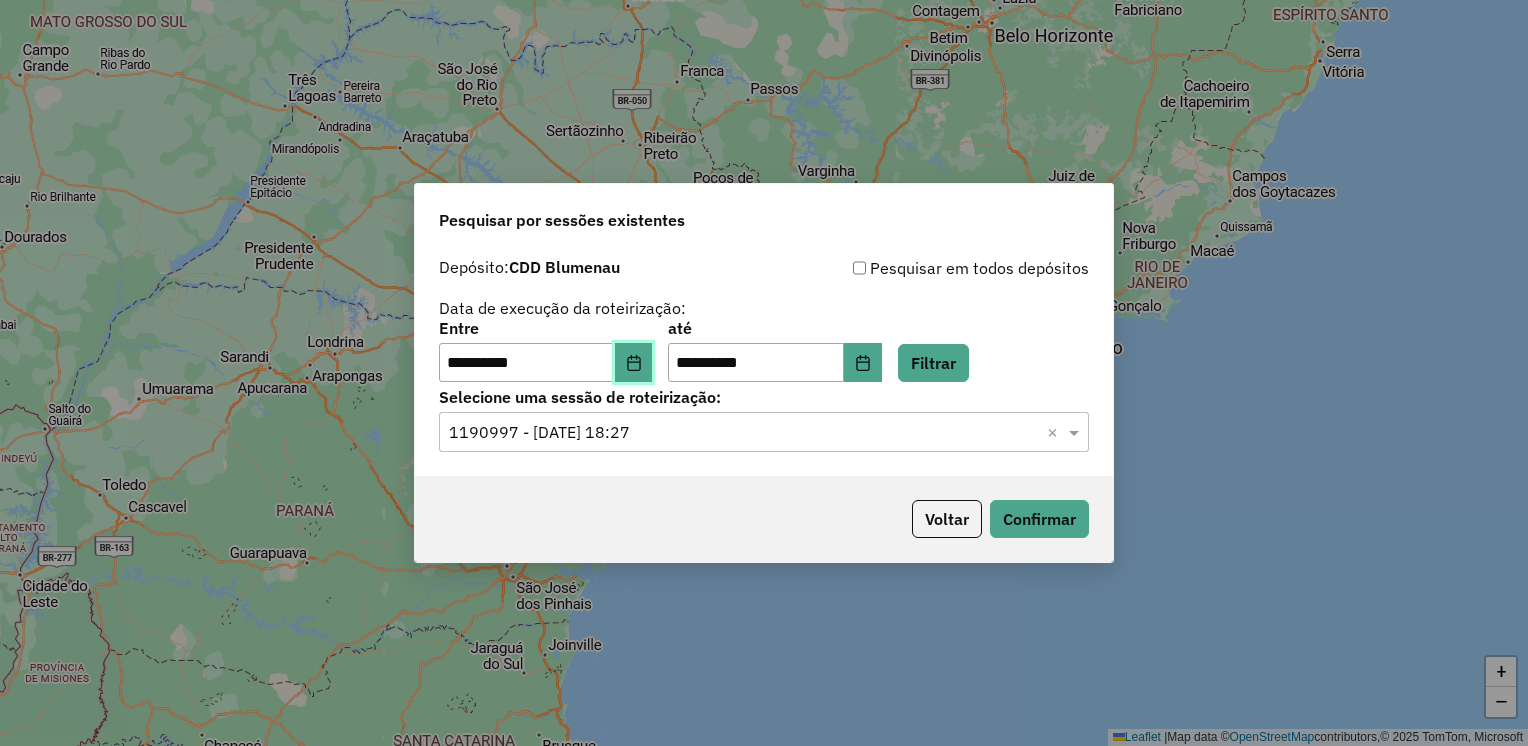 click at bounding box center [634, 363] 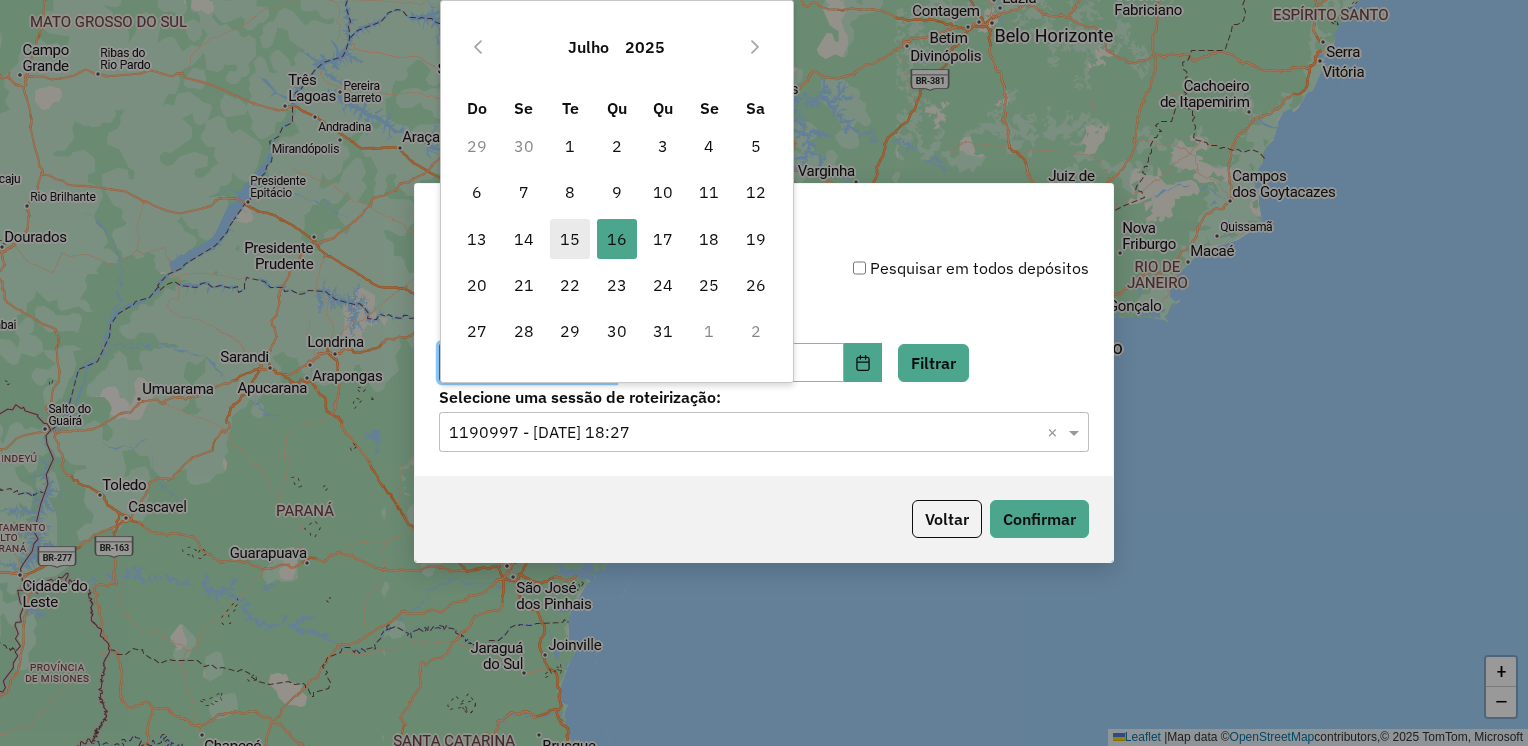 click on "15" at bounding box center [570, 239] 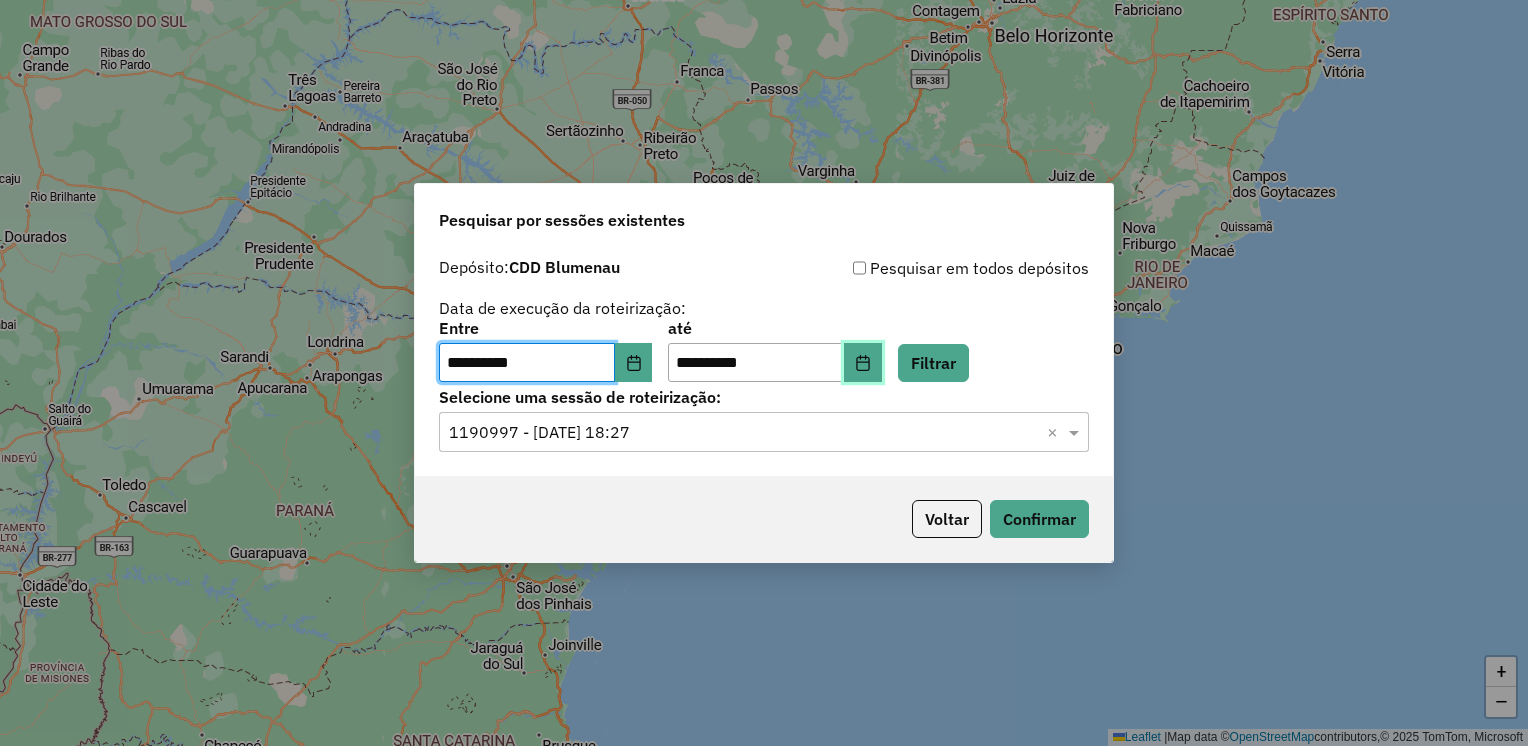 click 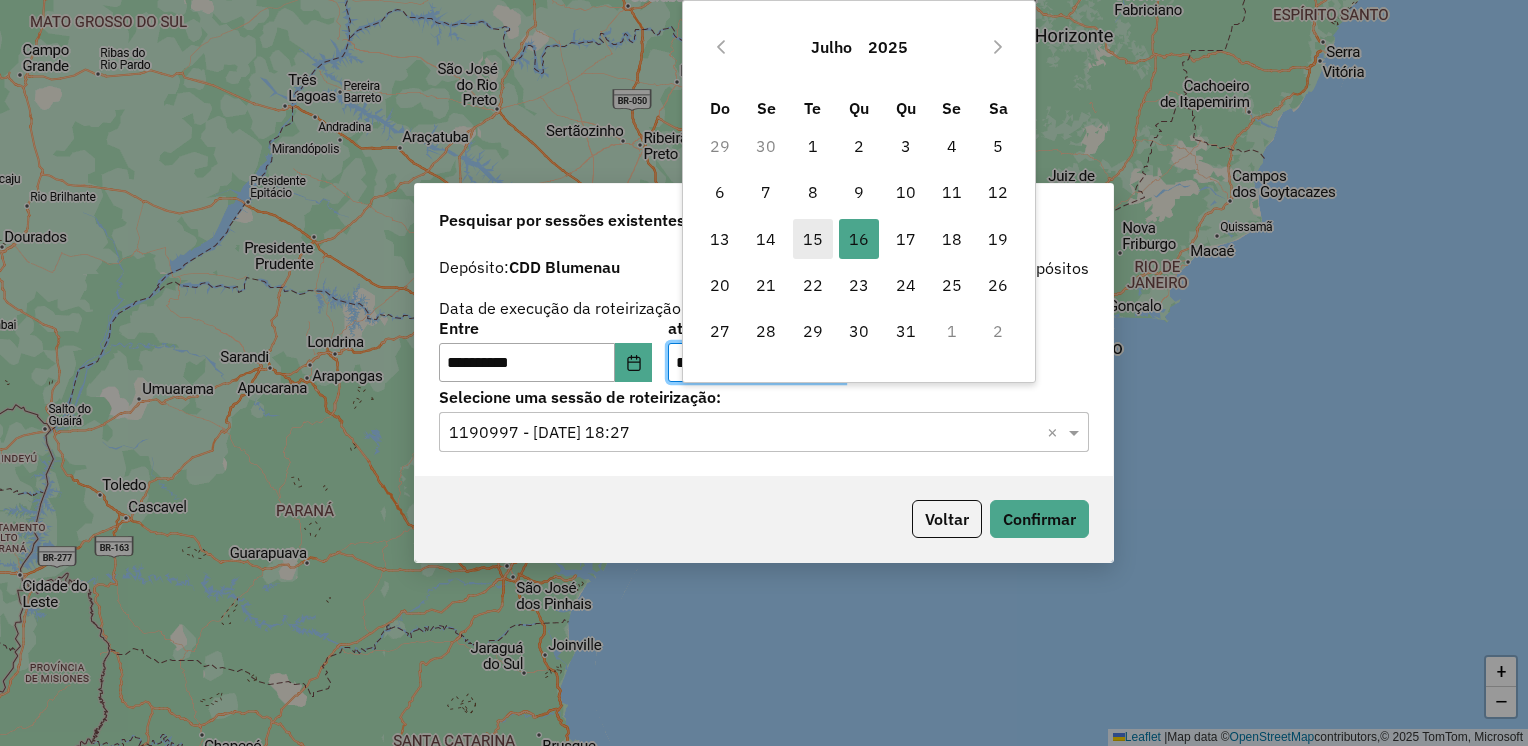 click on "15" at bounding box center [813, 239] 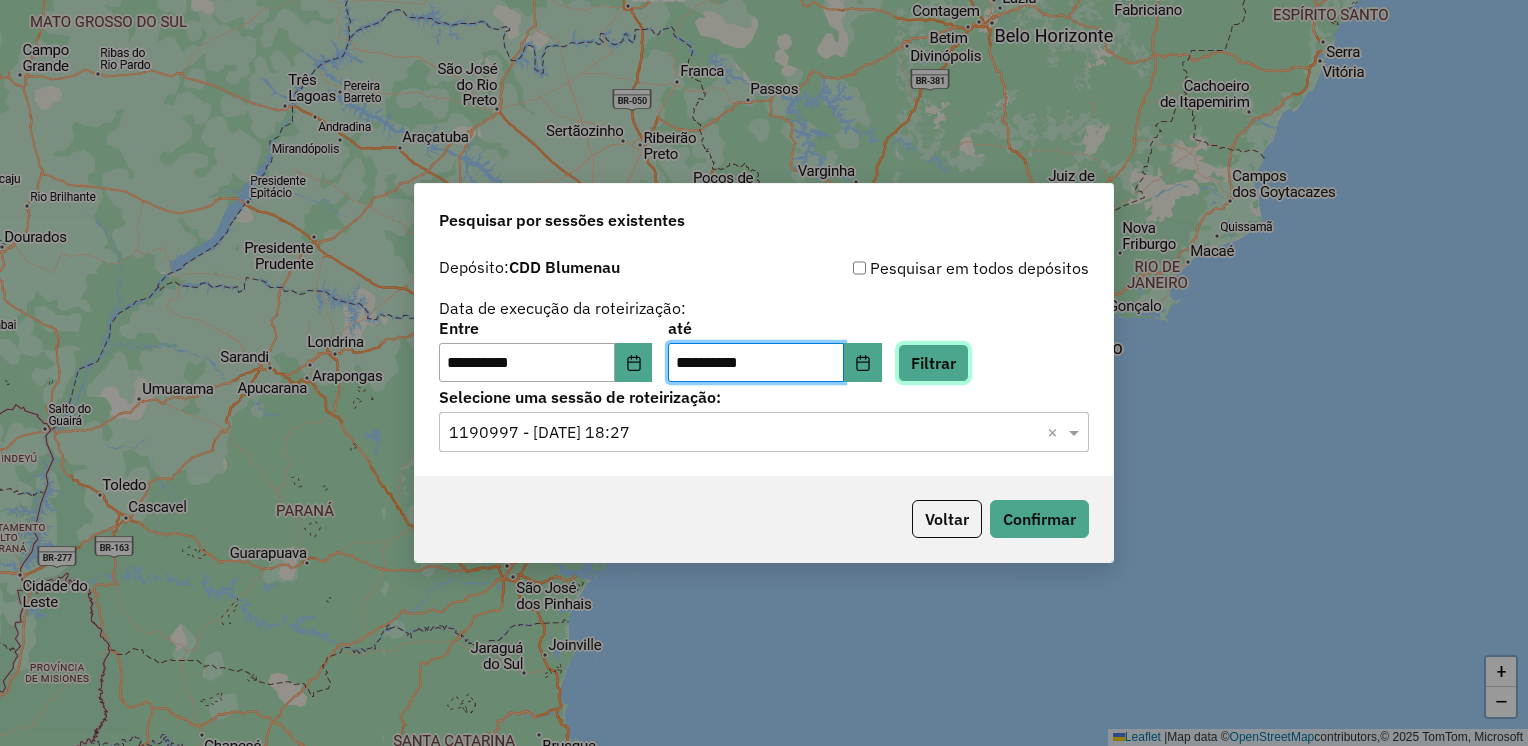click on "Filtrar" 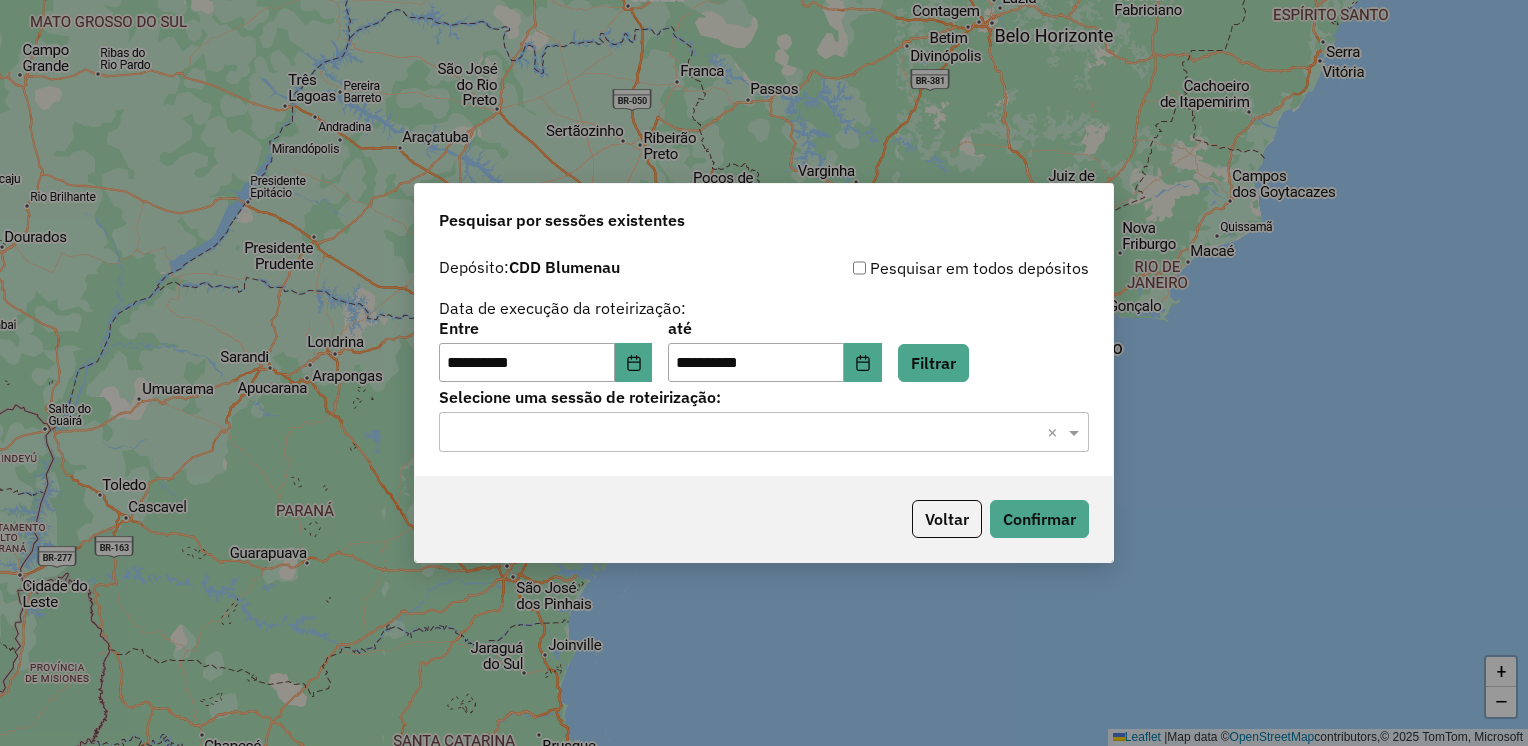click 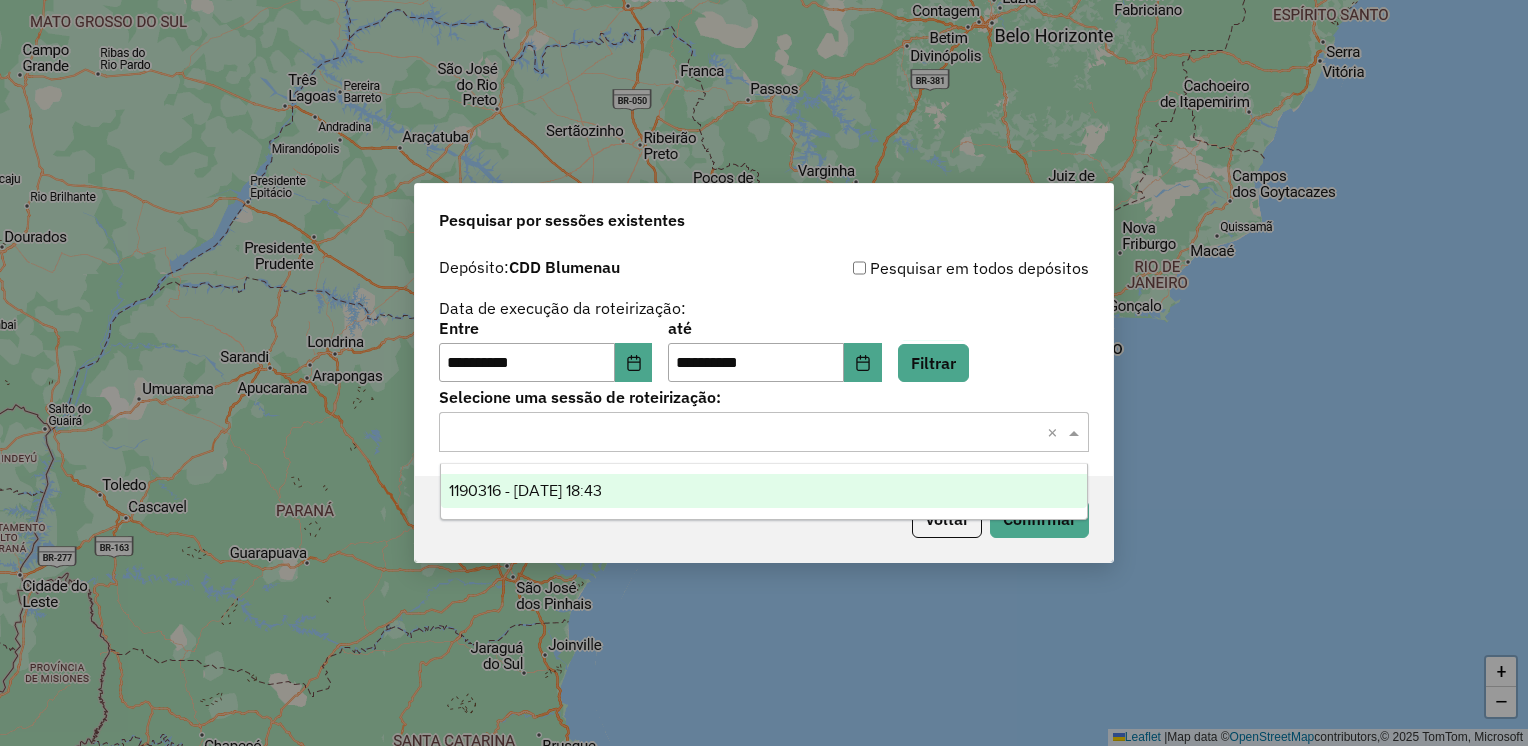 click on "1190316 - 15/07/2025 18:43" at bounding box center (525, 490) 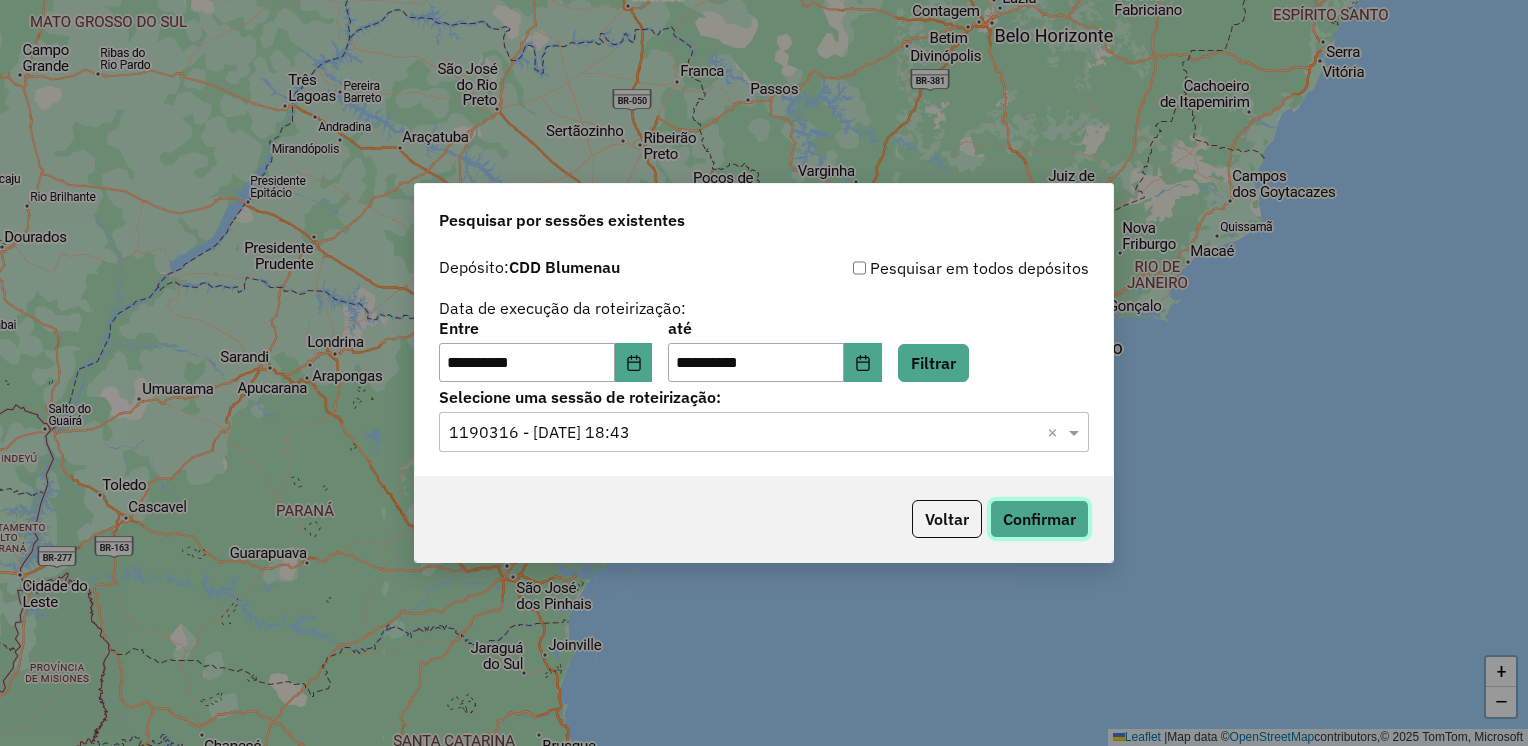 click on "Confirmar" 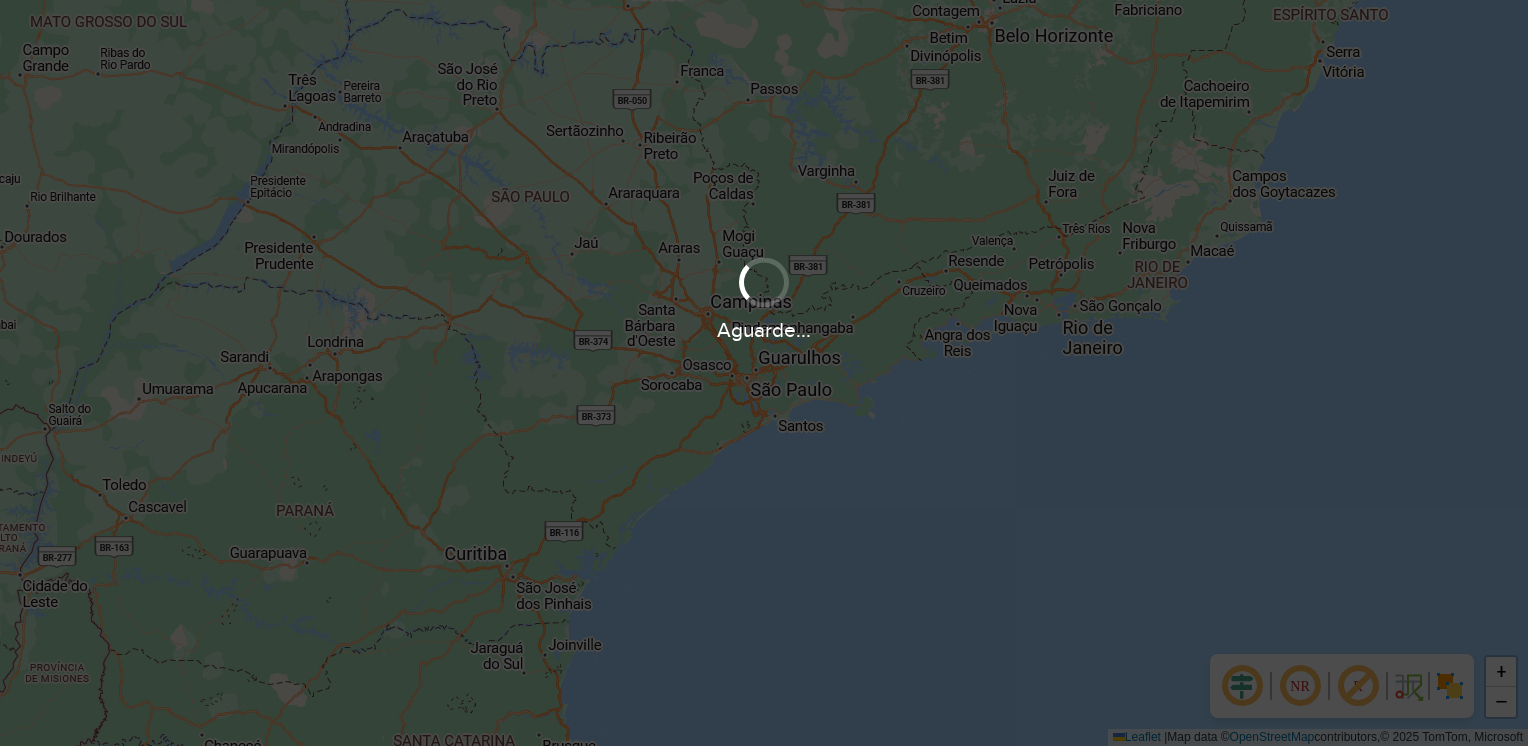 scroll, scrollTop: 0, scrollLeft: 0, axis: both 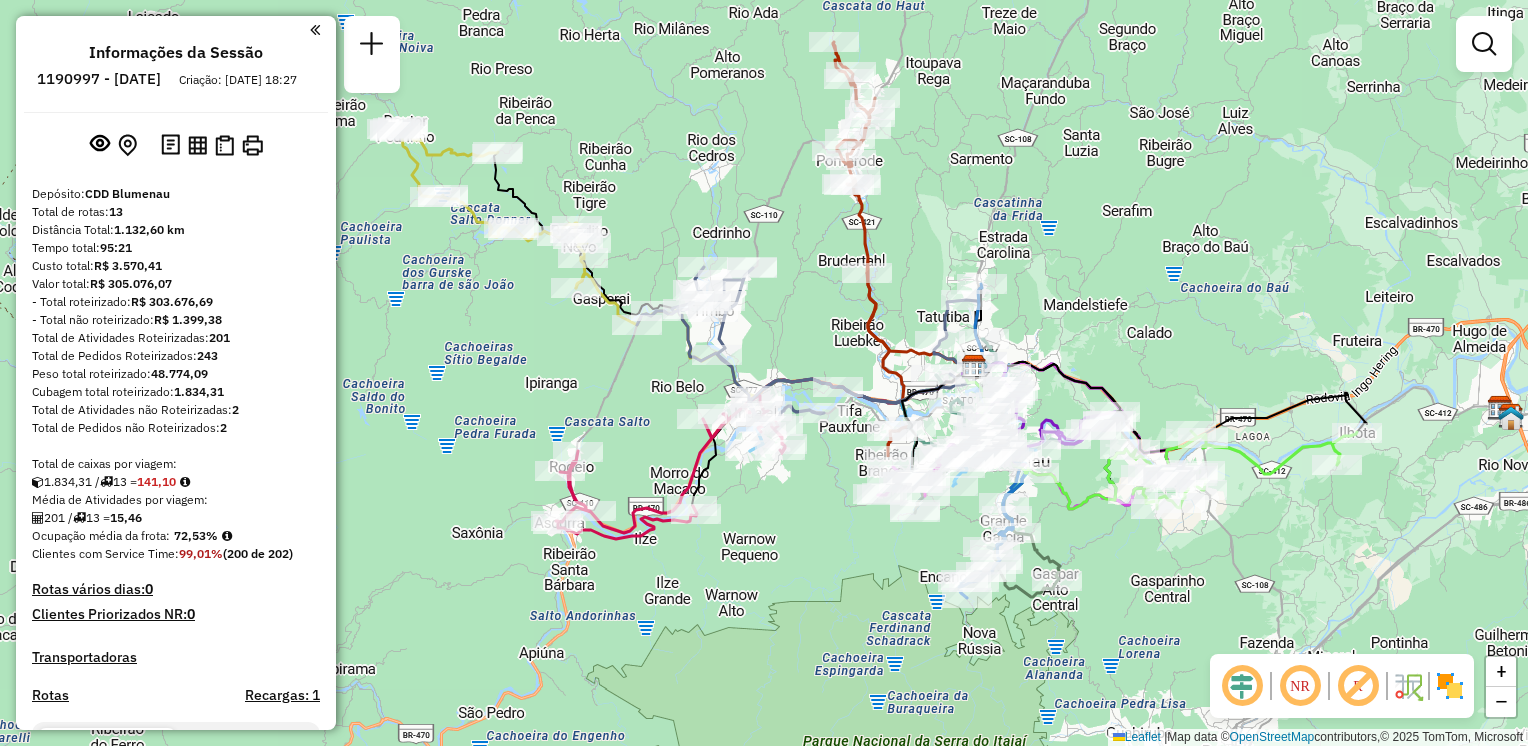 drag, startPoint x: 787, startPoint y: 509, endPoint x: 854, endPoint y: 533, distance: 71.168816 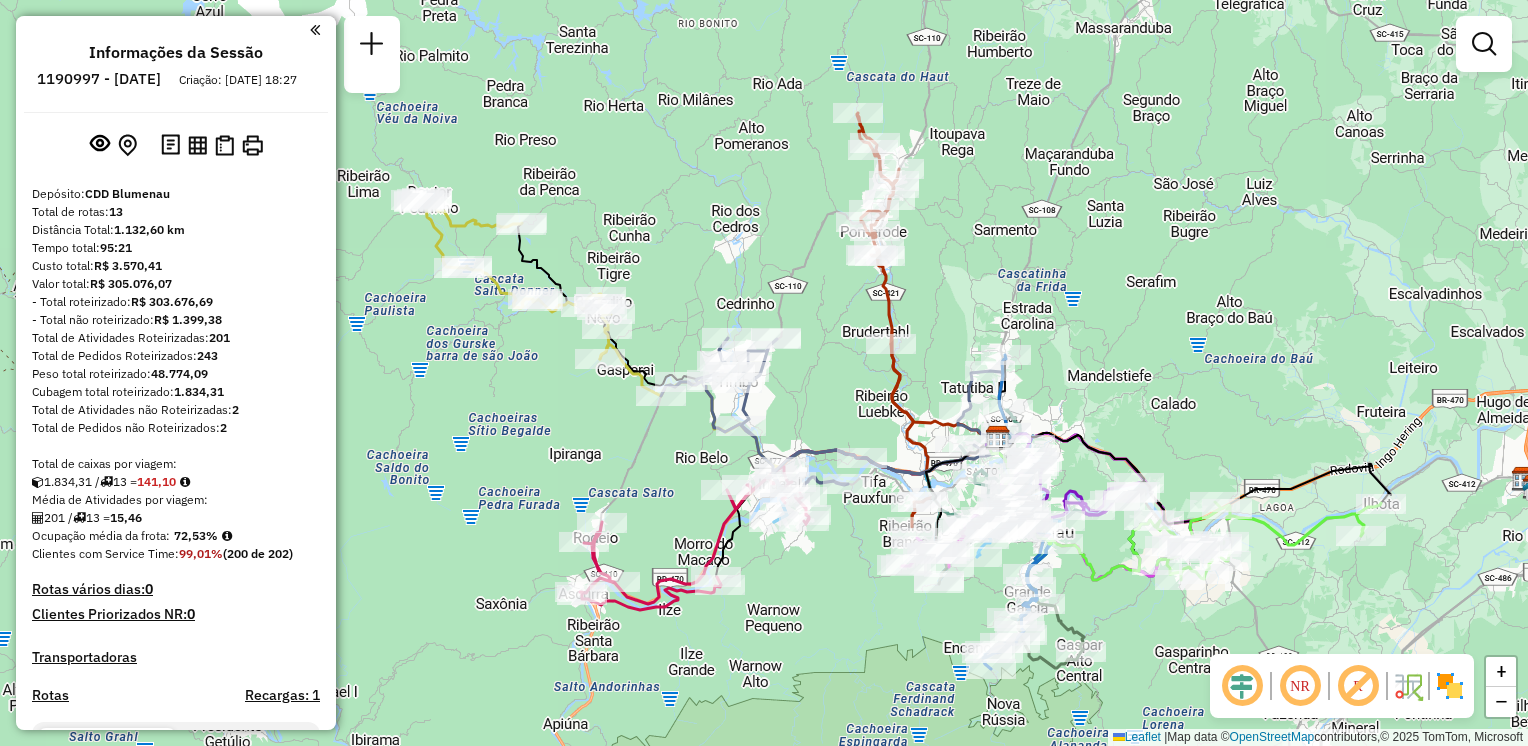 drag, startPoint x: 630, startPoint y: 406, endPoint x: 653, endPoint y: 475, distance: 72.73238 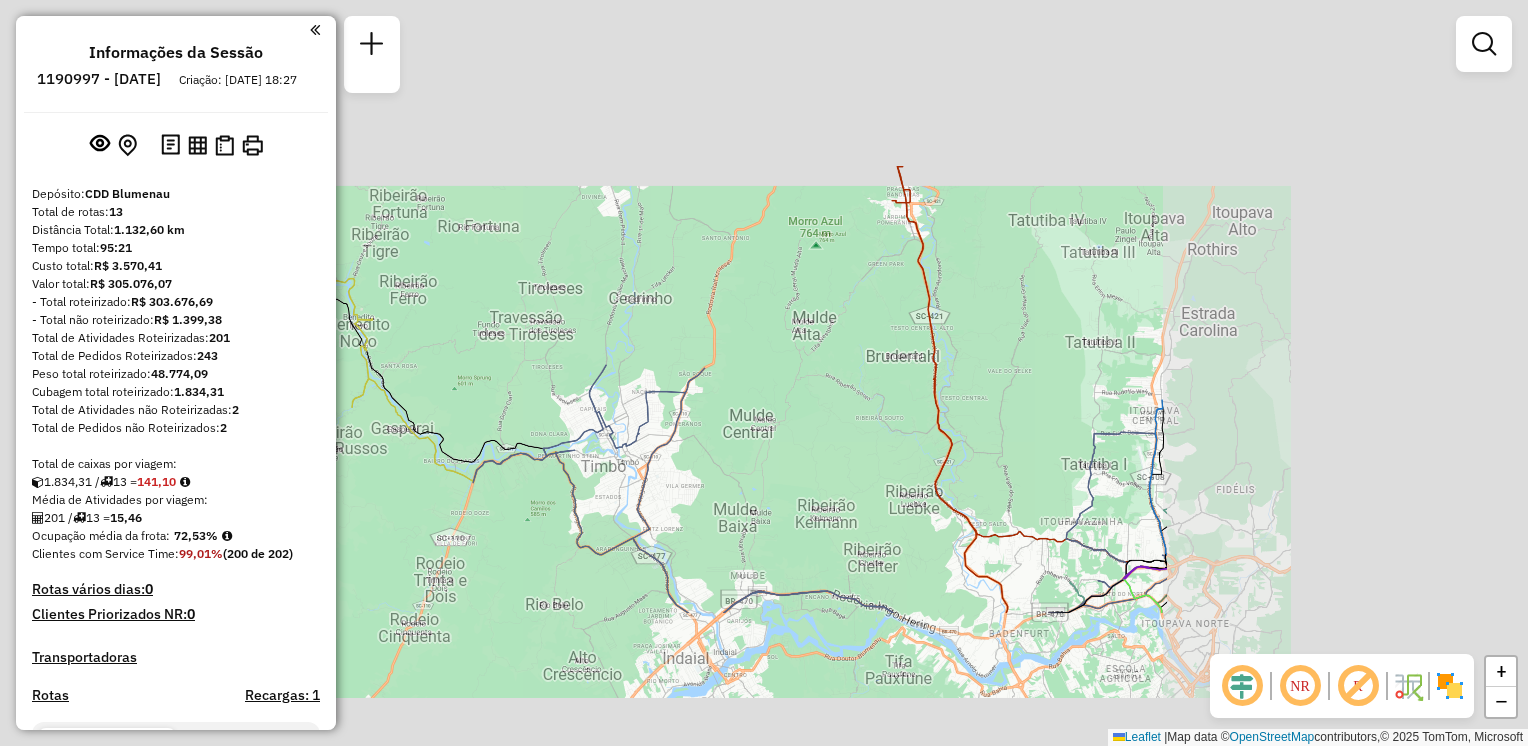 click on "Janela de atendimento Grade de atendimento Capacidade Transportadoras Veículos Cliente Pedidos  Rotas Selecione os dias de semana para filtrar as janelas de atendimento  Seg   Ter   Qua   Qui   Sex   Sáb   Dom  Informe o período da janela de atendimento: De: Até:  Filtrar exatamente a janela do cliente  Considerar janela de atendimento padrão  Selecione os dias de semana para filtrar as grades de atendimento  Seg   Ter   Qua   Qui   Sex   Sáb   Dom   Considerar clientes sem dia de atendimento cadastrado  Clientes fora do dia de atendimento selecionado Filtrar as atividades entre os valores definidos abaixo:  Peso mínimo:   Peso máximo:   Cubagem mínima:   Cubagem máxima:   De:   Até:  Filtrar as atividades entre o tempo de atendimento definido abaixo:  De:   Até:   Considerar capacidade total dos clientes não roteirizados Transportadora: Selecione um ou mais itens Tipo de veículo: Selecione um ou mais itens Veículo: Selecione um ou mais itens Motorista: Selecione um ou mais itens Nome: Rótulo:" 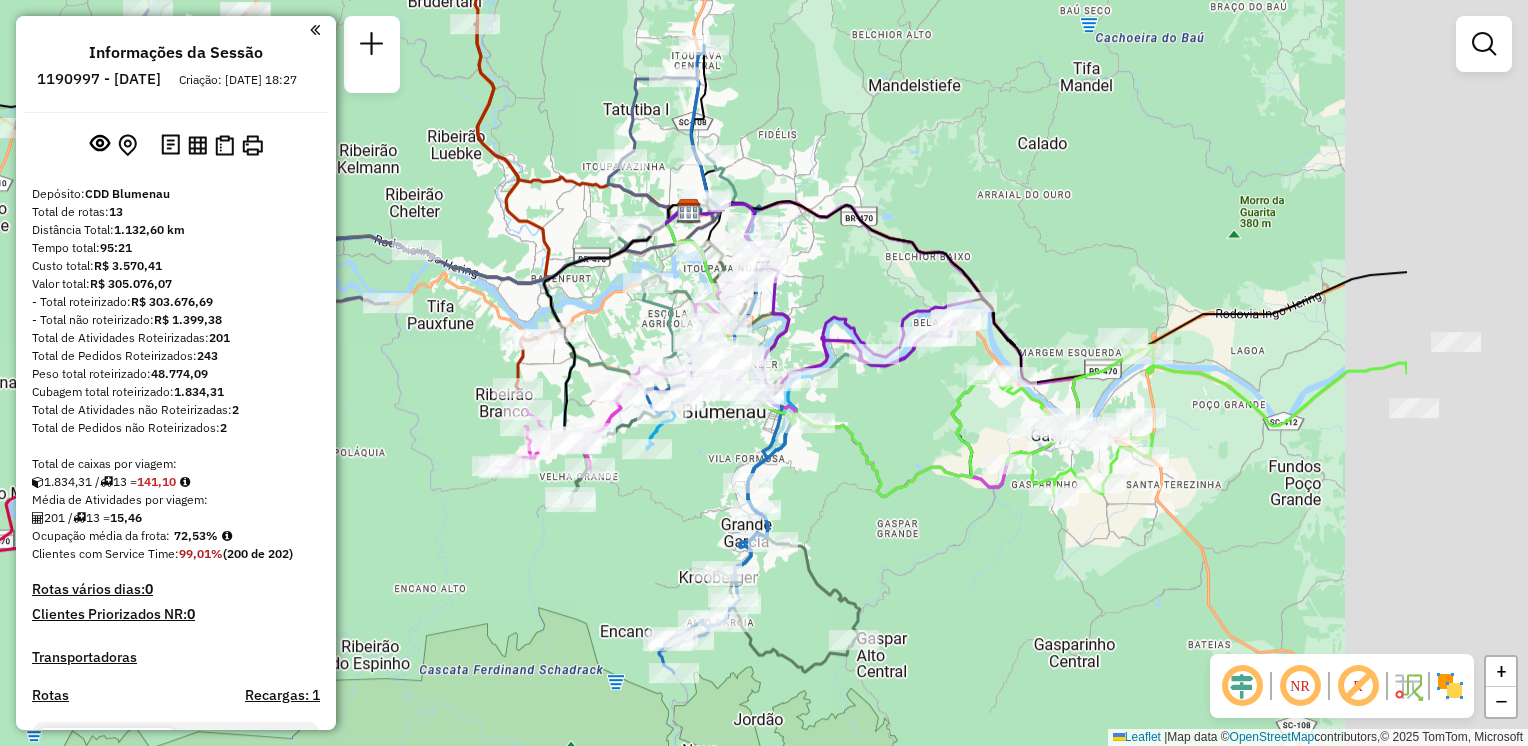 drag, startPoint x: 596, startPoint y: 310, endPoint x: 581, endPoint y: 304, distance: 16.155495 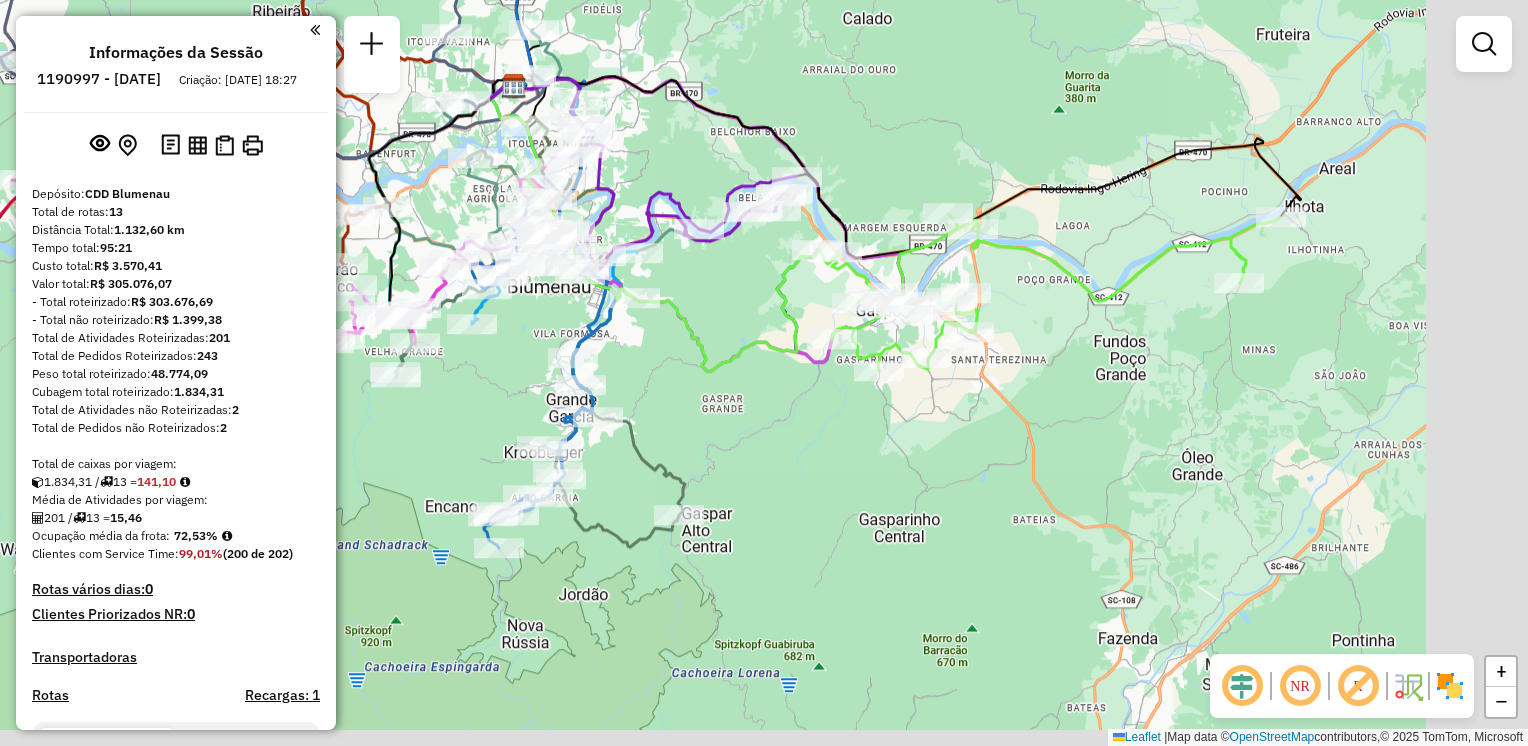 drag, startPoint x: 944, startPoint y: 418, endPoint x: 782, endPoint y: 315, distance: 191.97136 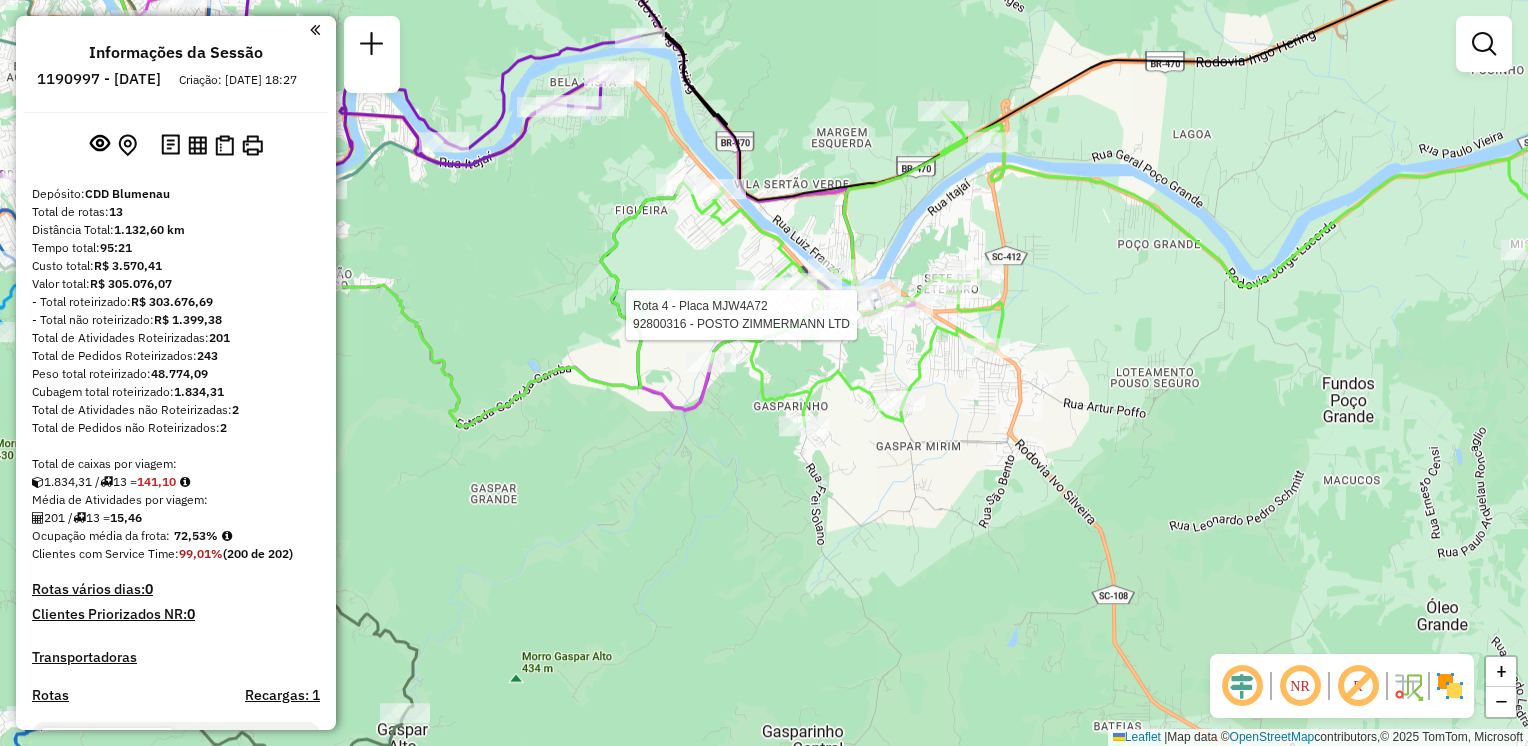 select on "**********" 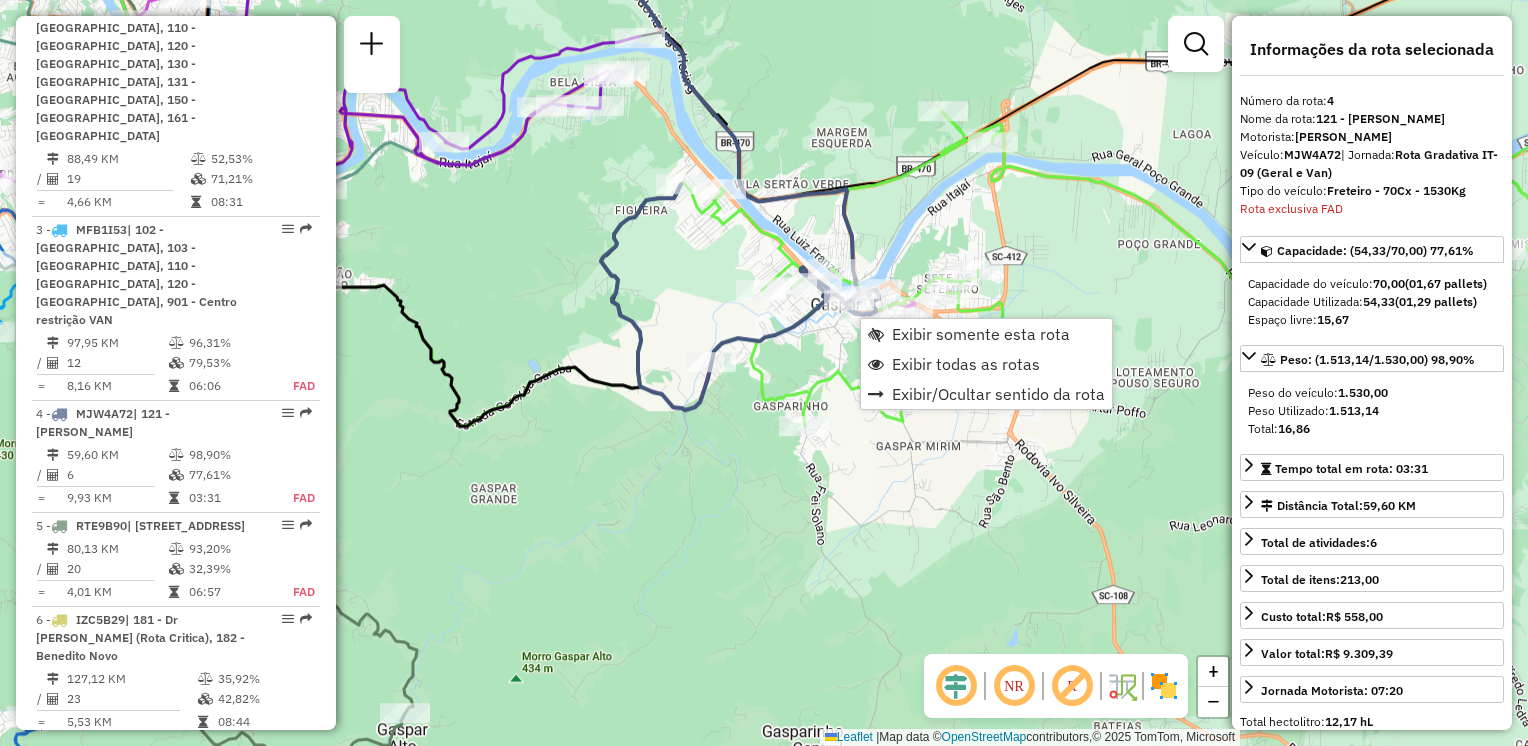 scroll, scrollTop: 1176, scrollLeft: 0, axis: vertical 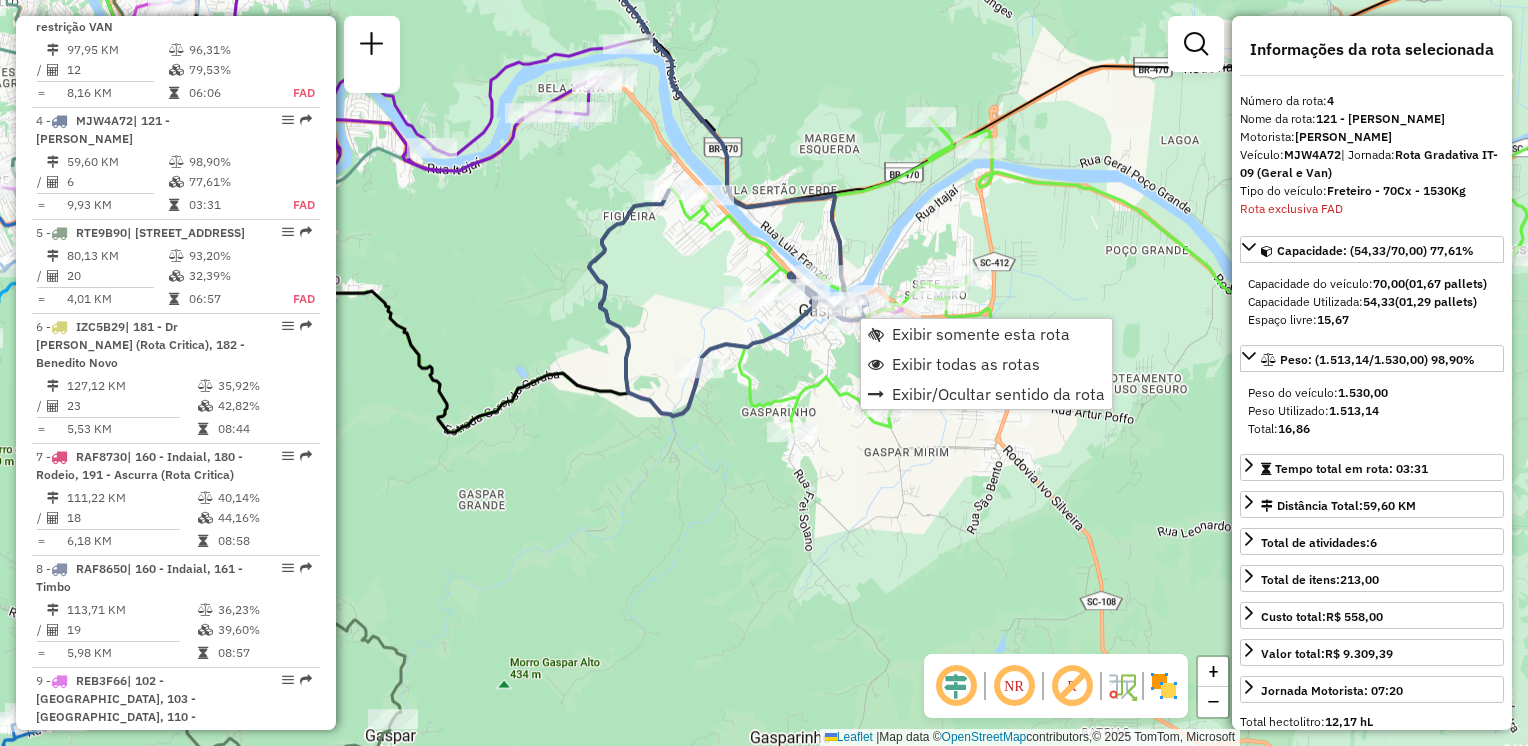 drag, startPoint x: 735, startPoint y: 315, endPoint x: 712, endPoint y: 382, distance: 70.837845 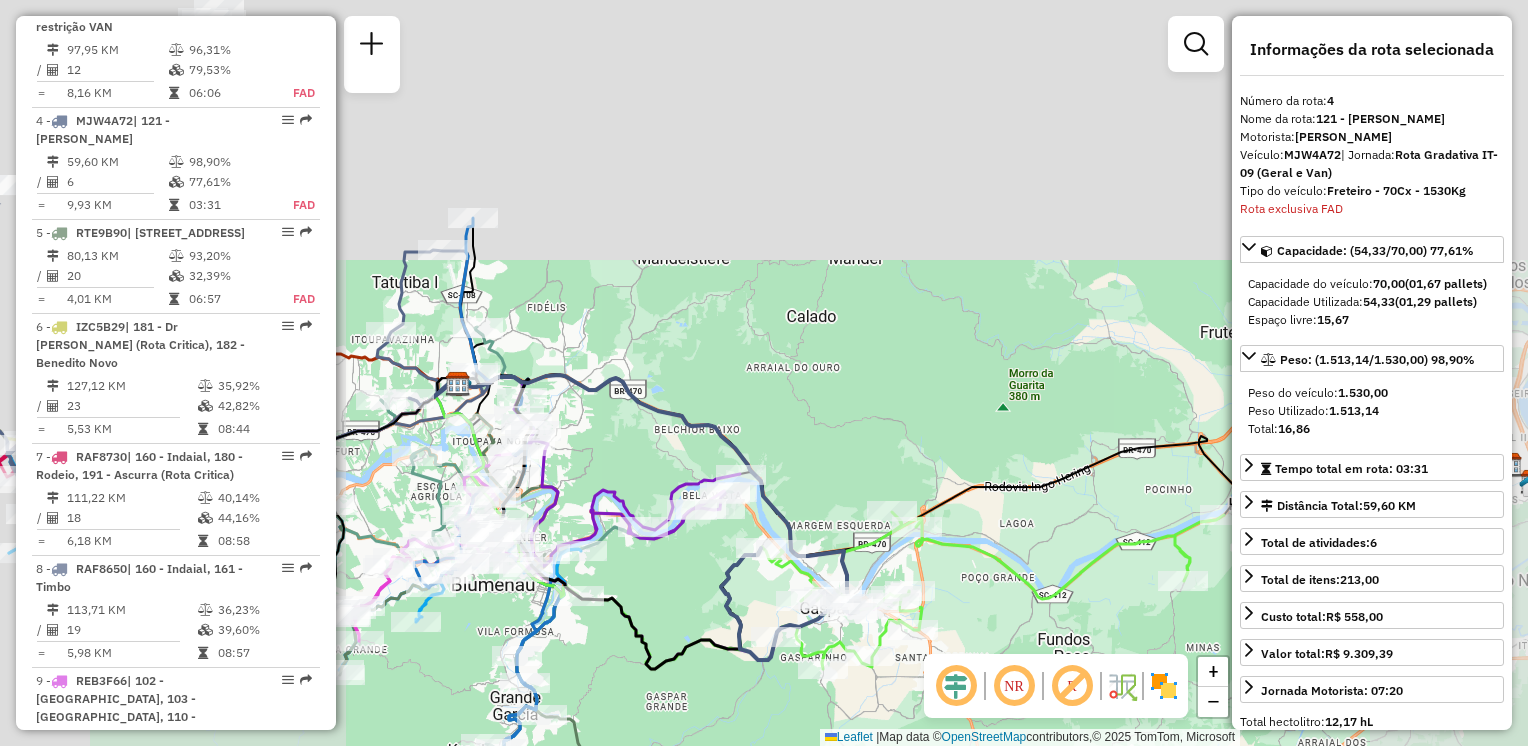 drag, startPoint x: 738, startPoint y: 136, endPoint x: 847, endPoint y: 428, distance: 311.68094 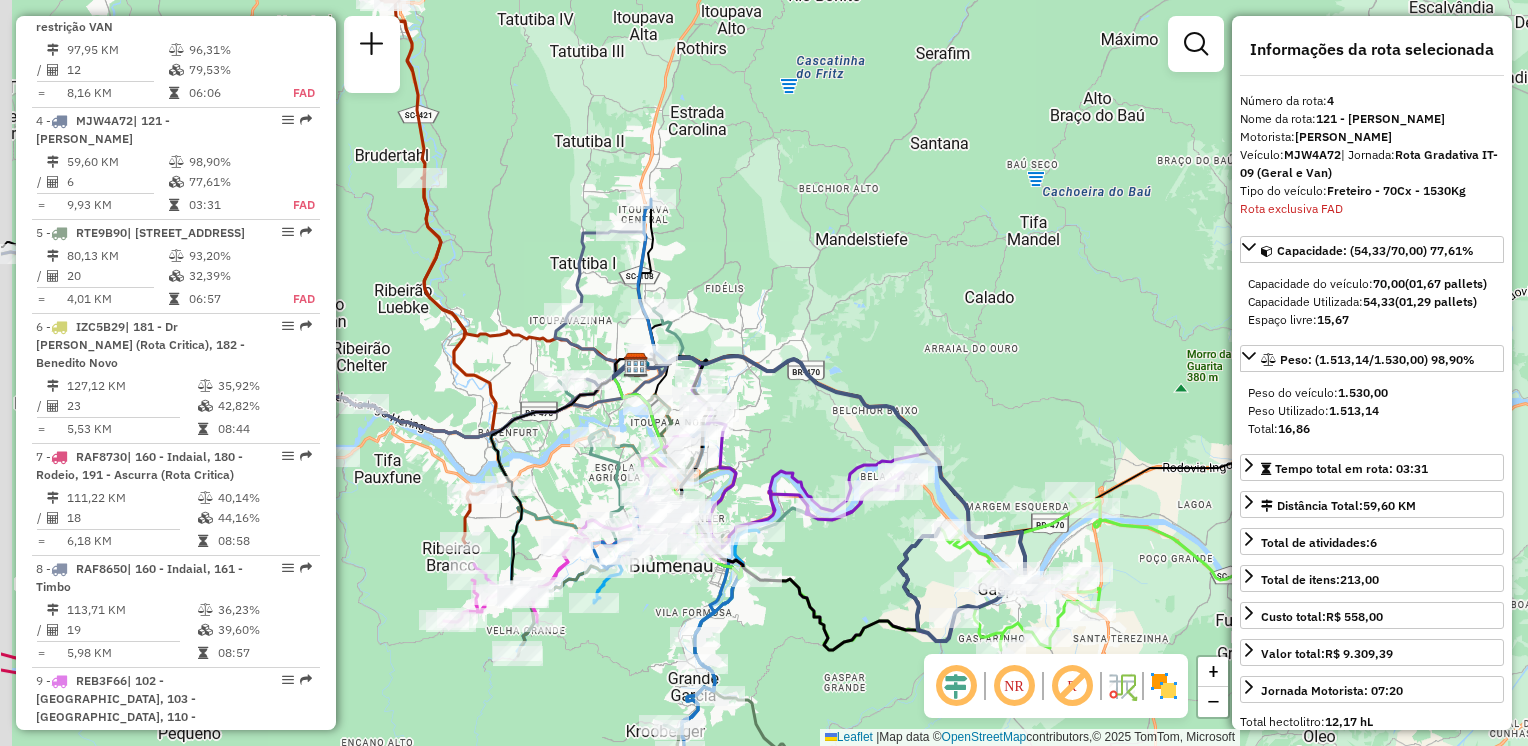 drag, startPoint x: 866, startPoint y: 314, endPoint x: 954, endPoint y: 271, distance: 97.94386 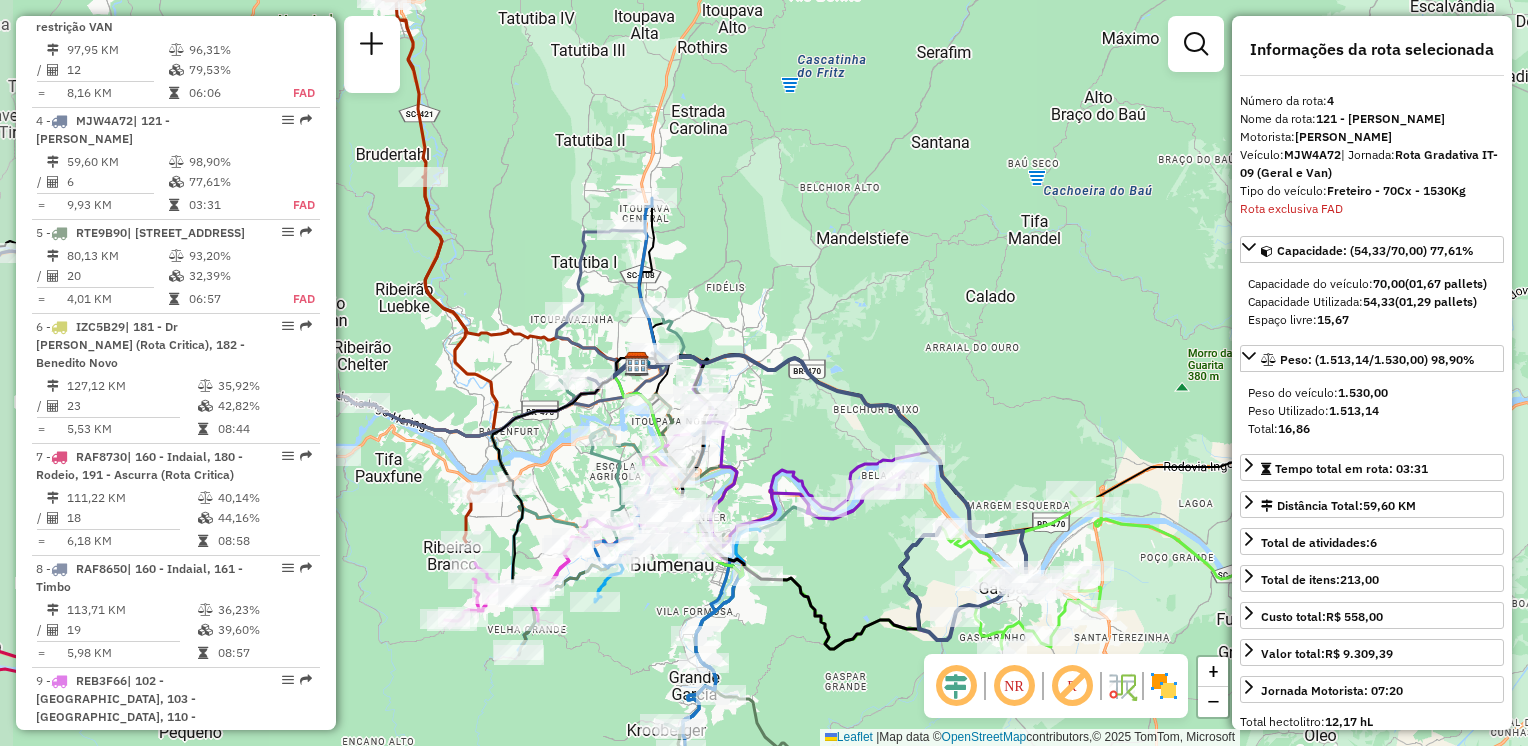 drag, startPoint x: 998, startPoint y: 270, endPoint x: 1042, endPoint y: 302, distance: 54.405884 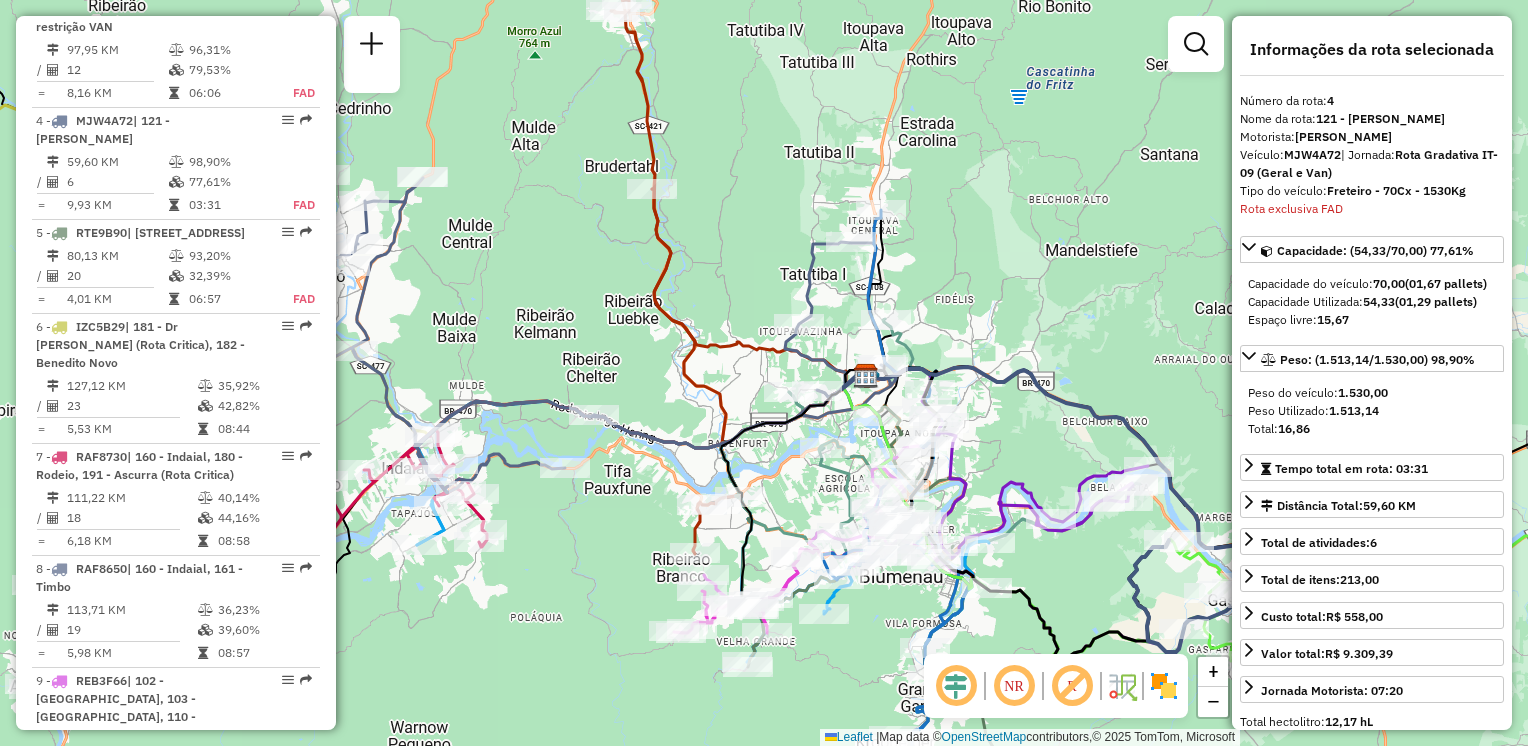 drag, startPoint x: 1043, startPoint y: 297, endPoint x: 1226, endPoint y: 327, distance: 185.44272 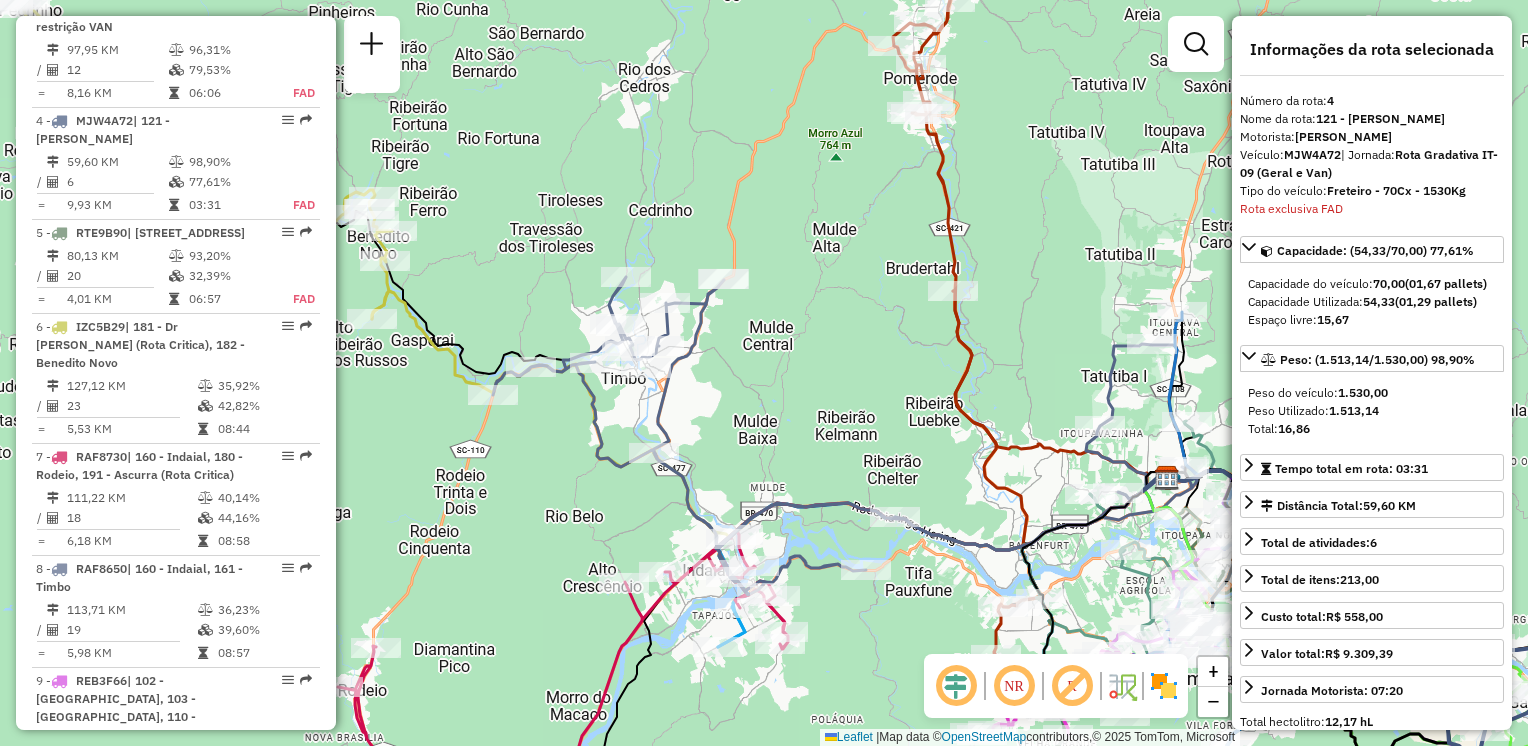 drag, startPoint x: 908, startPoint y: 366, endPoint x: 1056, endPoint y: 365, distance: 148.00337 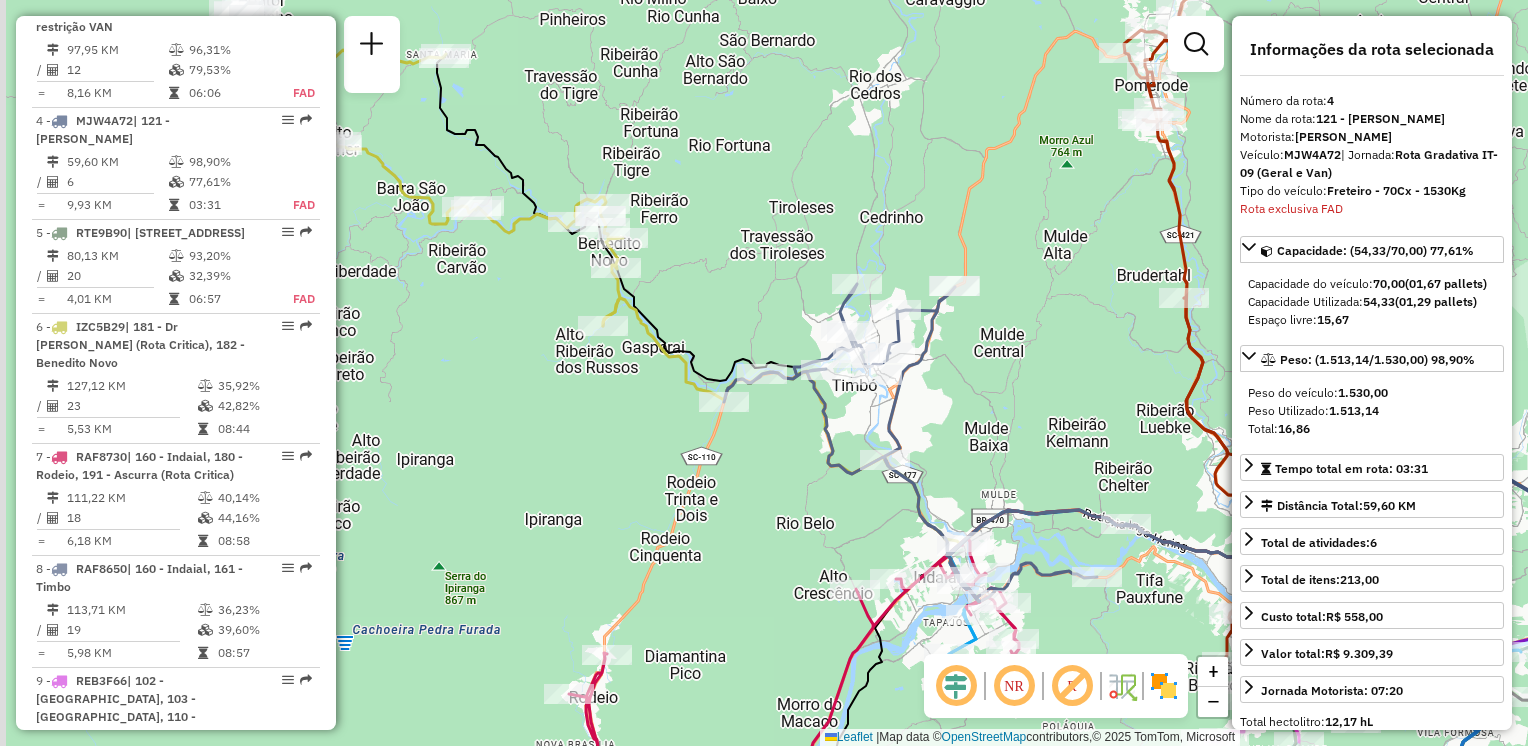 drag, startPoint x: 908, startPoint y: 418, endPoint x: 1051, endPoint y: 444, distance: 145.34442 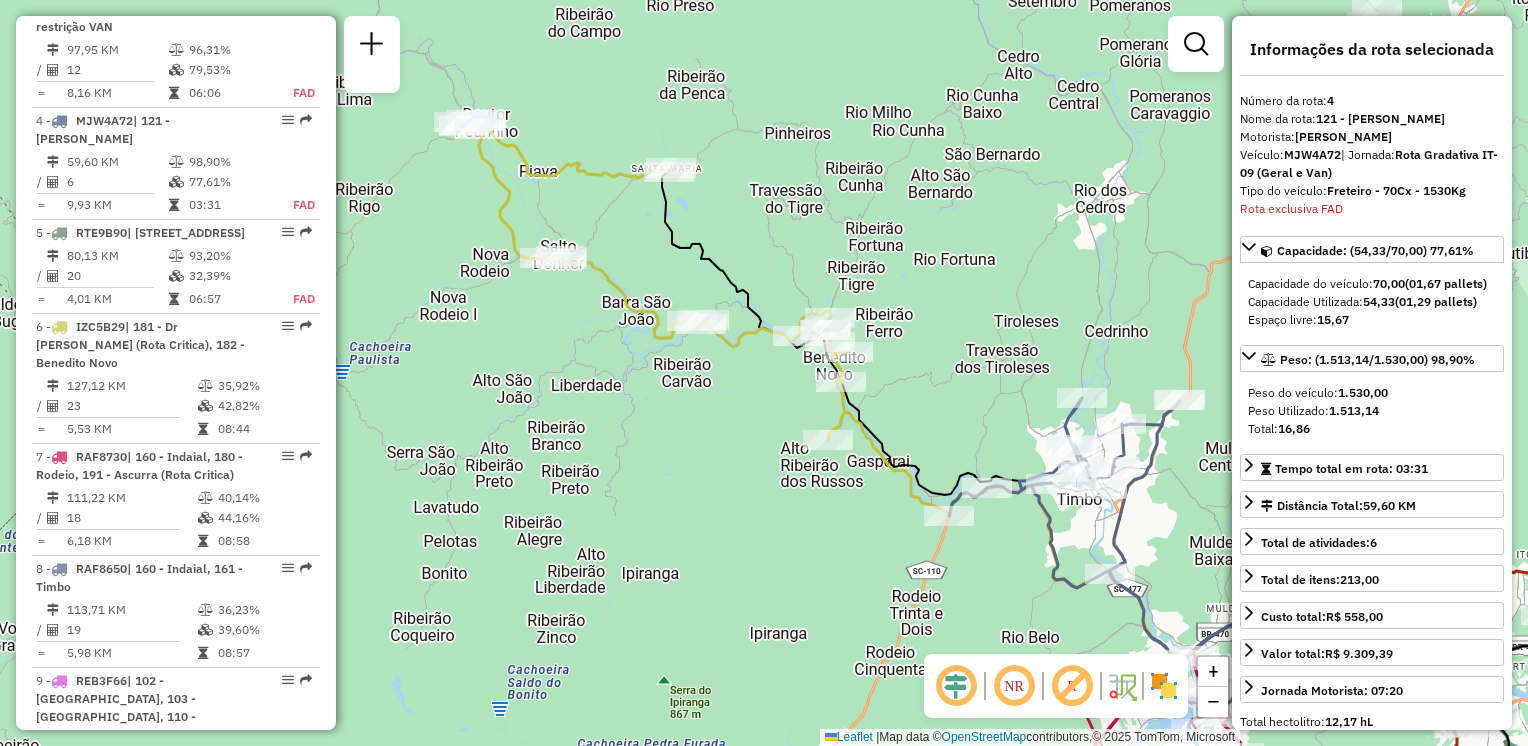 drag, startPoint x: 660, startPoint y: 439, endPoint x: 815, endPoint y: 538, distance: 183.91846 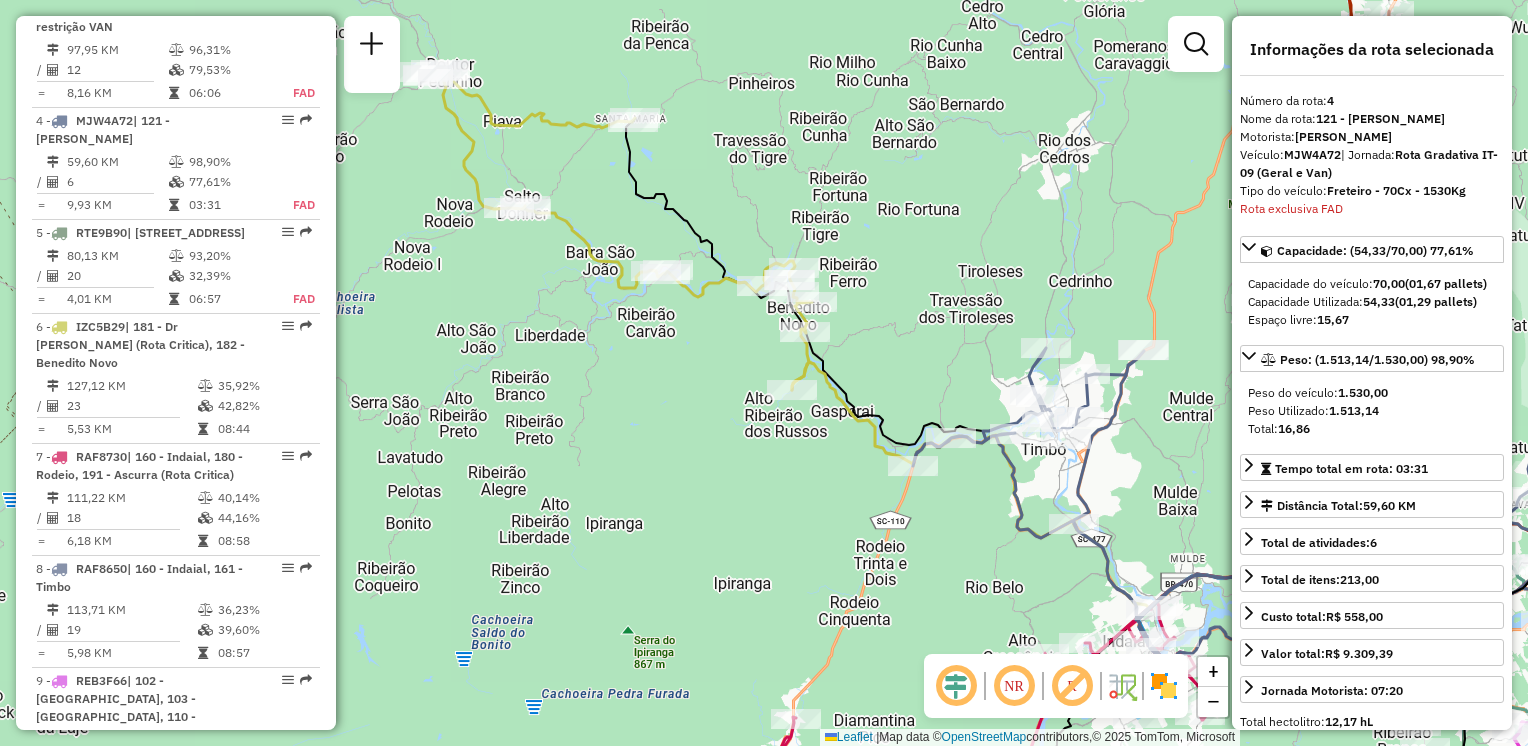 drag, startPoint x: 610, startPoint y: 462, endPoint x: 555, endPoint y: 425, distance: 66.287254 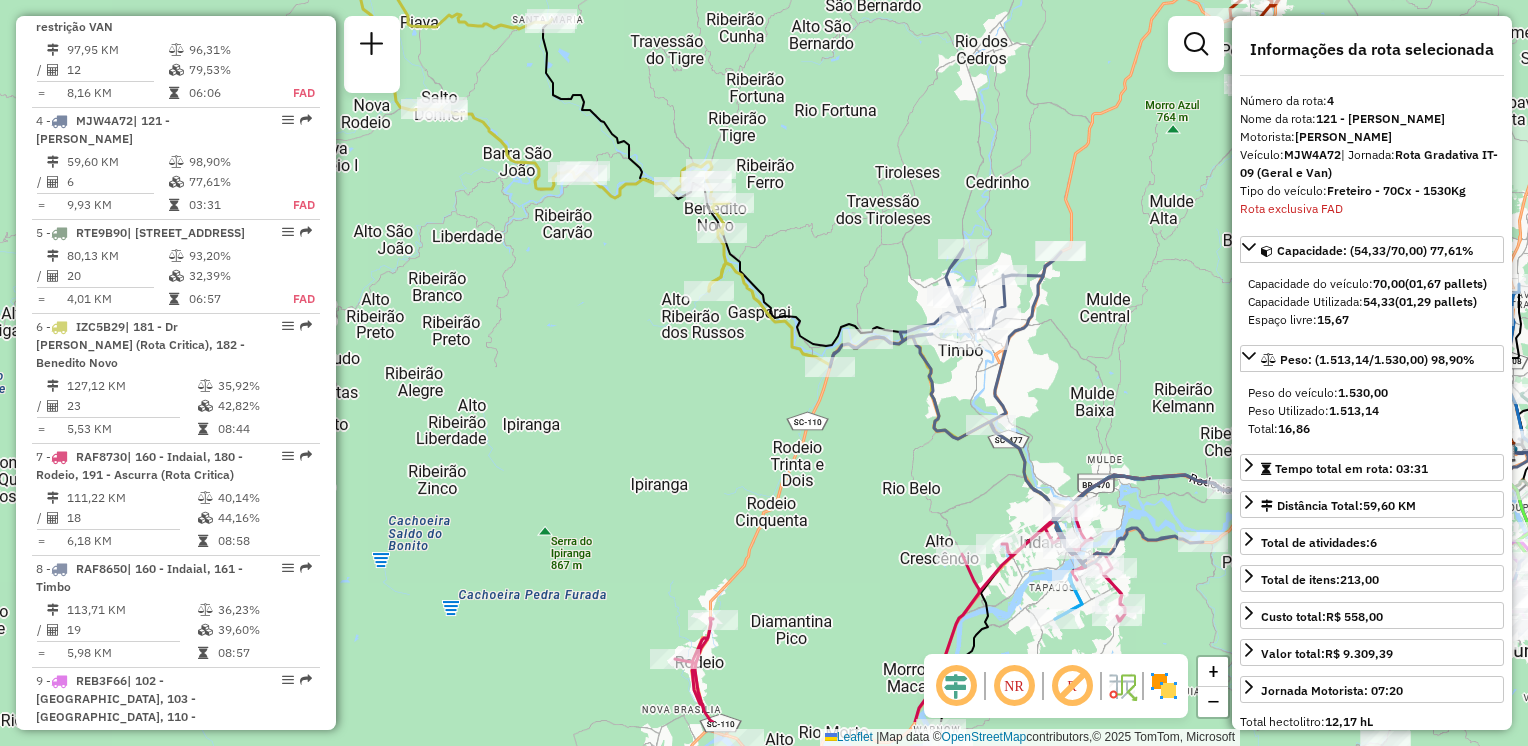 drag, startPoint x: 834, startPoint y: 461, endPoint x: 819, endPoint y: 386, distance: 76.48529 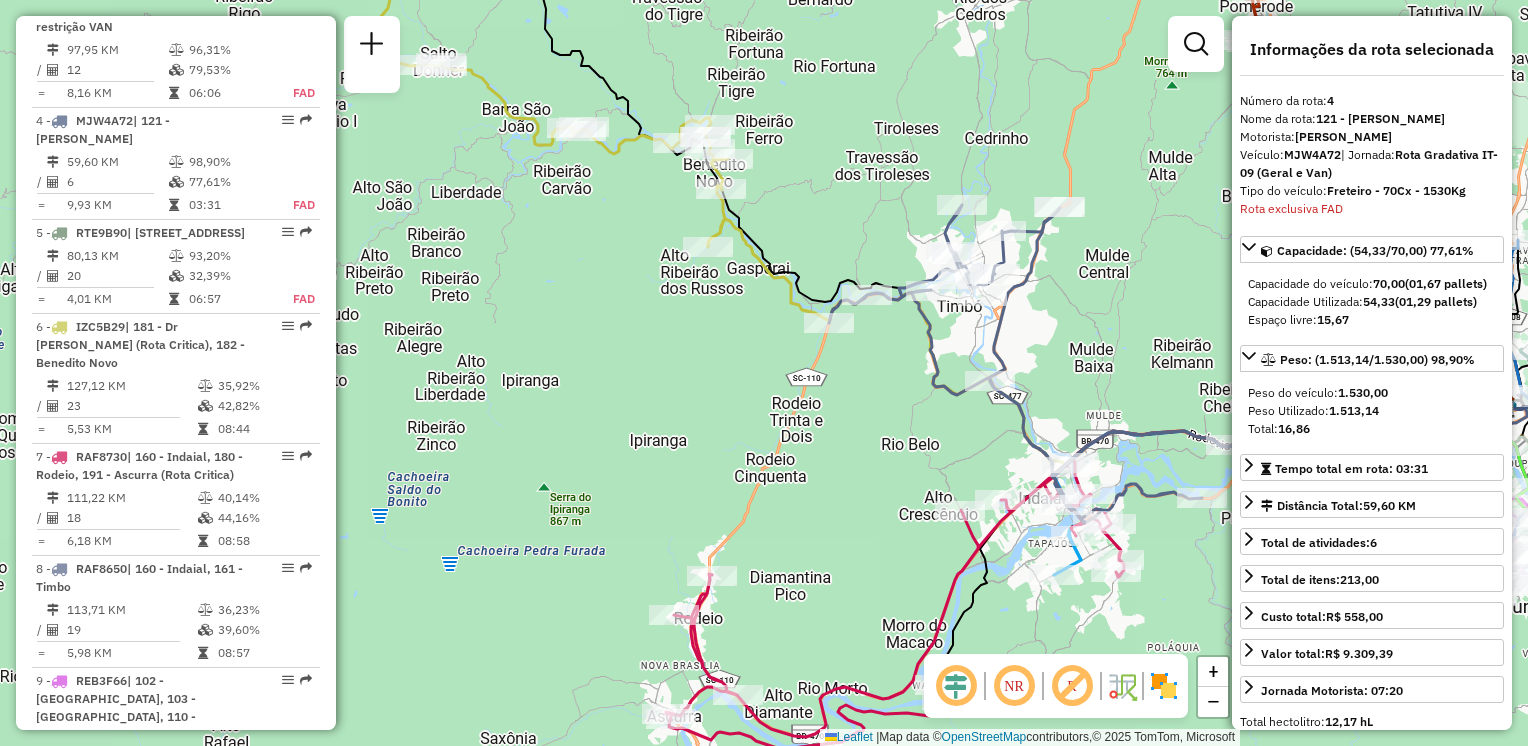 drag, startPoint x: 843, startPoint y: 425, endPoint x: 843, endPoint y: 362, distance: 63 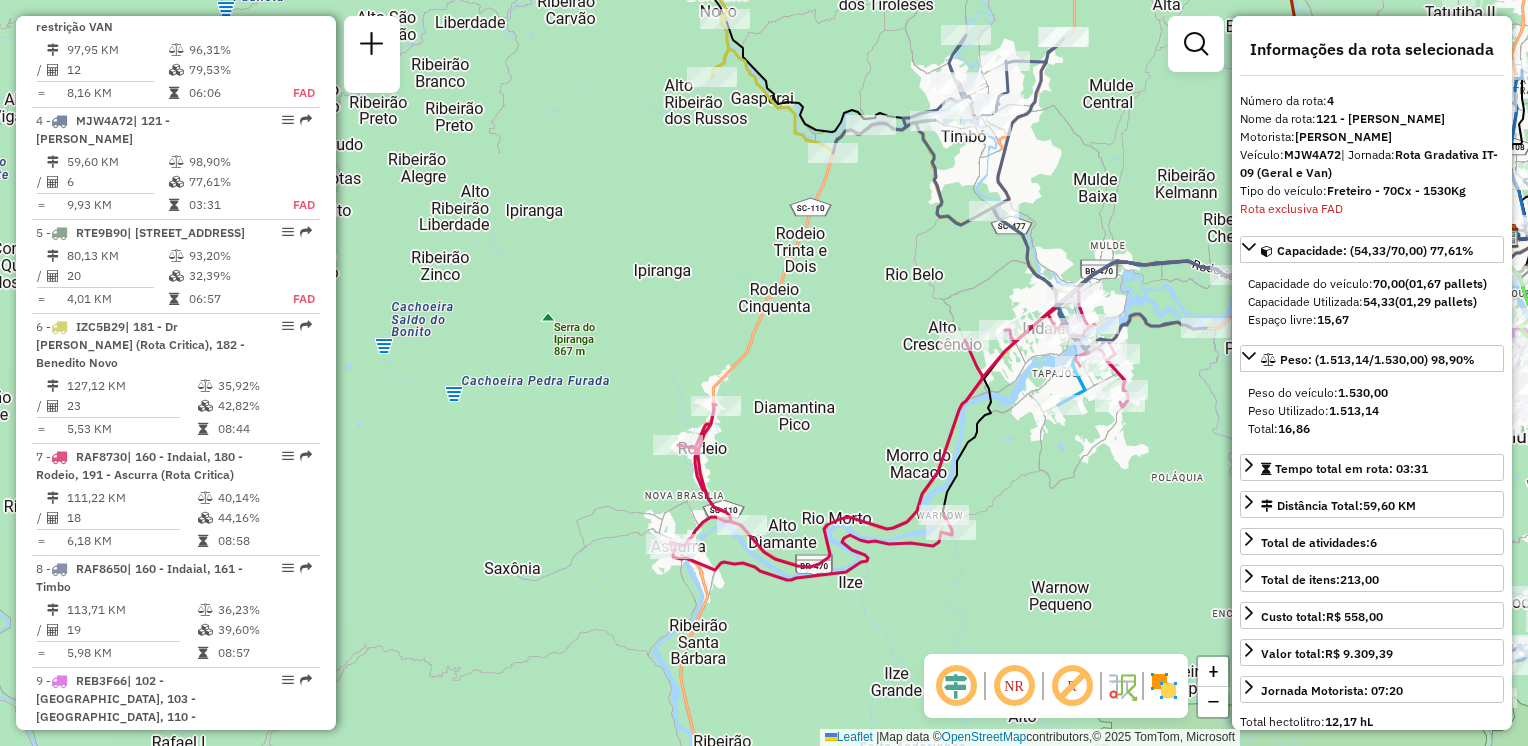 drag, startPoint x: 852, startPoint y: 382, endPoint x: 853, endPoint y: 370, distance: 12.0415945 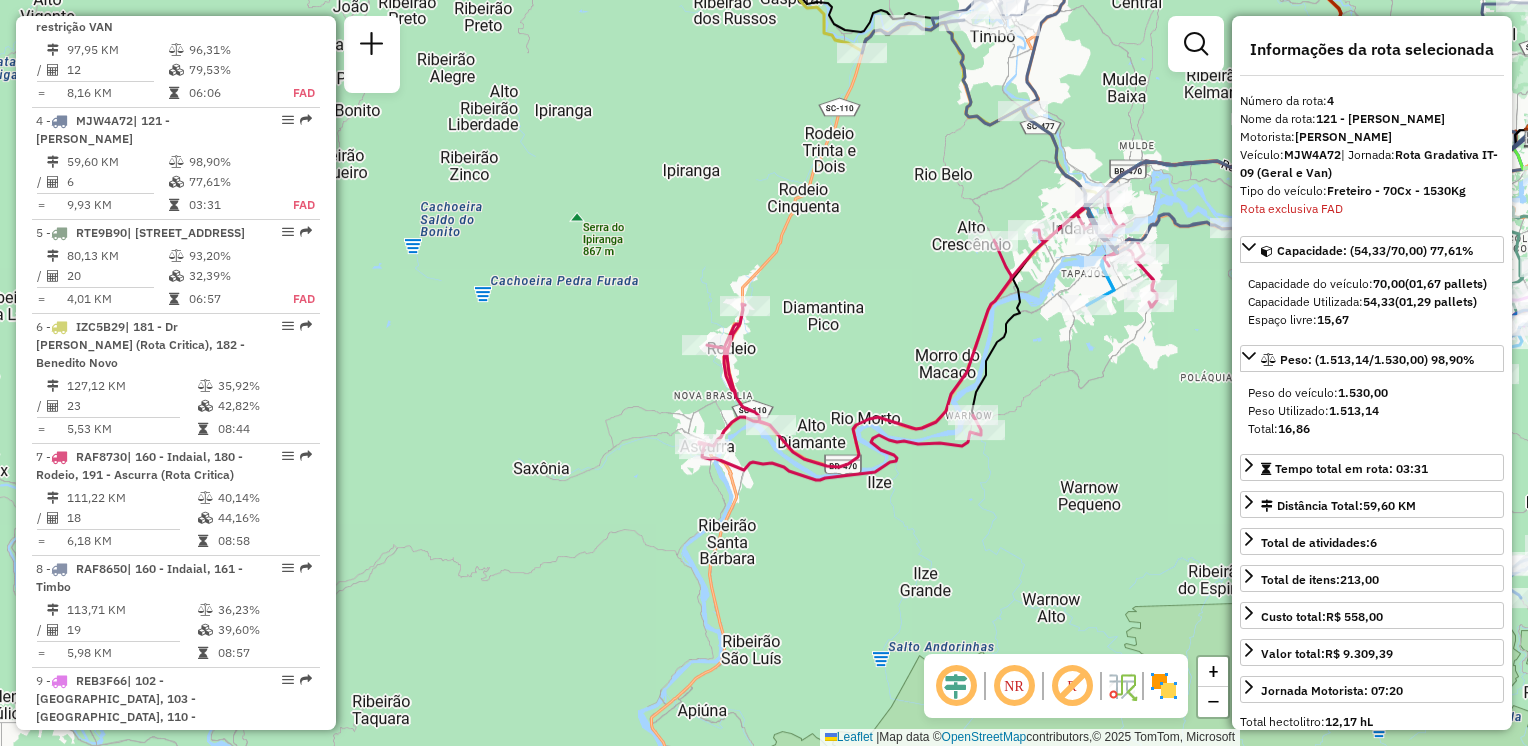 drag, startPoint x: 884, startPoint y: 346, endPoint x: 914, endPoint y: 315, distance: 43.13931 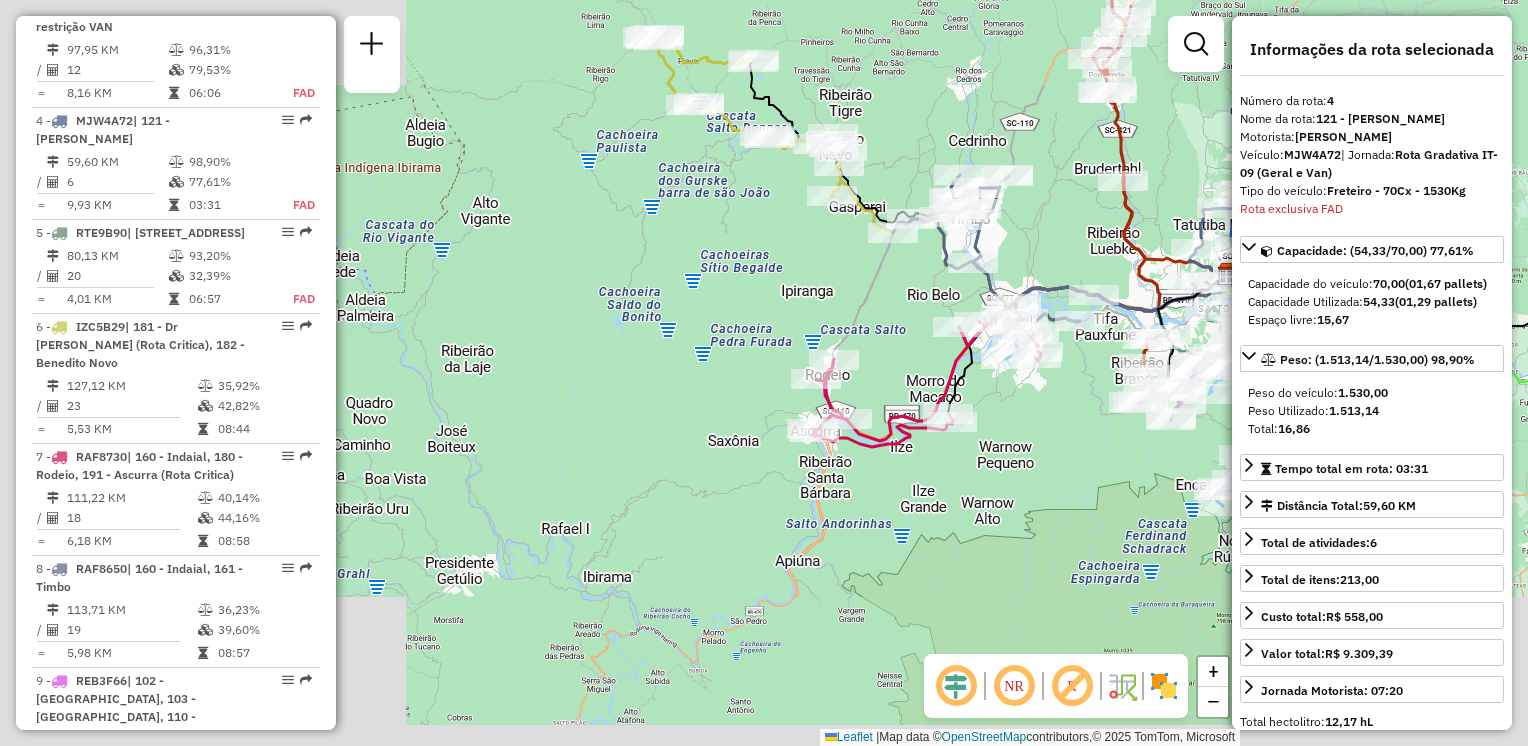 drag, startPoint x: 910, startPoint y: 345, endPoint x: 857, endPoint y: 466, distance: 132.09845 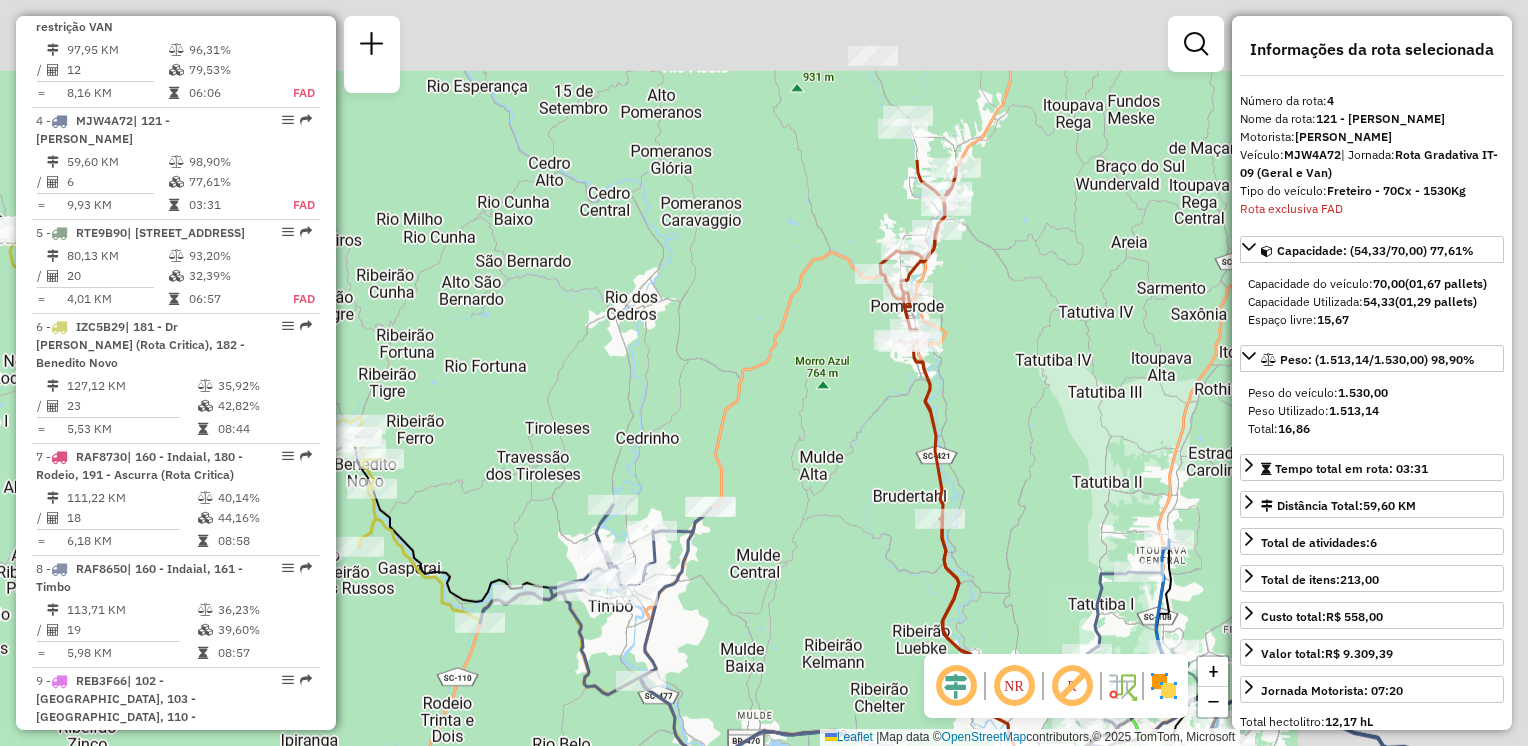 drag, startPoint x: 496, startPoint y: 636, endPoint x: 413, endPoint y: 722, distance: 119.519875 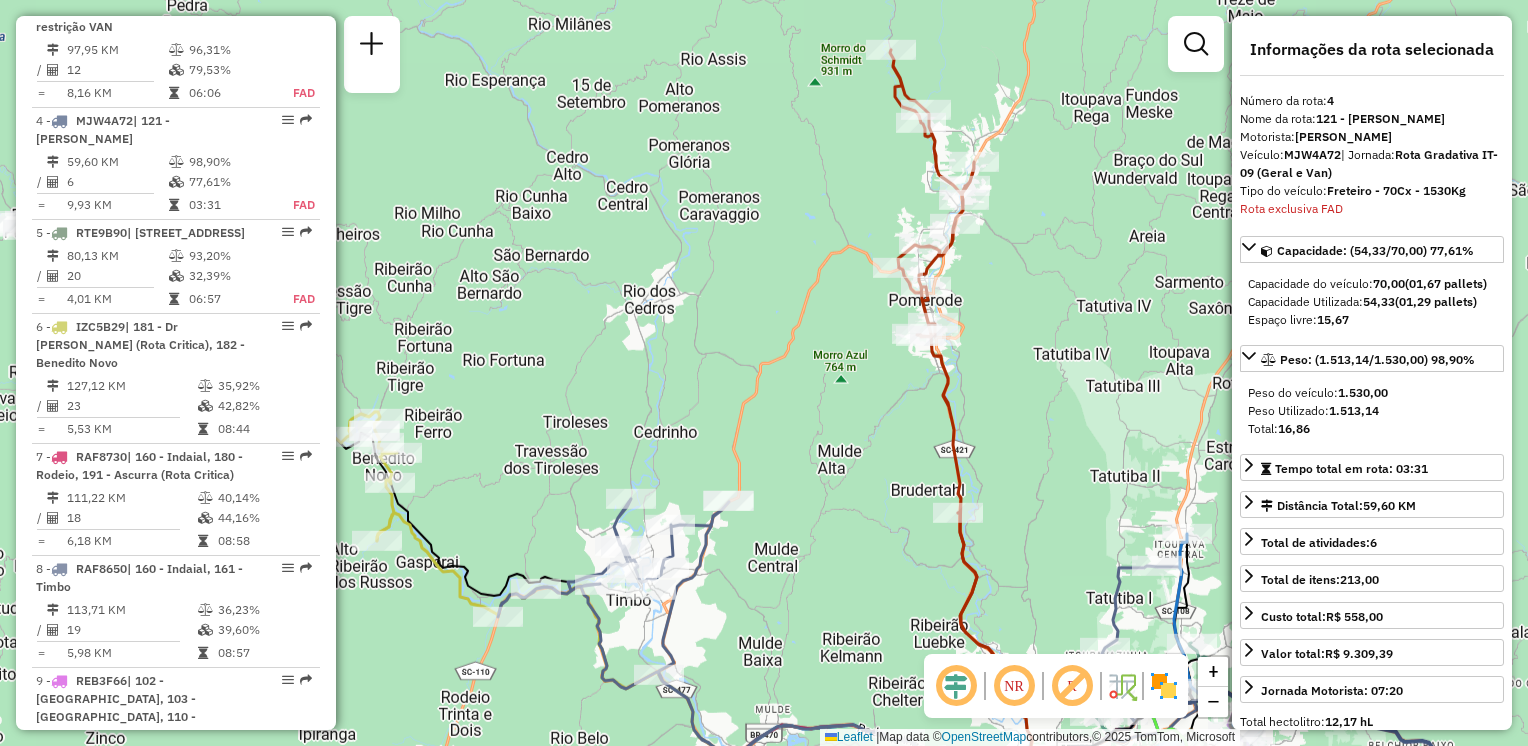 drag, startPoint x: 756, startPoint y: 320, endPoint x: 932, endPoint y: 303, distance: 176.81912 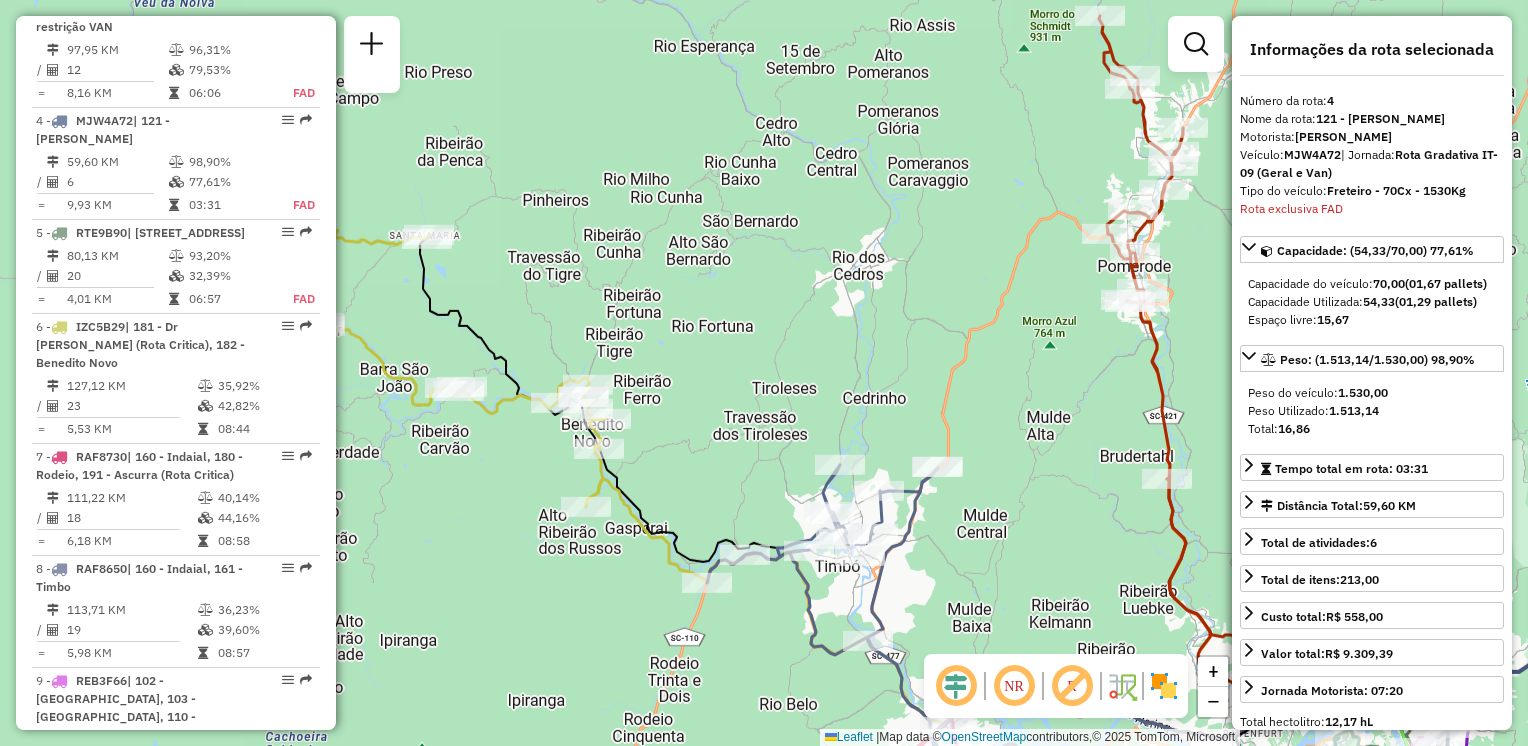 drag, startPoint x: 805, startPoint y: 320, endPoint x: 983, endPoint y: 290, distance: 180.51039 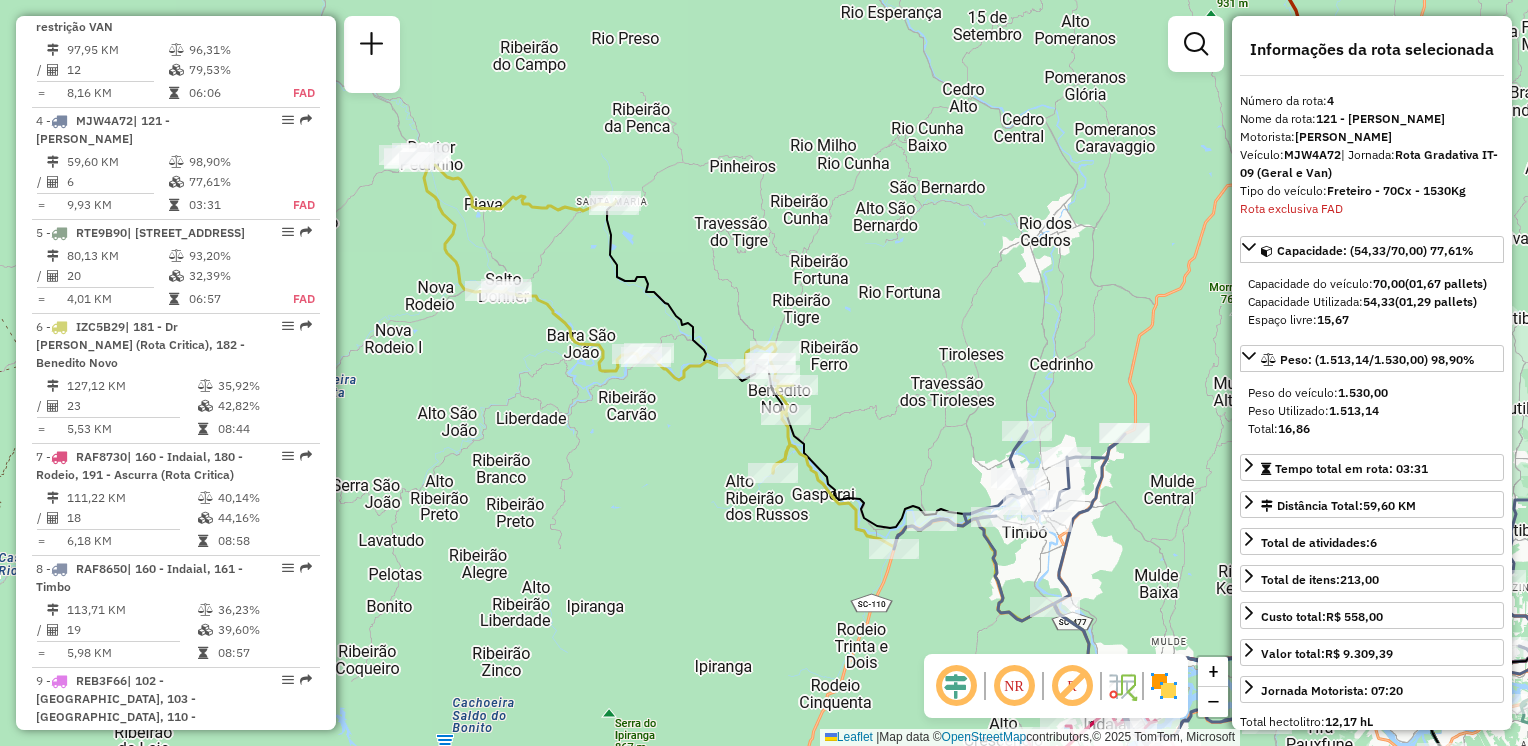 drag, startPoint x: 880, startPoint y: 284, endPoint x: 947, endPoint y: 170, distance: 132.23087 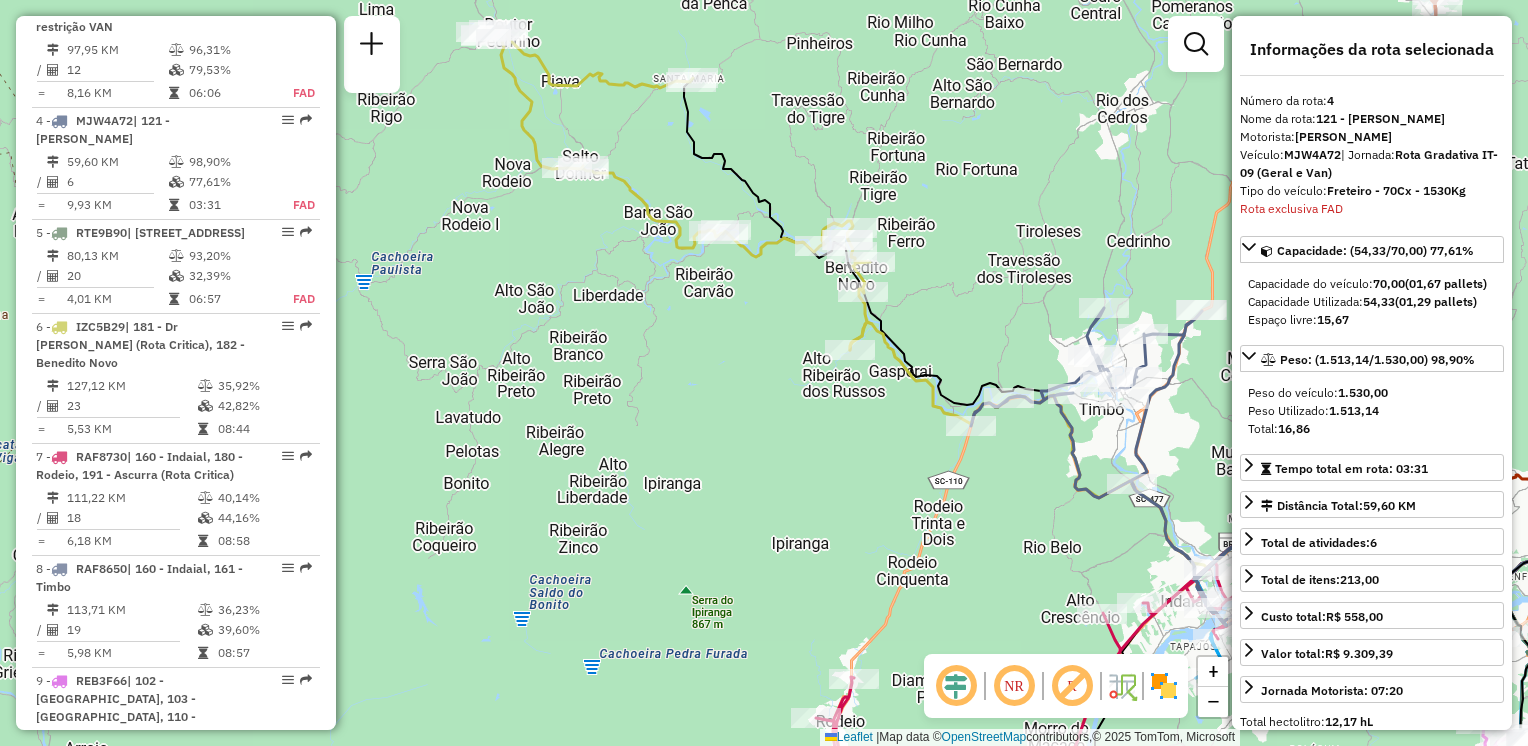 drag, startPoint x: 663, startPoint y: 412, endPoint x: 812, endPoint y: 289, distance: 193.20973 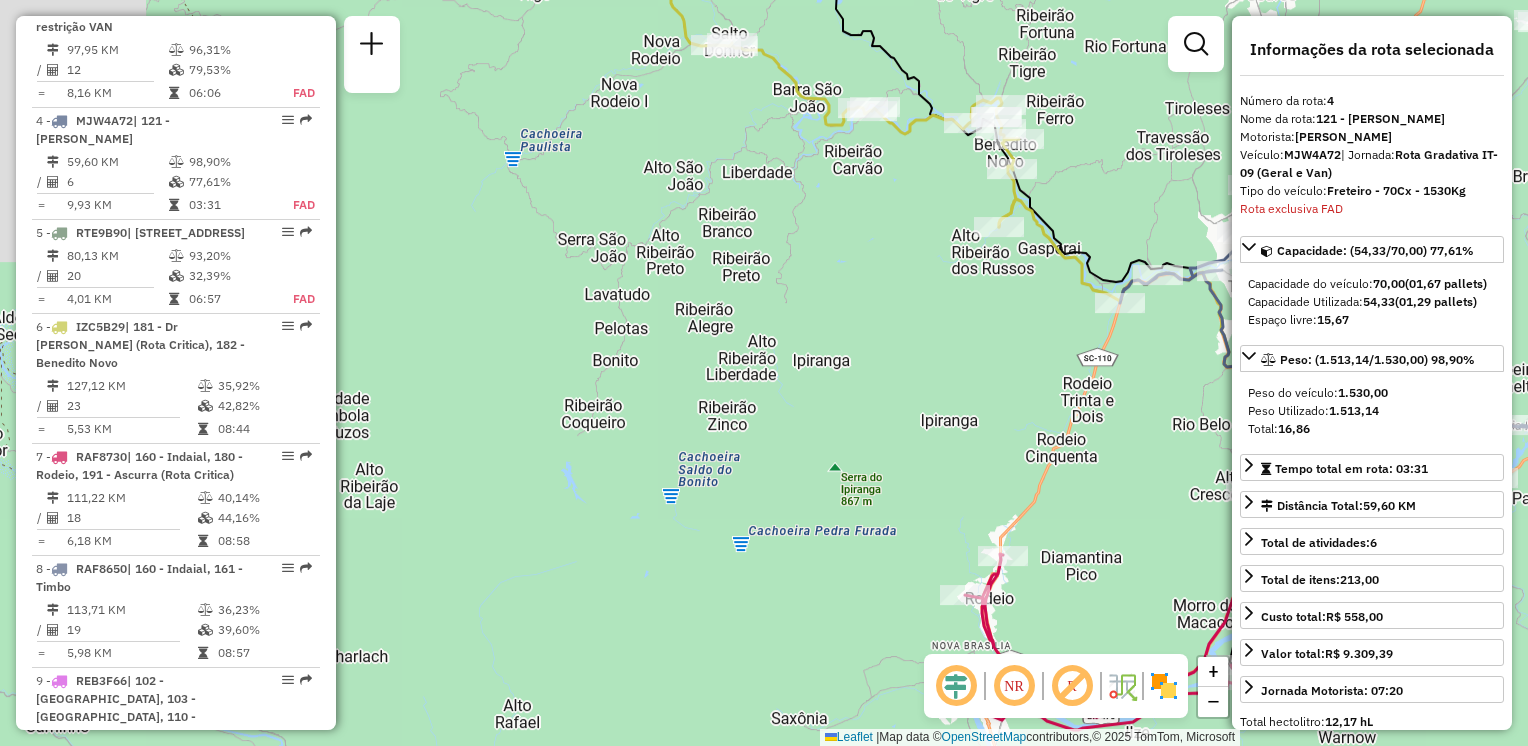drag, startPoint x: 665, startPoint y: 335, endPoint x: 632, endPoint y: 257, distance: 84.693565 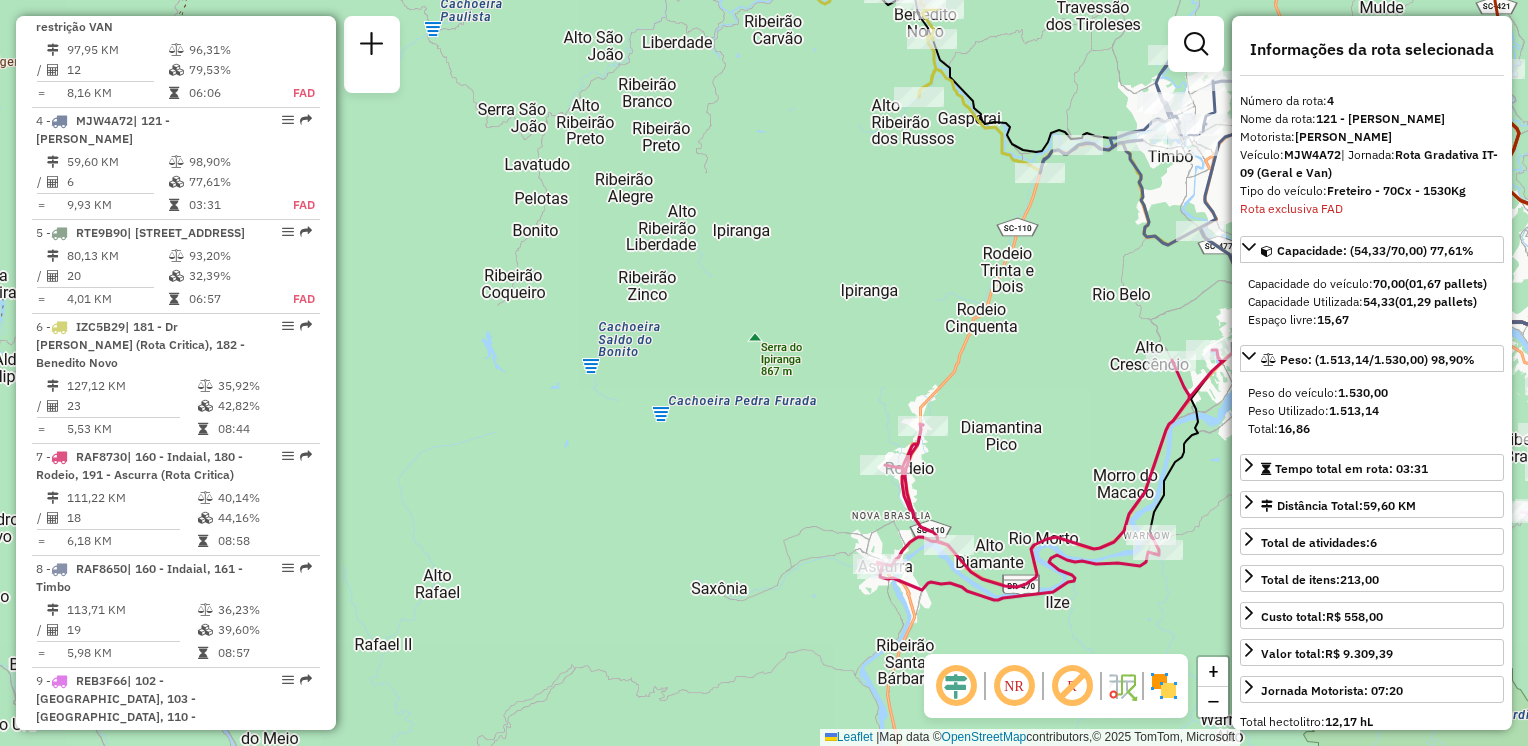 drag, startPoint x: 772, startPoint y: 426, endPoint x: 579, endPoint y: 334, distance: 213.80598 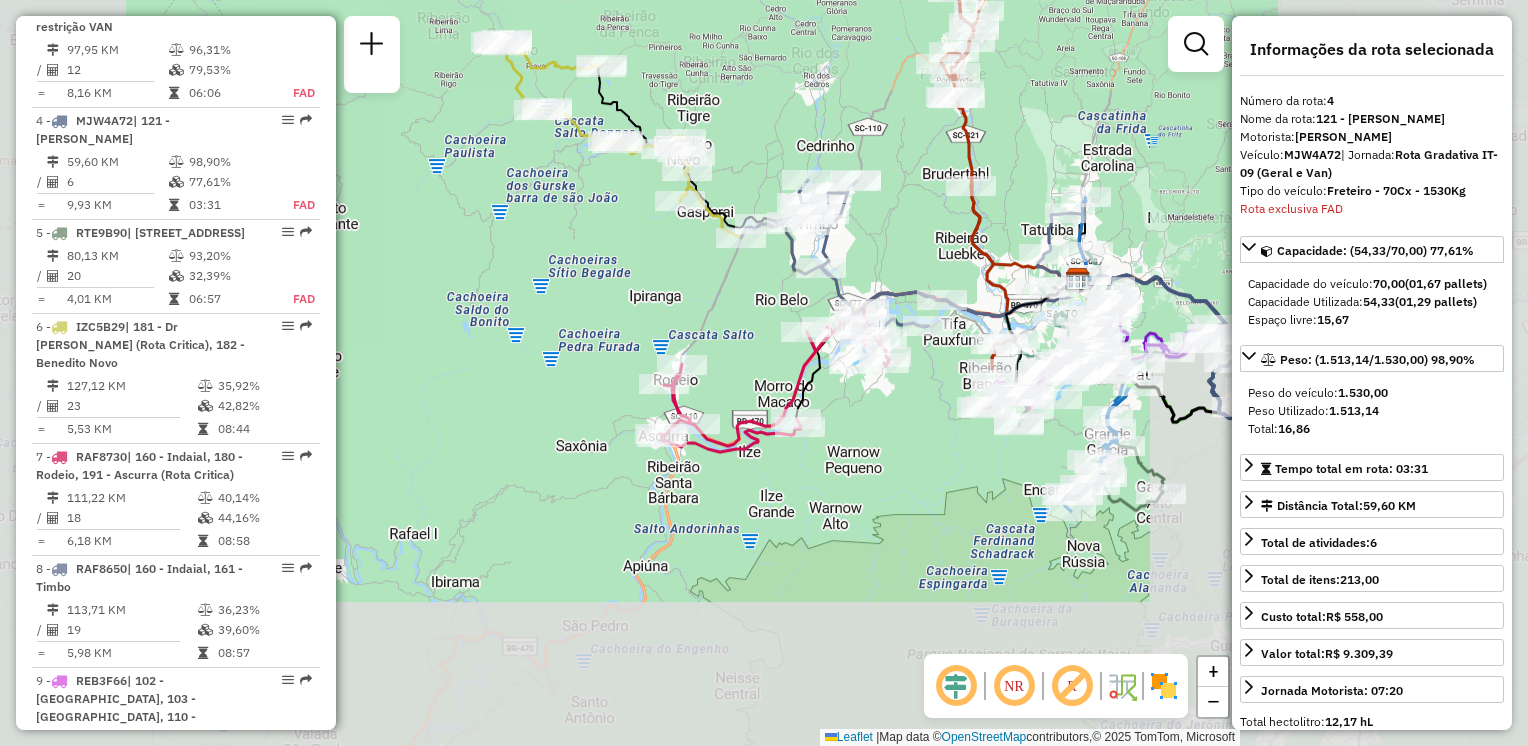drag, startPoint x: 790, startPoint y: 353, endPoint x: 761, endPoint y: 378, distance: 38.28838 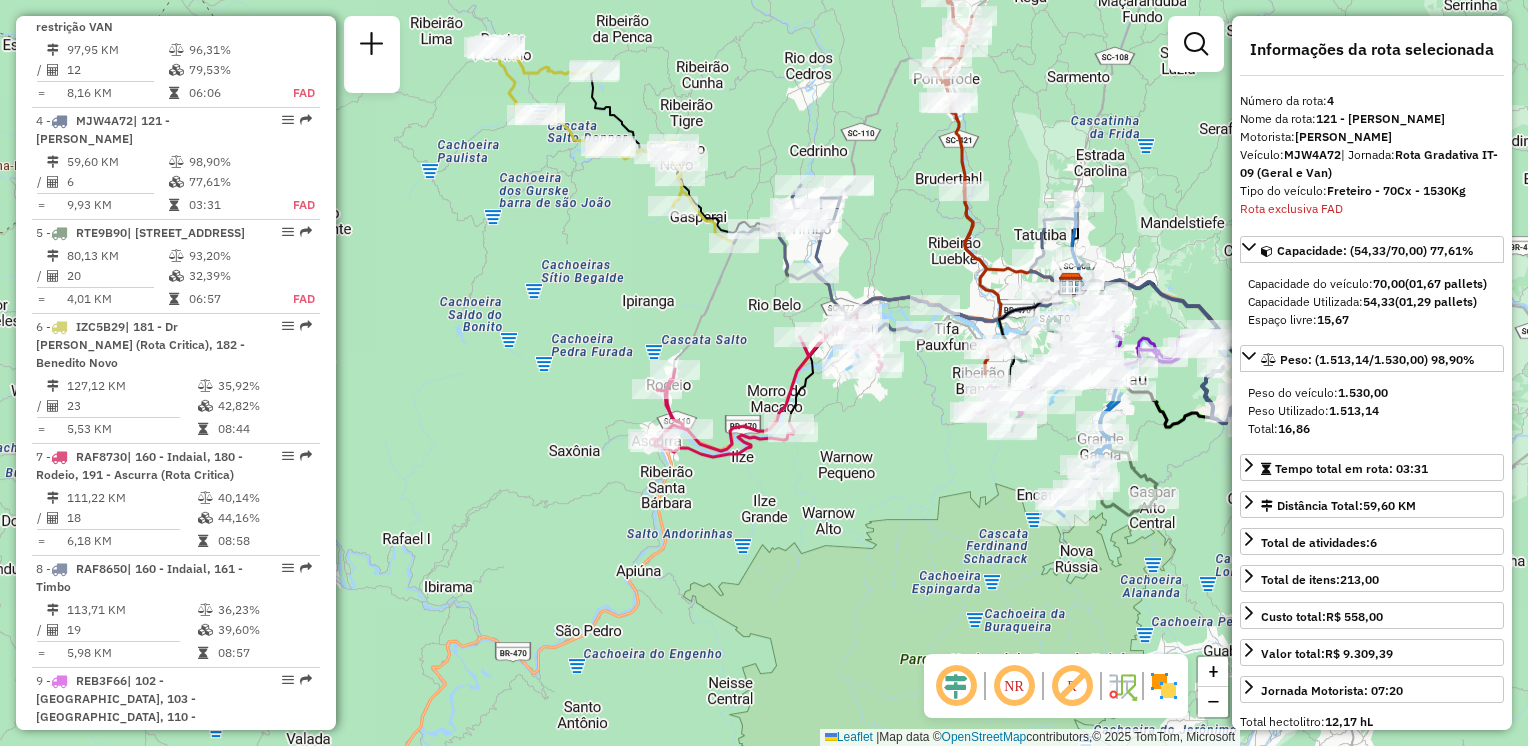 drag, startPoint x: 772, startPoint y: 298, endPoint x: 822, endPoint y: 300, distance: 50.039986 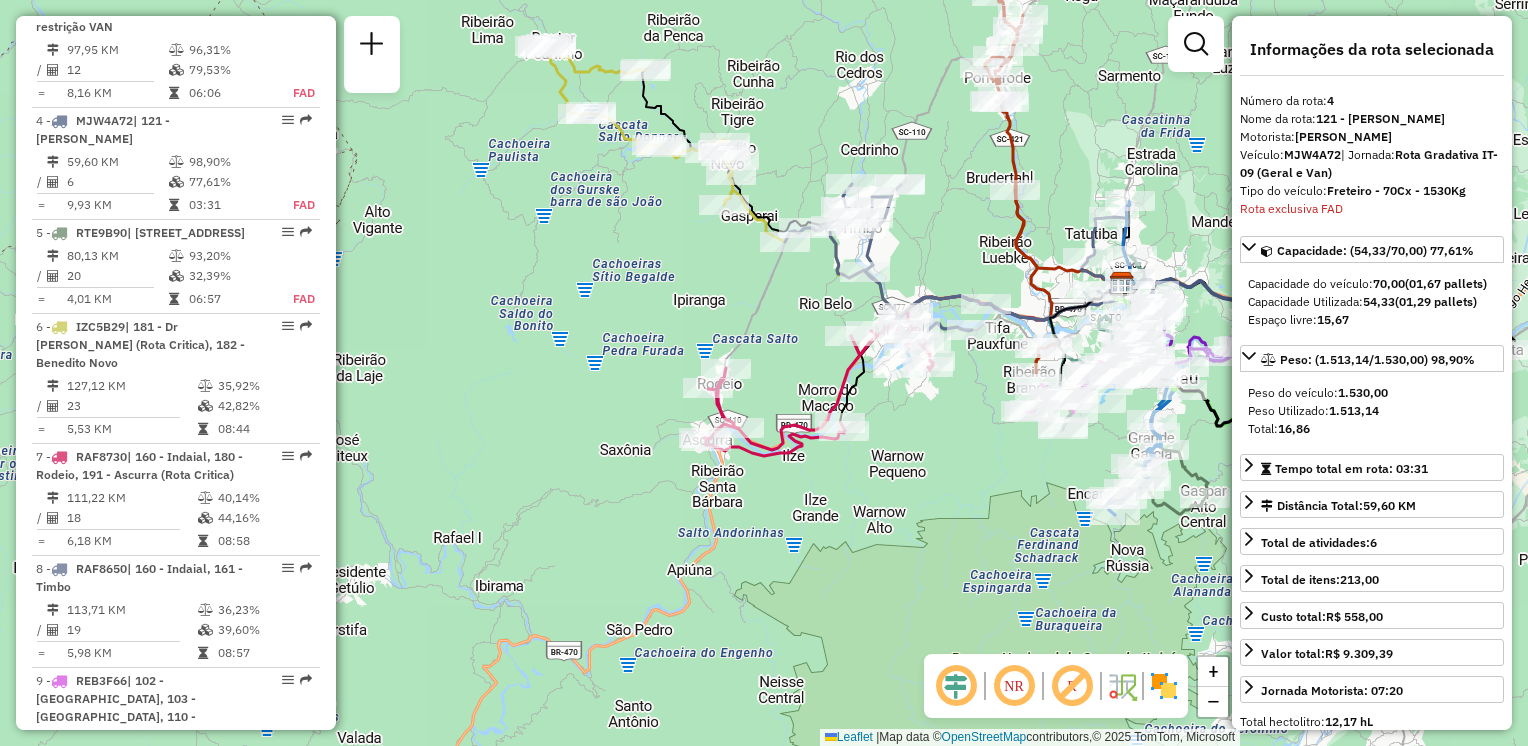 drag, startPoint x: 756, startPoint y: 294, endPoint x: 864, endPoint y: 290, distance: 108.07405 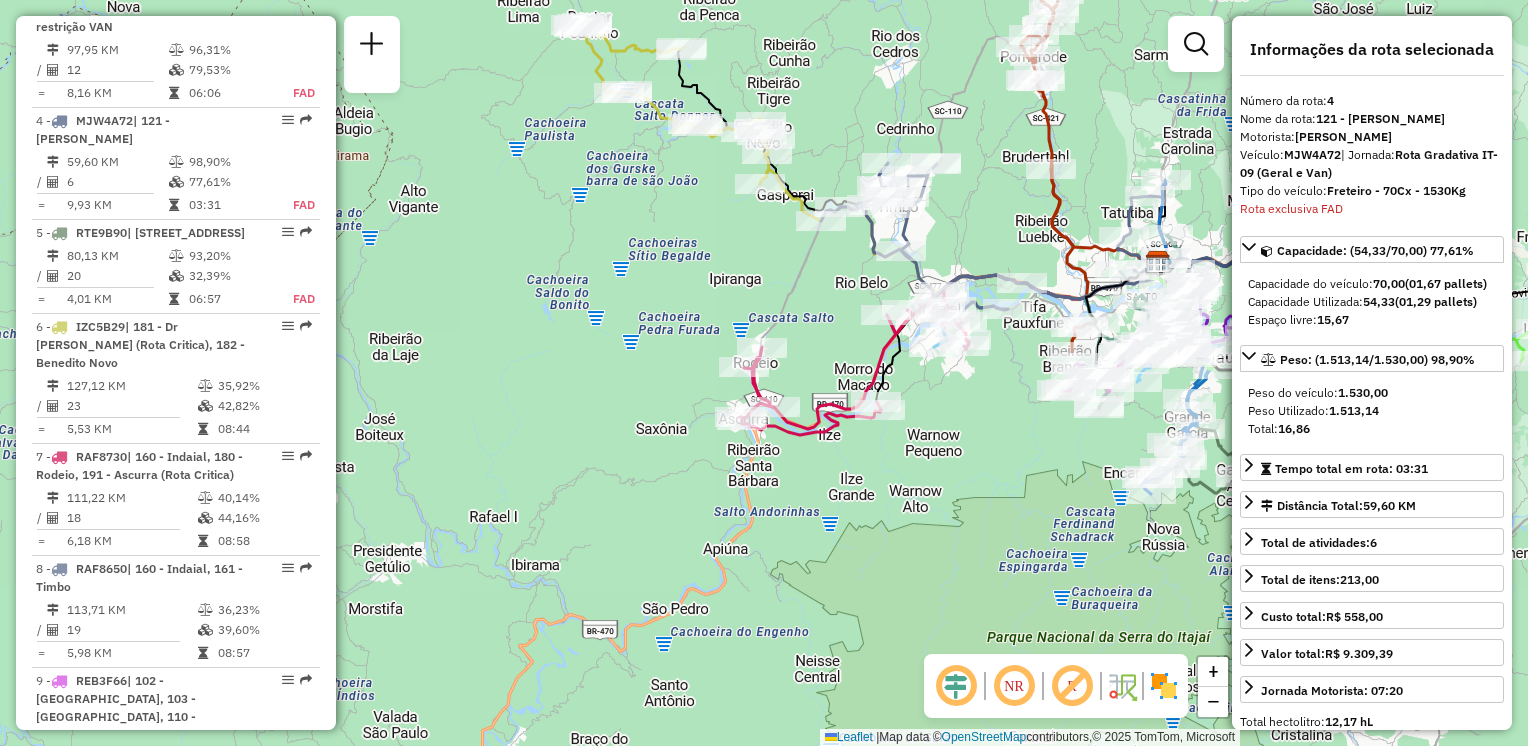 drag, startPoint x: 847, startPoint y: 281, endPoint x: 827, endPoint y: 278, distance: 20.22375 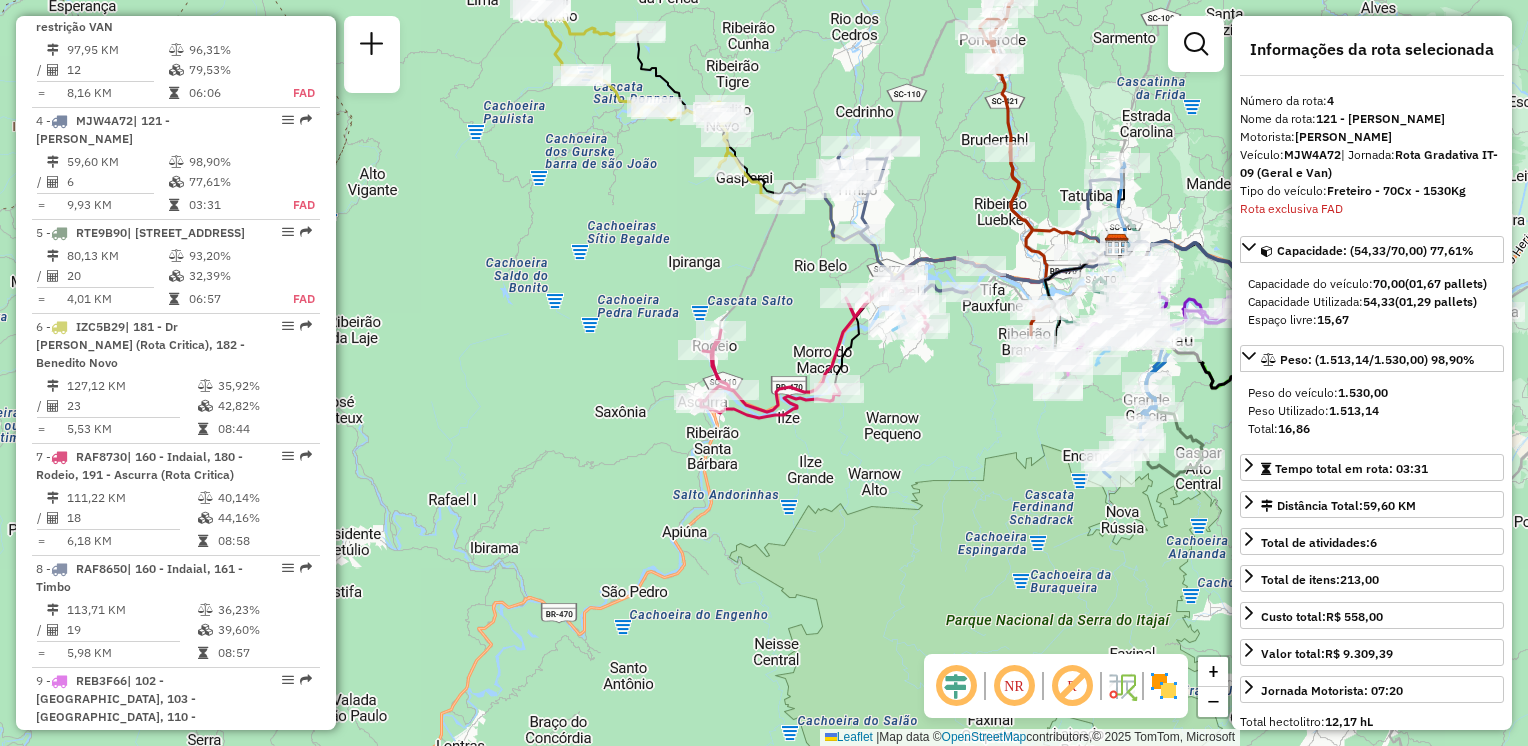 click on "Janela de atendimento Grade de atendimento Capacidade Transportadoras Veículos Cliente Pedidos  Rotas Selecione os dias de semana para filtrar as janelas de atendimento  Seg   Ter   Qua   Qui   Sex   Sáb   Dom  Informe o período da janela de atendimento: De: Até:  Filtrar exatamente a janela do cliente  Considerar janela de atendimento padrão  Selecione os dias de semana para filtrar as grades de atendimento  Seg   Ter   Qua   Qui   Sex   Sáb   Dom   Considerar clientes sem dia de atendimento cadastrado  Clientes fora do dia de atendimento selecionado Filtrar as atividades entre os valores definidos abaixo:  Peso mínimo:   Peso máximo:   Cubagem mínima:   Cubagem máxima:   De:   Até:  Filtrar as atividades entre o tempo de atendimento definido abaixo:  De:   Até:   Considerar capacidade total dos clientes não roteirizados Transportadora: Selecione um ou mais itens Tipo de veículo: Selecione um ou mais itens Veículo: Selecione um ou mais itens Motorista: Selecione um ou mais itens Nome: Rótulo:" 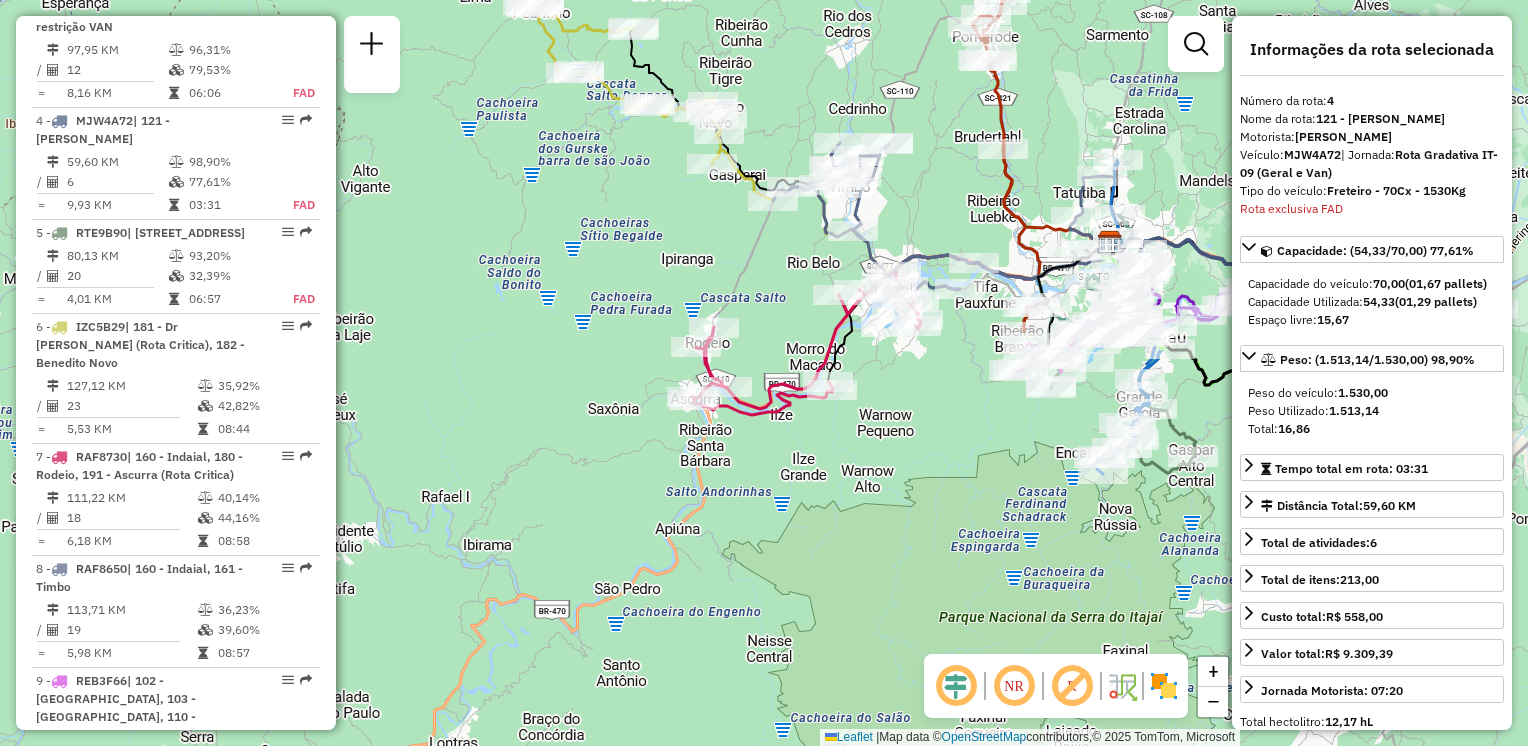 drag, startPoint x: 759, startPoint y: 330, endPoint x: 757, endPoint y: 307, distance: 23.086792 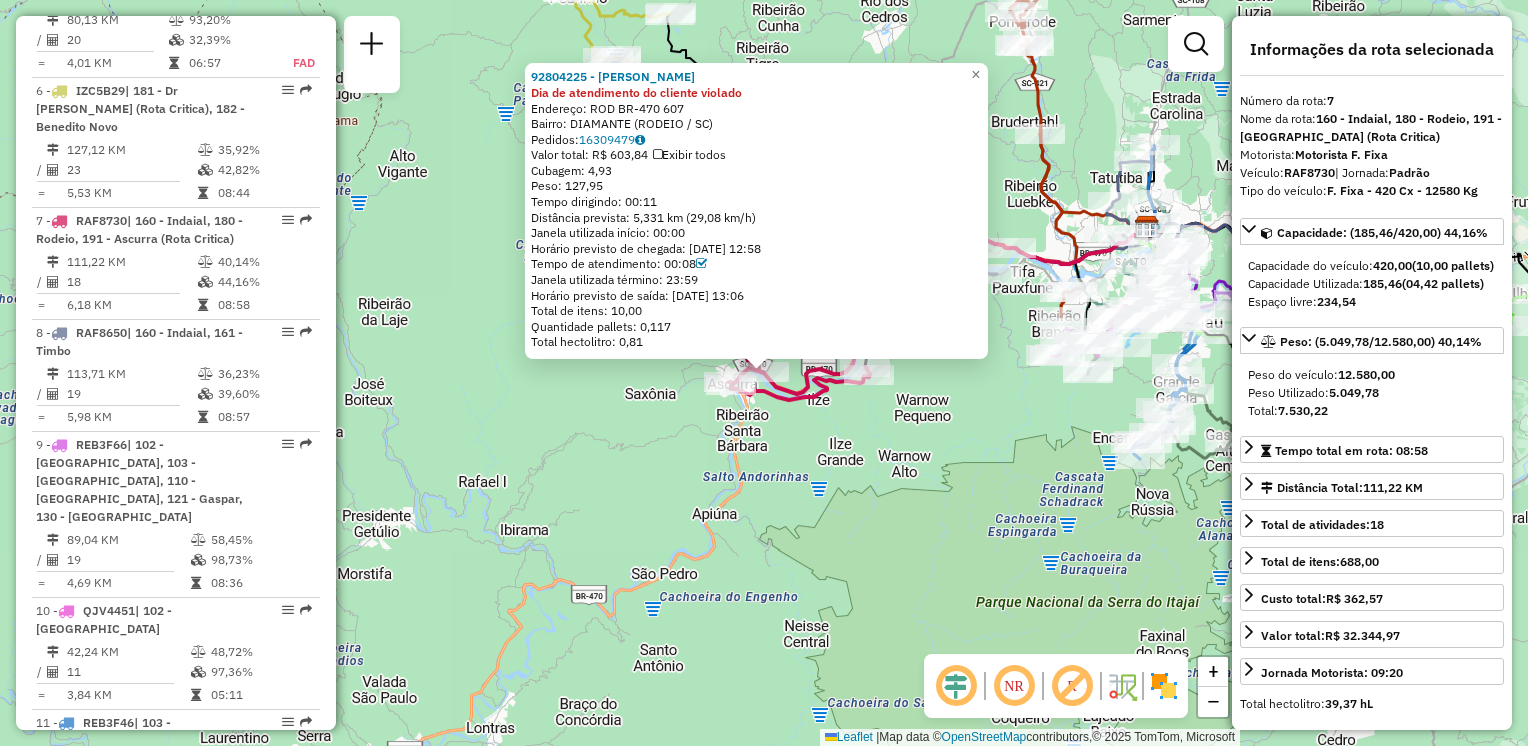 scroll, scrollTop: 1512, scrollLeft: 0, axis: vertical 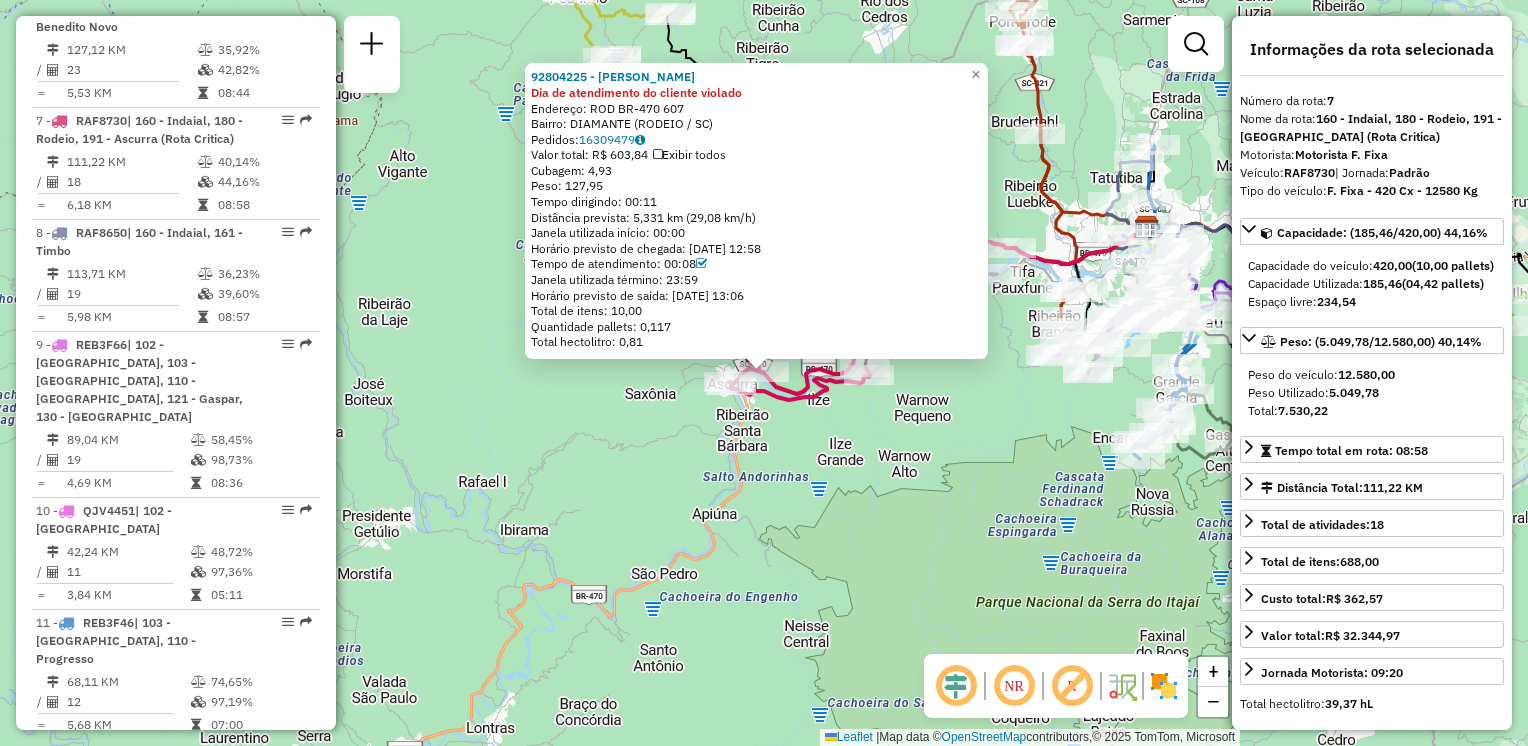 click on "Rota 7 - Placa RAF8730  92807888 - EVERTON DOS SANTOS S 92804225 - DANIEL KNAUL LANCHON Dia de atendimento do cliente violado  Endereço: ROD BR-470                        607   Bairro: DIAMANTE (RODEIO / SC)   Pedidos:  16309479   Valor total: R$ 603,84   Exibir todos   Cubagem: 4,93  Peso: 127,95  Tempo dirigindo: 00:11   Distância prevista: 5,331 km (29,08 km/h)   Janela utilizada início: 00:00   Horário previsto de chegada: 16/07/2025 12:58   Tempo de atendimento: 00:08   Janela utilizada término: 23:59   Horário previsto de saída: 16/07/2025 13:06   Total de itens: 10,00   Quantidade pallets: 0,117   Total hectolitro: 0,81  × Janela de atendimento Grade de atendimento Capacidade Transportadoras Veículos Cliente Pedidos  Rotas Selecione os dias de semana para filtrar as janelas de atendimento  Seg   Ter   Qua   Qui   Sex   Sáb   Dom  Informe o período da janela de atendimento: De: Até:  Filtrar exatamente a janela do cliente  Considerar janela de atendimento padrão   Seg   Ter   Qua   Qui  De:" 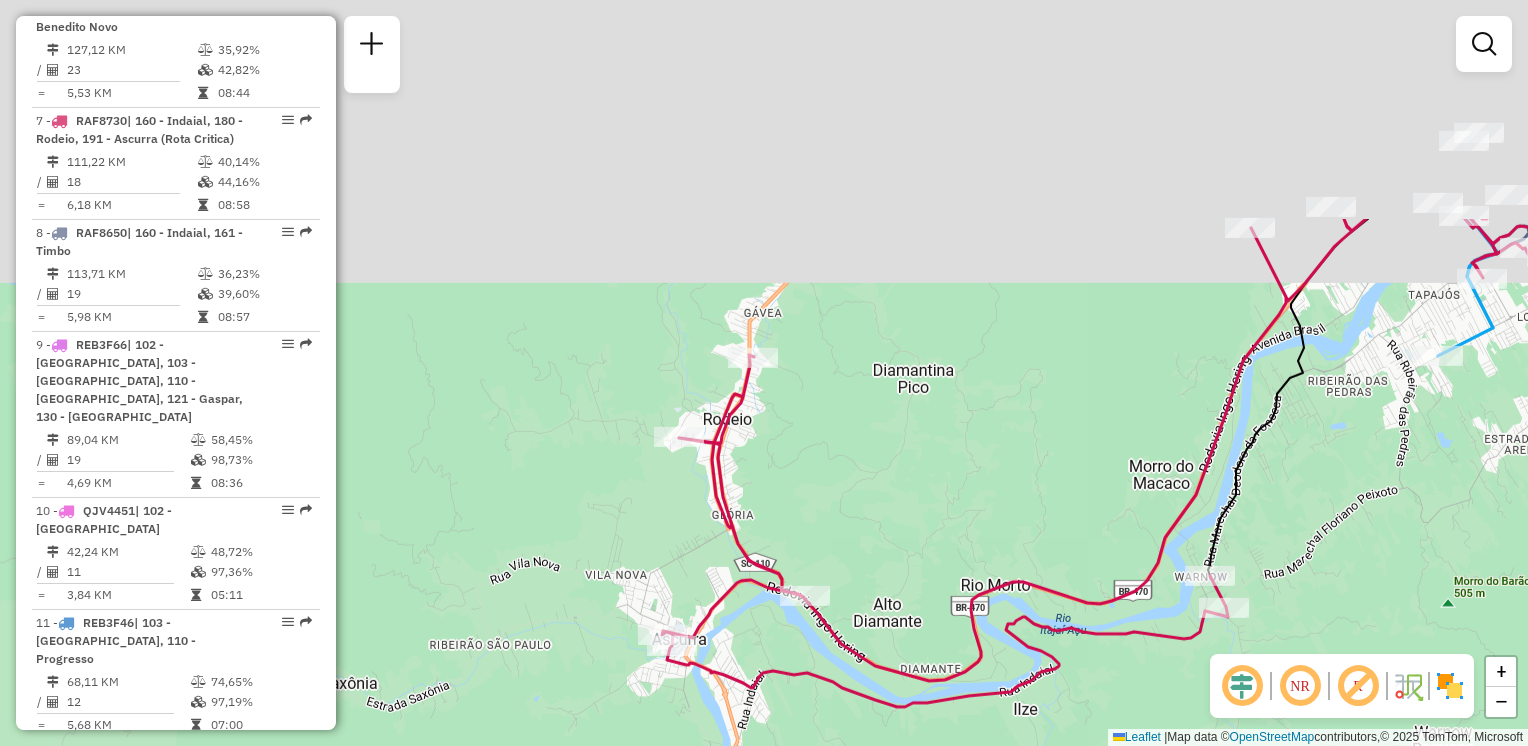 drag, startPoint x: 900, startPoint y: 376, endPoint x: 894, endPoint y: 420, distance: 44.407207 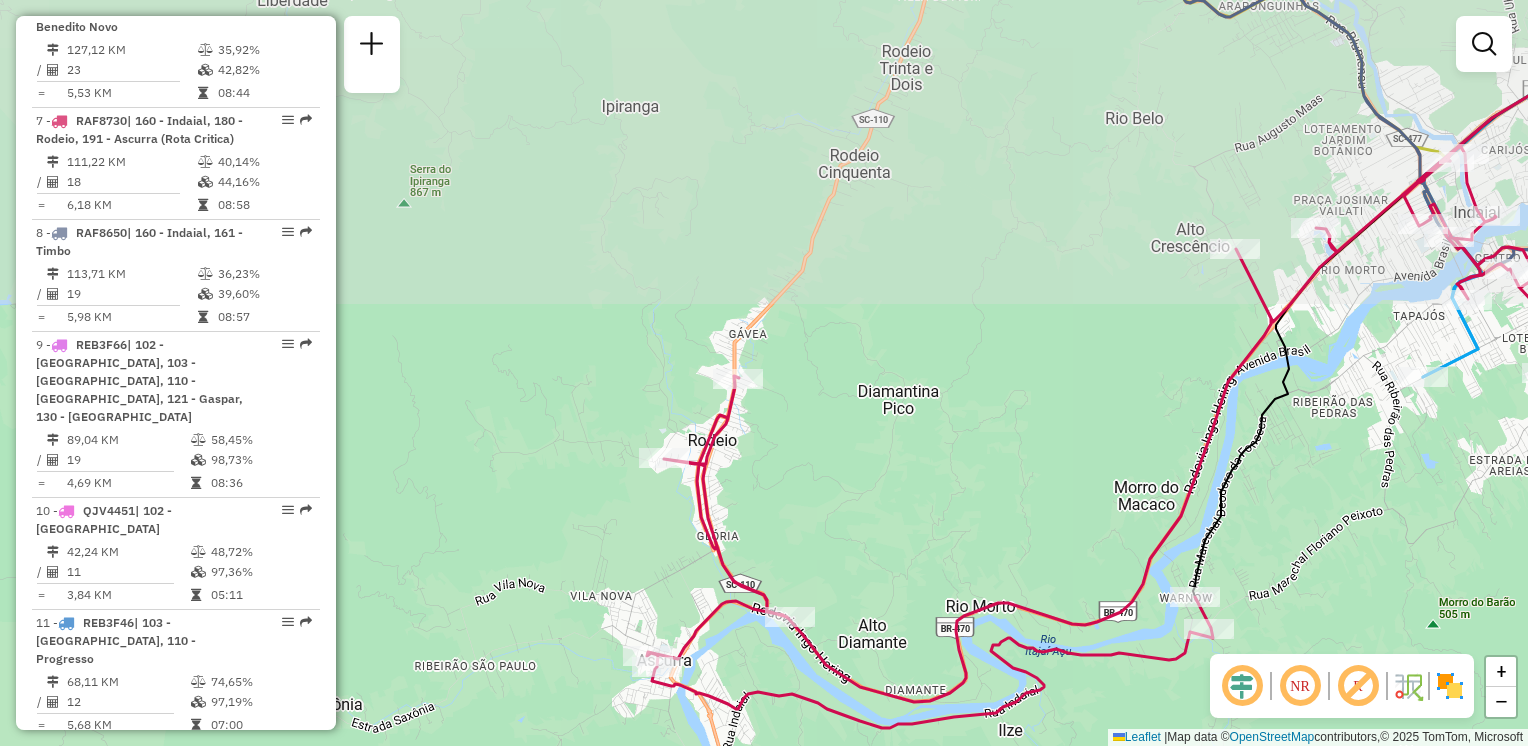 click on "Janela de atendimento Grade de atendimento Capacidade Transportadoras Veículos Cliente Pedidos  Rotas Selecione os dias de semana para filtrar as janelas de atendimento  Seg   Ter   Qua   Qui   Sex   Sáb   Dom  Informe o período da janela de atendimento: De: Até:  Filtrar exatamente a janela do cliente  Considerar janela de atendimento padrão  Selecione os dias de semana para filtrar as grades de atendimento  Seg   Ter   Qua   Qui   Sex   Sáb   Dom   Considerar clientes sem dia de atendimento cadastrado  Clientes fora do dia de atendimento selecionado Filtrar as atividades entre os valores definidos abaixo:  Peso mínimo:   Peso máximo:   Cubagem mínima:   Cubagem máxima:   De:   Até:  Filtrar as atividades entre o tempo de atendimento definido abaixo:  De:   Até:   Considerar capacidade total dos clientes não roteirizados Transportadora: Selecione um ou mais itens Tipo de veículo: Selecione um ou mais itens Veículo: Selecione um ou mais itens Motorista: Selecione um ou mais itens Nome: Rótulo:" 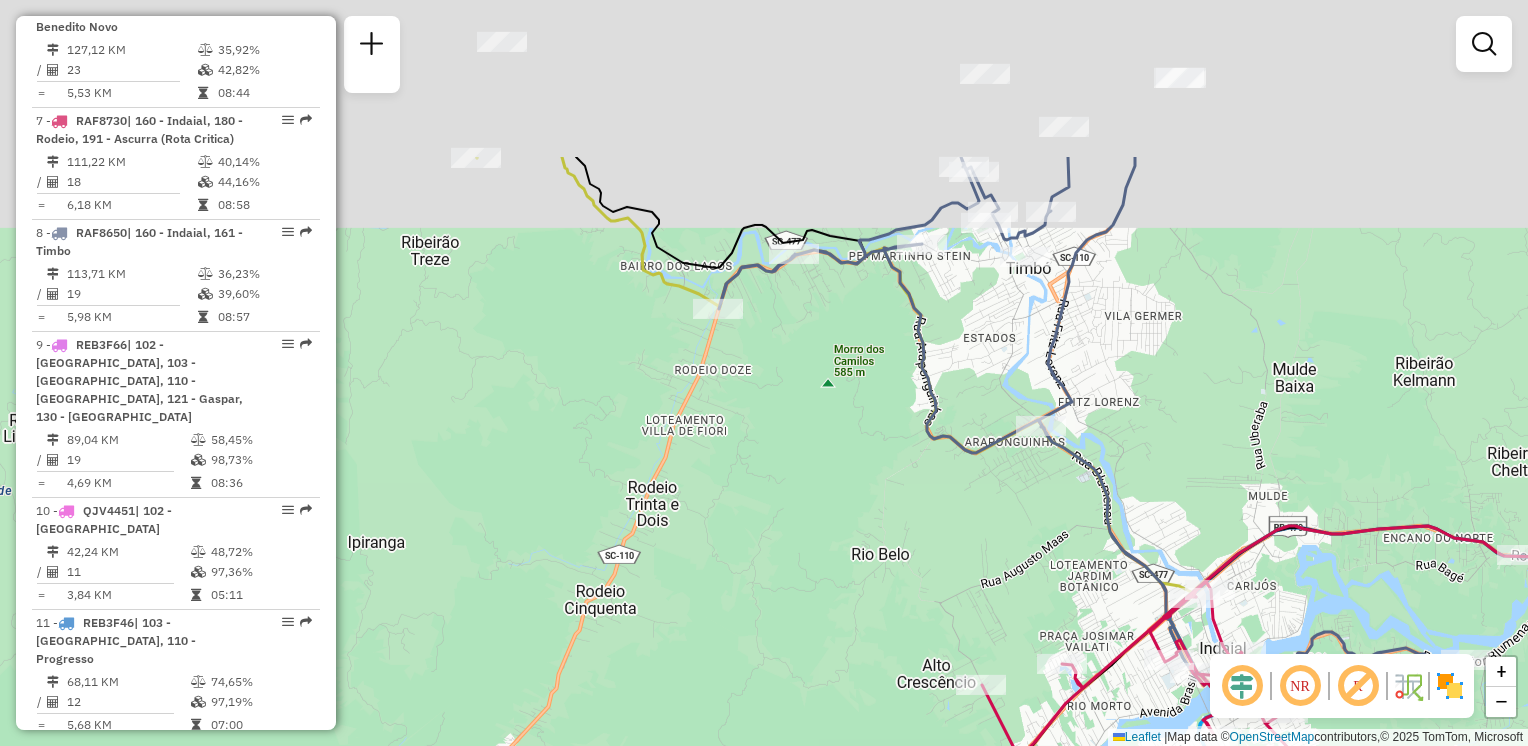 drag, startPoint x: 750, startPoint y: 522, endPoint x: 832, endPoint y: 392, distance: 153.701 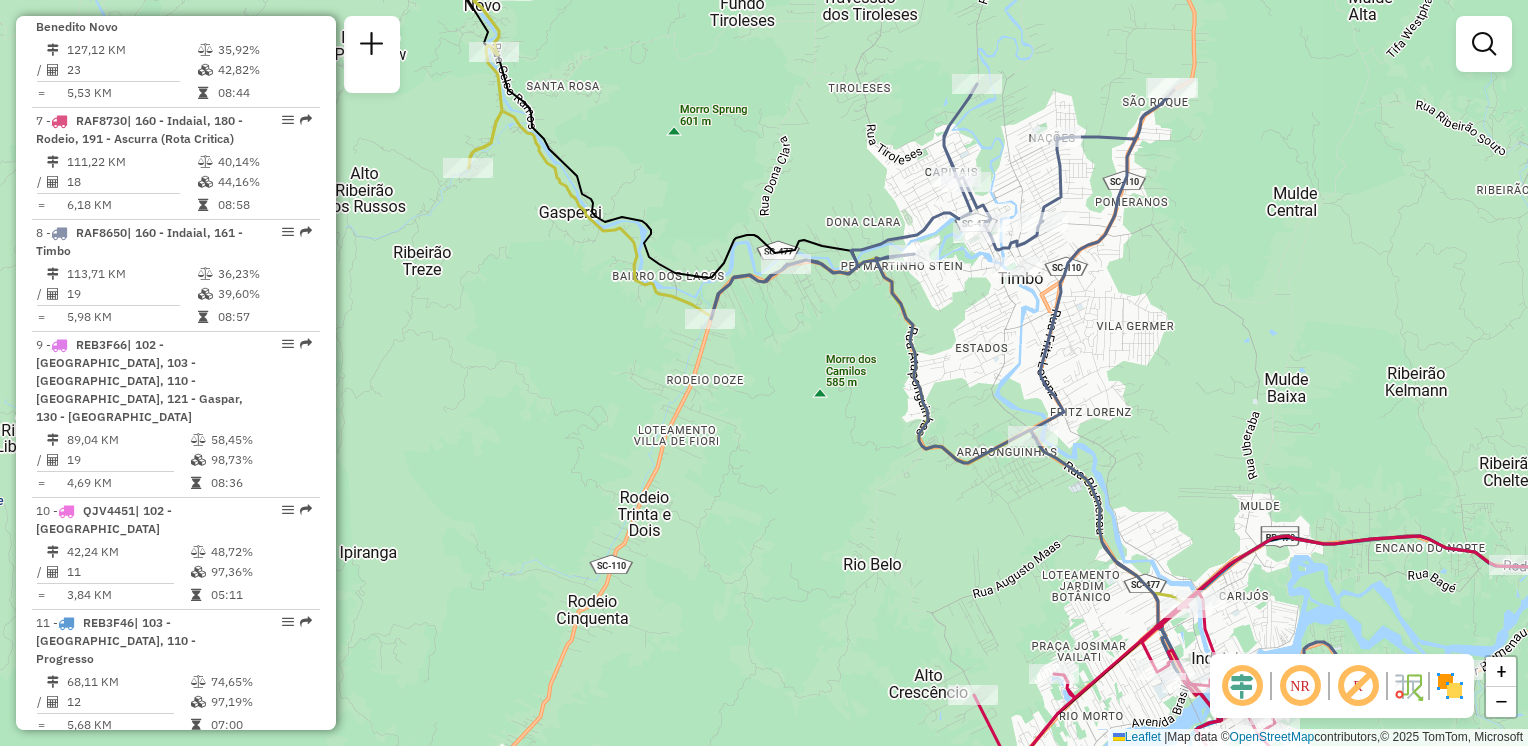 drag, startPoint x: 832, startPoint y: 391, endPoint x: 815, endPoint y: 466, distance: 76.902534 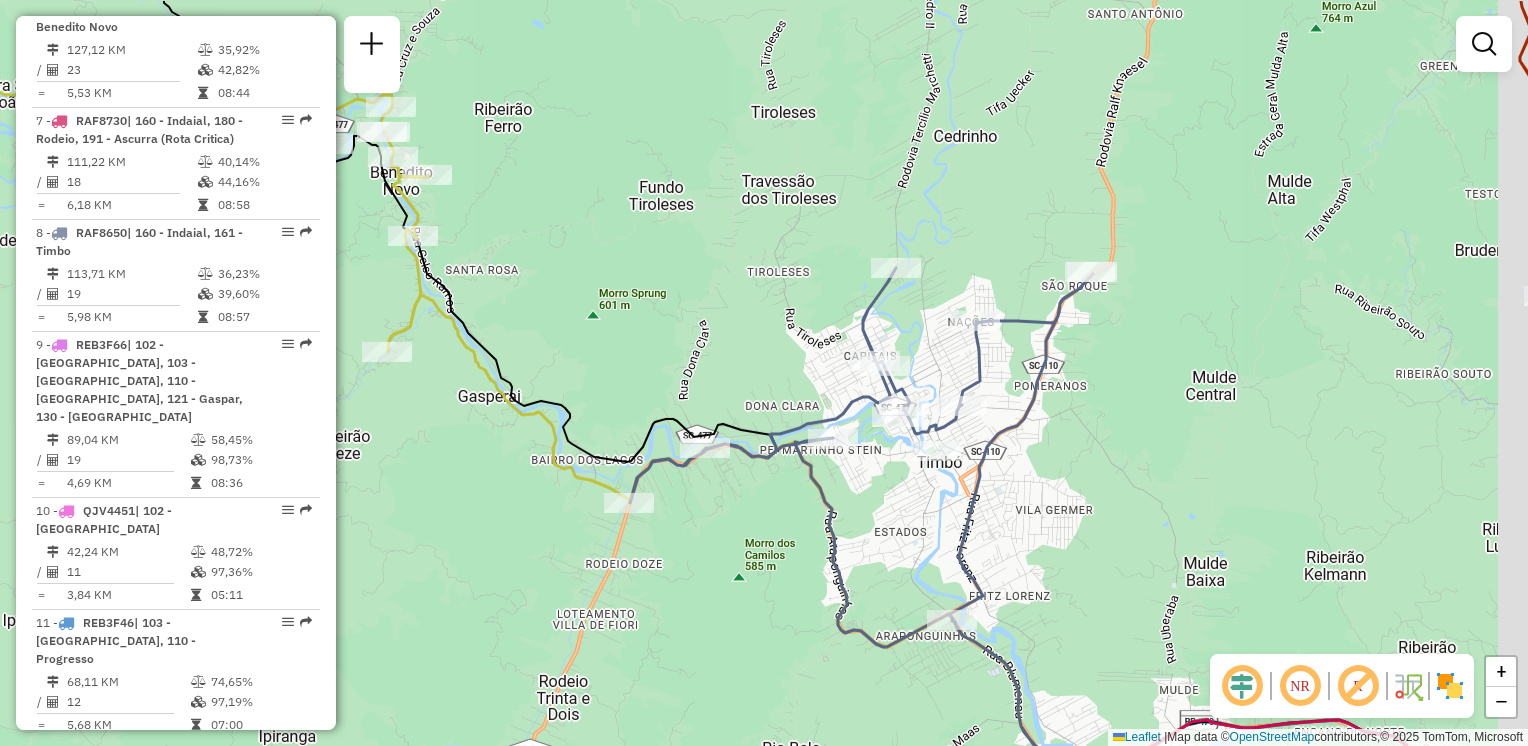 drag, startPoint x: 1060, startPoint y: 377, endPoint x: 1030, endPoint y: 422, distance: 54.08327 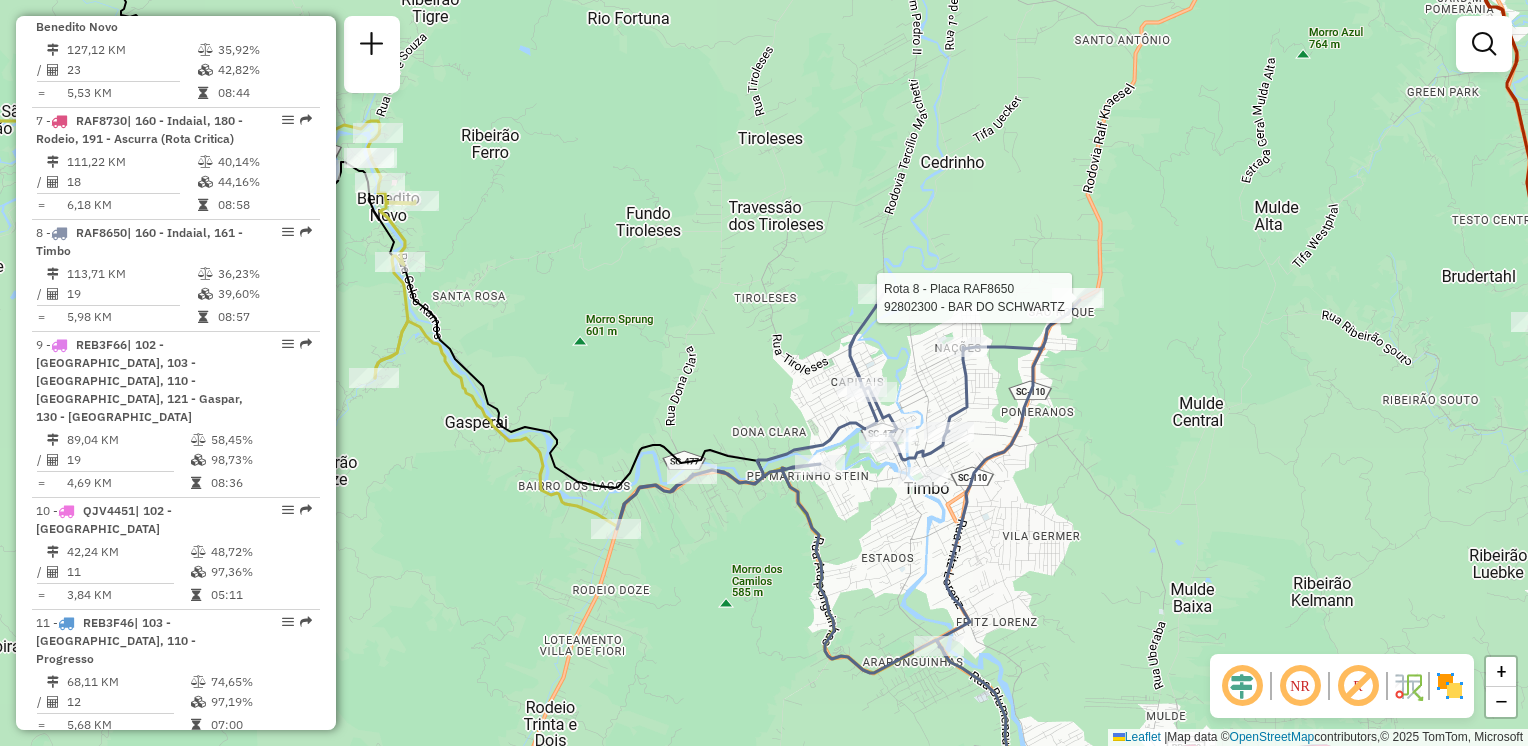 select on "**********" 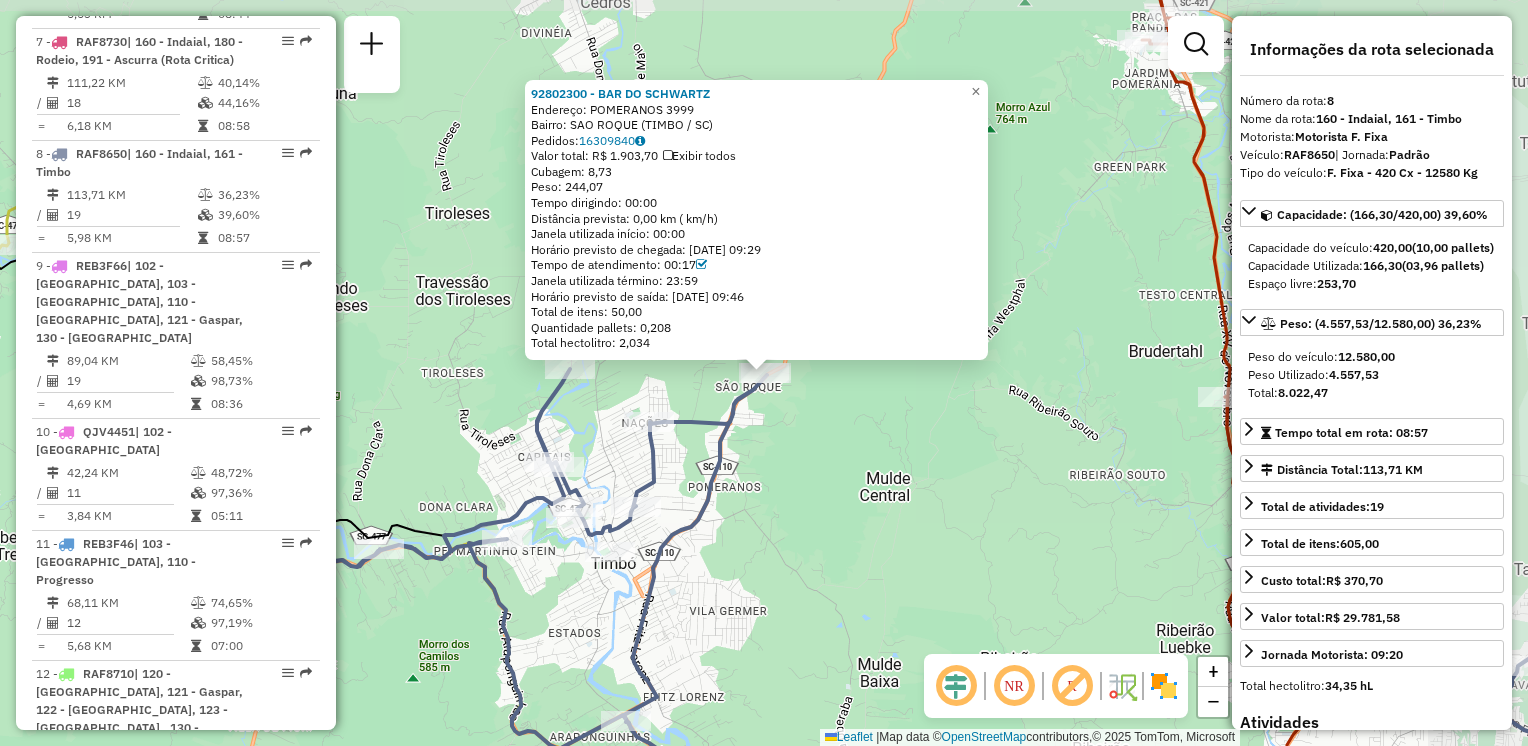 scroll, scrollTop: 1624, scrollLeft: 0, axis: vertical 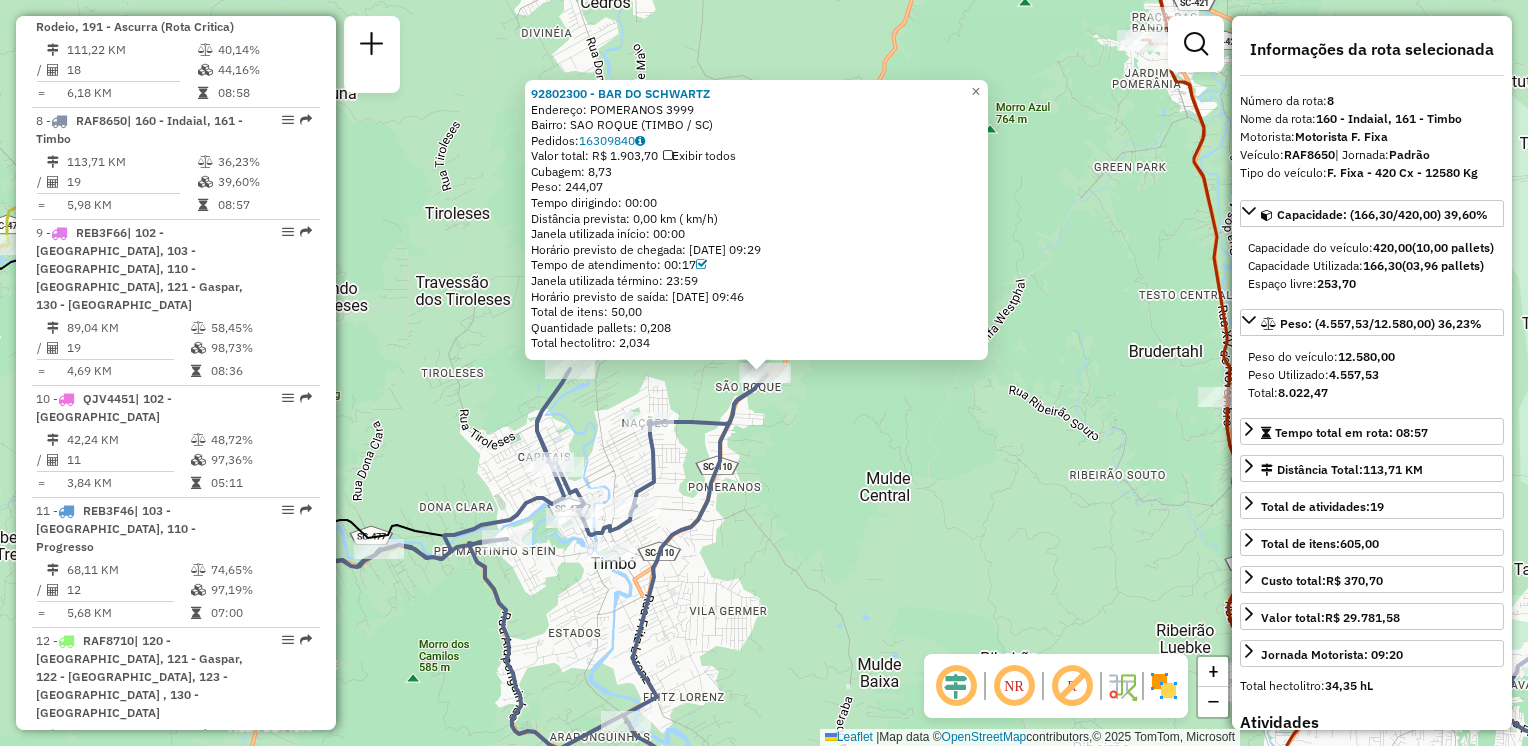 drag, startPoint x: 1052, startPoint y: 342, endPoint x: 984, endPoint y: 361, distance: 70.60453 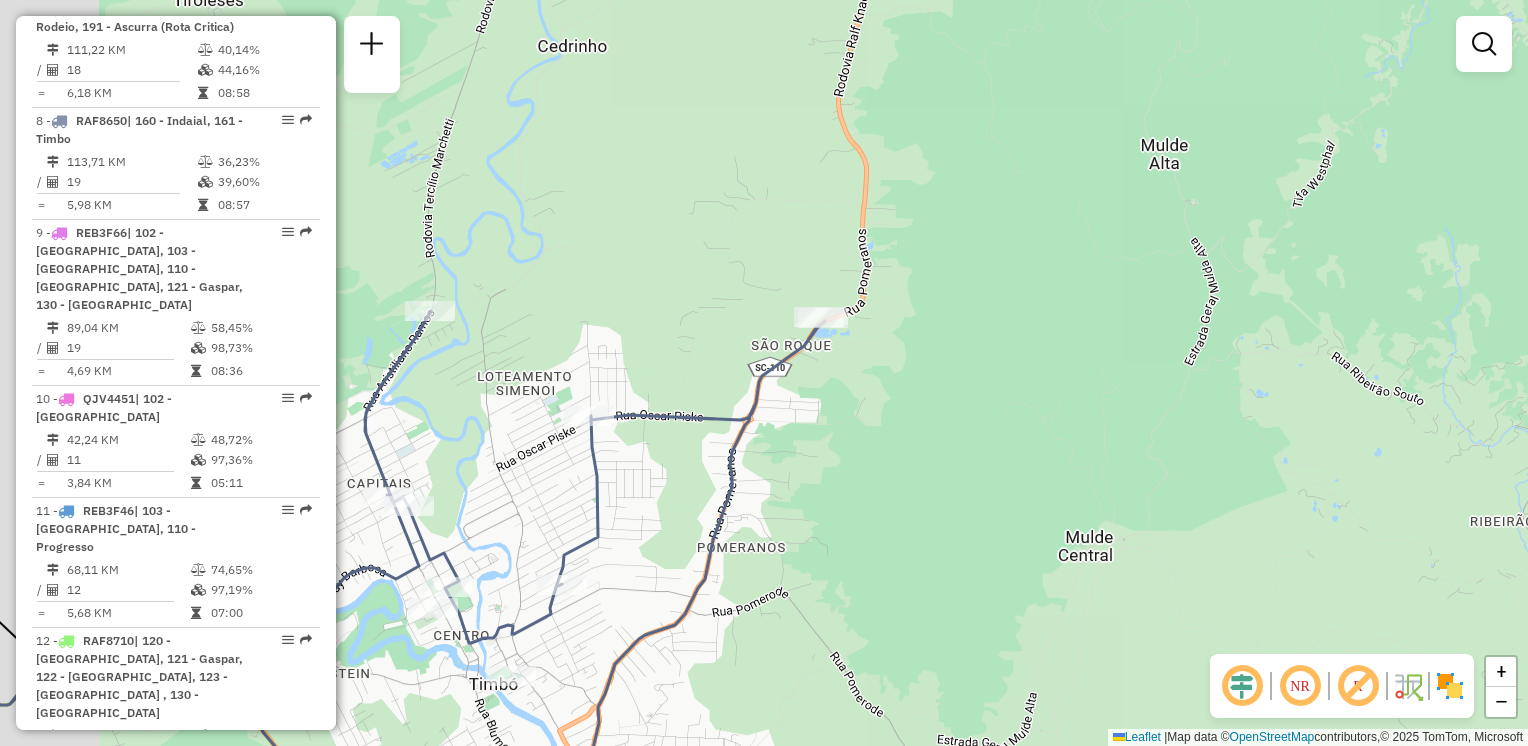 click on "Janela de atendimento Grade de atendimento Capacidade Transportadoras Veículos Cliente Pedidos  Rotas Selecione os dias de semana para filtrar as janelas de atendimento  Seg   Ter   Qua   Qui   Sex   Sáb   Dom  Informe o período da janela de atendimento: De: Até:  Filtrar exatamente a janela do cliente  Considerar janela de atendimento padrão  Selecione os dias de semana para filtrar as grades de atendimento  Seg   Ter   Qua   Qui   Sex   Sáb   Dom   Considerar clientes sem dia de atendimento cadastrado  Clientes fora do dia de atendimento selecionado Filtrar as atividades entre os valores definidos abaixo:  Peso mínimo:   Peso máximo:   Cubagem mínima:   Cubagem máxima:   De:   Até:  Filtrar as atividades entre o tempo de atendimento definido abaixo:  De:   Até:   Considerar capacidade total dos clientes não roteirizados Transportadora: Selecione um ou mais itens Tipo de veículo: Selecione um ou mais itens Veículo: Selecione um ou mais itens Motorista: Selecione um ou mais itens Nome: Rótulo:" 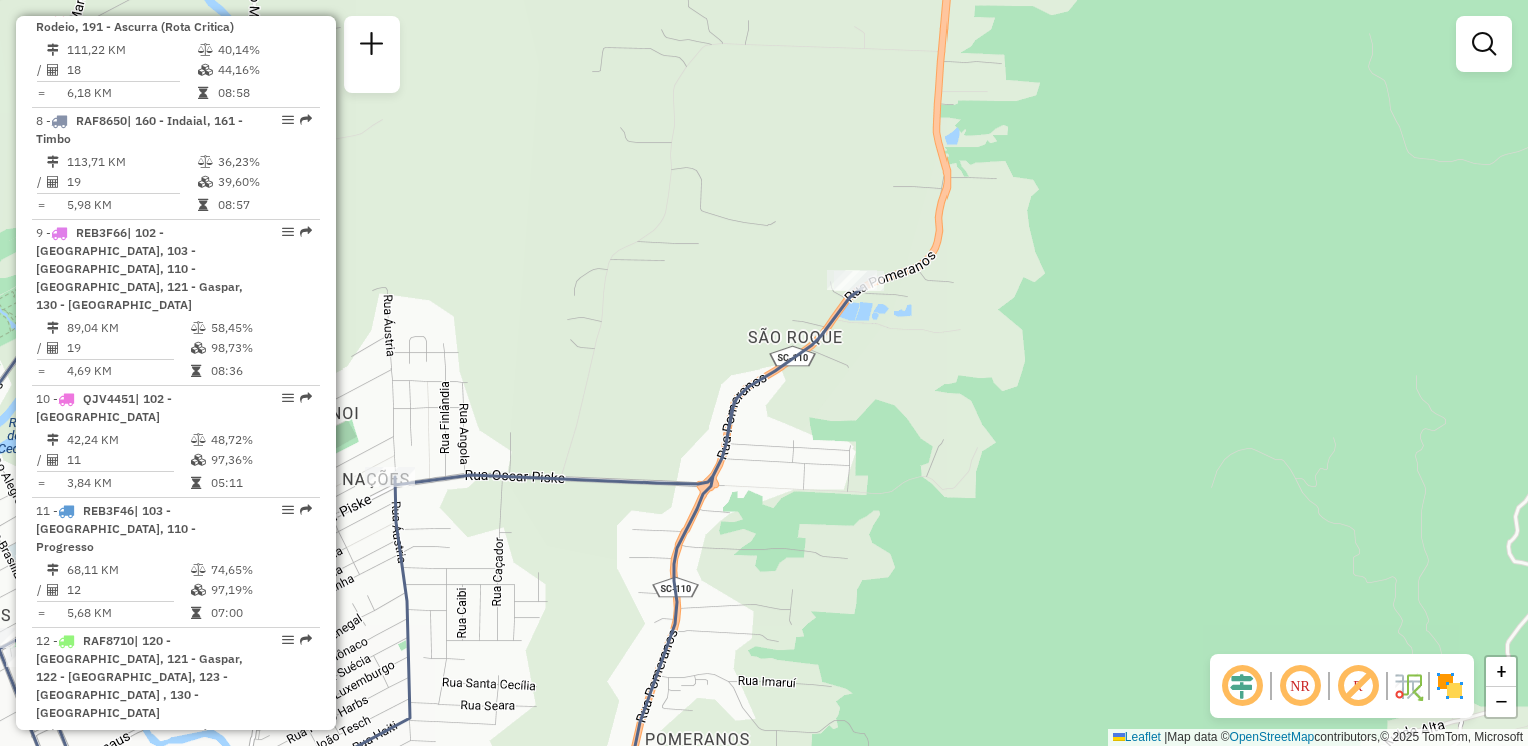drag, startPoint x: 874, startPoint y: 339, endPoint x: 947, endPoint y: 310, distance: 78.54935 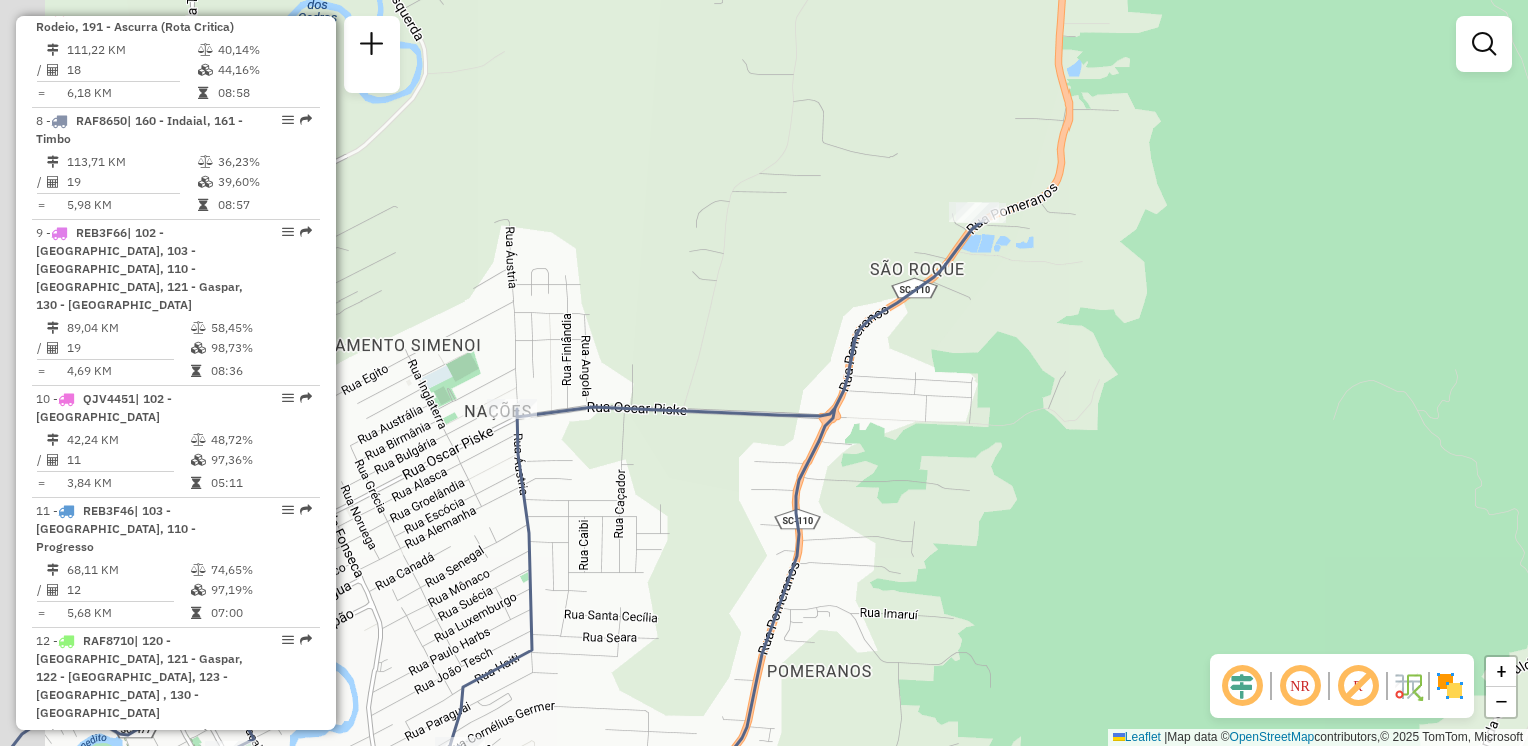 click on "Janela de atendimento Grade de atendimento Capacidade Transportadoras Veículos Cliente Pedidos  Rotas Selecione os dias de semana para filtrar as janelas de atendimento  Seg   Ter   Qua   Qui   Sex   Sáb   Dom  Informe o período da janela de atendimento: De: Até:  Filtrar exatamente a janela do cliente  Considerar janela de atendimento padrão  Selecione os dias de semana para filtrar as grades de atendimento  Seg   Ter   Qua   Qui   Sex   Sáb   Dom   Considerar clientes sem dia de atendimento cadastrado  Clientes fora do dia de atendimento selecionado Filtrar as atividades entre os valores definidos abaixo:  Peso mínimo:   Peso máximo:   Cubagem mínima:   Cubagem máxima:   De:   Até:  Filtrar as atividades entre o tempo de atendimento definido abaixo:  De:   Até:   Considerar capacidade total dos clientes não roteirizados Transportadora: Selecione um ou mais itens Tipo de veículo: Selecione um ou mais itens Veículo: Selecione um ou mais itens Motorista: Selecione um ou mais itens Nome: Rótulo:" 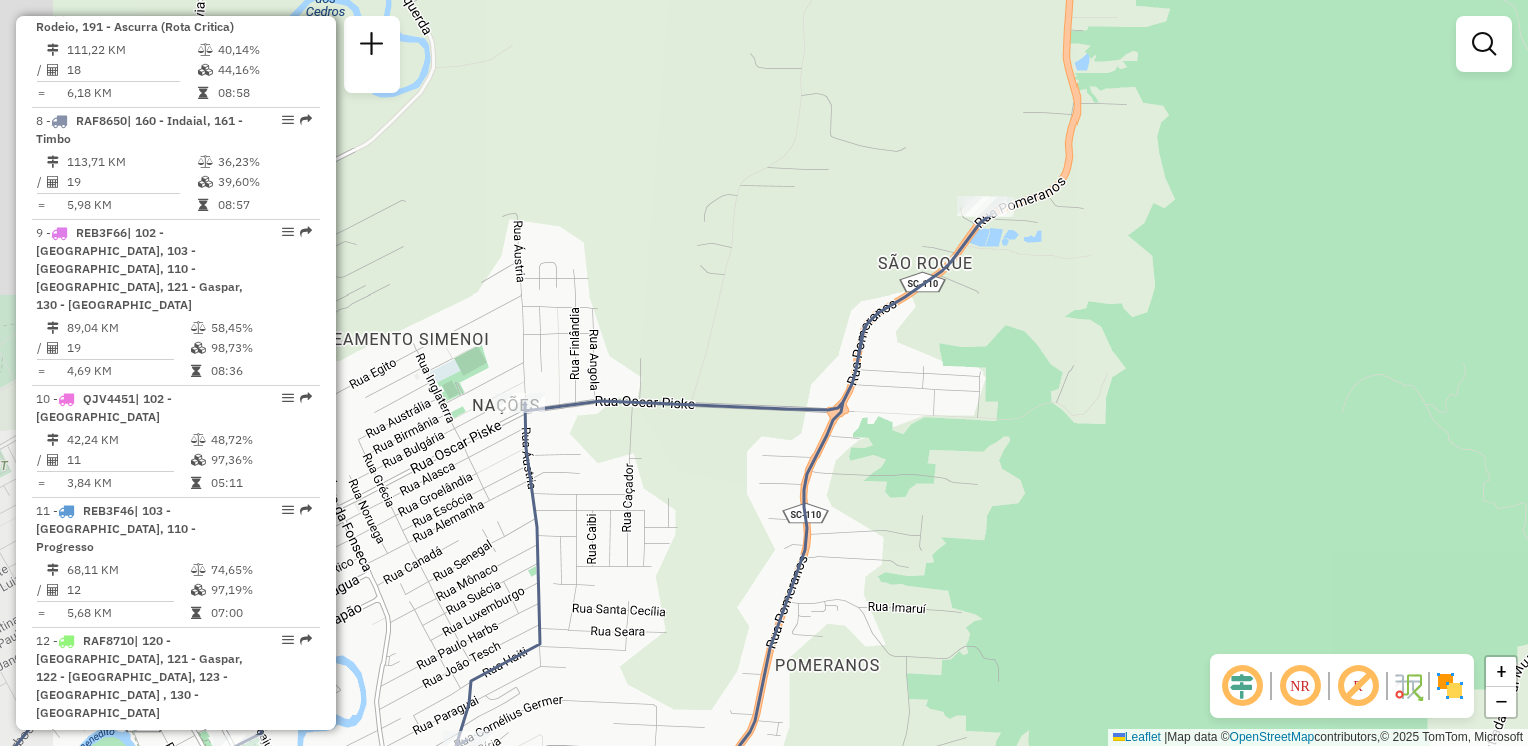 drag, startPoint x: 880, startPoint y: 326, endPoint x: 937, endPoint y: 286, distance: 69.63476 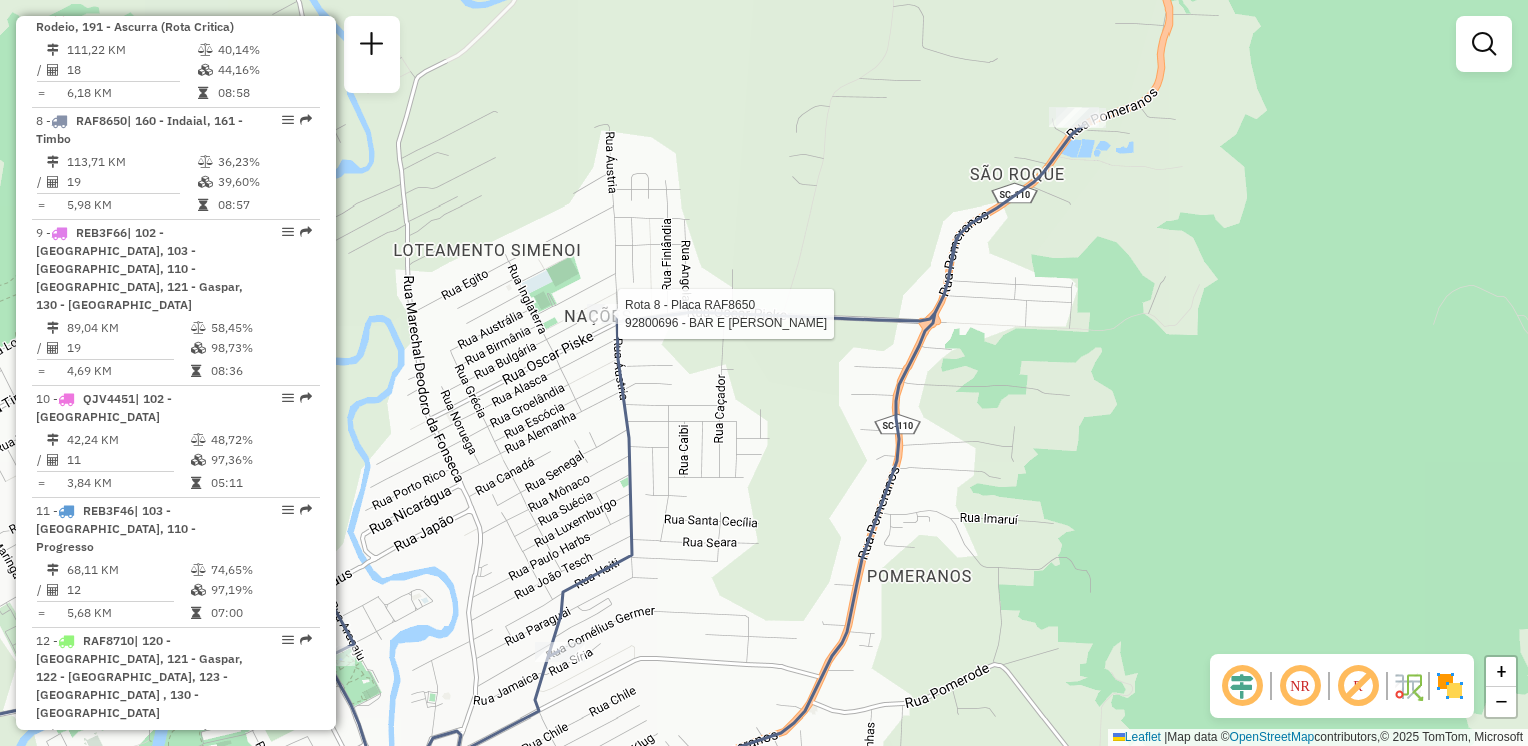 select on "**********" 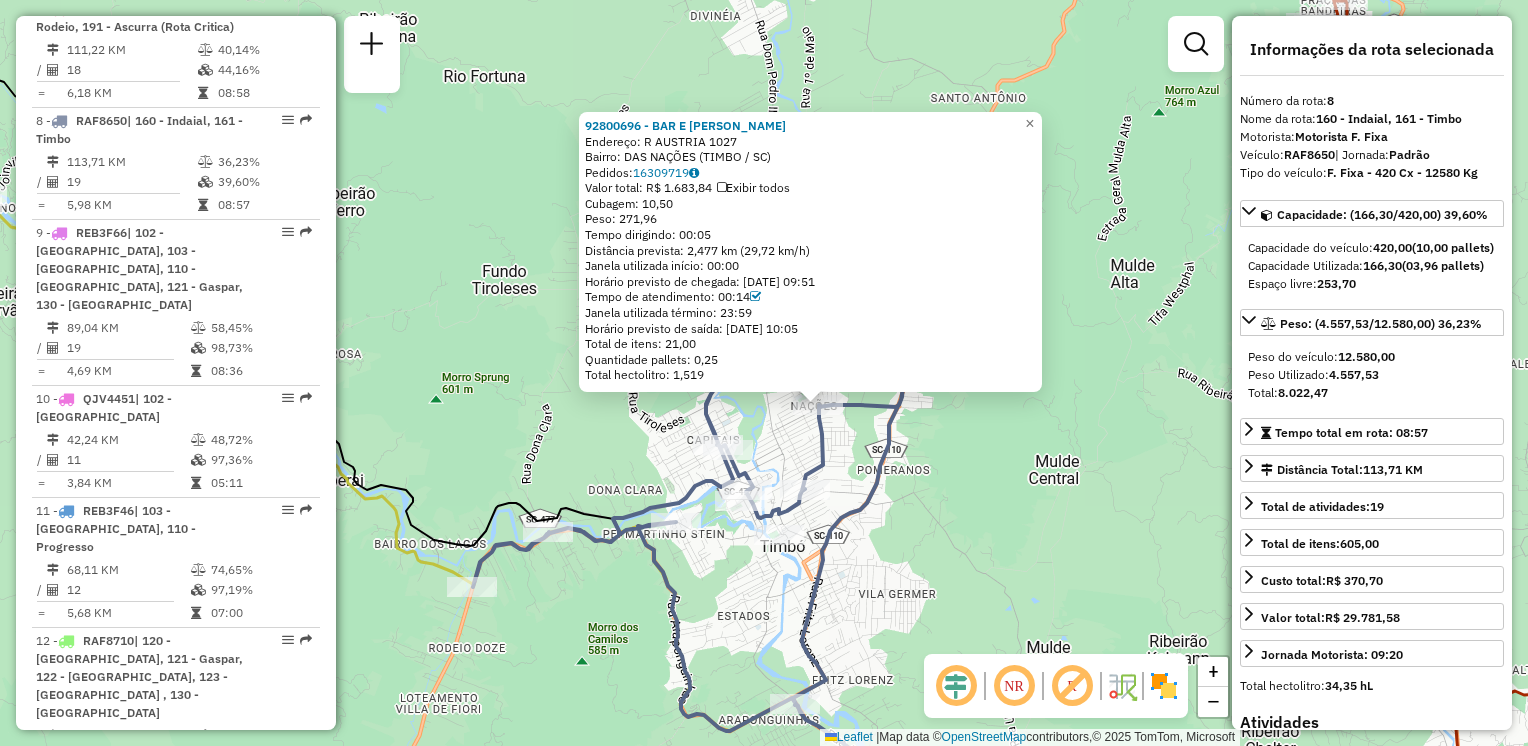 drag, startPoint x: 635, startPoint y: 470, endPoint x: 664, endPoint y: 321, distance: 151.79591 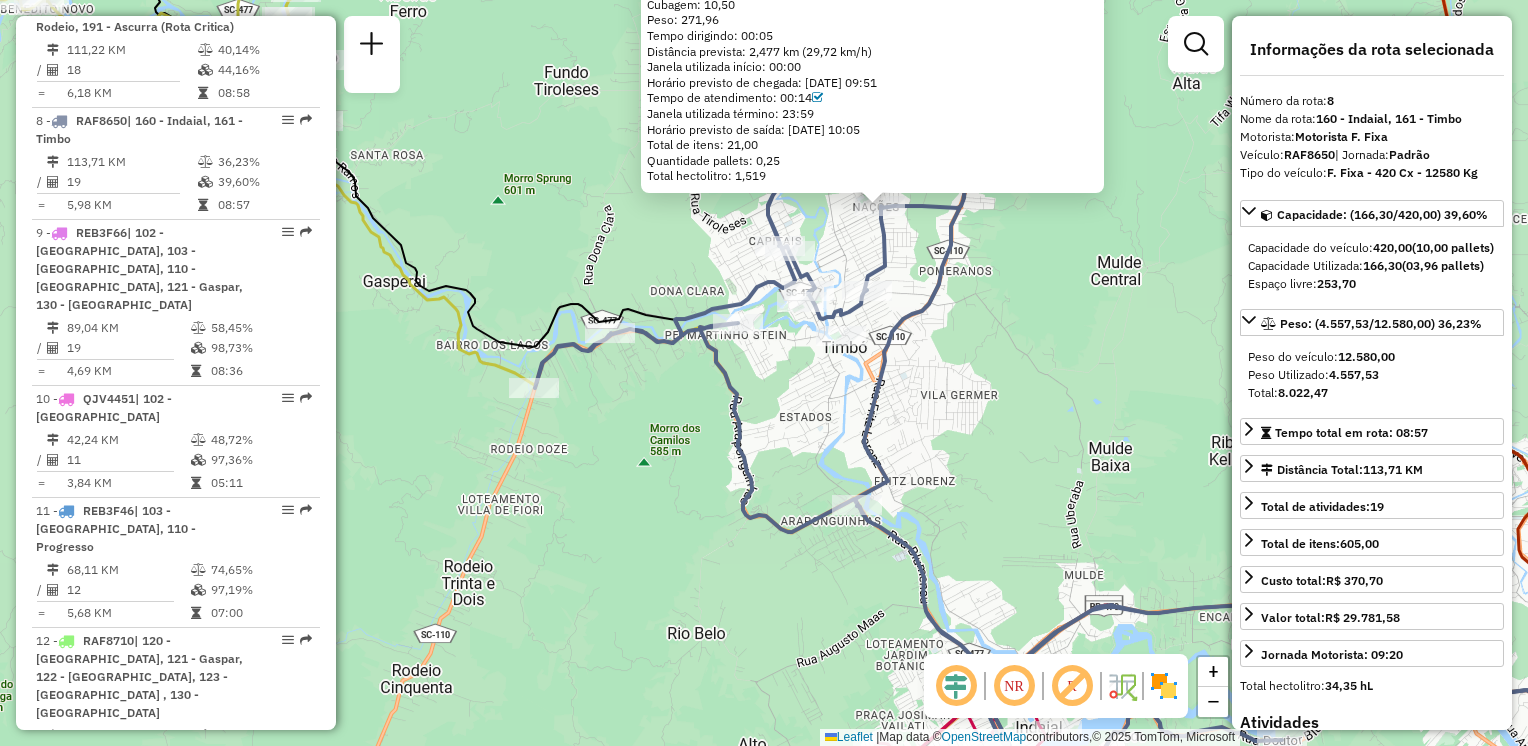 drag, startPoint x: 613, startPoint y: 406, endPoint x: 623, endPoint y: 370, distance: 37.363083 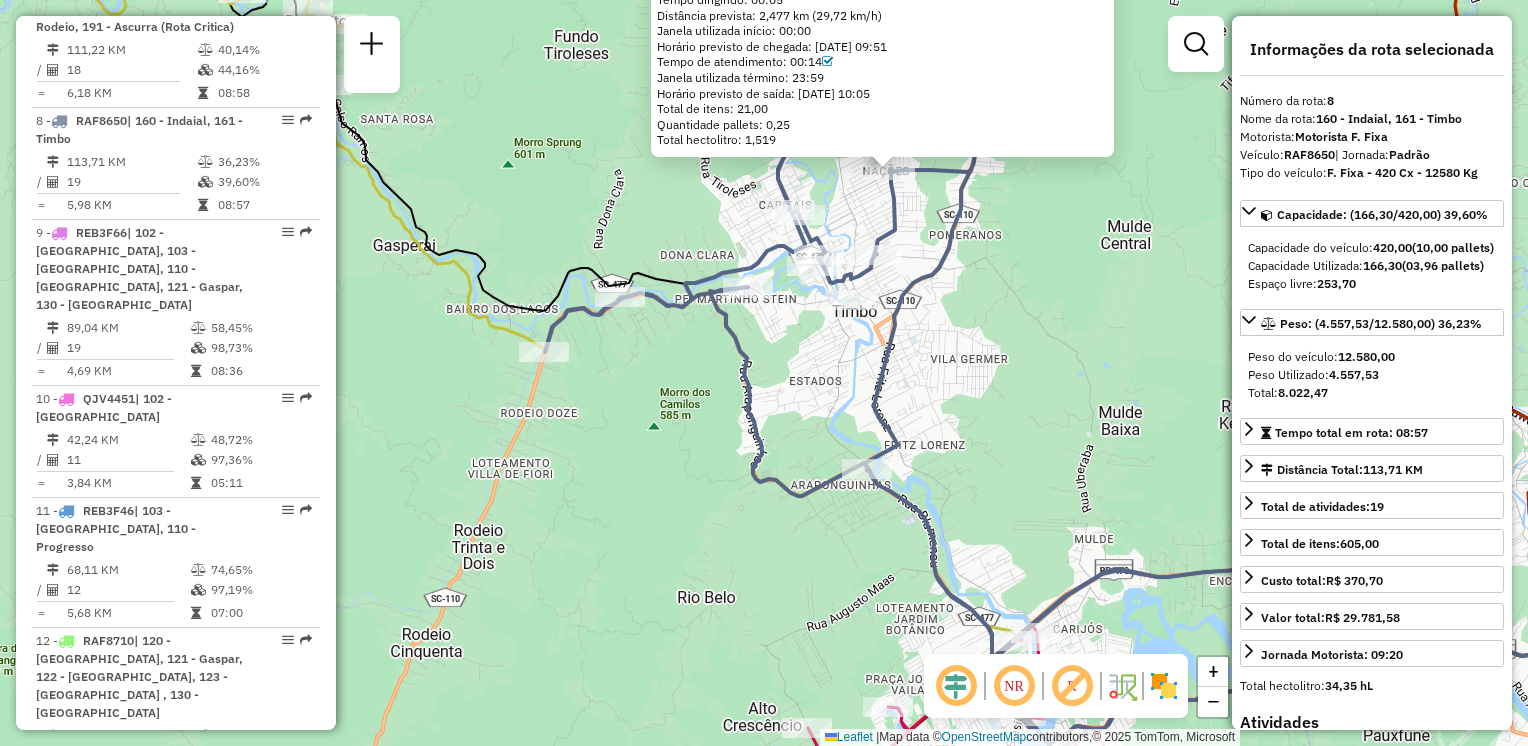 click on "92800696 - BAR E CANCHA KLITZKE  Endereço: R   AUSTRIA                       1027   Bairro: DAS NAÇÕES (TIMBO / SC)   Pedidos:  16309719   Valor total: R$ 1.683,84   Exibir todos   Cubagem: 10,50  Peso: 271,96  Tempo dirigindo: 00:05   Distância prevista: 2,477 km (29,72 km/h)   Janela utilizada início: 00:00   Horário previsto de chegada: 16/07/2025 09:51   Tempo de atendimento: 00:14   Janela utilizada término: 23:59   Horário previsto de saída: 16/07/2025 10:05   Total de itens: 21,00   Quantidade pallets: 0,25   Total hectolitro: 1,519  × Janela de atendimento Grade de atendimento Capacidade Transportadoras Veículos Cliente Pedidos  Rotas Selecione os dias de semana para filtrar as janelas de atendimento  Seg   Ter   Qua   Qui   Sex   Sáb   Dom  Informe o período da janela de atendimento: De: Até:  Filtrar exatamente a janela do cliente  Considerar janela de atendimento padrão  Selecione os dias de semana para filtrar as grades de atendimento  Seg   Ter   Qua   Qui   Sex   Sáb   Dom   De:" 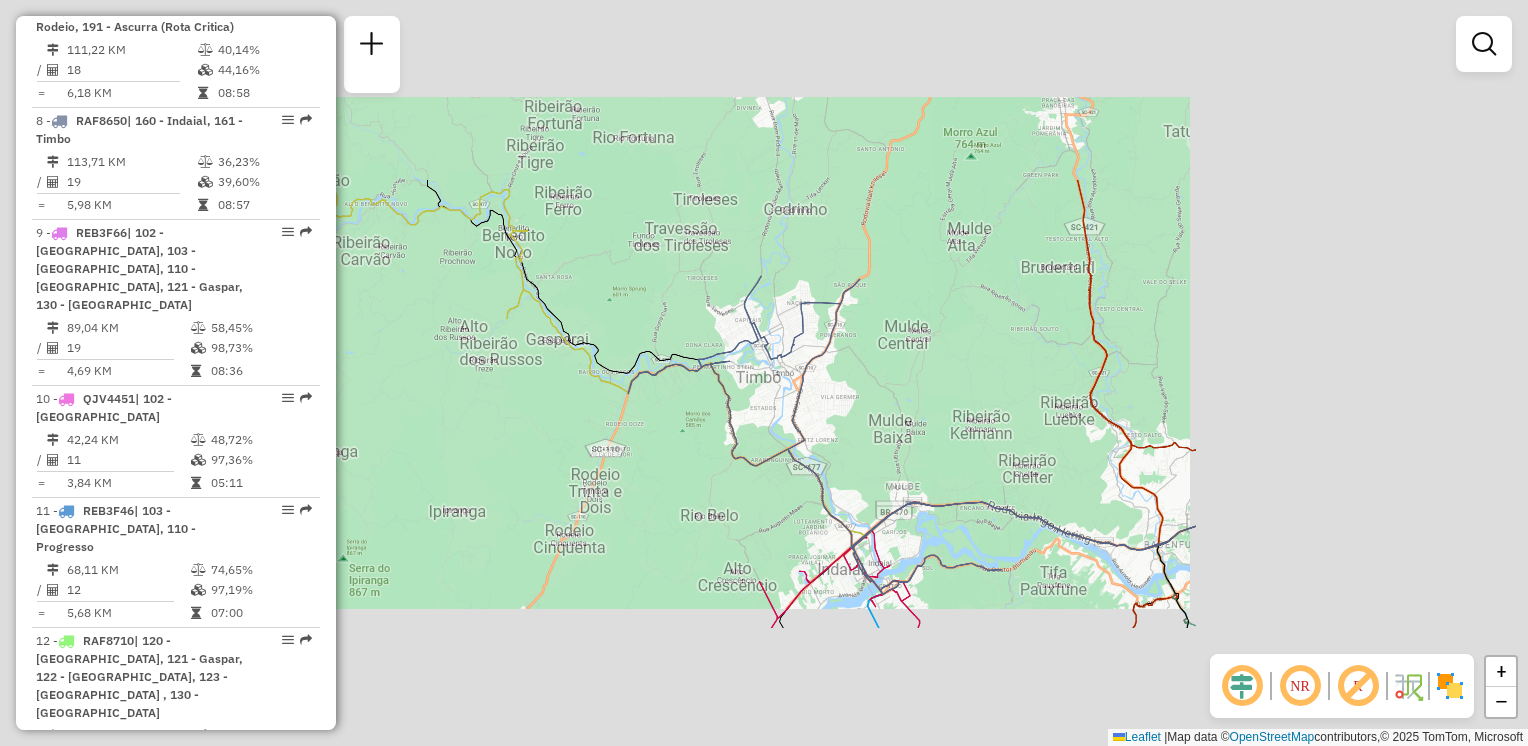 drag, startPoint x: 874, startPoint y: 420, endPoint x: 864, endPoint y: 417, distance: 10.440307 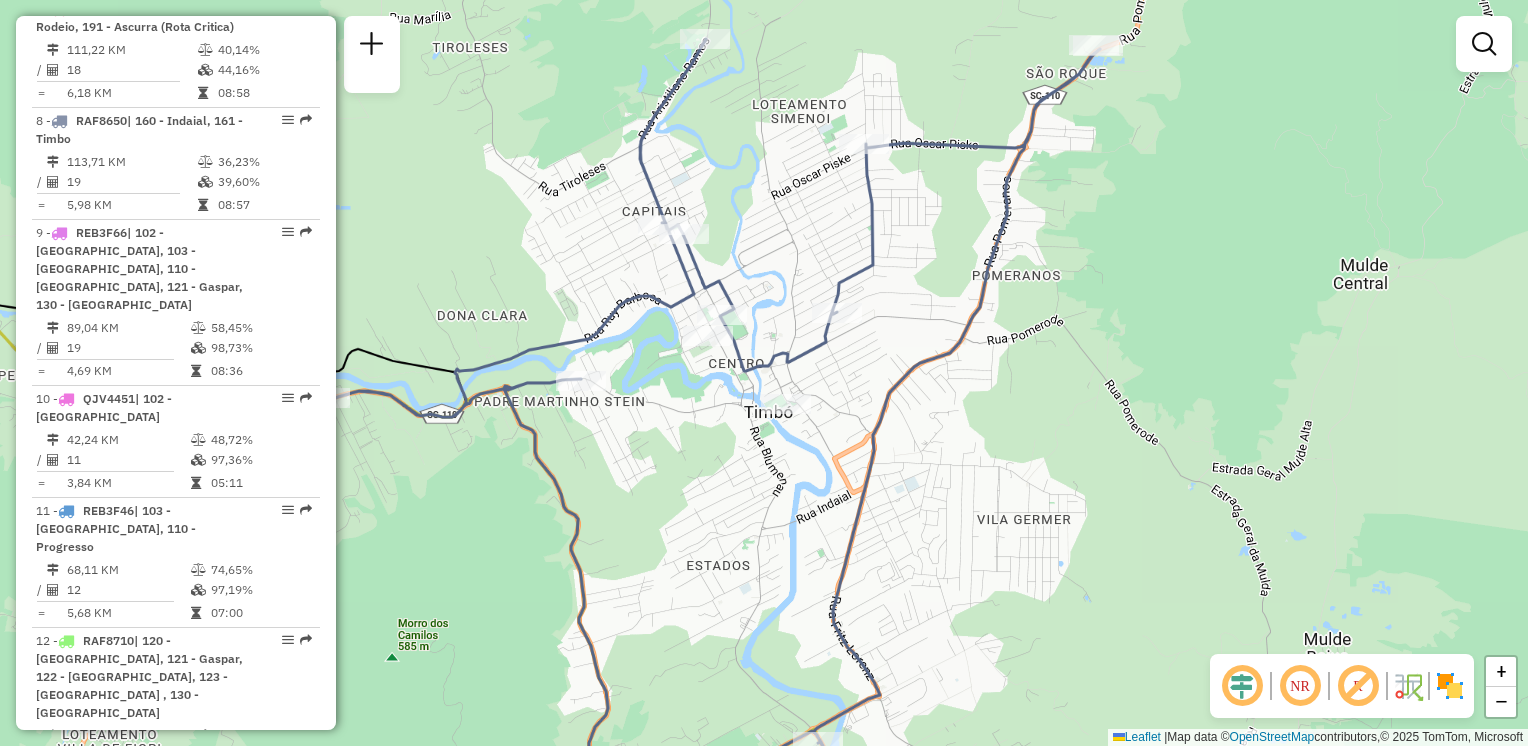 drag, startPoint x: 707, startPoint y: 442, endPoint x: 745, endPoint y: 440, distance: 38.052597 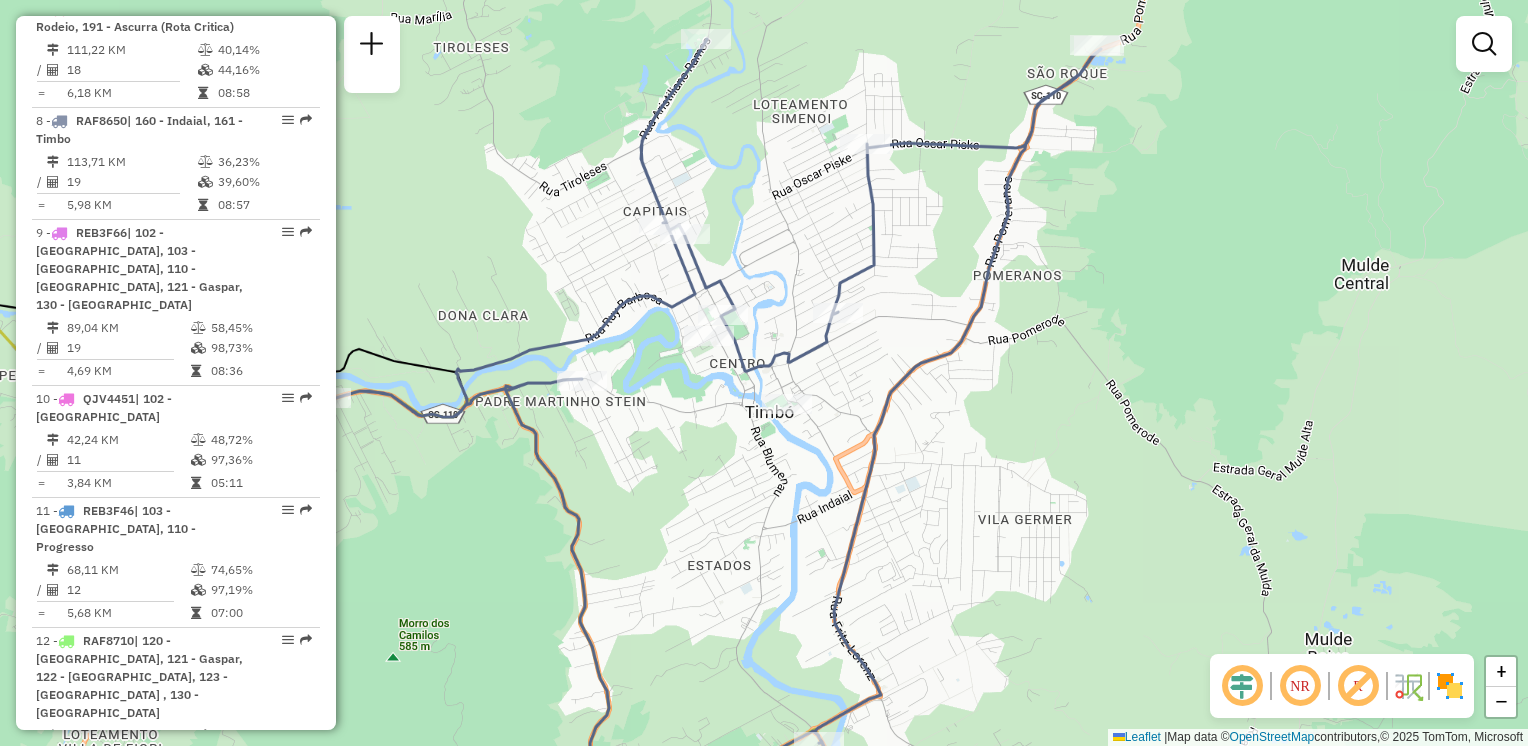 drag, startPoint x: 937, startPoint y: 267, endPoint x: 894, endPoint y: 350, distance: 93.47727 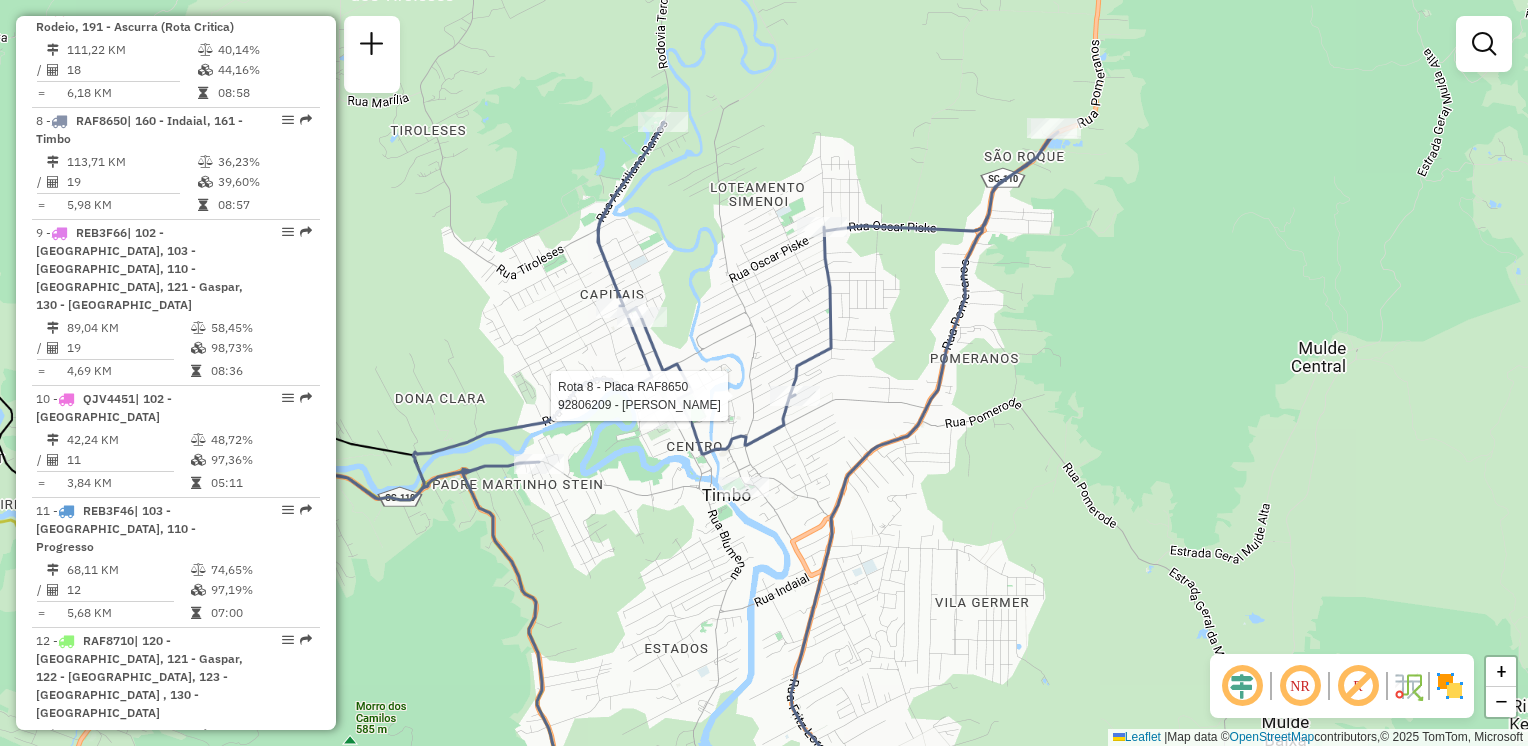 select on "**********" 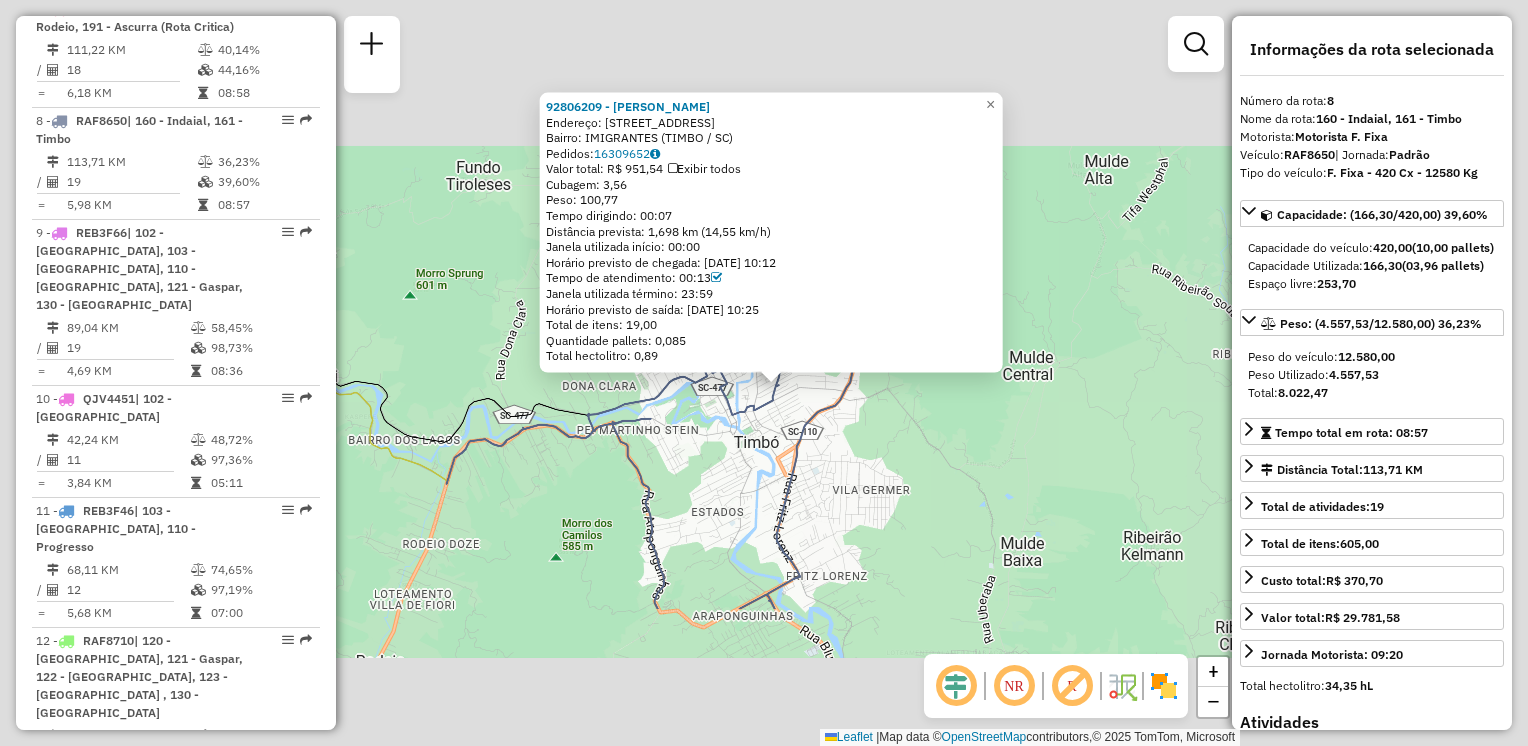 click 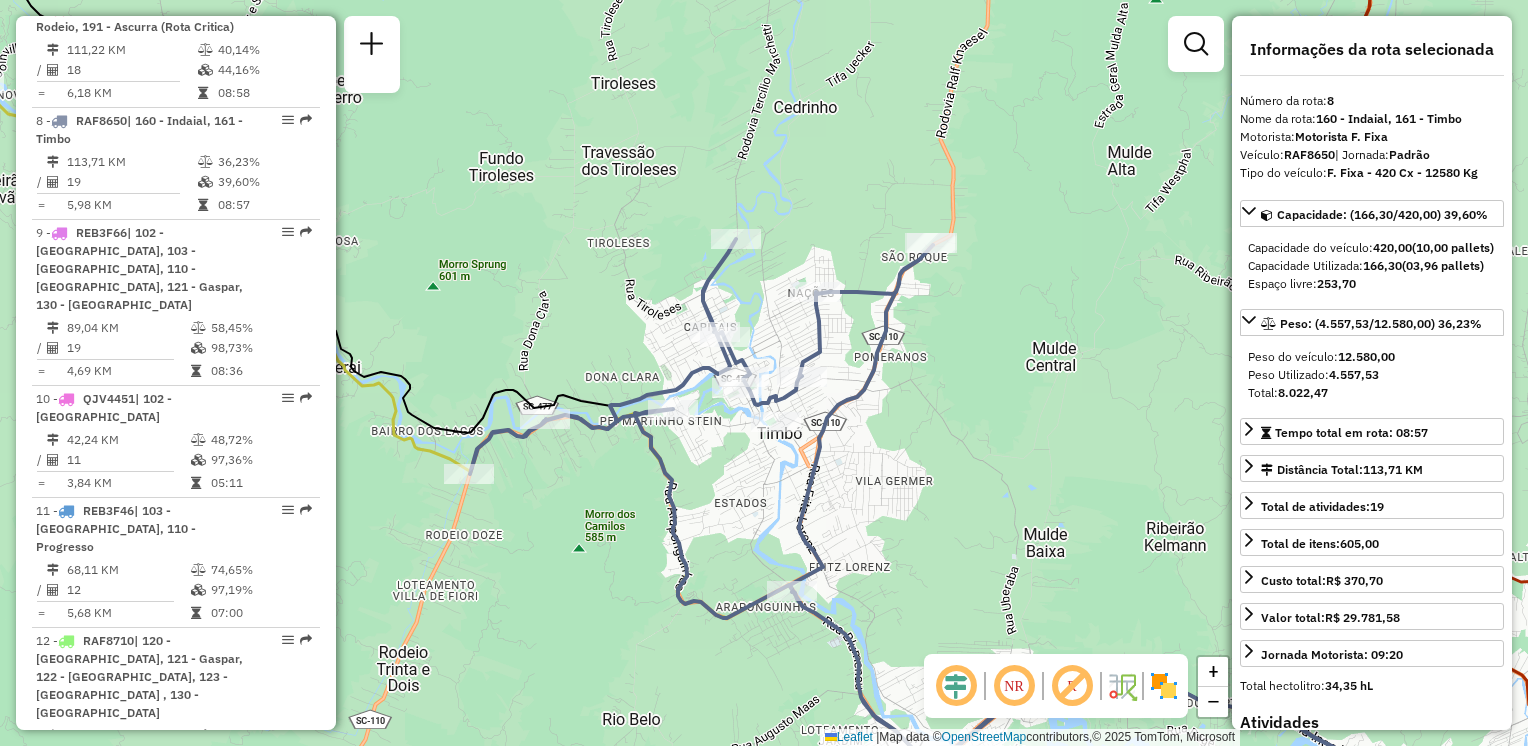 drag, startPoint x: 850, startPoint y: 387, endPoint x: 895, endPoint y: 369, distance: 48.466484 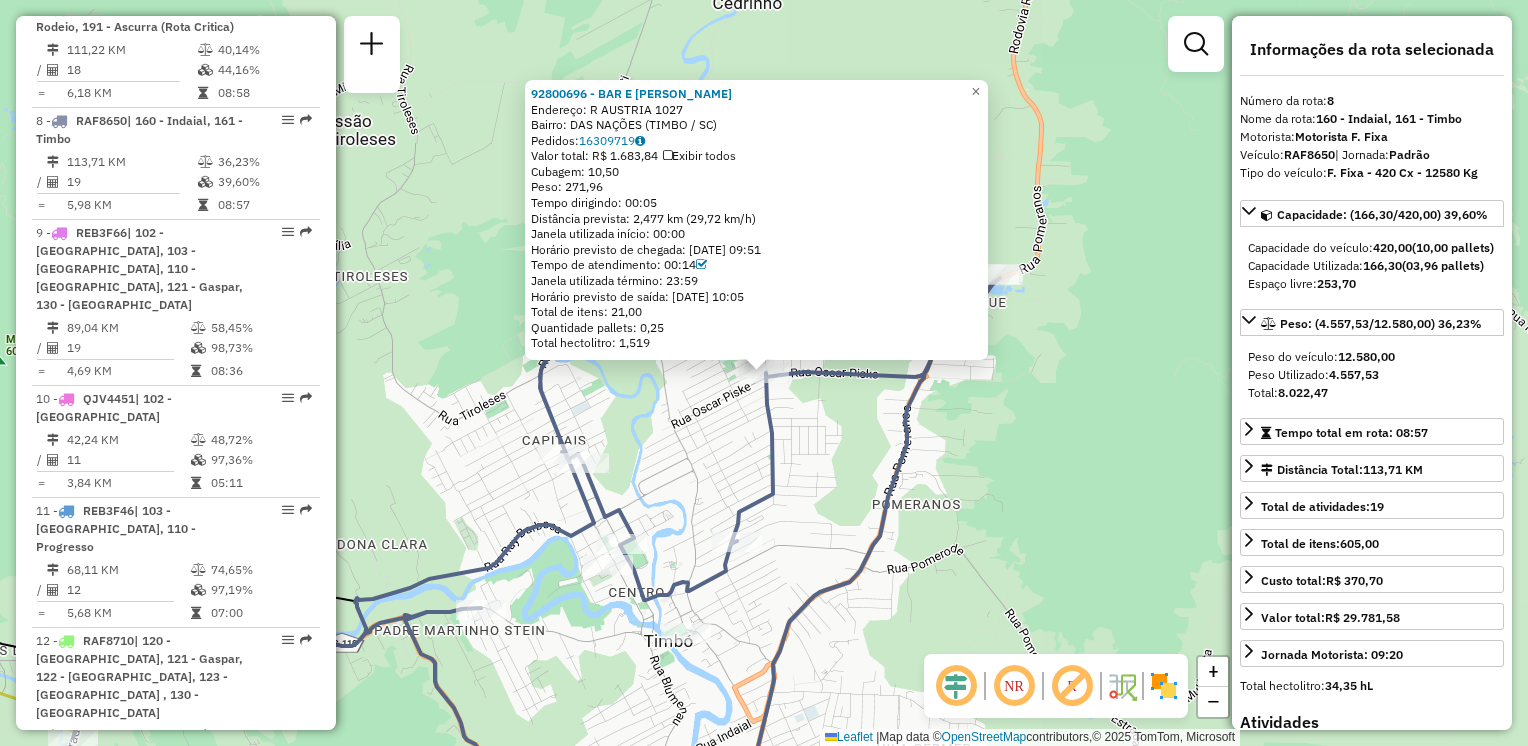 click on "92800696 - BAR E CANCHA KLITZKE  Endereço: R   AUSTRIA                       1027   Bairro: DAS NAÇÕES (TIMBO / SC)   Pedidos:  16309719   Valor total: R$ 1.683,84   Exibir todos   Cubagem: 10,50  Peso: 271,96  Tempo dirigindo: 00:05   Distância prevista: 2,477 km (29,72 km/h)   Janela utilizada início: 00:00   Horário previsto de chegada: 16/07/2025 09:51   Tempo de atendimento: 00:14   Janela utilizada término: 23:59   Horário previsto de saída: 16/07/2025 10:05   Total de itens: 21,00   Quantidade pallets: 0,25   Total hectolitro: 1,519  × Janela de atendimento Grade de atendimento Capacidade Transportadoras Veículos Cliente Pedidos  Rotas Selecione os dias de semana para filtrar as janelas de atendimento  Seg   Ter   Qua   Qui   Sex   Sáb   Dom  Informe o período da janela de atendimento: De: Até:  Filtrar exatamente a janela do cliente  Considerar janela de atendimento padrão  Selecione os dias de semana para filtrar as grades de atendimento  Seg   Ter   Qua   Qui   Sex   Sáb   Dom   De:" 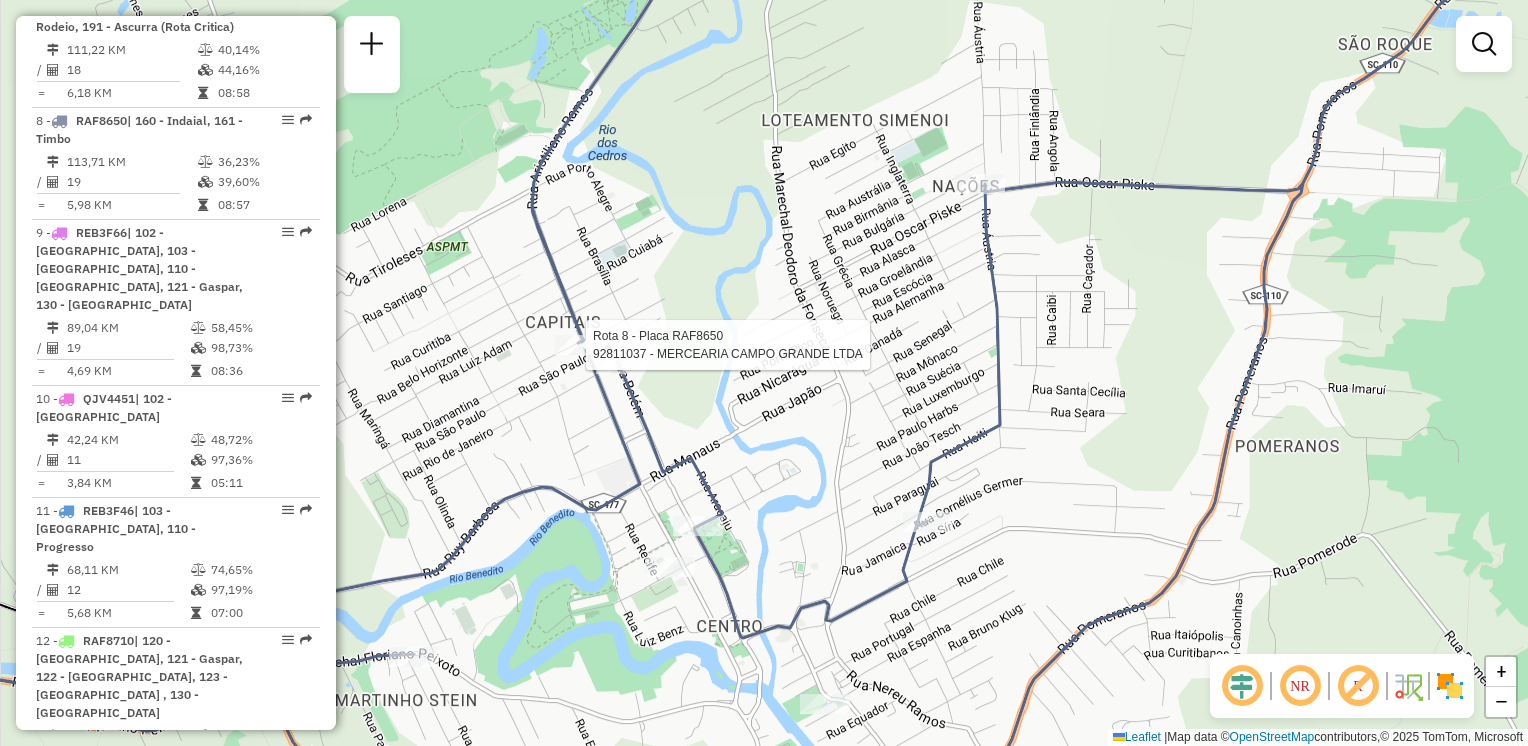 select on "**********" 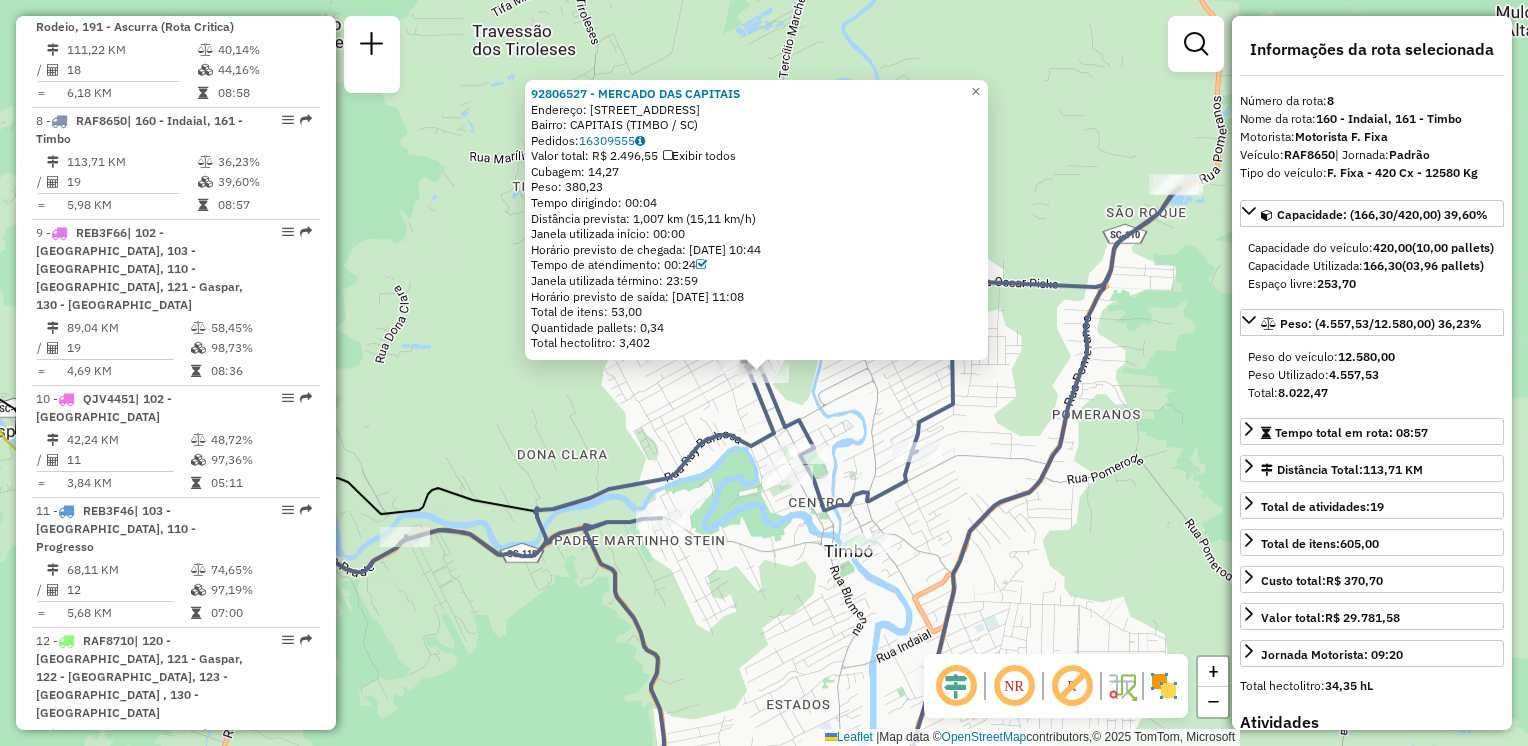 click on "92806527 - MERCADO DAS CAPITAIS  Endereço: R   RUA BELeM                     556   Bairro: CAPITAIS (TIMBO / SC)   Pedidos:  16309555   Valor total: R$ 2.496,55   Exibir todos   Cubagem: 14,27  Peso: 380,23  Tempo dirigindo: 00:04   Distância prevista: 1,007 km (15,11 km/h)   Janela utilizada início: 00:00   Horário previsto de chegada: 16/07/2025 10:44   Tempo de atendimento: 00:24   Janela utilizada término: 23:59   Horário previsto de saída: 16/07/2025 11:08   Total de itens: 53,00   Quantidade pallets: 0,34   Total hectolitro: 3,402  × Janela de atendimento Grade de atendimento Capacidade Transportadoras Veículos Cliente Pedidos  Rotas Selecione os dias de semana para filtrar as janelas de atendimento  Seg   Ter   Qua   Qui   Sex   Sáb   Dom  Informe o período da janela de atendimento: De: Até:  Filtrar exatamente a janela do cliente  Considerar janela de atendimento padrão  Selecione os dias de semana para filtrar as grades de atendimento  Seg   Ter   Qua   Qui   Sex   Sáb   Dom   De:  De:" 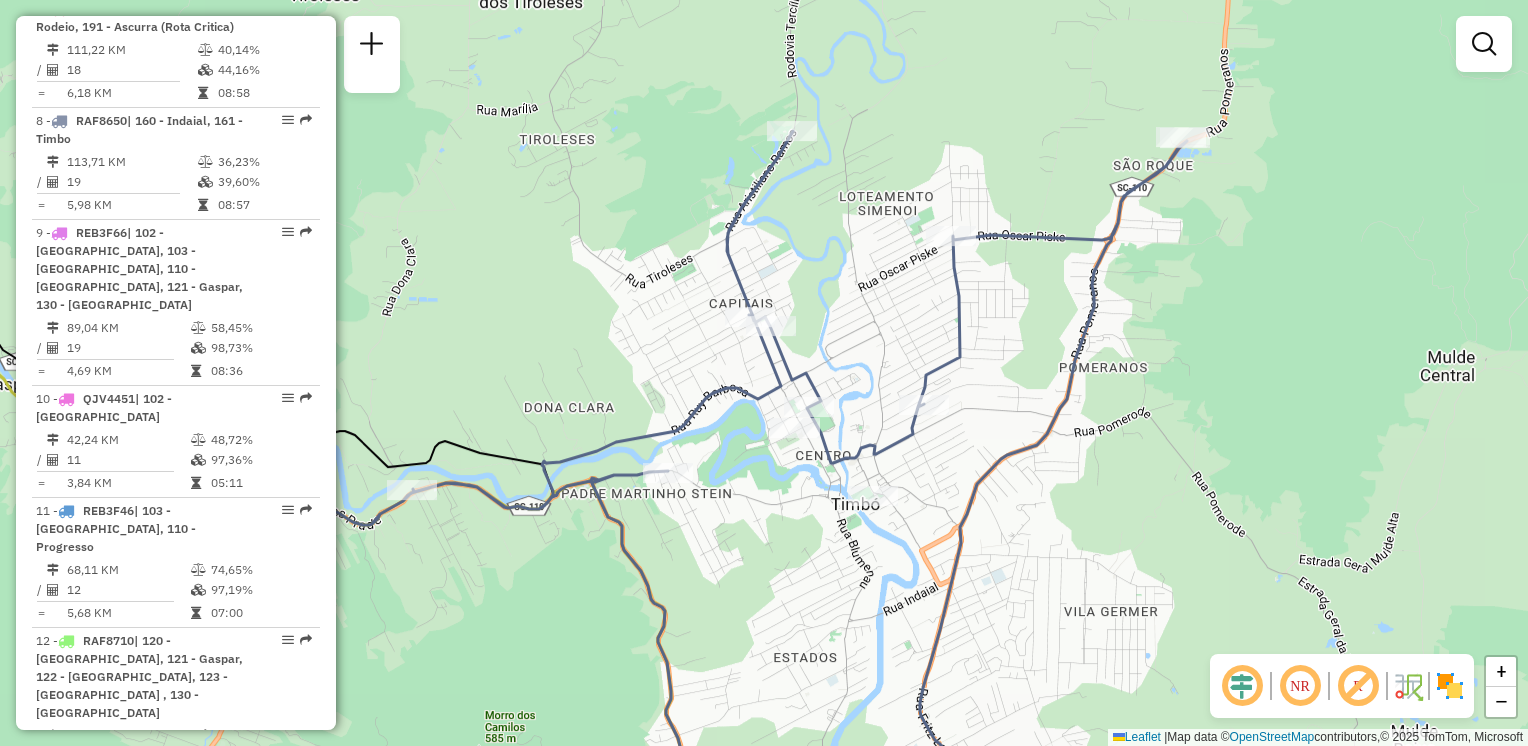 drag, startPoint x: 755, startPoint y: 483, endPoint x: 757, endPoint y: 417, distance: 66.0303 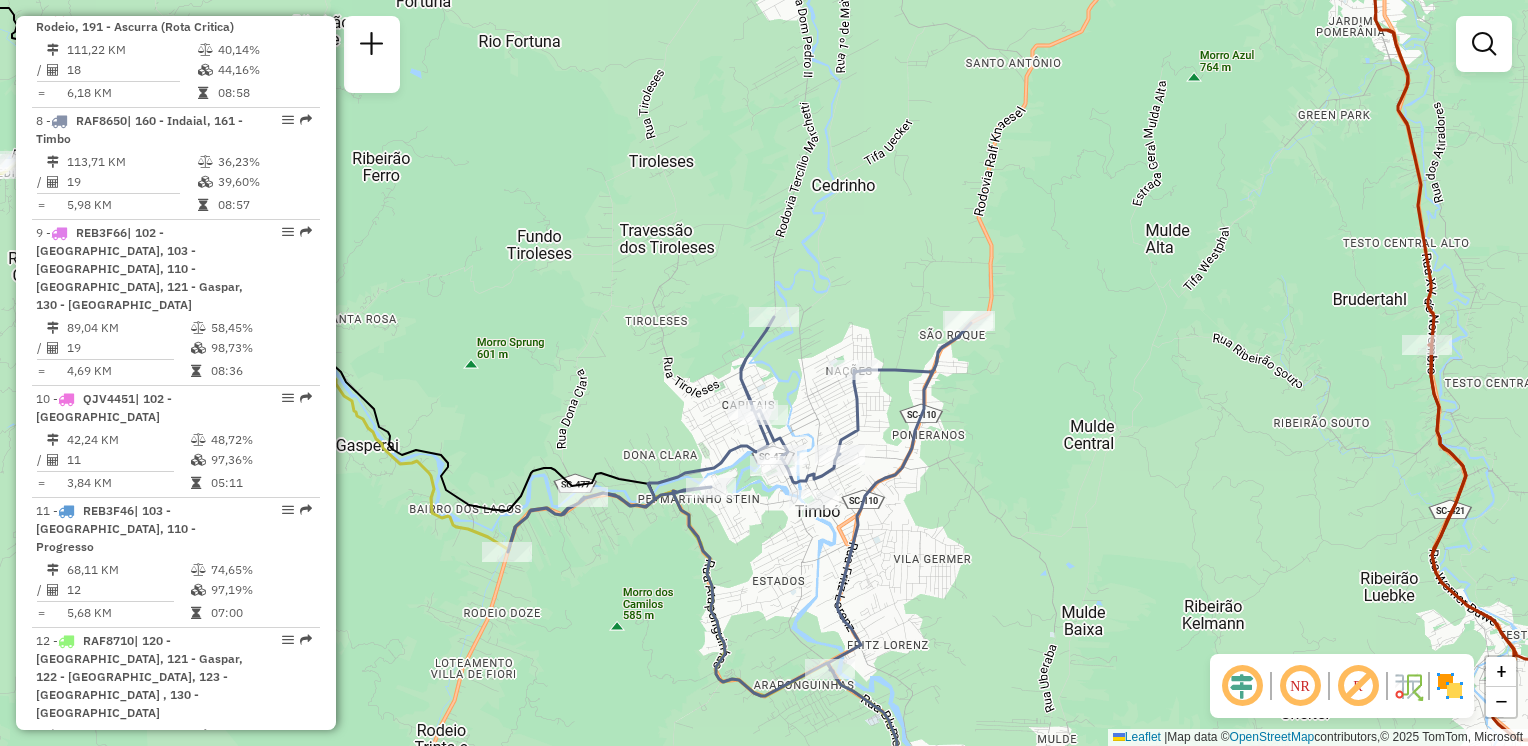 click on "Janela de atendimento Grade de atendimento Capacidade Transportadoras Veículos Cliente Pedidos  Rotas Selecione os dias de semana para filtrar as janelas de atendimento  Seg   Ter   Qua   Qui   Sex   Sáb   Dom  Informe o período da janela de atendimento: De: Até:  Filtrar exatamente a janela do cliente  Considerar janela de atendimento padrão  Selecione os dias de semana para filtrar as grades de atendimento  Seg   Ter   Qua   Qui   Sex   Sáb   Dom   Considerar clientes sem dia de atendimento cadastrado  Clientes fora do dia de atendimento selecionado Filtrar as atividades entre os valores definidos abaixo:  Peso mínimo:   Peso máximo:   Cubagem mínima:   Cubagem máxima:   De:   Até:  Filtrar as atividades entre o tempo de atendimento definido abaixo:  De:   Até:   Considerar capacidade total dos clientes não roteirizados Transportadora: Selecione um ou mais itens Tipo de veículo: Selecione um ou mais itens Veículo: Selecione um ou mais itens Motorista: Selecione um ou mais itens Nome: Rótulo:" 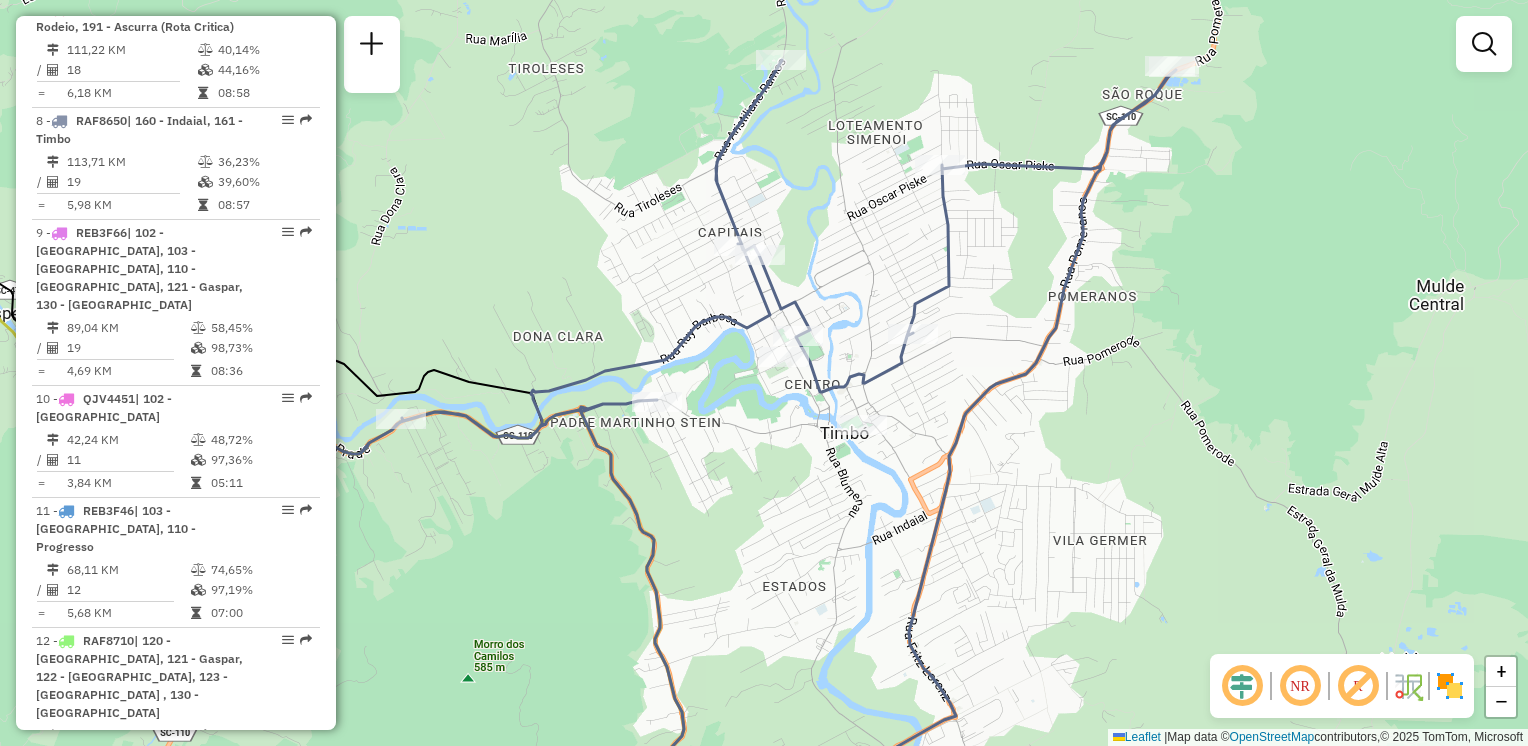 click 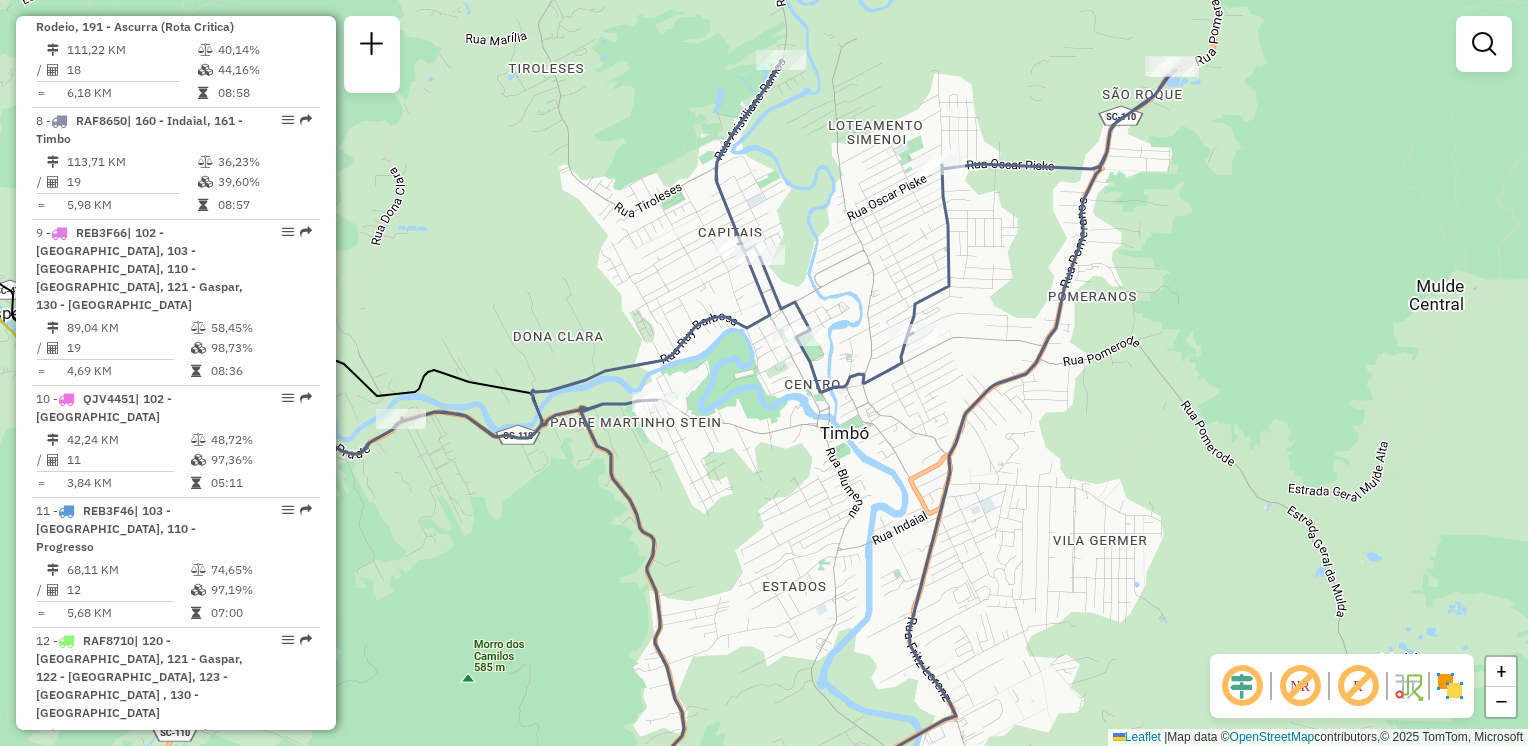 drag, startPoint x: 891, startPoint y: 530, endPoint x: 924, endPoint y: 534, distance: 33.24154 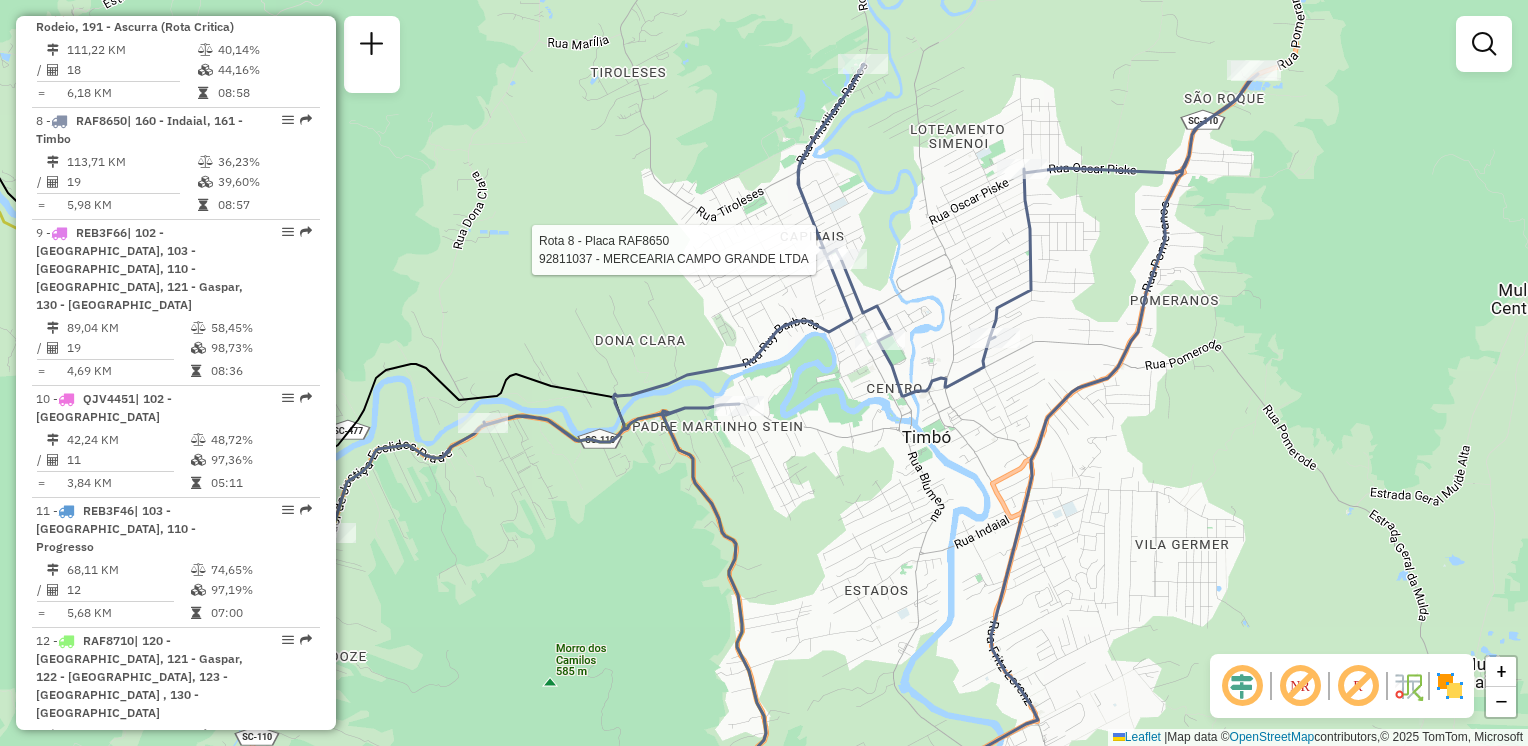 select on "**********" 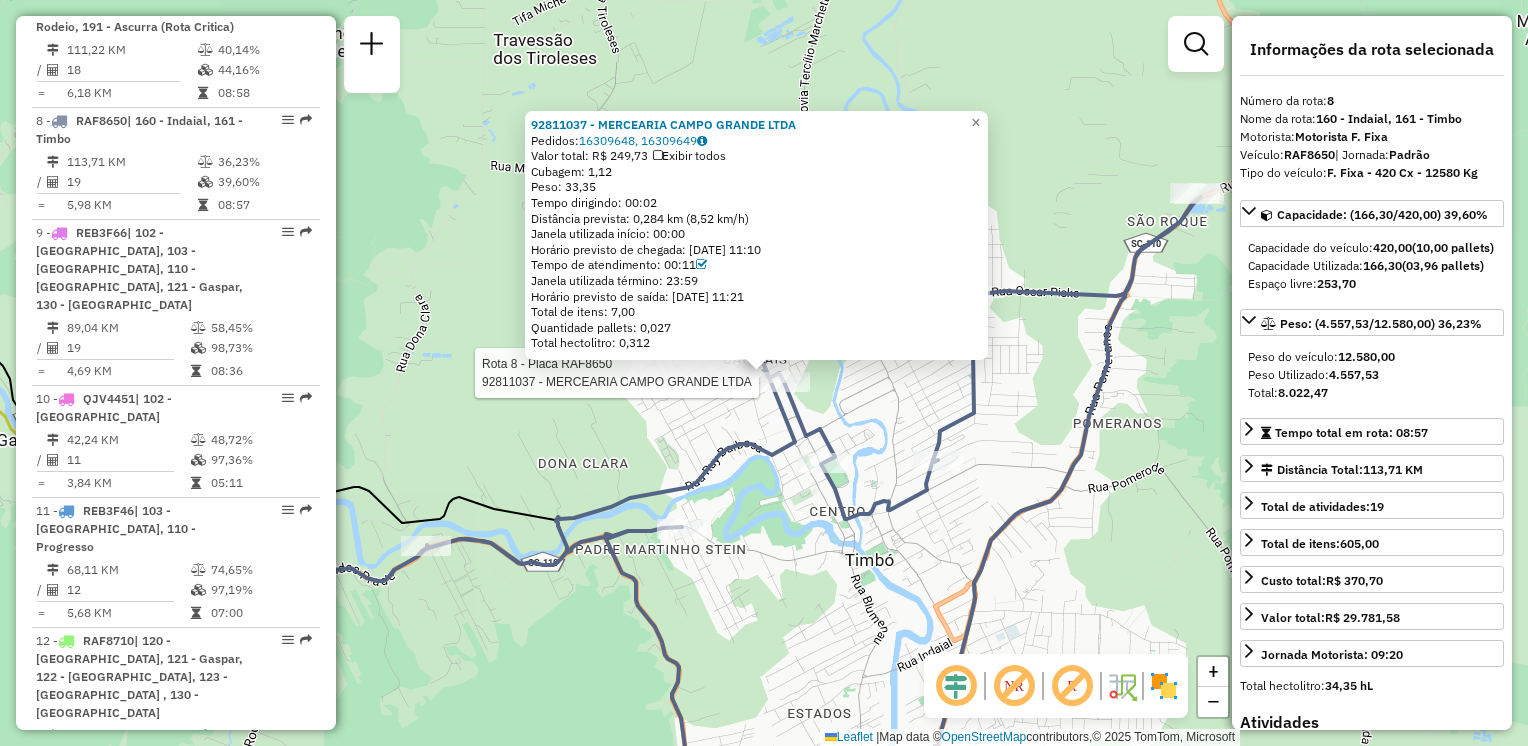 drag, startPoint x: 600, startPoint y: 466, endPoint x: 648, endPoint y: 458, distance: 48.6621 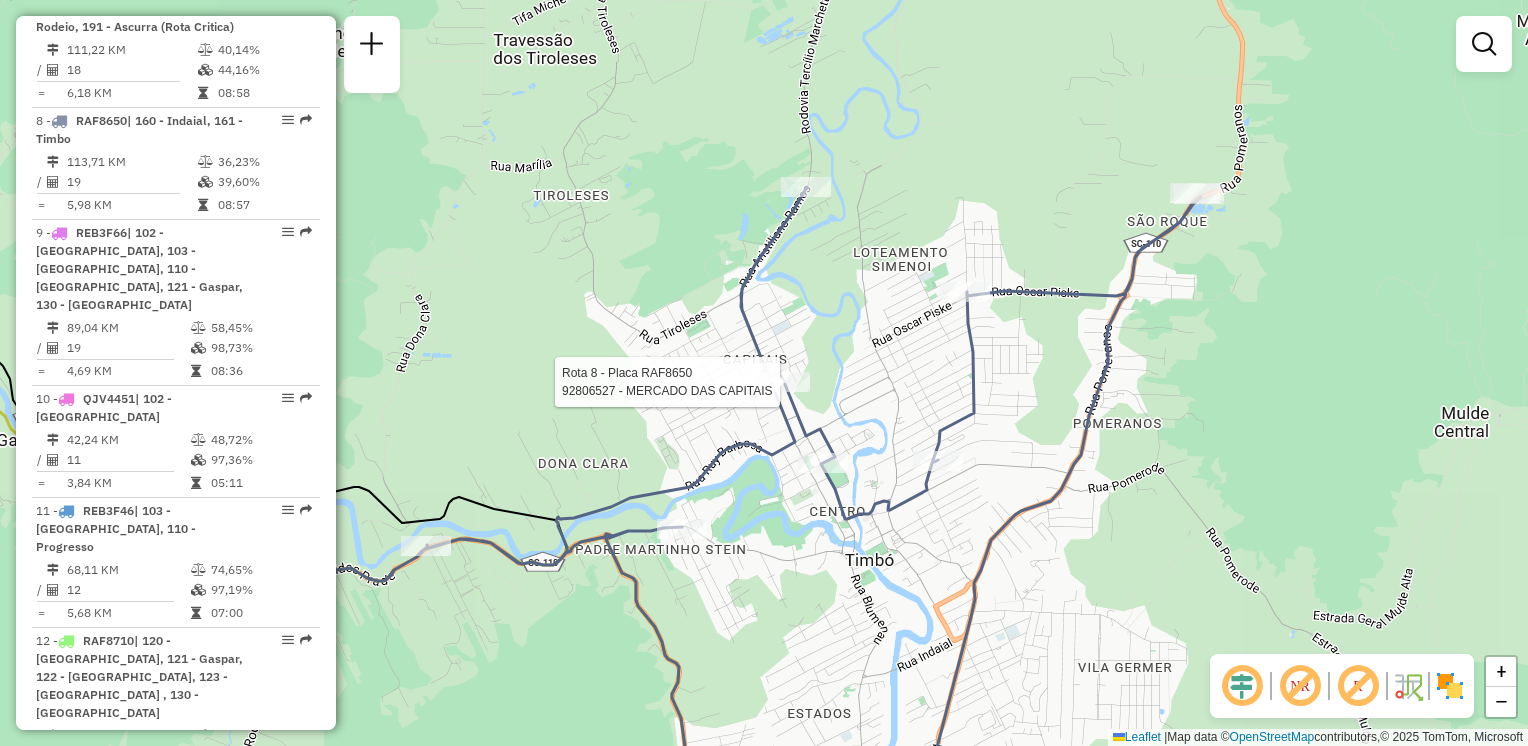 select on "**********" 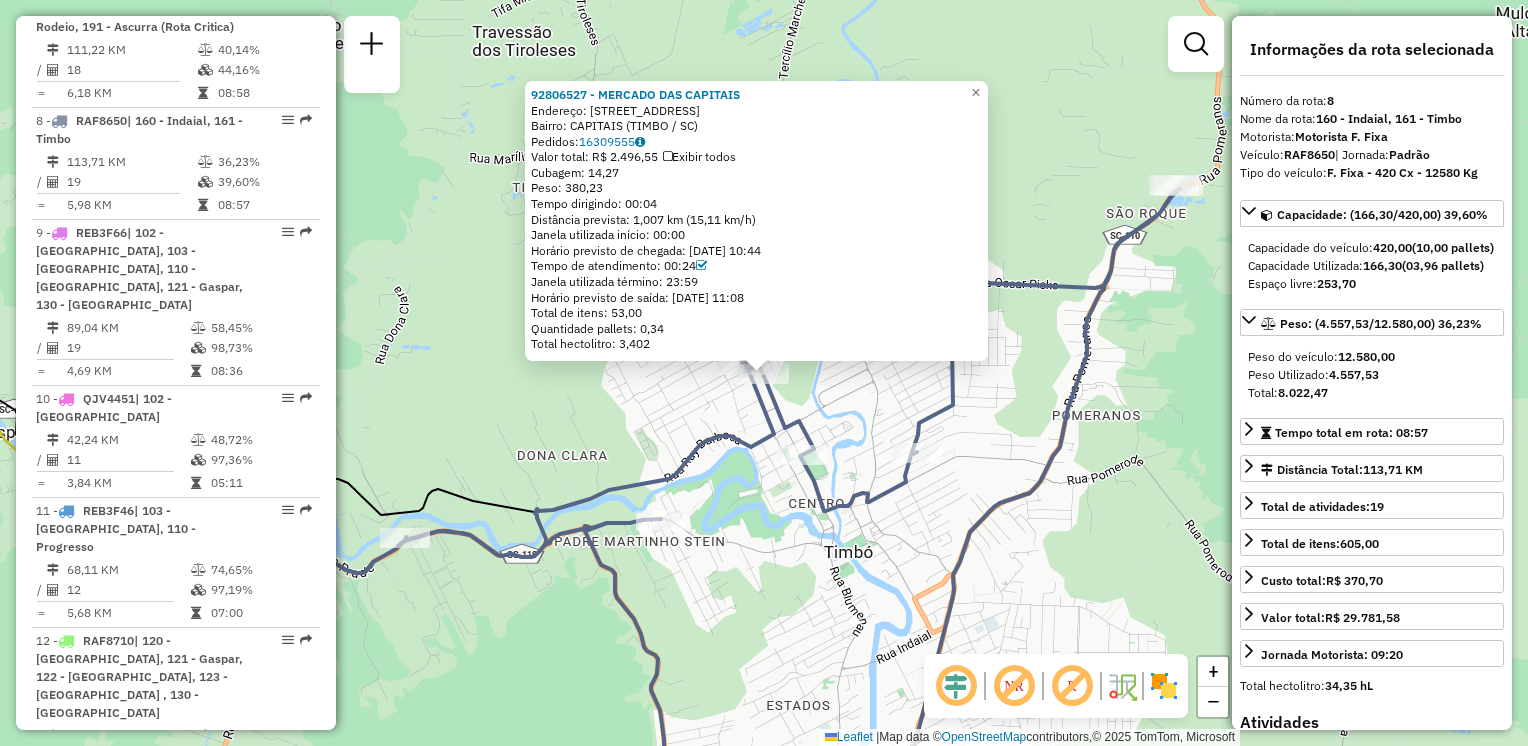 click on "92806527 - MERCADO DAS CAPITAIS  Endereço: R   RUA BELeM                     556   Bairro: CAPITAIS (TIMBO / SC)   Pedidos:  16309555   Valor total: R$ 2.496,55   Exibir todos   Cubagem: 14,27  Peso: 380,23  Tempo dirigindo: 00:04   Distância prevista: 1,007 km (15,11 km/h)   Janela utilizada início: 00:00   Horário previsto de chegada: 16/07/2025 10:44   Tempo de atendimento: 00:24   Janela utilizada término: 23:59   Horário previsto de saída: 16/07/2025 11:08   Total de itens: 53,00   Quantidade pallets: 0,34   Total hectolitro: 3,402  × Janela de atendimento Grade de atendimento Capacidade Transportadoras Veículos Cliente Pedidos  Rotas Selecione os dias de semana para filtrar as janelas de atendimento  Seg   Ter   Qua   Qui   Sex   Sáb   Dom  Informe o período da janela de atendimento: De: Até:  Filtrar exatamente a janela do cliente  Considerar janela de atendimento padrão  Selecione os dias de semana para filtrar as grades de atendimento  Seg   Ter   Qua   Qui   Sex   Sáb   Dom   De:  De:" 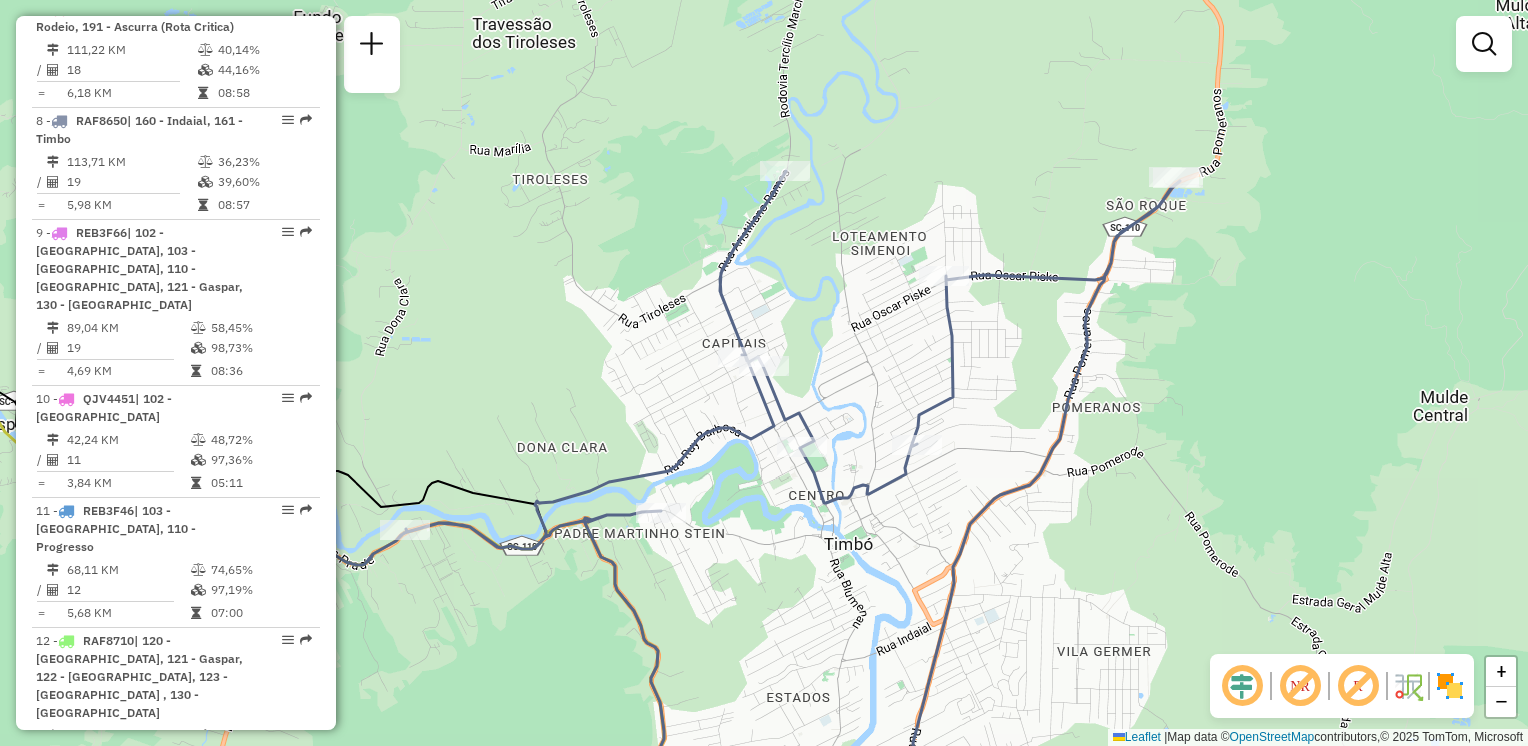 drag, startPoint x: 909, startPoint y: 406, endPoint x: 927, endPoint y: 350, distance: 58.821766 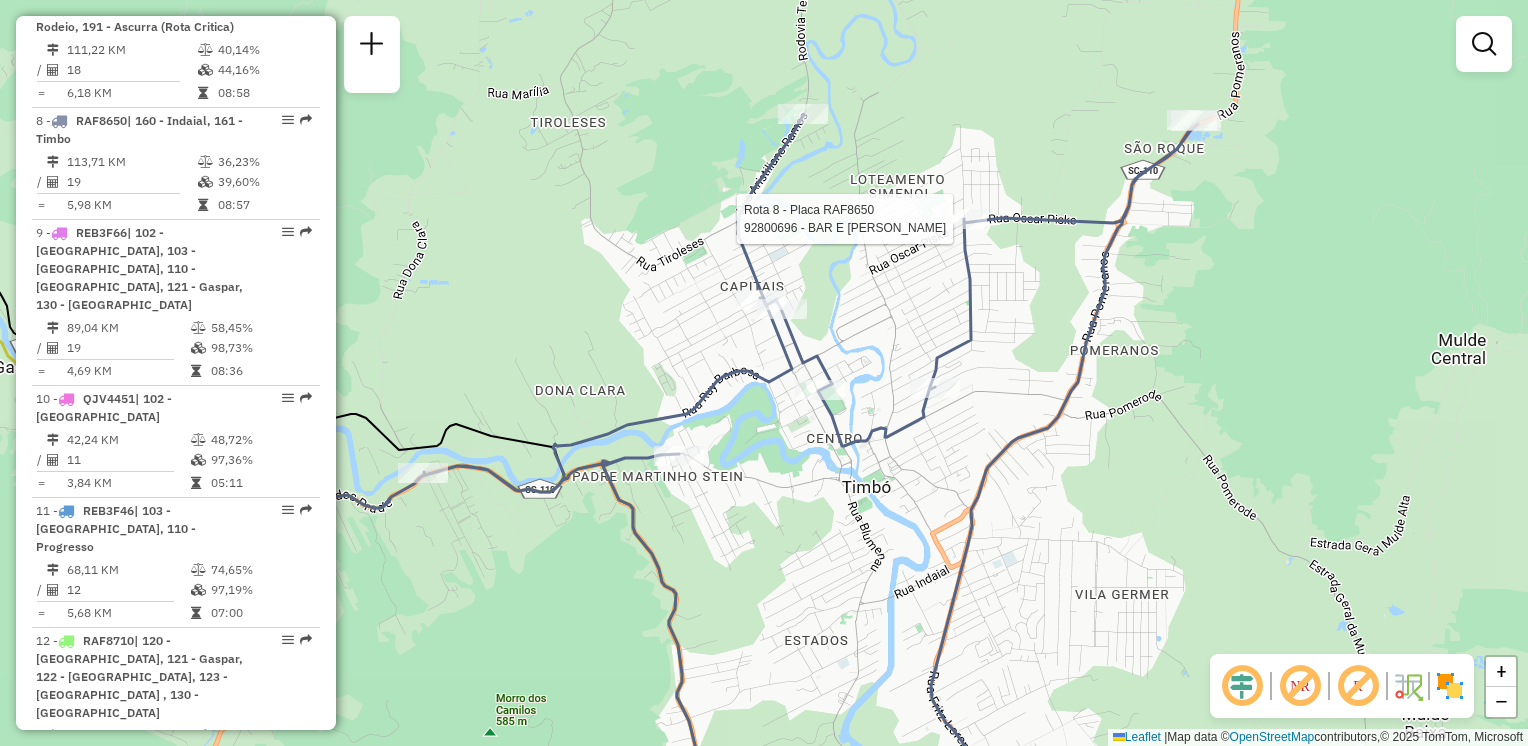 select on "**********" 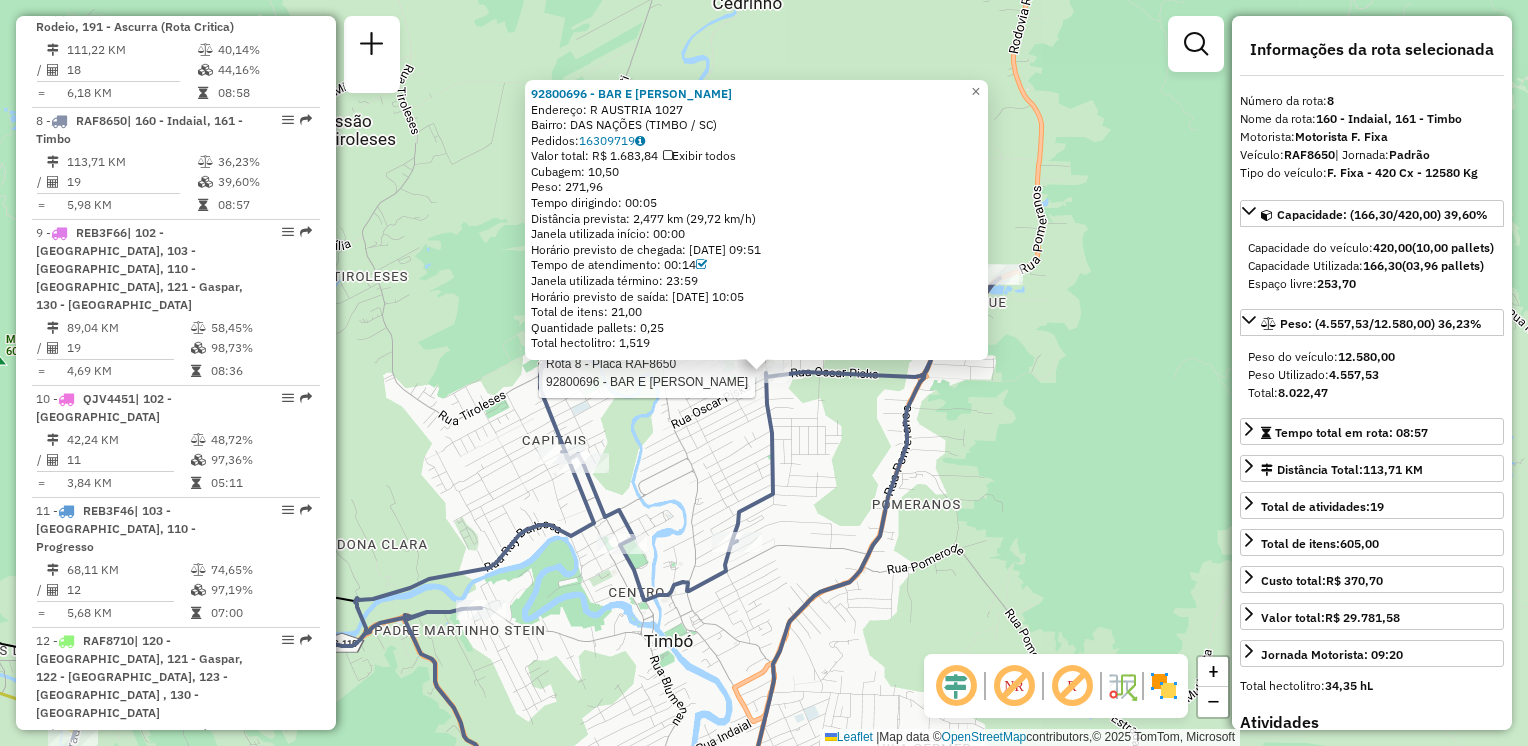 click on "Rota 8 - Placa RAF8650  92800696 - BAR E CANCHA KLITZKE 92800696 - BAR E CANCHA KLITZKE  Endereço: R   AUSTRIA                       1027   Bairro: DAS NAÇÕES (TIMBO / SC)   Pedidos:  16309719   Valor total: R$ 1.683,84   Exibir todos   Cubagem: 10,50  Peso: 271,96  Tempo dirigindo: 00:05   Distância prevista: 2,477 km (29,72 km/h)   Janela utilizada início: 00:00   Horário previsto de chegada: 16/07/2025 09:51   Tempo de atendimento: 00:14   Janela utilizada término: 23:59   Horário previsto de saída: 16/07/2025 10:05   Total de itens: 21,00   Quantidade pallets: 0,25   Total hectolitro: 1,519  × Janela de atendimento Grade de atendimento Capacidade Transportadoras Veículos Cliente Pedidos  Rotas Selecione os dias de semana para filtrar as janelas de atendimento  Seg   Ter   Qua   Qui   Sex   Sáb   Dom  Informe o período da janela de atendimento: De: Até:  Filtrar exatamente a janela do cliente  Considerar janela de atendimento padrão   Seg   Ter   Qua   Qui   Sex   Sáb   Dom   Peso mínimo:" 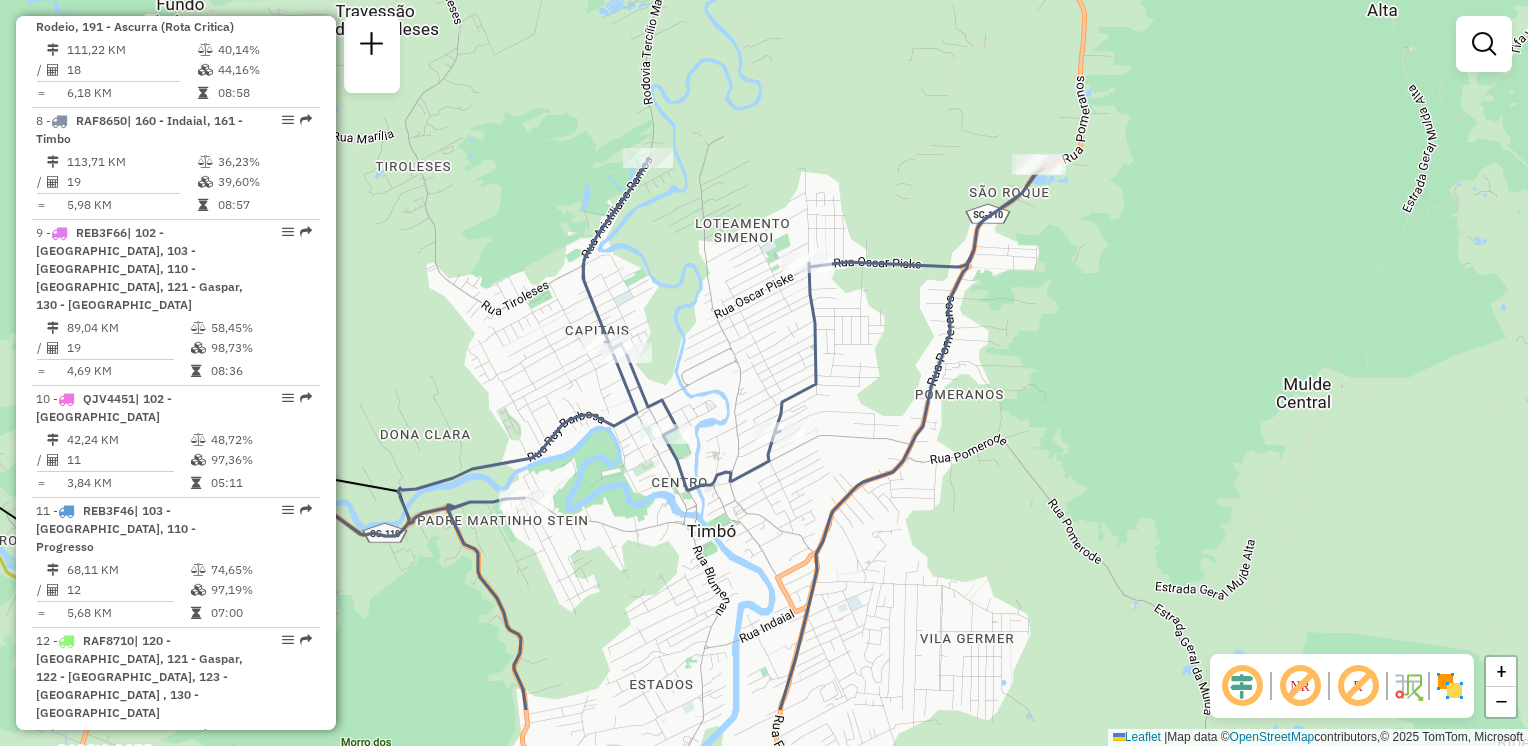 drag, startPoint x: 974, startPoint y: 360, endPoint x: 986, endPoint y: 322, distance: 39.849716 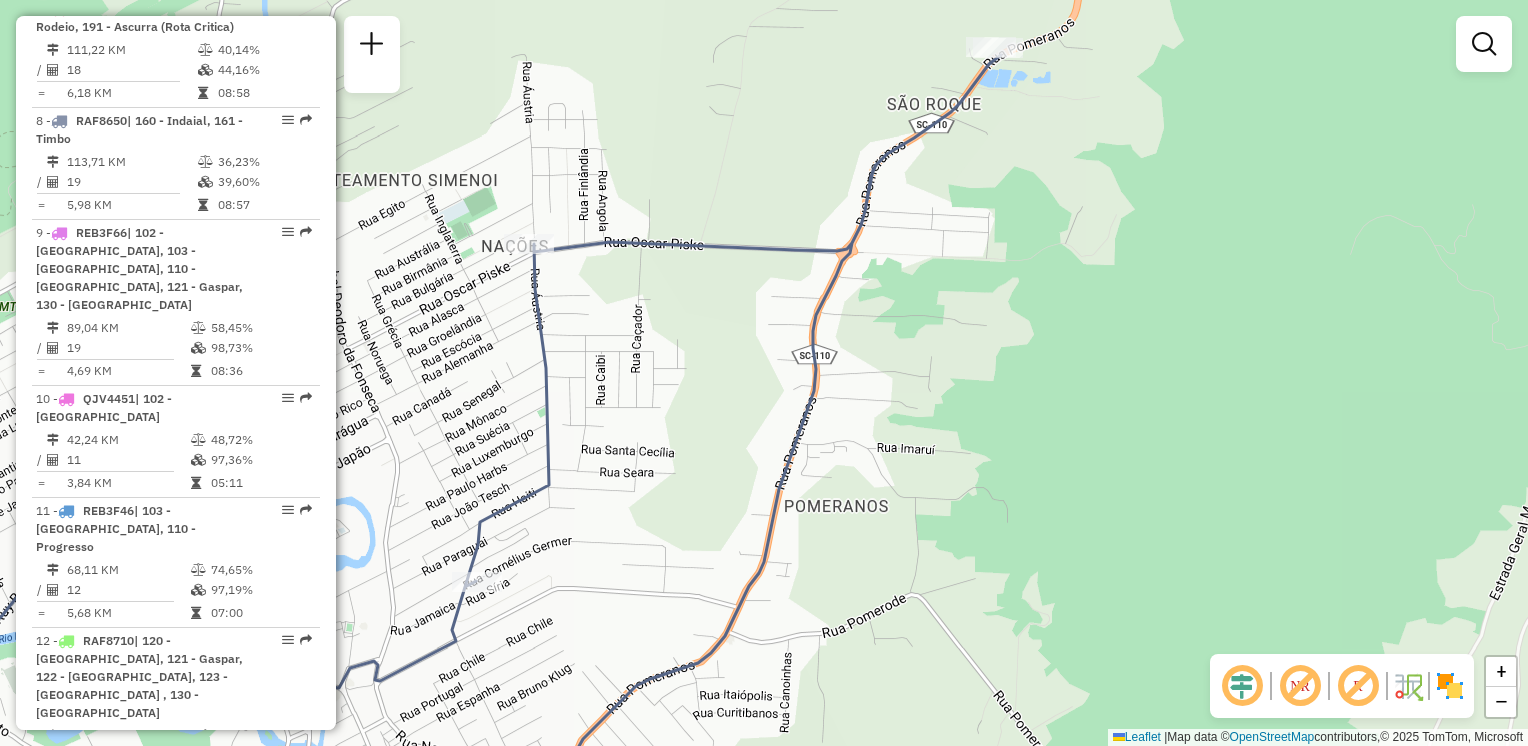 drag, startPoint x: 1082, startPoint y: 309, endPoint x: 1090, endPoint y: 360, distance: 51.62364 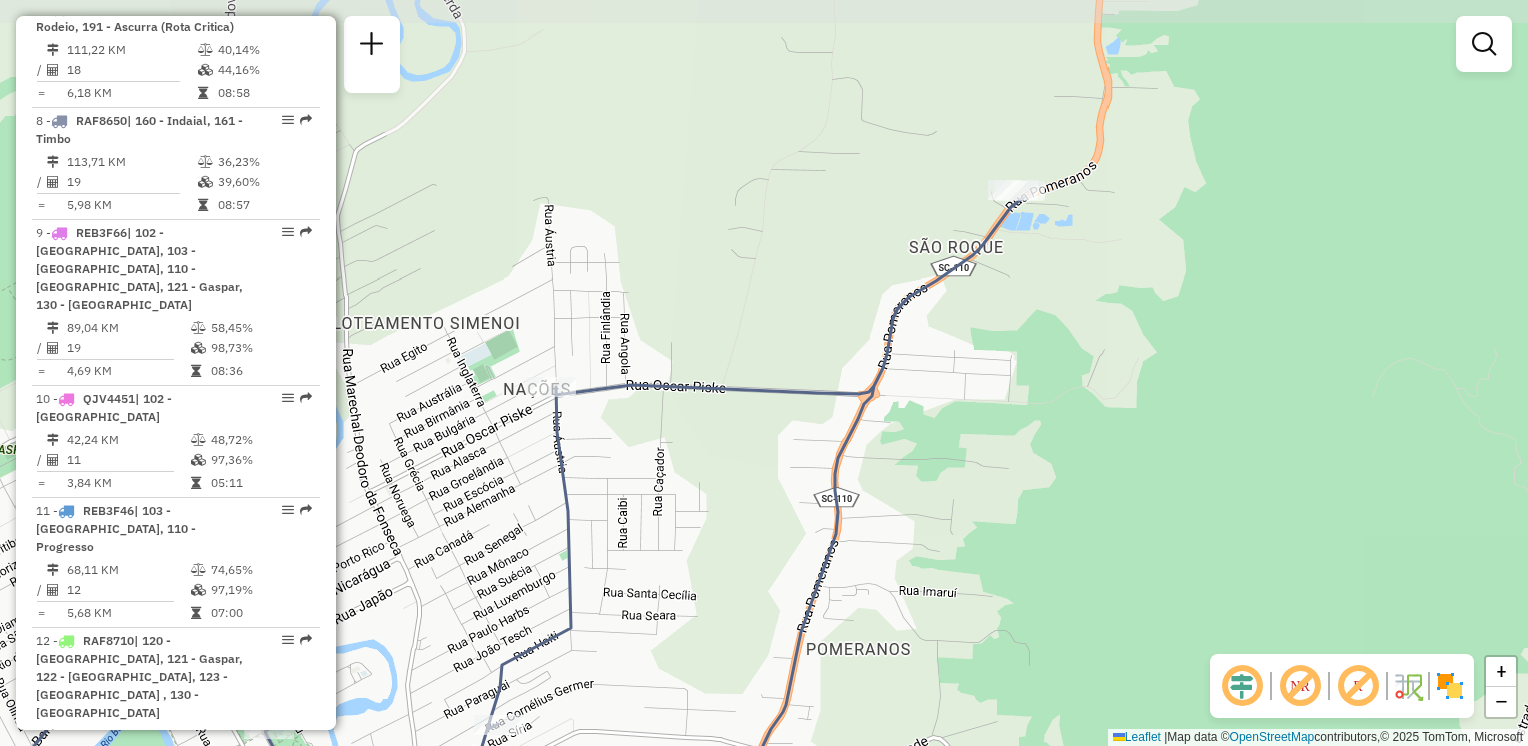 drag, startPoint x: 1049, startPoint y: 238, endPoint x: 1062, endPoint y: 318, distance: 81.04937 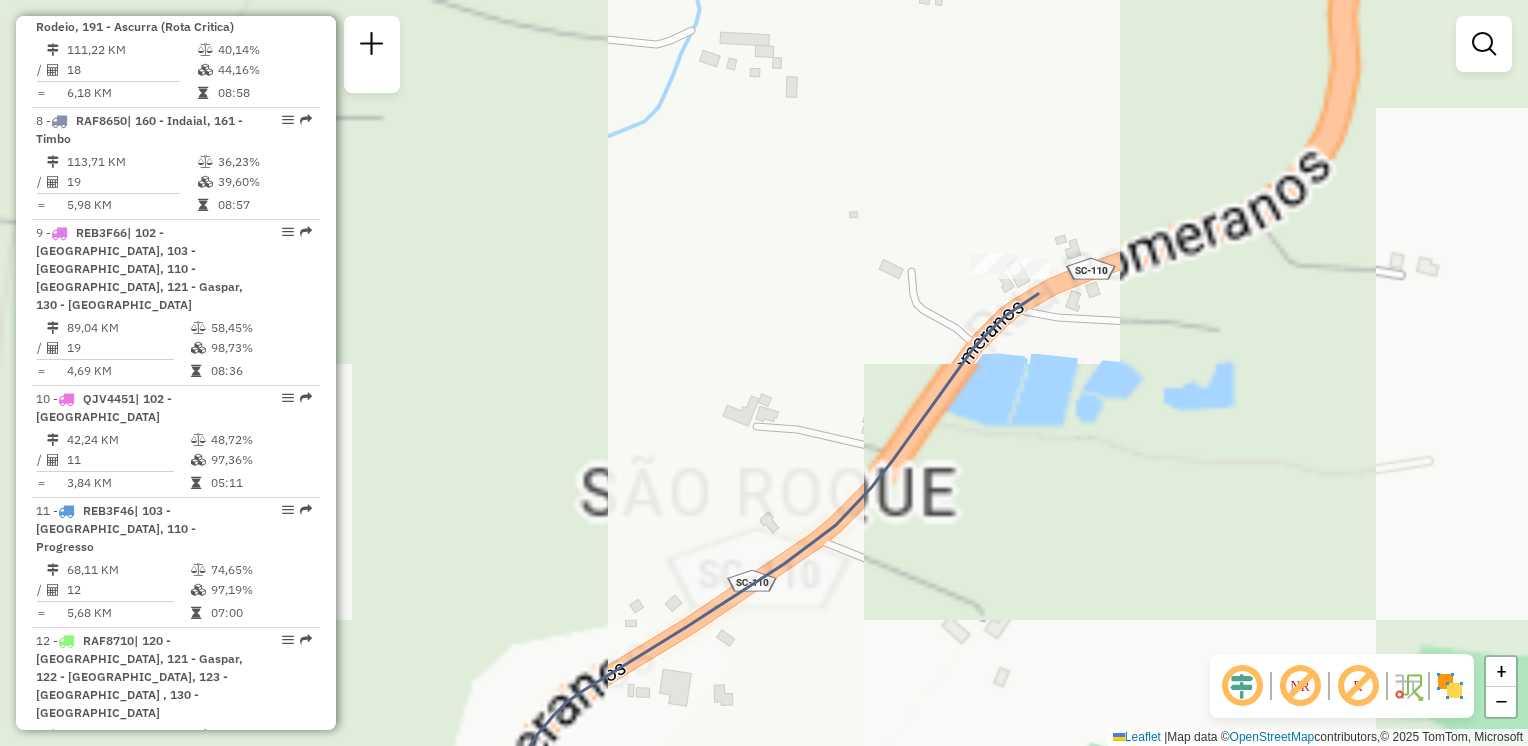 drag, startPoint x: 1045, startPoint y: 363, endPoint x: 1053, endPoint y: 394, distance: 32.01562 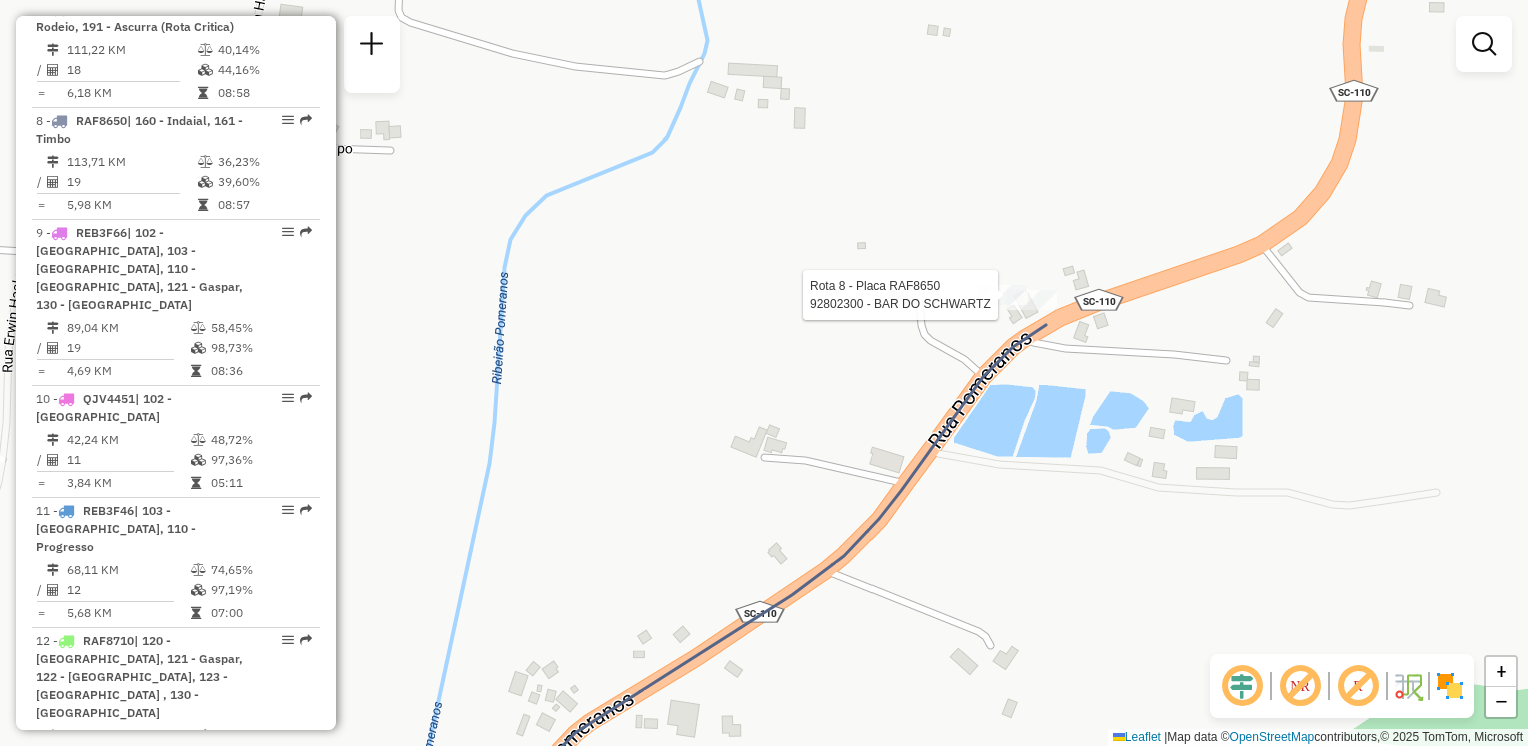 select on "**********" 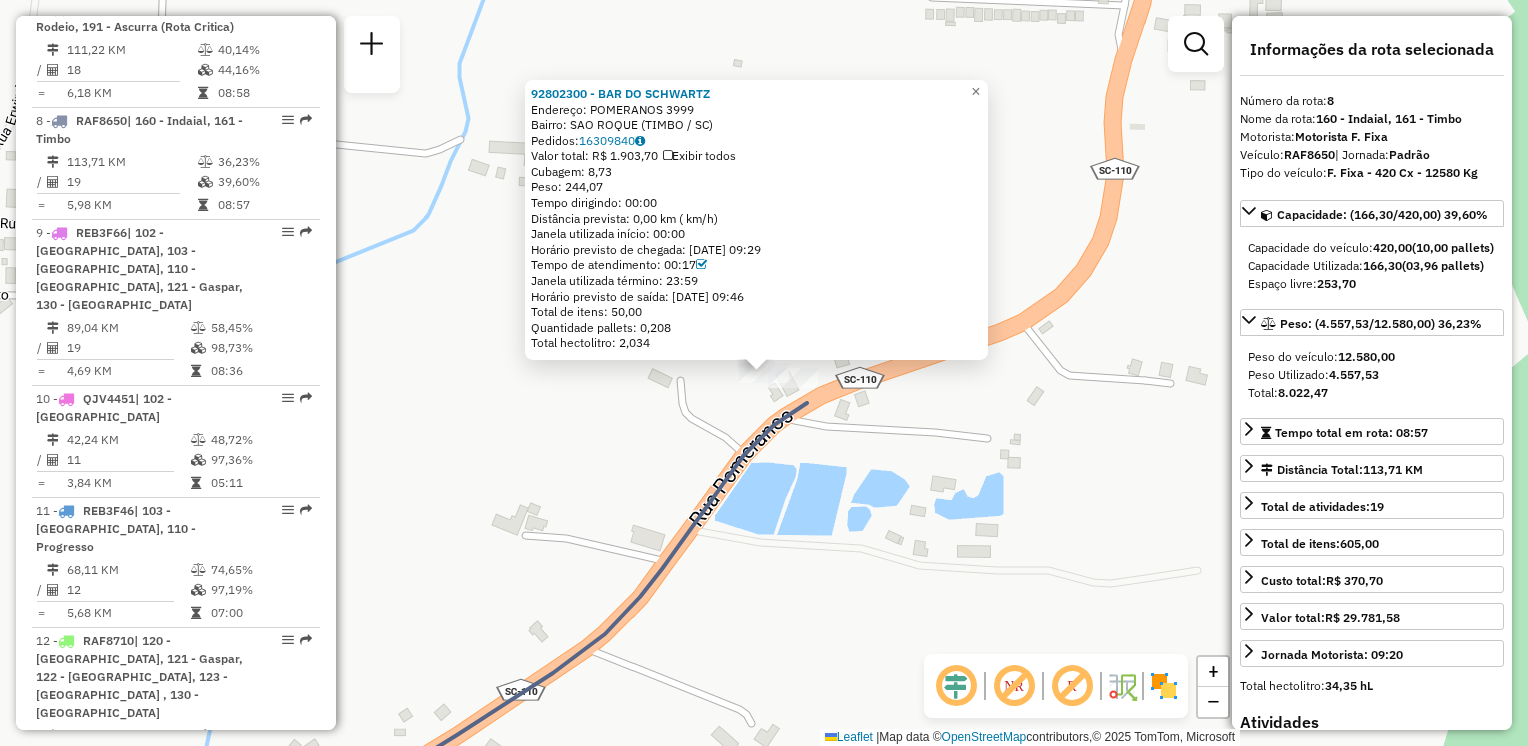 click on "92802300 - BAR DO SCHWARTZ  Endereço:  POMERANOS 3999   Bairro: SAO ROQUE (TIMBO / SC)   Pedidos:  16309840   Valor total: R$ 1.903,70   Exibir todos   Cubagem: 8,73  Peso: 244,07  Tempo dirigindo: 00:00   Distância prevista: 0,00 km ( km/h)   Janela utilizada início: 00:00   Horário previsto de chegada: 16/07/2025 09:29   Tempo de atendimento: 00:17   Janela utilizada término: 23:59   Horário previsto de saída: 16/07/2025 09:46   Total de itens: 50,00   Quantidade pallets: 0,208   Total hectolitro: 2,034  × Janela de atendimento Grade de atendimento Capacidade Transportadoras Veículos Cliente Pedidos  Rotas Selecione os dias de semana para filtrar as janelas de atendimento  Seg   Ter   Qua   Qui   Sex   Sáb   Dom  Informe o período da janela de atendimento: De: Até:  Filtrar exatamente a janela do cliente  Considerar janela de atendimento padrão  Selecione os dias de semana para filtrar as grades de atendimento  Seg   Ter   Qua   Qui   Sex   Sáb   Dom   Peso mínimo:   Peso máximo:   De:  De:" 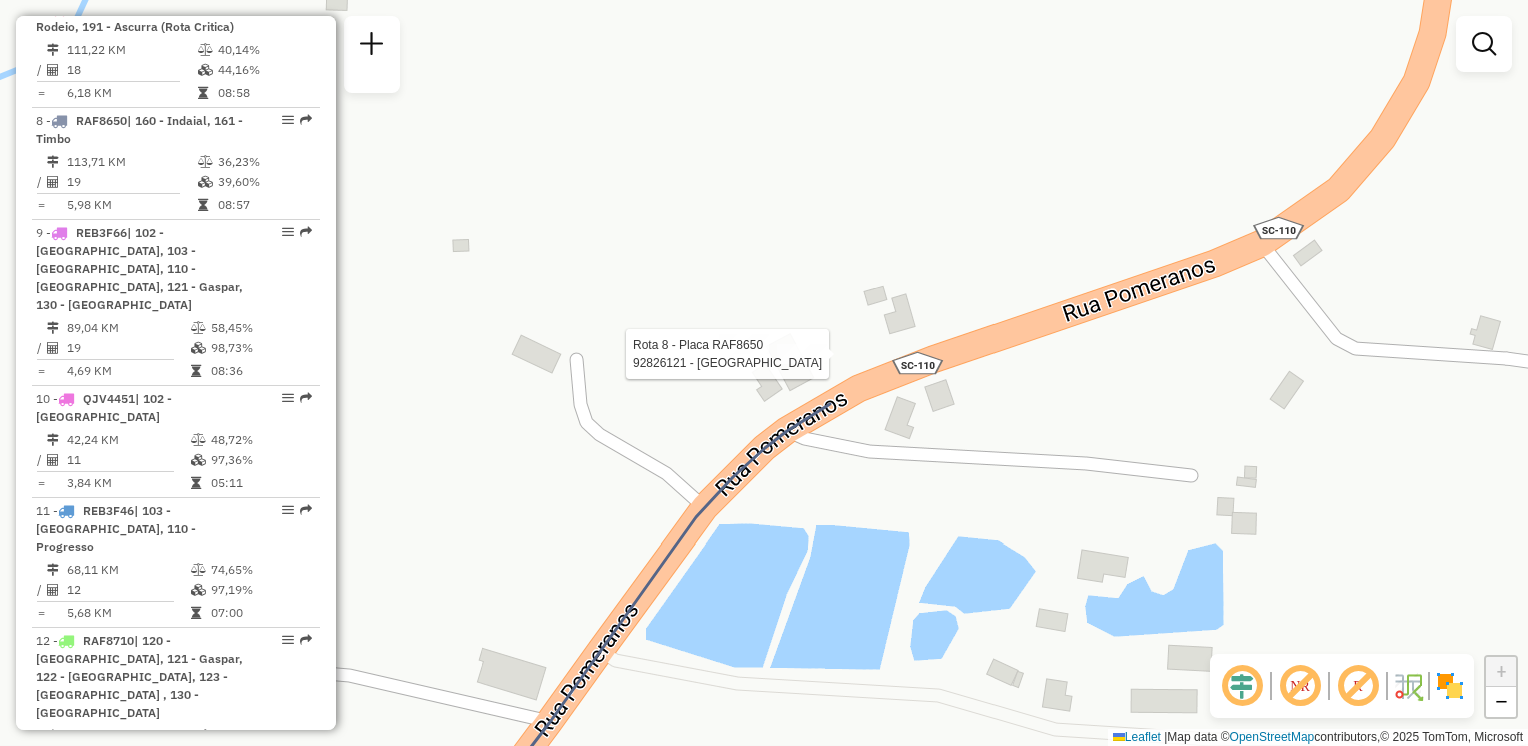 click 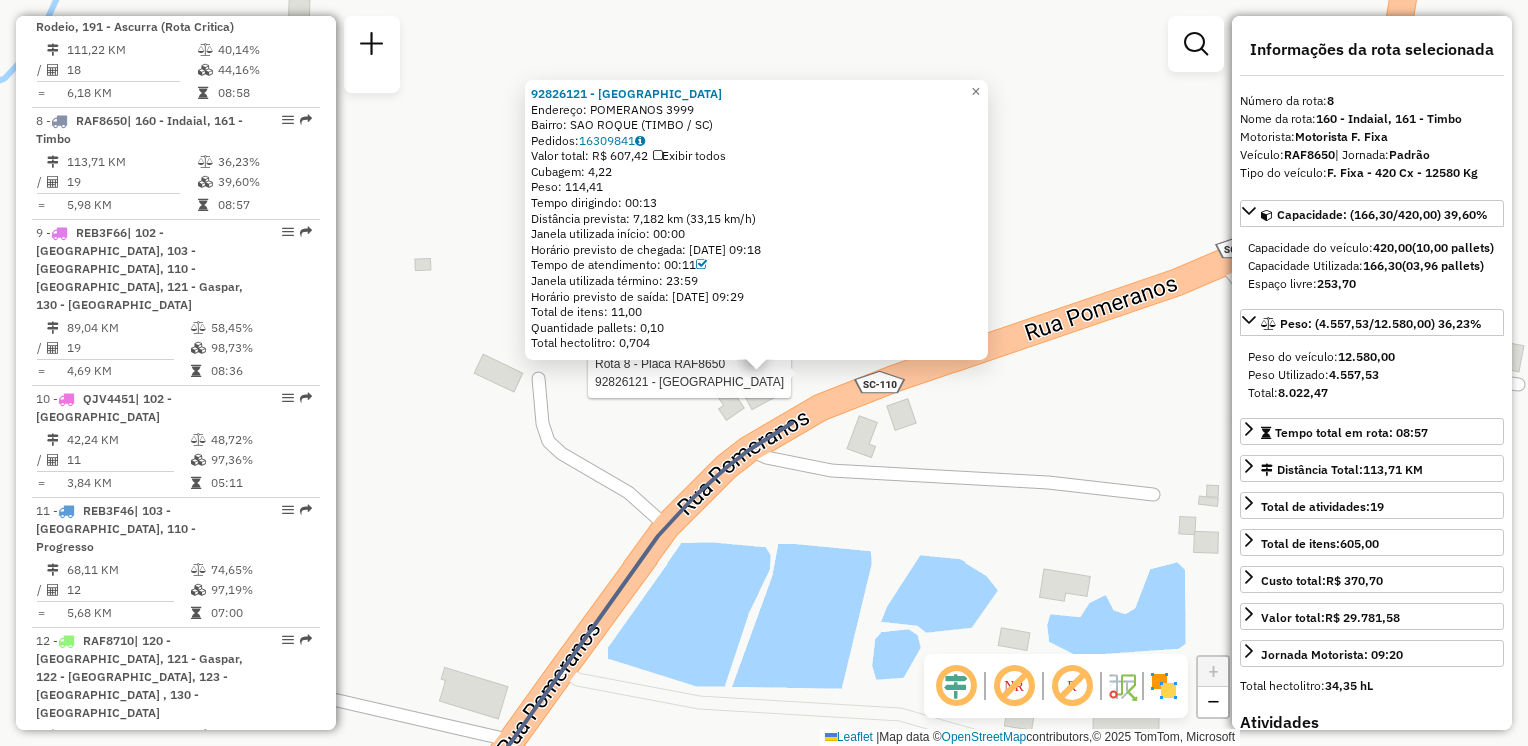drag, startPoint x: 811, startPoint y: 457, endPoint x: 823, endPoint y: 455, distance: 12.165525 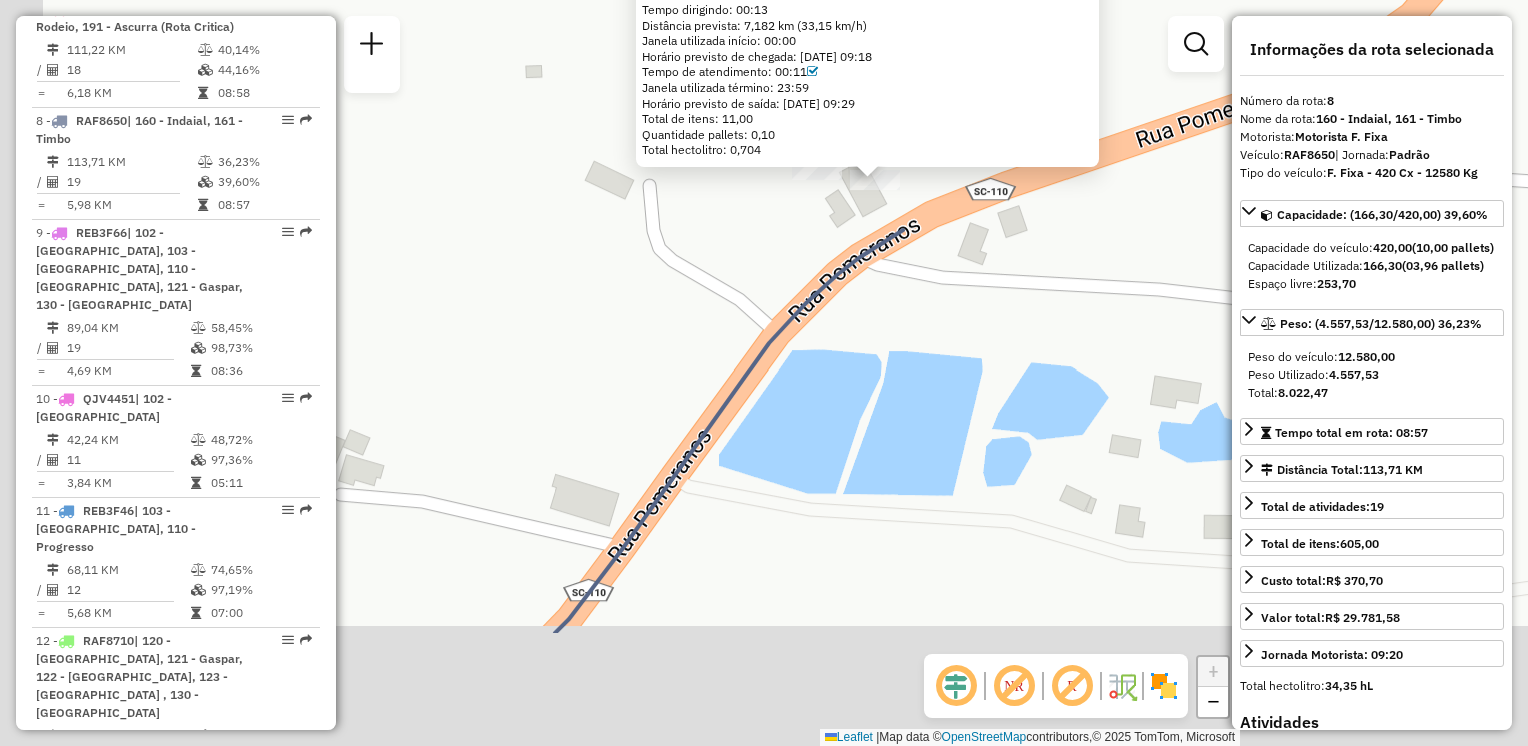 drag, startPoint x: 812, startPoint y: 469, endPoint x: 952, endPoint y: 218, distance: 287.4039 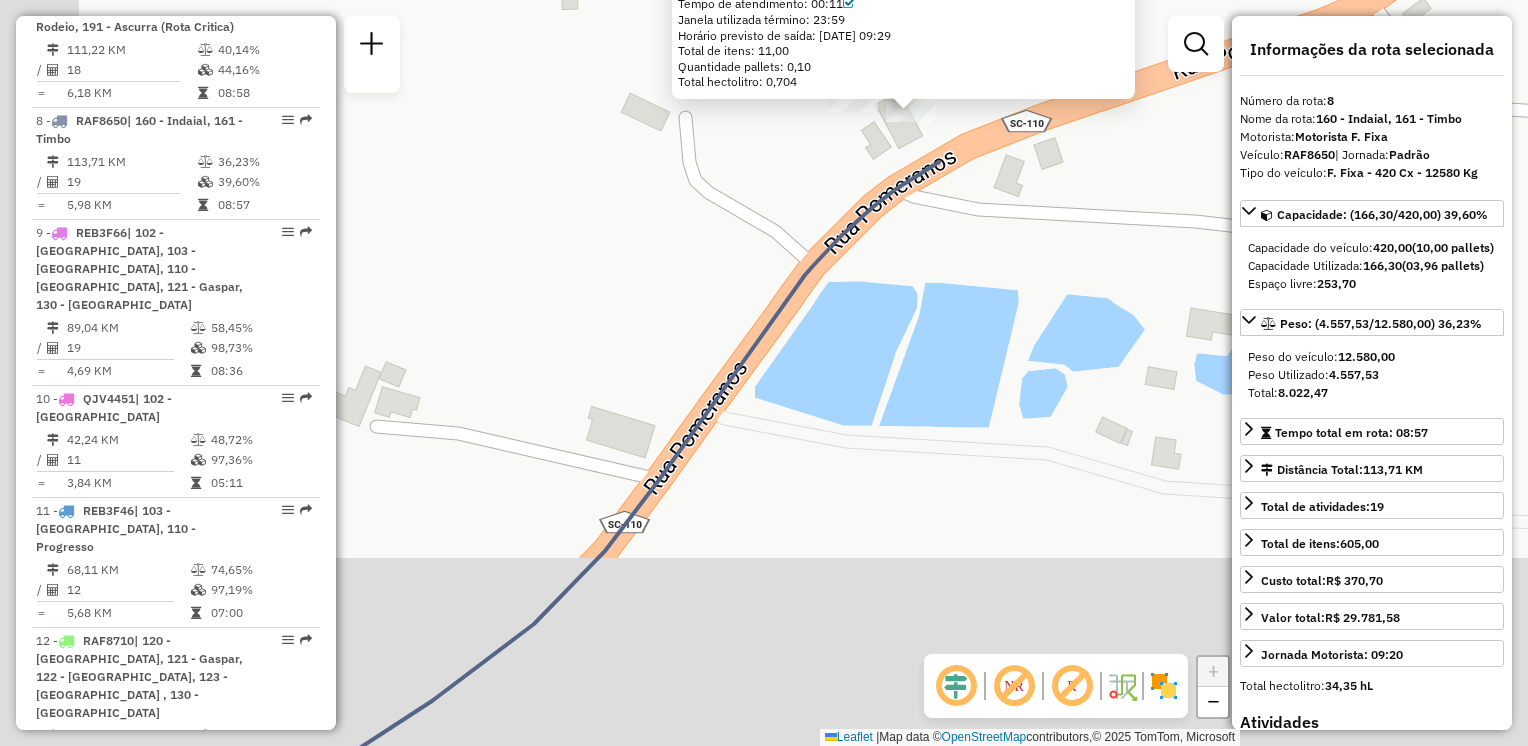 click on "92826121 - BAR DO NILTON  Endereço:  POMERANOS 3999   Bairro: SAO ROQUE (TIMBO / SC)   Pedidos:  16309841   Valor total: R$ 607,42   Exibir todos   Cubagem: 4,22  Peso: 114,41  Tempo dirigindo: 00:13   Distância prevista: 7,182 km (33,15 km/h)   Janela utilizada início: 00:00   Horário previsto de chegada: 16/07/2025 09:18   Tempo de atendimento: 00:11   Janela utilizada término: 23:59   Horário previsto de saída: 16/07/2025 09:29   Total de itens: 11,00   Quantidade pallets: 0,10   Total hectolitro: 0,704  × Janela de atendimento Grade de atendimento Capacidade Transportadoras Veículos Cliente Pedidos  Rotas Selecione os dias de semana para filtrar as janelas de atendimento  Seg   Ter   Qua   Qui   Sex   Sáb   Dom  Informe o período da janela de atendimento: De: Até:  Filtrar exatamente a janela do cliente  Considerar janela de atendimento padrão  Selecione os dias de semana para filtrar as grades de atendimento  Seg   Ter   Qua   Qui   Sex   Sáb   Dom   Peso mínimo:   Peso máximo:   De:  De:" 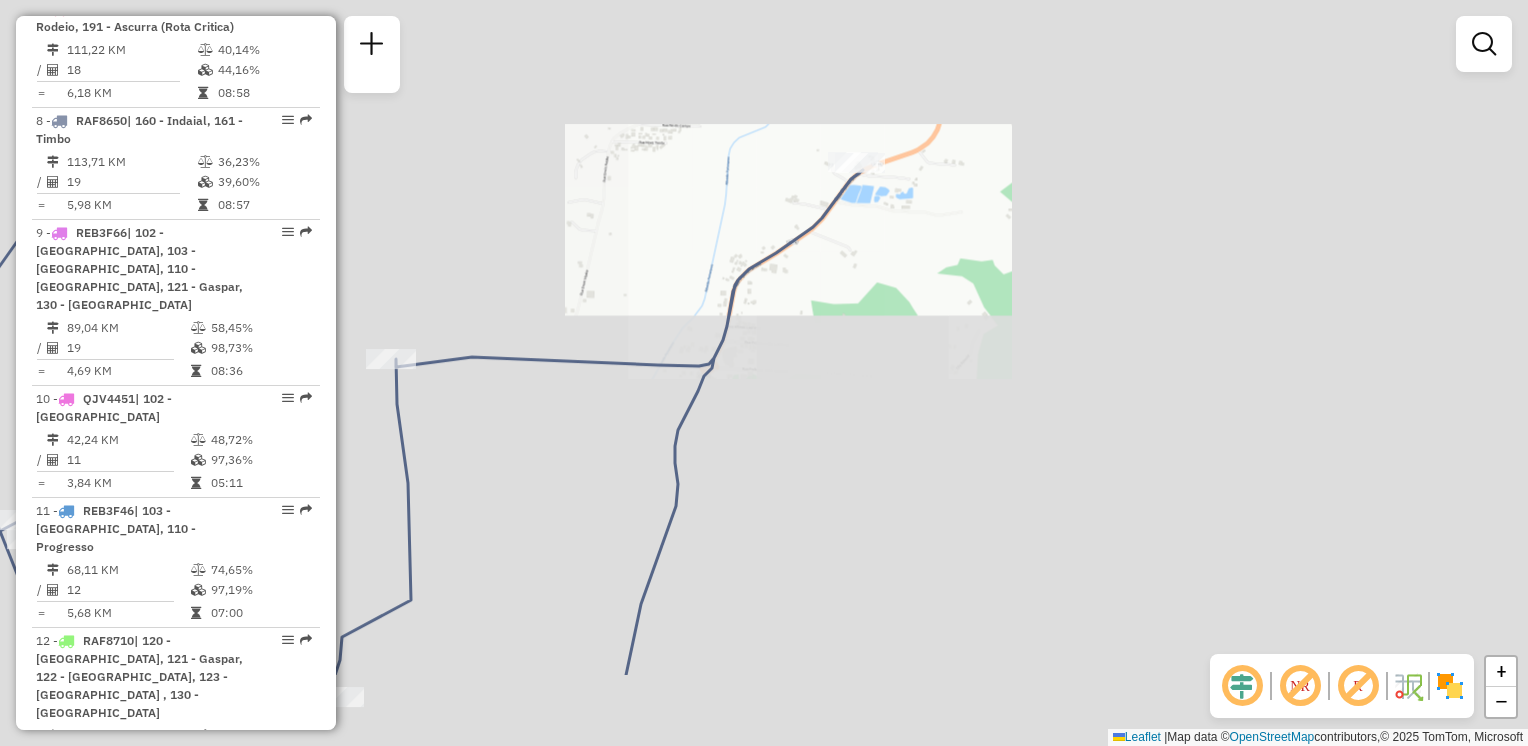drag, startPoint x: 734, startPoint y: 198, endPoint x: 736, endPoint y: 208, distance: 10.198039 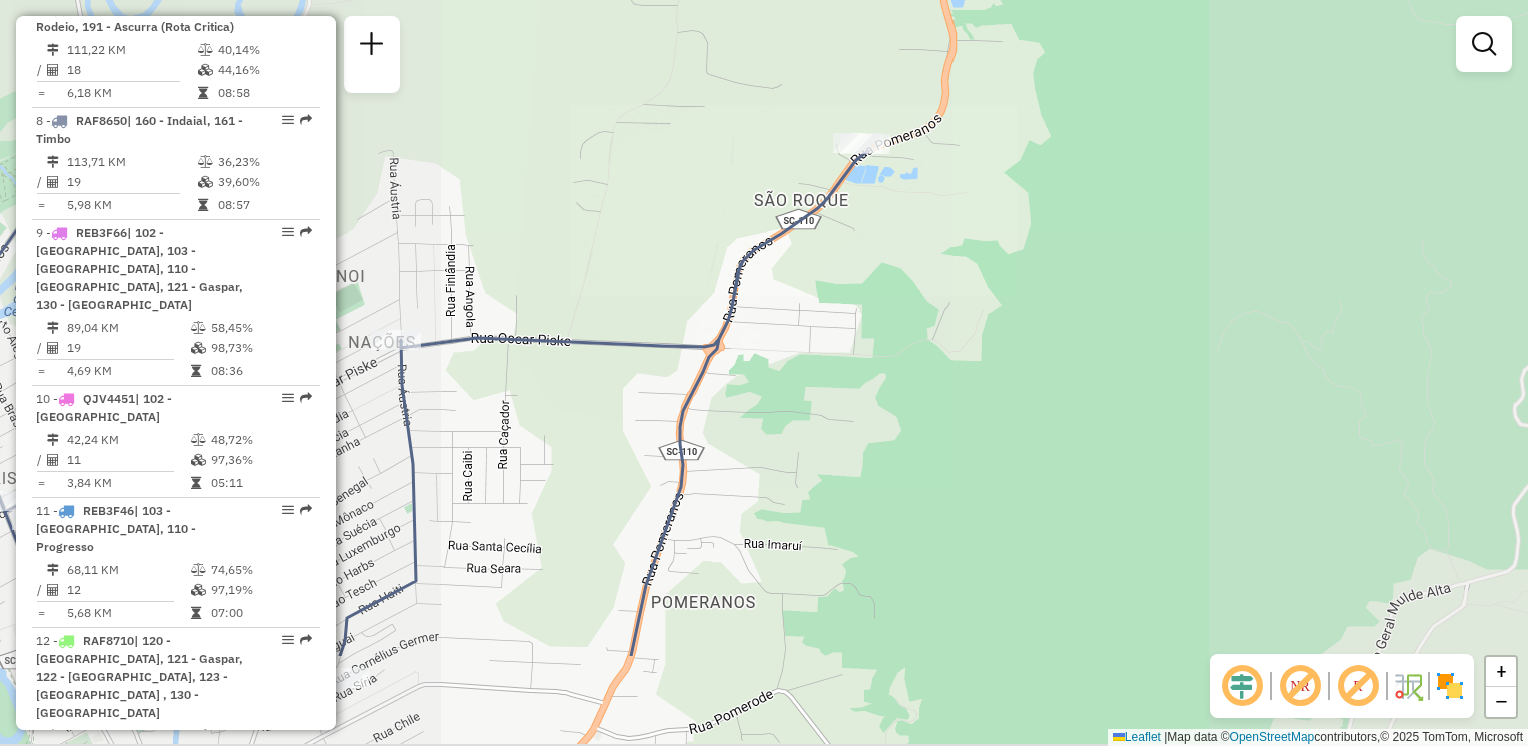 click on "Janela de atendimento Grade de atendimento Capacidade Transportadoras Veículos Cliente Pedidos  Rotas Selecione os dias de semana para filtrar as janelas de atendimento  Seg   Ter   Qua   Qui   Sex   Sáb   Dom  Informe o período da janela de atendimento: De: Até:  Filtrar exatamente a janela do cliente  Considerar janela de atendimento padrão  Selecione os dias de semana para filtrar as grades de atendimento  Seg   Ter   Qua   Qui   Sex   Sáb   Dom   Considerar clientes sem dia de atendimento cadastrado  Clientes fora do dia de atendimento selecionado Filtrar as atividades entre os valores definidos abaixo:  Peso mínimo:   Peso máximo:   Cubagem mínima:   Cubagem máxima:   De:   Até:  Filtrar as atividades entre o tempo de atendimento definido abaixo:  De:   Até:   Considerar capacidade total dos clientes não roteirizados Transportadora: Selecione um ou mais itens Tipo de veículo: Selecione um ou mais itens Veículo: Selecione um ou mais itens Motorista: Selecione um ou mais itens Nome: Rótulo:" 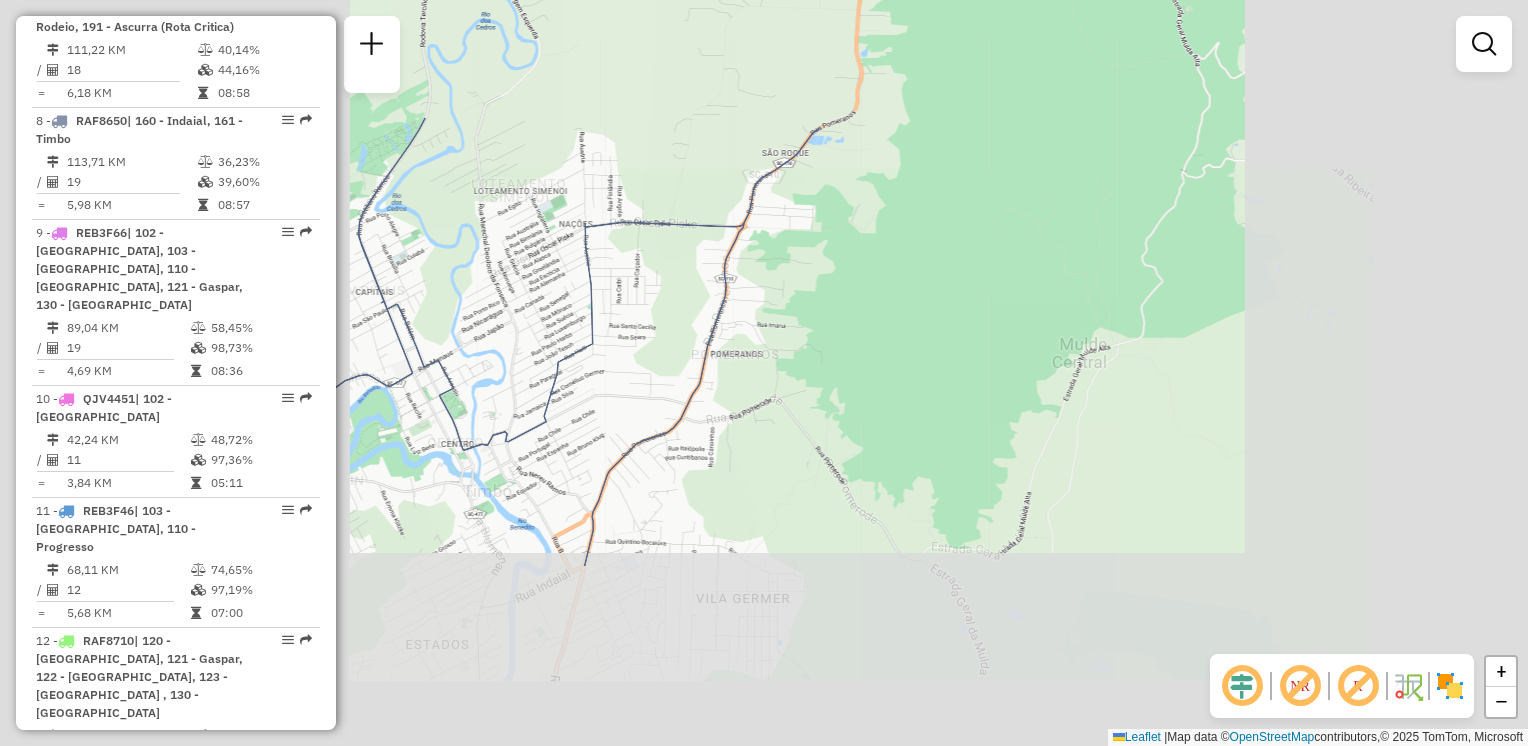 drag, startPoint x: 757, startPoint y: 205, endPoint x: 763, endPoint y: 176, distance: 29.614185 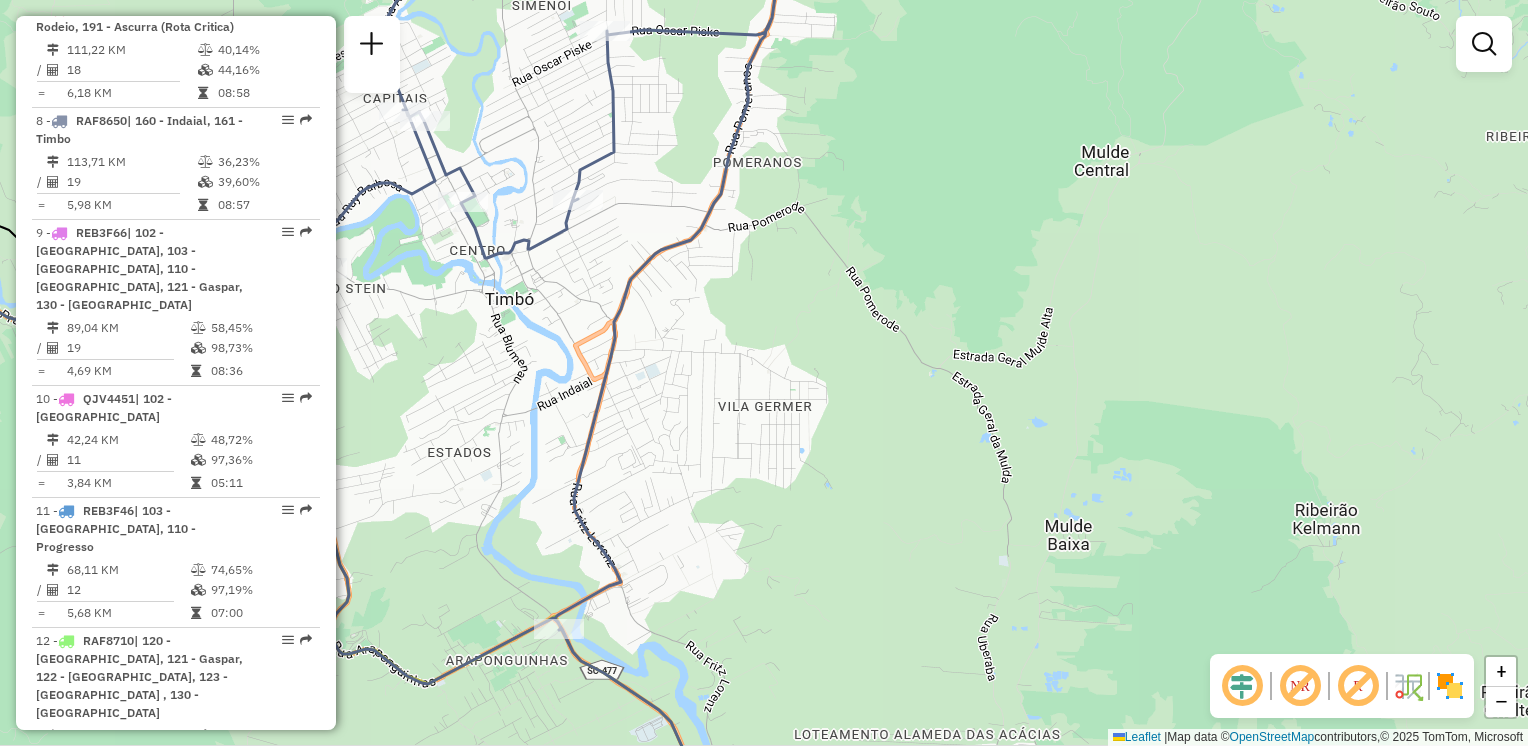 click on "Janela de atendimento Grade de atendimento Capacidade Transportadoras Veículos Cliente Pedidos  Rotas Selecione os dias de semana para filtrar as janelas de atendimento  Seg   Ter   Qua   Qui   Sex   Sáb   Dom  Informe o período da janela de atendimento: De: Até:  Filtrar exatamente a janela do cliente  Considerar janela de atendimento padrão  Selecione os dias de semana para filtrar as grades de atendimento  Seg   Ter   Qua   Qui   Sex   Sáb   Dom   Considerar clientes sem dia de atendimento cadastrado  Clientes fora do dia de atendimento selecionado Filtrar as atividades entre os valores definidos abaixo:  Peso mínimo:   Peso máximo:   Cubagem mínima:   Cubagem máxima:   De:   Até:  Filtrar as atividades entre o tempo de atendimento definido abaixo:  De:   Até:   Considerar capacidade total dos clientes não roteirizados Transportadora: Selecione um ou mais itens Tipo de veículo: Selecione um ou mais itens Veículo: Selecione um ou mais itens Motorista: Selecione um ou mais itens Nome: Rótulo:" 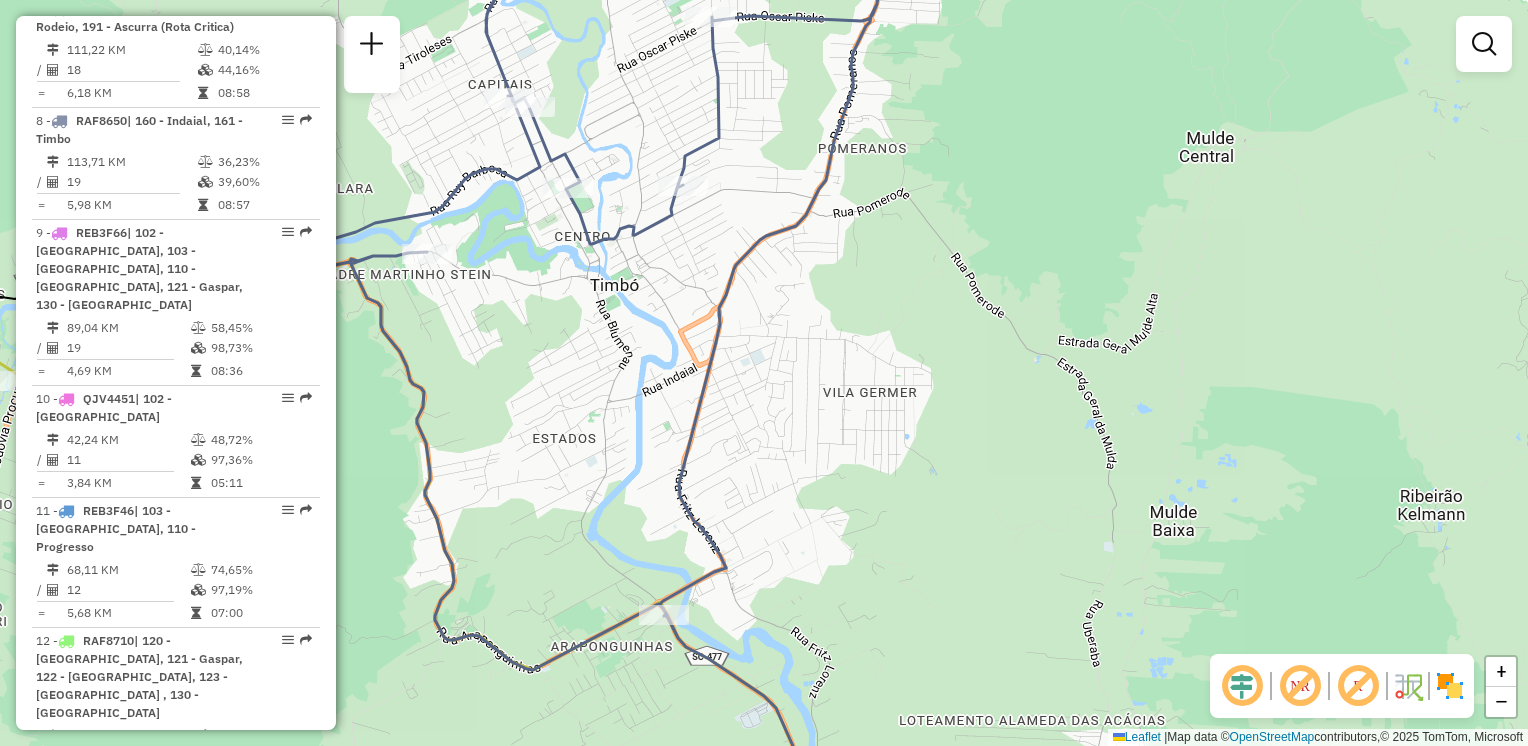 drag, startPoint x: 839, startPoint y: 345, endPoint x: 868, endPoint y: 235, distance: 113.758514 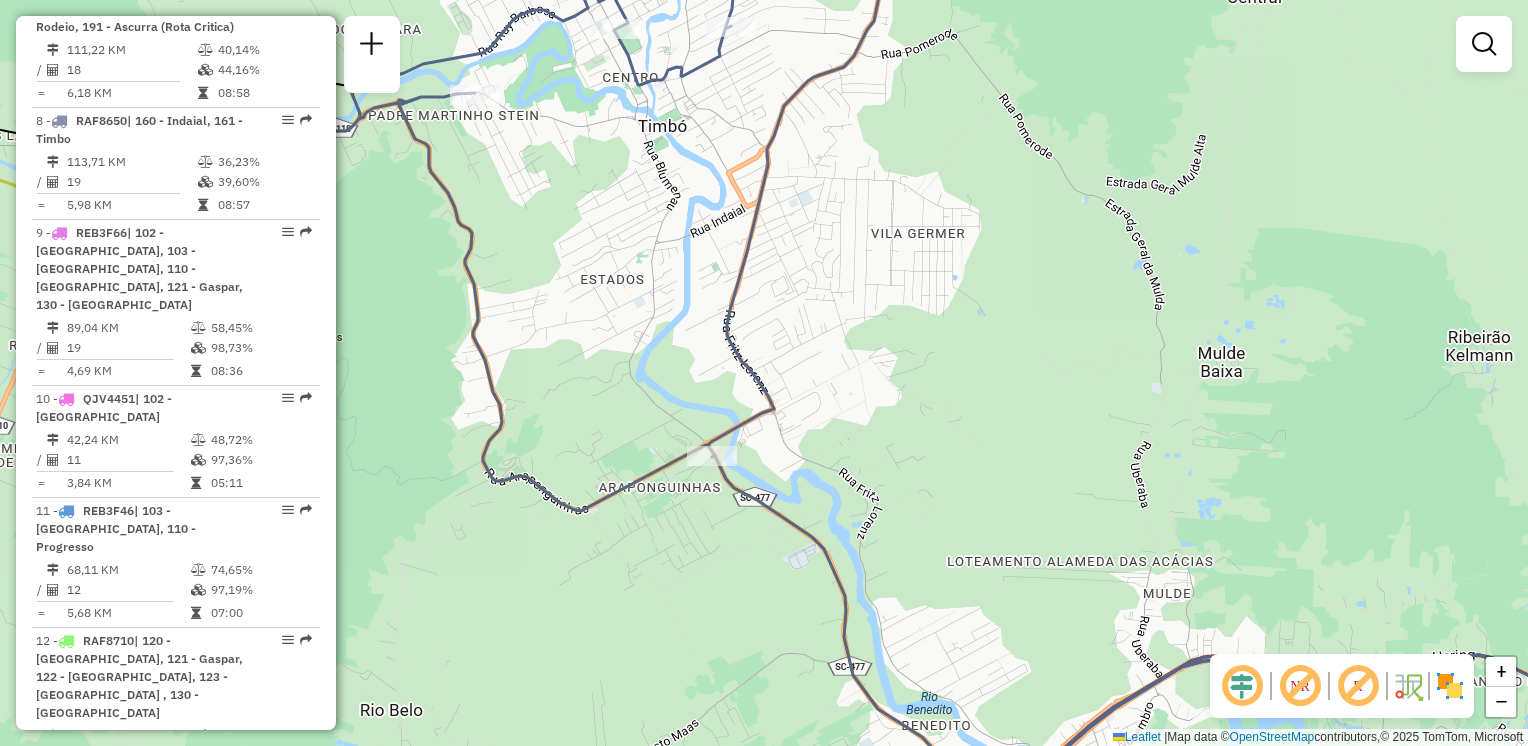 drag, startPoint x: 283, startPoint y: 276, endPoint x: 403, endPoint y: 281, distance: 120.10412 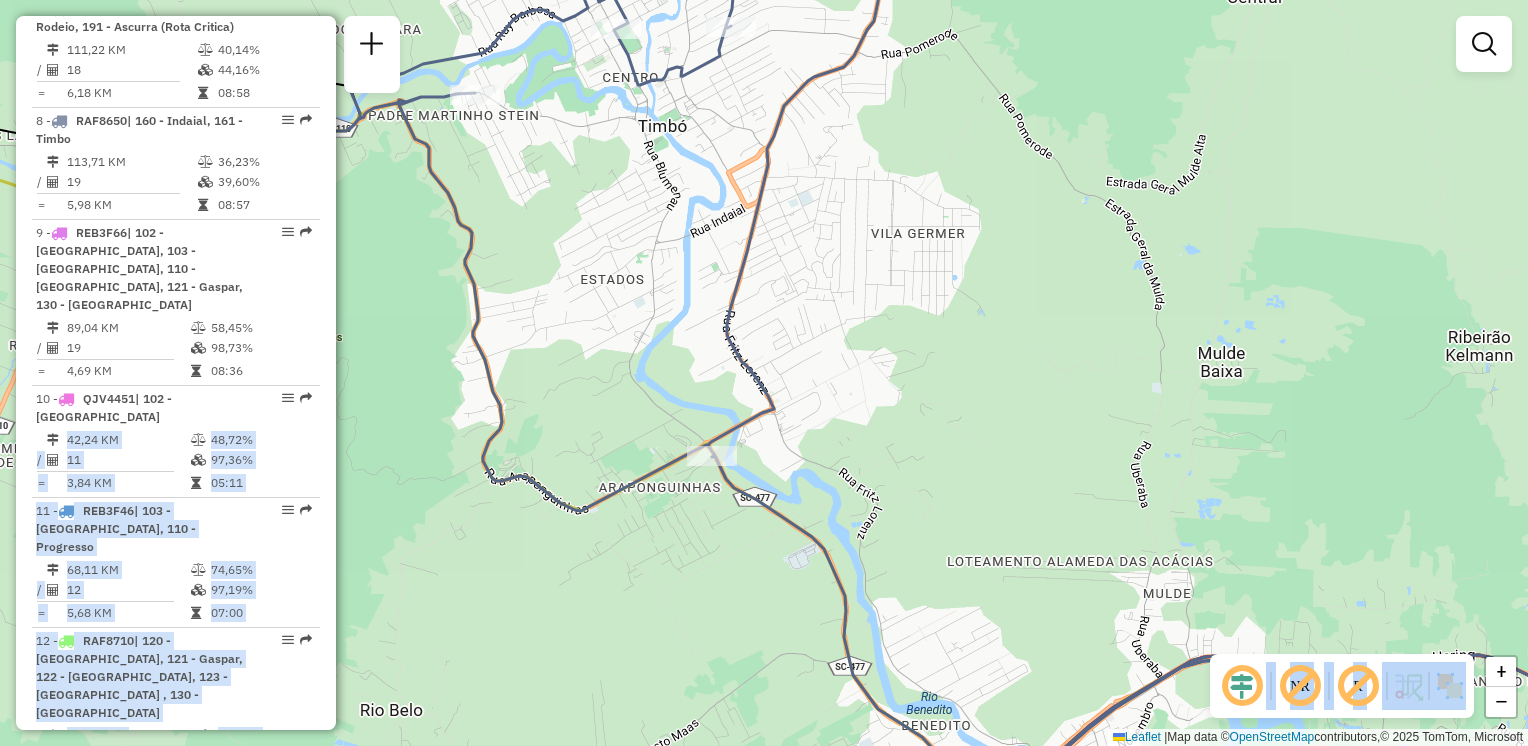 drag, startPoint x: 403, startPoint y: 281, endPoint x: 614, endPoint y: 298, distance: 211.68373 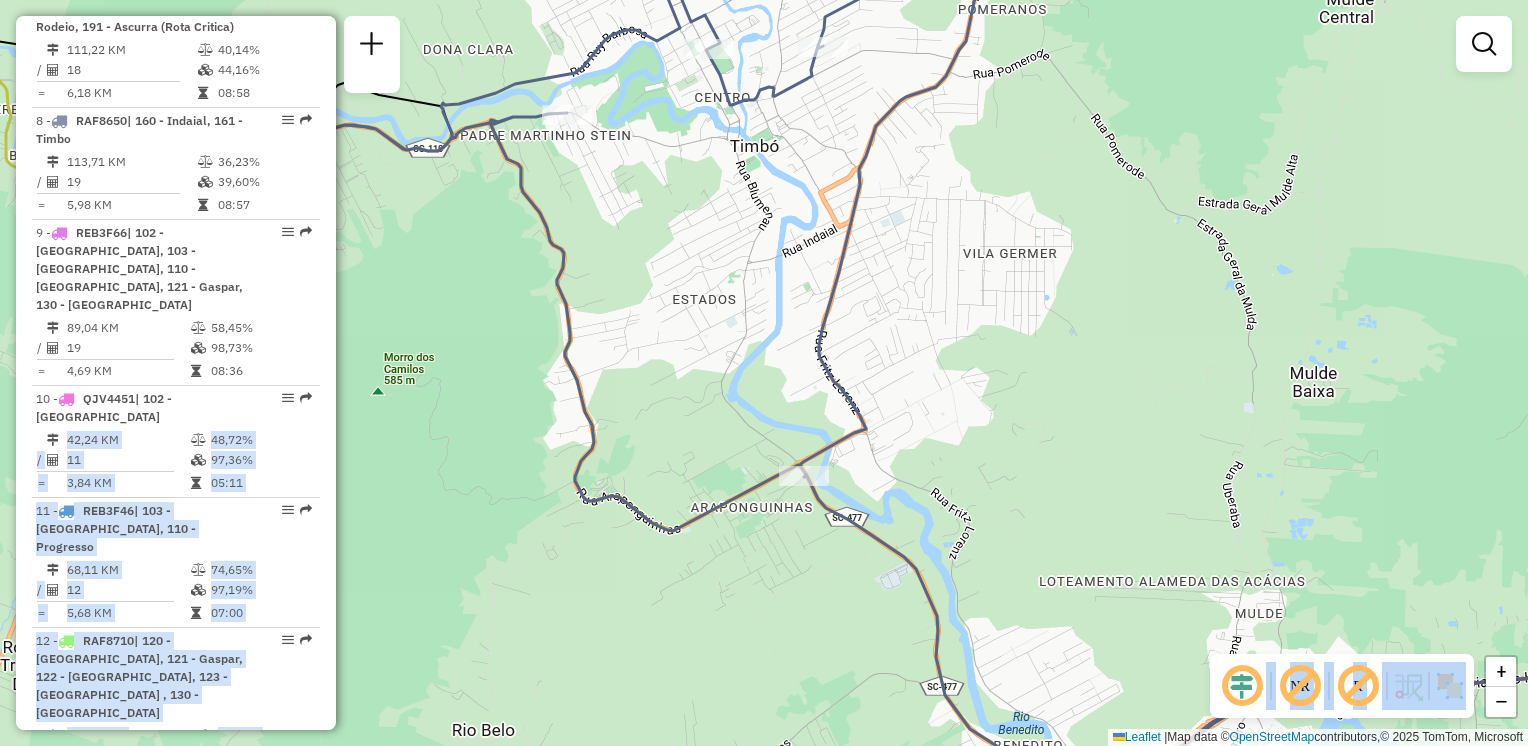 click on "Janela de atendimento Grade de atendimento Capacidade Transportadoras Veículos Cliente Pedidos  Rotas Selecione os dias de semana para filtrar as janelas de atendimento  Seg   Ter   Qua   Qui   Sex   Sáb   Dom  Informe o período da janela de atendimento: De: Até:  Filtrar exatamente a janela do cliente  Considerar janela de atendimento padrão  Selecione os dias de semana para filtrar as grades de atendimento  Seg   Ter   Qua   Qui   Sex   Sáb   Dom   Considerar clientes sem dia de atendimento cadastrado  Clientes fora do dia de atendimento selecionado Filtrar as atividades entre os valores definidos abaixo:  Peso mínimo:   Peso máximo:   Cubagem mínima:   Cubagem máxima:   De:   Até:  Filtrar as atividades entre o tempo de atendimento definido abaixo:  De:   Até:   Considerar capacidade total dos clientes não roteirizados Transportadora: Selecione um ou mais itens Tipo de veículo: Selecione um ou mais itens Veículo: Selecione um ou mais itens Motorista: Selecione um ou mais itens Nome: Rótulo:" 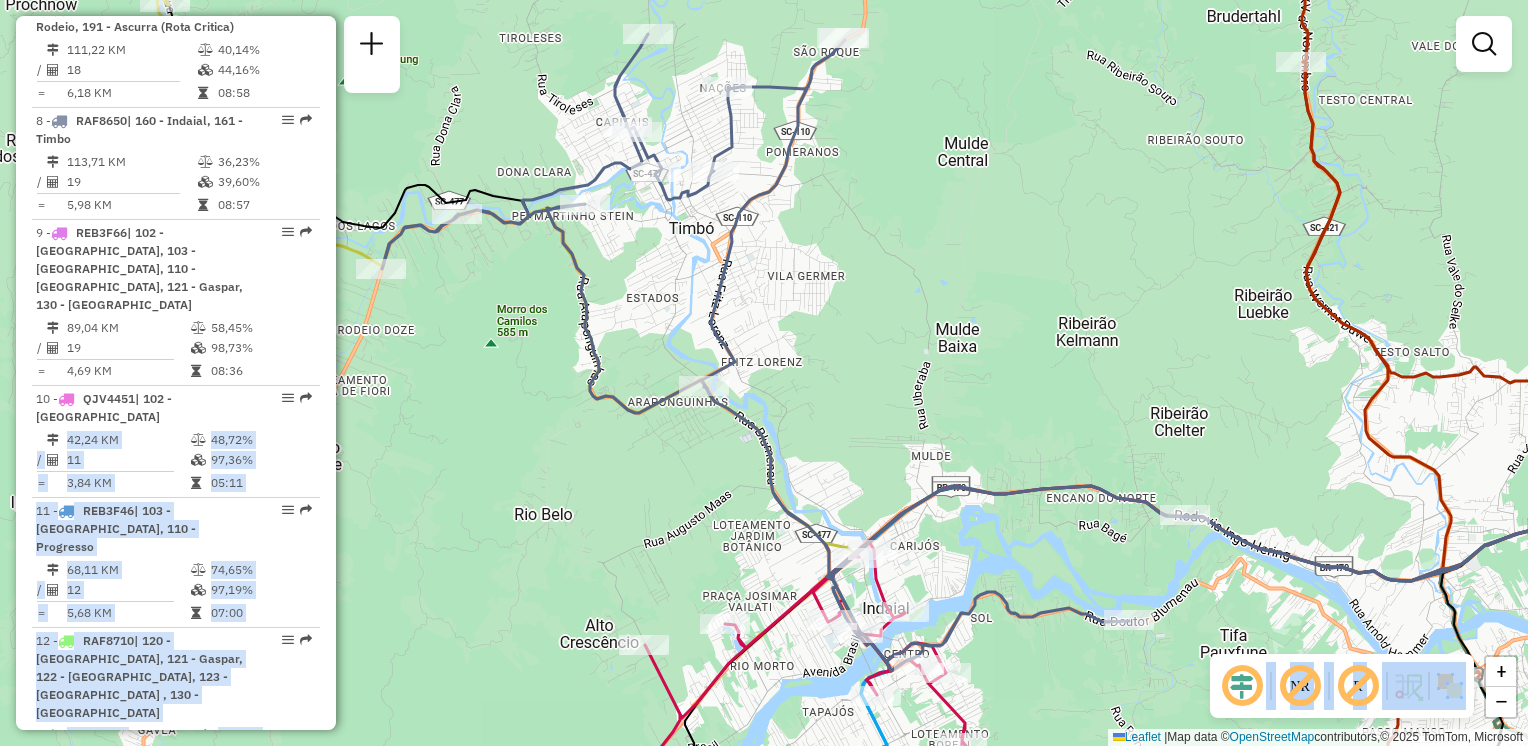 click on "Janela de atendimento Grade de atendimento Capacidade Transportadoras Veículos Cliente Pedidos  Rotas Selecione os dias de semana para filtrar as janelas de atendimento  Seg   Ter   Qua   Qui   Sex   Sáb   Dom  Informe o período da janela de atendimento: De: Até:  Filtrar exatamente a janela do cliente  Considerar janela de atendimento padrão  Selecione os dias de semana para filtrar as grades de atendimento  Seg   Ter   Qua   Qui   Sex   Sáb   Dom   Considerar clientes sem dia de atendimento cadastrado  Clientes fora do dia de atendimento selecionado Filtrar as atividades entre os valores definidos abaixo:  Peso mínimo:   Peso máximo:   Cubagem mínima:   Cubagem máxima:   De:   Até:  Filtrar as atividades entre o tempo de atendimento definido abaixo:  De:   Até:   Considerar capacidade total dos clientes não roteirizados Transportadora: Selecione um ou mais itens Tipo de veículo: Selecione um ou mais itens Veículo: Selecione um ou mais itens Motorista: Selecione um ou mais itens Nome: Rótulo:" 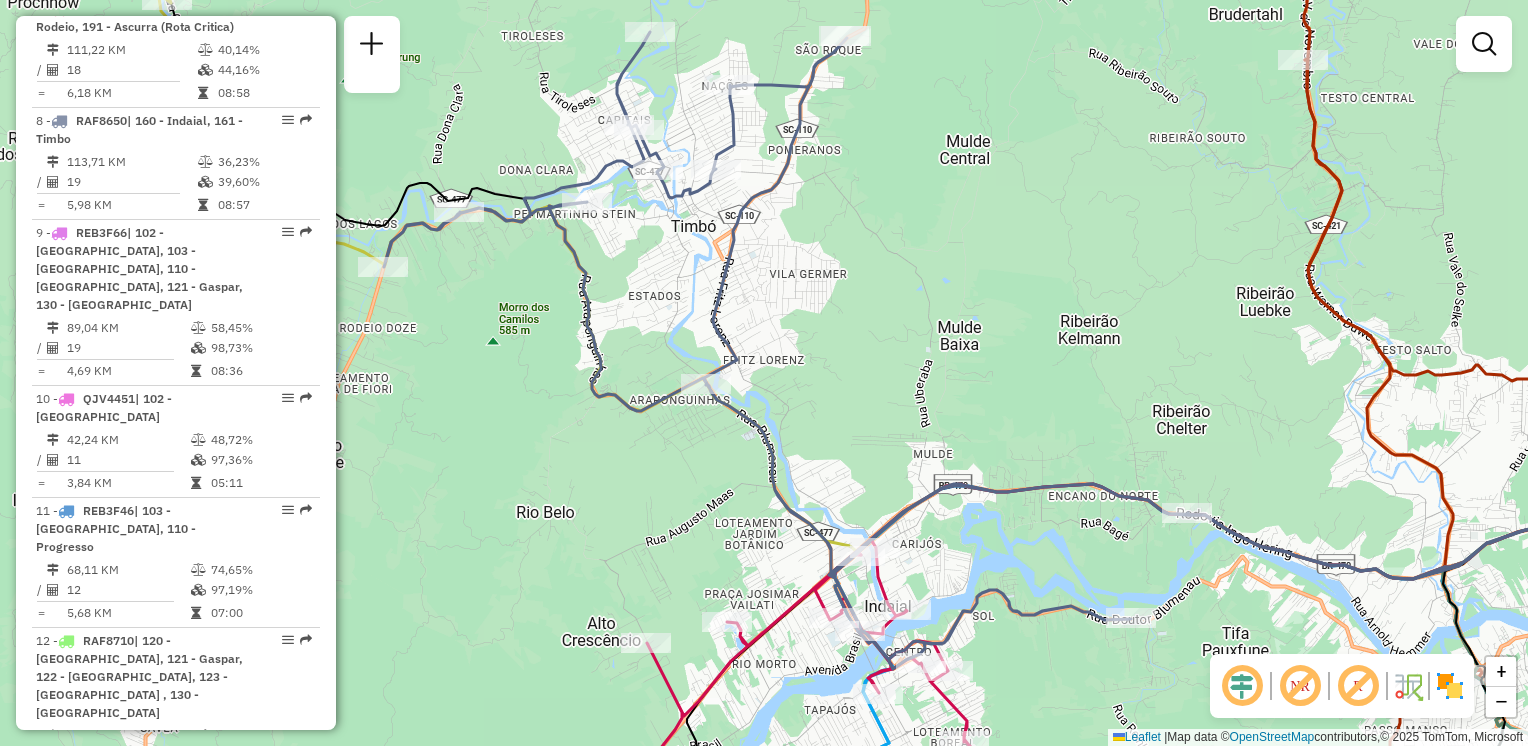 drag, startPoint x: 597, startPoint y: 426, endPoint x: 756, endPoint y: 386, distance: 163.95427 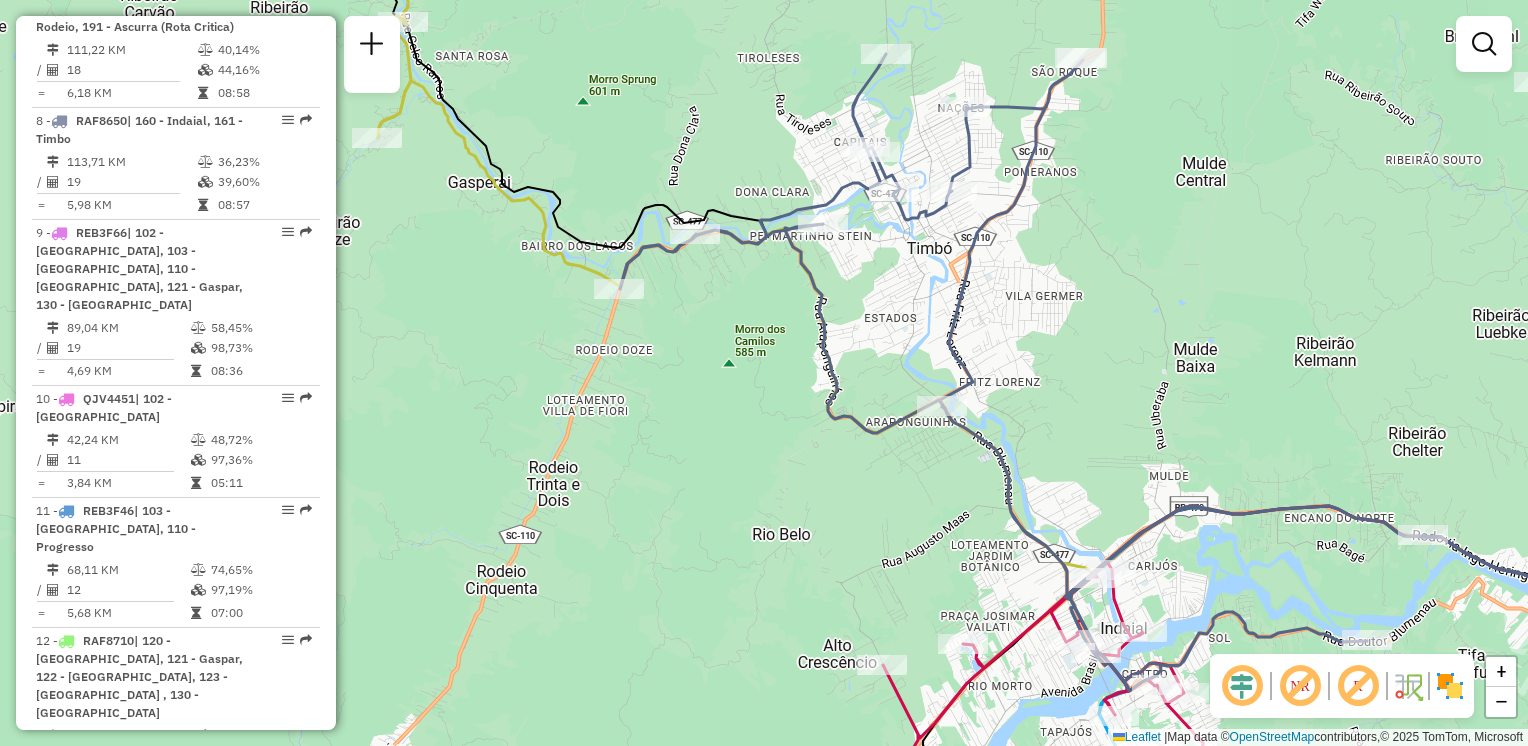 drag, startPoint x: 686, startPoint y: 396, endPoint x: 707, endPoint y: 422, distance: 33.42155 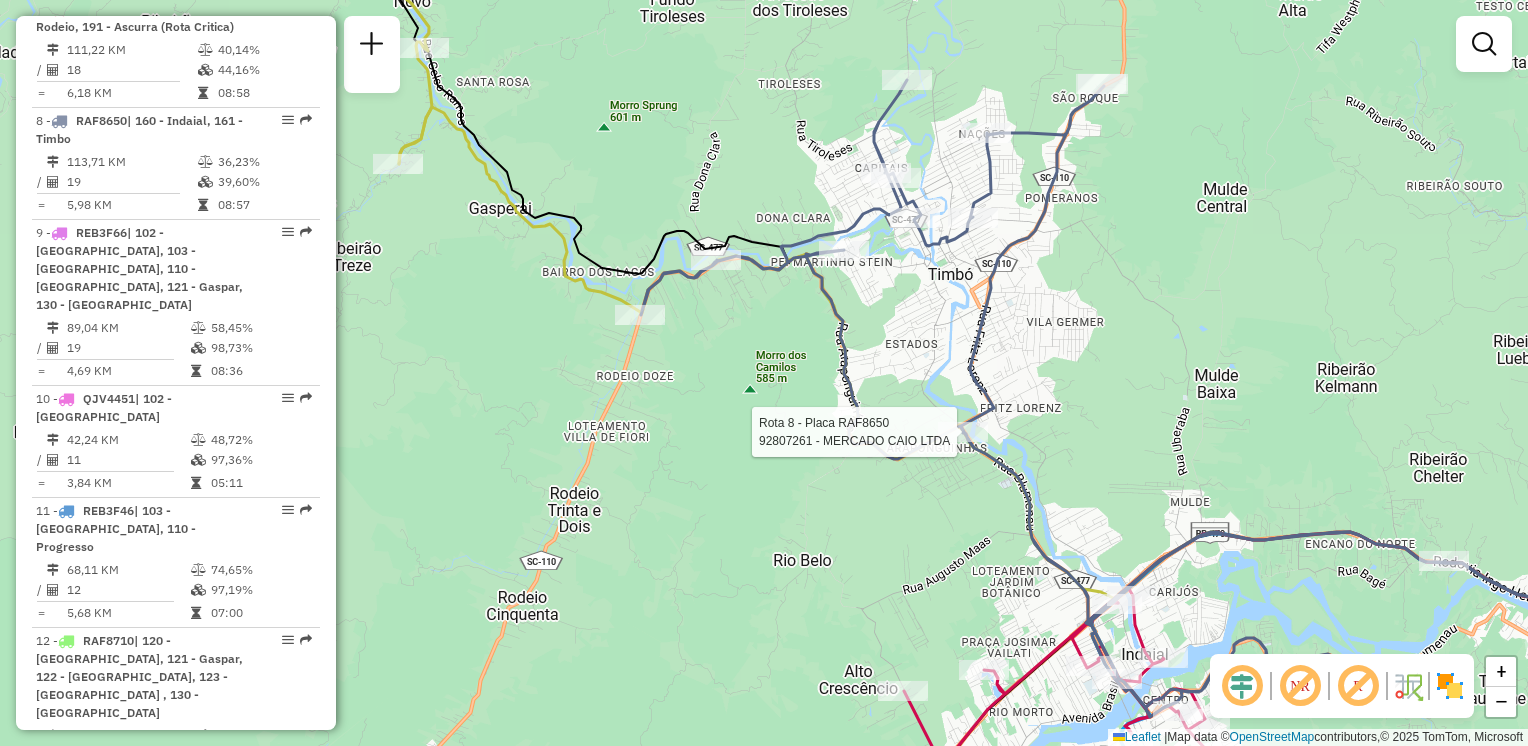 select on "**********" 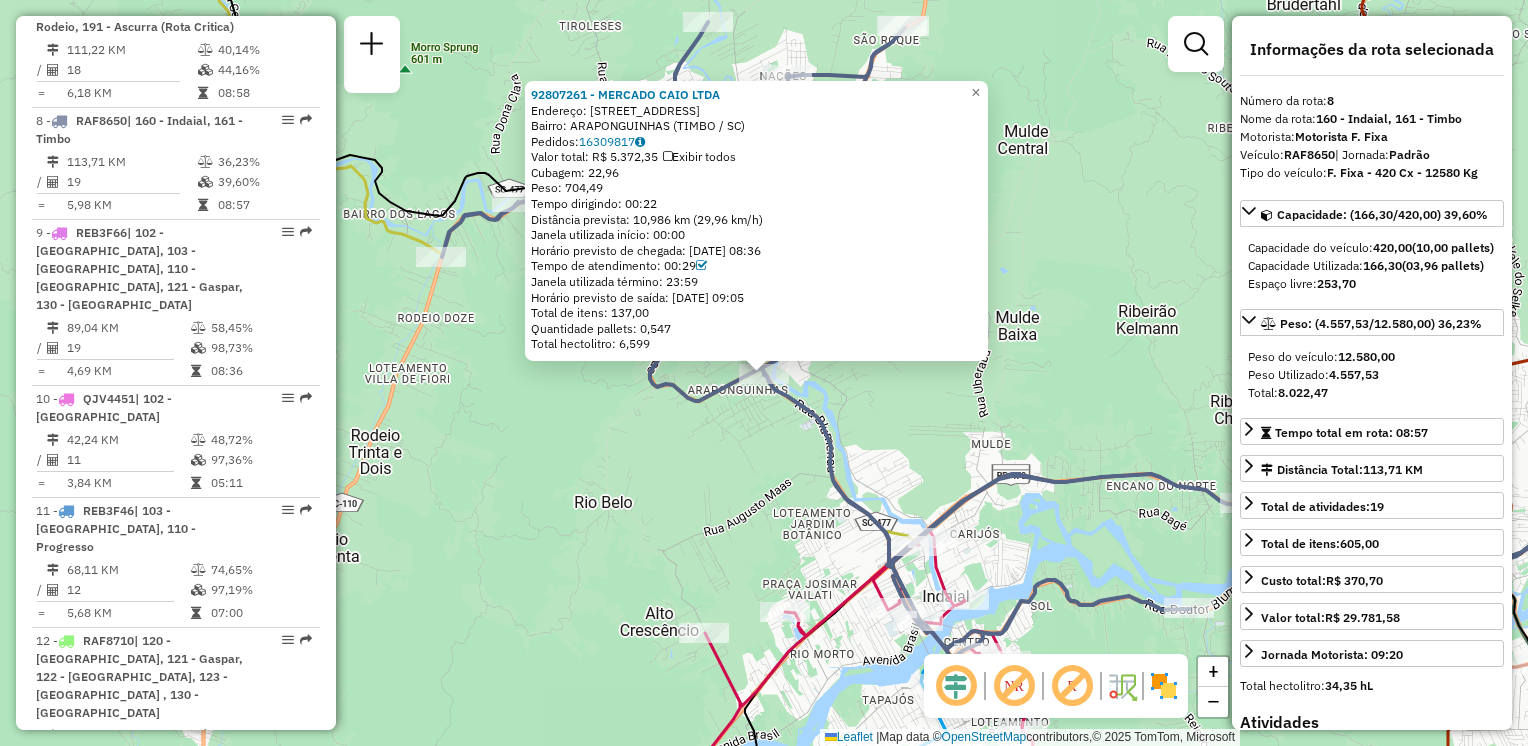click on "92807261 - MERCADO CAIO LTDA  Endereço: 081 RUA BLUMENAU                  3240   Bairro: ARAPONGUINHAS (TIMBO / SC)   Pedidos:  16309817   Valor total: R$ 5.372,35   Exibir todos   Cubagem: 22,96  Peso: 704,49  Tempo dirigindo: 00:22   Distância prevista: 10,986 km (29,96 km/h)   Janela utilizada início: 00:00   Horário previsto de chegada: 16/07/2025 08:36   Tempo de atendimento: 00:29   Janela utilizada término: 23:59   Horário previsto de saída: 16/07/2025 09:05   Total de itens: 137,00   Quantidade pallets: 0,547   Total hectolitro: 6,599  × Janela de atendimento Grade de atendimento Capacidade Transportadoras Veículos Cliente Pedidos  Rotas Selecione os dias de semana para filtrar as janelas de atendimento  Seg   Ter   Qua   Qui   Sex   Sáb   Dom  Informe o período da janela de atendimento: De: Até:  Filtrar exatamente a janela do cliente  Considerar janela de atendimento padrão  Selecione os dias de semana para filtrar as grades de atendimento  Seg   Ter   Qua   Qui   Sex   Sáb   Dom  De:" 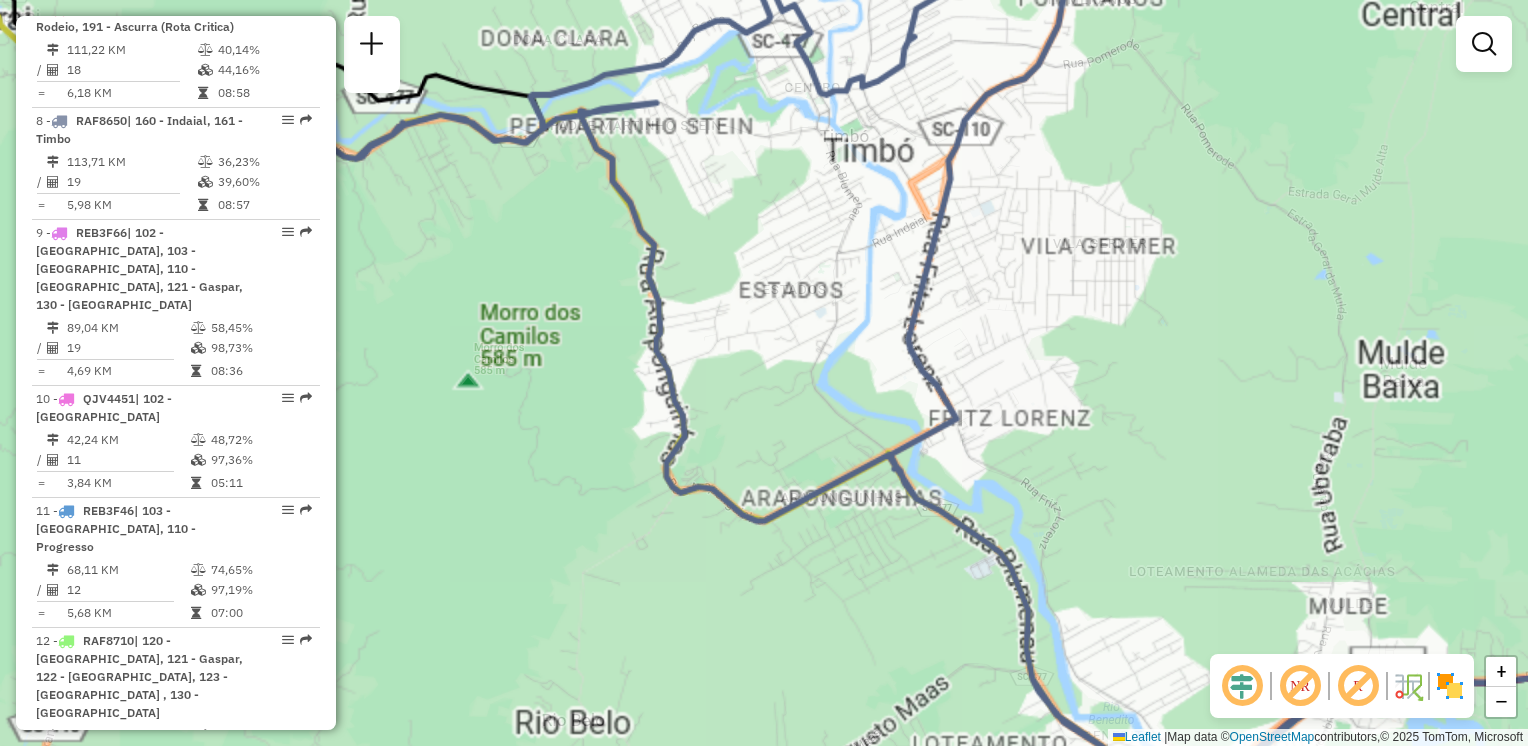 drag, startPoint x: 722, startPoint y: 353, endPoint x: 737, endPoint y: 346, distance: 16.552946 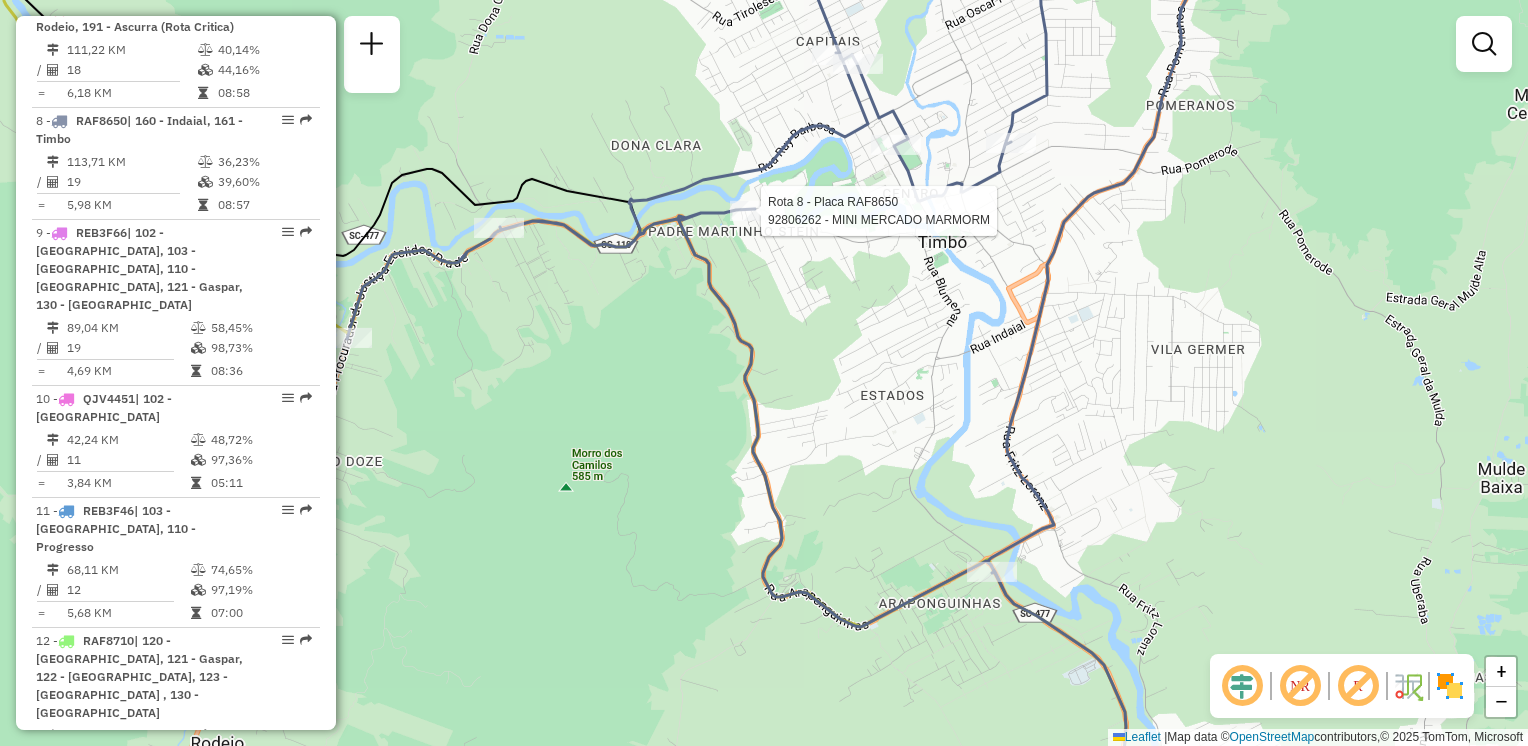 select on "**********" 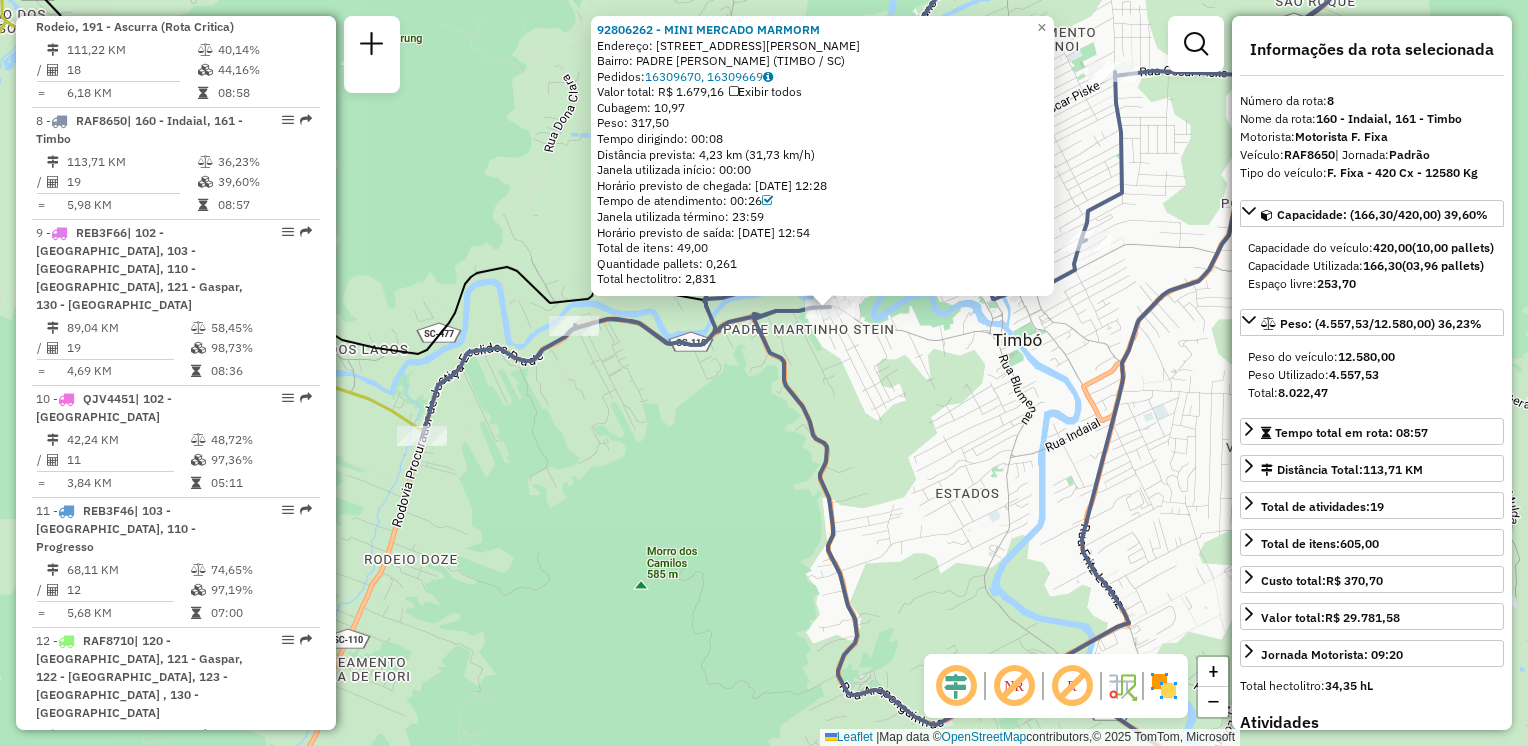 drag, startPoint x: 582, startPoint y: 434, endPoint x: 648, endPoint y: 370, distance: 91.93476 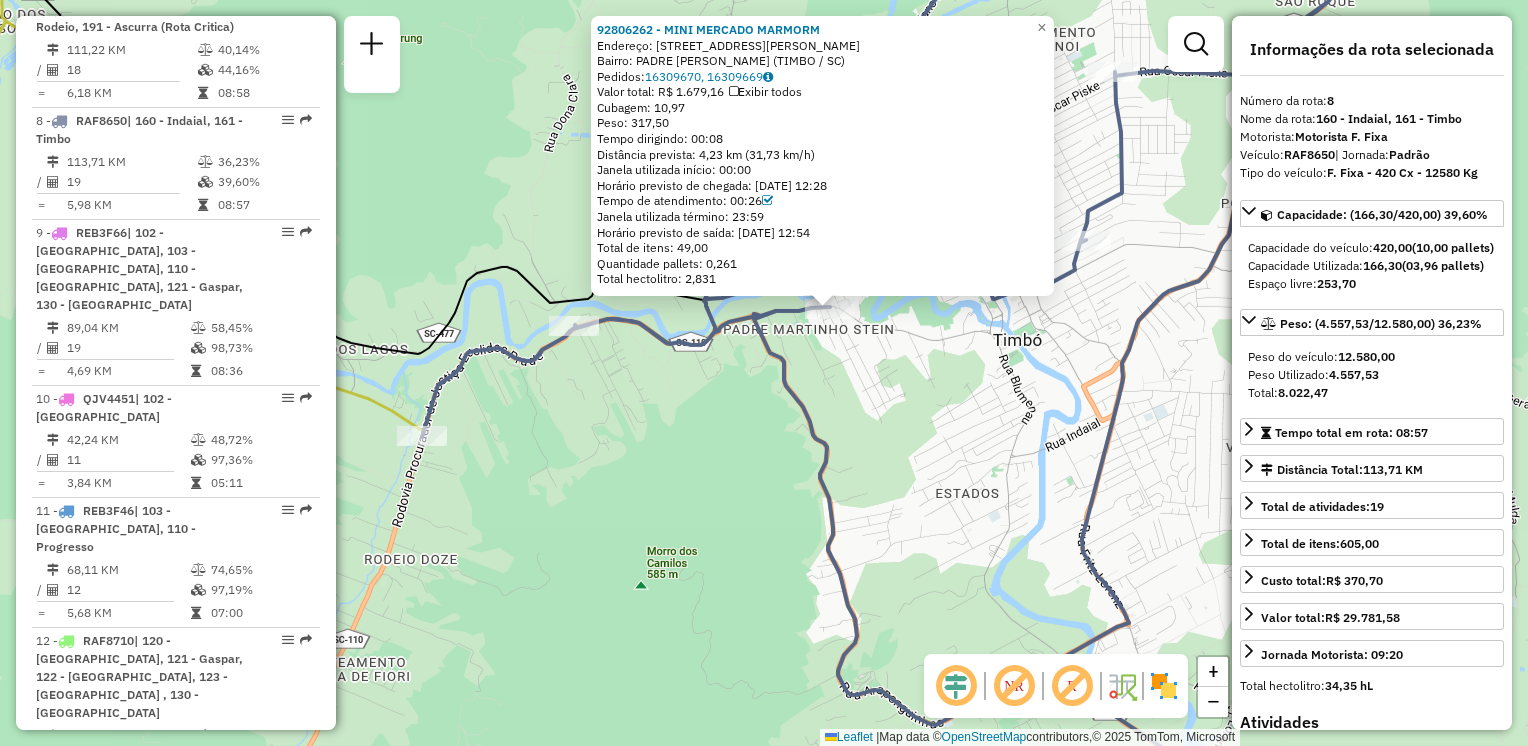 click on "Rota 8 - Placa RAF8650  92810636 - MARIA  ORIBKA 92806262 - MINI MERCADO MARMORM  Endereço: R   RUA MARECHAL FLORIANO PEIXOTO 1457   Bairro: PADRE MARTINHO STEIN (TIMBO / SC)   Pedidos:  16309670, 16309669   Valor total: R$ 1.679,16   Exibir todos   Cubagem: 10,97  Peso: 317,50  Tempo dirigindo: 00:08   Distância prevista: 4,23 km (31,73 km/h)   Janela utilizada início: 00:00   Horário previsto de chegada: 16/07/2025 12:28   Tempo de atendimento: 00:26   Janela utilizada término: 23:59   Horário previsto de saída: 16/07/2025 12:54   Total de itens: 49,00   Quantidade pallets: 0,261   Total hectolitro: 2,831  × Janela de atendimento Grade de atendimento Capacidade Transportadoras Veículos Cliente Pedidos  Rotas Selecione os dias de semana para filtrar as janelas de atendimento  Seg   Ter   Qua   Qui   Sex   Sáb   Dom  Informe o período da janela de atendimento: De: Até:  Filtrar exatamente a janela do cliente  Considerar janela de atendimento padrão   Seg   Ter   Qua   Qui   Sex   Sáb   Dom  De:" 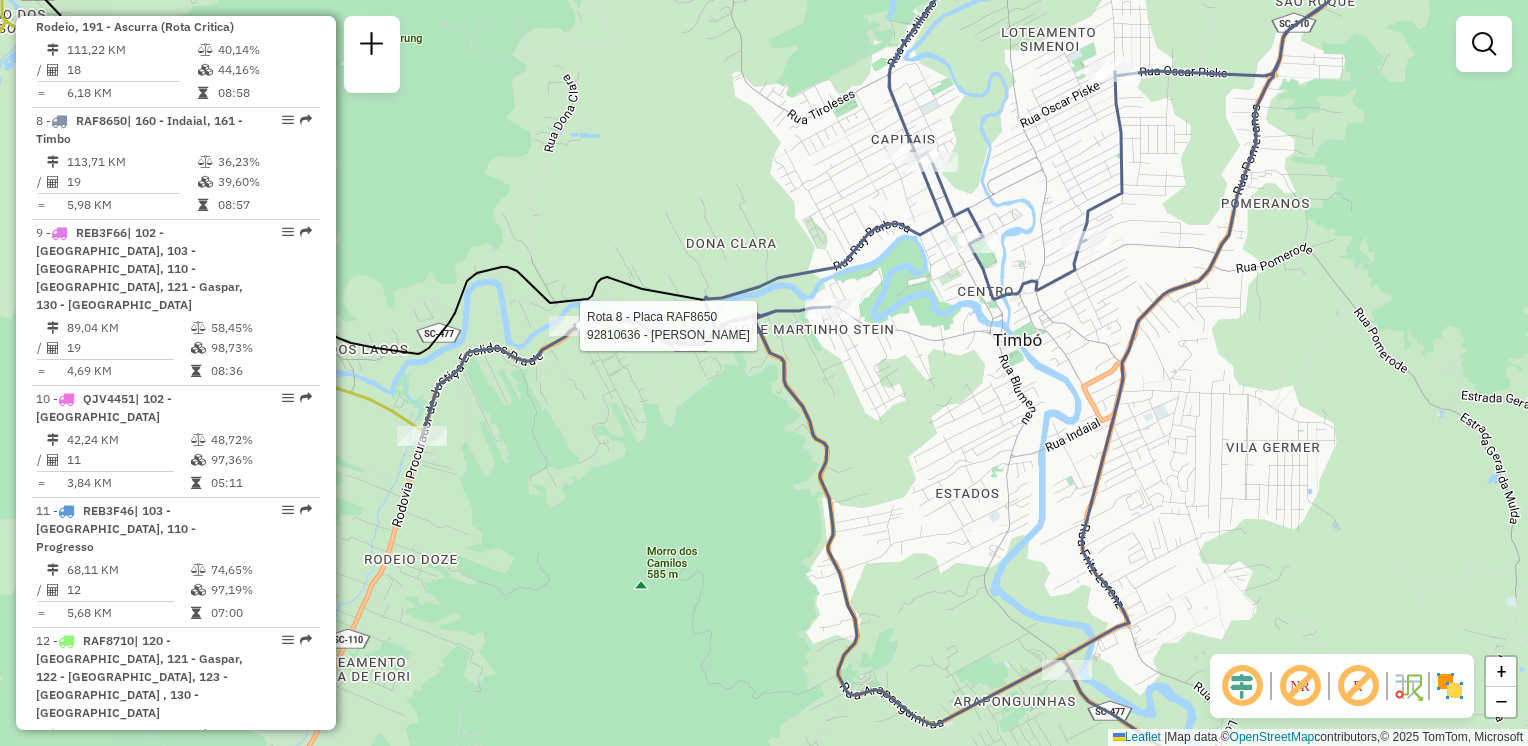 select on "**********" 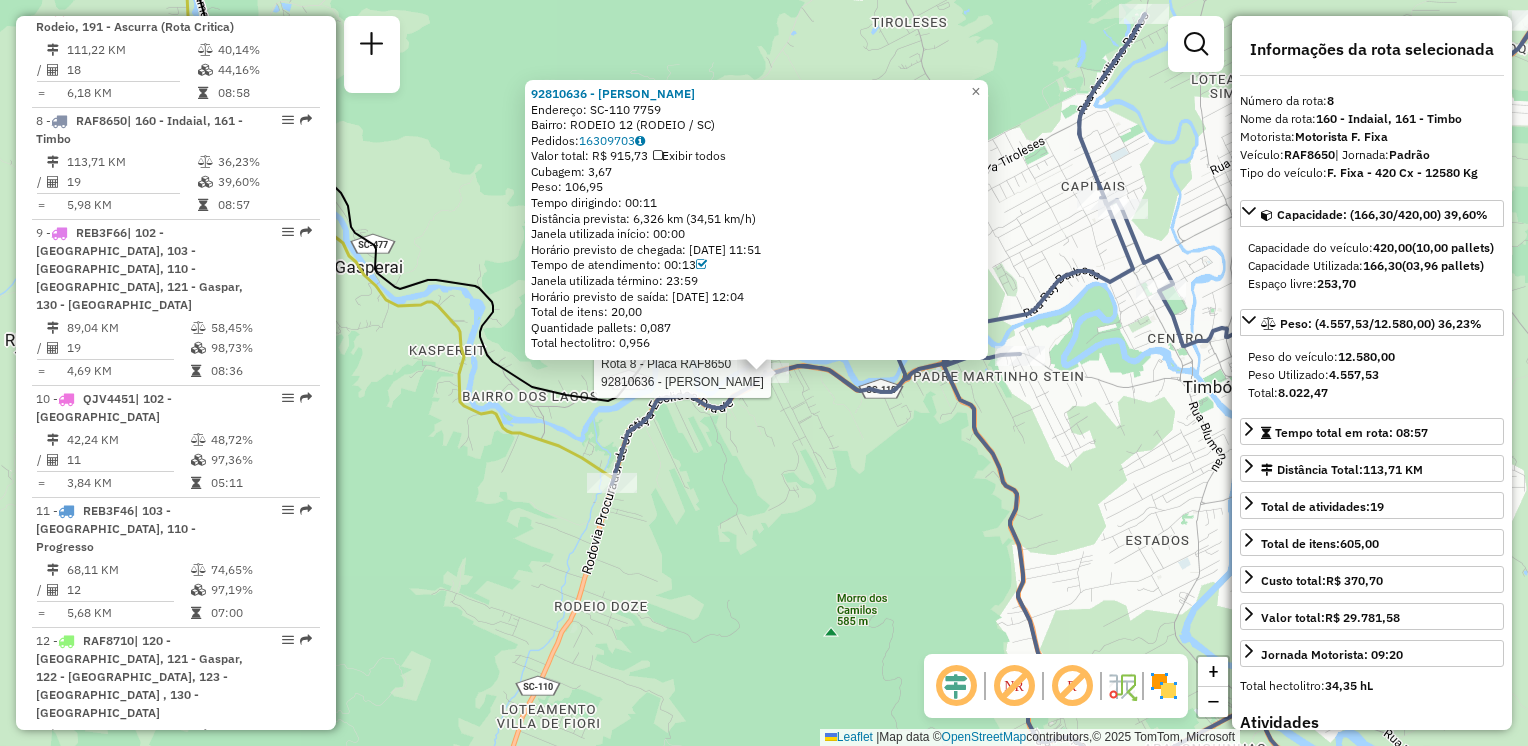click on "Rota 8 - Placa RAF8650  92810636 - MARIA  ORIBKA 92810636 - MARIA  ORIBKA  Endereço:  SC-110 7759   Bairro: RODEIO 12 (RODEIO / SC)   Pedidos:  16309703   Valor total: R$ 915,73   Exibir todos   Cubagem: 3,67  Peso: 106,95  Tempo dirigindo: 00:11   Distância prevista: 6,326 km (34,51 km/h)   Janela utilizada início: 00:00   Horário previsto de chegada: 16/07/2025 11:51   Tempo de atendimento: 00:13   Janela utilizada término: 23:59   Horário previsto de saída: 16/07/2025 12:04   Total de itens: 20,00   Quantidade pallets: 0,087   Total hectolitro: 0,956  × Janela de atendimento Grade de atendimento Capacidade Transportadoras Veículos Cliente Pedidos  Rotas Selecione os dias de semana para filtrar as janelas de atendimento  Seg   Ter   Qua   Qui   Sex   Sáb   Dom  Informe o período da janela de atendimento: De: Até:  Filtrar exatamente a janela do cliente  Considerar janela de atendimento padrão  Selecione os dias de semana para filtrar as grades de atendimento  Seg   Ter   Qua   Qui   Sex   Sáb" 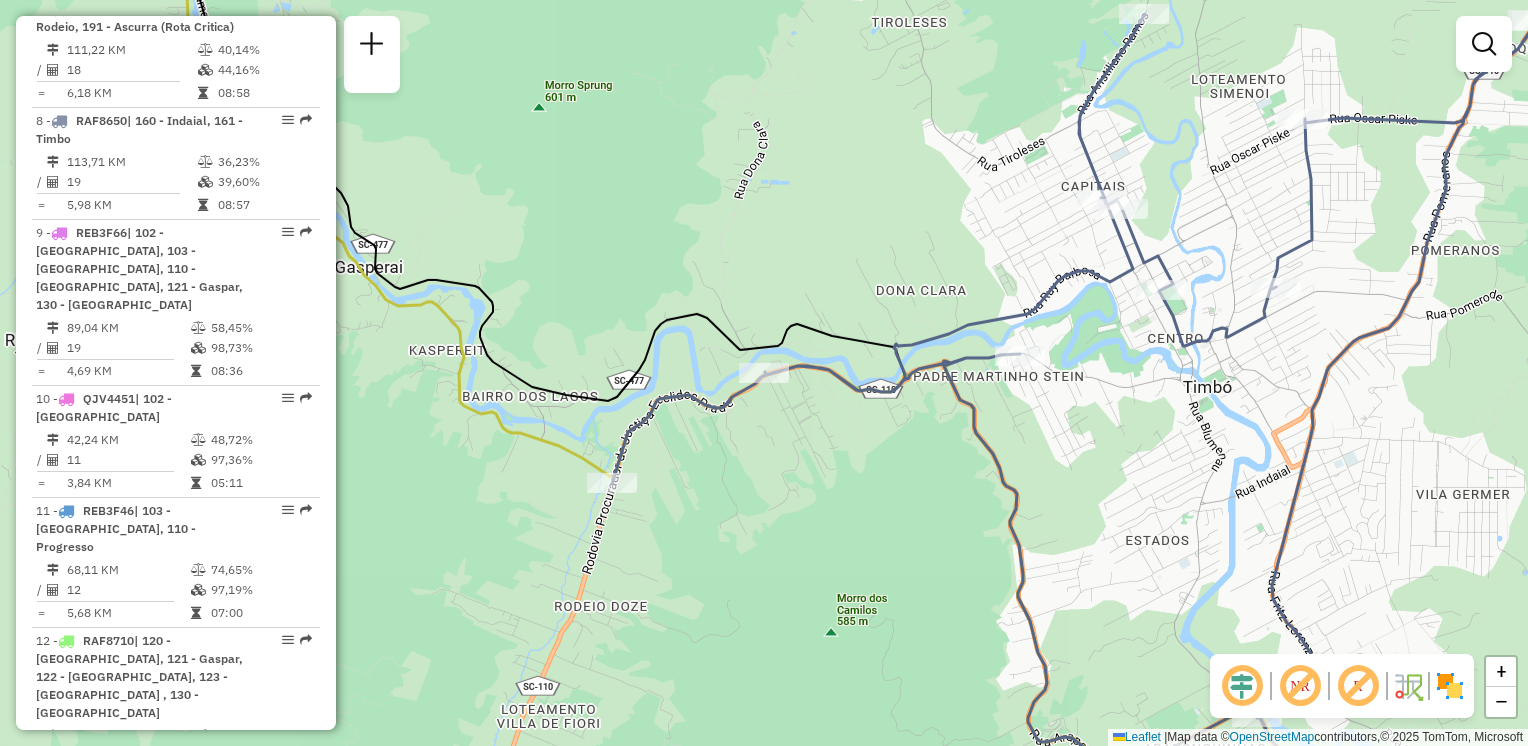 click on "Janela de atendimento Grade de atendimento Capacidade Transportadoras Veículos Cliente Pedidos  Rotas Selecione os dias de semana para filtrar as janelas de atendimento  Seg   Ter   Qua   Qui   Sex   Sáb   Dom  Informe o período da janela de atendimento: De: Até:  Filtrar exatamente a janela do cliente  Considerar janela de atendimento padrão  Selecione os dias de semana para filtrar as grades de atendimento  Seg   Ter   Qua   Qui   Sex   Sáb   Dom   Considerar clientes sem dia de atendimento cadastrado  Clientes fora do dia de atendimento selecionado Filtrar as atividades entre os valores definidos abaixo:  Peso mínimo:   Peso máximo:   Cubagem mínima:   Cubagem máxima:   De:   Até:  Filtrar as atividades entre o tempo de atendimento definido abaixo:  De:   Até:   Considerar capacidade total dos clientes não roteirizados Transportadora: Selecione um ou mais itens Tipo de veículo: Selecione um ou mais itens Veículo: Selecione um ou mais itens Motorista: Selecione um ou mais itens Nome: Rótulo:" 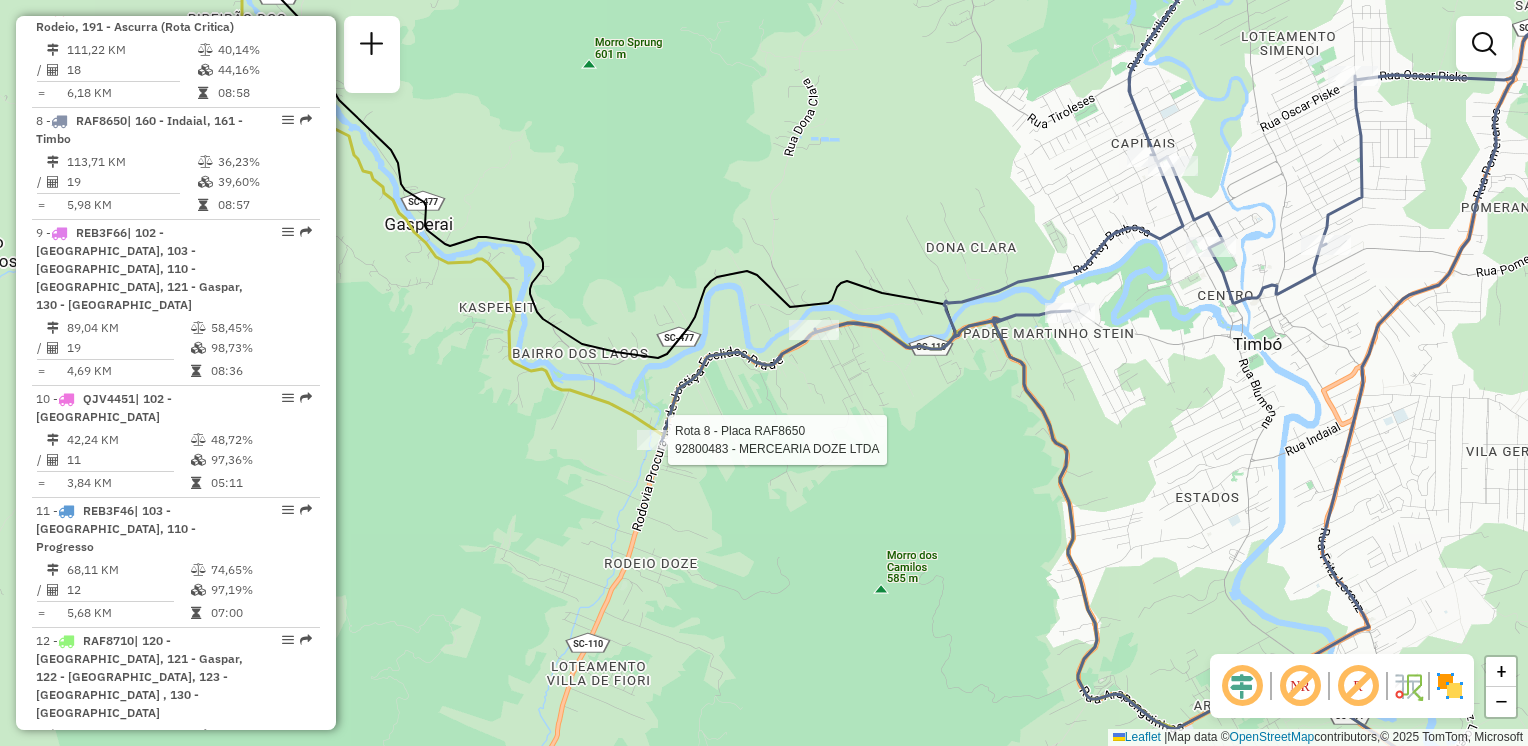 select on "**********" 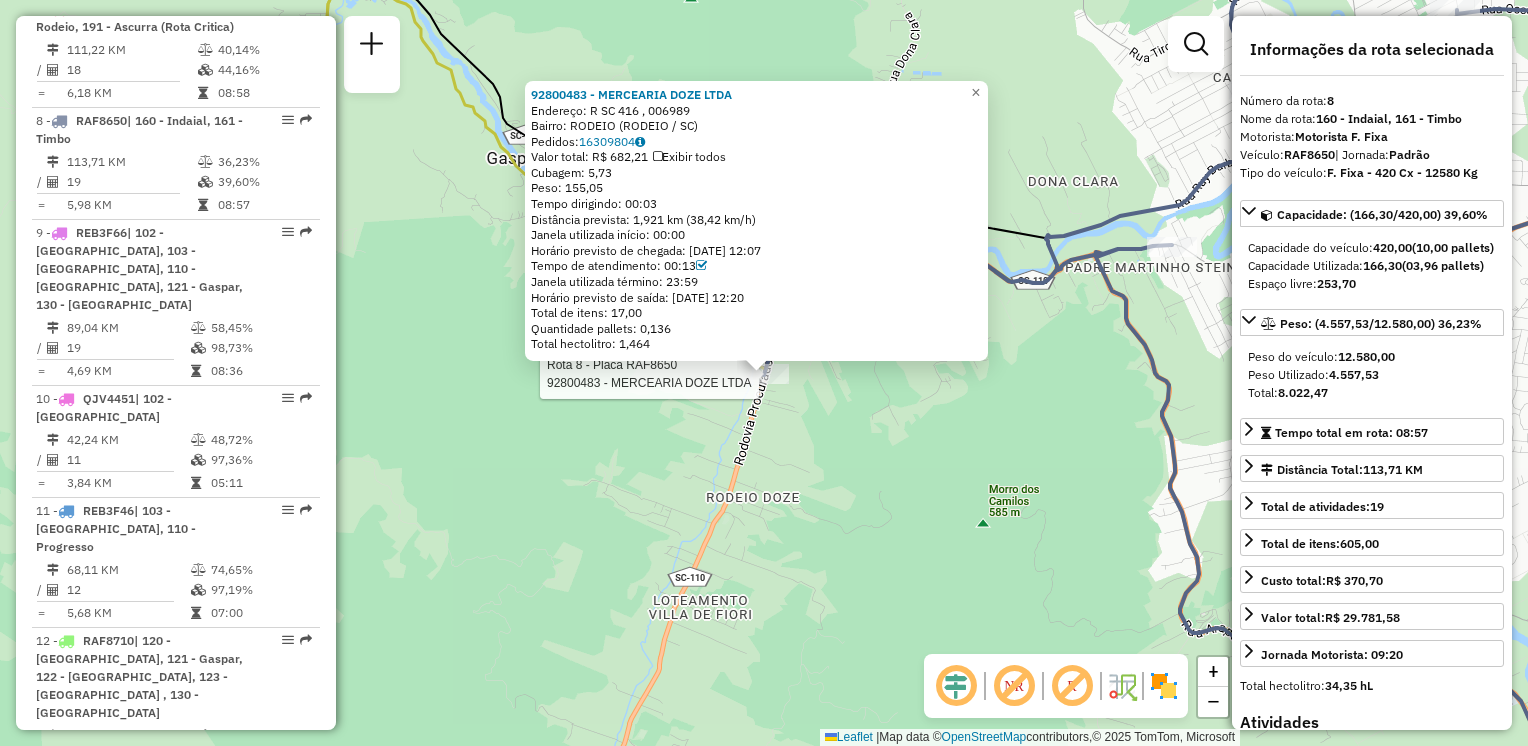 click on "Rota 8 - Placa RAF8650  92800483 - MERCEARIA DOZE LTDA 92800483 - MERCEARIA DOZE LTDA  Endereço: R   SC 416 ,                      006989   Bairro: RODEIO (RODEIO / SC)   Pedidos:  16309804   Valor total: R$ 682,21   Exibir todos   Cubagem: 5,73  Peso: 155,05  Tempo dirigindo: 00:03   Distância prevista: 1,921 km (38,42 km/h)   Janela utilizada início: 00:00   Horário previsto de chegada: 16/07/2025 12:07   Tempo de atendimento: 00:13   Janela utilizada término: 23:59   Horário previsto de saída: 16/07/2025 12:20   Total de itens: 17,00   Quantidade pallets: 0,136   Total hectolitro: 1,464  × Janela de atendimento Grade de atendimento Capacidade Transportadoras Veículos Cliente Pedidos  Rotas Selecione os dias de semana para filtrar as janelas de atendimento  Seg   Ter   Qua   Qui   Sex   Sáb   Dom  Informe o período da janela de atendimento: De: Até:  Filtrar exatamente a janela do cliente  Considerar janela de atendimento padrão  Selecione os dias de semana para filtrar as grades de atendimento" 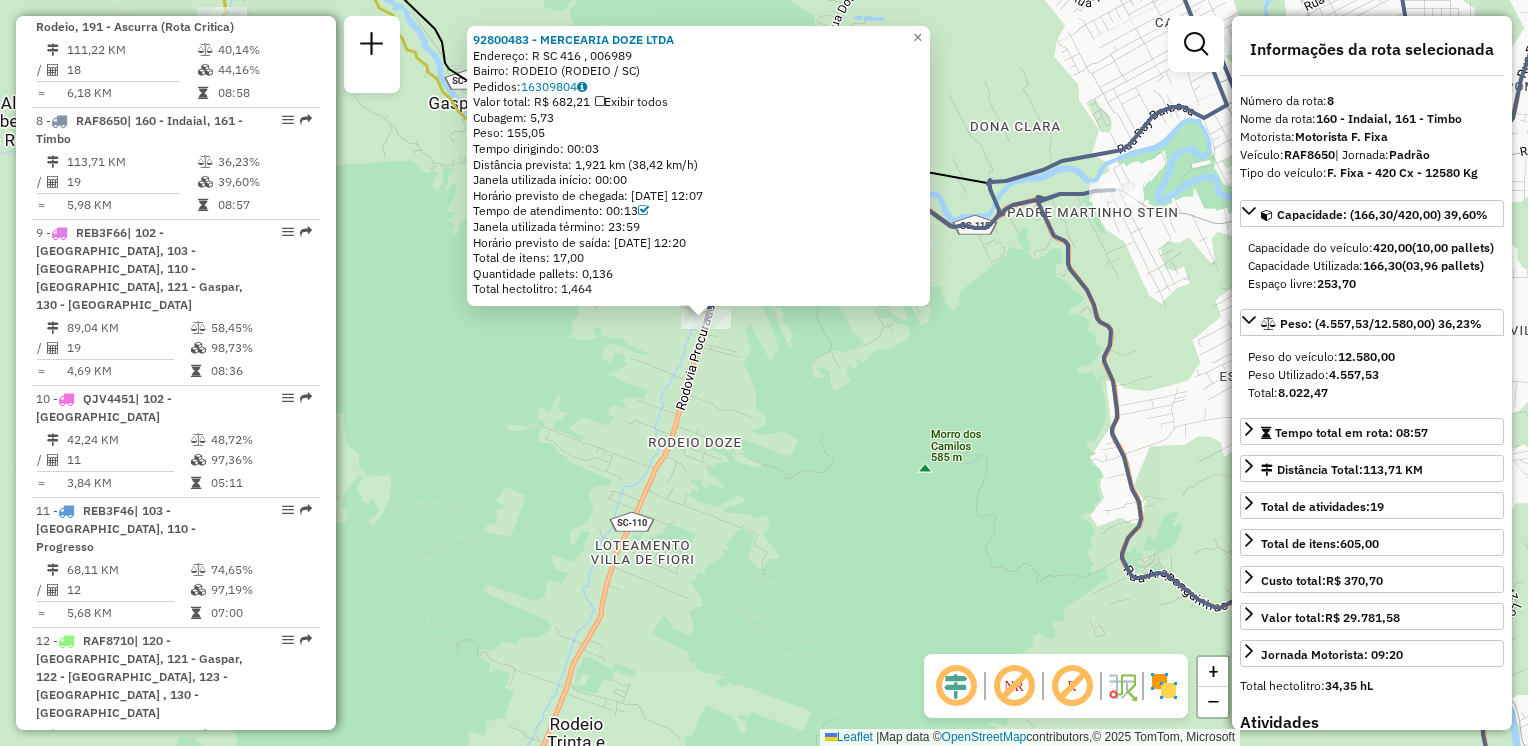 drag, startPoint x: 924, startPoint y: 446, endPoint x: 890, endPoint y: 425, distance: 39.962482 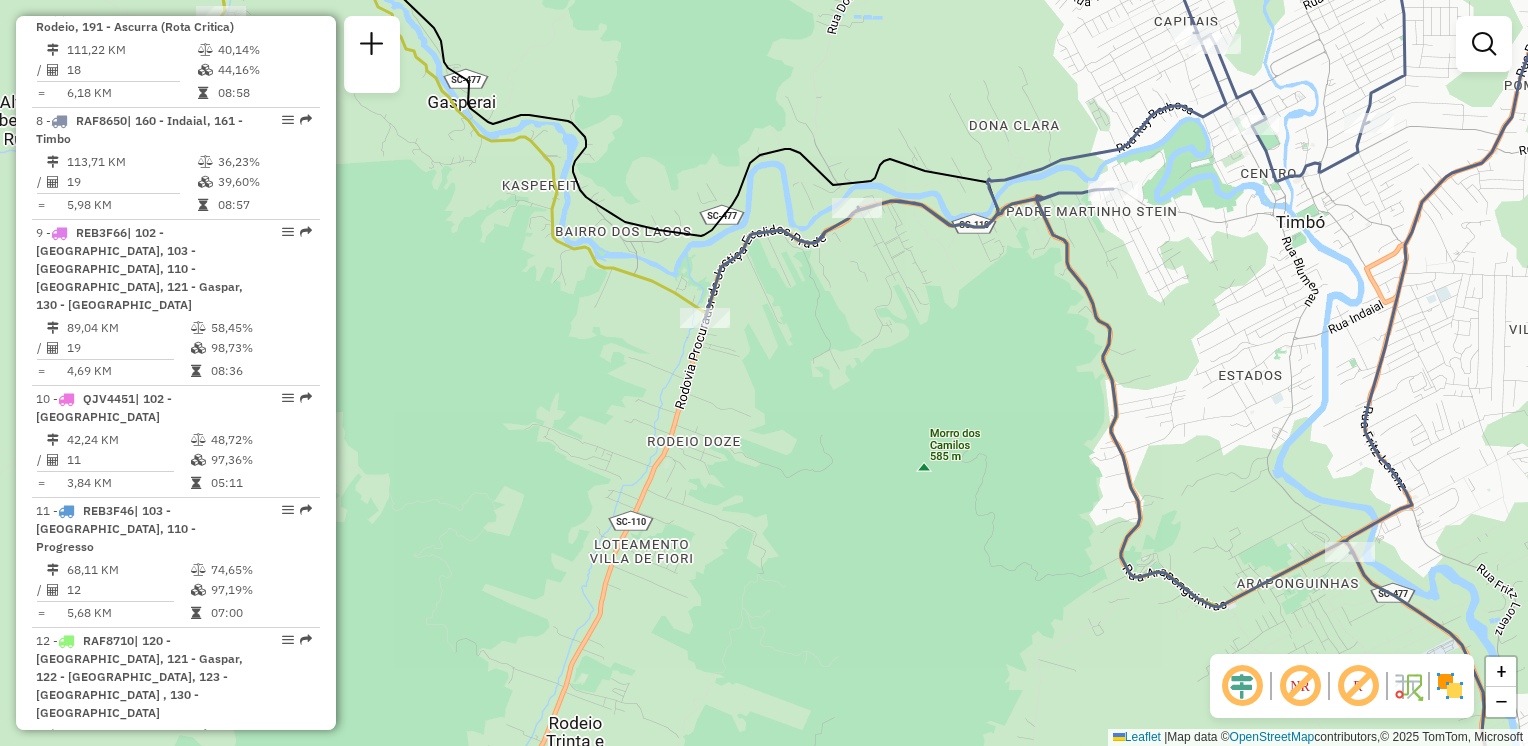 drag, startPoint x: 1044, startPoint y: 426, endPoint x: 850, endPoint y: 440, distance: 194.5045 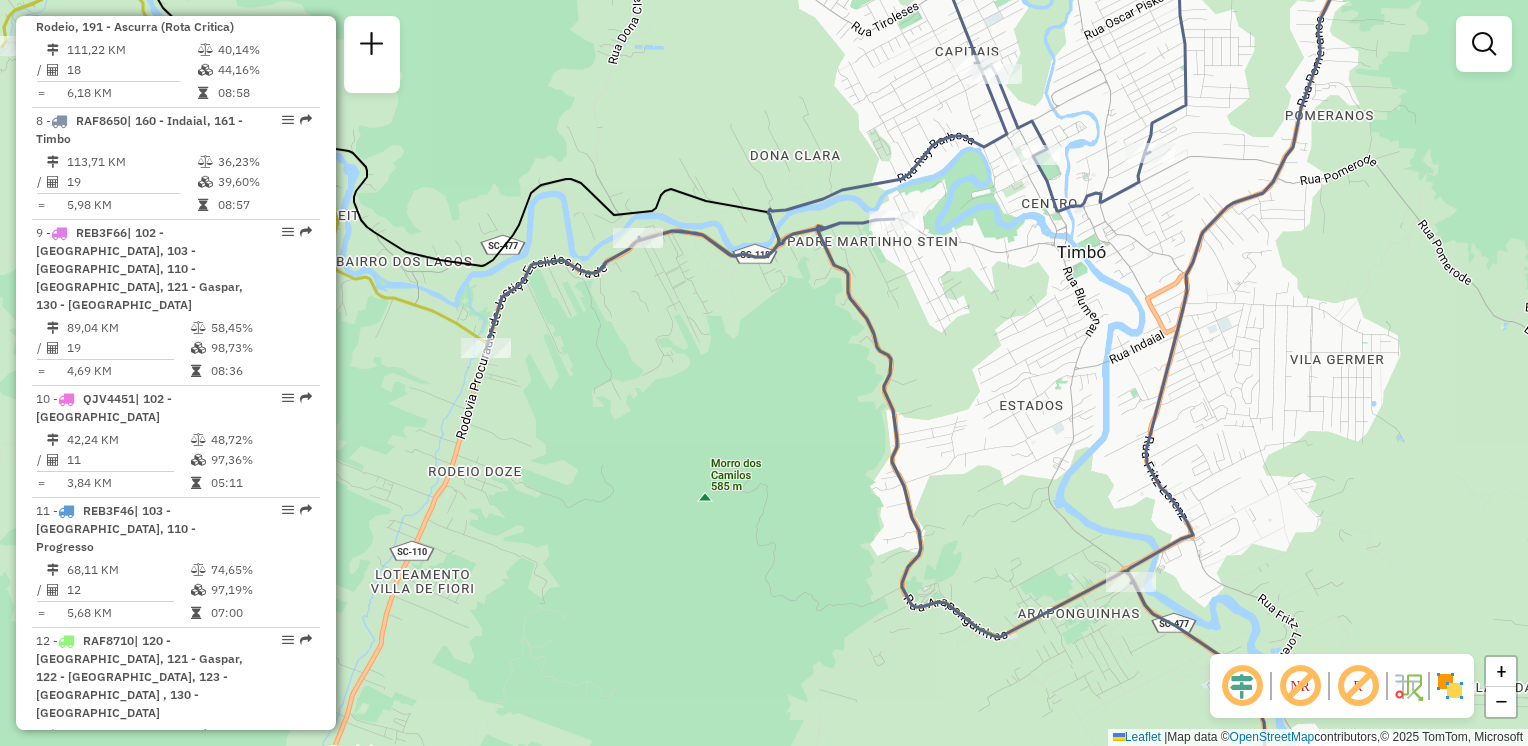 drag, startPoint x: 928, startPoint y: 372, endPoint x: 934, endPoint y: 252, distance: 120.14991 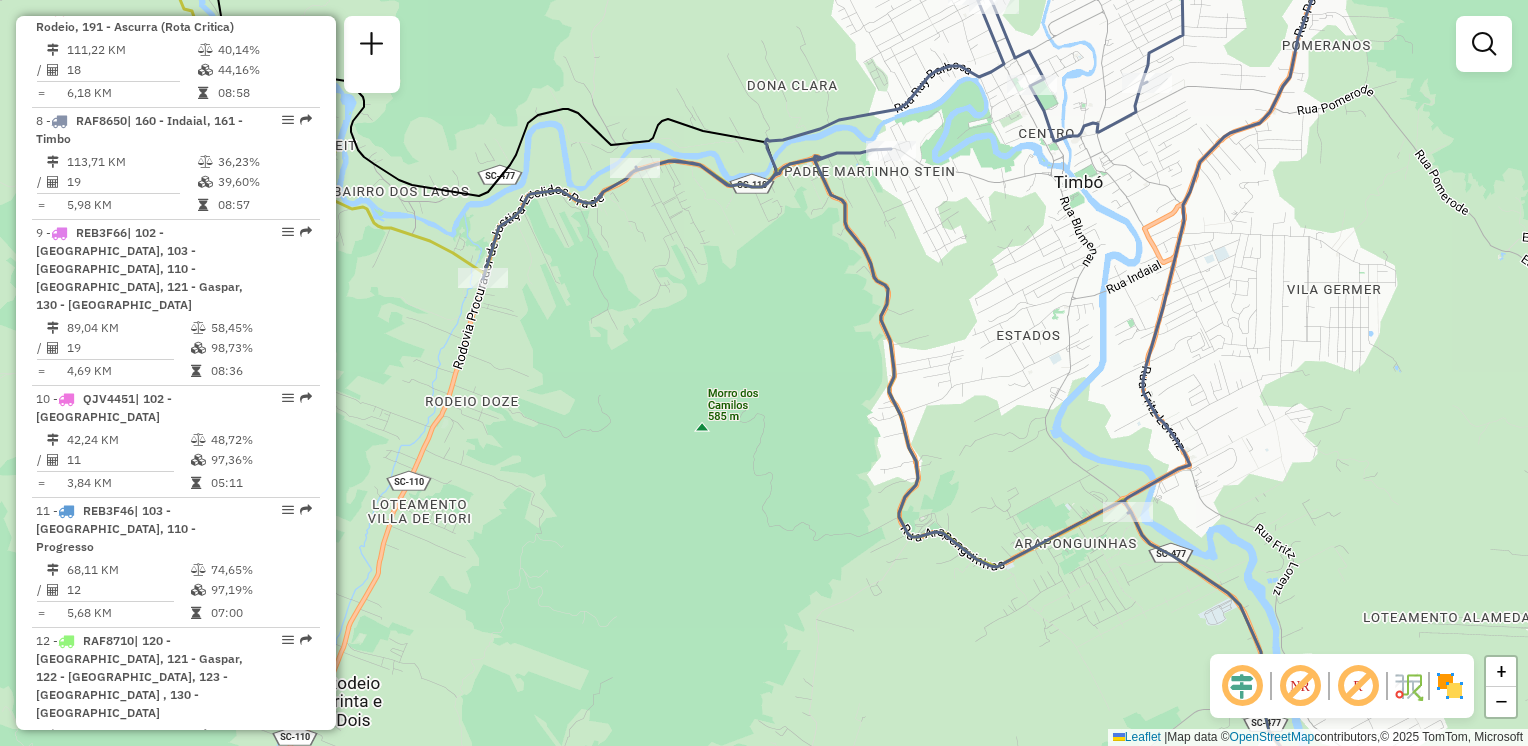 drag, startPoint x: 931, startPoint y: 310, endPoint x: 886, endPoint y: 474, distance: 170.06175 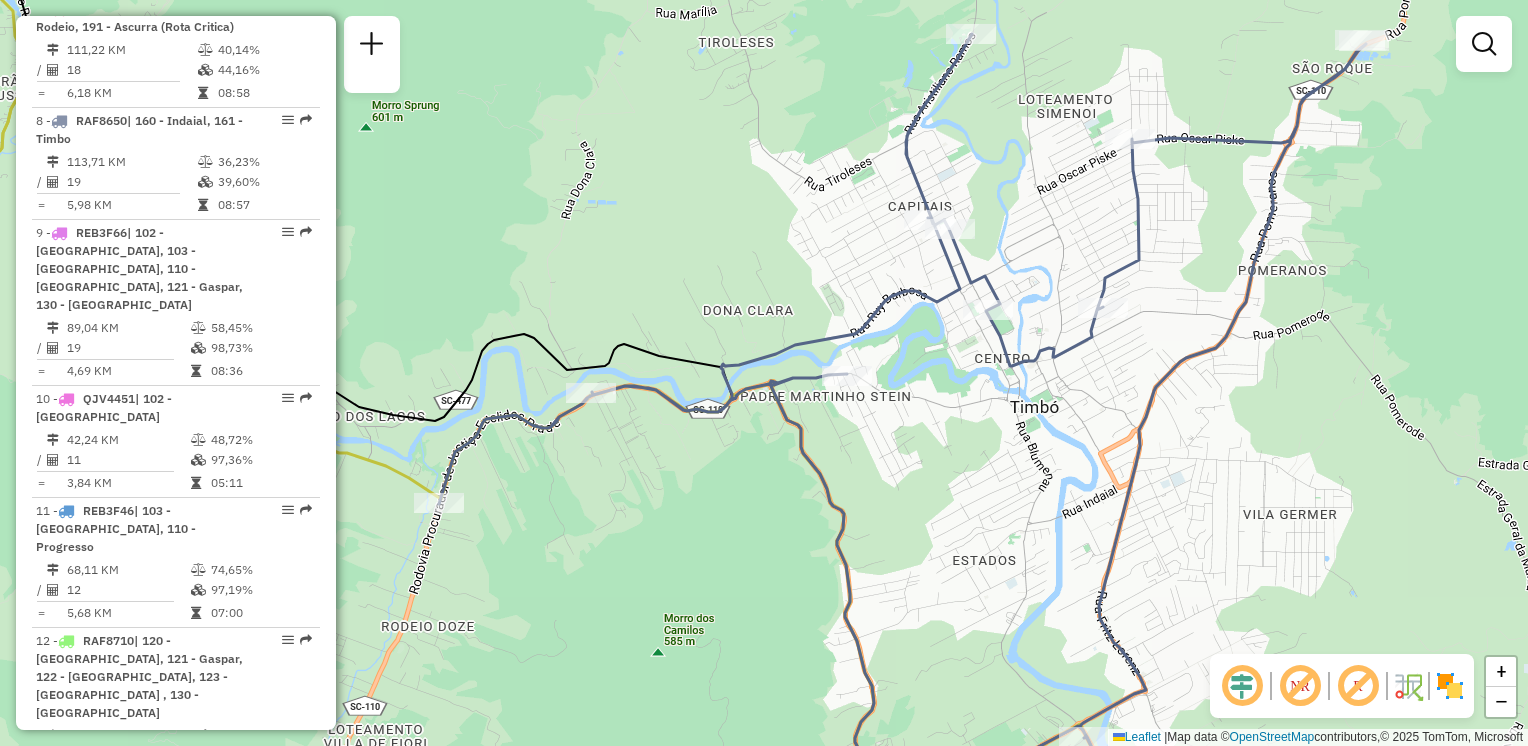 drag, startPoint x: 928, startPoint y: 469, endPoint x: 956, endPoint y: 418, distance: 58.18075 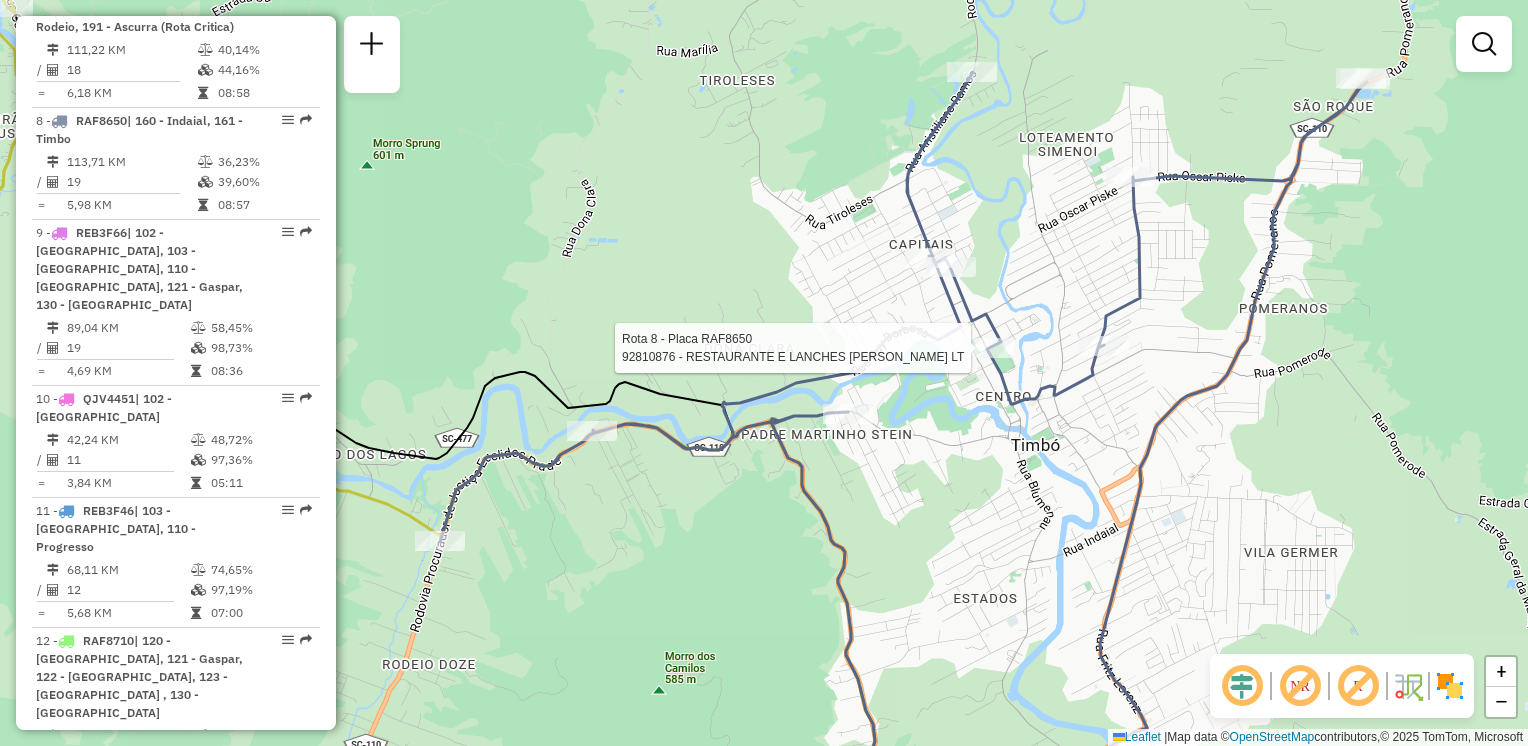 select on "**********" 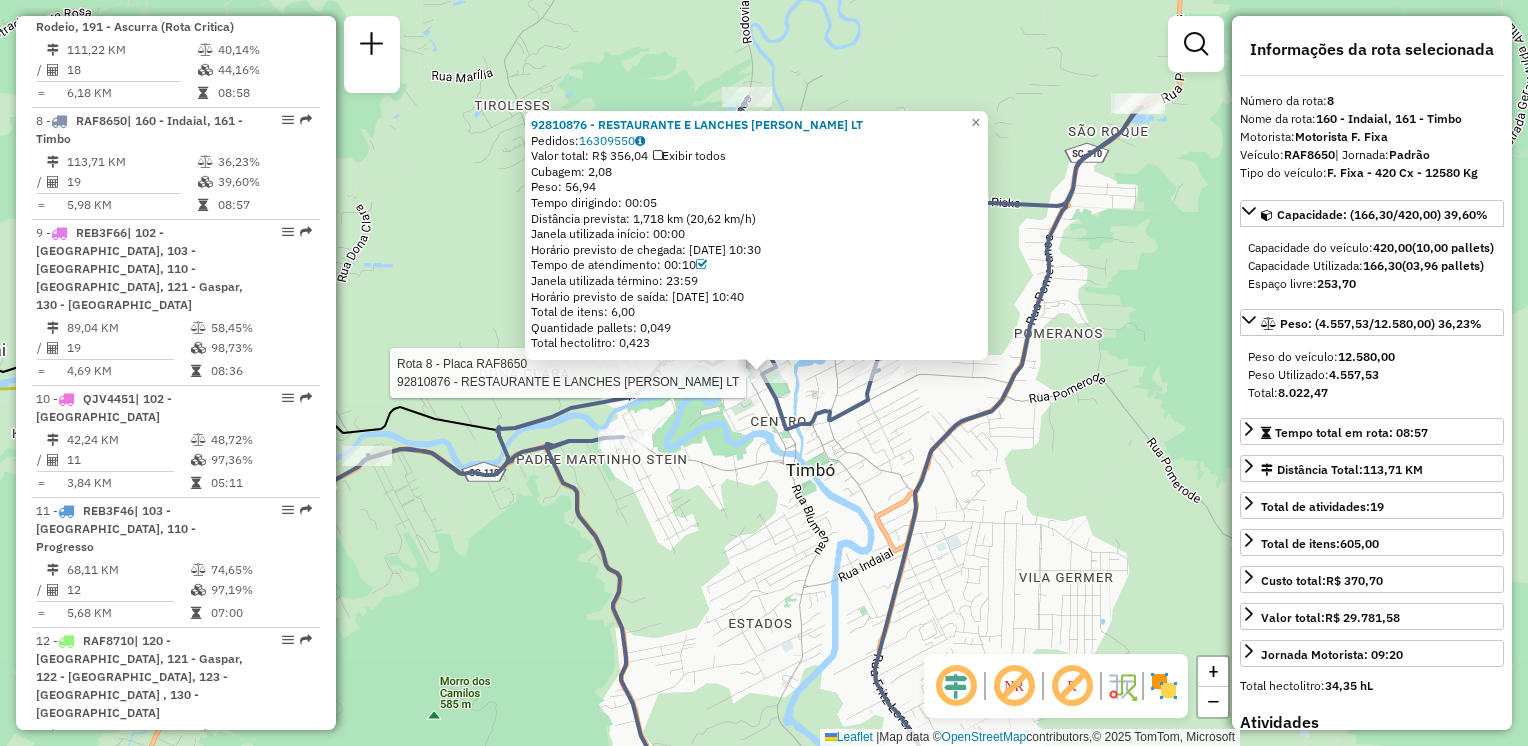 click 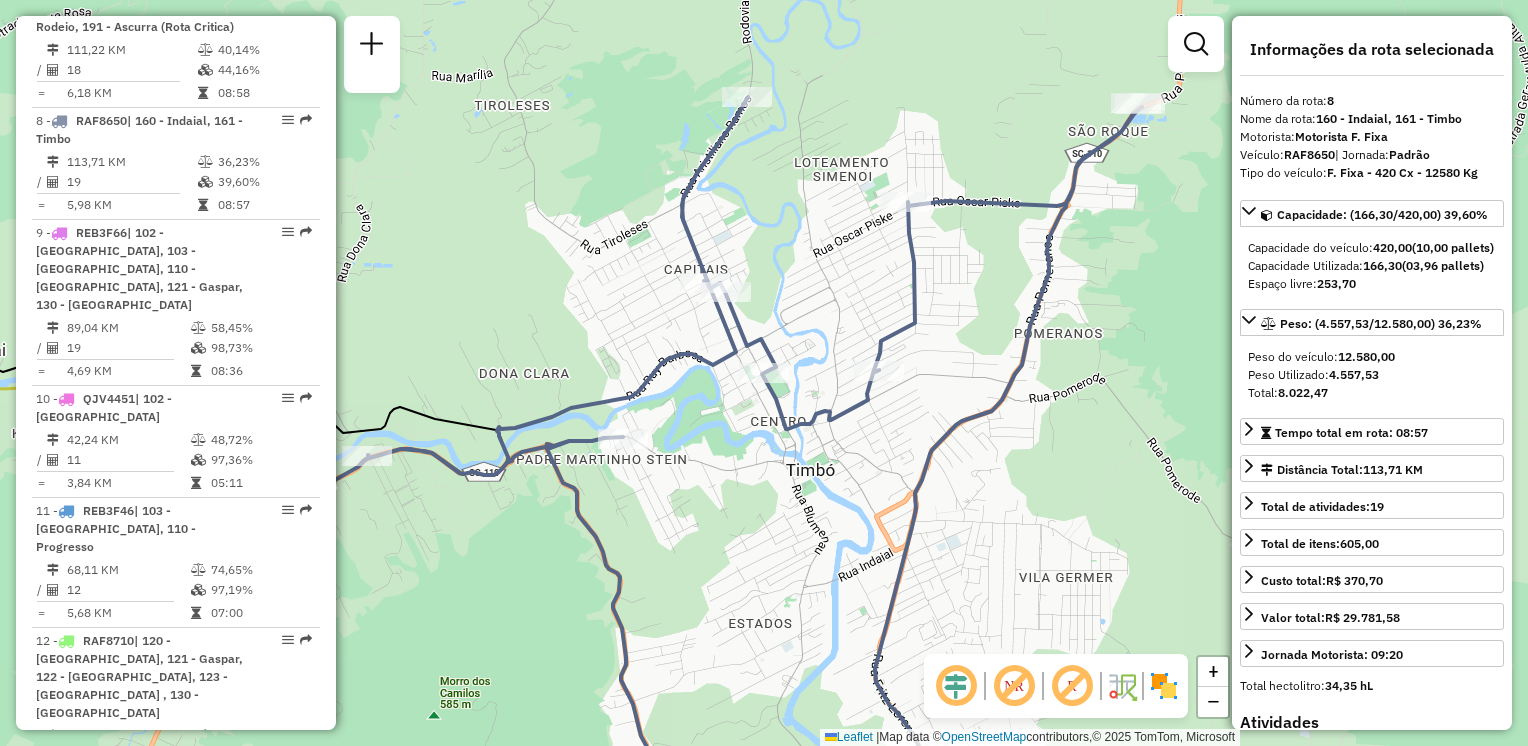 drag, startPoint x: 926, startPoint y: 448, endPoint x: 929, endPoint y: 397, distance: 51.088158 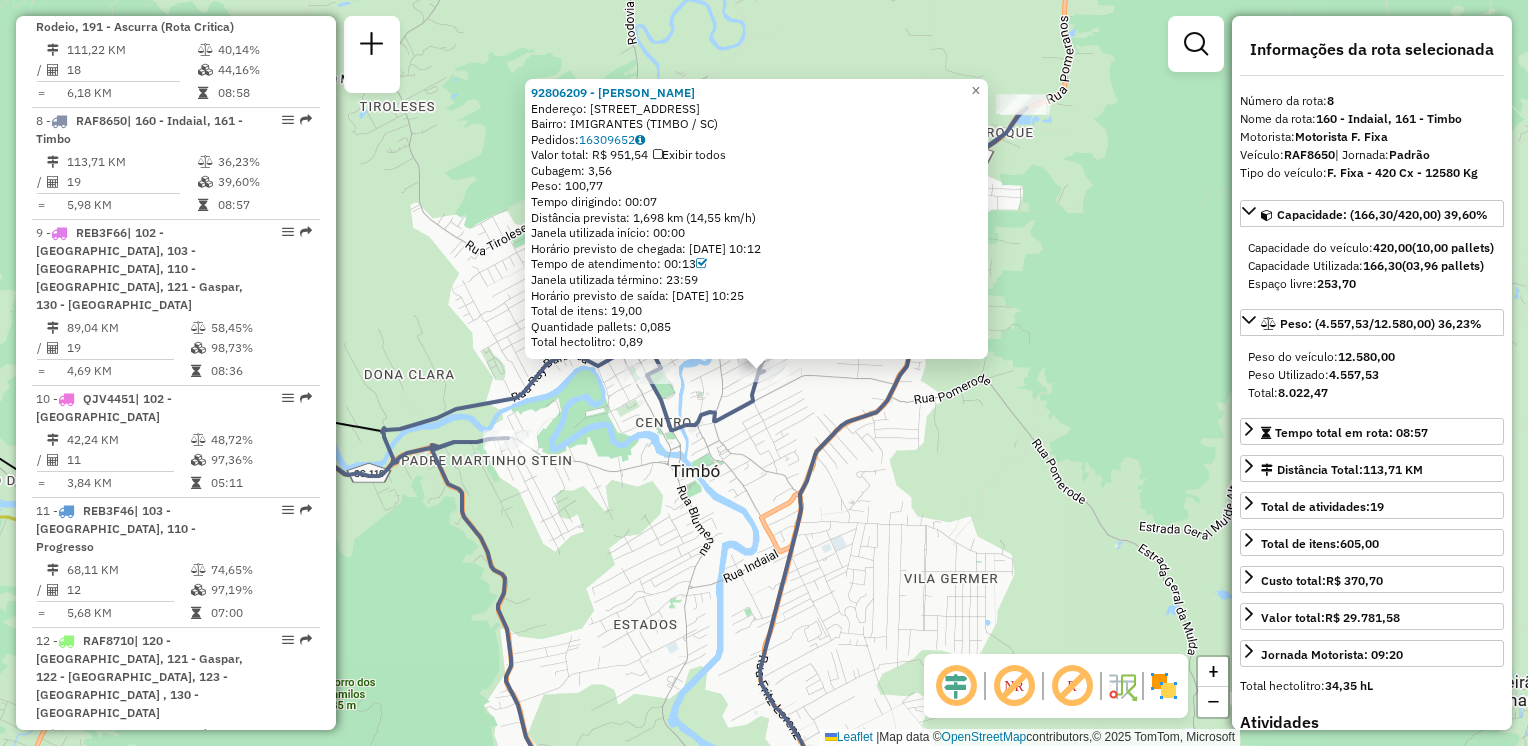 click on "Rota 8 - Placa RAF8650  92806209 - FERNANDA MOSCON CUNH 92806209 - FERNANDA MOSCON CUNH  Endereço: AV  AV BARAO DO RIO BRANCO 790    790   Bairro: IMIGRANTES (TIMBO / SC)   Pedidos:  16309652   Valor total: R$ 951,54   Exibir todos   Cubagem: 3,56  Peso: 100,77  Tempo dirigindo: 00:07   Distância prevista: 1,698 km (14,55 km/h)   Janela utilizada início: 00:00   Horário previsto de chegada: 16/07/2025 10:12   Tempo de atendimento: 00:13   Janela utilizada término: 23:59   Horário previsto de saída: 16/07/2025 10:25   Total de itens: 19,00   Quantidade pallets: 0,085   Total hectolitro: 0,89  × Janela de atendimento Grade de atendimento Capacidade Transportadoras Veículos Cliente Pedidos  Rotas Selecione os dias de semana para filtrar as janelas de atendimento  Seg   Ter   Qua   Qui   Sex   Sáb   Dom  Informe o período da janela de atendimento: De: Até:  Filtrar exatamente a janela do cliente  Considerar janela de atendimento padrão   Seg   Ter   Qua   Qui   Sex   Sáb   Dom   Peso mínimo:   De:" 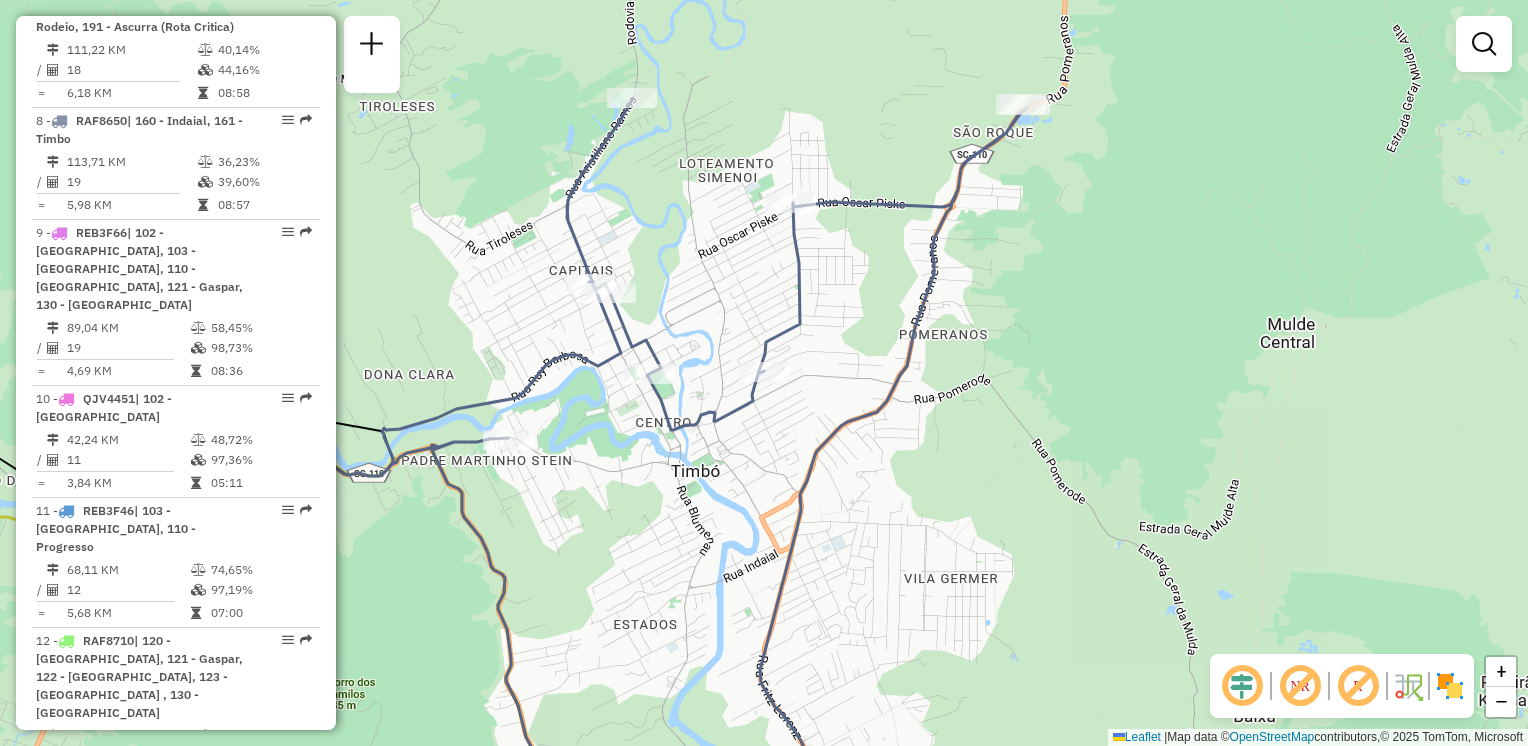 drag, startPoint x: 887, startPoint y: 405, endPoint x: 960, endPoint y: 366, distance: 82.764725 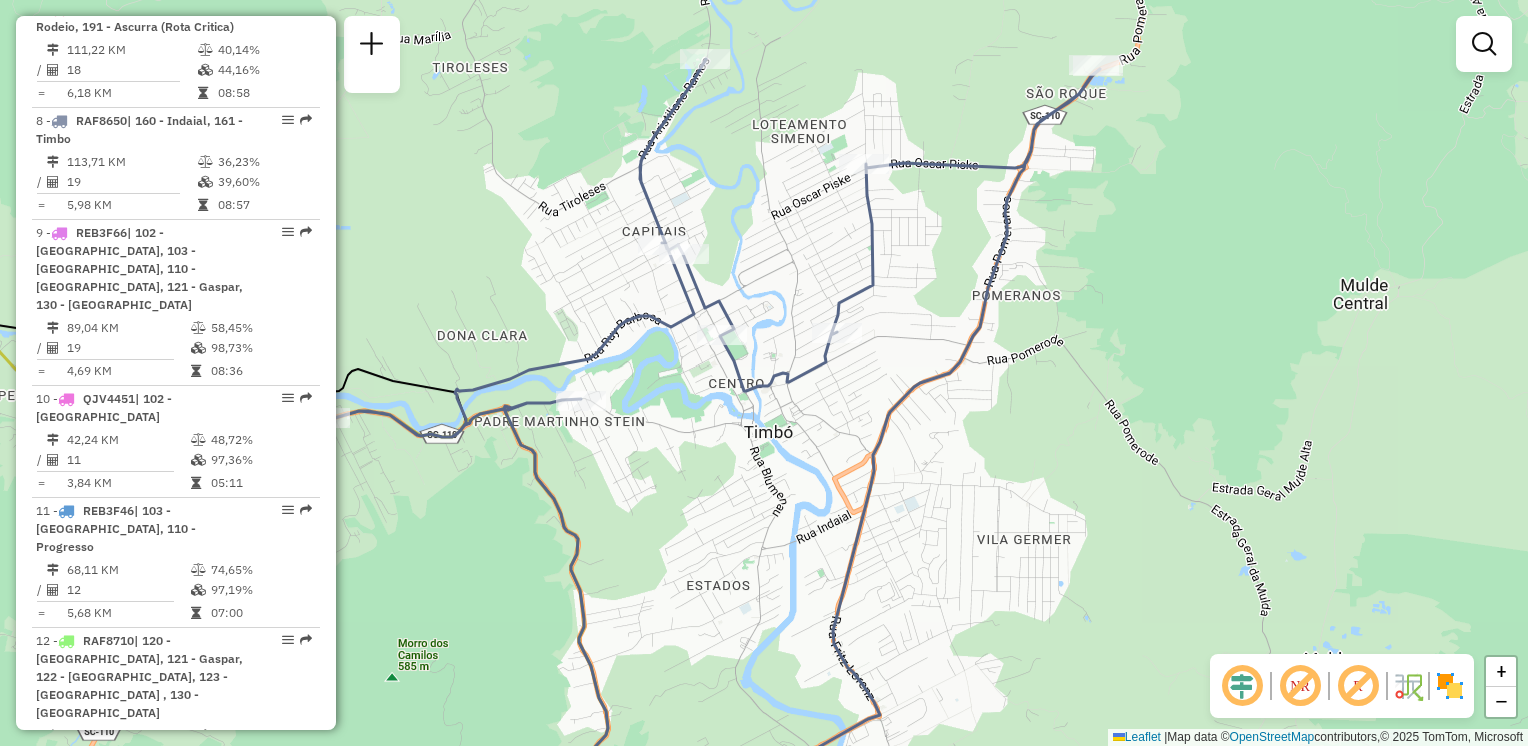 drag, startPoint x: 768, startPoint y: 246, endPoint x: 780, endPoint y: 130, distance: 116.61904 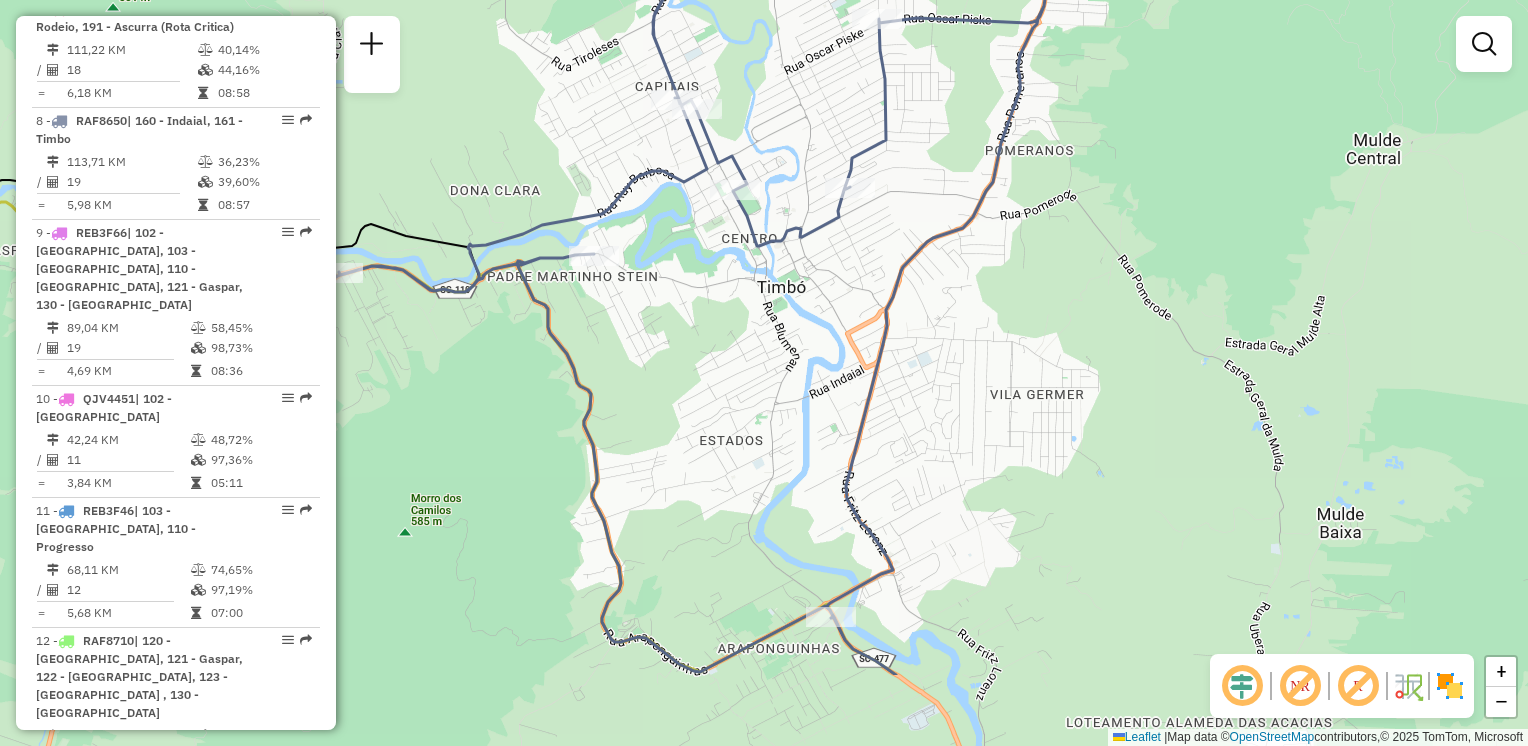 drag, startPoint x: 954, startPoint y: 411, endPoint x: 952, endPoint y: 248, distance: 163.01227 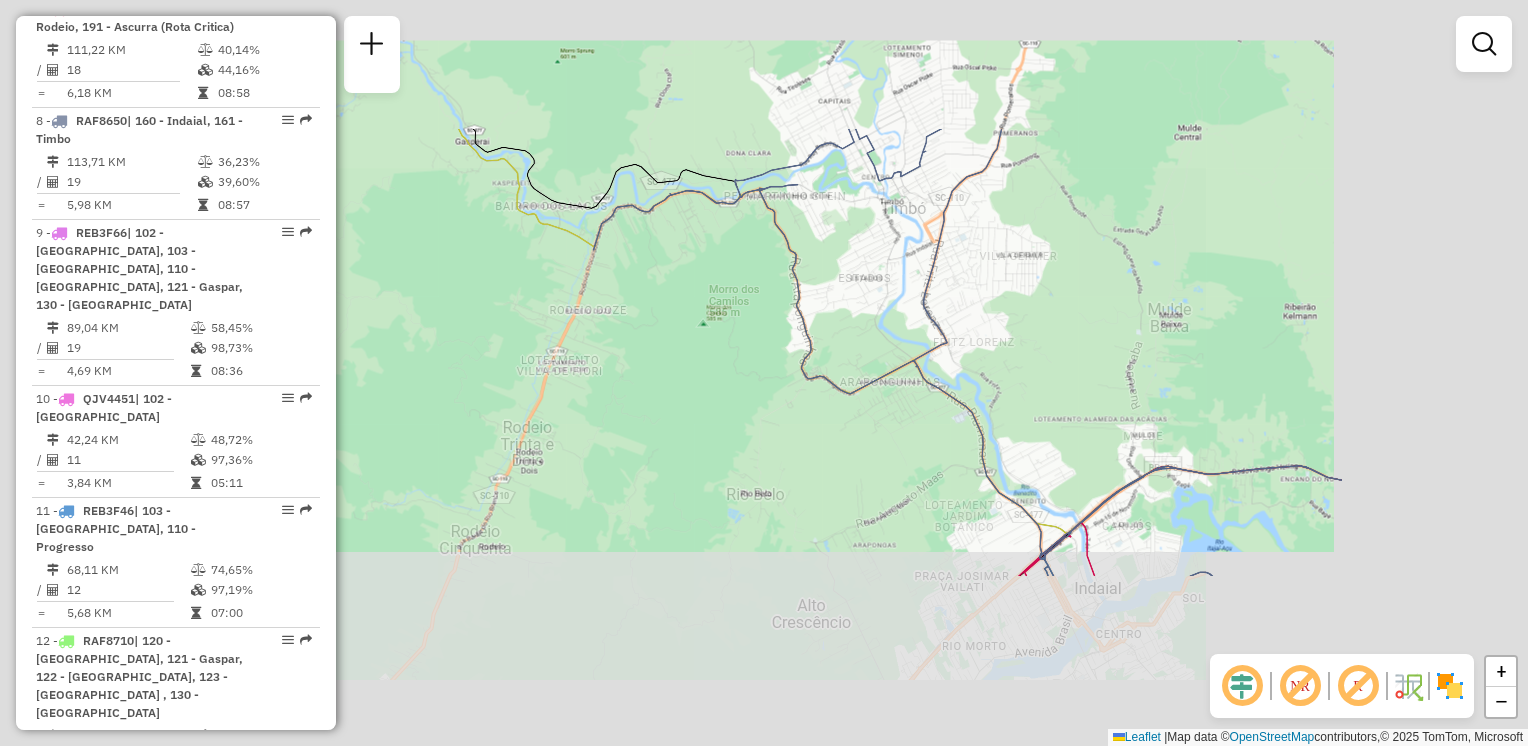 click on "Janela de atendimento Grade de atendimento Capacidade Transportadoras Veículos Cliente Pedidos  Rotas Selecione os dias de semana para filtrar as janelas de atendimento  Seg   Ter   Qua   Qui   Sex   Sáb   Dom  Informe o período da janela de atendimento: De: Até:  Filtrar exatamente a janela do cliente  Considerar janela de atendimento padrão  Selecione os dias de semana para filtrar as grades de atendimento  Seg   Ter   Qua   Qui   Sex   Sáb   Dom   Considerar clientes sem dia de atendimento cadastrado  Clientes fora do dia de atendimento selecionado Filtrar as atividades entre os valores definidos abaixo:  Peso mínimo:   Peso máximo:   Cubagem mínima:   Cubagem máxima:   De:   Até:  Filtrar as atividades entre o tempo de atendimento definido abaixo:  De:   Até:   Considerar capacidade total dos clientes não roteirizados Transportadora: Selecione um ou mais itens Tipo de veículo: Selecione um ou mais itens Veículo: Selecione um ou mais itens Motorista: Selecione um ou mais itens Nome: Rótulo:" 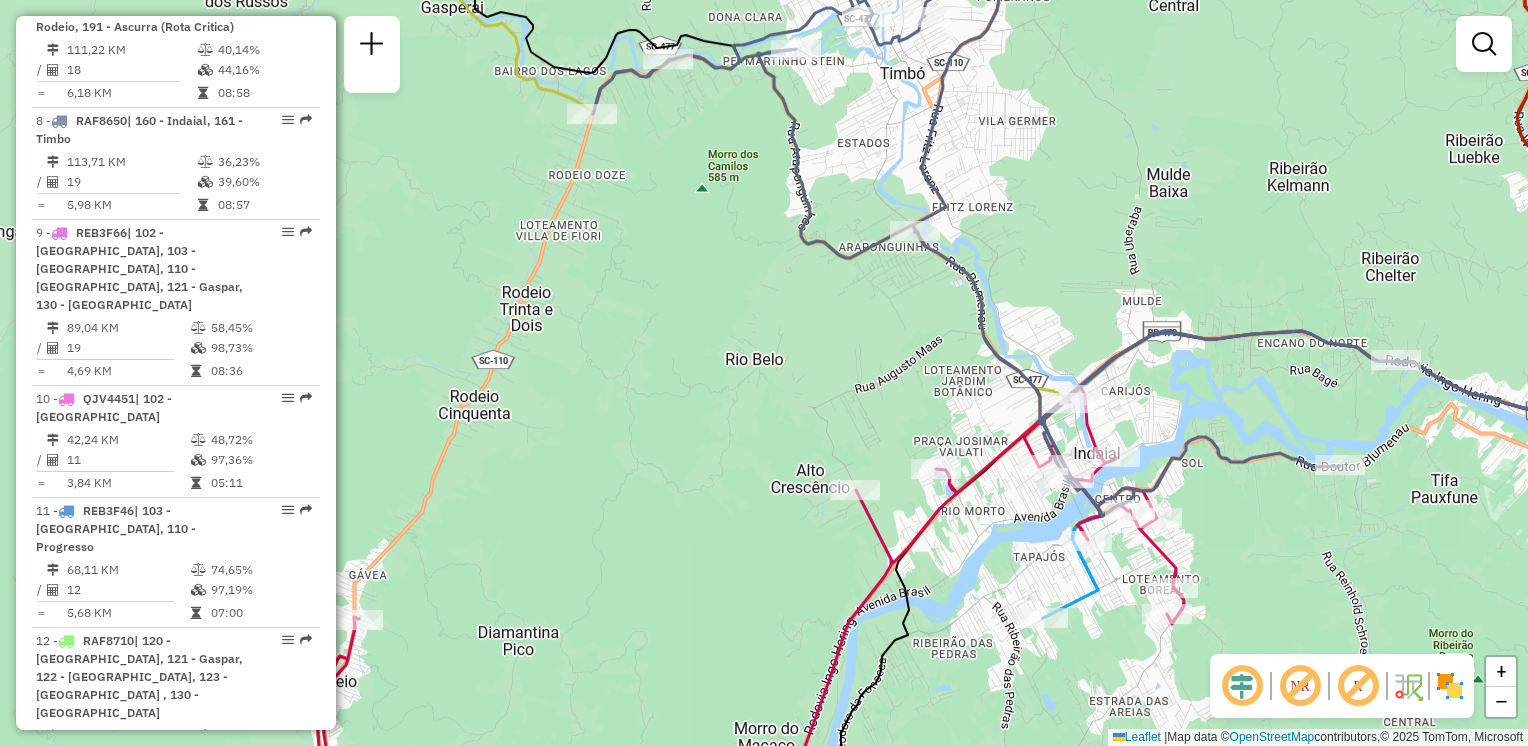 click on "Janela de atendimento Grade de atendimento Capacidade Transportadoras Veículos Cliente Pedidos  Rotas Selecione os dias de semana para filtrar as janelas de atendimento  Seg   Ter   Qua   Qui   Sex   Sáb   Dom  Informe o período da janela de atendimento: De: Até:  Filtrar exatamente a janela do cliente  Considerar janela de atendimento padrão  Selecione os dias de semana para filtrar as grades de atendimento  Seg   Ter   Qua   Qui   Sex   Sáb   Dom   Considerar clientes sem dia de atendimento cadastrado  Clientes fora do dia de atendimento selecionado Filtrar as atividades entre os valores definidos abaixo:  Peso mínimo:   Peso máximo:   Cubagem mínima:   Cubagem máxima:   De:   Até:  Filtrar as atividades entre o tempo de atendimento definido abaixo:  De:   Até:   Considerar capacidade total dos clientes não roteirizados Transportadora: Selecione um ou mais itens Tipo de veículo: Selecione um ou mais itens Veículo: Selecione um ou mais itens Motorista: Selecione um ou mais itens Nome: Rótulo:" 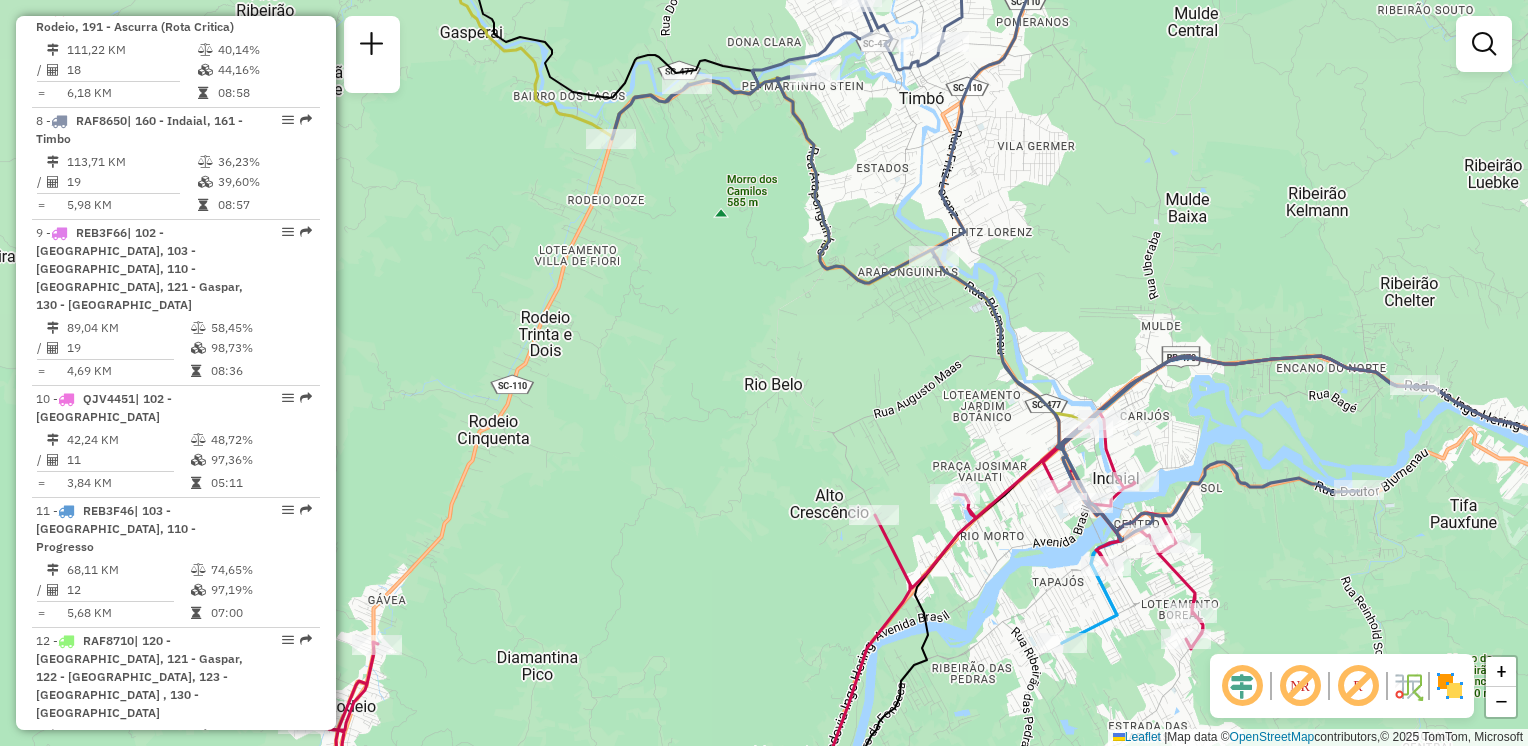 drag, startPoint x: 1159, startPoint y: 323, endPoint x: 1187, endPoint y: 366, distance: 51.312767 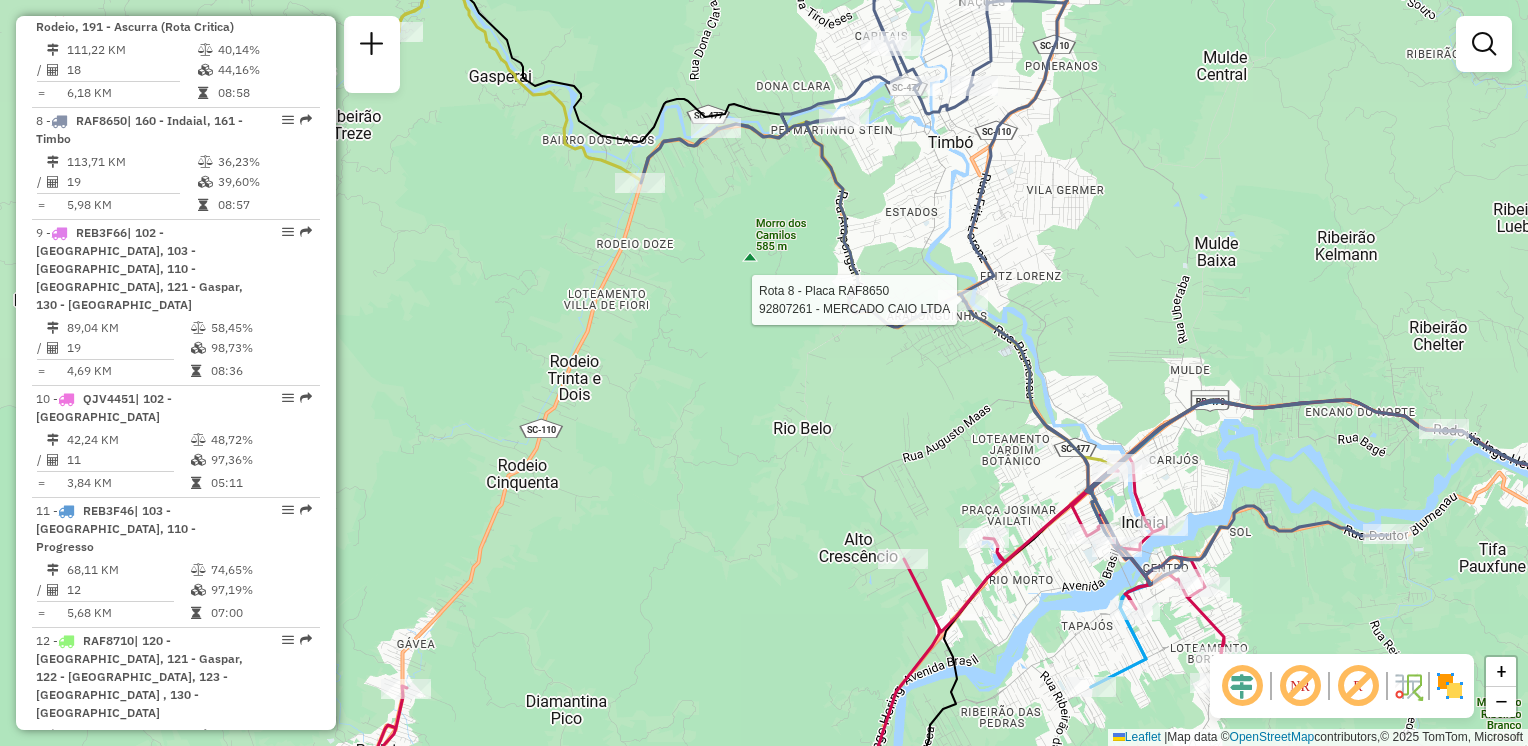 select on "**********" 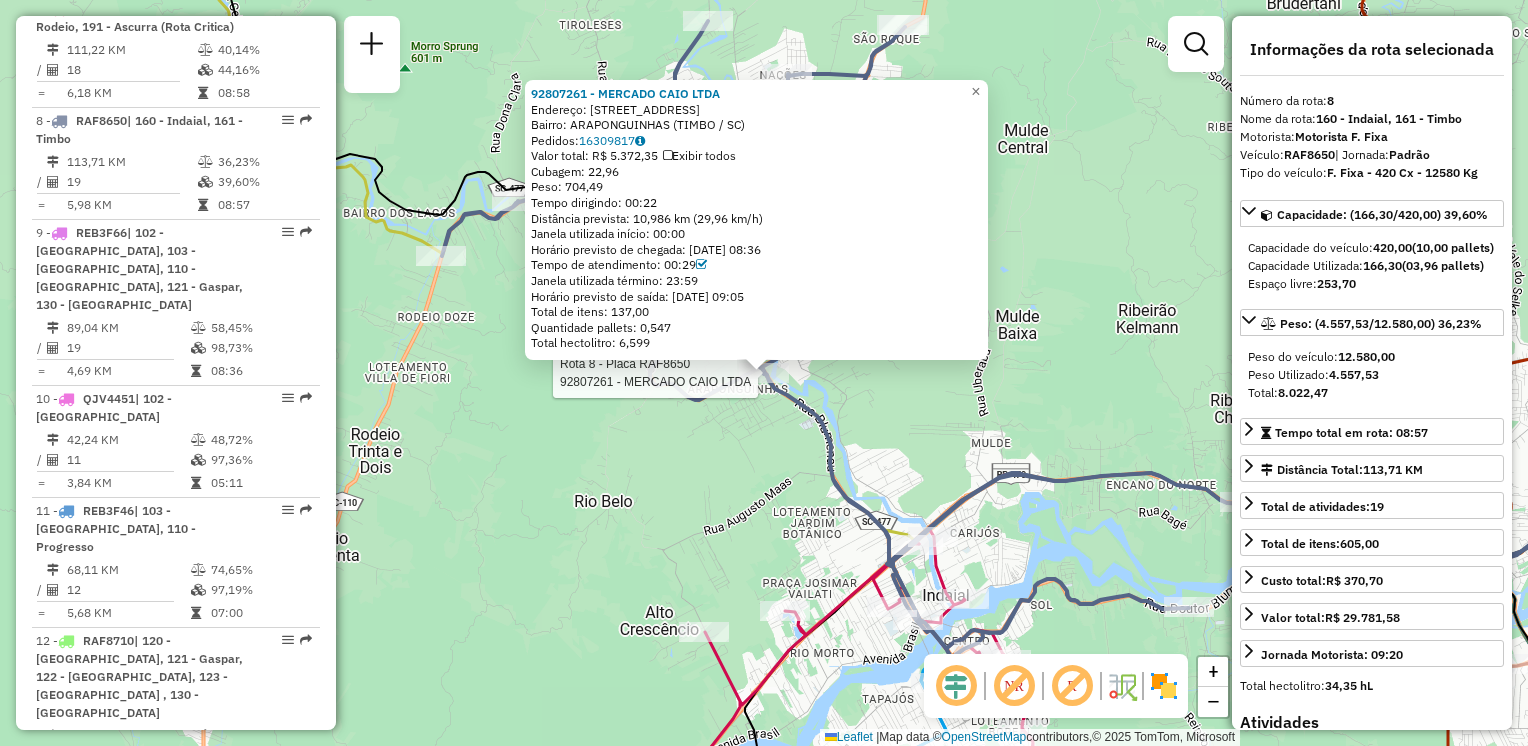 click 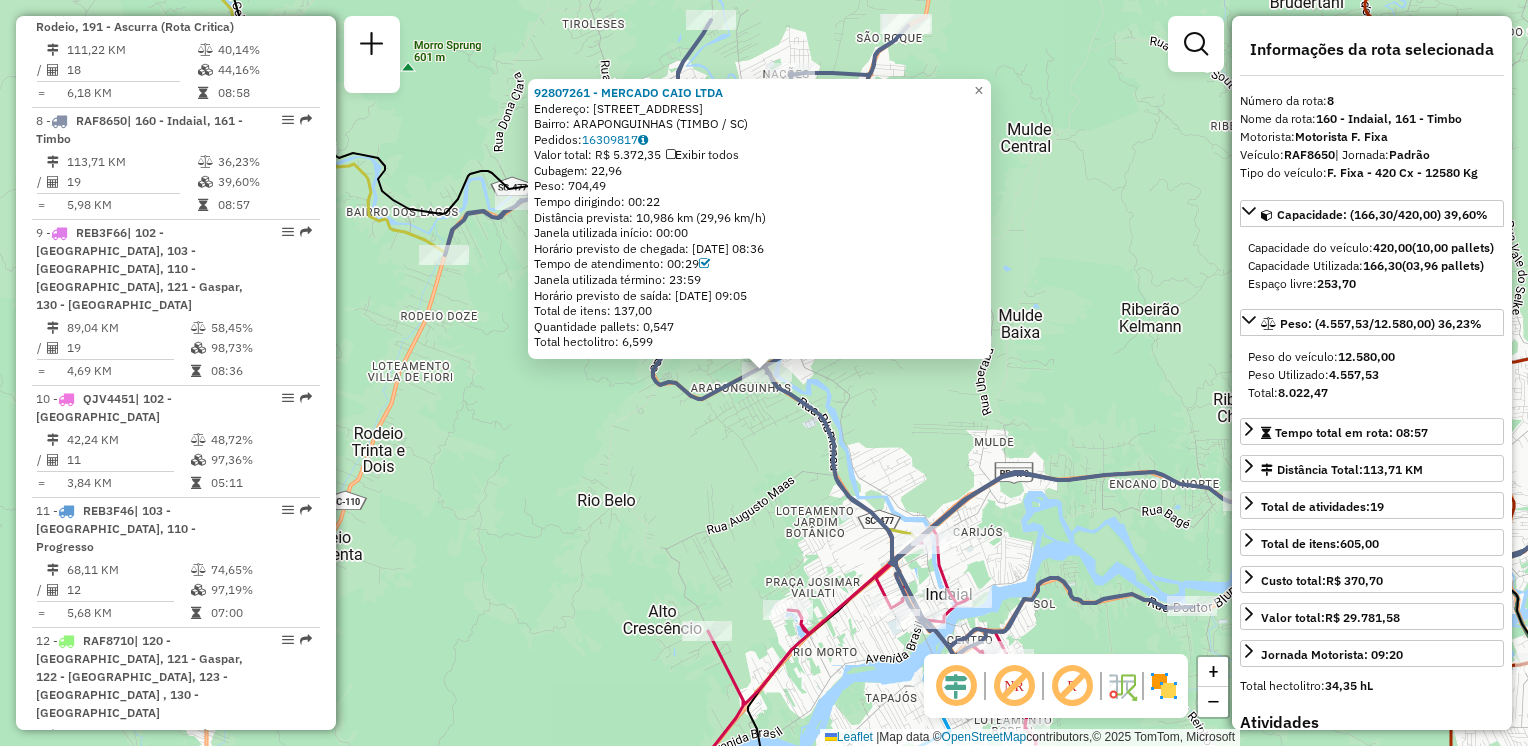 click on "92807261 - MERCADO CAIO LTDA  Endereço: 081 RUA BLUMENAU                  3240   Bairro: ARAPONGUINHAS (TIMBO / SC)   Pedidos:  16309817   Valor total: R$ 5.372,35   Exibir todos   Cubagem: 22,96  Peso: 704,49  Tempo dirigindo: 00:22   Distância prevista: 10,986 km (29,96 km/h)   Janela utilizada início: 00:00   Horário previsto de chegada: 16/07/2025 08:36   Tempo de atendimento: 00:29   Janela utilizada término: 23:59   Horário previsto de saída: 16/07/2025 09:05   Total de itens: 137,00   Quantidade pallets: 0,547   Total hectolitro: 6,599  × Janela de atendimento Grade de atendimento Capacidade Transportadoras Veículos Cliente Pedidos  Rotas Selecione os dias de semana para filtrar as janelas de atendimento  Seg   Ter   Qua   Qui   Sex   Sáb   Dom  Informe o período da janela de atendimento: De: Até:  Filtrar exatamente a janela do cliente  Considerar janela de atendimento padrão  Selecione os dias de semana para filtrar as grades de atendimento  Seg   Ter   Qua   Qui   Sex   Sáb   Dom  De:" 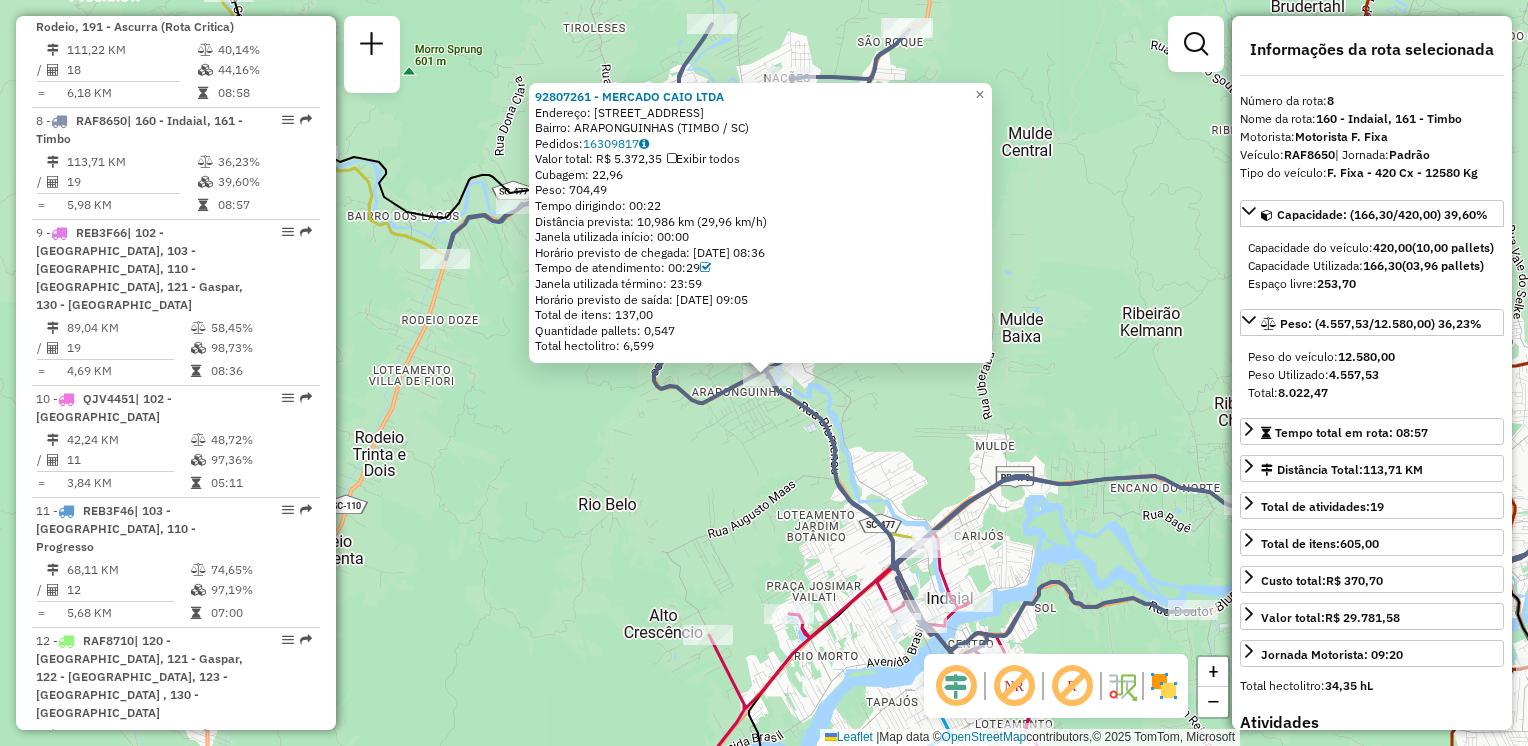 click on "92807261 - MERCADO CAIO LTDA  Endereço: 081 RUA BLUMENAU                  3240   Bairro: ARAPONGUINHAS (TIMBO / SC)   Pedidos:  16309817   Valor total: R$ 5.372,35   Exibir todos   Cubagem: 22,96  Peso: 704,49  Tempo dirigindo: 00:22   Distância prevista: 10,986 km (29,96 km/h)   Janela utilizada início: 00:00   Horário previsto de chegada: 16/07/2025 08:36   Tempo de atendimento: 00:29   Janela utilizada término: 23:59   Horário previsto de saída: 16/07/2025 09:05   Total de itens: 137,00   Quantidade pallets: 0,547   Total hectolitro: 6,599  × Janela de atendimento Grade de atendimento Capacidade Transportadoras Veículos Cliente Pedidos  Rotas Selecione os dias de semana para filtrar as janelas de atendimento  Seg   Ter   Qua   Qui   Sex   Sáb   Dom  Informe o período da janela de atendimento: De: Até:  Filtrar exatamente a janela do cliente  Considerar janela de atendimento padrão  Selecione os dias de semana para filtrar as grades de atendimento  Seg   Ter   Qua   Qui   Sex   Sáb   Dom  De:" 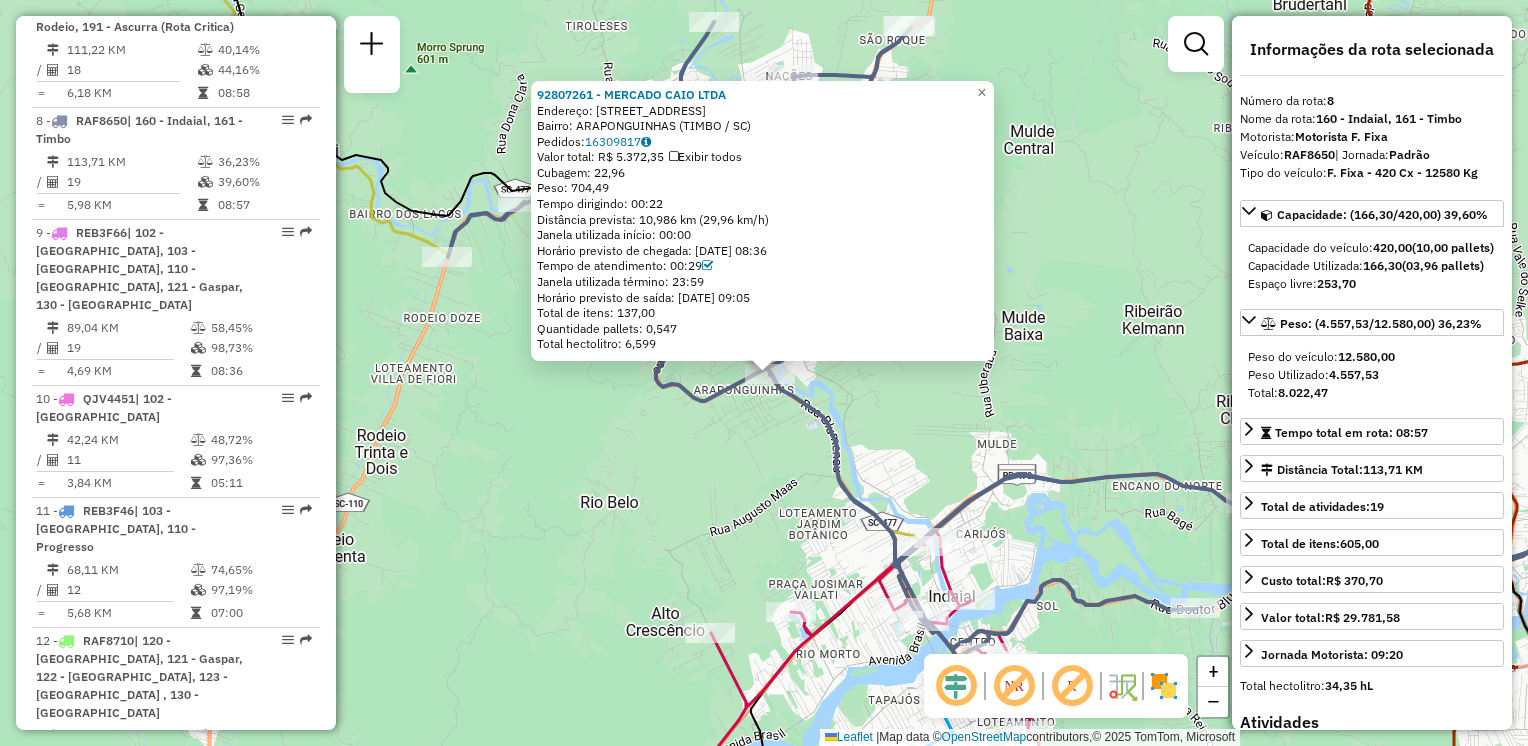 click on "92807261 - MERCADO CAIO LTDA  Endereço: 081 RUA BLUMENAU                  3240   Bairro: ARAPONGUINHAS (TIMBO / SC)   Pedidos:  16309817   Valor total: R$ 5.372,35   Exibir todos   Cubagem: 22,96  Peso: 704,49  Tempo dirigindo: 00:22   Distância prevista: 10,986 km (29,96 km/h)   Janela utilizada início: 00:00   Horário previsto de chegada: 16/07/2025 08:36   Tempo de atendimento: 00:29   Janela utilizada término: 23:59   Horário previsto de saída: 16/07/2025 09:05   Total de itens: 137,00   Quantidade pallets: 0,547   Total hectolitro: 6,599  × Janela de atendimento Grade de atendimento Capacidade Transportadoras Veículos Cliente Pedidos  Rotas Selecione os dias de semana para filtrar as janelas de atendimento  Seg   Ter   Qua   Qui   Sex   Sáb   Dom  Informe o período da janela de atendimento: De: Até:  Filtrar exatamente a janela do cliente  Considerar janela de atendimento padrão  Selecione os dias de semana para filtrar as grades de atendimento  Seg   Ter   Qua   Qui   Sex   Sáb   Dom  De:" 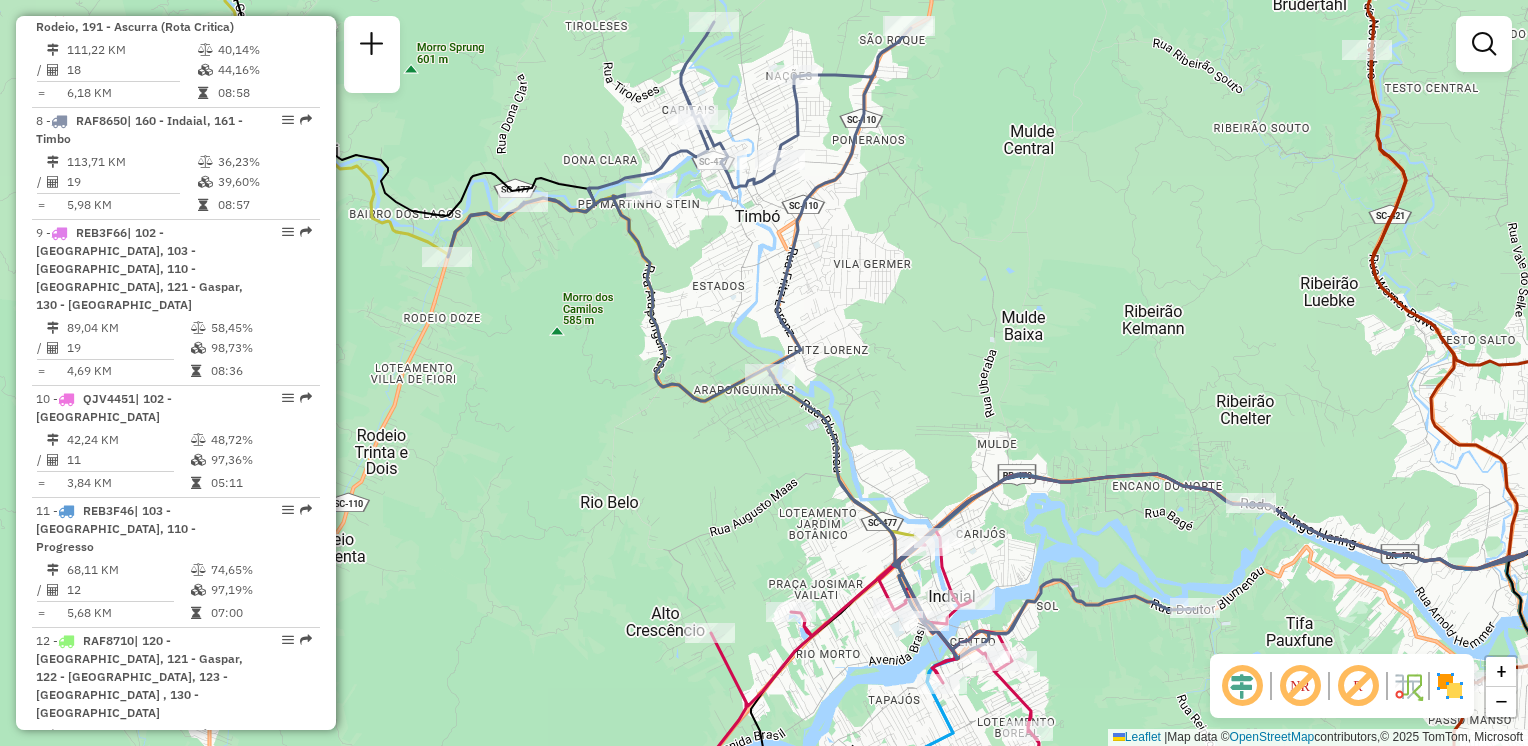drag, startPoint x: 927, startPoint y: 440, endPoint x: 860, endPoint y: 330, distance: 128.7983 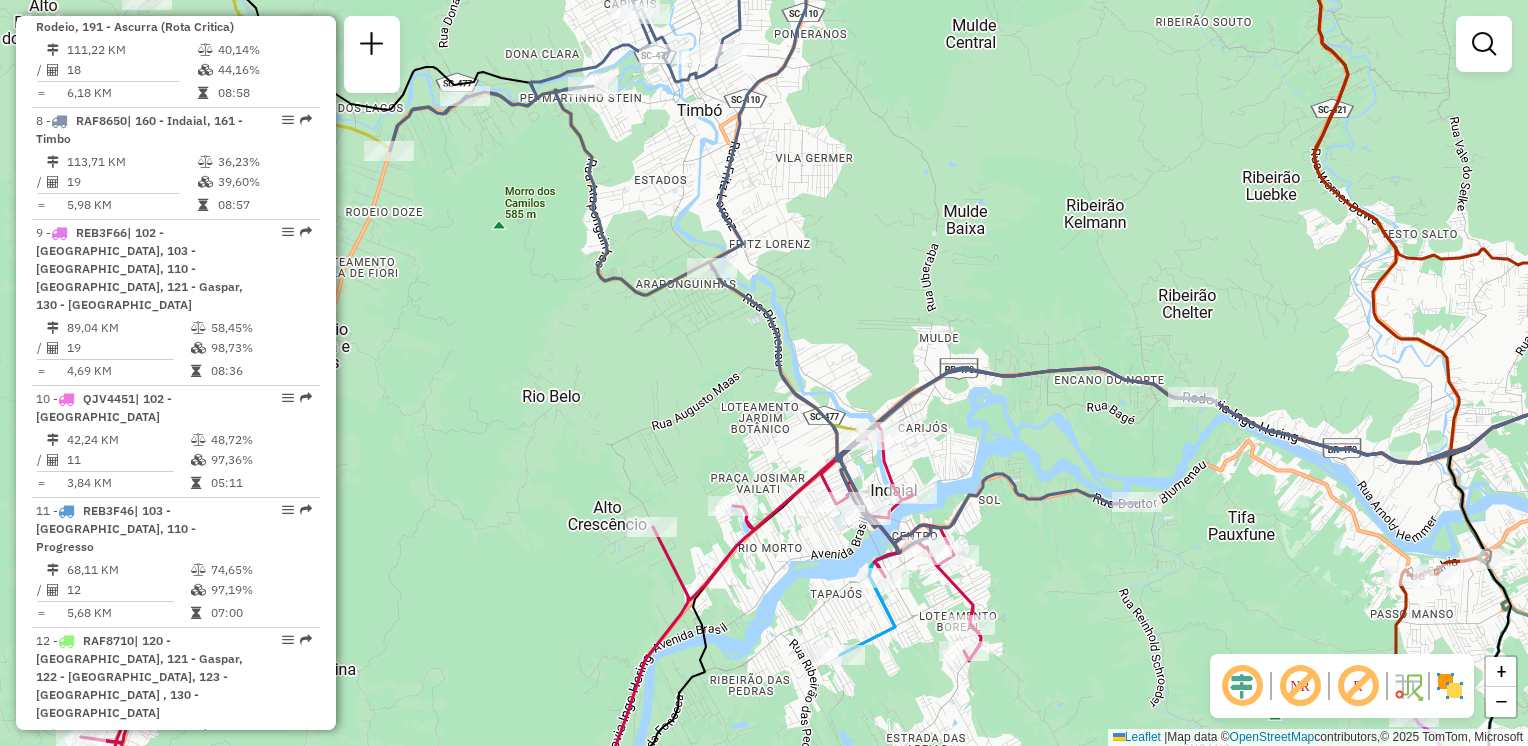 drag, startPoint x: 912, startPoint y: 332, endPoint x: 906, endPoint y: 314, distance: 18.973665 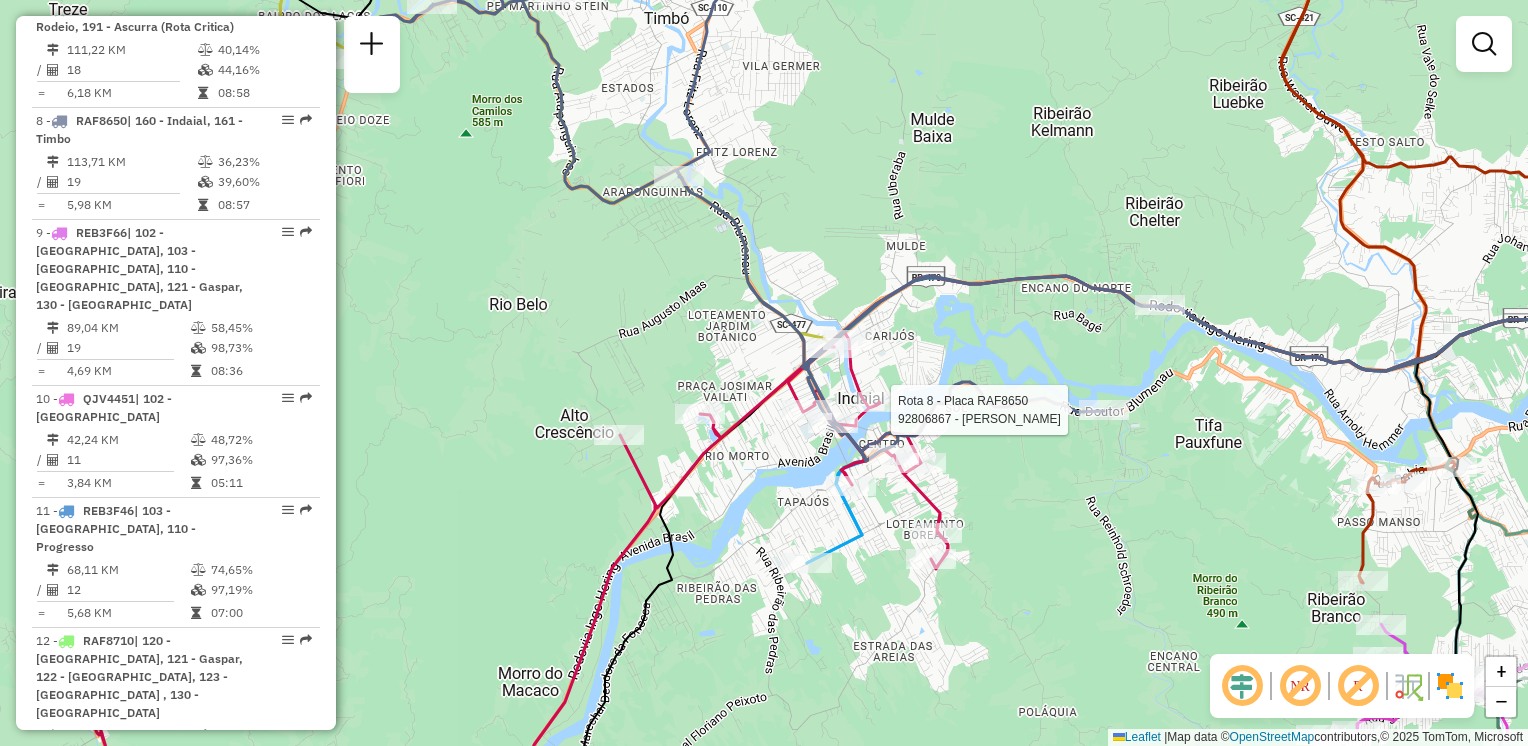select on "**********" 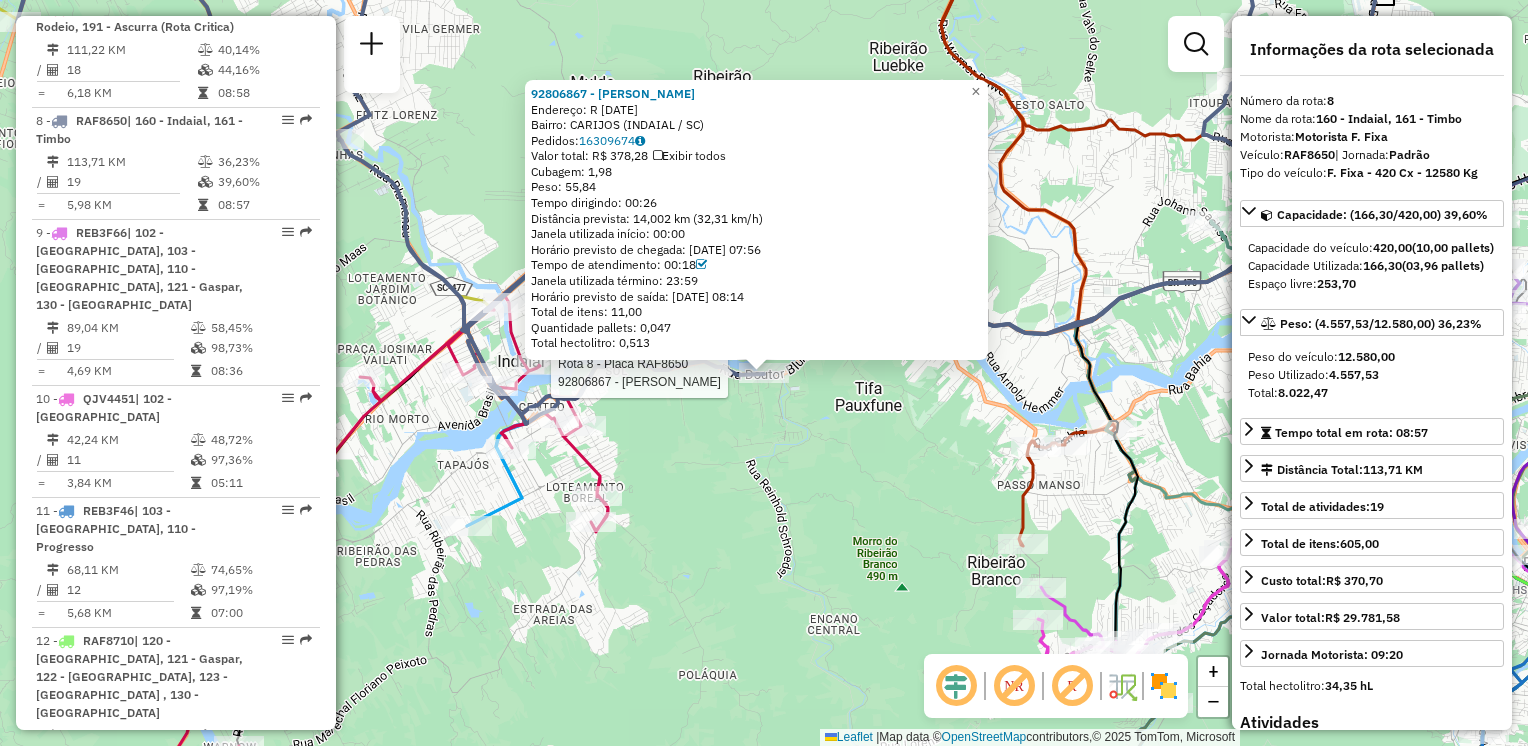 click on "Rota 8 - Placa RAF8650  92806867 - LUINI PATRICIA MOREI 92806867 - LUINI PATRICIA MOREI  Endereço: R   7 DE SETEMBRO                 1142   Bairro: CARIJOS (INDAIAL / SC)   Pedidos:  16309674   Valor total: R$ 378,28   Exibir todos   Cubagem: 1,98  Peso: 55,84  Tempo dirigindo: 00:26   Distância prevista: 14,002 km (32,31 km/h)   Janela utilizada início: 00:00   Horário previsto de chegada: 16/07/2025 07:56   Tempo de atendimento: 00:18   Janela utilizada término: 23:59   Horário previsto de saída: 16/07/2025 08:14   Total de itens: 11,00   Quantidade pallets: 0,047   Total hectolitro: 0,513  × Janela de atendimento Grade de atendimento Capacidade Transportadoras Veículos Cliente Pedidos  Rotas Selecione os dias de semana para filtrar as janelas de atendimento  Seg   Ter   Qua   Qui   Sex   Sáb   Dom  Informe o período da janela de atendimento: De: Até:  Filtrar exatamente a janela do cliente  Considerar janela de atendimento padrão   Seg   Ter   Qua   Qui   Sex   Sáb   Dom   Peso mínimo:  De:" 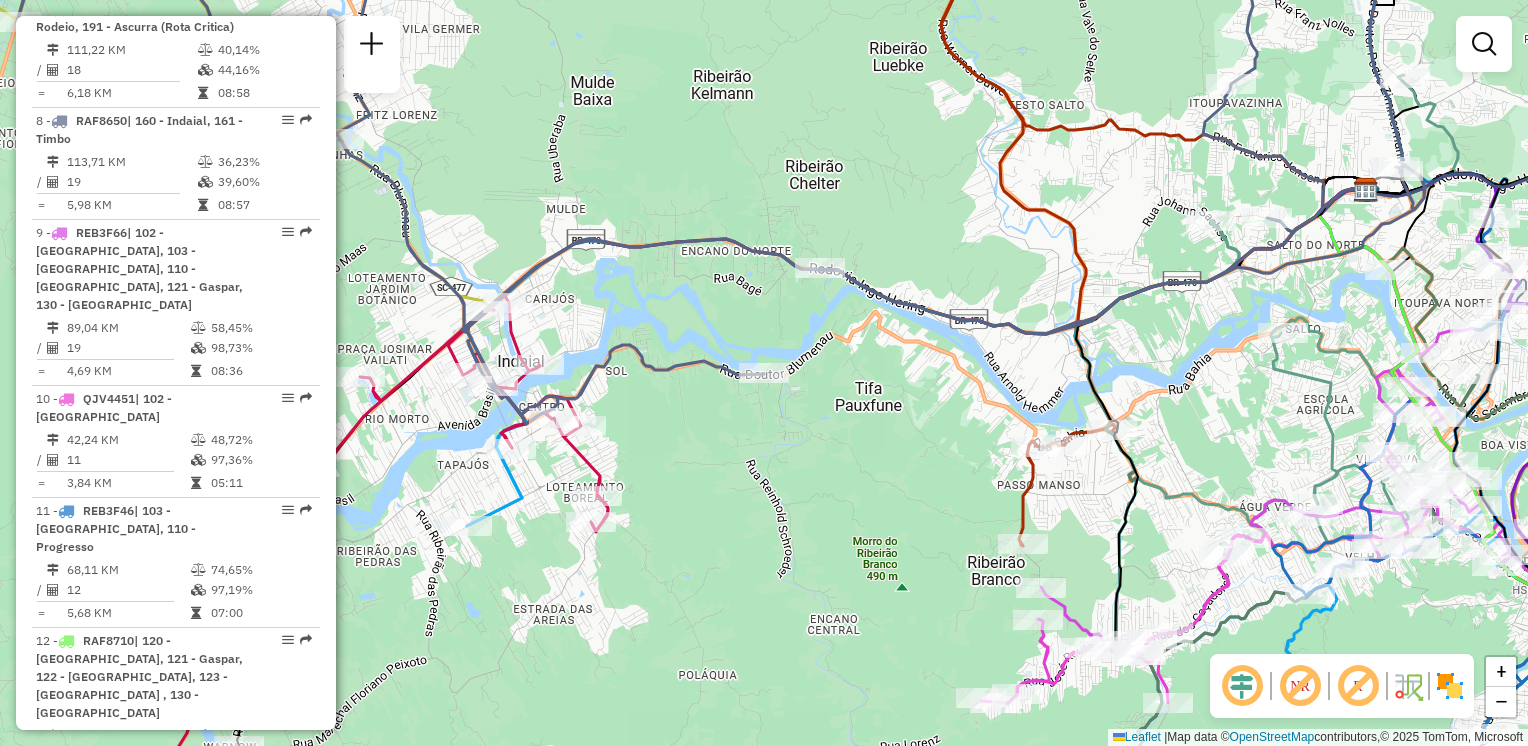 drag, startPoint x: 876, startPoint y: 408, endPoint x: 884, endPoint y: 441, distance: 33.955853 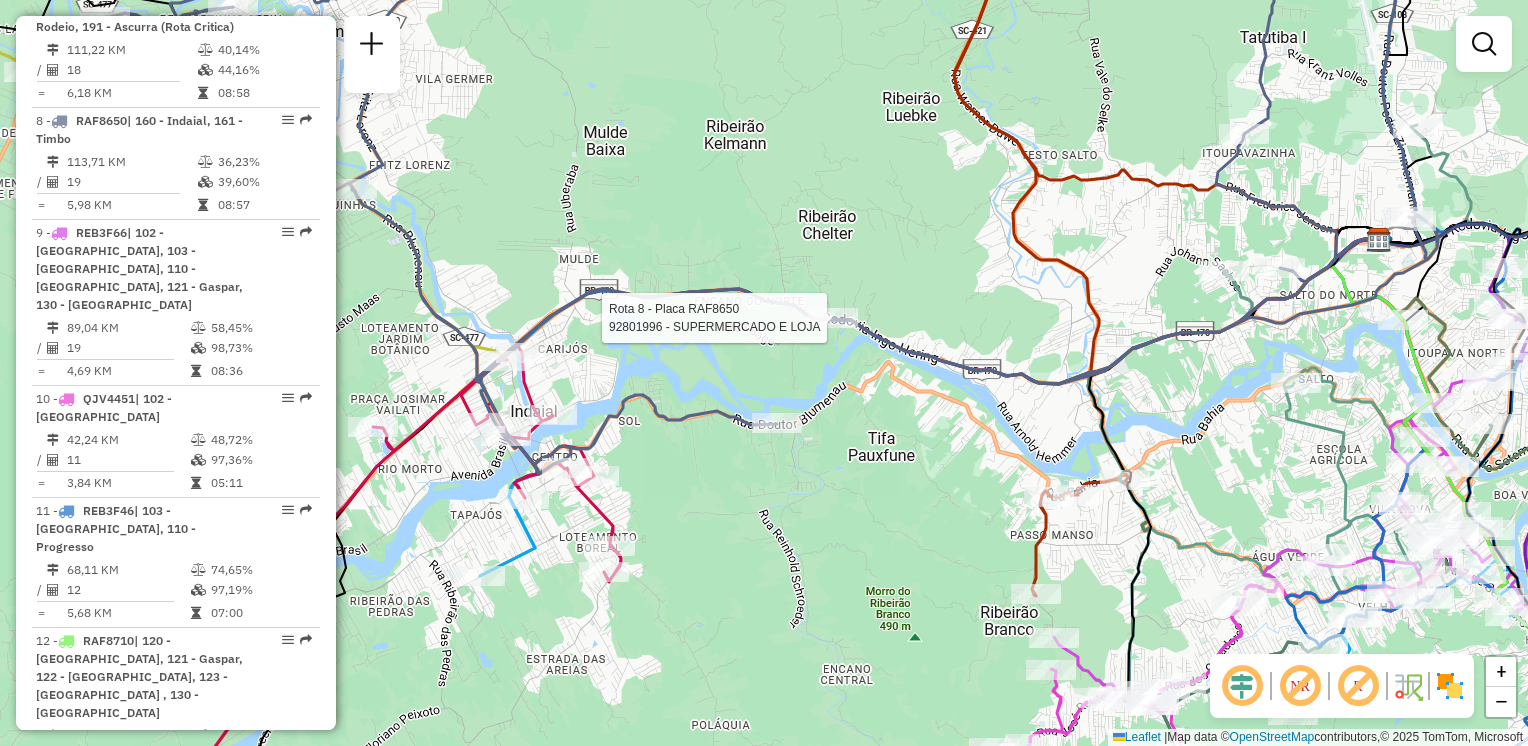 select on "**********" 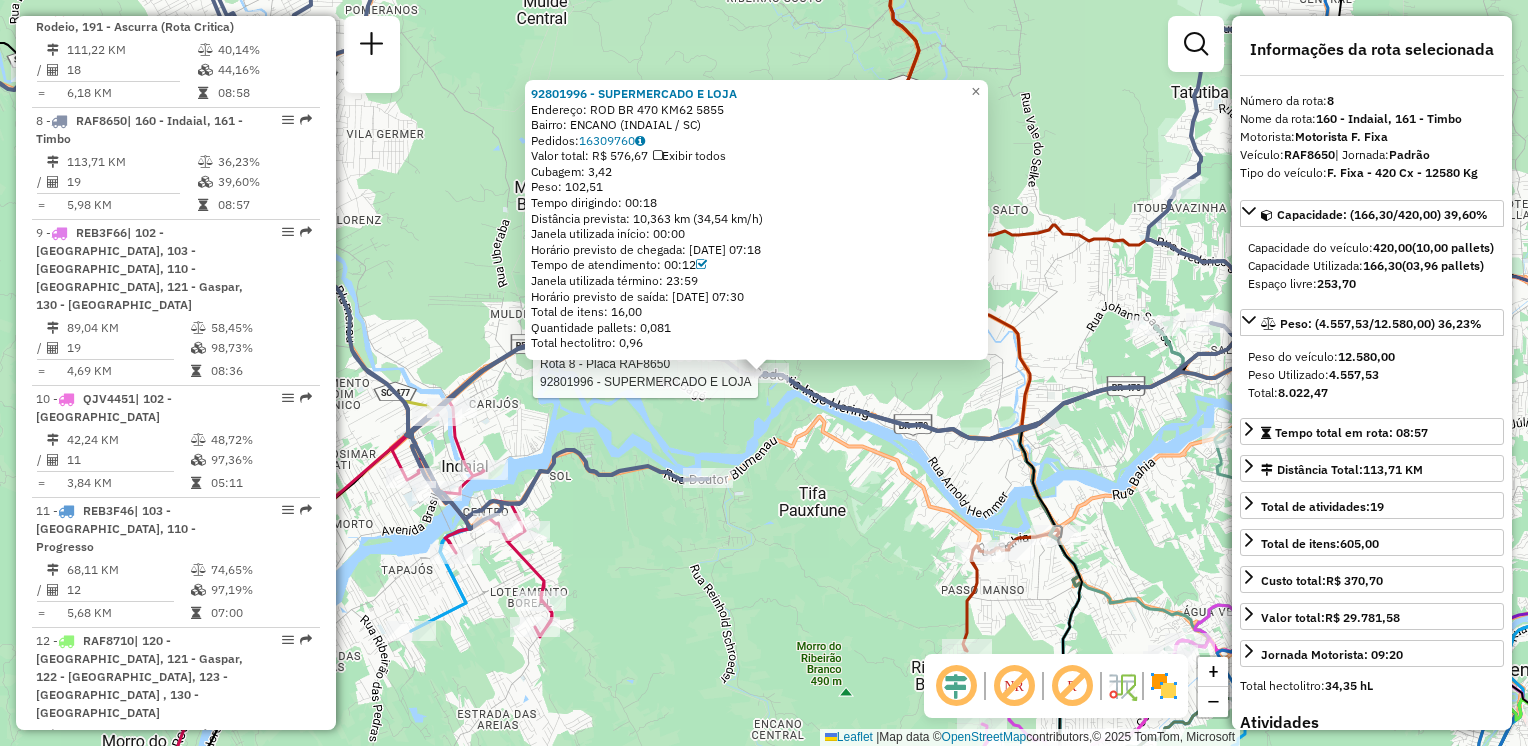 click on "Rota 8 - Placa RAF8650  92801996 - SUPERMERCADO E LOJA 92801996 - SUPERMERCADO E LOJA  Endereço: ROD BR 470 KM62                   5855   Bairro: ENCANO (INDAIAL / SC)   Pedidos:  16309760   Valor total: R$ 576,67   Exibir todos   Cubagem: 3,42  Peso: 102,51  Tempo dirigindo: 00:18   Distância prevista: 10,363 km (34,54 km/h)   Janela utilizada início: 00:00   Horário previsto de chegada: 16/07/2025 07:18   Tempo de atendimento: 00:12   Janela utilizada término: 23:59   Horário previsto de saída: 16/07/2025 07:30   Total de itens: 16,00   Quantidade pallets: 0,081   Total hectolitro: 0,96  × Janela de atendimento Grade de atendimento Capacidade Transportadoras Veículos Cliente Pedidos  Rotas Selecione os dias de semana para filtrar as janelas de atendimento  Seg   Ter   Qua   Qui   Sex   Sáb   Dom  Informe o período da janela de atendimento: De: Até:  Filtrar exatamente a janela do cliente  Considerar janela de atendimento padrão  Selecione os dias de semana para filtrar as grades de atendimento" 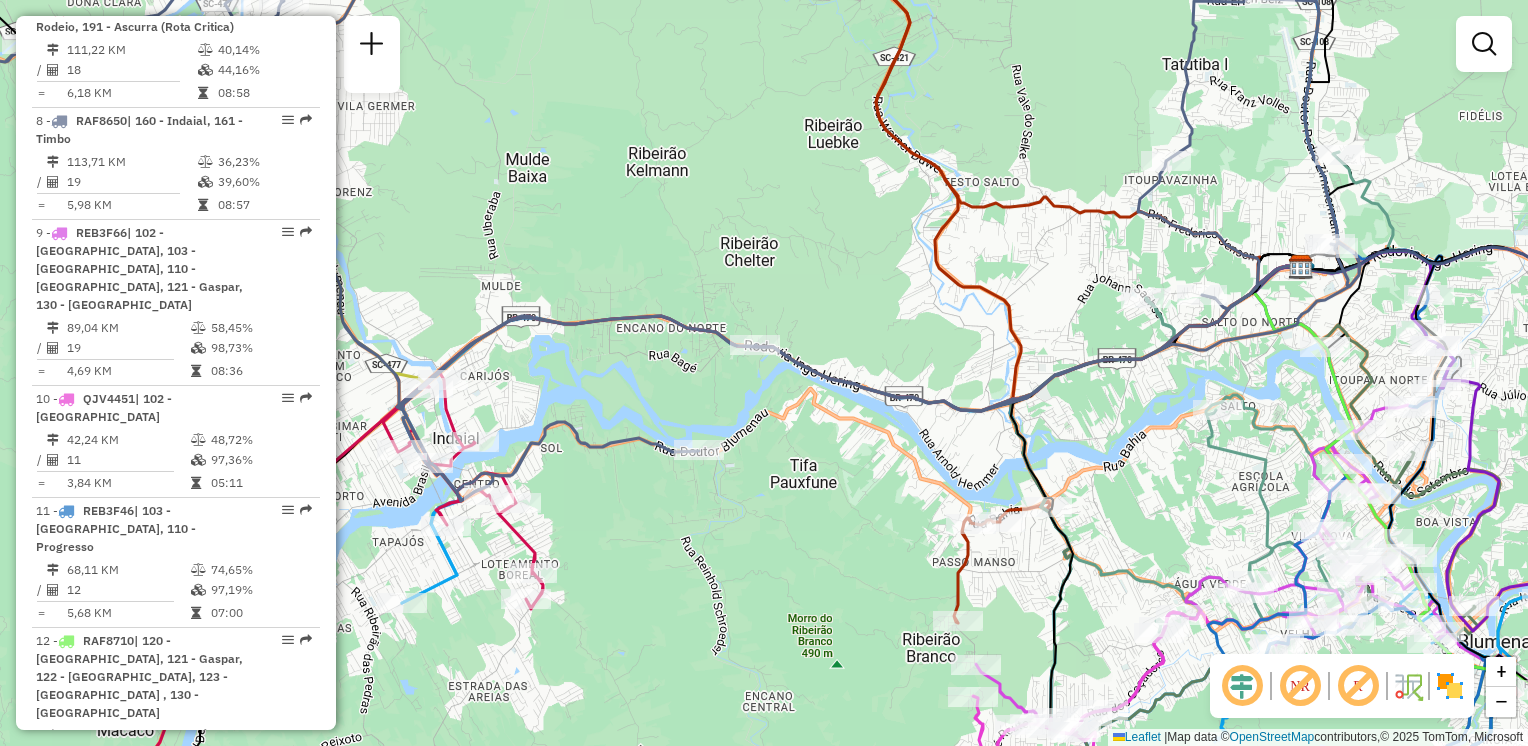 drag, startPoint x: 932, startPoint y: 414, endPoint x: 922, endPoint y: 386, distance: 29.732138 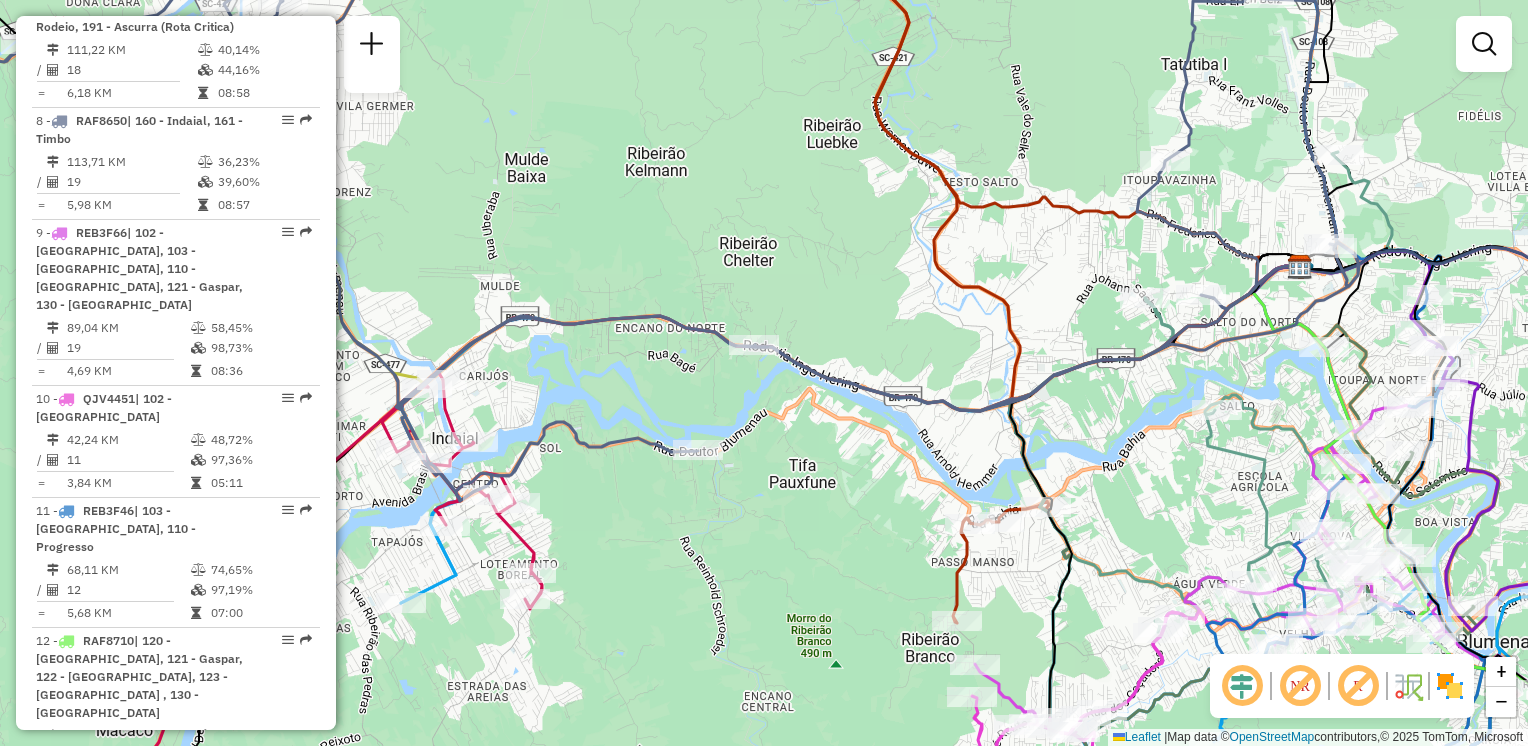 drag, startPoint x: 707, startPoint y: 259, endPoint x: 879, endPoint y: 236, distance: 173.53098 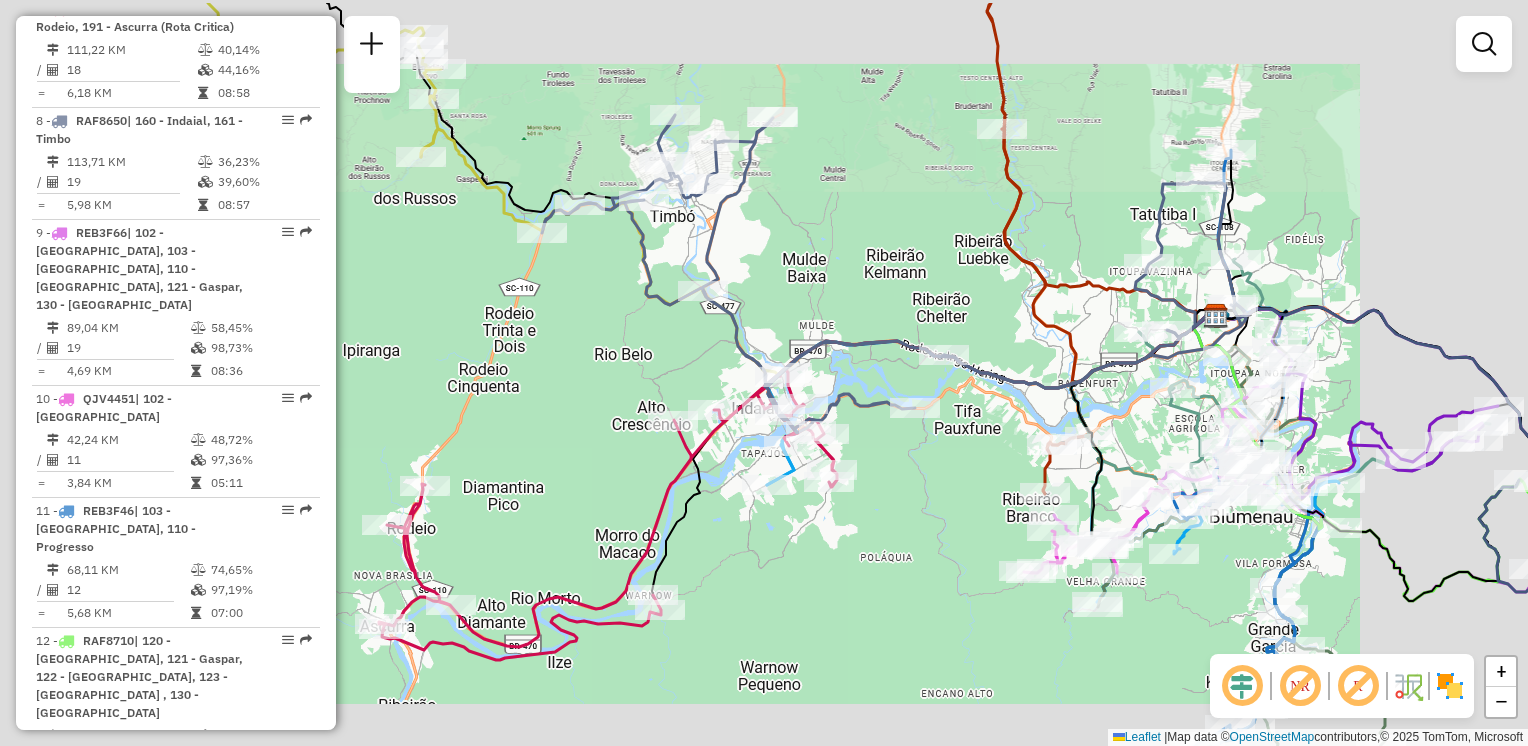drag, startPoint x: 760, startPoint y: 276, endPoint x: 770, endPoint y: 291, distance: 18.027756 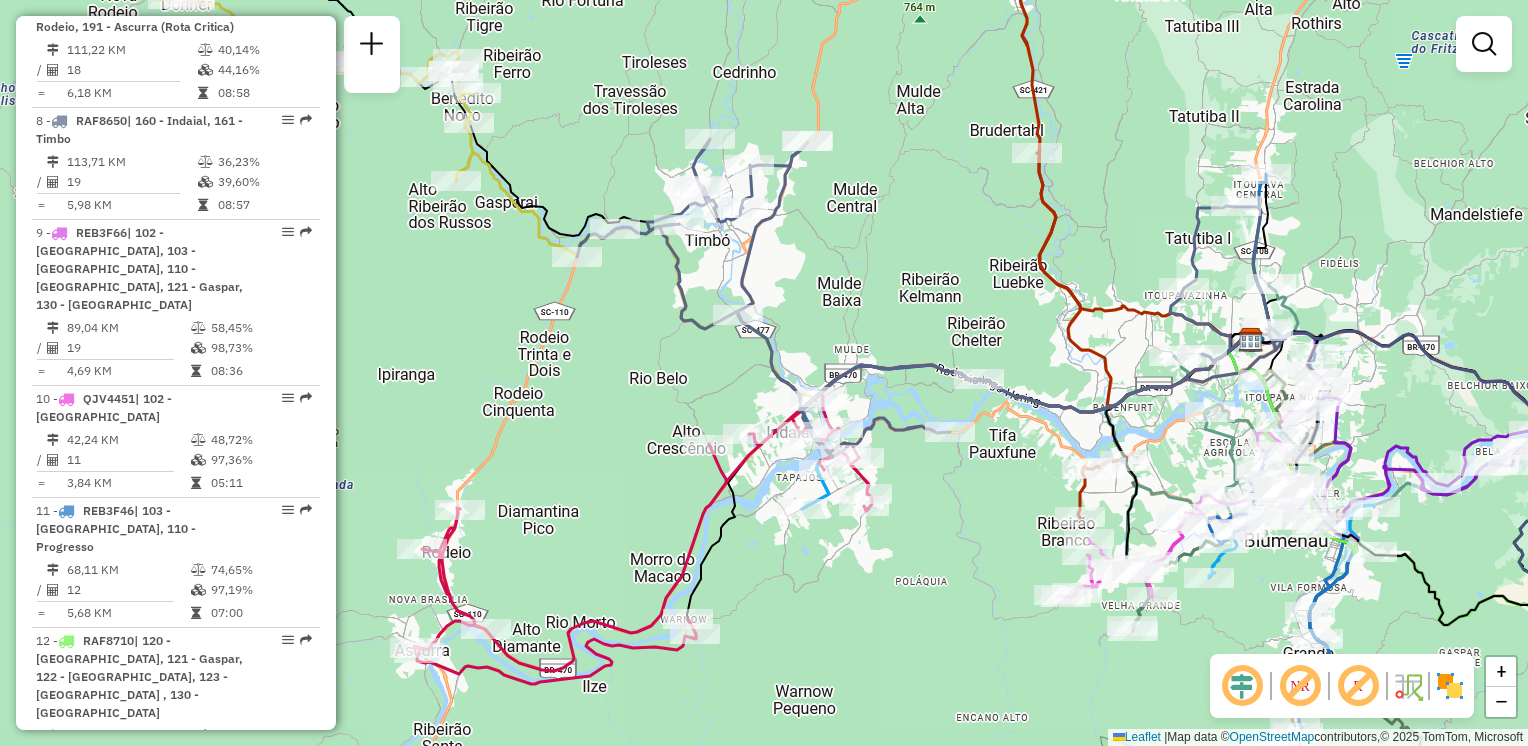 drag, startPoint x: 740, startPoint y: 222, endPoint x: 866, endPoint y: 309, distance: 153.1176 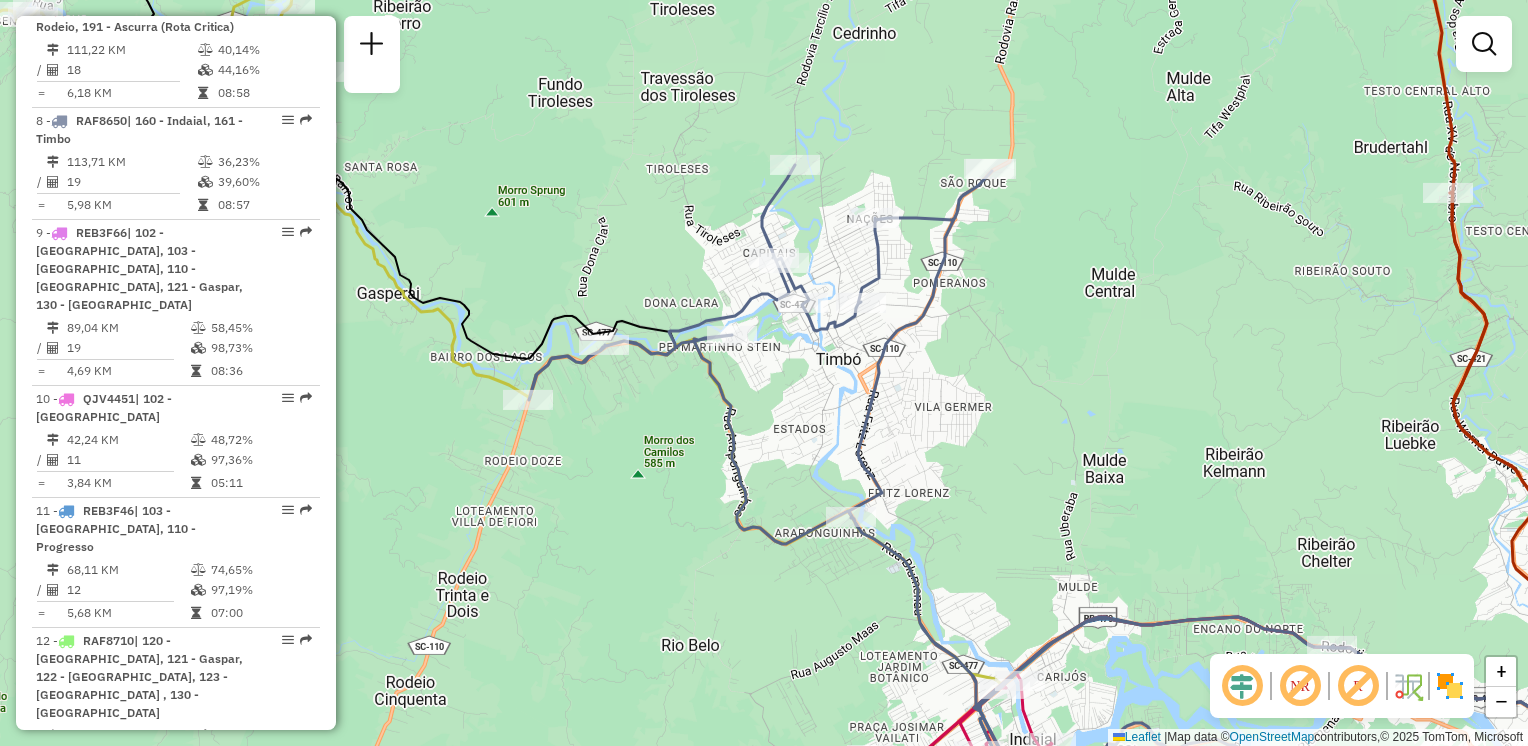 drag, startPoint x: 818, startPoint y: 186, endPoint x: 835, endPoint y: 225, distance: 42.544094 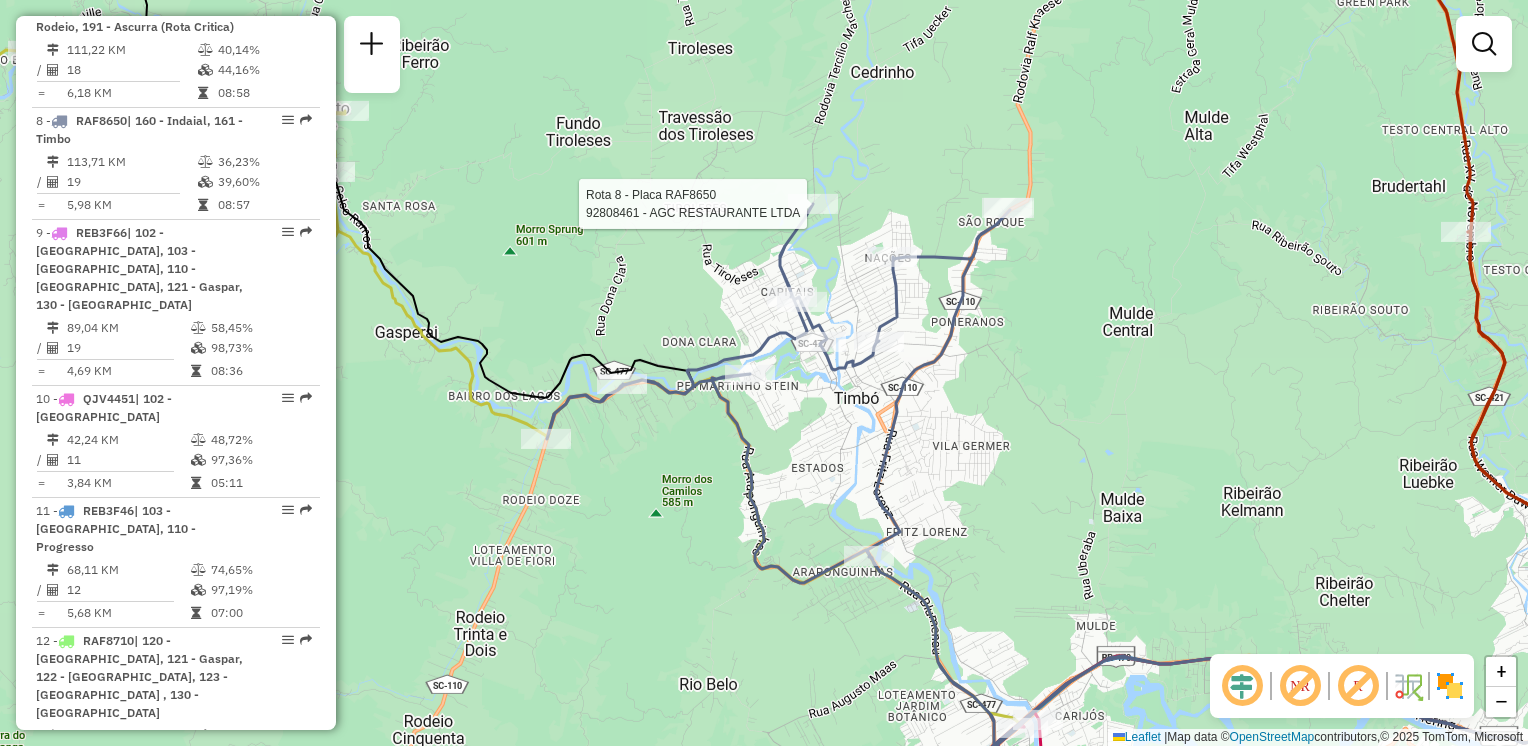 select on "**********" 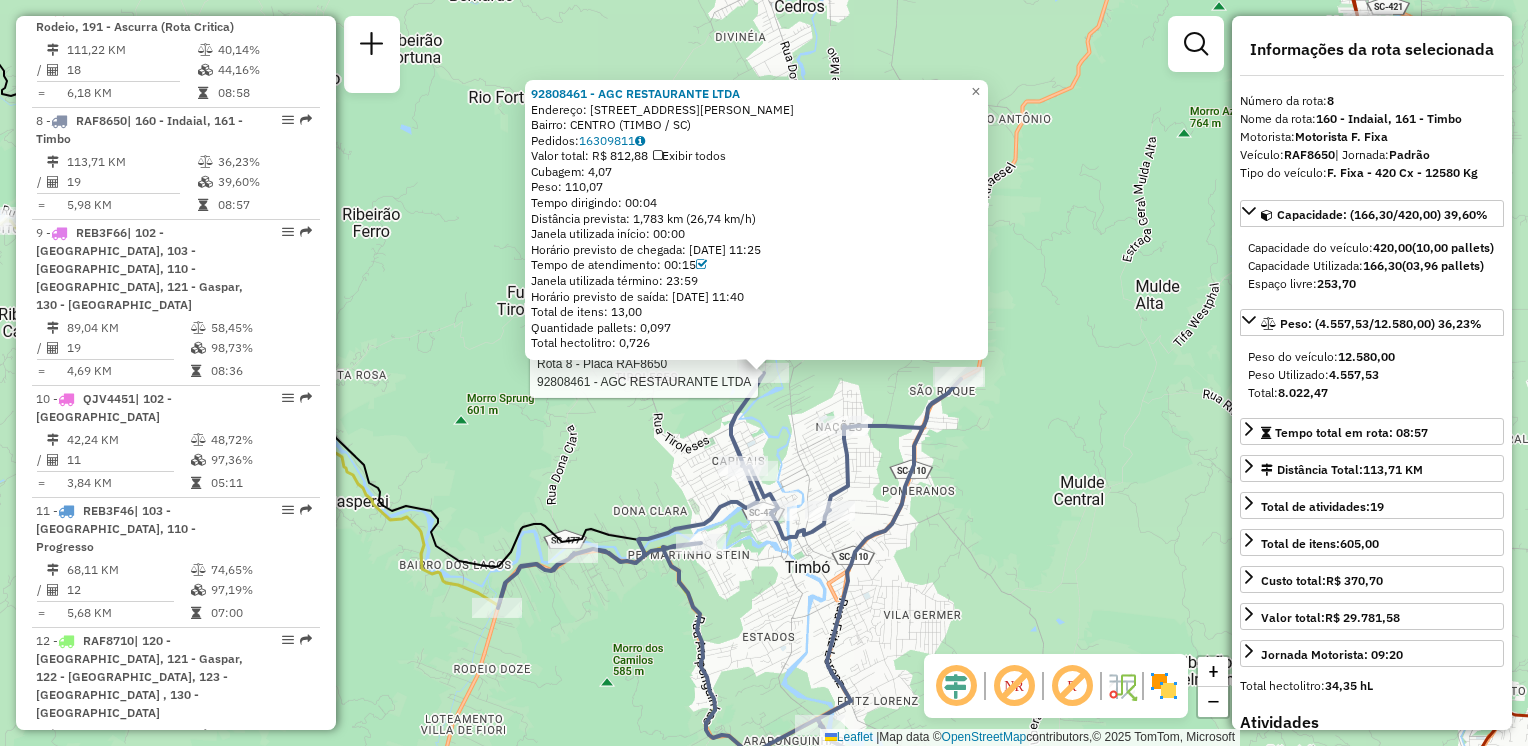 click on "Rota 8 - Placa RAF8650  92808461 - AGC RESTAURANTE LTDA 92808461 - AGC RESTAURANTE LTDA  Endereço: RUA ARISTILIANO RAMOS         2387   Bairro: CENTRO (TIMBO / SC)   Pedidos:  16309811   Valor total: R$ 812,88   Exibir todos   Cubagem: 4,07  Peso: 110,07  Tempo dirigindo: 00:04   Distância prevista: 1,783 km (26,74 km/h)   Janela utilizada início: 00:00   Horário previsto de chegada: 16/07/2025 11:25   Tempo de atendimento: 00:15   Janela utilizada término: 23:59   Horário previsto de saída: 16/07/2025 11:40   Total de itens: 13,00   Quantidade pallets: 0,097   Total hectolitro: 0,726  × Janela de atendimento Grade de atendimento Capacidade Transportadoras Veículos Cliente Pedidos  Rotas Selecione os dias de semana para filtrar as janelas de atendimento  Seg   Ter   Qua   Qui   Sex   Sáb   Dom  Informe o período da janela de atendimento: De: Até:  Filtrar exatamente a janela do cliente  Considerar janela de atendimento padrão  Selecione os dias de semana para filtrar as grades de atendimento De:" 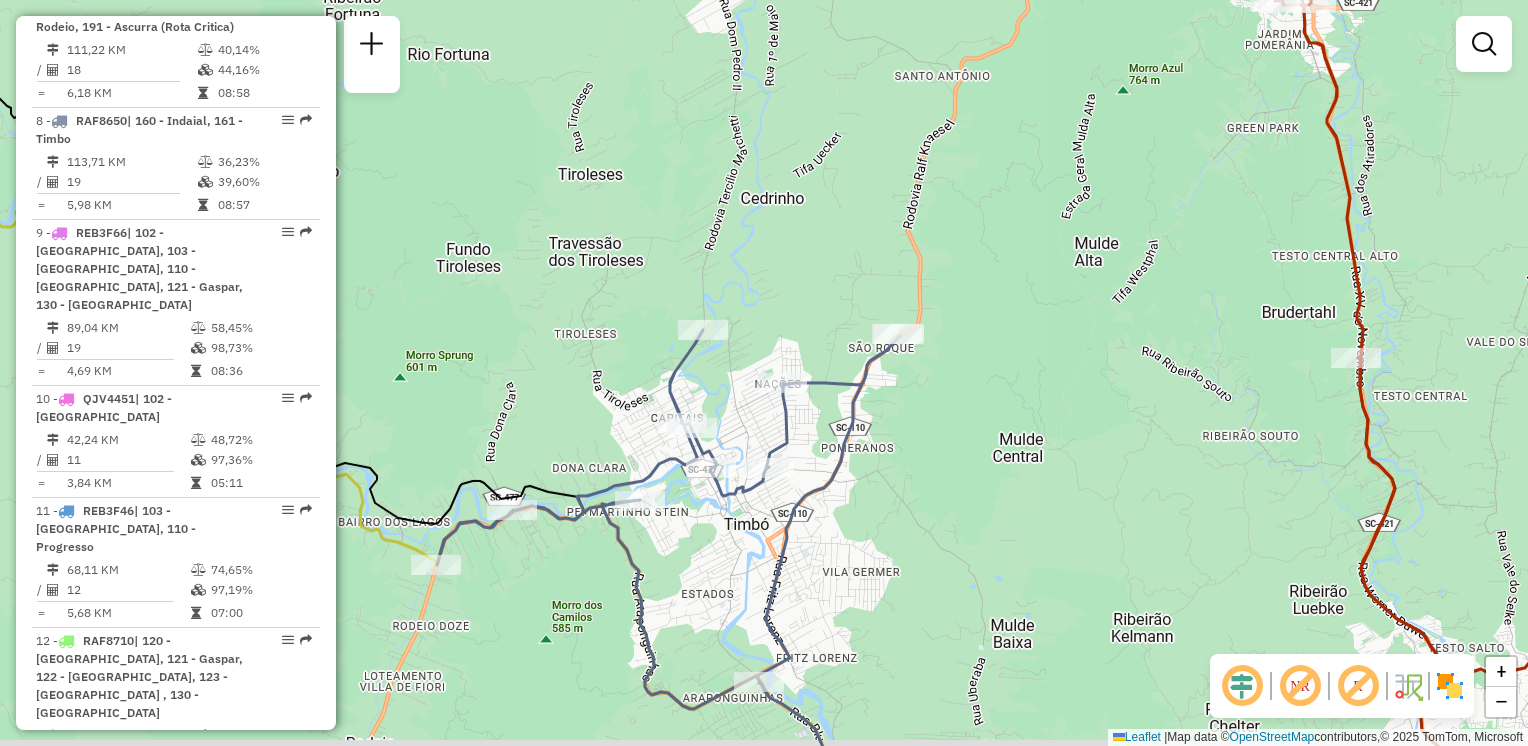 drag, startPoint x: 892, startPoint y: 514, endPoint x: 889, endPoint y: 414, distance: 100.04499 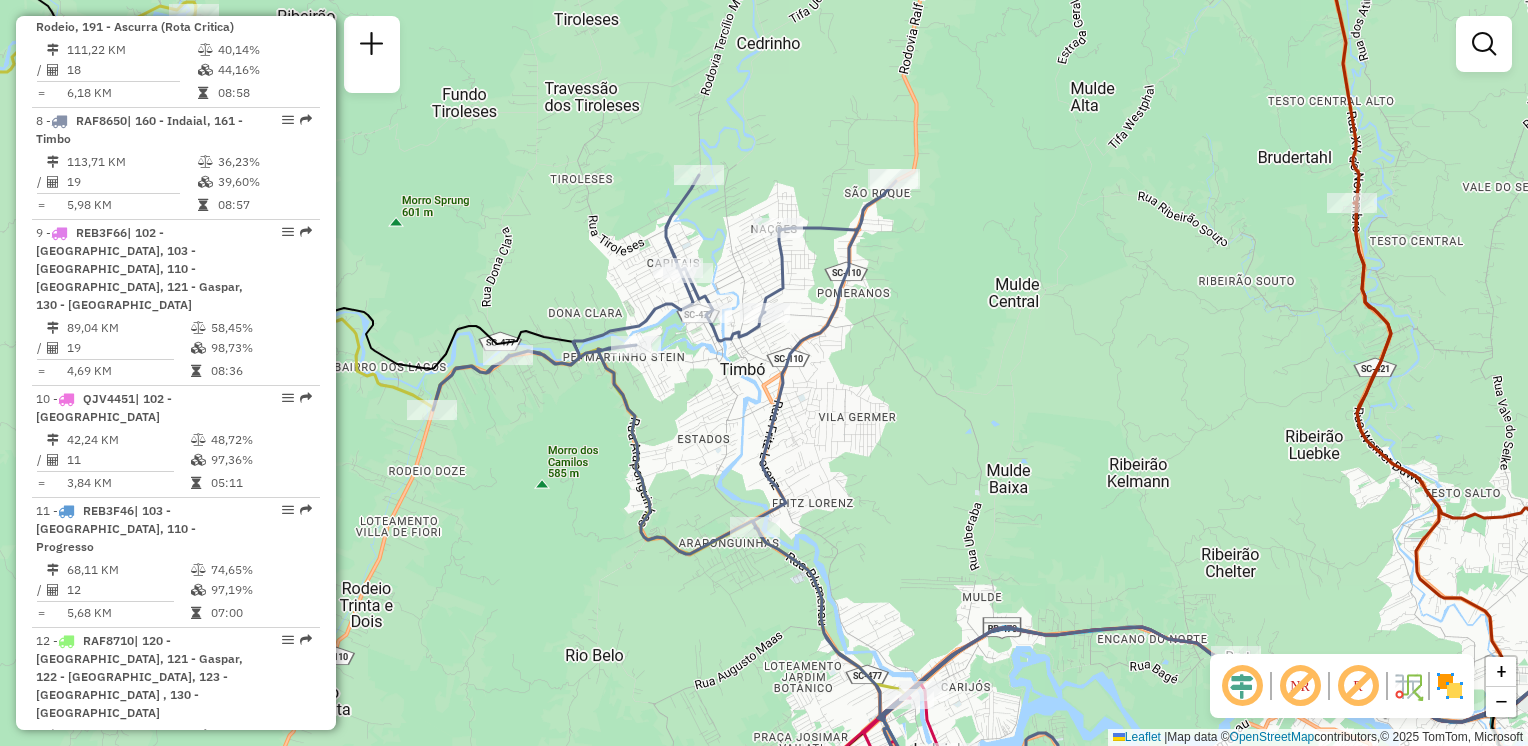 drag, startPoint x: 840, startPoint y: 486, endPoint x: 829, endPoint y: 342, distance: 144.41953 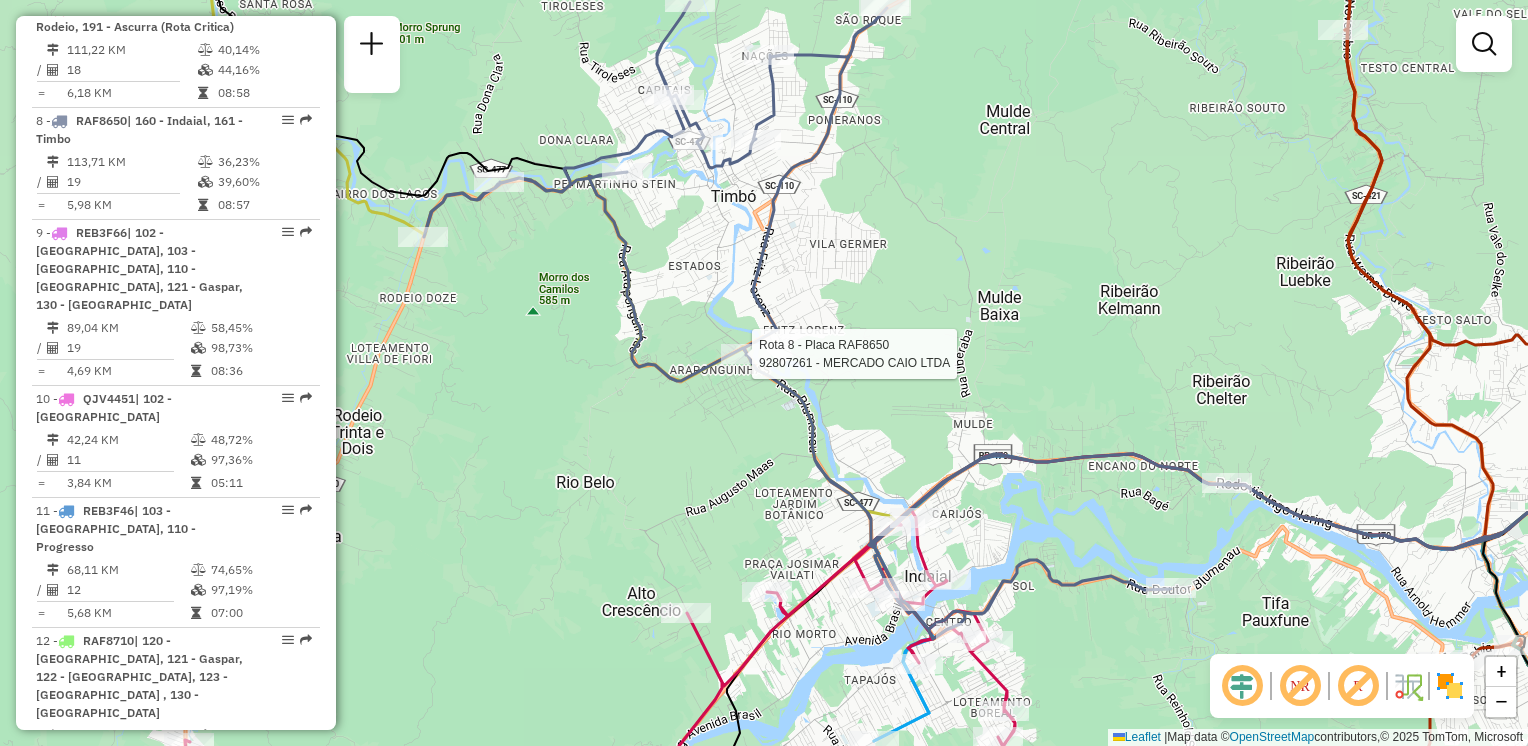 select on "**********" 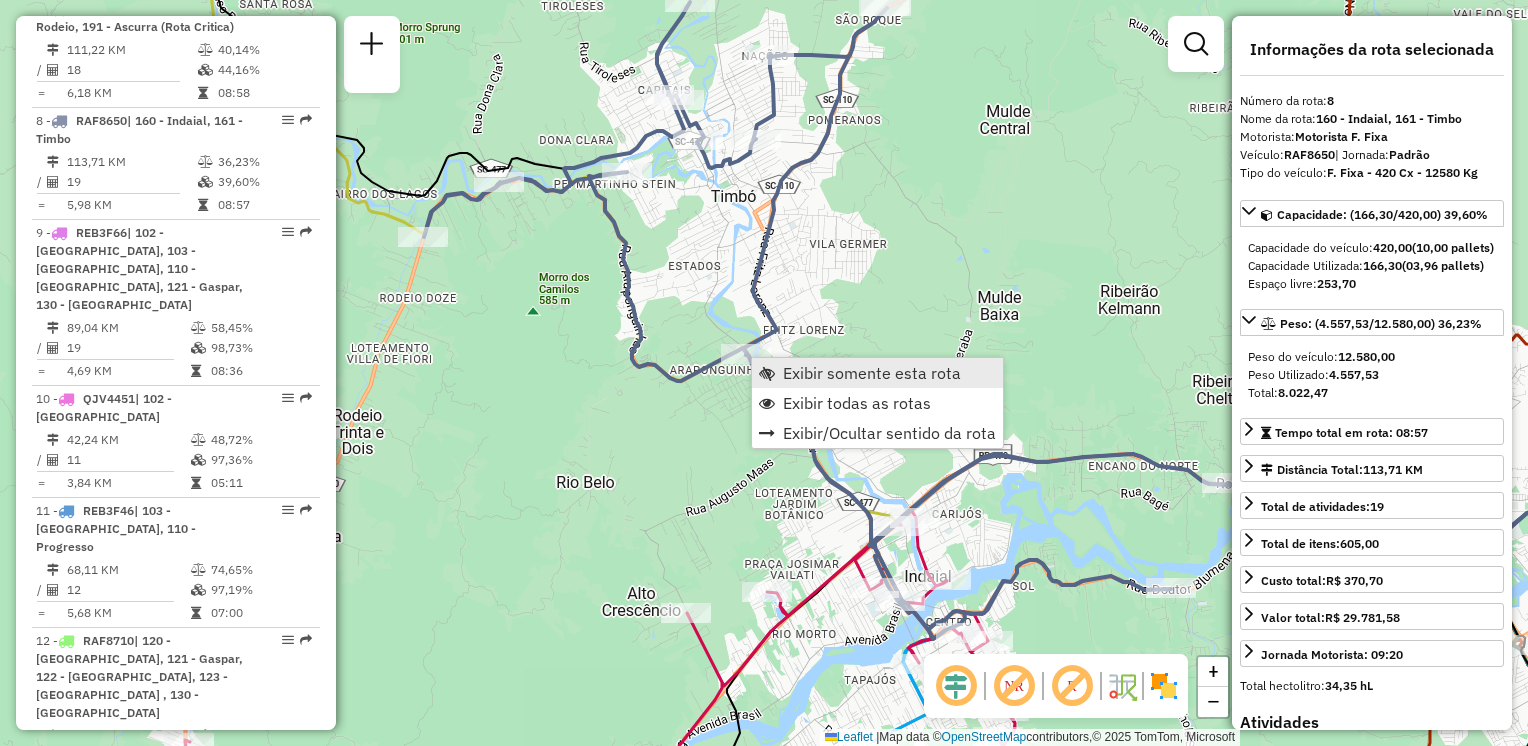 click on "Exibir somente esta rota" at bounding box center (872, 373) 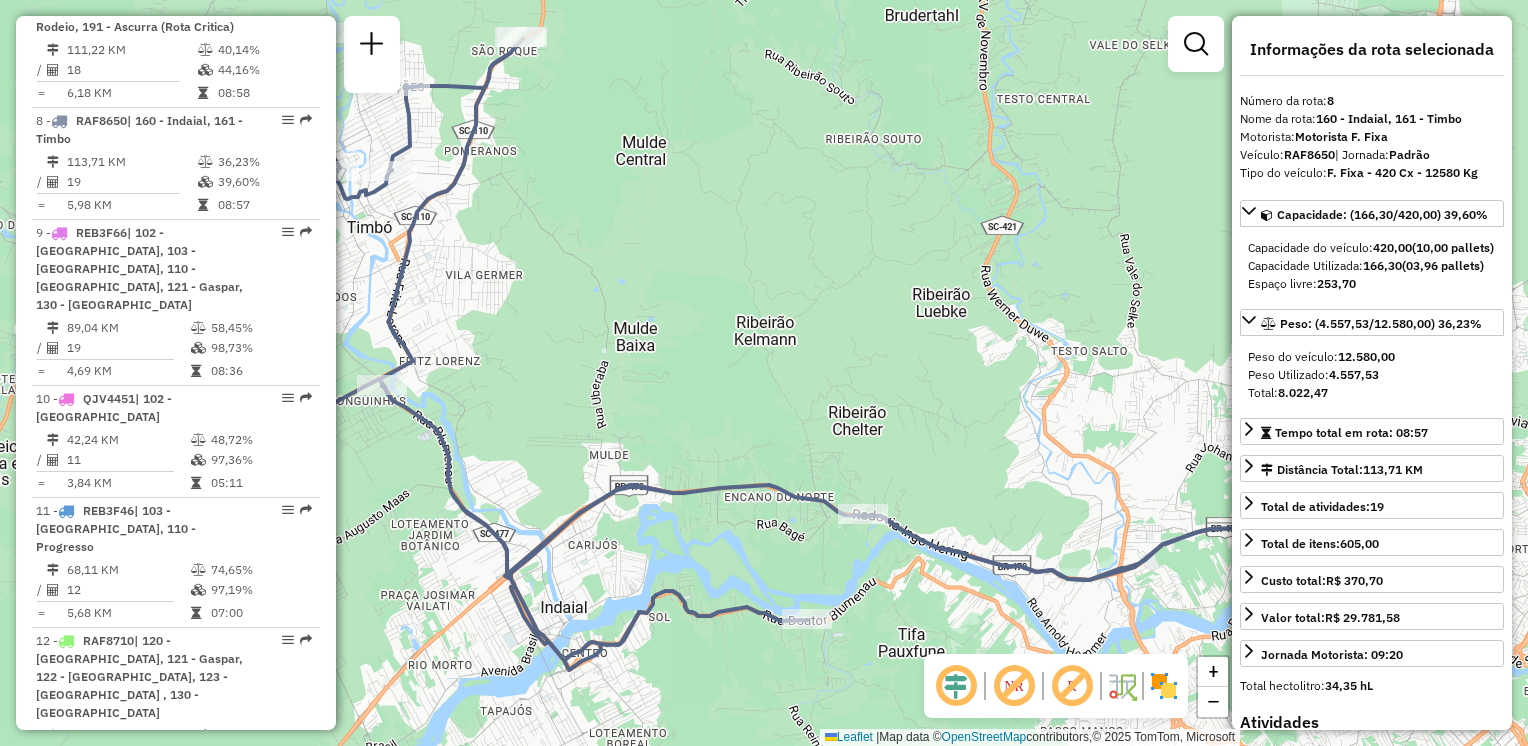 drag, startPoint x: 940, startPoint y: 417, endPoint x: 897, endPoint y: 226, distance: 195.78049 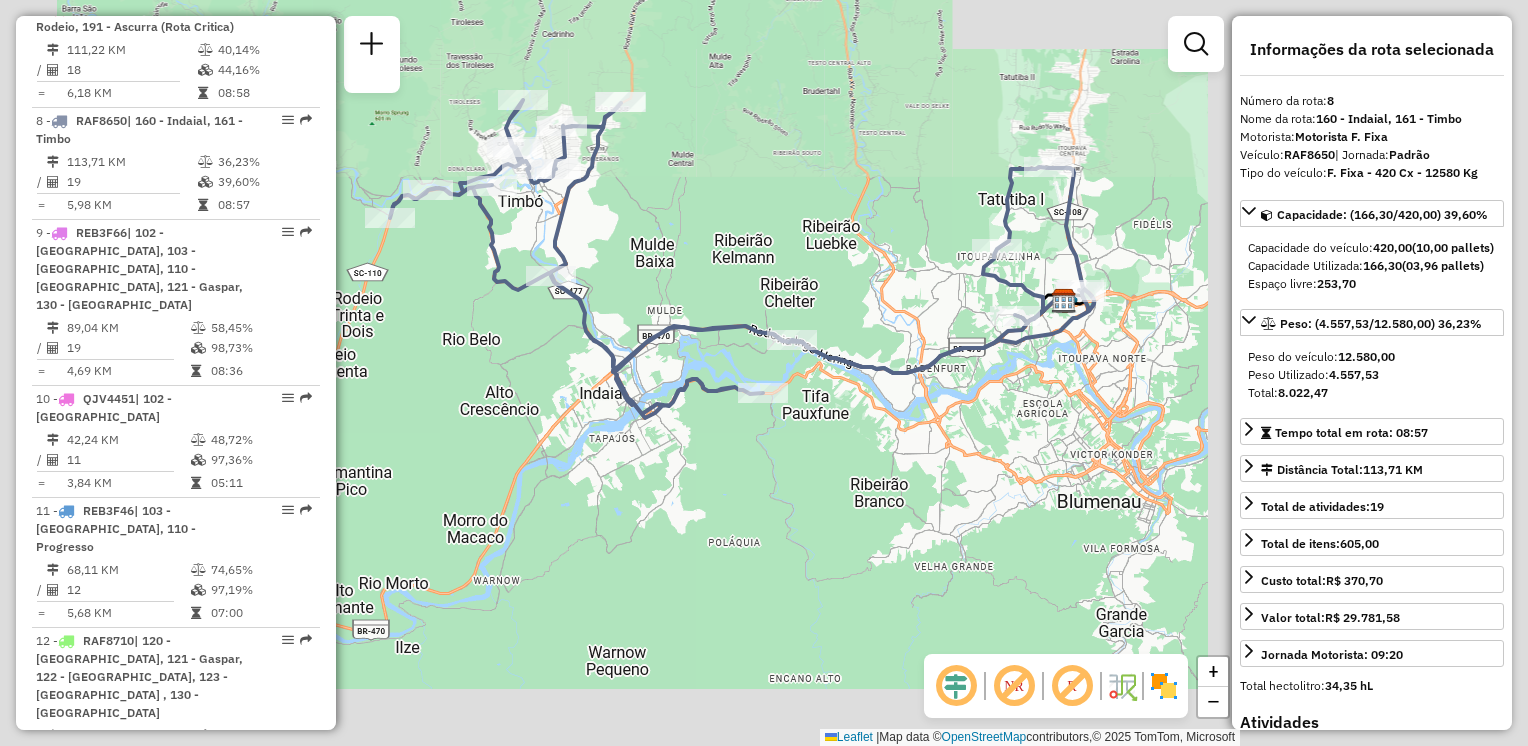 drag, startPoint x: 928, startPoint y: 387, endPoint x: 903, endPoint y: 410, distance: 33.970577 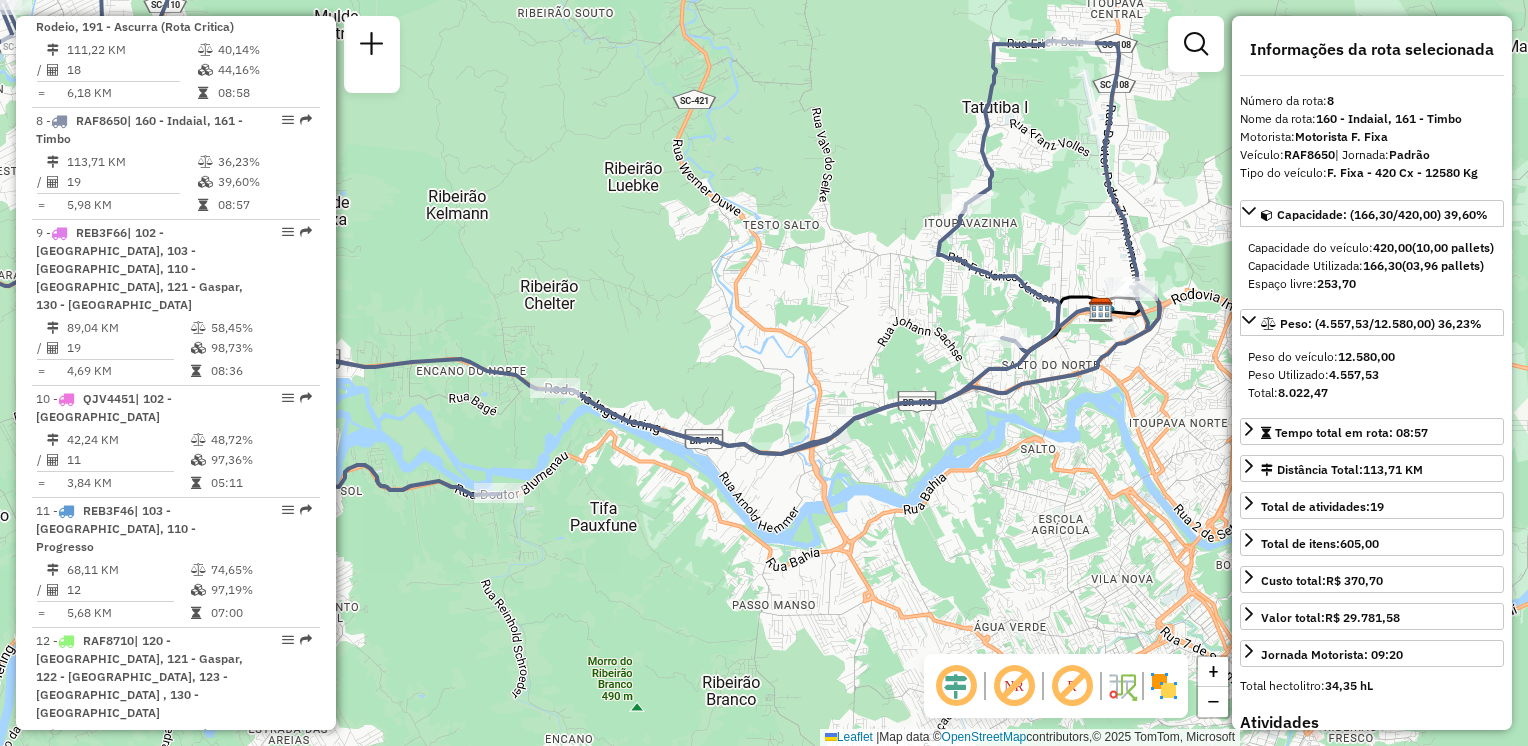 drag, startPoint x: 938, startPoint y: 255, endPoint x: 985, endPoint y: 251, distance: 47.169907 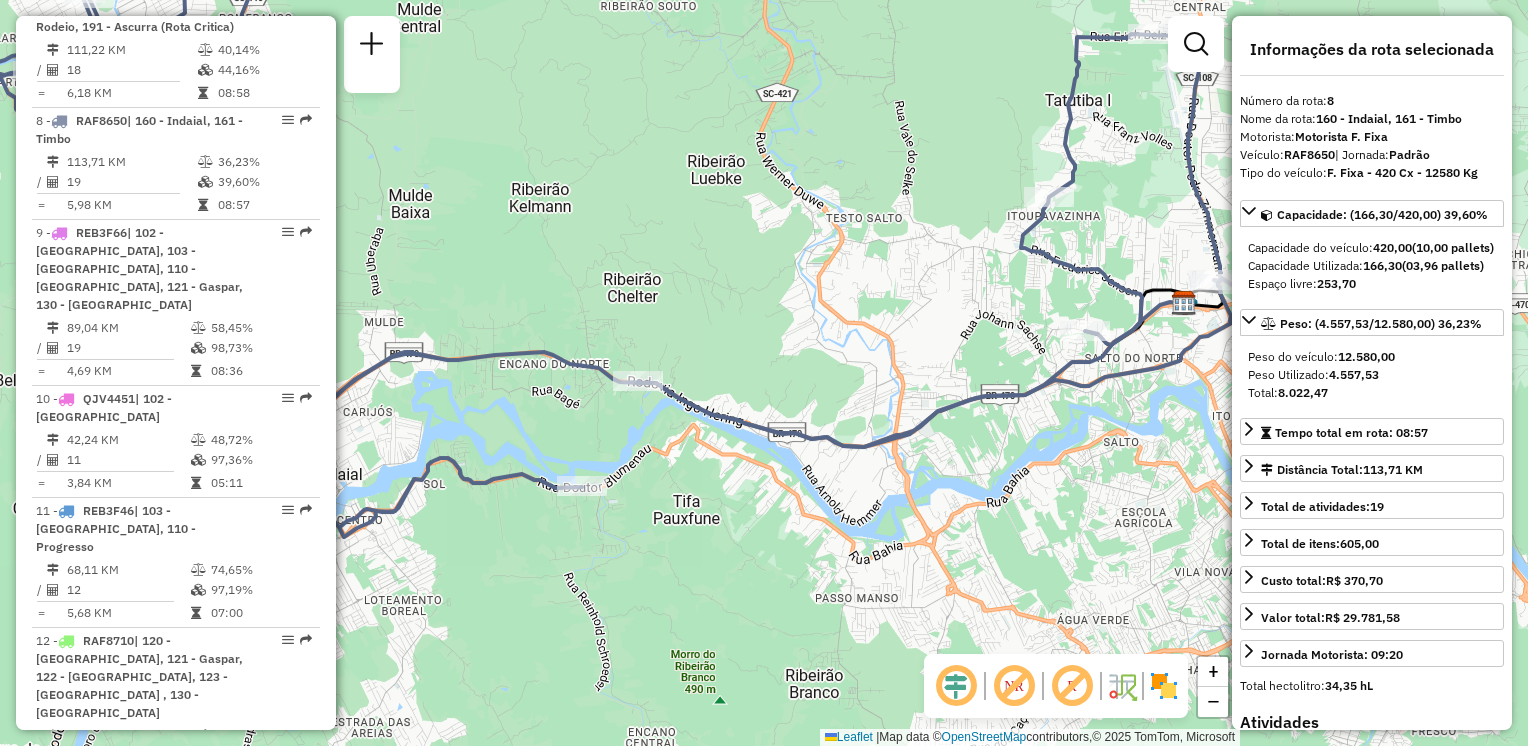 drag, startPoint x: 840, startPoint y: 306, endPoint x: 1027, endPoint y: 298, distance: 187.17105 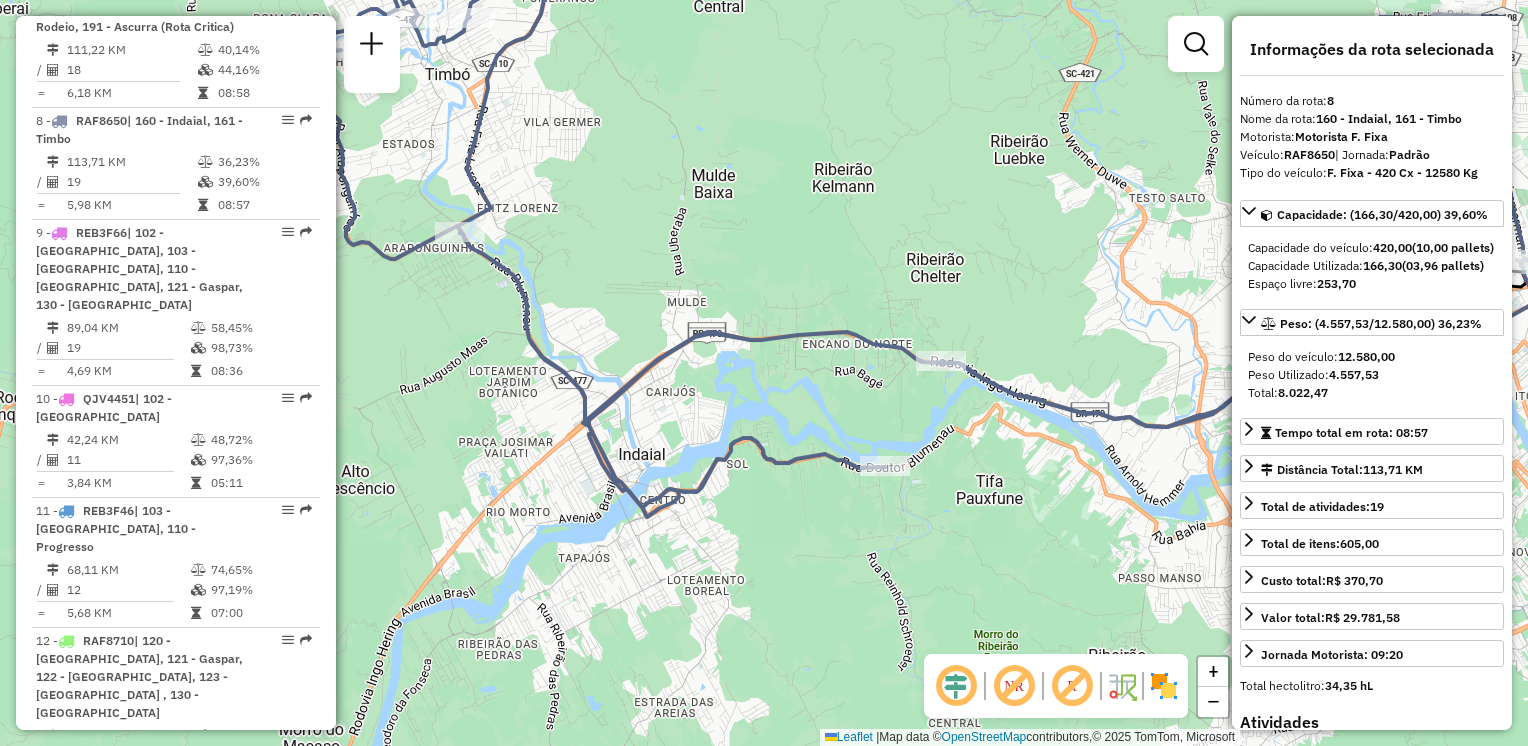 click on "Janela de atendimento Grade de atendimento Capacidade Transportadoras Veículos Cliente Pedidos  Rotas Selecione os dias de semana para filtrar as janelas de atendimento  Seg   Ter   Qua   Qui   Sex   Sáb   Dom  Informe o período da janela de atendimento: De: Até:  Filtrar exatamente a janela do cliente  Considerar janela de atendimento padrão  Selecione os dias de semana para filtrar as grades de atendimento  Seg   Ter   Qua   Qui   Sex   Sáb   Dom   Considerar clientes sem dia de atendimento cadastrado  Clientes fora do dia de atendimento selecionado Filtrar as atividades entre os valores definidos abaixo:  Peso mínimo:   Peso máximo:   Cubagem mínima:   Cubagem máxima:   De:   Até:  Filtrar as atividades entre o tempo de atendimento definido abaixo:  De:   Até:   Considerar capacidade total dos clientes não roteirizados Transportadora: Selecione um ou mais itens Tipo de veículo: Selecione um ou mais itens Veículo: Selecione um ou mais itens Motorista: Selecione um ou mais itens Nome: Rótulo:" 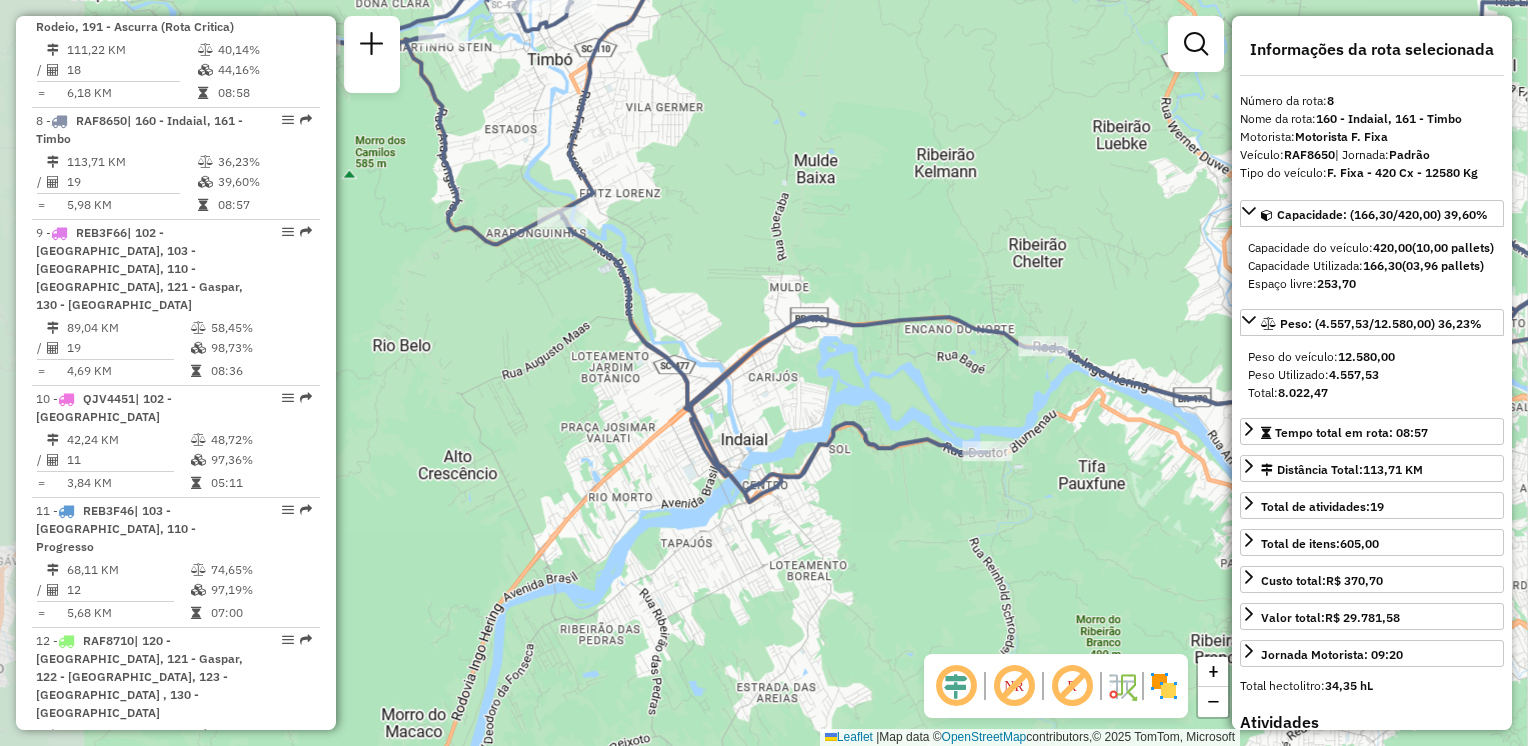 drag, startPoint x: 839, startPoint y: 263, endPoint x: 960, endPoint y: 271, distance: 121.264175 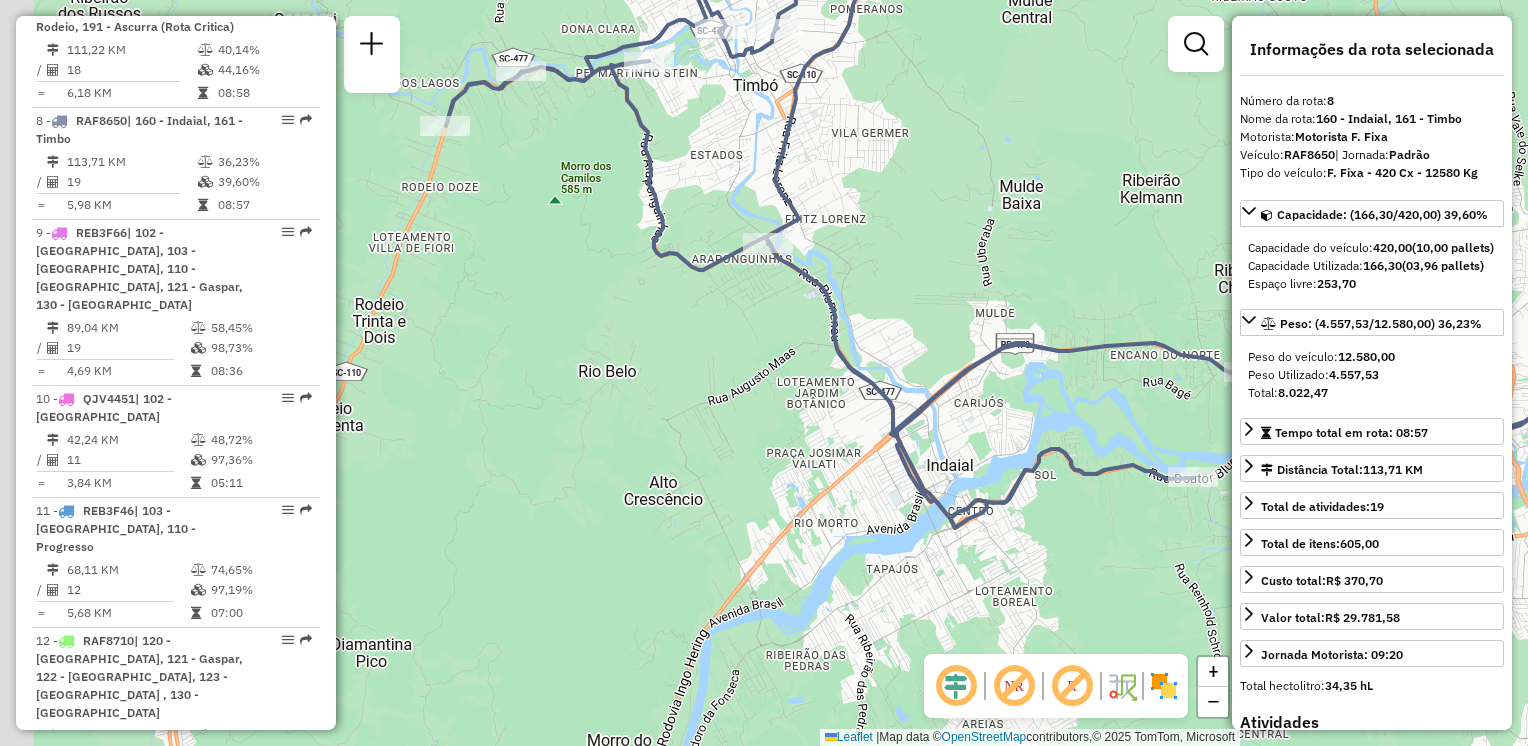 drag, startPoint x: 934, startPoint y: 267, endPoint x: 996, endPoint y: 280, distance: 63.348244 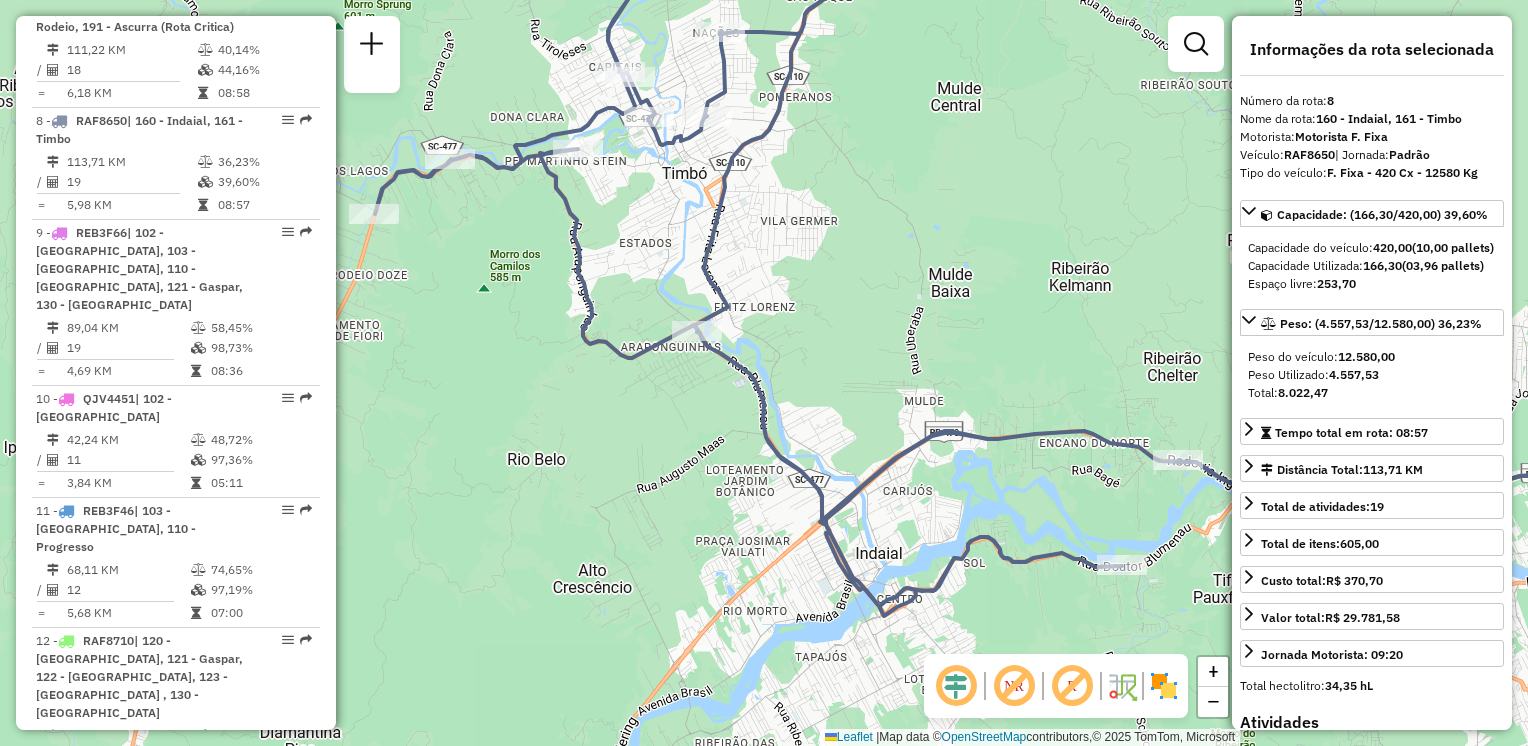 drag, startPoint x: 932, startPoint y: 290, endPoint x: 788, endPoint y: 370, distance: 164.73009 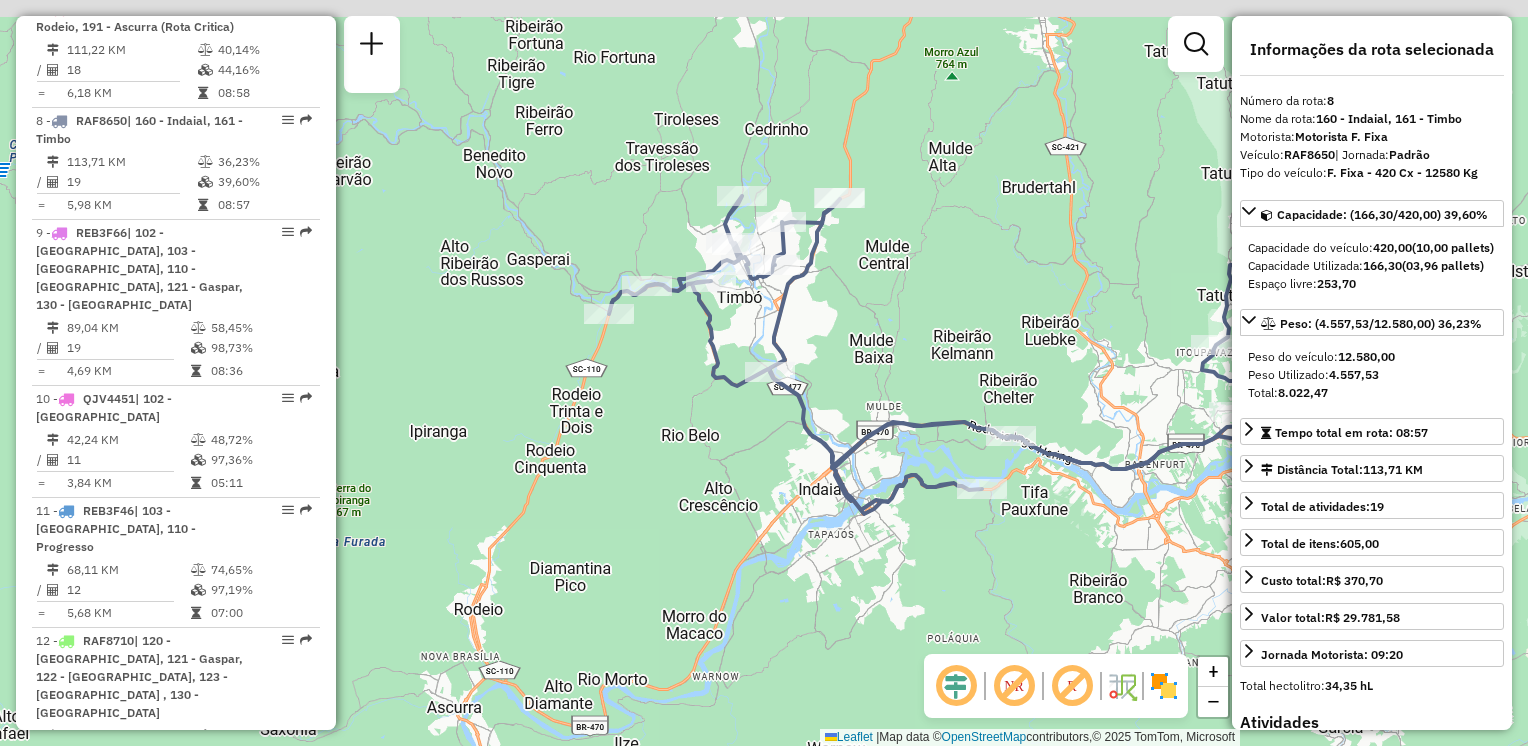 drag, startPoint x: 836, startPoint y: 319, endPoint x: 863, endPoint y: 356, distance: 45.80393 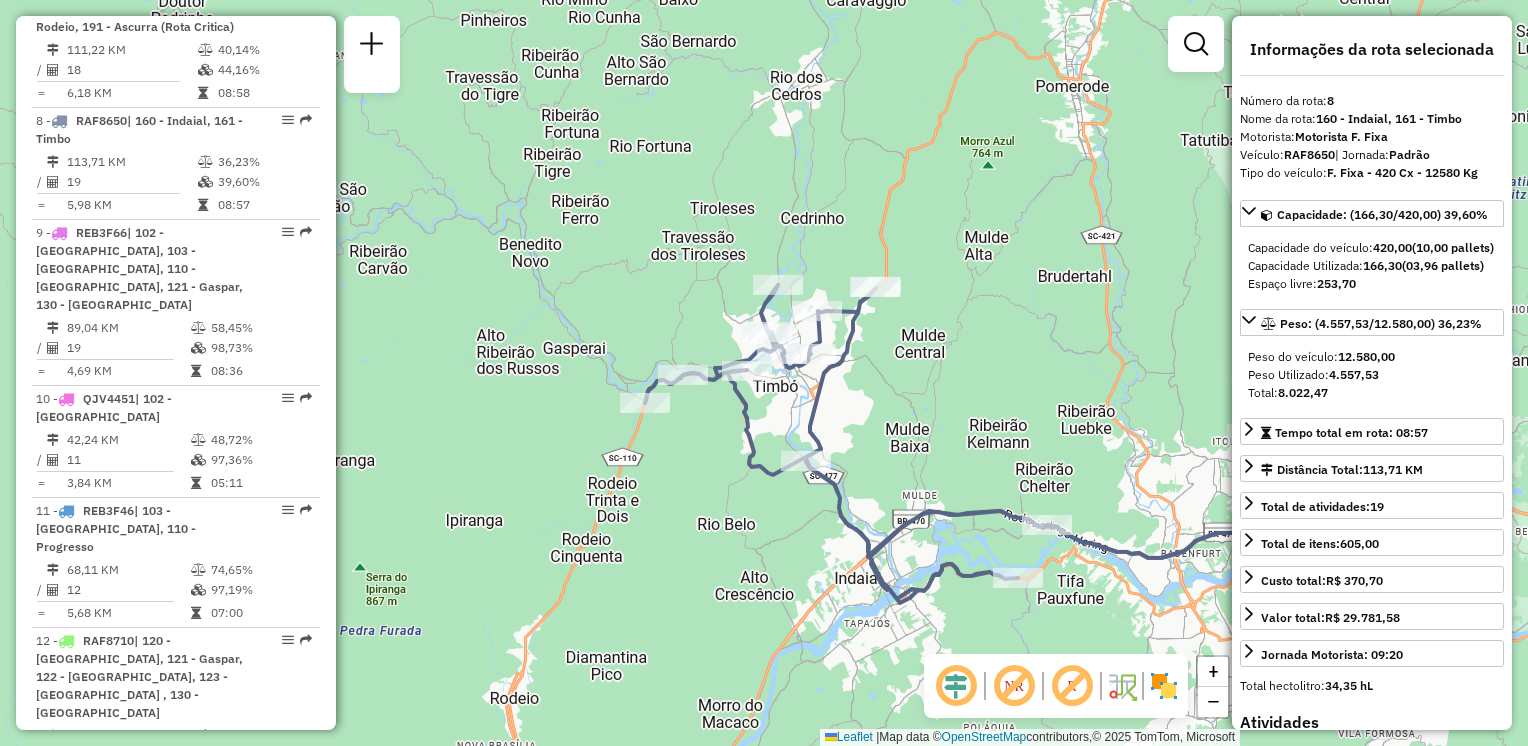 drag, startPoint x: 860, startPoint y: 376, endPoint x: 892, endPoint y: 460, distance: 89.88882 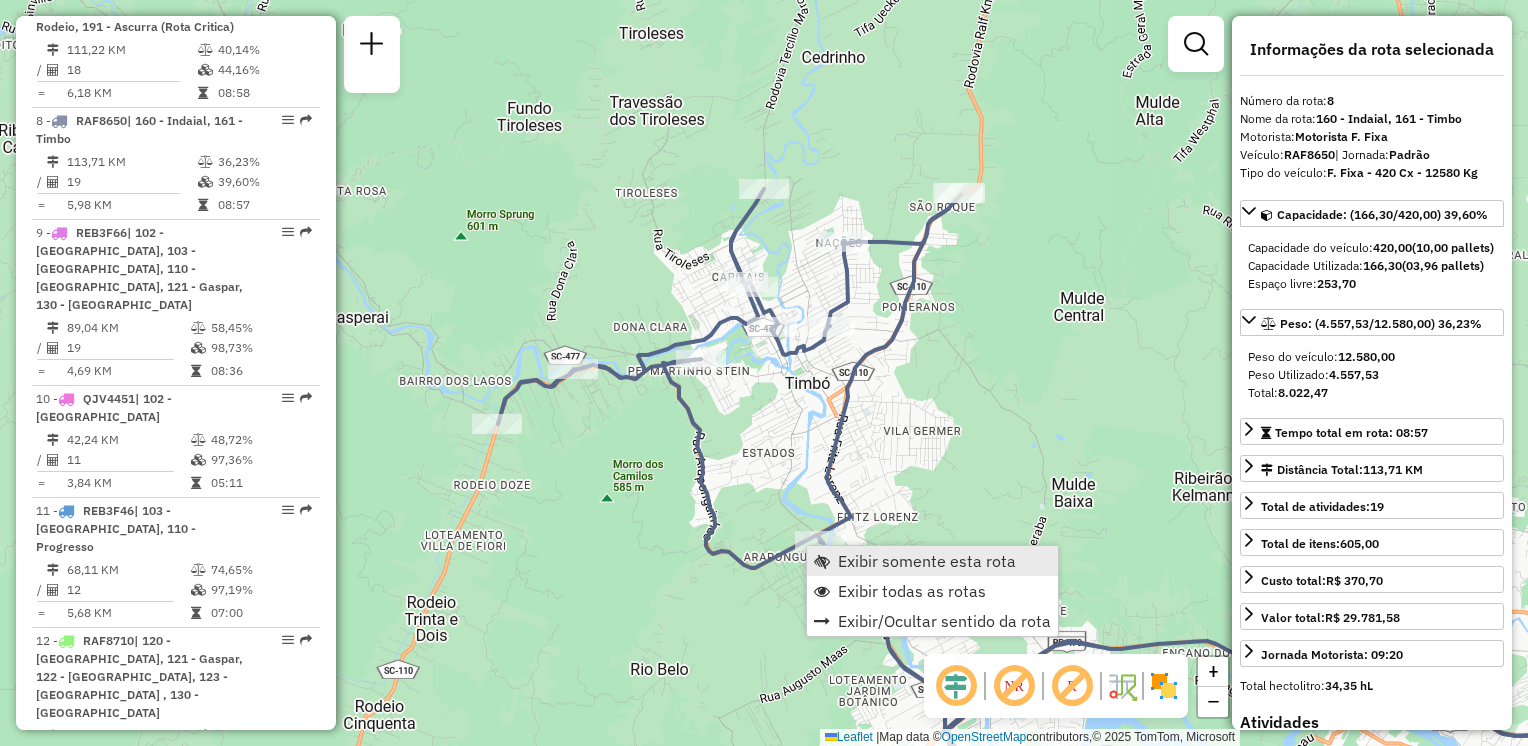 click on "Exibir somente esta rota" at bounding box center [927, 561] 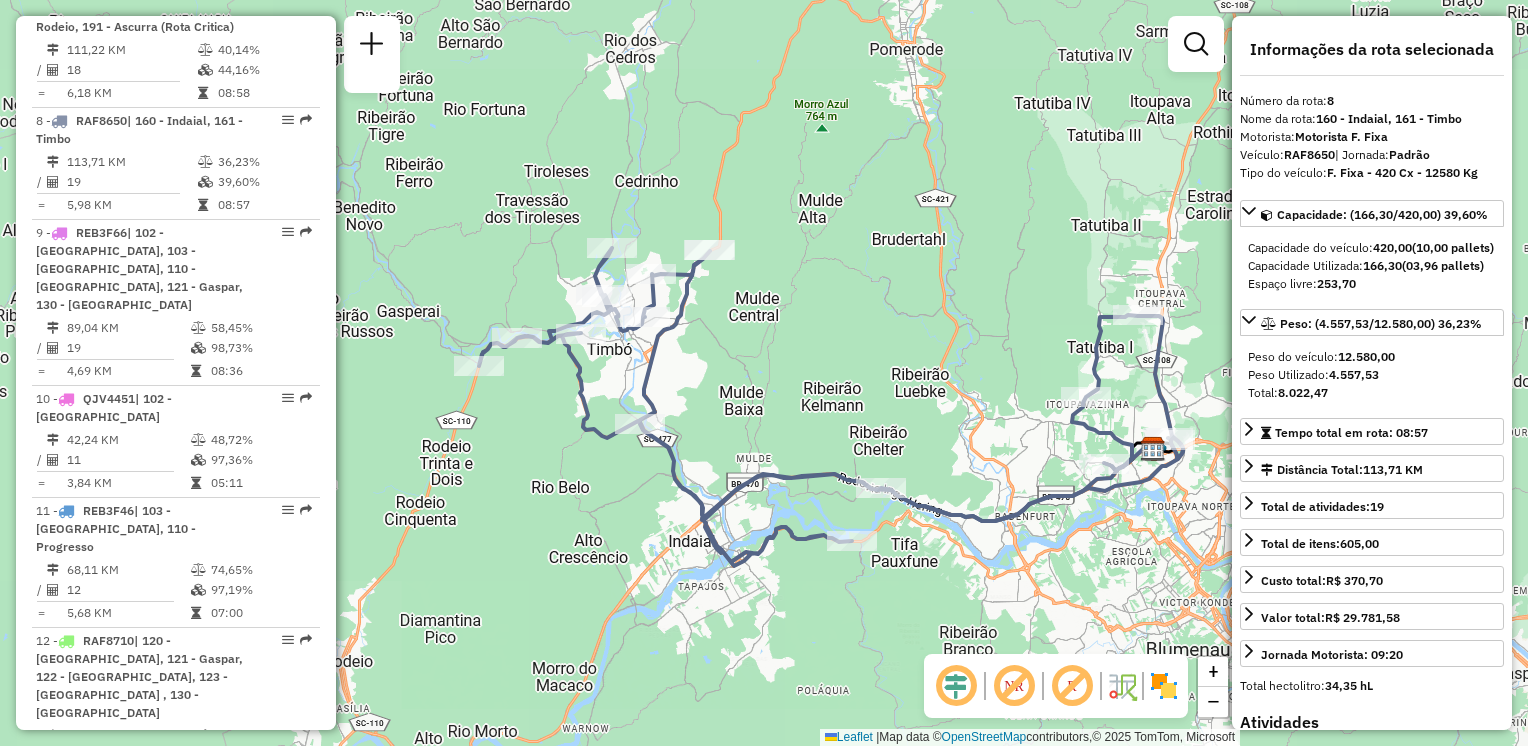 drag, startPoint x: 860, startPoint y: 431, endPoint x: 977, endPoint y: 435, distance: 117.06836 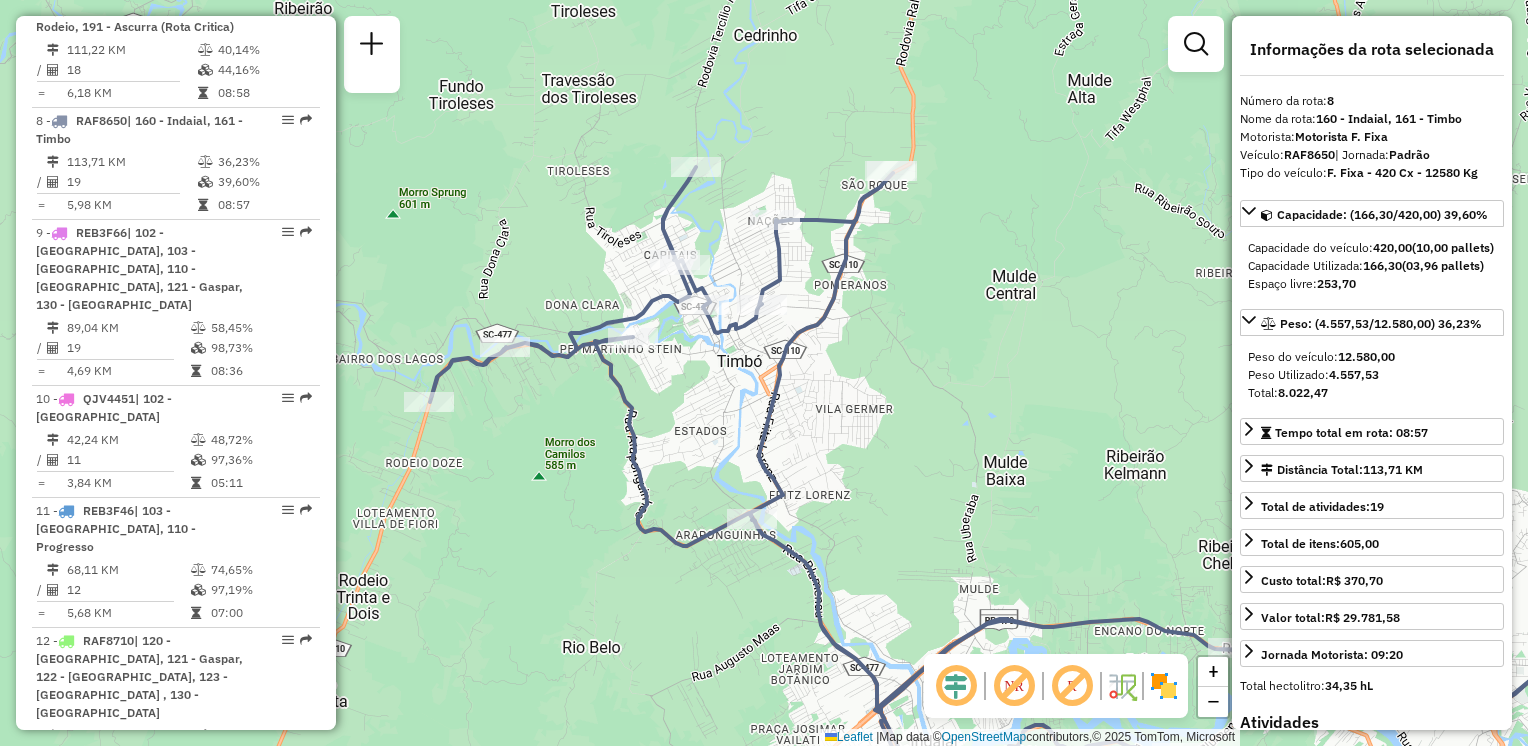click on "Janela de atendimento Grade de atendimento Capacidade Transportadoras Veículos Cliente Pedidos  Rotas Selecione os dias de semana para filtrar as janelas de atendimento  Seg   Ter   Qua   Qui   Sex   Sáb   Dom  Informe o período da janela de atendimento: De: Até:  Filtrar exatamente a janela do cliente  Considerar janela de atendimento padrão  Selecione os dias de semana para filtrar as grades de atendimento  Seg   Ter   Qua   Qui   Sex   Sáb   Dom   Considerar clientes sem dia de atendimento cadastrado  Clientes fora do dia de atendimento selecionado Filtrar as atividades entre os valores definidos abaixo:  Peso mínimo:   Peso máximo:   Cubagem mínima:   Cubagem máxima:   De:   Até:  Filtrar as atividades entre o tempo de atendimento definido abaixo:  De:   Até:   Considerar capacidade total dos clientes não roteirizados Transportadora: Selecione um ou mais itens Tipo de veículo: Selecione um ou mais itens Veículo: Selecione um ou mais itens Motorista: Selecione um ou mais itens Nome: Rótulo:" 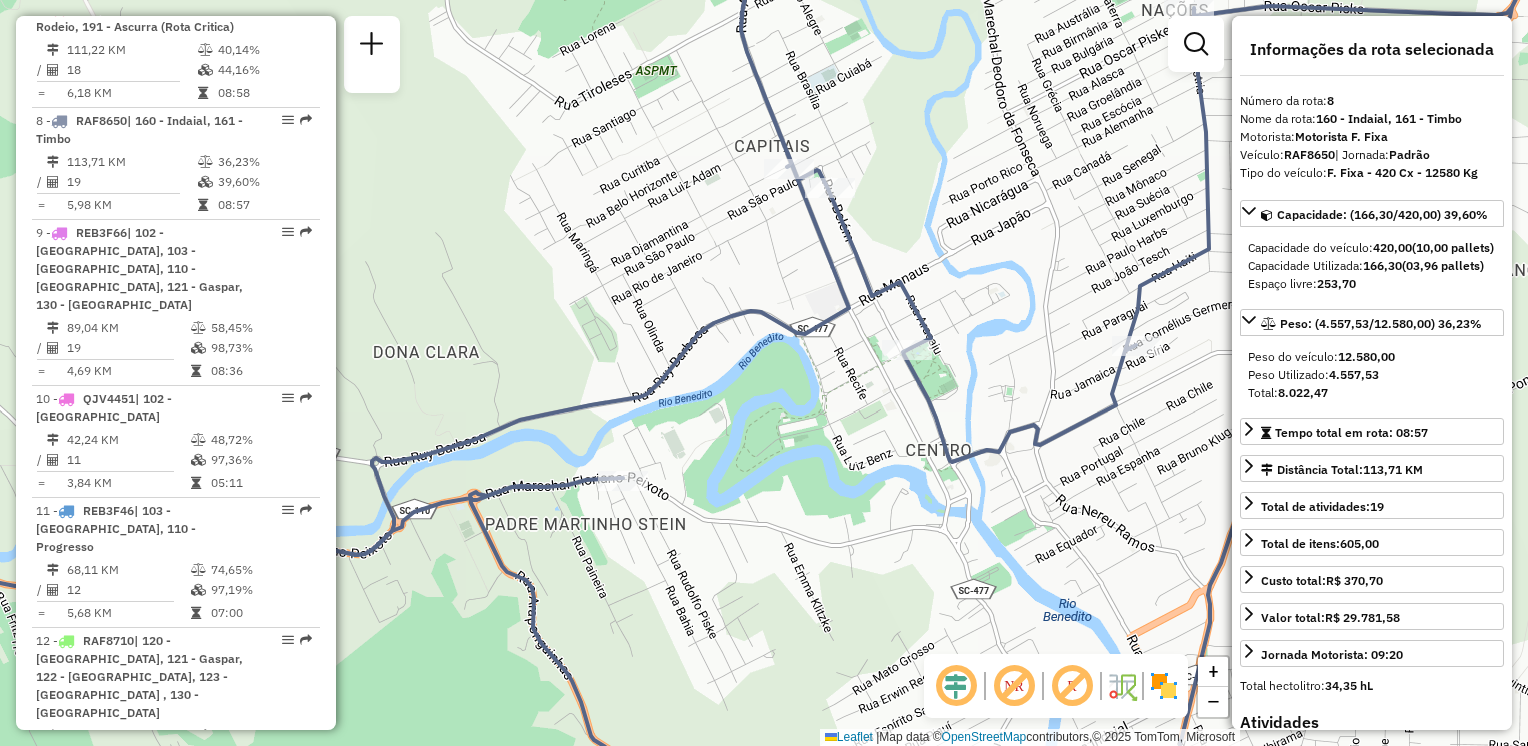 drag, startPoint x: 956, startPoint y: 386, endPoint x: 933, endPoint y: 346, distance: 46.141087 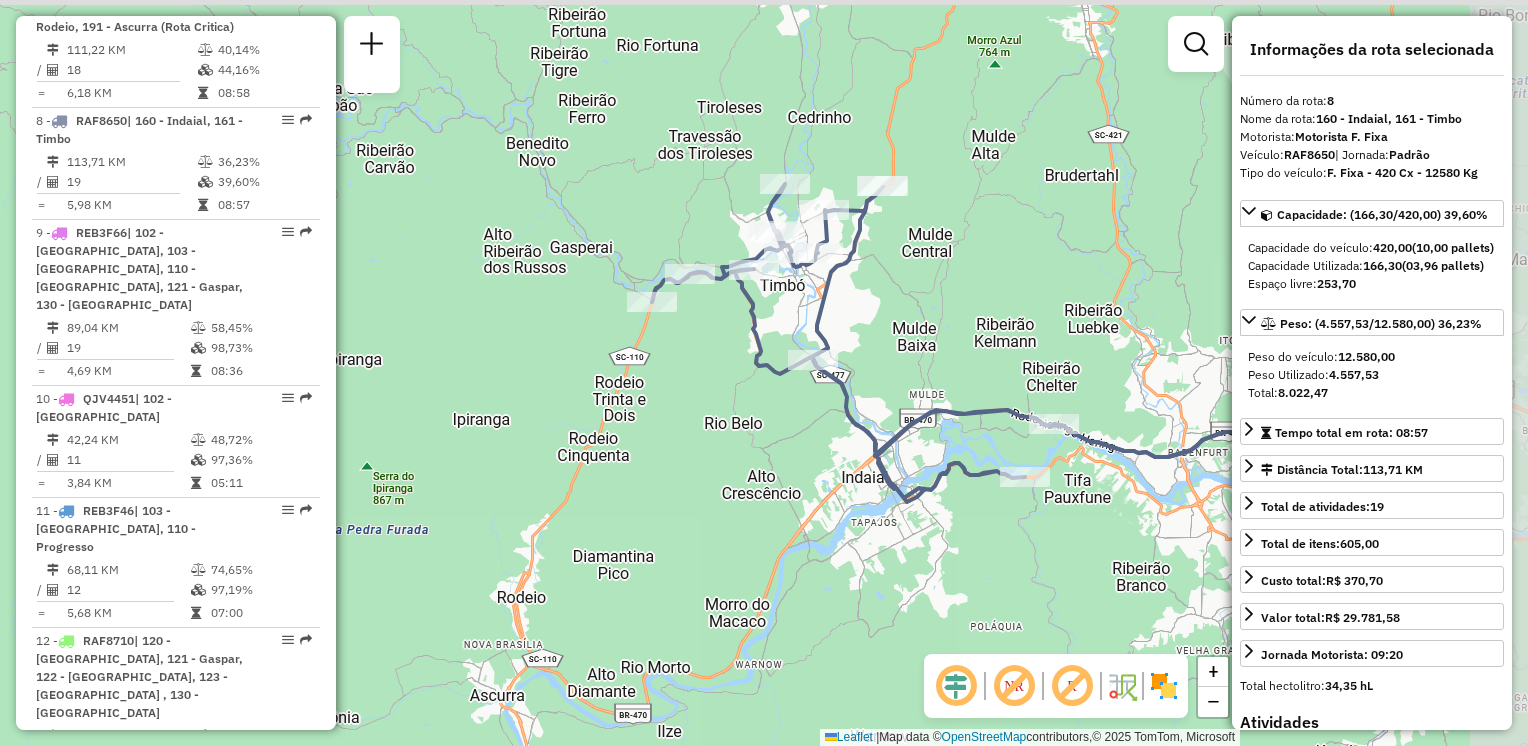 drag, startPoint x: 893, startPoint y: 270, endPoint x: 796, endPoint y: 313, distance: 106.10372 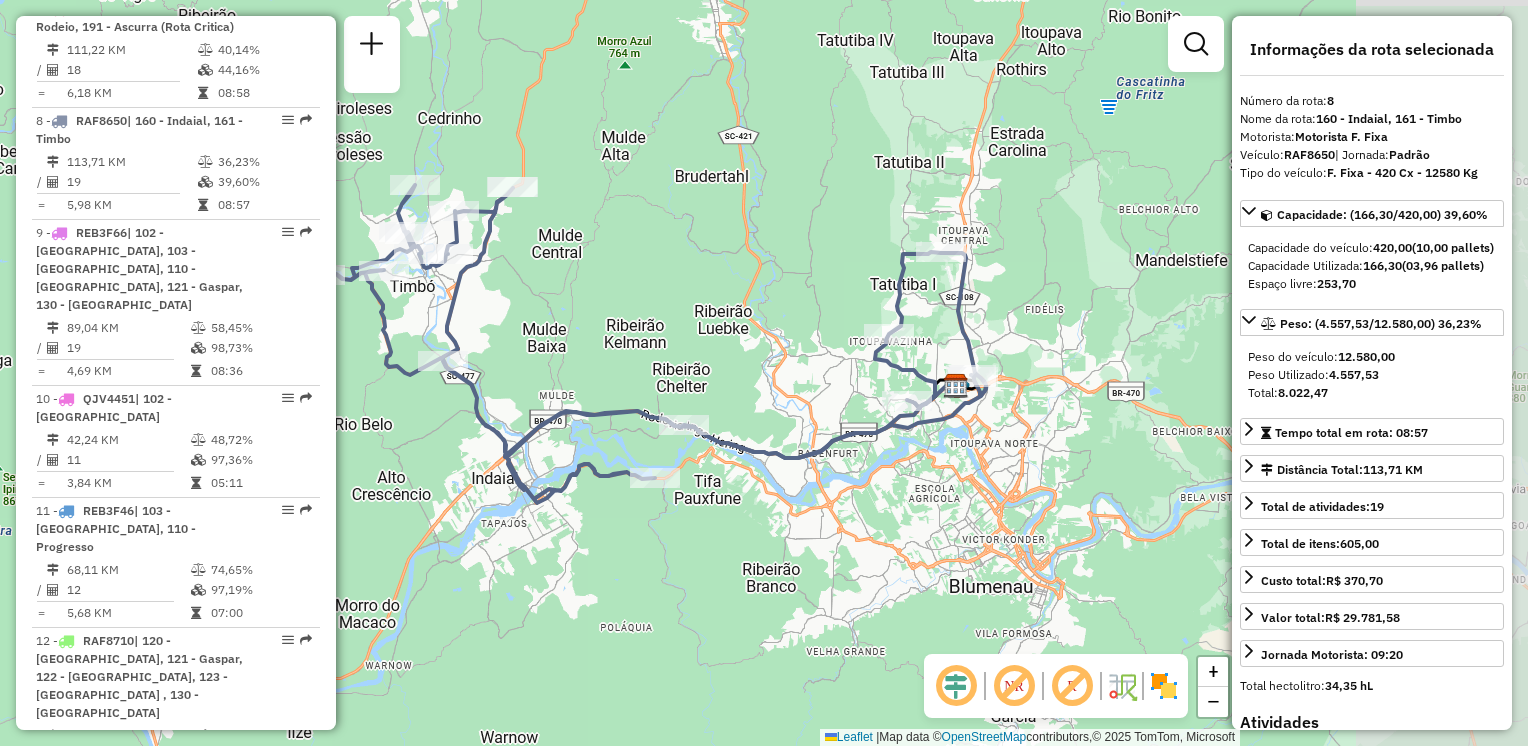 drag, startPoint x: 1076, startPoint y: 279, endPoint x: 700, endPoint y: 302, distance: 376.7028 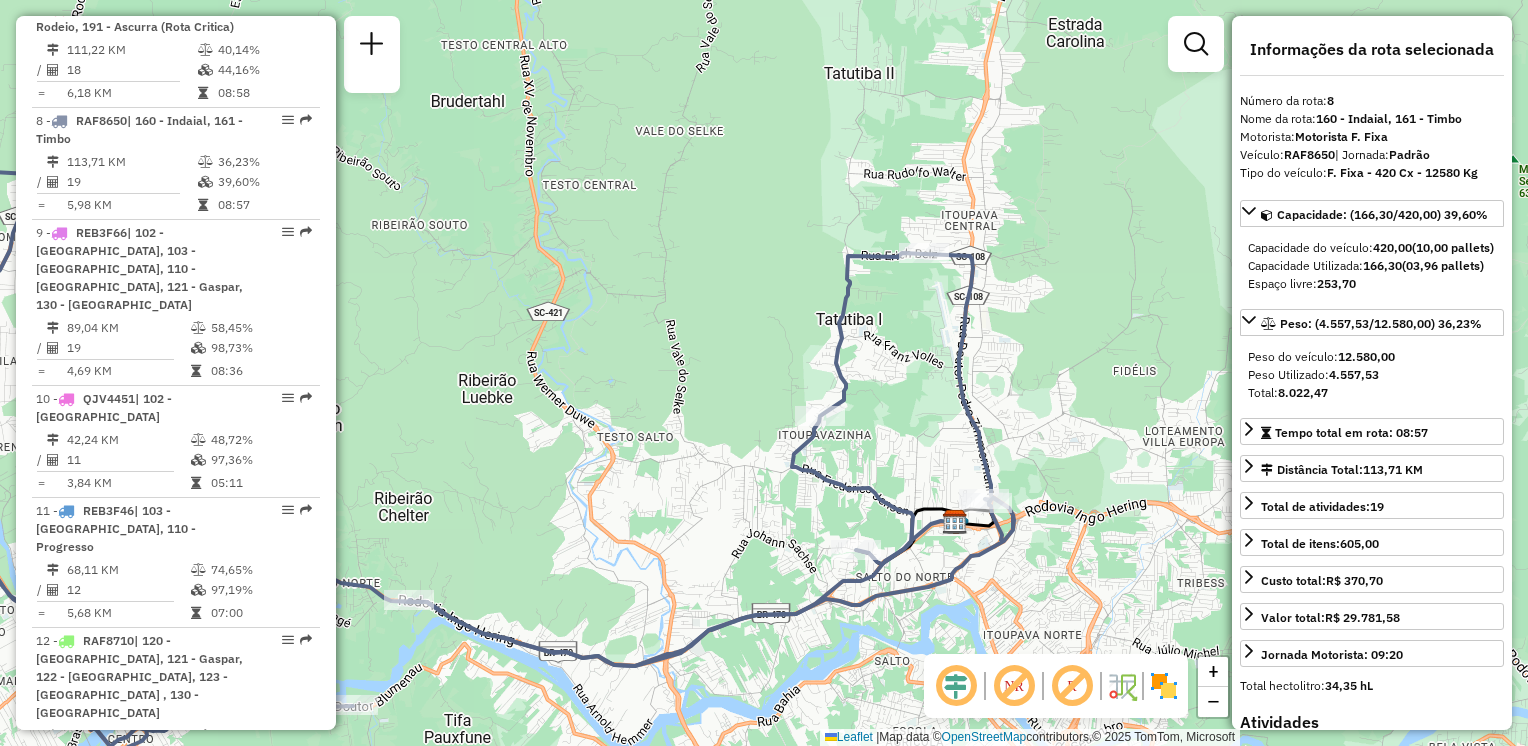 drag, startPoint x: 933, startPoint y: 114, endPoint x: 946, endPoint y: 98, distance: 20.615528 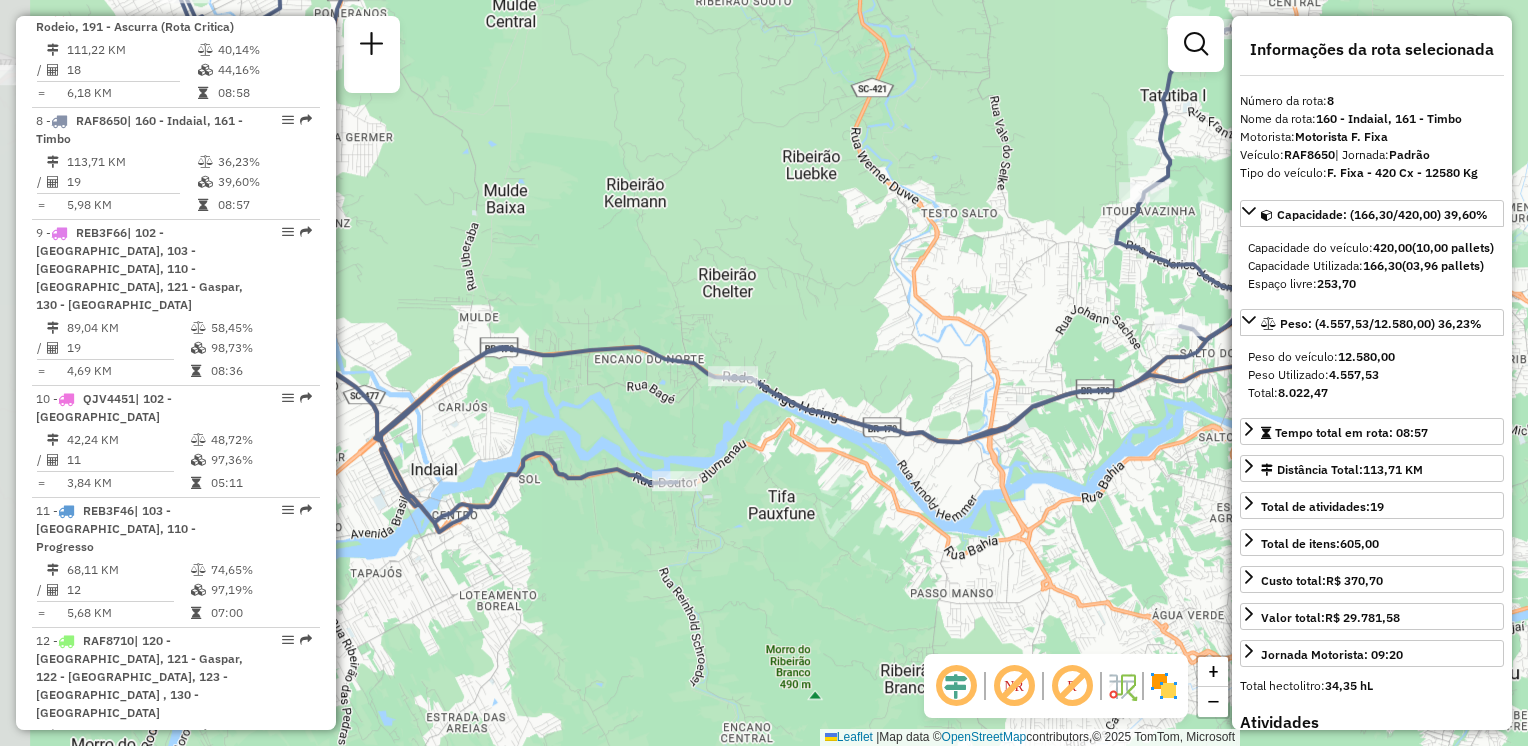 drag, startPoint x: 738, startPoint y: 227, endPoint x: 856, endPoint y: 230, distance: 118.03813 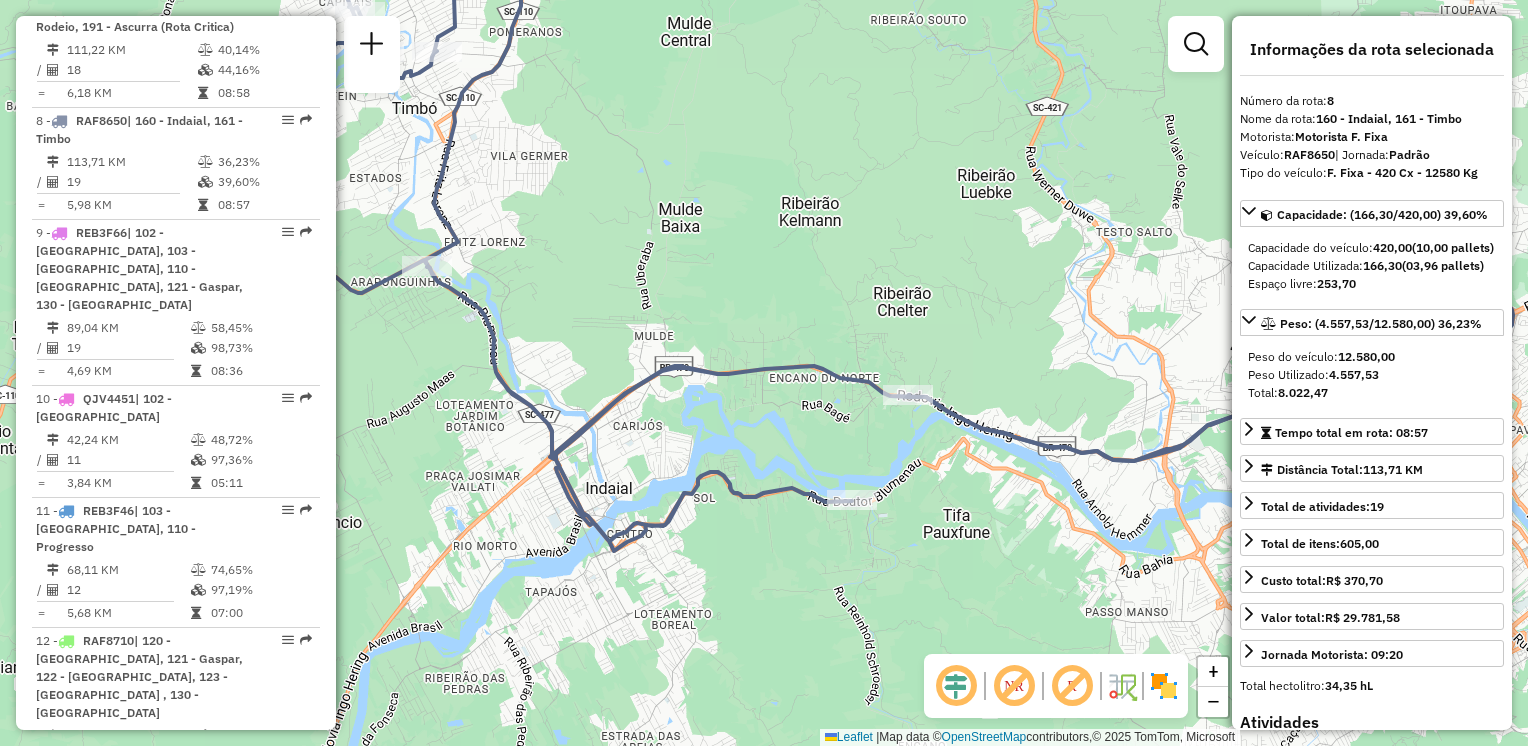 drag, startPoint x: 466, startPoint y: 146, endPoint x: 651, endPoint y: 185, distance: 189.06613 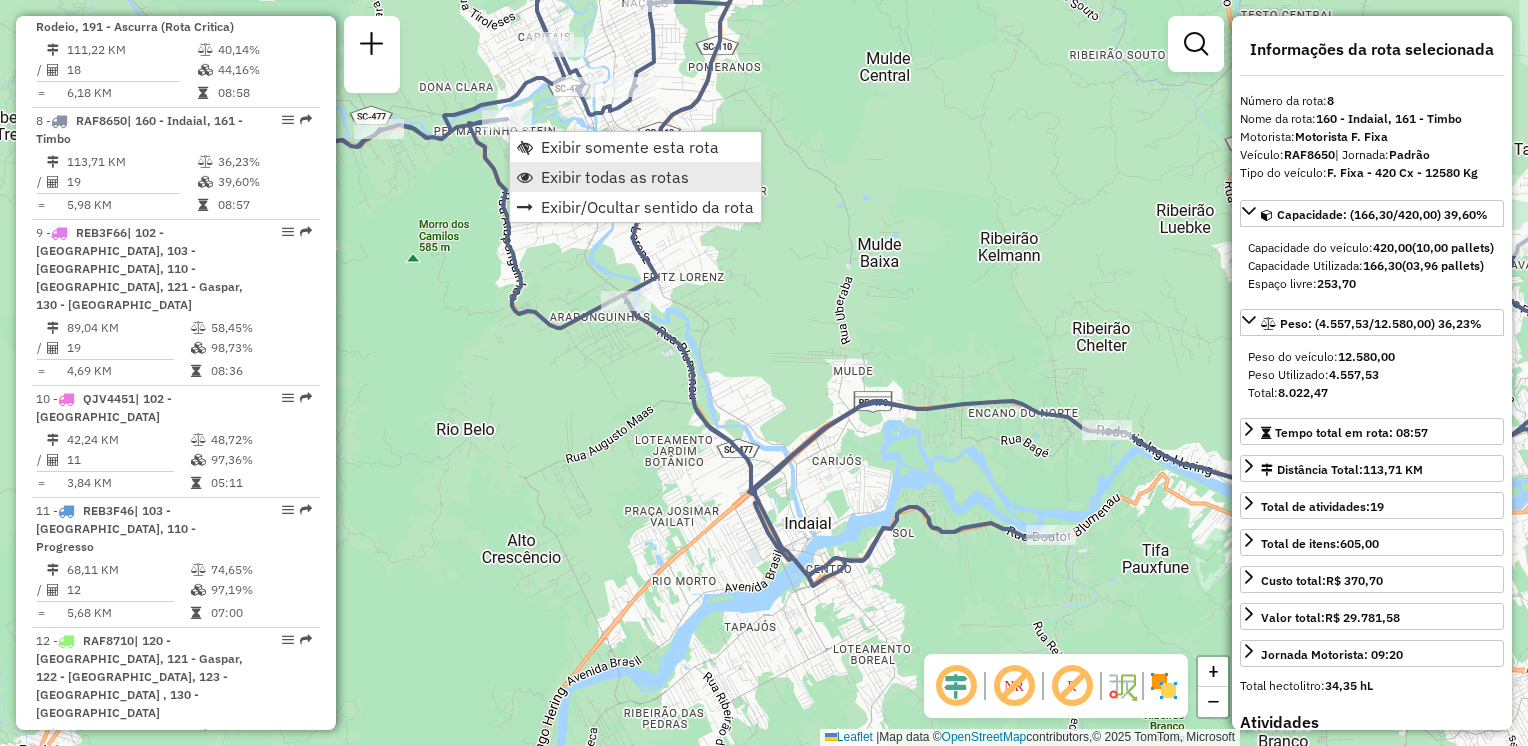 click on "Exibir todas as rotas" at bounding box center (615, 177) 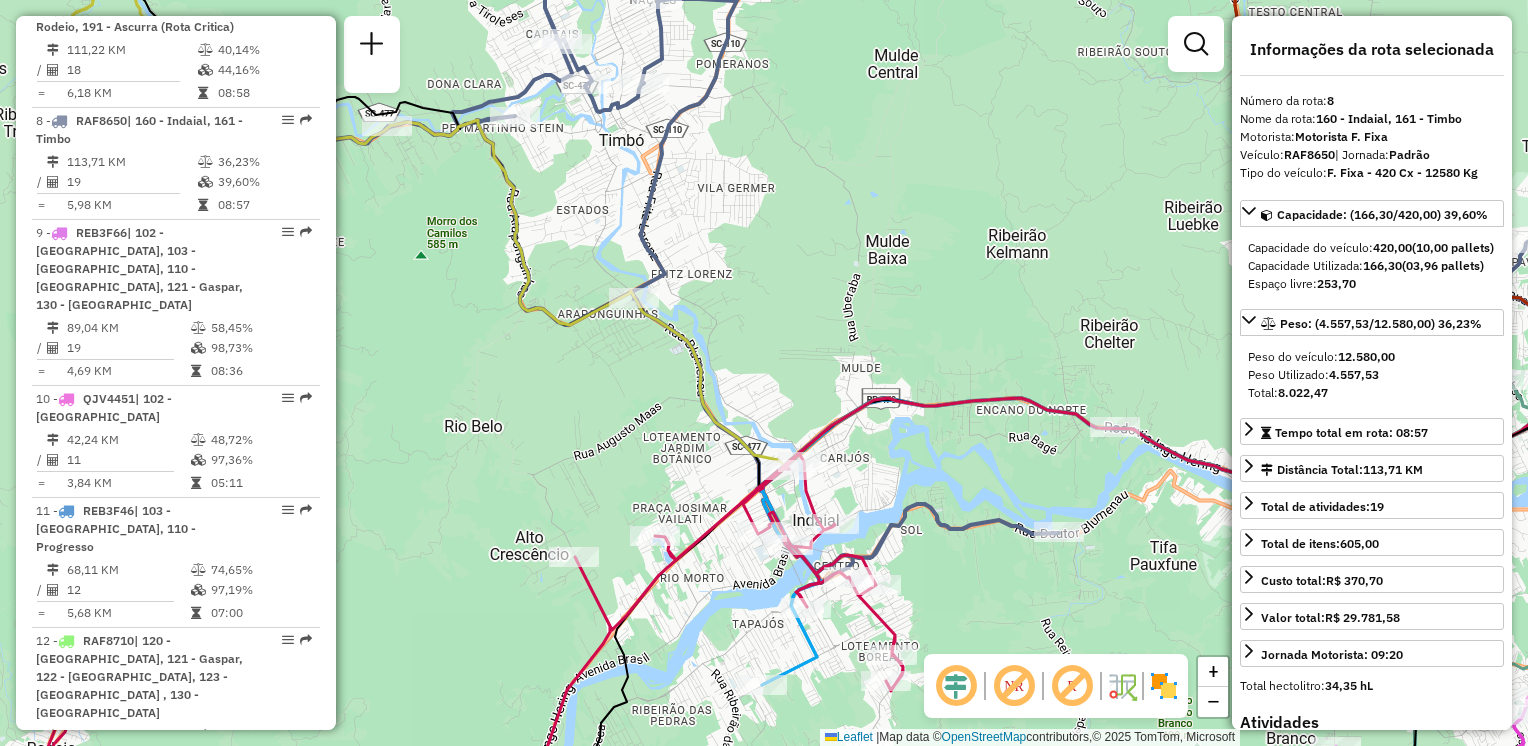 drag, startPoint x: 804, startPoint y: 197, endPoint x: 953, endPoint y: 185, distance: 149.48244 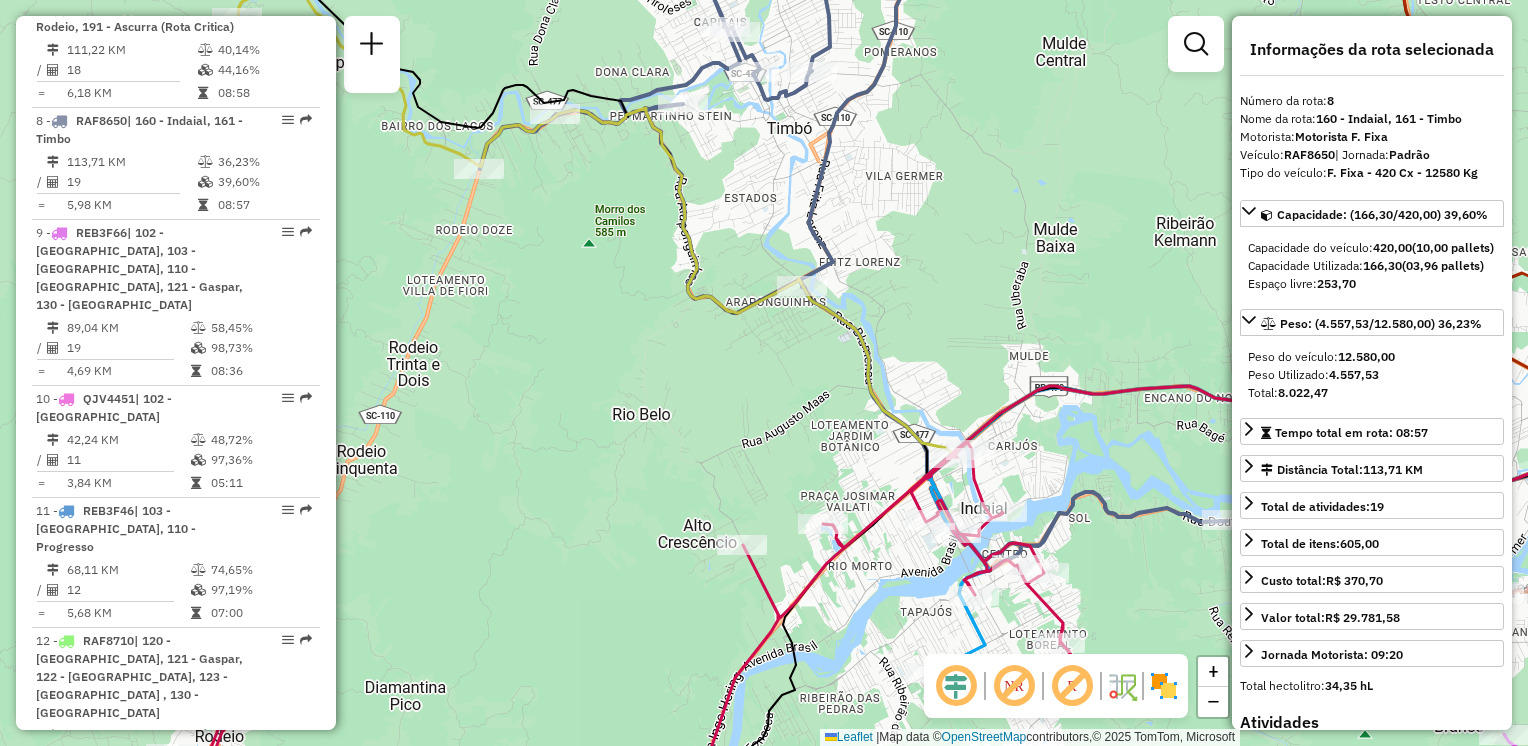 drag, startPoint x: 620, startPoint y: 355, endPoint x: 760, endPoint y: 393, distance: 145.0655 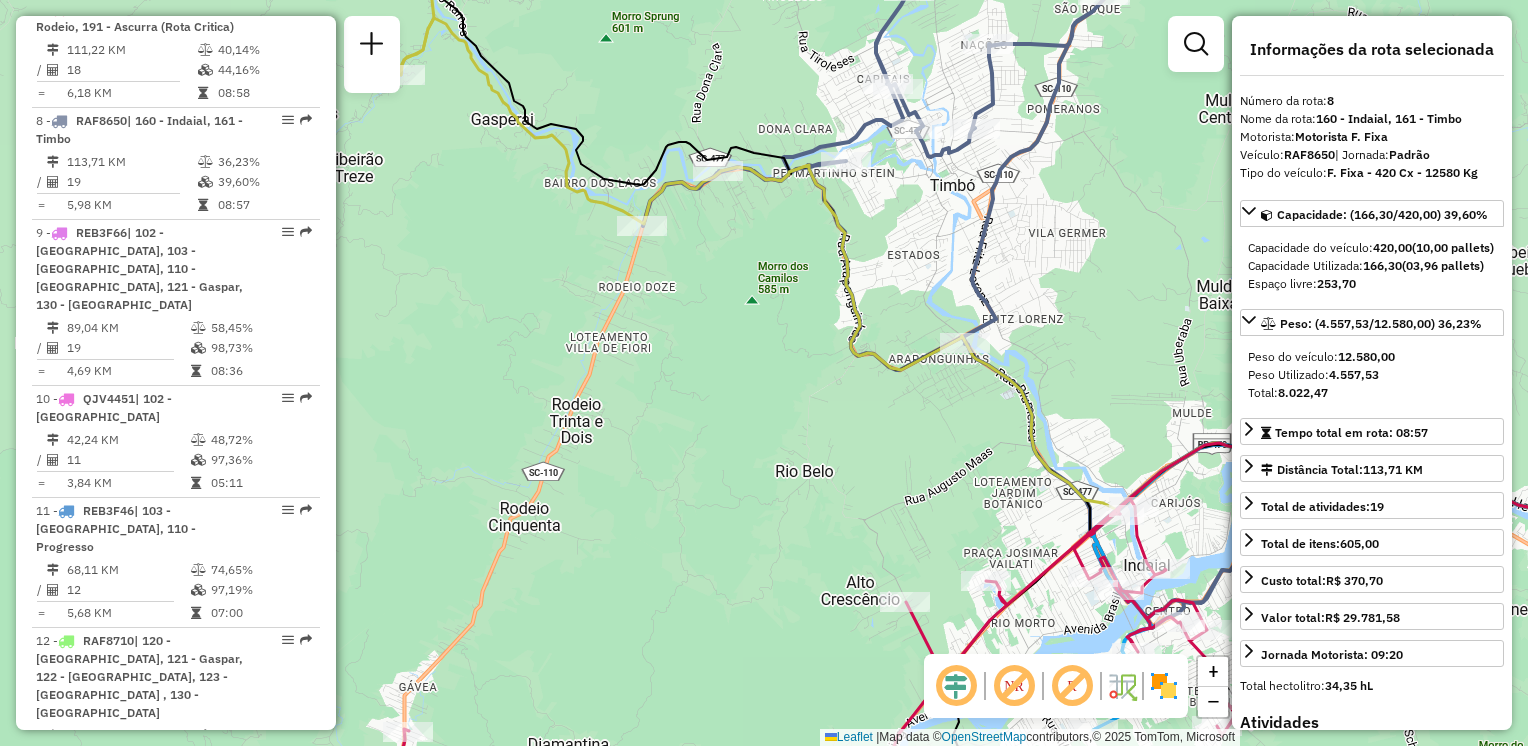 drag, startPoint x: 668, startPoint y: 342, endPoint x: 970, endPoint y: 460, distance: 324.2345 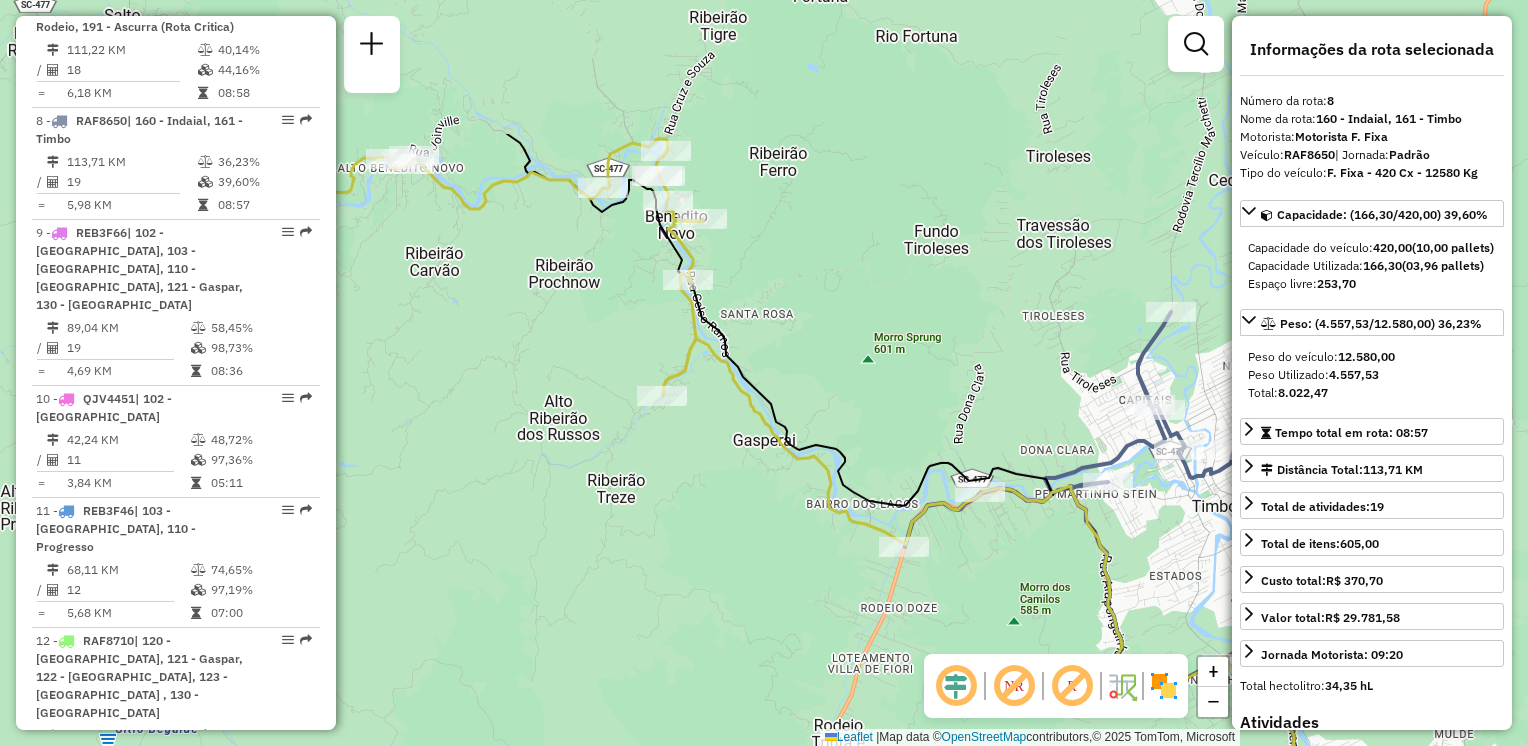 drag, startPoint x: 759, startPoint y: 537, endPoint x: 769, endPoint y: 526, distance: 14.866069 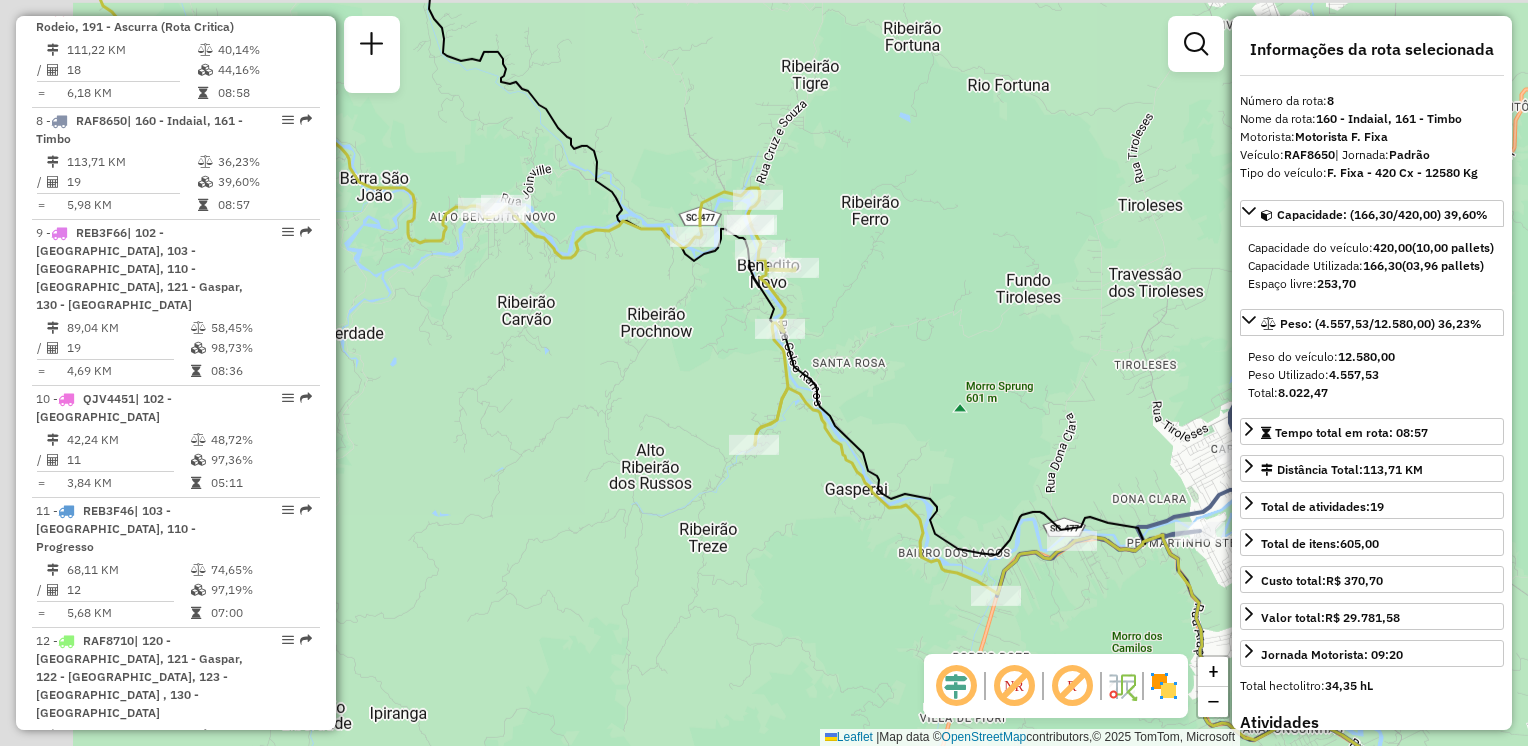 drag, startPoint x: 896, startPoint y: 407, endPoint x: 944, endPoint y: 423, distance: 50.596443 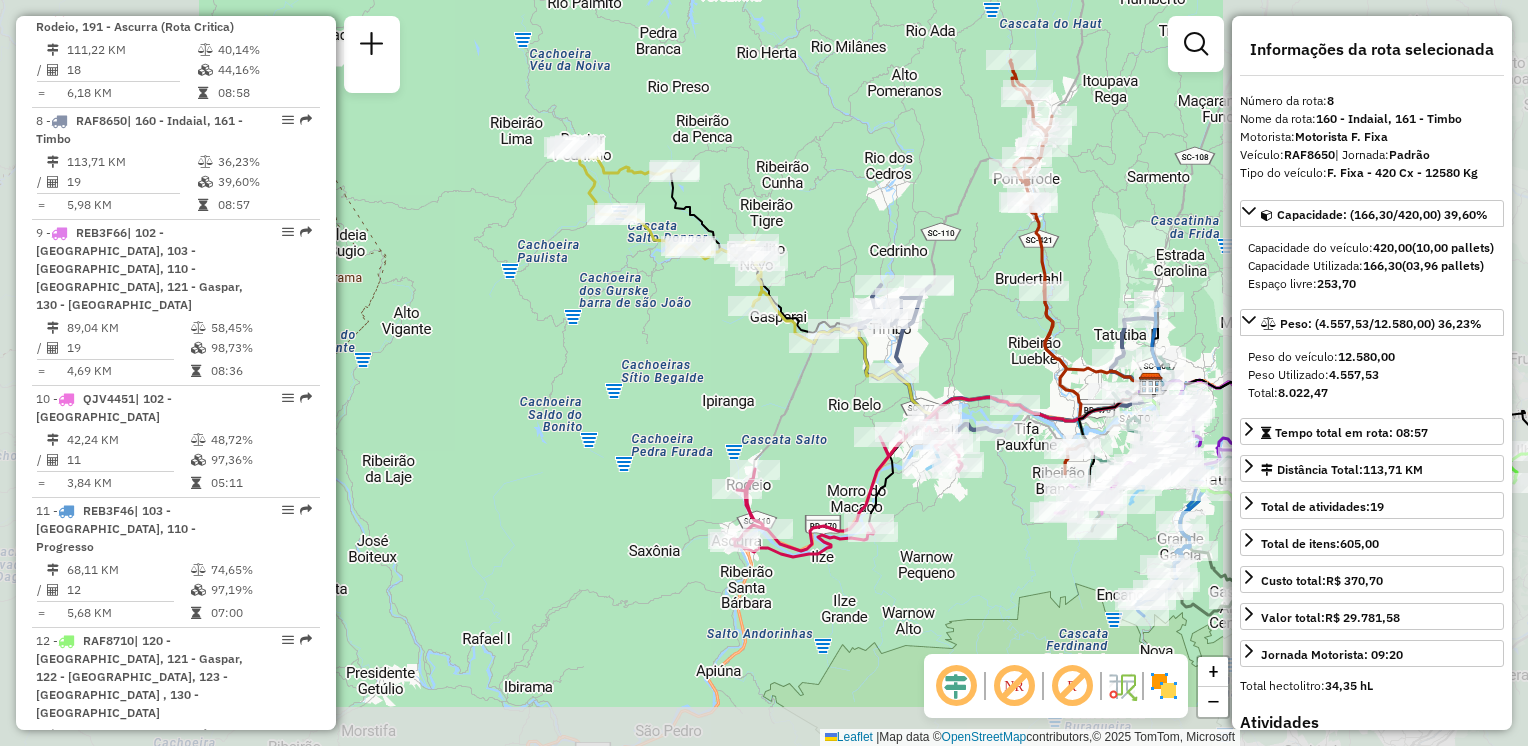 drag, startPoint x: 700, startPoint y: 315, endPoint x: 689, endPoint y: 294, distance: 23.70654 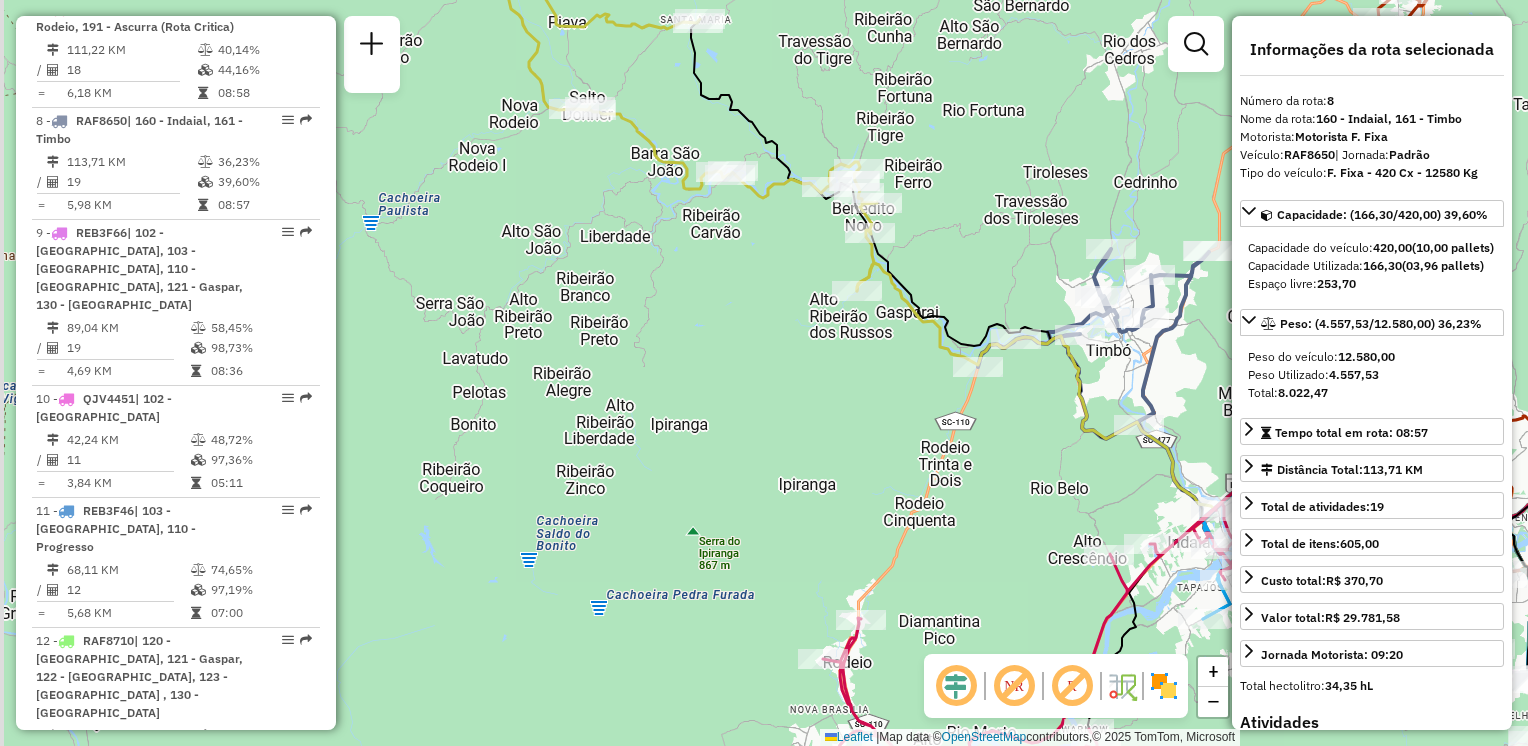 drag, startPoint x: 602, startPoint y: 438, endPoint x: 792, endPoint y: 471, distance: 192.8445 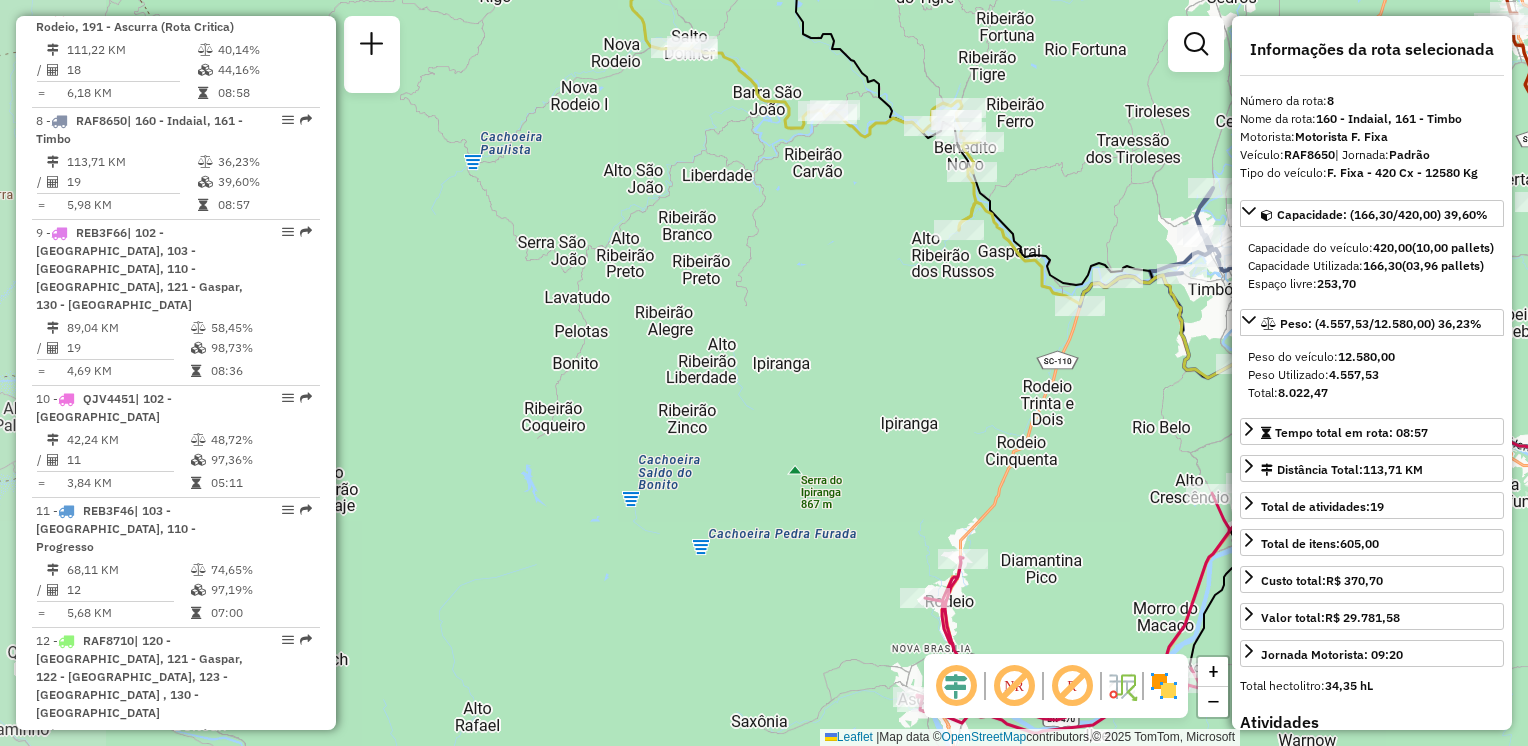 drag, startPoint x: 792, startPoint y: 471, endPoint x: 760, endPoint y: 329, distance: 145.56099 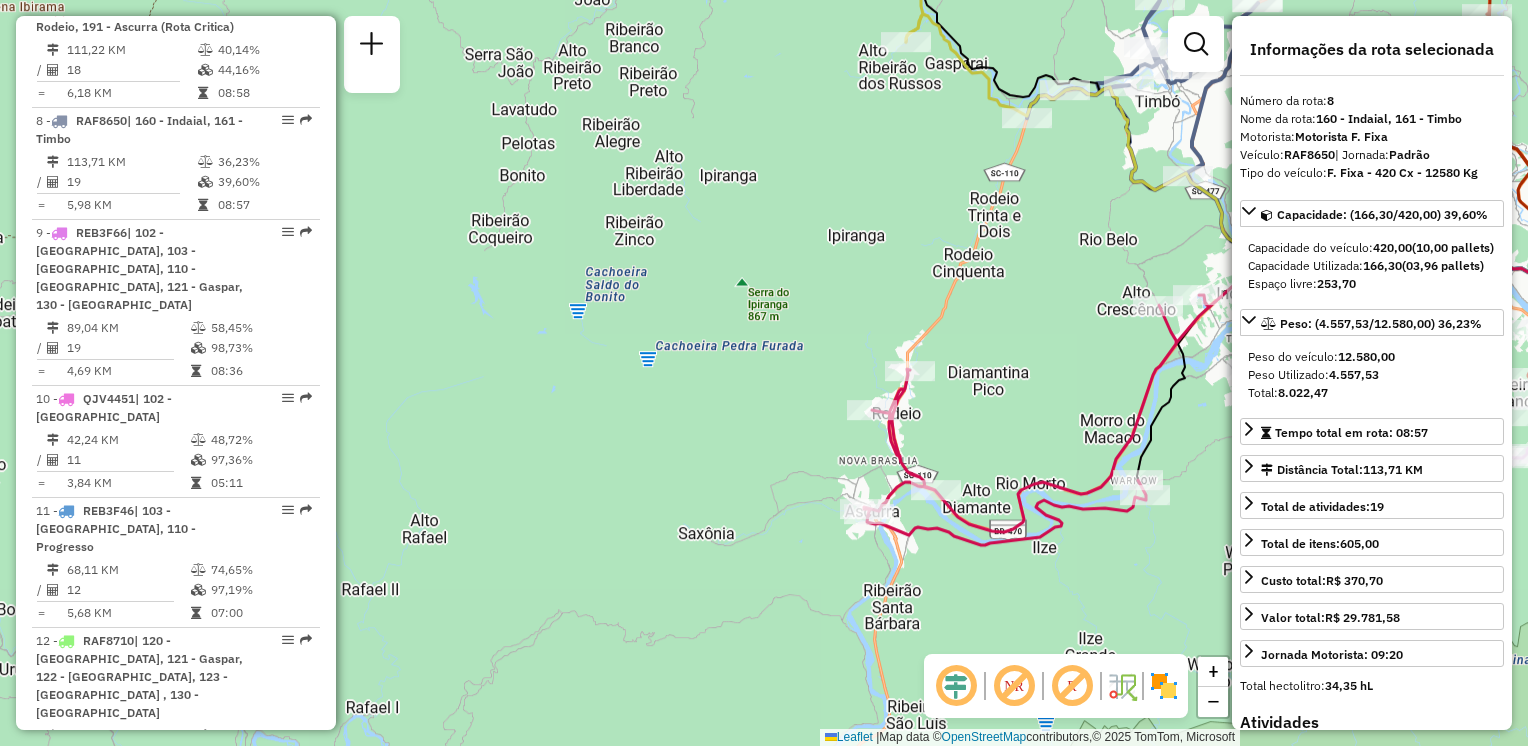 drag, startPoint x: 780, startPoint y: 350, endPoint x: 700, endPoint y: 170, distance: 196.97716 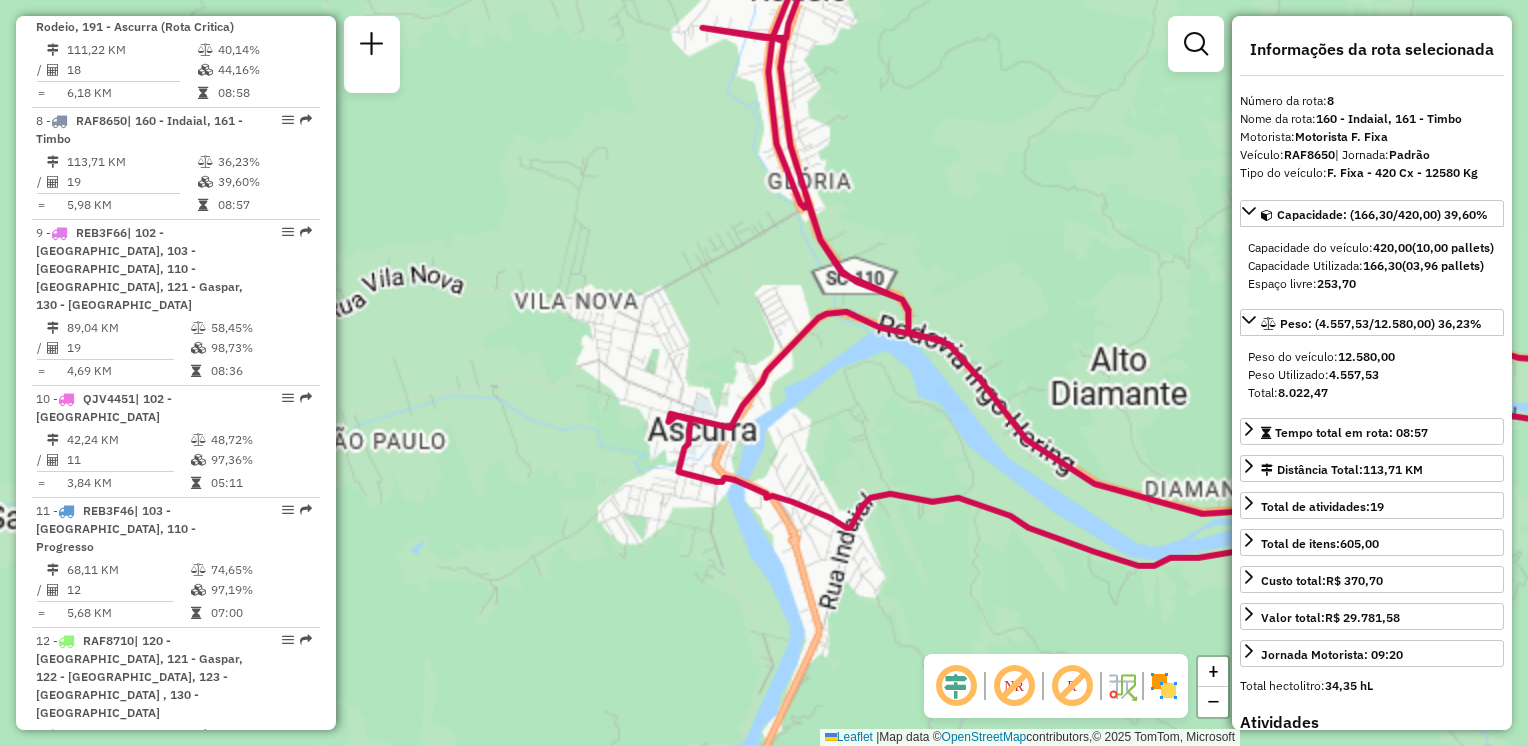 drag, startPoint x: 869, startPoint y: 448, endPoint x: 972, endPoint y: 426, distance: 105.32331 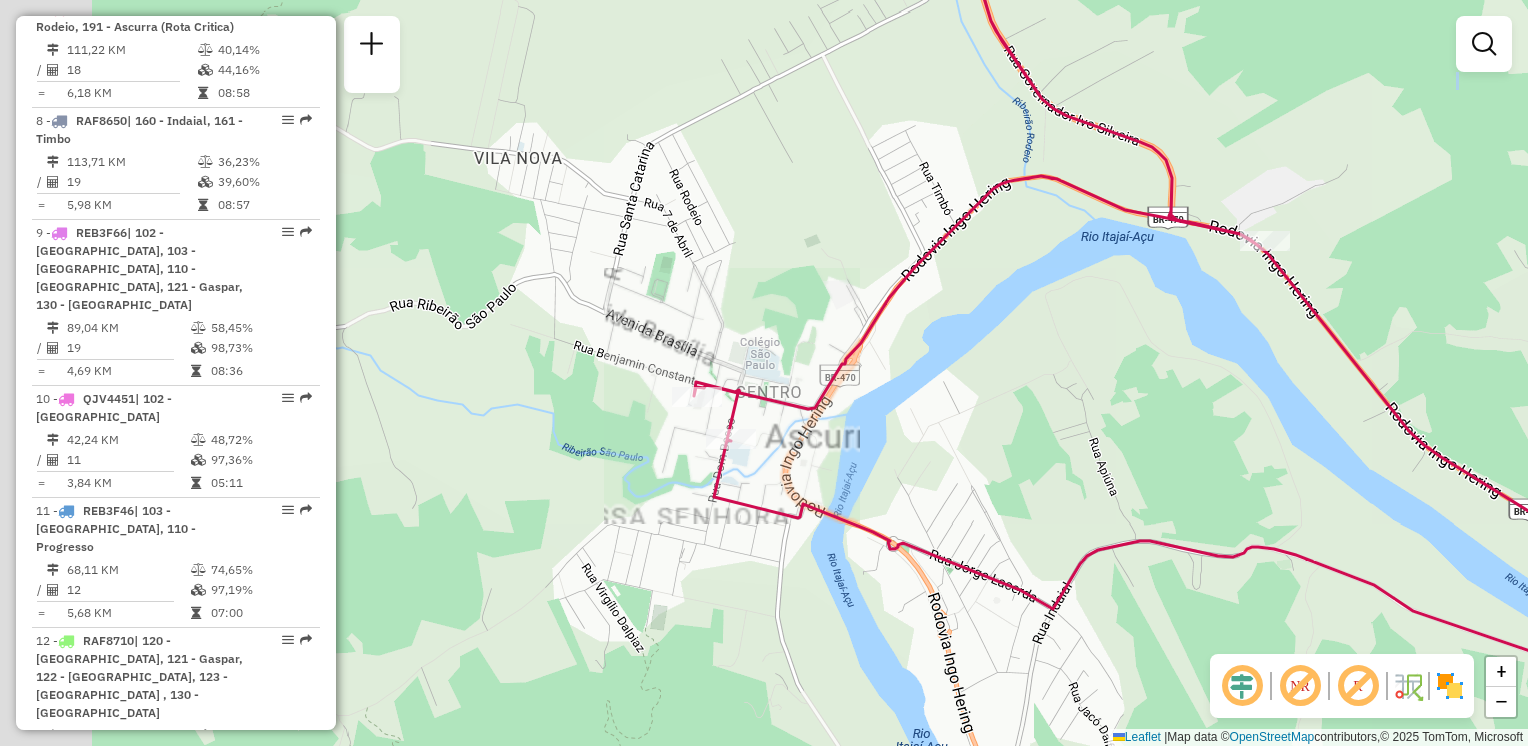 drag, startPoint x: 745, startPoint y: 442, endPoint x: 907, endPoint y: 440, distance: 162.01234 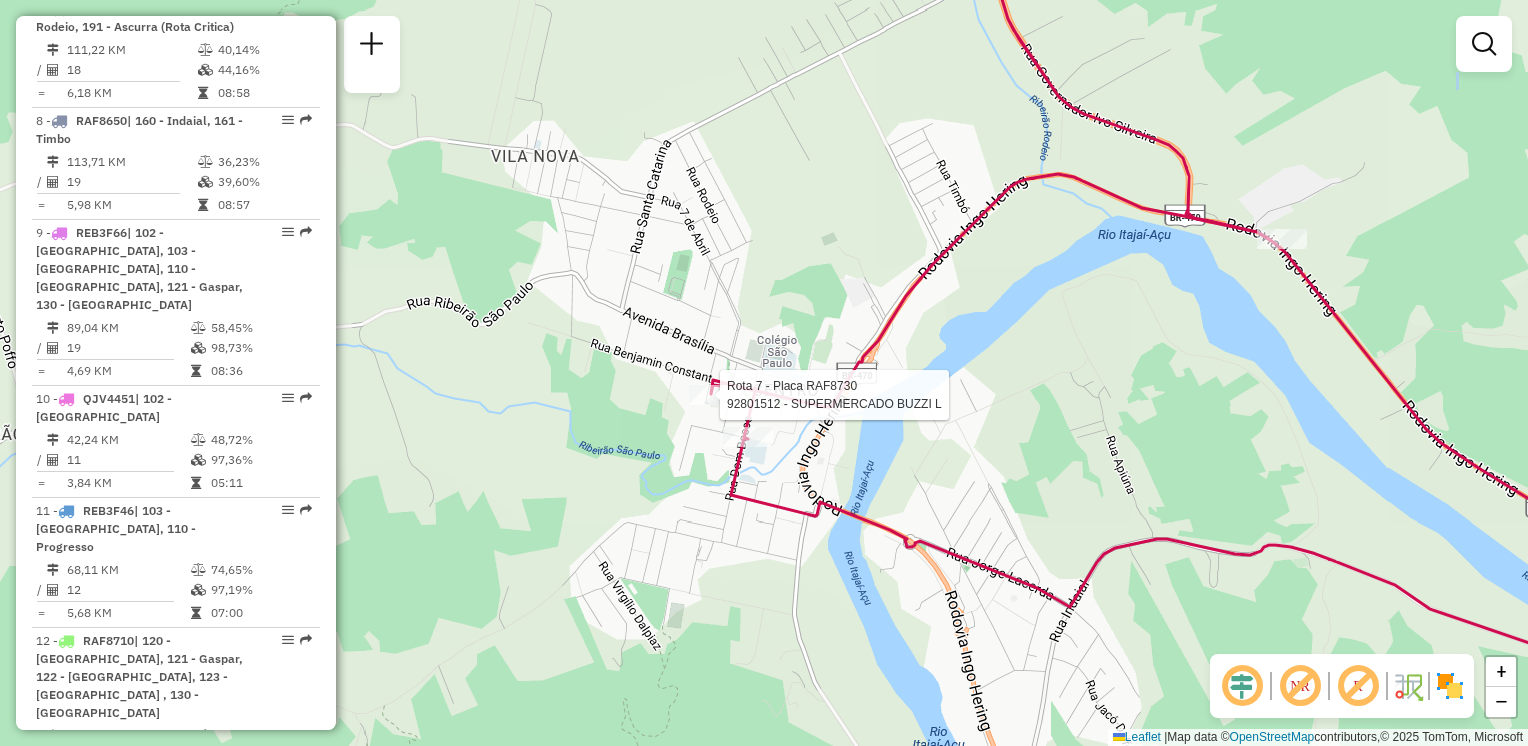 select on "**********" 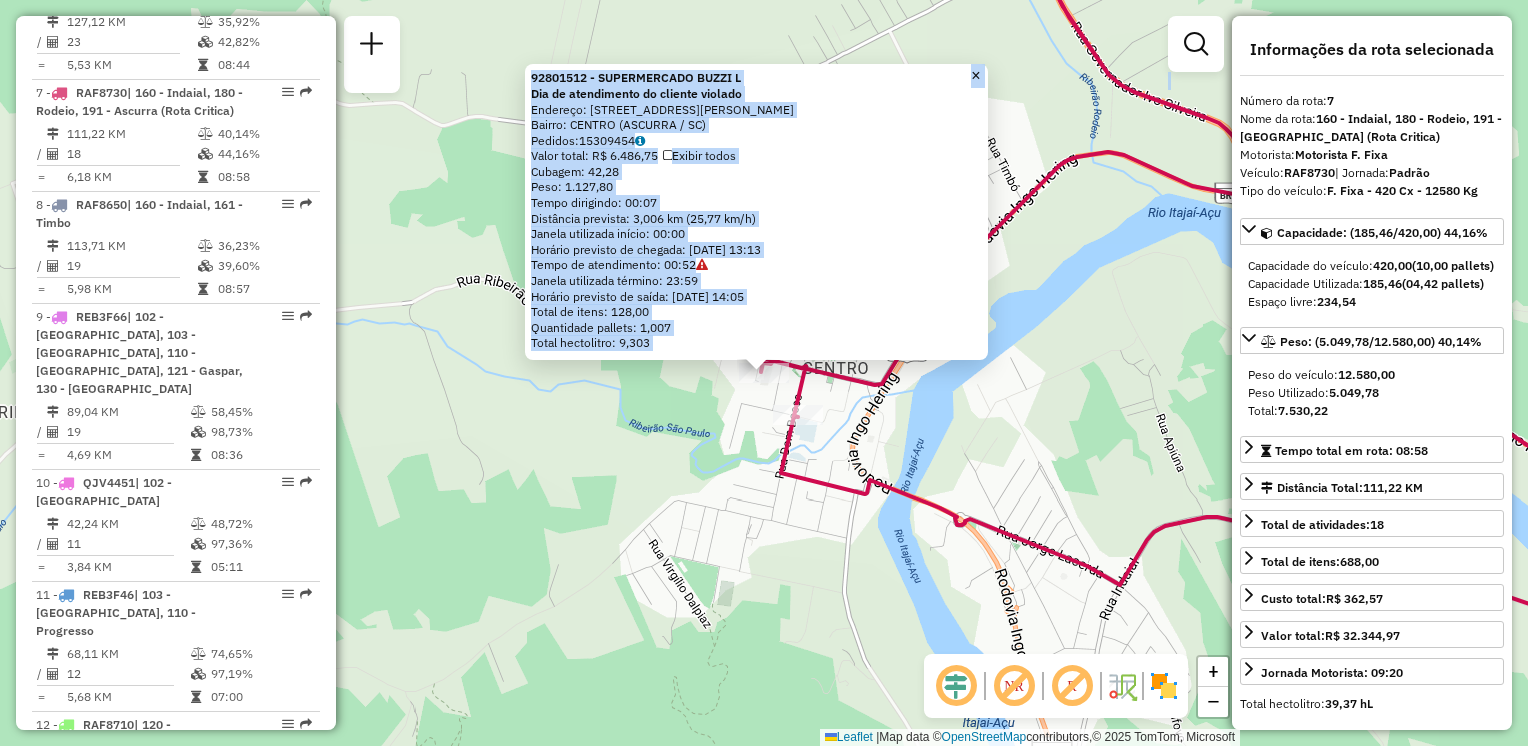 scroll, scrollTop: 1512, scrollLeft: 0, axis: vertical 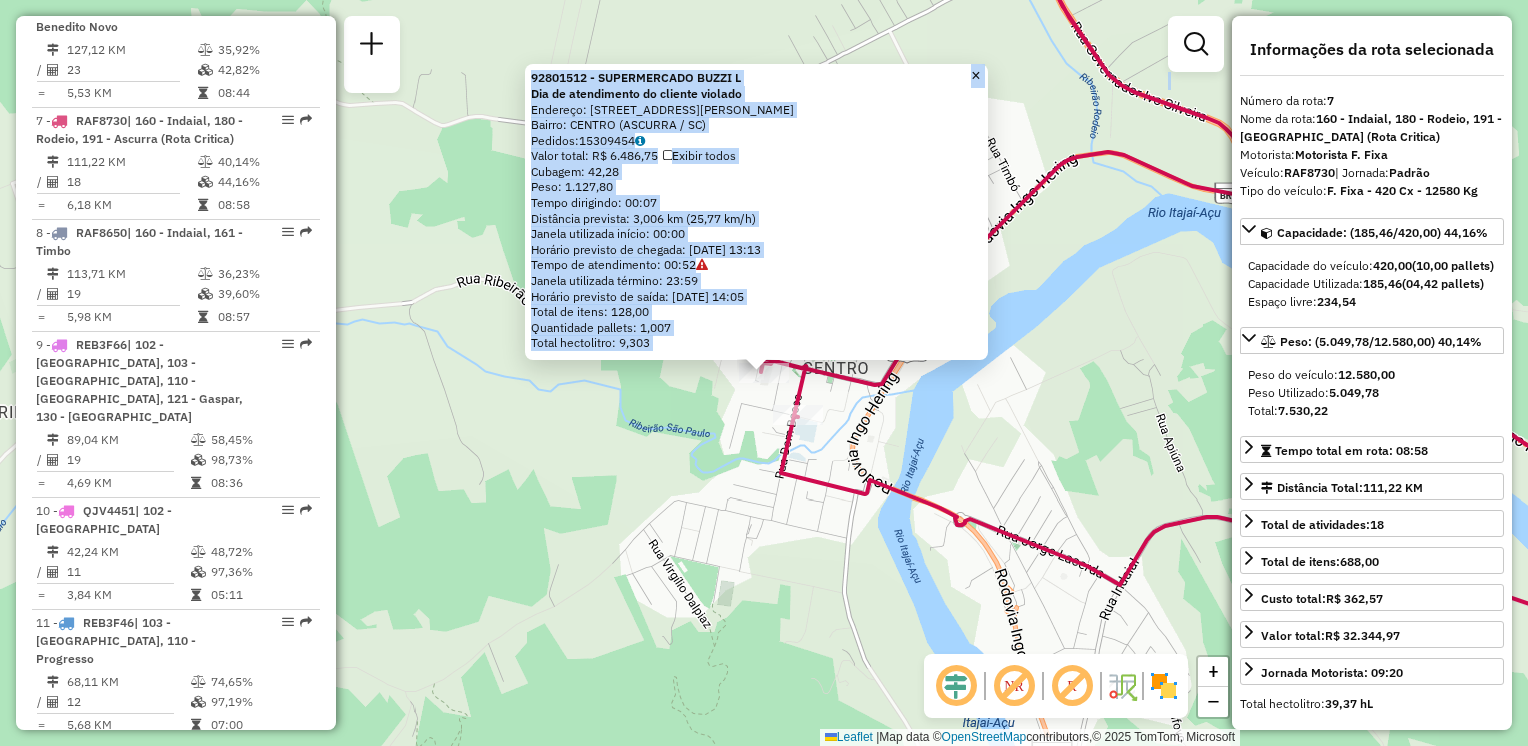 click on "92801512 - SUPERMERCADO BUZZI L Dia de atendimento do cliente violado  Endereço: R   BENJAMIN CONSTANT             481   Bairro: CENTRO (ASCURRA / SC)   Pedidos:  15309454   Valor total: R$ 6.486,75   Exibir todos   Cubagem: 42,28  Peso: 1.127,80  Tempo dirigindo: 00:07   Distância prevista: 3,006 km (25,77 km/h)   Janela utilizada início: 00:00   Horário previsto de chegada: 16/07/2025 13:13   Tempo de atendimento: 00:52   Janela utilizada término: 23:59   Horário previsto de saída: 16/07/2025 14:05   Total de itens: 128,00   Quantidade pallets: 1,007   Total hectolitro: 9,303  × Janela de atendimento Grade de atendimento Capacidade Transportadoras Veículos Cliente Pedidos  Rotas Selecione os dias de semana para filtrar as janelas de atendimento  Seg   Ter   Qua   Qui   Sex   Sáb   Dom  Informe o período da janela de atendimento: De: Até:  Filtrar exatamente a janela do cliente  Considerar janela de atendimento padrão  Selecione os dias de semana para filtrar as grades de atendimento  Seg   Ter" 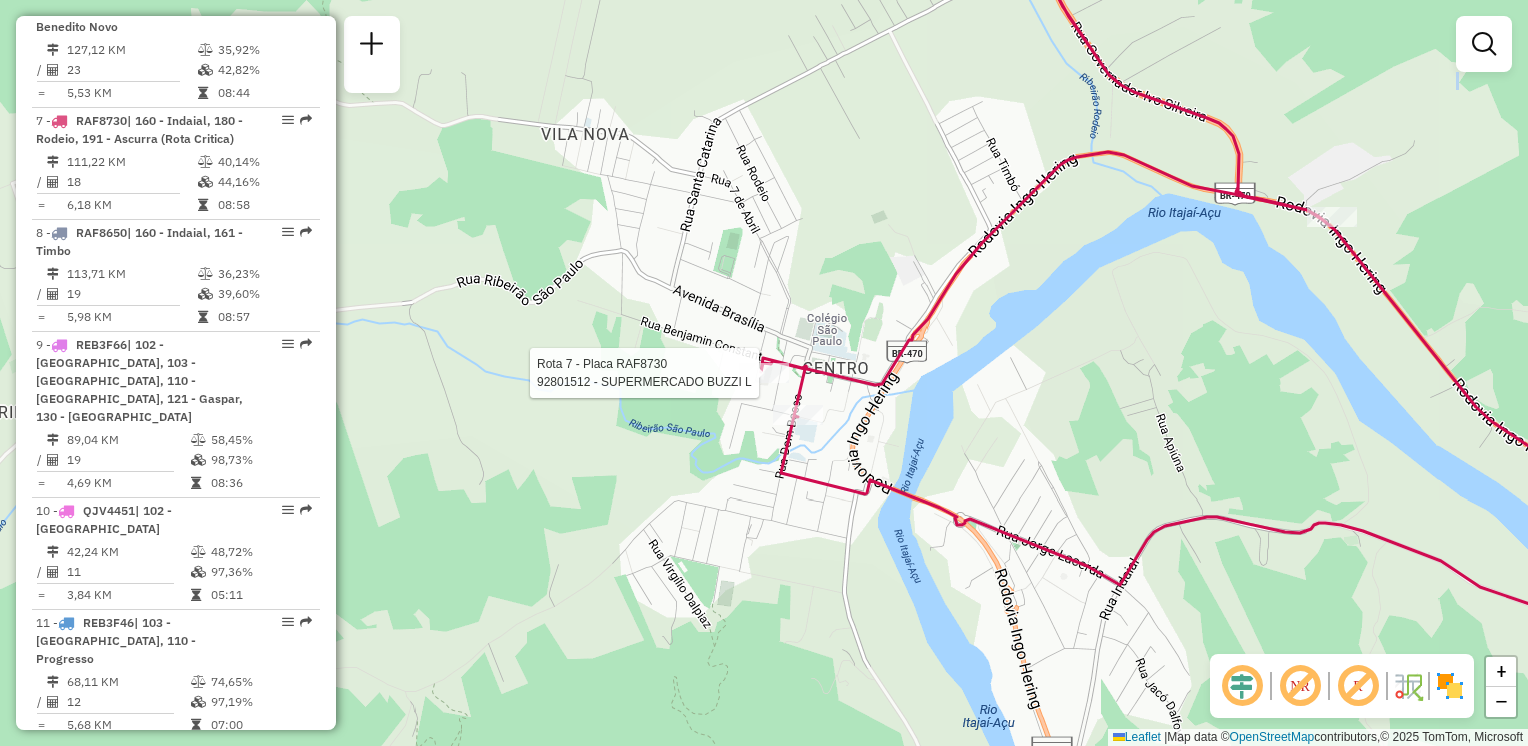 click 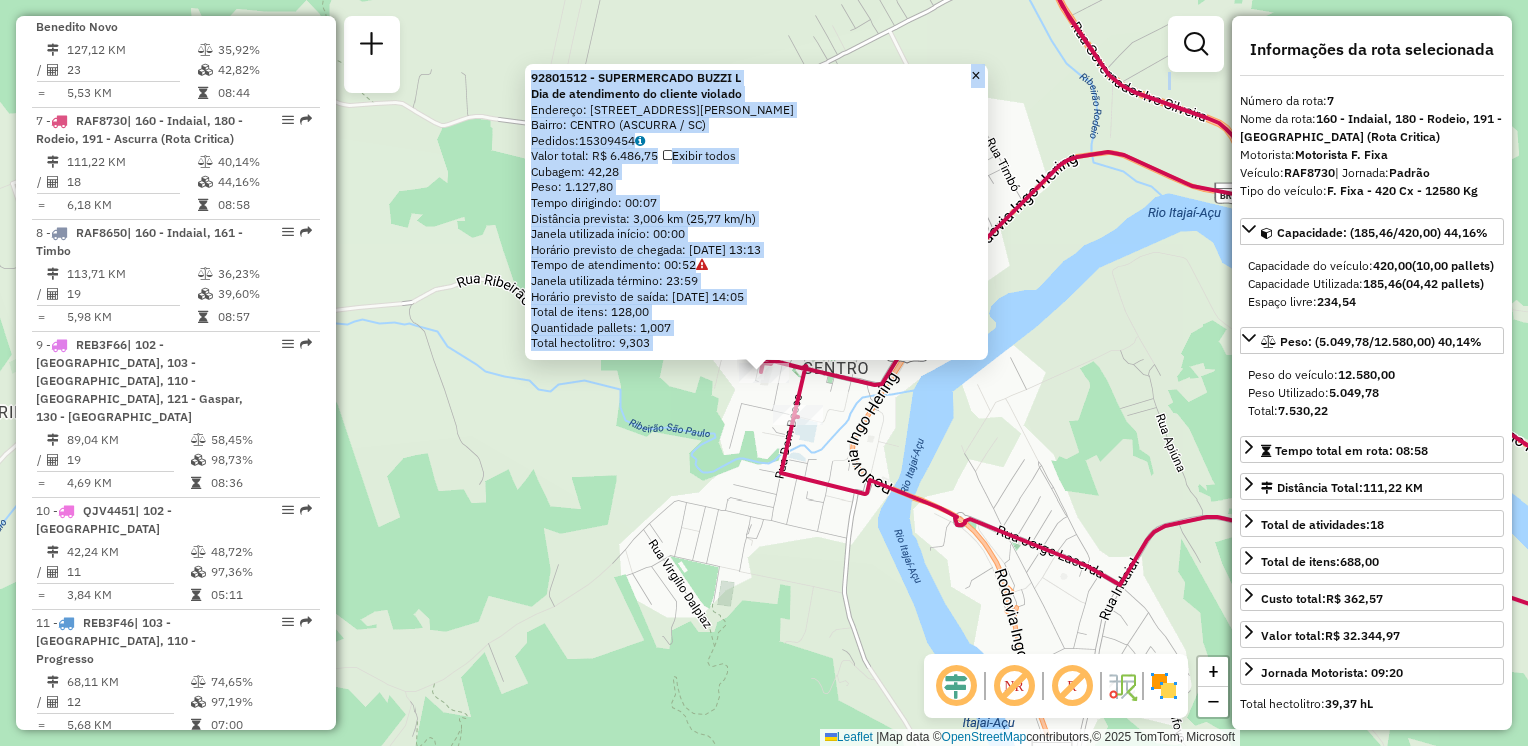 click on "92801512 - SUPERMERCADO BUZZI L Dia de atendimento do cliente violado  Endereço: R   BENJAMIN CONSTANT             481   Bairro: CENTRO (ASCURRA / SC)   Pedidos:  15309454   Valor total: R$ 6.486,75   Exibir todos   Cubagem: 42,28  Peso: 1.127,80  Tempo dirigindo: 00:07   Distância prevista: 3,006 km (25,77 km/h)   Janela utilizada início: 00:00   Horário previsto de chegada: 16/07/2025 13:13   Tempo de atendimento: 00:52   Janela utilizada término: 23:59   Horário previsto de saída: 16/07/2025 14:05   Total de itens: 128,00   Quantidade pallets: 1,007   Total hectolitro: 9,303  × Janela de atendimento Grade de atendimento Capacidade Transportadoras Veículos Cliente Pedidos  Rotas Selecione os dias de semana para filtrar as janelas de atendimento  Seg   Ter   Qua   Qui   Sex   Sáb   Dom  Informe o período da janela de atendimento: De: Até:  Filtrar exatamente a janela do cliente  Considerar janela de atendimento padrão  Selecione os dias de semana para filtrar as grades de atendimento  Seg   Ter" 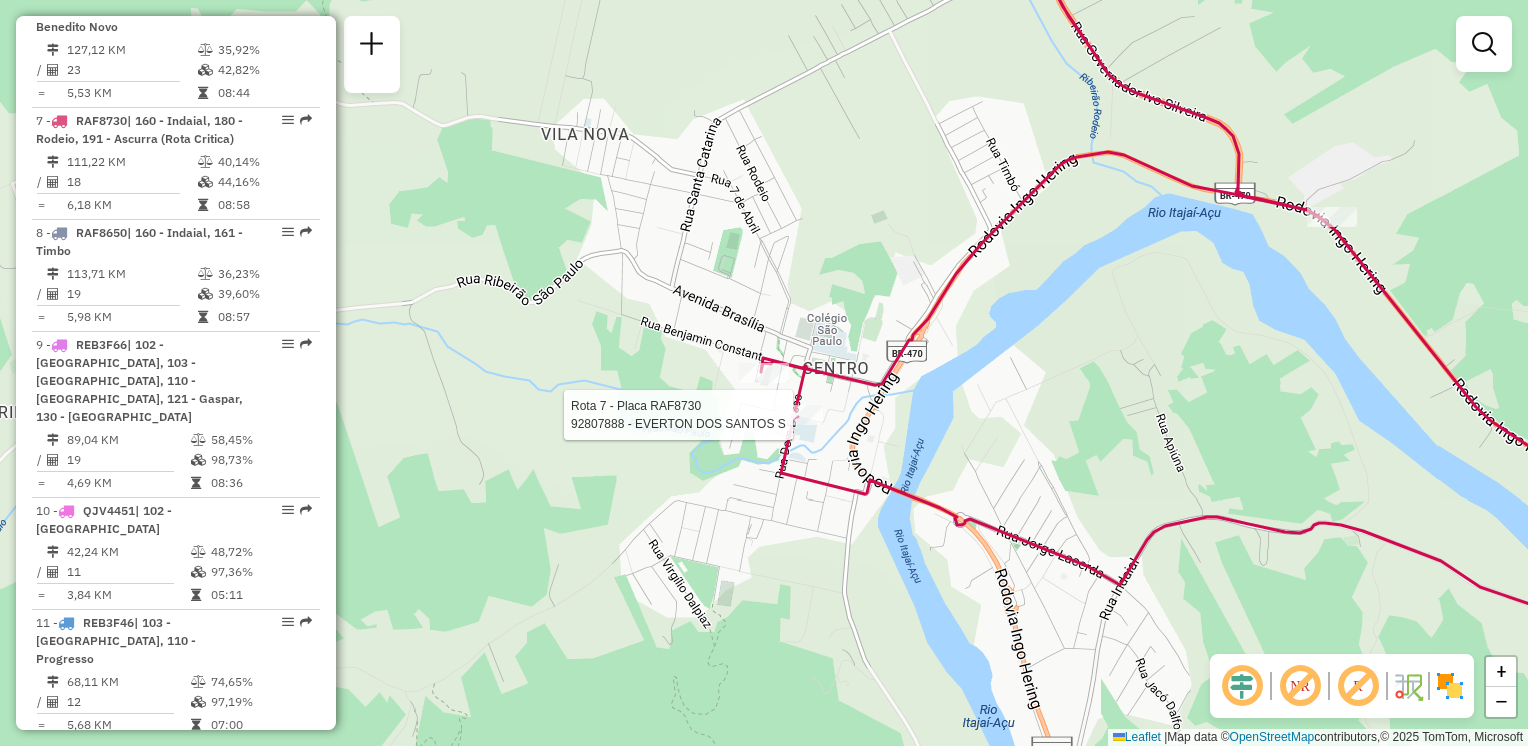 select on "**********" 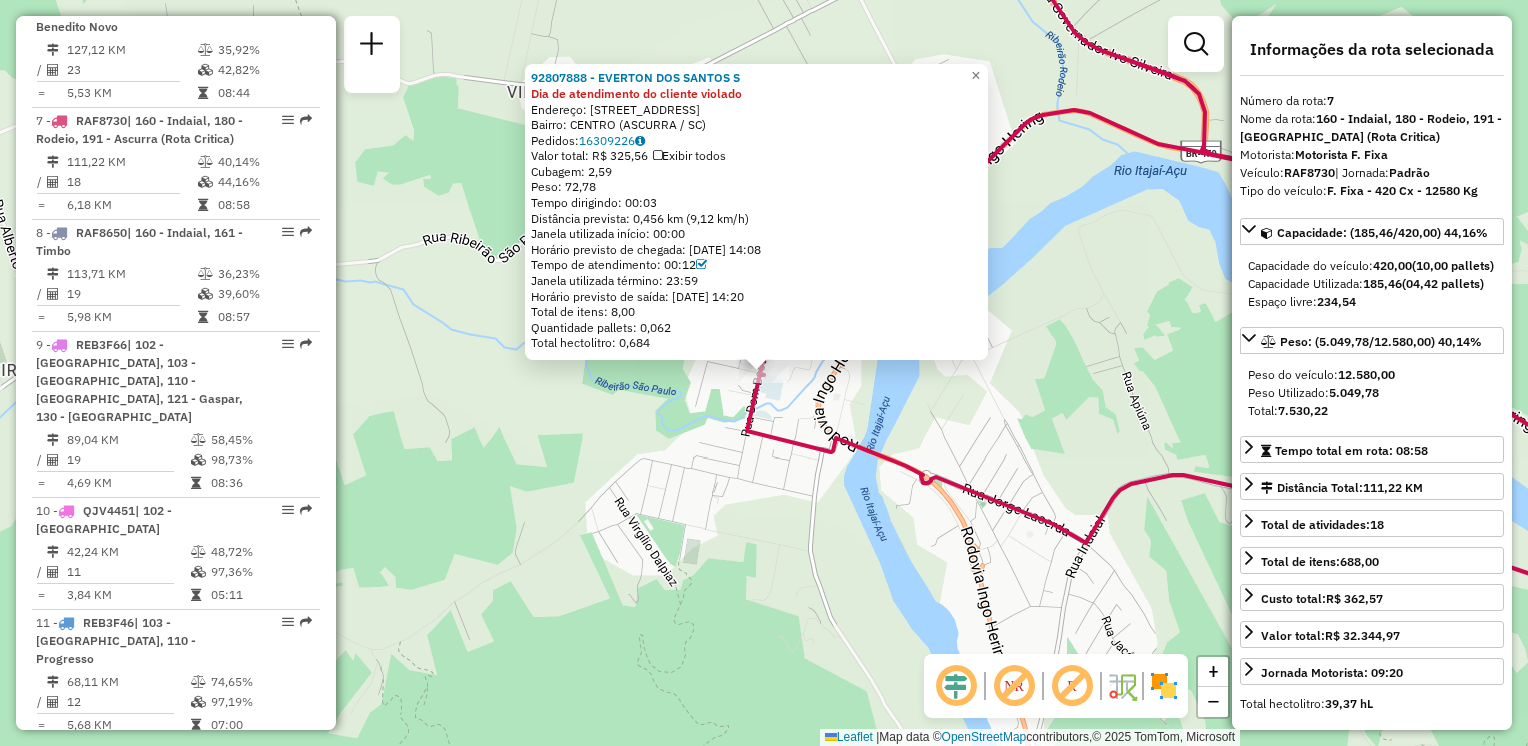click on "92807888 - EVERTON DOS SANTOS S Dia de atendimento do cliente violado  Endereço: R   R DOM BOSCO                   295   Bairro: CENTRO (ASCURRA / SC)   Pedidos:  16309226   Valor total: R$ 325,56   Exibir todos   Cubagem: 2,59  Peso: 72,78  Tempo dirigindo: 00:03   Distância prevista: 0,456 km (9,12 km/h)   Janela utilizada início: 00:00   Horário previsto de chegada: 16/07/2025 14:08   Tempo de atendimento: 00:12   Janela utilizada término: 23:59   Horário previsto de saída: 16/07/2025 14:20   Total de itens: 8,00   Quantidade pallets: 0,062   Total hectolitro: 0,684  × Janela de atendimento Grade de atendimento Capacidade Transportadoras Veículos Cliente Pedidos  Rotas Selecione os dias de semana para filtrar as janelas de atendimento  Seg   Ter   Qua   Qui   Sex   Sáb   Dom  Informe o período da janela de atendimento: De: Até:  Filtrar exatamente a janela do cliente  Considerar janela de atendimento padrão  Selecione os dias de semana para filtrar as grades de atendimento  Seg   Ter   Qua  +" 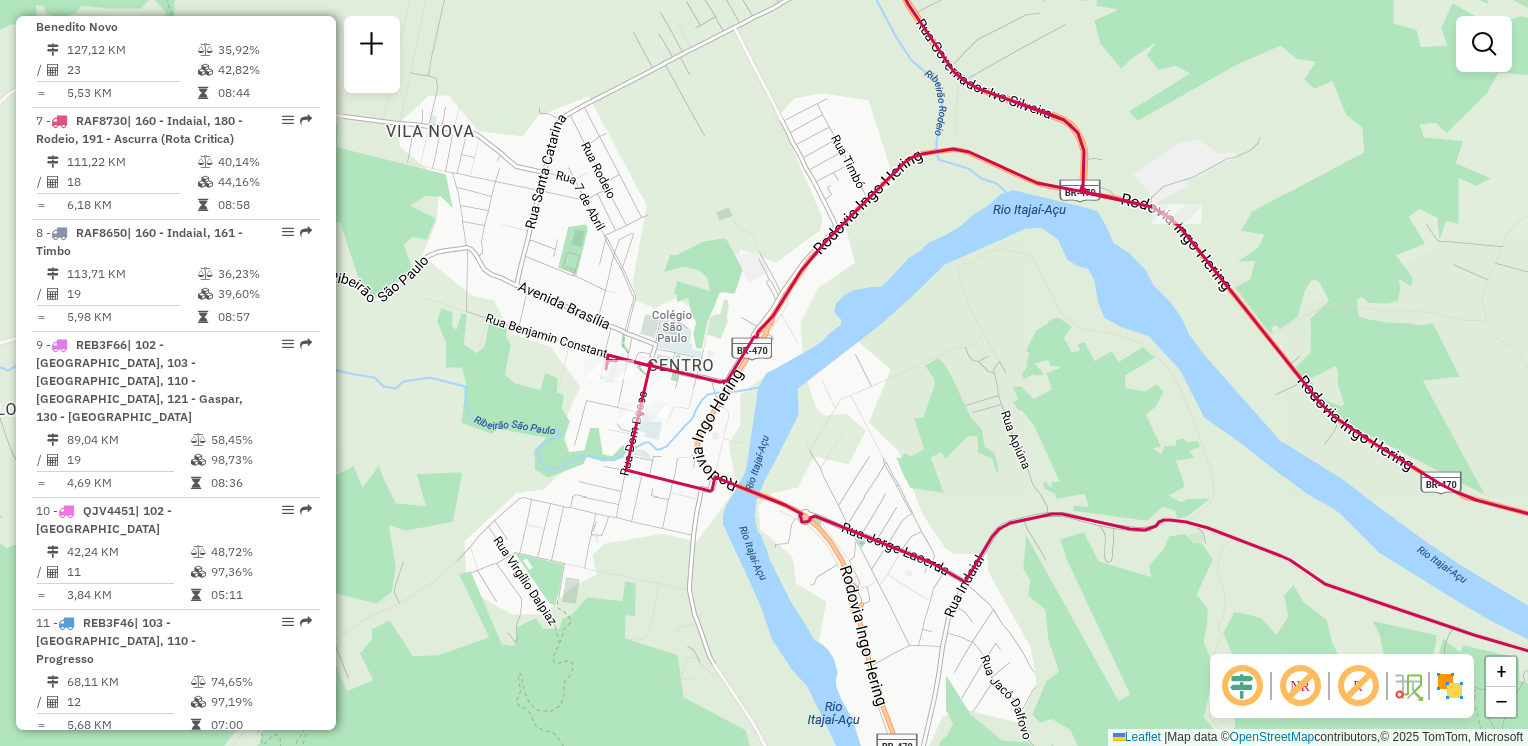 drag, startPoint x: 933, startPoint y: 433, endPoint x: 768, endPoint y: 483, distance: 172.4094 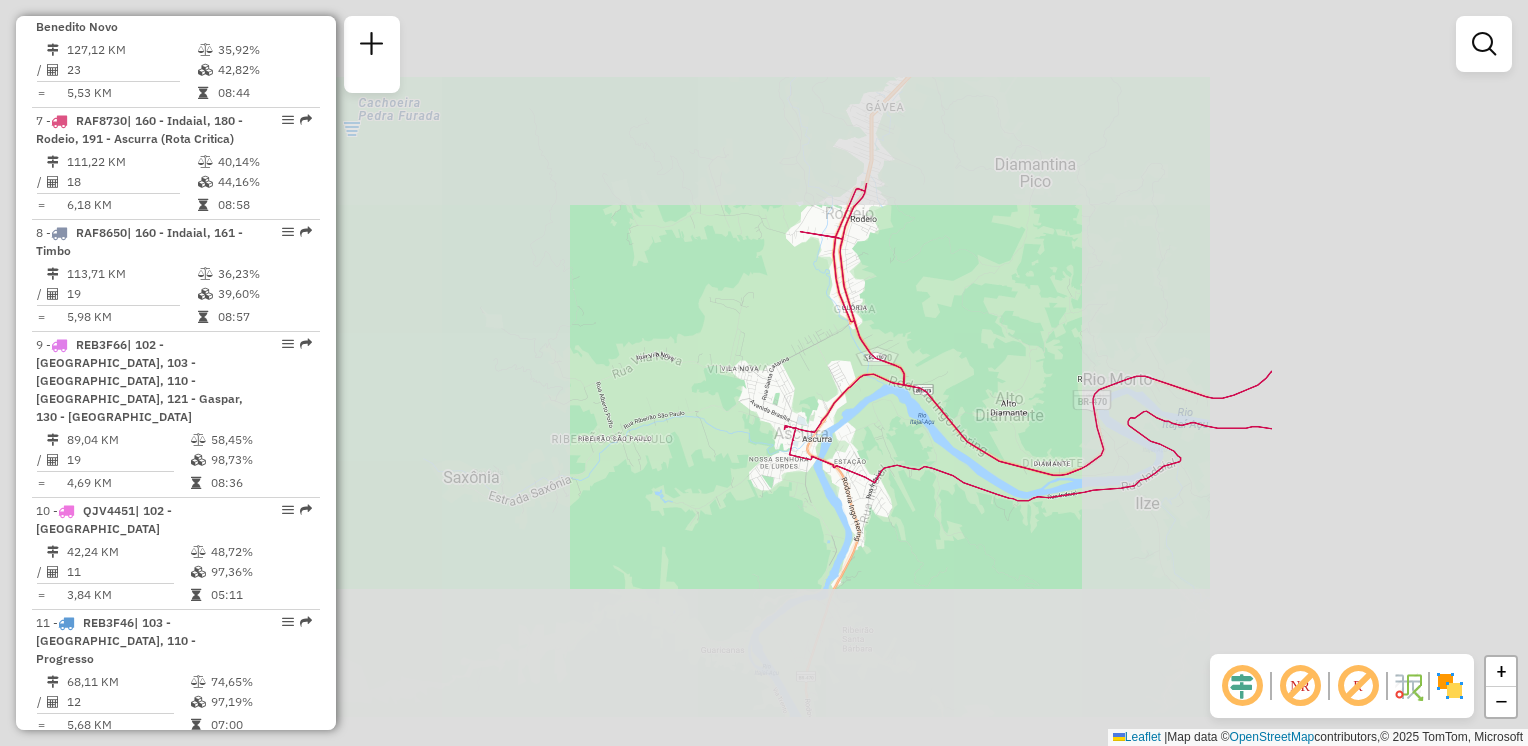 drag, startPoint x: 861, startPoint y: 442, endPoint x: 839, endPoint y: 472, distance: 37.202152 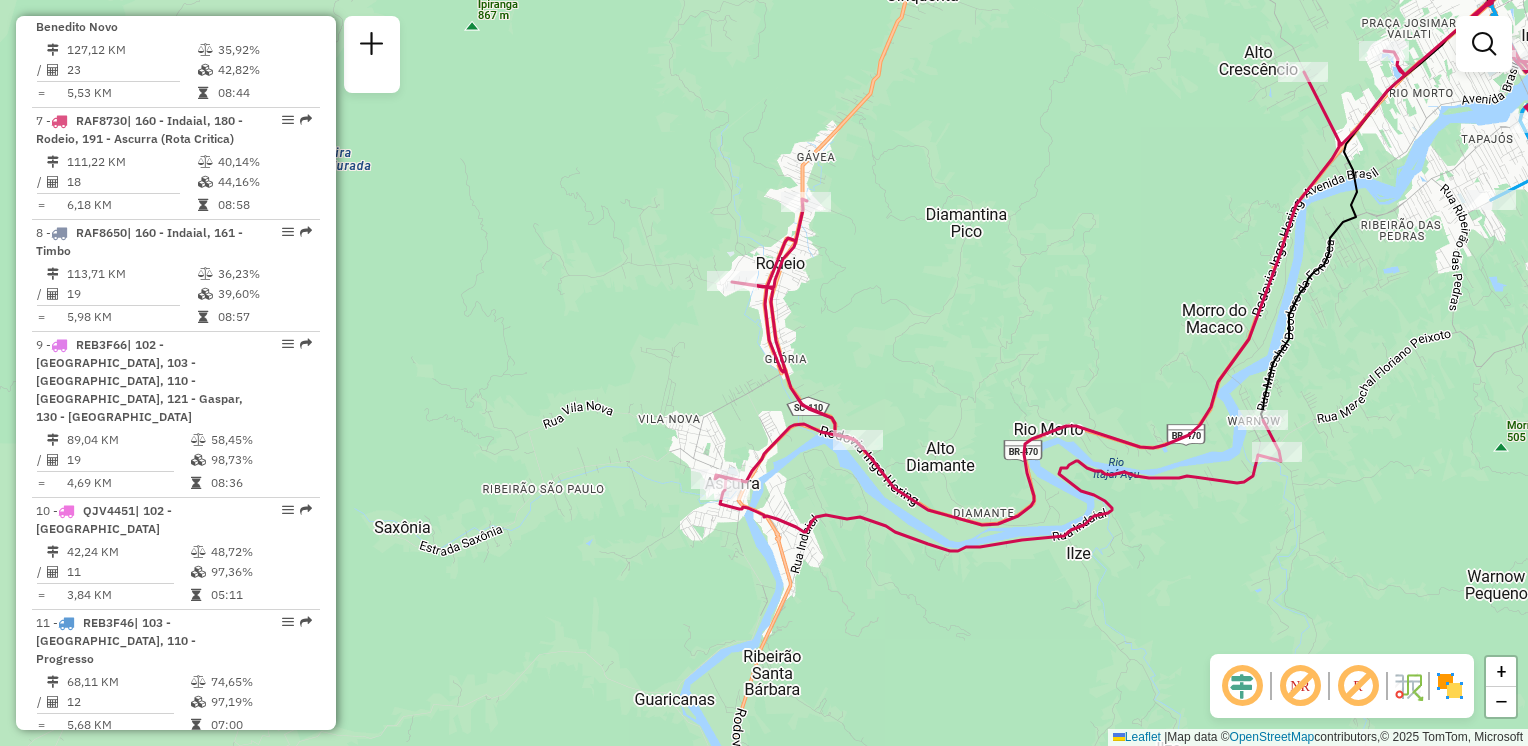 drag, startPoint x: 836, startPoint y: 462, endPoint x: 731, endPoint y: 513, distance: 116.73046 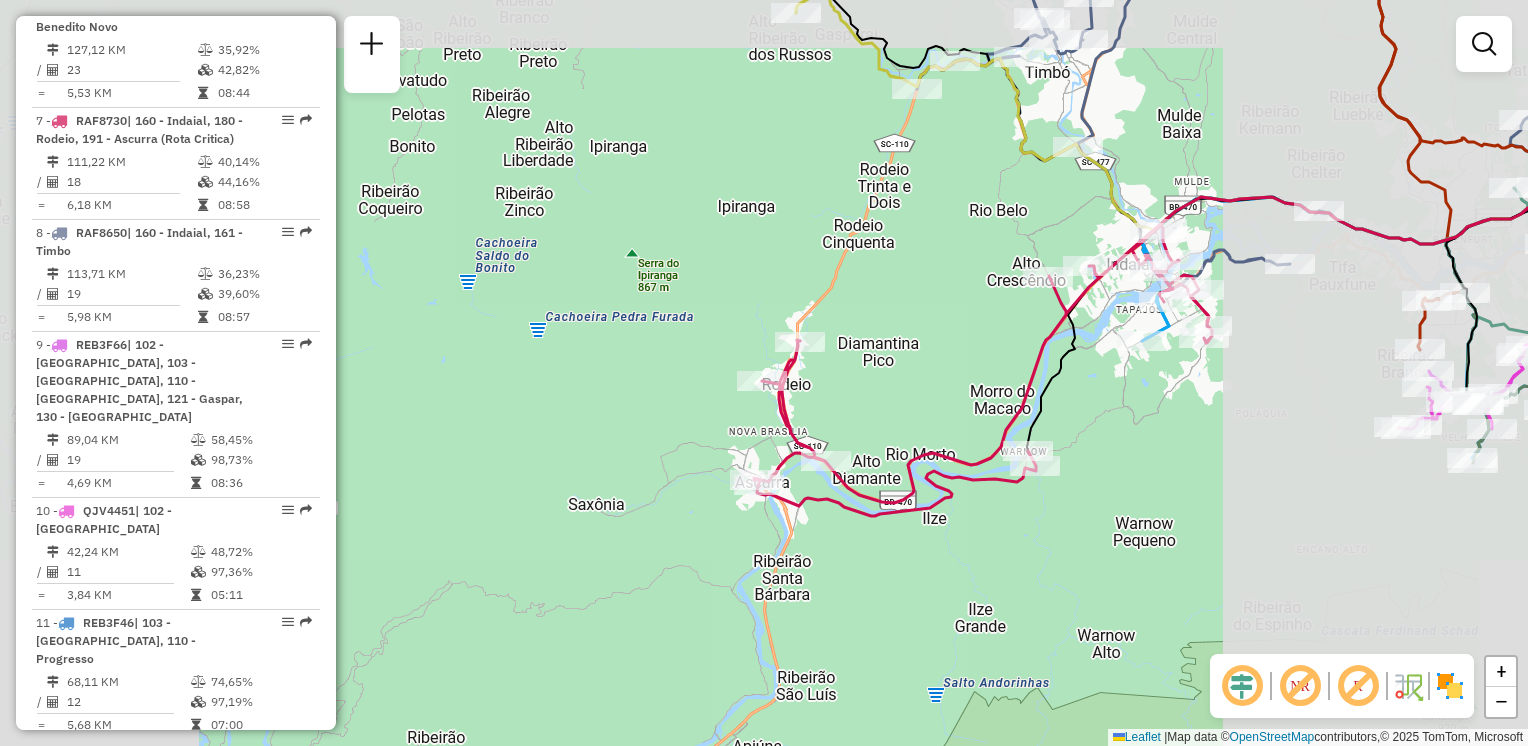 drag, startPoint x: 879, startPoint y: 361, endPoint x: 896, endPoint y: 439, distance: 79.83107 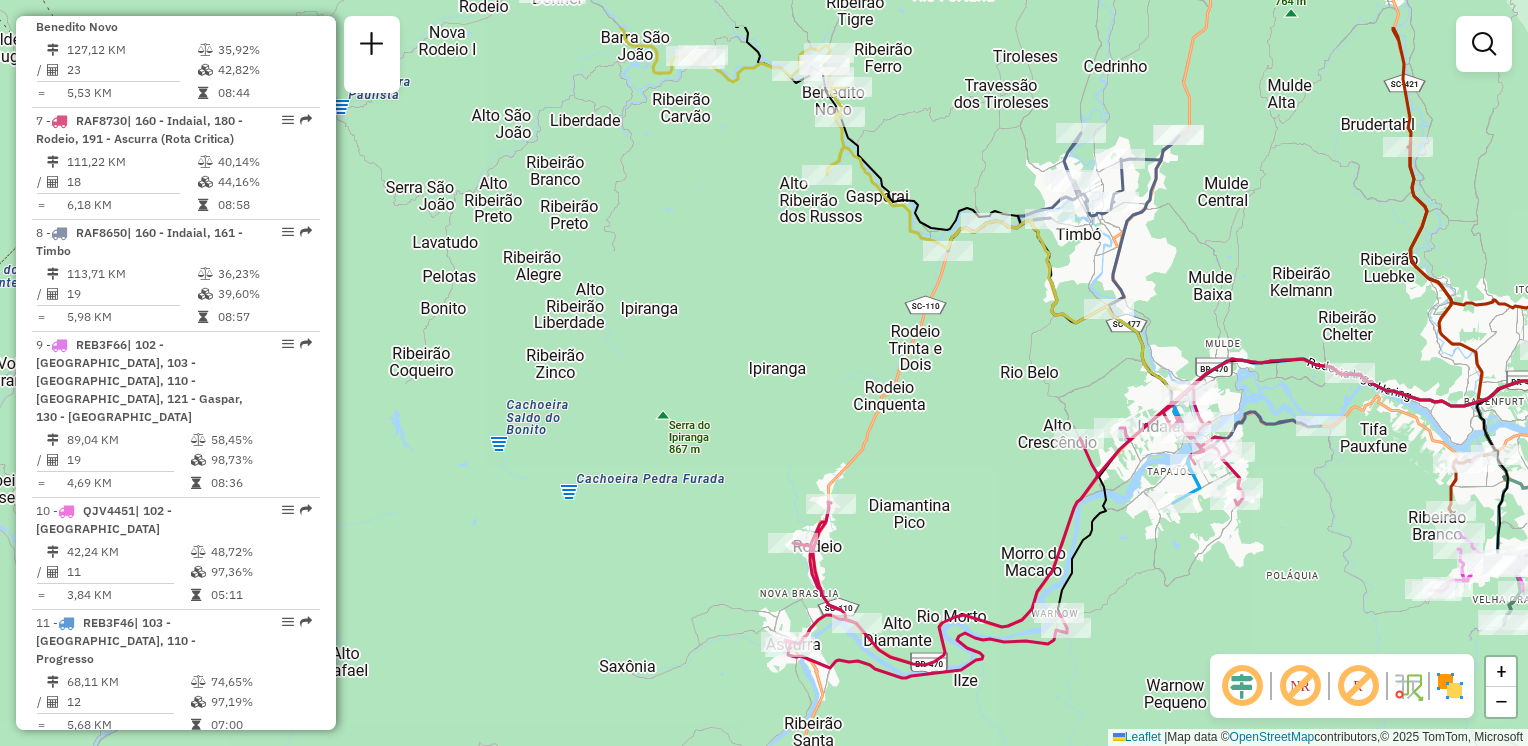 drag, startPoint x: 889, startPoint y: 324, endPoint x: 919, endPoint y: 482, distance: 160.82289 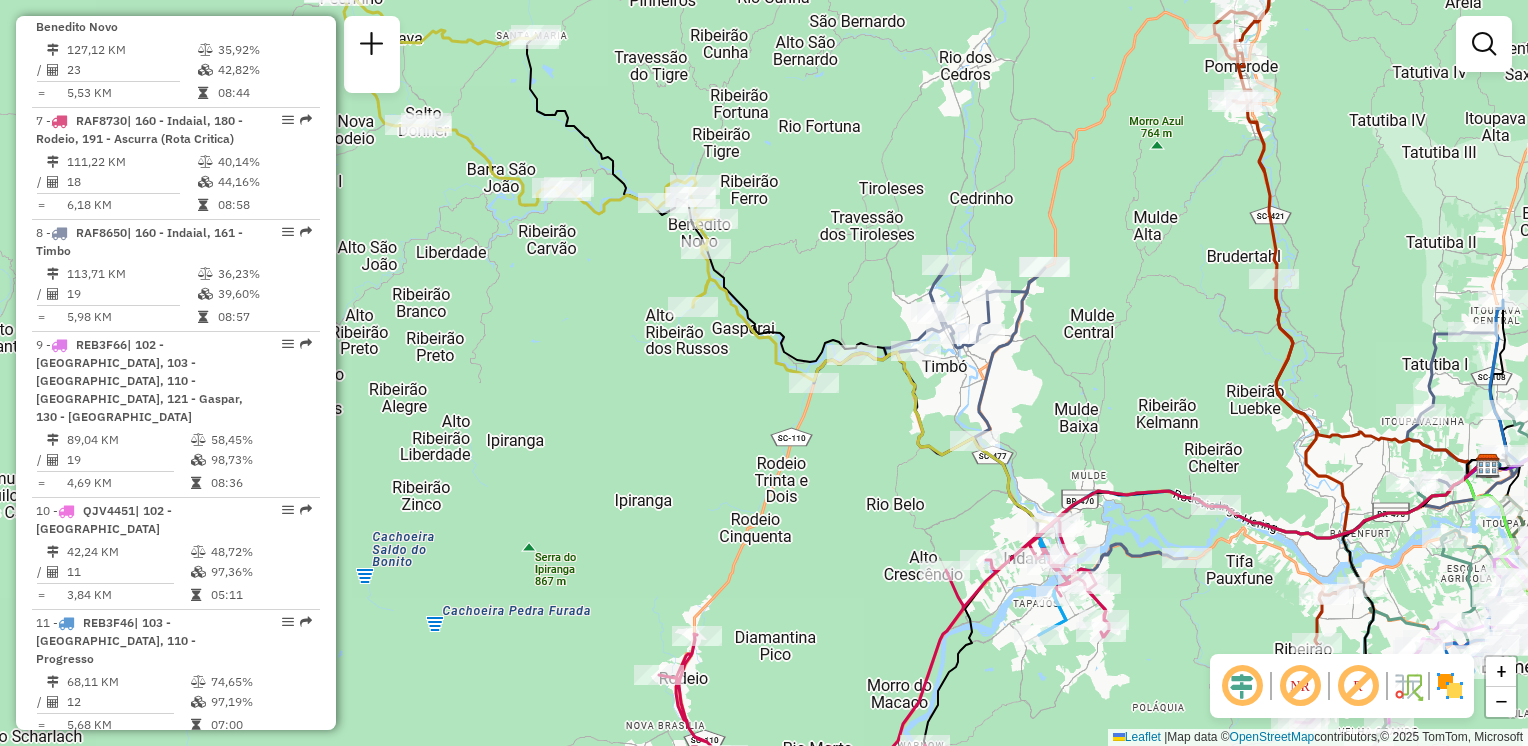 drag, startPoint x: 948, startPoint y: 399, endPoint x: 811, endPoint y: 430, distance: 140.46352 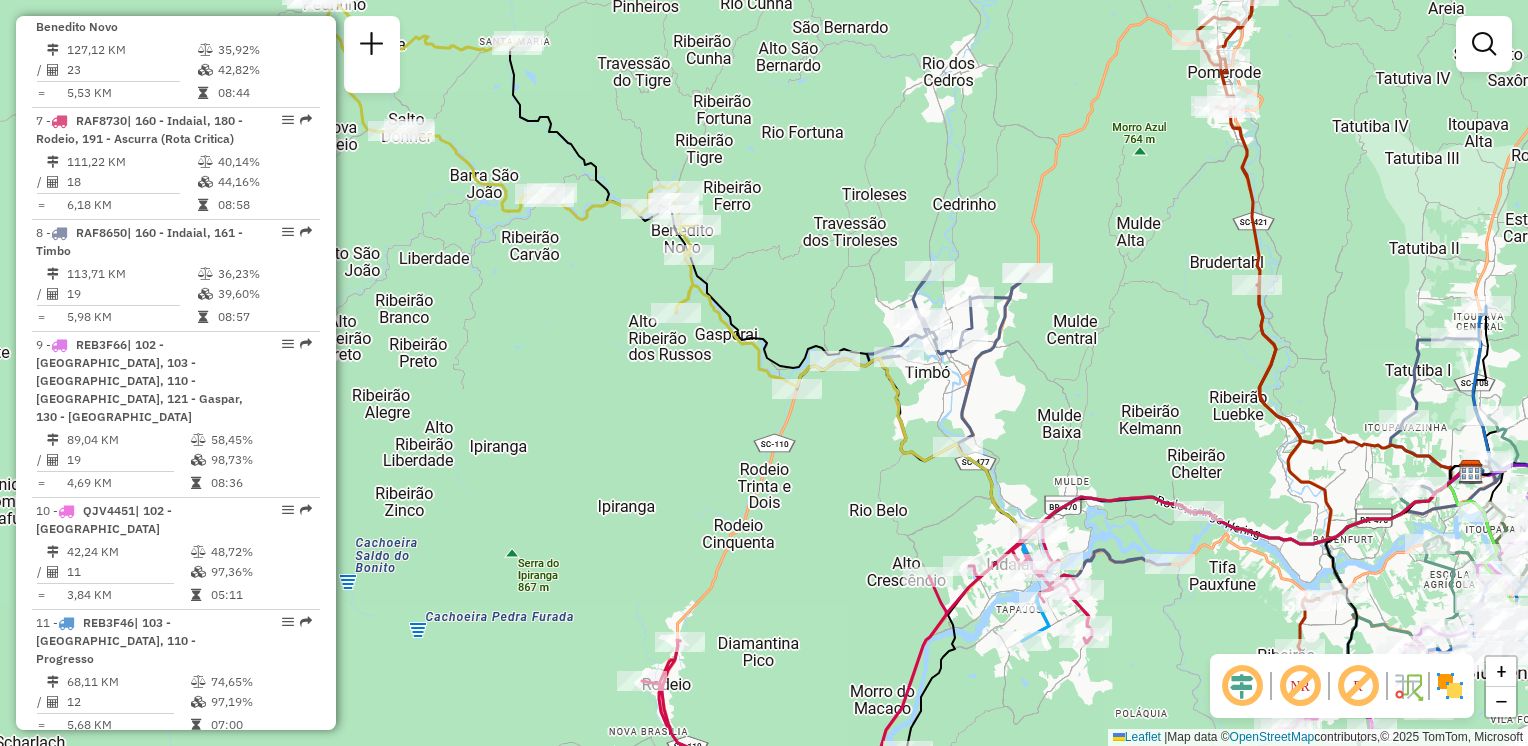 drag, startPoint x: 1043, startPoint y: 399, endPoint x: 1021, endPoint y: 331, distance: 71.470276 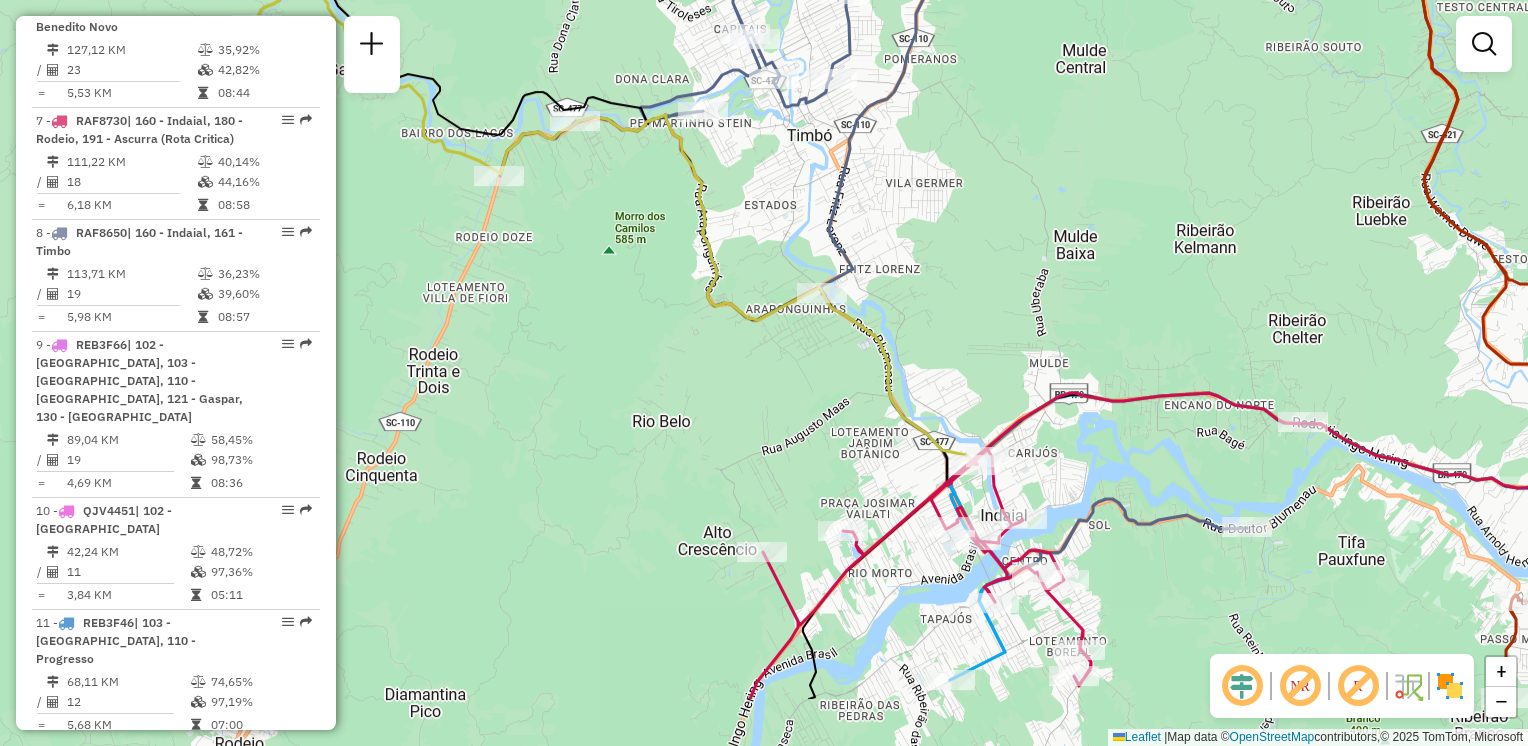 drag, startPoint x: 995, startPoint y: 407, endPoint x: 945, endPoint y: 278, distance: 138.351 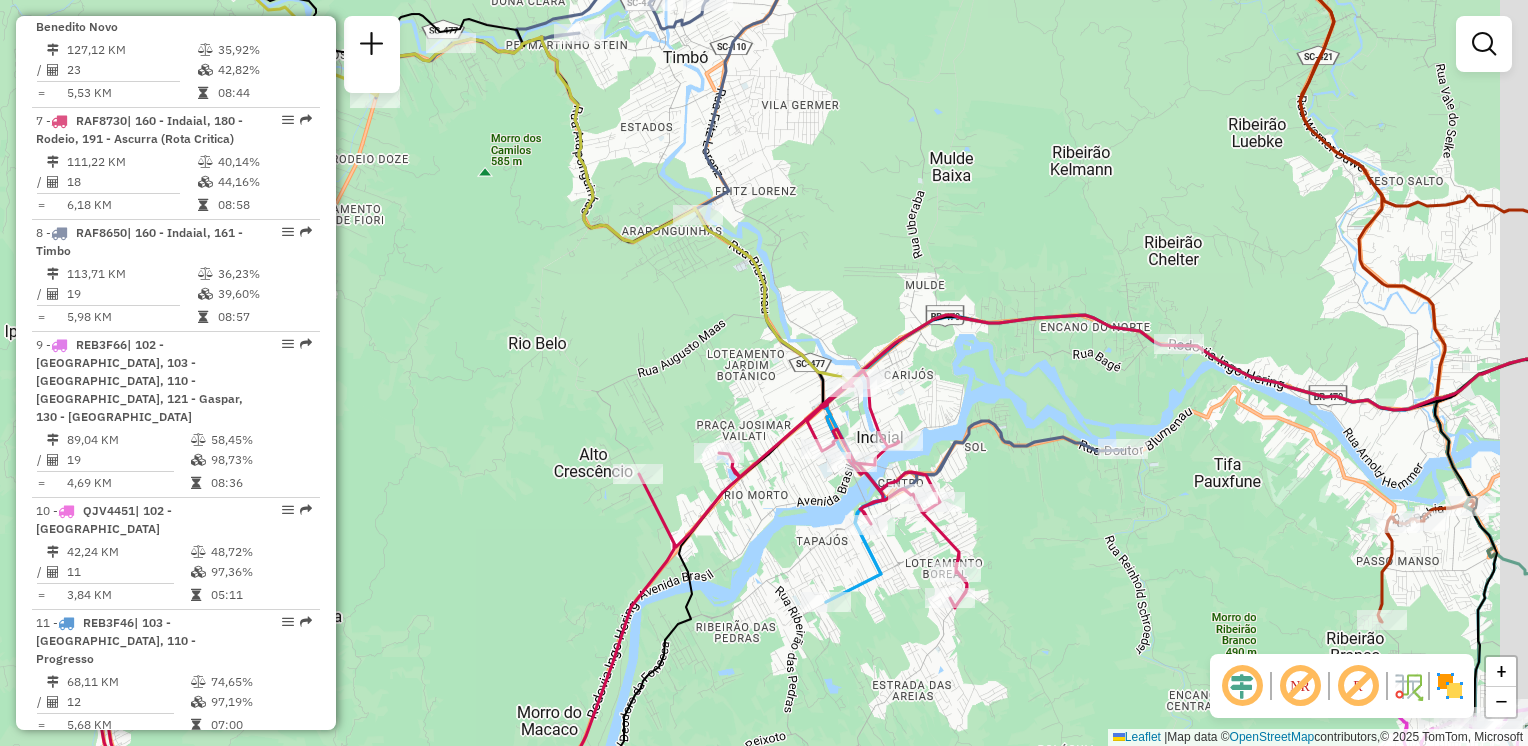 drag, startPoint x: 1011, startPoint y: 329, endPoint x: 948, endPoint y: 303, distance: 68.154236 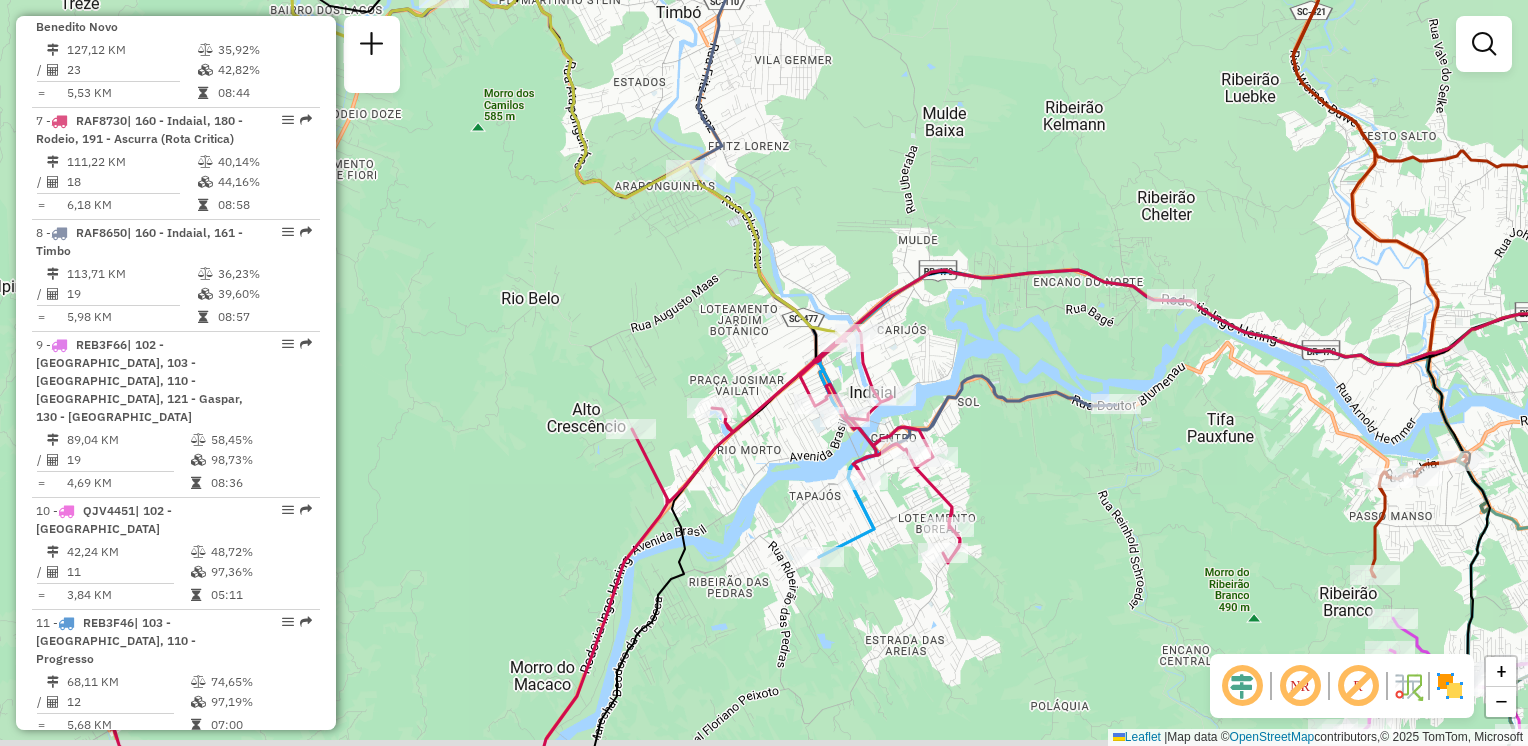 drag, startPoint x: 976, startPoint y: 402, endPoint x: 963, endPoint y: 322, distance: 81.04937 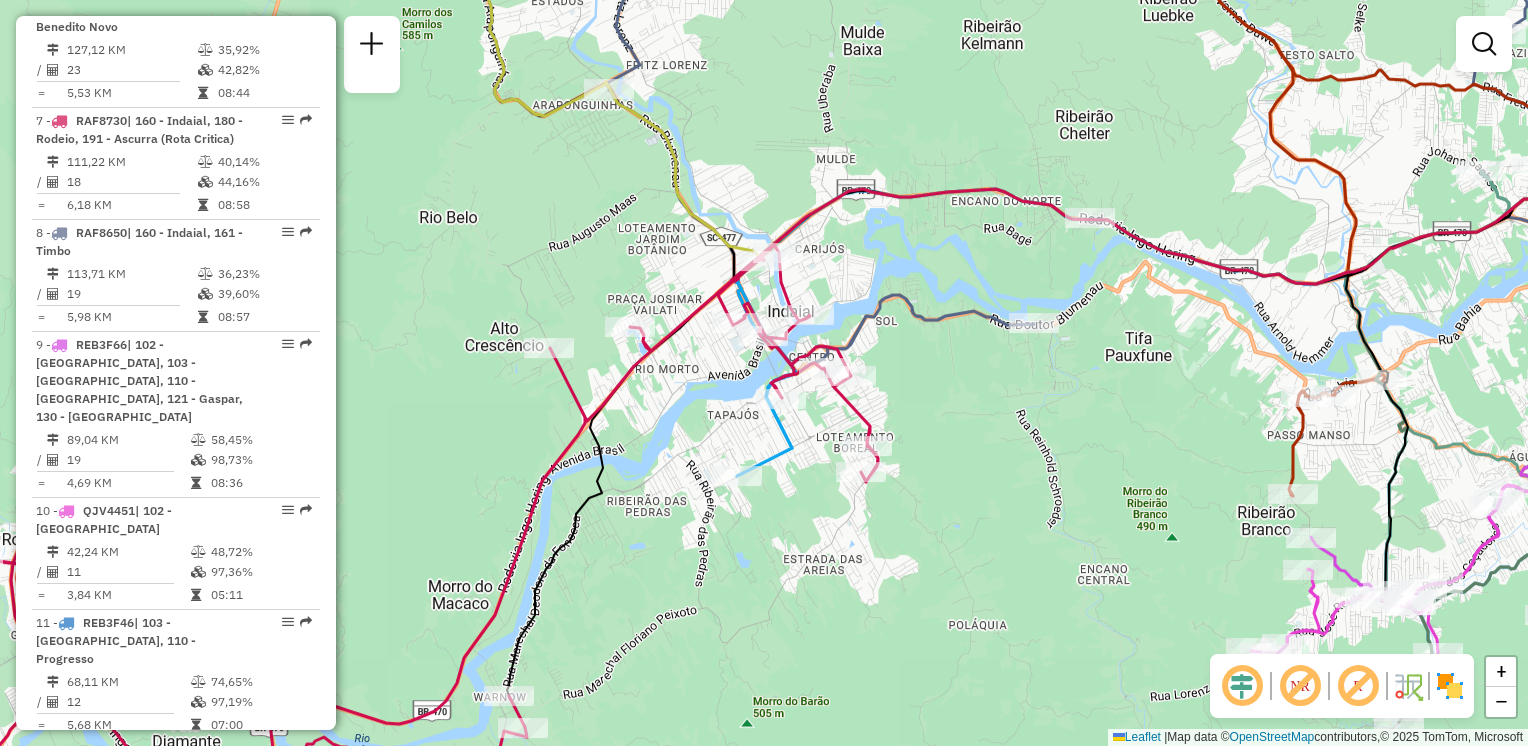 drag, startPoint x: 1053, startPoint y: 468, endPoint x: 924, endPoint y: 404, distance: 144.00348 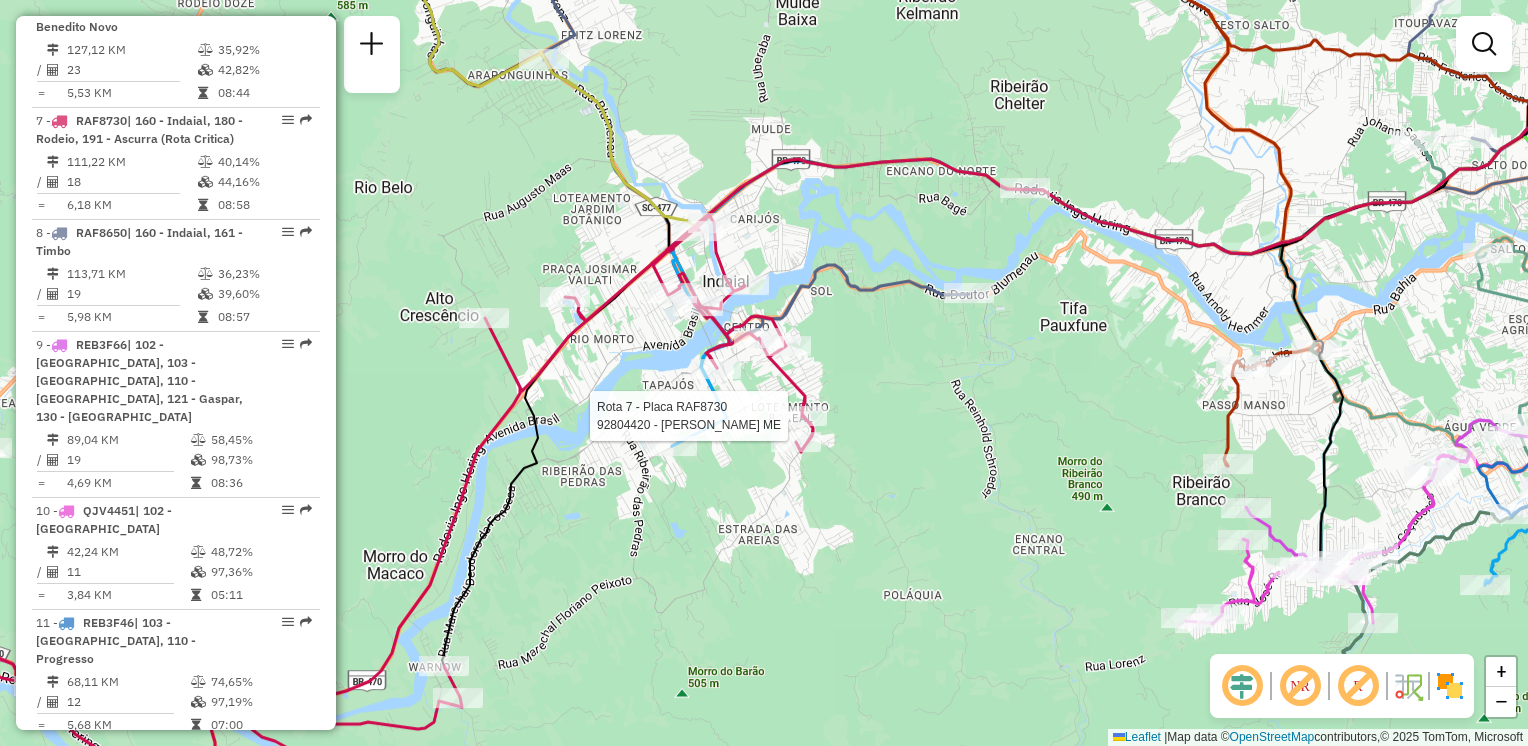 select on "**********" 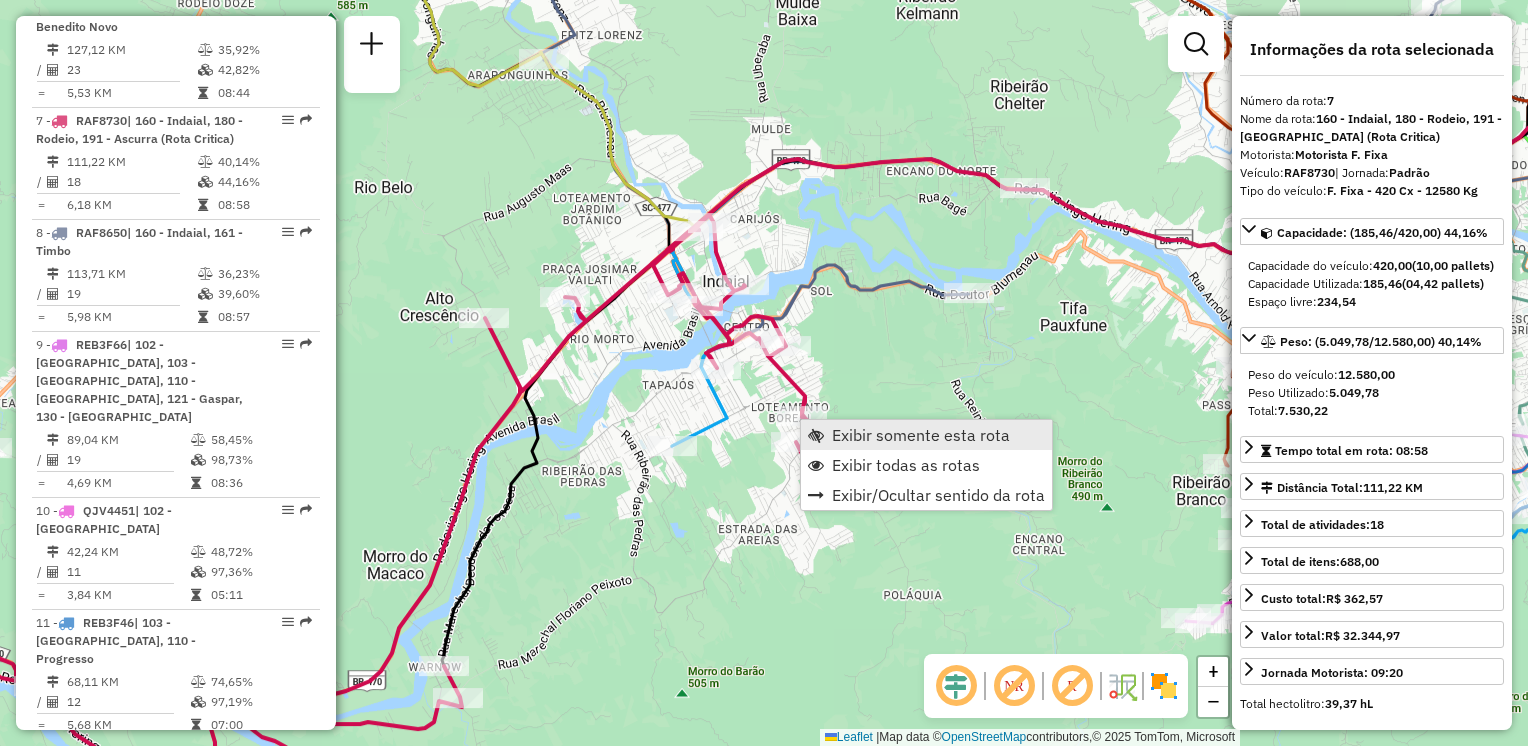 click on "Exibir somente esta rota" at bounding box center (921, 435) 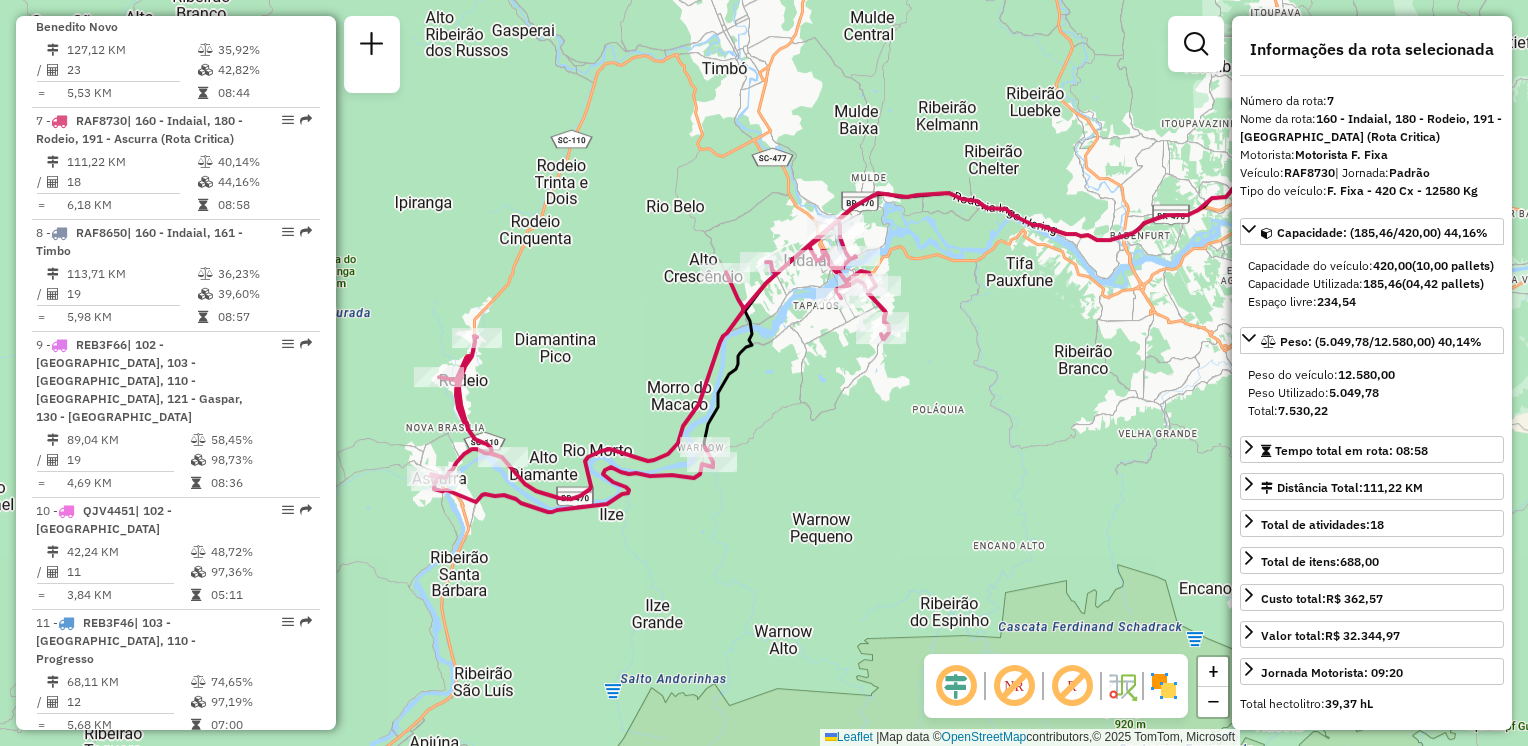 drag, startPoint x: 857, startPoint y: 494, endPoint x: 956, endPoint y: 458, distance: 105.3423 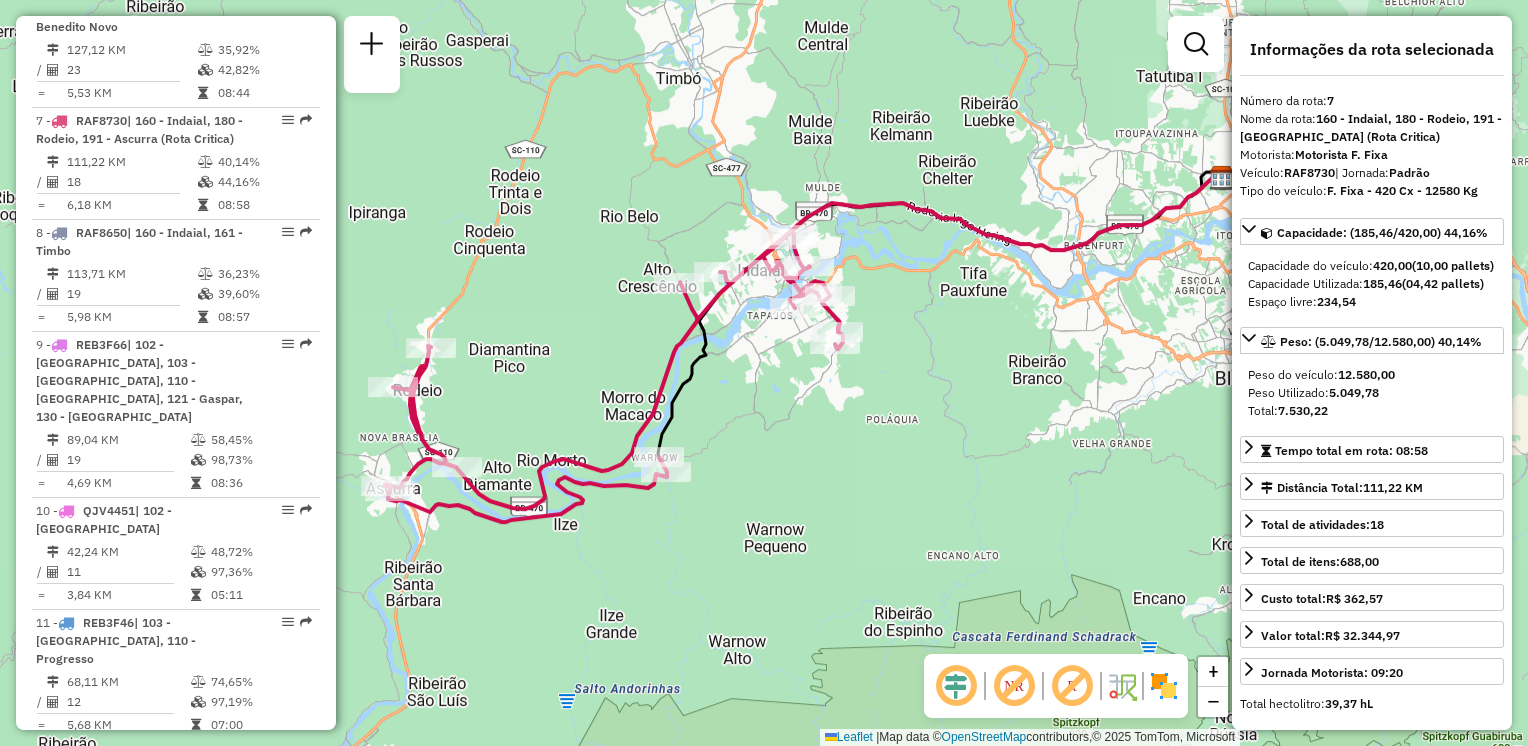 drag, startPoint x: 956, startPoint y: 458, endPoint x: 875, endPoint y: 476, distance: 82.9759 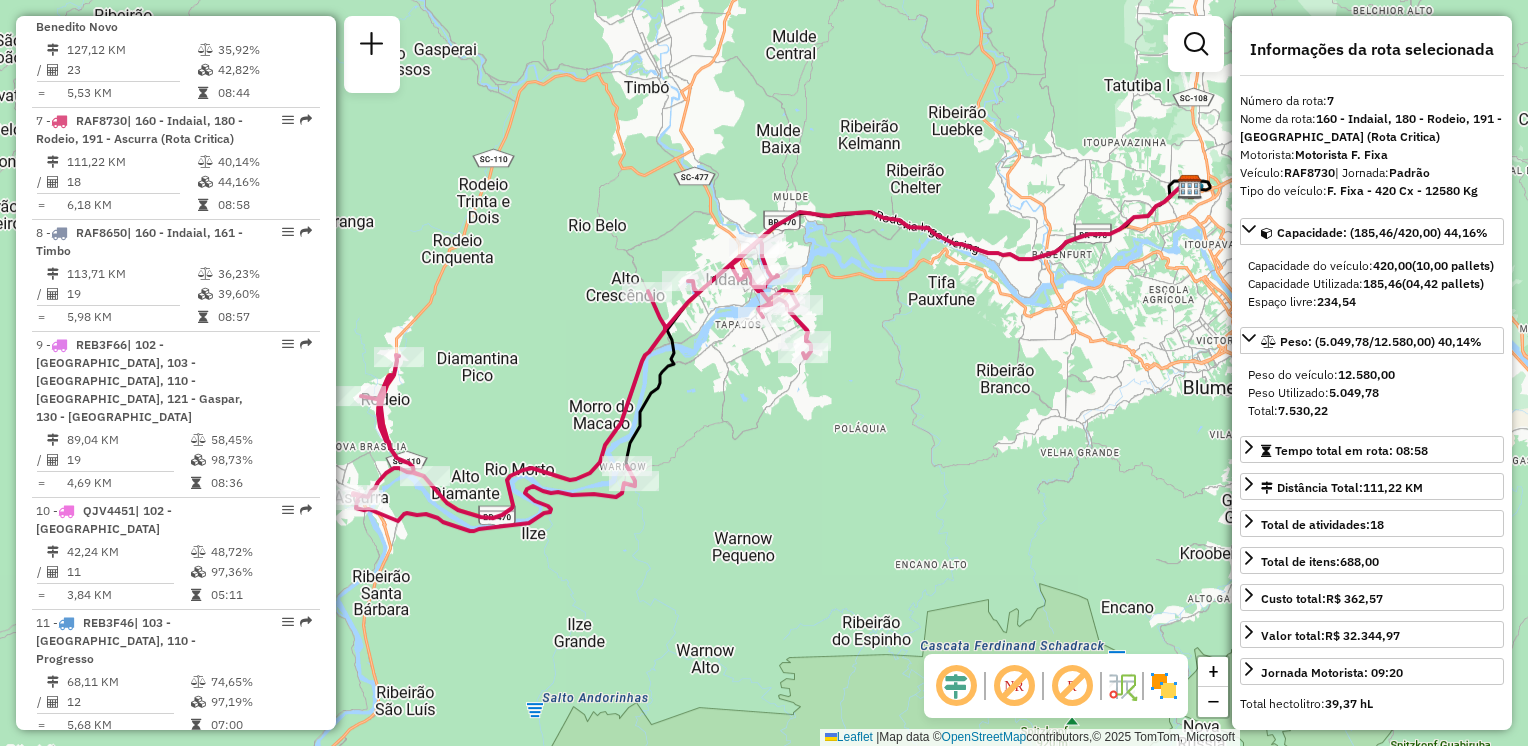 drag, startPoint x: 756, startPoint y: 431, endPoint x: 821, endPoint y: 359, distance: 97 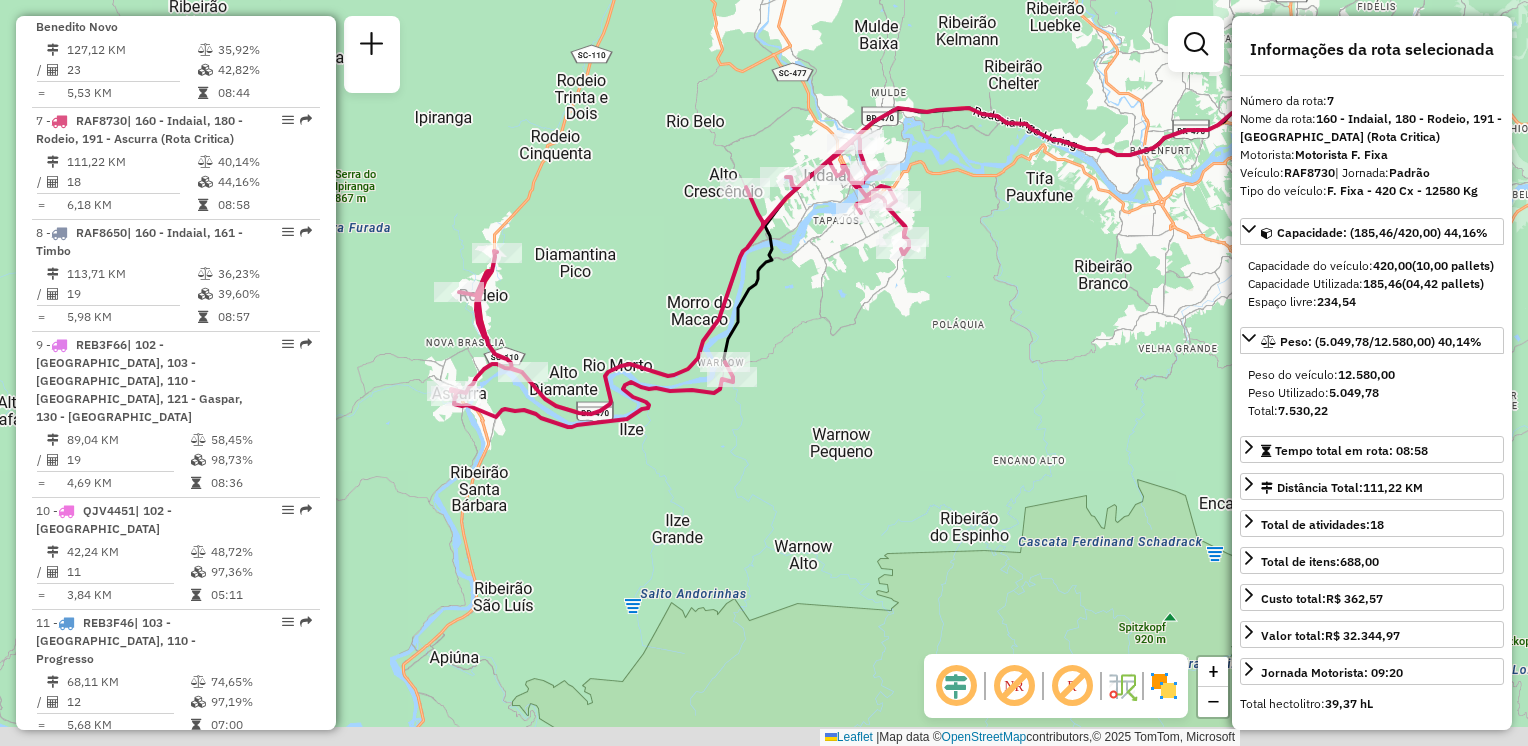 drag, startPoint x: 867, startPoint y: 351, endPoint x: 924, endPoint y: 302, distance: 75.16648 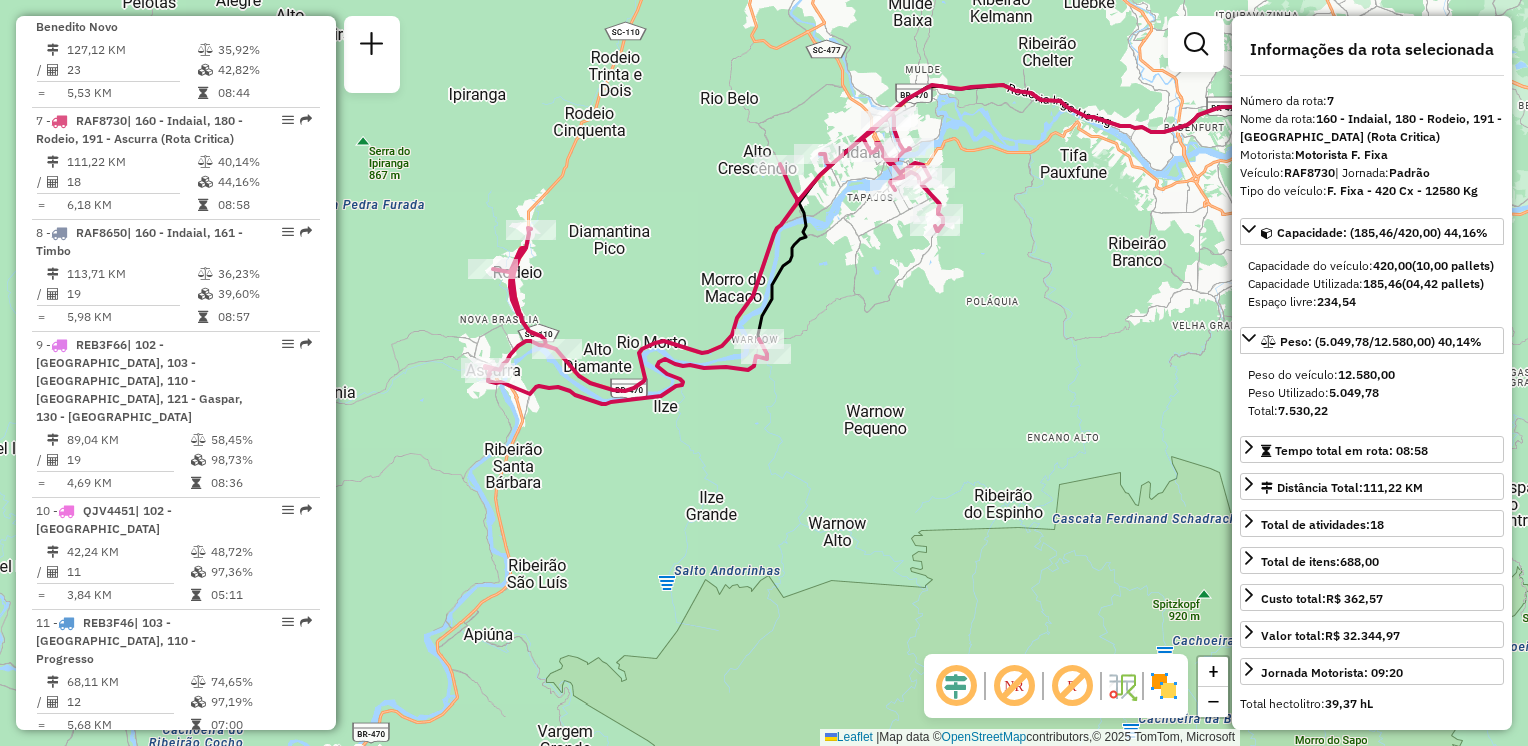 drag, startPoint x: 910, startPoint y: 350, endPoint x: 812, endPoint y: 418, distance: 119.28118 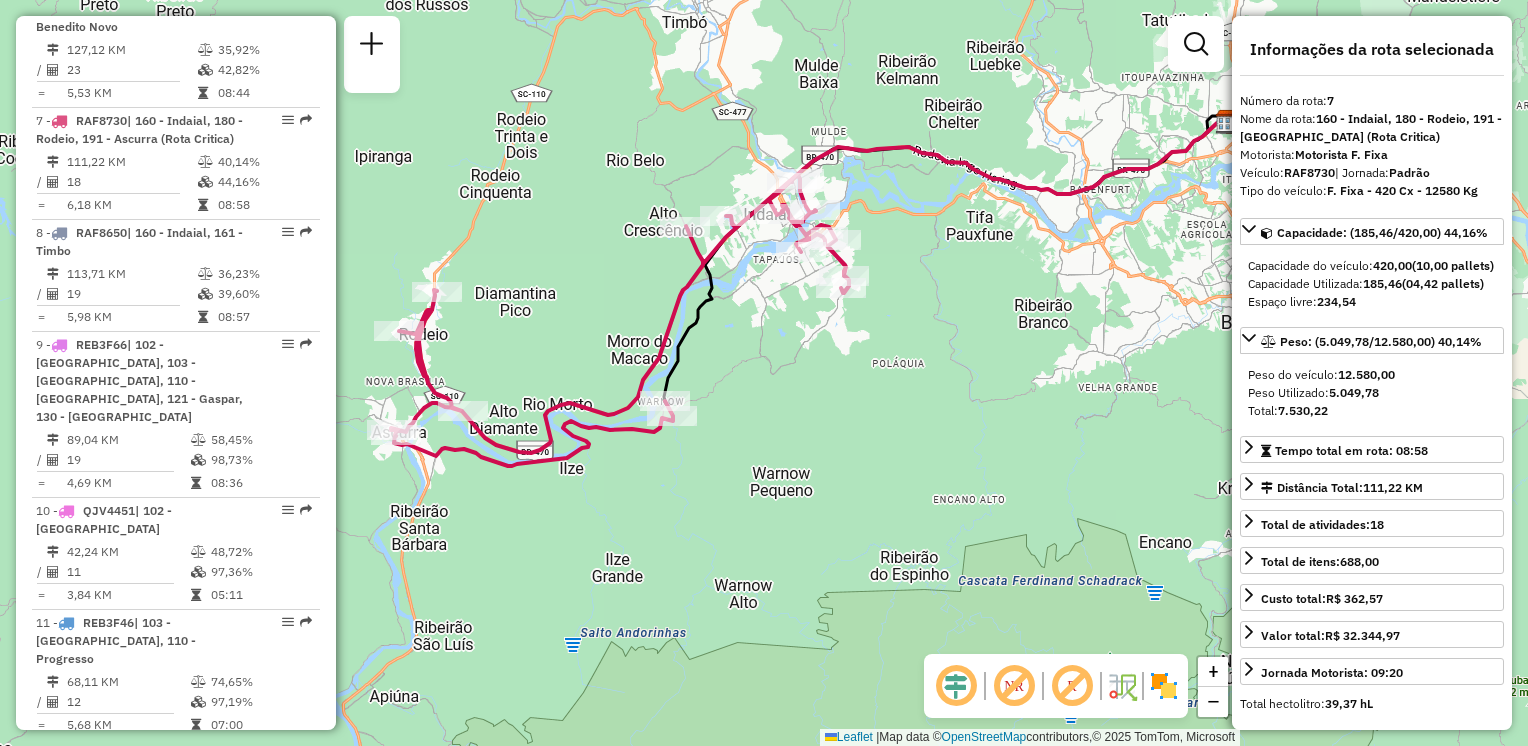 drag, startPoint x: 780, startPoint y: 384, endPoint x: 785, endPoint y: 403, distance: 19.646883 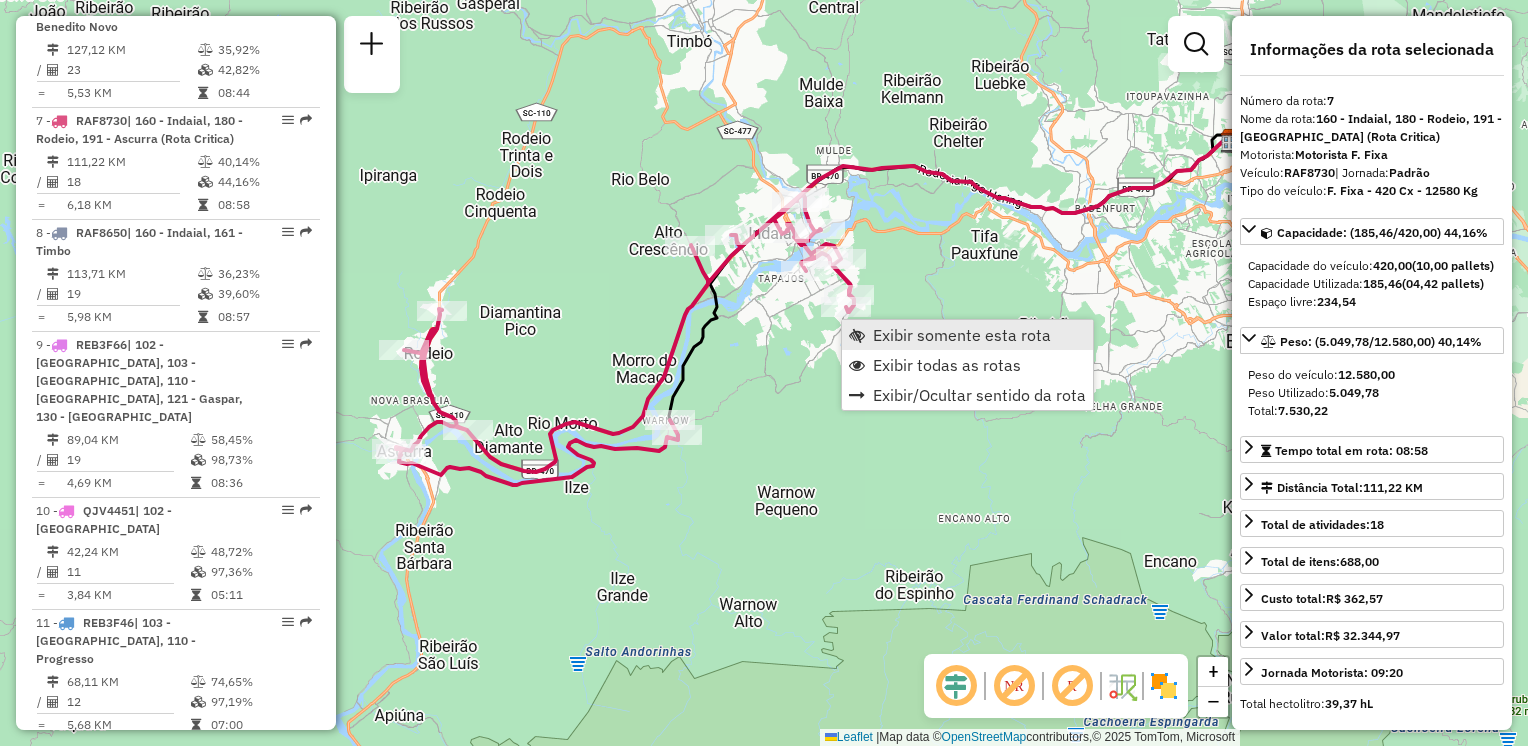 click on "Exibir somente esta rota" at bounding box center (962, 335) 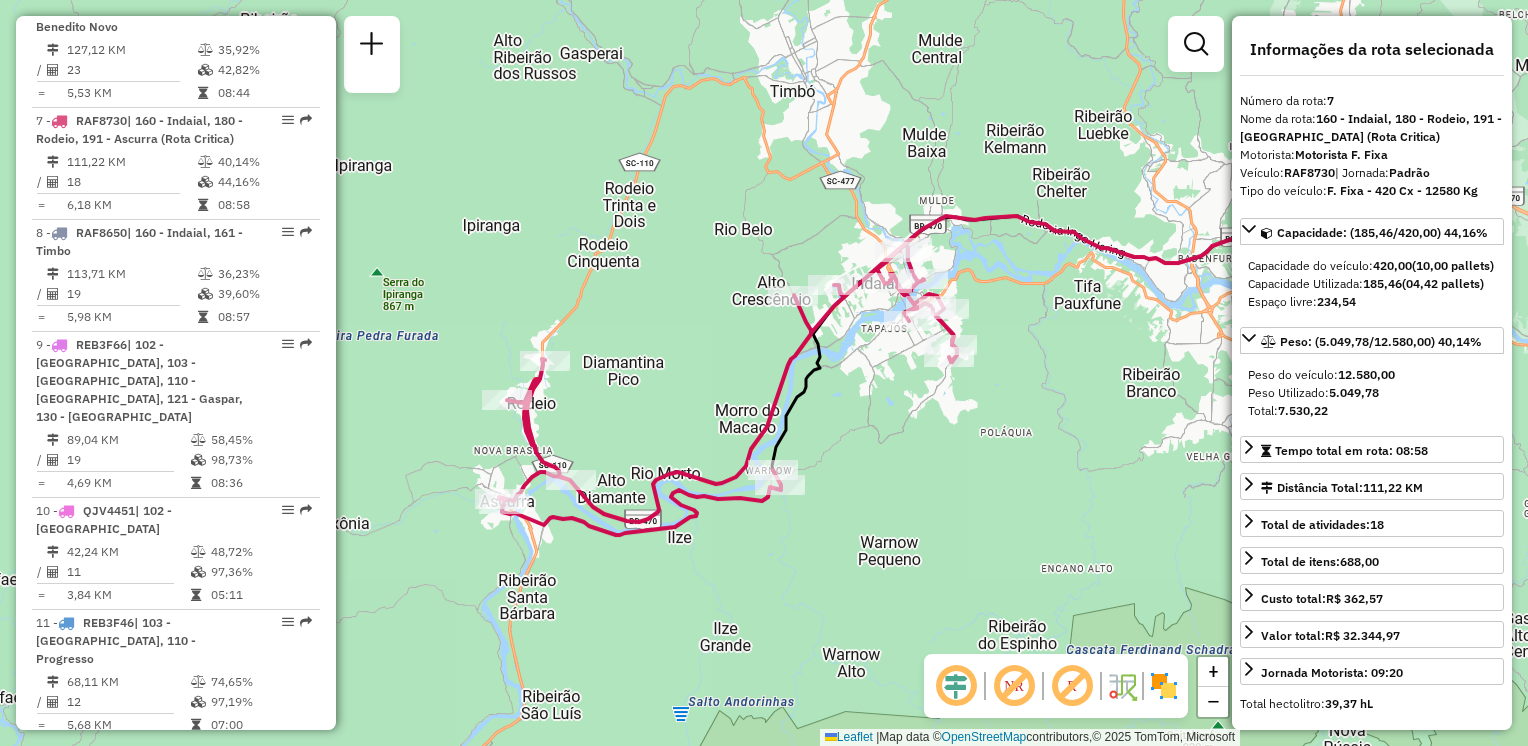drag, startPoint x: 764, startPoint y: 490, endPoint x: 900, endPoint y: 486, distance: 136.0588 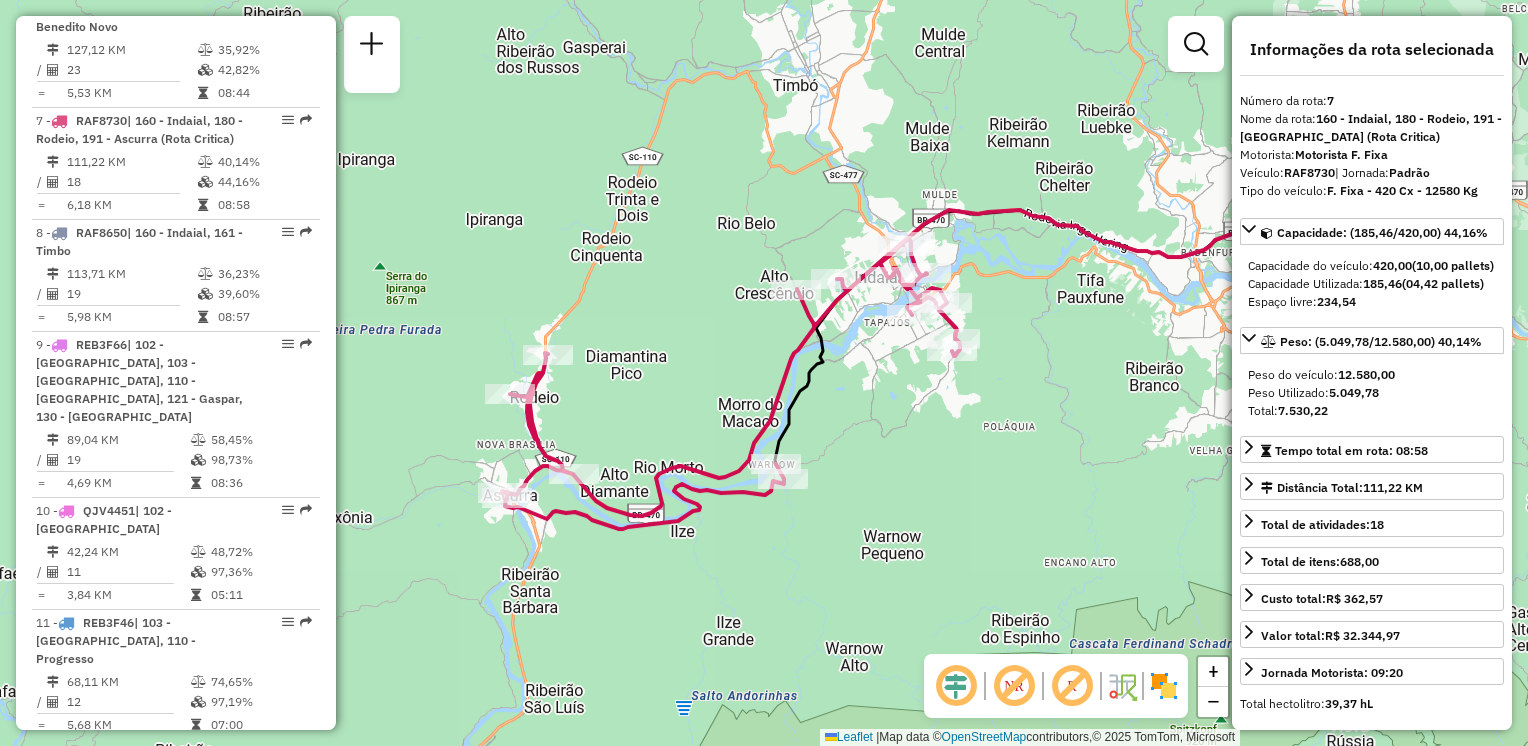 drag, startPoint x: 655, startPoint y: 414, endPoint x: 637, endPoint y: 418, distance: 18.439089 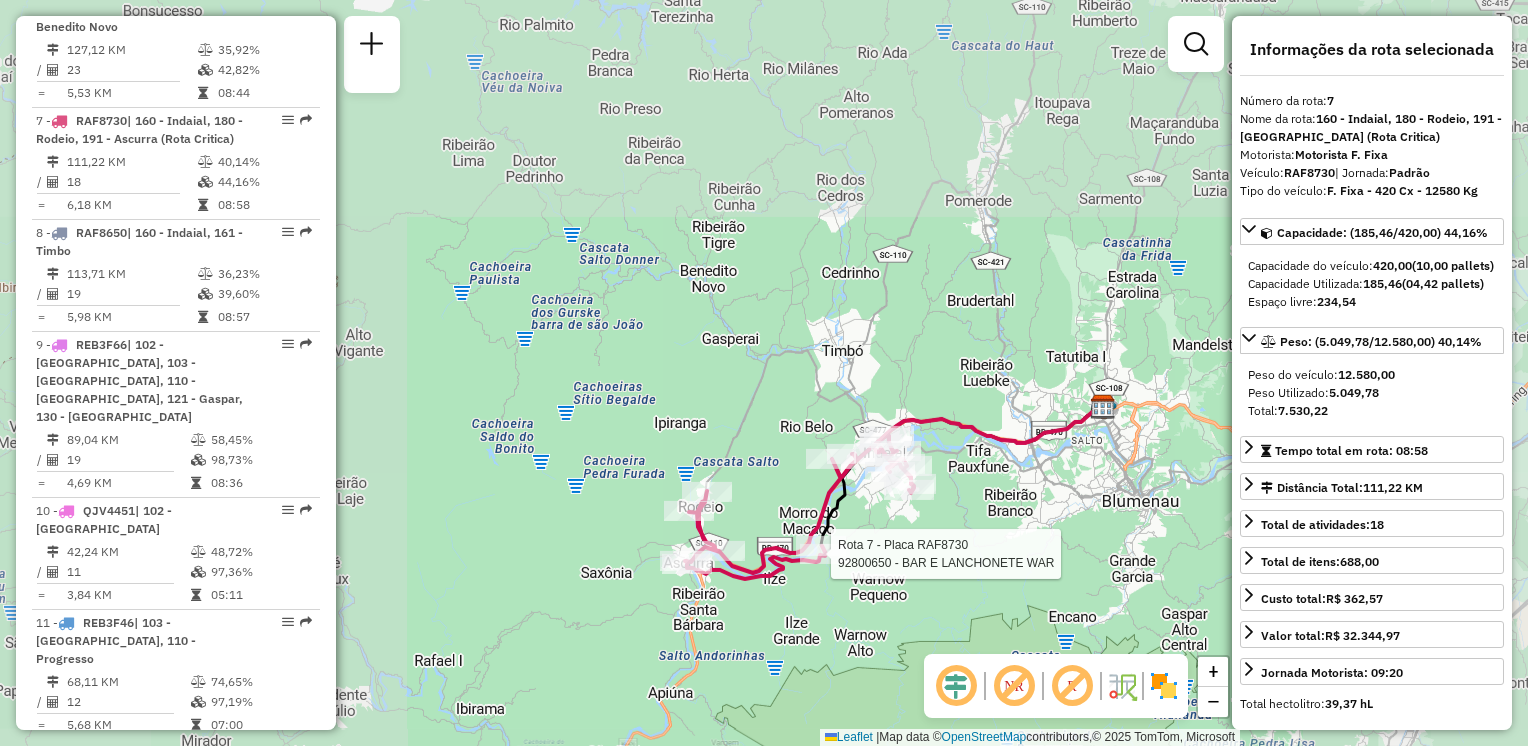 drag, startPoint x: 649, startPoint y: 254, endPoint x: 720, endPoint y: 382, distance: 146.37282 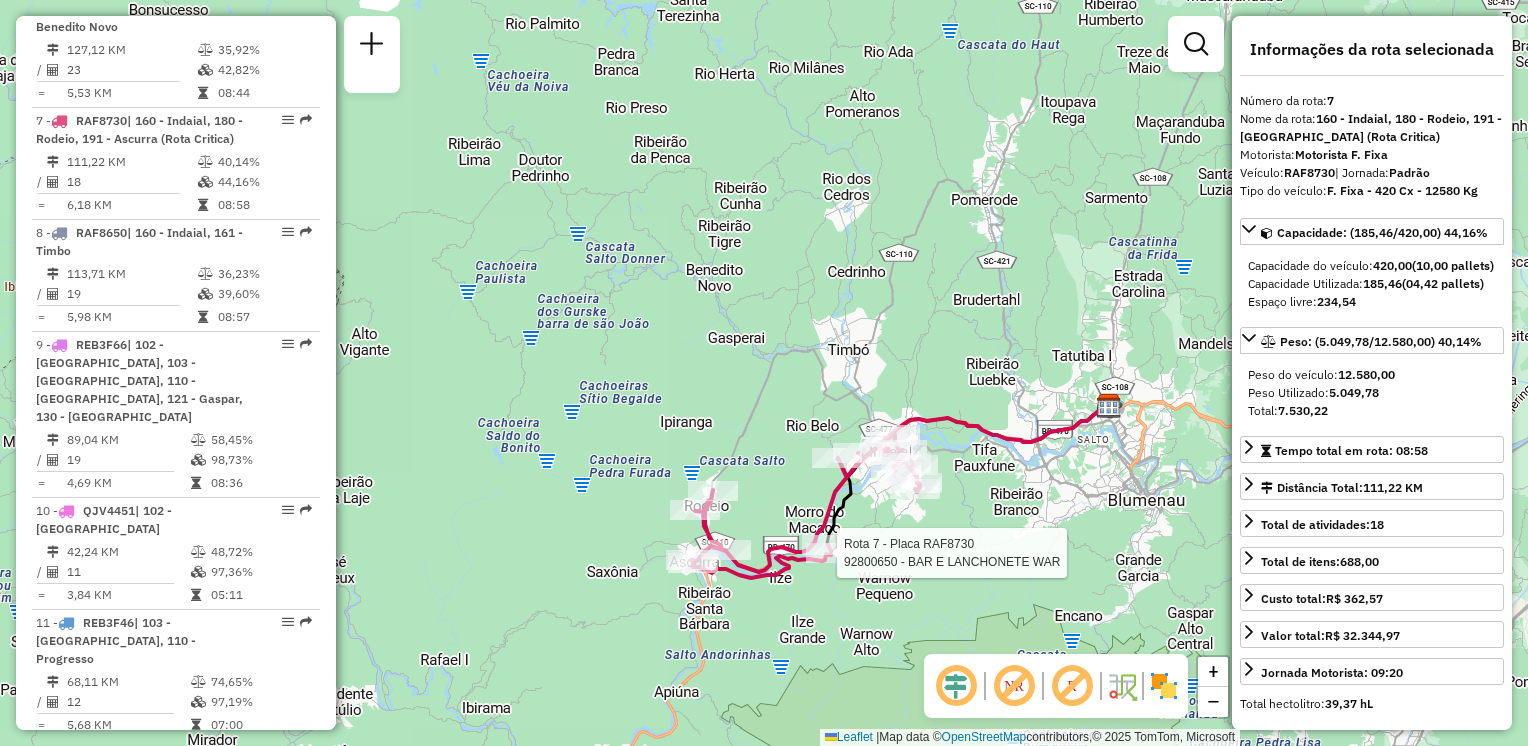 drag, startPoint x: 792, startPoint y: 378, endPoint x: 832, endPoint y: 362, distance: 43.081318 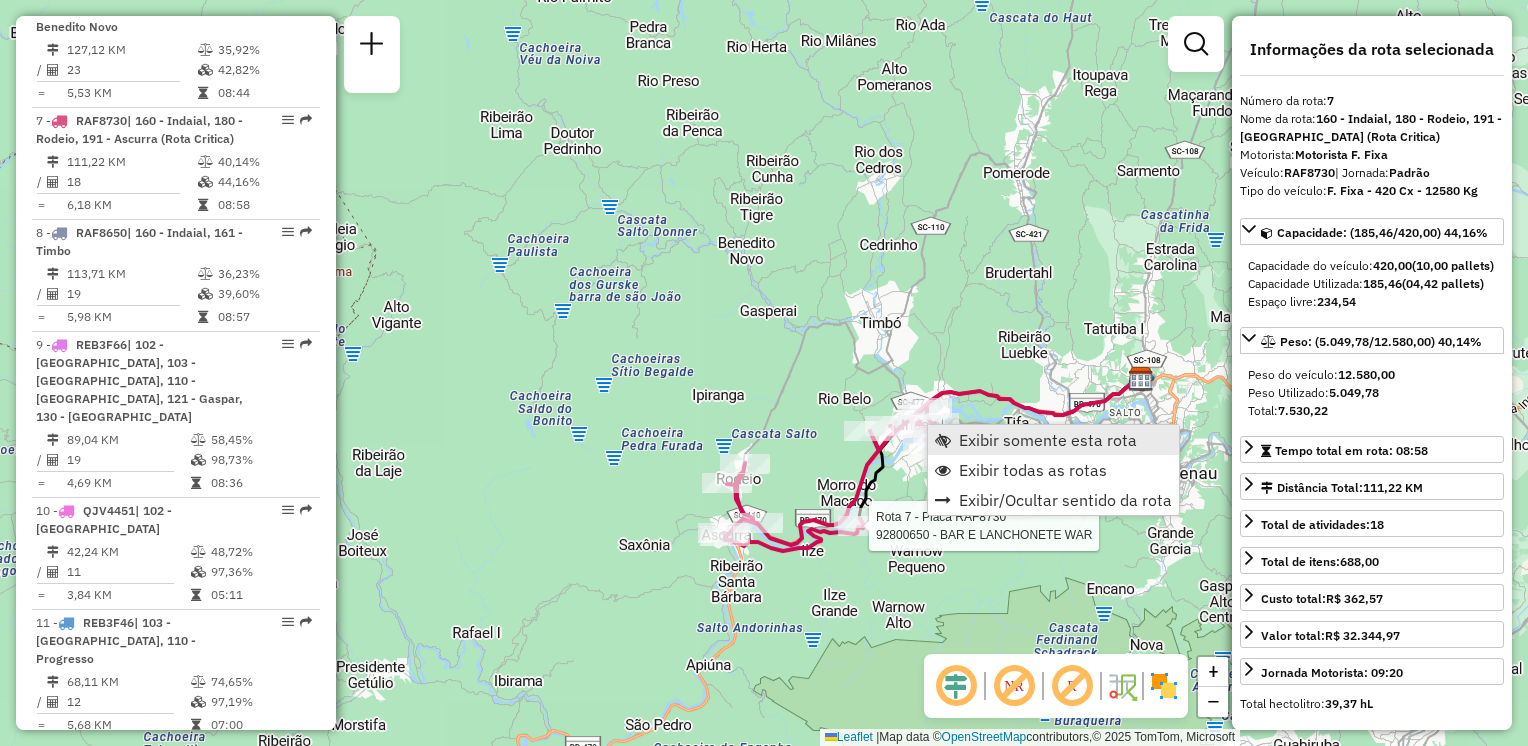 click on "Exibir somente esta rota" at bounding box center (1048, 440) 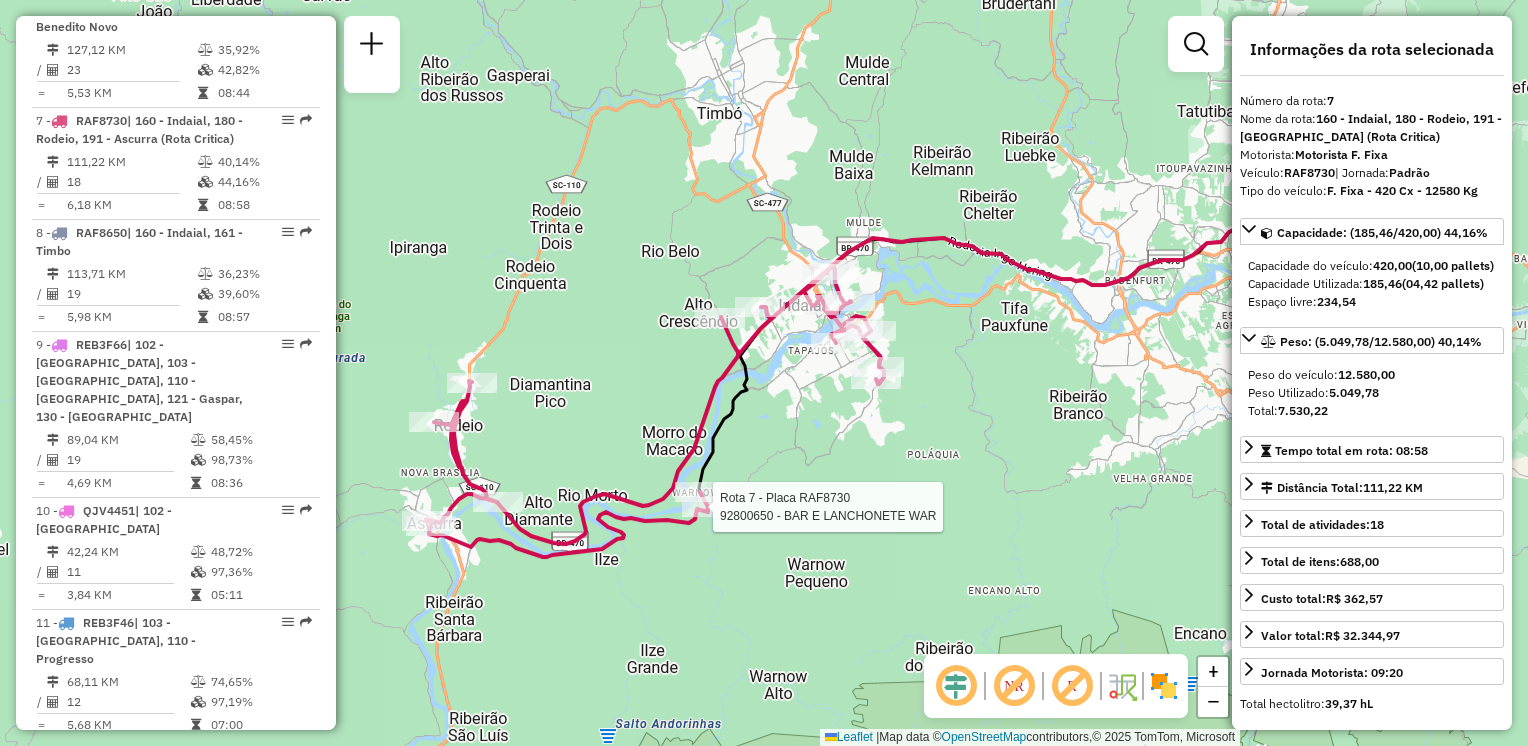 drag, startPoint x: 857, startPoint y: 424, endPoint x: 950, endPoint y: 433, distance: 93.43447 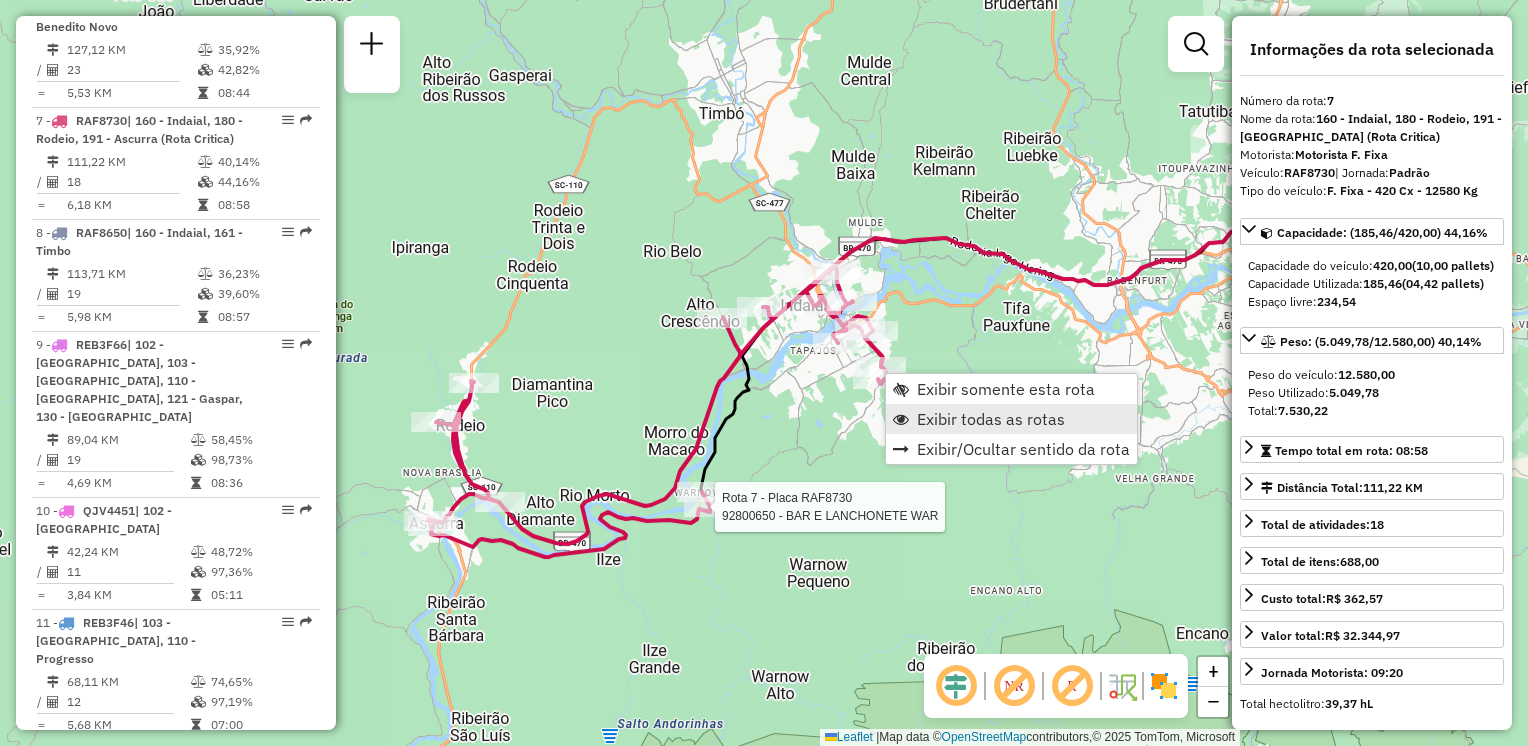 click on "Exibir todas as rotas" at bounding box center (991, 419) 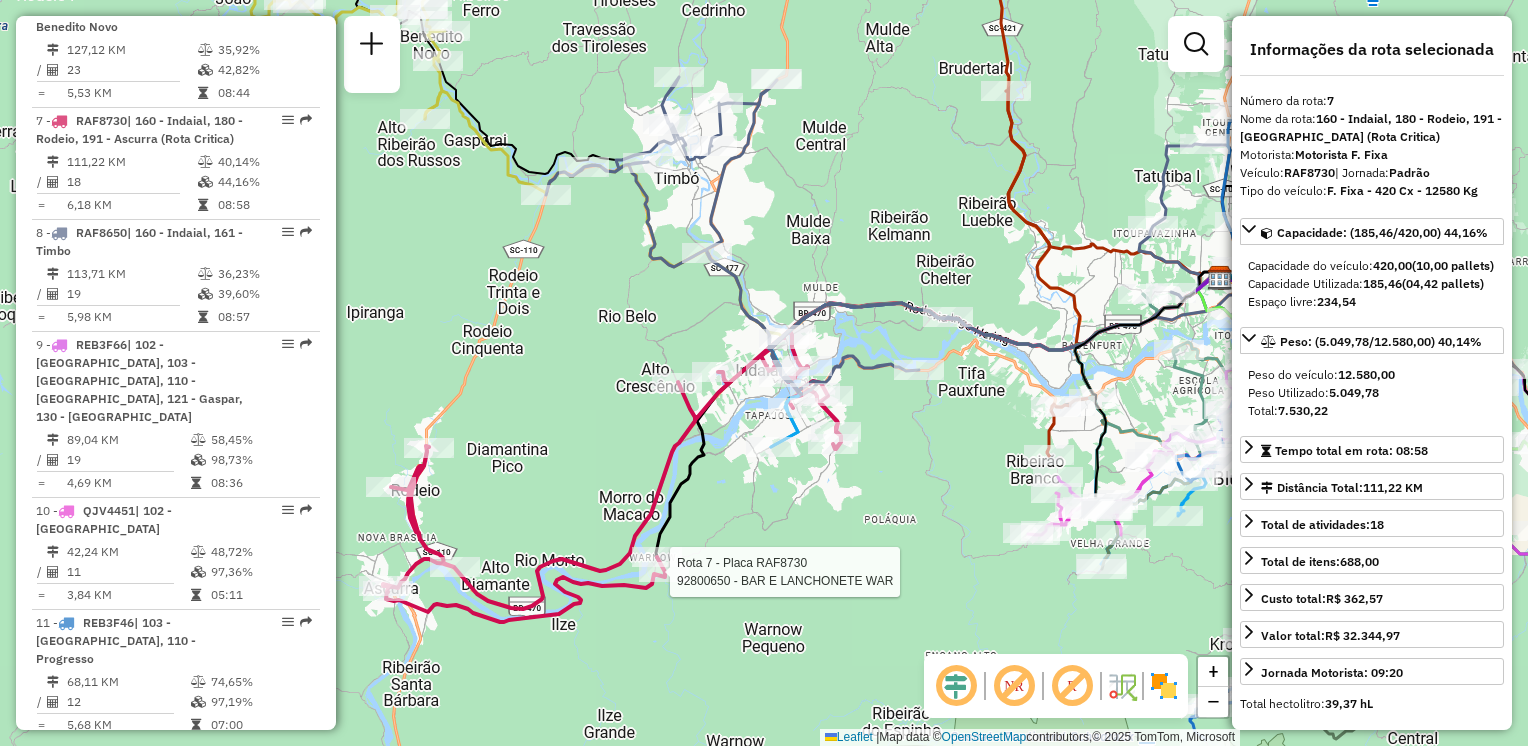 drag, startPoint x: 782, startPoint y: 406, endPoint x: 737, endPoint y: 471, distance: 79.05694 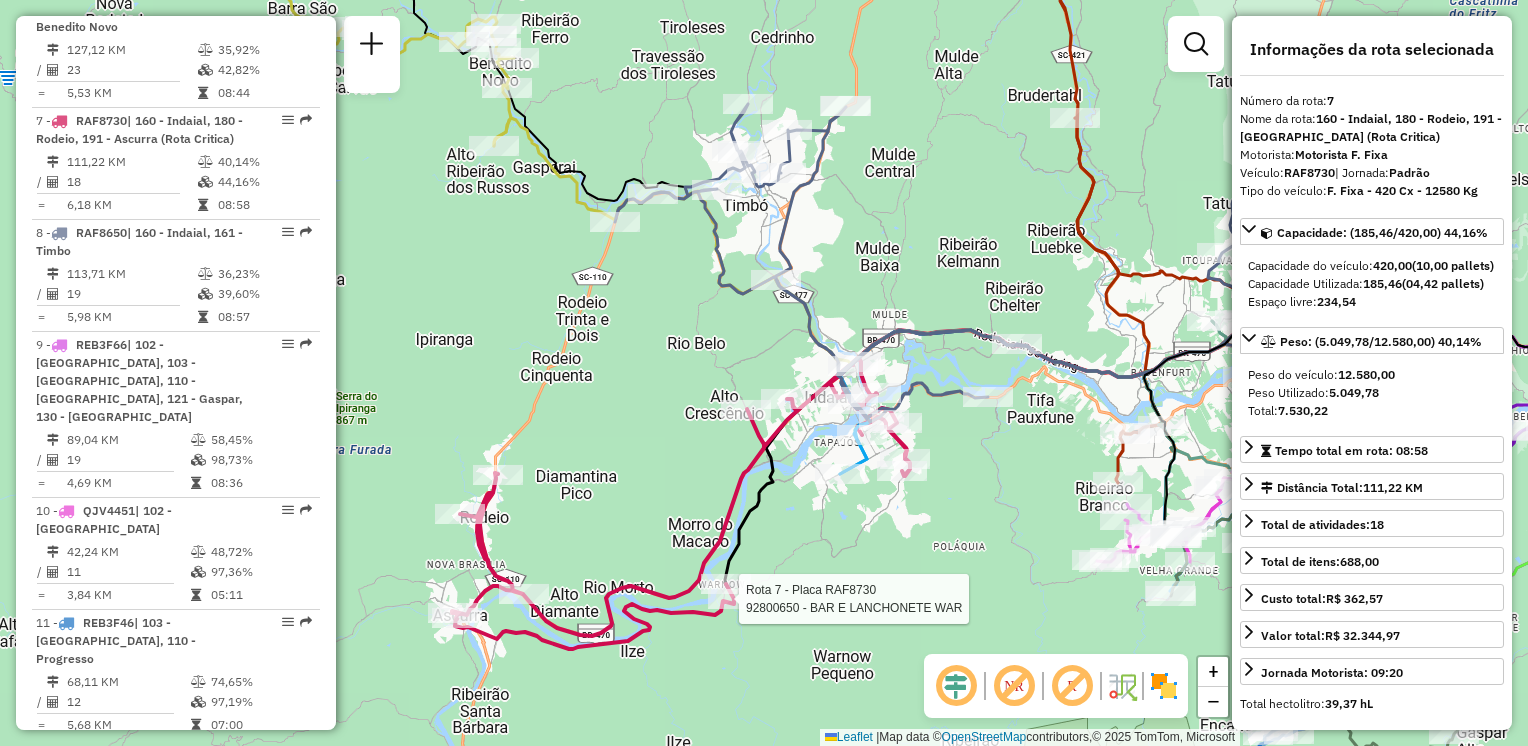 drag, startPoint x: 654, startPoint y: 312, endPoint x: 724, endPoint y: 339, distance: 75.026665 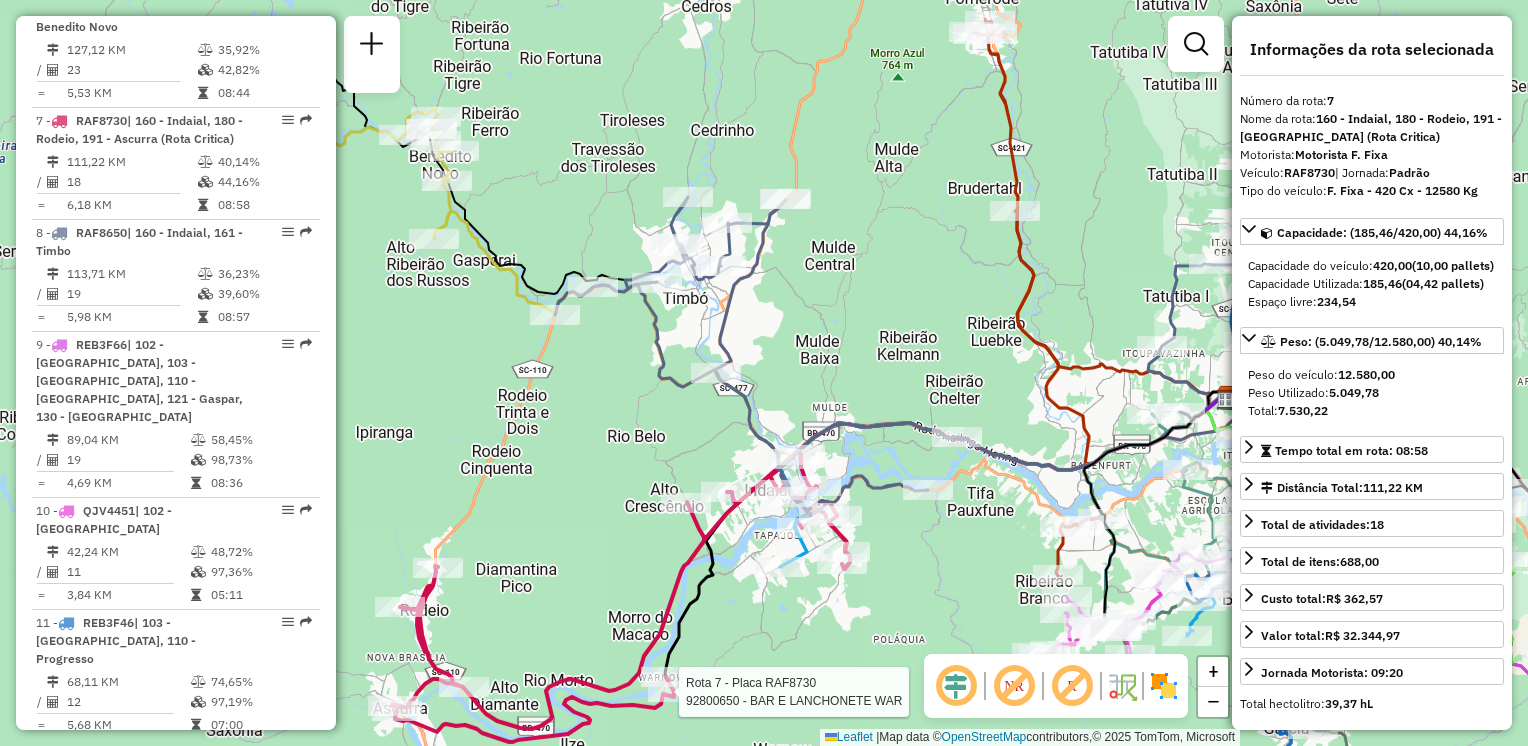 drag, startPoint x: 724, startPoint y: 339, endPoint x: 663, endPoint y: 432, distance: 111.220505 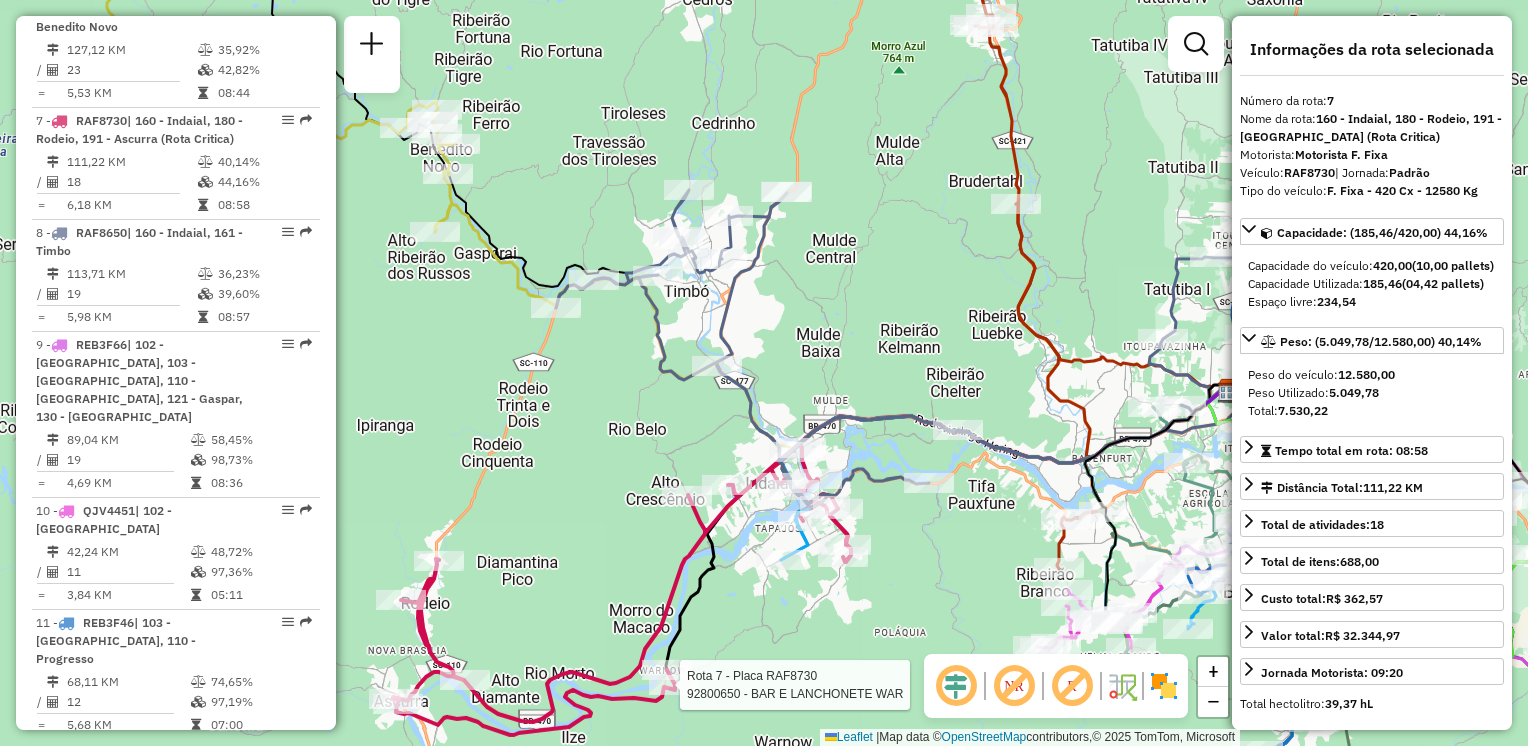 drag, startPoint x: 823, startPoint y: 386, endPoint x: 826, endPoint y: 322, distance: 64.070274 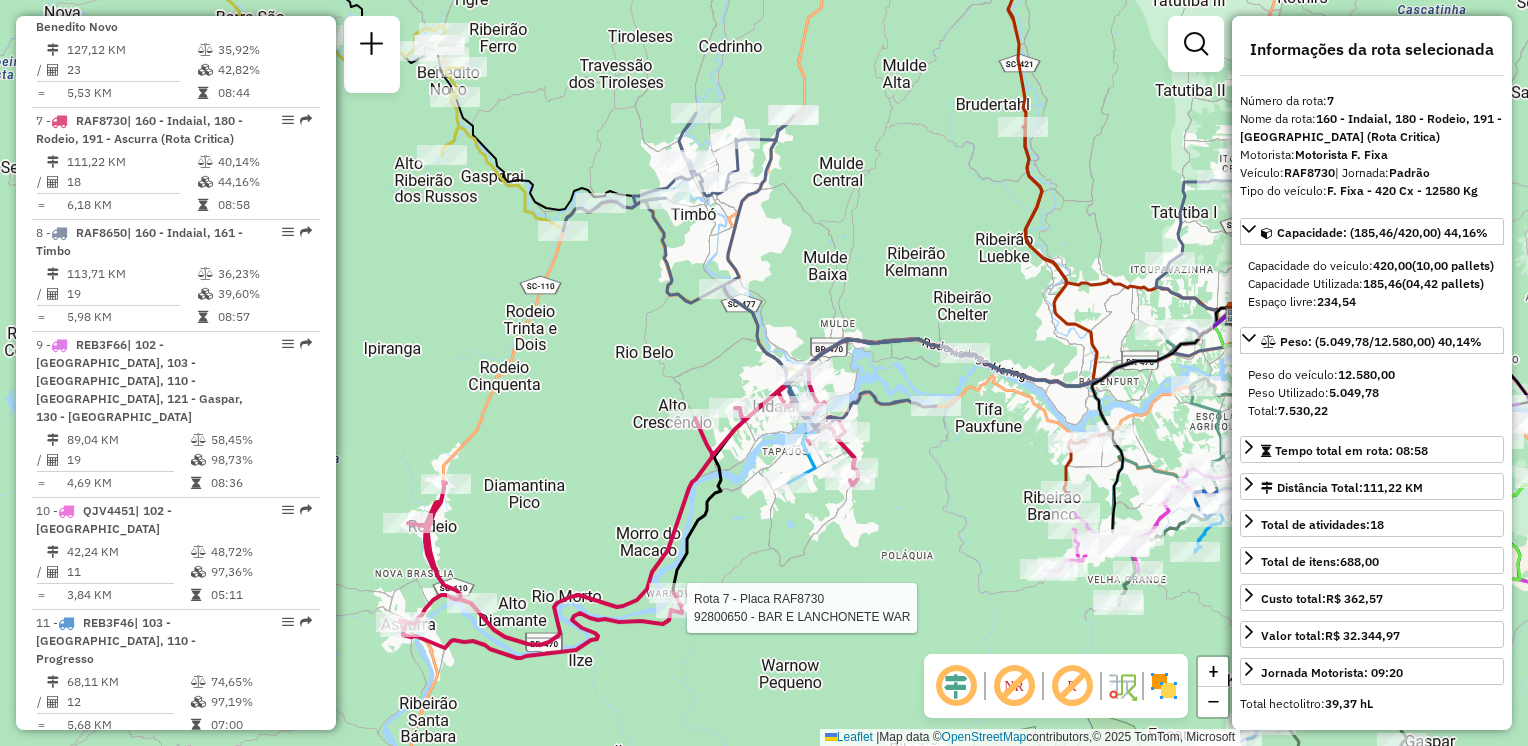 drag, startPoint x: 678, startPoint y: 518, endPoint x: 673, endPoint y: 450, distance: 68.18358 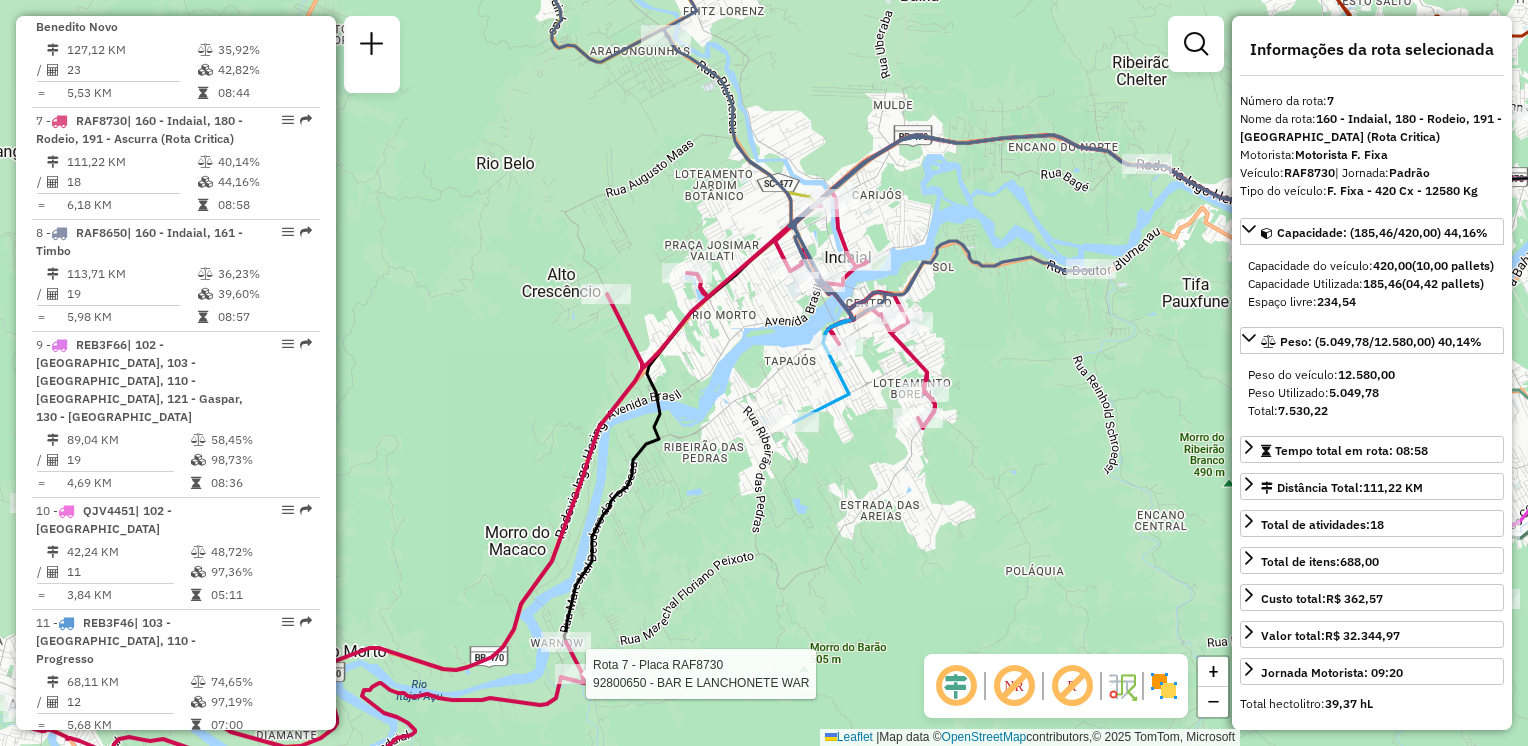 drag, startPoint x: 676, startPoint y: 474, endPoint x: 796, endPoint y: 373, distance: 156.84706 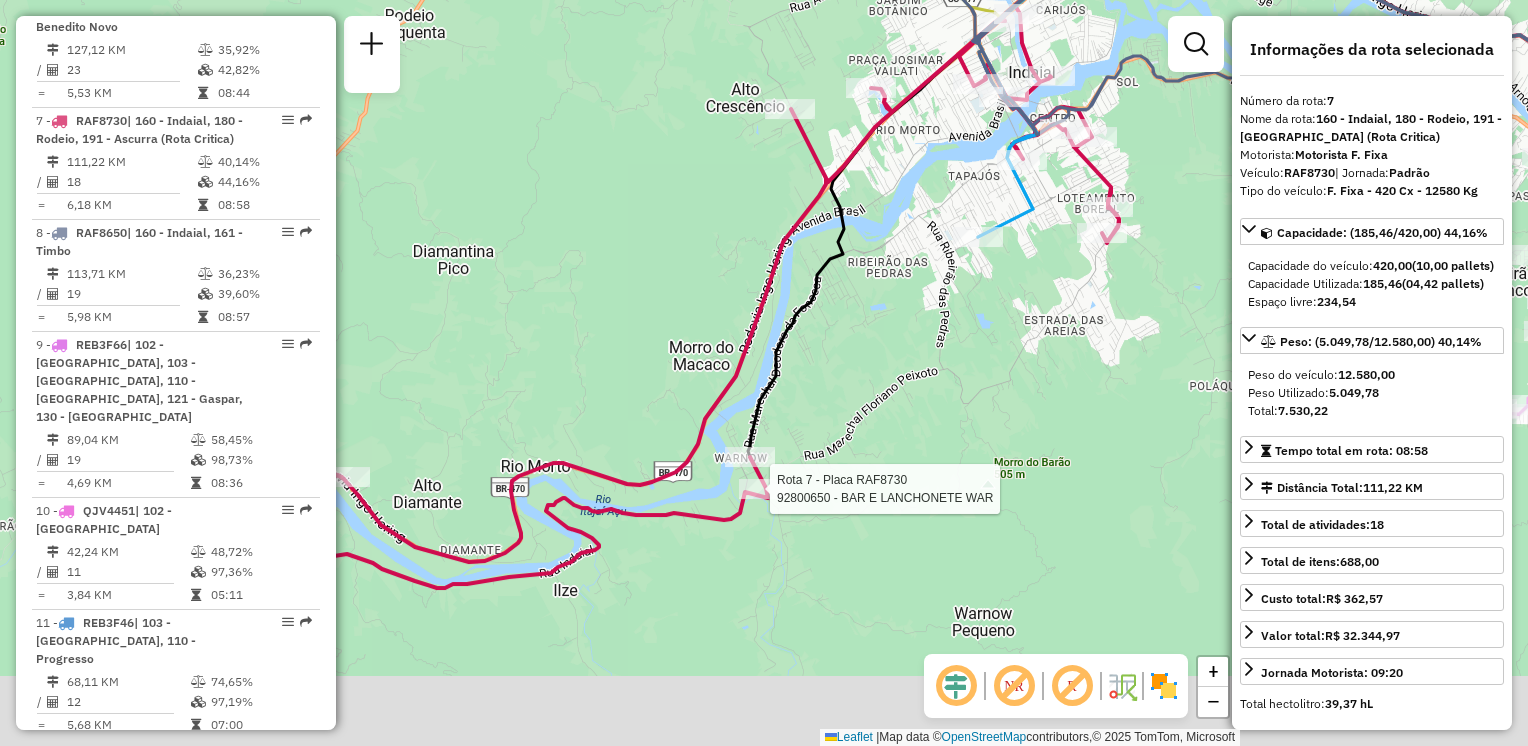 drag, startPoint x: 824, startPoint y: 370, endPoint x: 834, endPoint y: 378, distance: 12.806249 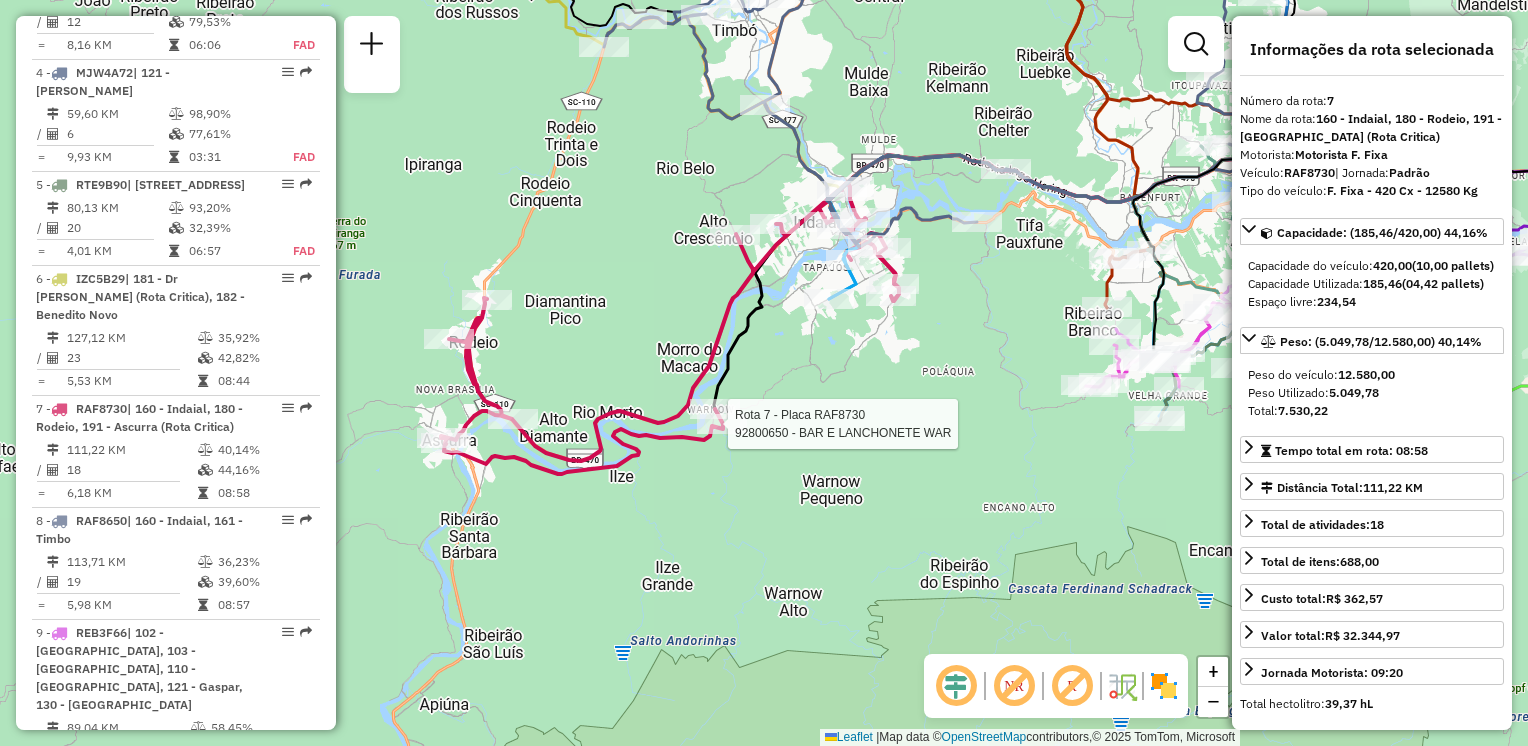 scroll, scrollTop: 1212, scrollLeft: 0, axis: vertical 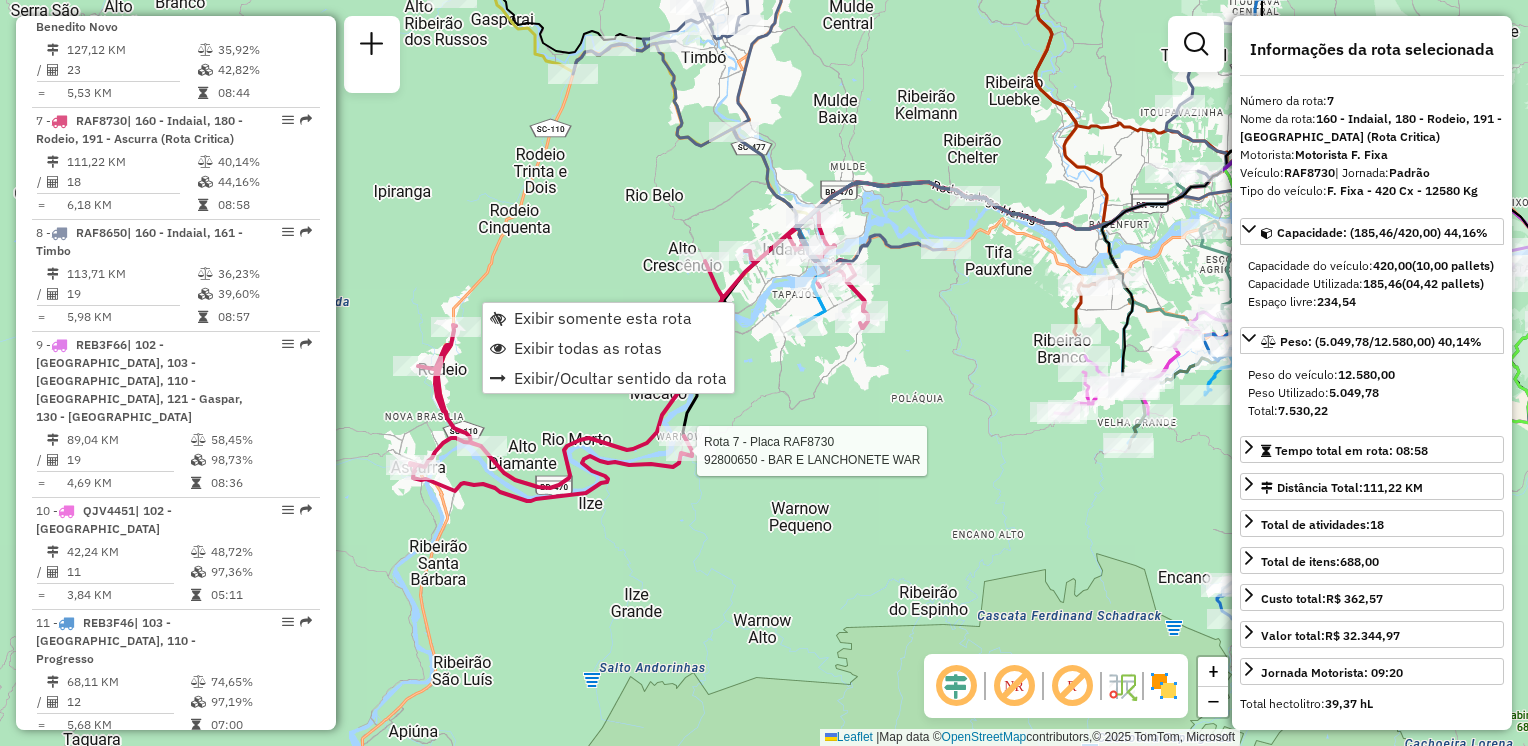 drag, startPoint x: 989, startPoint y: 324, endPoint x: 832, endPoint y: 440, distance: 195.20502 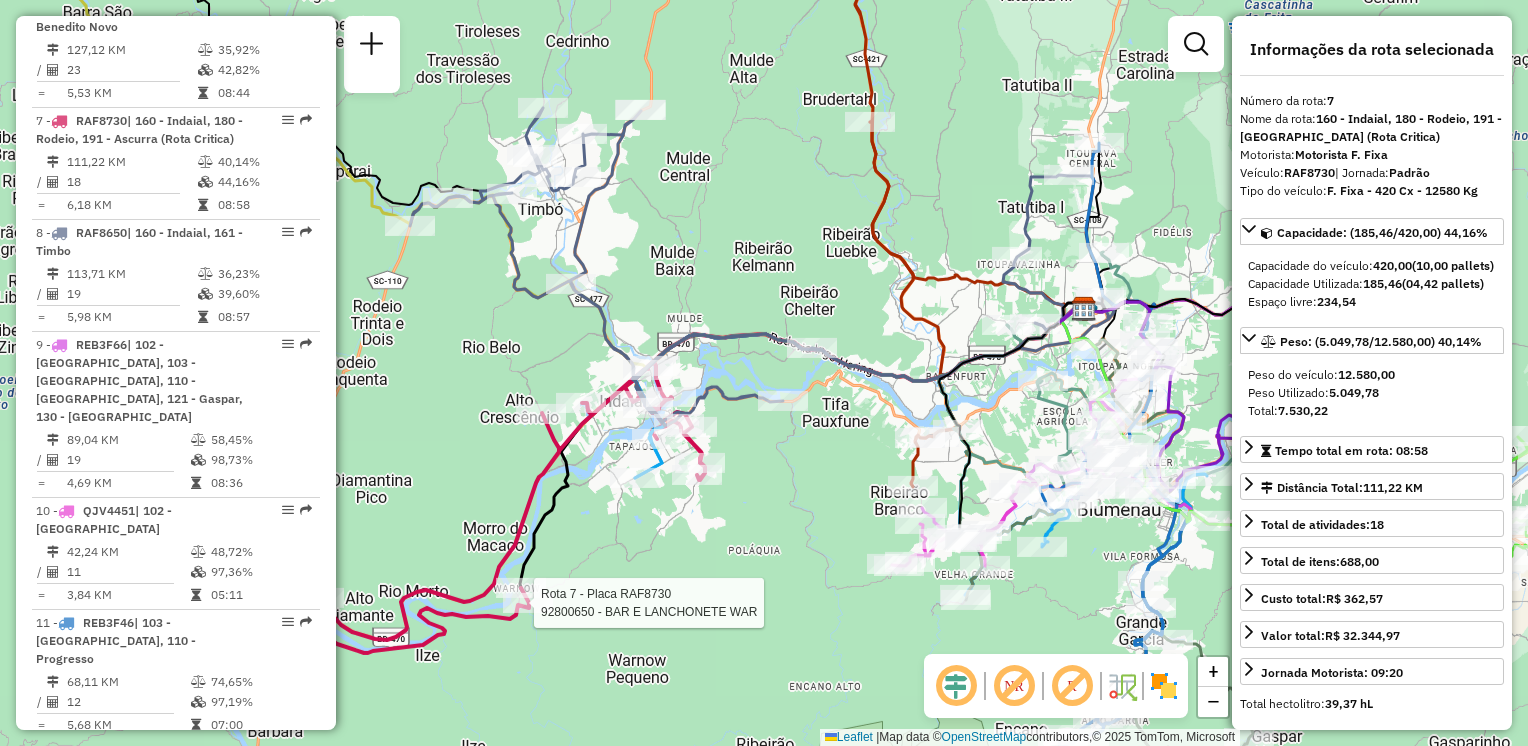 drag, startPoint x: 881, startPoint y: 329, endPoint x: 780, endPoint y: 341, distance: 101.71037 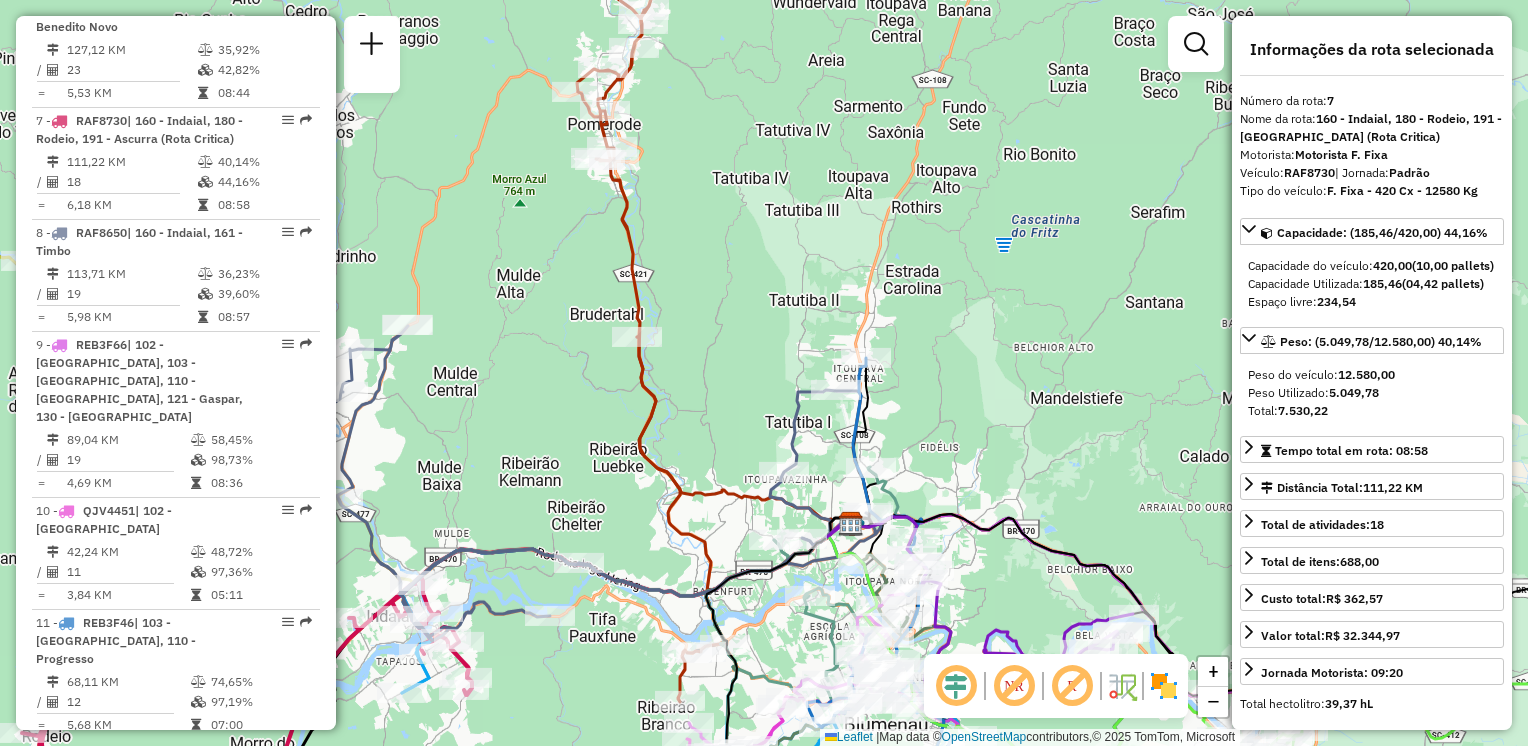 drag, startPoint x: 709, startPoint y: 240, endPoint x: 844, endPoint y: 397, distance: 207.06038 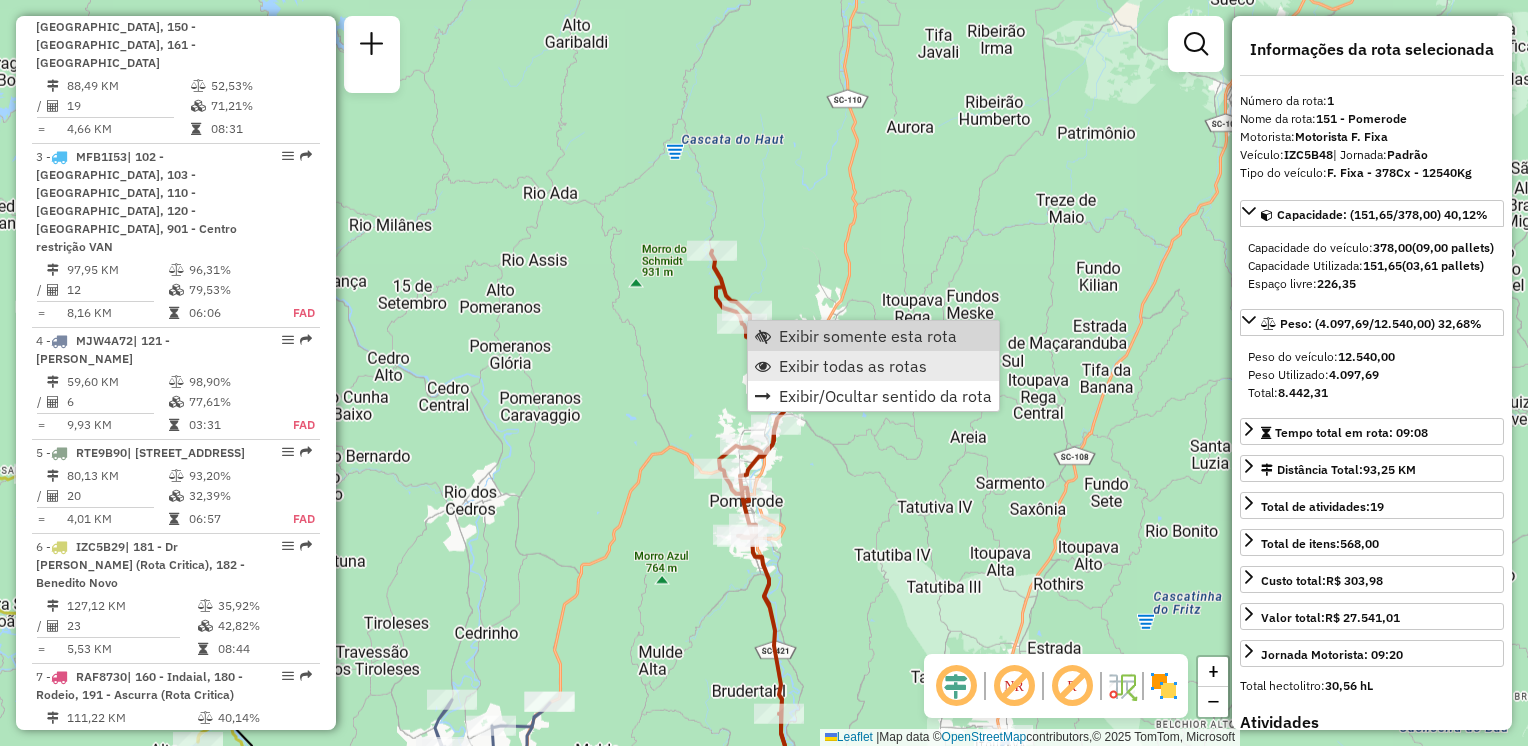 scroll, scrollTop: 770, scrollLeft: 0, axis: vertical 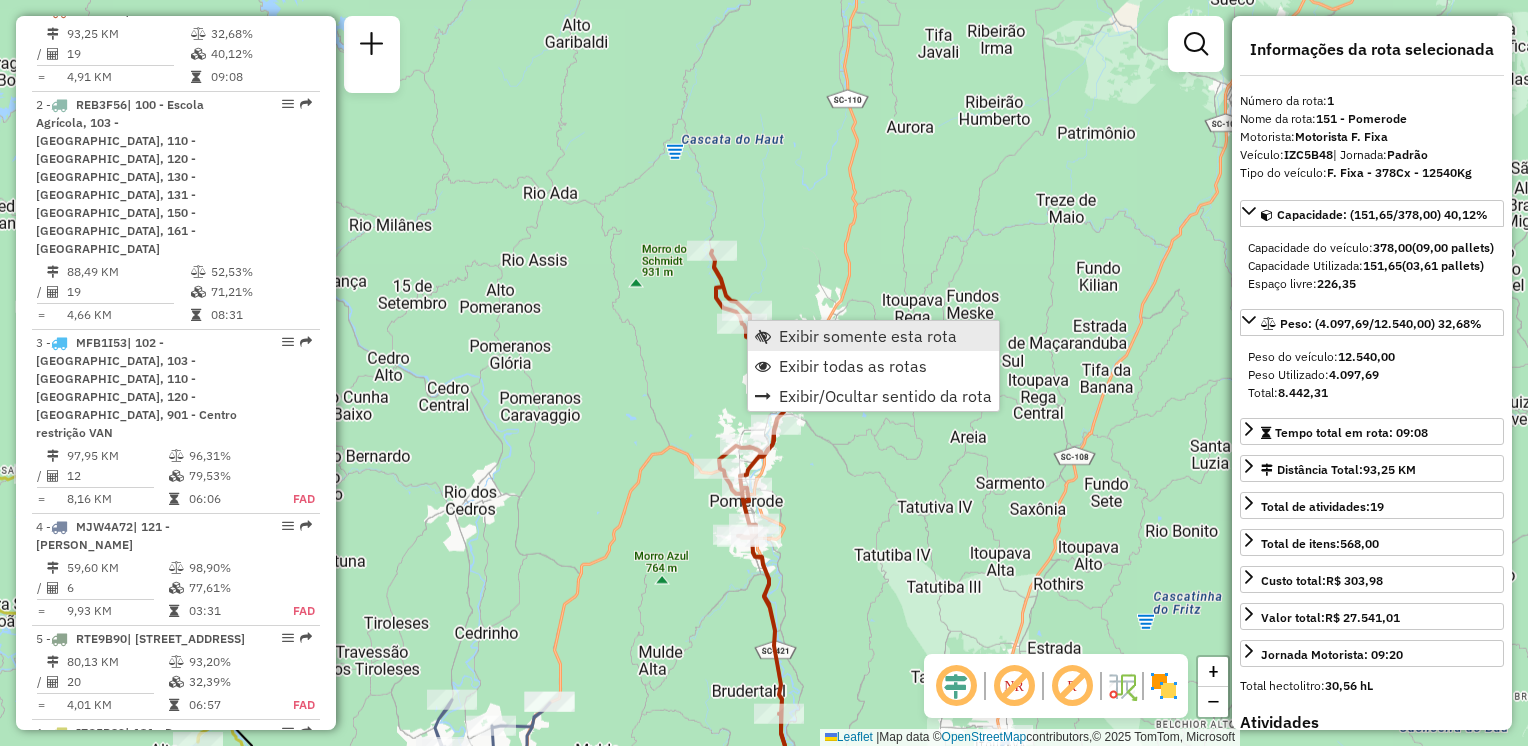 click on "Exibir somente esta rota" at bounding box center (868, 336) 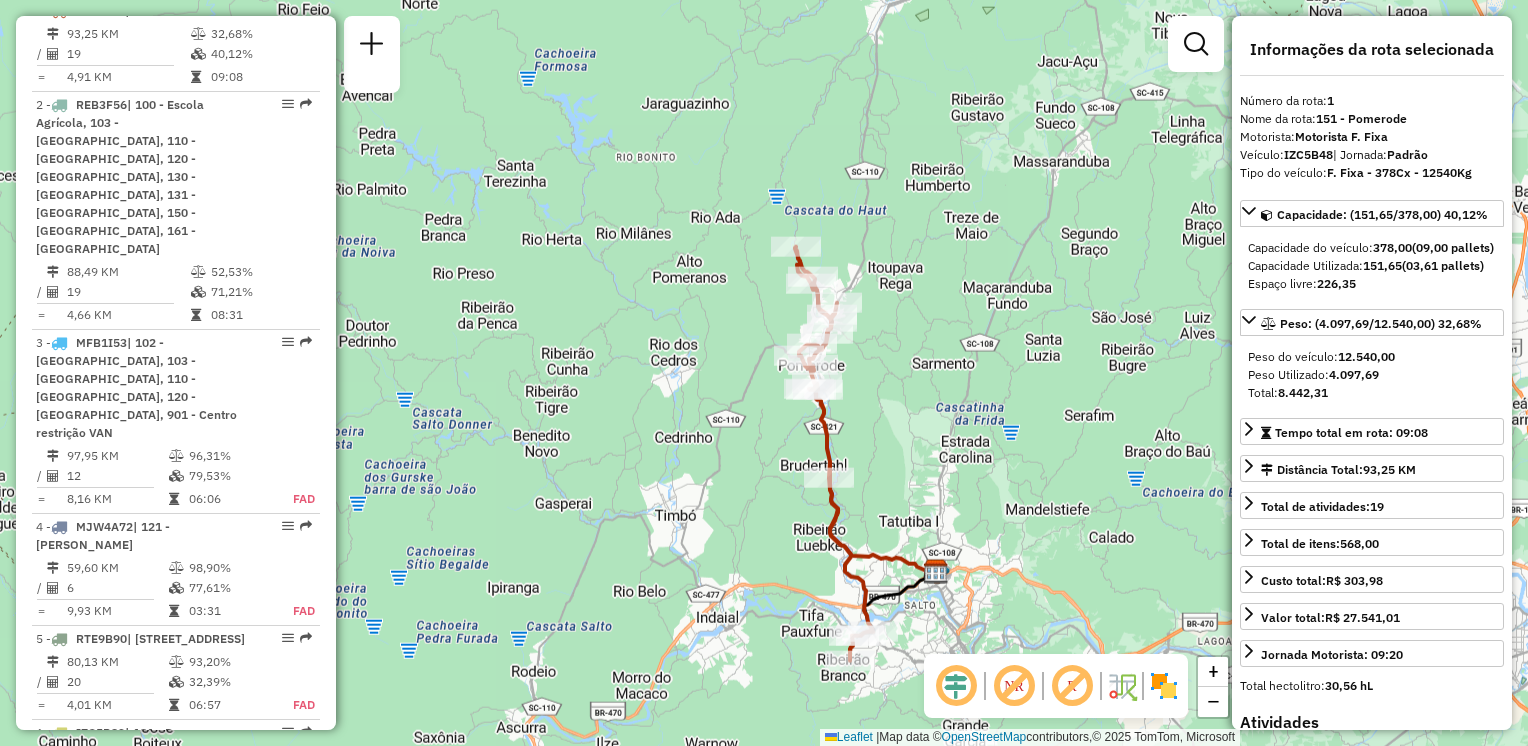 drag, startPoint x: 830, startPoint y: 368, endPoint x: 937, endPoint y: 449, distance: 134.20134 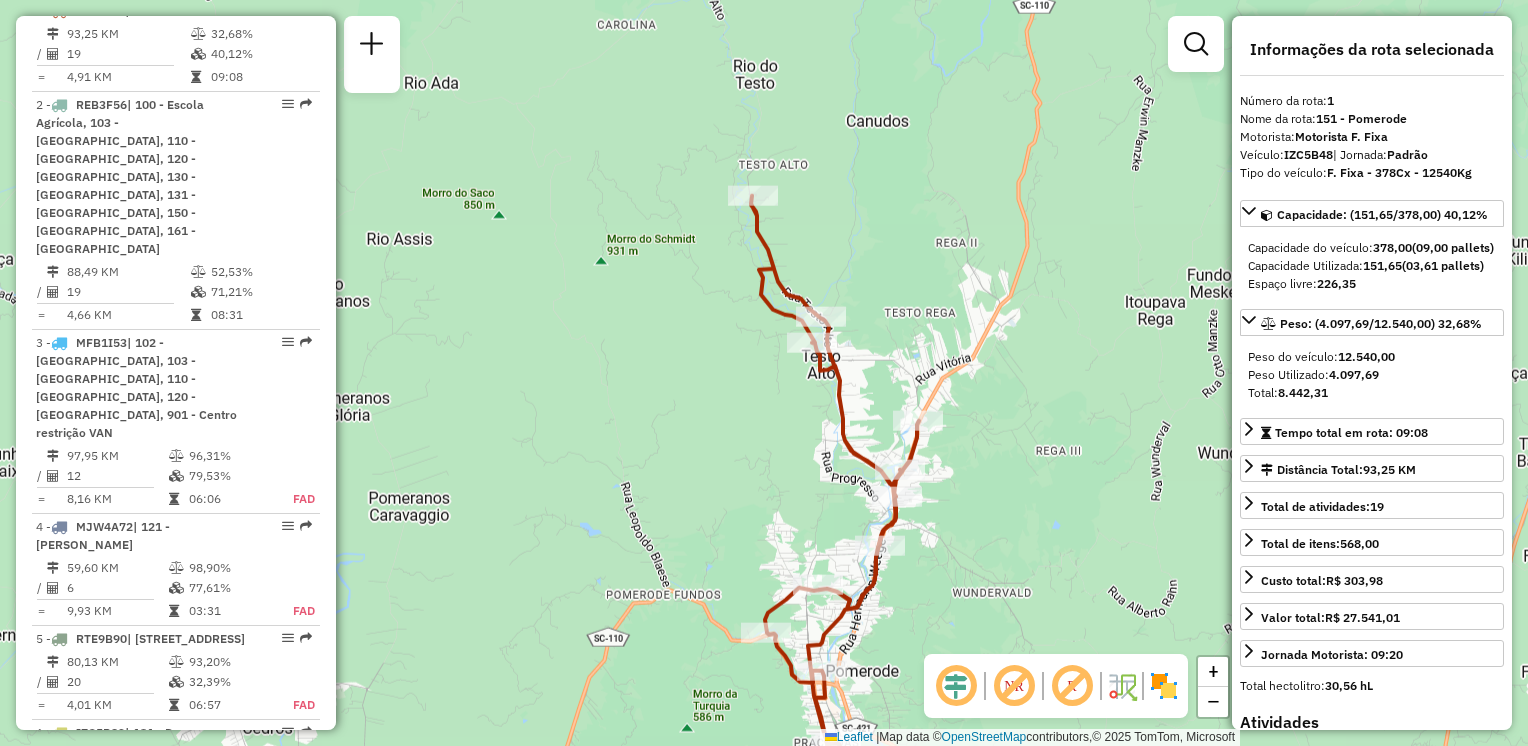 drag, startPoint x: 866, startPoint y: 267, endPoint x: 897, endPoint y: 209, distance: 65.76473 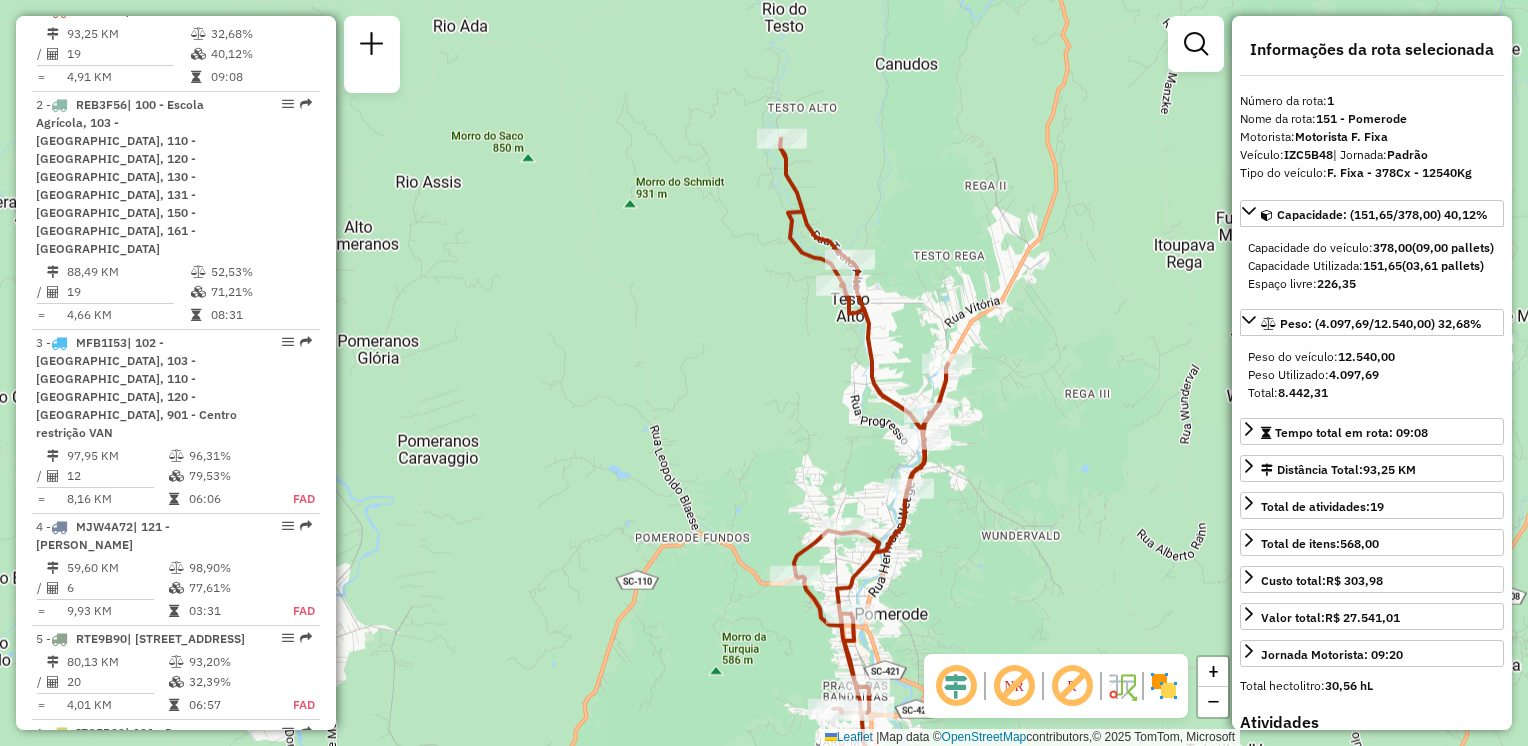 drag, startPoint x: 908, startPoint y: 196, endPoint x: 816, endPoint y: 179, distance: 93.55747 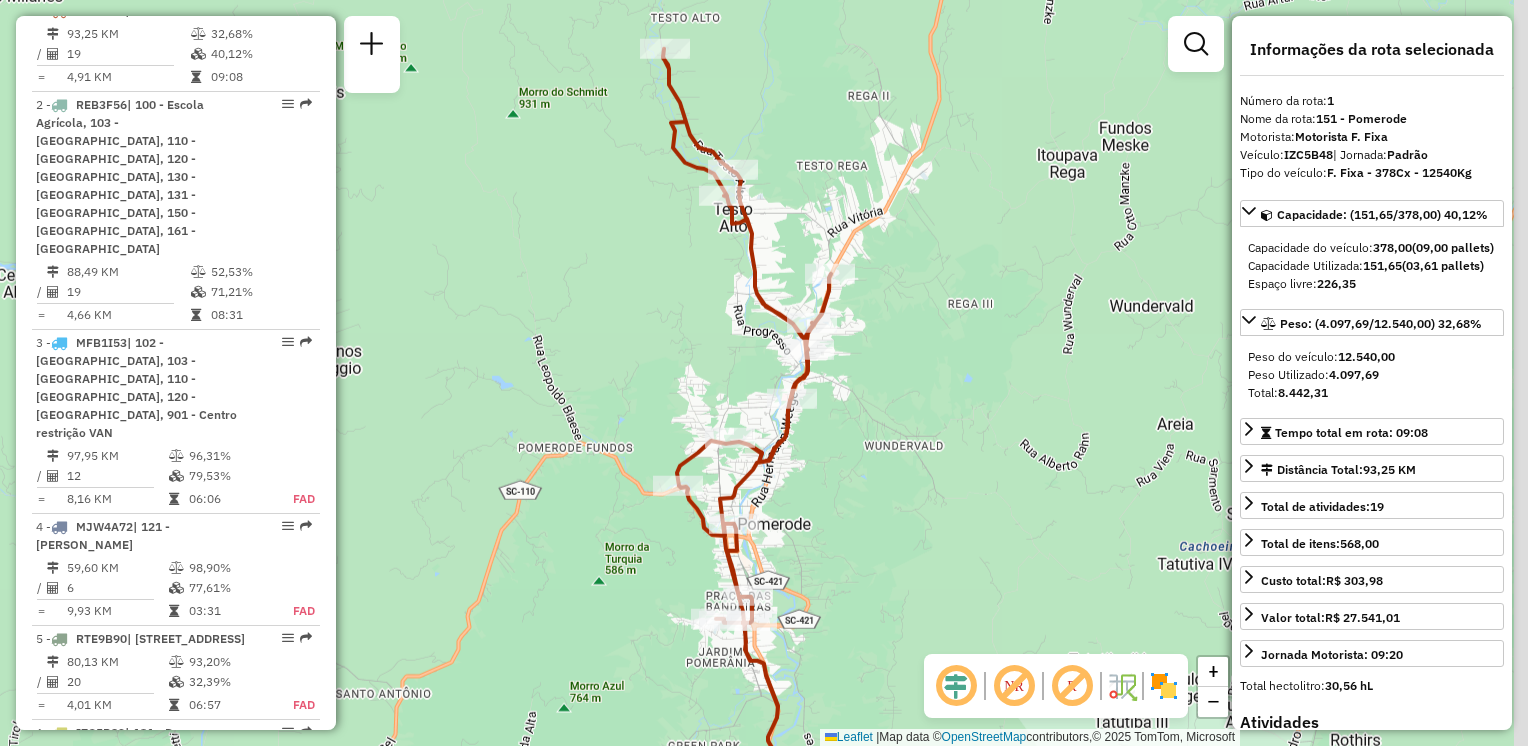 drag, startPoint x: 666, startPoint y: 314, endPoint x: 624, endPoint y: 221, distance: 102.044106 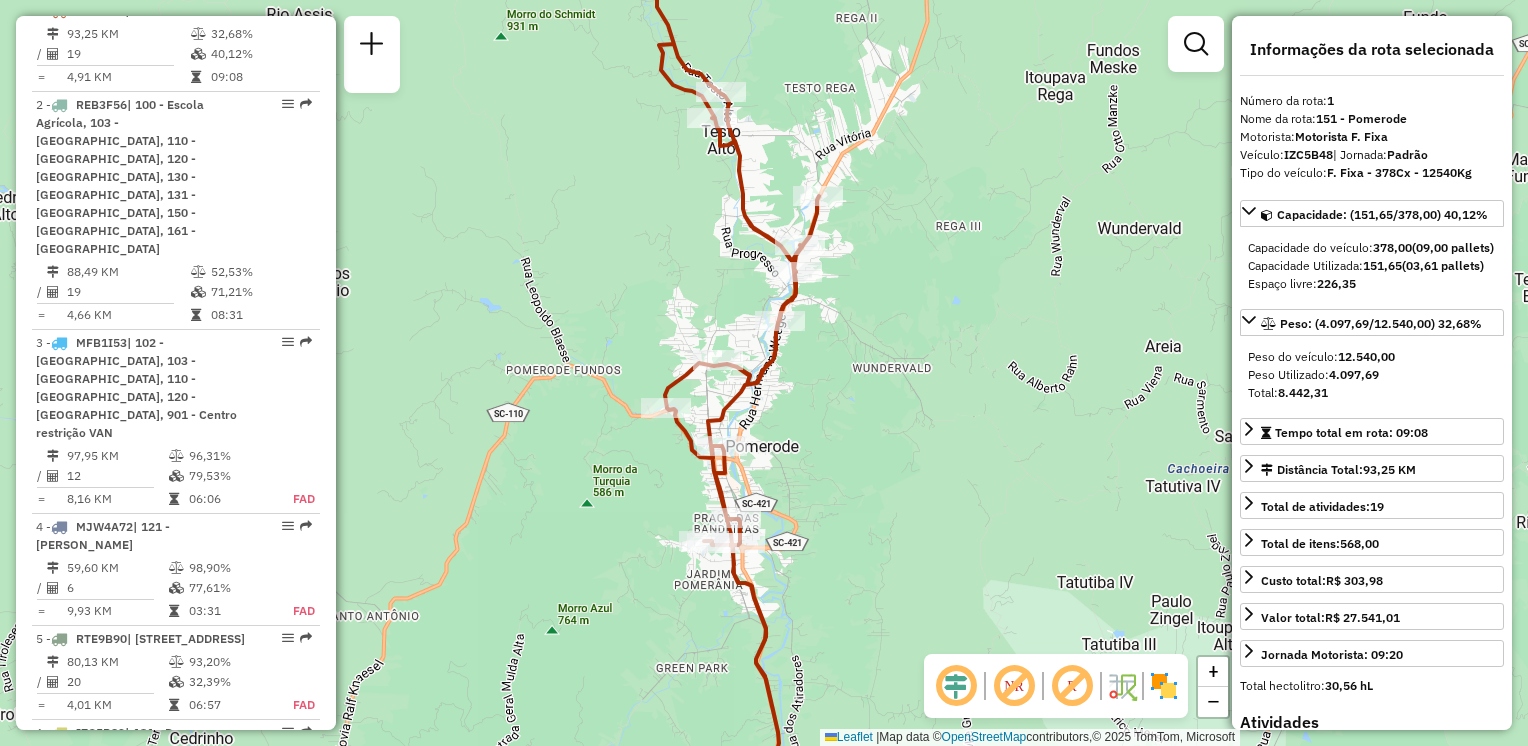 drag, startPoint x: 620, startPoint y: 274, endPoint x: 605, endPoint y: 194, distance: 81.394104 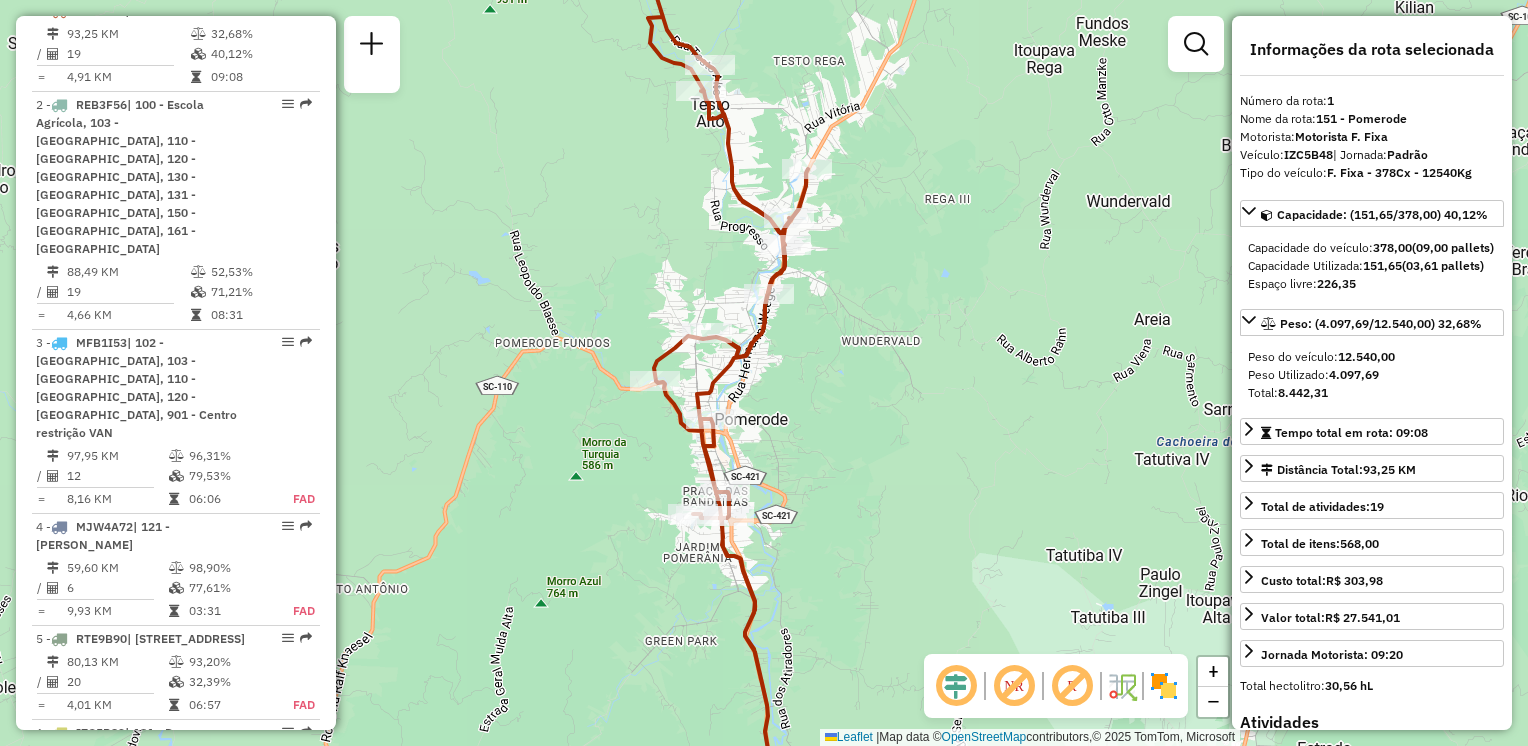 drag, startPoint x: 839, startPoint y: 289, endPoint x: 833, endPoint y: 274, distance: 16.155495 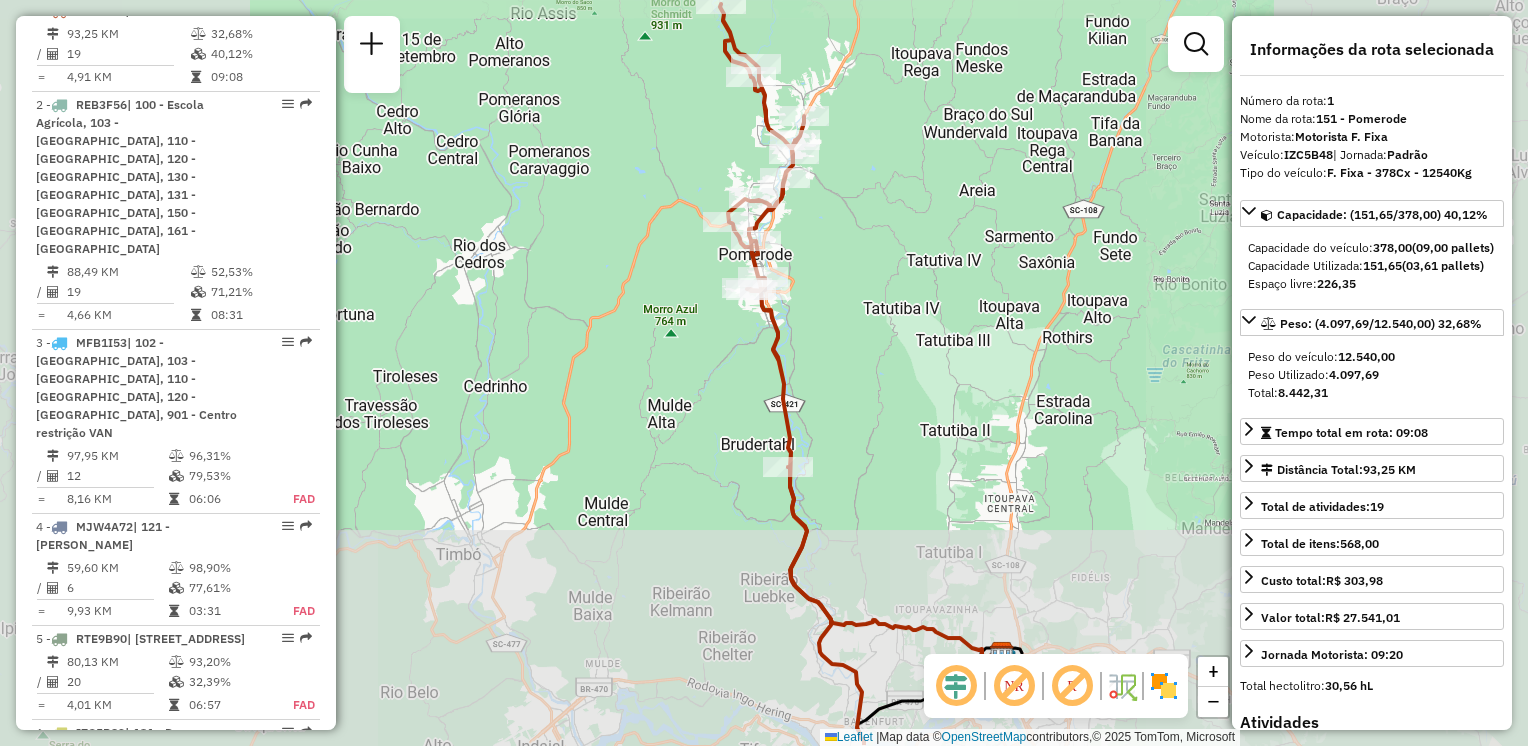 drag, startPoint x: 860, startPoint y: 322, endPoint x: 851, endPoint y: 261, distance: 61.66036 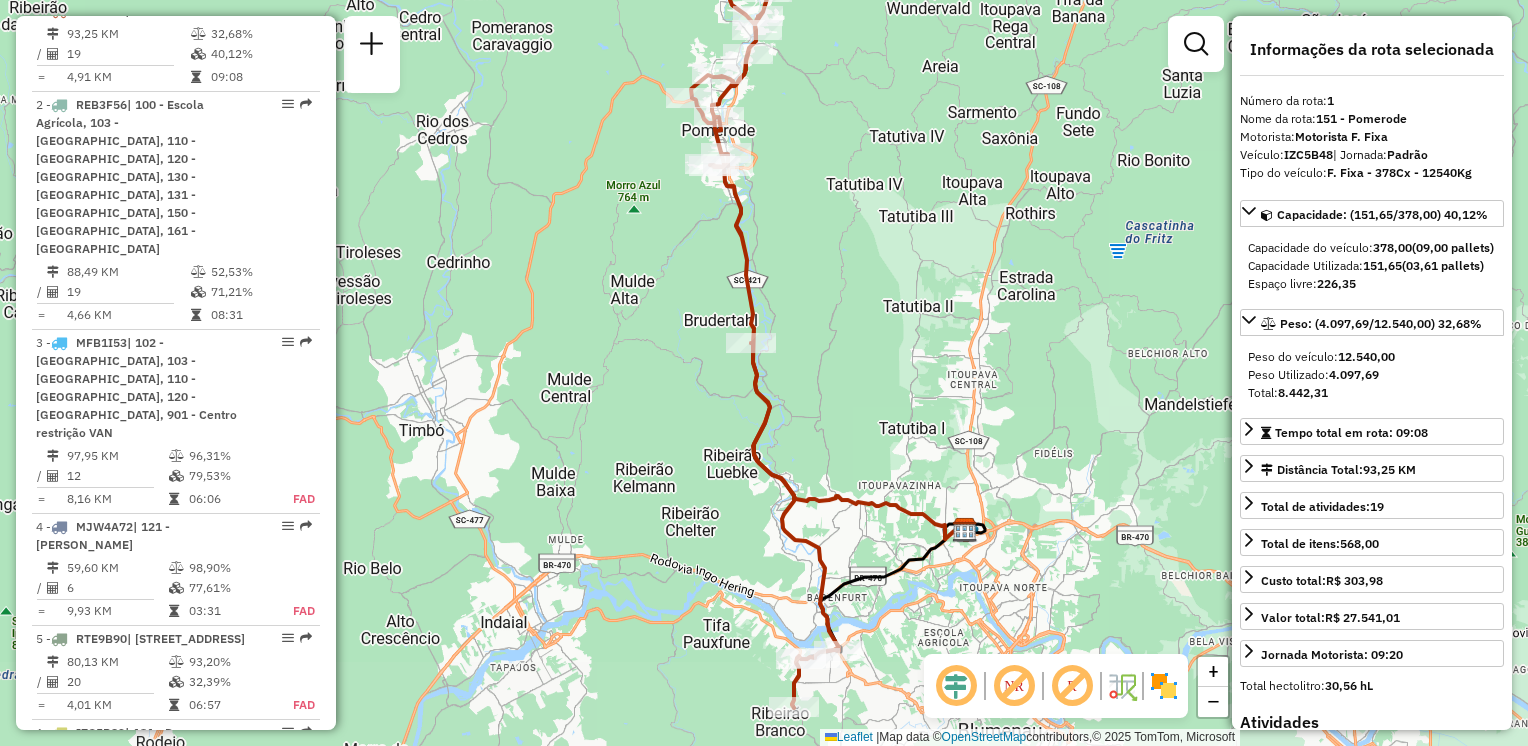 drag, startPoint x: 870, startPoint y: 369, endPoint x: 837, endPoint y: 289, distance: 86.53901 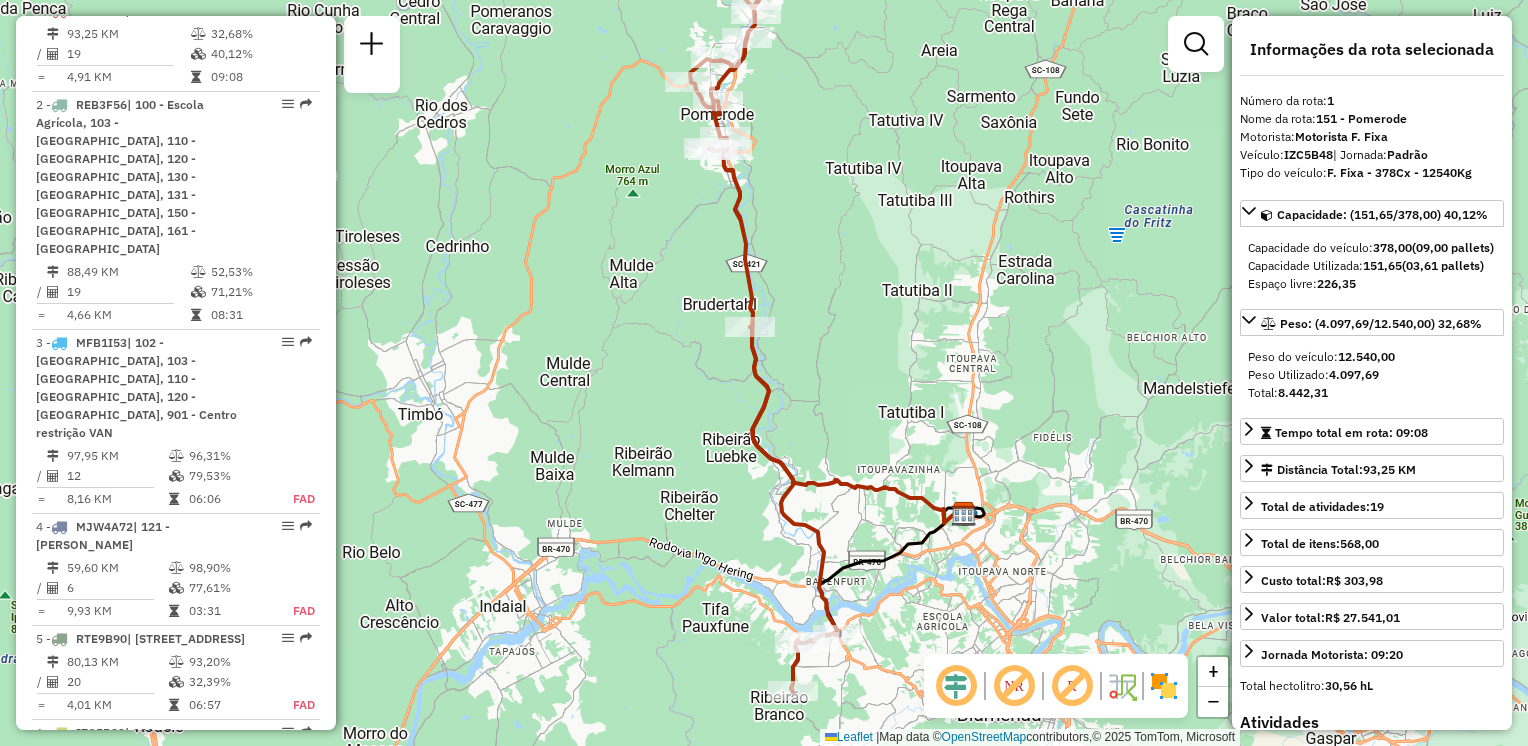 drag, startPoint x: 949, startPoint y: 411, endPoint x: 920, endPoint y: 252, distance: 161.62302 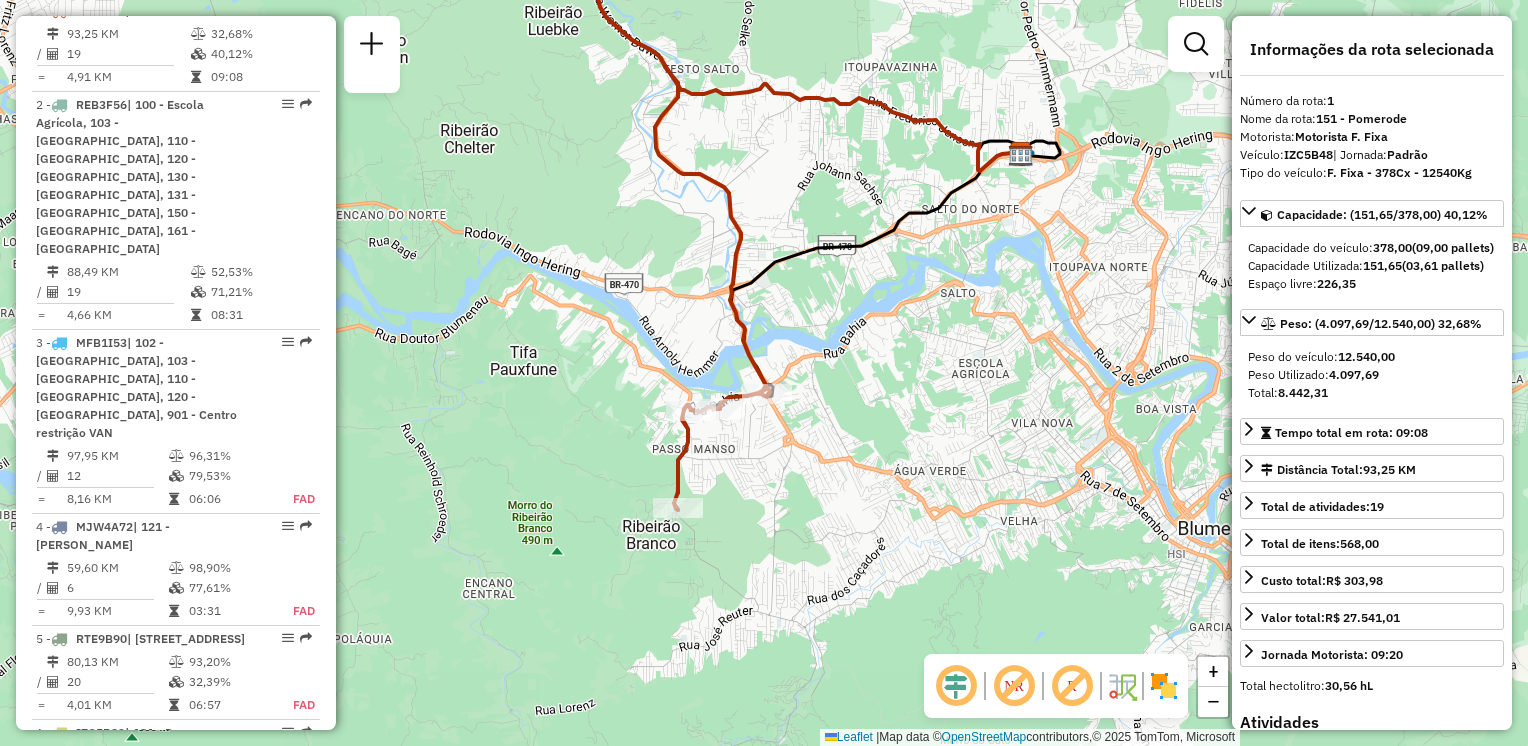 drag, startPoint x: 850, startPoint y: 502, endPoint x: 838, endPoint y: 384, distance: 118.6086 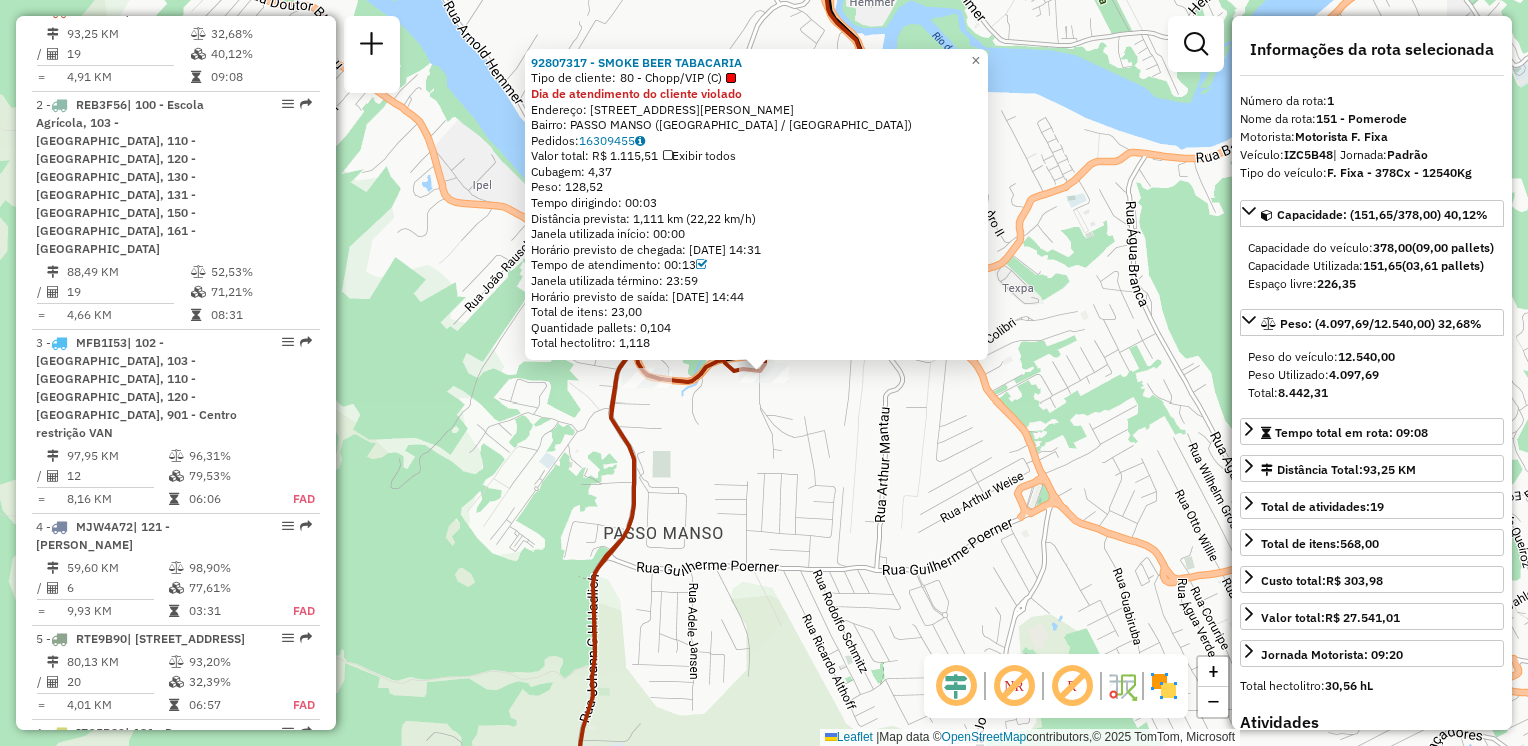 click on "92807317 - SMOKE BEER TABACARIA  Tipo de cliente:   80 - Chopp/VIP (C)  Dia de atendimento do cliente violado  Endereço: R   Rodolfo Hansen                57   Bairro: PASSO MANSO (BLUMENAU / SC)   Pedidos:  16309455   Valor total: R$ 1.115,51   Exibir todos   Cubagem: 4,37  Peso: 128,52  Tempo dirigindo: 00:03   Distância prevista: 1,111 km (22,22 km/h)   Janela utilizada início: 00:00   Horário previsto de chegada: 16/07/2025 14:31   Tempo de atendimento: 00:13   Janela utilizada término: 23:59   Horário previsto de saída: 16/07/2025 14:44   Total de itens: 23,00   Quantidade pallets: 0,104   Total hectolitro: 1,118  × Janela de atendimento Grade de atendimento Capacidade Transportadoras Veículos Cliente Pedidos  Rotas Selecione os dias de semana para filtrar as janelas de atendimento  Seg   Ter   Qua   Qui   Sex   Sáb   Dom  Informe o período da janela de atendimento: De: Até:  Filtrar exatamente a janela do cliente  Considerar janela de atendimento padrão   Seg   Ter   Qua   Qui   Sex   Sáb" 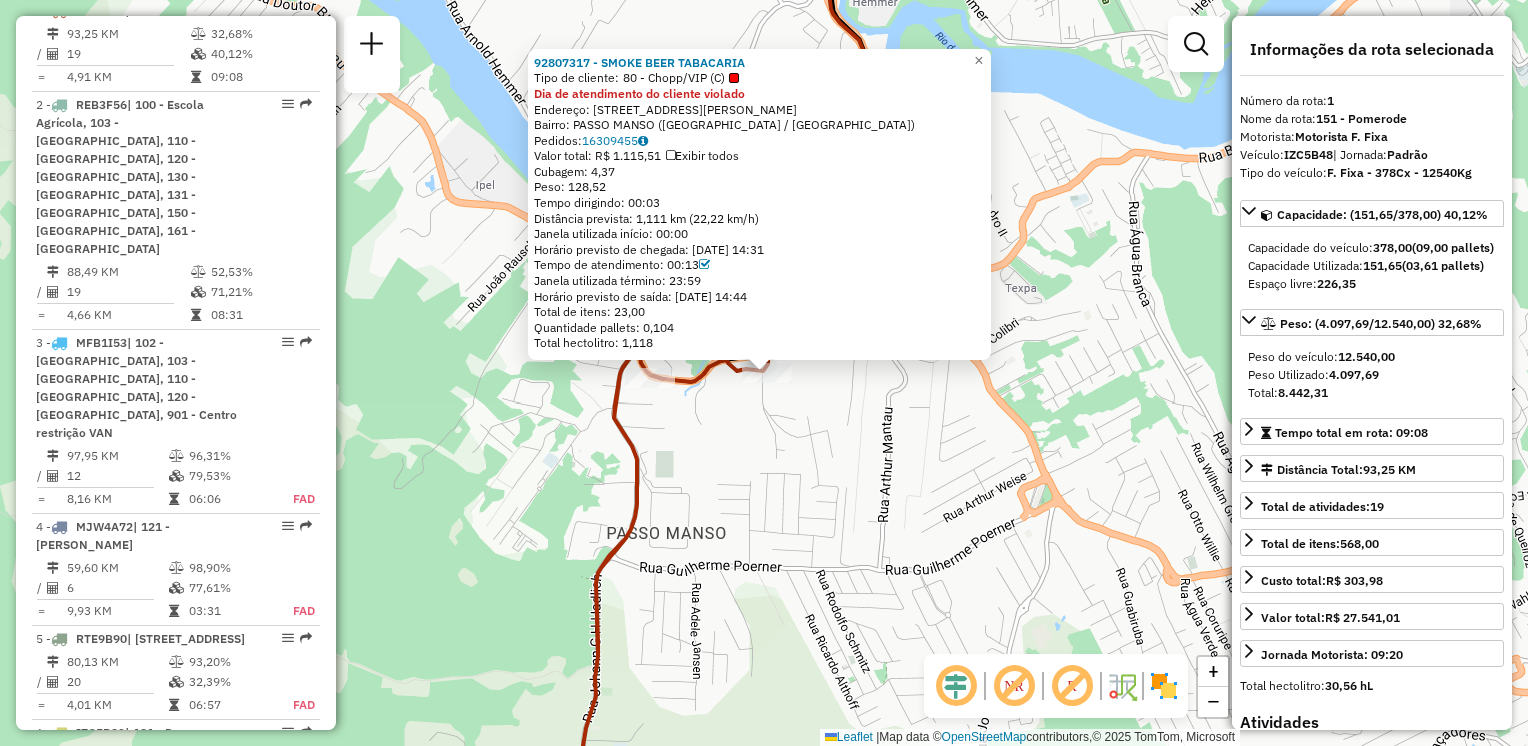click on "92807317 - SMOKE BEER TABACARIA  Tipo de cliente:   80 - Chopp/VIP (C)  Dia de atendimento do cliente violado  Endereço: R   Rodolfo Hansen                57   Bairro: PASSO MANSO (BLUMENAU / SC)   Pedidos:  16309455   Valor total: R$ 1.115,51   Exibir todos   Cubagem: 4,37  Peso: 128,52  Tempo dirigindo: 00:03   Distância prevista: 1,111 km (22,22 km/h)   Janela utilizada início: 00:00   Horário previsto de chegada: 16/07/2025 14:31   Tempo de atendimento: 00:13   Janela utilizada término: 23:59   Horário previsto de saída: 16/07/2025 14:44   Total de itens: 23,00   Quantidade pallets: 0,104   Total hectolitro: 1,118  × Janela de atendimento Grade de atendimento Capacidade Transportadoras Veículos Cliente Pedidos  Rotas Selecione os dias de semana para filtrar as janelas de atendimento  Seg   Ter   Qua   Qui   Sex   Sáb   Dom  Informe o período da janela de atendimento: De: Até:  Filtrar exatamente a janela do cliente  Considerar janela de atendimento padrão   Seg   Ter   Qua   Qui   Sex   Sáb" 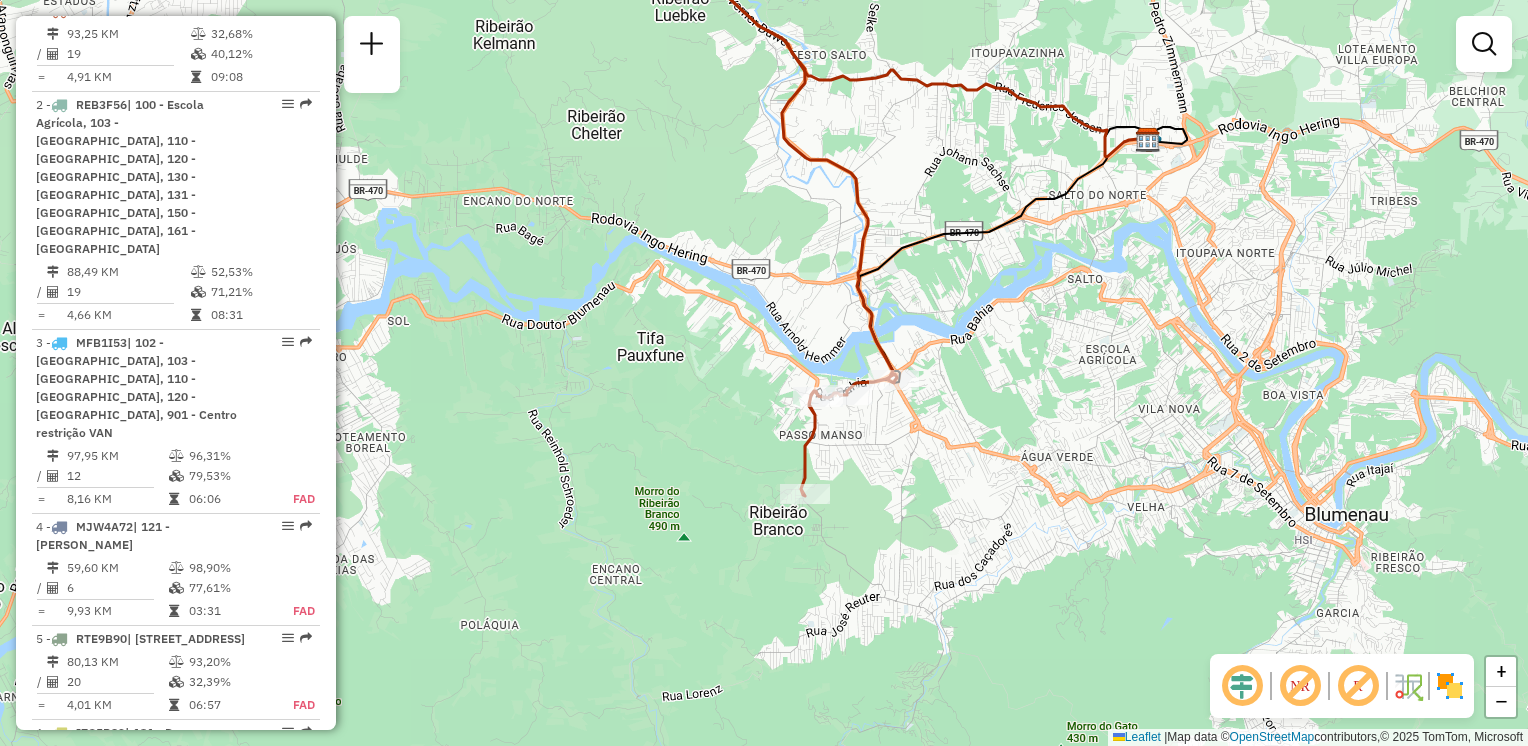 drag, startPoint x: 900, startPoint y: 165, endPoint x: 924, endPoint y: 393, distance: 229.25967 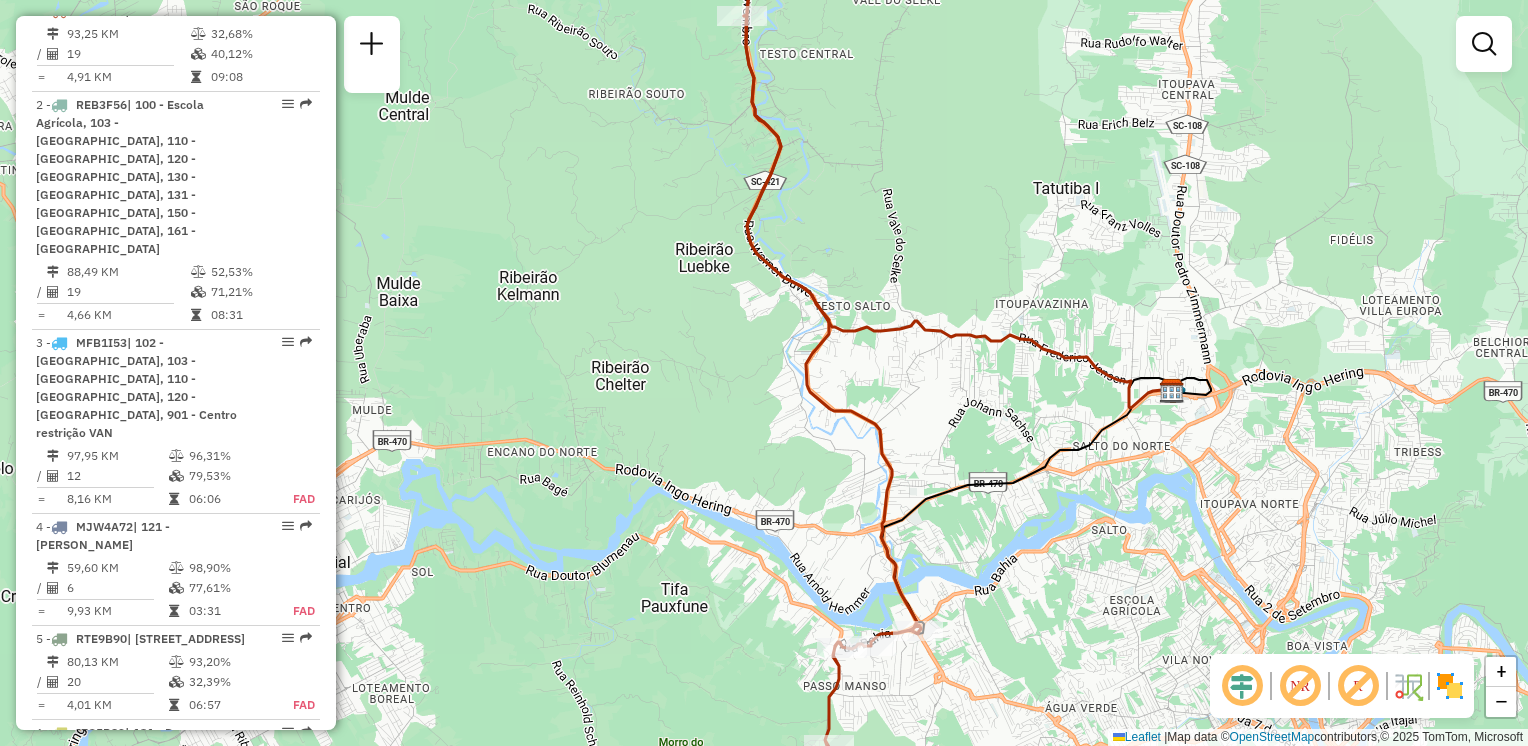 drag, startPoint x: 851, startPoint y: 211, endPoint x: 867, endPoint y: 434, distance: 223.57326 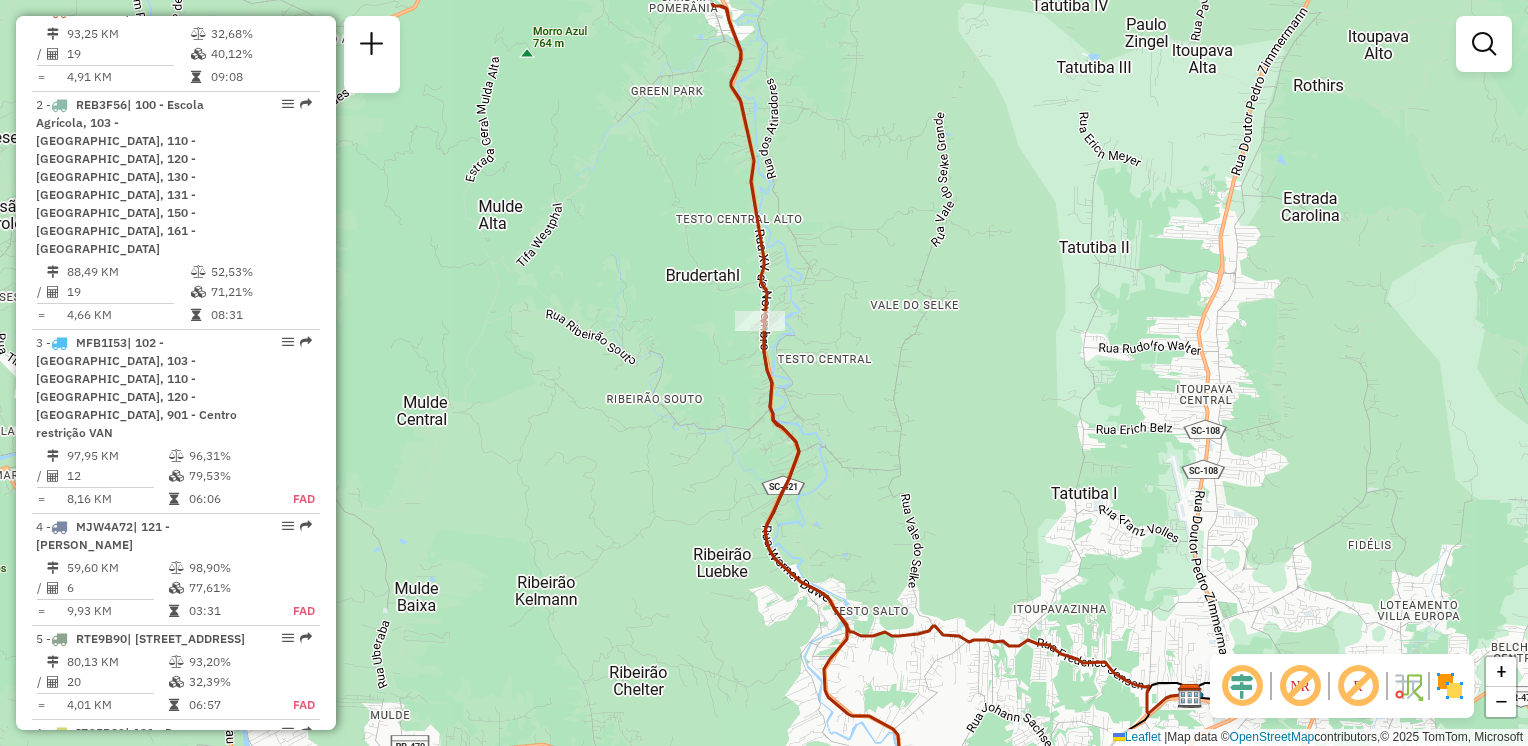 drag, startPoint x: 834, startPoint y: 329, endPoint x: 845, endPoint y: 454, distance: 125.48307 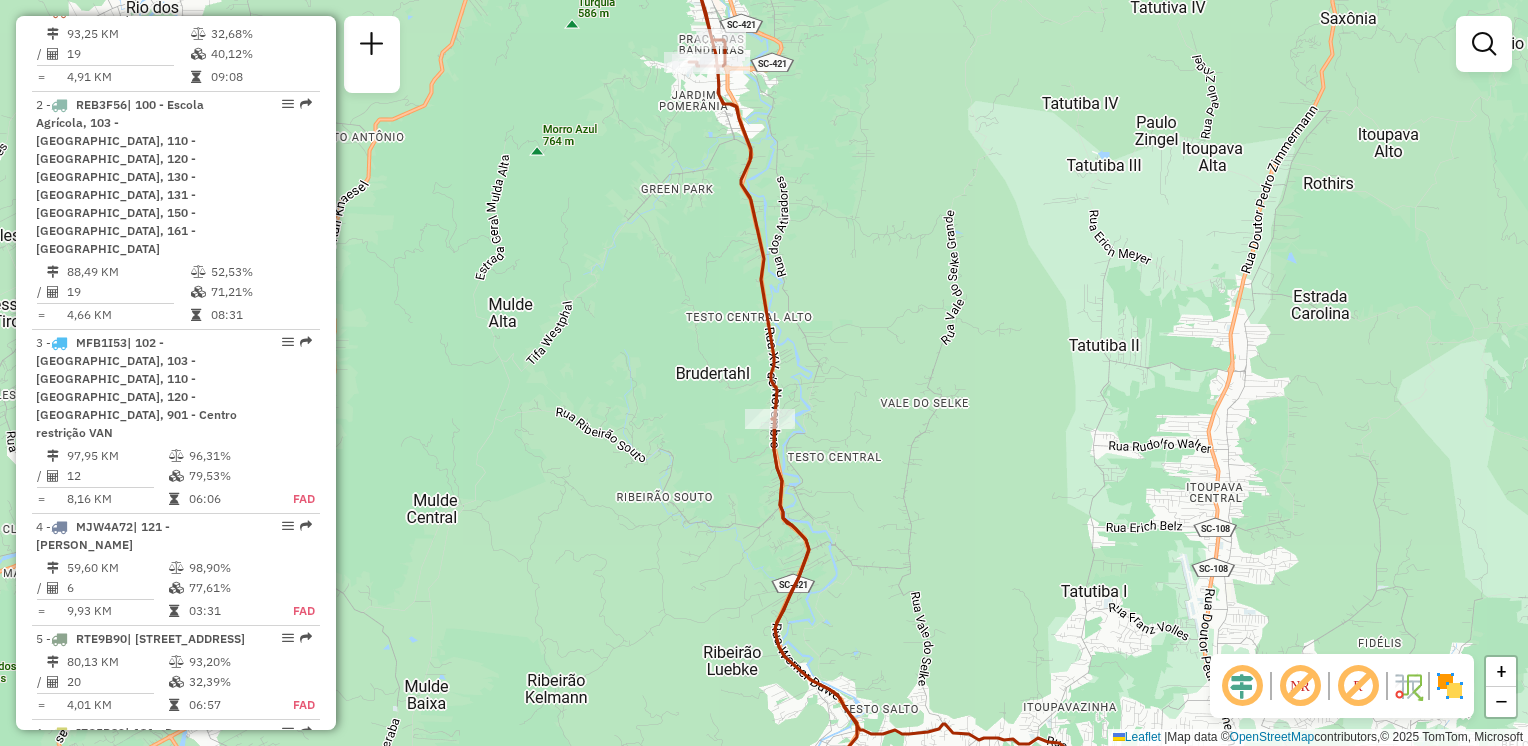 drag, startPoint x: 908, startPoint y: 298, endPoint x: 897, endPoint y: 382, distance: 84.71718 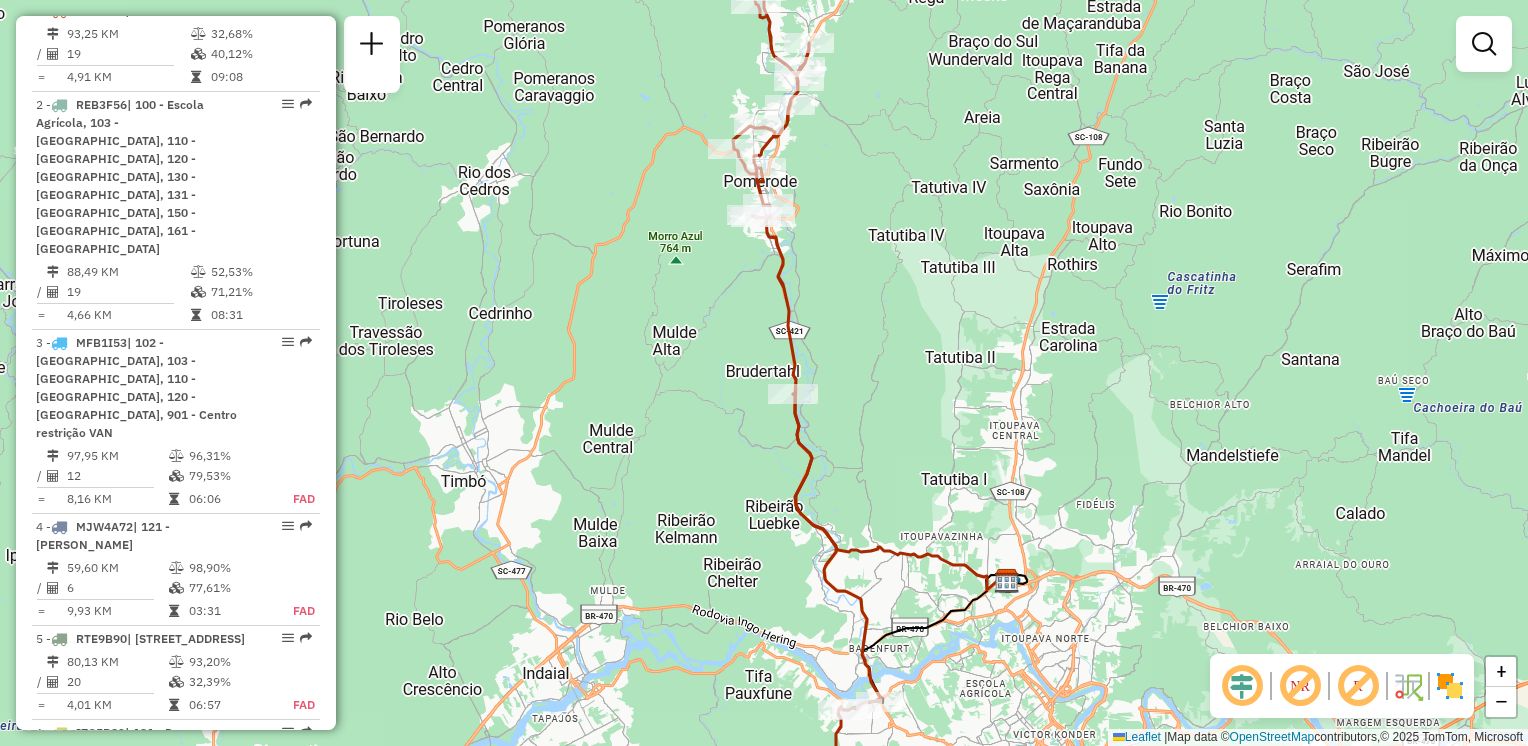 drag, startPoint x: 806, startPoint y: 183, endPoint x: 832, endPoint y: 227, distance: 51.10773 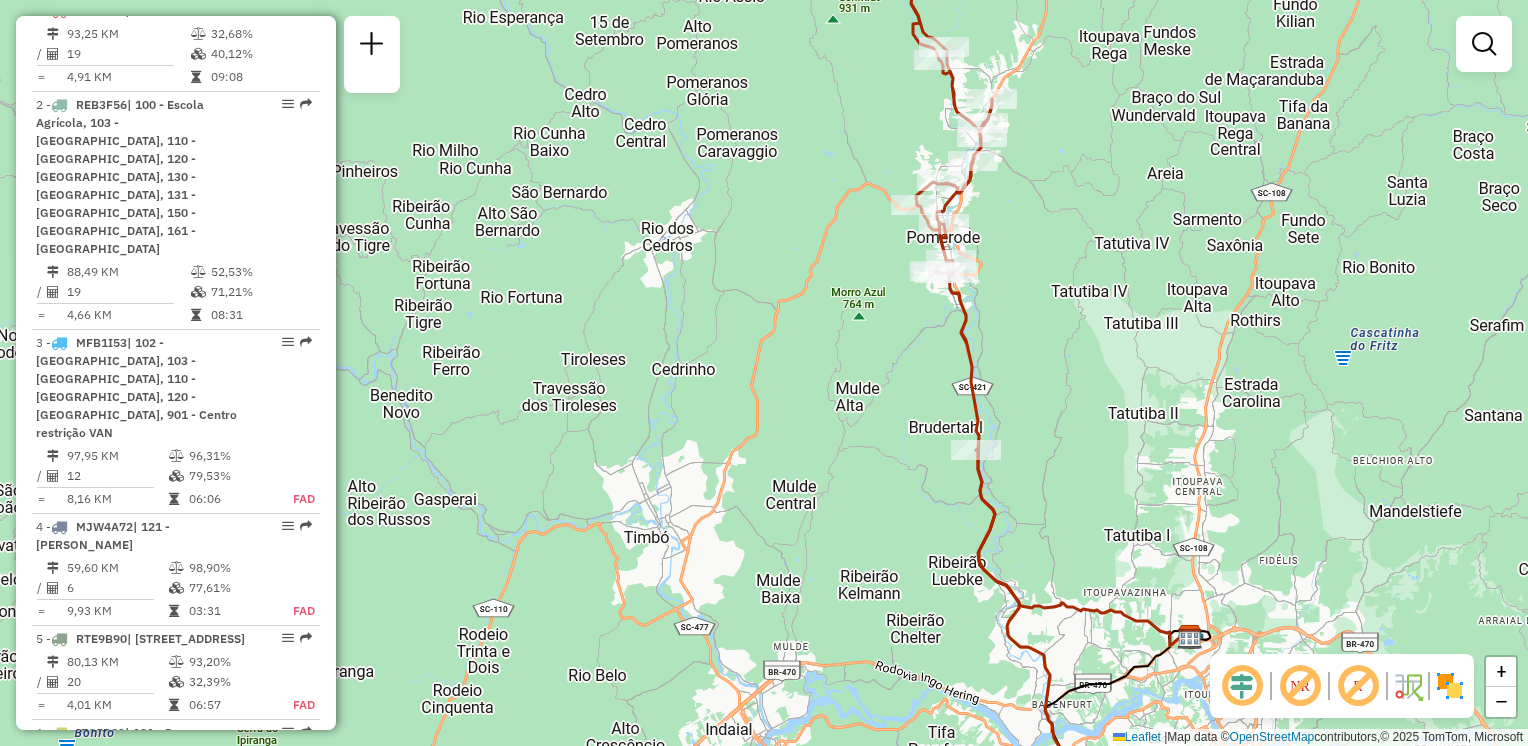 drag, startPoint x: 881, startPoint y: 388, endPoint x: 841, endPoint y: 166, distance: 225.57481 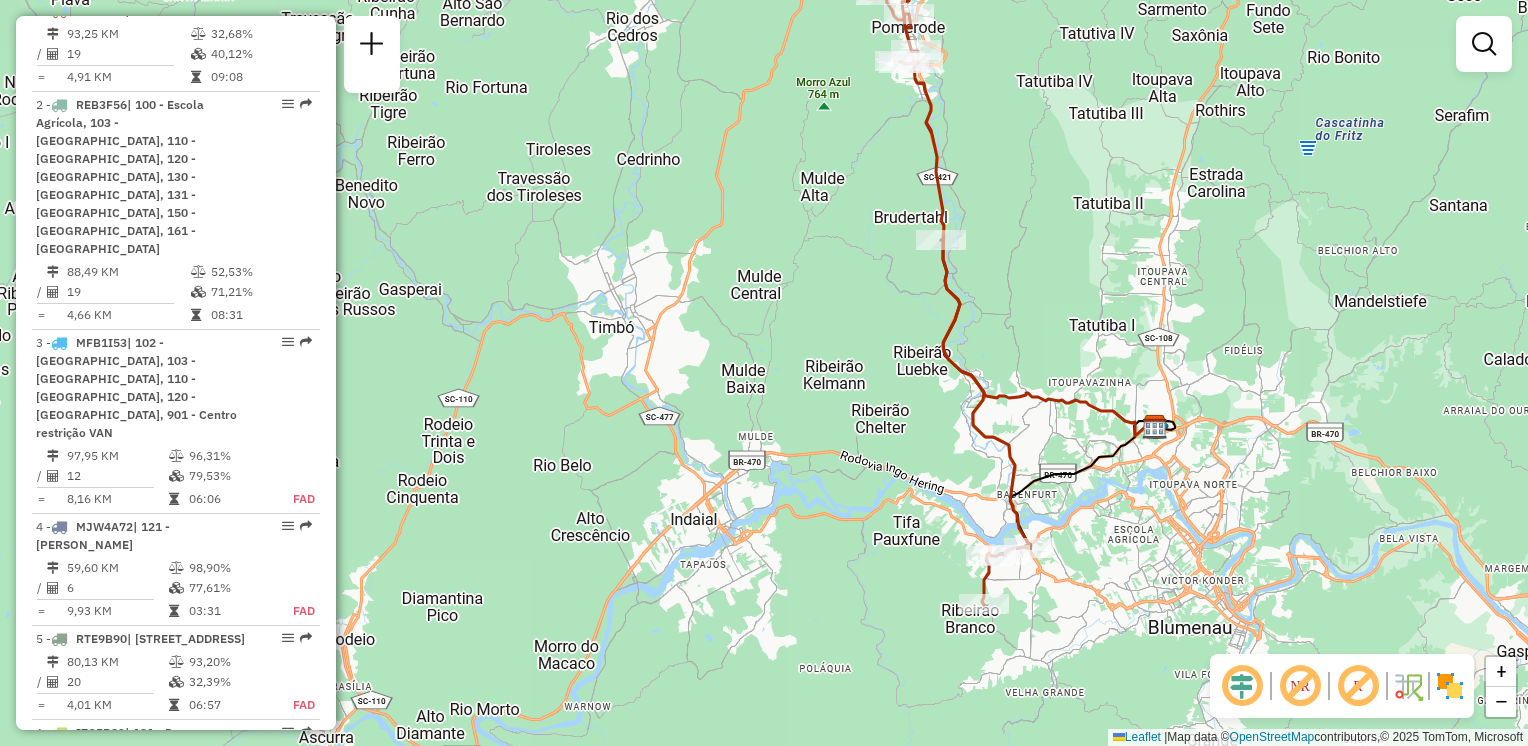 drag, startPoint x: 900, startPoint y: 386, endPoint x: 865, endPoint y: 207, distance: 182.3897 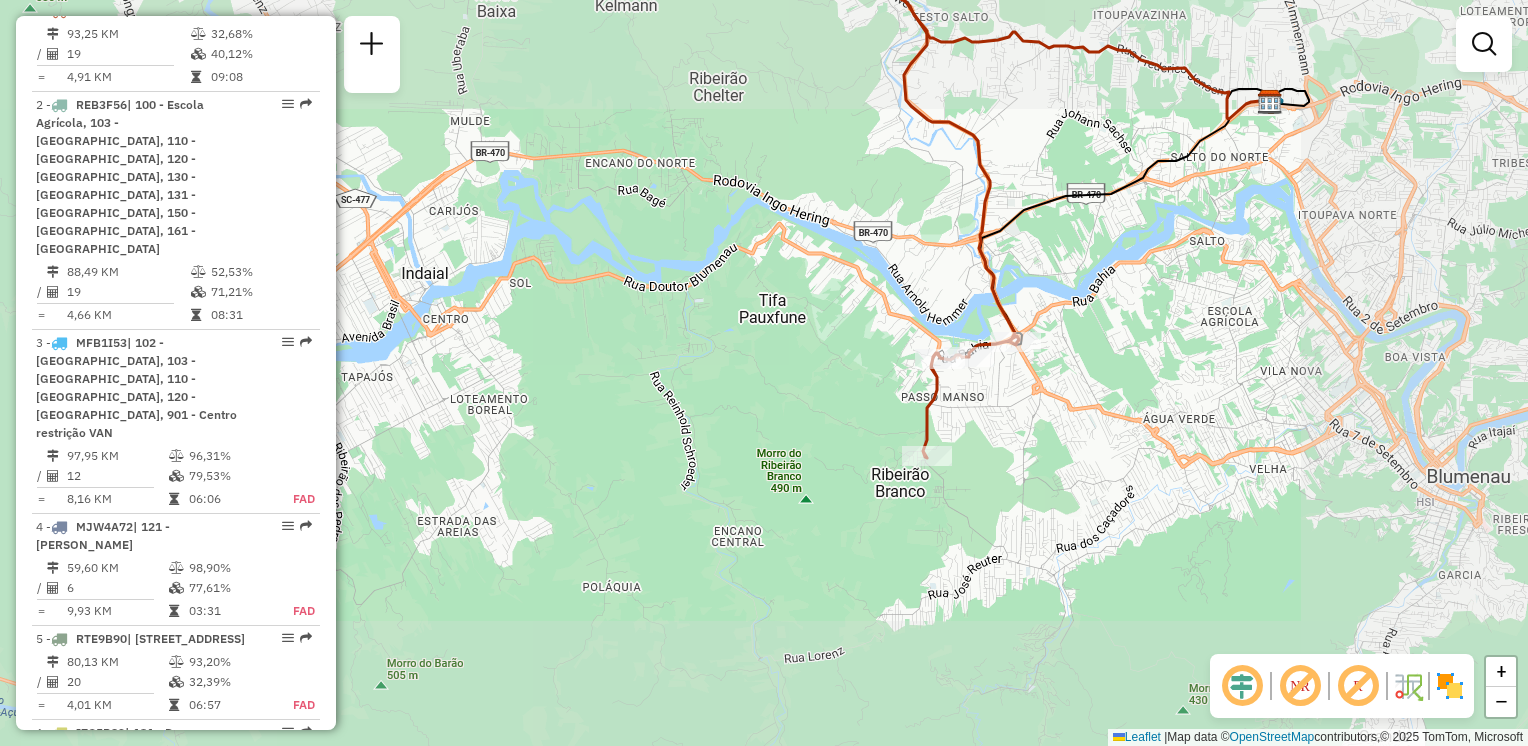 drag, startPoint x: 1044, startPoint y: 414, endPoint x: 972, endPoint y: 614, distance: 212.56528 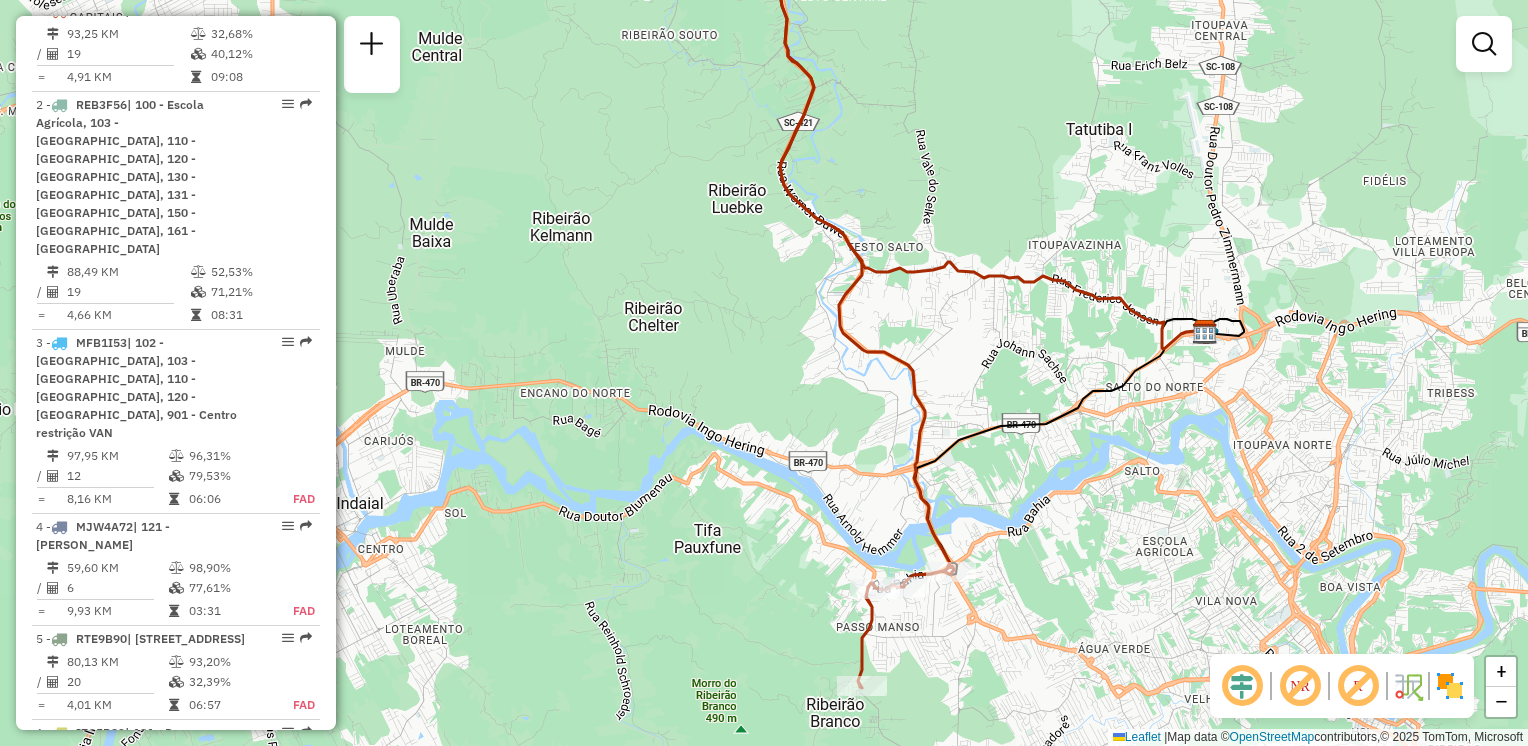 drag, startPoint x: 963, startPoint y: 358, endPoint x: 977, endPoint y: 610, distance: 252.3886 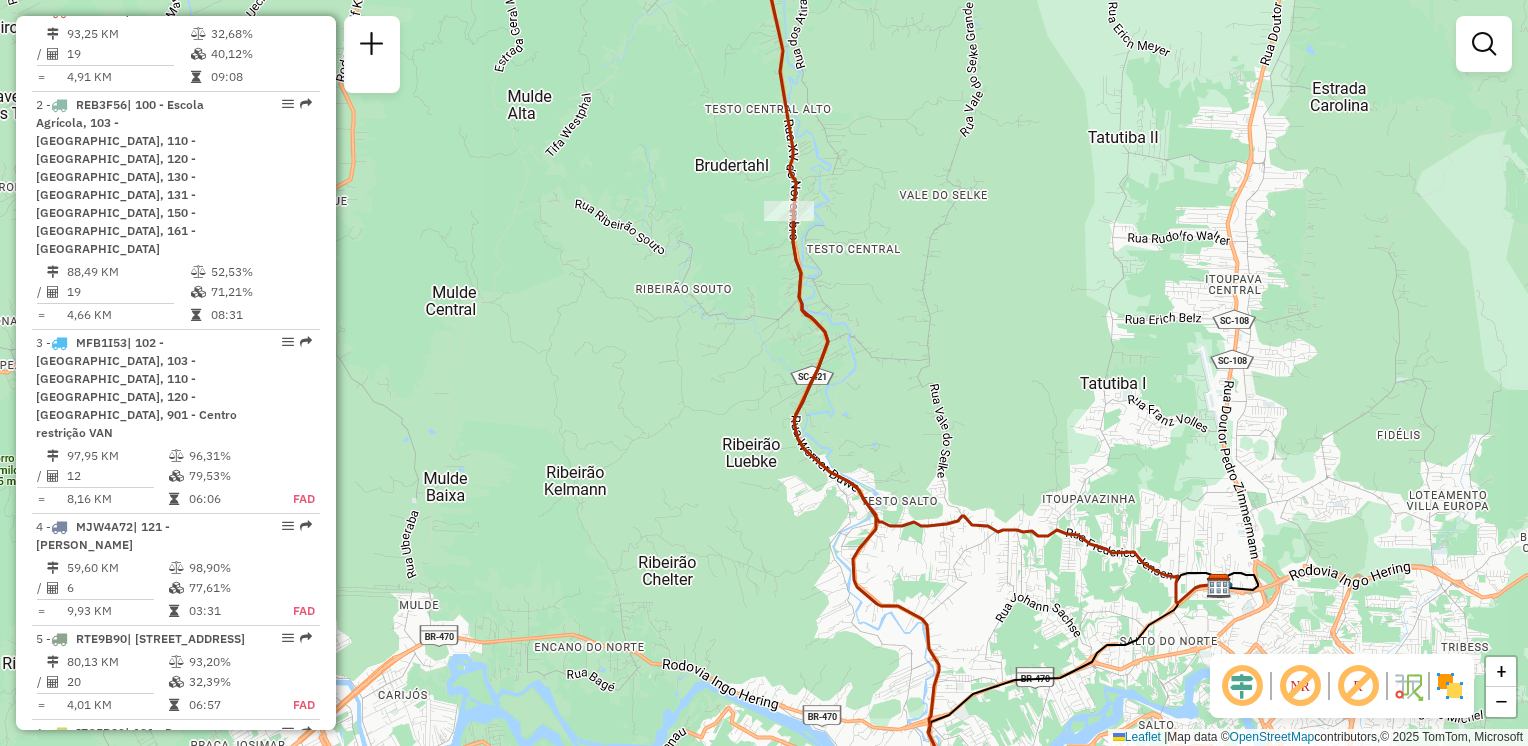 drag, startPoint x: 999, startPoint y: 321, endPoint x: 1010, endPoint y: 626, distance: 305.1983 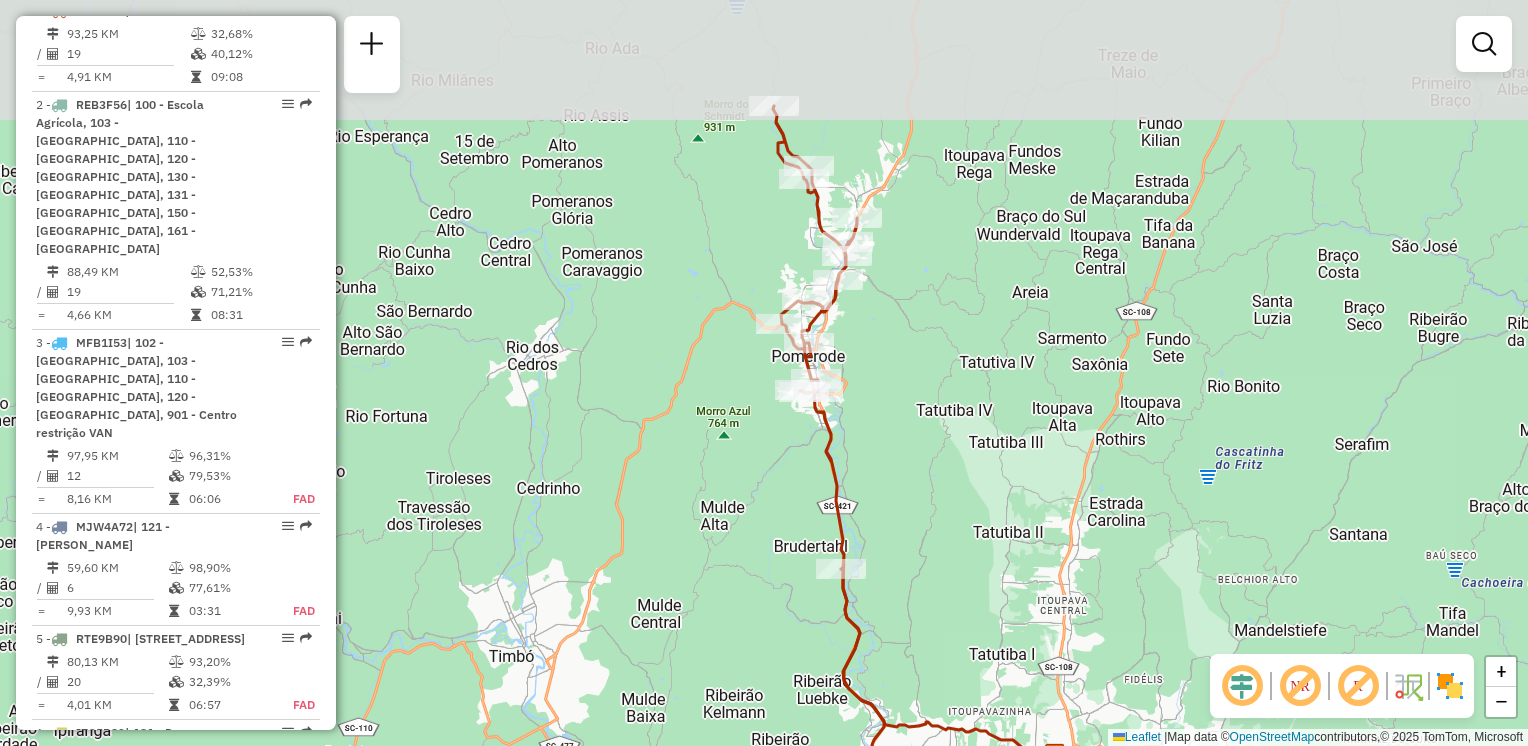 drag, startPoint x: 880, startPoint y: 366, endPoint x: 883, endPoint y: 504, distance: 138.03261 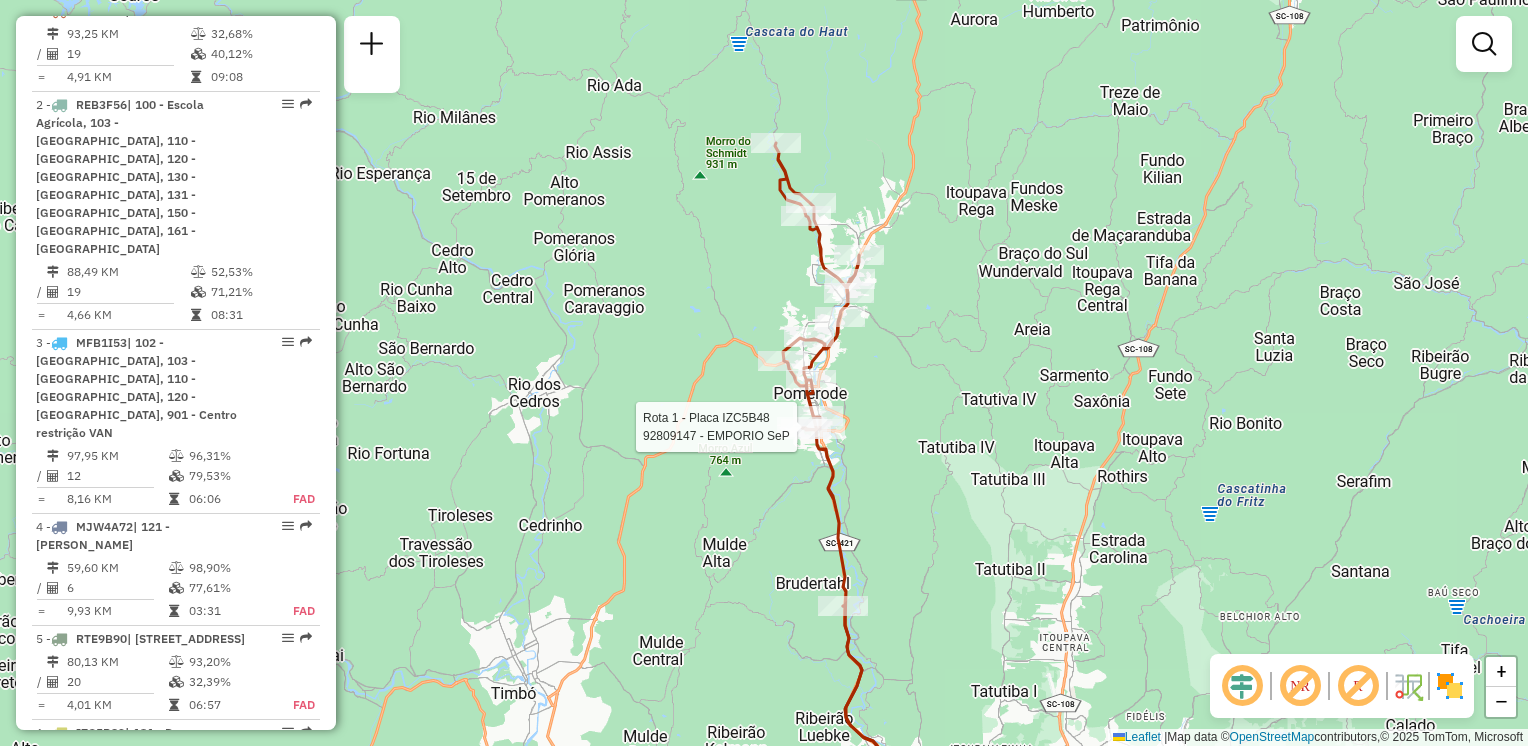 select on "**********" 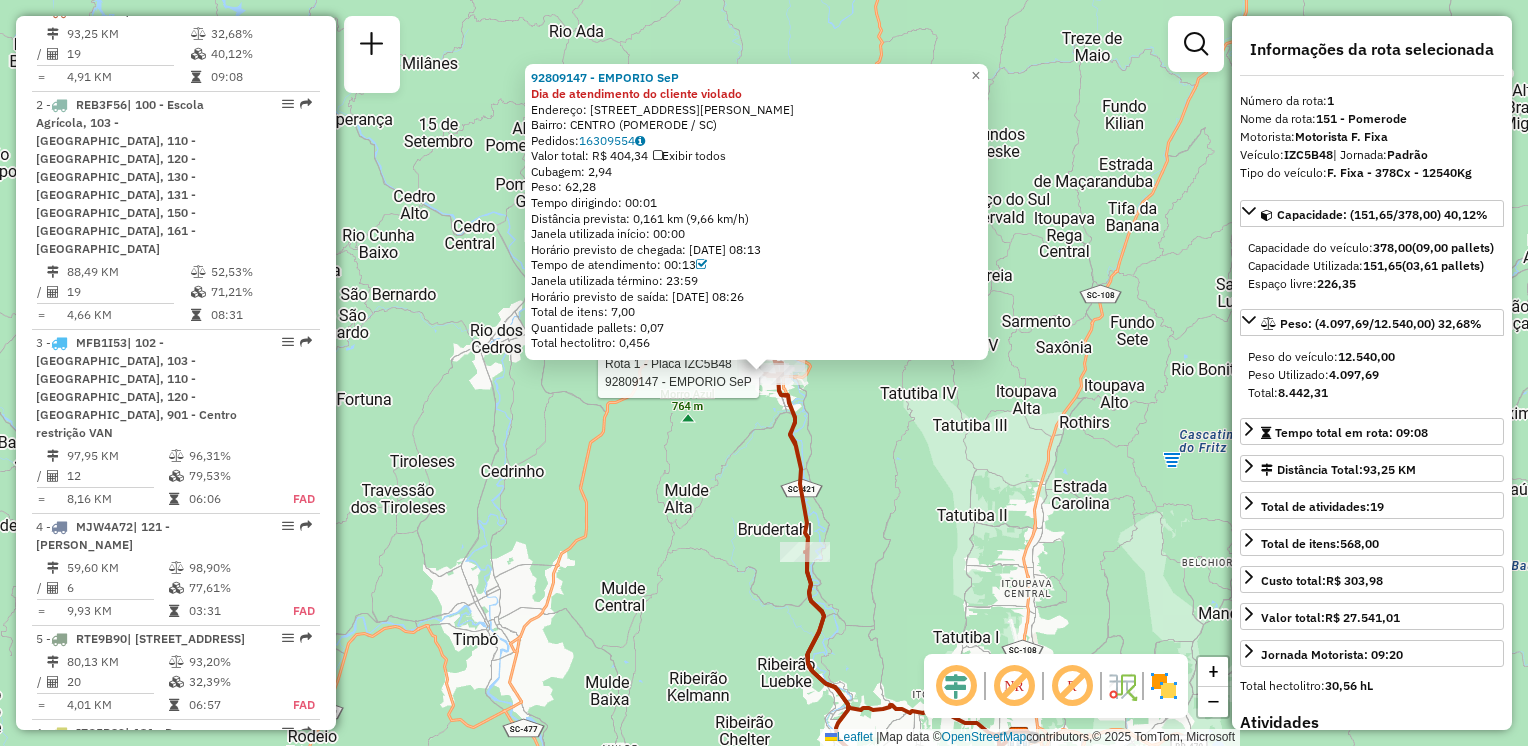 click on "Rota 1 - Placa IZC5B48  92809147 - EMPORIO SeP 92809147 - EMPORIO SeP Dia de atendimento do cliente violado  Endereço:  RUA CARL BEHLING 144   Bairro: CENTRO (POMERODE / SC)   Pedidos:  16309554   Valor total: R$ 404,34   Exibir todos   Cubagem: 2,94  Peso: 62,28  Tempo dirigindo: 00:01   Distância prevista: 0,161 km (9,66 km/h)   Janela utilizada início: 00:00   Horário previsto de chegada: 16/07/2025 08:13   Tempo de atendimento: 00:13   Janela utilizada término: 23:59   Horário previsto de saída: 16/07/2025 08:26   Total de itens: 7,00   Quantidade pallets: 0,07   Total hectolitro: 0,456  × Janela de atendimento Grade de atendimento Capacidade Transportadoras Veículos Cliente Pedidos  Rotas Selecione os dias de semana para filtrar as janelas de atendimento  Seg   Ter   Qua   Qui   Sex   Sáb   Dom  Informe o período da janela de atendimento: De: Até:  Filtrar exatamente a janela do cliente  Considerar janela de atendimento padrão   Seg   Ter   Qua   Qui   Sex   Sáb   Dom   Peso mínimo:   De:" 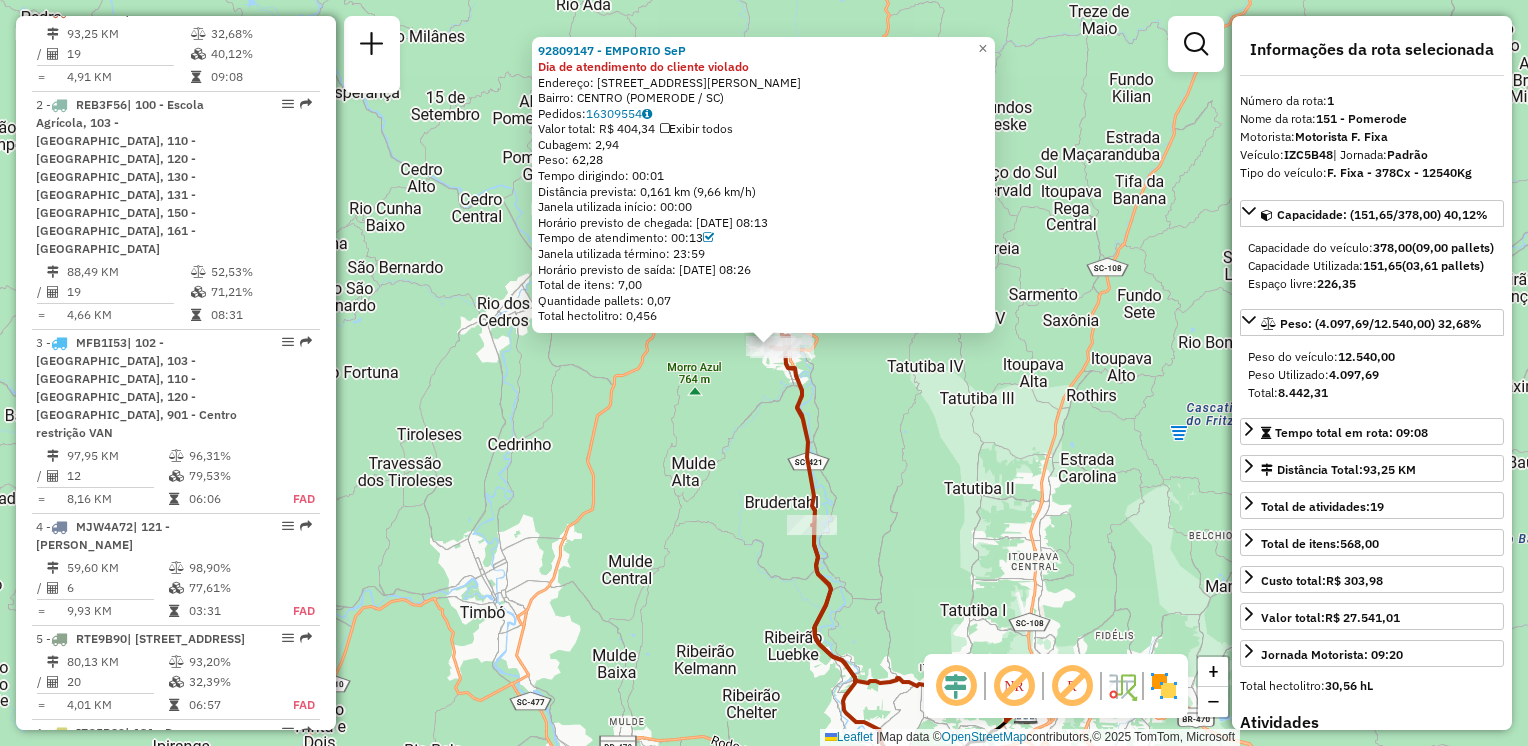 drag, startPoint x: 898, startPoint y: 464, endPoint x: 933, endPoint y: 278, distance: 189.26436 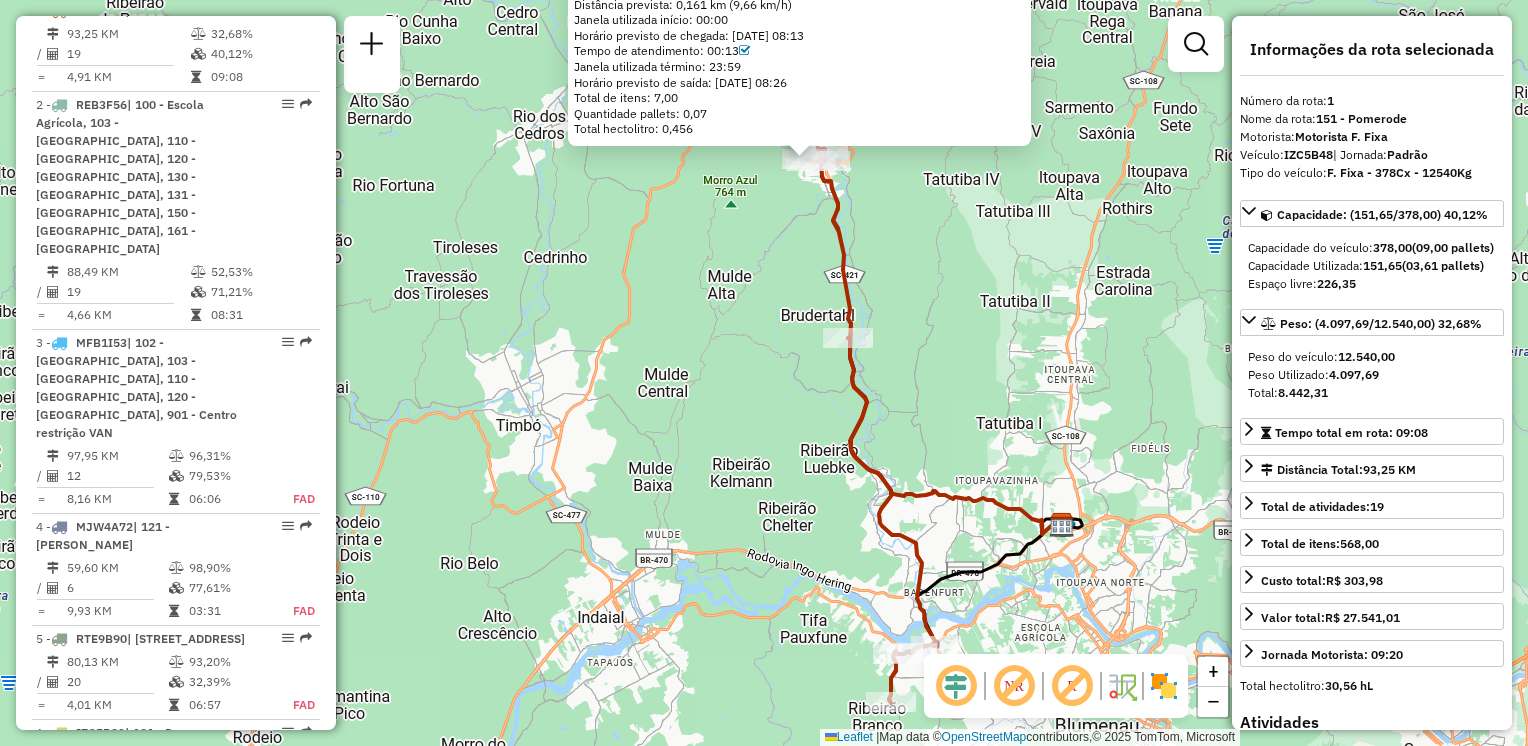 click on "Rota 1 - Placa IZC5B48  92806382 - BROTLAND COMERCIO DE 92809147 - EMPORIO SeP Dia de atendimento do cliente violado  Endereço:  RUA CARL BEHLING 144   Bairro: CENTRO (POMERODE / SC)   Pedidos:  16309554   Valor total: R$ 404,34   Exibir todos   Cubagem: 2,94  Peso: 62,28  Tempo dirigindo: 00:01   Distância prevista: 0,161 km (9,66 km/h)   Janela utilizada início: 00:00   Horário previsto de chegada: 16/07/2025 08:13   Tempo de atendimento: 00:13   Janela utilizada término: 23:59   Horário previsto de saída: 16/07/2025 08:26   Total de itens: 7,00   Quantidade pallets: 0,07   Total hectolitro: 0,456  × Janela de atendimento Grade de atendimento Capacidade Transportadoras Veículos Cliente Pedidos  Rotas Selecione os dias de semana para filtrar as janelas de atendimento  Seg   Ter   Qua   Qui   Sex   Sáb   Dom  Informe o período da janela de atendimento: De: Até:  Filtrar exatamente a janela do cliente  Considerar janela de atendimento padrão   Seg   Ter   Qua   Qui   Sex   Sáb   Dom   De:   De:" 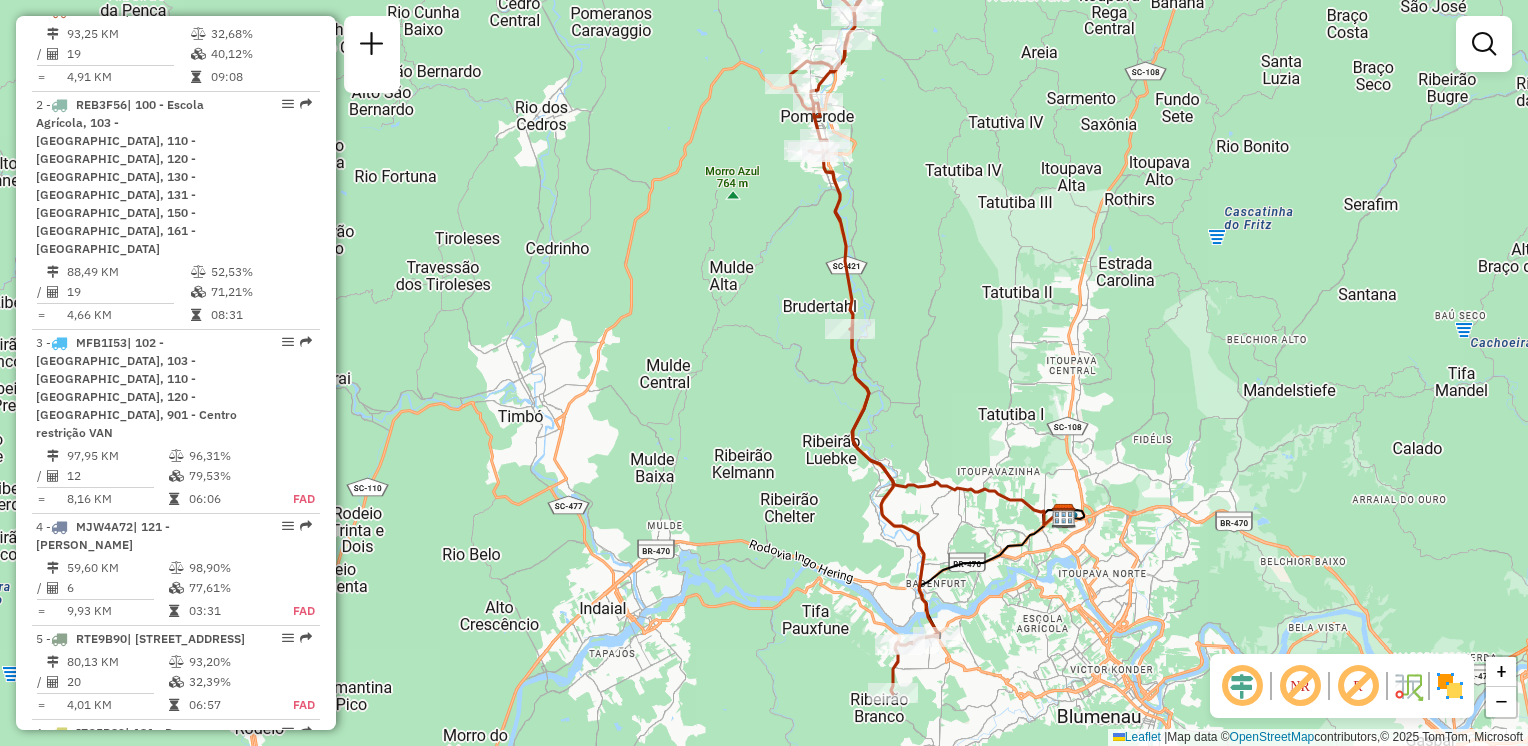 drag, startPoint x: 683, startPoint y: 450, endPoint x: 726, endPoint y: 242, distance: 212.39821 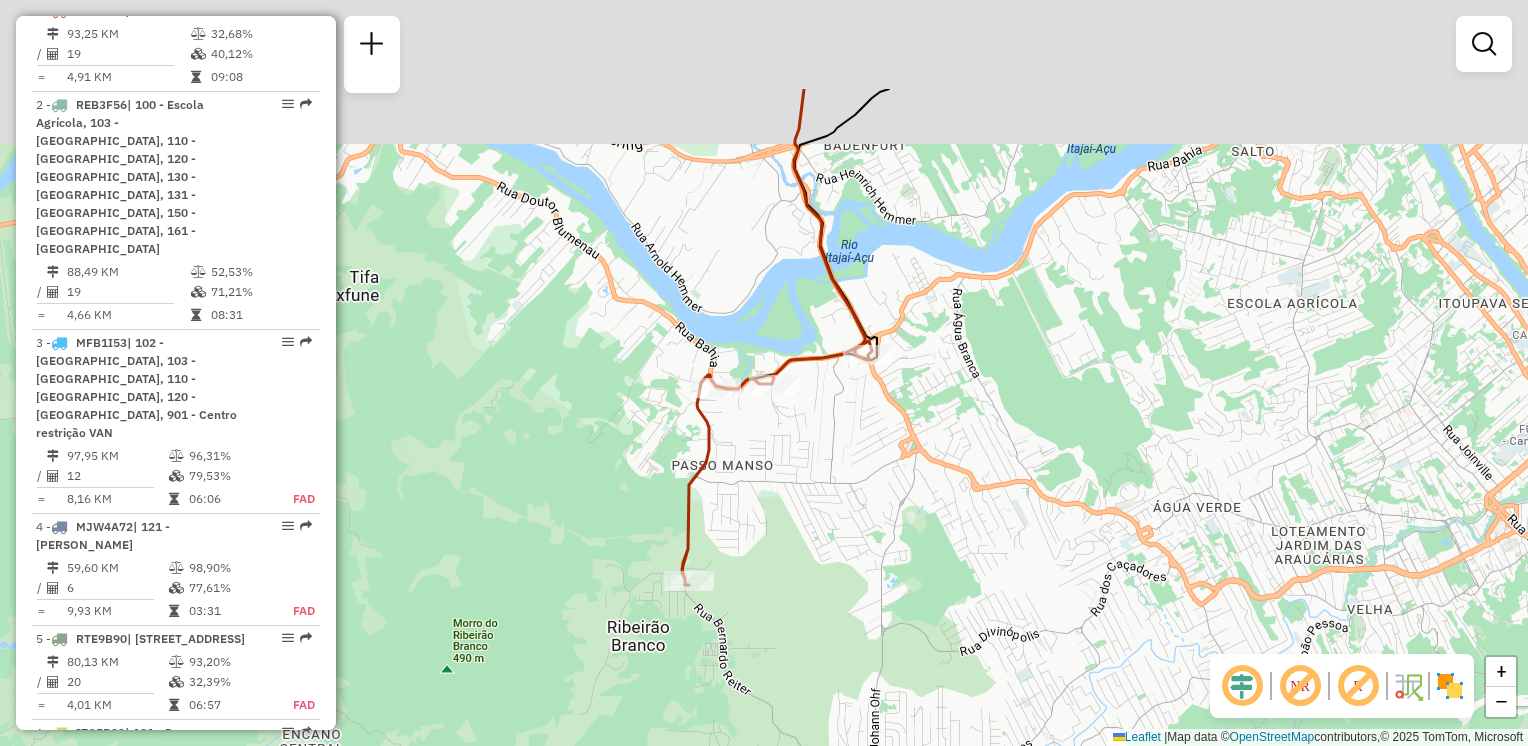 drag, startPoint x: 976, startPoint y: 330, endPoint x: 1023, endPoint y: 629, distance: 302.67145 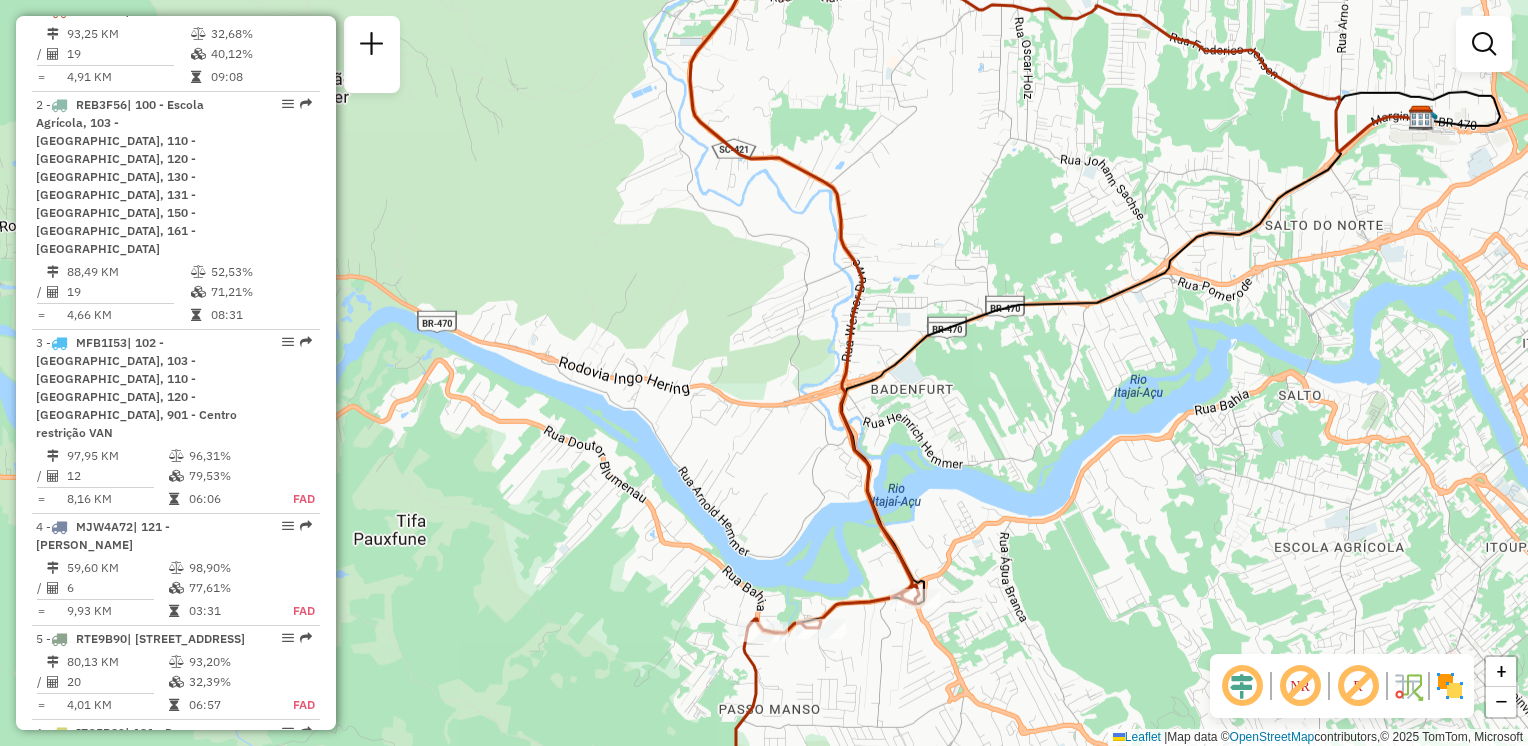drag, startPoint x: 986, startPoint y: 223, endPoint x: 1046, endPoint y: 717, distance: 497.63037 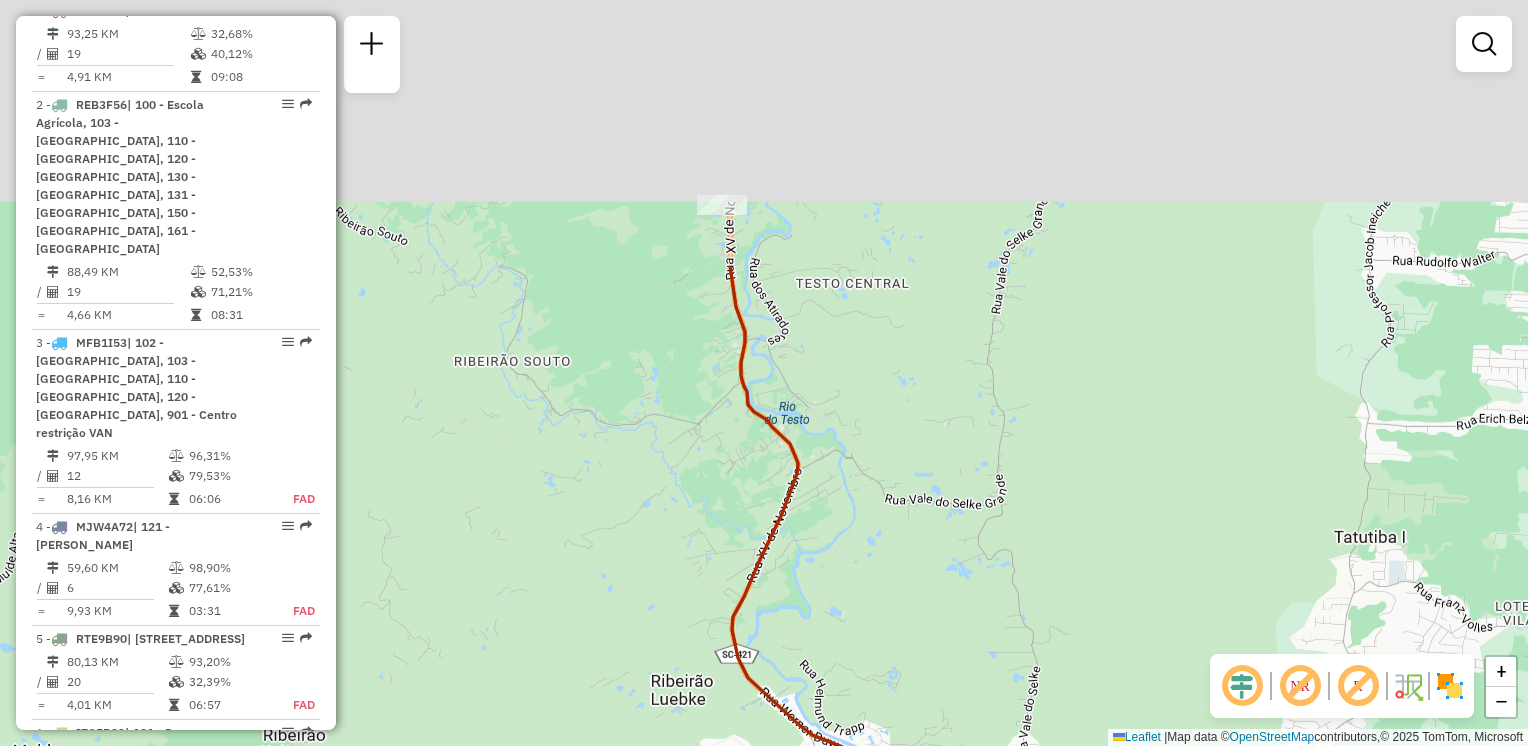 drag, startPoint x: 993, startPoint y: 346, endPoint x: 1056, endPoint y: 537, distance: 201.12186 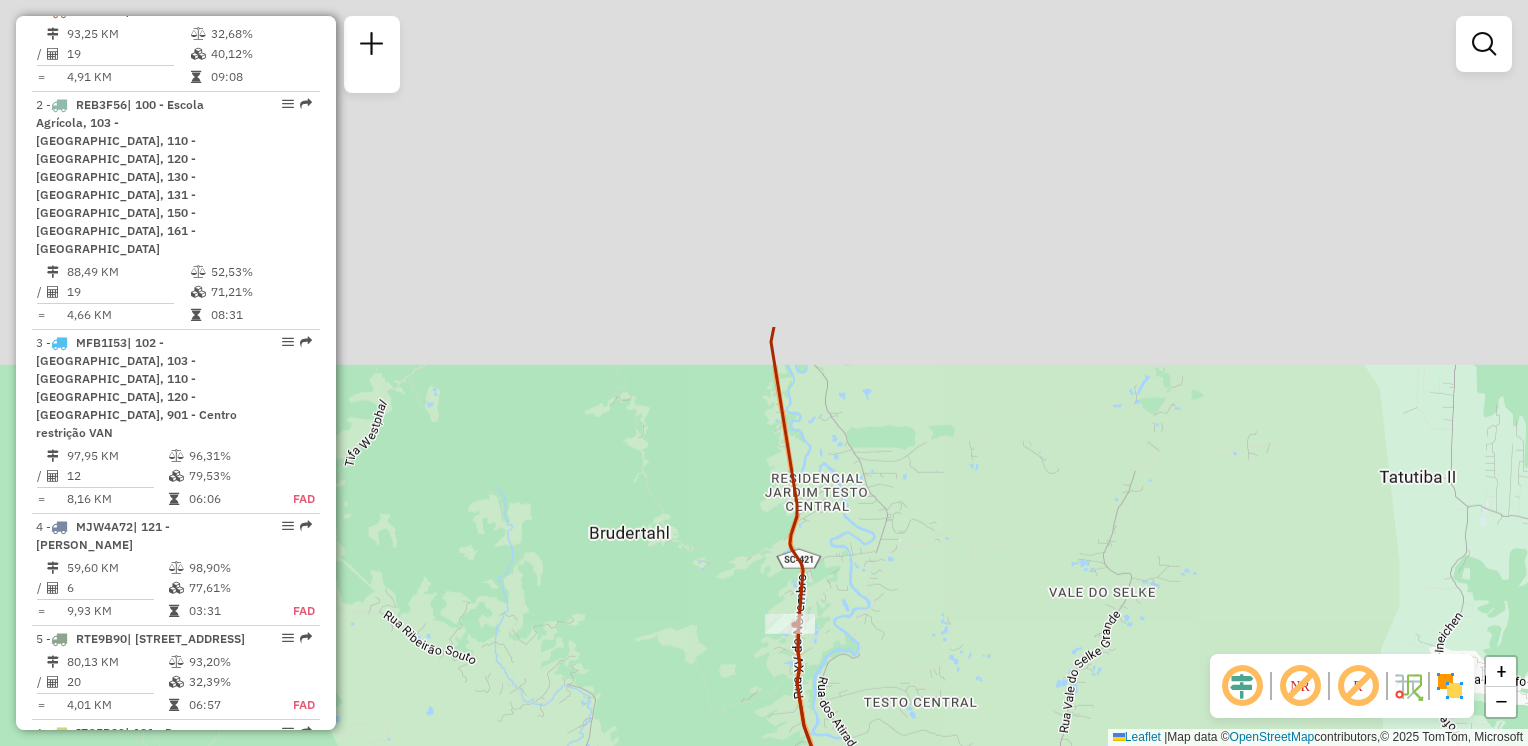 drag, startPoint x: 1044, startPoint y: 674, endPoint x: 1032, endPoint y: 570, distance: 104.69002 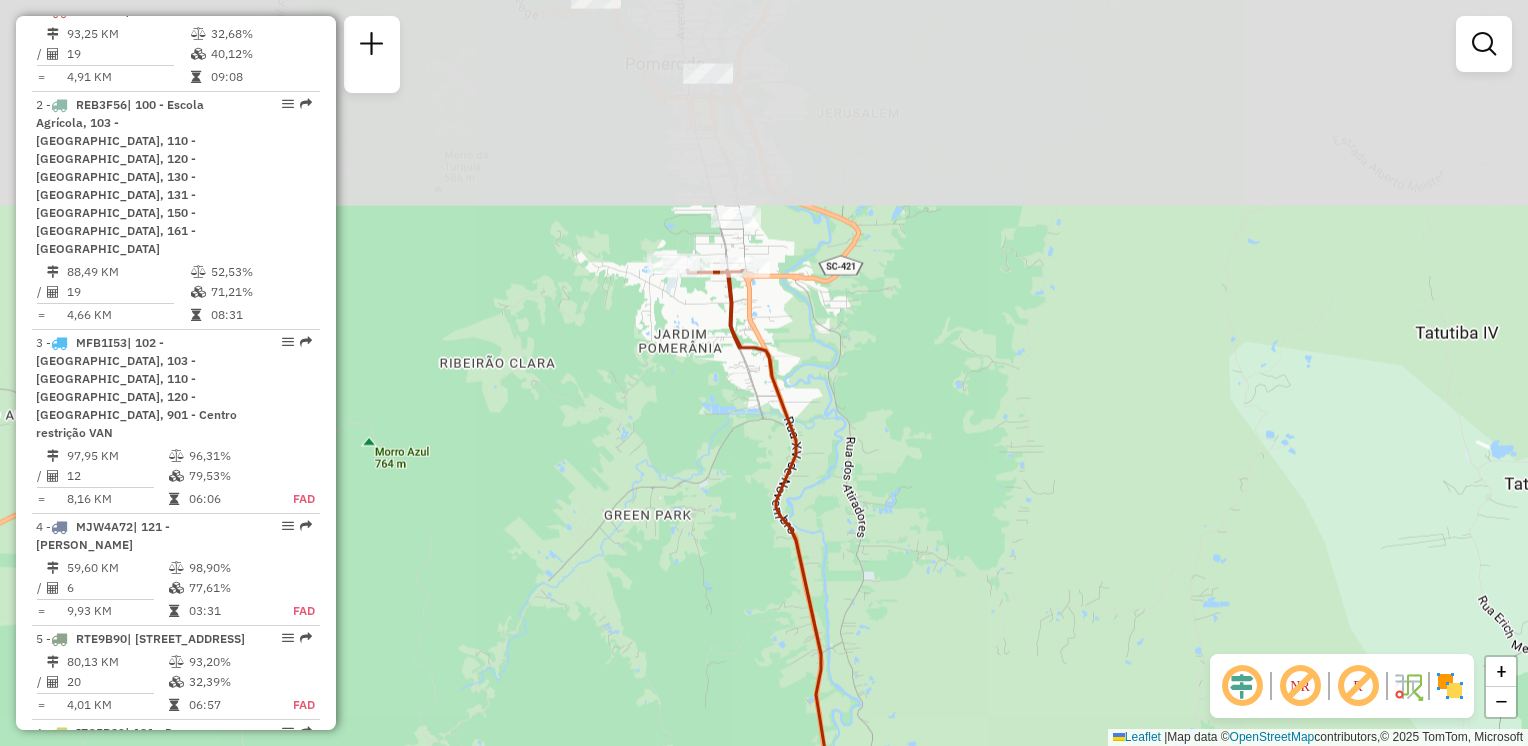 click on "Janela de atendimento Grade de atendimento Capacidade Transportadoras Veículos Cliente Pedidos  Rotas Selecione os dias de semana para filtrar as janelas de atendimento  Seg   Ter   Qua   Qui   Sex   Sáb   Dom  Informe o período da janela de atendimento: De: Até:  Filtrar exatamente a janela do cliente  Considerar janela de atendimento padrão  Selecione os dias de semana para filtrar as grades de atendimento  Seg   Ter   Qua   Qui   Sex   Sáb   Dom   Considerar clientes sem dia de atendimento cadastrado  Clientes fora do dia de atendimento selecionado Filtrar as atividades entre os valores definidos abaixo:  Peso mínimo:   Peso máximo:   Cubagem mínima:   Cubagem máxima:   De:   Até:  Filtrar as atividades entre o tempo de atendimento definido abaixo:  De:   Até:   Considerar capacidade total dos clientes não roteirizados Transportadora: Selecione um ou mais itens Tipo de veículo: Selecione um ou mais itens Veículo: Selecione um ou mais itens Motorista: Selecione um ou mais itens Nome: Rótulo:" 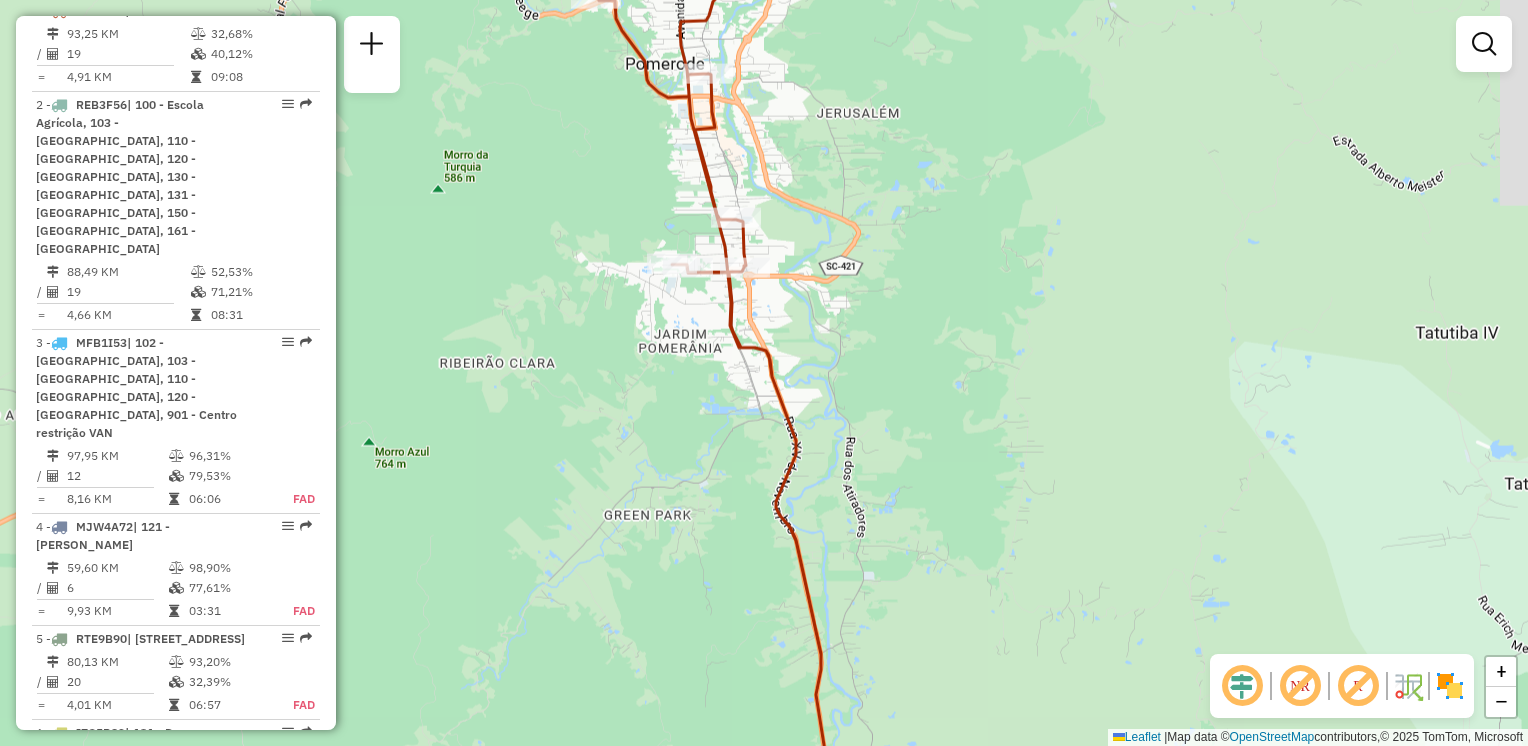 drag, startPoint x: 987, startPoint y: 388, endPoint x: 1083, endPoint y: 670, distance: 297.8926 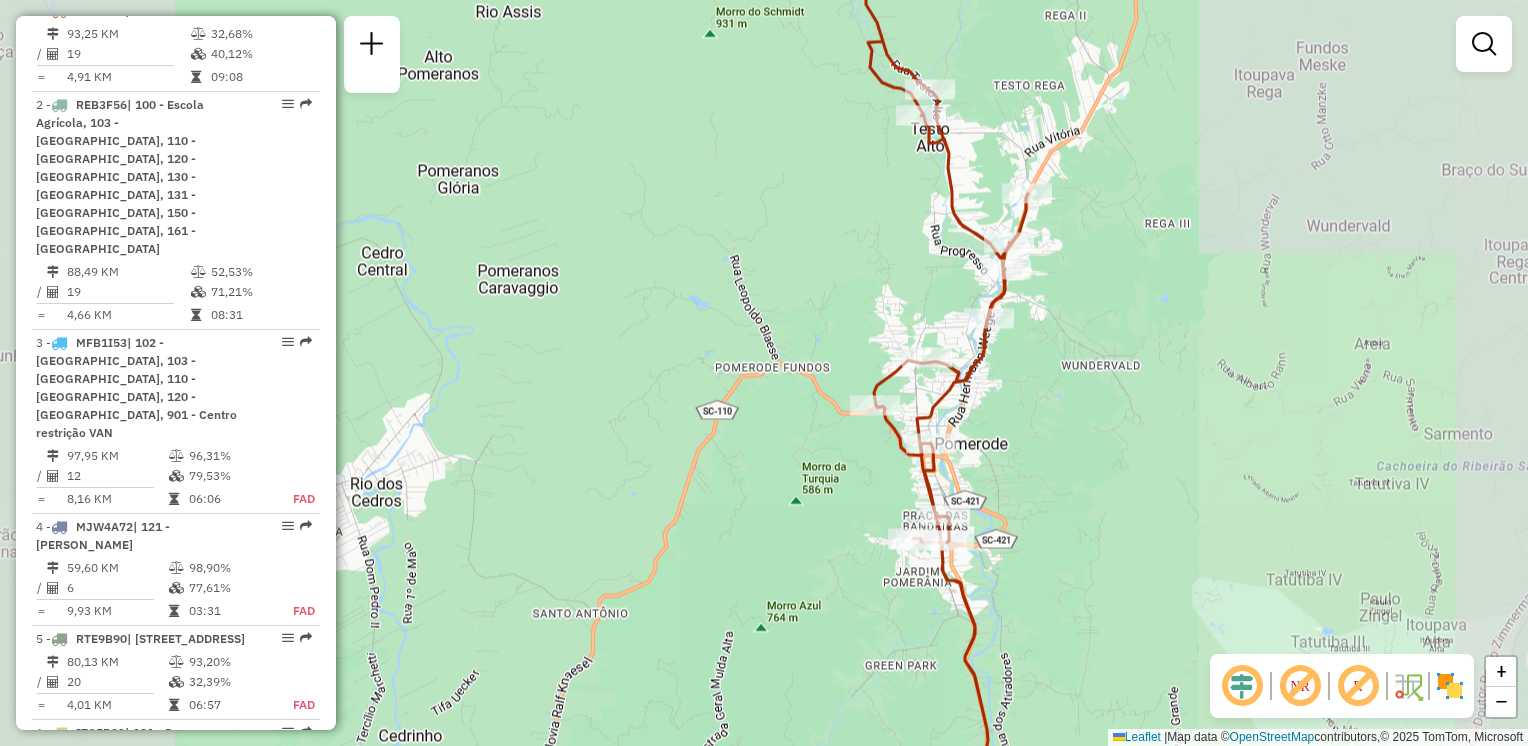 drag, startPoint x: 1069, startPoint y: 470, endPoint x: 1148, endPoint y: 555, distance: 116.0431 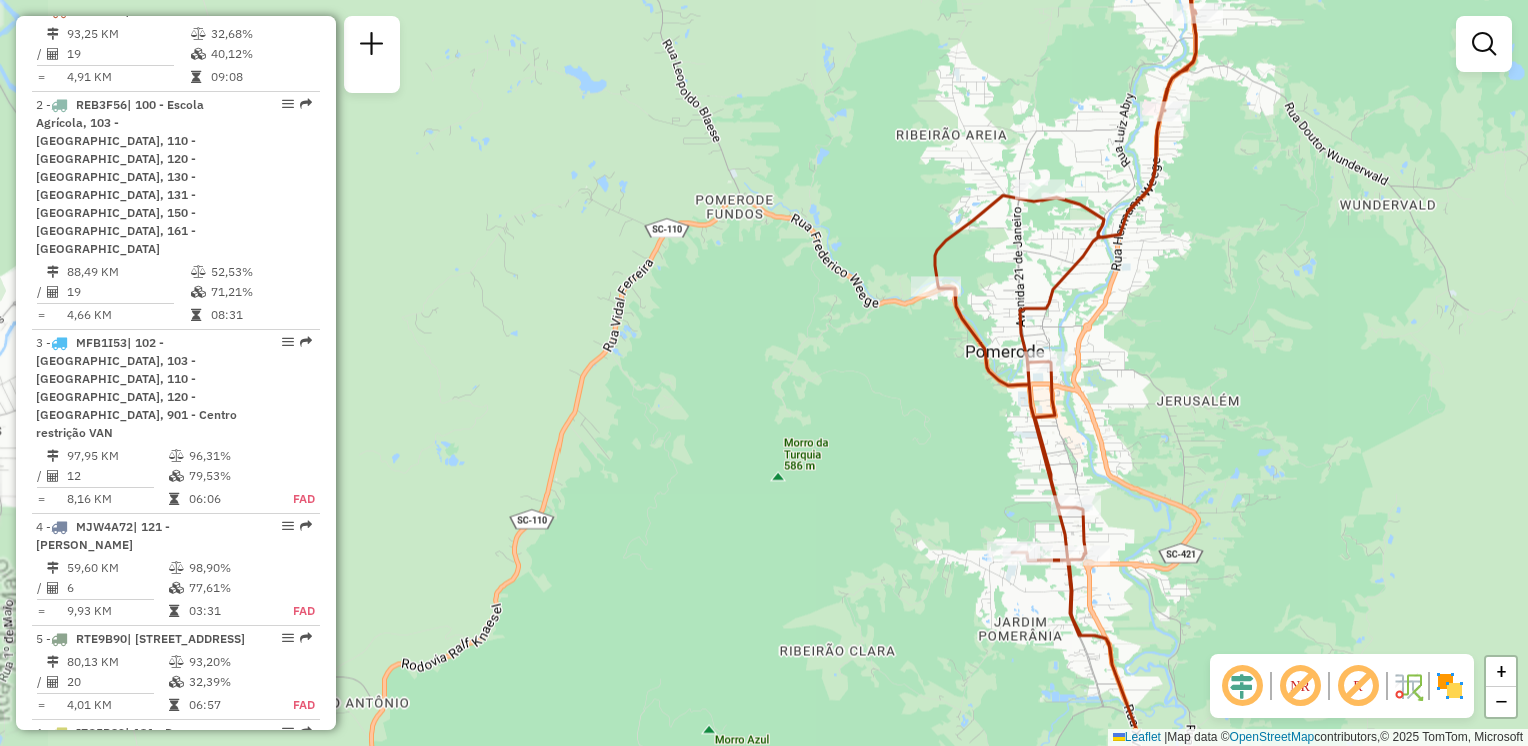 drag, startPoint x: 948, startPoint y: 594, endPoint x: 904, endPoint y: 379, distance: 219.45615 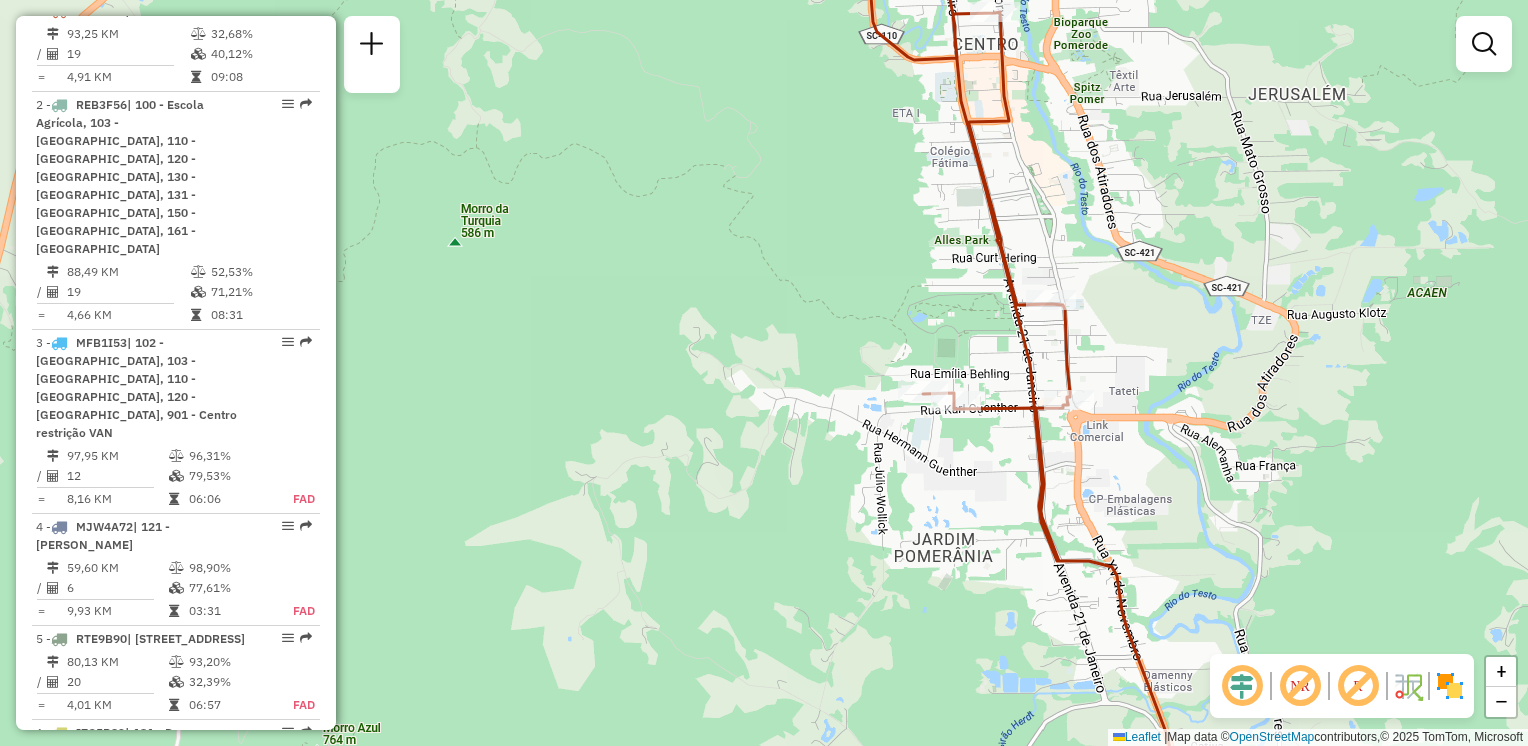 drag, startPoint x: 946, startPoint y: 293, endPoint x: 945, endPoint y: 283, distance: 10.049875 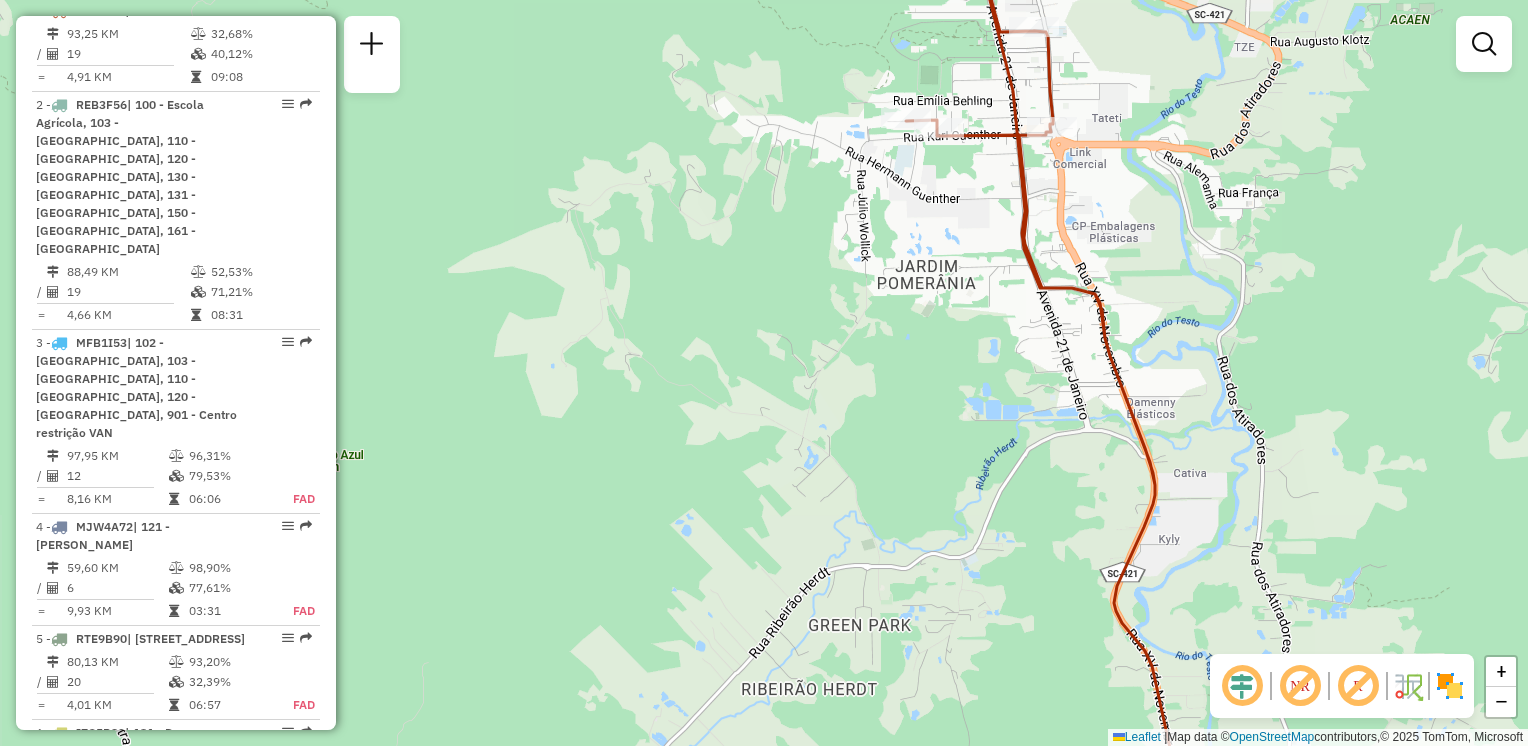 drag, startPoint x: 1033, startPoint y: 291, endPoint x: 1038, endPoint y: 274, distance: 17.720045 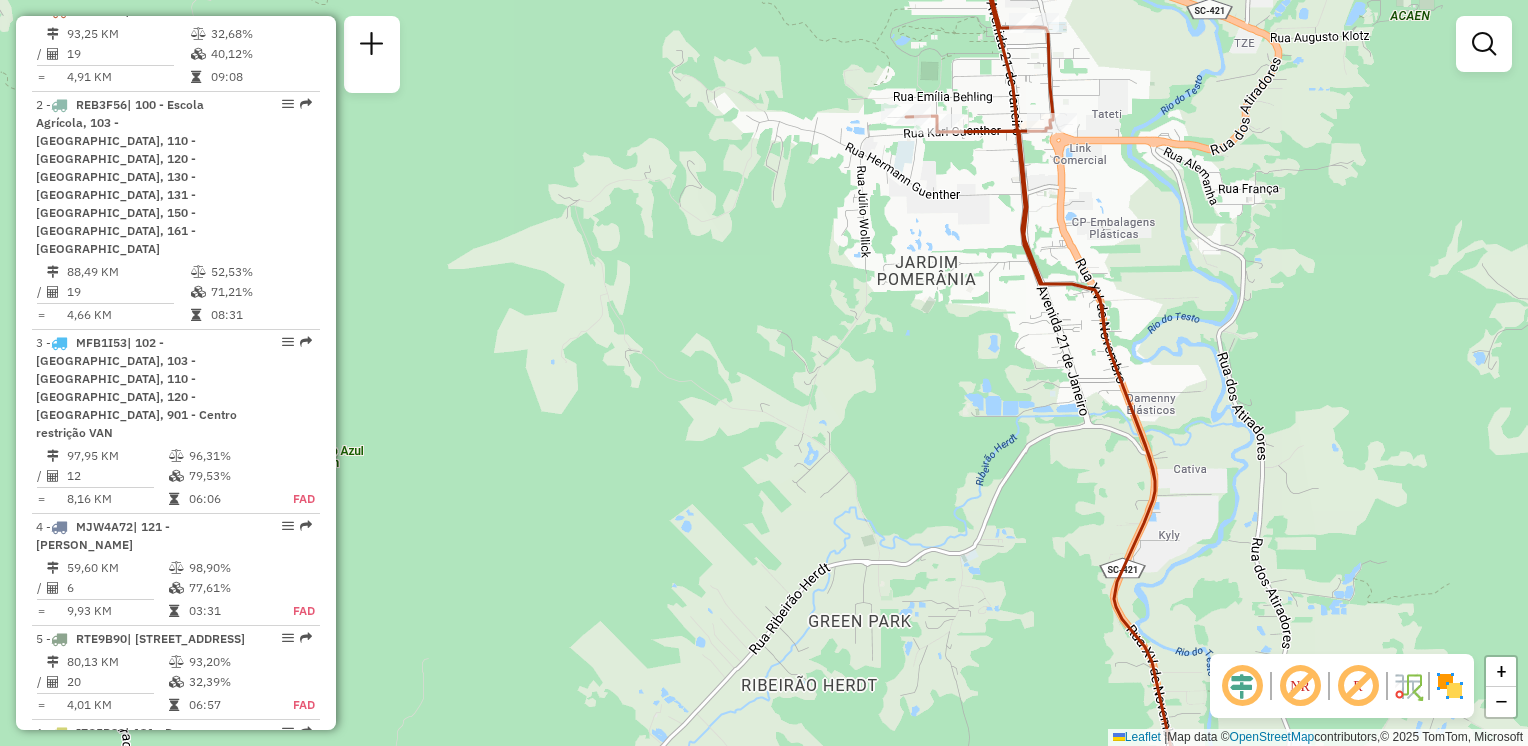 drag, startPoint x: 1016, startPoint y: 276, endPoint x: 1037, endPoint y: 431, distance: 156.4161 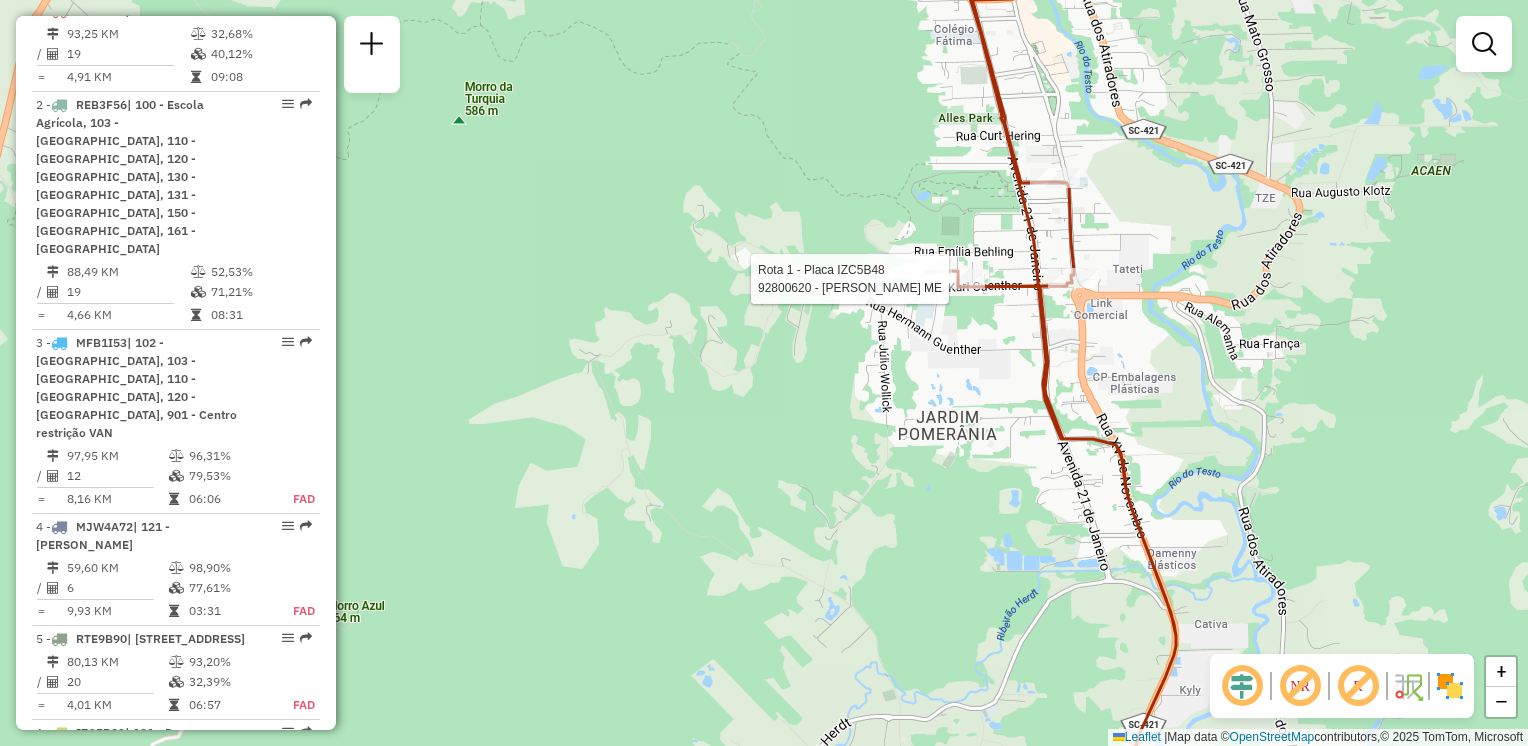 select on "**********" 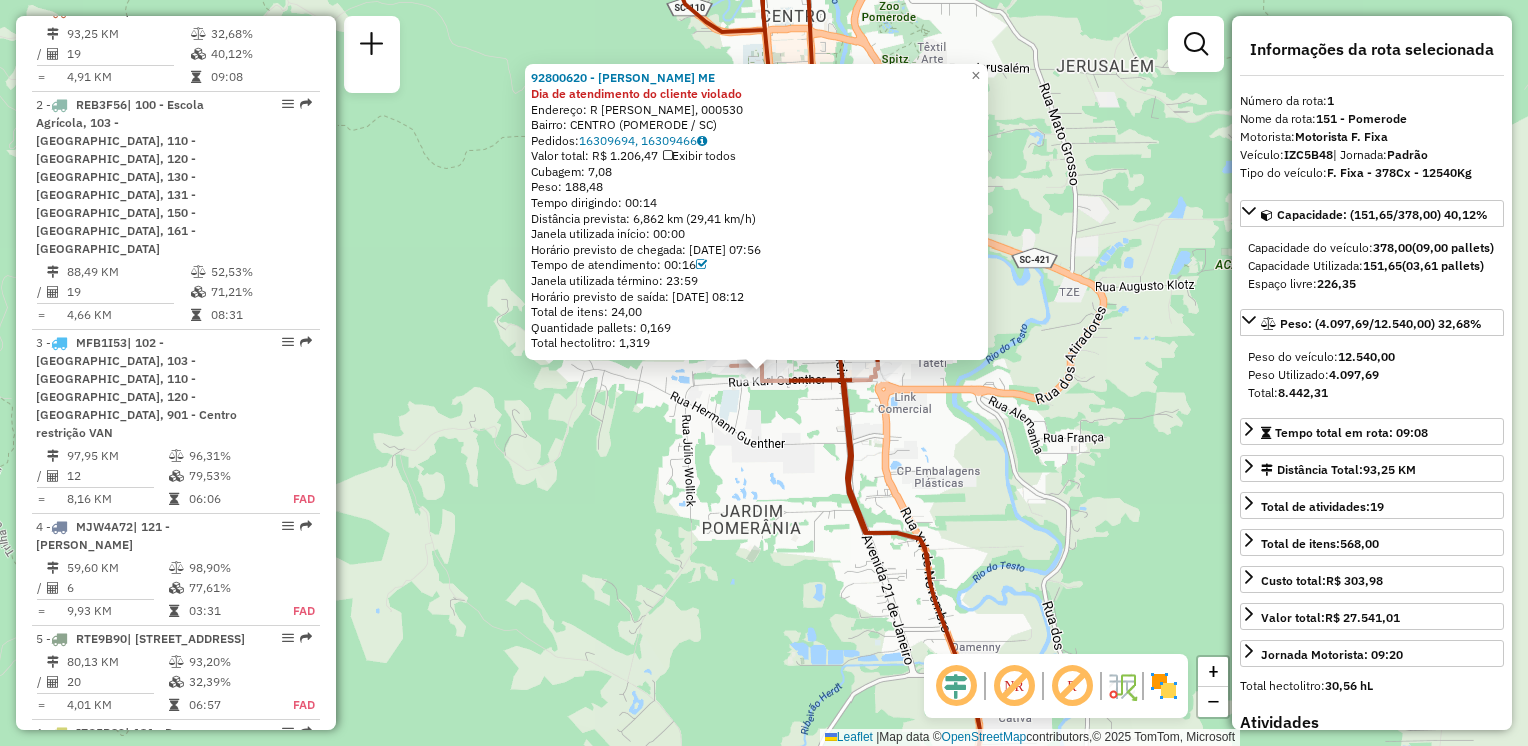 click on "92800620 - HILARIO KRIESER ME Dia de atendimento do cliente violado  Endereço: R   KARL GUENTHER,                000530   Bairro: CENTRO (POMERODE / SC)   Pedidos:  16309694, 16309466   Valor total: R$ 1.206,47   Exibir todos   Cubagem: 7,08  Peso: 188,48  Tempo dirigindo: 00:14   Distância prevista: 6,862 km (29,41 km/h)   Janela utilizada início: 00:00   Horário previsto de chegada: 16/07/2025 07:56   Tempo de atendimento: 00:16   Janela utilizada término: 23:59   Horário previsto de saída: 16/07/2025 08:12   Total de itens: 24,00   Quantidade pallets: 0,169   Total hectolitro: 1,319  × Janela de atendimento Grade de atendimento Capacidade Transportadoras Veículos Cliente Pedidos  Rotas Selecione os dias de semana para filtrar as janelas de atendimento  Seg   Ter   Qua   Qui   Sex   Sáb   Dom  Informe o período da janela de atendimento: De: Até:  Filtrar exatamente a janela do cliente  Considerar janela de atendimento padrão  Selecione os dias de semana para filtrar as grades de atendimento De:" 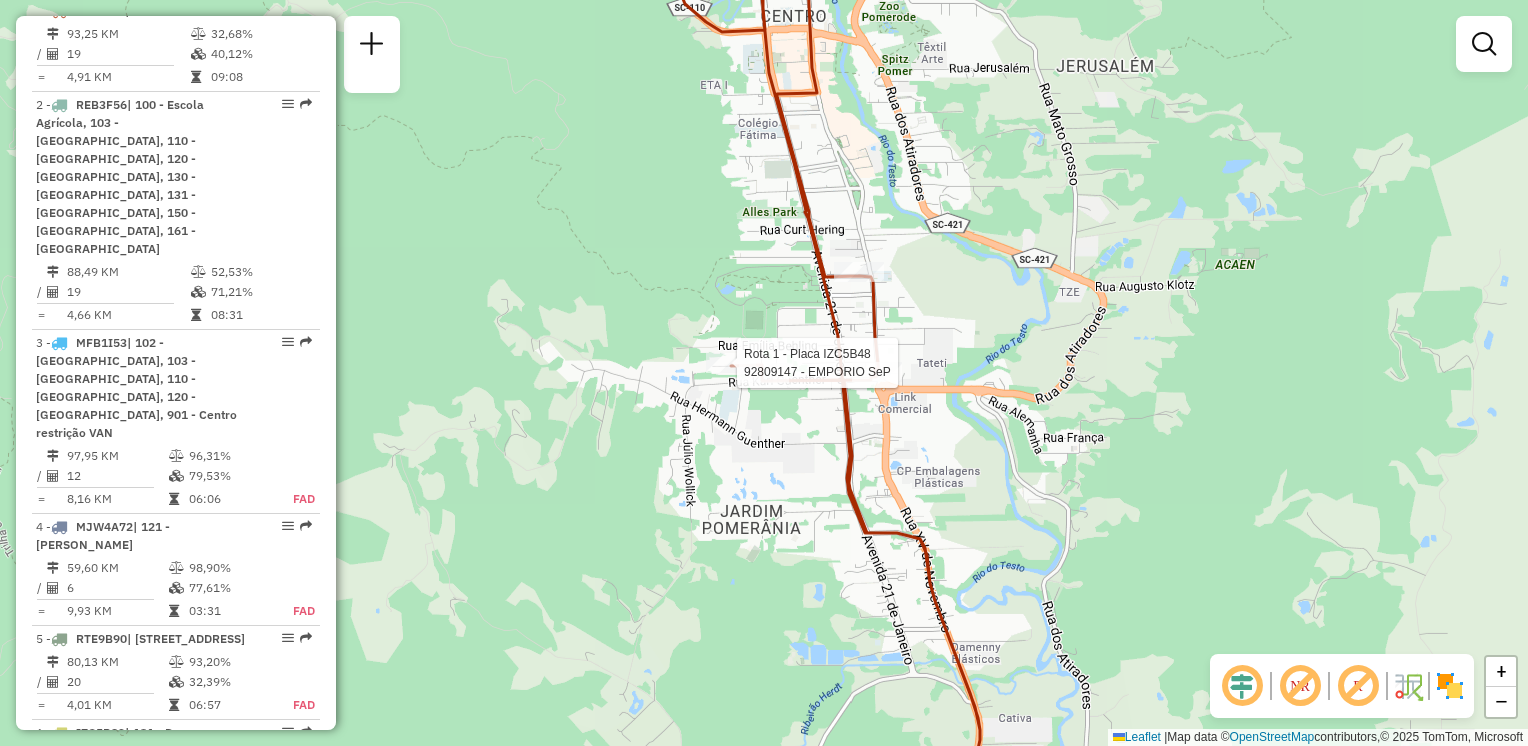 select on "**********" 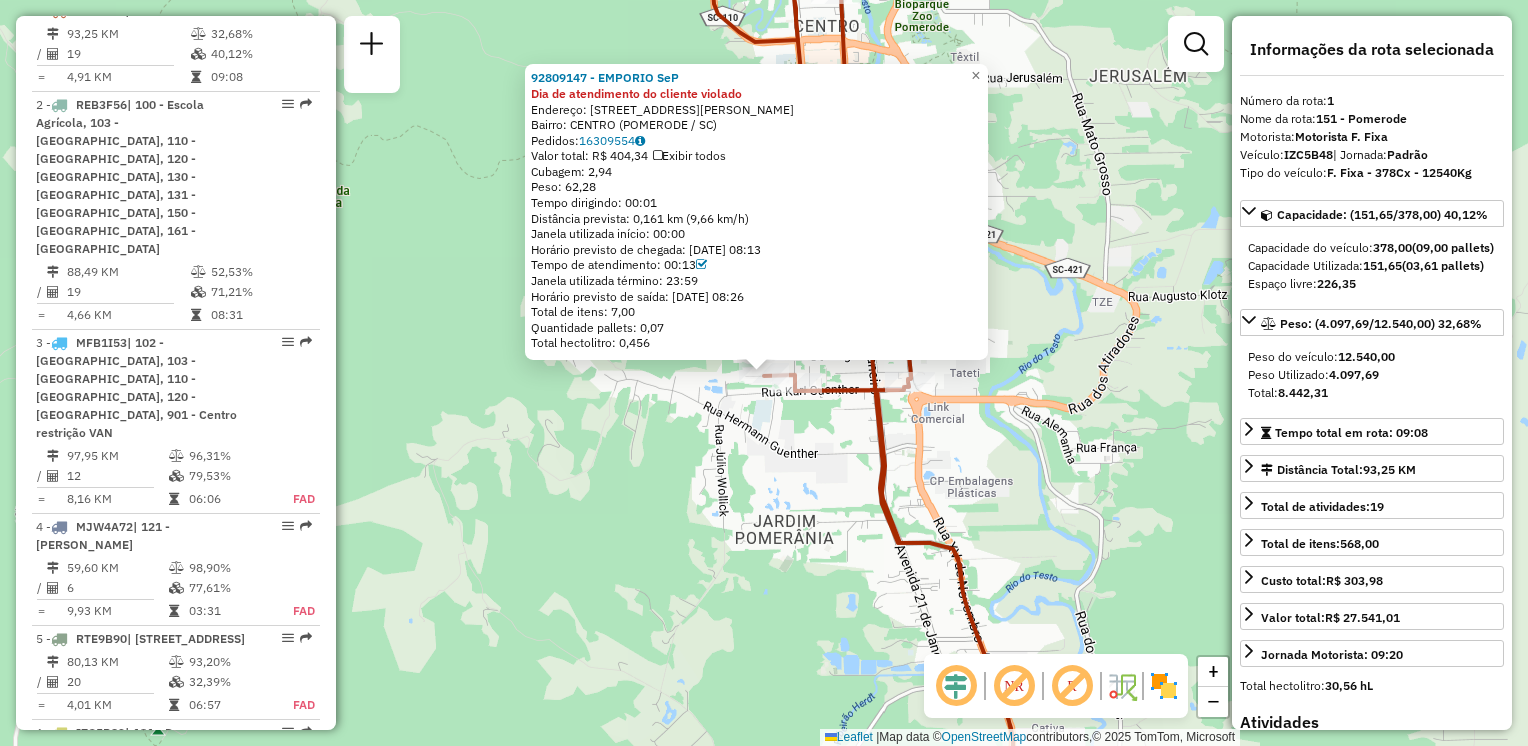 drag, startPoint x: 823, startPoint y: 453, endPoint x: 848, endPoint y: 448, distance: 25.495098 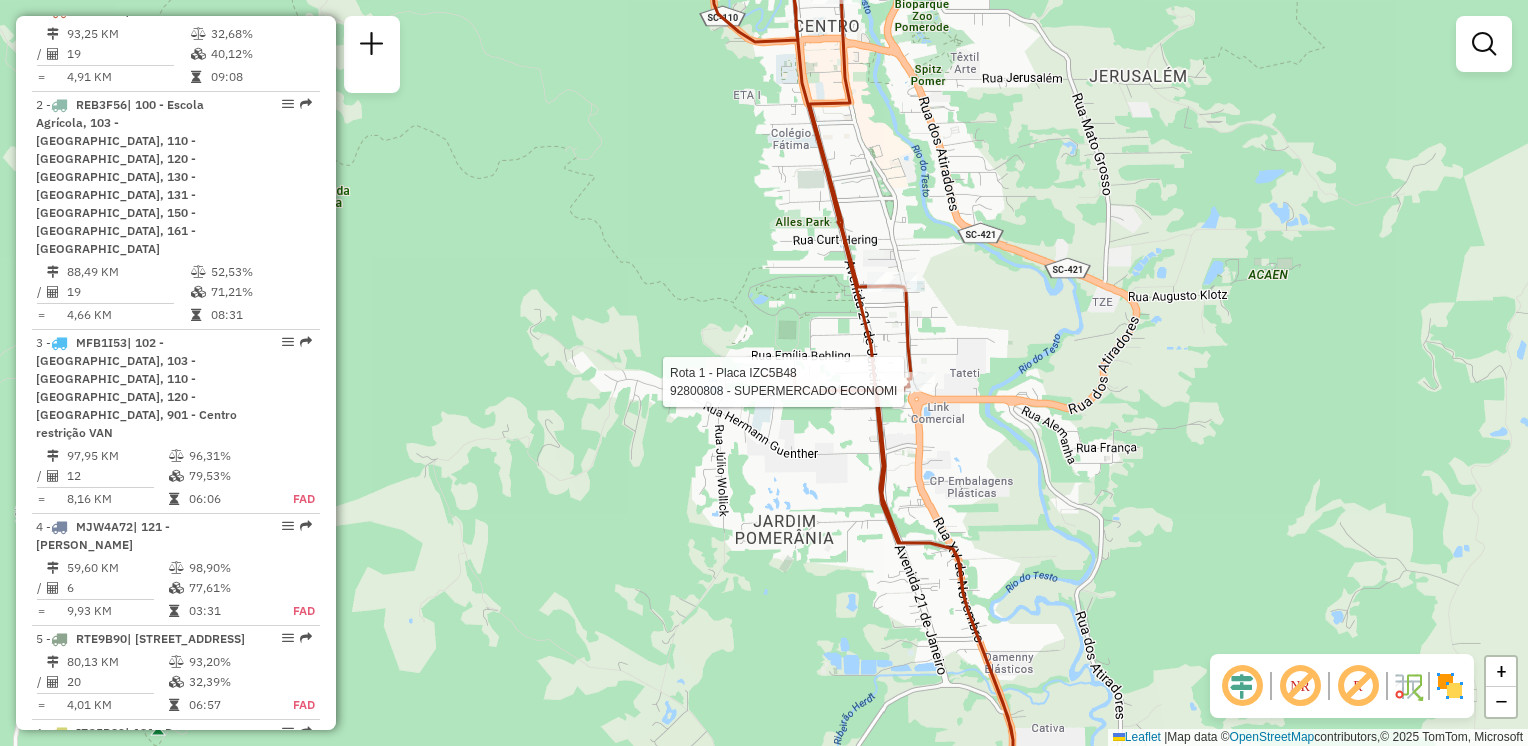 select on "**********" 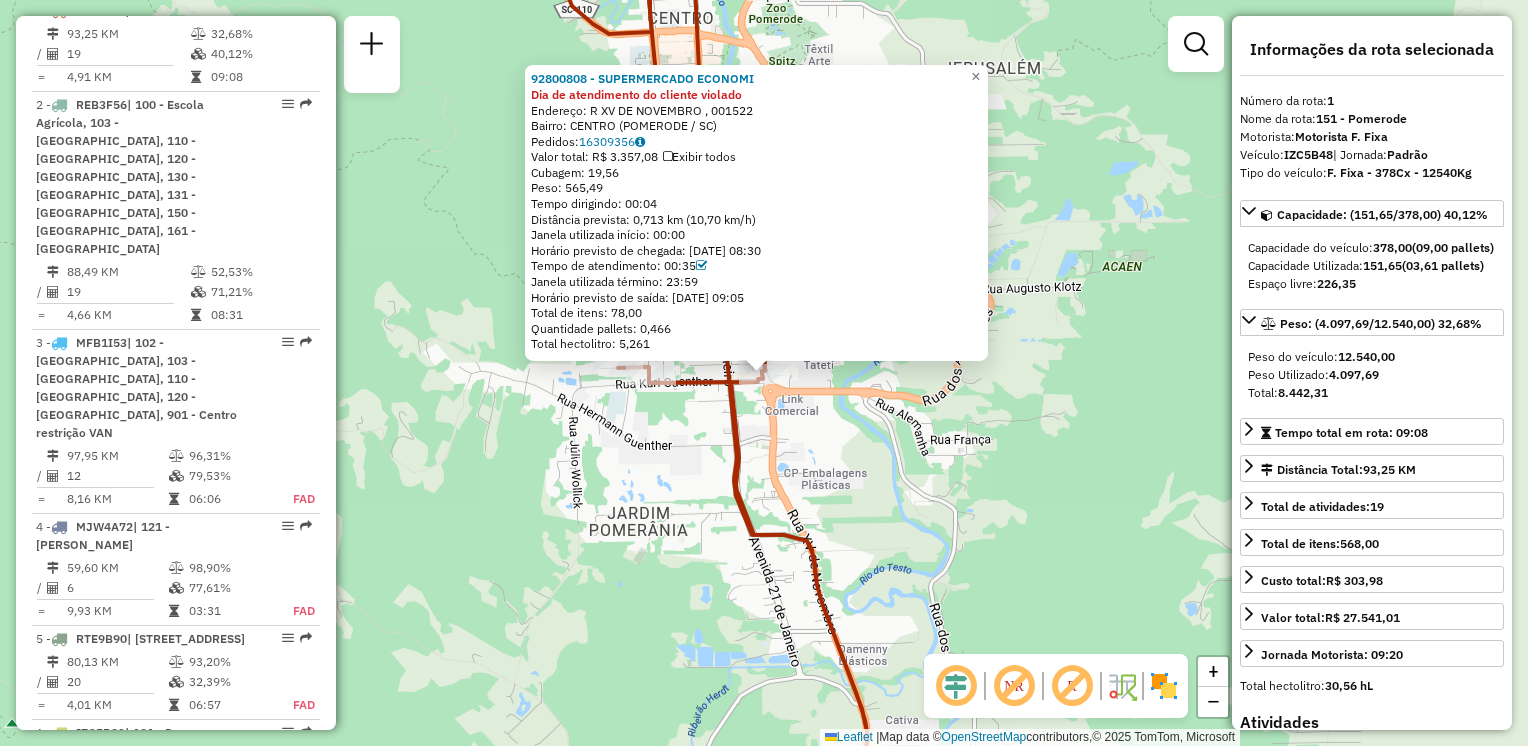 click on "92800808 - SUPERMERCADO ECONOMI Dia de atendimento do cliente violado  Endereço: R   XV DE NOVEMBRO ,              001522   Bairro: CENTRO (POMERODE / SC)   Pedidos:  16309356   Valor total: R$ 3.357,08   Exibir todos   Cubagem: 19,56  Peso: 565,49  Tempo dirigindo: 00:04   Distância prevista: 0,713 km (10,70 km/h)   Janela utilizada início: 00:00   Horário previsto de chegada: 16/07/2025 08:30   Tempo de atendimento: 00:35   Janela utilizada término: 23:59   Horário previsto de saída: 16/07/2025 09:05   Total de itens: 78,00   Quantidade pallets: 0,466   Total hectolitro: 5,261  × Janela de atendimento Grade de atendimento Capacidade Transportadoras Veículos Cliente Pedidos  Rotas Selecione os dias de semana para filtrar as janelas de atendimento  Seg   Ter   Qua   Qui   Sex   Sáb   Dom  Informe o período da janela de atendimento: De: Até:  Filtrar exatamente a janela do cliente  Considerar janela de atendimento padrão  Selecione os dias de semana para filtrar as grades de atendimento  Seg  De:" 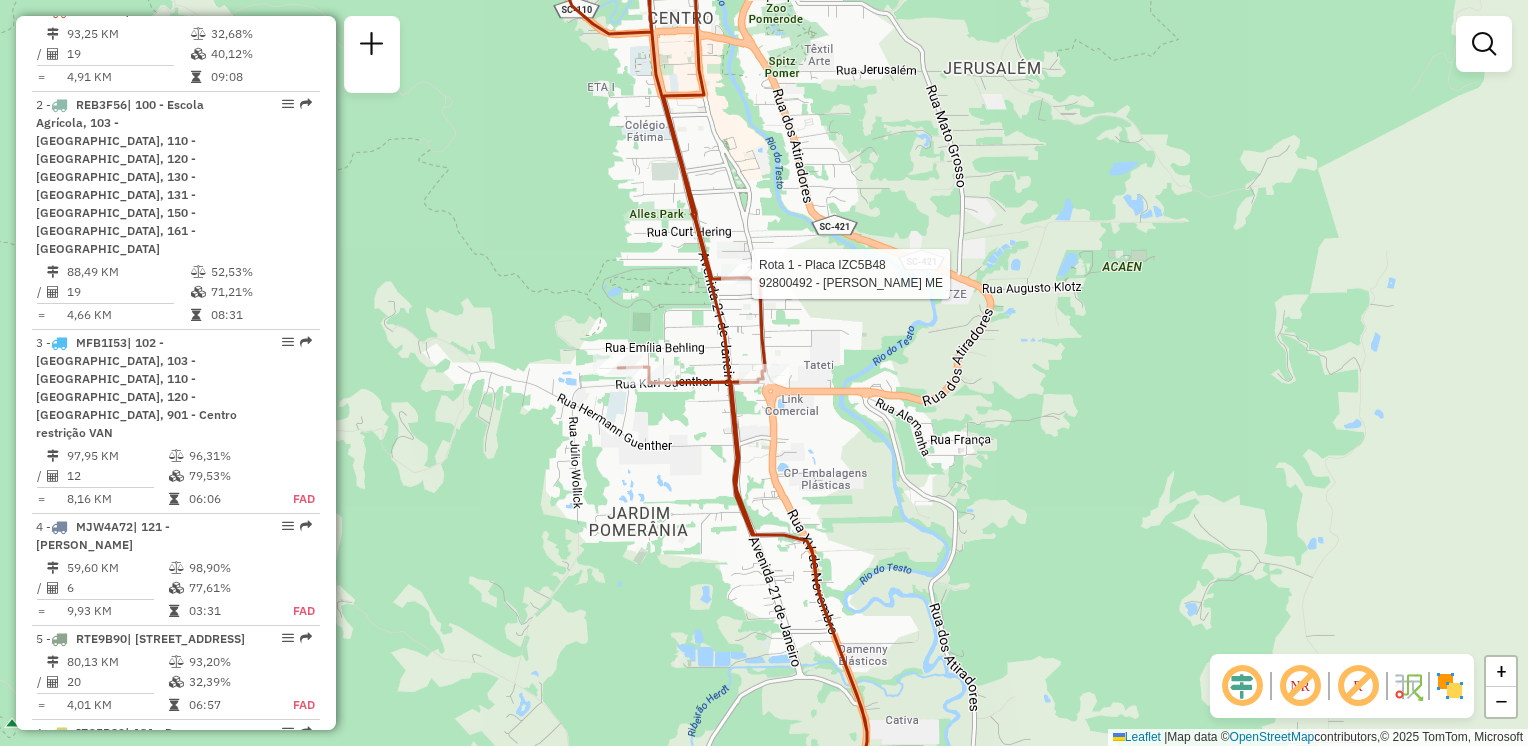 select on "**********" 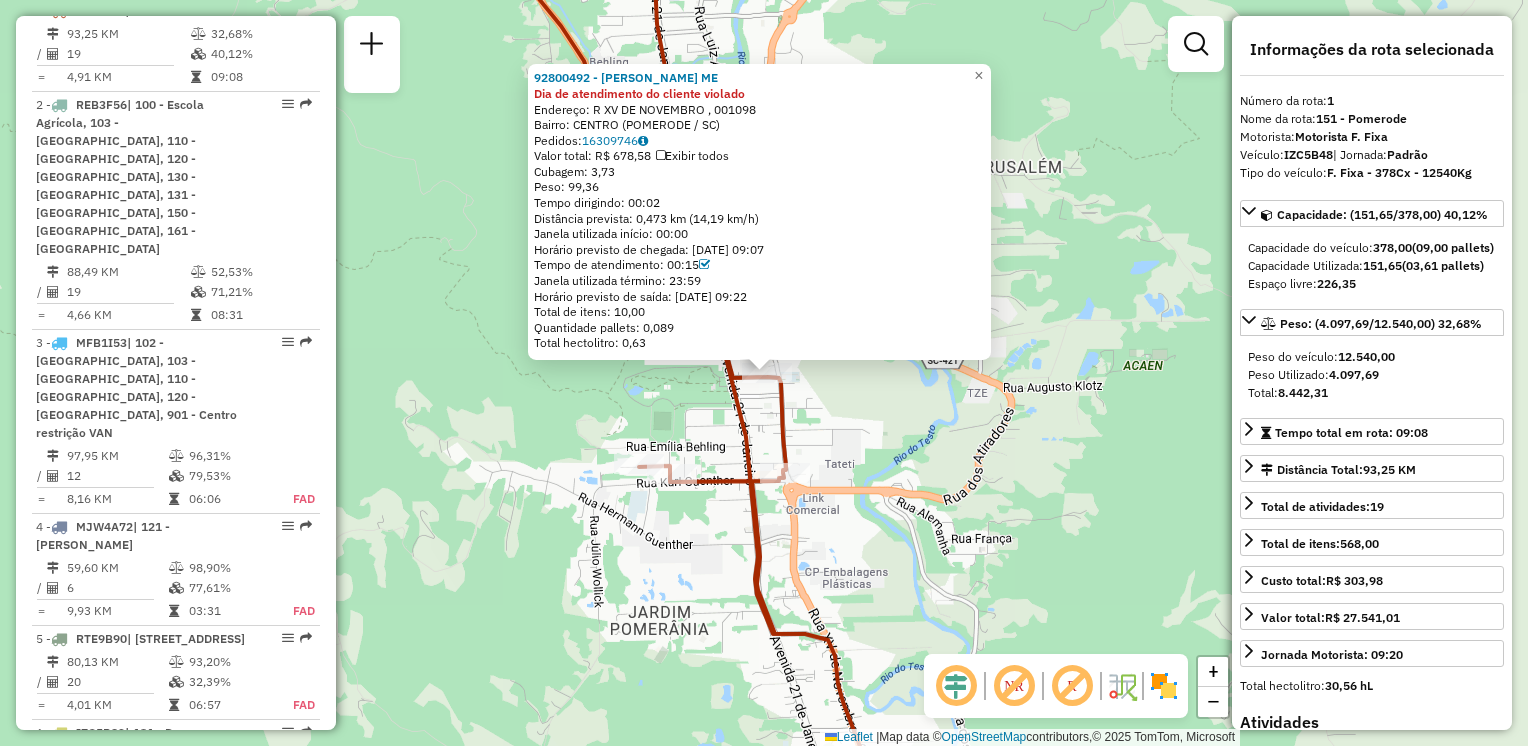 click on "92800492 - ROLF SCHOENFELDER ME Dia de atendimento do cliente violado  Endereço: R   XV DE NOVEMBRO ,              001098   Bairro: CENTRO (POMERODE / SC)   Pedidos:  16309746   Valor total: R$ 678,58   Exibir todos   Cubagem: 3,73  Peso: 99,36  Tempo dirigindo: 00:02   Distância prevista: 0,473 km (14,19 km/h)   Janela utilizada início: 00:00   Horário previsto de chegada: 16/07/2025 09:07   Tempo de atendimento: 00:15   Janela utilizada término: 23:59   Horário previsto de saída: 16/07/2025 09:22   Total de itens: 10,00   Quantidade pallets: 0,089   Total hectolitro: 0,63  × Janela de atendimento Grade de atendimento Capacidade Transportadoras Veículos Cliente Pedidos  Rotas Selecione os dias de semana para filtrar as janelas de atendimento  Seg   Ter   Qua   Qui   Sex   Sáb   Dom  Informe o período da janela de atendimento: De: Até:  Filtrar exatamente a janela do cliente  Considerar janela de atendimento padrão  Selecione os dias de semana para filtrar as grades de atendimento  Seg   Ter  De:" 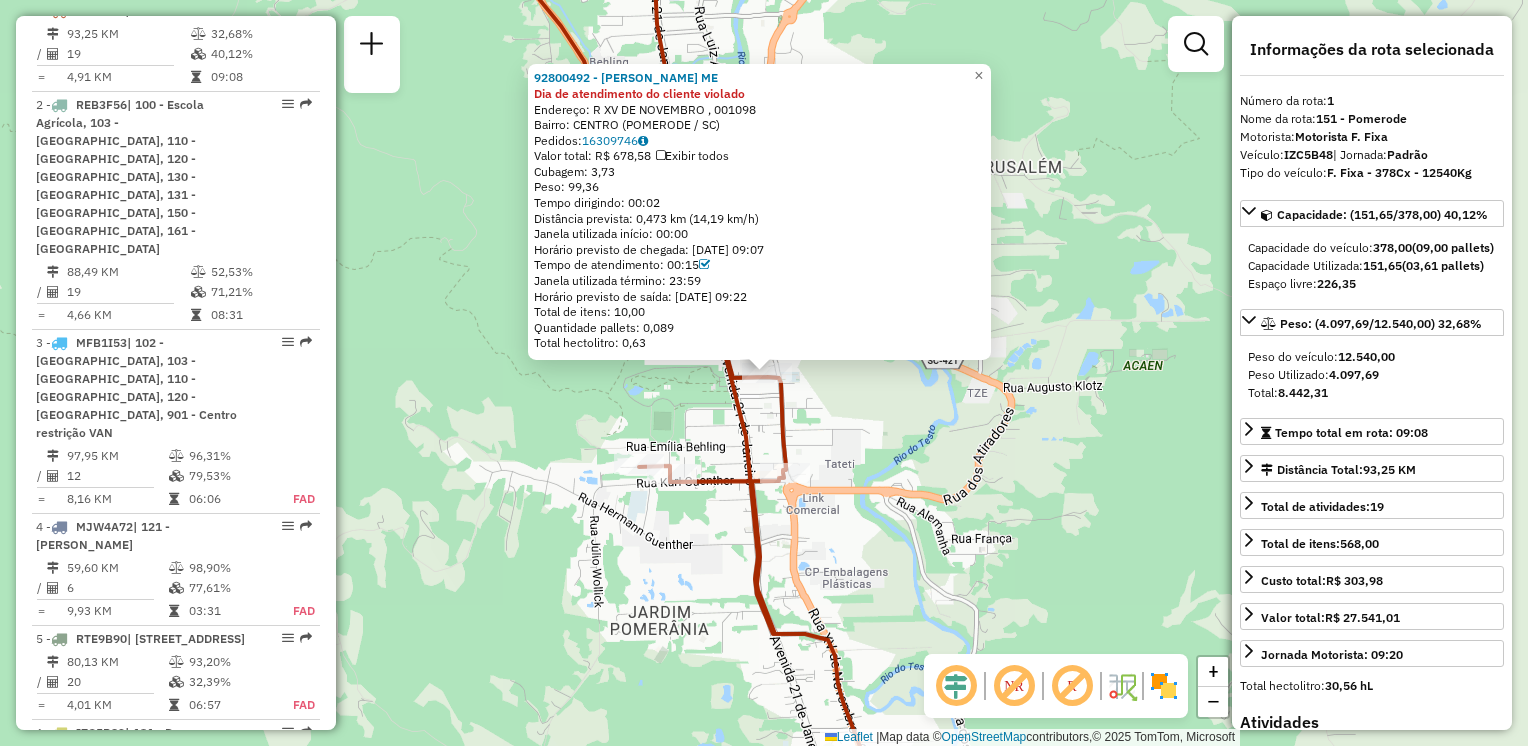 click on "92800492 - ROLF SCHOENFELDER ME Dia de atendimento do cliente violado  Endereço: R   XV DE NOVEMBRO ,              001098   Bairro: CENTRO (POMERODE / SC)   Pedidos:  16309746   Valor total: R$ 678,58   Exibir todos   Cubagem: 3,73  Peso: 99,36  Tempo dirigindo: 00:02   Distância prevista: 0,473 km (14,19 km/h)   Janela utilizada início: 00:00   Horário previsto de chegada: 16/07/2025 09:07   Tempo de atendimento: 00:15   Janela utilizada término: 23:59   Horário previsto de saída: 16/07/2025 09:22   Total de itens: 10,00   Quantidade pallets: 0,089   Total hectolitro: 0,63  × Janela de atendimento Grade de atendimento Capacidade Transportadoras Veículos Cliente Pedidos  Rotas Selecione os dias de semana para filtrar as janelas de atendimento  Seg   Ter   Qua   Qui   Sex   Sáb   Dom  Informe o período da janela de atendimento: De: Até:  Filtrar exatamente a janela do cliente  Considerar janela de atendimento padrão  Selecione os dias de semana para filtrar as grades de atendimento  Seg   Ter  De:" 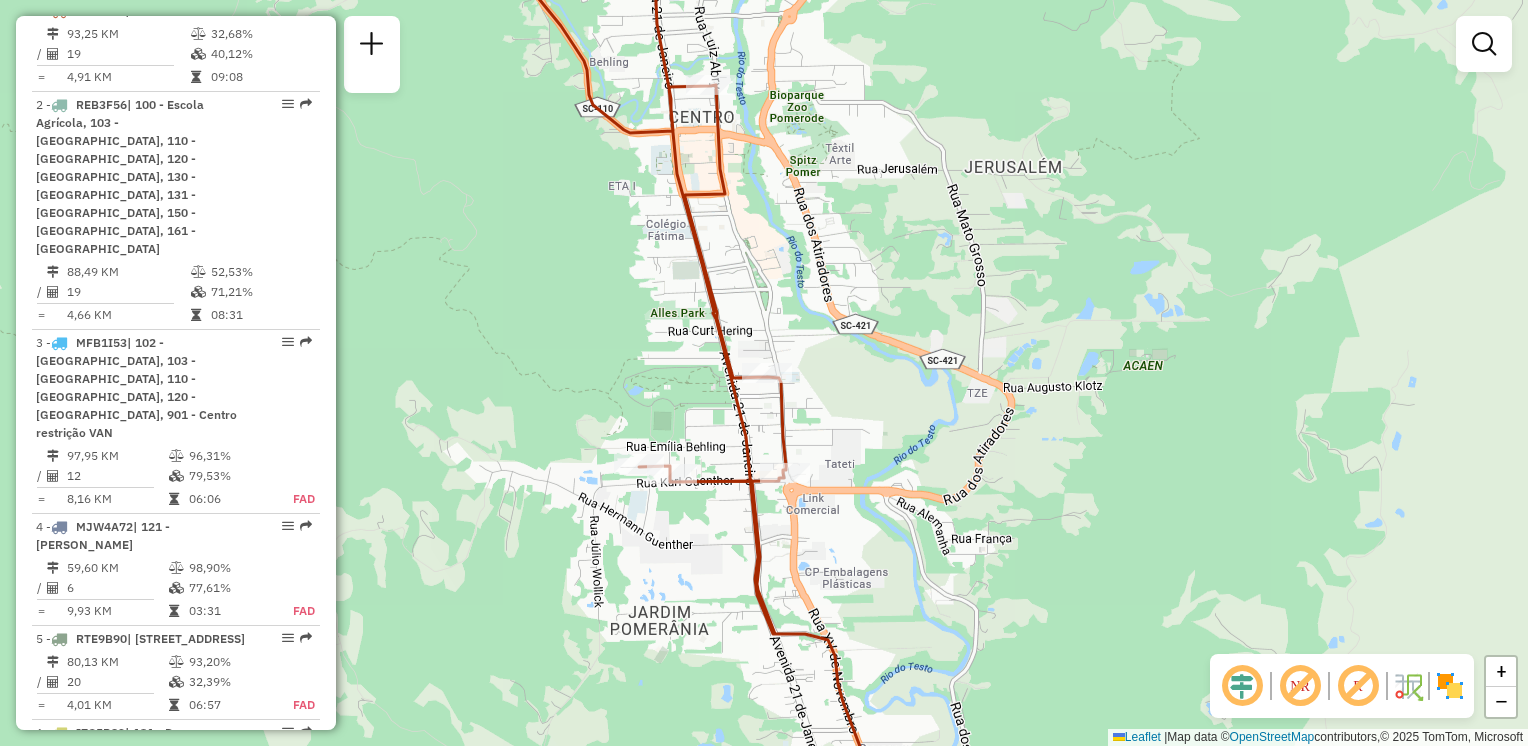 drag, startPoint x: 1046, startPoint y: 271, endPoint x: 1060, endPoint y: 489, distance: 218.44908 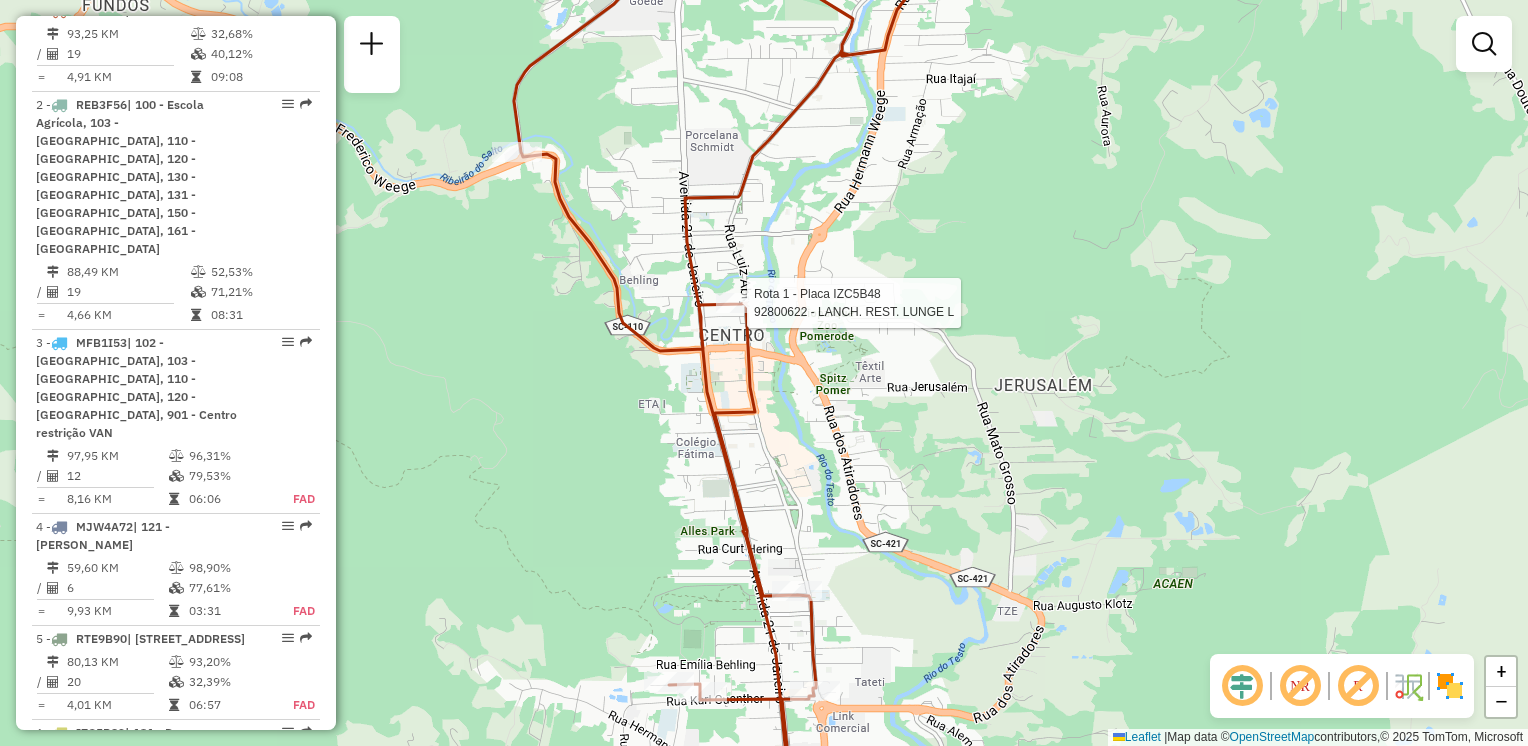 select on "**********" 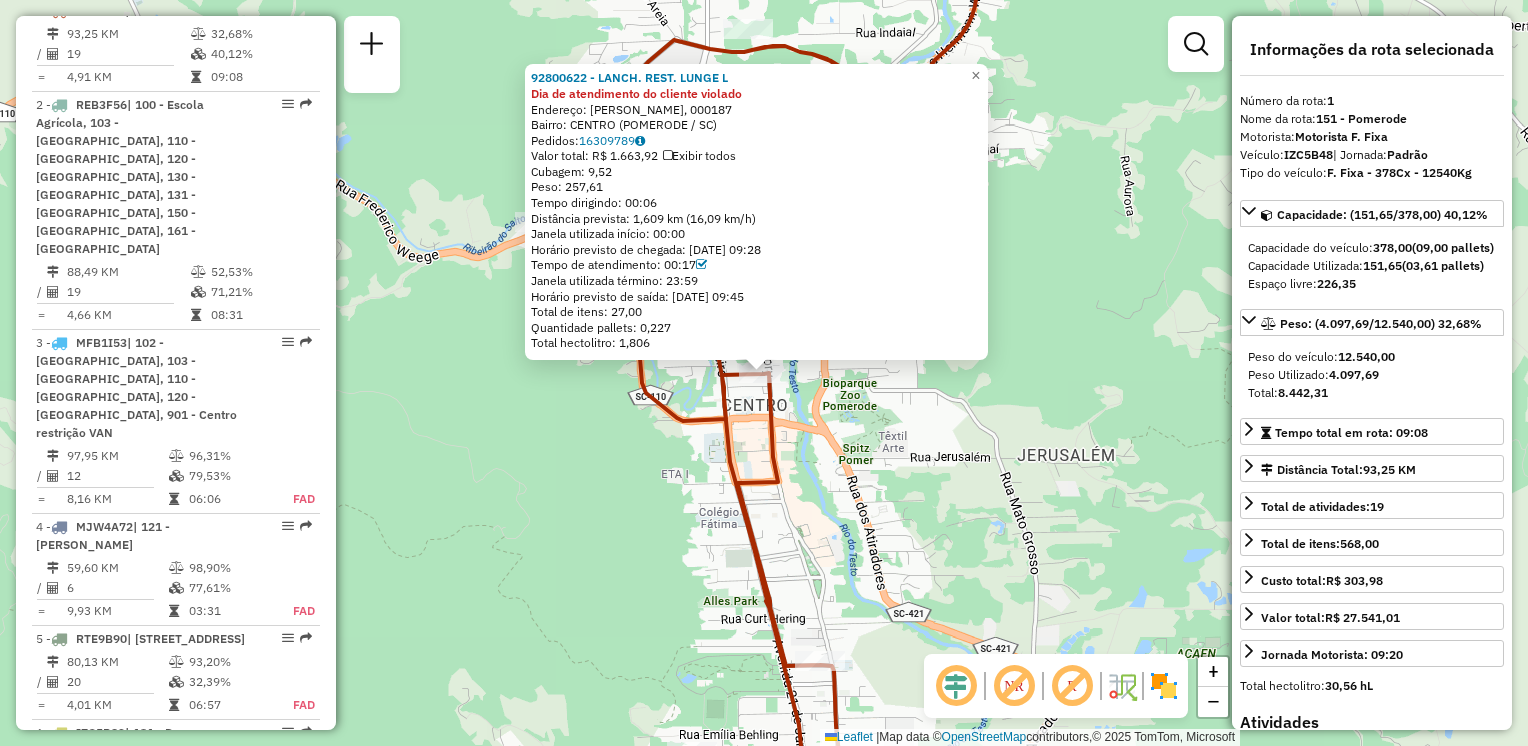 click on "92800622 - LANCH. REST. LUNGE L Dia de atendimento do cliente violado  Endereço: R   LUIZ ABRY,                    000187   Bairro: CENTRO (POMERODE / SC)   Pedidos:  16309789   Valor total: R$ 1.663,92   Exibir todos   Cubagem: 9,52  Peso: 257,61  Tempo dirigindo: 00:06   Distância prevista: 1,609 km (16,09 km/h)   Janela utilizada início: 00:00   Horário previsto de chegada: 16/07/2025 09:28   Tempo de atendimento: 00:17   Janela utilizada término: 23:59   Horário previsto de saída: 16/07/2025 09:45   Total de itens: 27,00   Quantidade pallets: 0,227   Total hectolitro: 1,806  × Janela de atendimento Grade de atendimento Capacidade Transportadoras Veículos Cliente Pedidos  Rotas Selecione os dias de semana para filtrar as janelas de atendimento  Seg   Ter   Qua   Qui   Sex   Sáb   Dom  Informe o período da janela de atendimento: De: Até:  Filtrar exatamente a janela do cliente  Considerar janela de atendimento padrão  Selecione os dias de semana para filtrar as grades de atendimento  Seg   Ter" 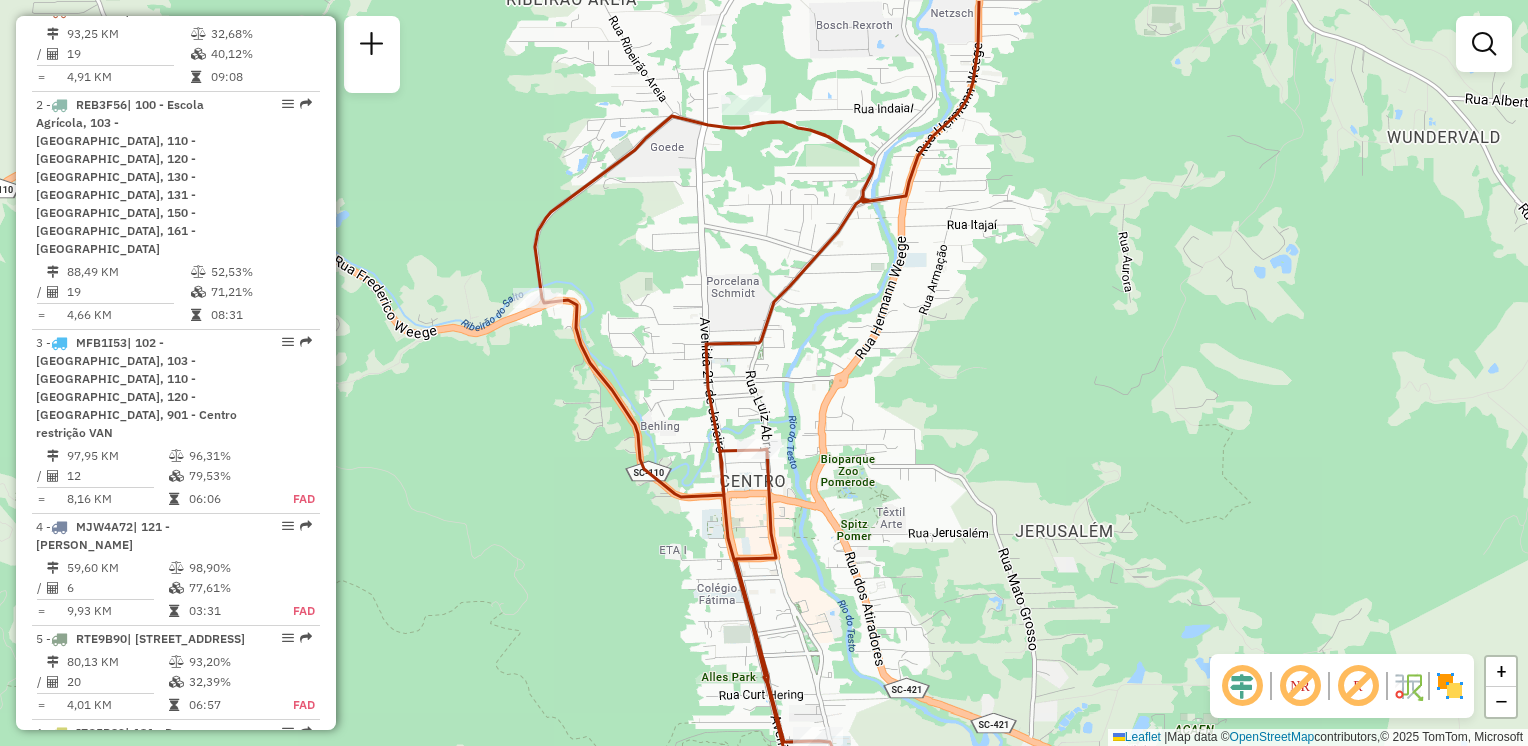 drag, startPoint x: 550, startPoint y: 394, endPoint x: 548, endPoint y: 487, distance: 93.0215 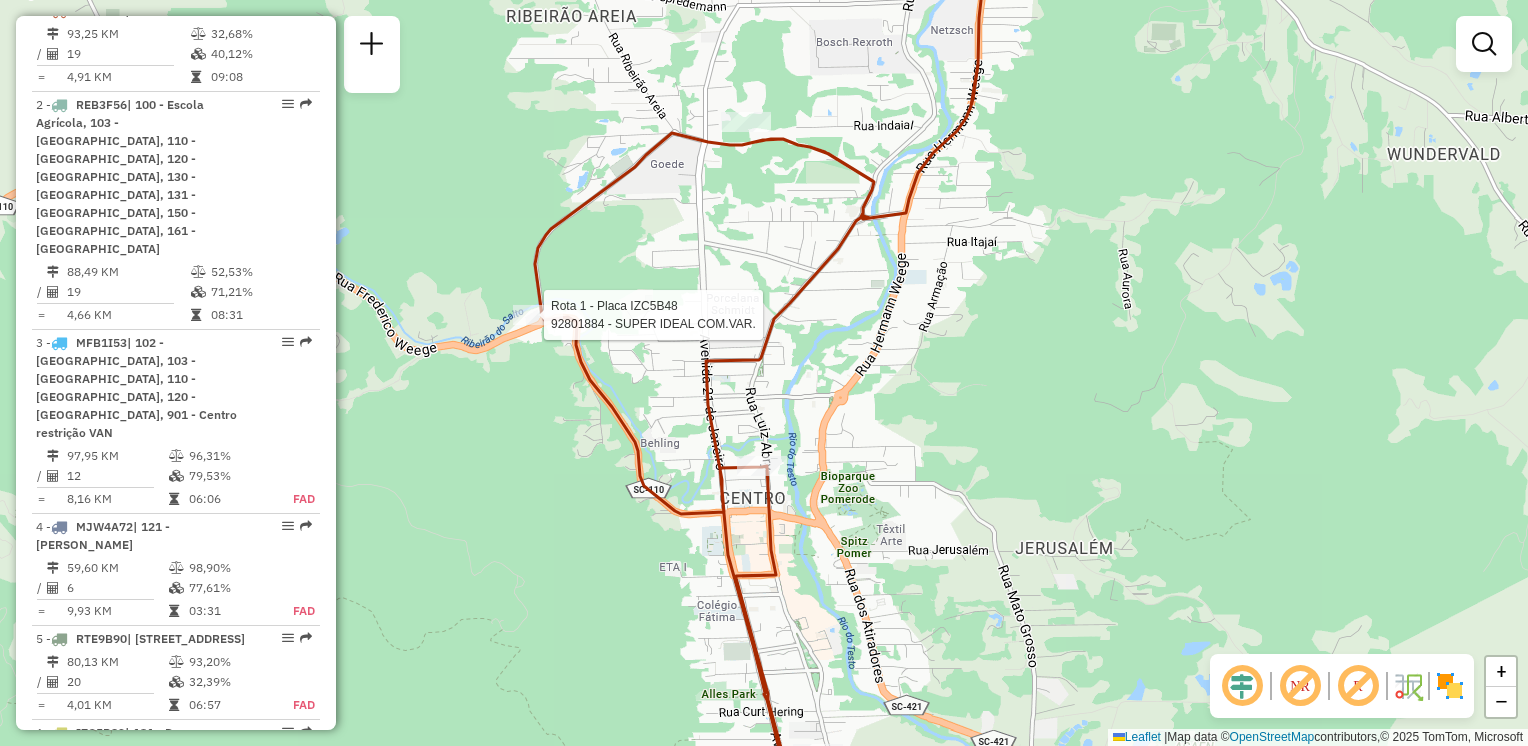 select on "**********" 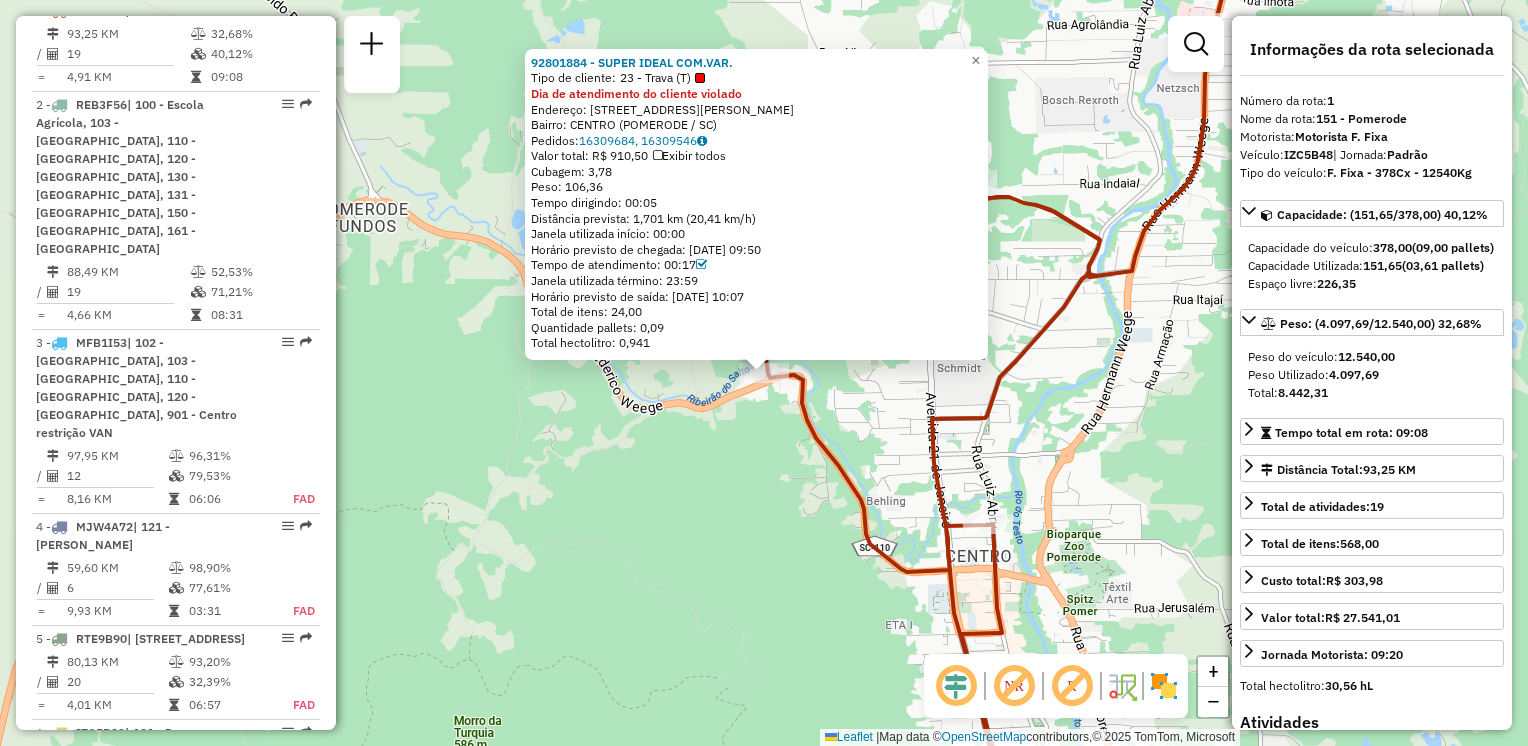click on "92801884 - SUPER IDEAL COM.VAR.  Tipo de cliente:   23 - Trava (T)  Dia de atendimento do cliente violado  Endereço: R   FREDERICO WEEGE               1334   Bairro: CENTRO (POMERODE / SC)   Pedidos:  16309684, 16309546   Valor total: R$ 910,50   Exibir todos   Cubagem: 3,78  Peso: 106,36  Tempo dirigindo: 00:05   Distância prevista: 1,701 km (20,41 km/h)   Janela utilizada início: 00:00   Horário previsto de chegada: 16/07/2025 09:50   Tempo de atendimento: 00:17   Janela utilizada término: 23:59   Horário previsto de saída: 16/07/2025 10:07   Total de itens: 24,00   Quantidade pallets: 0,09   Total hectolitro: 0,941  × Janela de atendimento Grade de atendimento Capacidade Transportadoras Veículos Cliente Pedidos  Rotas Selecione os dias de semana para filtrar as janelas de atendimento  Seg   Ter   Qua   Qui   Sex   Sáb   Dom  Informe o período da janela de atendimento: De: Até:  Filtrar exatamente a janela do cliente  Considerar janela de atendimento padrão   Seg   Ter   Qua   Qui   Sex   Sáb" 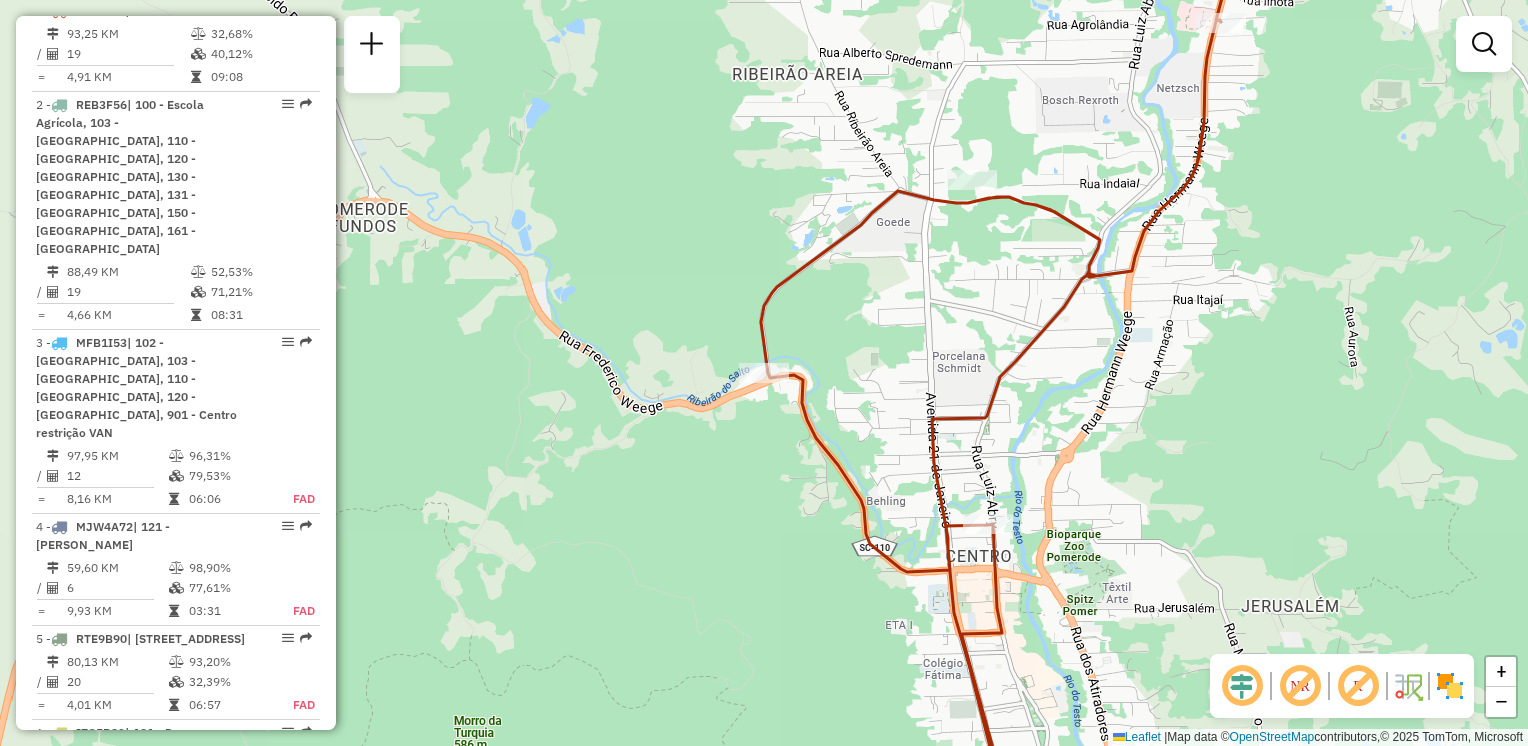 drag, startPoint x: 912, startPoint y: 302, endPoint x: 832, endPoint y: 453, distance: 170.883 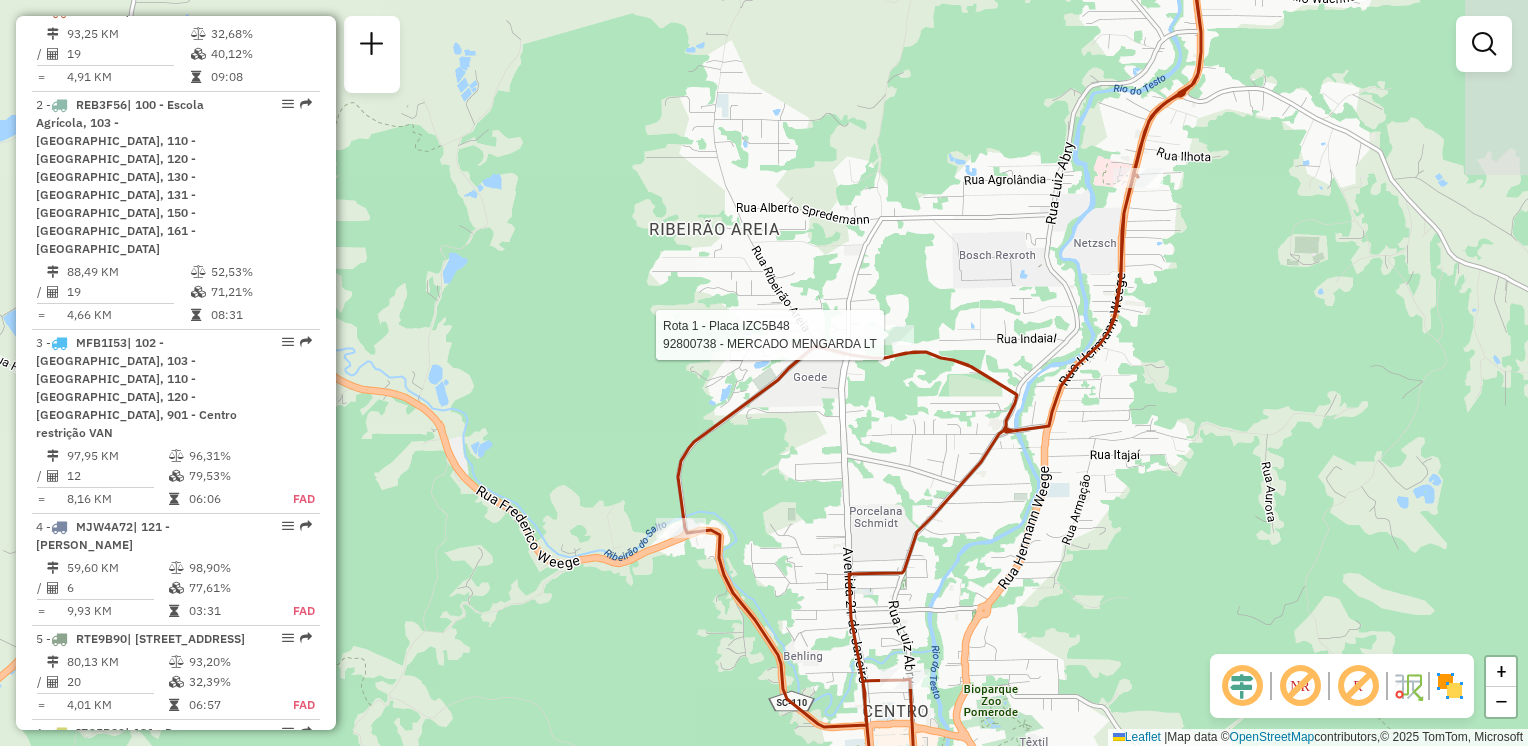 select on "**********" 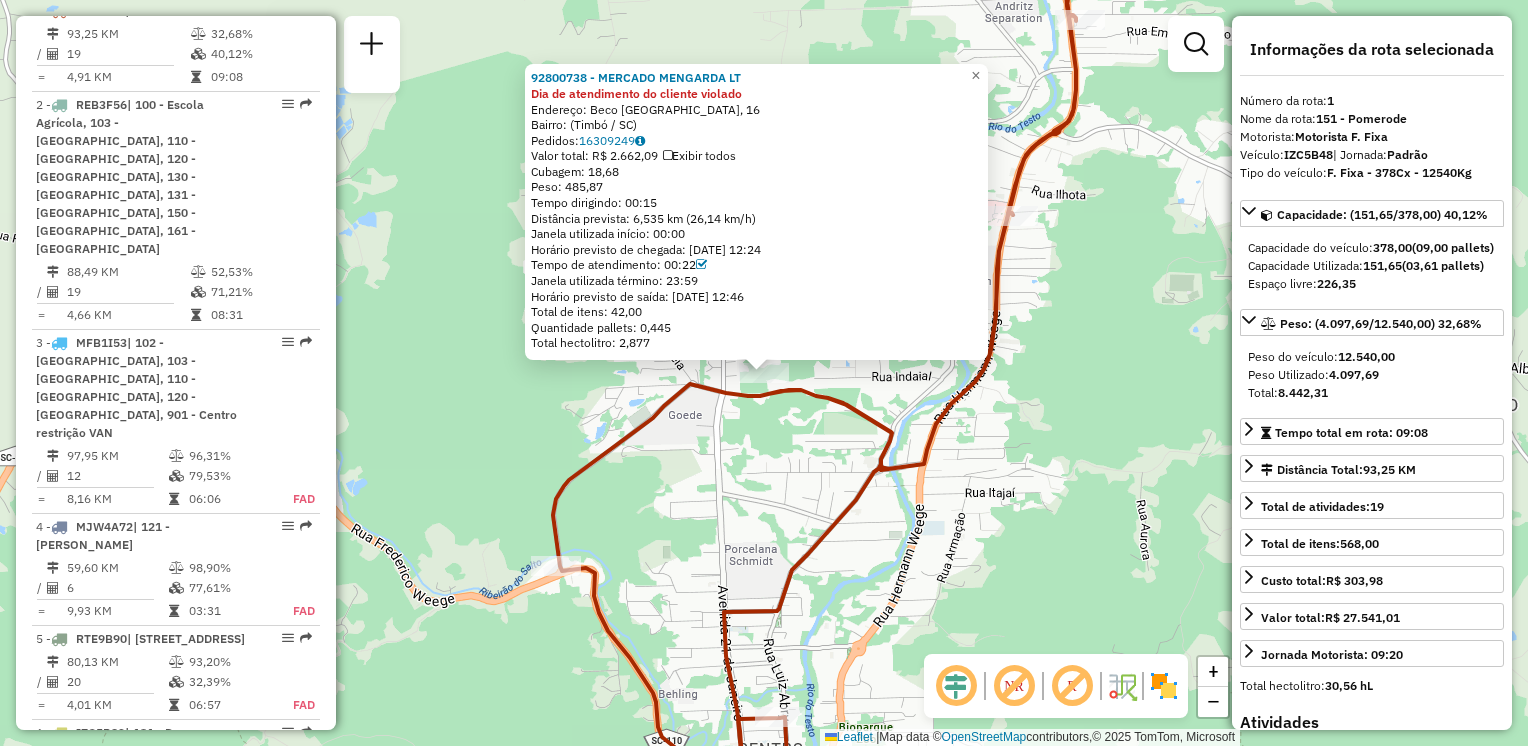 click on "92800738 - MERCADO MENGARDA  LT Dia de atendimento do cliente violado  Endereço: Beco Argentina, 16   Bairro:  (Timbó / SC)   Pedidos:  16309249   Valor total: R$ 2.662,09   Exibir todos   Cubagem: 18,68  Peso: 485,87  Tempo dirigindo: 00:15   Distância prevista: 6,535 km (26,14 km/h)   Janela utilizada início: 00:00   Horário previsto de chegada: 16/07/2025 12:24   Tempo de atendimento: 00:22   Janela utilizada término: 23:59   Horário previsto de saída: 16/07/2025 12:46   Total de itens: 42,00   Quantidade pallets: 0,445   Total hectolitro: 2,877  × Janela de atendimento Grade de atendimento Capacidade Transportadoras Veículos Cliente Pedidos  Rotas Selecione os dias de semana para filtrar as janelas de atendimento  Seg   Ter   Qua   Qui   Sex   Sáb   Dom  Informe o período da janela de atendimento: De: Até:  Filtrar exatamente a janela do cliente  Considerar janela de atendimento padrão  Selecione os dias de semana para filtrar as grades de atendimento  Seg   Ter   Qua   Qui   Sex   Sáb  De:" 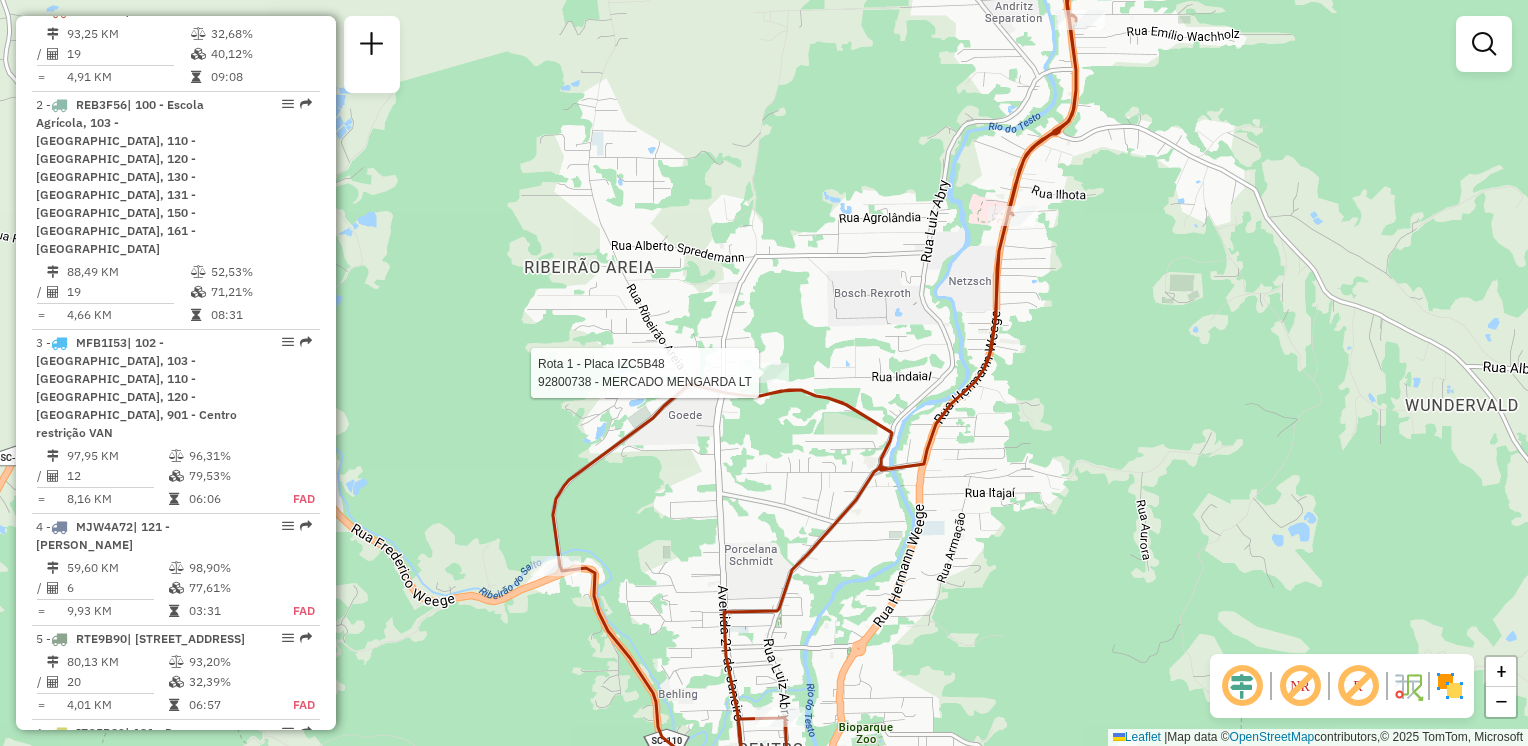 click on "Rota 1 - Placa IZC5B48  92800738 - MERCADO MENGARDA  LT Janela de atendimento Grade de atendimento Capacidade Transportadoras Veículos Cliente Pedidos  Rotas Selecione os dias de semana para filtrar as janelas de atendimento  Seg   Ter   Qua   Qui   Sex   Sáb   Dom  Informe o período da janela de atendimento: De: Até:  Filtrar exatamente a janela do cliente  Considerar janela de atendimento padrão  Selecione os dias de semana para filtrar as grades de atendimento  Seg   Ter   Qua   Qui   Sex   Sáb   Dom   Considerar clientes sem dia de atendimento cadastrado  Clientes fora do dia de atendimento selecionado Filtrar as atividades entre os valores definidos abaixo:  Peso mínimo:   Peso máximo:   Cubagem mínima:   Cubagem máxima:   De:   Até:  Filtrar as atividades entre o tempo de atendimento definido abaixo:  De:   Até:   Considerar capacidade total dos clientes não roteirizados Transportadora: Selecione um ou mais itens Tipo de veículo: Selecione um ou mais itens Veículo: Motorista: Nome: Setor:" 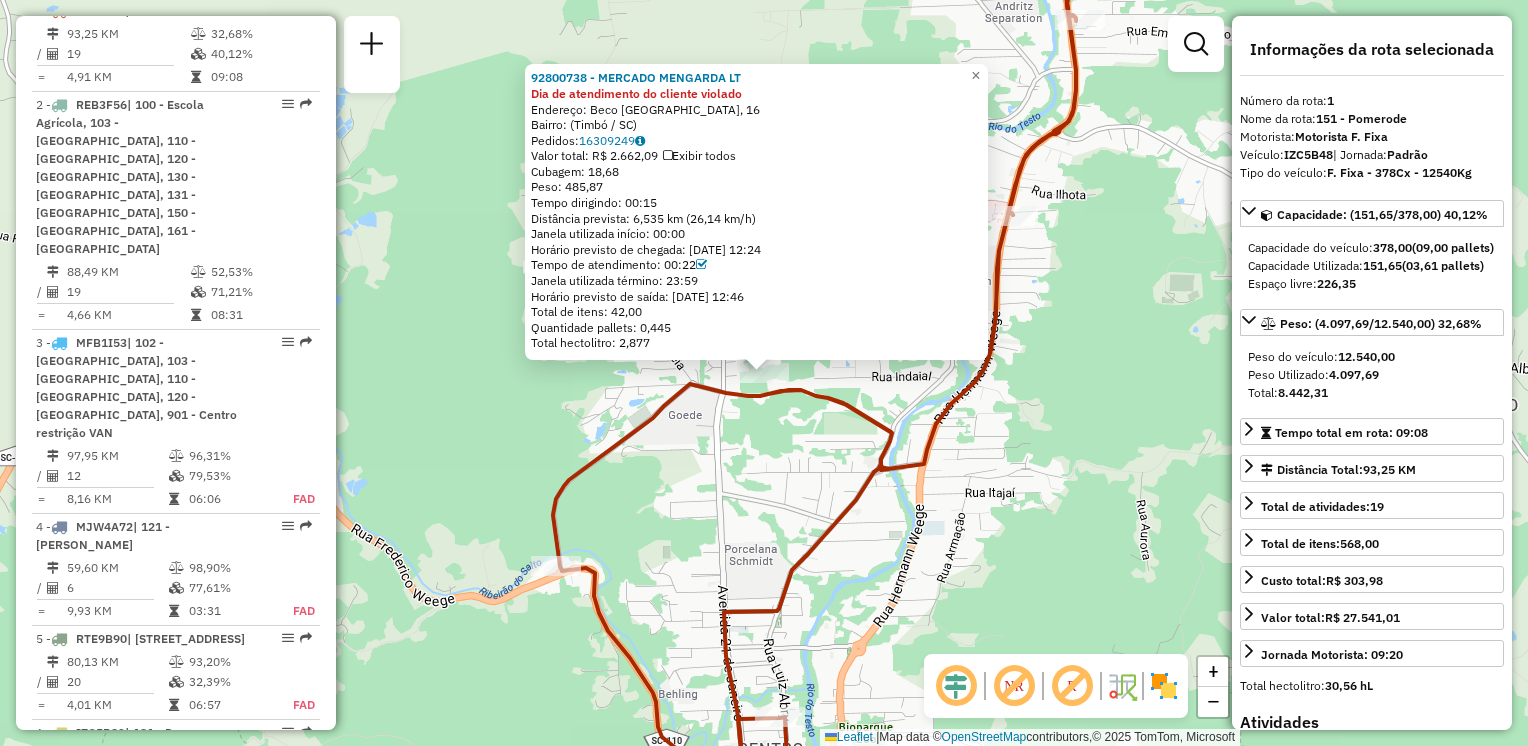click on "92800738 - MERCADO MENGARDA  LT Dia de atendimento do cliente violado  Endereço: Beco Argentina, 16   Bairro:  (Timbó / SC)   Pedidos:  16309249   Valor total: R$ 2.662,09   Exibir todos   Cubagem: 18,68  Peso: 485,87  Tempo dirigindo: 00:15   Distância prevista: 6,535 km (26,14 km/h)   Janela utilizada início: 00:00   Horário previsto de chegada: 16/07/2025 12:24   Tempo de atendimento: 00:22   Janela utilizada término: 23:59   Horário previsto de saída: 16/07/2025 12:46   Total de itens: 42,00   Quantidade pallets: 0,445   Total hectolitro: 2,877  × Janela de atendimento Grade de atendimento Capacidade Transportadoras Veículos Cliente Pedidos  Rotas Selecione os dias de semana para filtrar as janelas de atendimento  Seg   Ter   Qua   Qui   Sex   Sáb   Dom  Informe o período da janela de atendimento: De: Até:  Filtrar exatamente a janela do cliente  Considerar janela de atendimento padrão  Selecione os dias de semana para filtrar as grades de atendimento  Seg   Ter   Qua   Qui   Sex   Sáb  De:" 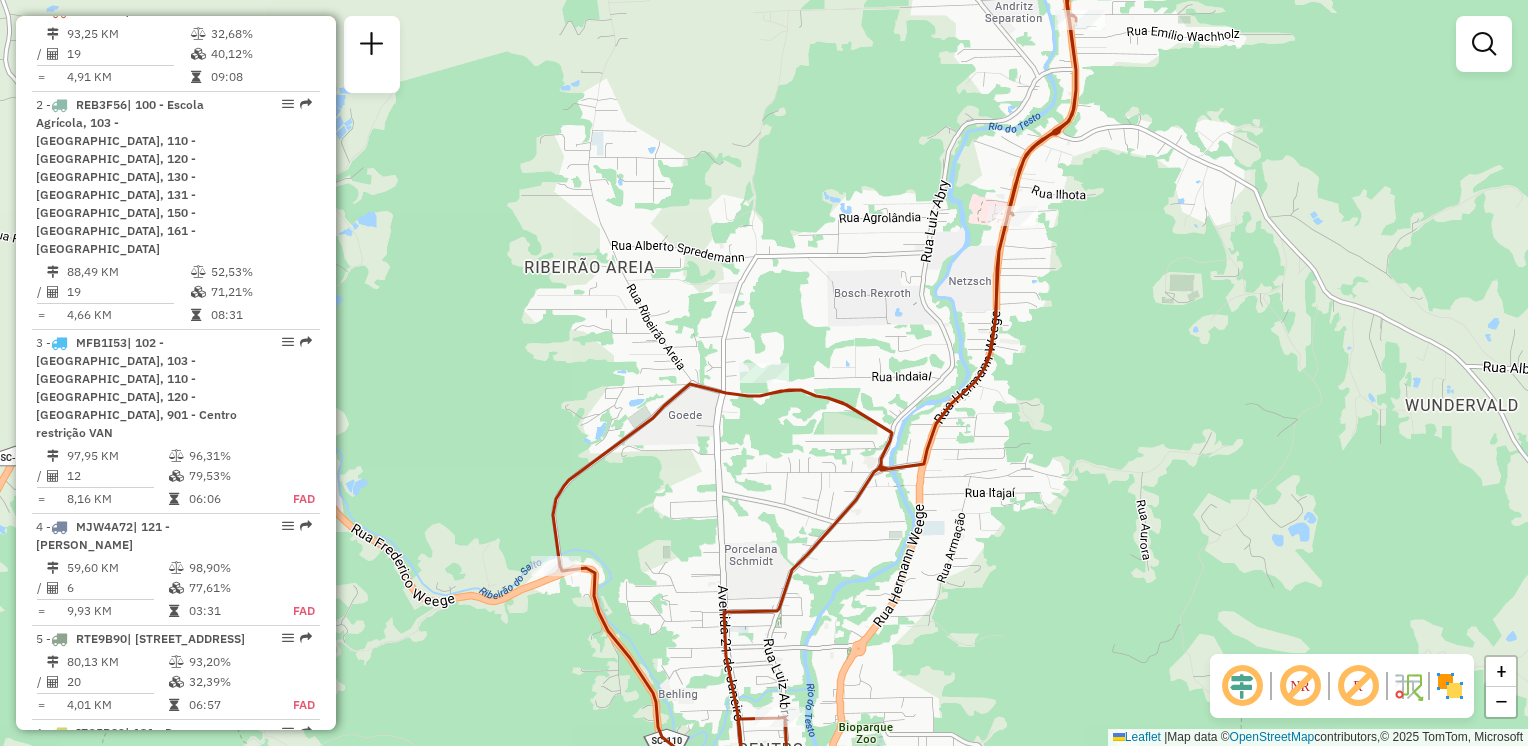 click 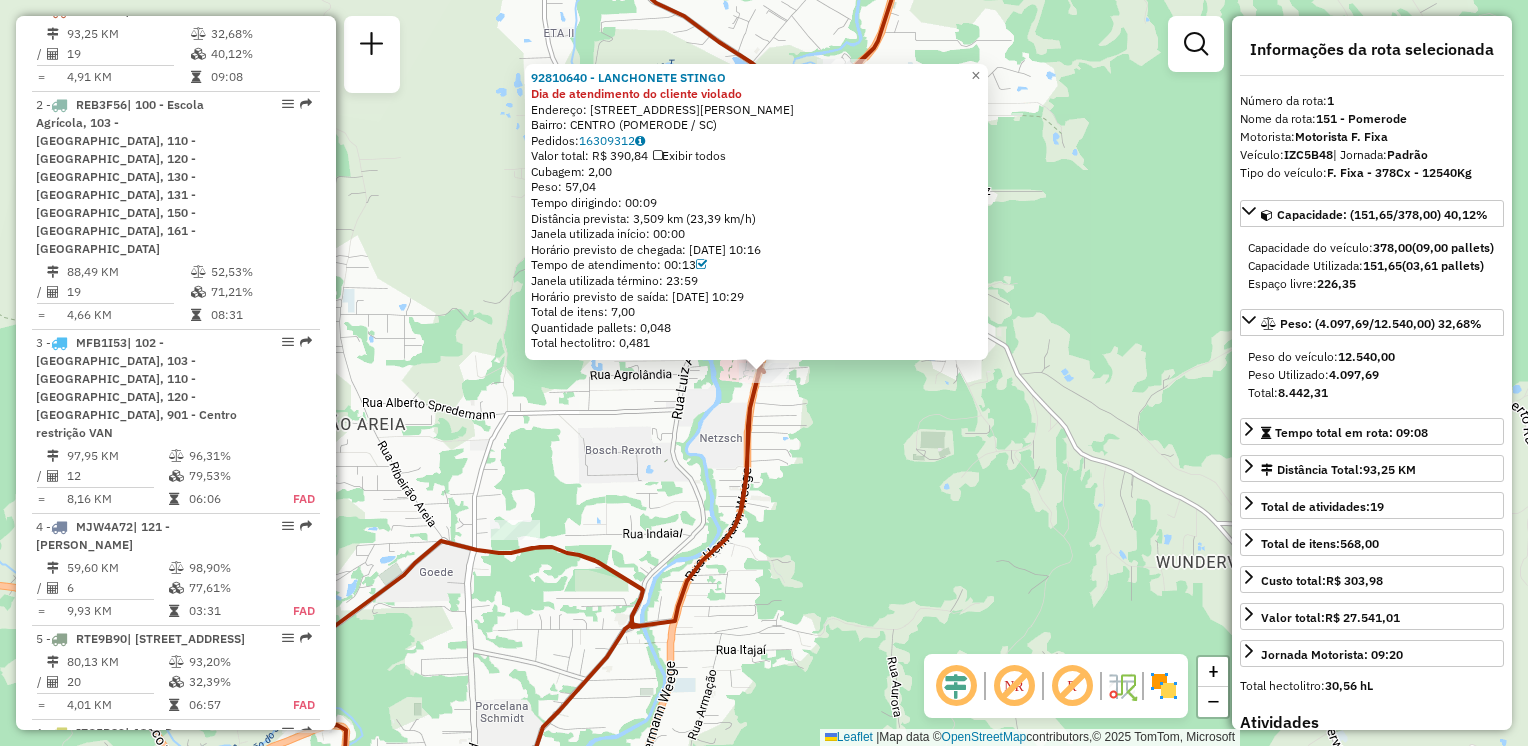 click on "92810640 - LANCHONETE  STINGO Dia de atendimento do cliente violado  Endereço:  Rua Herman weege 2720   Bairro: CENTRO (POMERODE / SC)   Pedidos:  16309312   Valor total: R$ 390,84   Exibir todos   Cubagem: 2,00  Peso: 57,04  Tempo dirigindo: 00:09   Distância prevista: 3,509 km (23,39 km/h)   Janela utilizada início: 00:00   Horário previsto de chegada: 16/07/2025 10:16   Tempo de atendimento: 00:13   Janela utilizada término: 23:59   Horário previsto de saída: 16/07/2025 10:29   Total de itens: 7,00   Quantidade pallets: 0,048   Total hectolitro: 0,481  × Janela de atendimento Grade de atendimento Capacidade Transportadoras Veículos Cliente Pedidos  Rotas Selecione os dias de semana para filtrar as janelas de atendimento  Seg   Ter   Qua   Qui   Sex   Sáb   Dom  Informe o período da janela de atendimento: De: Até:  Filtrar exatamente a janela do cliente  Considerar janela de atendimento padrão  Selecione os dias de semana para filtrar as grades de atendimento  Seg   Ter   Qua   Qui   Sex   Dom" 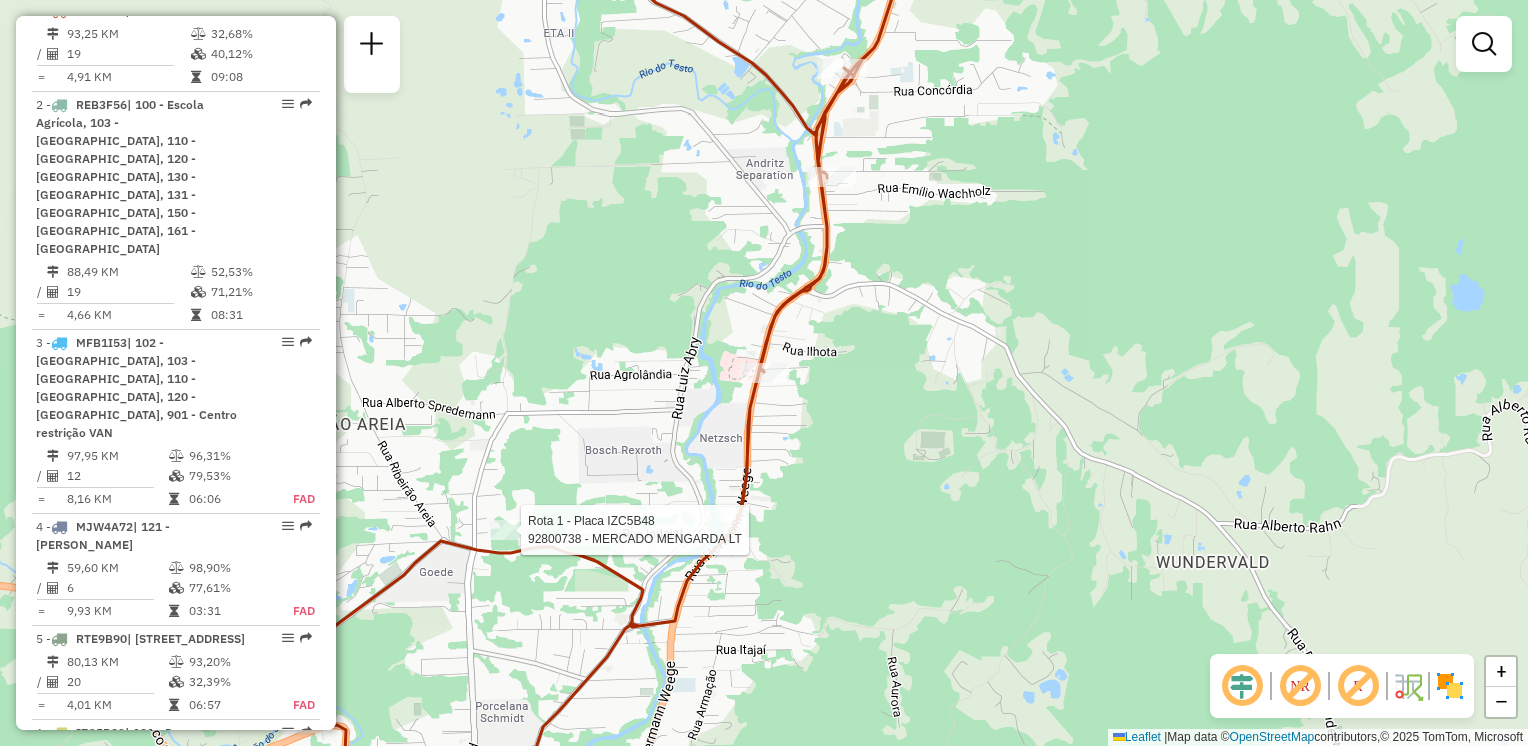 select on "**********" 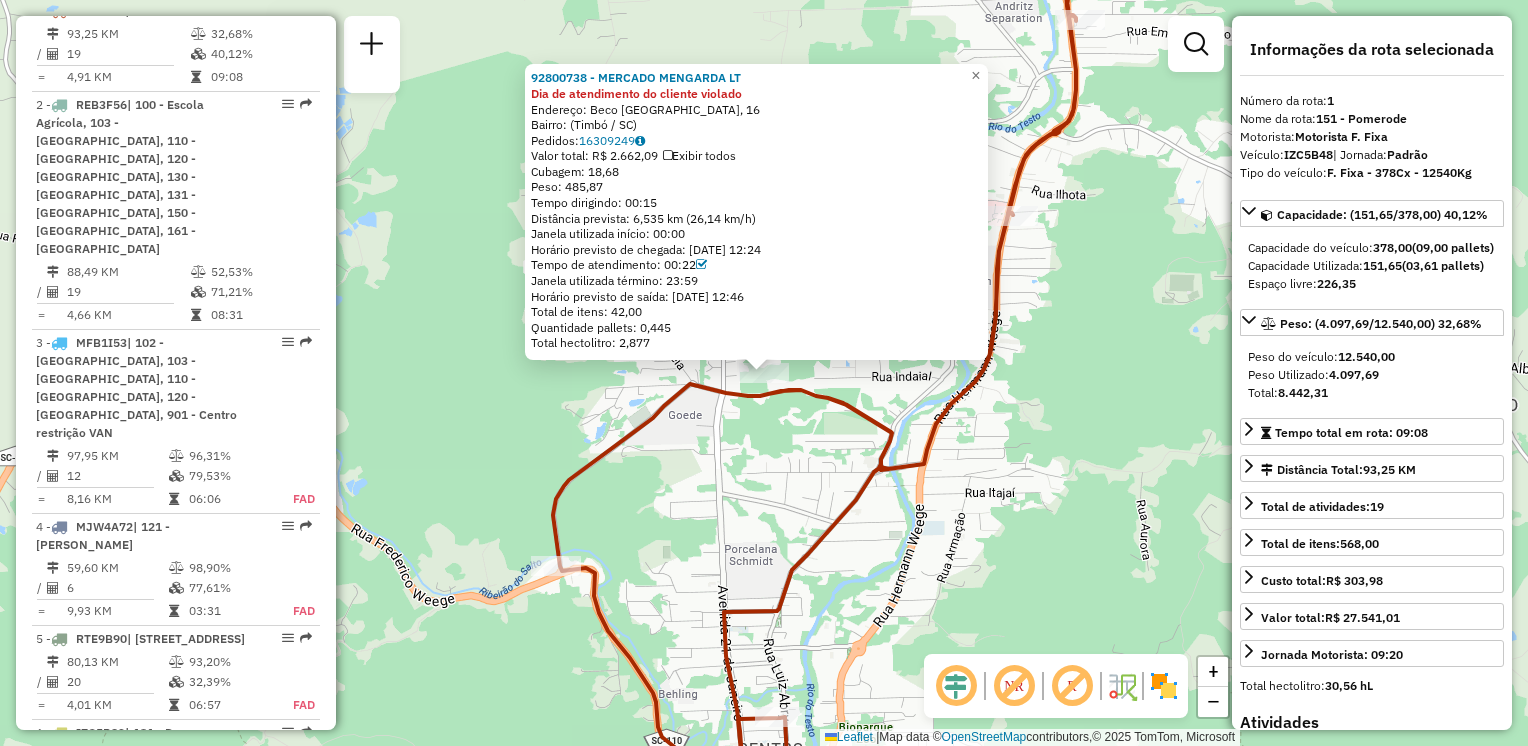 click on "92800738 - MERCADO MENGARDA  LT Dia de atendimento do cliente violado  Endereço: Beco Argentina, 16   Bairro:  (Timbó / SC)   Pedidos:  16309249   Valor total: R$ 2.662,09   Exibir todos   Cubagem: 18,68  Peso: 485,87  Tempo dirigindo: 00:15   Distância prevista: 6,535 km (26,14 km/h)   Janela utilizada início: 00:00   Horário previsto de chegada: 16/07/2025 12:24   Tempo de atendimento: 00:22   Janela utilizada término: 23:59   Horário previsto de saída: 16/07/2025 12:46   Total de itens: 42,00   Quantidade pallets: 0,445   Total hectolitro: 2,877  × Janela de atendimento Grade de atendimento Capacidade Transportadoras Veículos Cliente Pedidos  Rotas Selecione os dias de semana para filtrar as janelas de atendimento  Seg   Ter   Qua   Qui   Sex   Sáb   Dom  Informe o período da janela de atendimento: De: Até:  Filtrar exatamente a janela do cliente  Considerar janela de atendimento padrão  Selecione os dias de semana para filtrar as grades de atendimento  Seg   Ter   Qua   Qui   Sex   Sáb  De:" 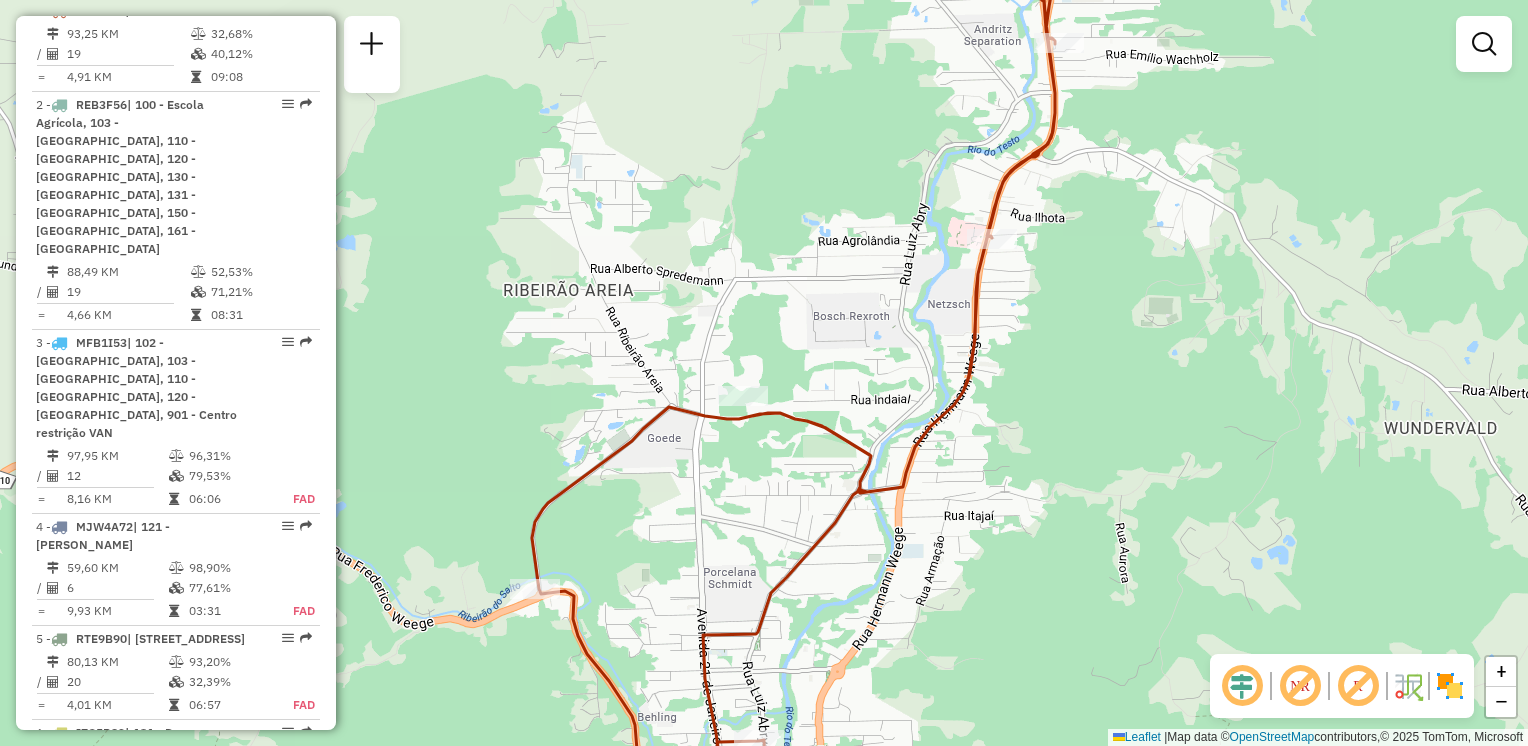 drag, startPoint x: 865, startPoint y: 438, endPoint x: 842, endPoint y: 462, distance: 33.24154 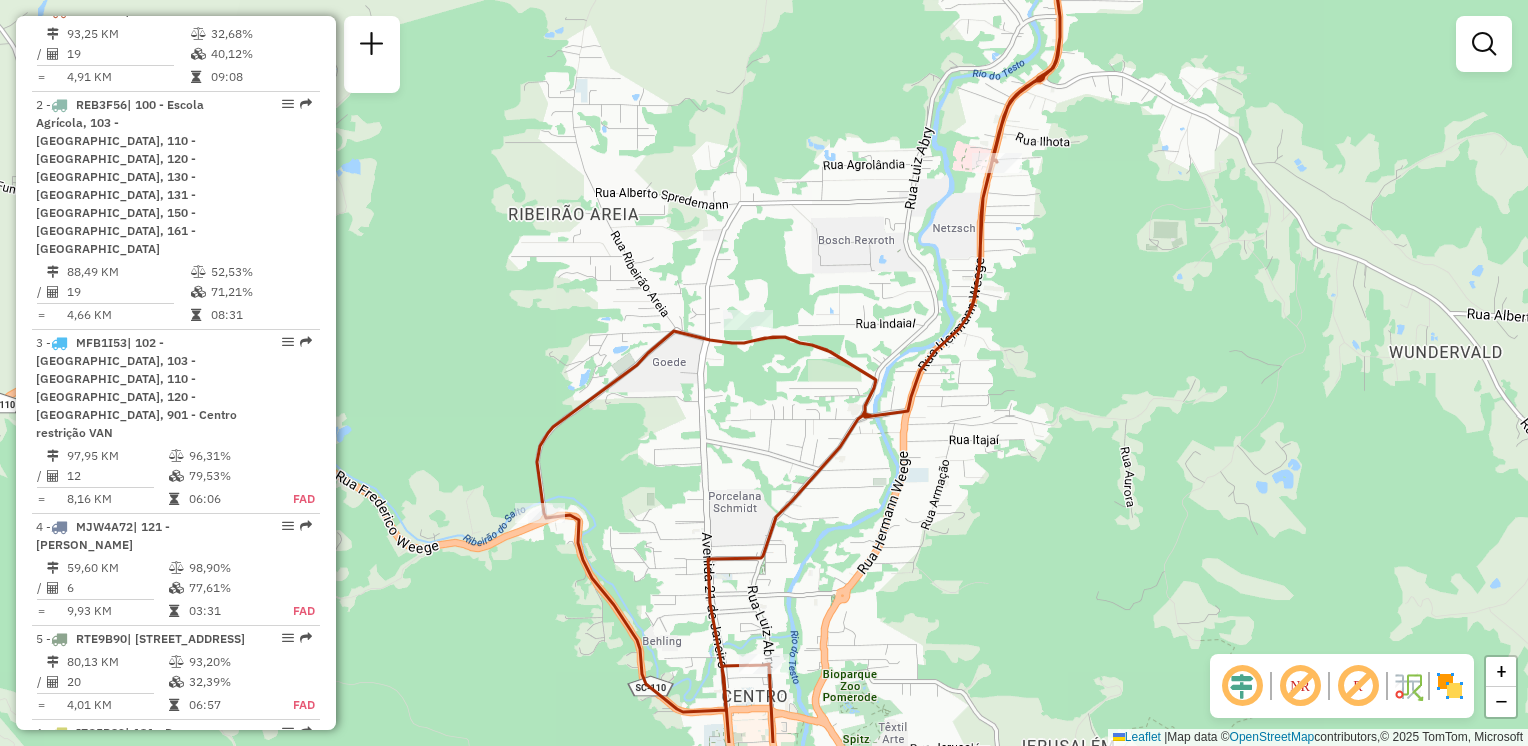 drag, startPoint x: 508, startPoint y: 554, endPoint x: 517, endPoint y: 474, distance: 80.50466 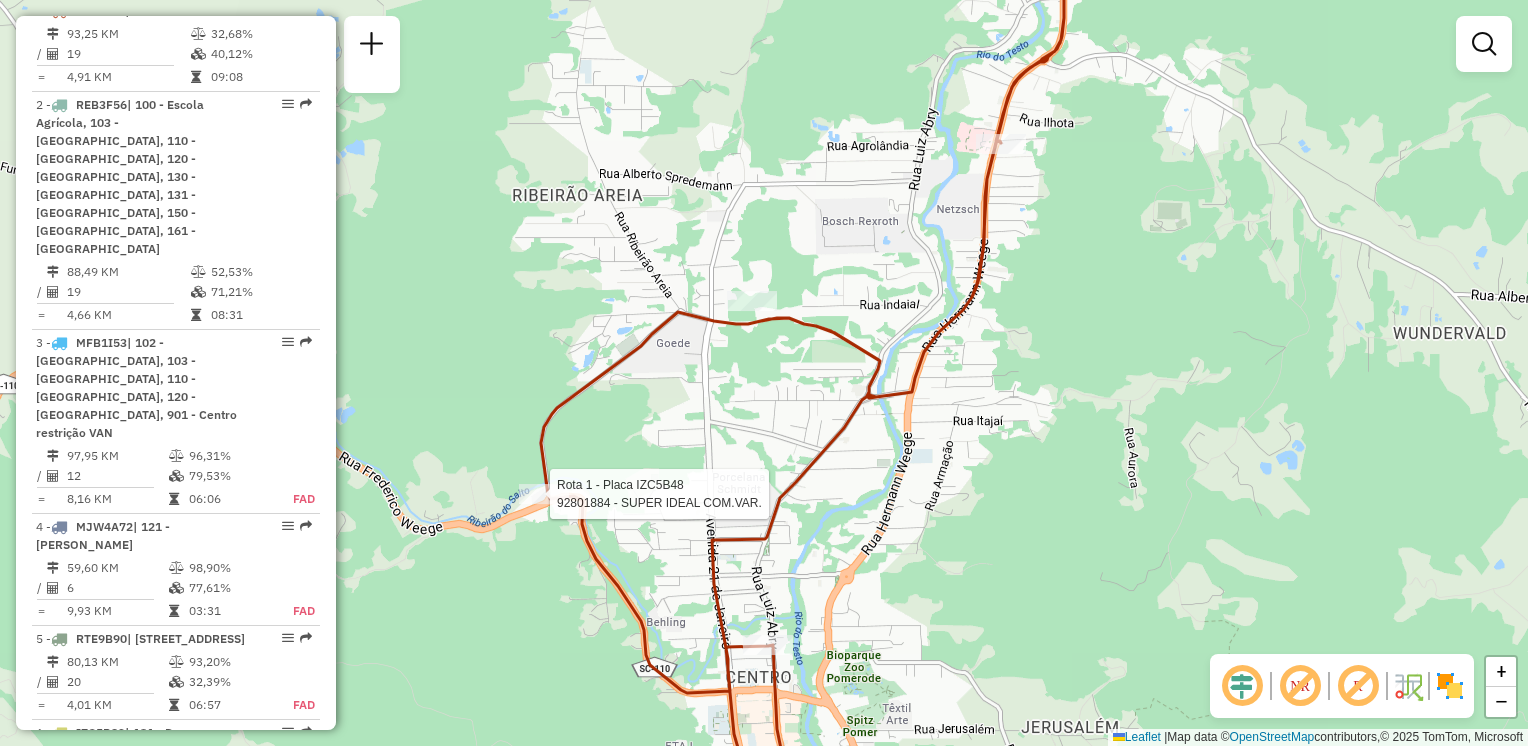 select on "**********" 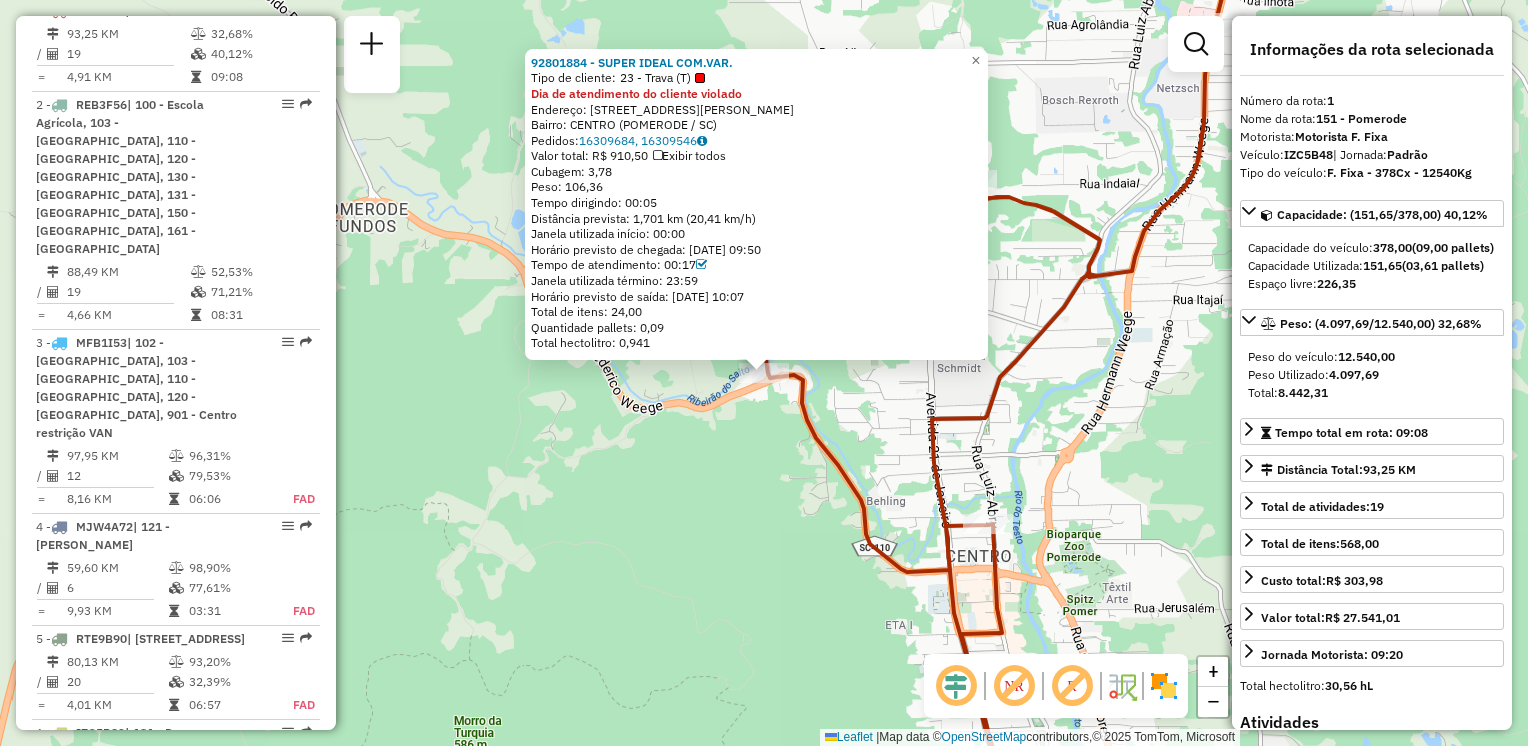 click on "92801884 - SUPER IDEAL COM.VAR.  Tipo de cliente:   23 - Trava (T)  Dia de atendimento do cliente violado  Endereço: R   FREDERICO WEEGE               1334   Bairro: CENTRO (POMERODE / SC)   Pedidos:  16309684, 16309546   Valor total: R$ 910,50   Exibir todos   Cubagem: 3,78  Peso: 106,36  Tempo dirigindo: 00:05   Distância prevista: 1,701 km (20,41 km/h)   Janela utilizada início: 00:00   Horário previsto de chegada: 16/07/2025 09:50   Tempo de atendimento: 00:17   Janela utilizada término: 23:59   Horário previsto de saída: 16/07/2025 10:07   Total de itens: 24,00   Quantidade pallets: 0,09   Total hectolitro: 0,941  × Janela de atendimento Grade de atendimento Capacidade Transportadoras Veículos Cliente Pedidos  Rotas Selecione os dias de semana para filtrar as janelas de atendimento  Seg   Ter   Qua   Qui   Sex   Sáb   Dom  Informe o período da janela de atendimento: De: Até:  Filtrar exatamente a janela do cliente  Considerar janela de atendimento padrão   Seg   Ter   Qua   Qui   Sex   Sáb" 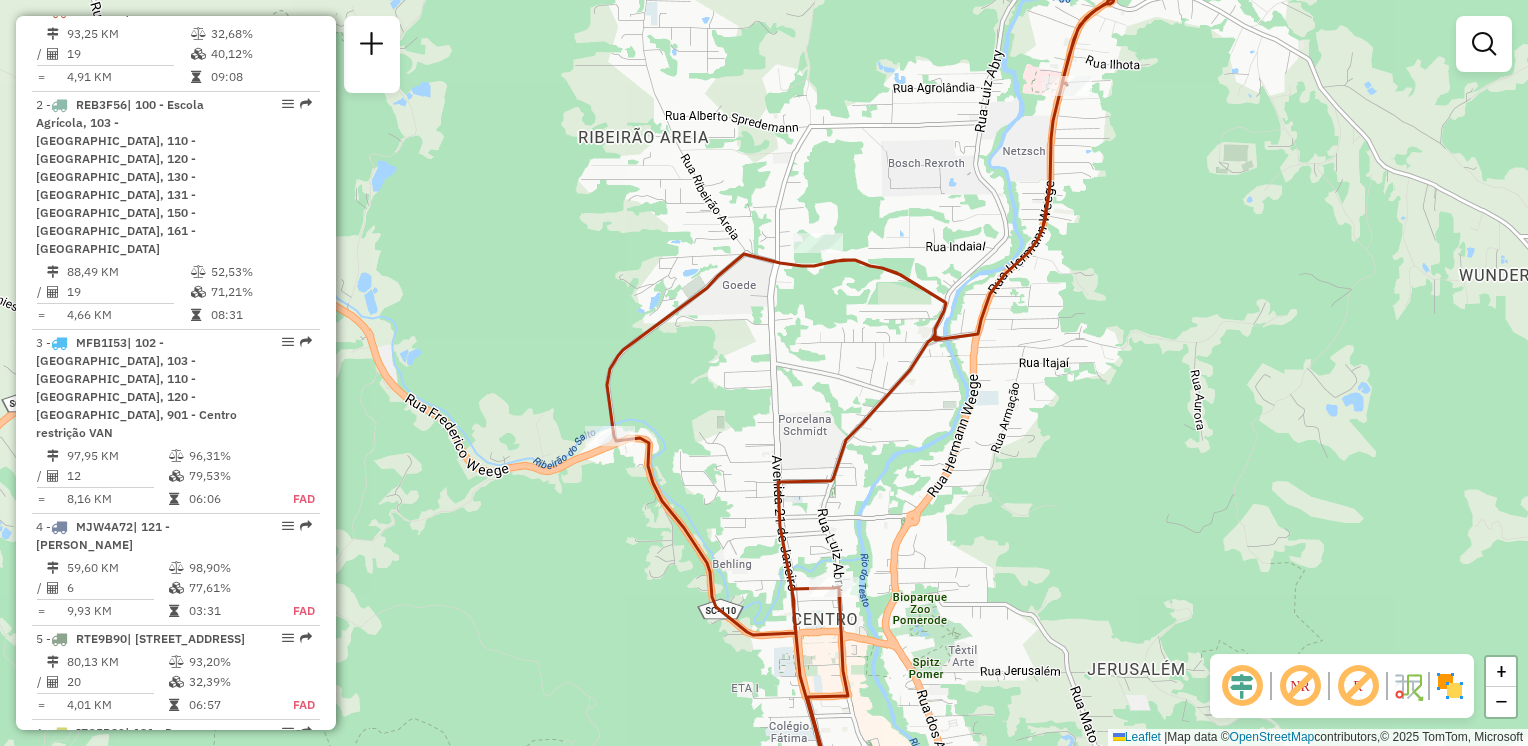 drag, startPoint x: 977, startPoint y: 403, endPoint x: 722, endPoint y: 486, distance: 268.16785 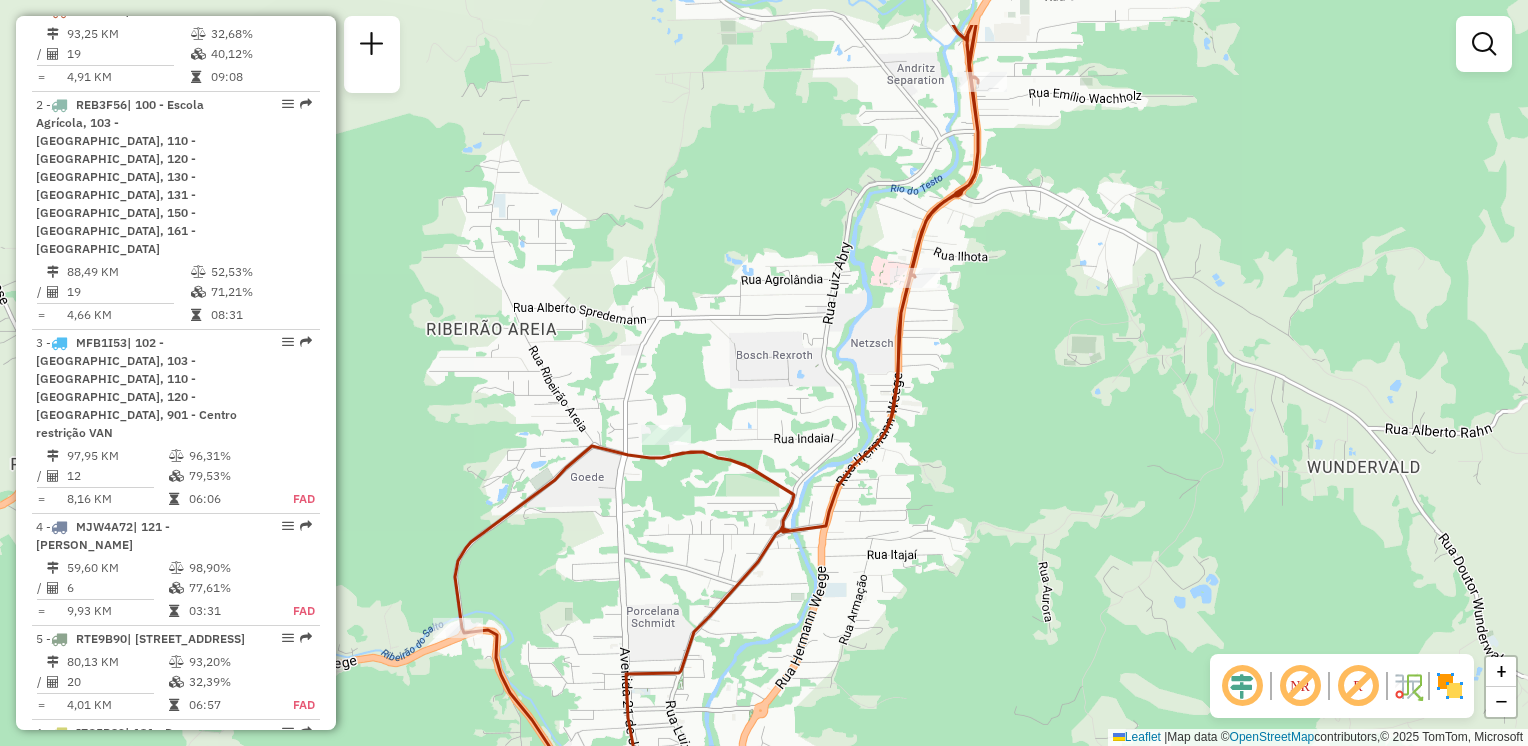 drag, startPoint x: 786, startPoint y: 462, endPoint x: 826, endPoint y: 450, distance: 41.761227 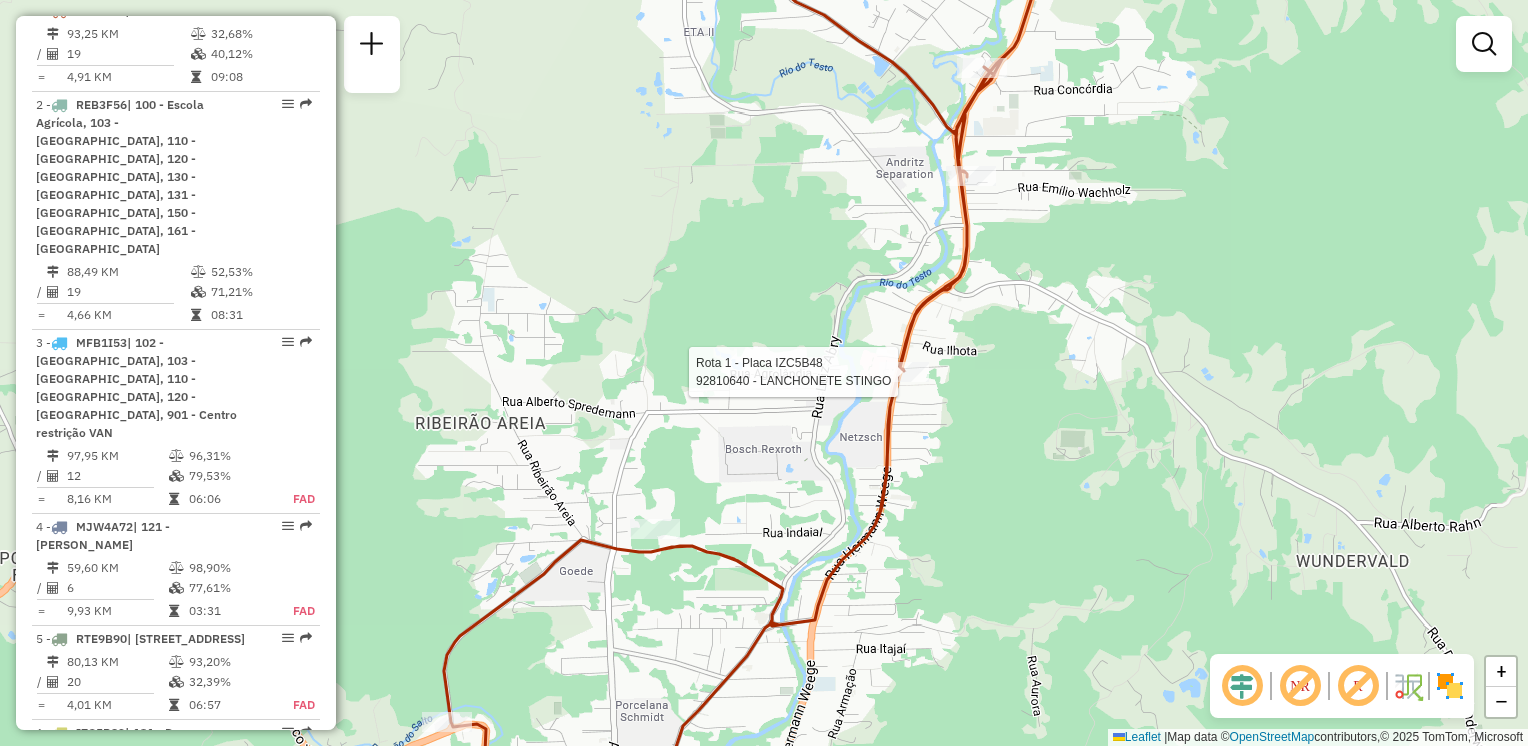 select on "**********" 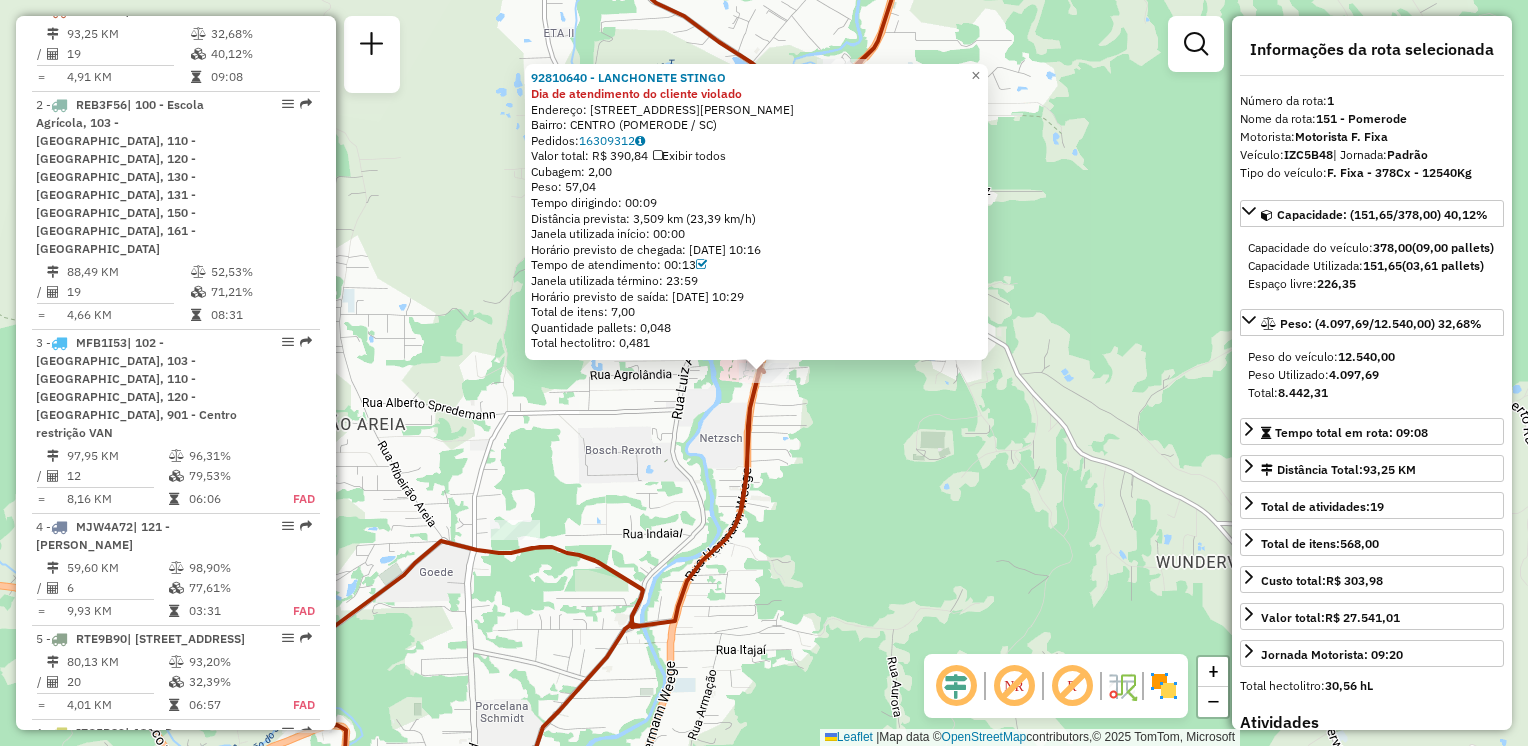 click on "92810640 - LANCHONETE  STINGO Dia de atendimento do cliente violado  Endereço:  Rua Herman weege 2720   Bairro: CENTRO (POMERODE / SC)   Pedidos:  16309312   Valor total: R$ 390,84   Exibir todos   Cubagem: 2,00  Peso: 57,04  Tempo dirigindo: 00:09   Distância prevista: 3,509 km (23,39 km/h)   Janela utilizada início: 00:00   Horário previsto de chegada: 16/07/2025 10:16   Tempo de atendimento: 00:13   Janela utilizada término: 23:59   Horário previsto de saída: 16/07/2025 10:29   Total de itens: 7,00   Quantidade pallets: 0,048   Total hectolitro: 0,481  × Janela de atendimento Grade de atendimento Capacidade Transportadoras Veículos Cliente Pedidos  Rotas Selecione os dias de semana para filtrar as janelas de atendimento  Seg   Ter   Qua   Qui   Sex   Sáb   Dom  Informe o período da janela de atendimento: De: Até:  Filtrar exatamente a janela do cliente  Considerar janela de atendimento padrão  Selecione os dias de semana para filtrar as grades de atendimento  Seg   Ter   Qua   Qui   Sex   Dom" 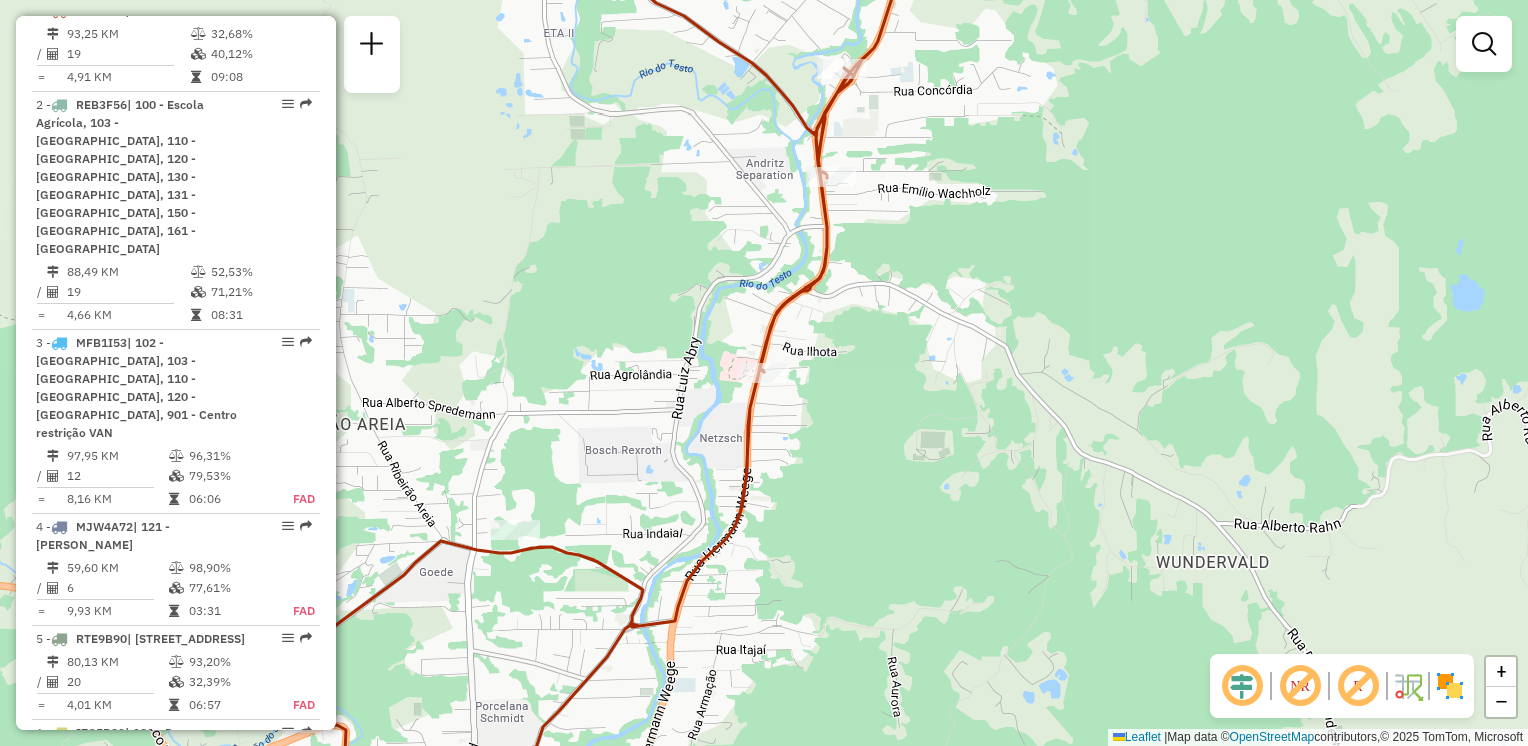 drag, startPoint x: 908, startPoint y: 385, endPoint x: 867, endPoint y: 515, distance: 136.31215 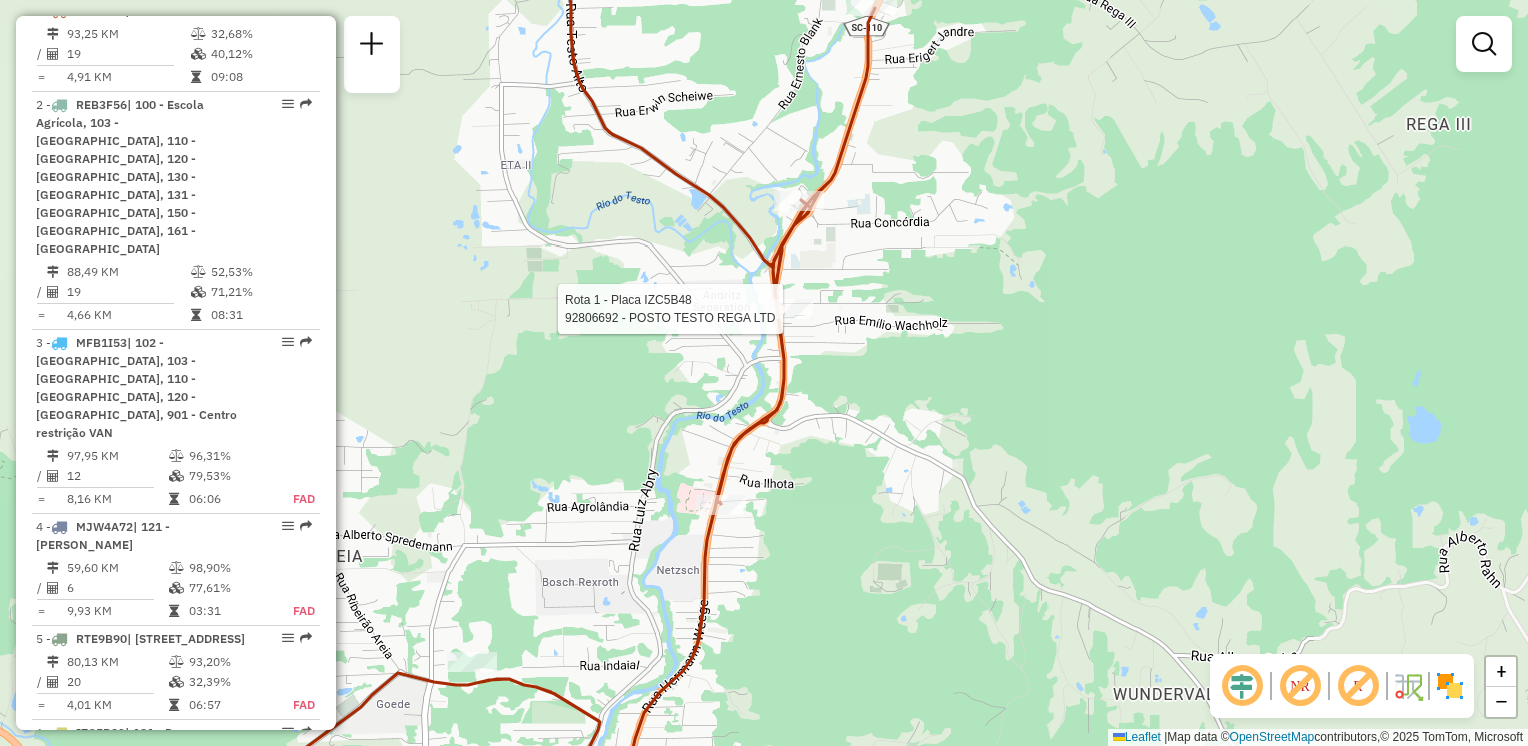 select on "**********" 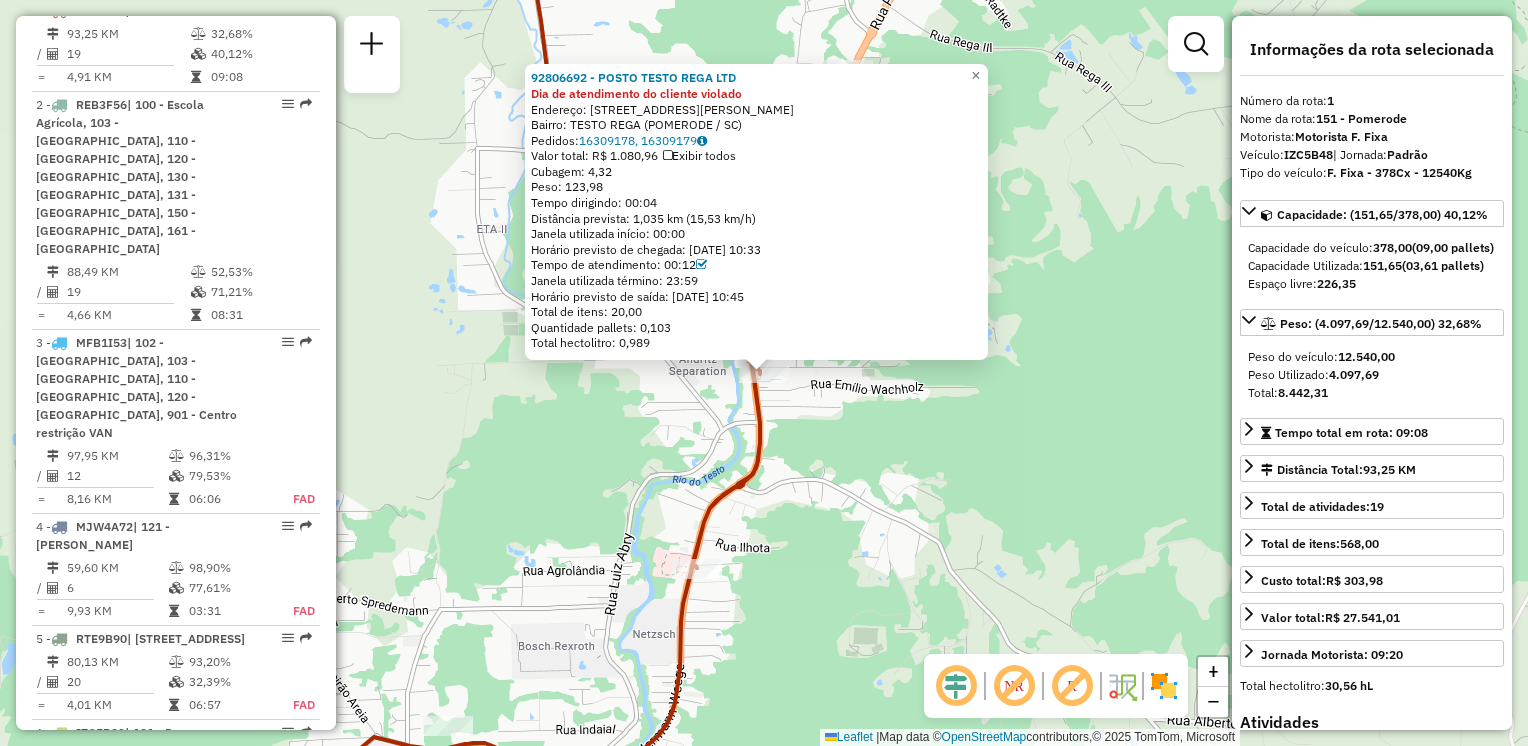 drag, startPoint x: 918, startPoint y: 448, endPoint x: 932, endPoint y: 457, distance: 16.643316 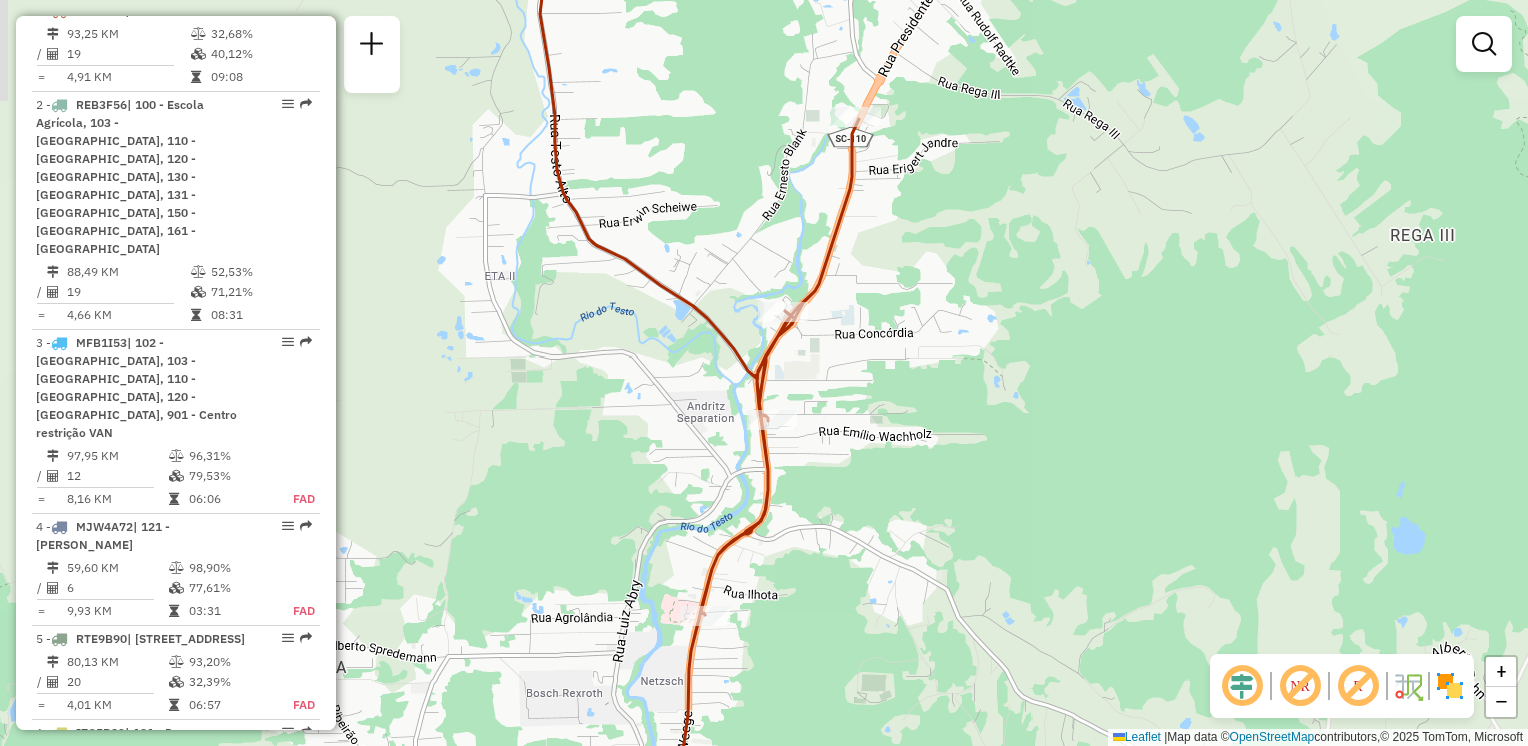 drag, startPoint x: 933, startPoint y: 430, endPoint x: 944, endPoint y: 508, distance: 78.77182 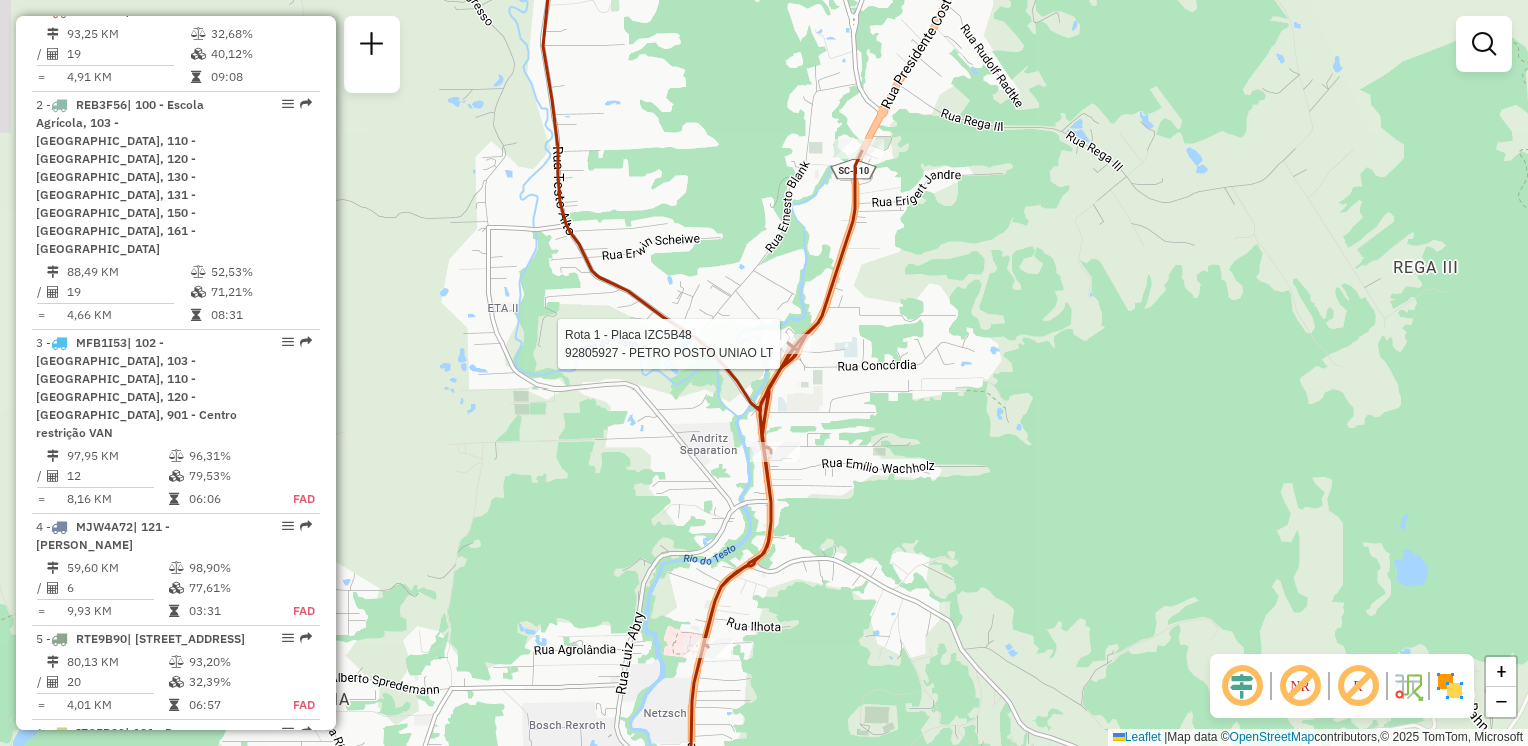 select on "**********" 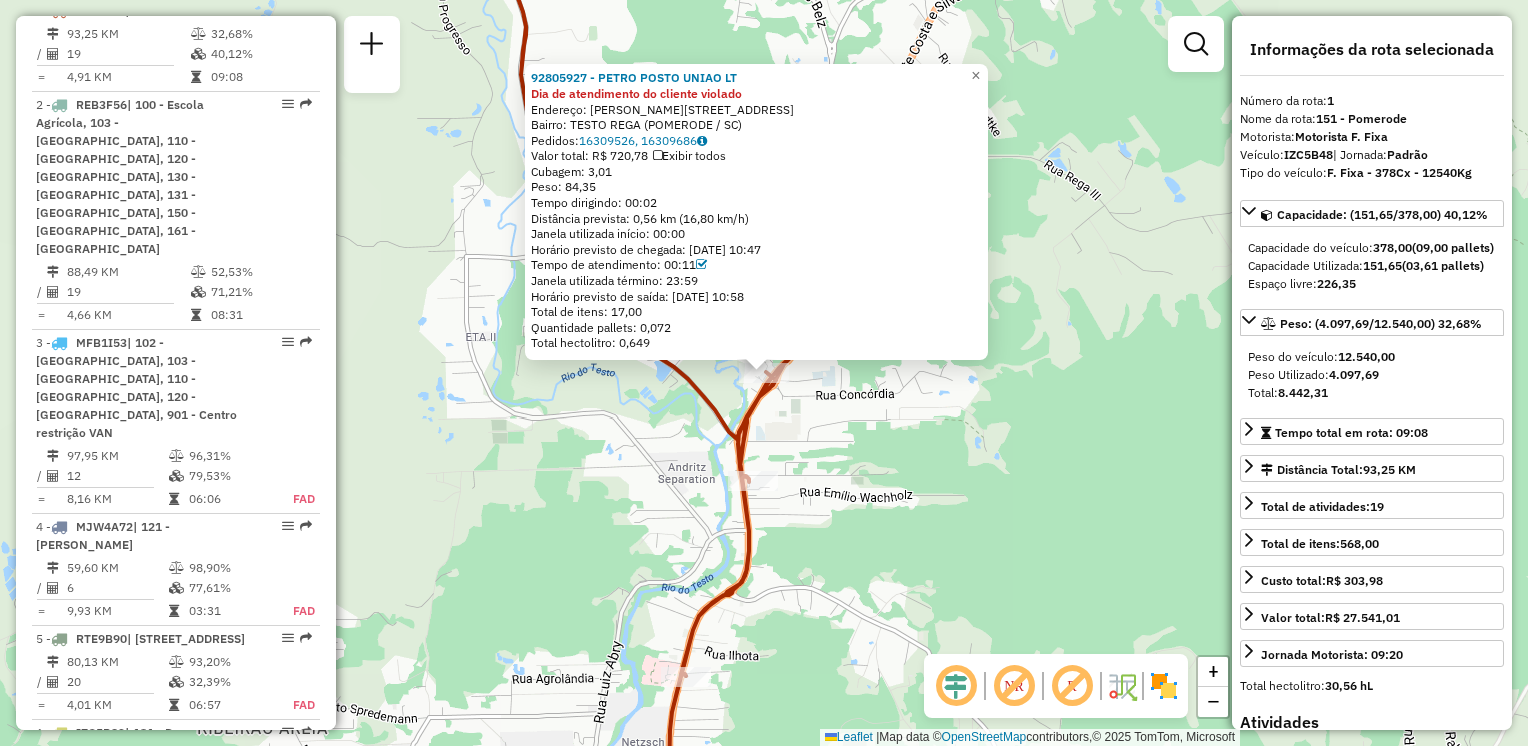 click on "92805927 - PETRO POSTO UNIAO LT Dia de atendimento do cliente violado  Endereço: R   PRES COSTA E SILVA            955   Bairro: TESTO REGA (POMERODE / SC)   Pedidos:  16309526, 16309686   Valor total: R$ 720,78   Exibir todos   Cubagem: 3,01  Peso: 84,35  Tempo dirigindo: 00:02   Distância prevista: 0,56 km (16,80 km/h)   Janela utilizada início: 00:00   Horário previsto de chegada: 16/07/2025 10:47   Tempo de atendimento: 00:11   Janela utilizada término: 23:59   Horário previsto de saída: 16/07/2025 10:58   Total de itens: 17,00   Quantidade pallets: 0,072   Total hectolitro: 0,649  × Janela de atendimento Grade de atendimento Capacidade Transportadoras Veículos Cliente Pedidos  Rotas Selecione os dias de semana para filtrar as janelas de atendimento  Seg   Ter   Qua   Qui   Sex   Sáb   Dom  Informe o período da janela de atendimento: De: Até:  Filtrar exatamente a janela do cliente  Considerar janela de atendimento padrão  Selecione os dias de semana para filtrar as grades de atendimento De:" 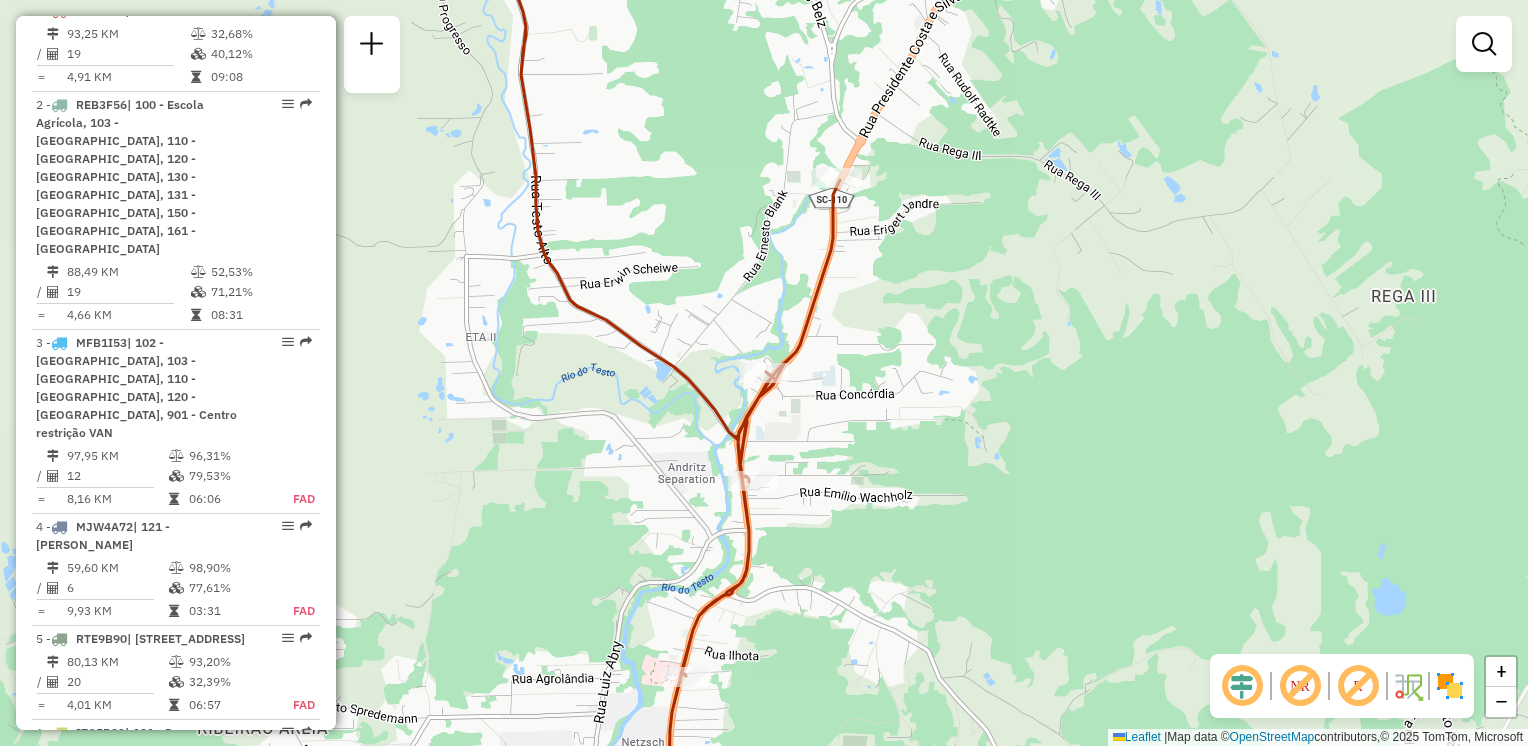 drag, startPoint x: 910, startPoint y: 417, endPoint x: 917, endPoint y: 510, distance: 93.26307 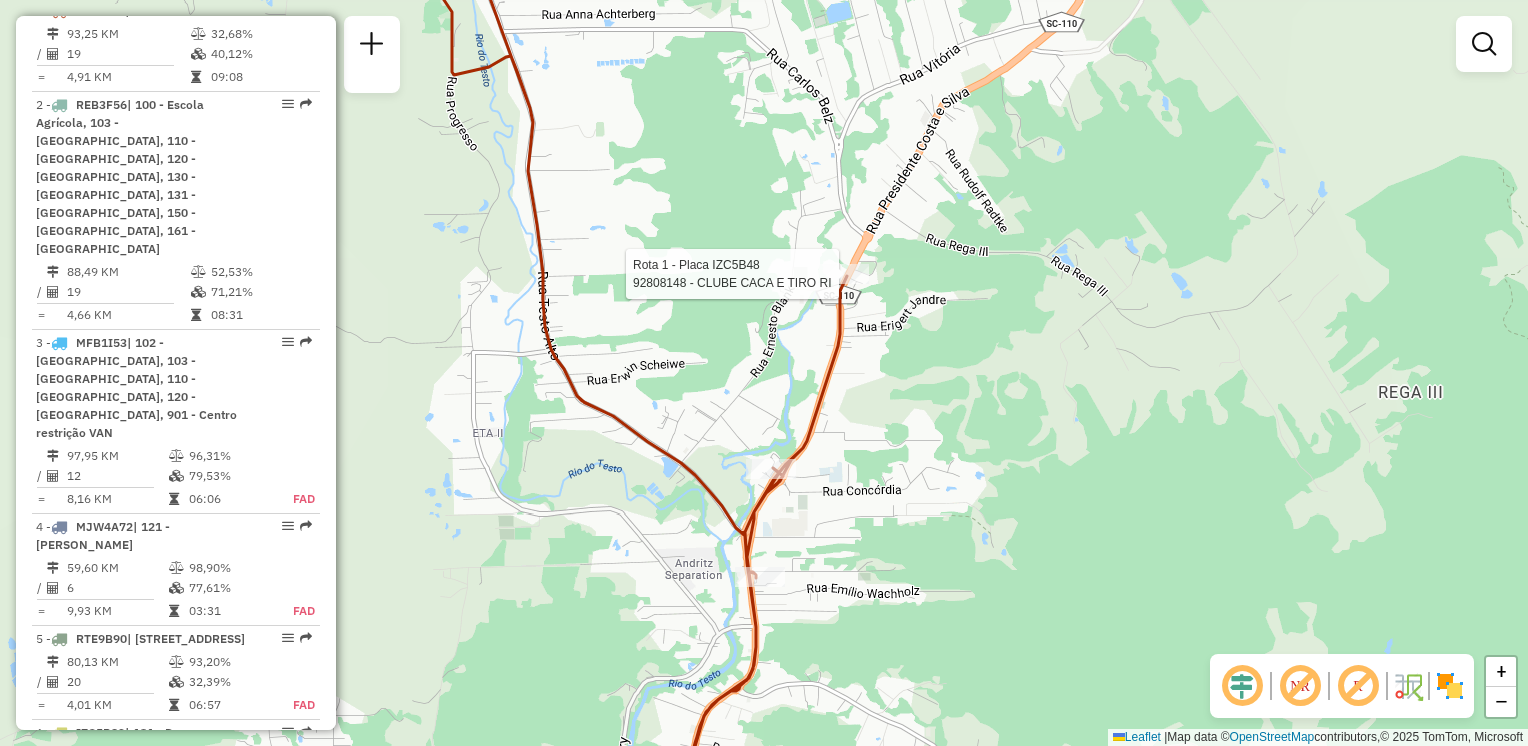 select on "**********" 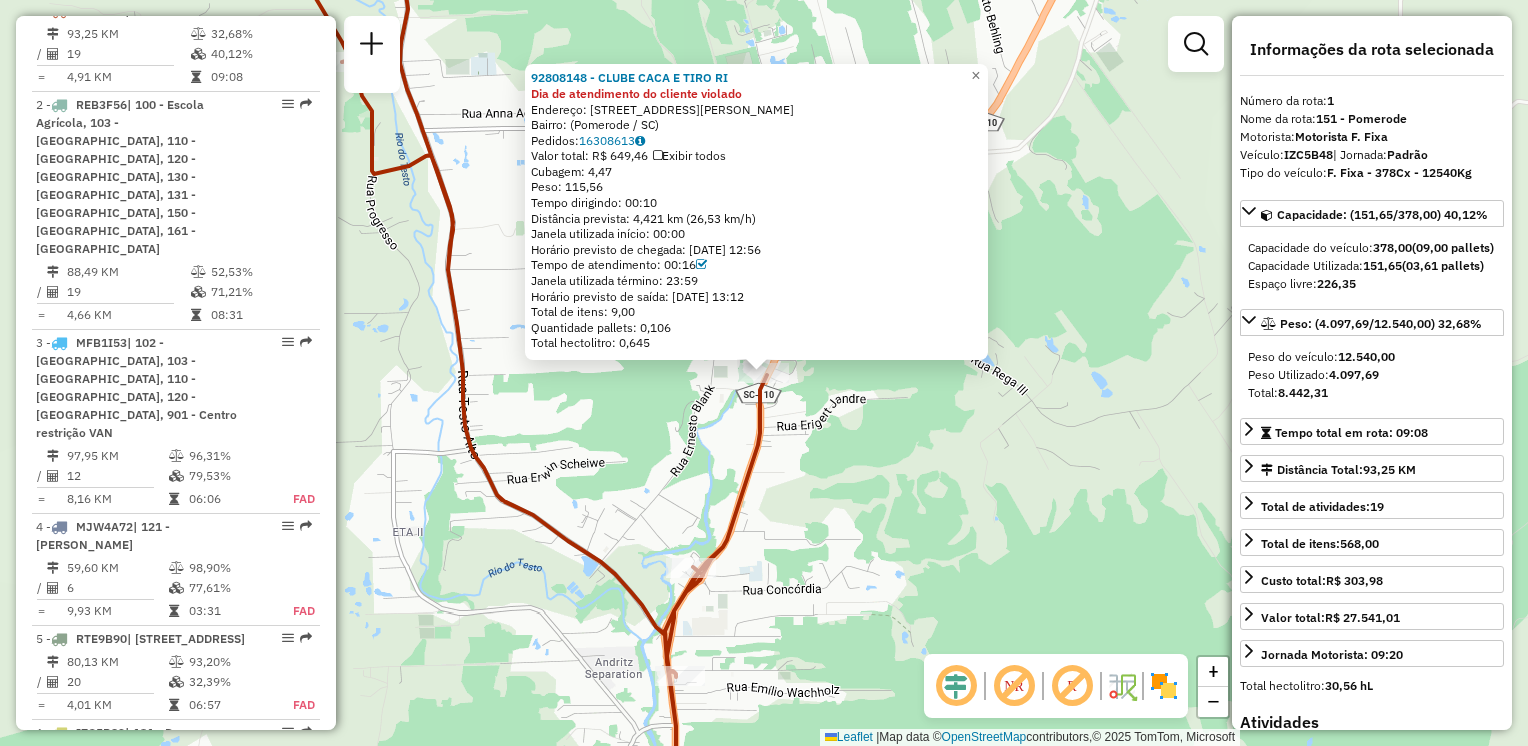 click on "92808148 - CLUBE CACA E TIRO RI Dia de atendimento do cliente violado  Endereço: Rua Presidente Costa e Silva, 1765   Bairro:  (Pomerode / SC)   Pedidos:  16308613   Valor total: R$ 649,46   Exibir todos   Cubagem: 4,47  Peso: 115,56  Tempo dirigindo: 00:10   Distância prevista: 4,421 km (26,53 km/h)   Janela utilizada início: 00:00   Horário previsto de chegada: 16/07/2025 12:56   Tempo de atendimento: 00:16   Janela utilizada término: 23:59   Horário previsto de saída: 16/07/2025 13:12   Total de itens: 9,00   Quantidade pallets: 0,106   Total hectolitro: 0,645  × Janela de atendimento Grade de atendimento Capacidade Transportadoras Veículos Cliente Pedidos  Rotas Selecione os dias de semana para filtrar as janelas de atendimento  Seg   Ter   Qua   Qui   Sex   Sáb   Dom  Informe o período da janela de atendimento: De: Até:  Filtrar exatamente a janela do cliente  Considerar janela de atendimento padrão  Selecione os dias de semana para filtrar as grades de atendimento  Seg   Ter   Qua   Qui  +" 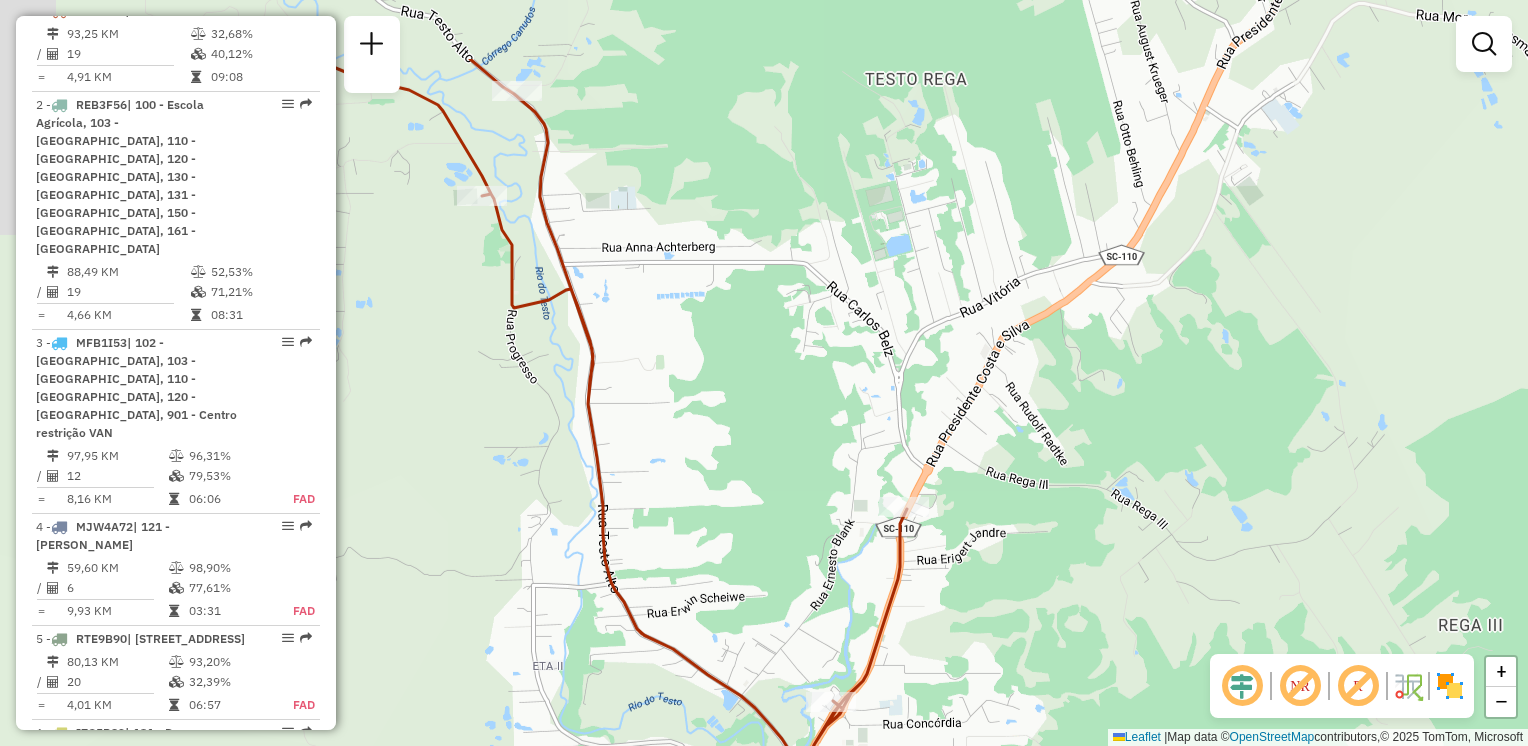 drag, startPoint x: 877, startPoint y: 450, endPoint x: 952, endPoint y: 516, distance: 99.90495 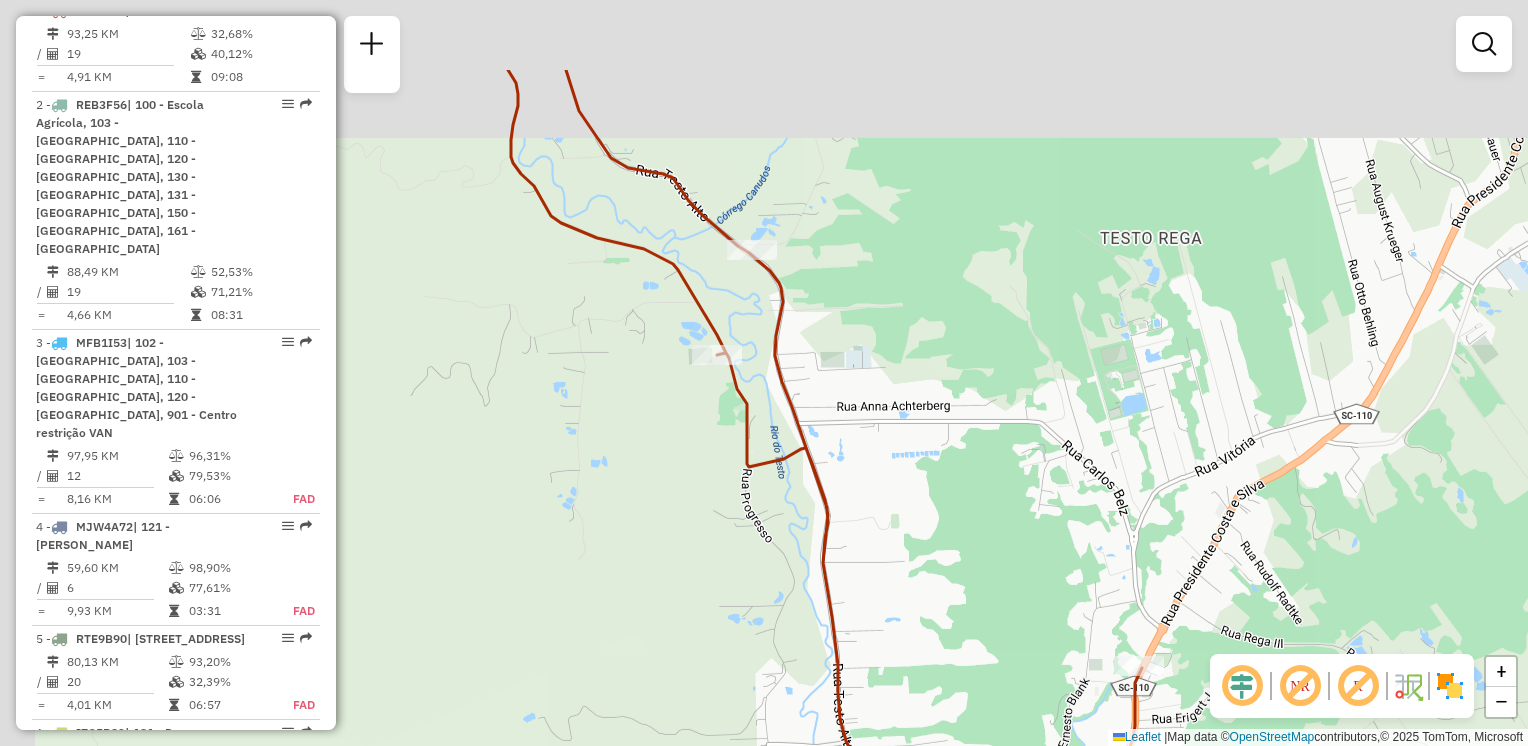 drag, startPoint x: 976, startPoint y: 446, endPoint x: 878, endPoint y: 418, distance: 101.92154 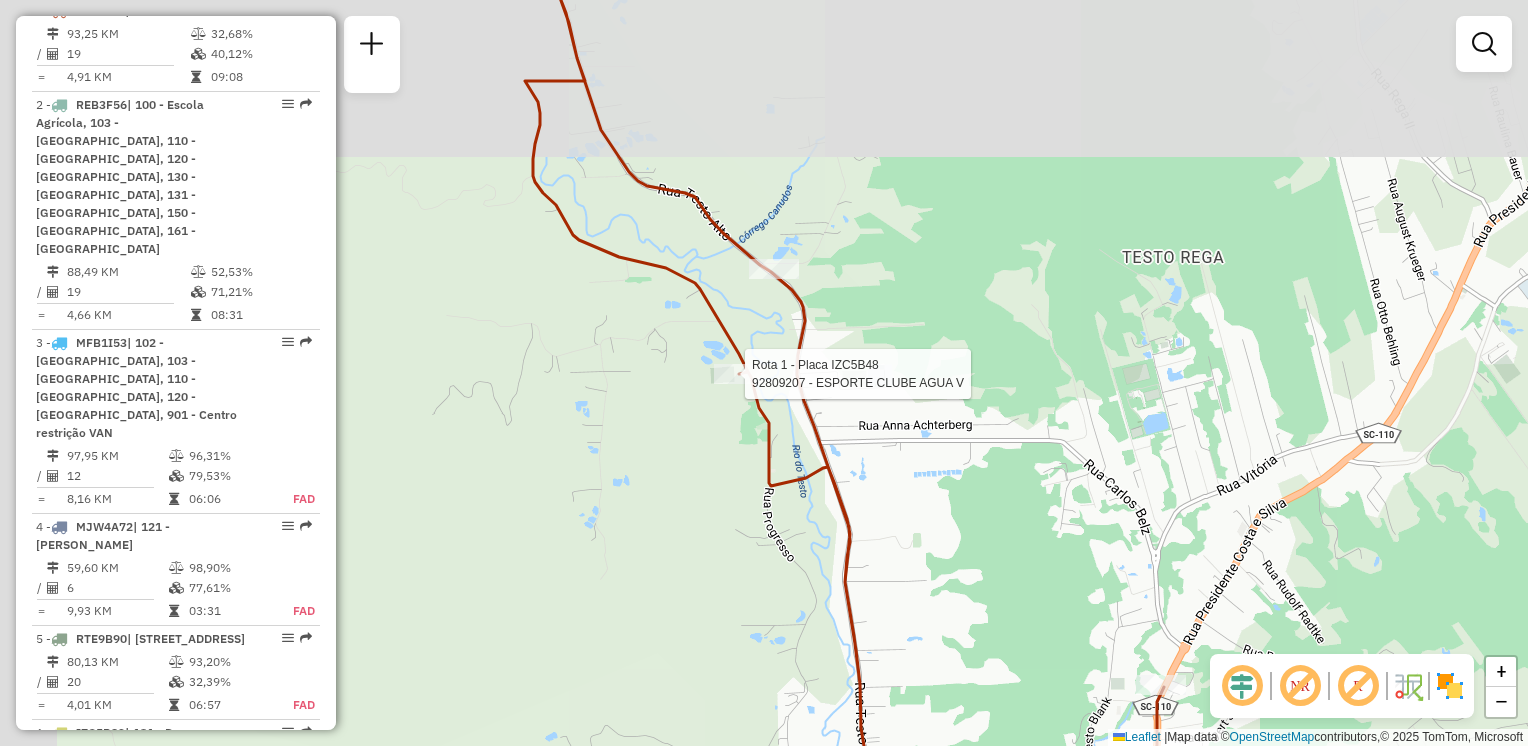select on "**********" 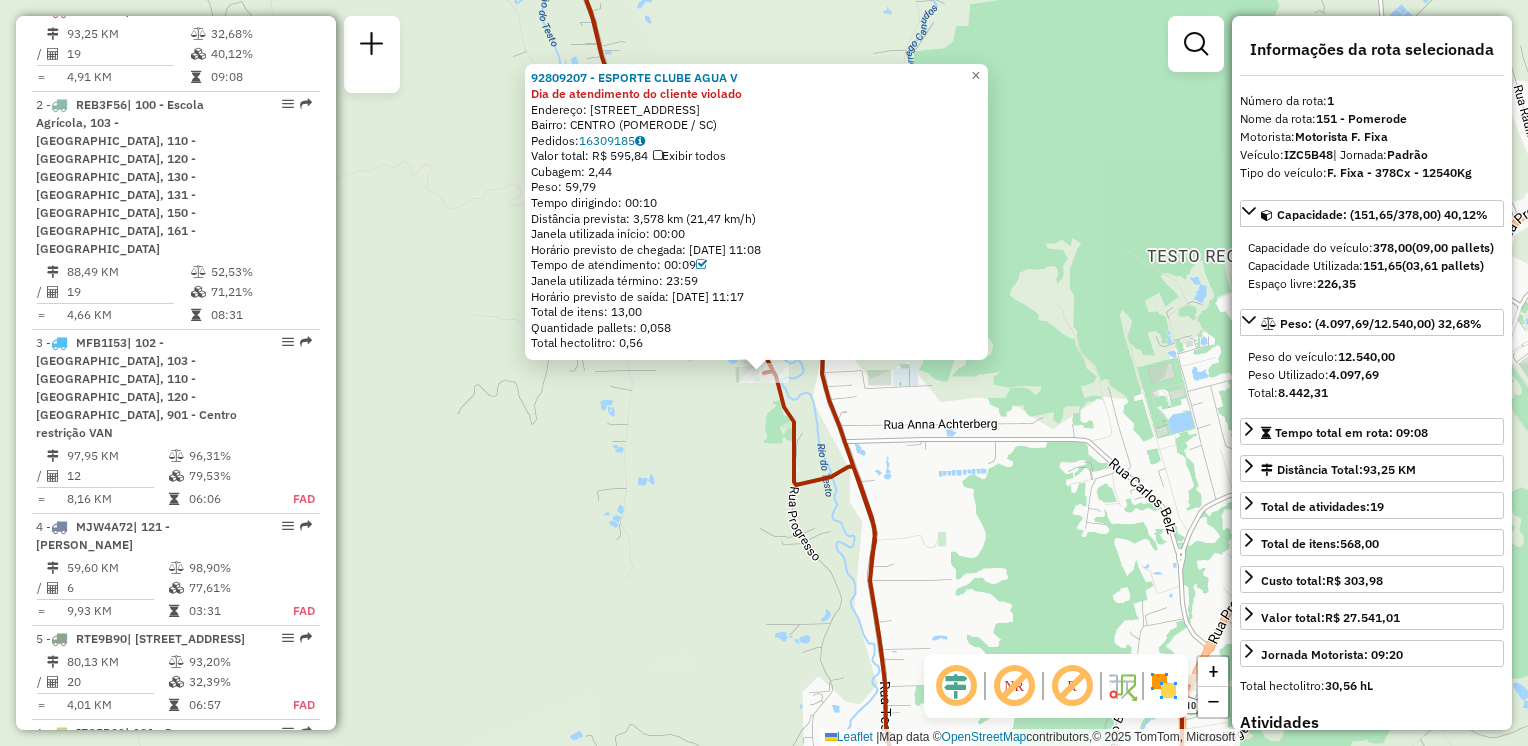 click on "92809207 - ESPORTE CLUBE AGUA V Dia de atendimento do cliente violado  Endereço: RUA PROGRESSO                 3599   Bairro: CENTRO (POMERODE / SC)   Pedidos:  16309185   Valor total: R$ 595,84   Exibir todos   Cubagem: 2,44  Peso: 59,79  Tempo dirigindo: 00:10   Distância prevista: 3,578 km (21,47 km/h)   Janela utilizada início: 00:00   Horário previsto de chegada: 16/07/2025 11:08   Tempo de atendimento: 00:09   Janela utilizada término: 23:59   Horário previsto de saída: 16/07/2025 11:17   Total de itens: 13,00   Quantidade pallets: 0,058   Total hectolitro: 0,56  × Janela de atendimento Grade de atendimento Capacidade Transportadoras Veículos Cliente Pedidos  Rotas Selecione os dias de semana para filtrar as janelas de atendimento  Seg   Ter   Qua   Qui   Sex   Sáb   Dom  Informe o período da janela de atendimento: De: Até:  Filtrar exatamente a janela do cliente  Considerar janela de atendimento padrão  Selecione os dias de semana para filtrar as grades de atendimento  Seg   Ter   Qua  De:" 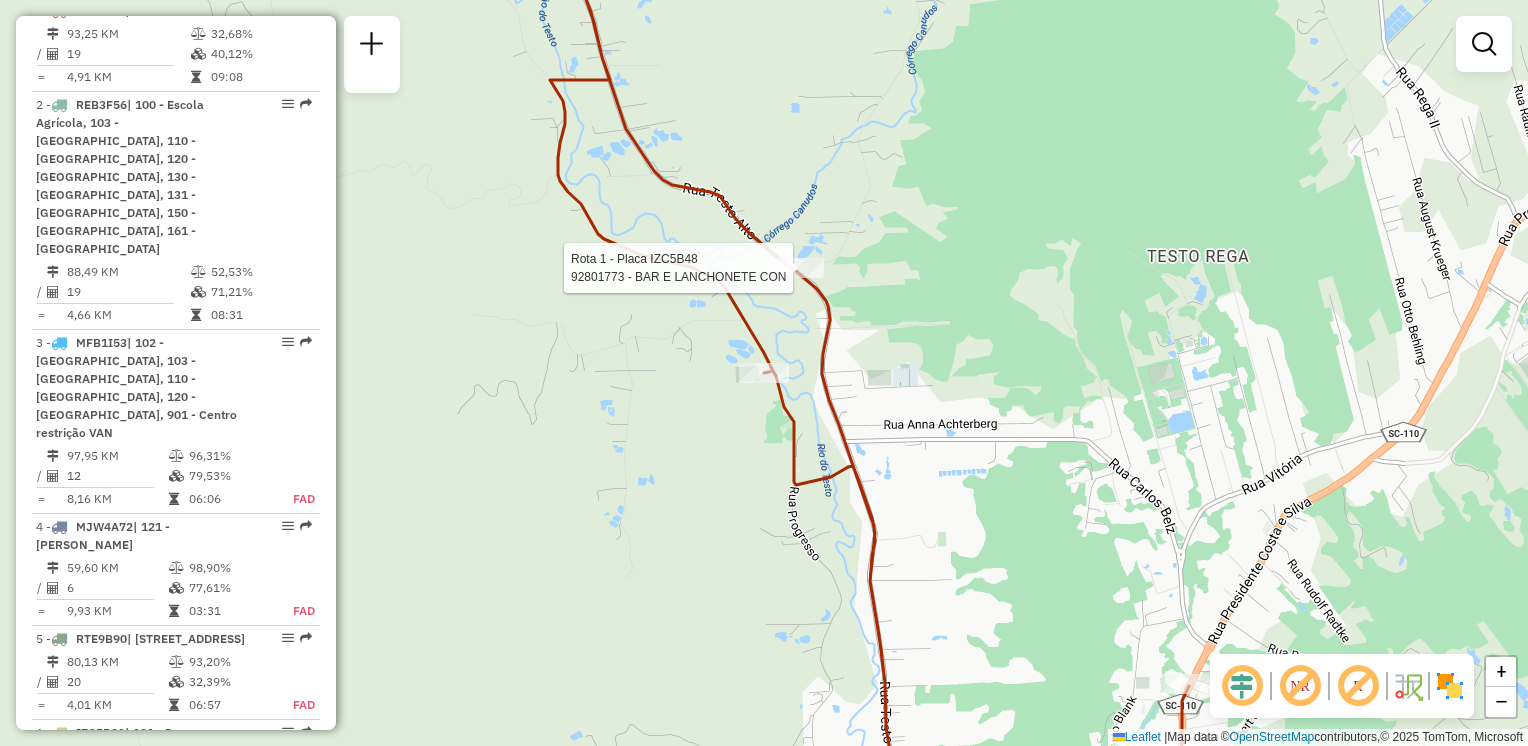 click on "Rota 1 - Placa IZC5B48  92801773 - BAR E LANCHONETE CON Janela de atendimento Grade de atendimento Capacidade Transportadoras Veículos Cliente Pedidos  Rotas Selecione os dias de semana para filtrar as janelas de atendimento  Seg   Ter   Qua   Qui   Sex   Sáb   Dom  Informe o período da janela de atendimento: De: Até:  Filtrar exatamente a janela do cliente  Considerar janela de atendimento padrão  Selecione os dias de semana para filtrar as grades de atendimento  Seg   Ter   Qua   Qui   Sex   Sáb   Dom   Considerar clientes sem dia de atendimento cadastrado  Clientes fora do dia de atendimento selecionado Filtrar as atividades entre os valores definidos abaixo:  Peso mínimo:   Peso máximo:   Cubagem mínima:   Cubagem máxima:   De:   Até:  Filtrar as atividades entre o tempo de atendimento definido abaixo:  De:   Até:   Considerar capacidade total dos clientes não roteirizados Transportadora: Selecione um ou mais itens Tipo de veículo: Selecione um ou mais itens Veículo: Motorista: Nome: Setor:" 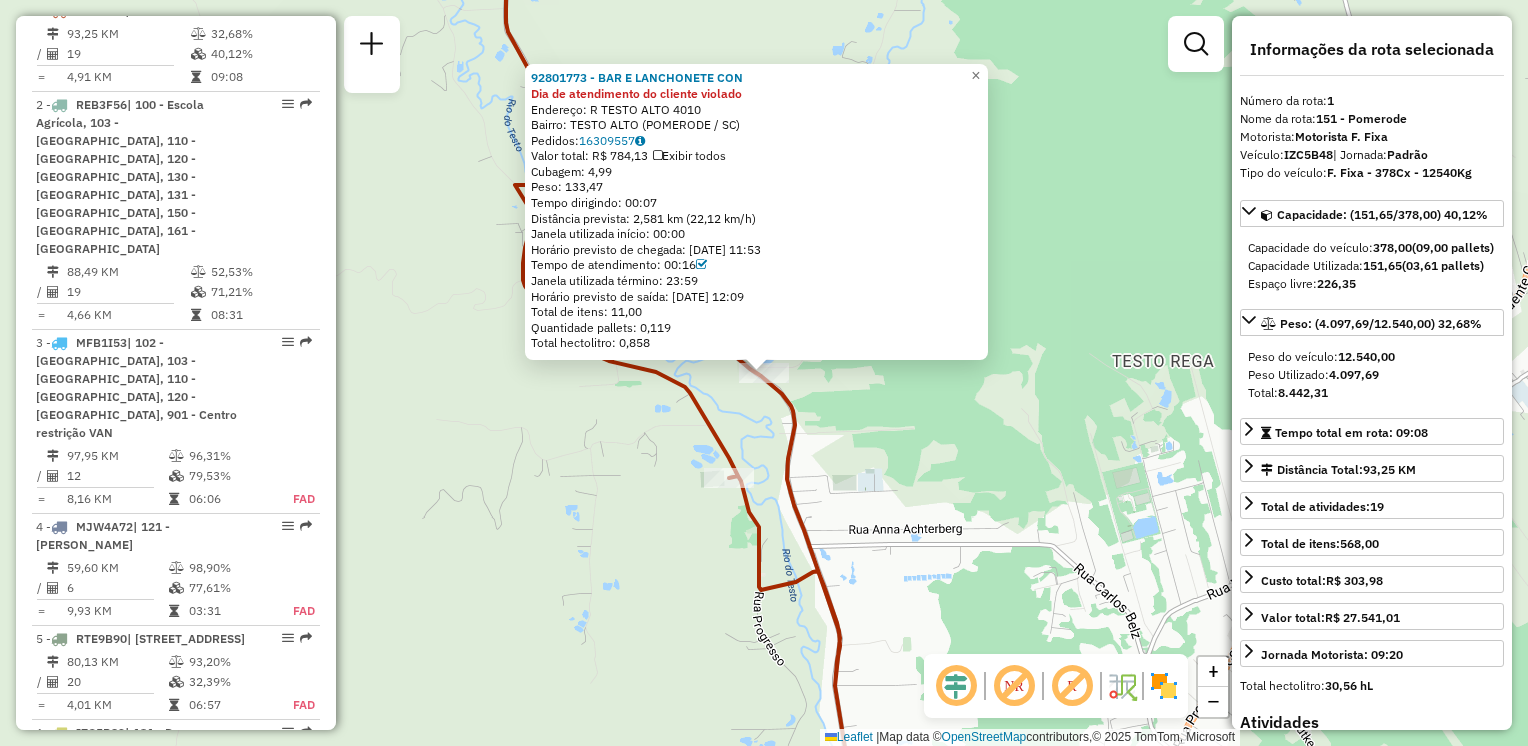 click on "92801773 - BAR E LANCHONETE CON Dia de atendimento do cliente violado  Endereço: R   TESTO ALTO                    4010   Bairro: TESTO ALTO (POMERODE / SC)   Pedidos:  16309557   Valor total: R$ 784,13   Exibir todos   Cubagem: 4,99  Peso: 133,47  Tempo dirigindo: 00:07   Distância prevista: 2,581 km (22,12 km/h)   Janela utilizada início: 00:00   Horário previsto de chegada: 16/07/2025 11:53   Tempo de atendimento: 00:16   Janela utilizada término: 23:59   Horário previsto de saída: 16/07/2025 12:09   Total de itens: 11,00   Quantidade pallets: 0,119   Total hectolitro: 0,858" 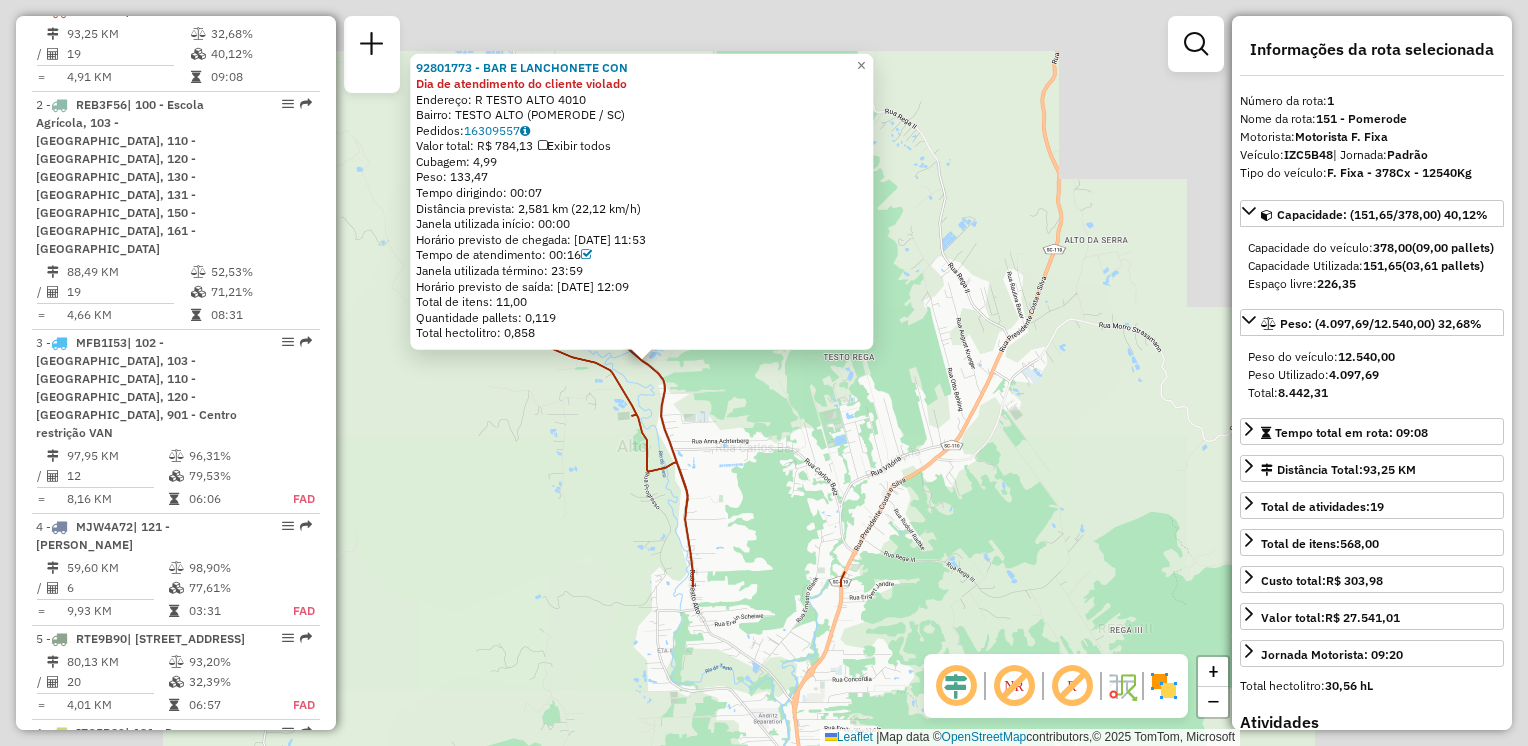click on "92801773 - BAR E LANCHONETE CON Dia de atendimento do cliente violado  Endereço: R   TESTO ALTO                    4010   Bairro: TESTO ALTO (POMERODE / SC)   Pedidos:  16309557   Valor total: R$ 784,13   Exibir todos   Cubagem: 4,99  Peso: 133,47  Tempo dirigindo: 00:07   Distância prevista: 2,581 km (22,12 km/h)   Janela utilizada início: 00:00   Horário previsto de chegada: 16/07/2025 11:53   Tempo de atendimento: 00:16   Janela utilizada término: 23:59   Horário previsto de saída: 16/07/2025 12:09   Total de itens: 11,00   Quantidade pallets: 0,119   Total hectolitro: 0,858  × Janela de atendimento Grade de atendimento Capacidade Transportadoras Veículos Cliente Pedidos  Rotas Selecione os dias de semana para filtrar as janelas de atendimento  Seg   Ter   Qua   Qui   Sex   Sáb   Dom  Informe o período da janela de atendimento: De: Até:  Filtrar exatamente a janela do cliente  Considerar janela de atendimento padrão  Selecione os dias de semana para filtrar as grades de atendimento  Seg   Ter" 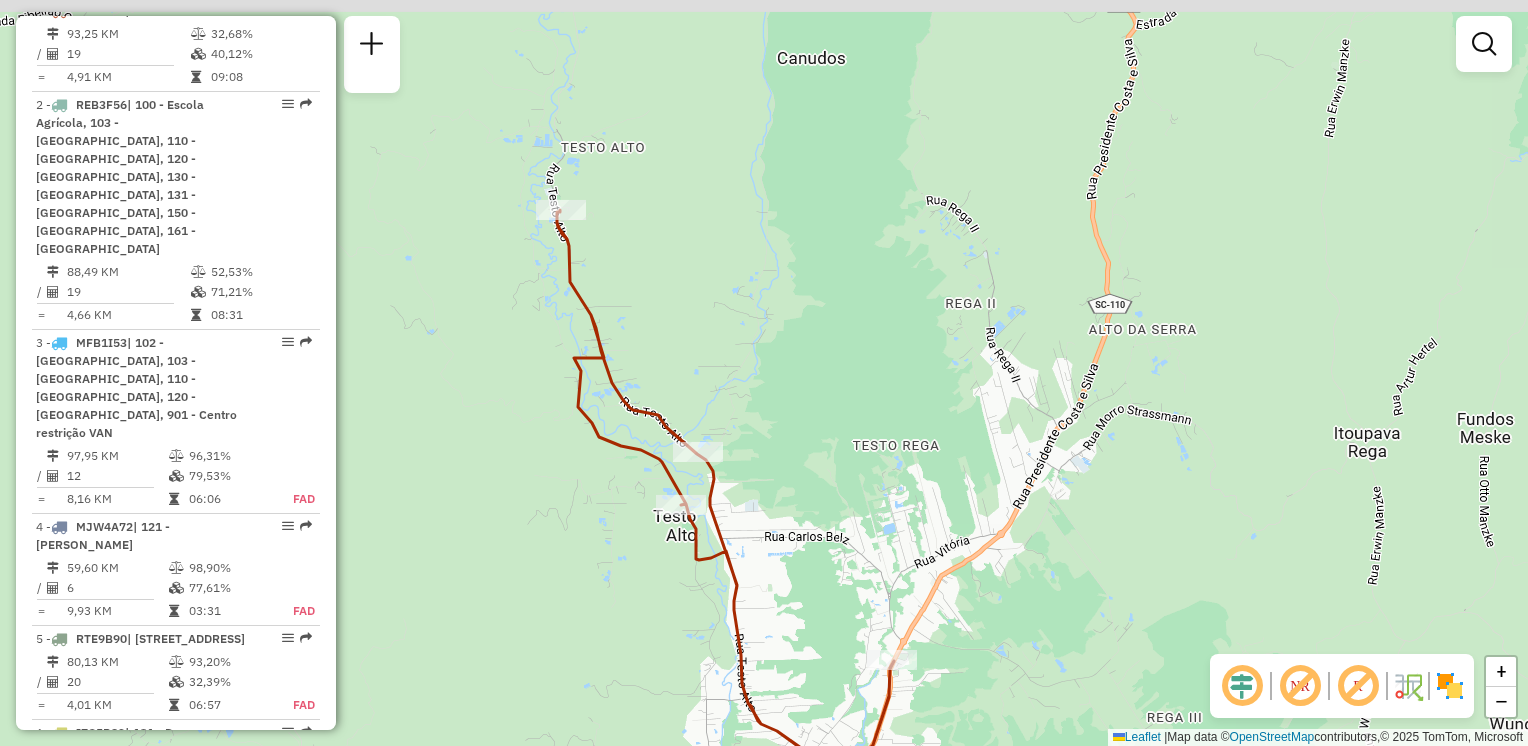 drag, startPoint x: 581, startPoint y: 247, endPoint x: 605, endPoint y: 291, distance: 50.119858 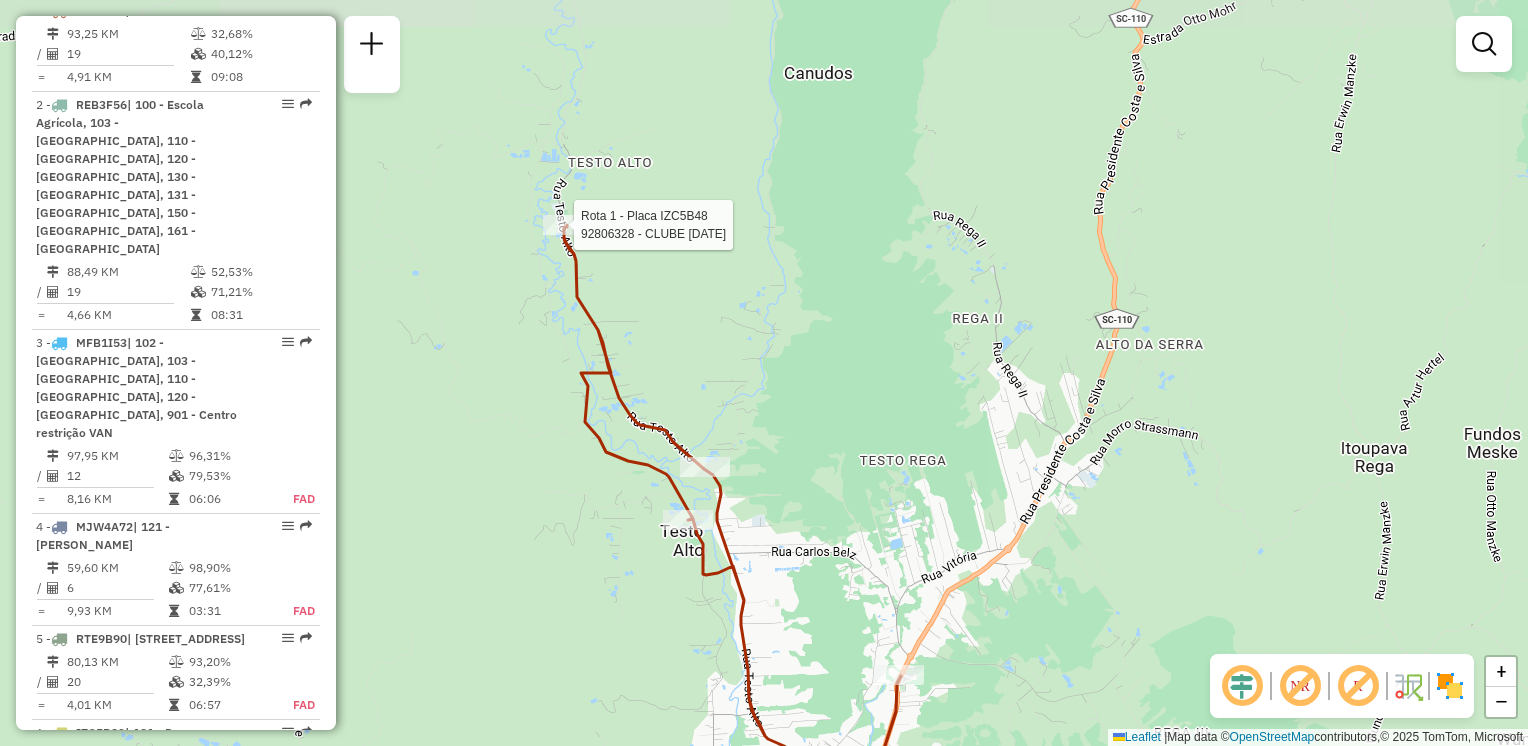 select on "**********" 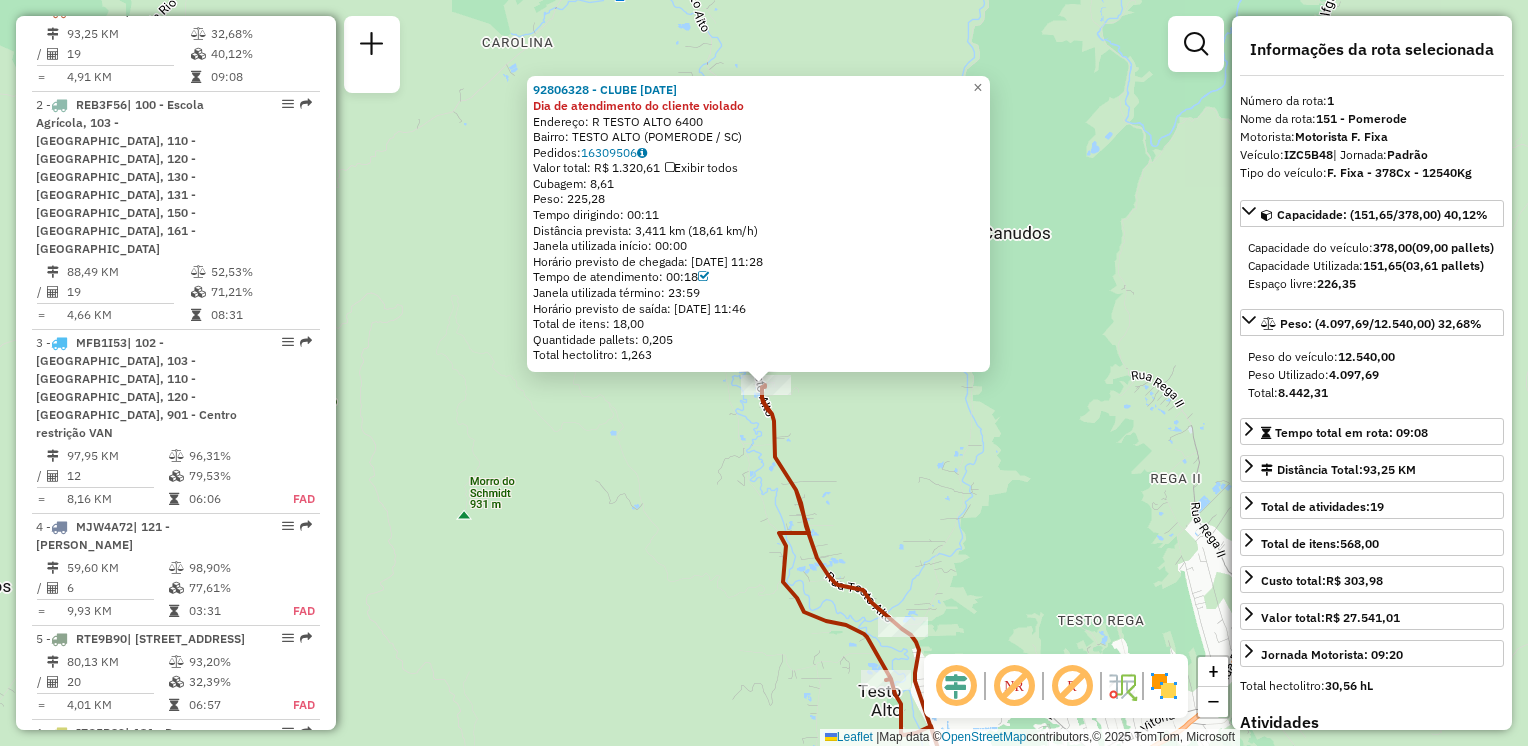 drag, startPoint x: 630, startPoint y: 413, endPoint x: 624, endPoint y: 472, distance: 59.3043 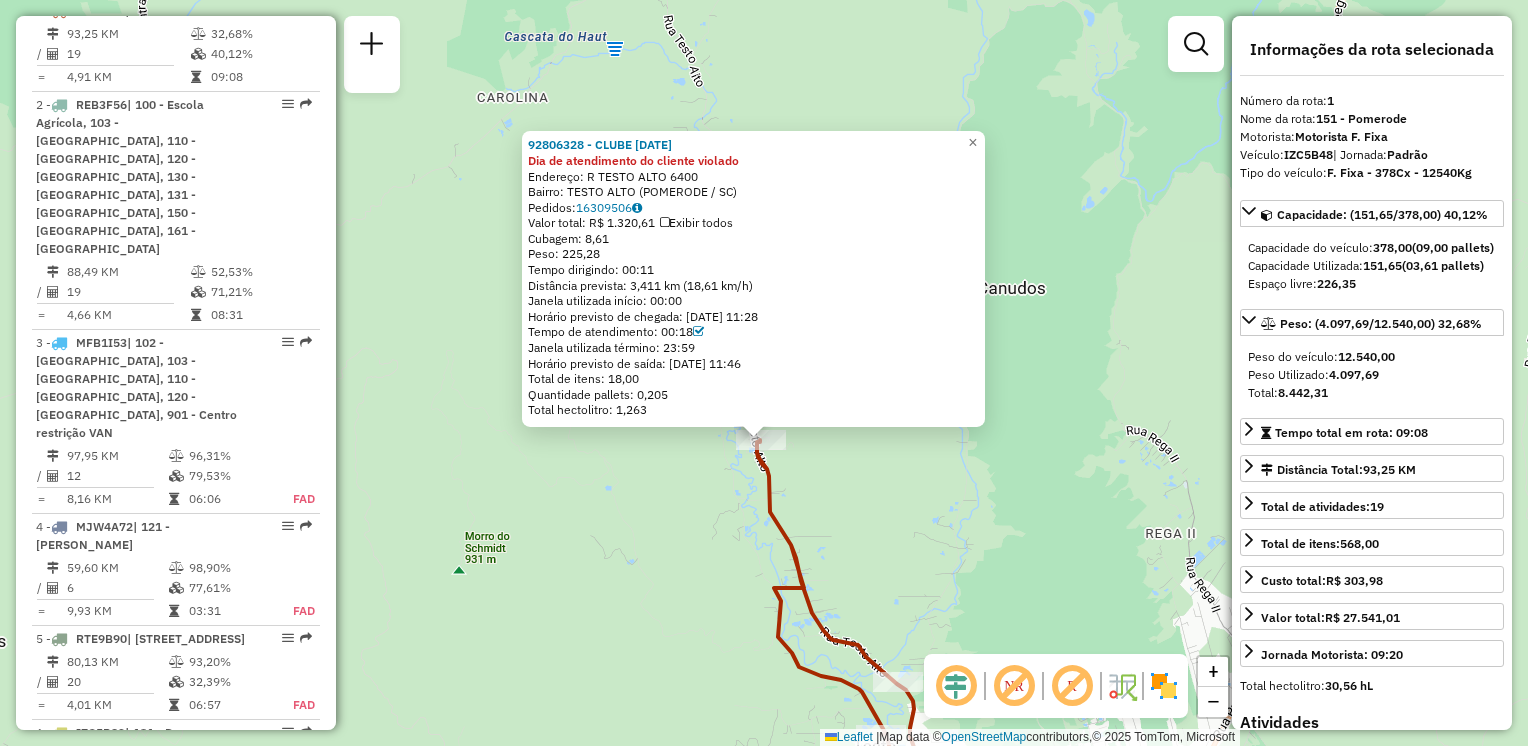 click on "92806328 - CLUBE 15 DE NOVEMBRO Dia de atendimento do cliente violado  Endereço:  R TESTO ALTO 6400   Bairro: TESTO ALTO (POMERODE / SC)   Pedidos:  16309506   Valor total: R$ 1.320,61   Exibir todos   Cubagem: 8,61  Peso: 225,28  Tempo dirigindo: 00:11   Distância prevista: 3,411 km (18,61 km/h)   Janela utilizada início: 00:00   Horário previsto de chegada: 16/07/2025 11:28   Tempo de atendimento: 00:18   Janela utilizada término: 23:59   Horário previsto de saída: 16/07/2025 11:46   Total de itens: 18,00   Quantidade pallets: 0,205   Total hectolitro: 1,263  × Janela de atendimento Grade de atendimento Capacidade Transportadoras Veículos Cliente Pedidos  Rotas Selecione os dias de semana para filtrar as janelas de atendimento  Seg   Ter   Qua   Qui   Sex   Sáb   Dom  Informe o período da janela de atendimento: De: Até:  Filtrar exatamente a janela do cliente  Considerar janela de atendimento padrão  Selecione os dias de semana para filtrar as grades de atendimento  Seg   Ter   Qua   Qui   Sex" 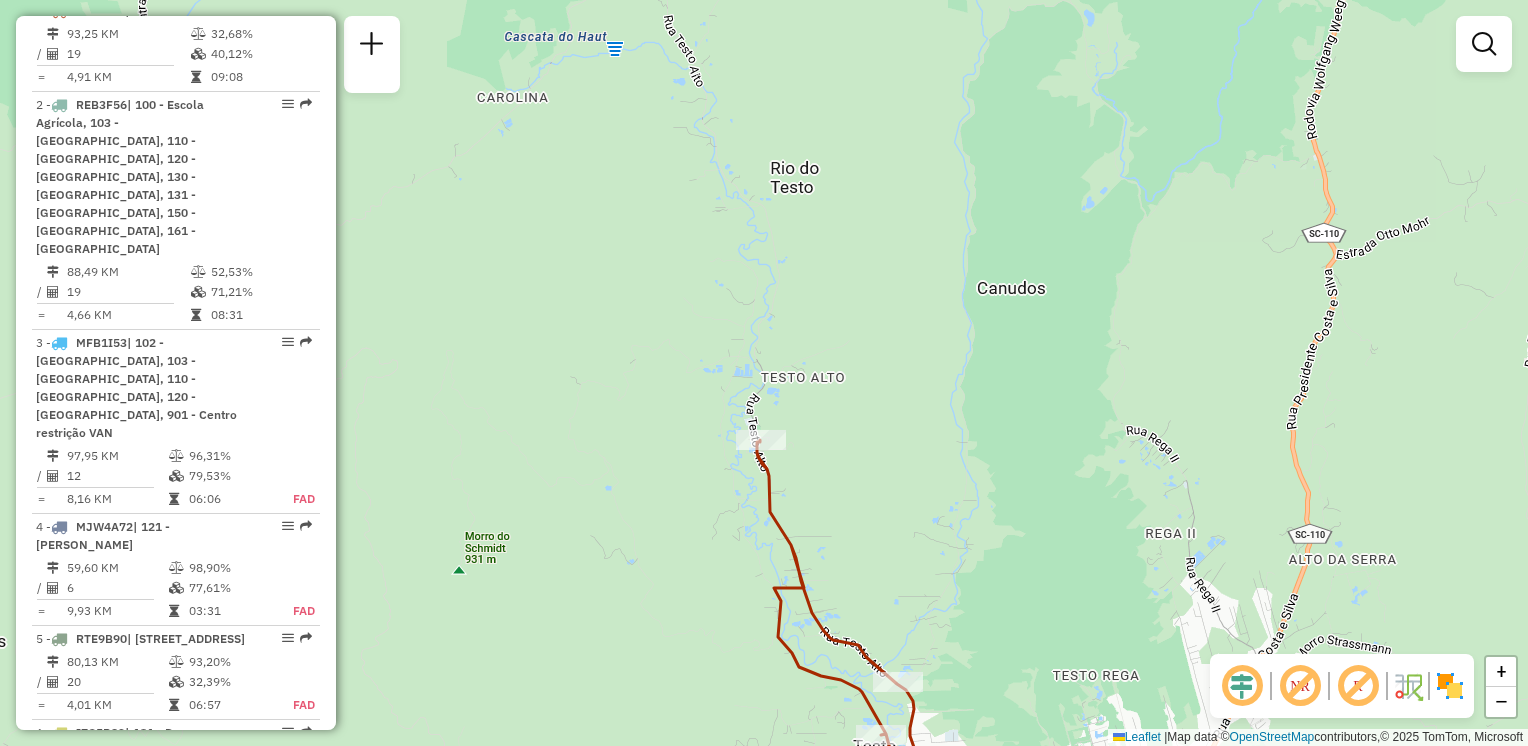 drag, startPoint x: 912, startPoint y: 418, endPoint x: 842, endPoint y: 216, distance: 213.78494 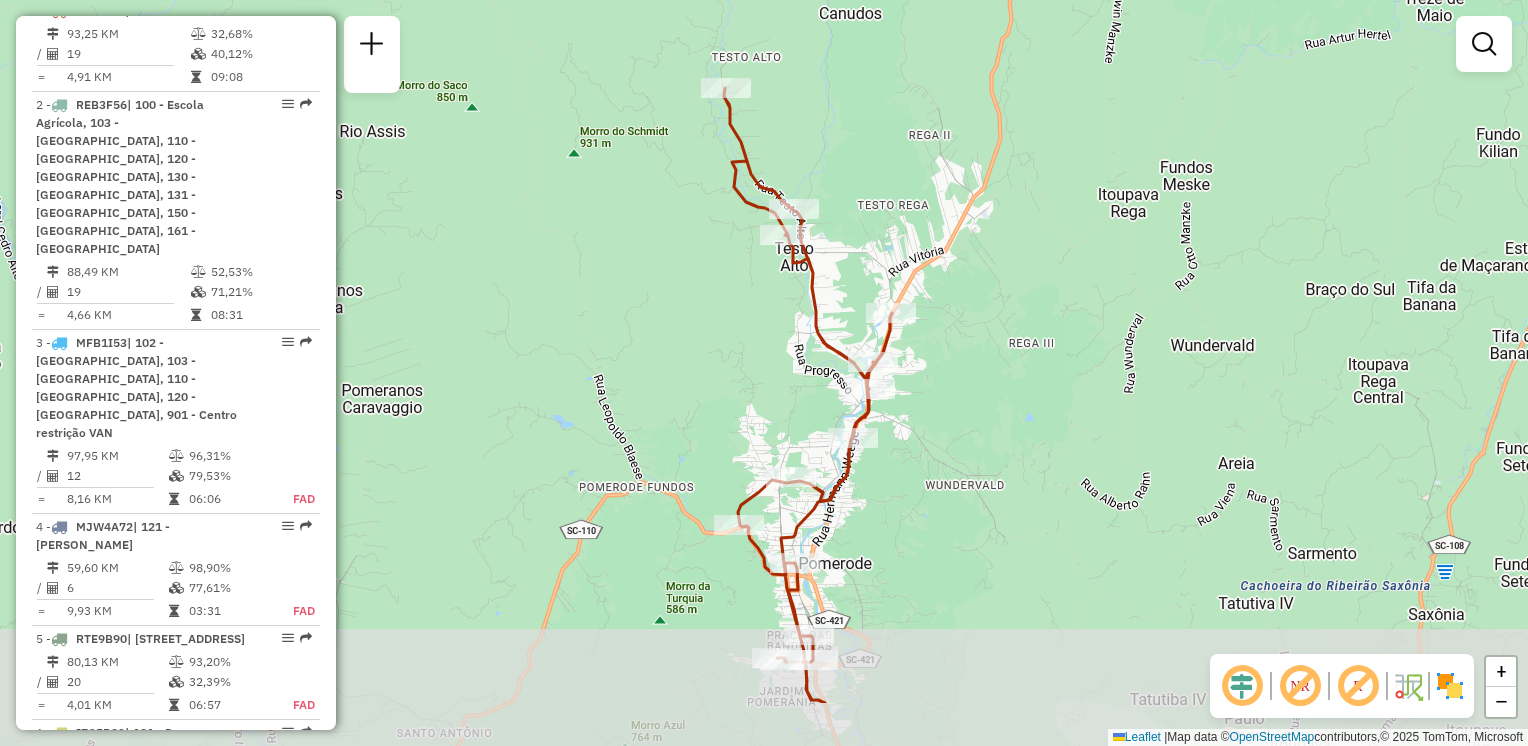 drag, startPoint x: 925, startPoint y: 308, endPoint x: 886, endPoint y: 157, distance: 155.95512 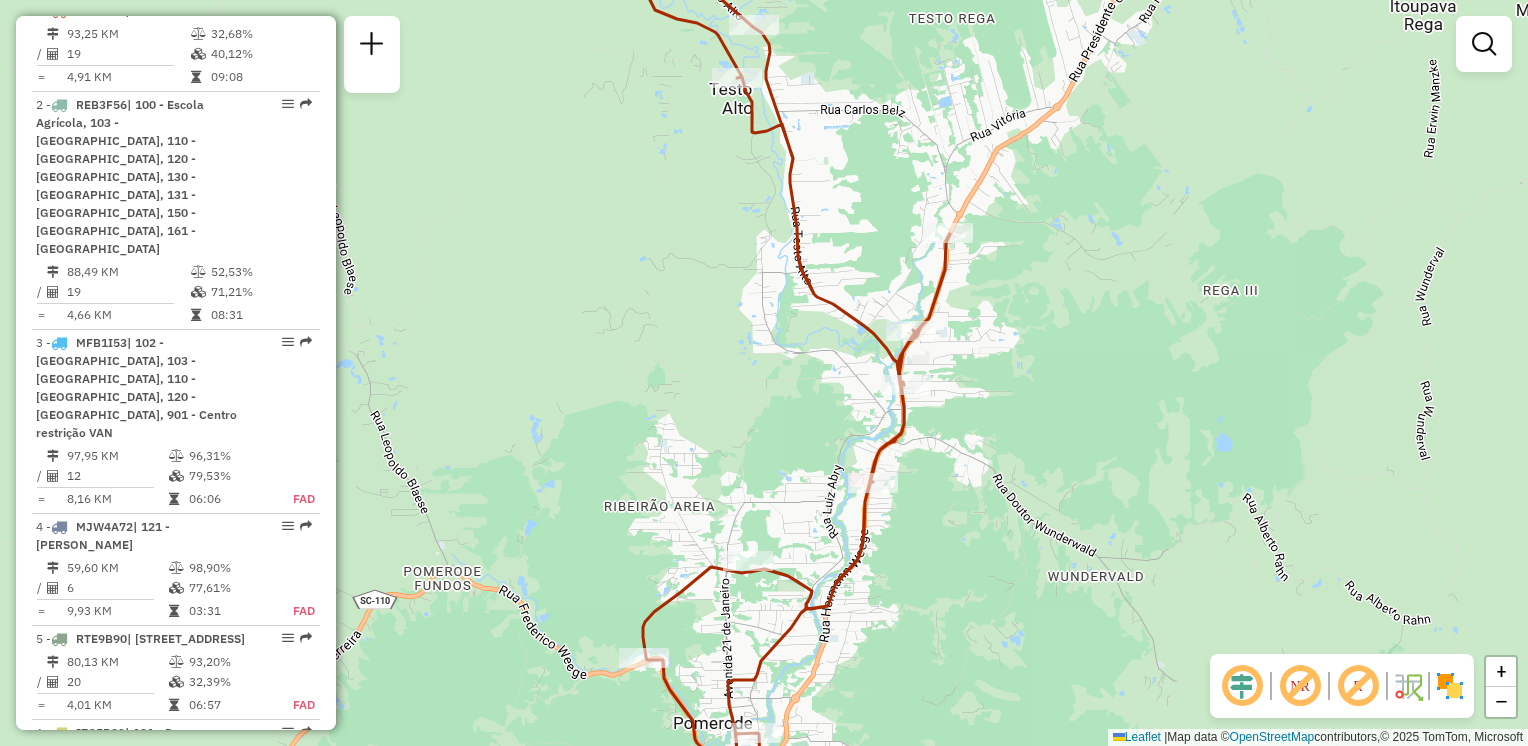 drag, startPoint x: 776, startPoint y: 269, endPoint x: 757, endPoint y: 132, distance: 138.31125 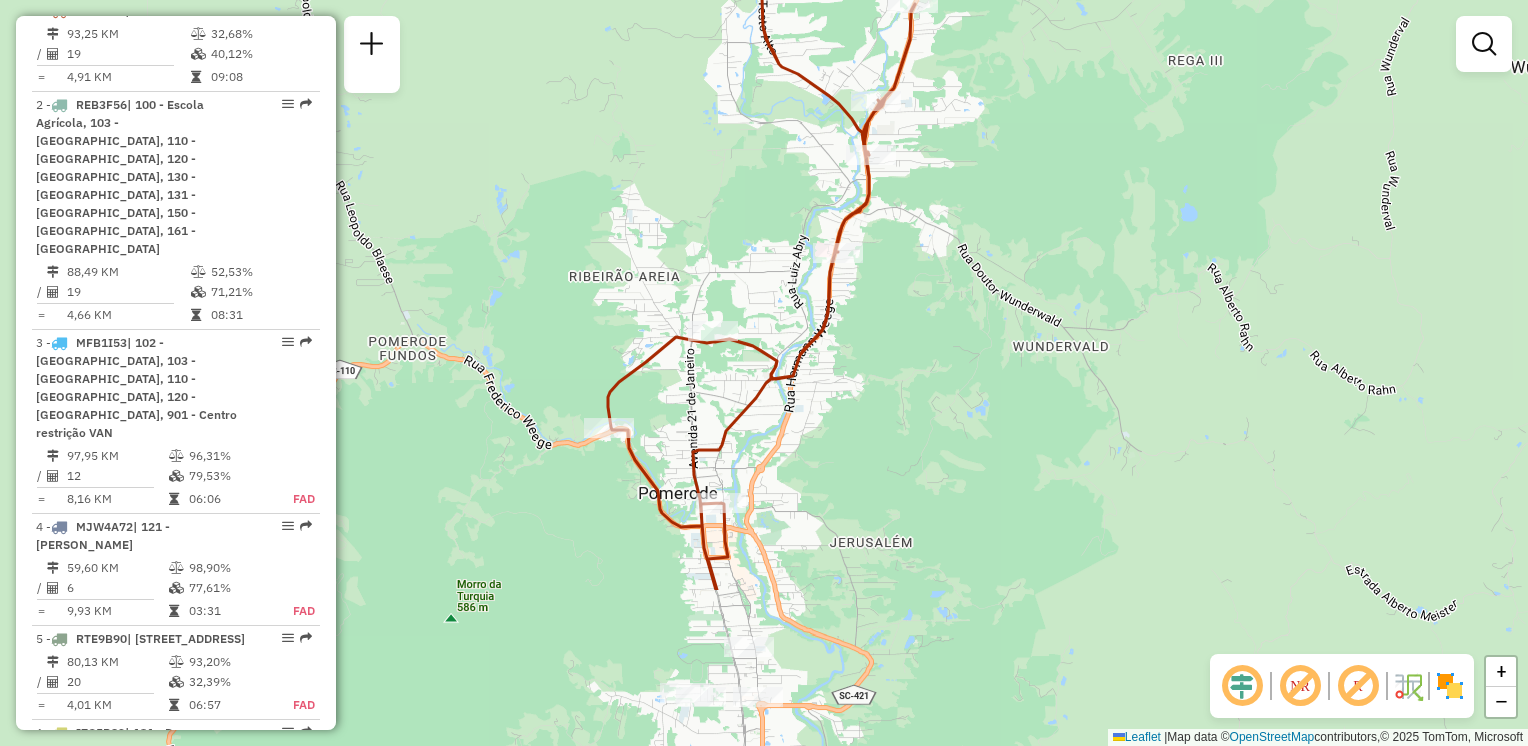 drag, startPoint x: 791, startPoint y: 226, endPoint x: 791, endPoint y: 214, distance: 12 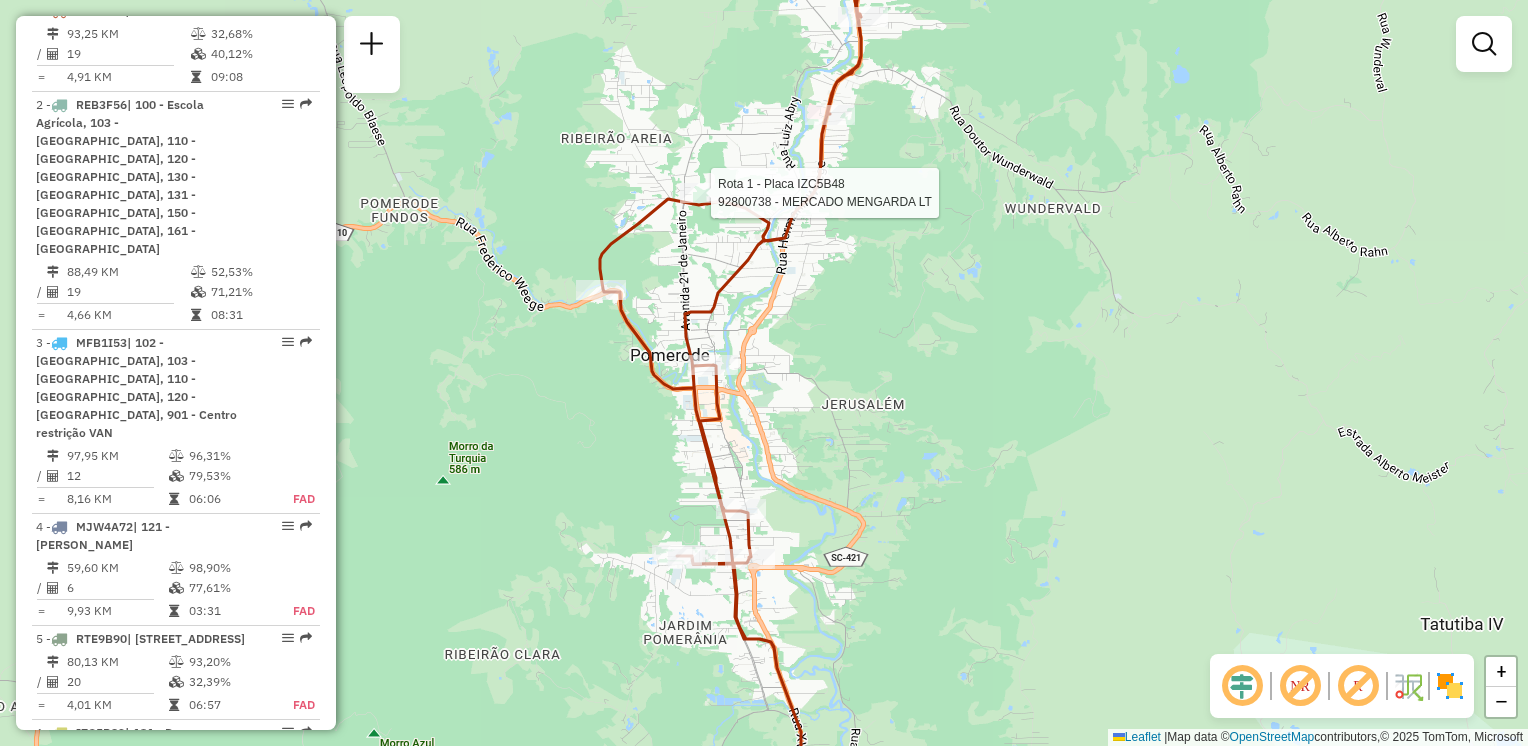 select on "**********" 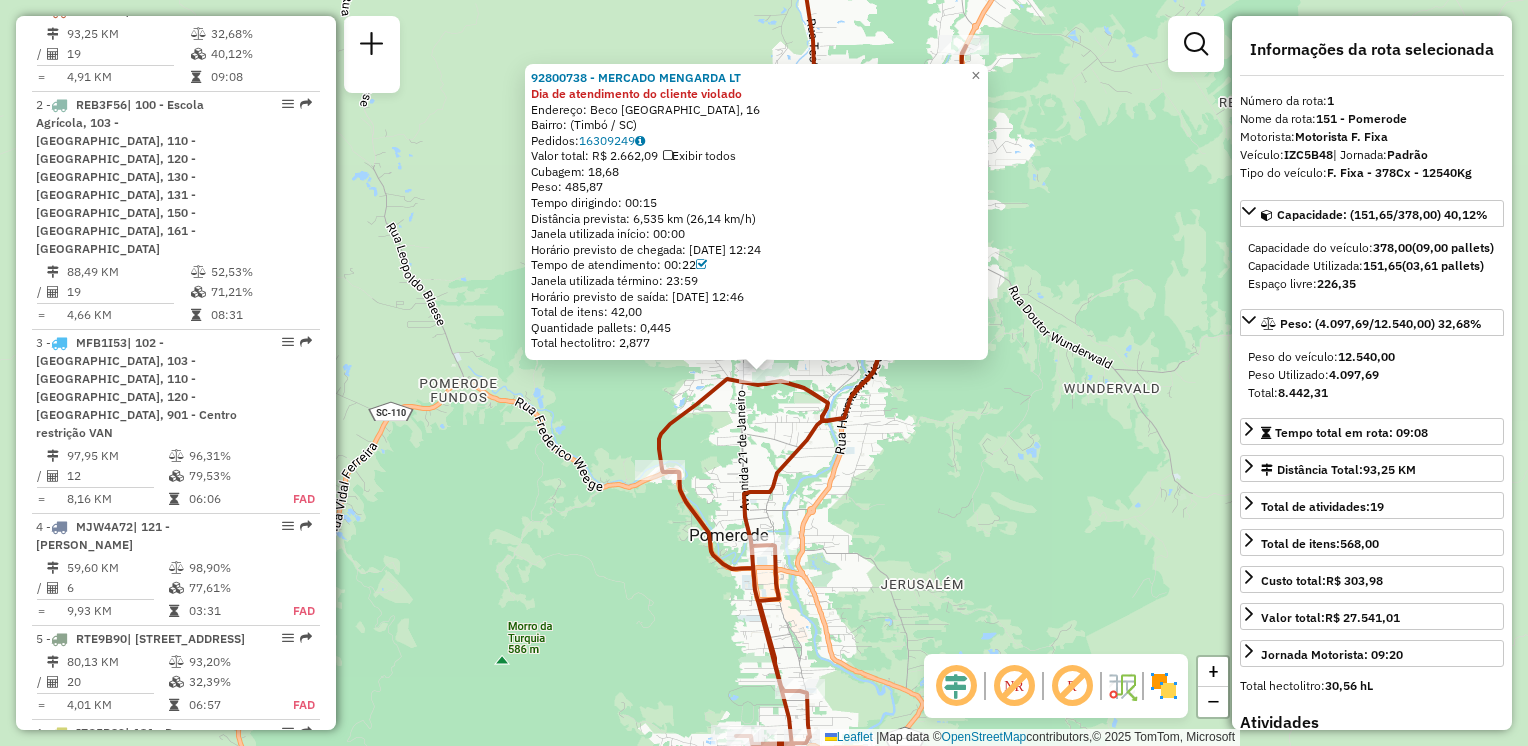 drag, startPoint x: 886, startPoint y: 272, endPoint x: 888, endPoint y: 257, distance: 15.132746 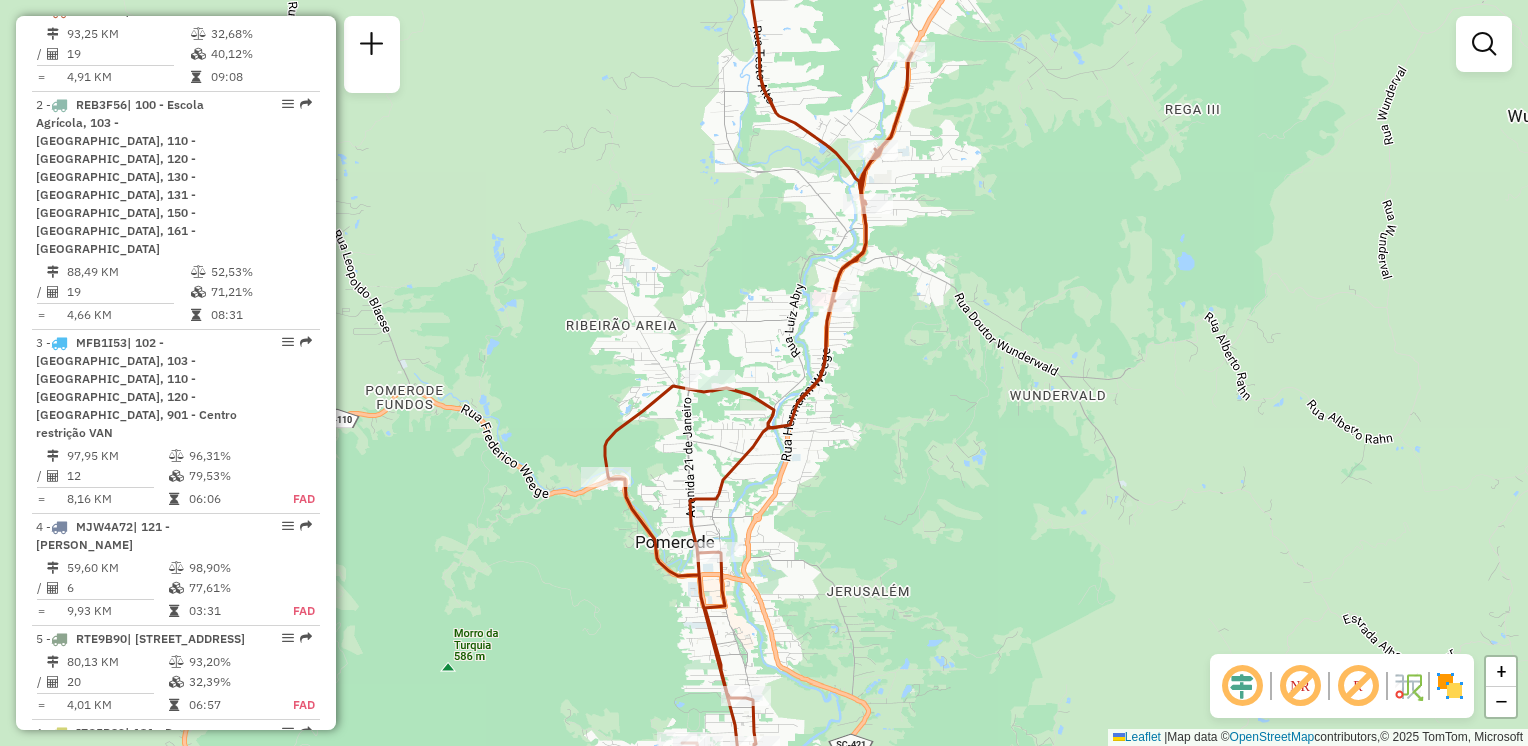 click on "Janela de atendimento Grade de atendimento Capacidade Transportadoras Veículos Cliente Pedidos  Rotas Selecione os dias de semana para filtrar as janelas de atendimento  Seg   Ter   Qua   Qui   Sex   Sáb   Dom  Informe o período da janela de atendimento: De: Até:  Filtrar exatamente a janela do cliente  Considerar janela de atendimento padrão  Selecione os dias de semana para filtrar as grades de atendimento  Seg   Ter   Qua   Qui   Sex   Sáb   Dom   Considerar clientes sem dia de atendimento cadastrado  Clientes fora do dia de atendimento selecionado Filtrar as atividades entre os valores definidos abaixo:  Peso mínimo:   Peso máximo:   Cubagem mínima:   Cubagem máxima:   De:   Até:  Filtrar as atividades entre o tempo de atendimento definido abaixo:  De:   Até:   Considerar capacidade total dos clientes não roteirizados Transportadora: Selecione um ou mais itens Tipo de veículo: Selecione um ou mais itens Veículo: Selecione um ou mais itens Motorista: Selecione um ou mais itens Nome: Rótulo:" 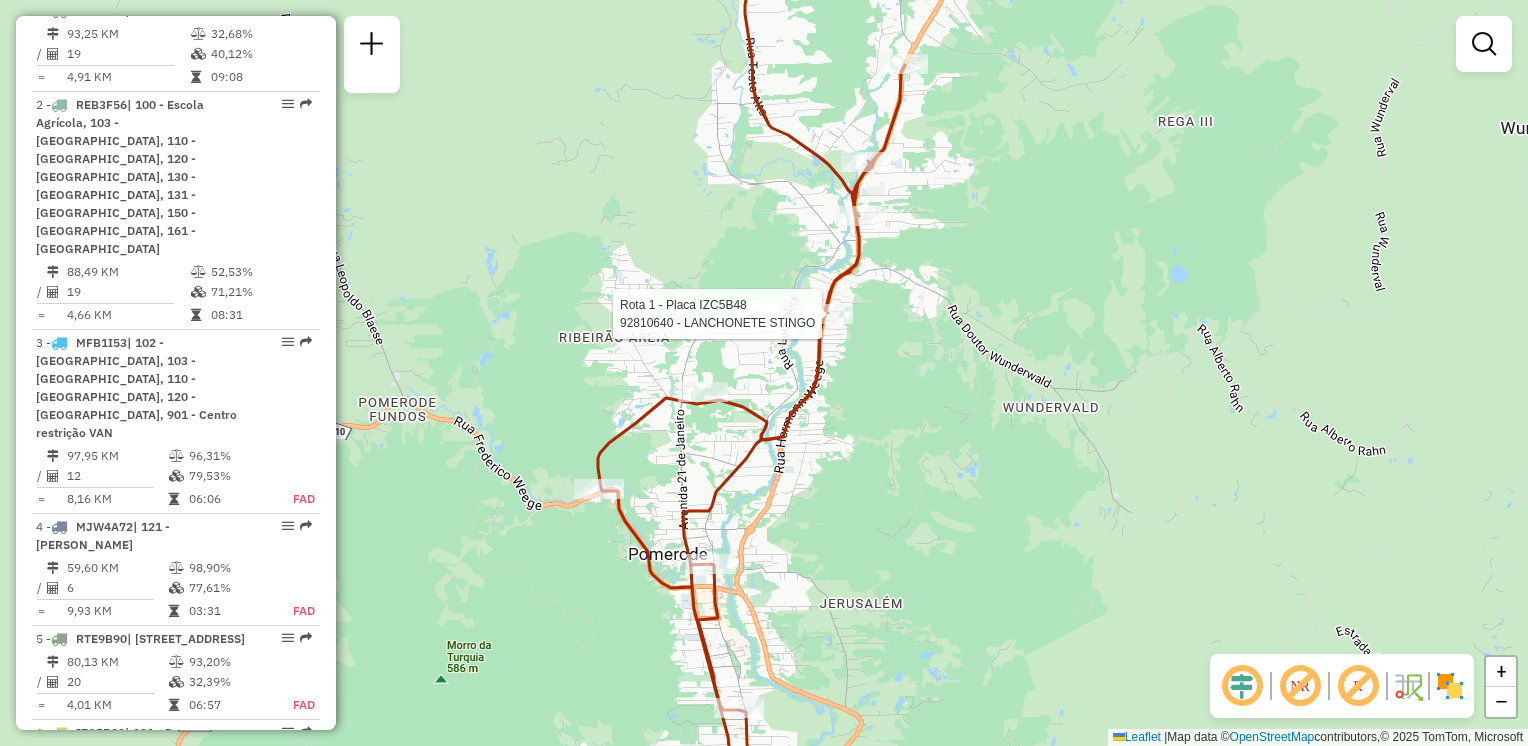 select on "**********" 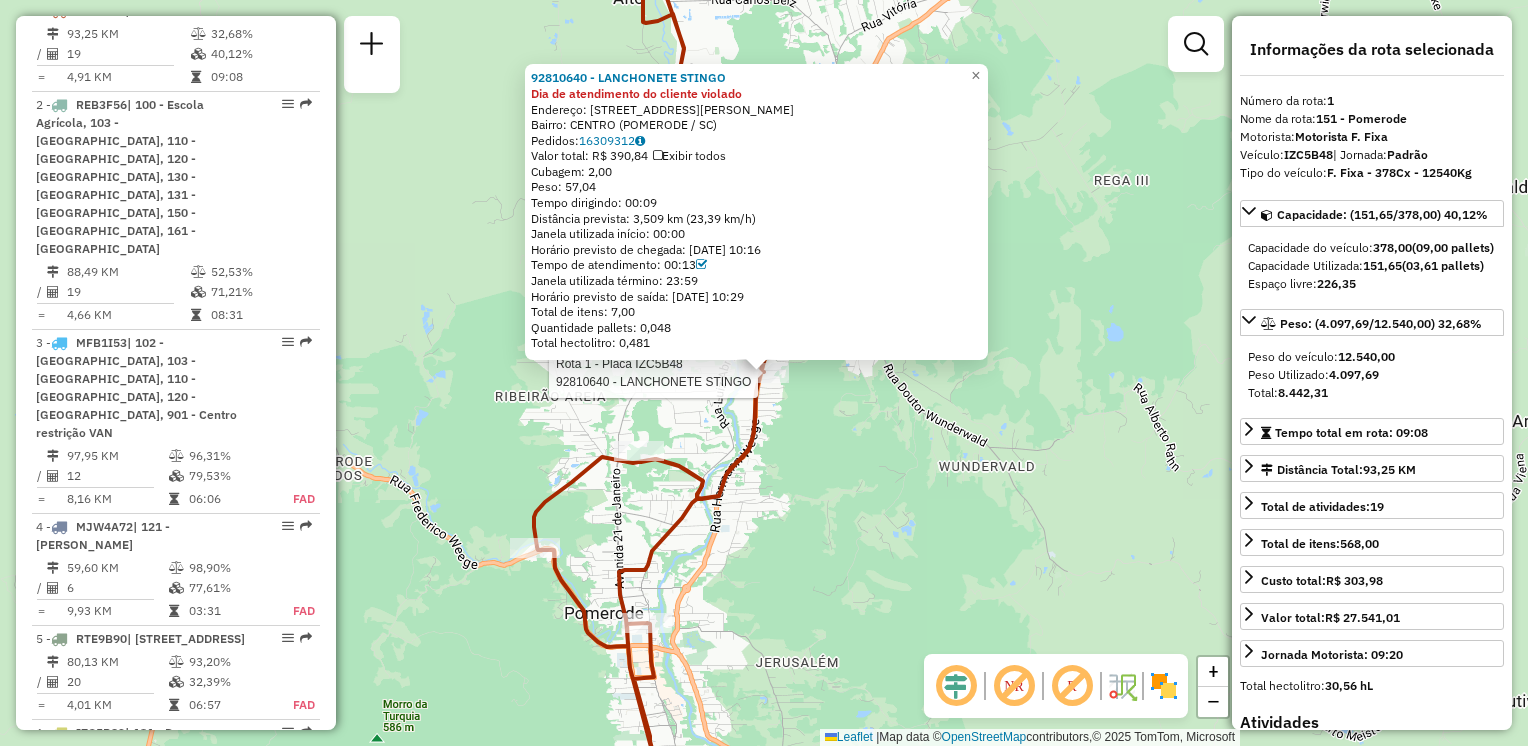 drag, startPoint x: 830, startPoint y: 470, endPoint x: 823, endPoint y: 479, distance: 11.401754 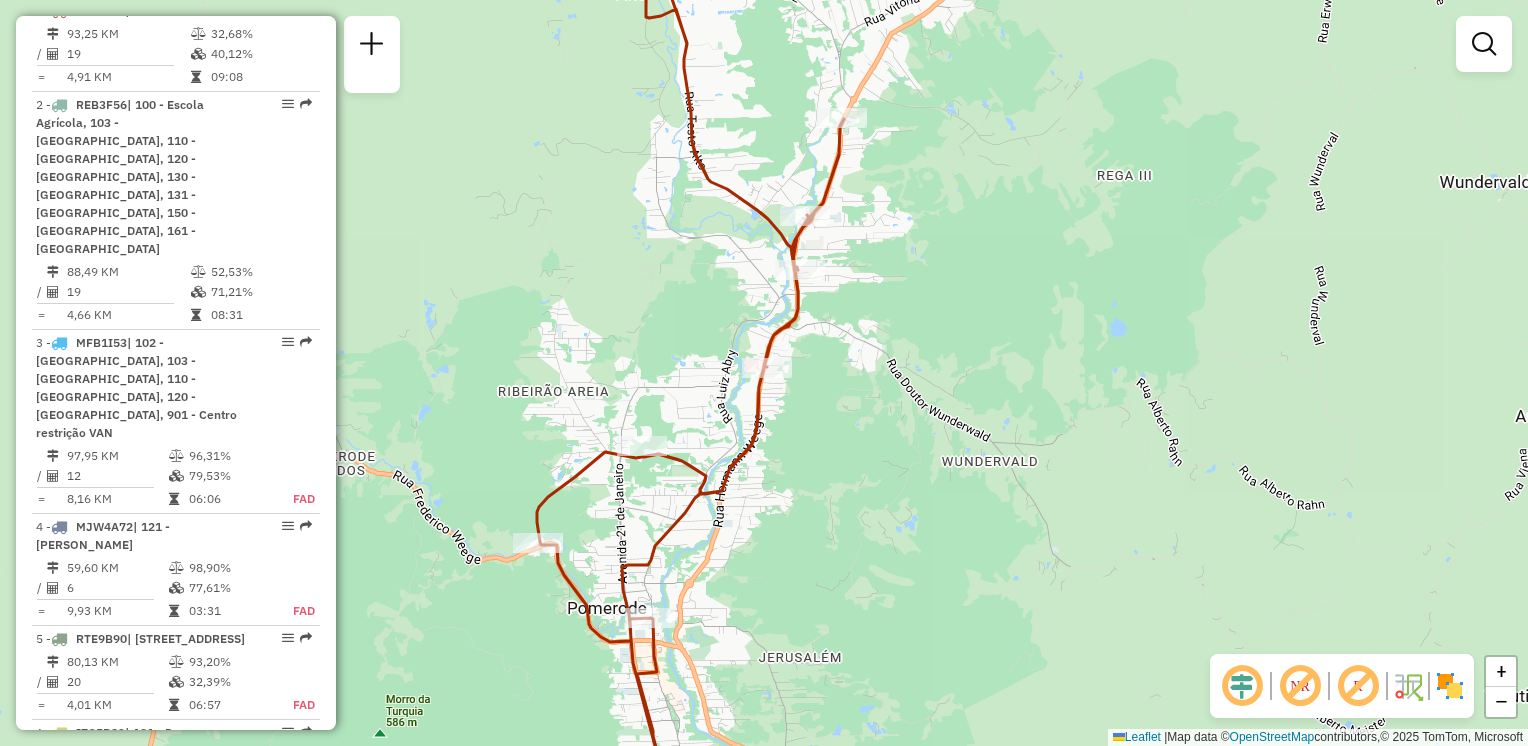 drag, startPoint x: 832, startPoint y: 495, endPoint x: 877, endPoint y: 262, distance: 237.30571 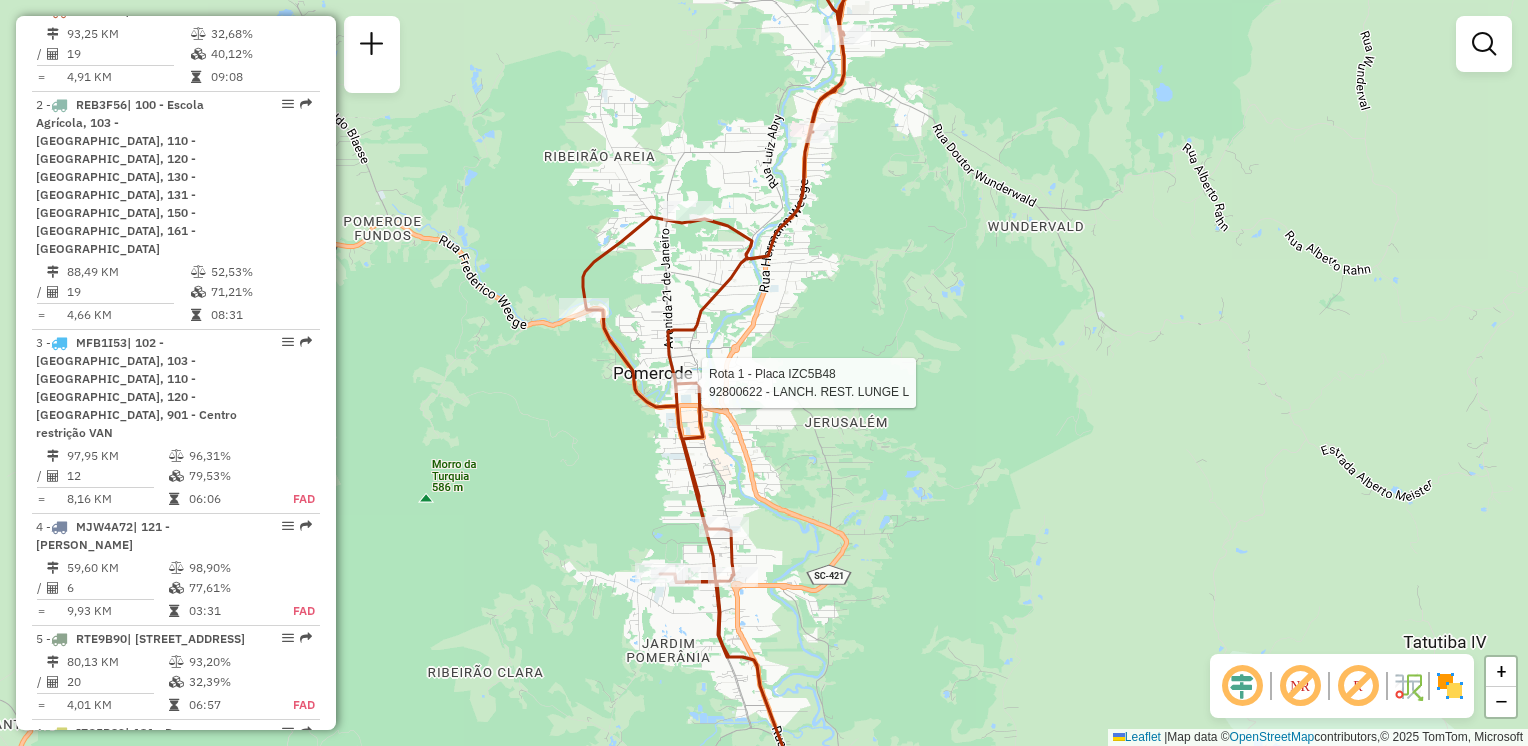 select on "**********" 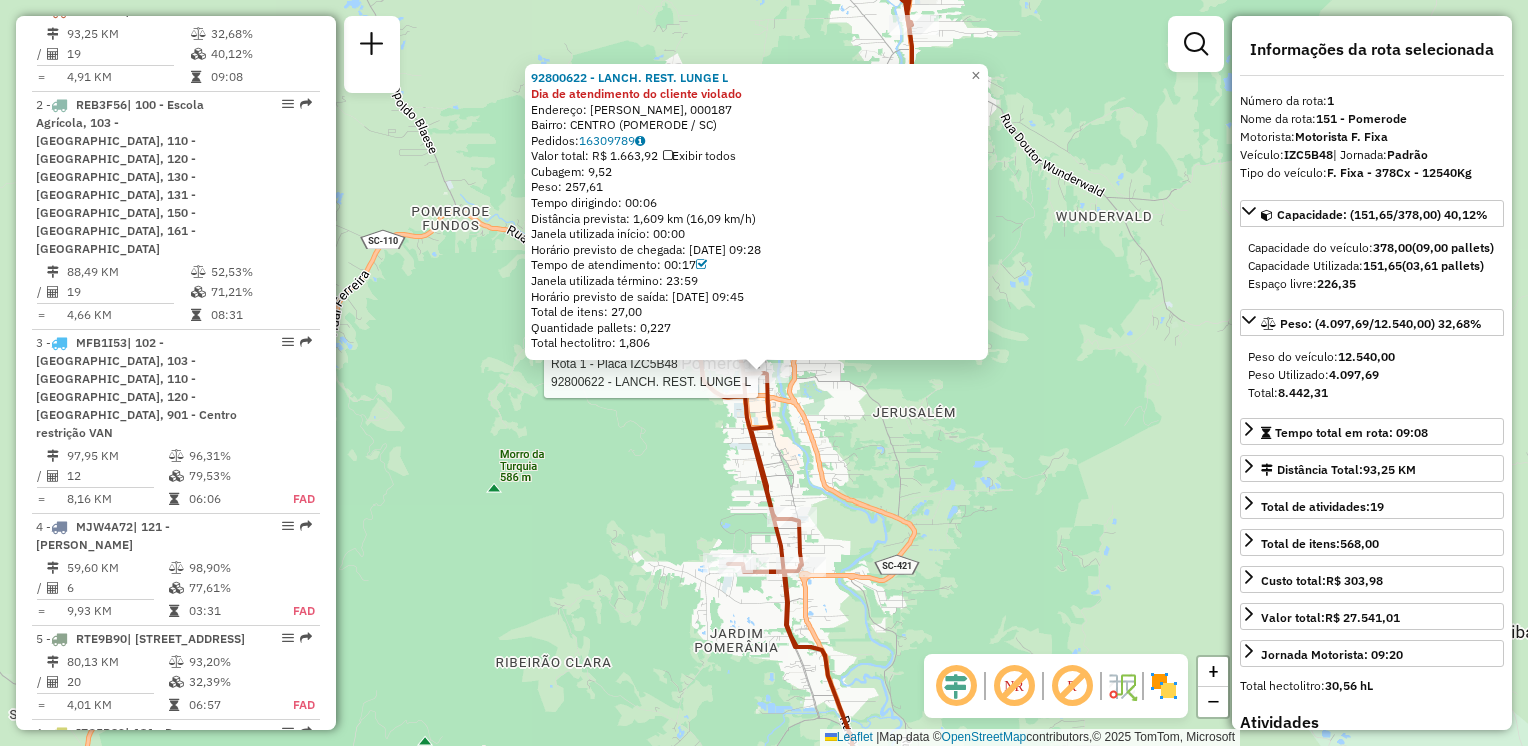 drag, startPoint x: 960, startPoint y: 441, endPoint x: 1020, endPoint y: 347, distance: 111.516815 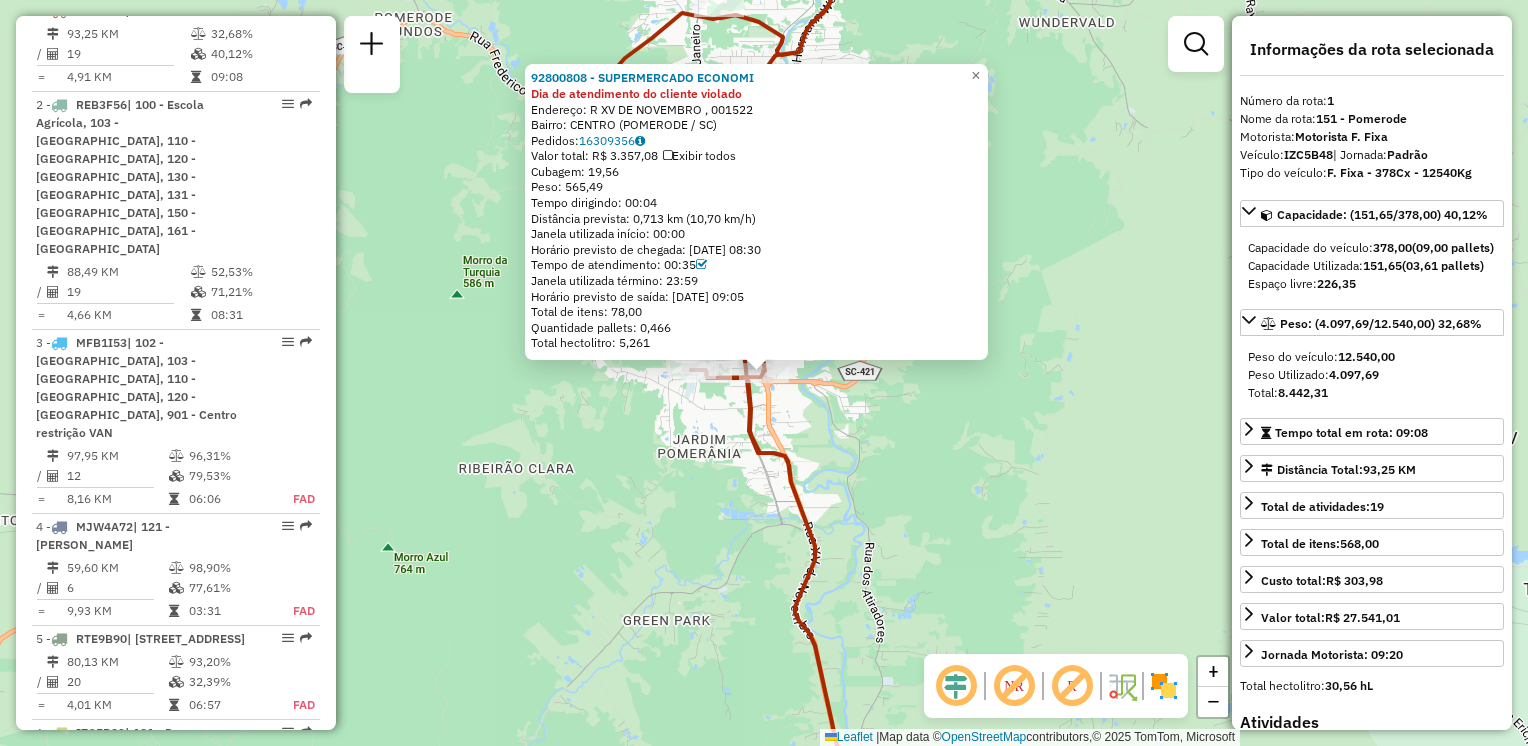 click on "92800808 - SUPERMERCADO ECONOMI Dia de atendimento do cliente violado  Endereço: R   XV DE NOVEMBRO ,              001522   Bairro: CENTRO (POMERODE / SC)   Pedidos:  16309356   Valor total: R$ 3.357,08   Exibir todos   Cubagem: 19,56  Peso: 565,49  Tempo dirigindo: 00:04   Distância prevista: 0,713 km (10,70 km/h)   Janela utilizada início: 00:00   Horário previsto de chegada: 16/07/2025 08:30   Tempo de atendimento: 00:35   Janela utilizada término: 23:59   Horário previsto de saída: 16/07/2025 09:05   Total de itens: 78,00   Quantidade pallets: 0,466   Total hectolitro: 5,261  × Janela de atendimento Grade de atendimento Capacidade Transportadoras Veículos Cliente Pedidos  Rotas Selecione os dias de semana para filtrar as janelas de atendimento  Seg   Ter   Qua   Qui   Sex   Sáb   Dom  Informe o período da janela de atendimento: De: Até:  Filtrar exatamente a janela do cliente  Considerar janela de atendimento padrão  Selecione os dias de semana para filtrar as grades de atendimento  Seg  De:" 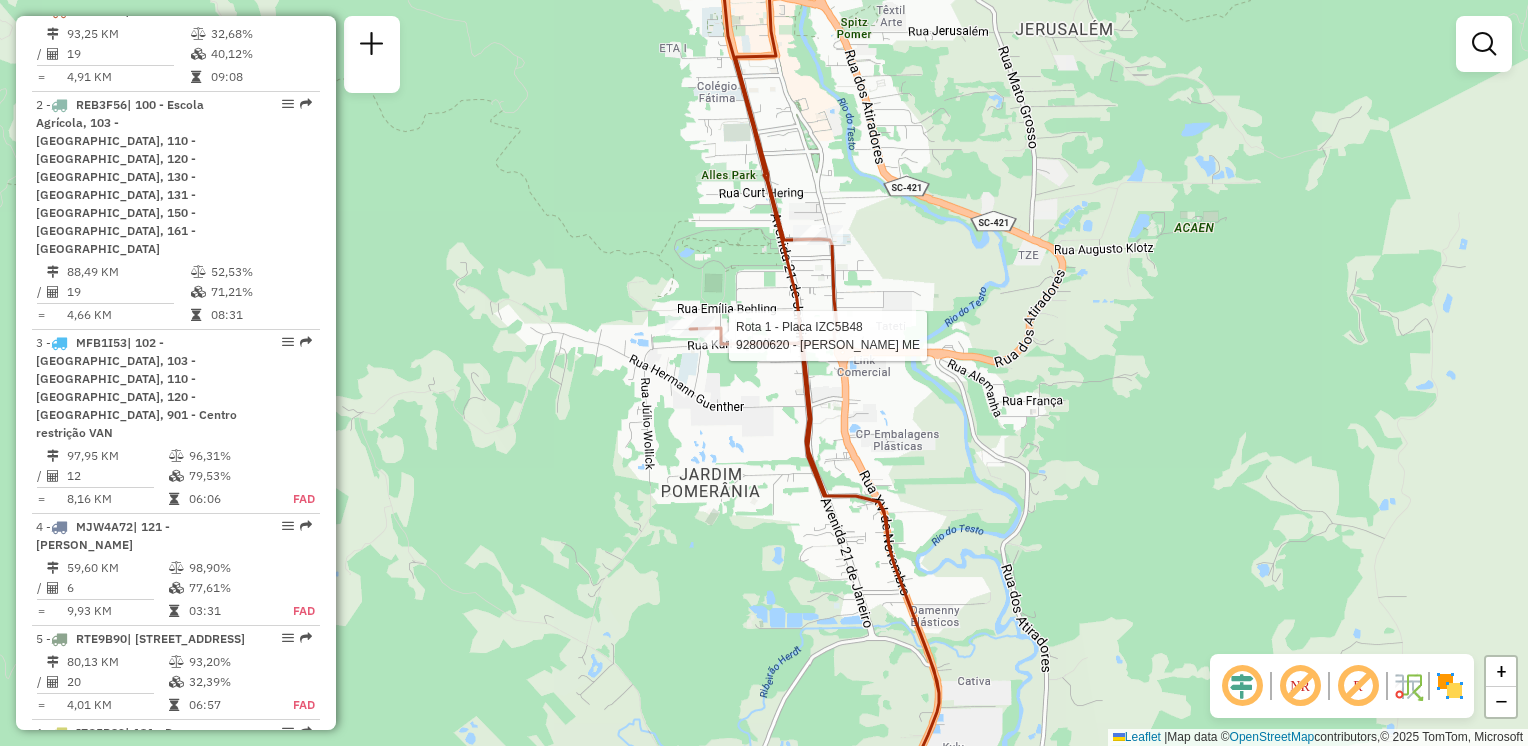 select on "**********" 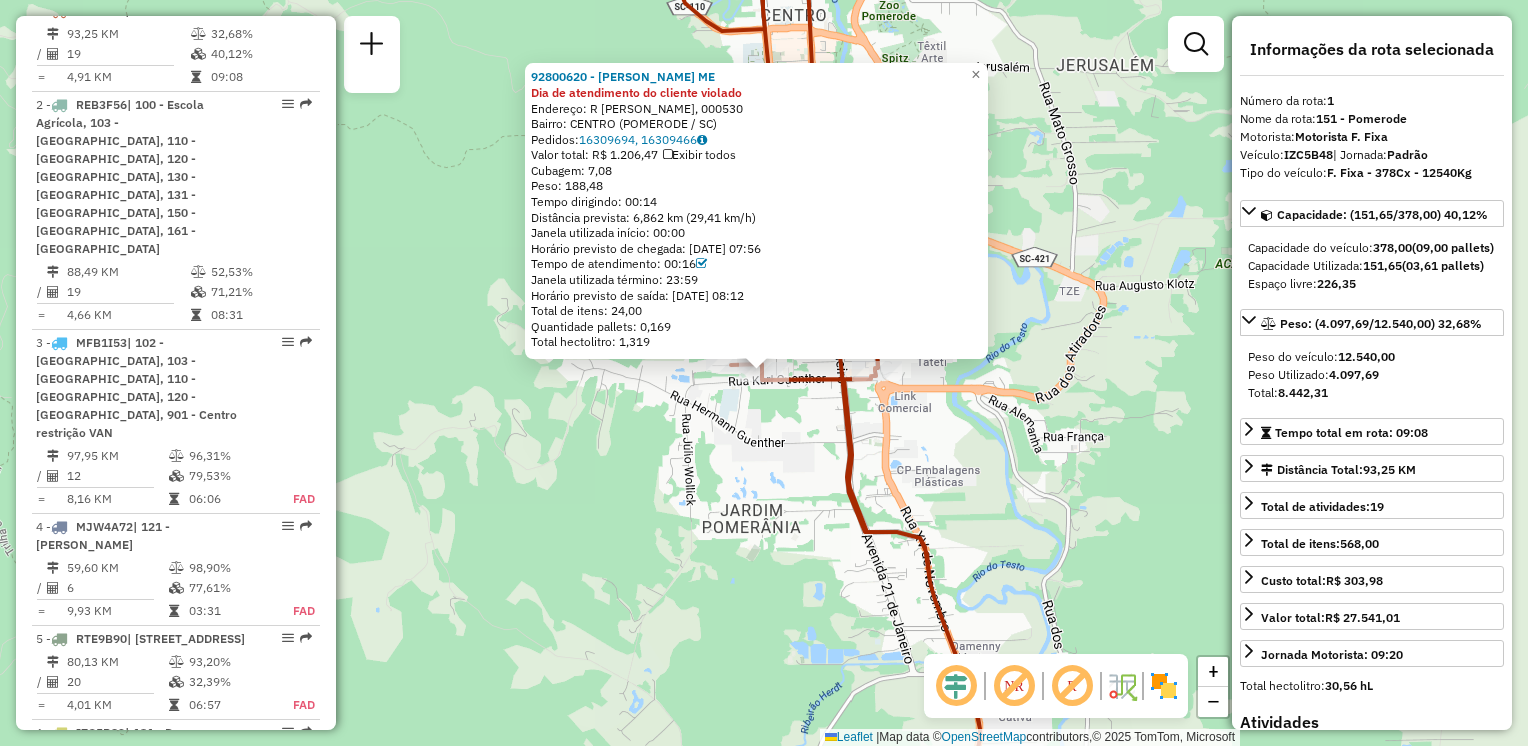 click on "92800620 - HILARIO KRIESER ME Dia de atendimento do cliente violado  Endereço: R   KARL GUENTHER,                000530   Bairro: CENTRO (POMERODE / SC)   Pedidos:  16309694, 16309466   Valor total: R$ 1.206,47   Exibir todos   Cubagem: 7,08  Peso: 188,48  Tempo dirigindo: 00:14   Distância prevista: 6,862 km (29,41 km/h)   Janela utilizada início: 00:00   Horário previsto de chegada: 16/07/2025 07:56   Tempo de atendimento: 00:16   Janela utilizada término: 23:59   Horário previsto de saída: 16/07/2025 08:12   Total de itens: 24,00   Quantidade pallets: 0,169   Total hectolitro: 1,319  × Janela de atendimento Grade de atendimento Capacidade Transportadoras Veículos Cliente Pedidos  Rotas Selecione os dias de semana para filtrar as janelas de atendimento  Seg   Ter   Qua   Qui   Sex   Sáb   Dom  Informe o período da janela de atendimento: De: Até:  Filtrar exatamente a janela do cliente  Considerar janela de atendimento padrão  Selecione os dias de semana para filtrar as grades de atendimento De:" 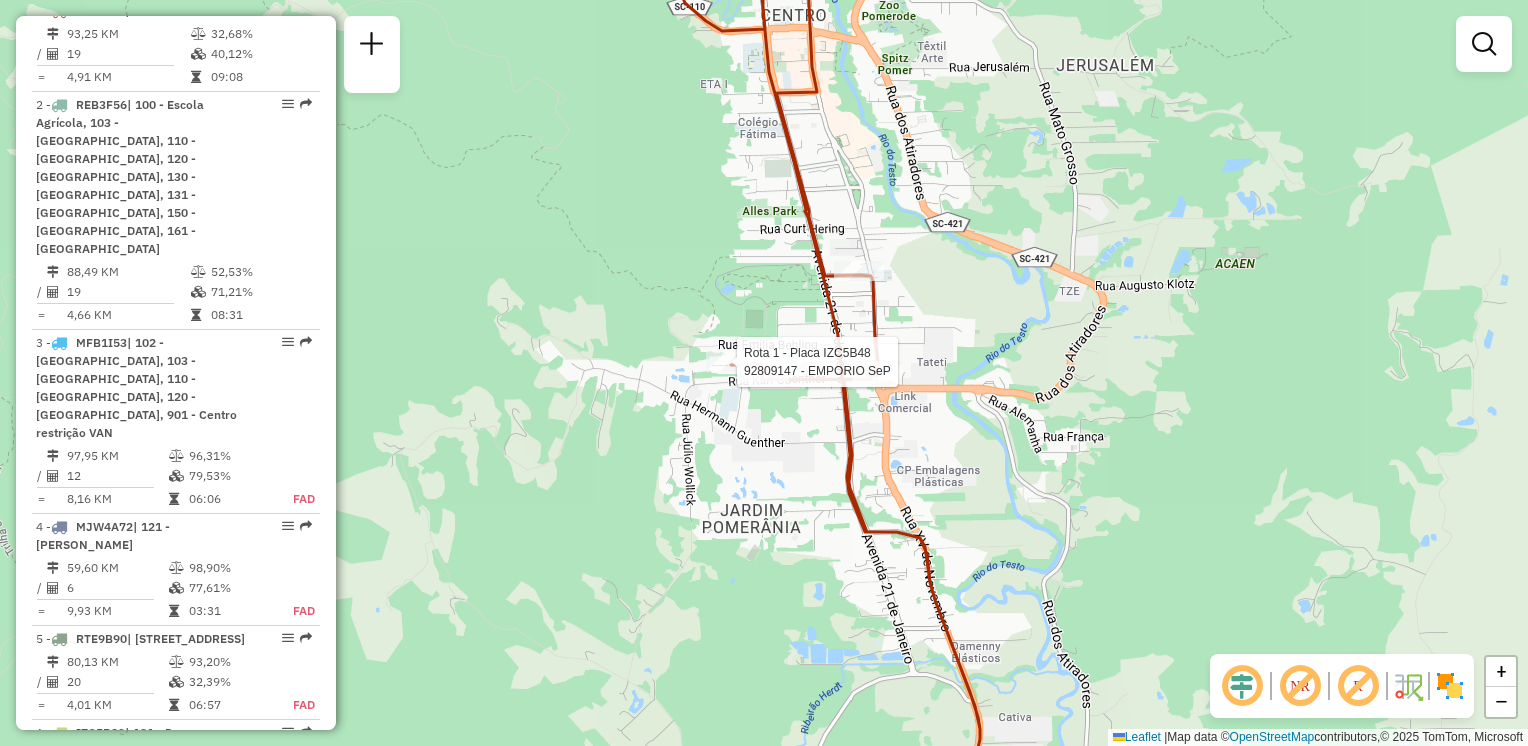 select on "**********" 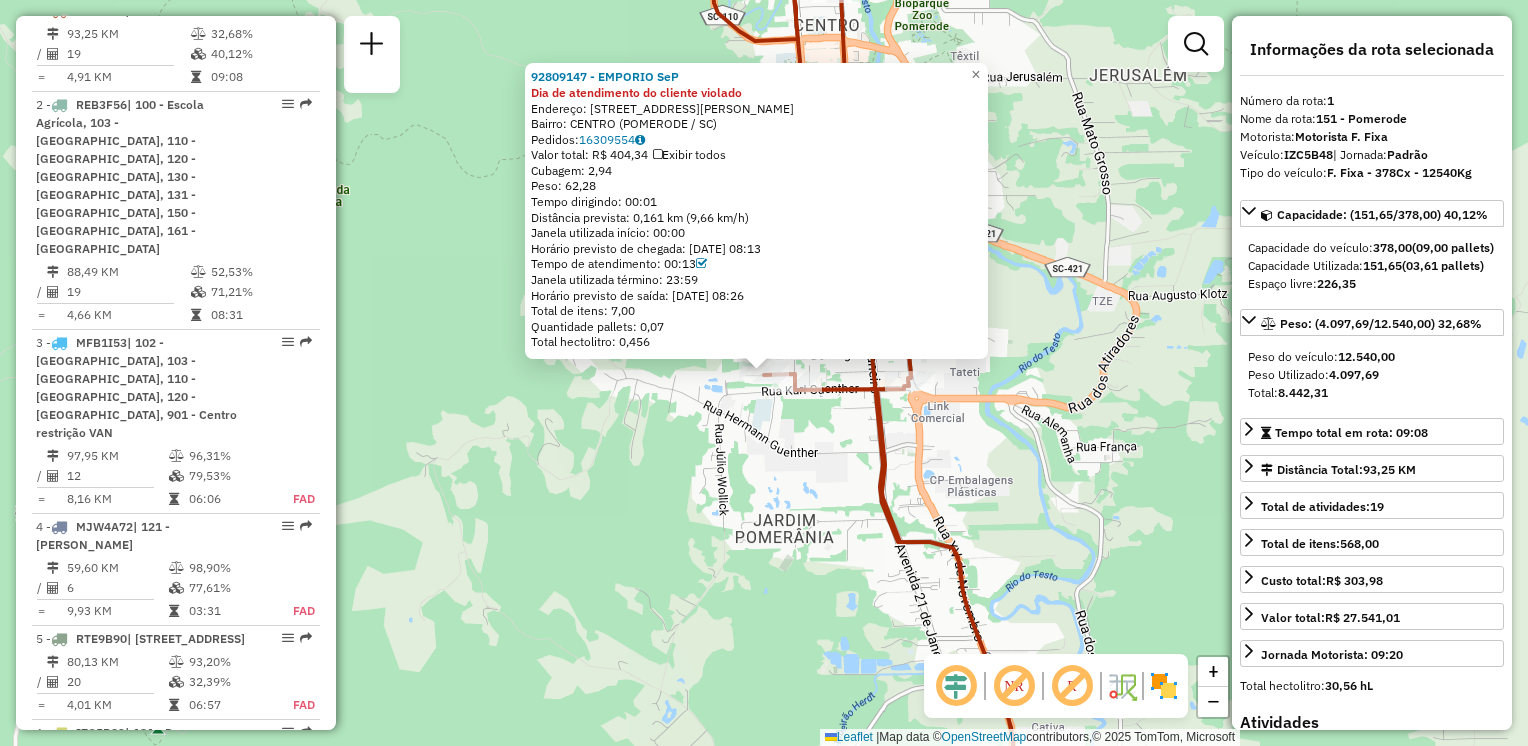 click on "92809147 - EMPORIO SeP Dia de atendimento do cliente violado  Endereço:  RUA CARL BEHLING 144   Bairro: CENTRO (POMERODE / SC)   Pedidos:  16309554   Valor total: R$ 404,34   Exibir todos   Cubagem: 2,94  Peso: 62,28  Tempo dirigindo: 00:01   Distância prevista: 0,161 km (9,66 km/h)   Janela utilizada início: 00:00   Horário previsto de chegada: 16/07/2025 08:13   Tempo de atendimento: 00:13   Janela utilizada término: 23:59   Horário previsto de saída: 16/07/2025 08:26   Total de itens: 7,00   Quantidade pallets: 0,07   Total hectolitro: 0,456  × Janela de atendimento Grade de atendimento Capacidade Transportadoras Veículos Cliente Pedidos  Rotas Selecione os dias de semana para filtrar as janelas de atendimento  Seg   Ter   Qua   Qui   Sex   Sáb   Dom  Informe o período da janela de atendimento: De: Até:  Filtrar exatamente a janela do cliente  Considerar janela de atendimento padrão  Selecione os dias de semana para filtrar as grades de atendimento  Seg   Ter   Qua   Qui   Sex   Sáb   Dom  +" 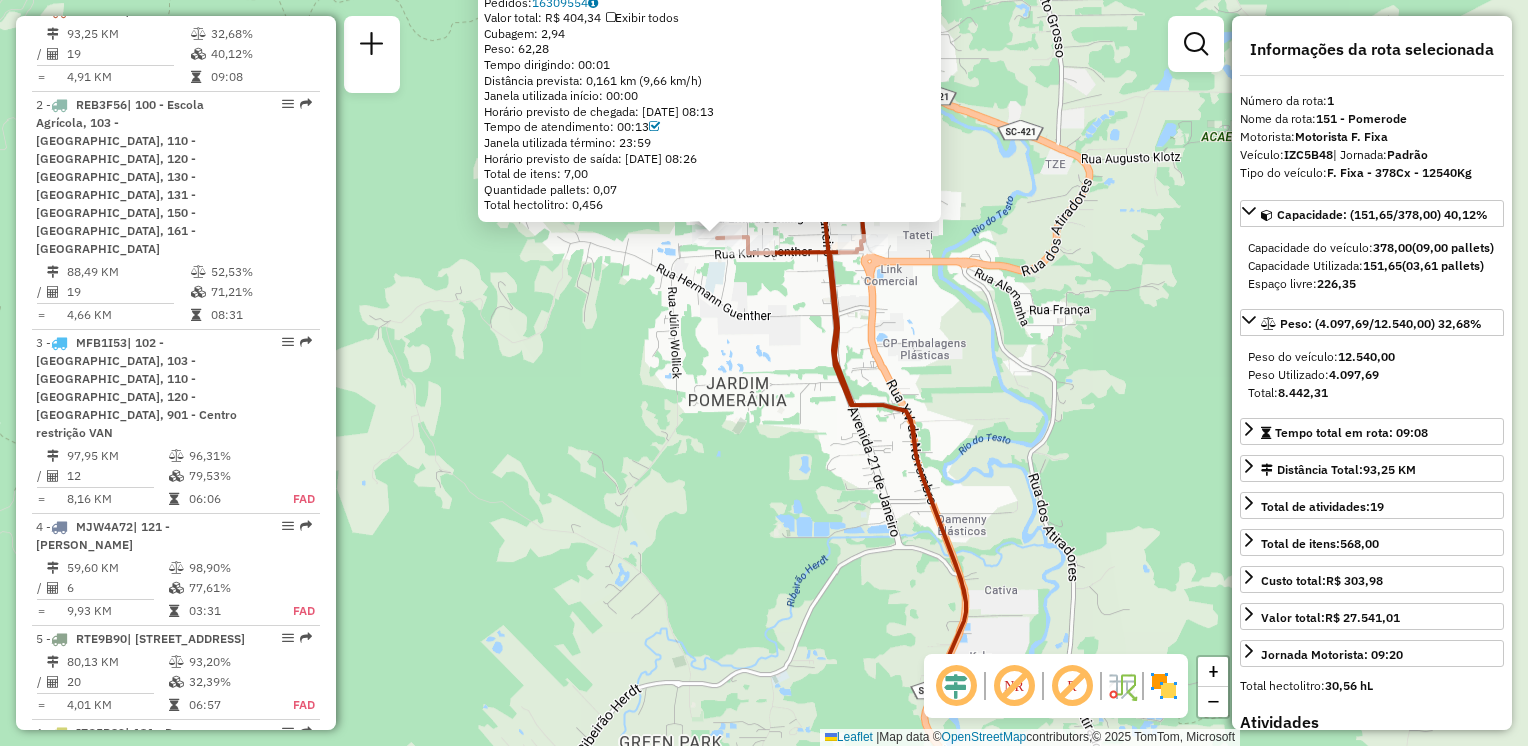 drag, startPoint x: 715, startPoint y: 418, endPoint x: 664, endPoint y: 298, distance: 130.38788 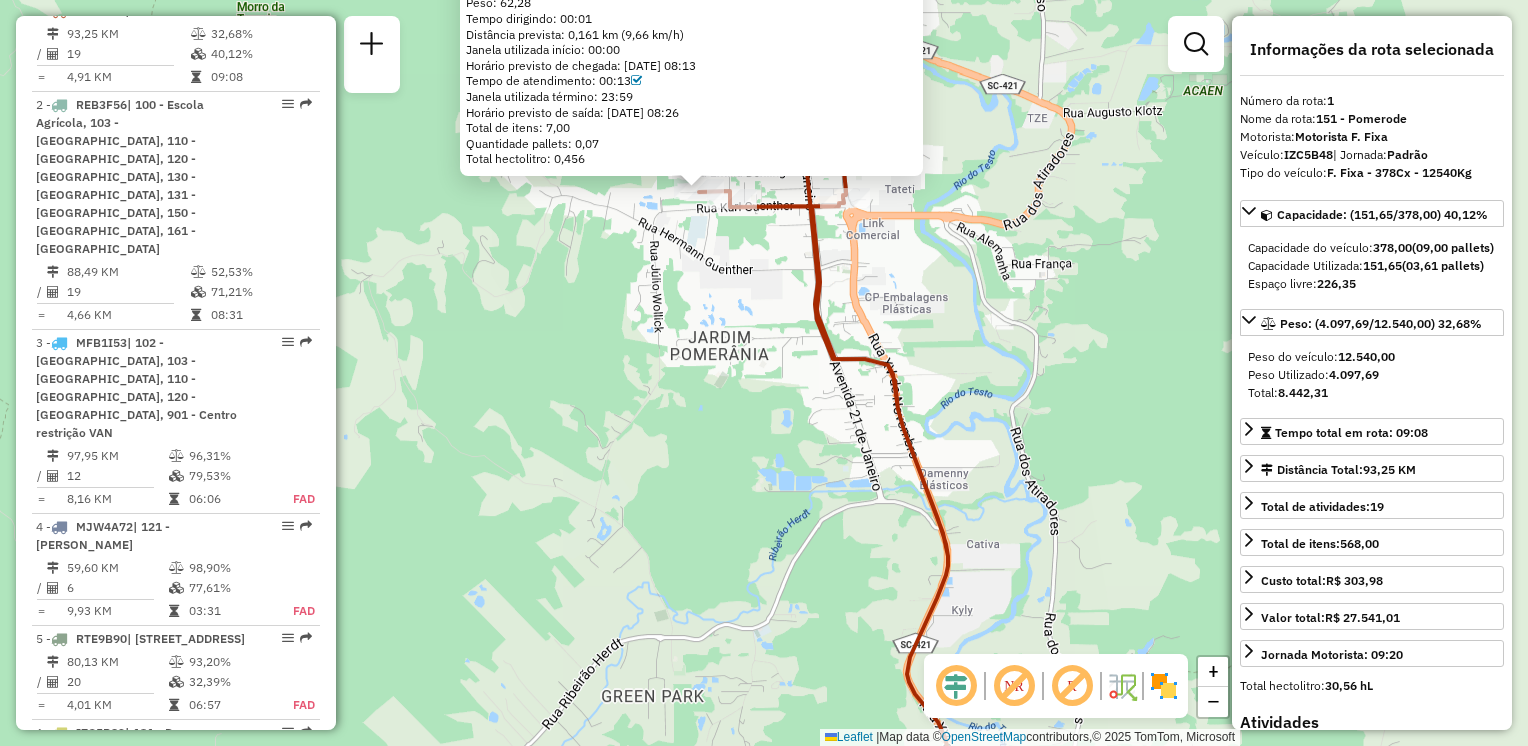 click on "92809147 - EMPORIO SeP Dia de atendimento do cliente violado  Endereço:  RUA CARL BEHLING 144   Bairro: CENTRO (POMERODE / SC)   Pedidos:  16309554   Valor total: R$ 404,34   Exibir todos   Cubagem: 2,94  Peso: 62,28  Tempo dirigindo: 00:01   Distância prevista: 0,161 km (9,66 km/h)   Janela utilizada início: 00:00   Horário previsto de chegada: 16/07/2025 08:13   Tempo de atendimento: 00:13   Janela utilizada término: 23:59   Horário previsto de saída: 16/07/2025 08:26   Total de itens: 7,00   Quantidade pallets: 0,07   Total hectolitro: 0,456  × Janela de atendimento Grade de atendimento Capacidade Transportadoras Veículos Cliente Pedidos  Rotas Selecione os dias de semana para filtrar as janelas de atendimento  Seg   Ter   Qua   Qui   Sex   Sáb   Dom  Informe o período da janela de atendimento: De: Até:  Filtrar exatamente a janela do cliente  Considerar janela de atendimento padrão  Selecione os dias de semana para filtrar as grades de atendimento  Seg   Ter   Qua   Qui   Sex   Sáb   Dom  +" 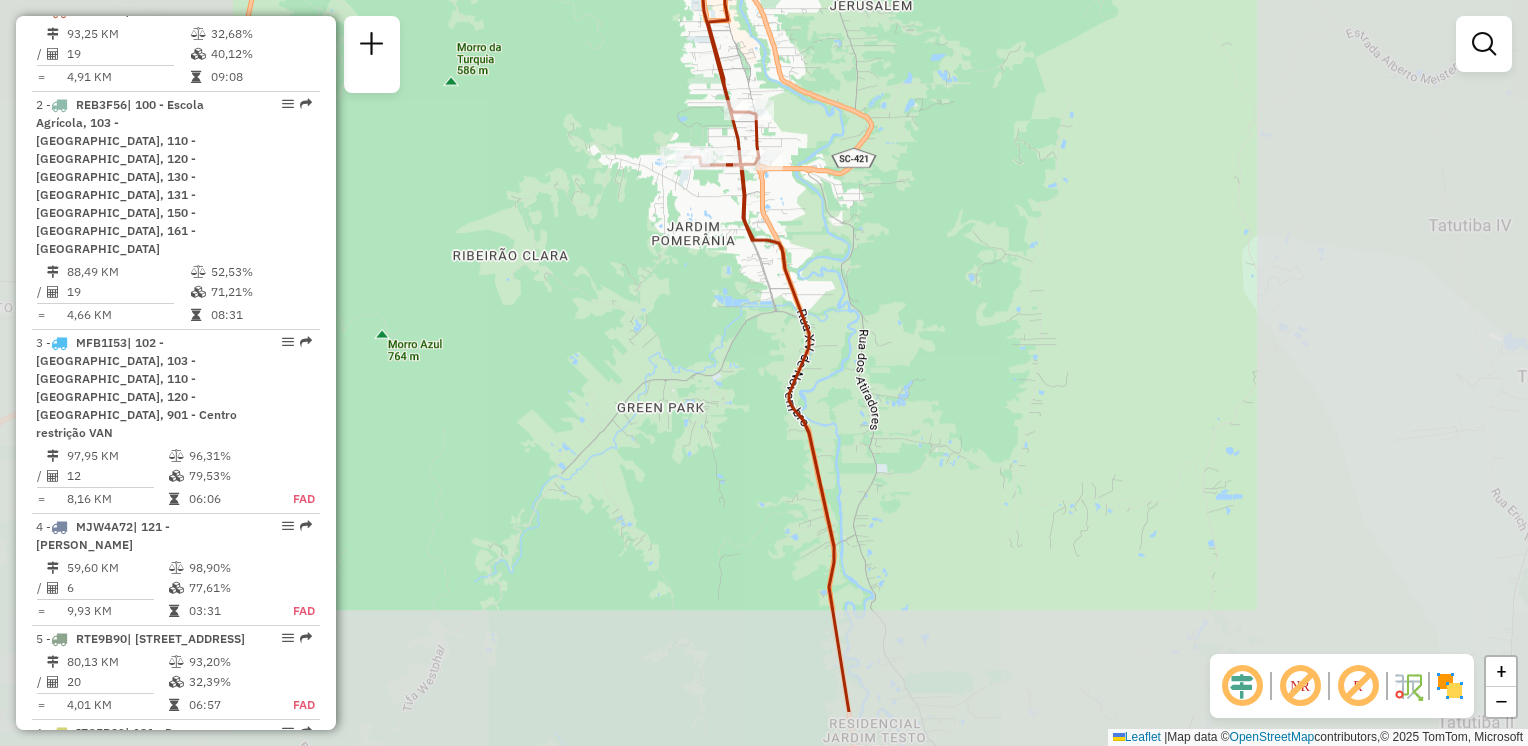 drag, startPoint x: 672, startPoint y: 358, endPoint x: 677, endPoint y: 231, distance: 127.09839 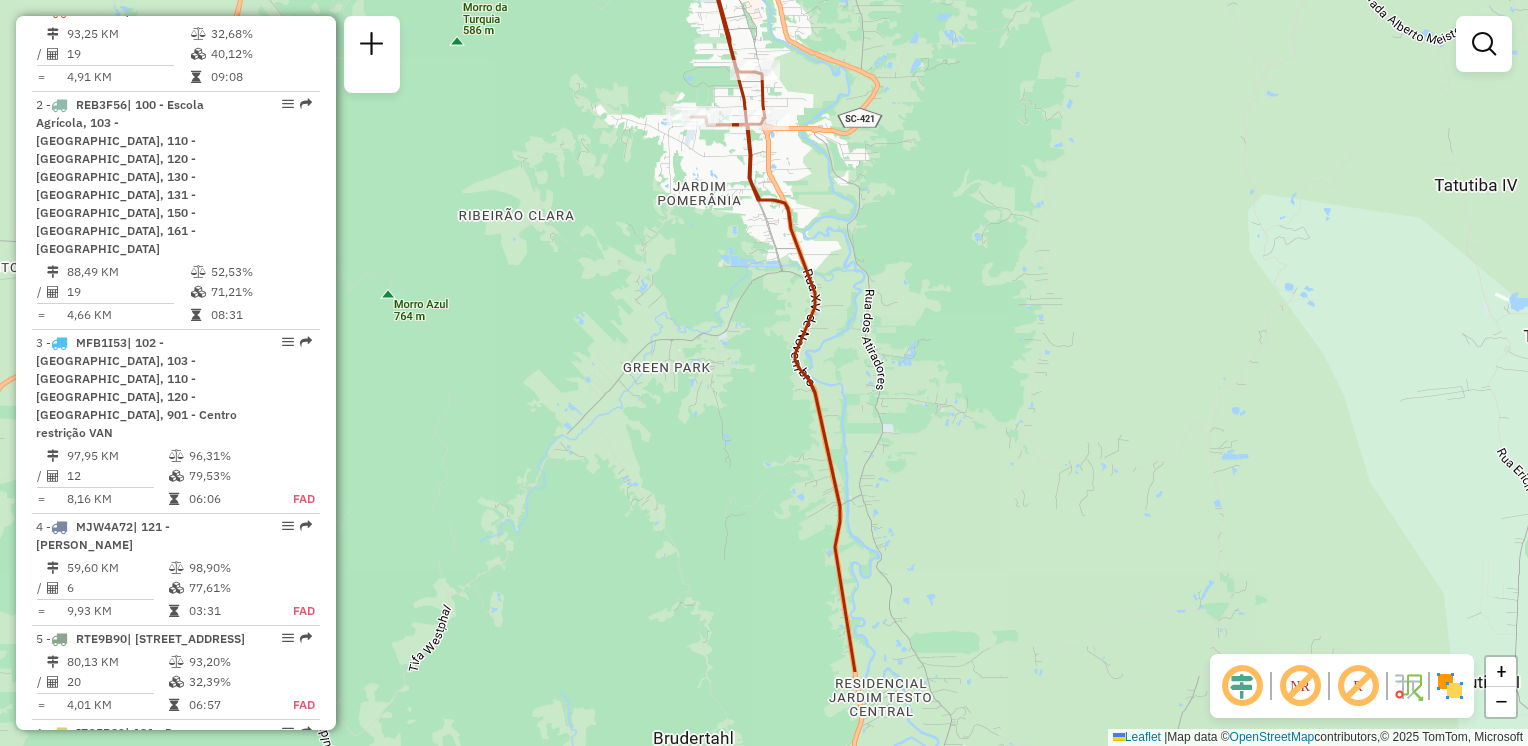 drag, startPoint x: 721, startPoint y: 397, endPoint x: 711, endPoint y: 182, distance: 215.23244 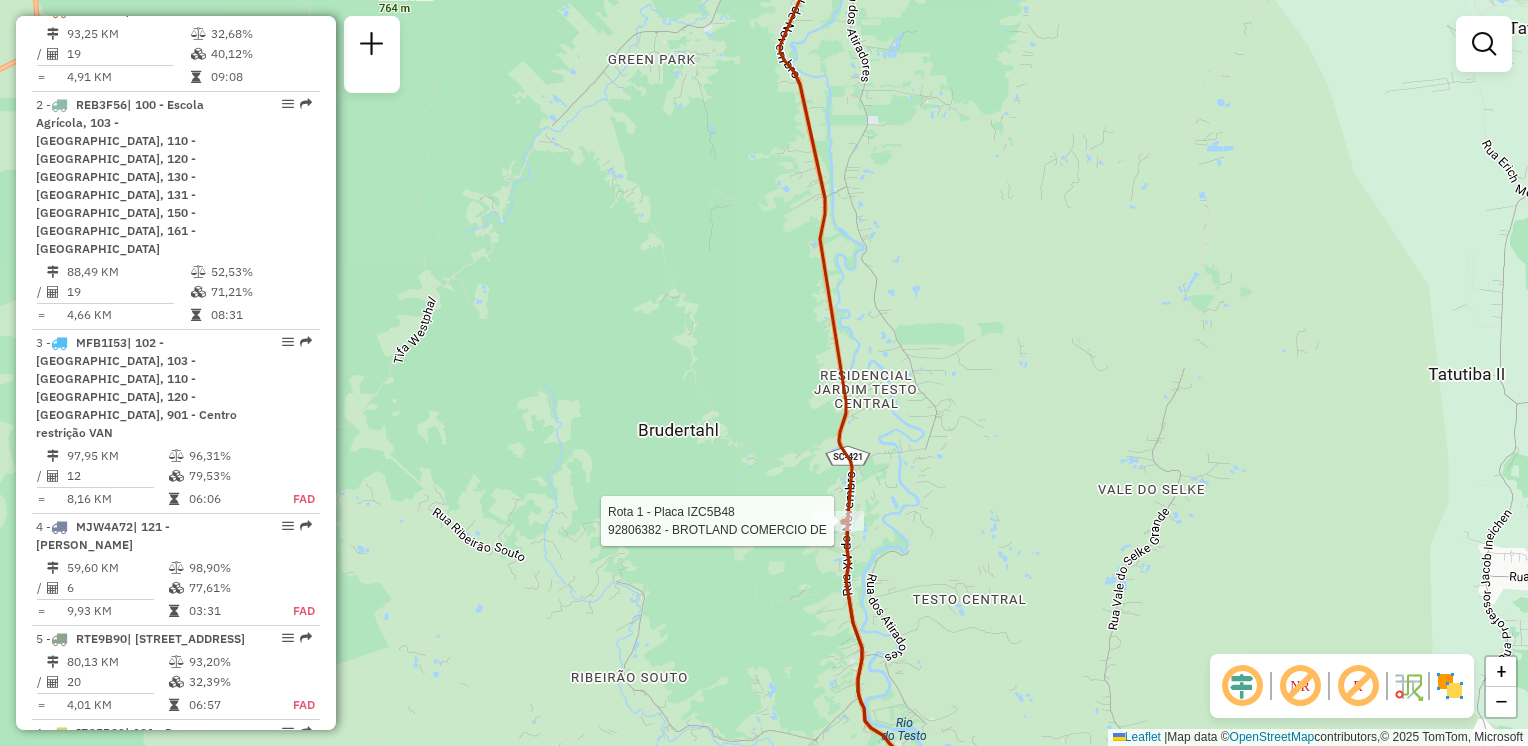 select on "**********" 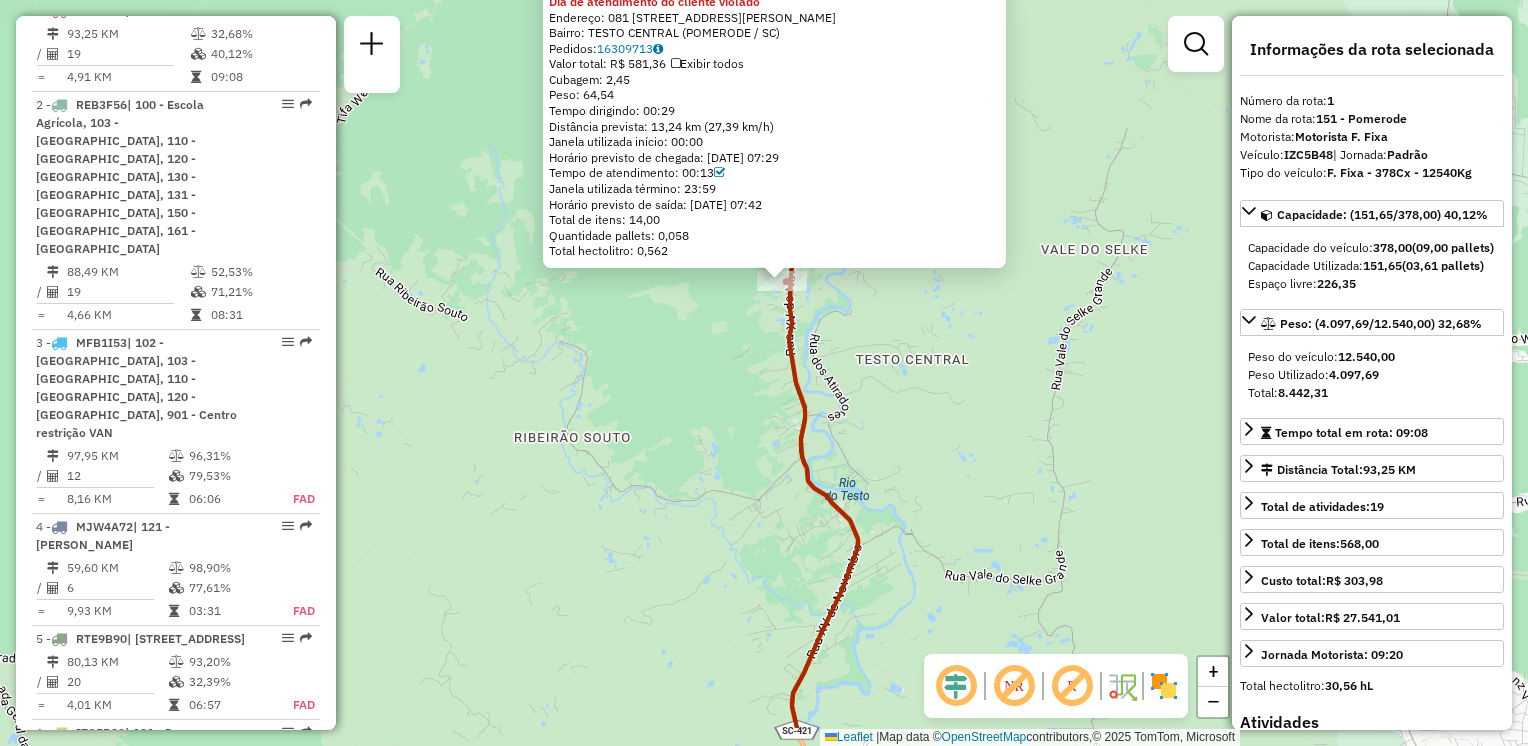 drag, startPoint x: 906, startPoint y: 509, endPoint x: 927, endPoint y: 390, distance: 120.83874 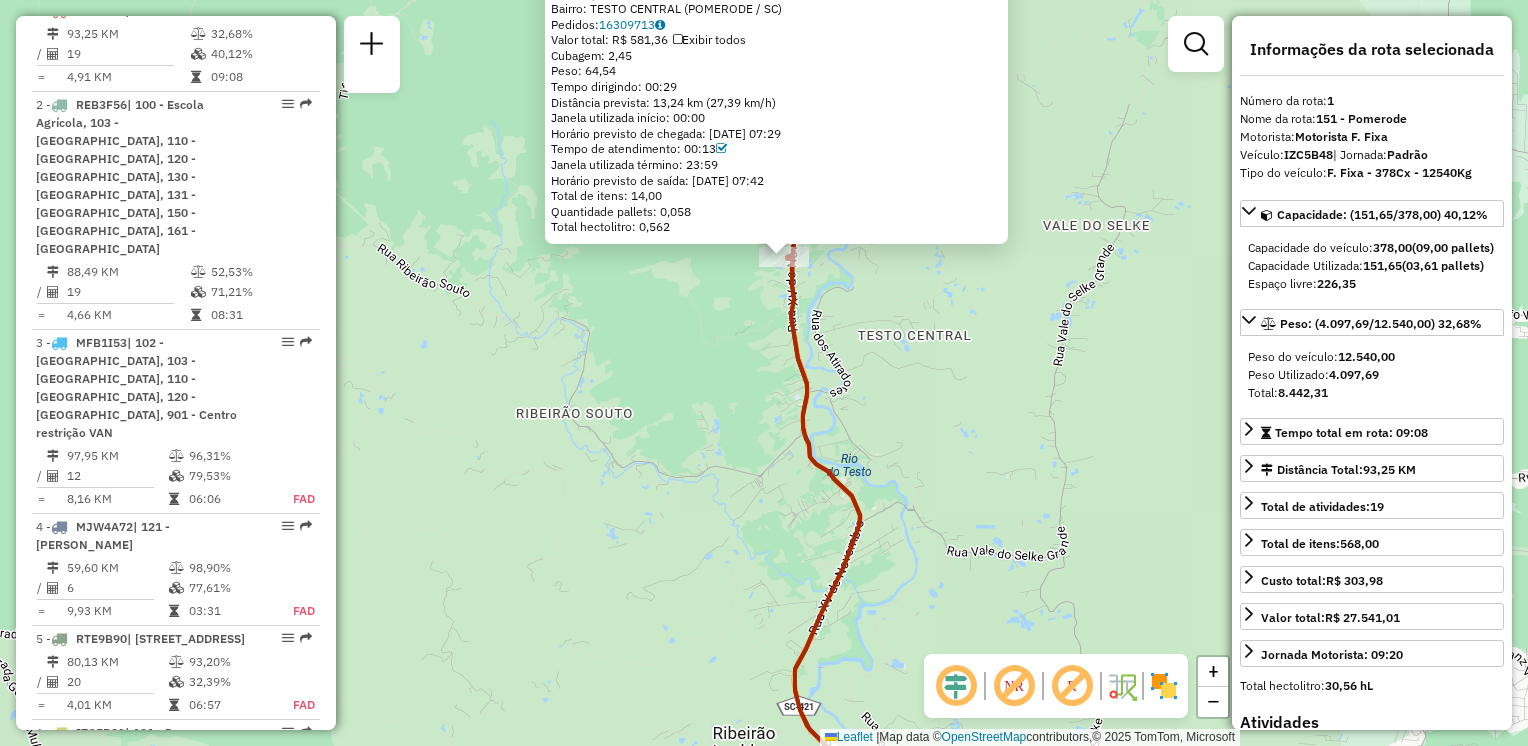 drag, startPoint x: 928, startPoint y: 399, endPoint x: 932, endPoint y: 230, distance: 169.04733 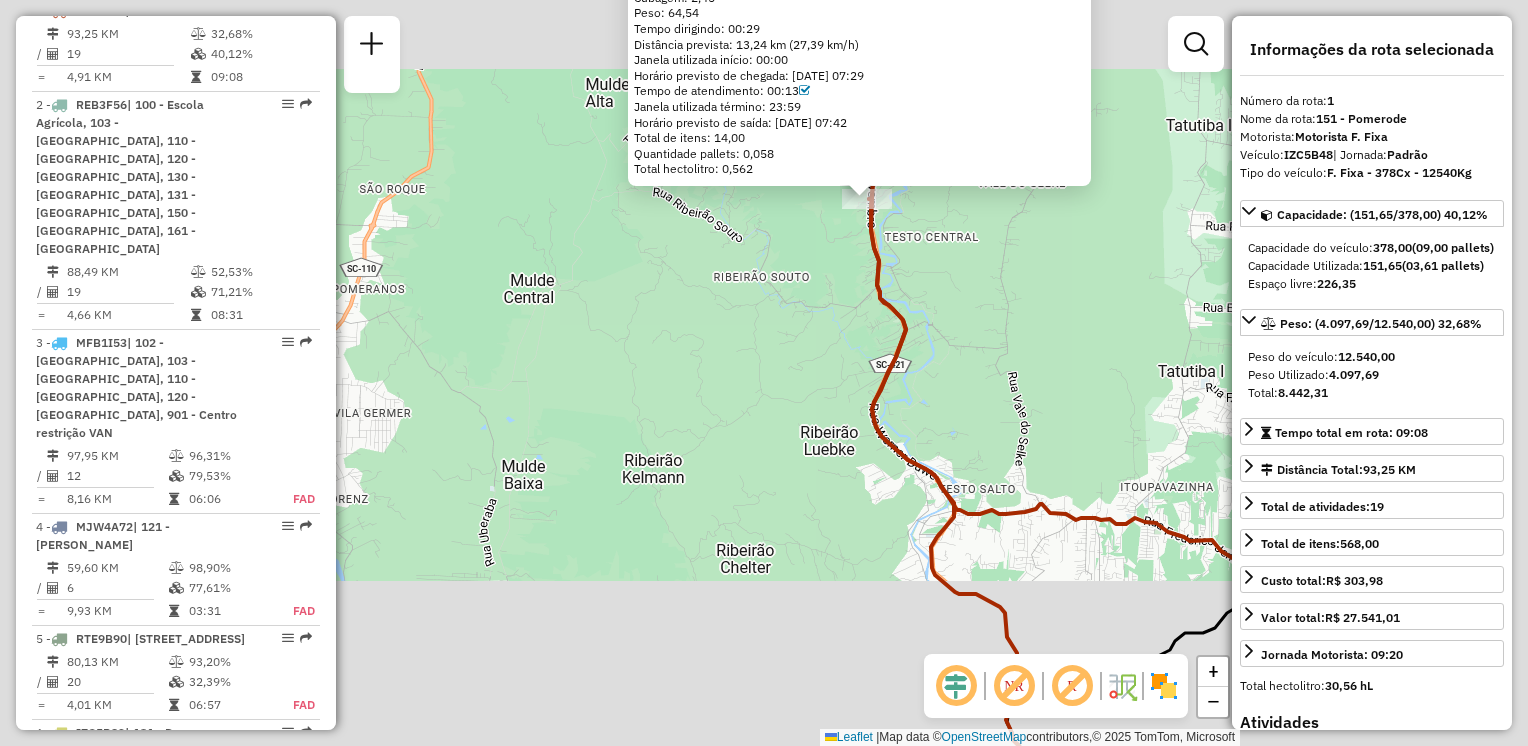 drag, startPoint x: 987, startPoint y: 456, endPoint x: 952, endPoint y: 256, distance: 203.0394 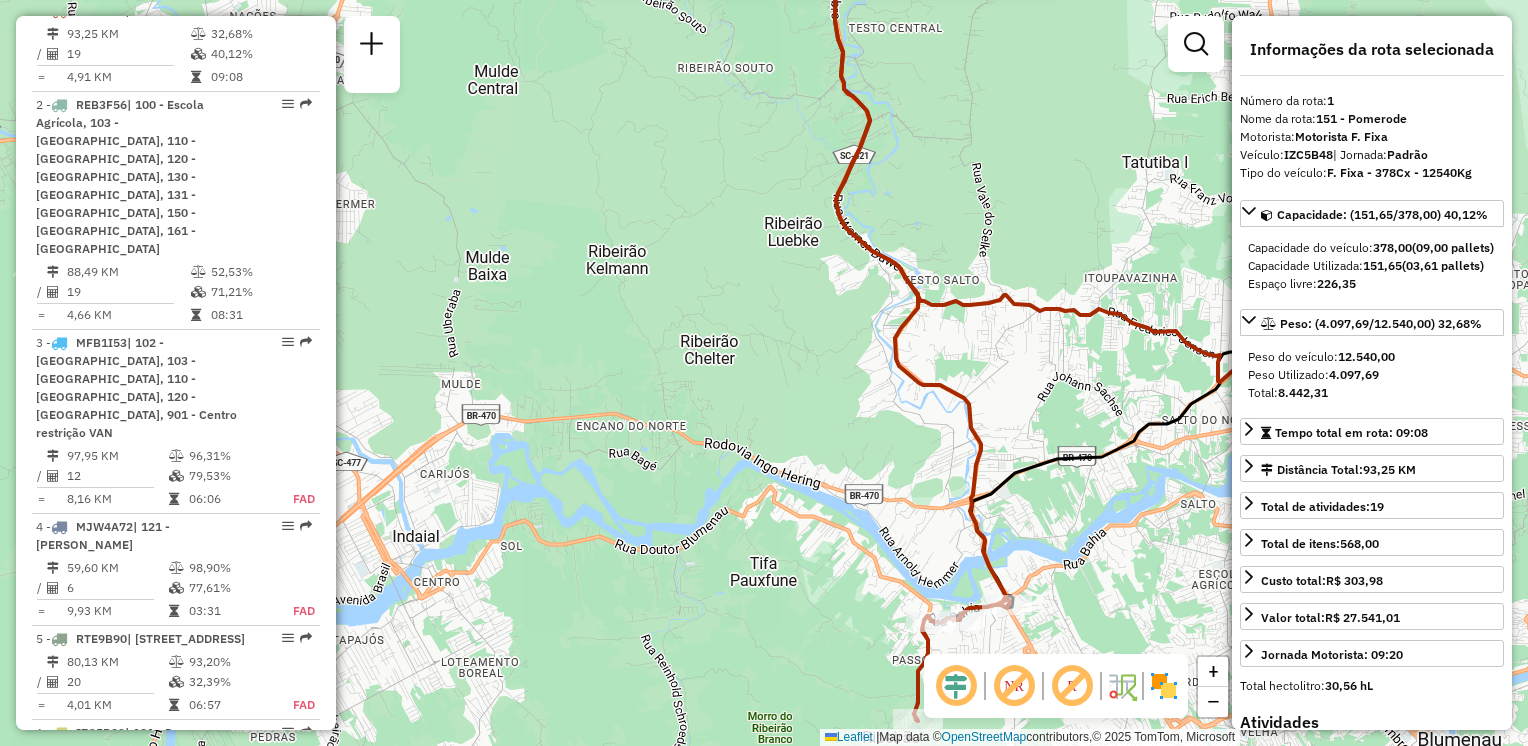 drag, startPoint x: 856, startPoint y: 320, endPoint x: 841, endPoint y: 320, distance: 15 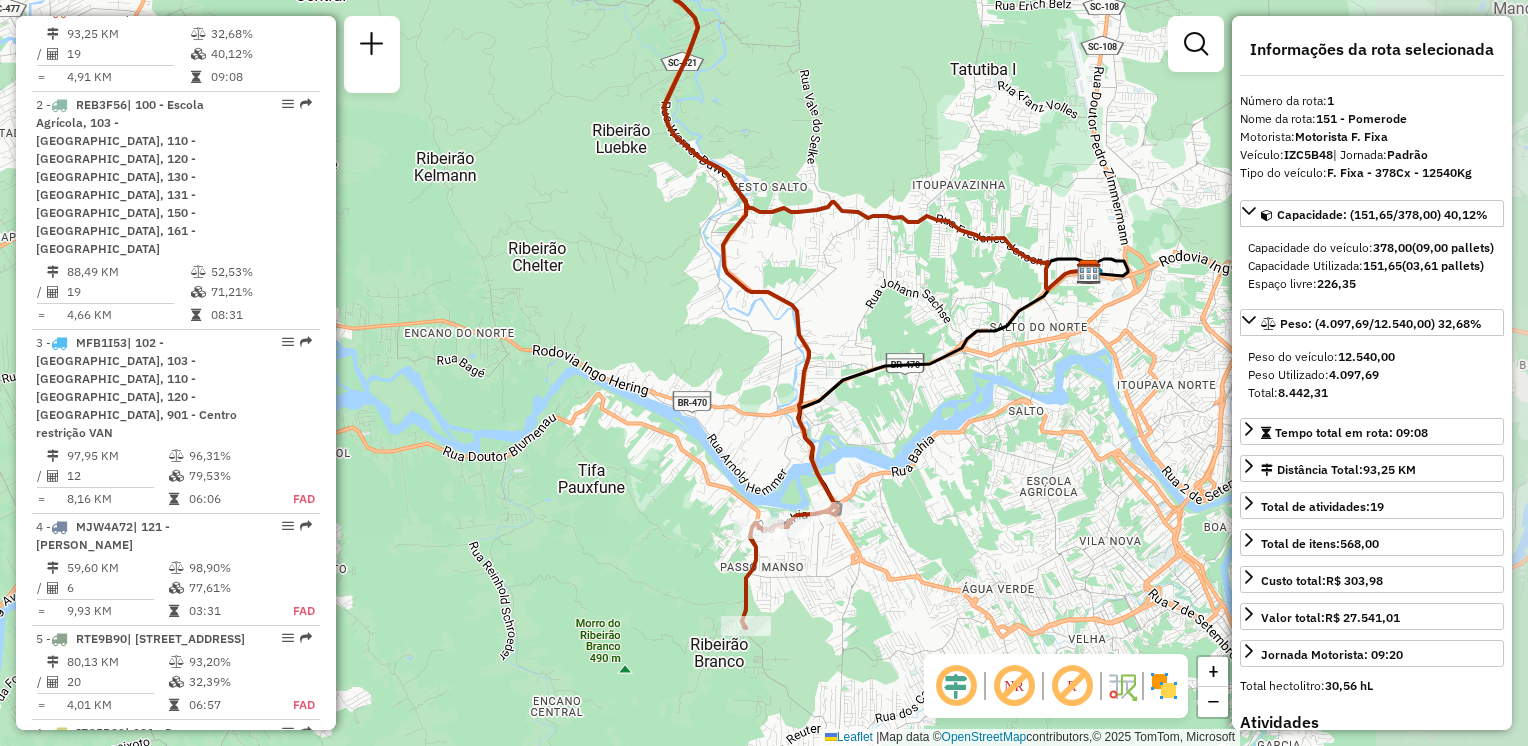 click 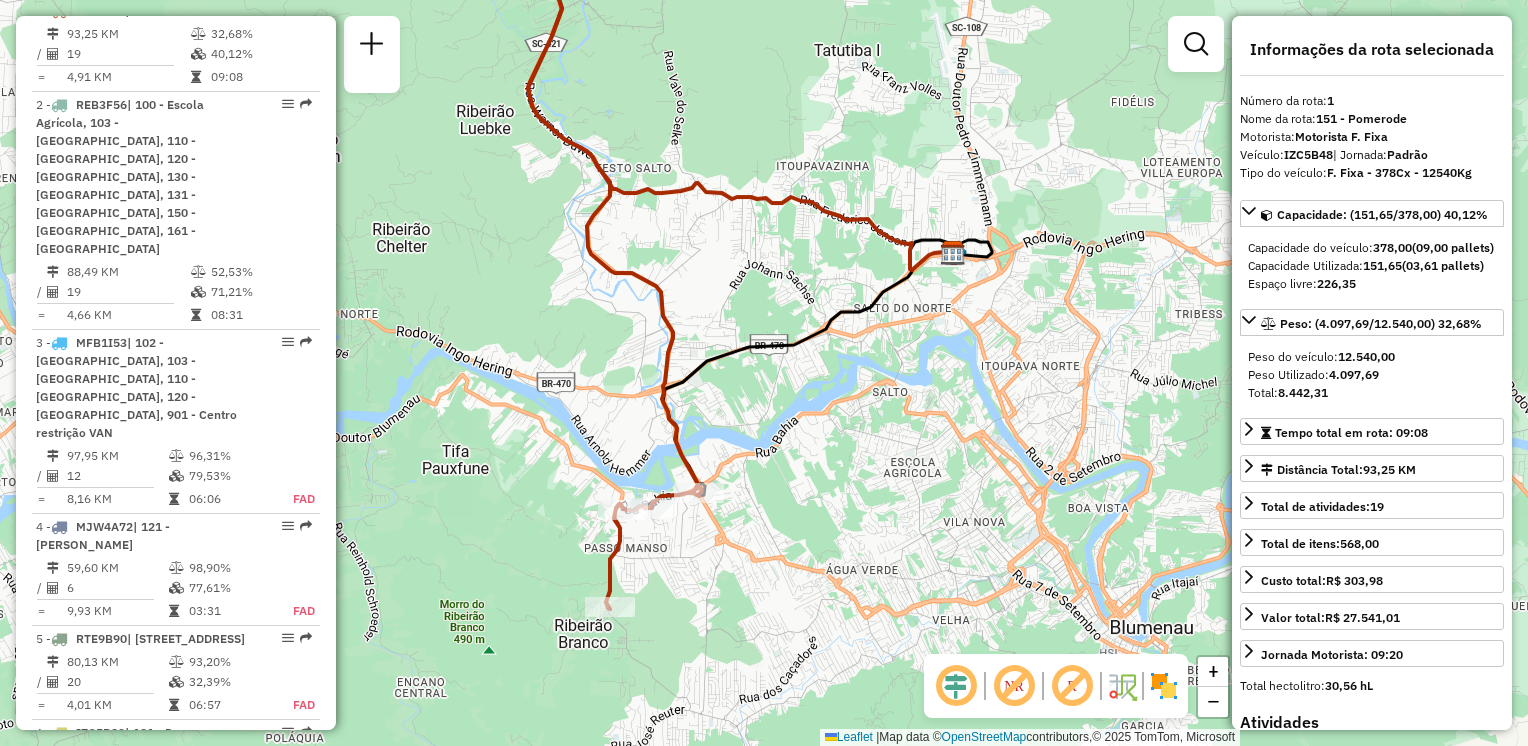 click on "92806382 - BROTLAND COMERCIO DE Dia de atendimento do cliente violado  Endereço: 081 RUA LEOPOLDO LIESENBERG       33   Bairro: TESTO CENTRAL (POMERODE / SC)   Pedidos:  16309713   Valor total: R$ 581,36   Exibir todos   Cubagem: 2,45  Peso: 64,54  Tempo dirigindo: 00:29   Distância prevista: 13,24 km (27,39 km/h)   Janela utilizada início: 00:00   Horário previsto de chegada: 16/07/2025 07:29   Tempo de atendimento: 00:13   Janela utilizada término: 23:59   Horário previsto de saída: 16/07/2025 07:42   Total de itens: 14,00   Quantidade pallets: 0,058   Total hectolitro: 0,562  × Janela de atendimento Grade de atendimento Capacidade Transportadoras Veículos Cliente Pedidos  Rotas Selecione os dias de semana para filtrar as janelas de atendimento  Seg   Ter   Qua   Qui   Sex   Sáb   Dom  Informe o período da janela de atendimento: De: Até:  Filtrar exatamente a janela do cliente  Considerar janela de atendimento padrão  Selecione os dias de semana para filtrar as grades de atendimento  Seg   Ter" 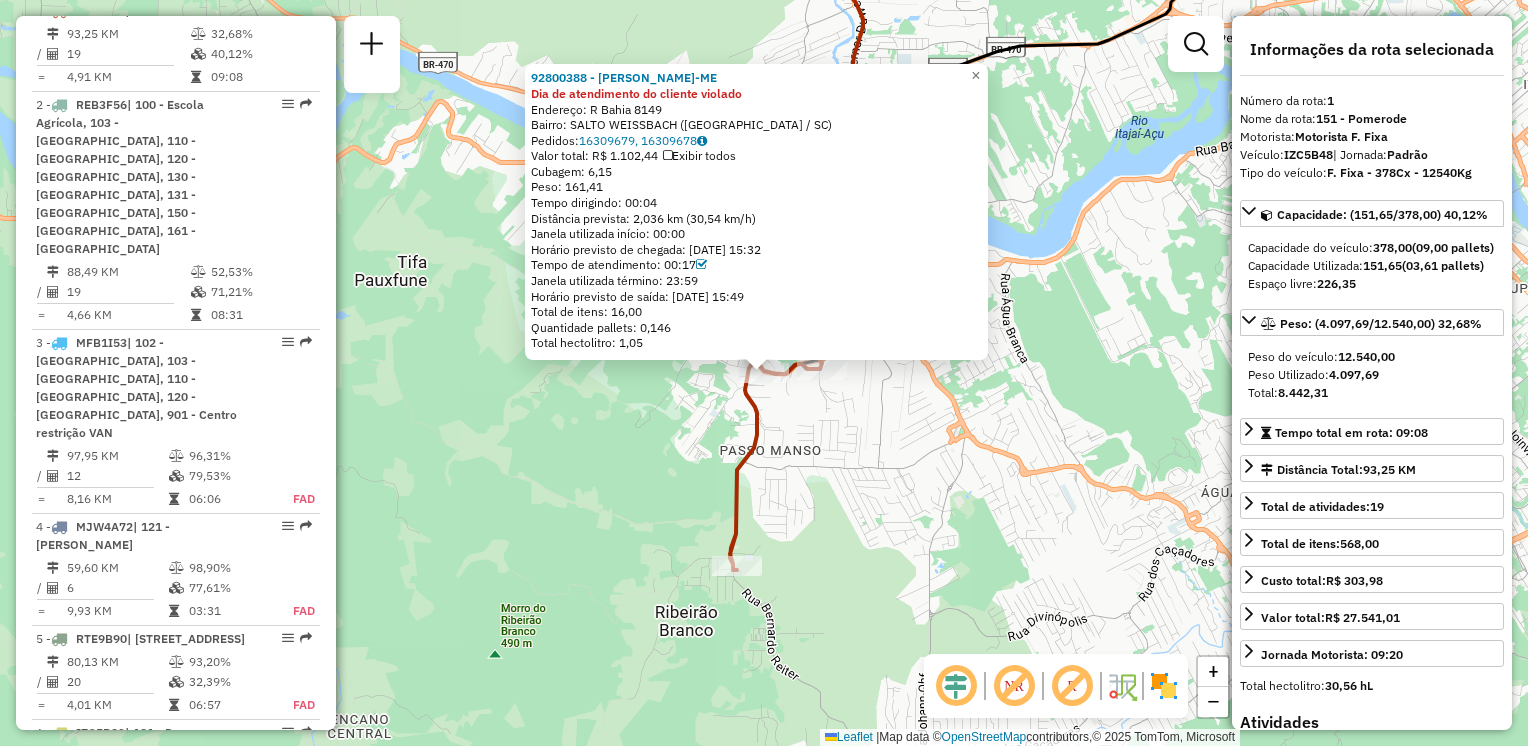 drag, startPoint x: 769, startPoint y: 454, endPoint x: 745, endPoint y: 514, distance: 64.62198 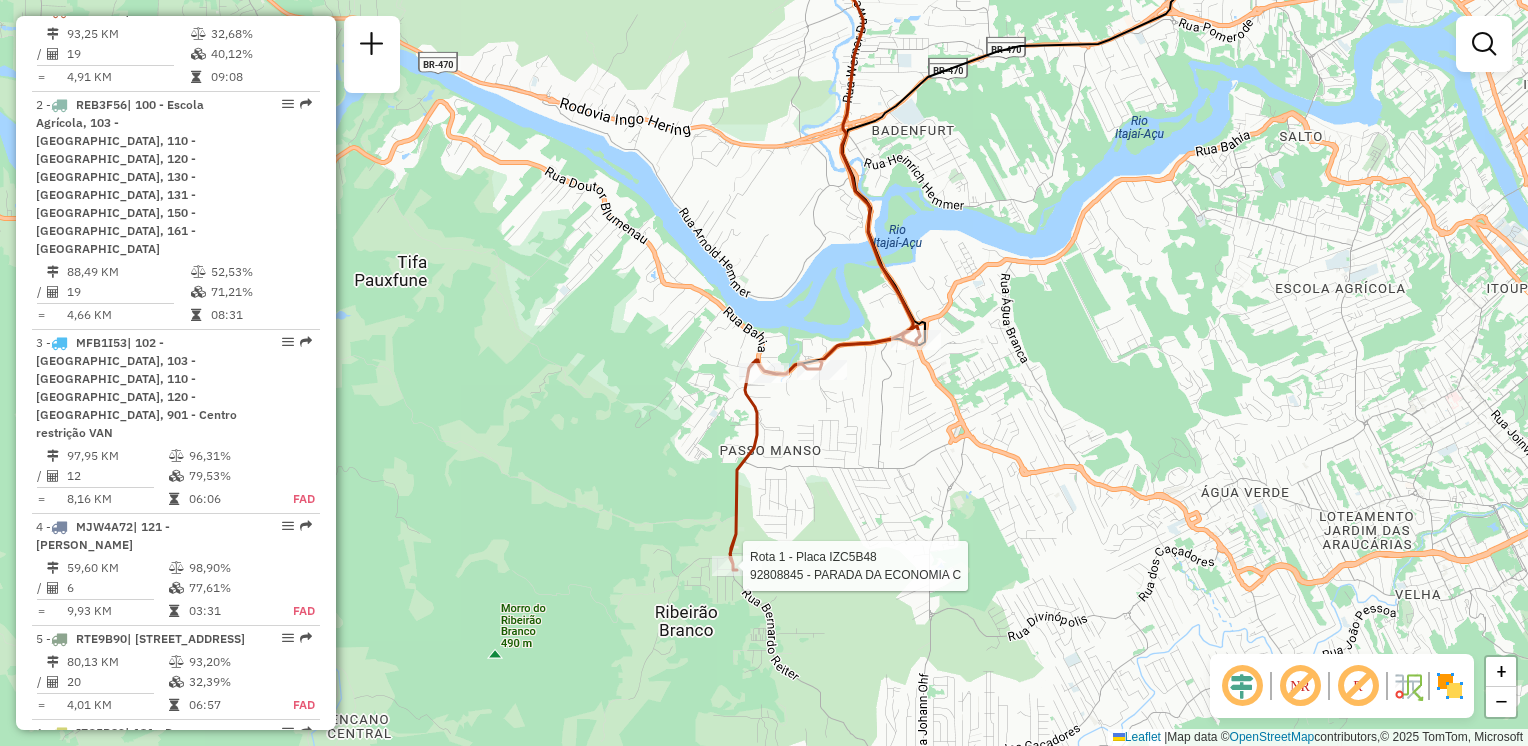 click 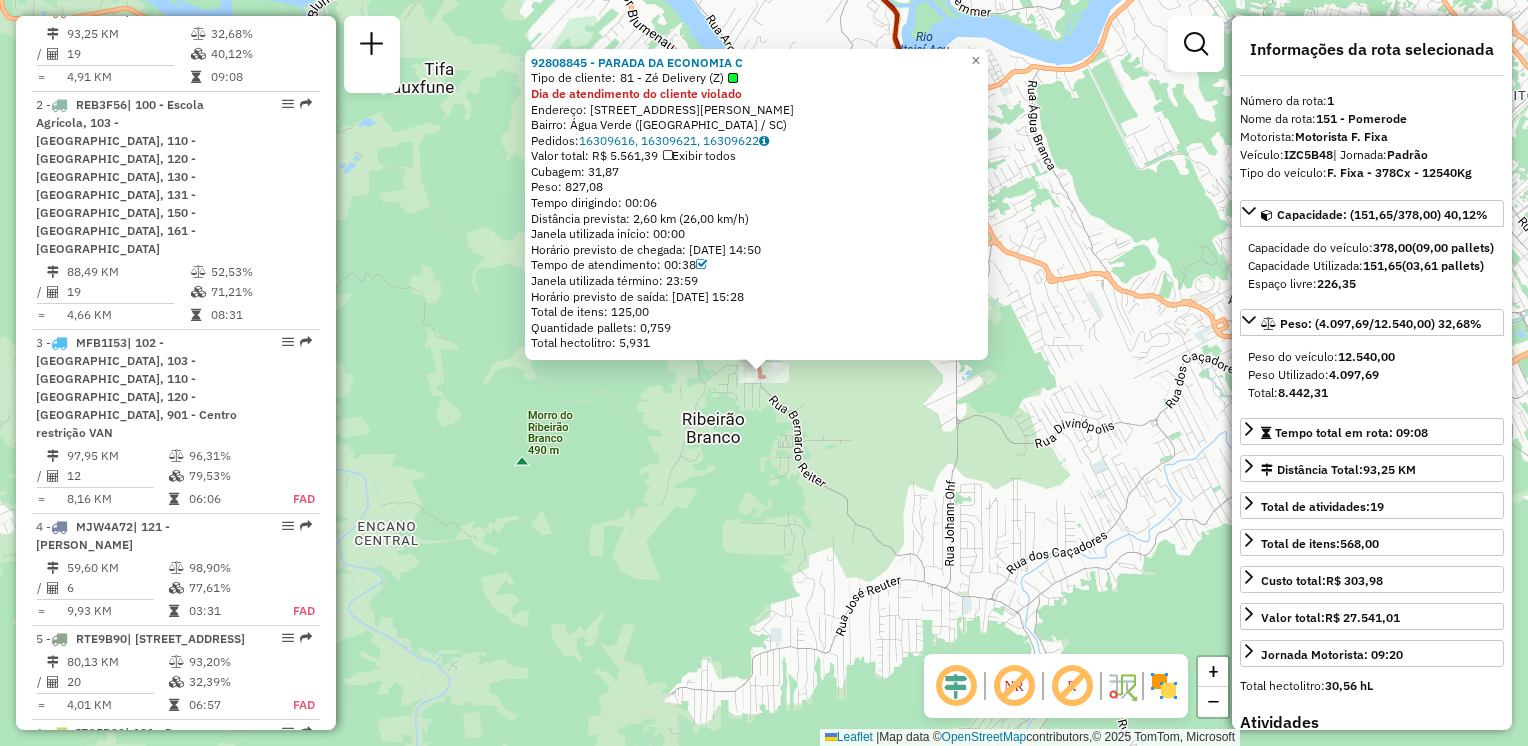 click on "92808845 - PARADA DA ECONOMIA C  Tipo de cliente:   81 - Zé Delivery (Z)  Dia de atendimento do cliente violado  Endereço: Rua Júlio Kloth, 74   Bairro: Água Verde (Blumenau / SC)   Pedidos:  16309616, 16309621, 16309622   Valor total: R$ 5.561,39   Exibir todos   Cubagem: 31,87  Peso: 827,08  Tempo dirigindo: 00:06   Distância prevista: 2,60 km (26,00 km/h)   Janela utilizada início: 00:00   Horário previsto de chegada: 16/07/2025 14:50   Tempo de atendimento: 00:38   Janela utilizada término: 23:59   Horário previsto de saída: 16/07/2025 15:28   Total de itens: 125,00   Quantidade pallets: 0,759   Total hectolitro: 5,931  × Janela de atendimento Grade de atendimento Capacidade Transportadoras Veículos Cliente Pedidos  Rotas Selecione os dias de semana para filtrar as janelas de atendimento  Seg   Ter   Qua   Qui   Sex   Sáb   Dom  Informe o período da janela de atendimento: De: Até:  Filtrar exatamente a janela do cliente  Considerar janela de atendimento padrão   Seg   Ter   Qua   Qui  De:" 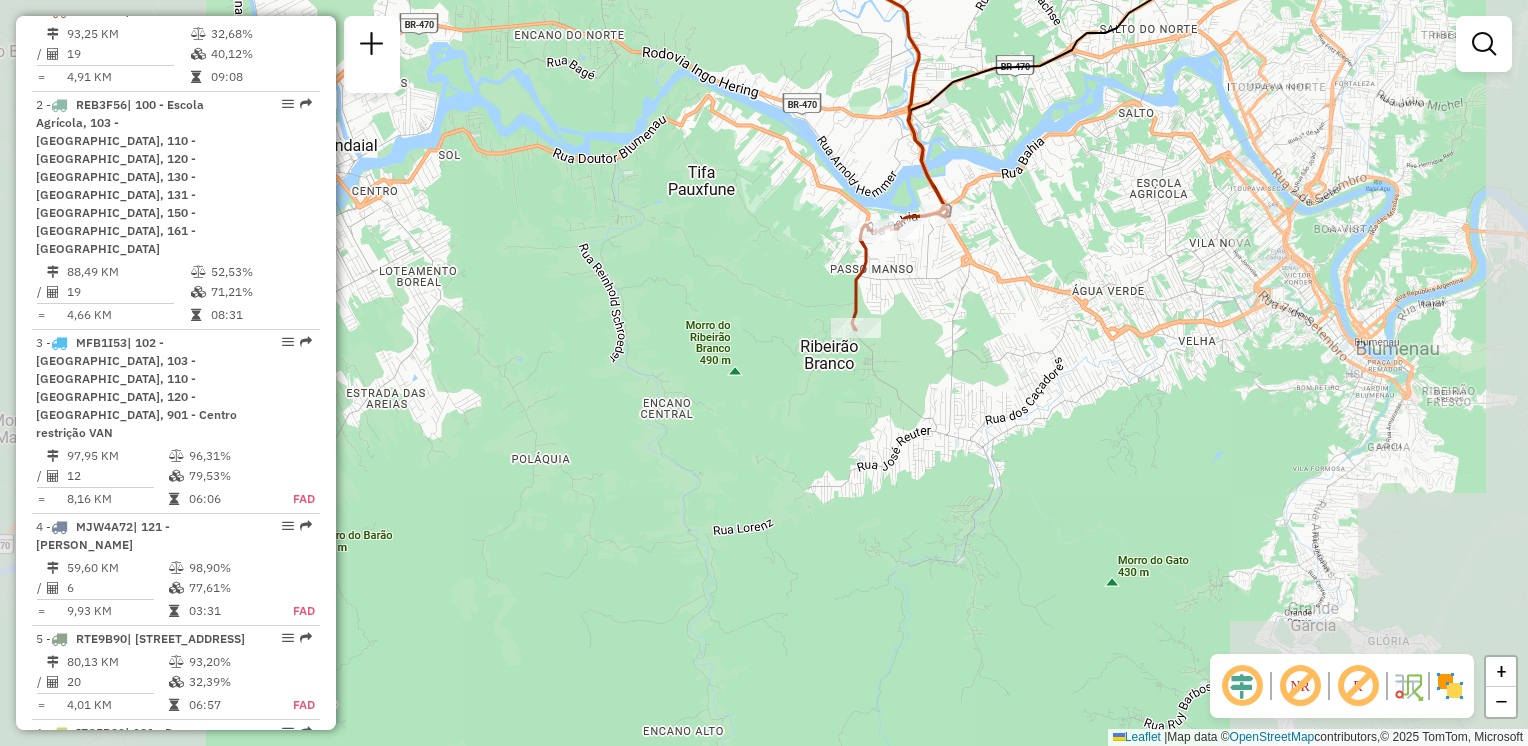drag, startPoint x: 942, startPoint y: 281, endPoint x: 907, endPoint y: 491, distance: 212.89668 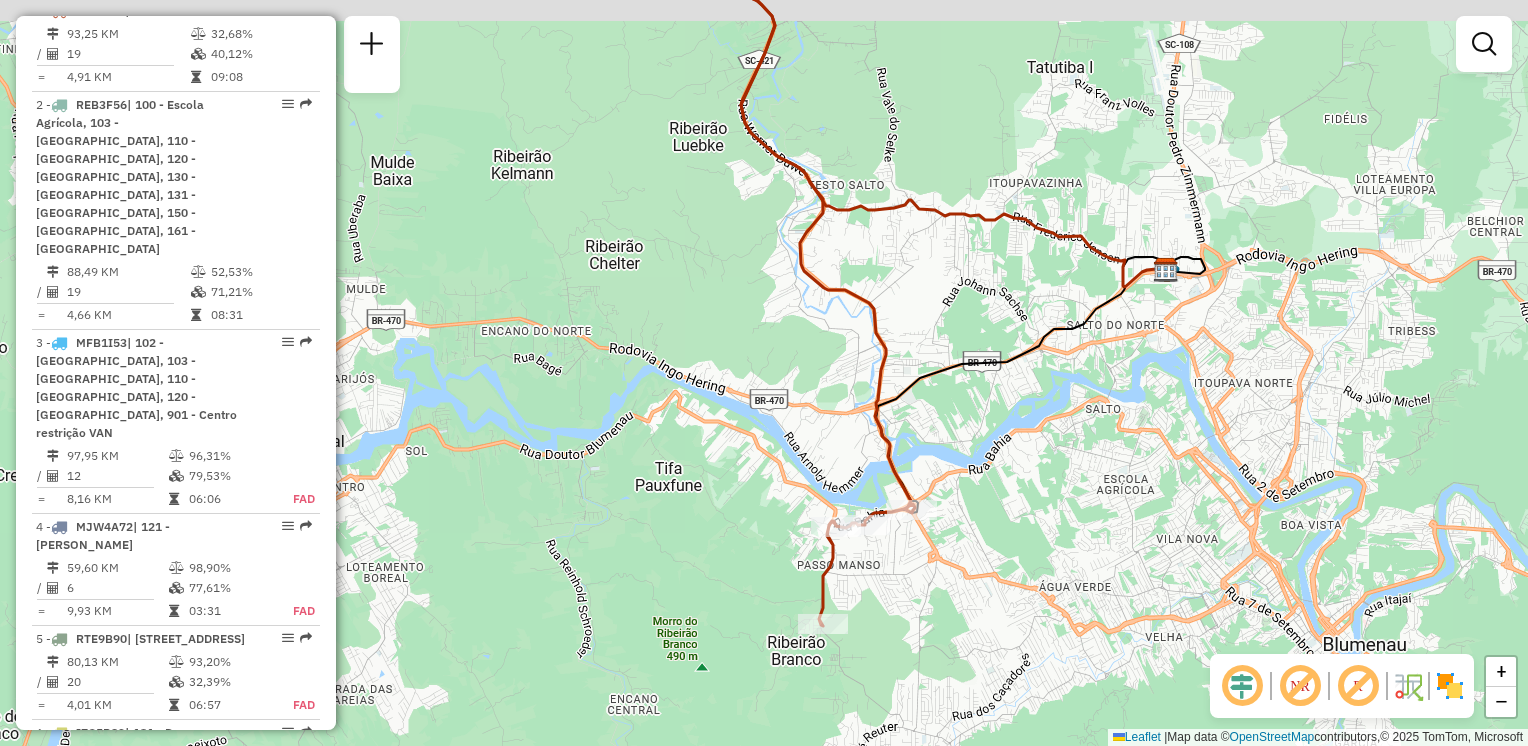 drag, startPoint x: 945, startPoint y: 232, endPoint x: 843, endPoint y: 483, distance: 270.93356 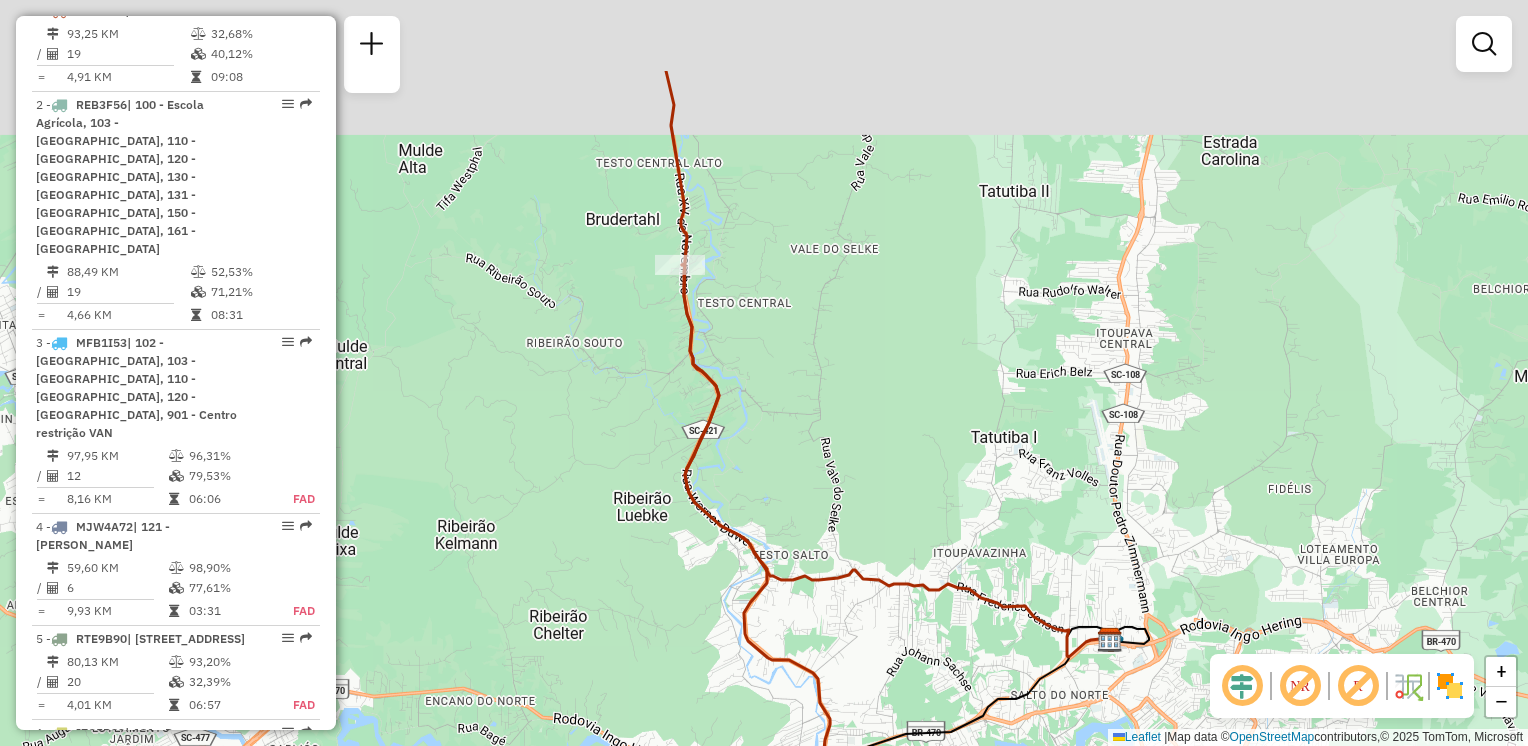 drag, startPoint x: 808, startPoint y: 254, endPoint x: 889, endPoint y: 481, distance: 241.01868 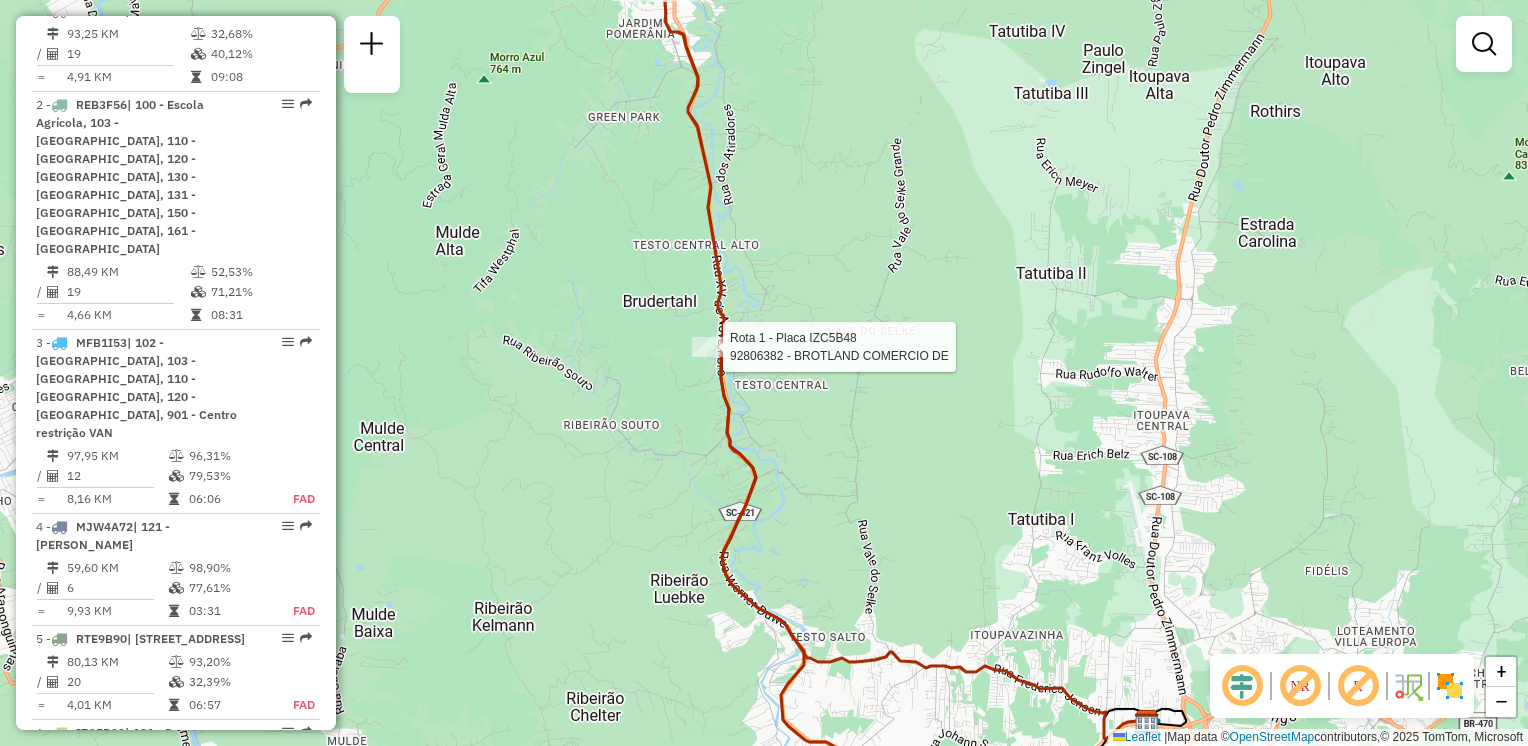 select on "**********" 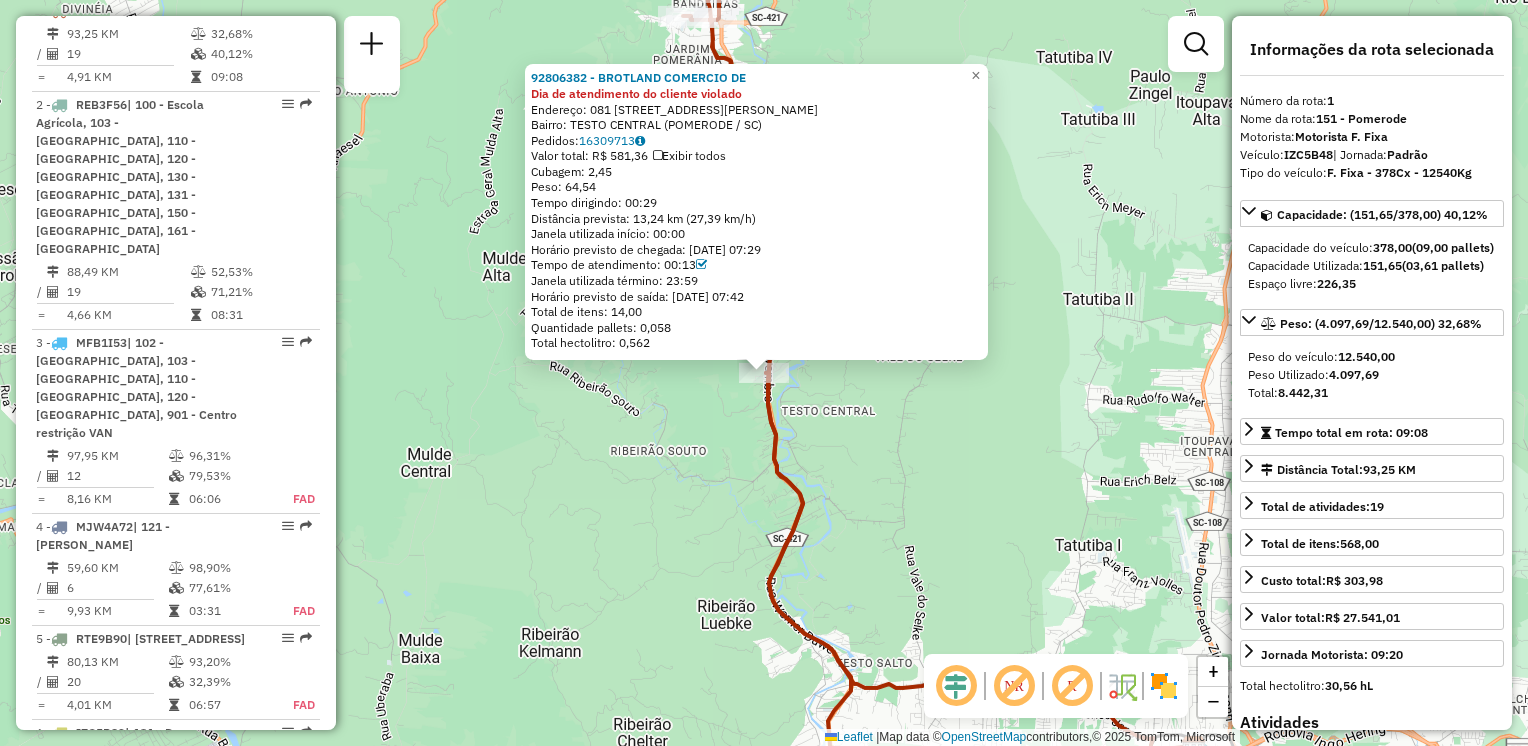 click on "92806382 - BROTLAND COMERCIO DE Dia de atendimento do cliente violado  Endereço: 081 RUA LEOPOLDO LIESENBERG       33   Bairro: TESTO CENTRAL (POMERODE / SC)   Pedidos:  16309713   Valor total: R$ 581,36   Exibir todos   Cubagem: 2,45  Peso: 64,54  Tempo dirigindo: 00:29   Distância prevista: 13,24 km (27,39 km/h)   Janela utilizada início: 00:00   Horário previsto de chegada: 16/07/2025 07:29   Tempo de atendimento: 00:13   Janela utilizada término: 23:59   Horário previsto de saída: 16/07/2025 07:42   Total de itens: 14,00   Quantidade pallets: 0,058   Total hectolitro: 0,562  × Janela de atendimento Grade de atendimento Capacidade Transportadoras Veículos Cliente Pedidos  Rotas Selecione os dias de semana para filtrar as janelas de atendimento  Seg   Ter   Qua   Qui   Sex   Sáb   Dom  Informe o período da janela de atendimento: De: Até:  Filtrar exatamente a janela do cliente  Considerar janela de atendimento padrão  Selecione os dias de semana para filtrar as grades de atendimento  Seg   Ter" 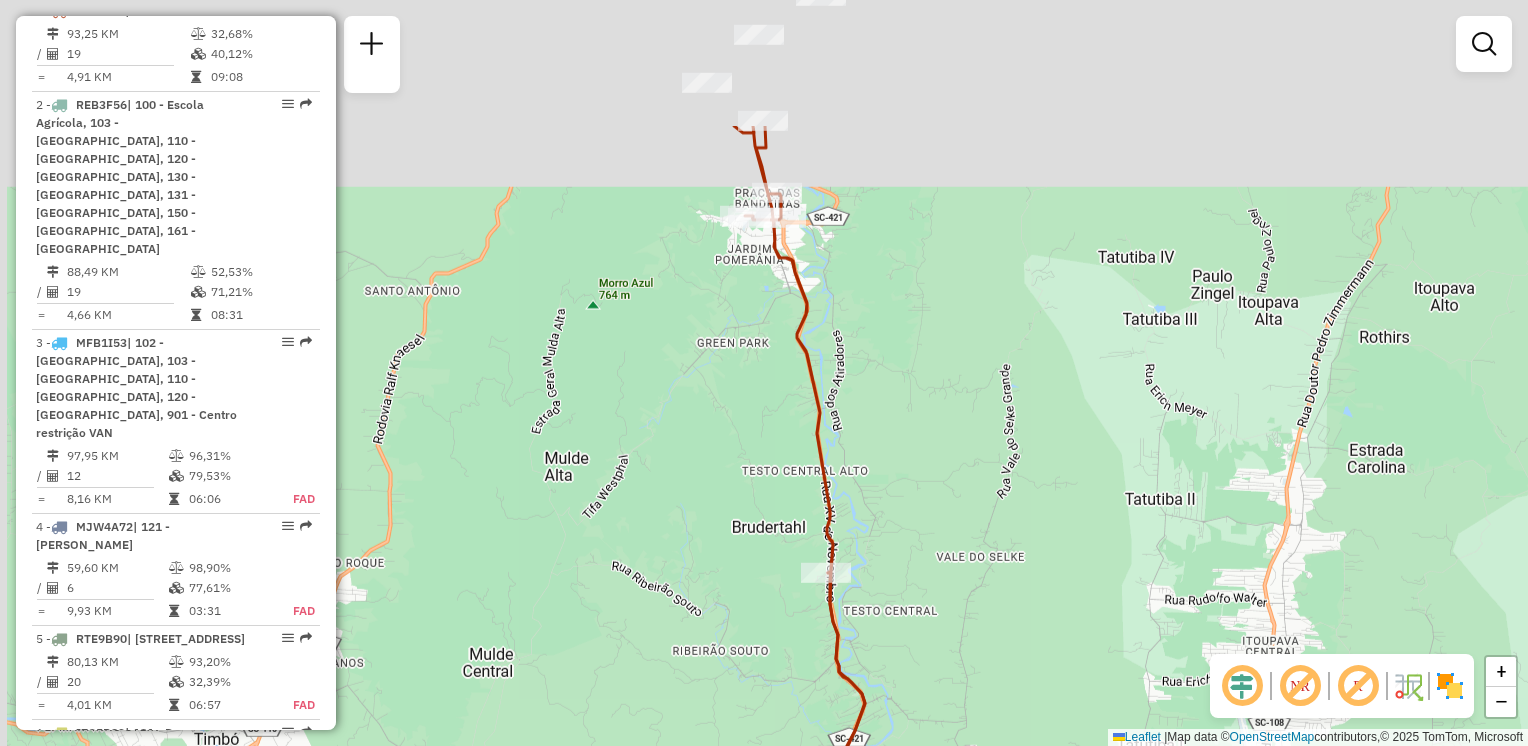 drag, startPoint x: 885, startPoint y: 354, endPoint x: 947, endPoint y: 554, distance: 209.38959 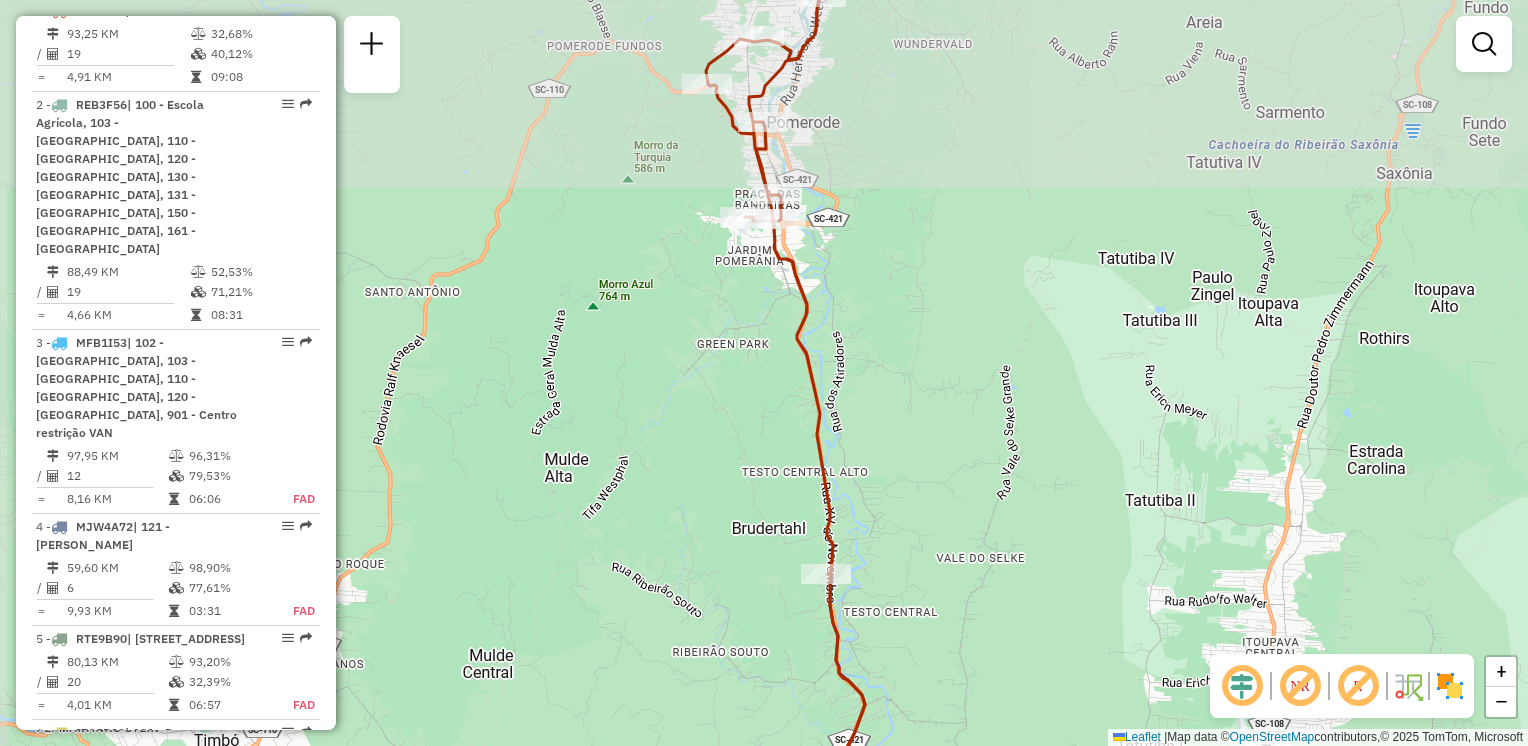 drag, startPoint x: 873, startPoint y: 283, endPoint x: 928, endPoint y: 446, distance: 172.02907 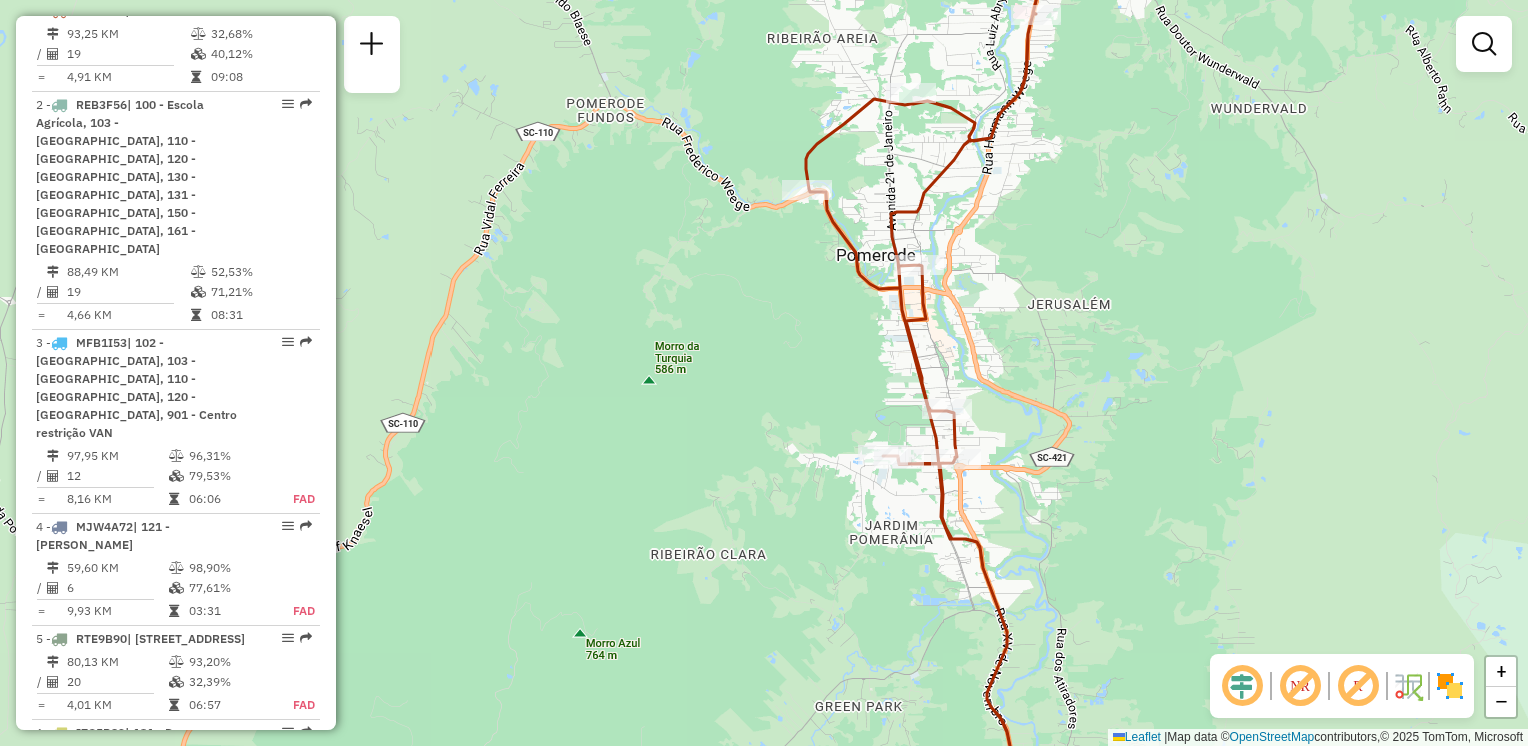 drag, startPoint x: 877, startPoint y: 313, endPoint x: 1049, endPoint y: 316, distance: 172.02615 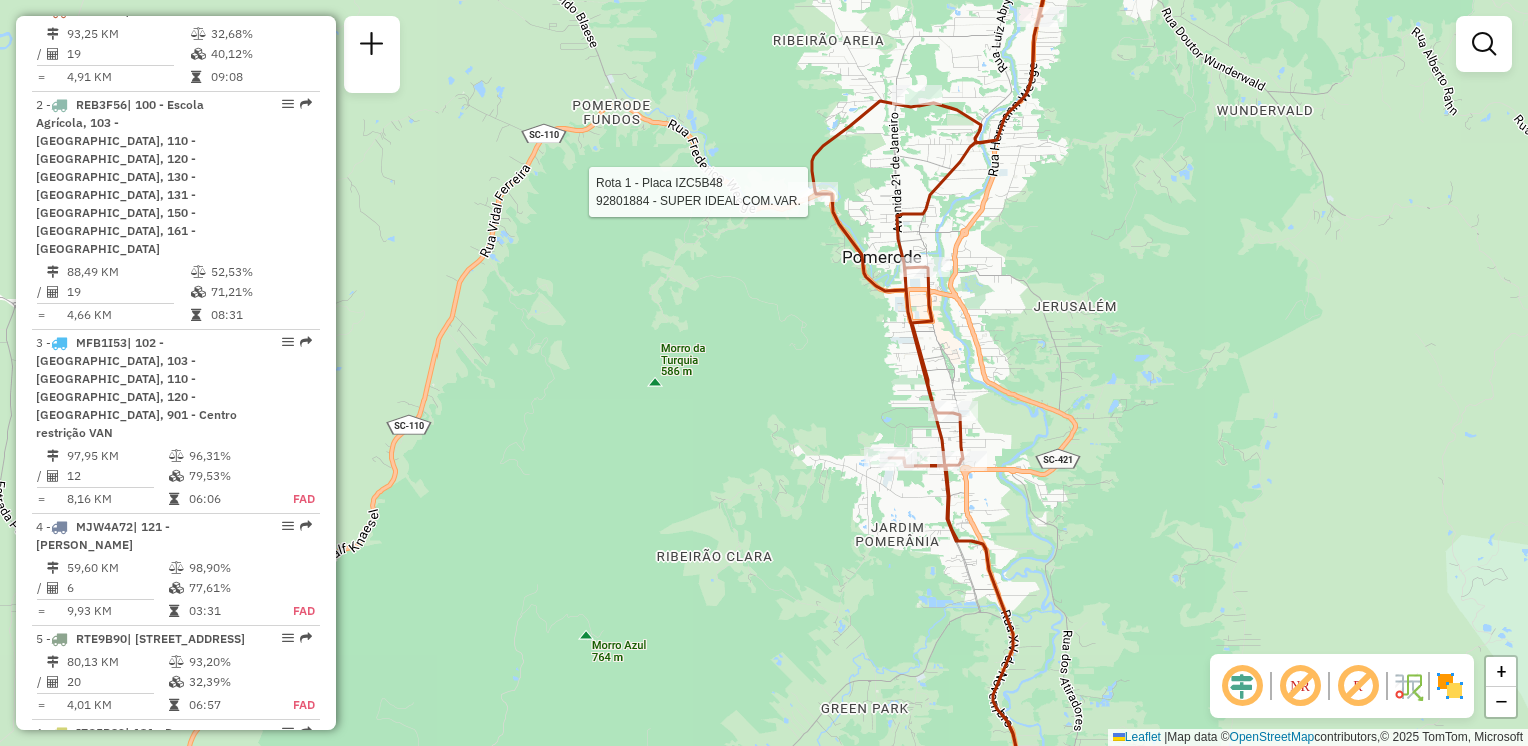 select on "**********" 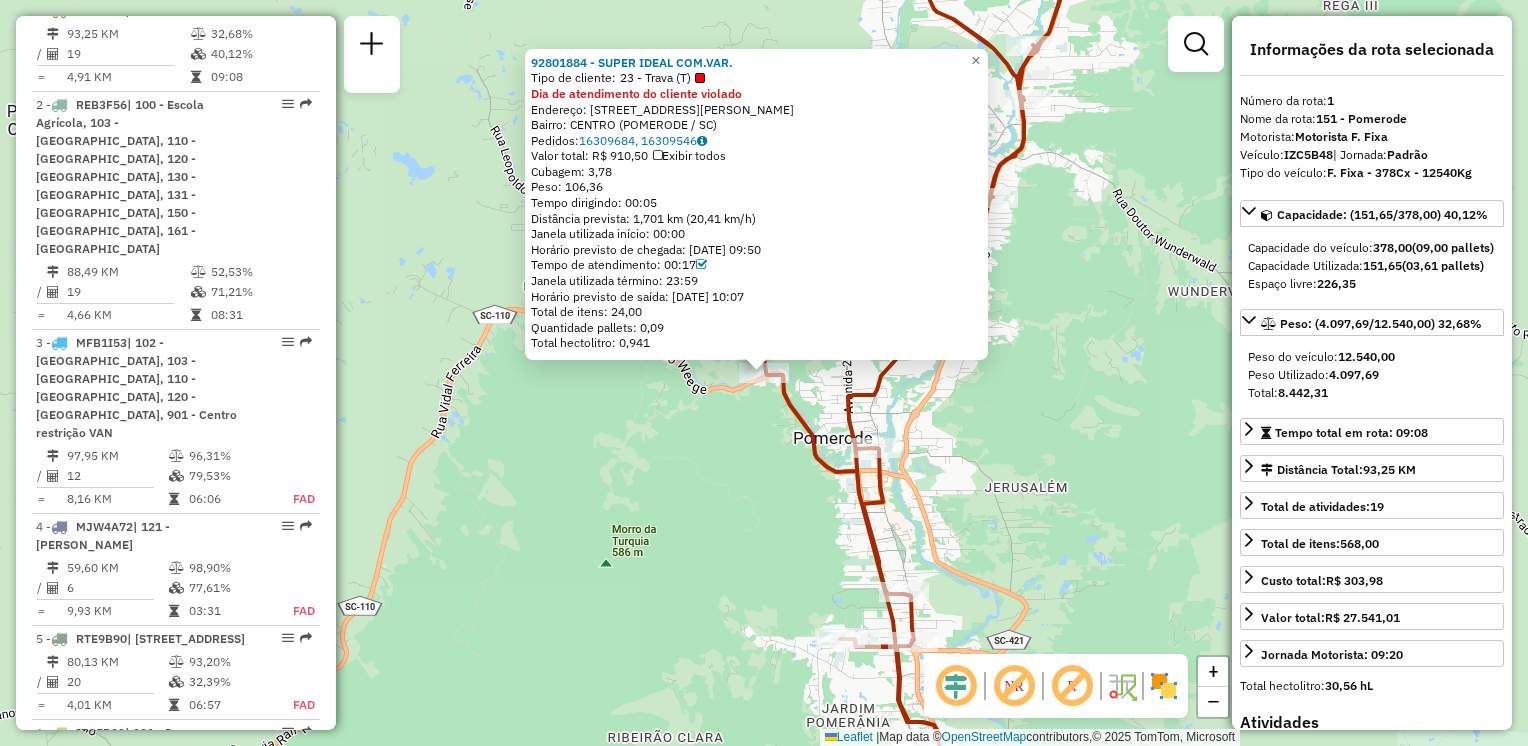 click on "Rota 1 - Placa IZC5B48  92801884 - SUPER IDEAL COM.VAR. 92801884 - SUPER IDEAL COM.VAR.  Tipo de cliente:   23 - Trava (T)  Dia de atendimento do cliente violado  Endereço: R   FREDERICO WEEGE               1334   Bairro: CENTRO (POMERODE / SC)   Pedidos:  16309684, 16309546   Valor total: R$ 910,50   Exibir todos   Cubagem: 3,78  Peso: 106,36  Tempo dirigindo: 00:05   Distância prevista: 1,701 km (20,41 km/h)   Janela utilizada início: 00:00   Horário previsto de chegada: 16/07/2025 09:50   Tempo de atendimento: 00:17   Janela utilizada término: 23:59   Horário previsto de saída: 16/07/2025 10:07   Total de itens: 24,00   Quantidade pallets: 0,09   Total hectolitro: 0,941  × Janela de atendimento Grade de atendimento Capacidade Transportadoras Veículos Cliente Pedidos  Rotas Selecione os dias de semana para filtrar as janelas de atendimento  Seg   Ter   Qua   Qui   Sex   Sáb   Dom  Informe o período da janela de atendimento: De: Até:  Filtrar exatamente a janela do cliente  Seg   Ter   Qua   Qui" 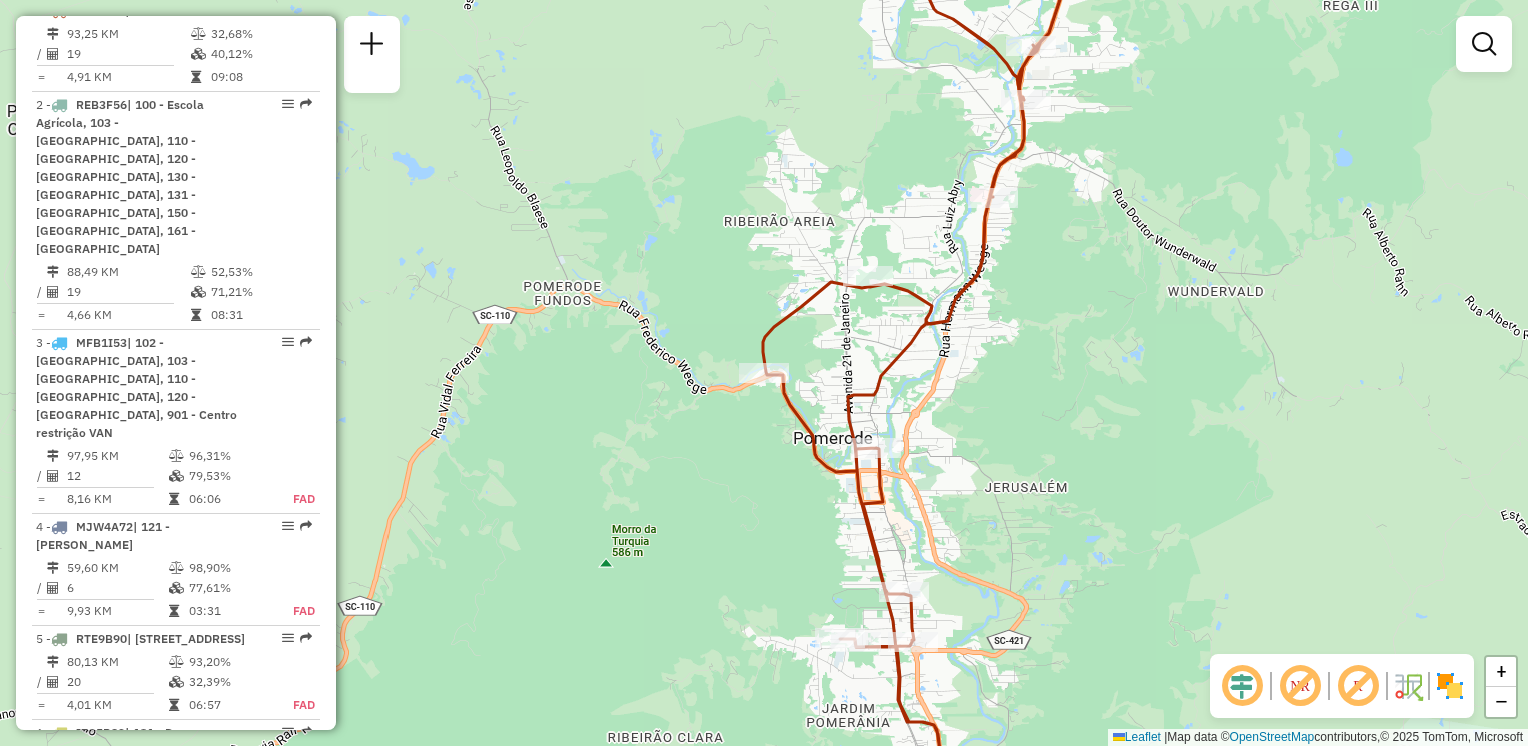 drag, startPoint x: 984, startPoint y: 434, endPoint x: 991, endPoint y: 343, distance: 91.26884 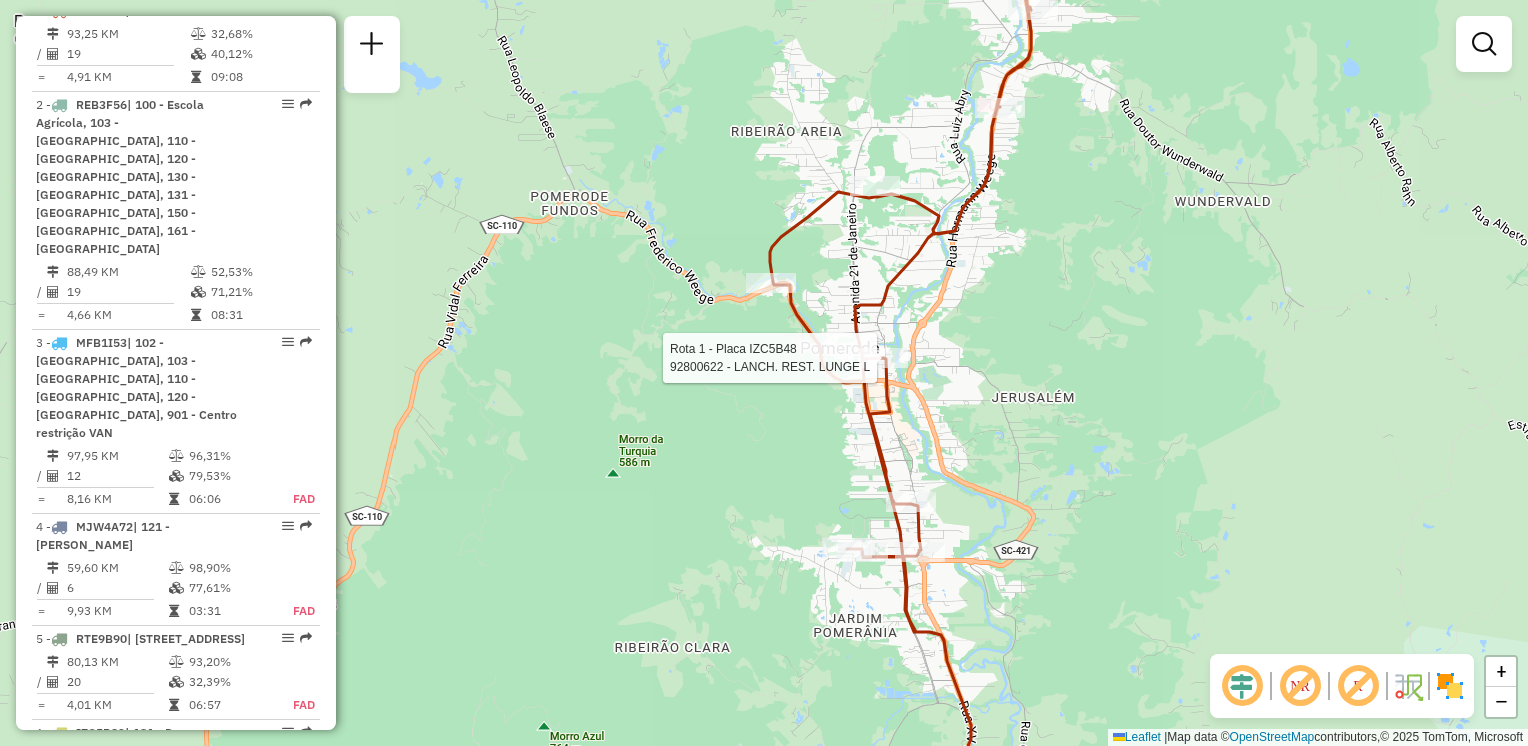 select on "**********" 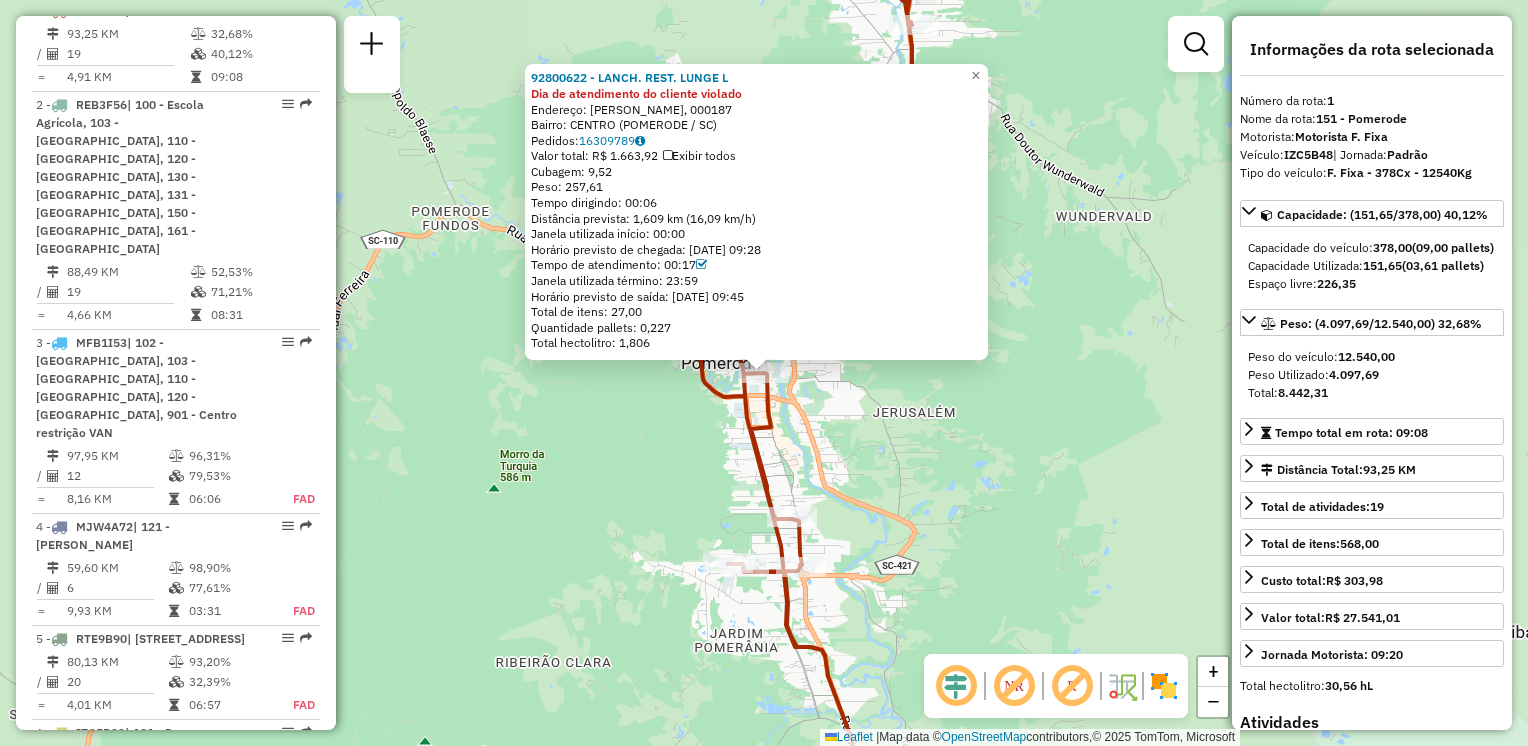 click on "92800622 - LANCH. REST. LUNGE L Dia de atendimento do cliente violado  Endereço: R   LUIZ ABRY,                    000187   Bairro: CENTRO (POMERODE / SC)   Pedidos:  16309789   Valor total: R$ 1.663,92   Exibir todos   Cubagem: 9,52  Peso: 257,61  Tempo dirigindo: 00:06   Distância prevista: 1,609 km (16,09 km/h)   Janela utilizada início: 00:00   Horário previsto de chegada: 16/07/2025 09:28   Tempo de atendimento: 00:17   Janela utilizada término: 23:59   Horário previsto de saída: 16/07/2025 09:45   Total de itens: 27,00   Quantidade pallets: 0,227   Total hectolitro: 1,806  × Janela de atendimento Grade de atendimento Capacidade Transportadoras Veículos Cliente Pedidos  Rotas Selecione os dias de semana para filtrar as janelas de atendimento  Seg   Ter   Qua   Qui   Sex   Sáb   Dom  Informe o período da janela de atendimento: De: Até:  Filtrar exatamente a janela do cliente  Considerar janela de atendimento padrão  Selecione os dias de semana para filtrar as grades de atendimento  Seg   Ter" 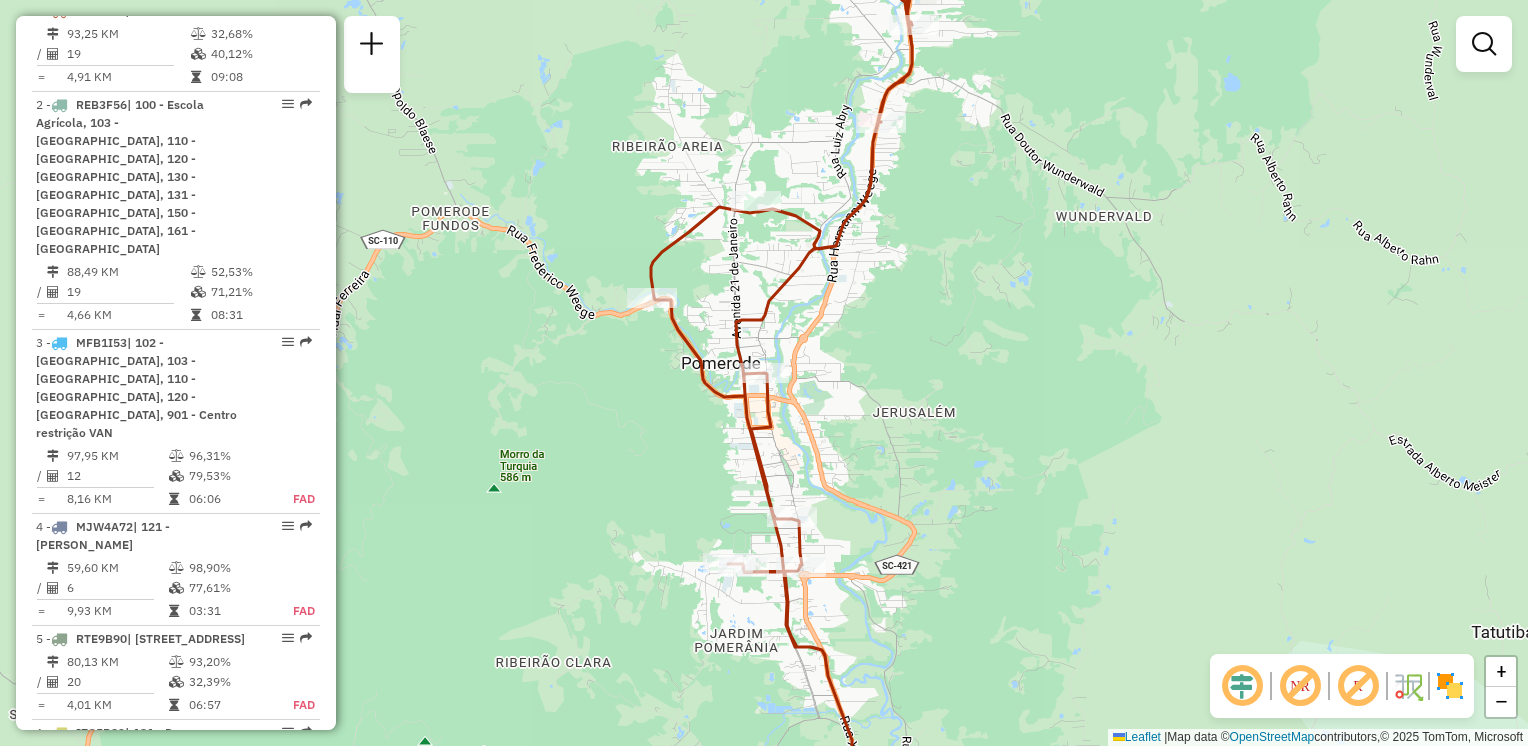 drag, startPoint x: 960, startPoint y: 385, endPoint x: 979, endPoint y: 428, distance: 47.010635 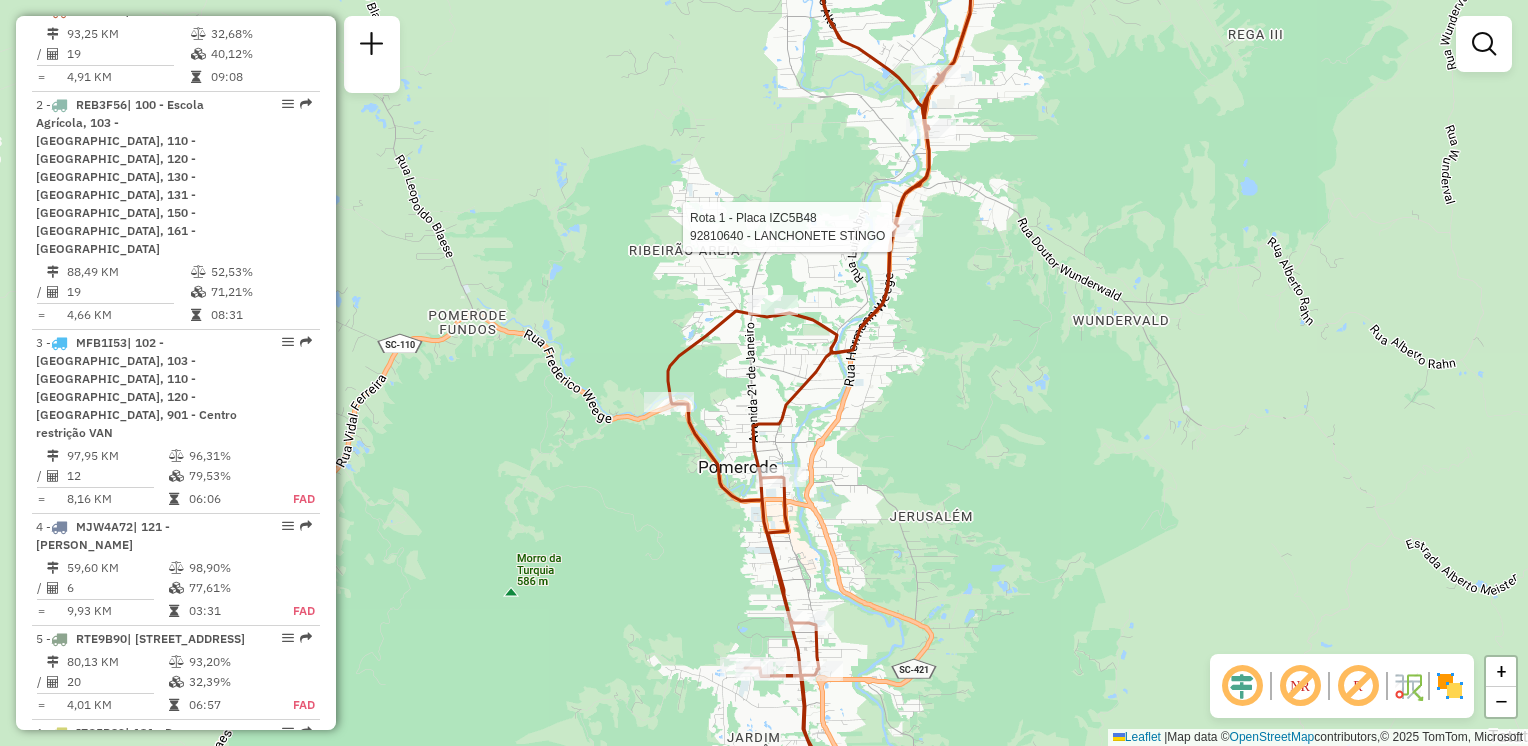 select on "**********" 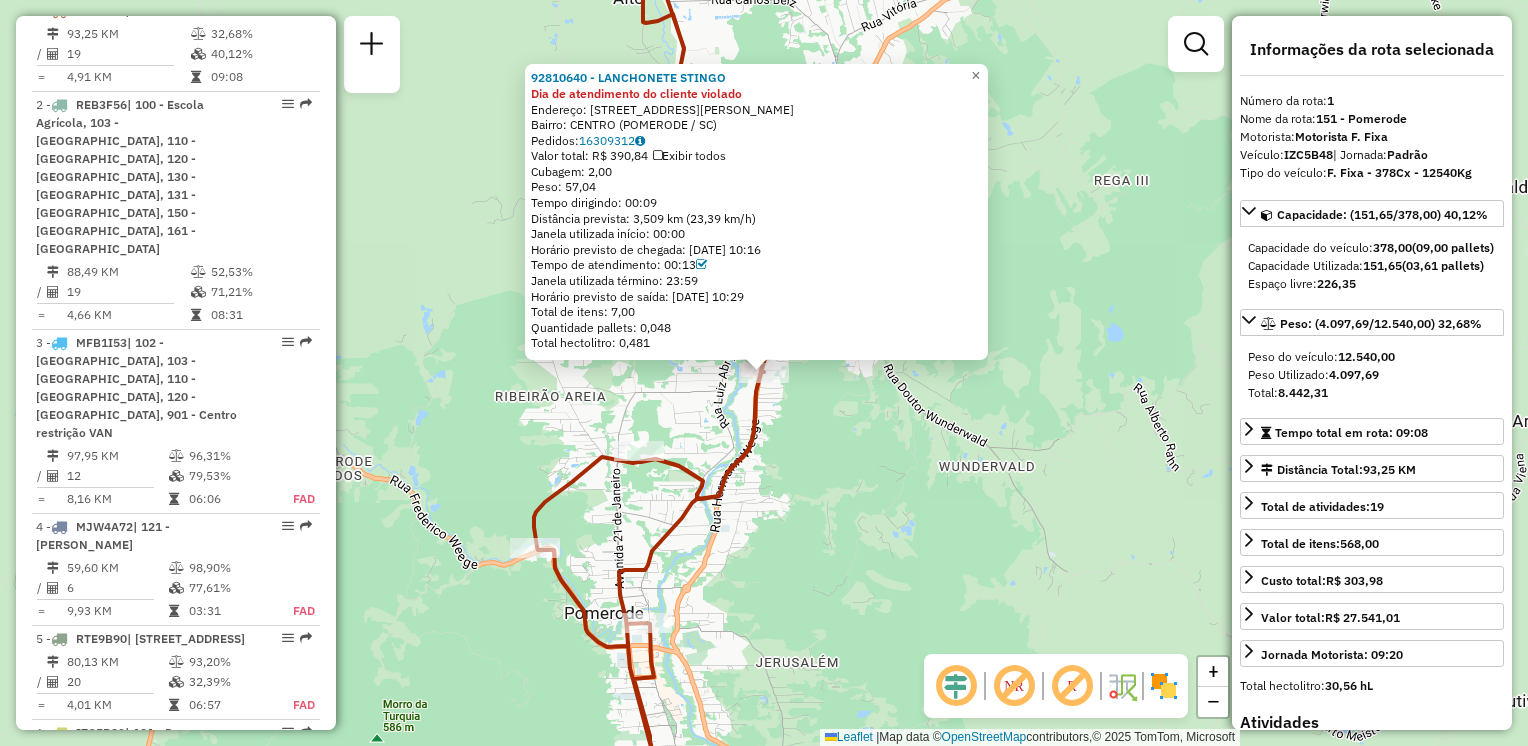 click on "92810640 - LANCHONETE  STINGO Dia de atendimento do cliente violado  Endereço:  Rua Herman weege 2720   Bairro: CENTRO (POMERODE / SC)   Pedidos:  16309312   Valor total: R$ 390,84   Exibir todos   Cubagem: 2,00  Peso: 57,04  Tempo dirigindo: 00:09   Distância prevista: 3,509 km (23,39 km/h)   Janela utilizada início: 00:00   Horário previsto de chegada: 16/07/2025 10:16   Tempo de atendimento: 00:13   Janela utilizada término: 23:59   Horário previsto de saída: 16/07/2025 10:29   Total de itens: 7,00   Quantidade pallets: 0,048   Total hectolitro: 0,481  × Janela de atendimento Grade de atendimento Capacidade Transportadoras Veículos Cliente Pedidos  Rotas Selecione os dias de semana para filtrar as janelas de atendimento  Seg   Ter   Qua   Qui   Sex   Sáb   Dom  Informe o período da janela de atendimento: De: Até:  Filtrar exatamente a janela do cliente  Considerar janela de atendimento padrão  Selecione os dias de semana para filtrar as grades de atendimento  Seg   Ter   Qua   Qui   Sex   Dom" 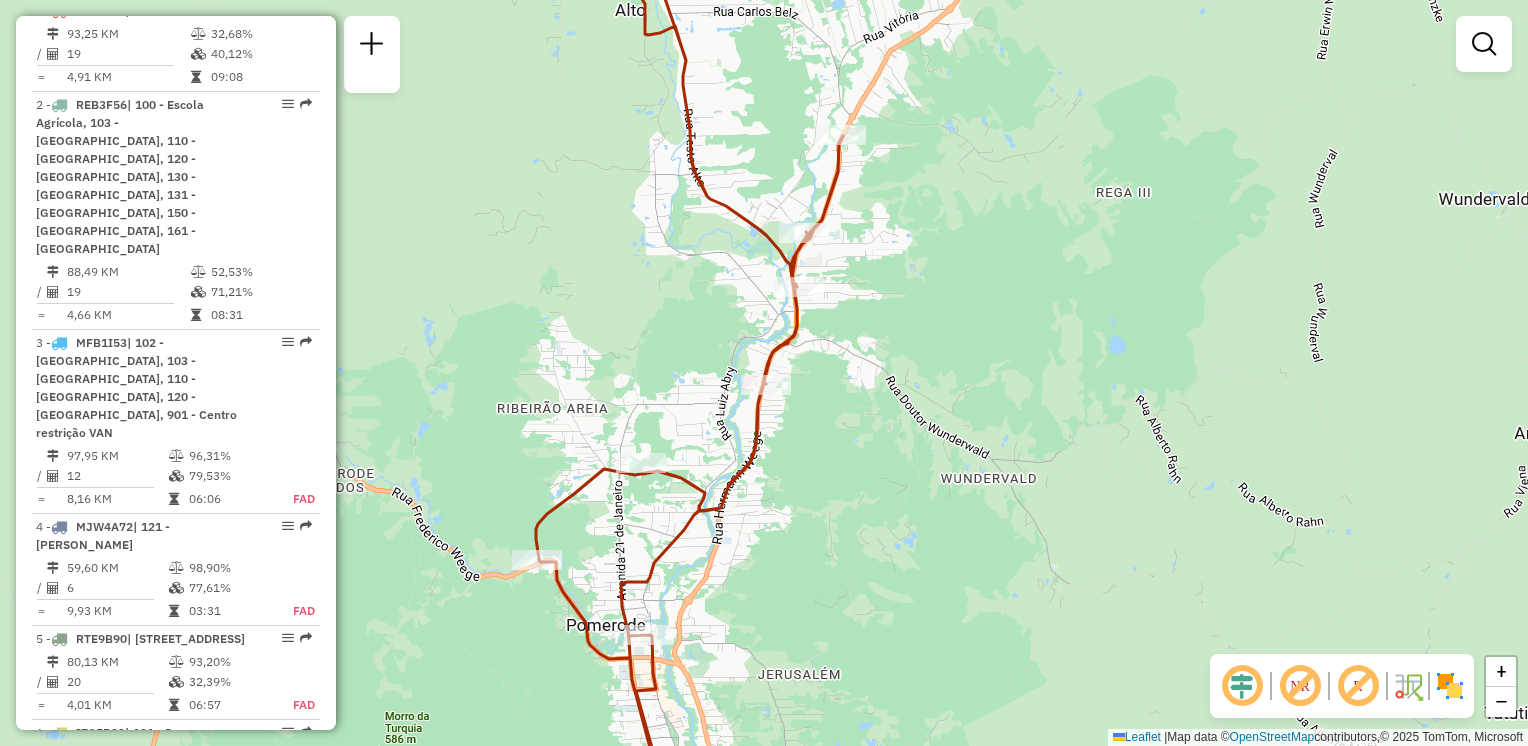 drag, startPoint x: 1010, startPoint y: 362, endPoint x: 1021, endPoint y: 415, distance: 54.129475 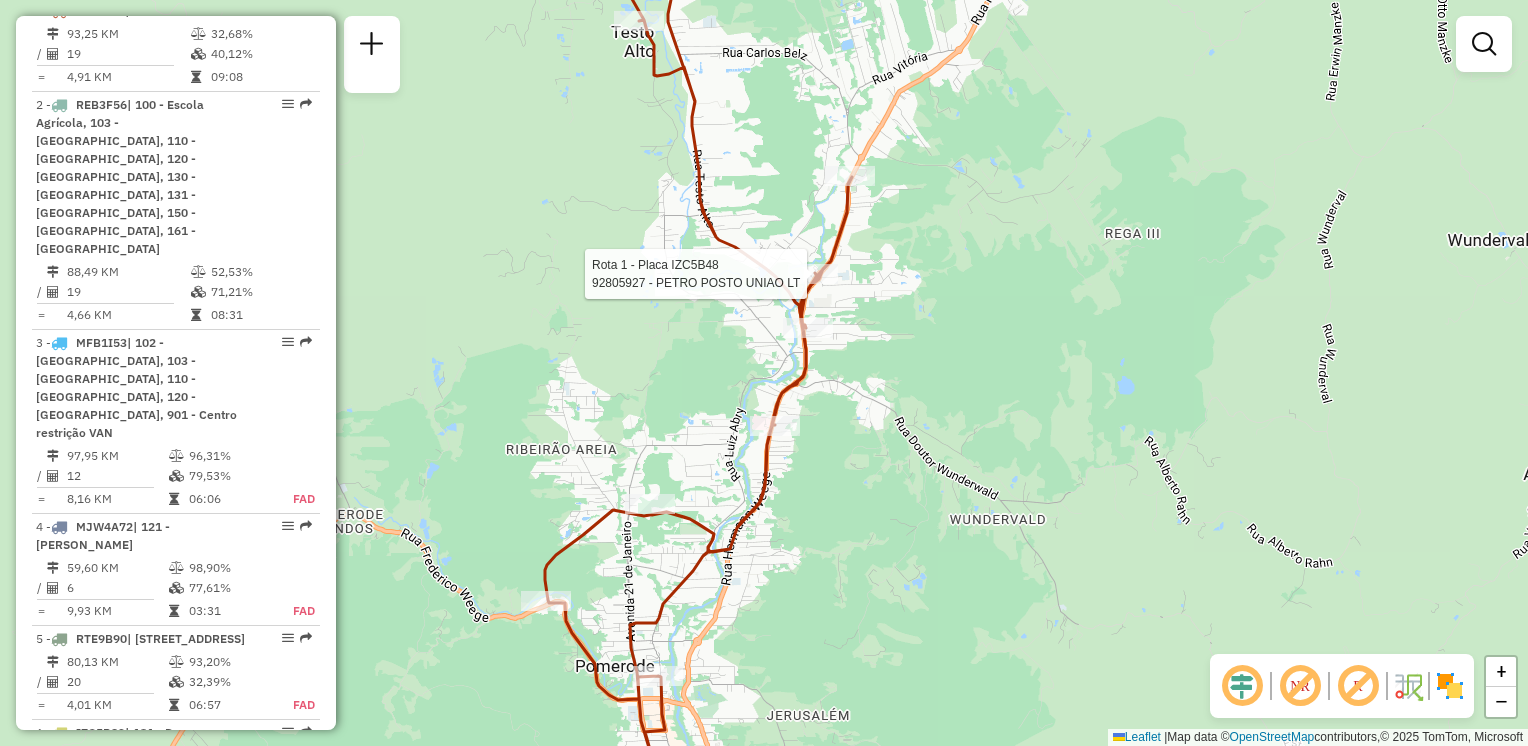 select on "**********" 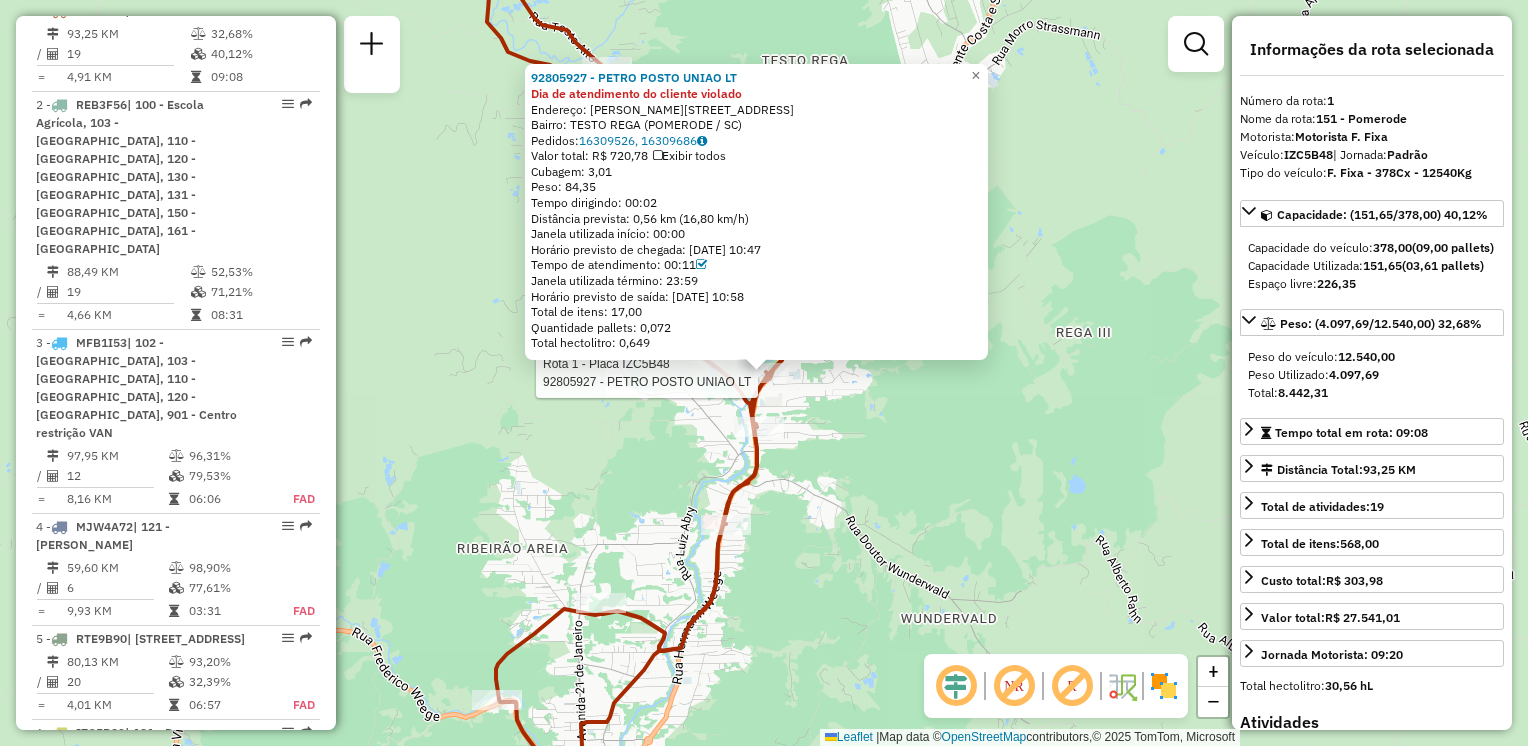 click on "Rota 1 - Placa IZC5B48  92805927 - PETRO POSTO UNIAO LT 92805927 - PETRO POSTO UNIAO LT Dia de atendimento do cliente violado  Endereço: R   PRES COSTA E SILVA            955   Bairro: TESTO REGA (POMERODE / SC)   Pedidos:  16309526, 16309686   Valor total: R$ 720,78   Exibir todos   Cubagem: 3,01  Peso: 84,35  Tempo dirigindo: 00:02   Distância prevista: 0,56 km (16,80 km/h)   Janela utilizada início: 00:00   Horário previsto de chegada: 16/07/2025 10:47   Tempo de atendimento: 00:11   Janela utilizada término: 23:59   Horário previsto de saída: 16/07/2025 10:58   Total de itens: 17,00   Quantidade pallets: 0,072   Total hectolitro: 0,649  × Janela de atendimento Grade de atendimento Capacidade Transportadoras Veículos Cliente Pedidos  Rotas Selecione os dias de semana para filtrar as janelas de atendimento  Seg   Ter   Qua   Qui   Sex   Sáb   Dom  Informe o período da janela de atendimento: De: Até:  Filtrar exatamente a janela do cliente  Considerar janela de atendimento padrão   Seg   Ter  +" 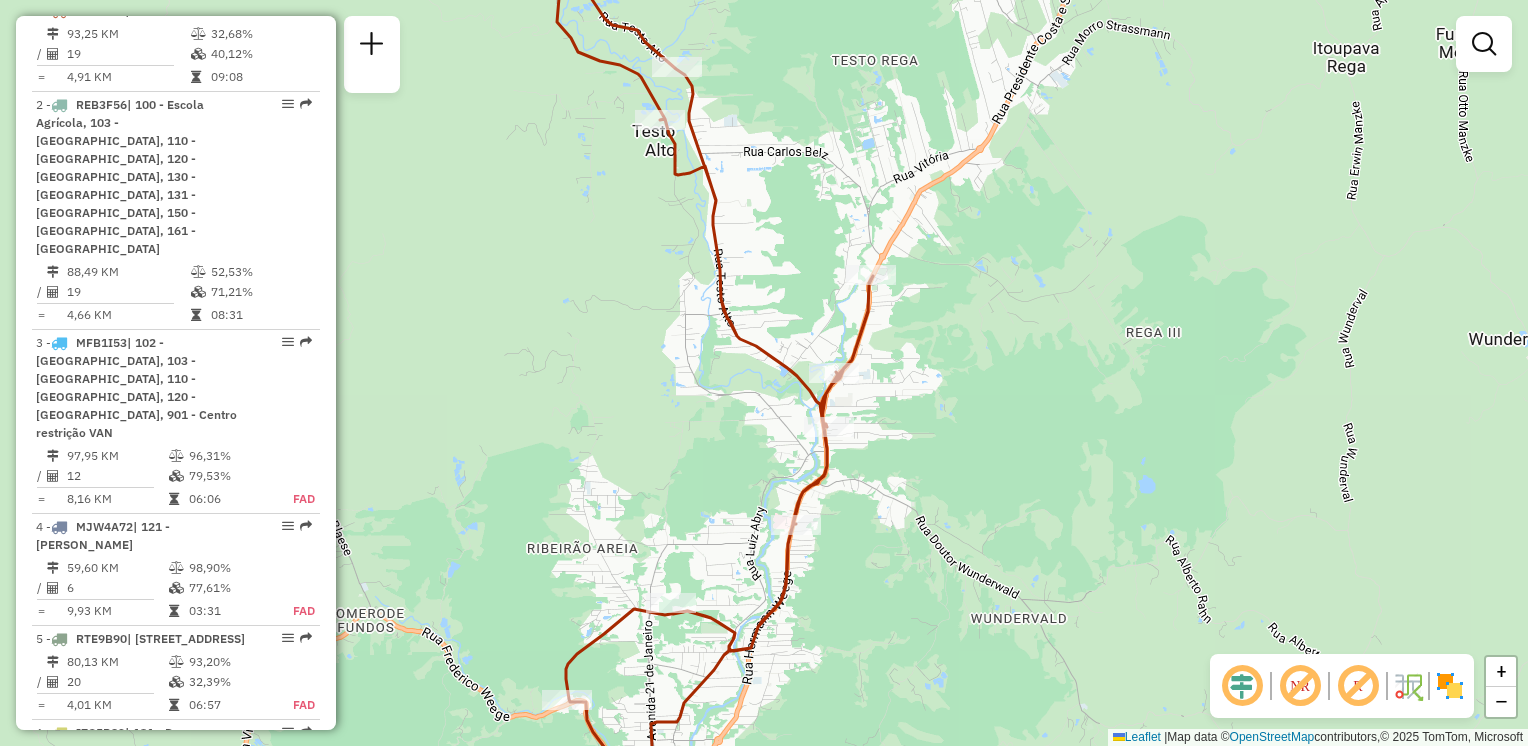 click on "Janela de atendimento Grade de atendimento Capacidade Transportadoras Veículos Cliente Pedidos  Rotas Selecione os dias de semana para filtrar as janelas de atendimento  Seg   Ter   Qua   Qui   Sex   Sáb   Dom  Informe o período da janela de atendimento: De: Até:  Filtrar exatamente a janela do cliente  Considerar janela de atendimento padrão  Selecione os dias de semana para filtrar as grades de atendimento  Seg   Ter   Qua   Qui   Sex   Sáb   Dom   Considerar clientes sem dia de atendimento cadastrado  Clientes fora do dia de atendimento selecionado Filtrar as atividades entre os valores definidos abaixo:  Peso mínimo:   Peso máximo:   Cubagem mínima:   Cubagem máxima:   De:   Até:  Filtrar as atividades entre o tempo de atendimento definido abaixo:  De:   Até:   Considerar capacidade total dos clientes não roteirizados Transportadora: Selecione um ou mais itens Tipo de veículo: Selecione um ou mais itens Veículo: Selecione um ou mais itens Motorista: Selecione um ou mais itens Nome: Rótulo:" 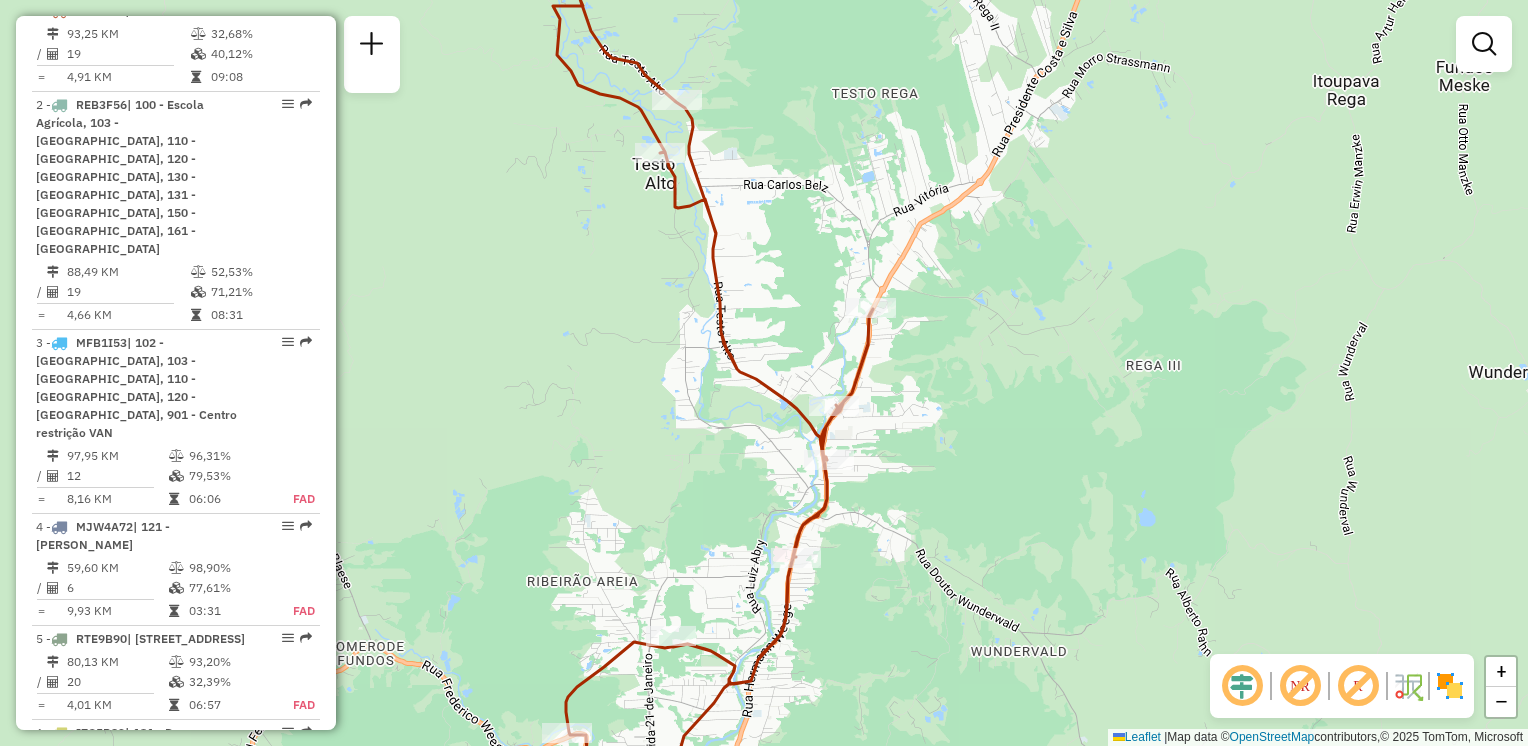 drag, startPoint x: 612, startPoint y: 298, endPoint x: 621, endPoint y: 414, distance: 116.34862 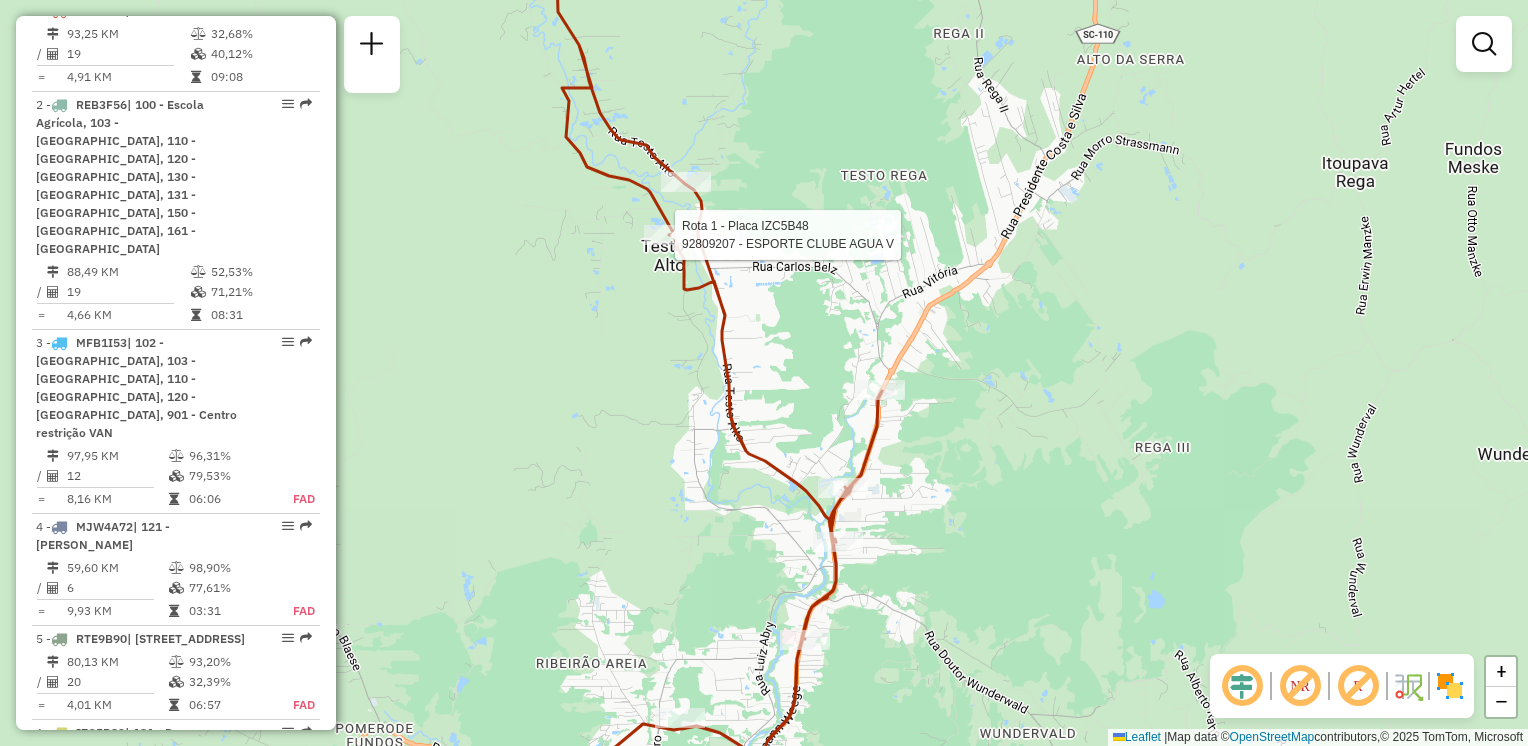 select on "**********" 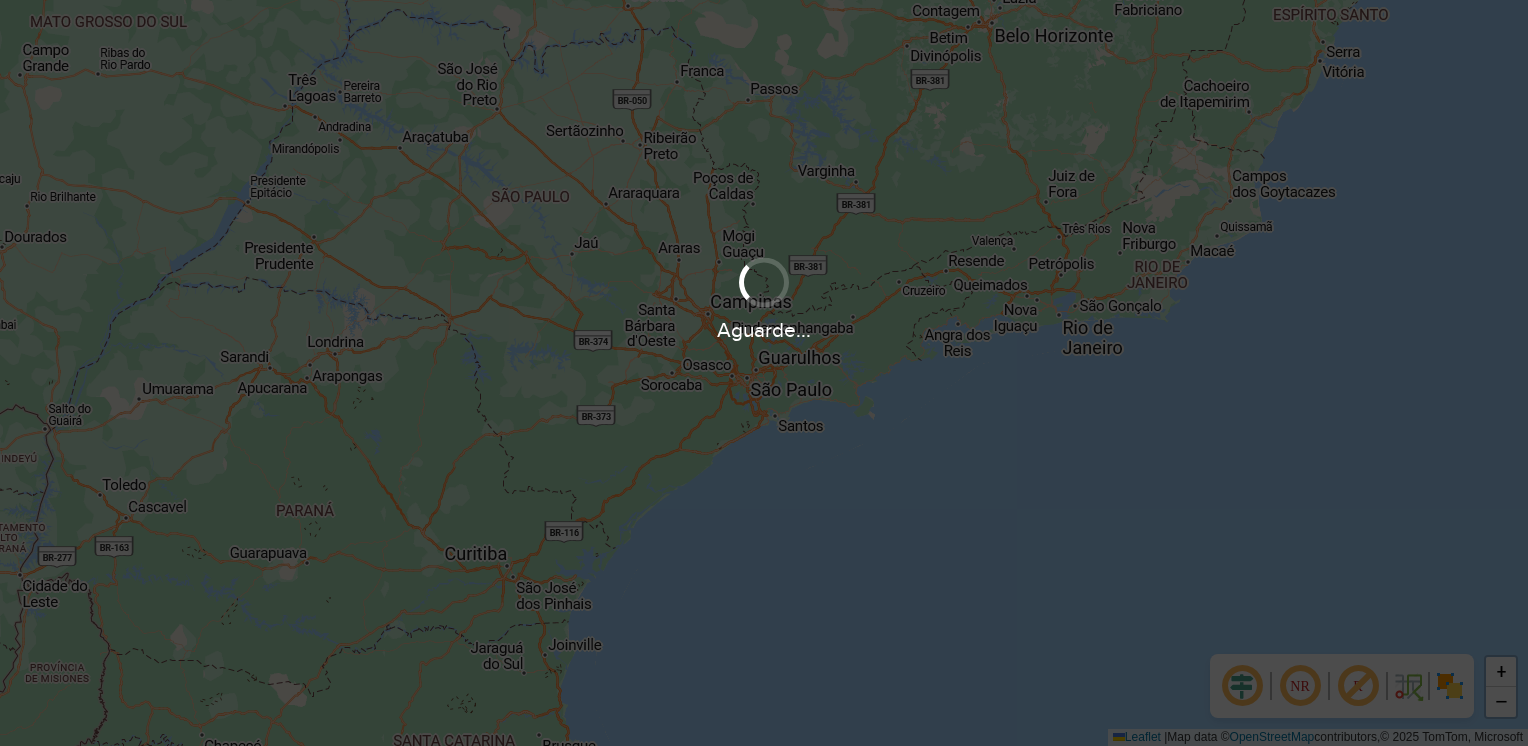 scroll, scrollTop: 0, scrollLeft: 0, axis: both 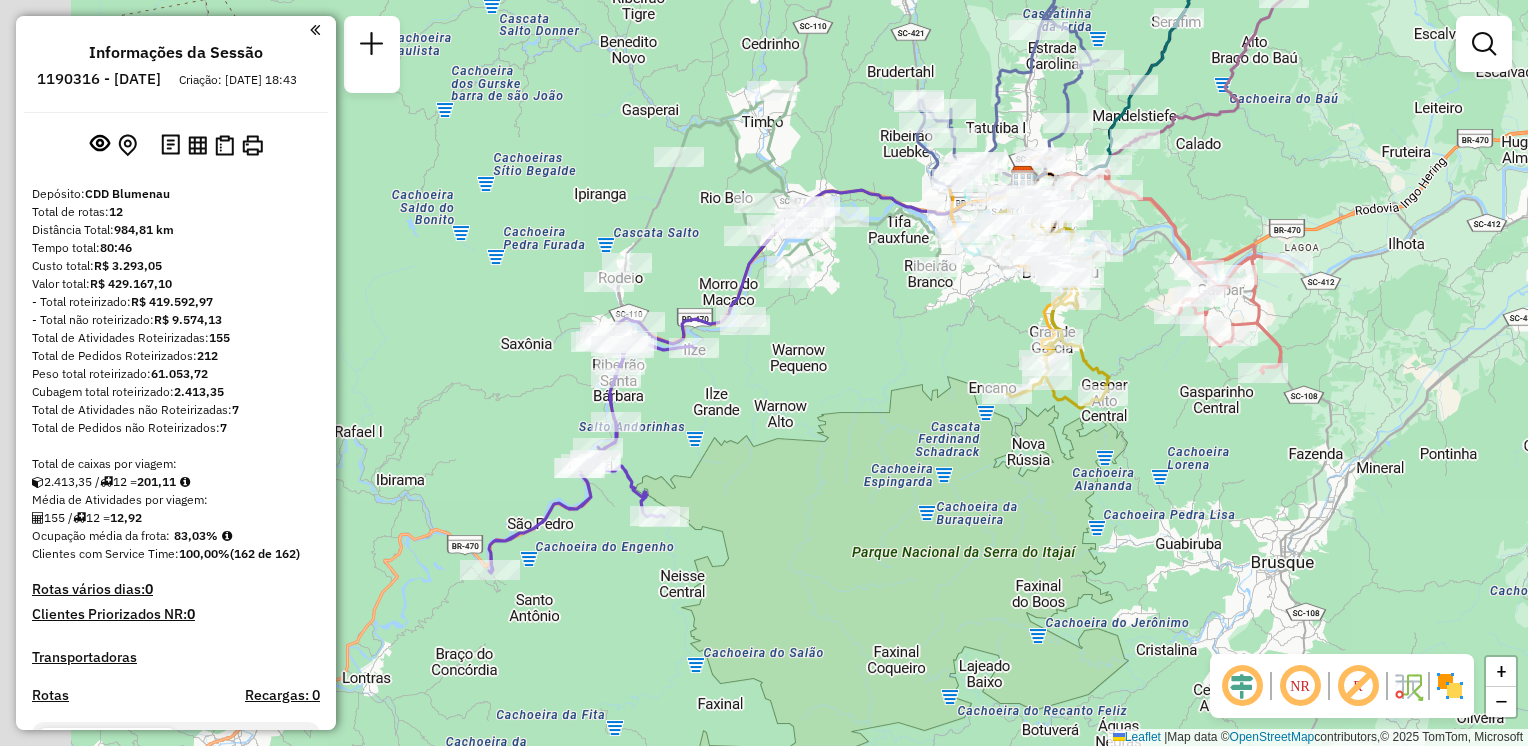 drag, startPoint x: 664, startPoint y: 522, endPoint x: 827, endPoint y: 478, distance: 168.83424 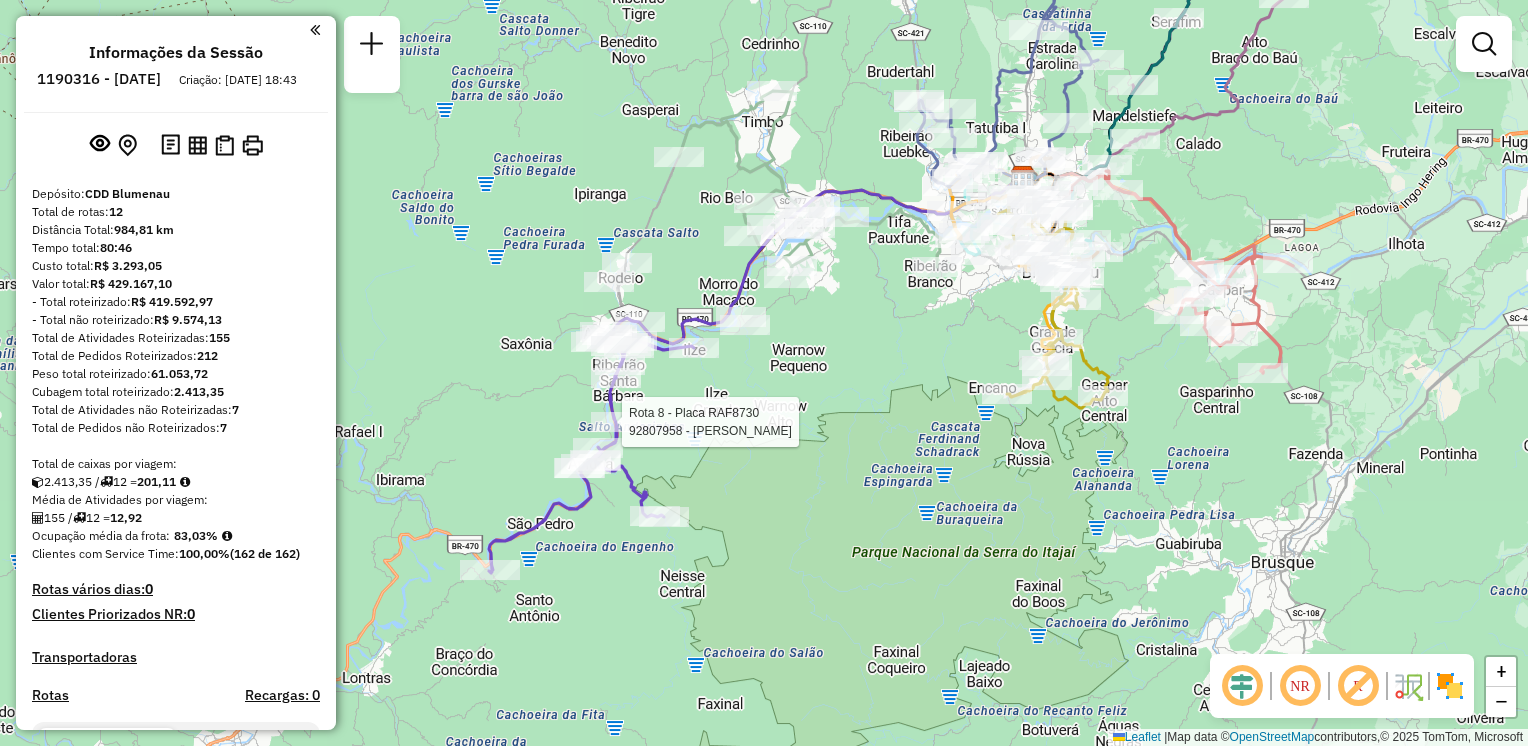select on "**********" 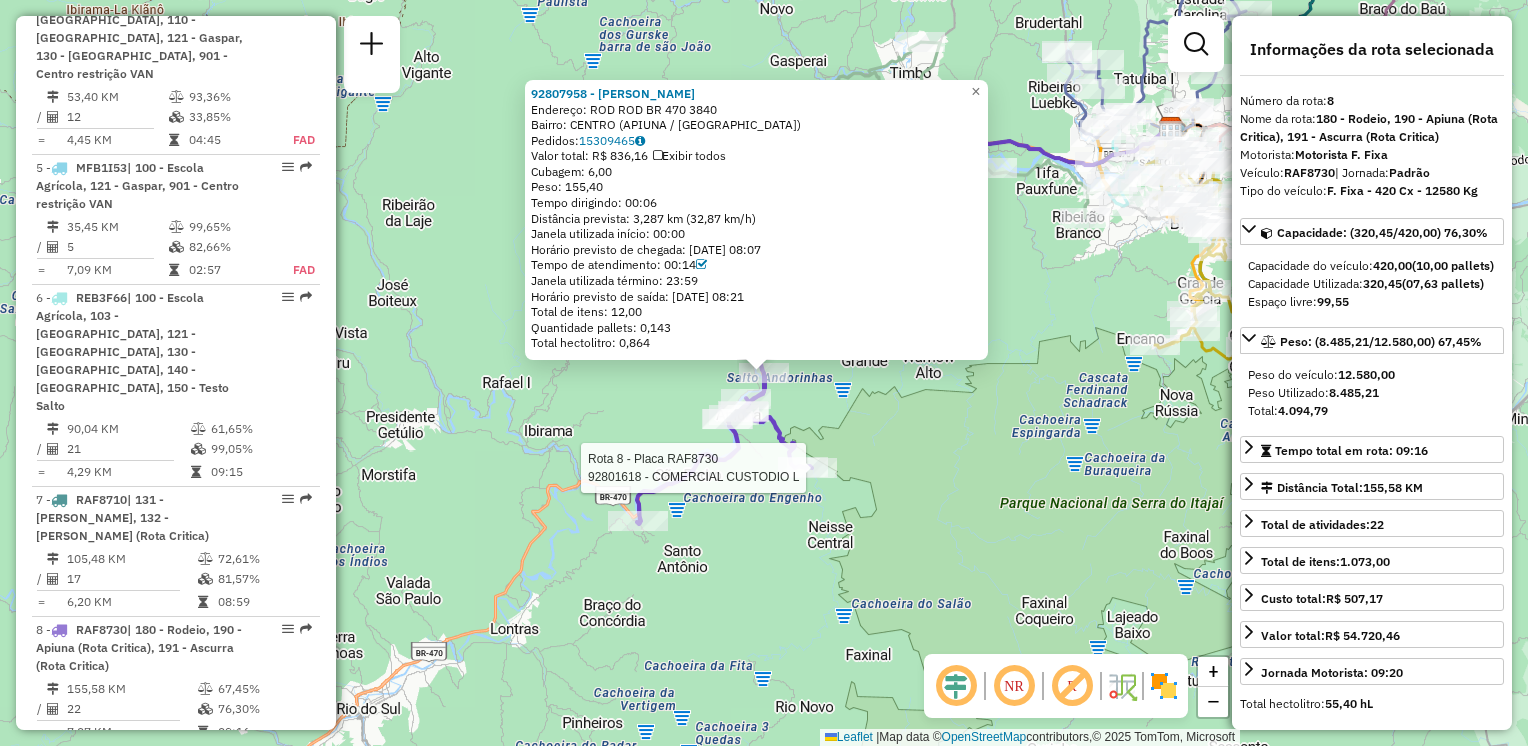 scroll, scrollTop: 1643, scrollLeft: 0, axis: vertical 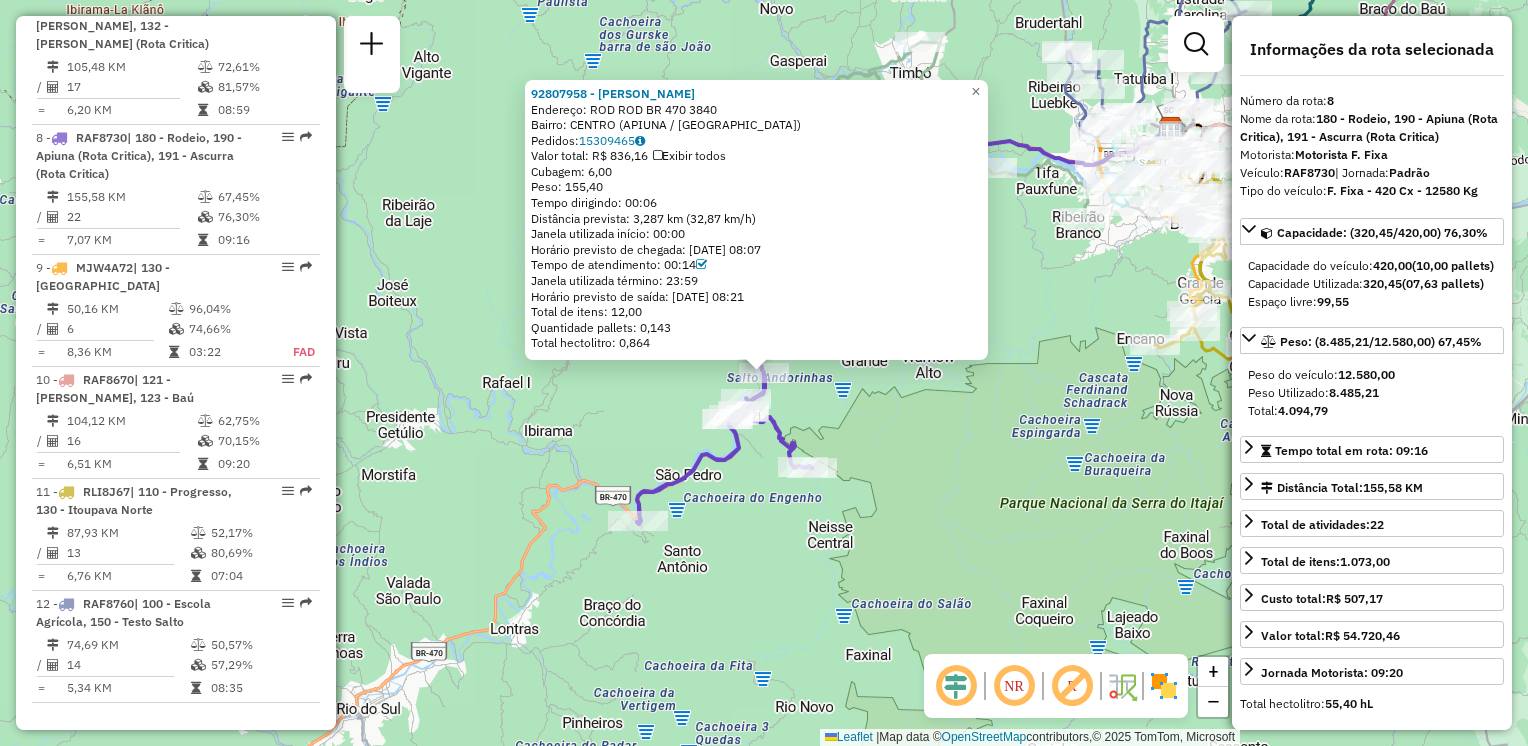 click on "92807958 - ROBERTO CLAUDIO FAVE  Endereço: ROD ROD BR 470                    3840   Bairro: CENTRO (APIUNA / SC)   Pedidos:  15309465   Valor total: R$ 836,16   Exibir todos   Cubagem: 6,00  Peso: 155,40  Tempo dirigindo: 00:06   Distância prevista: 3,287 km (32,87 km/h)   Janela utilizada início: 00:00   Horário previsto de chegada: 15/07/2025 08:07   Tempo de atendimento: 00:14   Janela utilizada término: 23:59   Horário previsto de saída: 15/07/2025 08:21   Total de itens: 12,00   Quantidade pallets: 0,143   Total hectolitro: 0,864  × Janela de atendimento Grade de atendimento Capacidade Transportadoras Veículos Cliente Pedidos  Rotas Selecione os dias de semana para filtrar as janelas de atendimento  Seg   Ter   Qua   Qui   Sex   Sáb   Dom  Informe o período da janela de atendimento: De: Até:  Filtrar exatamente a janela do cliente  Considerar janela de atendimento padrão  Selecione os dias de semana para filtrar as grades de atendimento  Seg   Ter   Qua   Qui   Sex   Sáb   Dom   De:   De:" 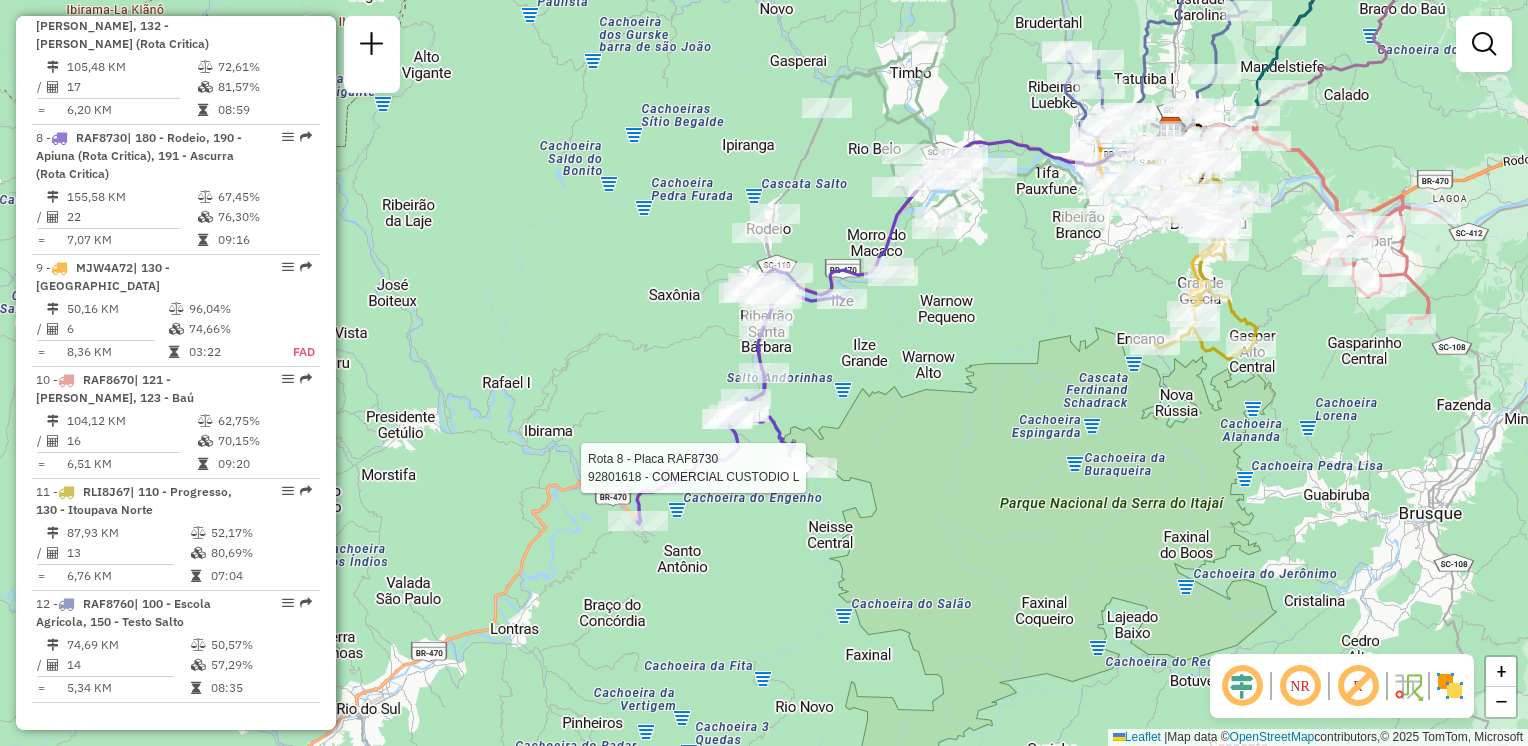 select on "**********" 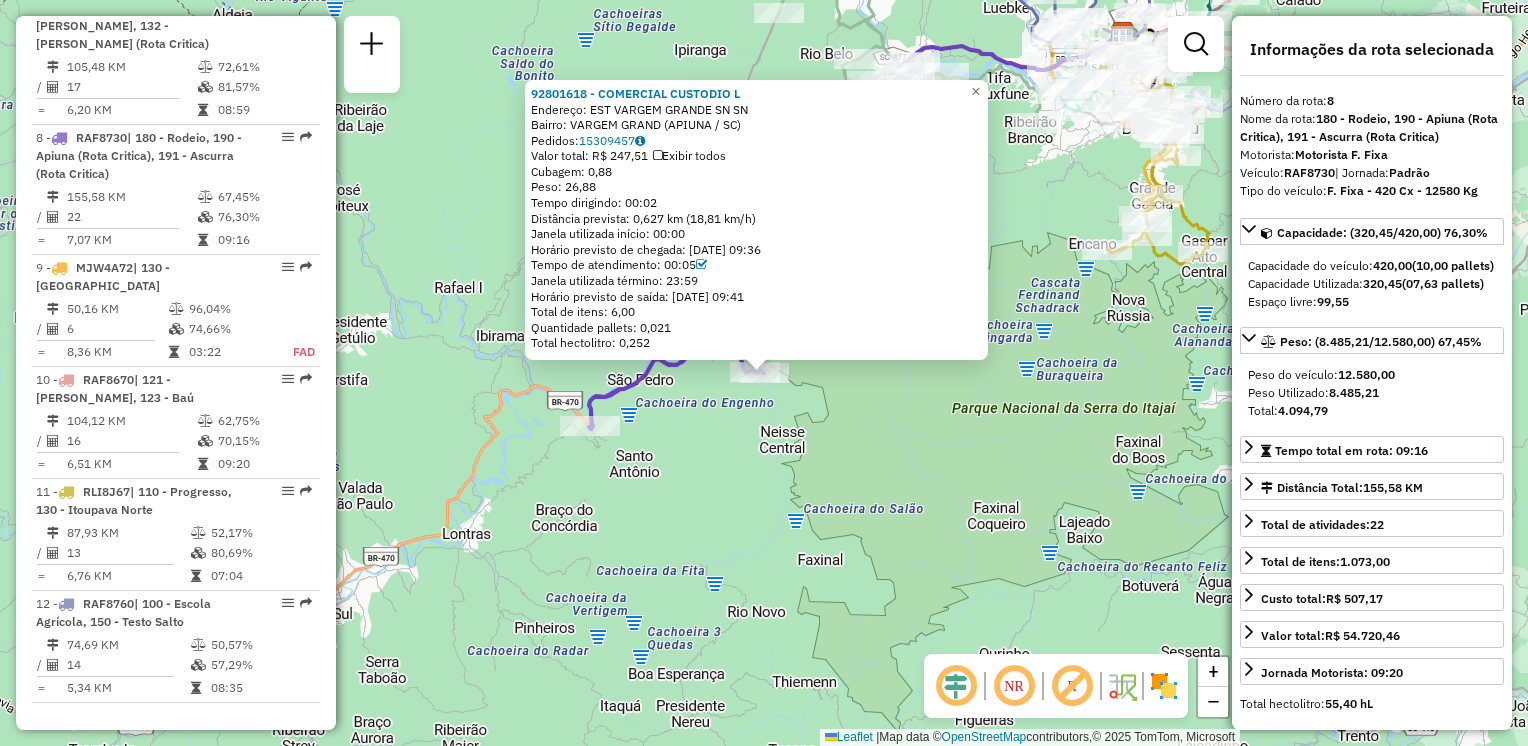 click on "Espaço livre:   99,55" at bounding box center (1372, 302) 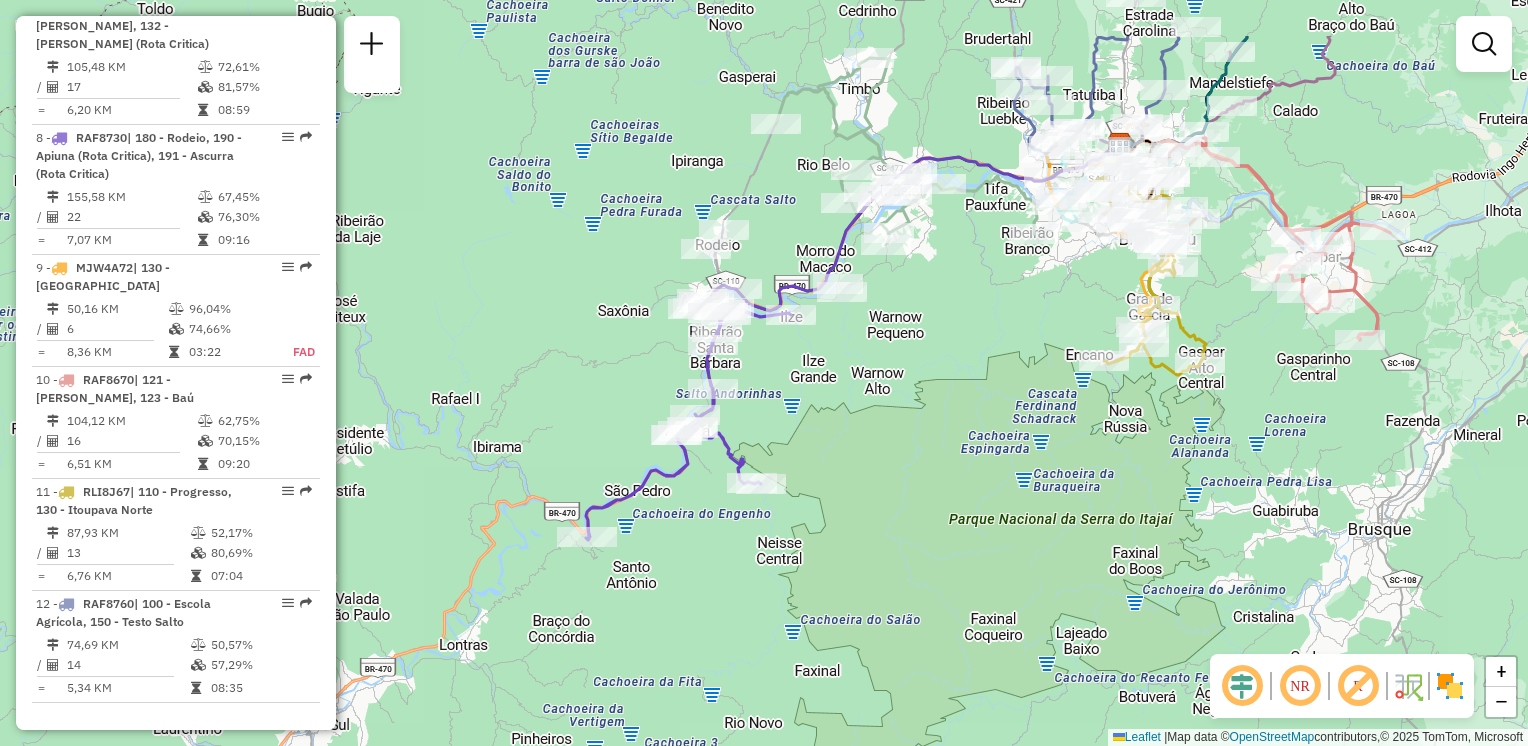 drag, startPoint x: 820, startPoint y: 315, endPoint x: 817, endPoint y: 426, distance: 111.040535 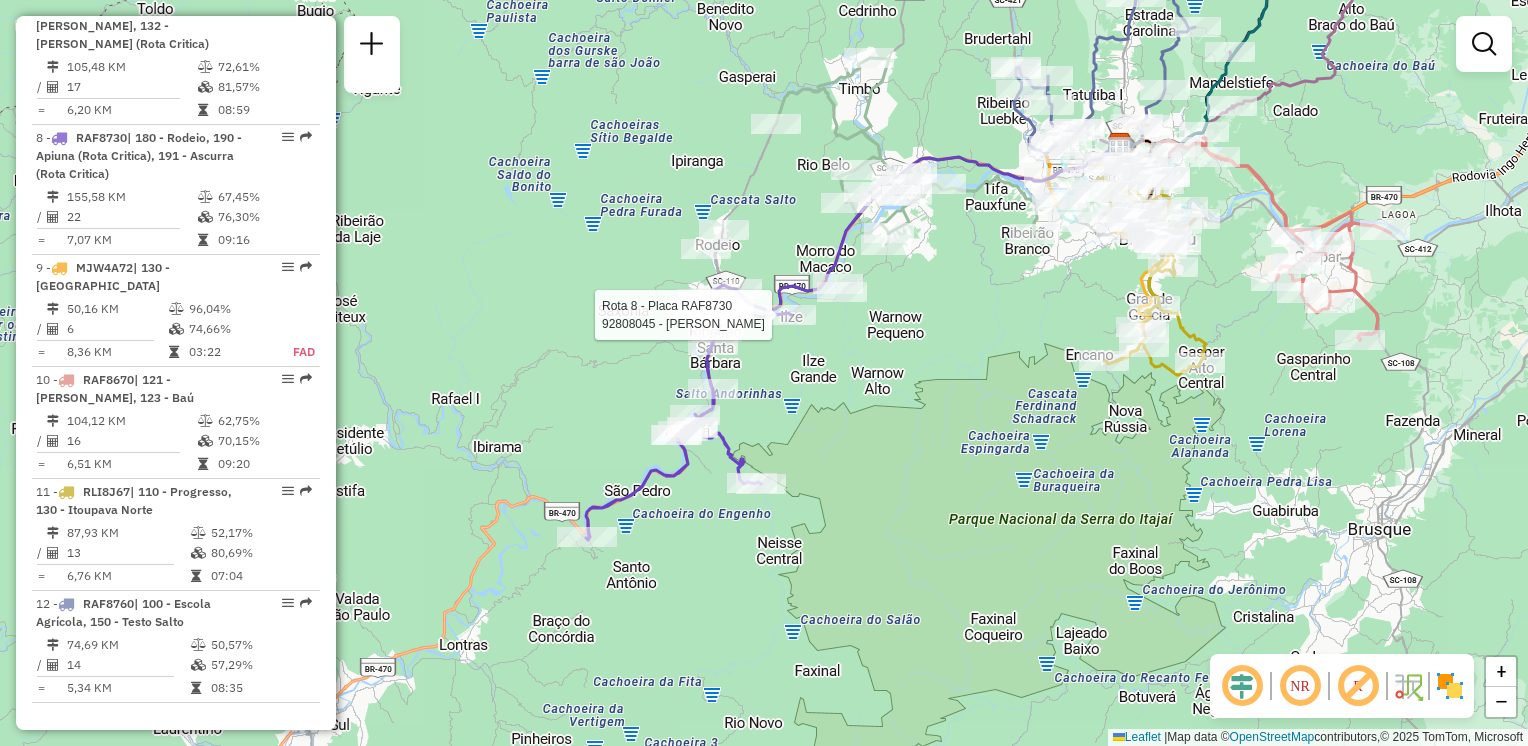 select on "**********" 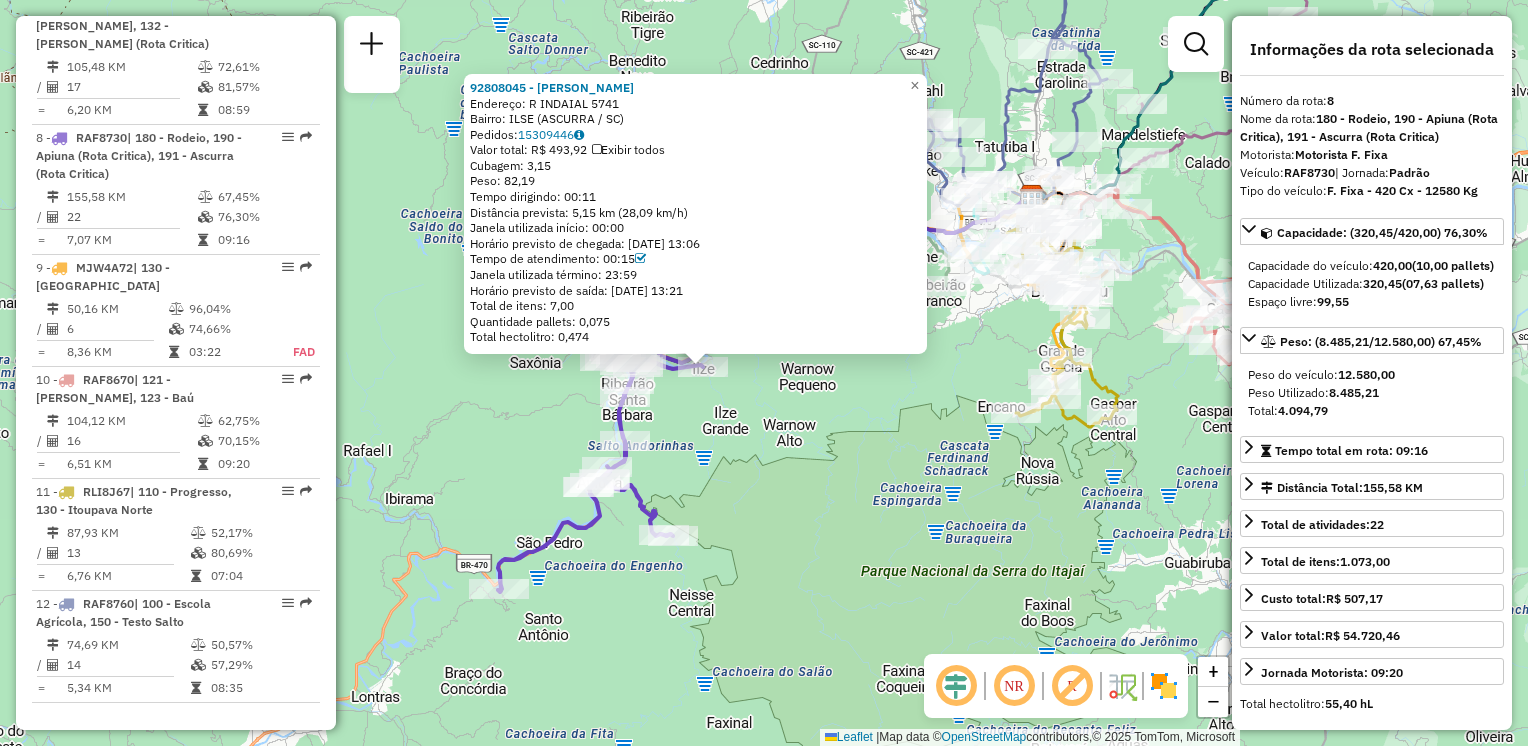 drag, startPoint x: 941, startPoint y: 551, endPoint x: 477, endPoint y: 605, distance: 467.13168 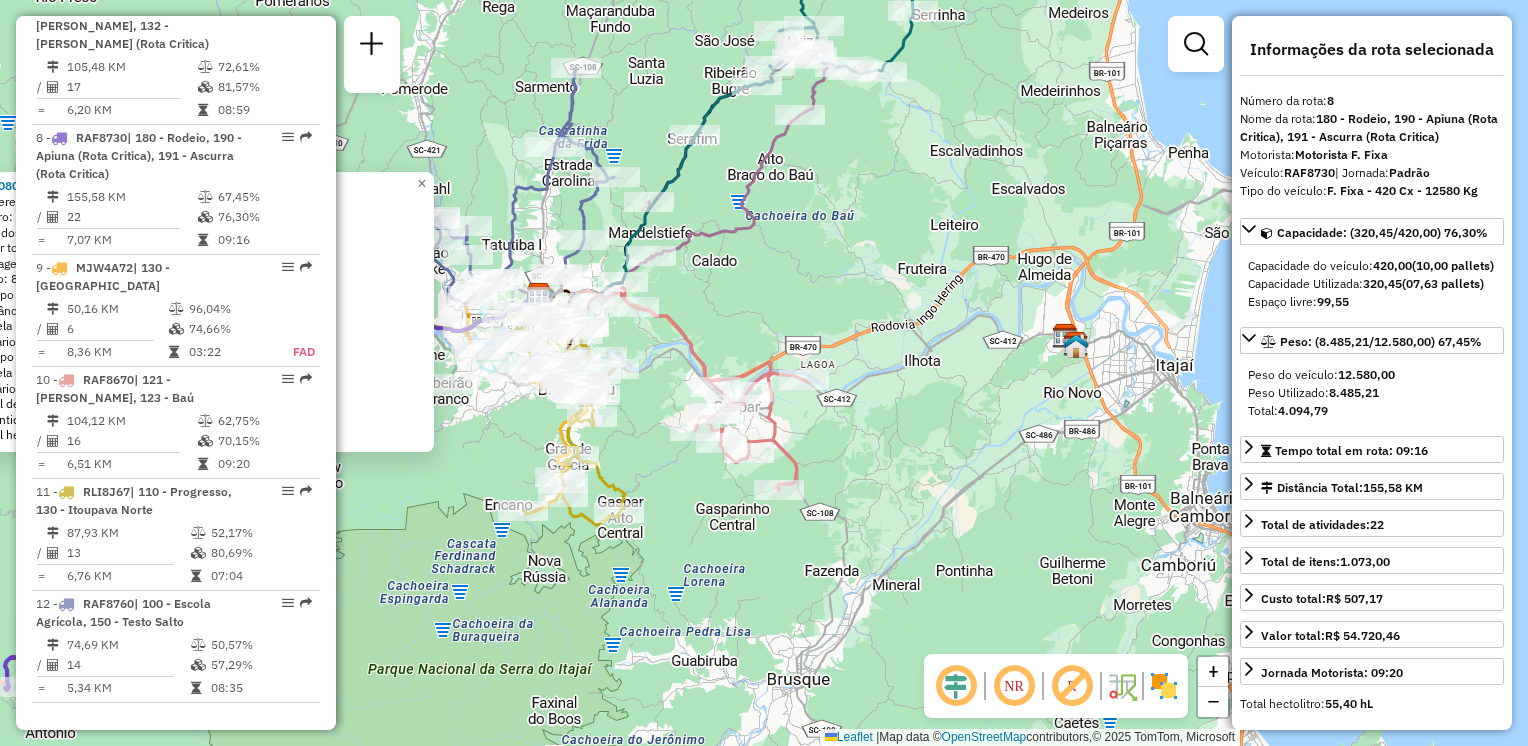 drag, startPoint x: 720, startPoint y: 506, endPoint x: 700, endPoint y: 670, distance: 165.21501 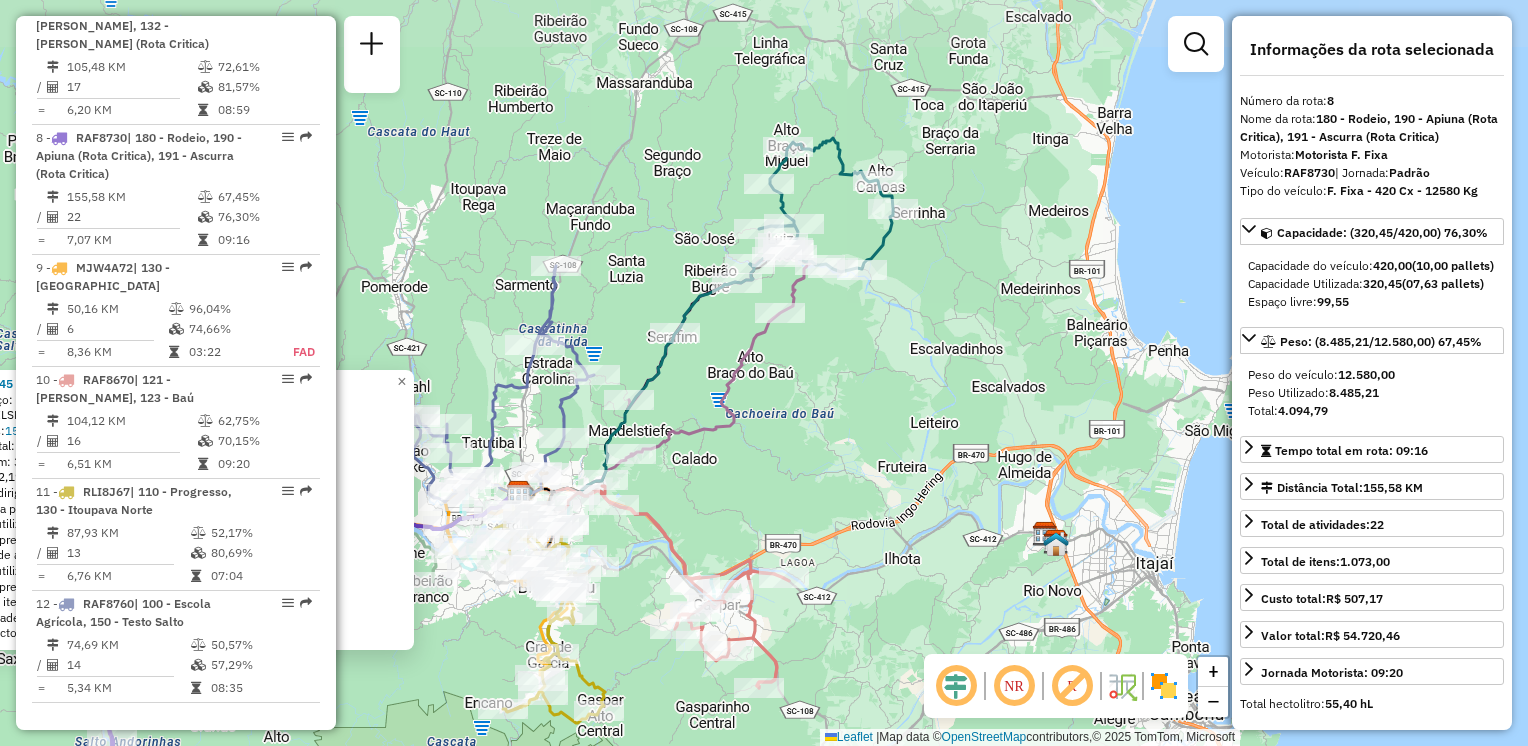 drag, startPoint x: 883, startPoint y: 474, endPoint x: 883, endPoint y: 560, distance: 86 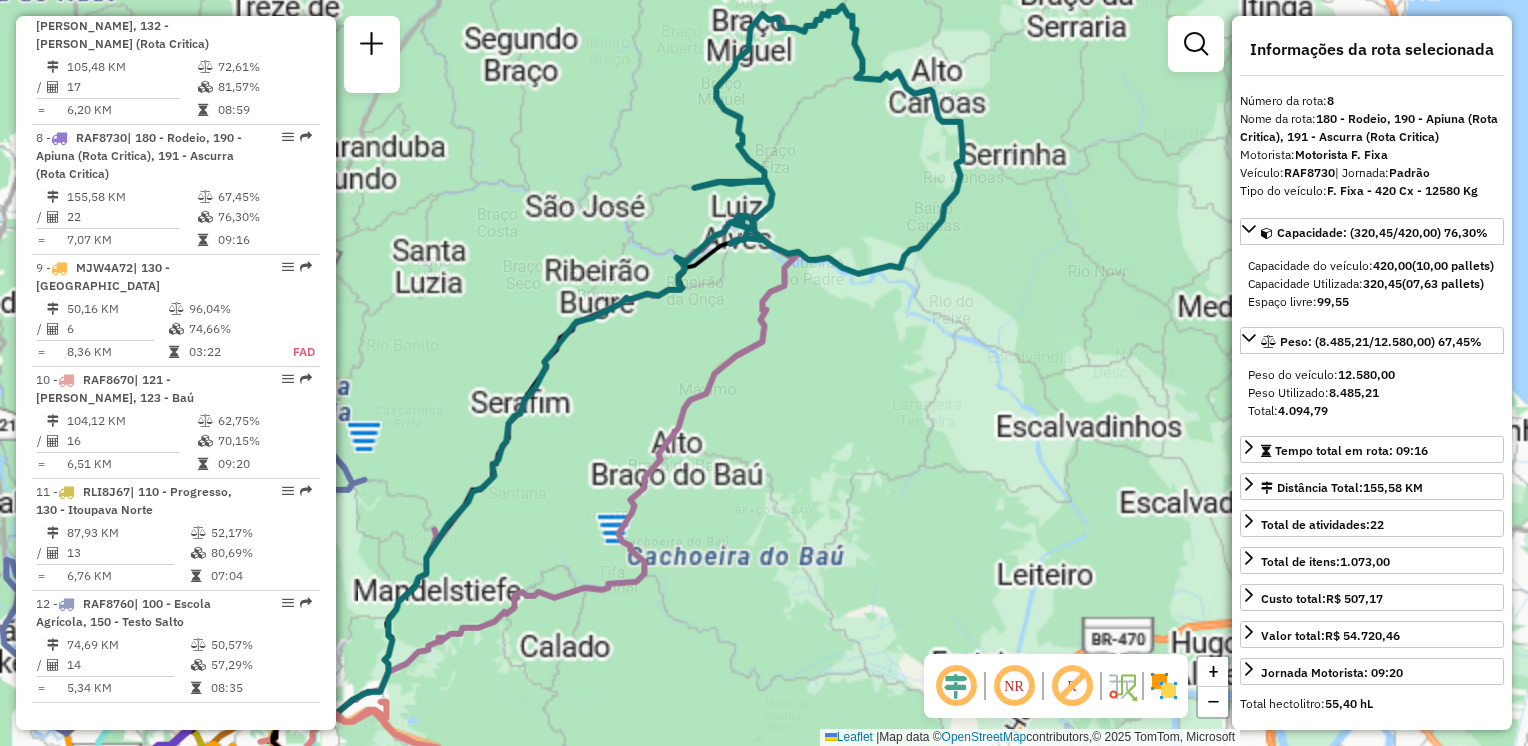 drag, startPoint x: 884, startPoint y: 498, endPoint x: 893, endPoint y: 510, distance: 15 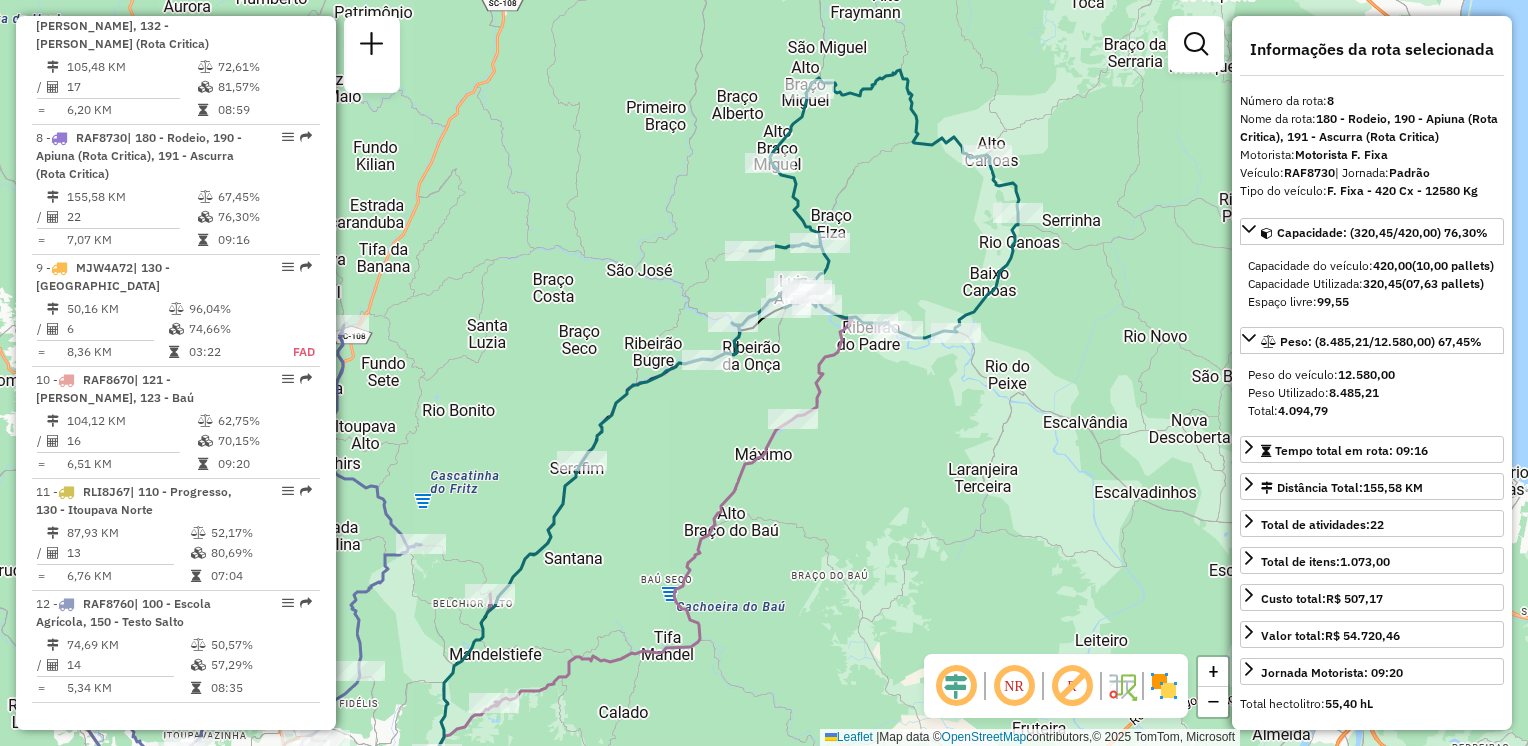 drag, startPoint x: 876, startPoint y: 466, endPoint x: 887, endPoint y: 497, distance: 32.89377 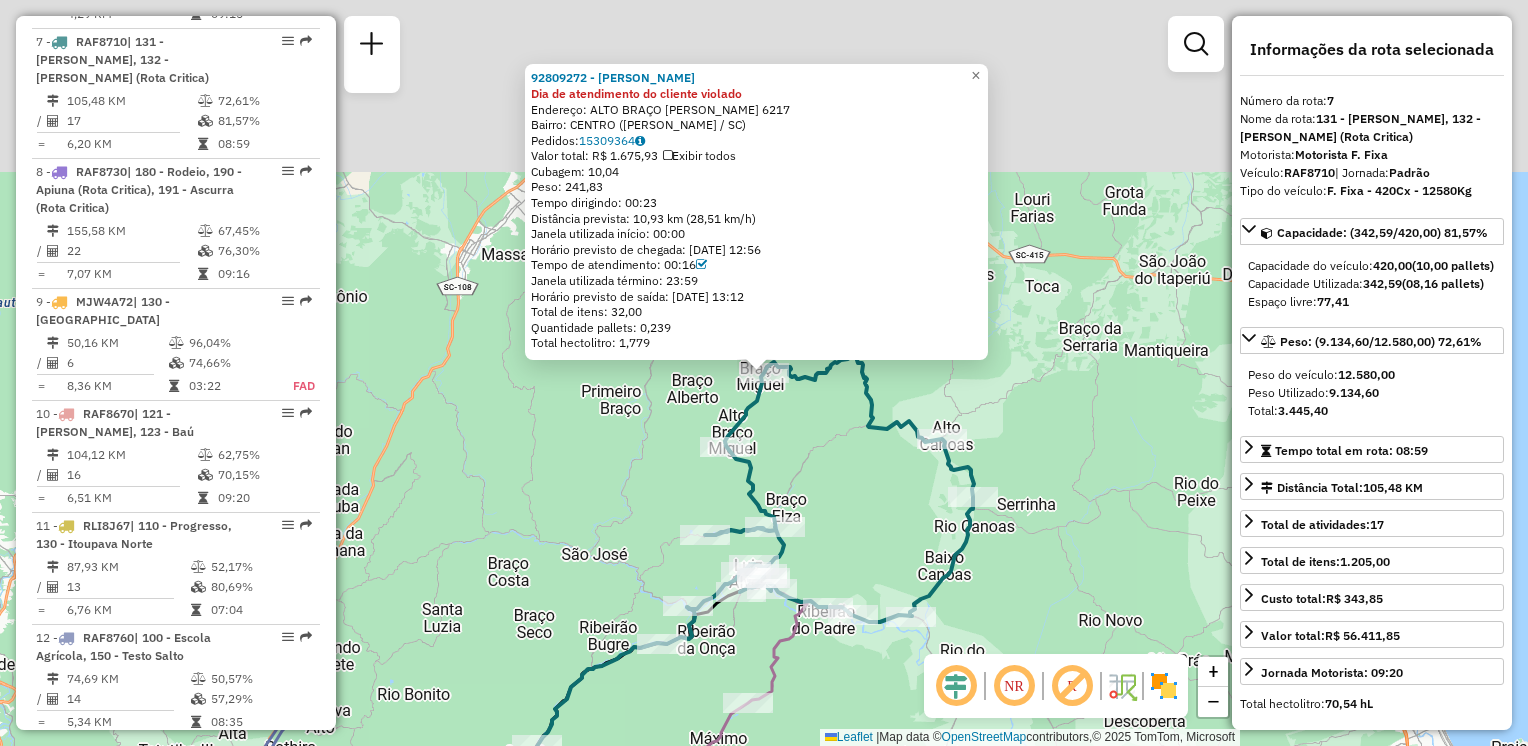 scroll, scrollTop: 1531, scrollLeft: 0, axis: vertical 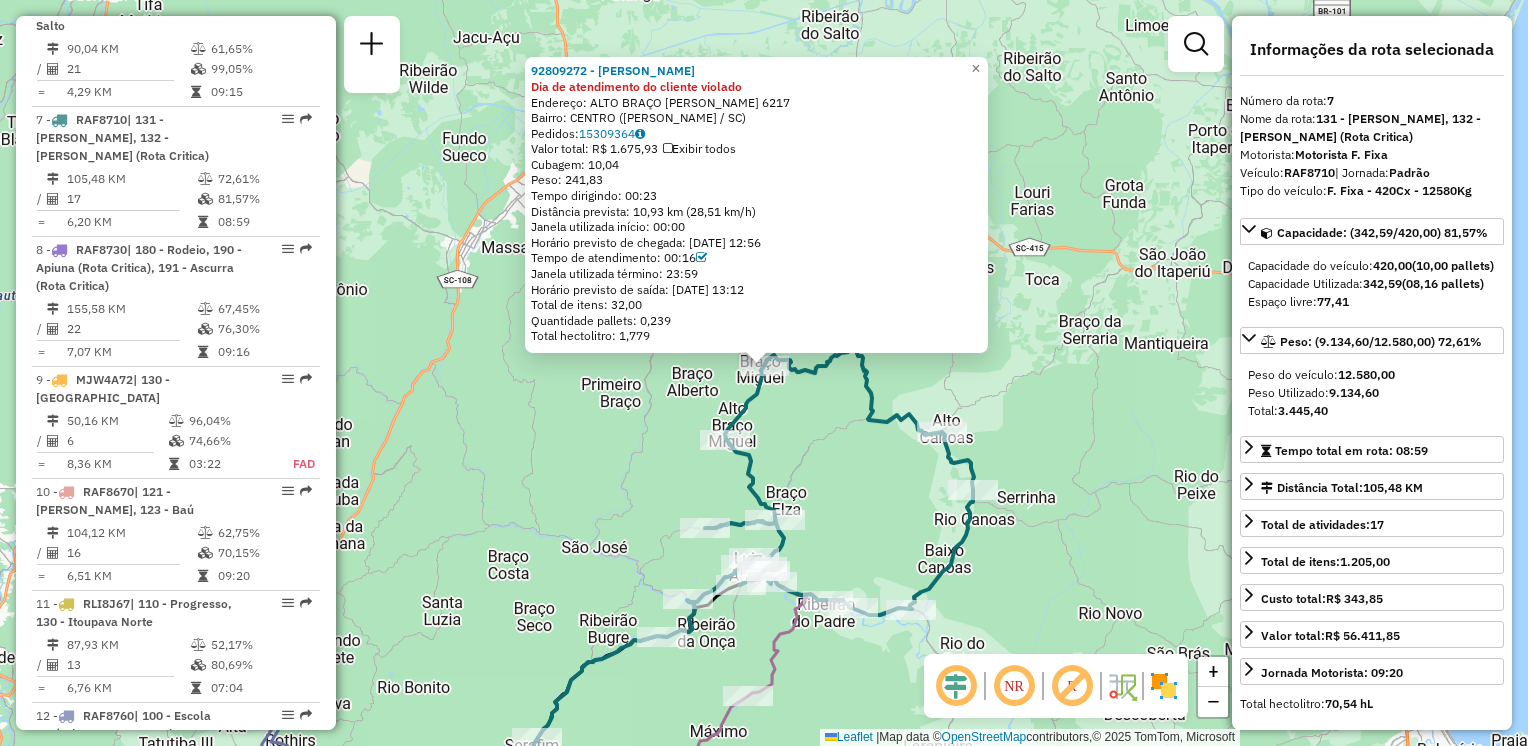 drag, startPoint x: 876, startPoint y: 474, endPoint x: 883, endPoint y: 326, distance: 148.16545 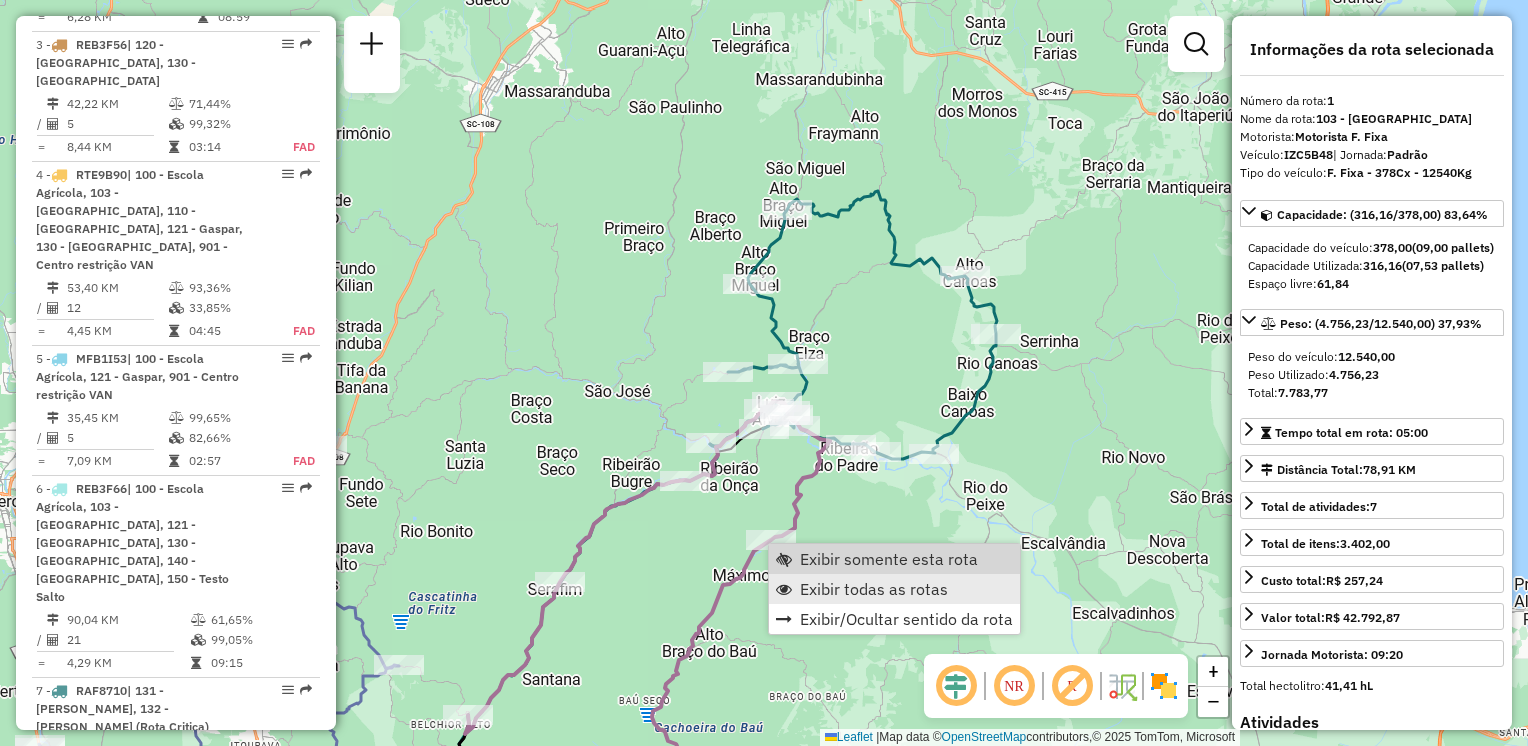 scroll, scrollTop: 770, scrollLeft: 0, axis: vertical 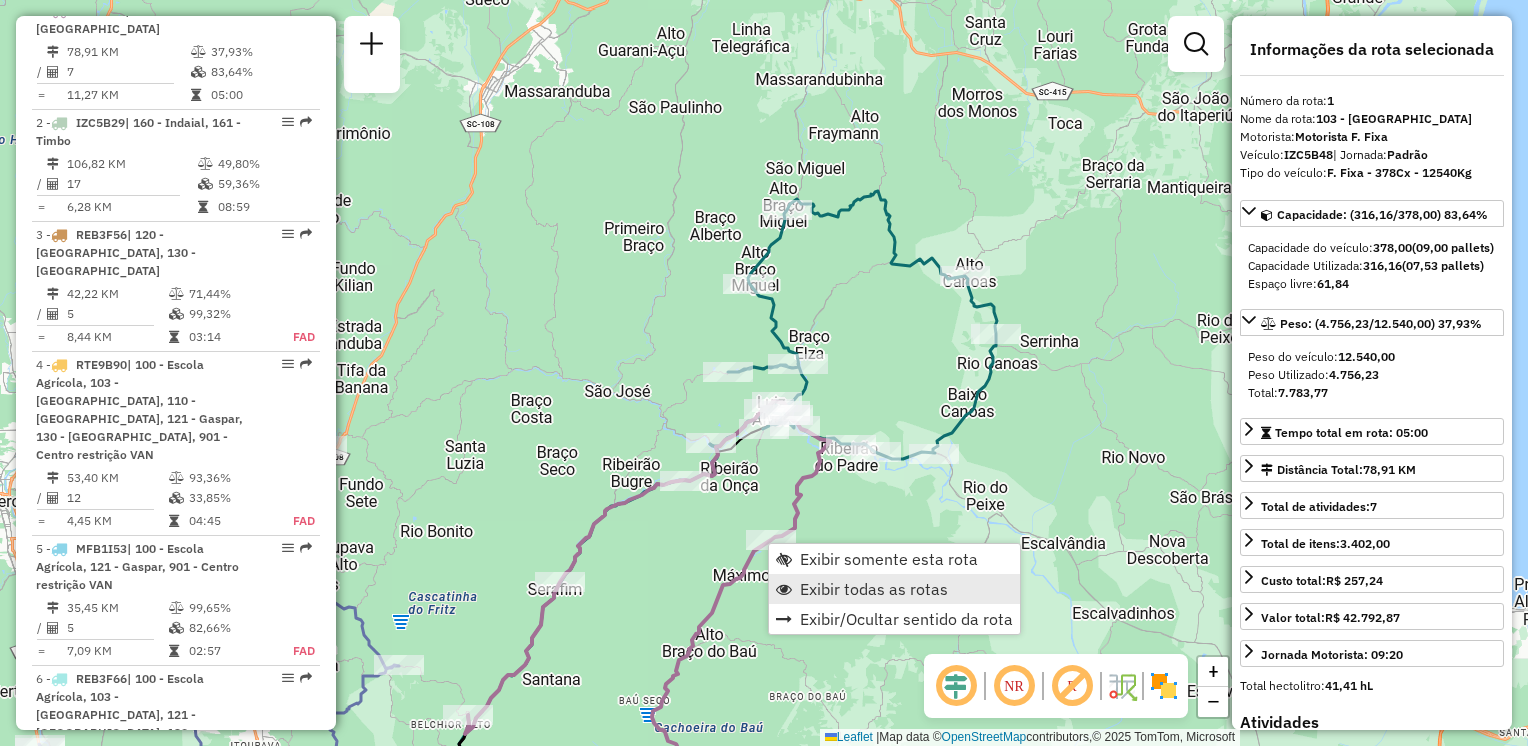 click on "Exibir todas as rotas" at bounding box center (874, 589) 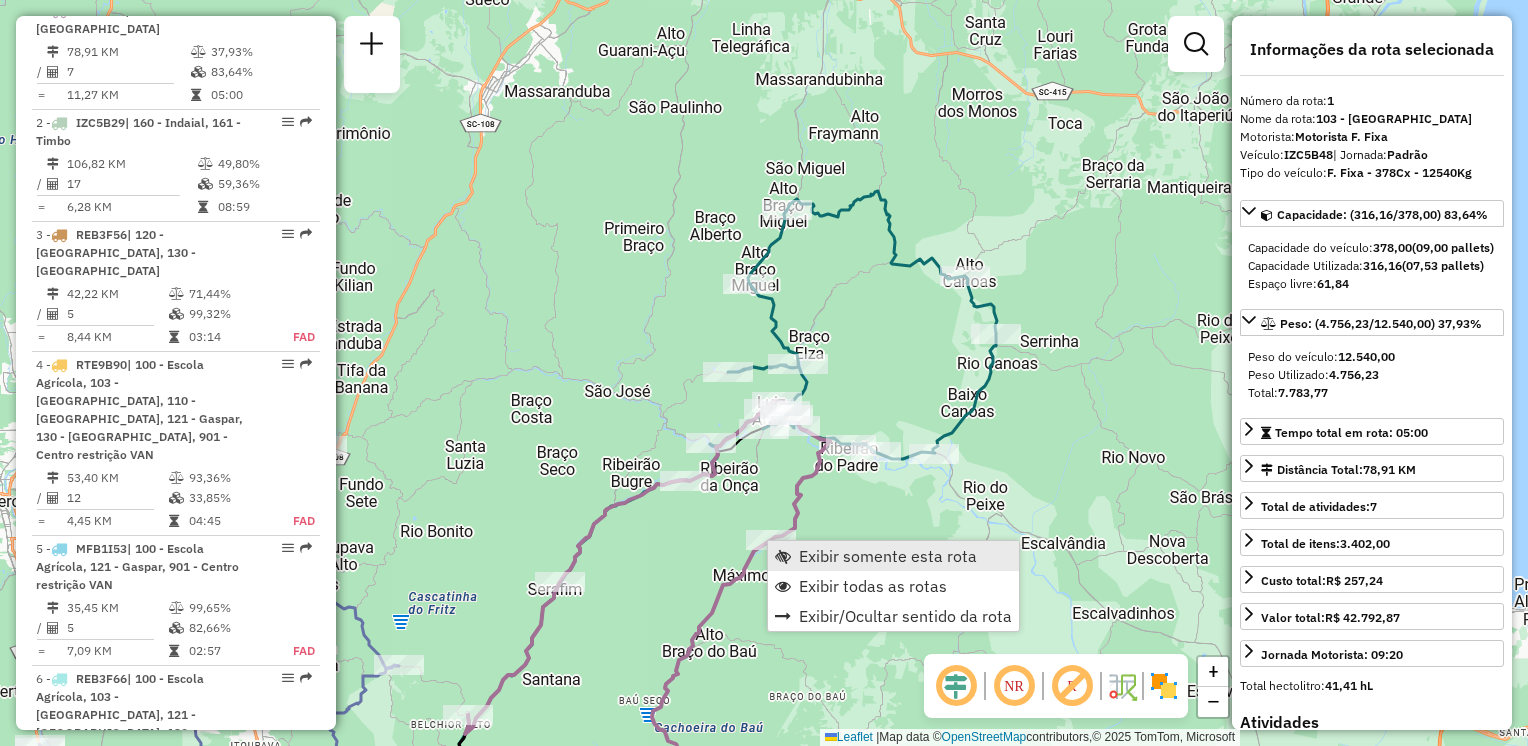 click on "Exibir somente esta rota" at bounding box center (888, 556) 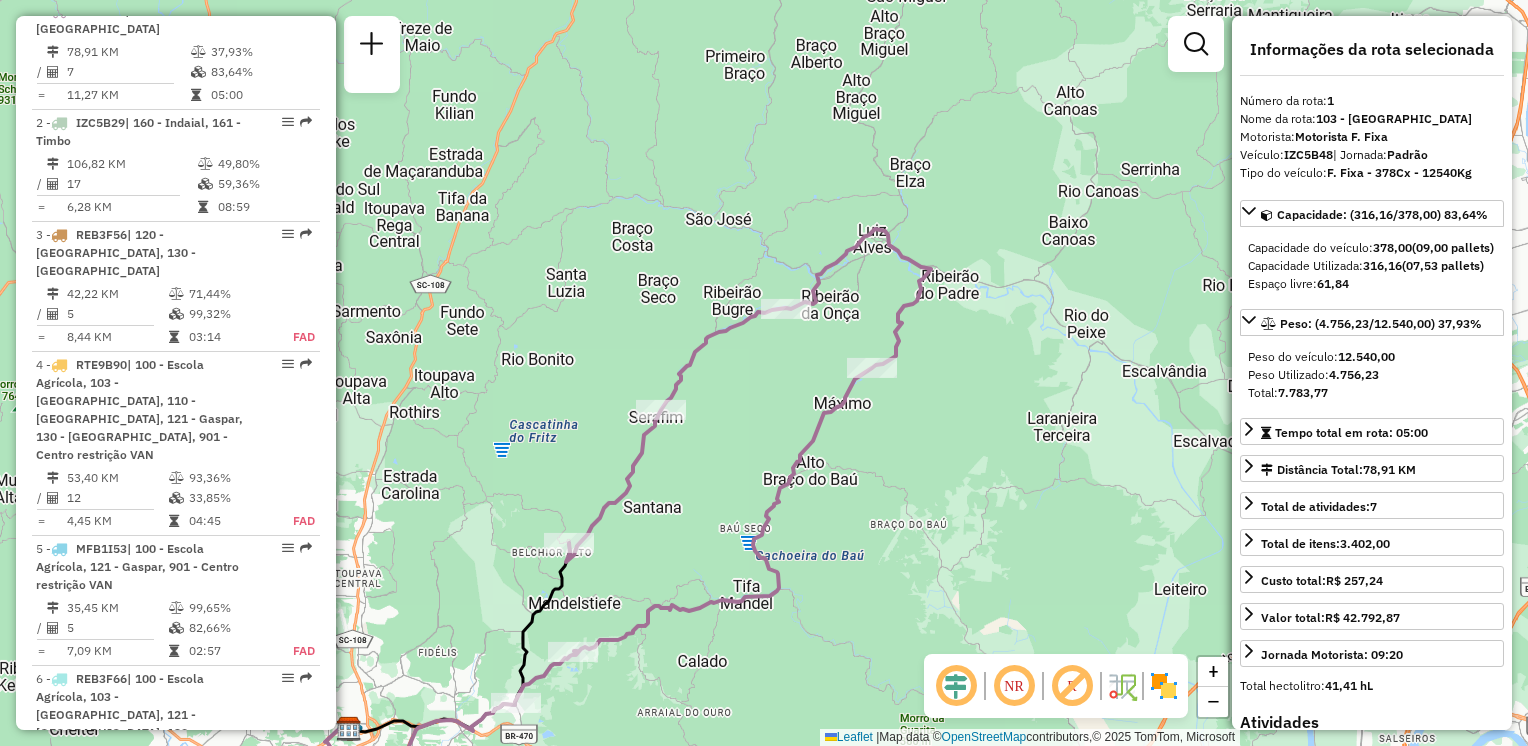 drag, startPoint x: 947, startPoint y: 471, endPoint x: 780, endPoint y: 666, distance: 256.7372 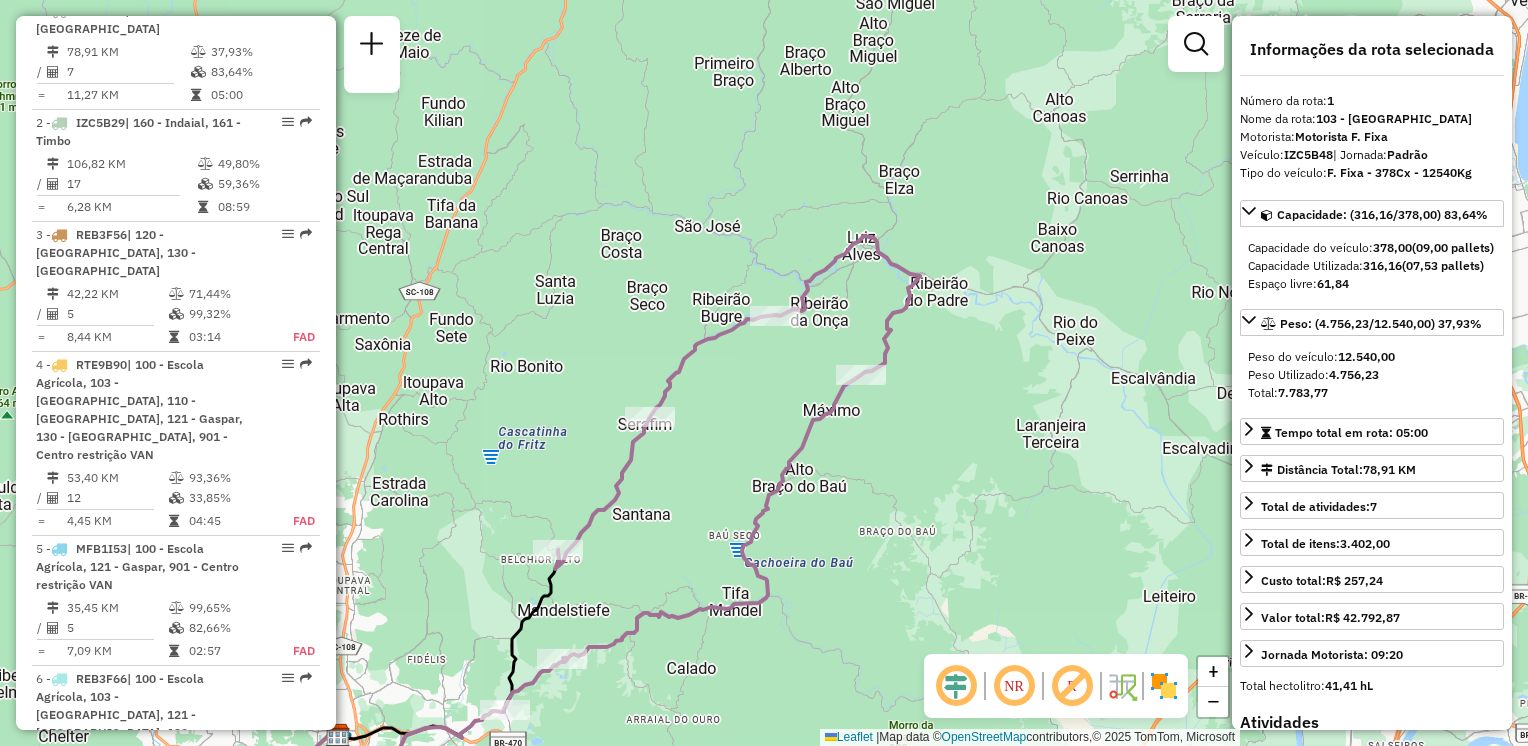 drag, startPoint x: 648, startPoint y: 230, endPoint x: 801, endPoint y: 177, distance: 161.91974 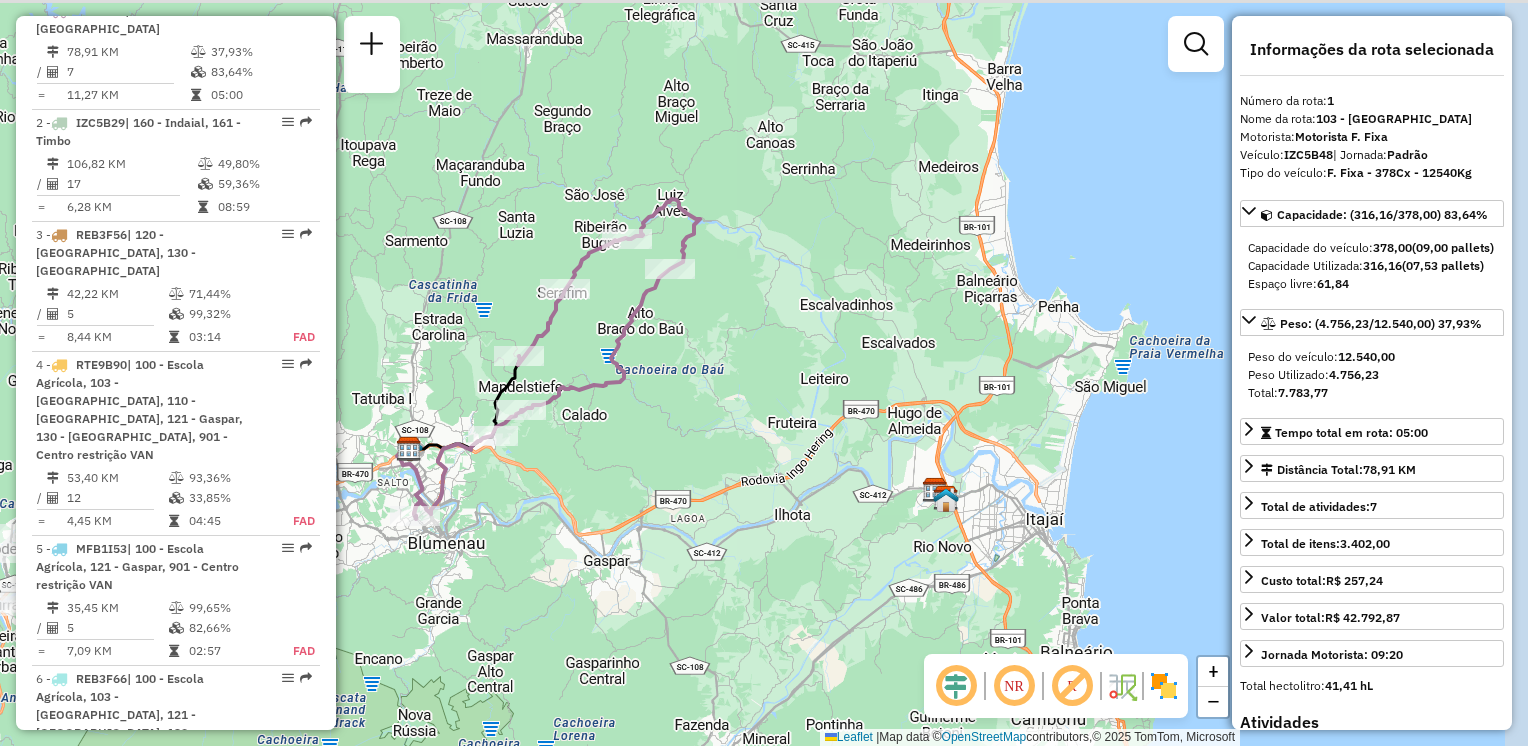 drag, startPoint x: 824, startPoint y: 321, endPoint x: 655, endPoint y: 368, distance: 175.4138 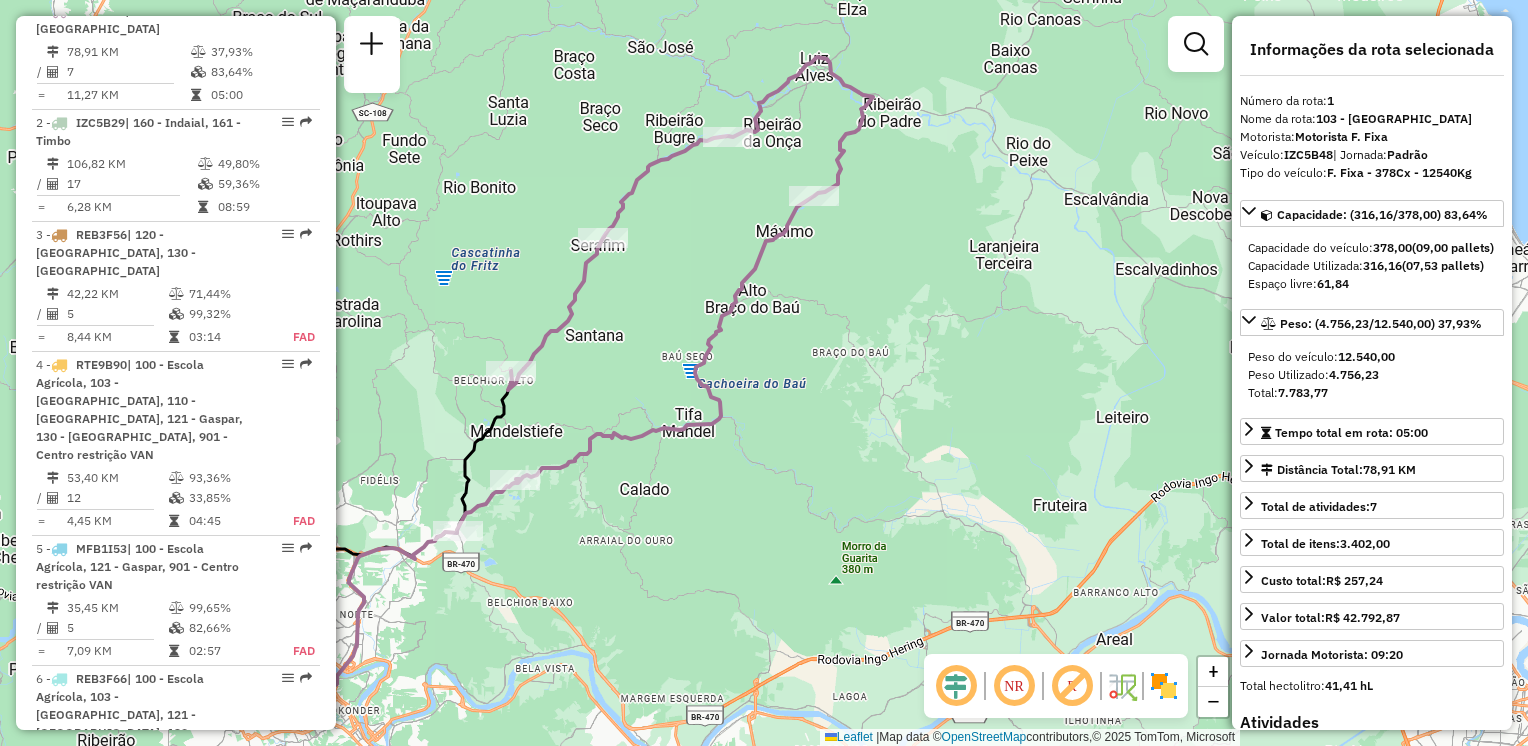 drag, startPoint x: 727, startPoint y: 335, endPoint x: 796, endPoint y: 365, distance: 75.23962 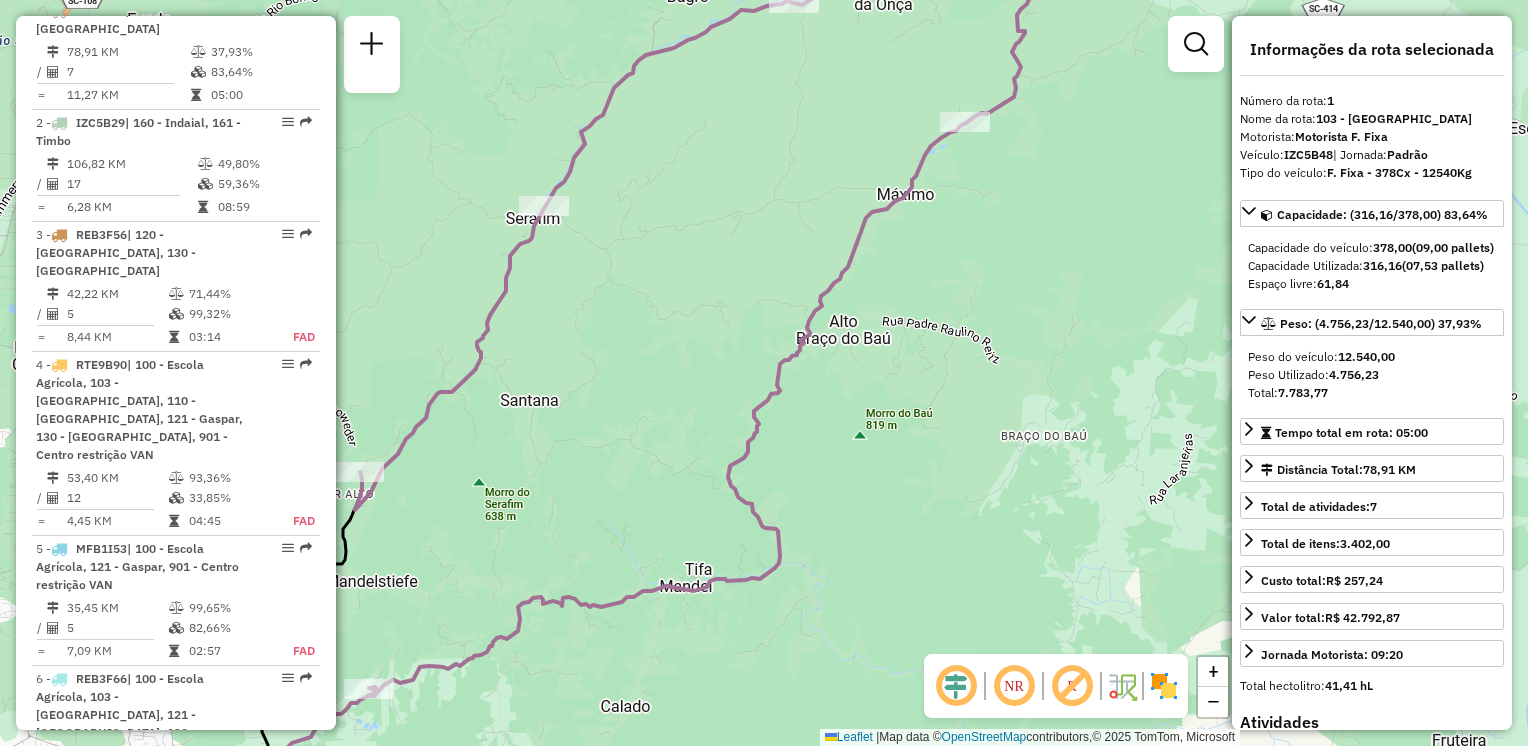 drag, startPoint x: 798, startPoint y: 373, endPoint x: 919, endPoint y: 450, distance: 143.42245 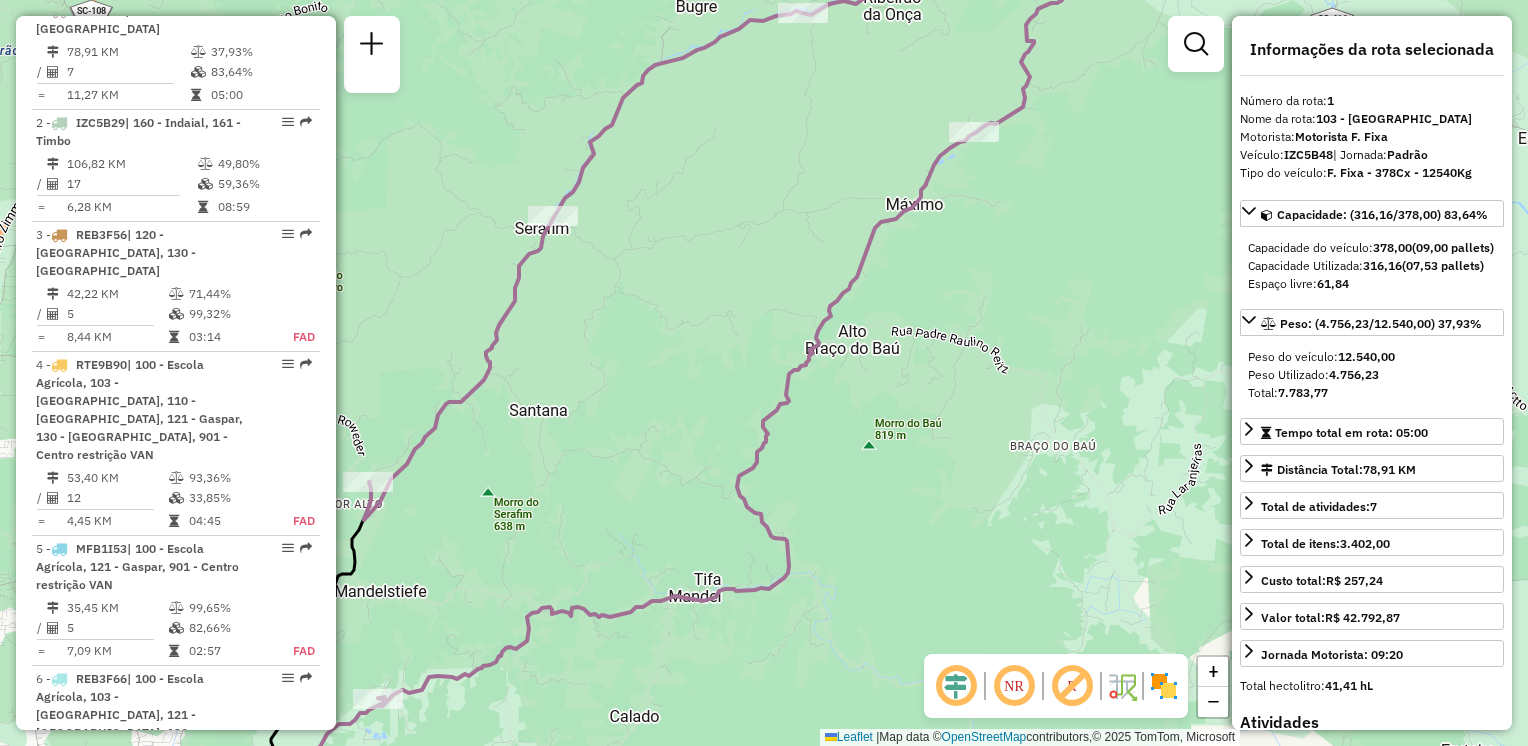 drag, startPoint x: 849, startPoint y: 368, endPoint x: 923, endPoint y: 498, distance: 149.58609 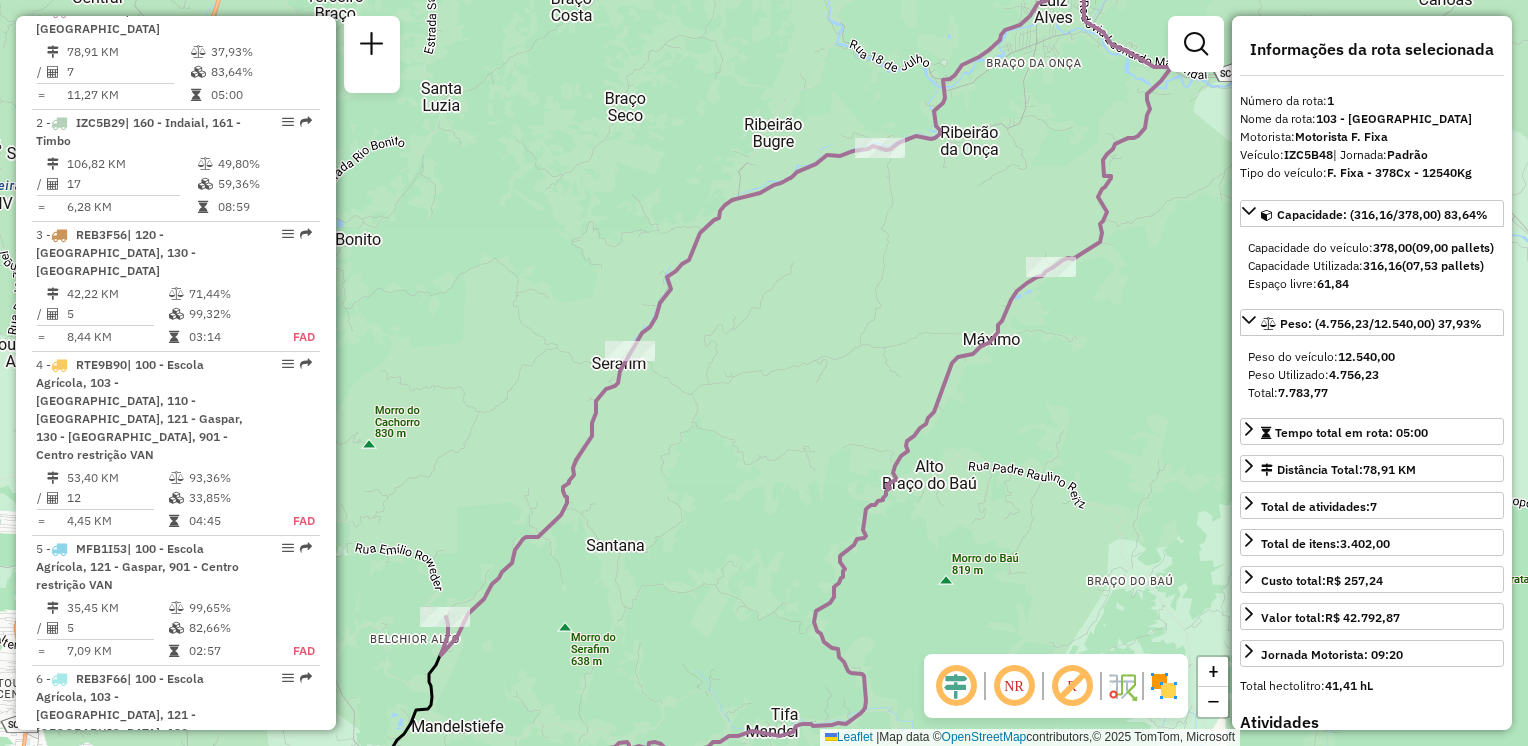 drag, startPoint x: 883, startPoint y: 395, endPoint x: 900, endPoint y: 474, distance: 80.80842 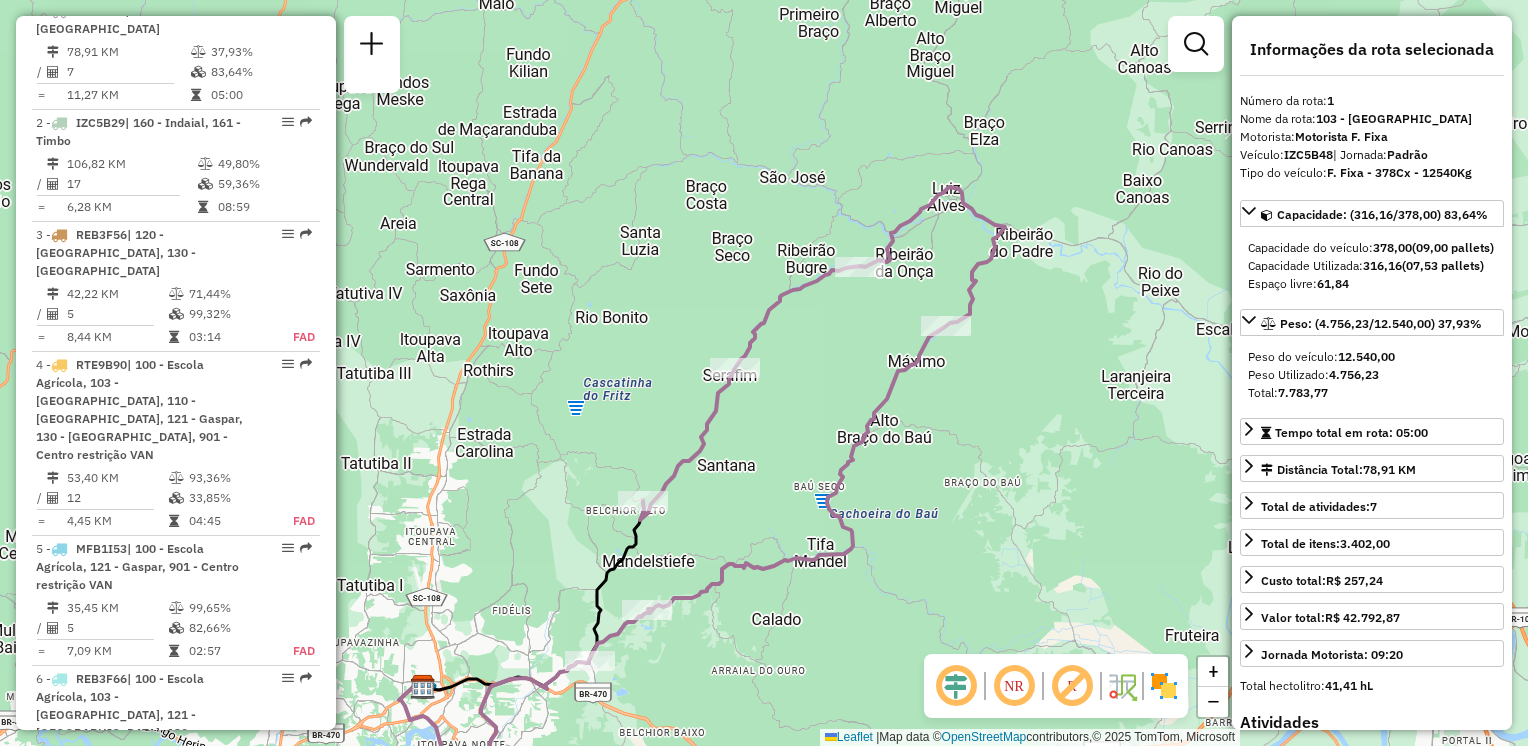 click 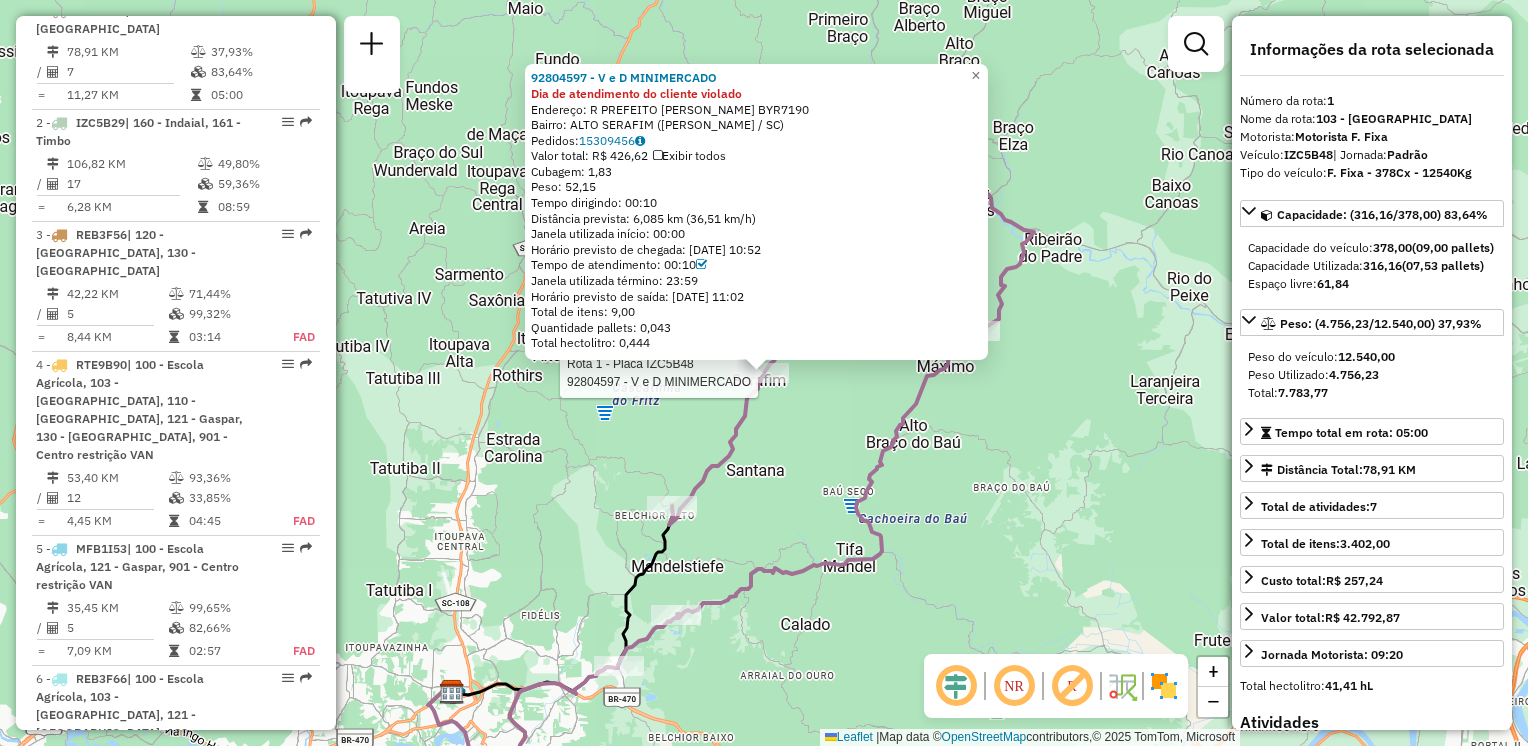 click 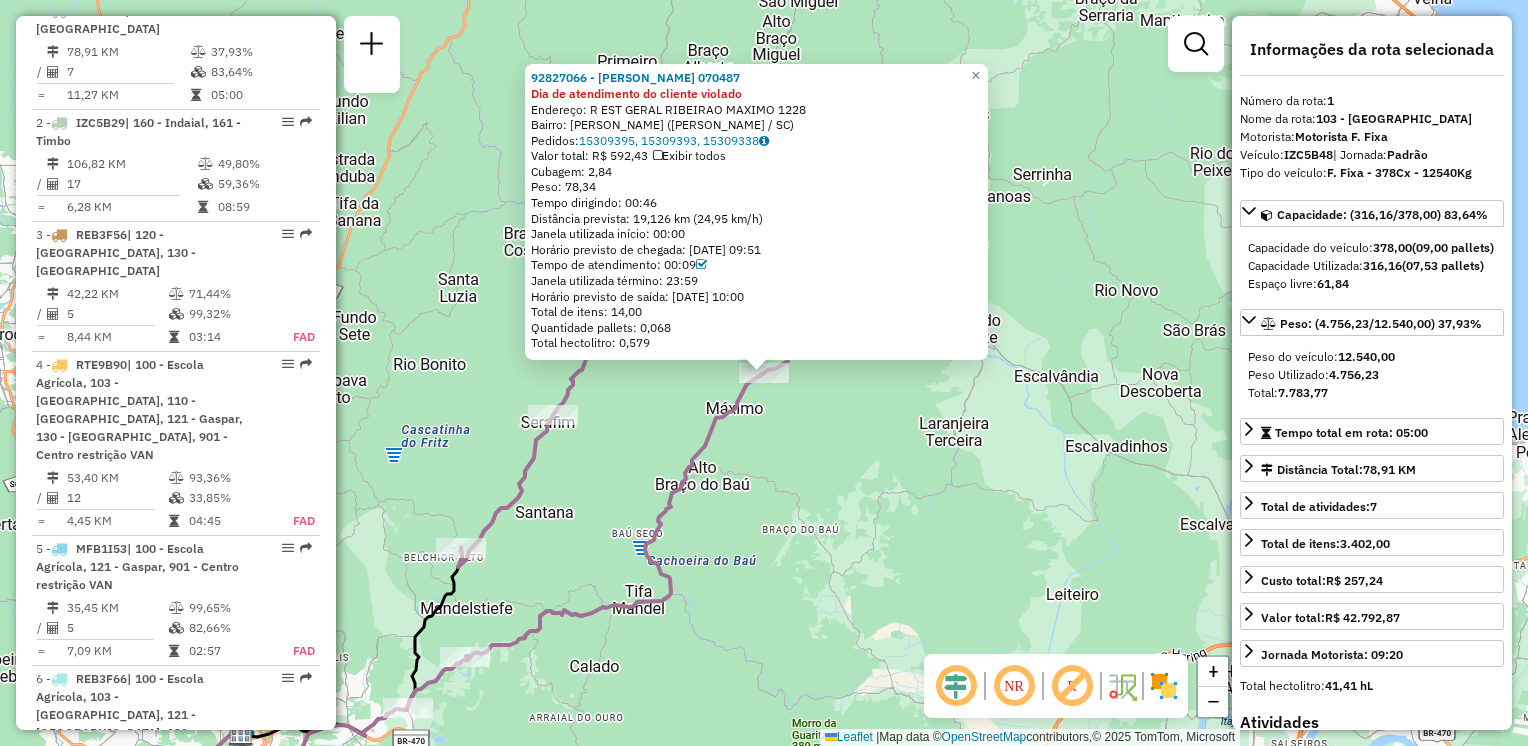 click on "92827066 - KELVIN TIRONI 070487 Dia de atendimento do cliente violado  Endereço: R   EST GERAL RIBEIRAO MAXIMO     1228   Bairro: RIBEIRAO MAXIMO (LUIZ ALVES / SC)   Pedidos:  15309395, 15309393, 15309338   Valor total: R$ 592,43   Exibir todos   Cubagem: 2,84  Peso: 78,34  Tempo dirigindo: 00:46   Distância prevista: 19,126 km (24,95 km/h)   Janela utilizada início: 00:00   Horário previsto de chegada: 15/07/2025 09:51   Tempo de atendimento: 00:09   Janela utilizada término: 23:59   Horário previsto de saída: 15/07/2025 10:00   Total de itens: 14,00   Quantidade pallets: 0,068   Total hectolitro: 0,579  × Janela de atendimento Grade de atendimento Capacidade Transportadoras Veículos Cliente Pedidos  Rotas Selecione os dias de semana para filtrar as janelas de atendimento  Seg   Ter   Qua   Qui   Sex   Sáb   Dom  Informe o período da janela de atendimento: De: Até:  Filtrar exatamente a janela do cliente  Considerar janela de atendimento padrão   Seg   Ter   Qua   Qui   Sex   Sáb   Dom   De:  +" 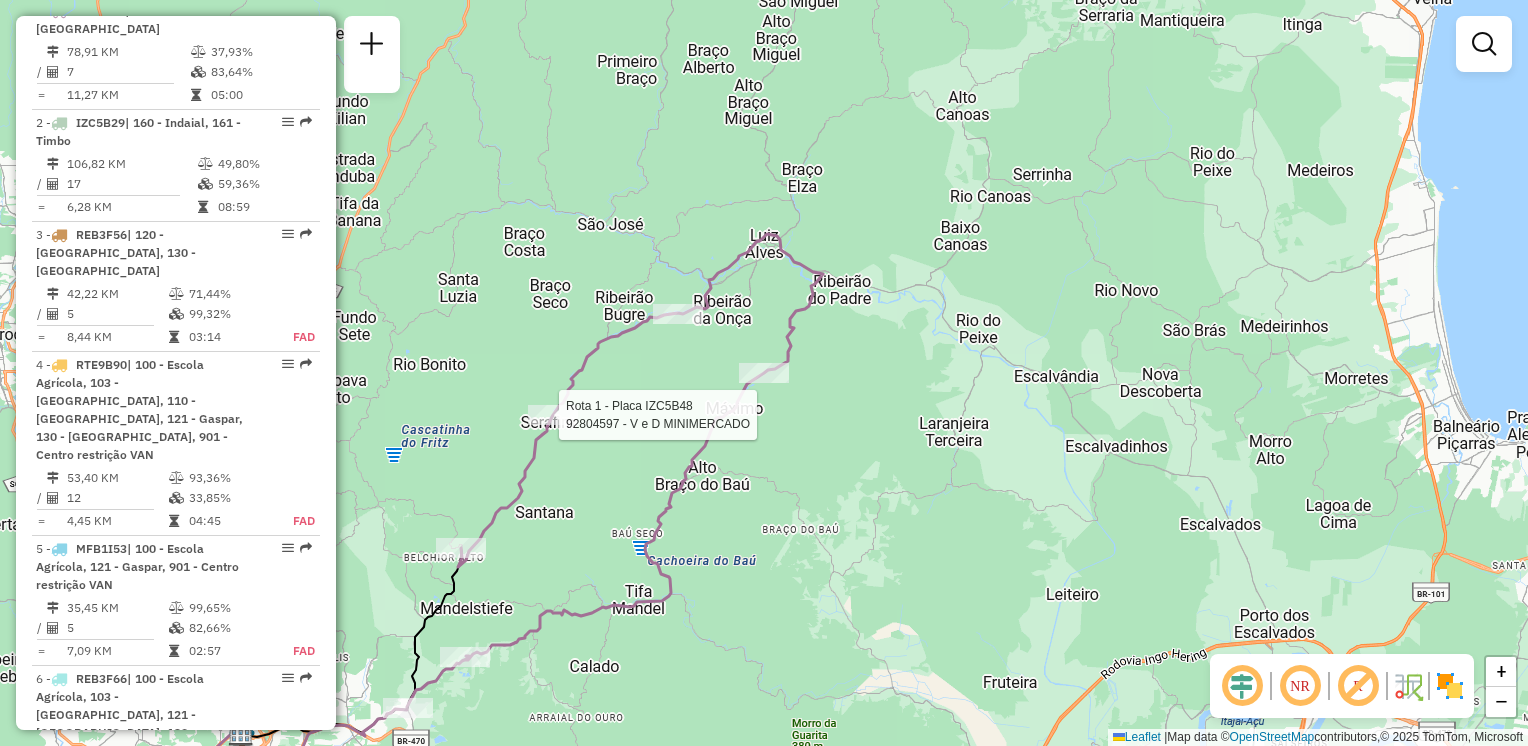 select on "**********" 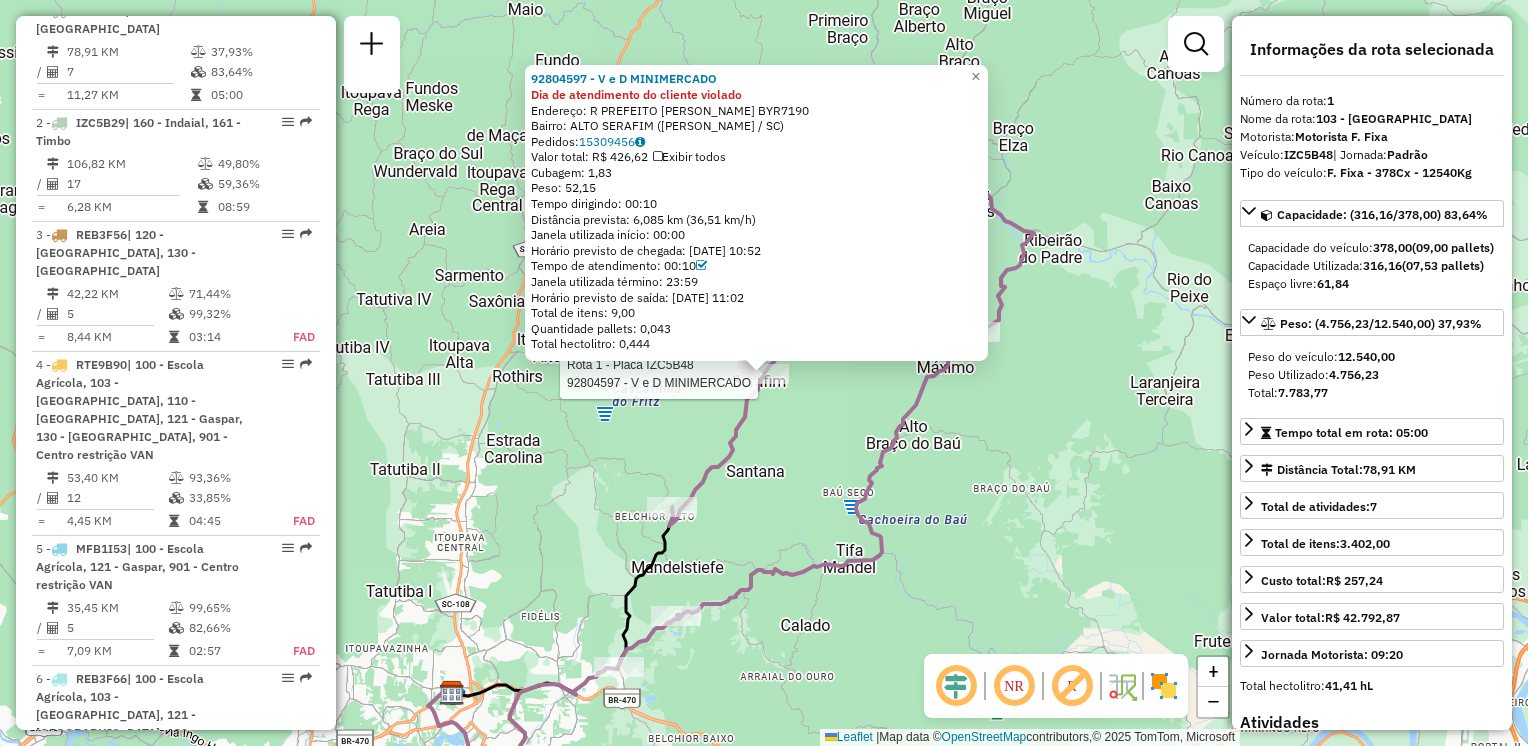 click on "Rota 1 - Placa IZC5B48  92804597 - V e D MINIMERCADO 92804597 - V e D MINIMERCADO Dia de atendimento do cliente violado  Endereço: R   PREFEITO WILIBALDO VAN DEN BYR7190   Bairro: ALTO SERAFIM (LUIZ ALVES / SC)   Pedidos:  15309456   Valor total: R$ 426,62   Exibir todos   Cubagem: 1,83  Peso: 52,15  Tempo dirigindo: 00:10   Distância prevista: 6,085 km (36,51 km/h)   Janela utilizada início: 00:00   Horário previsto de chegada: 15/07/2025 10:52   Tempo de atendimento: 00:10   Janela utilizada término: 23:59   Horário previsto de saída: 15/07/2025 11:02   Total de itens: 9,00   Quantidade pallets: 0,043   Total hectolitro: 0,444  × Janela de atendimento Grade de atendimento Capacidade Transportadoras Veículos Cliente Pedidos  Rotas Selecione os dias de semana para filtrar as janelas de atendimento  Seg   Ter   Qua   Qui   Sex   Sáb   Dom  Informe o período da janela de atendimento: De: Até:  Filtrar exatamente a janela do cliente  Considerar janela de atendimento padrão   Seg   Ter   Qua   Qui  +" 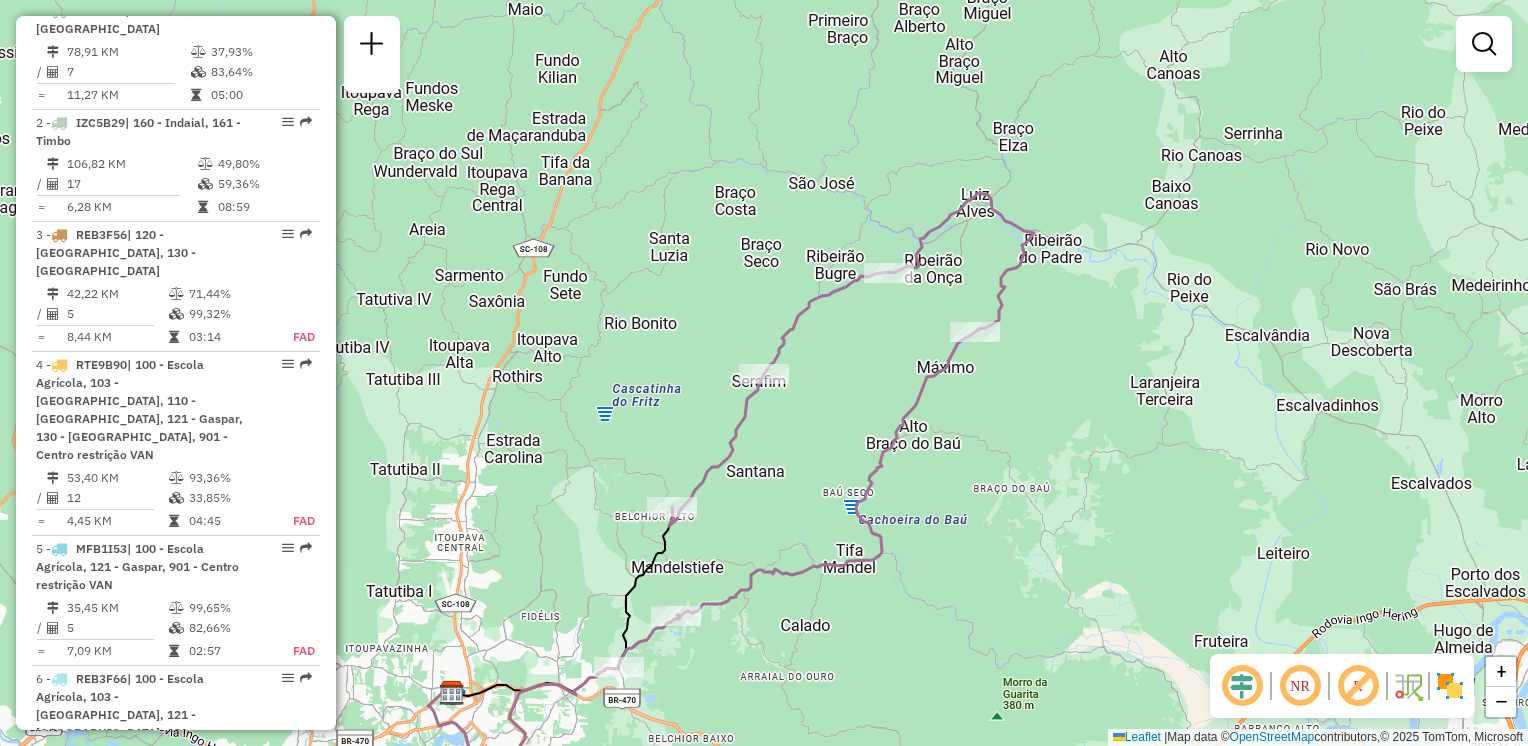 select on "**********" 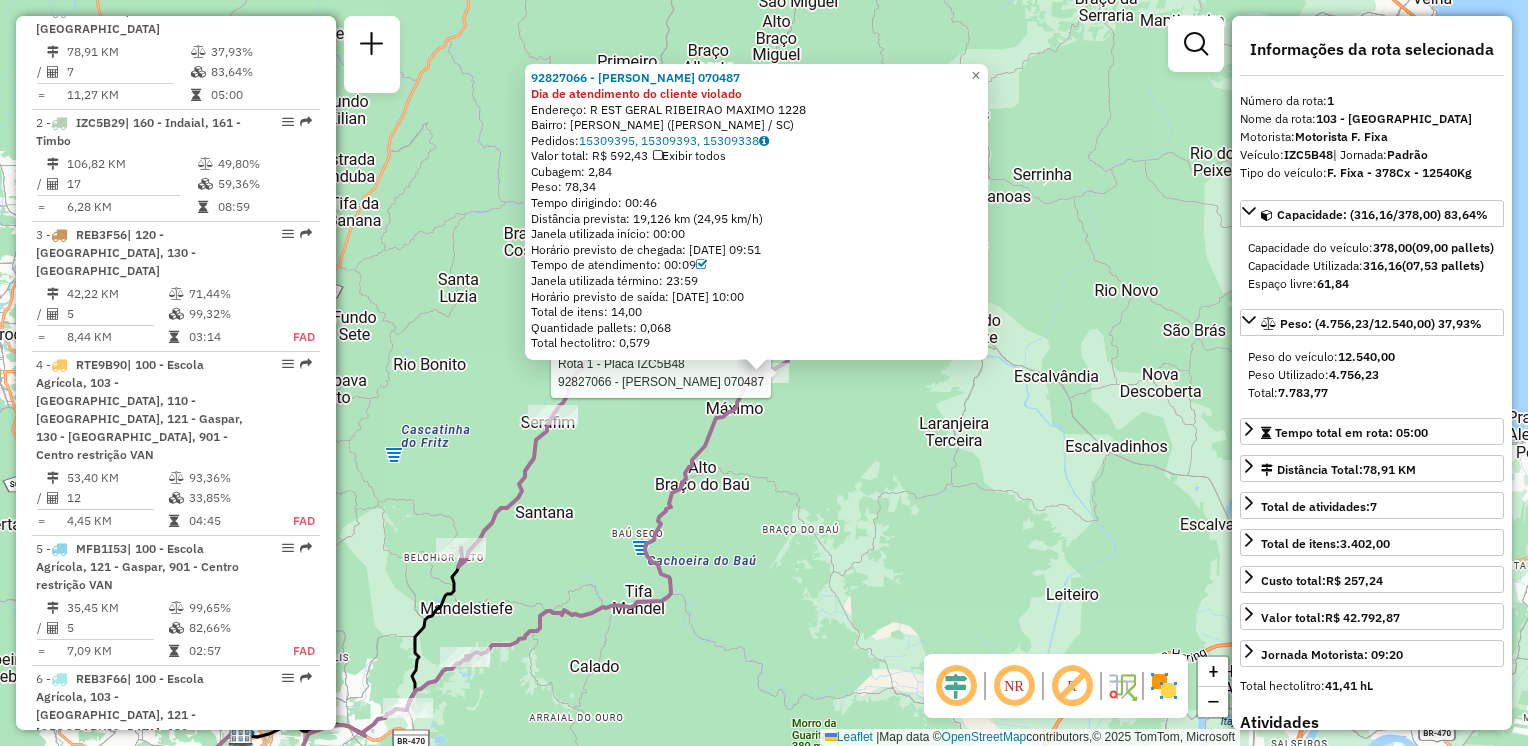 click on "Rota 1 - Placa IZC5B48  92827066 - KELVIN TIRONI 070487 92827066 - KELVIN TIRONI 070487 Dia de atendimento do cliente violado  Endereço: R   EST GERAL RIBEIRAO MAXIMO     1228   Bairro: RIBEIRAO MAXIMO (LUIZ ALVES / SC)   Pedidos:  15309395, 15309393, 15309338   Valor total: R$ 592,43   Exibir todos   Cubagem: 2,84  Peso: 78,34  Tempo dirigindo: 00:46   Distância prevista: 19,126 km (24,95 km/h)   Janela utilizada início: 00:00   Horário previsto de chegada: 15/07/2025 09:51   Tempo de atendimento: 00:09   Janela utilizada término: 23:59   Horário previsto de saída: 15/07/2025 10:00   Total de itens: 14,00   Quantidade pallets: 0,068   Total hectolitro: 0,579  × Janela de atendimento Grade de atendimento Capacidade Transportadoras Veículos Cliente Pedidos  Rotas Selecione os dias de semana para filtrar as janelas de atendimento  Seg   Ter   Qua   Qui   Sex   Sáb   Dom  Informe o período da janela de atendimento: De: Até:  Filtrar exatamente a janela do cliente  Seg   Ter   Qua   Qui   Sex   Sáb" 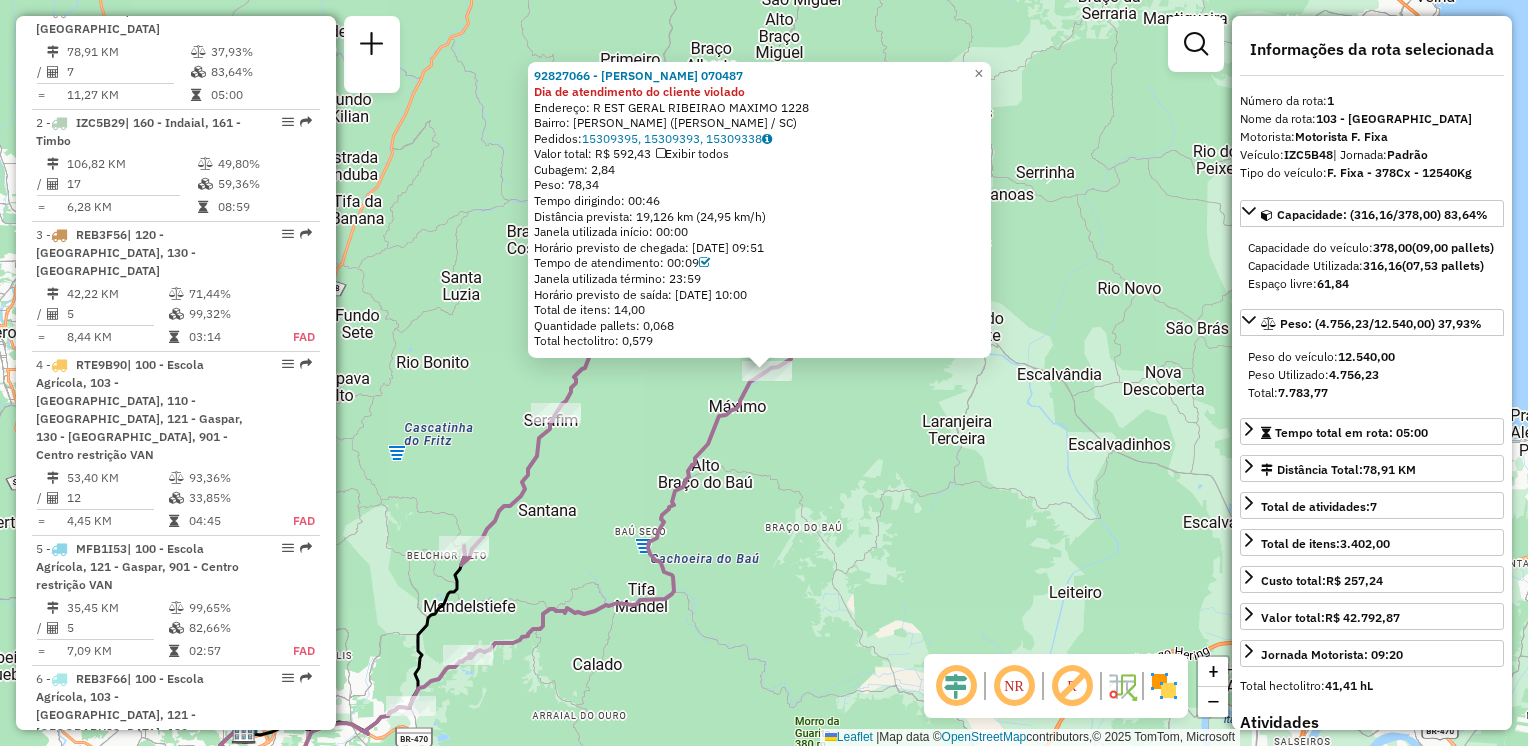 click on "92827066 - KELVIN TIRONI 070487 Dia de atendimento do cliente violado  Endereço: R   EST GERAL RIBEIRAO MAXIMO     1228   Bairro: RIBEIRAO MAXIMO (LUIZ ALVES / SC)   Pedidos:  15309395, 15309393, 15309338   Valor total: R$ 592,43   Exibir todos   Cubagem: 2,84  Peso: 78,34  Tempo dirigindo: 00:46   Distância prevista: 19,126 km (24,95 km/h)   Janela utilizada início: 00:00   Horário previsto de chegada: 15/07/2025 09:51   Tempo de atendimento: 00:09   Janela utilizada término: 23:59   Horário previsto de saída: 15/07/2025 10:00   Total de itens: 14,00   Quantidade pallets: 0,068   Total hectolitro: 0,579  × Janela de atendimento Grade de atendimento Capacidade Transportadoras Veículos Cliente Pedidos  Rotas Selecione os dias de semana para filtrar as janelas de atendimento  Seg   Ter   Qua   Qui   Sex   Sáb   Dom  Informe o período da janela de atendimento: De: Até:  Filtrar exatamente a janela do cliente  Considerar janela de atendimento padrão   Seg   Ter   Qua   Qui   Sex   Sáb   Dom   De:  +" 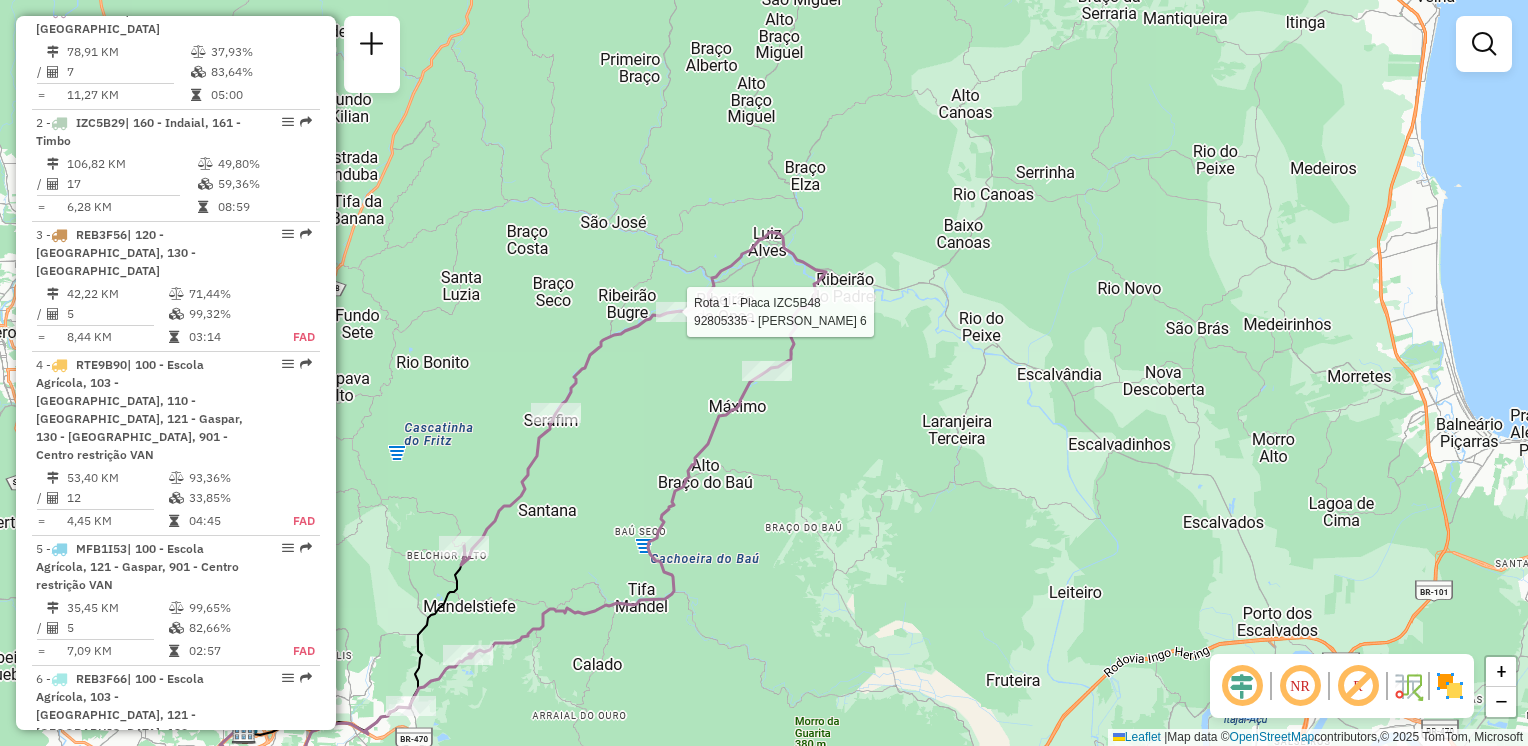 select on "**********" 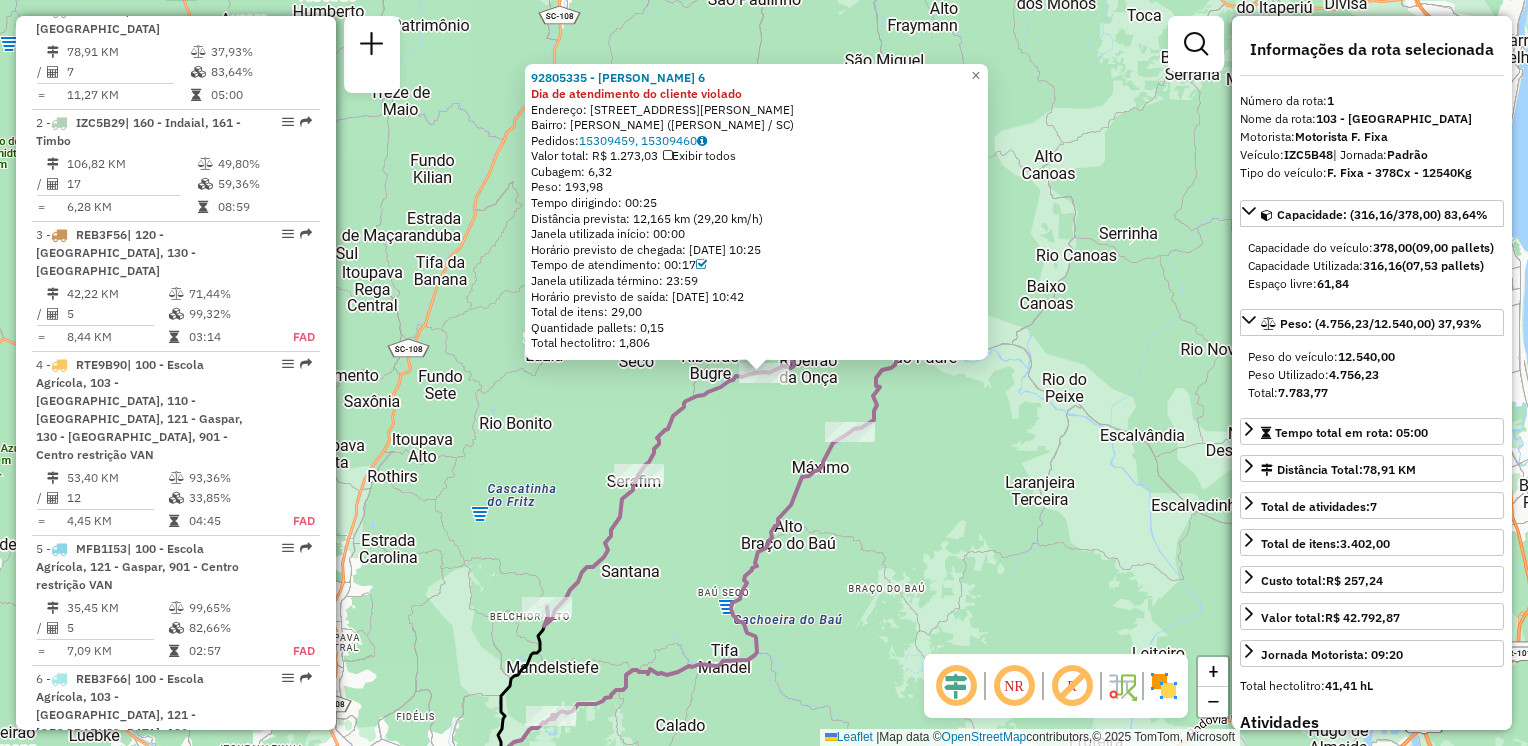 click on "Rota 1 - Placa IZC5B48  92805335 - ANTONINHO DE SOUZA 6 92805335 - ANTONINHO DE SOUZA 6 Dia de atendimento do cliente violado  Endereço: R   PREFEITO WILIBALDO BYLAARDT   4   Bairro: BRAÇO SERAFIM (LUIZ ALVES / SC)   Pedidos:  15309459, 15309460   Valor total: R$ 1.273,03   Exibir todos   Cubagem: 6,32  Peso: 193,98  Tempo dirigindo: 00:25   Distância prevista: 12,165 km (29,20 km/h)   Janela utilizada início: 00:00   Horário previsto de chegada: 15/07/2025 10:25   Tempo de atendimento: 00:17   Janela utilizada término: 23:59   Horário previsto de saída: 15/07/2025 10:42   Total de itens: 29,00   Quantidade pallets: 0,15   Total hectolitro: 1,806  × Janela de atendimento Grade de atendimento Capacidade Transportadoras Veículos Cliente Pedidos  Rotas Selecione os dias de semana para filtrar as janelas de atendimento  Seg   Ter   Qua   Qui   Sex   Sáb   Dom  Informe o período da janela de atendimento: De: Até:  Filtrar exatamente a janela do cliente  Considerar janela de atendimento padrão   Seg" 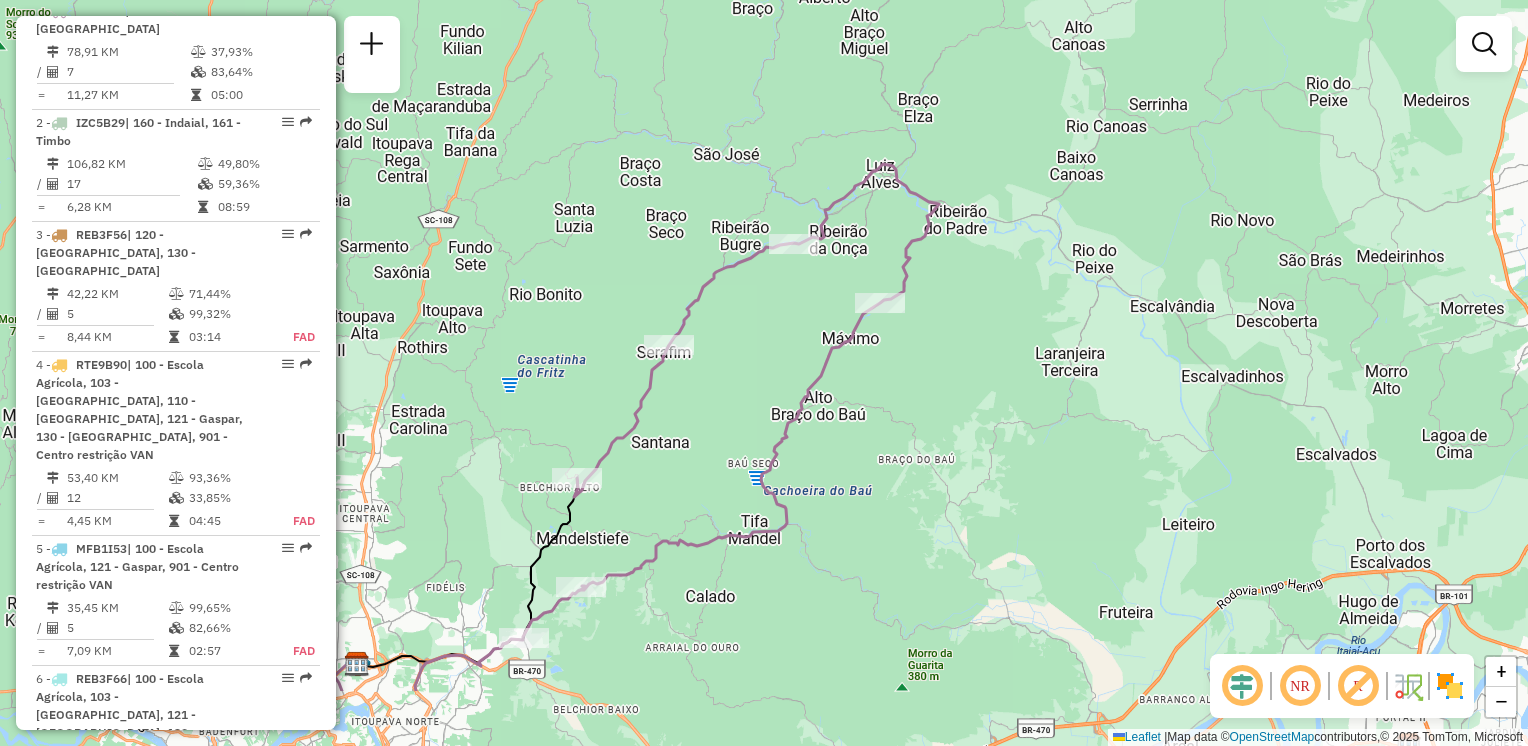 drag, startPoint x: 604, startPoint y: 374, endPoint x: 627, endPoint y: 335, distance: 45.276924 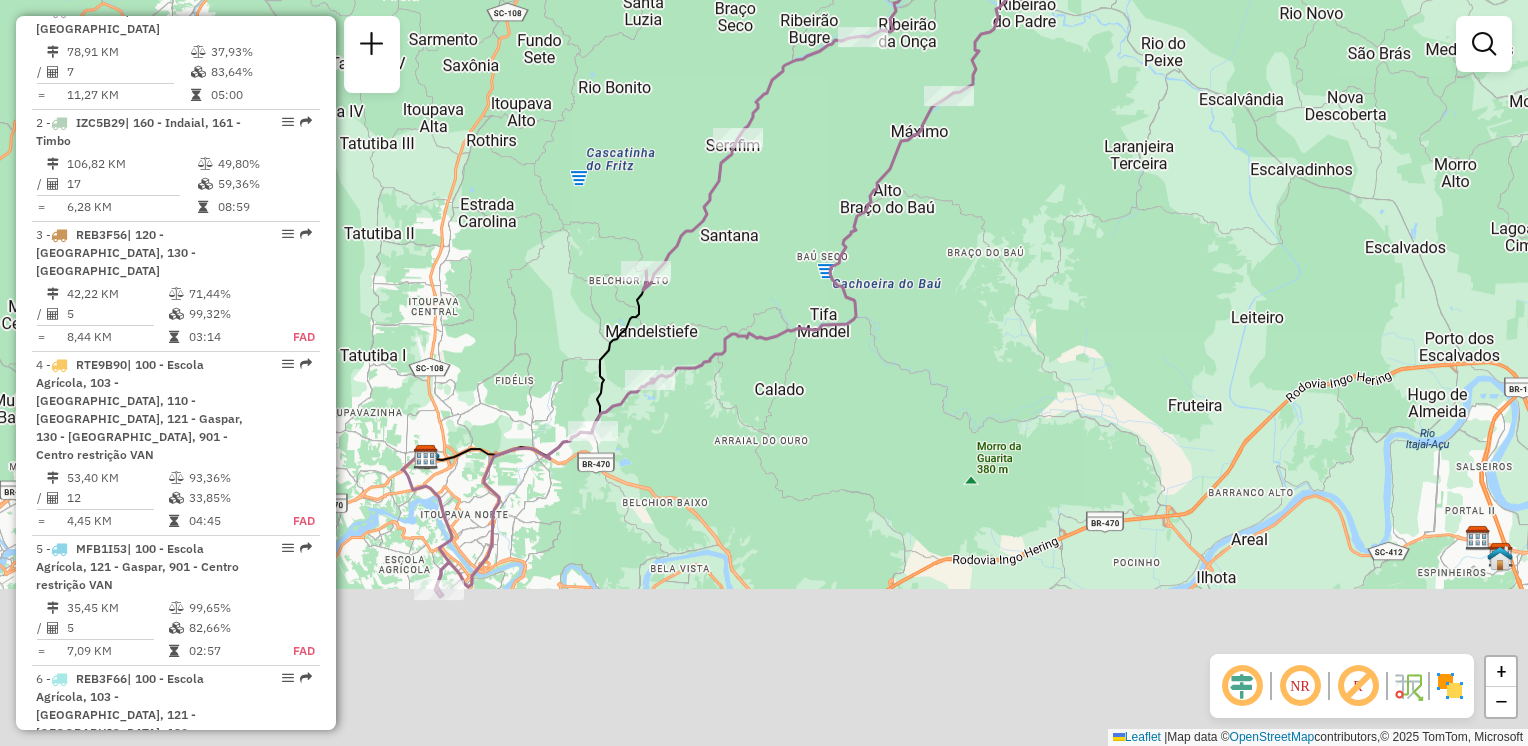 drag, startPoint x: 967, startPoint y: 465, endPoint x: 995, endPoint y: 316, distance: 151.60805 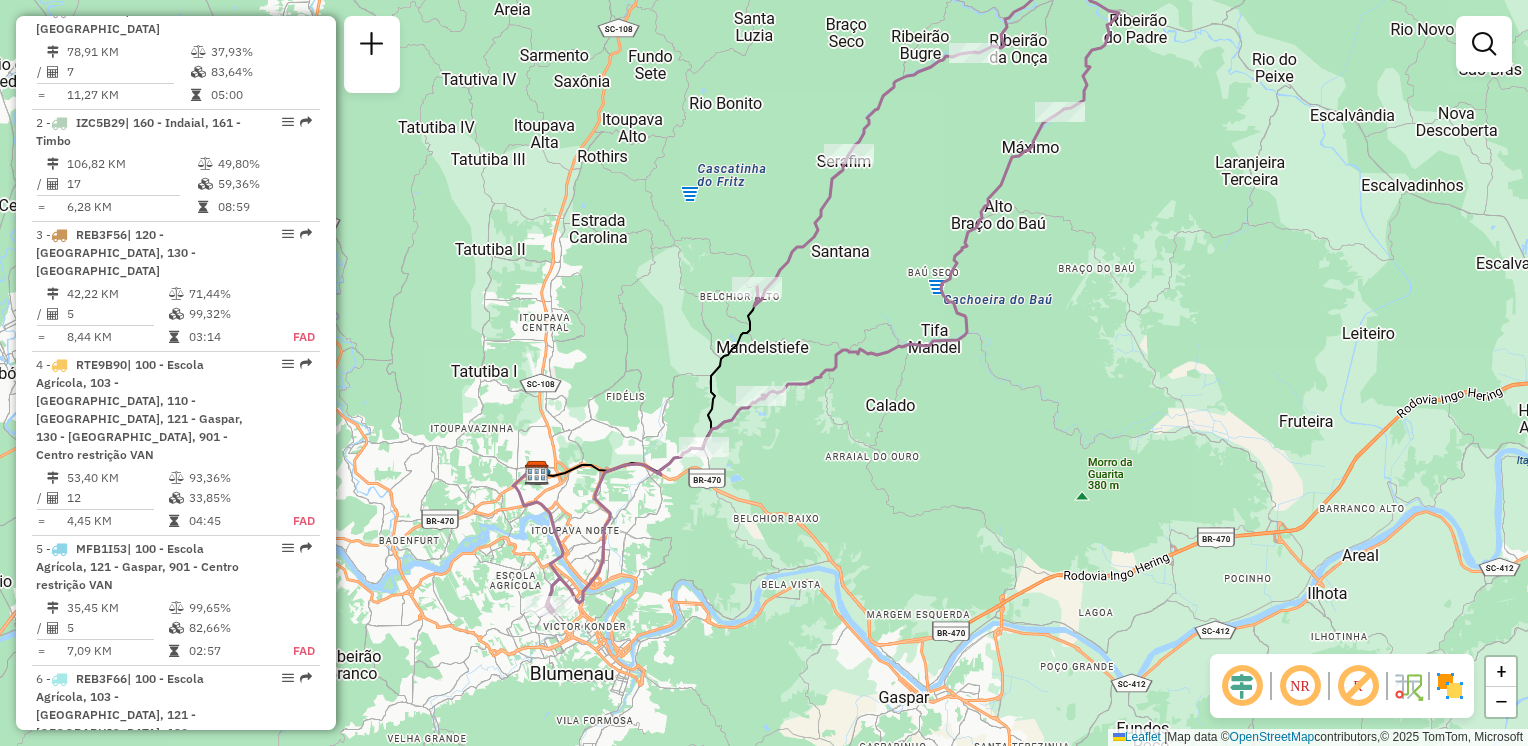 drag, startPoint x: 869, startPoint y: 407, endPoint x: 977, endPoint y: 445, distance: 114.49017 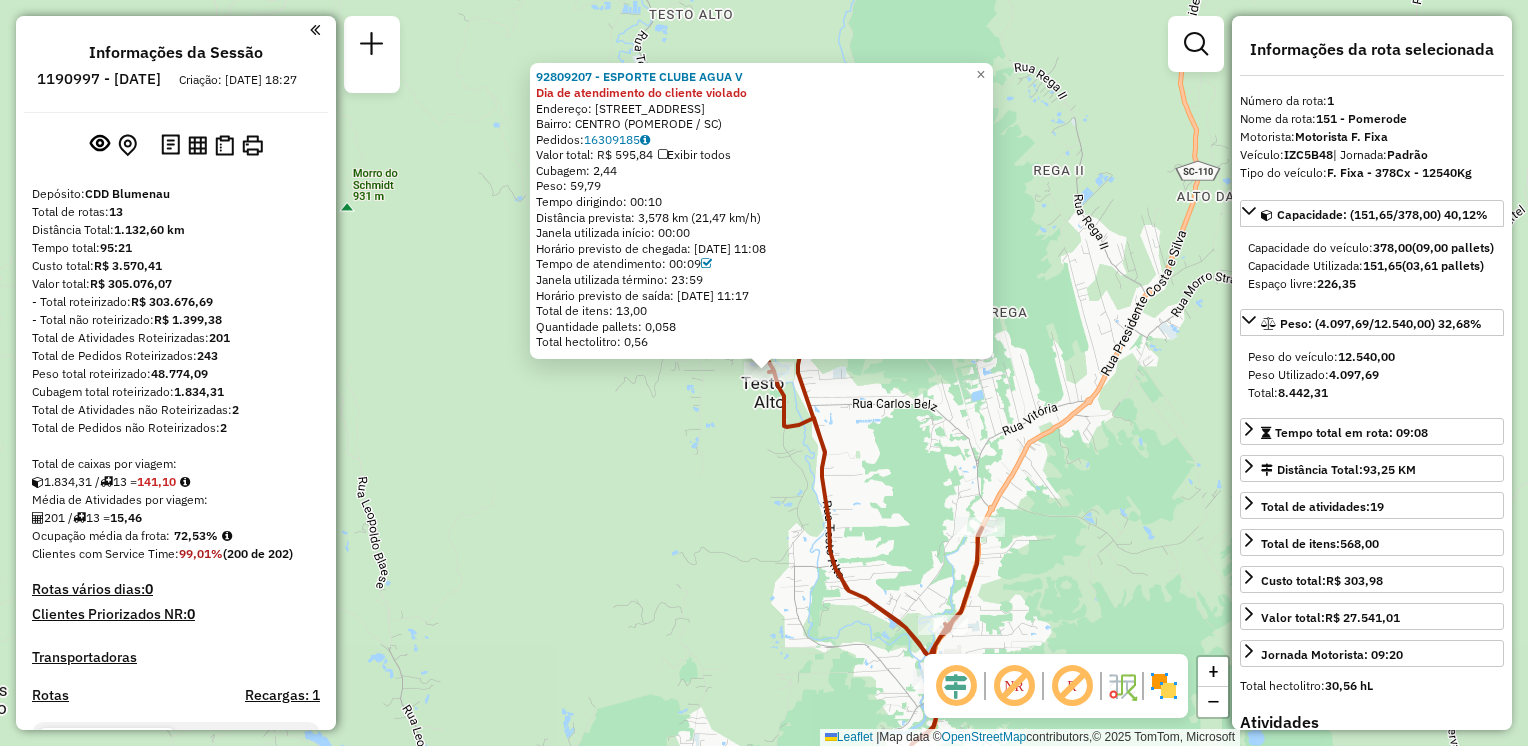 select on "**********" 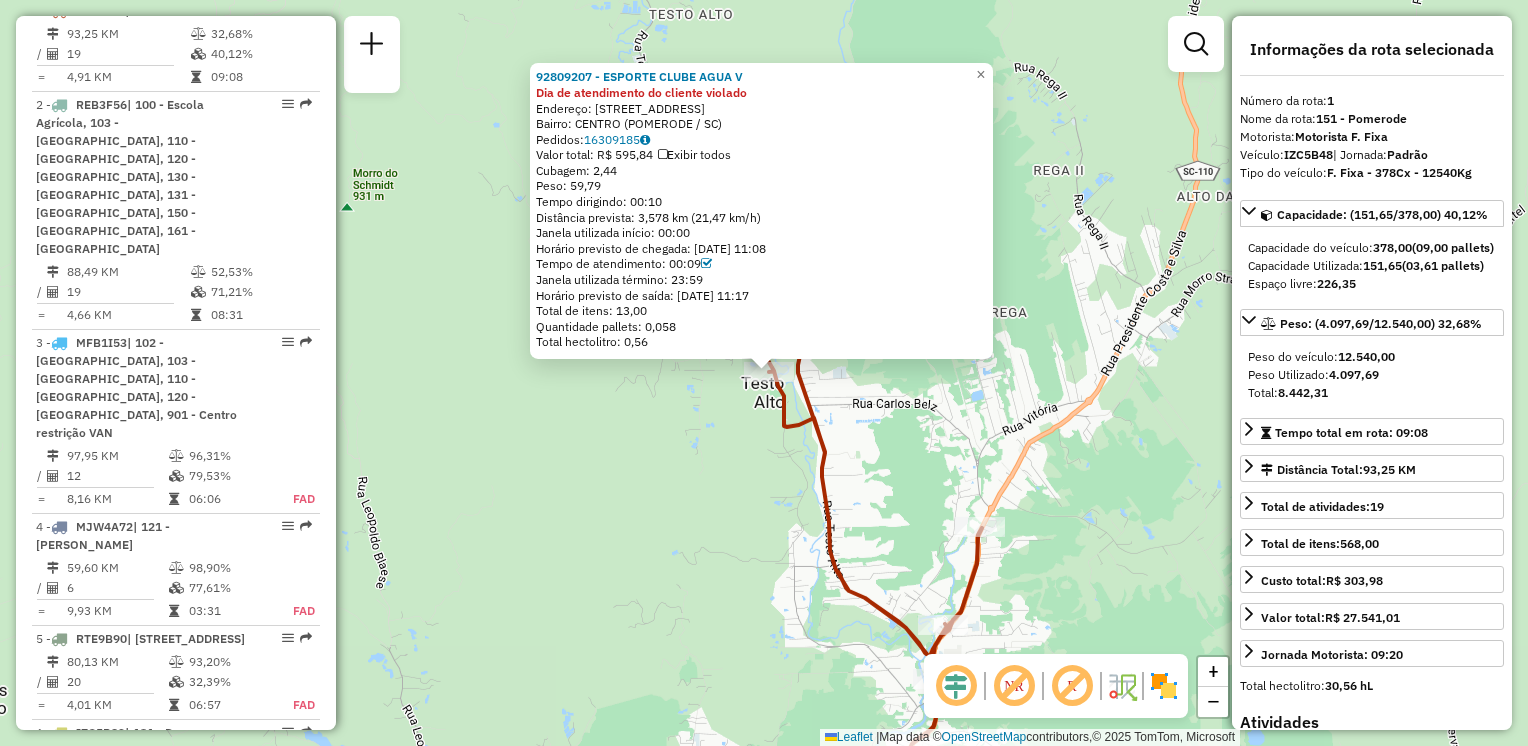 click on "92809207 - ESPORTE CLUBE AGUA V Dia de atendimento do cliente violado  Endereço: [STREET_ADDRESS]   Pedidos:  16309185   Valor total: R$ 595,84   Exibir todos   Cubagem: 2,44  Peso: 59,79  Tempo dirigindo: 00:10   Distância prevista: 3,578 km (21,47 km/h)   [GEOGRAPHIC_DATA] utilizada início: 00:00   Horário previsto de chegada: [DATE] 11:08   Tempo de atendimento: 00:09   Janela utilizada término: 23:59   Horário previsto de saída: [DATE] 11:17   Total de itens: 13,00   Quantidade pallets: 0,058   Total hectolitro: 0,56  × Janela de atendimento Grade de atendimento Capacidade Transportadoras Veículos Cliente Pedidos  Rotas Selecione os dias de semana para filtrar as janelas de atendimento  Seg   Ter   Qua   Qui   Sex   Sáb   Dom  Informe o período da janela de atendimento: De: Até:  Filtrar exatamente a janela do cliente  Considerar janela de atendimento padrão  Selecione os dias de semana para filtrar as grades de atendimento  Seg   Ter   Qua  De:" 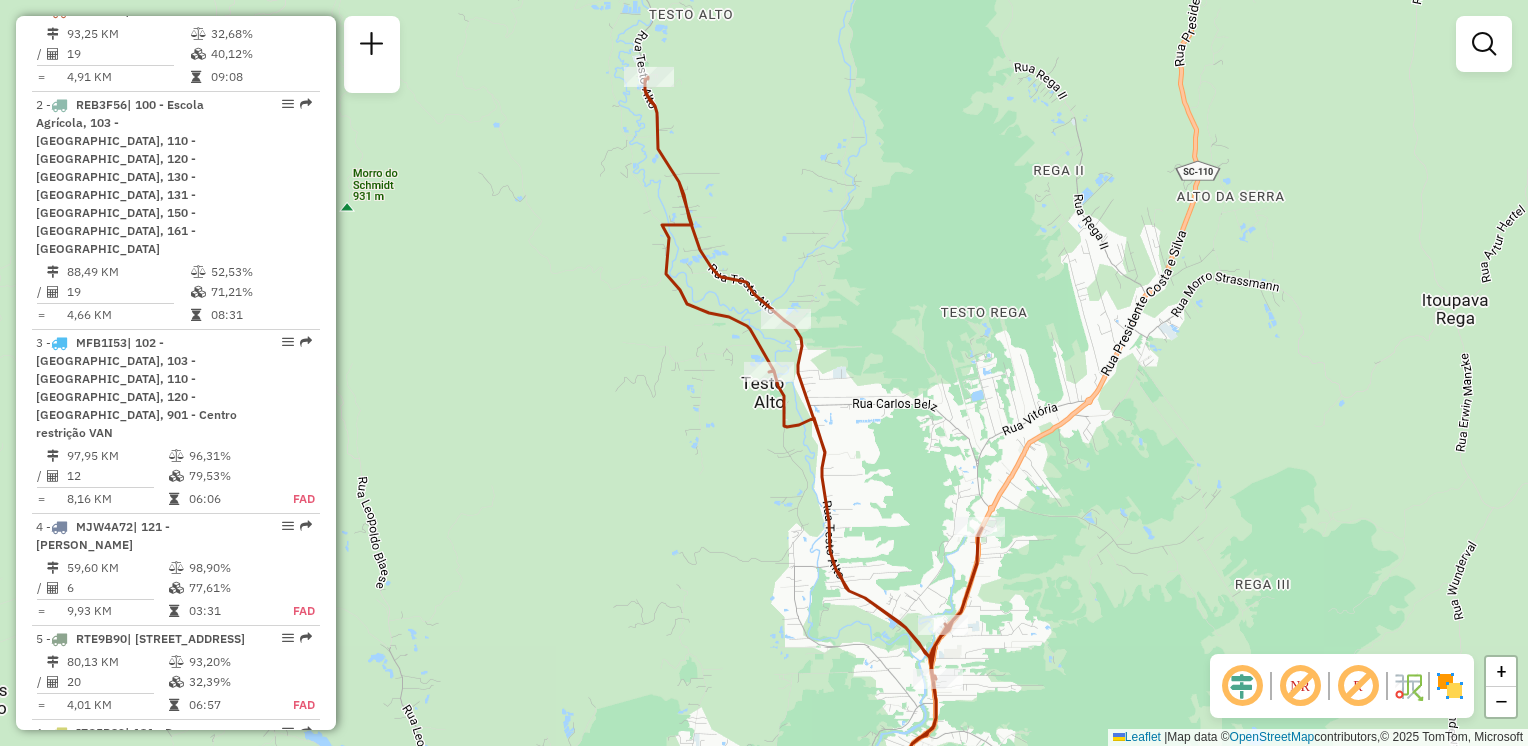 drag, startPoint x: 872, startPoint y: 477, endPoint x: 863, endPoint y: 462, distance: 17.492855 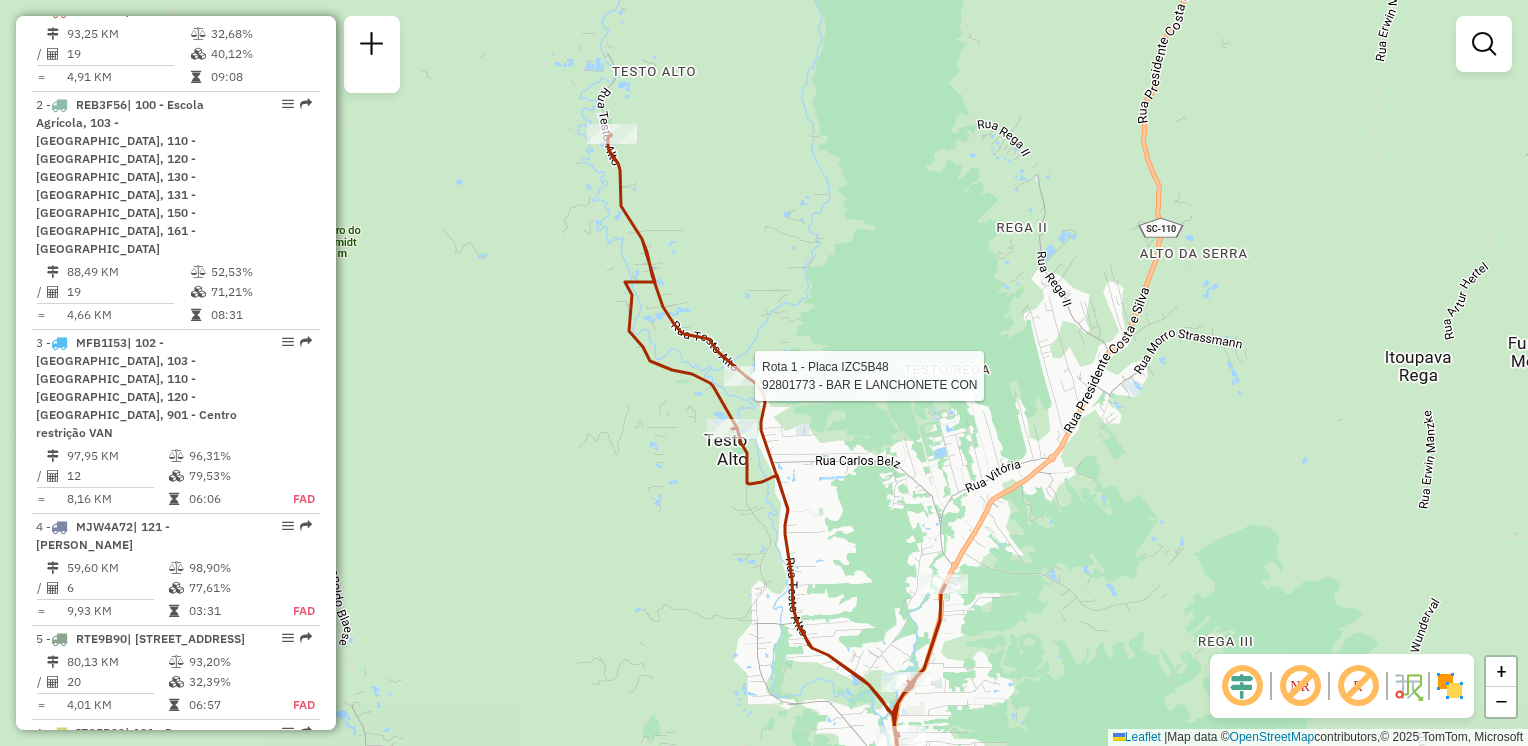 select on "**********" 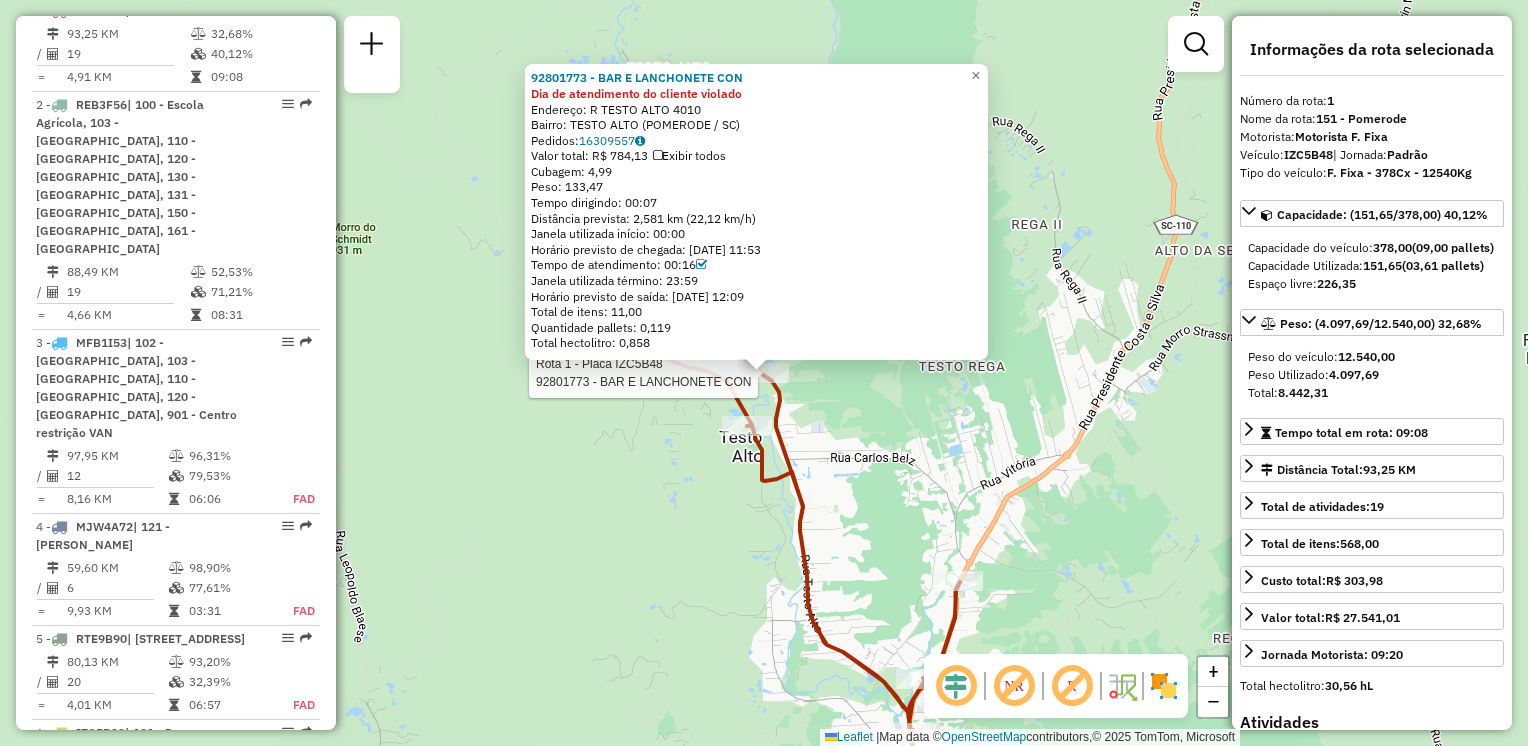 click on "Rota 1 - Placa IZC5B48  92801773 - BAR E LANCHONETE CON 92801773 - BAR E LANCHONETE CON Dia de atendimento do cliente violado  Endereço: R   TESTO ALTO                    4010   Bairro: TESTO ALTO (POMERODE / SC)   Pedidos:  16309557   Valor total: R$ 784,13   Exibir todos   Cubagem: 4,99  Peso: 133,47  Tempo dirigindo: 00:07   Distância prevista: 2,581 km (22,12 km/h)   Janela utilizada início: 00:00   Horário previsto de chegada: [DATE] 11:53   Tempo de atendimento: 00:16   Janela utilizada término: 23:59   Horário previsto de saída: [DATE] 12:09   Total de itens: 11,00   Quantidade pallets: 0,119   Total hectolitro: 0,858  × Janela de atendimento Grade de atendimento Capacidade Transportadoras Veículos Cliente Pedidos  Rotas Selecione os dias de semana para filtrar as janelas de atendimento  Seg   Ter   Qua   Qui   Sex   Sáb   Dom  Informe o período da janela de atendimento: De: Até:  Filtrar exatamente a janela do cliente  Considerar janela de atendimento padrão   Seg   Ter   Qua  De:" 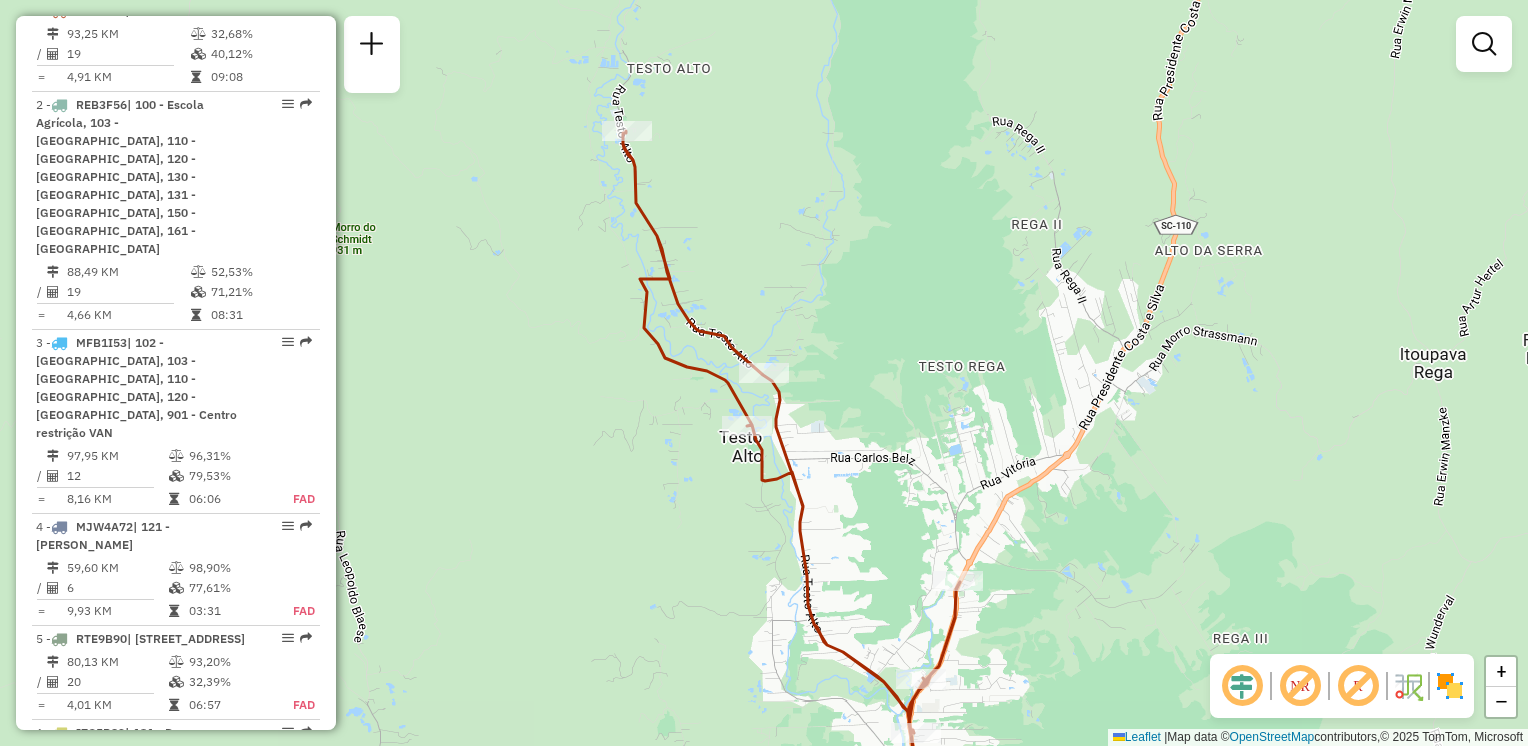 drag, startPoint x: 861, startPoint y: 424, endPoint x: 897, endPoint y: 434, distance: 37.363083 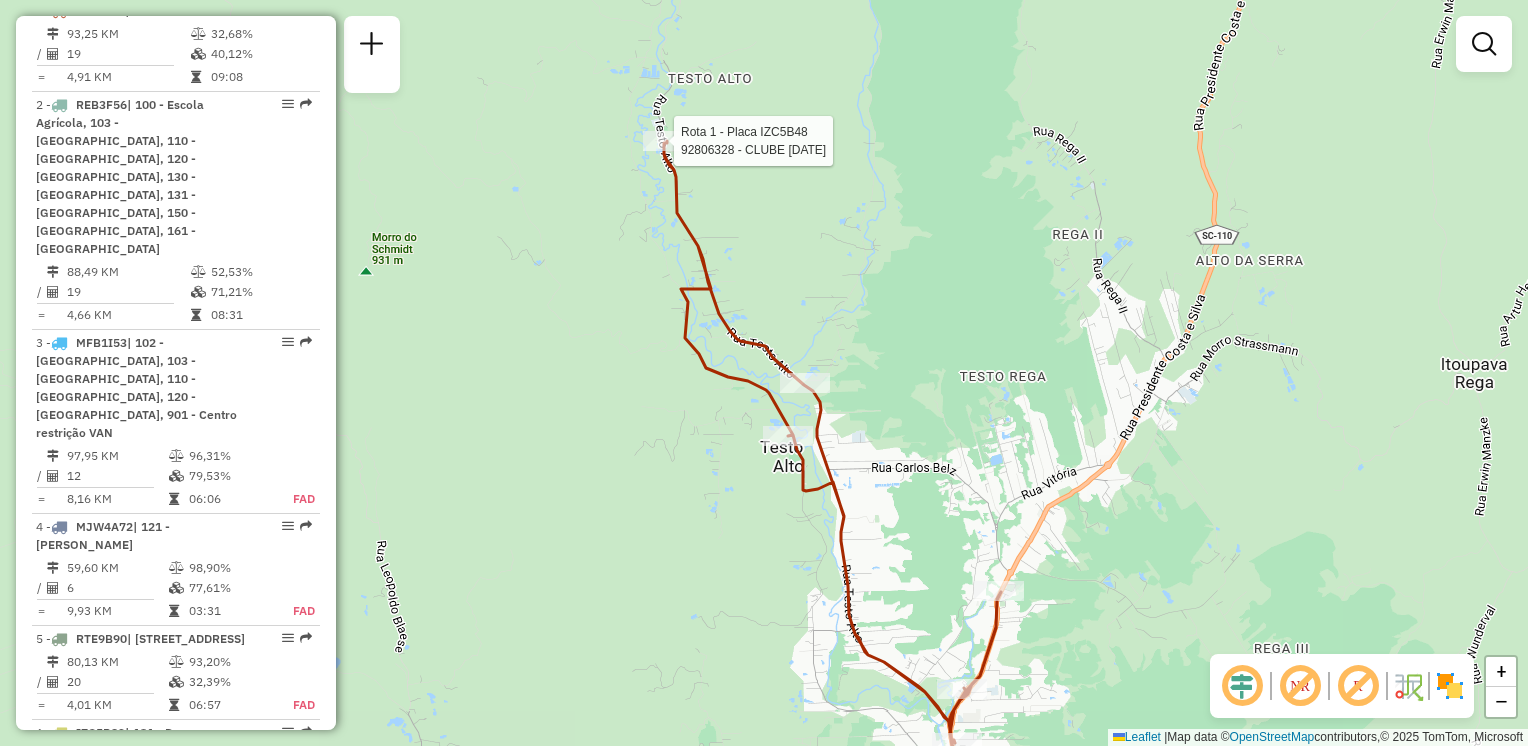 select on "**********" 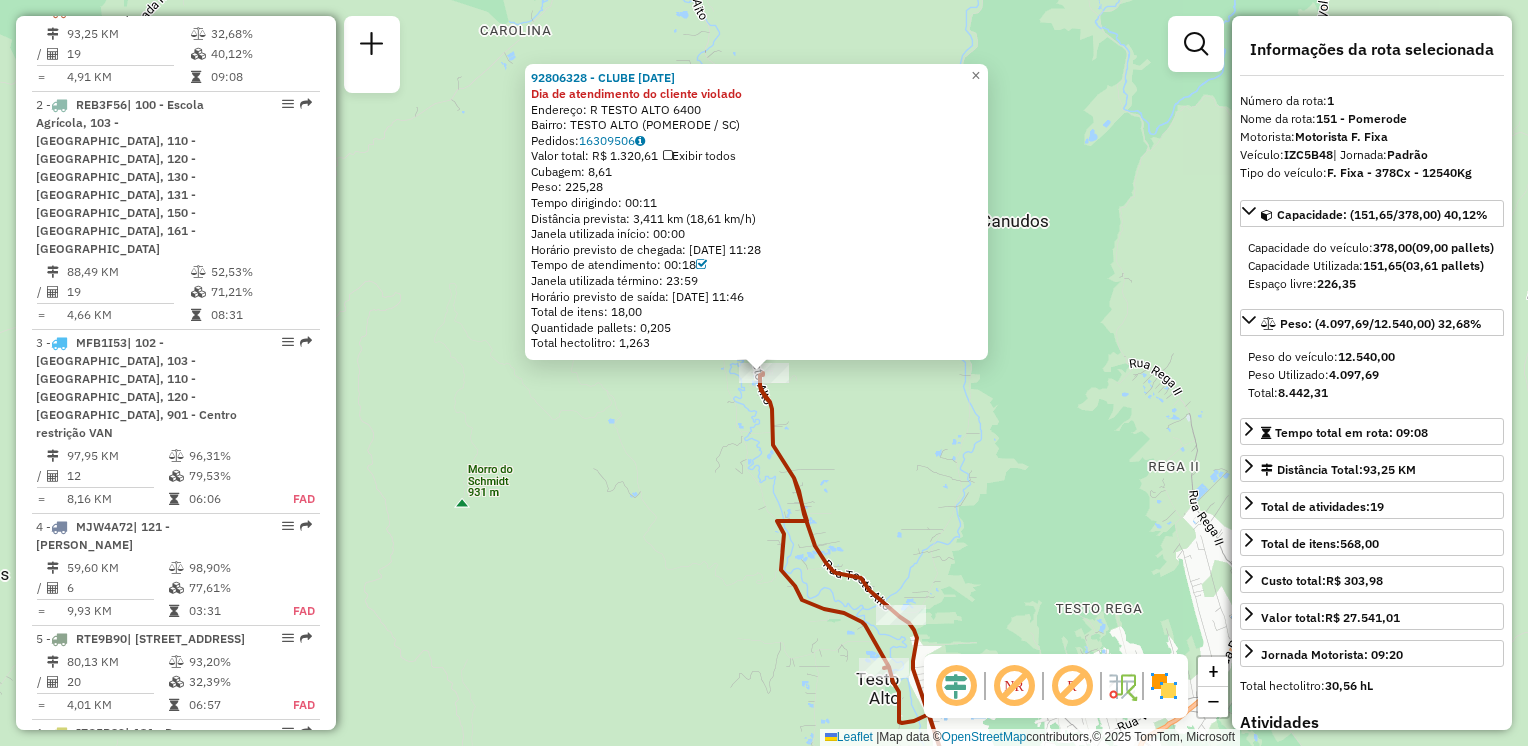 drag, startPoint x: 646, startPoint y: 446, endPoint x: 700, endPoint y: 475, distance: 61.294373 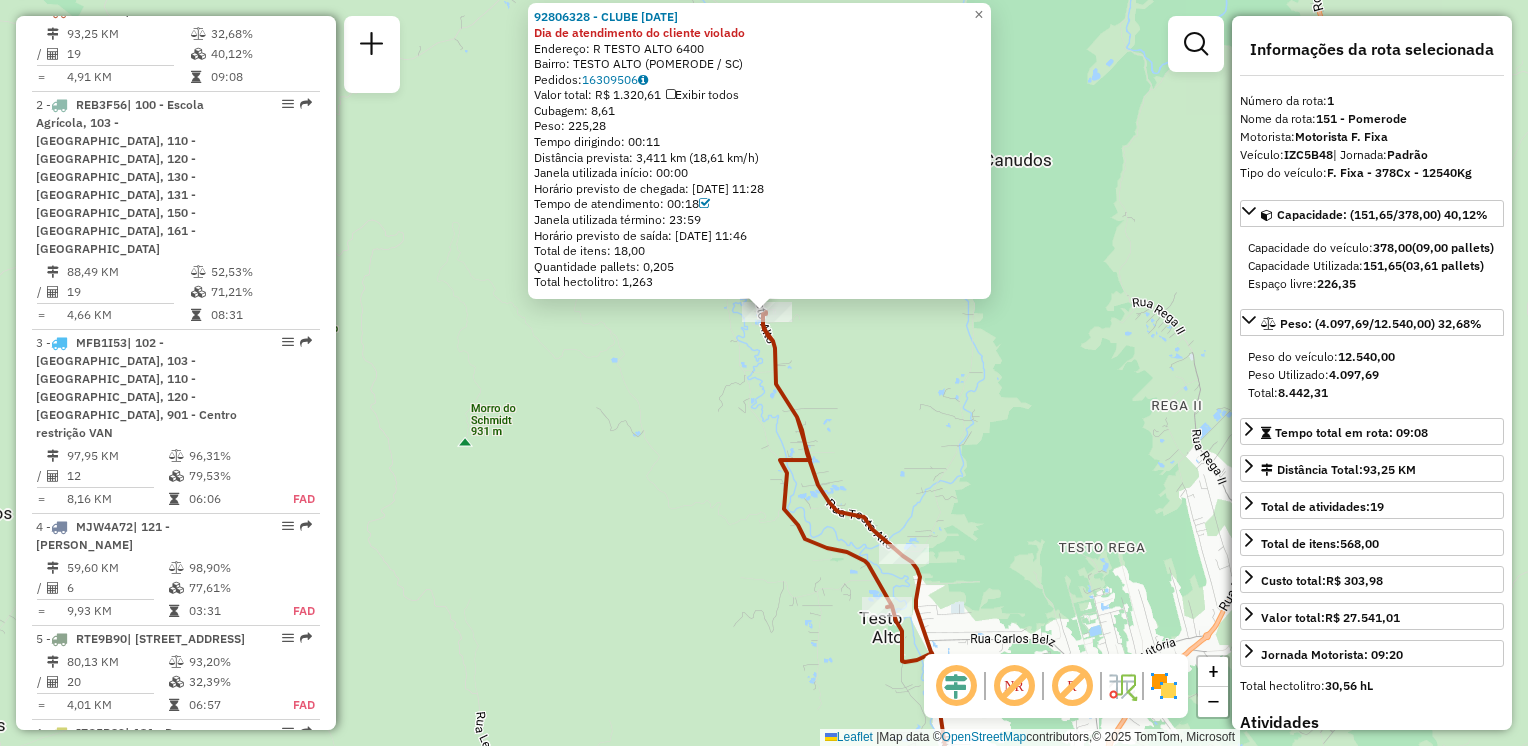 drag, startPoint x: 937, startPoint y: 485, endPoint x: 937, endPoint y: 414, distance: 71 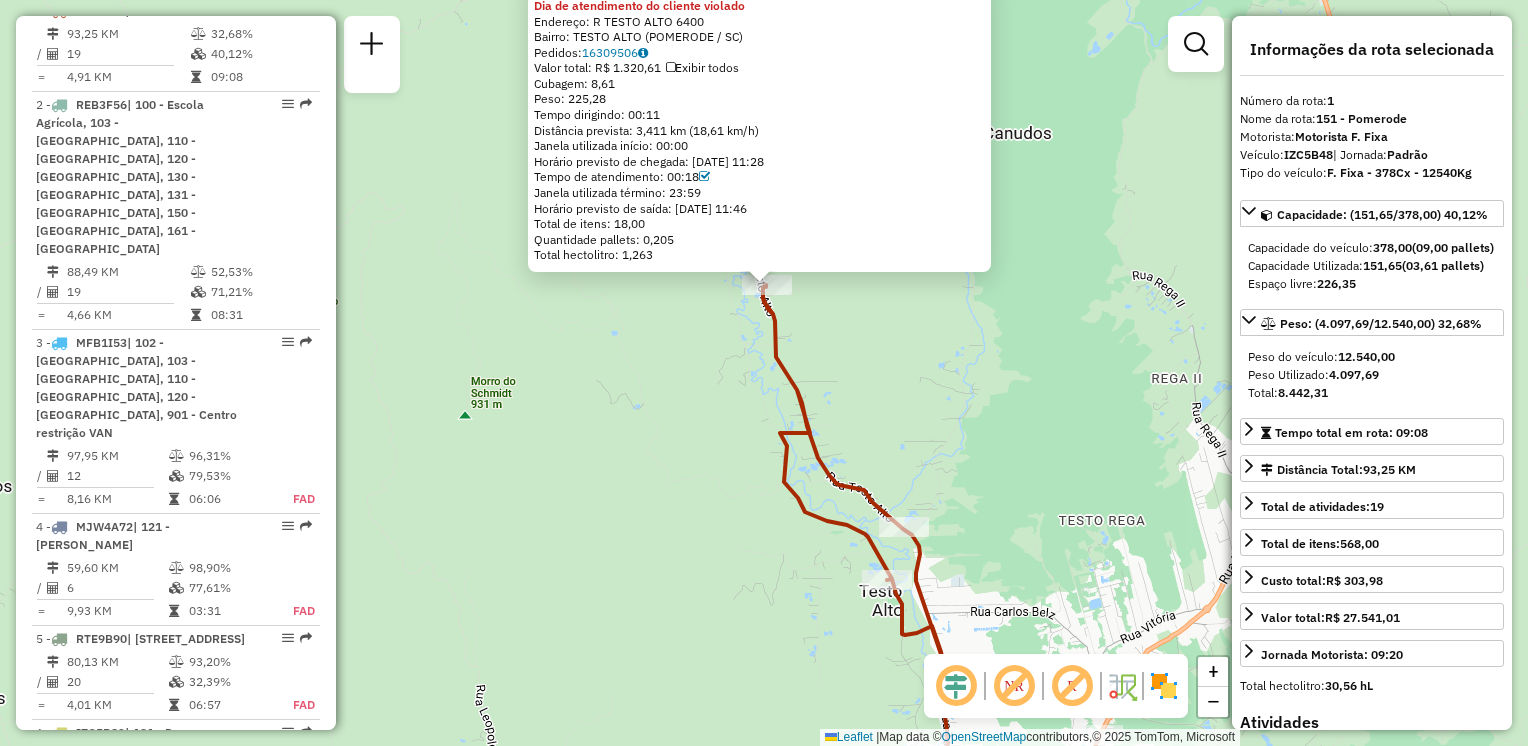 drag, startPoint x: 981, startPoint y: 438, endPoint x: 978, endPoint y: 459, distance: 21.213203 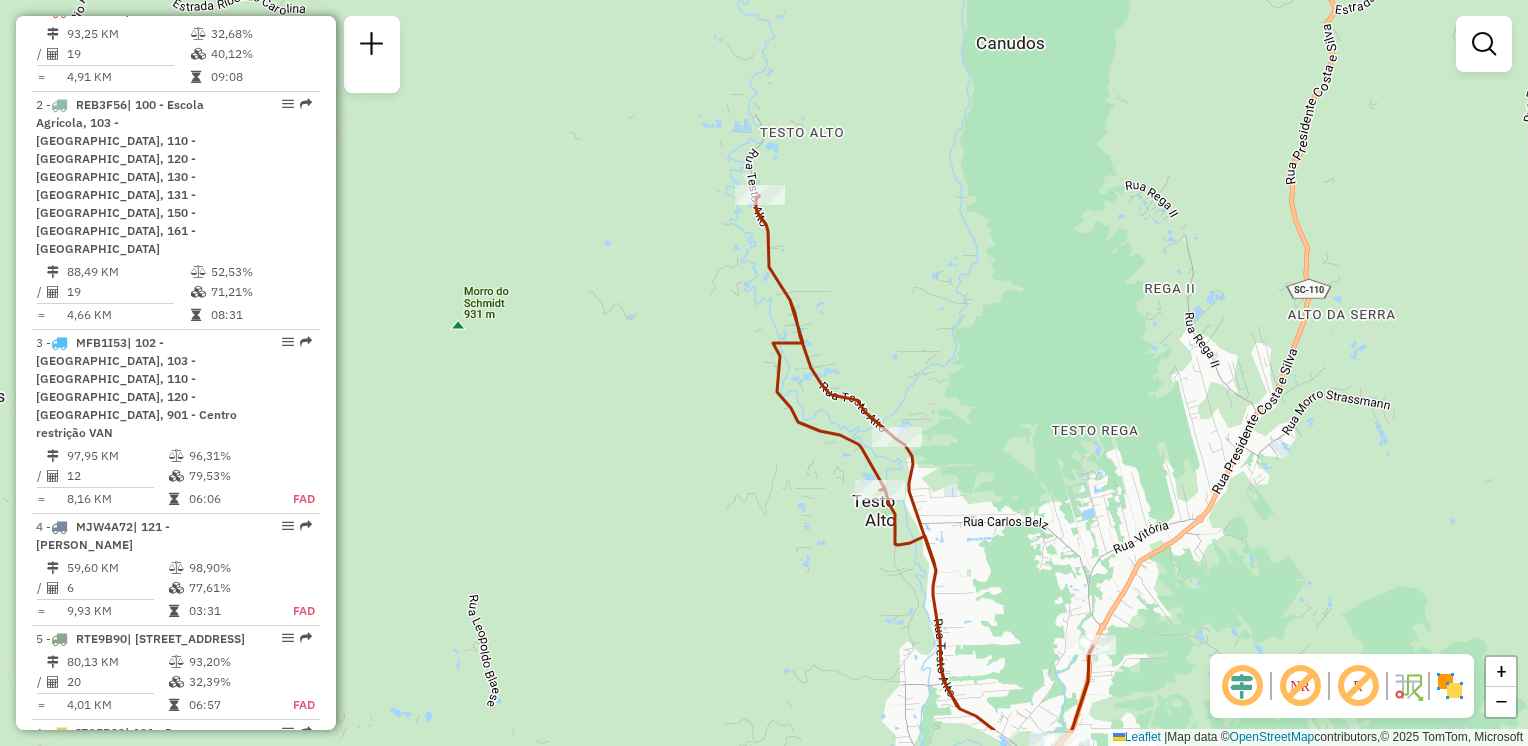 drag, startPoint x: 969, startPoint y: 405, endPoint x: 954, endPoint y: 302, distance: 104.0865 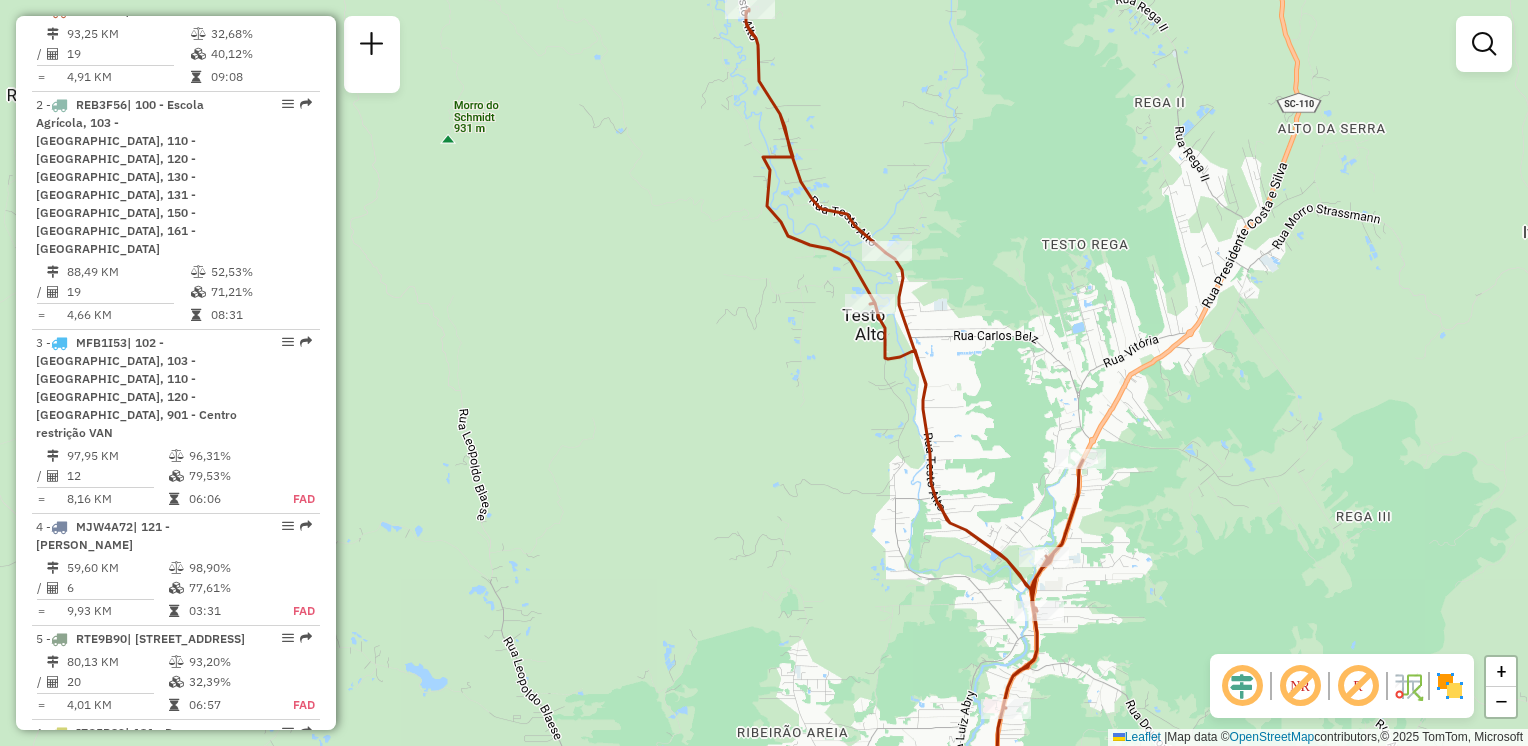 drag, startPoint x: 964, startPoint y: 330, endPoint x: 955, endPoint y: 267, distance: 63.63961 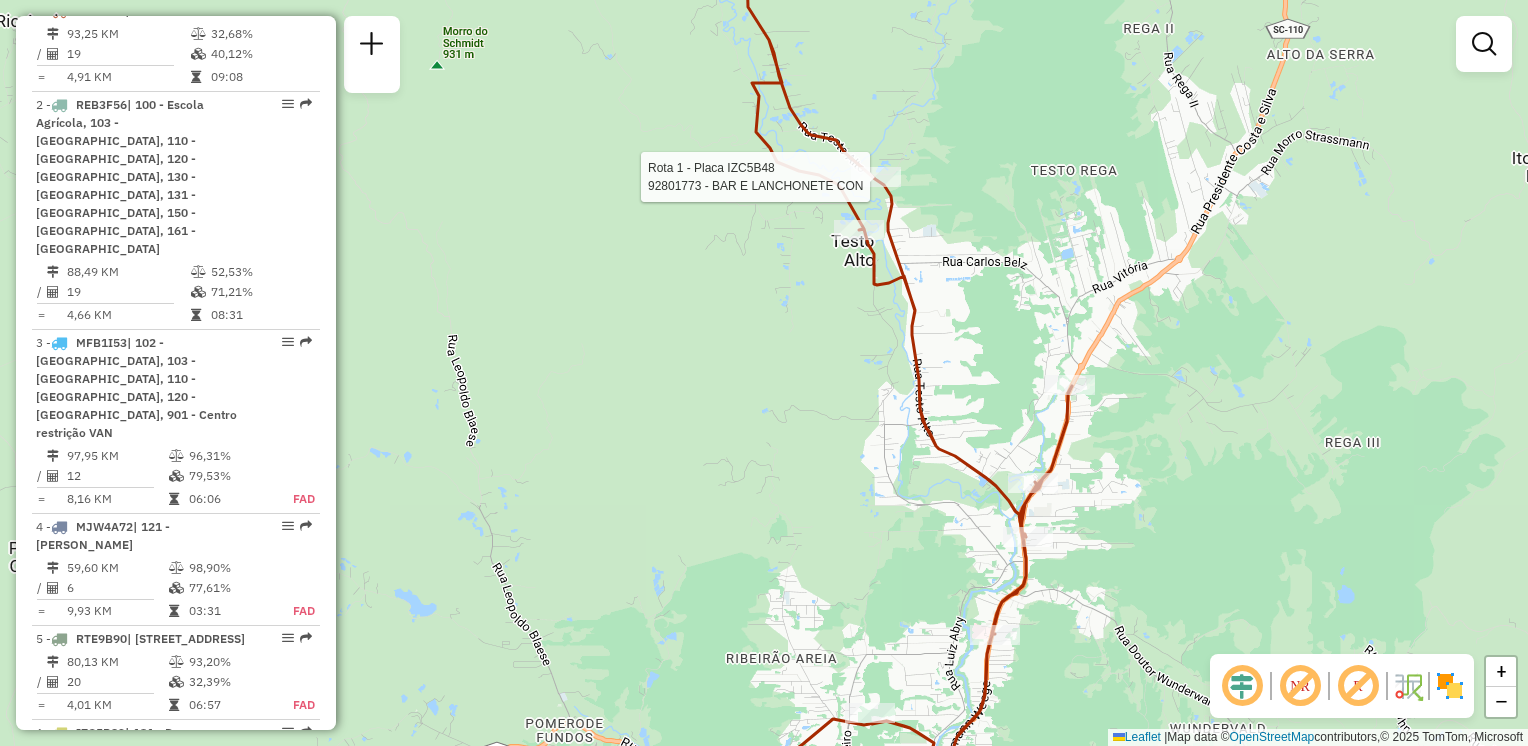select on "**********" 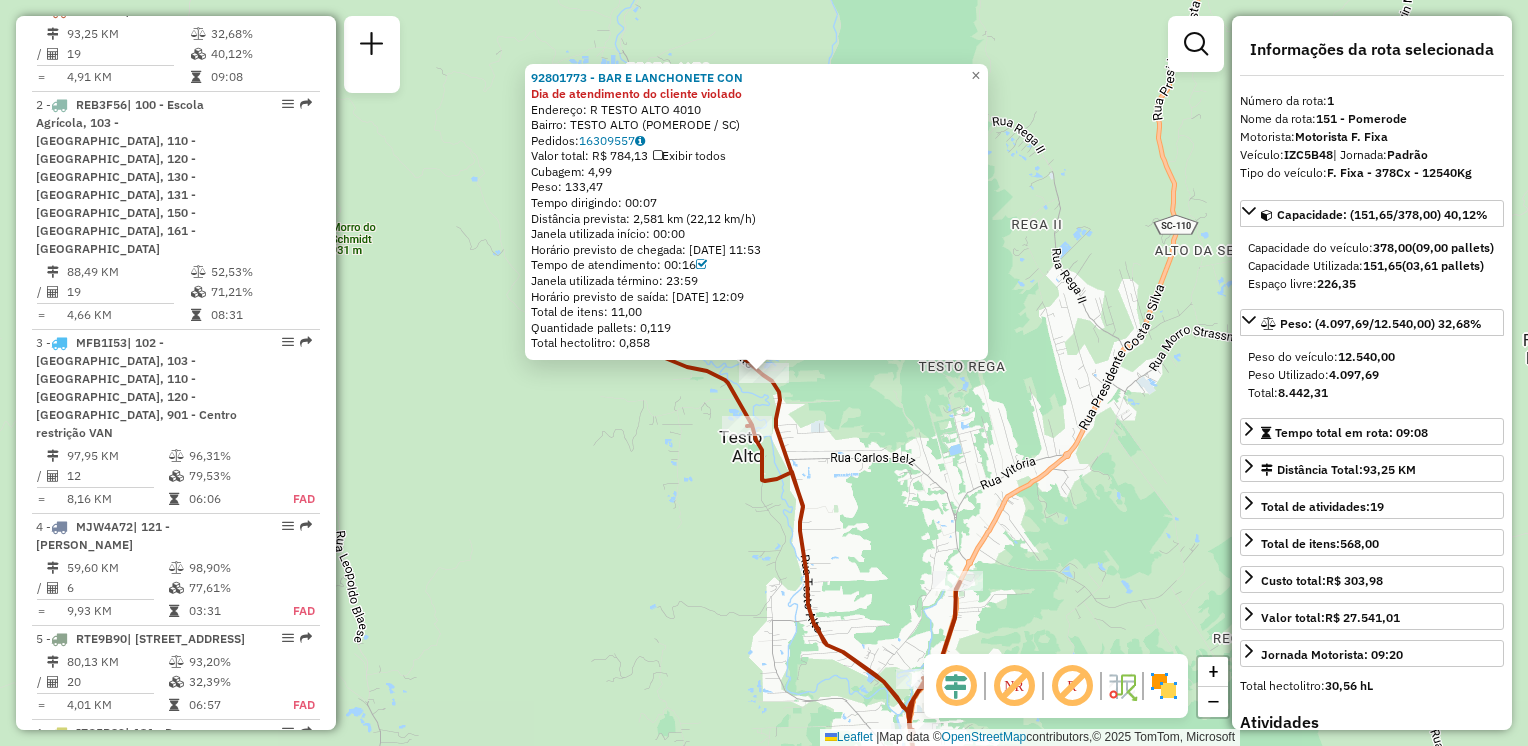 click on "92801773 - BAR E LANCHONETE CON Dia de atendimento do cliente violado  Endereço: R   TESTO ALTO                    4010   Bairro: TESTO ALTO (POMERODE / SC)   Pedidos:  16309557   Valor total: R$ 784,13   Exibir todos   Cubagem: 4,99  Peso: 133,47  Tempo dirigindo: 00:07   Distância prevista: 2,581 km (22,12 km/h)   Janela utilizada início: 00:00   Horário previsto de chegada: 16/07/2025 11:53   Tempo de atendimento: 00:16   Janela utilizada término: 23:59   Horário previsto de saída: 16/07/2025 12:09   Total de itens: 11,00   Quantidade pallets: 0,119   Total hectolitro: 0,858  × Janela de atendimento Grade de atendimento Capacidade Transportadoras Veículos Cliente Pedidos  Rotas Selecione os dias de semana para filtrar as janelas de atendimento  Seg   Ter   Qua   Qui   Sex   Sáb   Dom  Informe o período da janela de atendimento: De: Até:  Filtrar exatamente a janela do cliente  Considerar janela de atendimento padrão  Selecione os dias de semana para filtrar as grades de atendimento  Seg   Ter" 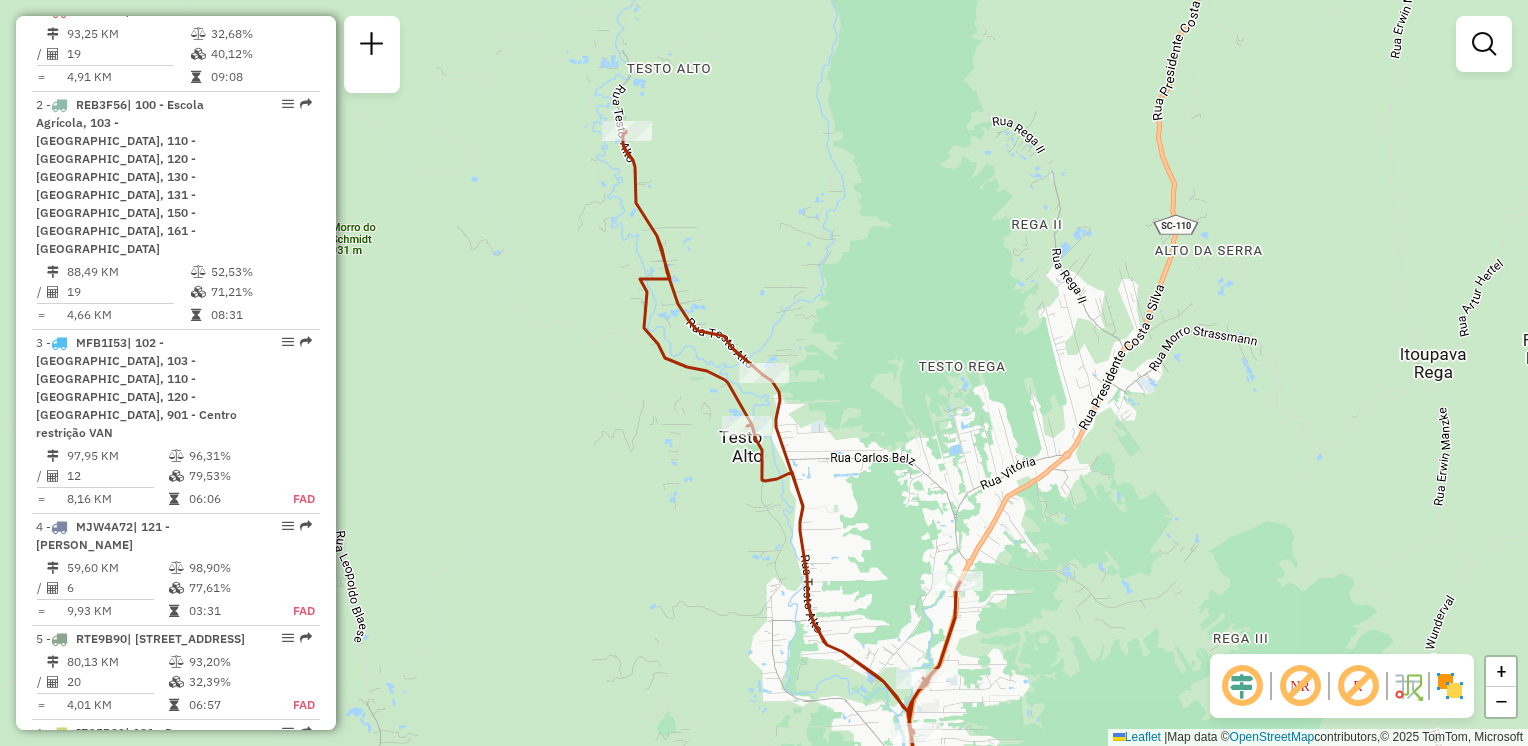 click on "Janela de atendimento Grade de atendimento Capacidade Transportadoras Veículos Cliente Pedidos  Rotas Selecione os dias de semana para filtrar as janelas de atendimento  Seg   Ter   Qua   Qui   Sex   Sáb   Dom  Informe o período da janela de atendimento: De: Até:  Filtrar exatamente a janela do cliente  Considerar janela de atendimento padrão  Selecione os dias de semana para filtrar as grades de atendimento  Seg   Ter   Qua   Qui   Sex   Sáb   Dom   Considerar clientes sem dia de atendimento cadastrado  Clientes fora do dia de atendimento selecionado Filtrar as atividades entre os valores definidos abaixo:  Peso mínimo:   Peso máximo:   Cubagem mínima:   Cubagem máxima:   De:   Até:  Filtrar as atividades entre o tempo de atendimento definido abaixo:  De:   Até:   Considerar capacidade total dos clientes não roteirizados Transportadora: Selecione um ou mais itens Tipo de veículo: Selecione um ou mais itens Veículo: Selecione um ou mais itens Motorista: Selecione um ou mais itens Nome: Rótulo:" 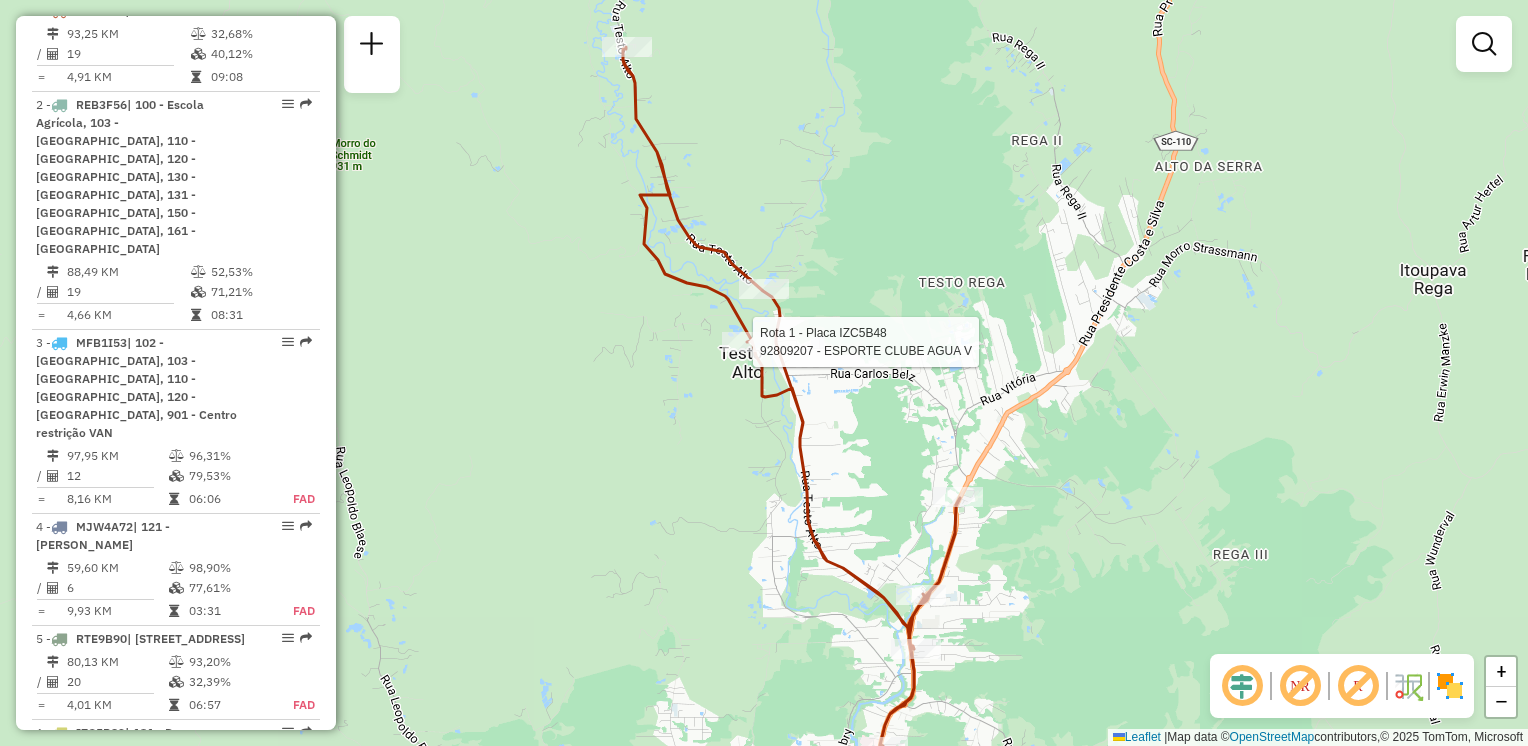 select on "**********" 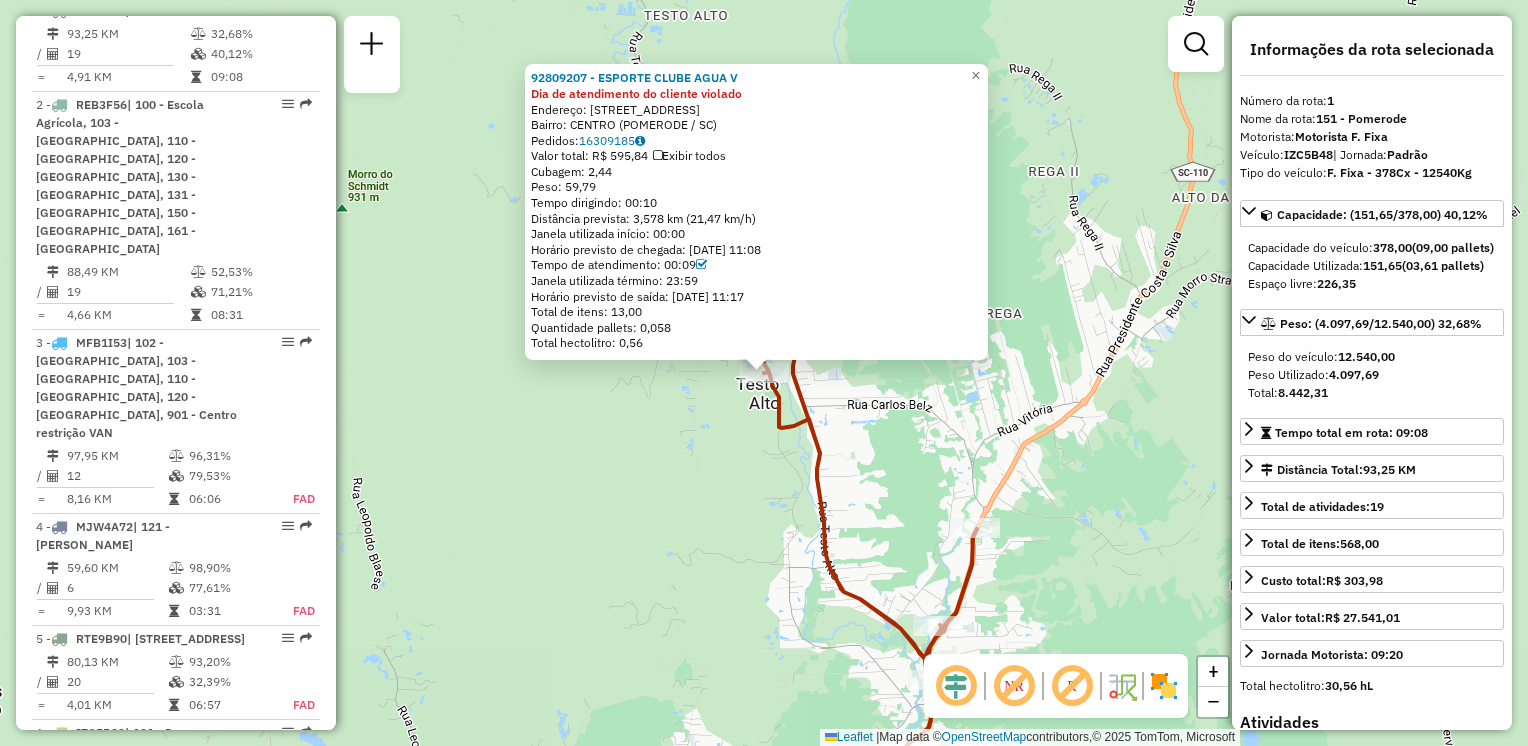 click on "92809207 - ESPORTE CLUBE AGUA V Dia de atendimento do cliente violado  Endereço: RUA PROGRESSO                 3599   Bairro: CENTRO (POMERODE / SC)   Pedidos:  16309185   Valor total: R$ 595,84   Exibir todos   Cubagem: 2,44  Peso: 59,79  Tempo dirigindo: 00:10   Distância prevista: 3,578 km (21,47 km/h)   Janela utilizada início: 00:00   Horário previsto de chegada: 16/07/2025 11:08   Tempo de atendimento: 00:09   Janela utilizada término: 23:59   Horário previsto de saída: 16/07/2025 11:17   Total de itens: 13,00   Quantidade pallets: 0,058   Total hectolitro: 0,56  × Janela de atendimento Grade de atendimento Capacidade Transportadoras Veículos Cliente Pedidos  Rotas Selecione os dias de semana para filtrar as janelas de atendimento  Seg   Ter   Qua   Qui   Sex   Sáb   Dom  Informe o período da janela de atendimento: De: Até:  Filtrar exatamente a janela do cliente  Considerar janela de atendimento padrão  Selecione os dias de semana para filtrar as grades de atendimento  Seg   Ter   Qua  De:" 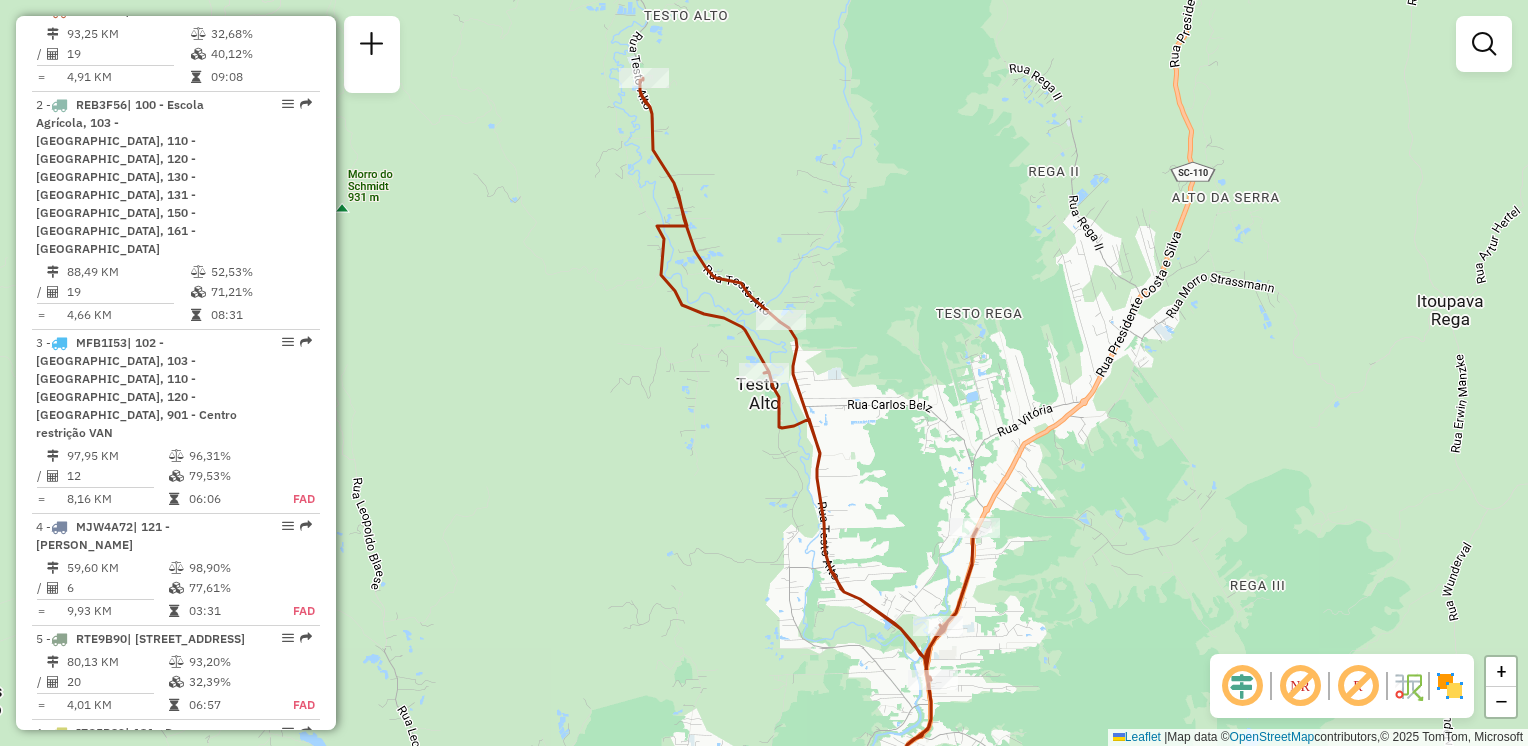 drag, startPoint x: 650, startPoint y: 492, endPoint x: 628, endPoint y: 365, distance: 128.89143 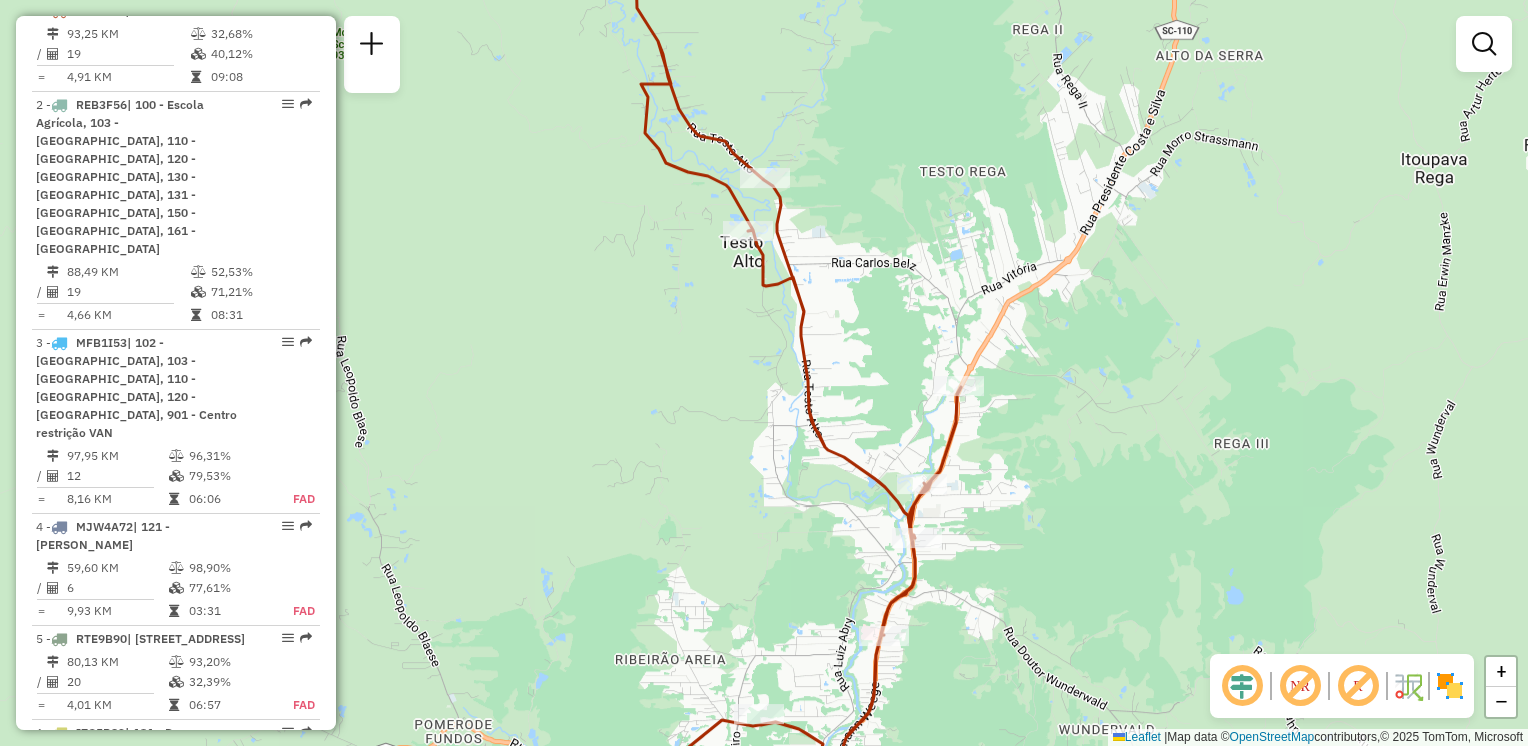 drag, startPoint x: 580, startPoint y: 438, endPoint x: 589, endPoint y: 277, distance: 161.25136 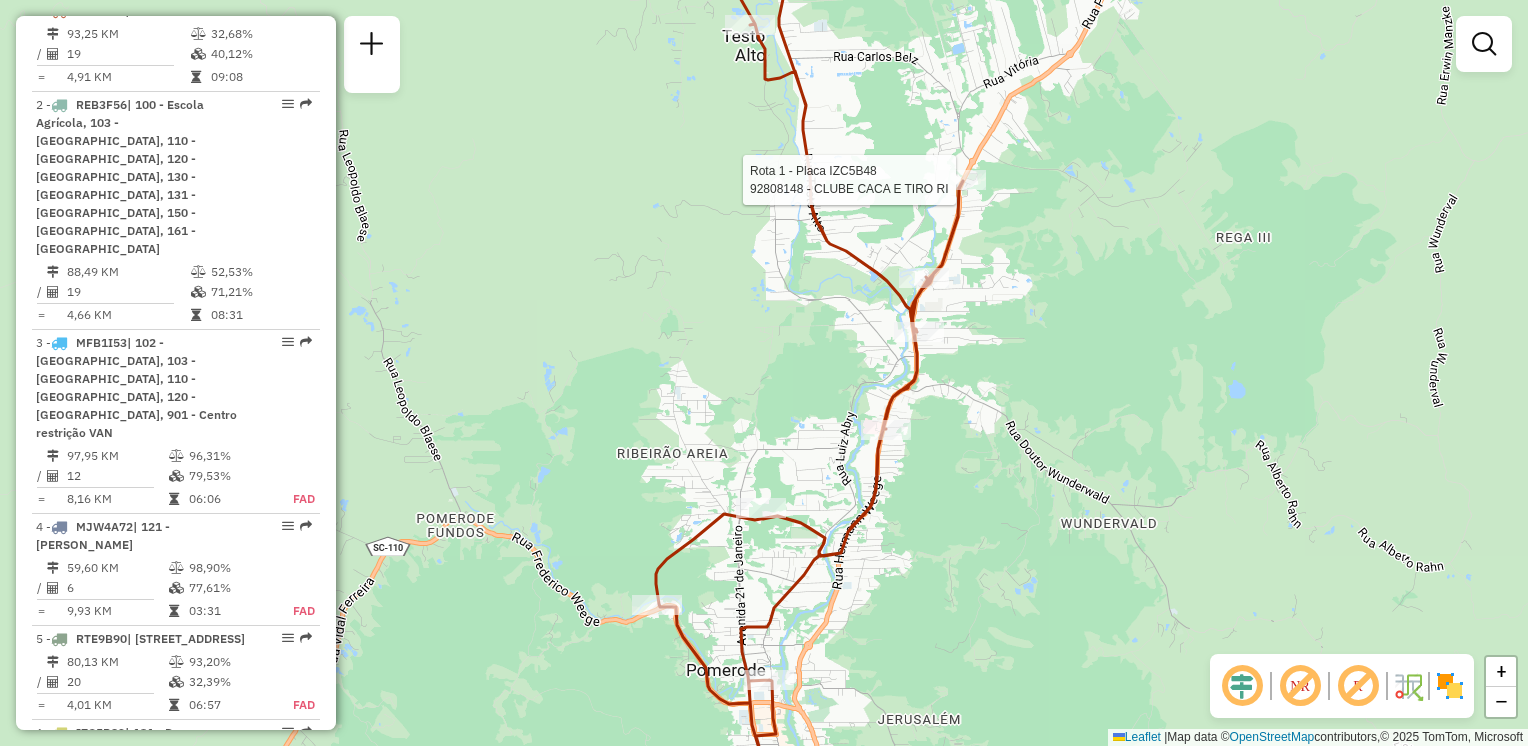 select on "**********" 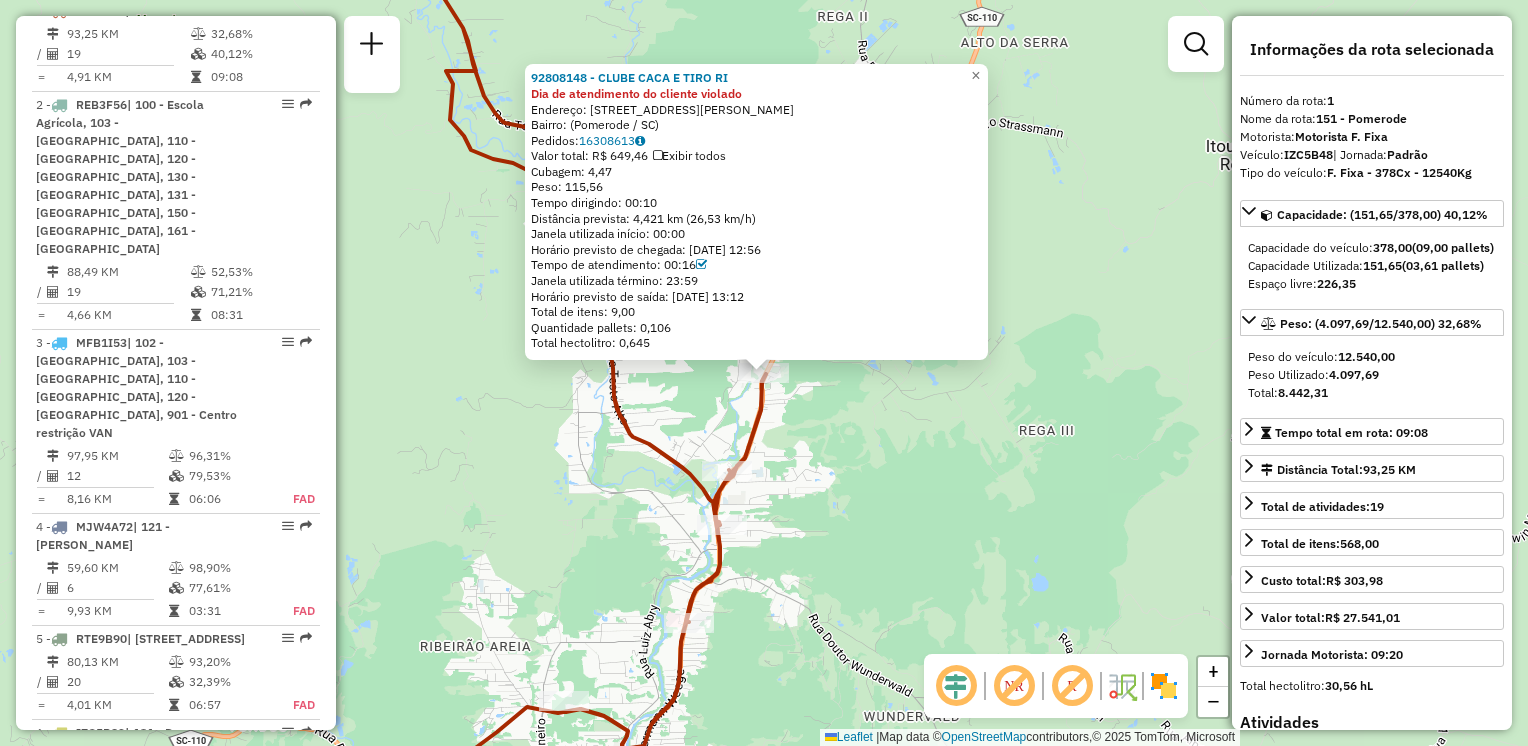 click on "Rota 1 - Placa IZC5B48  92808148 - CLUBE CACA E TIRO RI 92808148 - CLUBE CACA E TIRO RI Dia de atendimento do cliente violado  Endereço: Rua Presidente Costa e Silva, 1765   Bairro:  (Pomerode / SC)   Pedidos:  16308613   Valor total: R$ 649,46   Exibir todos   Cubagem: 4,47  Peso: 115,56  Tempo dirigindo: 00:10   Distância prevista: 4,421 km (26,53 km/h)   Janela utilizada início: 00:00   Horário previsto de chegada: 16/07/2025 12:56   Tempo de atendimento: 00:16   Janela utilizada término: 23:59   Horário previsto de saída: 16/07/2025 13:12   Total de itens: 9,00   Quantidade pallets: 0,106   Total hectolitro: 0,645  × Janela de atendimento Grade de atendimento Capacidade Transportadoras Veículos Cliente Pedidos  Rotas Selecione os dias de semana para filtrar as janelas de atendimento  Seg   Ter   Qua   Qui   Sex   Sáb   Dom  Informe o período da janela de atendimento: De: Até:  Filtrar exatamente a janela do cliente  Considerar janela de atendimento padrão   Seg   Ter   Qua   Qui   Sex   Sáb" 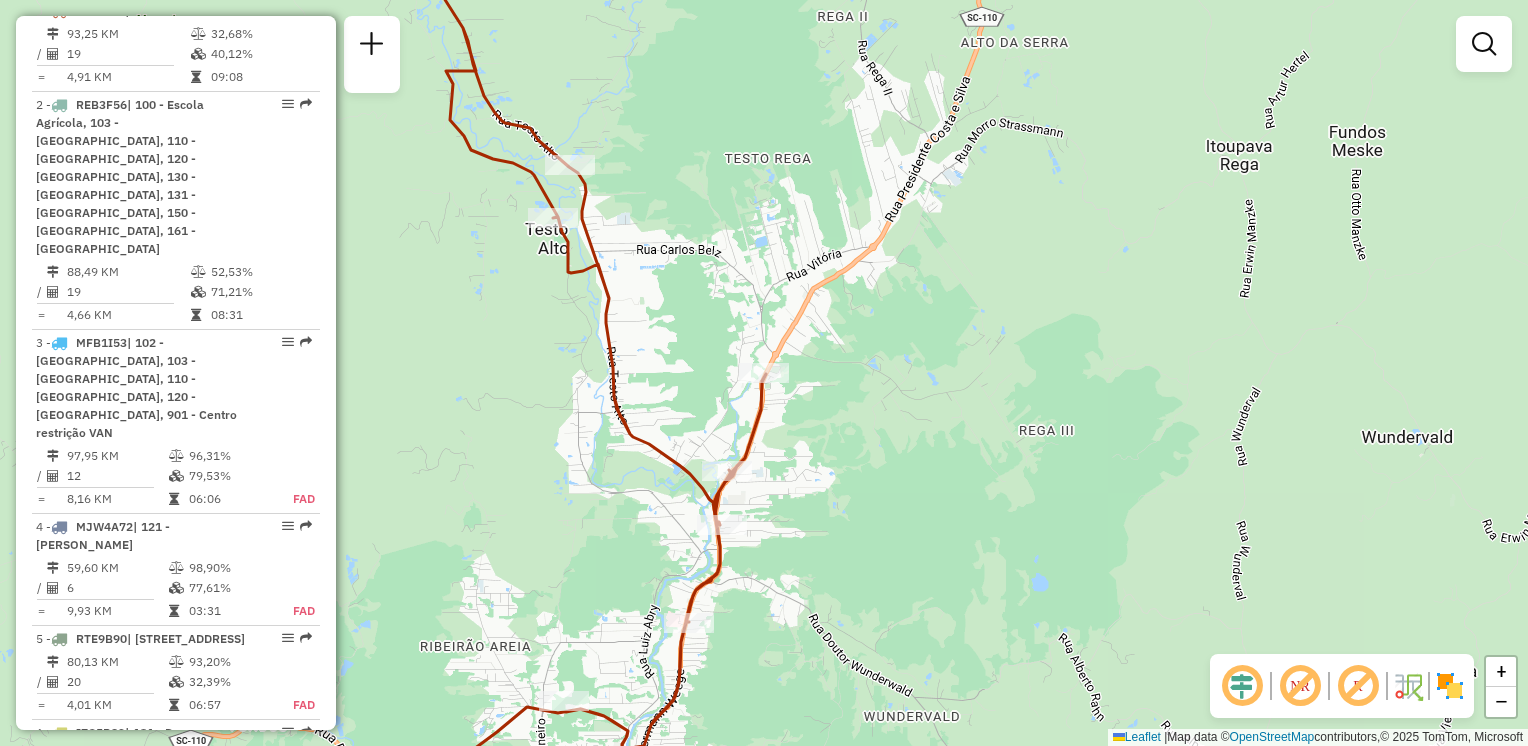 drag, startPoint x: 614, startPoint y: 473, endPoint x: 683, endPoint y: 286, distance: 199.32385 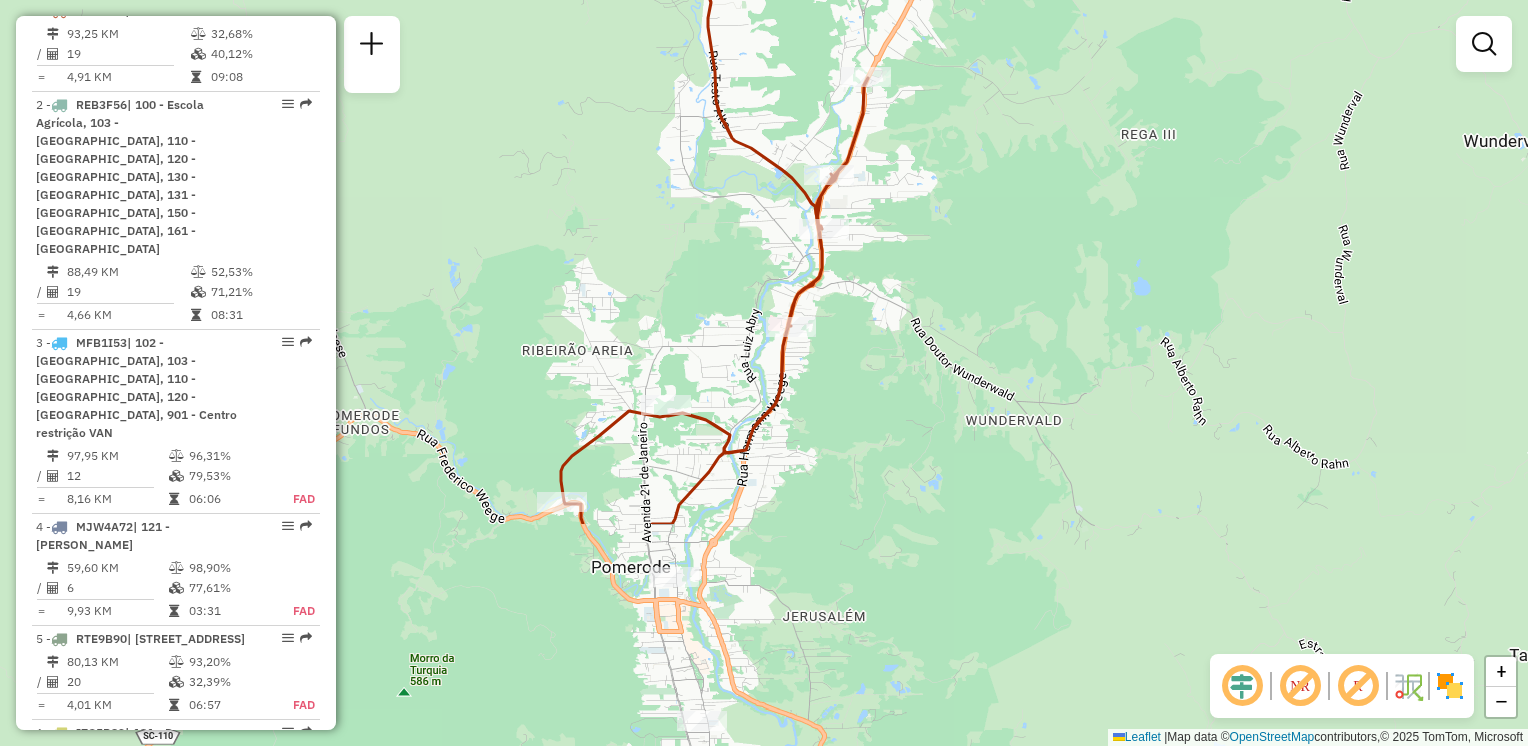 select on "**********" 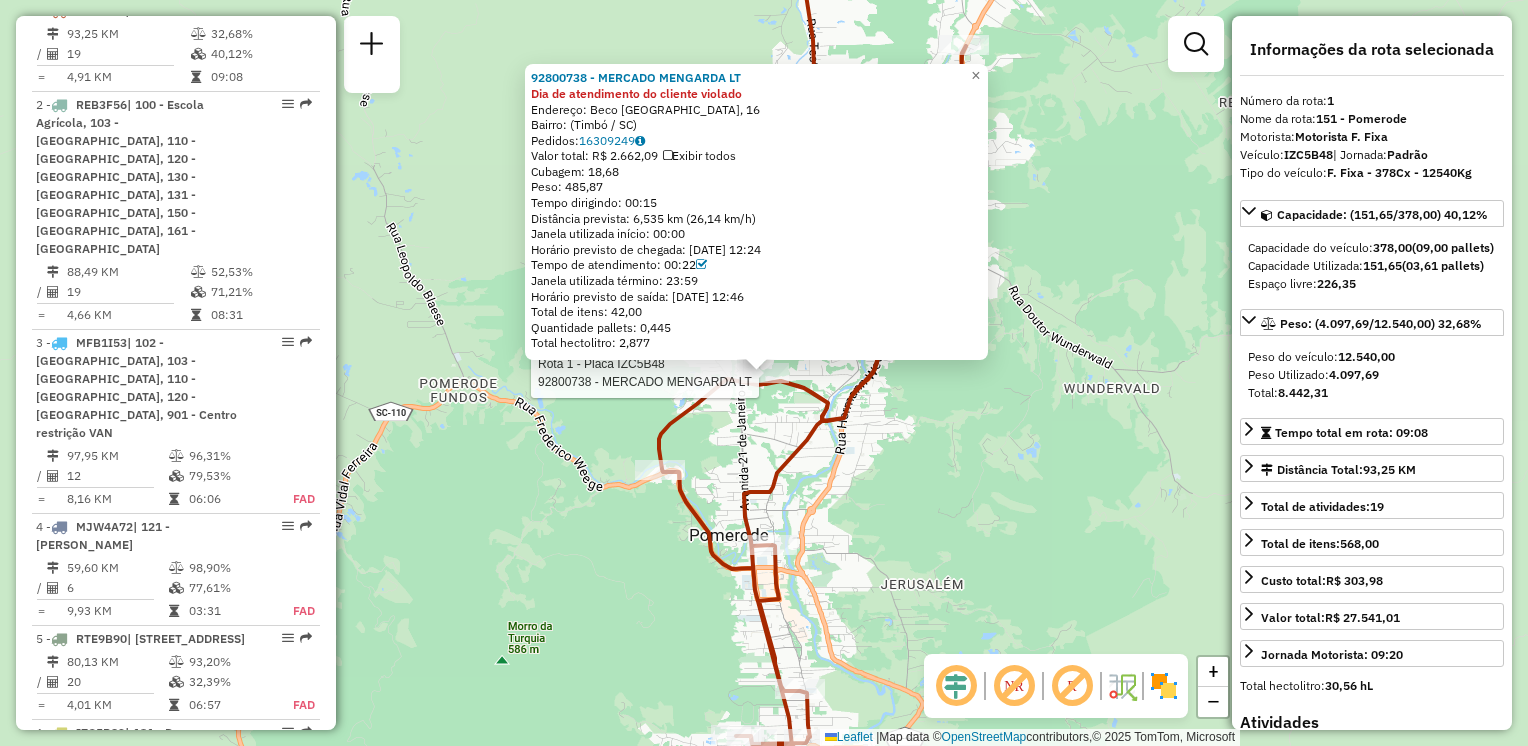 click on "Rota 1 - Placa IZC5B48  92800738 - MERCADO MENGARDA  LT 92800738 - MERCADO MENGARDA  LT Dia de atendimento do cliente violado  Endereço: Beco Argentina, 16   Bairro:  (Timbó / SC)   Pedidos:  16309249   Valor total: R$ 2.662,09   Exibir todos   Cubagem: 18,68  Peso: 485,87  Tempo dirigindo: 00:15   Distância prevista: 6,535 km (26,14 km/h)   Janela utilizada início: 00:00   Horário previsto de chegada: 16/07/2025 12:24   Tempo de atendimento: 00:22   Janela utilizada término: 23:59   Horário previsto de saída: 16/07/2025 12:46   Total de itens: 42,00   Quantidade pallets: 0,445   Total hectolitro: 2,877  × Janela de atendimento Grade de atendimento Capacidade Transportadoras Veículos Cliente Pedidos  Rotas Selecione os dias de semana para filtrar as janelas de atendimento  Seg   Ter   Qua   Qui   Sex   Sáb   Dom  Informe o período da janela de atendimento: De: Até:  Filtrar exatamente a janela do cliente  Considerar janela de atendimento padrão   Seg   Ter   Qua   Qui   Sex   Sáb   Dom   De:  +" 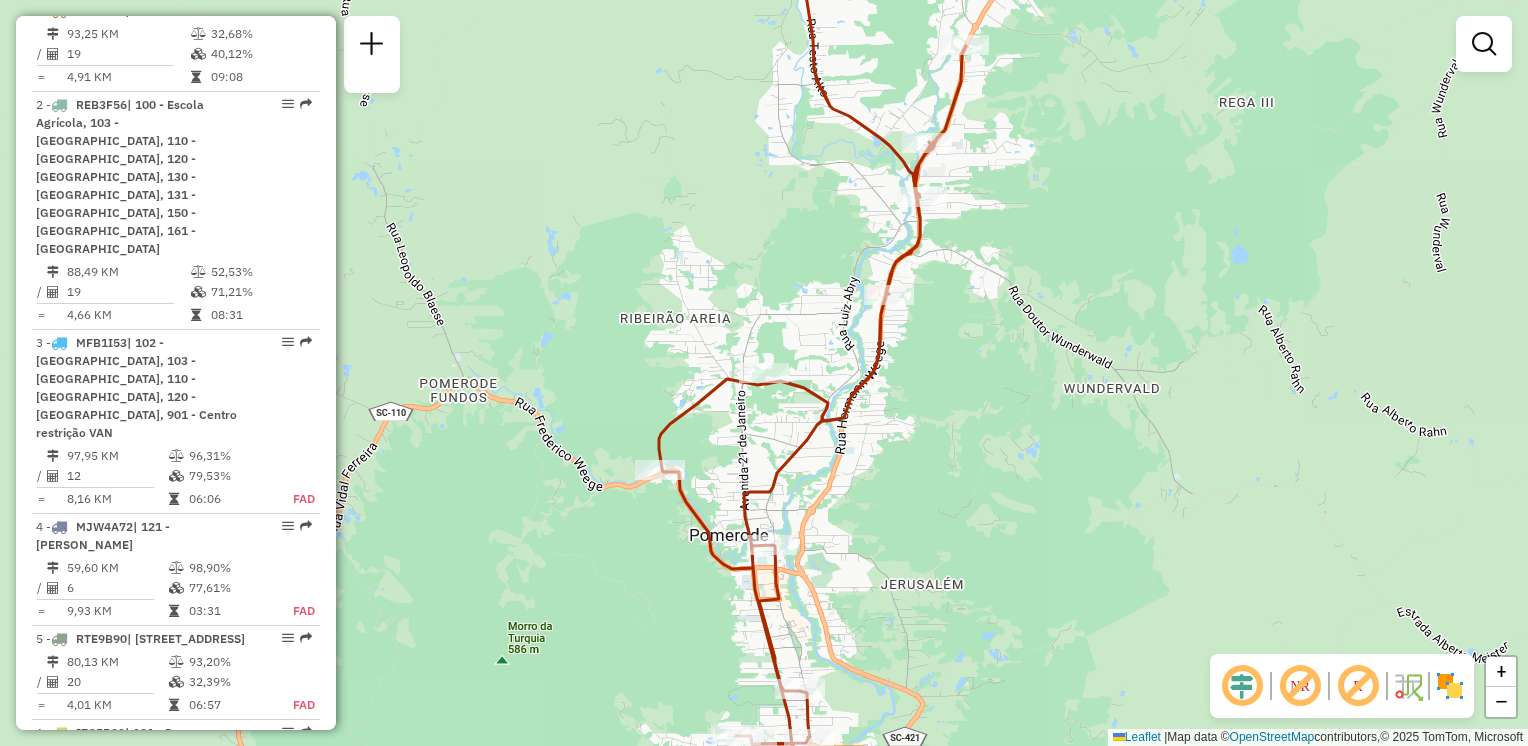 drag, startPoint x: 991, startPoint y: 540, endPoint x: 968, endPoint y: 422, distance: 120.22063 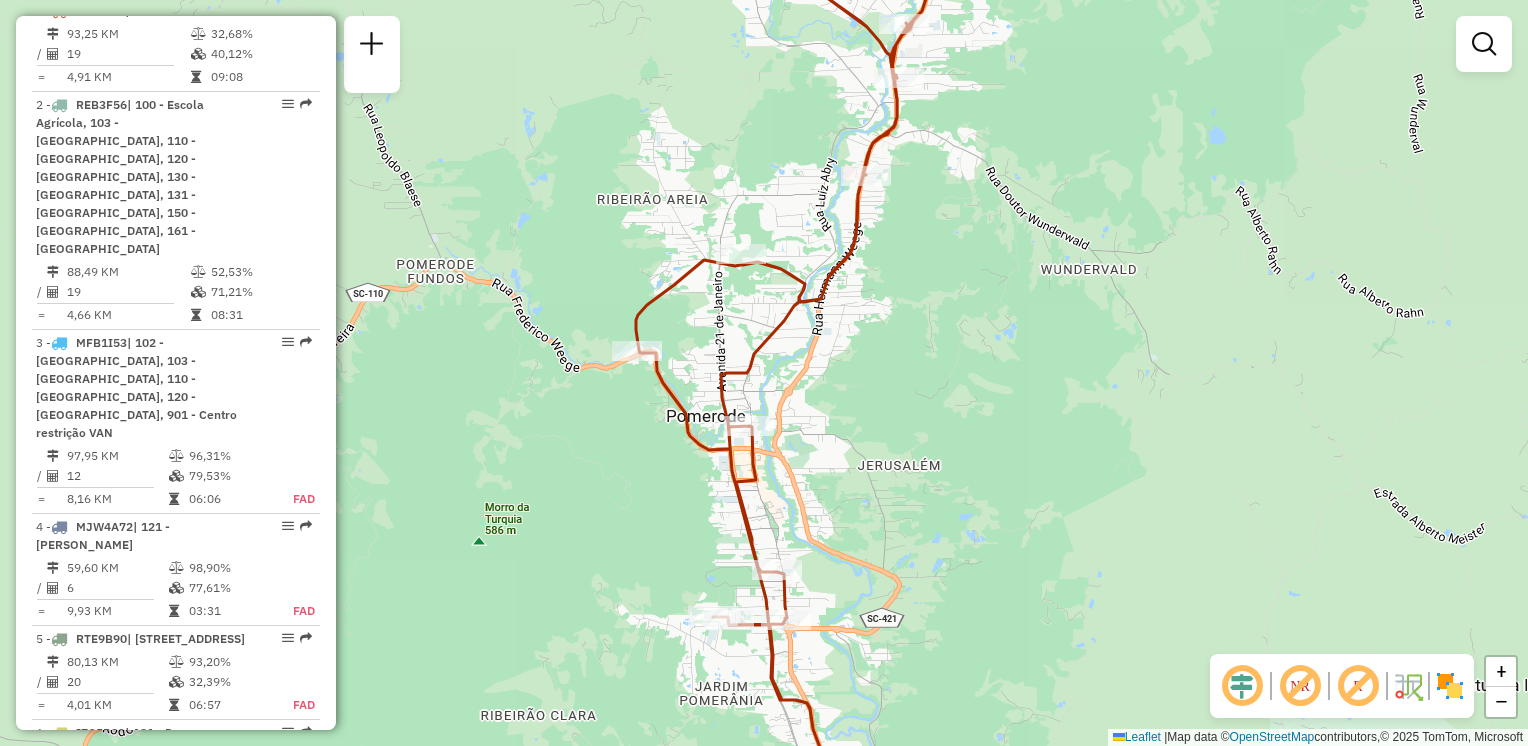 click on "Janela de atendimento Grade de atendimento Capacidade Transportadoras Veículos Cliente Pedidos  Rotas Selecione os dias de semana para filtrar as janelas de atendimento  Seg   Ter   Qua   Qui   Sex   Sáb   Dom  Informe o período da janela de atendimento: De: Até:  Filtrar exatamente a janela do cliente  Considerar janela de atendimento padrão  Selecione os dias de semana para filtrar as grades de atendimento  Seg   Ter   Qua   Qui   Sex   Sáb   Dom   Considerar clientes sem dia de atendimento cadastrado  Clientes fora do dia de atendimento selecionado Filtrar as atividades entre os valores definidos abaixo:  Peso mínimo:   Peso máximo:   Cubagem mínima:   Cubagem máxima:   De:   Até:  Filtrar as atividades entre o tempo de atendimento definido abaixo:  De:   Até:   Considerar capacidade total dos clientes não roteirizados Transportadora: Selecione um ou mais itens Tipo de veículo: Selecione um ou mais itens Veículo: Selecione um ou mais itens Motorista: Selecione um ou mais itens Nome: Rótulo:" 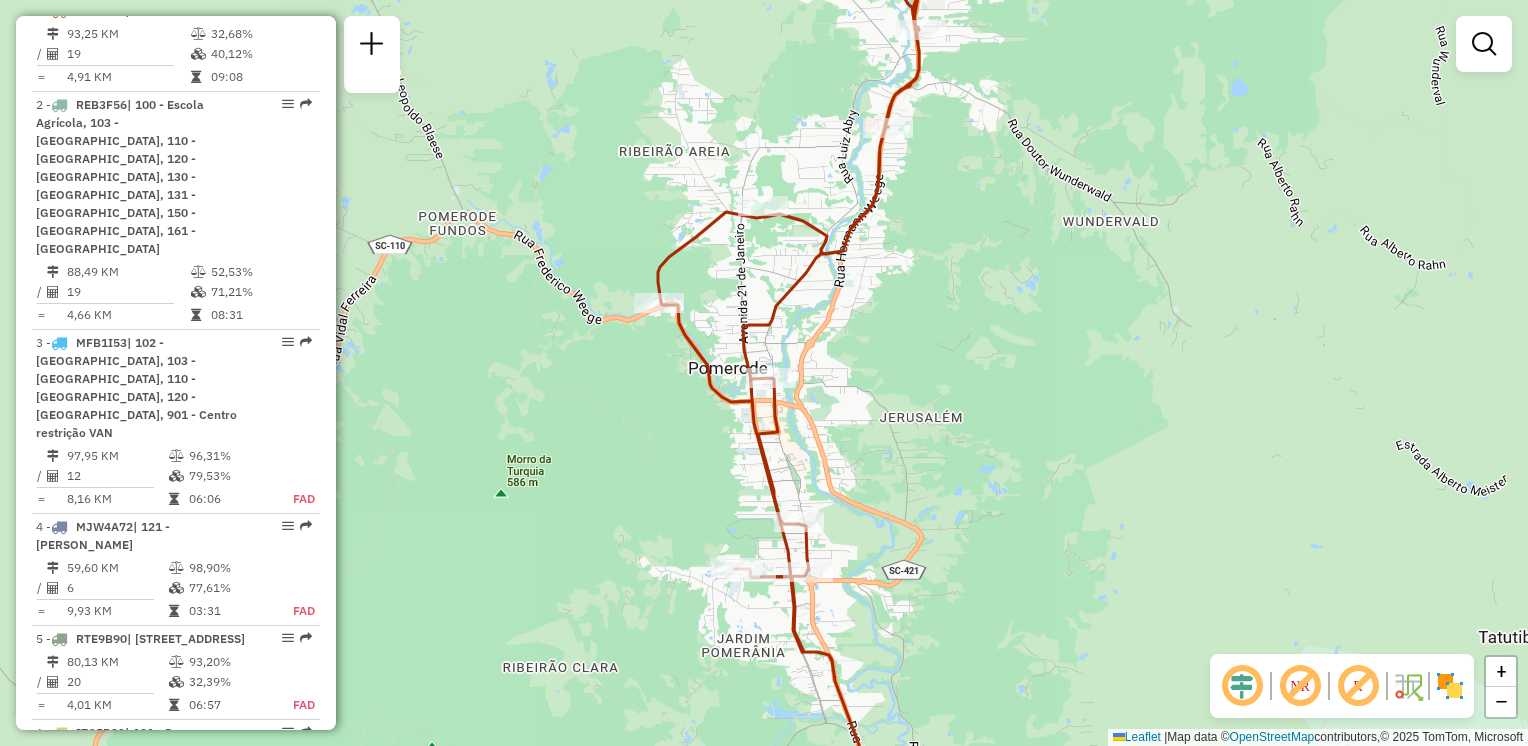 drag, startPoint x: 790, startPoint y: 178, endPoint x: 780, endPoint y: 154, distance: 26 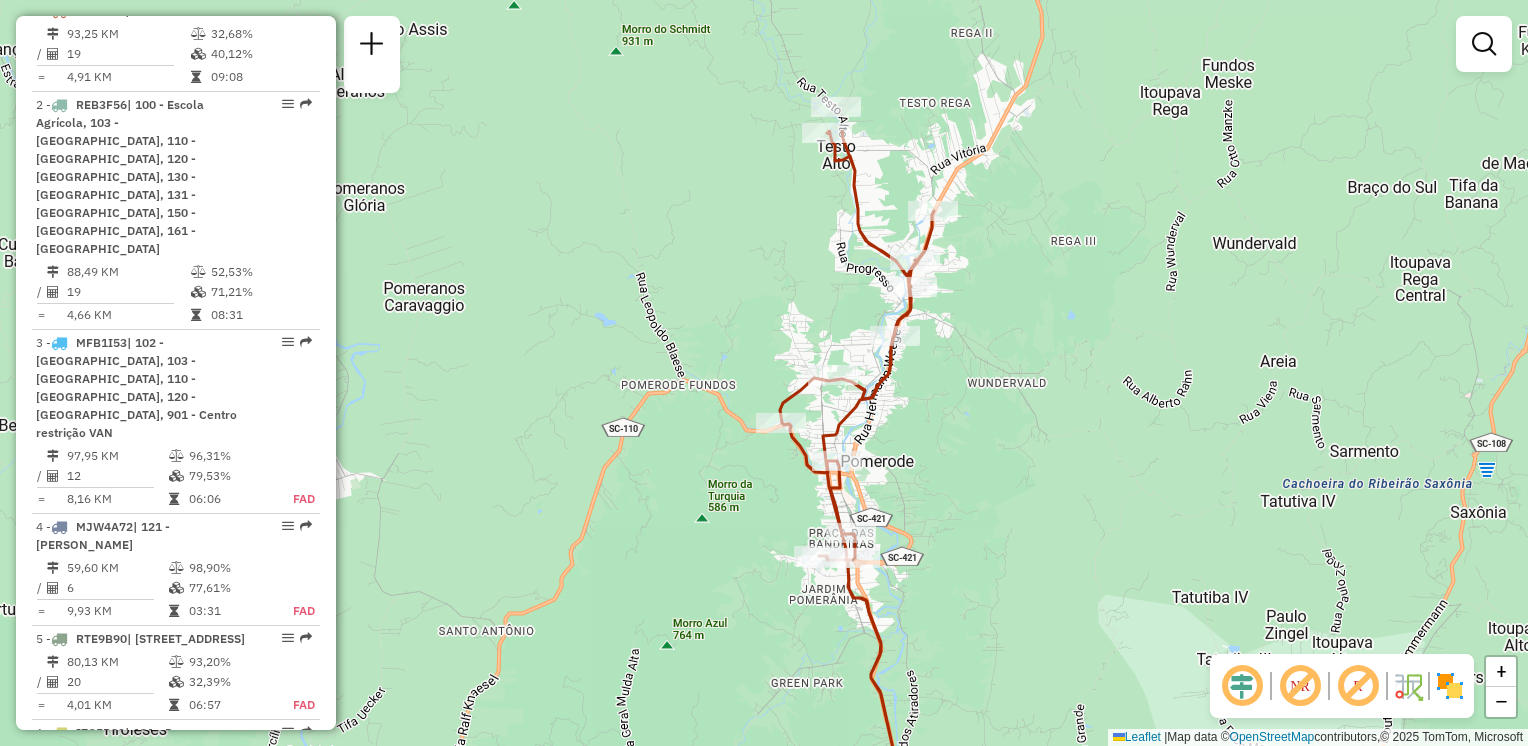 drag, startPoint x: 942, startPoint y: 461, endPoint x: 958, endPoint y: 431, distance: 34 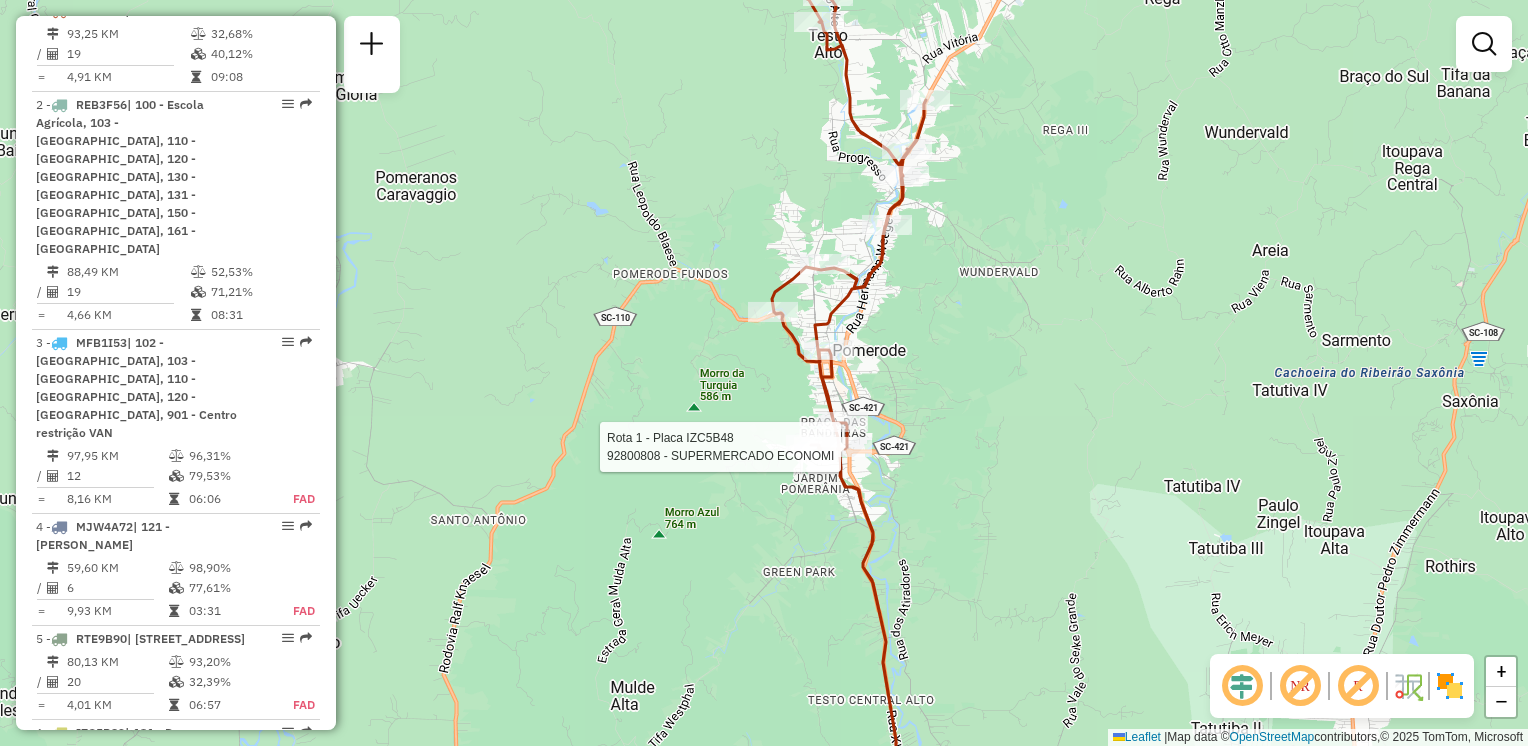 select on "**********" 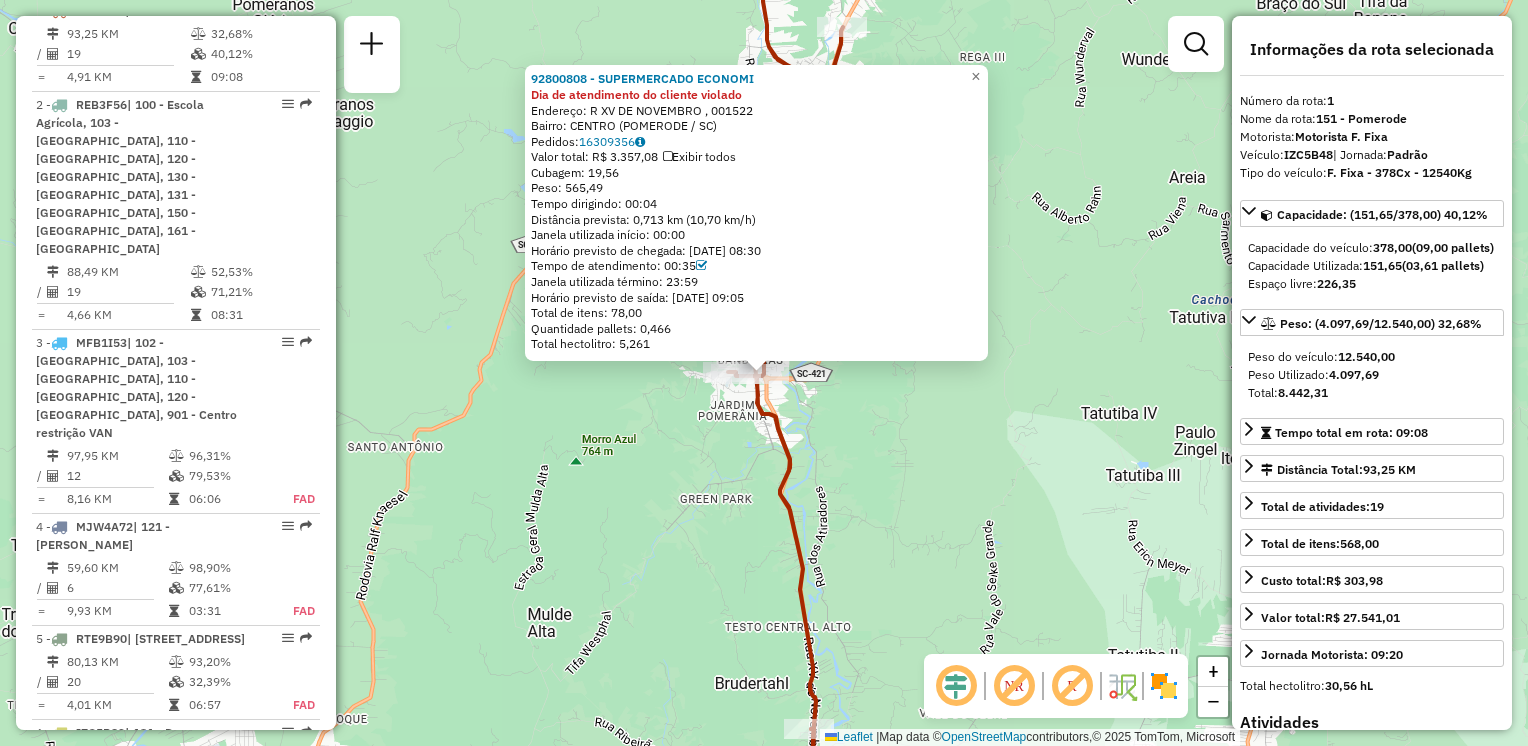 click on "92800808 - SUPERMERCADO ECONOMI Dia de atendimento do cliente violado  Endereço: R   XV DE NOVEMBRO ,              001522   Bairro: CENTRO (POMERODE / SC)   Pedidos:  16309356   Valor total: R$ 3.357,08   Exibir todos   Cubagem: 19,56  Peso: 565,49  Tempo dirigindo: 00:04   Distância prevista: 0,713 km (10,70 km/h)   Janela utilizada início: 00:00   Horário previsto de chegada: 16/07/2025 08:30   Tempo de atendimento: 00:35   Janela utilizada término: 23:59   Horário previsto de saída: 16/07/2025 09:05   Total de itens: 78,00   Quantidade pallets: 0,466   Total hectolitro: 5,261  × Janela de atendimento Grade de atendimento Capacidade Transportadoras Veículos Cliente Pedidos  Rotas Selecione os dias de semana para filtrar as janelas de atendimento  Seg   Ter   Qua   Qui   Sex   Sáb   Dom  Informe o período da janela de atendimento: De: Até:  Filtrar exatamente a janela do cliente  Considerar janela de atendimento padrão  Selecione os dias de semana para filtrar as grades de atendimento  Seg  De:" 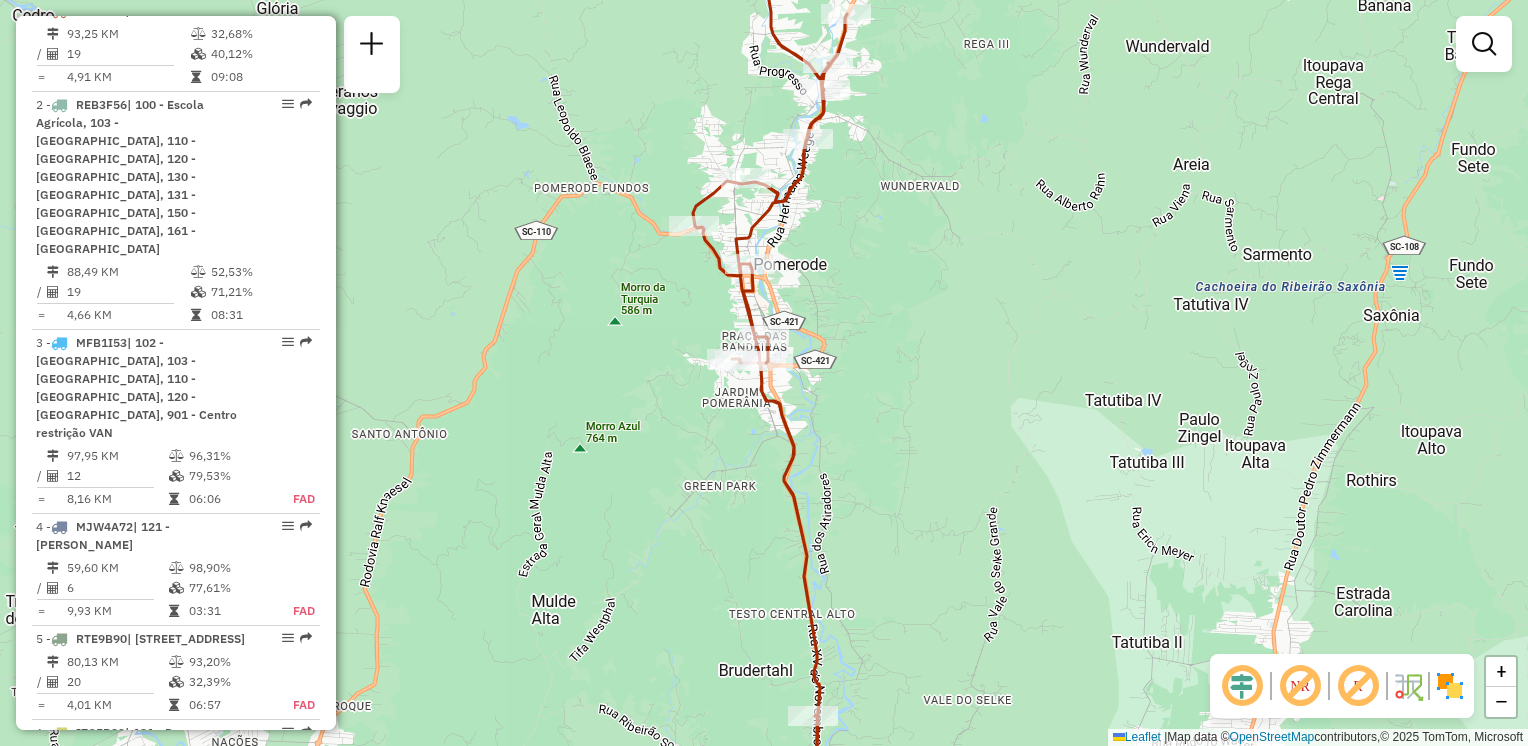 drag, startPoint x: 652, startPoint y: 576, endPoint x: 775, endPoint y: 375, distance: 235.64804 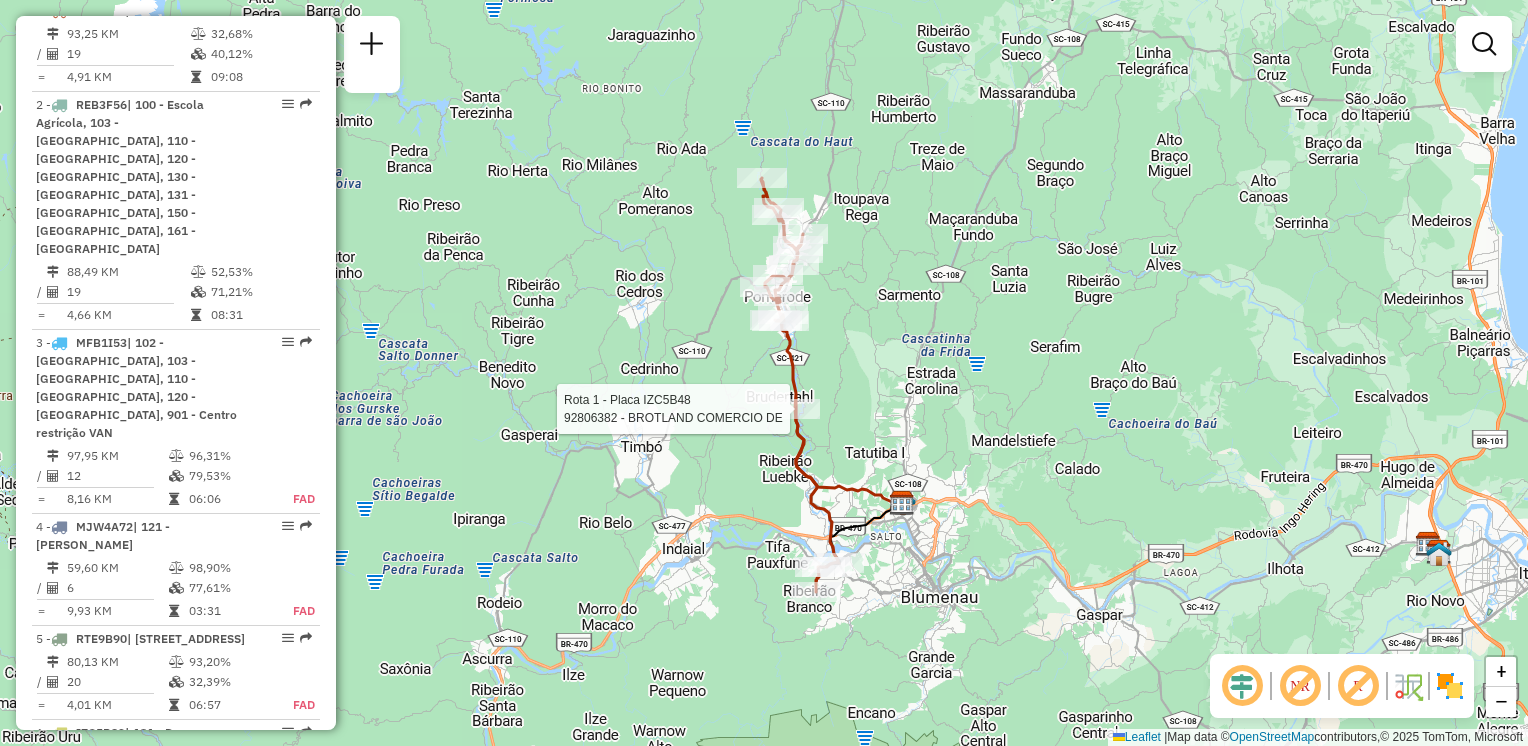 select on "**********" 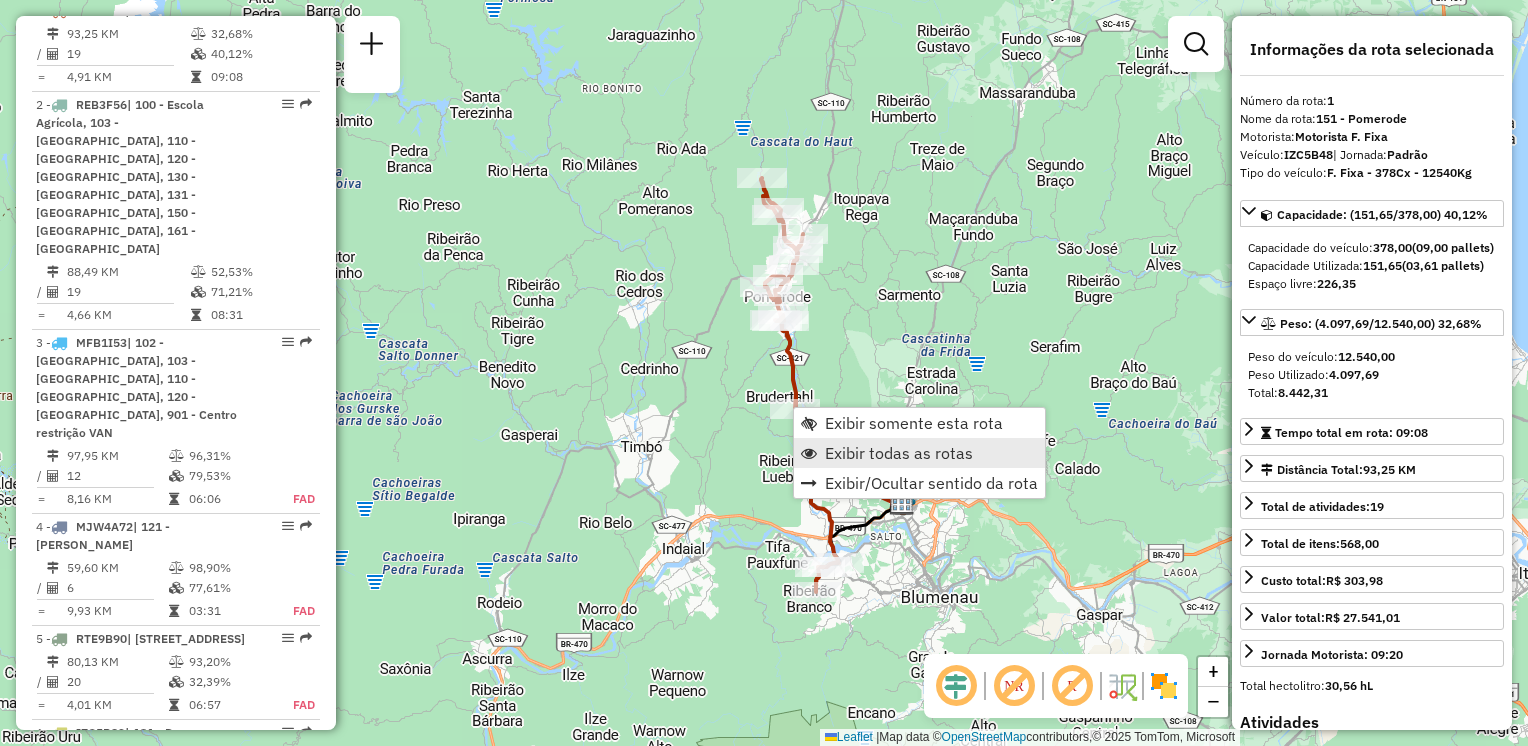 click on "Exibir todas as rotas" at bounding box center (919, 453) 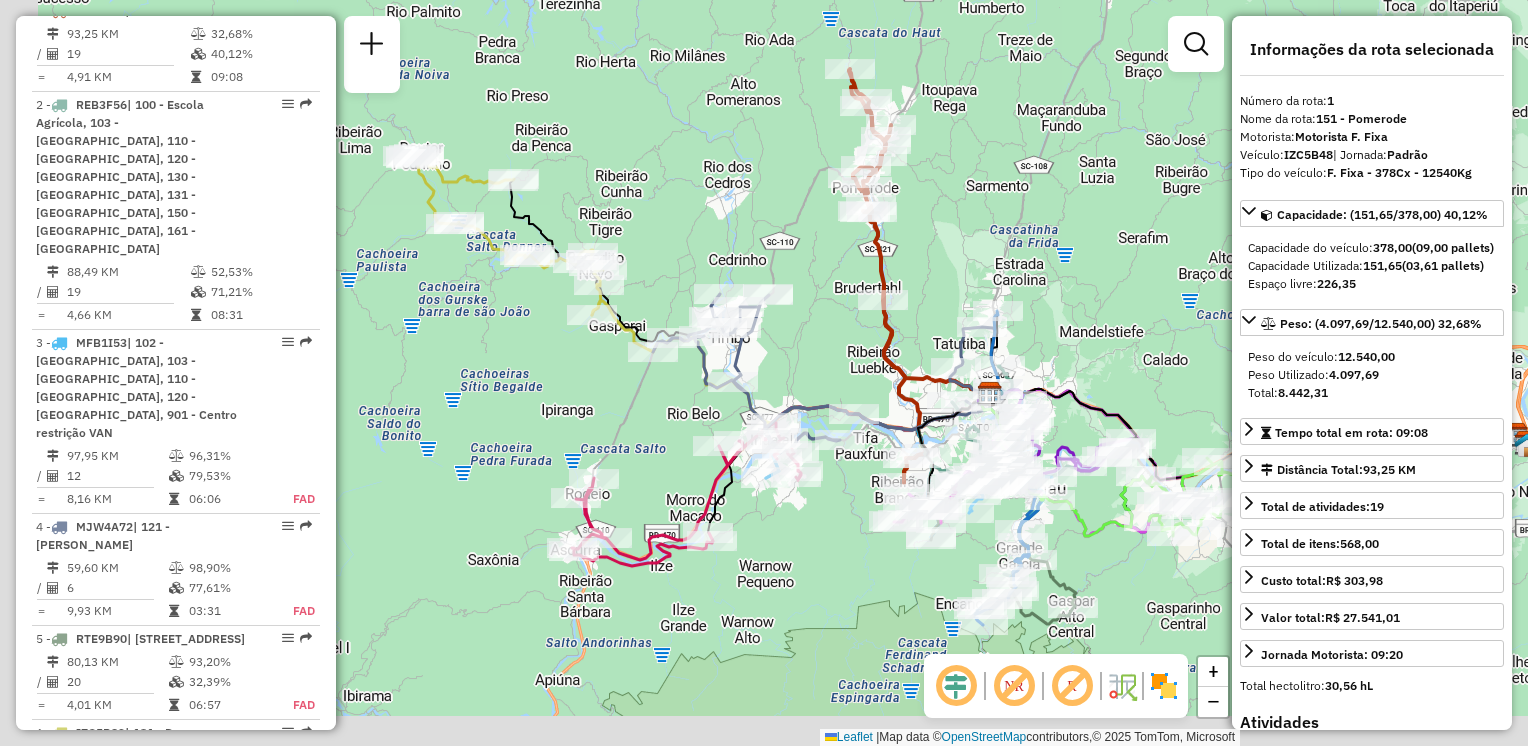 drag, startPoint x: 594, startPoint y: 476, endPoint x: 678, endPoint y: 380, distance: 127.56175 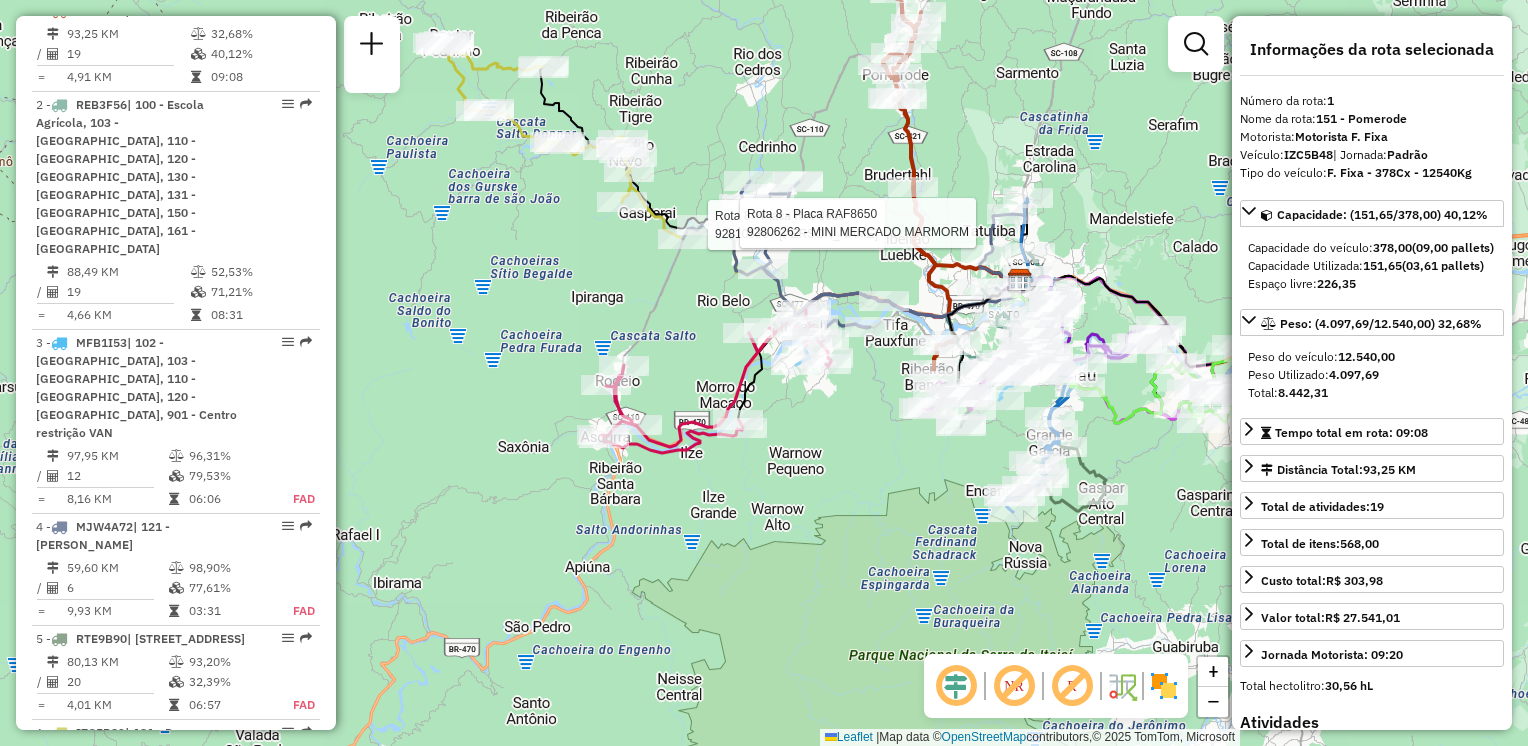 drag, startPoint x: 597, startPoint y: 509, endPoint x: 611, endPoint y: 461, distance: 50 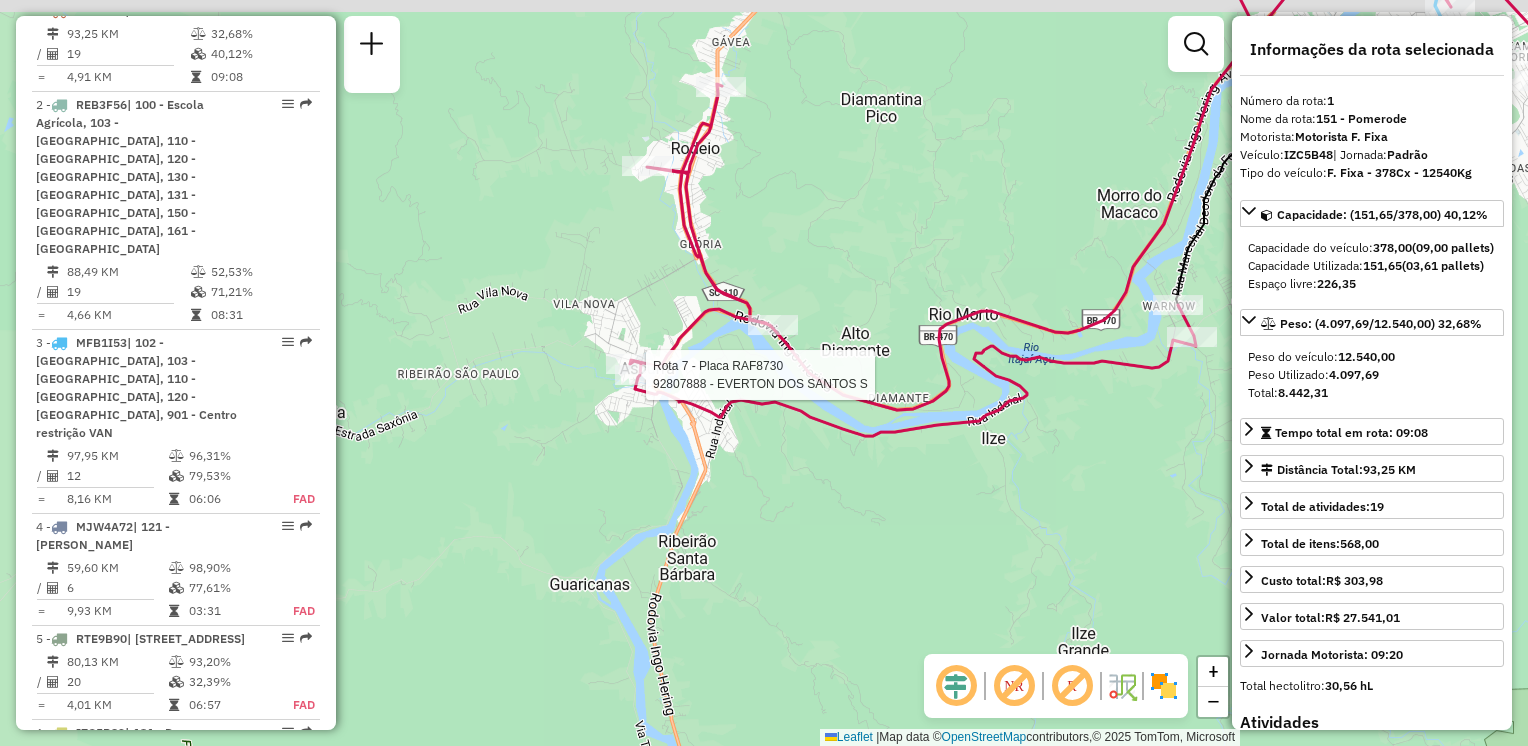 drag, startPoint x: 653, startPoint y: 443, endPoint x: 638, endPoint y: 466, distance: 27.45906 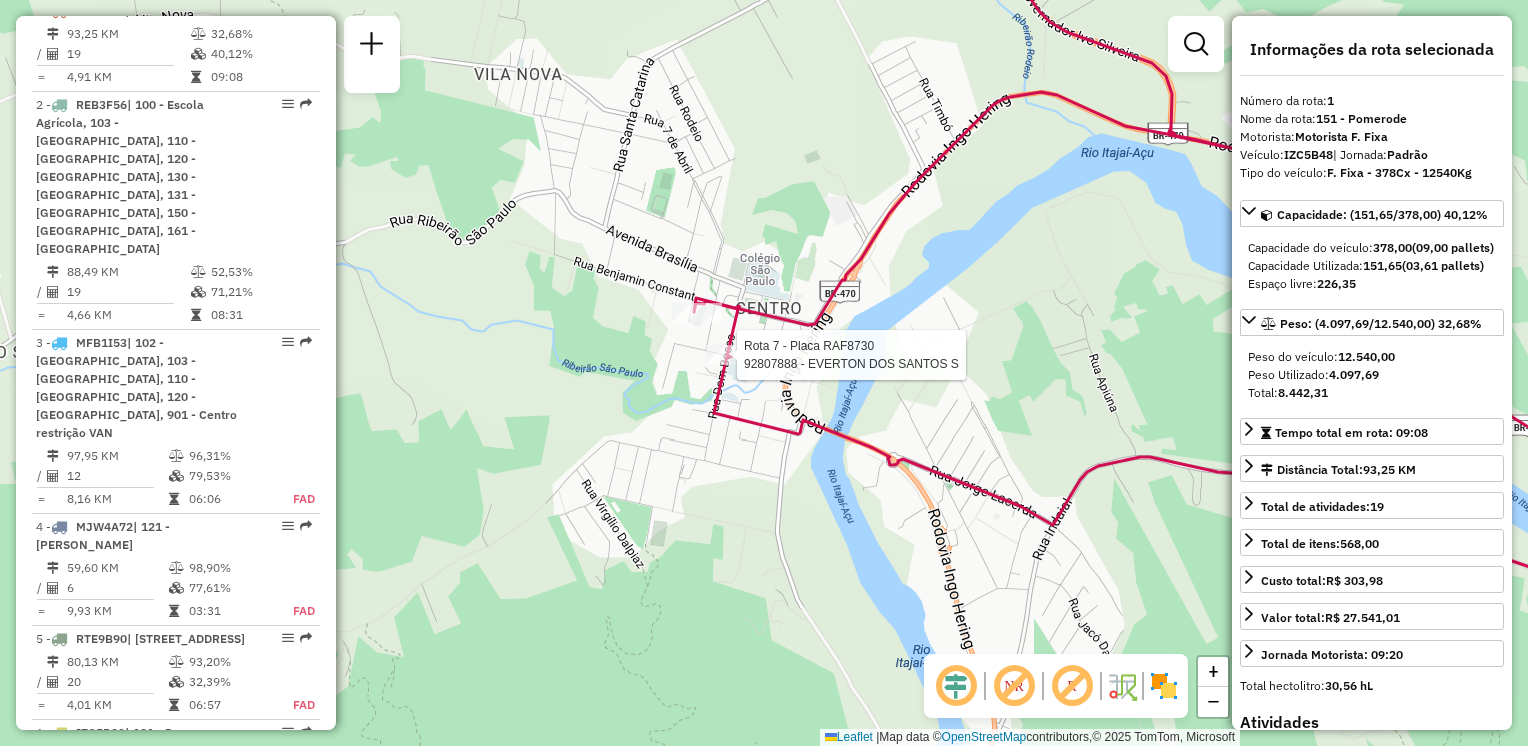 click on "Rota 8 - Placa RAF8650  92810636 - MARIA  ORIBKA Rota 8 - Placa RAF8650  92806262 - MINI MERCADO MARMORM Rota 7 - Placa RAF8730  92807888 - EVERTON DOS SANTOS S Janela de atendimento Grade de atendimento Capacidade Transportadoras Veículos Cliente Pedidos  Rotas Selecione os dias de semana para filtrar as janelas de atendimento  Seg   Ter   Qua   Qui   Sex   Sáb   Dom  Informe o período da janela de atendimento: De: Até:  Filtrar exatamente a janela do cliente  Considerar janela de atendimento padrão  Selecione os dias de semana para filtrar as grades de atendimento  Seg   Ter   Qua   Qui   Sex   Sáb   Dom   Considerar clientes sem dia de atendimento cadastrado  Clientes fora do dia de atendimento selecionado Filtrar as atividades entre os valores definidos abaixo:  Peso mínimo:   Peso máximo:   Cubagem mínima:   Cubagem máxima:   De:   Até:  Filtrar as atividades entre o tempo de atendimento definido abaixo:  De:   Até:   Considerar capacidade total dos clientes não roteirizados Transportadora:" 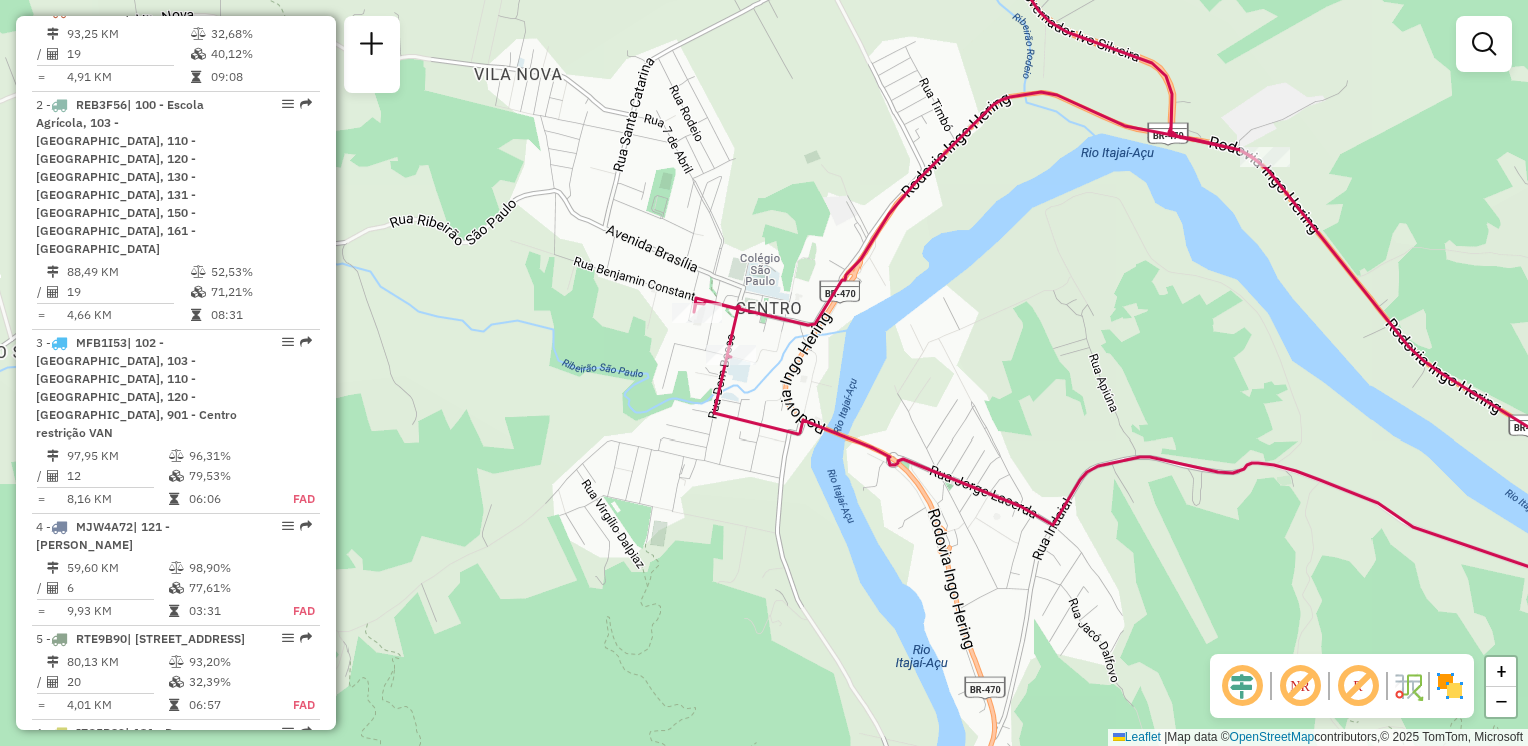 select on "**********" 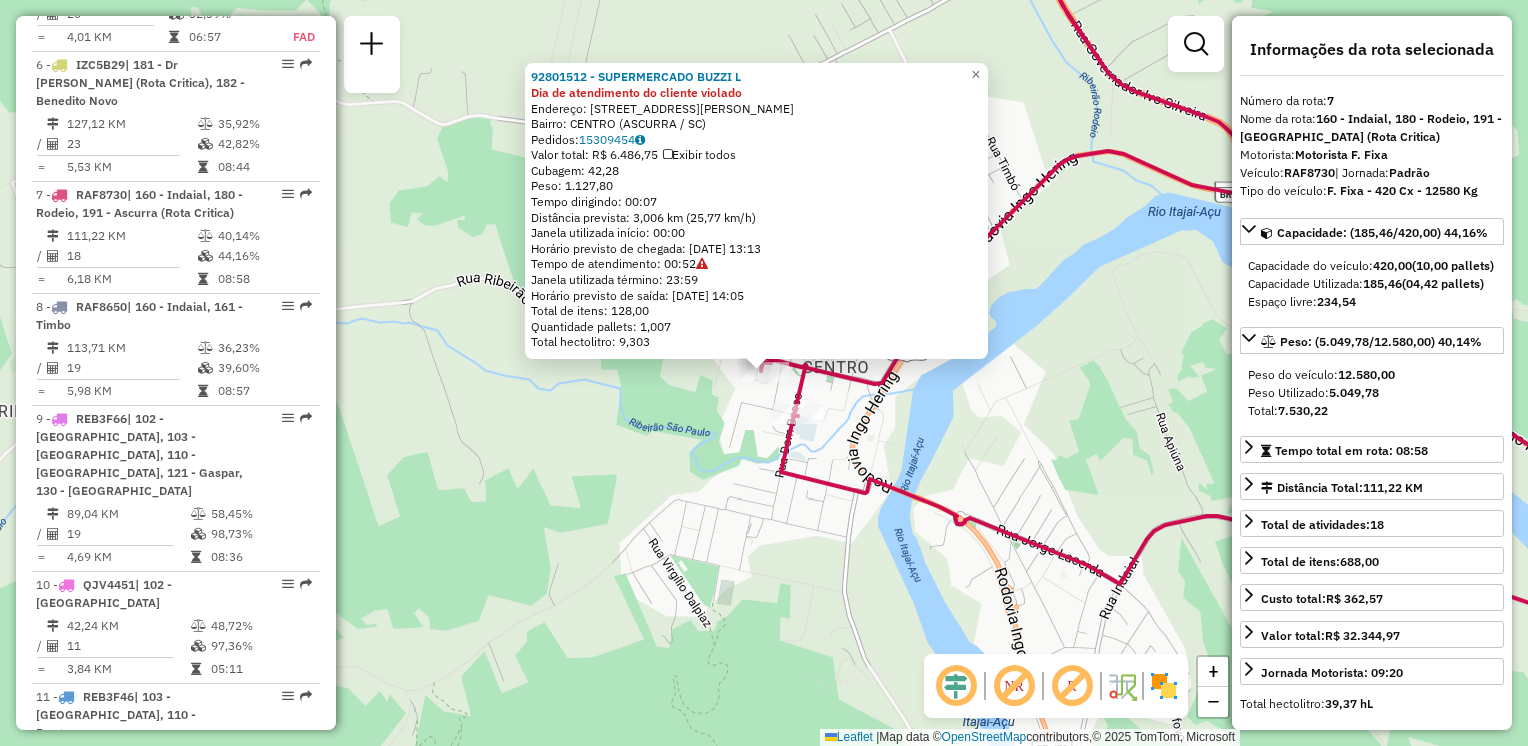 scroll, scrollTop: 1512, scrollLeft: 0, axis: vertical 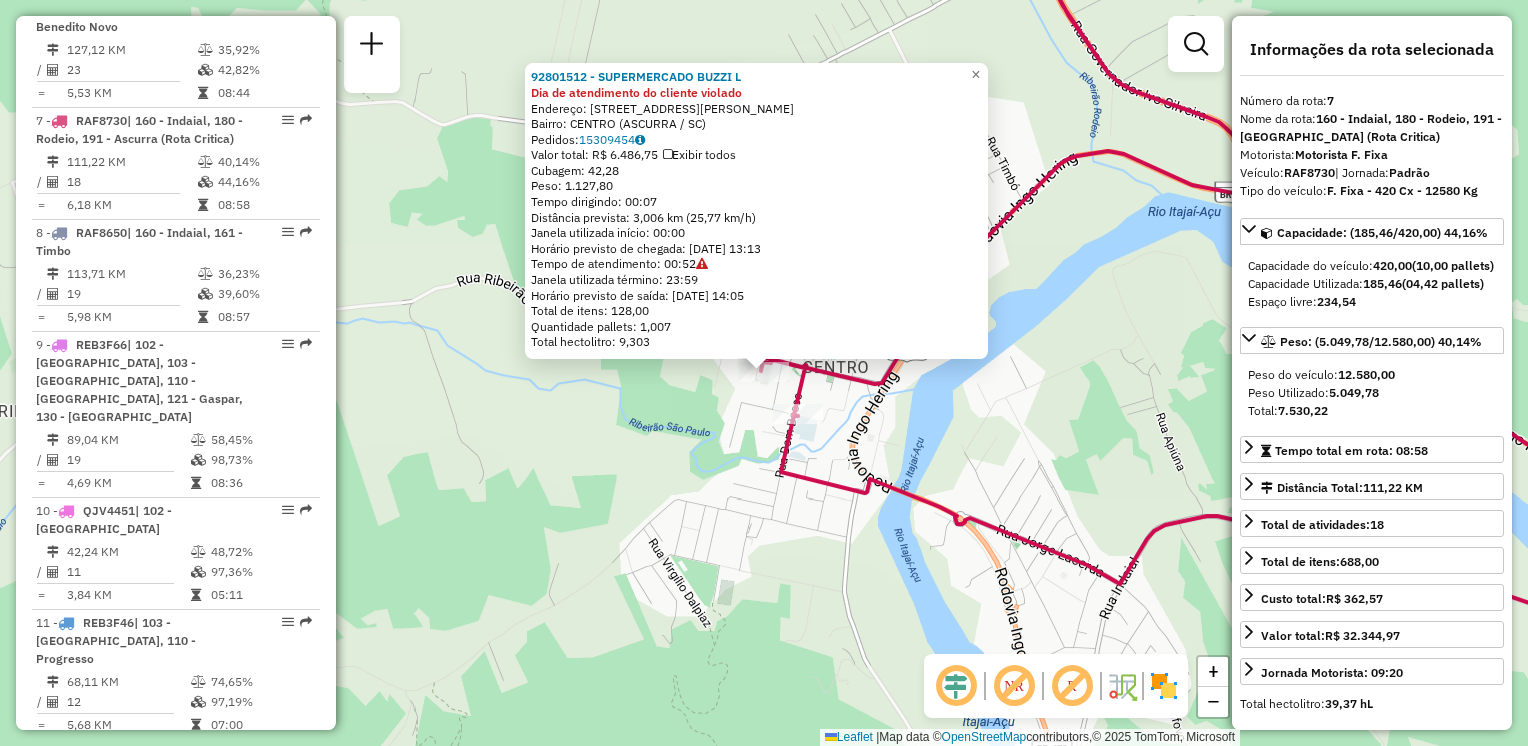 click on "Rota 7 - Placa RAF8730  92801512 - SUPERMERCADO BUZZI L 92801512 - SUPERMERCADO BUZZI L Dia de atendimento do cliente violado  Endereço: R   BENJAMIN CONSTANT             481   Bairro: CENTRO (ASCURRA / SC)   Pedidos:  15309454   Valor total: R$ 6.486,75   Exibir todos   Cubagem: 42,28  Peso: 1.127,80  Tempo dirigindo: 00:07   Distância prevista: 3,006 km (25,77 km/h)   Janela utilizada início: 00:00   Horário previsto de chegada: 16/07/2025 13:13   Tempo de atendimento: 00:52   Janela utilizada término: 23:59   Horário previsto de saída: 16/07/2025 14:05   Total de itens: 128,00   Quantidade pallets: 1,007   Total hectolitro: 9,303  × Janela de atendimento Grade de atendimento Capacidade Transportadoras Veículos Cliente Pedidos  Rotas Selecione os dias de semana para filtrar as janelas de atendimento  Seg   Ter   Qua   Qui   Sex   Sáb   Dom  Informe o período da janela de atendimento: De: Até:  Filtrar exatamente a janela do cliente  Considerar janela de atendimento padrão   Seg   Ter   Qua  De:" 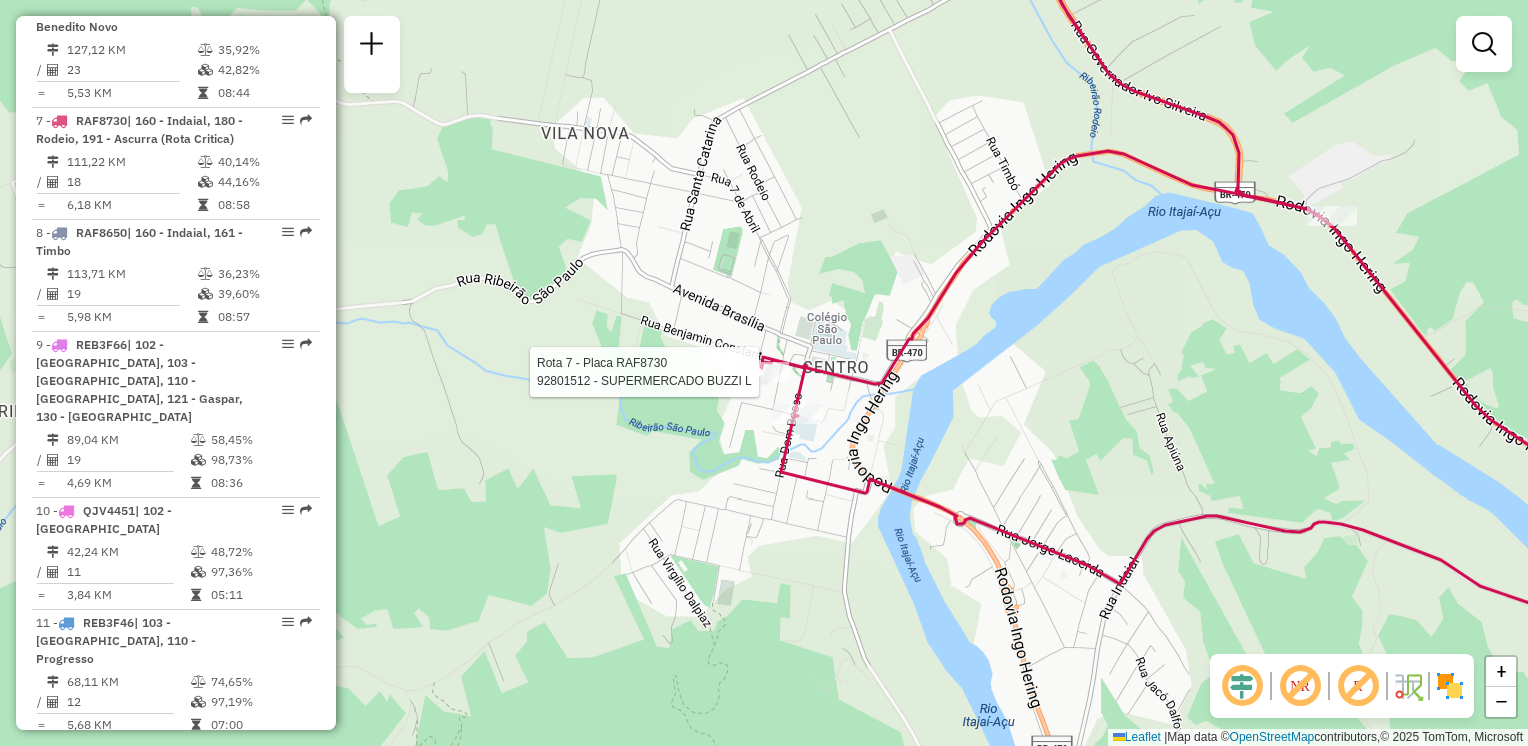 select on "**********" 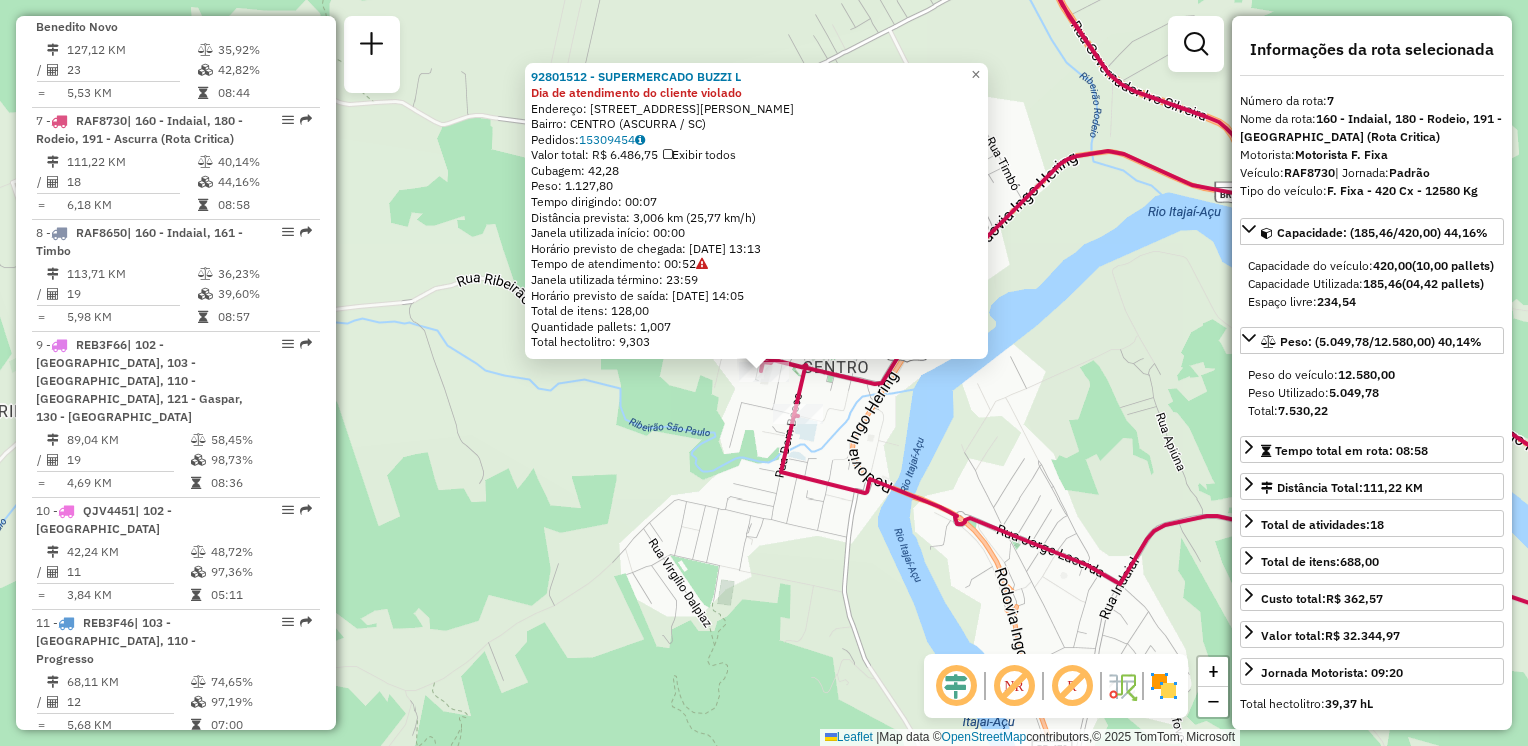 click on "92801512 - SUPERMERCADO BUZZI L Dia de atendimento do cliente violado  Endereço: R   BENJAMIN CONSTANT             481   Bairro: CENTRO (ASCURRA / SC)   Pedidos:  15309454   Valor total: R$ 6.486,75   Exibir todos   Cubagem: 42,28  Peso: 1.127,80  Tempo dirigindo: 00:07   Distância prevista: 3,006 km (25,77 km/h)   Janela utilizada início: 00:00   Horário previsto de chegada: 16/07/2025 13:13   Tempo de atendimento: 00:52   Janela utilizada término: 23:59   Horário previsto de saída: 16/07/2025 14:05   Total de itens: 128,00   Quantidade pallets: 1,007   Total hectolitro: 9,303  × Janela de atendimento Grade de atendimento Capacidade Transportadoras Veículos Cliente Pedidos  Rotas Selecione os dias de semana para filtrar as janelas de atendimento  Seg   Ter   Qua   Qui   Sex   Sáb   Dom  Informe o período da janela de atendimento: De: Até:  Filtrar exatamente a janela do cliente  Considerar janela de atendimento padrão  Selecione os dias de semana para filtrar as grades de atendimento  Seg   Ter" 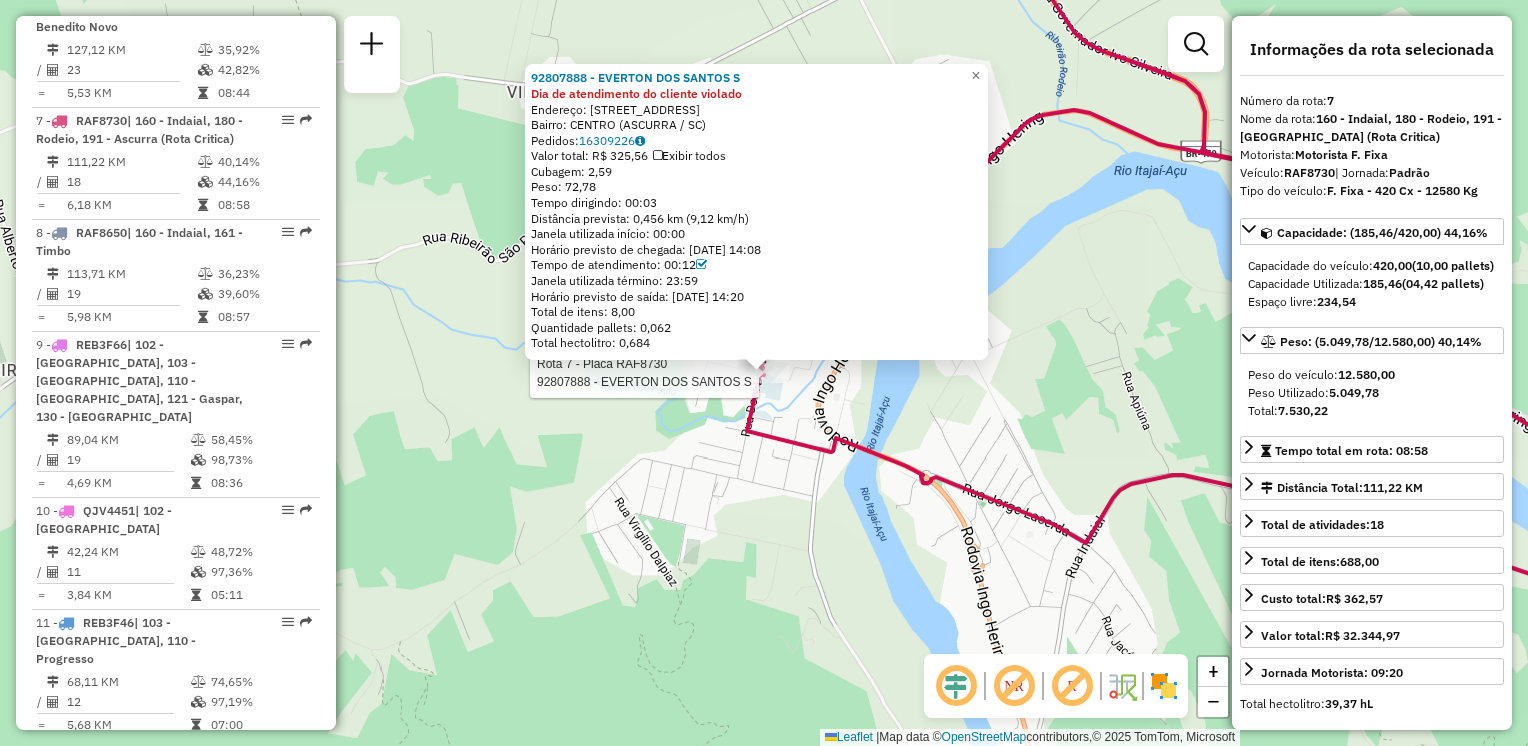click on "Rota 7 - Placa RAF8730  92807888 - EVERTON DOS SANTOS S 92807888 - EVERTON DOS SANTOS S Dia de atendimento do cliente violado  Endereço: R   R DOM BOSCO                   295   Bairro: CENTRO (ASCURRA / SC)   Pedidos:  16309226   Valor total: R$ 325,56   Exibir todos   Cubagem: 2,59  Peso: 72,78  Tempo dirigindo: 00:03   Distância prevista: 0,456 km (9,12 km/h)   Janela utilizada início: 00:00   Horário previsto de chegada: 16/07/2025 14:08   Tempo de atendimento: 00:12   Janela utilizada término: 23:59   Horário previsto de saída: 16/07/2025 14:20   Total de itens: 8,00   Quantidade pallets: 0,062   Total hectolitro: 0,684  × Janela de atendimento Grade de atendimento Capacidade Transportadoras Veículos Cliente Pedidos  Rotas Selecione os dias de semana para filtrar as janelas de atendimento  Seg   Ter   Qua   Qui   Sex   Sáb   Dom  Informe o período da janela de atendimento: De: Até:  Filtrar exatamente a janela do cliente  Considerar janela de atendimento padrão   Seg   Ter   Qua   Qui   Sex" 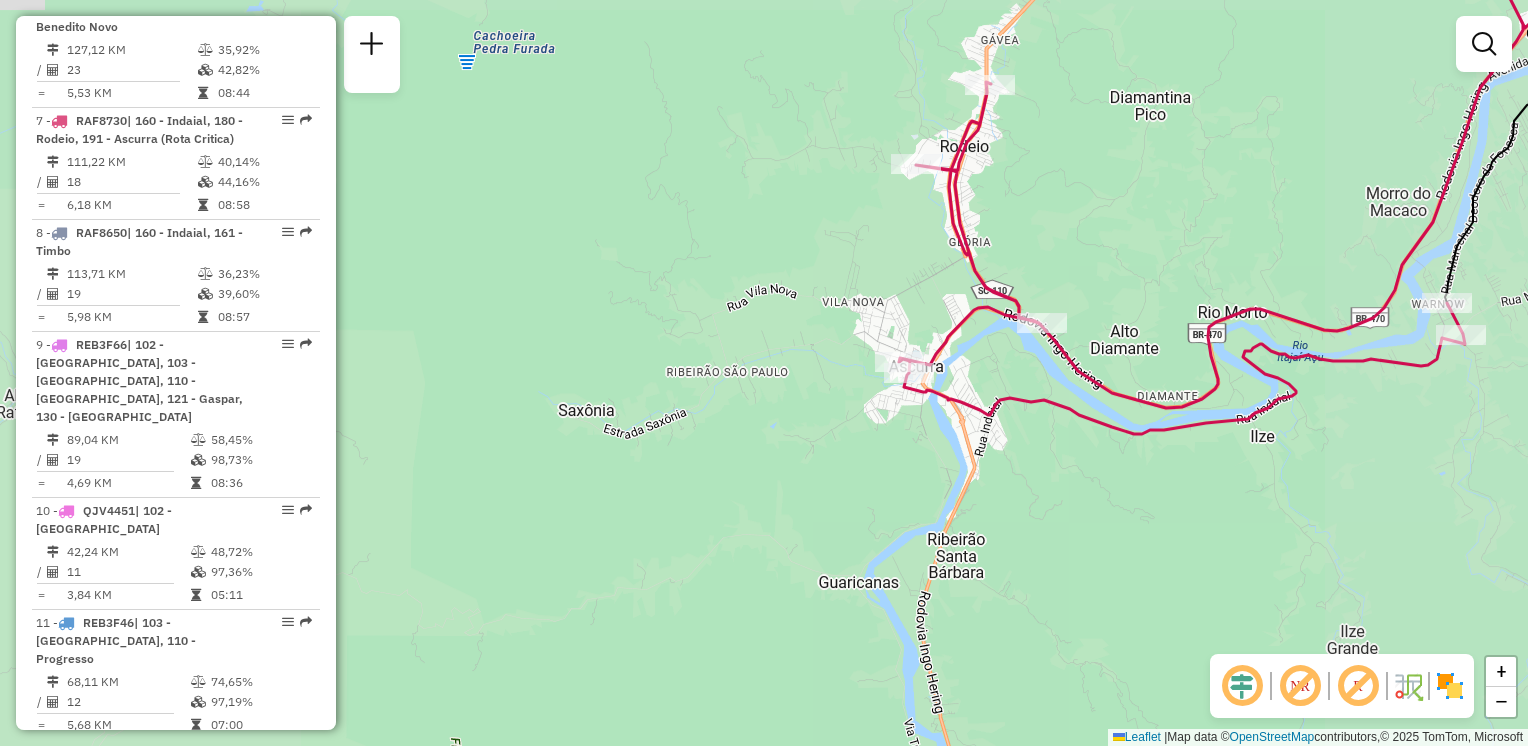 drag, startPoint x: 1008, startPoint y: 398, endPoint x: 852, endPoint y: 387, distance: 156.38734 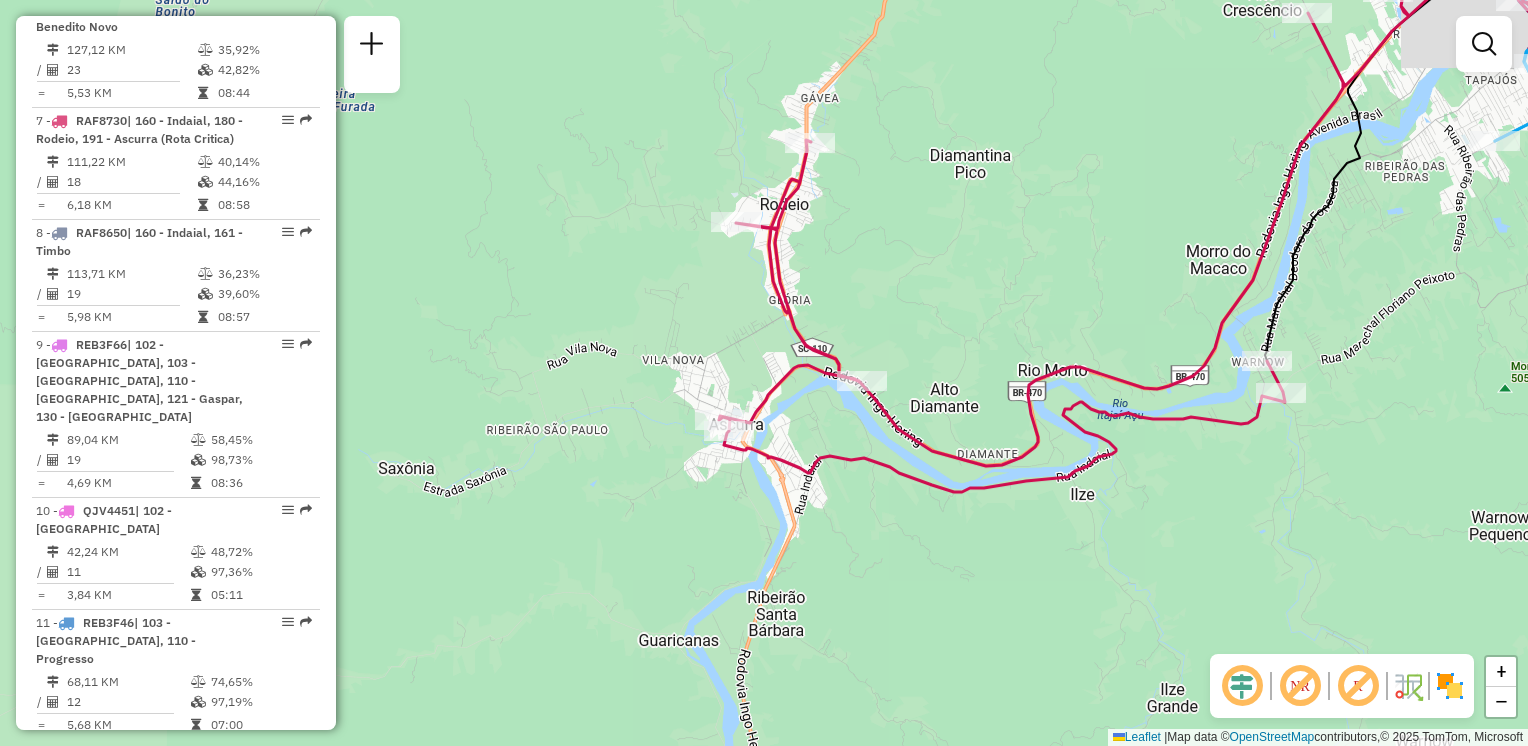 drag, startPoint x: 1026, startPoint y: 326, endPoint x: 990, endPoint y: 442, distance: 121.45781 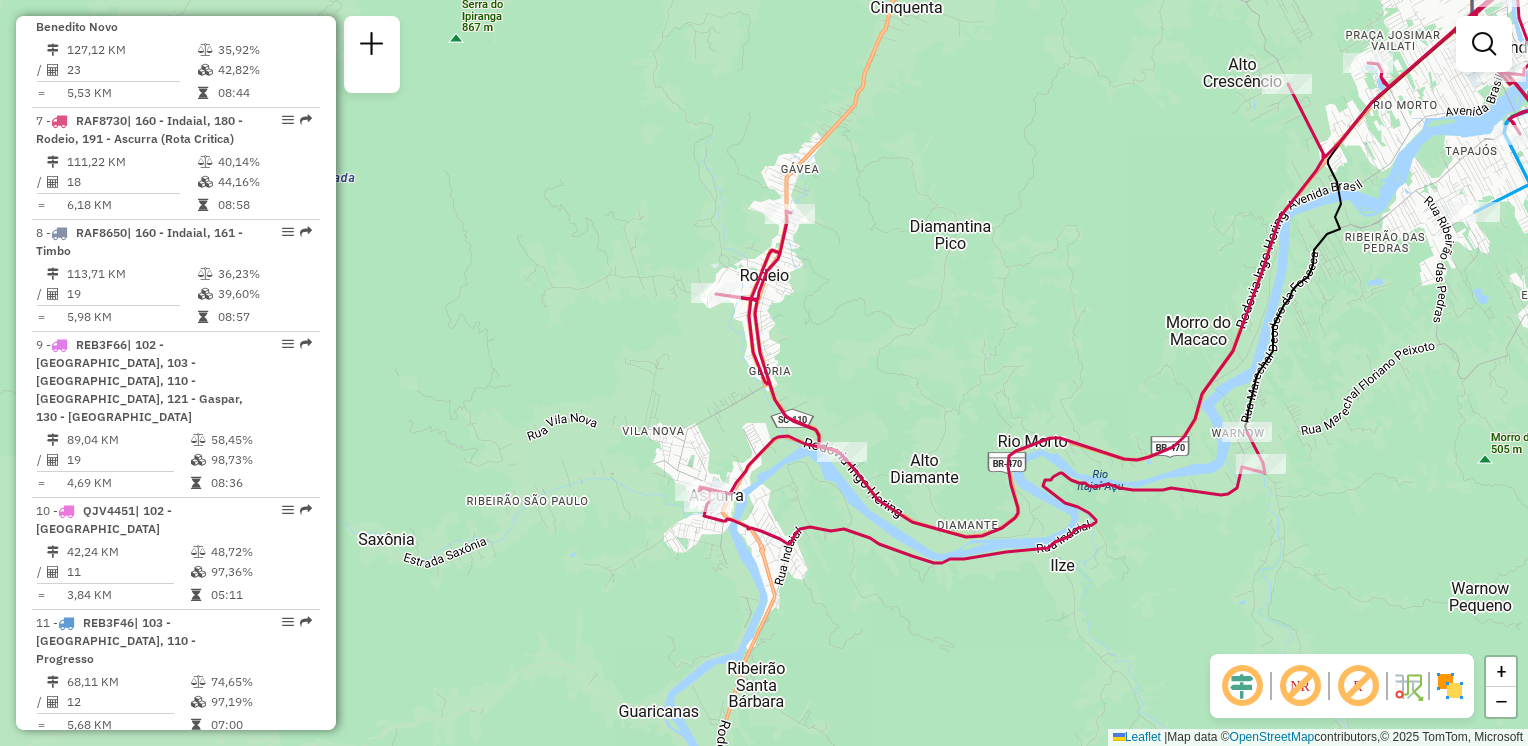 drag, startPoint x: 908, startPoint y: 539, endPoint x: 886, endPoint y: 577, distance: 43.908997 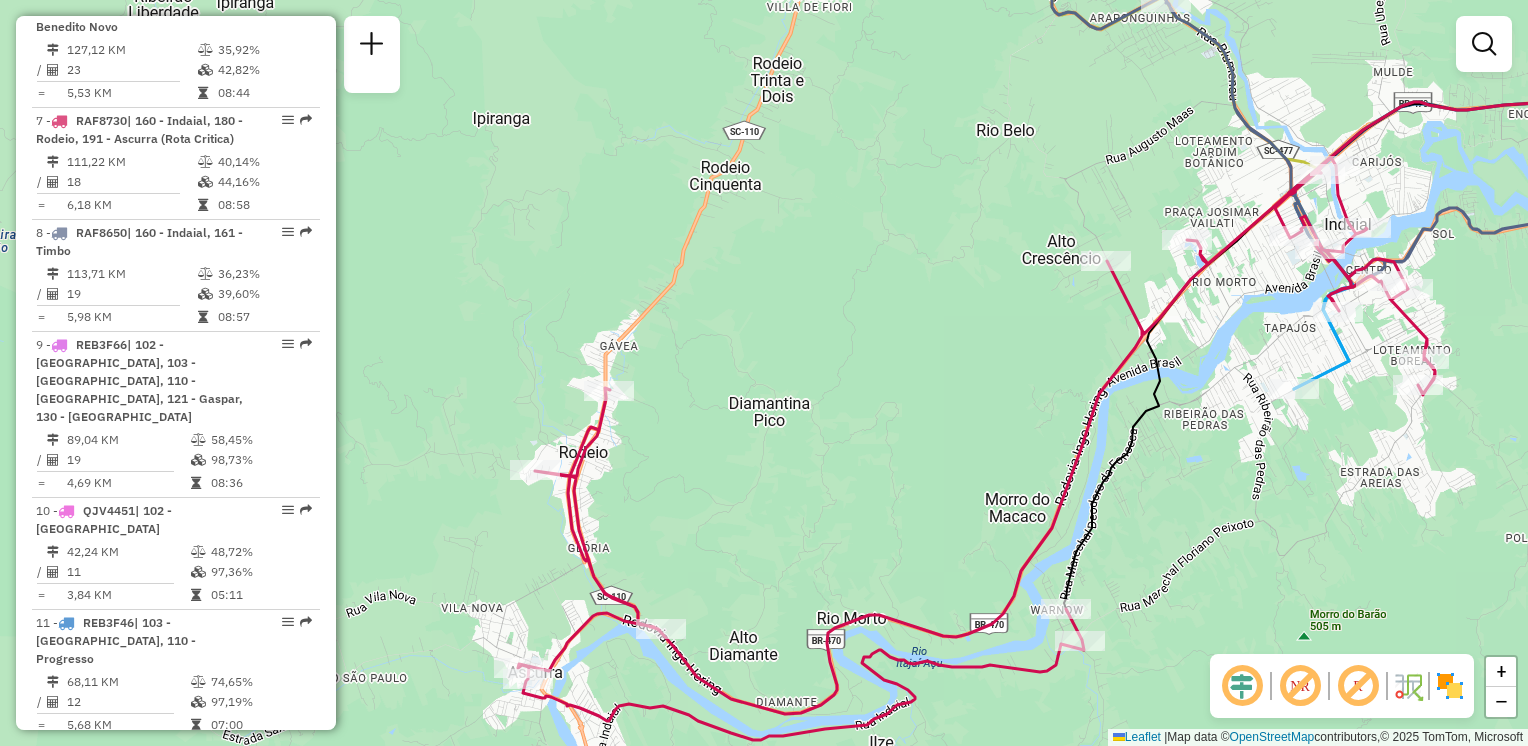 drag, startPoint x: 966, startPoint y: 322, endPoint x: 812, endPoint y: 623, distance: 338.10797 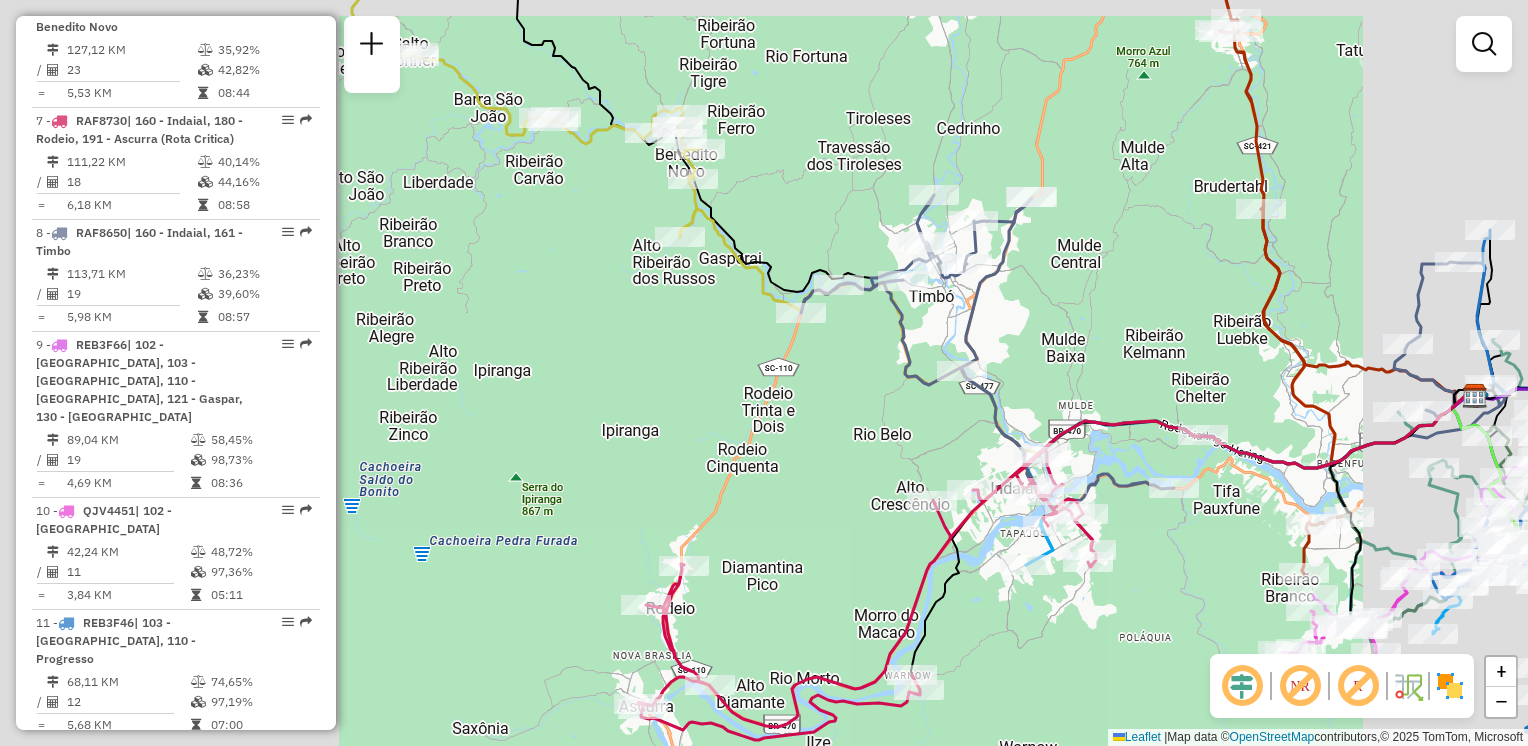 drag, startPoint x: 1041, startPoint y: 302, endPoint x: 1044, endPoint y: 390, distance: 88.051125 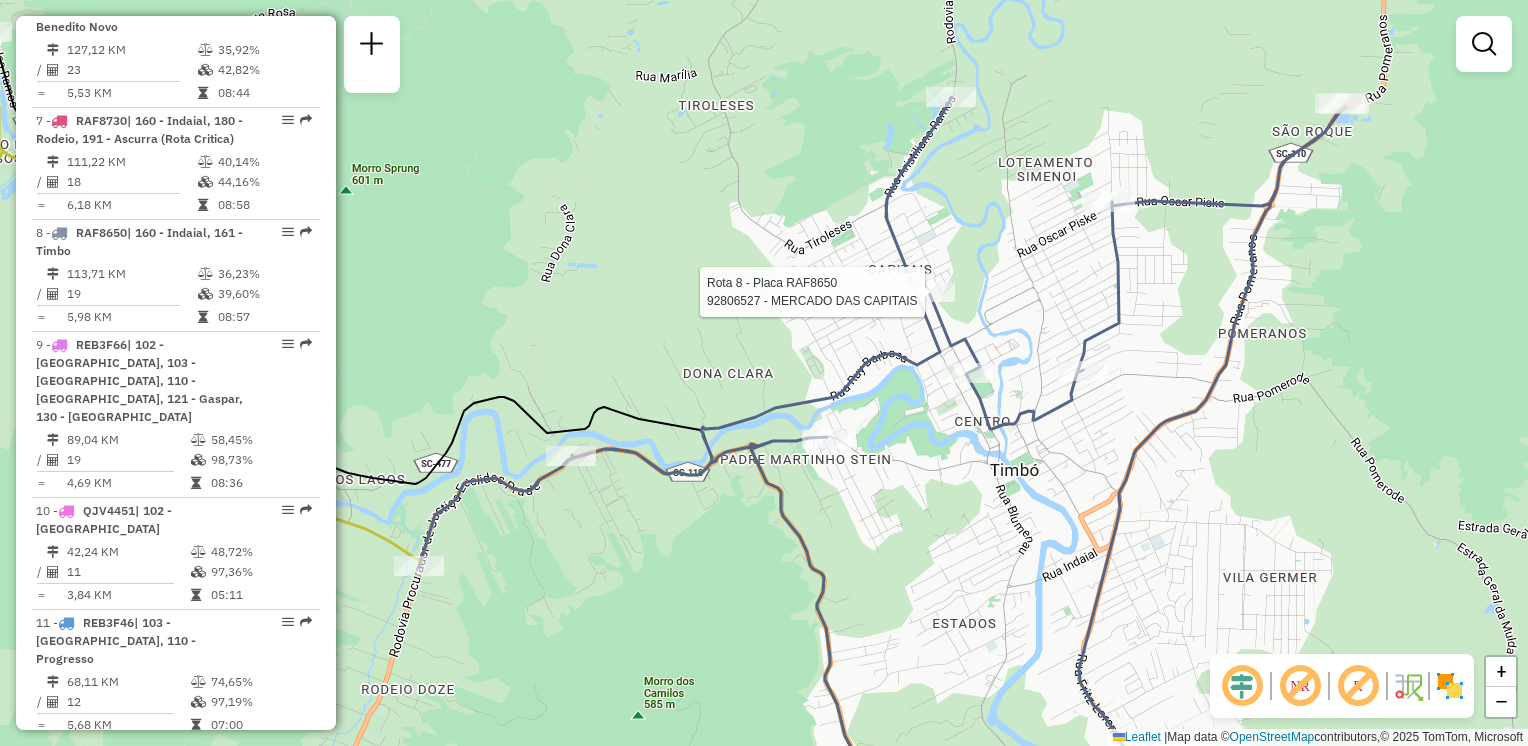 select on "**********" 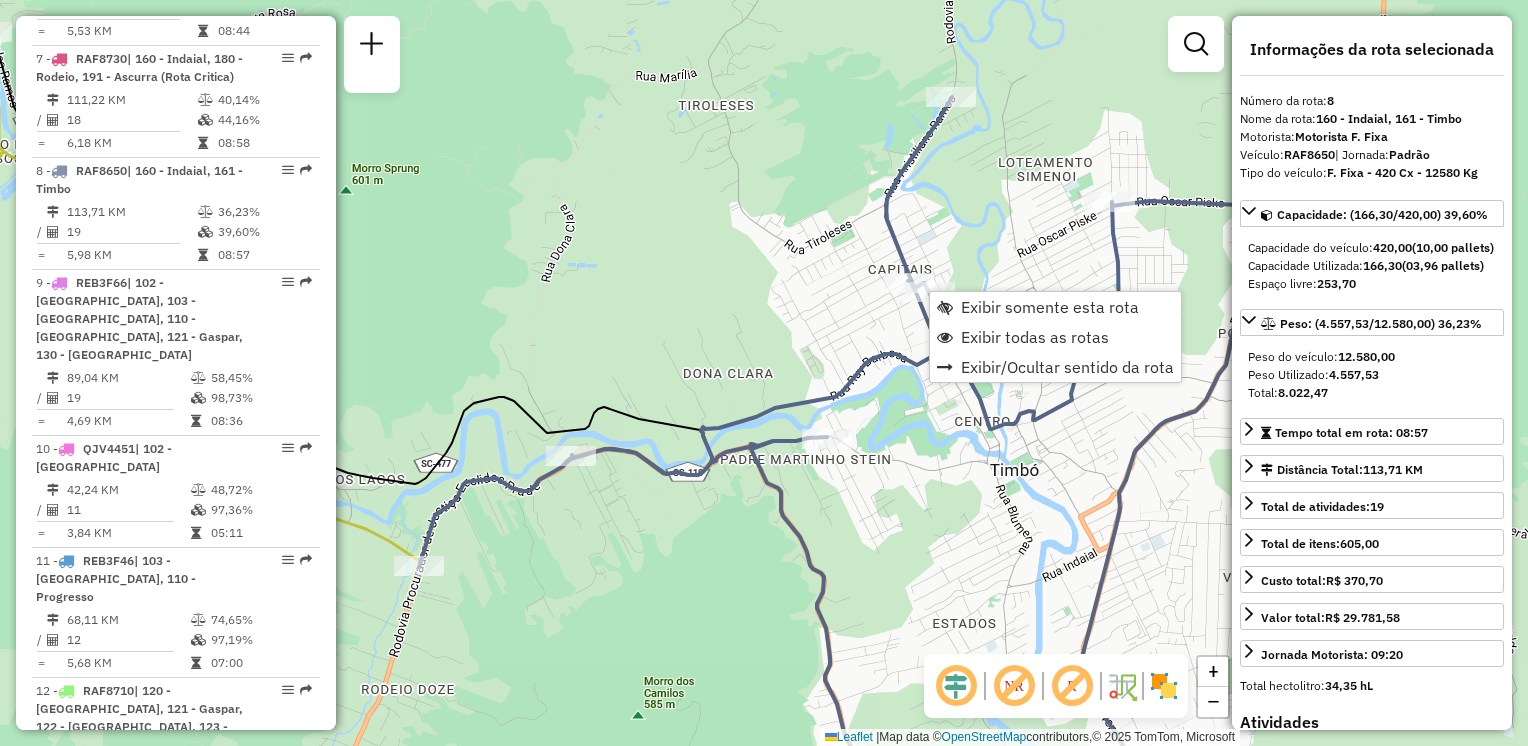 scroll, scrollTop: 1624, scrollLeft: 0, axis: vertical 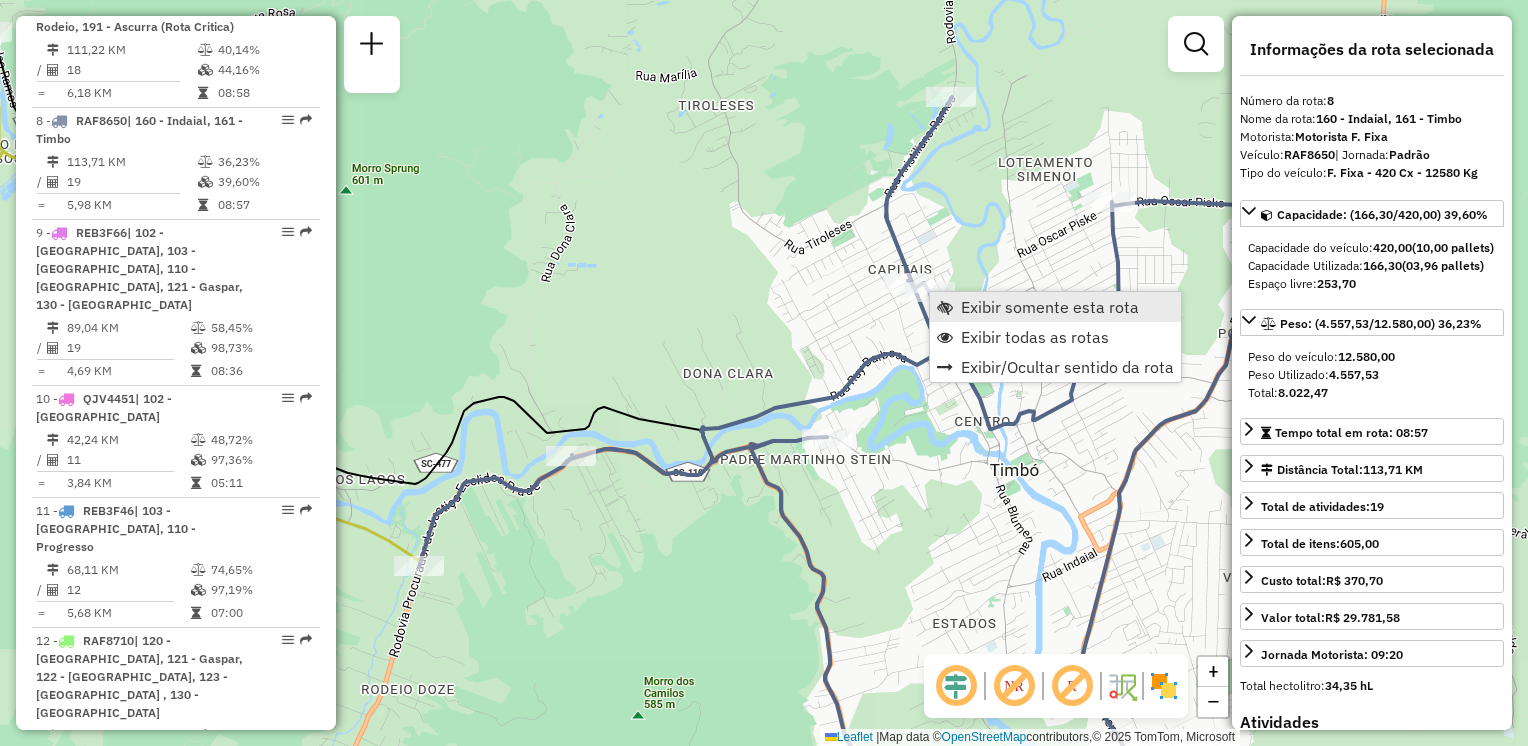 click on "Exibir somente esta rota" at bounding box center [1050, 307] 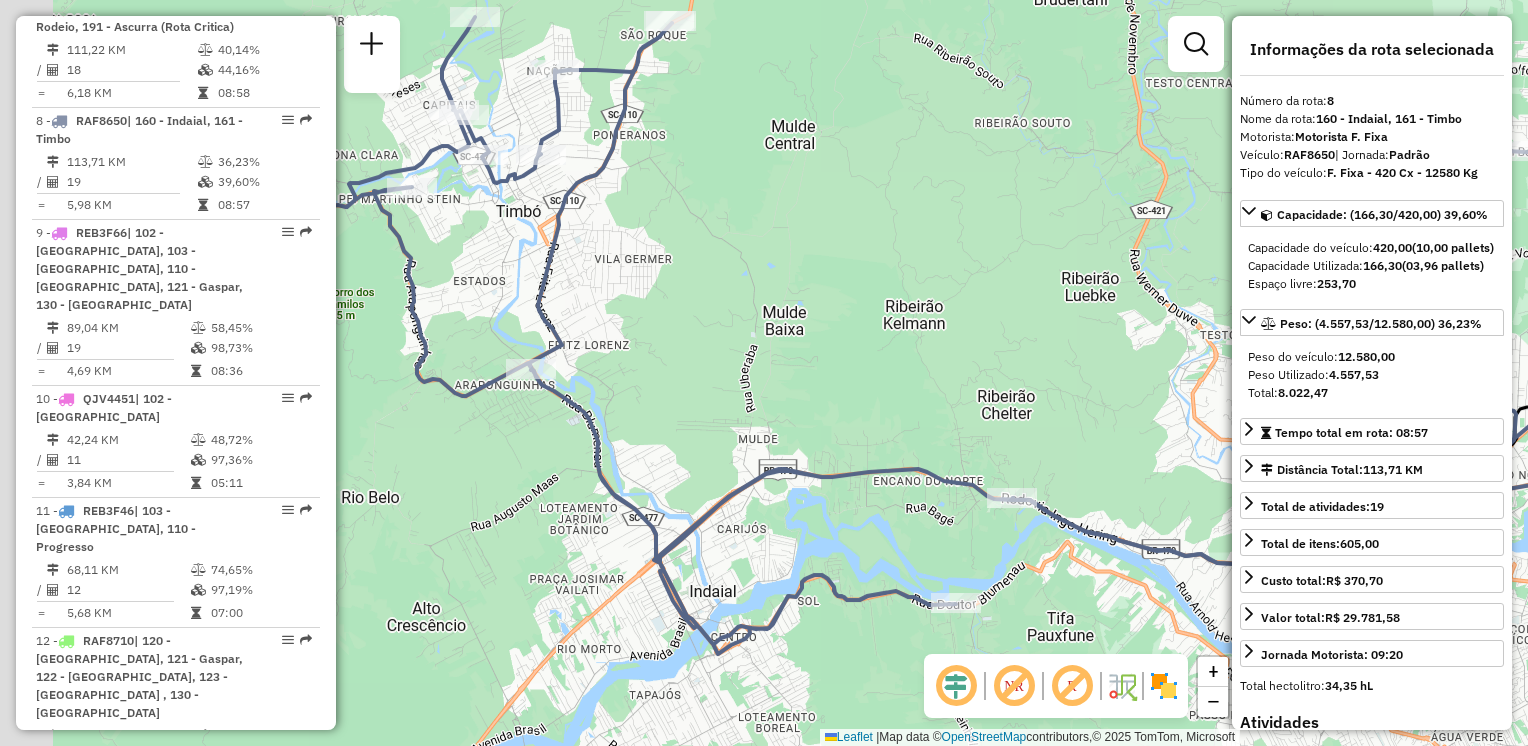 drag, startPoint x: 783, startPoint y: 346, endPoint x: 1066, endPoint y: 310, distance: 285.28058 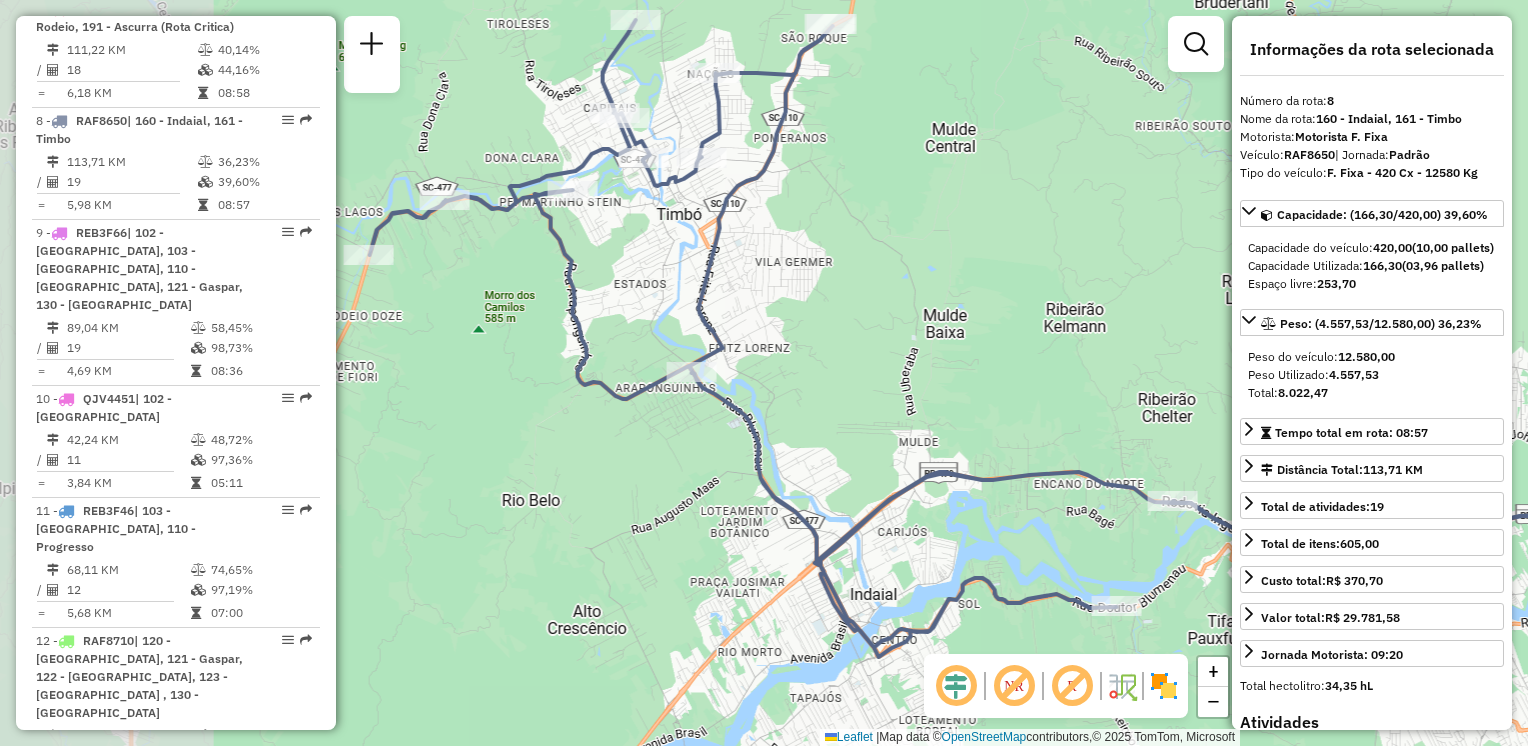 drag, startPoint x: 956, startPoint y: 304, endPoint x: 1078, endPoint y: 323, distance: 123.47064 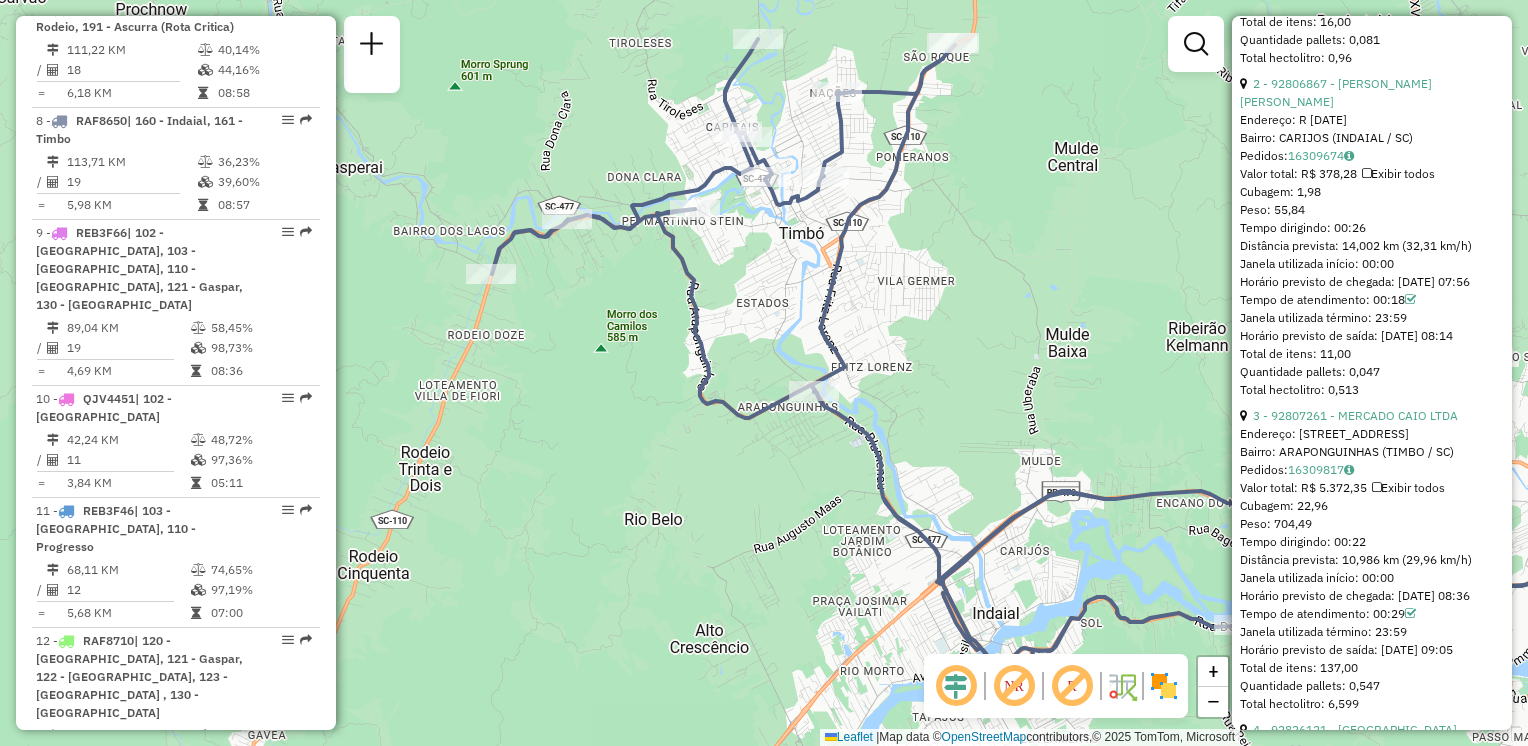 scroll, scrollTop: 1200, scrollLeft: 0, axis: vertical 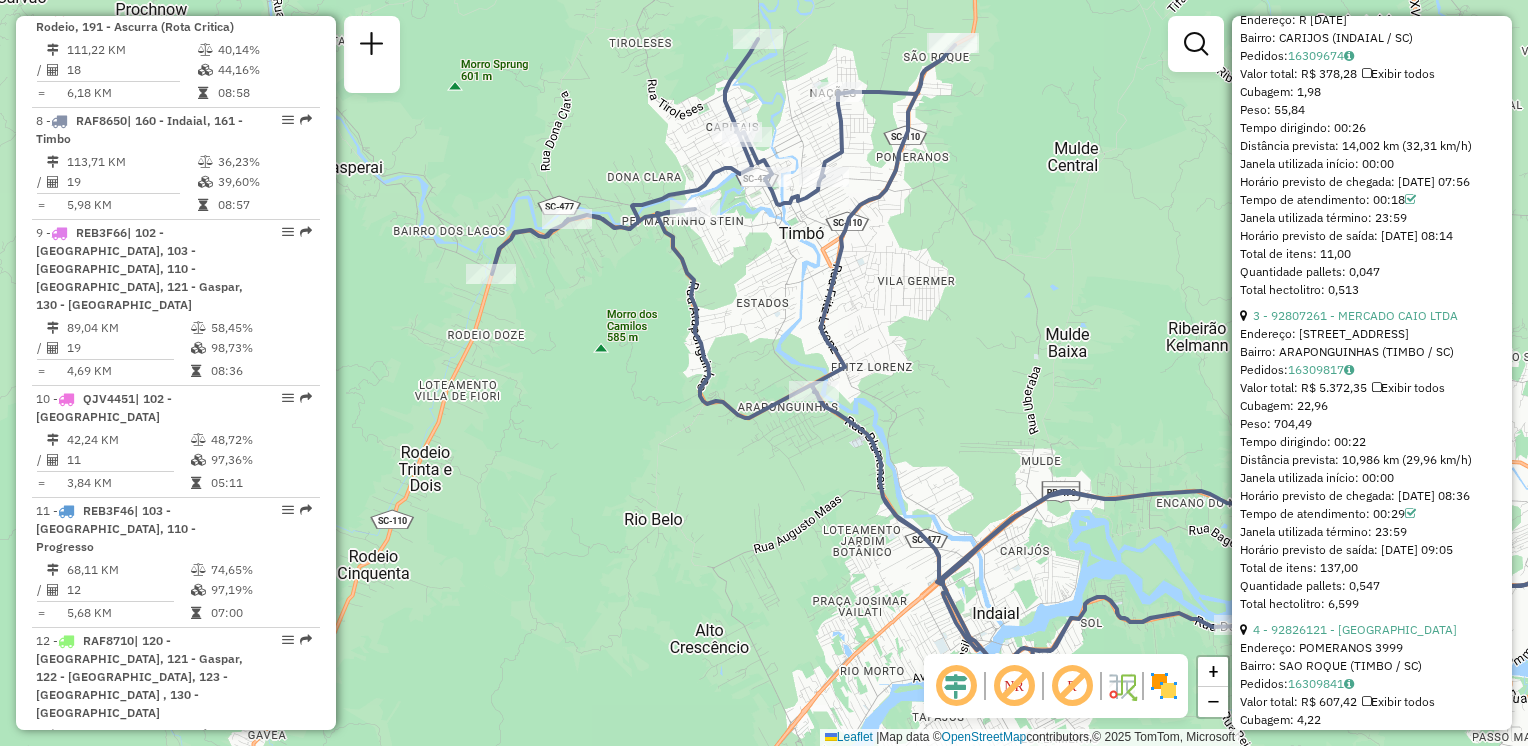 click on "Janela de atendimento Grade de atendimento Capacidade Transportadoras Veículos Cliente Pedidos  Rotas Selecione os dias de semana para filtrar as janelas de atendimento  Seg   Ter   Qua   Qui   Sex   Sáb   Dom  Informe o período da janela de atendimento: De: Até:  Filtrar exatamente a janela do cliente  Considerar janela de atendimento padrão  Selecione os dias de semana para filtrar as grades de atendimento  Seg   Ter   Qua   Qui   Sex   Sáb   Dom   Considerar clientes sem dia de atendimento cadastrado  Clientes fora do dia de atendimento selecionado Filtrar as atividades entre os valores definidos abaixo:  Peso mínimo:   Peso máximo:   Cubagem mínima:   Cubagem máxima:   De:   Até:  Filtrar as atividades entre o tempo de atendimento definido abaixo:  De:   Até:   Considerar capacidade total dos clientes não roteirizados Transportadora: Selecione um ou mais itens Tipo de veículo: Selecione um ou mais itens Veículo: Selecione um ou mais itens Motorista: Selecione um ou mais itens Nome: Rótulo:" 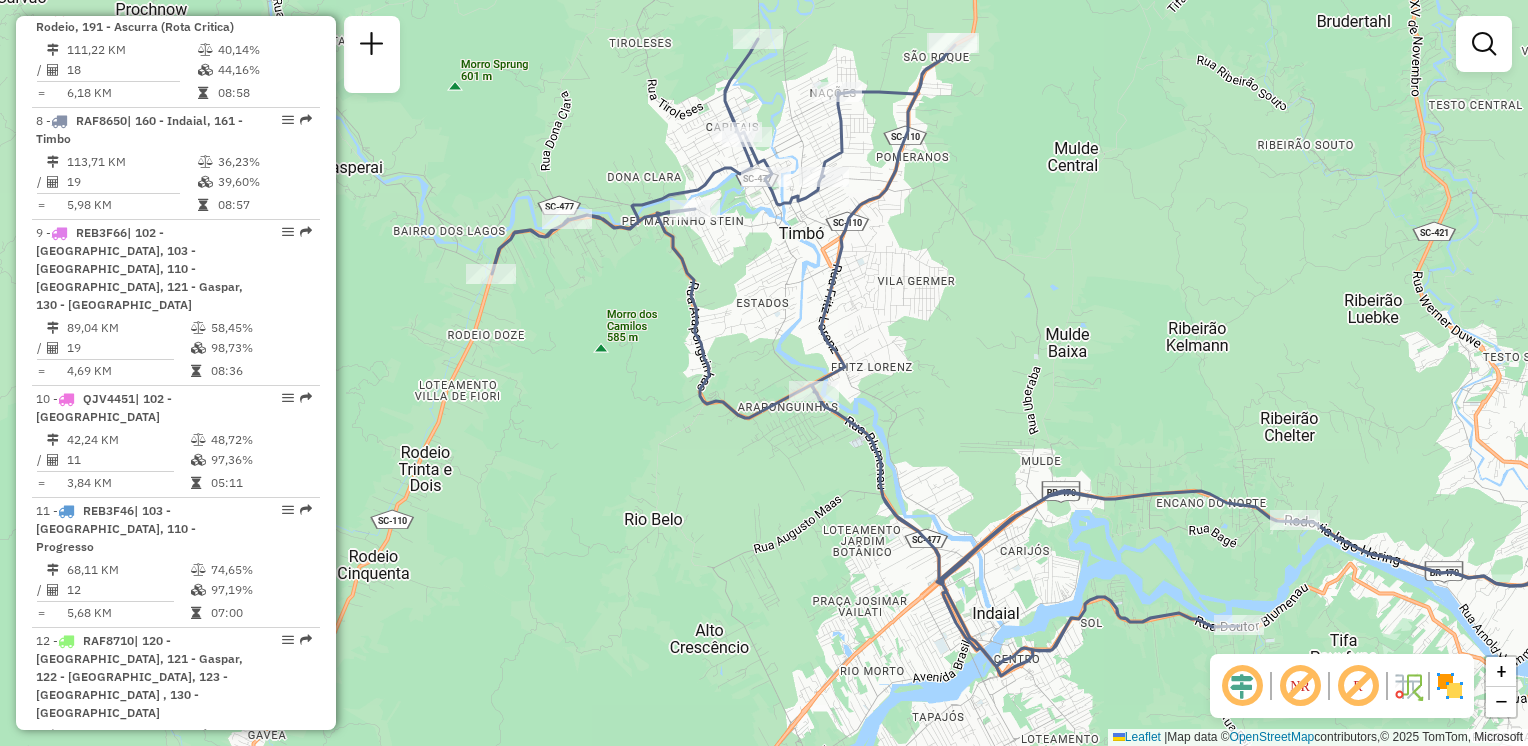 click on "Janela de atendimento Grade de atendimento Capacidade Transportadoras Veículos Cliente Pedidos  Rotas Selecione os dias de semana para filtrar as janelas de atendimento  Seg   Ter   Qua   Qui   Sex   Sáb   Dom  Informe o período da janela de atendimento: De: Até:  Filtrar exatamente a janela do cliente  Considerar janela de atendimento padrão  Selecione os dias de semana para filtrar as grades de atendimento  Seg   Ter   Qua   Qui   Sex   Sáb   Dom   Considerar clientes sem dia de atendimento cadastrado  Clientes fora do dia de atendimento selecionado Filtrar as atividades entre os valores definidos abaixo:  Peso mínimo:   Peso máximo:   Cubagem mínima:   Cubagem máxima:   De:   Até:  Filtrar as atividades entre o tempo de atendimento definido abaixo:  De:   Até:   Considerar capacidade total dos clientes não roteirizados Transportadora: Selecione um ou mais itens Tipo de veículo: Selecione um ou mais itens Veículo: Selecione um ou mais itens Motorista: Selecione um ou mais itens Nome: Rótulo:" 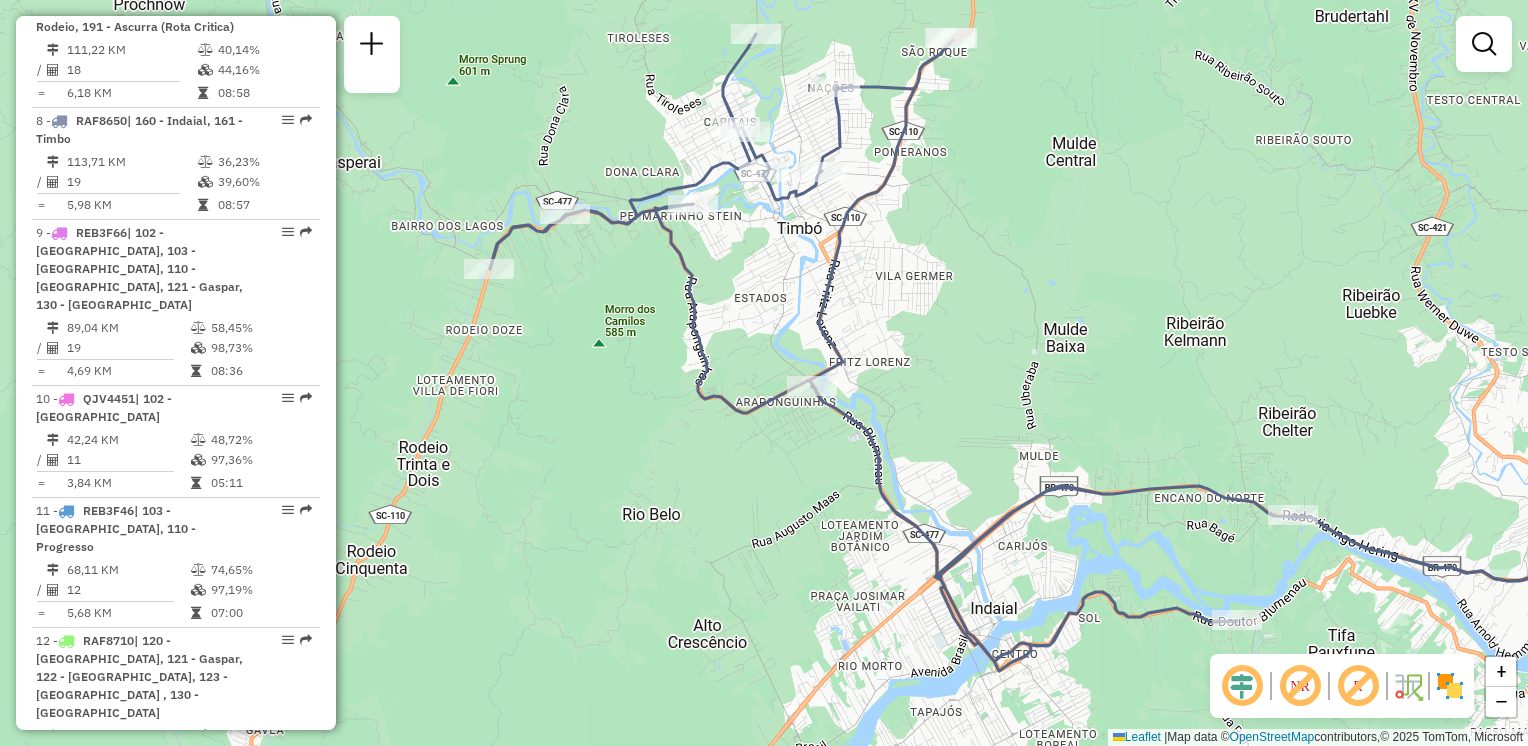 drag, startPoint x: 1168, startPoint y: 382, endPoint x: 1017, endPoint y: 333, distance: 158.75137 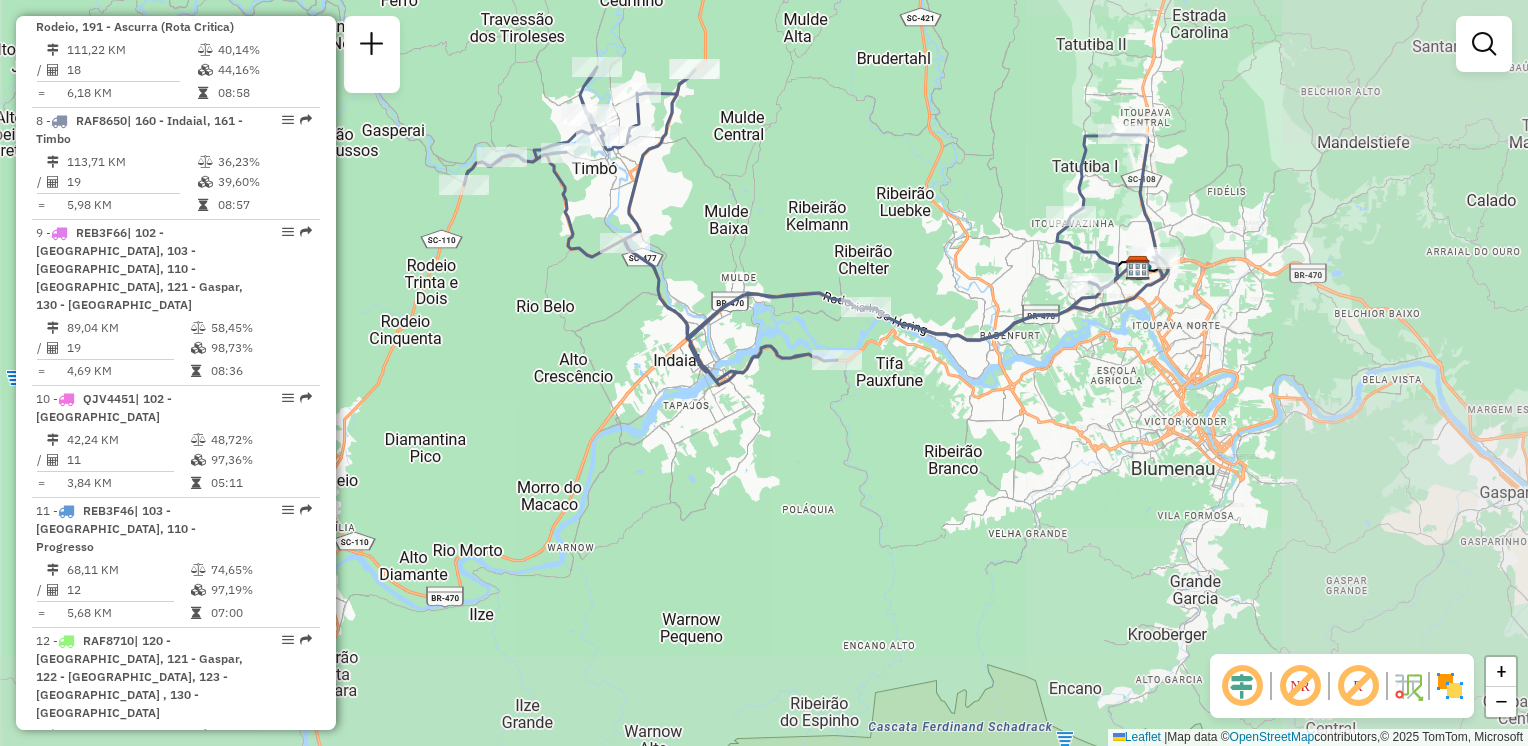 drag, startPoint x: 1013, startPoint y: 352, endPoint x: 822, endPoint y: 265, distance: 209.88092 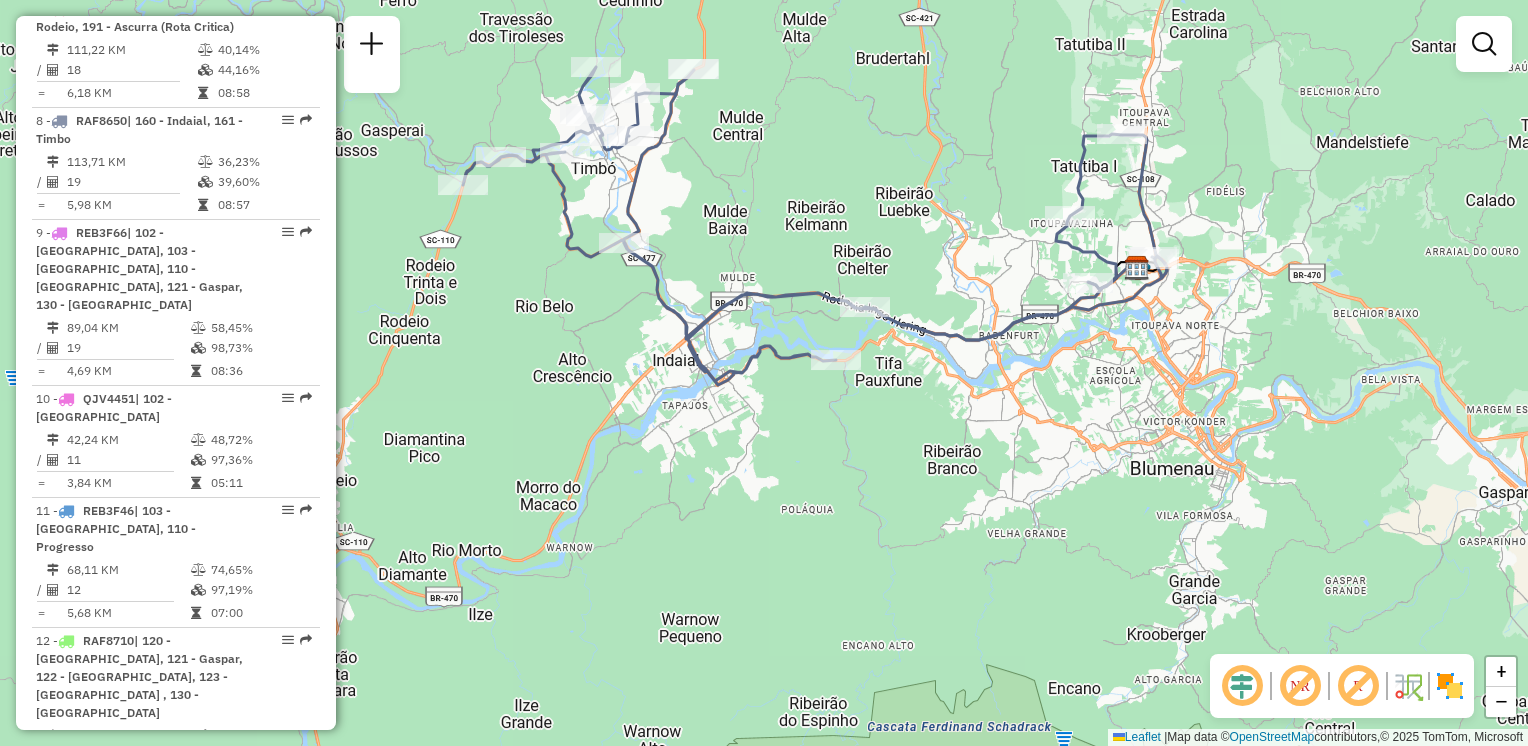 drag, startPoint x: 1068, startPoint y: 357, endPoint x: 981, endPoint y: 338, distance: 89.050545 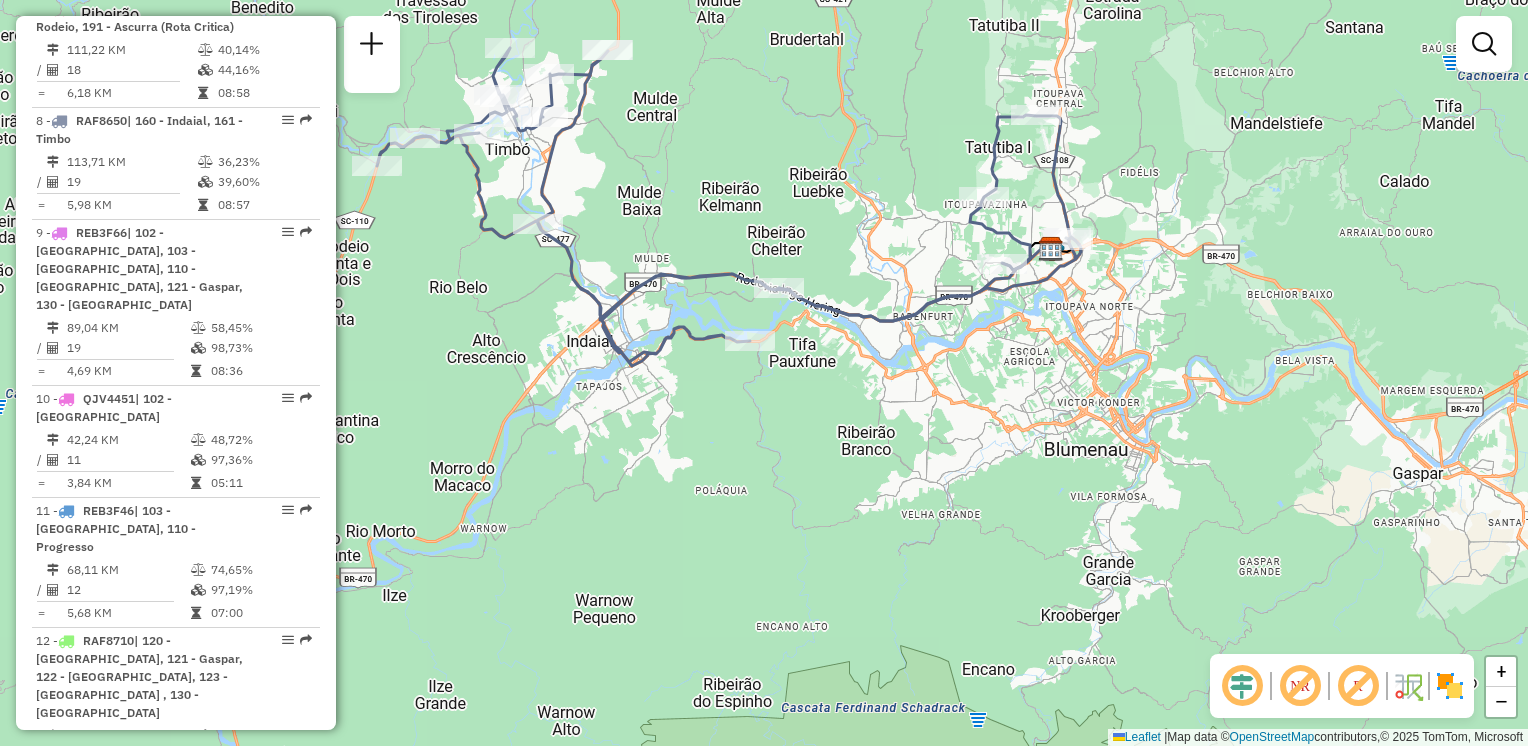 drag, startPoint x: 1028, startPoint y: 302, endPoint x: 911, endPoint y: 318, distance: 118.08895 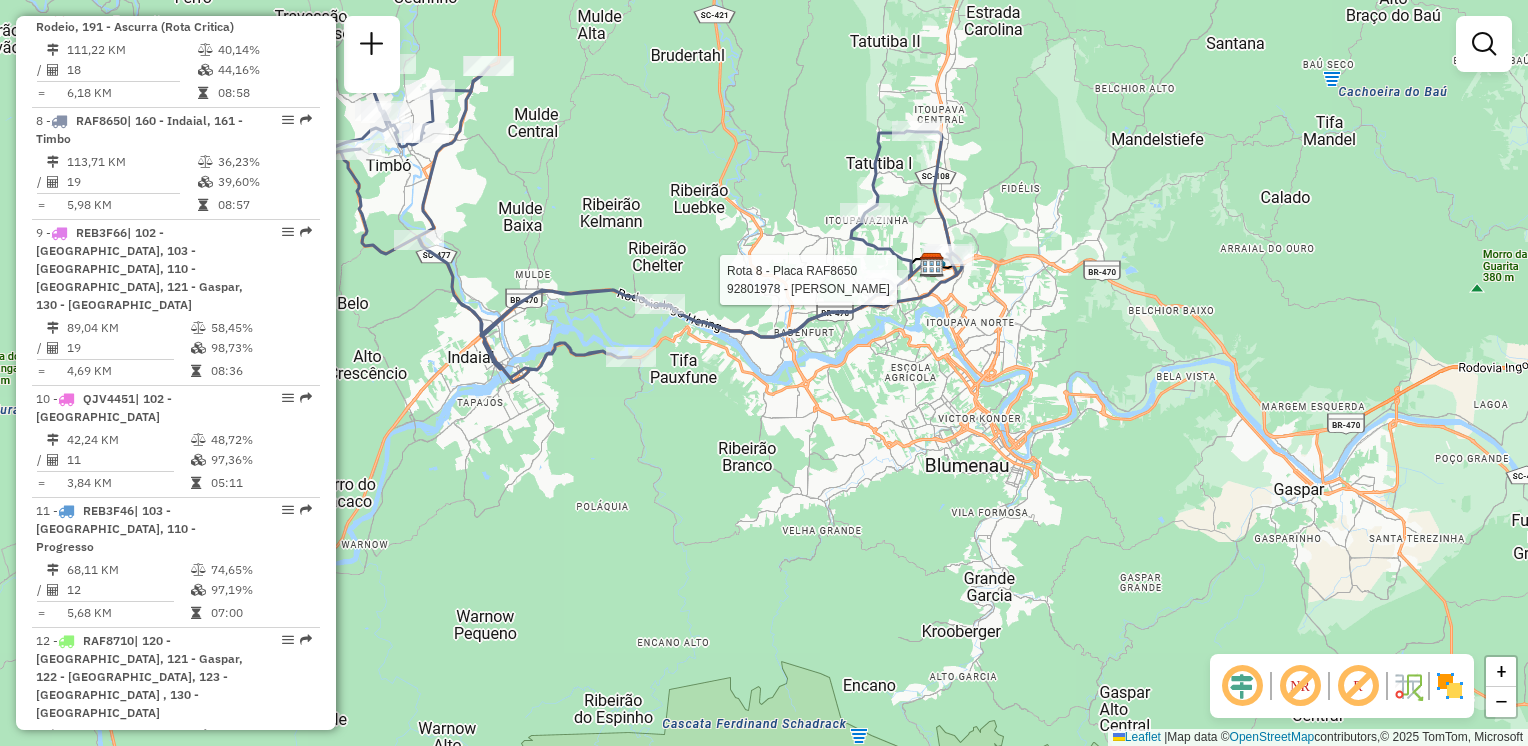 select on "**********" 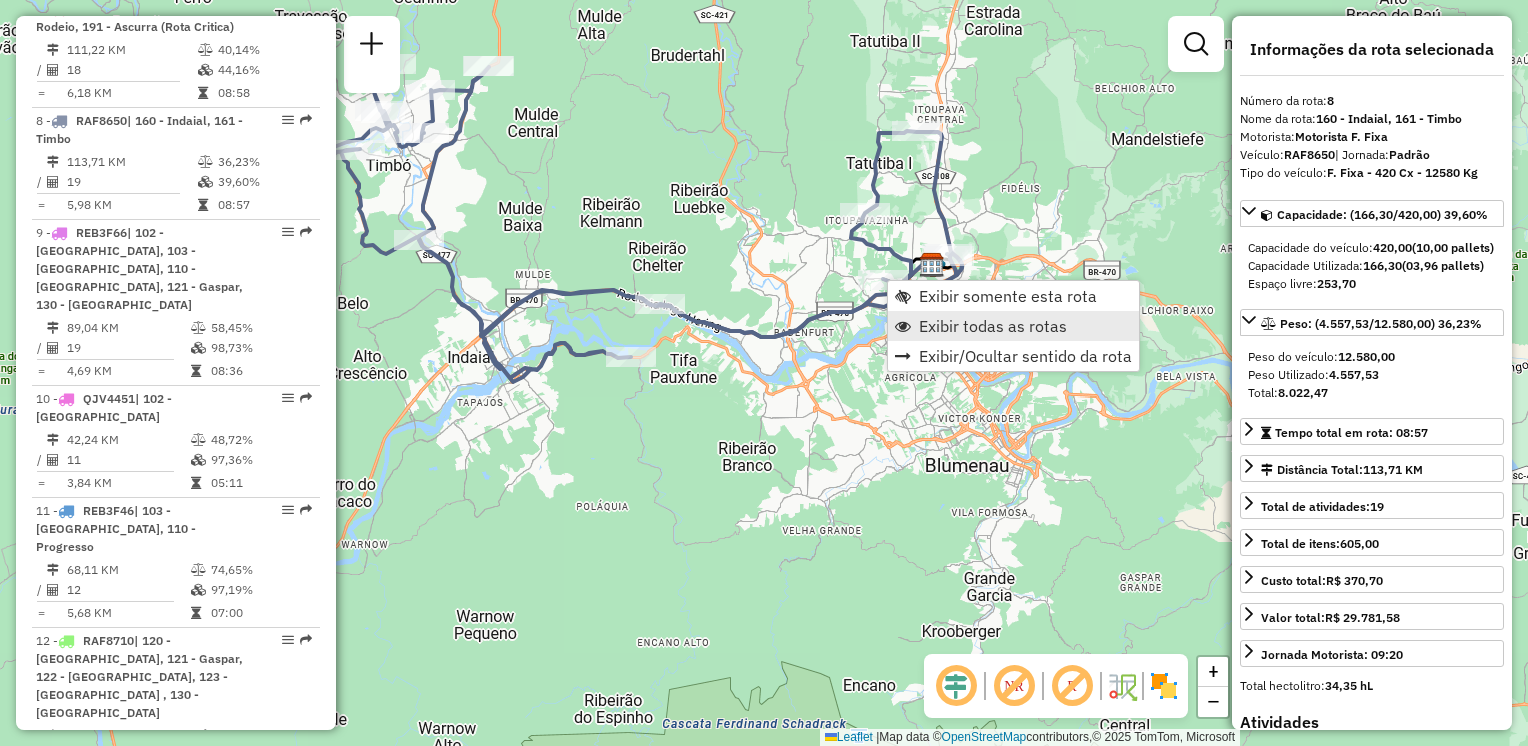 click on "Exibir todas as rotas" at bounding box center [993, 326] 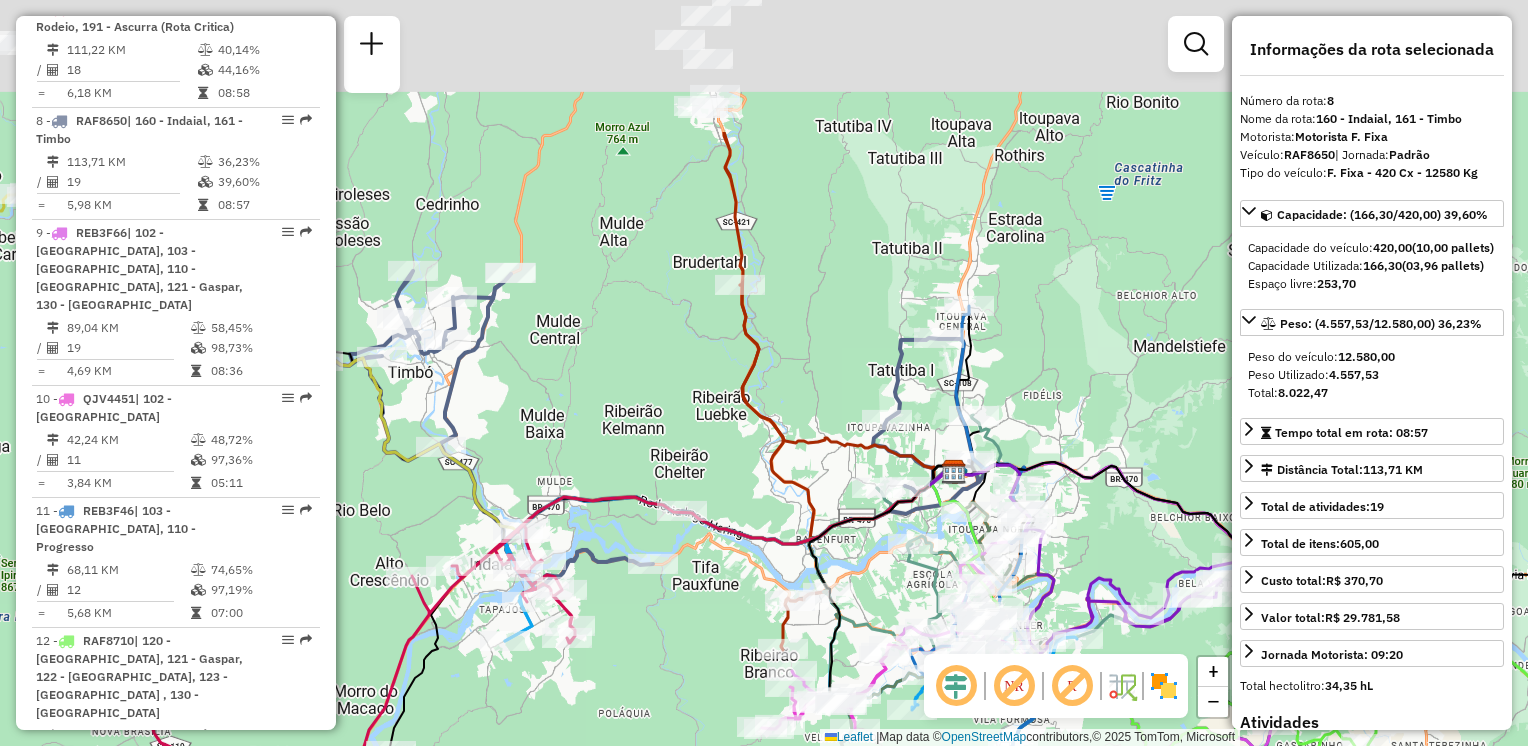 drag, startPoint x: 678, startPoint y: 292, endPoint x: 736, endPoint y: 445, distance: 163.62457 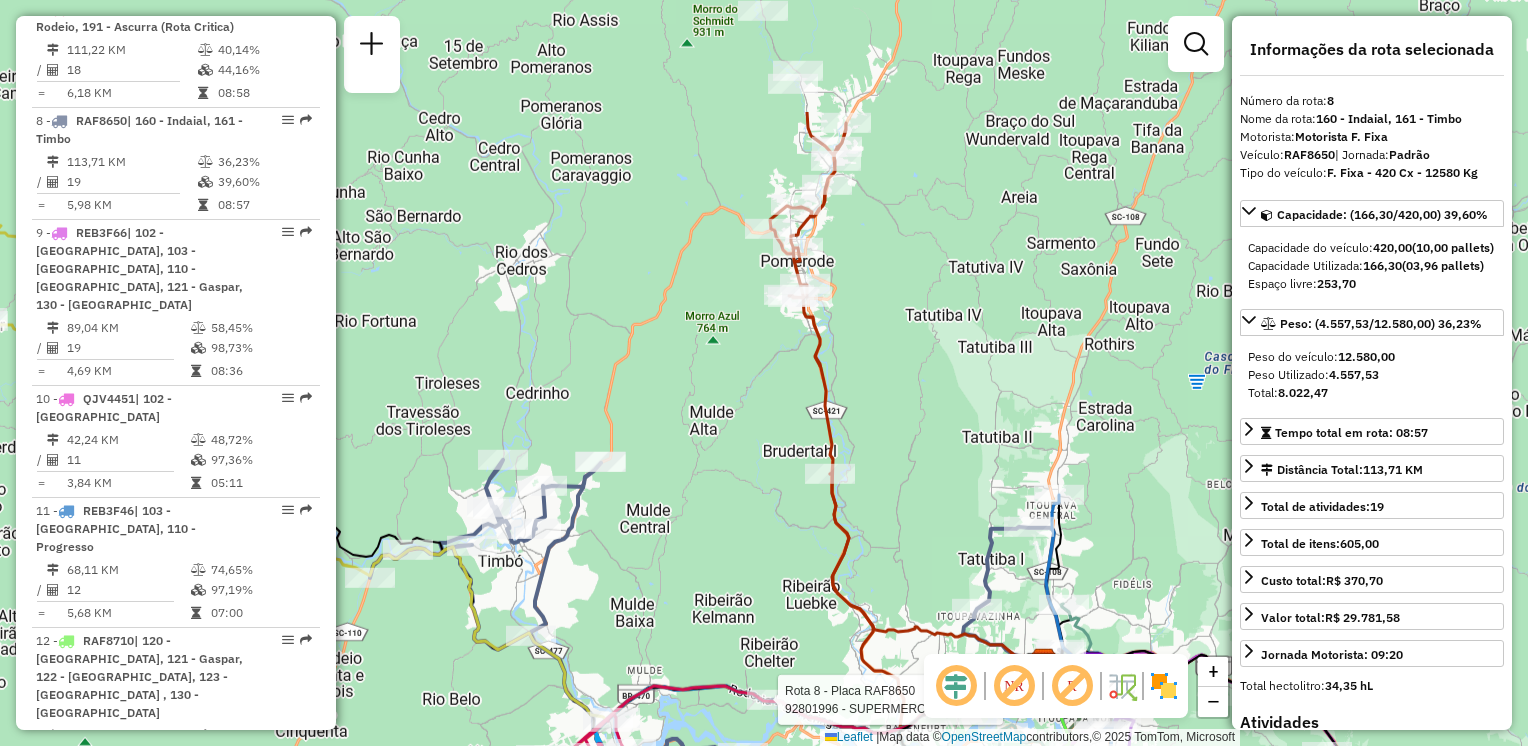 drag, startPoint x: 768, startPoint y: 294, endPoint x: 799, endPoint y: 167, distance: 130.72873 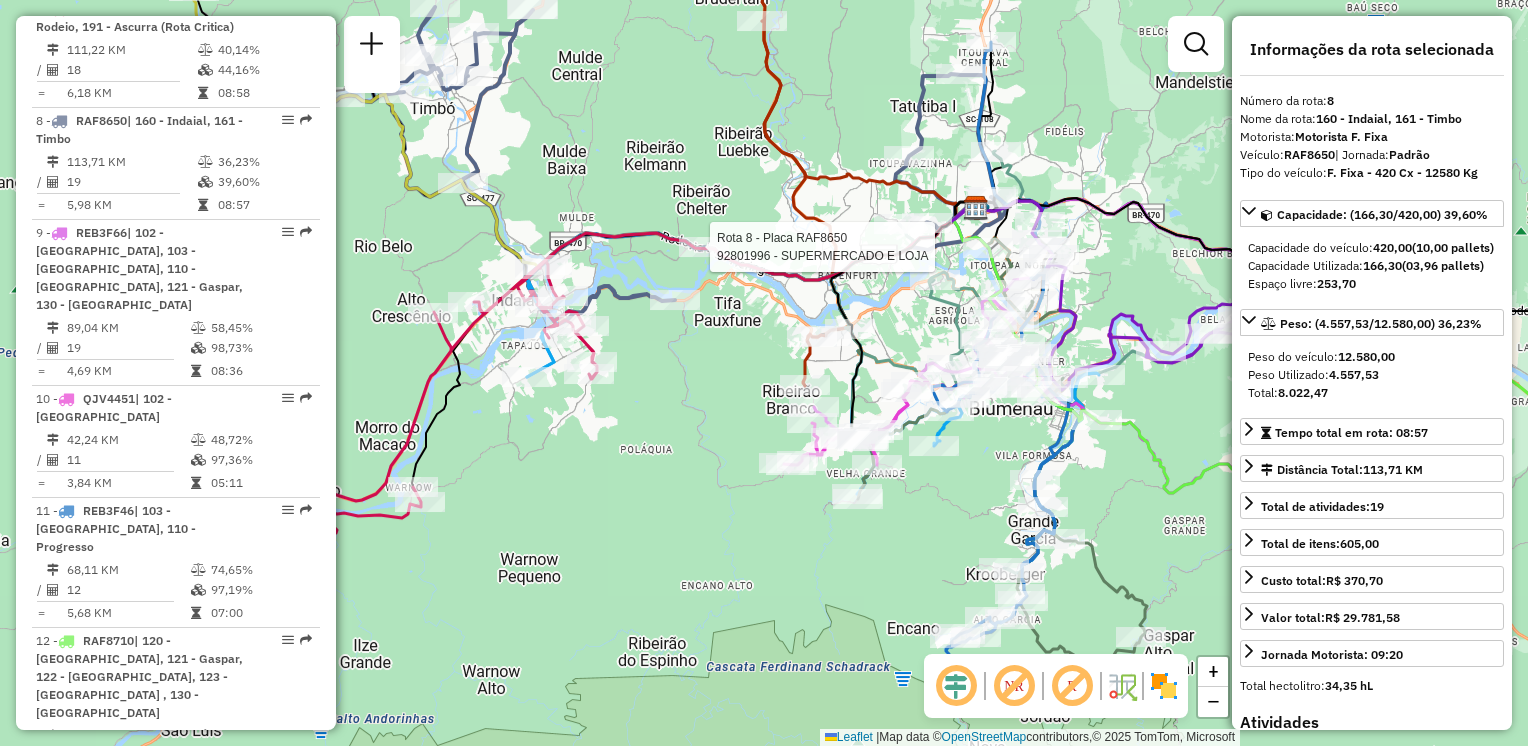 drag, startPoint x: 774, startPoint y: 201, endPoint x: 803, endPoint y: 280, distance: 84.15462 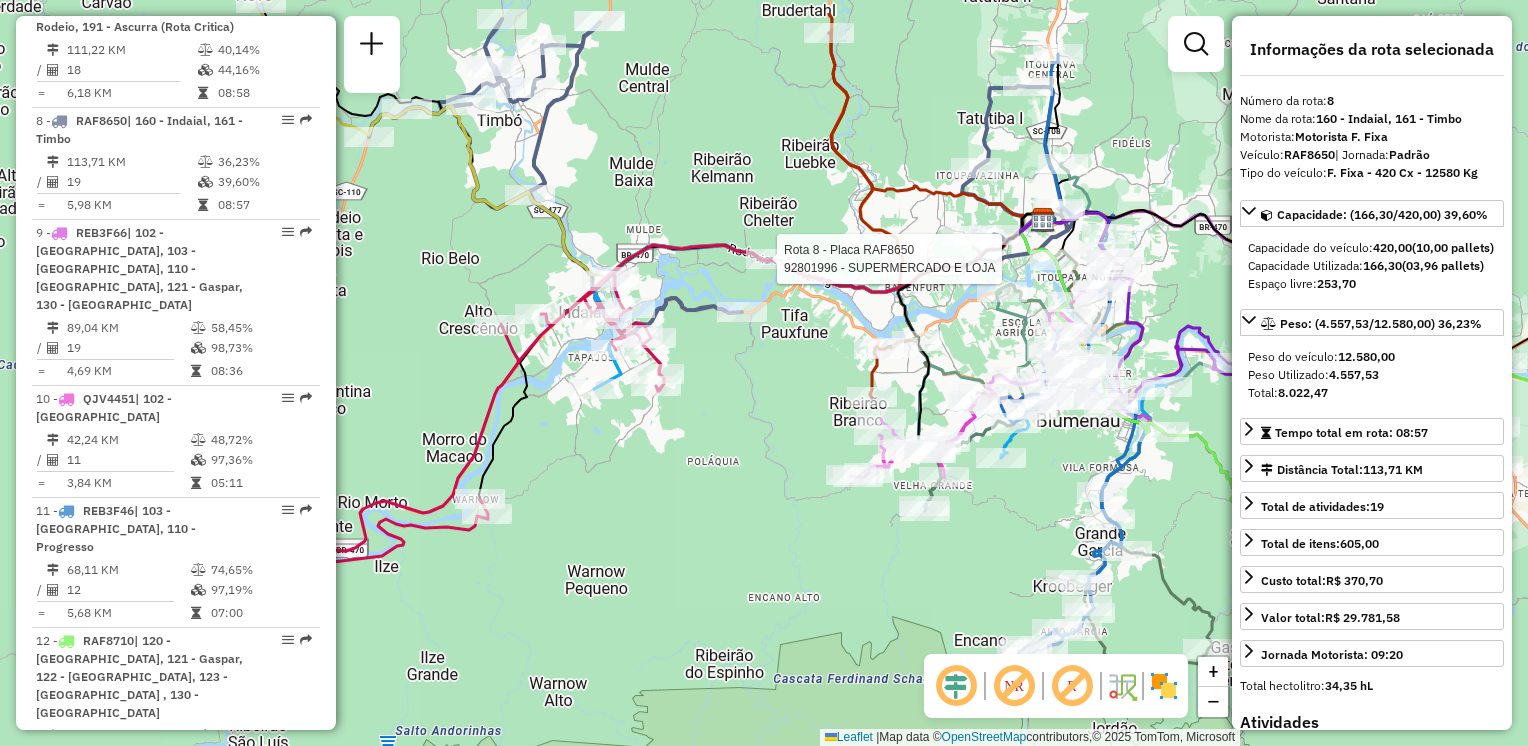 drag, startPoint x: 590, startPoint y: 380, endPoint x: 717, endPoint y: 461, distance: 150.632 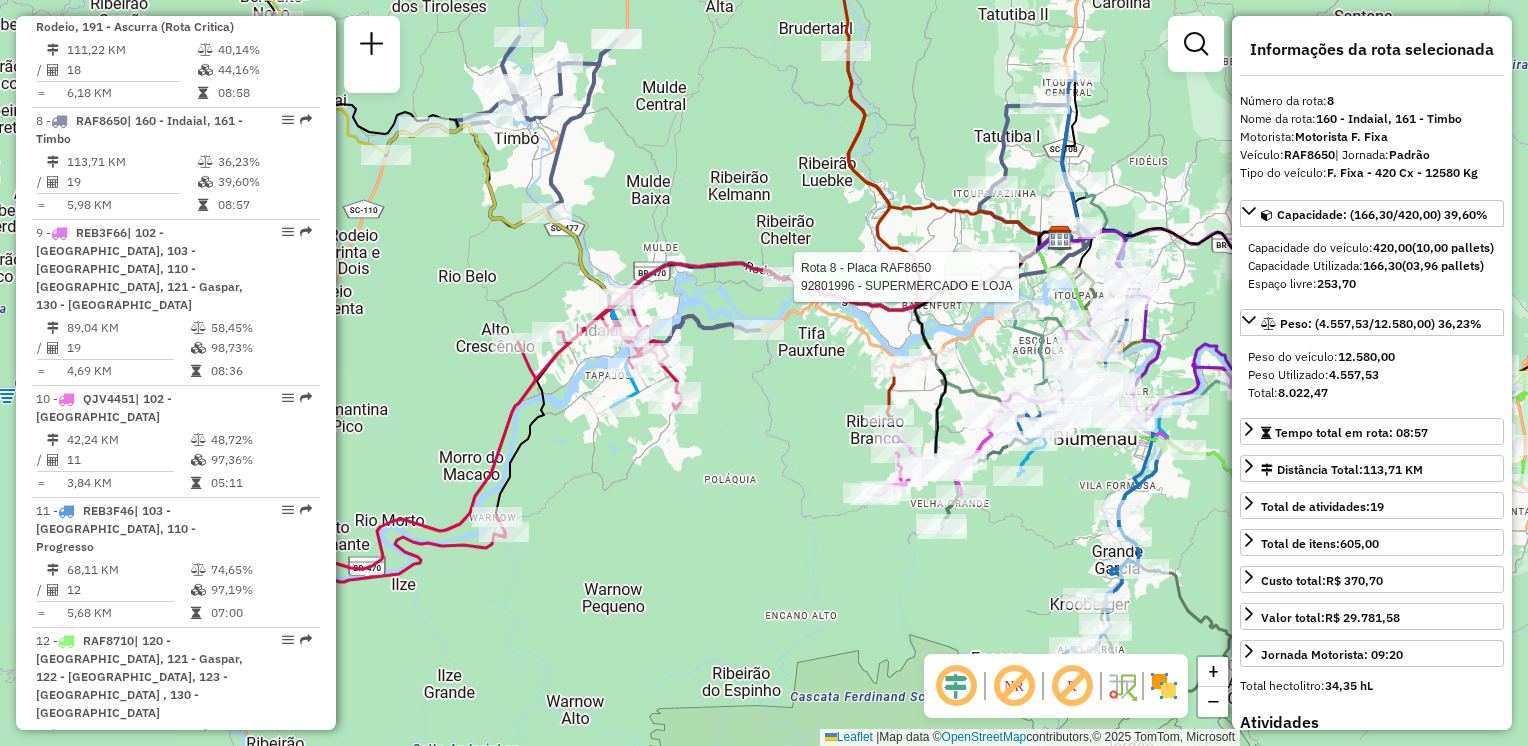 drag, startPoint x: 776, startPoint y: 393, endPoint x: 831, endPoint y: 484, distance: 106.32967 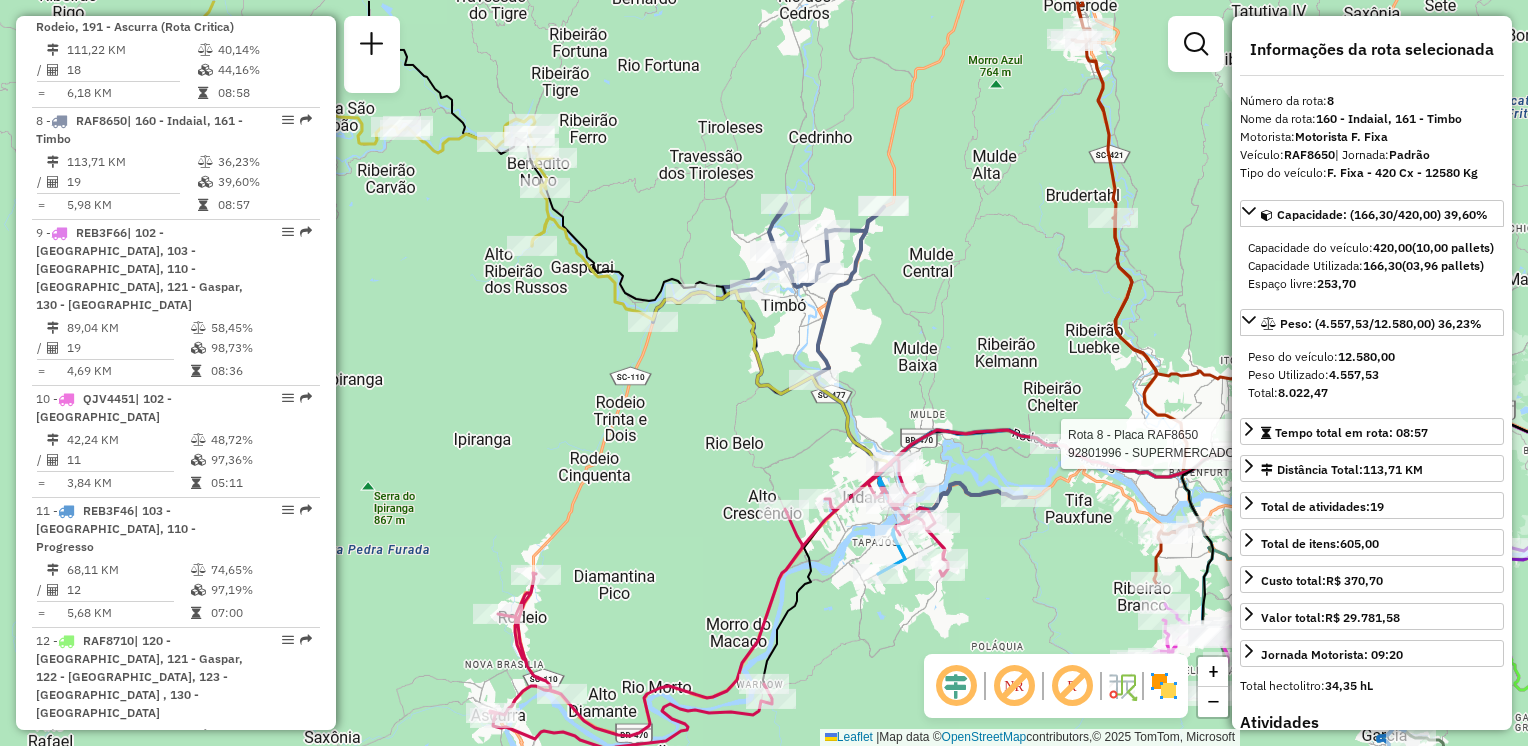 drag, startPoint x: 740, startPoint y: 262, endPoint x: 952, endPoint y: 338, distance: 225.21101 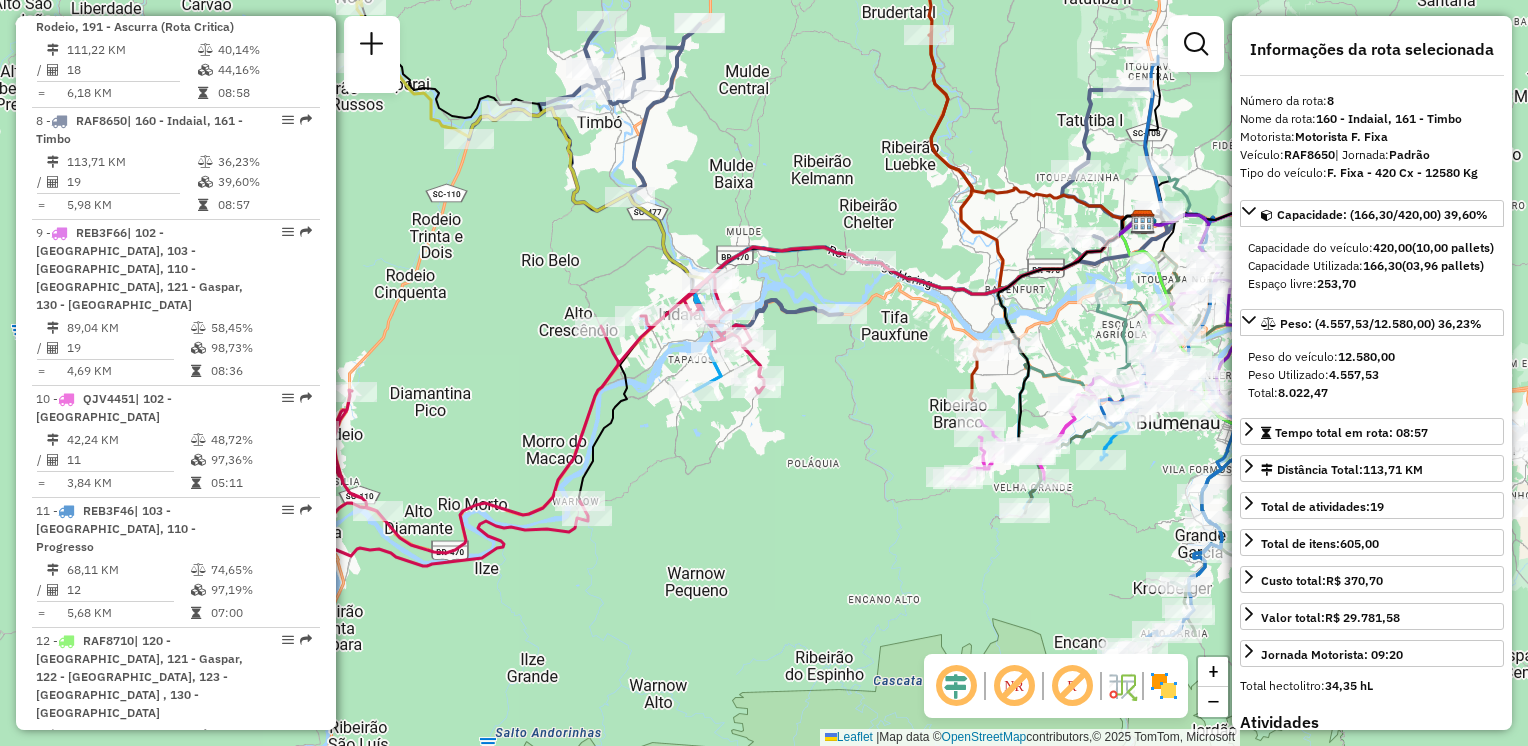 drag, startPoint x: 1020, startPoint y: 353, endPoint x: 773, endPoint y: 95, distance: 357.1736 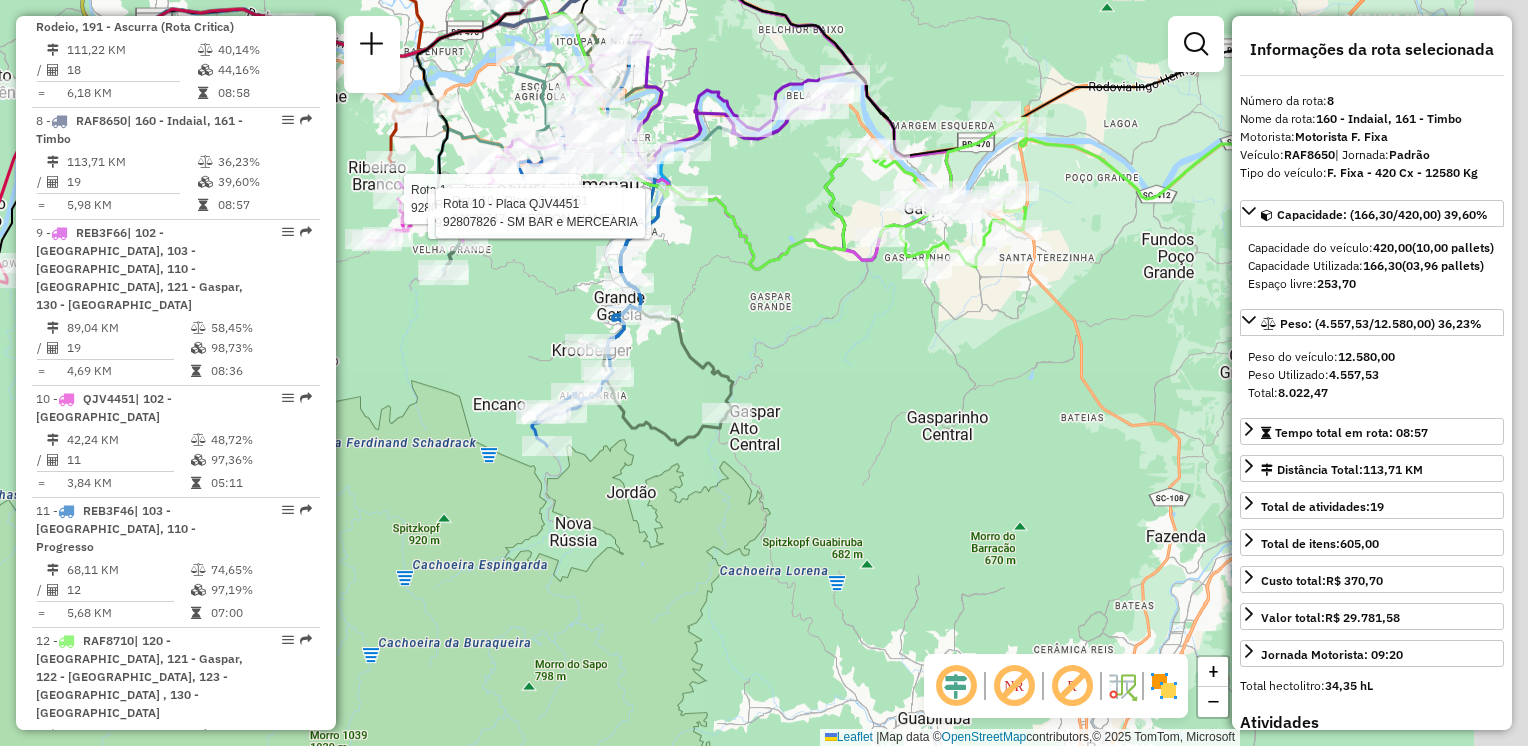 click on "Rota 10 - Placa QJV4451  92808422 - CHEILA JORGE GIELAND Rota 10 - Placa QJV4451  92805072 - IMPERIO CONVENIENCIA Rota 10 - Placa QJV4451  92809747 - DAVID MARTINS OLIVEI Rota 10 - Placa QJV4451  92807826 - SM BAR e MERCEARIA Janela de atendimento Grade de atendimento Capacidade Transportadoras Veículos Cliente Pedidos  Rotas Selecione os dias de semana para filtrar as janelas de atendimento  Seg   Ter   Qua   Qui   Sex   Sáb   Dom  Informe o período da janela de atendimento: De: Até:  Filtrar exatamente a janela do cliente  Considerar janela de atendimento padrão  Selecione os dias de semana para filtrar as grades de atendimento  Seg   Ter   Qua   Qui   Sex   Sáb   Dom   Considerar clientes sem dia de atendimento cadastrado  Clientes fora do dia de atendimento selecionado Filtrar as atividades entre os valores definidos abaixo:  Peso mínimo:   Peso máximo:   Cubagem mínima:   Cubagem máxima:   De:   Até:  Filtrar as atividades entre o tempo de atendimento definido abaixo:  De:   Até:  Veículo: +" 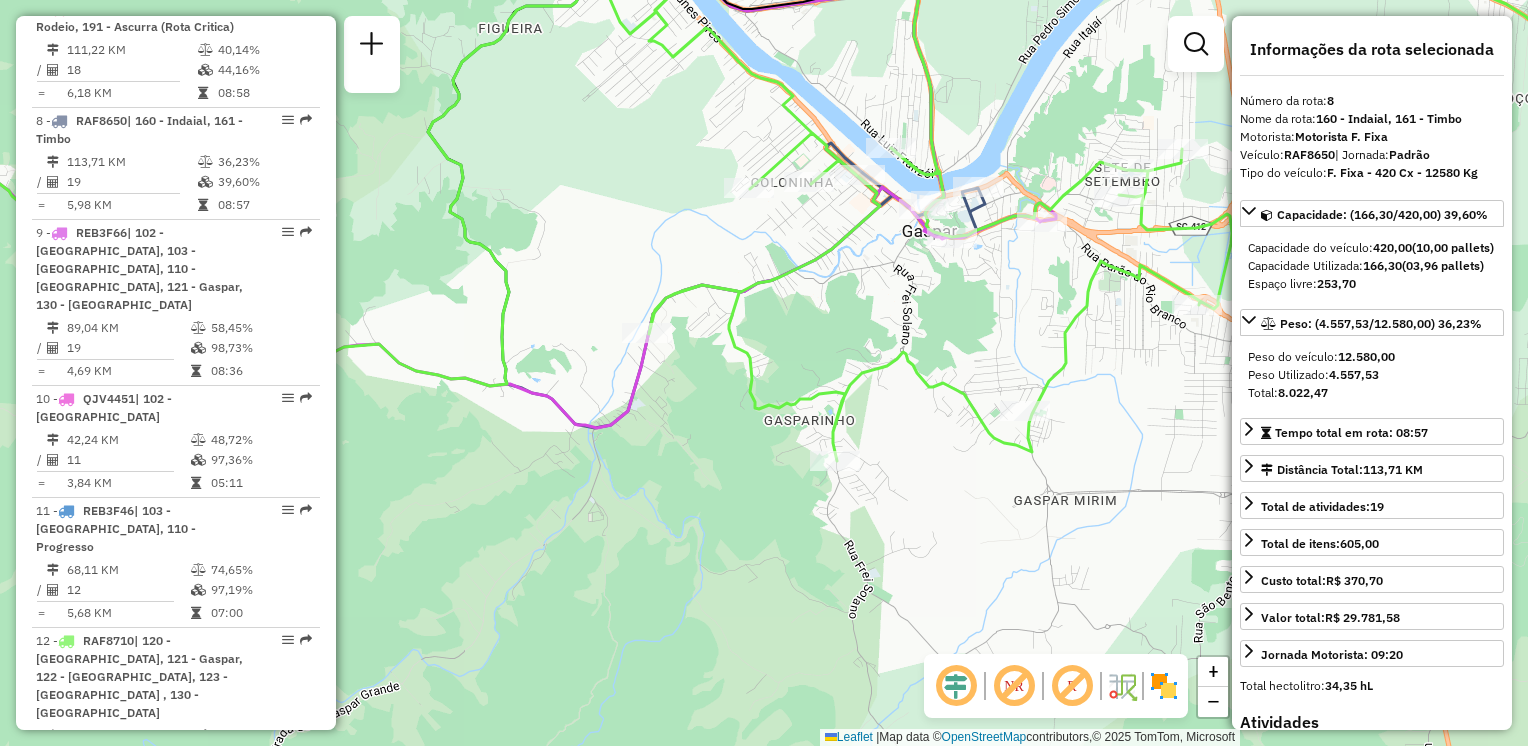 drag, startPoint x: 947, startPoint y: 221, endPoint x: 960, endPoint y: 286, distance: 66.287254 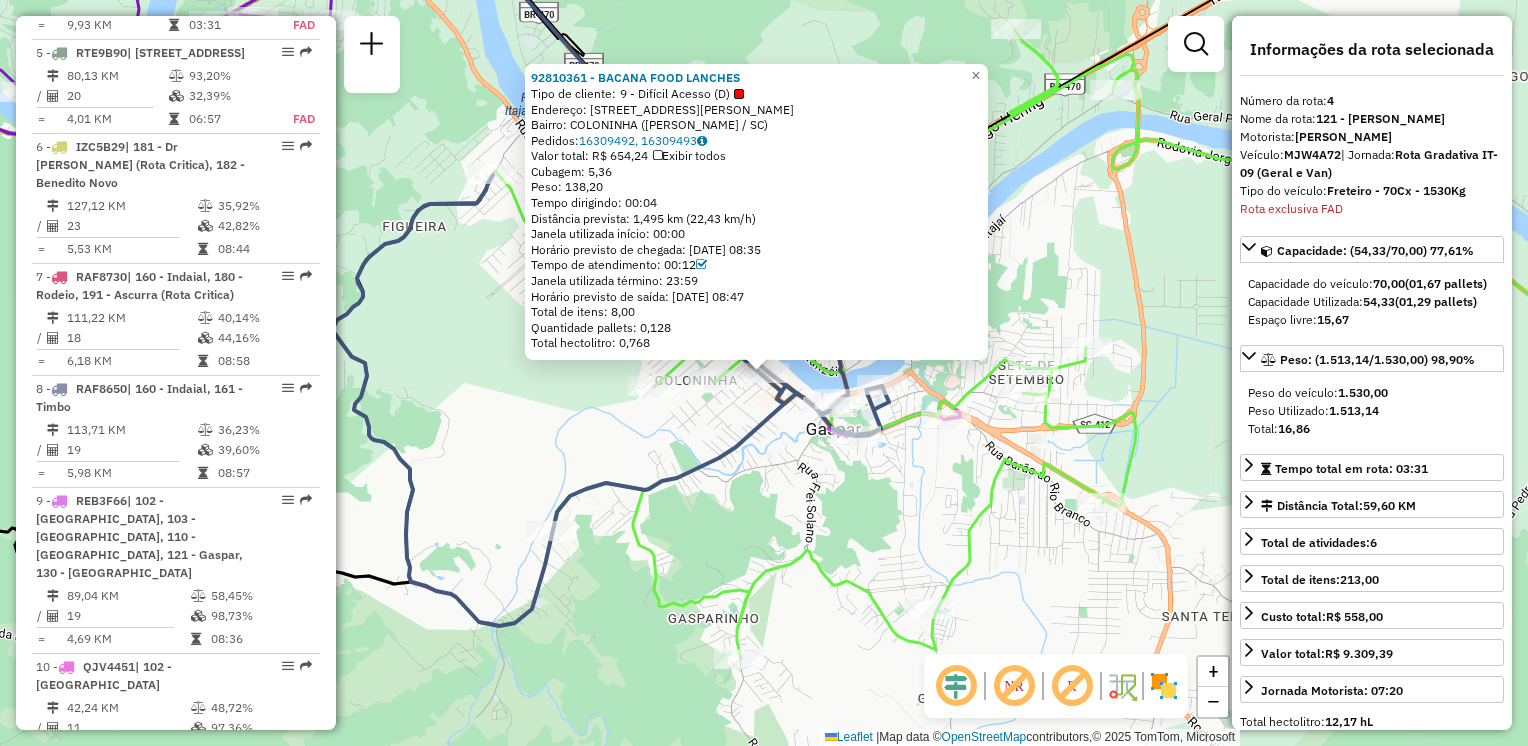 scroll, scrollTop: 1176, scrollLeft: 0, axis: vertical 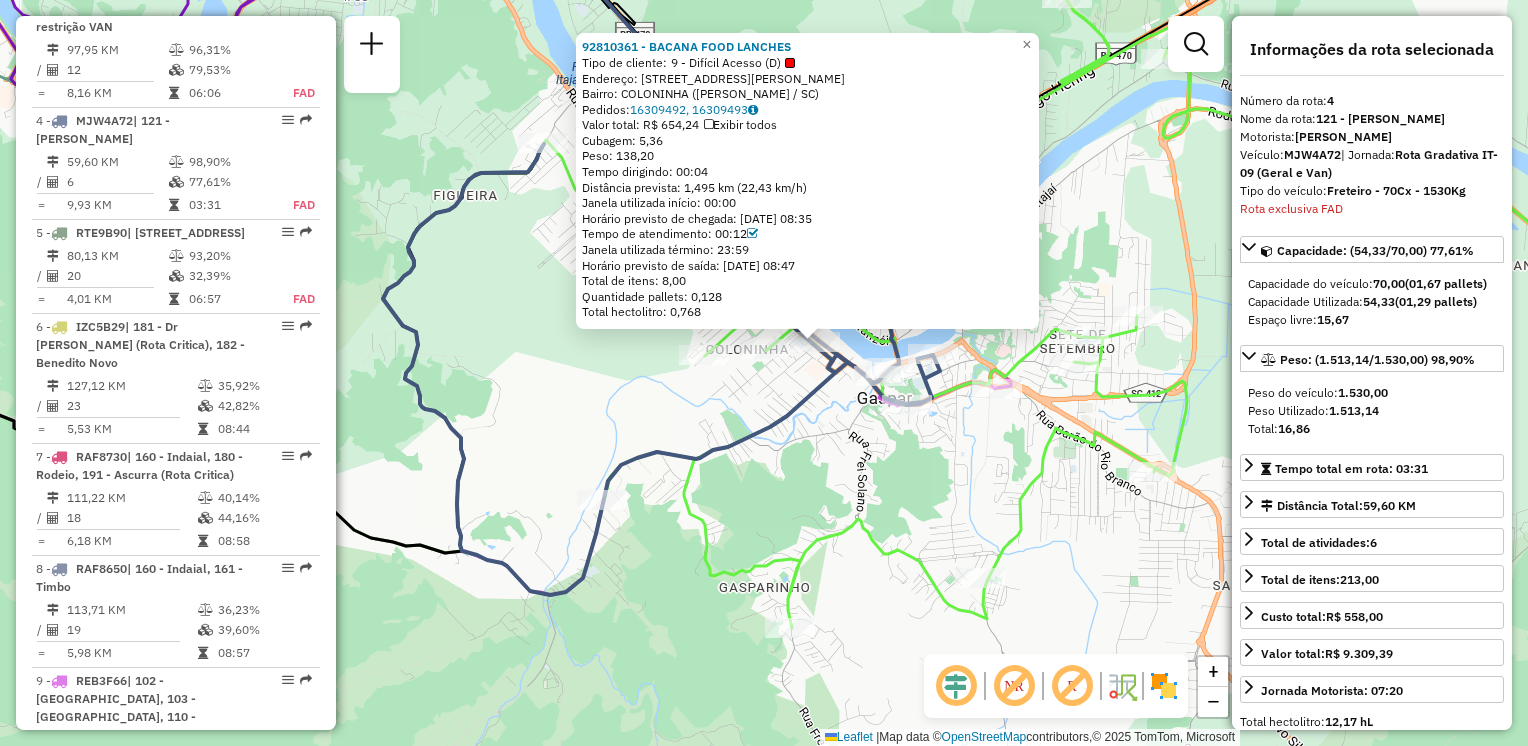 drag, startPoint x: 932, startPoint y: 478, endPoint x: 1008, endPoint y: 439, distance: 85.42248 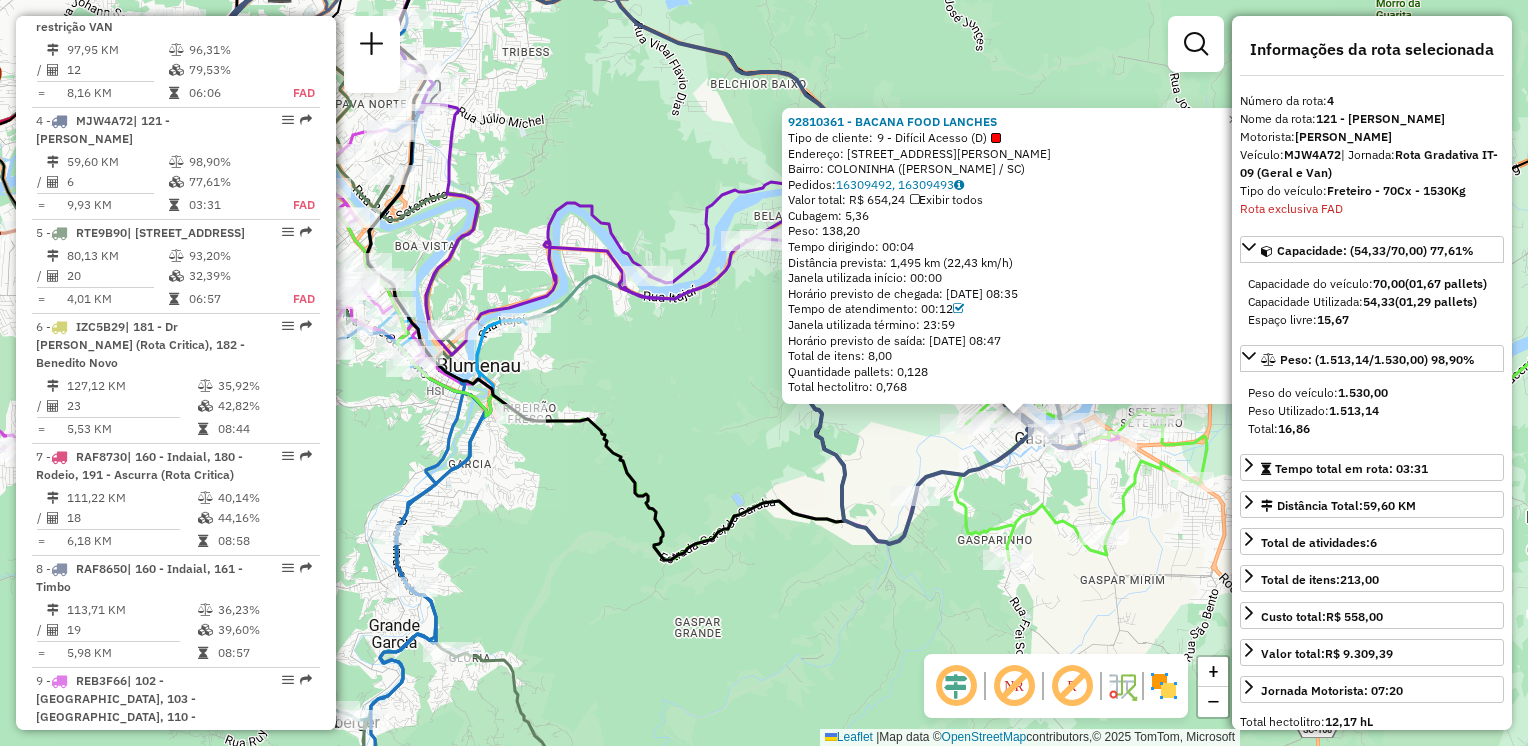 click on "92810361 - BACANA FOOD LANCHES  Tipo de cliente:   9 - Difícil Acesso (D)   Endereço:  RUA DOUTOR NEREU RAMOS 591   Bairro: COLONINHA (GASPAR / SC)   Pedidos:  16309492, 16309493   Valor total: R$ 654,24   Exibir todos   Cubagem: 5,36  Peso: 138,20  Tempo dirigindo: 00:04   Distância prevista: 1,495 km (22,43 km/h)   Janela utilizada início: 00:00   Horário previsto de chegada: 16/07/2025 08:35   Tempo de atendimento: 00:12   Janela utilizada término: 23:59   Horário previsto de saída: 16/07/2025 08:47   Total de itens: 8,00   Quantidade pallets: 0,128   Total hectolitro: 0,768  × Janela de atendimento Grade de atendimento Capacidade Transportadoras Veículos Cliente Pedidos  Rotas Selecione os dias de semana para filtrar as janelas de atendimento  Seg   Ter   Qua   Qui   Sex   Sáb   Dom  Informe o período da janela de atendimento: De: Até:  Filtrar exatamente a janela do cliente  Considerar janela de atendimento padrão  Selecione os dias de semana para filtrar as grades de atendimento  Seg  De:" 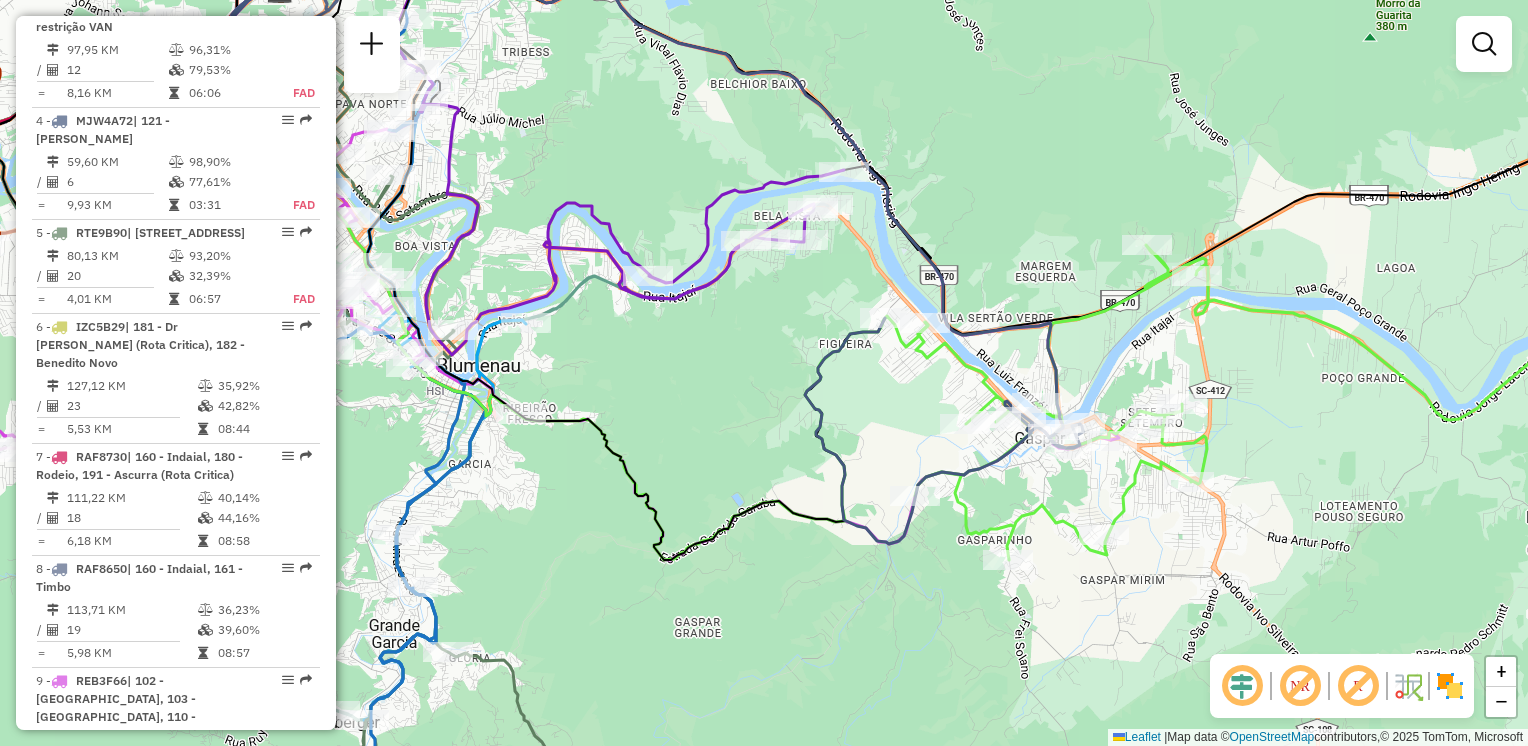 drag, startPoint x: 800, startPoint y: 339, endPoint x: 843, endPoint y: 284, distance: 69.81404 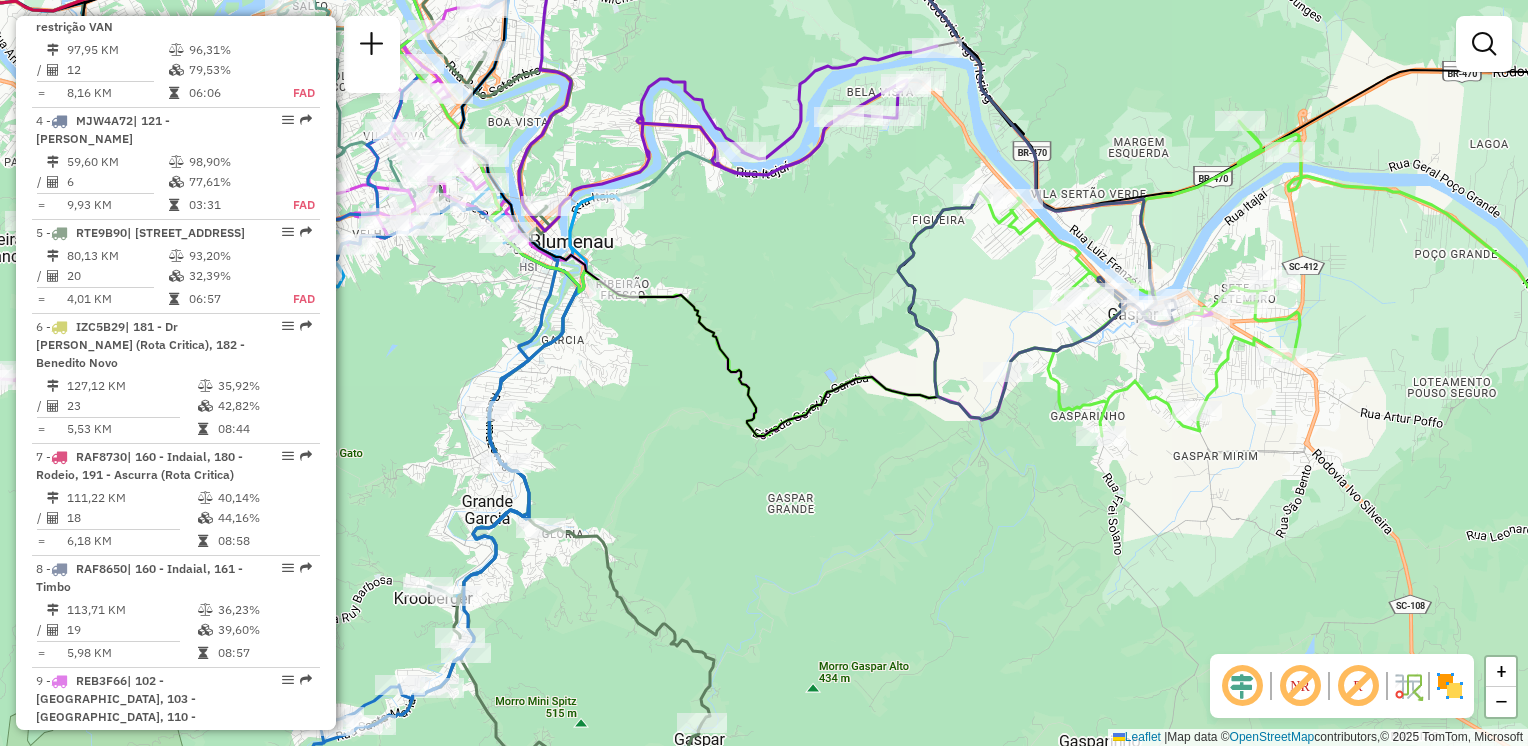 drag, startPoint x: 722, startPoint y: 505, endPoint x: 750, endPoint y: 365, distance: 142.77255 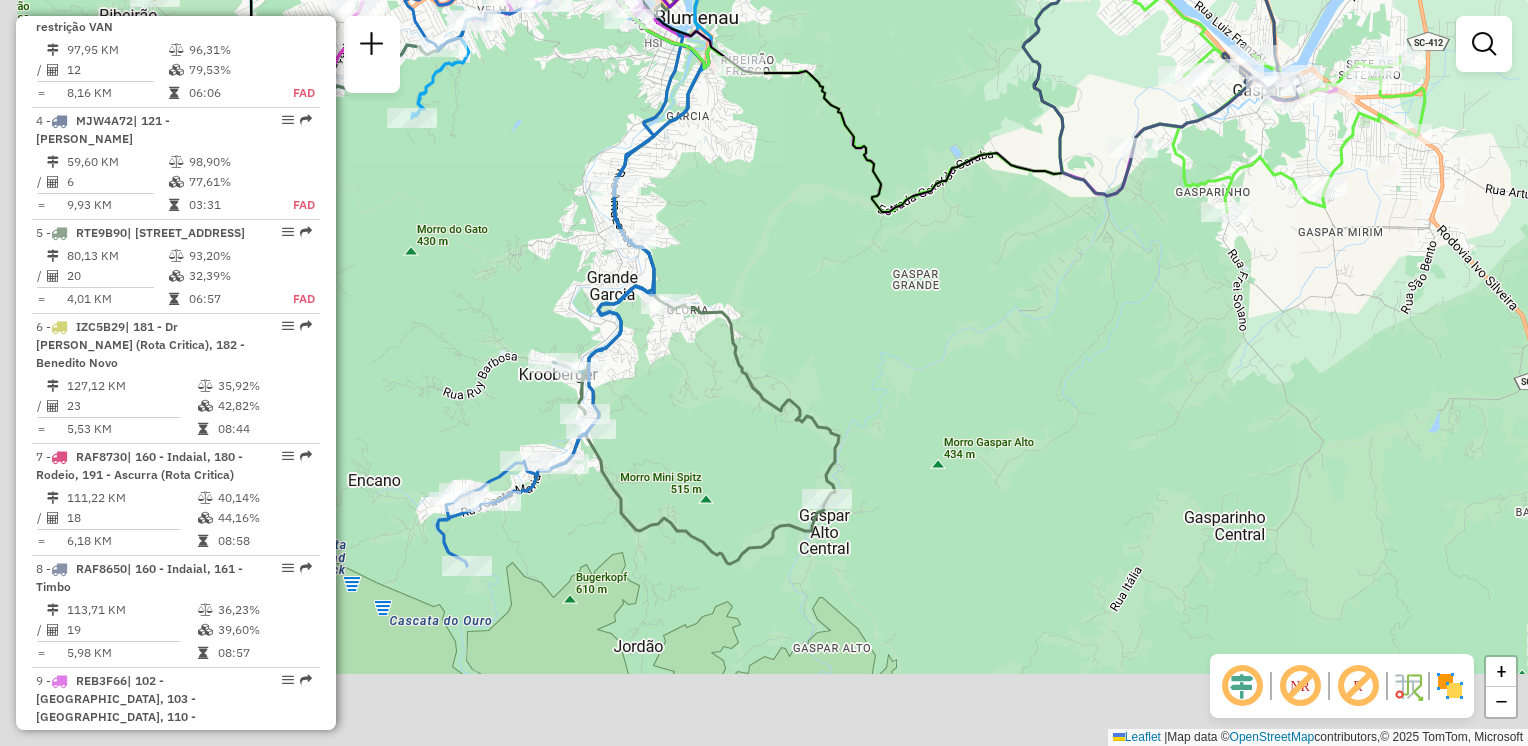 drag, startPoint x: 776, startPoint y: 395, endPoint x: 844, endPoint y: 338, distance: 88.72993 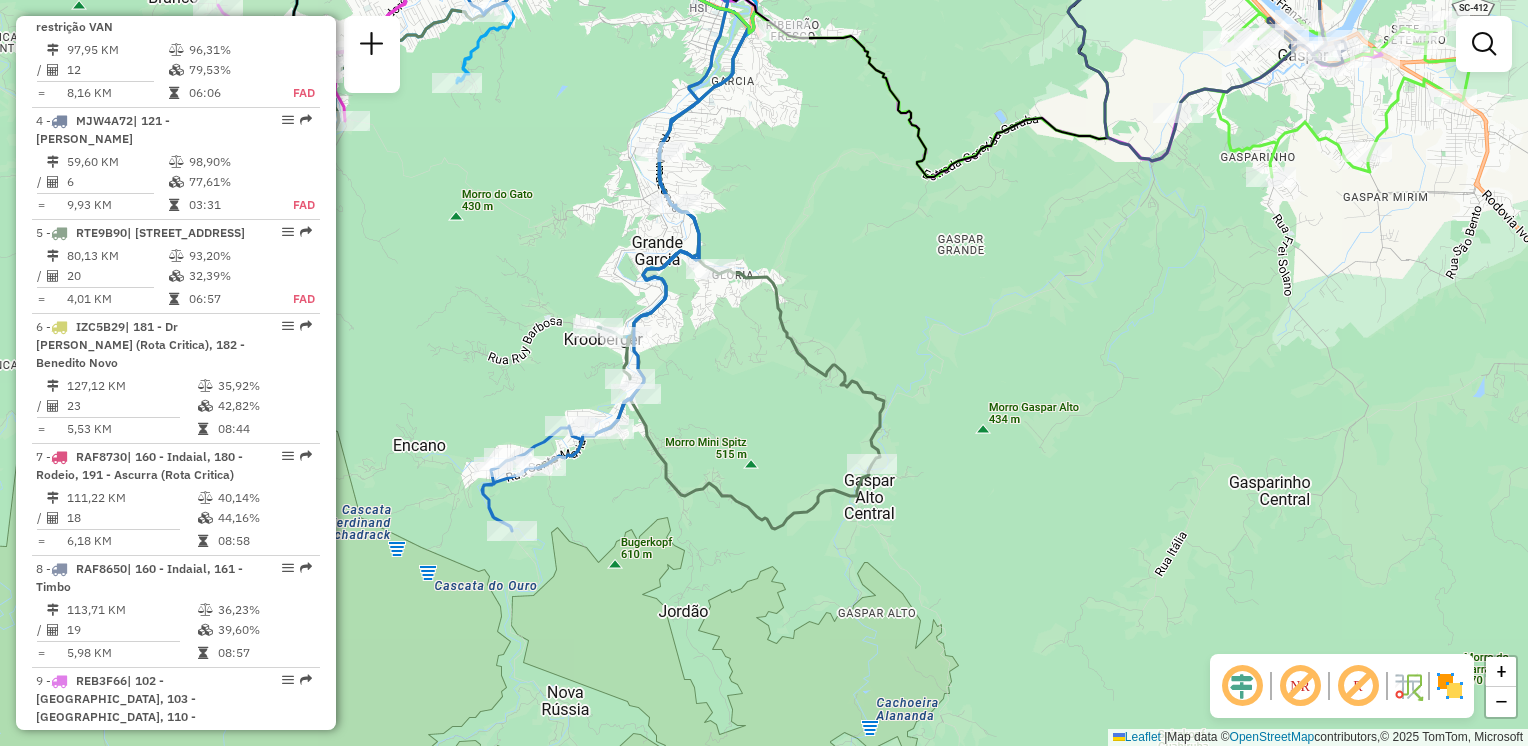 drag, startPoint x: 901, startPoint y: 335, endPoint x: 741, endPoint y: 638, distance: 342.64996 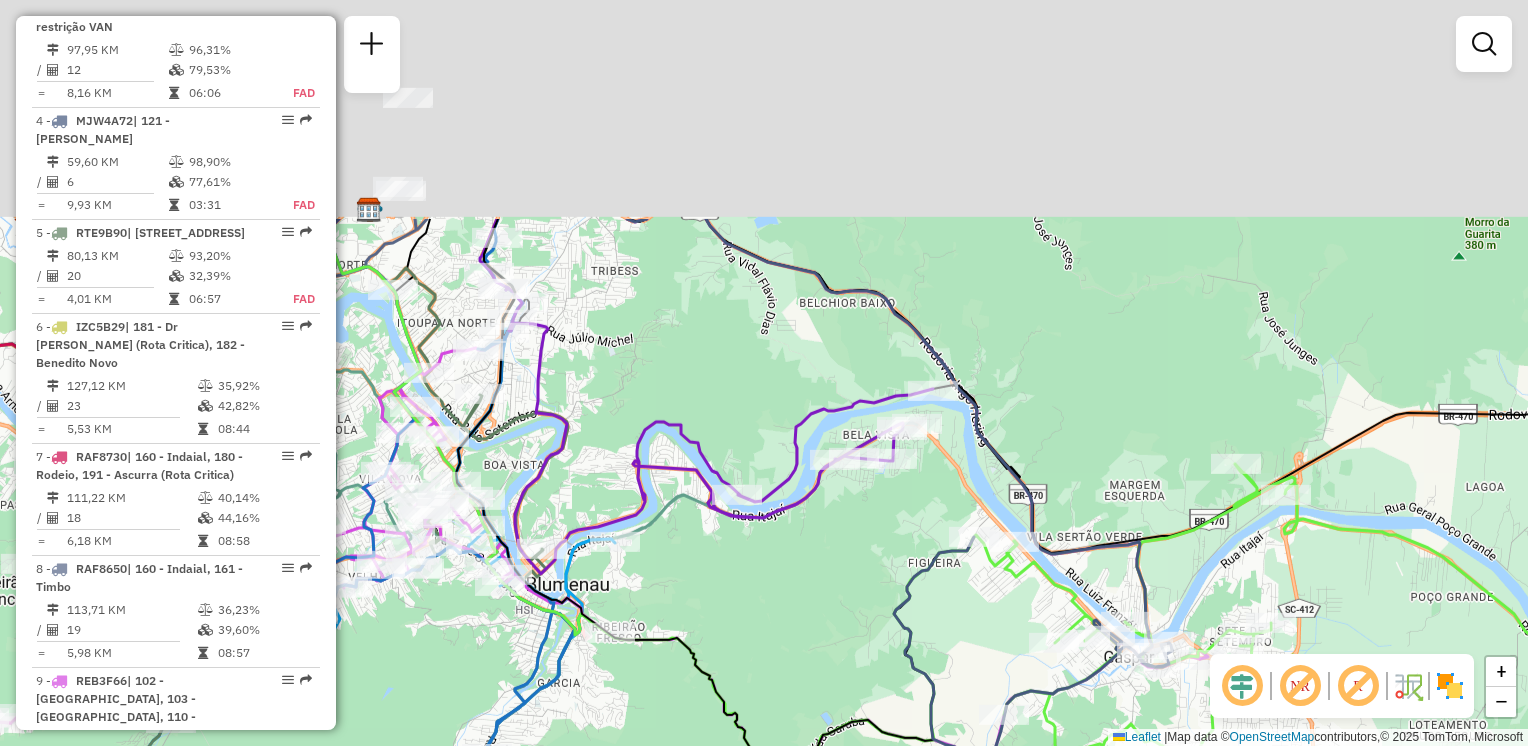 drag, startPoint x: 863, startPoint y: 346, endPoint x: 858, endPoint y: 422, distance: 76.1643 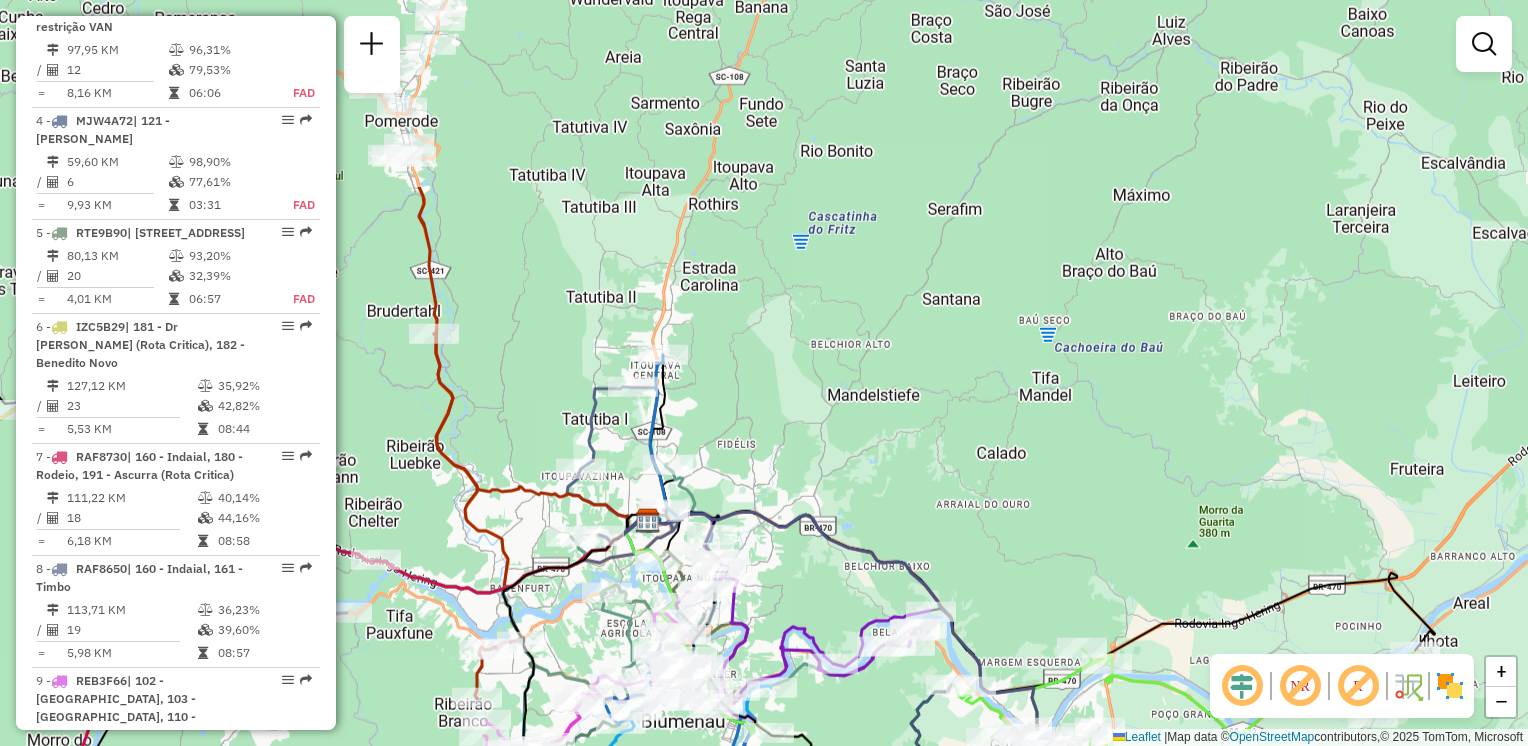 drag, startPoint x: 912, startPoint y: 230, endPoint x: 980, endPoint y: 197, distance: 75.58439 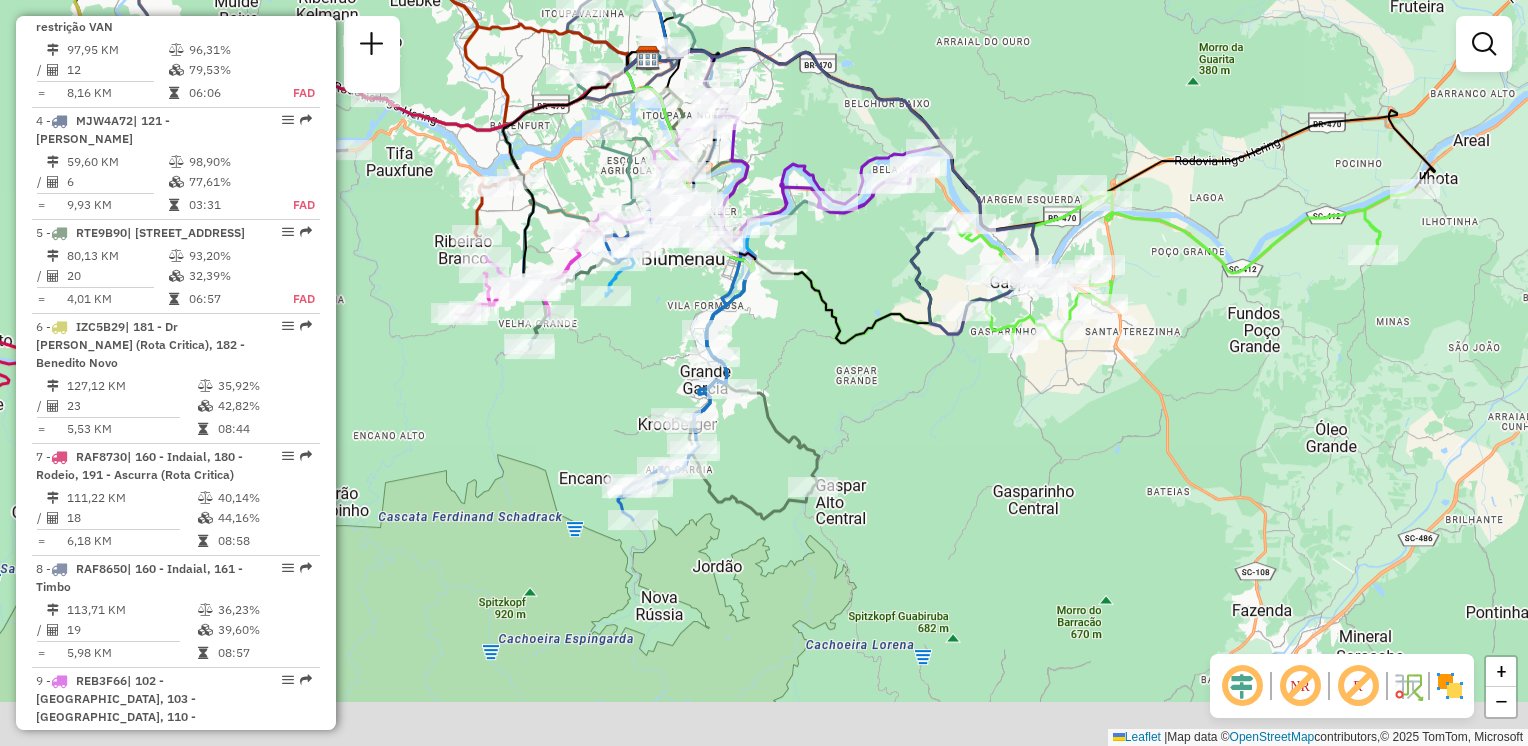 drag, startPoint x: 918, startPoint y: 500, endPoint x: 905, endPoint y: 404, distance: 96.87621 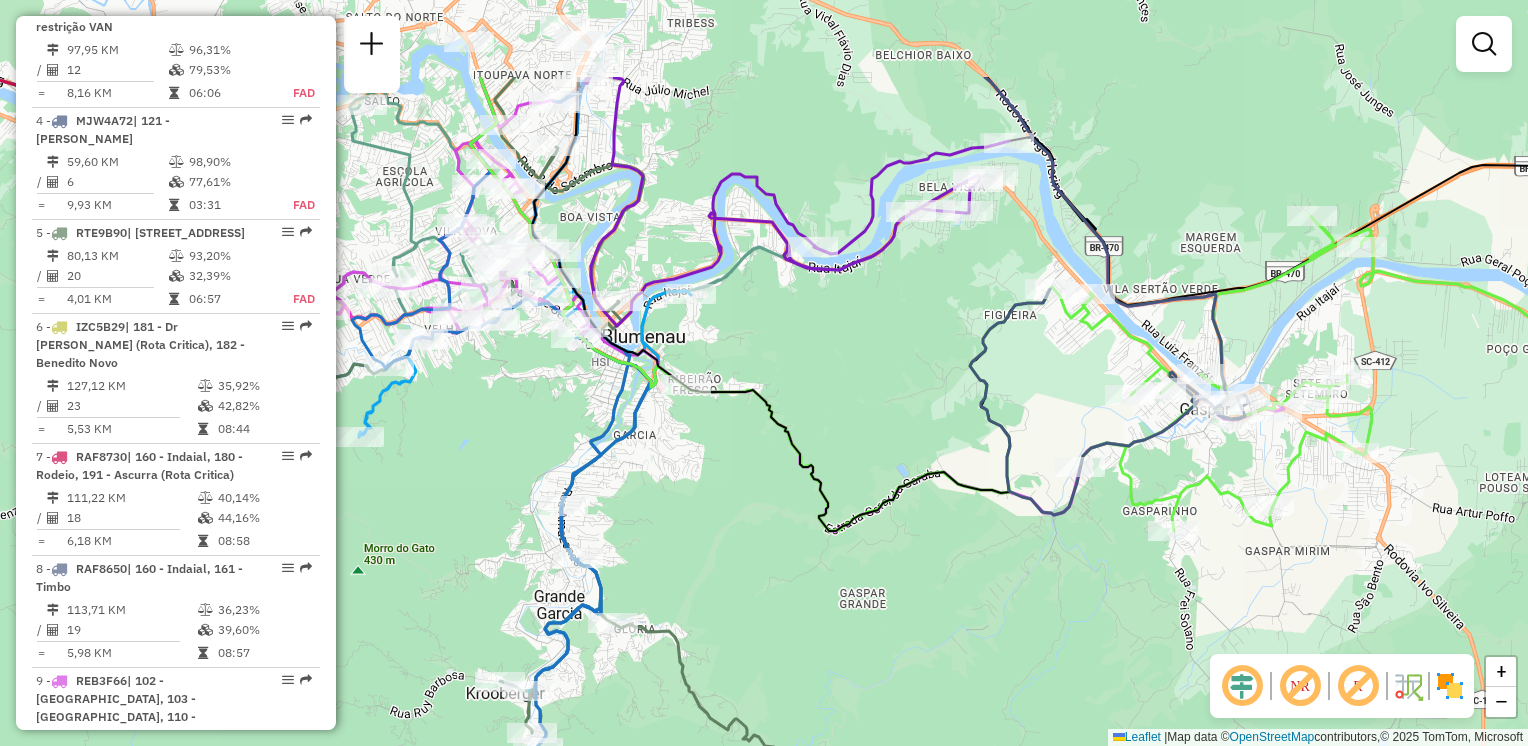 drag, startPoint x: 890, startPoint y: 267, endPoint x: 940, endPoint y: 419, distance: 160.0125 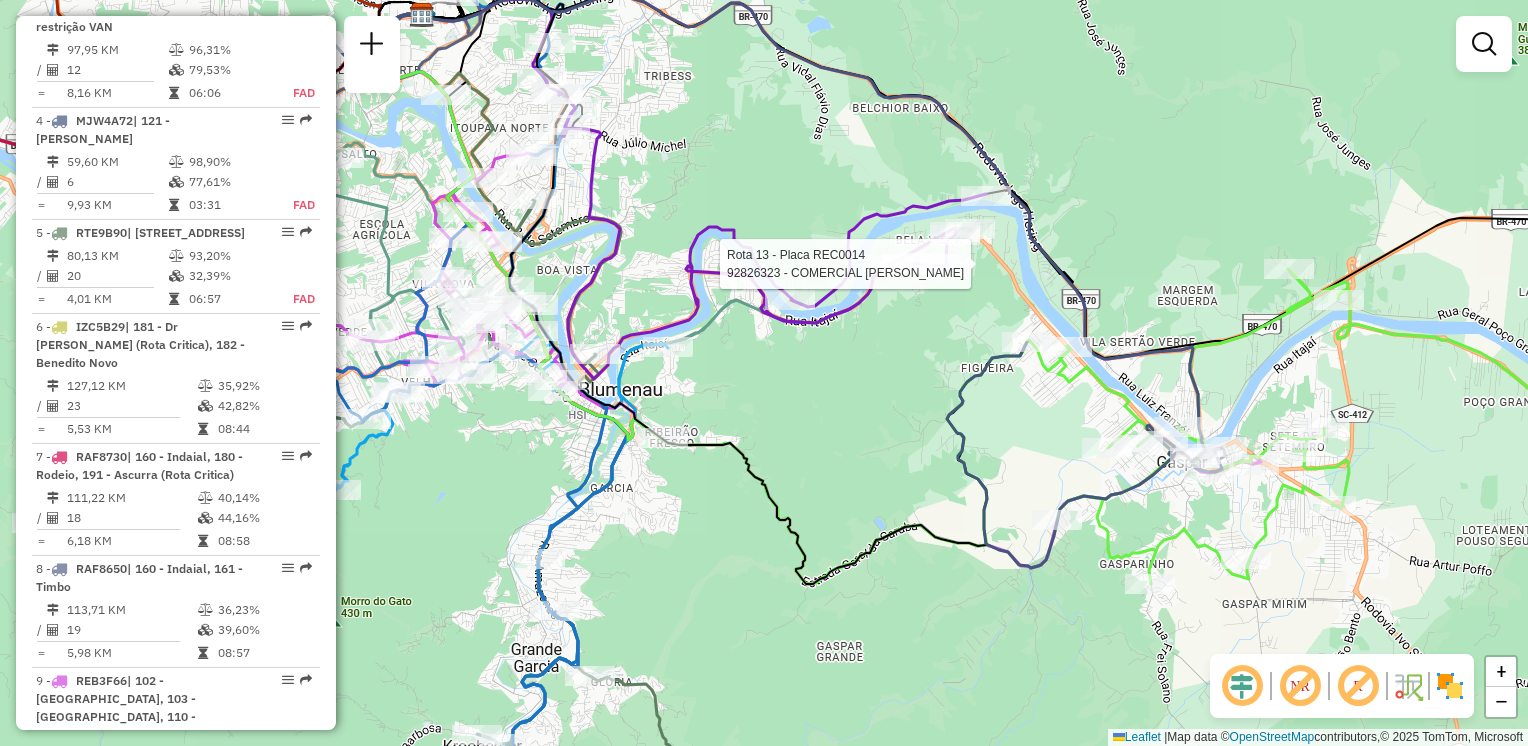 select on "**********" 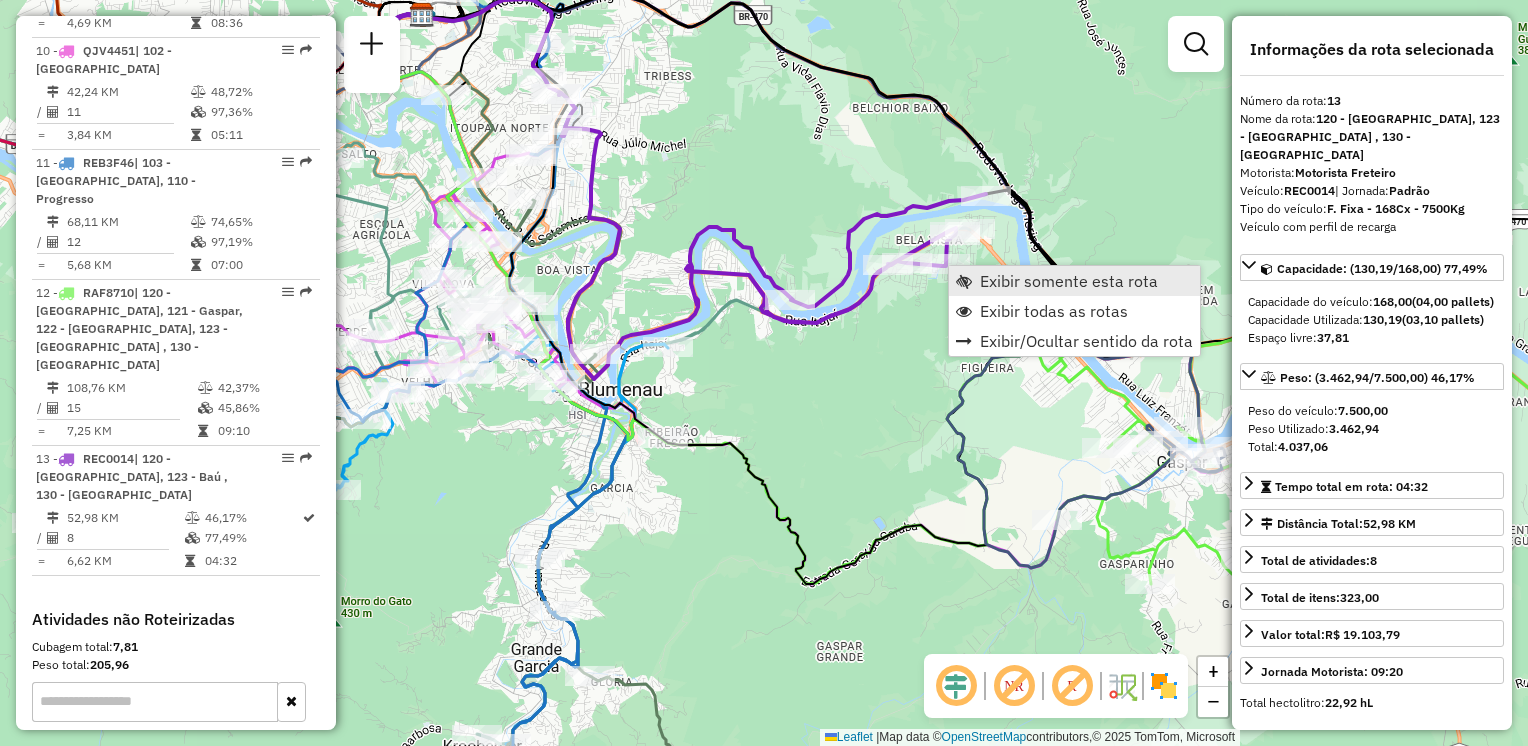 scroll, scrollTop: 2072, scrollLeft: 0, axis: vertical 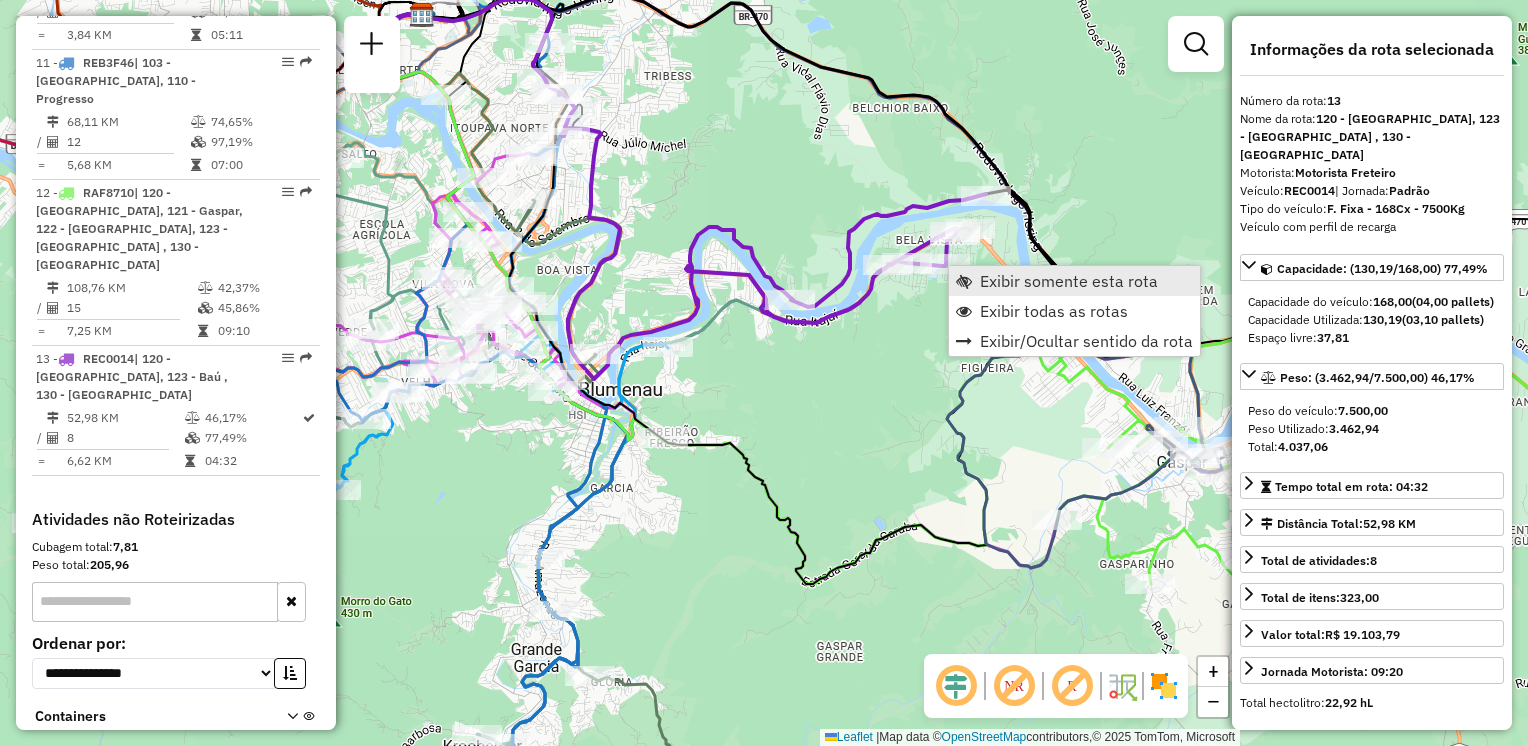 click on "Exibir somente esta rota" at bounding box center [1069, 281] 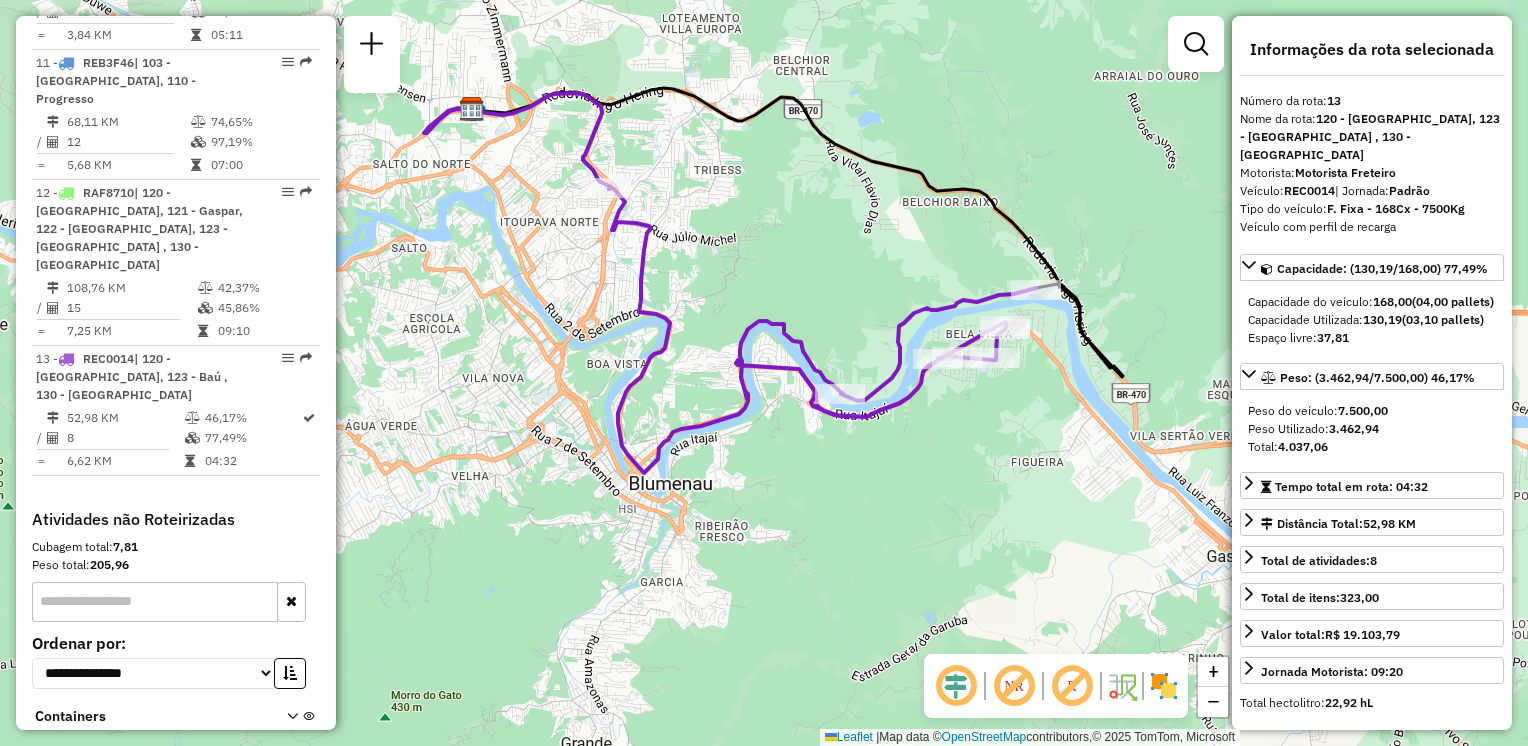 drag, startPoint x: 885, startPoint y: 338, endPoint x: 896, endPoint y: 234, distance: 104.58012 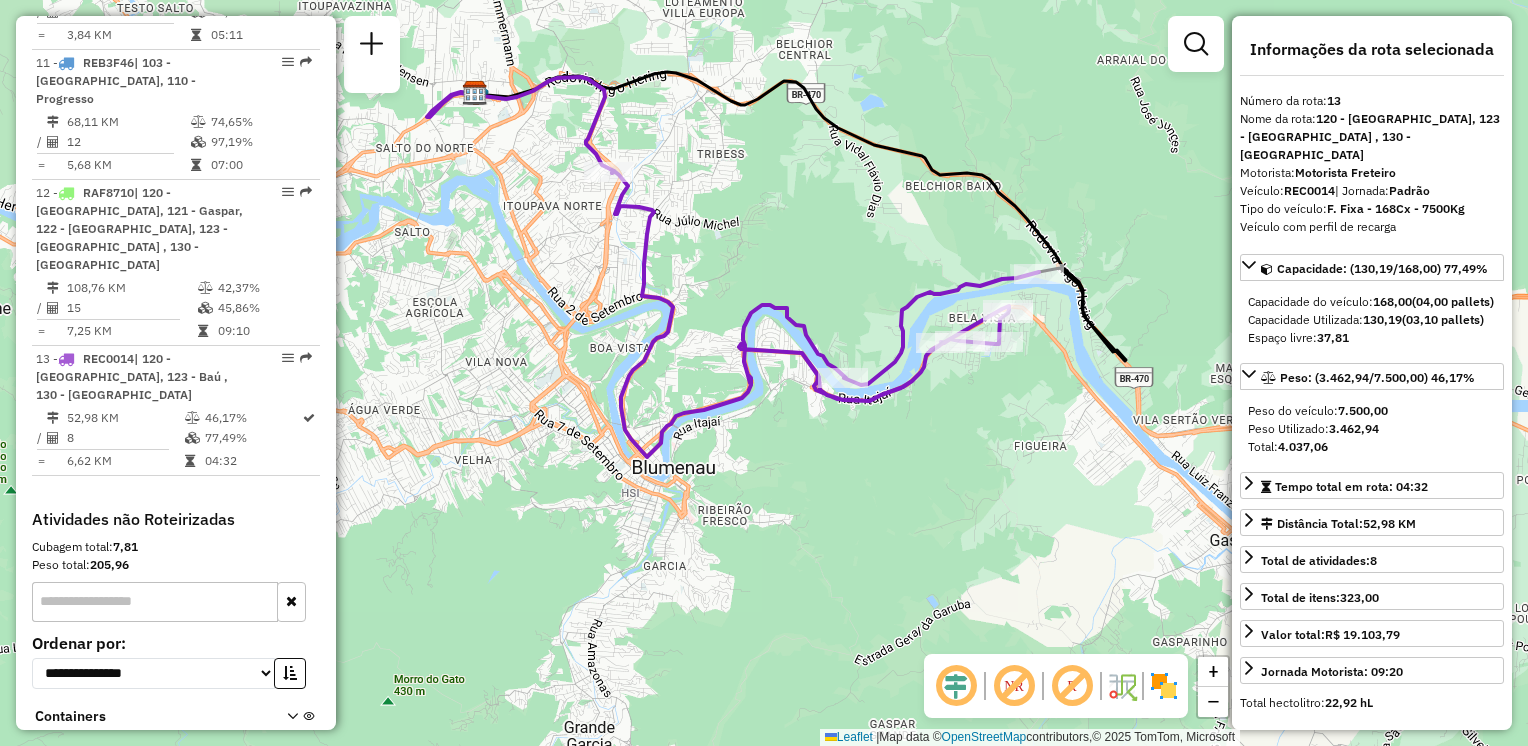 click on "Janela de atendimento Grade de atendimento Capacidade Transportadoras Veículos Cliente Pedidos  Rotas Selecione os dias de semana para filtrar as janelas de atendimento  Seg   Ter   Qua   Qui   Sex   Sáb   Dom  Informe o período da janela de atendimento: De: Até:  Filtrar exatamente a janela do cliente  Considerar janela de atendimento padrão  Selecione os dias de semana para filtrar as grades de atendimento  Seg   Ter   Qua   Qui   Sex   Sáb   Dom   Considerar clientes sem dia de atendimento cadastrado  Clientes fora do dia de atendimento selecionado Filtrar as atividades entre os valores definidos abaixo:  Peso mínimo:   Peso máximo:   Cubagem mínima:   Cubagem máxima:   De:   Até:  Filtrar as atividades entre o tempo de atendimento definido abaixo:  De:   Até:   Considerar capacidade total dos clientes não roteirizados Transportadora: Selecione um ou mais itens Tipo de veículo: Selecione um ou mais itens Veículo: Selecione um ou mais itens Motorista: Selecione um ou mais itens Nome: Rótulo:" 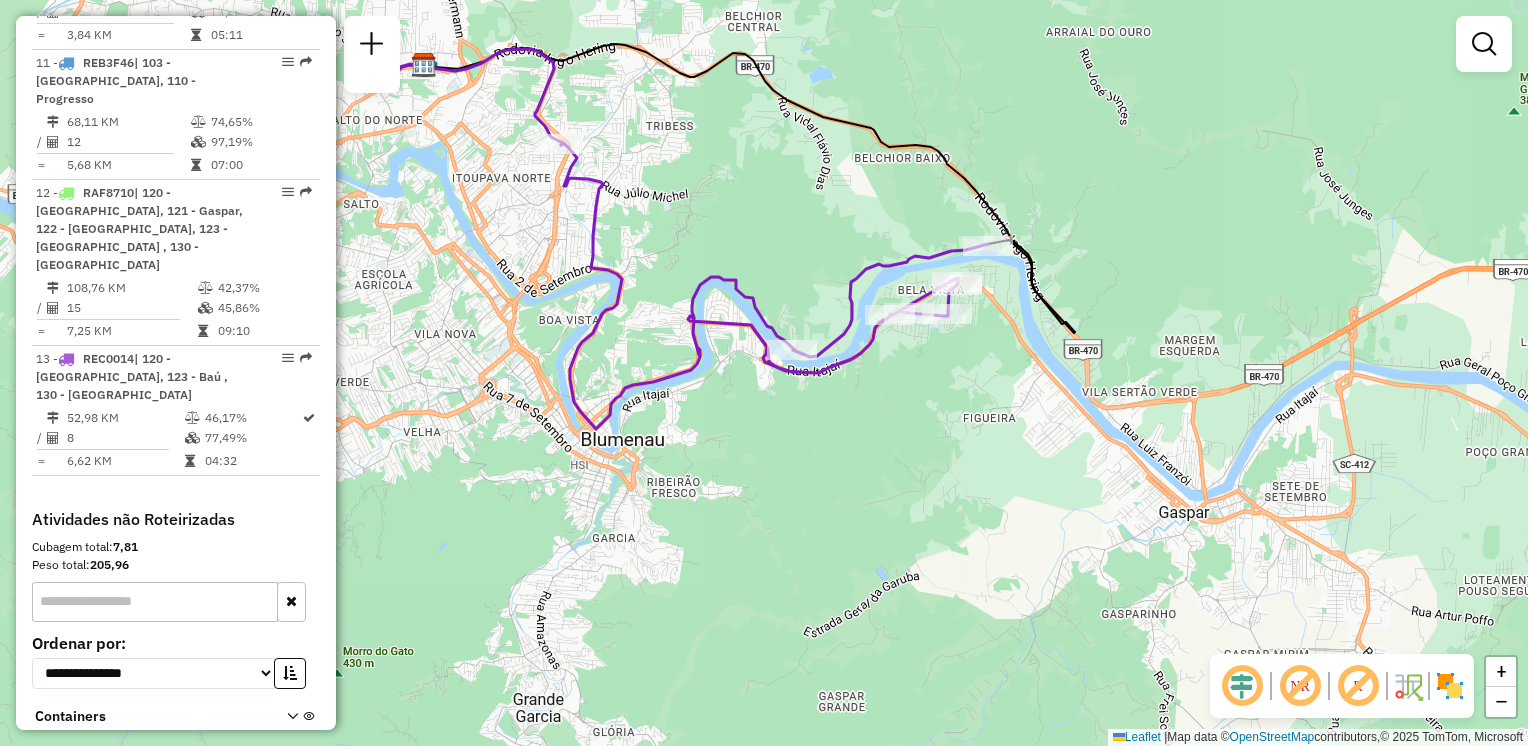 drag, startPoint x: 976, startPoint y: 433, endPoint x: 924, endPoint y: 405, distance: 59.05929 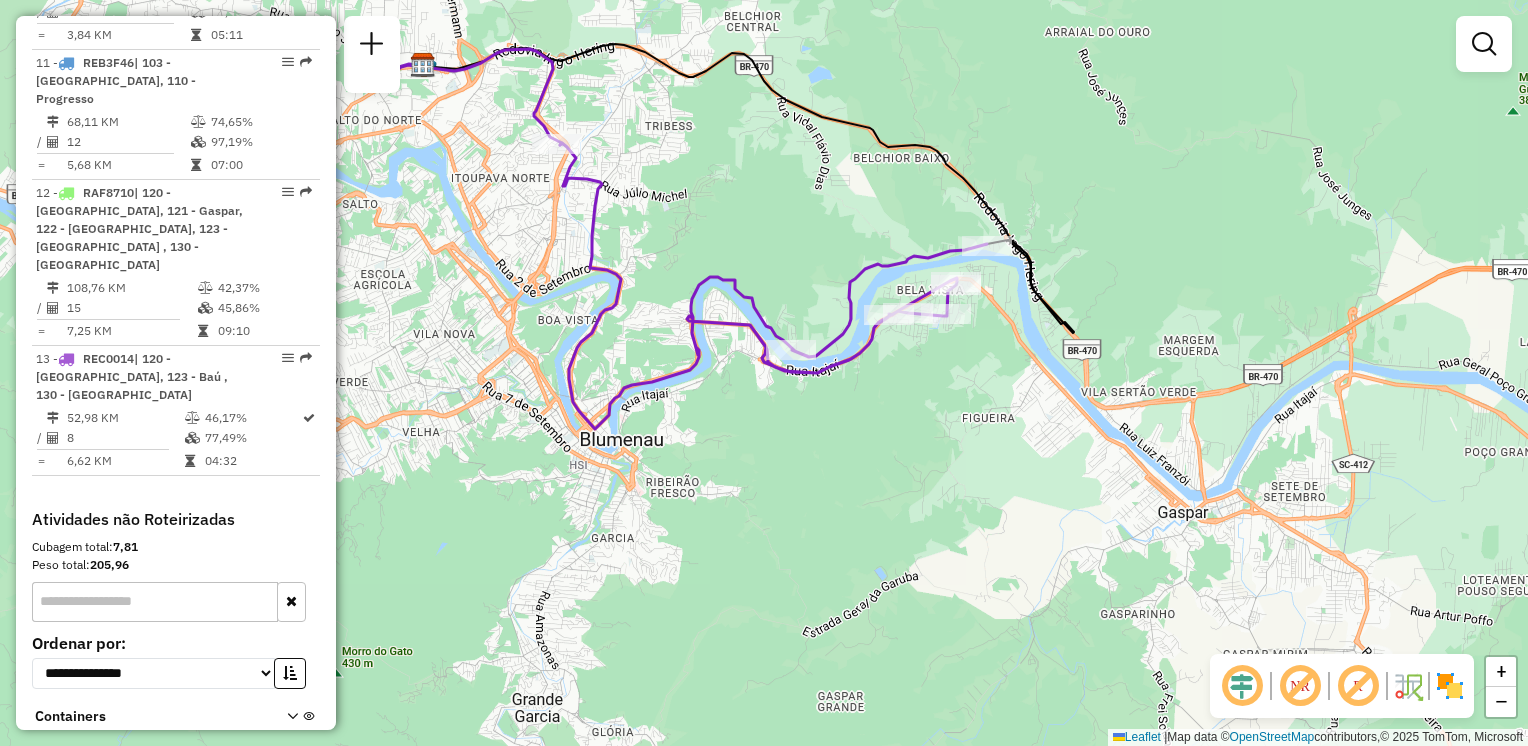 click on "Janela de atendimento Grade de atendimento Capacidade Transportadoras Veículos Cliente Pedidos  Rotas Selecione os dias de semana para filtrar as janelas de atendimento  Seg   Ter   Qua   Qui   Sex   Sáb   Dom  Informe o período da janela de atendimento: De: Até:  Filtrar exatamente a janela do cliente  Considerar janela de atendimento padrão  Selecione os dias de semana para filtrar as grades de atendimento  Seg   Ter   Qua   Qui   Sex   Sáb   Dom   Considerar clientes sem dia de atendimento cadastrado  Clientes fora do dia de atendimento selecionado Filtrar as atividades entre os valores definidos abaixo:  Peso mínimo:   Peso máximo:   Cubagem mínima:   Cubagem máxima:   De:   Até:  Filtrar as atividades entre o tempo de atendimento definido abaixo:  De:   Até:   Considerar capacidade total dos clientes não roteirizados Transportadora: Selecione um ou mais itens Tipo de veículo: Selecione um ou mais itens Veículo: Selecione um ou mais itens Motorista: Selecione um ou mais itens Nome: Rótulo:" 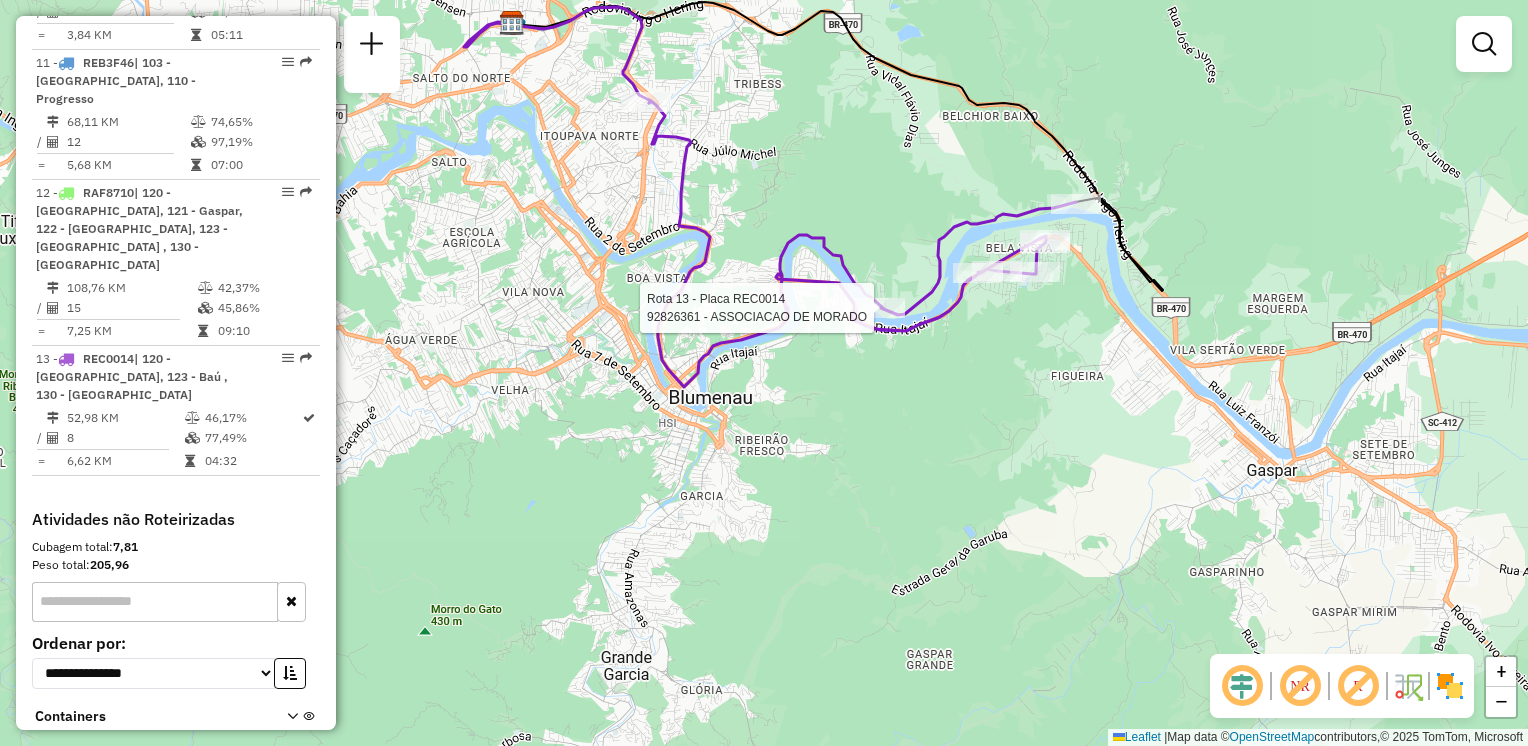 select on "**********" 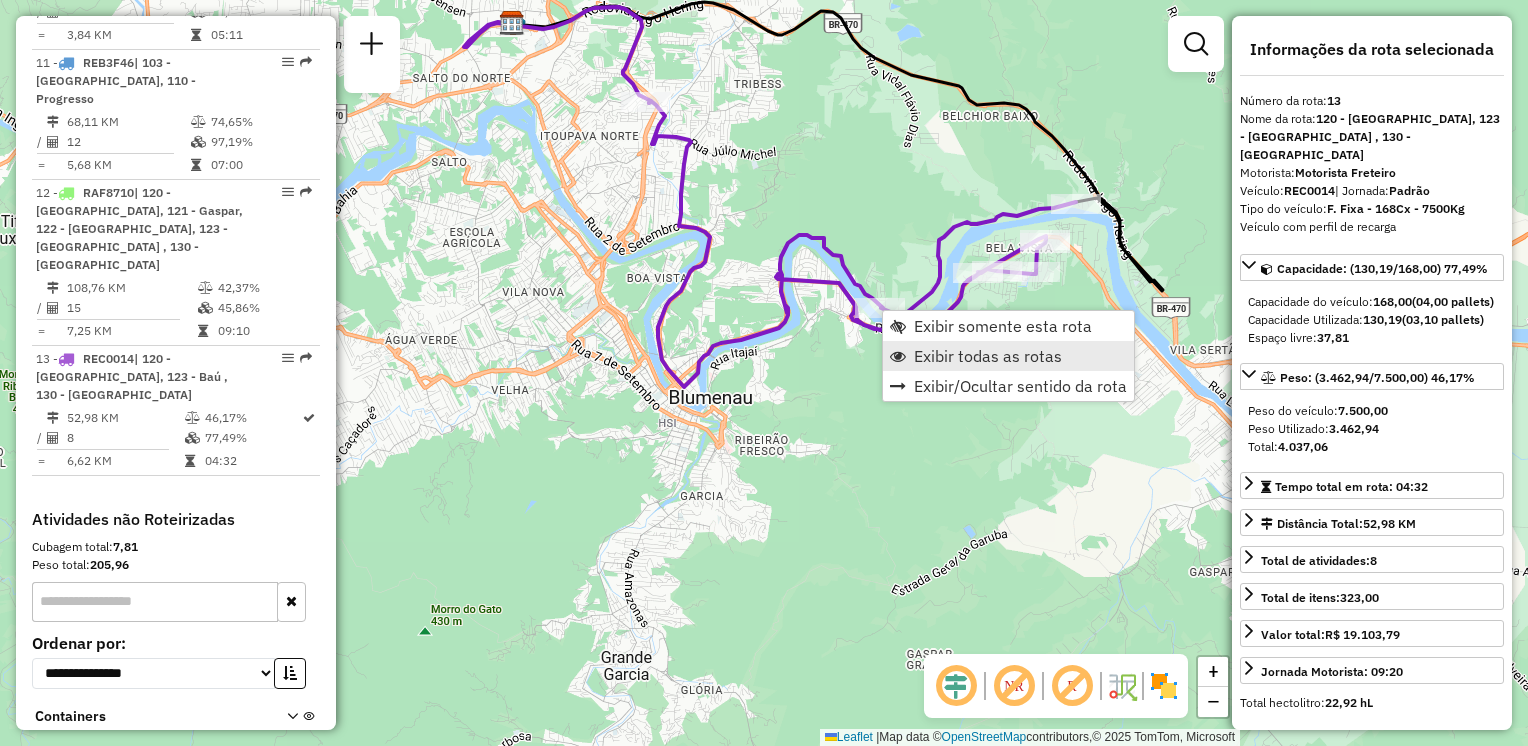 click on "Exibir todas as rotas" at bounding box center [988, 356] 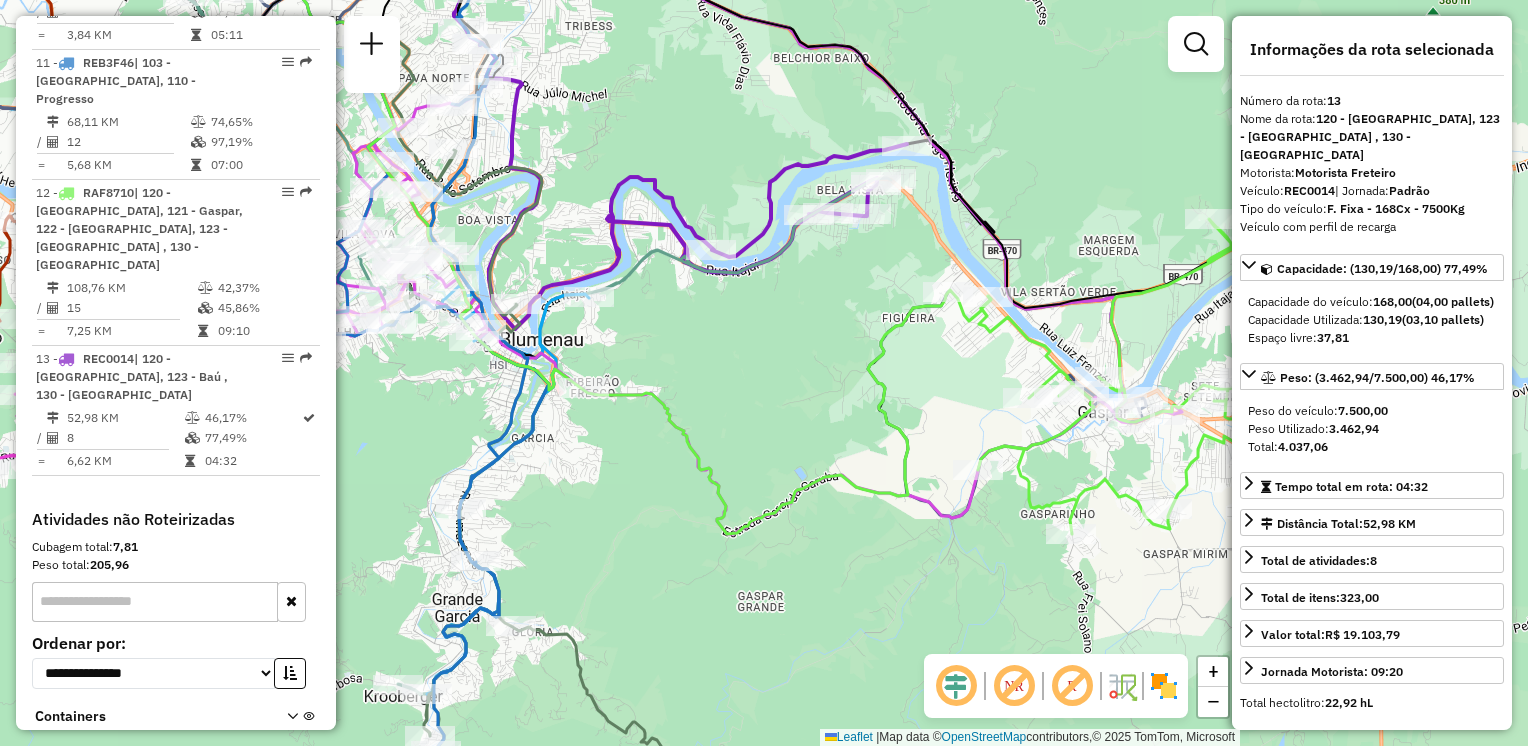 drag, startPoint x: 839, startPoint y: 422, endPoint x: 604, endPoint y: 357, distance: 243.8237 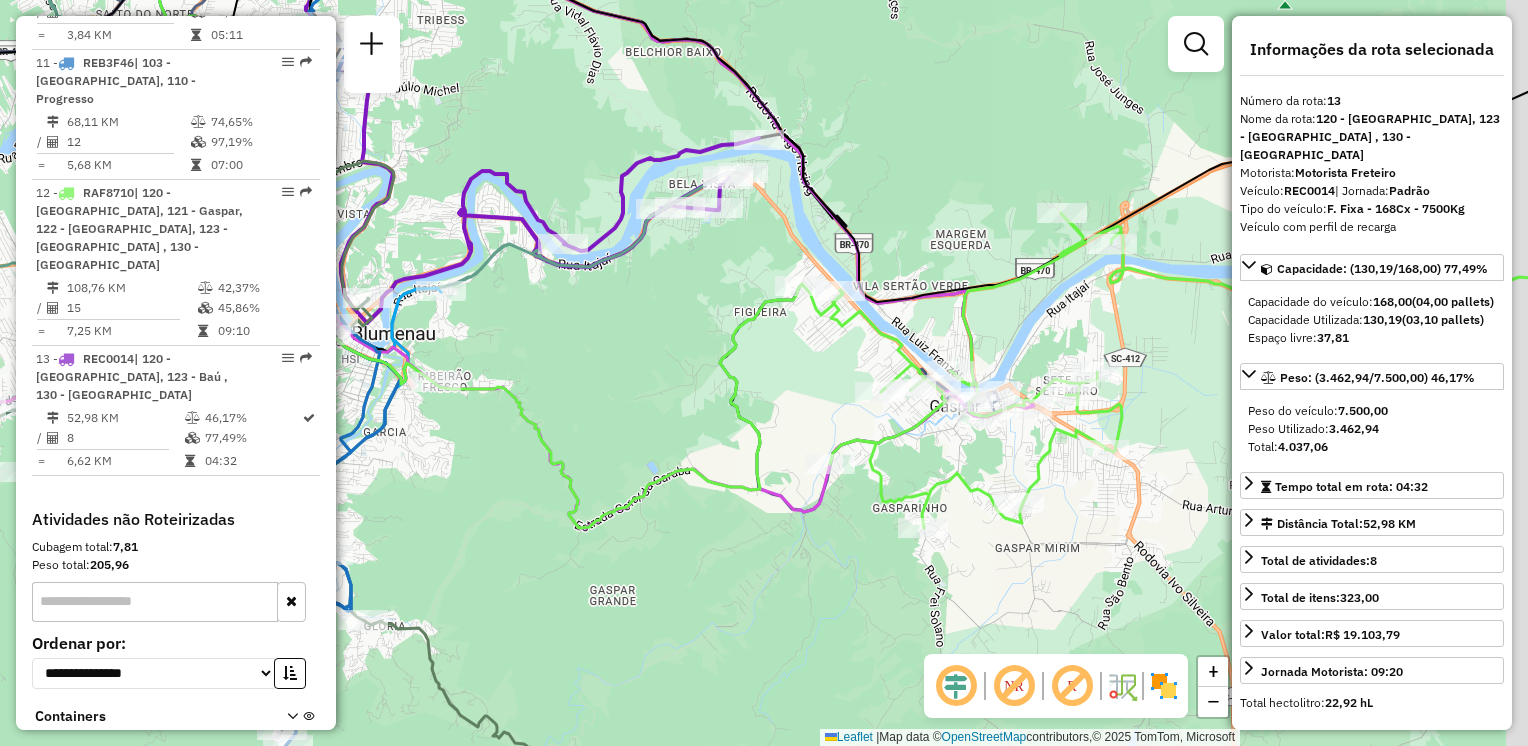drag, startPoint x: 720, startPoint y: 357, endPoint x: 587, endPoint y: 346, distance: 133.45412 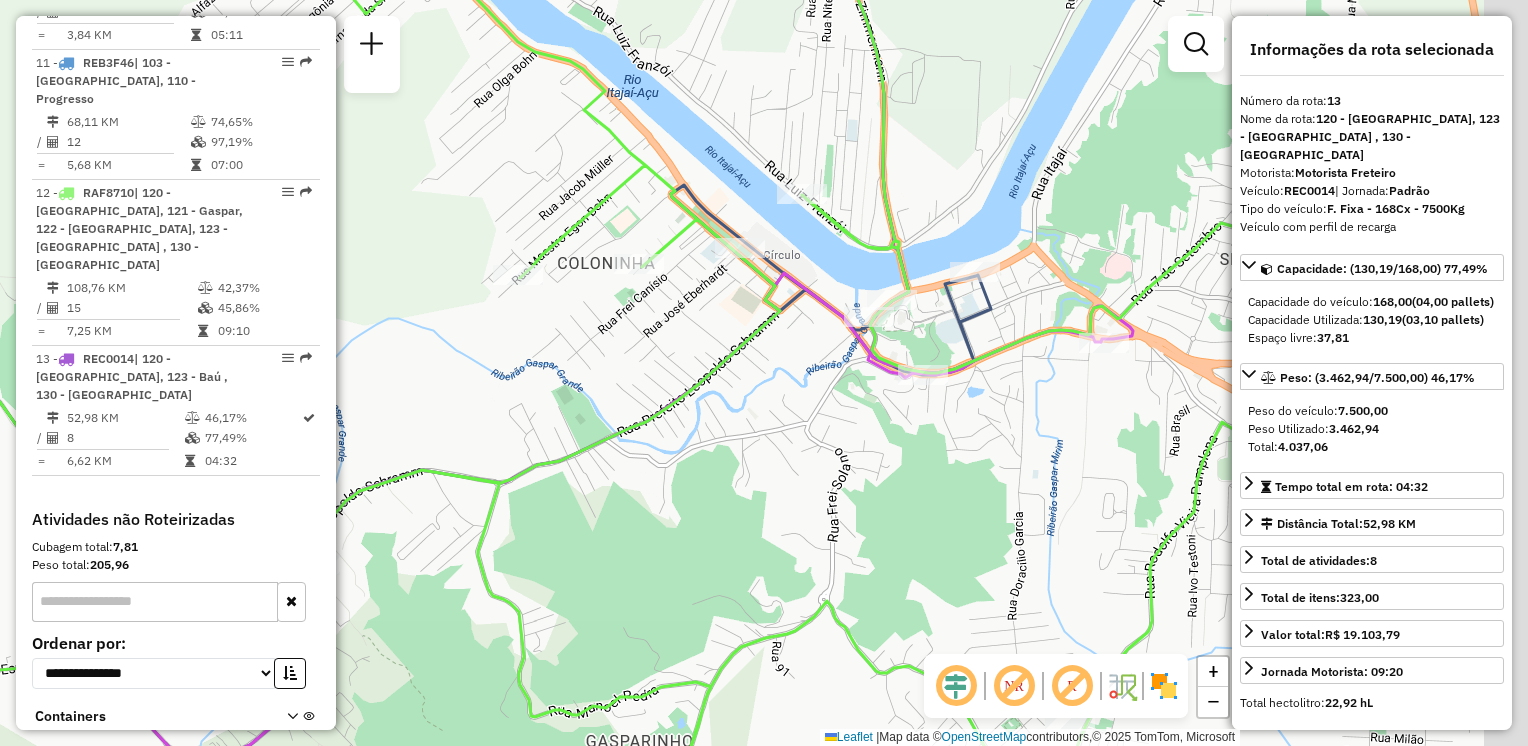 drag, startPoint x: 969, startPoint y: 434, endPoint x: 876, endPoint y: 434, distance: 93 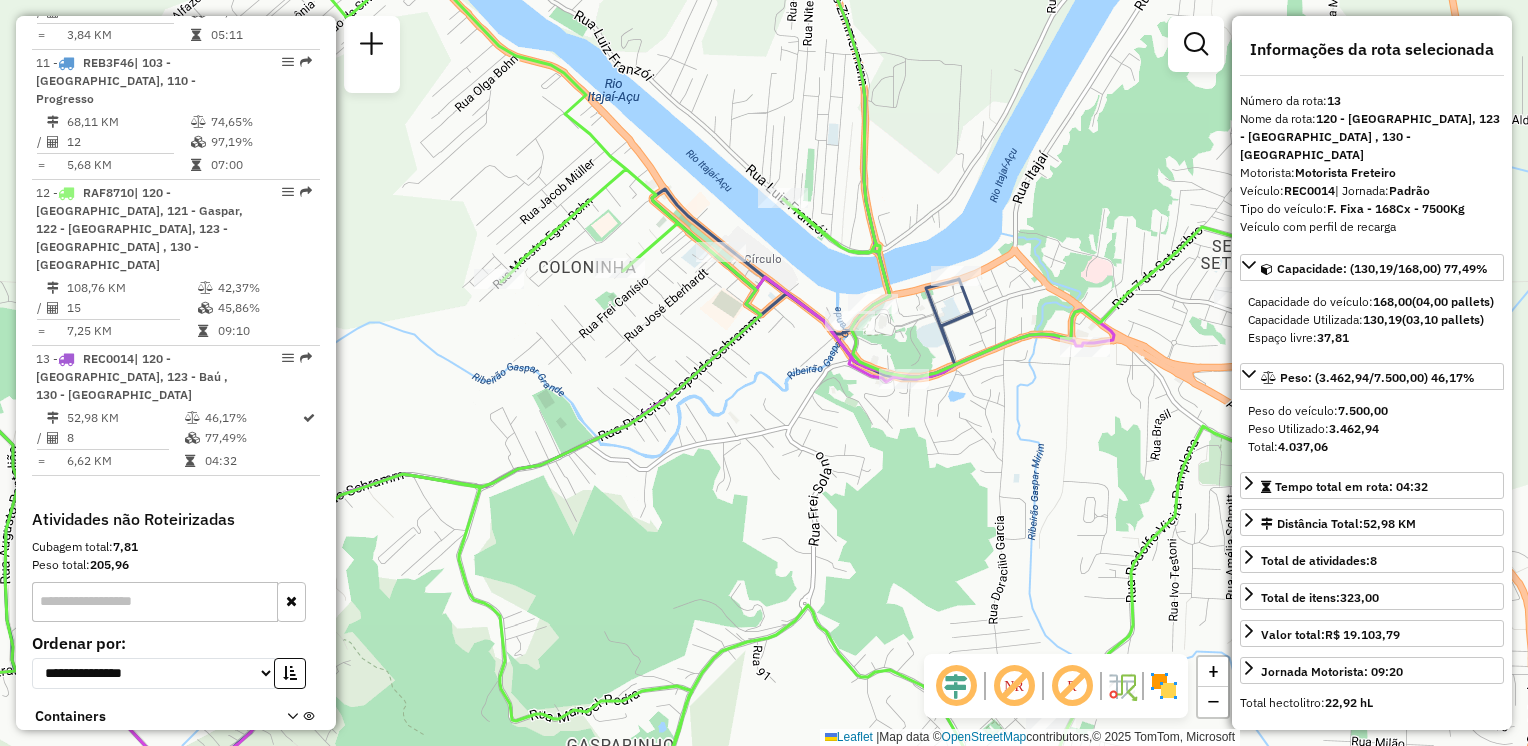 drag, startPoint x: 827, startPoint y: 425, endPoint x: 790, endPoint y: 424, distance: 37.01351 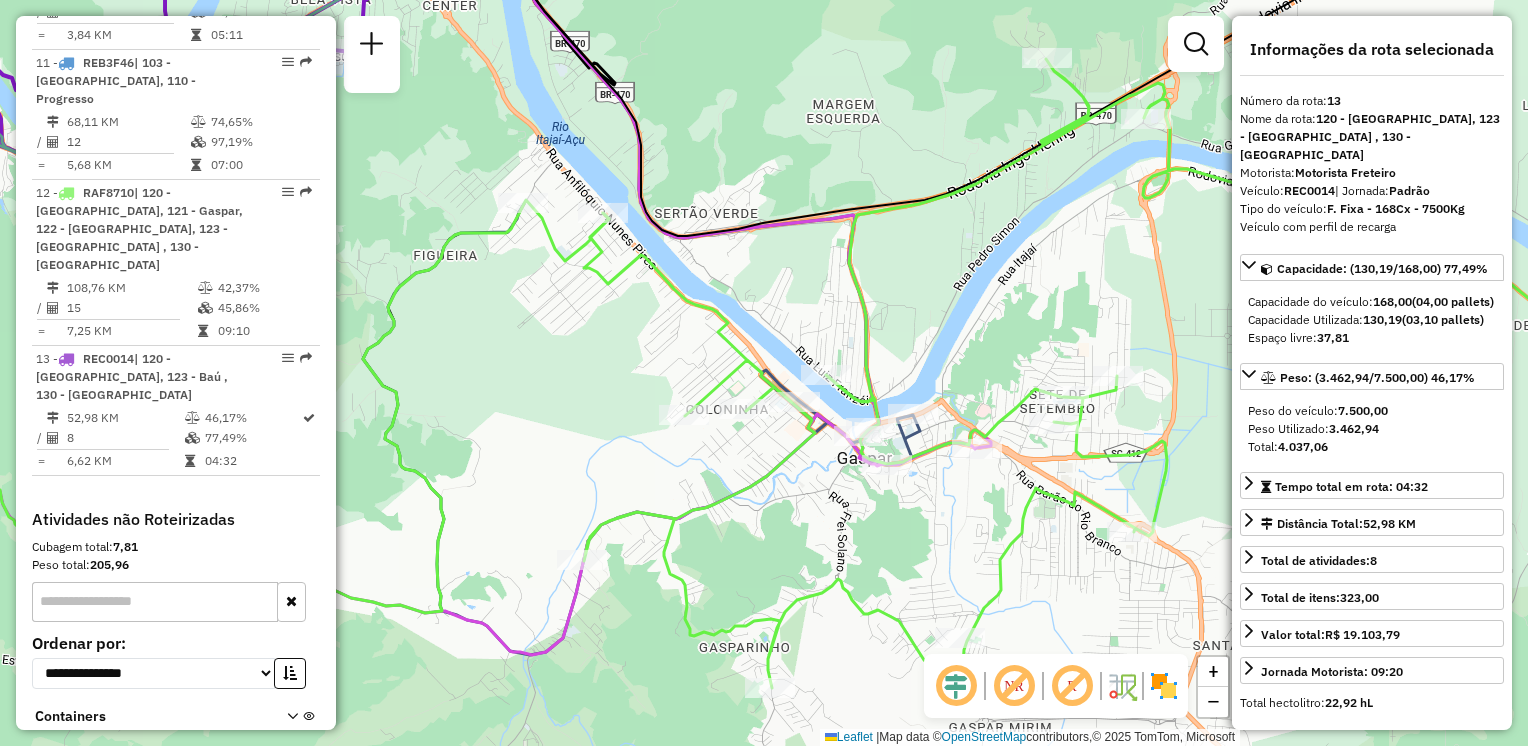 drag, startPoint x: 756, startPoint y: 451, endPoint x: 820, endPoint y: 522, distance: 95.587654 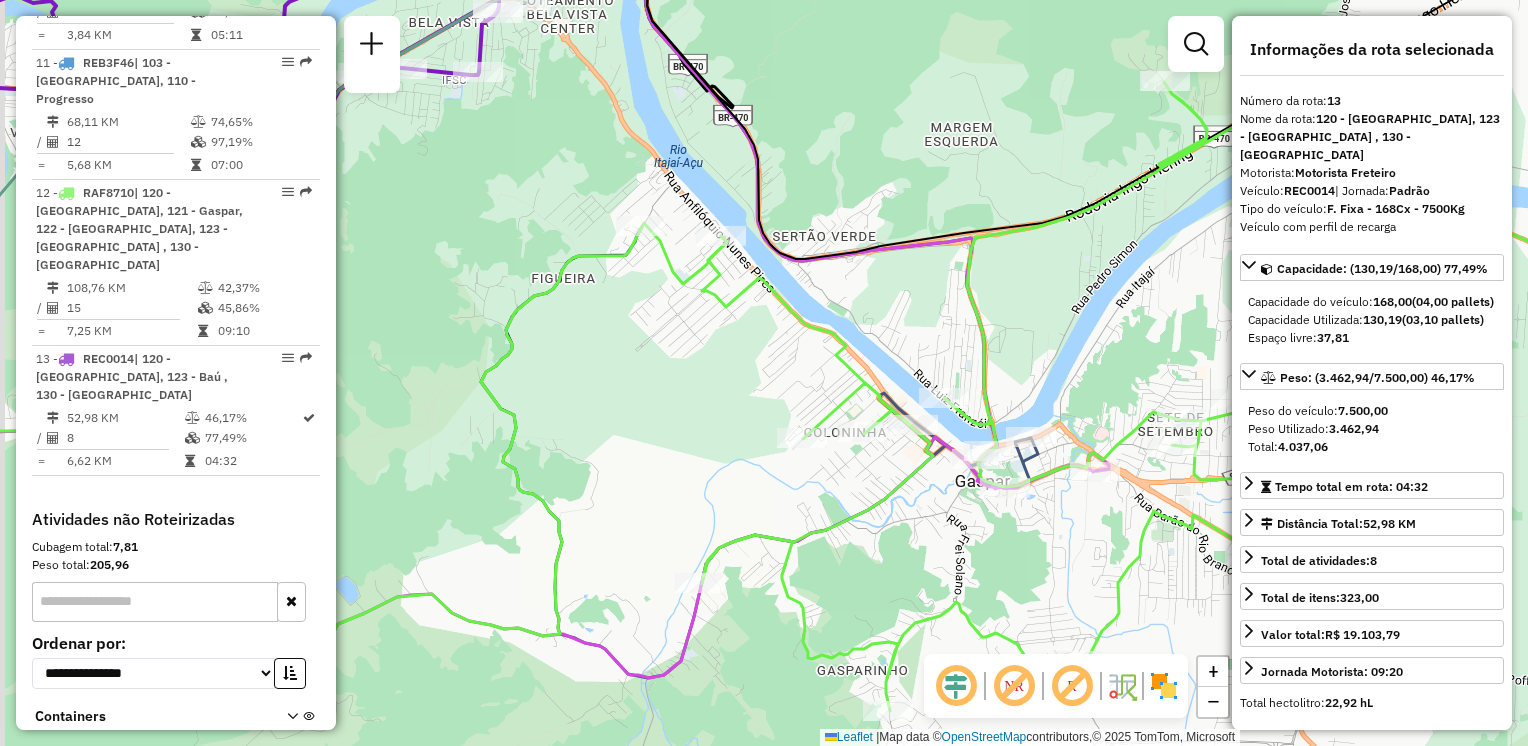 drag, startPoint x: 678, startPoint y: 278, endPoint x: 796, endPoint y: 301, distance: 120.22063 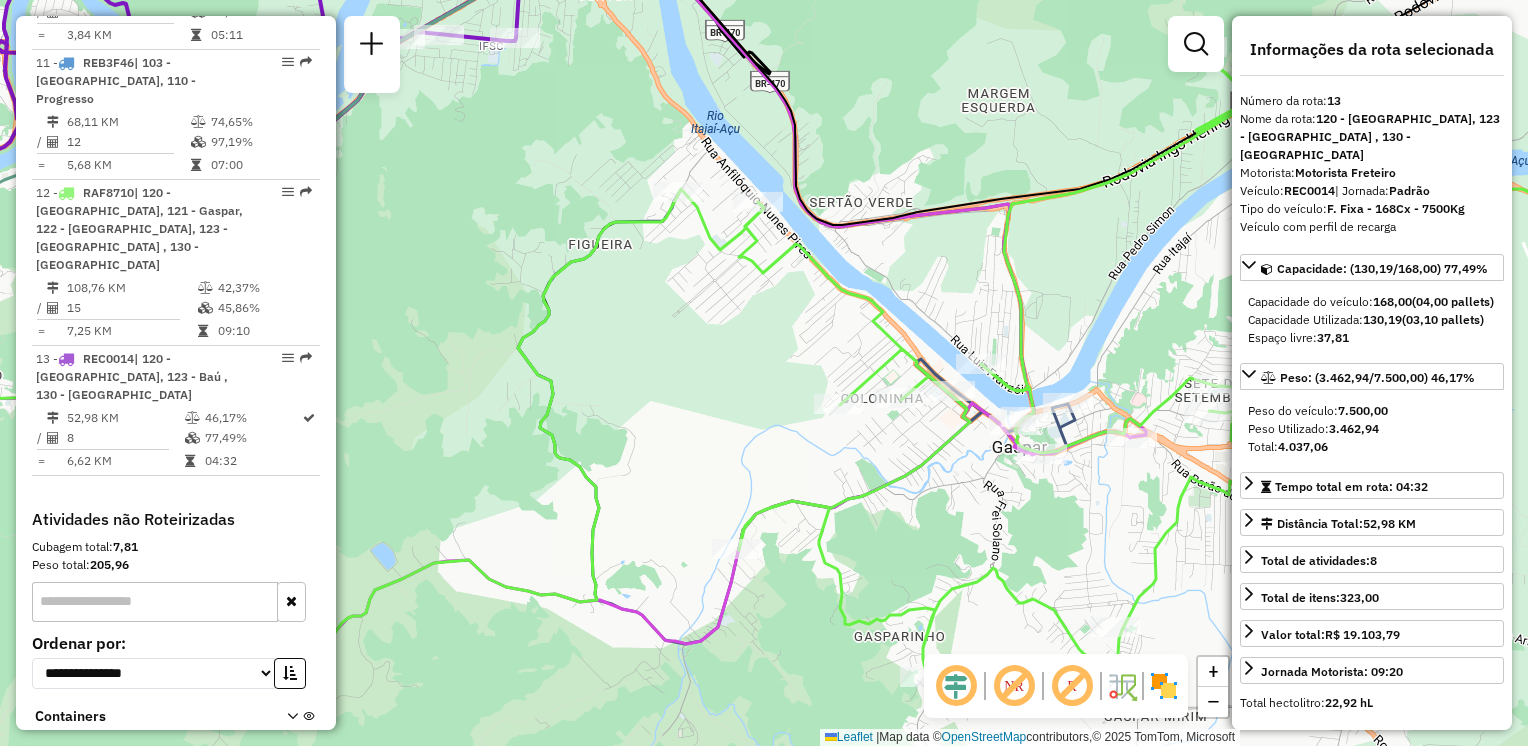 drag, startPoint x: 716, startPoint y: 383, endPoint x: 820, endPoint y: 319, distance: 122.1147 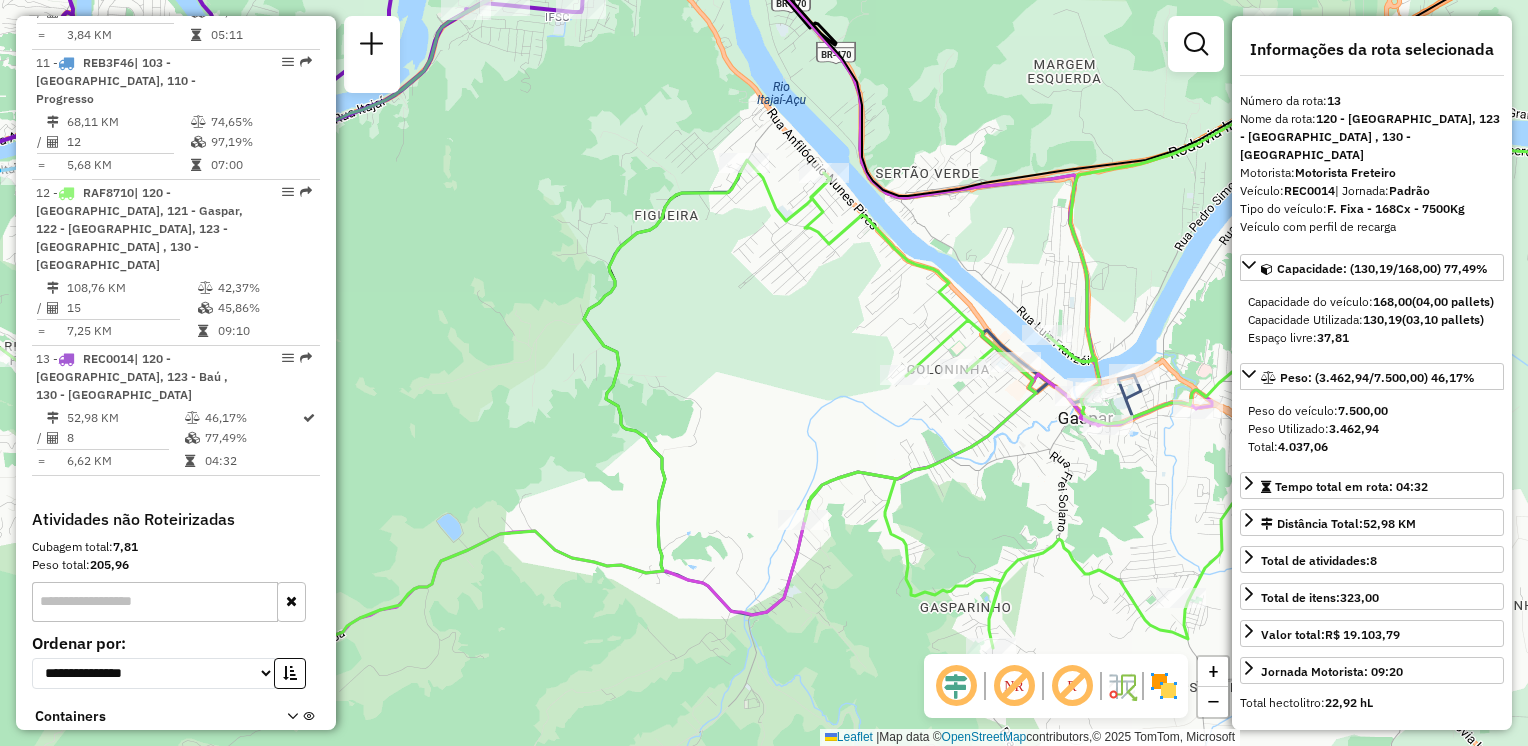 drag, startPoint x: 786, startPoint y: 406, endPoint x: 808, endPoint y: 276, distance: 131.8484 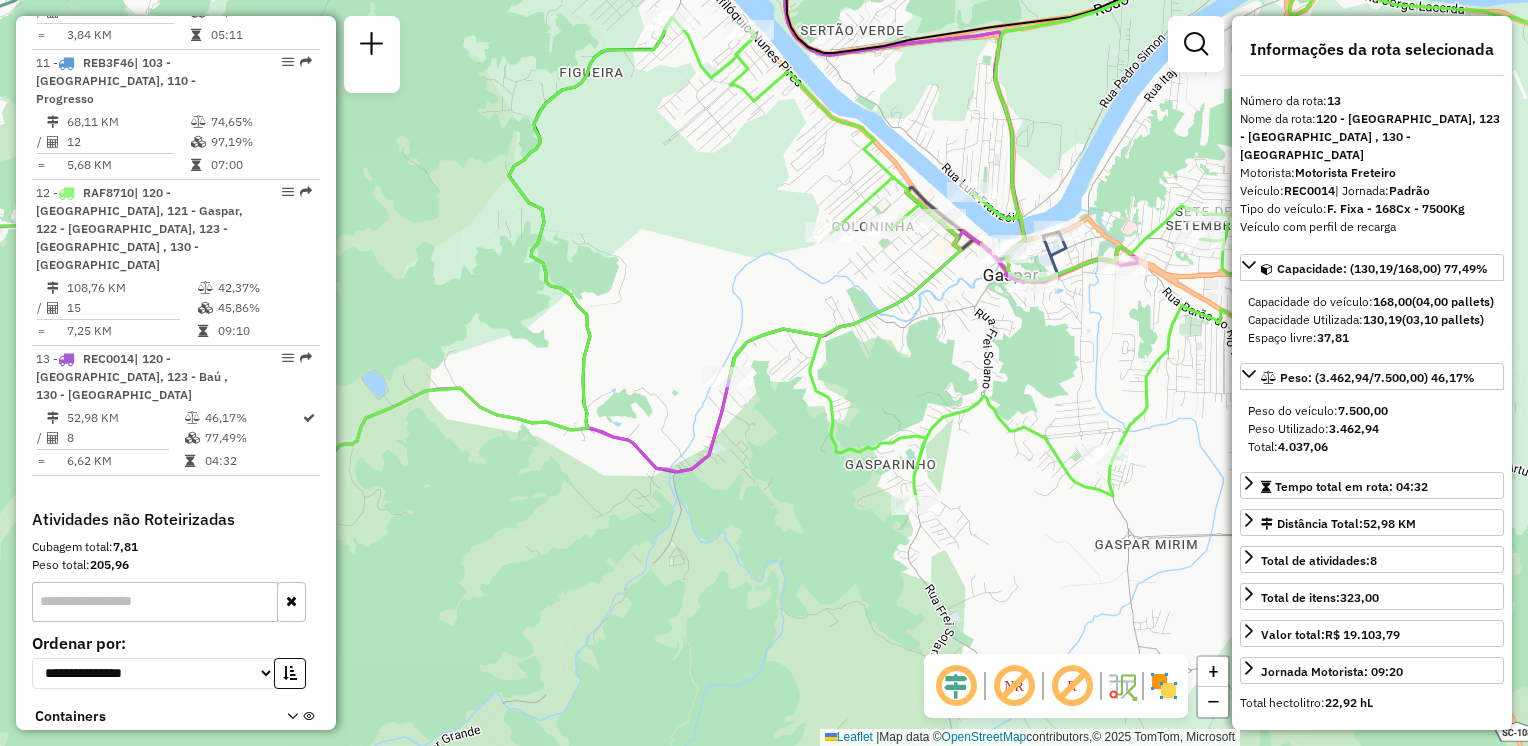 drag, startPoint x: 972, startPoint y: 396, endPoint x: 817, endPoint y: 376, distance: 156.285 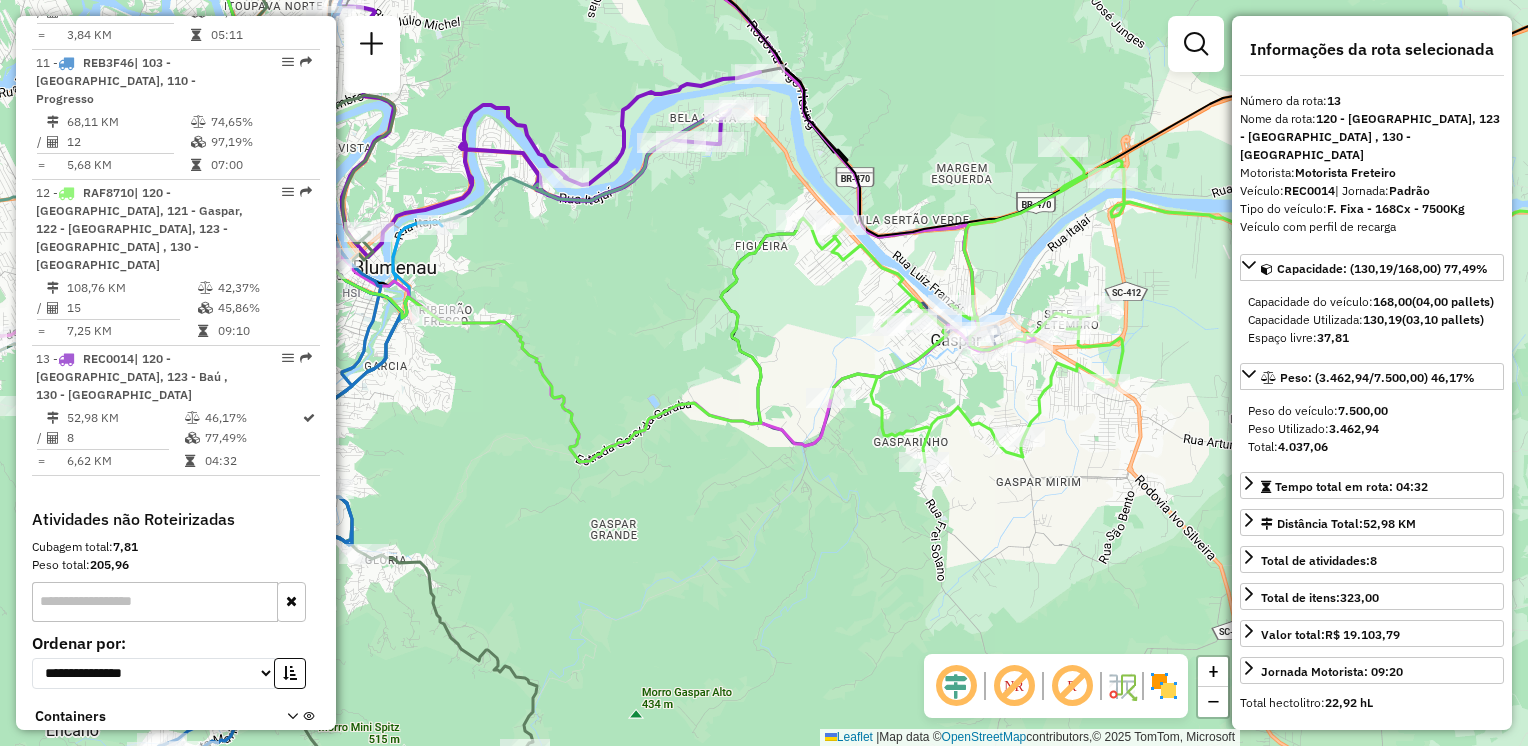 drag, startPoint x: 952, startPoint y: 365, endPoint x: 975, endPoint y: 415, distance: 55.03635 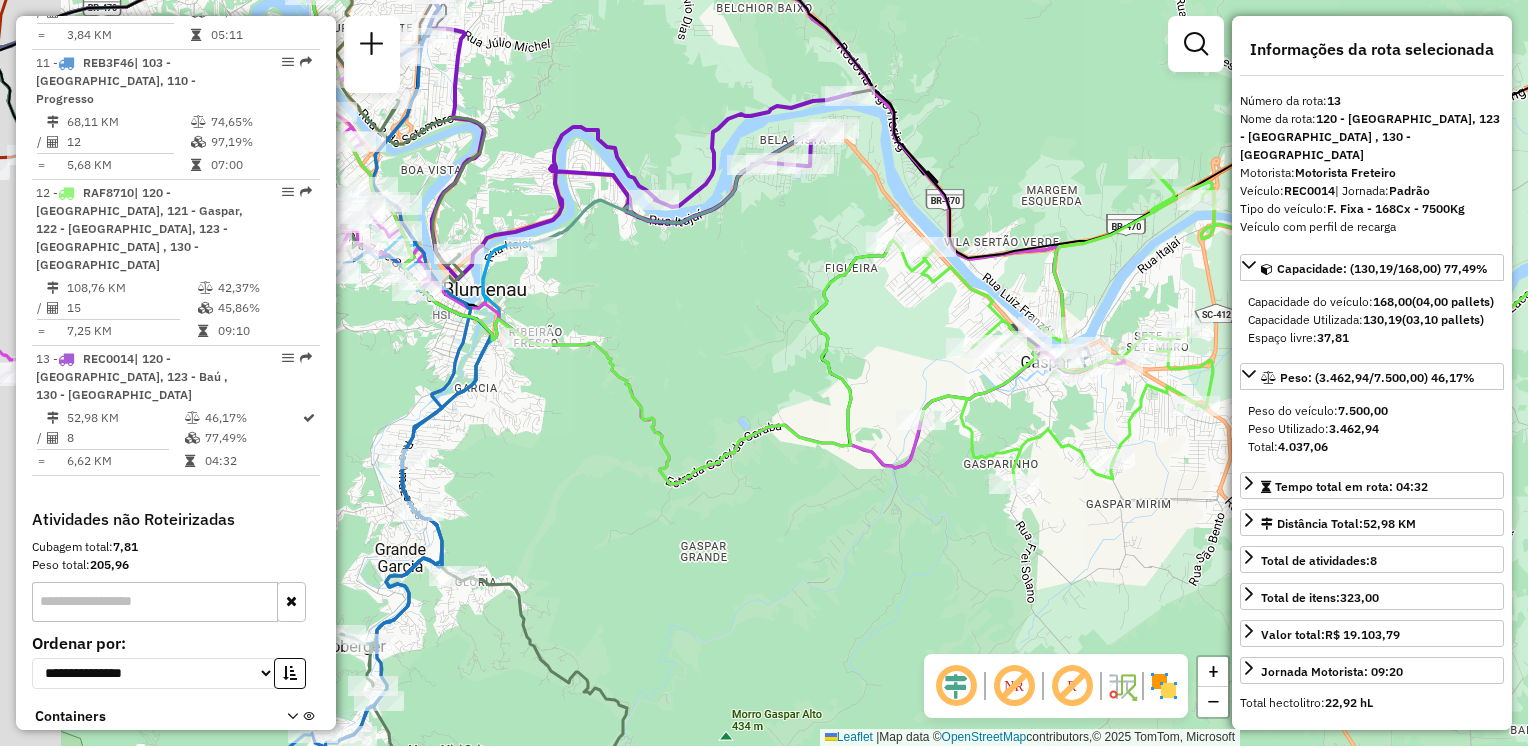 drag, startPoint x: 681, startPoint y: 298, endPoint x: 890, endPoint y: 342, distance: 213.58136 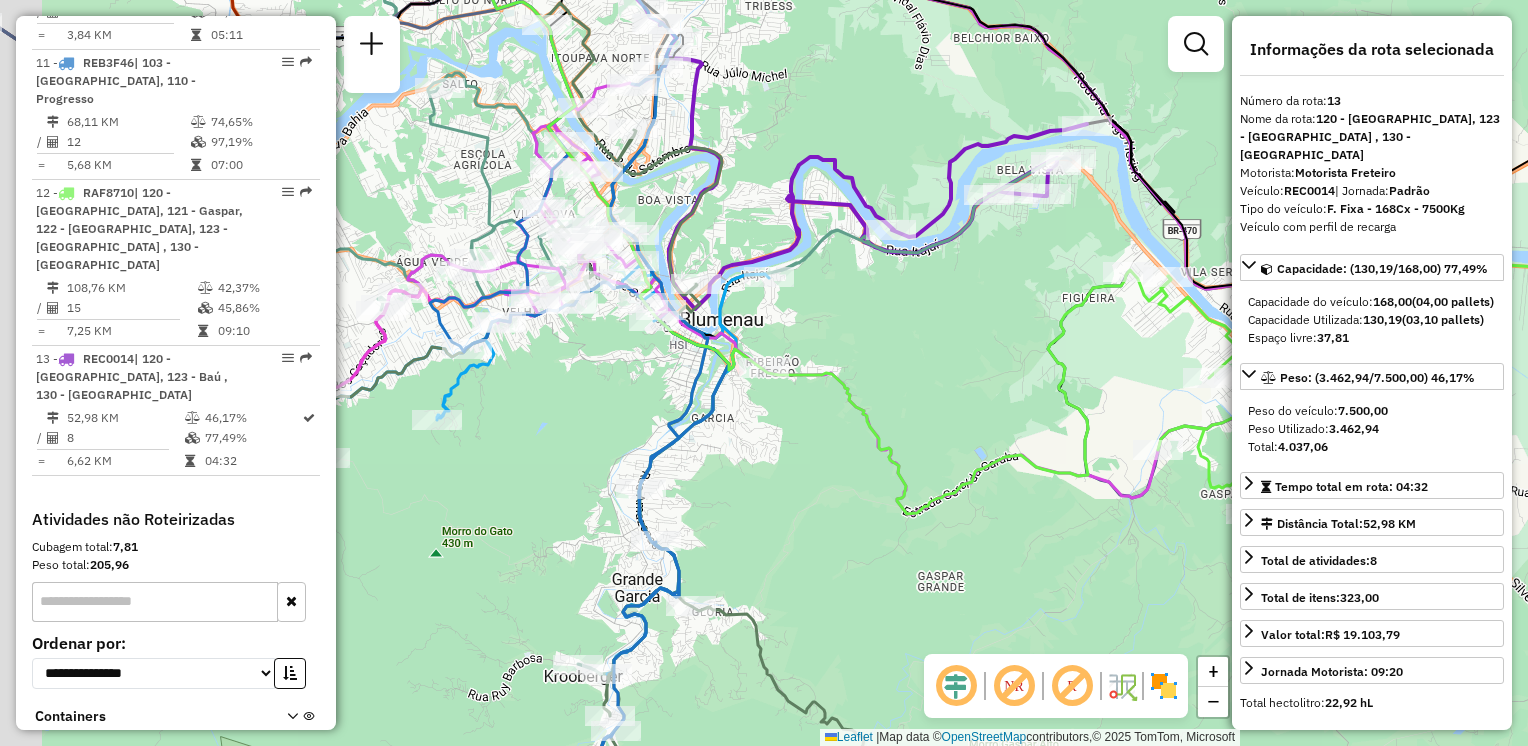 drag, startPoint x: 783, startPoint y: 348, endPoint x: 890, endPoint y: 352, distance: 107.07474 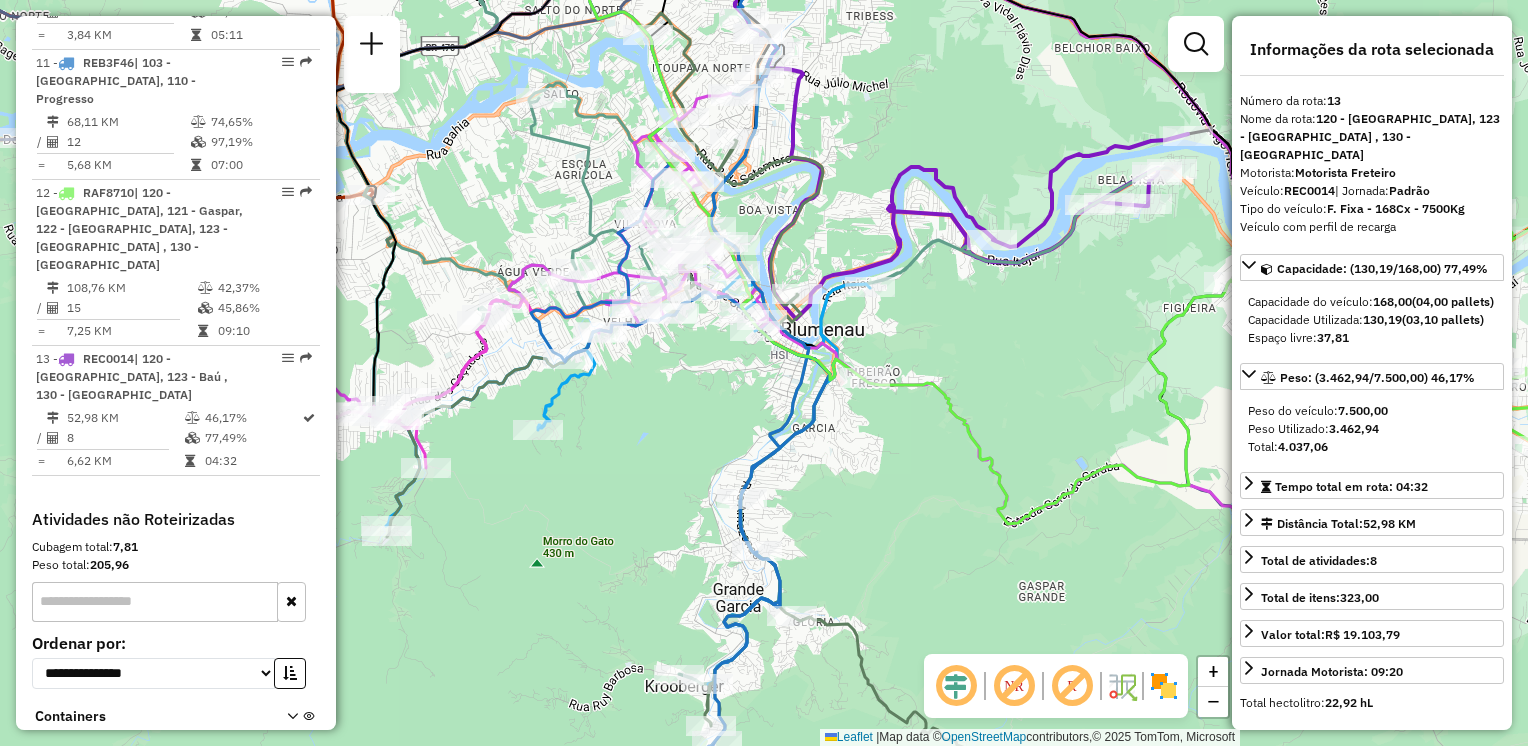 drag, startPoint x: 903, startPoint y: 339, endPoint x: 1004, endPoint y: 349, distance: 101.49384 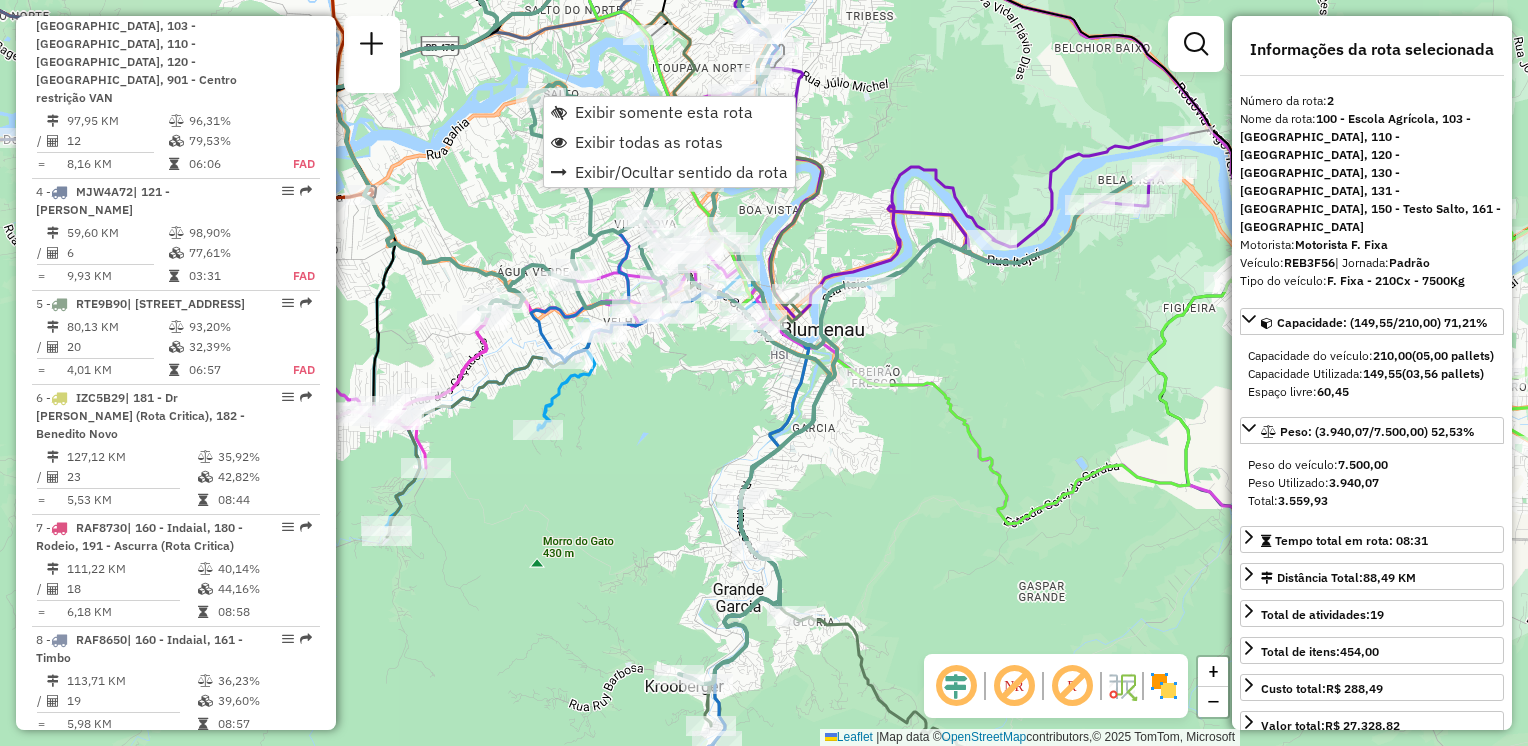 scroll, scrollTop: 864, scrollLeft: 0, axis: vertical 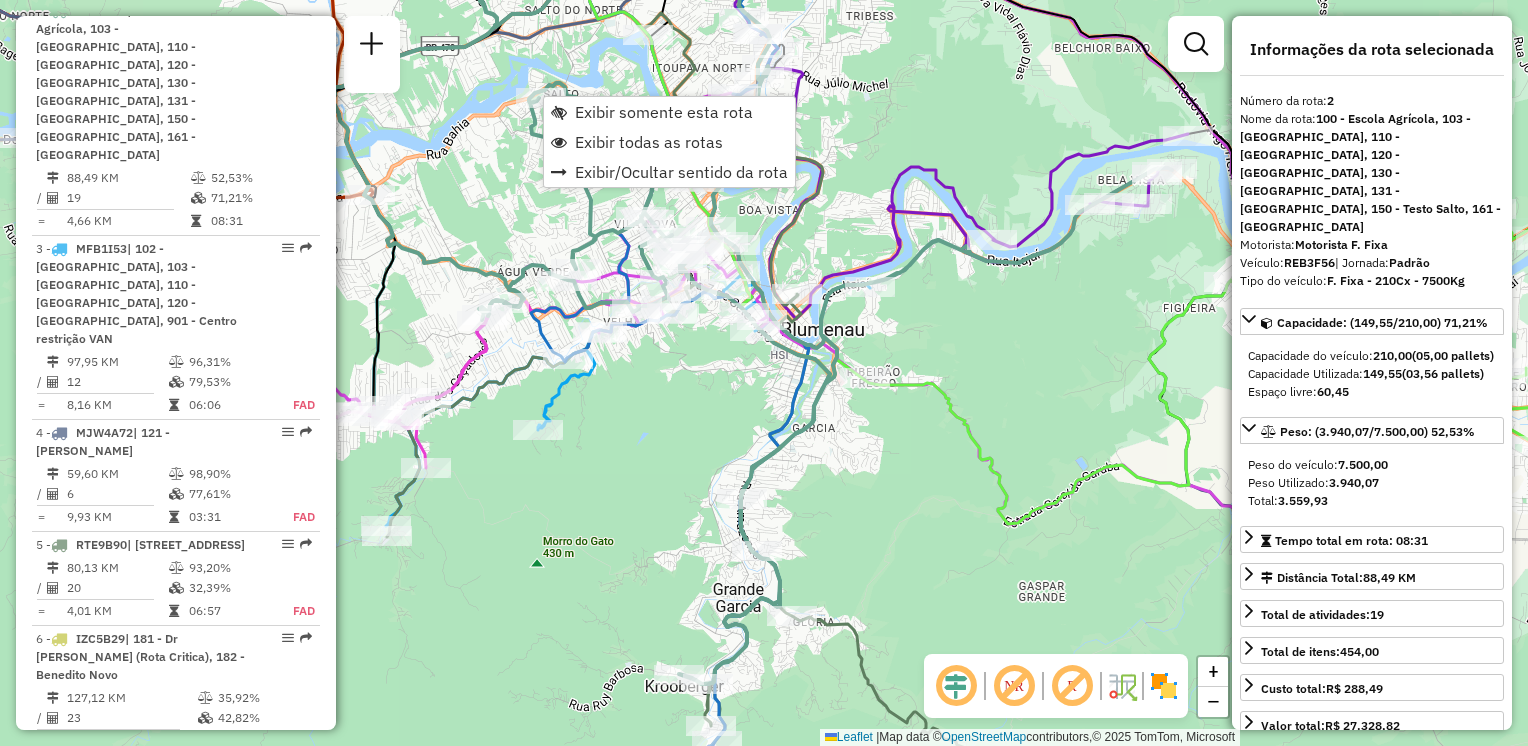 click on "Janela de atendimento Grade de atendimento Capacidade Transportadoras Veículos Cliente Pedidos  Rotas Selecione os dias de semana para filtrar as janelas de atendimento  Seg   Ter   Qua   Qui   Sex   Sáb   Dom  Informe o período da janela de atendimento: De: Até:  Filtrar exatamente a janela do cliente  Considerar janela de atendimento padrão  Selecione os dias de semana para filtrar as grades de atendimento  Seg   Ter   Qua   Qui   Sex   Sáb   Dom   Considerar clientes sem dia de atendimento cadastrado  Clientes fora do dia de atendimento selecionado Filtrar as atividades entre os valores definidos abaixo:  Peso mínimo:   Peso máximo:   Cubagem mínima:   Cubagem máxima:   De:   Até:  Filtrar as atividades entre o tempo de atendimento definido abaixo:  De:   Até:   Considerar capacidade total dos clientes não roteirizados Transportadora: Selecione um ou mais itens Tipo de veículo: Selecione um ou mais itens Veículo: Selecione um ou mais itens Motorista: Selecione um ou mais itens Nome: Rótulo:" 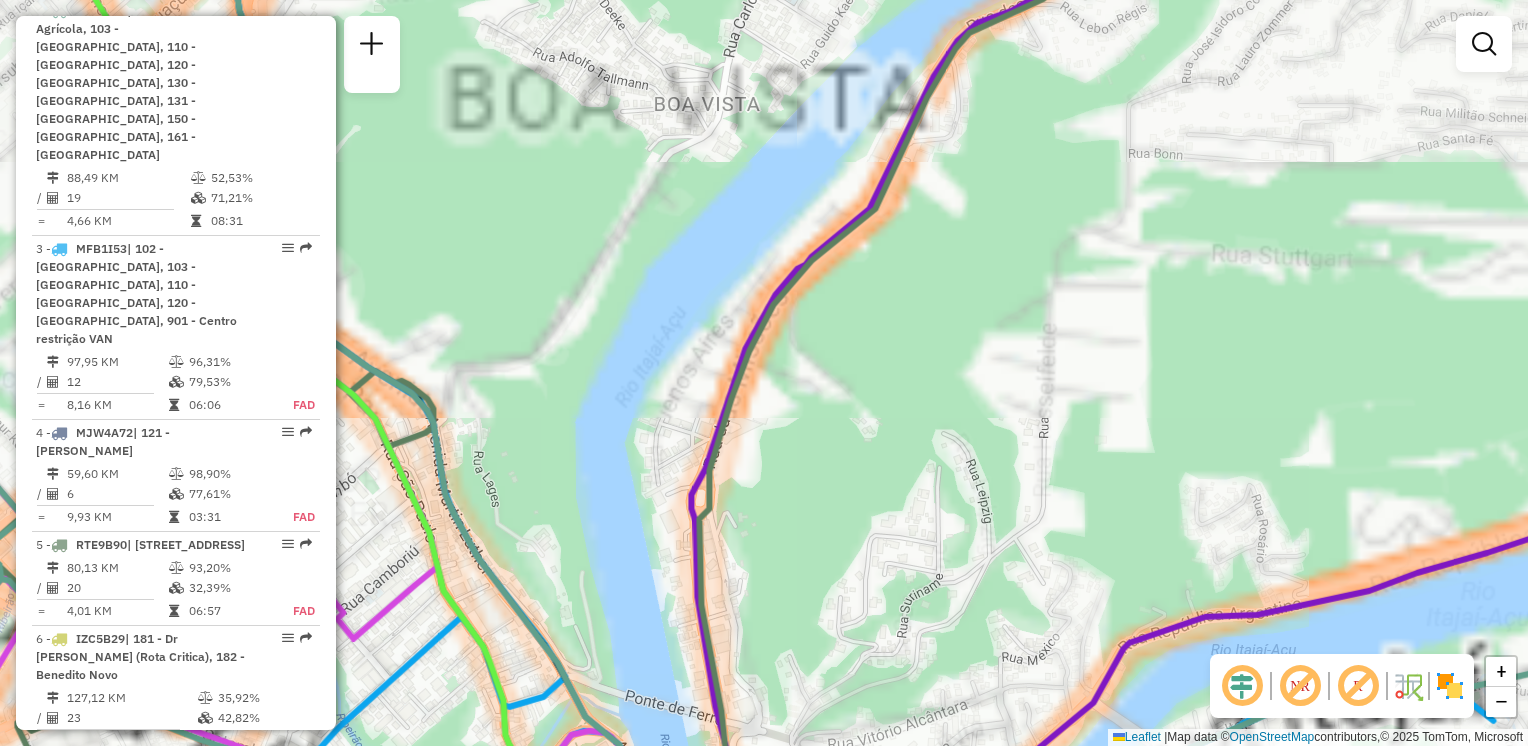 drag, startPoint x: 788, startPoint y: 221, endPoint x: 908, endPoint y: 329, distance: 161.44348 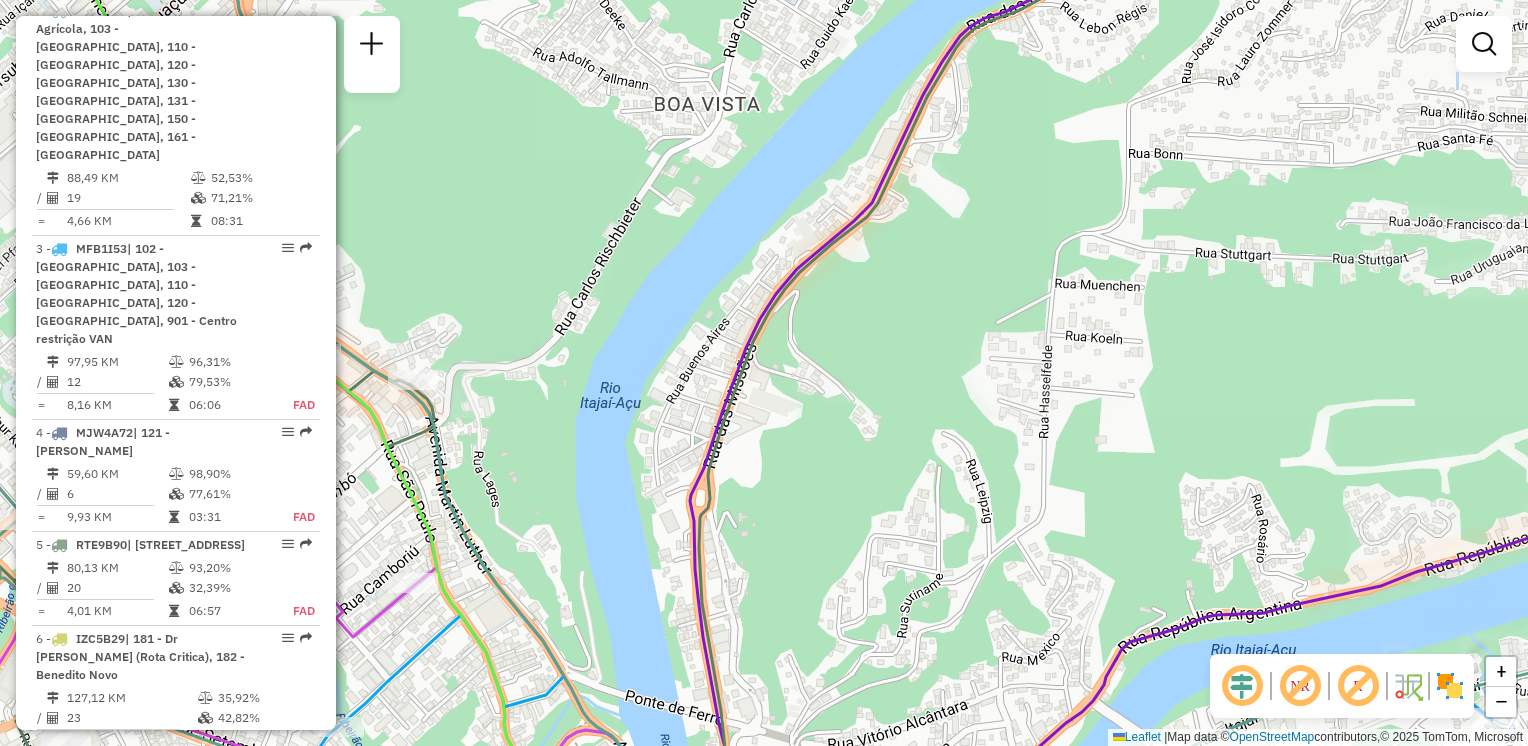 drag, startPoint x: 940, startPoint y: 462, endPoint x: 952, endPoint y: 471, distance: 15 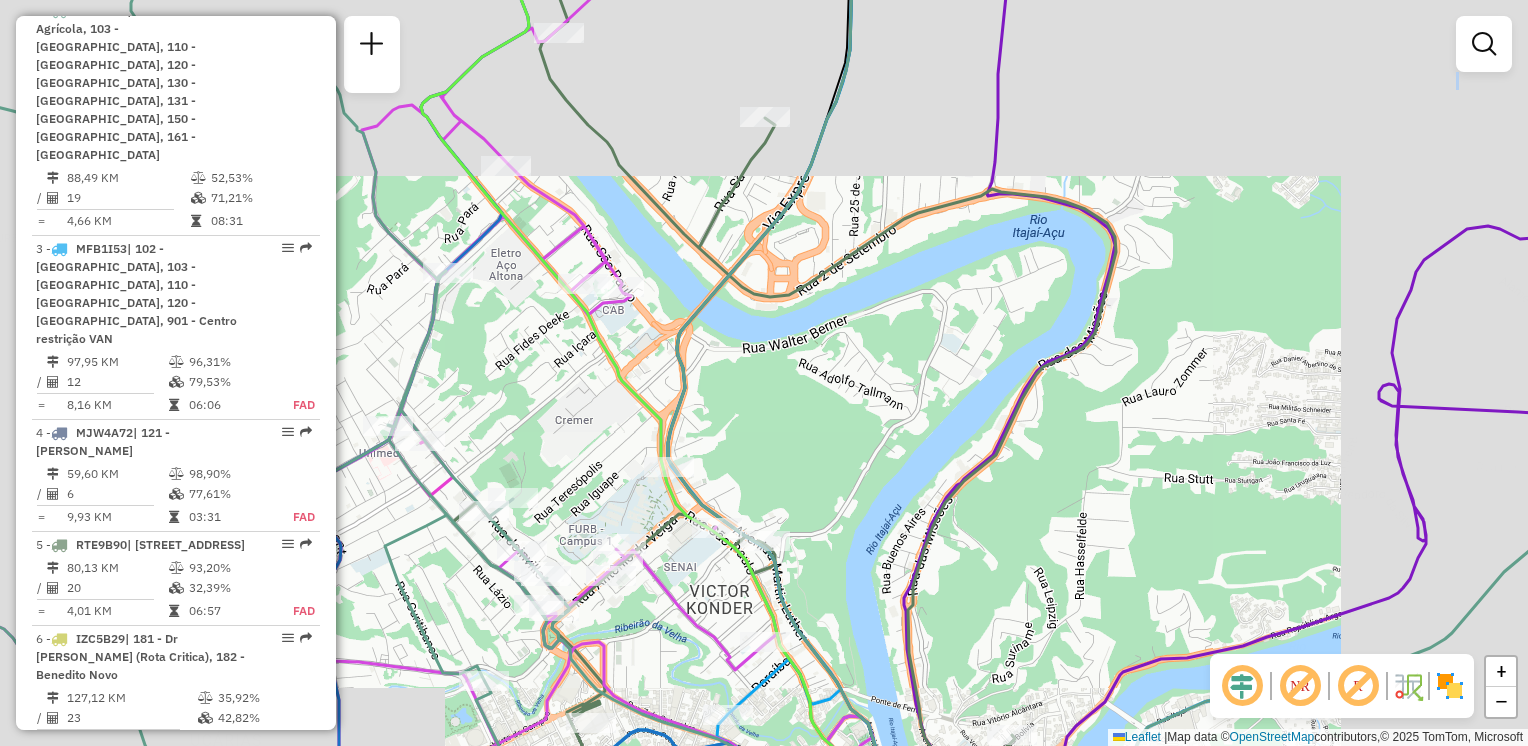 drag, startPoint x: 792, startPoint y: 356, endPoint x: 922, endPoint y: 450, distance: 160.42444 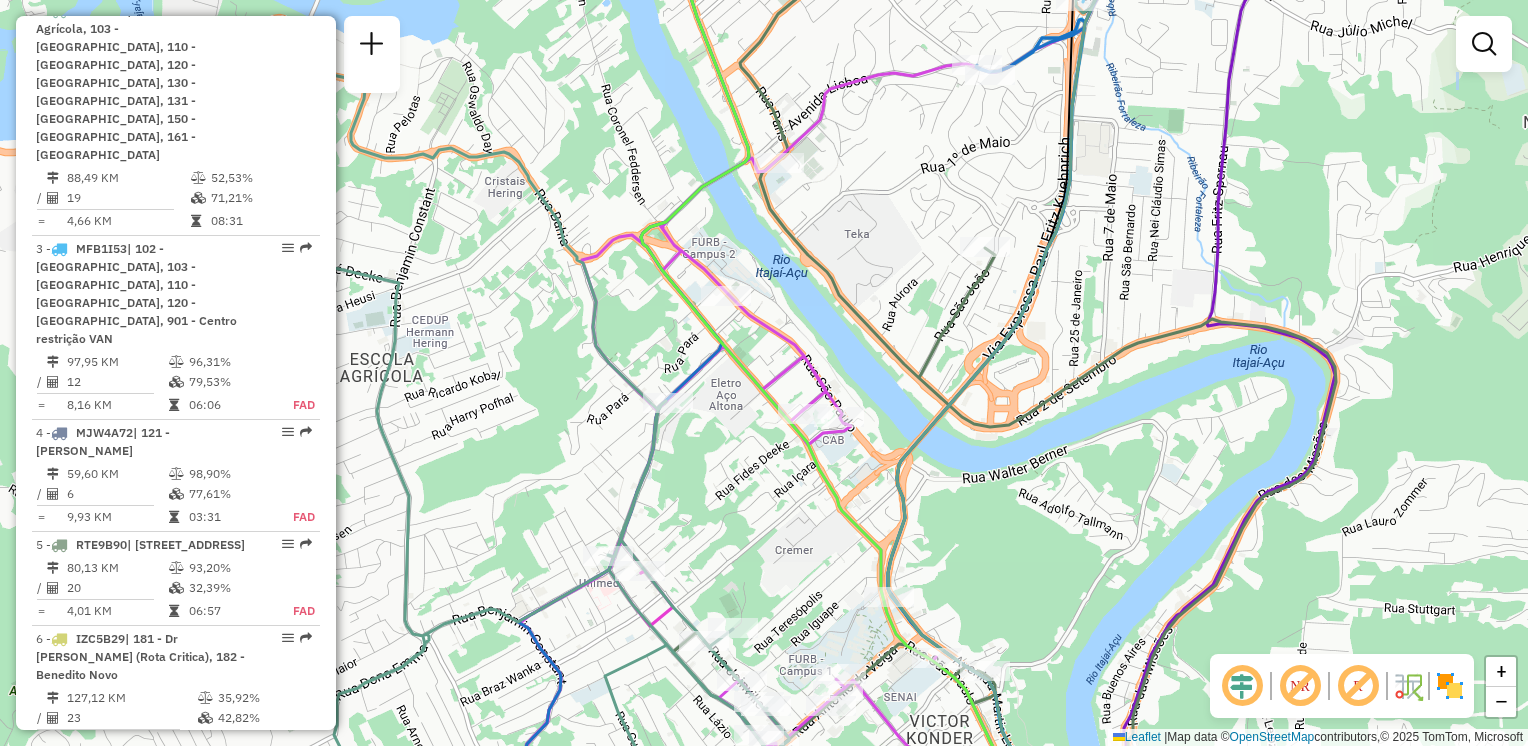 drag, startPoint x: 942, startPoint y: 332, endPoint x: 923, endPoint y: 166, distance: 167.08382 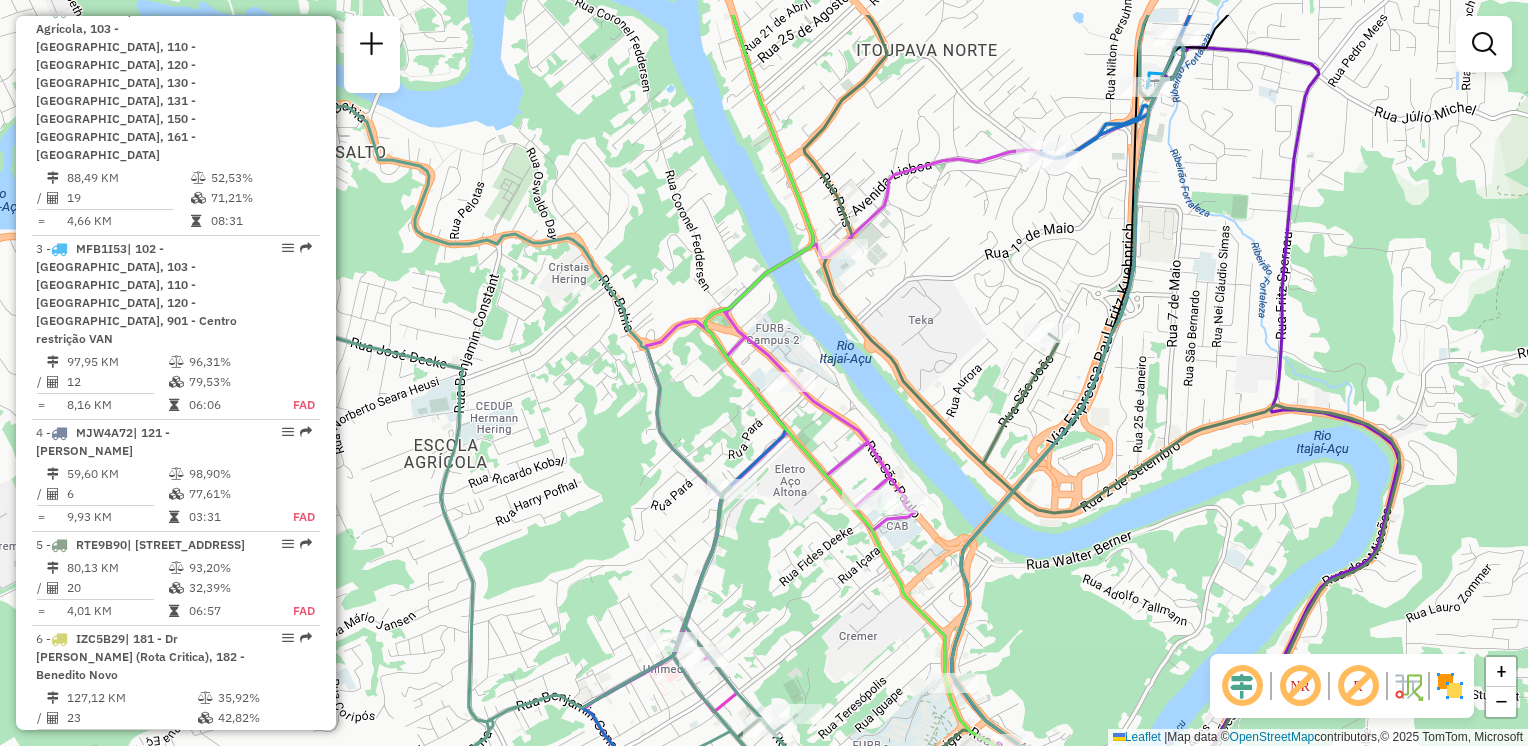 drag, startPoint x: 967, startPoint y: 148, endPoint x: 1038, endPoint y: 259, distance: 131.76494 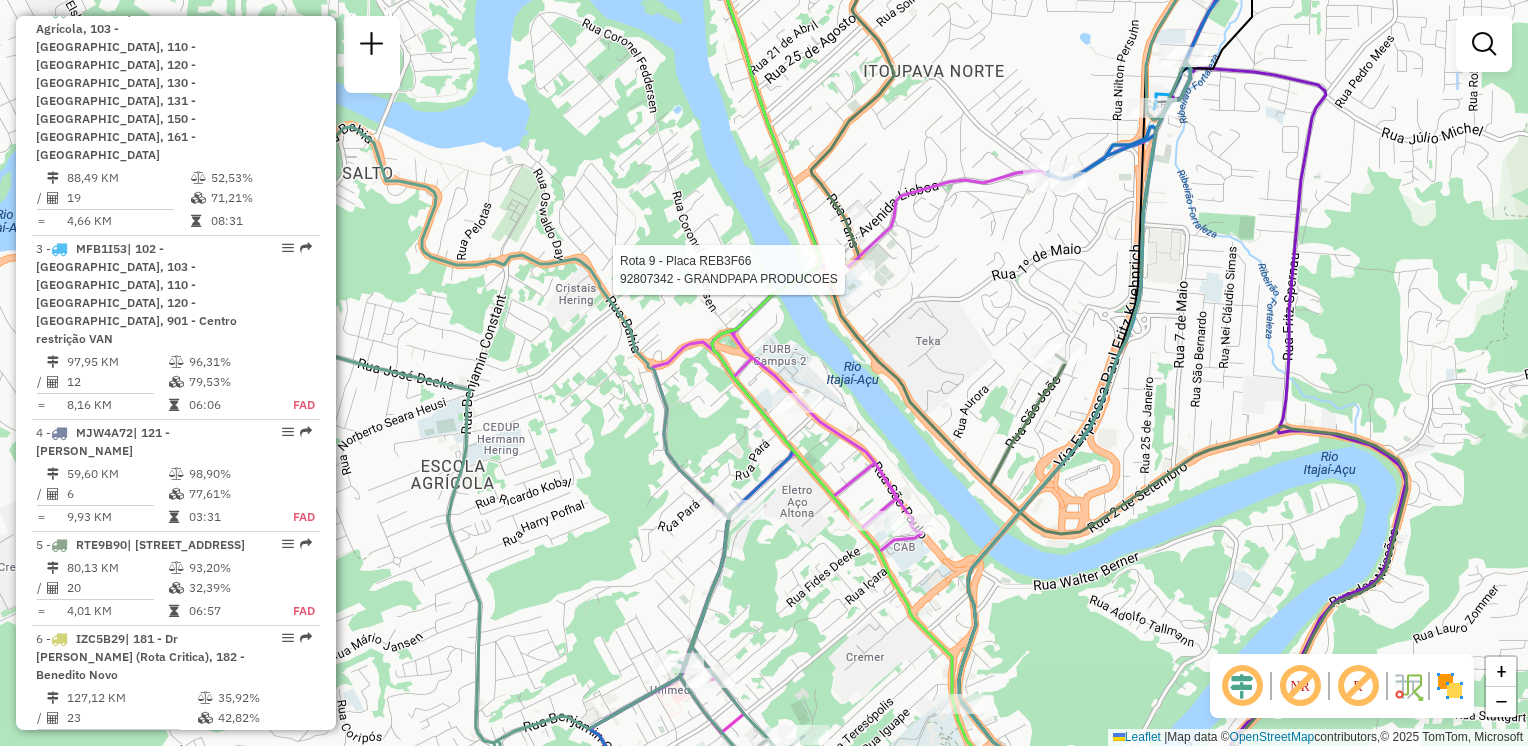 select on "**********" 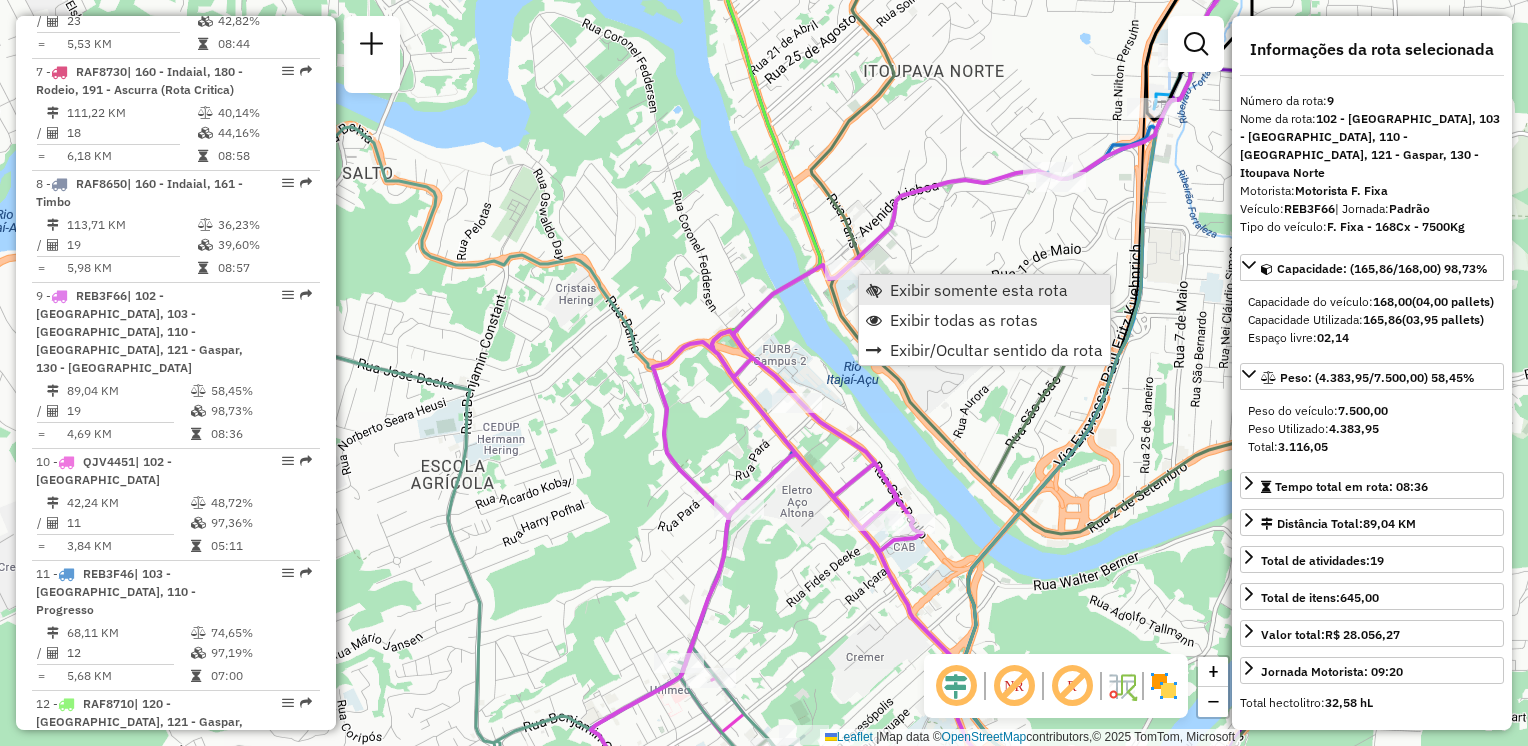 scroll, scrollTop: 1736, scrollLeft: 0, axis: vertical 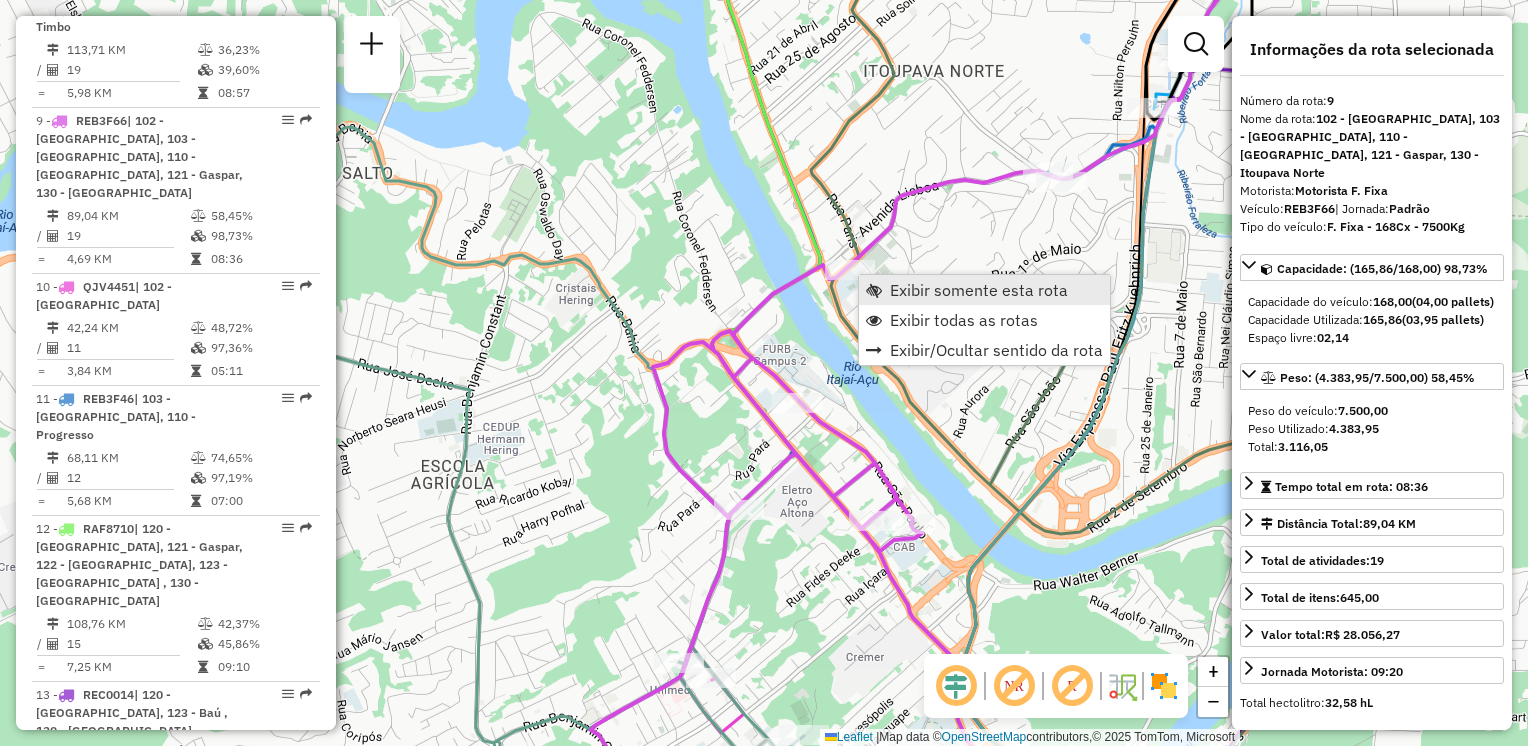 click on "Exibir somente esta rota" at bounding box center (979, 290) 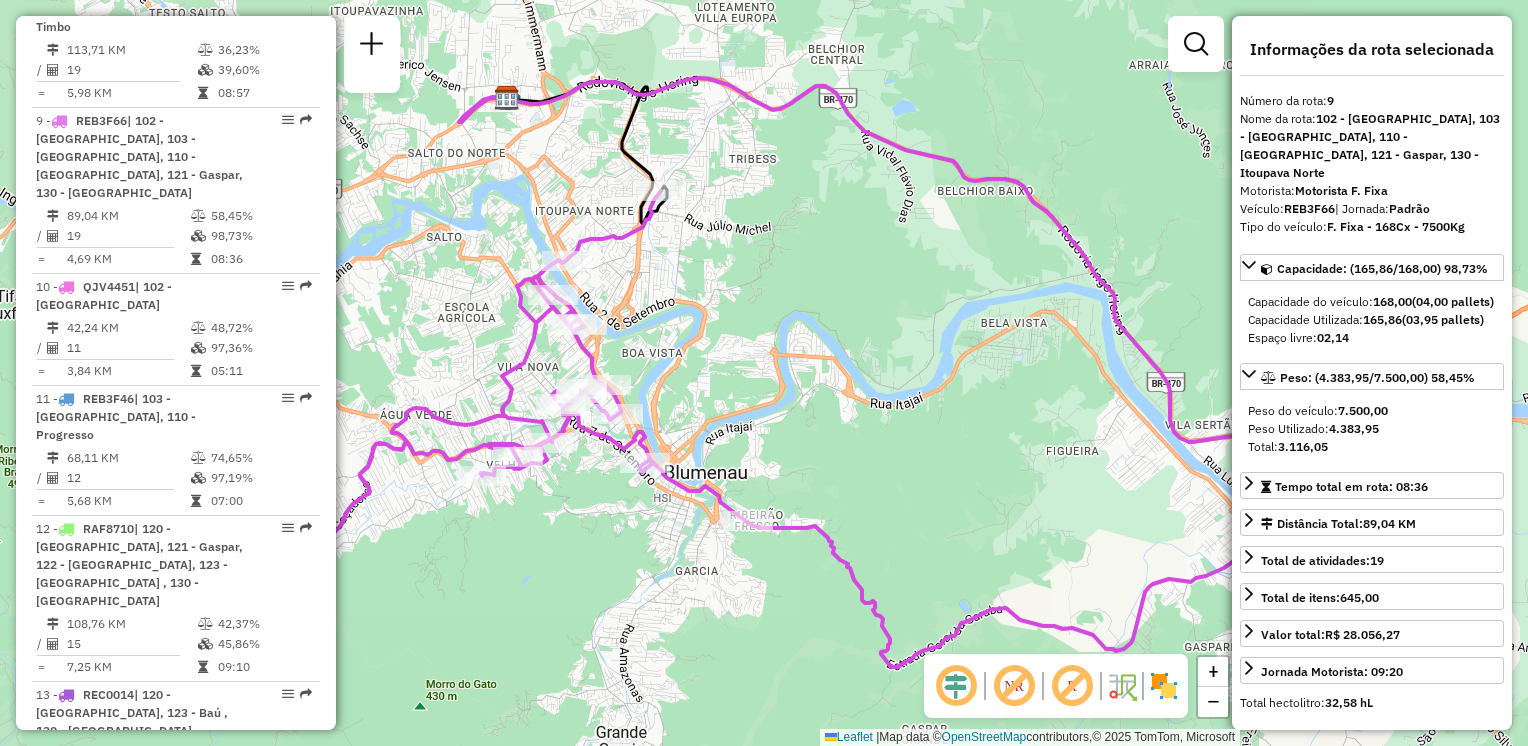 drag, startPoint x: 912, startPoint y: 362, endPoint x: 925, endPoint y: 235, distance: 127.66362 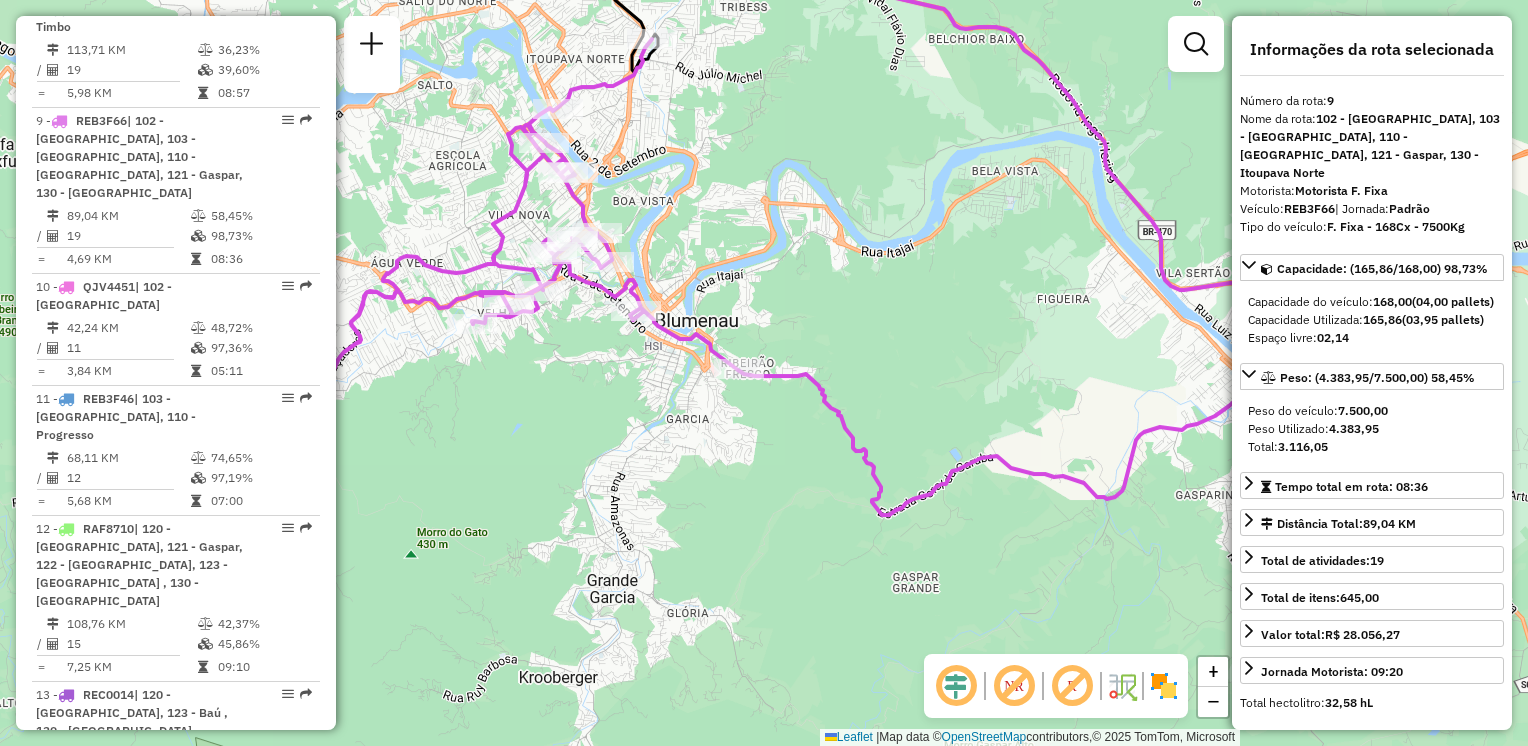 drag, startPoint x: 979, startPoint y: 316, endPoint x: 764, endPoint y: 269, distance: 220.07726 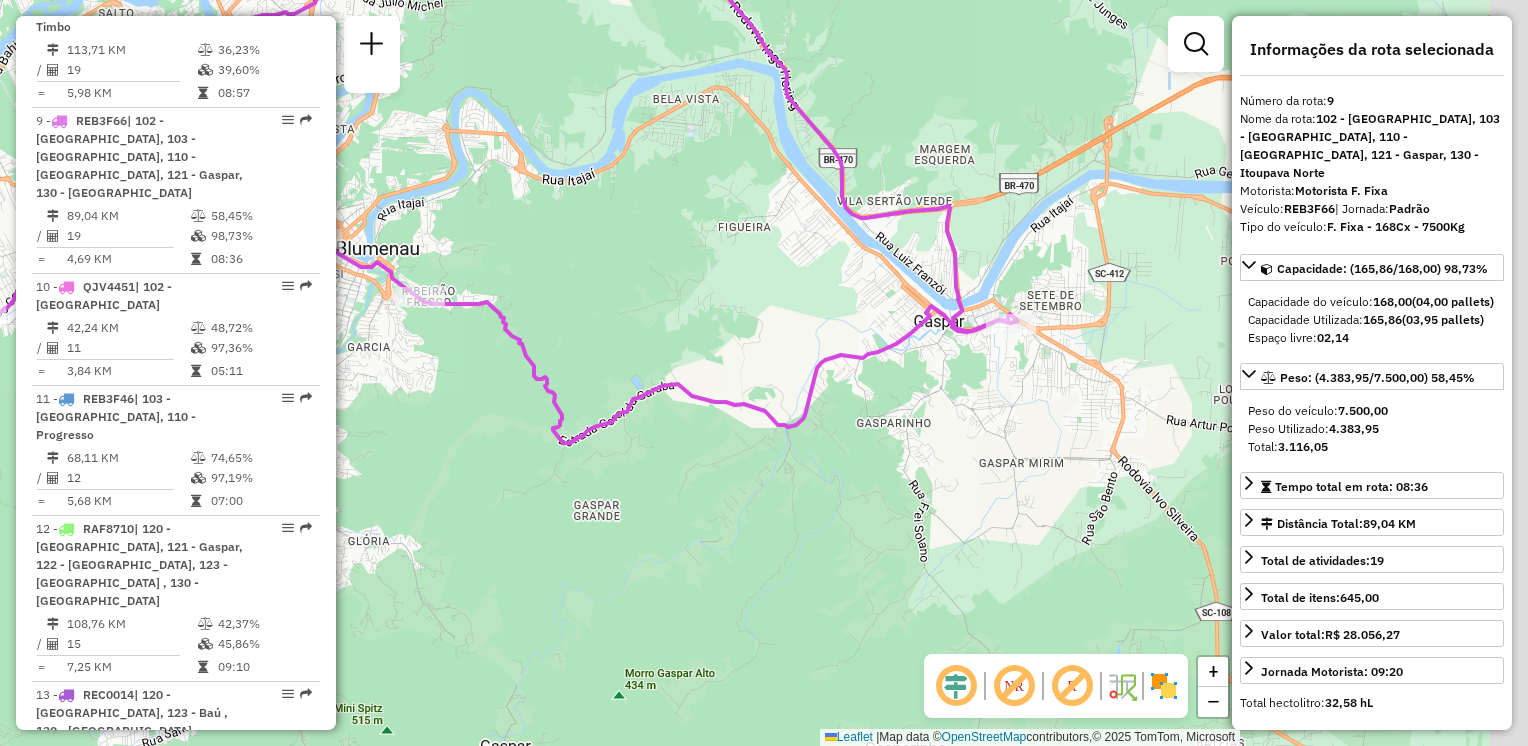 drag, startPoint x: 868, startPoint y: 298, endPoint x: 648, endPoint y: 243, distance: 226.77081 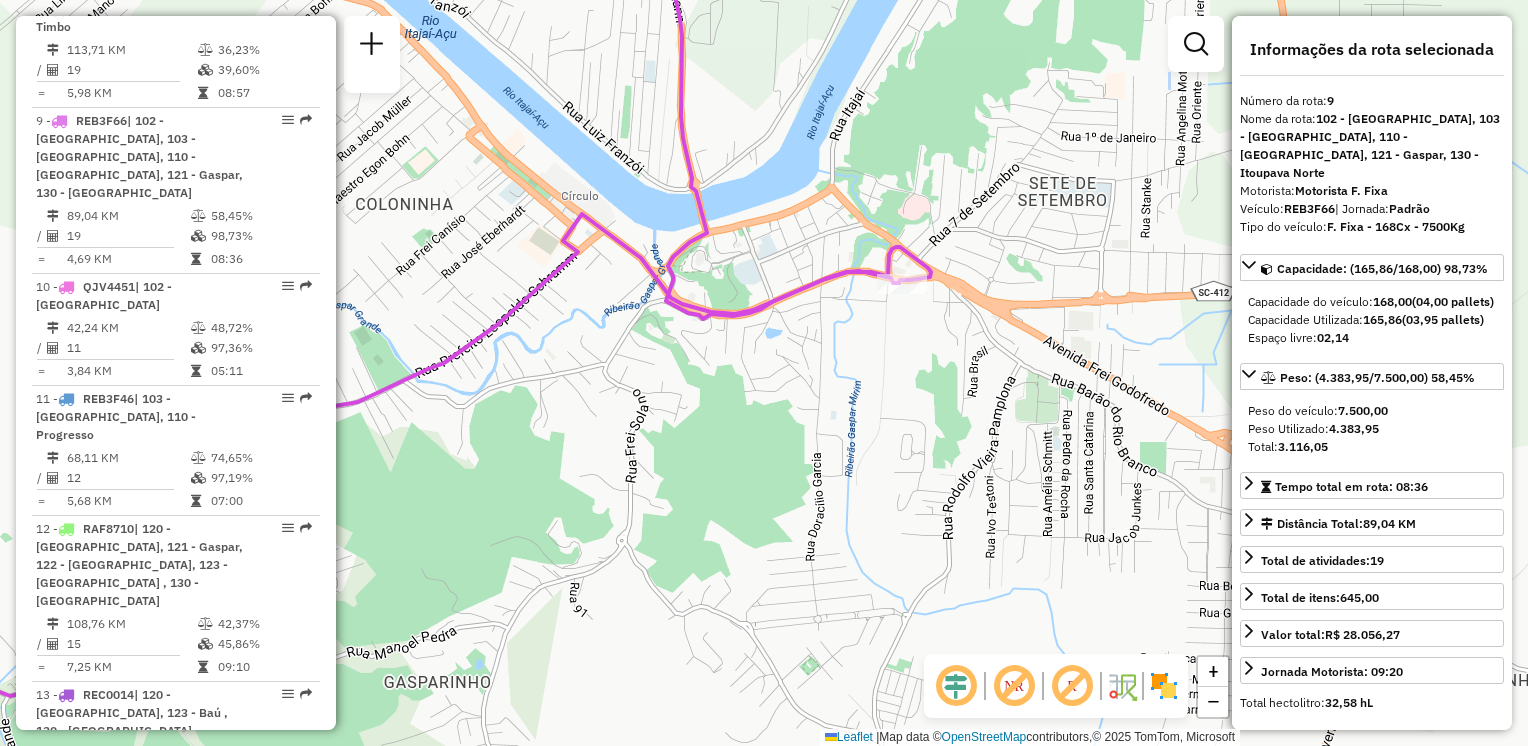 drag, startPoint x: 869, startPoint y: 343, endPoint x: 986, endPoint y: 334, distance: 117.34564 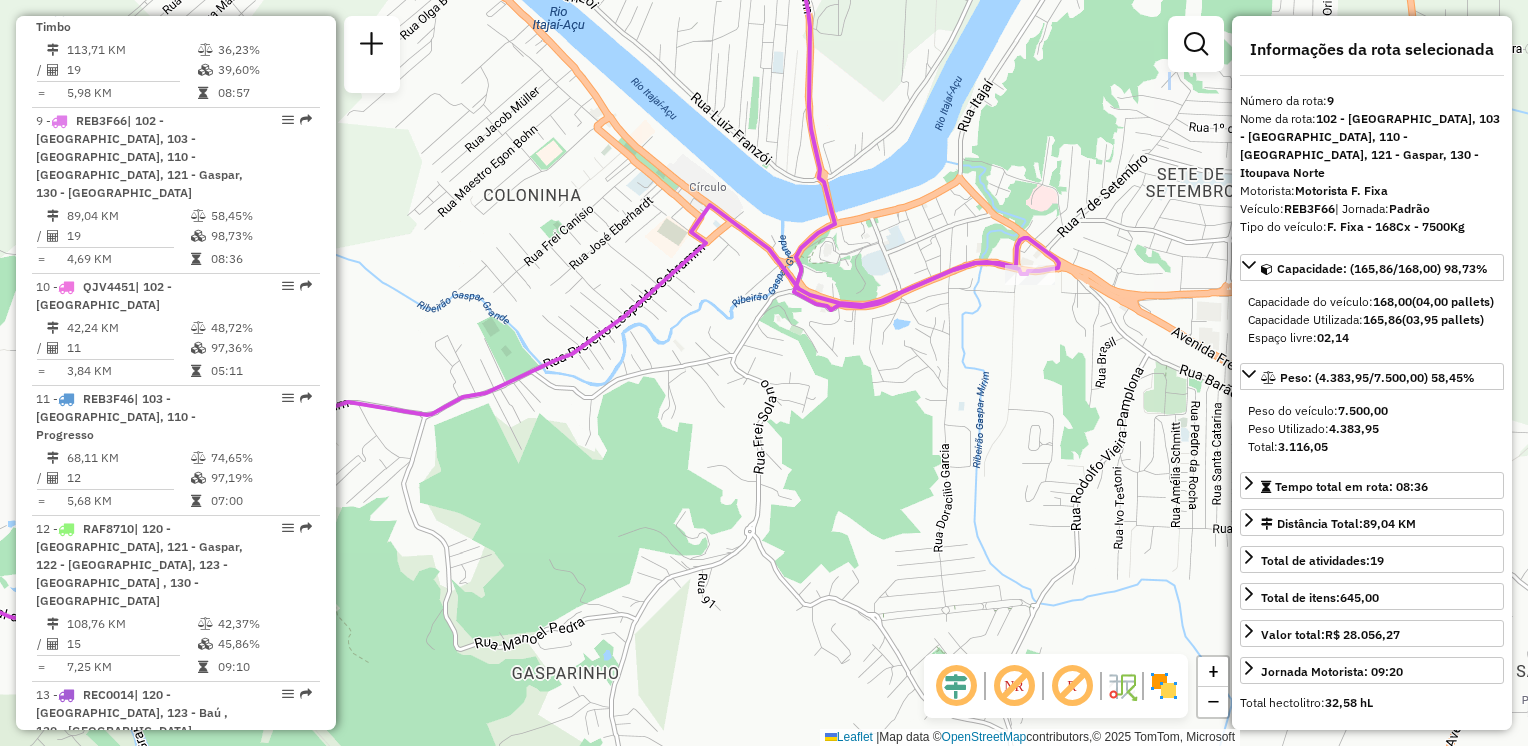drag, startPoint x: 936, startPoint y: 322, endPoint x: 1060, endPoint y: 316, distance: 124.14507 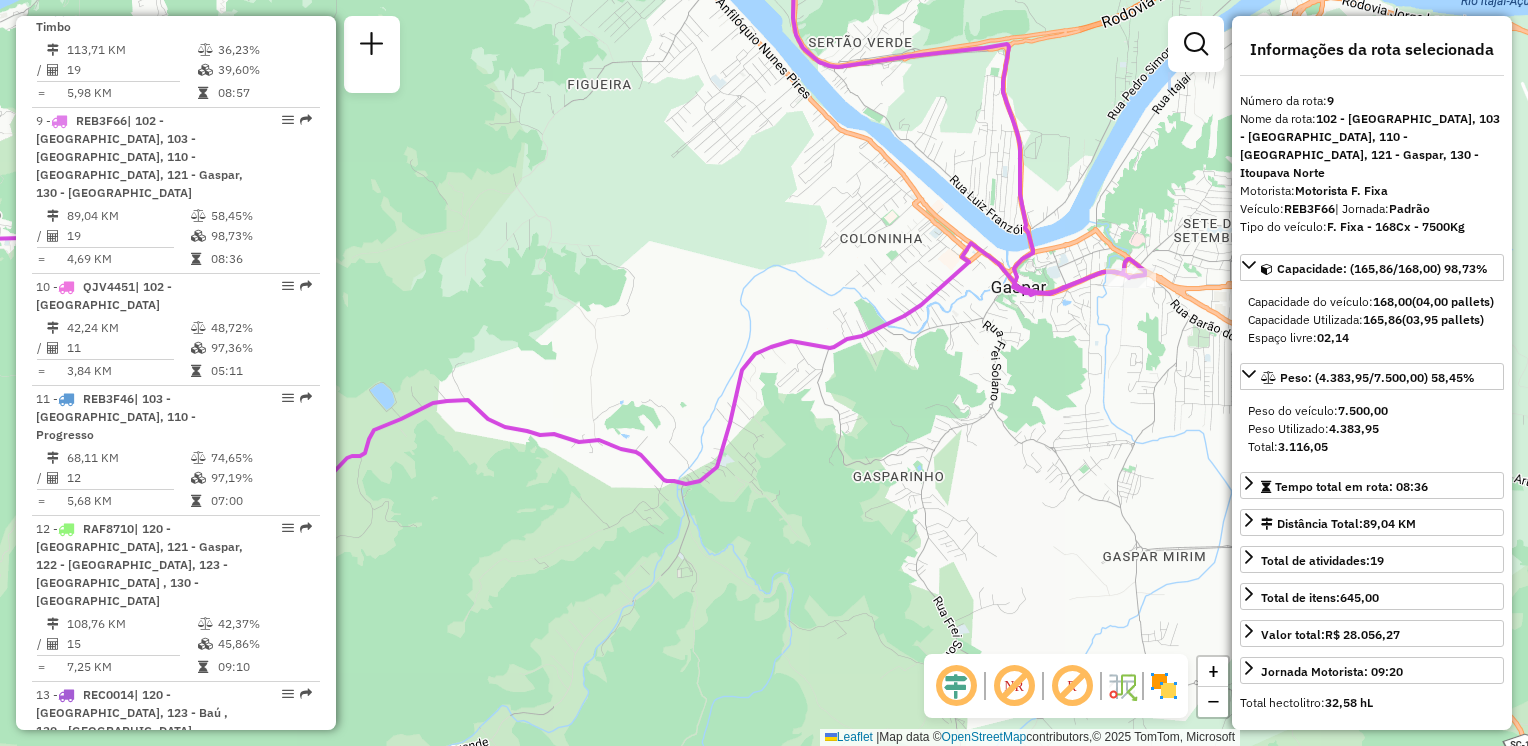 click on "Informações da Sessão 1190997 - 16/07/2025  Criação: 15/07/2025 18:27   Depósito:  CDD Blumenau  Total de rotas:  13  Distância Total:  1.132,60 km  Tempo total:  95:21  Custo total:  R$ 3.570,41  Valor total:  R$ 305.076,07  - Total roteirizado:  R$ 303.676,69  - Total não roteirizado:  R$ 1.399,38  Total de Atividades Roteirizadas:  201  Total de Pedidos Roteirizados:  243  Peso total roteirizado:  48.774,09  Cubagem total roteirizado:  1.834,31  Total de Atividades não Roteirizadas:  2  Total de Pedidos não Roteirizados:  2 Total de caixas por viagem:  1.834,31 /   13 =  141,10 Média de Atividades por viagem:  201 /   13 =  15,46 Ocupação média da frota:  72,53%  Clientes com Service Time:  99,01%   (200 de 202)   Rotas vários dias:  0  Clientes Priorizados NR:  0  Transportadoras  Rotas  Recargas: 1   Ver rotas   Ver veículos   1 -       IZC5B48   | 151 - Pomerode   93,25 KM   32,68%  /  19   40,12%     =  4,91 KM   09:08   2 -       REB3F56   88,49 KM   52,53%  /  19   71,21%     =" 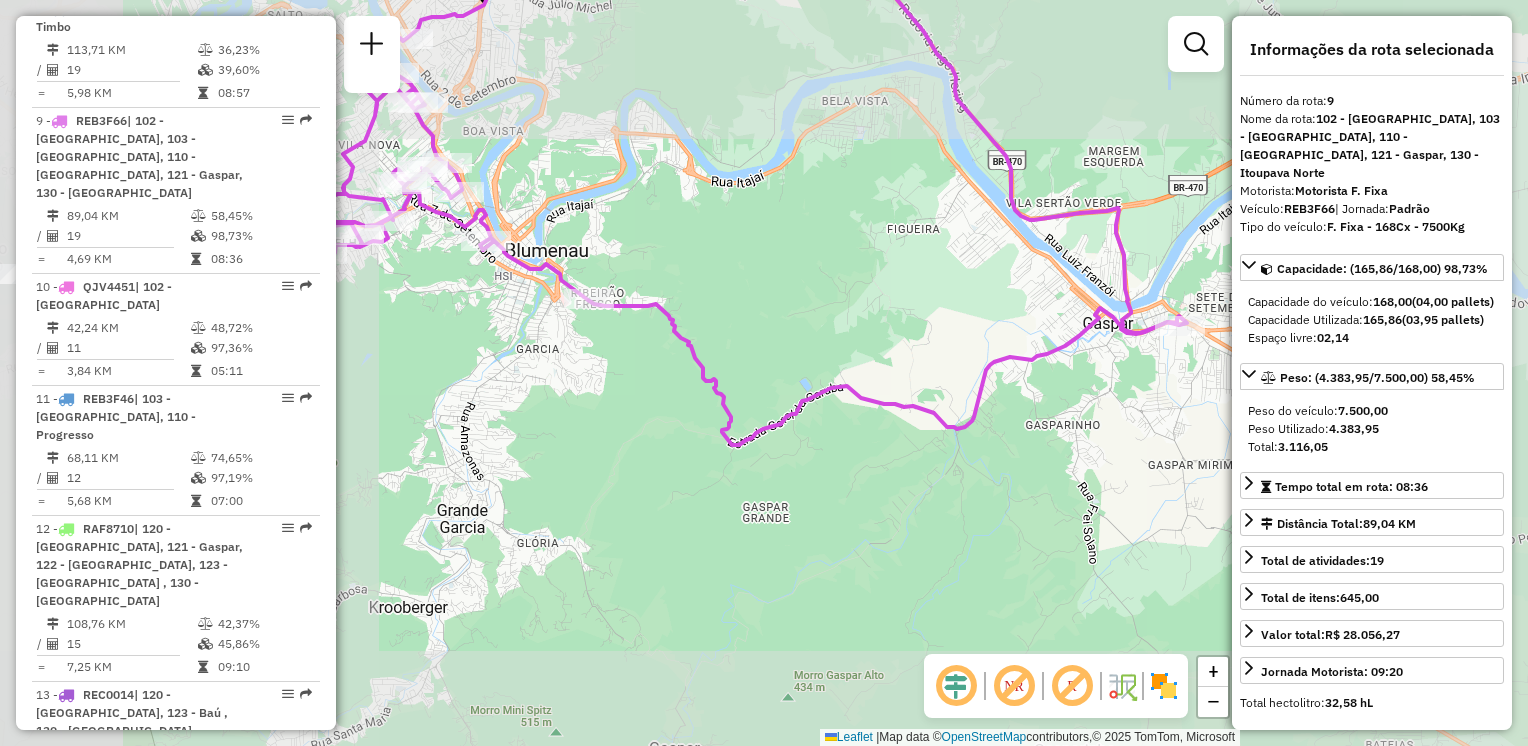 drag, startPoint x: 646, startPoint y: 288, endPoint x: 662, endPoint y: 316, distance: 32.24903 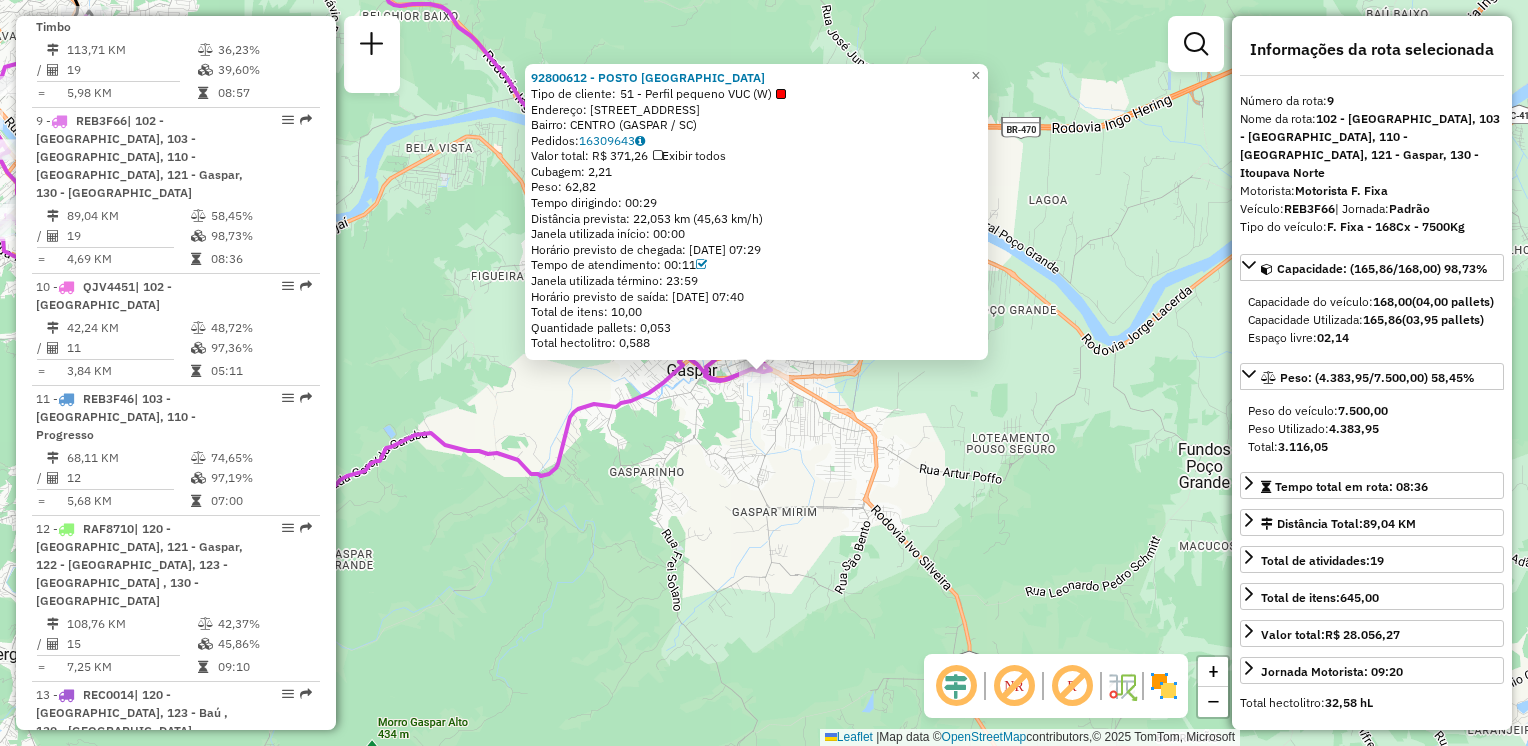 click on "92800612 - POSTO AVENIDA DAS CO  Tipo de cliente:   51 - Perfil pequeno VUC (W)   Endereço: [STREET_ADDRESS]   Bairro: CENTRO (GASPAR / SC)   Pedidos:  16309643   Valor total: R$ 371,26   Exibir todos   Cubagem: 2,21  Peso: 62,82  Tempo dirigindo: 00:29   Distância prevista: 22,053 km (45,63 km/h)   [GEOGRAPHIC_DATA] utilizada início: 00:00   Horário previsto de chegada: [DATE] 07:29   Tempo de atendimento: 00:11   Janela utilizada término: 23:59   Horário previsto de saída: [DATE] 07:40   Total de itens: 10,00   Quantidade pallets: 0,053   Total hectolitro: 0,588  × Janela de atendimento Grade de atendimento Capacidade Transportadoras Veículos Cliente Pedidos  Rotas Selecione os dias de semana para filtrar as janelas de atendimento  Seg   Ter   Qua   Qui   Sex   Sáb   Dom  Informe o período da janela de atendimento: De: Até:  Filtrar exatamente a janela do cliente  Considerar janela de atendimento padrão  Selecione os dias de semana para filtrar as grades de atendimento  Seg  +" 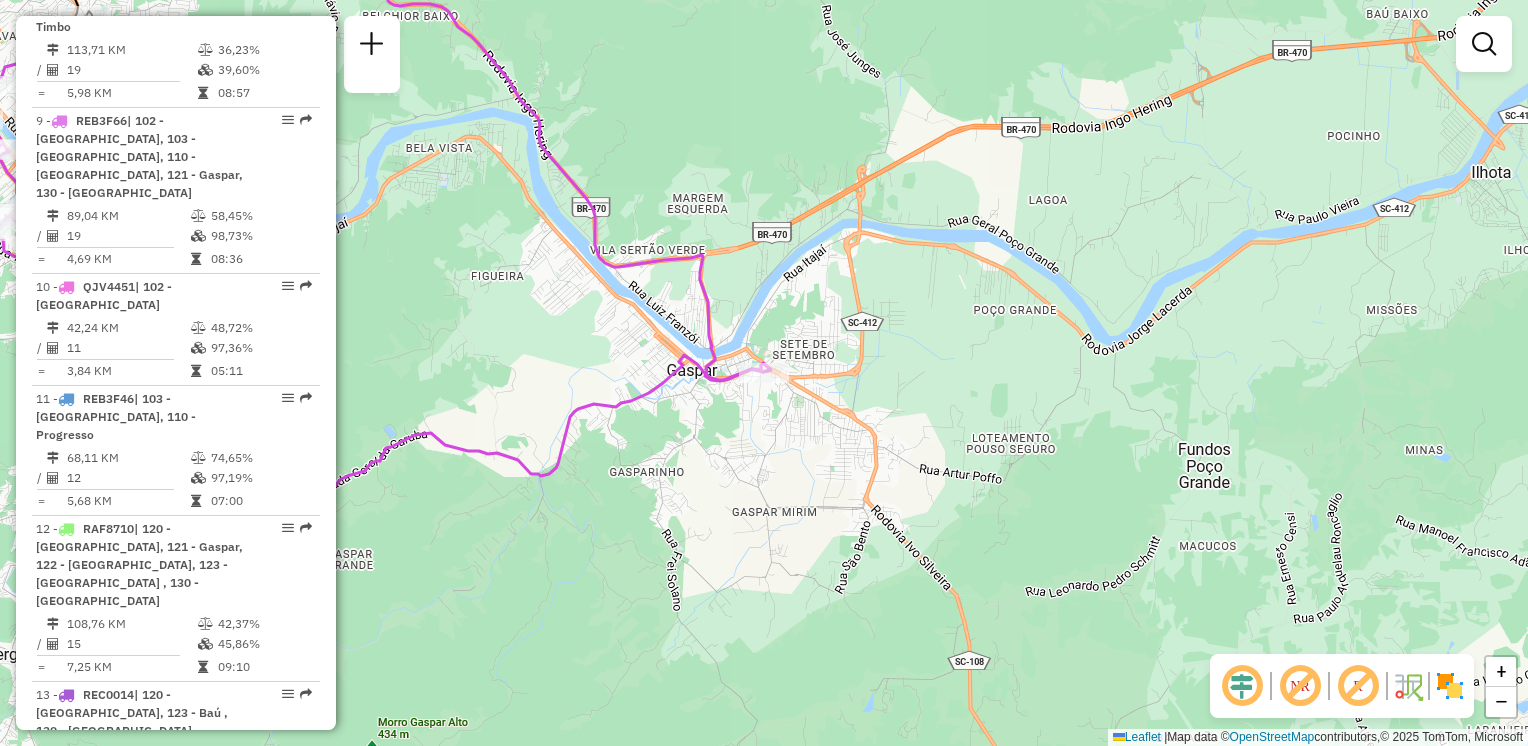 drag, startPoint x: 557, startPoint y: 323, endPoint x: 971, endPoint y: 362, distance: 415.8329 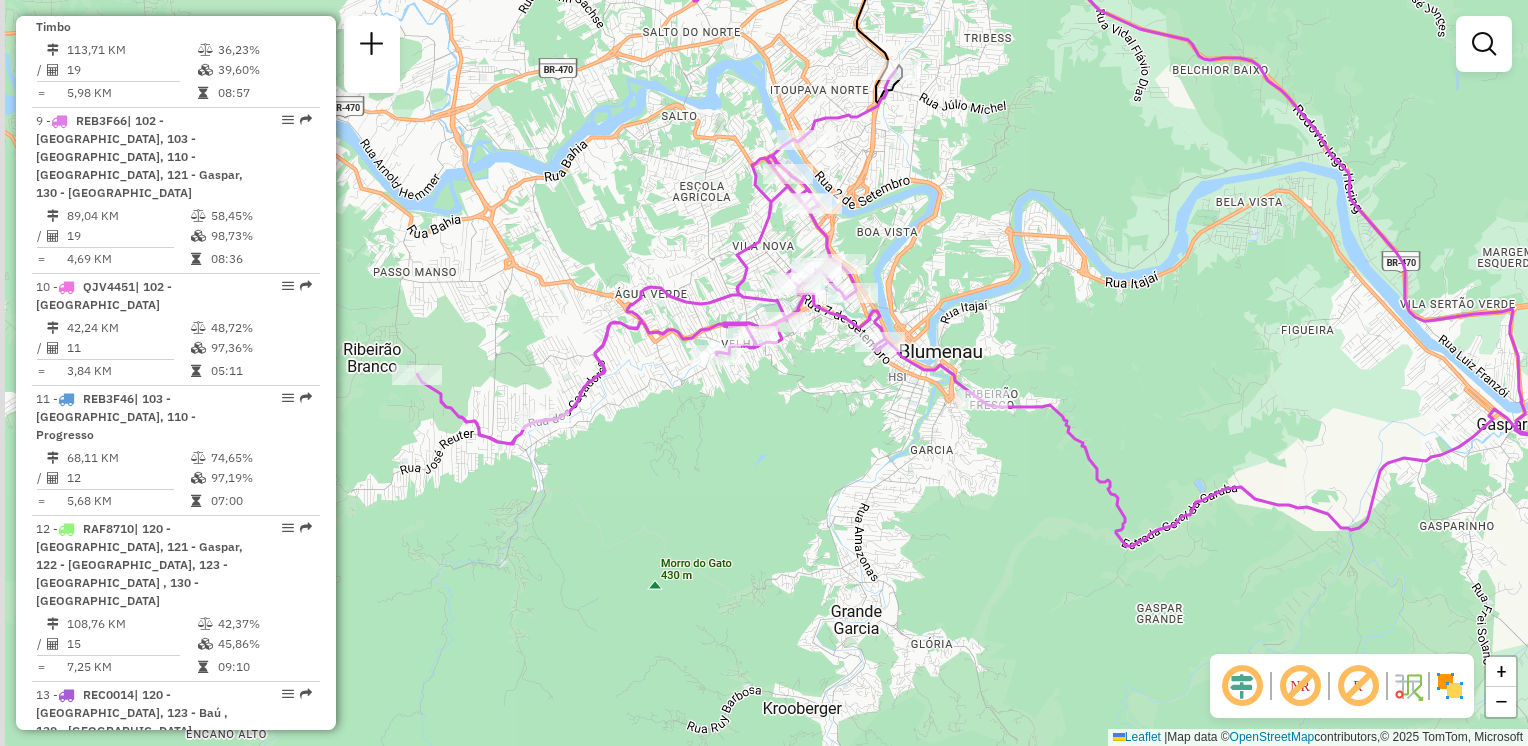 click on "Janela de atendimento Grade de atendimento Capacidade Transportadoras Veículos Cliente Pedidos  Rotas Selecione os dias de semana para filtrar as janelas de atendimento  Seg   Ter   Qua   Qui   Sex   Sáb   Dom  Informe o período da janela de atendimento: De: Até:  Filtrar exatamente a janela do cliente  Considerar janela de atendimento padrão  Selecione os dias de semana para filtrar as grades de atendimento  Seg   Ter   Qua   Qui   Sex   Sáb   Dom   Considerar clientes sem dia de atendimento cadastrado  Clientes fora do dia de atendimento selecionado Filtrar as atividades entre os valores definidos abaixo:  Peso mínimo:   Peso máximo:   Cubagem mínima:   Cubagem máxima:   De:   Até:  Filtrar as atividades entre o tempo de atendimento definido abaixo:  De:   Até:   Considerar capacidade total dos clientes não roteirizados Transportadora: Selecione um ou mais itens Tipo de veículo: Selecione um ou mais itens Veículo: Selecione um ou mais itens Motorista: Selecione um ou mais itens Nome: Rótulo:" 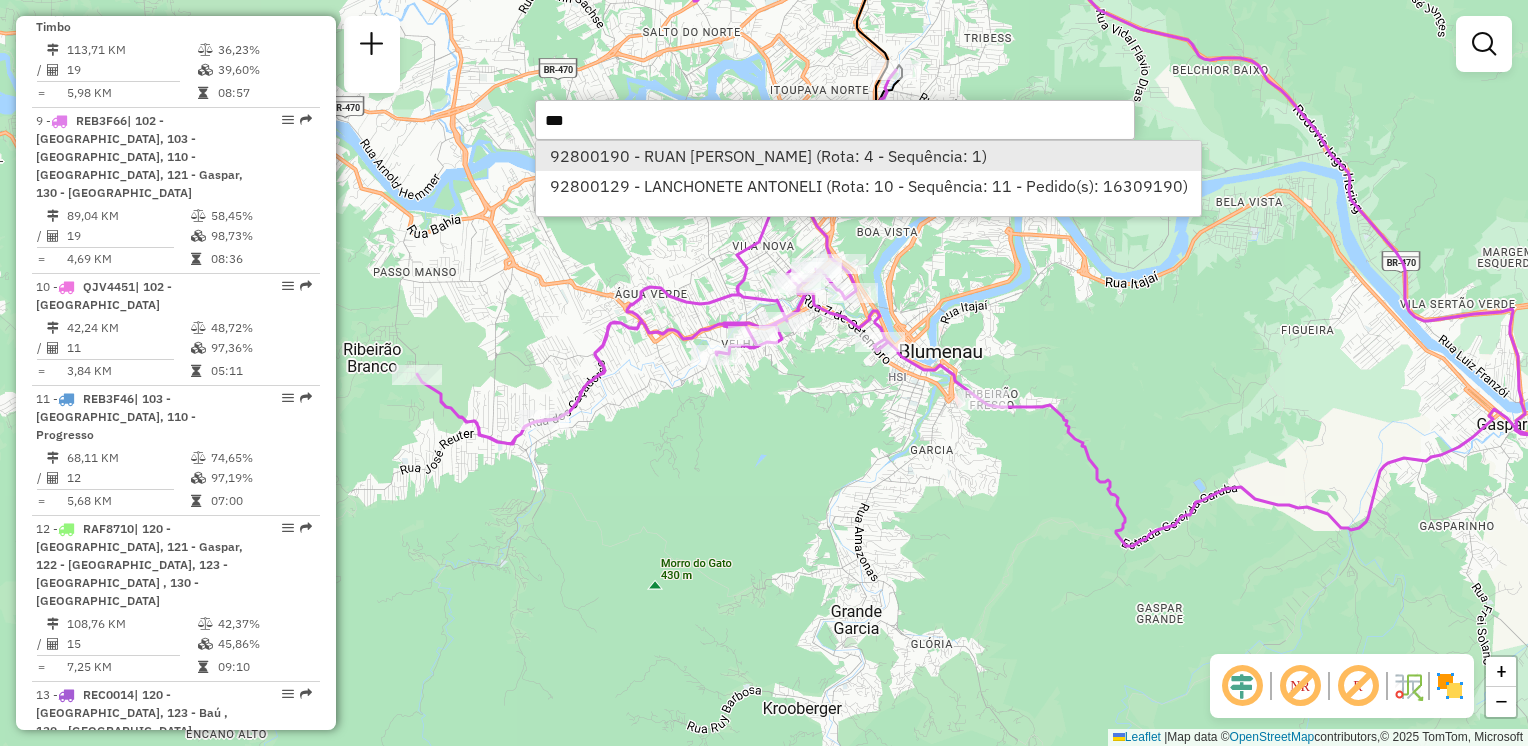 type on "***" 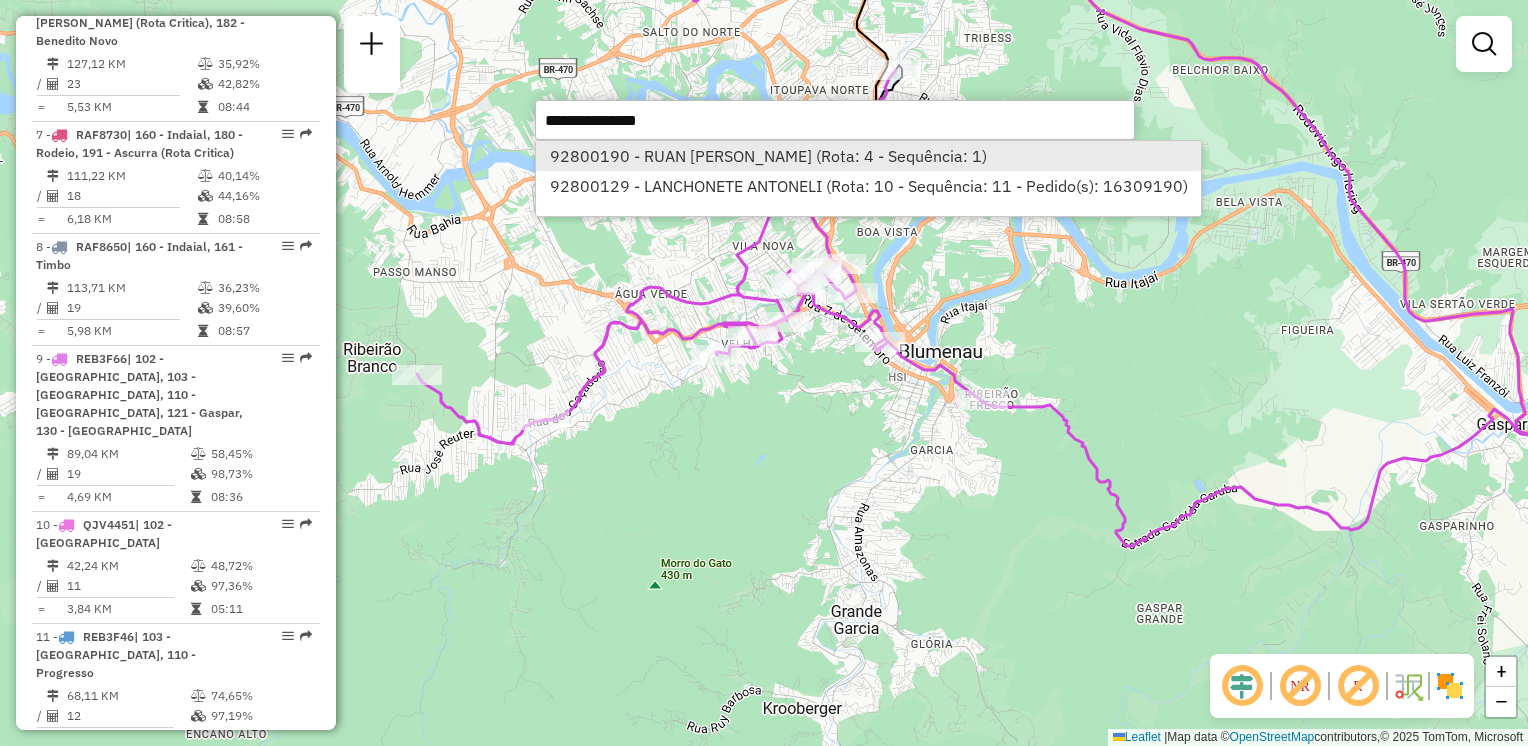 select on "**********" 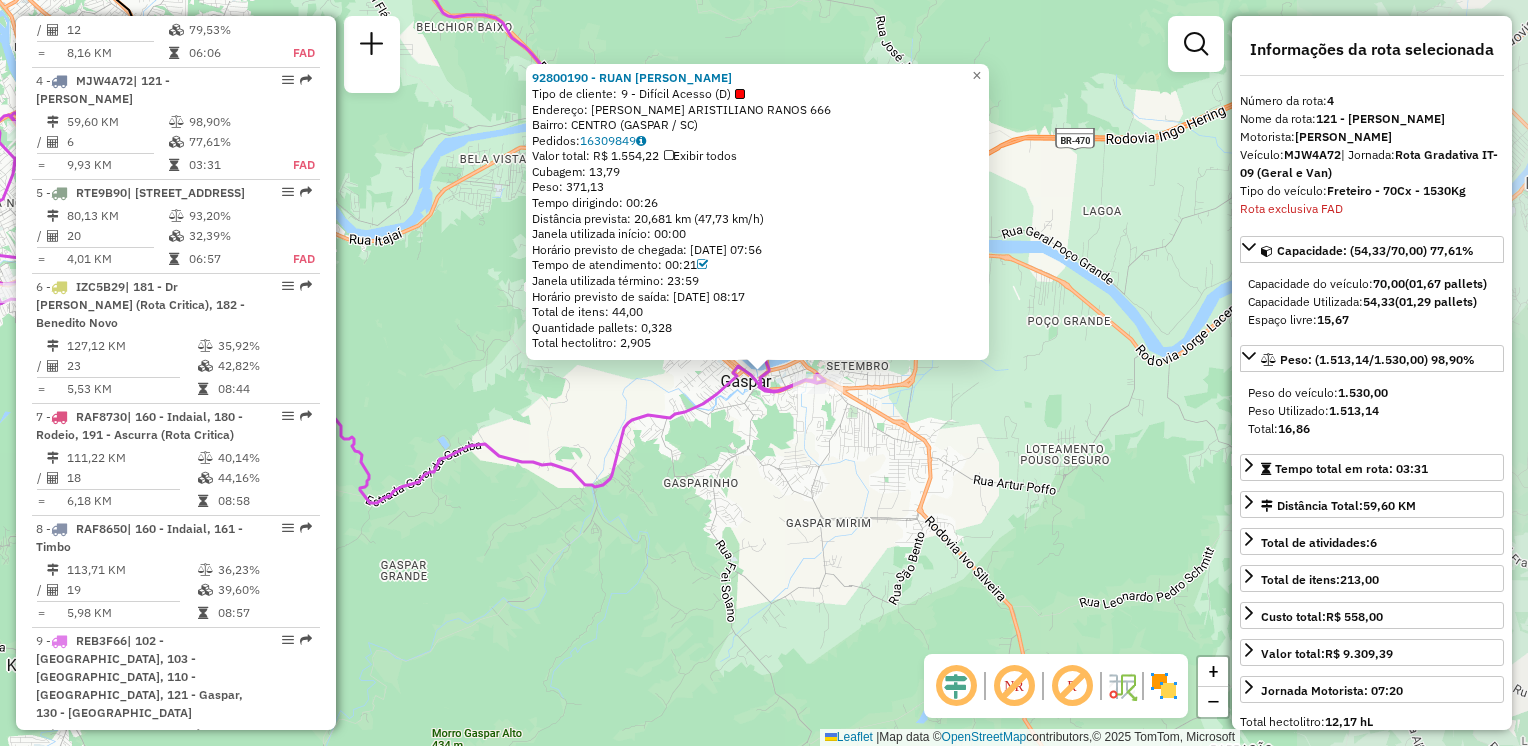 scroll, scrollTop: 1176, scrollLeft: 0, axis: vertical 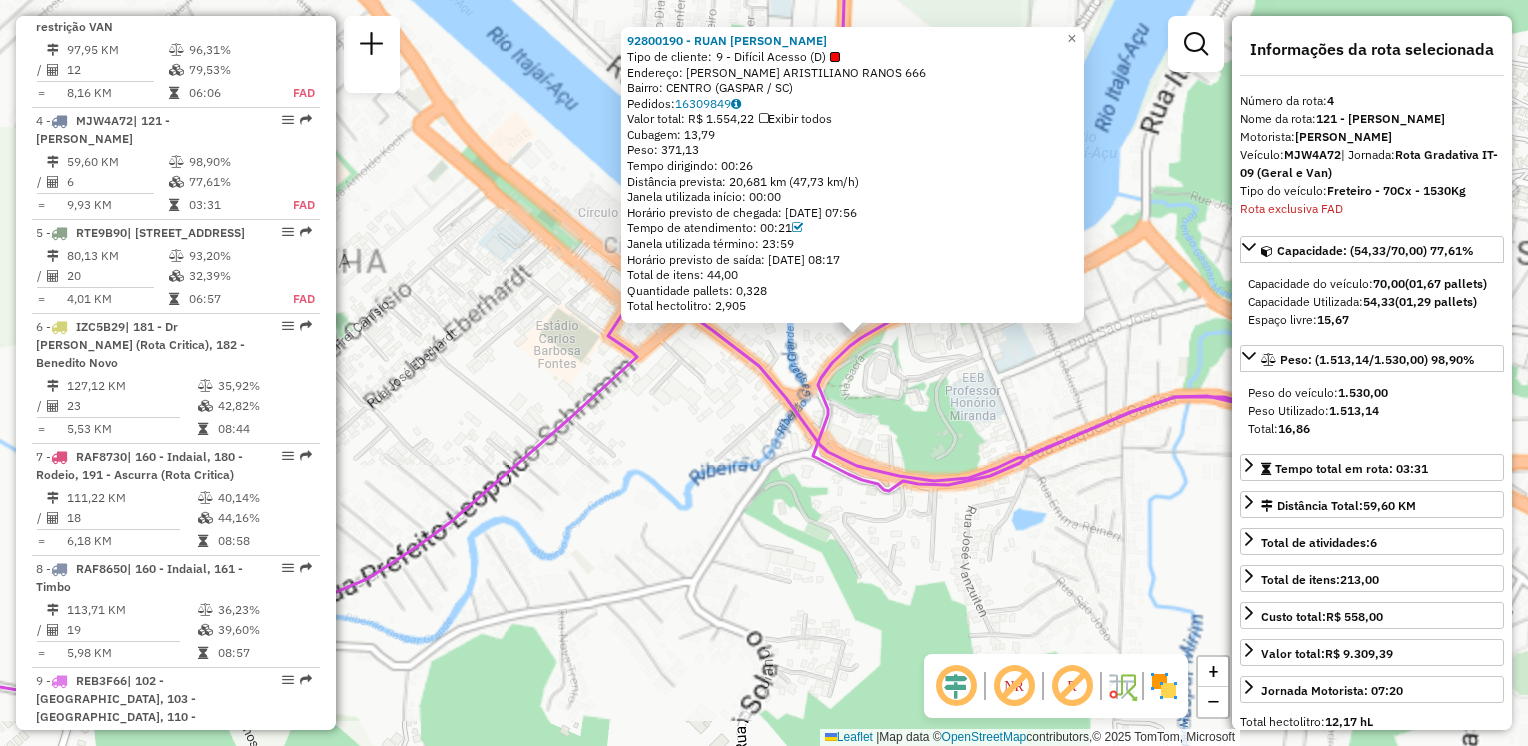drag, startPoint x: 864, startPoint y: 382, endPoint x: 872, endPoint y: 427, distance: 45.705578 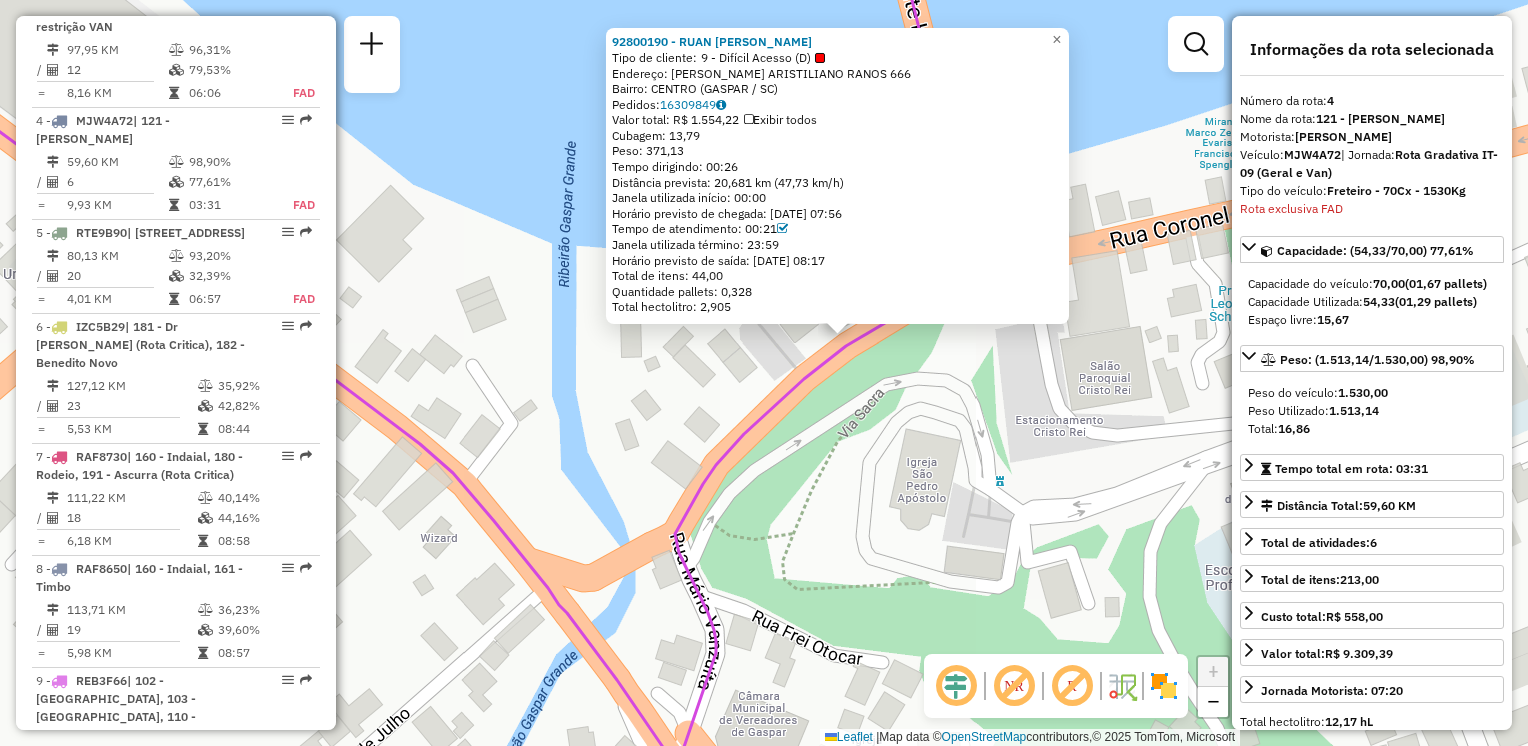click 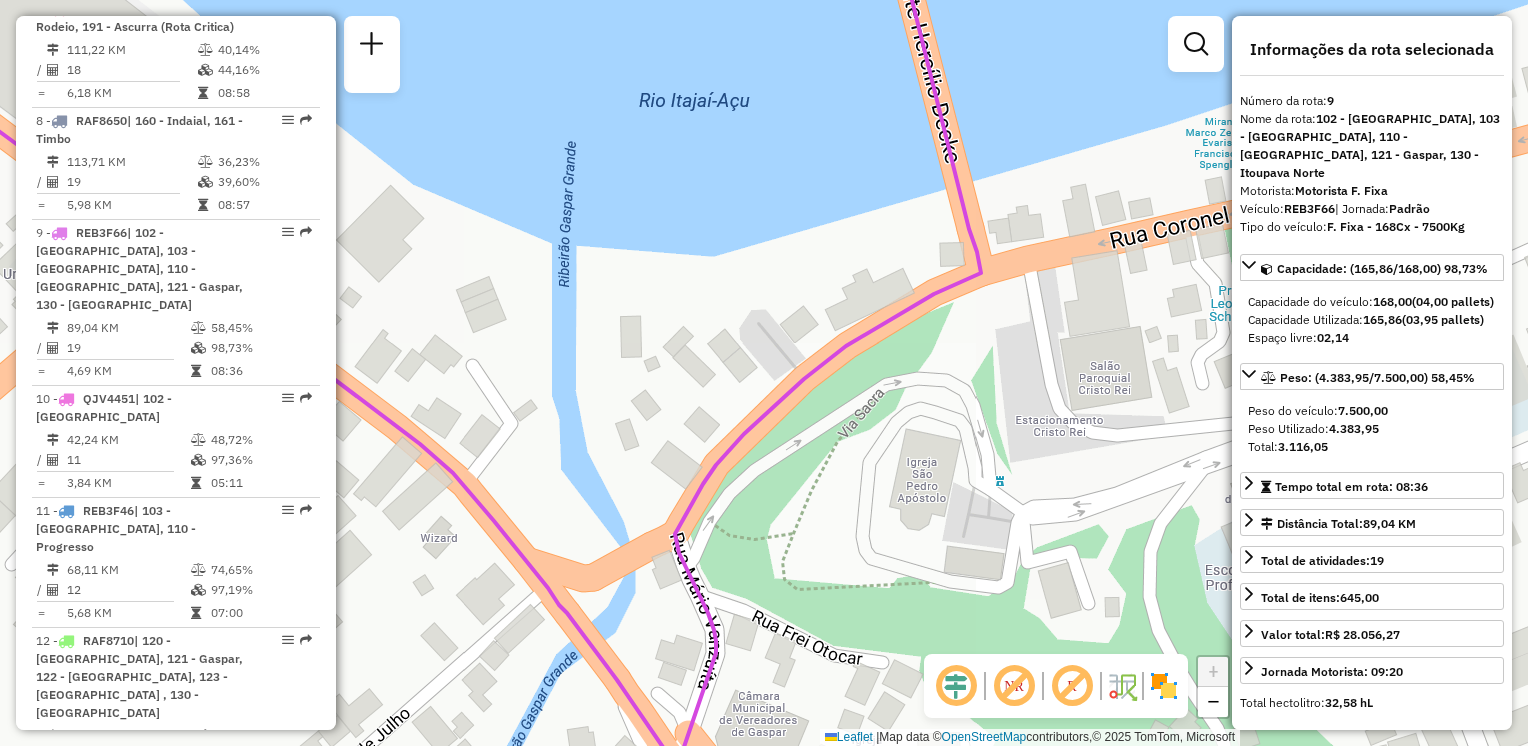 scroll, scrollTop: 1736, scrollLeft: 0, axis: vertical 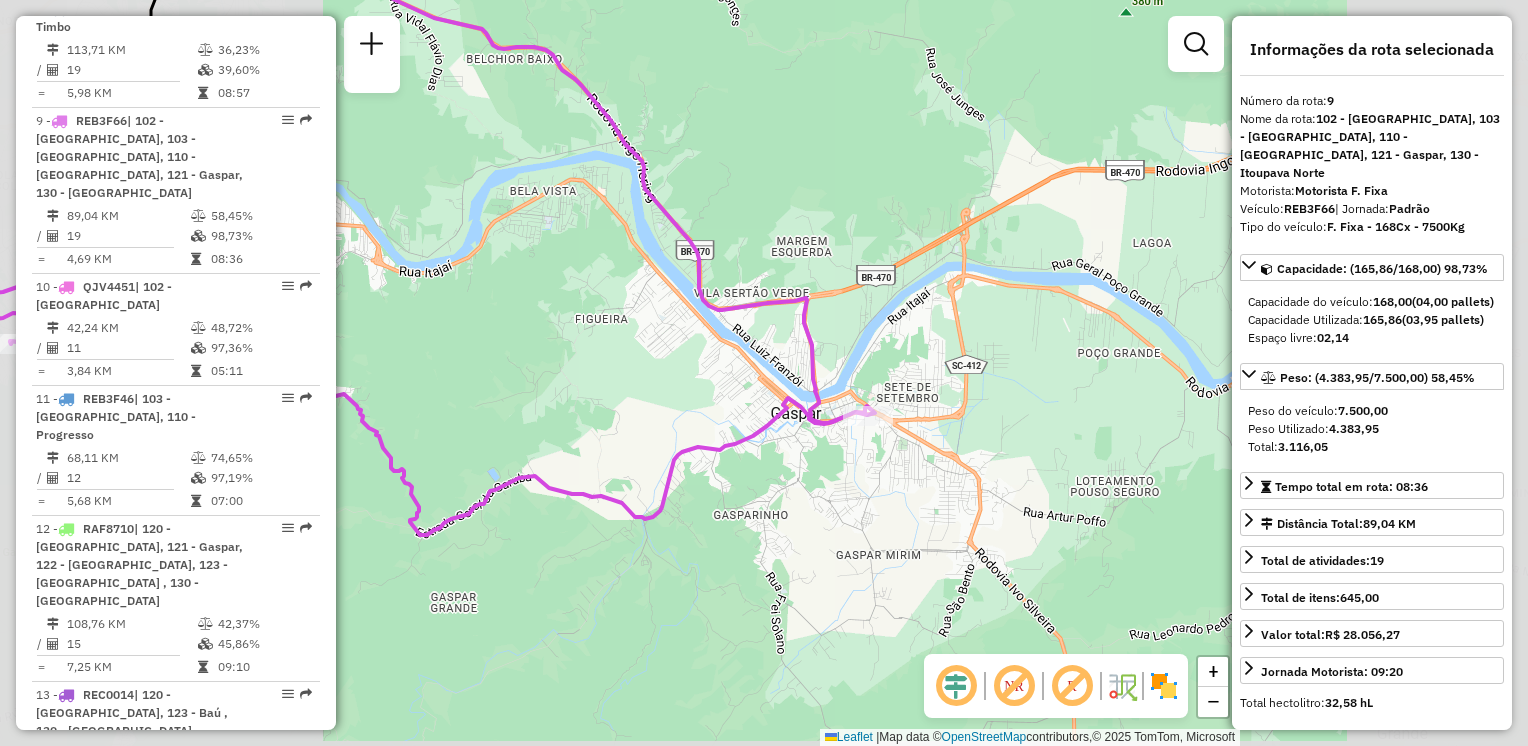 drag, startPoint x: 826, startPoint y: 454, endPoint x: 984, endPoint y: 460, distance: 158.11388 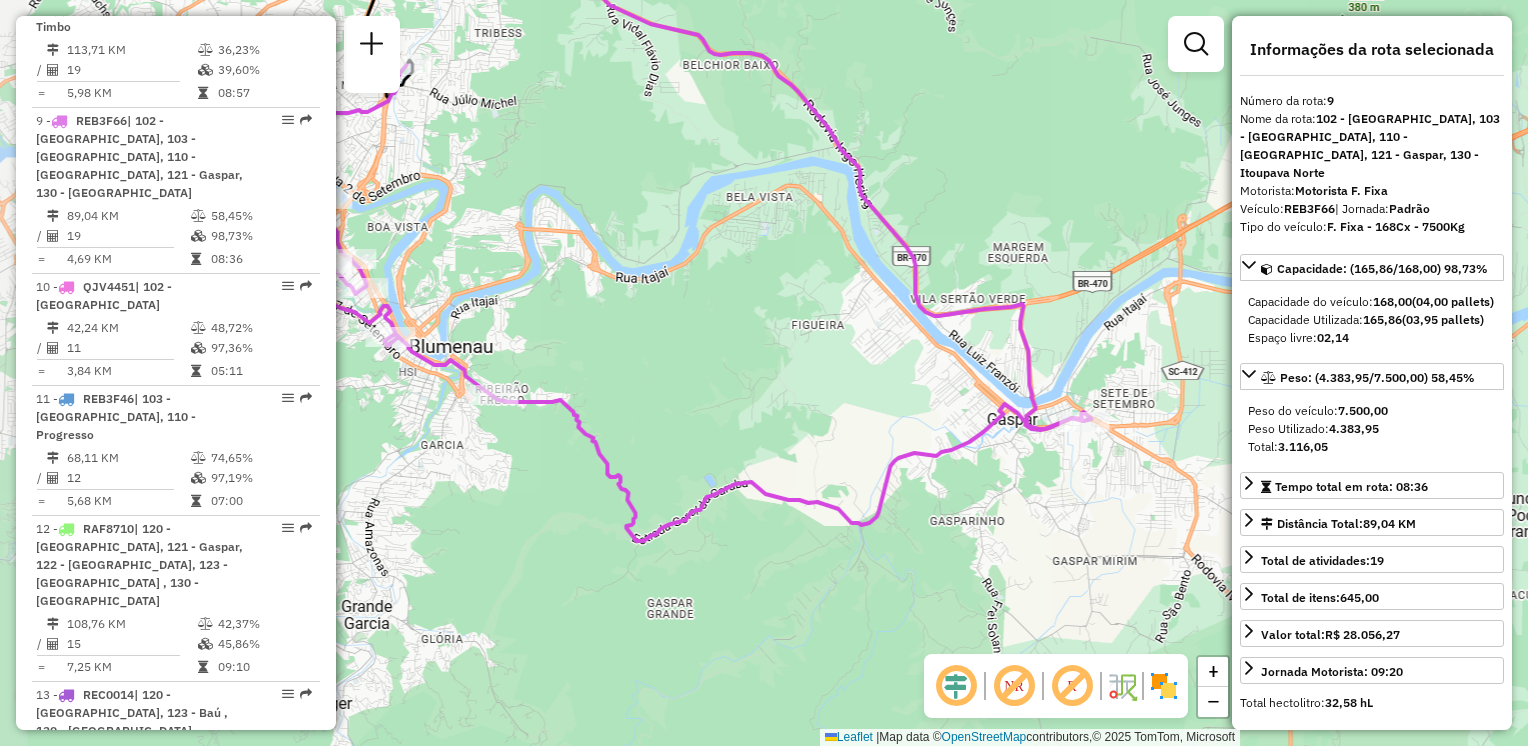 drag, startPoint x: 686, startPoint y: 440, endPoint x: 875, endPoint y: 435, distance: 189.06613 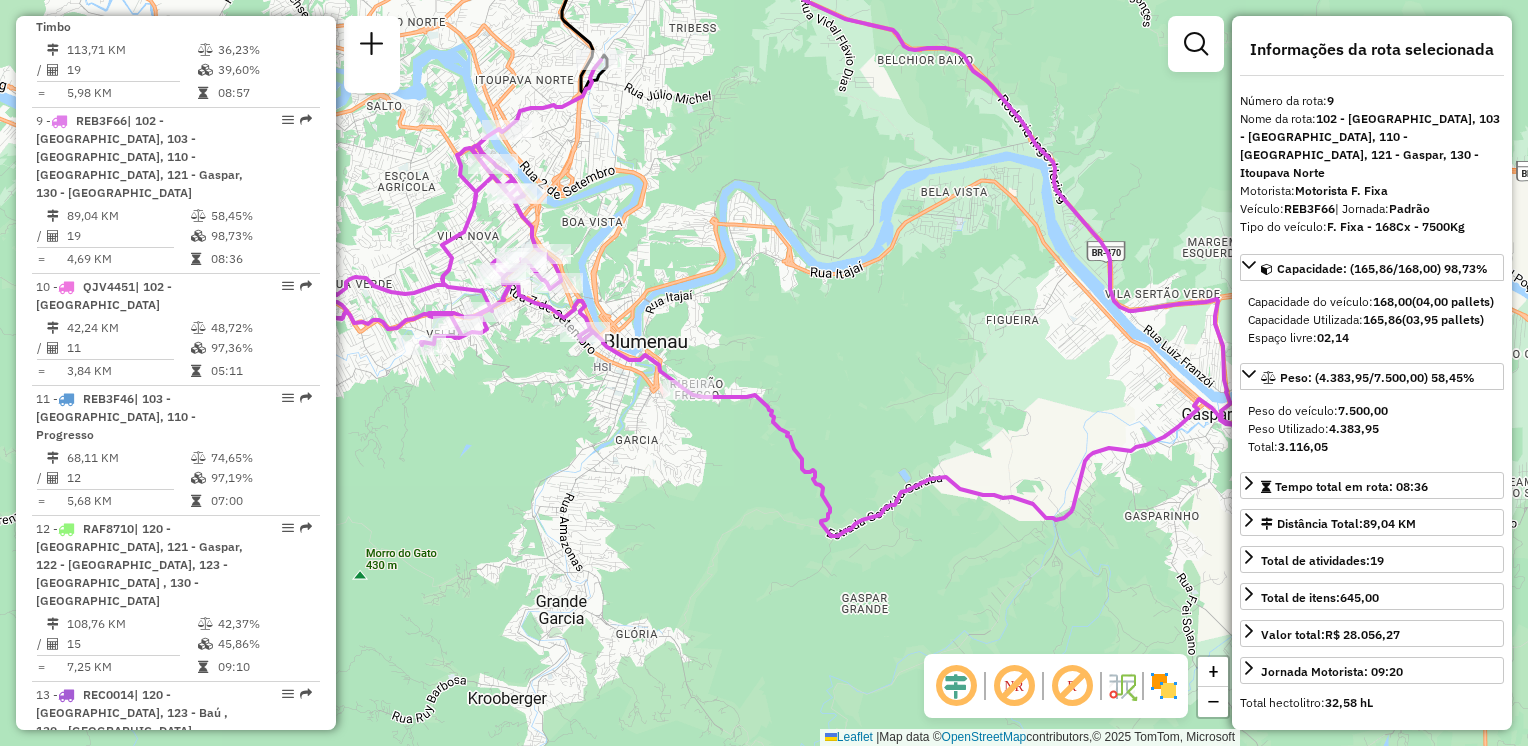 drag, startPoint x: 843, startPoint y: 389, endPoint x: 934, endPoint y: 419, distance: 95.817535 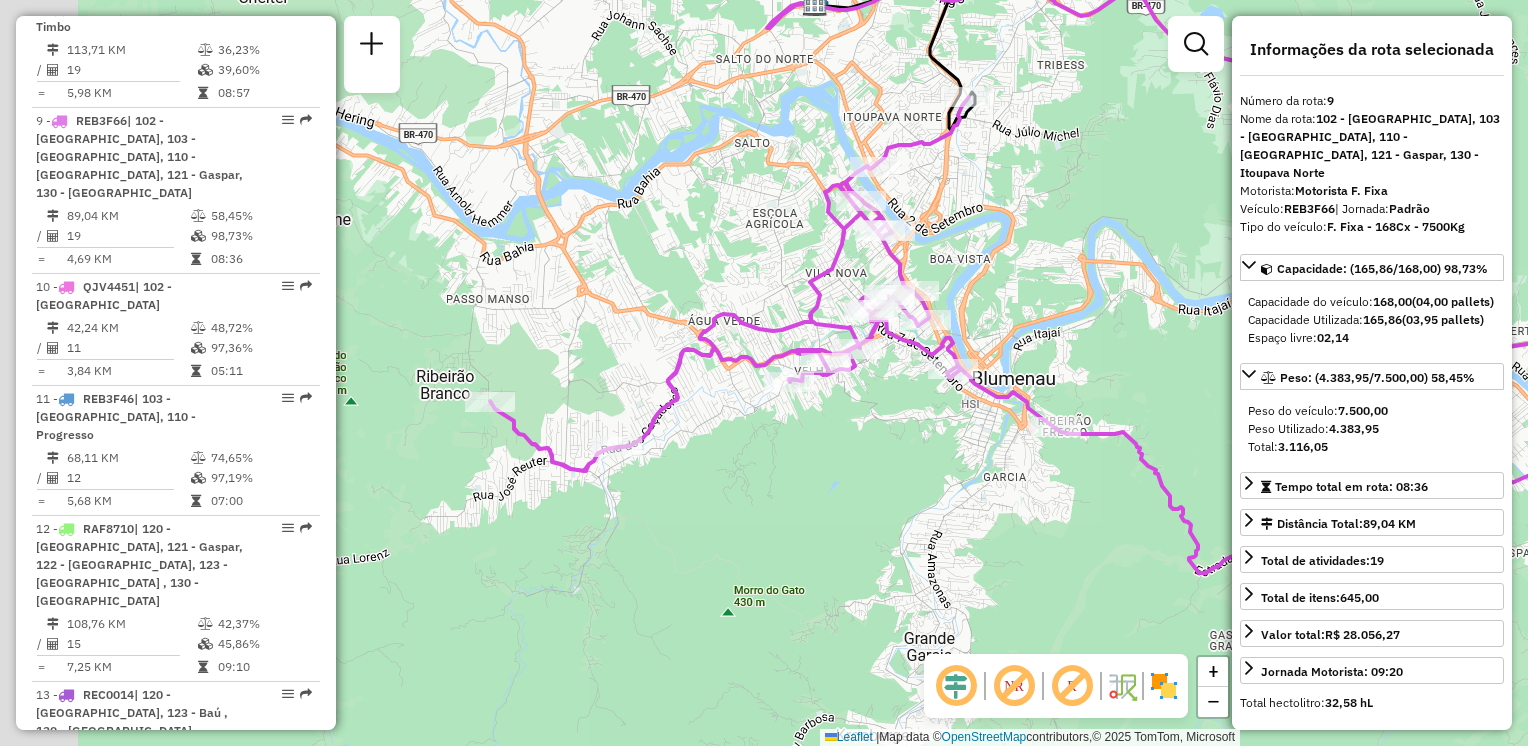 drag, startPoint x: 769, startPoint y: 350, endPoint x: 1048, endPoint y: 355, distance: 279.0448 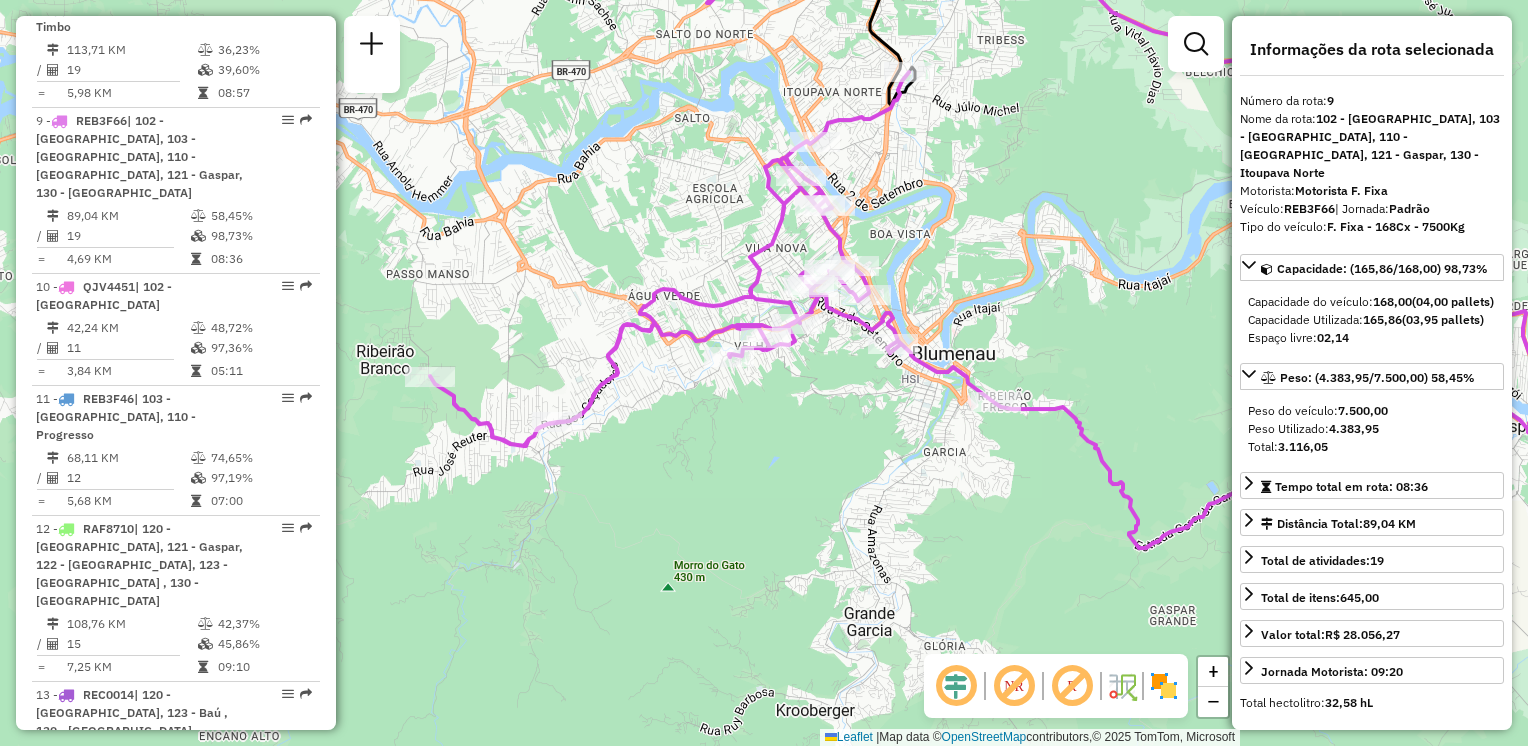 drag, startPoint x: 945, startPoint y: 506, endPoint x: 752, endPoint y: 462, distance: 197.95201 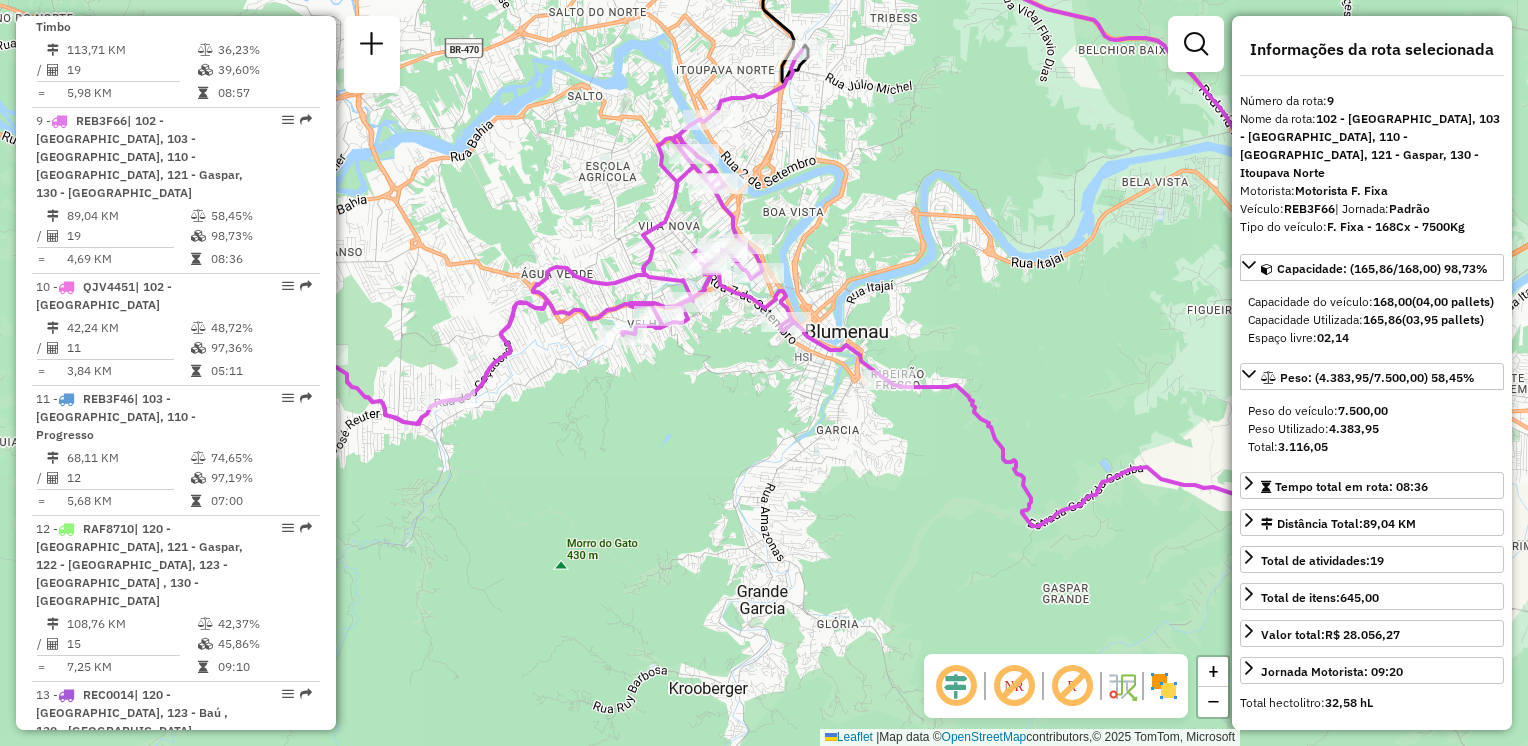 click on "Janela de atendimento Grade de atendimento Capacidade Transportadoras Veículos Cliente Pedidos  Rotas Selecione os dias de semana para filtrar as janelas de atendimento  Seg   Ter   Qua   Qui   Sex   Sáb   Dom  Informe o período da janela de atendimento: De: Até:  Filtrar exatamente a janela do cliente  Considerar janela de atendimento padrão  Selecione os dias de semana para filtrar as grades de atendimento  Seg   Ter   Qua   Qui   Sex   Sáb   Dom   Considerar clientes sem dia de atendimento cadastrado  Clientes fora do dia de atendimento selecionado Filtrar as atividades entre os valores definidos abaixo:  Peso mínimo:   Peso máximo:   Cubagem mínima:   Cubagem máxima:   De:   Até:  Filtrar as atividades entre o tempo de atendimento definido abaixo:  De:   Até:   Considerar capacidade total dos clientes não roteirizados Transportadora: Selecione um ou mais itens Tipo de veículo: Selecione um ou mais itens Veículo: Selecione um ou mais itens Motorista: Selecione um ou mais itens Nome: Rótulo:" 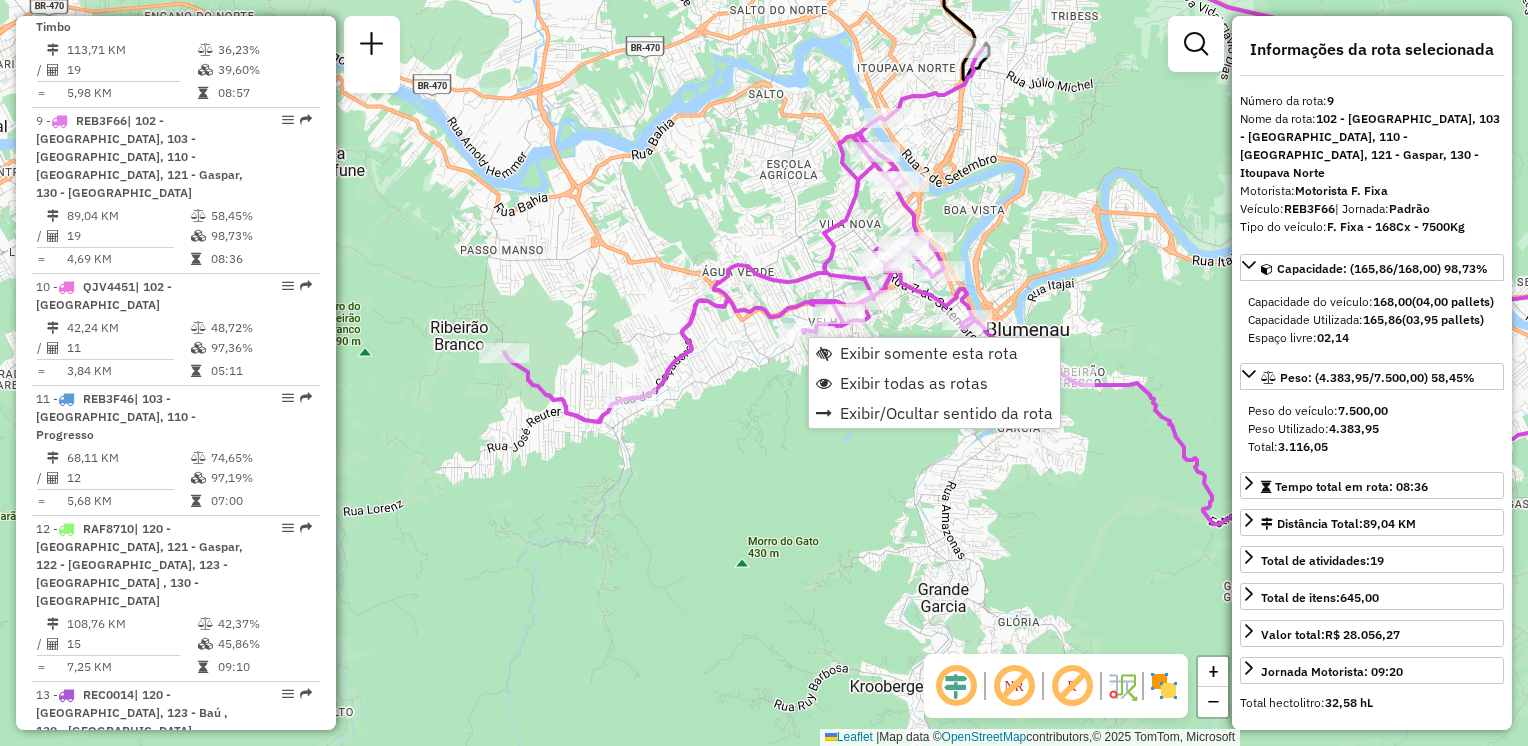 click on "Janela de atendimento Grade de atendimento Capacidade Transportadoras Veículos Cliente Pedidos  Rotas Selecione os dias de semana para filtrar as janelas de atendimento  Seg   Ter   Qua   Qui   Sex   Sáb   Dom  Informe o período da janela de atendimento: De: Até:  Filtrar exatamente a janela do cliente  Considerar janela de atendimento padrão  Selecione os dias de semana para filtrar as grades de atendimento  Seg   Ter   Qua   Qui   Sex   Sáb   Dom   Considerar clientes sem dia de atendimento cadastrado  Clientes fora do dia de atendimento selecionado Filtrar as atividades entre os valores definidos abaixo:  Peso mínimo:   Peso máximo:   Cubagem mínima:   Cubagem máxima:   De:   Até:  Filtrar as atividades entre o tempo de atendimento definido abaixo:  De:   Até:   Considerar capacidade total dos clientes não roteirizados Transportadora: Selecione um ou mais itens Tipo de veículo: Selecione um ou mais itens Veículo: Selecione um ou mais itens Motorista: Selecione um ou mais itens Nome: Rótulo:" 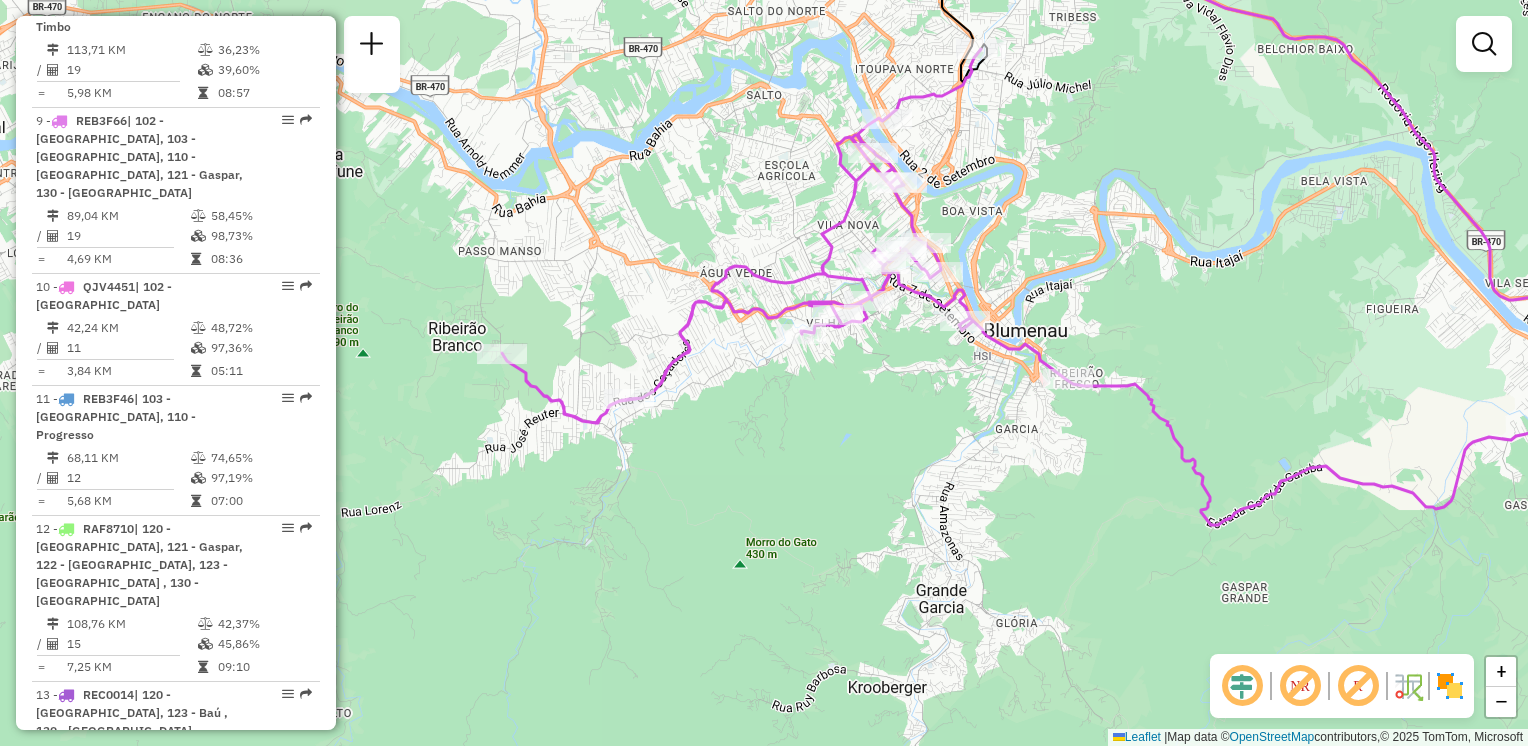 drag, startPoint x: 1080, startPoint y: 431, endPoint x: 528, endPoint y: 438, distance: 552.0444 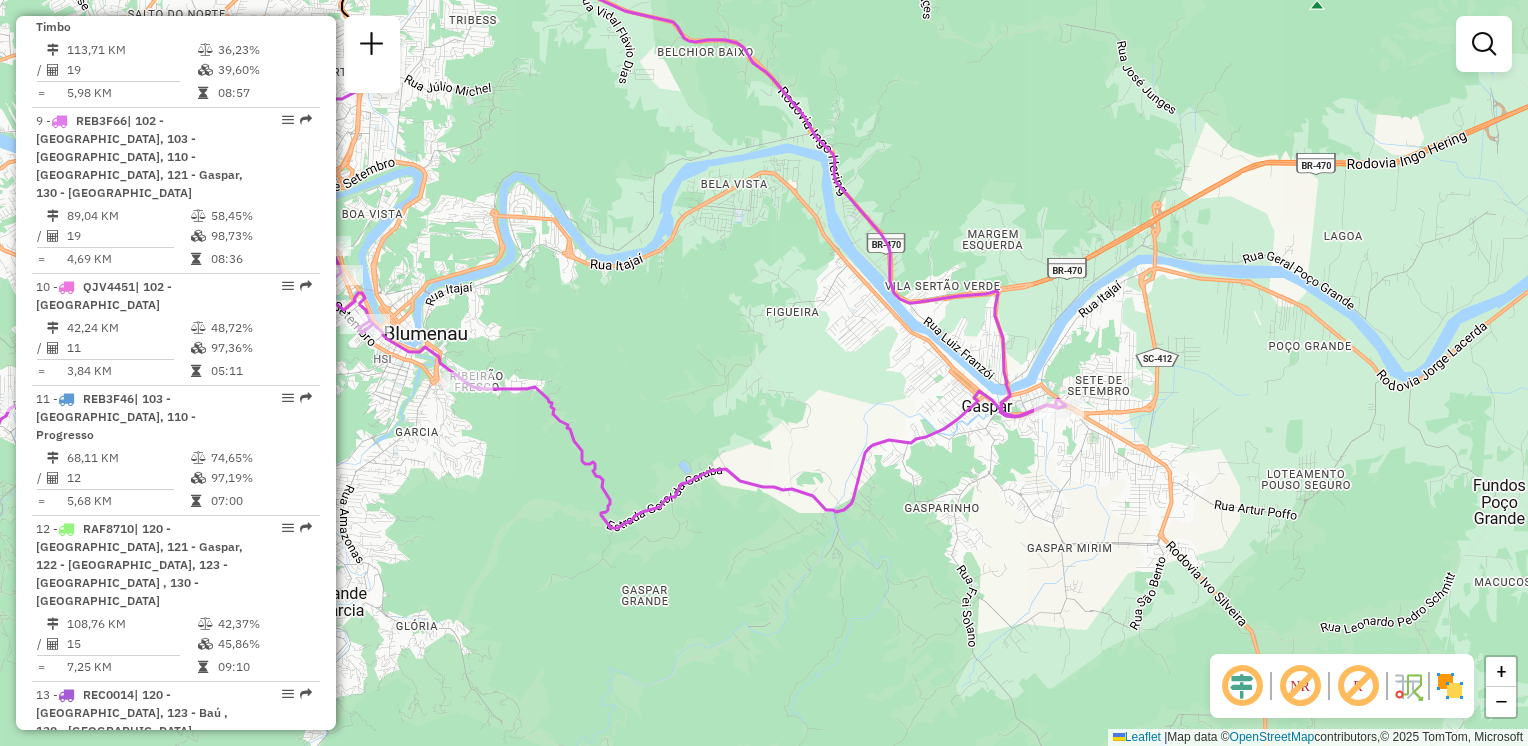 drag, startPoint x: 933, startPoint y: 410, endPoint x: 842, endPoint y: 398, distance: 91.787796 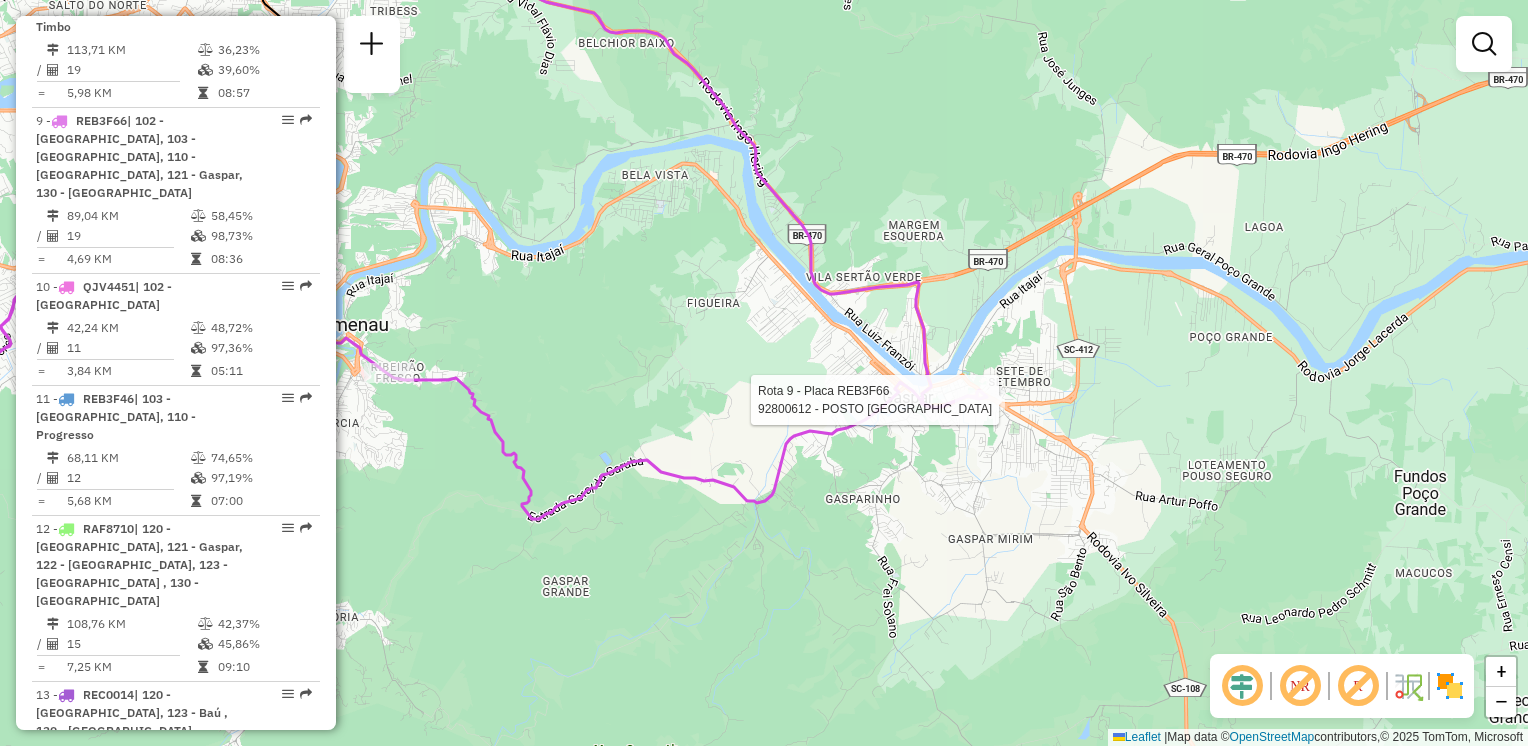 select on "**********" 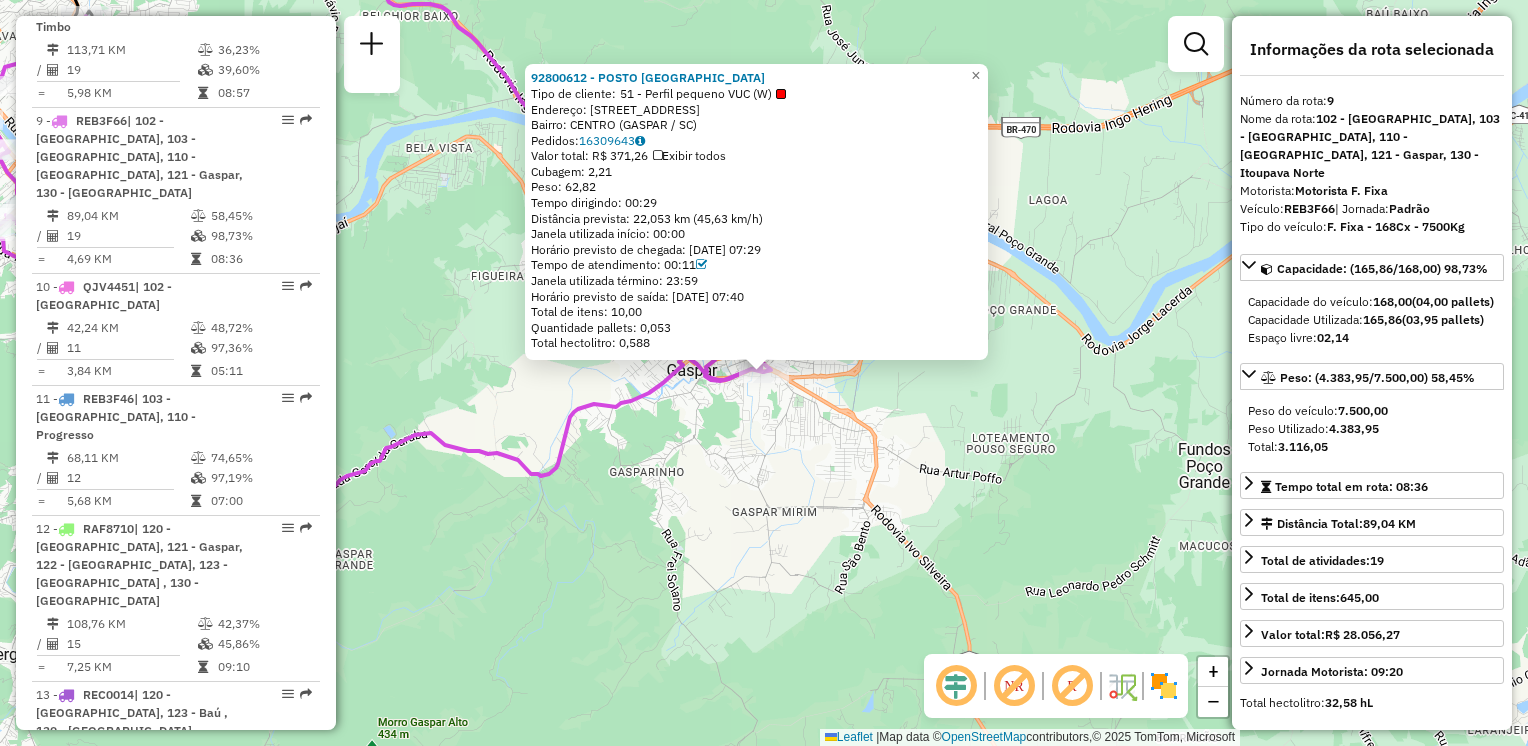 click on "92800612 - POSTO AVENIDA DAS CO  Tipo de cliente:   51 - Perfil pequeno VUC (W)   Endereço: [STREET_ADDRESS]   Bairro: CENTRO (GASPAR / SC)   Pedidos:  16309643   Valor total: R$ 371,26   Exibir todos   Cubagem: 2,21  Peso: 62,82  Tempo dirigindo: 00:29   Distância prevista: 22,053 km (45,63 km/h)   [GEOGRAPHIC_DATA] utilizada início: 00:00   Horário previsto de chegada: [DATE] 07:29   Tempo de atendimento: 00:11   Janela utilizada término: 23:59   Horário previsto de saída: [DATE] 07:40   Total de itens: 10,00   Quantidade pallets: 0,053   Total hectolitro: 0,588  × Janela de atendimento Grade de atendimento Capacidade Transportadoras Veículos Cliente Pedidos  Rotas Selecione os dias de semana para filtrar as janelas de atendimento  Seg   Ter   Qua   Qui   Sex   Sáb   Dom  Informe o período da janela de atendimento: De: Até:  Filtrar exatamente a janela do cliente  Considerar janela de atendimento padrão  Selecione os dias de semana para filtrar as grades de atendimento  Seg  +" 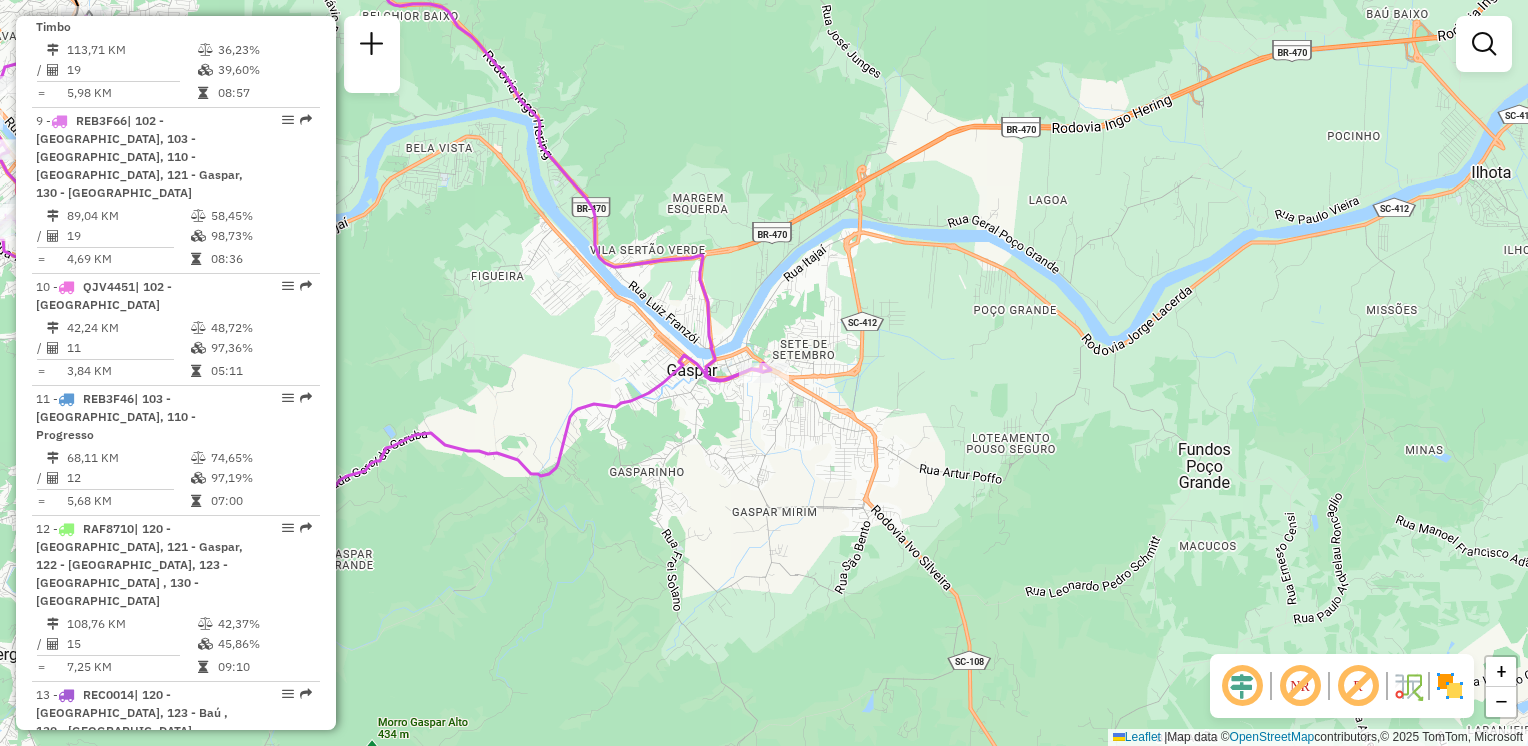 drag, startPoint x: 818, startPoint y: 422, endPoint x: 904, endPoint y: 430, distance: 86.37129 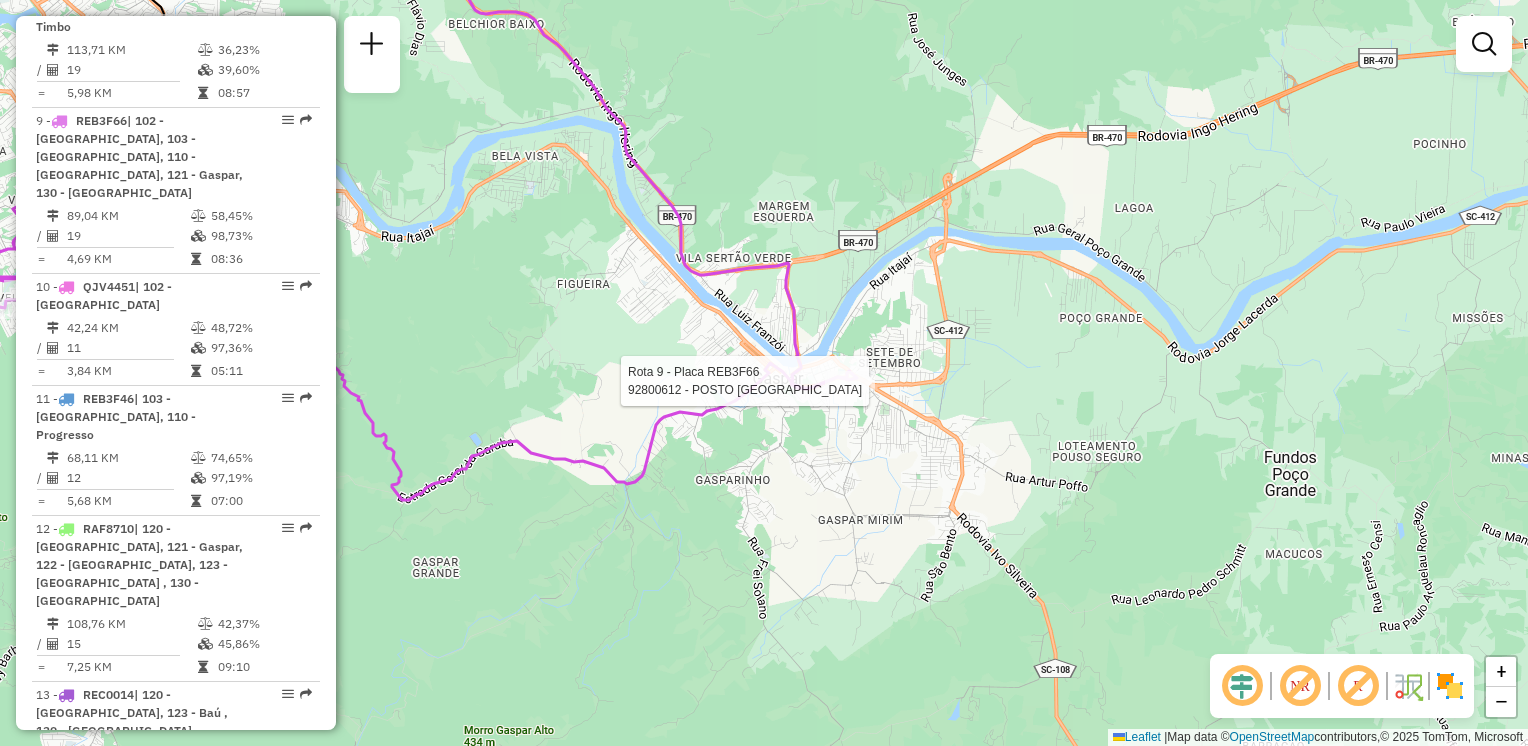 select on "**********" 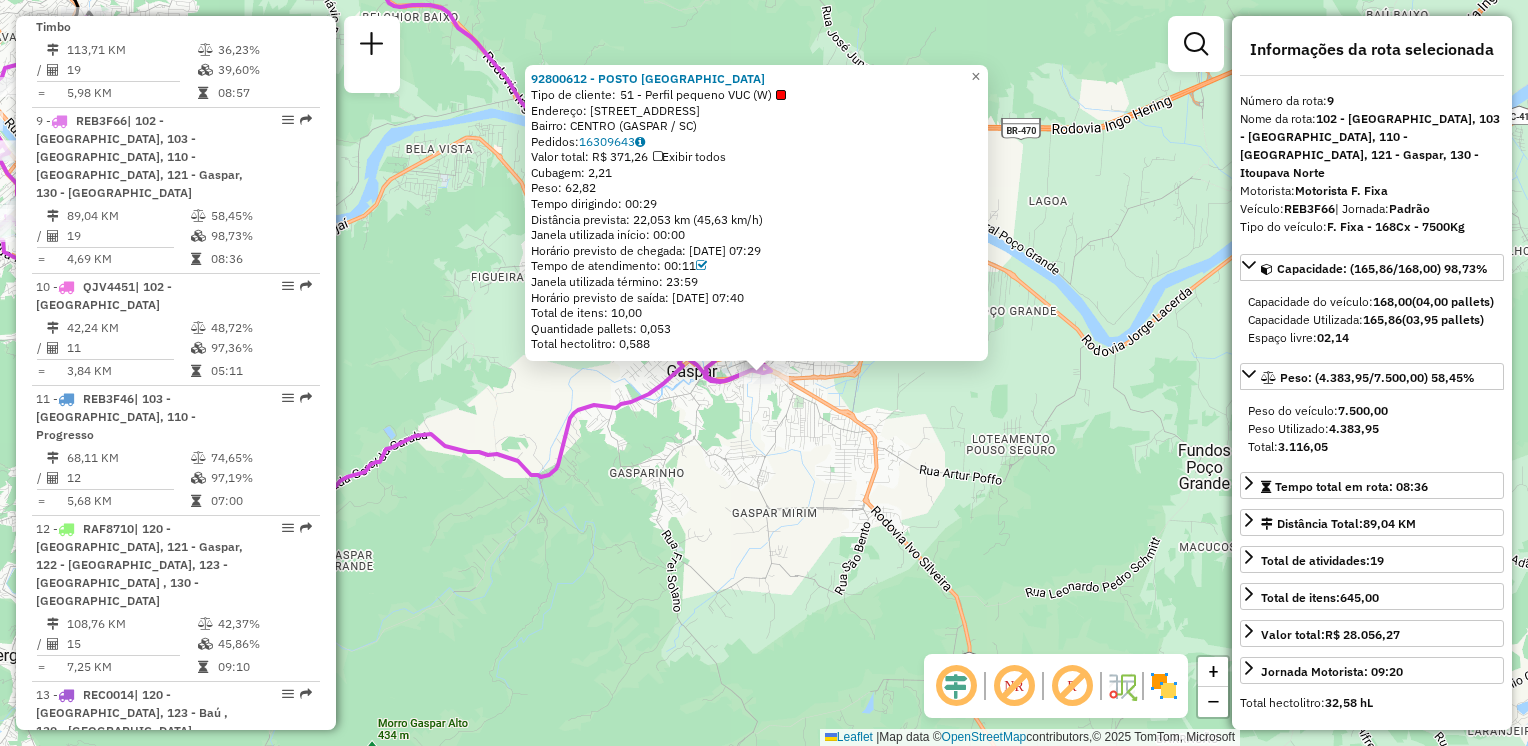 click on "92800612 - POSTO AVENIDA DAS CO  Tipo de cliente:   51 - Perfil pequeno VUC (W)   Endereço: [STREET_ADDRESS]   Bairro: CENTRO (GASPAR / SC)   Pedidos:  16309643   Valor total: R$ 371,26   Exibir todos   Cubagem: 2,21  Peso: 62,82  Tempo dirigindo: 00:29   Distância prevista: 22,053 km (45,63 km/h)   [GEOGRAPHIC_DATA] utilizada início: 00:00   Horário previsto de chegada: [DATE] 07:29   Tempo de atendimento: 00:11   Janela utilizada término: 23:59   Horário previsto de saída: [DATE] 07:40   Total de itens: 10,00   Quantidade pallets: 0,053   Total hectolitro: 0,588  × Janela de atendimento Grade de atendimento Capacidade Transportadoras Veículos Cliente Pedidos  Rotas Selecione os dias de semana para filtrar as janelas de atendimento  Seg   Ter   Qua   Qui   Sex   Sáb   Dom  Informe o período da janela de atendimento: De: Até:  Filtrar exatamente a janela do cliente  Considerar janela de atendimento padrão  Selecione os dias de semana para filtrar as grades de atendimento  Seg  +" 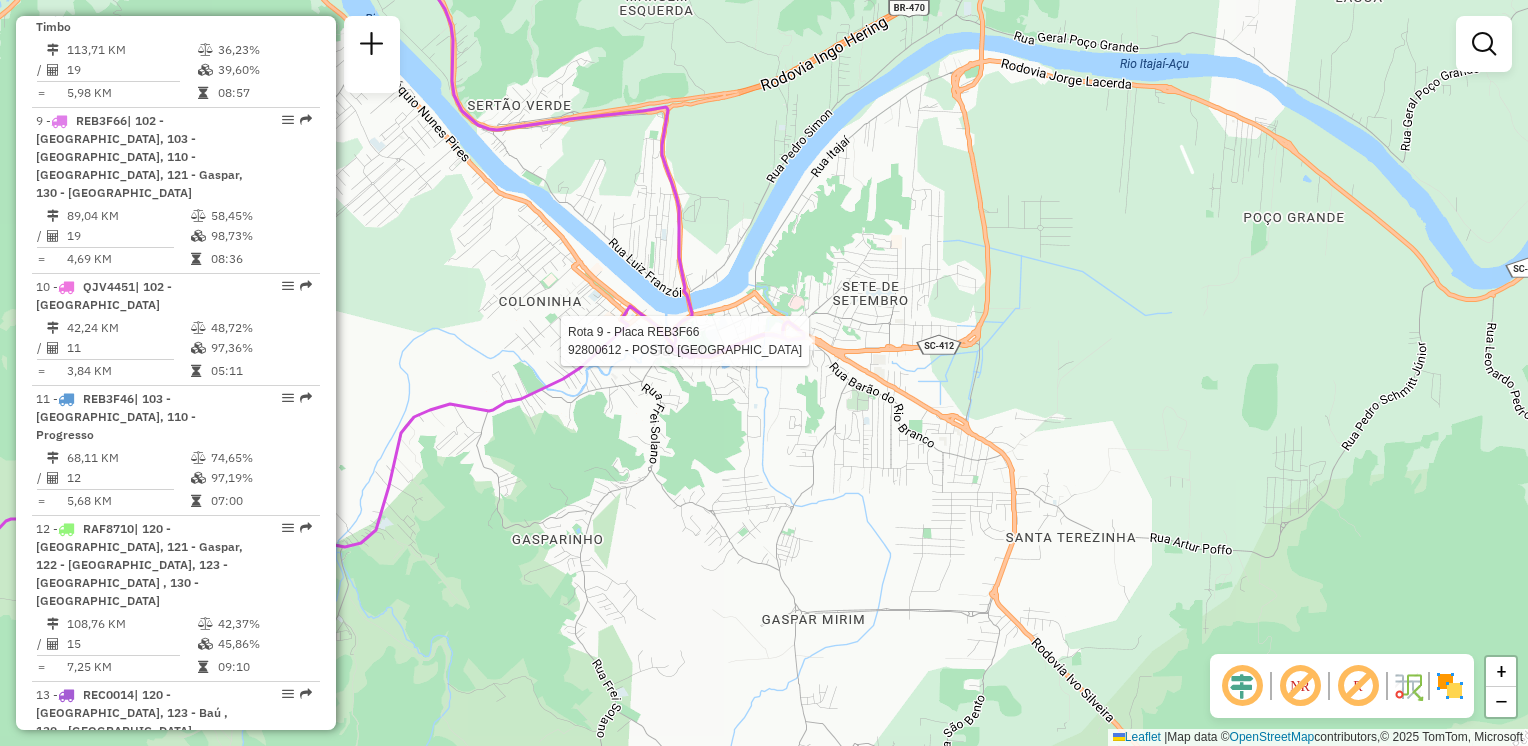 select on "**********" 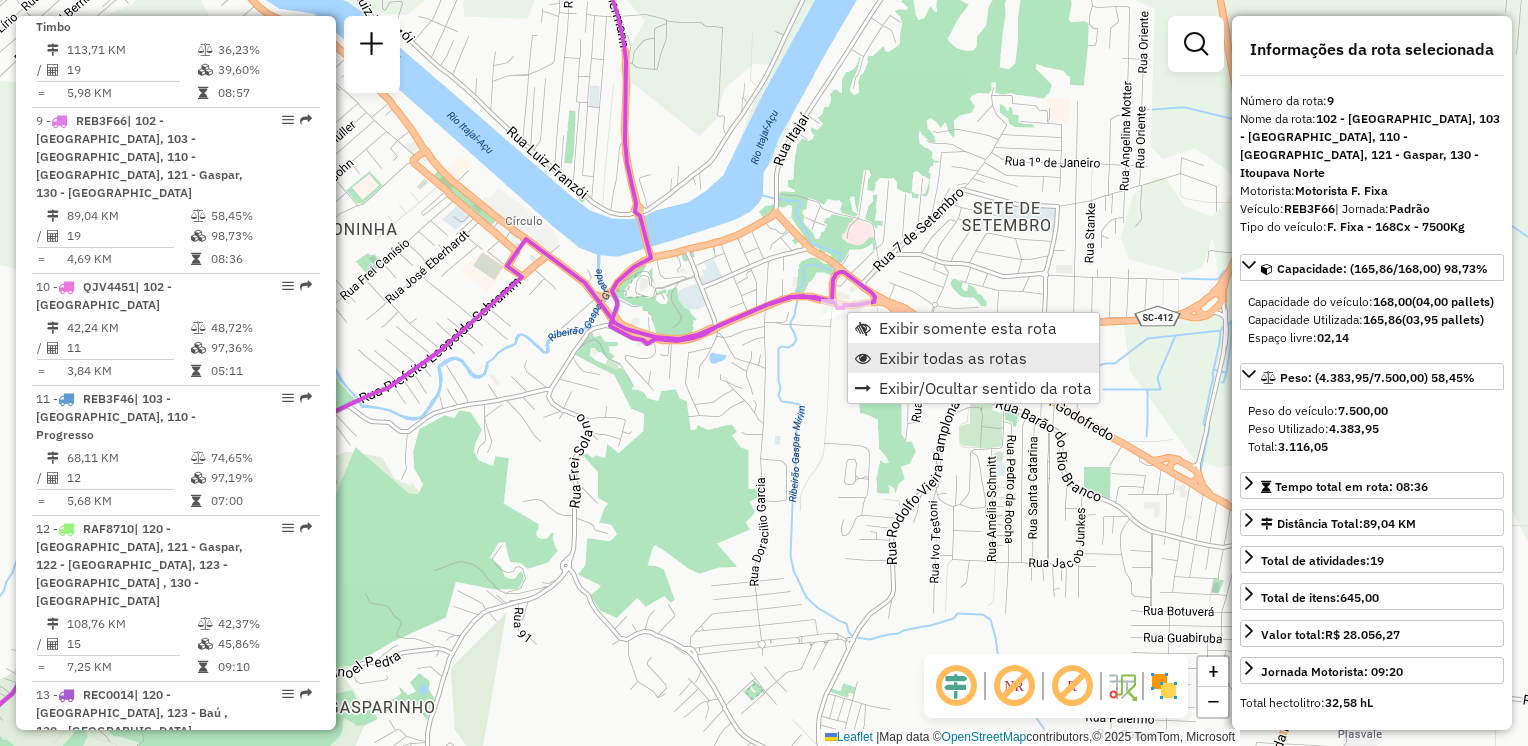 click on "Exibir todas as rotas" at bounding box center (953, 358) 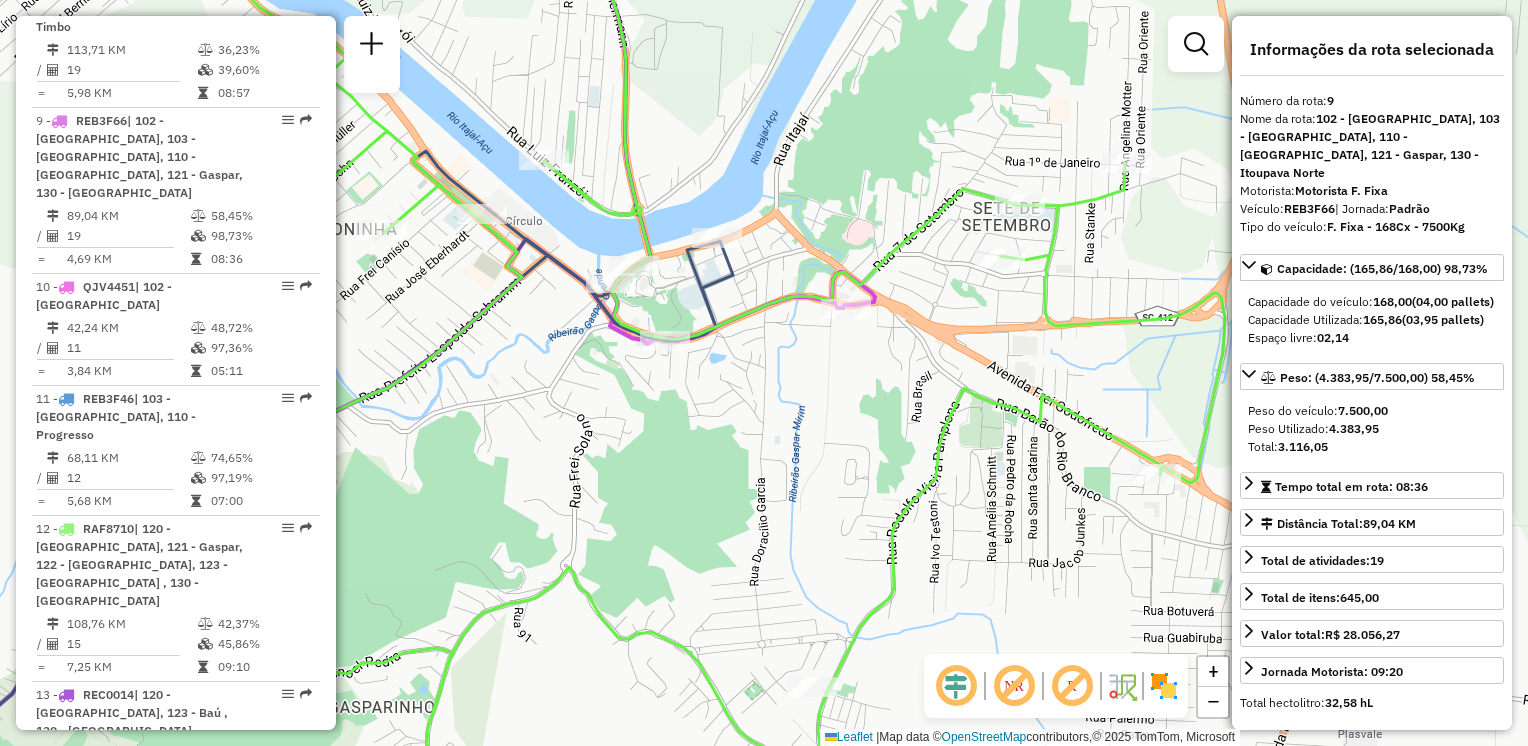 drag, startPoint x: 863, startPoint y: 395, endPoint x: 982, endPoint y: 342, distance: 130.26895 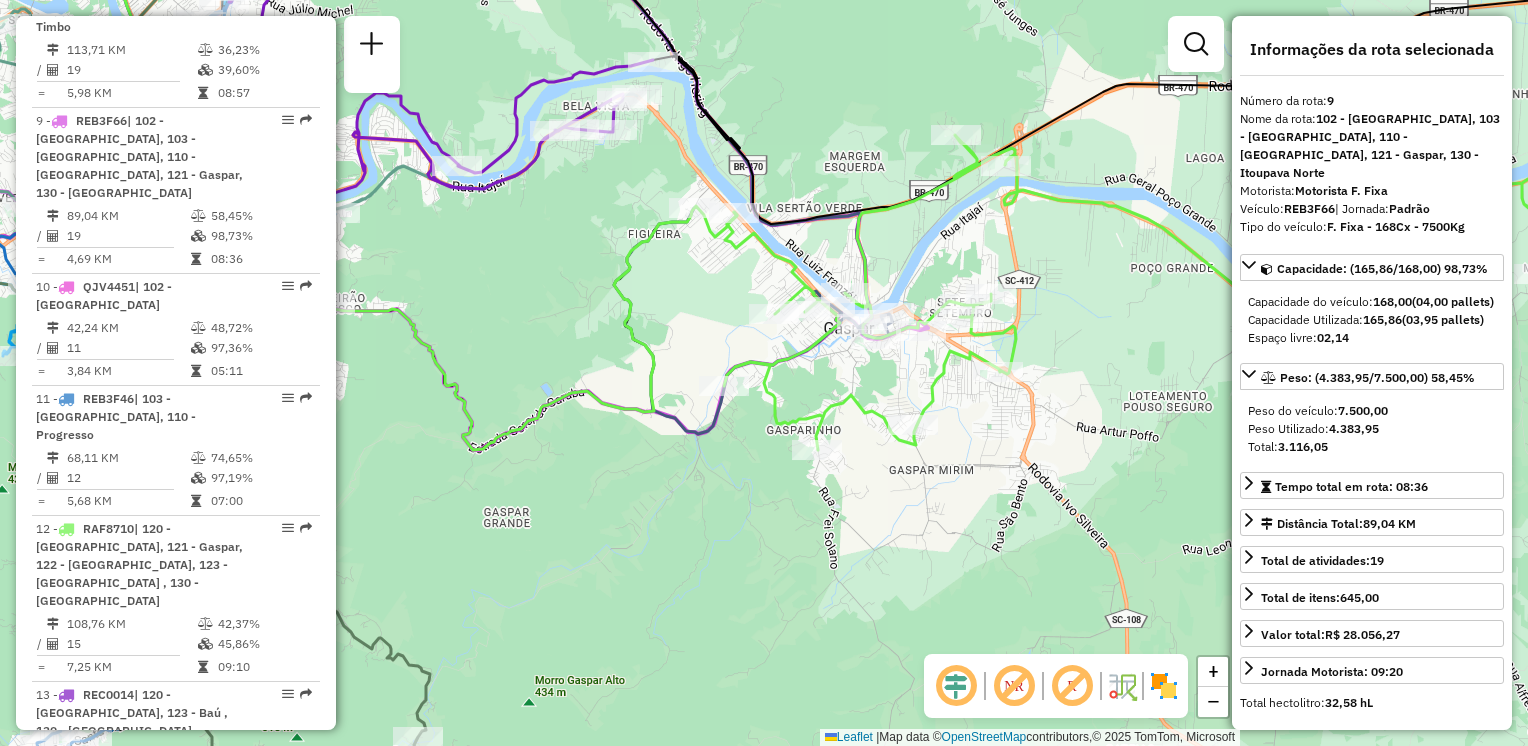 drag, startPoint x: 972, startPoint y: 444, endPoint x: 872, endPoint y: 406, distance: 106.97663 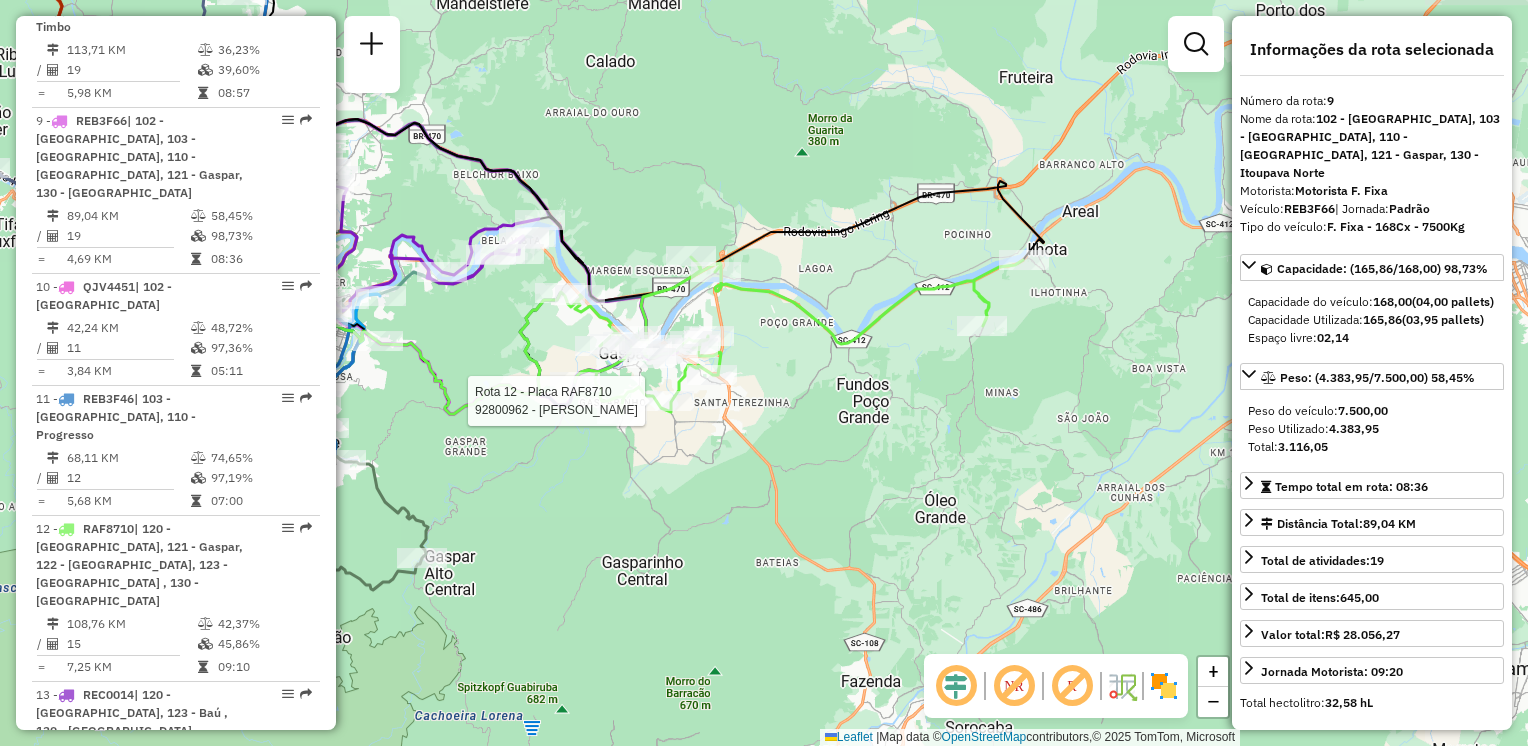 drag, startPoint x: 1041, startPoint y: 453, endPoint x: 820, endPoint y: 446, distance: 221.11082 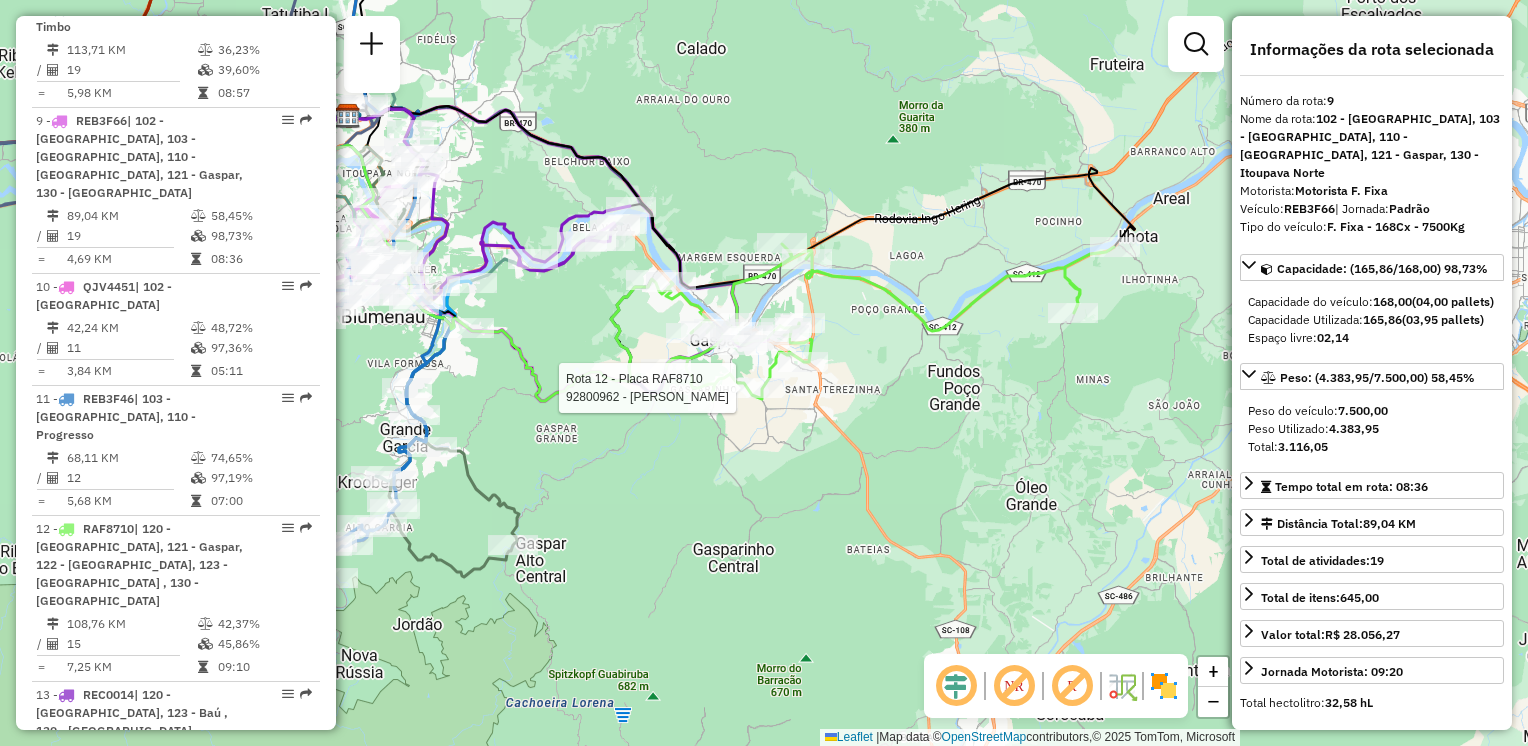 drag, startPoint x: 820, startPoint y: 439, endPoint x: 929, endPoint y: 412, distance: 112.29426 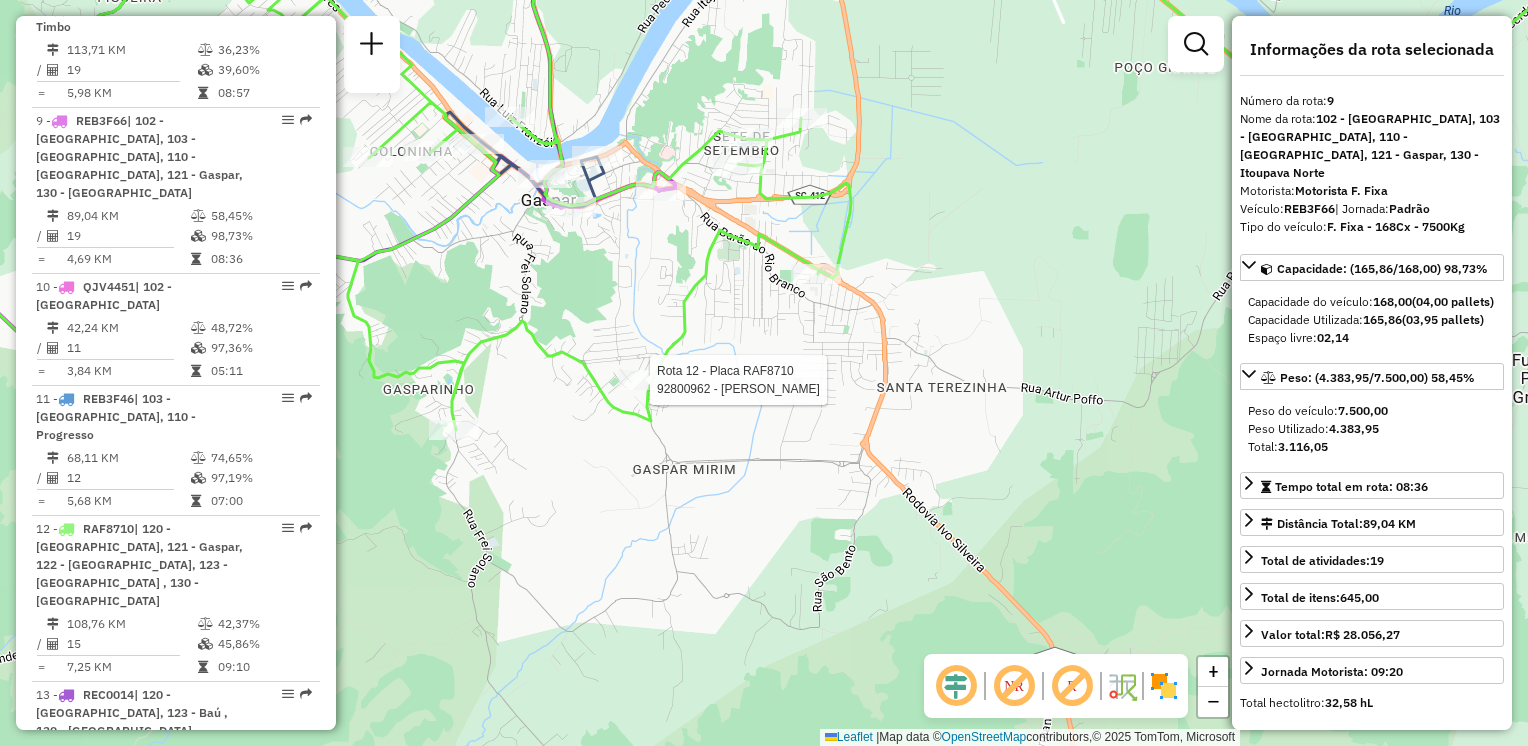 drag, startPoint x: 617, startPoint y: 258, endPoint x: 676, endPoint y: 279, distance: 62.625874 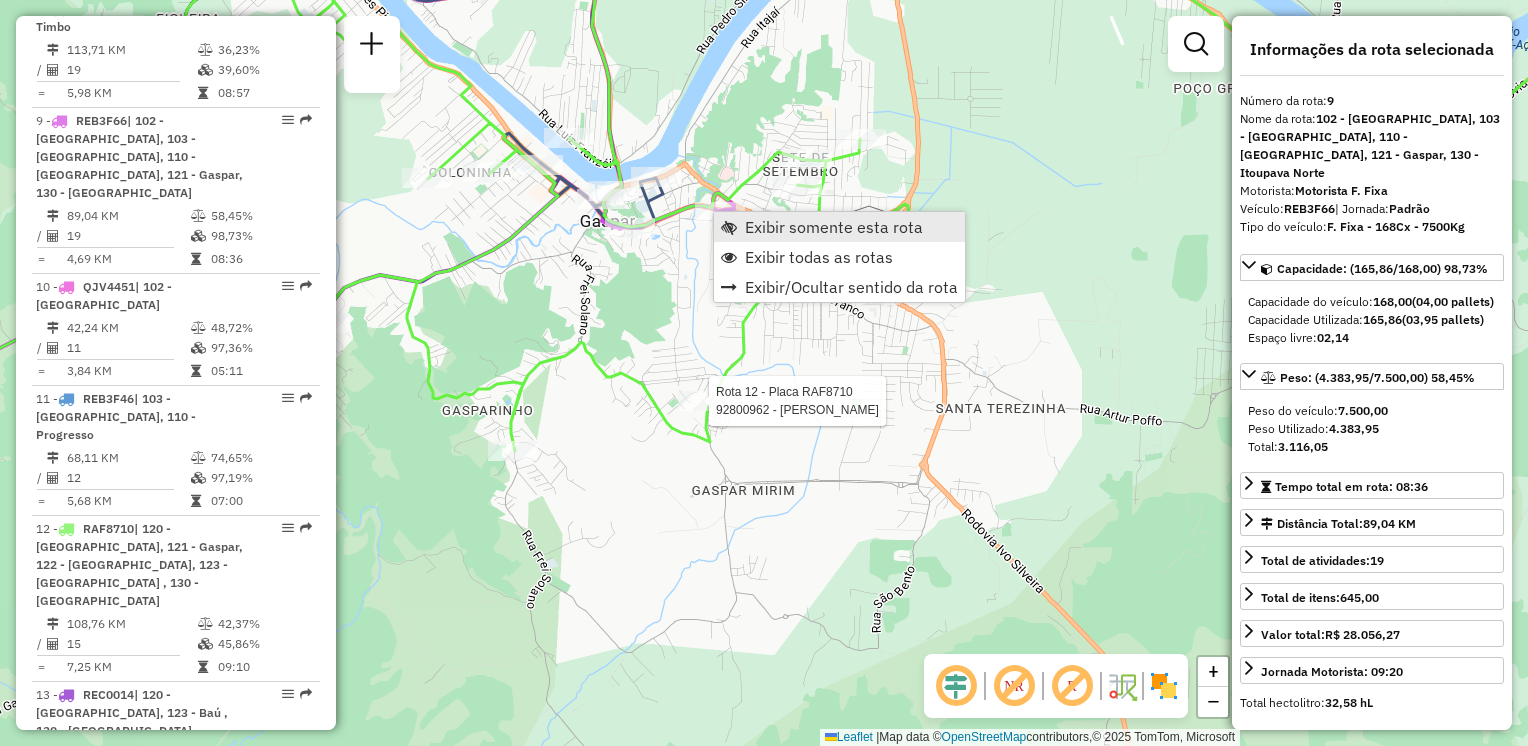 click on "Exibir somente esta rota" at bounding box center (834, 227) 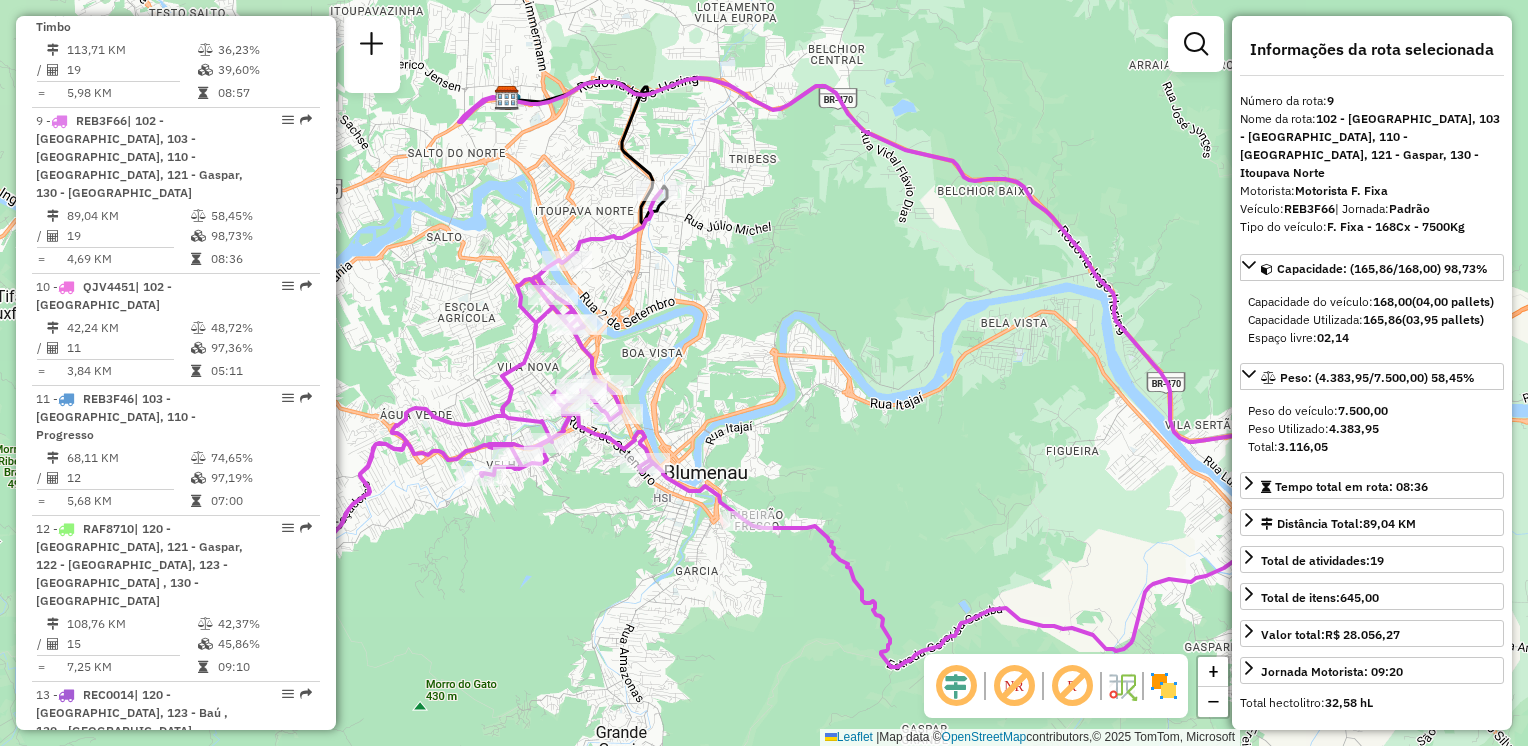 drag, startPoint x: 743, startPoint y: 330, endPoint x: 590, endPoint y: 282, distance: 160.35274 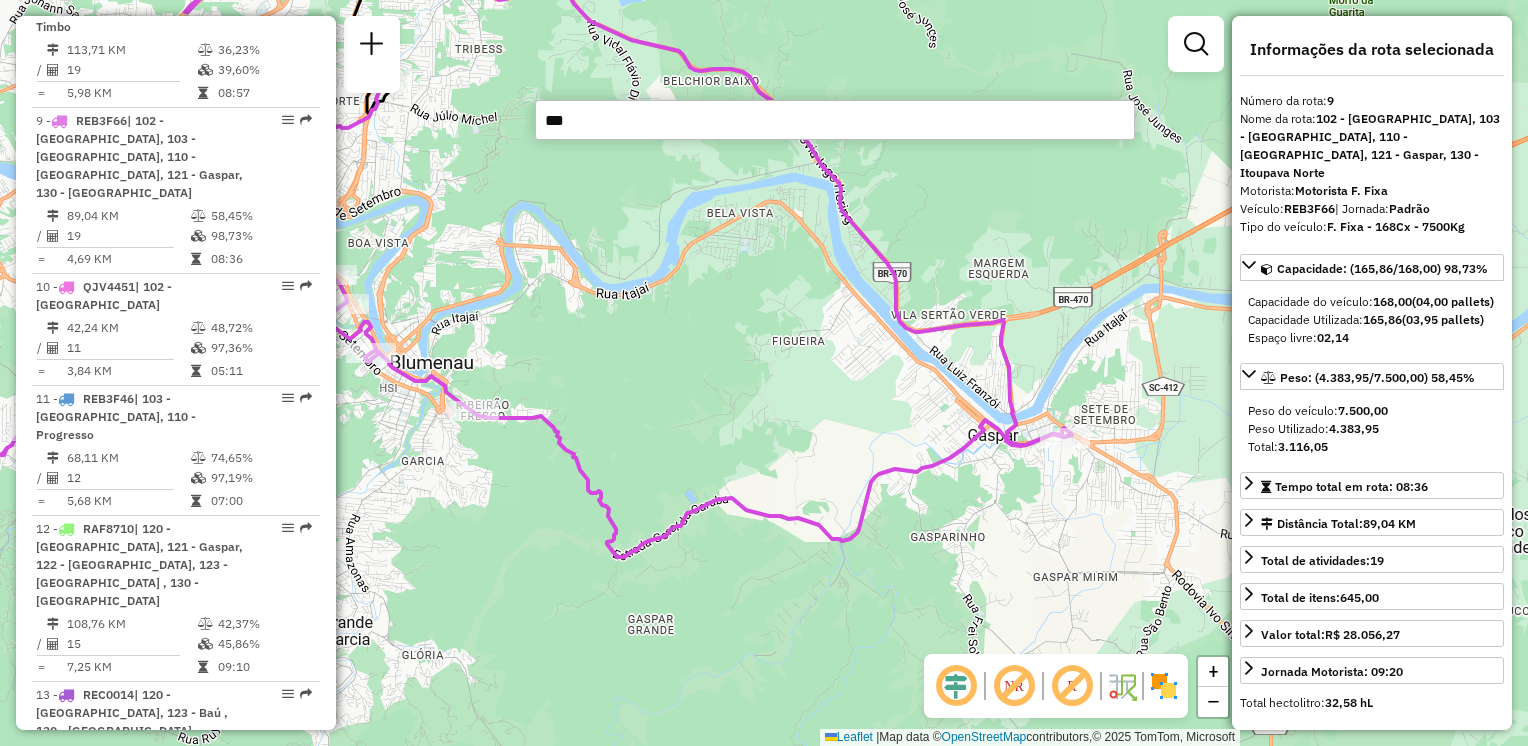 click on "***" at bounding box center (835, 120) 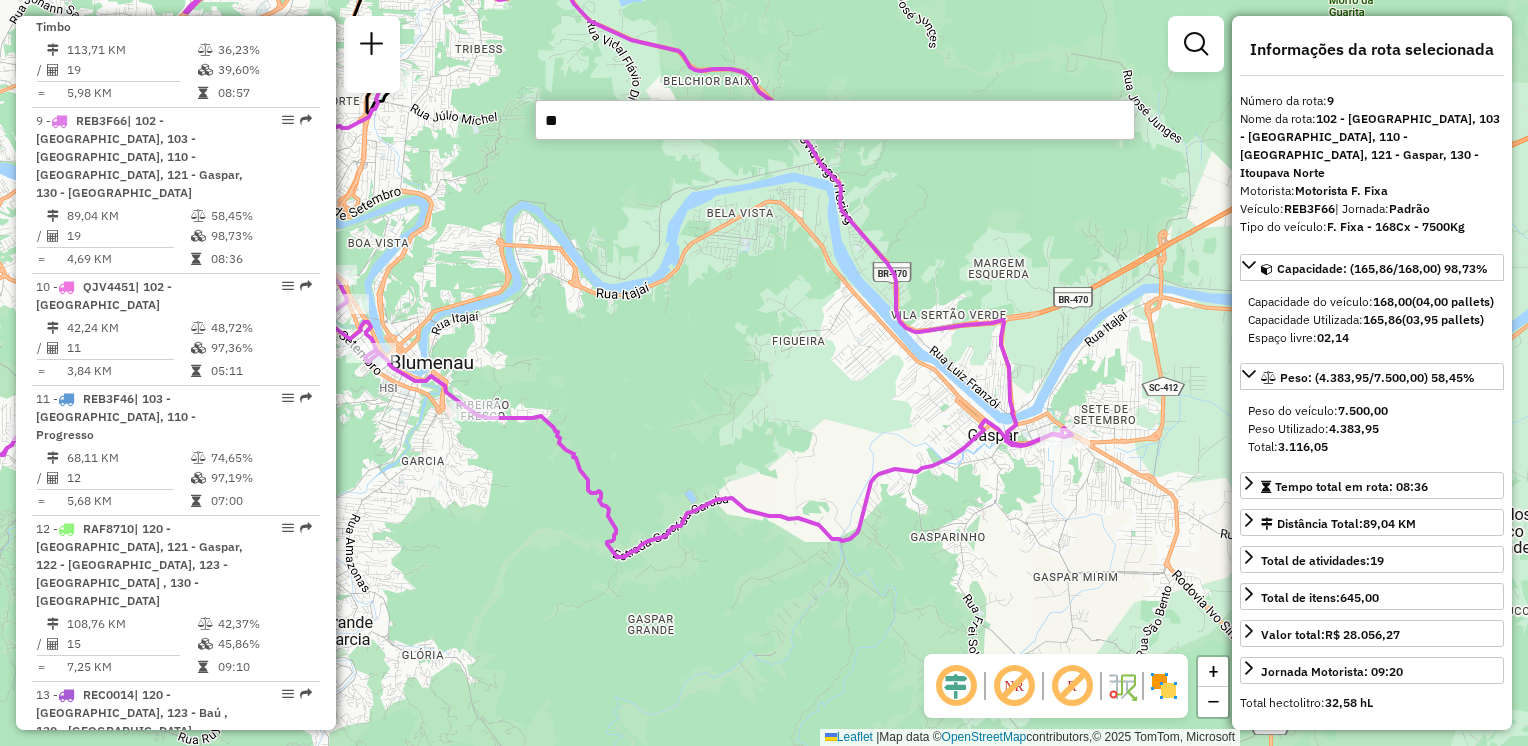 type on "*" 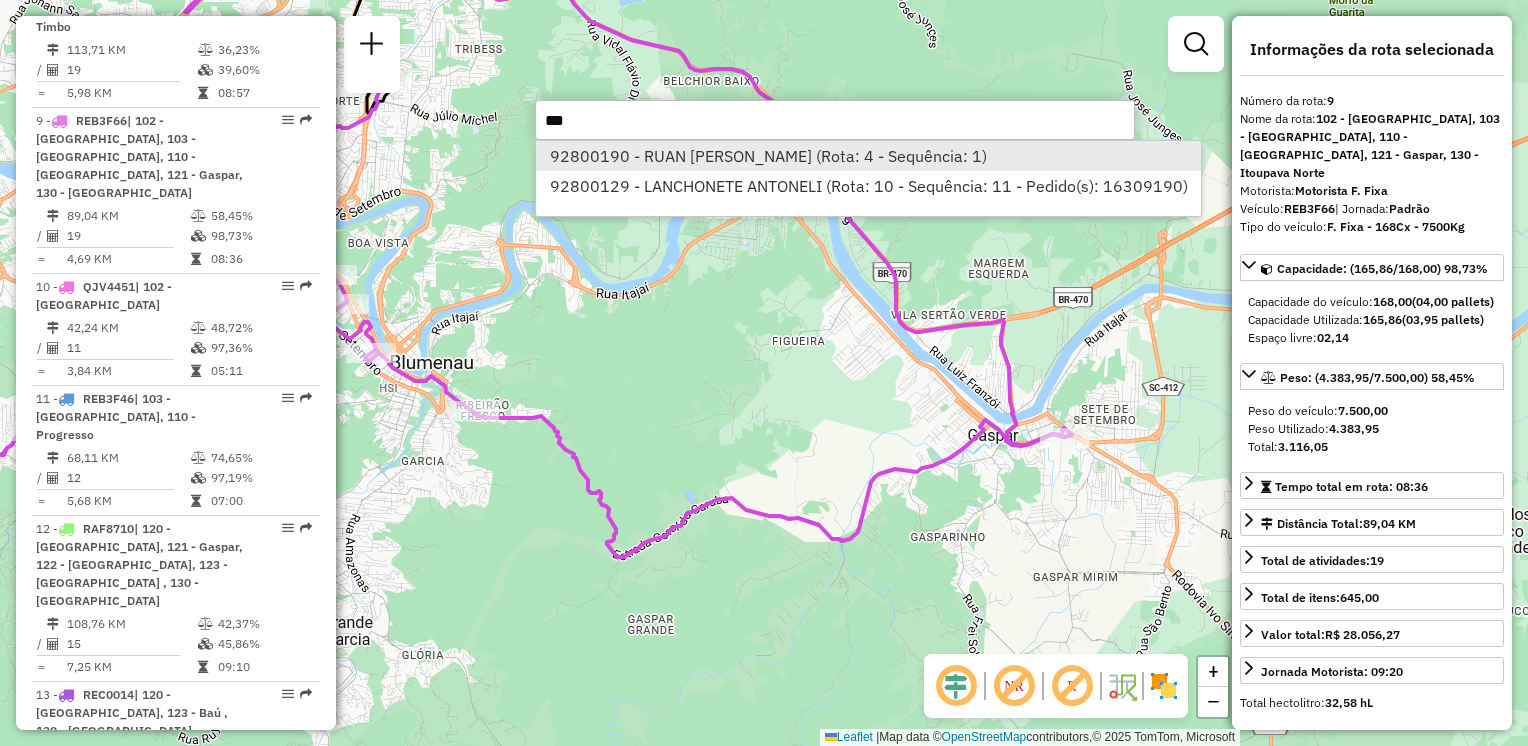 click on "92800190 - RUAN CARLOS SCOTTINI (Rota: 4 - Sequência: 1)" at bounding box center [868, 156] 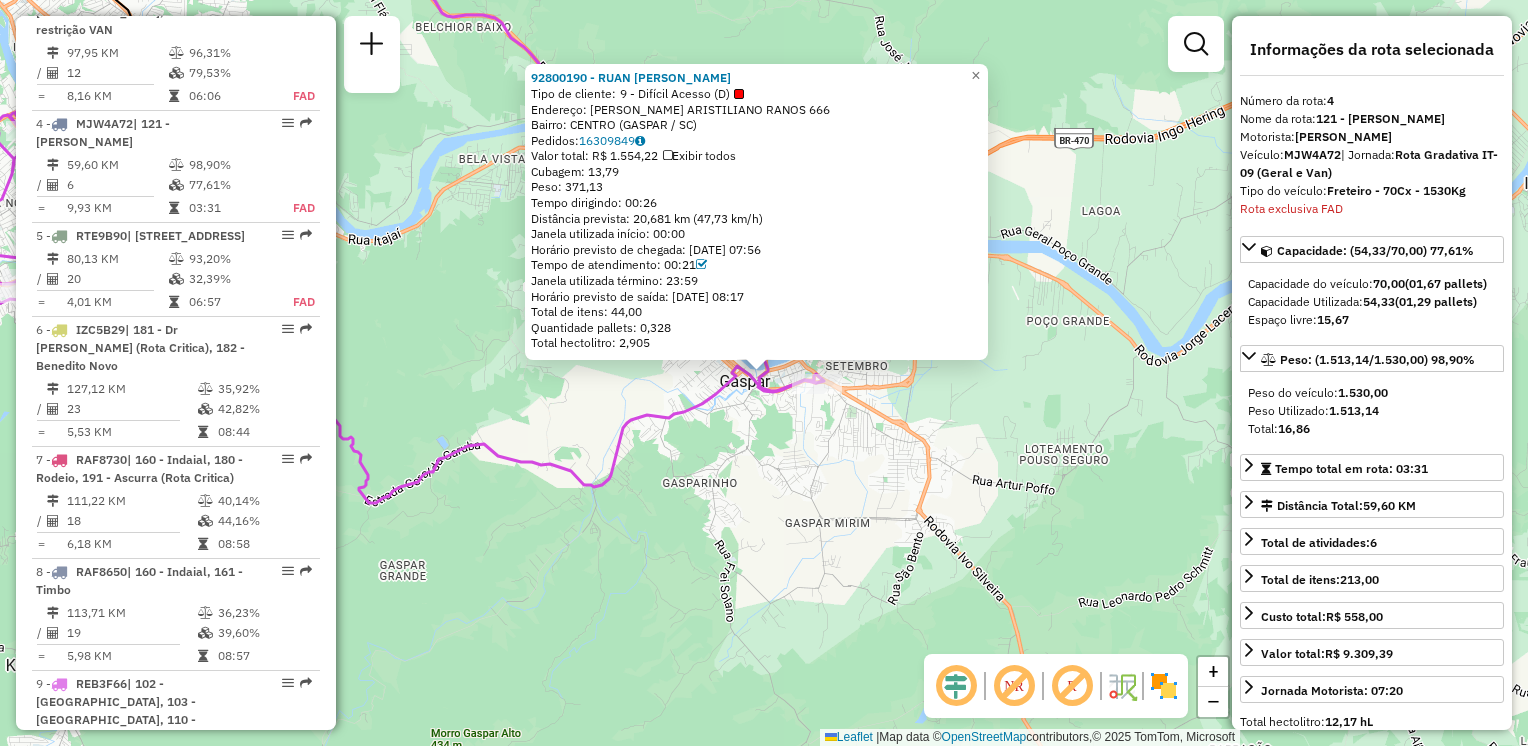 scroll, scrollTop: 1176, scrollLeft: 0, axis: vertical 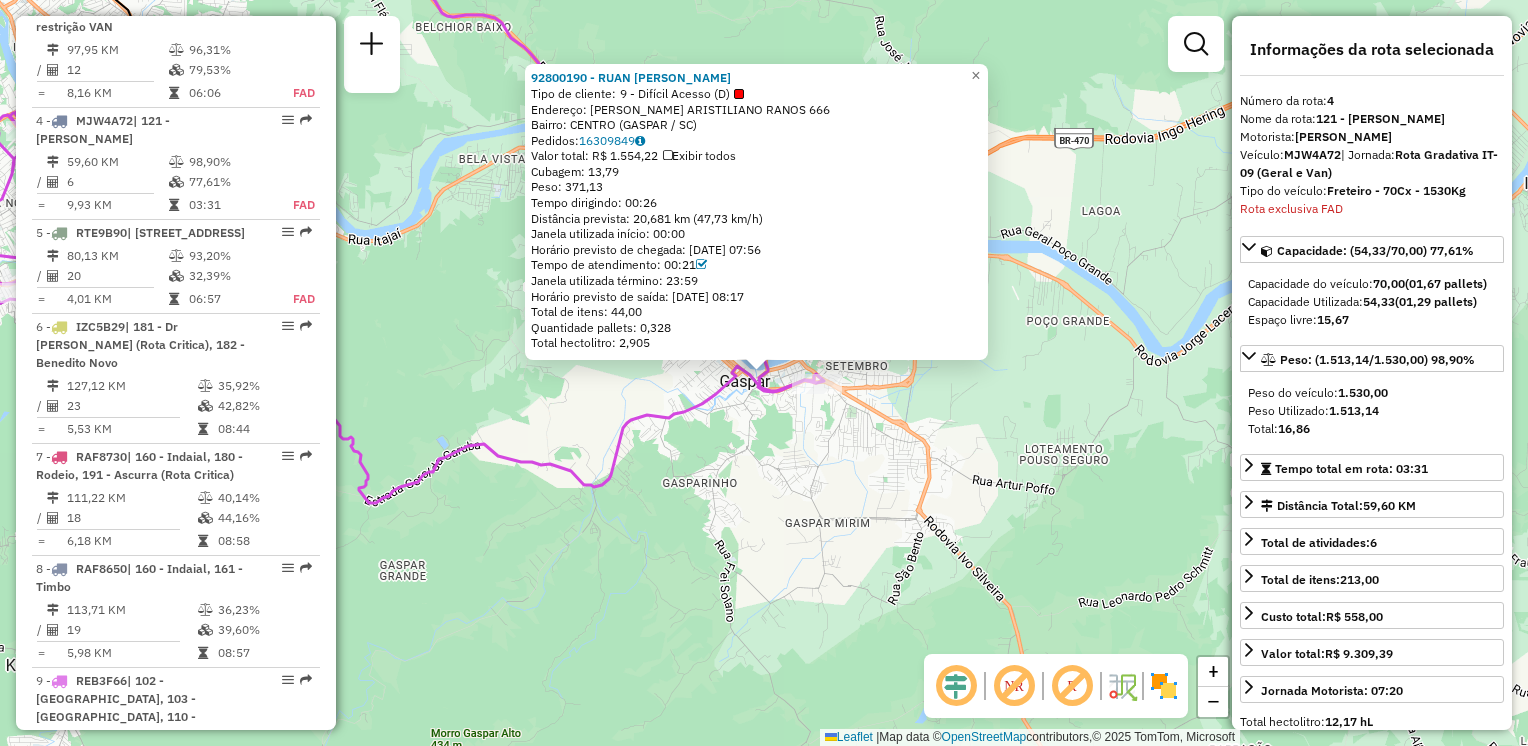 drag, startPoint x: 880, startPoint y: 439, endPoint x: 771, endPoint y: 414, distance: 111.83023 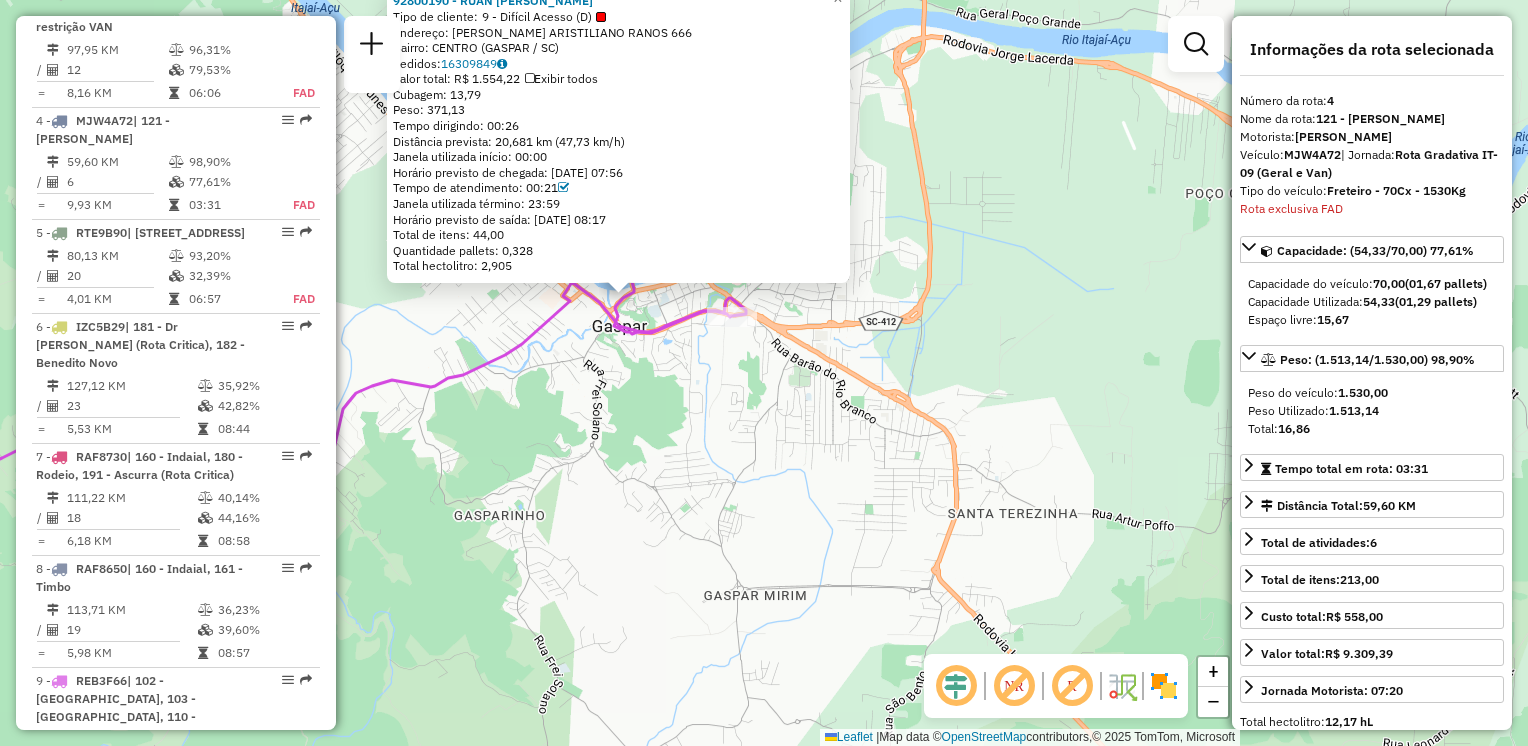 click on "92800190 - RUAN CARLOS SCOTTINI  Tipo de cliente:   9 - Difícil Acesso (D)   Endereço: R   CEL. ARISTILIANO RANOS        666   Bairro: CENTRO (GASPAR / SC)   Pedidos:  16309849   Valor total: R$ 1.554,22   Exibir todos   Cubagem: 13,79  Peso: 371,13  Tempo dirigindo: 00:26   Distância prevista: 20,681 km (47,73 km/h)   Janela utilizada início: 00:00   Horário previsto de chegada: 16/07/2025 07:56   Tempo de atendimento: 00:21   Janela utilizada término: 23:59   Horário previsto de saída: 16/07/2025 08:17   Total de itens: 44,00   Quantidade pallets: 0,328   Total hectolitro: 2,905  × Janela de atendimento Grade de atendimento Capacidade Transportadoras Veículos Cliente Pedidos  Rotas Selecione os dias de semana para filtrar as janelas de atendimento  Seg   Ter   Qua   Qui   Sex   Sáb   Dom  Informe o período da janela de atendimento: De: Até:  Filtrar exatamente a janela do cliente  Considerar janela de atendimento padrão  Selecione os dias de semana para filtrar as grades de atendimento  Seg  +" 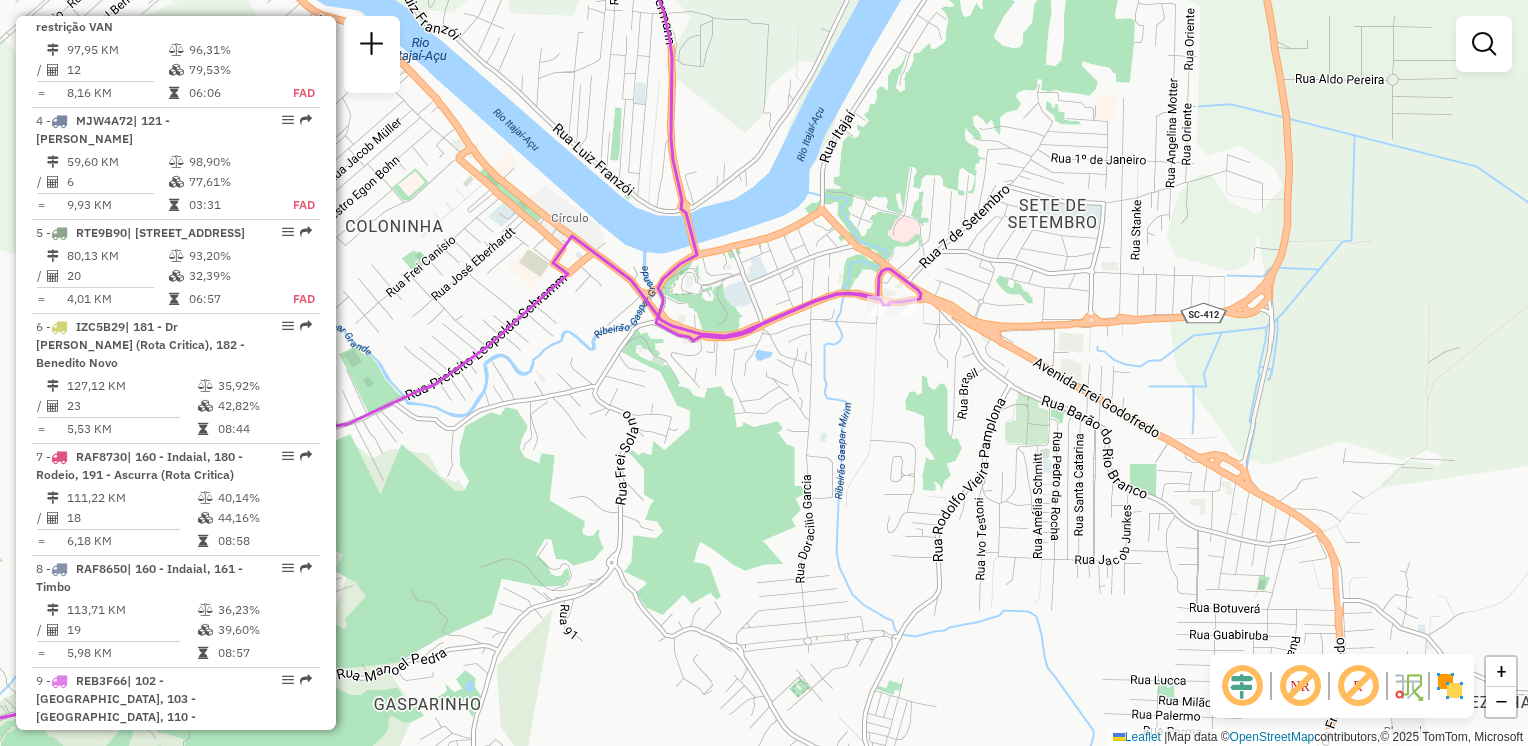 drag, startPoint x: 732, startPoint y: 324, endPoint x: 793, endPoint y: 347, distance: 65.192024 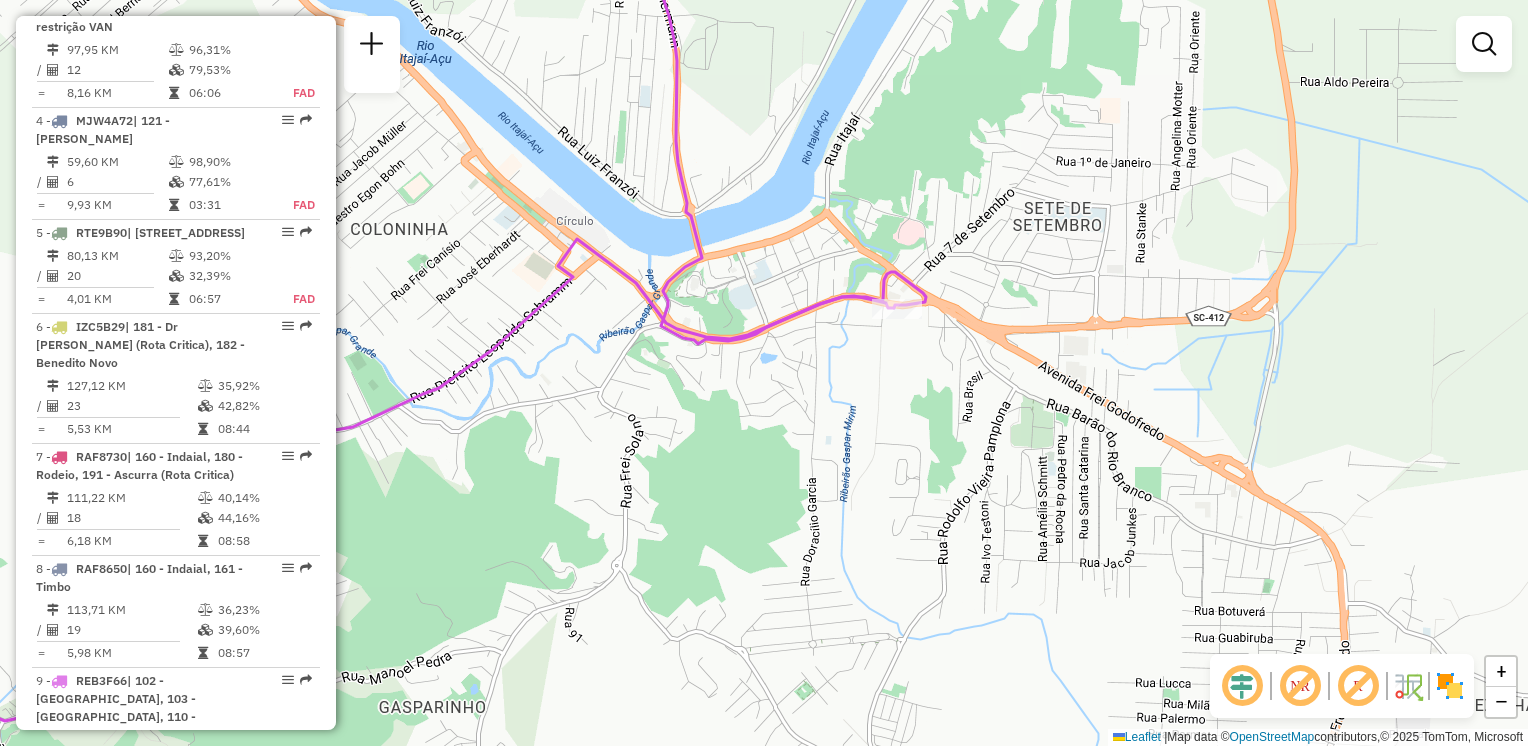 drag, startPoint x: 874, startPoint y: 394, endPoint x: 925, endPoint y: 445, distance: 72.12489 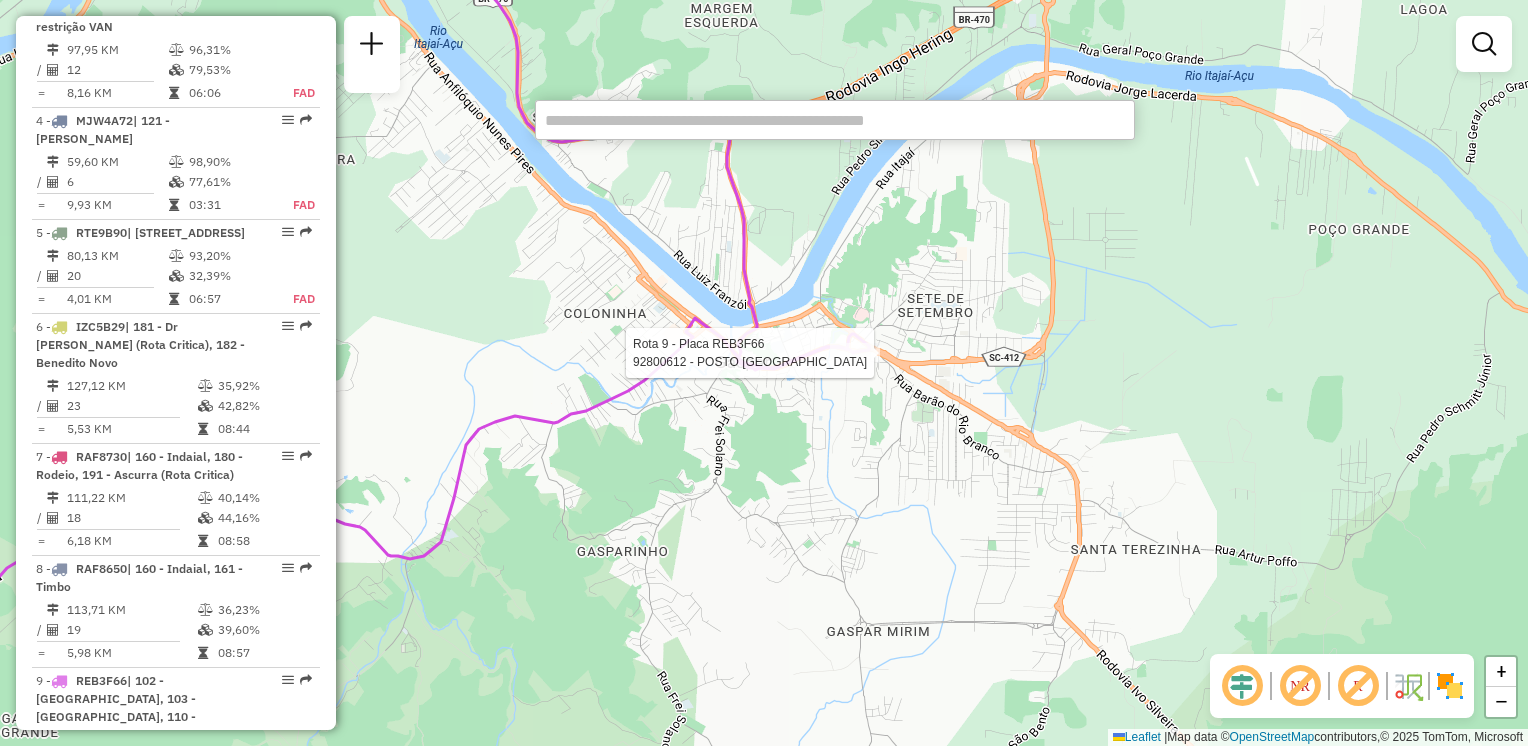 select on "**********" 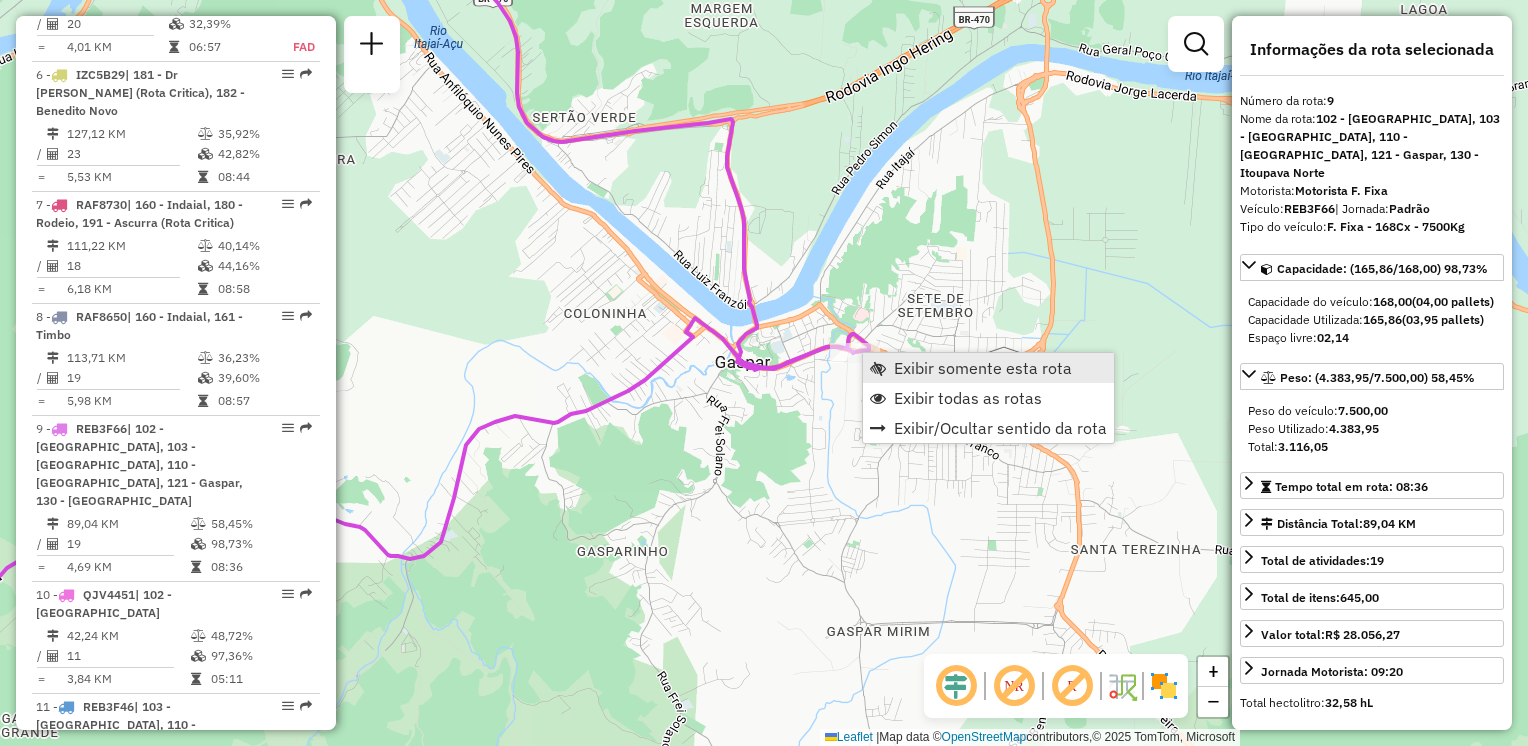 scroll, scrollTop: 1736, scrollLeft: 0, axis: vertical 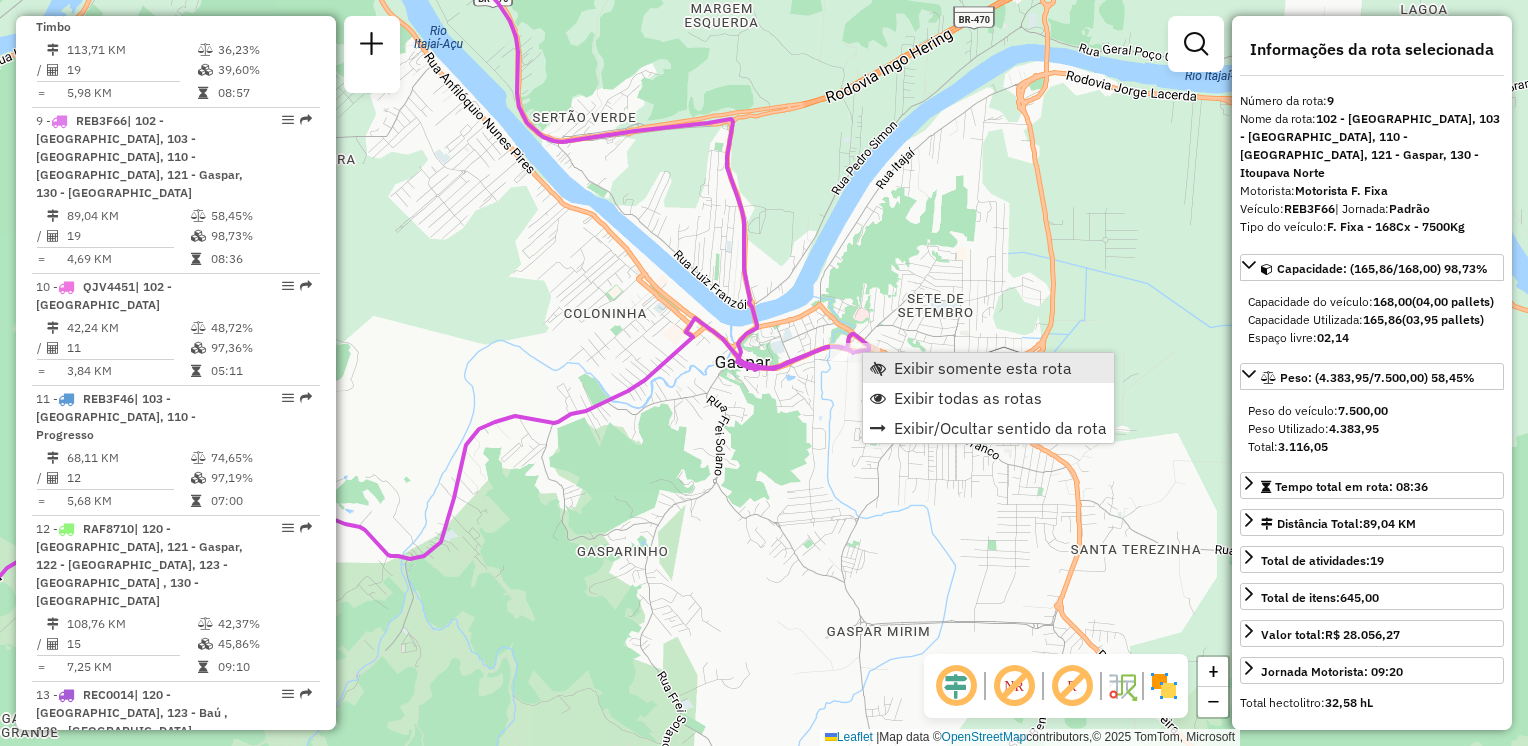click on "Exibir somente esta rota" at bounding box center [983, 368] 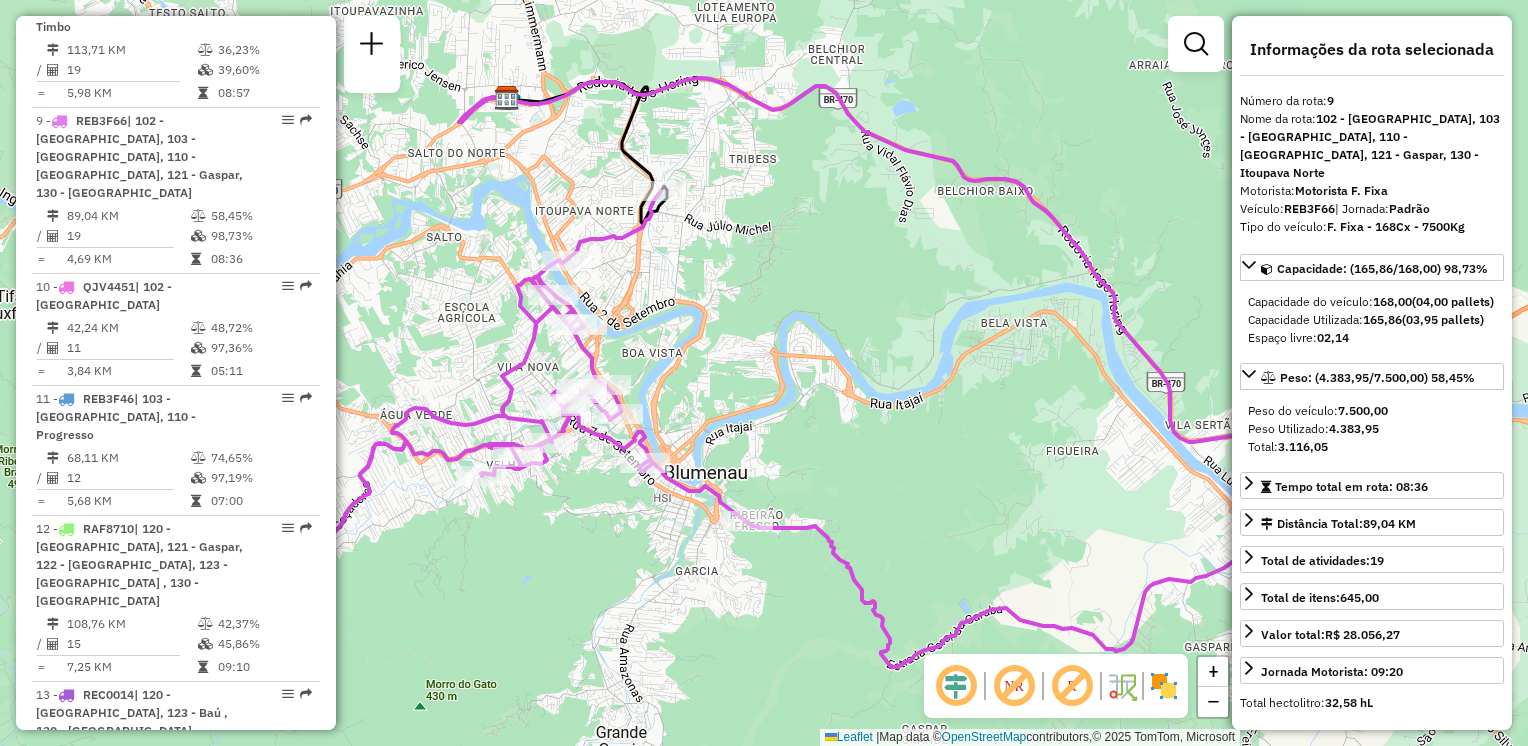 drag, startPoint x: 858, startPoint y: 386, endPoint x: 780, endPoint y: 362, distance: 81.608826 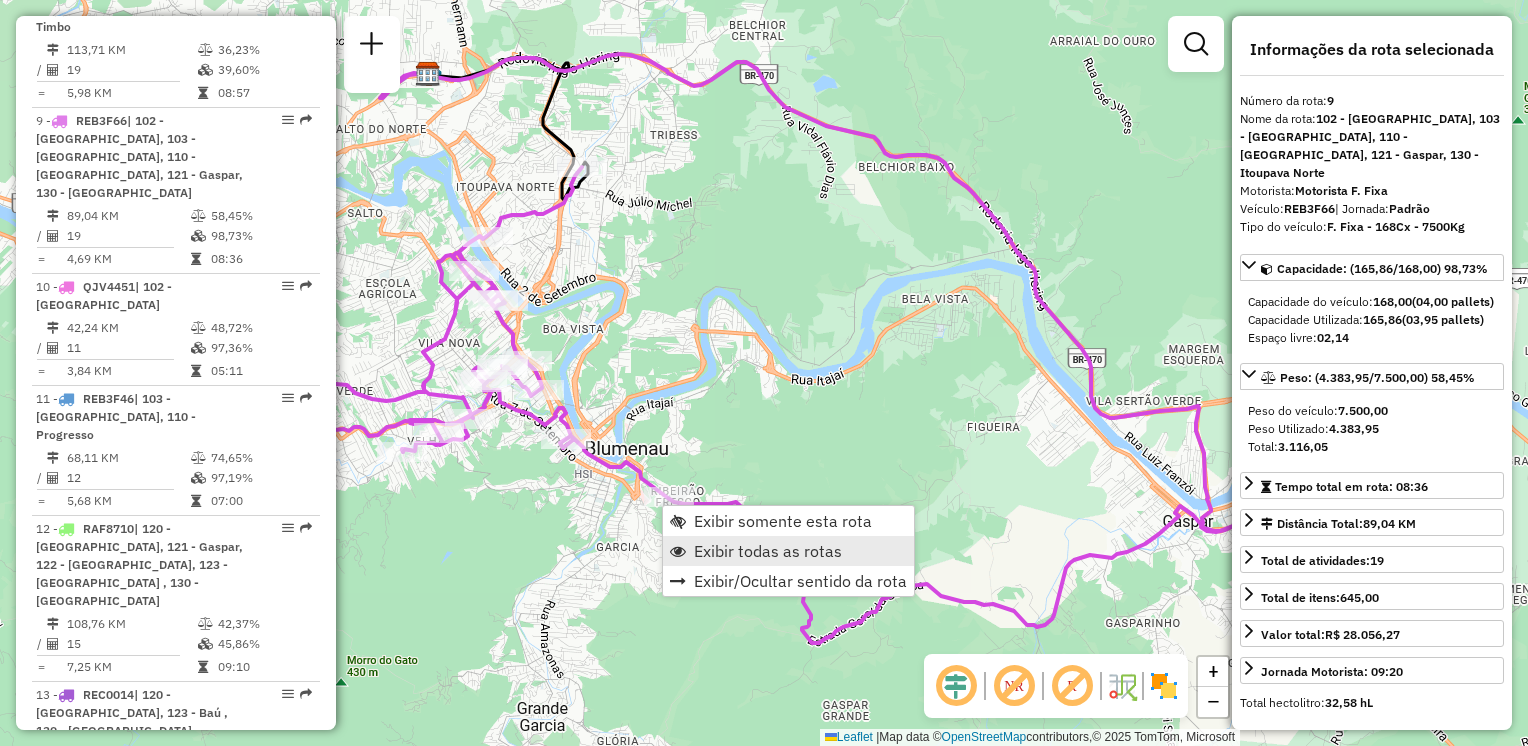 click on "Exibir todas as rotas" at bounding box center [768, 551] 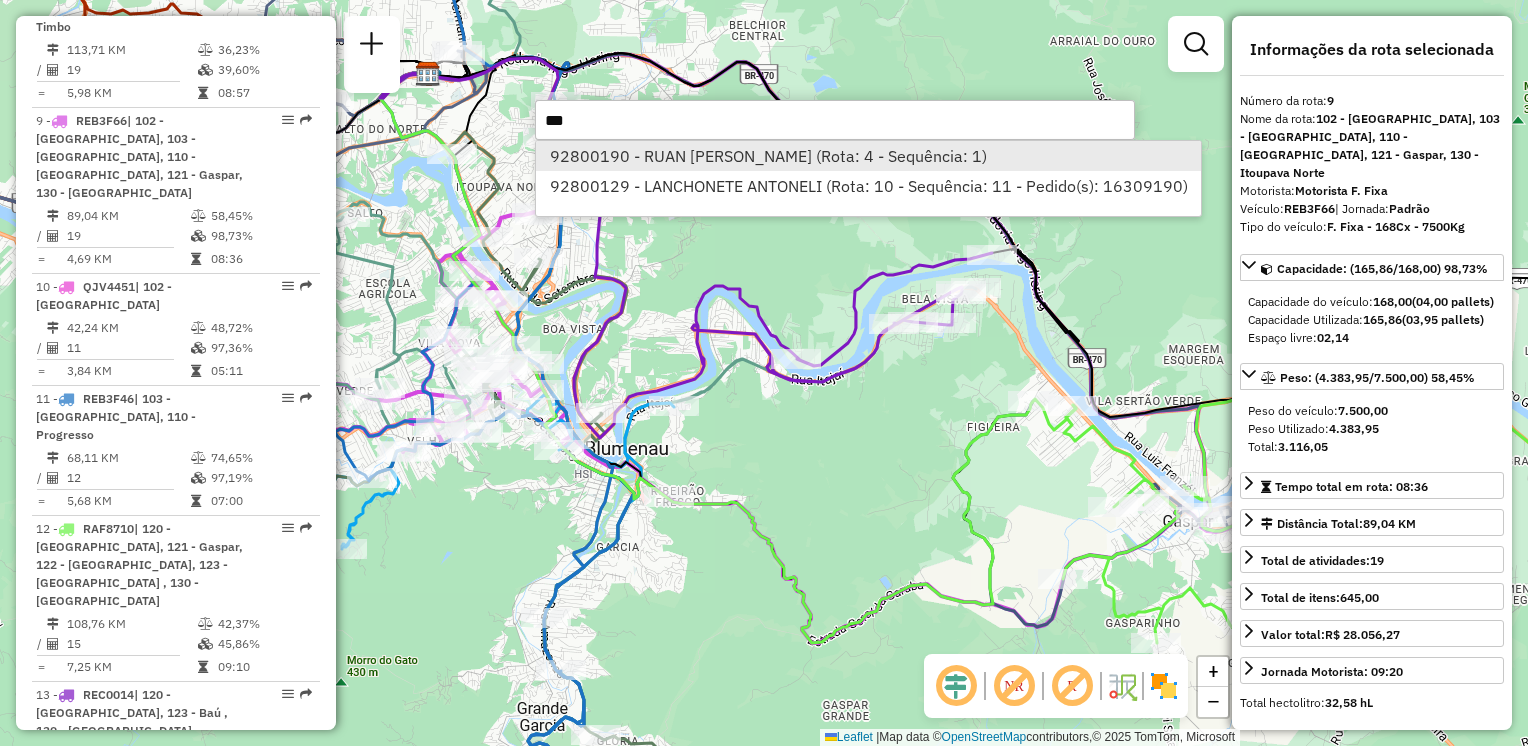 type on "***" 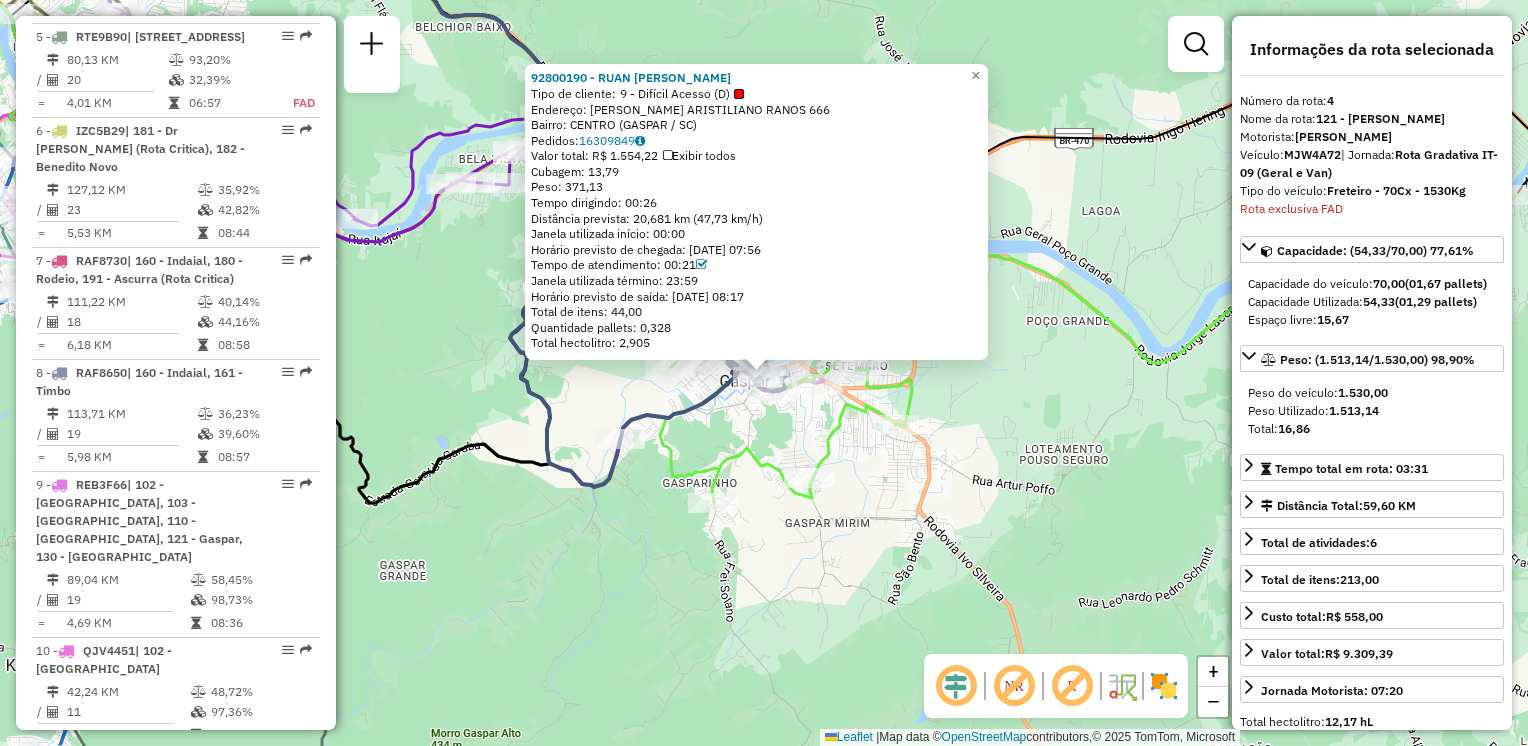 scroll, scrollTop: 1176, scrollLeft: 0, axis: vertical 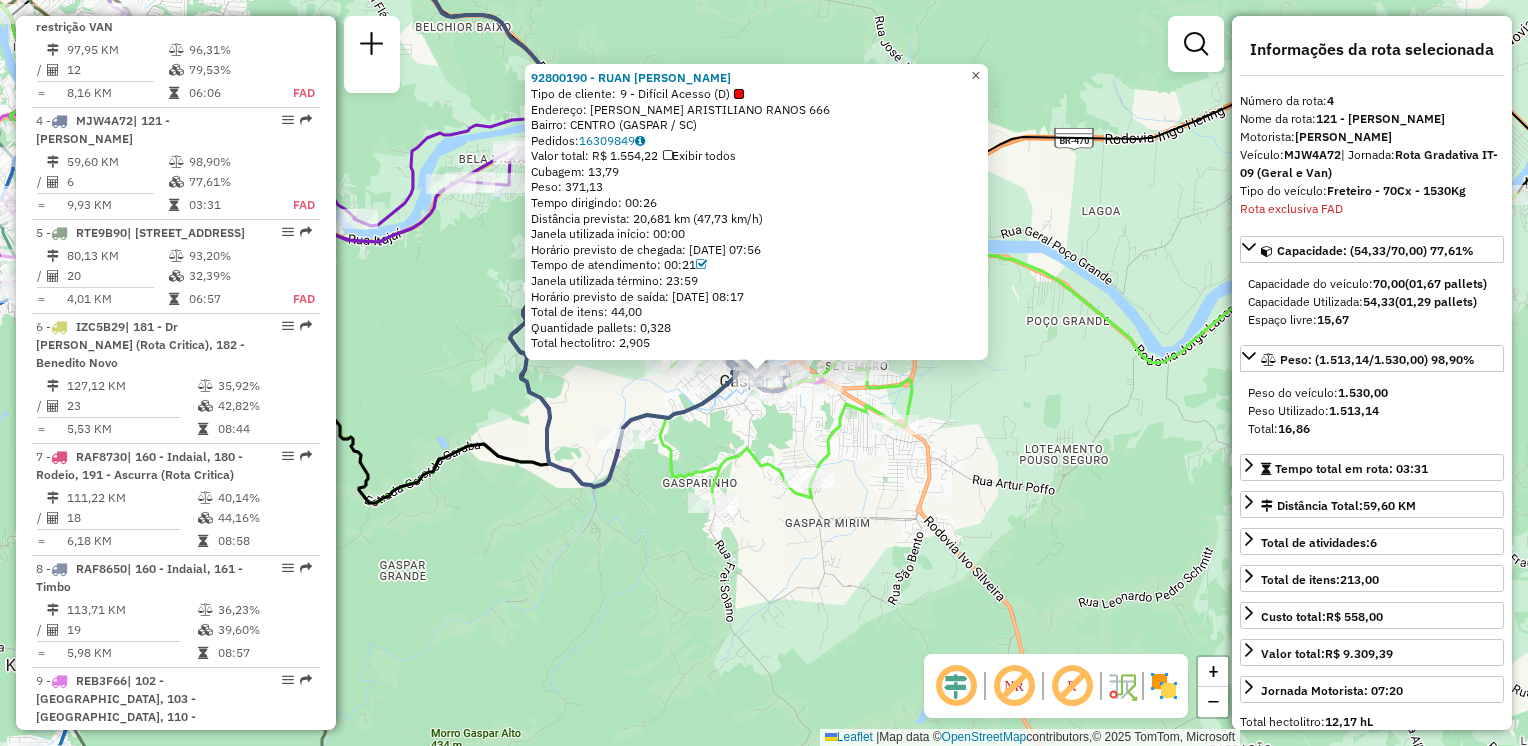 click on "×" 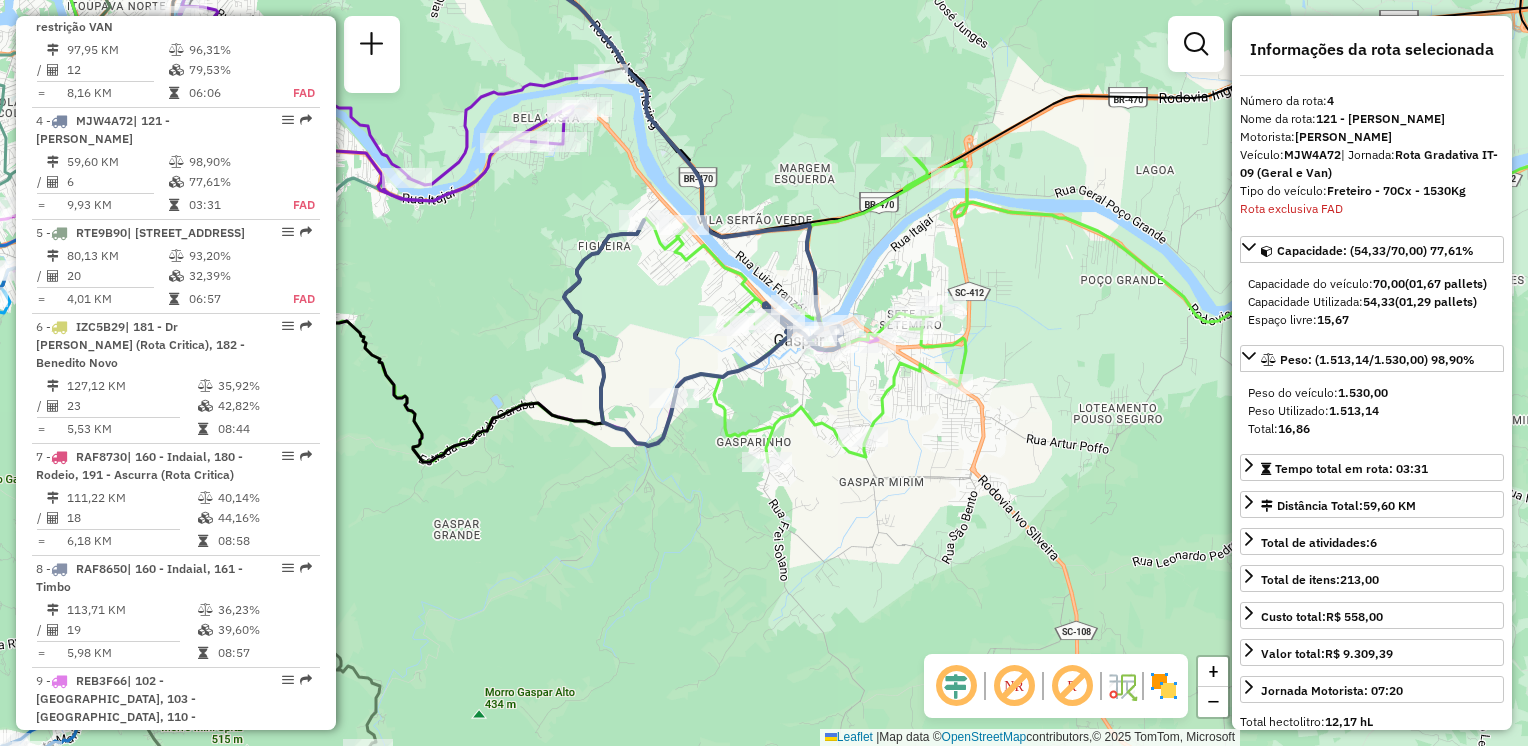 click 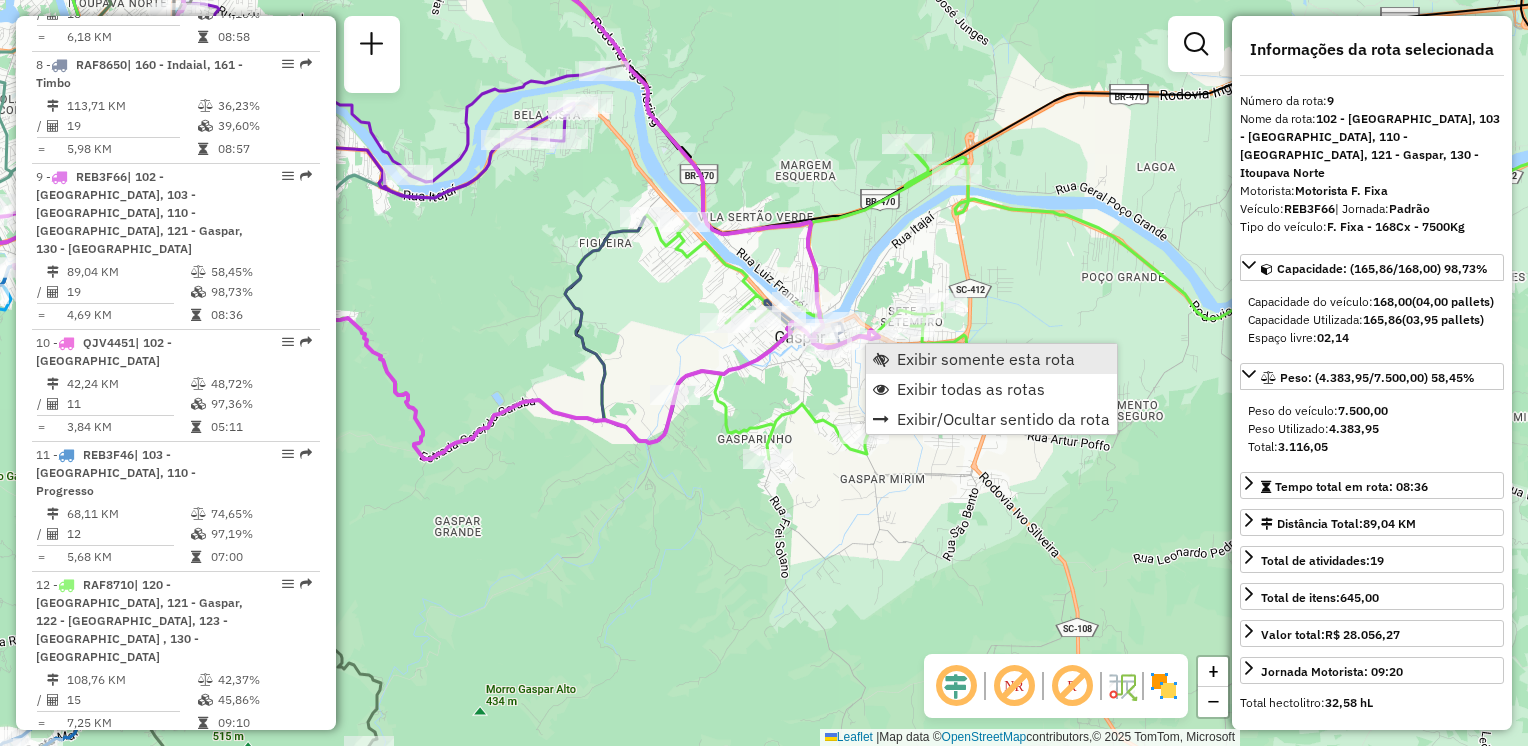 scroll, scrollTop: 1736, scrollLeft: 0, axis: vertical 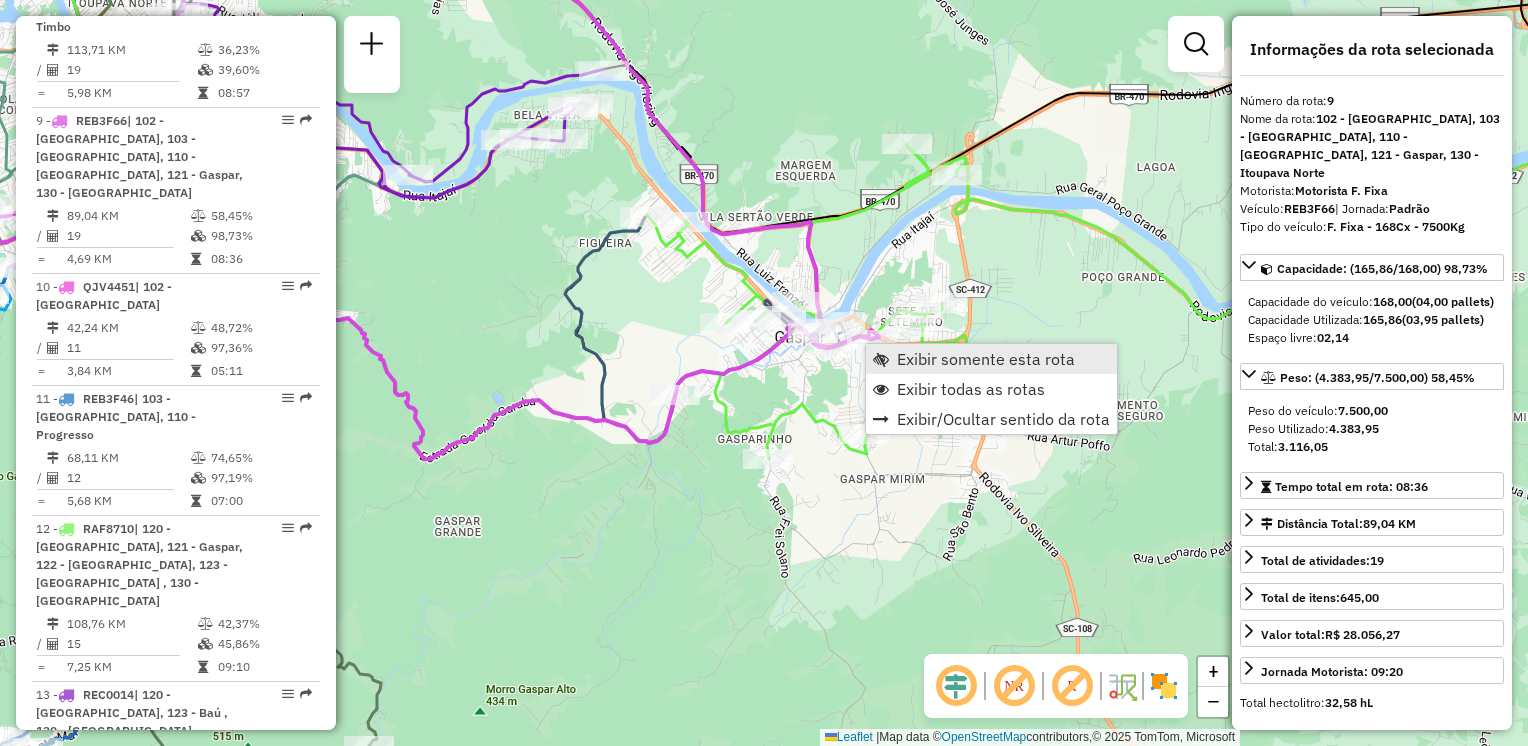 click on "Exibir somente esta rota" at bounding box center (991, 359) 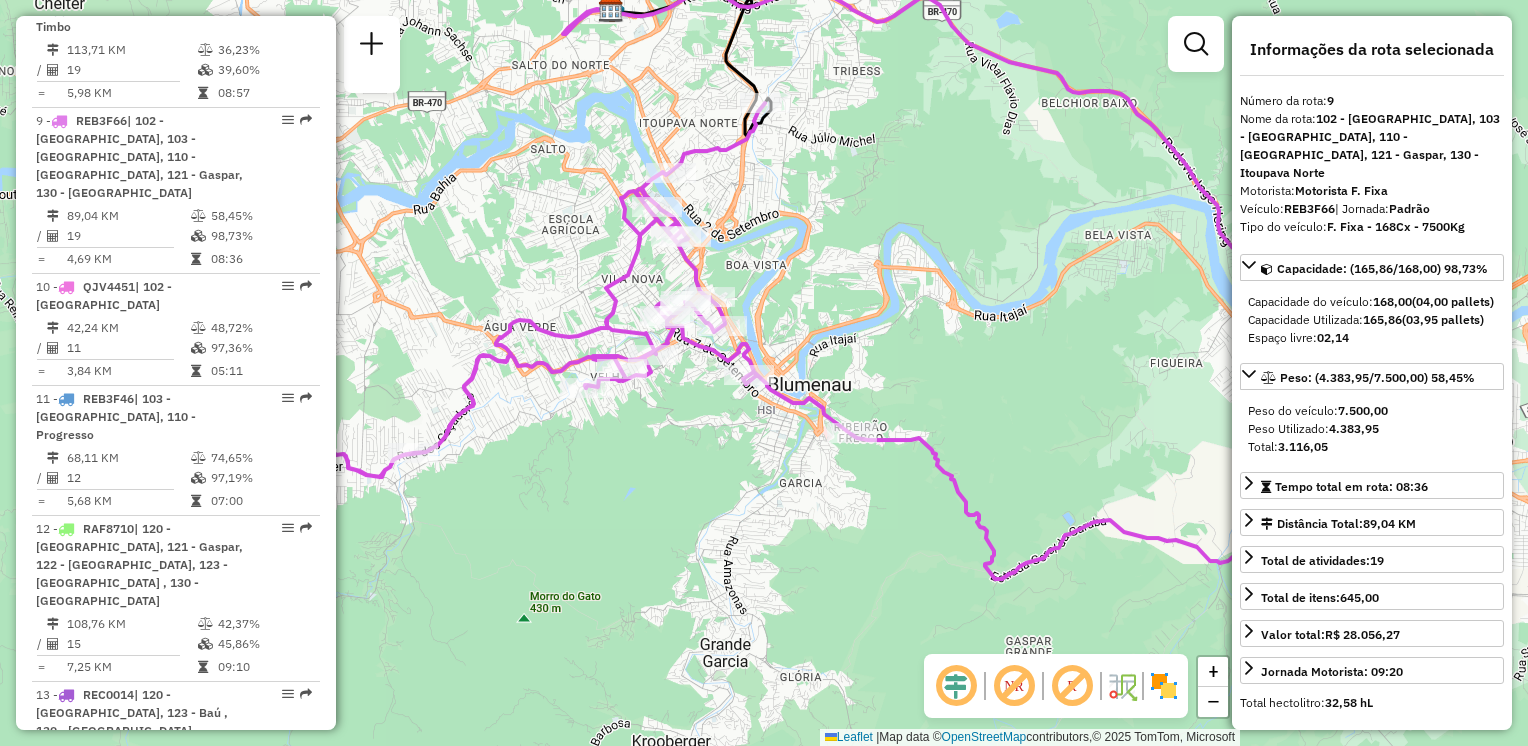 drag, startPoint x: 926, startPoint y: 306, endPoint x: 840, endPoint y: 340, distance: 92.47703 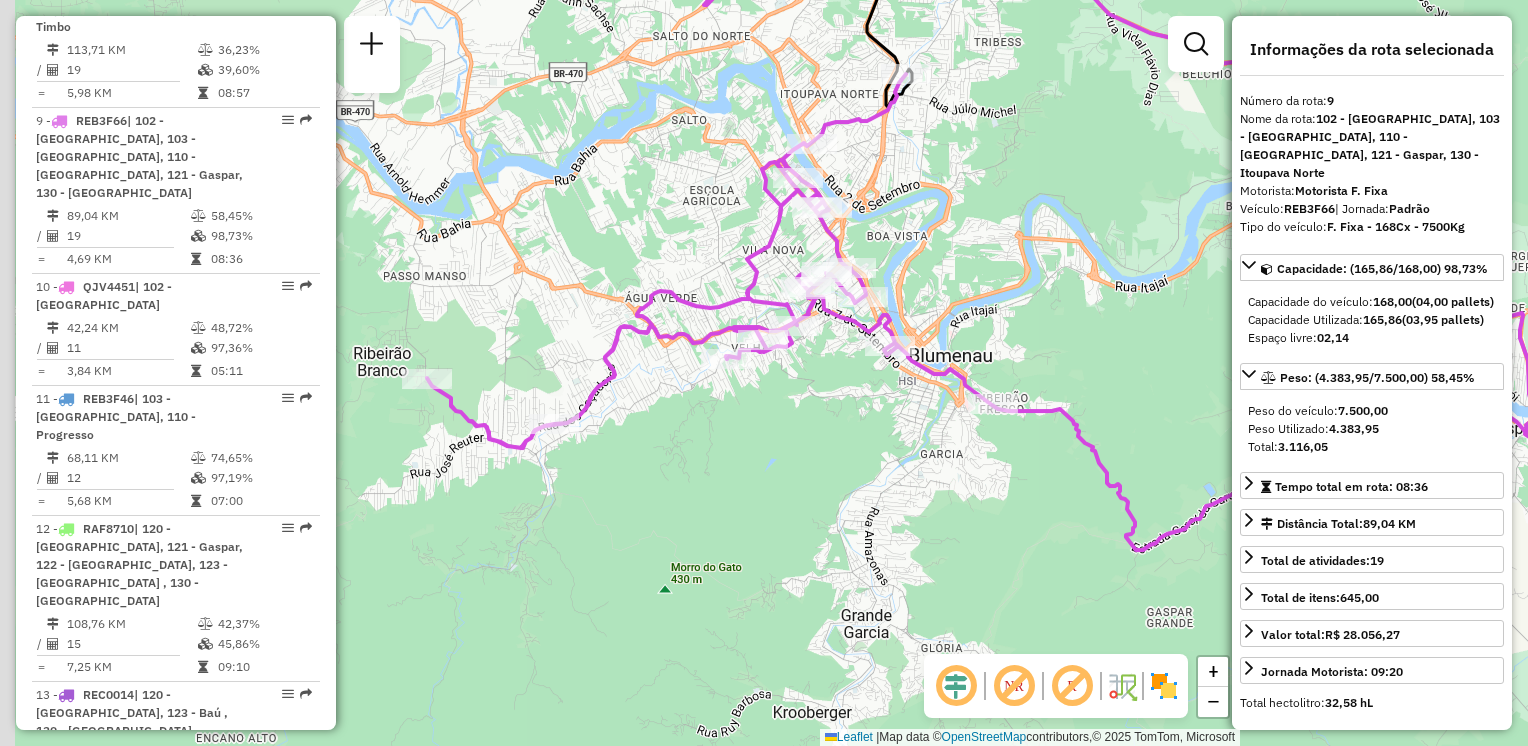 drag, startPoint x: 723, startPoint y: 395, endPoint x: 821, endPoint y: 383, distance: 98.731964 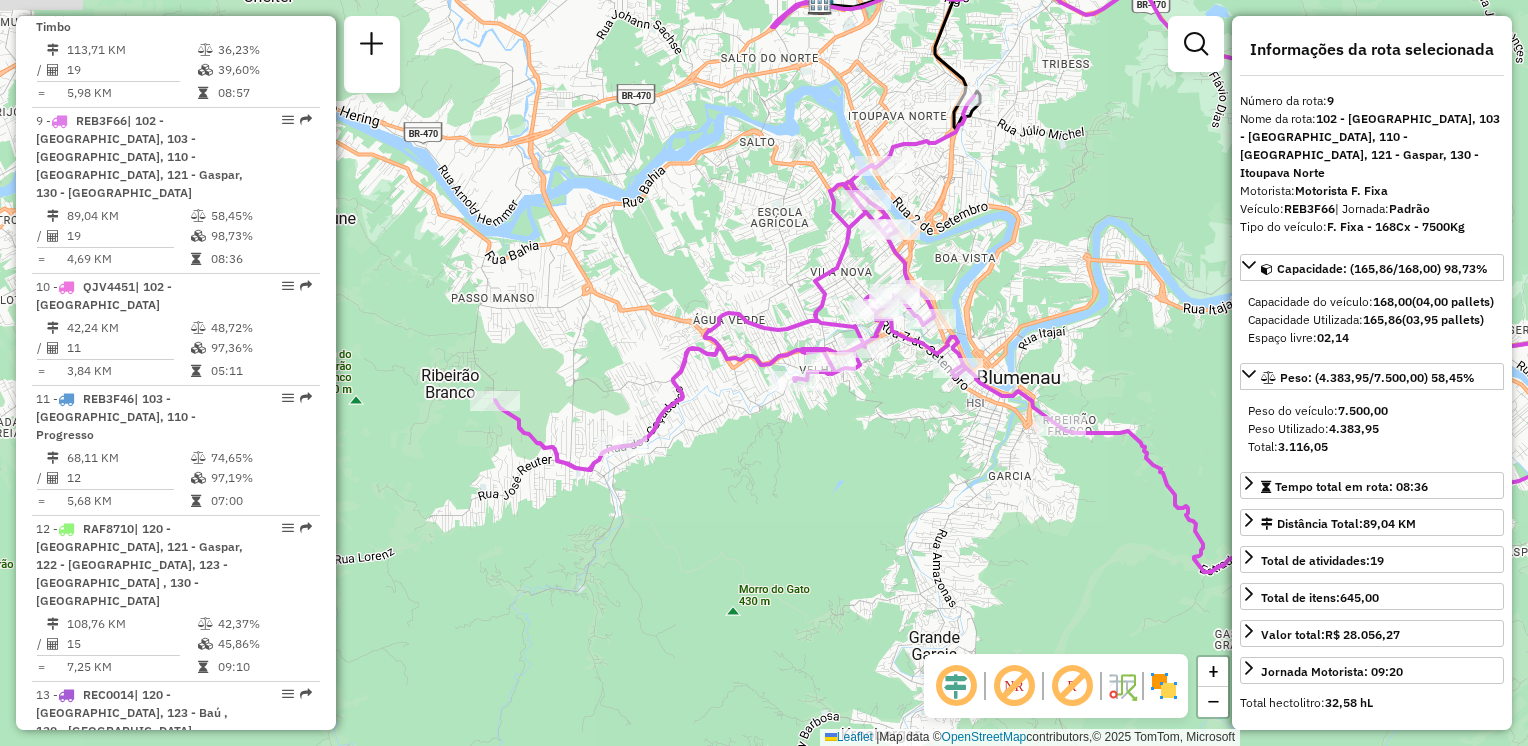 drag, startPoint x: 708, startPoint y: 445, endPoint x: 784, endPoint y: 458, distance: 77.10383 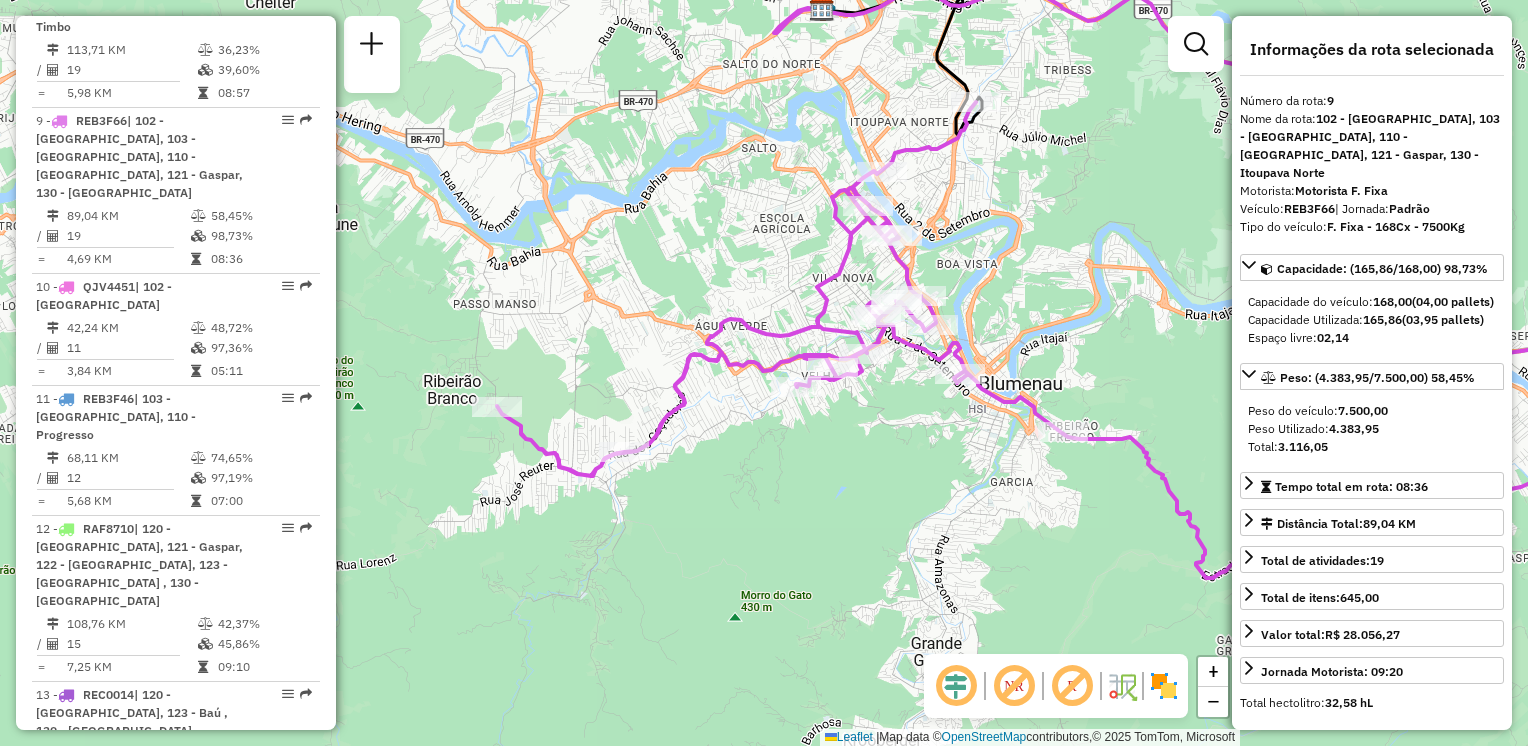 drag, startPoint x: 643, startPoint y: 479, endPoint x: 643, endPoint y: 457, distance: 22 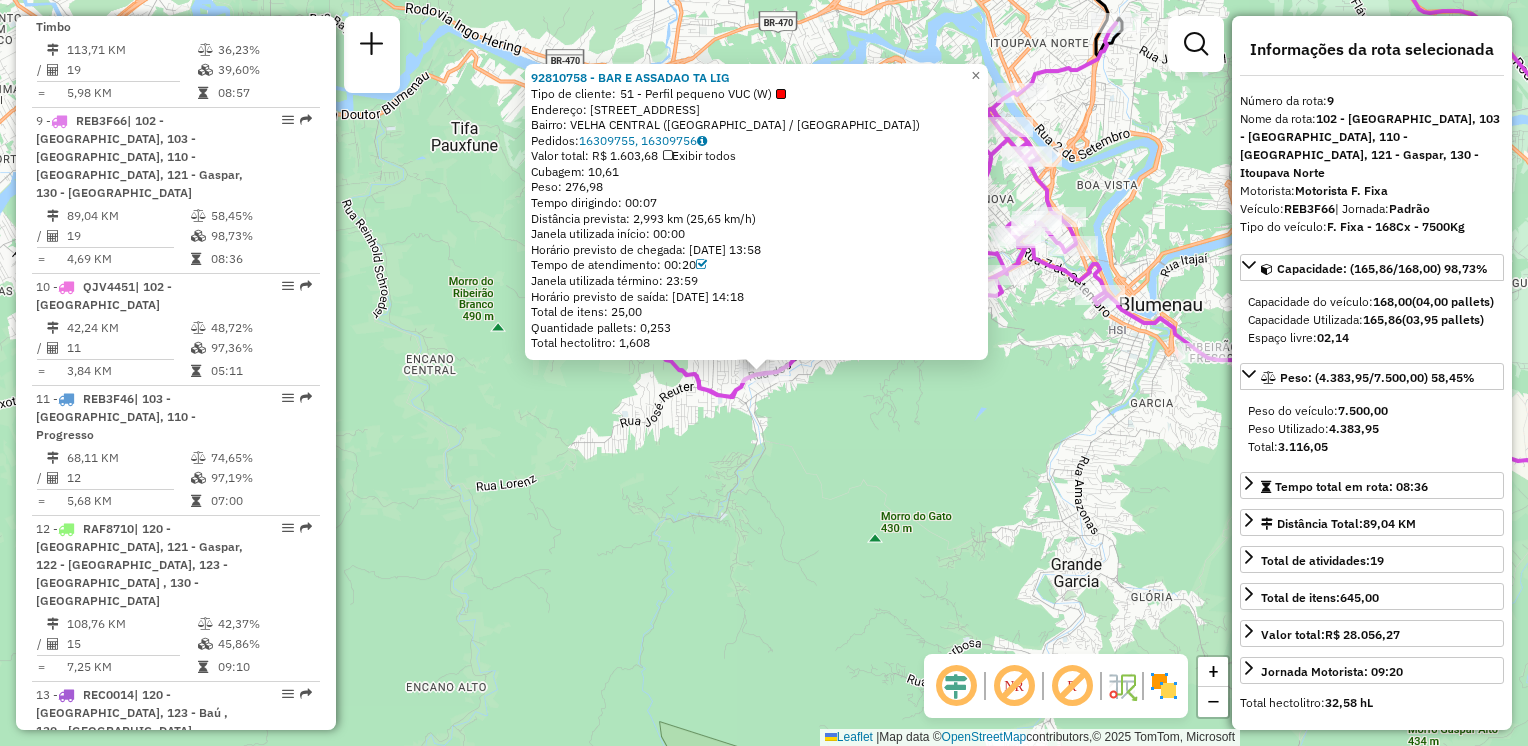 click on "92810758 - BAR E ASSADAO TA LIG  Tipo de cliente:   51 - Perfil pequeno VUC (W)   Endereço:  Rua dos Cacadores 3022   Bairro: VELHA CENTRAL (BLUMENAU / SC)   Pedidos:  16309755, 16309756   Valor total: R$ 1.603,68   Exibir todos   Cubagem: 10,61  Peso: 276,98  Tempo dirigindo: 00:07   Distância prevista: 2,993 km (25,65 km/h)   Janela utilizada início: 00:00   Horário previsto de chegada: 16/07/2025 13:58   Tempo de atendimento: 00:20   Janela utilizada término: 23:59   Horário previsto de saída: 16/07/2025 14:18   Total de itens: 25,00   Quantidade pallets: 0,253   Total hectolitro: 1,608  × Janela de atendimento Grade de atendimento Capacidade Transportadoras Veículos Cliente Pedidos  Rotas Selecione os dias de semana para filtrar as janelas de atendimento  Seg   Ter   Qua   Qui   Sex   Sáb   Dom  Informe o período da janela de atendimento: De: Até:  Filtrar exatamente a janela do cliente  Considerar janela de atendimento padrão  Selecione os dias de semana para filtrar as grades de atendimento" 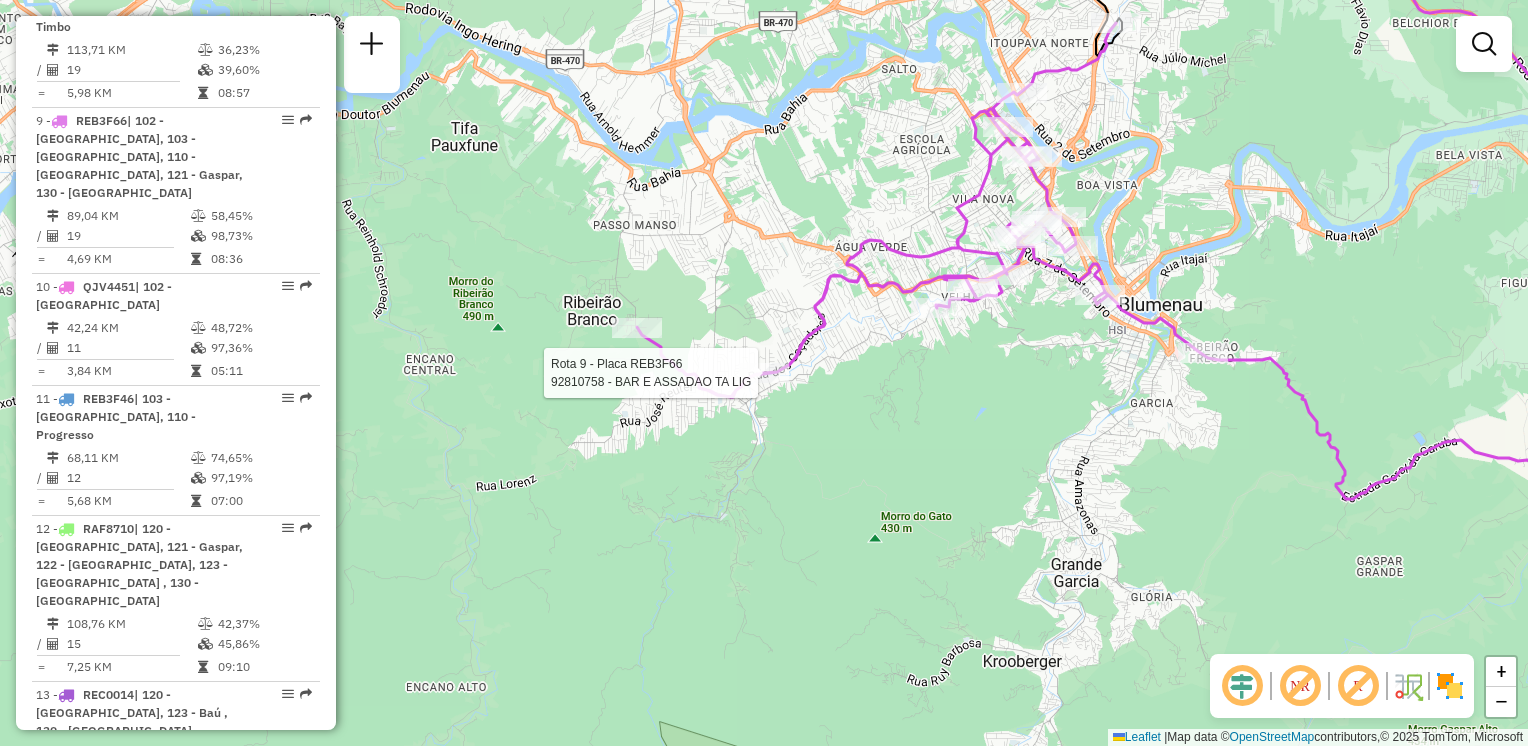 select on "**********" 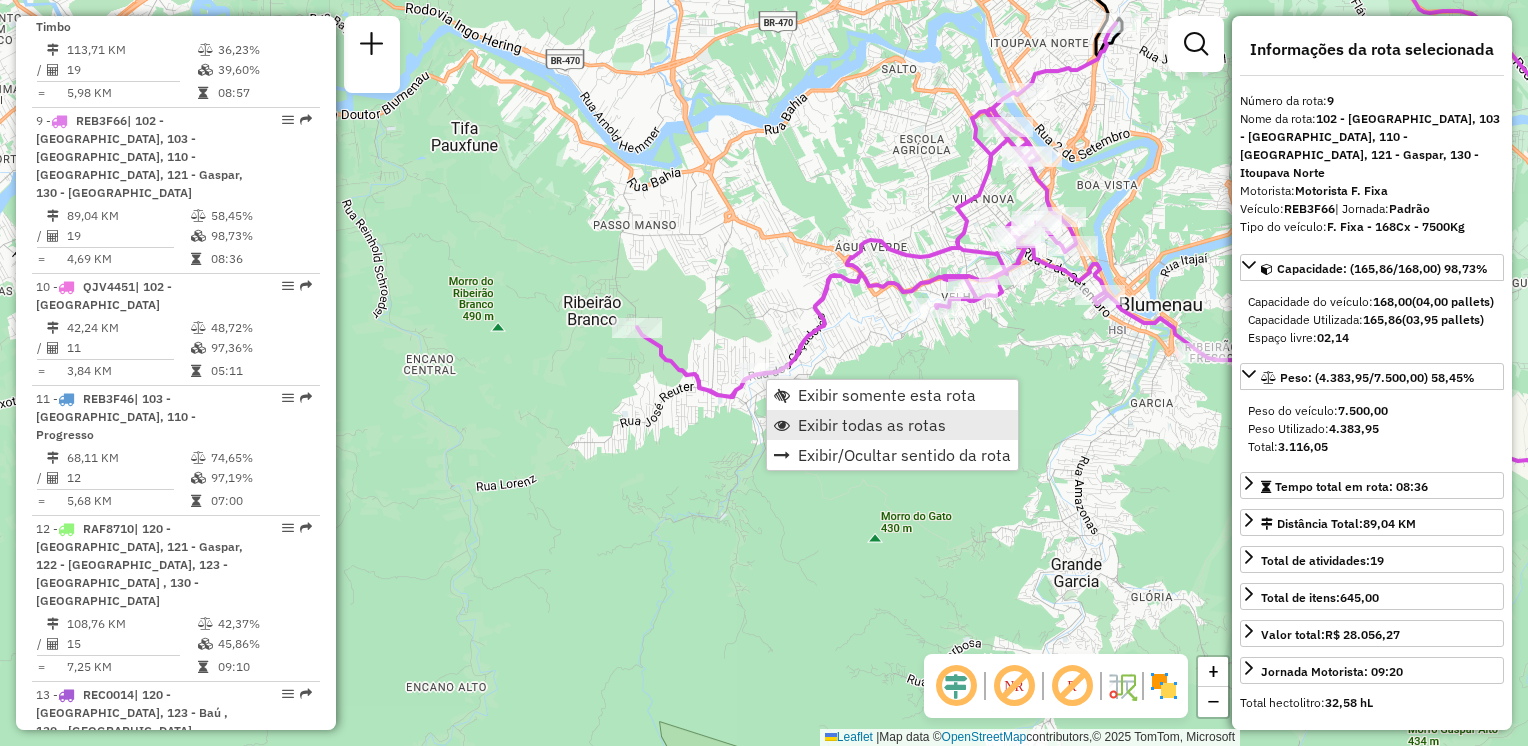 click on "Exibir todas as rotas" at bounding box center [872, 425] 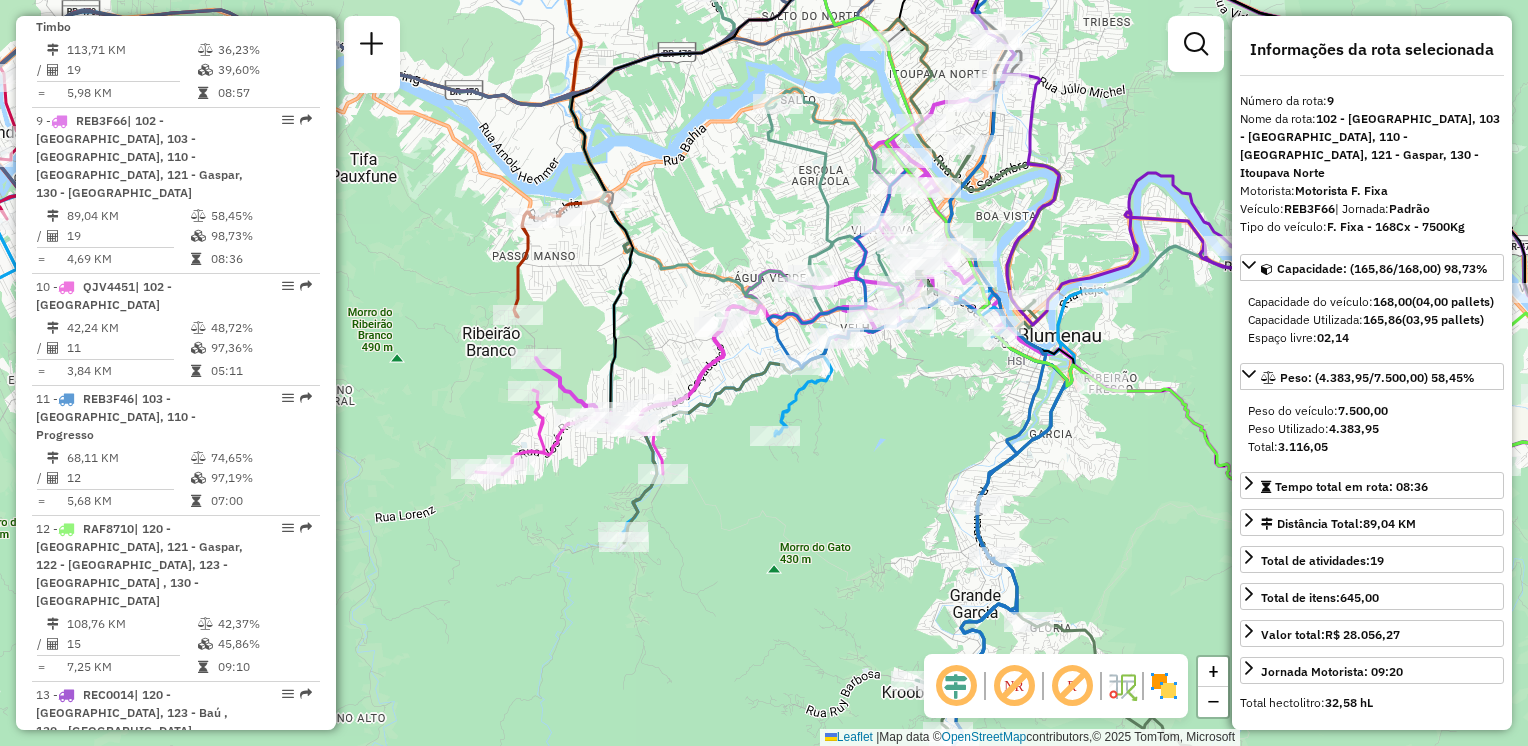 drag, startPoint x: 876, startPoint y: 462, endPoint x: 700, endPoint y: 471, distance: 176.22997 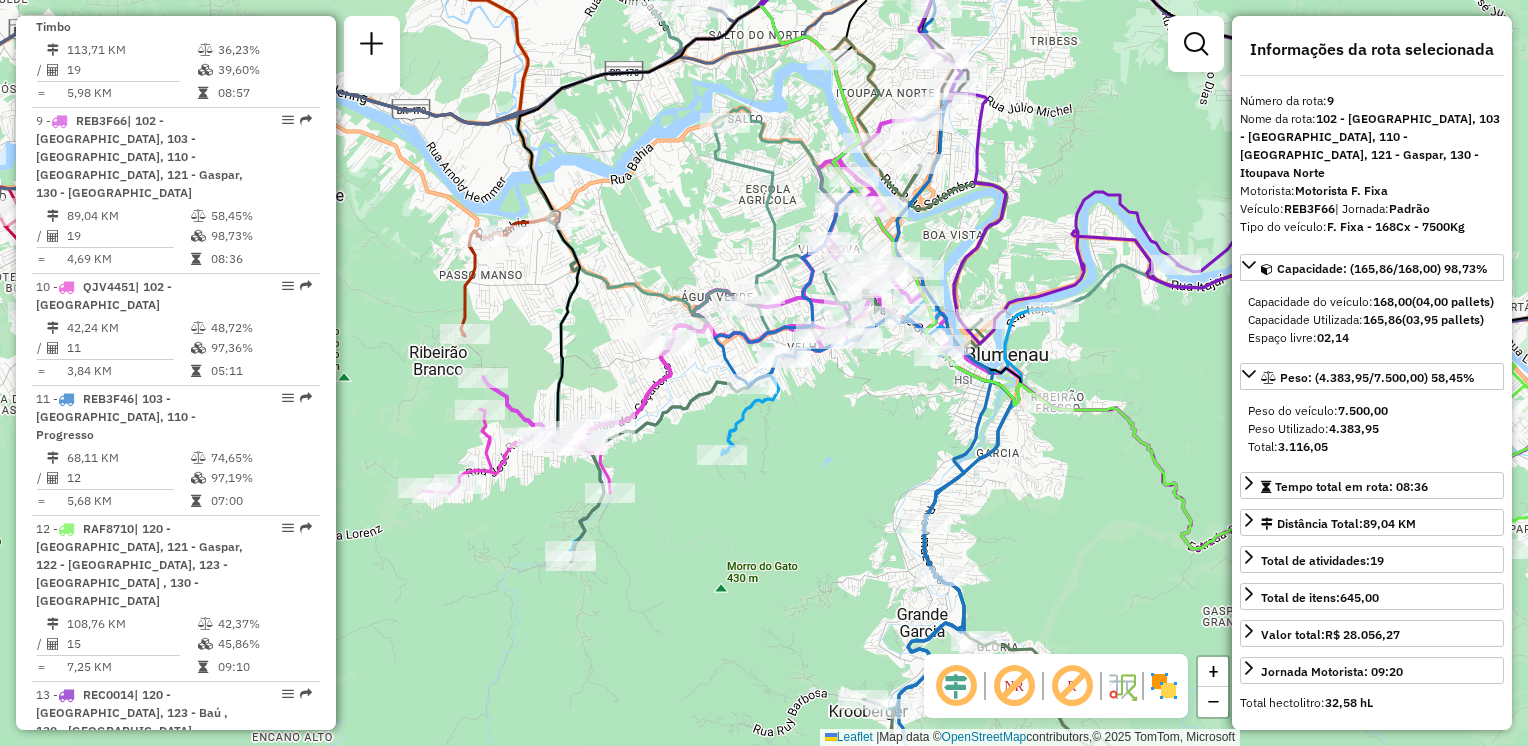 drag, startPoint x: 755, startPoint y: 488, endPoint x: 718, endPoint y: 514, distance: 45.221676 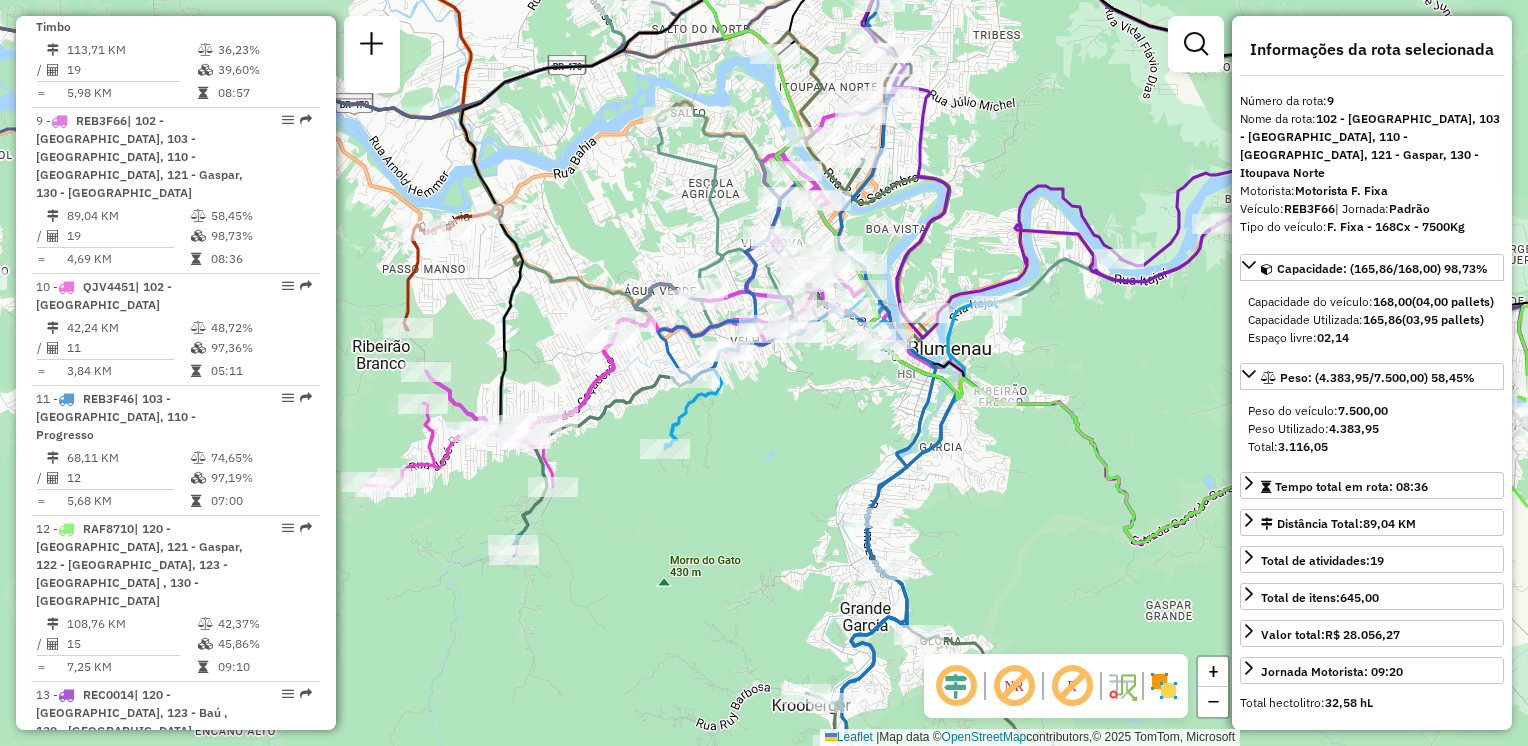 drag, startPoint x: 629, startPoint y: 496, endPoint x: 616, endPoint y: 489, distance: 14.764823 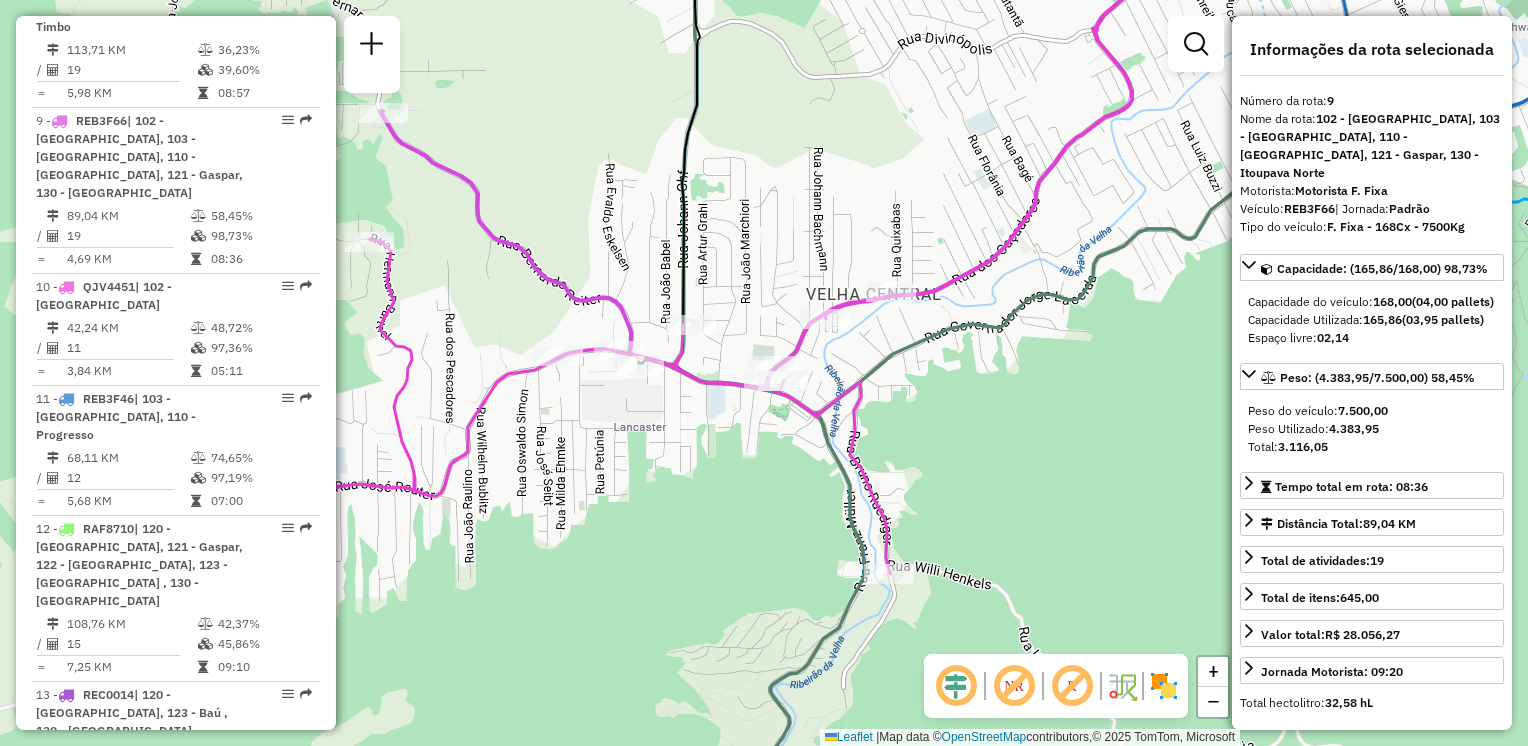 click on "Janela de atendimento Grade de atendimento Capacidade Transportadoras Veículos Cliente Pedidos  Rotas Selecione os dias de semana para filtrar as janelas de atendimento  Seg   Ter   Qua   Qui   Sex   Sáb   Dom  Informe o período da janela de atendimento: De: Até:  Filtrar exatamente a janela do cliente  Considerar janela de atendimento padrão  Selecione os dias de semana para filtrar as grades de atendimento  Seg   Ter   Qua   Qui   Sex   Sáb   Dom   Considerar clientes sem dia de atendimento cadastrado  Clientes fora do dia de atendimento selecionado Filtrar as atividades entre os valores definidos abaixo:  Peso mínimo:   Peso máximo:   Cubagem mínima:   Cubagem máxima:   De:   Até:  Filtrar as atividades entre o tempo de atendimento definido abaixo:  De:   Até:   Considerar capacidade total dos clientes não roteirizados Transportadora: Selecione um ou mais itens Tipo de veículo: Selecione um ou mais itens Veículo: Selecione um ou mais itens Motorista: Selecione um ou mais itens Nome: Rótulo:" 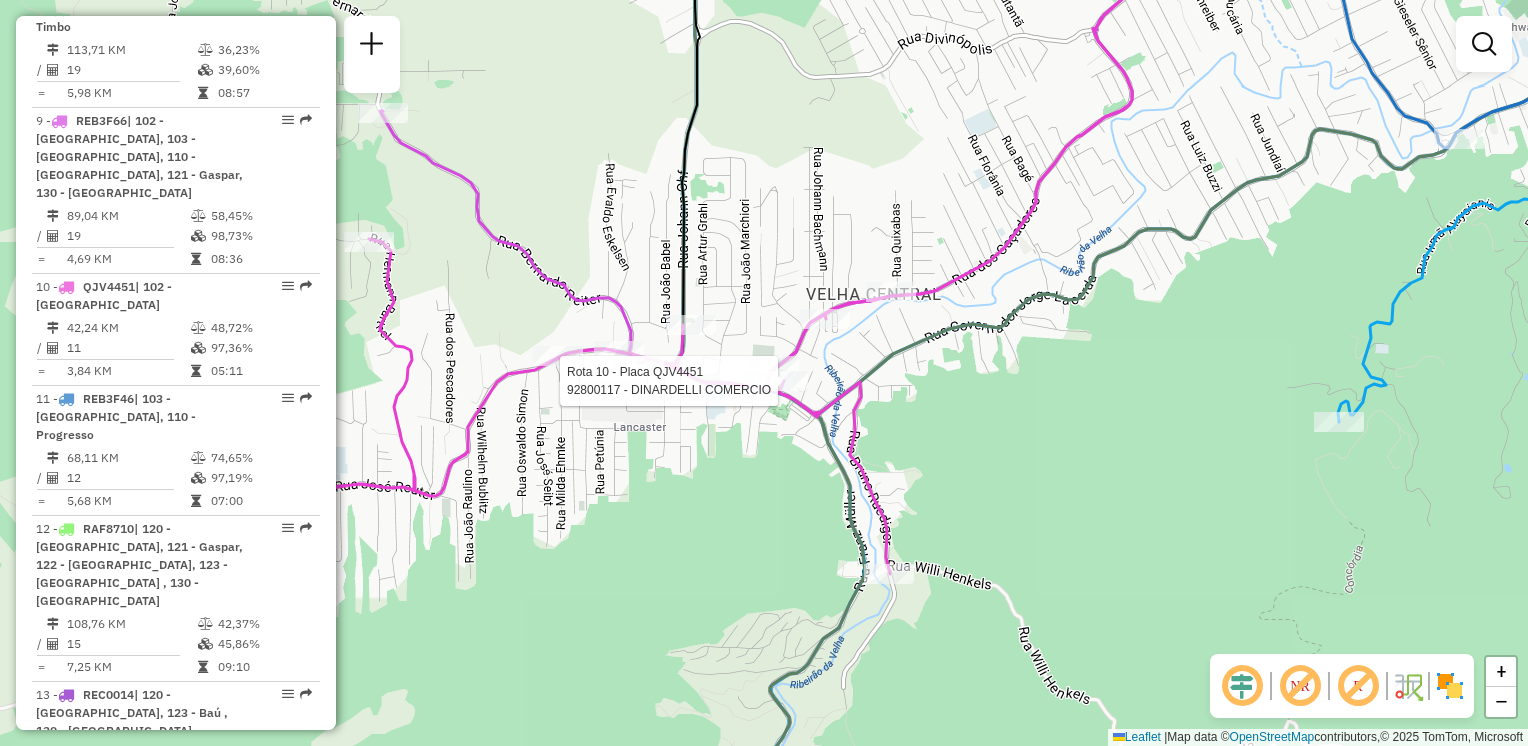 select on "**********" 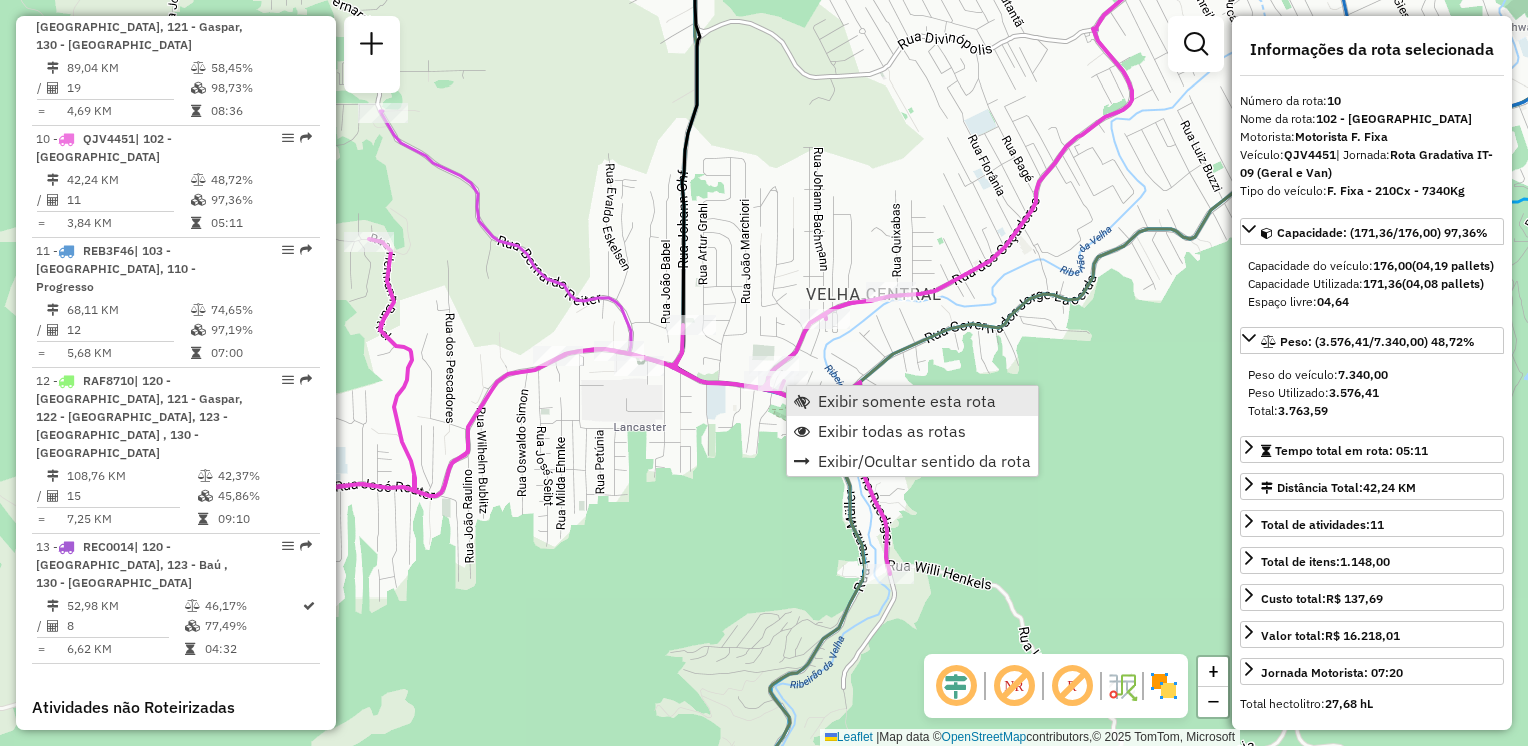 scroll, scrollTop: 1884, scrollLeft: 0, axis: vertical 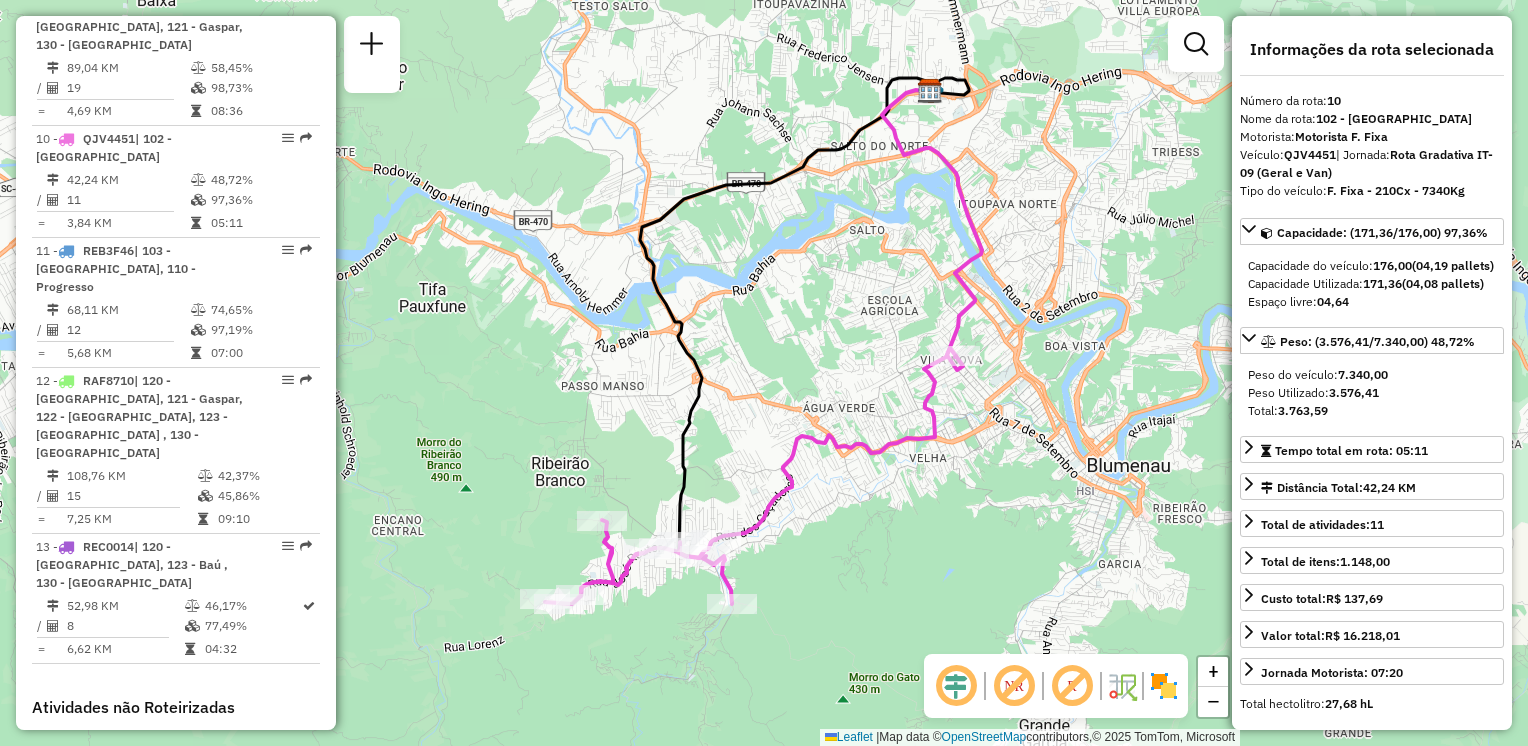 drag, startPoint x: 881, startPoint y: 510, endPoint x: 857, endPoint y: 438, distance: 75.89466 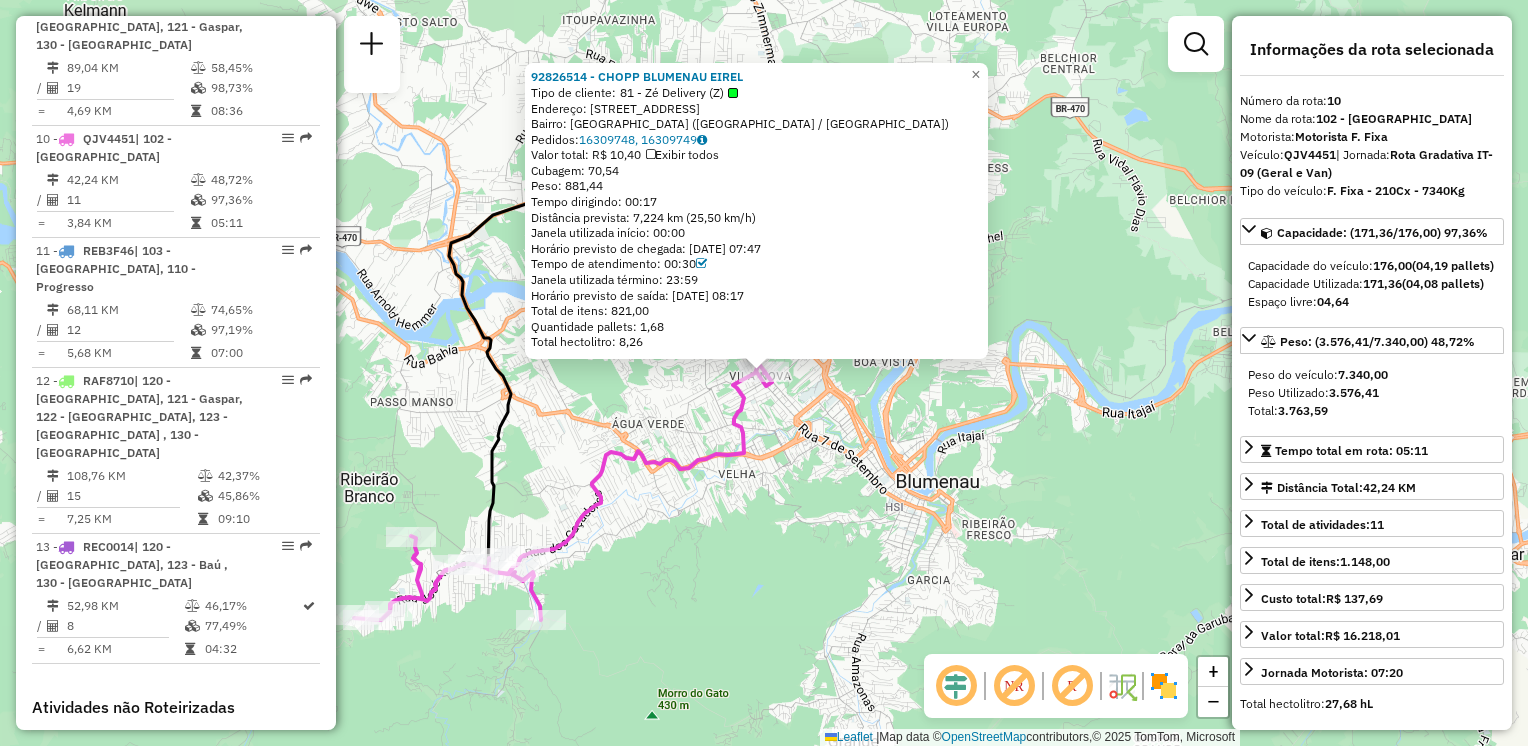 click on "92826514 - CHOPP BLUMENAU EIREL  Tipo de cliente:   81 - Zé Delivery (Z)   Endereço: RUA JOINVILLE                     945   Bairro: VILA NOVA (BLUMENAU / SC)   Pedidos:  16309748, 16309749   Valor total: R$ 10,40   Exibir todos   Cubagem: 70,54  Peso: 881,44  Tempo dirigindo: 00:17   Distância prevista: 7,224 km (25,50 km/h)   Janela utilizada início: 00:00   Horário previsto de chegada: 16/07/2025 07:47   Tempo de atendimento: 00:30   Janela utilizada término: 23:59   Horário previsto de saída: 16/07/2025 08:17   Total de itens: 821,00   Quantidade pallets: 1,68   Total hectolitro: 8,26  × Janela de atendimento Grade de atendimento Capacidade Transportadoras Veículos Cliente Pedidos  Rotas Selecione os dias de semana para filtrar as janelas de atendimento  Seg   Ter   Qua   Qui   Sex   Sáb   Dom  Informe o período da janela de atendimento: De: Até:  Filtrar exatamente a janela do cliente  Considerar janela de atendimento padrão  Selecione os dias de semana para filtrar as grades de atendimento" 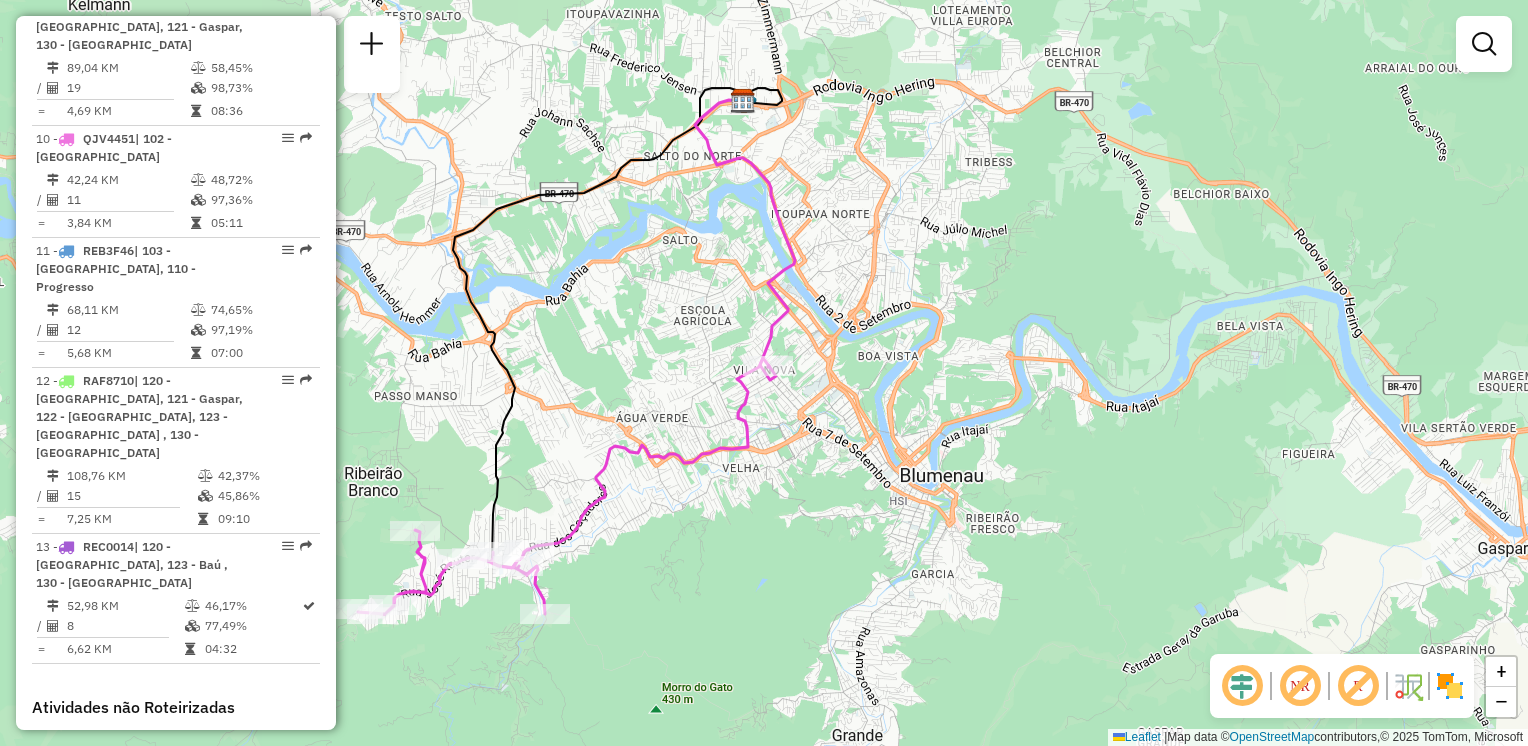drag, startPoint x: 711, startPoint y: 531, endPoint x: 758, endPoint y: 445, distance: 98.005104 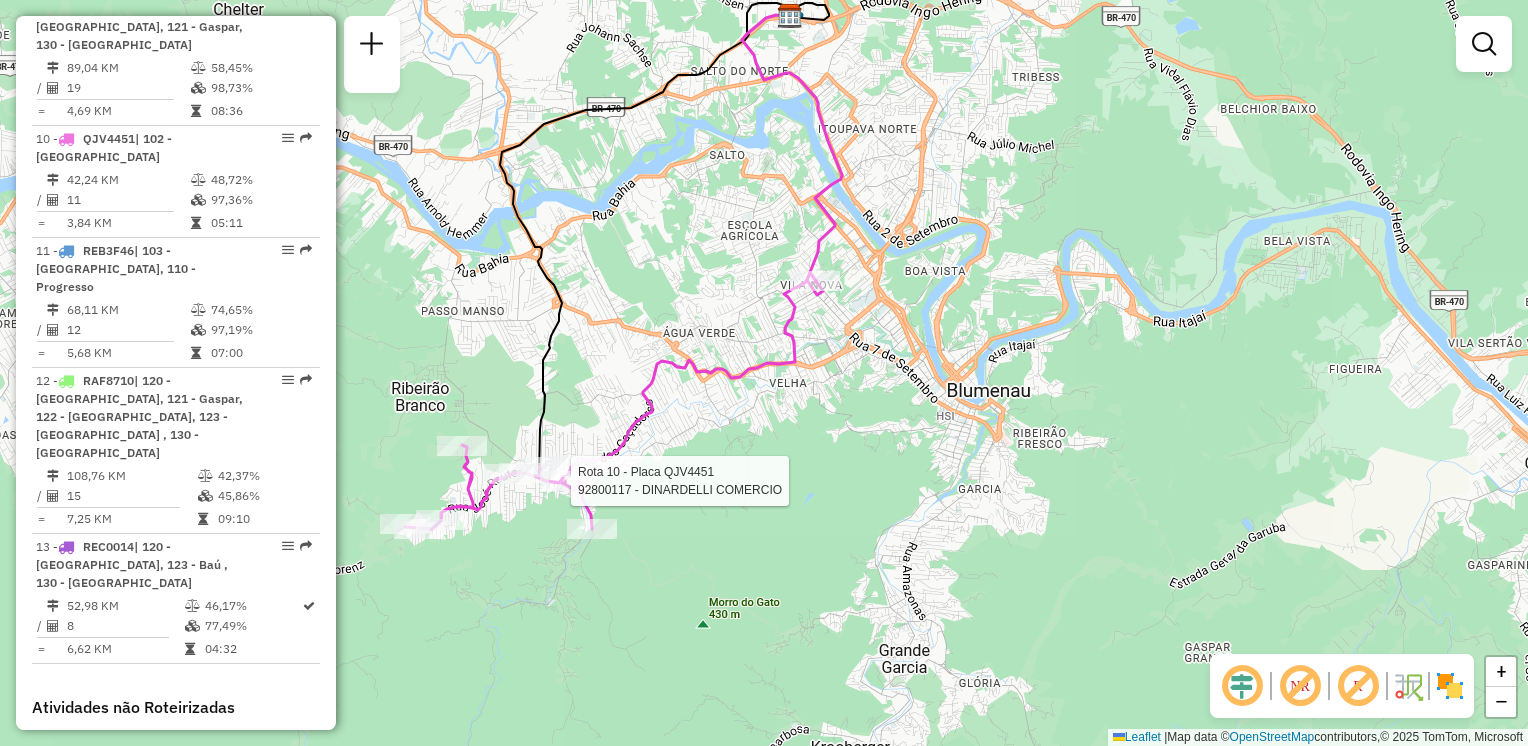 select on "**********" 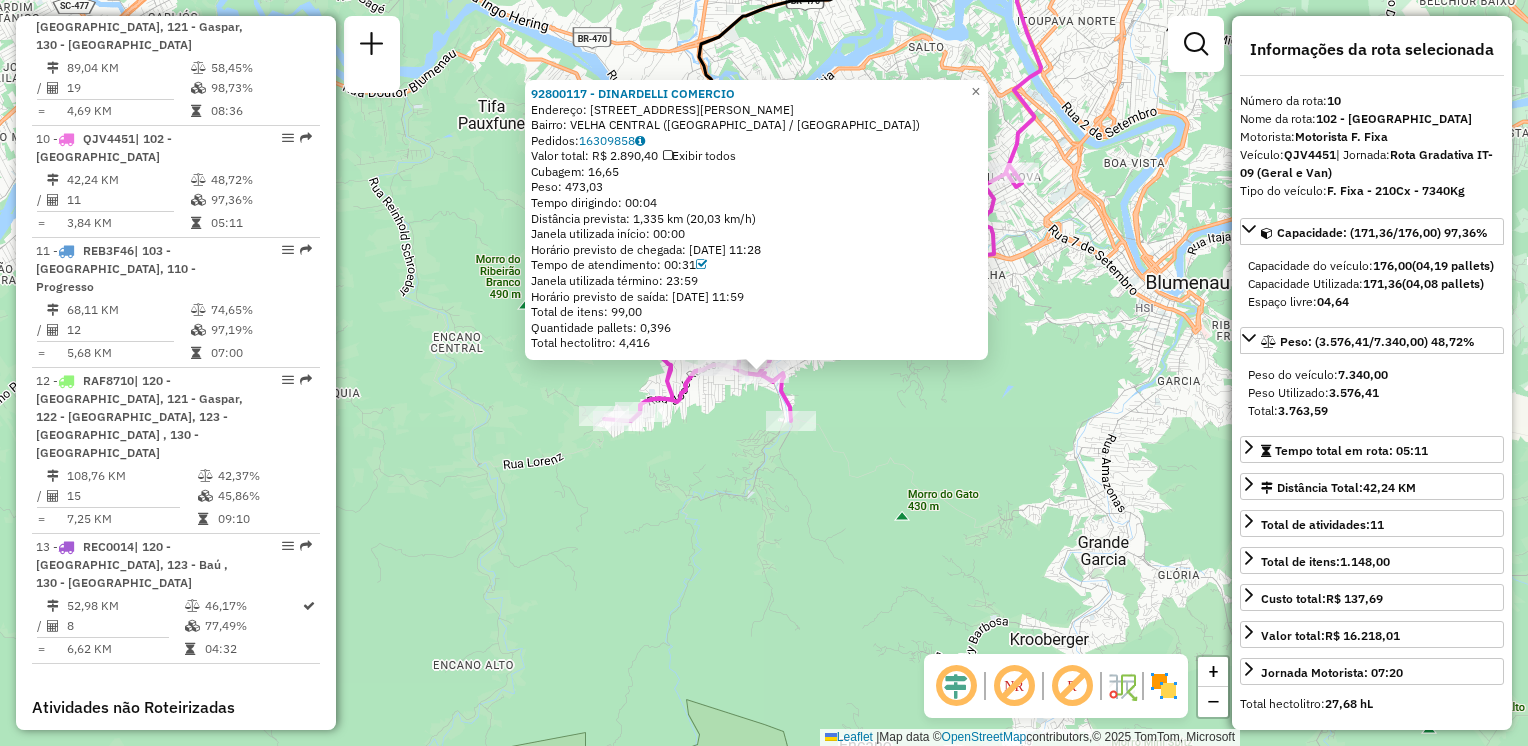 scroll, scrollTop: 100, scrollLeft: 0, axis: vertical 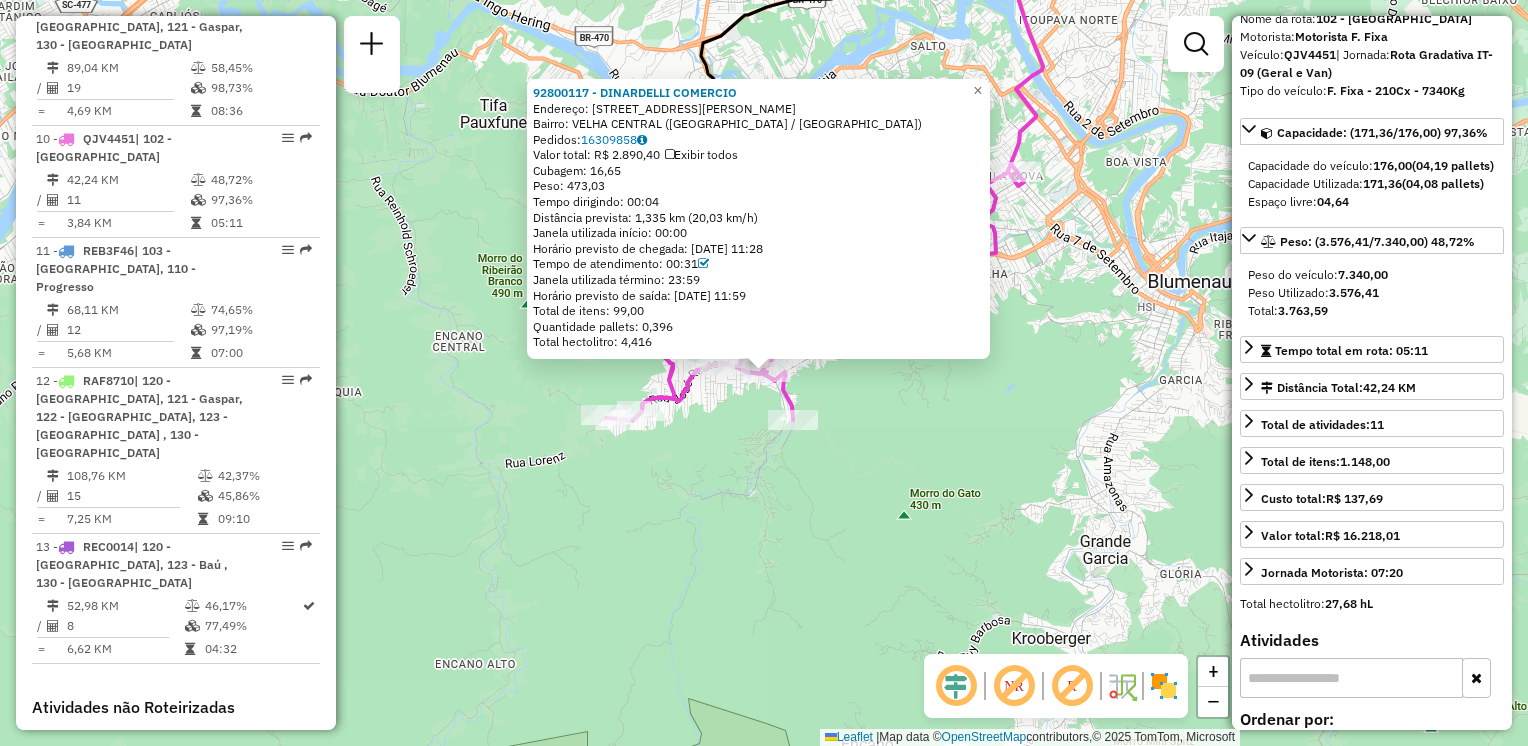 click on "92800117 - DINARDELLI COMERCIO  Endereço: R   José Reuter                   266   Bairro: VELHA CENTRAL (BLUMENAU / SC)   Pedidos:  16309858   Valor total: R$ 2.890,40   Exibir todos   Cubagem: 16,65  Peso: 473,03  Tempo dirigindo: 00:04   Distância prevista: 1,335 km (20,03 km/h)   Janela utilizada início: 00:00   Horário previsto de chegada: 16/07/2025 11:28   Tempo de atendimento: 00:31   Janela utilizada término: 23:59   Horário previsto de saída: 16/07/2025 11:59   Total de itens: 99,00   Quantidade pallets: 0,396   Total hectolitro: 4,416  × Janela de atendimento Grade de atendimento Capacidade Transportadoras Veículos Cliente Pedidos  Rotas Selecione os dias de semana para filtrar as janelas de atendimento  Seg   Ter   Qua   Qui   Sex   Sáb   Dom  Informe o período da janela de atendimento: De: Até:  Filtrar exatamente a janela do cliente  Considerar janela de atendimento padrão  Selecione os dias de semana para filtrar as grades de atendimento  Seg   Ter   Qua   Qui   Sex   Sáb   Dom  +" 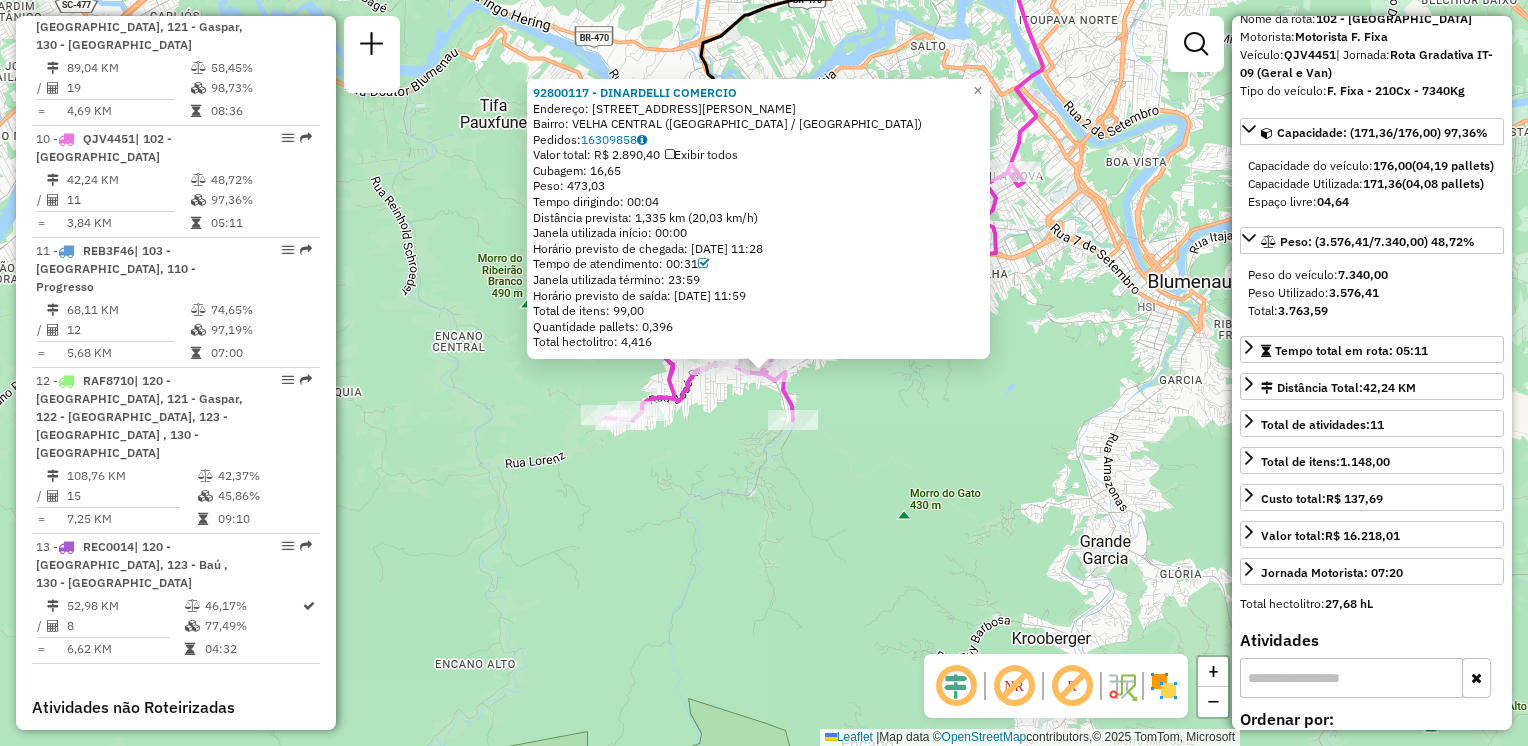 click on "92800117 - DINARDELLI COMERCIO  Endereço: R   José Reuter                   266   Bairro: VELHA CENTRAL (BLUMENAU / SC)   Pedidos:  16309858   Valor total: R$ 2.890,40   Exibir todos   Cubagem: 16,65  Peso: 473,03  Tempo dirigindo: 00:04   Distância prevista: 1,335 km (20,03 km/h)   Janela utilizada início: 00:00   Horário previsto de chegada: 16/07/2025 11:28   Tempo de atendimento: 00:31   Janela utilizada término: 23:59   Horário previsto de saída: 16/07/2025 11:59   Total de itens: 99,00   Quantidade pallets: 0,396   Total hectolitro: 4,416  × Janela de atendimento Grade de atendimento Capacidade Transportadoras Veículos Cliente Pedidos  Rotas Selecione os dias de semana para filtrar as janelas de atendimento  Seg   Ter   Qua   Qui   Sex   Sáb   Dom  Informe o período da janela de atendimento: De: Até:  Filtrar exatamente a janela do cliente  Considerar janela de atendimento padrão  Selecione os dias de semana para filtrar as grades de atendimento  Seg   Ter   Qua   Qui   Sex   Sáb   Dom  +" 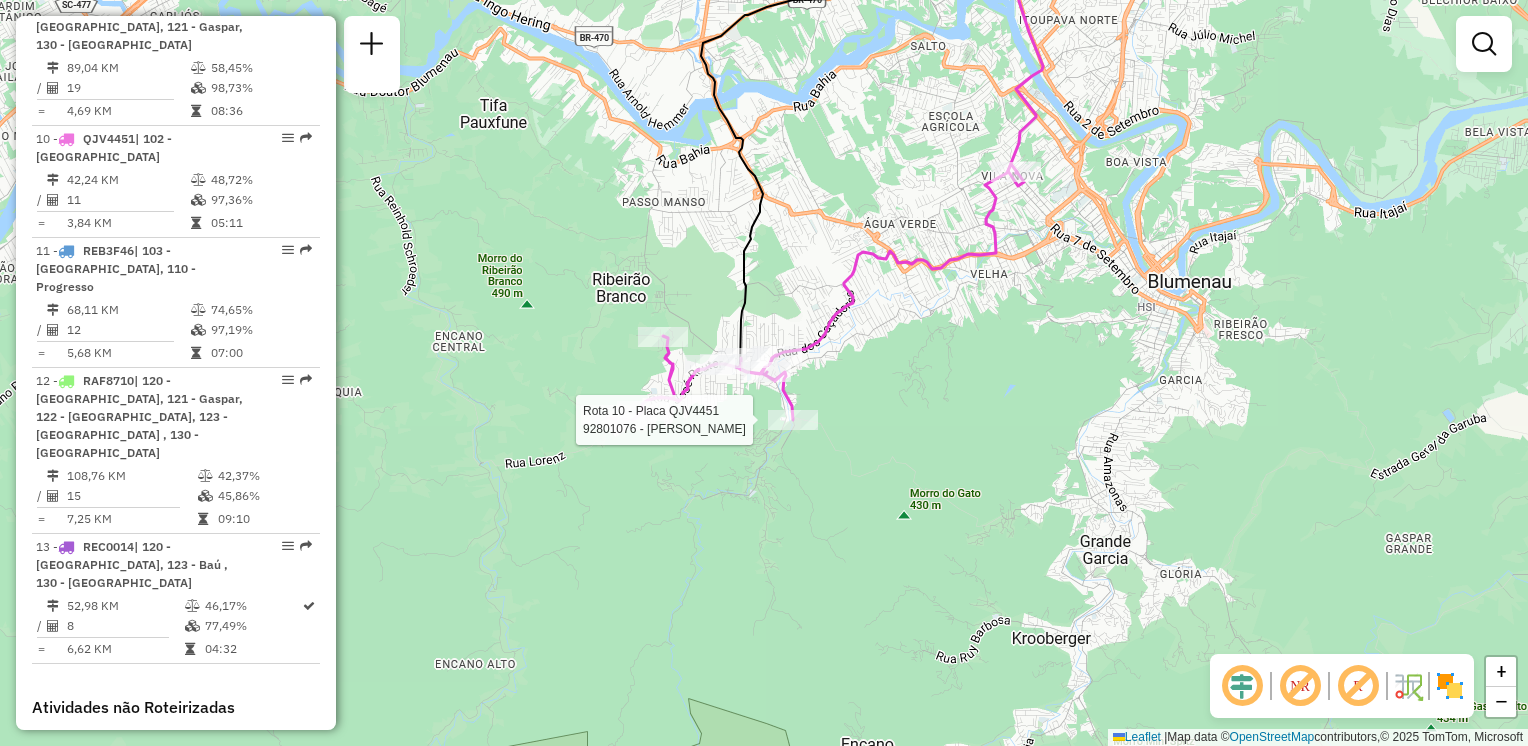 select on "**********" 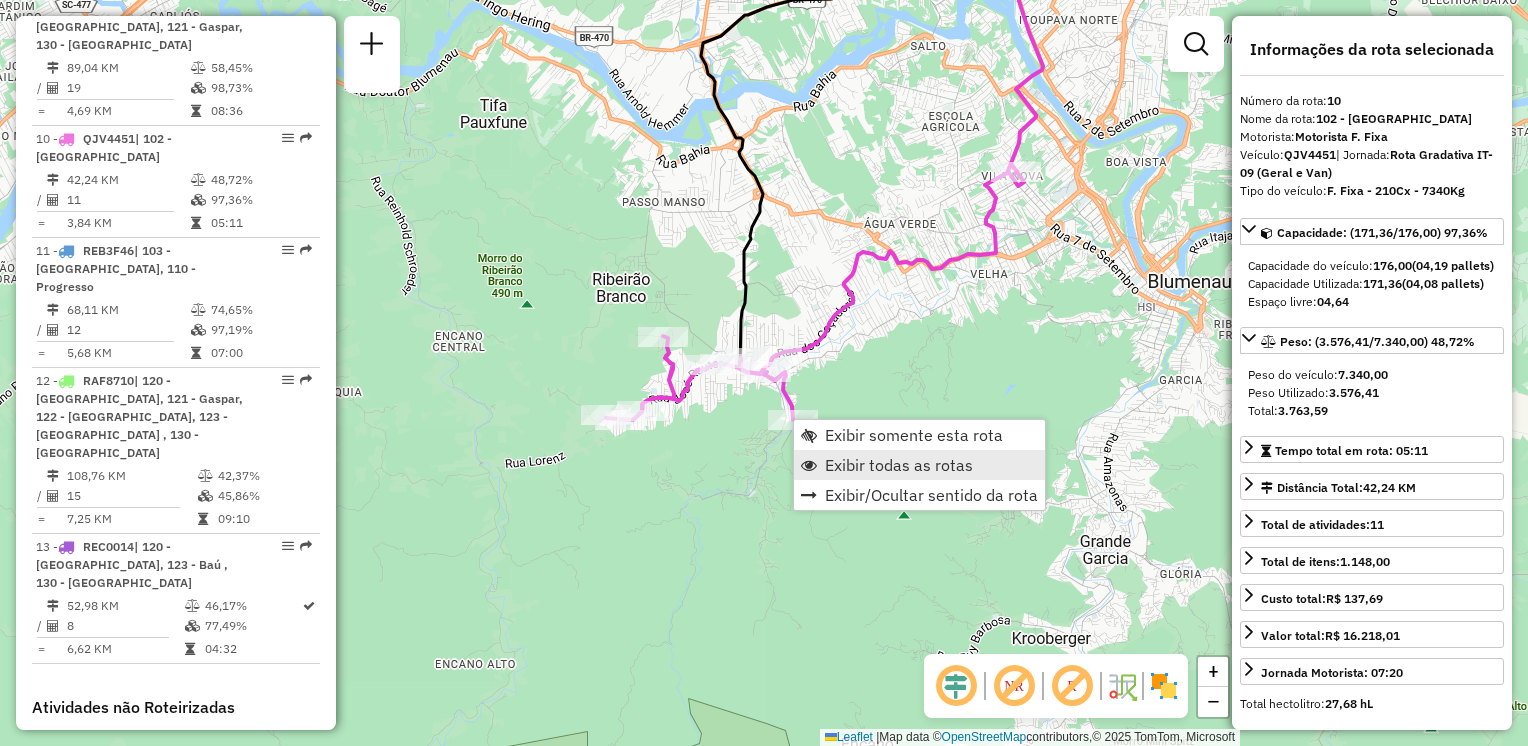 click on "Exibir todas as rotas" at bounding box center (899, 465) 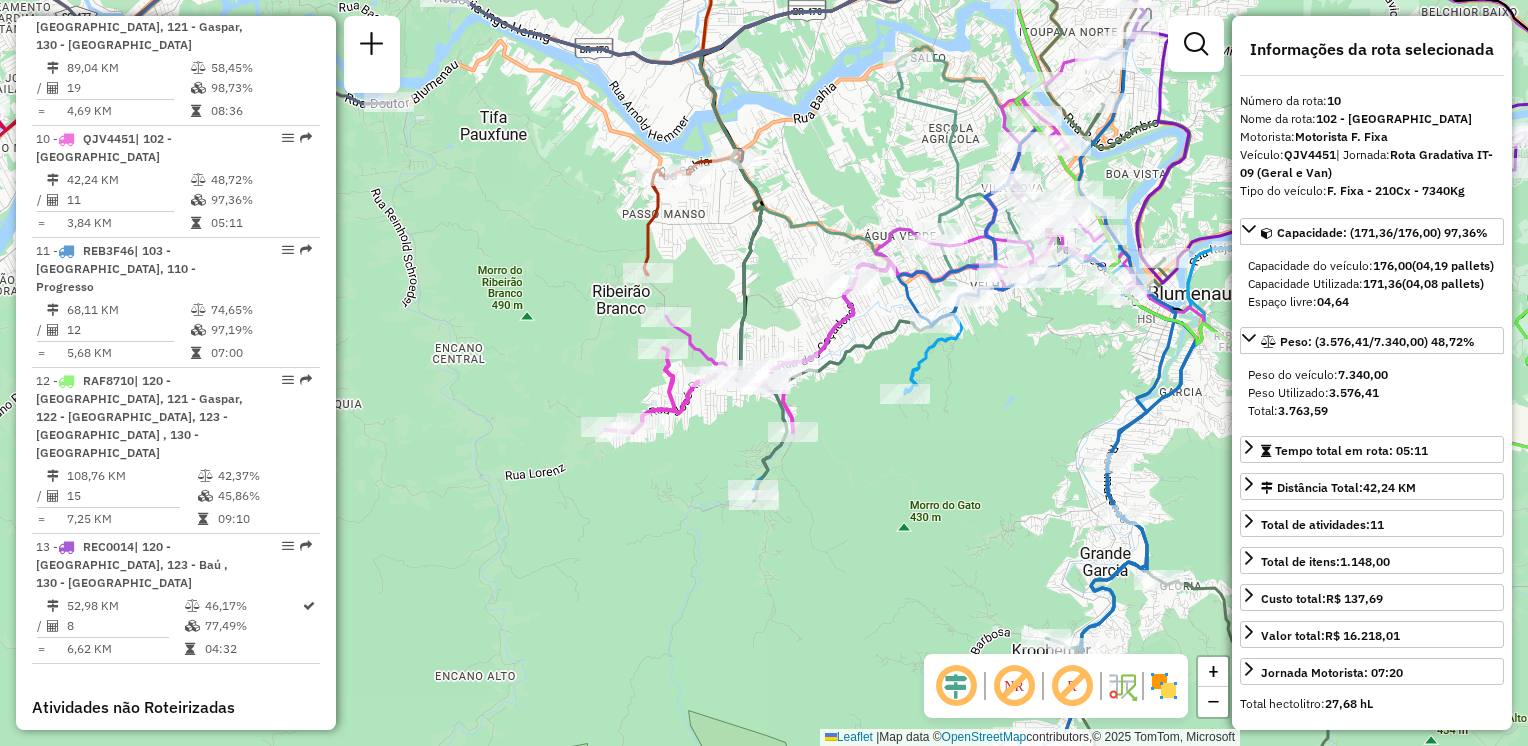 drag, startPoint x: 912, startPoint y: 438, endPoint x: 889, endPoint y: 466, distance: 36.23534 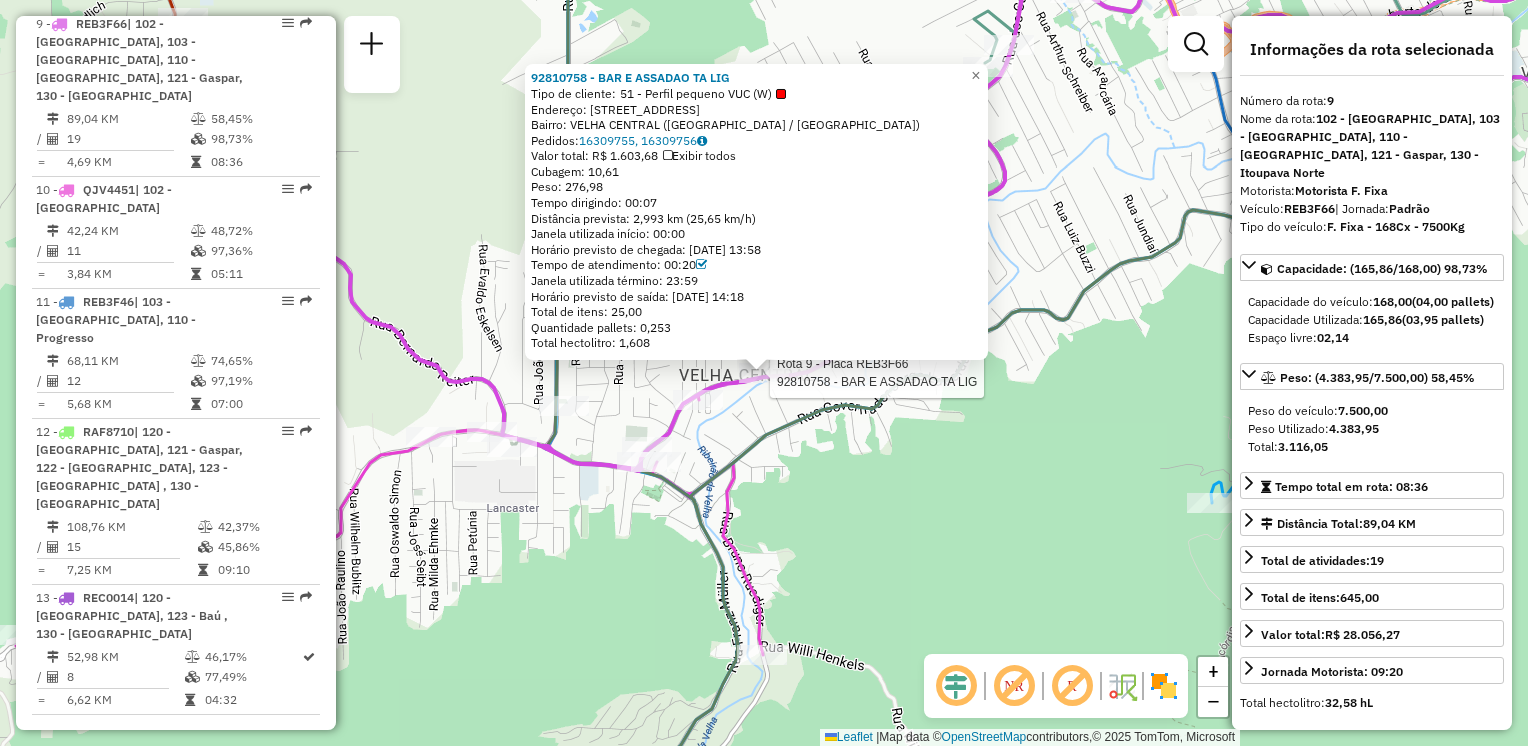 scroll, scrollTop: 1736, scrollLeft: 0, axis: vertical 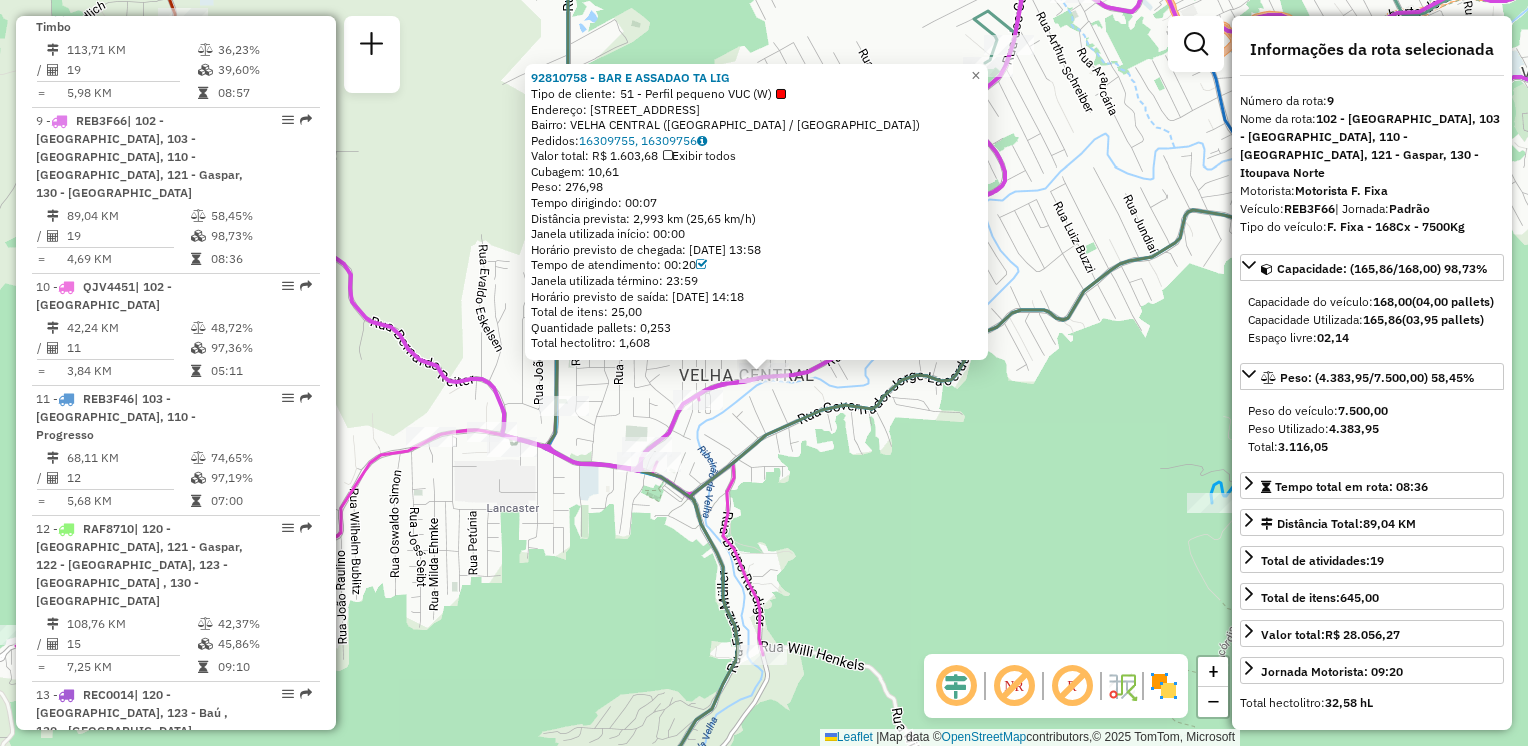 click on "92810758 - BAR E ASSADAO TA LIG  Tipo de cliente:   51 - Perfil pequeno VUC (W)   Endereço:  Rua dos Cacadores 3022   Bairro: VELHA CENTRAL (BLUMENAU / SC)   Pedidos:  16309755, 16309756   Valor total: R$ 1.603,68   Exibir todos   Cubagem: 10,61  Peso: 276,98  Tempo dirigindo: 00:07   Distância prevista: 2,993 km (25,65 km/h)   Janela utilizada início: 00:00   Horário previsto de chegada: 16/07/2025 13:58   Tempo de atendimento: 00:20   Janela utilizada término: 23:59   Horário previsto de saída: 16/07/2025 14:18   Total de itens: 25,00   Quantidade pallets: 0,253   Total hectolitro: 1,608  × Janela de atendimento Grade de atendimento Capacidade Transportadoras Veículos Cliente Pedidos  Rotas Selecione os dias de semana para filtrar as janelas de atendimento  Seg   Ter   Qua   Qui   Sex   Sáb   Dom  Informe o período da janela de atendimento: De: Até:  Filtrar exatamente a janela do cliente  Considerar janela de atendimento padrão  Selecione os dias de semana para filtrar as grades de atendimento" 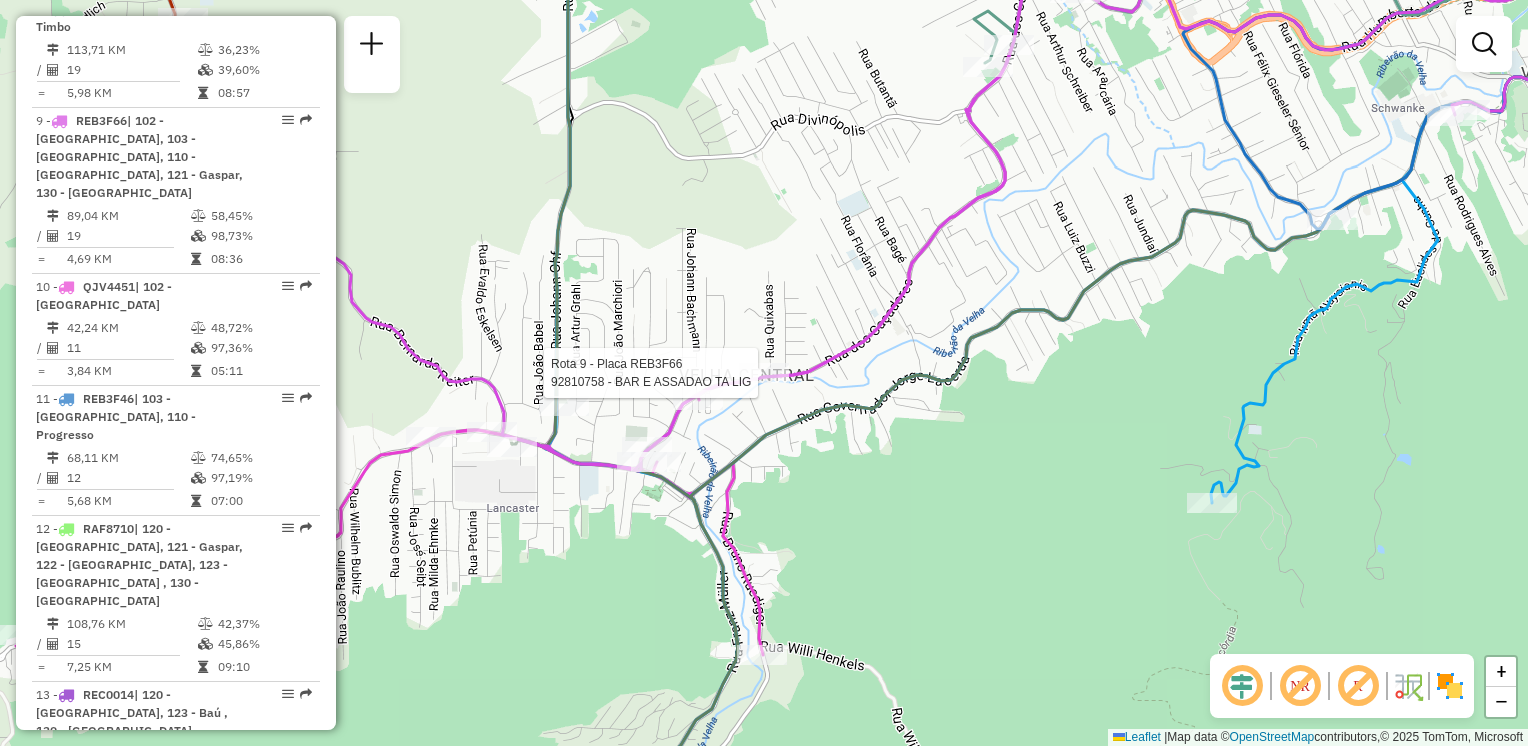 select on "**********" 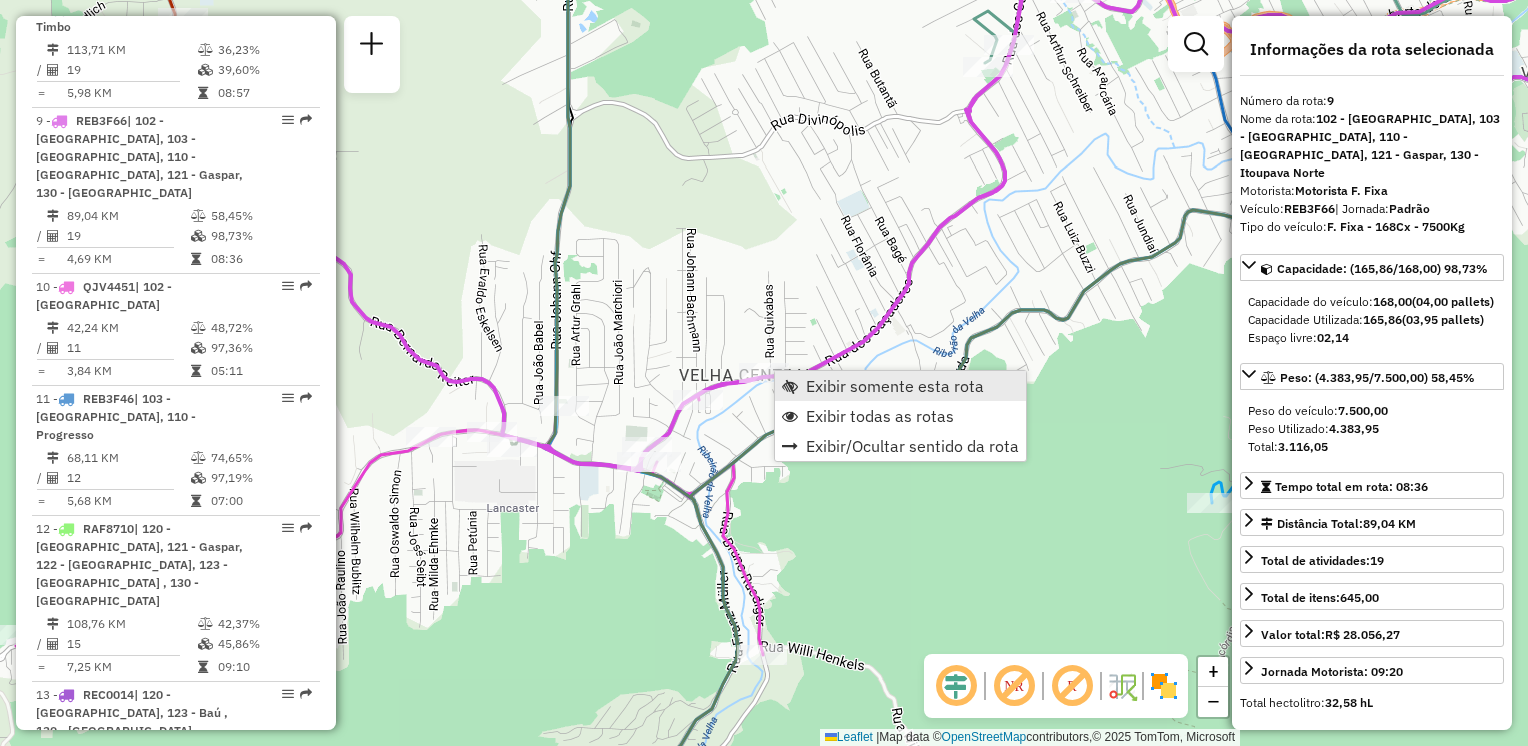 click on "Exibir somente esta rota" at bounding box center [895, 386] 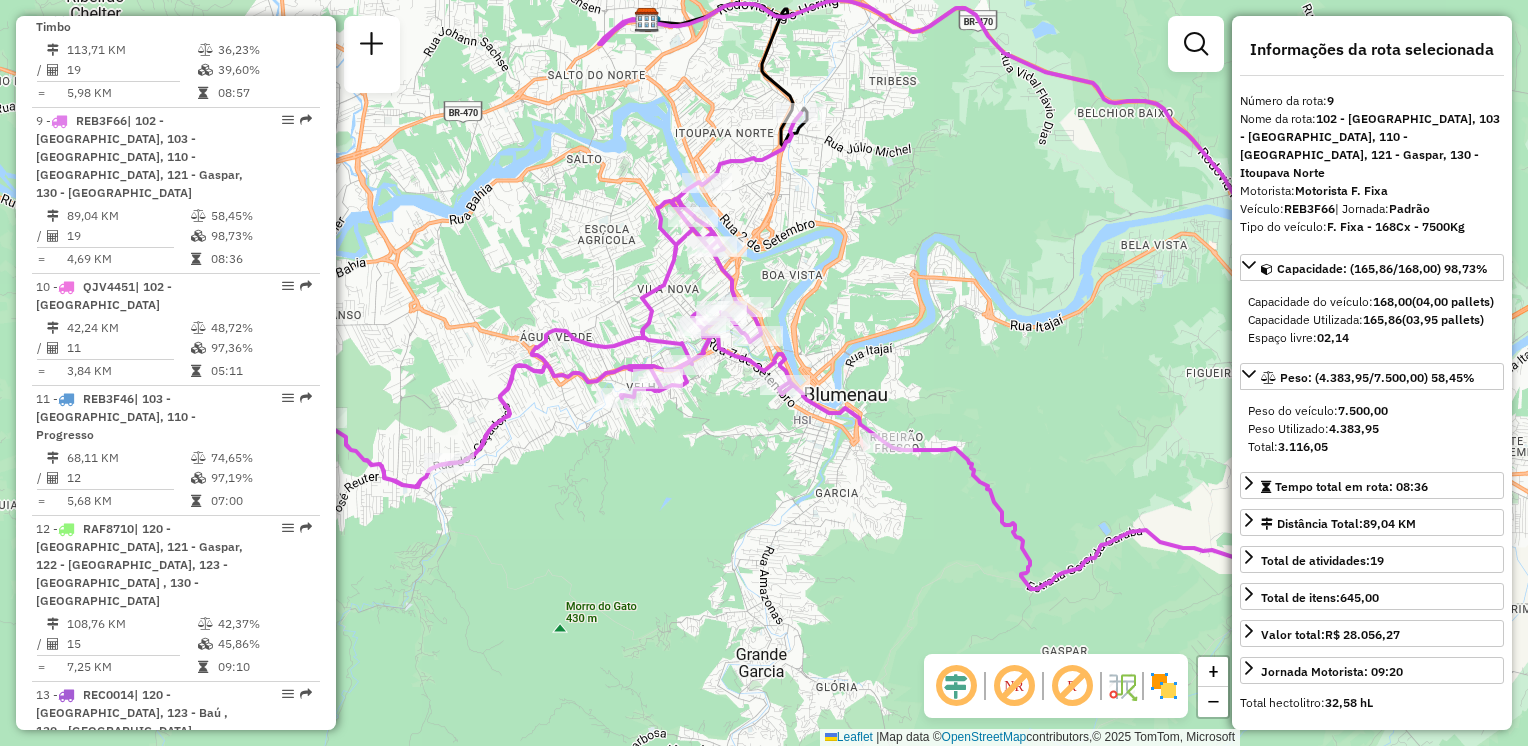 drag, startPoint x: 893, startPoint y: 401, endPoint x: 960, endPoint y: 364, distance: 76.537575 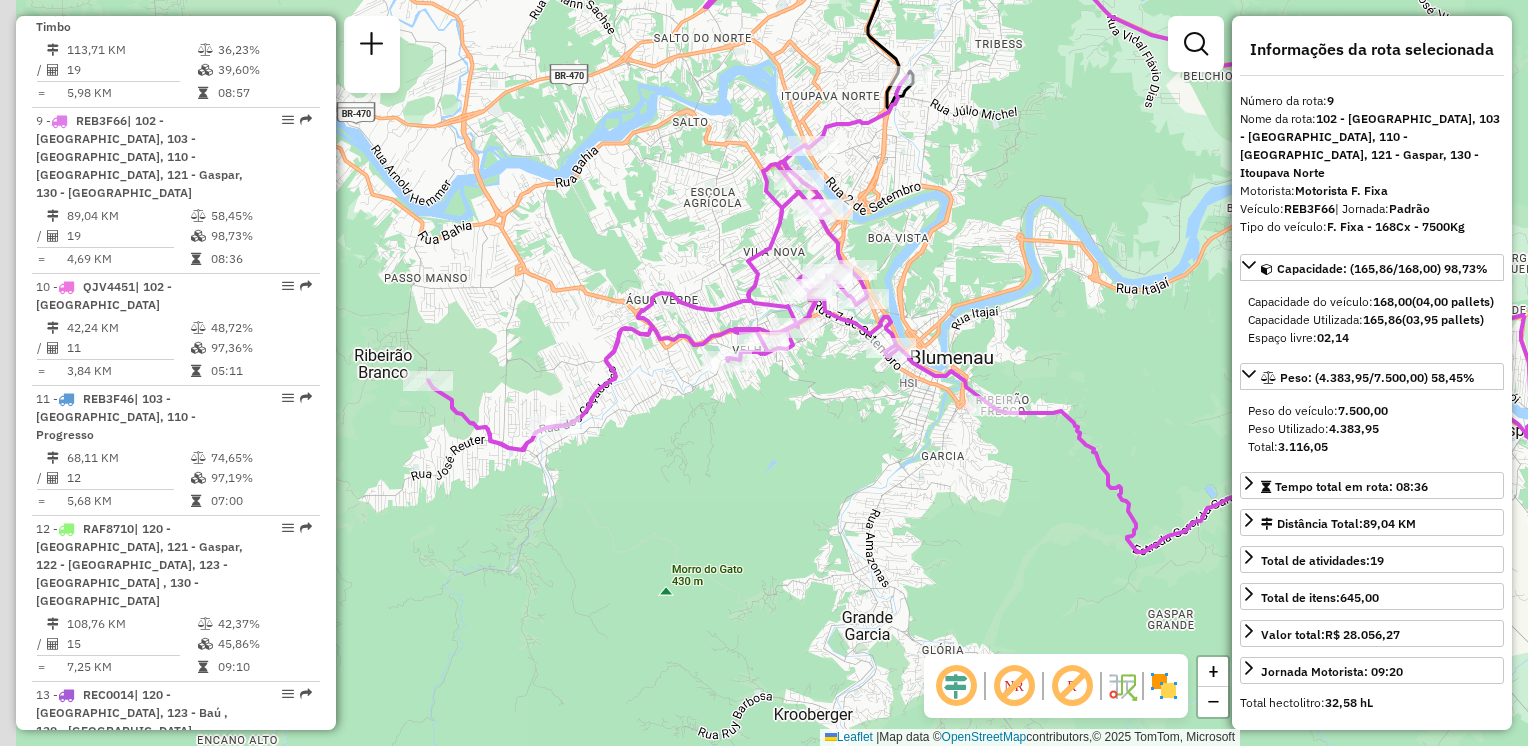 click on "Janela de atendimento Grade de atendimento Capacidade Transportadoras Veículos Cliente Pedidos  Rotas Selecione os dias de semana para filtrar as janelas de atendimento  Seg   Ter   Qua   Qui   Sex   Sáb   Dom  Informe o período da janela de atendimento: De: Até:  Filtrar exatamente a janela do cliente  Considerar janela de atendimento padrão  Selecione os dias de semana para filtrar as grades de atendimento  Seg   Ter   Qua   Qui   Sex   Sáb   Dom   Considerar clientes sem dia de atendimento cadastrado  Clientes fora do dia de atendimento selecionado Filtrar as atividades entre os valores definidos abaixo:  Peso mínimo:   Peso máximo:   Cubagem mínima:   Cubagem máxima:   De:   Até:  Filtrar as atividades entre o tempo de atendimento definido abaixo:  De:   Até:   Considerar capacidade total dos clientes não roteirizados Transportadora: Selecione um ou mais itens Tipo de veículo: Selecione um ou mais itens Veículo: Selecione um ou mais itens Motorista: Selecione um ou mais itens Nome: Rótulo:" 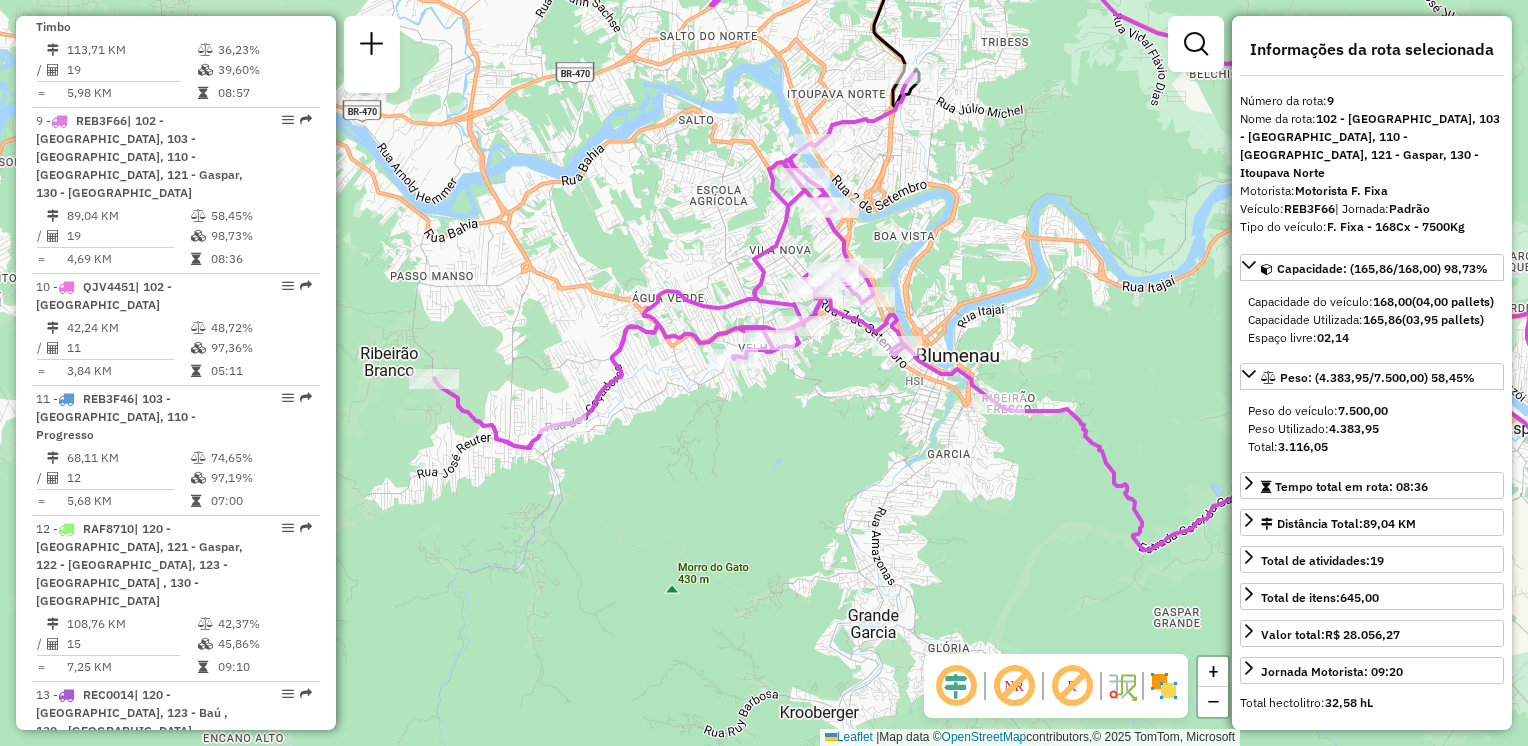 drag, startPoint x: 815, startPoint y: 428, endPoint x: 843, endPoint y: 456, distance: 39.59798 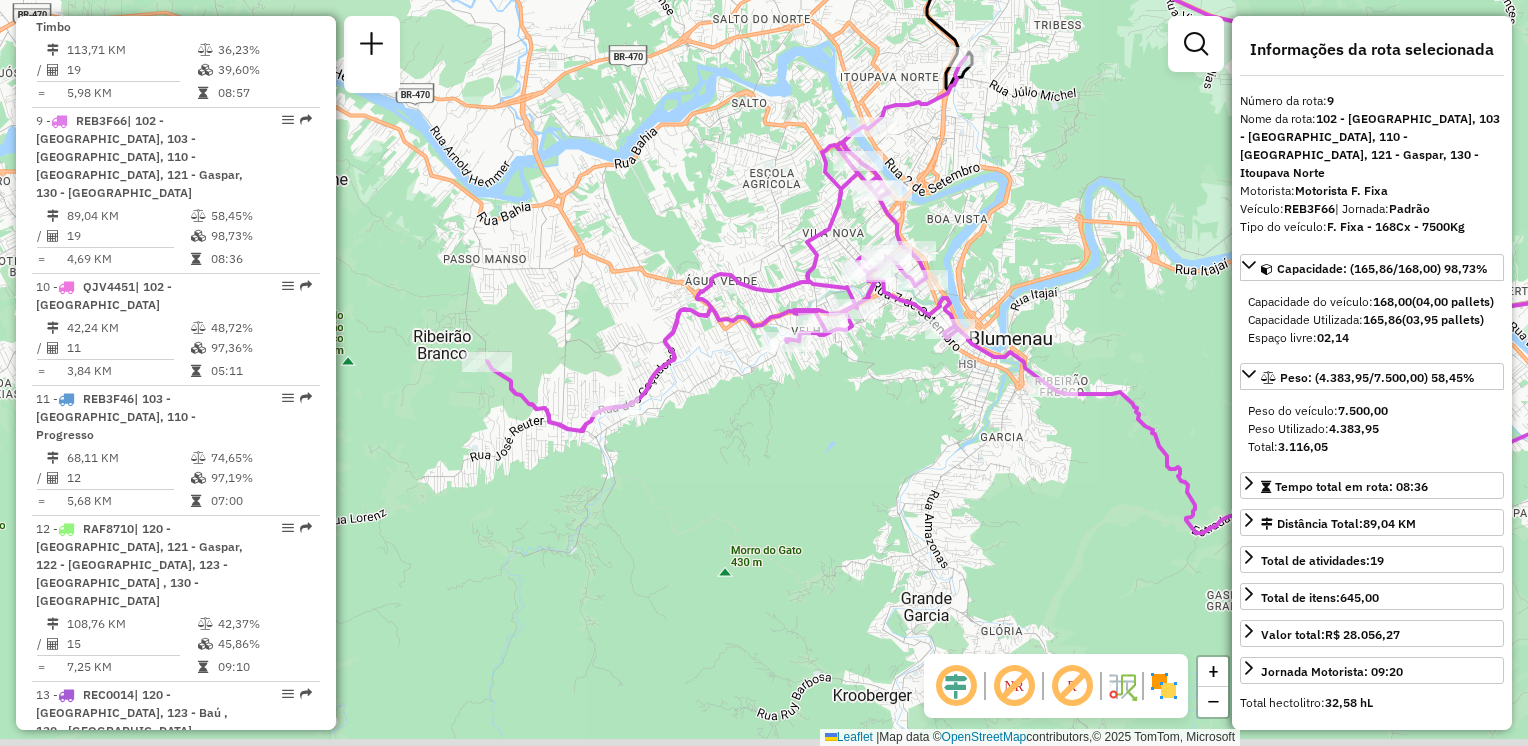 drag, startPoint x: 569, startPoint y: 381, endPoint x: 648, endPoint y: 287, distance: 122.78844 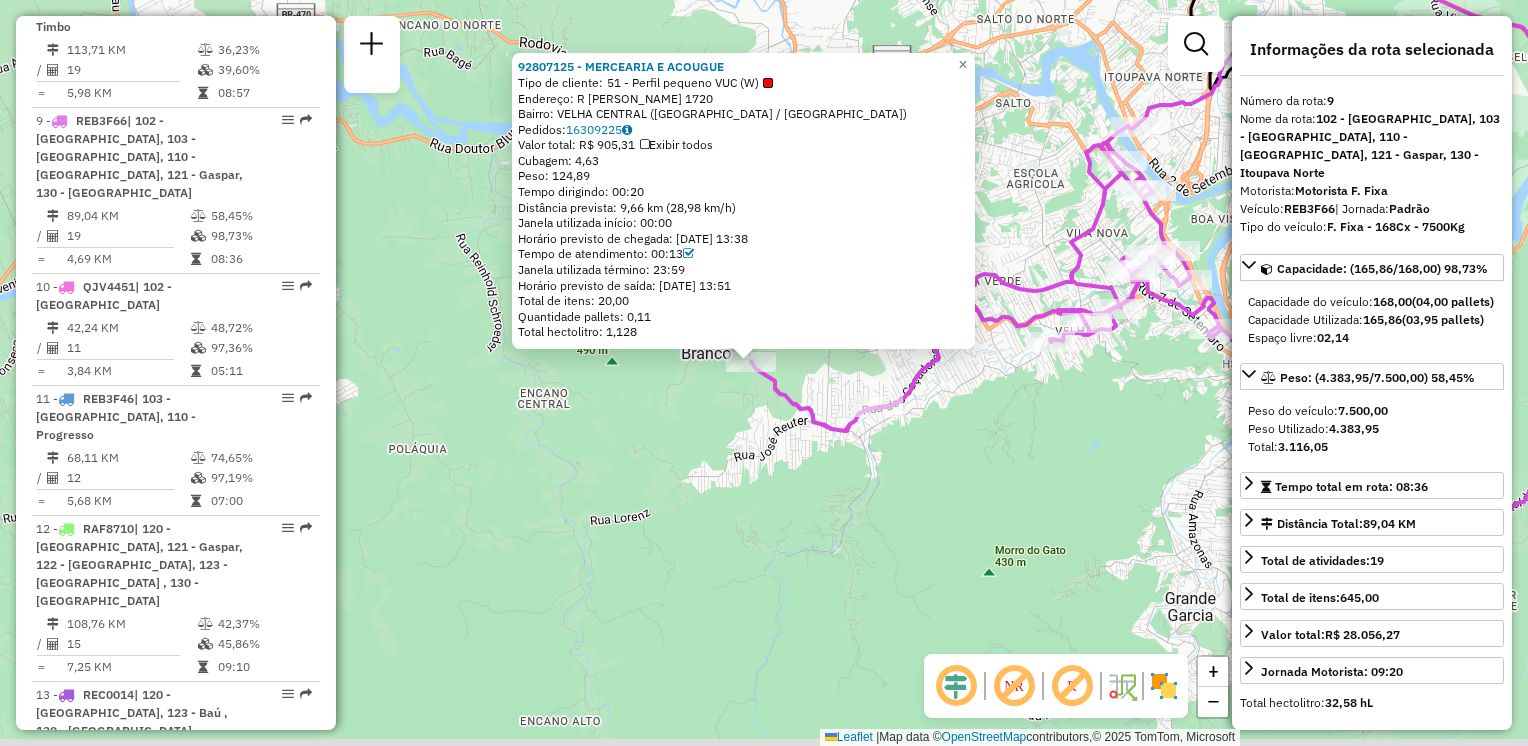 drag, startPoint x: 883, startPoint y: 492, endPoint x: 844, endPoint y: 474, distance: 42.953465 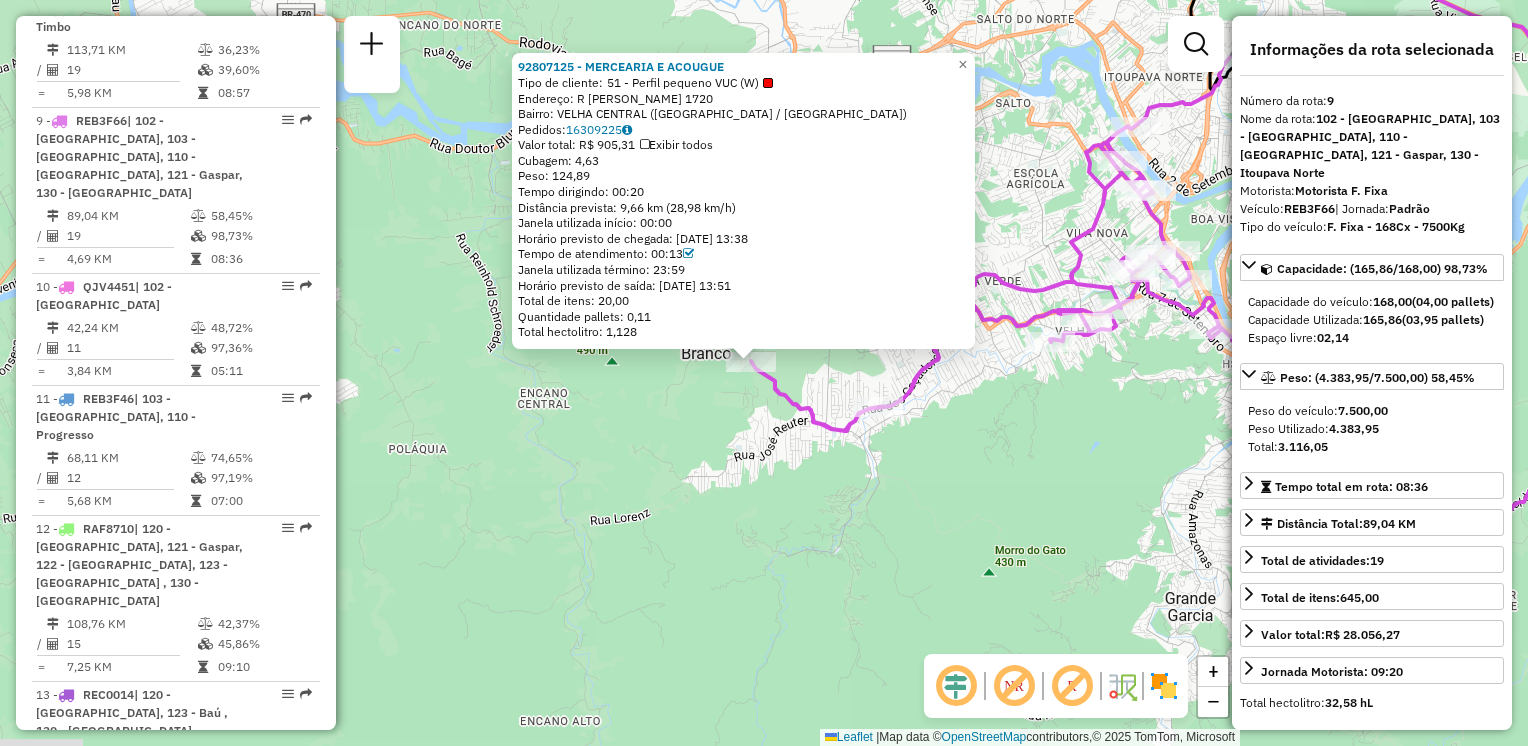 click on "92807125 - MERCEARIA E ACOUGUE  Tipo de cliente:   51 - Perfil pequeno VUC (W)   Endereço: R   BERNARDO REITER               1720   Bairro: VELHA CENTRAL (BLUMENAU / SC)   Pedidos:  16309225   Valor total: R$ 905,31   Exibir todos   Cubagem: 4,63  Peso: 124,89  Tempo dirigindo: 00:20   Distância prevista: 9,66 km (28,98 km/h)   Janela utilizada início: 00:00   Horário previsto de chegada: 16/07/2025 13:38   Tempo de atendimento: 00:13   Janela utilizada término: 23:59   Horário previsto de saída: 16/07/2025 13:51   Total de itens: 20,00   Quantidade pallets: 0,11   Total hectolitro: 1,128  × Janela de atendimento Grade de atendimento Capacidade Transportadoras Veículos Cliente Pedidos  Rotas Selecione os dias de semana para filtrar as janelas de atendimento  Seg   Ter   Qua   Qui   Sex   Sáb   Dom  Informe o período da janela de atendimento: De: Até:  Filtrar exatamente a janela do cliente  Considerar janela de atendimento padrão  Selecione os dias de semana para filtrar as grades de atendimento" 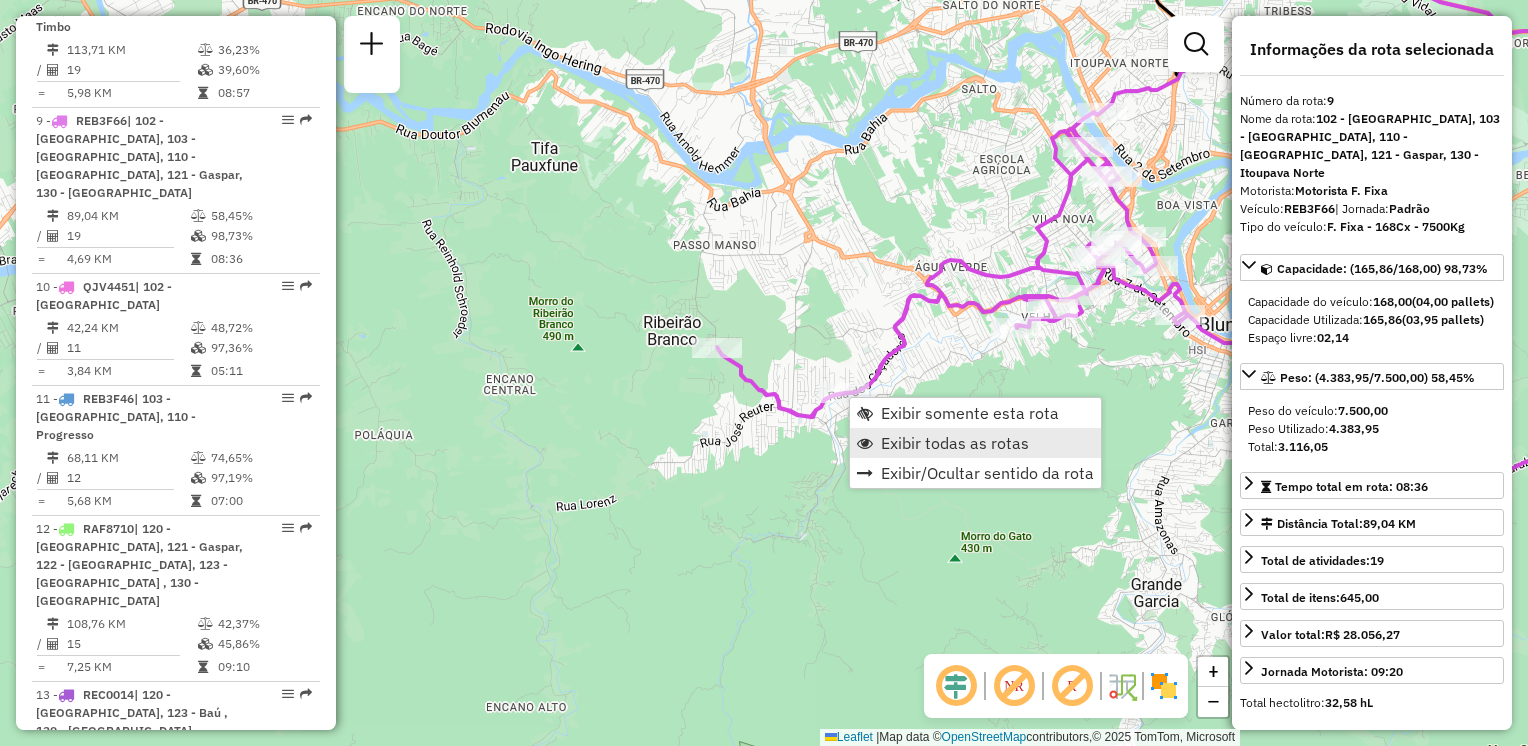 click on "Exibir todas as rotas" at bounding box center (955, 443) 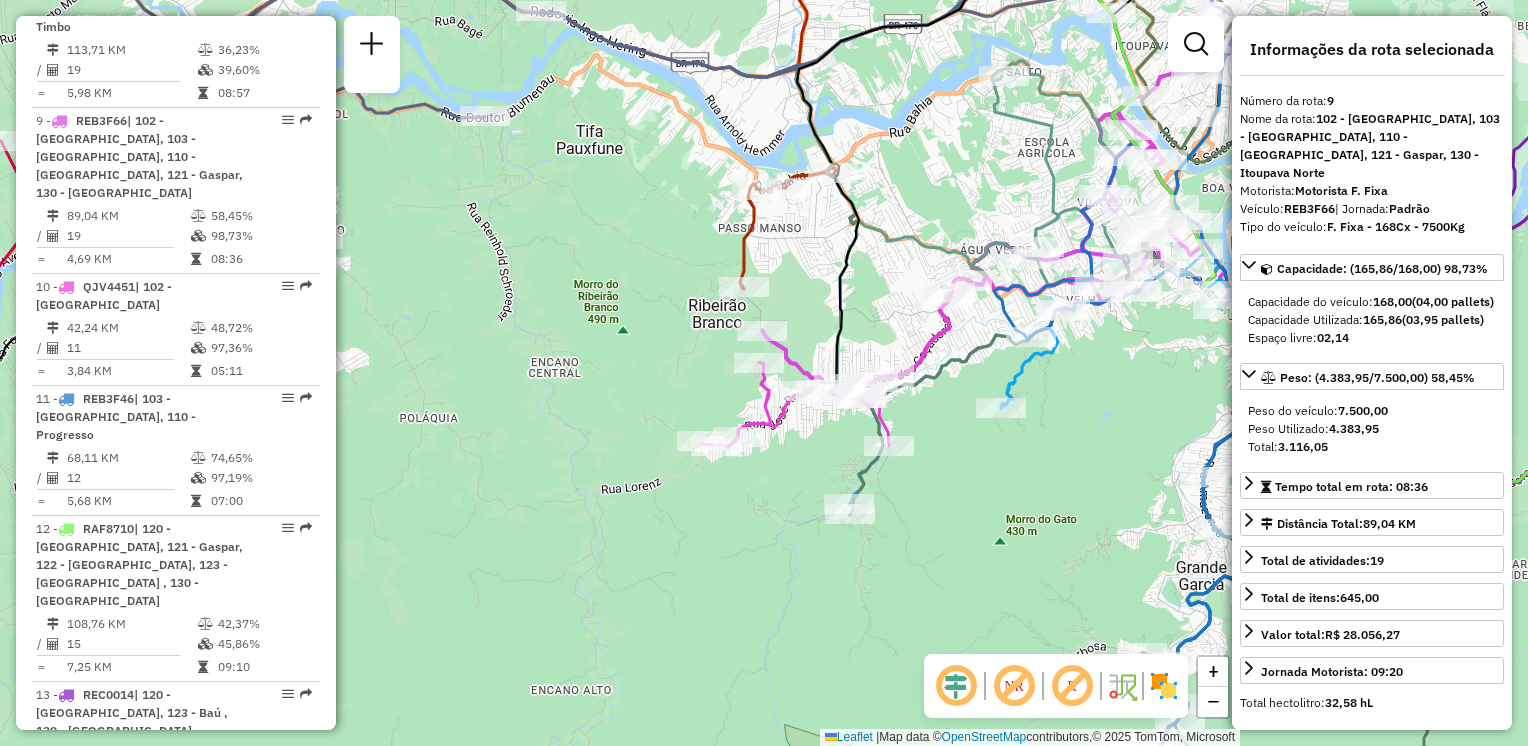 drag, startPoint x: 903, startPoint y: 512, endPoint x: 948, endPoint y: 494, distance: 48.466484 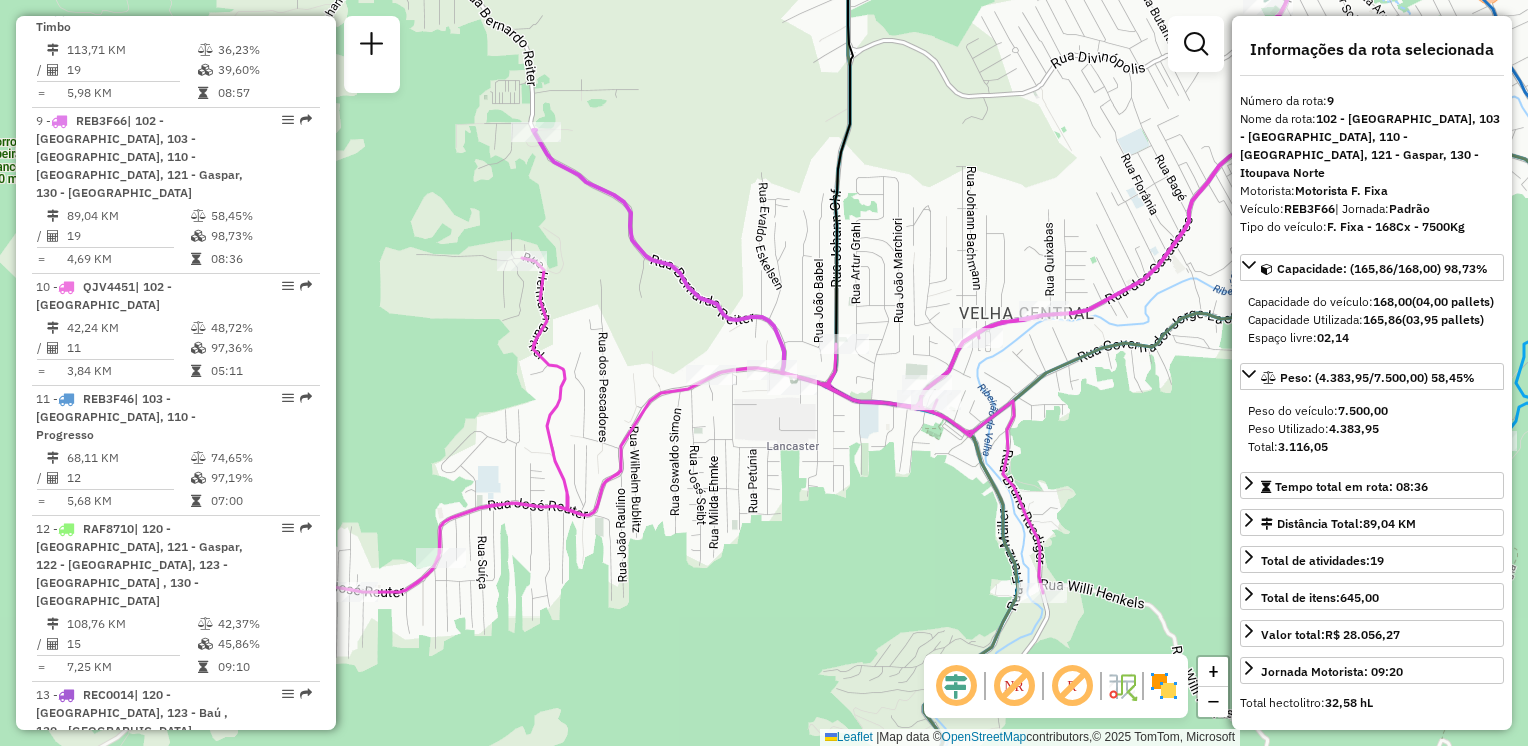 click on "Janela de atendimento Grade de atendimento Capacidade Transportadoras Veículos Cliente Pedidos  Rotas Selecione os dias de semana para filtrar as janelas de atendimento  Seg   Ter   Qua   Qui   Sex   Sáb   Dom  Informe o período da janela de atendimento: De: Até:  Filtrar exatamente a janela do cliente  Considerar janela de atendimento padrão  Selecione os dias de semana para filtrar as grades de atendimento  Seg   Ter   Qua   Qui   Sex   Sáb   Dom   Considerar clientes sem dia de atendimento cadastrado  Clientes fora do dia de atendimento selecionado Filtrar as atividades entre os valores definidos abaixo:  Peso mínimo:   Peso máximo:   Cubagem mínima:   Cubagem máxima:   De:   Até:  Filtrar as atividades entre o tempo de atendimento definido abaixo:  De:   Até:   Considerar capacidade total dos clientes não roteirizados Transportadora: Selecione um ou mais itens Tipo de veículo: Selecione um ou mais itens Veículo: Selecione um ou mais itens Motorista: Selecione um ou mais itens Nome: Rótulo:" 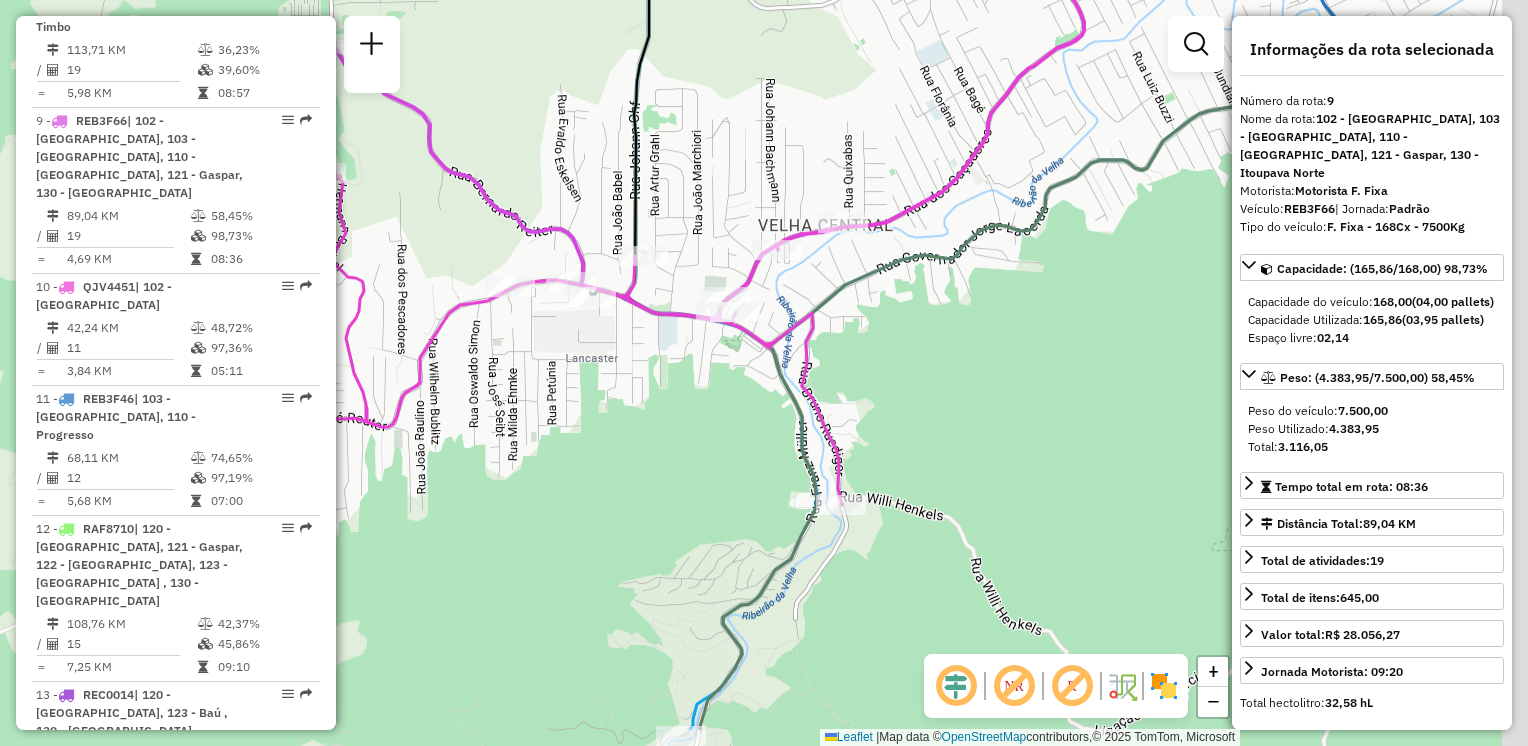 drag, startPoint x: 916, startPoint y: 480, endPoint x: 719, endPoint y: 390, distance: 216.58485 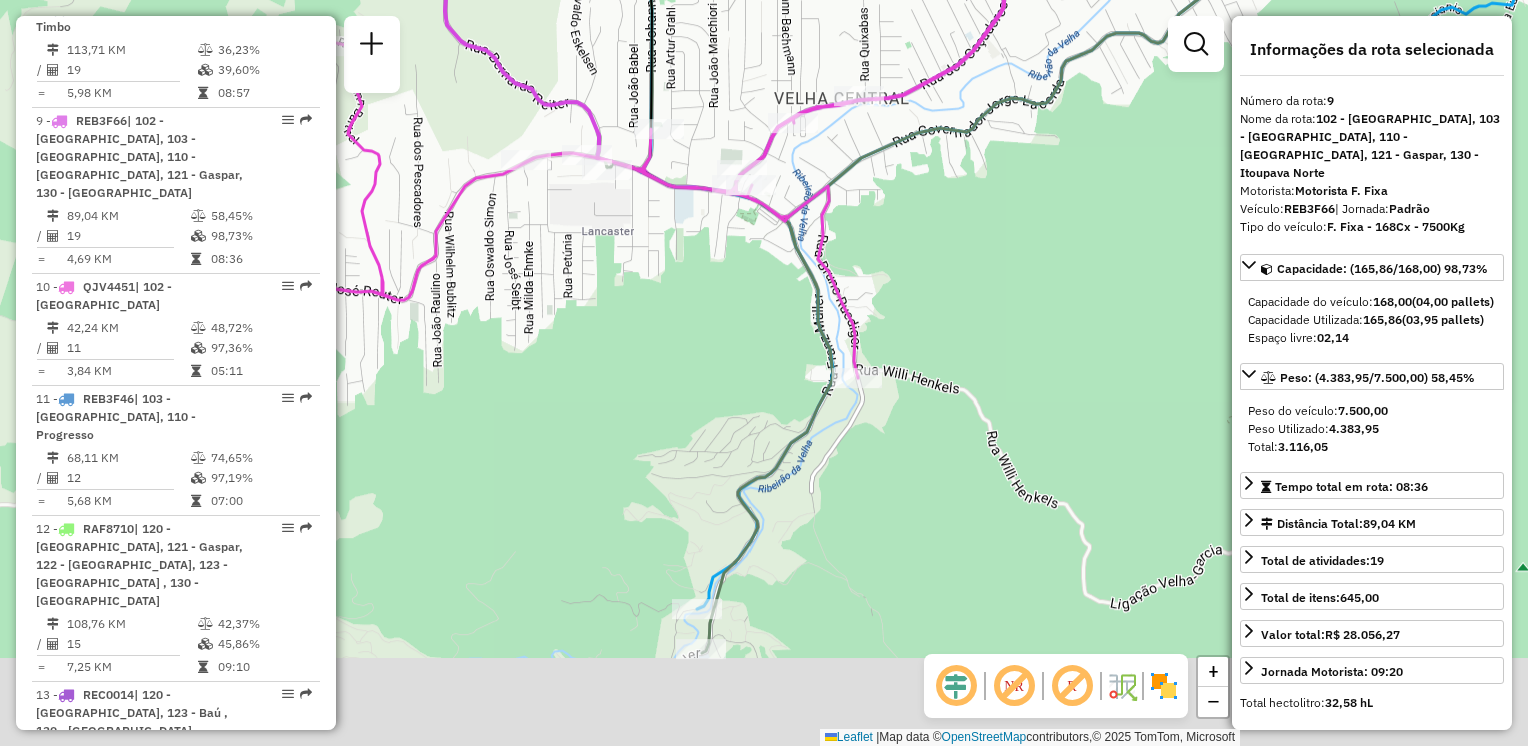drag, startPoint x: 761, startPoint y: 335, endPoint x: 768, endPoint y: 281, distance: 54.451813 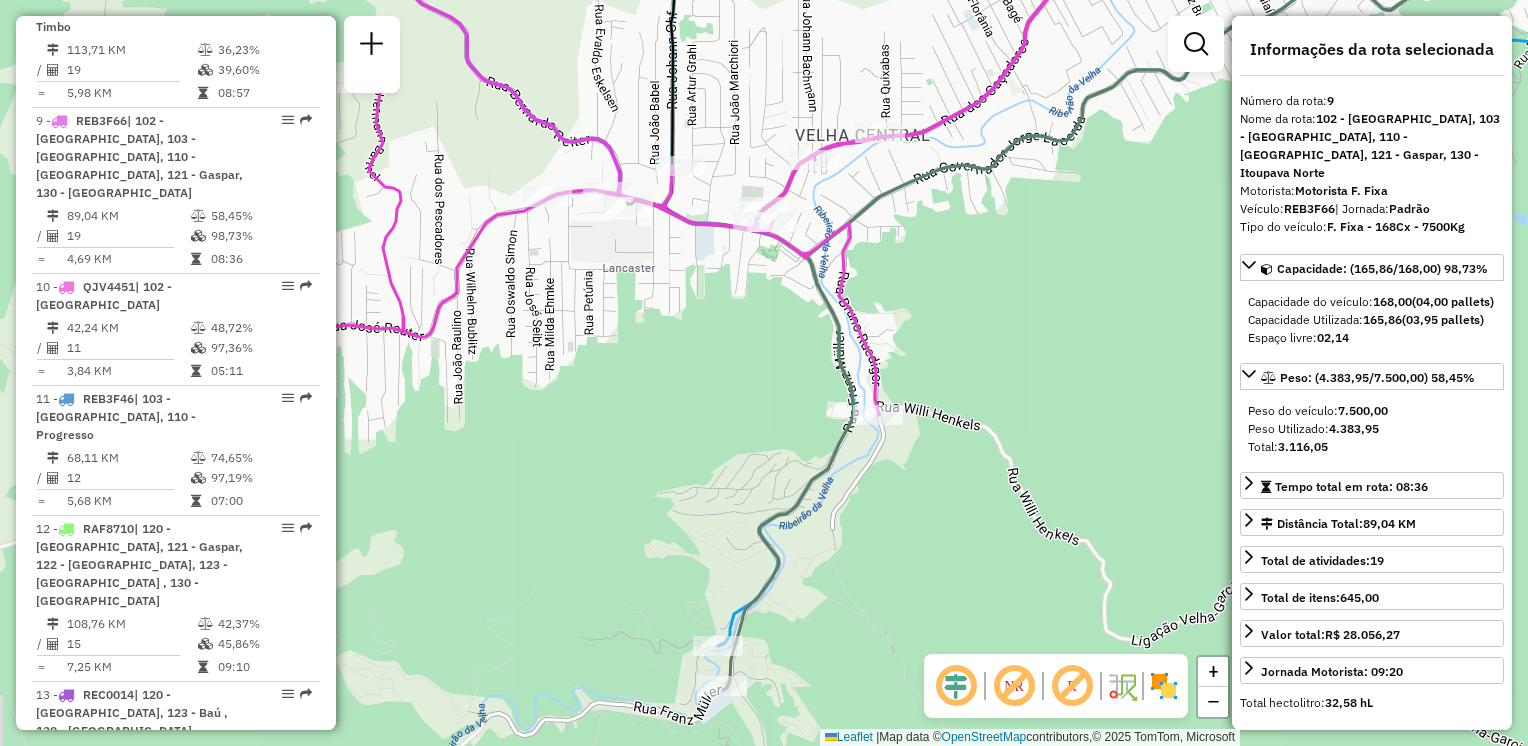 drag, startPoint x: 955, startPoint y: 564, endPoint x: 956, endPoint y: 582, distance: 18.027756 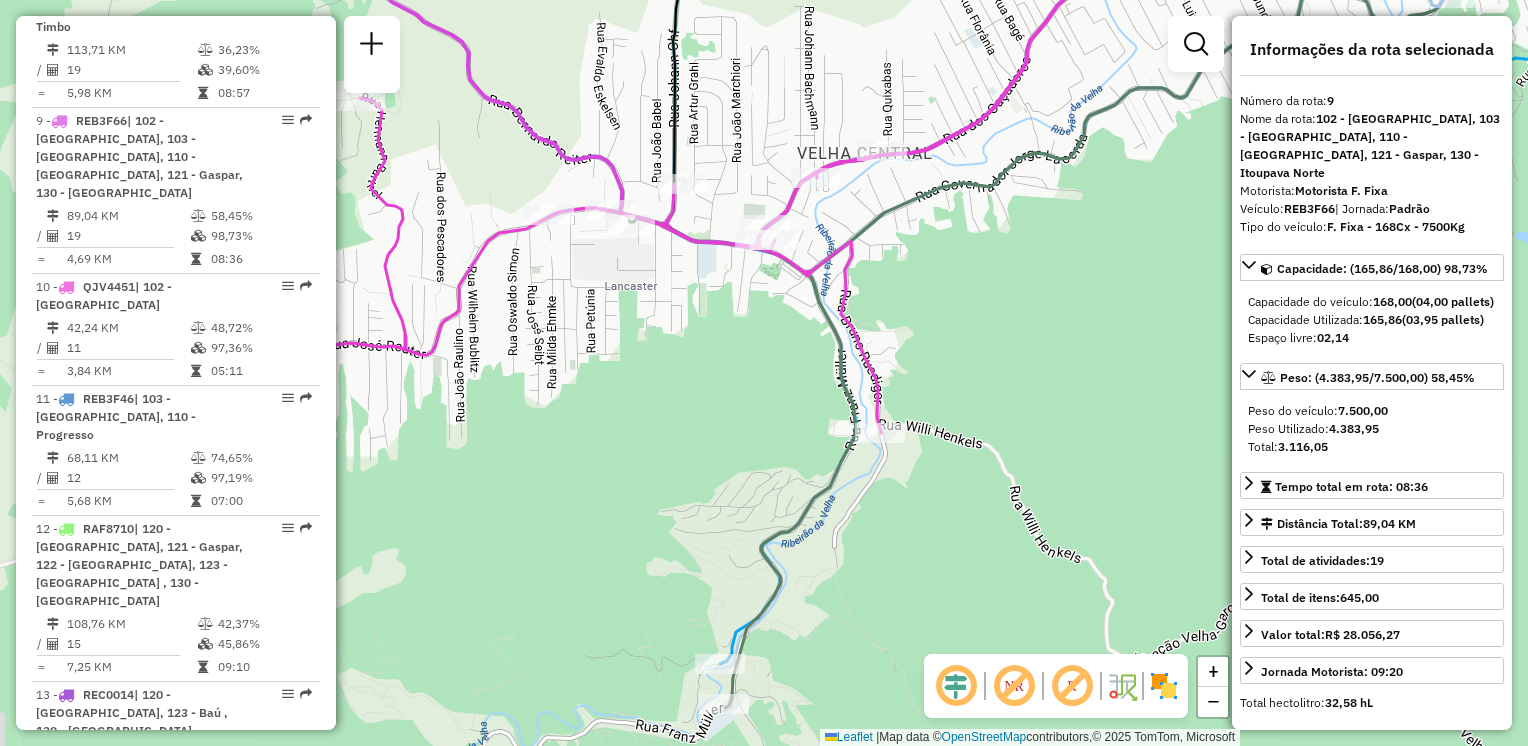 drag, startPoint x: 689, startPoint y: 378, endPoint x: 715, endPoint y: 498, distance: 122.78436 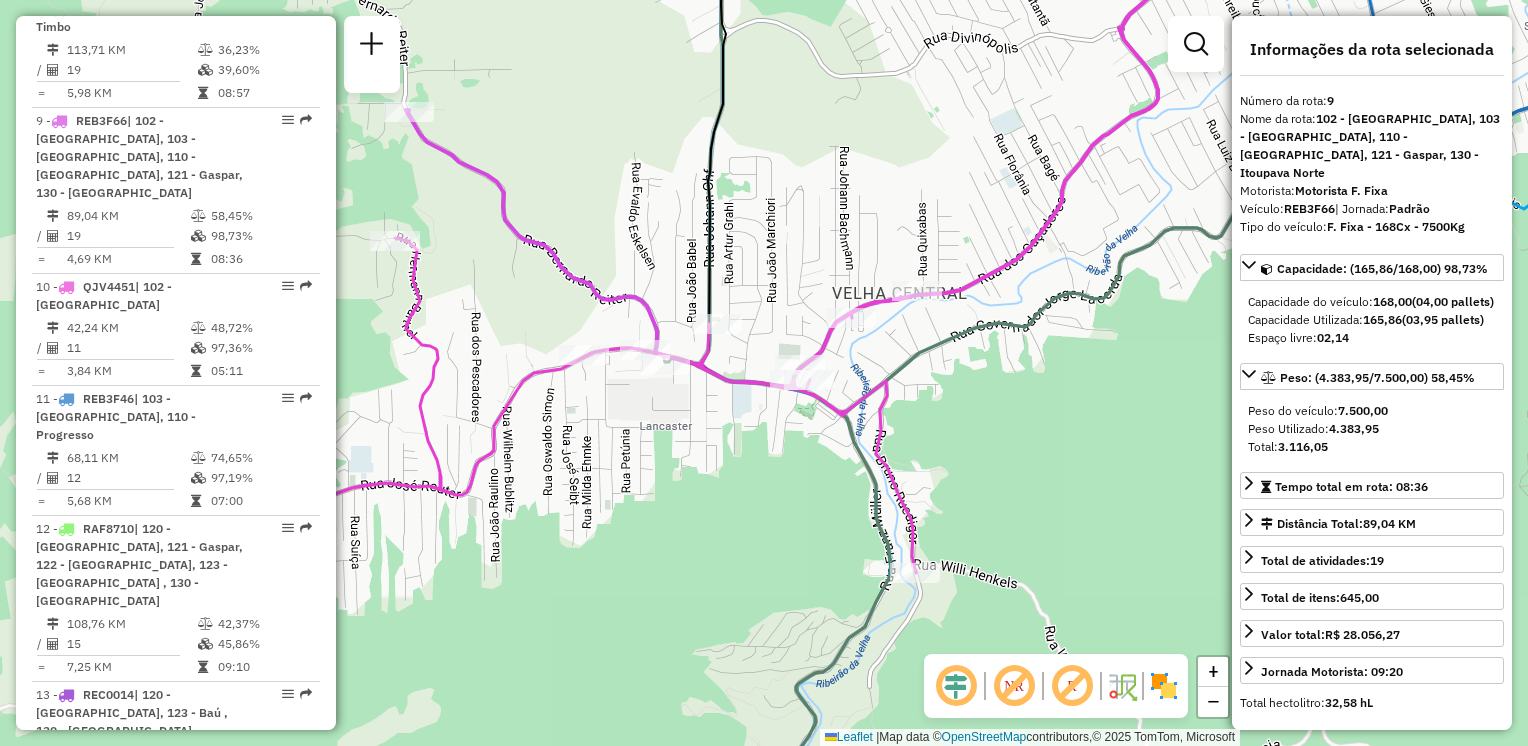 drag, startPoint x: 756, startPoint y: 436, endPoint x: 771, endPoint y: 461, distance: 29.15476 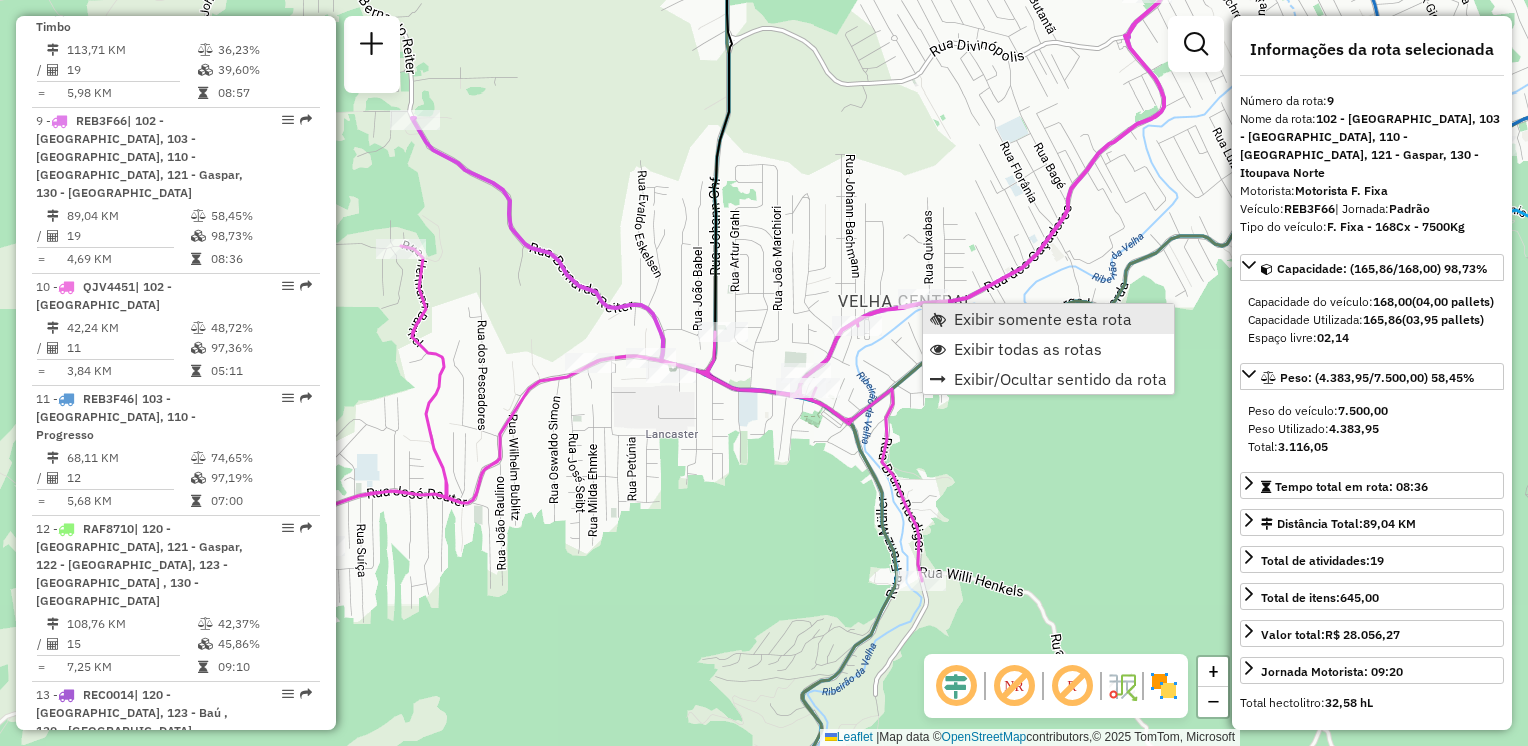 click on "Exibir somente esta rota" at bounding box center [1043, 319] 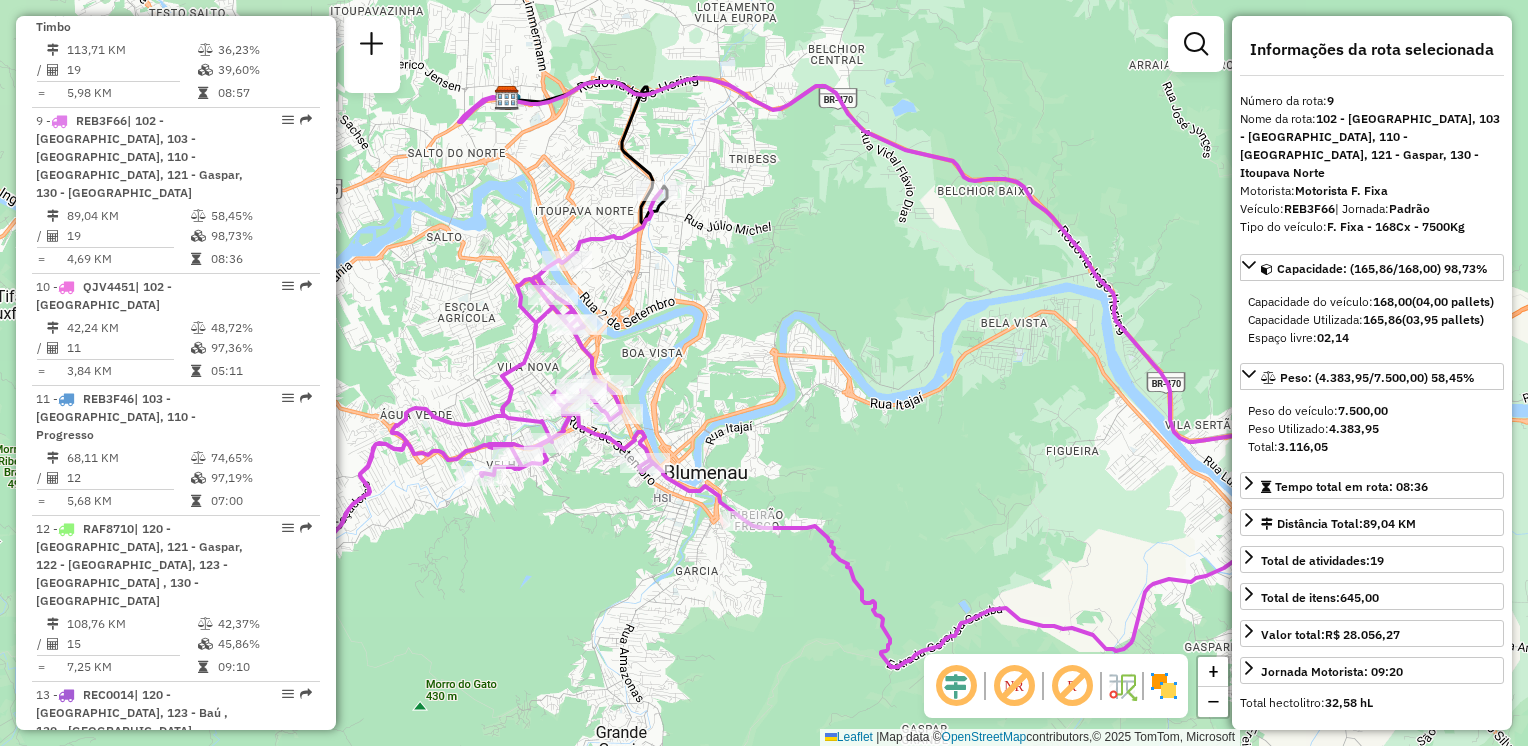 drag, startPoint x: 698, startPoint y: 477, endPoint x: 934, endPoint y: 393, distance: 250.5035 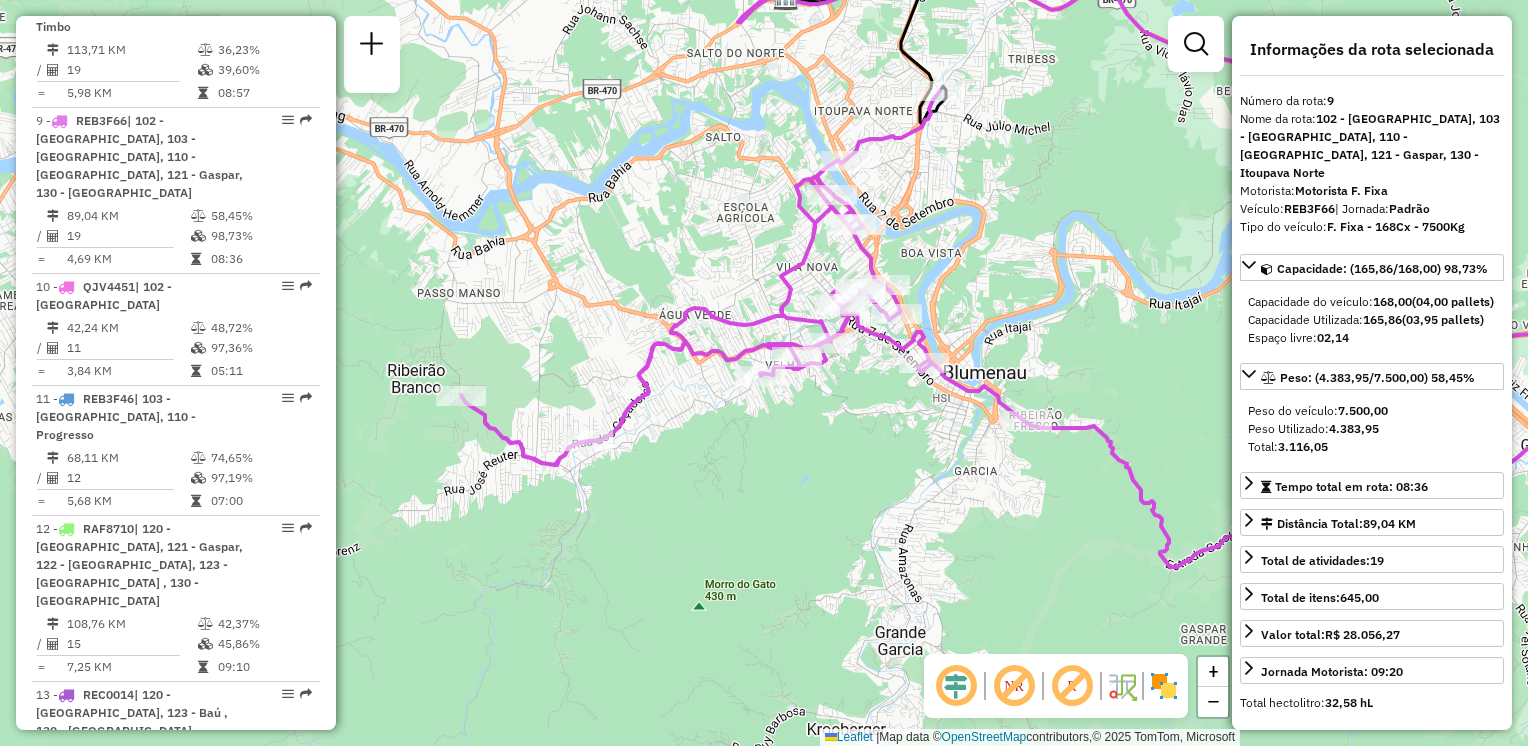 drag, startPoint x: 760, startPoint y: 450, endPoint x: 855, endPoint y: 423, distance: 98.762344 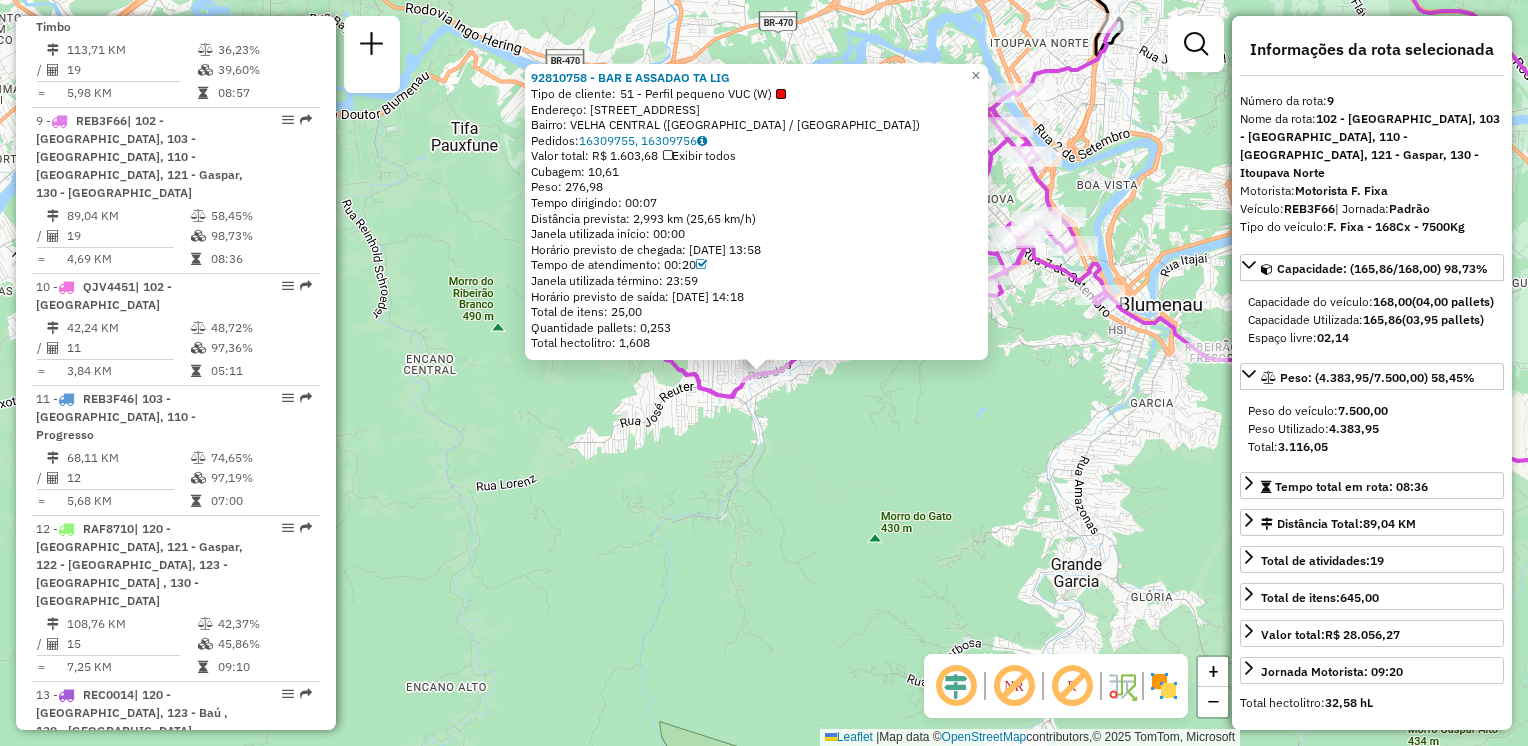 click on "92810758 - BAR E ASSADAO TA LIG  Tipo de cliente:   51 - Perfil pequeno VUC (W)   Endereço:  Rua dos Cacadores 3022   Bairro: VELHA CENTRAL (BLUMENAU / SC)   Pedidos:  16309755, 16309756   Valor total: R$ 1.603,68   Exibir todos   Cubagem: 10,61  Peso: 276,98  Tempo dirigindo: 00:07   Distância prevista: 2,993 km (25,65 km/h)   Janela utilizada início: 00:00   Horário previsto de chegada: 16/07/2025 13:58   Tempo de atendimento: 00:20   Janela utilizada término: 23:59   Horário previsto de saída: 16/07/2025 14:18   Total de itens: 25,00   Quantidade pallets: 0,253   Total hectolitro: 1,608  × Janela de atendimento Grade de atendimento Capacidade Transportadoras Veículos Cliente Pedidos  Rotas Selecione os dias de semana para filtrar as janelas de atendimento  Seg   Ter   Qua   Qui   Sex   Sáb   Dom  Informe o período da janela de atendimento: De: Até:  Filtrar exatamente a janela do cliente  Considerar janela de atendimento padrão  Selecione os dias de semana para filtrar as grades de atendimento" 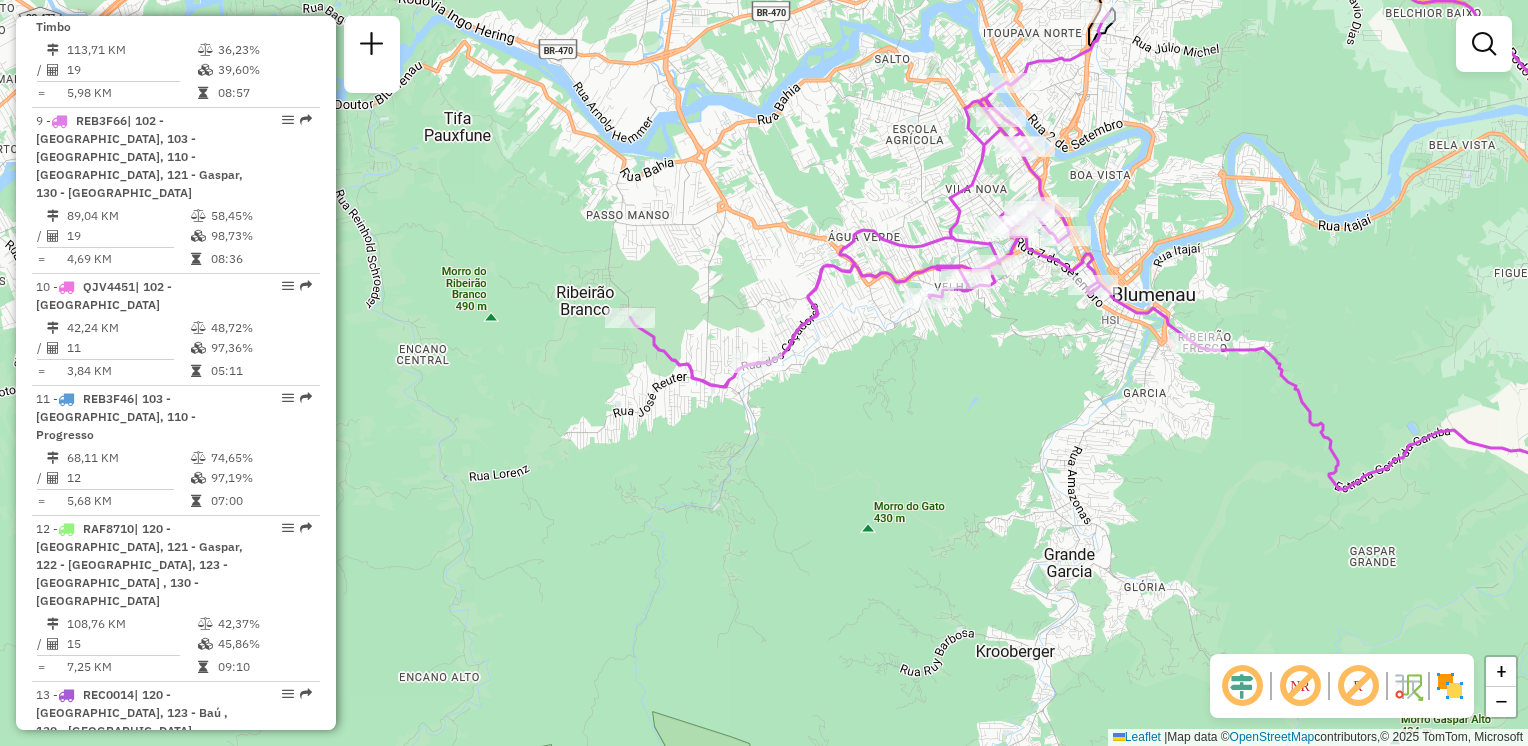 drag, startPoint x: 834, startPoint y: 460, endPoint x: 712, endPoint y: 417, distance: 129.3561 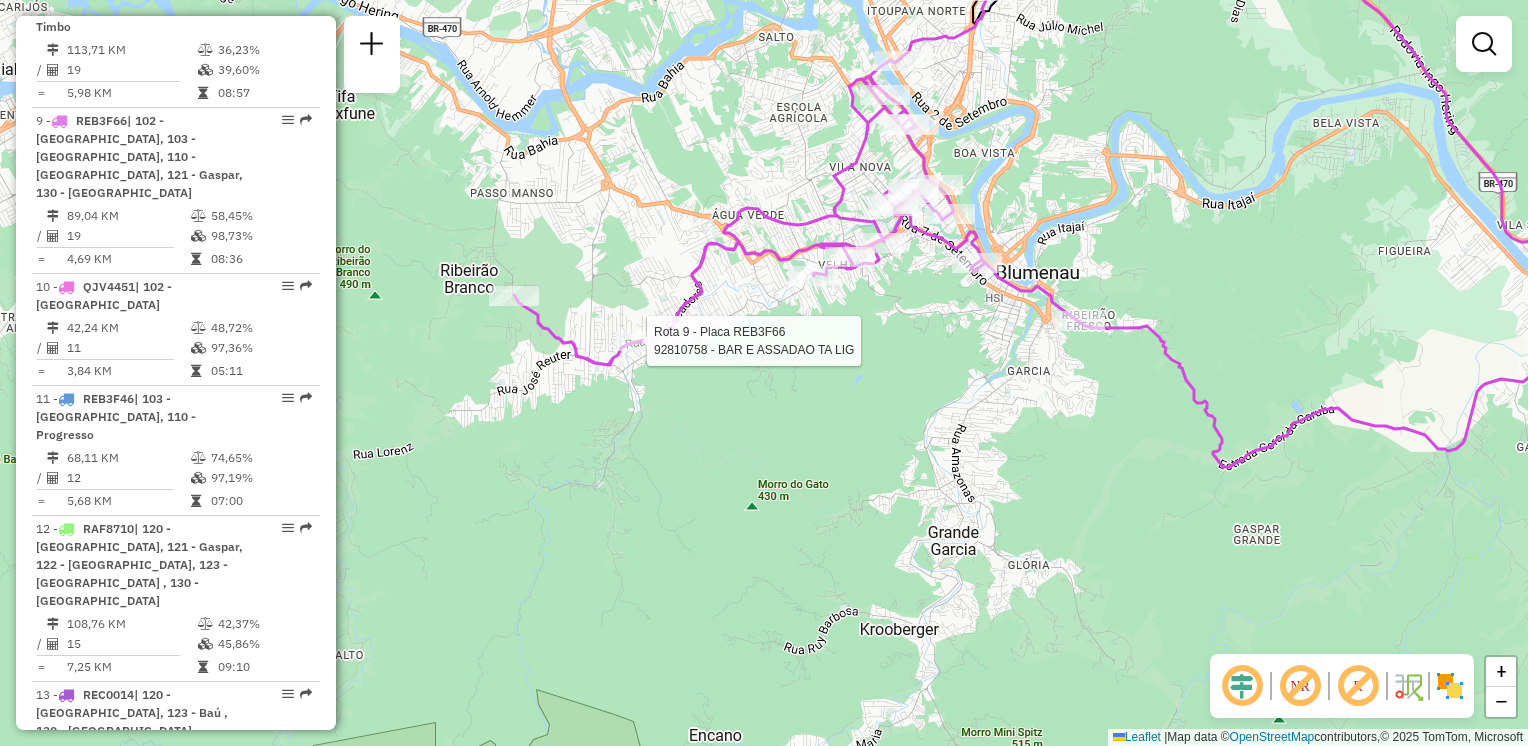 select on "**********" 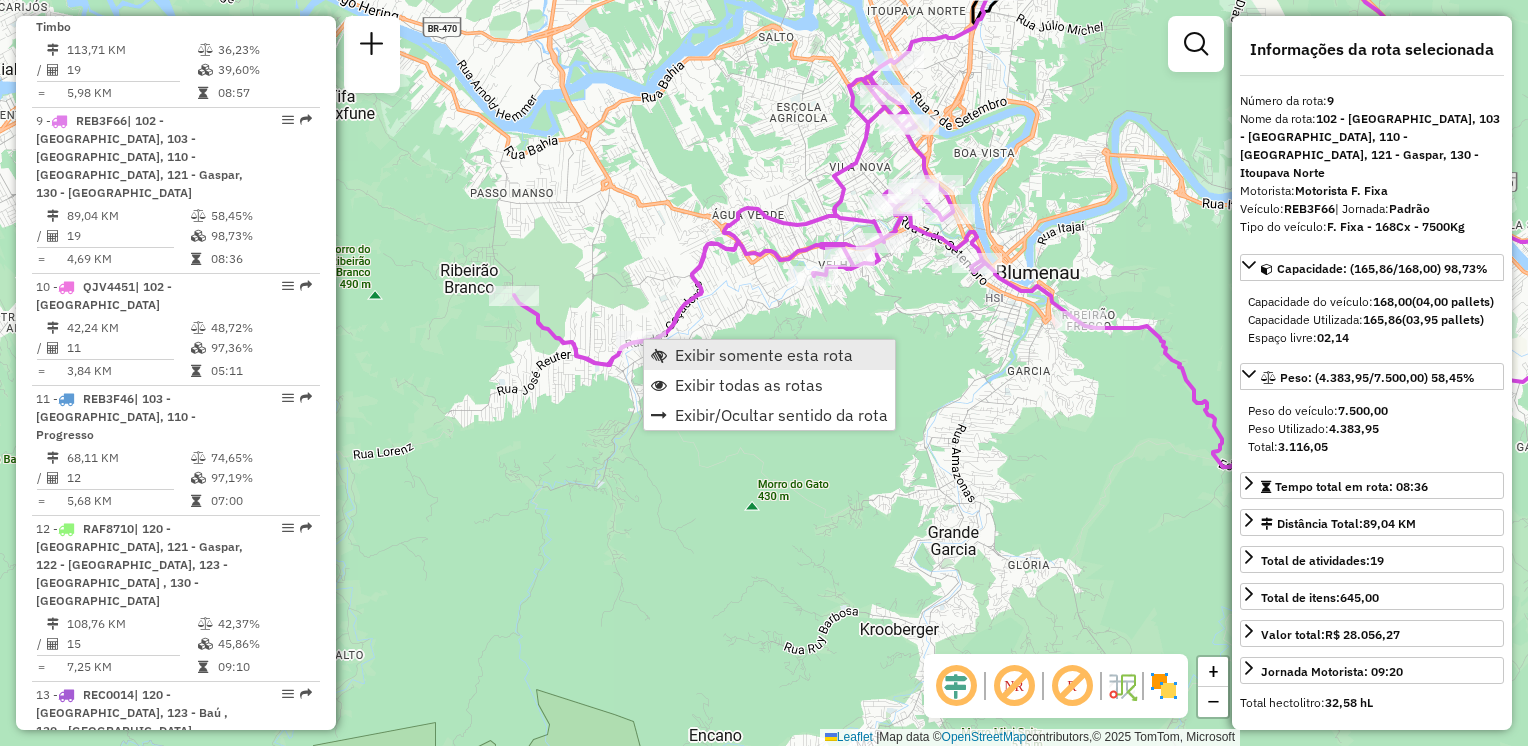 click on "Exibir somente esta rota" at bounding box center [764, 355] 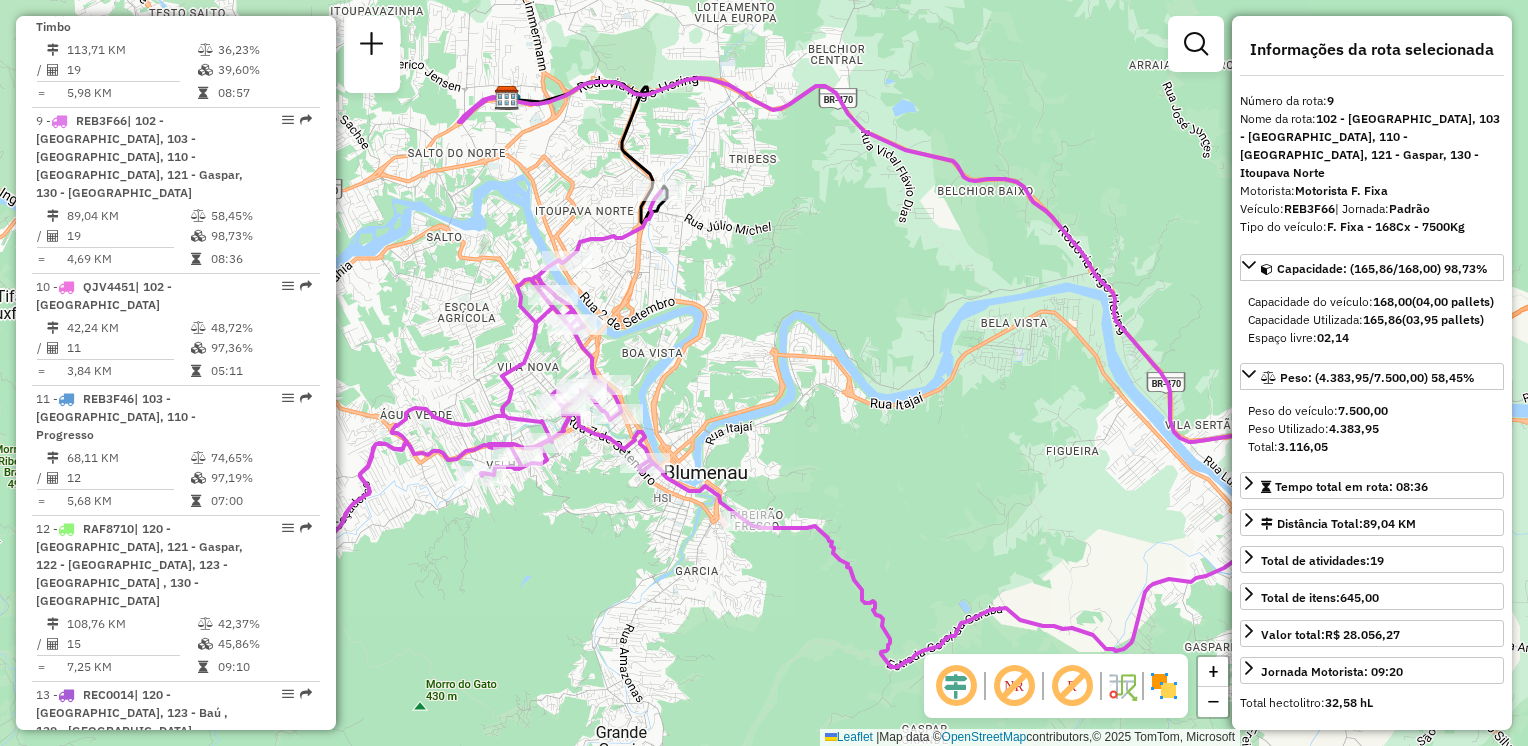 drag, startPoint x: 610, startPoint y: 473, endPoint x: 689, endPoint y: 419, distance: 95.692215 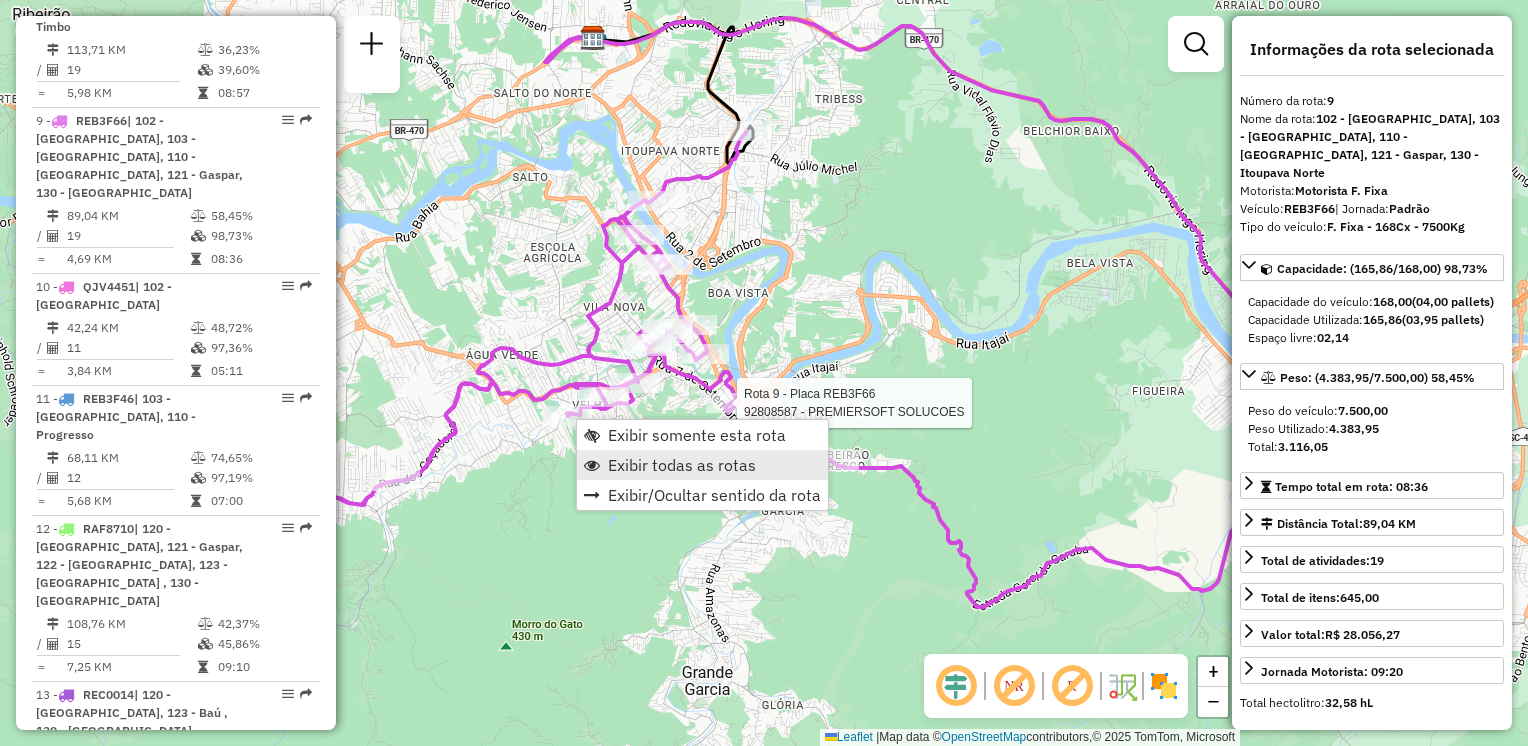 click on "Exibir todas as rotas" at bounding box center [682, 465] 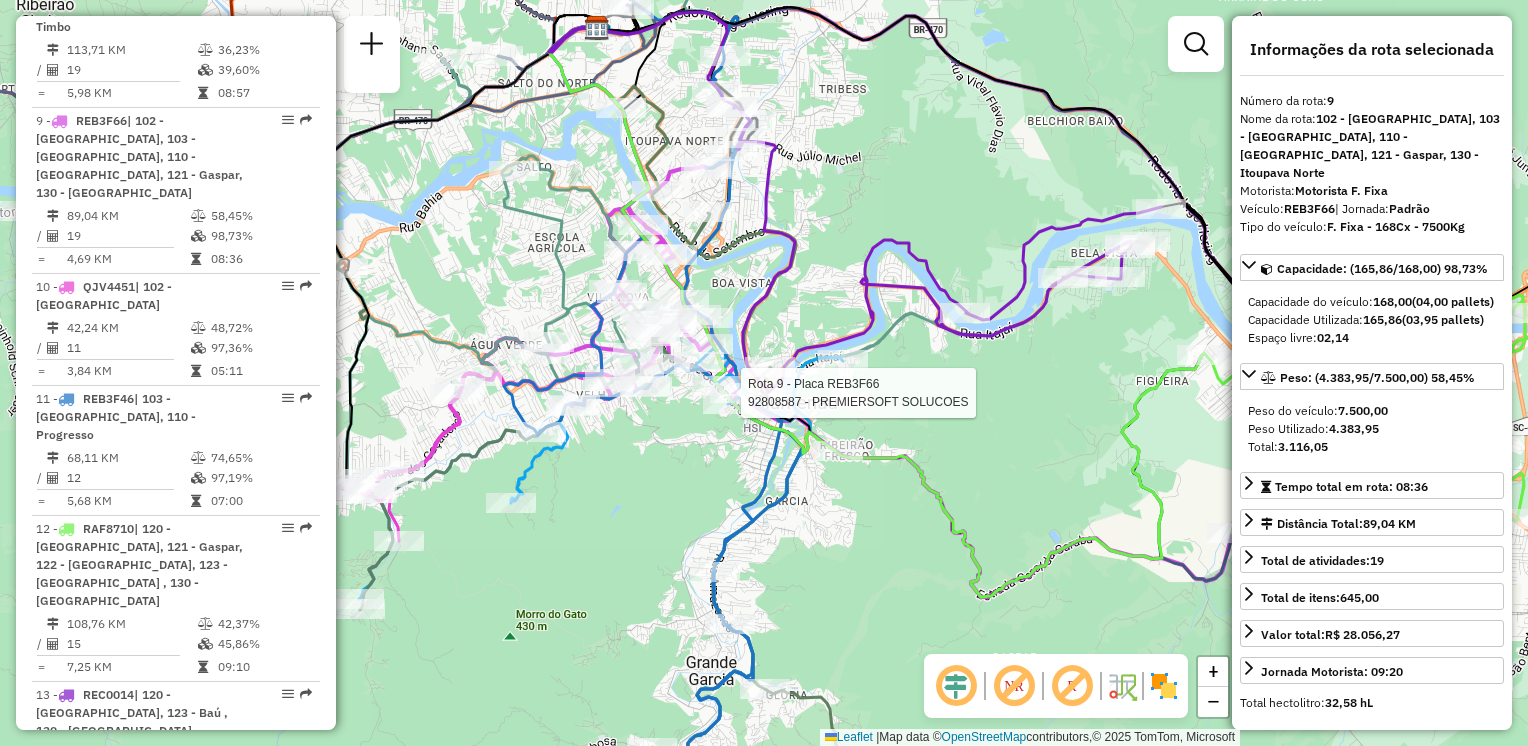 drag, startPoint x: 508, startPoint y: 531, endPoint x: 596, endPoint y: 452, distance: 118.258194 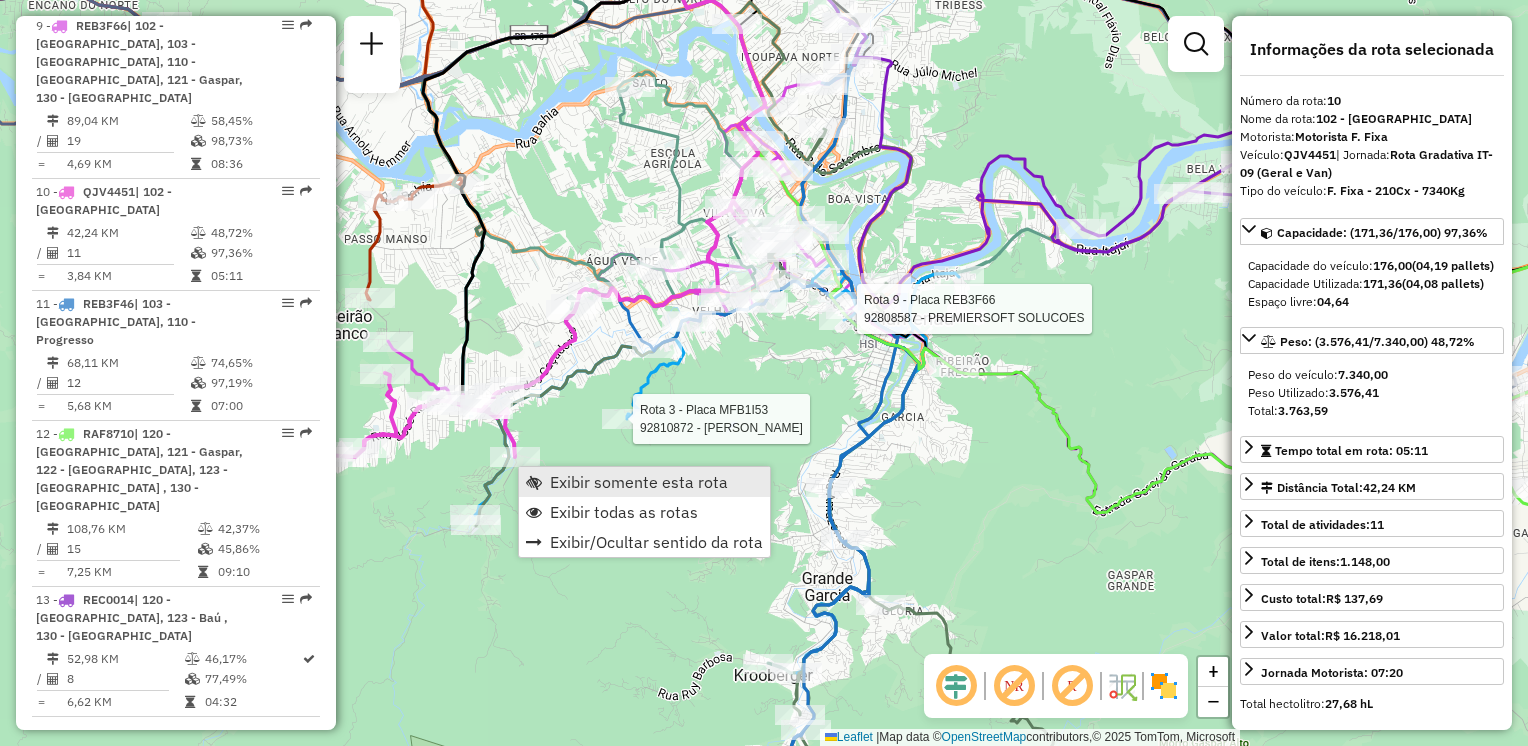 scroll, scrollTop: 1884, scrollLeft: 0, axis: vertical 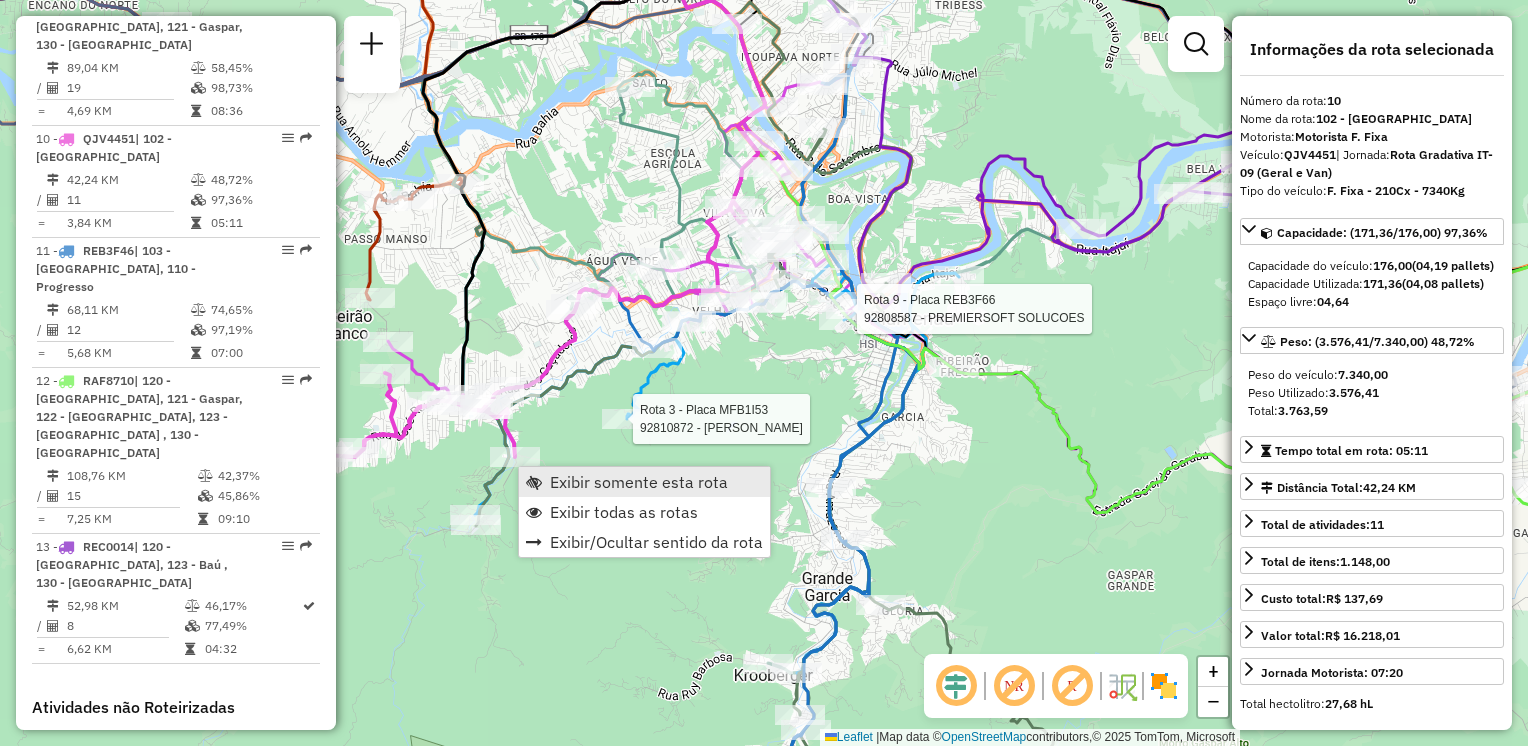 click on "Exibir somente esta rota" at bounding box center [639, 482] 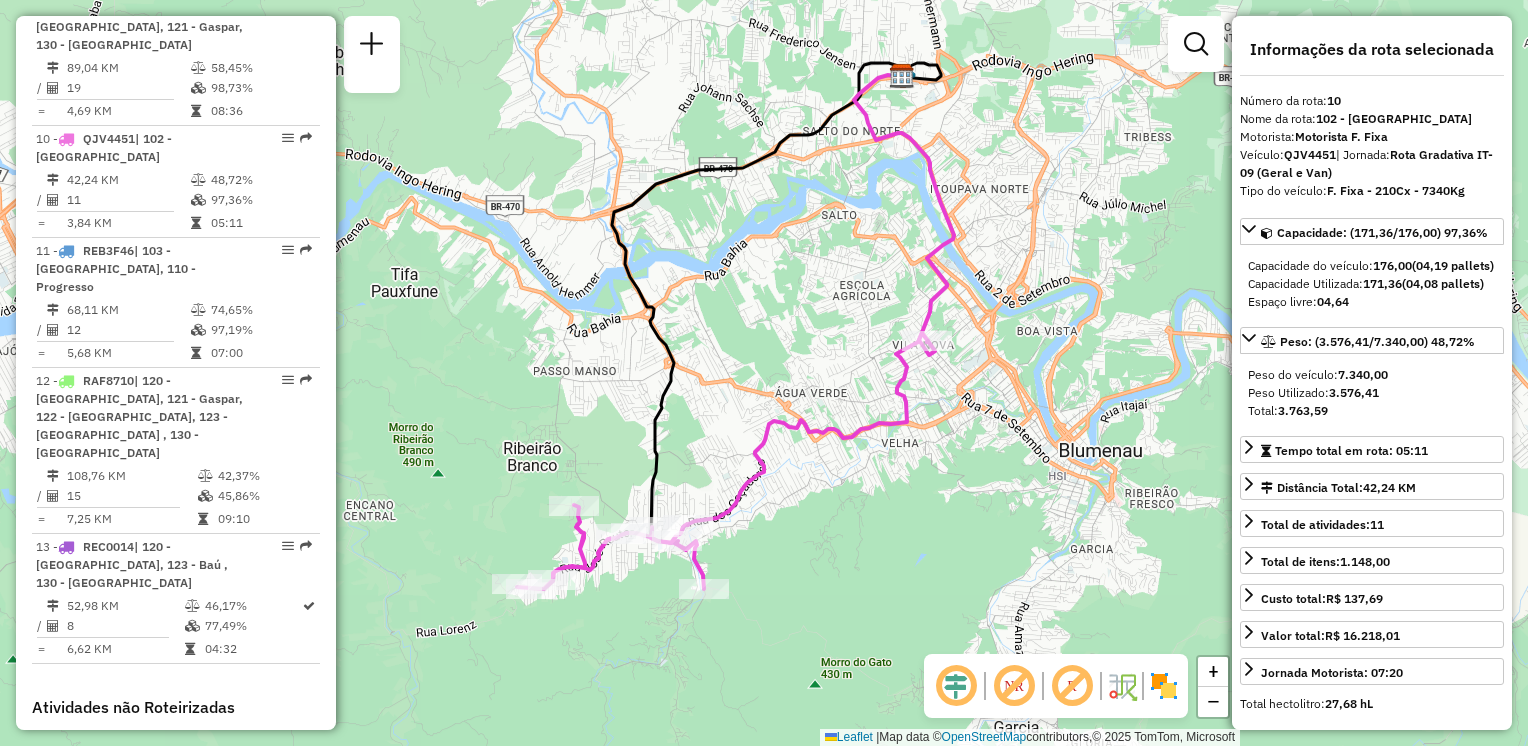 drag, startPoint x: 516, startPoint y: 509, endPoint x: 492, endPoint y: 458, distance: 56.364883 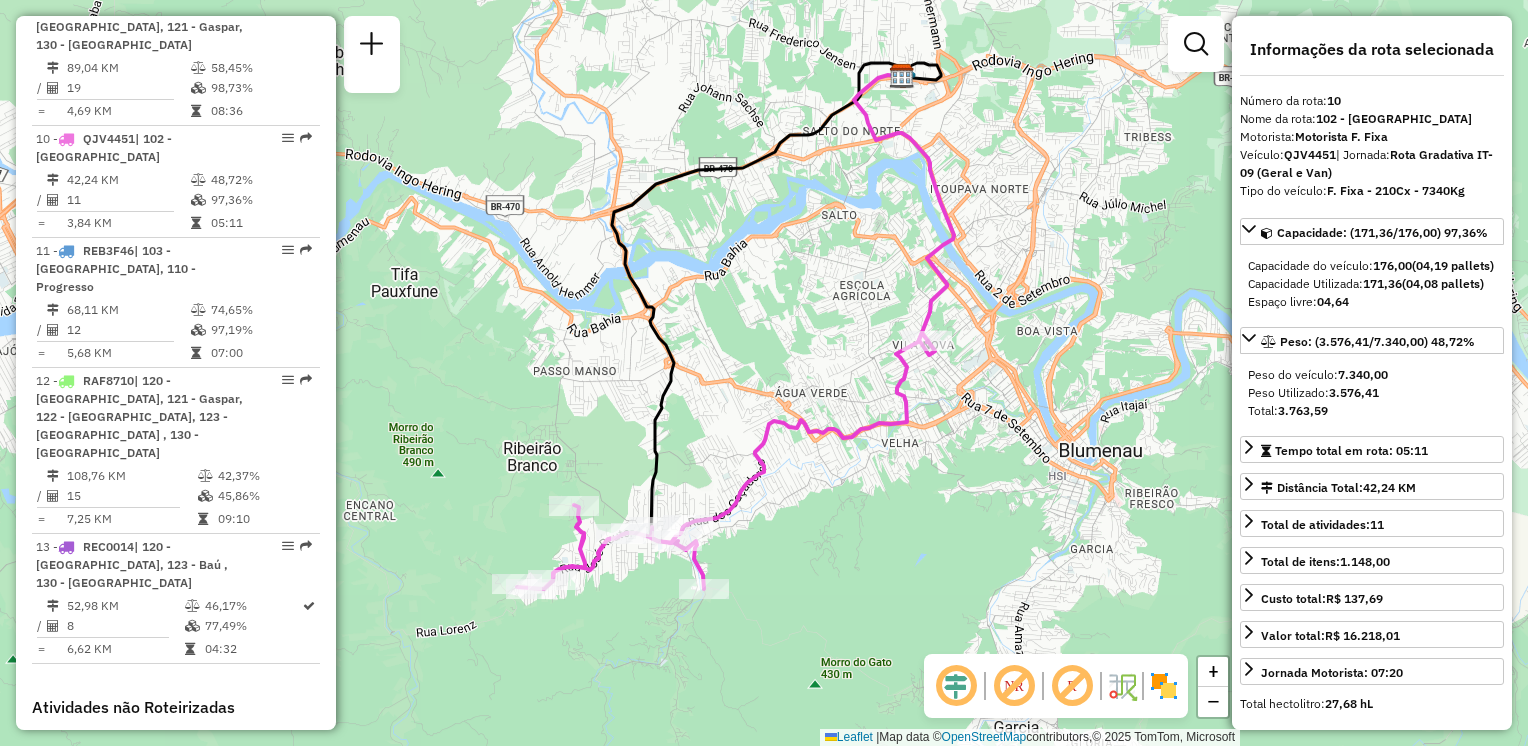 click on "Janela de atendimento Grade de atendimento Capacidade Transportadoras Veículos Cliente Pedidos  Rotas Selecione os dias de semana para filtrar as janelas de atendimento  Seg   Ter   Qua   Qui   Sex   Sáb   Dom  Informe o período da janela de atendimento: De: Até:  Filtrar exatamente a janela do cliente  Considerar janela de atendimento padrão  Selecione os dias de semana para filtrar as grades de atendimento  Seg   Ter   Qua   Qui   Sex   Sáb   Dom   Considerar clientes sem dia de atendimento cadastrado  Clientes fora do dia de atendimento selecionado Filtrar as atividades entre os valores definidos abaixo:  Peso mínimo:   Peso máximo:   Cubagem mínima:   Cubagem máxima:   De:   Até:  Filtrar as atividades entre o tempo de atendimento definido abaixo:  De:   Até:   Considerar capacidade total dos clientes não roteirizados Transportadora: Selecione um ou mais itens Tipo de veículo: Selecione um ou mais itens Veículo: Selecione um ou mais itens Motorista: Selecione um ou mais itens Nome: Rótulo:" 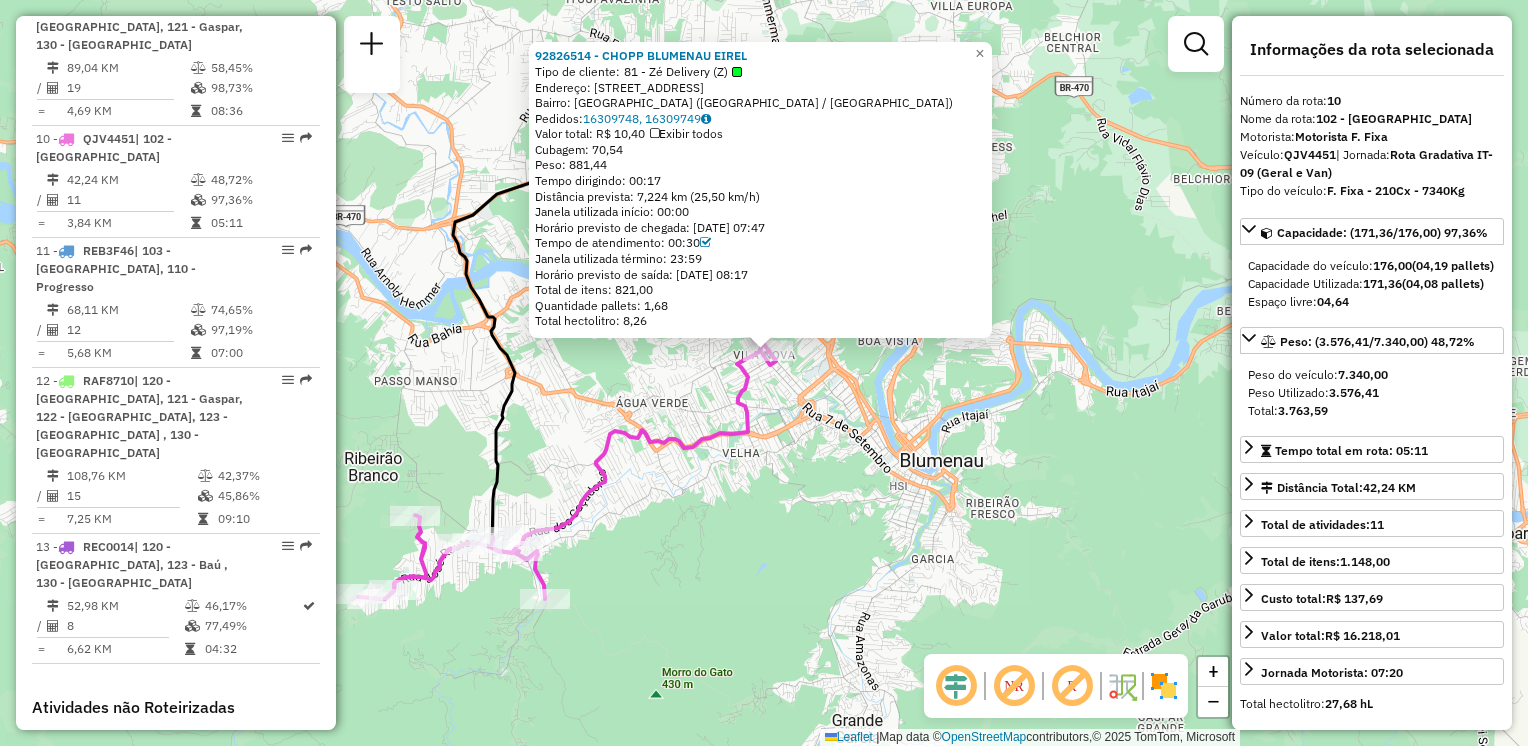 drag, startPoint x: 652, startPoint y: 581, endPoint x: 656, endPoint y: 515, distance: 66.1211 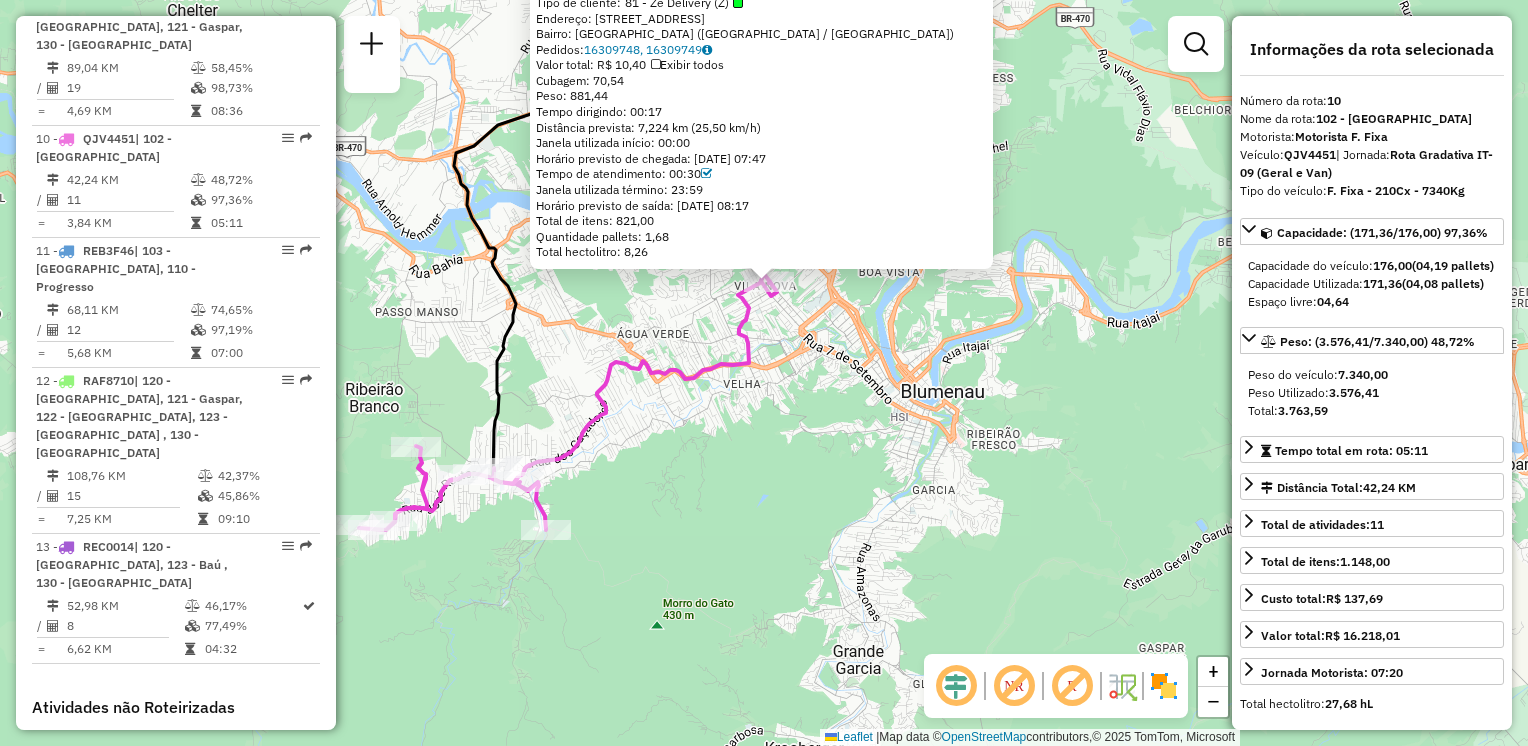 drag, startPoint x: 660, startPoint y: 328, endPoint x: 581, endPoint y: 297, distance: 84.8646 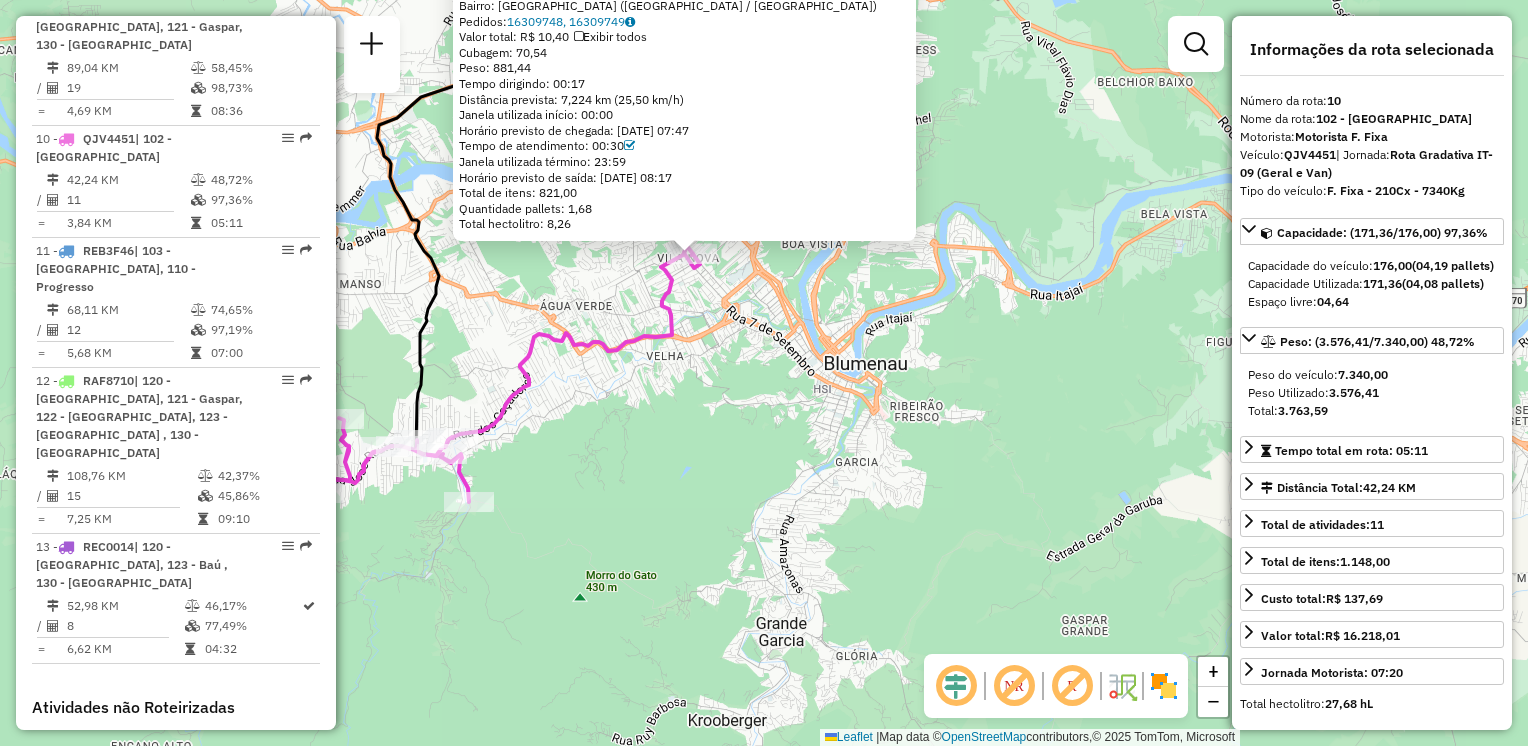 click on "92826514 - CHOPP BLUMENAU EIREL  Tipo de cliente:   81 - Zé Delivery (Z)   Endereço: RUA JOINVILLE                     945   Bairro: VILA NOVA (BLUMENAU / SC)   Pedidos:  16309748, 16309749   Valor total: R$ 10,40   Exibir todos   Cubagem: 70,54  Peso: 881,44  Tempo dirigindo: 00:17   Distância prevista: 7,224 km (25,50 km/h)   Janela utilizada início: 00:00   Horário previsto de chegada: 16/07/2025 07:47   Tempo de atendimento: 00:30   Janela utilizada término: 23:59   Horário previsto de saída: 16/07/2025 08:17   Total de itens: 821,00   Quantidade pallets: 1,68   Total hectolitro: 8,26  × Janela de atendimento Grade de atendimento Capacidade Transportadoras Veículos Cliente Pedidos  Rotas Selecione os dias de semana para filtrar as janelas de atendimento  Seg   Ter   Qua   Qui   Sex   Sáb   Dom  Informe o período da janela de atendimento: De: Até:  Filtrar exatamente a janela do cliente  Considerar janela de atendimento padrão  Selecione os dias de semana para filtrar as grades de atendimento" 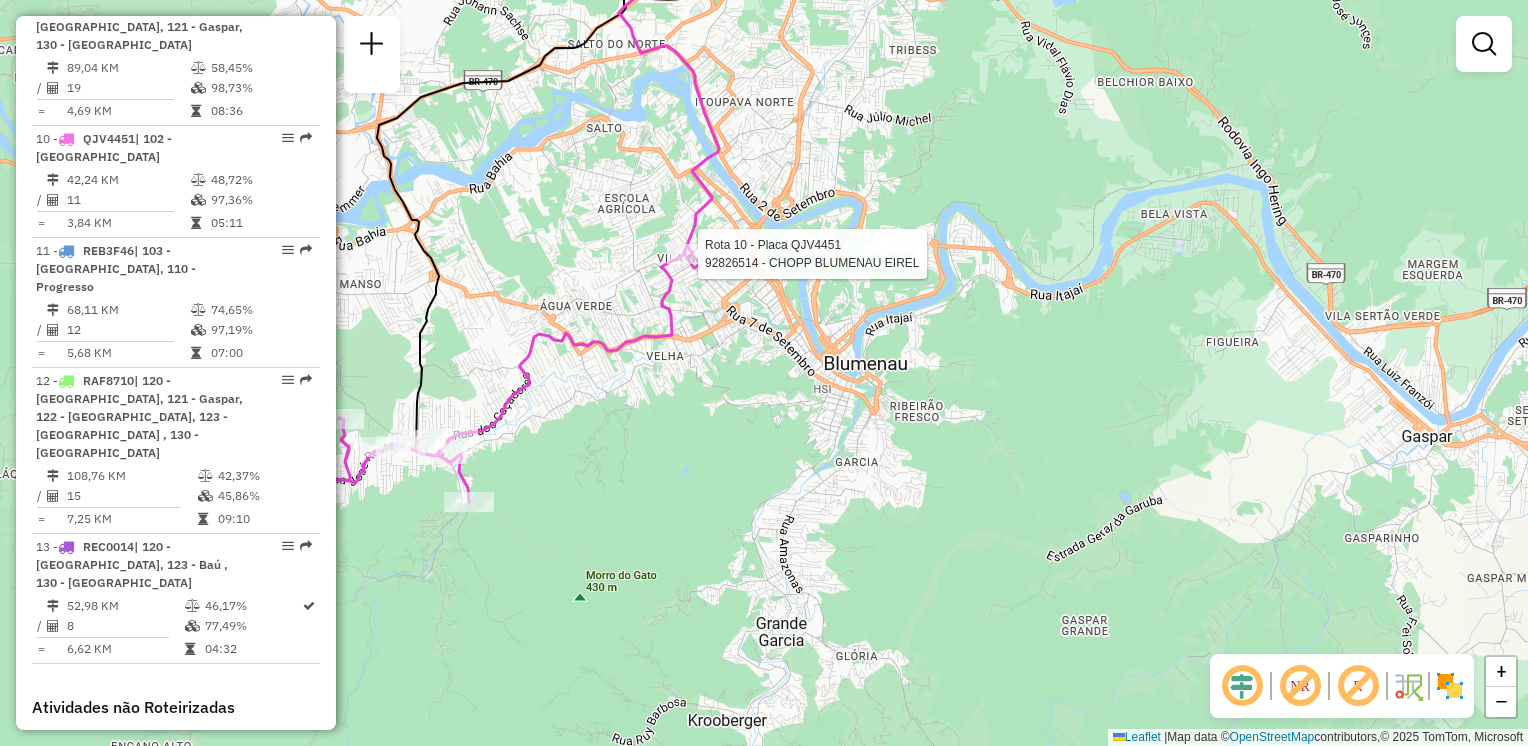 select on "**********" 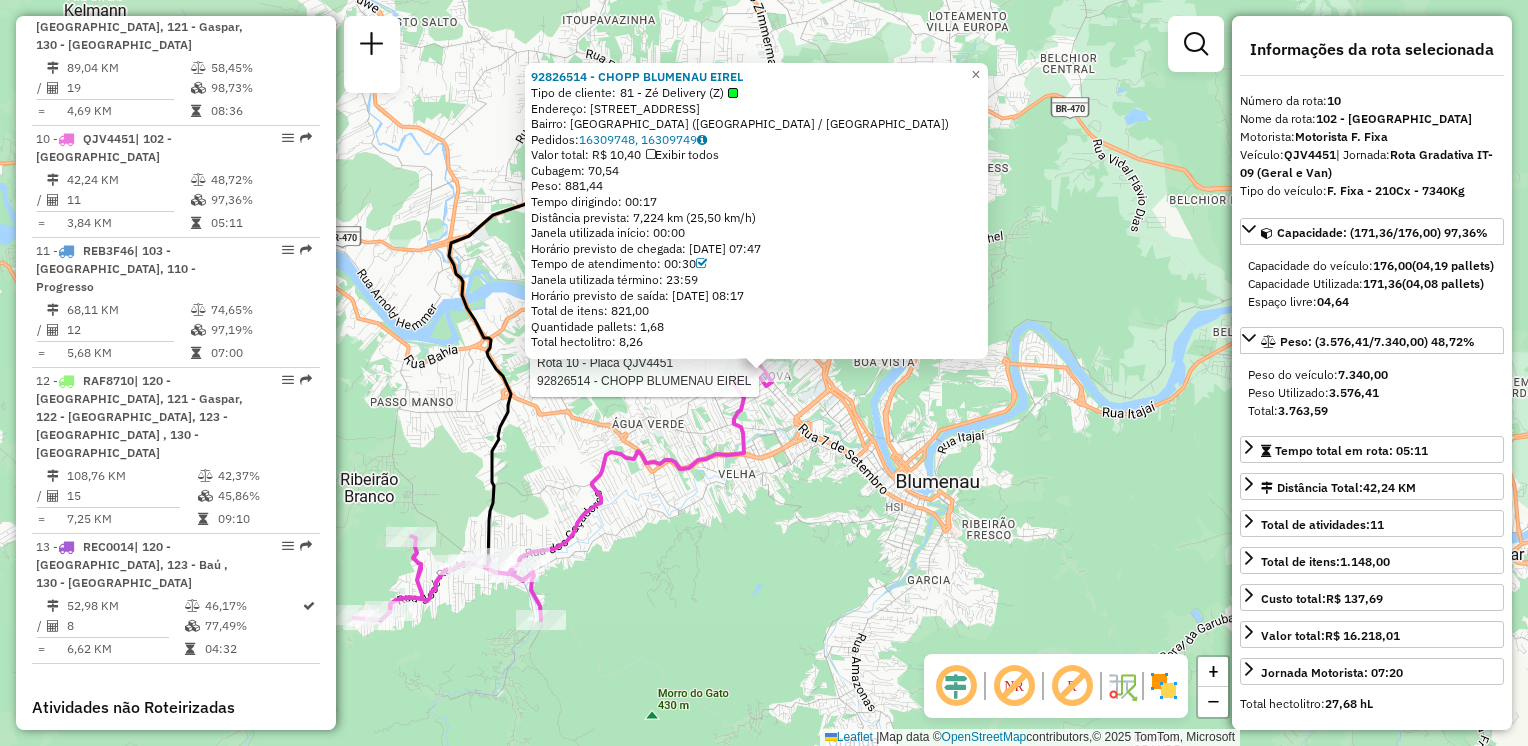 click on "Rota 10 - Placa QJV4451  92826514 - CHOPP BLUMENAU EIREL 92826514 - CHOPP BLUMENAU EIREL  Tipo de cliente:   81 - Zé Delivery (Z)   Endereço: RUA JOINVILLE                     945   Bairro: VILA NOVA (BLUMENAU / SC)   Pedidos:  16309748, 16309749   Valor total: R$ 10,40   Exibir todos   Cubagem: 70,54  Peso: 881,44  Tempo dirigindo: 00:17   Distância prevista: 7,224 km (25,50 km/h)   Janela utilizada início: 00:00   Horário previsto de chegada: 16/07/2025 07:47   Tempo de atendimento: 00:30   Janela utilizada término: 23:59   Horário previsto de saída: 16/07/2025 08:17   Total de itens: 821,00   Quantidade pallets: 1,68   Total hectolitro: 8,26  × Janela de atendimento Grade de atendimento Capacidade Transportadoras Veículos Cliente Pedidos  Rotas Selecione os dias de semana para filtrar as janelas de atendimento  Seg   Ter   Qua   Qui   Sex   Sáb   Dom  Informe o período da janela de atendimento: De: Até:  Filtrar exatamente a janela do cliente  Considerar janela de atendimento padrão   Seg  +" 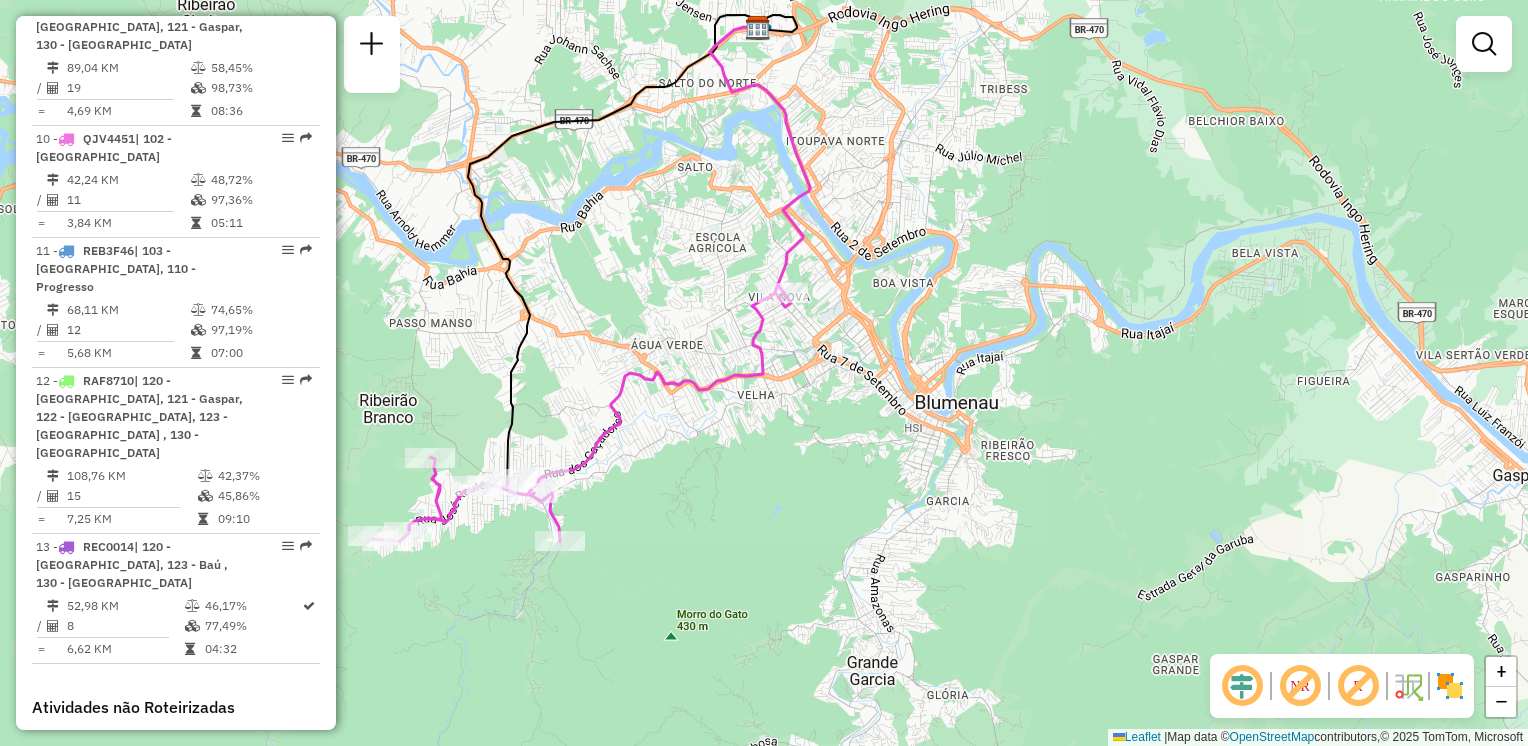 drag, startPoint x: 830, startPoint y: 422, endPoint x: 804, endPoint y: 322, distance: 103.32473 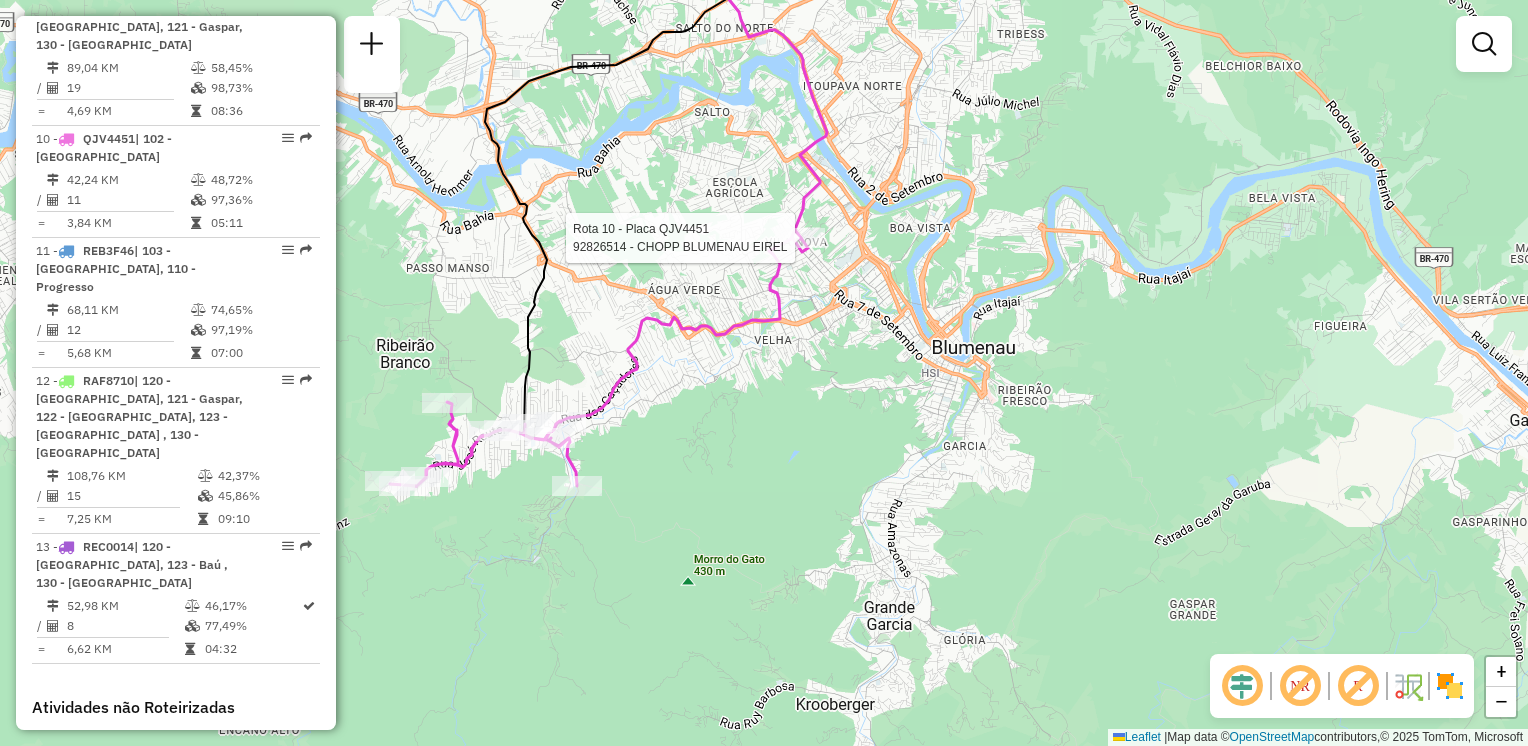 click 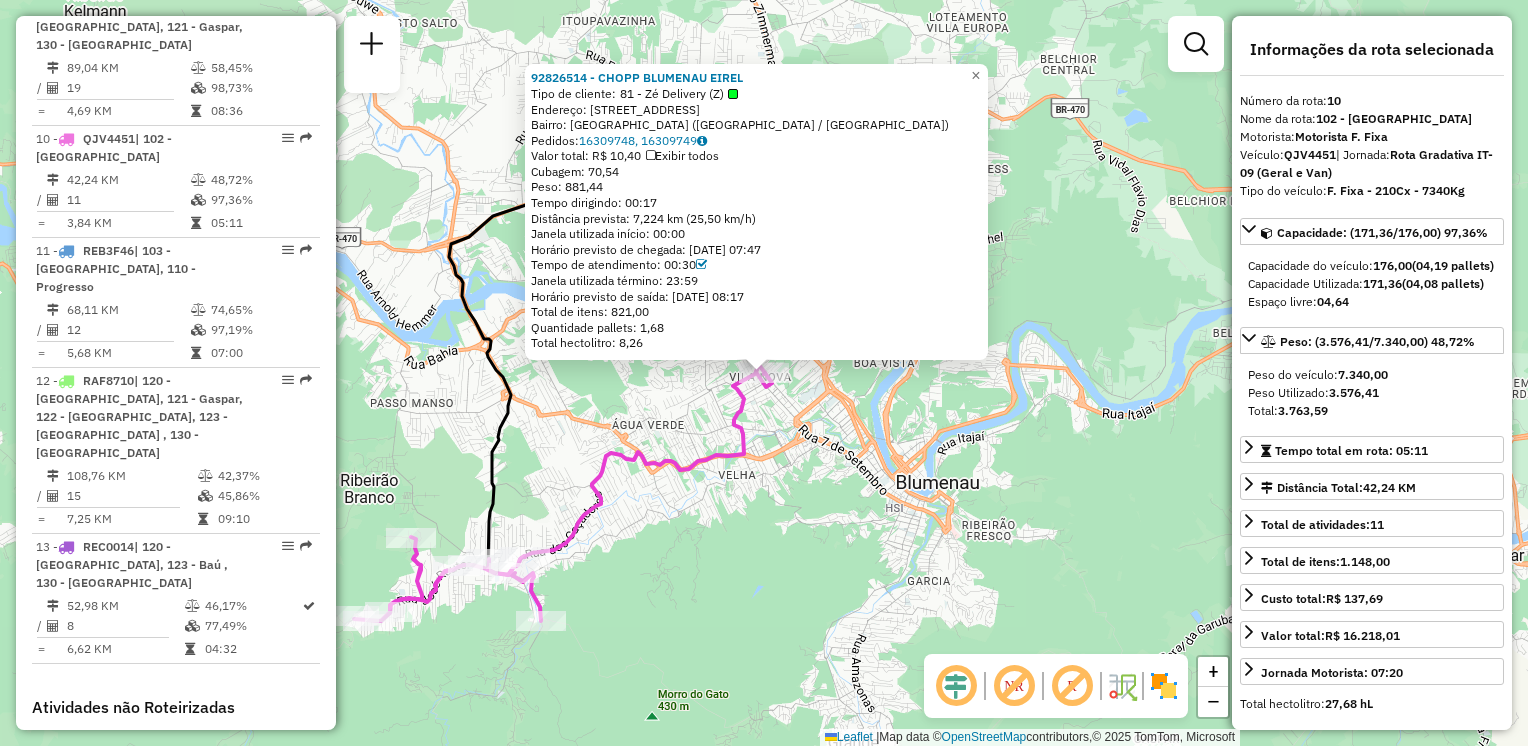 drag, startPoint x: 1008, startPoint y: 103, endPoint x: 1017, endPoint y: 121, distance: 20.12461 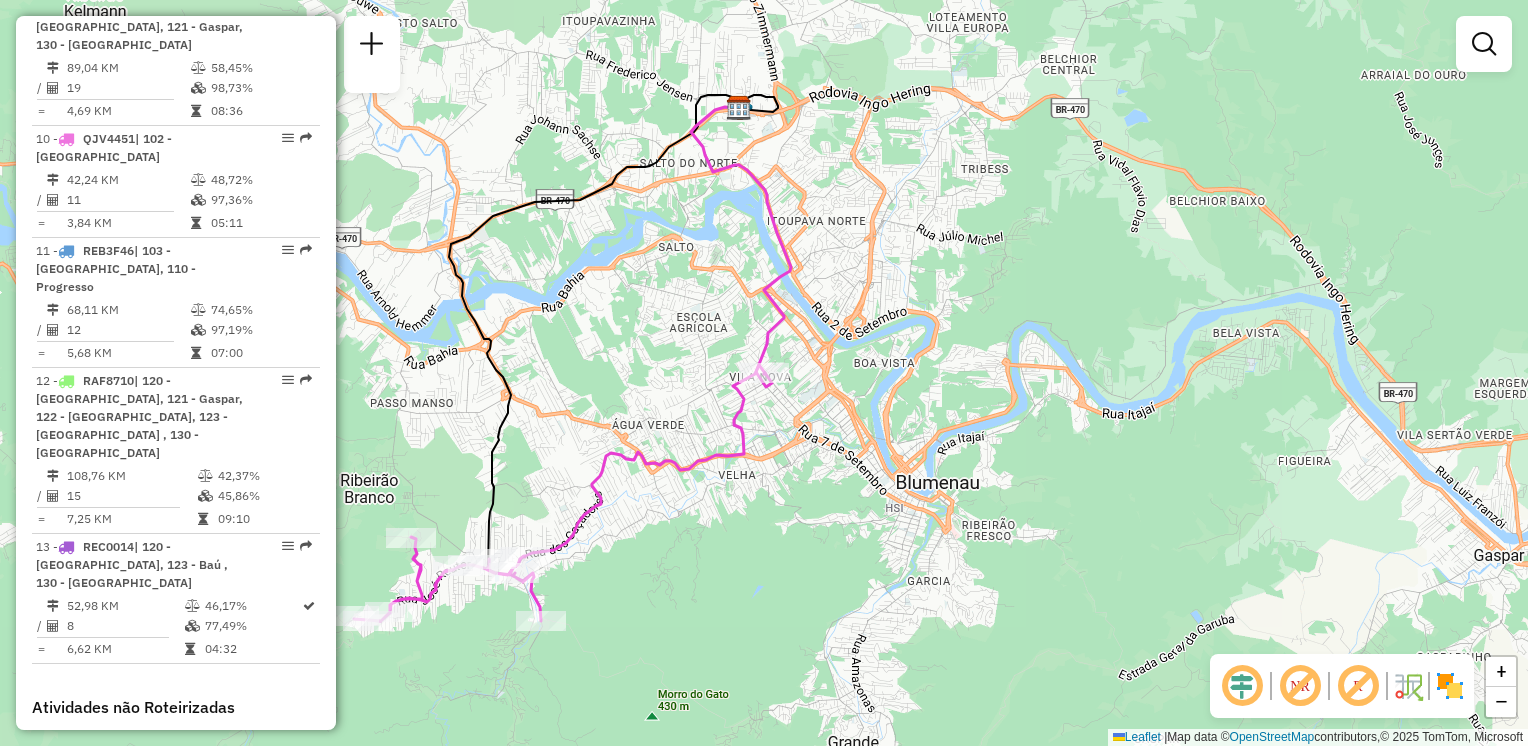 drag, startPoint x: 646, startPoint y: 312, endPoint x: 690, endPoint y: 248, distance: 77.665955 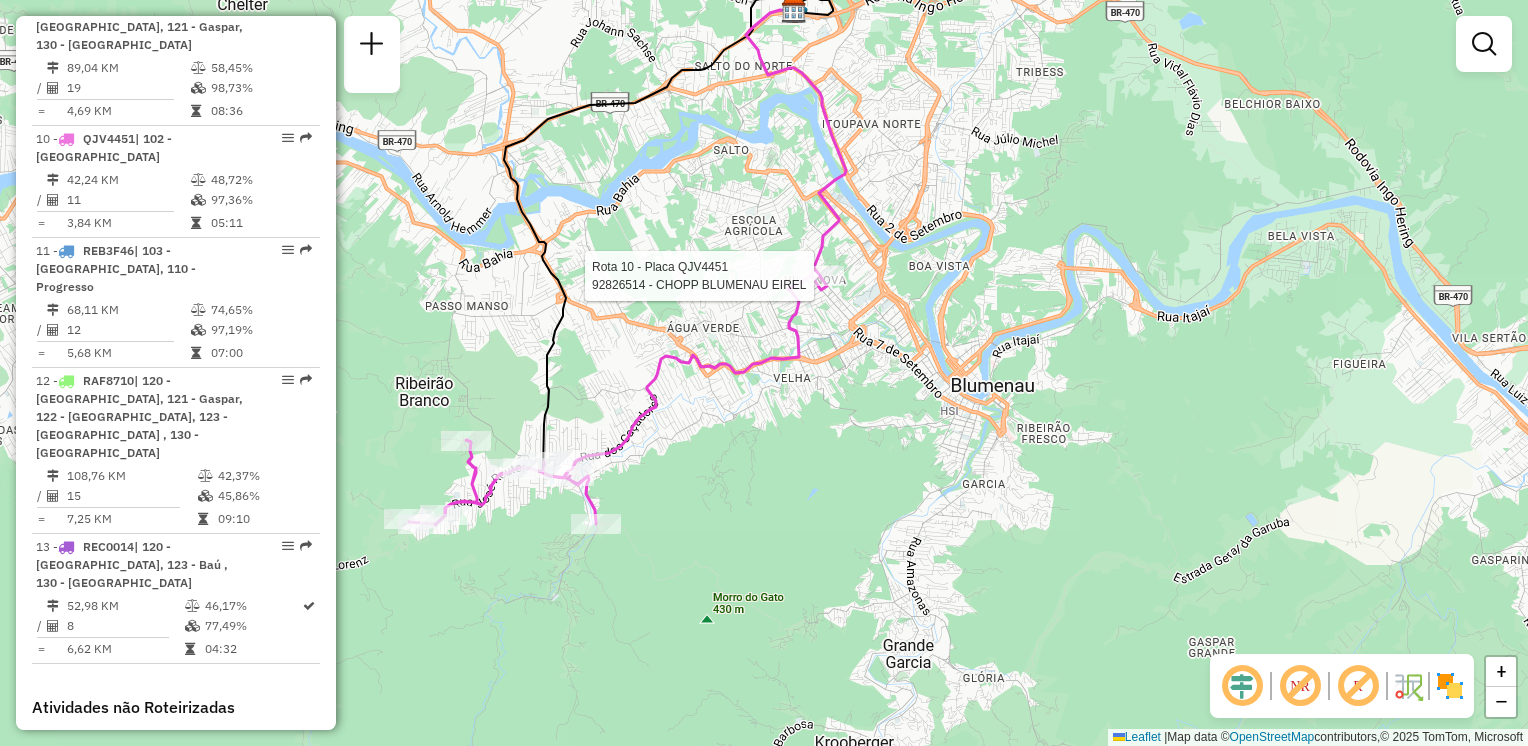 select on "**********" 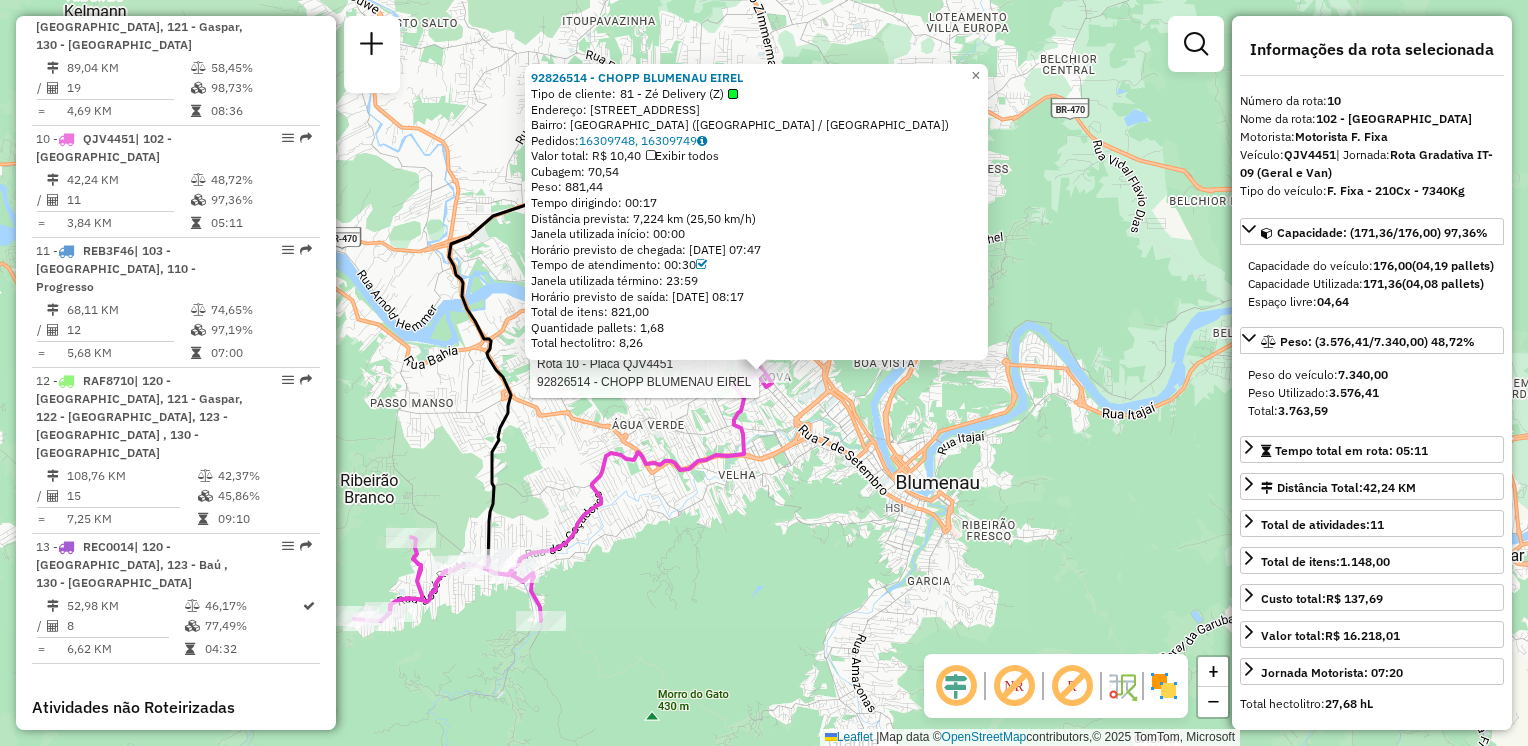 click on "Rota 10 - Placa QJV4451  92826514 - CHOPP BLUMENAU EIREL 92826514 - CHOPP BLUMENAU EIREL  Tipo de cliente:   81 - Zé Delivery (Z)   Endereço: RUA JOINVILLE                     945   Bairro: VILA NOVA (BLUMENAU / SC)   Pedidos:  16309748, 16309749   Valor total: R$ 10,40   Exibir todos   Cubagem: 70,54  Peso: 881,44  Tempo dirigindo: 00:17   Distância prevista: 7,224 km (25,50 km/h)   Janela utilizada início: 00:00   Horário previsto de chegada: 16/07/2025 07:47   Tempo de atendimento: 00:30   Janela utilizada término: 23:59   Horário previsto de saída: 16/07/2025 08:17   Total de itens: 821,00   Quantidade pallets: 1,68   Total hectolitro: 8,26  × Janela de atendimento Grade de atendimento Capacidade Transportadoras Veículos Cliente Pedidos  Rotas Selecione os dias de semana para filtrar as janelas de atendimento  Seg   Ter   Qua   Qui   Sex   Sáb   Dom  Informe o período da janela de atendimento: De: Até:  Filtrar exatamente a janela do cliente  Considerar janela de atendimento padrão   Seg  +" 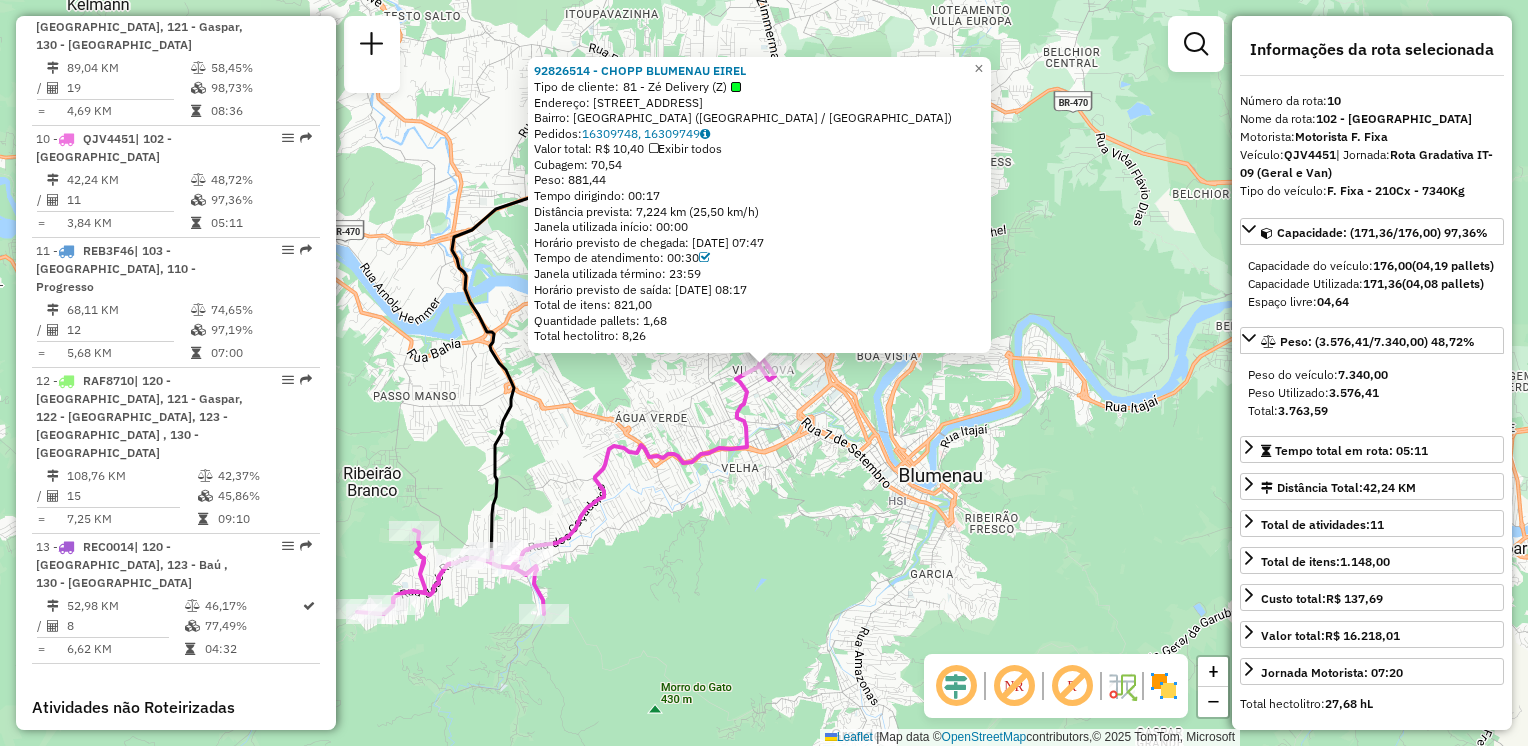 click on "92826514 - CHOPP BLUMENAU EIREL  Tipo de cliente:   81 - Zé Delivery (Z)   Endereço: RUA JOINVILLE                     945   Bairro: VILA NOVA (BLUMENAU / SC)   Pedidos:  16309748, 16309749   Valor total: R$ 10,40   Exibir todos   Cubagem: 70,54  Peso: 881,44  Tempo dirigindo: 00:17   Distância prevista: 7,224 km (25,50 km/h)   Janela utilizada início: 00:00   Horário previsto de chegada: 16/07/2025 07:47   Tempo de atendimento: 00:30   Janela utilizada término: 23:59   Horário previsto de saída: 16/07/2025 08:17   Total de itens: 821,00   Quantidade pallets: 1,68   Total hectolitro: 8,26  × Janela de atendimento Grade de atendimento Capacidade Transportadoras Veículos Cliente Pedidos  Rotas Selecione os dias de semana para filtrar as janelas de atendimento  Seg   Ter   Qua   Qui   Sex   Sáb   Dom  Informe o período da janela de atendimento: De: Até:  Filtrar exatamente a janela do cliente  Considerar janela de atendimento padrão  Selecione os dias de semana para filtrar as grades de atendimento" 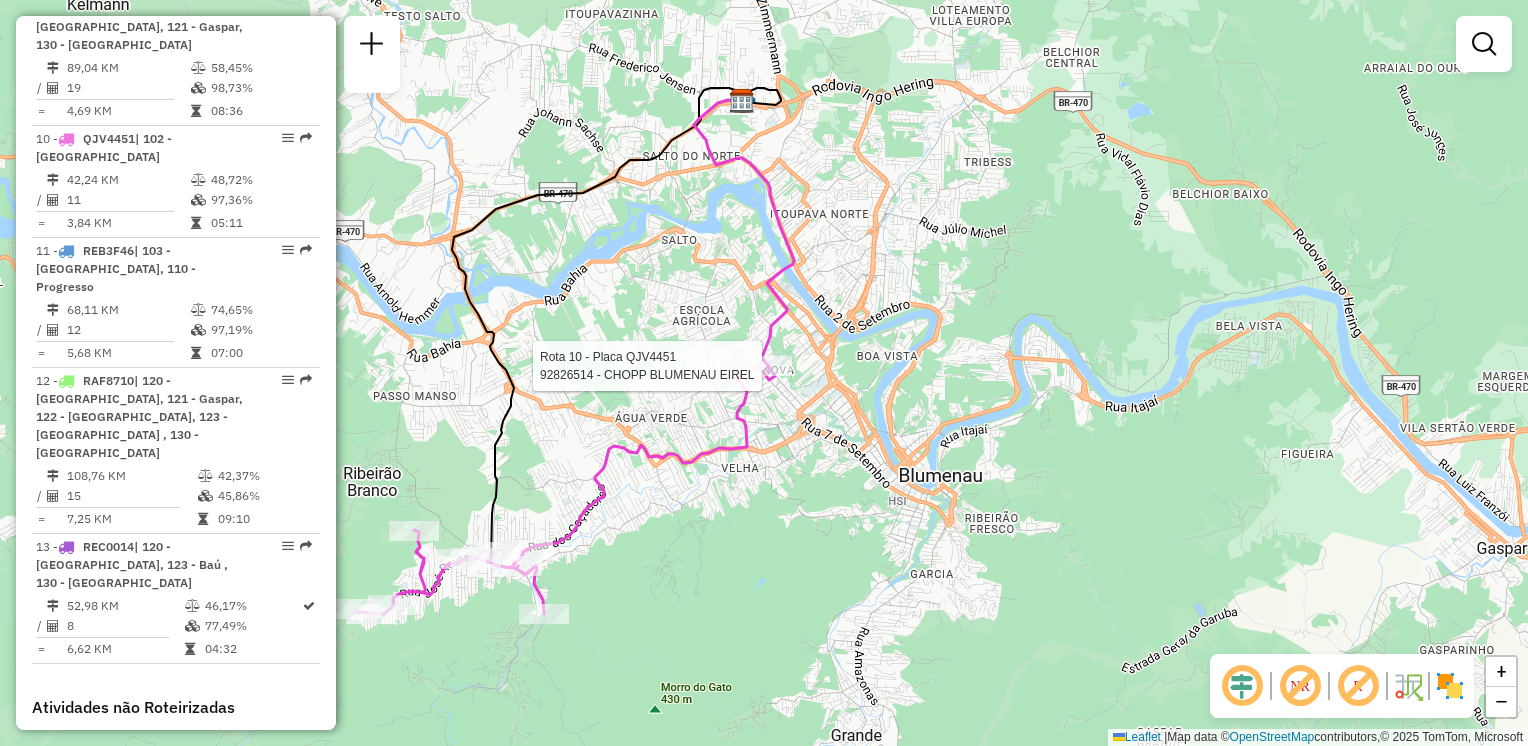 select on "**********" 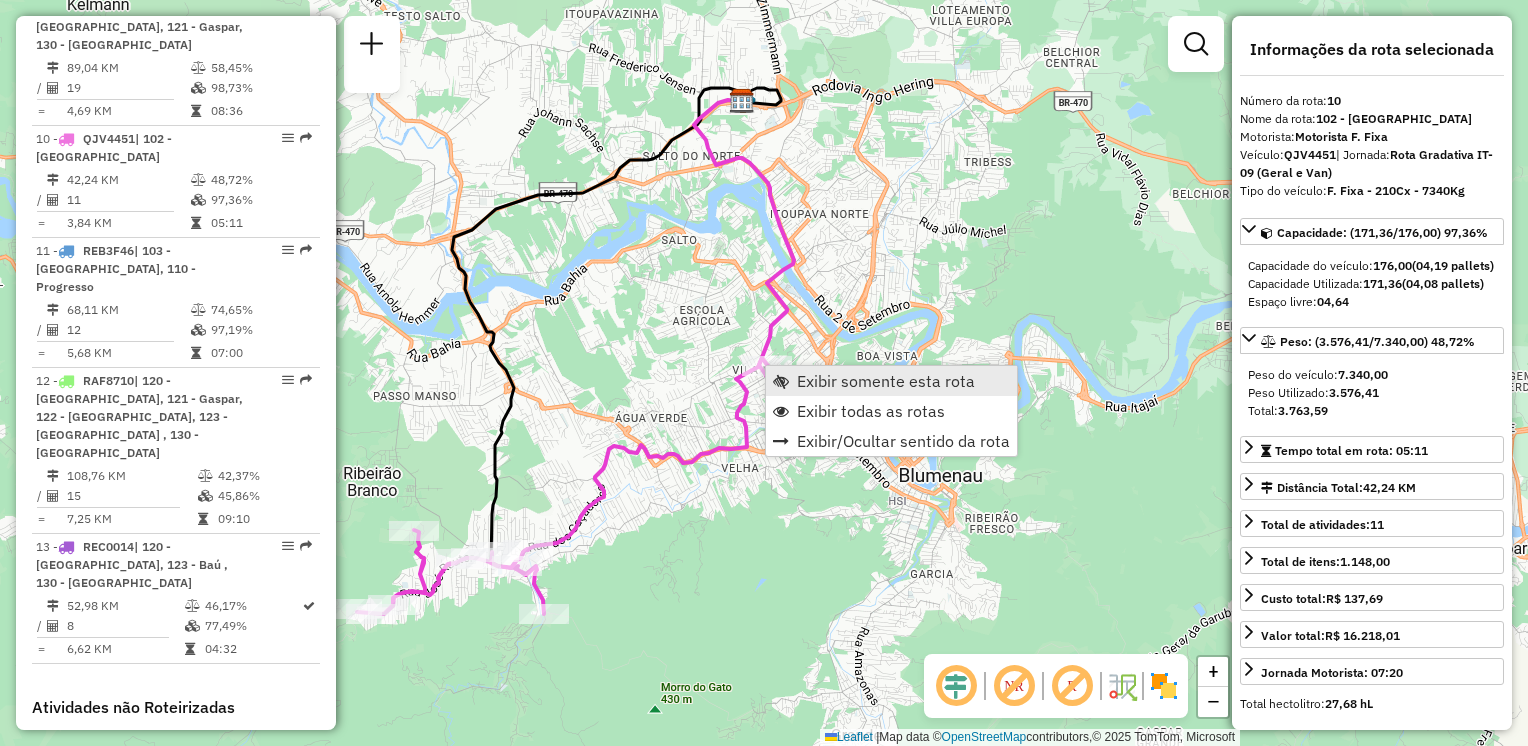 click on "Exibir somente esta rota" at bounding box center (886, 381) 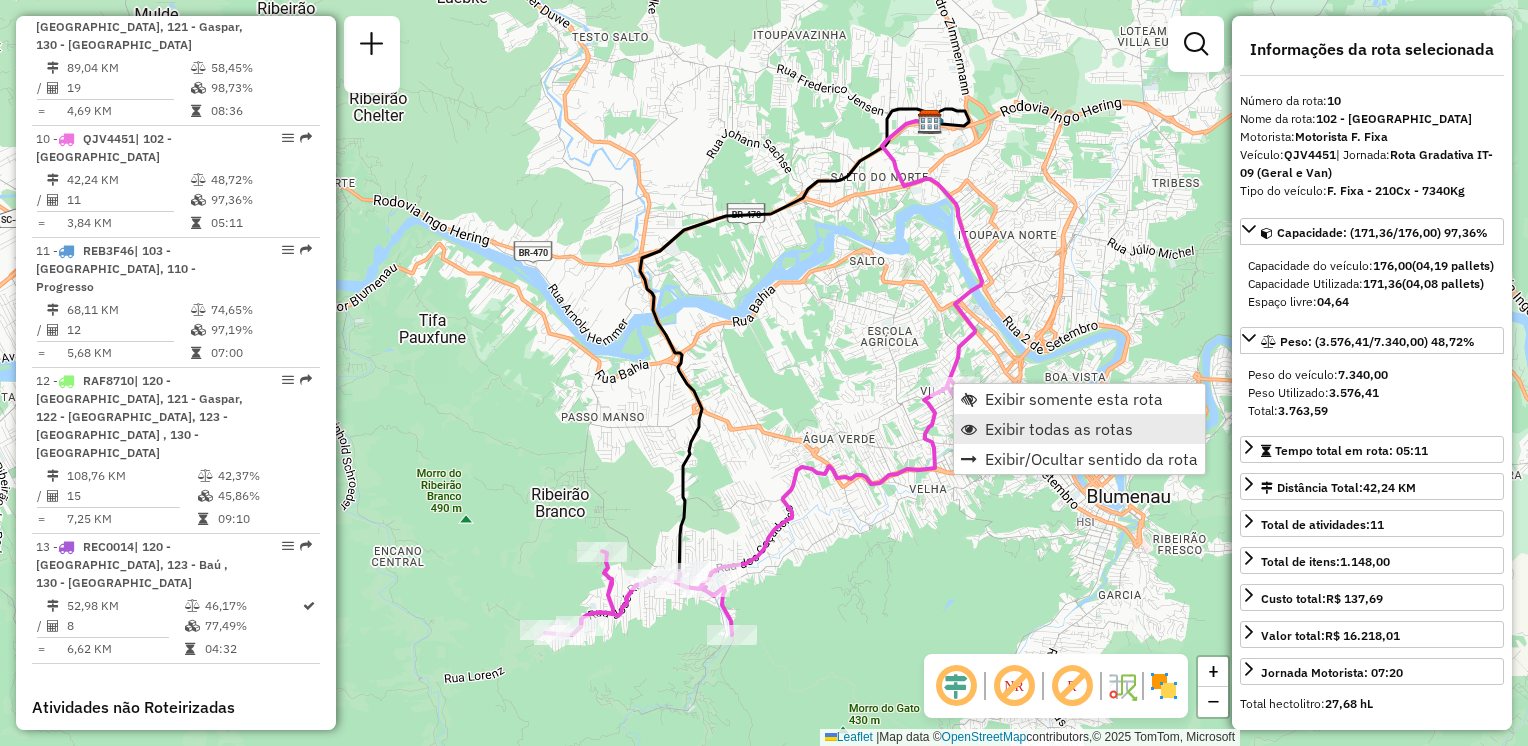 click on "Exibir todas as rotas" at bounding box center [1059, 429] 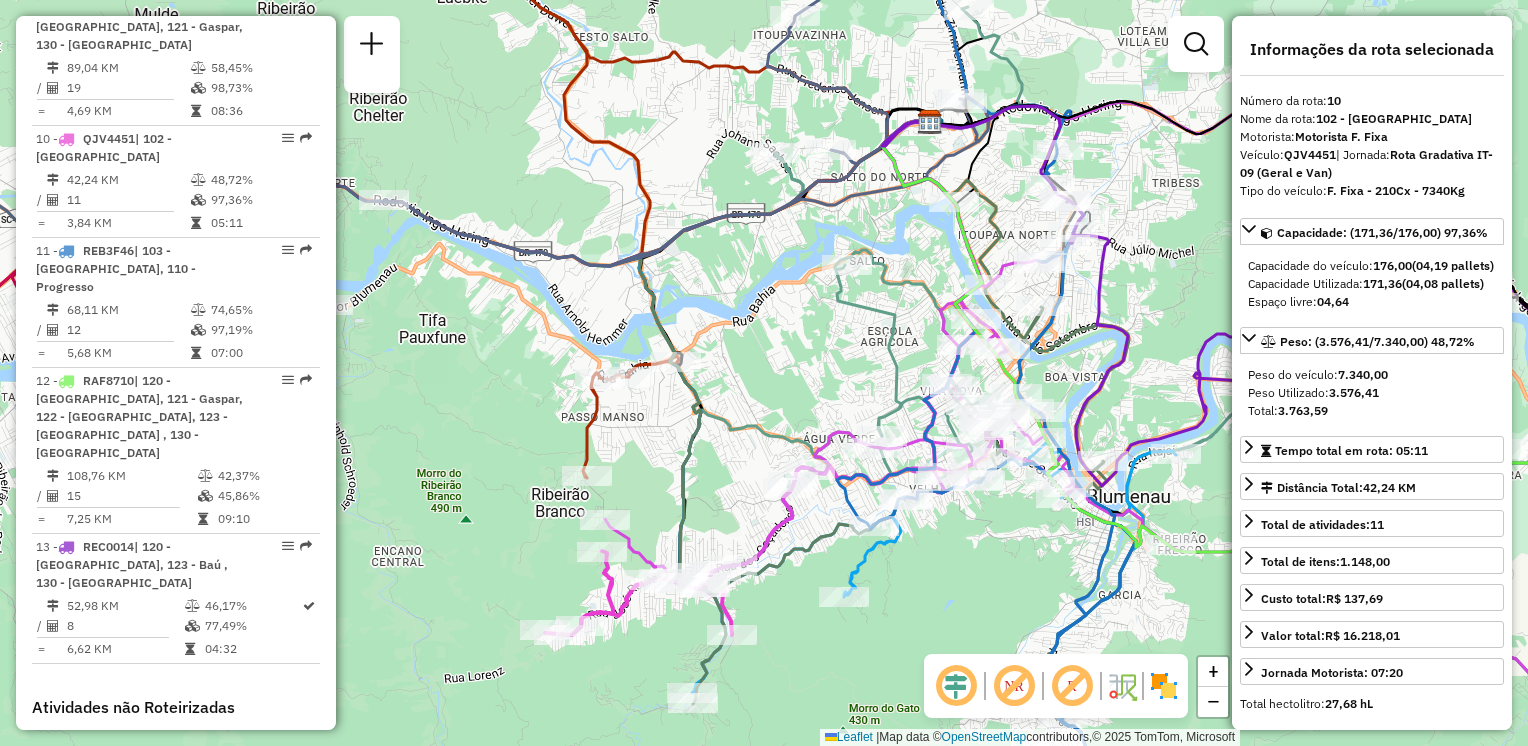 drag, startPoint x: 723, startPoint y: 357, endPoint x: 644, endPoint y: 348, distance: 79.51101 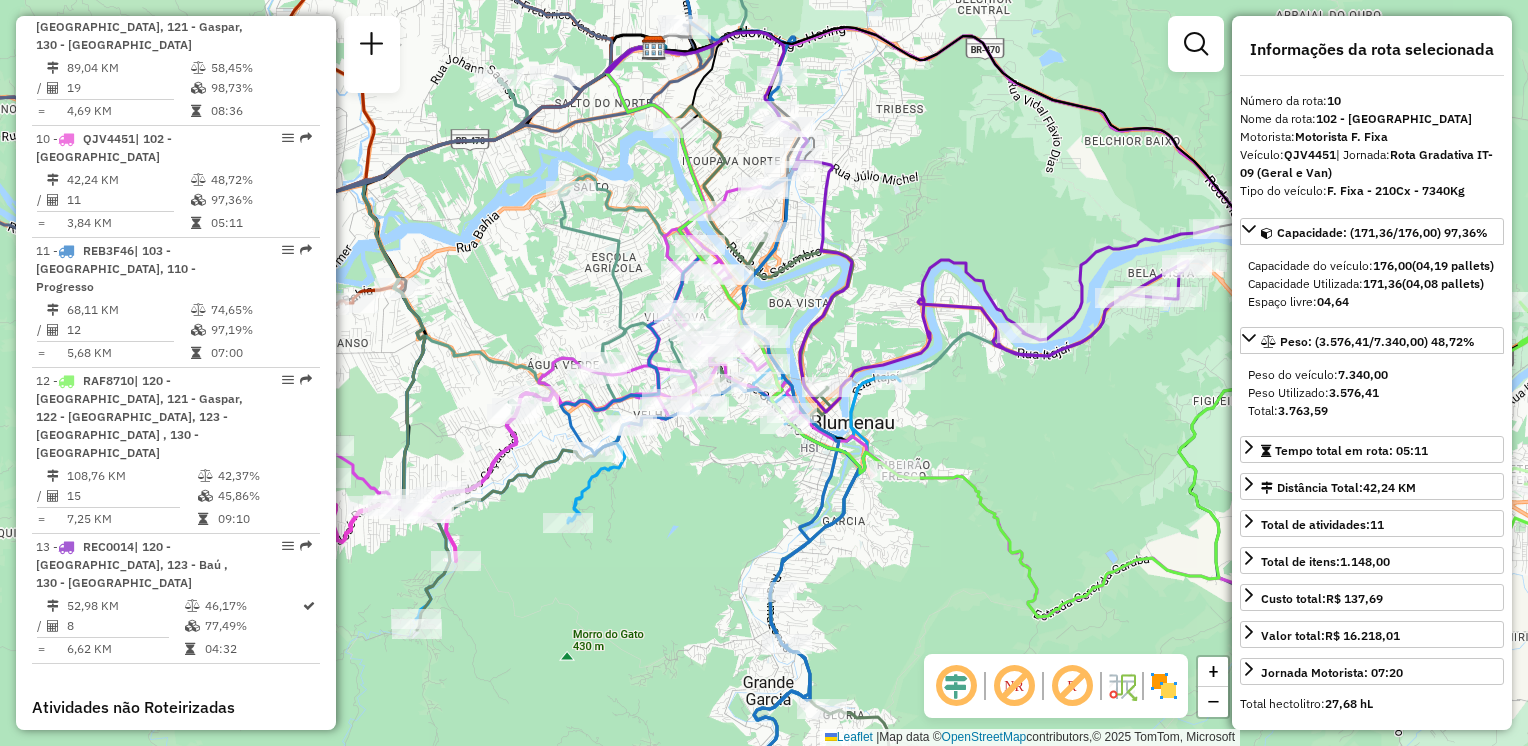 drag, startPoint x: 729, startPoint y: 274, endPoint x: 612, endPoint y: 231, distance: 124.65151 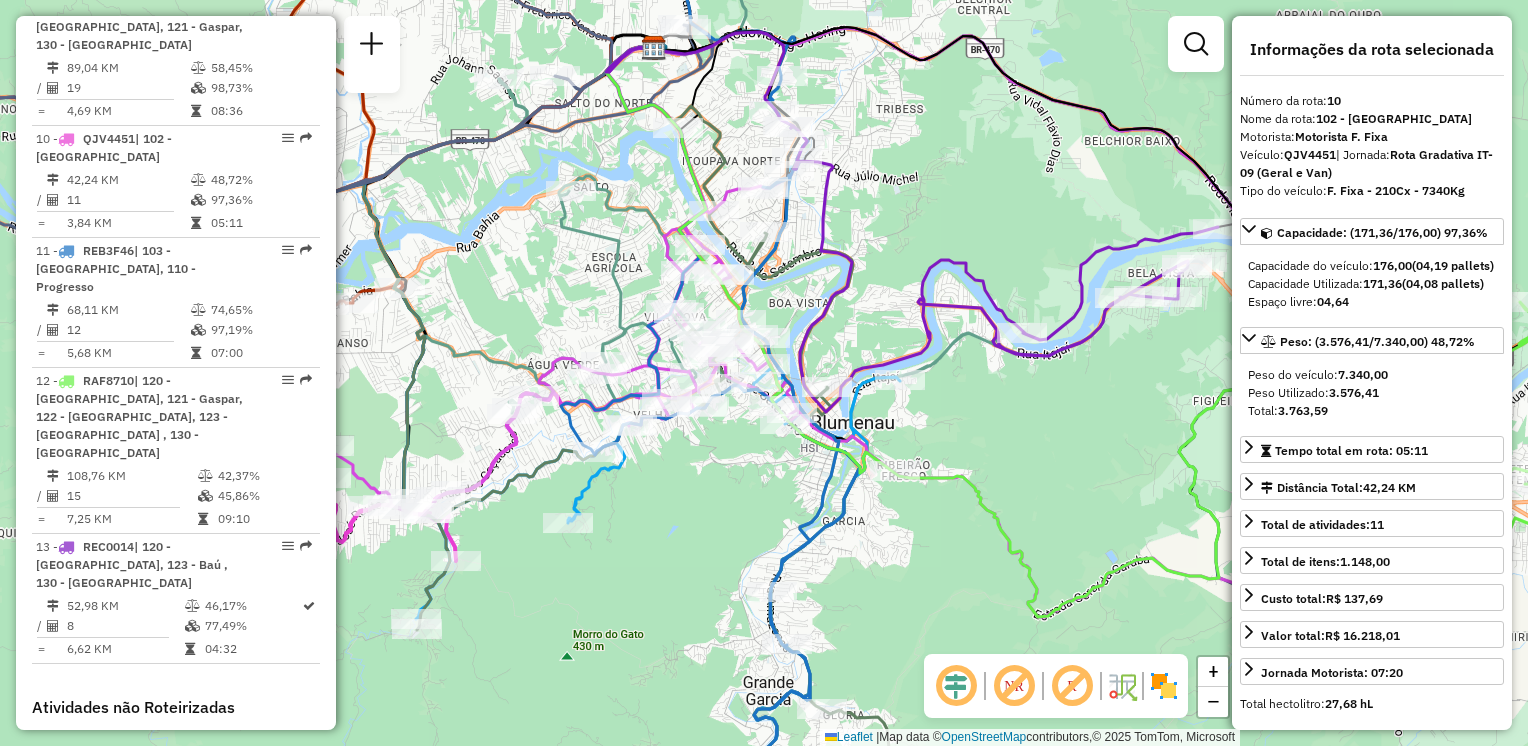 drag, startPoint x: 559, startPoint y: 240, endPoint x: 728, endPoint y: 238, distance: 169.01184 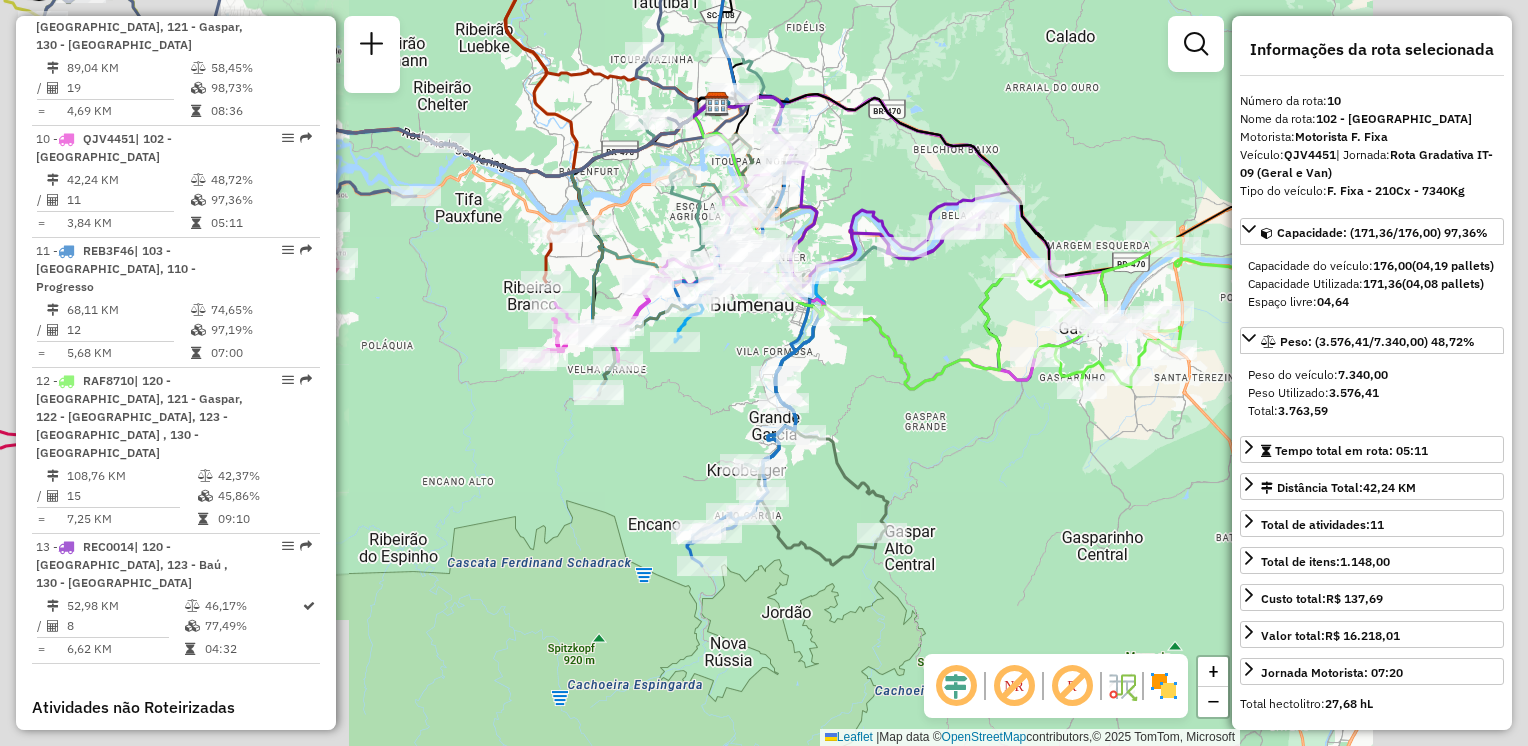 drag, startPoint x: 616, startPoint y: 223, endPoint x: 619, endPoint y: 178, distance: 45.099888 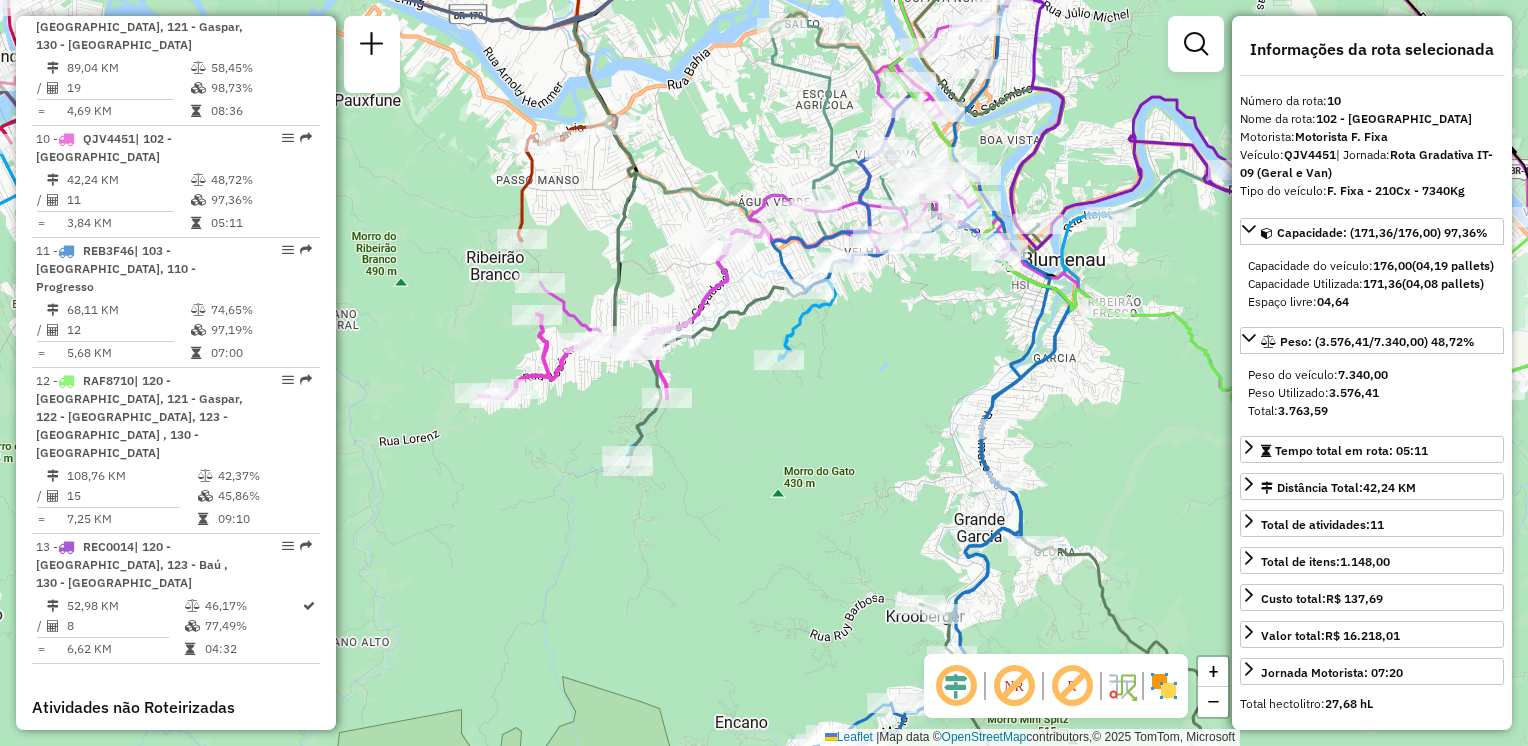 drag, startPoint x: 641, startPoint y: 242, endPoint x: 610, endPoint y: 335, distance: 98.03061 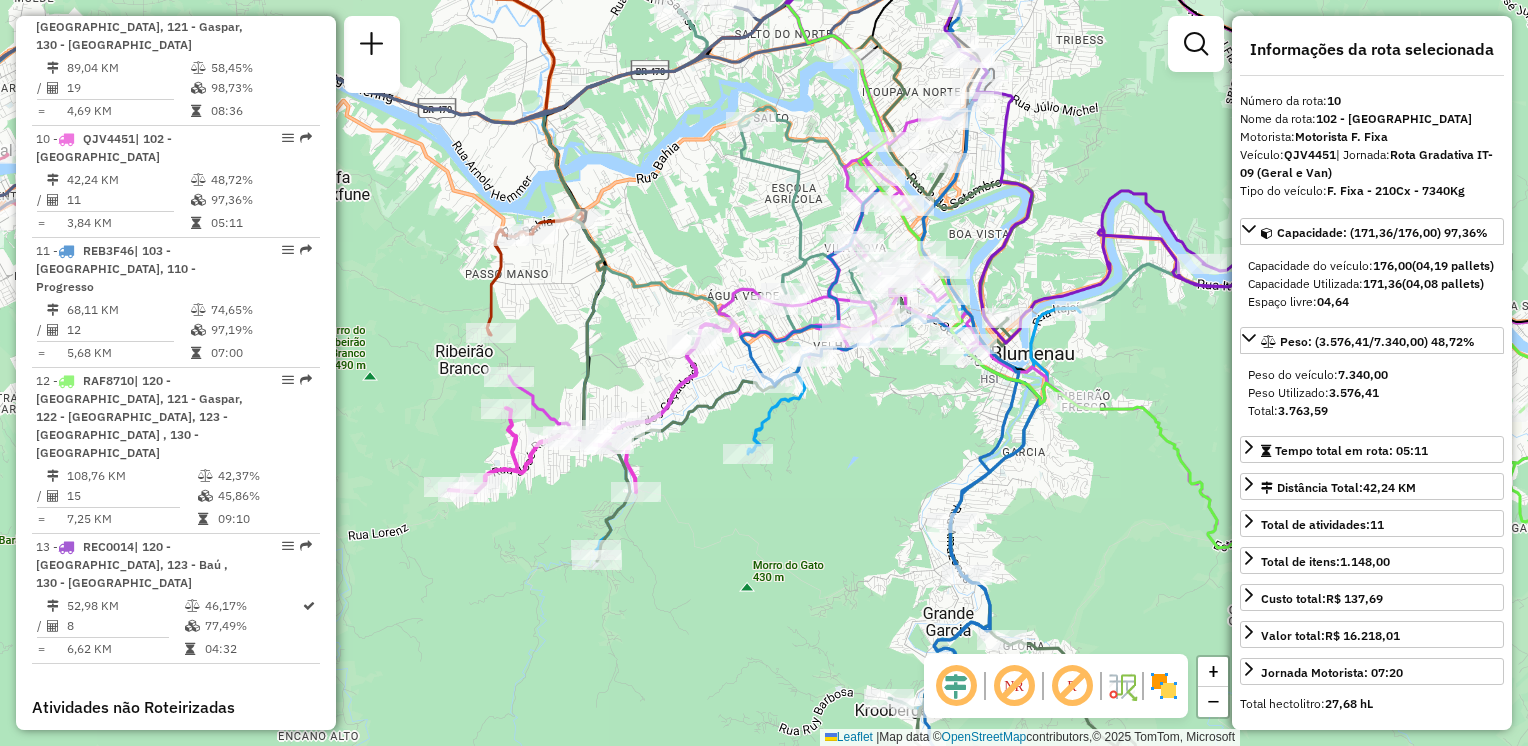drag, startPoint x: 658, startPoint y: 254, endPoint x: 684, endPoint y: 303, distance: 55.470715 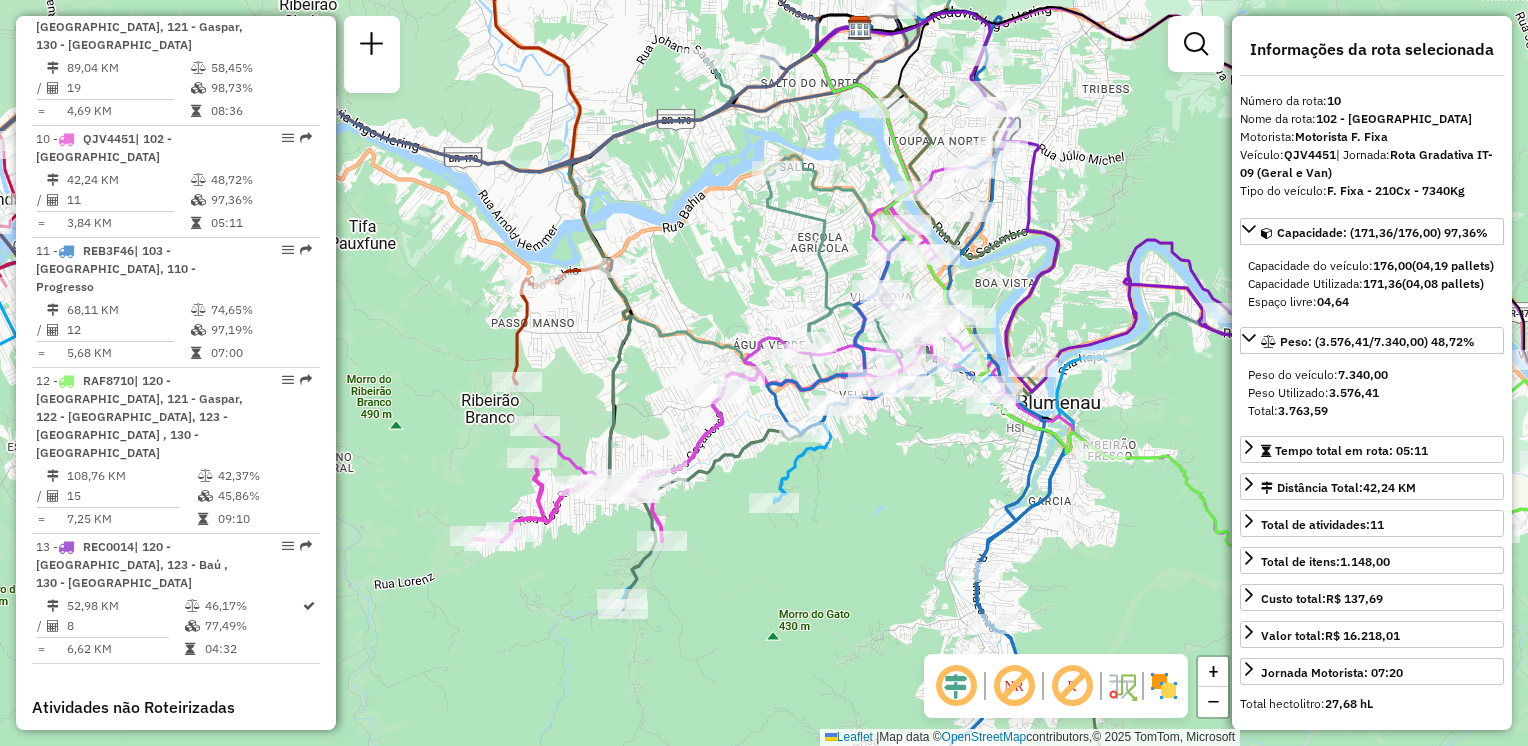 click on "Janela de atendimento Grade de atendimento Capacidade Transportadoras Veículos Cliente Pedidos  Rotas Selecione os dias de semana para filtrar as janelas de atendimento  Seg   Ter   Qua   Qui   Sex   Sáb   Dom  Informe o período da janela de atendimento: De: Até:  Filtrar exatamente a janela do cliente  Considerar janela de atendimento padrão  Selecione os dias de semana para filtrar as grades de atendimento  Seg   Ter   Qua   Qui   Sex   Sáb   Dom   Considerar clientes sem dia de atendimento cadastrado  Clientes fora do dia de atendimento selecionado Filtrar as atividades entre os valores definidos abaixo:  Peso mínimo:   Peso máximo:   Cubagem mínima:   Cubagem máxima:   De:   Até:  Filtrar as atividades entre o tempo de atendimento definido abaixo:  De:   Até:   Considerar capacidade total dos clientes não roteirizados Transportadora: Selecione um ou mais itens Tipo de veículo: Selecione um ou mais itens Veículo: Selecione um ou mais itens Motorista: Selecione um ou mais itens Nome: Rótulo:" 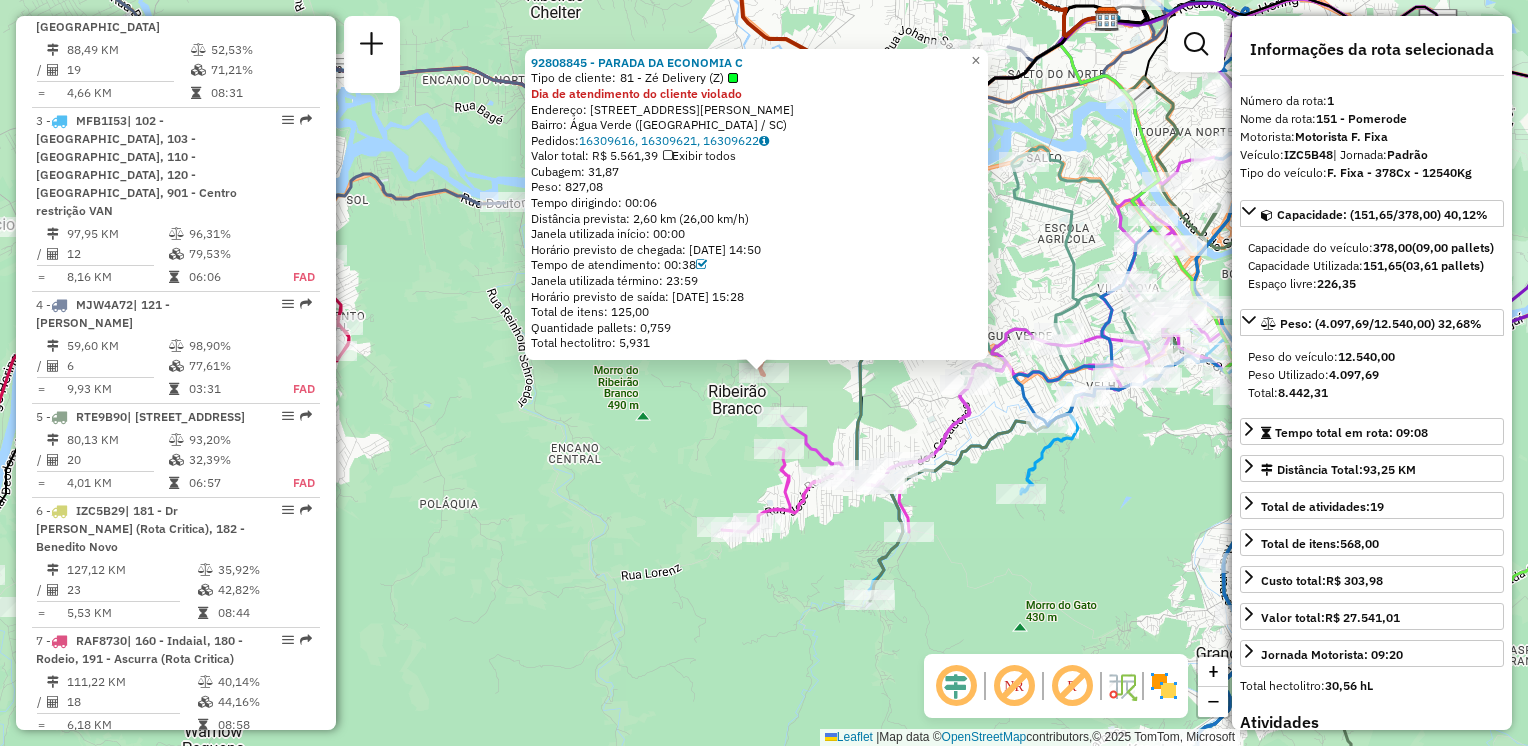 scroll, scrollTop: 770, scrollLeft: 0, axis: vertical 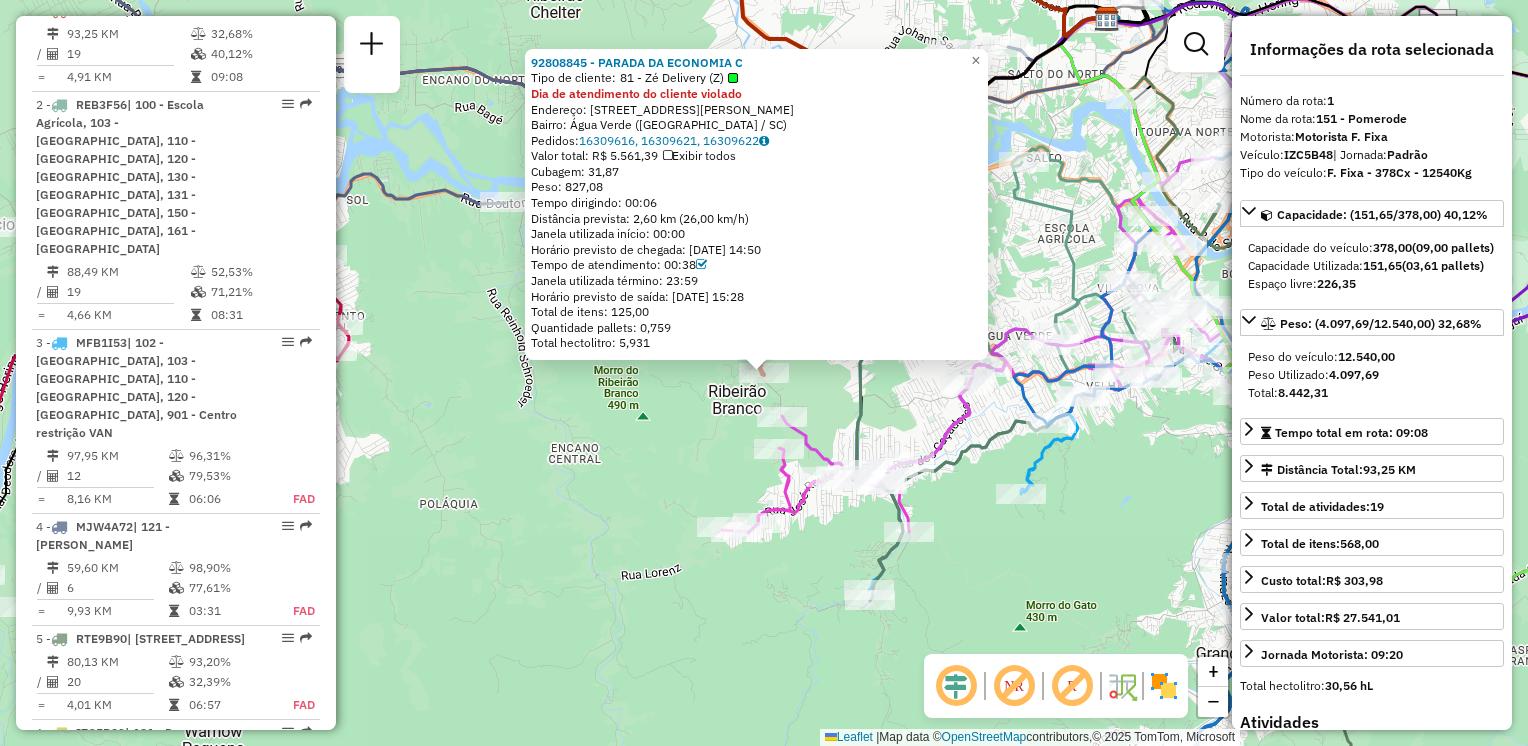 click on "92808845 - PARADA DA ECONOMIA C  Tipo de cliente:   81 - Zé Delivery (Z)  Dia de atendimento do cliente violado  Endereço: Rua Júlio Kloth, 74   Bairro: Água Verde (Blumenau / SC)   Pedidos:  16309616, 16309621, 16309622   Valor total: R$ 5.561,39   Exibir todos   Cubagem: 31,87  Peso: 827,08  Tempo dirigindo: 00:06   Distância prevista: 2,60 km (26,00 km/h)   Janela utilizada início: 00:00   Horário previsto de chegada: 16/07/2025 14:50   Tempo de atendimento: 00:38   Janela utilizada término: 23:59   Horário previsto de saída: 16/07/2025 15:28   Total de itens: 125,00   Quantidade pallets: 0,759   Total hectolitro: 5,931  × Janela de atendimento Grade de atendimento Capacidade Transportadoras Veículos Cliente Pedidos  Rotas Selecione os dias de semana para filtrar as janelas de atendimento  Seg   Ter   Qua   Qui   Sex   Sáb   Dom  Informe o período da janela de atendimento: De: Até:  Filtrar exatamente a janela do cliente  Considerar janela de atendimento padrão   Seg   Ter   Qua   Qui  De:" 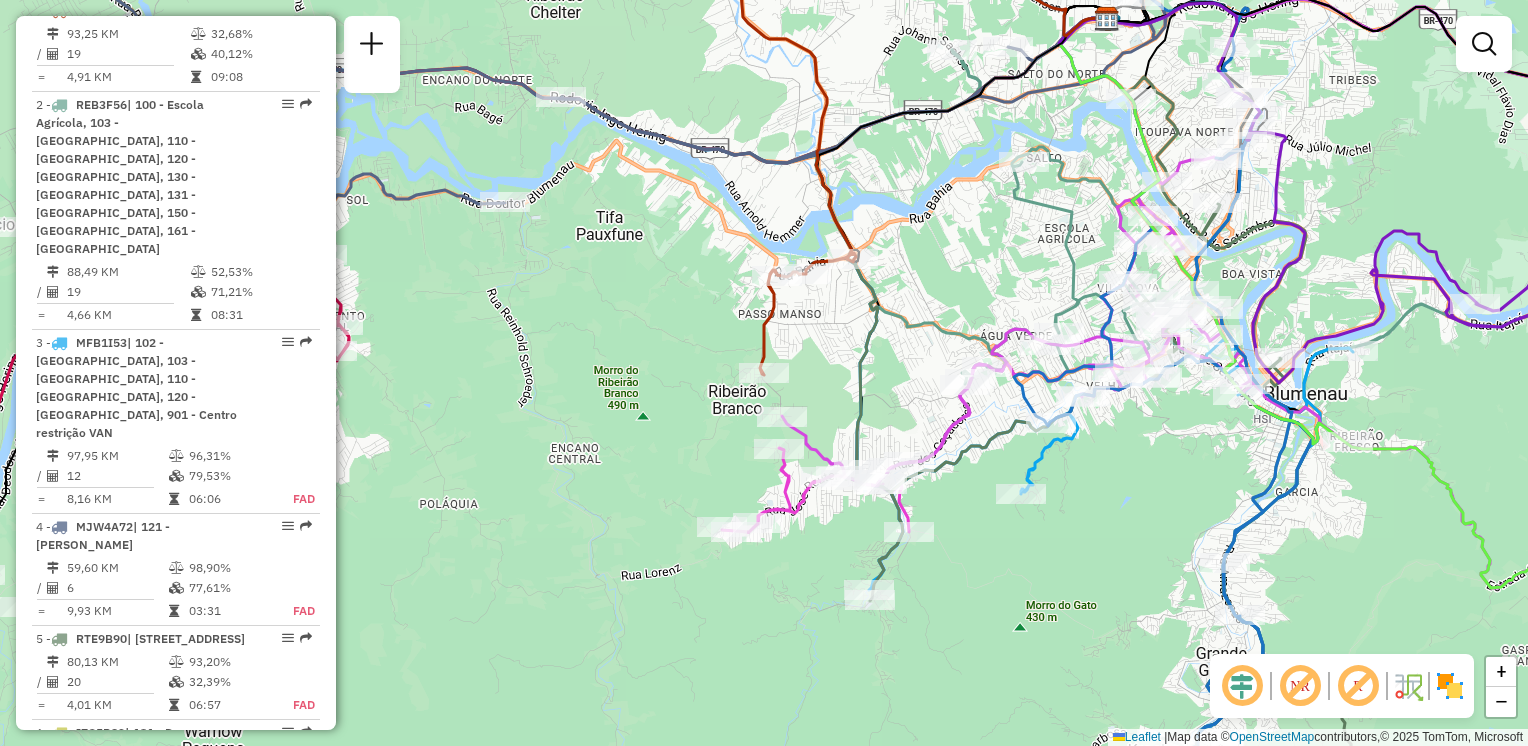 click on "Janela de atendimento Grade de atendimento Capacidade Transportadoras Veículos Cliente Pedidos  Rotas Selecione os dias de semana para filtrar as janelas de atendimento  Seg   Ter   Qua   Qui   Sex   Sáb   Dom  Informe o período da janela de atendimento: De: Até:  Filtrar exatamente a janela do cliente  Considerar janela de atendimento padrão  Selecione os dias de semana para filtrar as grades de atendimento  Seg   Ter   Qua   Qui   Sex   Sáb   Dom   Considerar clientes sem dia de atendimento cadastrado  Clientes fora do dia de atendimento selecionado Filtrar as atividades entre os valores definidos abaixo:  Peso mínimo:   Peso máximo:   Cubagem mínima:   Cubagem máxima:   De:   Até:  Filtrar as atividades entre o tempo de atendimento definido abaixo:  De:   Até:   Considerar capacidade total dos clientes não roteirizados Transportadora: Selecione um ou mais itens Tipo de veículo: Selecione um ou mais itens Veículo: Selecione um ou mais itens Motorista: Selecione um ou mais itens Nome: Rótulo:" 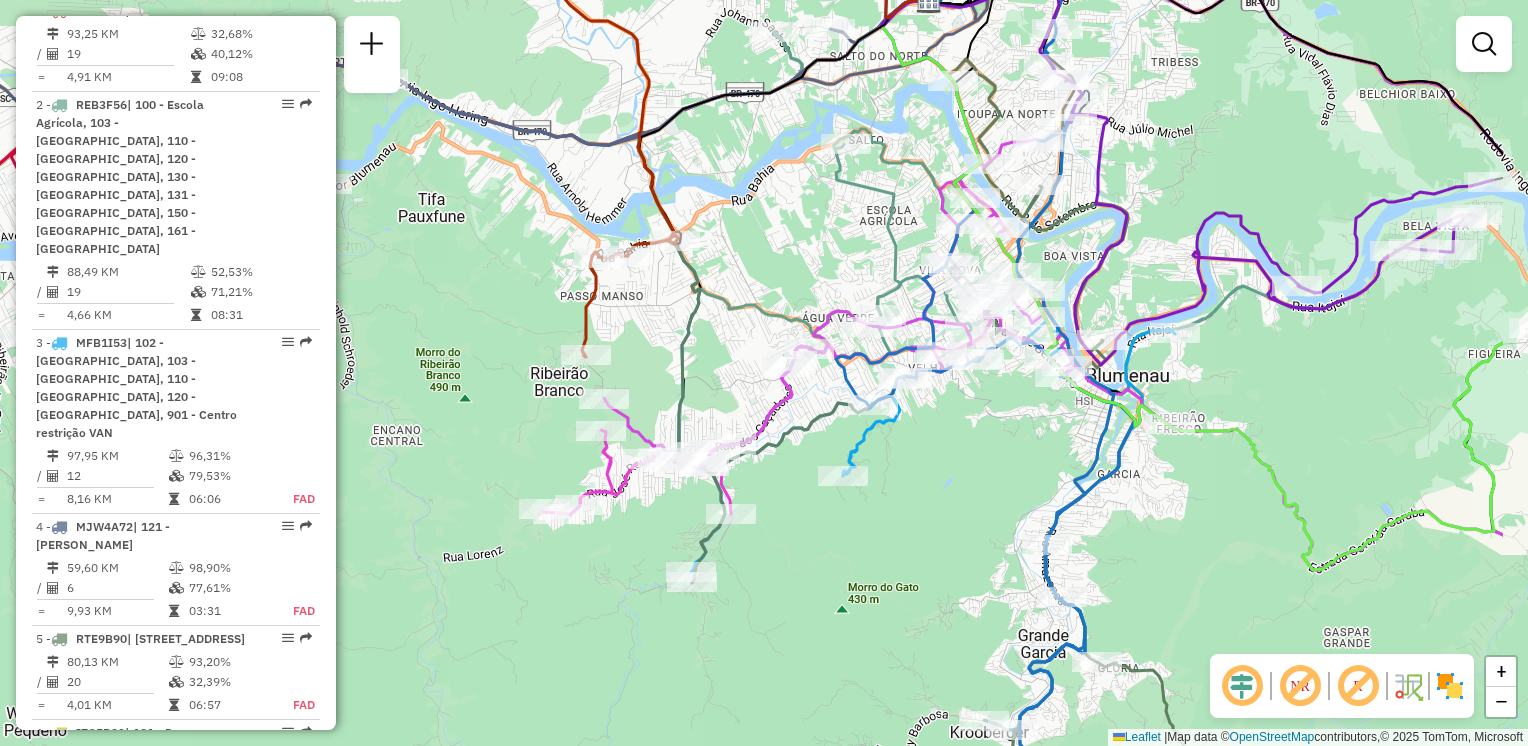 drag, startPoint x: 865, startPoint y: 297, endPoint x: 635, endPoint y: 246, distance: 235.5865 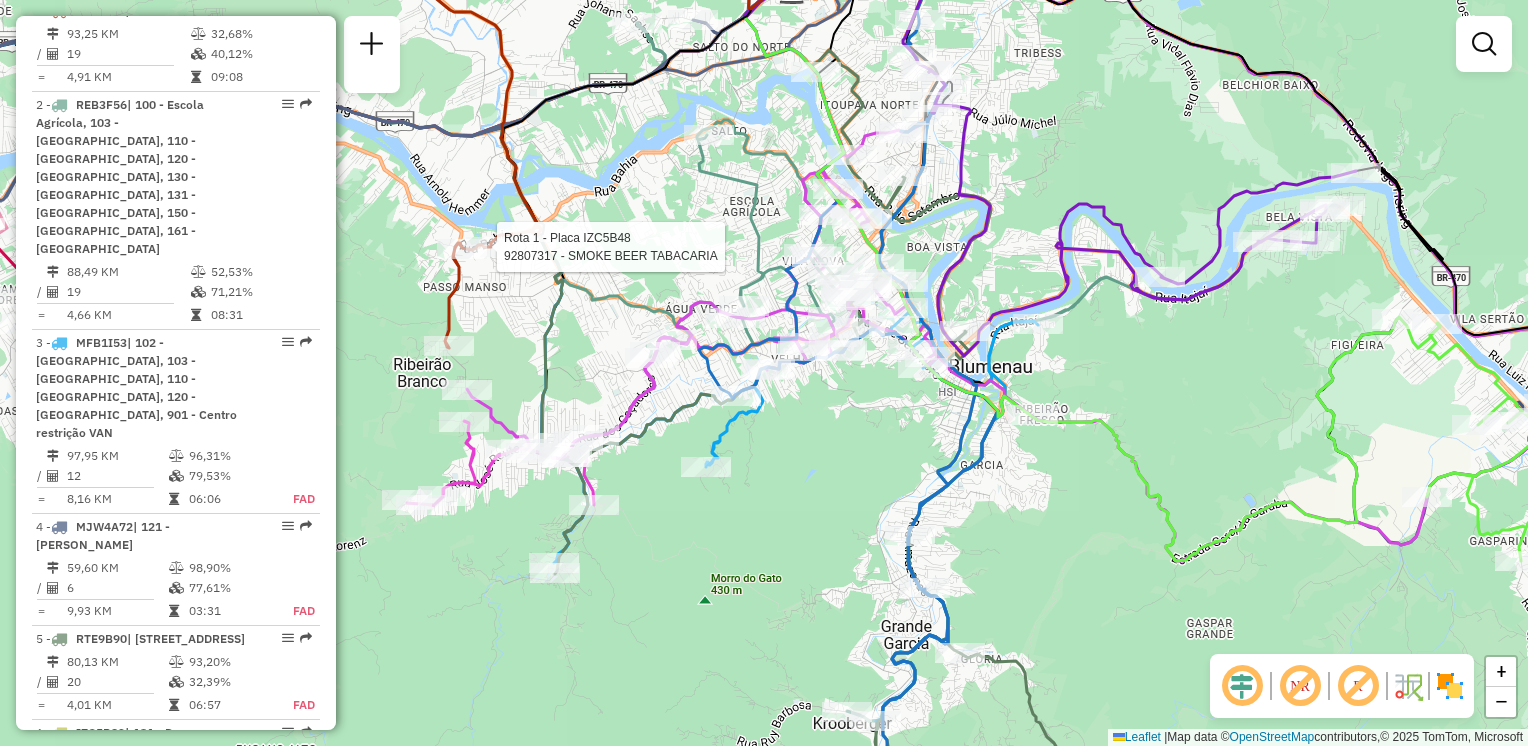 drag, startPoint x: 1154, startPoint y: 217, endPoint x: 1045, endPoint y: 233, distance: 110.16805 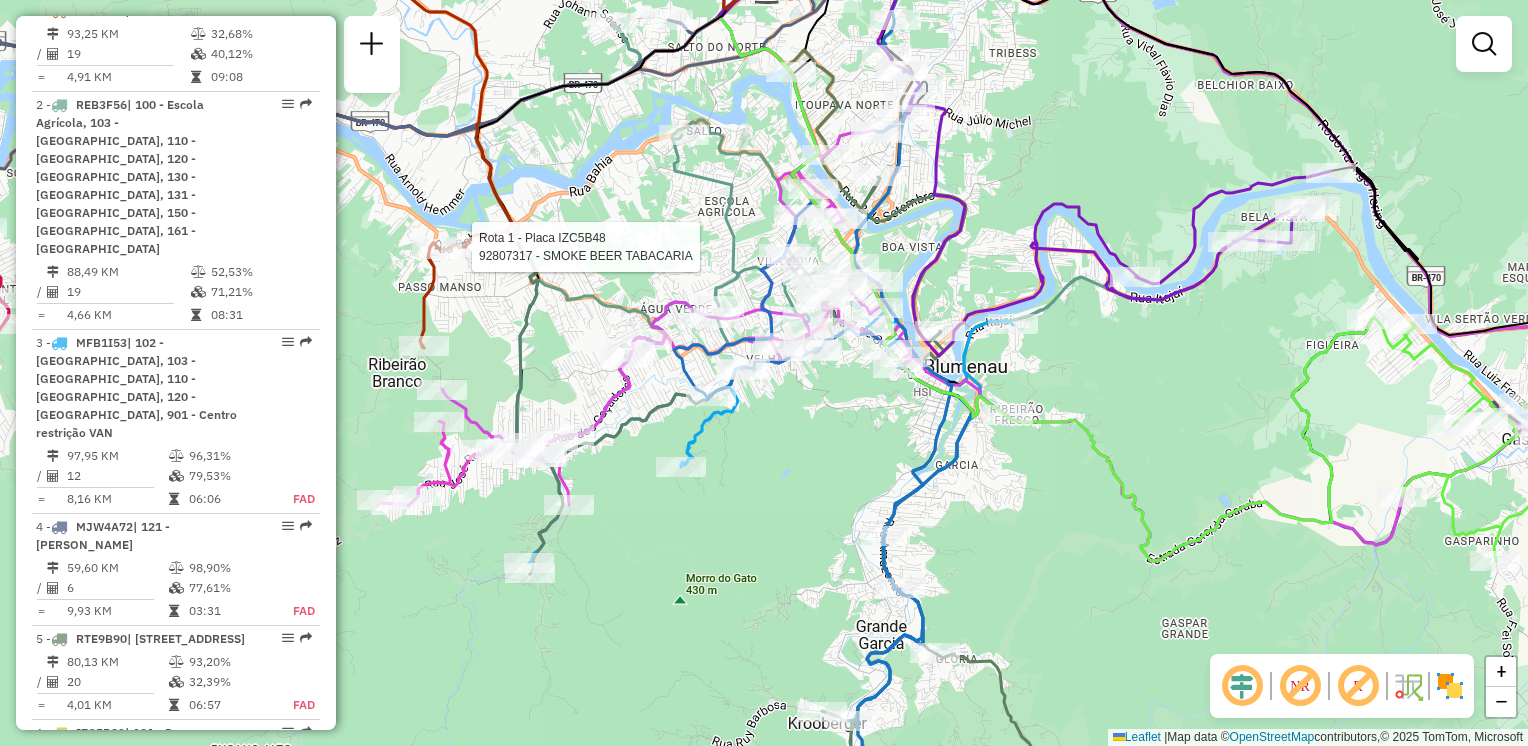 drag, startPoint x: 1036, startPoint y: 177, endPoint x: 1144, endPoint y: 268, distance: 141.22676 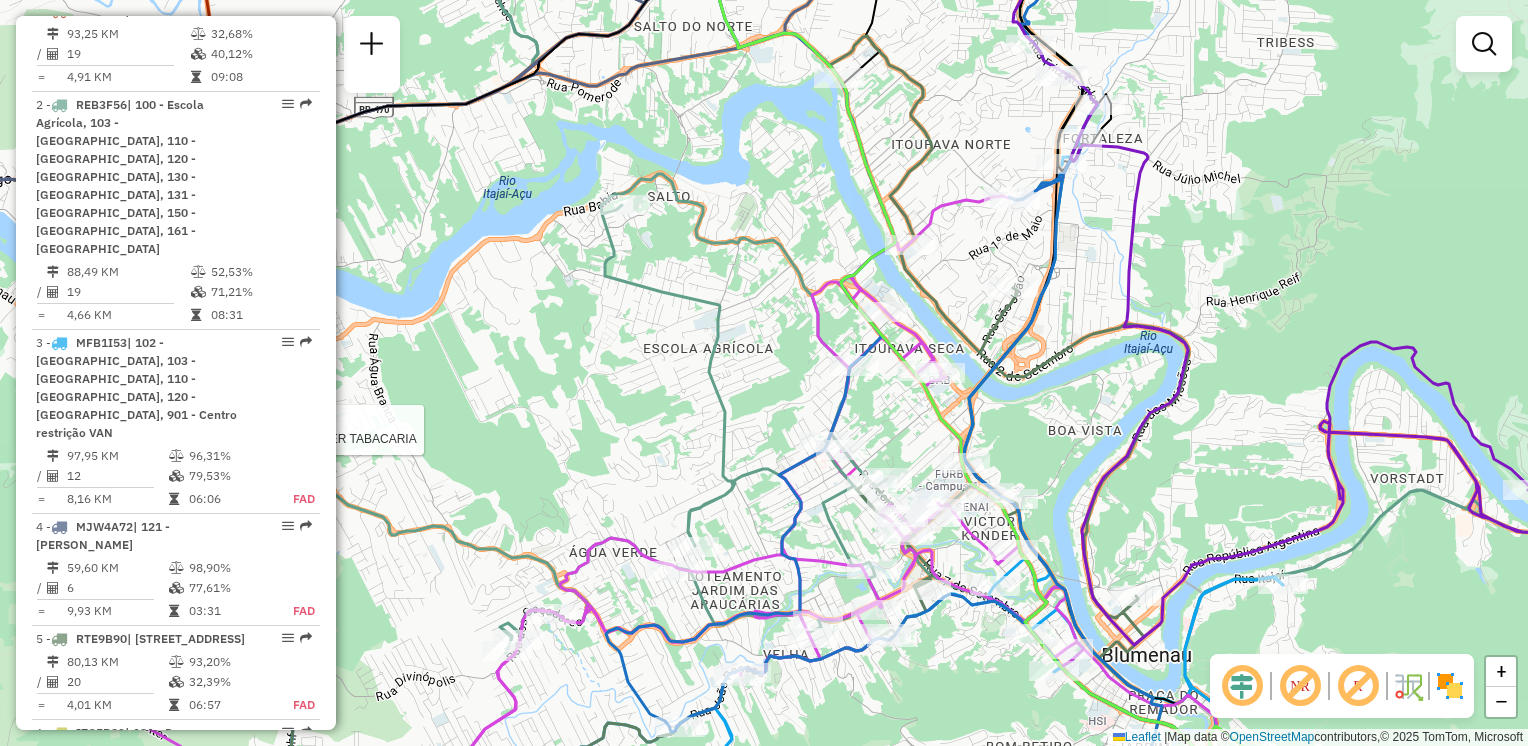 click on "Rota 1 - Placa IZC5B48  92807317 - SMOKE BEER TABACARIA Janela de atendimento Grade de atendimento Capacidade Transportadoras Veículos Cliente Pedidos  Rotas Selecione os dias de semana para filtrar as janelas de atendimento  Seg   Ter   Qua   Qui   Sex   Sáb   Dom  Informe o período da janela de atendimento: De: Até:  Filtrar exatamente a janela do cliente  Considerar janela de atendimento padrão  Selecione os dias de semana para filtrar as grades de atendimento  Seg   Ter   Qua   Qui   Sex   Sáb   Dom   Considerar clientes sem dia de atendimento cadastrado  Clientes fora do dia de atendimento selecionado Filtrar as atividades entre os valores definidos abaixo:  Peso mínimo:   Peso máximo:   Cubagem mínima:   Cubagem máxima:   De:   Até:  Filtrar as atividades entre o tempo de atendimento definido abaixo:  De:   Até:   Considerar capacidade total dos clientes não roteirizados Transportadora: Selecione um ou mais itens Tipo de veículo: Selecione um ou mais itens Veículo: Motorista: Nome: Setor:" 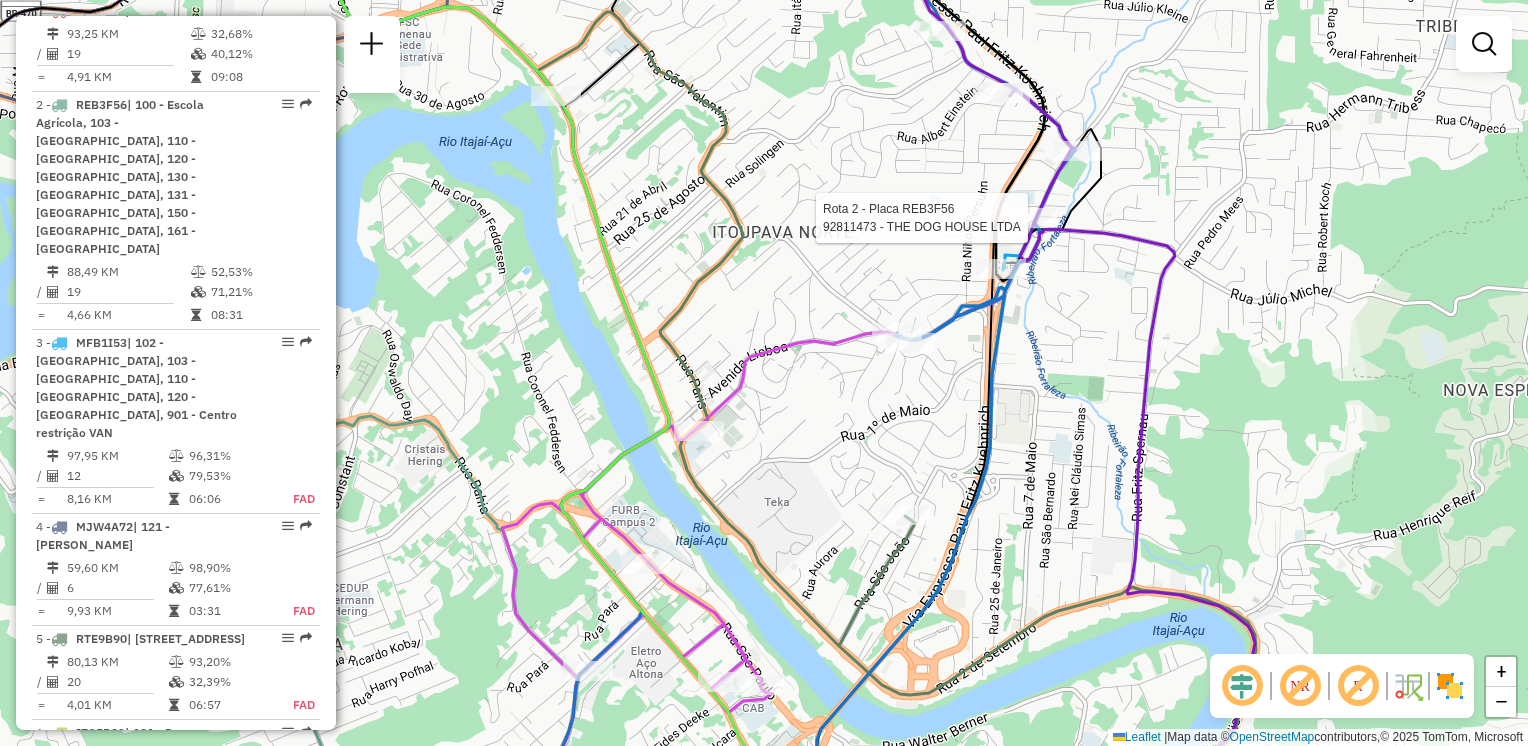 select on "**********" 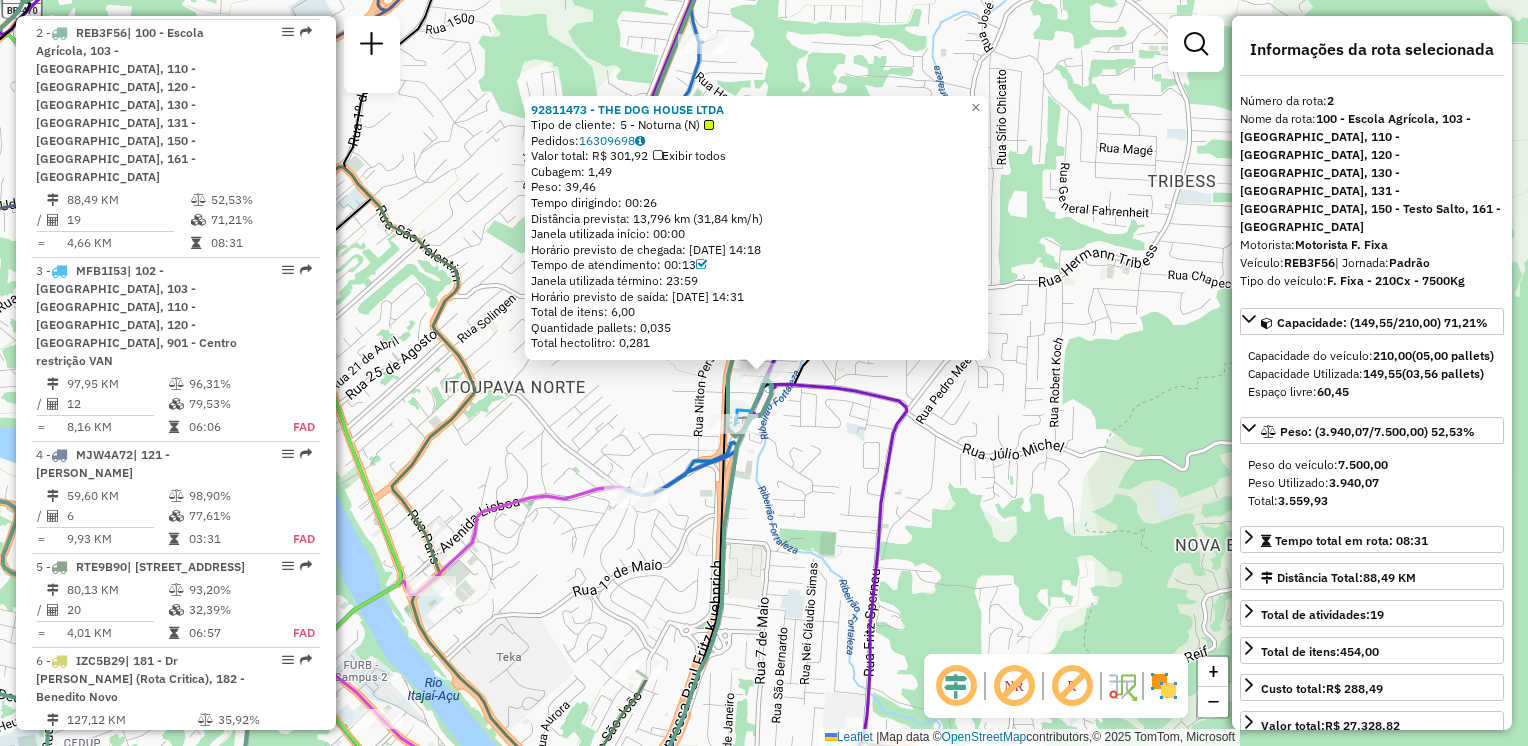 scroll, scrollTop: 864, scrollLeft: 0, axis: vertical 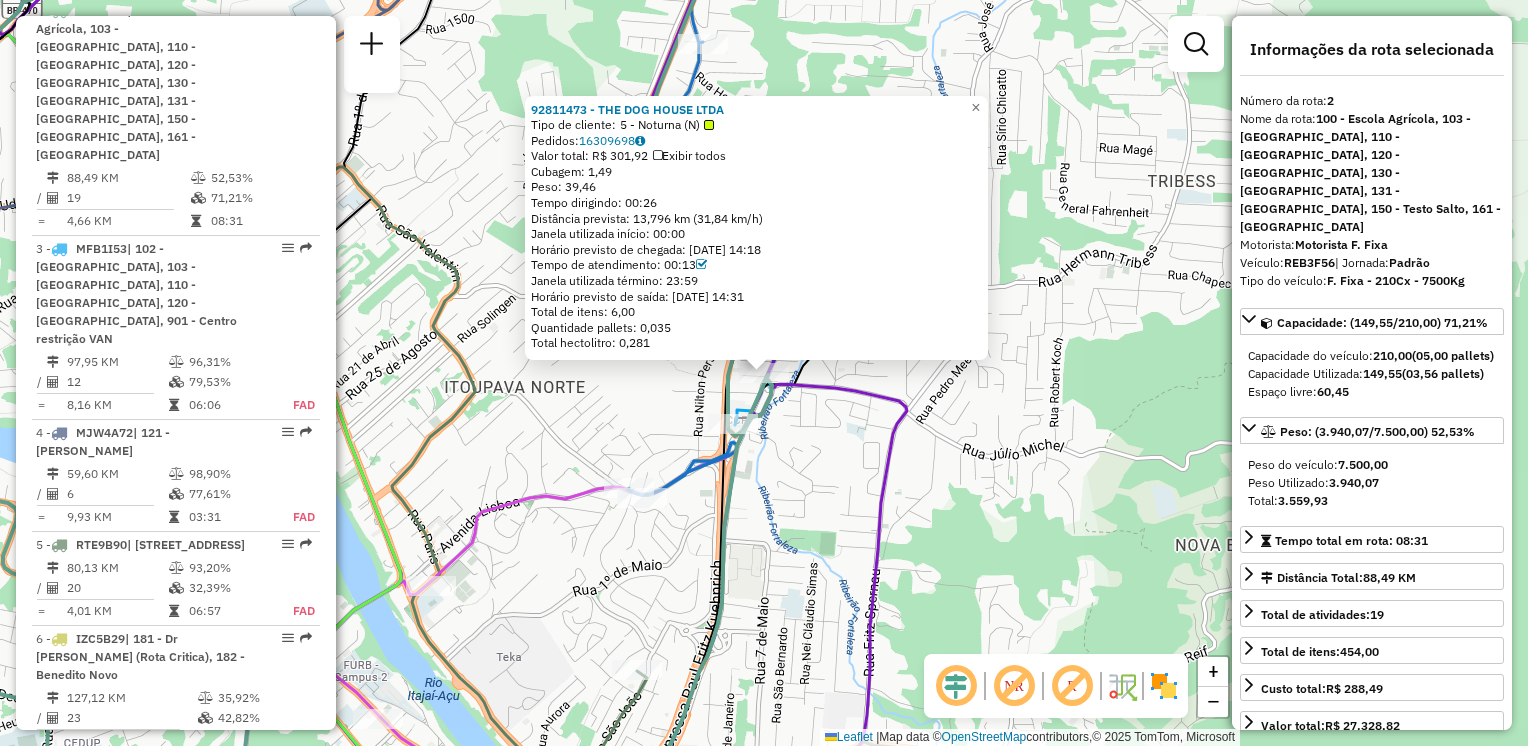 click on "92811473 - THE DOG HOUSE LTDA  Tipo de cliente:   5 - Noturna (N)   Pedidos:  16309698   Valor total: R$ 301,92   Exibir todos   Cubagem: 1,49  Peso: 39,46  Tempo dirigindo: 00:26   Distância prevista: 13,796 km (31,84 km/h)   Janela utilizada início: 00:00   Horário previsto de chegada: 16/07/2025 14:18   Tempo de atendimento: 00:13   Janela utilizada término: 23:59   Horário previsto de saída: 16/07/2025 14:31   Total de itens: 6,00   Quantidade pallets: 0,035   Total hectolitro: 0,281  × Janela de atendimento Grade de atendimento Capacidade Transportadoras Veículos Cliente Pedidos  Rotas Selecione os dias de semana para filtrar as janelas de atendimento  Seg   Ter   Qua   Qui   Sex   Sáb   Dom  Informe o período da janela de atendimento: De: Até:  Filtrar exatamente a janela do cliente  Considerar janela de atendimento padrão  Selecione os dias de semana para filtrar as grades de atendimento  Seg   Ter   Qua   Qui   Sex   Sáb   Dom   Considerar clientes sem dia de atendimento cadastrado  De:" 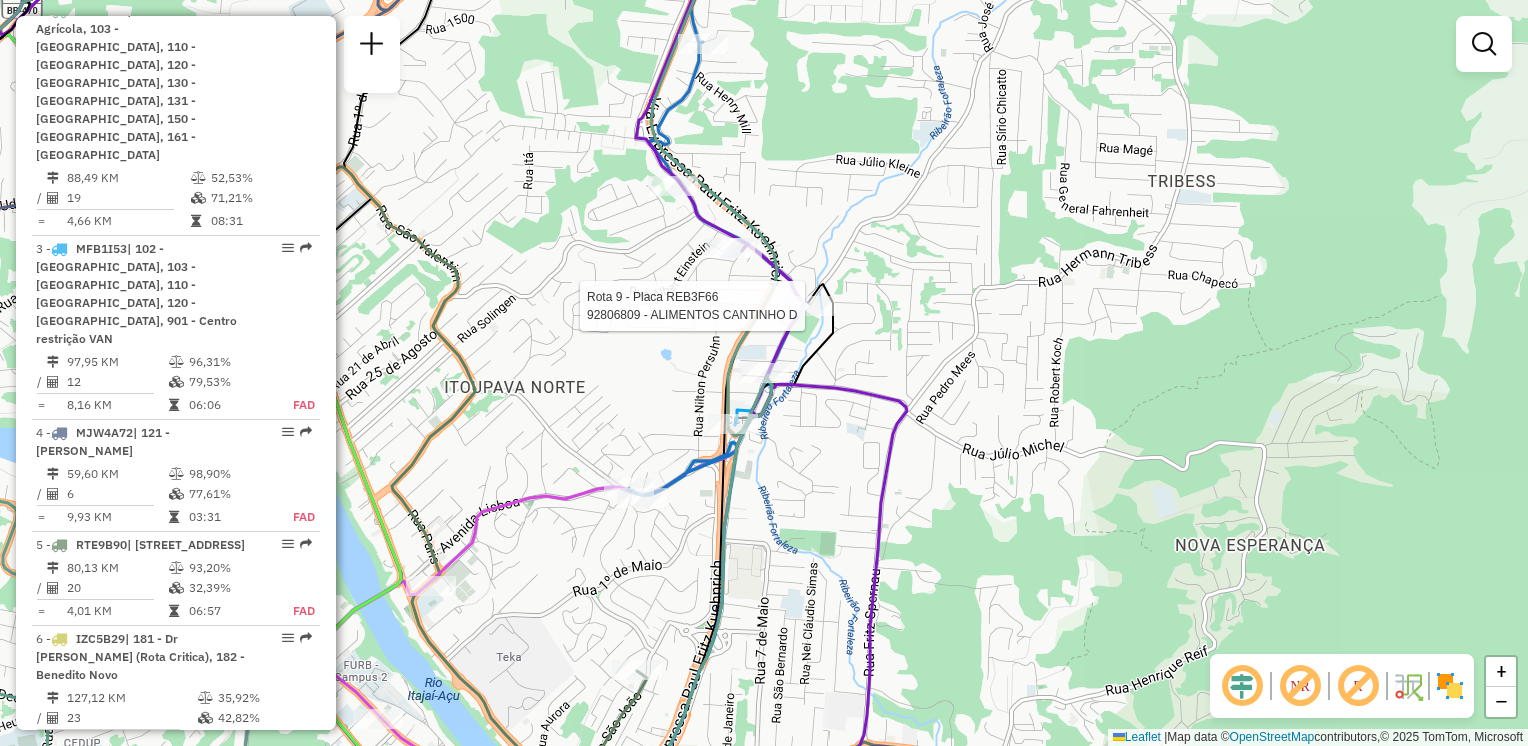 select on "**********" 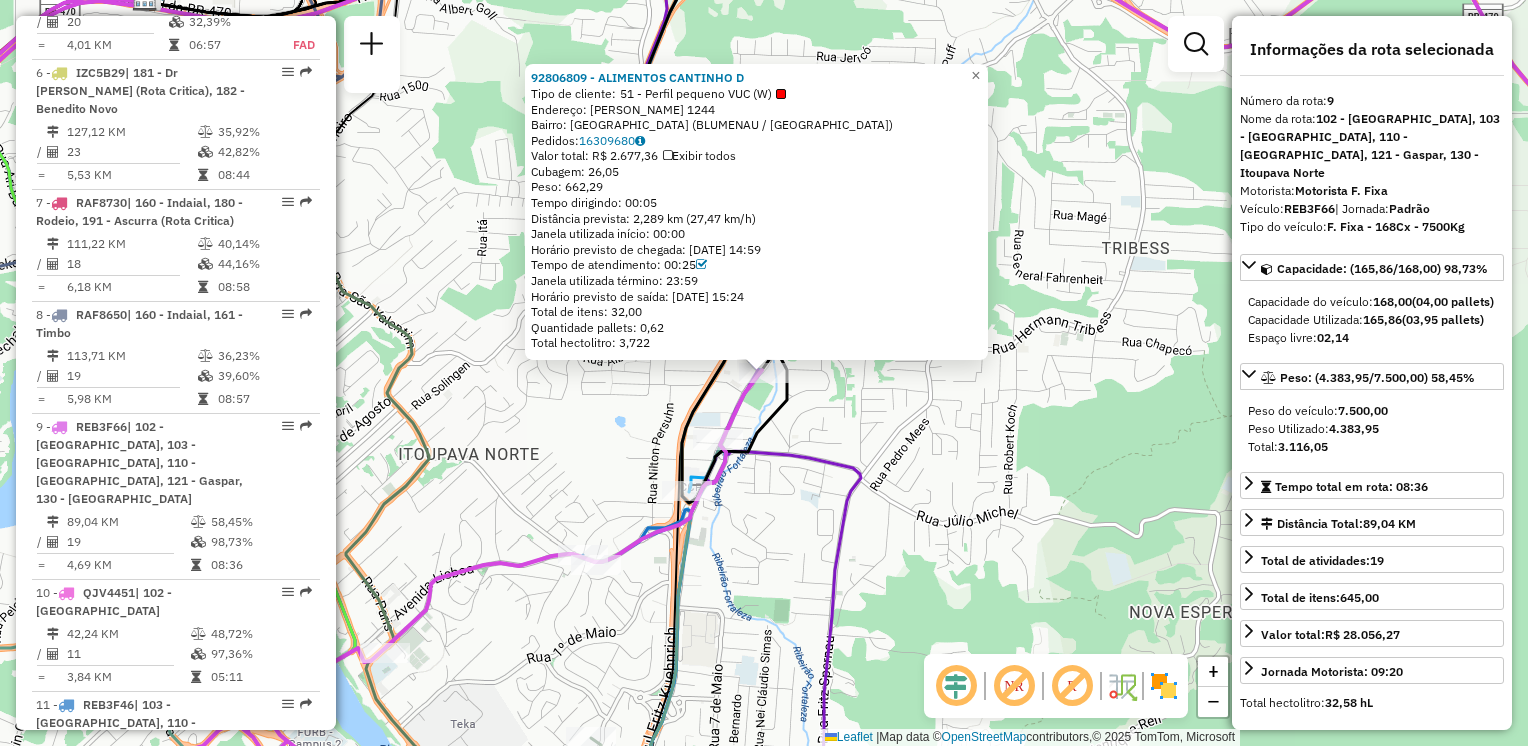scroll, scrollTop: 1736, scrollLeft: 0, axis: vertical 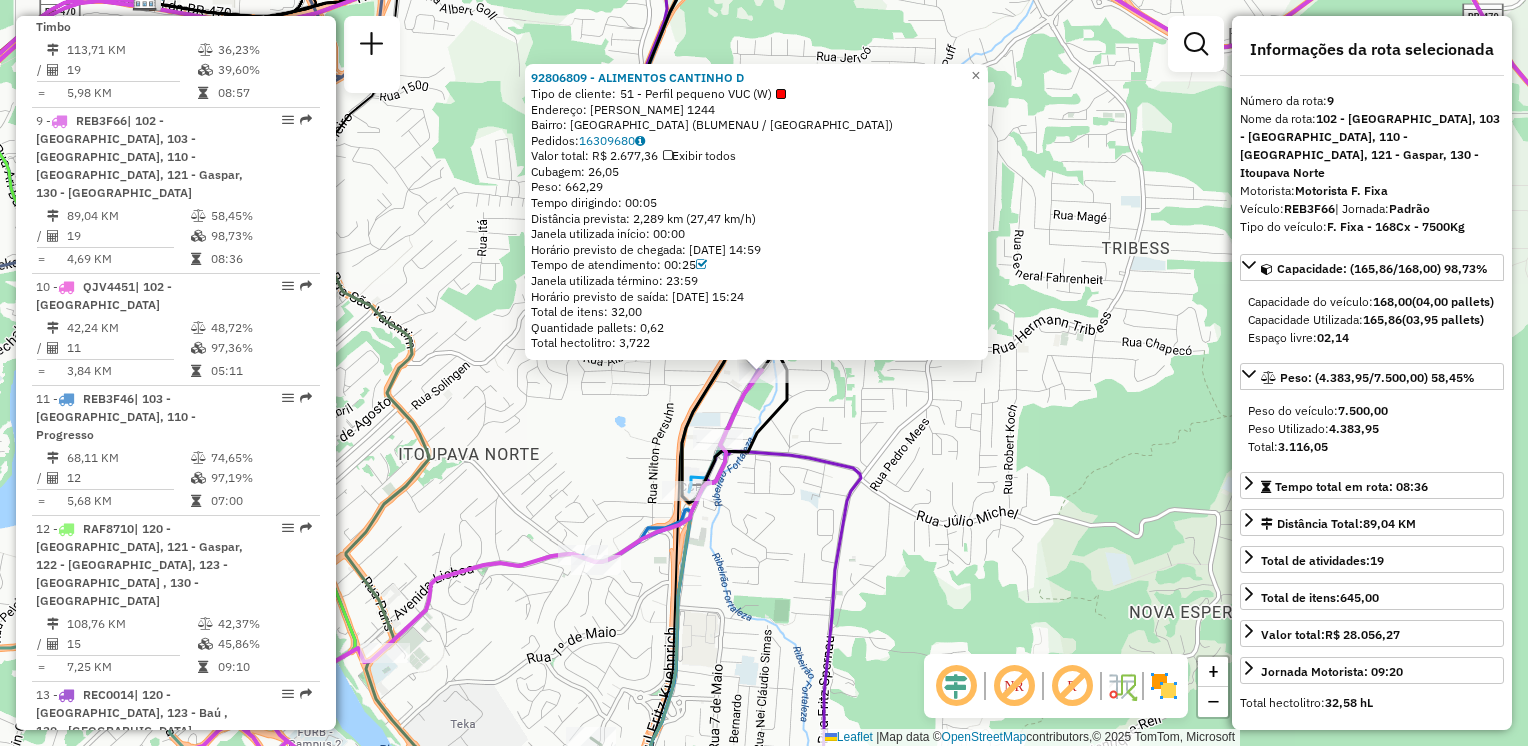 click on "92806809 - ALIMENTOS CANTINHO D  Tipo de cliente:   51 - Perfil pequeno VUC (W)   Endereço:  Francisco Vahldieck 1244   Bairro: FORTALEZA (BLUMENAU / SC)   Pedidos:  16309680   Valor total: R$ 2.677,36   Exibir todos   Cubagem: 26,05  Peso: 662,29  Tempo dirigindo: 00:05   Distância prevista: 2,289 km (27,47 km/h)   Janela utilizada início: 00:00   Horário previsto de chegada: 16/07/2025 14:59   Tempo de atendimento: 00:25   Janela utilizada término: 23:59   Horário previsto de saída: 16/07/2025 15:24   Total de itens: 32,00   Quantidade pallets: 0,62   Total hectolitro: 3,722  × Janela de atendimento Grade de atendimento Capacidade Transportadoras Veículos Cliente Pedidos  Rotas Selecione os dias de semana para filtrar as janelas de atendimento  Seg   Ter   Qua   Qui   Sex   Sáb   Dom  Informe o período da janela de atendimento: De: Até:  Filtrar exatamente a janela do cliente  Considerar janela de atendimento padrão  Selecione os dias de semana para filtrar as grades de atendimento  Seg   Ter" 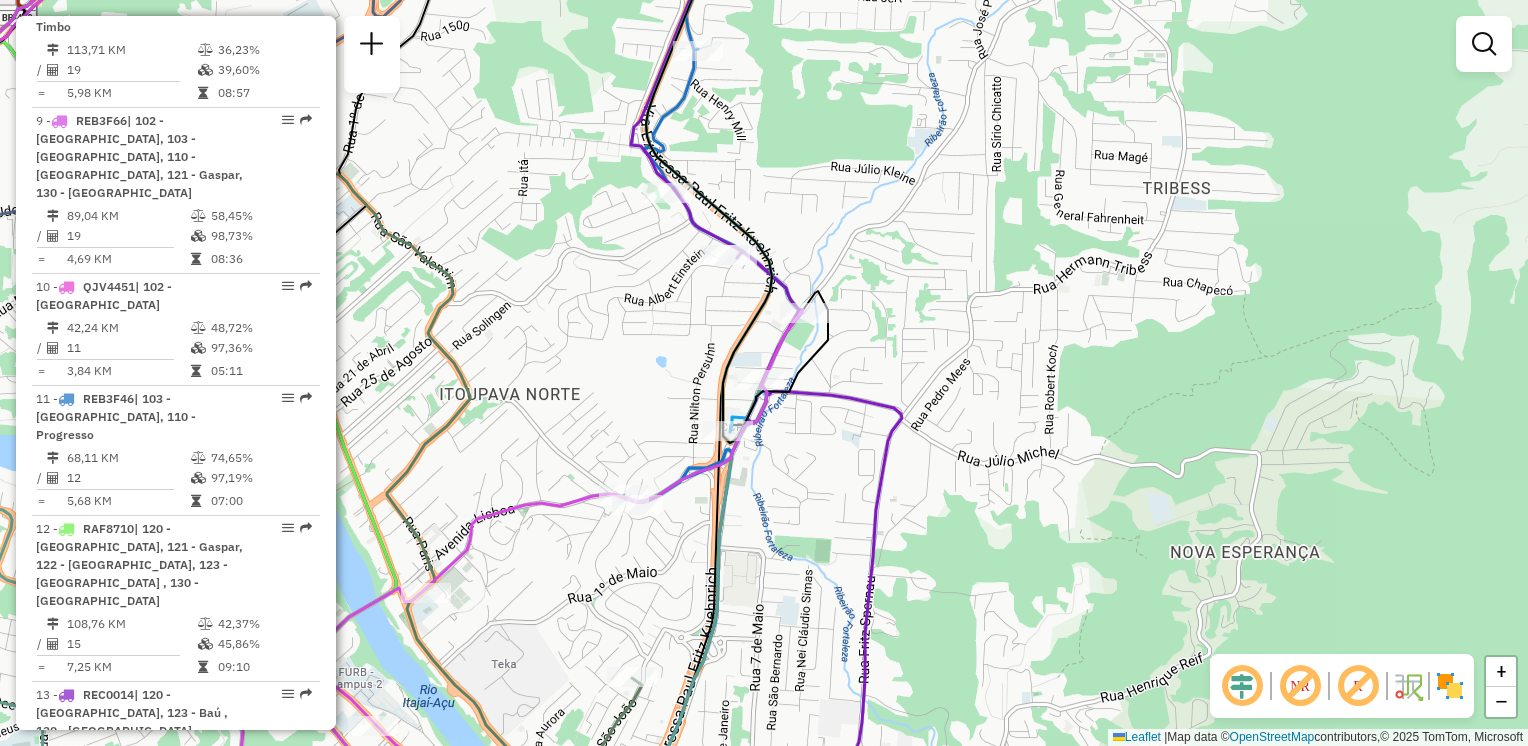 drag, startPoint x: 916, startPoint y: 375, endPoint x: 939, endPoint y: 370, distance: 23.537205 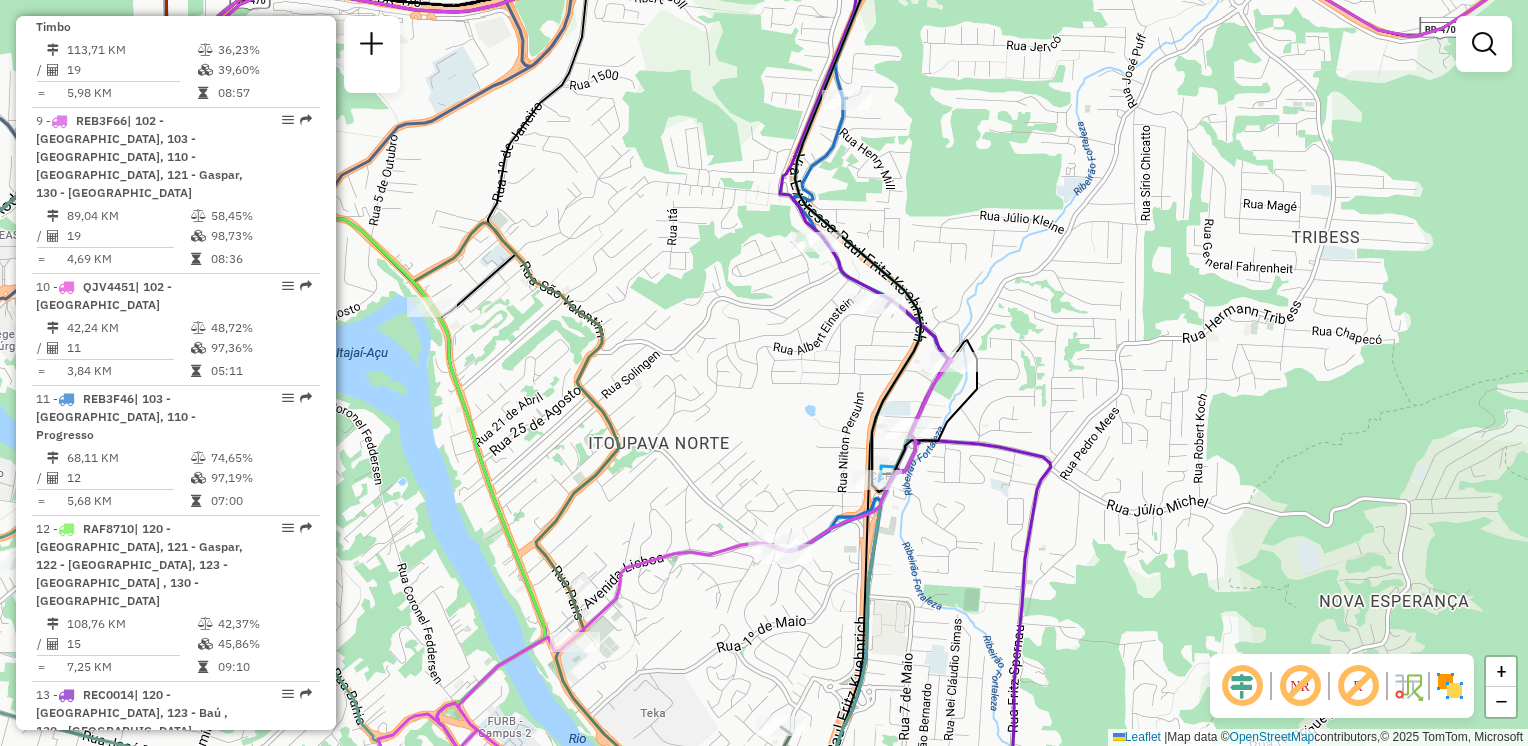 drag, startPoint x: 1021, startPoint y: 321, endPoint x: 1068, endPoint y: 339, distance: 50.32892 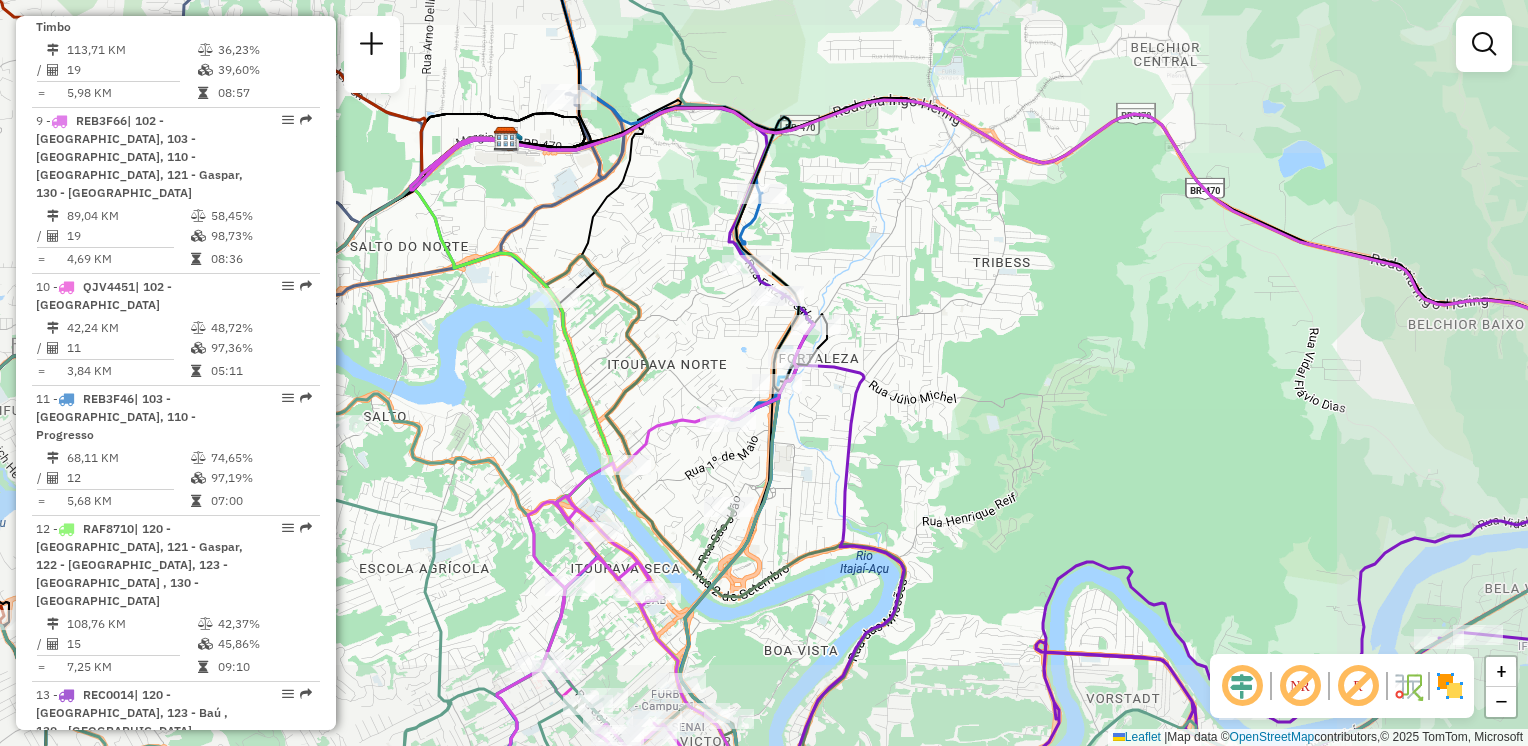 drag, startPoint x: 742, startPoint y: 294, endPoint x: 688, endPoint y: 300, distance: 54.33231 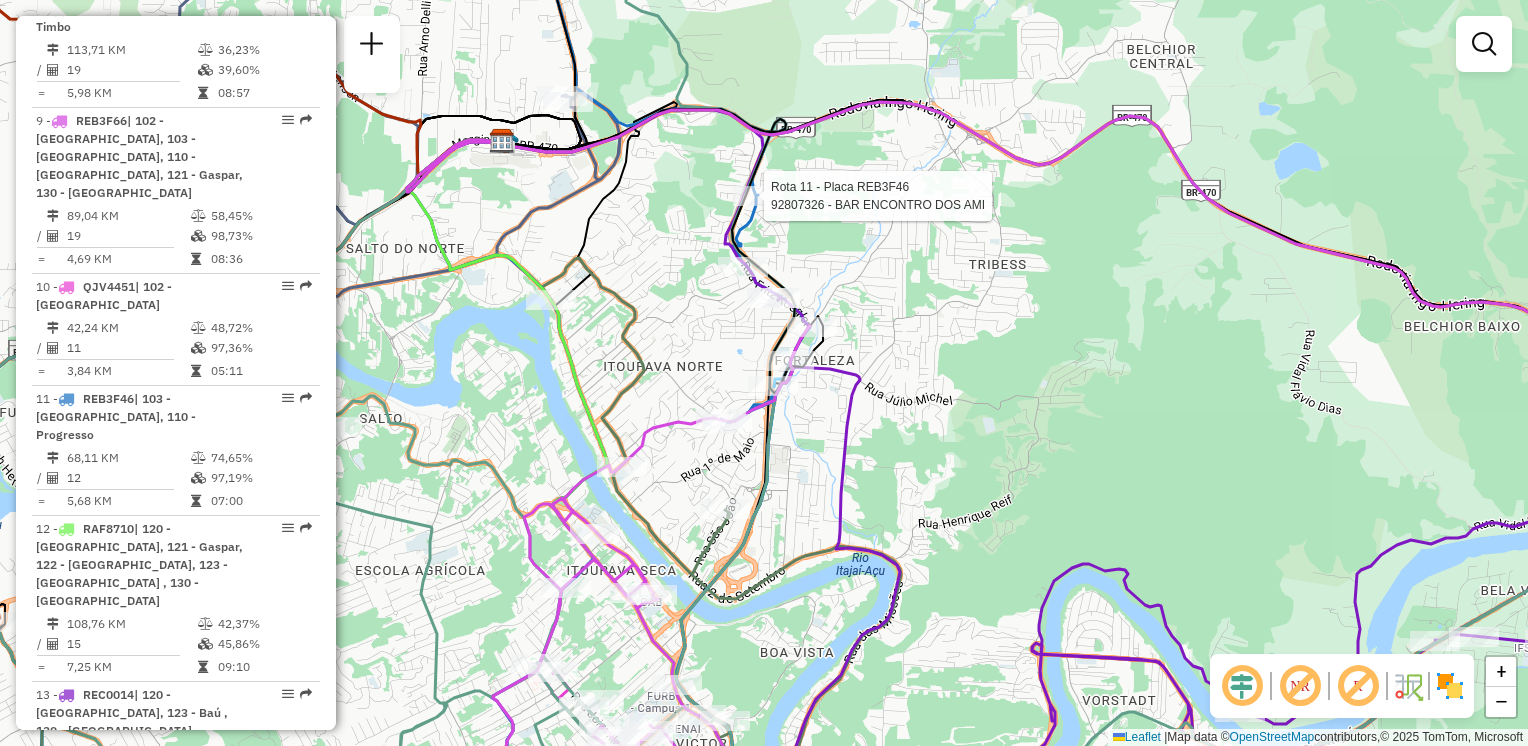 select on "**********" 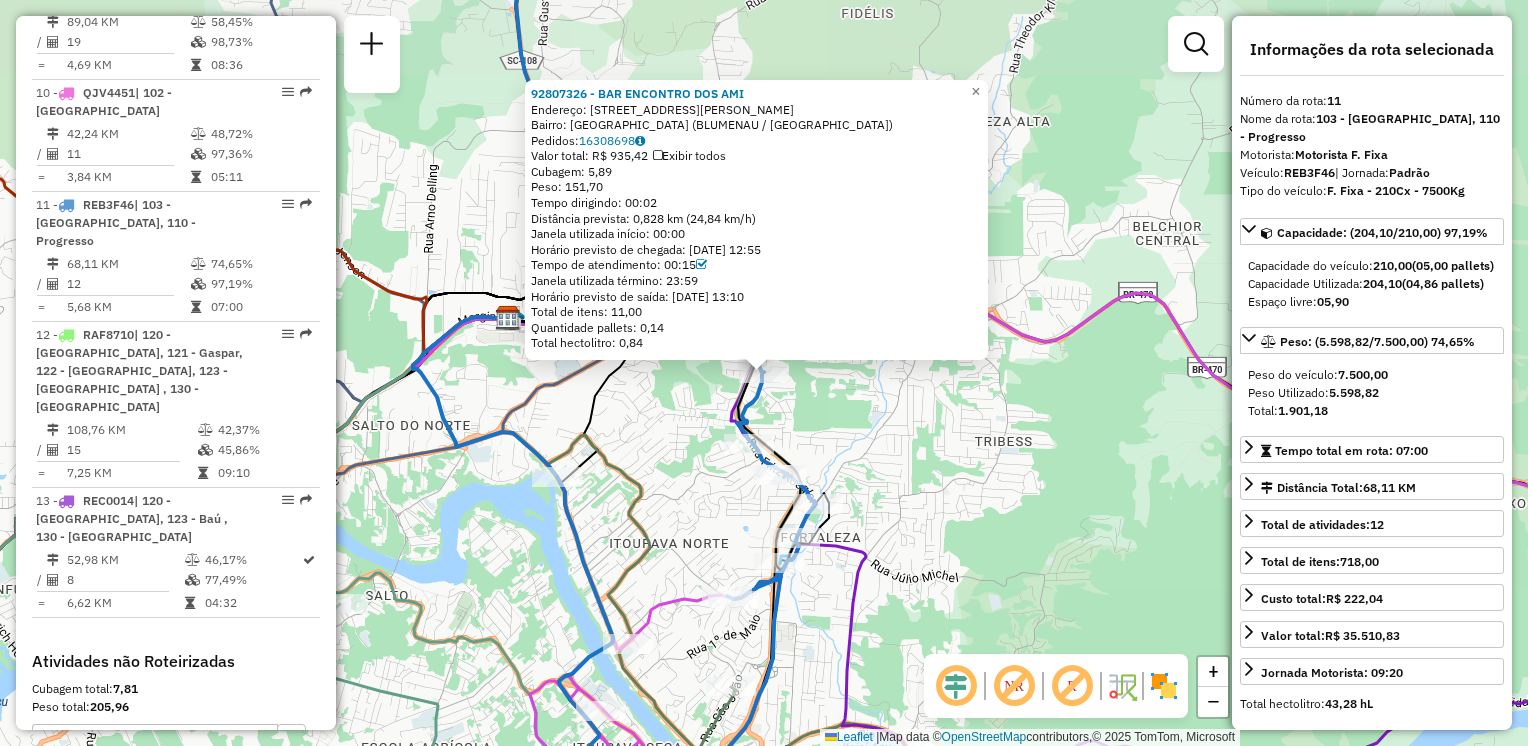 scroll, scrollTop: 1996, scrollLeft: 0, axis: vertical 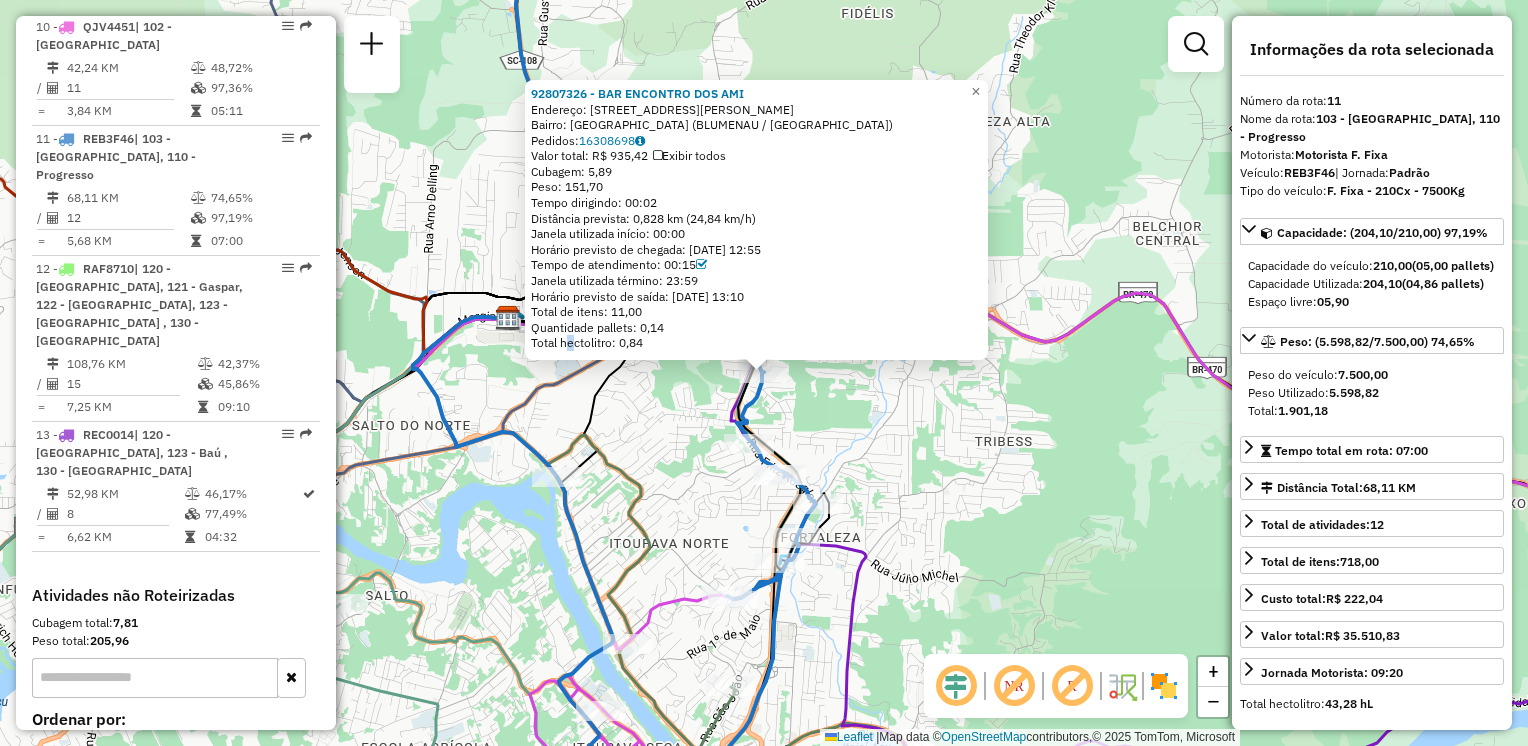 click on "Total hectolitro: 0,84" 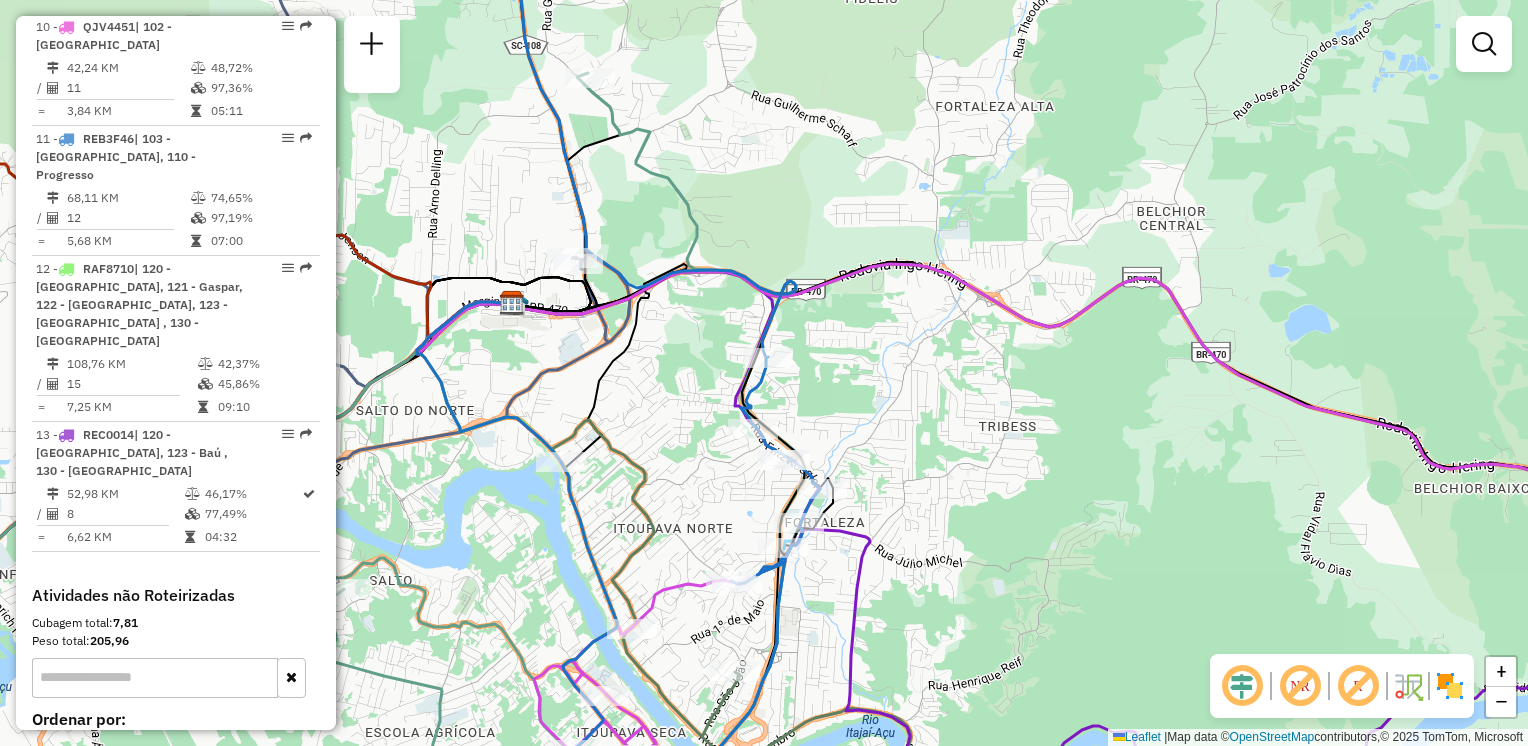 drag, startPoint x: 660, startPoint y: 402, endPoint x: 678, endPoint y: 352, distance: 53.14132 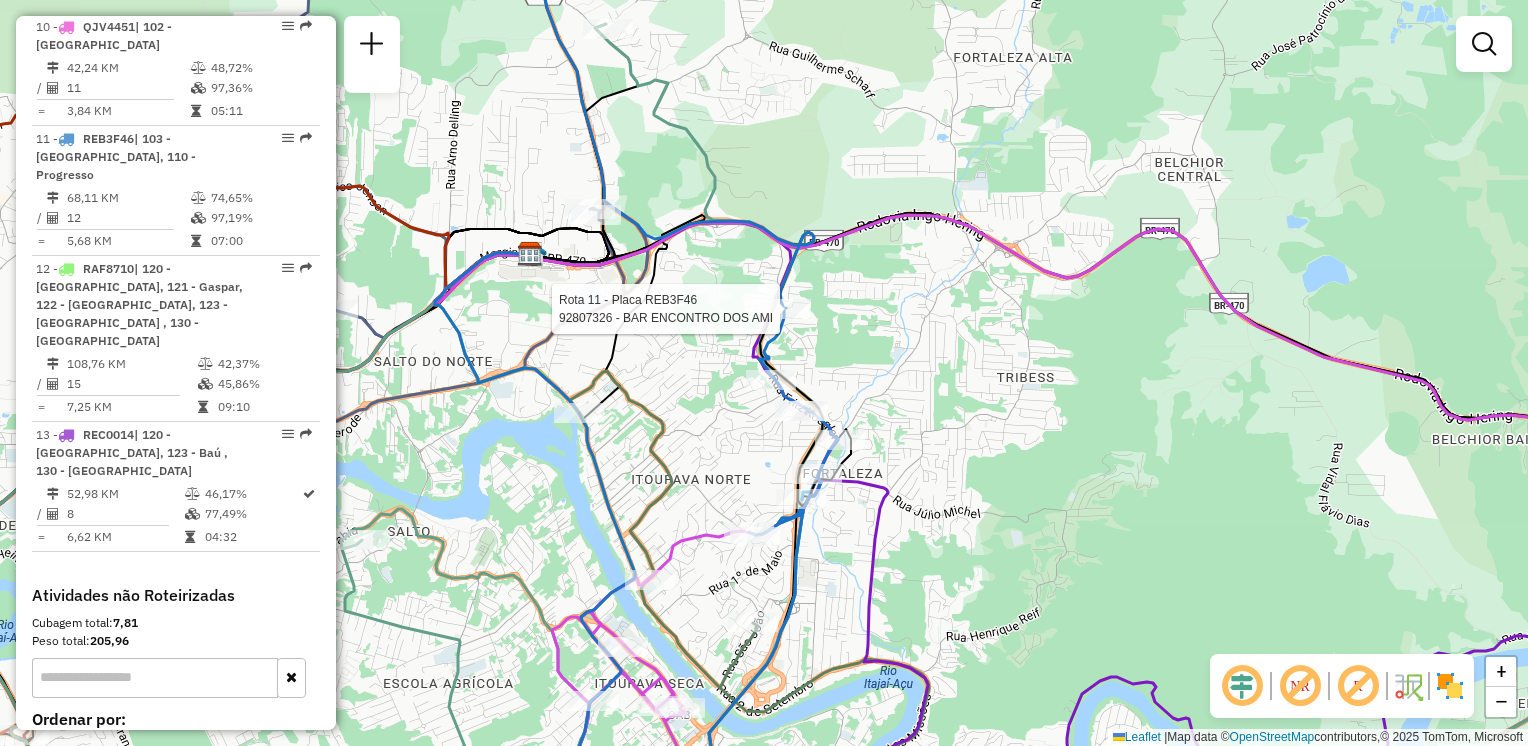 select on "**********" 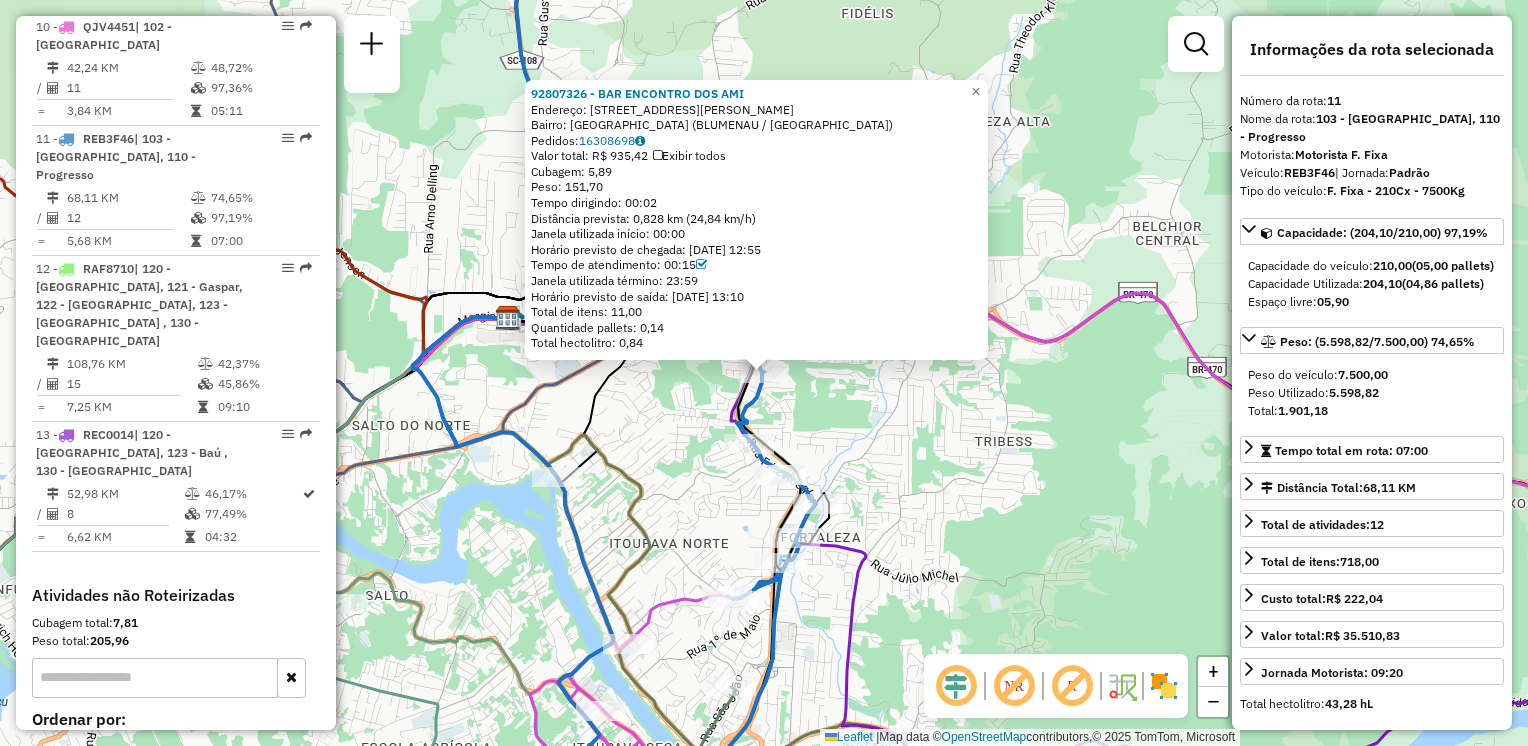 click on "92807326 - BAR ENCONTRO DOS AMI  Endereço: R   FRITZ KOEGLER                 1428   Bairro: FORTALEZA (BLUMENAU / SC)   Pedidos:  16308698   Valor total: R$ 935,42   Exibir todos   Cubagem: 5,89  Peso: 151,70  Tempo dirigindo: 00:02   Distância prevista: 0,828 km (24,84 km/h)   Janela utilizada início: 00:00   Horário previsto de chegada: 16/07/2025 12:55   Tempo de atendimento: 00:15   Janela utilizada término: 23:59   Horário previsto de saída: 16/07/2025 13:10   Total de itens: 11,00   Quantidade pallets: 0,14   Total hectolitro: 0,84  × Janela de atendimento Grade de atendimento Capacidade Transportadoras Veículos Cliente Pedidos  Rotas Selecione os dias de semana para filtrar as janelas de atendimento  Seg   Ter   Qua   Qui   Sex   Sáb   Dom  Informe o período da janela de atendimento: De: Até:  Filtrar exatamente a janela do cliente  Considerar janela de atendimento padrão  Selecione os dias de semana para filtrar as grades de atendimento  Seg   Ter   Qua   Qui   Sex   Sáb   Dom   De:  De:" 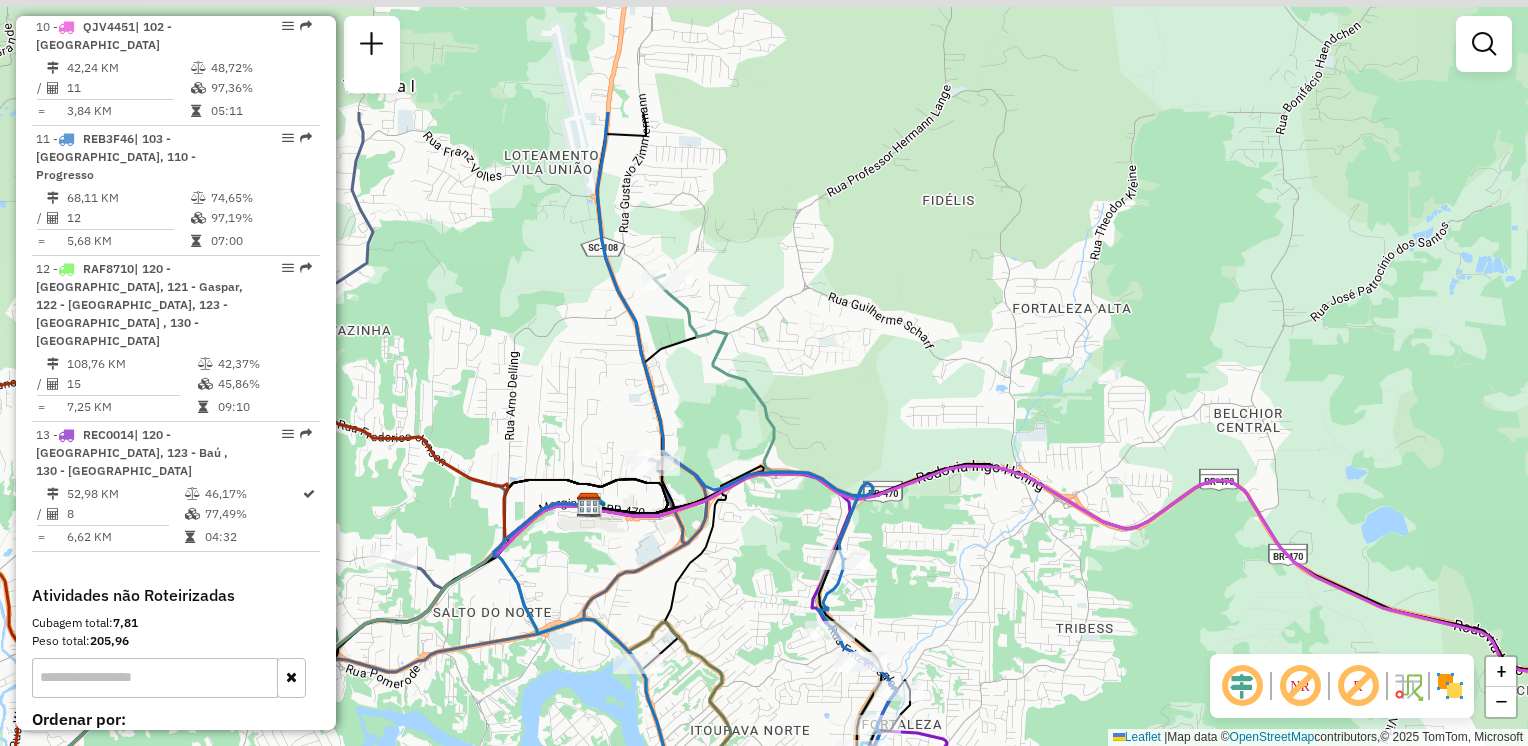 drag, startPoint x: 785, startPoint y: 391, endPoint x: 803, endPoint y: 350, distance: 44.777225 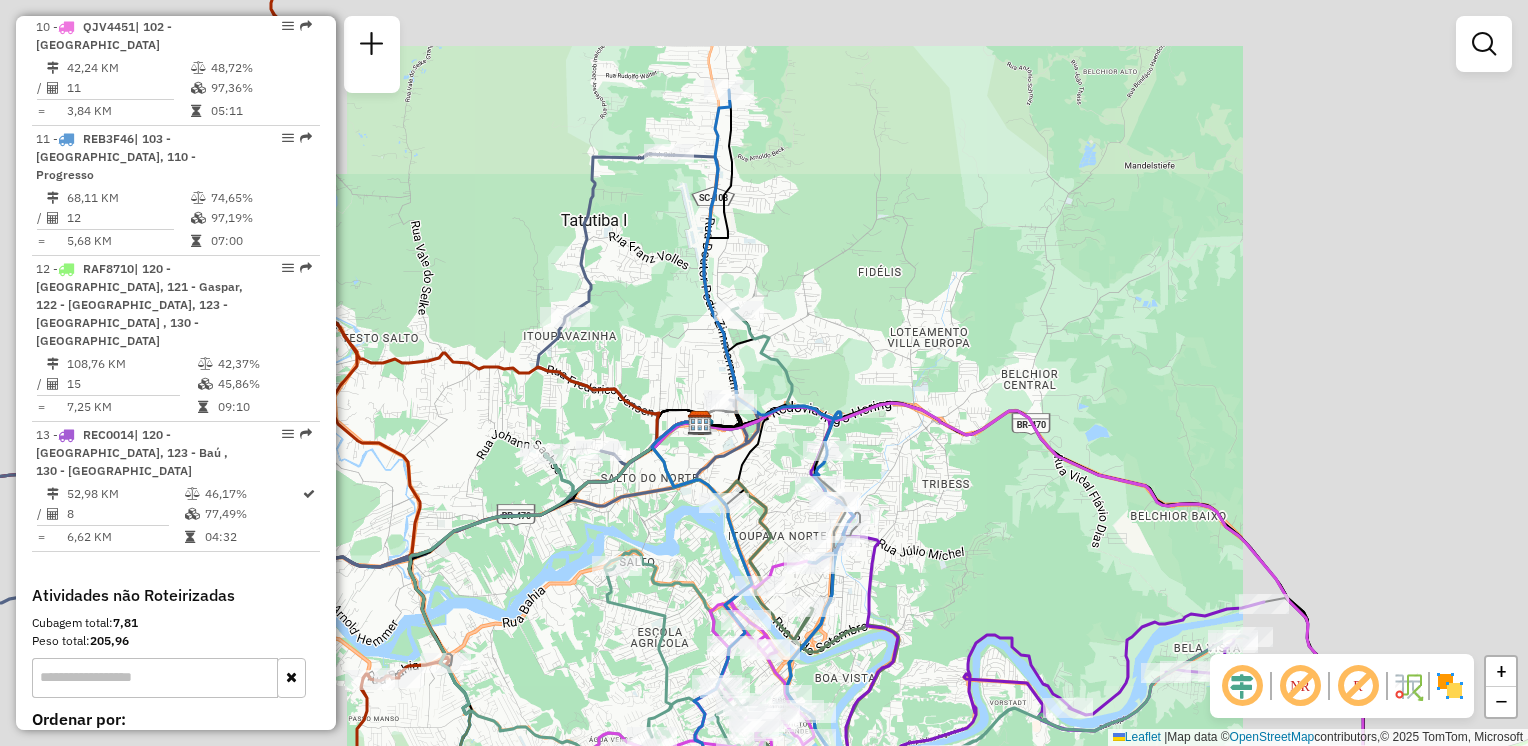 drag, startPoint x: 812, startPoint y: 277, endPoint x: 852, endPoint y: 446, distance: 173.66922 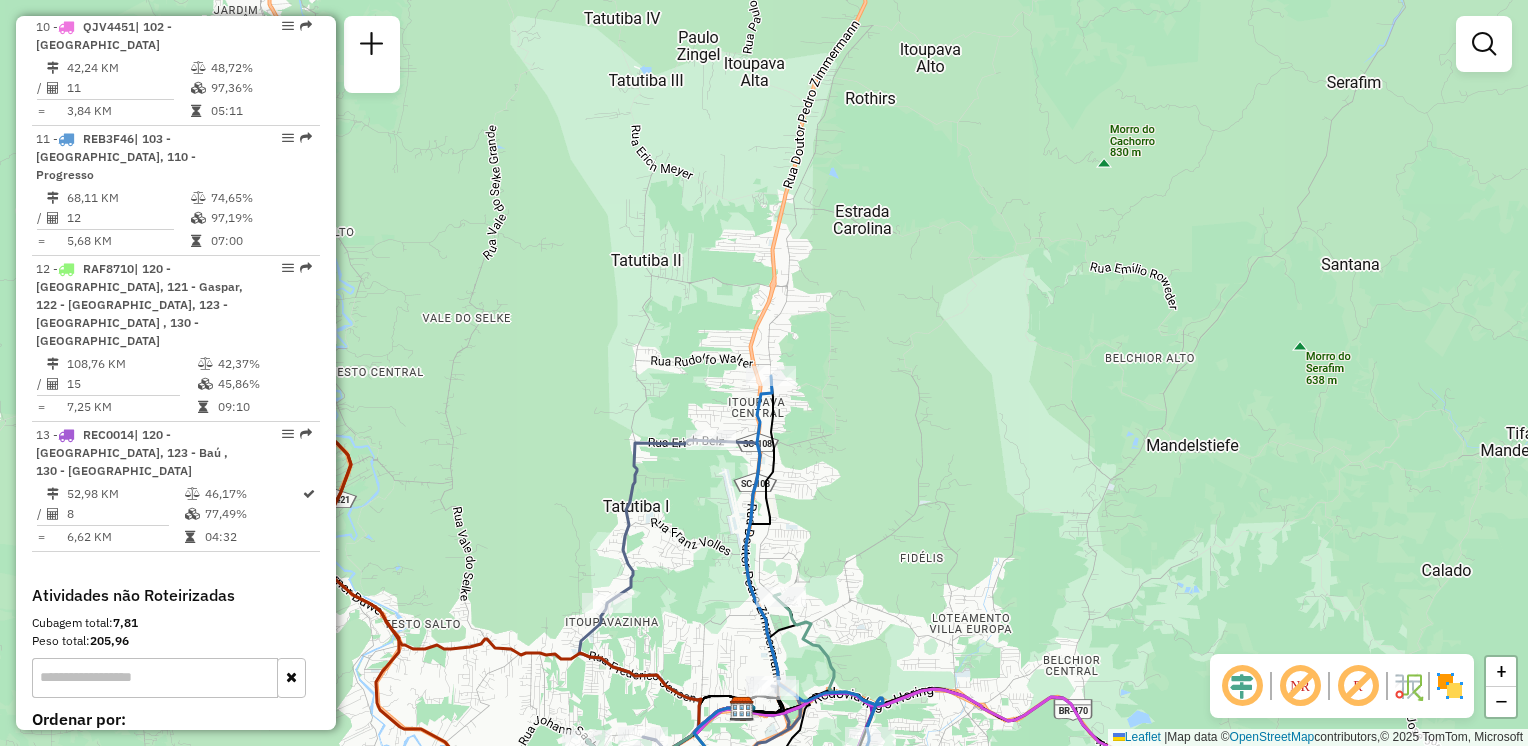 drag, startPoint x: 876, startPoint y: 335, endPoint x: 878, endPoint y: 435, distance: 100.02 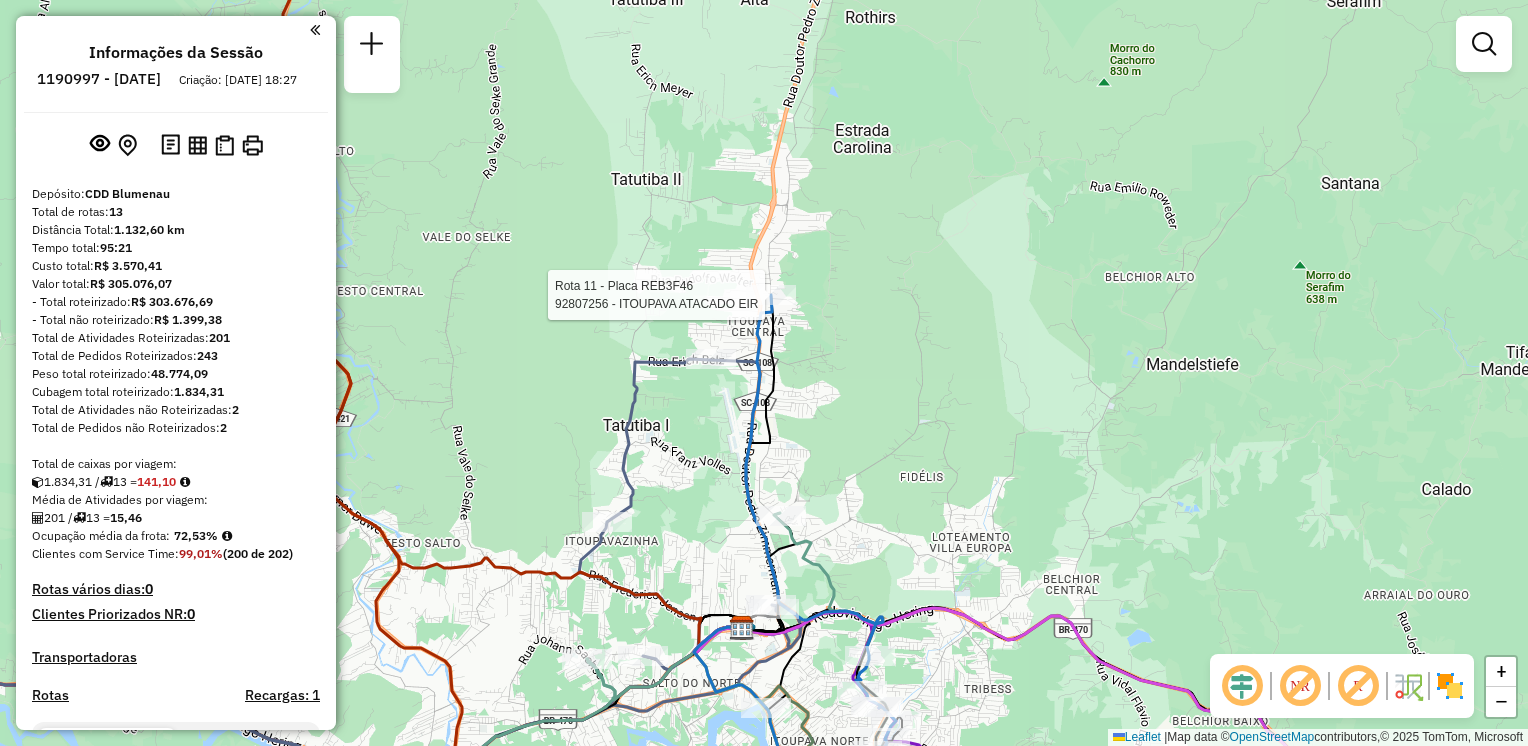 scroll, scrollTop: 0, scrollLeft: 0, axis: both 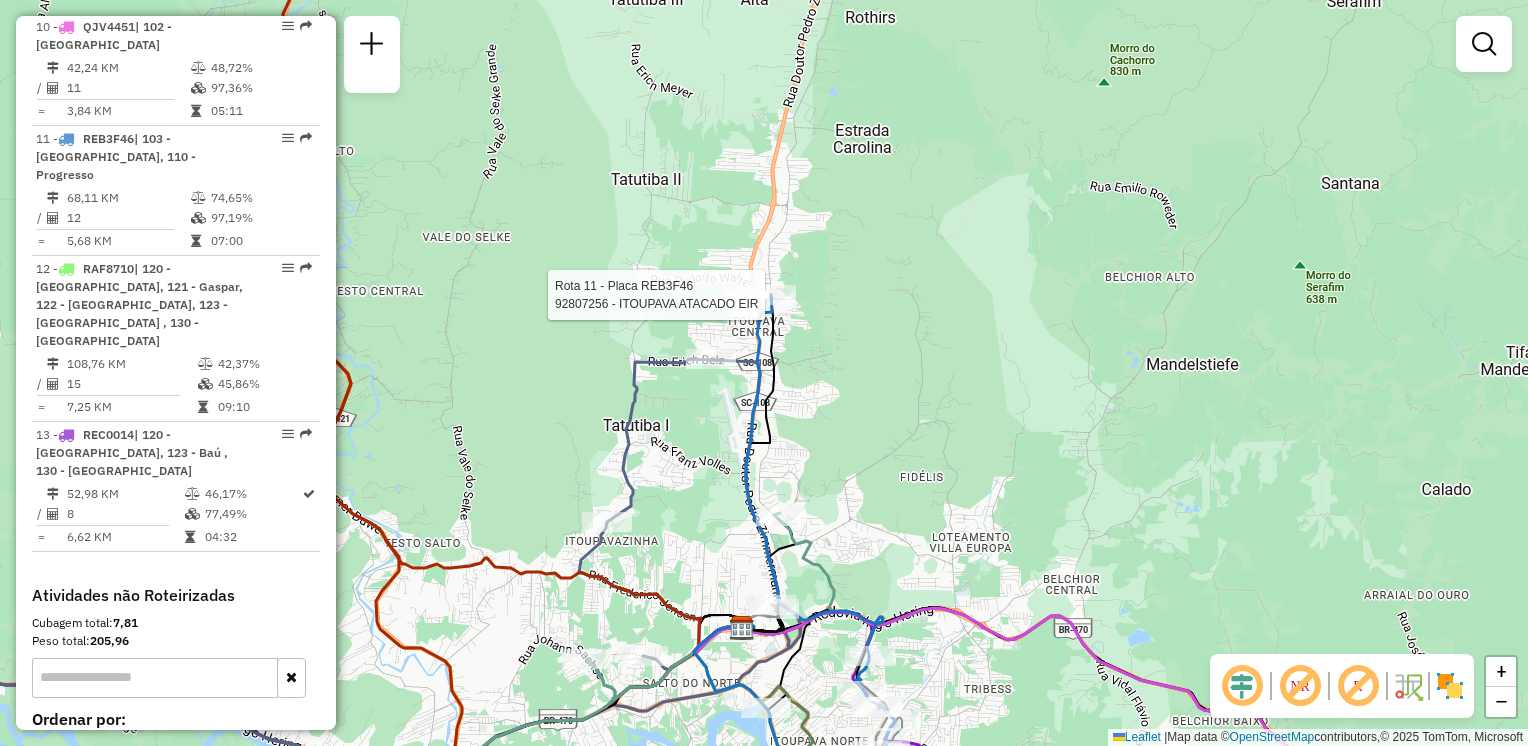 select on "**********" 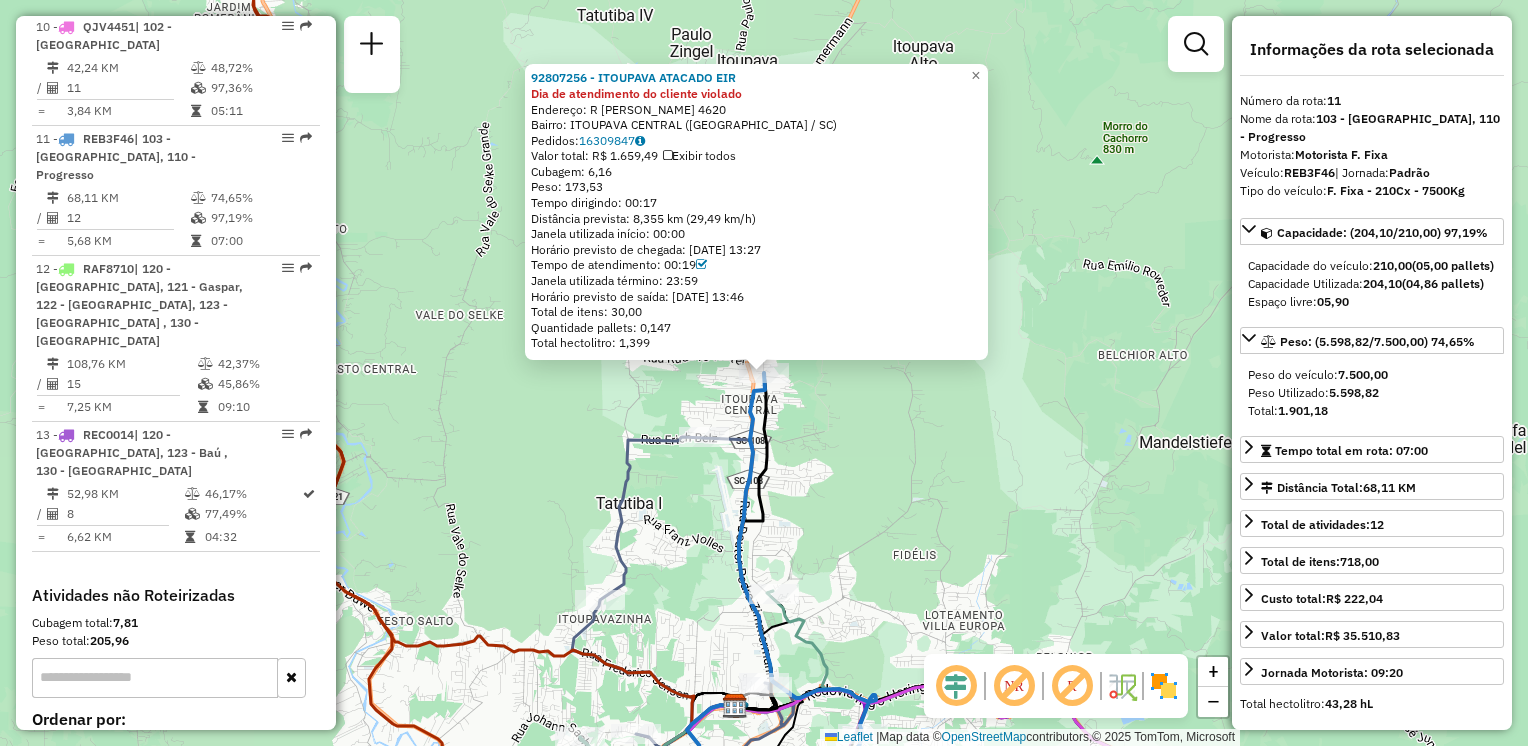 click on "92807256 - ITOUPAVA ATACADO EIR Dia de atendimento do cliente violado  Endereço: [STREET_ADDRESS][PERSON_NAME]   Bairro: ITOUPAVA CENTRAL ([GEOGRAPHIC_DATA] / [GEOGRAPHIC_DATA])   Pedidos:  16309847   Valor total: R$ 1.659,49   Exibir todos   Cubagem: 6,16  Peso: 173,53  Tempo dirigindo: 00:17   Distância prevista: 8,355 km (29,49 km/h)   Janela utilizada início: 00:00   Horário previsto de chegada: [DATE] 13:27   Tempo de atendimento: 00:19   Janela utilizada término: 23:59   Horário previsto de saída: [DATE] 13:46   Total de itens: 30,00   Quantidade pallets: 0,147   Total hectolitro: 1,399  × Janela de atendimento Grade de atendimento Capacidade Transportadoras Veículos Cliente Pedidos  Rotas Selecione os dias de semana para filtrar as janelas de atendimento  Seg   Ter   Qua   Qui   Sex   Sáb   Dom  Informe o período da janela de atendimento: De: Até:  Filtrar exatamente a janela do cliente  Considerar janela de atendimento padrão  Selecione os dias de semana para filtrar as grades de atendimento De:" 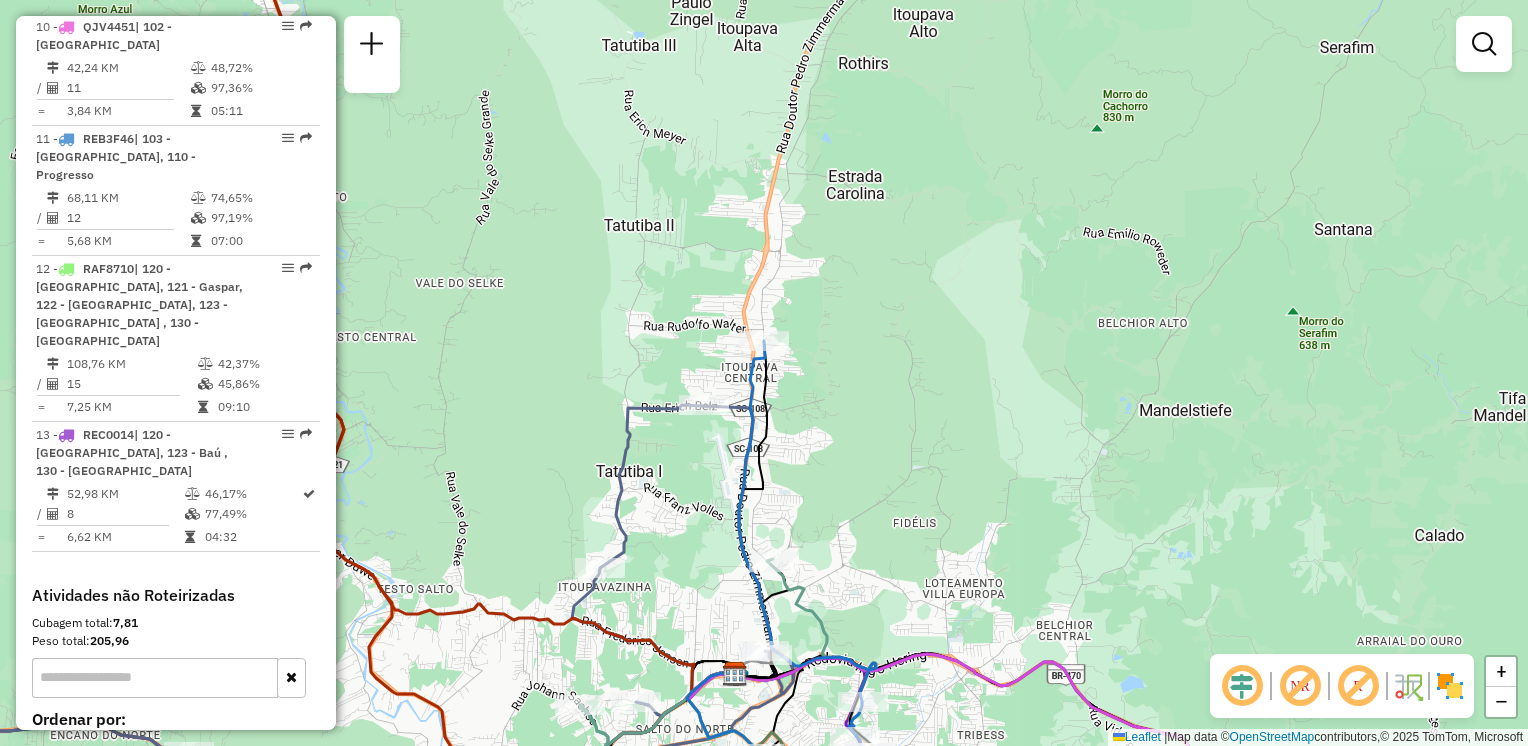 drag, startPoint x: 868, startPoint y: 450, endPoint x: 840, endPoint y: 324, distance: 129.07362 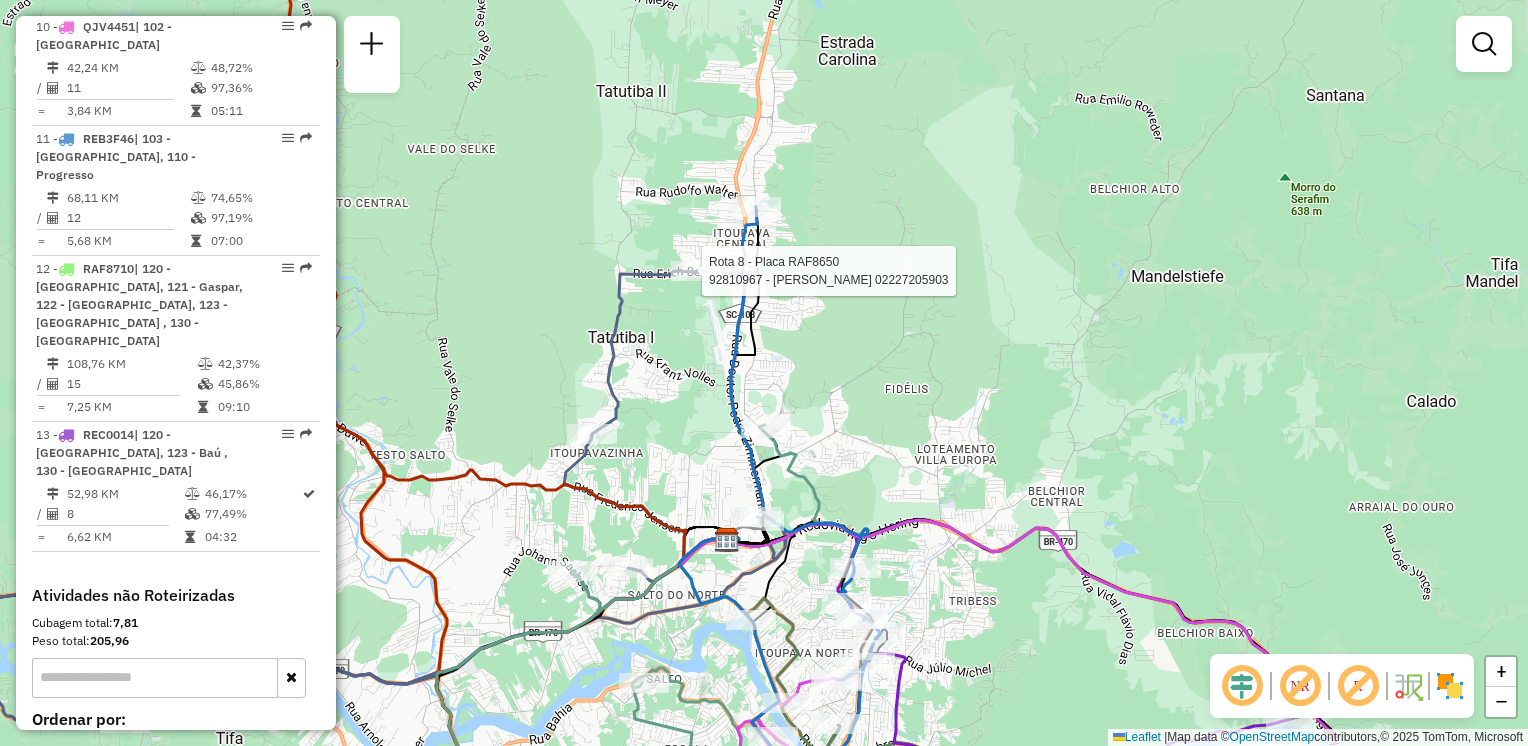 select on "**********" 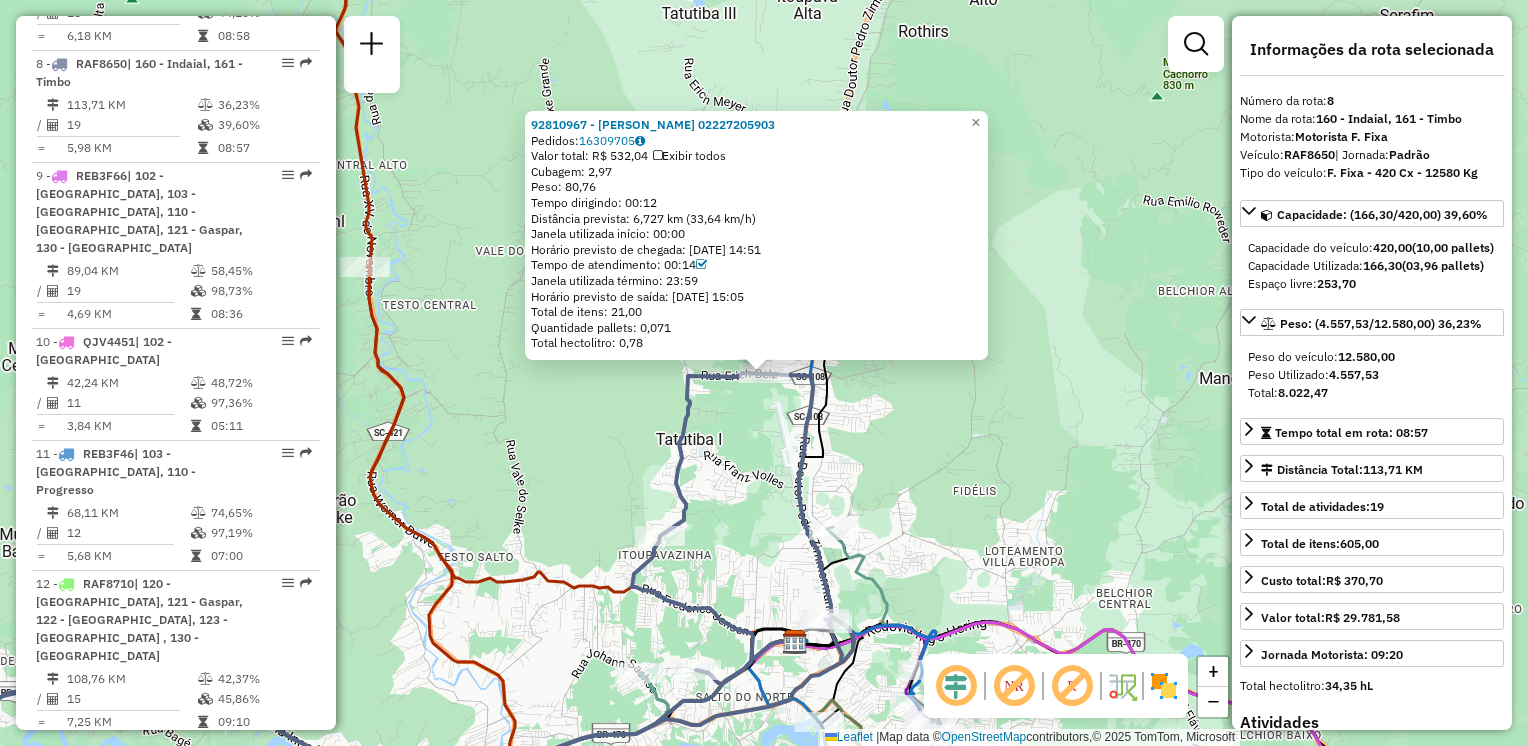 scroll, scrollTop: 1624, scrollLeft: 0, axis: vertical 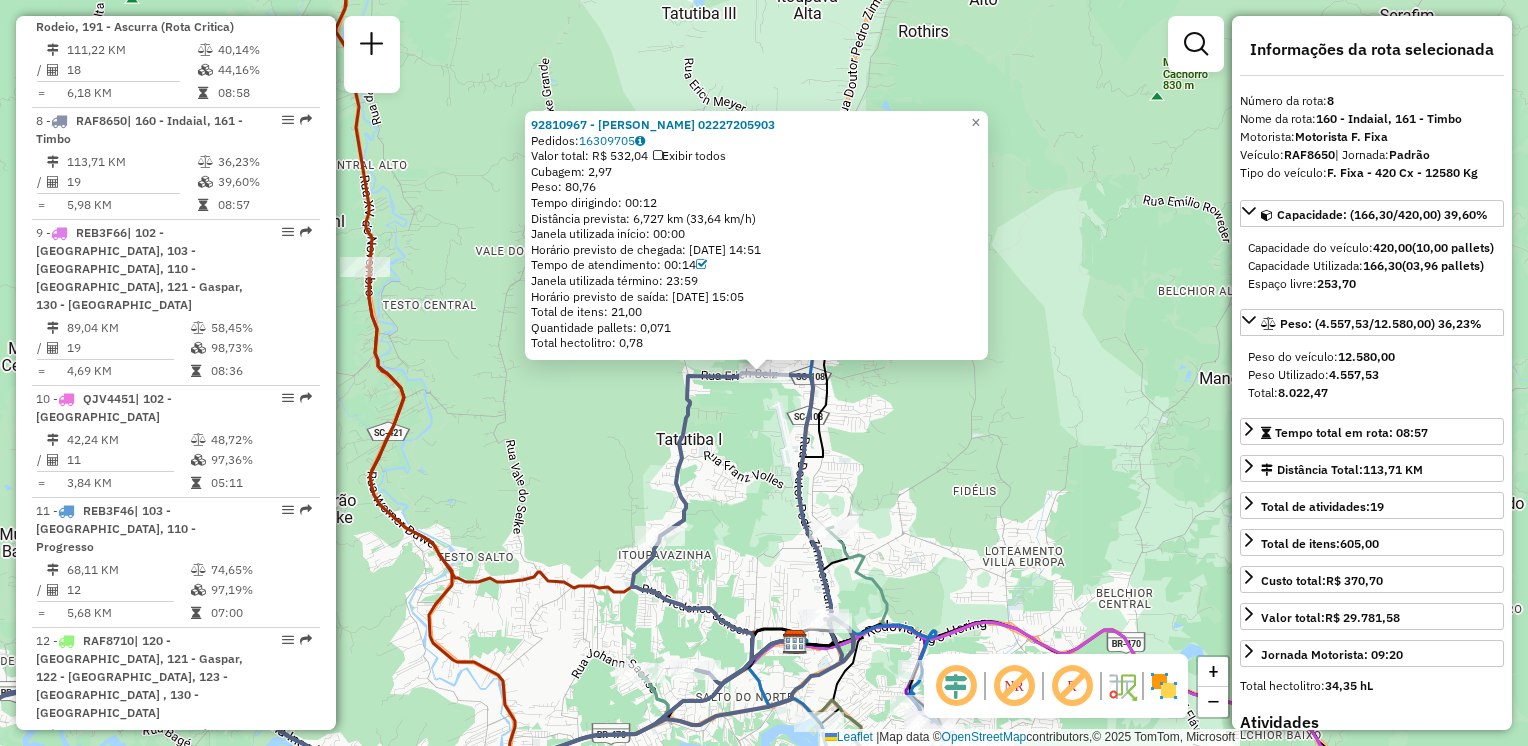 click on "92810967 - [PERSON_NAME] 02227205903  Pedidos:  16309705   Valor total: R$ 532,04   Exibir todos   Cubagem: 2,97  Peso: 80,76  Tempo dirigindo: 00:12   Distância prevista: 6,727 km (33,64 km/h)   Janela utilizada início: 00:00   Horário previsto de chegada: [DATE] 14:51   Tempo de atendimento: 00:14   Janela utilizada término: 23:59   Horário previsto de saída: [DATE] 15:05   Total de itens: 21,00   Quantidade pallets: 0,071   Total hectolitro: 0,78  × Janela de atendimento Grade de atendimento Capacidade Transportadoras Veículos Cliente Pedidos  Rotas Selecione os dias de semana para filtrar as janelas de atendimento  Seg   Ter   Qua   Qui   Sex   Sáb   Dom  Informe o período da janela de atendimento: De: Até:  Filtrar exatamente a janela do cliente  Considerar janela de atendimento padrão  Selecione os dias de semana para filtrar as grades de atendimento  Seg   Ter   Qua   Qui   Sex   Sáb   Dom   Considerar clientes sem dia de atendimento cadastrado  Peso mínimo:   Peso máximo:  De:" 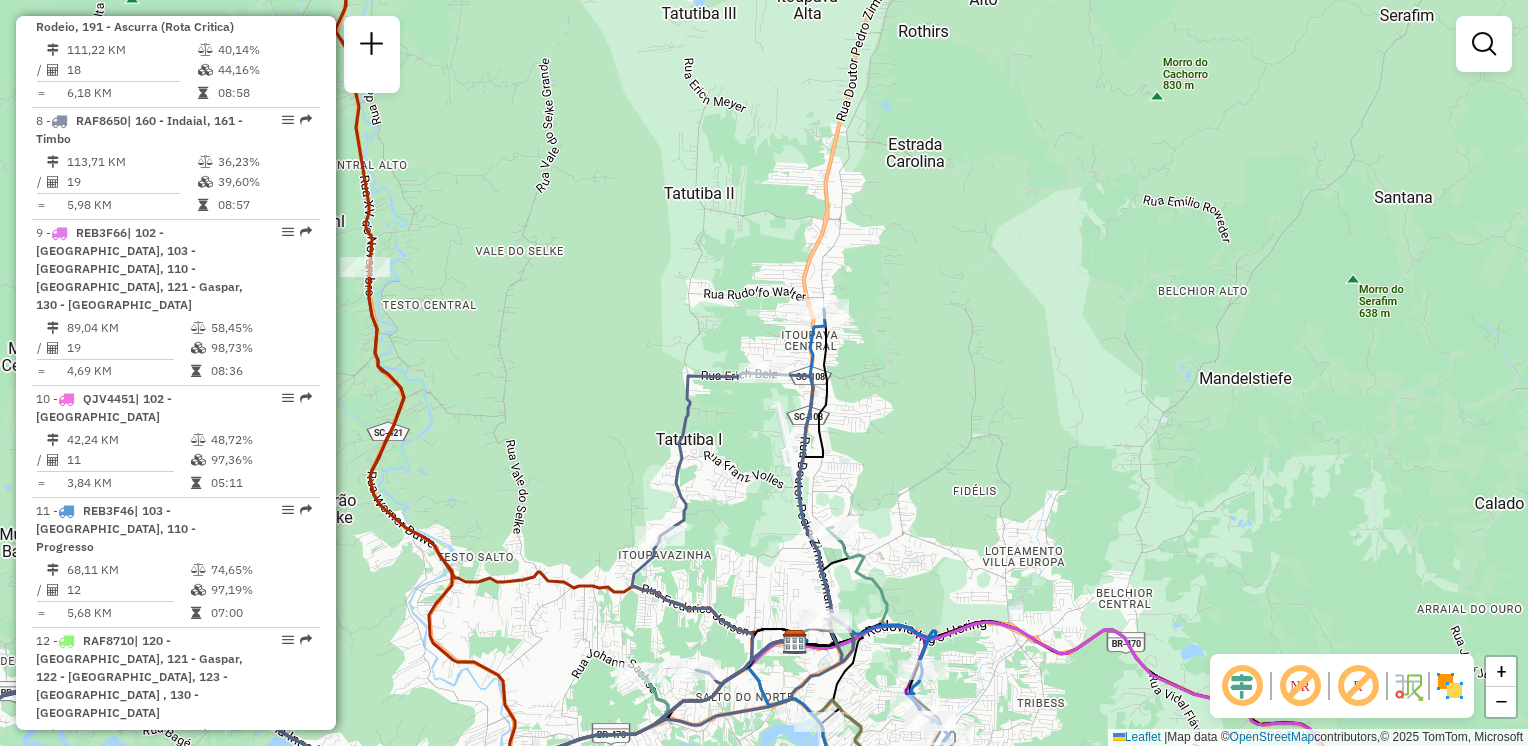 drag, startPoint x: 703, startPoint y: 447, endPoint x: 694, endPoint y: 253, distance: 194.20865 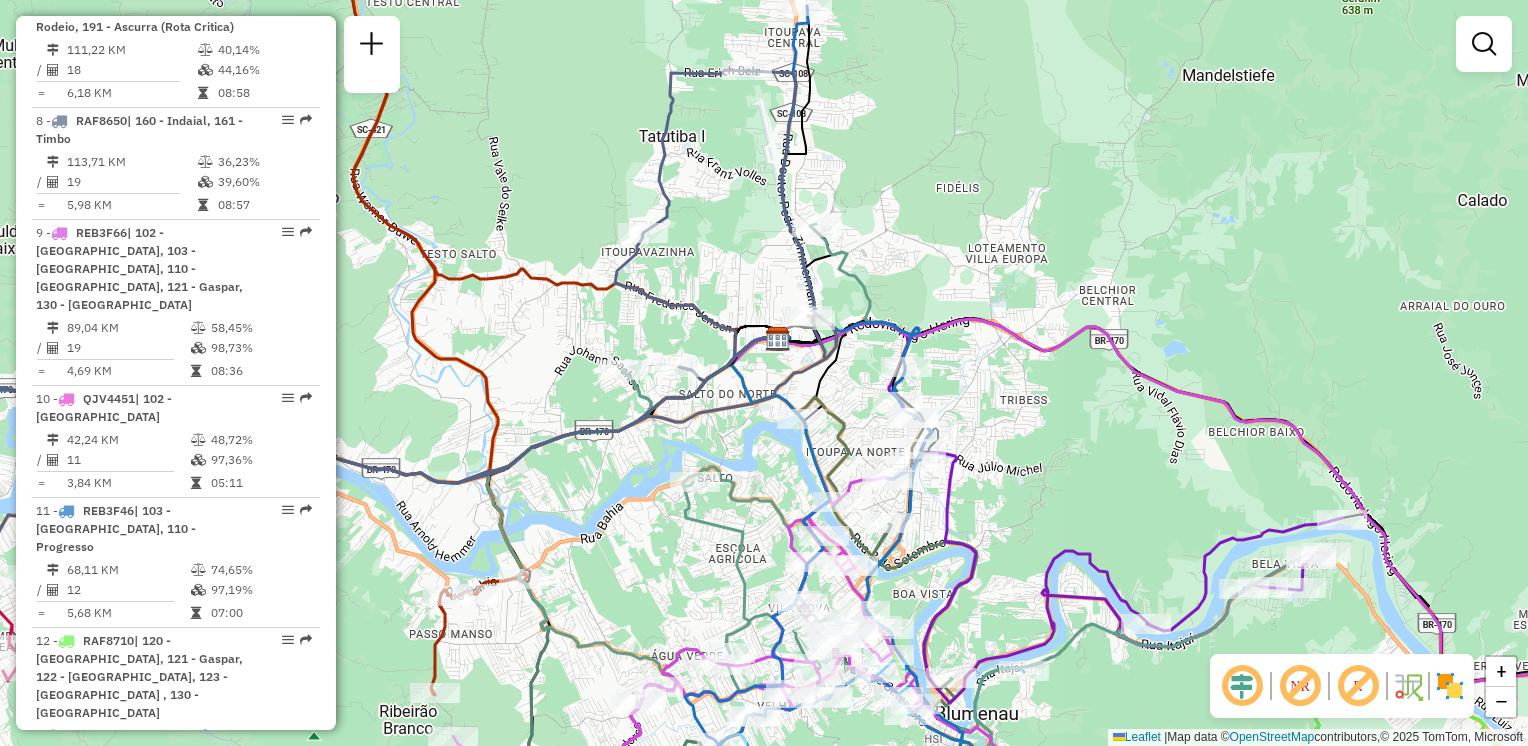 drag, startPoint x: 739, startPoint y: 417, endPoint x: 702, endPoint y: 263, distance: 158.38245 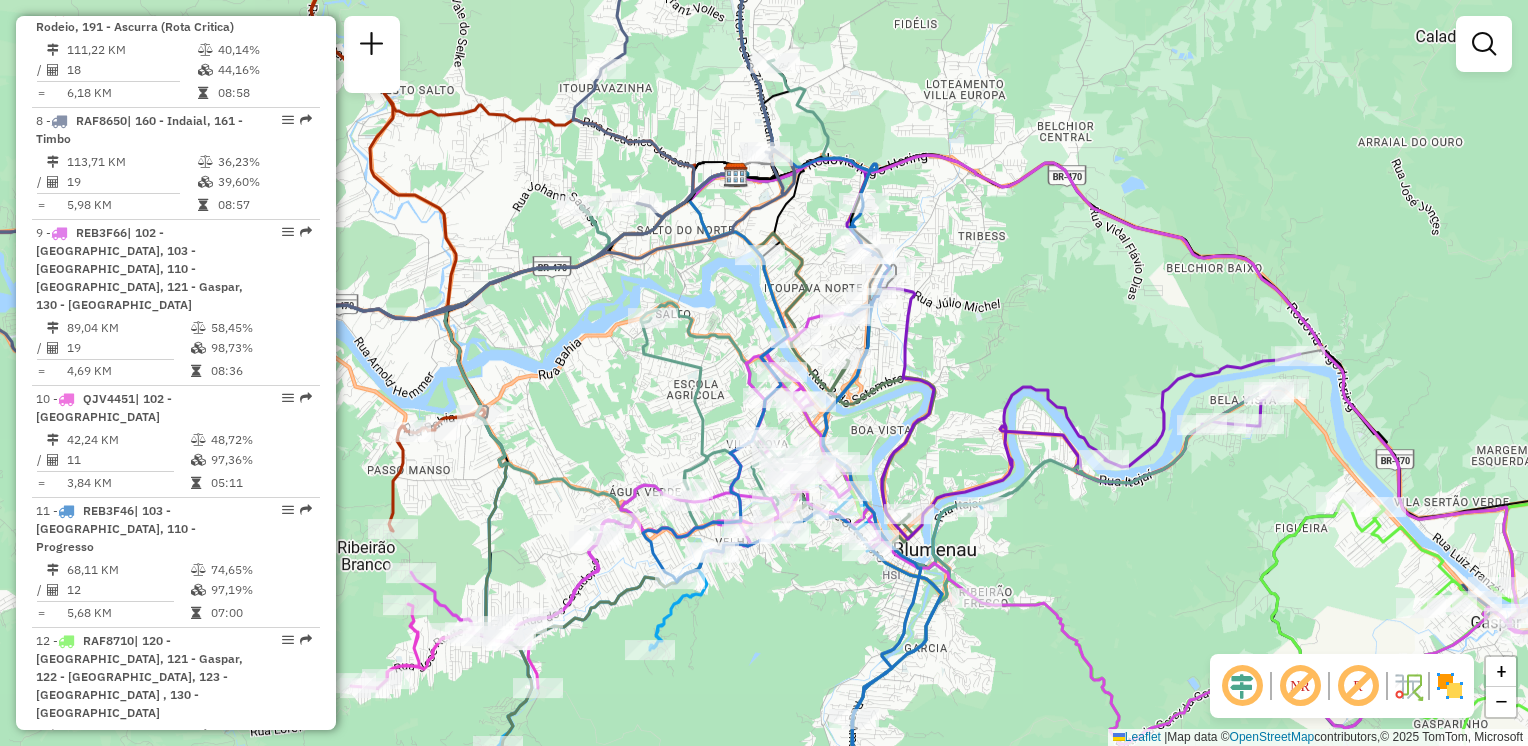 drag, startPoint x: 716, startPoint y: 340, endPoint x: 704, endPoint y: 287, distance: 54.34151 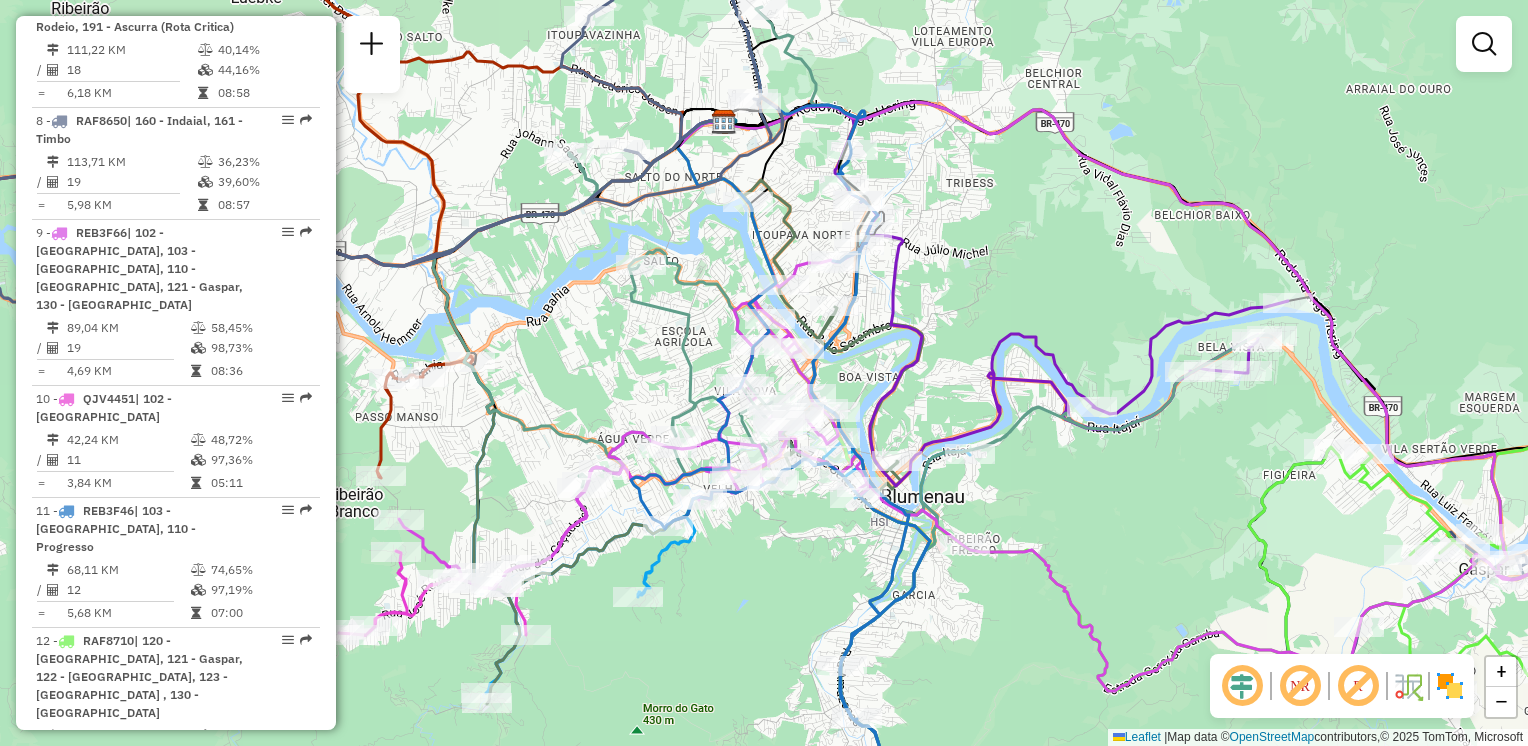 click on "Janela de atendimento Grade de atendimento Capacidade Transportadoras Veículos Cliente Pedidos  Rotas Selecione os dias de semana para filtrar as janelas de atendimento  Seg   Ter   Qua   Qui   Sex   Sáb   Dom  Informe o período da janela de atendimento: De: Até:  Filtrar exatamente a janela do cliente  Considerar janela de atendimento padrão  Selecione os dias de semana para filtrar as grades de atendimento  Seg   Ter   Qua   Qui   Sex   Sáb   Dom   Considerar clientes sem dia de atendimento cadastrado  Clientes fora do dia de atendimento selecionado Filtrar as atividades entre os valores definidos abaixo:  Peso mínimo:   Peso máximo:   Cubagem mínima:   Cubagem máxima:   De:   Até:  Filtrar as atividades entre o tempo de atendimento definido abaixo:  De:   Até:   Considerar capacidade total dos clientes não roteirizados Transportadora: Selecione um ou mais itens Tipo de veículo: Selecione um ou mais itens Veículo: Selecione um ou mais itens Motorista: Selecione um ou mais itens Nome: Rótulo:" 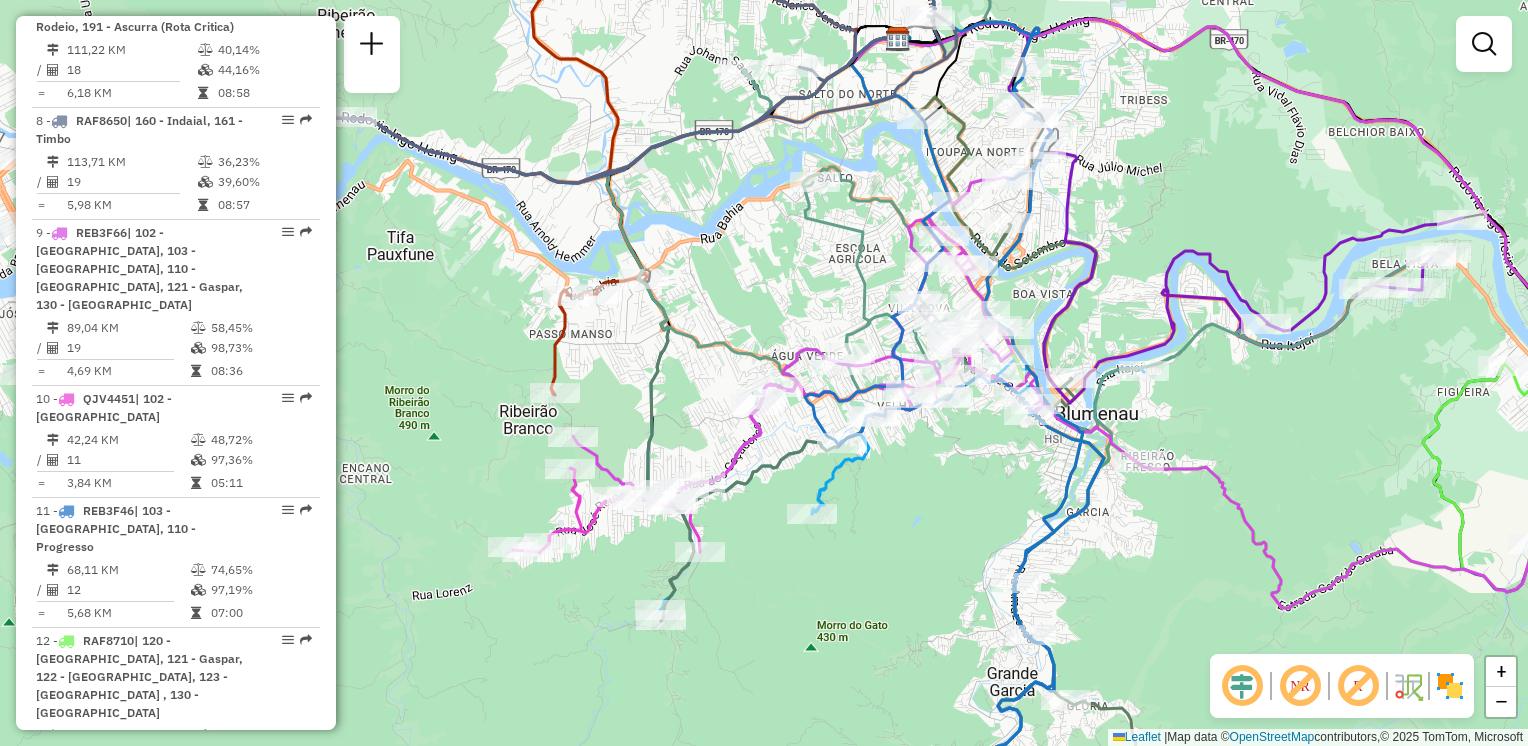 drag, startPoint x: 499, startPoint y: 232, endPoint x: 696, endPoint y: 241, distance: 197.20547 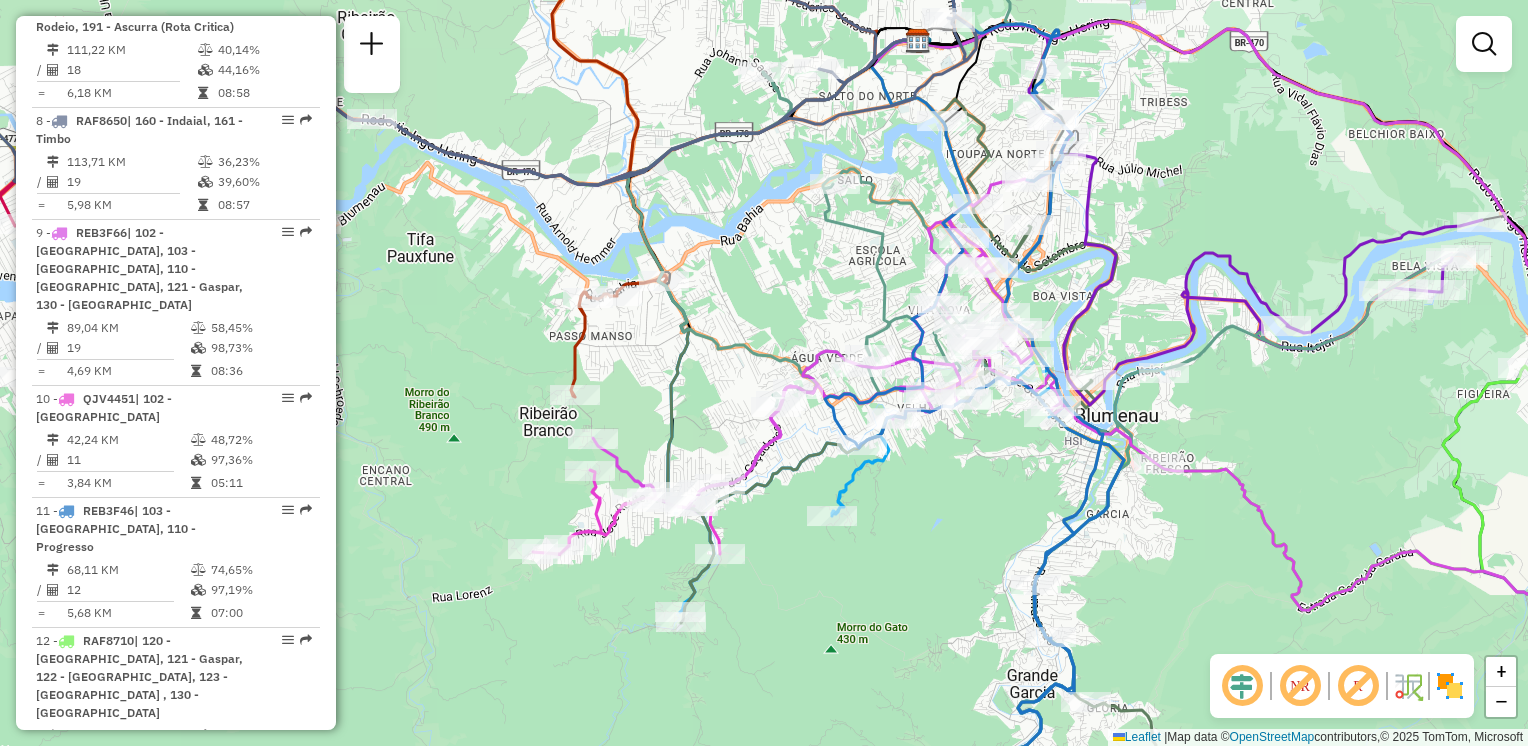drag, startPoint x: 724, startPoint y: 212, endPoint x: 771, endPoint y: 399, distance: 192.81598 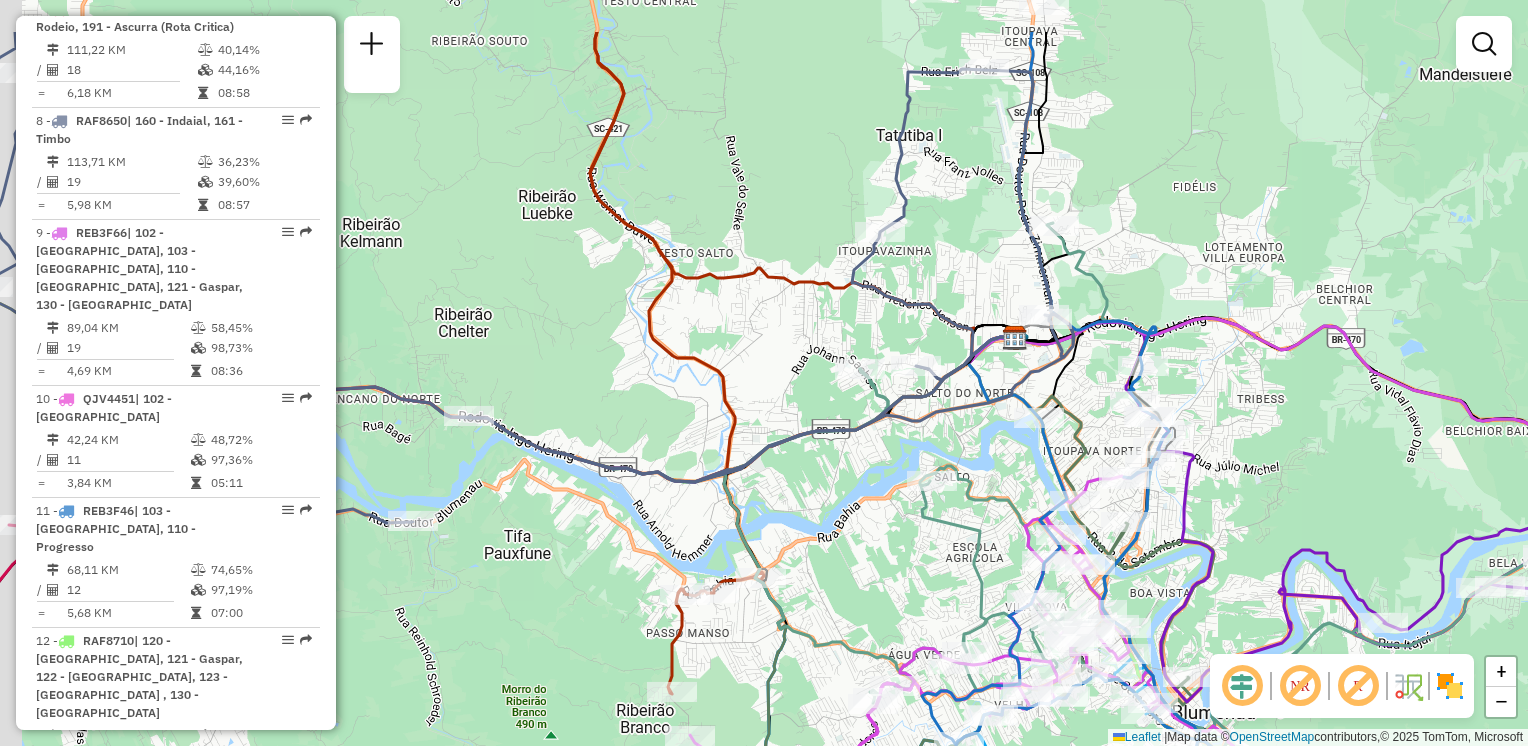 click on "Janela de atendimento Grade de atendimento Capacidade Transportadoras Veículos Cliente Pedidos  Rotas Selecione os dias de semana para filtrar as janelas de atendimento  Seg   Ter   Qua   Qui   Sex   Sáb   Dom  Informe o período da janela de atendimento: De: Até:  Filtrar exatamente a janela do cliente  Considerar janela de atendimento padrão  Selecione os dias de semana para filtrar as grades de atendimento  Seg   Ter   Qua   Qui   Sex   Sáb   Dom   Considerar clientes sem dia de atendimento cadastrado  Clientes fora do dia de atendimento selecionado Filtrar as atividades entre os valores definidos abaixo:  Peso mínimo:   Peso máximo:   Cubagem mínima:   Cubagem máxima:   De:   Até:  Filtrar as atividades entre o tempo de atendimento definido abaixo:  De:   Até:   Considerar capacidade total dos clientes não roteirizados Transportadora: Selecione um ou mais itens Tipo de veículo: Selecione um ou mais itens Veículo: Selecione um ou mais itens Motorista: Selecione um ou mais itens Nome: Rótulo:" 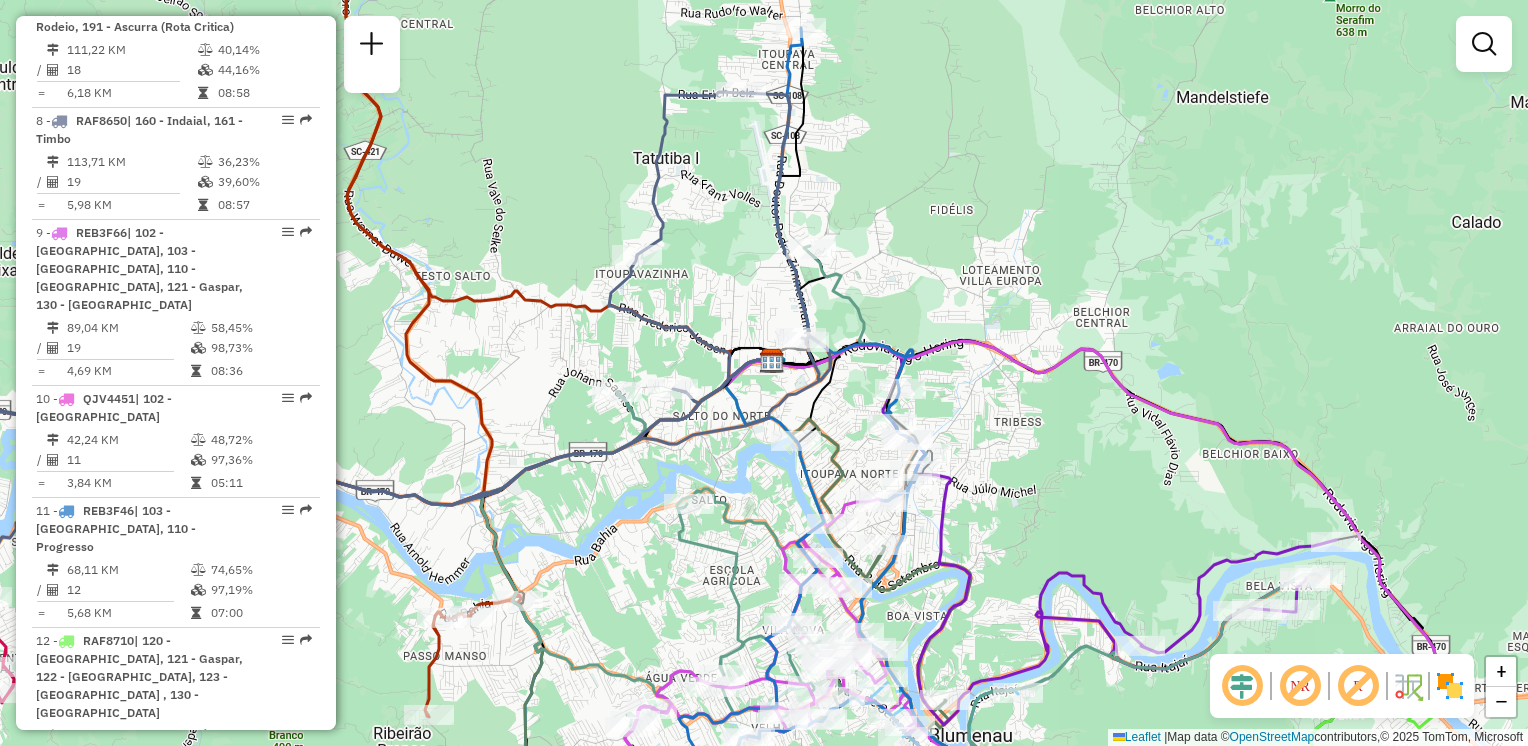 drag, startPoint x: 807, startPoint y: 303, endPoint x: 564, endPoint y: 326, distance: 244.08604 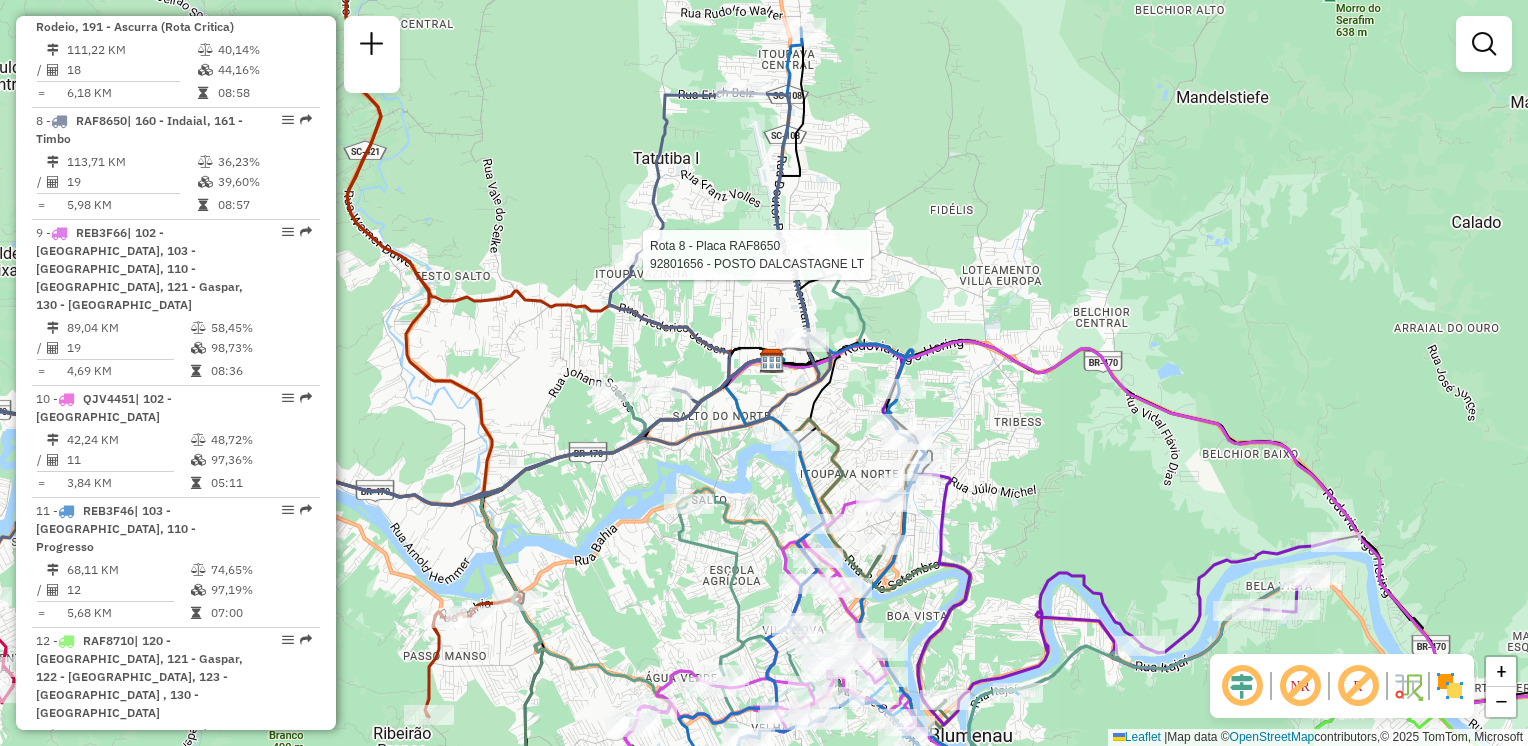 select on "**********" 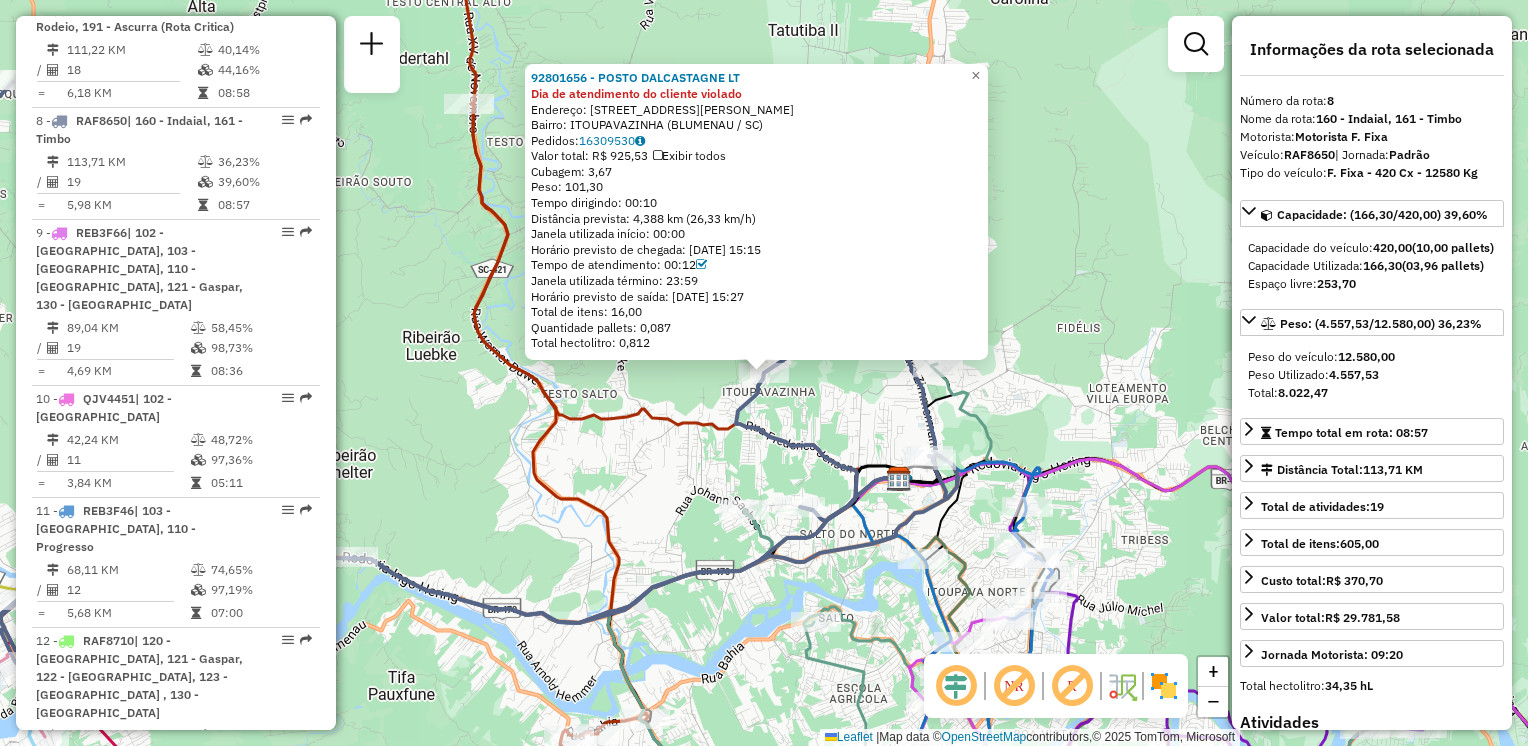 click 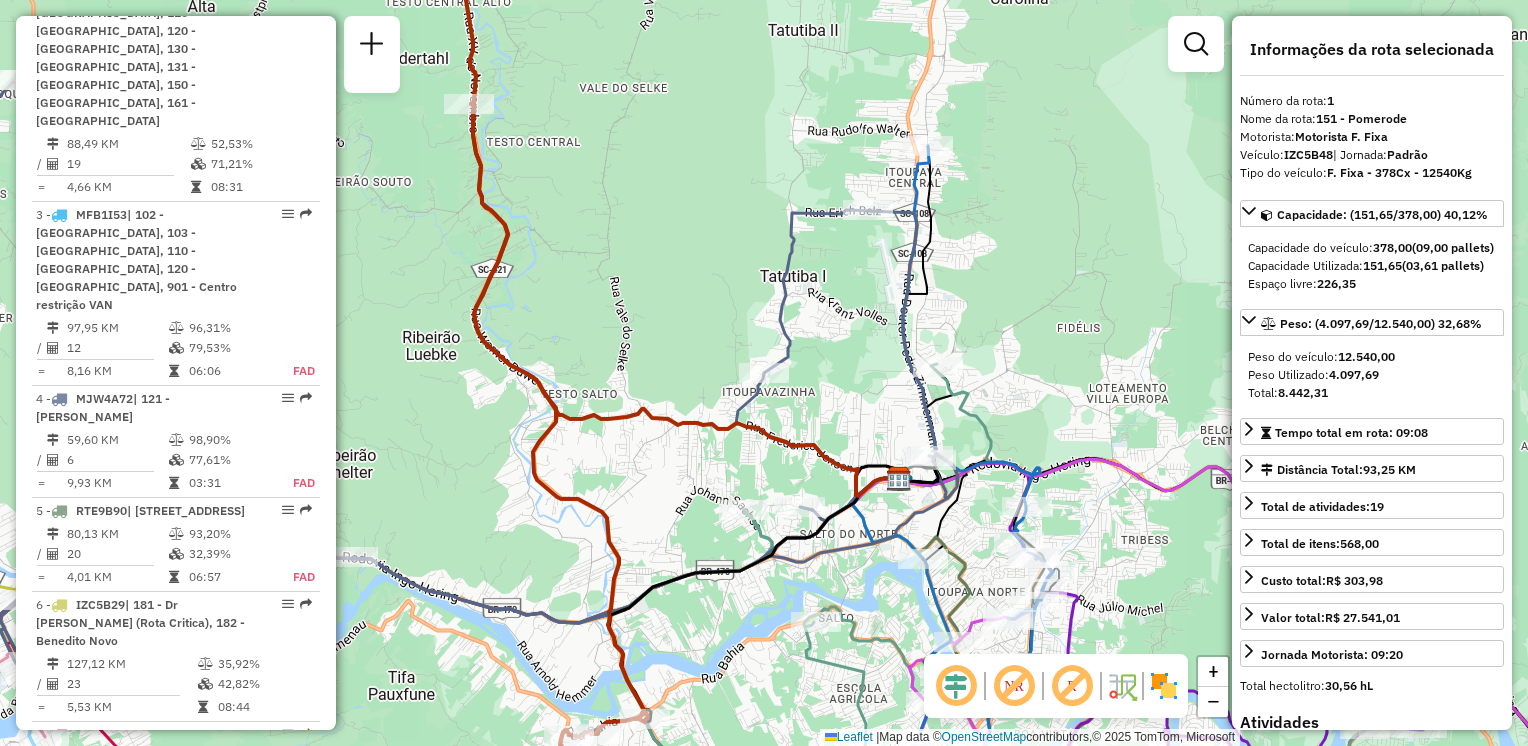 scroll, scrollTop: 770, scrollLeft: 0, axis: vertical 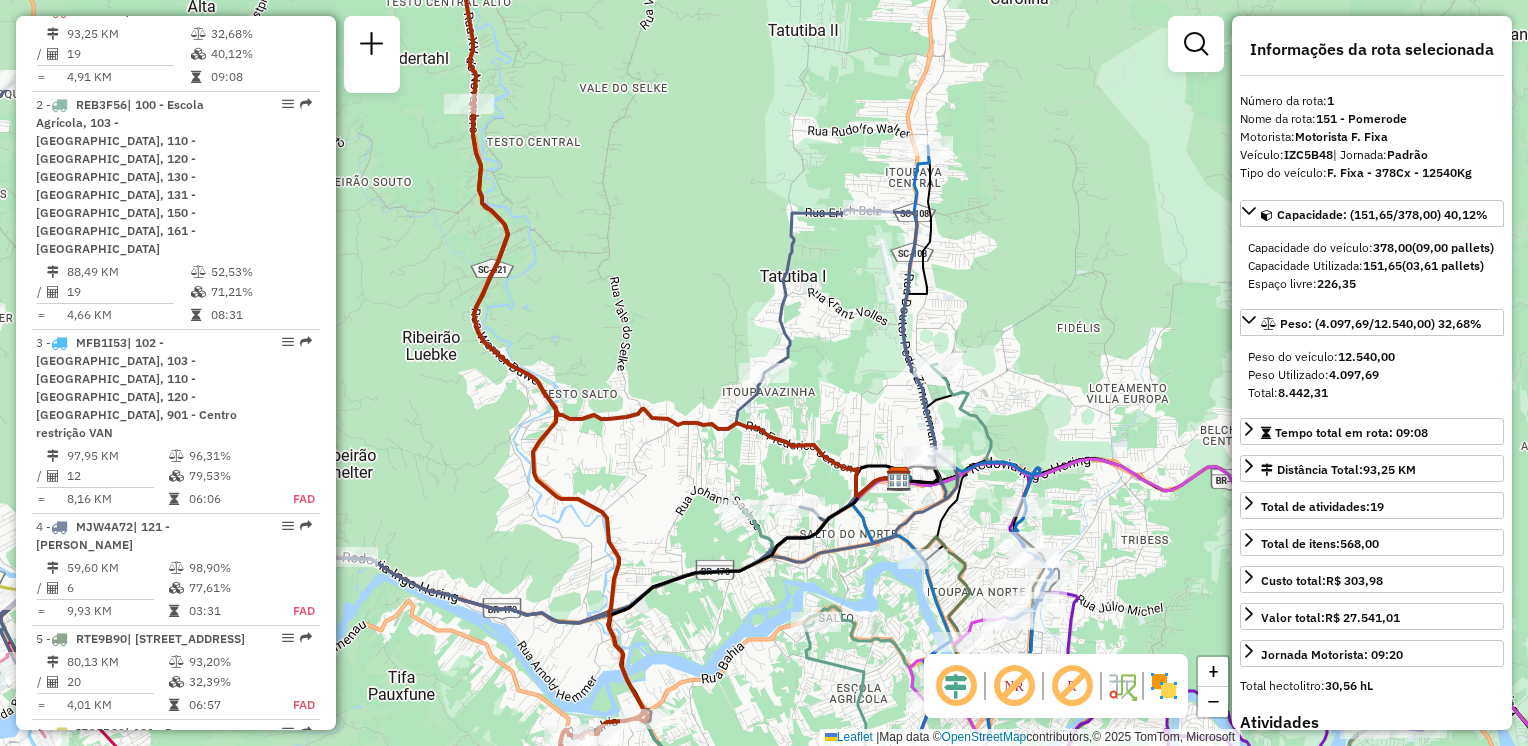 click 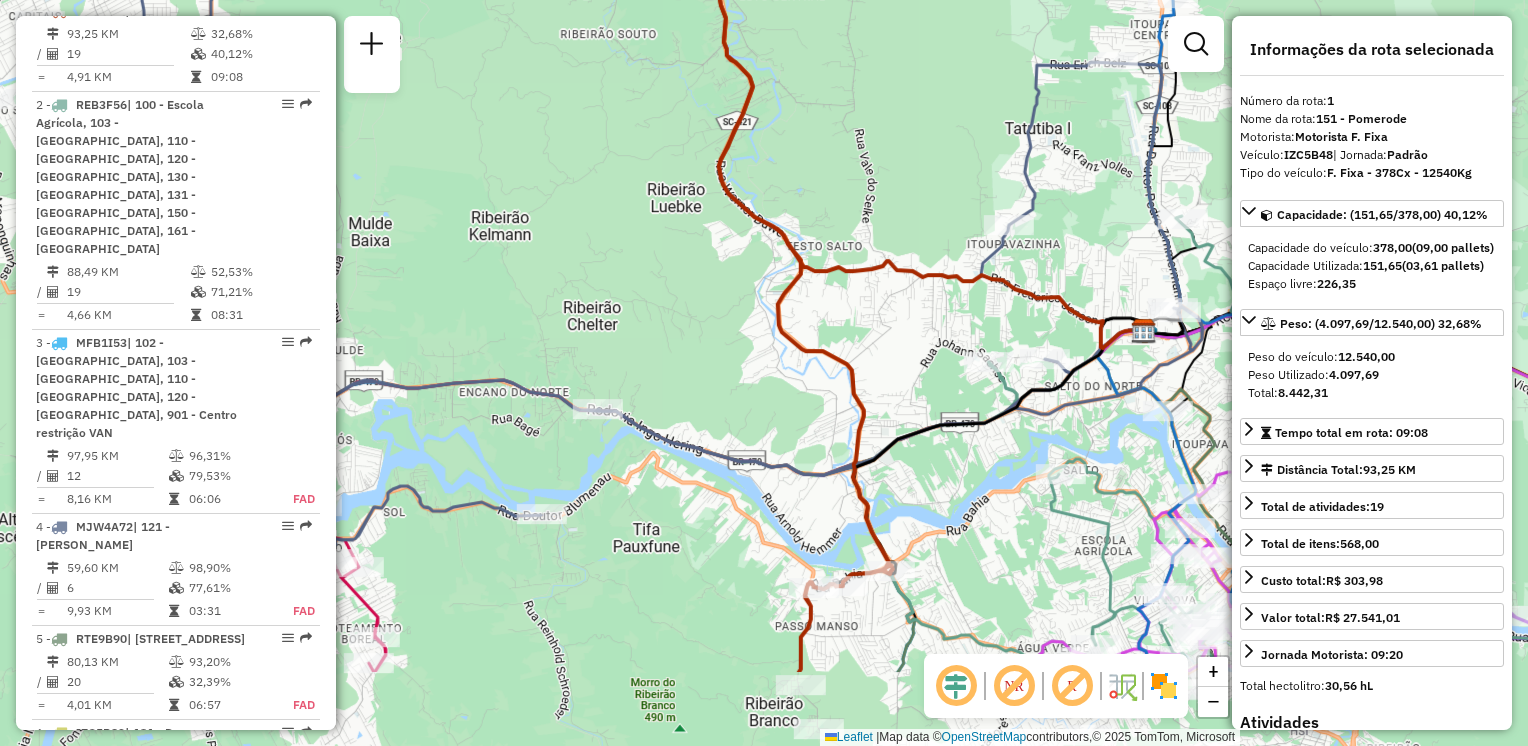drag, startPoint x: 705, startPoint y: 308, endPoint x: 787, endPoint y: 240, distance: 106.52699 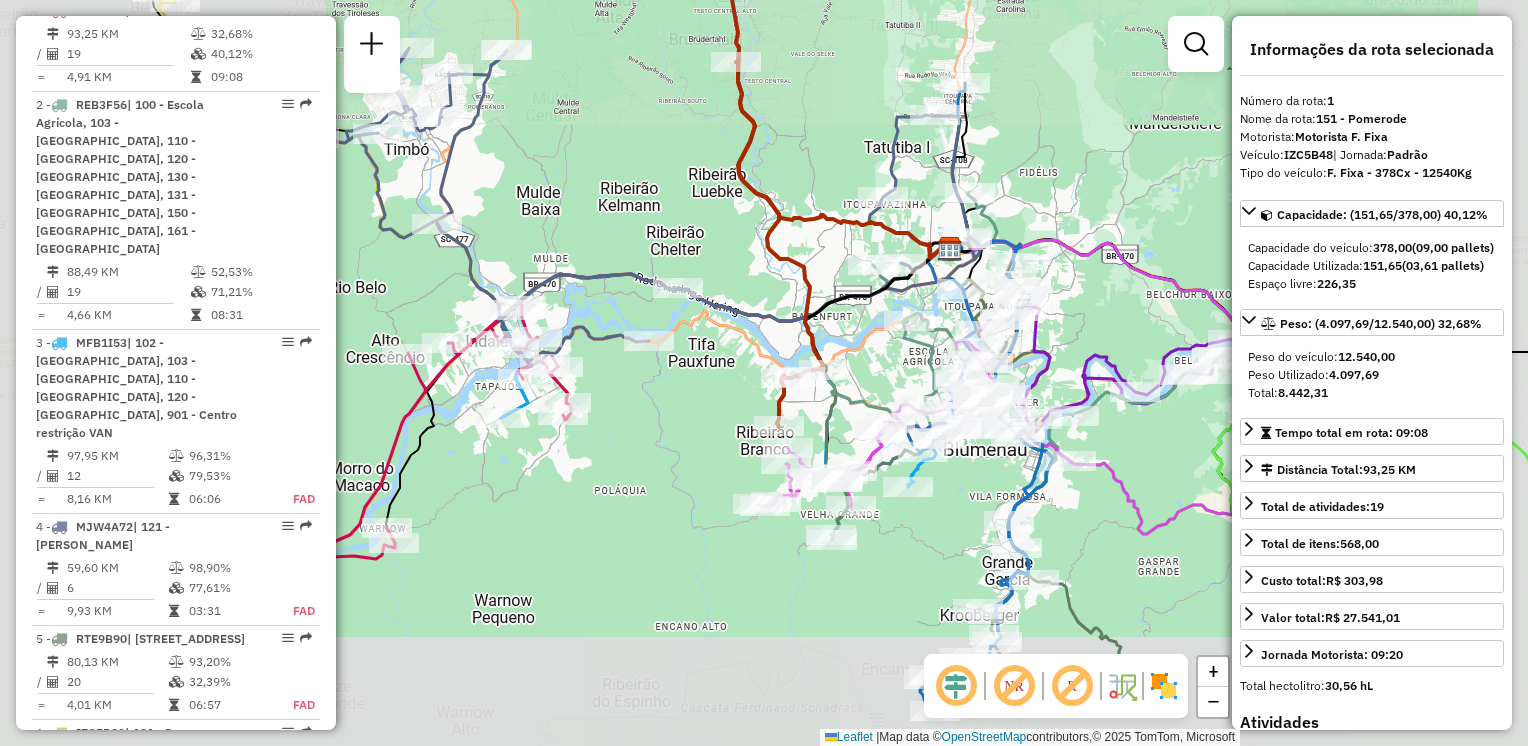 drag, startPoint x: 574, startPoint y: 234, endPoint x: 727, endPoint y: 314, distance: 172.65283 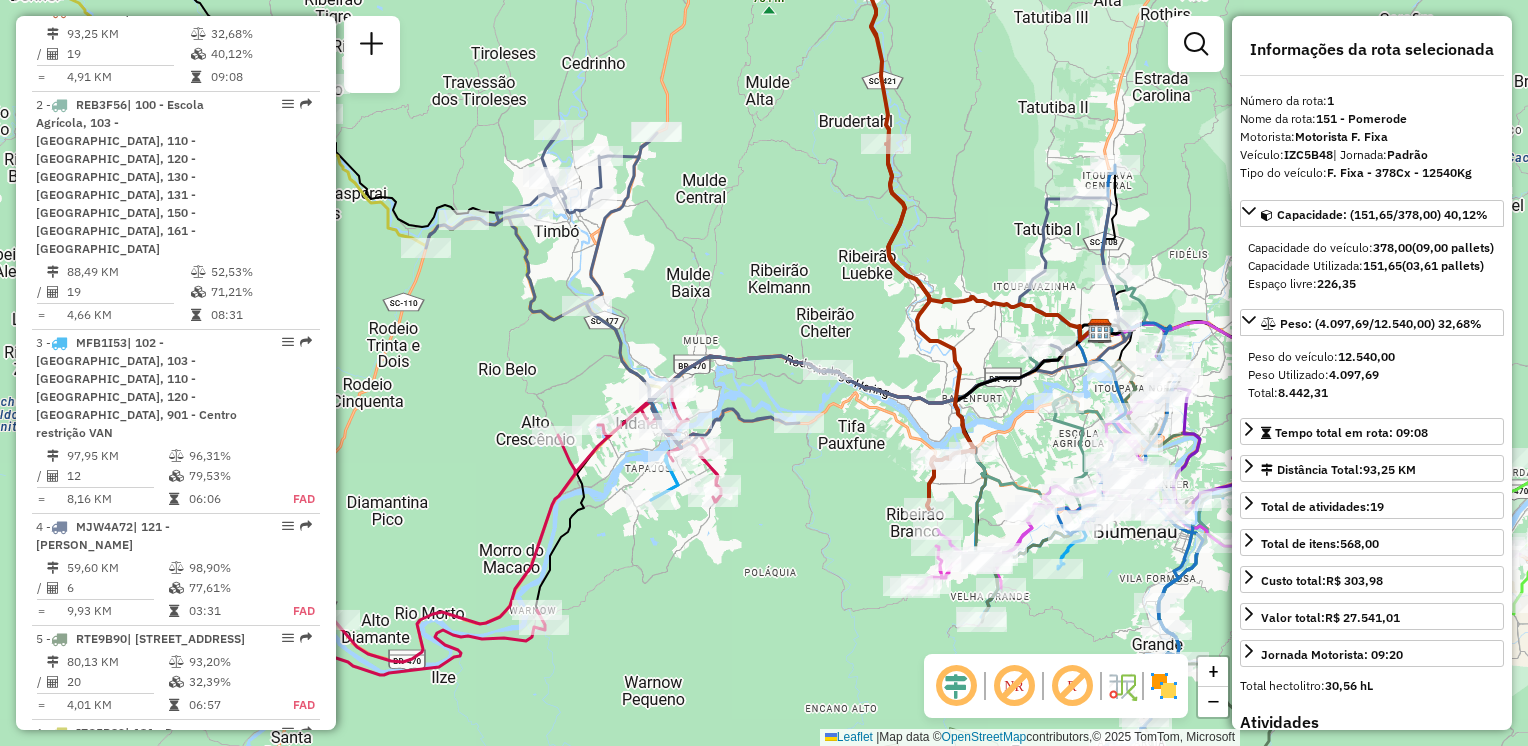 drag, startPoint x: 696, startPoint y: 289, endPoint x: 661, endPoint y: 311, distance: 41.340054 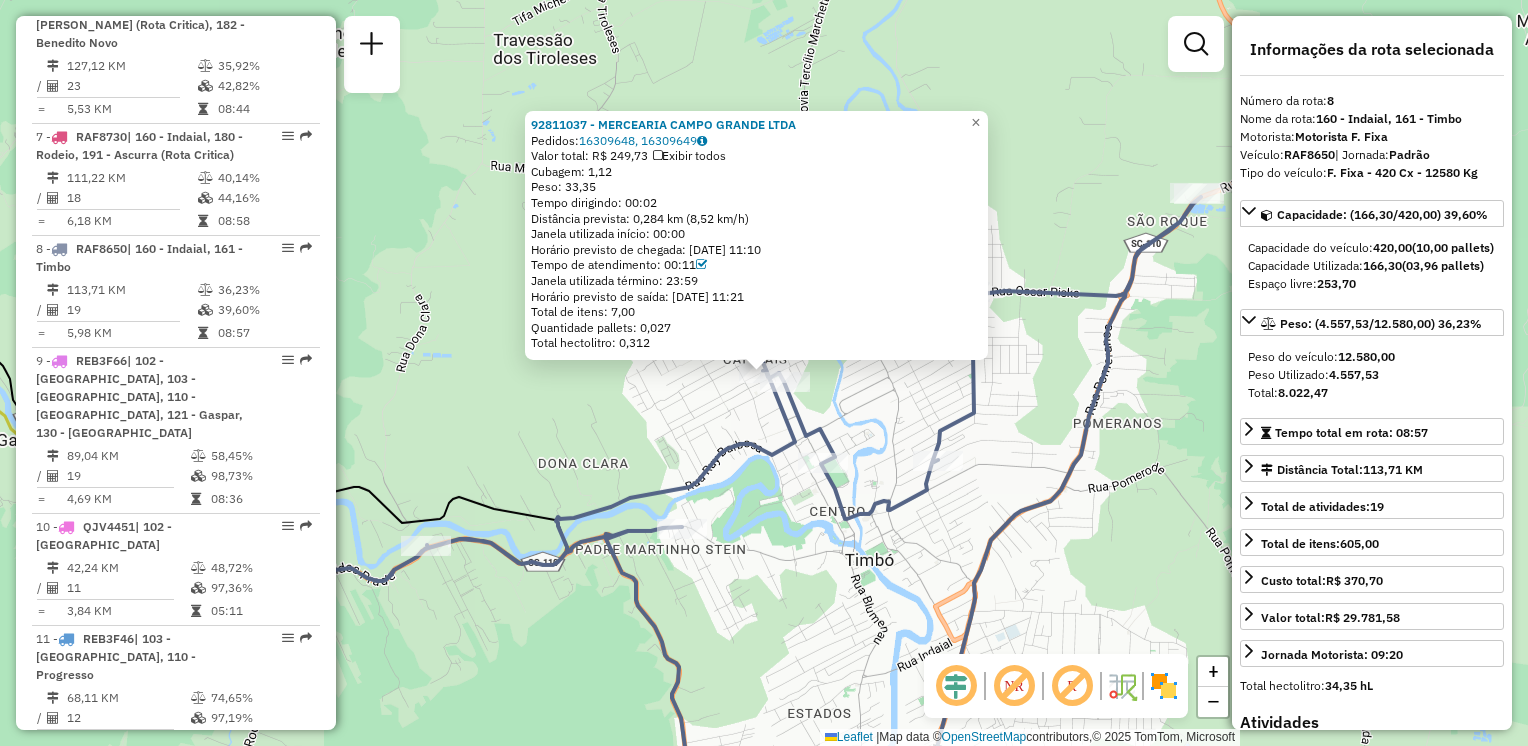 scroll, scrollTop: 1624, scrollLeft: 0, axis: vertical 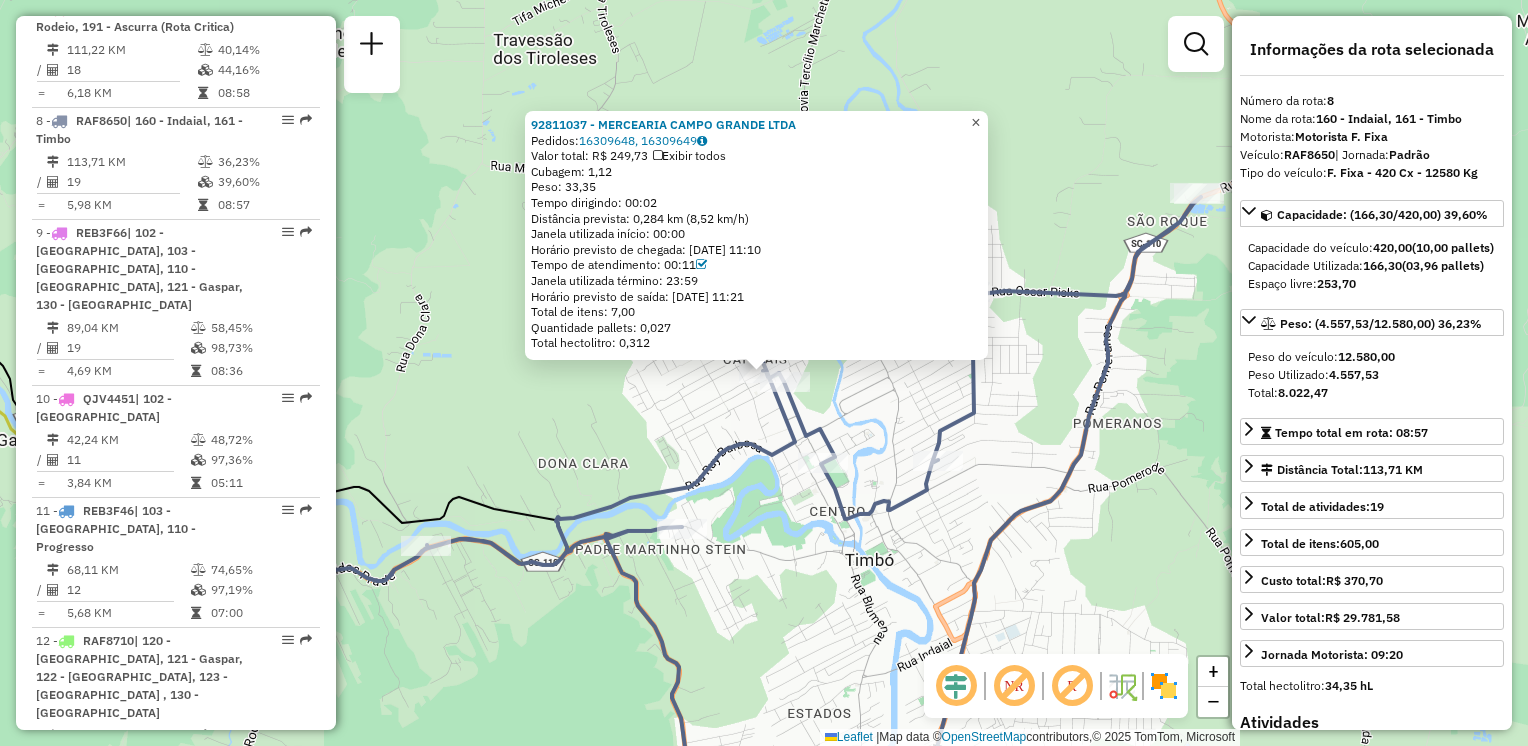 click on "×" 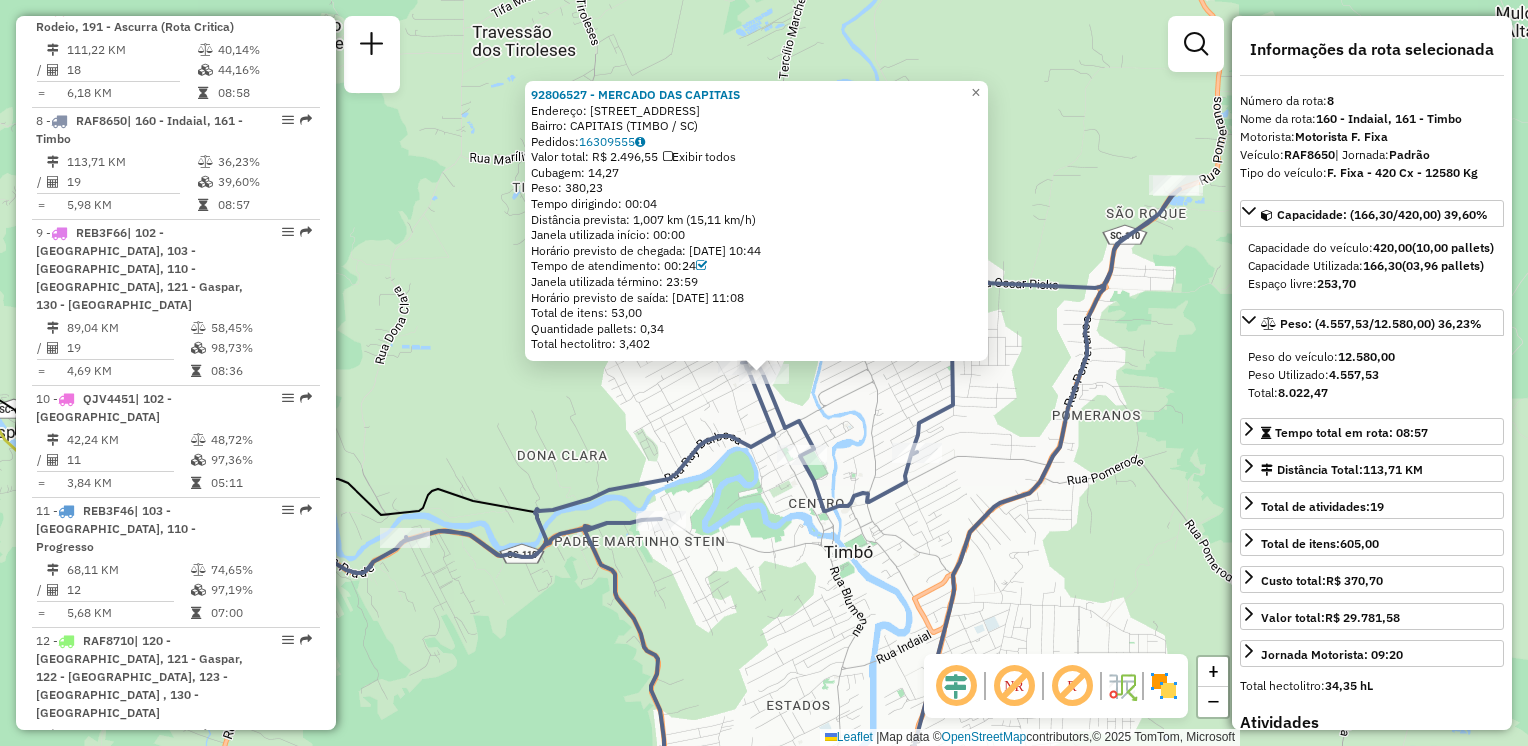 click on "92806527 - MERCADO DAS CAPITAIS  Endereço: R   RUA BELeM                     556   Bairro: CAPITAIS (TIMBO / [GEOGRAPHIC_DATA])   Pedidos:  16309555   Valor total: R$ 2.496,55   Exibir todos   Cubagem: 14,27  Peso: 380,23  Tempo dirigindo: 00:04   Distância prevista: 1,007 km (15,11 km/h)   [GEOGRAPHIC_DATA] utilizada início: 00:00   Horário previsto de chegada: [DATE] 10:44   Tempo de atendimento: 00:24   Janela utilizada término: 23:59   Horário previsto de saída: [DATE] 11:08   Total de itens: 53,00   Quantidade pallets: 0,34   Total hectolitro: 3,402  × Janela de atendimento Grade de atendimento Capacidade Transportadoras Veículos Cliente Pedidos  Rotas Selecione os dias de semana para filtrar as janelas de atendimento  Seg   Ter   Qua   Qui   Sex   Sáb   Dom  Informe o período da janela de atendimento: De: Até:  Filtrar exatamente a janela do cliente  Considerar janela de atendimento padrão  Selecione os dias de semana para filtrar as grades de atendimento  Seg   Ter   Qua   Qui   Sex   Sáb   Dom   De:  De:" 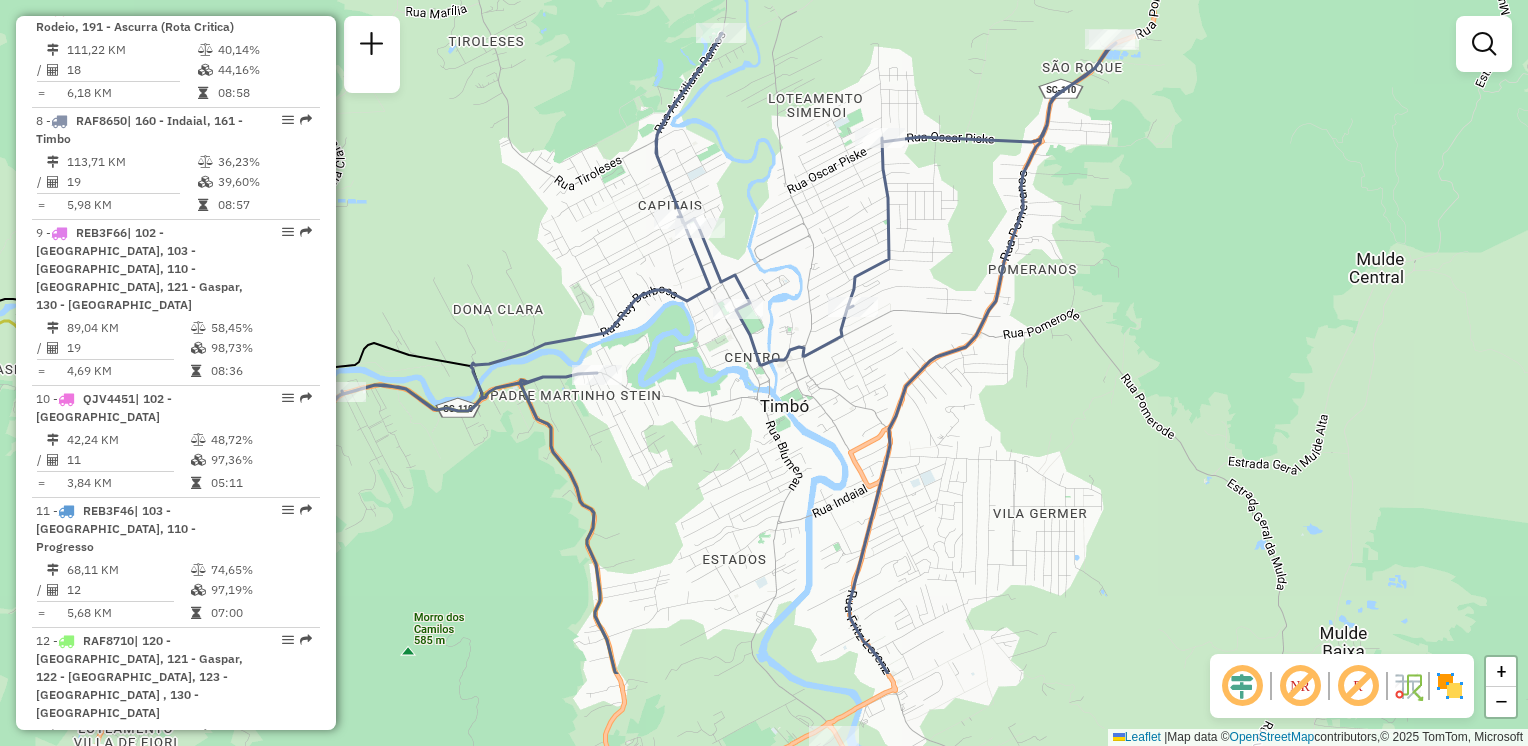 drag, startPoint x: 849, startPoint y: 311, endPoint x: 722, endPoint y: 156, distance: 200.38463 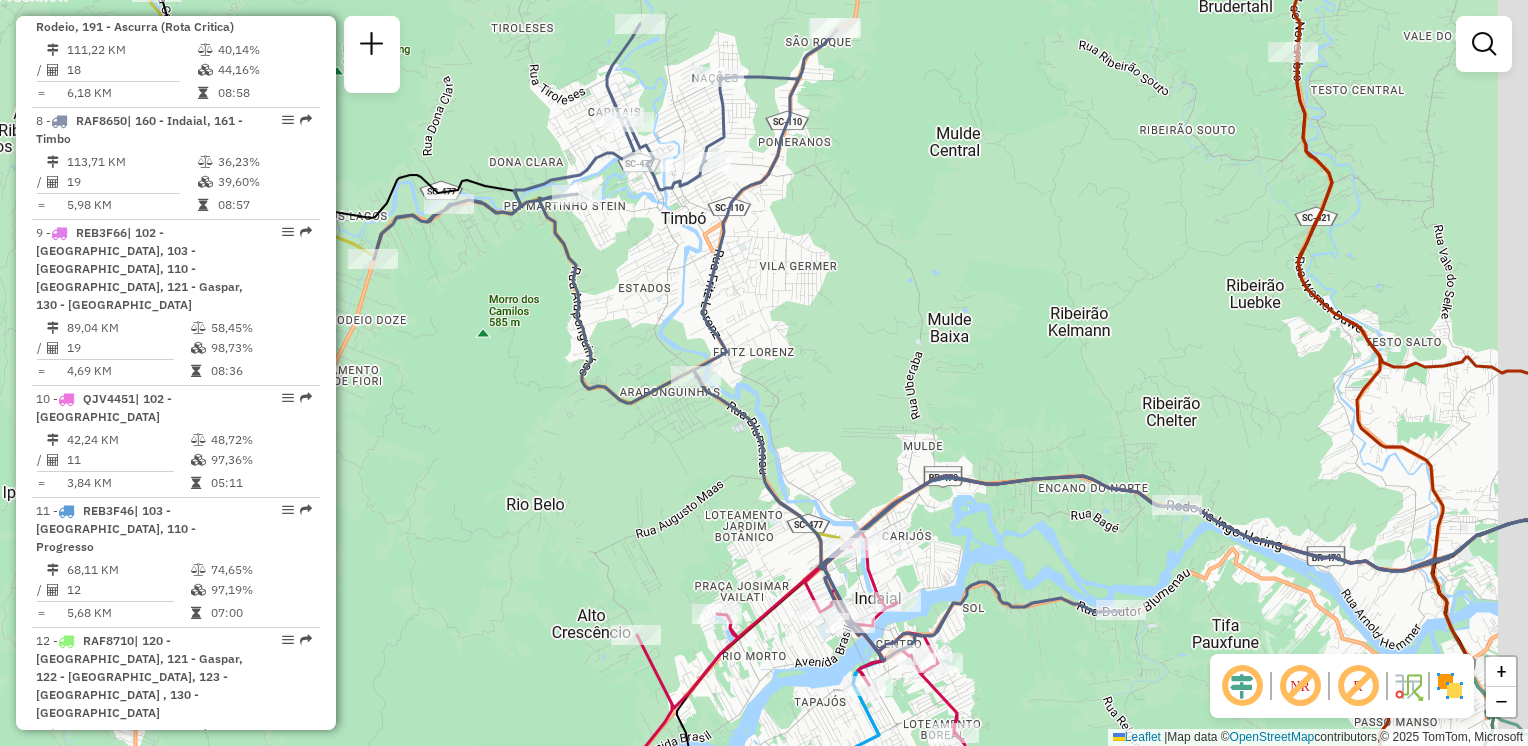 drag, startPoint x: 892, startPoint y: 362, endPoint x: 746, endPoint y: 293, distance: 161.48375 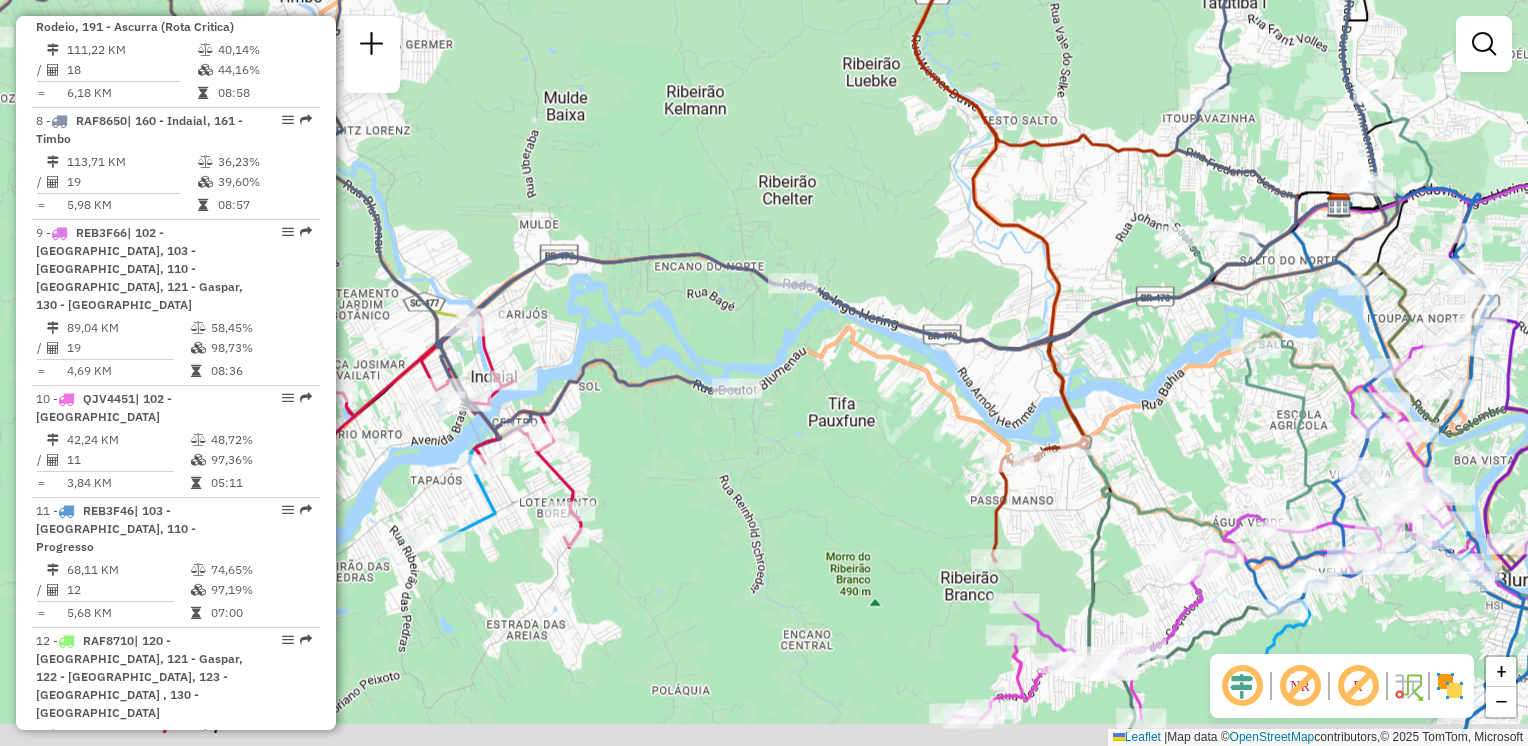 drag, startPoint x: 860, startPoint y: 297, endPoint x: 886, endPoint y: 295, distance: 26.076809 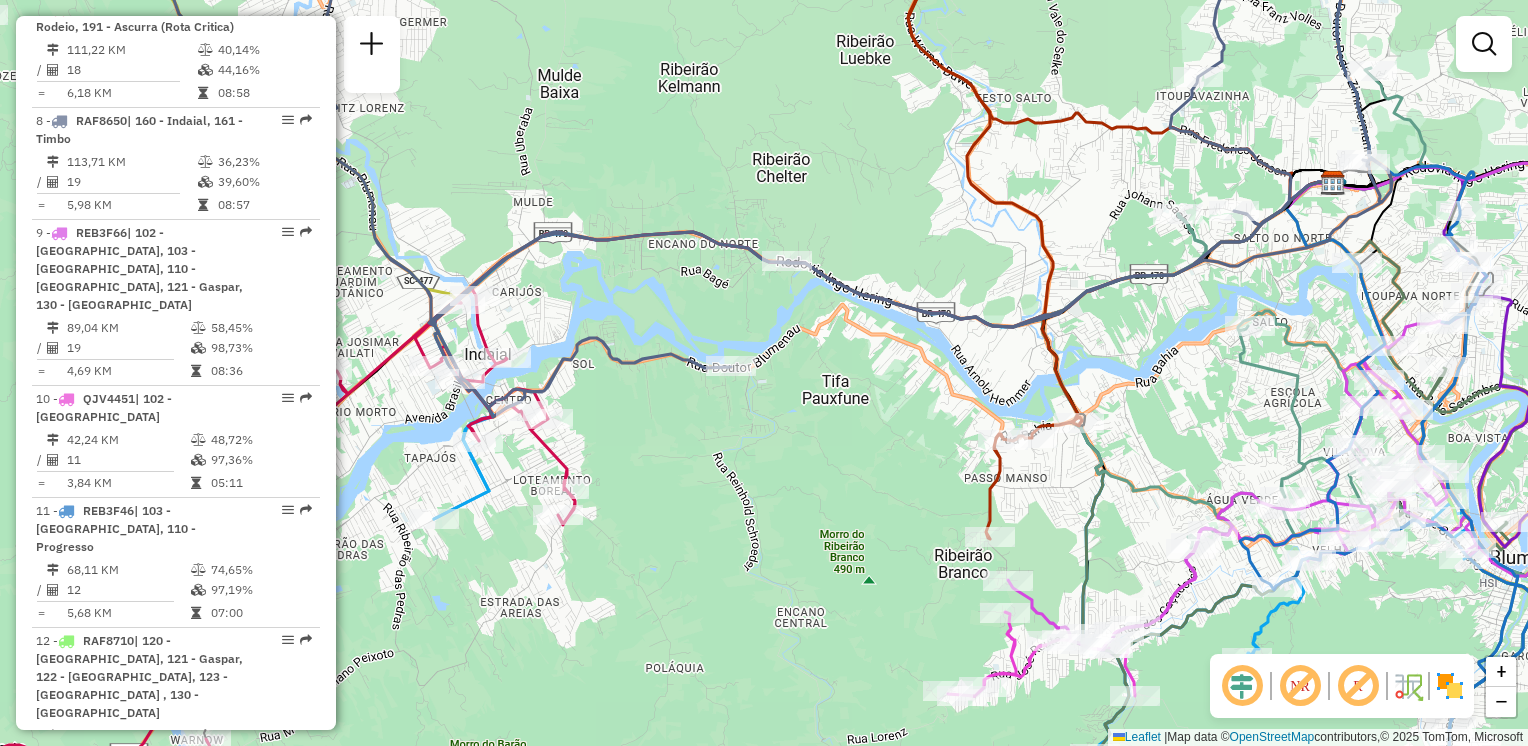drag, startPoint x: 824, startPoint y: 321, endPoint x: 768, endPoint y: 316, distance: 56.22277 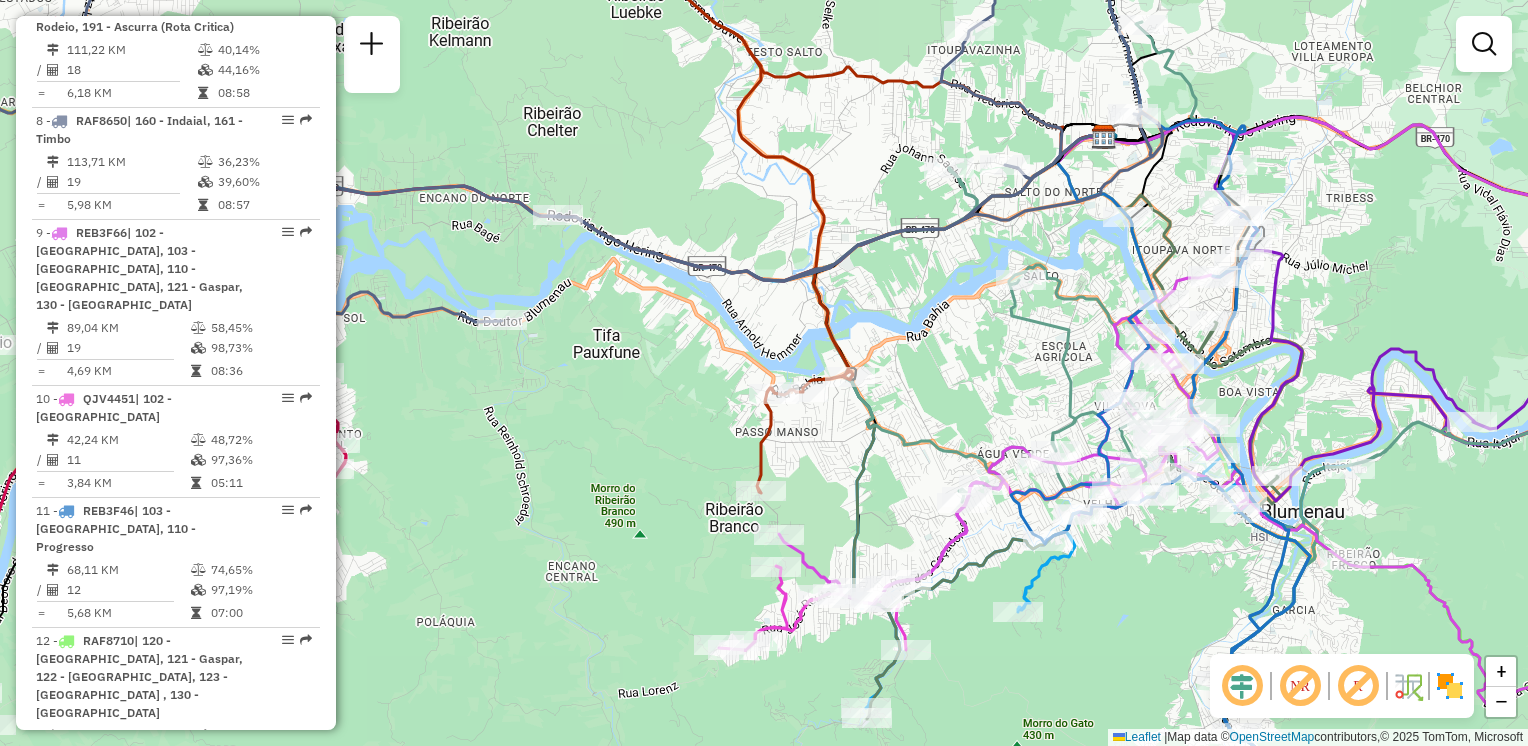 drag, startPoint x: 991, startPoint y: 339, endPoint x: 900, endPoint y: 362, distance: 93.8616 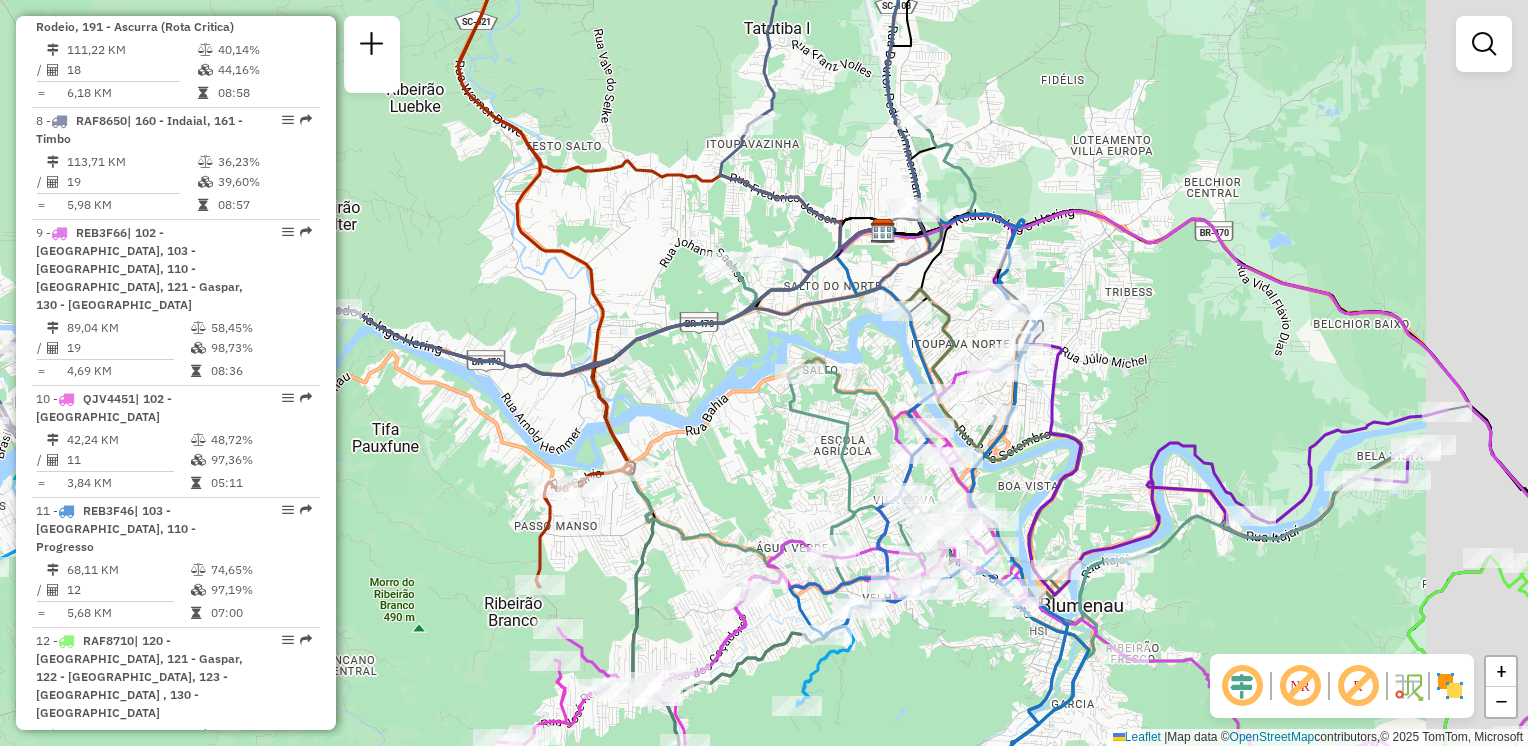 drag, startPoint x: 849, startPoint y: 325, endPoint x: 803, endPoint y: 363, distance: 59.665737 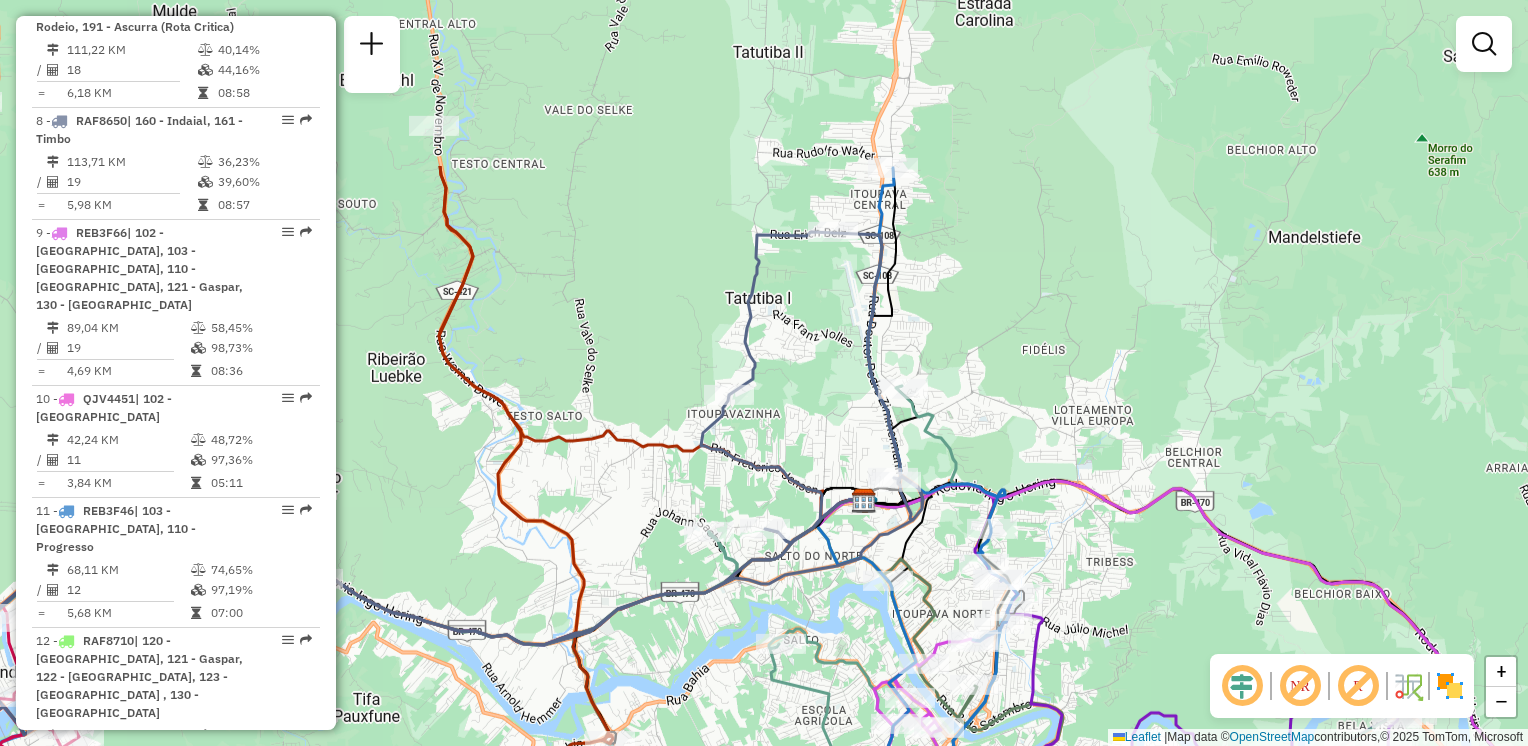 drag, startPoint x: 808, startPoint y: 232, endPoint x: 821, endPoint y: 473, distance: 241.35037 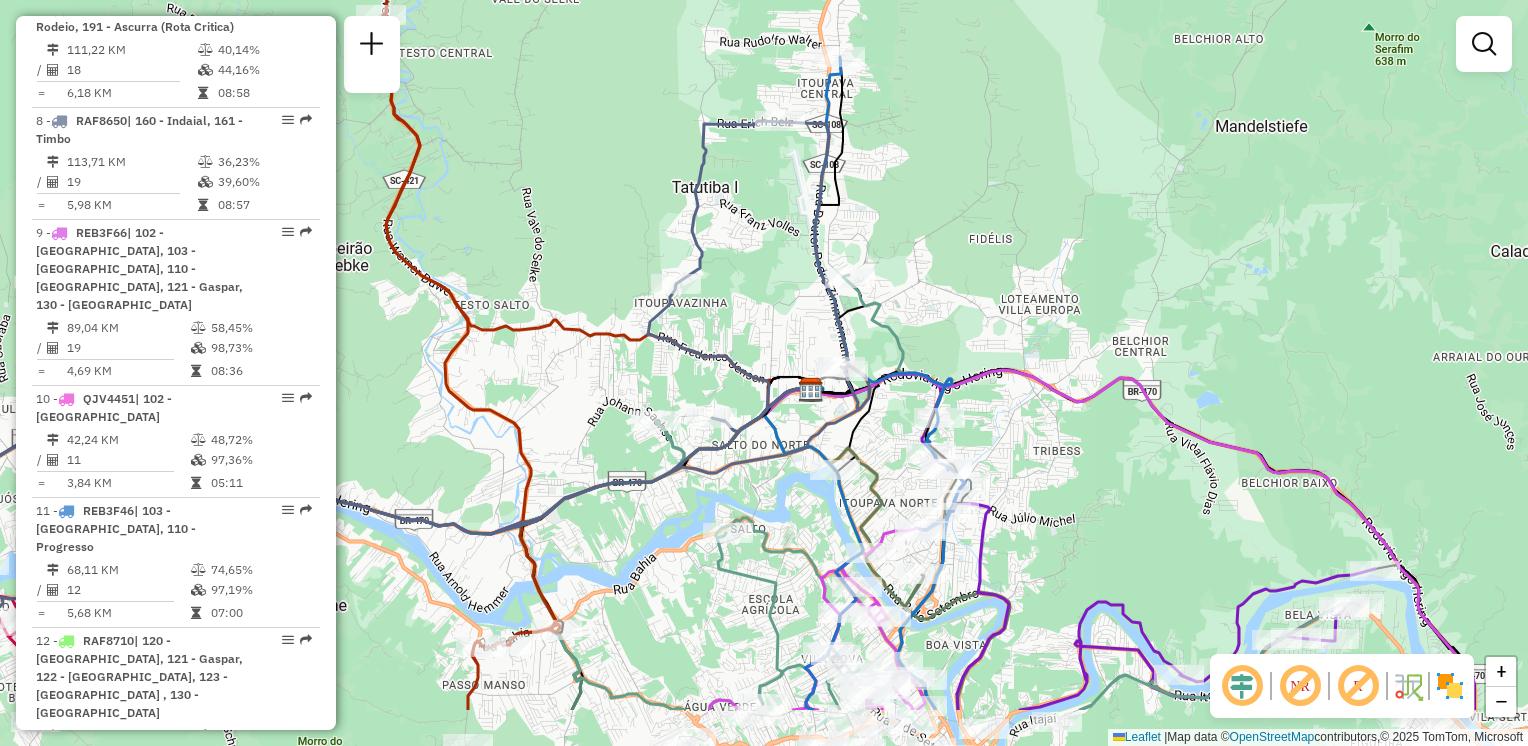 drag, startPoint x: 828, startPoint y: 446, endPoint x: 764, endPoint y: 294, distance: 164.92422 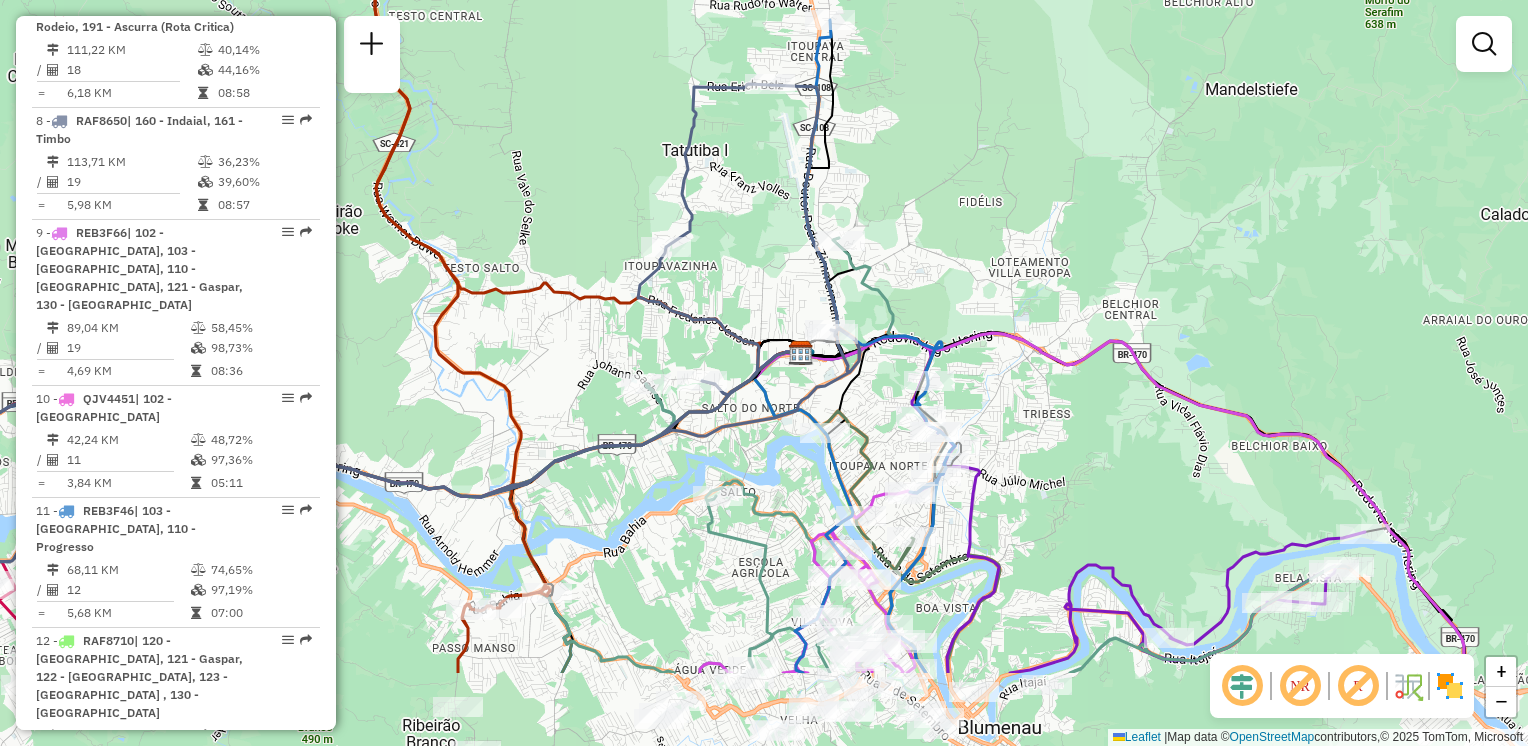 click 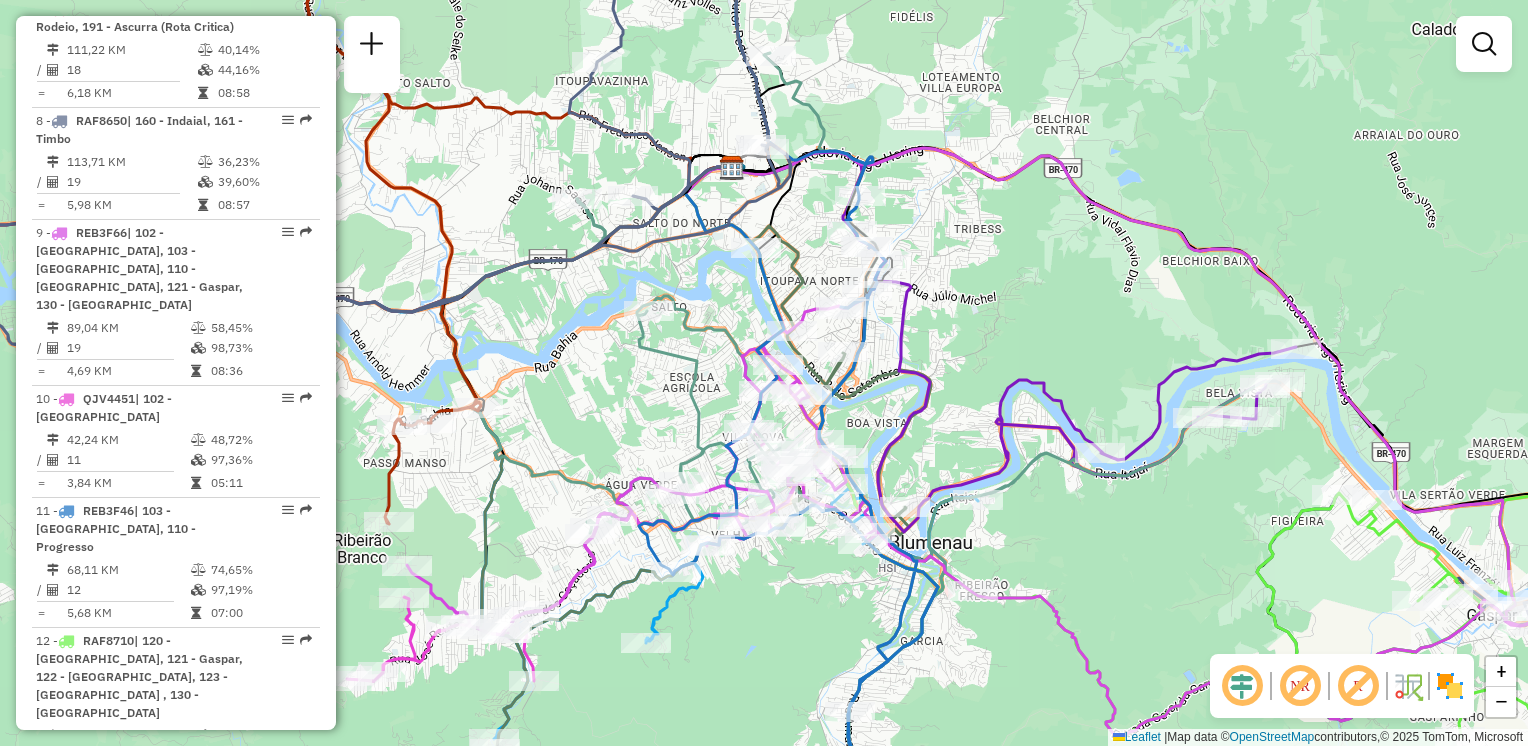 drag, startPoint x: 652, startPoint y: 402, endPoint x: 621, endPoint y: 319, distance: 88.60023 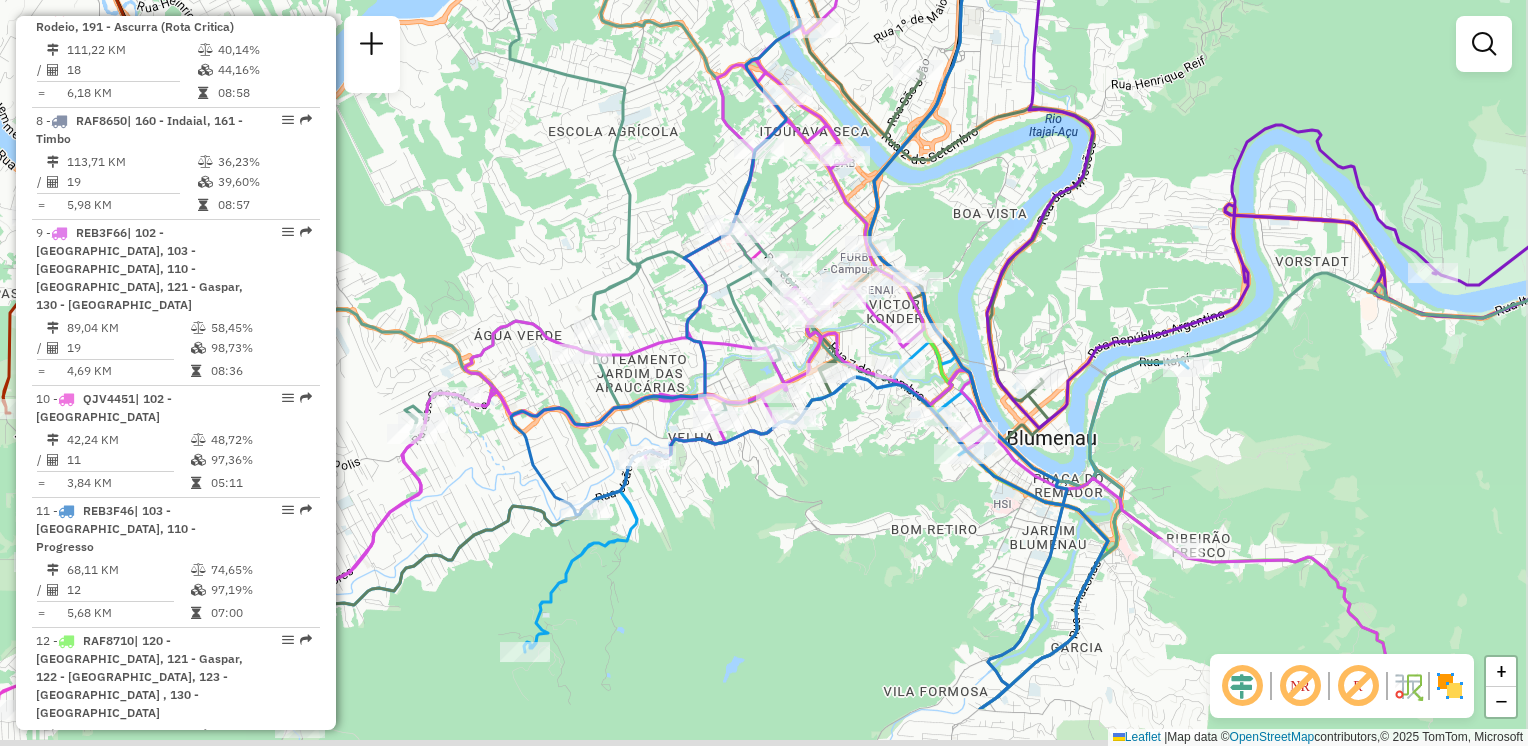 drag, startPoint x: 641, startPoint y: 272, endPoint x: 668, endPoint y: 276, distance: 27.294687 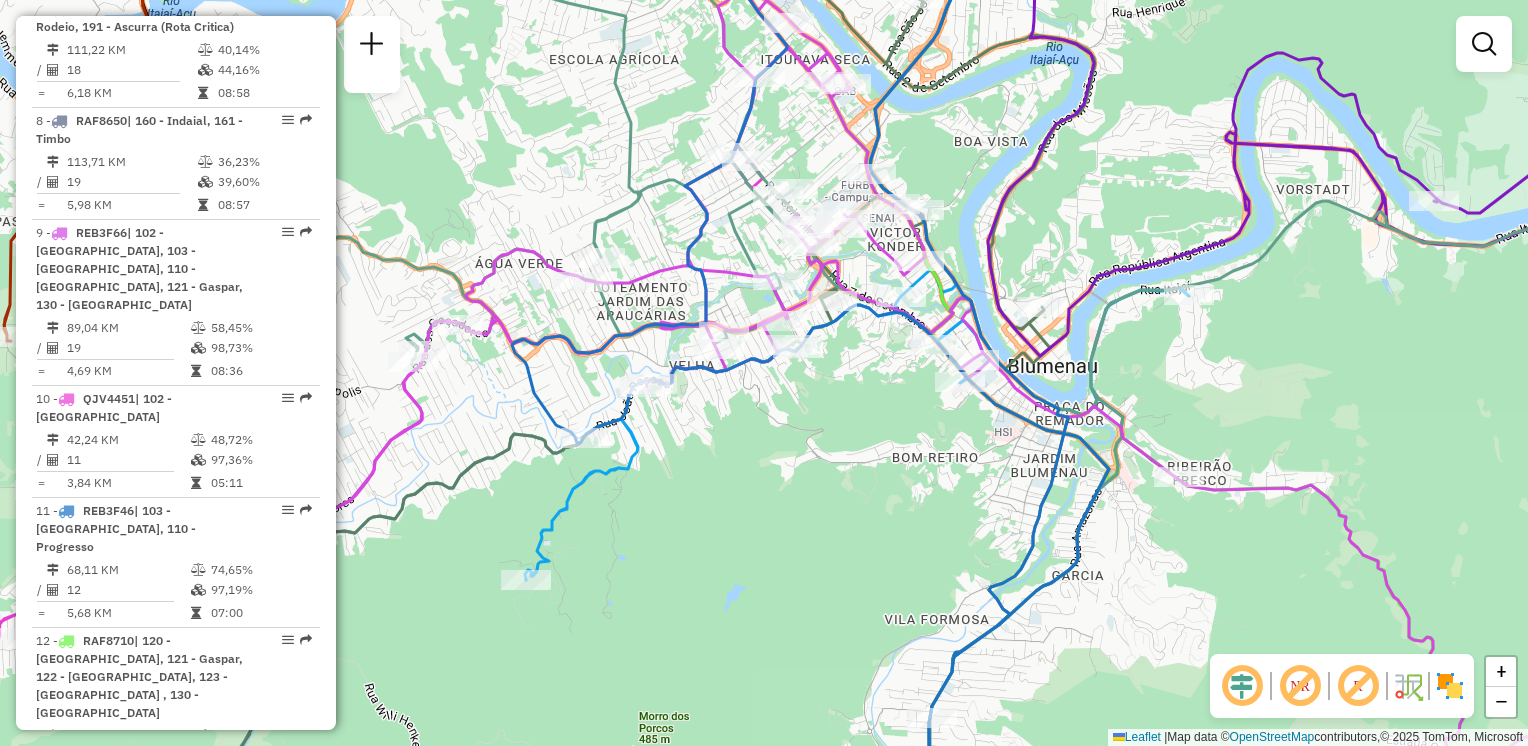 drag, startPoint x: 739, startPoint y: 438, endPoint x: 732, endPoint y: 398, distance: 40.60788 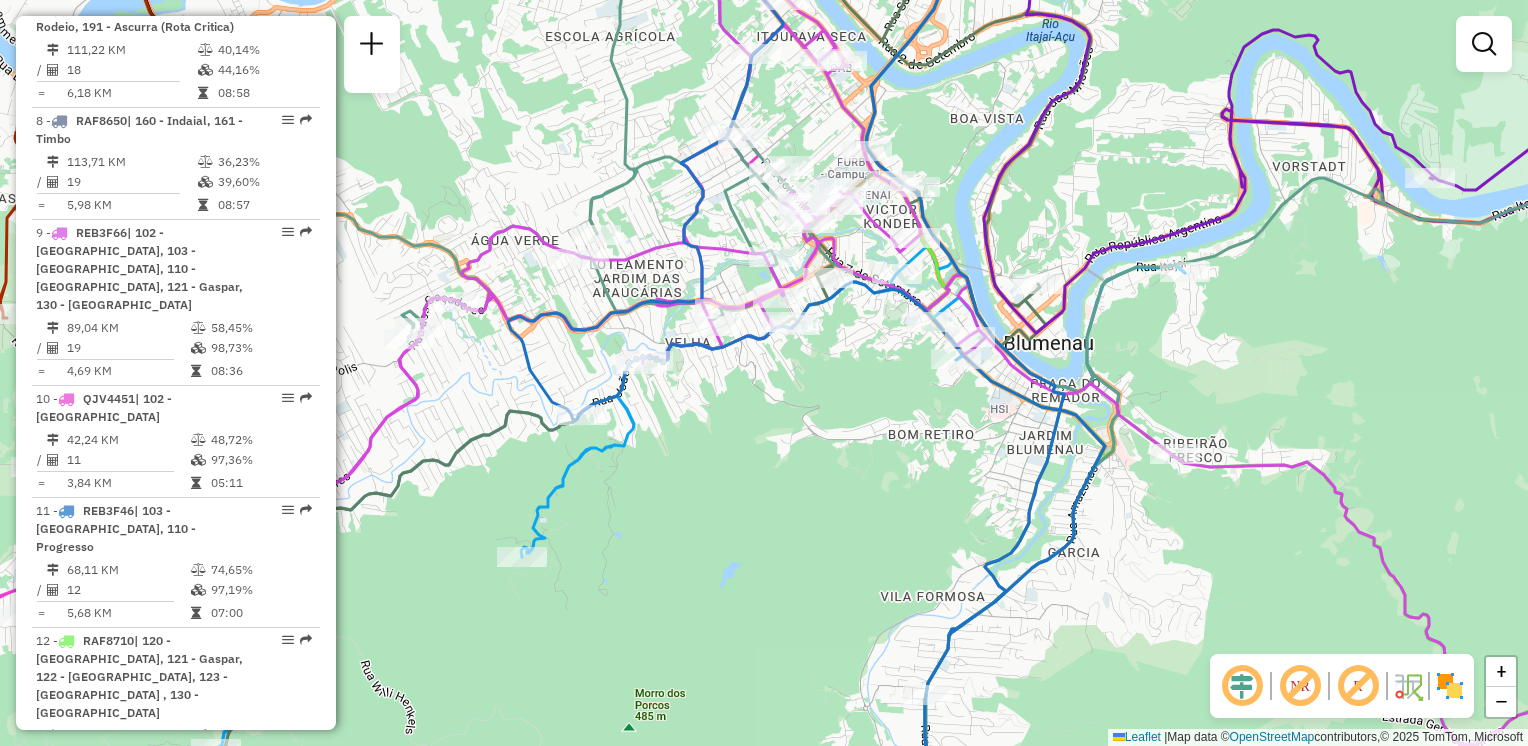 drag, startPoint x: 838, startPoint y: 424, endPoint x: 800, endPoint y: 346, distance: 86.764046 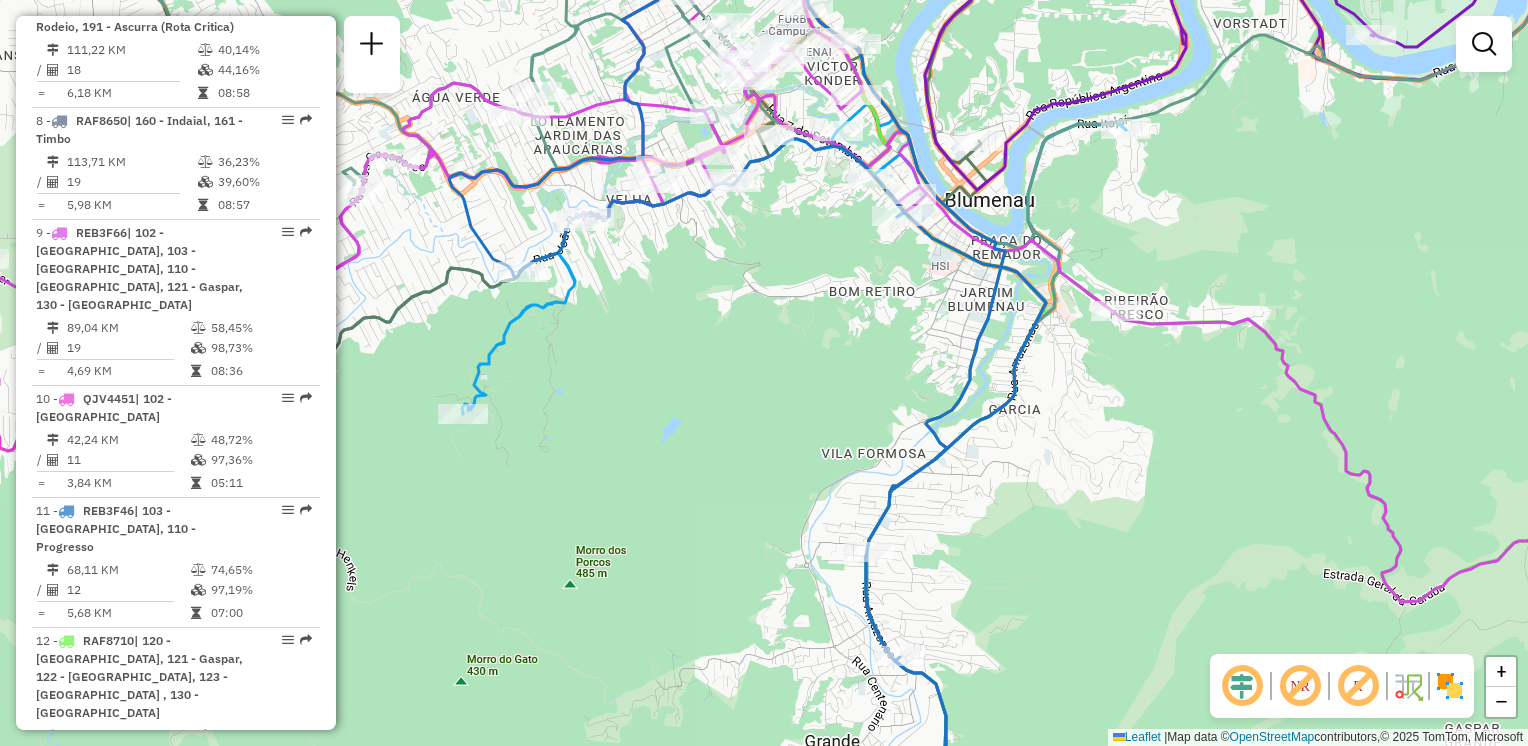 drag, startPoint x: 1157, startPoint y: 454, endPoint x: 1088, endPoint y: 258, distance: 207.79076 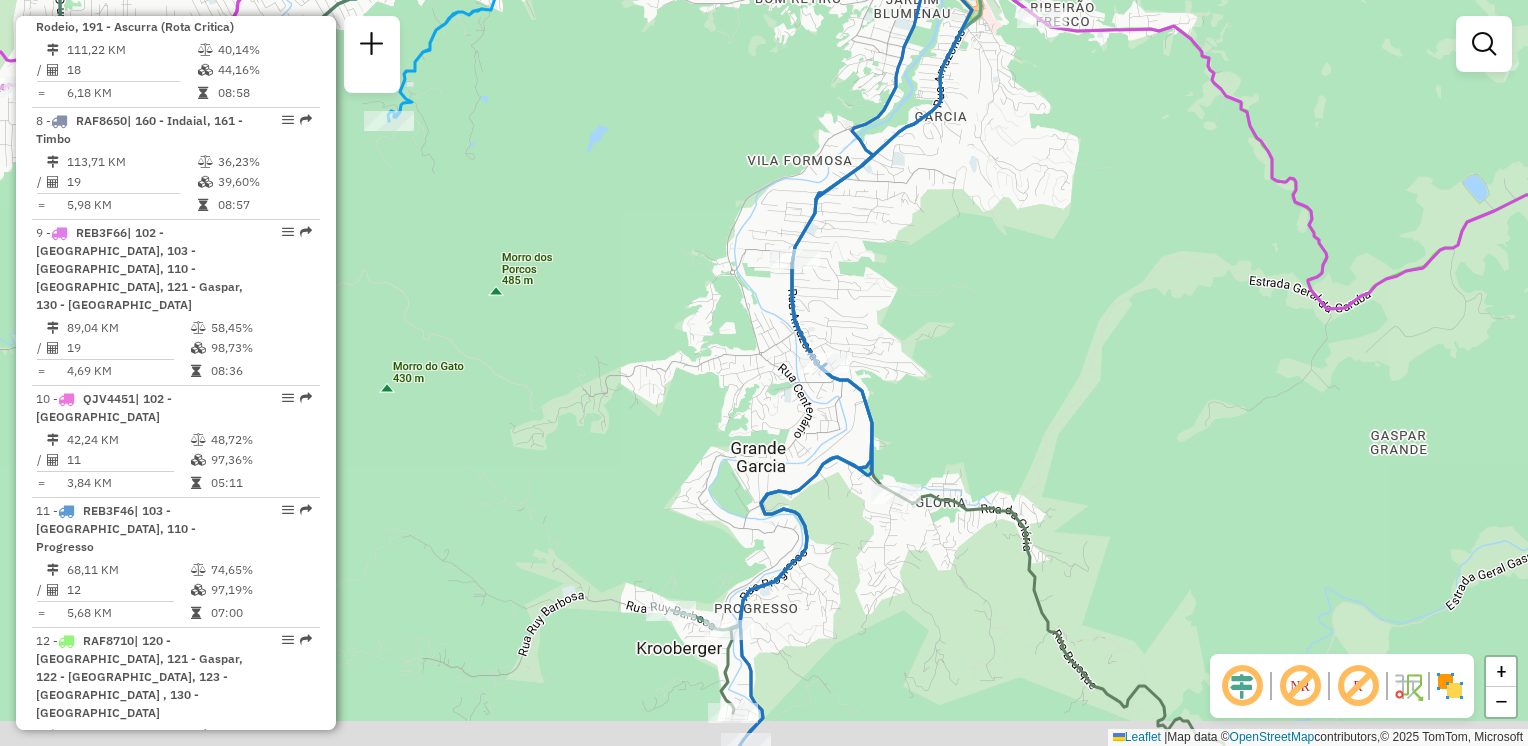 drag, startPoint x: 1042, startPoint y: 347, endPoint x: 1044, endPoint y: 318, distance: 29.068884 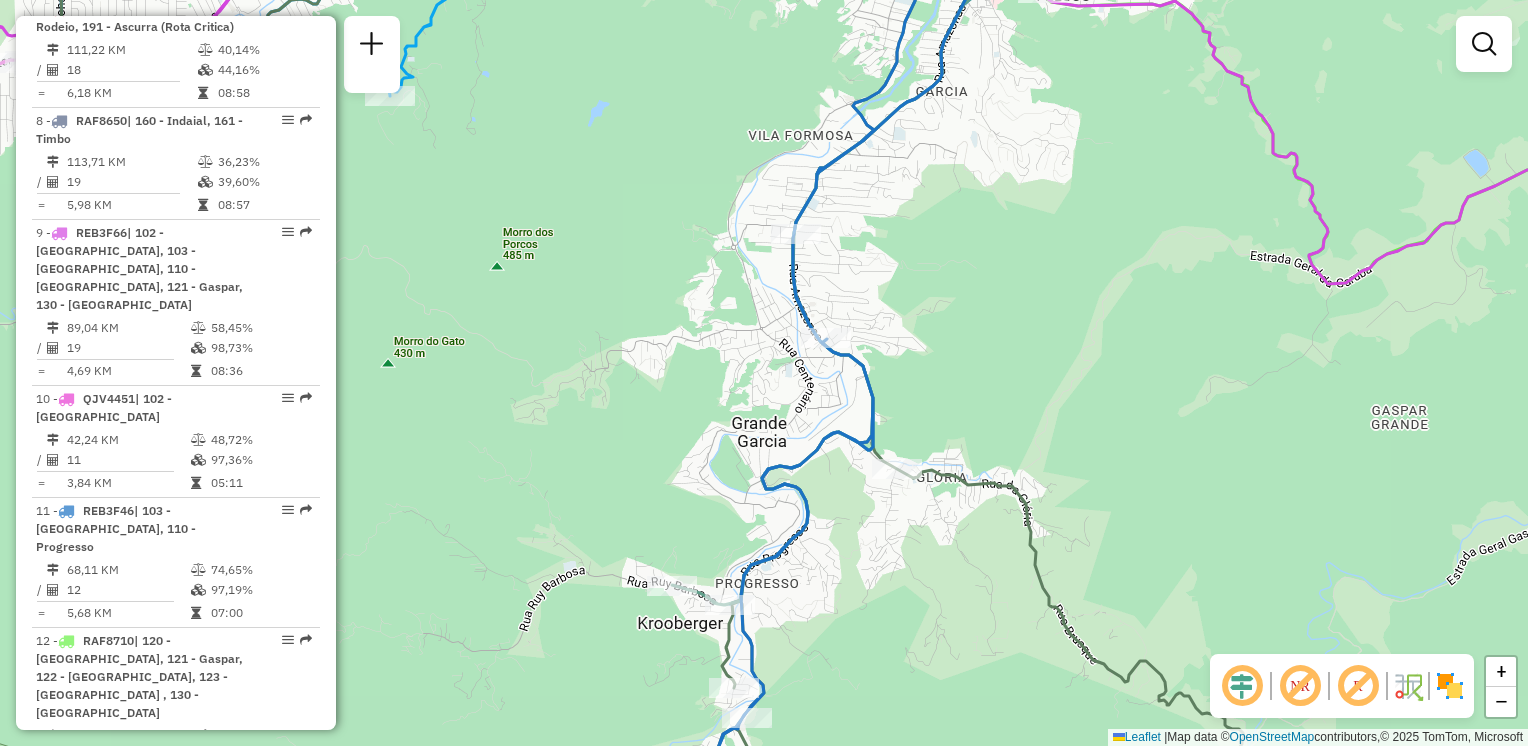 drag, startPoint x: 1011, startPoint y: 237, endPoint x: 1004, endPoint y: 189, distance: 48.507732 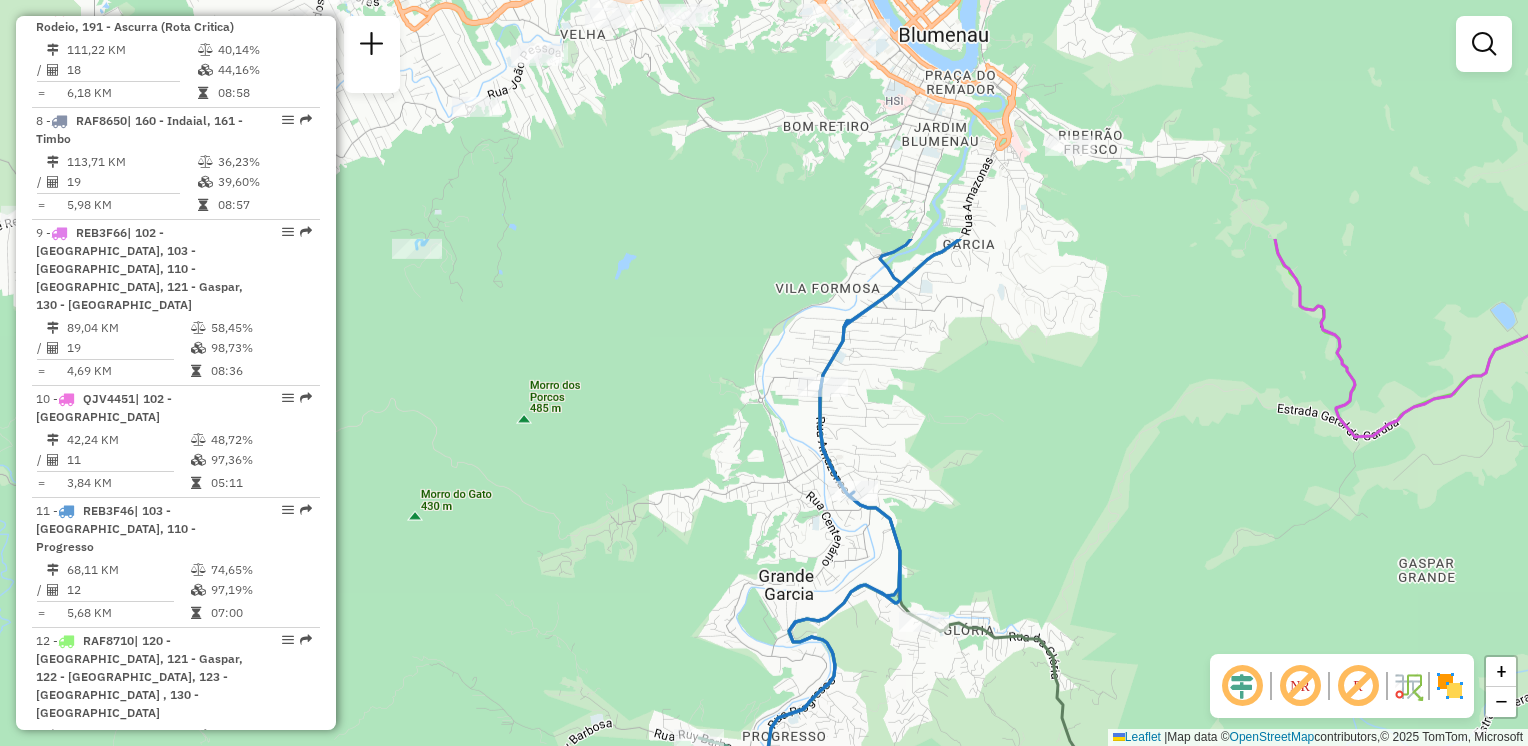 drag, startPoint x: 1052, startPoint y: 544, endPoint x: 1052, endPoint y: 494, distance: 50 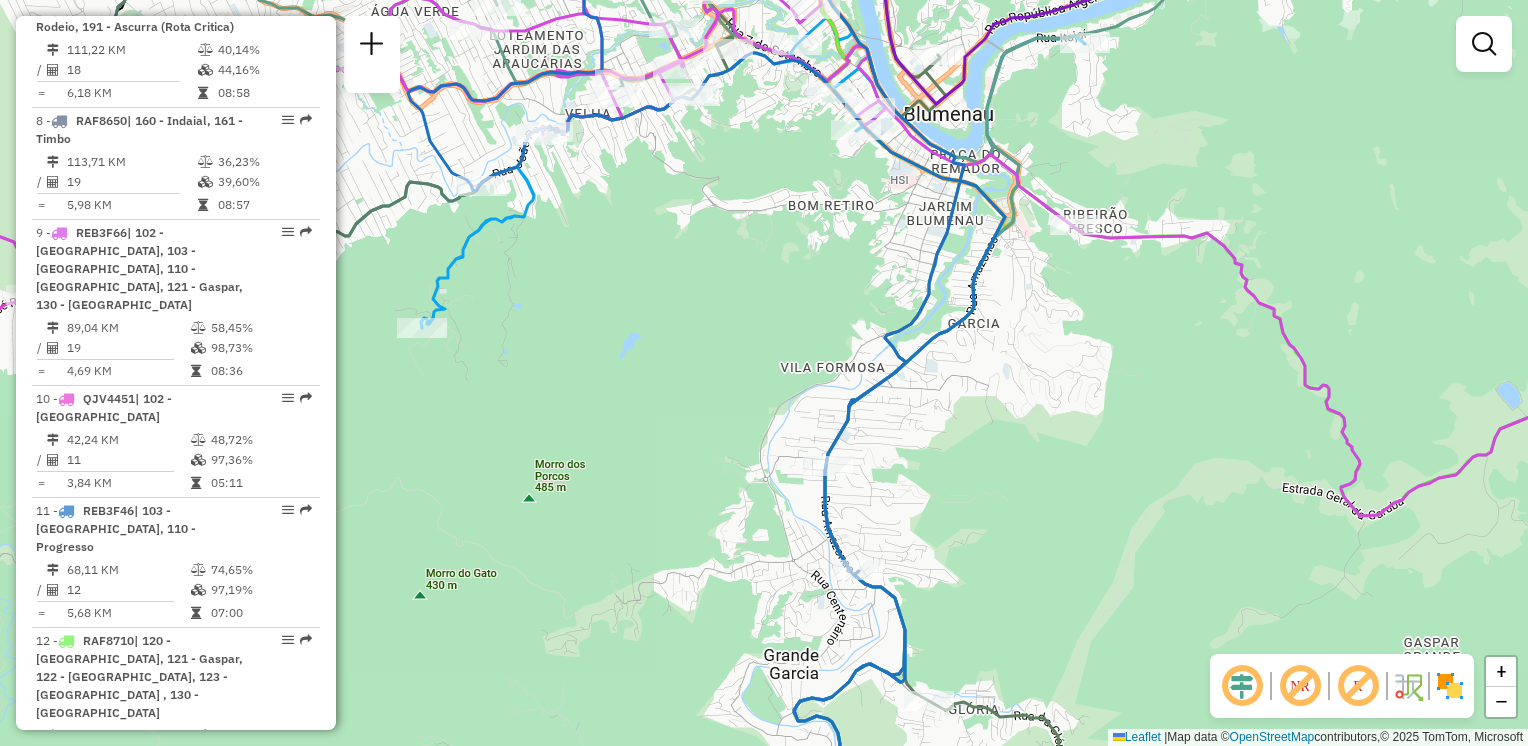 drag, startPoint x: 1046, startPoint y: 394, endPoint x: 996, endPoint y: 523, distance: 138.351 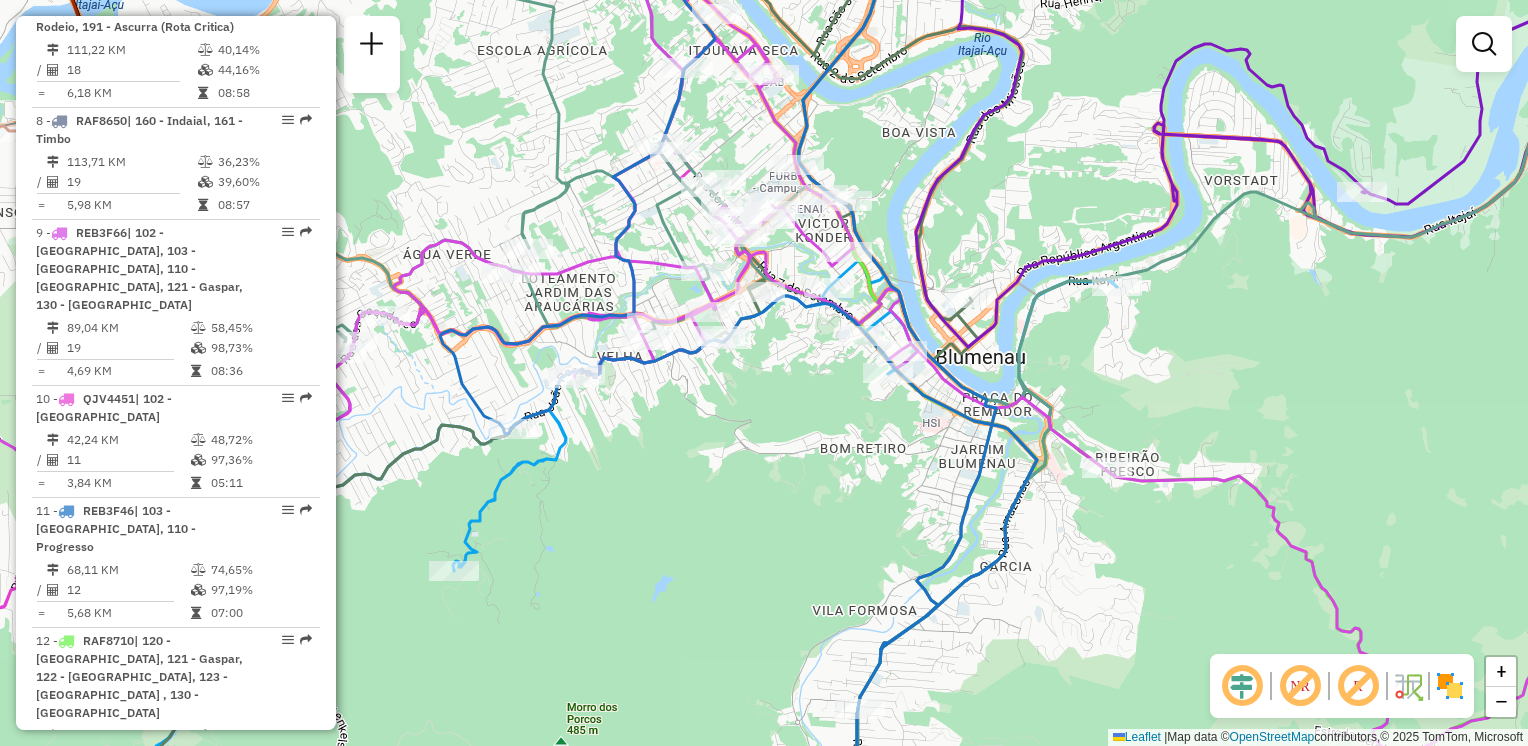drag, startPoint x: 852, startPoint y: 414, endPoint x: 916, endPoint y: 546, distance: 146.69696 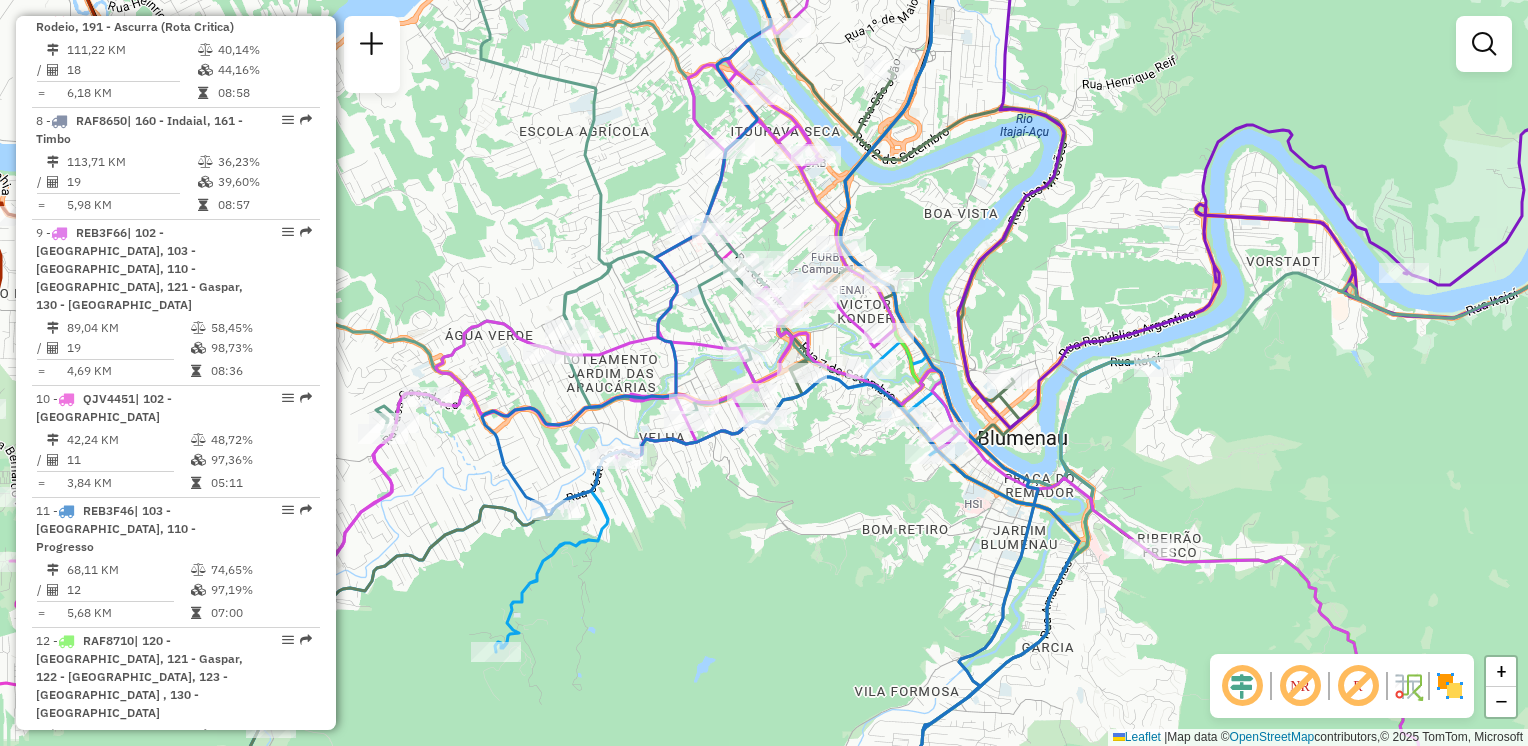 drag, startPoint x: 856, startPoint y: 203, endPoint x: 935, endPoint y: 314, distance: 136.24243 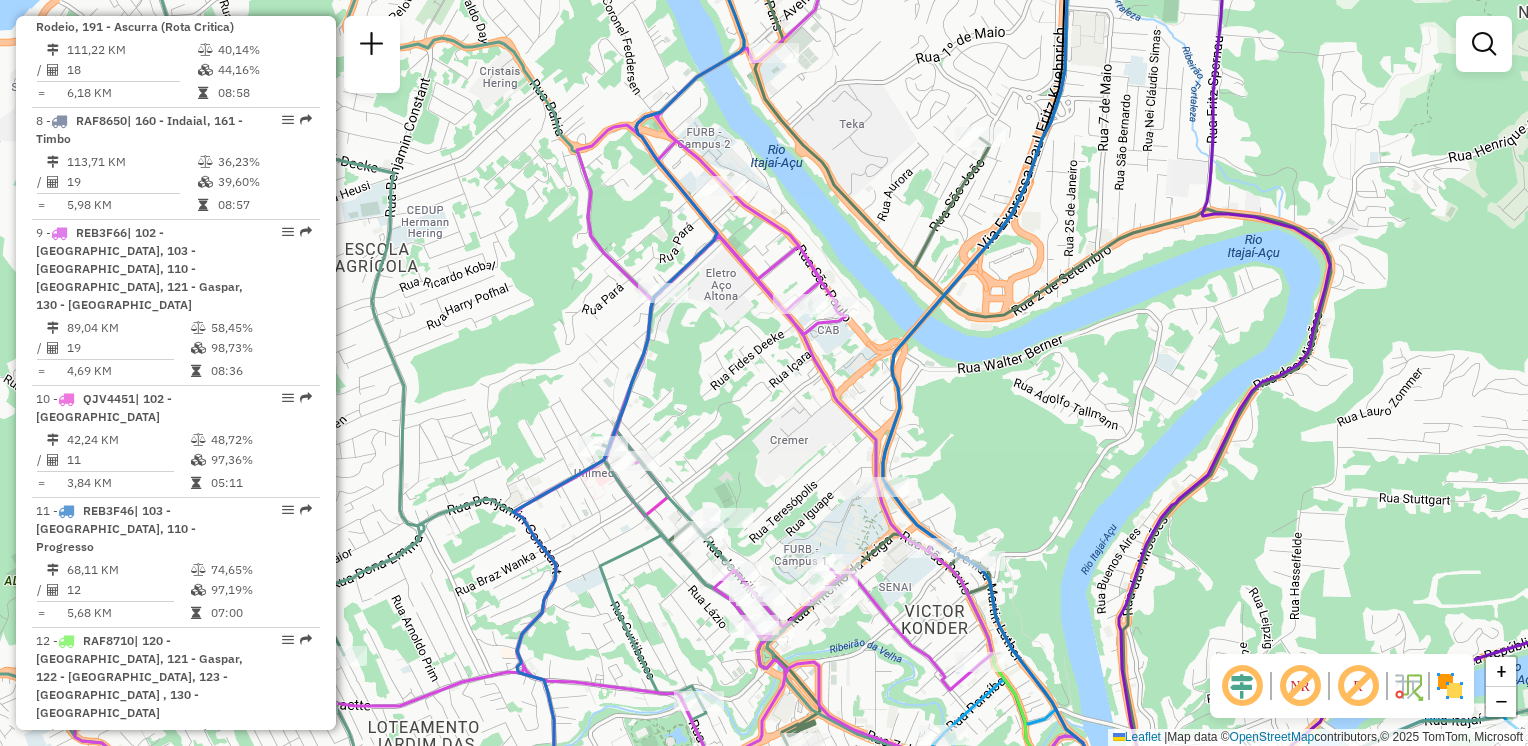 drag, startPoint x: 980, startPoint y: 227, endPoint x: 1032, endPoint y: 381, distance: 162.5423 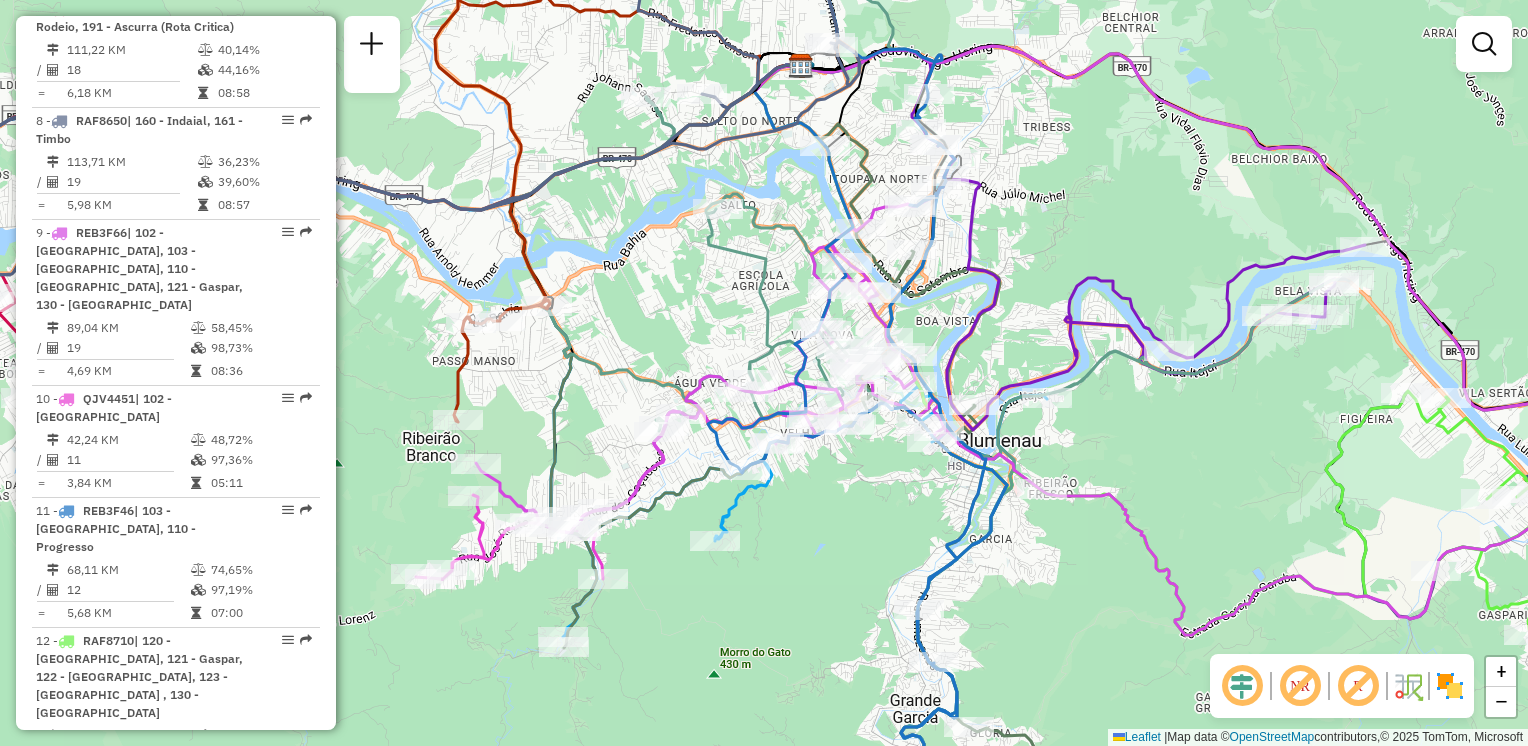 drag 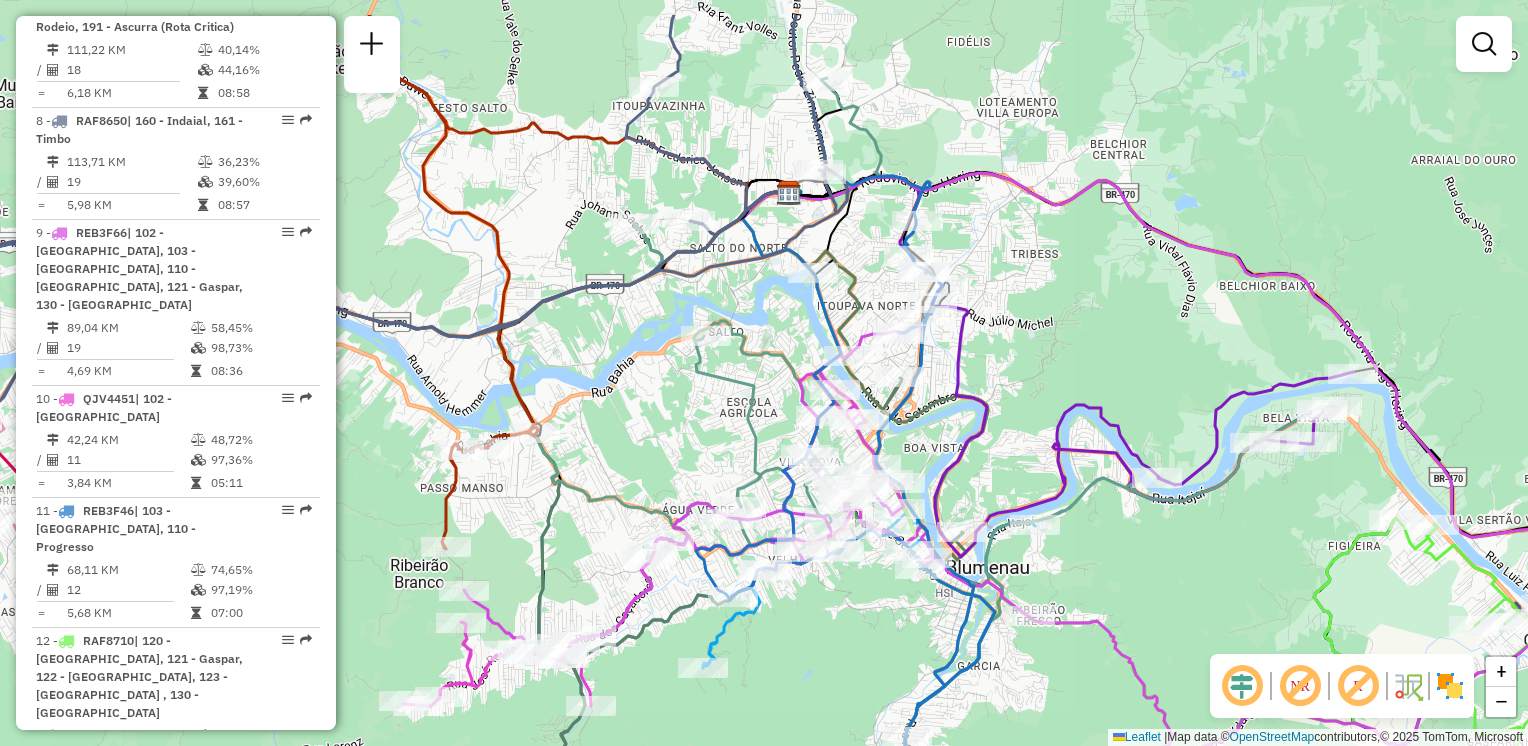 click 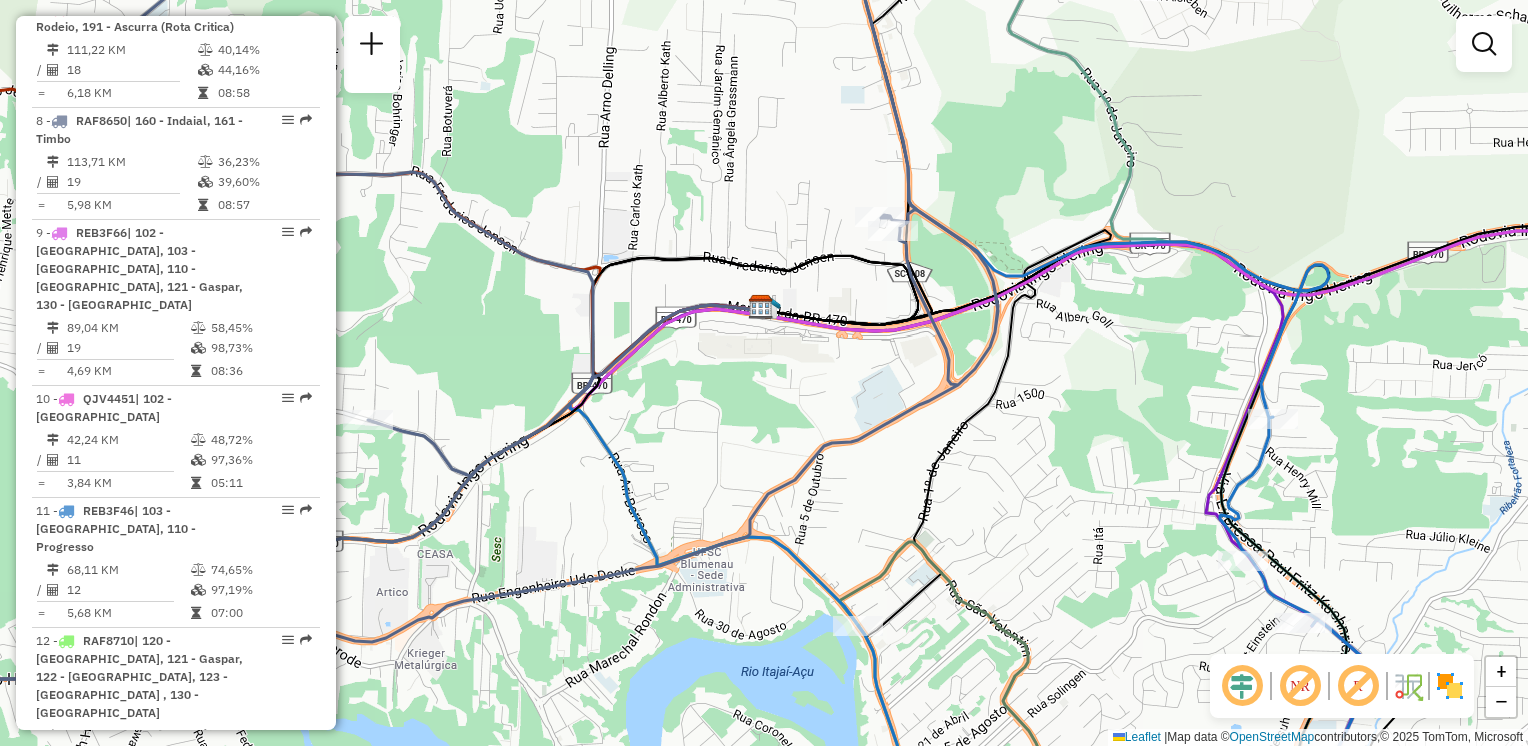 click on "Janela de atendimento Grade de atendimento Capacidade Transportadoras Veículos Cliente Pedidos  Rotas Selecione os dias de semana para filtrar as janelas de atendimento  Seg   Ter   Qua   Qui   Sex   Sáb   Dom  Informe o período da janela de atendimento: De: Até:  Filtrar exatamente a janela do cliente  Considerar janela de atendimento padrão  Selecione os dias de semana para filtrar as grades de atendimento  Seg   Ter   Qua   Qui   Sex   Sáb   Dom   Considerar clientes sem dia de atendimento cadastrado  Clientes fora do dia de atendimento selecionado Filtrar as atividades entre os valores definidos abaixo:  Peso mínimo:   Peso máximo:   Cubagem mínima:   Cubagem máxima:   De:   Até:  Filtrar as atividades entre o tempo de atendimento definido abaixo:  De:   Até:   Considerar capacidade total dos clientes não roteirizados Transportadora: Selecione um ou mais itens Tipo de veículo: Selecione um ou mais itens Veículo: Selecione um ou mais itens Motorista: Selecione um ou mais itens Nome: Rótulo:" 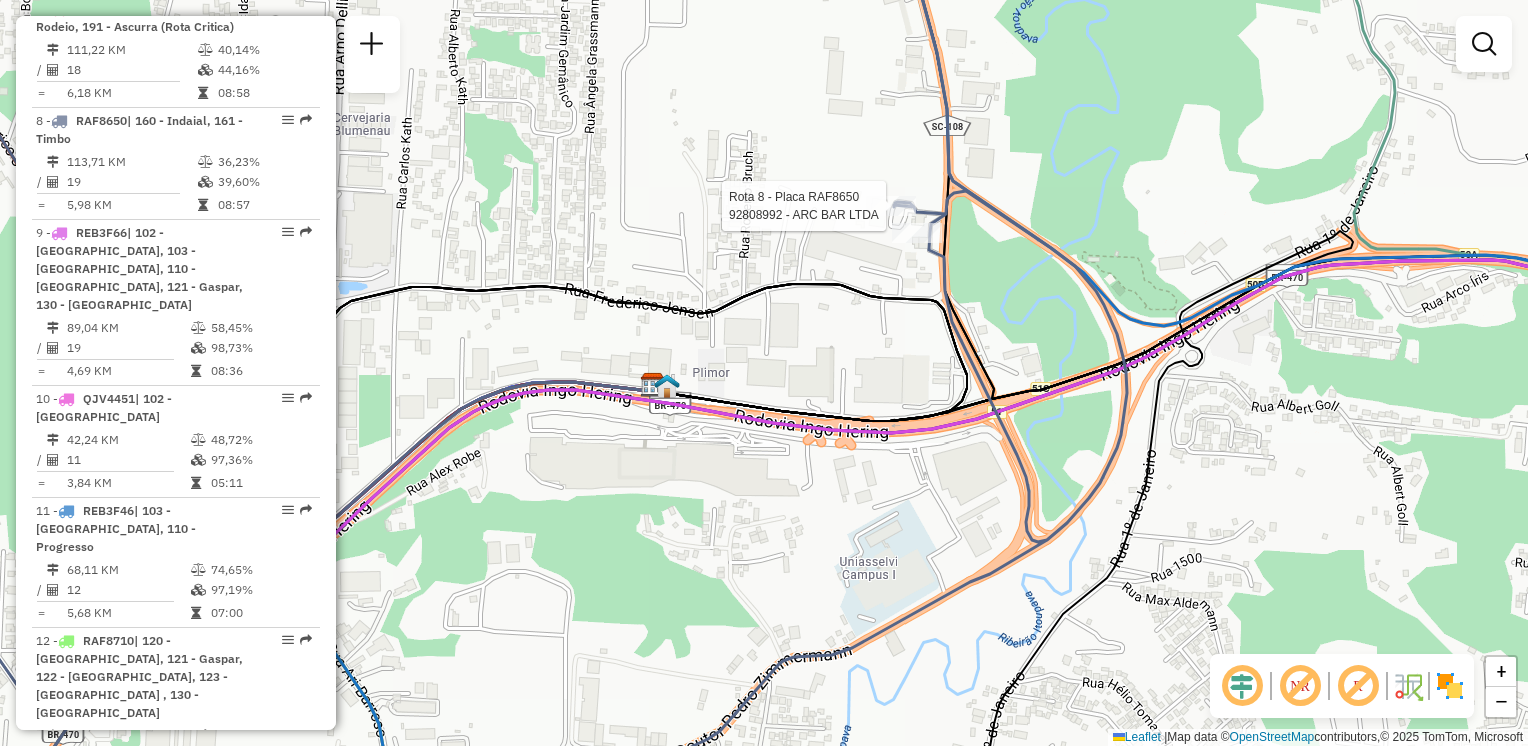 select on "**********" 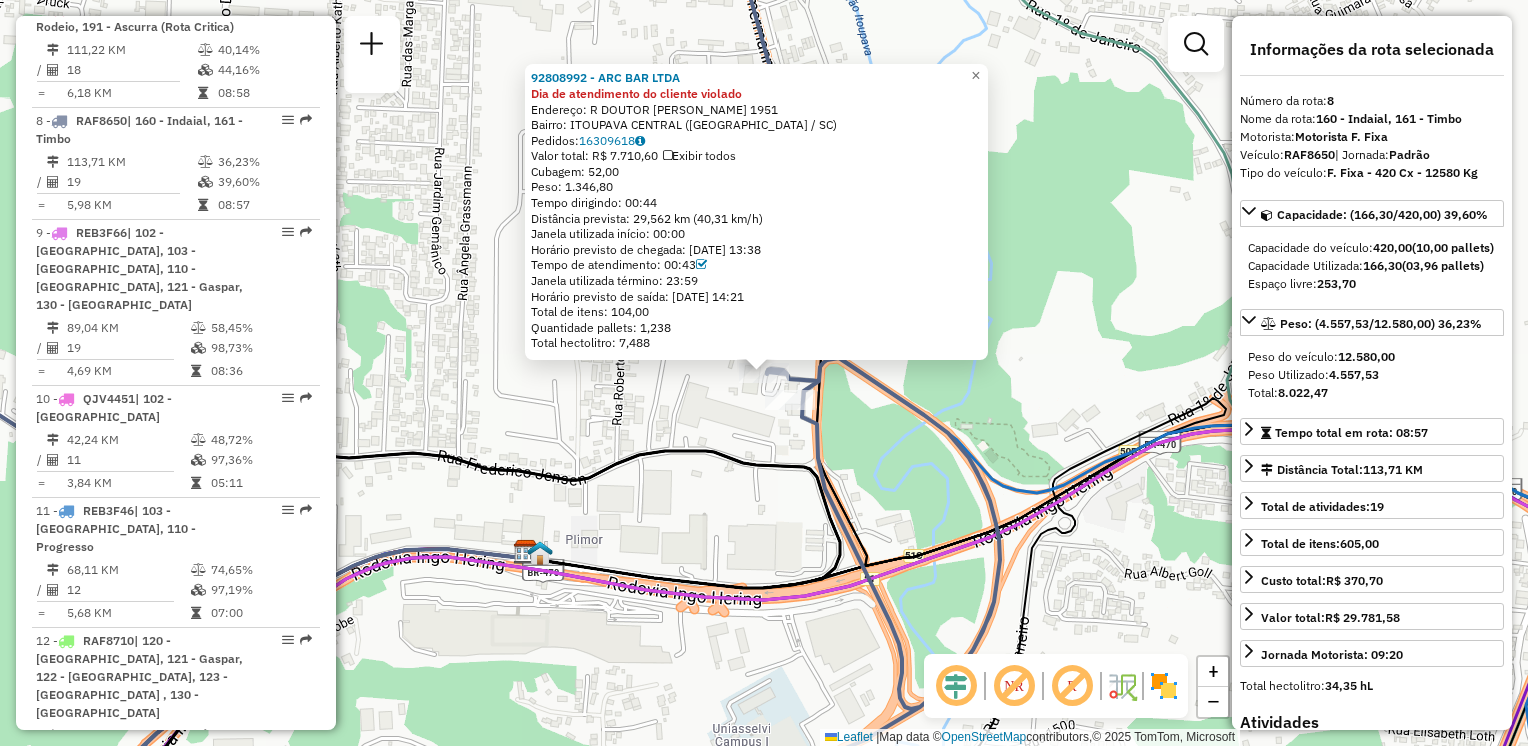 click on "92808992 - ARC BAR LTDA Dia de atendimento do cliente violado  Endereço: R   DOUTOR [PERSON_NAME]       1951   Bairro: ITOUPAVA CENTRAL ([GEOGRAPHIC_DATA] / [GEOGRAPHIC_DATA])   Pedidos:  16309618   Valor total: R$ 7.710,60   Exibir todos   Cubagem: 52,00  Peso: 1.346,80  Tempo dirigindo: 00:44   Distância prevista: 29,562 km (40,31 km/h)   Janela utilizada início: 00:00   Horário previsto de chegada: [DATE] 13:38   Tempo de atendimento: 00:43   Janela utilizada término: 23:59   Horário previsto de saída: [DATE] 14:21   Total de itens: 104,00   Quantidade pallets: 1,238   Total hectolitro: 7,488  × Janela de atendimento Grade de atendimento Capacidade Transportadoras Veículos Cliente Pedidos  Rotas Selecione os dias de semana para filtrar as janelas de atendimento  Seg   Ter   Qua   Qui   Sex   Sáb   Dom  Informe o período da janela de atendimento: De: Até:  Filtrar exatamente a janela do cliente  Considerar janela de atendimento padrão  Selecione os dias de semana para filtrar as grades de atendimento  Seg" 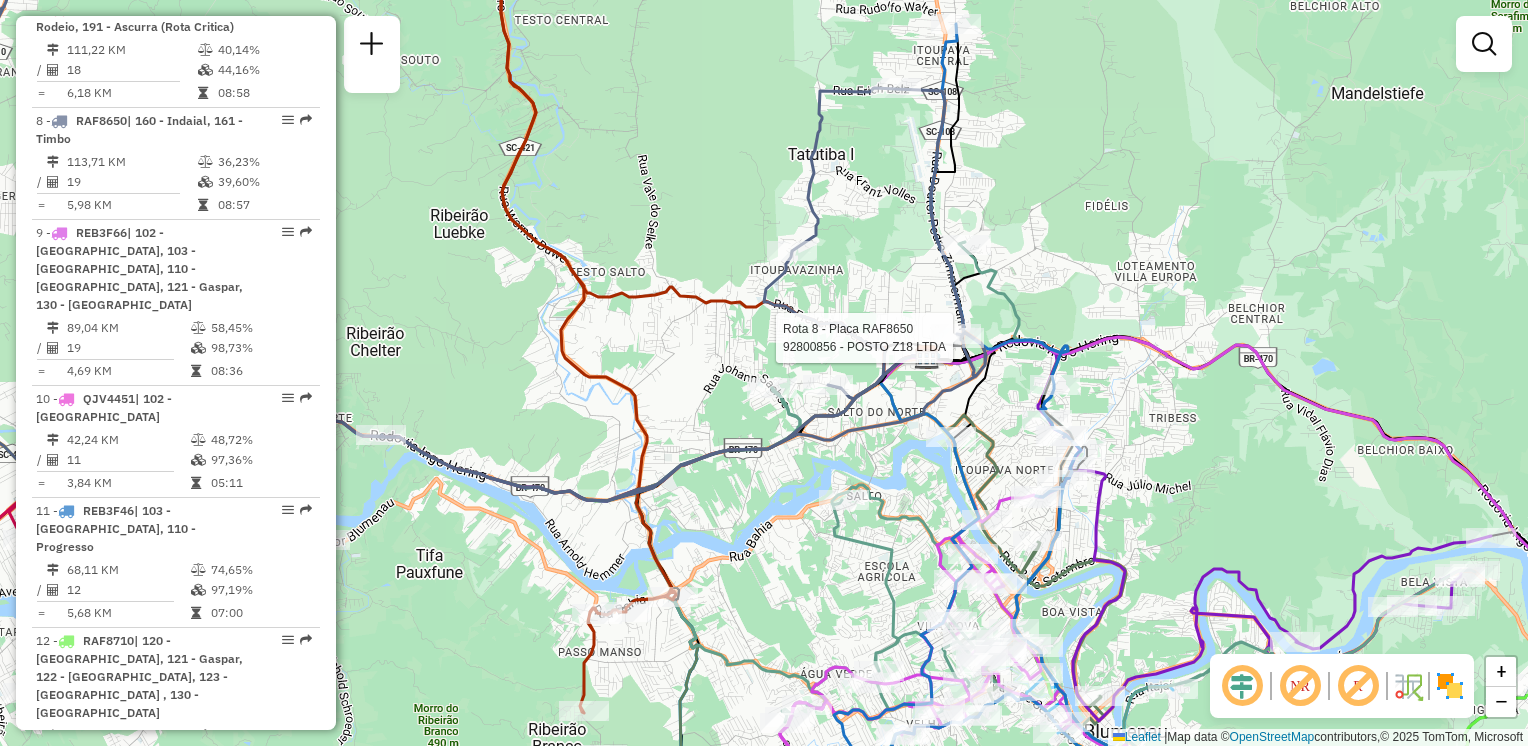 select on "**********" 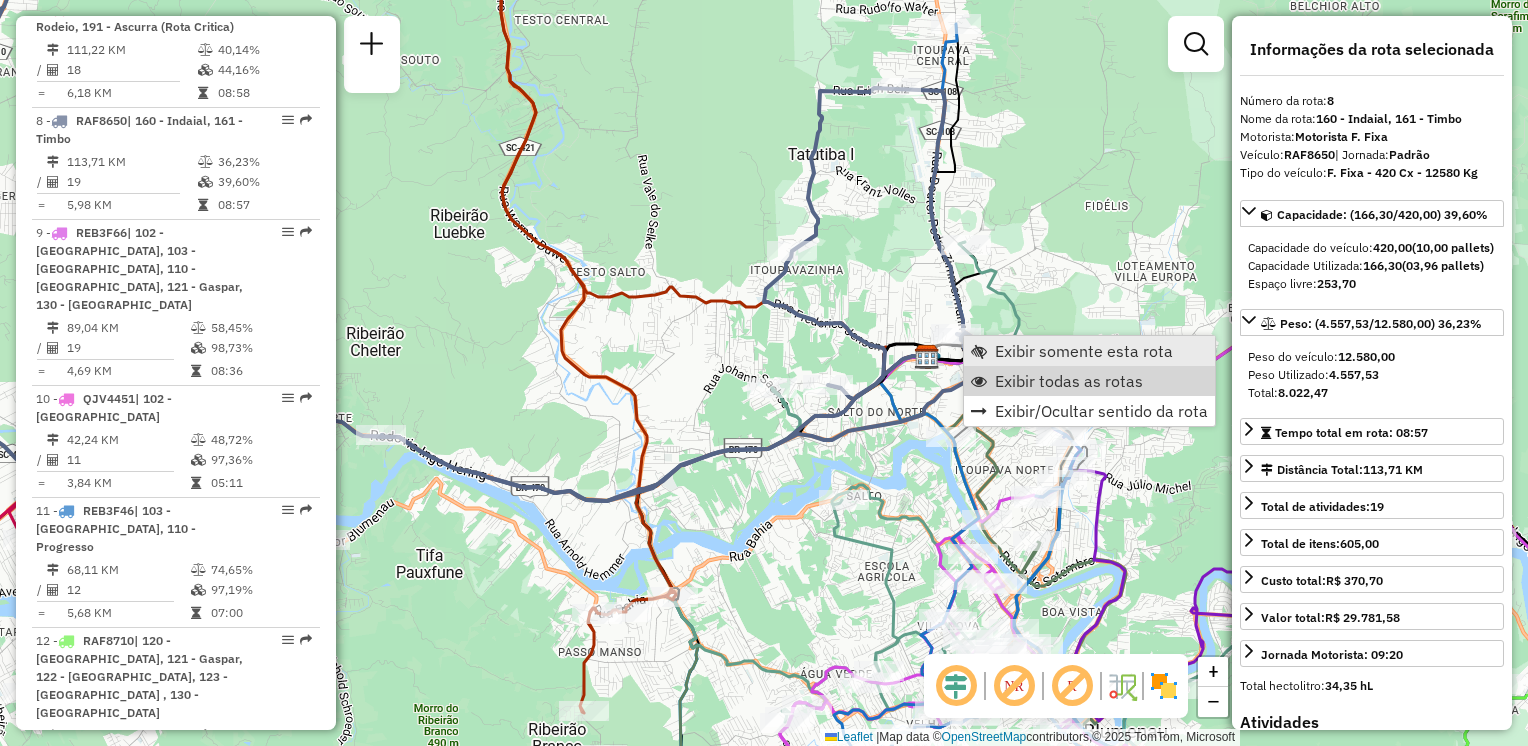 click on "Exibir somente esta rota" at bounding box center [1084, 351] 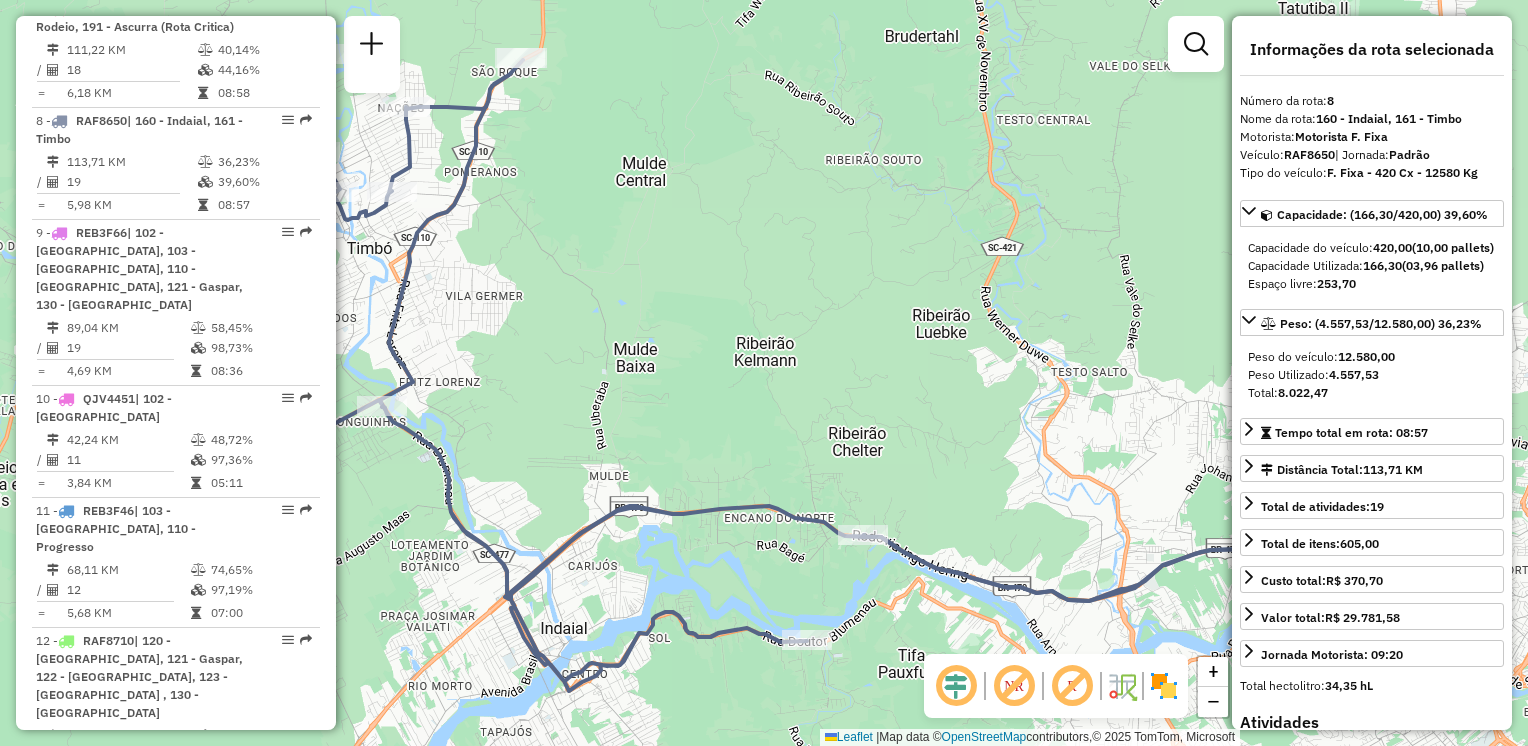 drag, startPoint x: 931, startPoint y: 345, endPoint x: 826, endPoint y: 282, distance: 122.44999 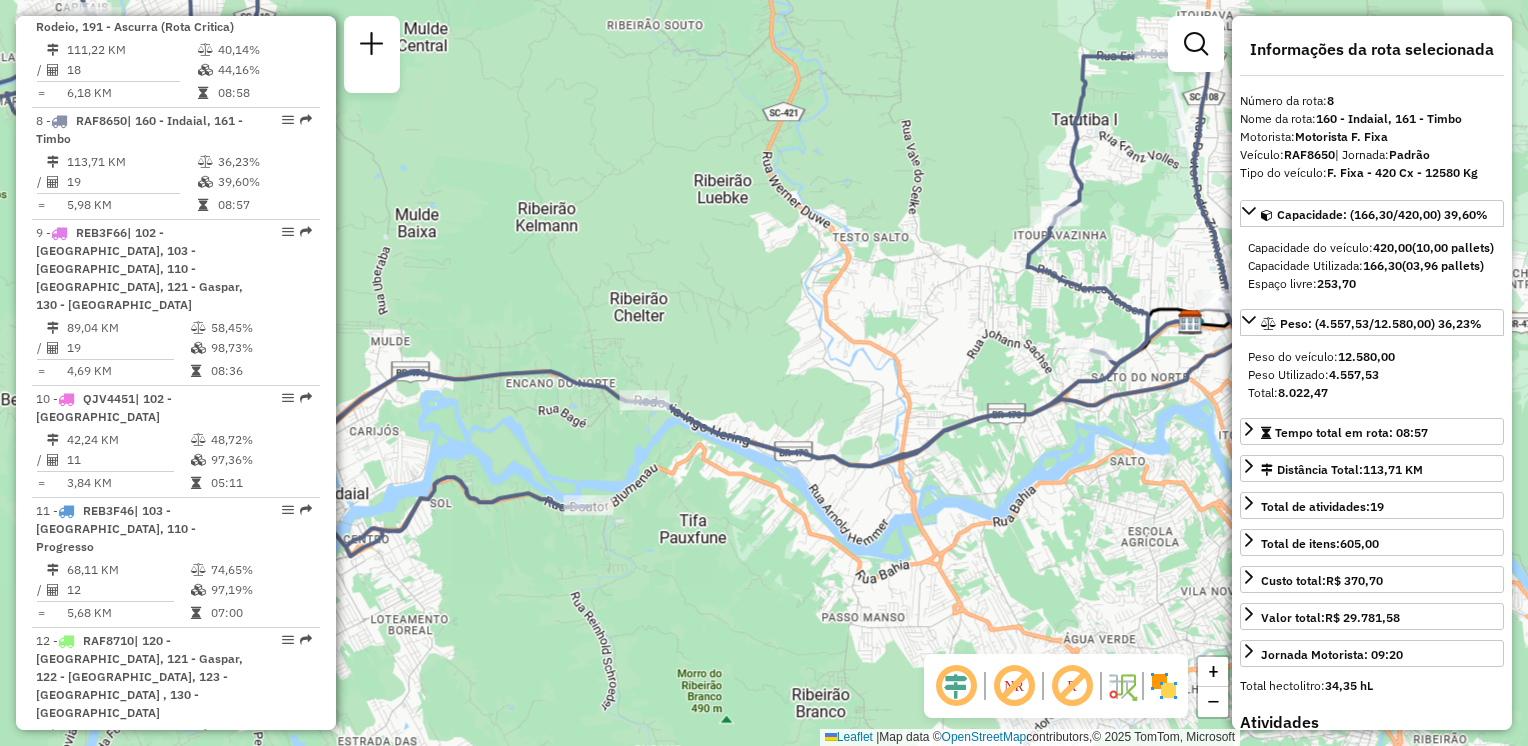 click on "Janela de atendimento Grade de atendimento Capacidade Transportadoras Veículos Cliente Pedidos  Rotas Selecione os dias de semana para filtrar as janelas de atendimento  Seg   Ter   Qua   Qui   Sex   Sáb   Dom  Informe o período da janela de atendimento: De: Até:  Filtrar exatamente a janela do cliente  Considerar janela de atendimento padrão  Selecione os dias de semana para filtrar as grades de atendimento  Seg   Ter   Qua   Qui   Sex   Sáb   Dom   Considerar clientes sem dia de atendimento cadastrado  Clientes fora do dia de atendimento selecionado Filtrar as atividades entre os valores definidos abaixo:  Peso mínimo:   Peso máximo:   Cubagem mínima:   Cubagem máxima:   De:   Até:  Filtrar as atividades entre o tempo de atendimento definido abaixo:  De:   Até:   Considerar capacidade total dos clientes não roteirizados Transportadora: Selecione um ou mais itens Tipo de veículo: Selecione um ou mais itens Veículo: Selecione um ou mais itens Motorista: Selecione um ou mais itens Nome: Rótulo:" 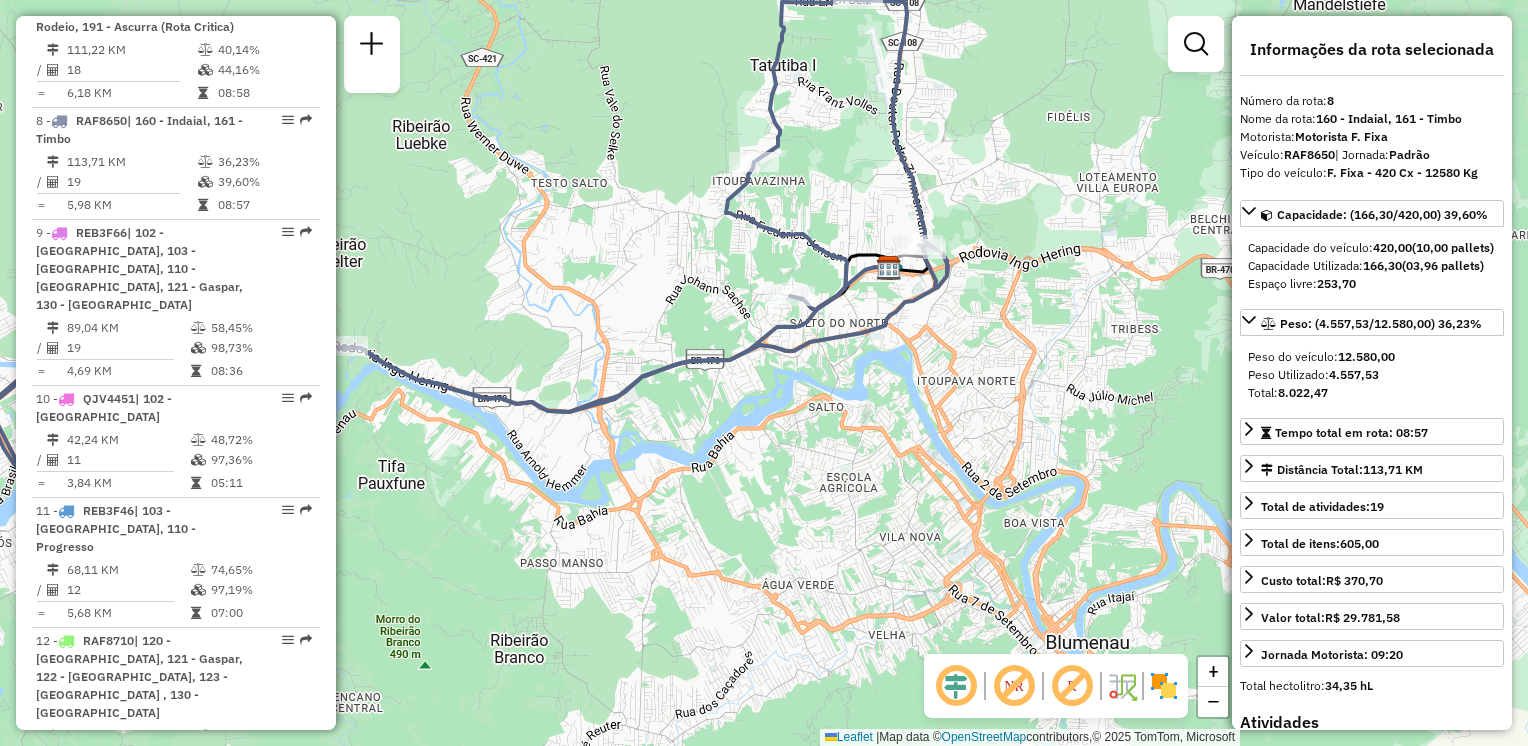 click on "Janela de atendimento Grade de atendimento Capacidade Transportadoras Veículos Cliente Pedidos  Rotas Selecione os dias de semana para filtrar as janelas de atendimento  Seg   Ter   Qua   Qui   Sex   Sáb   Dom  Informe o período da janela de atendimento: De: Até:  Filtrar exatamente a janela do cliente  Considerar janela de atendimento padrão  Selecione os dias de semana para filtrar as grades de atendimento  Seg   Ter   Qua   Qui   Sex   Sáb   Dom   Considerar clientes sem dia de atendimento cadastrado  Clientes fora do dia de atendimento selecionado Filtrar as atividades entre os valores definidos abaixo:  Peso mínimo:   Peso máximo:   Cubagem mínima:   Cubagem máxima:   De:   Até:  Filtrar as atividades entre o tempo de atendimento definido abaixo:  De:   Até:   Considerar capacidade total dos clientes não roteirizados Transportadora: Selecione um ou mais itens Tipo de veículo: Selecione um ou mais itens Veículo: Selecione um ou mais itens Motorista: Selecione um ou mais itens Nome: Rótulo:" 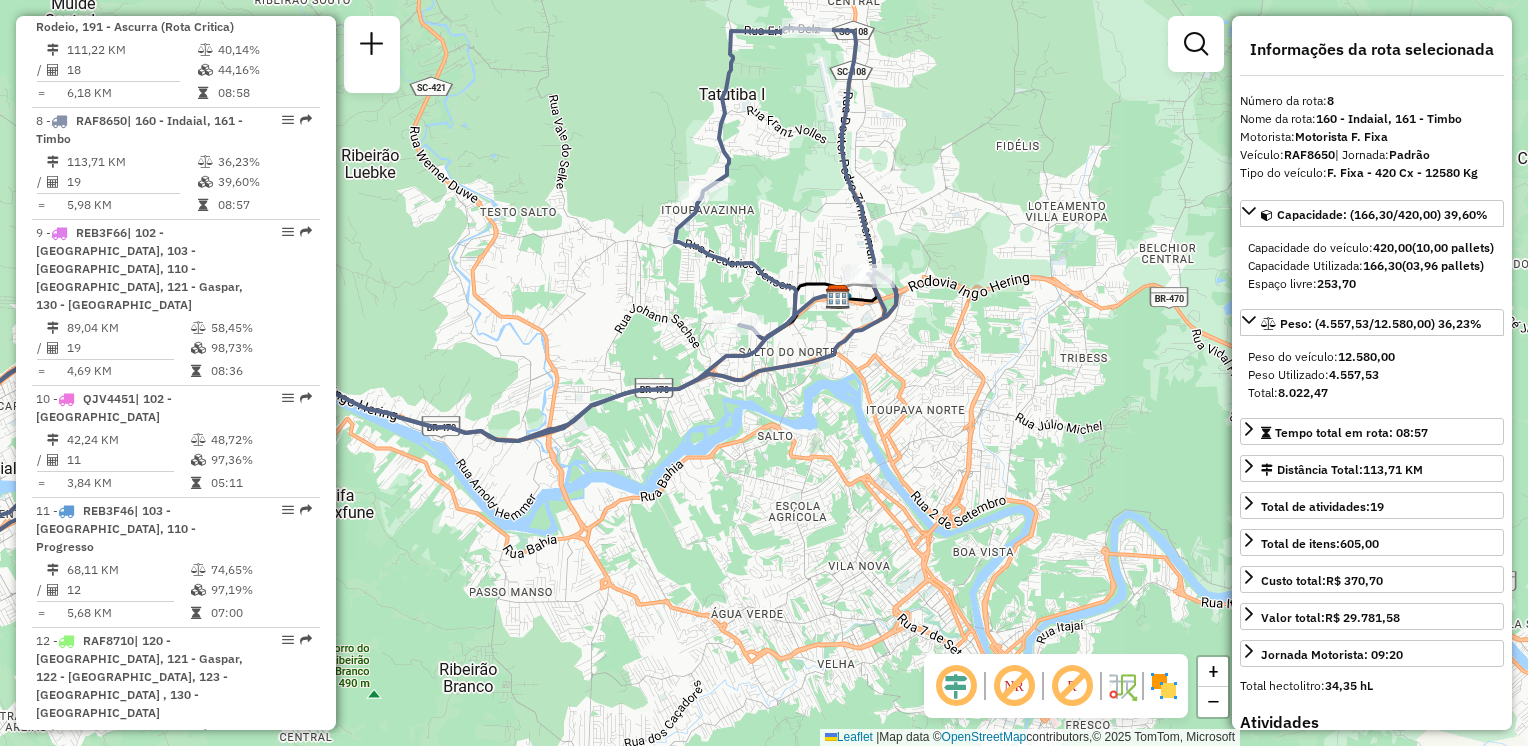 click on "Janela de atendimento Grade de atendimento Capacidade Transportadoras Veículos Cliente Pedidos  Rotas Selecione os dias de semana para filtrar as janelas de atendimento  Seg   Ter   Qua   Qui   Sex   Sáb   Dom  Informe o período da janela de atendimento: De: Até:  Filtrar exatamente a janela do cliente  Considerar janela de atendimento padrão  Selecione os dias de semana para filtrar as grades de atendimento  Seg   Ter   Qua   Qui   Sex   Sáb   Dom   Considerar clientes sem dia de atendimento cadastrado  Clientes fora do dia de atendimento selecionado Filtrar as atividades entre os valores definidos abaixo:  Peso mínimo:   Peso máximo:   Cubagem mínima:   Cubagem máxima:   De:   Até:  Filtrar as atividades entre o tempo de atendimento definido abaixo:  De:   Até:   Considerar capacidade total dos clientes não roteirizados Transportadora: Selecione um ou mais itens Tipo de veículo: Selecione um ou mais itens Veículo: Selecione um ou mais itens Motorista: Selecione um ou mais itens Nome: Rótulo:" 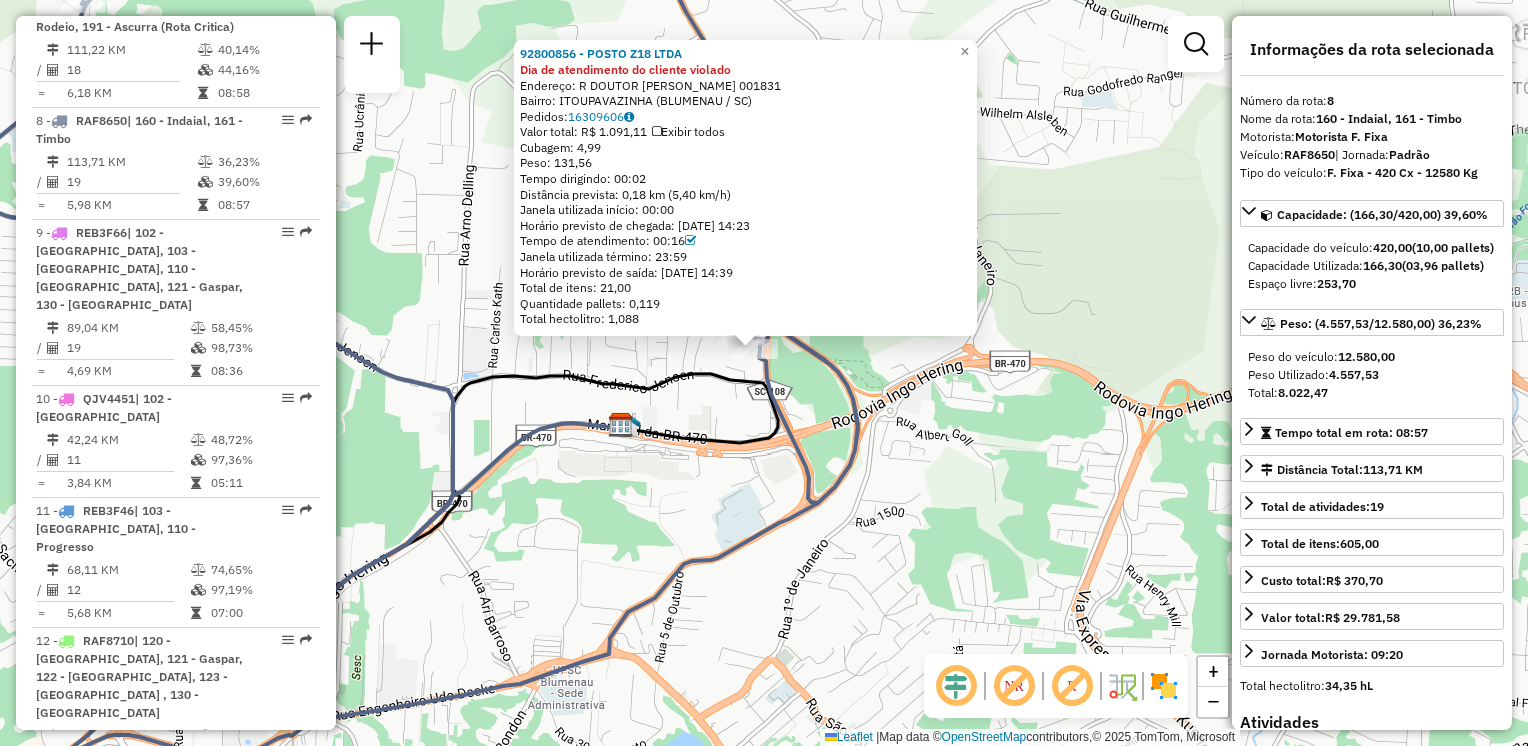 click on "92800856 - POSTO Z18 LTDA Dia de atendimento do cliente violado  Endereço: R   DOUTOR [PERSON_NAME]       001831   Bairro: ITOUPAVAZINHA (BLUMENAU / SC)   Pedidos:  16309606   Valor total: R$ 1.091,11   Exibir todos   Cubagem: 4,99  Peso: 131,56  Tempo dirigindo: 00:02   Distância prevista: 0,18 km (5,40 km/h)   Janela utilizada início: 00:00   Horário previsto de chegada: [DATE] 14:23   Tempo de atendimento: 00:16   Janela utilizada término: 23:59   Horário previsto de saída: [DATE] 14:39   Total de itens: 21,00   Quantidade pallets: 0,119   Total hectolitro: 1,088  × Janela de atendimento Grade de atendimento Capacidade Transportadoras Veículos Cliente Pedidos  Rotas Selecione os dias de semana para filtrar as janelas de atendimento  Seg   Ter   Qua   Qui   Sex   Sáb   Dom  Informe o período da janela de atendimento: De: Até:  Filtrar exatamente a janela do cliente  Considerar janela de atendimento padrão  Selecione os dias de semana para filtrar as grades de atendimento  Seg   Ter" 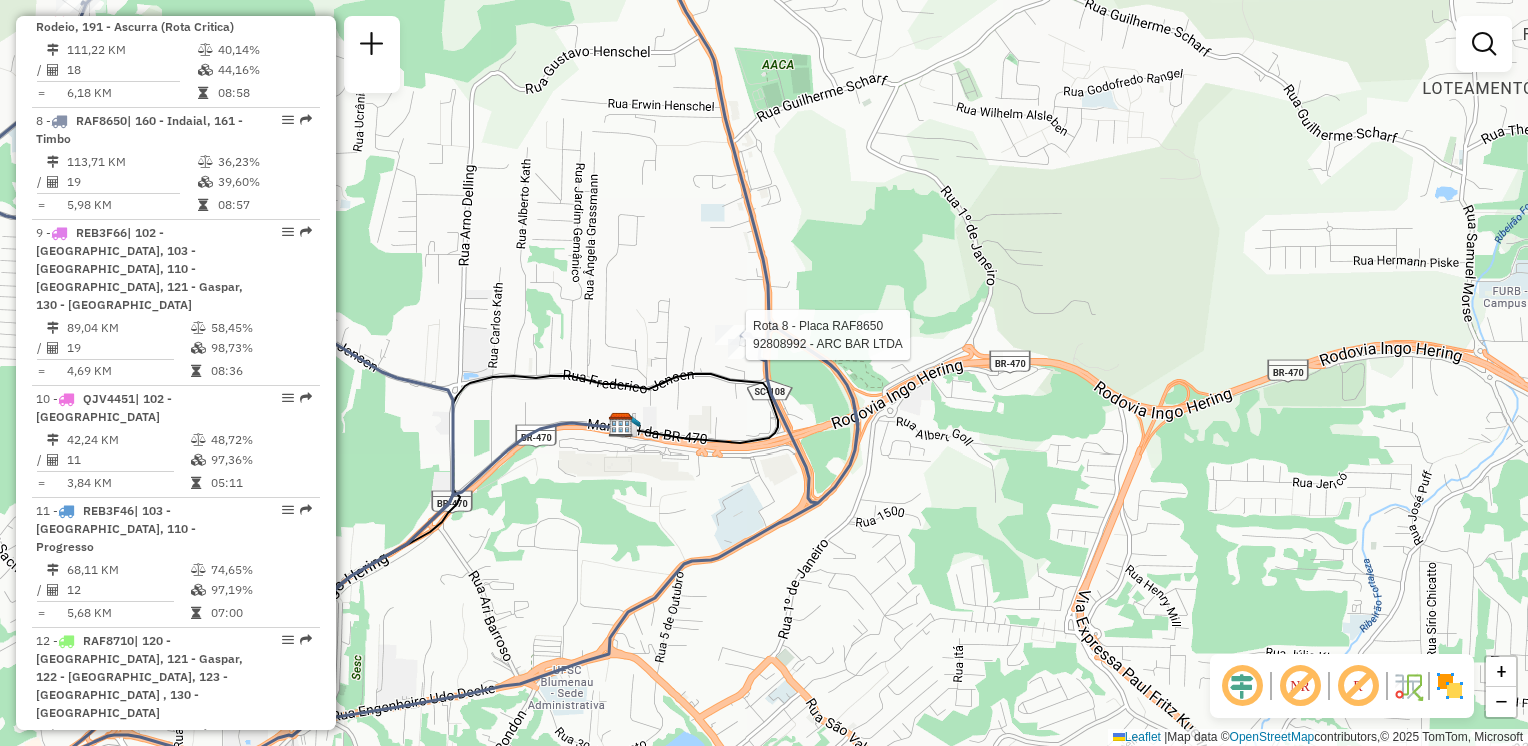 select on "**********" 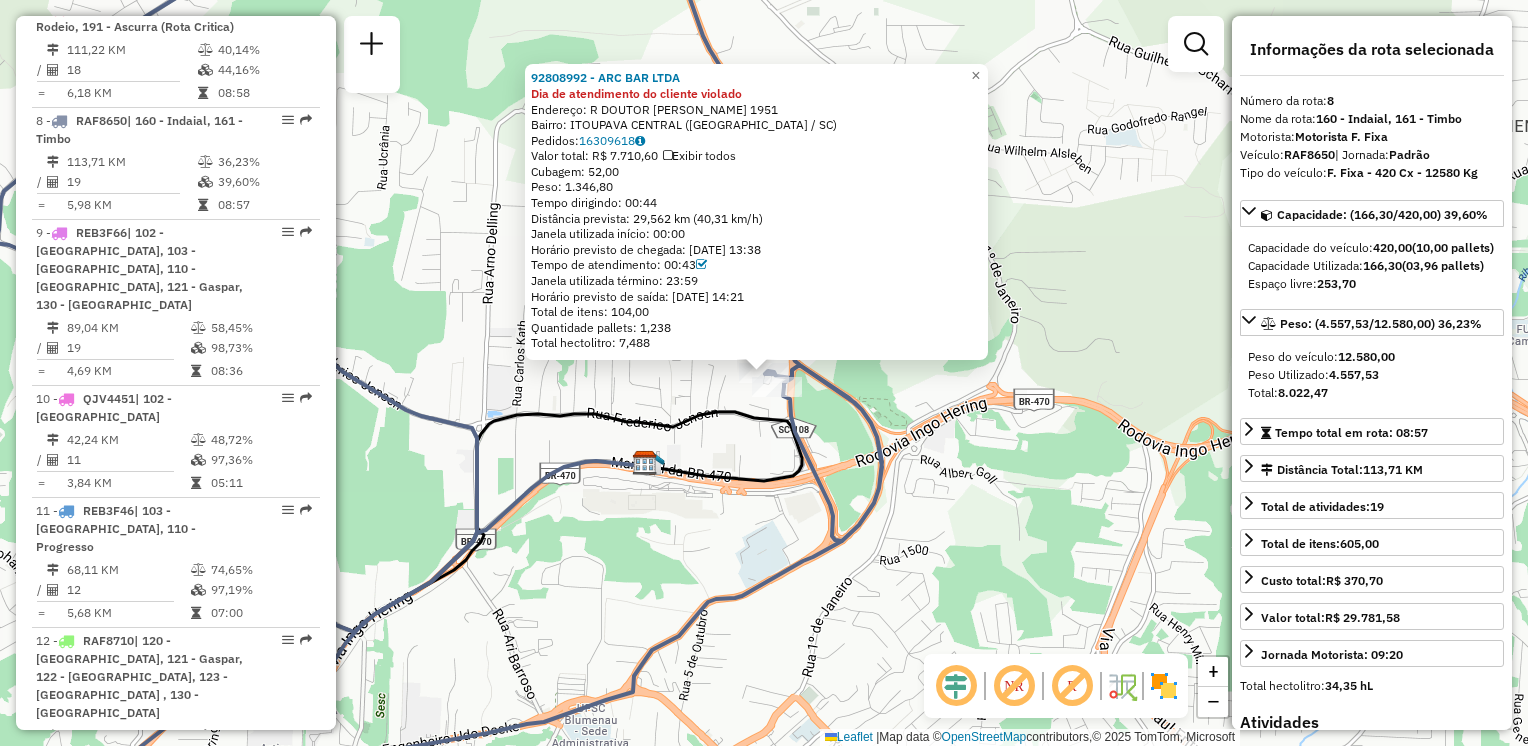 click on "92808992 - ARC BAR LTDA Dia de atendimento do cliente violado  Endereço: R   DOUTOR [PERSON_NAME]       1951   Bairro: ITOUPAVA CENTRAL ([GEOGRAPHIC_DATA] / [GEOGRAPHIC_DATA])   Pedidos:  16309618   Valor total: R$ 7.710,60   Exibir todos   Cubagem: 52,00  Peso: 1.346,80  Tempo dirigindo: 00:44   Distância prevista: 29,562 km (40,31 km/h)   Janela utilizada início: 00:00   Horário previsto de chegada: [DATE] 13:38   Tempo de atendimento: 00:43   Janela utilizada término: 23:59   Horário previsto de saída: [DATE] 14:21   Total de itens: 104,00   Quantidade pallets: 1,238   Total hectolitro: 7,488  × Janela de atendimento Grade de atendimento Capacidade Transportadoras Veículos Cliente Pedidos  Rotas Selecione os dias de semana para filtrar as janelas de atendimento  Seg   Ter   Qua   Qui   Sex   Sáb   Dom  Informe o período da janela de atendimento: De: Até:  Filtrar exatamente a janela do cliente  Considerar janela de atendimento padrão  Selecione os dias de semana para filtrar as grades de atendimento  Seg" 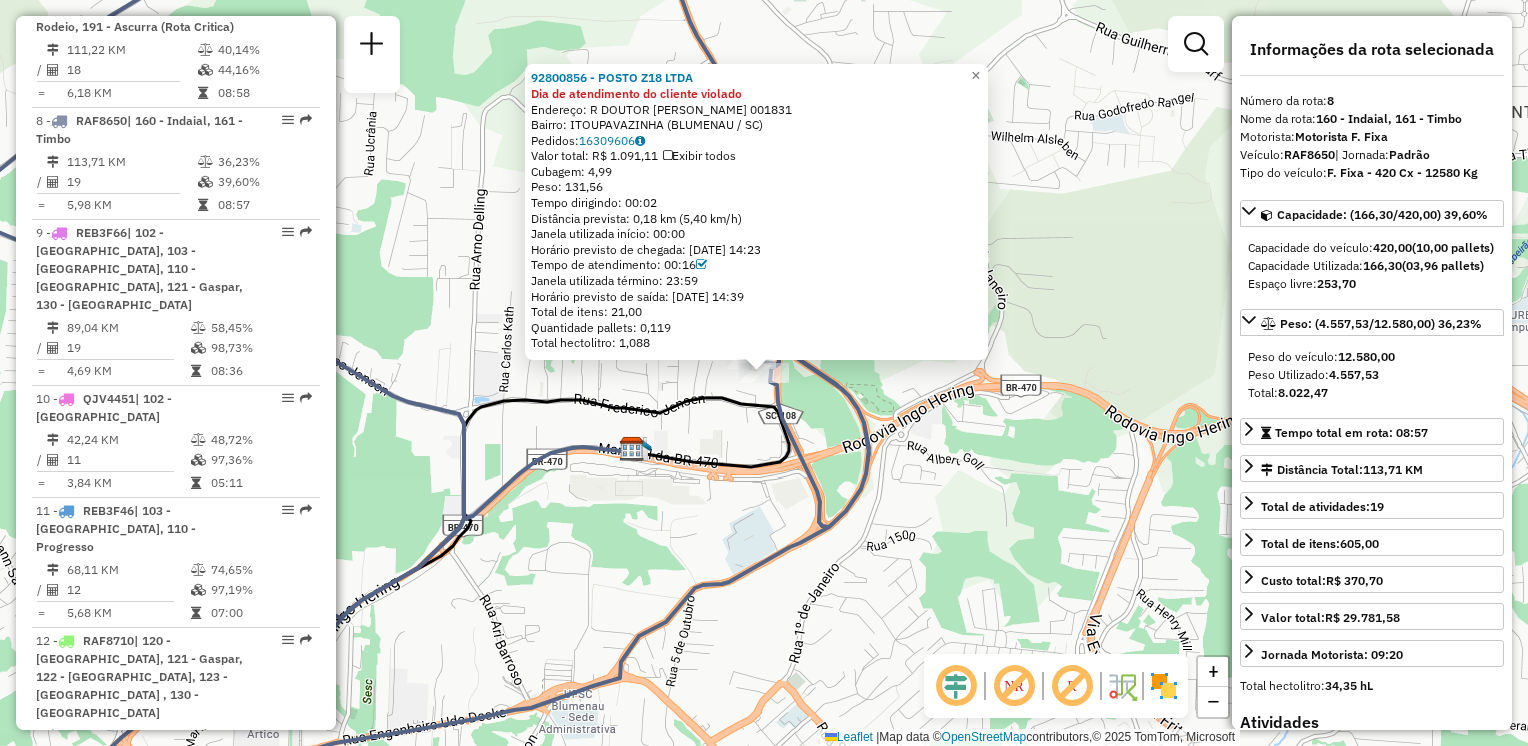 click on "92800856 - POSTO Z18 LTDA Dia de atendimento do cliente violado  Endereço: R   DOUTOR [PERSON_NAME]       001831   Bairro: ITOUPAVAZINHA (BLUMENAU / SC)   Pedidos:  16309606   Valor total: R$ 1.091,11   Exibir todos   Cubagem: 4,99  Peso: 131,56  Tempo dirigindo: 00:02   Distância prevista: 0,18 km (5,40 km/h)   Janela utilizada início: 00:00   Horário previsto de chegada: [DATE] 14:23   Tempo de atendimento: 00:16   Janela utilizada término: 23:59   Horário previsto de saída: [DATE] 14:39   Total de itens: 21,00   Quantidade pallets: 0,119   Total hectolitro: 1,088  × Janela de atendimento Grade de atendimento Capacidade Transportadoras Veículos Cliente Pedidos  Rotas Selecione os dias de semana para filtrar as janelas de atendimento  Seg   Ter   Qua   Qui   Sex   Sáb   Dom  Informe o período da janela de atendimento: De: Até:  Filtrar exatamente a janela do cliente  Considerar janela de atendimento padrão  Selecione os dias de semana para filtrar as grades de atendimento  Seg   Ter" 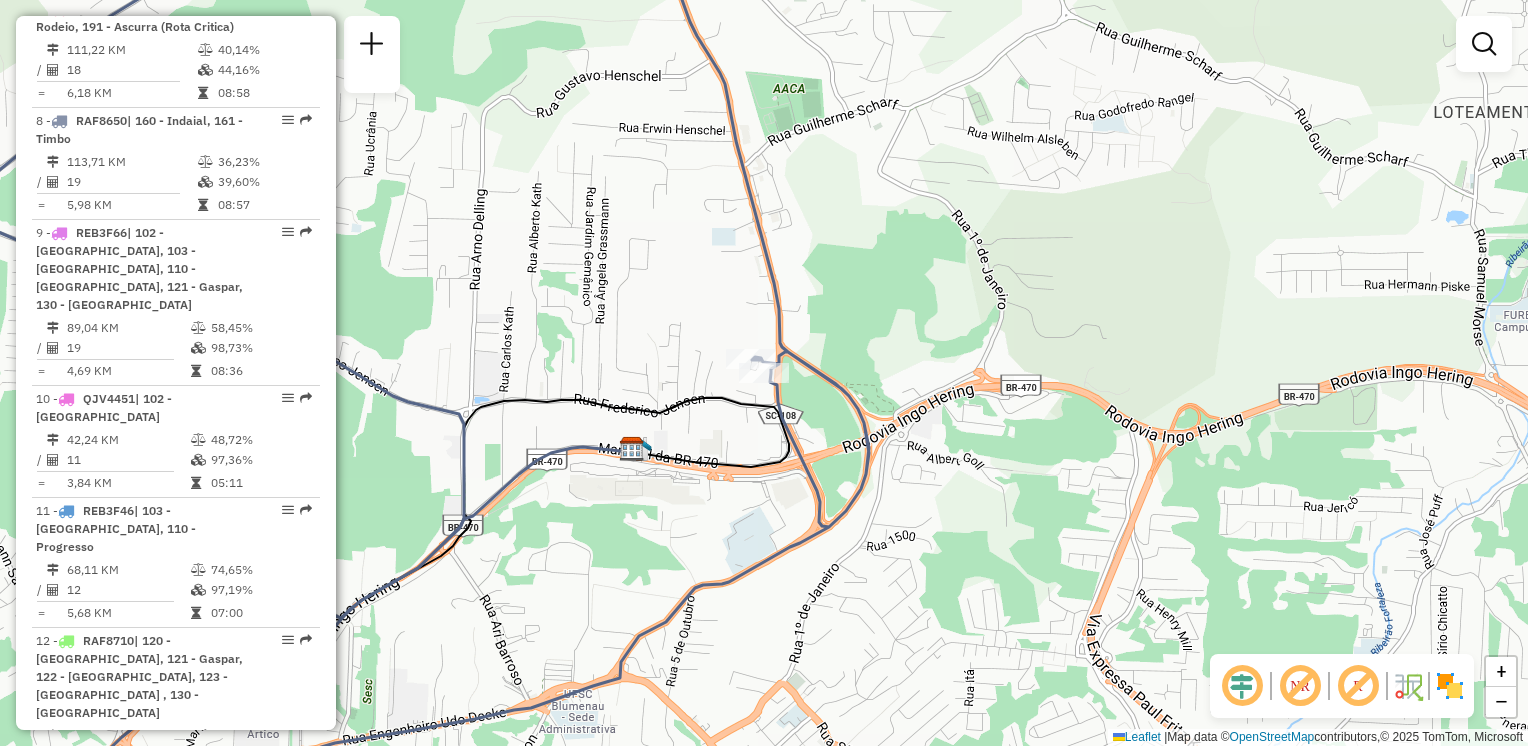 drag, startPoint x: 860, startPoint y: 408, endPoint x: 914, endPoint y: 469, distance: 81.46779 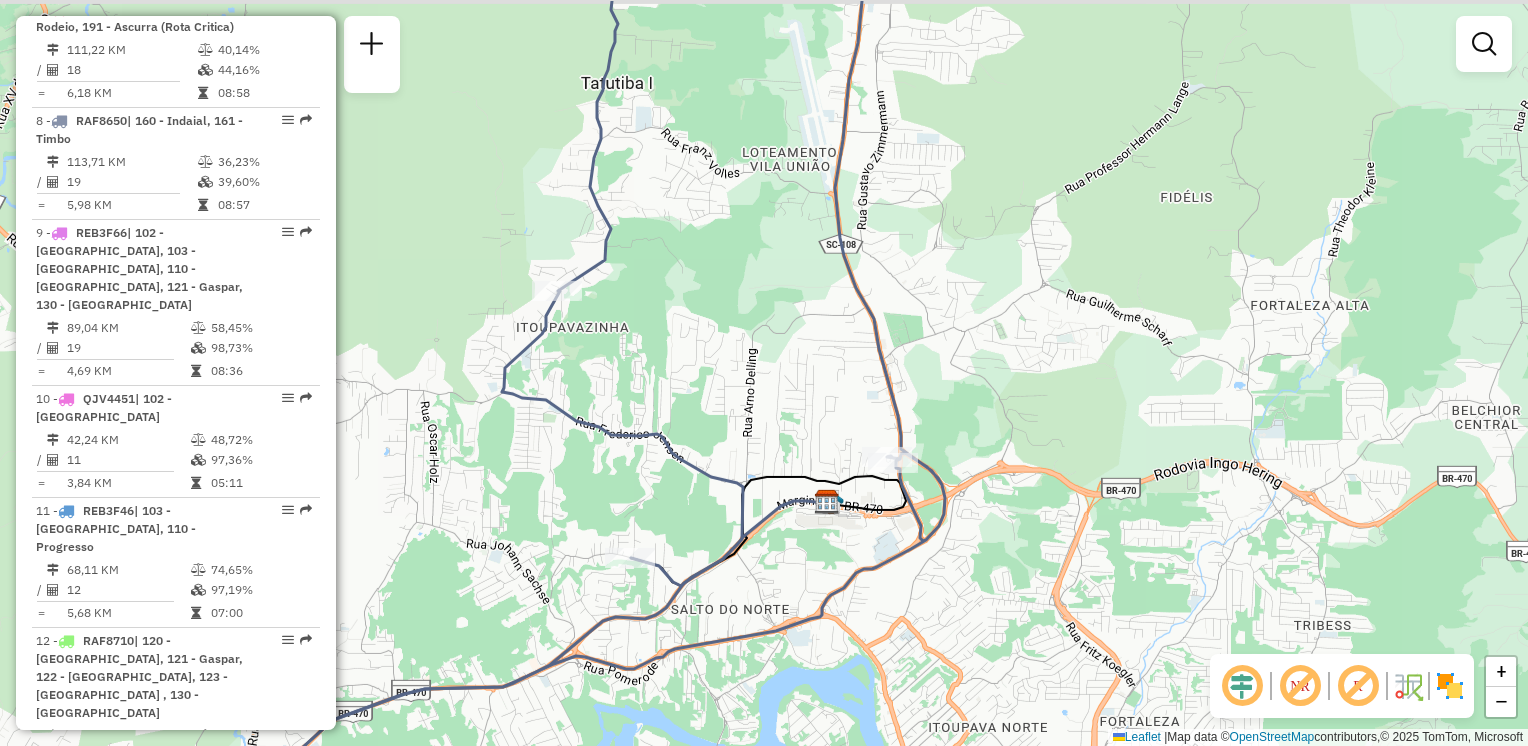 drag, startPoint x: 821, startPoint y: 310, endPoint x: 900, endPoint y: 411, distance: 128.22636 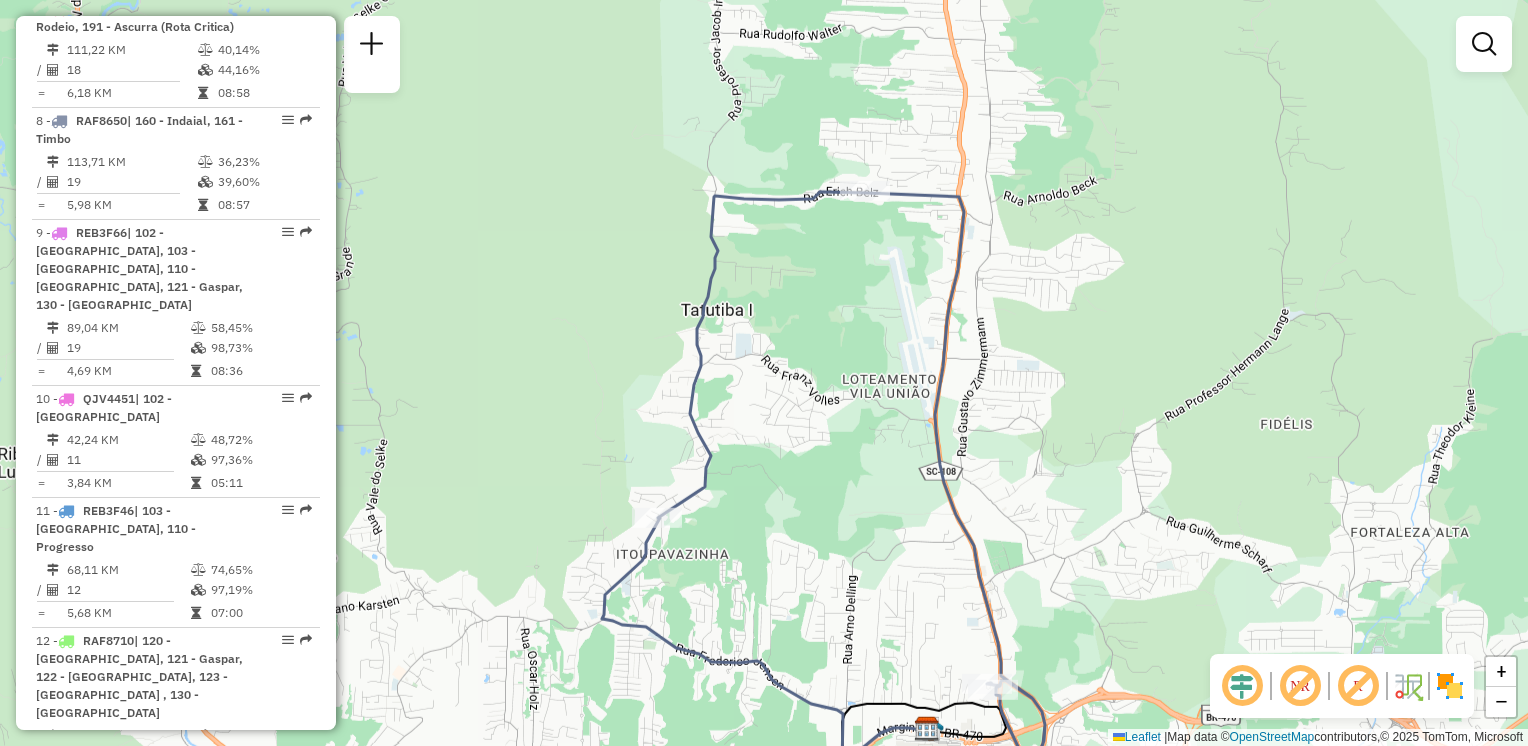 drag, startPoint x: 832, startPoint y: 301, endPoint x: 916, endPoint y: 504, distance: 219.69296 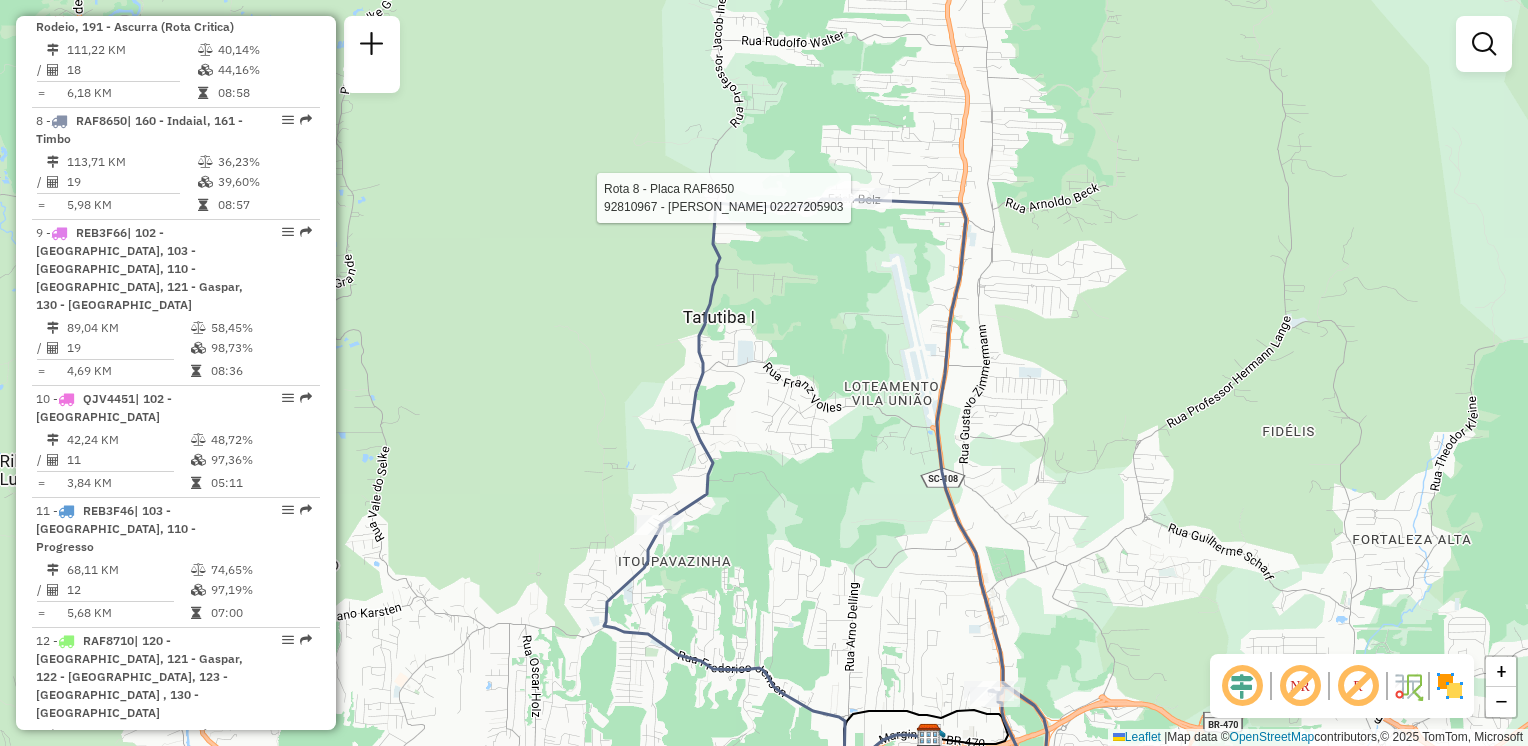 select on "**********" 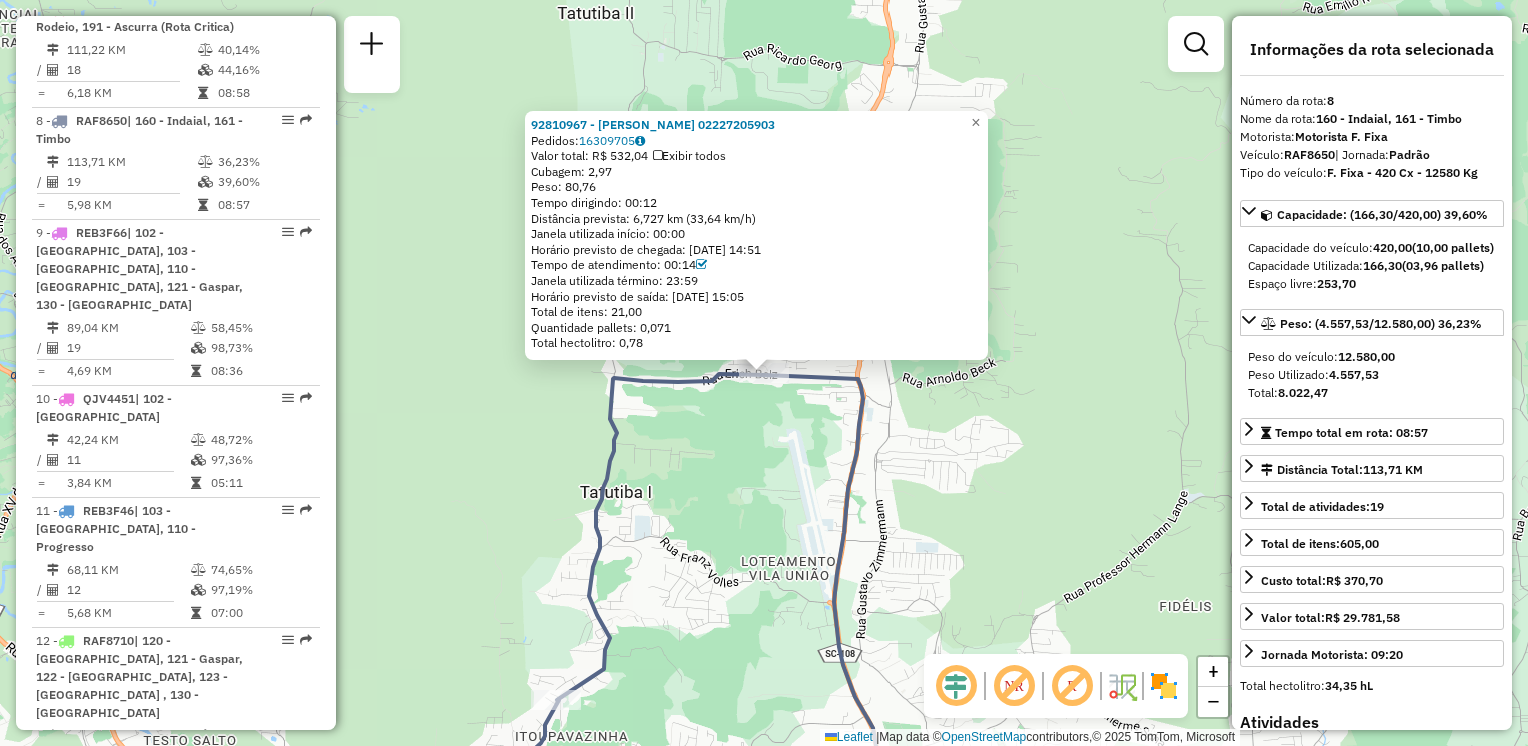 click on "92810967 - [PERSON_NAME] 02227205903  Pedidos:  16309705   Valor total: R$ 532,04   Exibir todos   Cubagem: 2,97  Peso: 80,76  Tempo dirigindo: 00:12   Distância prevista: 6,727 km (33,64 km/h)   Janela utilizada início: 00:00   Horário previsto de chegada: [DATE] 14:51   Tempo de atendimento: 00:14   Janela utilizada término: 23:59   Horário previsto de saída: [DATE] 15:05   Total de itens: 21,00   Quantidade pallets: 0,071   Total hectolitro: 0,78  × Janela de atendimento Grade de atendimento Capacidade Transportadoras Veículos Cliente Pedidos  Rotas Selecione os dias de semana para filtrar as janelas de atendimento  Seg   Ter   Qua   Qui   Sex   Sáb   Dom  Informe o período da janela de atendimento: De: Até:  Filtrar exatamente a janela do cliente  Considerar janela de atendimento padrão  Selecione os dias de semana para filtrar as grades de atendimento  Seg   Ter   Qua   Qui   Sex   Sáb   Dom   Considerar clientes sem dia de atendimento cadastrado  Peso mínimo:   Peso máximo:  De:" 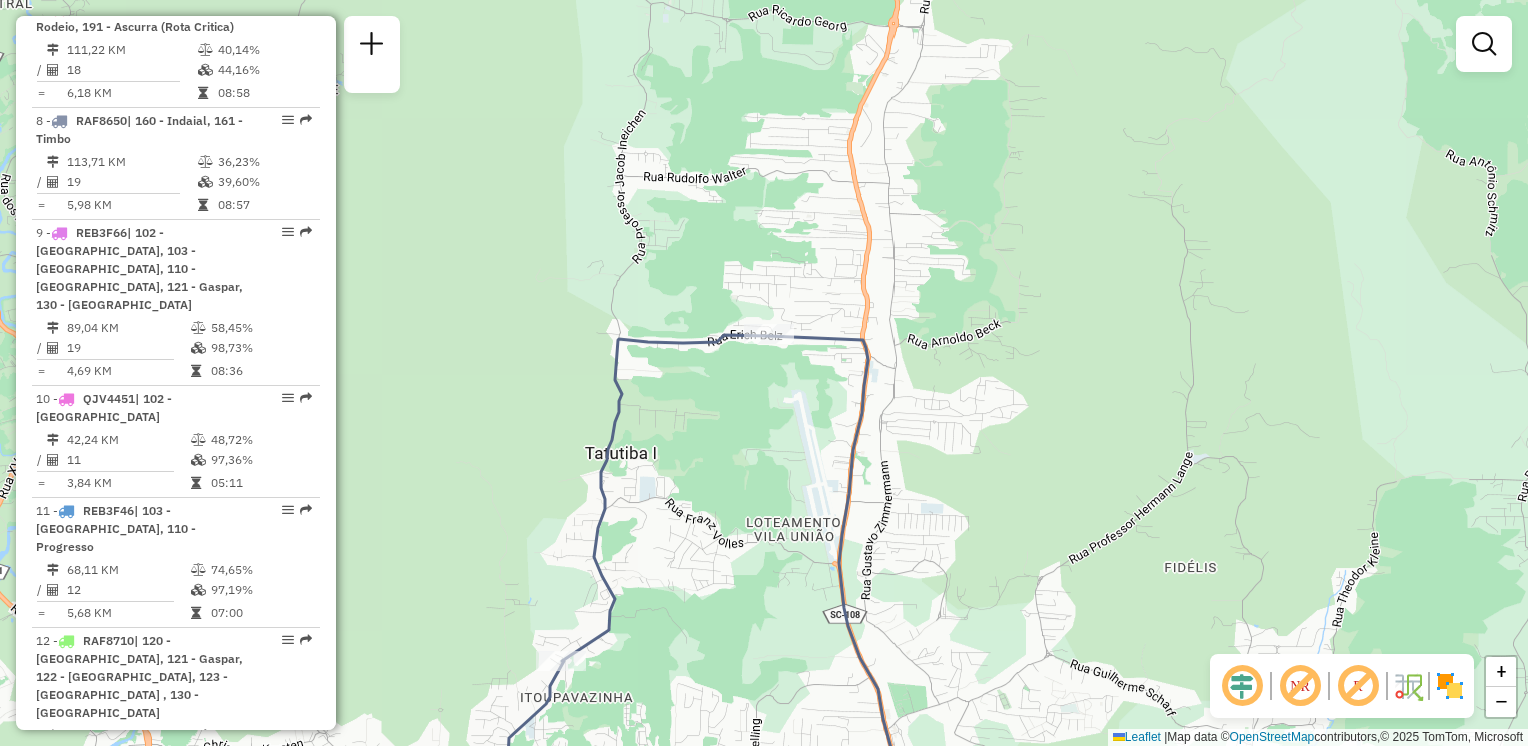 drag, startPoint x: 737, startPoint y: 478, endPoint x: 802, endPoint y: 282, distance: 206.49698 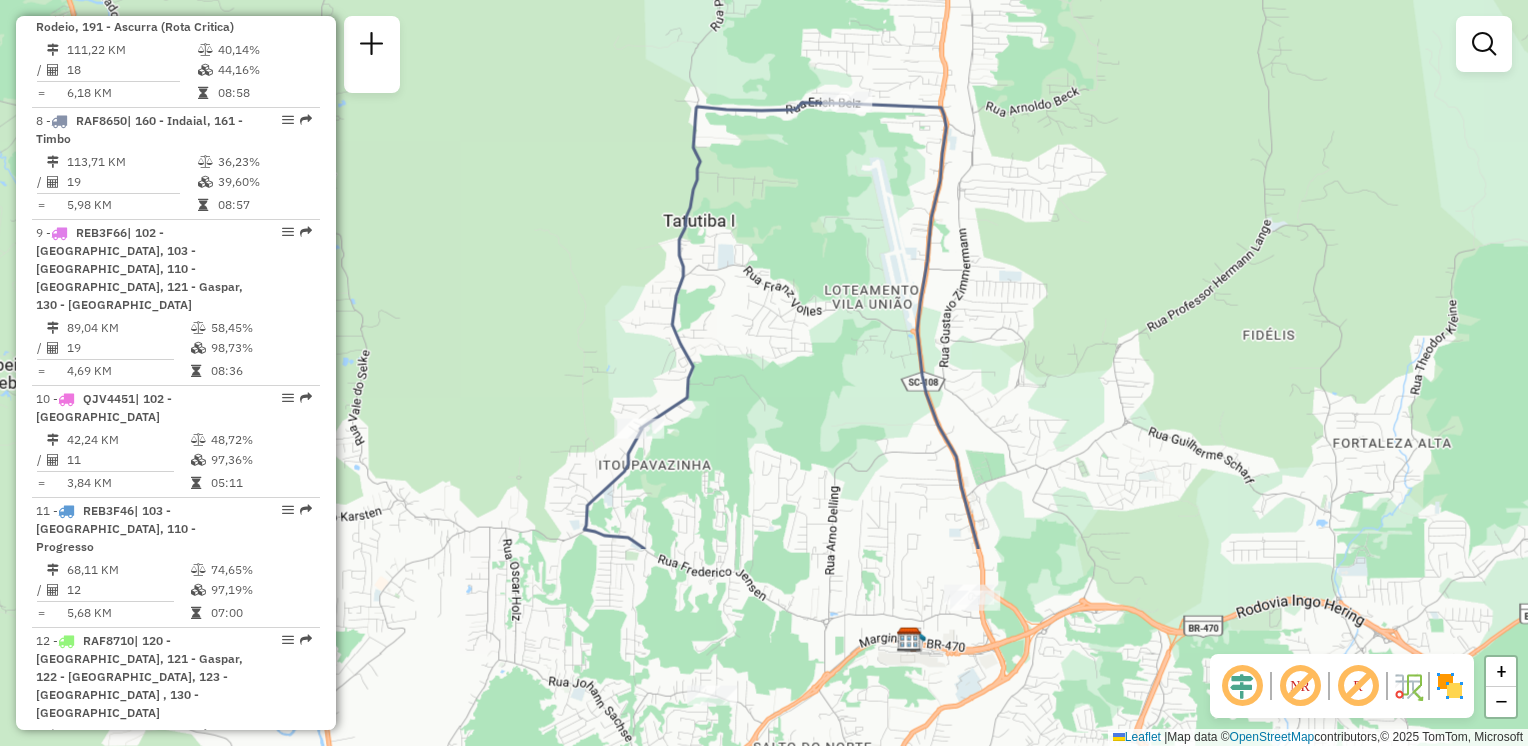 click on "Janela de atendimento Grade de atendimento Capacidade Transportadoras Veículos Cliente Pedidos  Rotas Selecione os dias de semana para filtrar as janelas de atendimento  Seg   Ter   Qua   Qui   Sex   Sáb   Dom  Informe o período da janela de atendimento: De: Até:  Filtrar exatamente a janela do cliente  Considerar janela de atendimento padrão  Selecione os dias de semana para filtrar as grades de atendimento  Seg   Ter   Qua   Qui   Sex   Sáb   Dom   Considerar clientes sem dia de atendimento cadastrado  Clientes fora do dia de atendimento selecionado Filtrar as atividades entre os valores definidos abaixo:  Peso mínimo:   Peso máximo:   Cubagem mínima:   Cubagem máxima:   De:   Até:  Filtrar as atividades entre o tempo de atendimento definido abaixo:  De:   Até:   Considerar capacidade total dos clientes não roteirizados Transportadora: Selecione um ou mais itens Tipo de veículo: Selecione um ou mais itens Veículo: Selecione um ou mais itens Motorista: Selecione um ou mais itens Nome: Rótulo:" 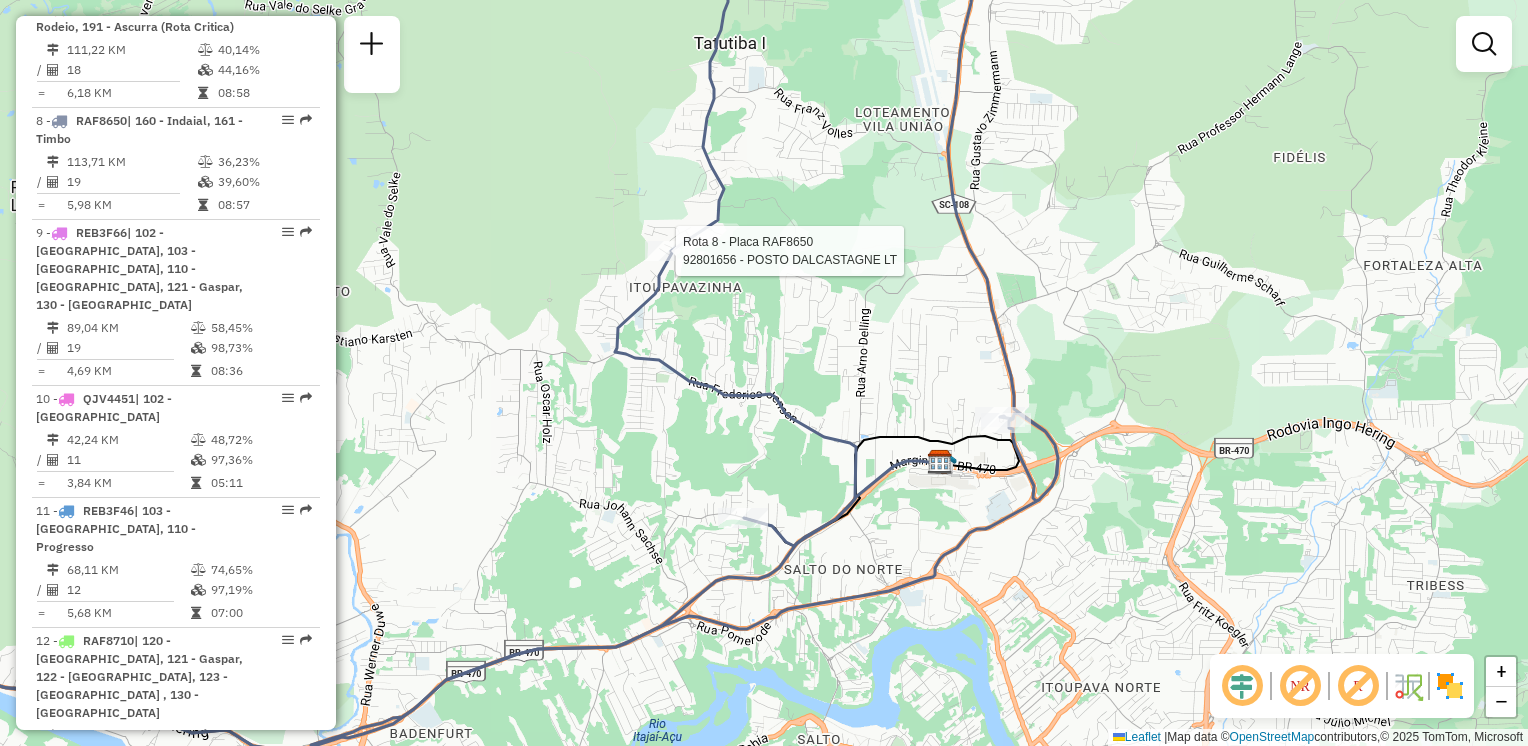 select on "**********" 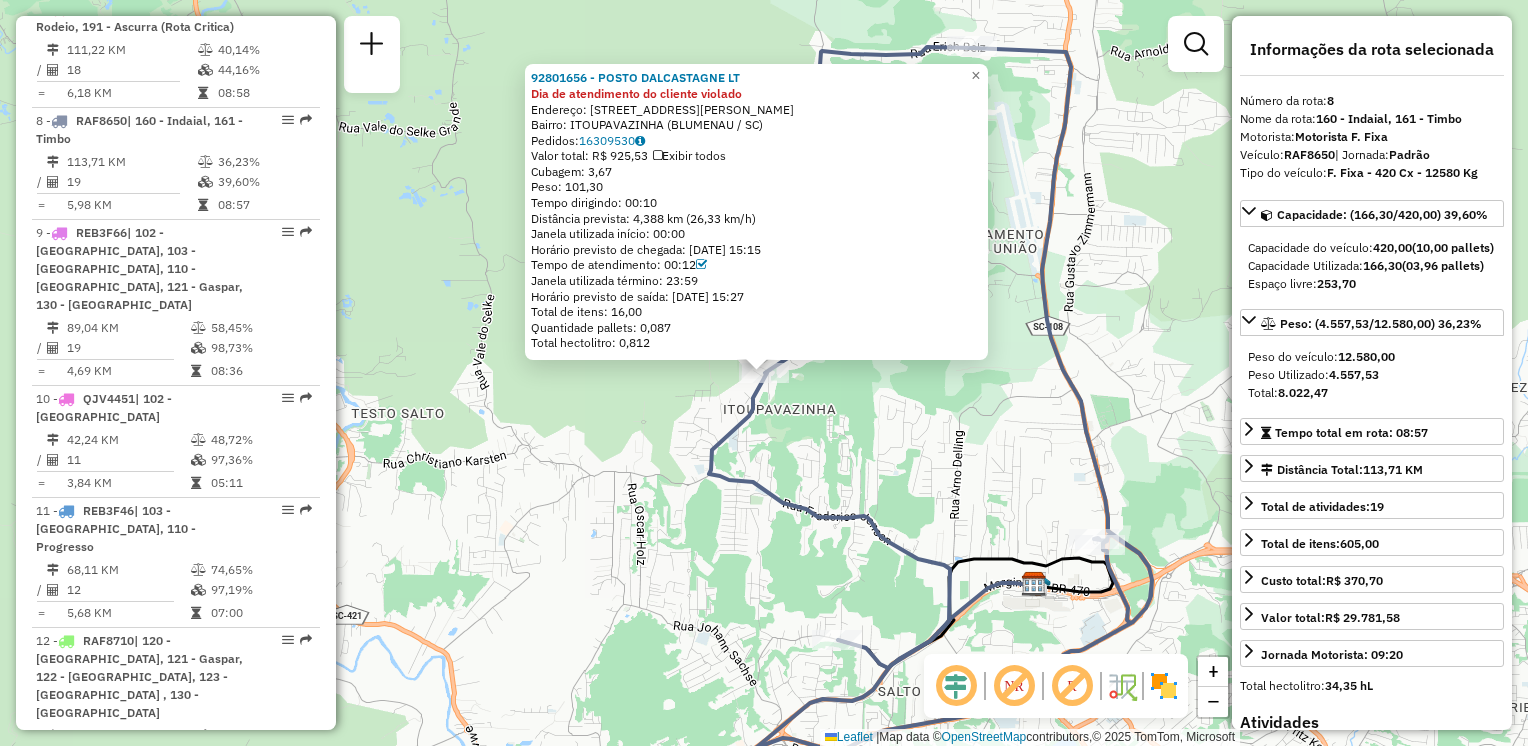 click on "Rota 8 - Placa RAF8650  92801656 - POSTO DALCASTAGNE LT 92801656 - POSTO DALCASTAGNE LT Dia de atendimento do cliente violado  Endereço: R   Professor [PERSON_NAME]      987   Bairro: ITOUPAVAZINHA (BLUMENAU / SC)   Pedidos:  16309530   Valor total: R$ 925,53   Exibir todos   Cubagem: 3,67  Peso: 101,30  Tempo dirigindo: 00:10   Distância prevista: 4,388 km (26,33 km/h)   Janela utilizada início: 00:00   Horário previsto de chegada: [DATE] 15:15   Tempo de atendimento: 00:12   Janela utilizada término: 23:59   Horário previsto de saída: [DATE] 15:27   Total de itens: 16,00   Quantidade pallets: 0,087   Total hectolitro: 0,812  × Janela de atendimento Grade de atendimento Capacidade Transportadoras Veículos Cliente Pedidos  Rotas Selecione os dias de semana para filtrar as janelas de atendimento  Seg   Ter   Qua   Qui   Sex   Sáb   Dom  Informe o período da janela de atendimento: De: Até:  Filtrar exatamente a janela do cliente  Considerar janela de atendimento padrão   Seg   Ter   Qua  +" 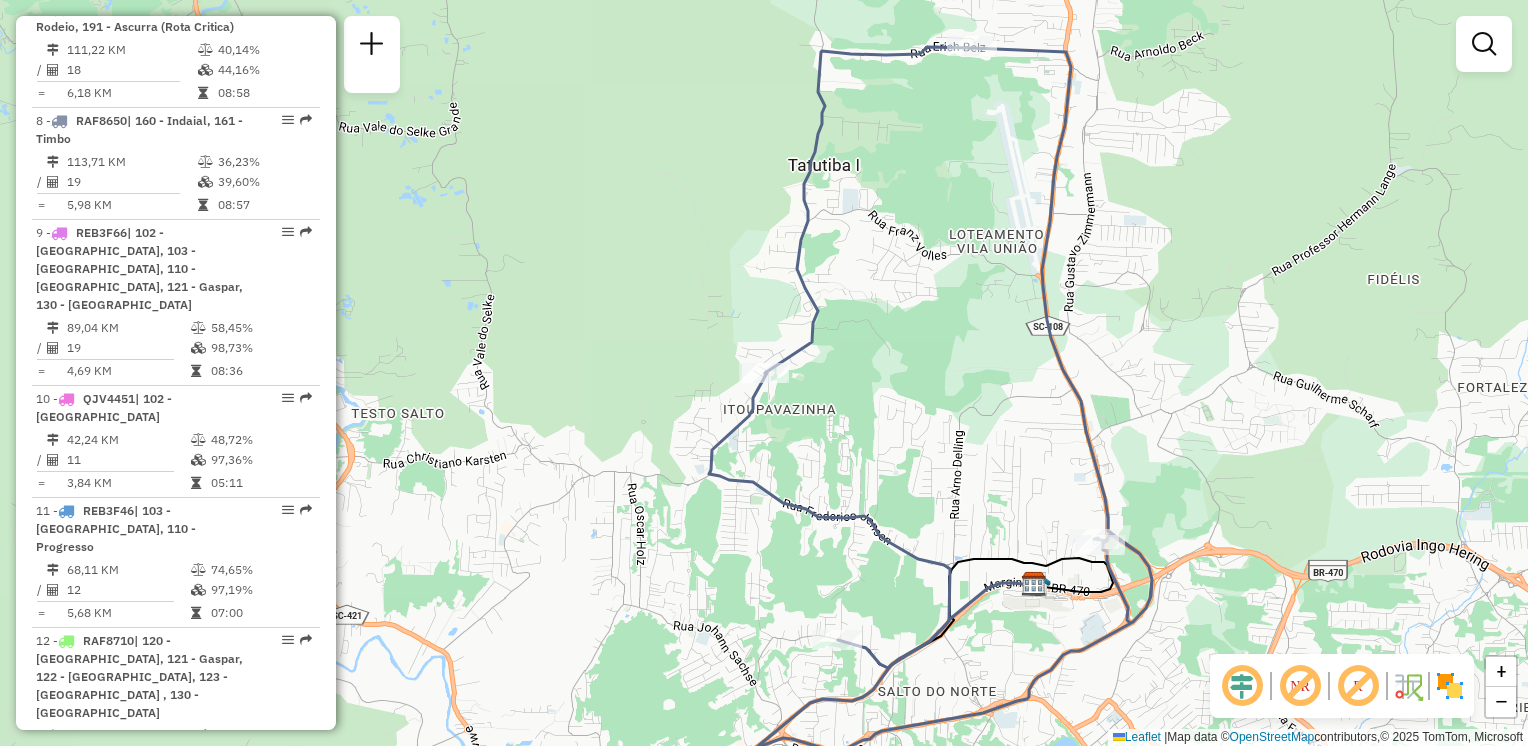 click on "Janela de atendimento Grade de atendimento Capacidade Transportadoras Veículos Cliente Pedidos  Rotas Selecione os dias de semana para filtrar as janelas de atendimento  Seg   Ter   Qua   Qui   Sex   Sáb   Dom  Informe o período da janela de atendimento: De: Até:  Filtrar exatamente a janela do cliente  Considerar janela de atendimento padrão  Selecione os dias de semana para filtrar as grades de atendimento  Seg   Ter   Qua   Qui   Sex   Sáb   Dom   Considerar clientes sem dia de atendimento cadastrado  Clientes fora do dia de atendimento selecionado Filtrar as atividades entre os valores definidos abaixo:  Peso mínimo:   Peso máximo:   Cubagem mínima:   Cubagem máxima:   De:   Até:  Filtrar as atividades entre o tempo de atendimento definido abaixo:  De:   Até:   Considerar capacidade total dos clientes não roteirizados Transportadora: Selecione um ou mais itens Tipo de veículo: Selecione um ou mais itens Veículo: Selecione um ou mais itens Motorista: Selecione um ou mais itens Nome: Rótulo:" 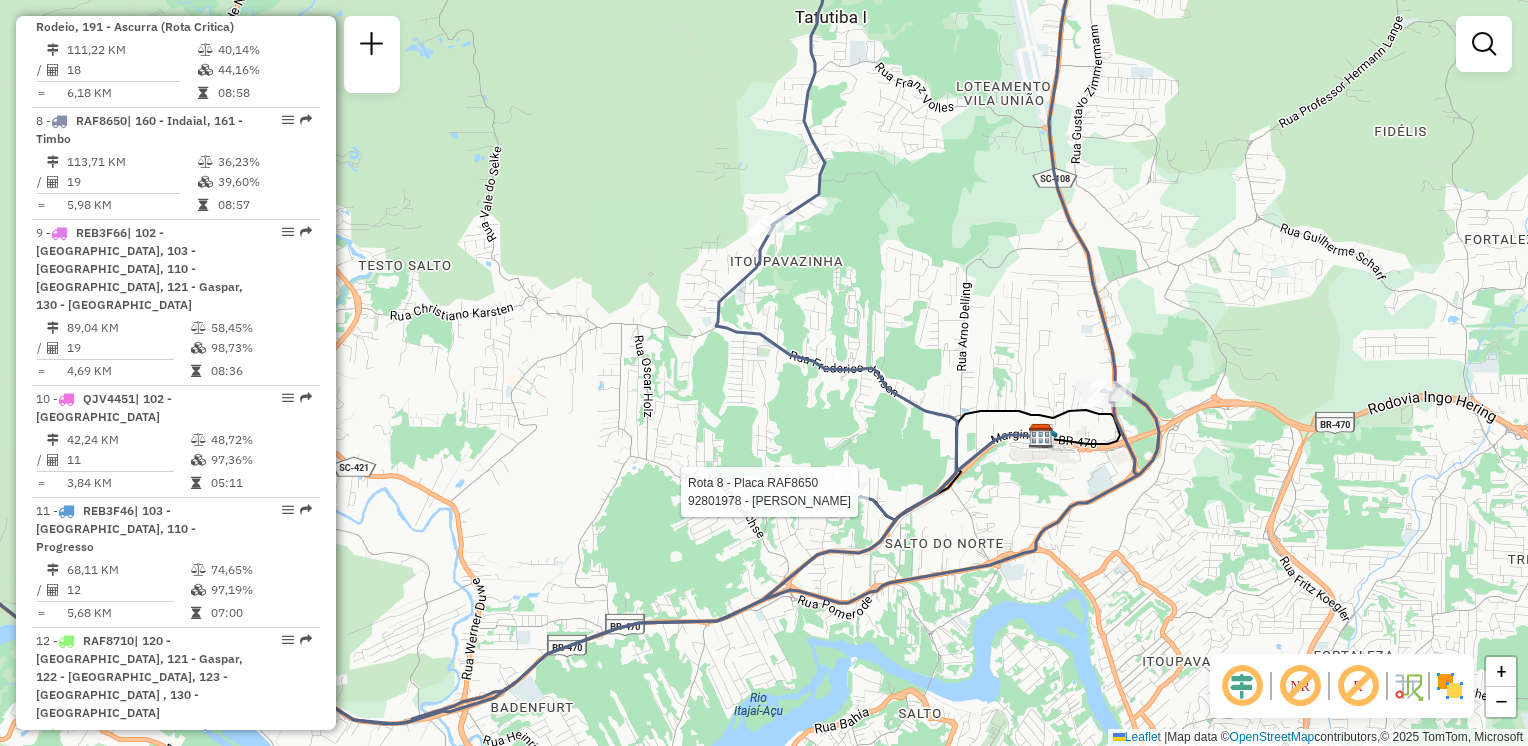 select on "**********" 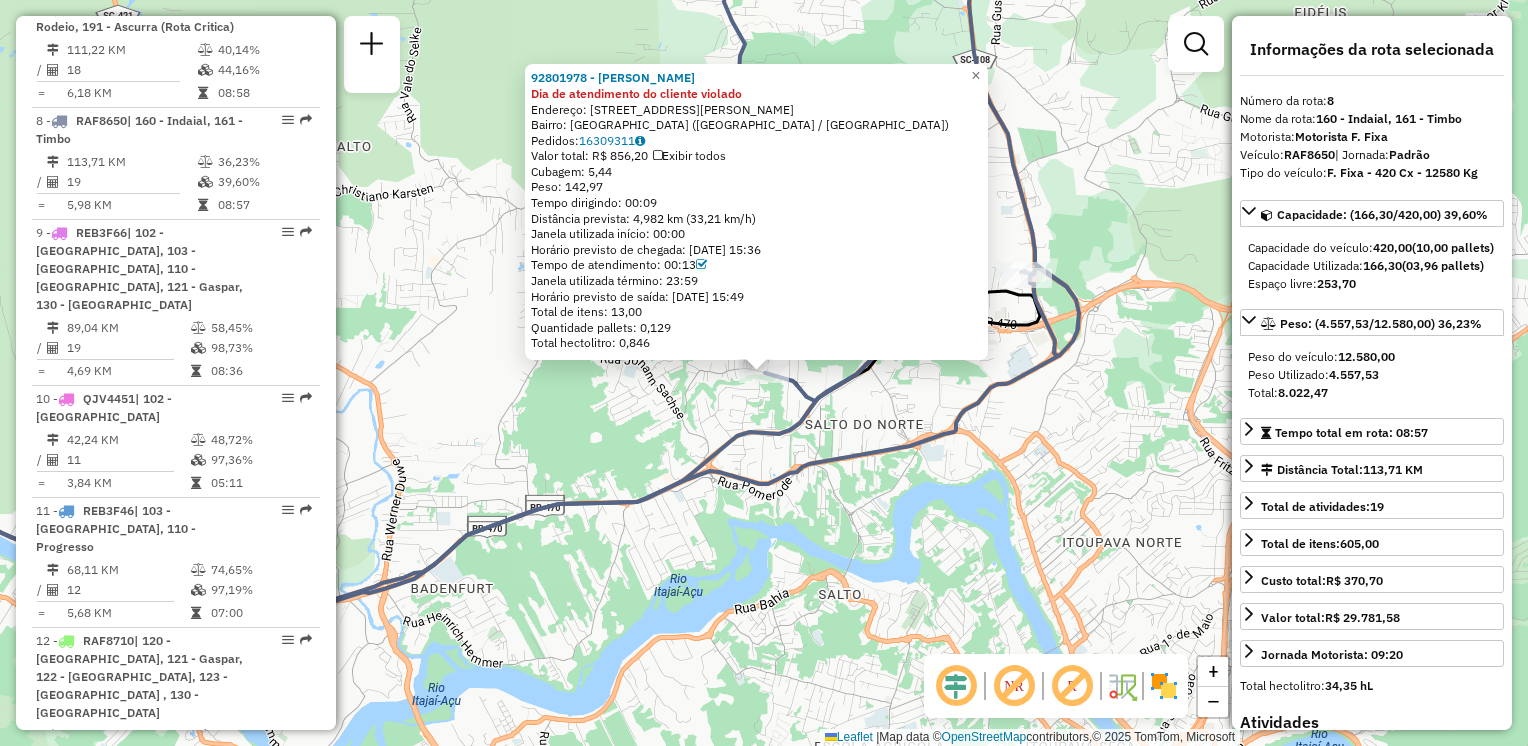 click on "92801978 - [PERSON_NAME] Dia de atendimento do cliente violado  Endereço: R   PROFESSOR [PERSON_NAME]           1037   Bairro: [GEOGRAPHIC_DATA] ([GEOGRAPHIC_DATA] / SC)   Pedidos:  16309311   Valor total: R$ 856,20   Exibir todos   Cubagem: 5,44  Peso: 142,97  Tempo dirigindo: 00:09   Distância prevista: 4,982 km (33,21 km/h)   [GEOGRAPHIC_DATA] utilizada início: 00:00   Horário previsto de chegada: [DATE] 15:36   Tempo de atendimento: 00:13   Janela utilizada término: 23:59   Horário previsto de saída: [DATE] 15:49   Total de itens: 13,00   Quantidade pallets: 0,129   Total hectolitro: 0,846  × Janela de atendimento Grade de atendimento Capacidade Transportadoras Veículos Cliente Pedidos  Rotas Selecione os dias de semana para filtrar as janelas de atendimento  Seg   Ter   Qua   Qui   Sex   Sáb   Dom  Informe o período da janela de atendimento: De: Até:  Filtrar exatamente a janela do cliente  Considerar janela de atendimento padrão  Selecione os dias de semana para filtrar as grades de atendimento  Seg   Ter   Qua" 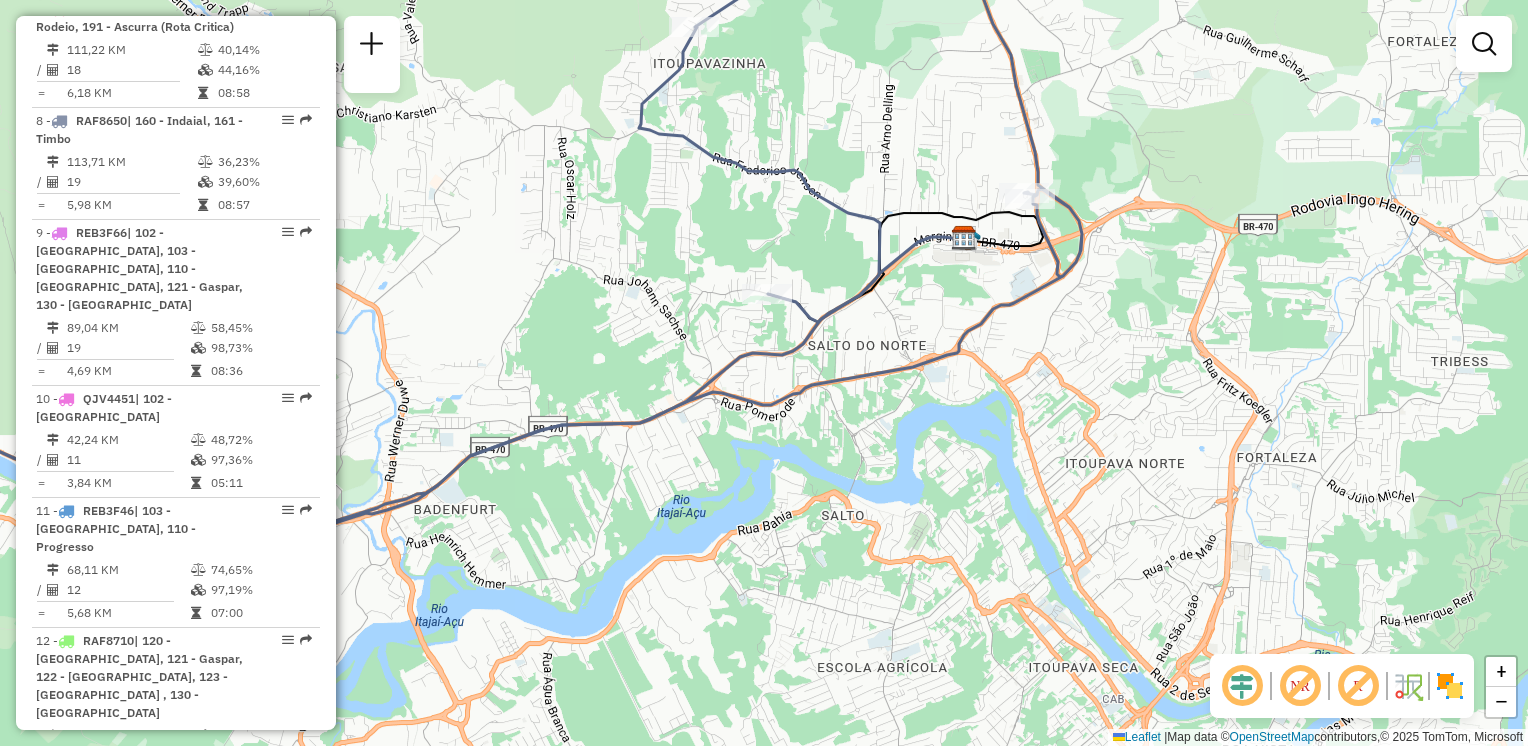 click on "Janela de atendimento Grade de atendimento Capacidade Transportadoras Veículos Cliente Pedidos  Rotas Selecione os dias de semana para filtrar as janelas de atendimento  Seg   Ter   Qua   Qui   Sex   Sáb   Dom  Informe o período da janela de atendimento: De: Até:  Filtrar exatamente a janela do cliente  Considerar janela de atendimento padrão  Selecione os dias de semana para filtrar as grades de atendimento  Seg   Ter   Qua   Qui   Sex   Sáb   Dom   Considerar clientes sem dia de atendimento cadastrado  Clientes fora do dia de atendimento selecionado Filtrar as atividades entre os valores definidos abaixo:  Peso mínimo:   Peso máximo:   Cubagem mínima:   Cubagem máxima:   De:   Até:  Filtrar as atividades entre o tempo de atendimento definido abaixo:  De:   Até:   Considerar capacidade total dos clientes não roteirizados Transportadora: Selecione um ou mais itens Tipo de veículo: Selecione um ou mais itens Veículo: Selecione um ou mais itens Motorista: Selecione um ou mais itens Nome: Rótulo:" 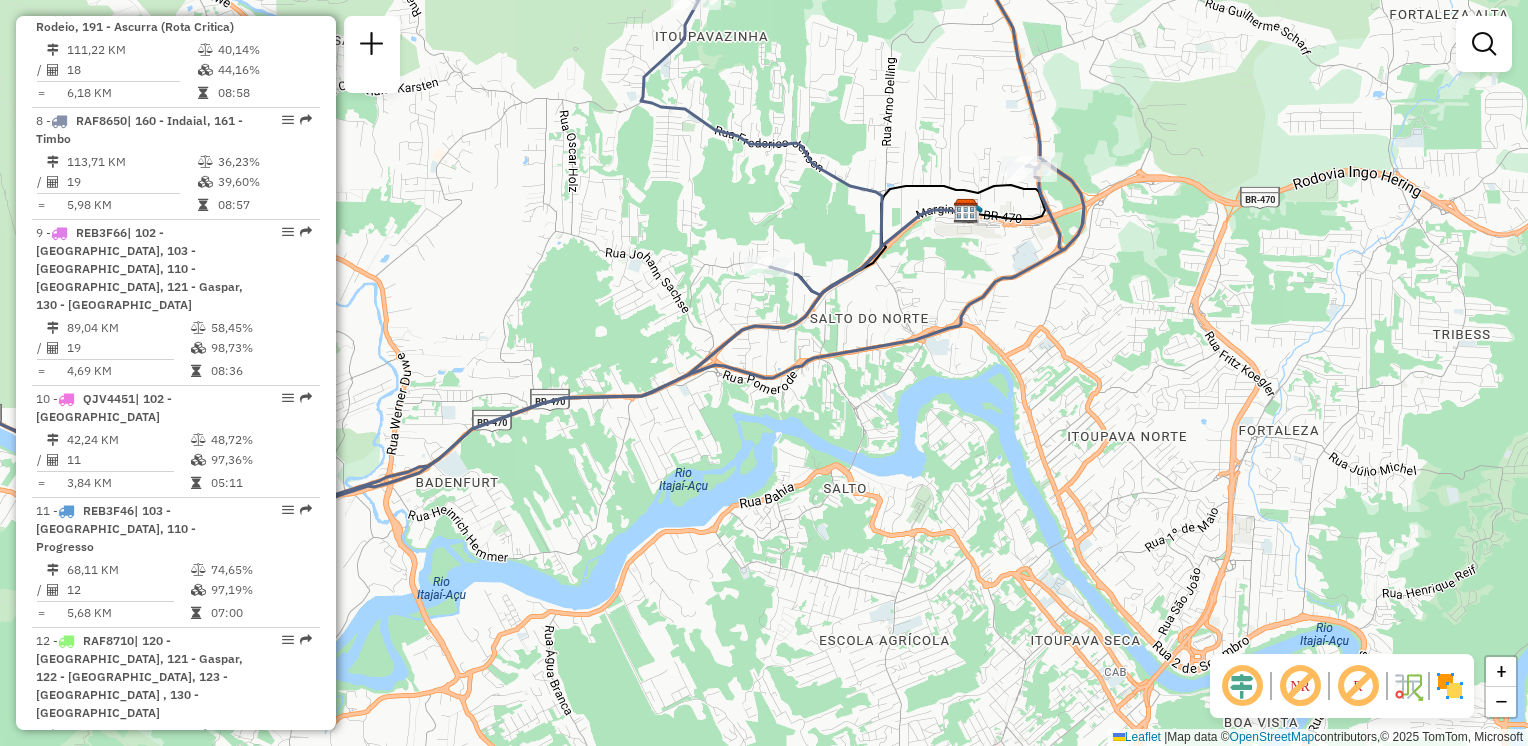 click on "Janela de atendimento Grade de atendimento Capacidade Transportadoras Veículos Cliente Pedidos  Rotas Selecione os dias de semana para filtrar as janelas de atendimento  Seg   Ter   Qua   Qui   Sex   Sáb   Dom  Informe o período da janela de atendimento: De: Até:  Filtrar exatamente a janela do cliente  Considerar janela de atendimento padrão  Selecione os dias de semana para filtrar as grades de atendimento  Seg   Ter   Qua   Qui   Sex   Sáb   Dom   Considerar clientes sem dia de atendimento cadastrado  Clientes fora do dia de atendimento selecionado Filtrar as atividades entre os valores definidos abaixo:  Peso mínimo:   Peso máximo:   Cubagem mínima:   Cubagem máxima:   De:   Até:  Filtrar as atividades entre o tempo de atendimento definido abaixo:  De:   Até:   Considerar capacidade total dos clientes não roteirizados Transportadora: Selecione um ou mais itens Tipo de veículo: Selecione um ou mais itens Veículo: Selecione um ou mais itens Motorista: Selecione um ou mais itens Nome: Rótulo:" 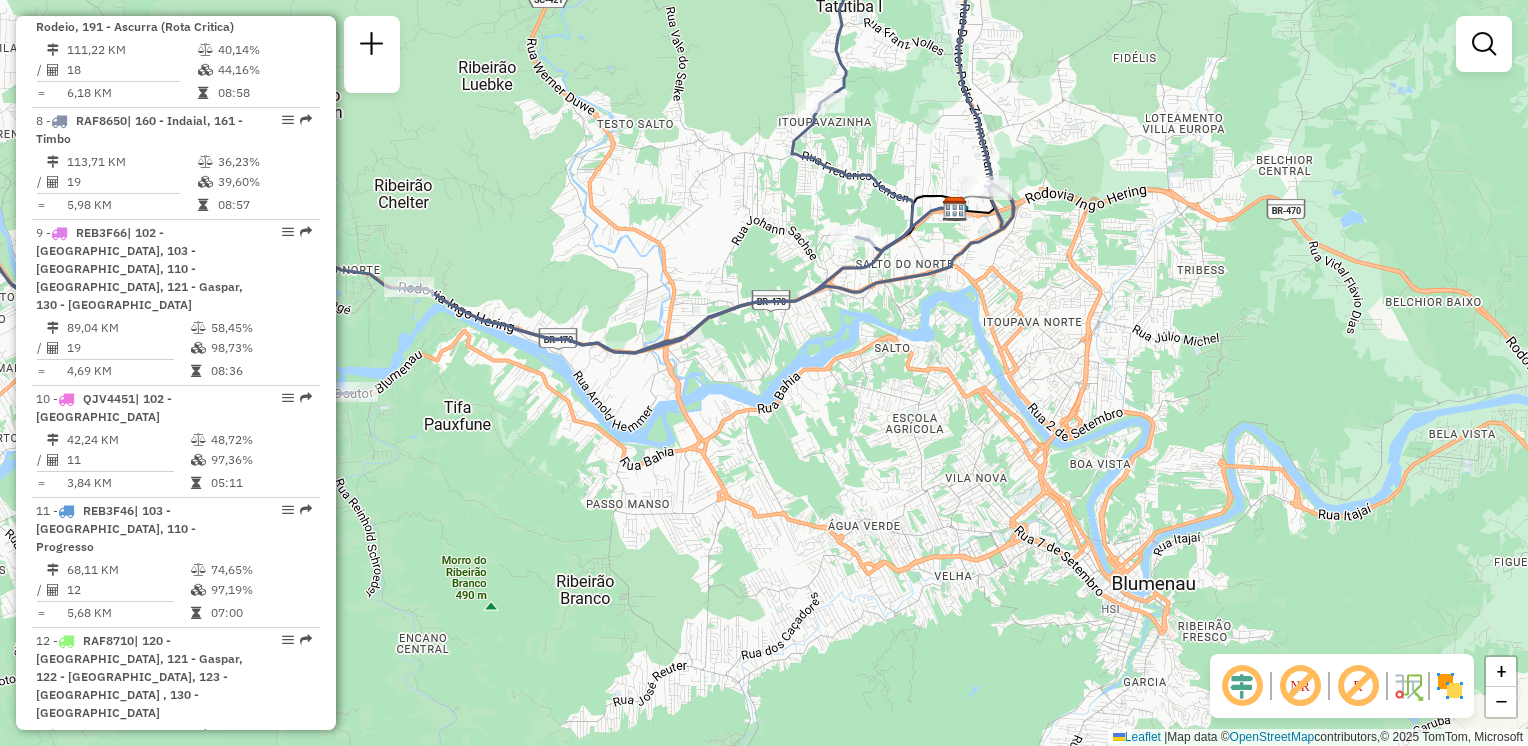 click on "Janela de atendimento Grade de atendimento Capacidade Transportadoras Veículos Cliente Pedidos  Rotas Selecione os dias de semana para filtrar as janelas de atendimento  Seg   Ter   Qua   Qui   Sex   Sáb   Dom  Informe o período da janela de atendimento: De: Até:  Filtrar exatamente a janela do cliente  Considerar janela de atendimento padrão  Selecione os dias de semana para filtrar as grades de atendimento  Seg   Ter   Qua   Qui   Sex   Sáb   Dom   Considerar clientes sem dia de atendimento cadastrado  Clientes fora do dia de atendimento selecionado Filtrar as atividades entre os valores definidos abaixo:  Peso mínimo:   Peso máximo:   Cubagem mínima:   Cubagem máxima:   De:   Até:  Filtrar as atividades entre o tempo de atendimento definido abaixo:  De:   Até:   Considerar capacidade total dos clientes não roteirizados Transportadora: Selecione um ou mais itens Tipo de veículo: Selecione um ou mais itens Veículo: Selecione um ou mais itens Motorista: Selecione um ou mais itens Nome: Rótulo:" 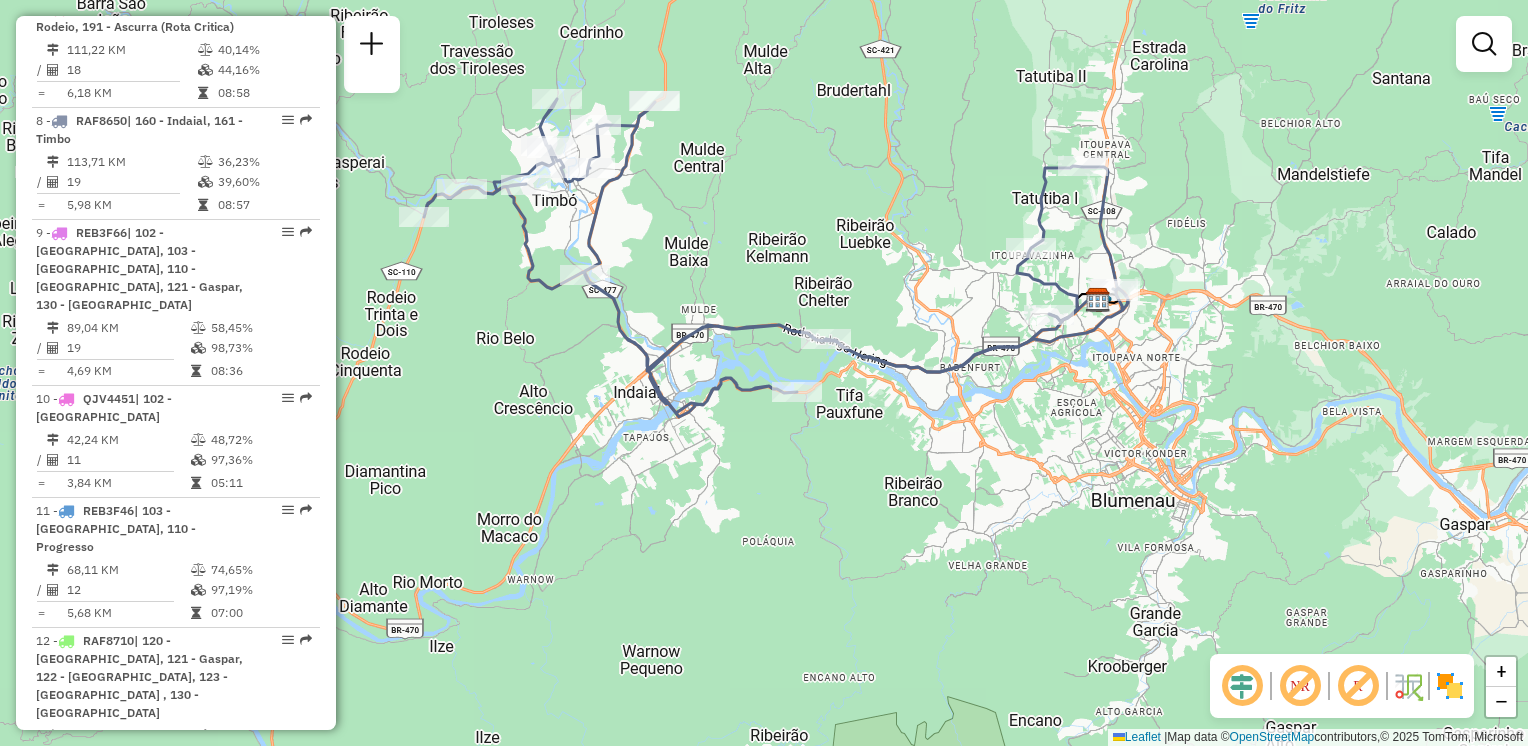 drag, startPoint x: 797, startPoint y: 350, endPoint x: 911, endPoint y: 427, distance: 137.56816 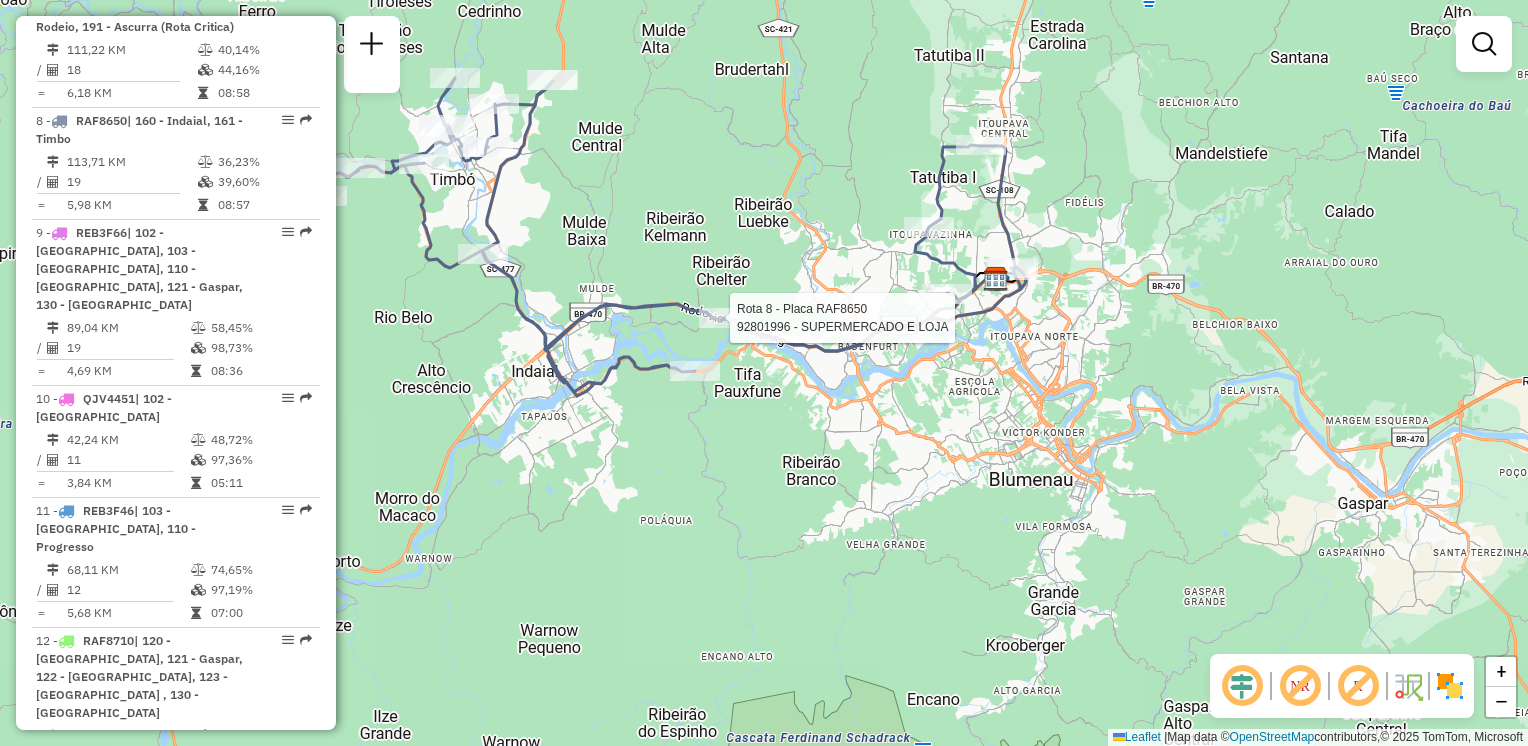 click 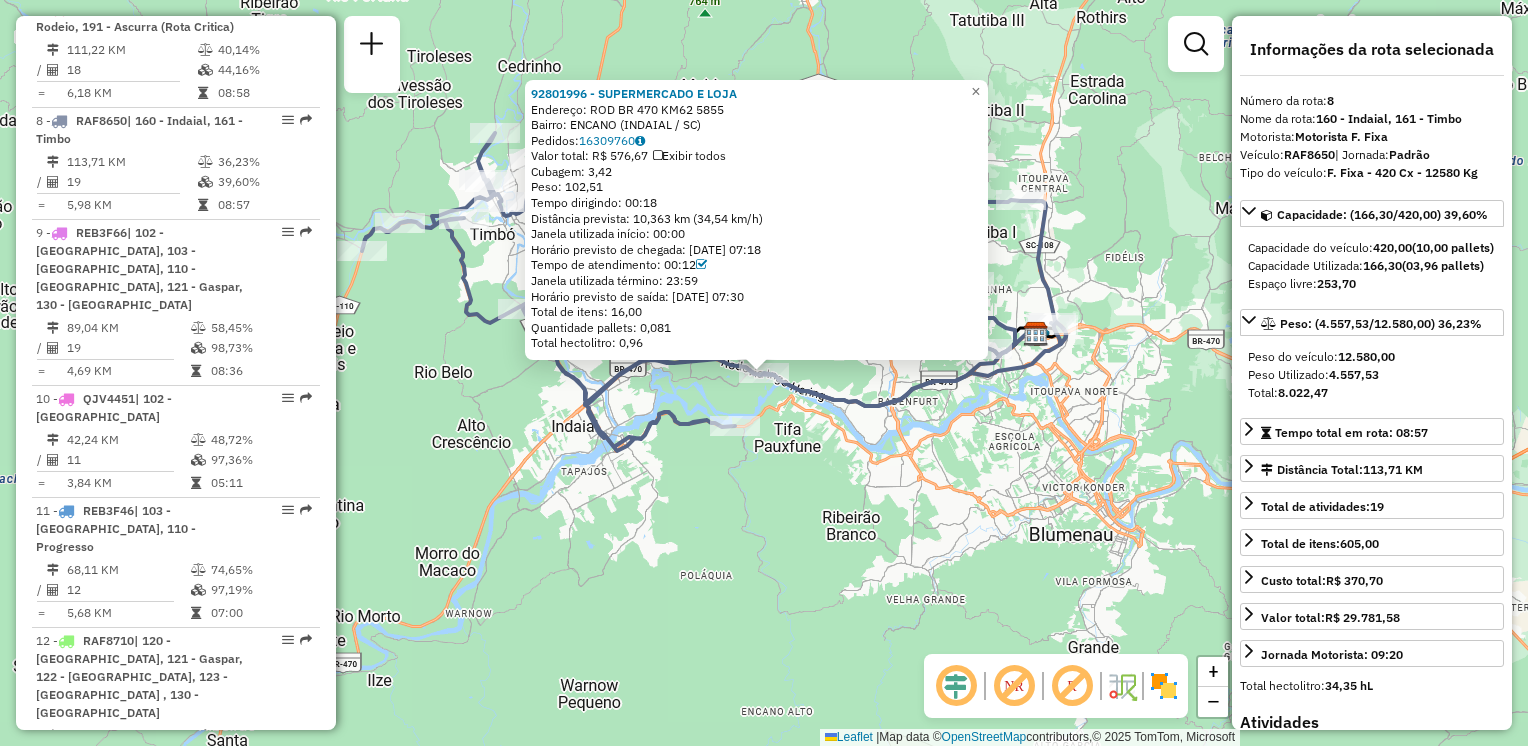 click on "92801996 - SUPERMERCADO E LOJA  Endereço: ROD BR 470 KM62                   5855   Bairro: ENCANO (INDAIAL / SC)   Pedidos:  16309760   Valor total: R$ 576,67   Exibir todos   Cubagem: 3,42  Peso: 102,51  Tempo dirigindo: 00:18   Distância prevista: 10,363 km (34,54 km/h)   Janela utilizada início: 00:00   Horário previsto de chegada: 16/07/2025 07:18   Tempo de atendimento: 00:12   Janela utilizada término: 23:59   Horário previsto de saída: 16/07/2025 07:30   Total de itens: 16,00   Quantidade pallets: 0,081   Total hectolitro: 0,96  × Janela de atendimento Grade de atendimento Capacidade Transportadoras Veículos Cliente Pedidos  Rotas Selecione os dias de semana para filtrar as janelas de atendimento  Seg   Ter   Qua   Qui   Sex   Sáb   Dom  Informe o período da janela de atendimento: De: Até:  Filtrar exatamente a janela do cliente  Considerar janela de atendimento padrão  Selecione os dias de semana para filtrar as grades de atendimento  Seg   Ter   Qua   Qui   Sex   Sáb   Dom   De:   De:" 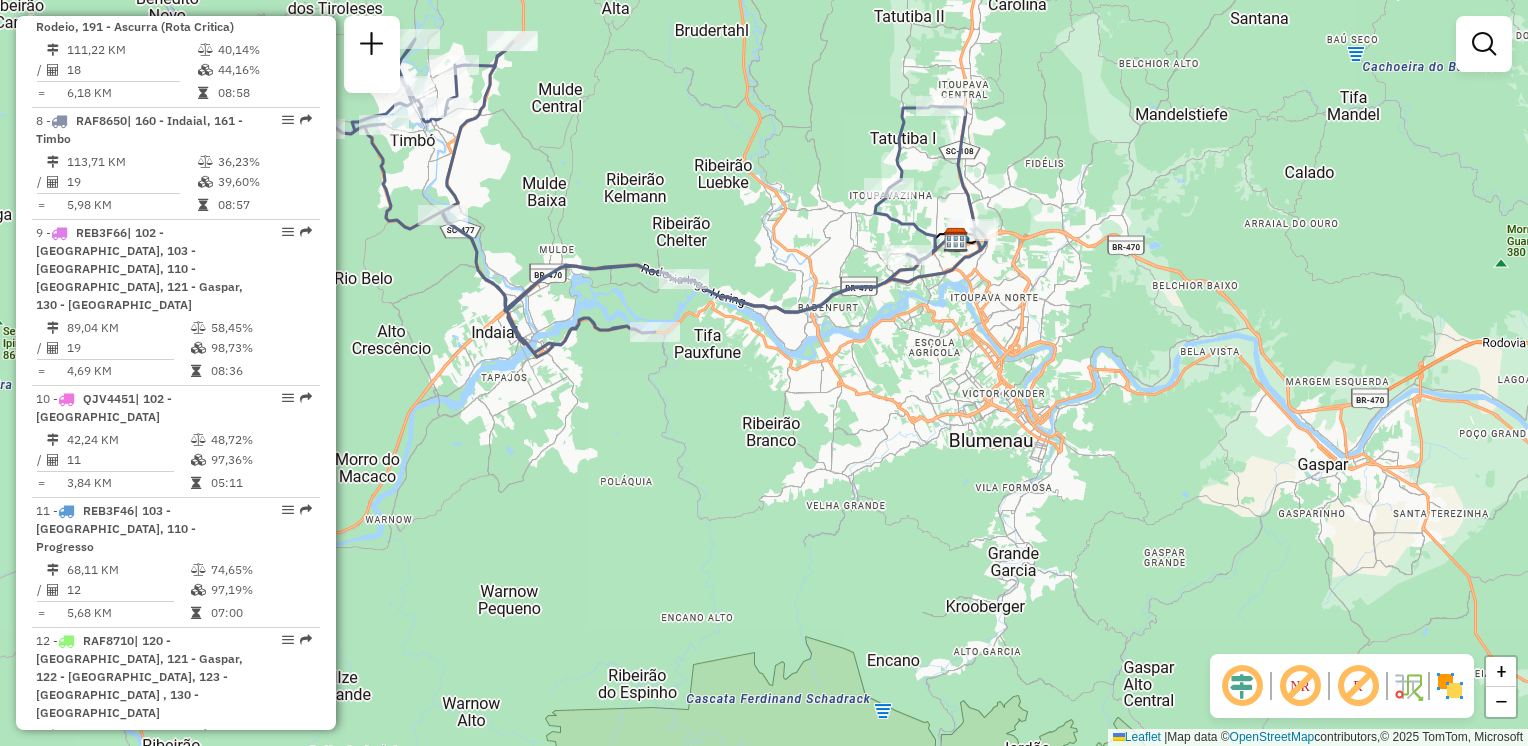 drag, startPoint x: 929, startPoint y: 462, endPoint x: 848, endPoint y: 364, distance: 127.141655 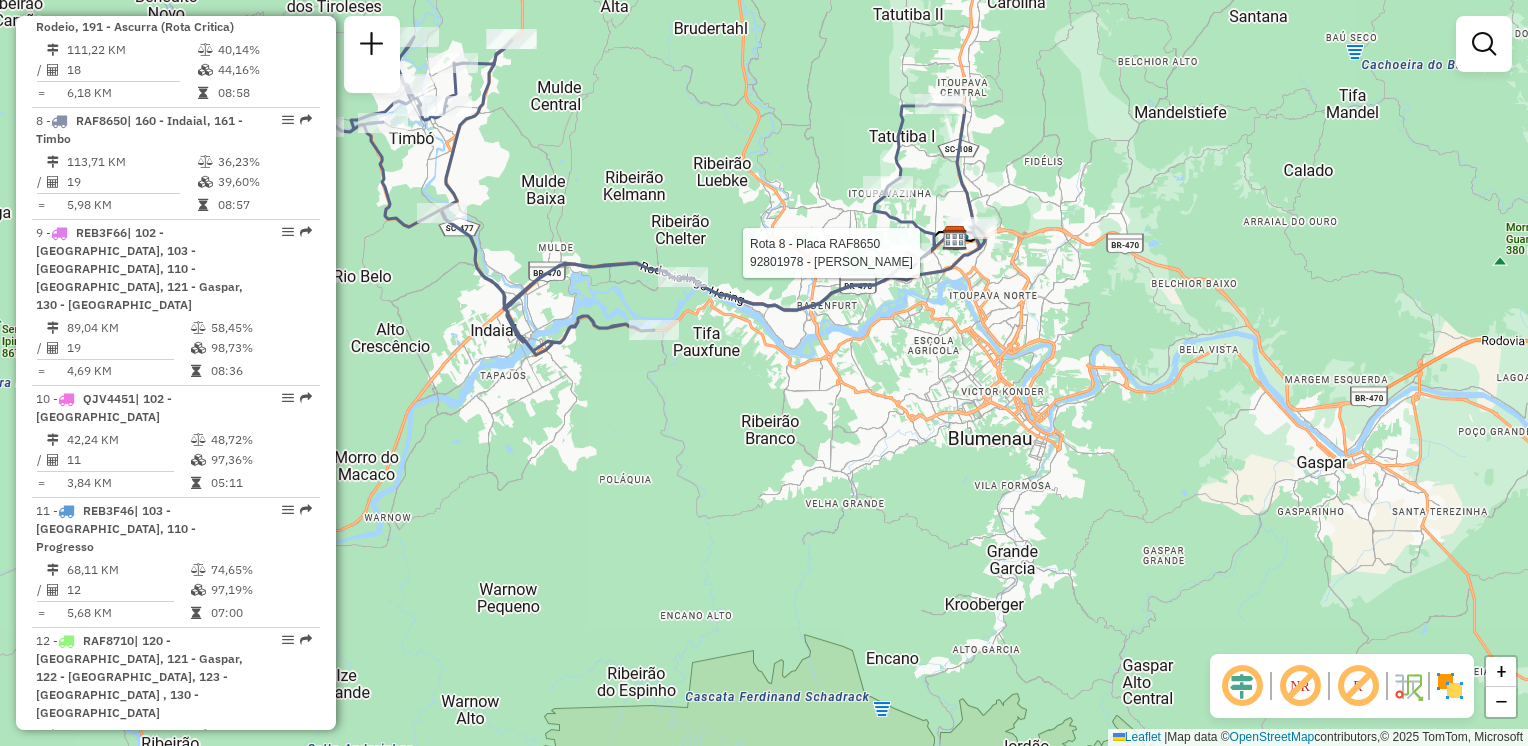 select on "**********" 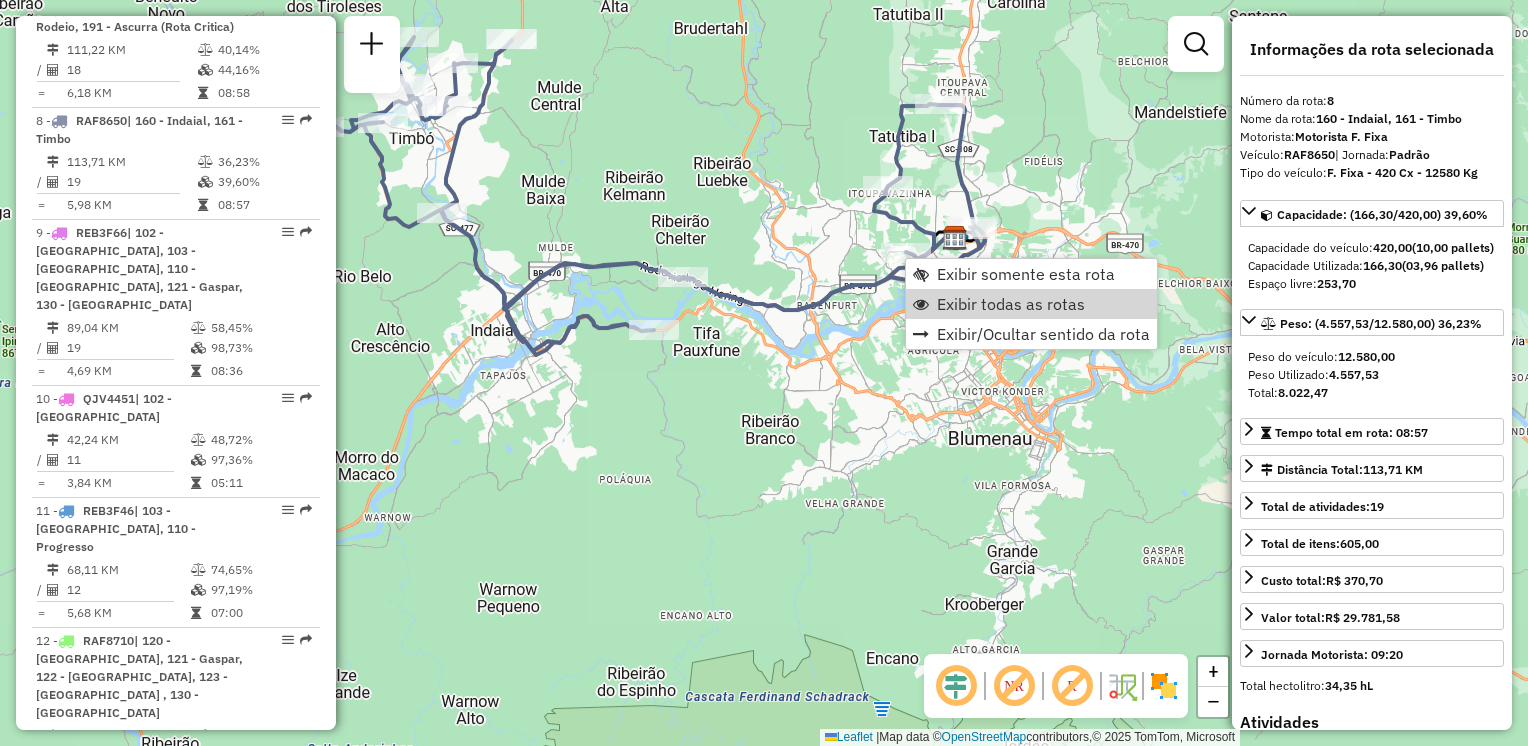 click on "Janela de atendimento Grade de atendimento Capacidade Transportadoras Veículos Cliente Pedidos  Rotas Selecione os dias de semana para filtrar as janelas de atendimento  Seg   Ter   Qua   Qui   Sex   Sáb   Dom  Informe o período da janela de atendimento: De: Até:  Filtrar exatamente a janela do cliente  Considerar janela de atendimento padrão  Selecione os dias de semana para filtrar as grades de atendimento  Seg   Ter   Qua   Qui   Sex   Sáb   Dom   Considerar clientes sem dia de atendimento cadastrado  Clientes fora do dia de atendimento selecionado Filtrar as atividades entre os valores definidos abaixo:  Peso mínimo:   Peso máximo:   Cubagem mínima:   Cubagem máxima:   De:   Até:  Filtrar as atividades entre o tempo de atendimento definido abaixo:  De:   Até:   Considerar capacidade total dos clientes não roteirizados Transportadora: Selecione um ou mais itens Tipo de veículo: Selecione um ou mais itens Veículo: Selecione um ou mais itens Motorista: Selecione um ou mais itens Nome: Rótulo:" 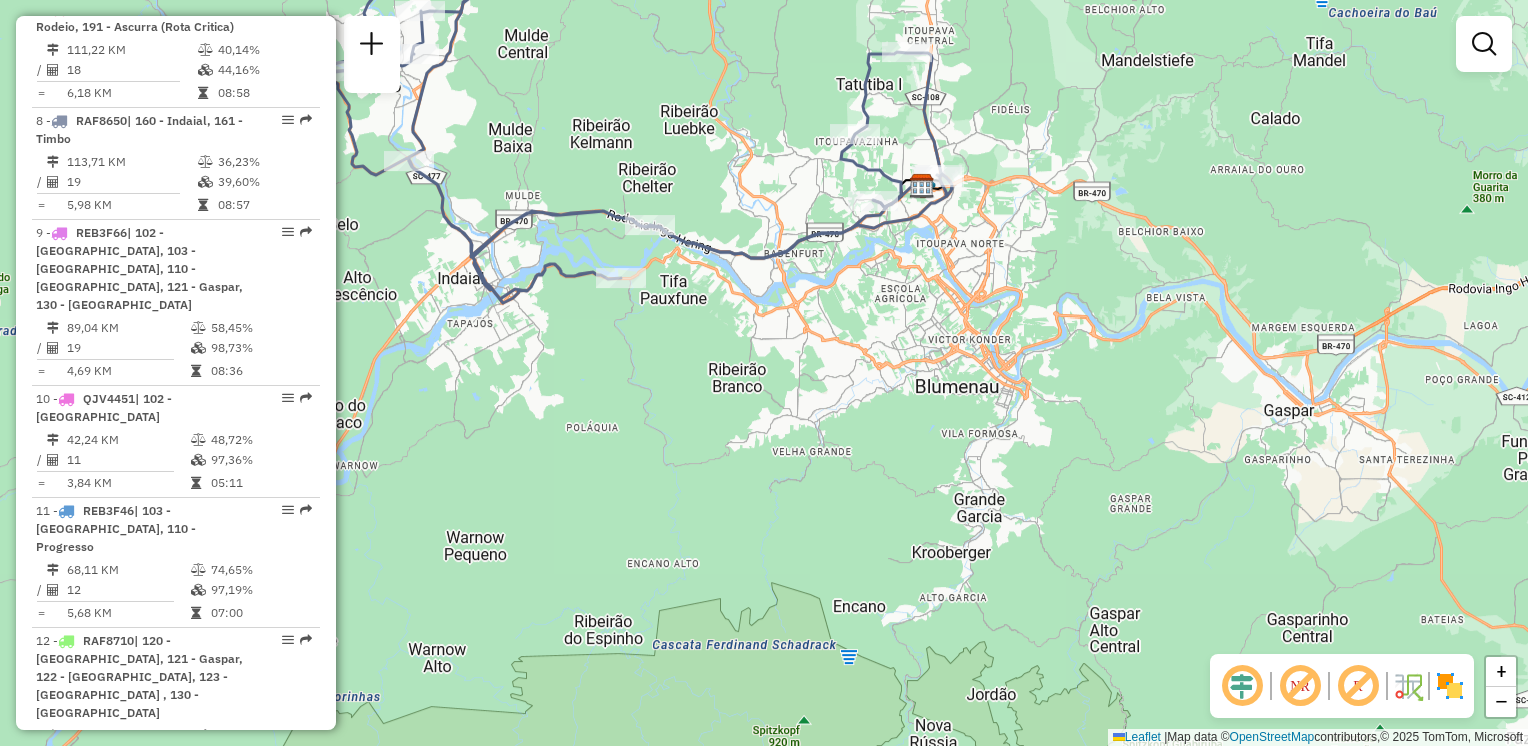drag, startPoint x: 804, startPoint y: 322, endPoint x: 783, endPoint y: 286, distance: 41.677334 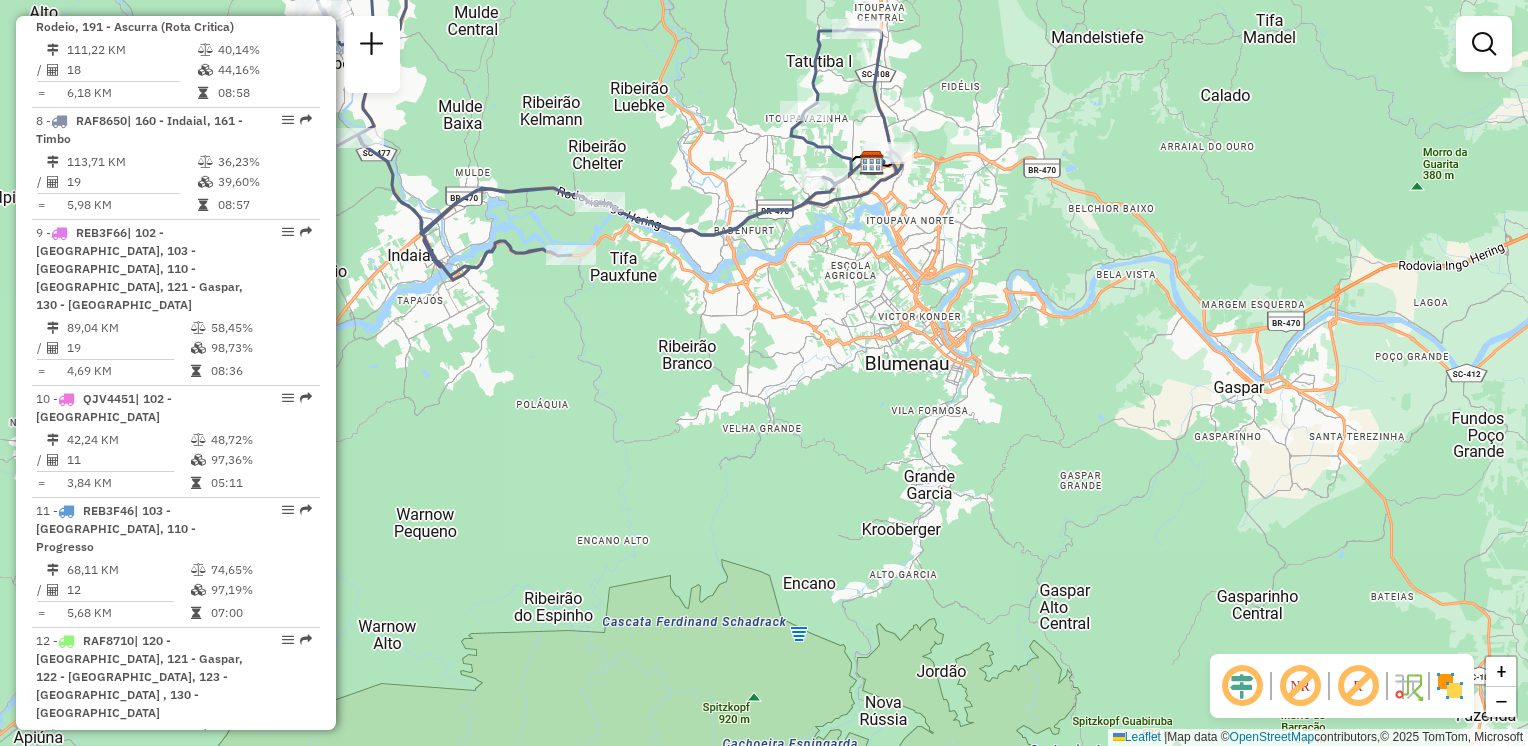 drag, startPoint x: 870, startPoint y: 286, endPoint x: 844, endPoint y: 306, distance: 32.80244 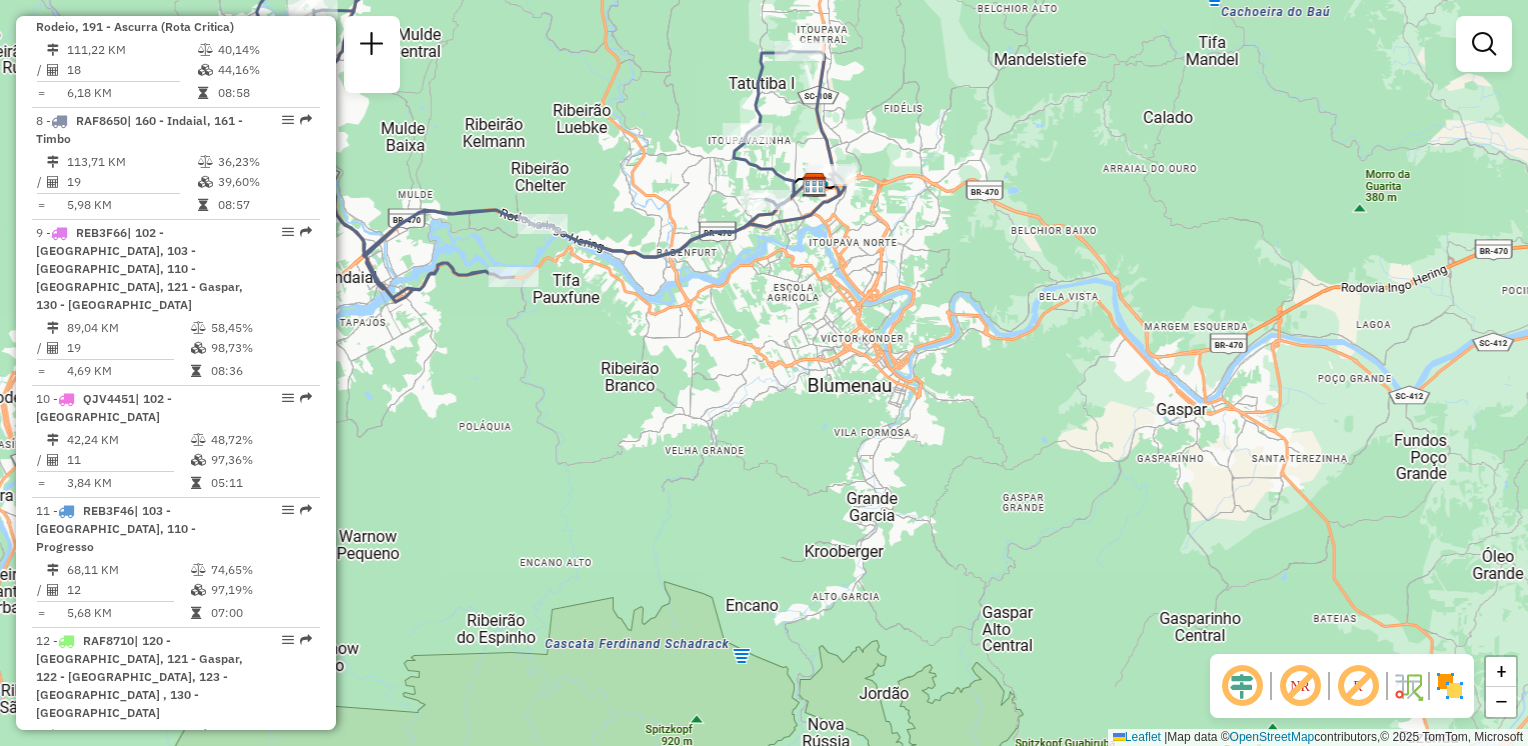 scroll, scrollTop: 0, scrollLeft: 0, axis: both 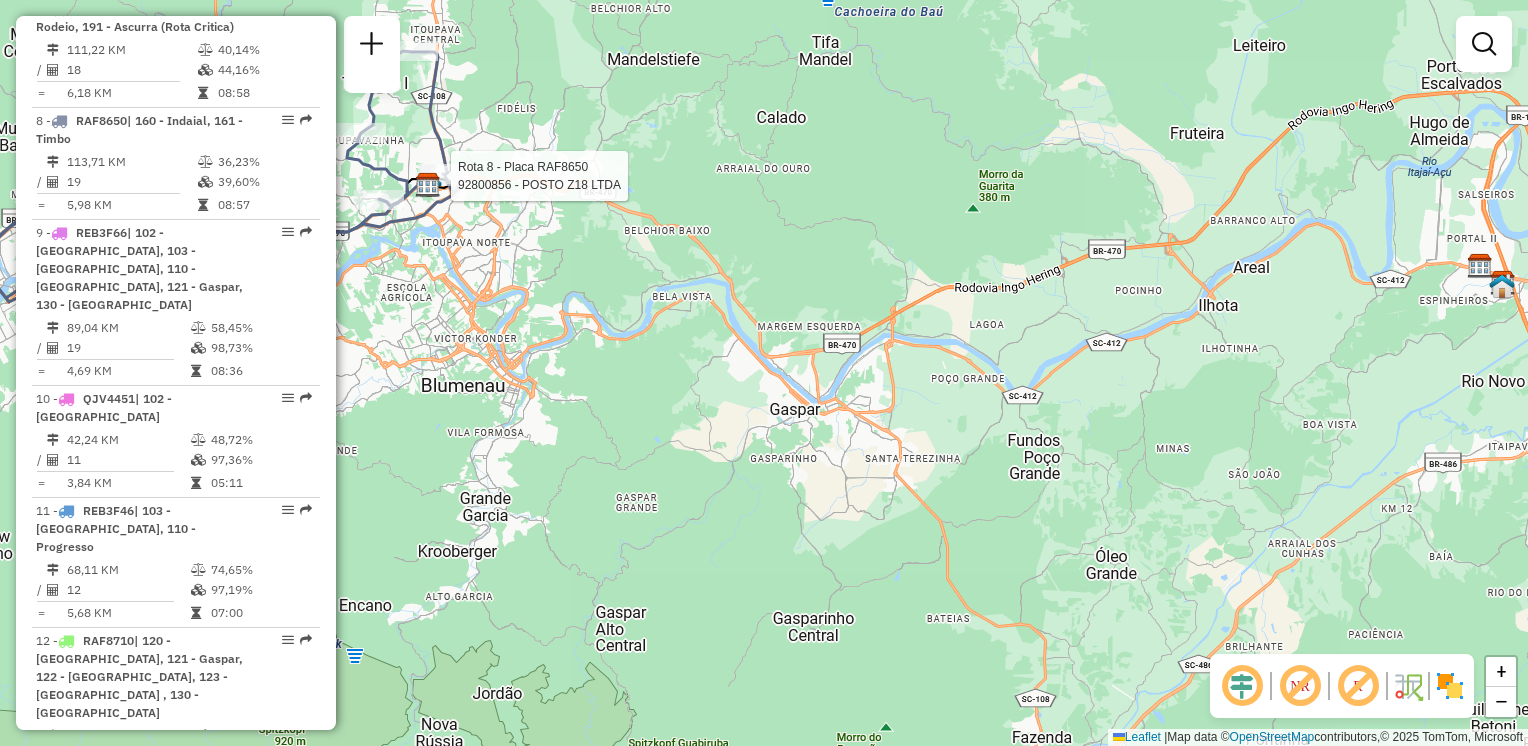 select on "**********" 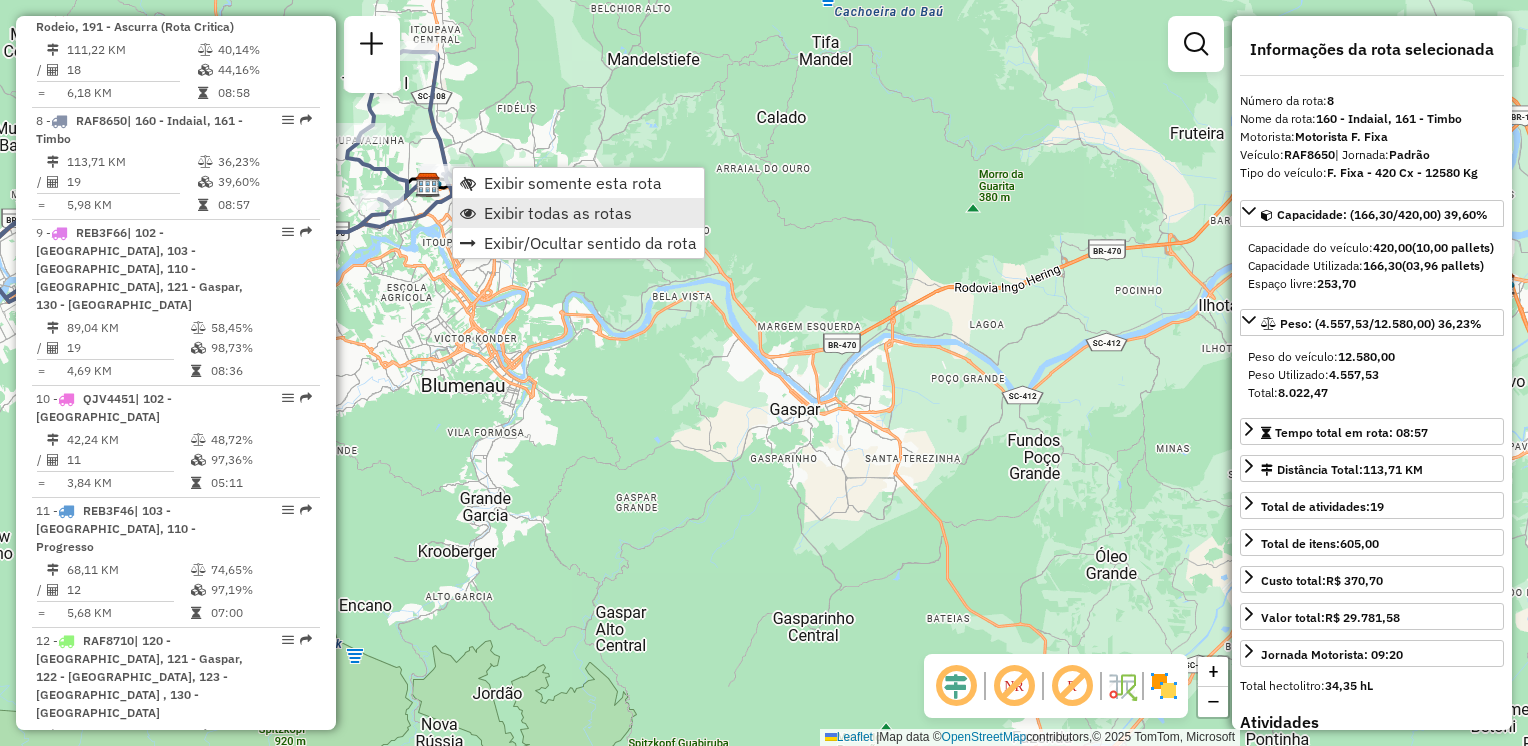 click on "Exibir todas as rotas" at bounding box center [558, 213] 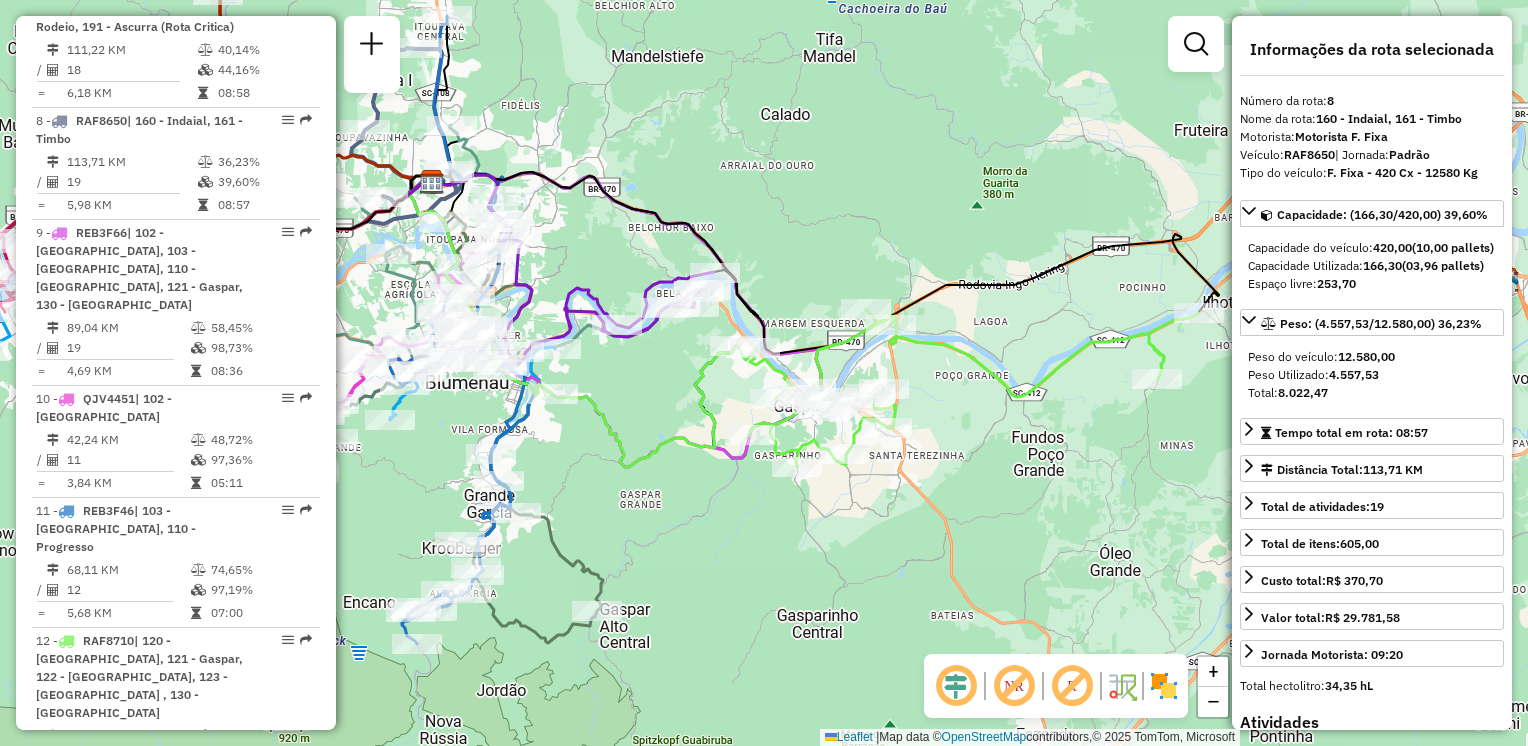 drag, startPoint x: 680, startPoint y: 405, endPoint x: 737, endPoint y: 310, distance: 110.788086 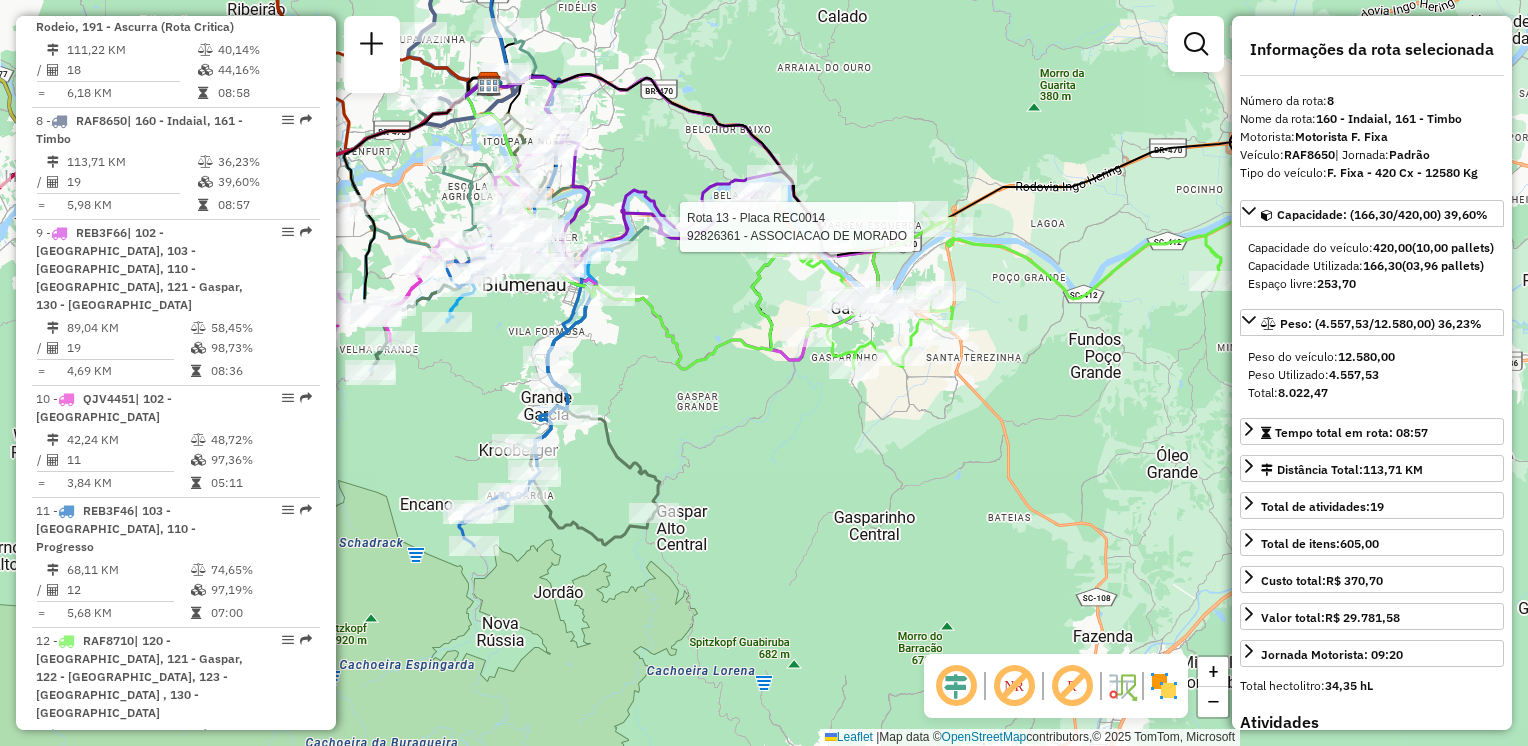 drag, startPoint x: 673, startPoint y: 242, endPoint x: 711, endPoint y: 331, distance: 96.77293 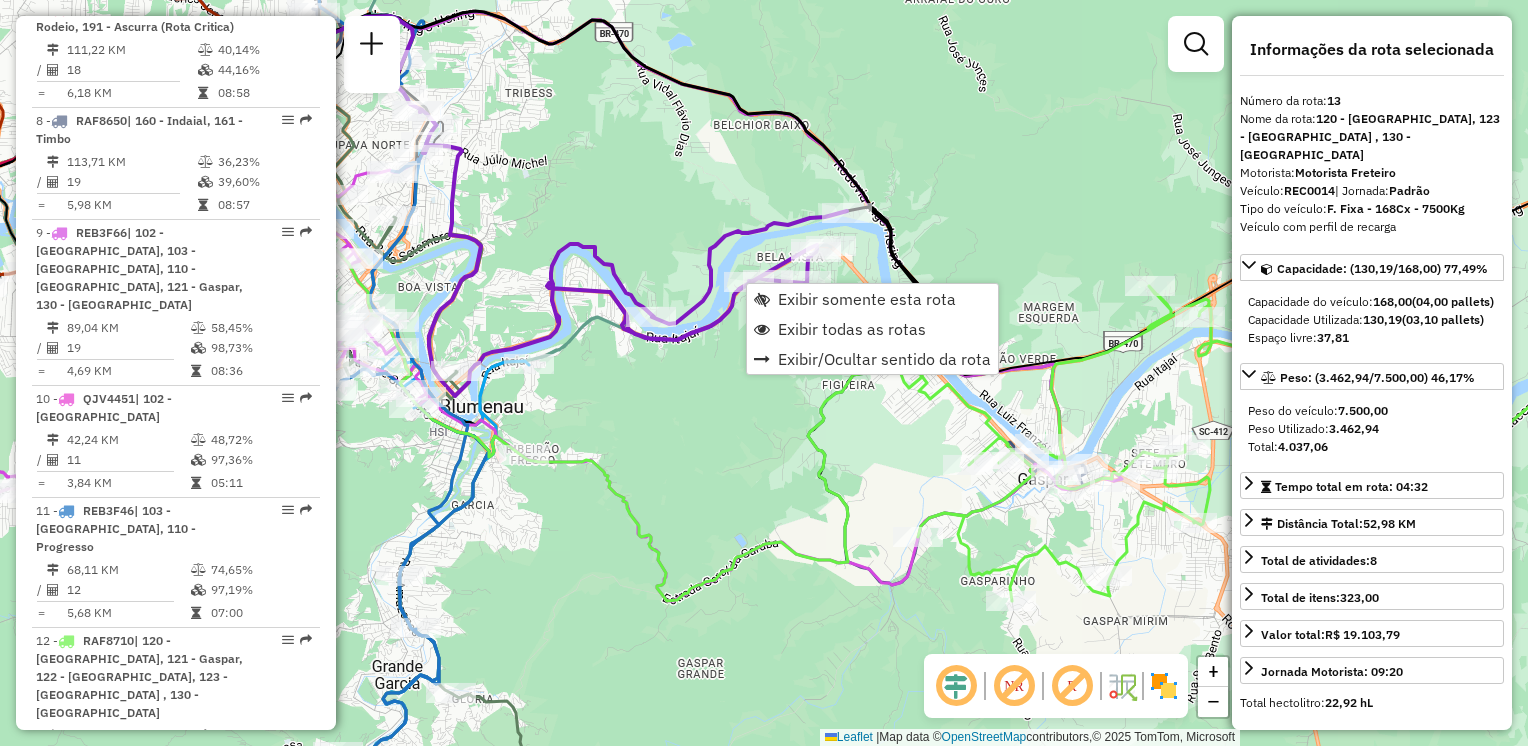 scroll, scrollTop: 2072, scrollLeft: 0, axis: vertical 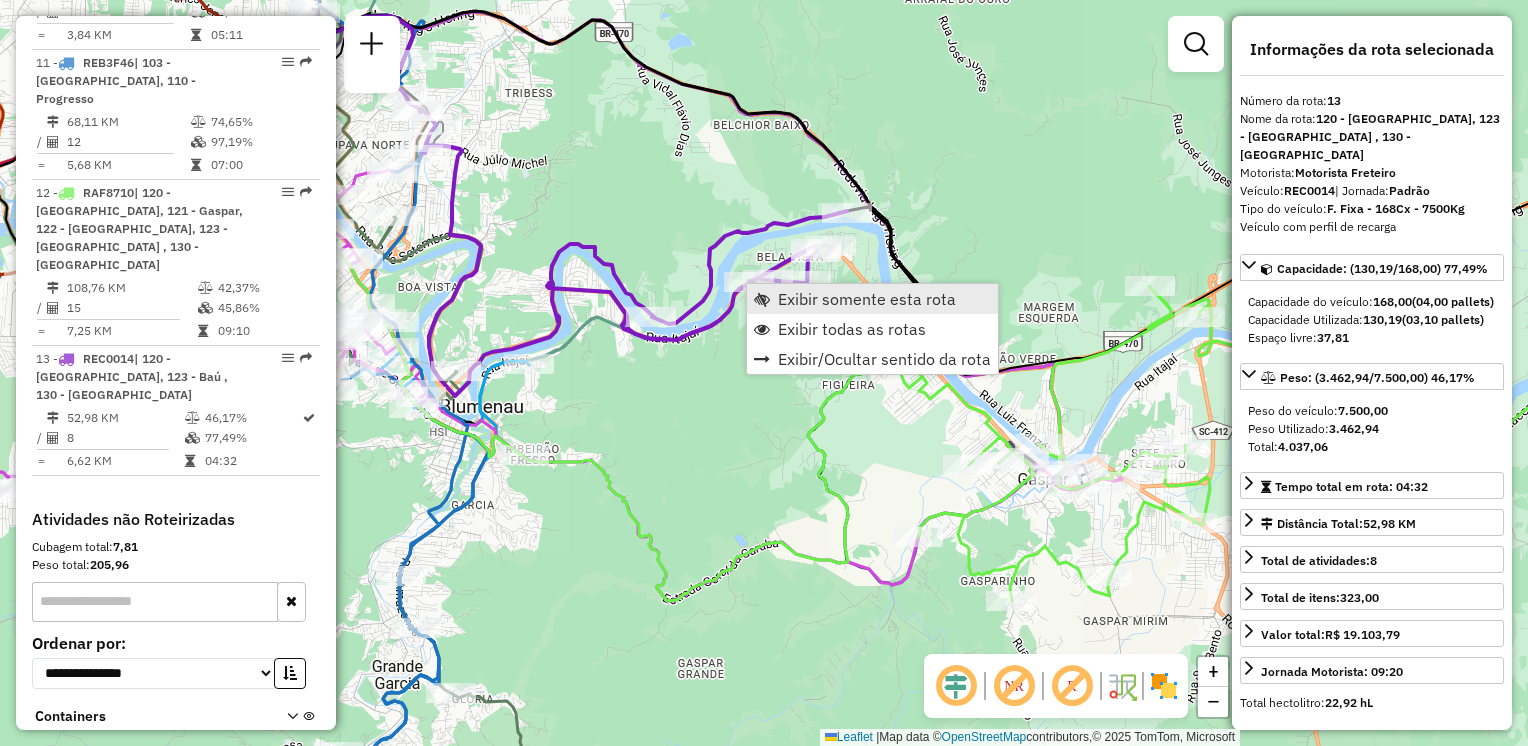 click on "Exibir somente esta rota" at bounding box center [867, 299] 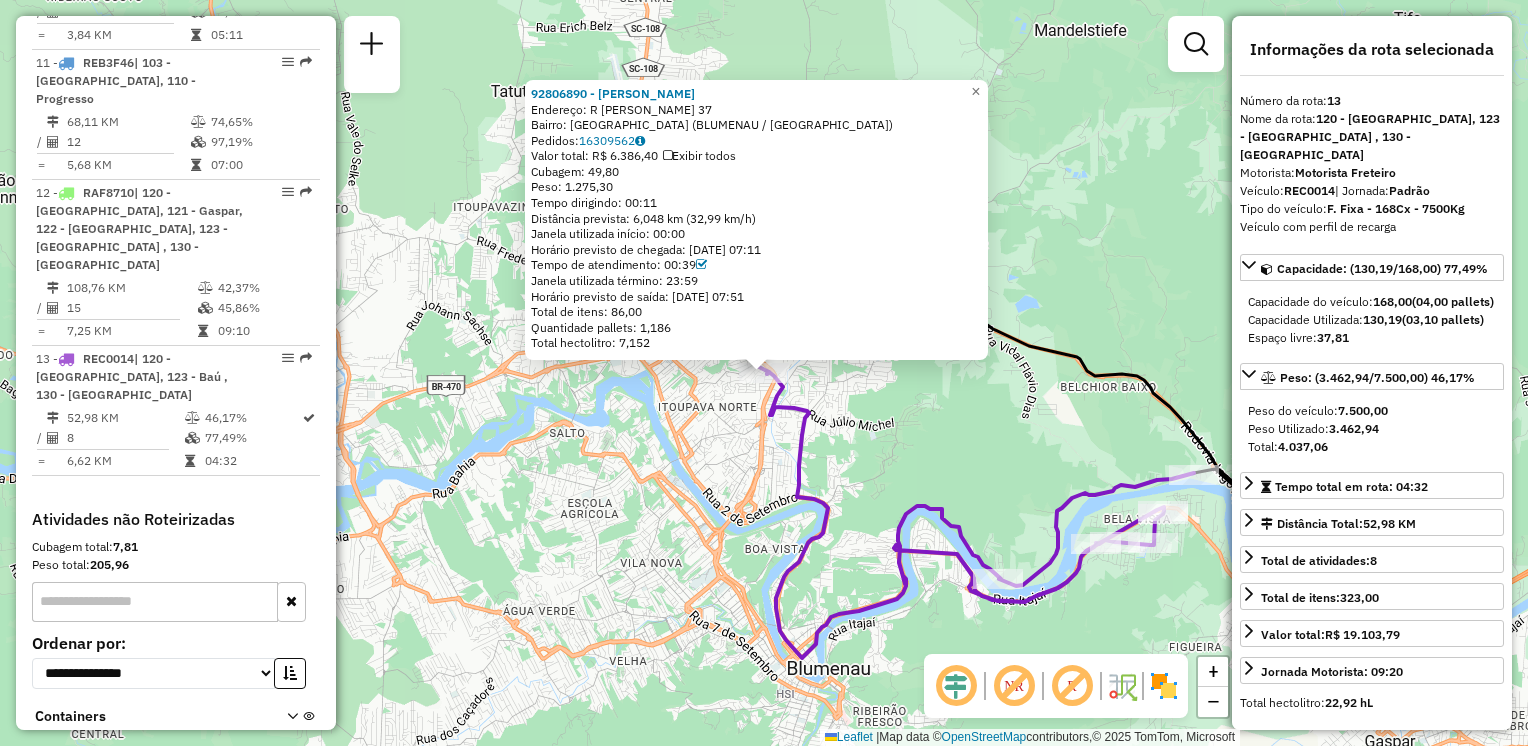 click on "92806890 - EDUARDO DIAS DA SILV  Endereço: R   JAMES DEWAR                   37   Bairro: FORTALEZA (BLUMENAU / SC)   Pedidos:  16309562   Valor total: R$ 6.386,40   Exibir todos   Cubagem: 49,80  Peso: 1.275,30  Tempo dirigindo: 00:11   Distância prevista: 6,048 km (32,99 km/h)   Janela utilizada início: 00:00   Horário previsto de chegada: 16/07/2025 07:11   Tempo de atendimento: 00:39   Janela utilizada término: 23:59   Horário previsto de saída: 16/07/2025 07:51   Total de itens: 86,00   Quantidade pallets: 1,186   Total hectolitro: 7,152  × Janela de atendimento Grade de atendimento Capacidade Transportadoras Veículos Cliente Pedidos  Rotas Selecione os dias de semana para filtrar as janelas de atendimento  Seg   Ter   Qua   Qui   Sex   Sáb   Dom  Informe o período da janela de atendimento: De: Até:  Filtrar exatamente a janela do cliente  Considerar janela de atendimento padrão  Selecione os dias de semana para filtrar as grades de atendimento  Seg   Ter   Qua   Qui   Sex   Sáb   Dom  De:" 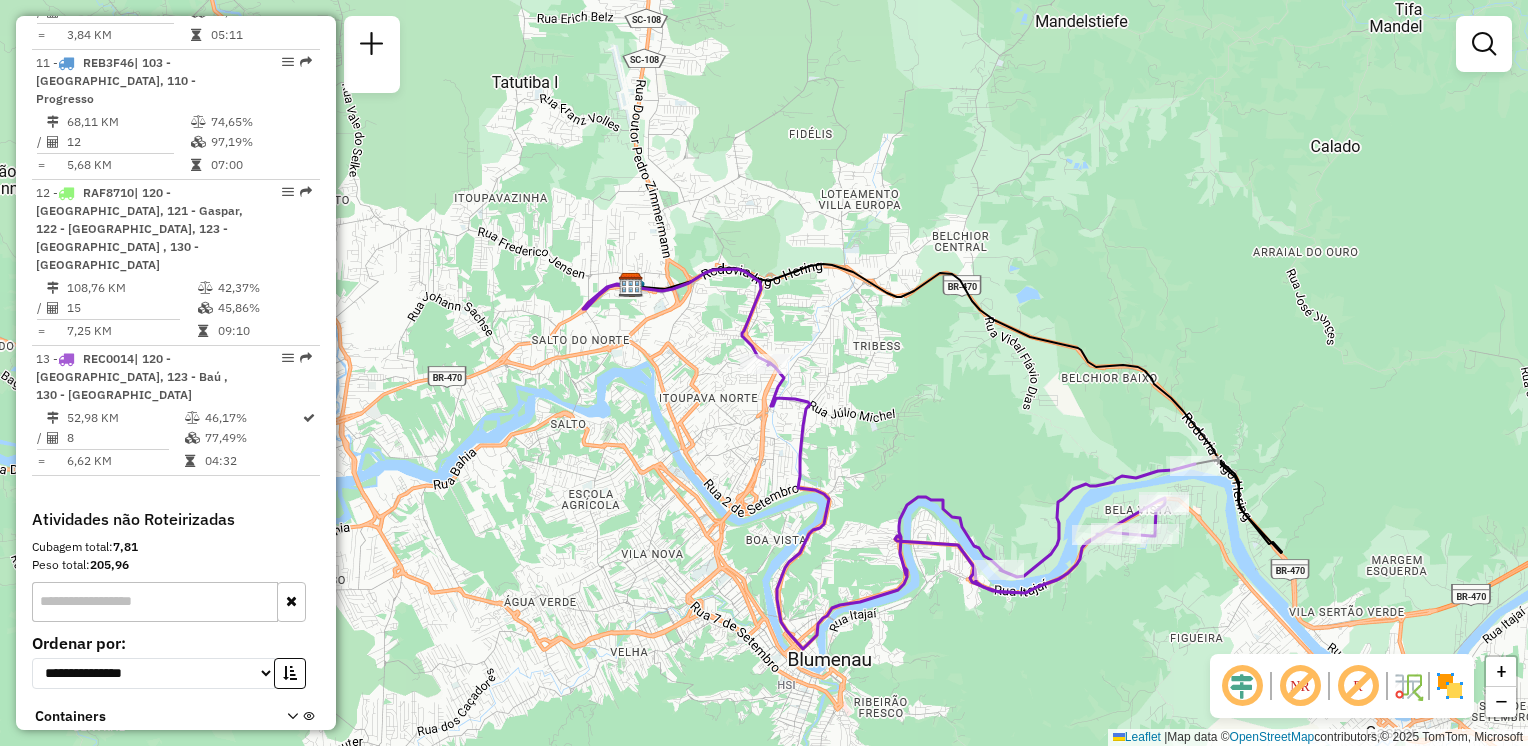 drag, startPoint x: 939, startPoint y: 486, endPoint x: 1006, endPoint y: 438, distance: 82.419655 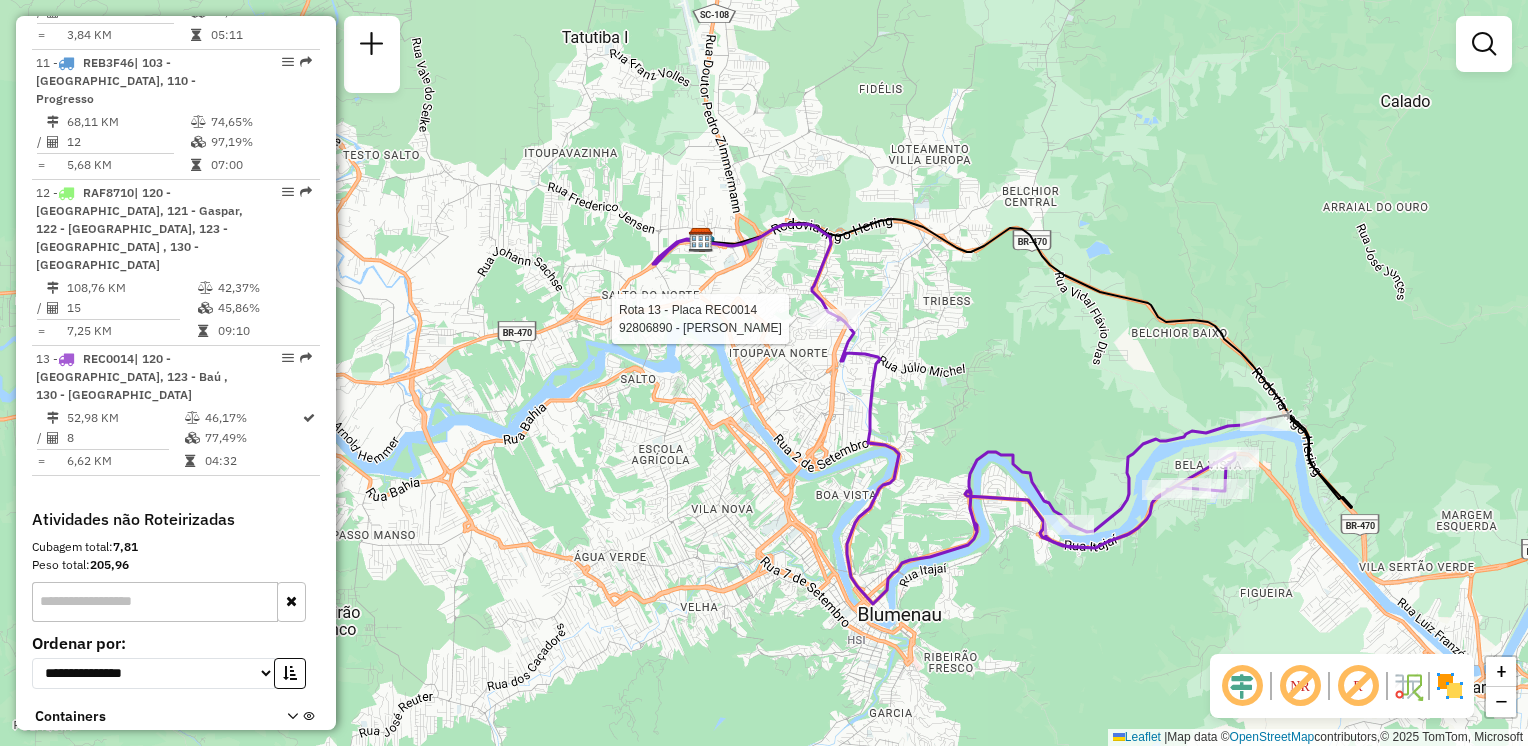 select on "**********" 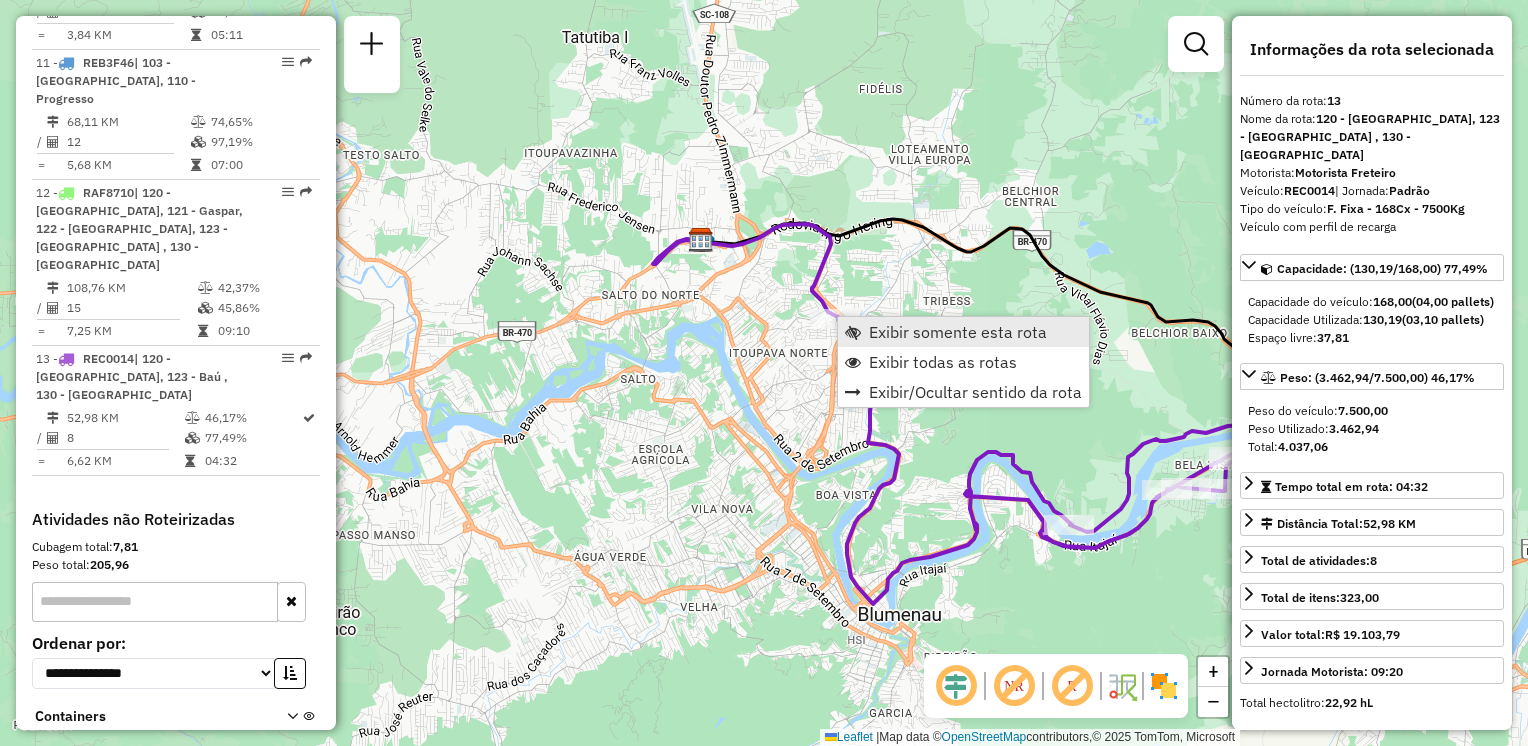click on "Exibir somente esta rota" at bounding box center [958, 332] 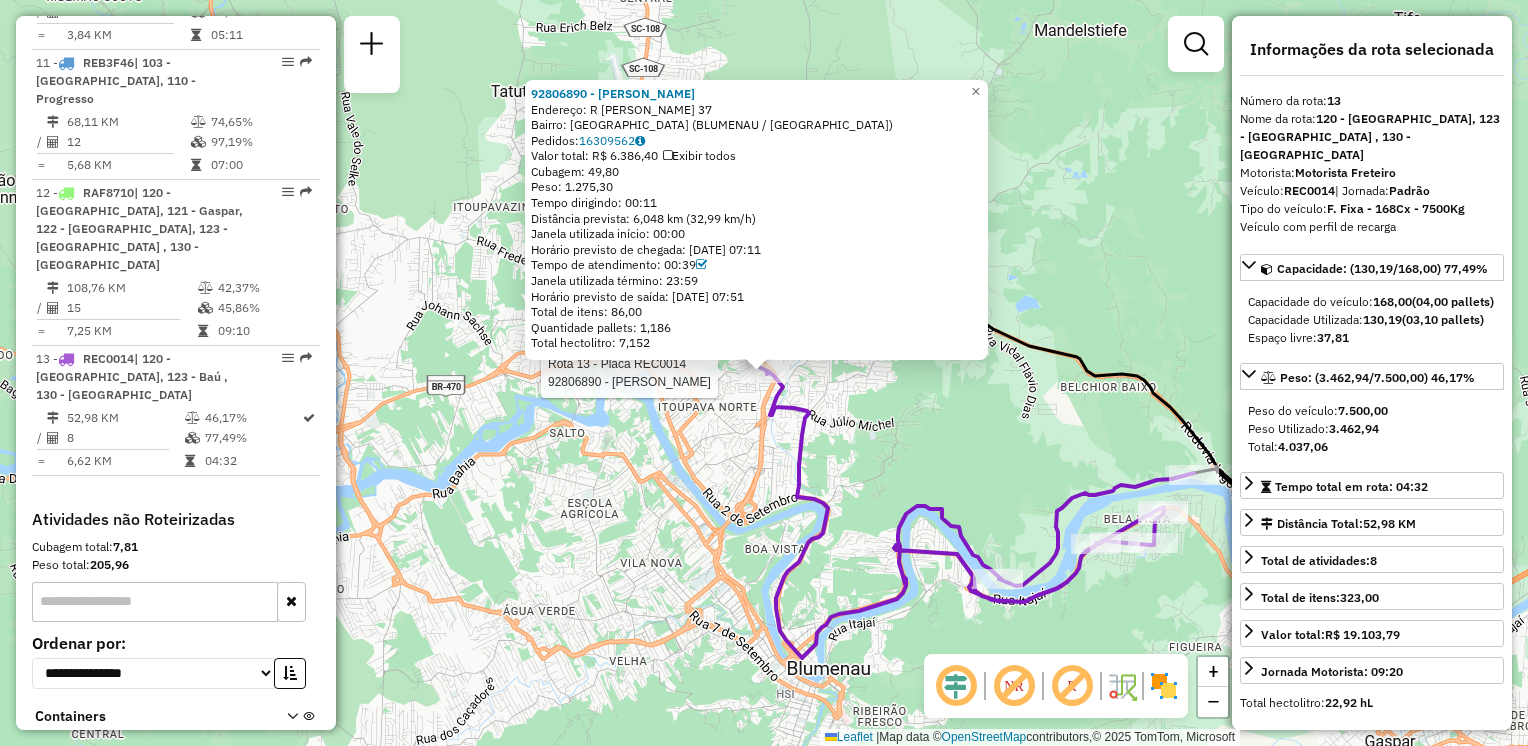 click on "Rota 13 - Placa REC0014  92806890 - EDUARDO DIAS DA SILV 92806890 - EDUARDO DIAS DA SILV  Endereço: R   JAMES DEWAR                   37   Bairro: FORTALEZA (BLUMENAU / SC)   Pedidos:  16309562   Valor total: R$ 6.386,40   Exibir todos   Cubagem: 49,80  Peso: 1.275,30  Tempo dirigindo: 00:11   Distância prevista: 6,048 km (32,99 km/h)   Janela utilizada início: 00:00   Horário previsto de chegada: 16/07/2025 07:11   Tempo de atendimento: 00:39   Janela utilizada término: 23:59   Horário previsto de saída: 16/07/2025 07:51   Total de itens: 86,00   Quantidade pallets: 1,186   Total hectolitro: 7,152  × Janela de atendimento Grade de atendimento Capacidade Transportadoras Veículos Cliente Pedidos  Rotas Selecione os dias de semana para filtrar as janelas de atendimento  Seg   Ter   Qua   Qui   Sex   Sáb   Dom  Informe o período da janela de atendimento: De: Até:  Filtrar exatamente a janela do cliente  Considerar janela de atendimento padrão   Seg   Ter   Qua   Qui   Sex   Sáb   Dom   De:   Até:" 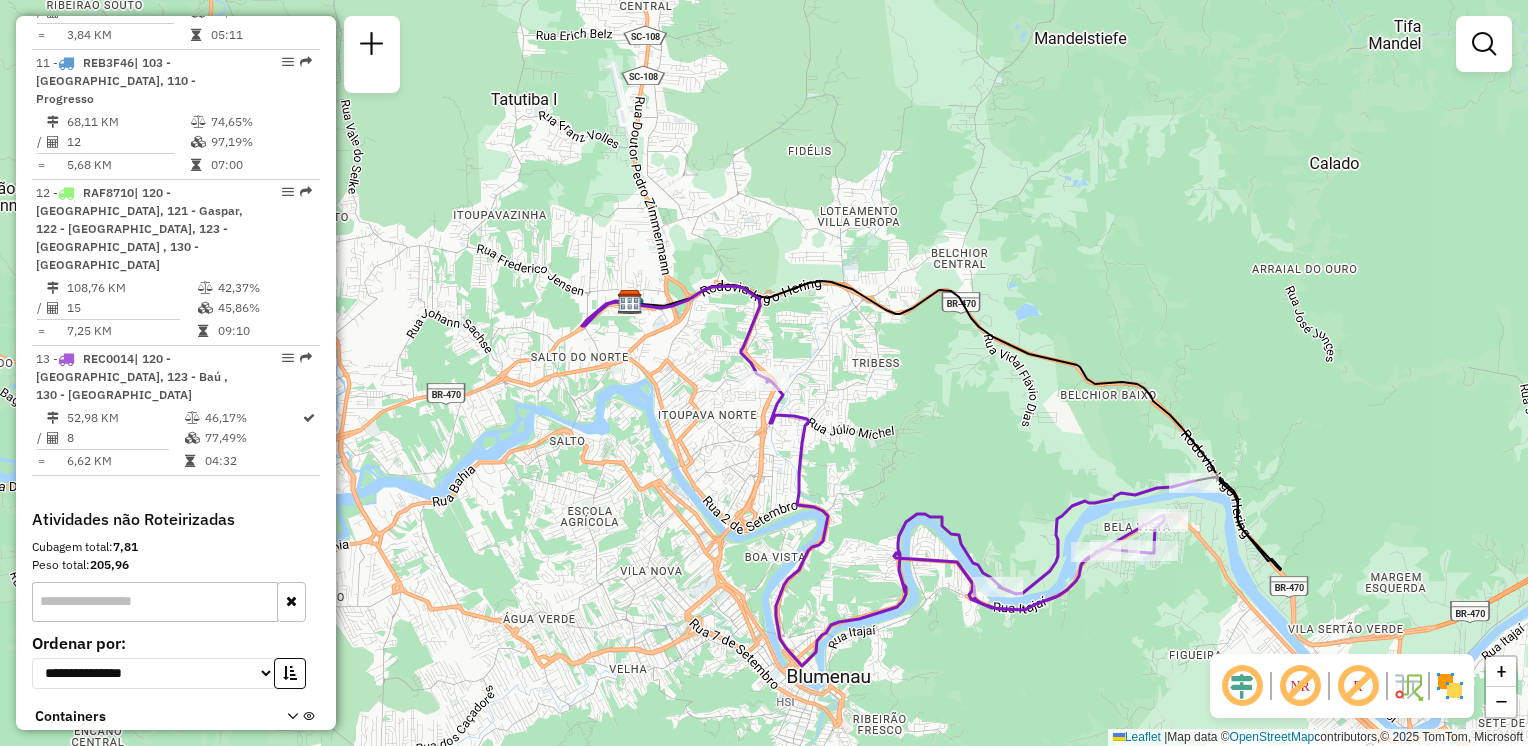 click on "Janela de atendimento Grade de atendimento Capacidade Transportadoras Veículos Cliente Pedidos  Rotas Selecione os dias de semana para filtrar as janelas de atendimento  Seg   Ter   Qua   Qui   Sex   Sáb   Dom  Informe o período da janela de atendimento: De: Até:  Filtrar exatamente a janela do cliente  Considerar janela de atendimento padrão  Selecione os dias de semana para filtrar as grades de atendimento  Seg   Ter   Qua   Qui   Sex   Sáb   Dom   Considerar clientes sem dia de atendimento cadastrado  Clientes fora do dia de atendimento selecionado Filtrar as atividades entre os valores definidos abaixo:  Peso mínimo:   Peso máximo:   Cubagem mínima:   Cubagem máxima:   De:   Até:  Filtrar as atividades entre o tempo de atendimento definido abaixo:  De:   Até:   Considerar capacidade total dos clientes não roteirizados Transportadora: Selecione um ou mais itens Tipo de veículo: Selecione um ou mais itens Veículo: Selecione um ou mais itens Motorista: Selecione um ou mais itens Nome: Rótulo:" 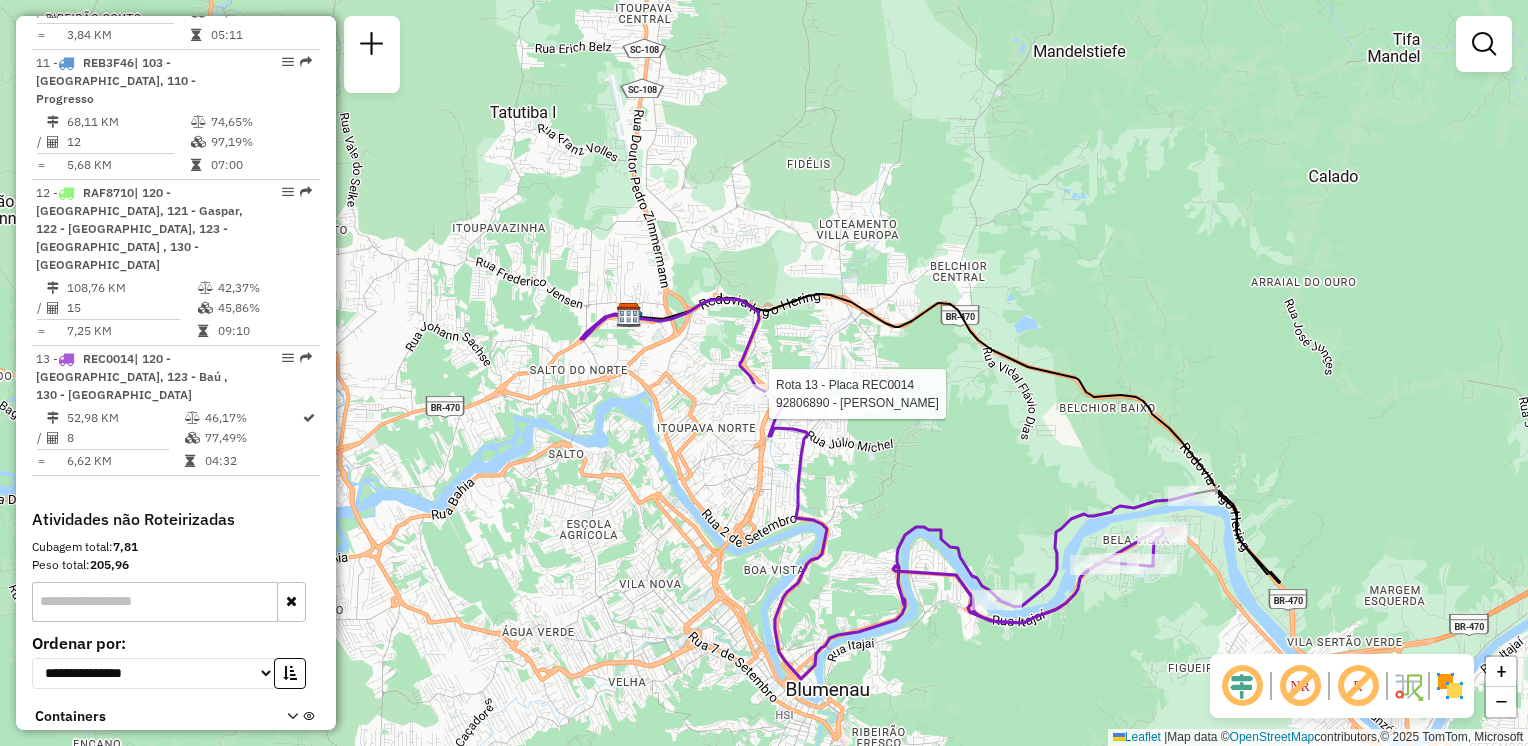 select on "**********" 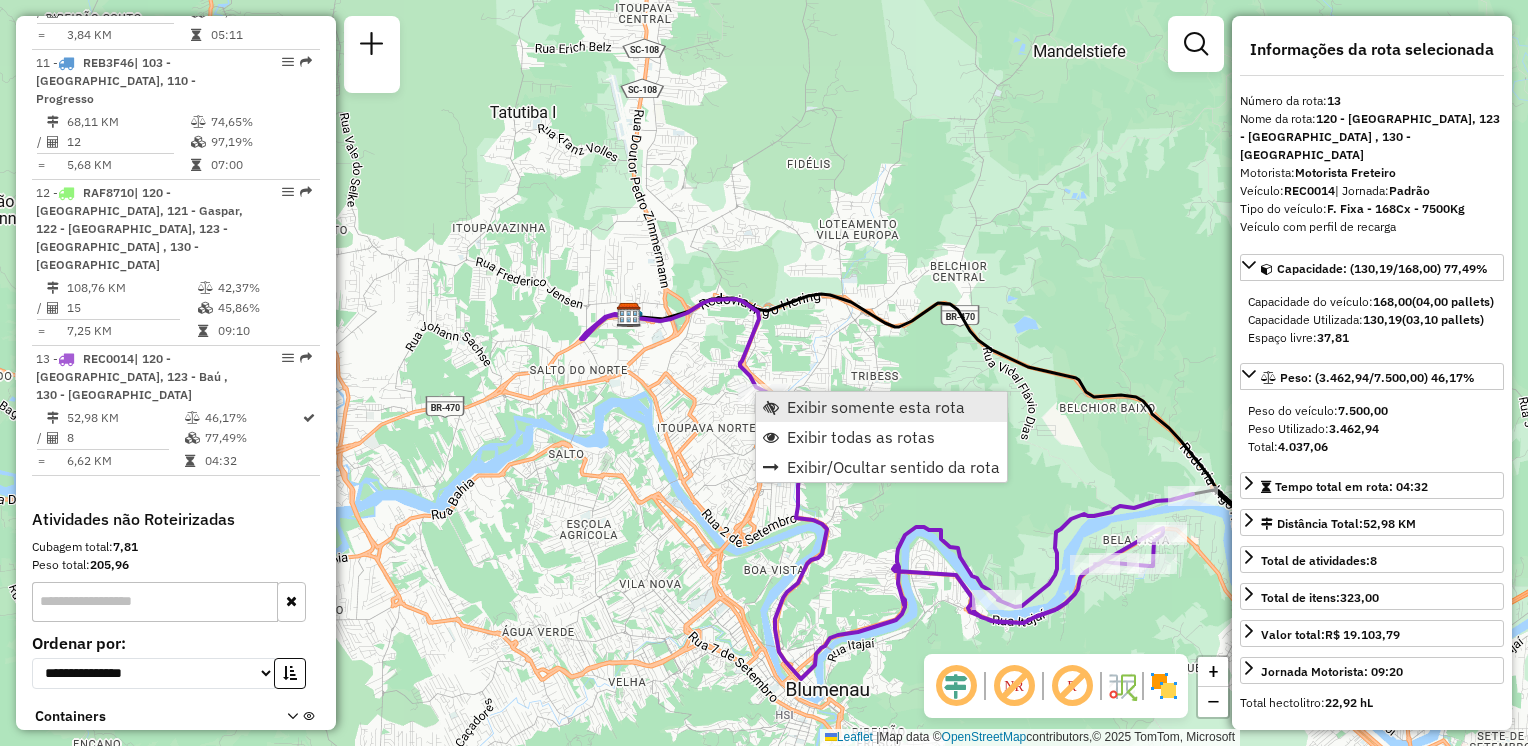click on "Exibir somente esta rota" at bounding box center [876, 407] 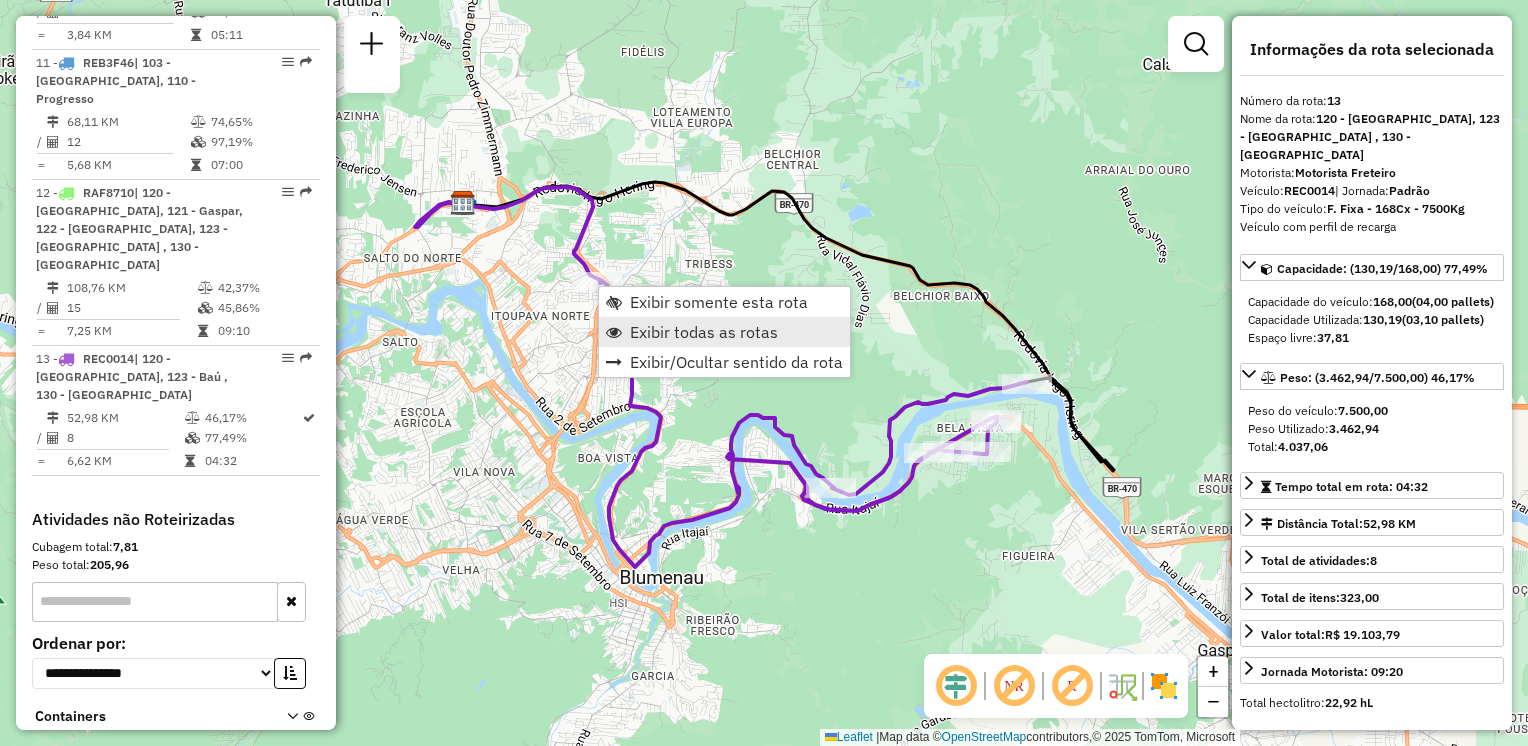 drag, startPoint x: 676, startPoint y: 328, endPoint x: 612, endPoint y: 324, distance: 64.12488 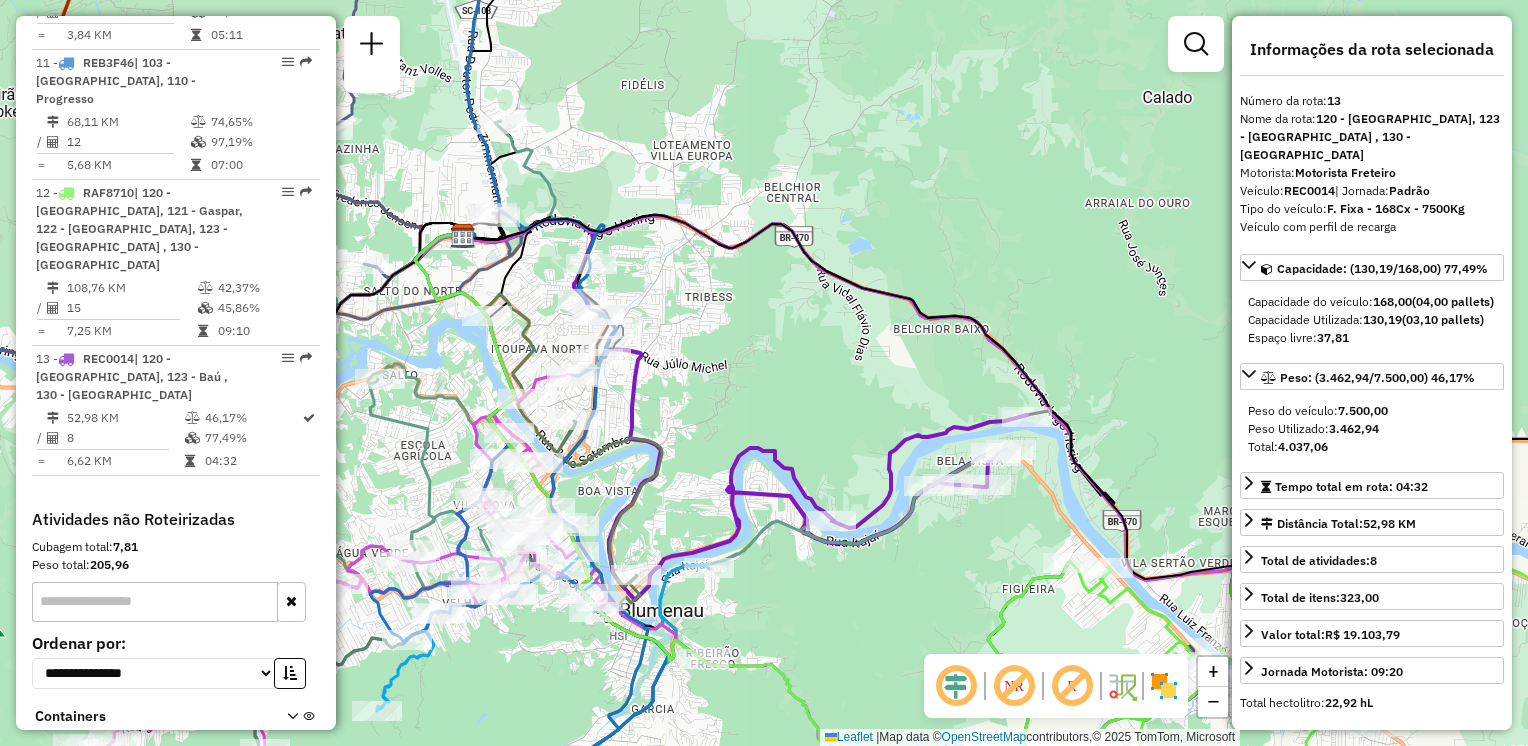 drag, startPoint x: 519, startPoint y: 297, endPoint x: 536, endPoint y: 366, distance: 71.063354 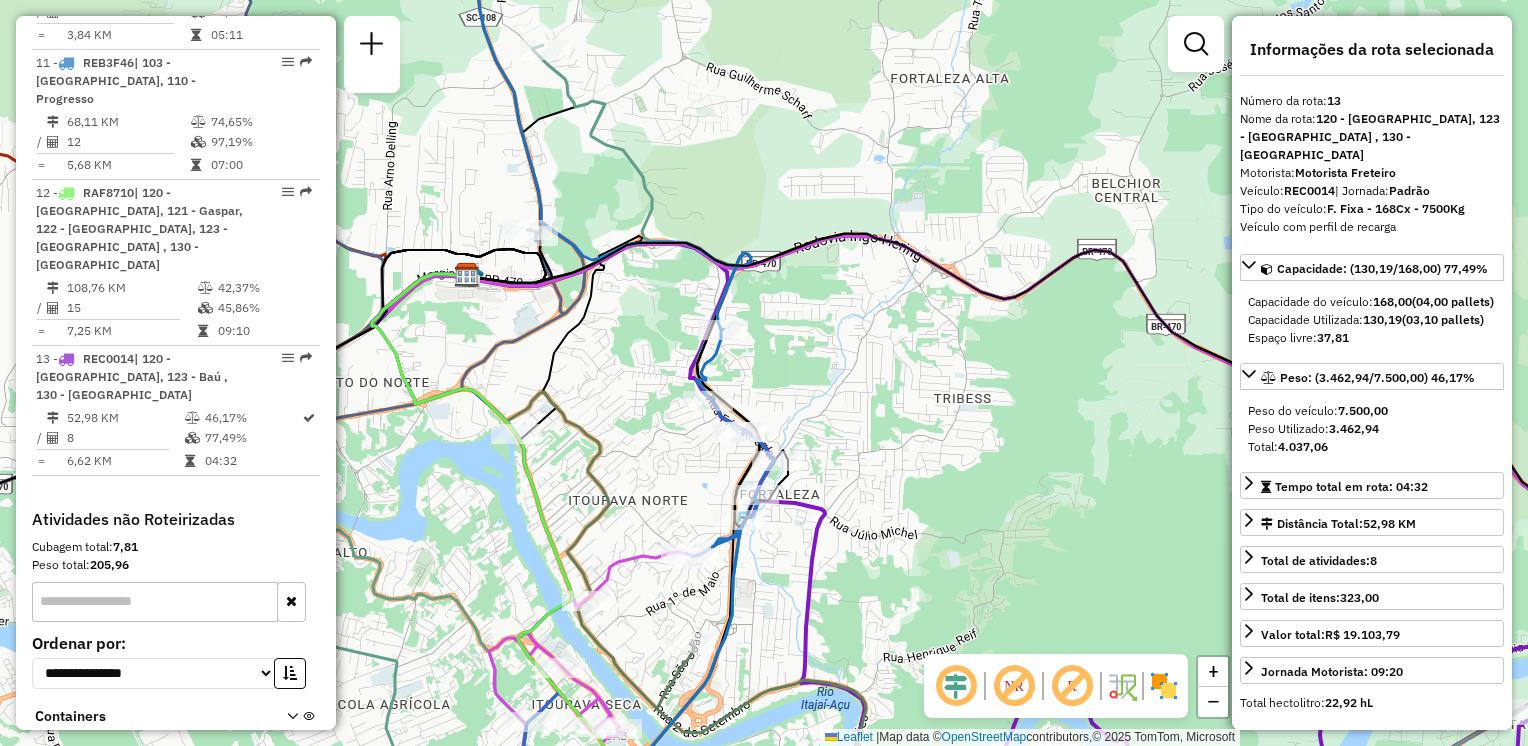 drag, startPoint x: 512, startPoint y: 229, endPoint x: 511, endPoint y: 146, distance: 83.00603 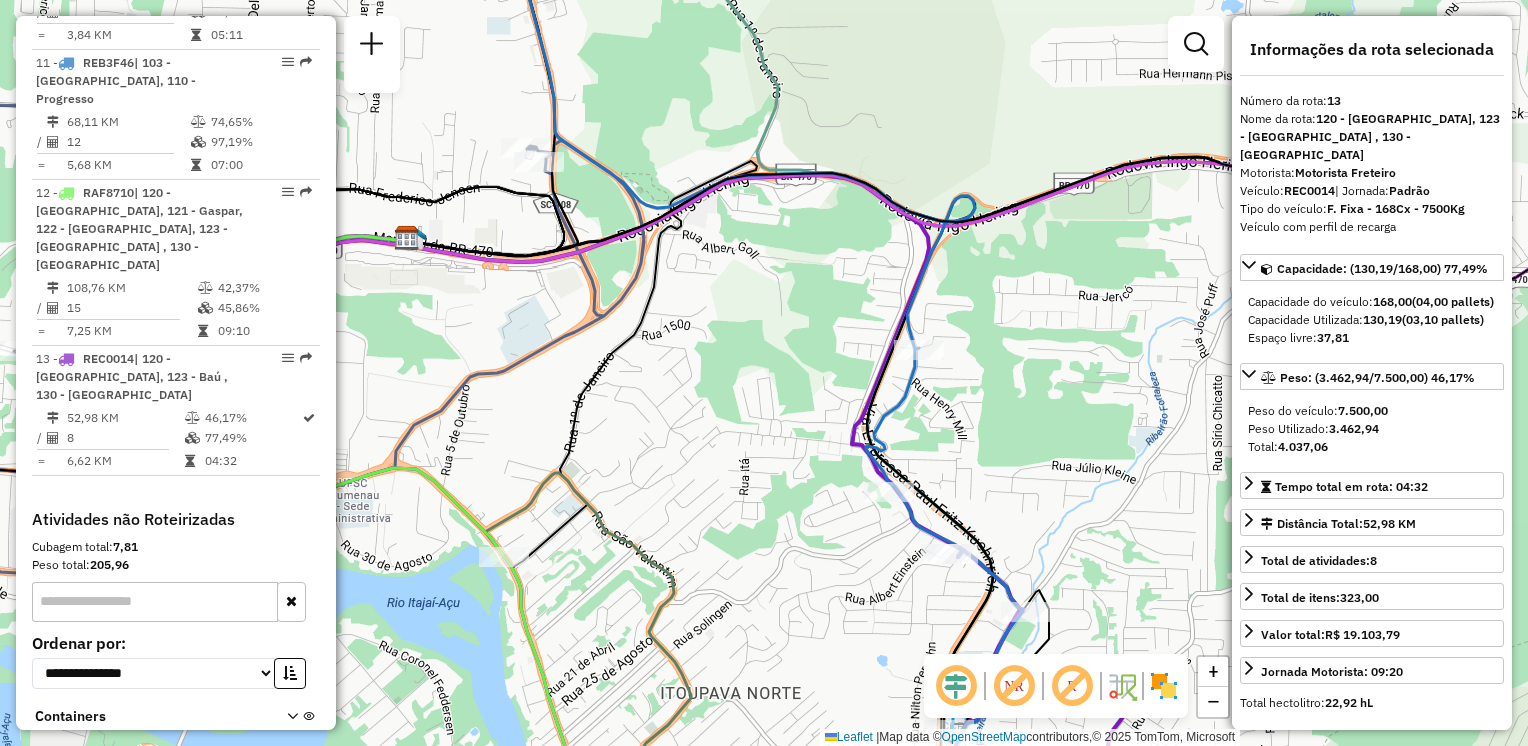 drag, startPoint x: 492, startPoint y: 161, endPoint x: 467, endPoint y: 134, distance: 36.796738 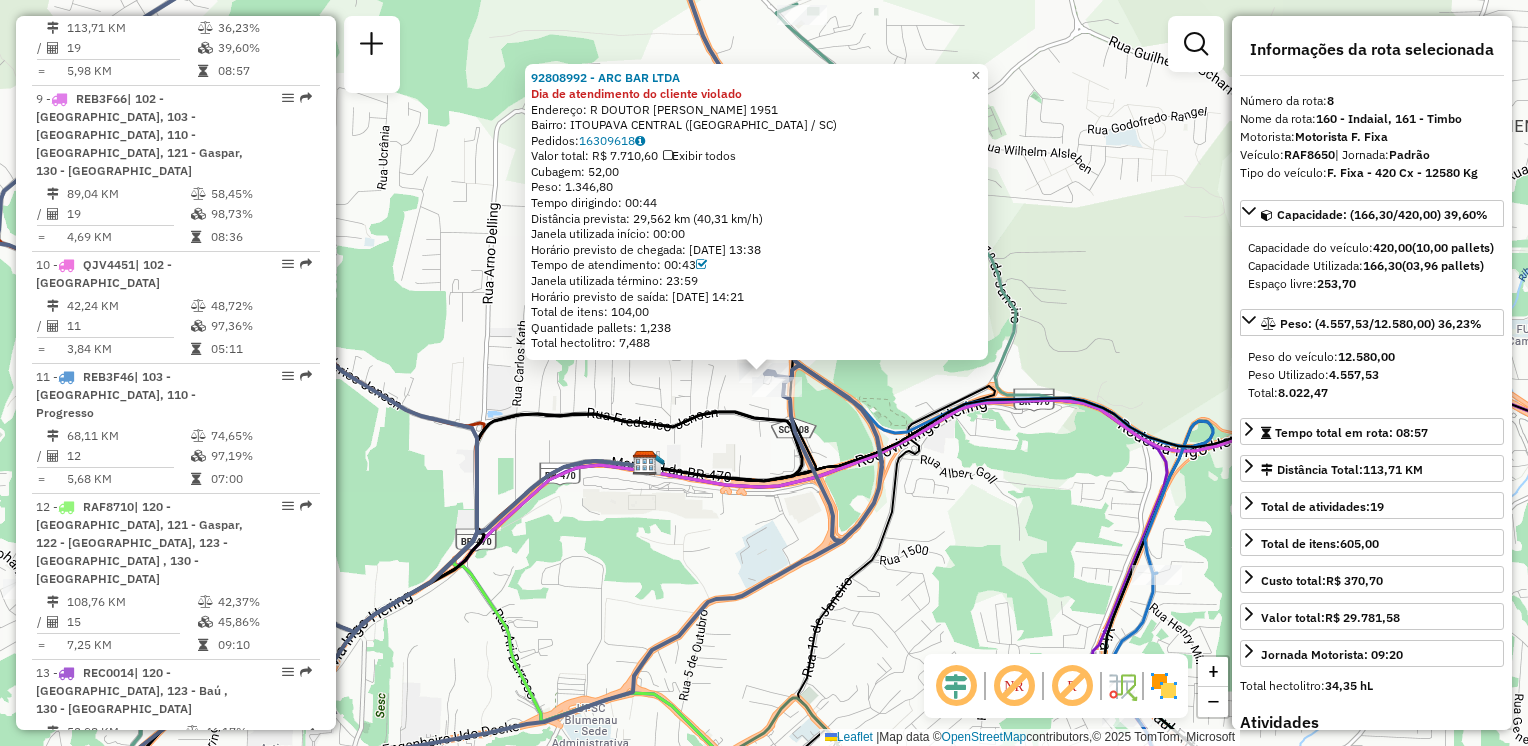 scroll, scrollTop: 1624, scrollLeft: 0, axis: vertical 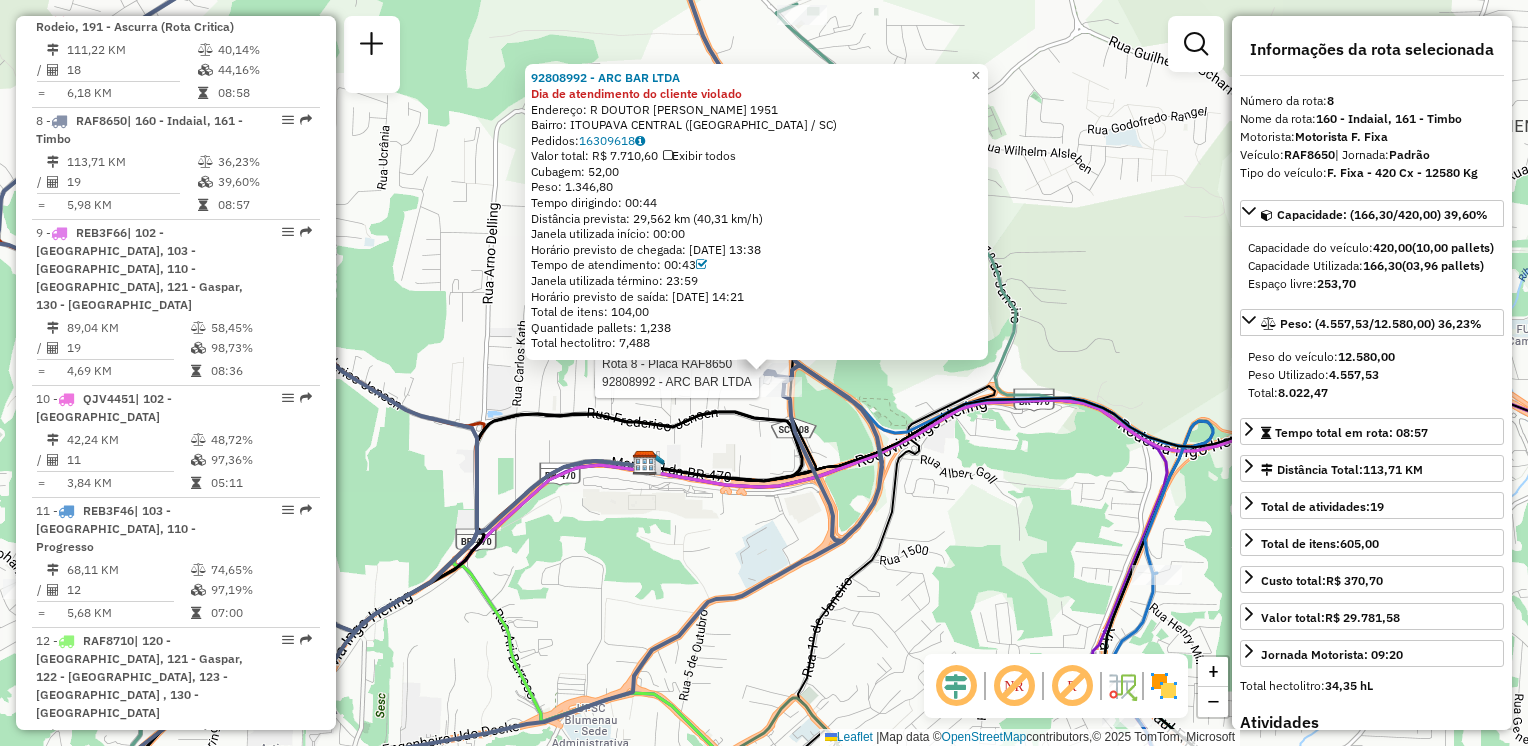 drag, startPoint x: 747, startPoint y: 434, endPoint x: 864, endPoint y: 248, distance: 219.73848 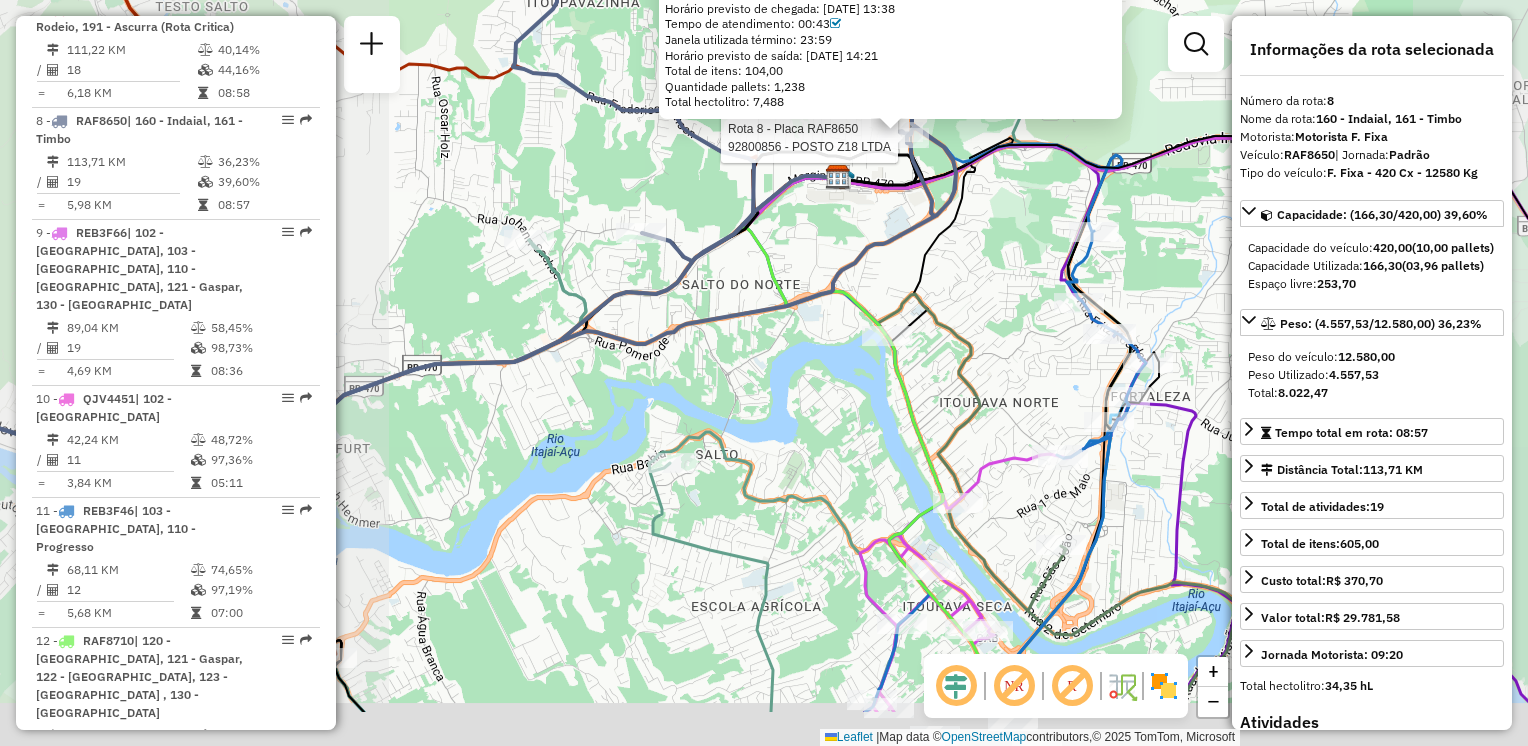 drag, startPoint x: 726, startPoint y: 357, endPoint x: 768, endPoint y: 238, distance: 126.1943 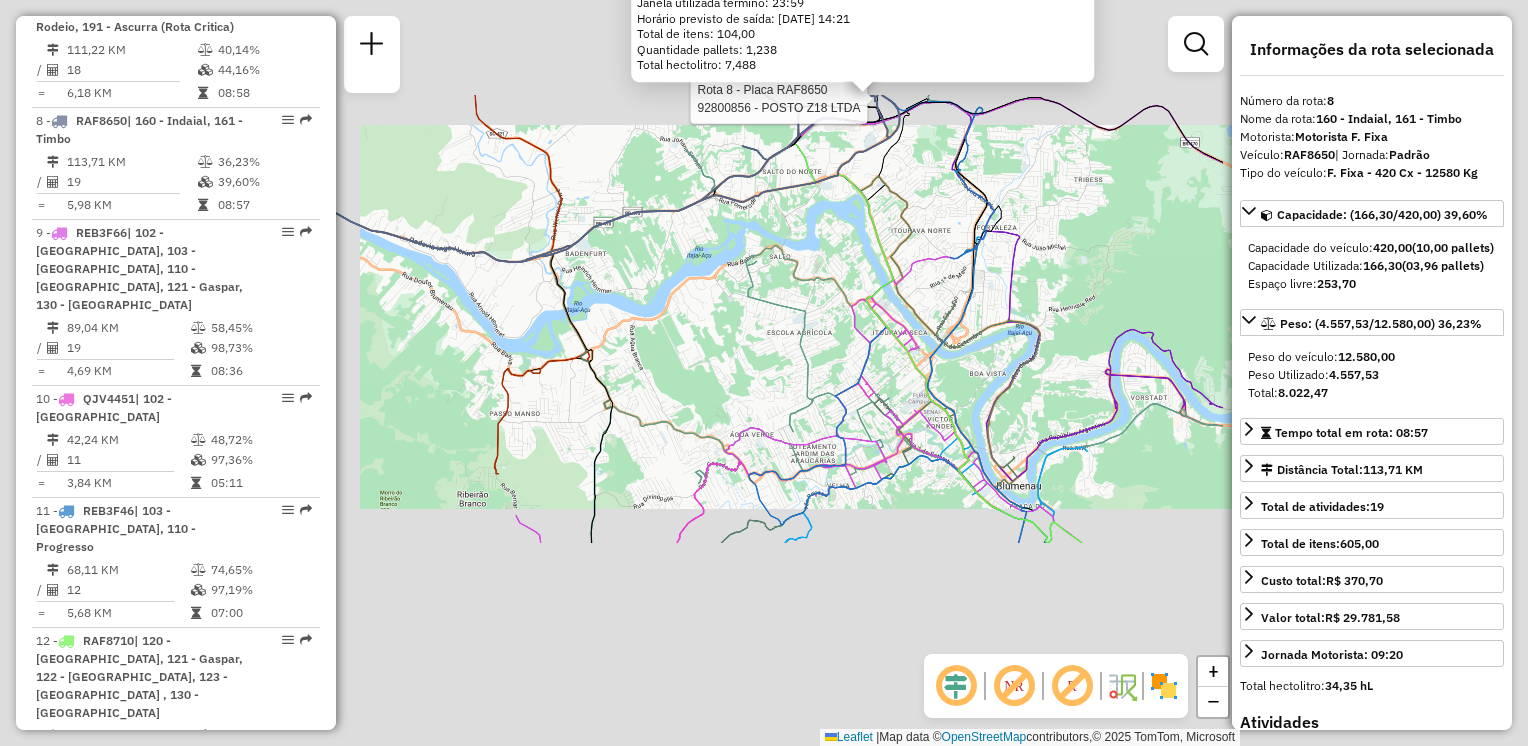 click on "Rota 8 - Placa RAF8650  92800856 - POSTO Z18 LTDA Rota 2 - Placa REB3F56  92807973 - DARCI QUIRINO MAIA 92808992 - ARC BAR LTDA Dia de atendimento do cliente violado  Endereço: R   DOUTOR PEDRO ZIMMERMANN       1951   Bairro: ITOUPAVA CENTRAL (BLUMENAU / SC)   Pedidos:  16309618   Valor total: R$ 7.710,60   Exibir todos   Cubagem: 52,00  Peso: 1.346,80  Tempo dirigindo: 00:44   Distância prevista: 29,562 km (40,31 km/h)   Janela utilizada início: 00:00   Horário previsto de chegada: 16/07/2025 13:38   Tempo de atendimento: 00:43   Janela utilizada término: 23:59   Horário previsto de saída: 16/07/2025 14:21   Total de itens: 104,00   Quantidade pallets: 1,238   Total hectolitro: 7,488  × Janela de atendimento Grade de atendimento Capacidade Transportadoras Veículos Cliente Pedidos  Rotas Selecione os dias de semana para filtrar as janelas de atendimento  Seg   Ter   Qua   Qui   Sex   Sáb   Dom  Informe o período da janela de atendimento: De: Até:  Filtrar exatamente a janela do cliente  Seg   Ter" 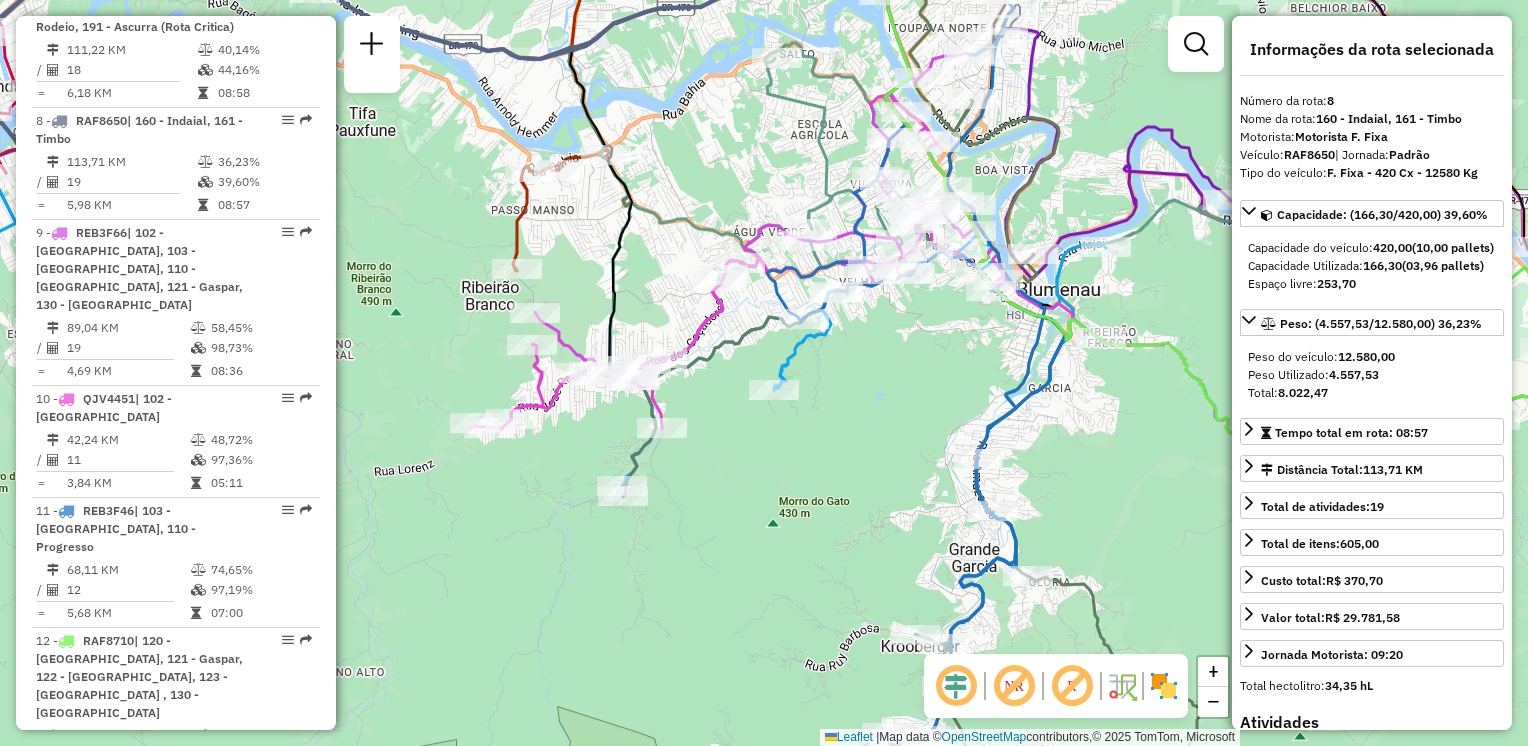 drag, startPoint x: 792, startPoint y: 444, endPoint x: 791, endPoint y: 364, distance: 80.00625 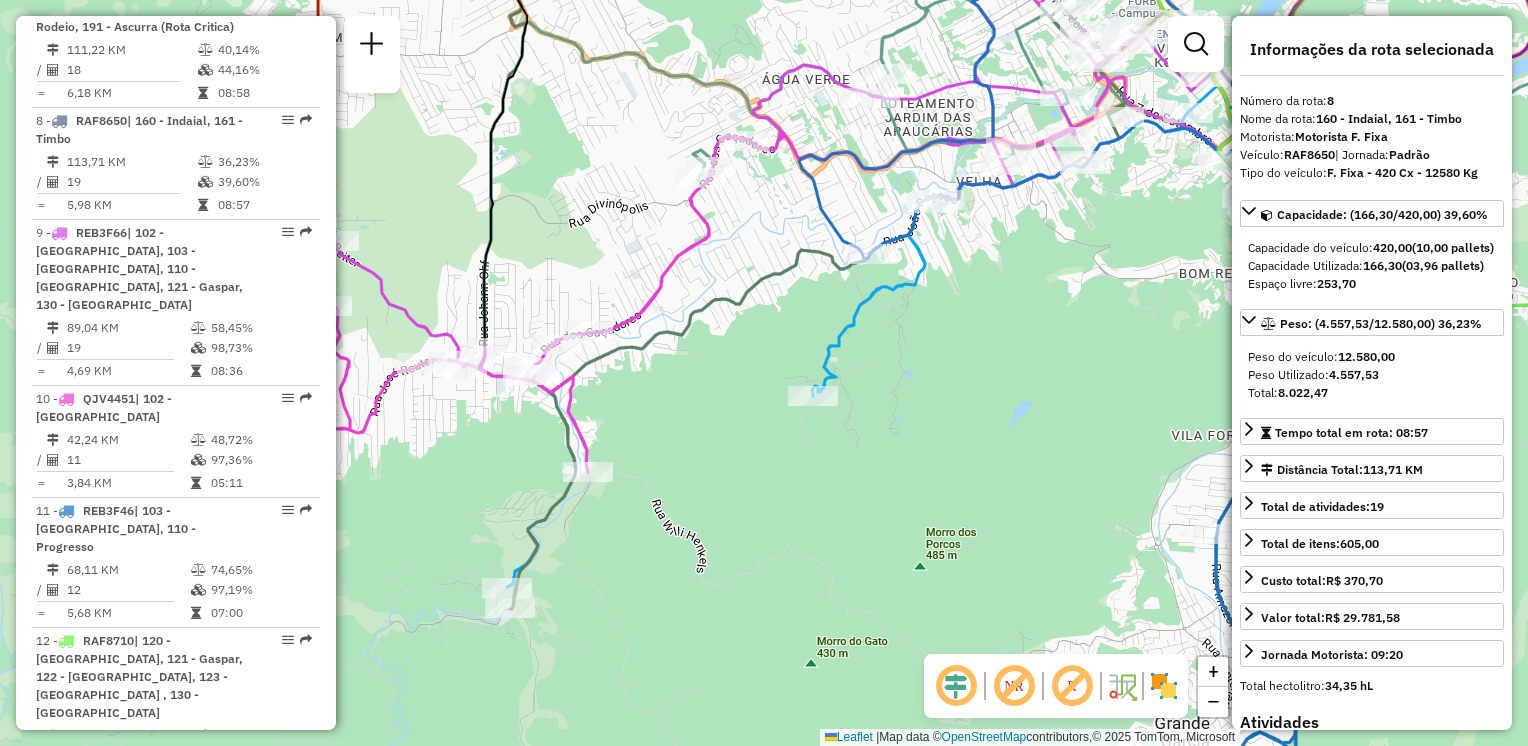 drag, startPoint x: 755, startPoint y: 296, endPoint x: 636, endPoint y: 458, distance: 201.00995 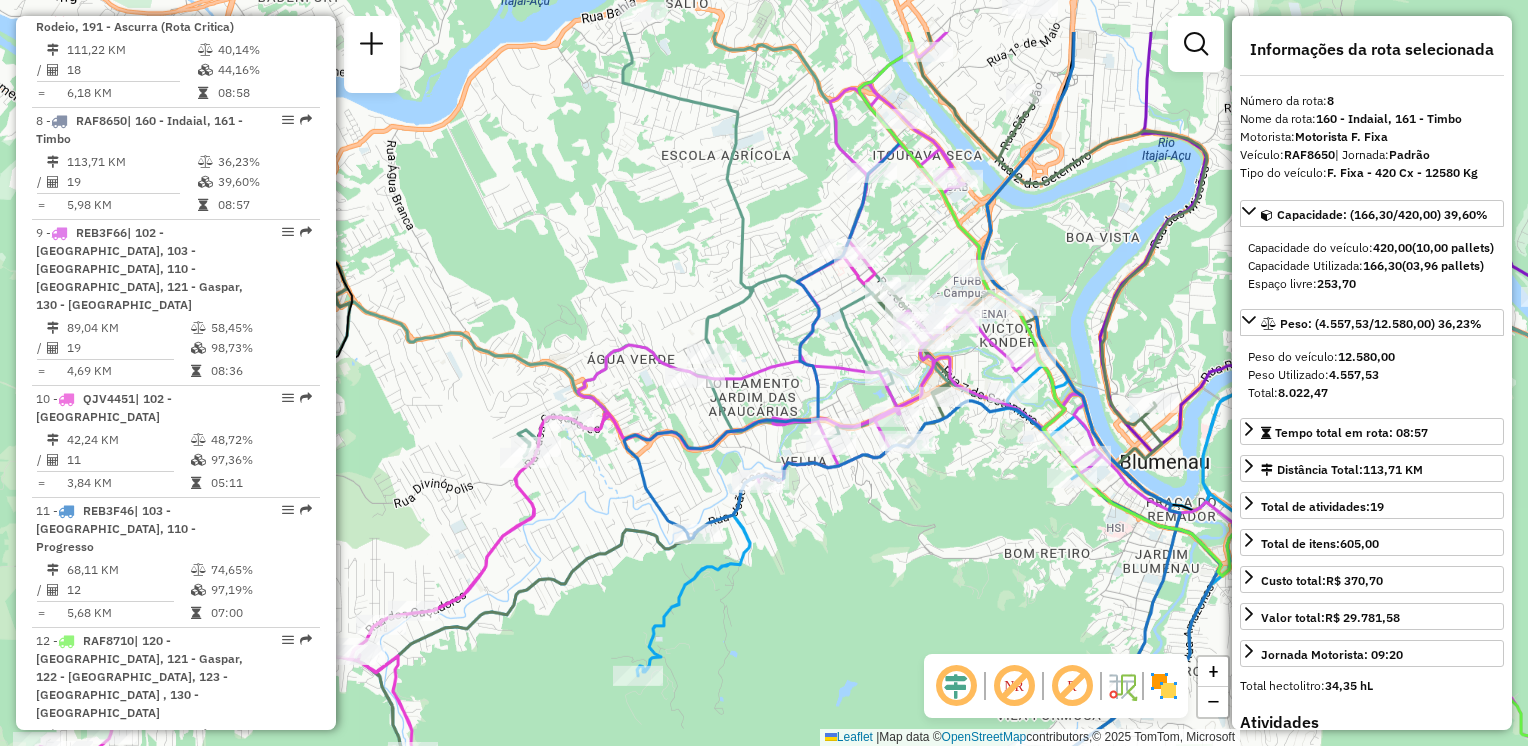 click 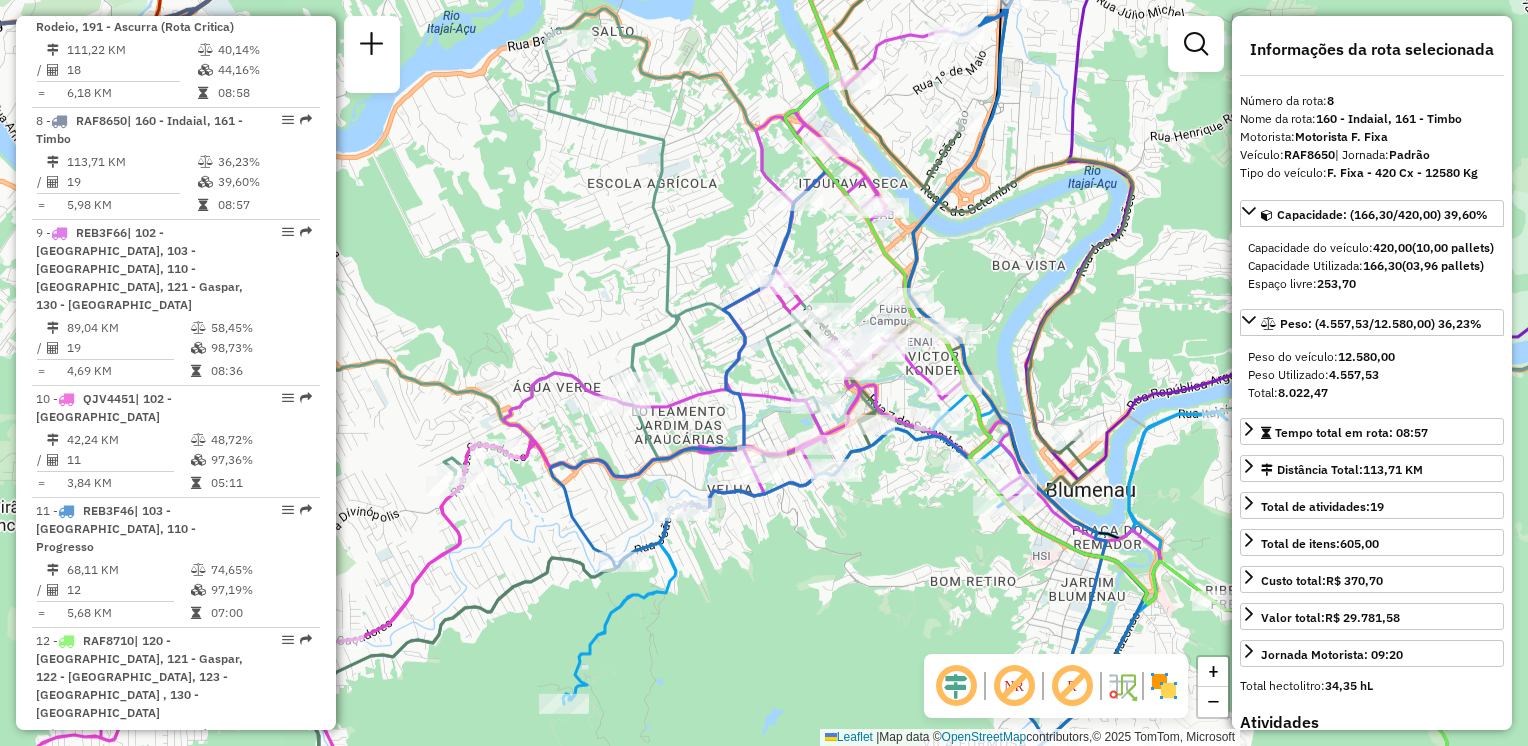 drag, startPoint x: 740, startPoint y: 352, endPoint x: 717, endPoint y: 350, distance: 23.086792 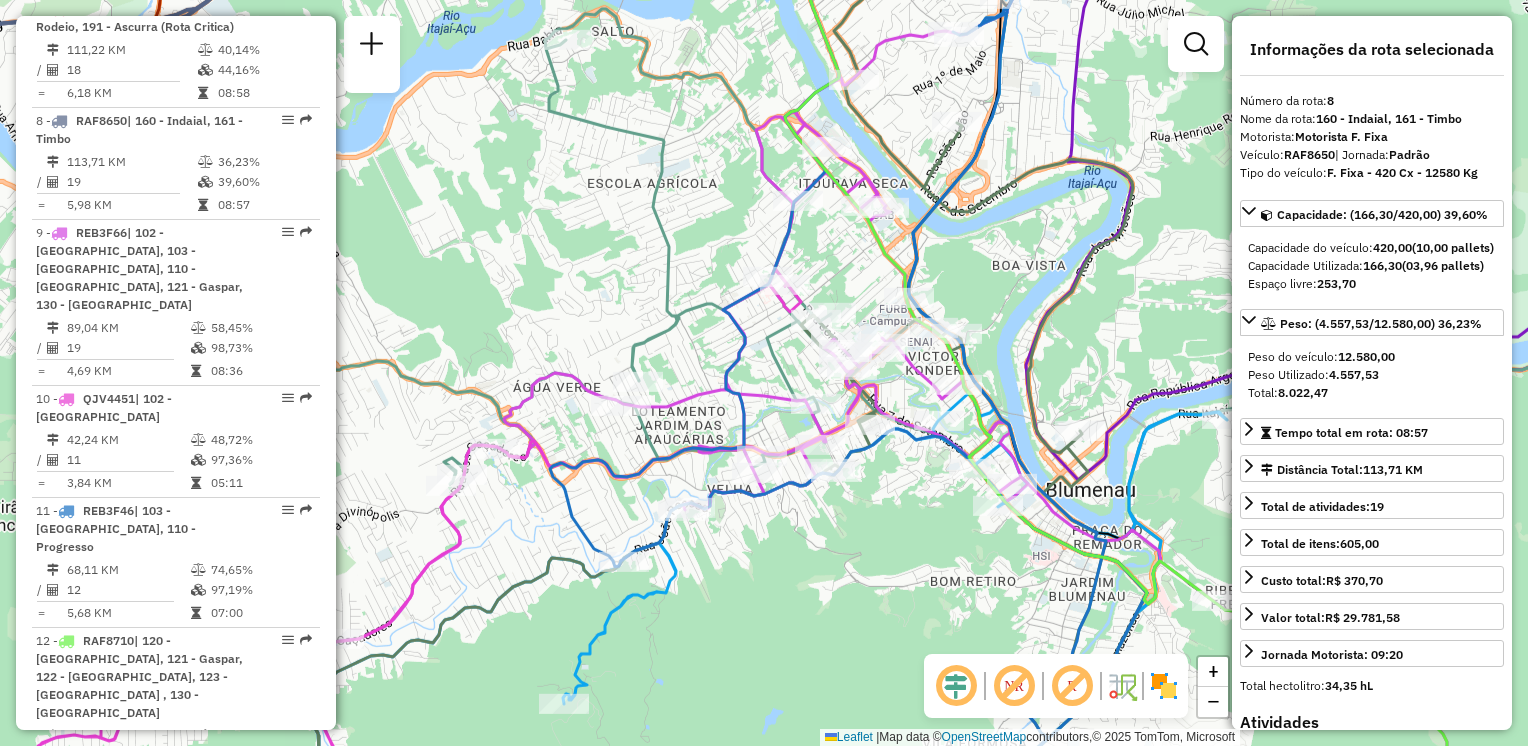 drag, startPoint x: 819, startPoint y: 482, endPoint x: 884, endPoint y: 385, distance: 116.76472 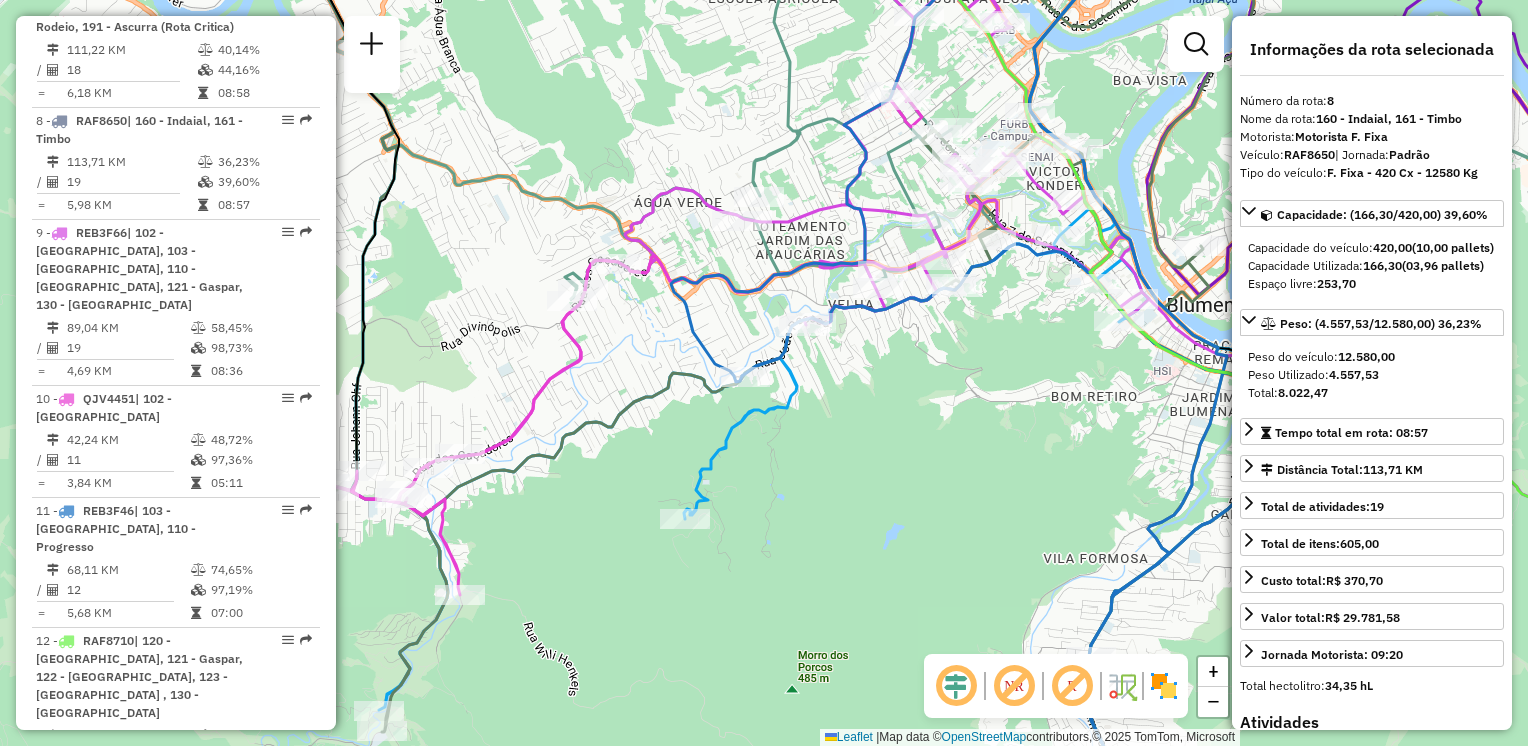drag, startPoint x: 852, startPoint y: 488, endPoint x: 890, endPoint y: 386, distance: 108.84852 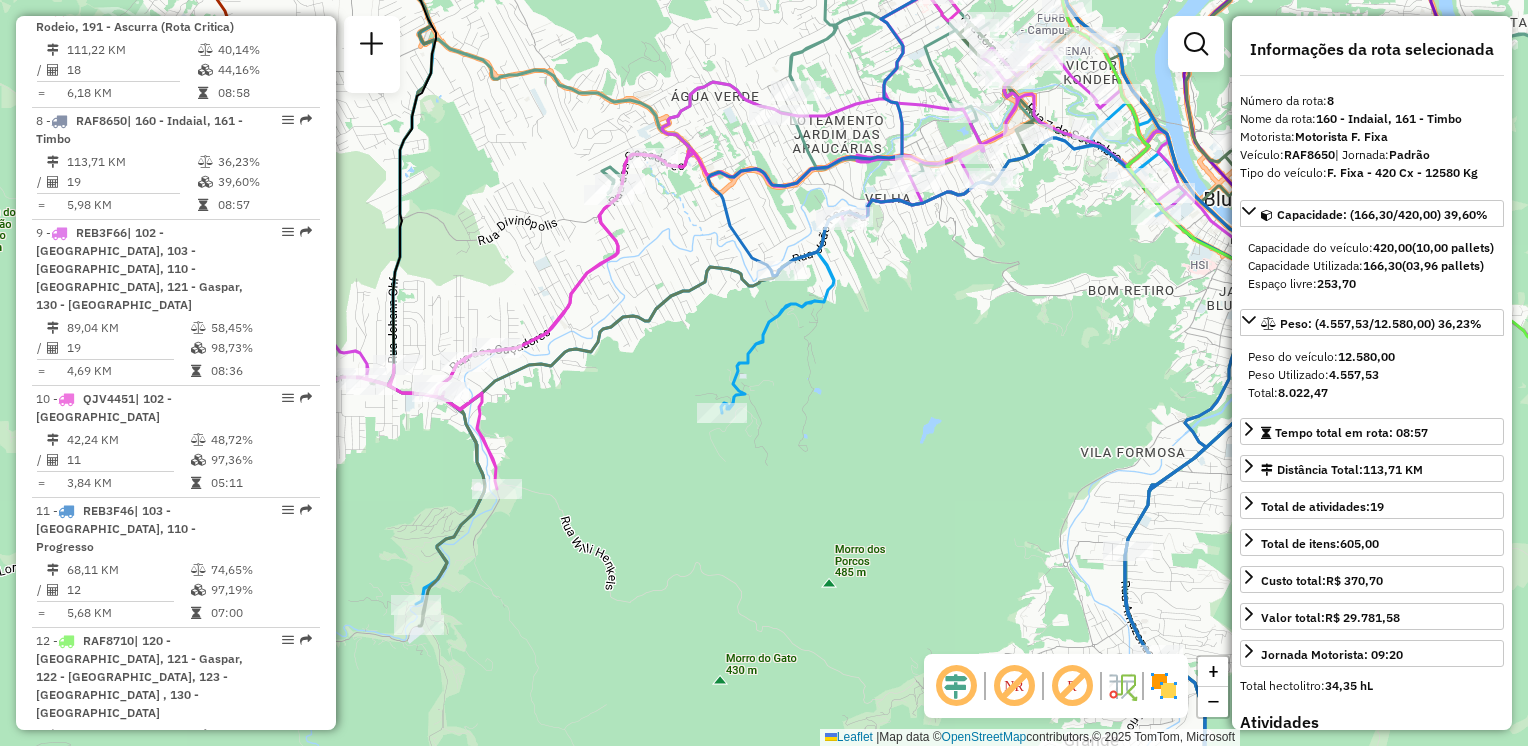drag, startPoint x: 564, startPoint y: 417, endPoint x: 711, endPoint y: 390, distance: 149.45903 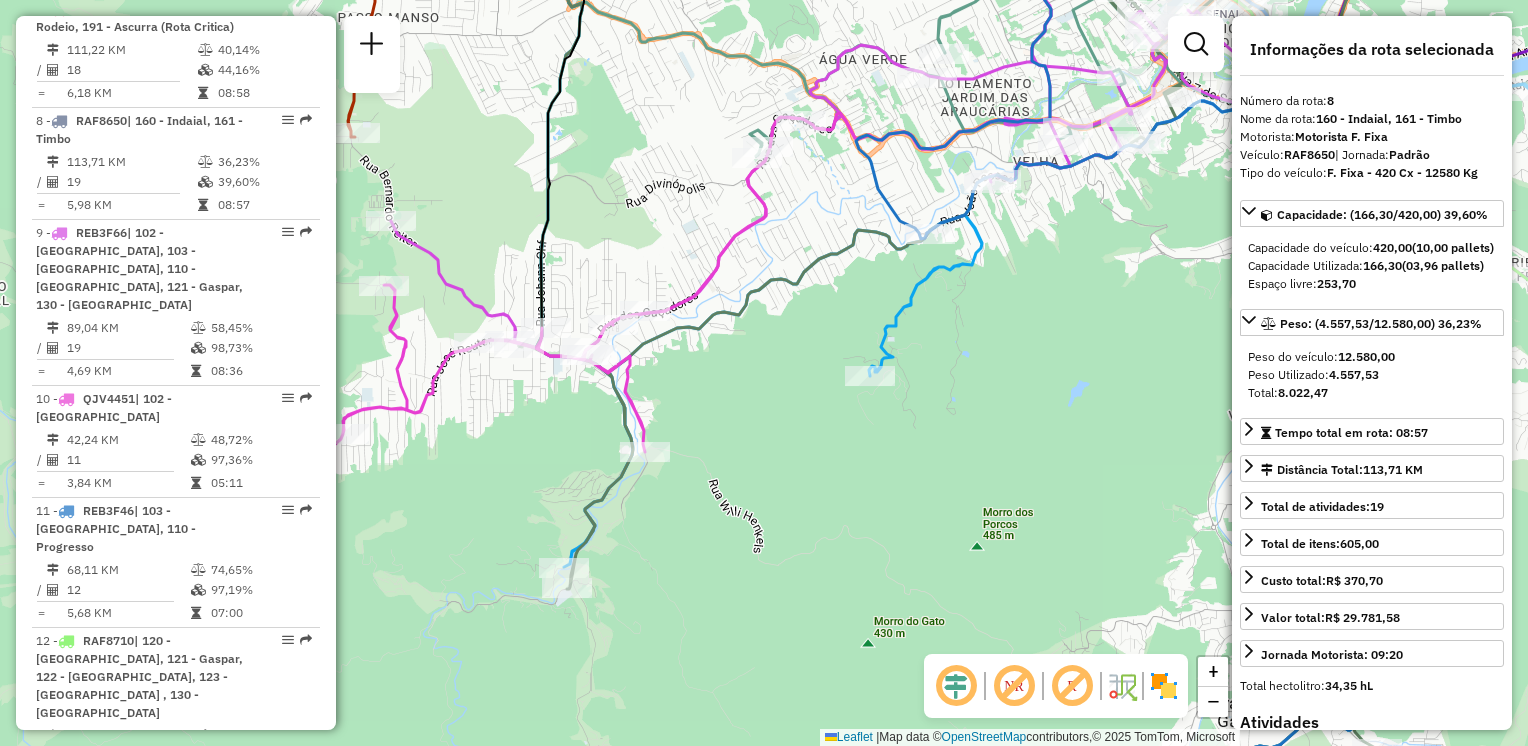 click on "Rota 8 - Placa RAF8650  92800856 - POSTO Z18 LTDA 92808992 - ARC BAR LTDA Dia de atendimento do cliente violado  Endereço: R   DOUTOR PEDRO ZIMMERMANN       1951   Bairro: ITOUPAVA CENTRAL (BLUMENAU / SC)   Pedidos:  16309618   Valor total: R$ 7.710,60   Exibir todos   Cubagem: 52,00  Peso: 1.346,80  Tempo dirigindo: 00:44   Distância prevista: 29,562 km (40,31 km/h)   Janela utilizada início: 00:00   Horário previsto de chegada: 16/07/2025 13:38   Tempo de atendimento: 00:43   Janela utilizada término: 23:59   Horário previsto de saída: 16/07/2025 14:21   Total de itens: 104,00   Quantidade pallets: 1,238   Total hectolitro: 7,488  × Janela de atendimento Grade de atendimento Capacidade Transportadoras Veículos Cliente Pedidos  Rotas Selecione os dias de semana para filtrar as janelas de atendimento  Seg   Ter   Qua   Qui   Sex   Sáb   Dom  Informe o período da janela de atendimento: De: Até:  Filtrar exatamente a janela do cliente  Considerar janela de atendimento padrão   Seg   Ter   Qua  De:" 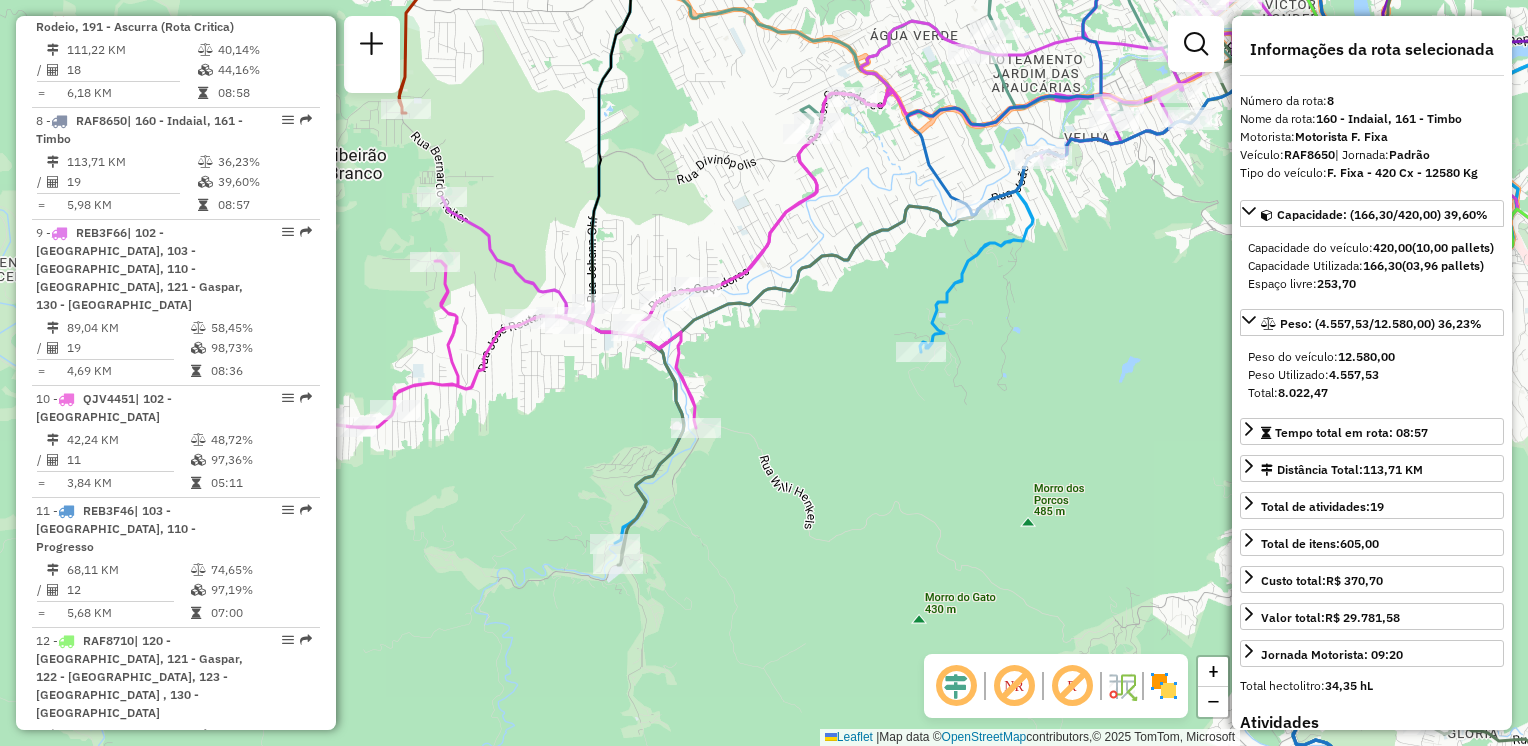 drag, startPoint x: 748, startPoint y: 356, endPoint x: 807, endPoint y: 342, distance: 60.63827 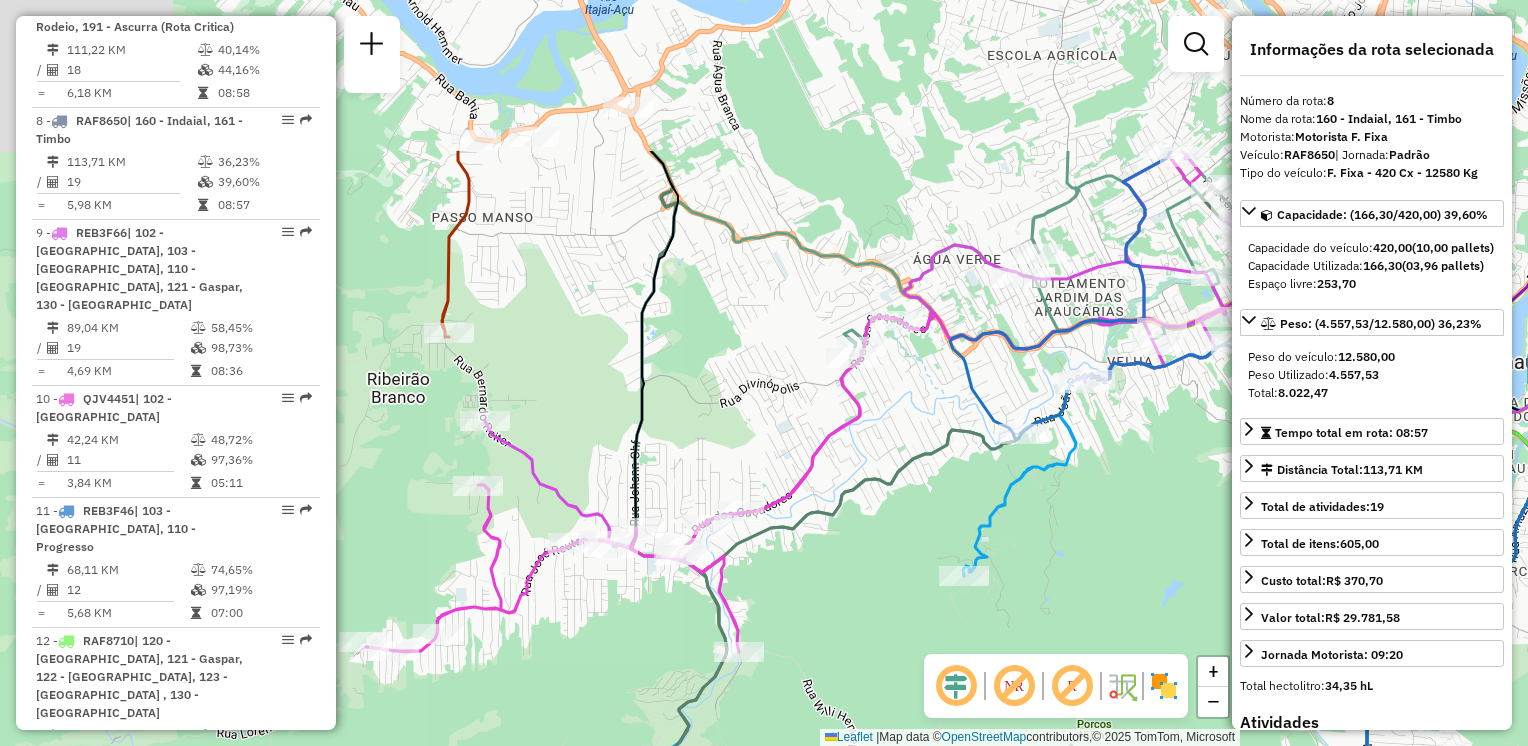 drag, startPoint x: 820, startPoint y: 372, endPoint x: 810, endPoint y: 522, distance: 150.33296 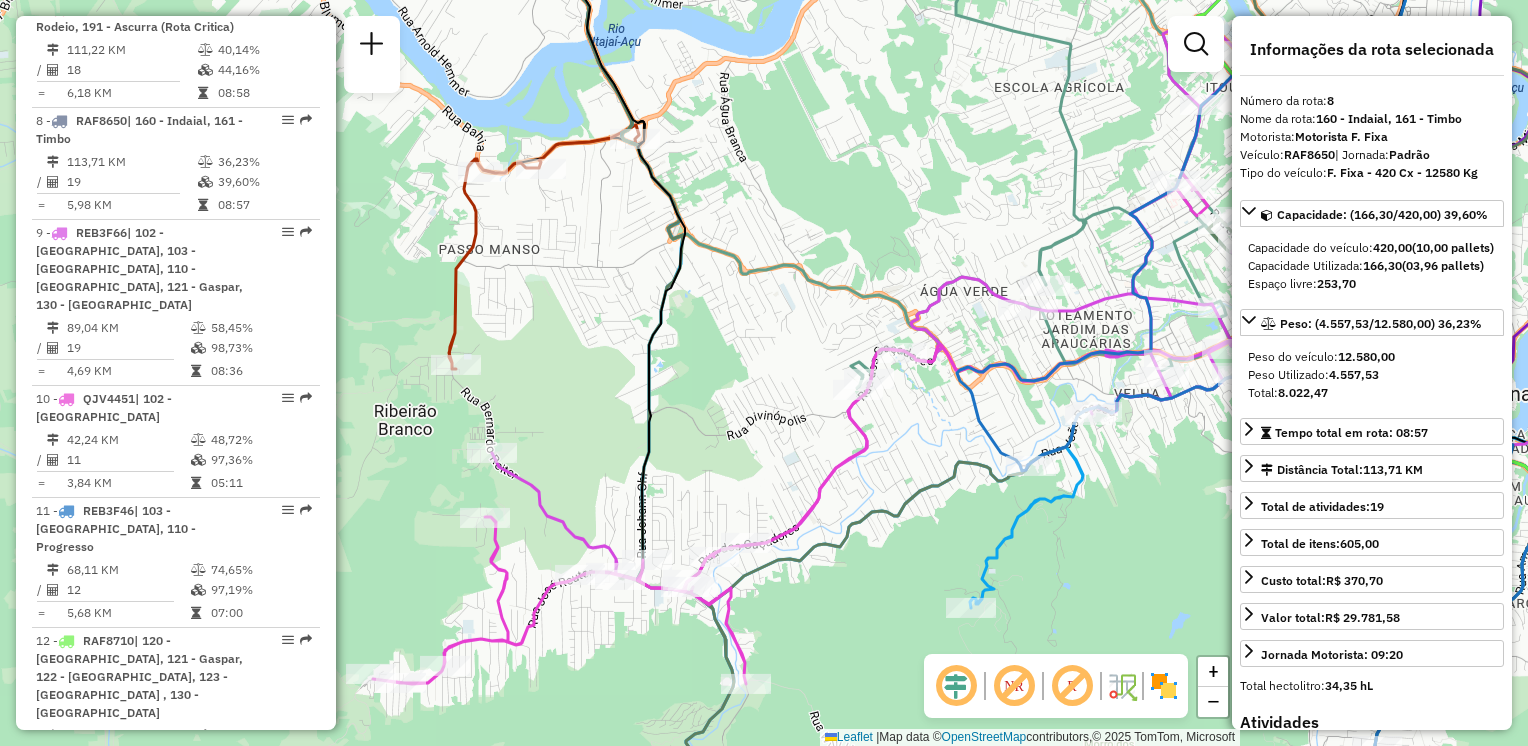click on "Rota 8 - Placa RAF8650  92800856 - POSTO Z18 LTDA 92808992 - ARC BAR LTDA Dia de atendimento do cliente violado  Endereço: R   DOUTOR PEDRO ZIMMERMANN       1951   Bairro: ITOUPAVA CENTRAL (BLUMENAU / SC)   Pedidos:  16309618   Valor total: R$ 7.710,60   Exibir todos   Cubagem: 52,00  Peso: 1.346,80  Tempo dirigindo: 00:44   Distância prevista: 29,562 km (40,31 km/h)   Janela utilizada início: 00:00   Horário previsto de chegada: 16/07/2025 13:38   Tempo de atendimento: 00:43   Janela utilizada término: 23:59   Horário previsto de saída: 16/07/2025 14:21   Total de itens: 104,00   Quantidade pallets: 1,238   Total hectolitro: 7,488  × Janela de atendimento Grade de atendimento Capacidade Transportadoras Veículos Cliente Pedidos  Rotas Selecione os dias de semana para filtrar as janelas de atendimento  Seg   Ter   Qua   Qui   Sex   Sáb   Dom  Informe o período da janela de atendimento: De: Até:  Filtrar exatamente a janela do cliente  Considerar janela de atendimento padrão   Seg   Ter   Qua  De:" 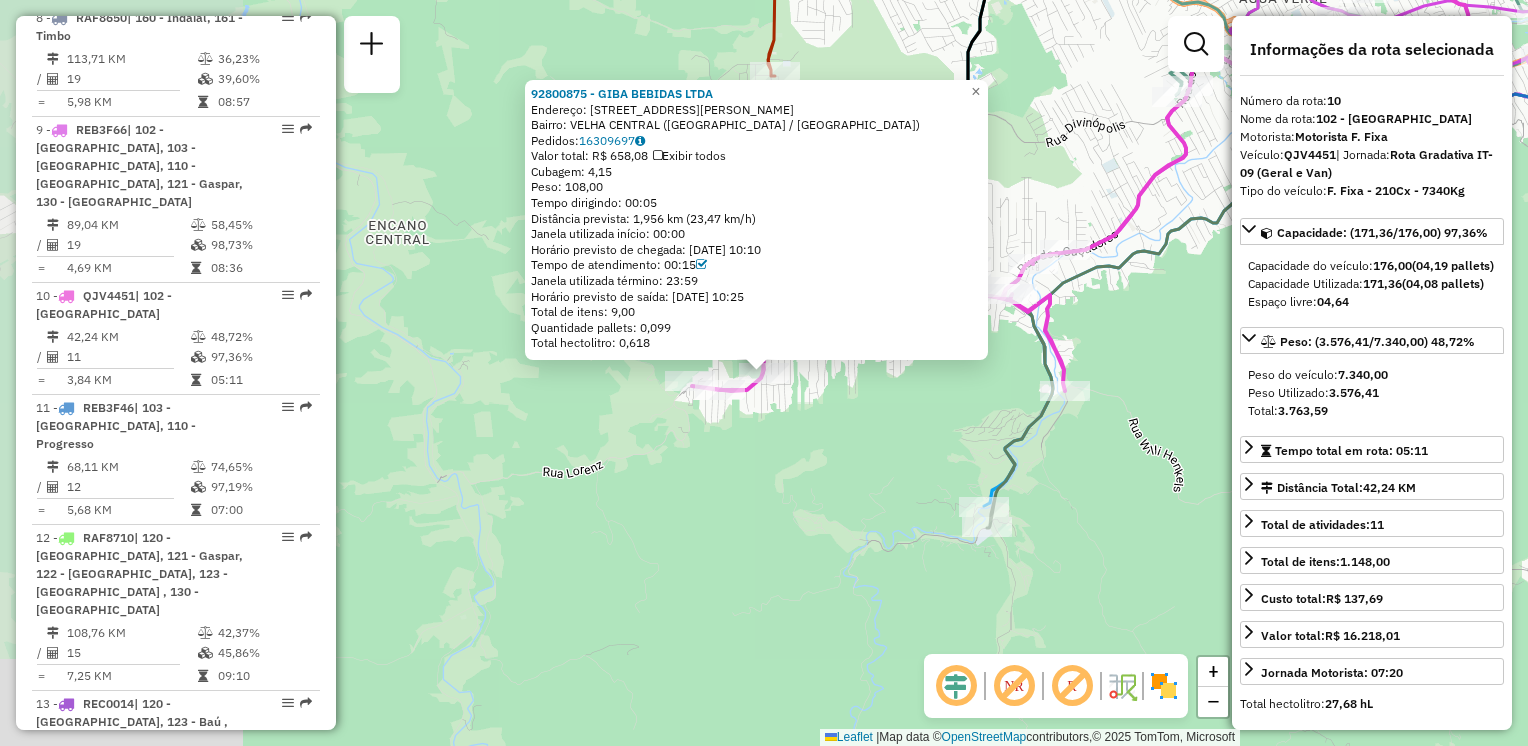 scroll, scrollTop: 1884, scrollLeft: 0, axis: vertical 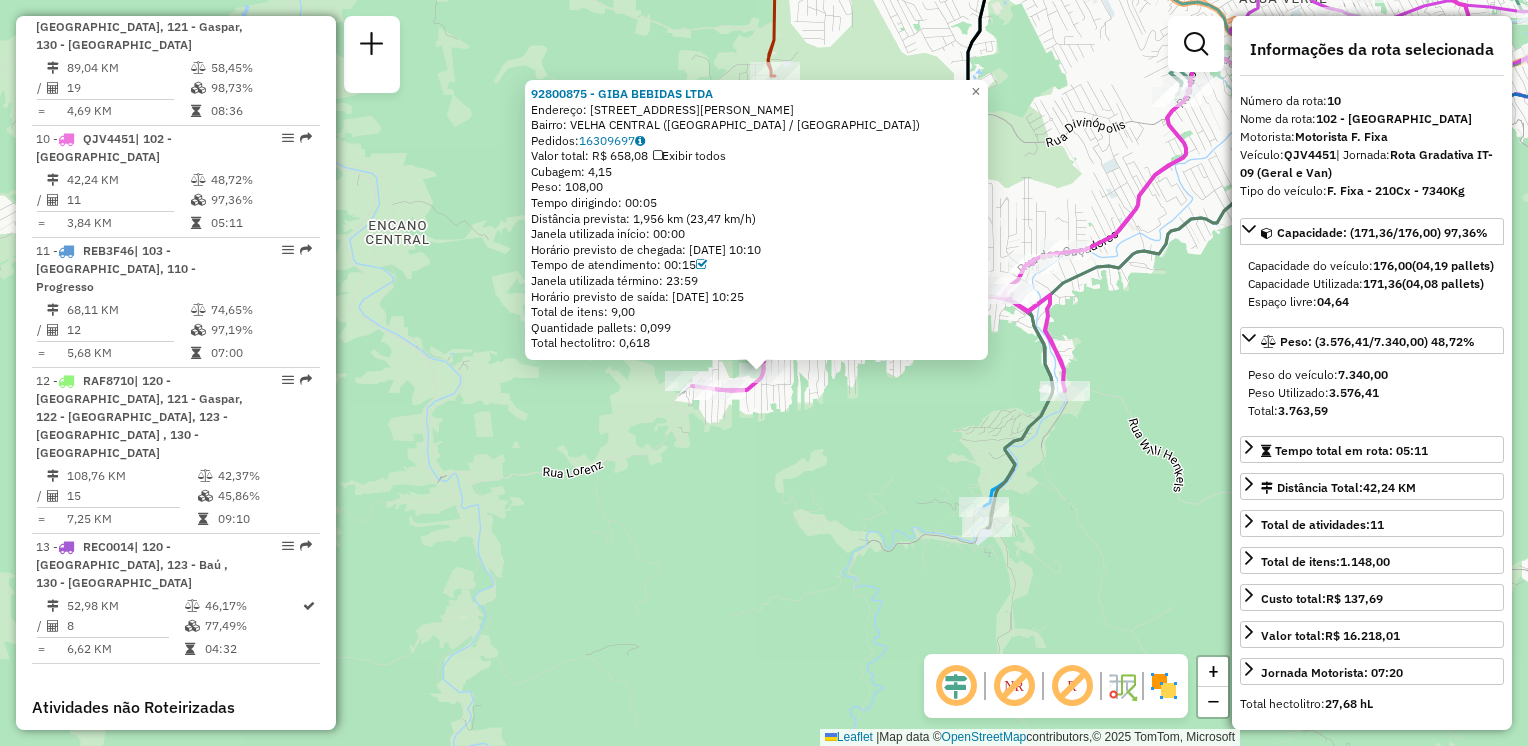 click on "92800875 - GIBA BEBIDAS LTDA  Endereço: R   Jose Reuter                   2941   Bairro: VELHA CENTRAL (BLUMENAU / SC)   Pedidos:  16309697   Valor total: R$ 658,08   Exibir todos   Cubagem: 4,15  Peso: 108,00  Tempo dirigindo: 00:05   Distância prevista: 1,956 km (23,47 km/h)   Janela utilizada início: 00:00   Horário previsto de chegada: 16/07/2025 10:10   Tempo de atendimento: 00:15   Janela utilizada término: 23:59   Horário previsto de saída: 16/07/2025 10:25   Total de itens: 9,00   Quantidade pallets: 0,099   Total hectolitro: 0,618  × Janela de atendimento Grade de atendimento Capacidade Transportadoras Veículos Cliente Pedidos  Rotas Selecione os dias de semana para filtrar as janelas de atendimento  Seg   Ter   Qua   Qui   Sex   Sáb   Dom  Informe o período da janela de atendimento: De: Até:  Filtrar exatamente a janela do cliente  Considerar janela de atendimento padrão  Selecione os dias de semana para filtrar as grades de atendimento  Seg   Ter   Qua   Qui   Sex   Sáb   Dom   De:  +" 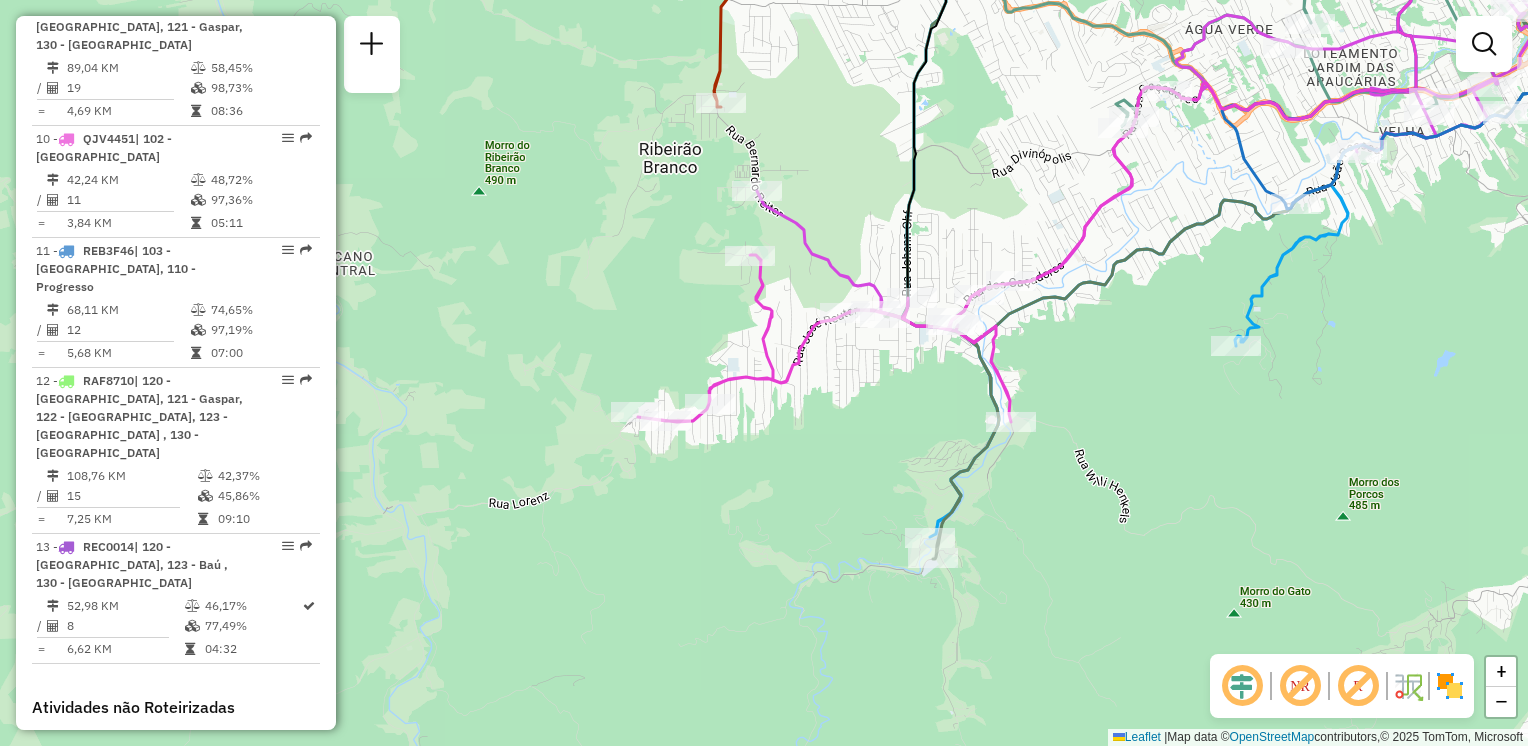 click on "Janela de atendimento Grade de atendimento Capacidade Transportadoras Veículos Cliente Pedidos  Rotas Selecione os dias de semana para filtrar as janelas de atendimento  Seg   Ter   Qua   Qui   Sex   Sáb   Dom  Informe o período da janela de atendimento: De: Até:  Filtrar exatamente a janela do cliente  Considerar janela de atendimento padrão  Selecione os dias de semana para filtrar as grades de atendimento  Seg   Ter   Qua   Qui   Sex   Sáb   Dom   Considerar clientes sem dia de atendimento cadastrado  Clientes fora do dia de atendimento selecionado Filtrar as atividades entre os valores definidos abaixo:  Peso mínimo:   Peso máximo:   Cubagem mínima:   Cubagem máxima:   De:   Até:  Filtrar as atividades entre o tempo de atendimento definido abaixo:  De:   Até:   Considerar capacidade total dos clientes não roteirizados Transportadora: Selecione um ou mais itens Tipo de veículo: Selecione um ou mais itens Veículo: Selecione um ou mais itens Motorista: Selecione um ou mais itens Nome: Rótulo:" 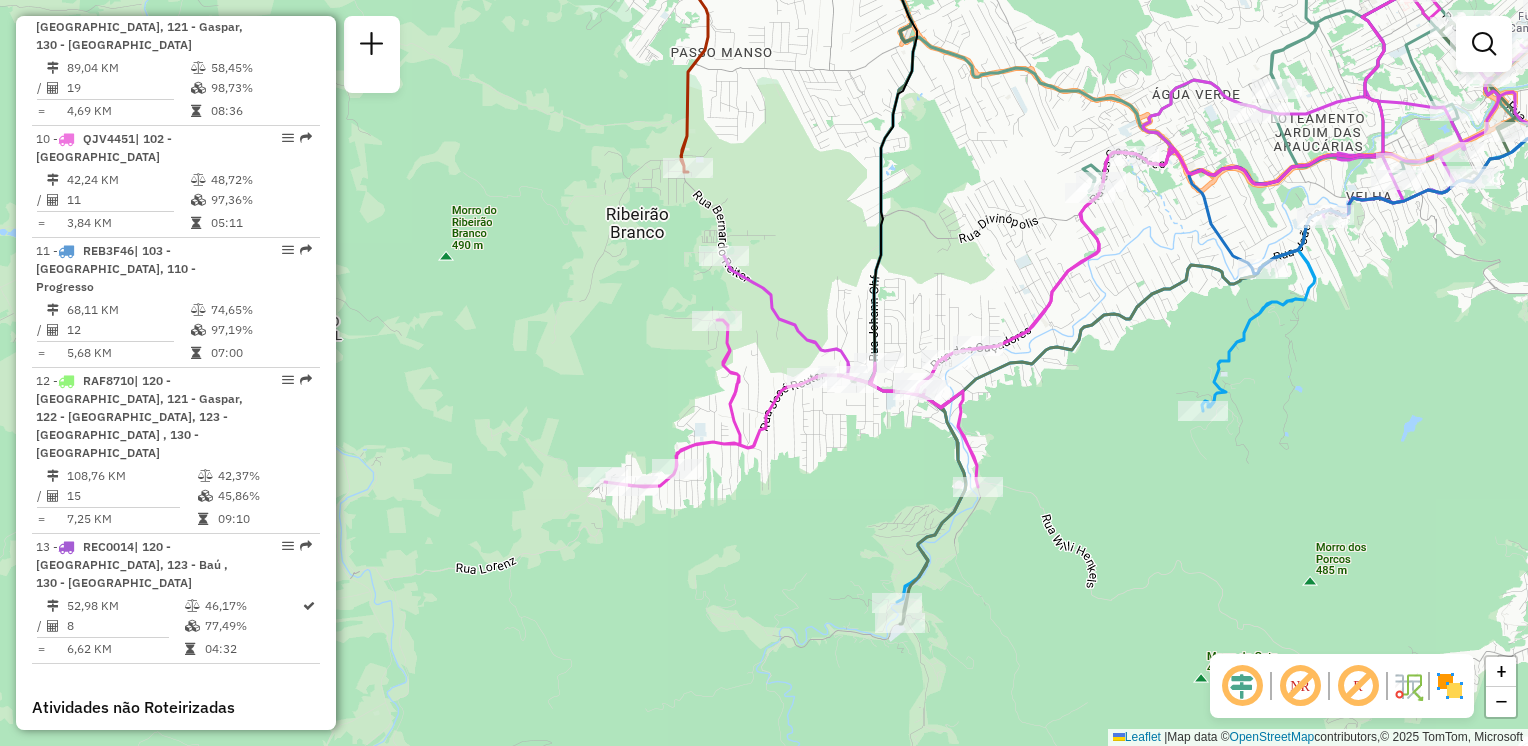 drag, startPoint x: 1085, startPoint y: 366, endPoint x: 1078, endPoint y: 416, distance: 50.48762 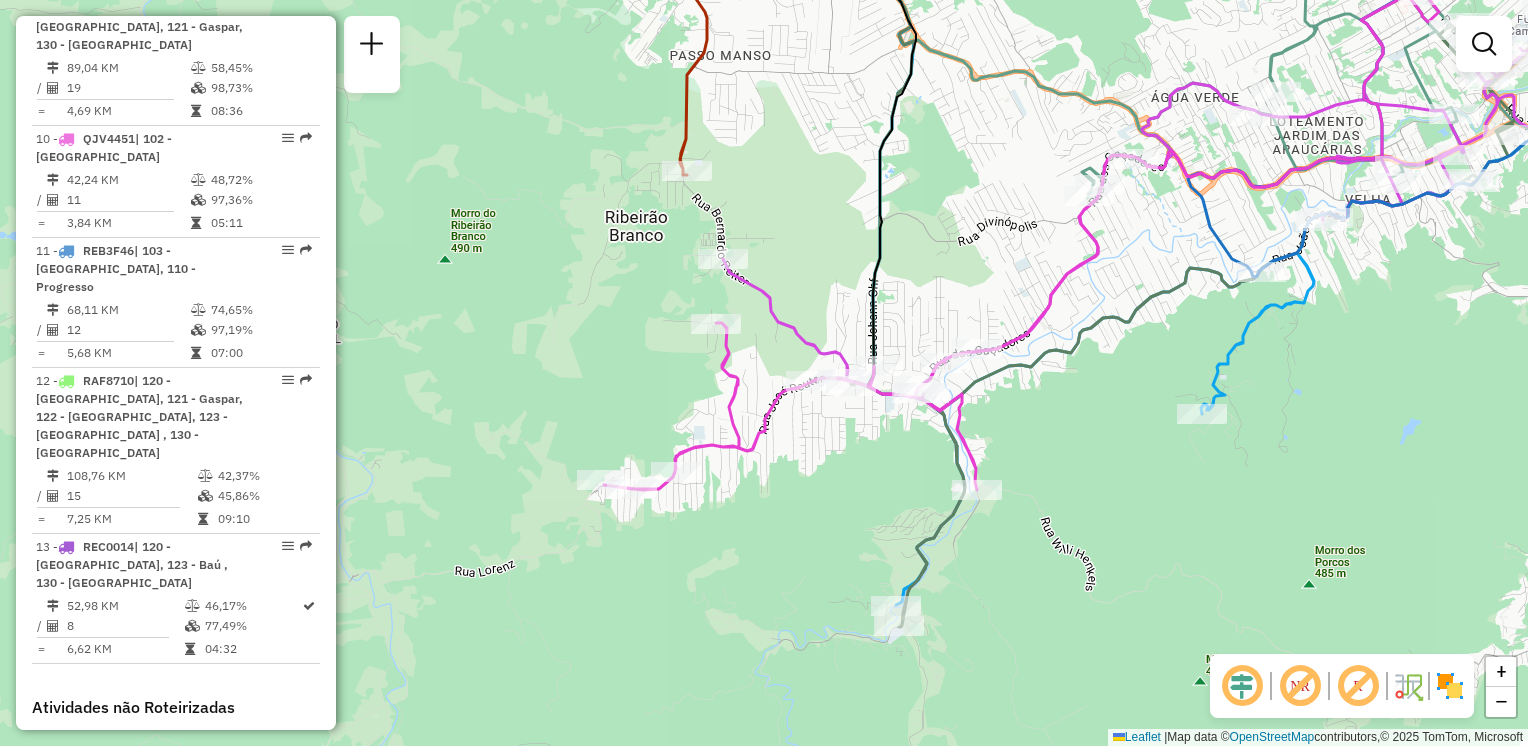 drag, startPoint x: 808, startPoint y: 369, endPoint x: 801, endPoint y: 415, distance: 46.52956 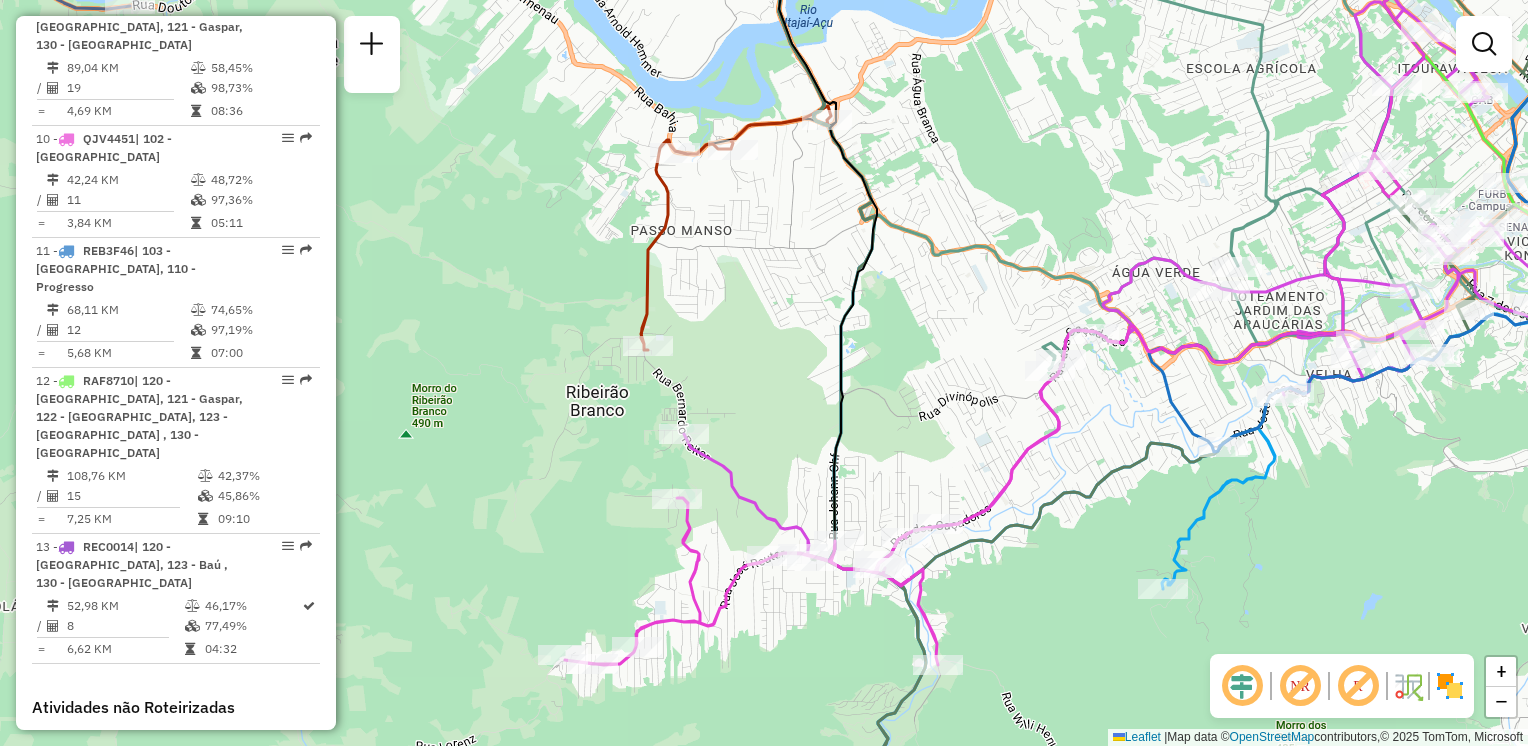 drag, startPoint x: 797, startPoint y: 301, endPoint x: 825, endPoint y: 435, distance: 136.89412 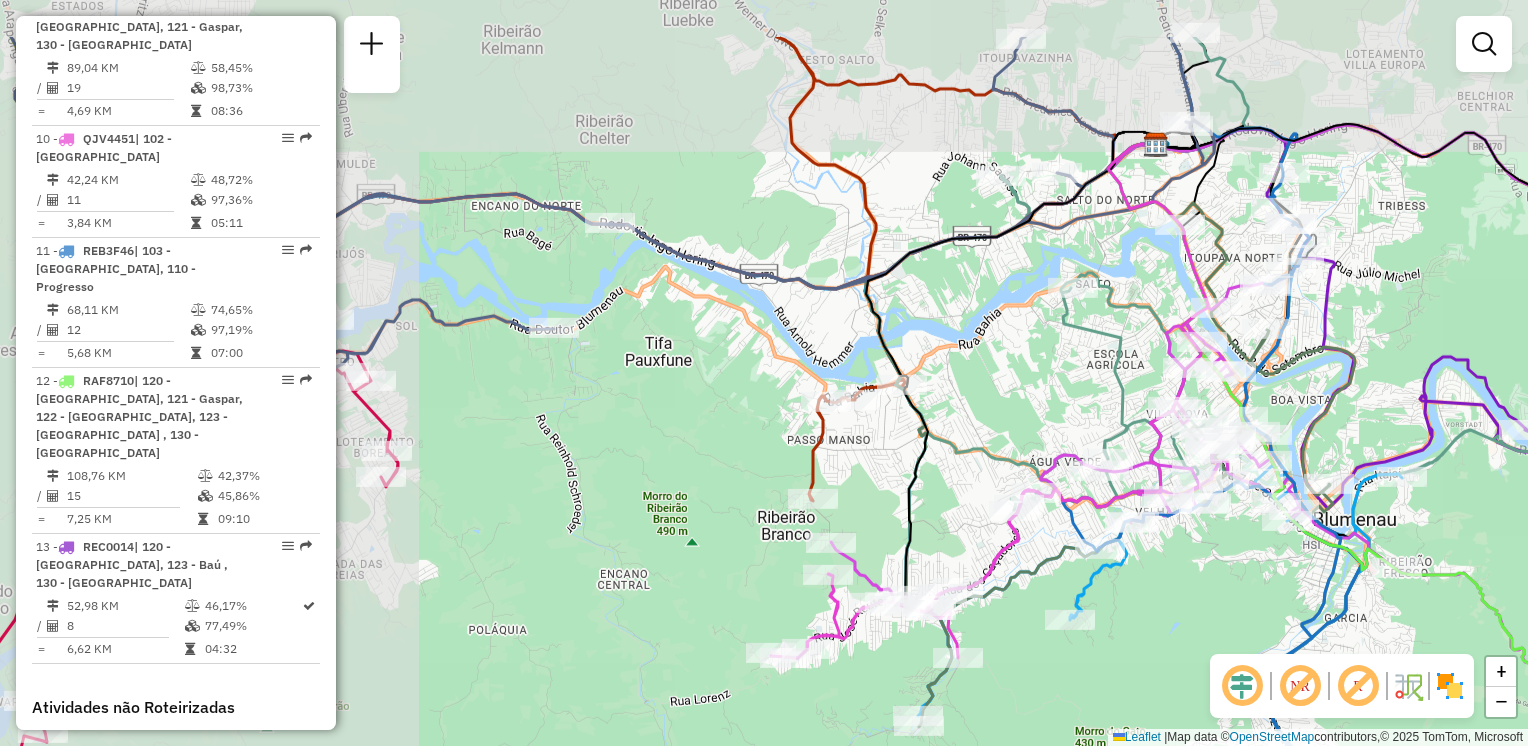 drag, startPoint x: 1020, startPoint y: 374, endPoint x: 1037, endPoint y: 406, distance: 36.23534 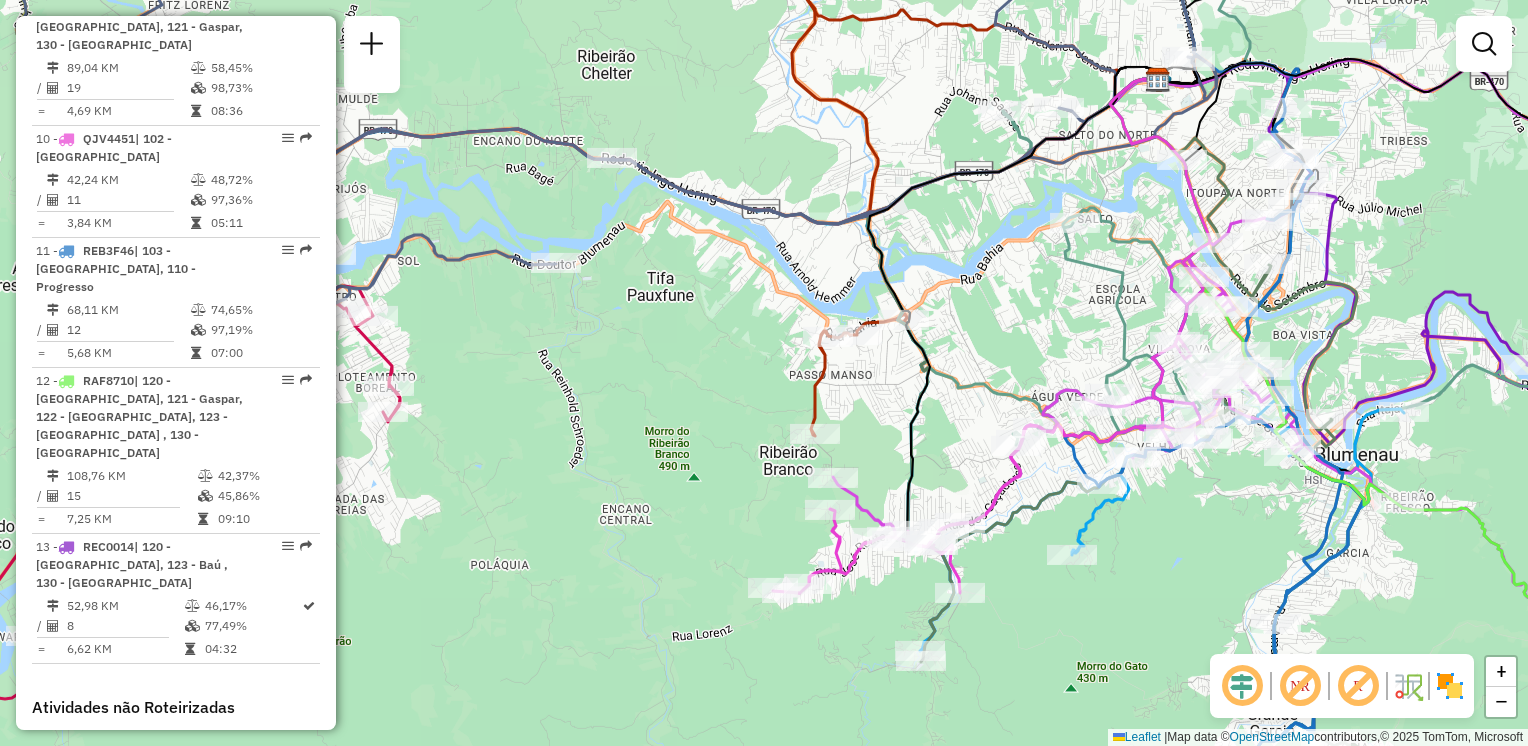 drag, startPoint x: 983, startPoint y: 413, endPoint x: 980, endPoint y: 337, distance: 76.05919 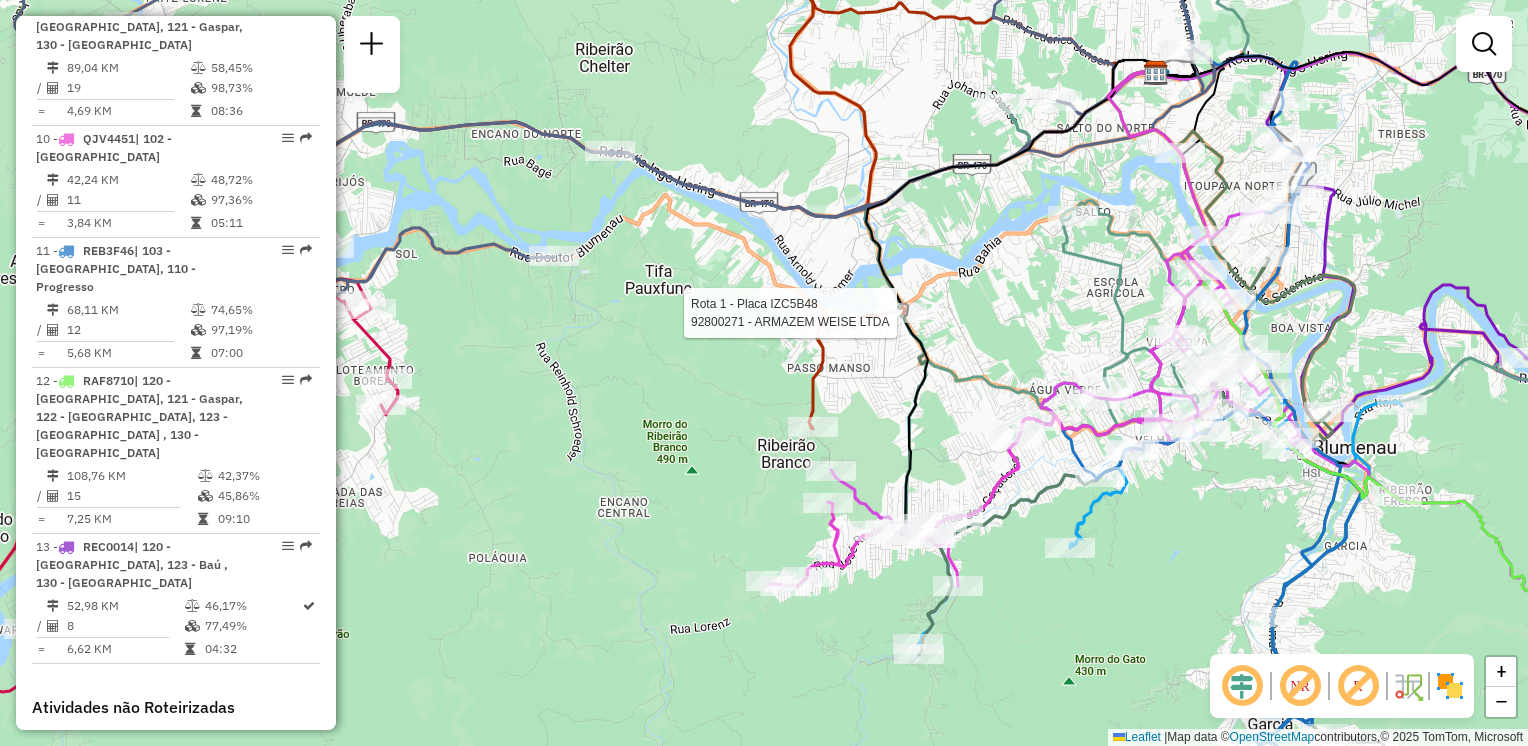 select on "**********" 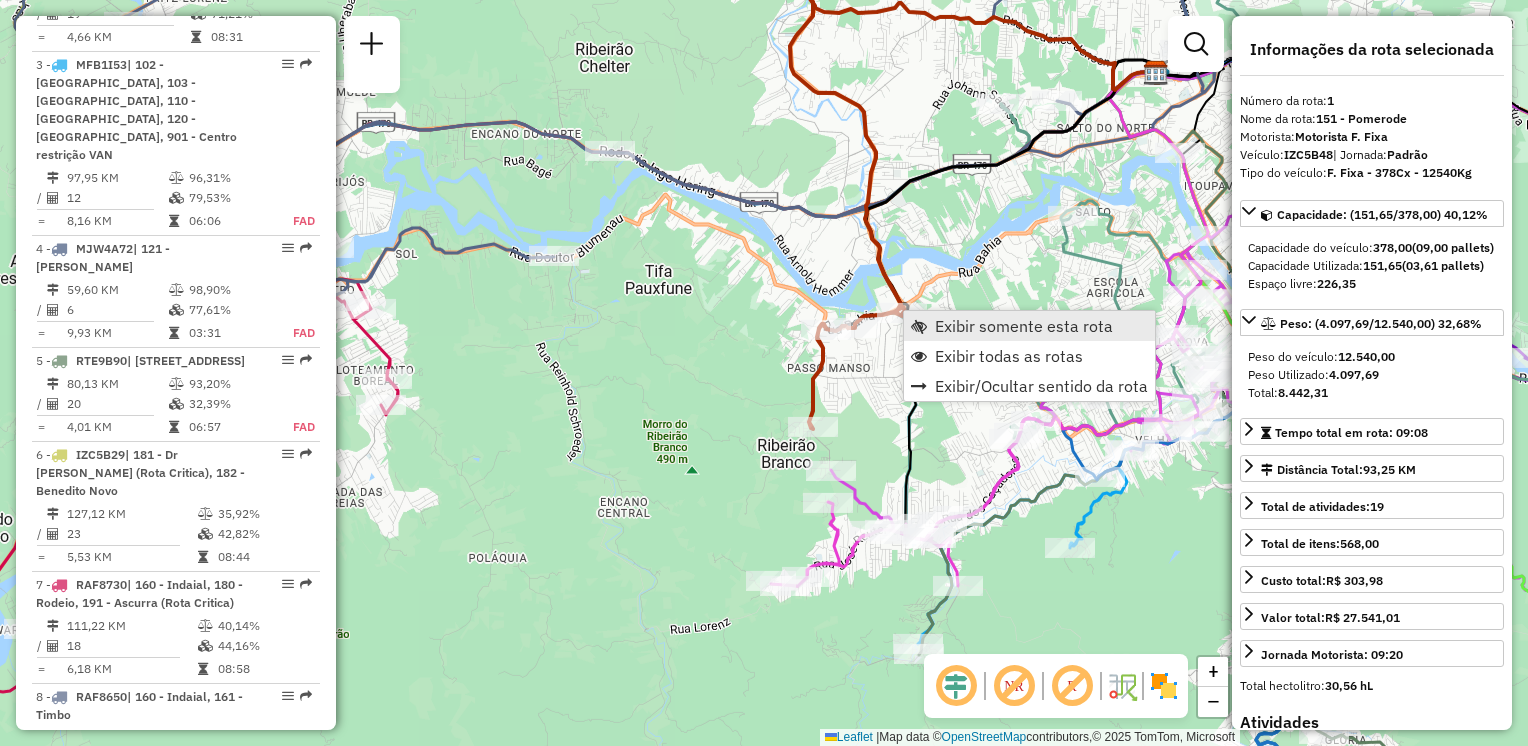 scroll, scrollTop: 770, scrollLeft: 0, axis: vertical 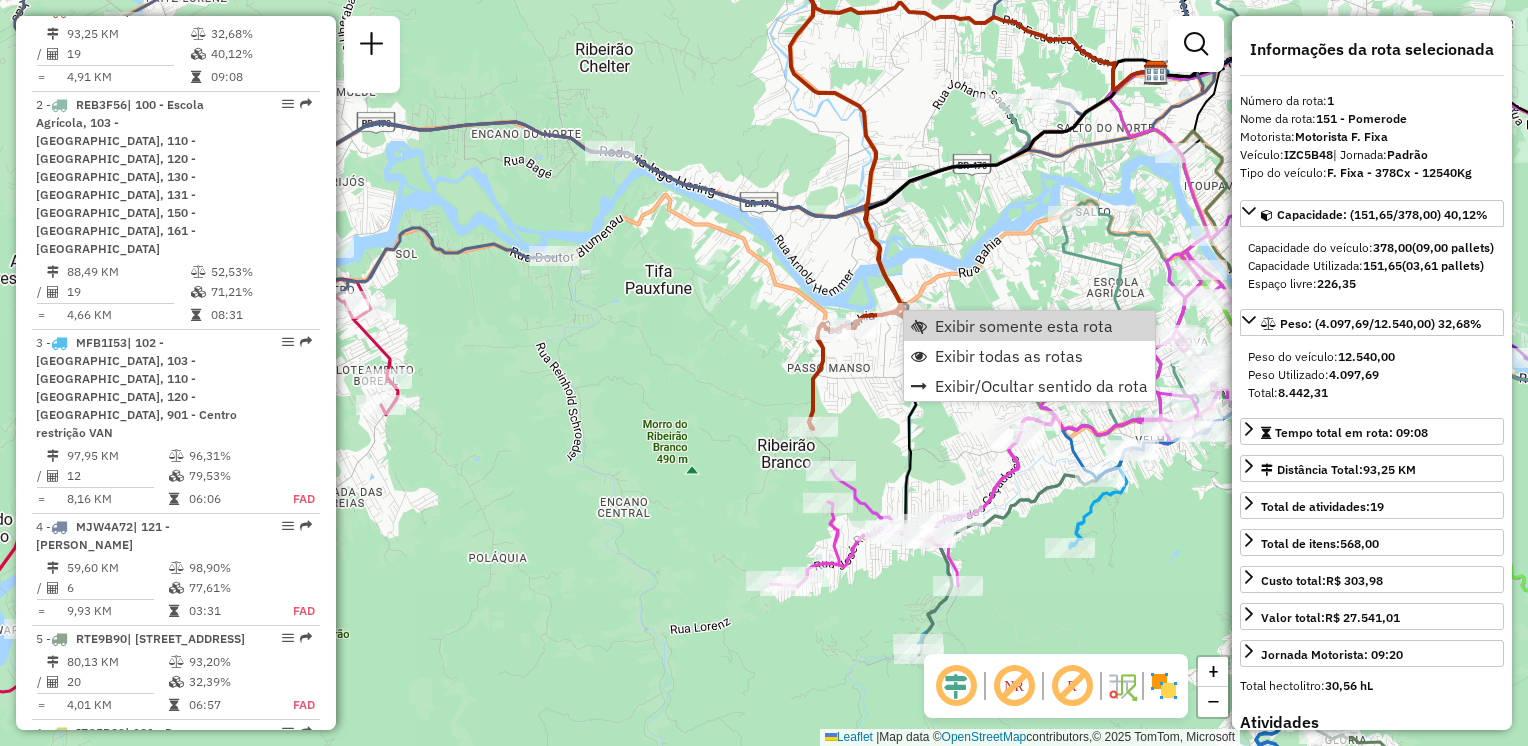 click on "Janela de atendimento Grade de atendimento Capacidade Transportadoras Veículos Cliente Pedidos  Rotas Selecione os dias de semana para filtrar as janelas de atendimento  Seg   Ter   Qua   Qui   Sex   Sáb   Dom  Informe o período da janela de atendimento: De: Até:  Filtrar exatamente a janela do cliente  Considerar janela de atendimento padrão  Selecione os dias de semana para filtrar as grades de atendimento  Seg   Ter   Qua   Qui   Sex   Sáb   Dom   Considerar clientes sem dia de atendimento cadastrado  Clientes fora do dia de atendimento selecionado Filtrar as atividades entre os valores definidos abaixo:  Peso mínimo:   Peso máximo:   Cubagem mínima:   Cubagem máxima:   De:   Até:  Filtrar as atividades entre o tempo de atendimento definido abaixo:  De:   Até:   Considerar capacidade total dos clientes não roteirizados Transportadora: Selecione um ou mais itens Tipo de veículo: Selecione um ou mais itens Veículo: Selecione um ou mais itens Motorista: Selecione um ou mais itens Nome: Rótulo:" 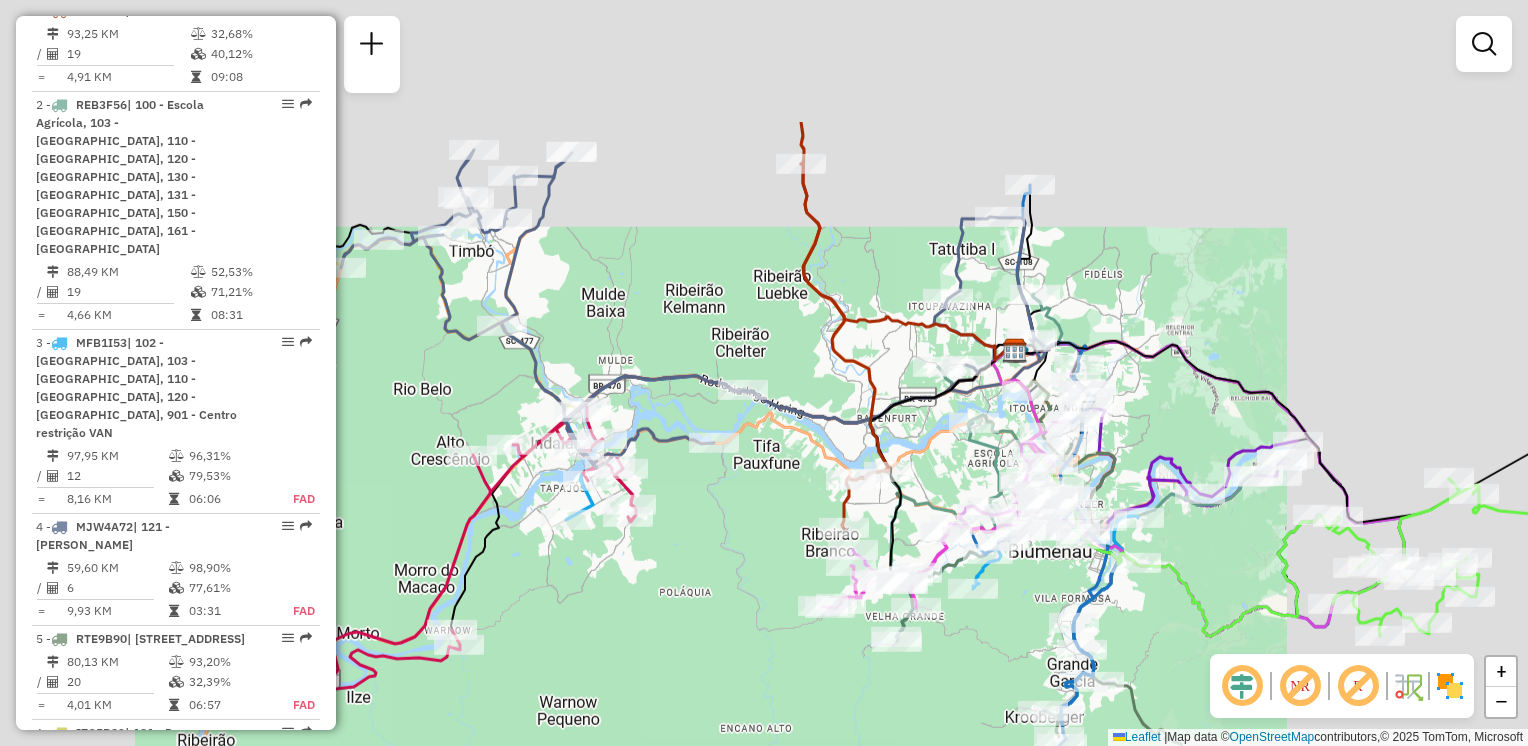 drag, startPoint x: 988, startPoint y: 424, endPoint x: 986, endPoint y: 462, distance: 38.052597 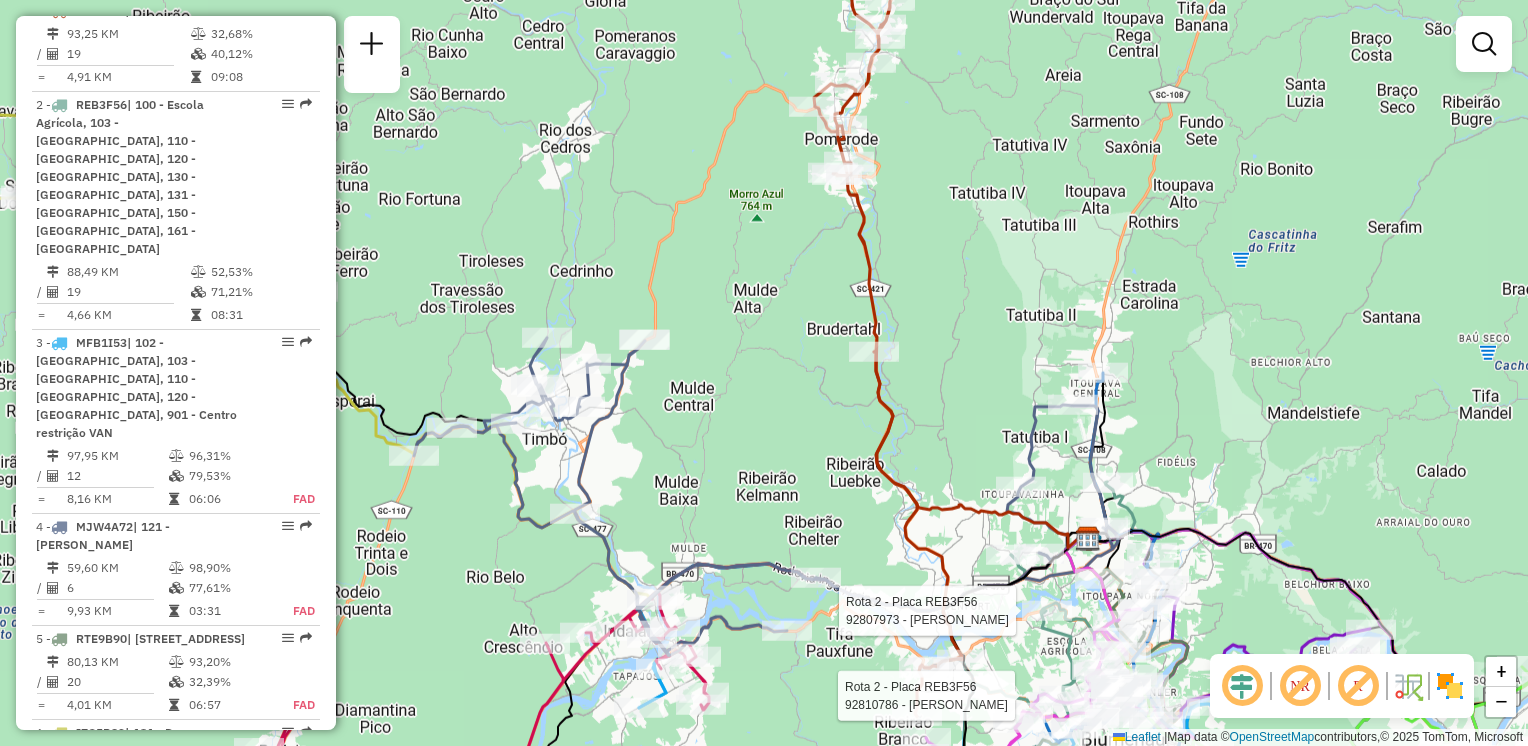 drag, startPoint x: 916, startPoint y: 317, endPoint x: 952, endPoint y: 231, distance: 93.230896 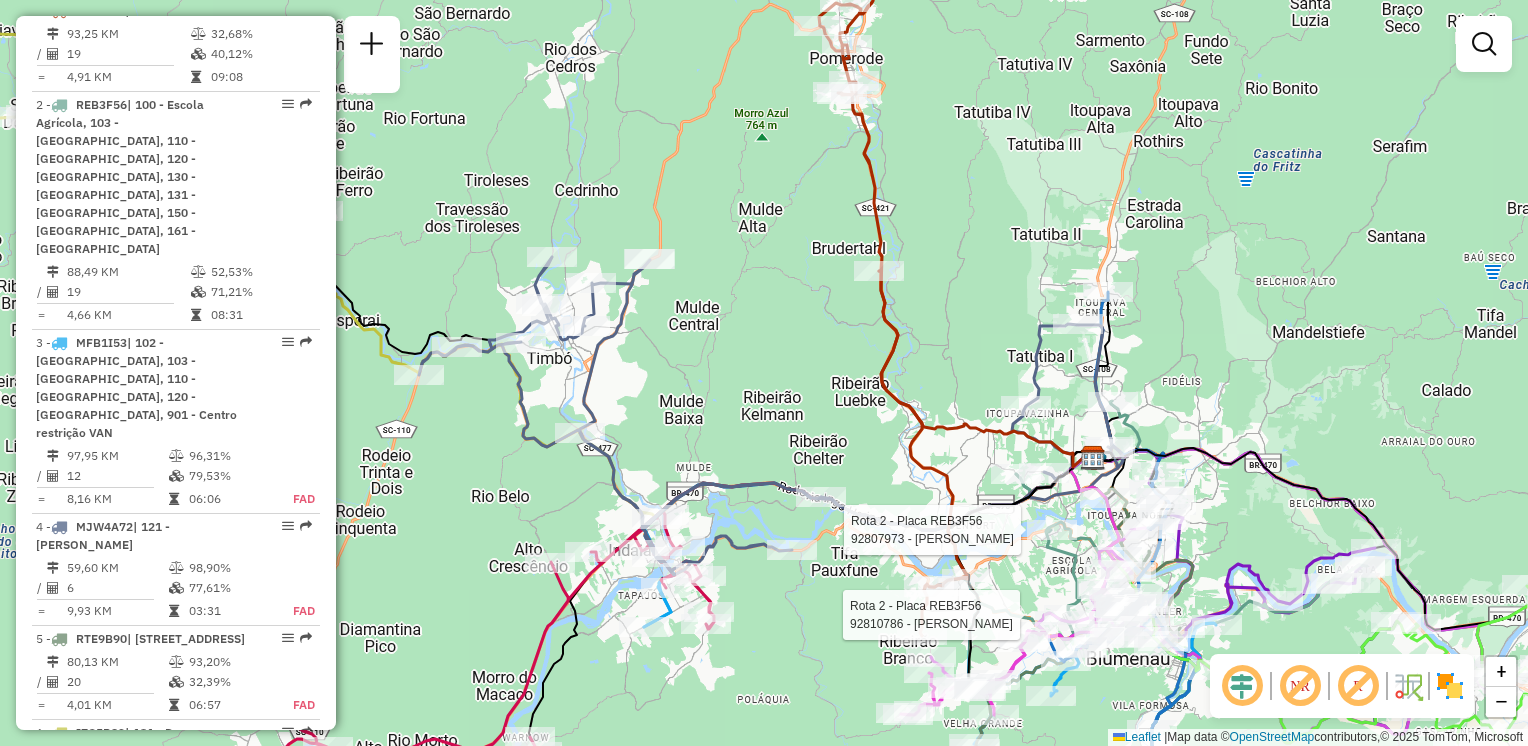 drag, startPoint x: 904, startPoint y: 460, endPoint x: 852, endPoint y: 296, distance: 172.04651 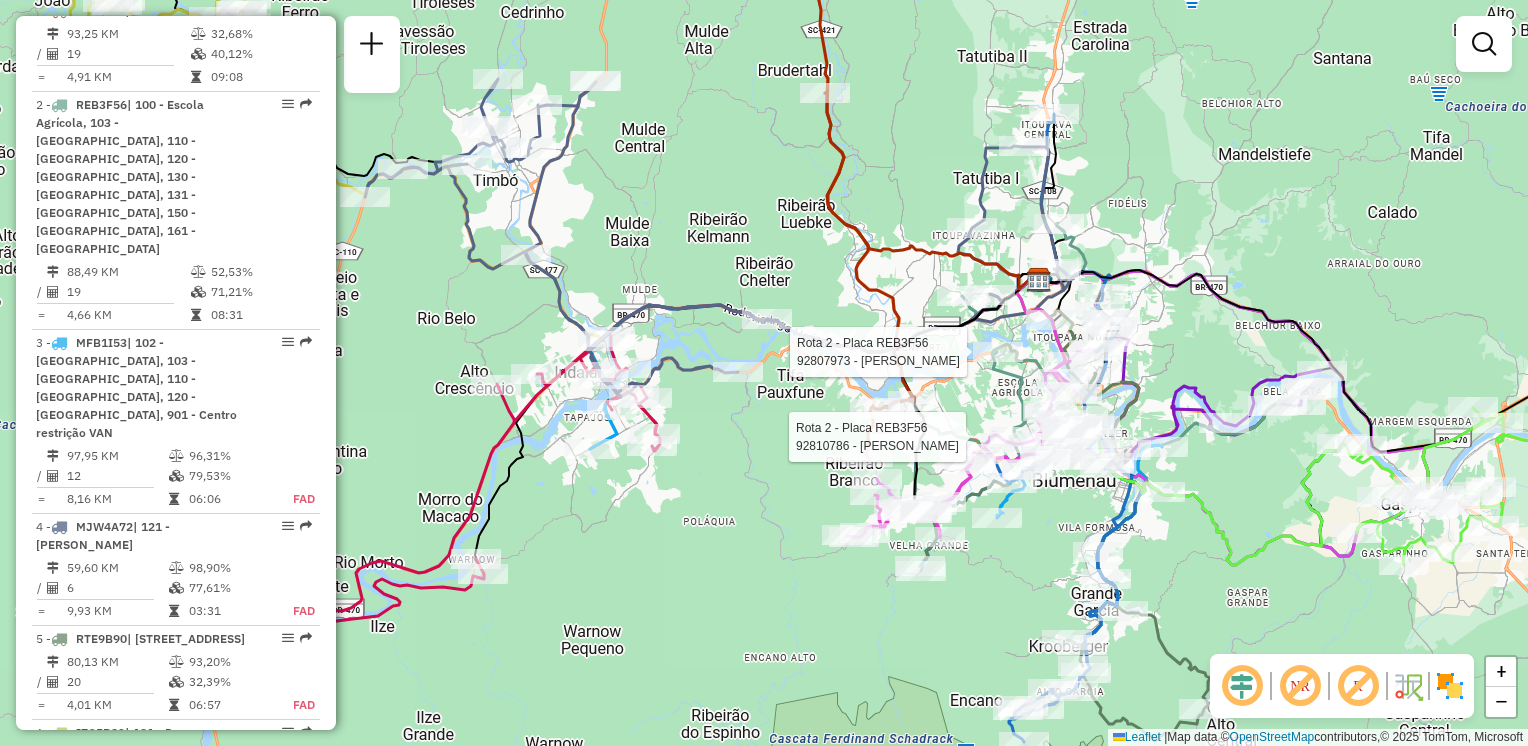 drag, startPoint x: 968, startPoint y: 389, endPoint x: 966, endPoint y: 314, distance: 75.026665 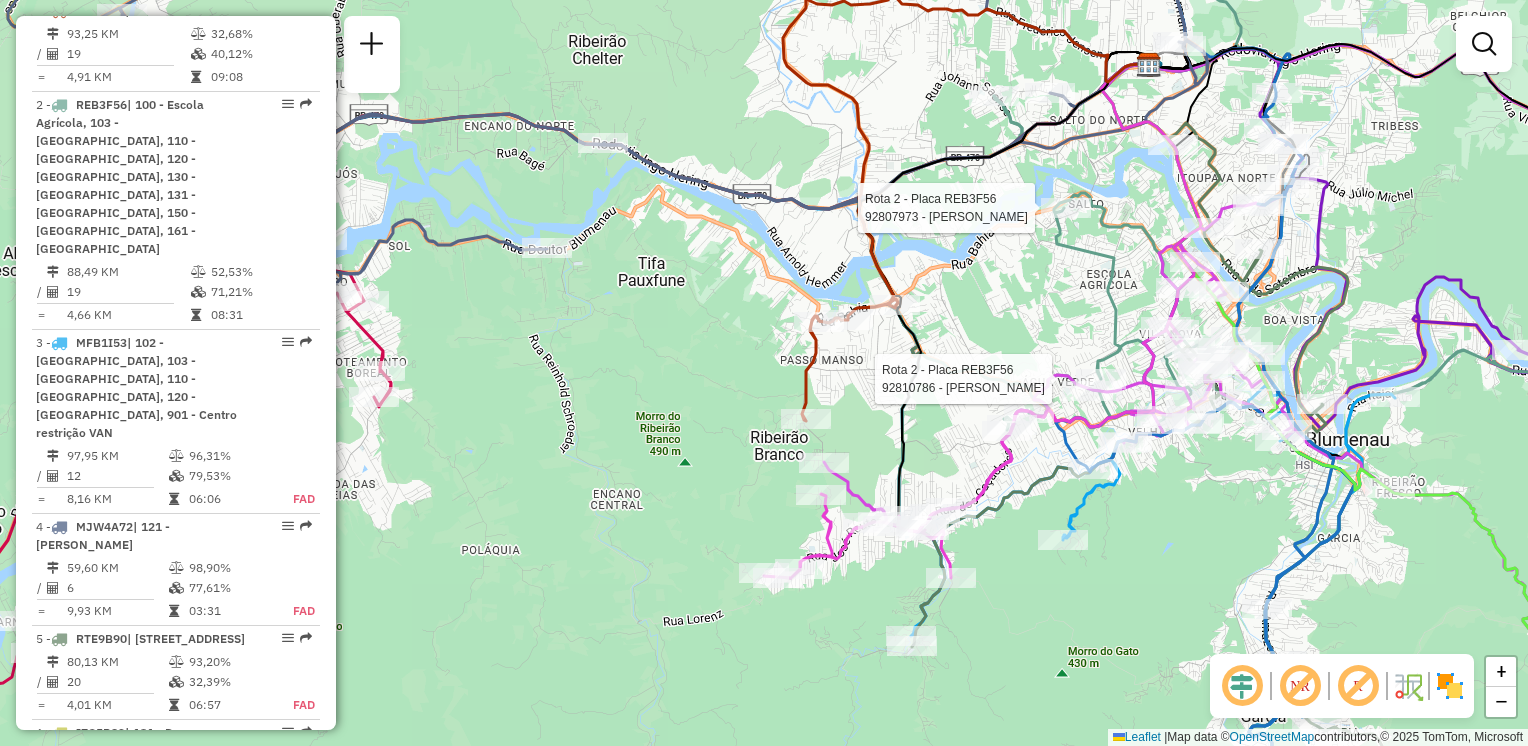 drag, startPoint x: 965, startPoint y: 326, endPoint x: 944, endPoint y: 295, distance: 37.44329 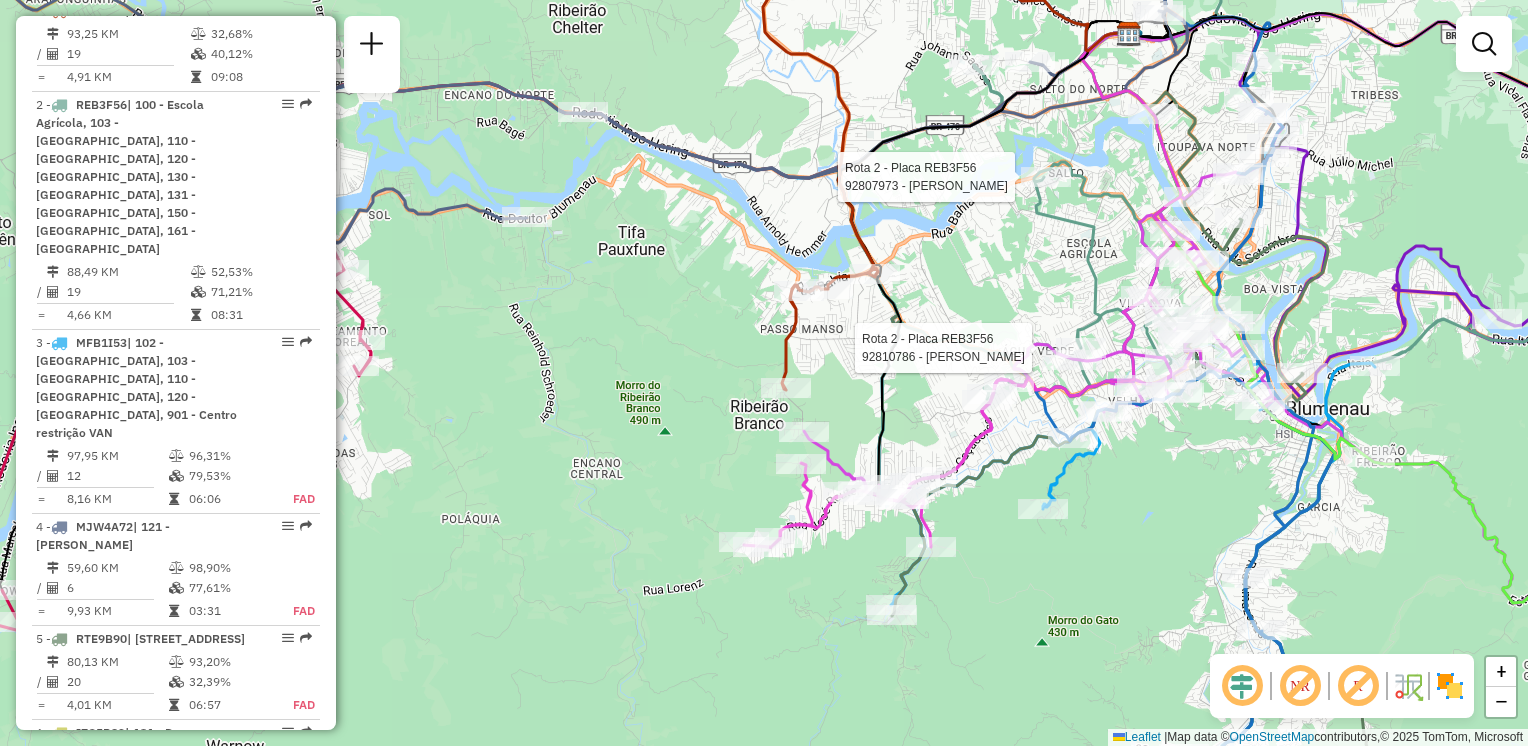 drag, startPoint x: 861, startPoint y: 383, endPoint x: 838, endPoint y: 350, distance: 40.22437 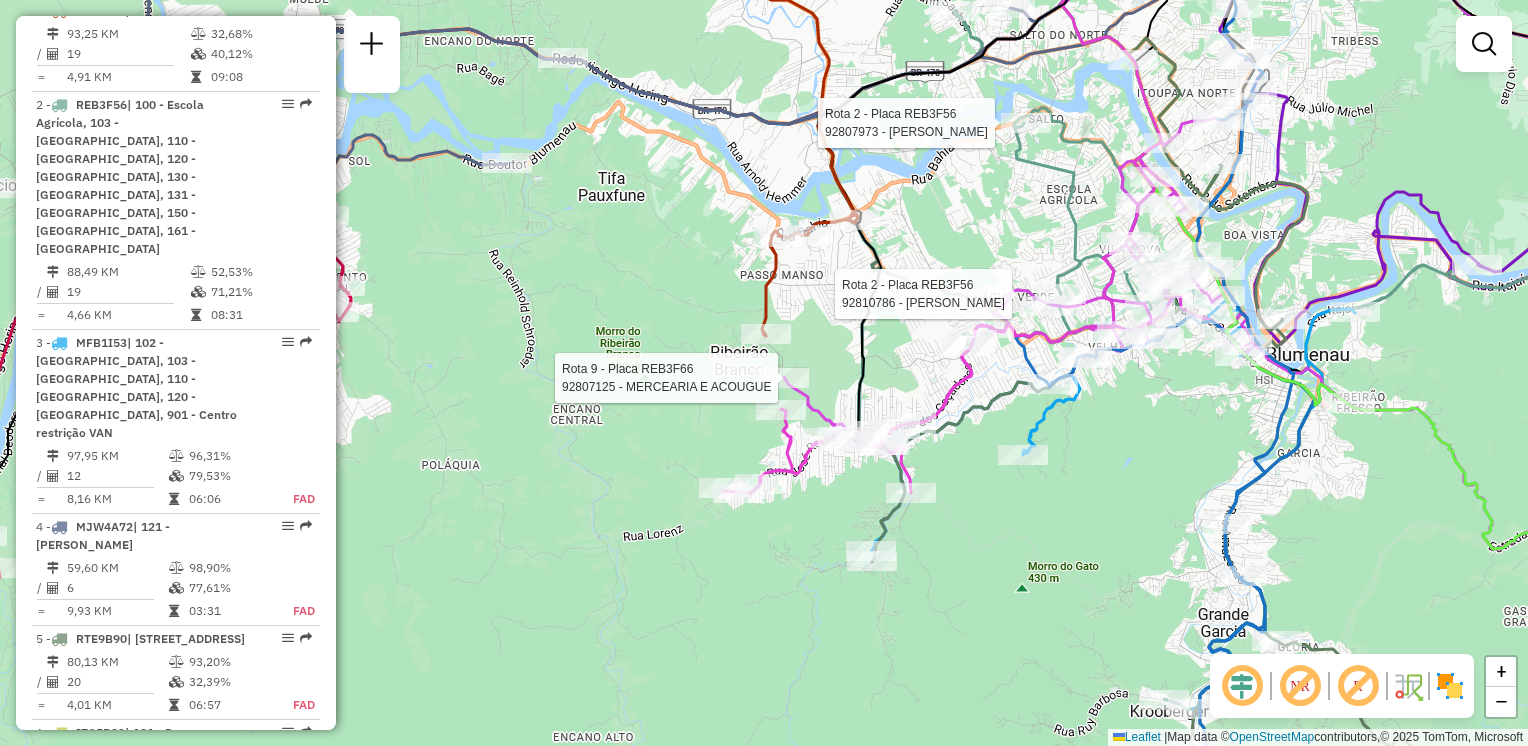 select on "**********" 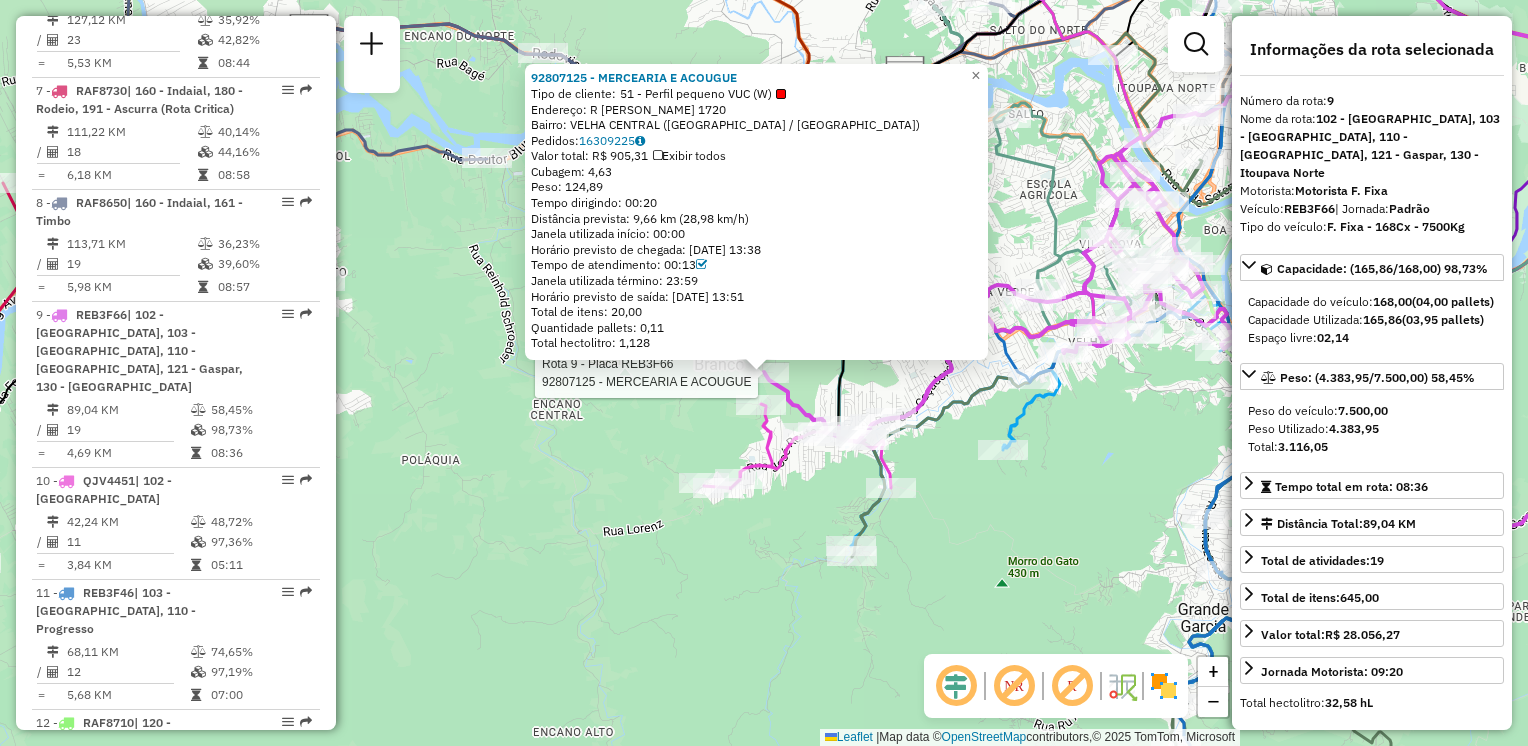 scroll, scrollTop: 1736, scrollLeft: 0, axis: vertical 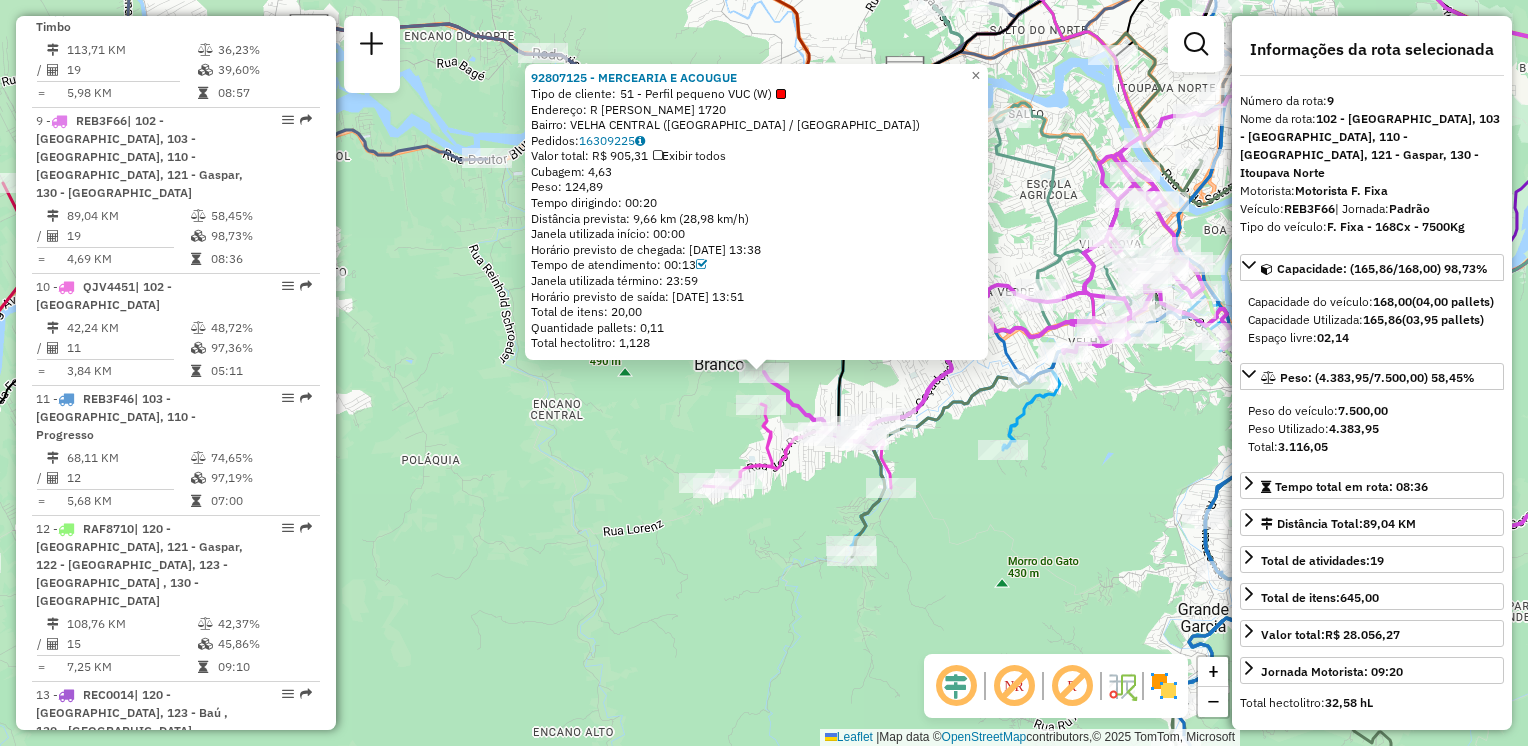 click on "92807125 - MERCEARIA E ACOUGUE  Tipo de cliente:   51 - Perfil pequeno VUC (W)   Endereço: R   BERNARDO REITER               1720   Bairro: VELHA CENTRAL (BLUMENAU / SC)   Pedidos:  16309225   Valor total: R$ 905,31   Exibir todos   Cubagem: 4,63  Peso: 124,89  Tempo dirigindo: 00:20   Distância prevista: 9,66 km (28,98 km/h)   Janela utilizada início: 00:00   Horário previsto de chegada: 16/07/2025 13:38   Tempo de atendimento: 00:13   Janela utilizada término: 23:59   Horário previsto de saída: 16/07/2025 13:51   Total de itens: 20,00   Quantidade pallets: 0,11   Total hectolitro: 1,128  × Janela de atendimento Grade de atendimento Capacidade Transportadoras Veículos Cliente Pedidos  Rotas Selecione os dias de semana para filtrar as janelas de atendimento  Seg   Ter   Qua   Qui   Sex   Sáb   Dom  Informe o período da janela de atendimento: De: Até:  Filtrar exatamente a janela do cliente  Considerar janela de atendimento padrão  Selecione os dias de semana para filtrar as grades de atendimento" 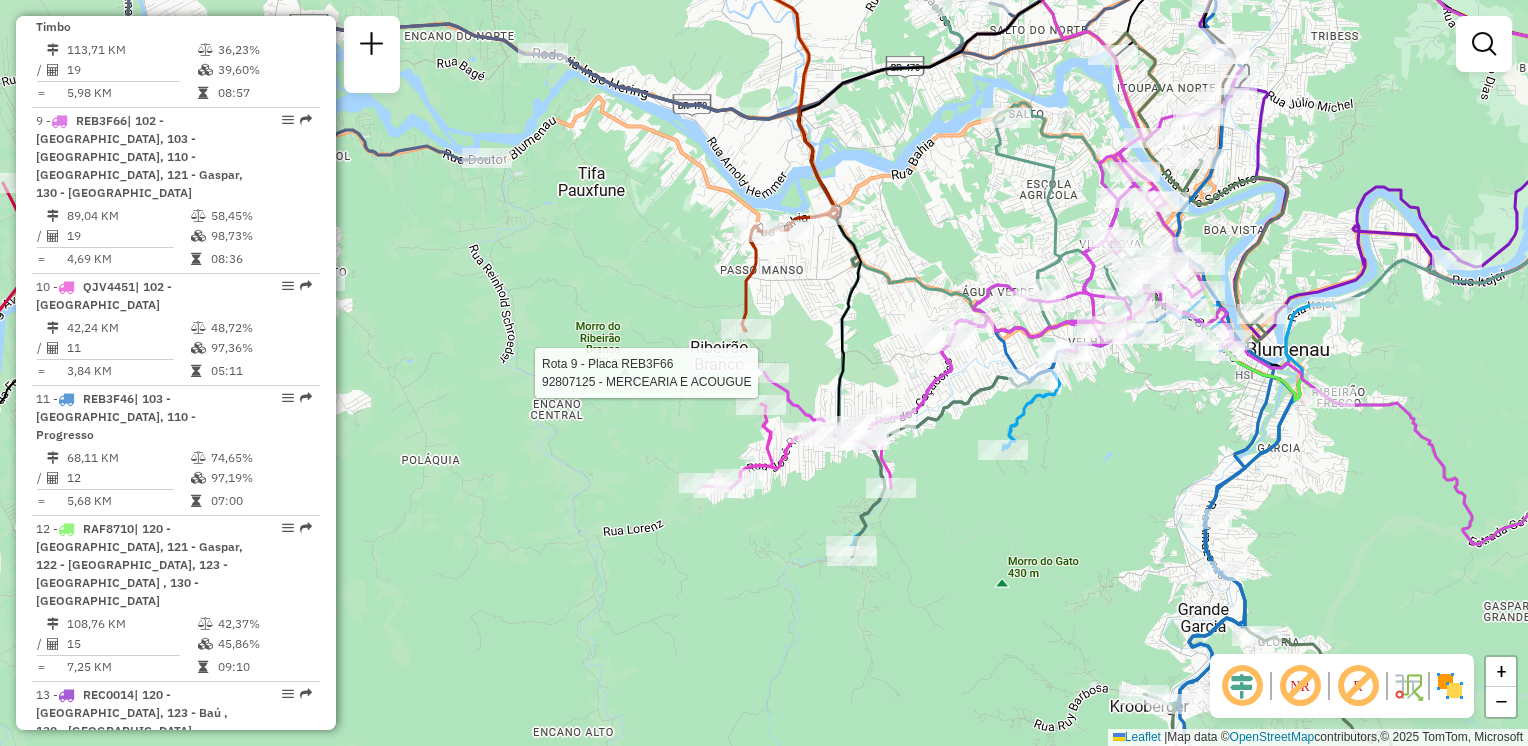 select on "**********" 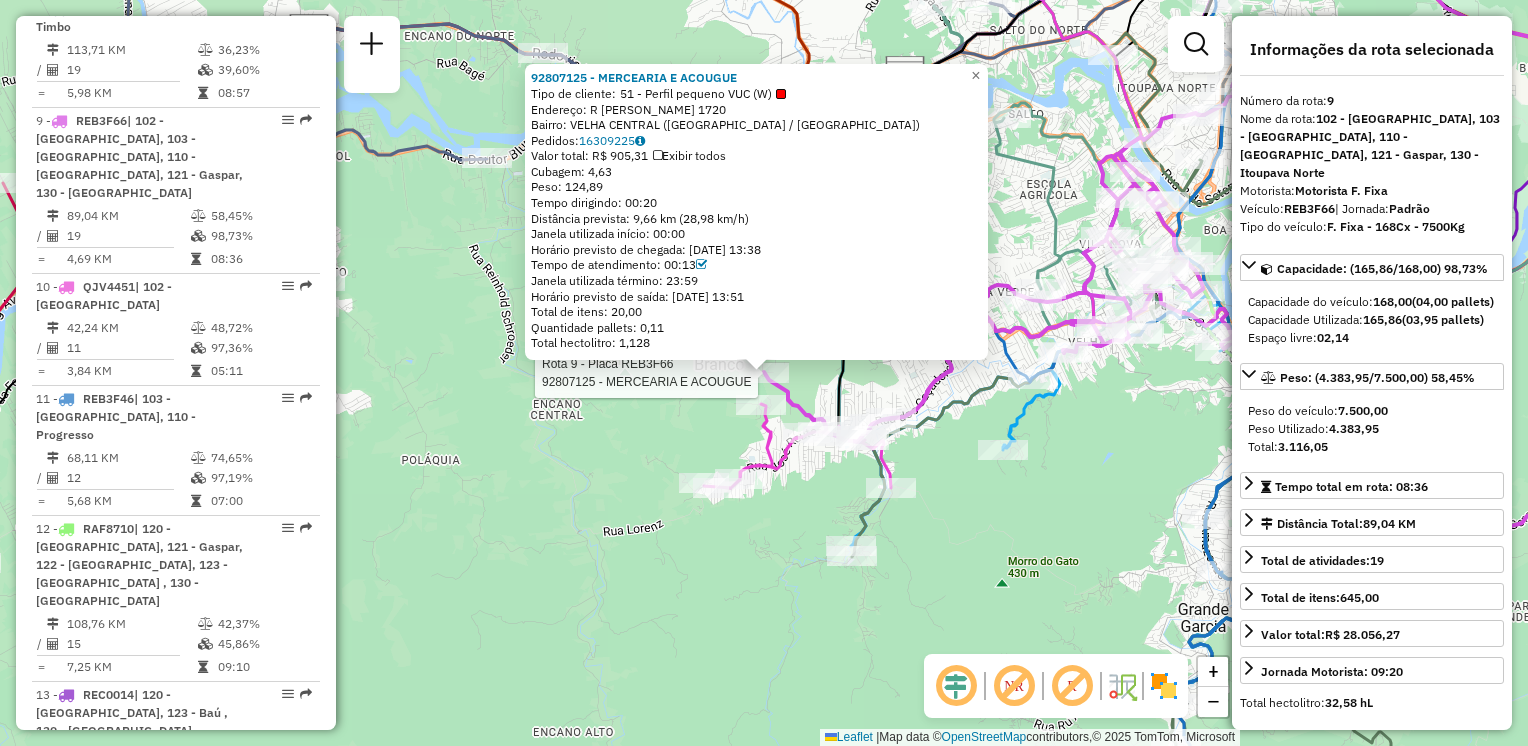 click on "Rota 9 - Placa REB3F66  92807125 - MERCEARIA E ACOUGUE 92807125 - MERCEARIA E ACOUGUE  Tipo de cliente:   51 - Perfil pequeno VUC (W)   Endereço: R   BERNARDO REITER               1720   Bairro: VELHA CENTRAL (BLUMENAU / SC)   Pedidos:  16309225   Valor total: R$ 905,31   Exibir todos   Cubagem: 4,63  Peso: 124,89  Tempo dirigindo: 00:20   Distância prevista: 9,66 km (28,98 km/h)   Janela utilizada início: 00:00   Horário previsto de chegada: 16/07/2025 13:38   Tempo de atendimento: 00:13   Janela utilizada término: 23:59   Horário previsto de saída: 16/07/2025 13:51   Total de itens: 20,00   Quantidade pallets: 0,11   Total hectolitro: 1,128  × Janela de atendimento Grade de atendimento Capacidade Transportadoras Veículos Cliente Pedidos  Rotas Selecione os dias de semana para filtrar as janelas de atendimento  Seg   Ter   Qua   Qui   Sex   Sáb   Dom  Informe o período da janela de atendimento: De: Até:  Filtrar exatamente a janela do cliente  Considerar janela de atendimento padrão   Seg   Ter" 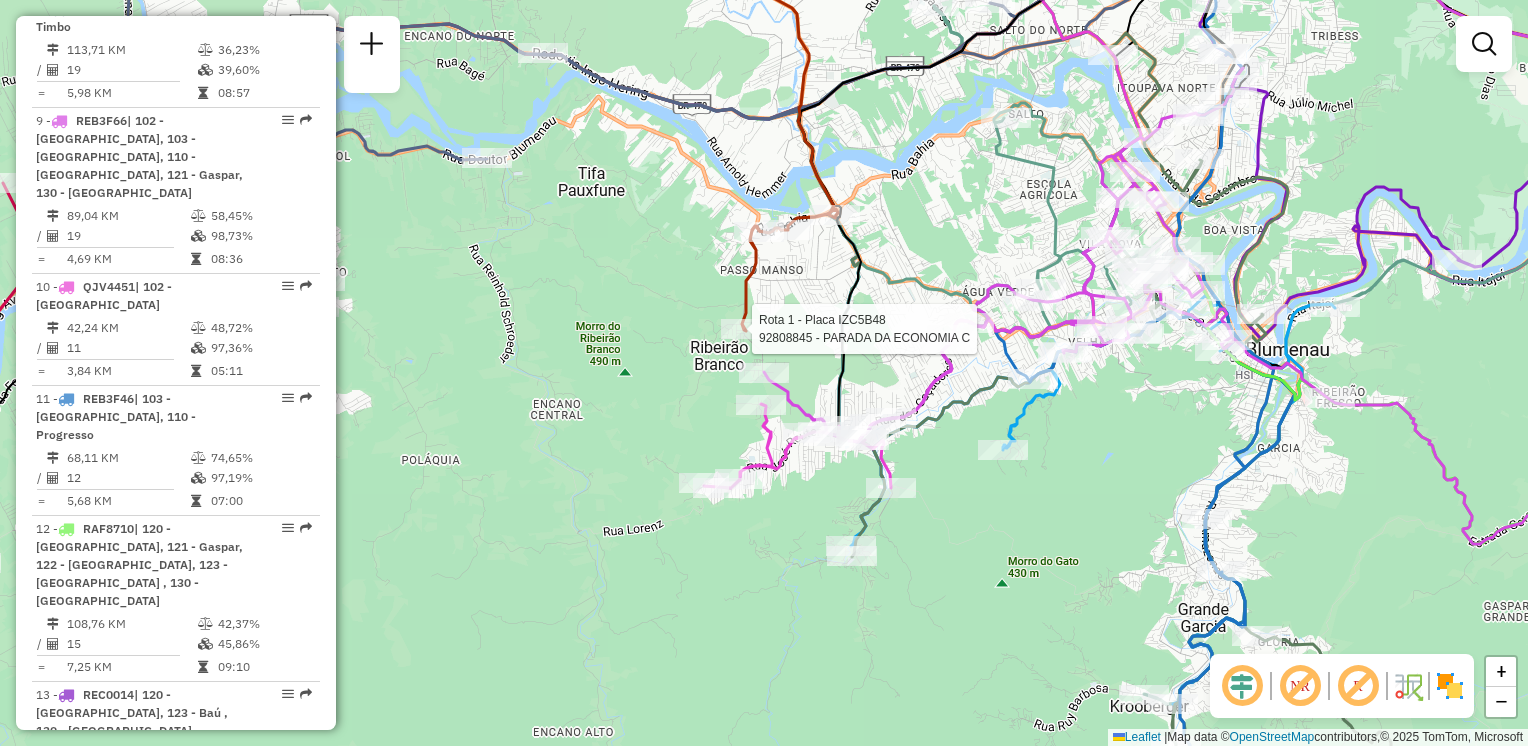 select on "**********" 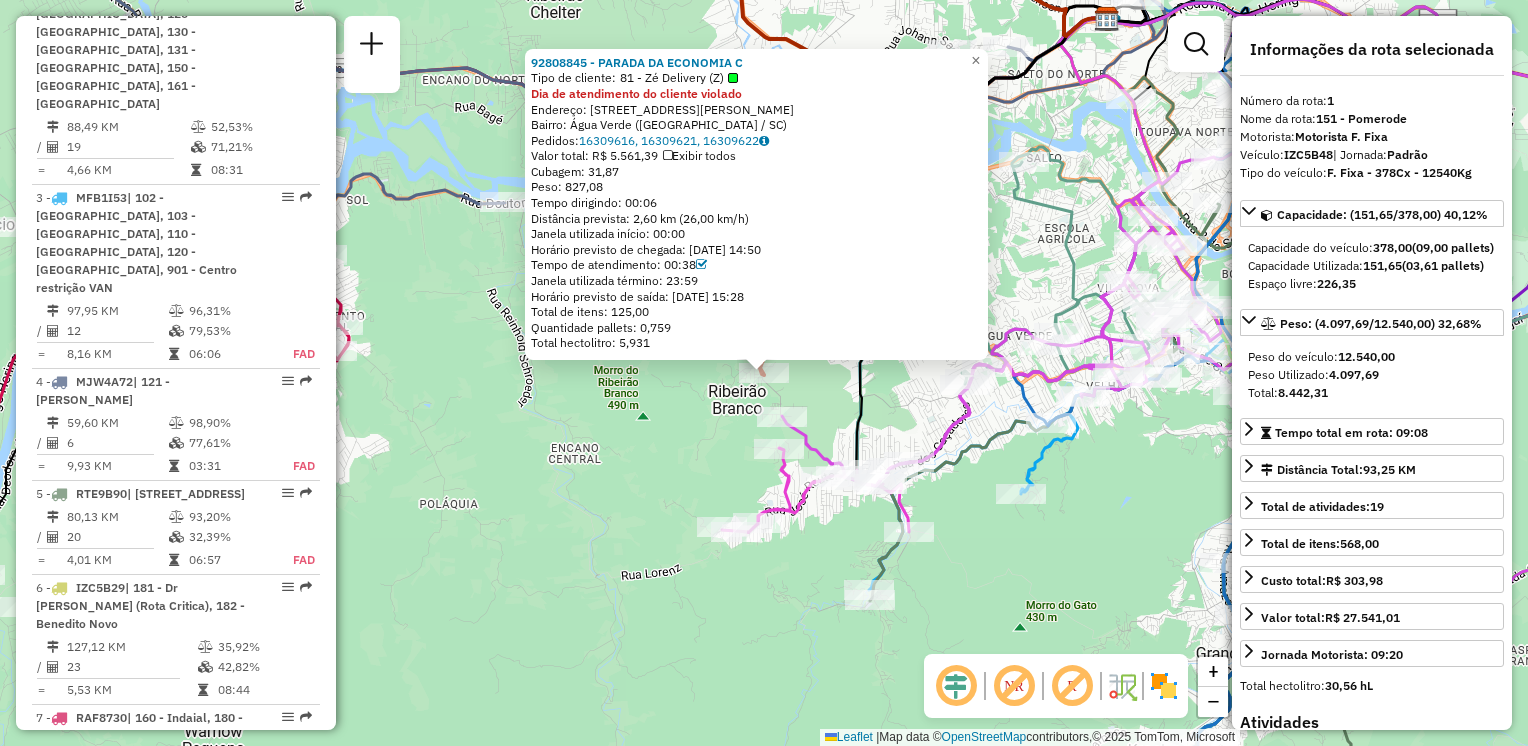 scroll, scrollTop: 770, scrollLeft: 0, axis: vertical 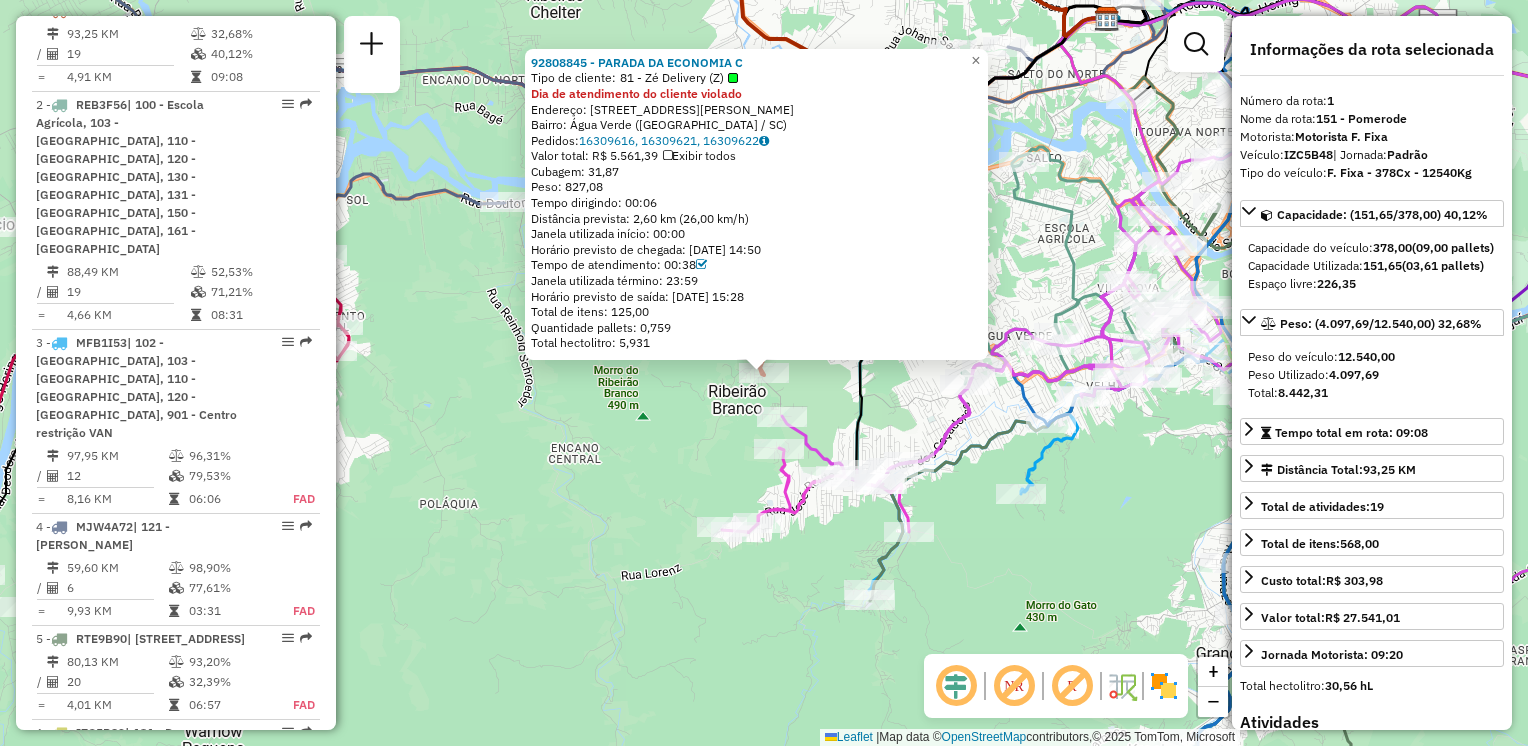 click on "92808845 - PARADA DA ECONOMIA C  Tipo de cliente:   81 - Zé Delivery (Z)  Dia de atendimento do cliente violado  Endereço: Rua Júlio Kloth, 74   Bairro: Água Verde (Blumenau / SC)   Pedidos:  16309616, 16309621, 16309622   Valor total: R$ 5.561,39   Exibir todos   Cubagem: 31,87  Peso: 827,08  Tempo dirigindo: 00:06   Distância prevista: 2,60 km (26,00 km/h)   Janela utilizada início: 00:00   Horário previsto de chegada: 16/07/2025 14:50   Tempo de atendimento: 00:38   Janela utilizada término: 23:59   Horário previsto de saída: 16/07/2025 15:28   Total de itens: 125,00   Quantidade pallets: 0,759   Total hectolitro: 5,931  × Janela de atendimento Grade de atendimento Capacidade Transportadoras Veículos Cliente Pedidos  Rotas Selecione os dias de semana para filtrar as janelas de atendimento  Seg   Ter   Qua   Qui   Sex   Sáb   Dom  Informe o período da janela de atendimento: De: Até:  Filtrar exatamente a janela do cliente  Considerar janela de atendimento padrão   Seg   Ter   Qua   Qui  De:" 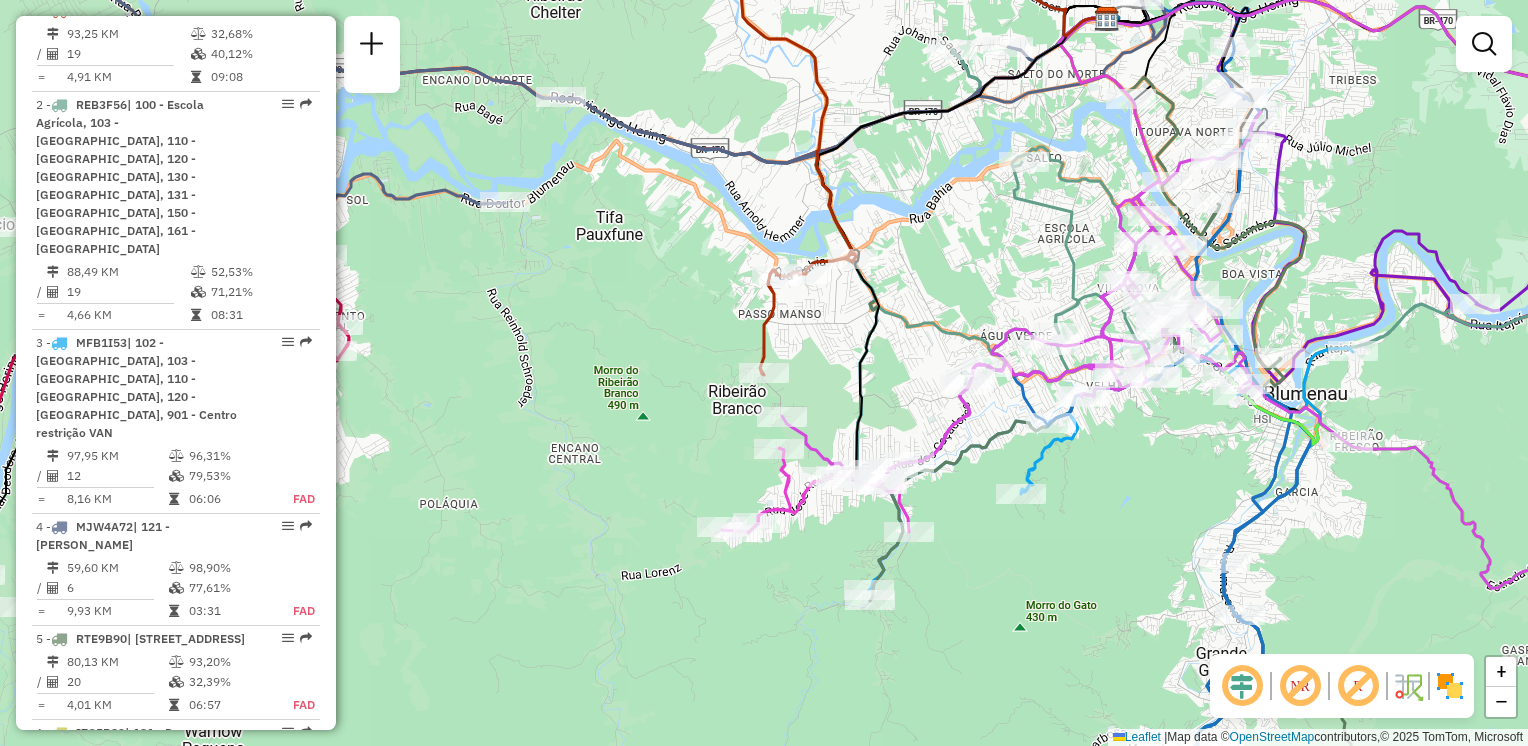 drag, startPoint x: 832, startPoint y: 370, endPoint x: 835, endPoint y: 380, distance: 10.440307 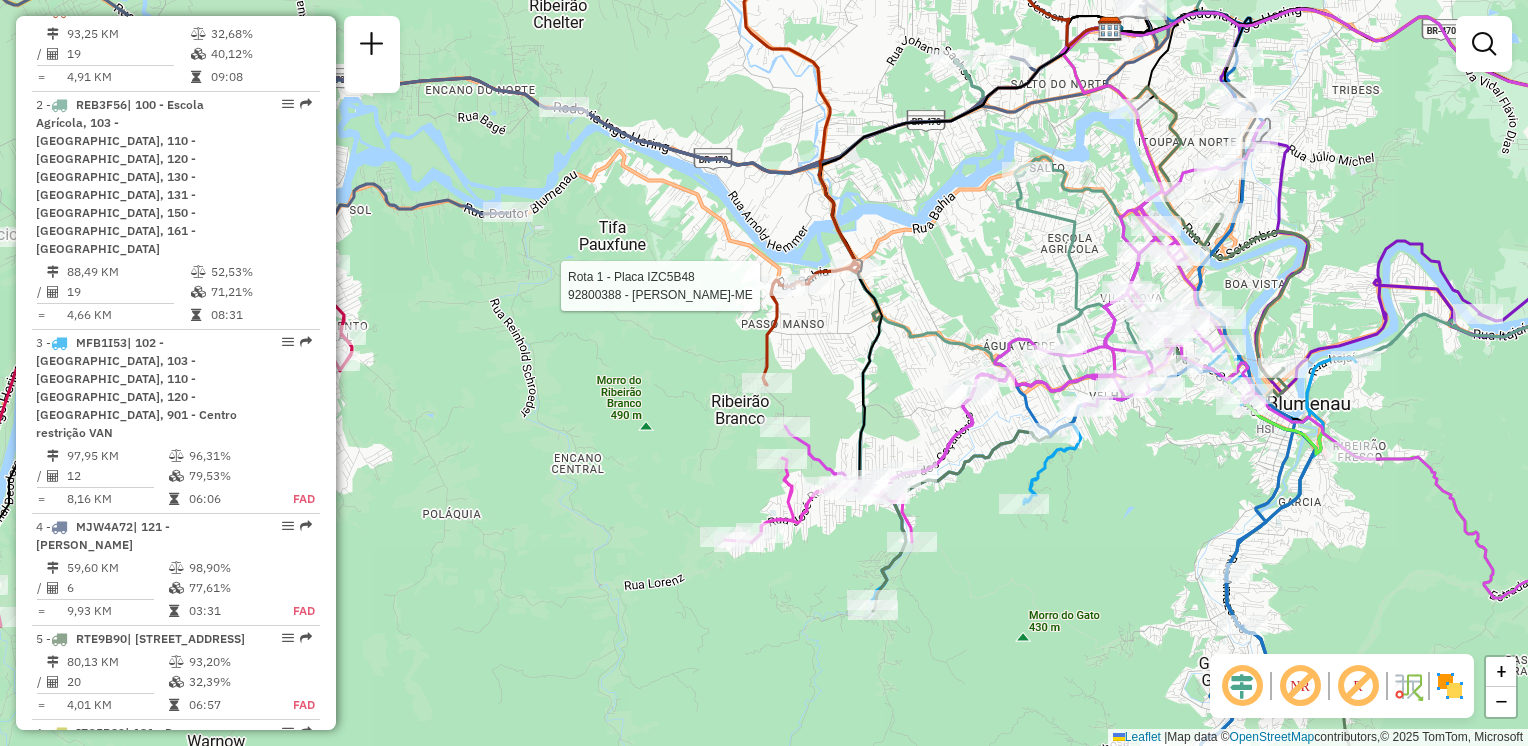select on "**********" 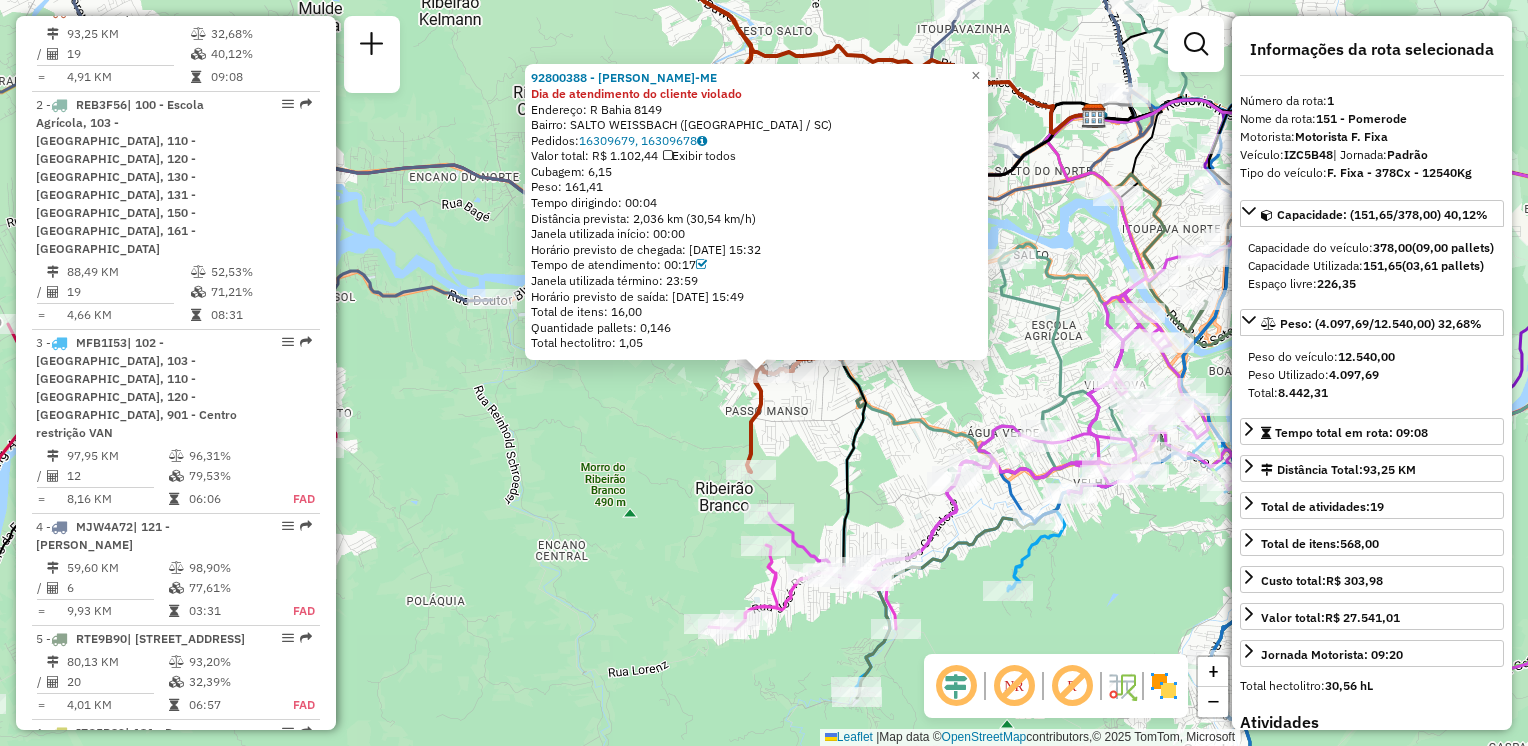 click on "92800388 - DANILO WARMLING-ME Dia de atendimento do cliente violado  Endereço: R   Bahia                         8149   Bairro: SALTO WEISSBACH (BLUMENAU / SC)   Pedidos:  16309679, 16309678   Valor total: R$ 1.102,44   Exibir todos   Cubagem: 6,15  Peso: 161,41  Tempo dirigindo: 00:04   Distância prevista: 2,036 km (30,54 km/h)   Janela utilizada início: 00:00   Horário previsto de chegada: 16/07/2025 15:32   Tempo de atendimento: 00:17   Janela utilizada término: 23:59   Horário previsto de saída: 16/07/2025 15:49   Total de itens: 16,00   Quantidade pallets: 0,146   Total hectolitro: 1,05  × Janela de atendimento Grade de atendimento Capacidade Transportadoras Veículos Cliente Pedidos  Rotas Selecione os dias de semana para filtrar as janelas de atendimento  Seg   Ter   Qua   Qui   Sex   Sáb   Dom  Informe o período da janela de atendimento: De: Até:  Filtrar exatamente a janela do cliente  Considerar janela de atendimento padrão   Seg   Ter   Qua   Qui   Sex   Sáb   Dom   Peso mínimo:  De:" 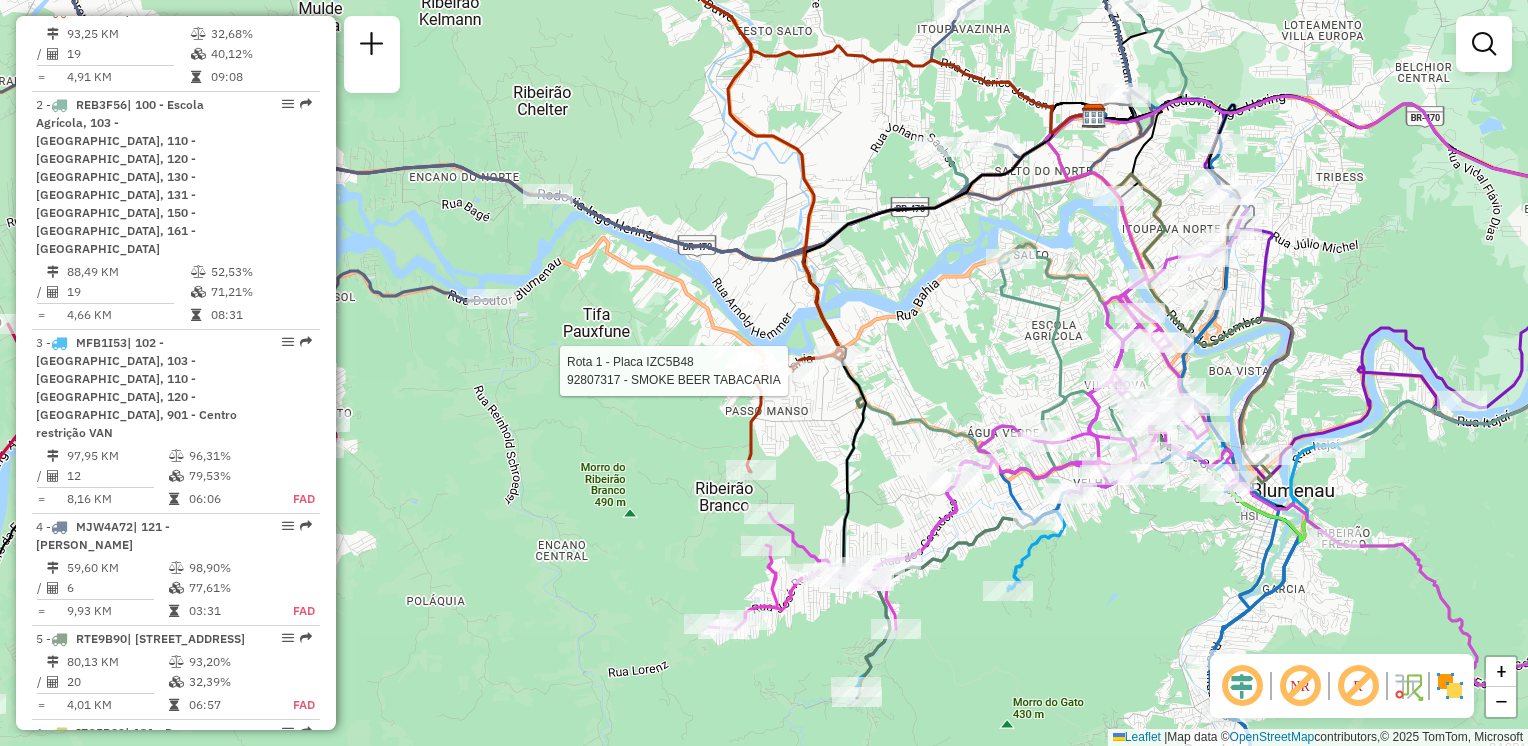 select on "**********" 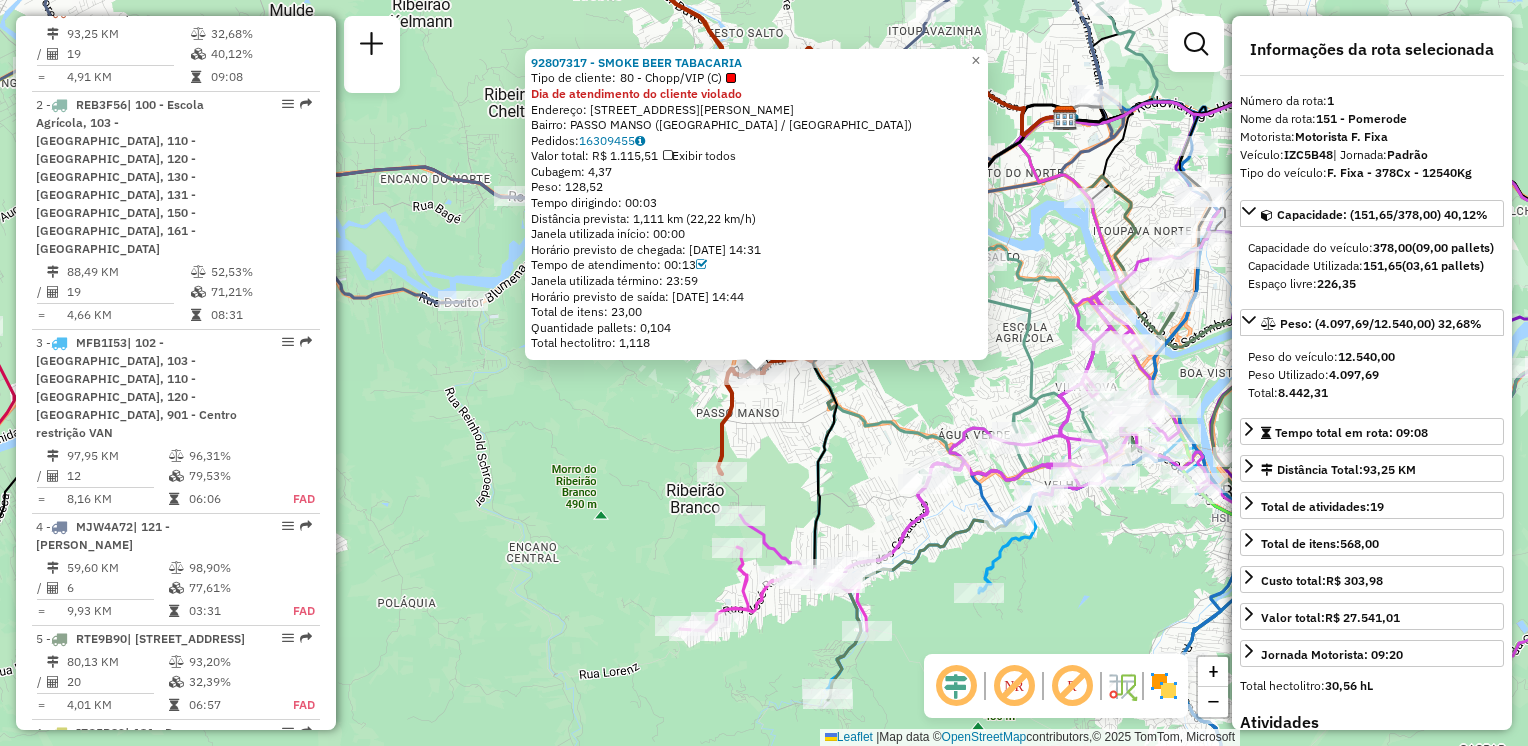 click on "92807317 - SMOKE BEER TABACARIA  Tipo de cliente:   80 - Chopp/VIP (C)  Dia de atendimento do cliente violado  Endereço: R   Rodolfo Hansen                57   Bairro: PASSO MANSO (BLUMENAU / SC)   Pedidos:  16309455   Valor total: R$ 1.115,51   Exibir todos   Cubagem: 4,37  Peso: 128,52  Tempo dirigindo: 00:03   Distância prevista: 1,111 km (22,22 km/h)   Janela utilizada início: 00:00   Horário previsto de chegada: 16/07/2025 14:31   Tempo de atendimento: 00:13   Janela utilizada término: 23:59   Horário previsto de saída: 16/07/2025 14:44   Total de itens: 23,00   Quantidade pallets: 0,104   Total hectolitro: 1,118  × Janela de atendimento Grade de atendimento Capacidade Transportadoras Veículos Cliente Pedidos  Rotas Selecione os dias de semana para filtrar as janelas de atendimento  Seg   Ter   Qua   Qui   Sex   Sáb   Dom  Informe o período da janela de atendimento: De: Até:  Filtrar exatamente a janela do cliente  Considerar janela de atendimento padrão   Seg   Ter   Qua   Qui   Sex   Sáb" 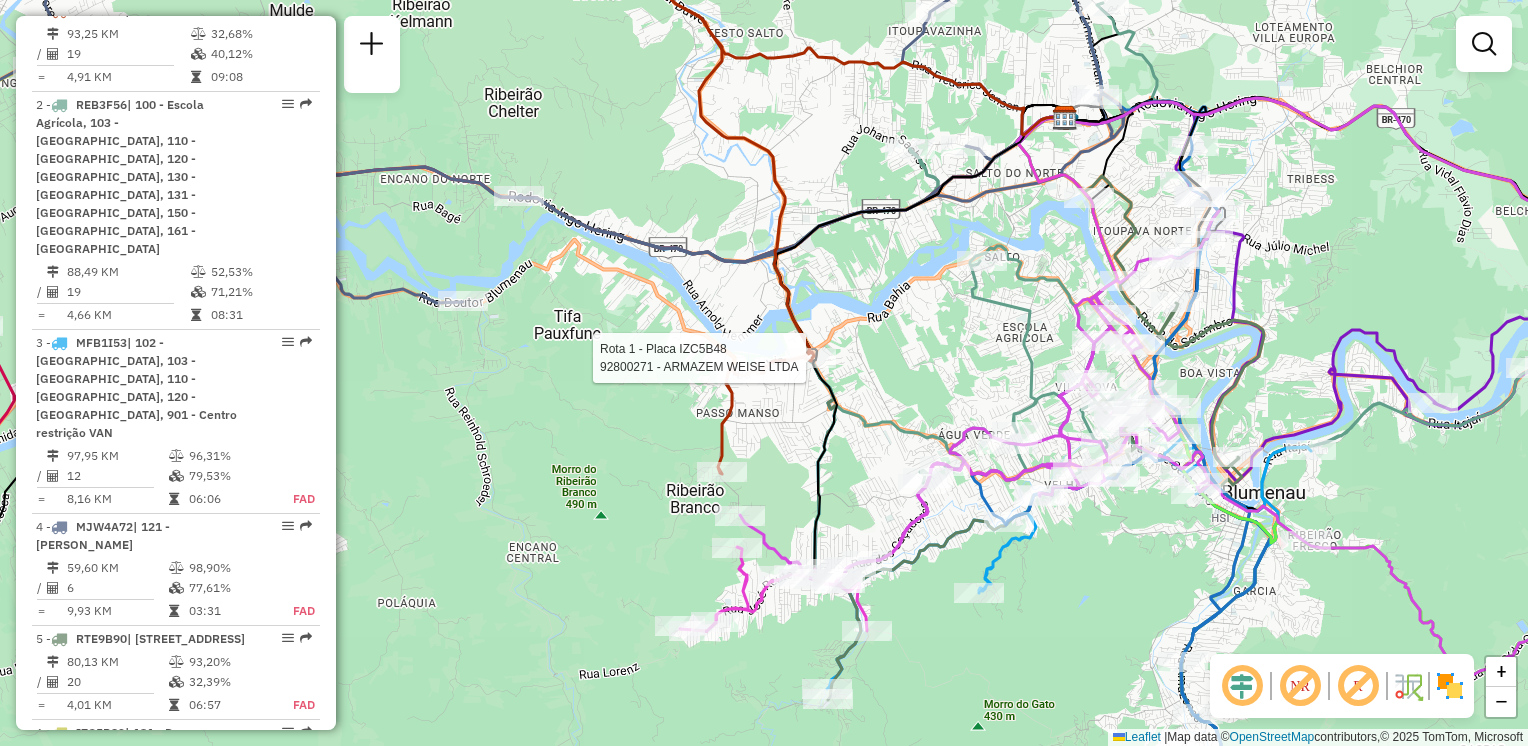 select on "**********" 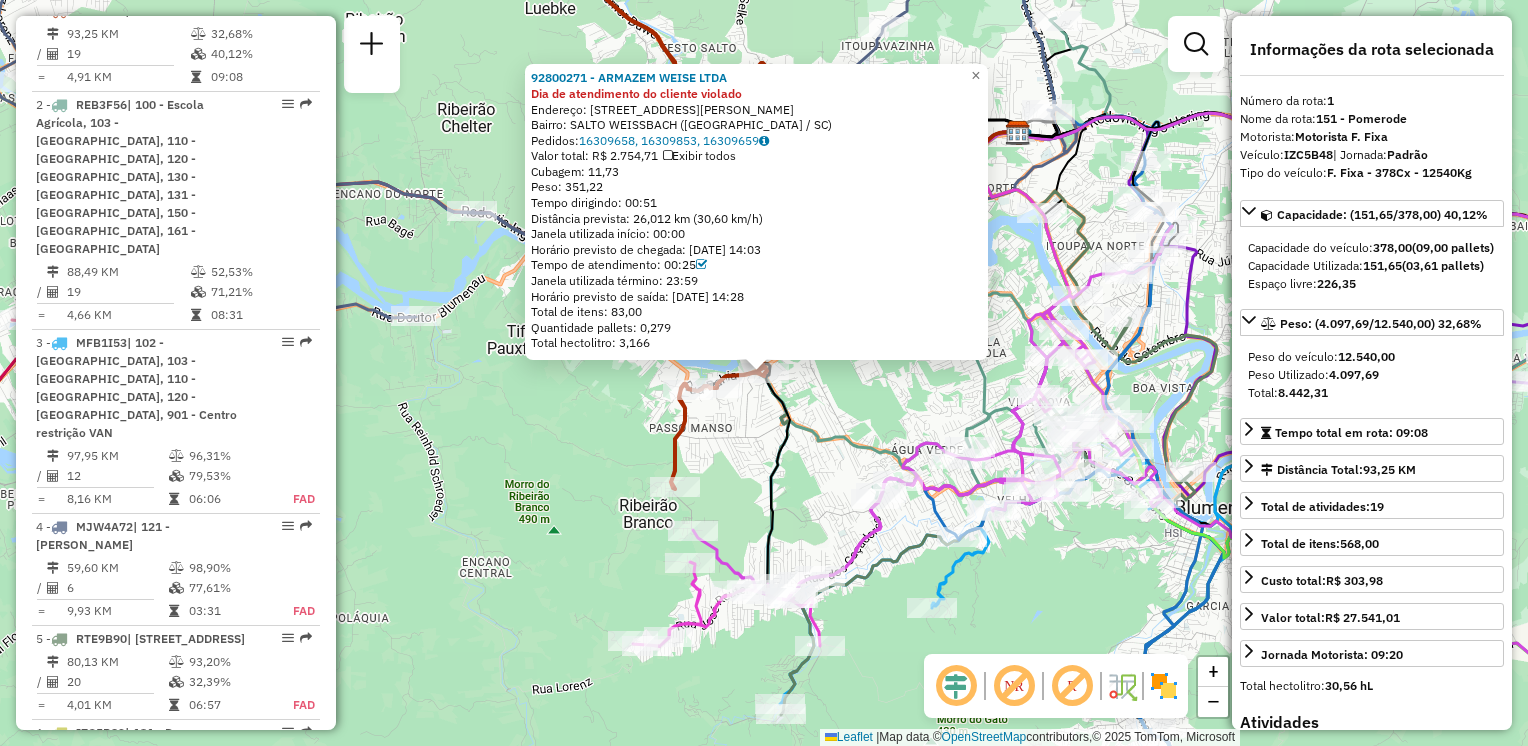click 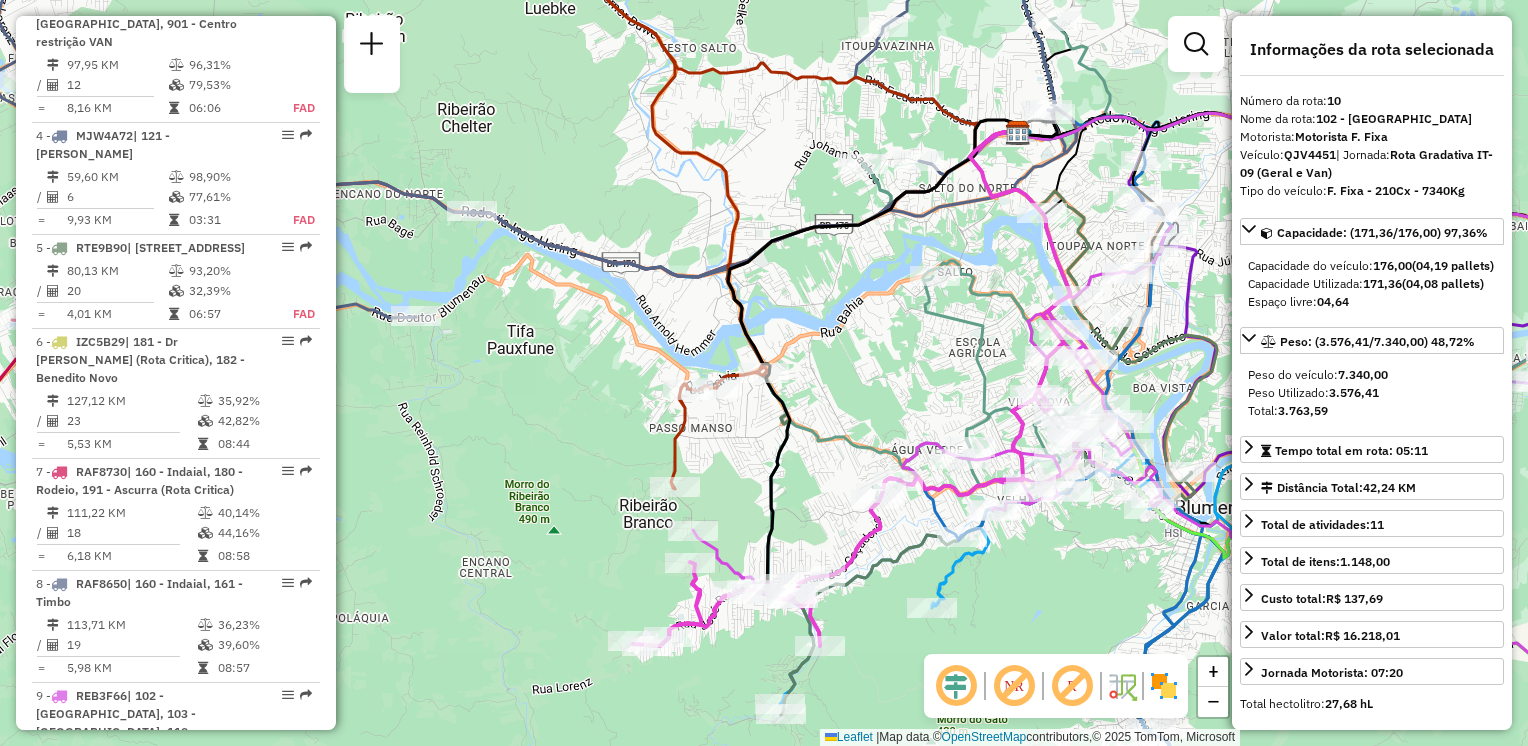 scroll, scrollTop: 1884, scrollLeft: 0, axis: vertical 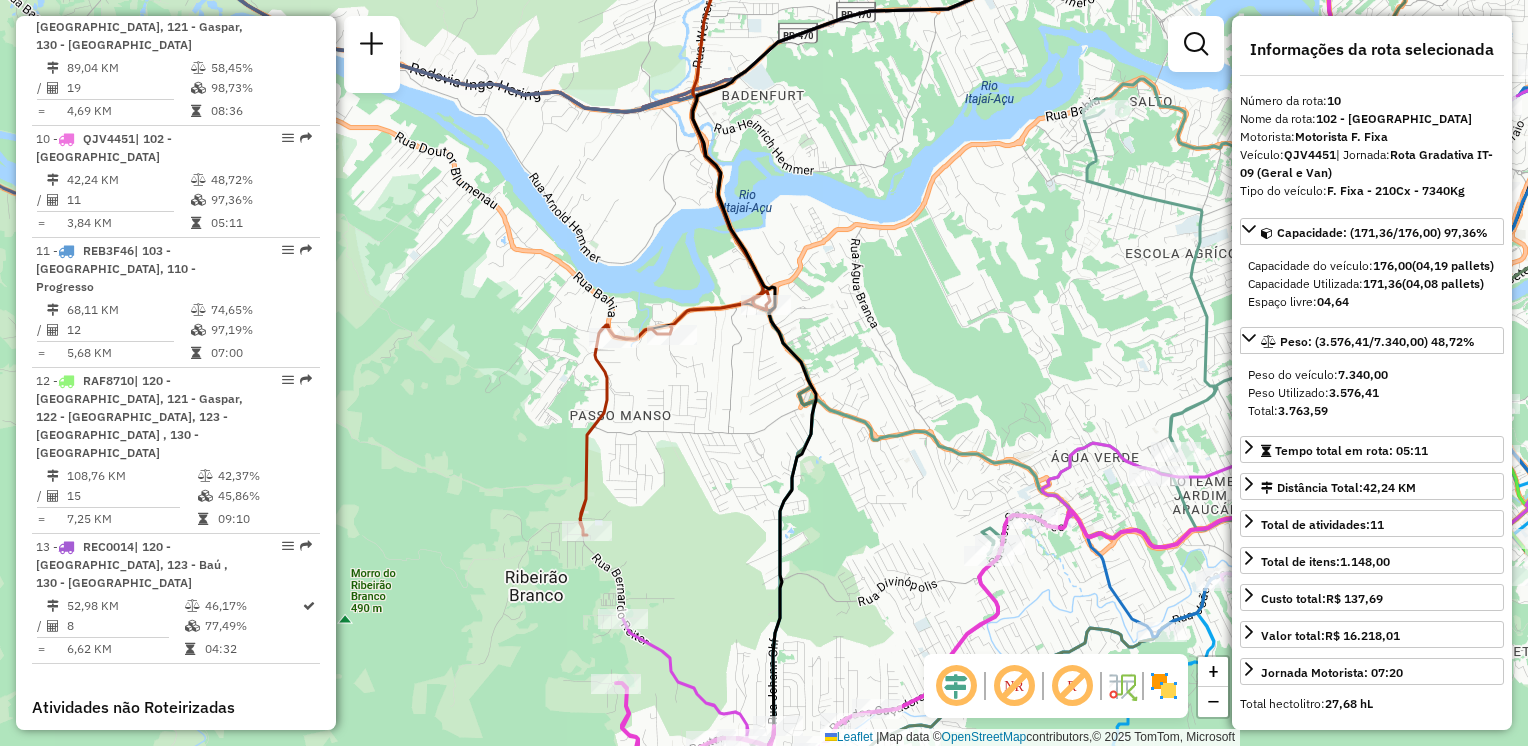 drag, startPoint x: 764, startPoint y: 358, endPoint x: 773, endPoint y: 336, distance: 23.769728 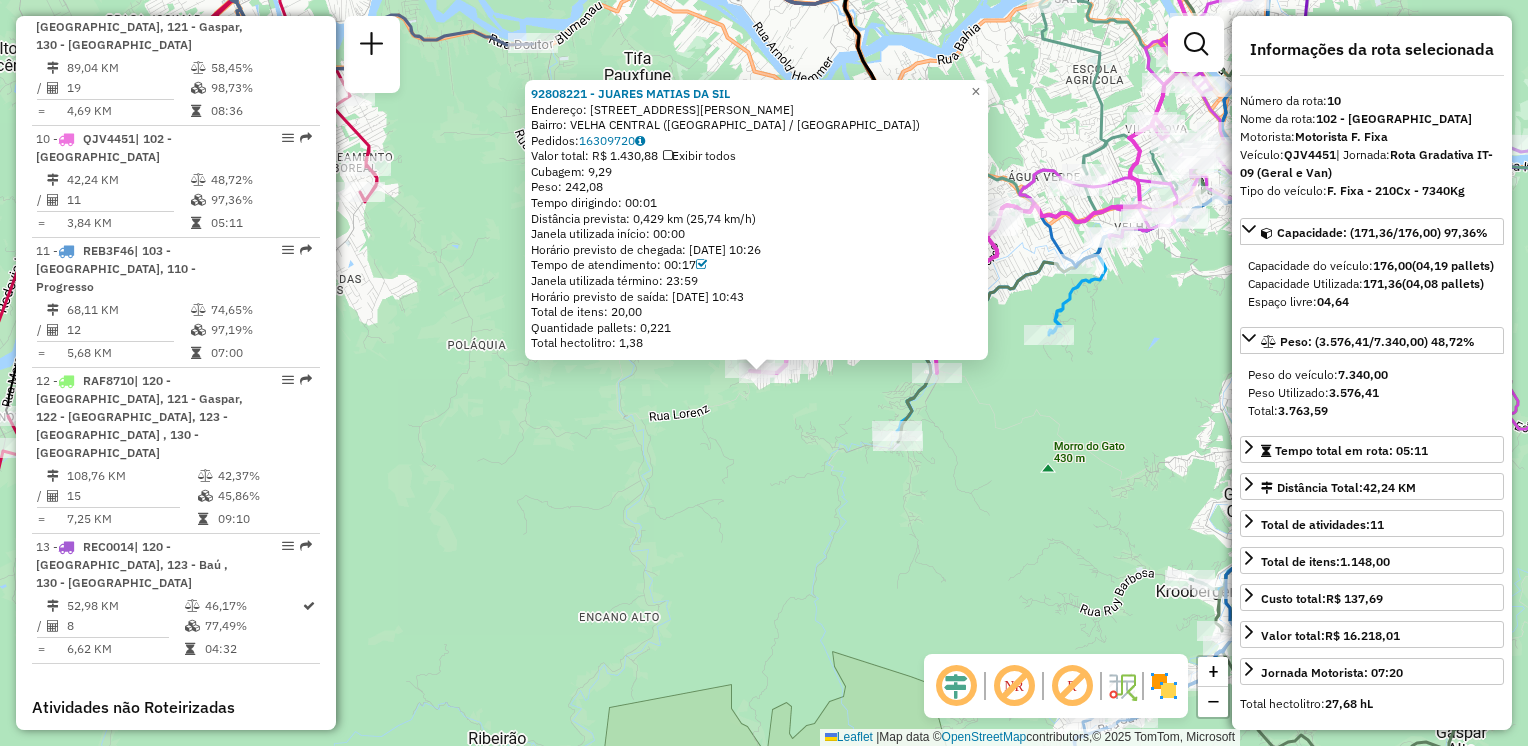 drag, startPoint x: 1039, startPoint y: 488, endPoint x: 1030, endPoint y: 482, distance: 10.816654 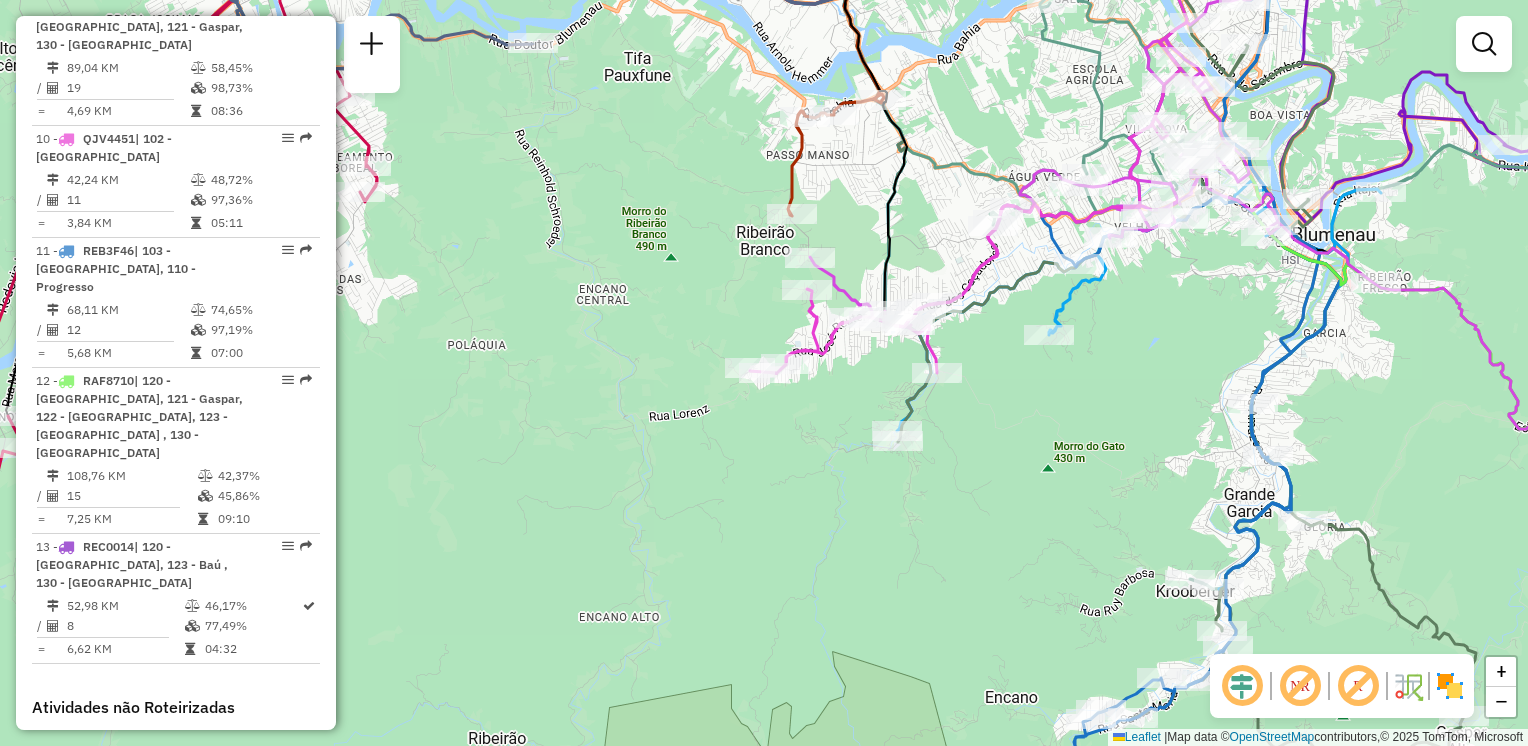 drag, startPoint x: 721, startPoint y: 190, endPoint x: 634, endPoint y: 182, distance: 87.36704 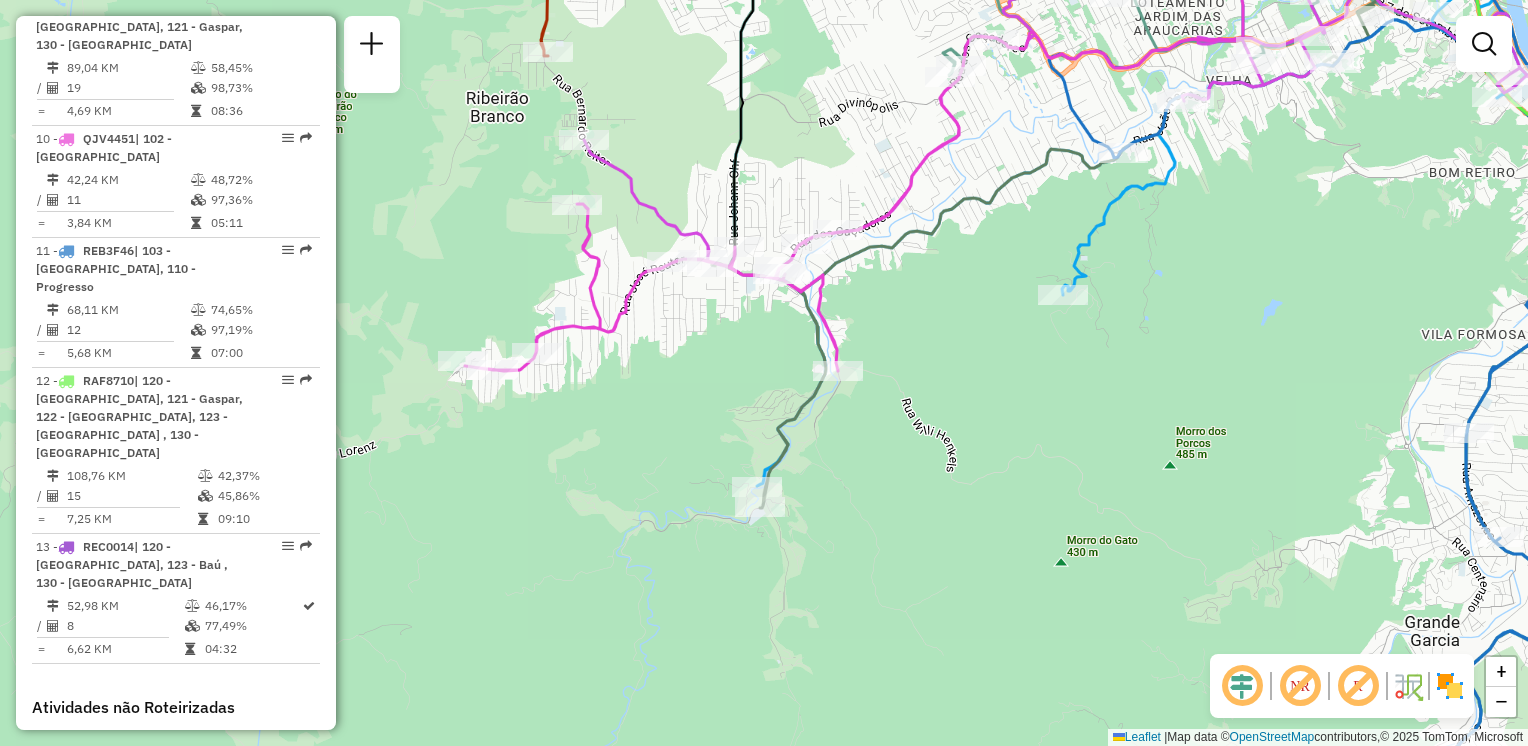 drag, startPoint x: 876, startPoint y: 382, endPoint x: 951, endPoint y: 388, distance: 75.23962 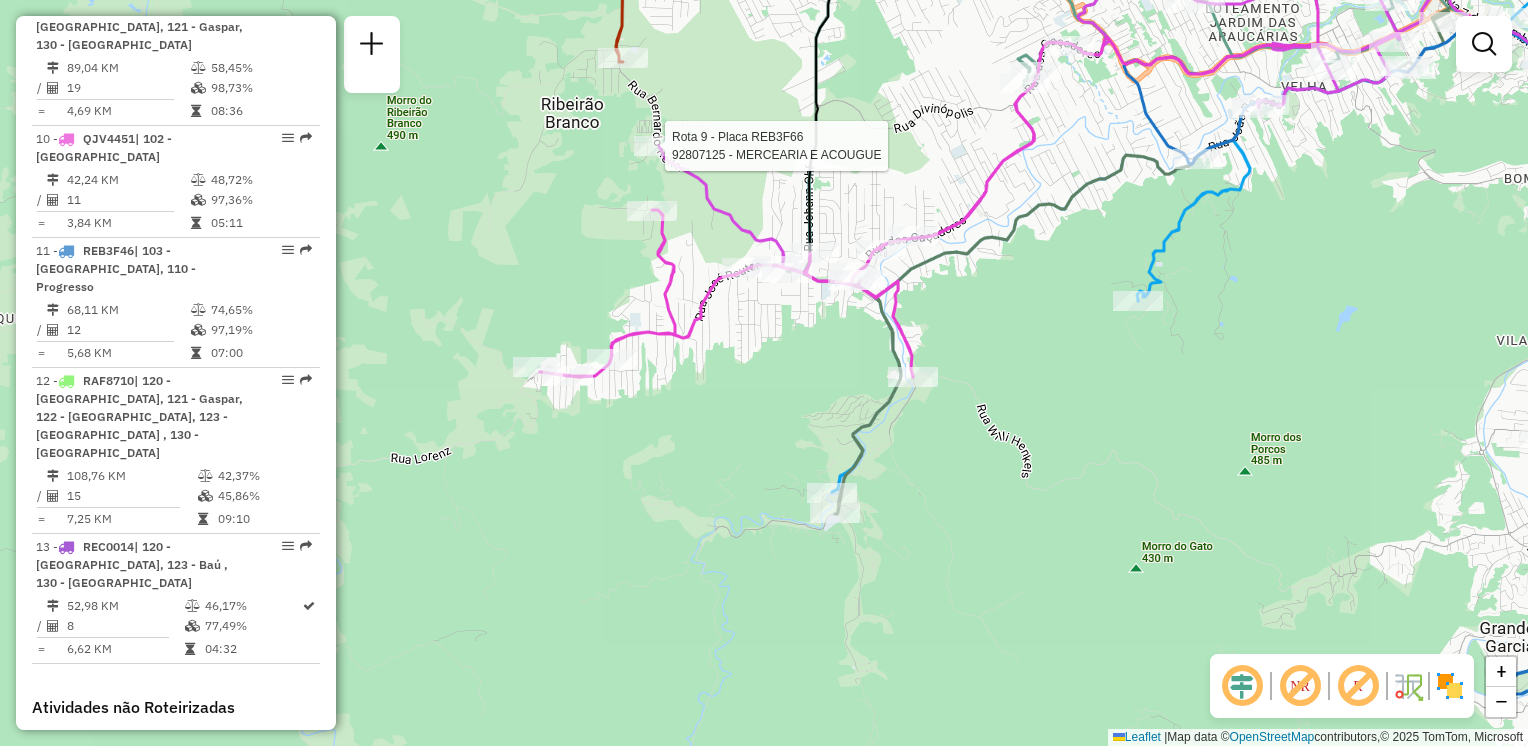 select on "**********" 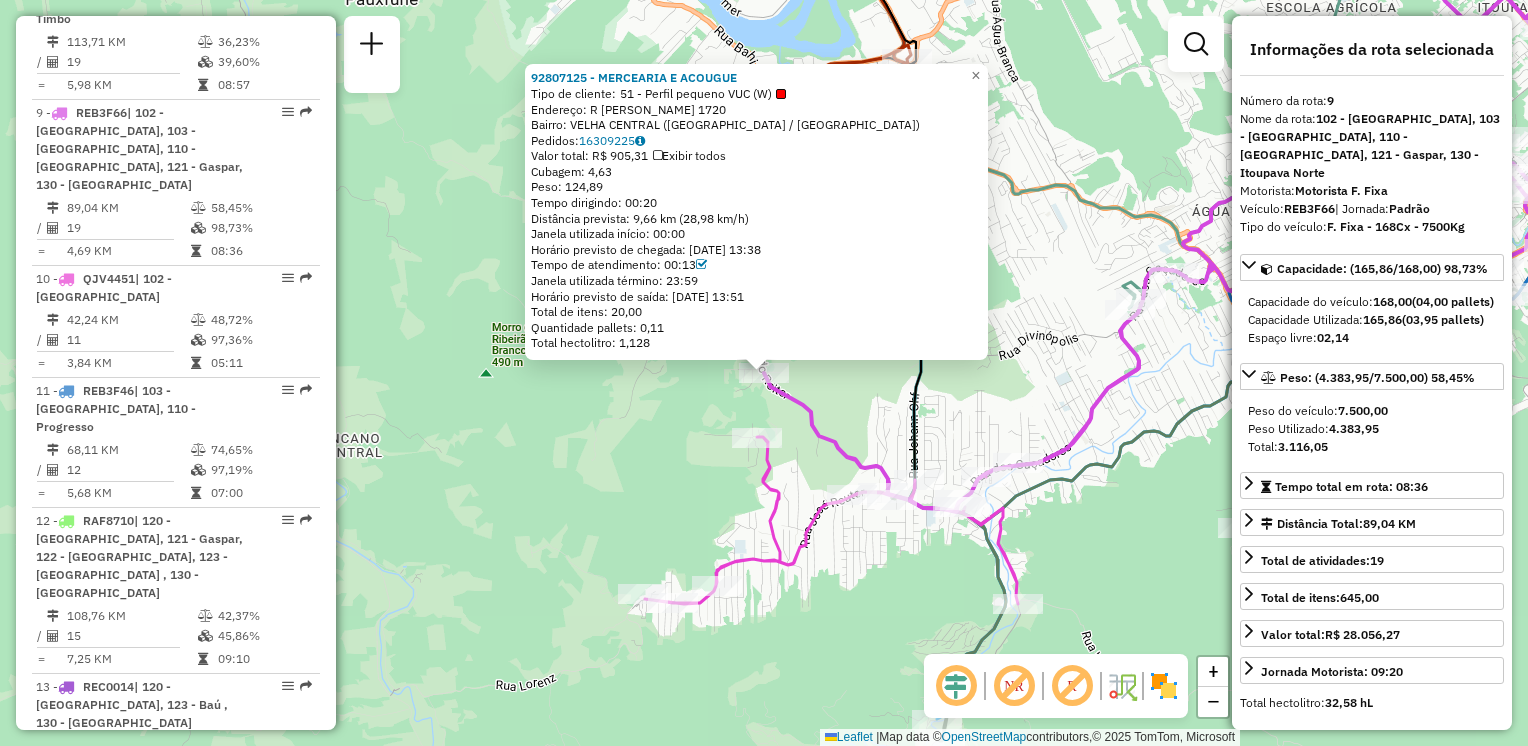 scroll, scrollTop: 1736, scrollLeft: 0, axis: vertical 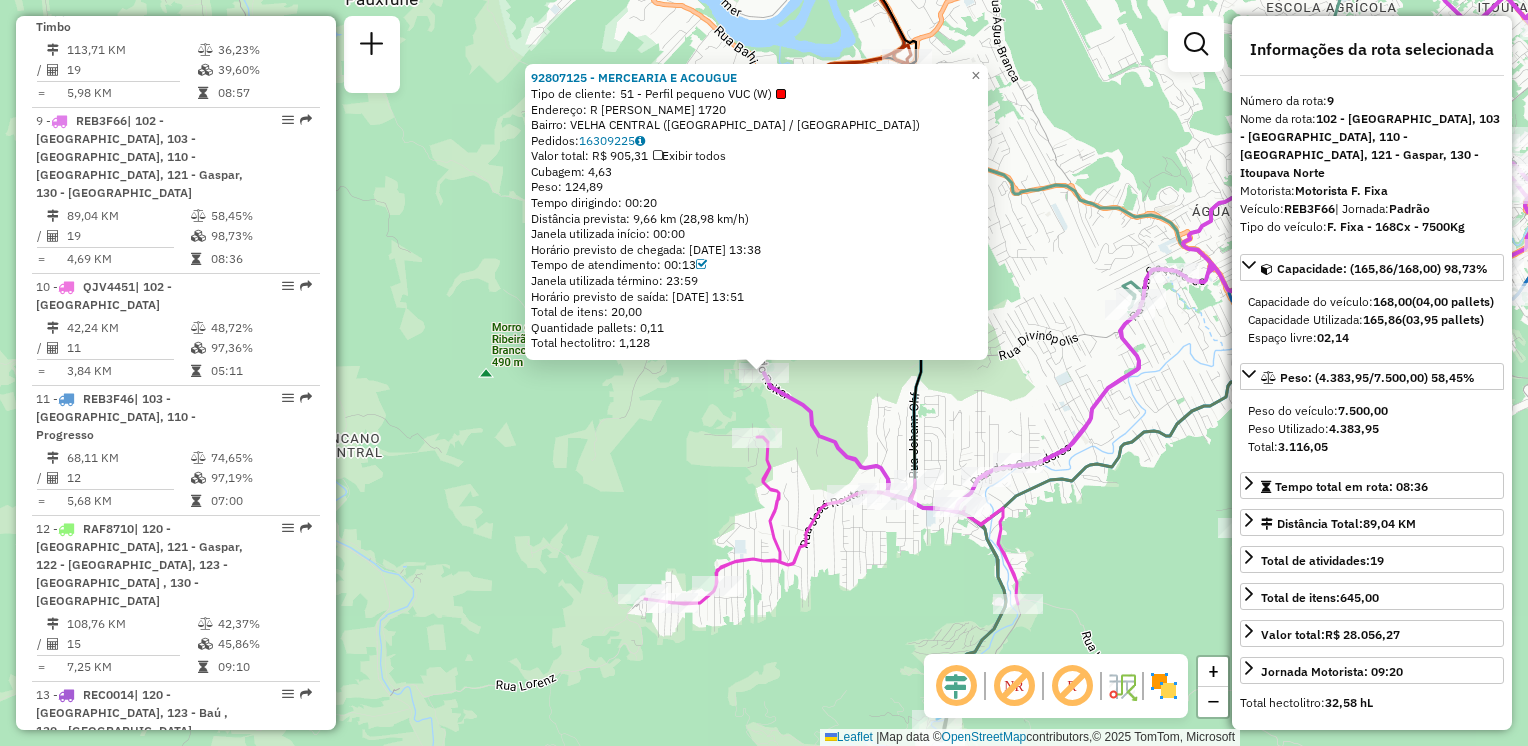 click on "92807125 - MERCEARIA E ACOUGUE  Tipo de cliente:   51 - Perfil pequeno VUC (W)   Endereço: R   BERNARDO REITER               1720   Bairro: VELHA CENTRAL (BLUMENAU / SC)   Pedidos:  16309225   Valor total: R$ 905,31   Exibir todos   Cubagem: 4,63  Peso: 124,89  Tempo dirigindo: 00:20   Distância prevista: 9,66 km (28,98 km/h)   Janela utilizada início: 00:00   Horário previsto de chegada: 16/07/2025 13:38   Tempo de atendimento: 00:13   Janela utilizada término: 23:59   Horário previsto de saída: 16/07/2025 13:51   Total de itens: 20,00   Quantidade pallets: 0,11   Total hectolitro: 1,128  × Janela de atendimento Grade de atendimento Capacidade Transportadoras Veículos Cliente Pedidos  Rotas Selecione os dias de semana para filtrar as janelas de atendimento  Seg   Ter   Qua   Qui   Sex   Sáb   Dom  Informe o período da janela de atendimento: De: Até:  Filtrar exatamente a janela do cliente  Considerar janela de atendimento padrão  Selecione os dias de semana para filtrar as grades de atendimento" 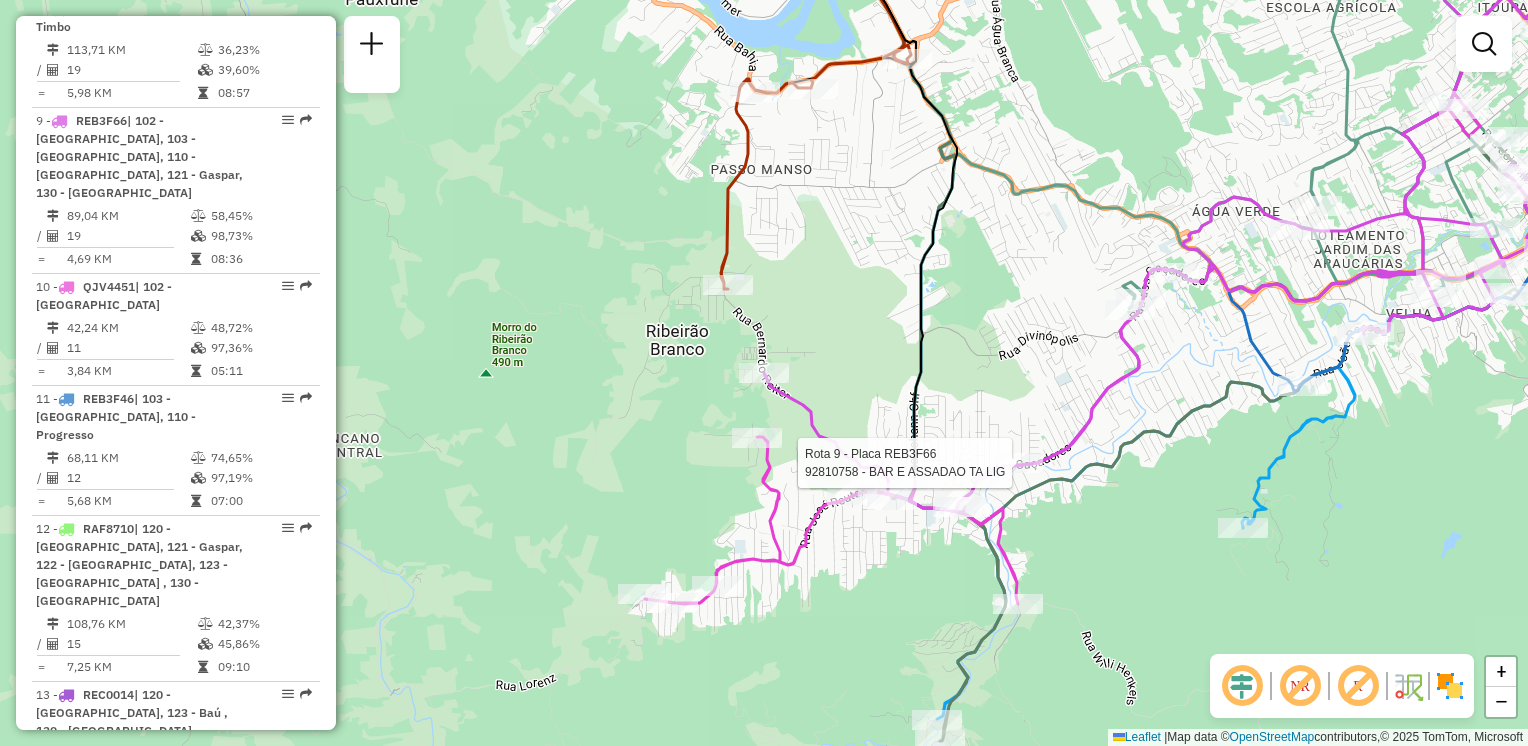 select on "**********" 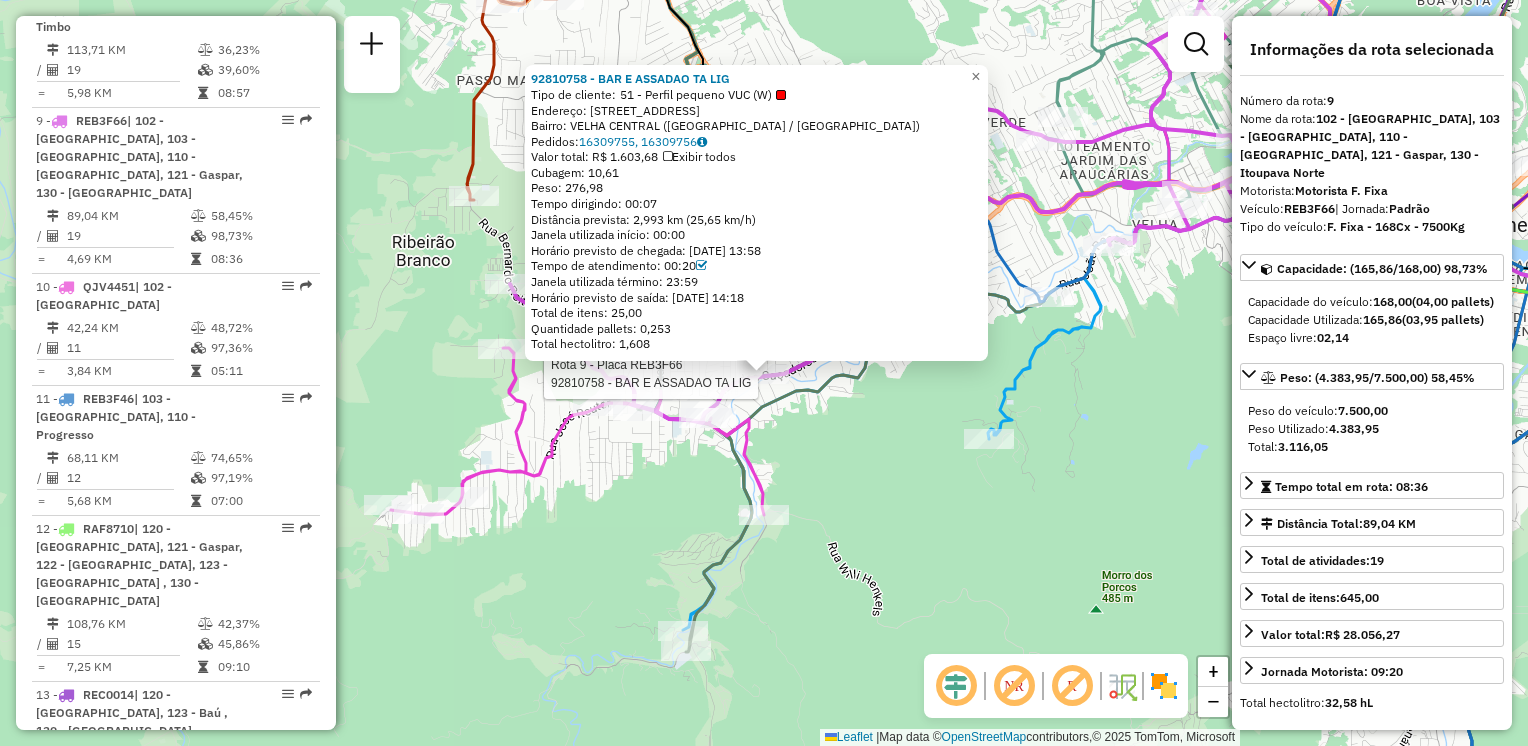 click on "Rota 9 - Placa REB3F66  92810758 - BAR E ASSADAO TA LIG 92810758 - BAR E ASSADAO TA LIG  Tipo de cliente:   51 - Perfil pequeno VUC (W)   Endereço:  Rua dos Cacadores 3022   Bairro: VELHA CENTRAL (BLUMENAU / SC)   Pedidos:  16309755, 16309756   Valor total: R$ 1.603,68   Exibir todos   Cubagem: 10,61  Peso: 276,98  Tempo dirigindo: 00:07   Distância prevista: 2,993 km (25,65 km/h)   Janela utilizada início: 00:00   Horário previsto de chegada: 16/07/2025 13:58   Tempo de atendimento: 00:20   Janela utilizada término: 23:59   Horário previsto de saída: 16/07/2025 14:18   Total de itens: 25,00   Quantidade pallets: 0,253   Total hectolitro: 1,608  × Janela de atendimento Grade de atendimento Capacidade Transportadoras Veículos Cliente Pedidos  Rotas Selecione os dias de semana para filtrar as janelas de atendimento  Seg   Ter   Qua   Qui   Sex   Sáb   Dom  Informe o período da janela de atendimento: De: Até:  Filtrar exatamente a janela do cliente  Considerar janela de atendimento padrão   Seg  De:" 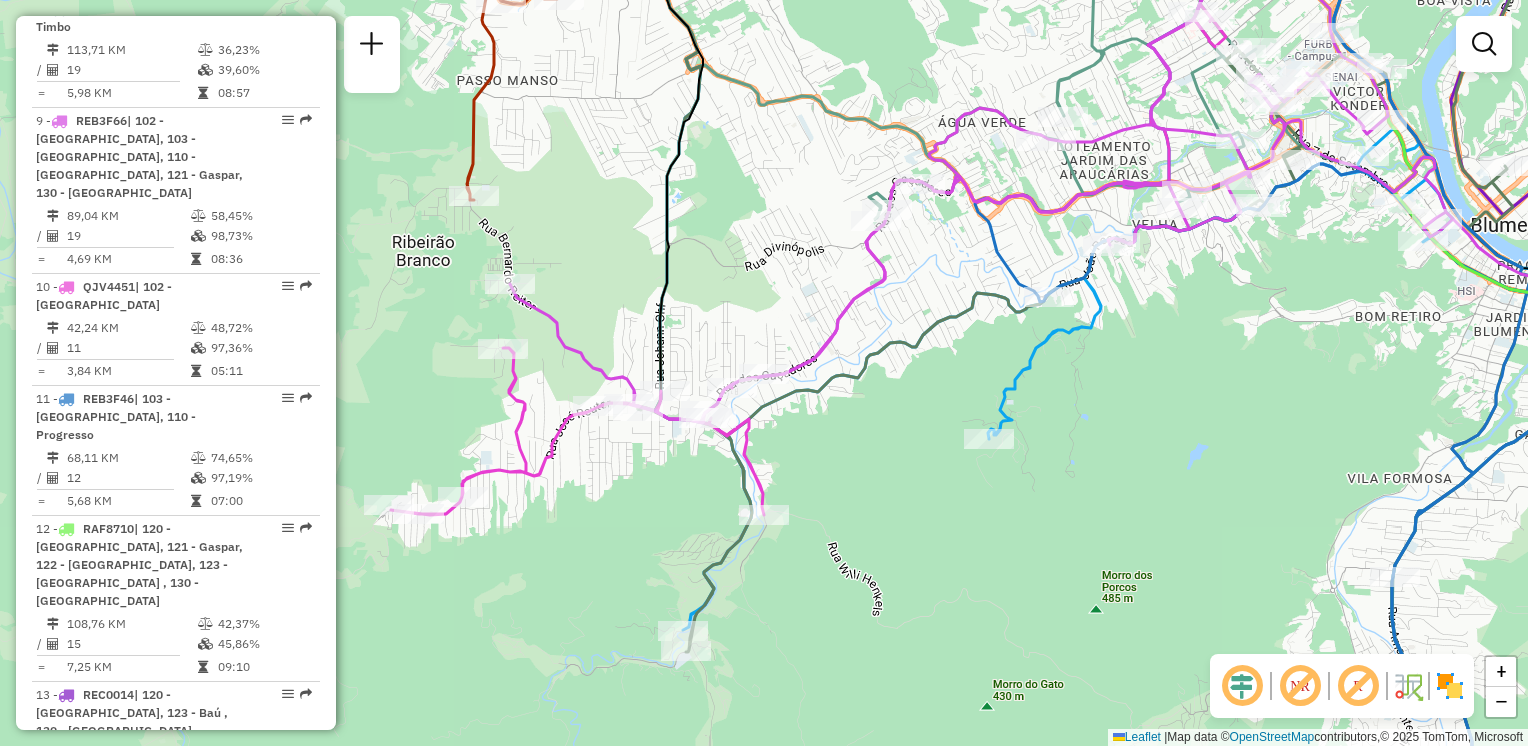 click on "Janela de atendimento Grade de atendimento Capacidade Transportadoras Veículos Cliente Pedidos  Rotas Selecione os dias de semana para filtrar as janelas de atendimento  Seg   Ter   Qua   Qui   Sex   Sáb   Dom  Informe o período da janela de atendimento: De: Até:  Filtrar exatamente a janela do cliente  Considerar janela de atendimento padrão  Selecione os dias de semana para filtrar as grades de atendimento  Seg   Ter   Qua   Qui   Sex   Sáb   Dom   Considerar clientes sem dia de atendimento cadastrado  Clientes fora do dia de atendimento selecionado Filtrar as atividades entre os valores definidos abaixo:  Peso mínimo:   Peso máximo:   Cubagem mínima:   Cubagem máxima:   De:   Até:  Filtrar as atividades entre o tempo de atendimento definido abaixo:  De:   Até:   Considerar capacidade total dos clientes não roteirizados Transportadora: Selecione um ou mais itens Tipo de veículo: Selecione um ou mais itens Veículo: Selecione um ou mais itens Motorista: Selecione um ou mais itens Nome: Rótulo:" 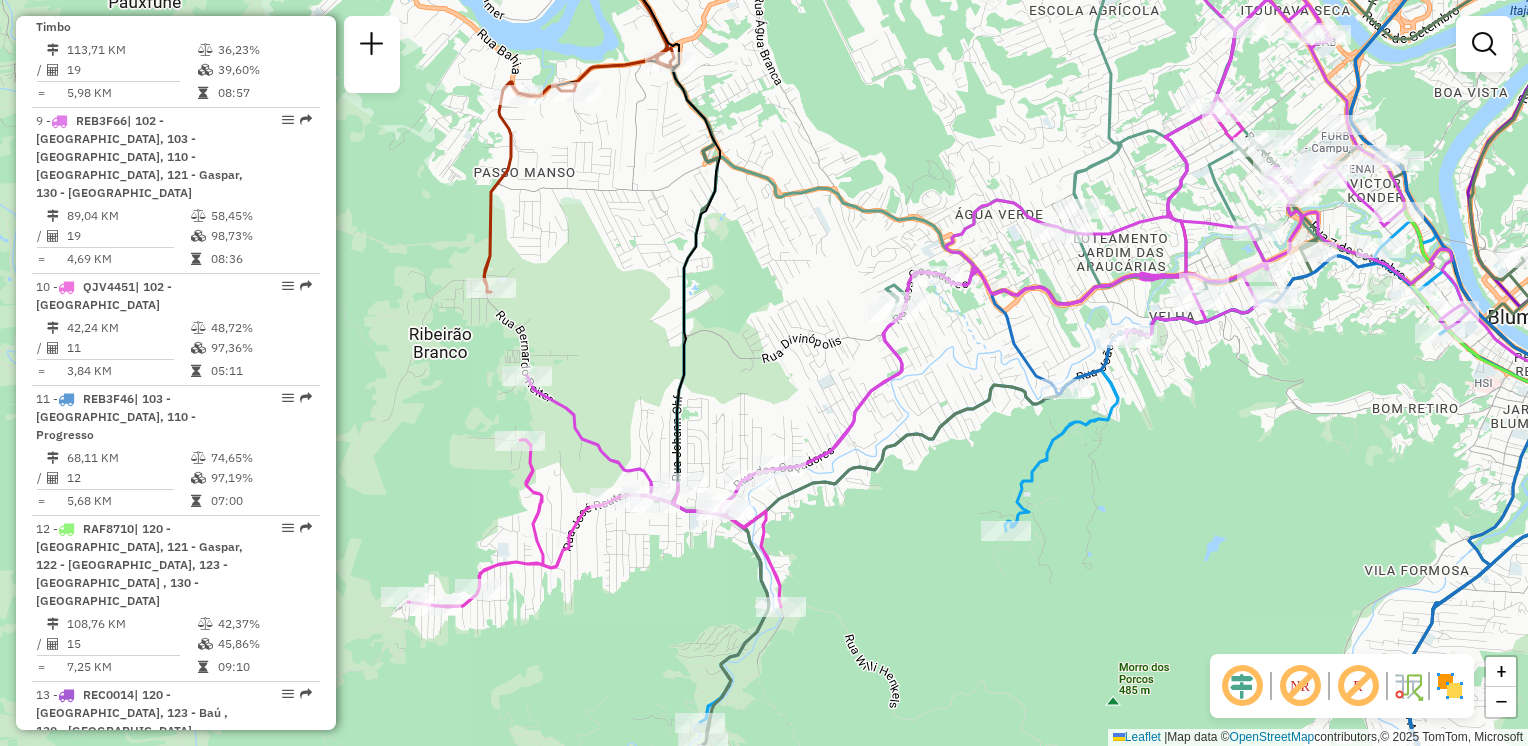 drag, startPoint x: 622, startPoint y: 326, endPoint x: 683, endPoint y: 441, distance: 130.1768 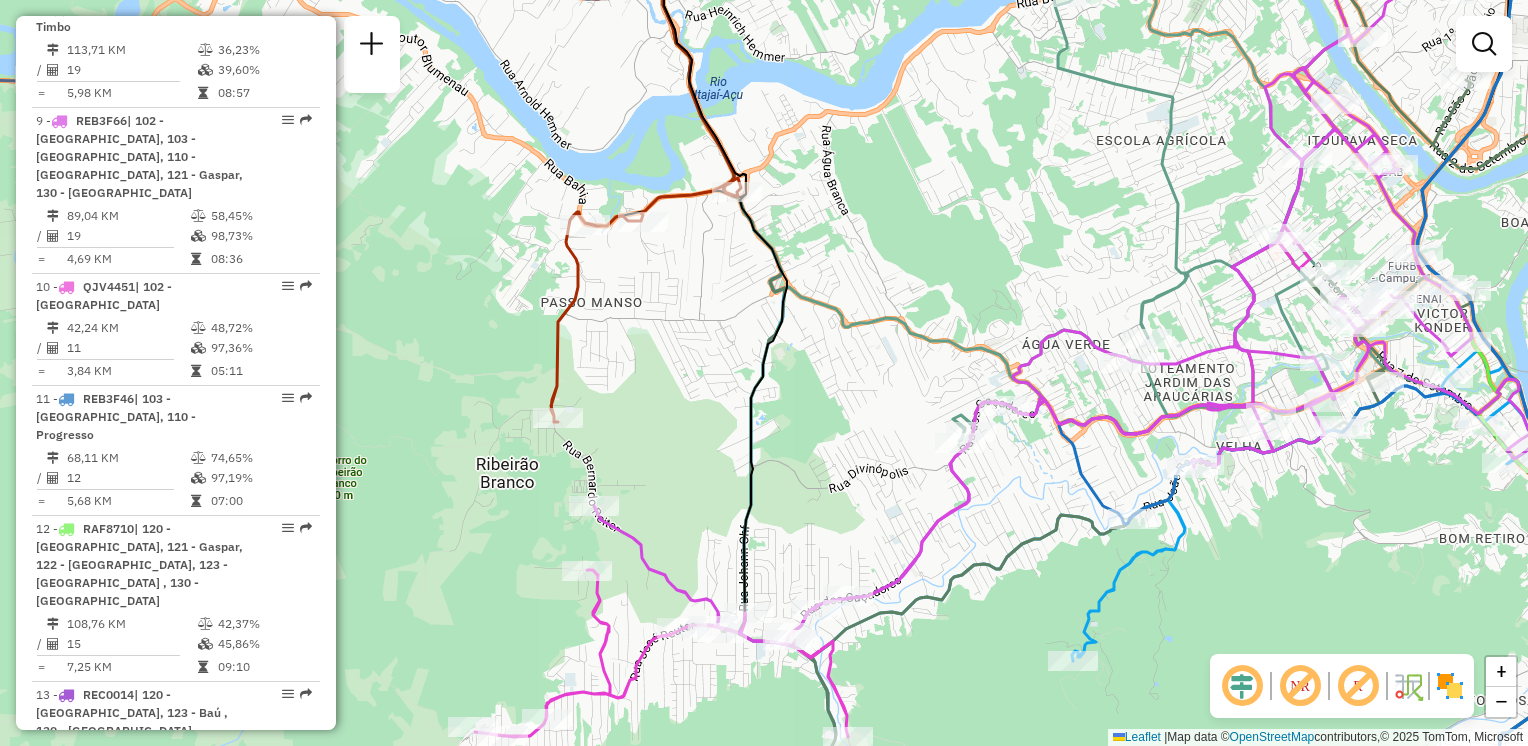 click on "Janela de atendimento Grade de atendimento Capacidade Transportadoras Veículos Cliente Pedidos  Rotas Selecione os dias de semana para filtrar as janelas de atendimento  Seg   Ter   Qua   Qui   Sex   Sáb   Dom  Informe o período da janela de atendimento: De: Até:  Filtrar exatamente a janela do cliente  Considerar janela de atendimento padrão  Selecione os dias de semana para filtrar as grades de atendimento  Seg   Ter   Qua   Qui   Sex   Sáb   Dom   Considerar clientes sem dia de atendimento cadastrado  Clientes fora do dia de atendimento selecionado Filtrar as atividades entre os valores definidos abaixo:  Peso mínimo:   Peso máximo:   Cubagem mínima:   Cubagem máxima:   De:   Até:  Filtrar as atividades entre o tempo de atendimento definido abaixo:  De:   Até:   Considerar capacidade total dos clientes não roteirizados Transportadora: Selecione um ou mais itens Tipo de veículo: Selecione um ou mais itens Veículo: Selecione um ou mais itens Motorista: Selecione um ou mais itens Nome: Rótulo:" 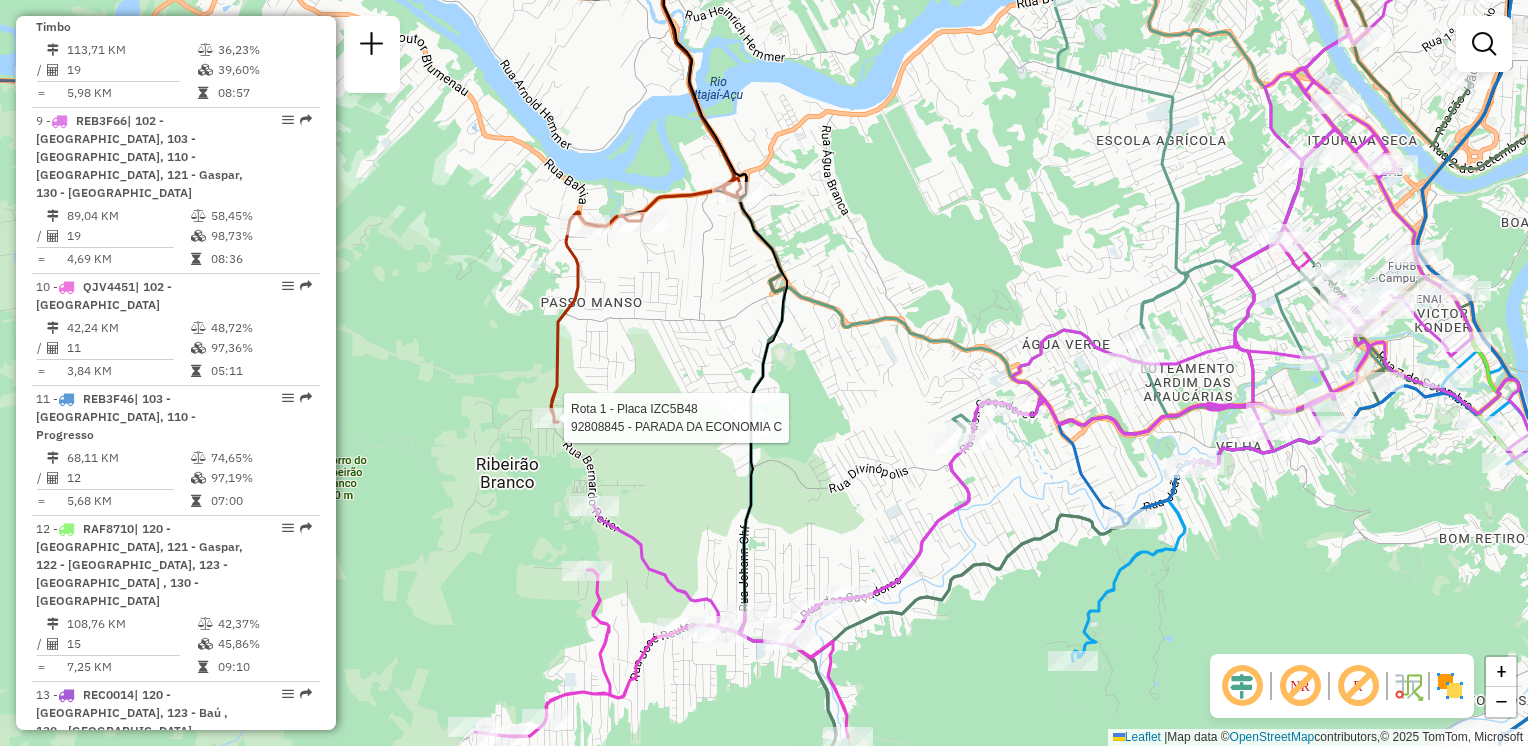select on "**********" 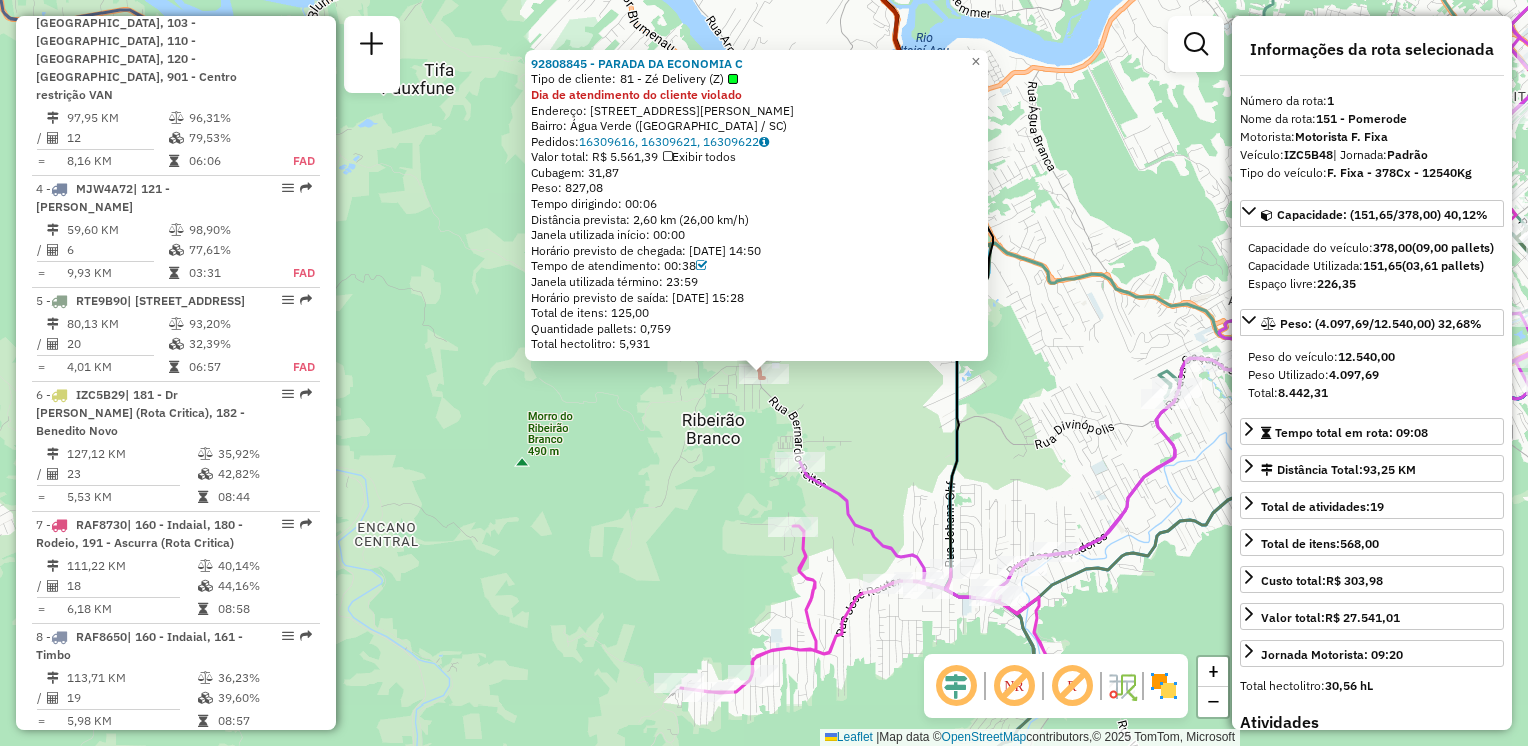 scroll, scrollTop: 770, scrollLeft: 0, axis: vertical 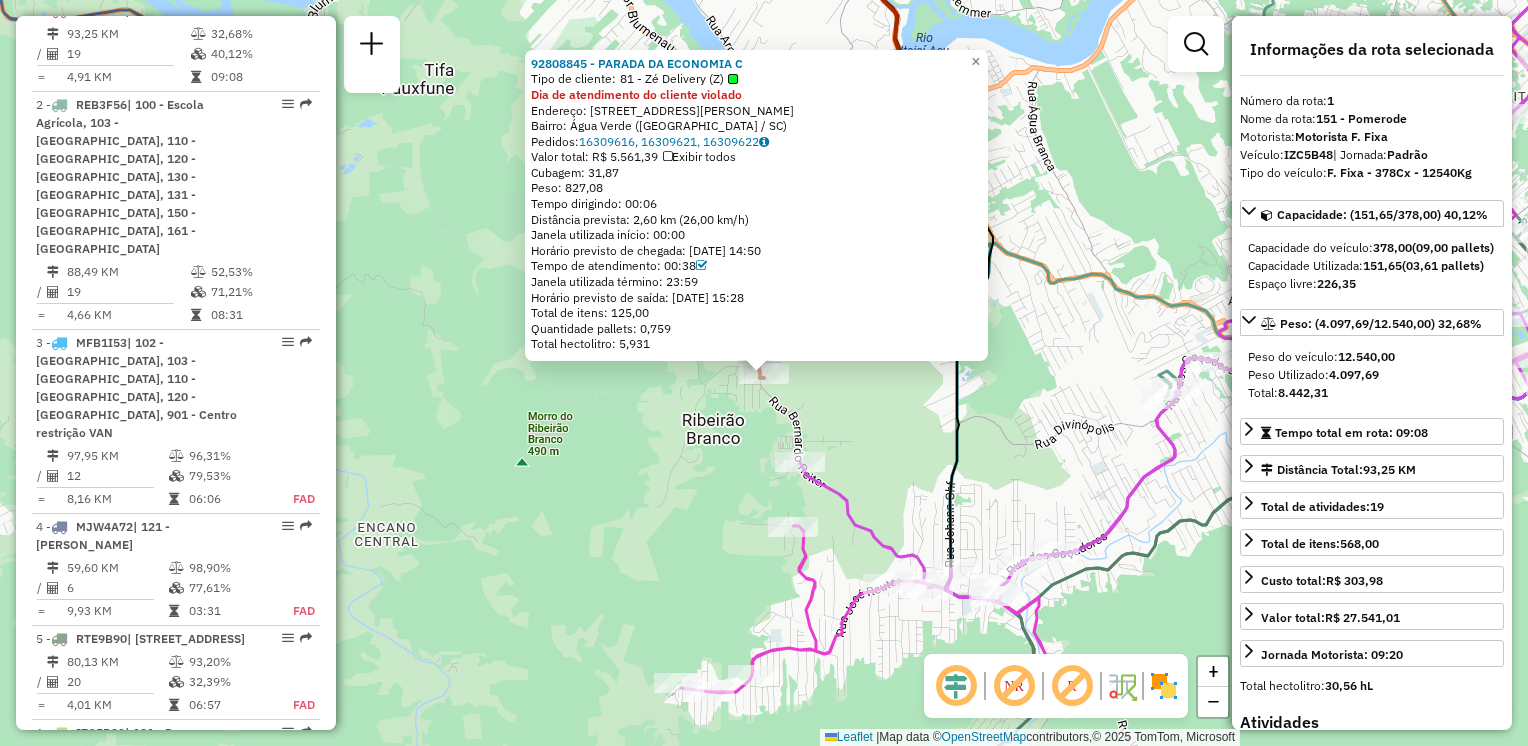 click on "92808845 - PARADA DA ECONOMIA C  Tipo de cliente:   81 - Zé Delivery (Z)  Dia de atendimento do cliente violado  Endereço: Rua Júlio Kloth, 74   Bairro: Água Verde (Blumenau / SC)   Pedidos:  16309616, 16309621, 16309622   Valor total: R$ 5.561,39   Exibir todos   Cubagem: 31,87  Peso: 827,08  Tempo dirigindo: 00:06   Distância prevista: 2,60 km (26,00 km/h)   Janela utilizada início: 00:00   Horário previsto de chegada: 16/07/2025 14:50   Tempo de atendimento: 00:38   Janela utilizada término: 23:59   Horário previsto de saída: 16/07/2025 15:28   Total de itens: 125,00   Quantidade pallets: 0,759   Total hectolitro: 5,931  × Janela de atendimento Grade de atendimento Capacidade Transportadoras Veículos Cliente Pedidos  Rotas Selecione os dias de semana para filtrar as janelas de atendimento  Seg   Ter   Qua   Qui   Sex   Sáb   Dom  Informe o período da janela de atendimento: De: Até:  Filtrar exatamente a janela do cliente  Considerar janela de atendimento padrão   Seg   Ter   Qua   Qui  De:" 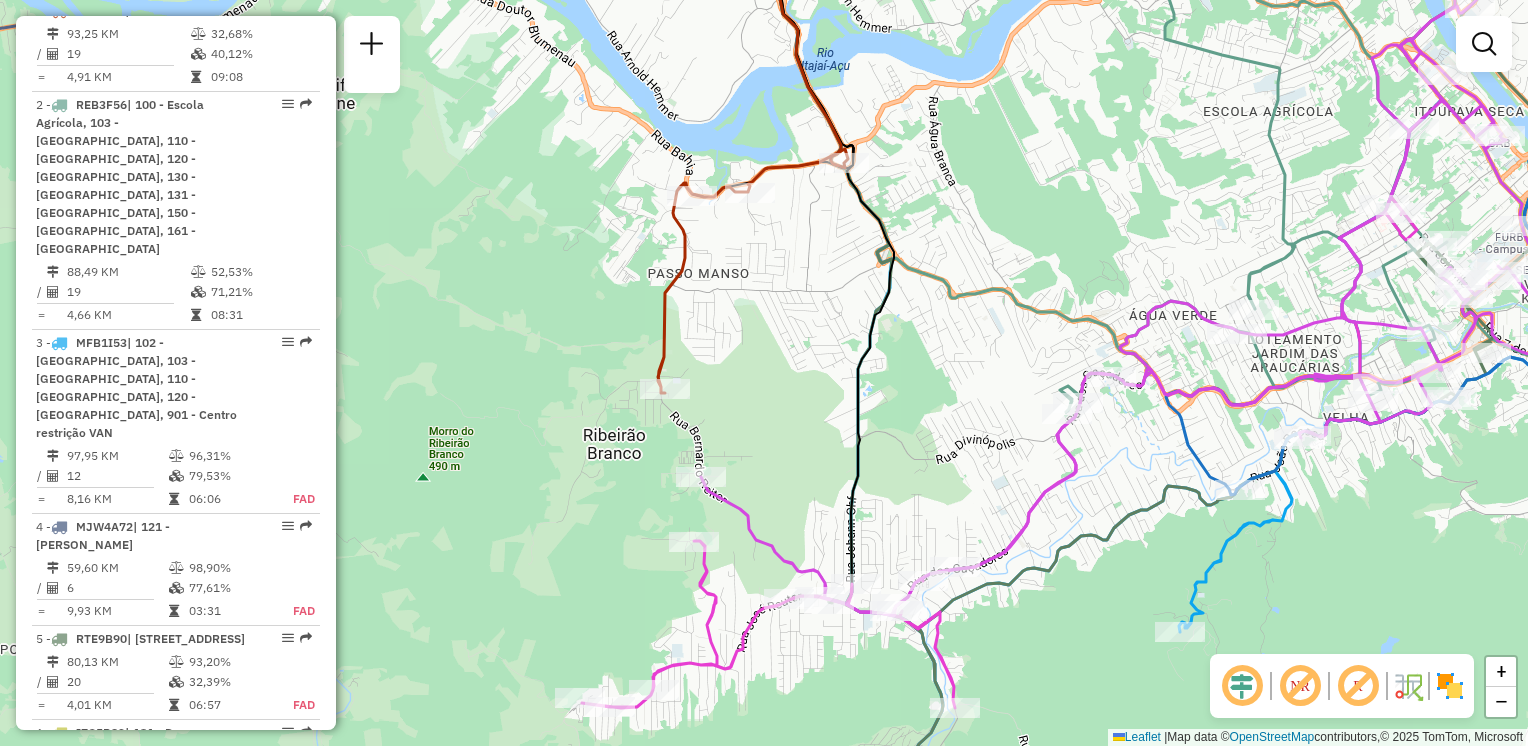 drag, startPoint x: 623, startPoint y: 456, endPoint x: 509, endPoint y: 484, distance: 117.388245 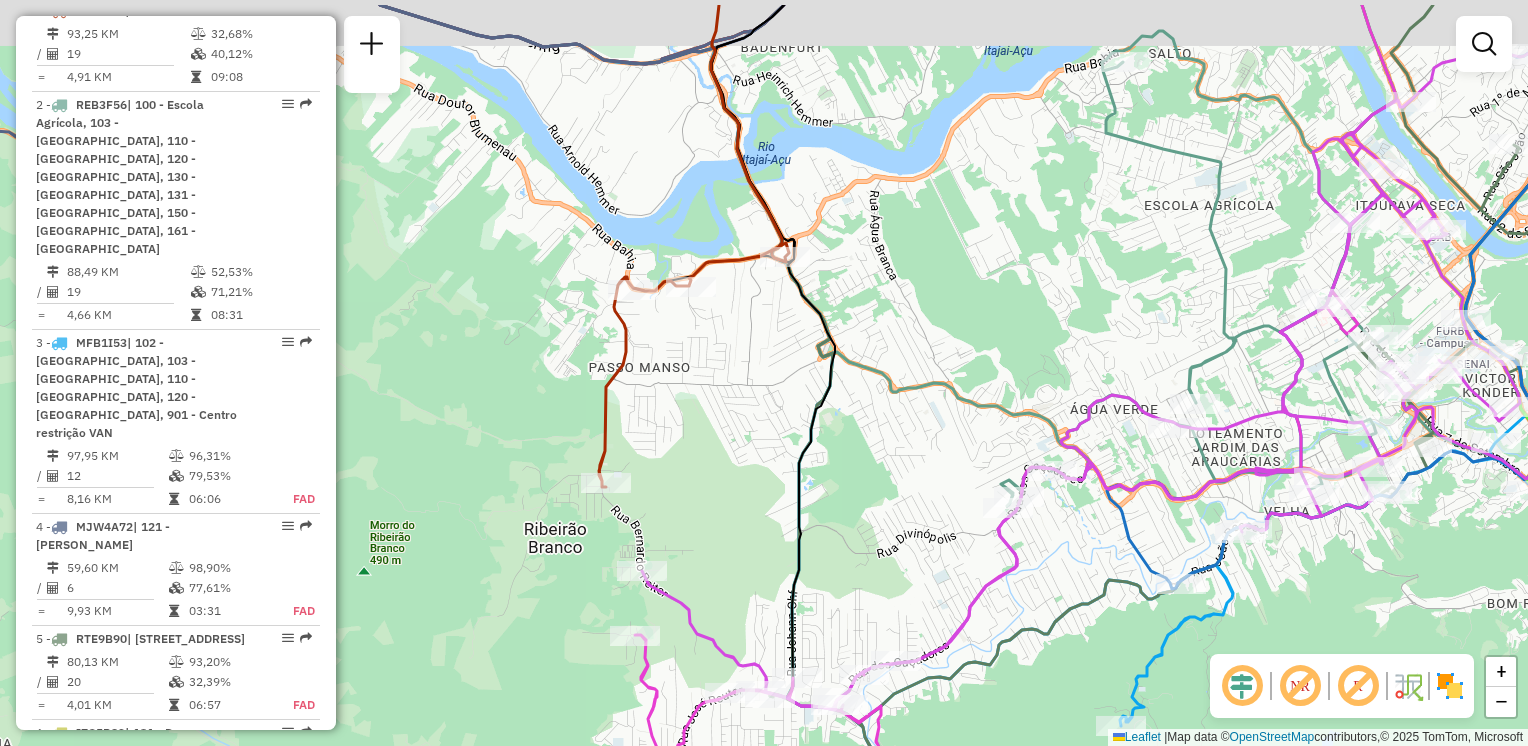 drag, startPoint x: 752, startPoint y: 380, endPoint x: 709, endPoint y: 461, distance: 91.706055 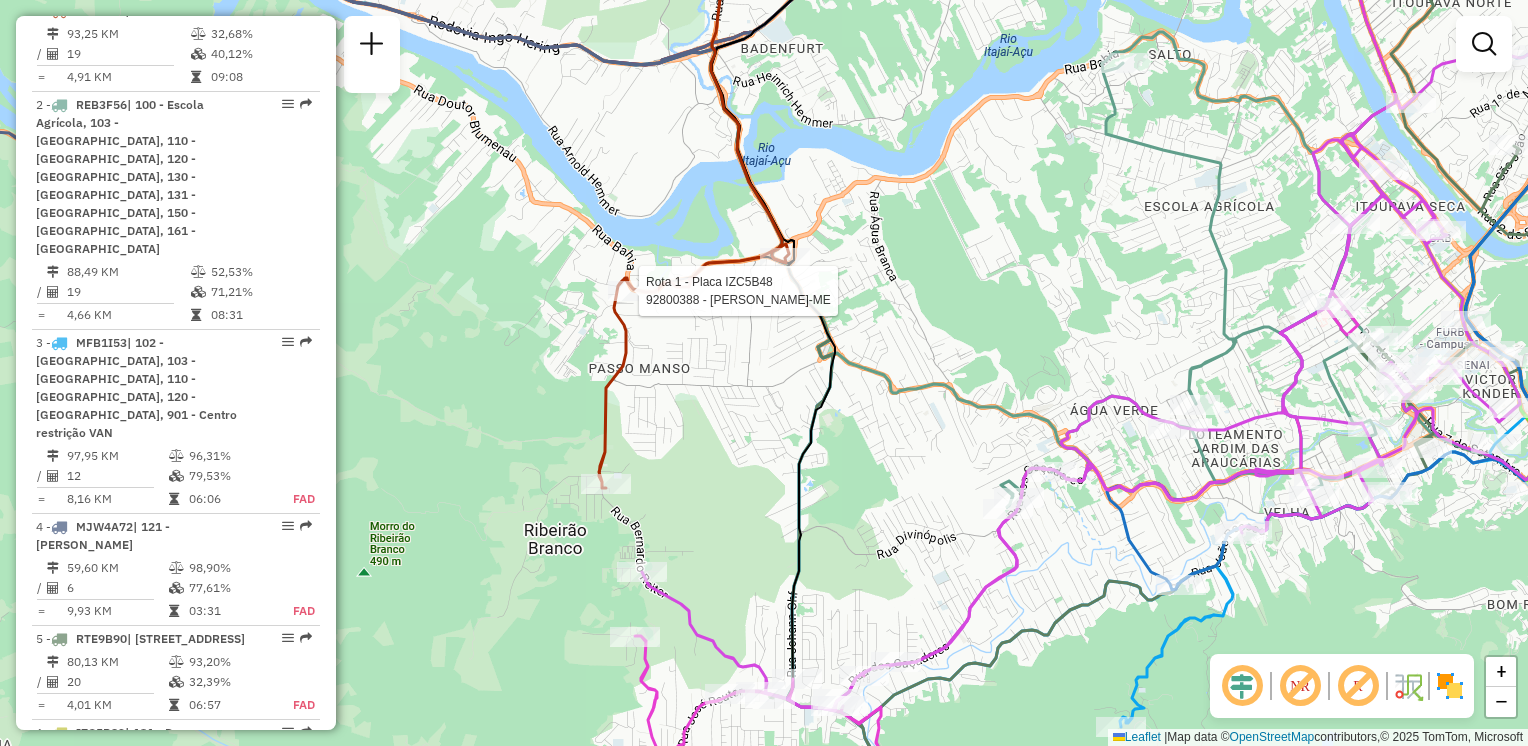 select on "**********" 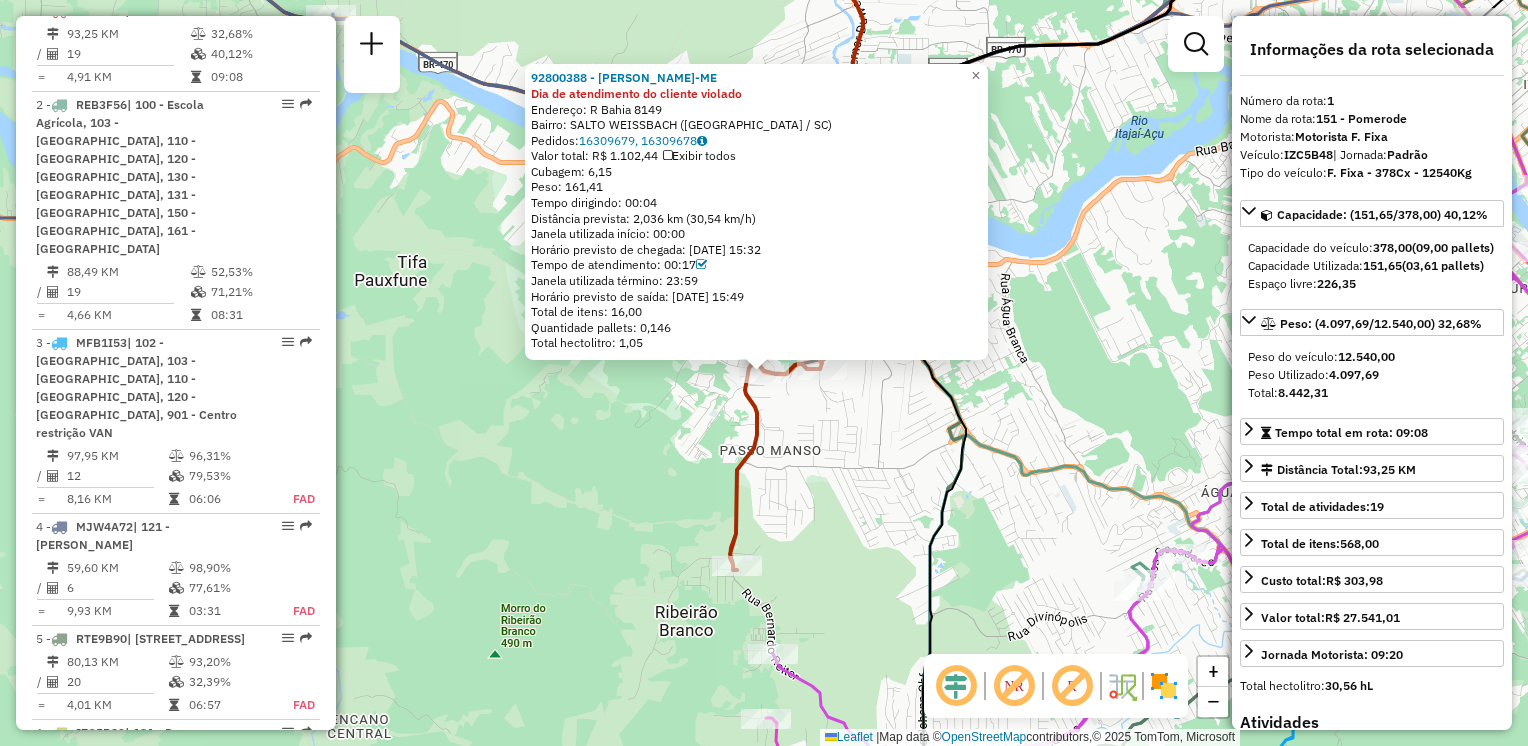 click on "92800388 - DANILO WARMLING-ME Dia de atendimento do cliente violado  Endereço: R   Bahia                         8149   Bairro: SALTO WEISSBACH (BLUMENAU / SC)   Pedidos:  16309679, 16309678   Valor total: R$ 1.102,44   Exibir todos   Cubagem: 6,15  Peso: 161,41  Tempo dirigindo: 00:04   Distância prevista: 2,036 km (30,54 km/h)   Janela utilizada início: 00:00   Horário previsto de chegada: 16/07/2025 15:32   Tempo de atendimento: 00:17   Janela utilizada término: 23:59   Horário previsto de saída: 16/07/2025 15:49   Total de itens: 16,00   Quantidade pallets: 0,146   Total hectolitro: 1,05  × Janela de atendimento Grade de atendimento Capacidade Transportadoras Veículos Cliente Pedidos  Rotas Selecione os dias de semana para filtrar as janelas de atendimento  Seg   Ter   Qua   Qui   Sex   Sáb   Dom  Informe o período da janela de atendimento: De: Até:  Filtrar exatamente a janela do cliente  Considerar janela de atendimento padrão   Seg   Ter   Qua   Qui   Sex   Sáb   Dom   Peso mínimo:  De:" 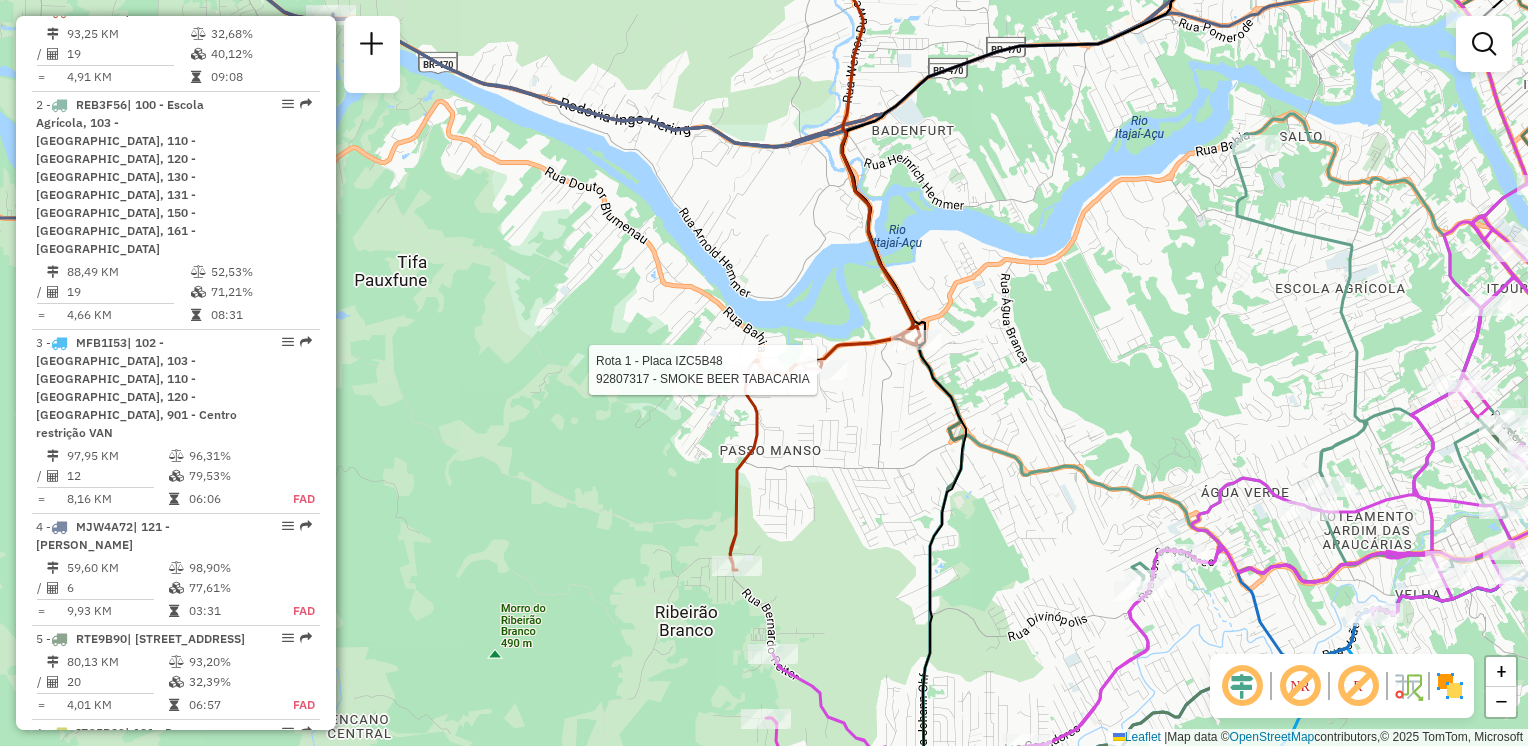 select on "**********" 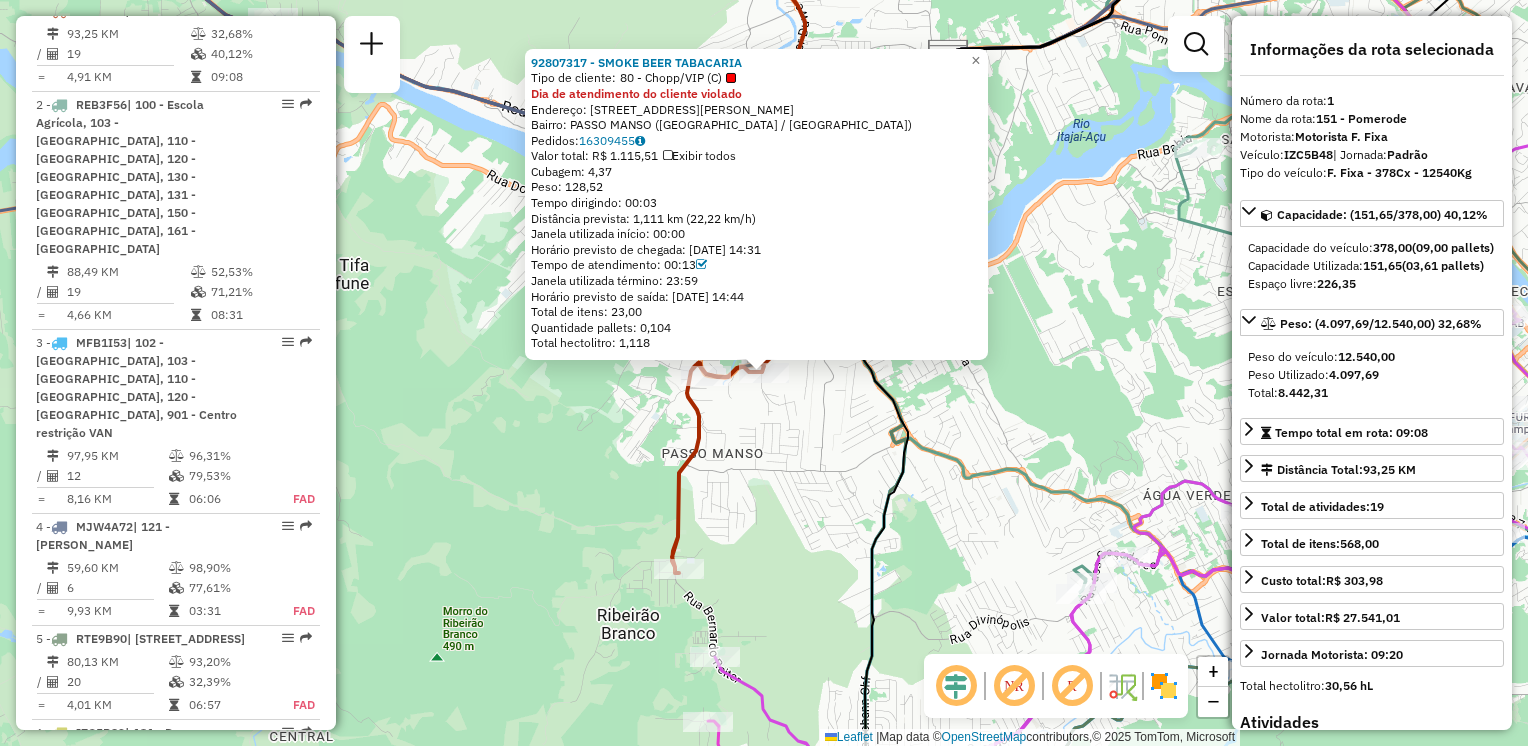 click on "92807317 - SMOKE BEER TABACARIA  Tipo de cliente:   80 - Chopp/VIP (C)  Dia de atendimento do cliente violado  Endereço: R   Rodolfo Hansen                57   Bairro: PASSO MANSO (BLUMENAU / SC)   Pedidos:  16309455   Valor total: R$ 1.115,51   Exibir todos   Cubagem: 4,37  Peso: 128,52  Tempo dirigindo: 00:03   Distância prevista: 1,111 km (22,22 km/h)   Janela utilizada início: 00:00   Horário previsto de chegada: 16/07/2025 14:31   Tempo de atendimento: 00:13   Janela utilizada término: 23:59   Horário previsto de saída: 16/07/2025 14:44   Total de itens: 23,00   Quantidade pallets: 0,104   Total hectolitro: 1,118  × Janela de atendimento Grade de atendimento Capacidade Transportadoras Veículos Cliente Pedidos  Rotas Selecione os dias de semana para filtrar as janelas de atendimento  Seg   Ter   Qua   Qui   Sex   Sáb   Dom  Informe o período da janela de atendimento: De: Até:  Filtrar exatamente a janela do cliente  Considerar janela de atendimento padrão   Seg   Ter   Qua   Qui   Sex   Sáb" 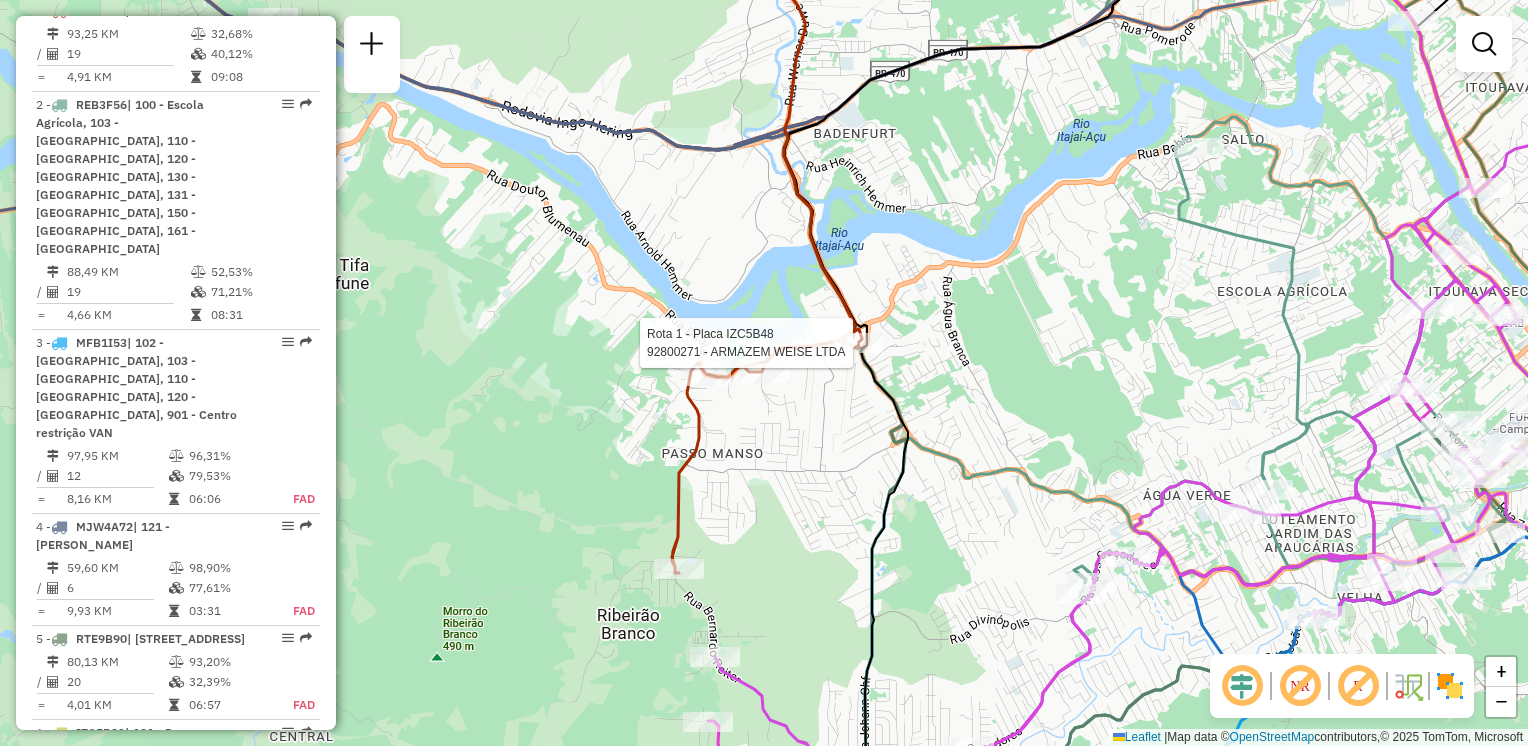 click 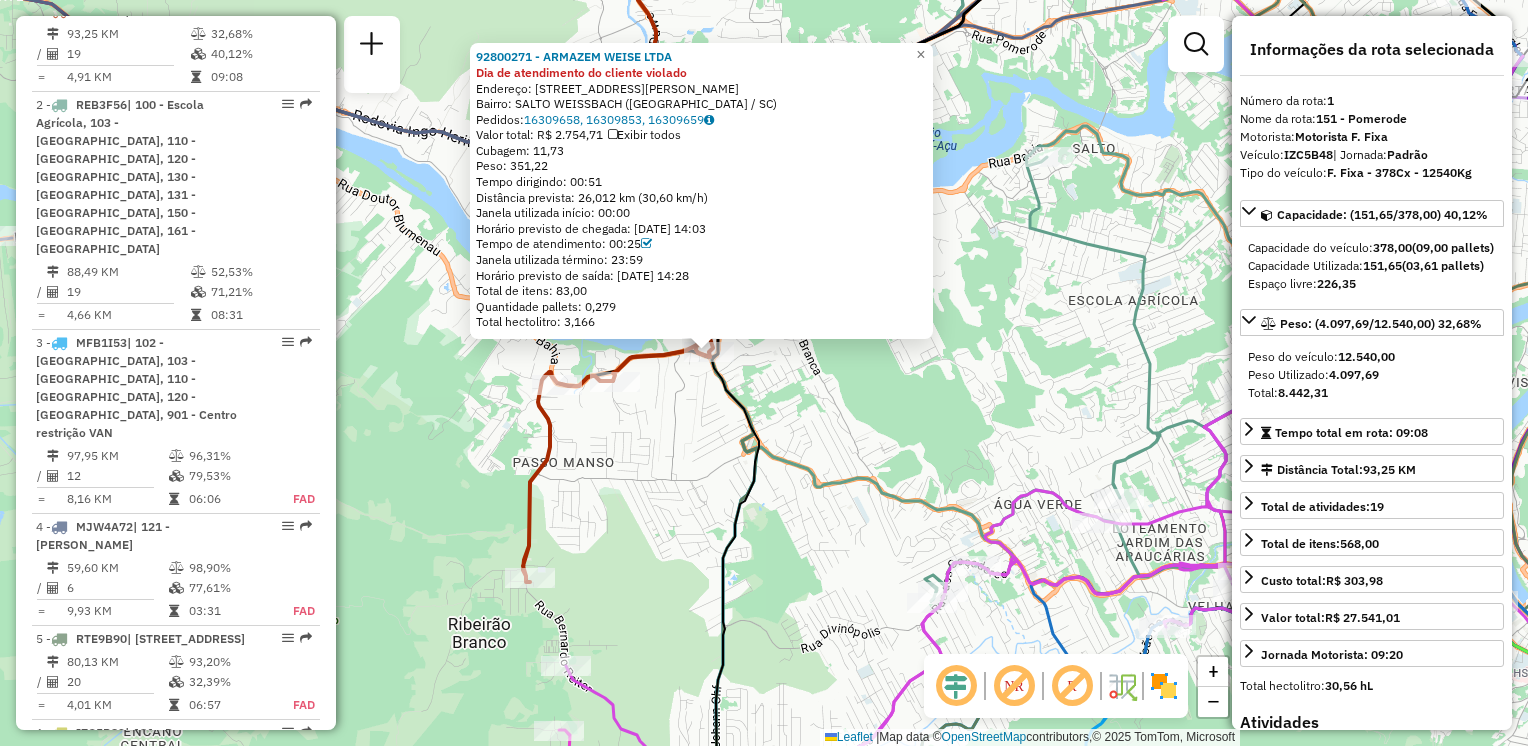 drag, startPoint x: 709, startPoint y: 479, endPoint x: 639, endPoint y: 450, distance: 75.76939 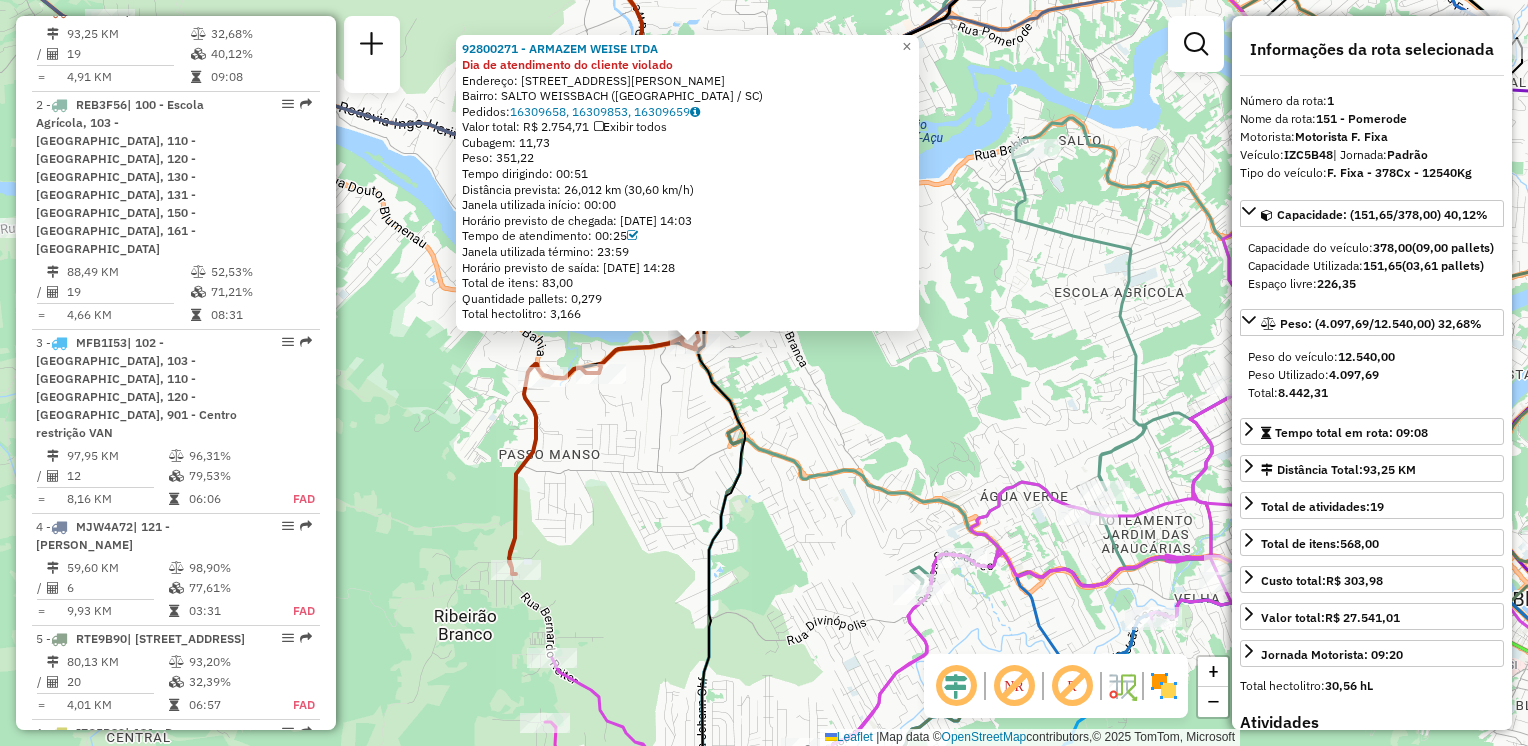 click on "92800271 - ARMAZEM WEISE LTDA Dia de atendimento do cliente violado  Endereço: [STREET_ADDRESS][PERSON_NAME]   Bairro: SALTO WEISSBACH (BLUMENAU / [GEOGRAPHIC_DATA])   Pedidos:  16309658, 16309853, 16309659   Valor total: R$ 2.754,71   Exibir todos   Cubagem: 11,73  Peso: 351,22  Tempo dirigindo: 00:51   Distância prevista: 26,012 km (30,60 km/h)   Janela utilizada início: 00:00   Horário previsto de chegada: [DATE] 14:03   Tempo de atendimento: 00:25   Janela utilizada término: 23:59   Horário previsto de saída: [DATE] 14:28   Total de itens: 83,00   Quantidade pallets: 0,279   Total hectolitro: 3,166  × Janela de atendimento Grade de atendimento Capacidade Transportadoras Veículos Cliente Pedidos  Rotas Selecione os dias de semana para filtrar as janelas de atendimento  Seg   Ter   Qua   Qui   Sex   Sáb   Dom  Informe o período da janela de atendimento: De: Até:  Filtrar exatamente a janela do cliente  Considerar janela de atendimento padrão   Seg   Ter   Qua   Qui   Sex   Sáb   Dom   De:  +" 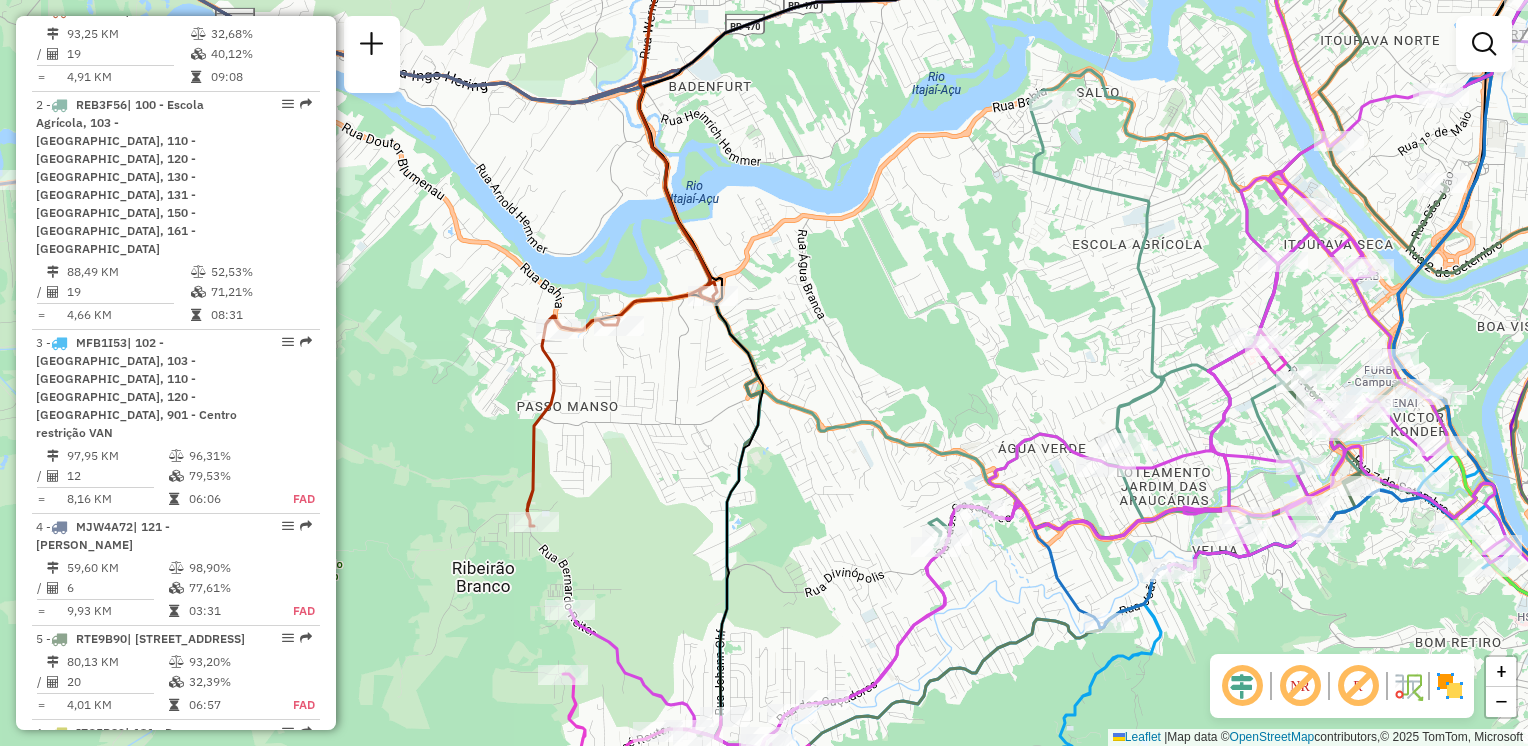 drag, startPoint x: 828, startPoint y: 403, endPoint x: 886, endPoint y: 321, distance: 100.43903 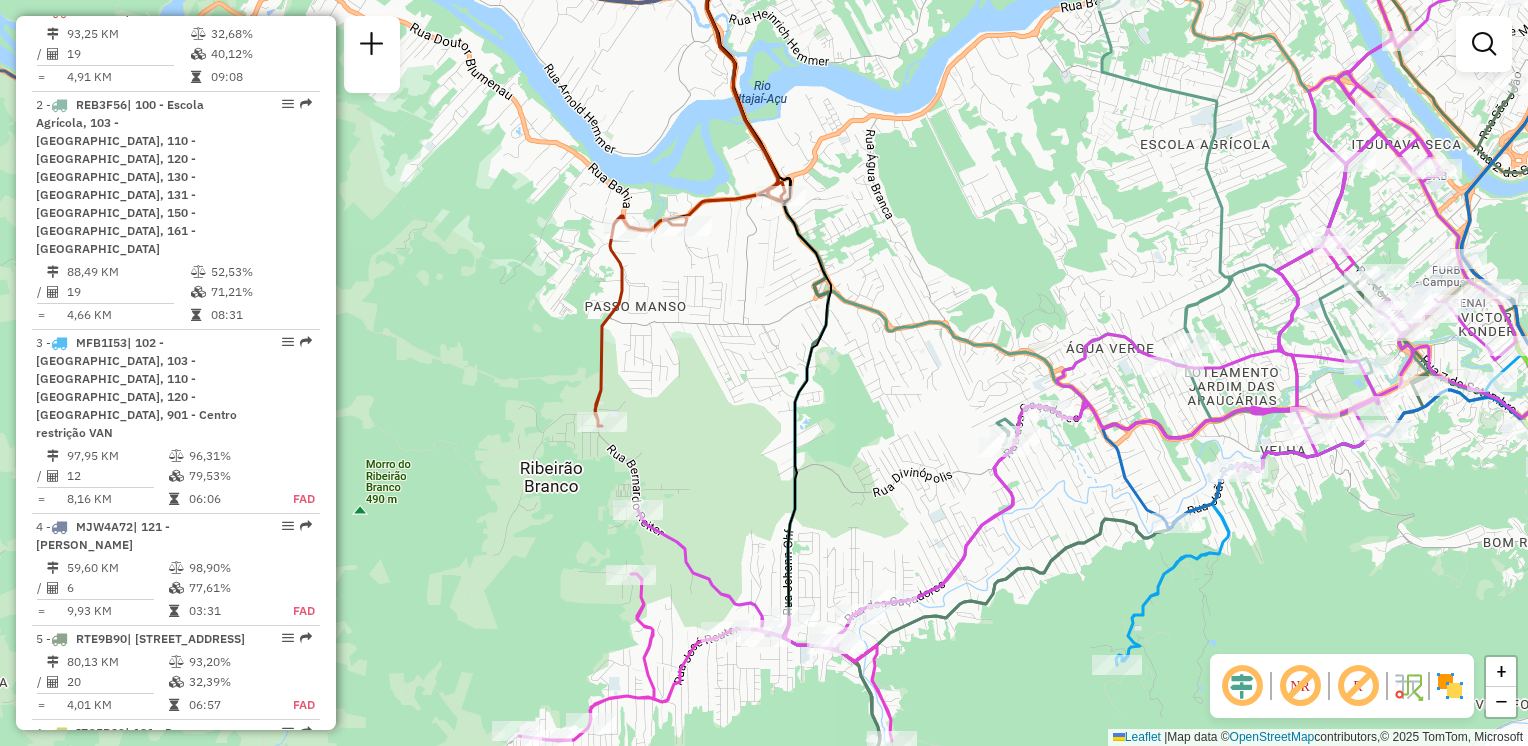 drag, startPoint x: 800, startPoint y: 250, endPoint x: 805, endPoint y: 216, distance: 34.36568 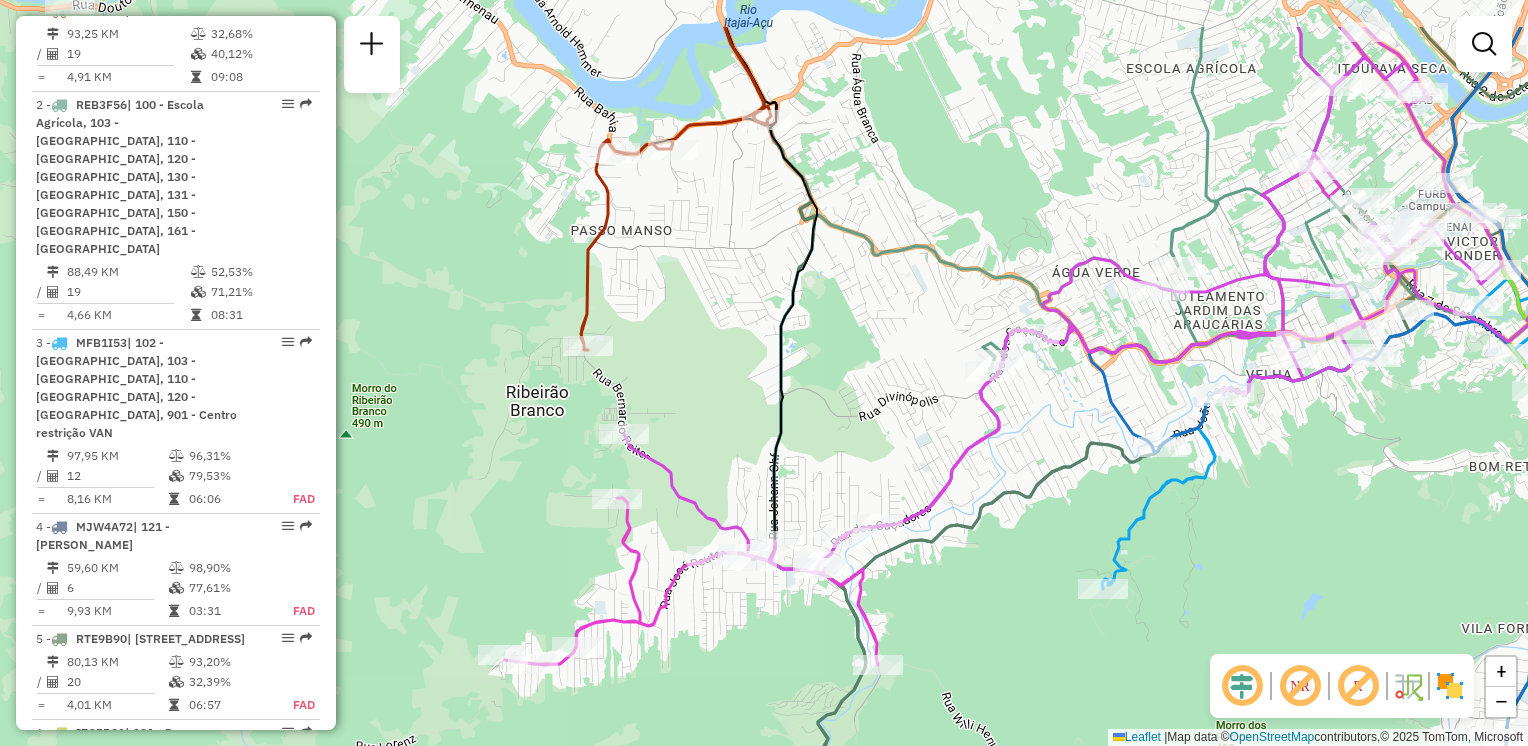 drag, startPoint x: 789, startPoint y: 284, endPoint x: 765, endPoint y: 388, distance: 106.733315 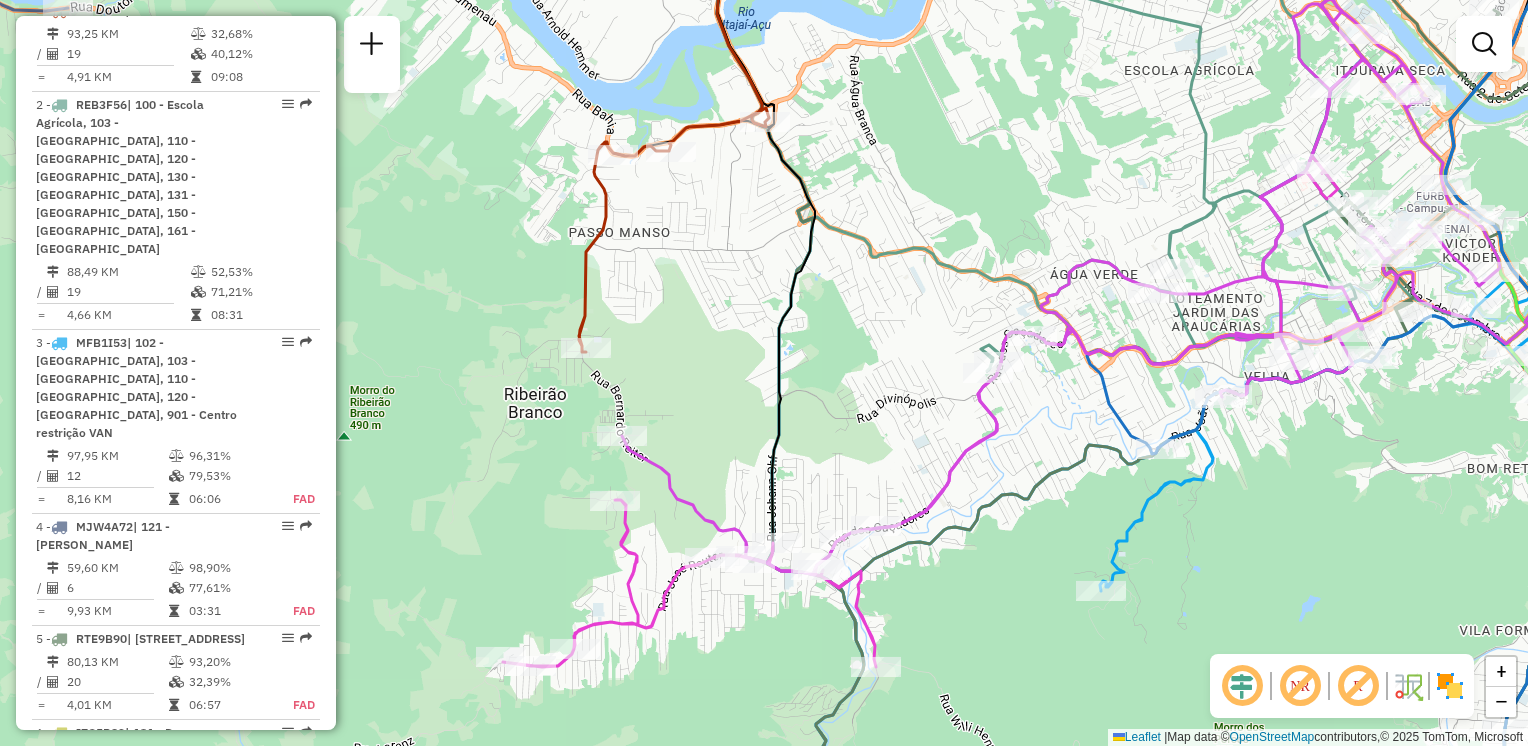 drag, startPoint x: 744, startPoint y: 278, endPoint x: 726, endPoint y: 396, distance: 119.36499 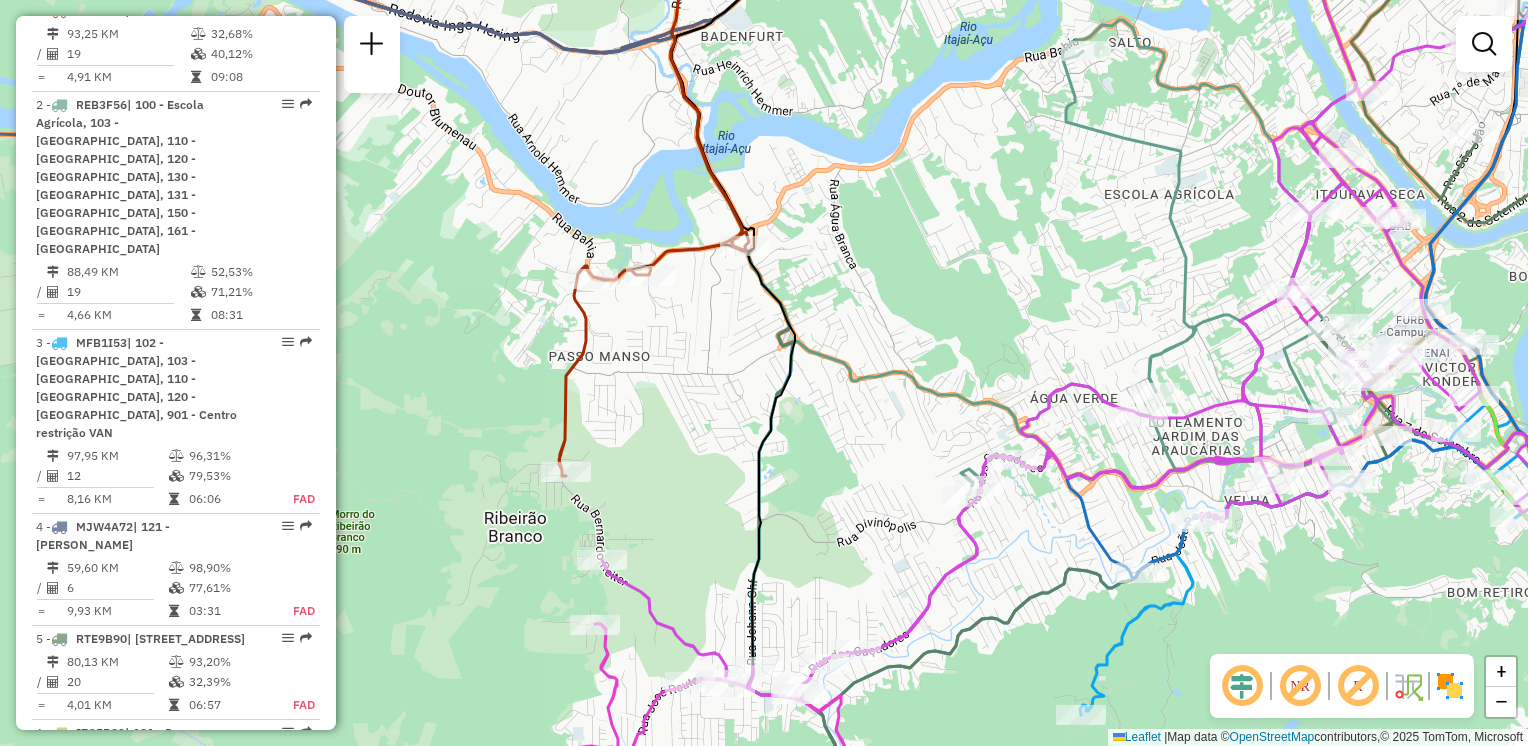 drag, startPoint x: 663, startPoint y: 418, endPoint x: 676, endPoint y: 352, distance: 67.26812 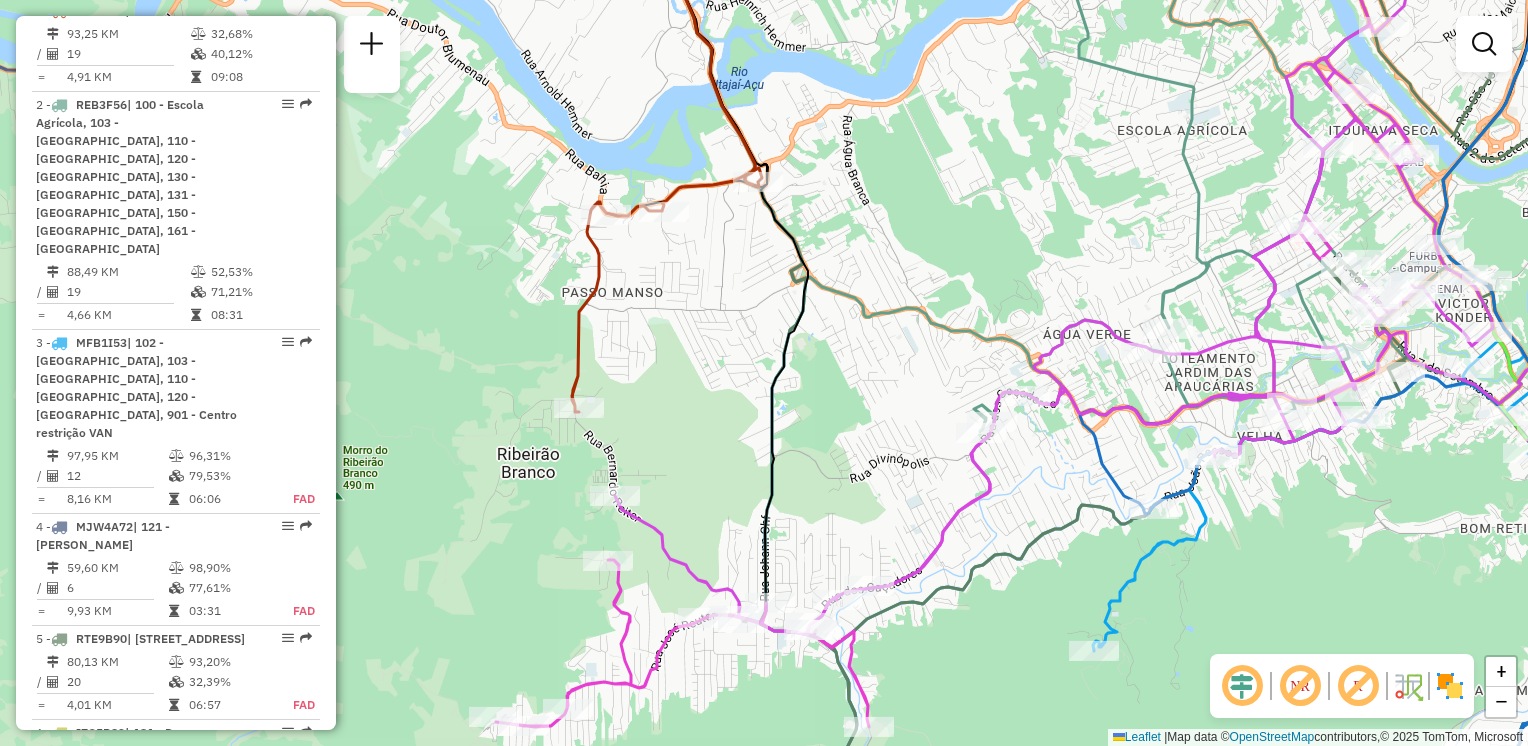 drag, startPoint x: 683, startPoint y: 376, endPoint x: 682, endPoint y: 431, distance: 55.00909 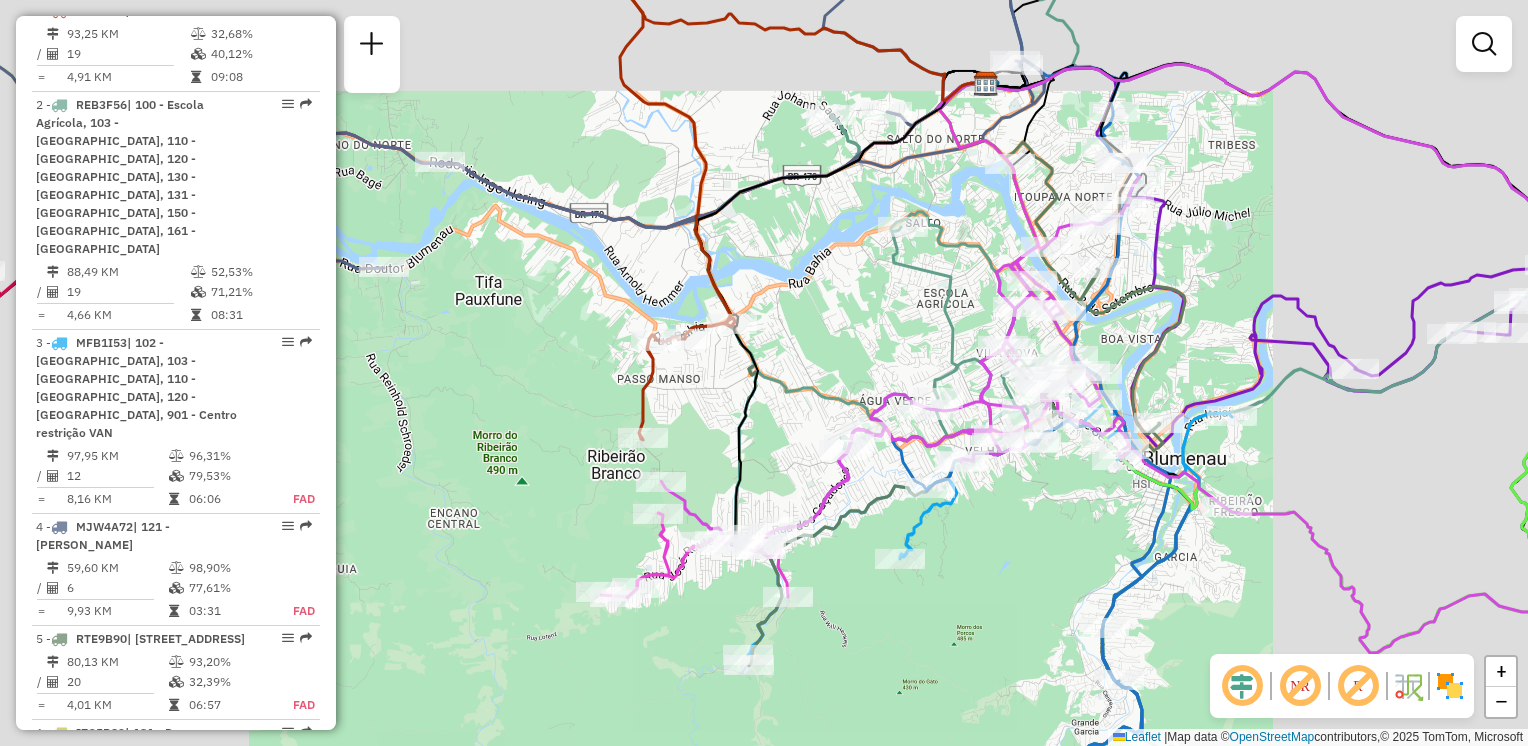 drag, startPoint x: 828, startPoint y: 331, endPoint x: 837, endPoint y: 480, distance: 149.27156 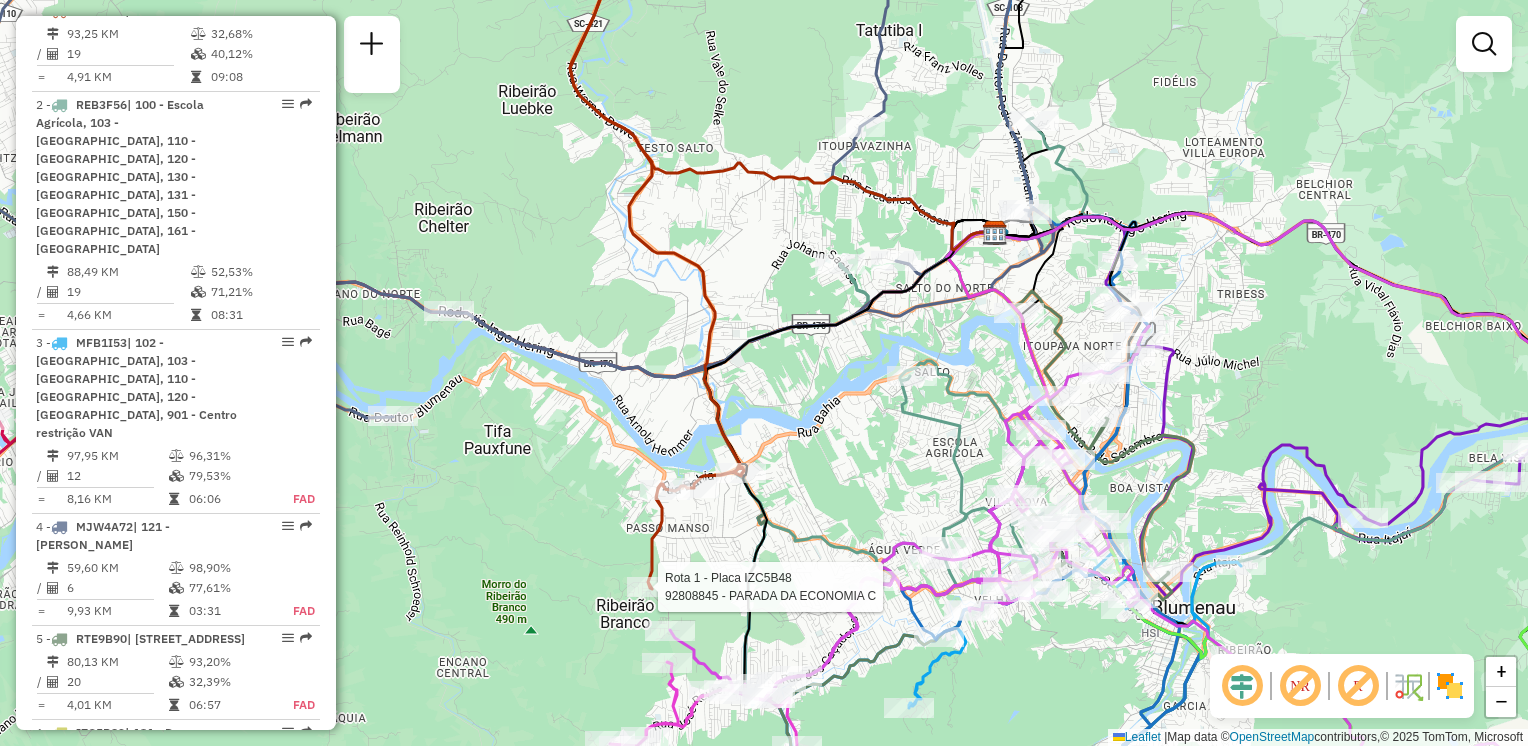 select on "**********" 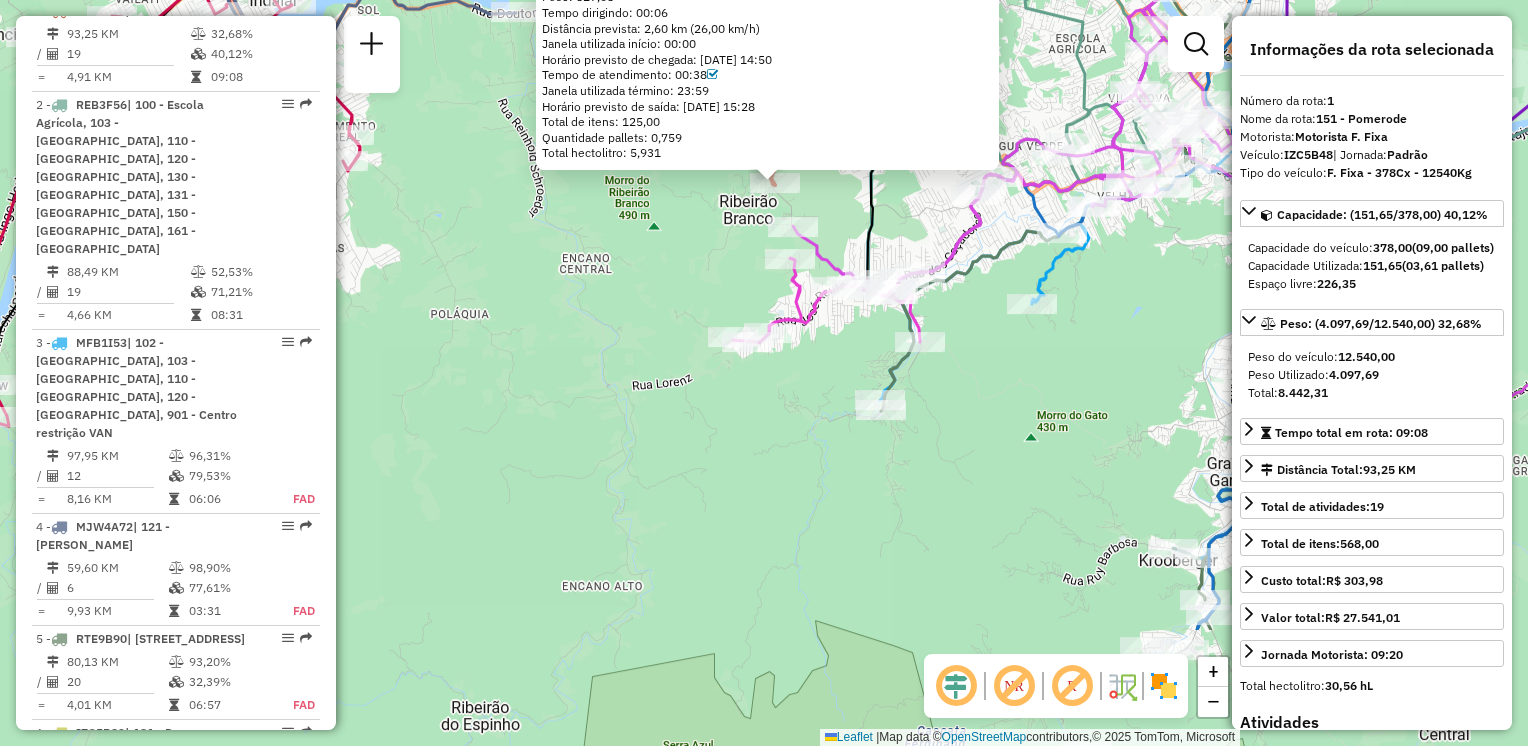 drag, startPoint x: 557, startPoint y: 542, endPoint x: 566, endPoint y: 352, distance: 190.21304 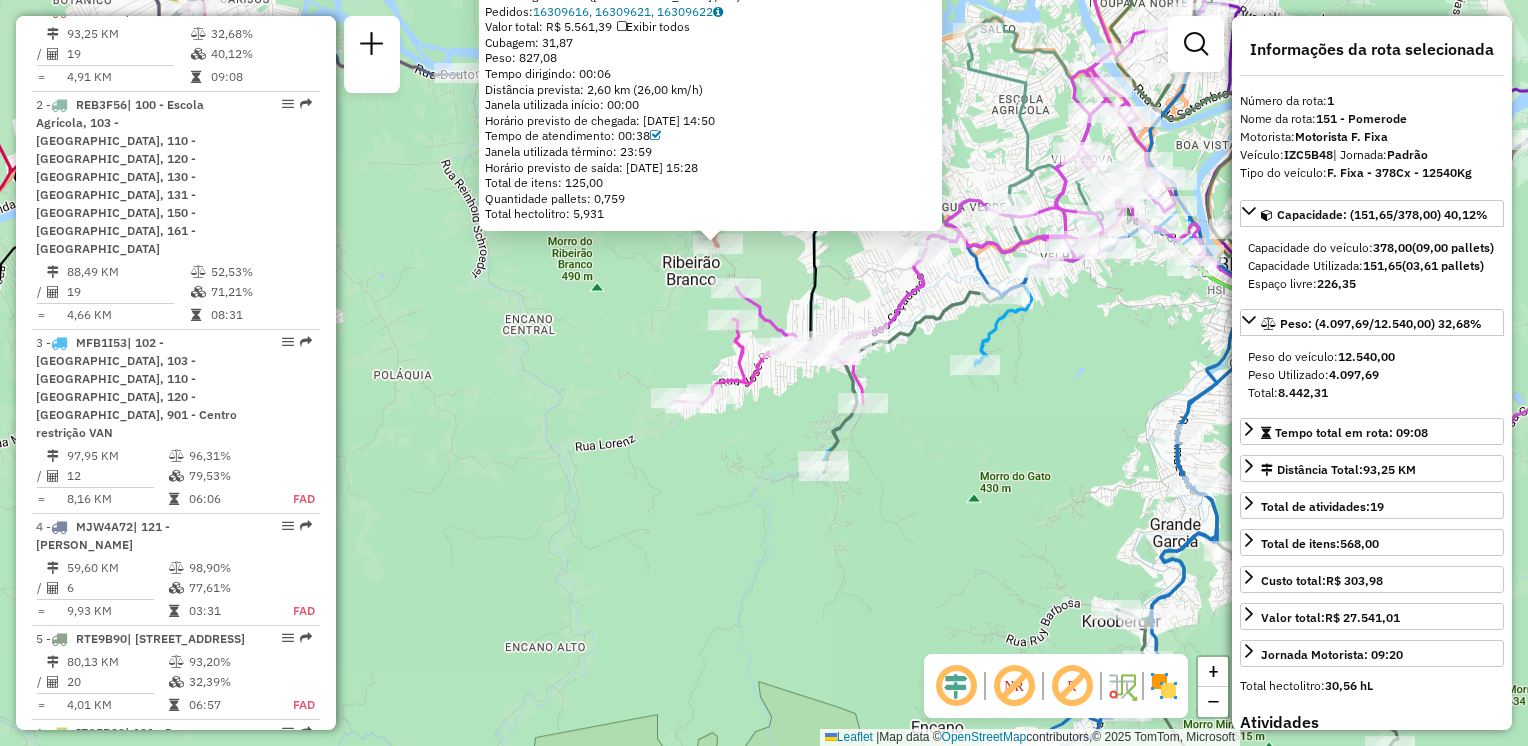 drag, startPoint x: 625, startPoint y: 338, endPoint x: 508, endPoint y: 460, distance: 169.03549 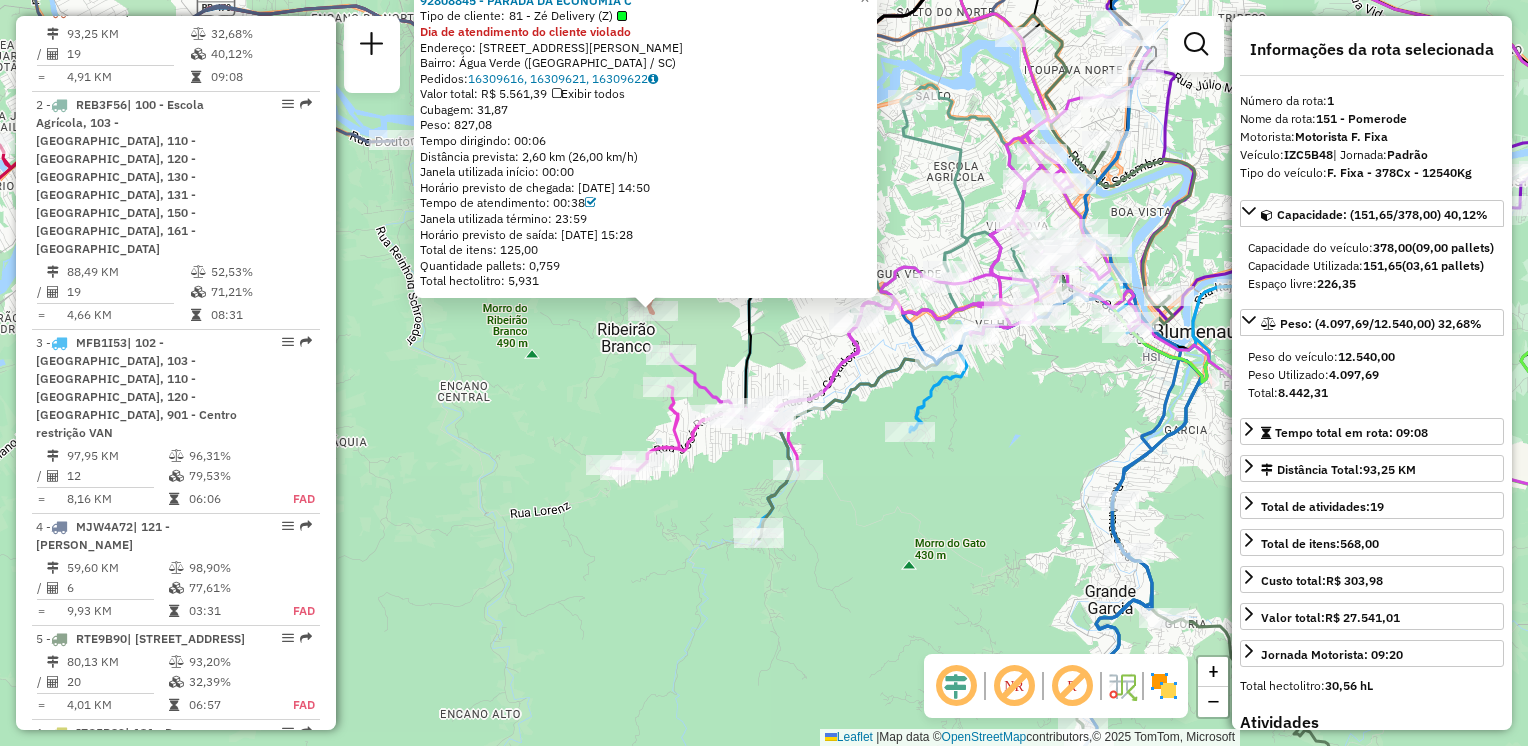 click on "92808845 - PARADA DA ECONOMIA C  Tipo de cliente:   81 - Zé Delivery (Z)  Dia de atendimento do cliente violado  Endereço: Rua Júlio Kloth, 74   Bairro: Água Verde (Blumenau / SC)   Pedidos:  16309616, 16309621, 16309622   Valor total: R$ 5.561,39   Exibir todos   Cubagem: 31,87  Peso: 827,08  Tempo dirigindo: 00:06   Distância prevista: 2,60 km (26,00 km/h)   Janela utilizada início: 00:00   Horário previsto de chegada: 16/07/2025 14:50   Tempo de atendimento: 00:38   Janela utilizada término: 23:59   Horário previsto de saída: 16/07/2025 15:28   Total de itens: 125,00   Quantidade pallets: 0,759   Total hectolitro: 5,931  × Janela de atendimento Grade de atendimento Capacidade Transportadoras Veículos Cliente Pedidos  Rotas Selecione os dias de semana para filtrar as janelas de atendimento  Seg   Ter   Qua   Qui   Sex   Sáb   Dom  Informe o período da janela de atendimento: De: Até:  Filtrar exatamente a janela do cliente  Considerar janela de atendimento padrão   Seg   Ter   Qua   Qui  De:" 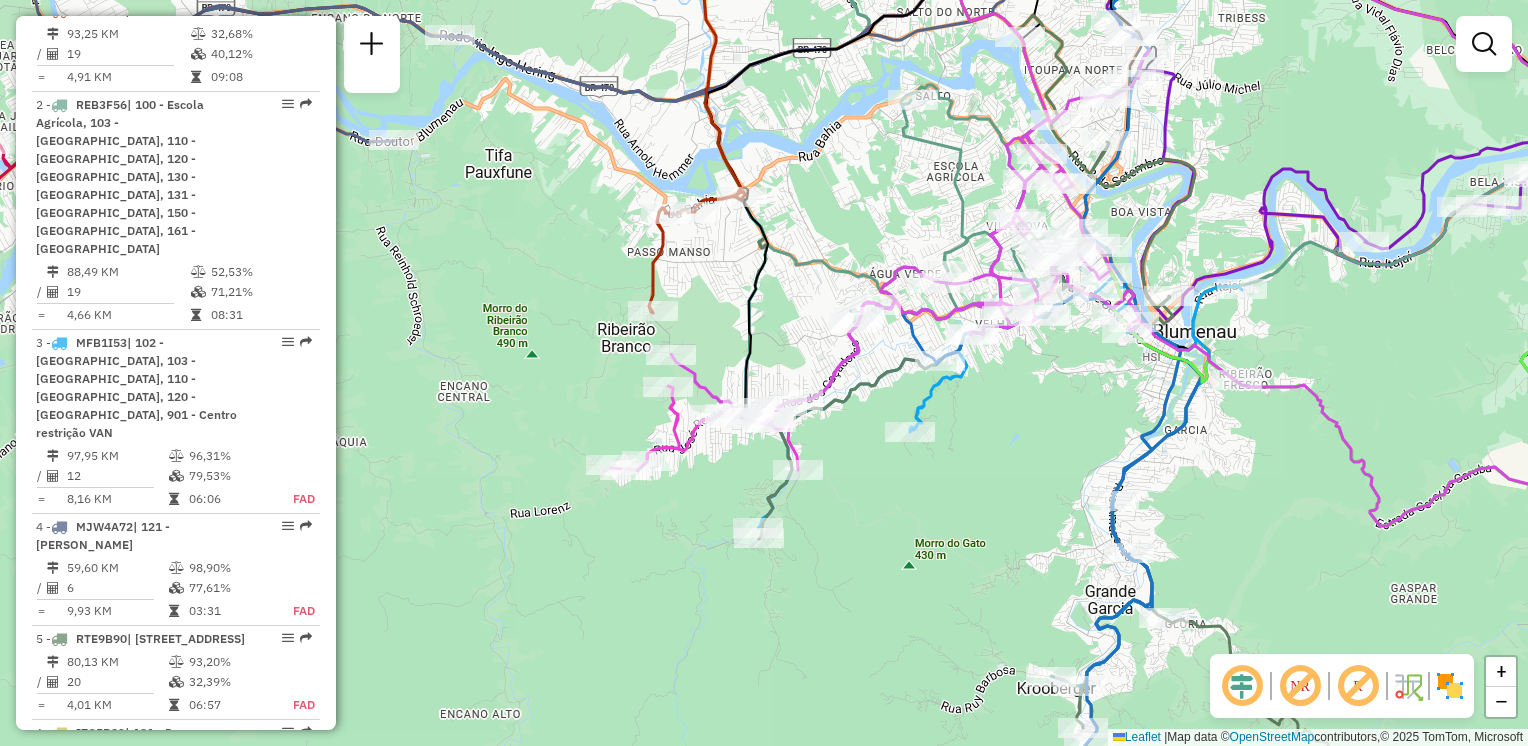 drag, startPoint x: 713, startPoint y: 278, endPoint x: 716, endPoint y: 318, distance: 40.112343 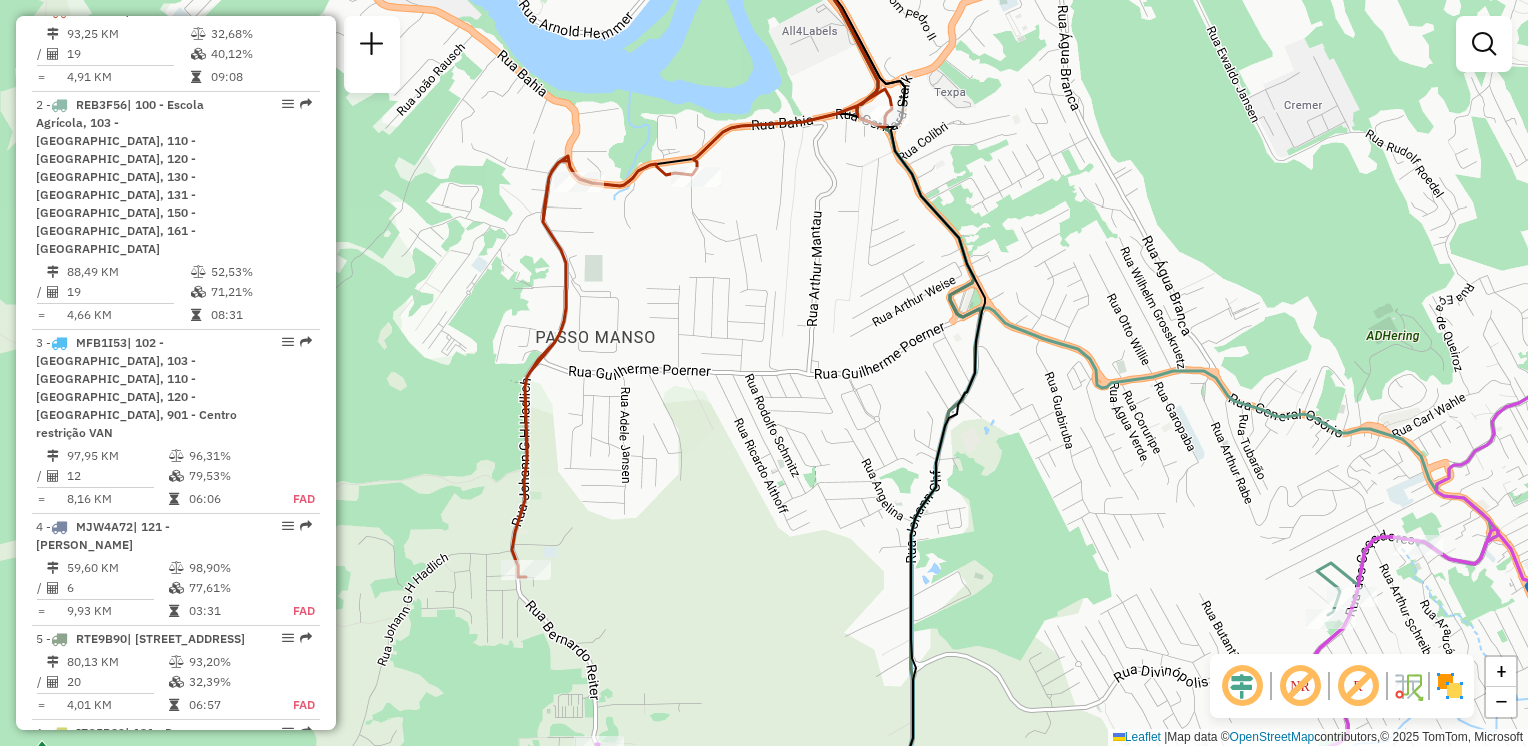 drag, startPoint x: 722, startPoint y: 269, endPoint x: 735, endPoint y: 345, distance: 77.10383 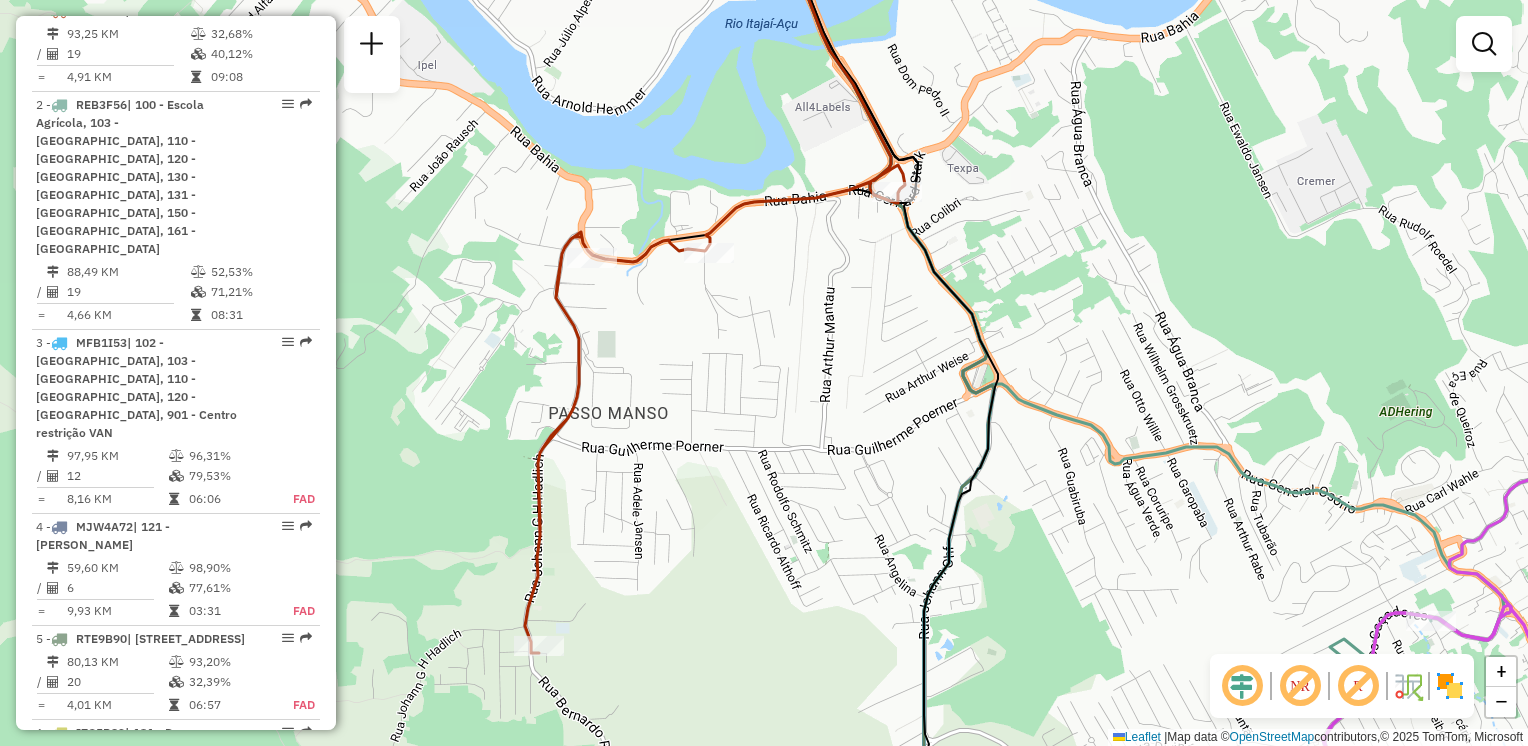 drag, startPoint x: 772, startPoint y: 438, endPoint x: 789, endPoint y: 279, distance: 159.90622 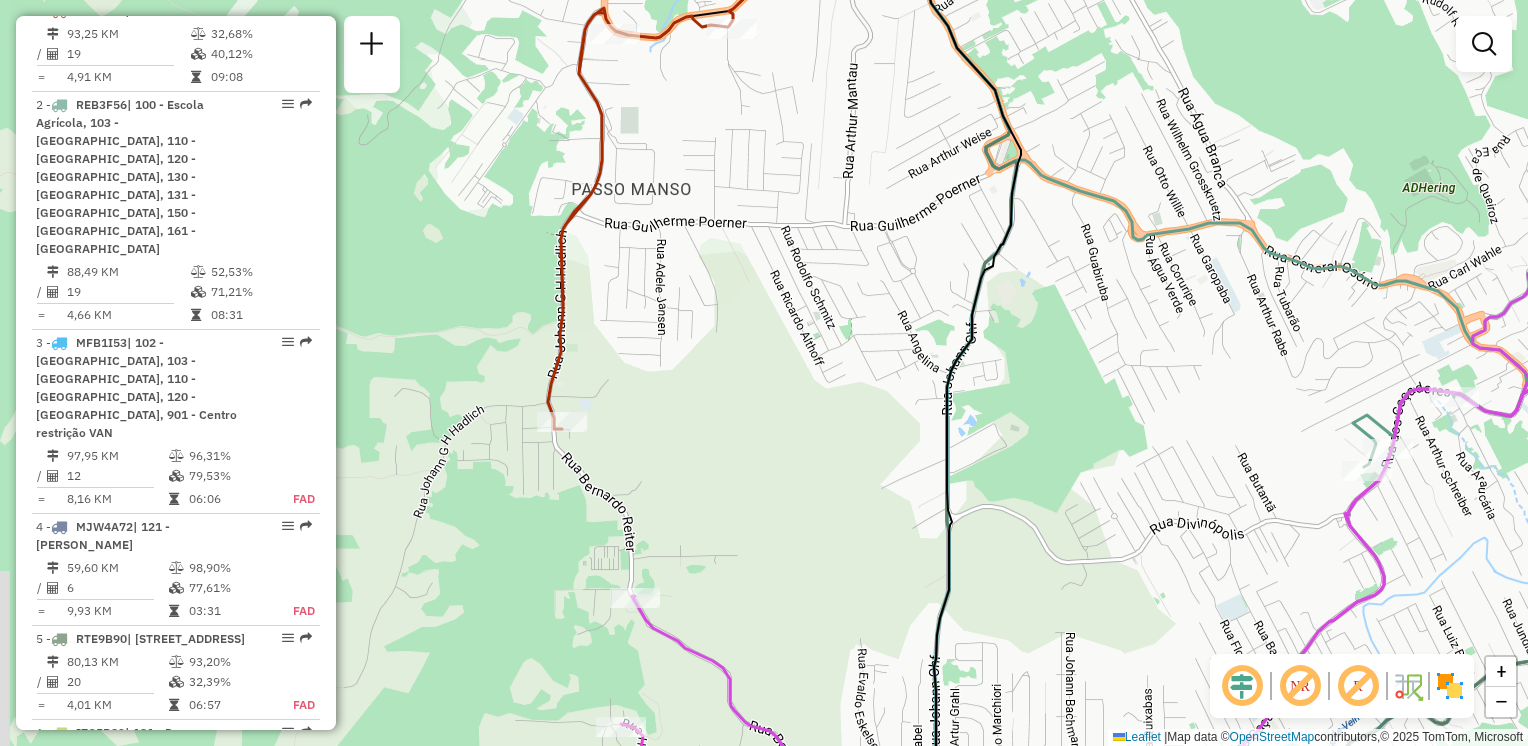 drag, startPoint x: 759, startPoint y: 342, endPoint x: 748, endPoint y: 347, distance: 12.083046 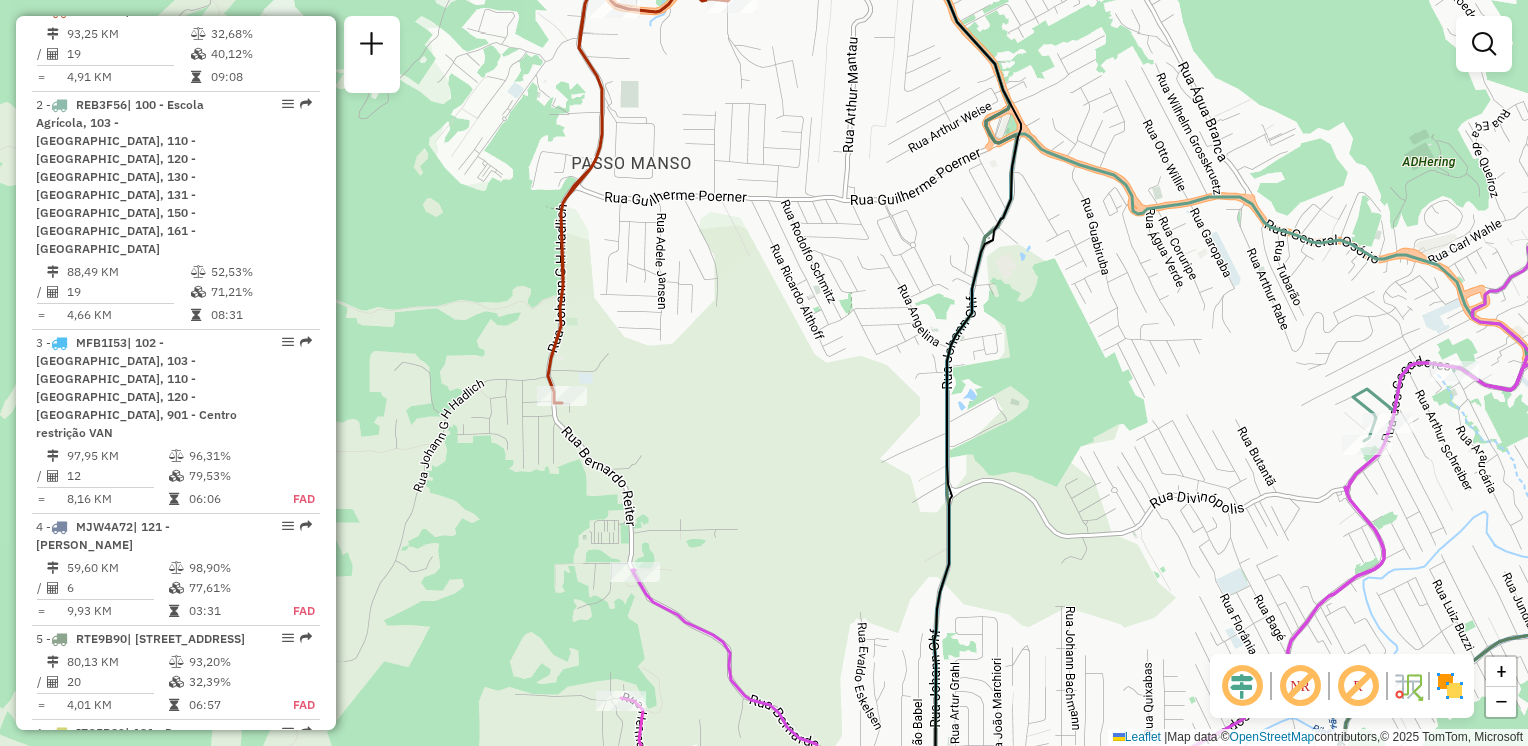 drag, startPoint x: 741, startPoint y: 418, endPoint x: 811, endPoint y: 546, distance: 145.89037 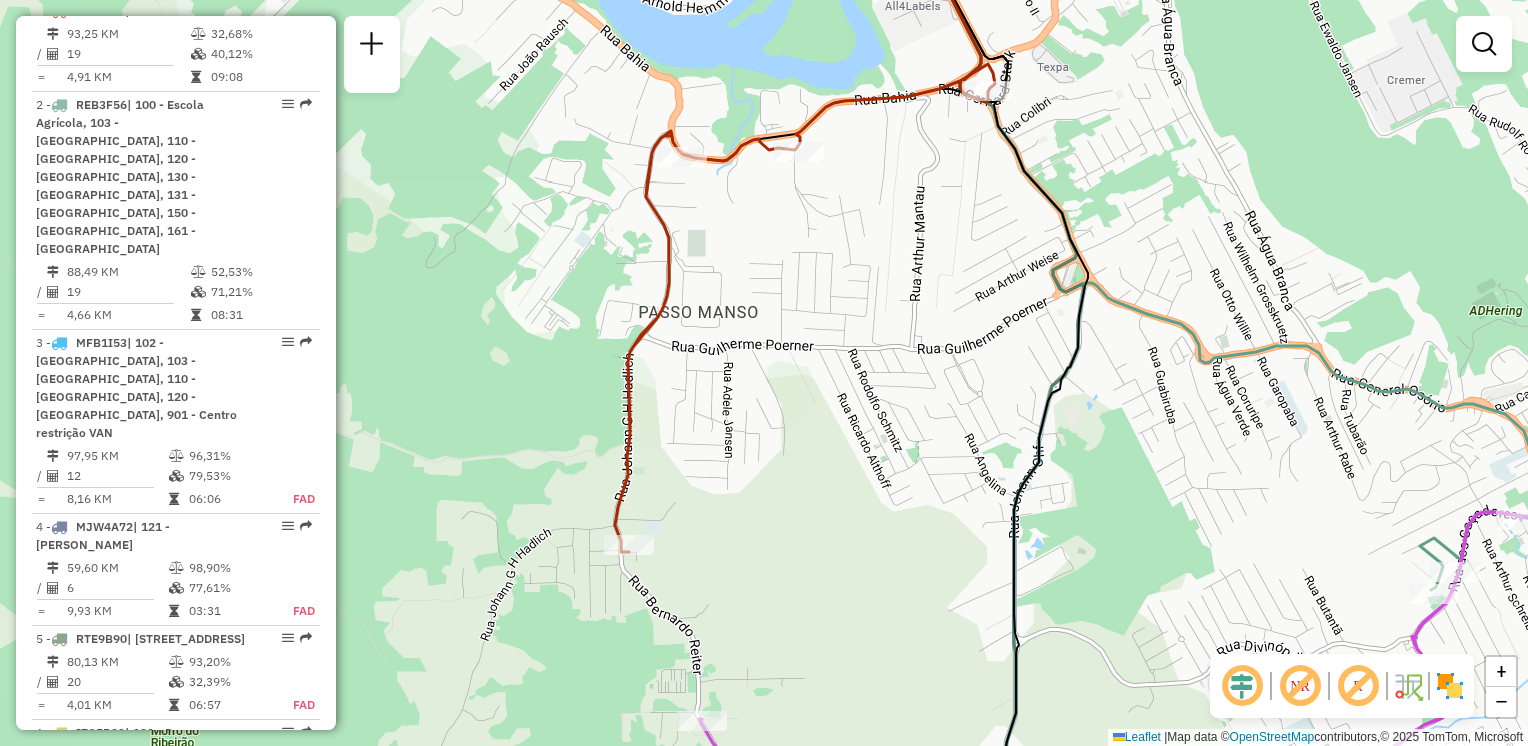 drag, startPoint x: 819, startPoint y: 479, endPoint x: 841, endPoint y: 547, distance: 71.470276 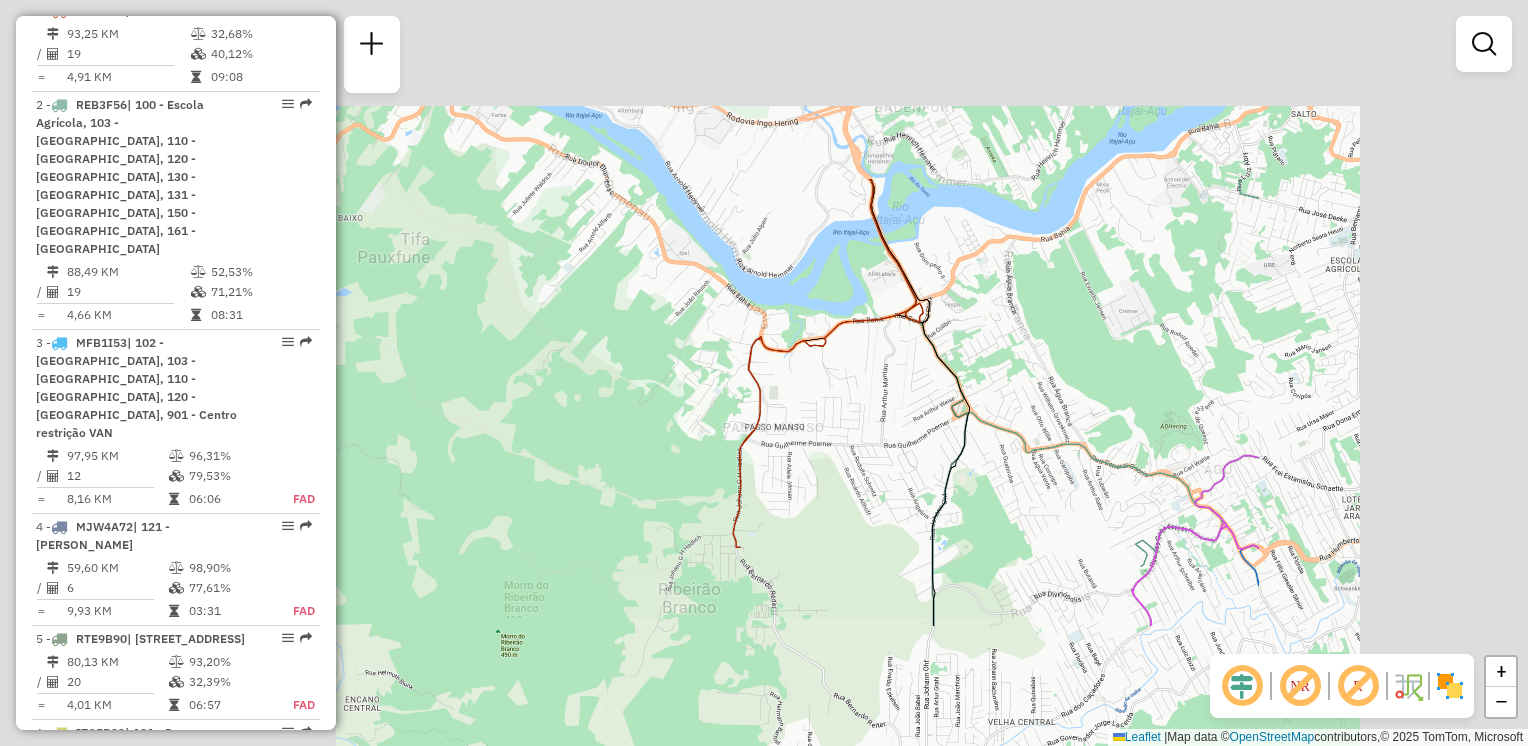 click on "Janela de atendimento Grade de atendimento Capacidade Transportadoras Veículos Cliente Pedidos  Rotas Selecione os dias de semana para filtrar as janelas de atendimento  Seg   Ter   Qua   Qui   Sex   Sáb   Dom  Informe o período da janela de atendimento: De: Até:  Filtrar exatamente a janela do cliente  Considerar janela de atendimento padrão  Selecione os dias de semana para filtrar as grades de atendimento  Seg   Ter   Qua   Qui   Sex   Sáb   Dom   Considerar clientes sem dia de atendimento cadastrado  Clientes fora do dia de atendimento selecionado Filtrar as atividades entre os valores definidos abaixo:  Peso mínimo:   Peso máximo:   Cubagem mínima:   Cubagem máxima:   De:   Até:  Filtrar as atividades entre o tempo de atendimento definido abaixo:  De:   Até:   Considerar capacidade total dos clientes não roteirizados Transportadora: Selecione um ou mais itens Tipo de veículo: Selecione um ou mais itens Veículo: Selecione um ou mais itens Motorista: Selecione um ou mais itens Nome: Rótulo:" 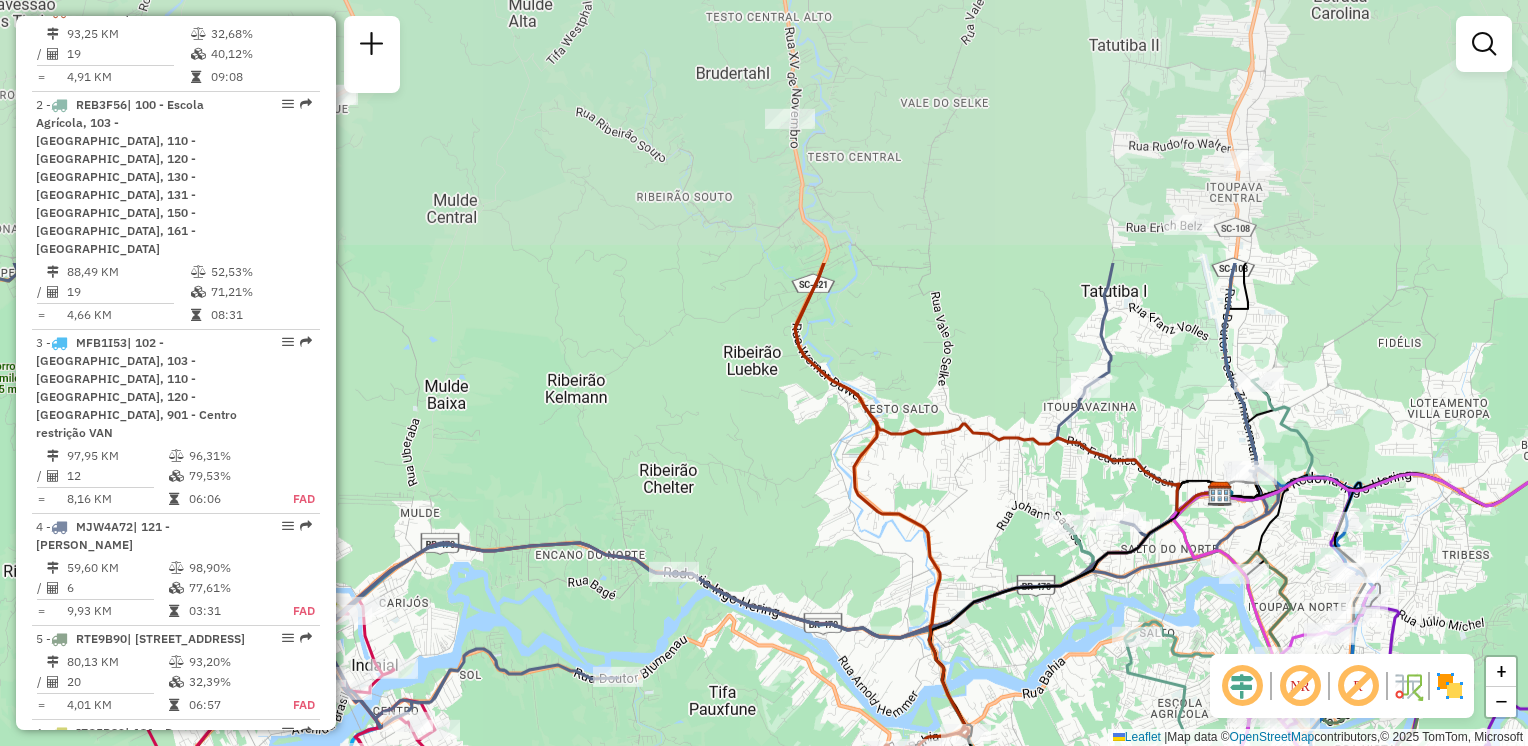 drag, startPoint x: 932, startPoint y: 275, endPoint x: 990, endPoint y: 623, distance: 352.80023 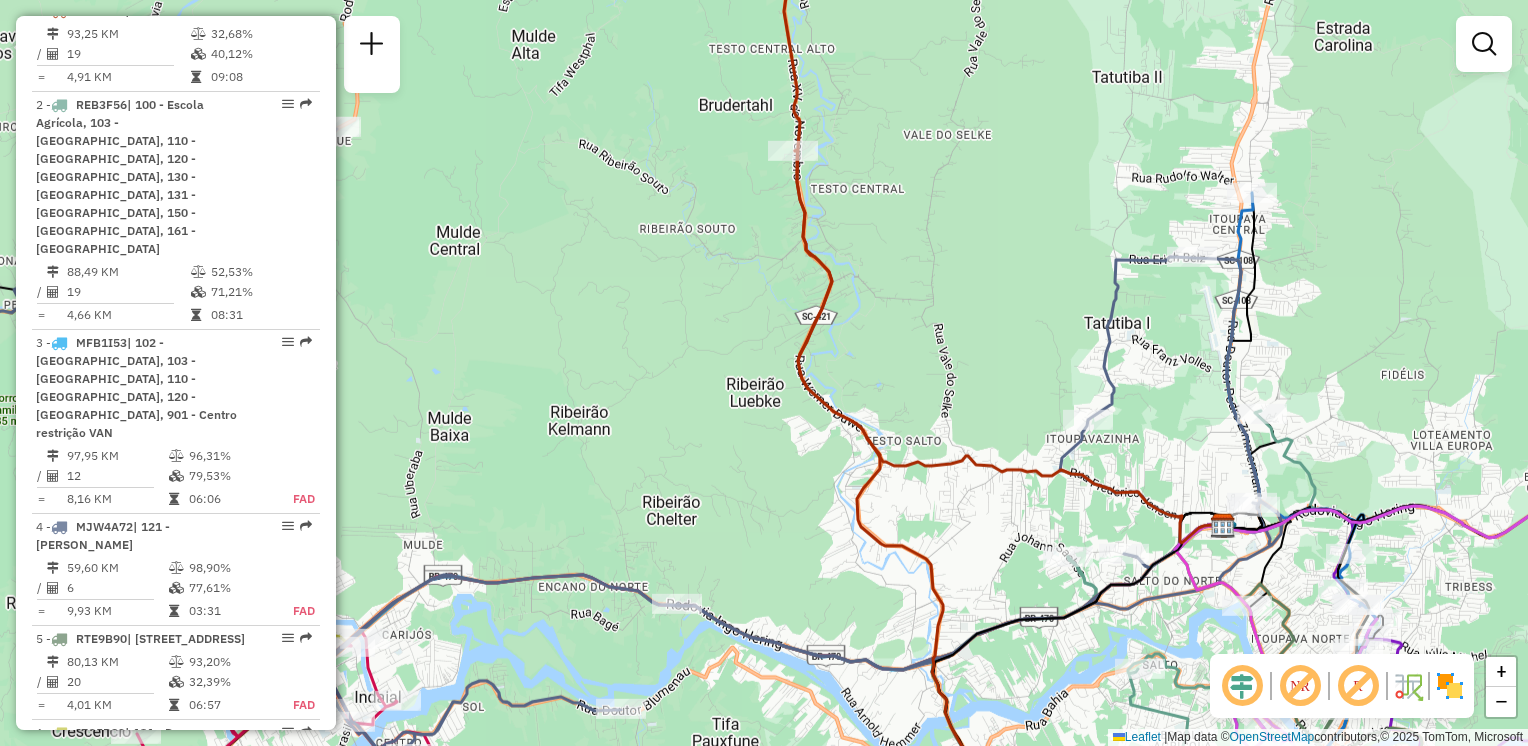 drag, startPoint x: 953, startPoint y: 640, endPoint x: 908, endPoint y: 244, distance: 398.5486 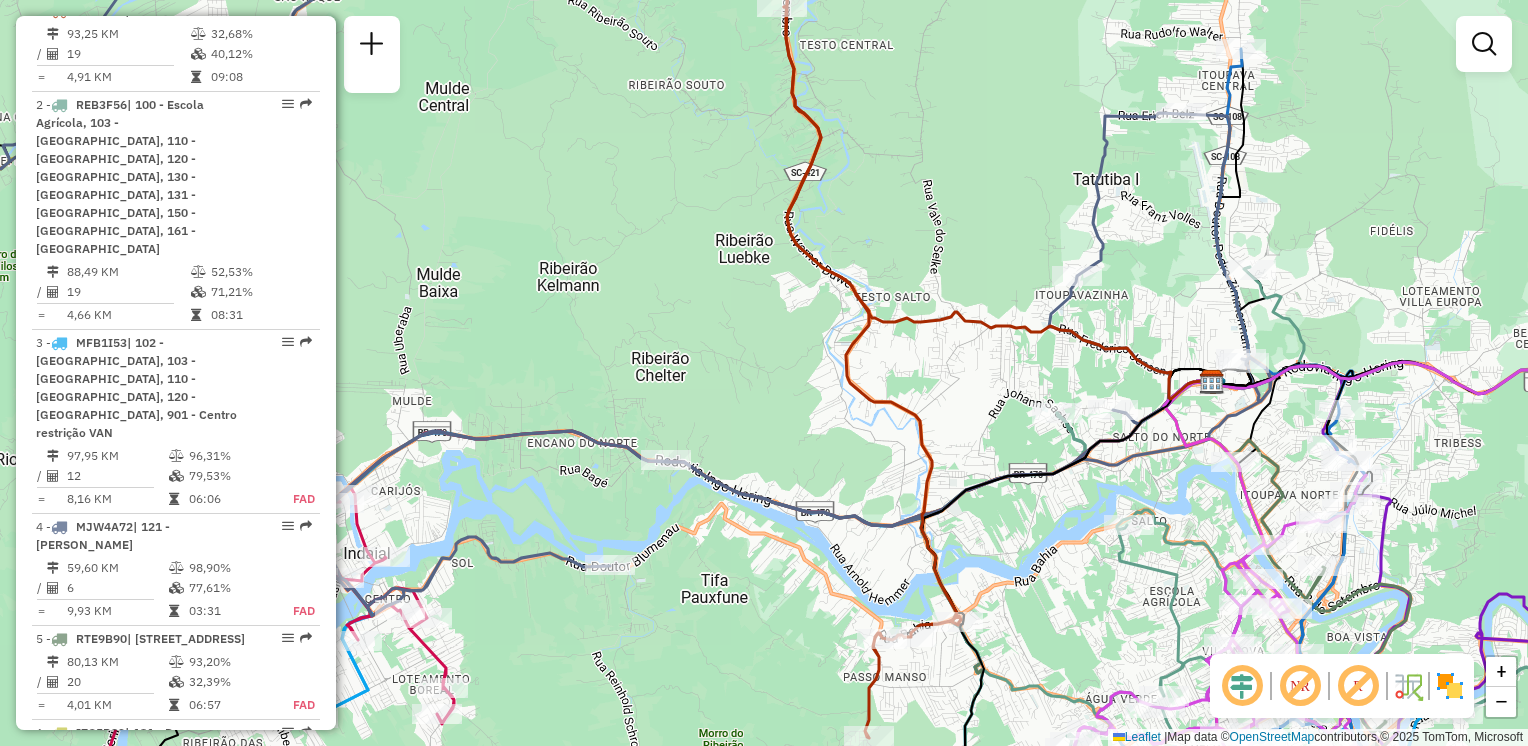 drag, startPoint x: 813, startPoint y: 642, endPoint x: 735, endPoint y: 348, distance: 304.171 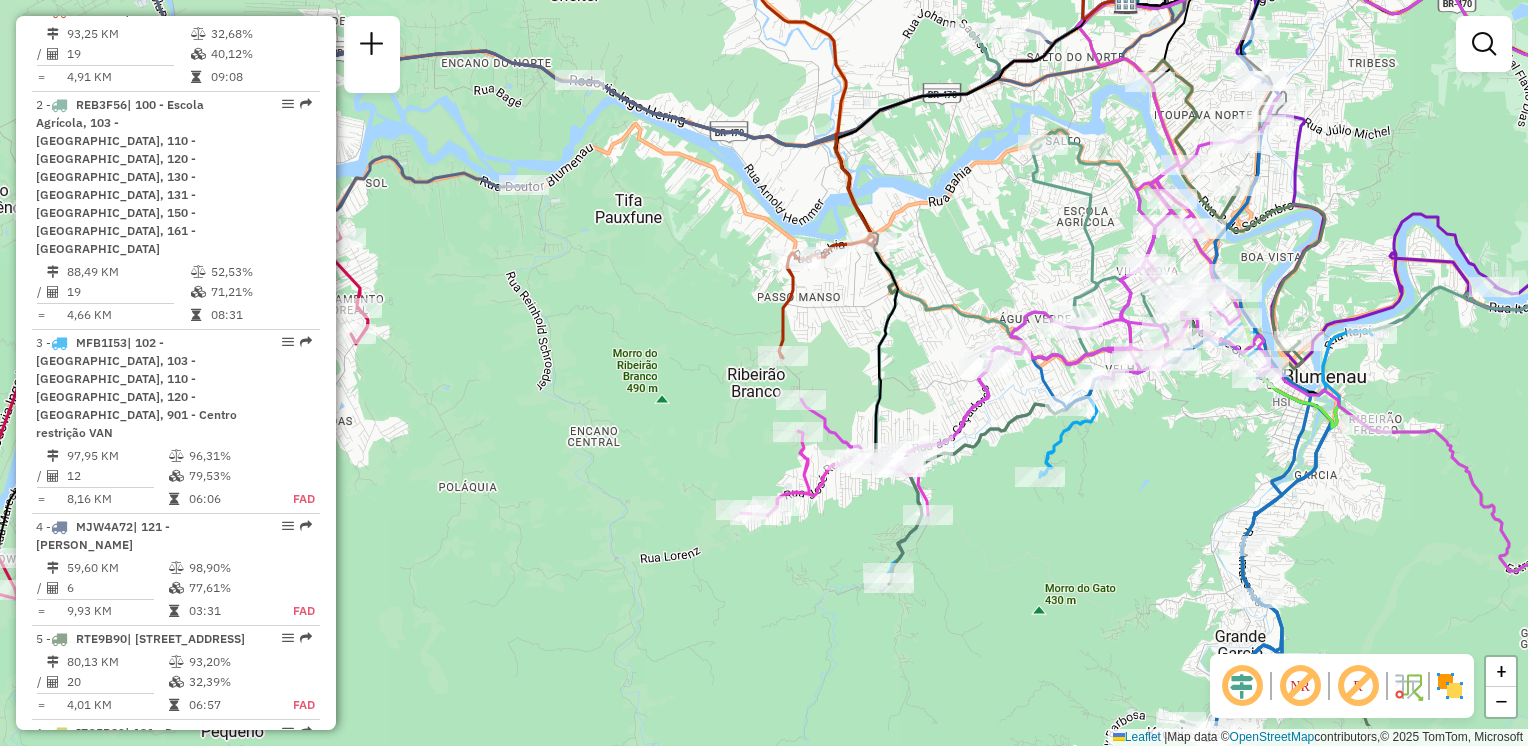 drag, startPoint x: 842, startPoint y: 442, endPoint x: 828, endPoint y: 362, distance: 81.21576 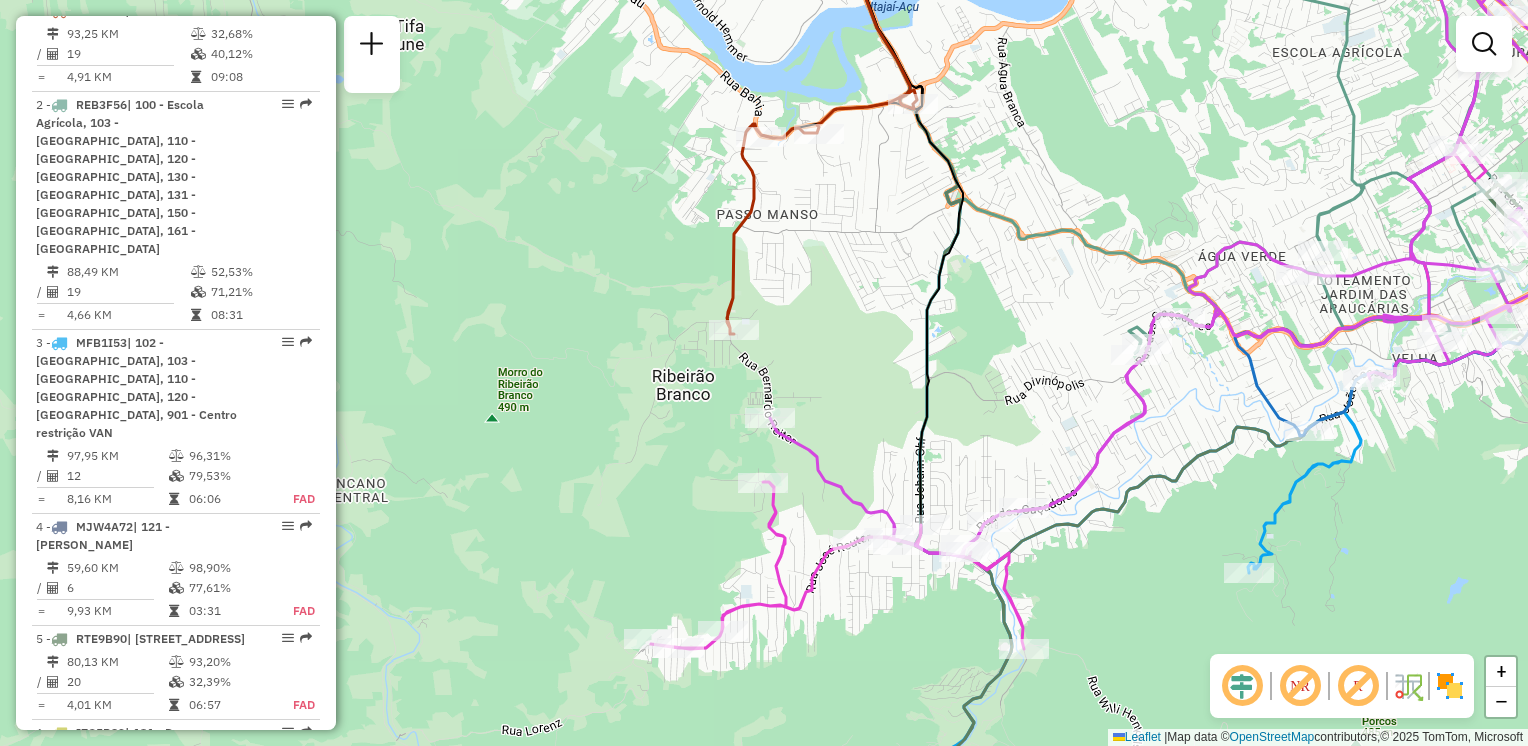drag, startPoint x: 852, startPoint y: 350, endPoint x: 844, endPoint y: 379, distance: 30.083218 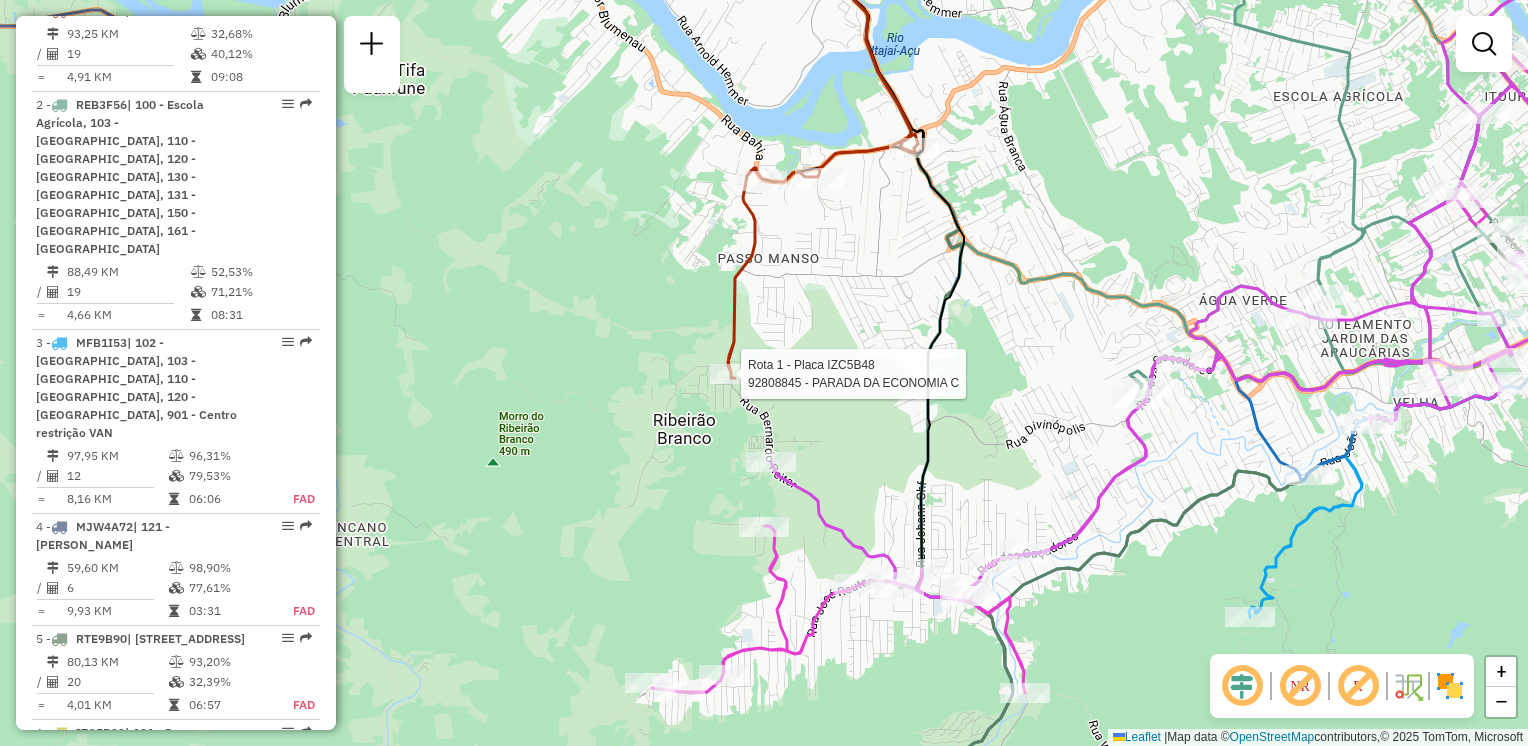 select on "**********" 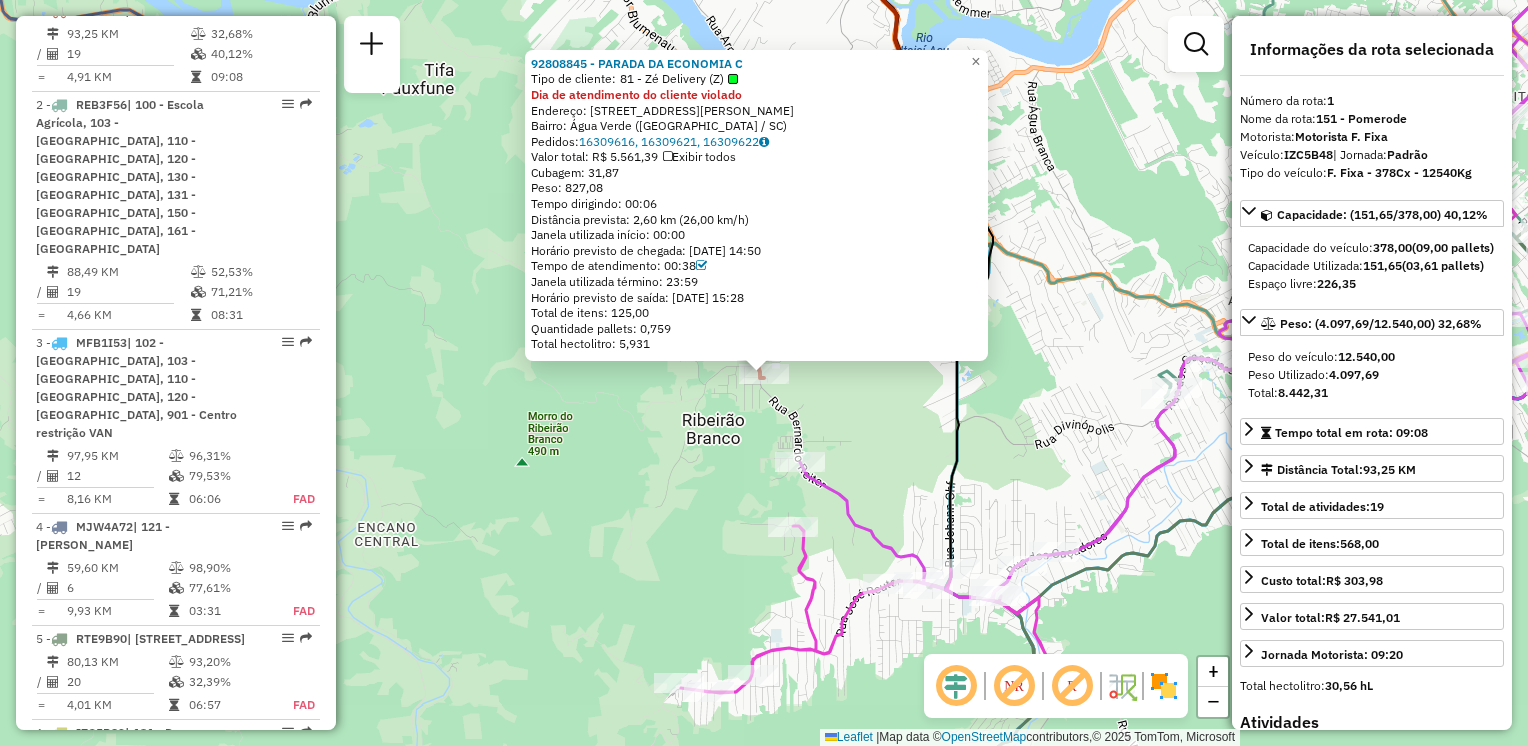 click on "92808845 - PARADA DA ECONOMIA C  Tipo de cliente:   81 - Zé Delivery (Z)  Dia de atendimento do cliente violado  Endereço: Rua Júlio Kloth, 74   Bairro: Água Verde (Blumenau / SC)   Pedidos:  16309616, 16309621, 16309622   Valor total: R$ 5.561,39   Exibir todos   Cubagem: 31,87  Peso: 827,08  Tempo dirigindo: 00:06   Distância prevista: 2,60 km (26,00 km/h)   Janela utilizada início: 00:00   Horário previsto de chegada: 16/07/2025 14:50   Tempo de atendimento: 00:38   Janela utilizada término: 23:59   Horário previsto de saída: 16/07/2025 15:28   Total de itens: 125,00   Quantidade pallets: 0,759   Total hectolitro: 5,931  × Janela de atendimento Grade de atendimento Capacidade Transportadoras Veículos Cliente Pedidos  Rotas Selecione os dias de semana para filtrar as janelas de atendimento  Seg   Ter   Qua   Qui   Sex   Sáb   Dom  Informe o período da janela de atendimento: De: Até:  Filtrar exatamente a janela do cliente  Considerar janela de atendimento padrão   Seg   Ter   Qua   Qui  De:" 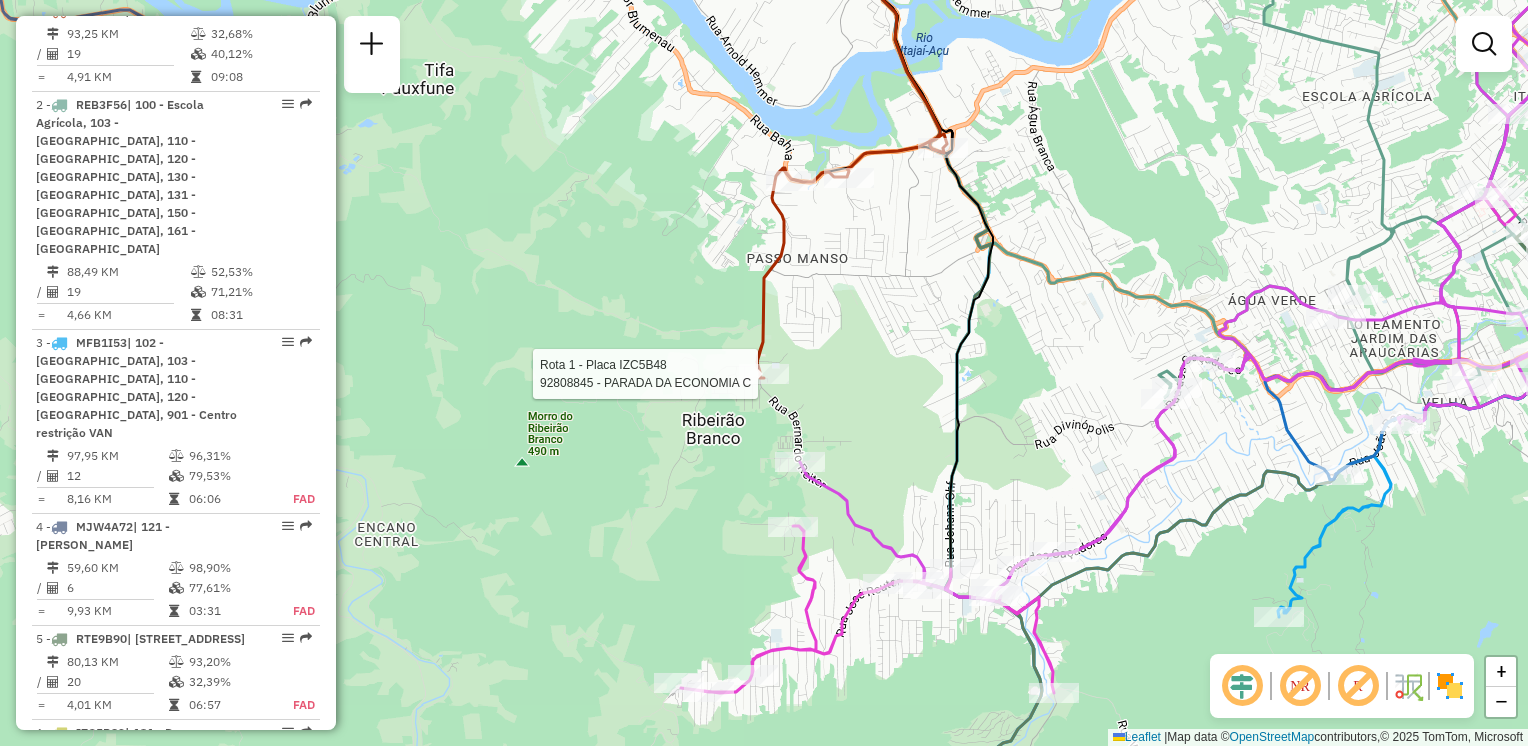 select on "**********" 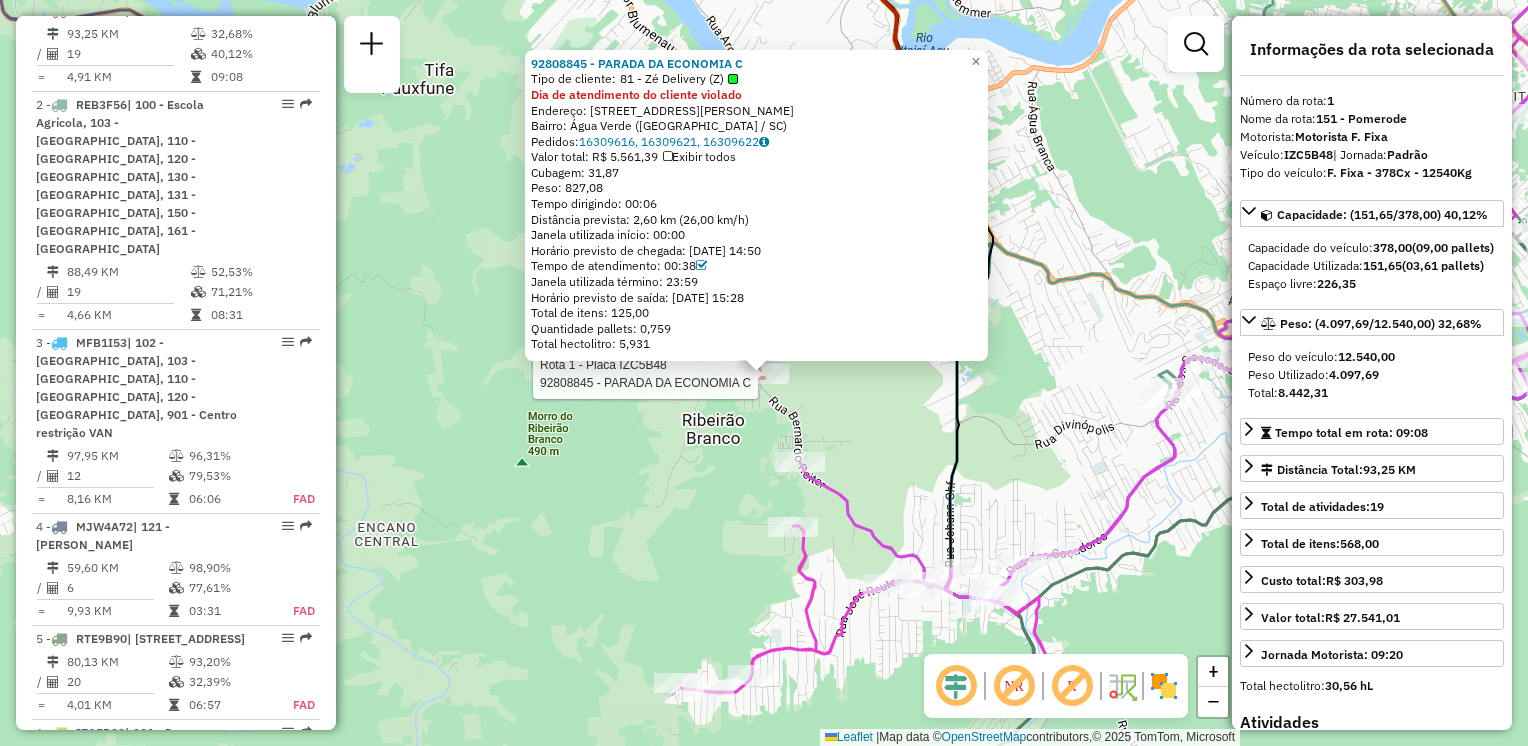 click on "Rota 1 - Placa IZC5B48  92808845 - PARADA DA ECONOMIA C 92808845 - PARADA DA ECONOMIA C  Tipo de cliente:   81 - Zé Delivery (Z)  Dia de atendimento do cliente violado  Endereço: Rua Júlio Kloth, 74   Bairro: Água Verde (Blumenau / SC)   Pedidos:  16309616, 16309621, 16309622   Valor total: R$ 5.561,39   Exibir todos   Cubagem: 31,87  Peso: 827,08  Tempo dirigindo: 00:06   Distância prevista: 2,60 km (26,00 km/h)   Janela utilizada início: 00:00   Horário previsto de chegada: 16/07/2025 14:50   Tempo de atendimento: 00:38   Janela utilizada término: 23:59   Horário previsto de saída: 16/07/2025 15:28   Total de itens: 125,00   Quantidade pallets: 0,759   Total hectolitro: 5,931  × Janela de atendimento Grade de atendimento Capacidade Transportadoras Veículos Cliente Pedidos  Rotas Selecione os dias de semana para filtrar as janelas de atendimento  Seg   Ter   Qua   Qui   Sex   Sáb   Dom  Informe o período da janela de atendimento: De: Até:  Filtrar exatamente a janela do cliente  Seg   Ter  De:" 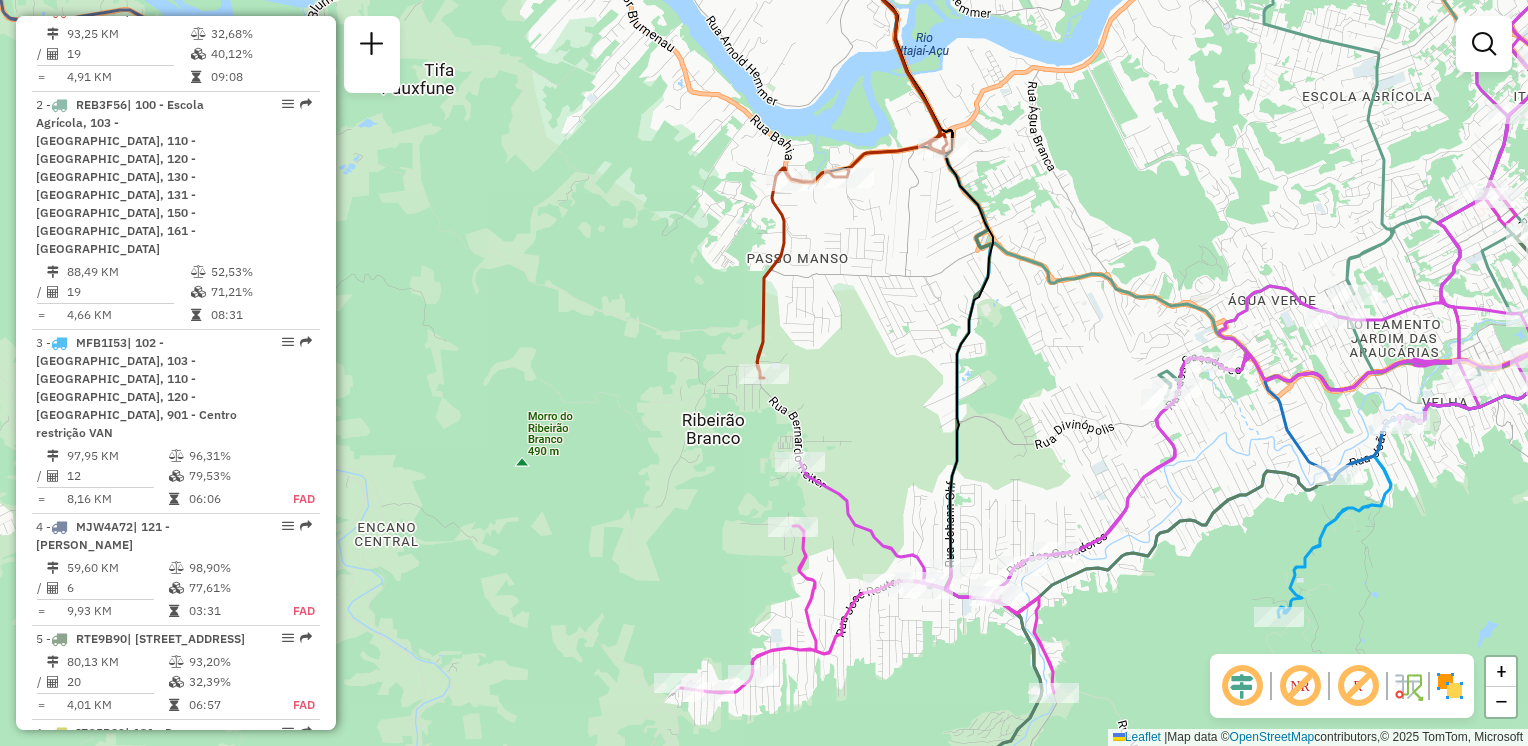 click on "Janela de atendimento Grade de atendimento Capacidade Transportadoras Veículos Cliente Pedidos  Rotas Selecione os dias de semana para filtrar as janelas de atendimento  Seg   Ter   Qua   Qui   Sex   Sáb   Dom  Informe o período da janela de atendimento: De: Até:  Filtrar exatamente a janela do cliente  Considerar janela de atendimento padrão  Selecione os dias de semana para filtrar as grades de atendimento  Seg   Ter   Qua   Qui   Sex   Sáb   Dom   Considerar clientes sem dia de atendimento cadastrado  Clientes fora do dia de atendimento selecionado Filtrar as atividades entre os valores definidos abaixo:  Peso mínimo:   Peso máximo:   Cubagem mínima:   Cubagem máxima:   De:   Até:  Filtrar as atividades entre o tempo de atendimento definido abaixo:  De:   Até:   Considerar capacidade total dos clientes não roteirizados Transportadora: Selecione um ou mais itens Tipo de veículo: Selecione um ou mais itens Veículo: Selecione um ou mais itens Motorista: Selecione um ou mais itens Nome: Rótulo:" 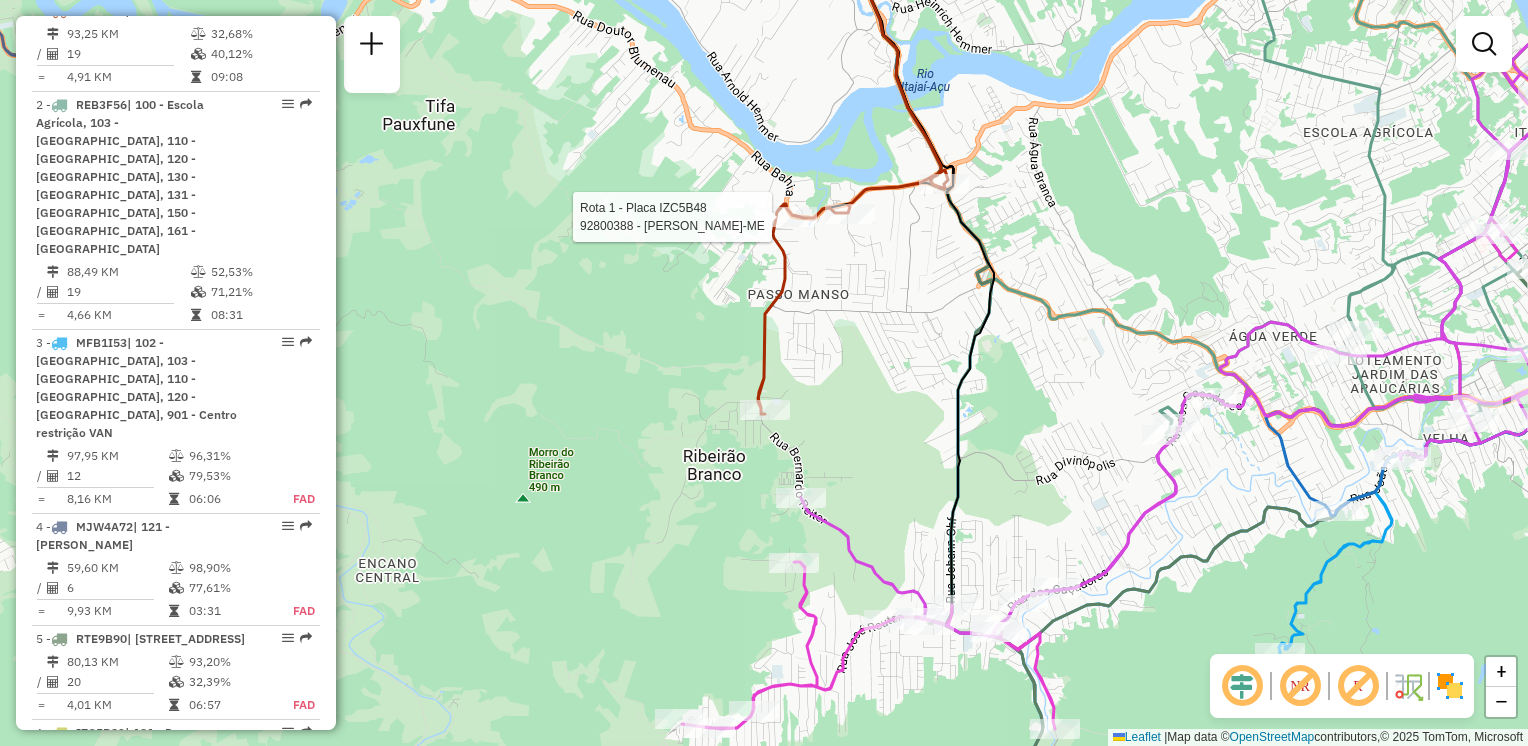 select on "**********" 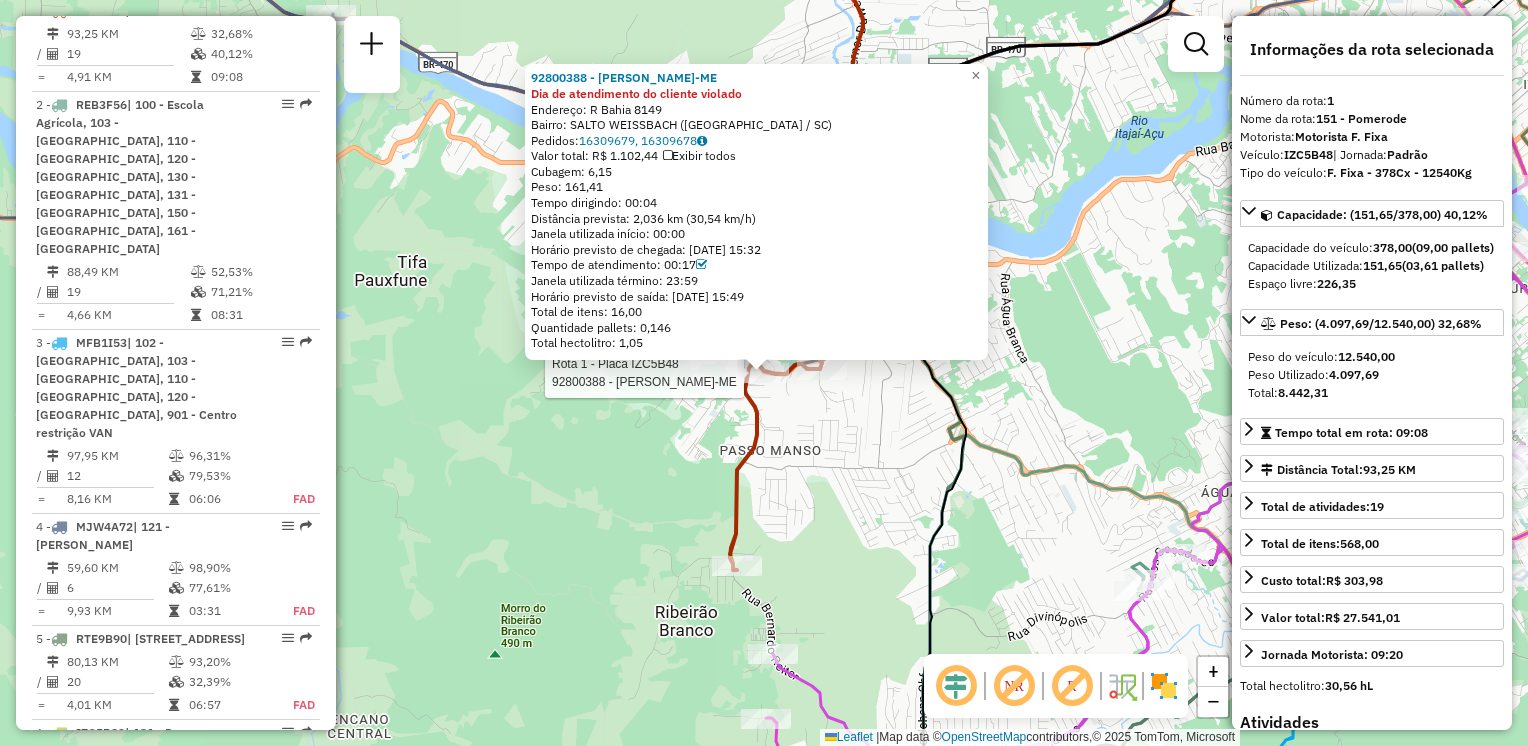 click on "Rota 1 - Placa IZC5B48  92800388 - DANILO WARMLING-ME 92800388 - DANILO WARMLING-ME Dia de atendimento do cliente violado  Endereço: R   Bahia                         8149   Bairro: SALTO WEISSBACH (BLUMENAU / SC)   Pedidos:  16309679, 16309678   Valor total: R$ 1.102,44   Exibir todos   Cubagem: 6,15  Peso: 161,41  Tempo dirigindo: 00:04   Distância prevista: 2,036 km (30,54 km/h)   Janela utilizada início: 00:00   Horário previsto de chegada: 16/07/2025 15:32   Tempo de atendimento: 00:17   Janela utilizada término: 23:59   Horário previsto de saída: 16/07/2025 15:49   Total de itens: 16,00   Quantidade pallets: 0,146   Total hectolitro: 1,05  × Janela de atendimento Grade de atendimento Capacidade Transportadoras Veículos Cliente Pedidos  Rotas Selecione os dias de semana para filtrar as janelas de atendimento  Seg   Ter   Qua   Qui   Sex   Sáb   Dom  Informe o período da janela de atendimento: De: Até:  Filtrar exatamente a janela do cliente  Considerar janela de atendimento padrão   Seg  De:" 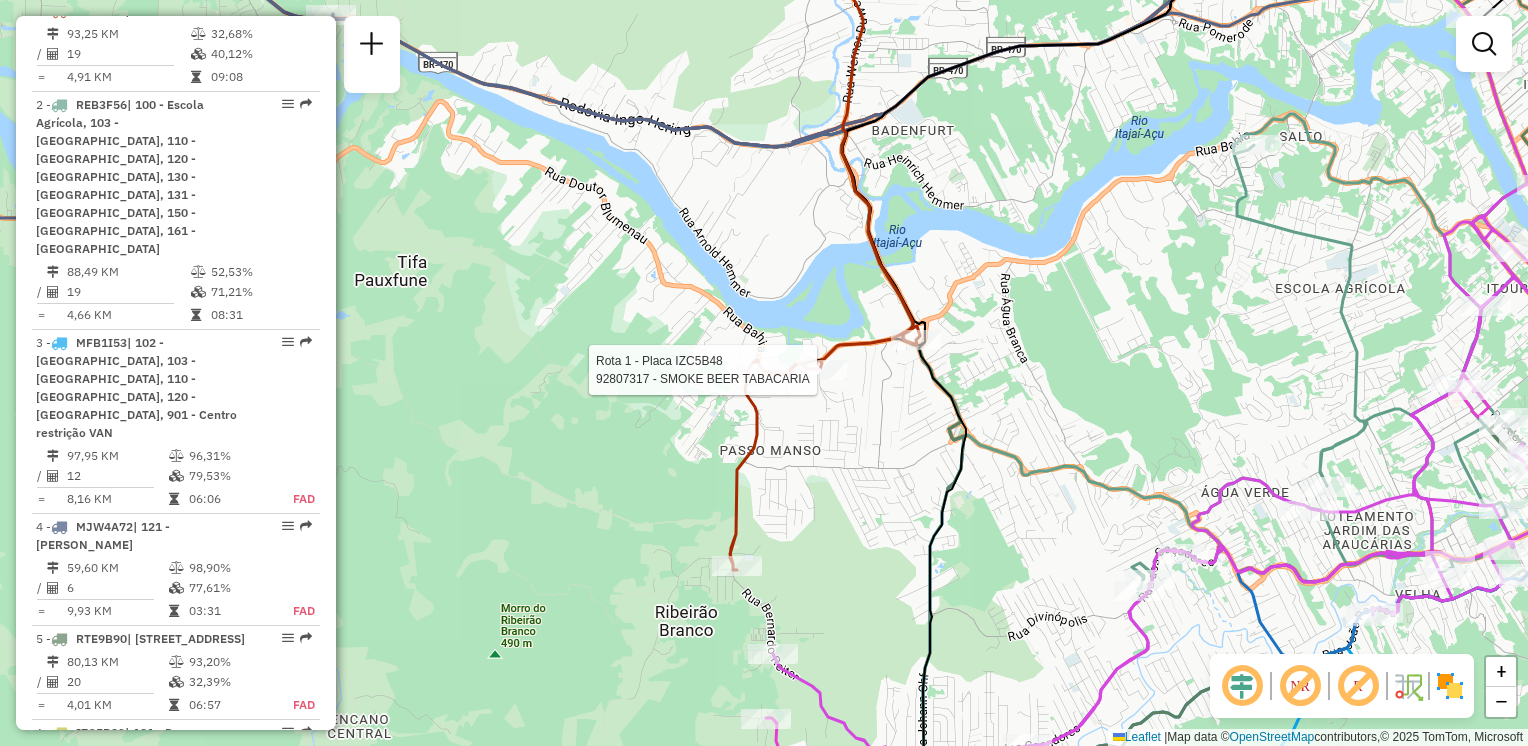 select on "**********" 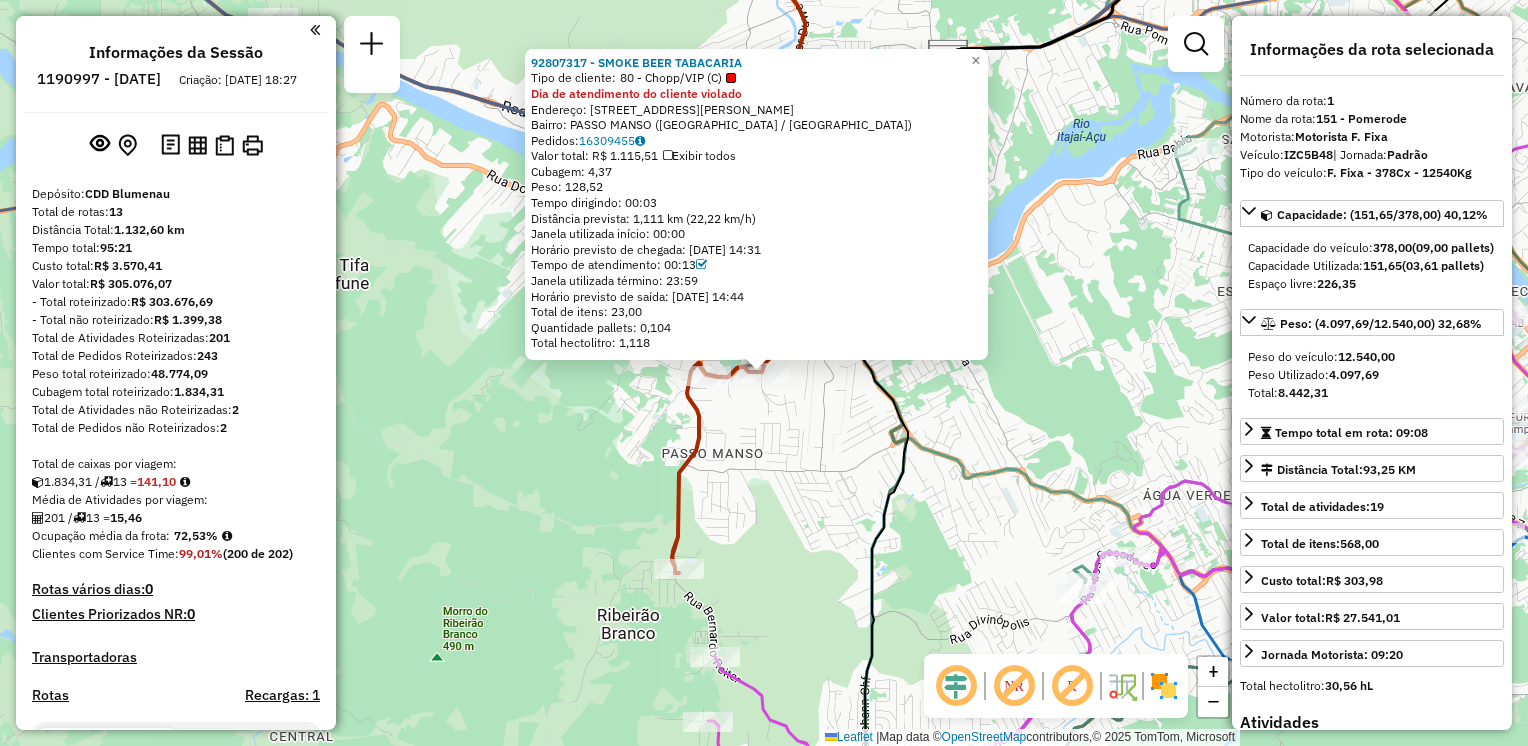 select on "**********" 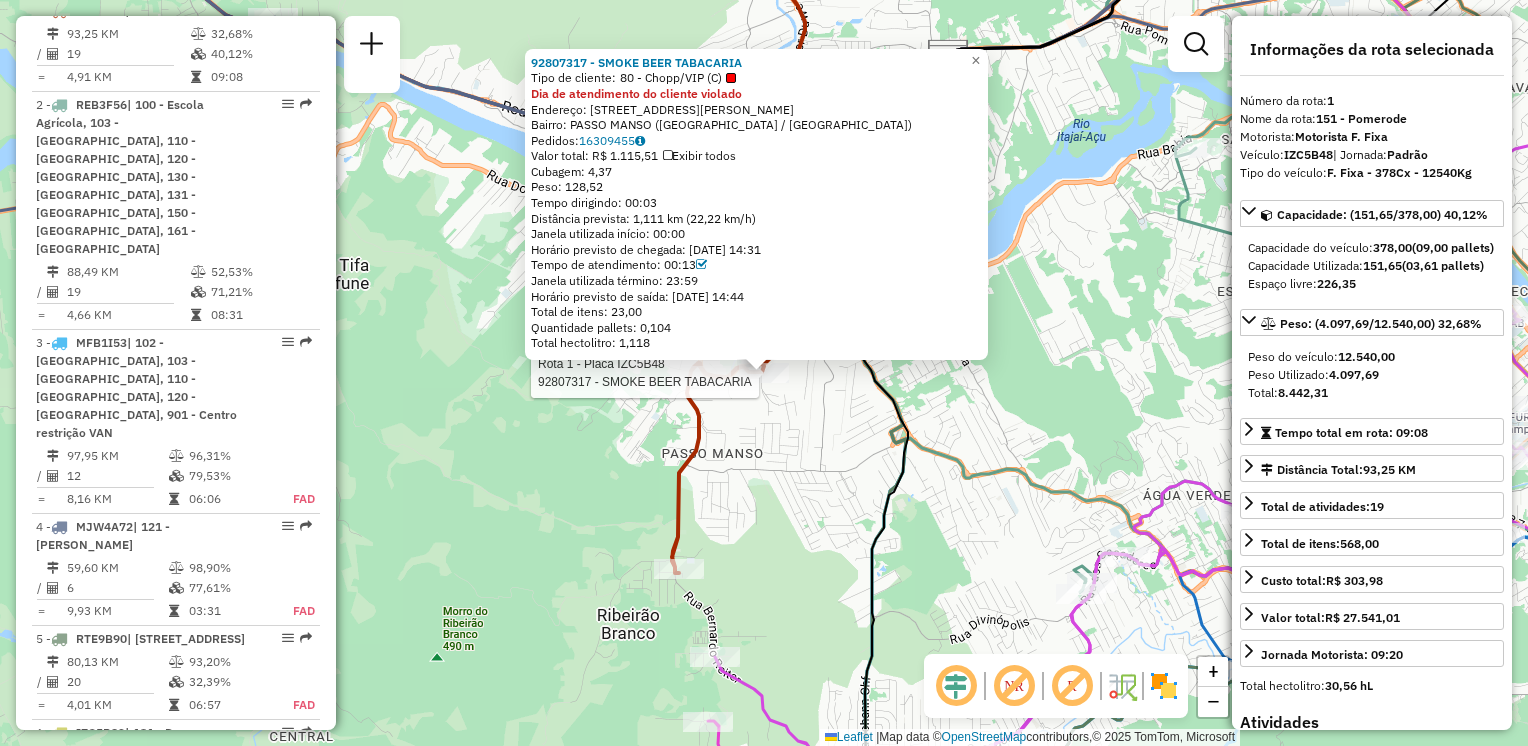 click on "Rota 1 - Placa IZC5B48  92807317 - SMOKE BEER TABACARIA 92807317 - SMOKE BEER TABACARIA  Tipo de cliente:   80 - Chopp/VIP (C)  Dia de atendimento do cliente violado  Endereço: R   [PERSON_NAME]                57   Bairro: PASSO MANSO (BLUMENAU / SC)   Pedidos:  16309455   Valor total: R$ 1.115,51   Exibir todos   Cubagem: 4,37  Peso: 128,52  Tempo dirigindo: 00:03   Distância prevista: 1,111 km (22,22 km/h)   [GEOGRAPHIC_DATA] utilizada início: 00:00   Horário previsto de chegada: [DATE] 14:31   Tempo de atendimento: 00:13   Janela utilizada término: 23:59   Horário previsto de saída: [DATE] 14:44   Total de itens: 23,00   Quantidade pallets: 0,104   Total hectolitro: 1,118  × Janela de atendimento Grade de atendimento Capacidade Transportadoras Veículos Cliente Pedidos  Rotas Selecione os dias de semana para filtrar as janelas de atendimento  Seg   Ter   Qua   Qui   Sex   Sáb   Dom  Informe o período da janela de atendimento: De: Até:  Filtrar exatamente a janela do cliente  Seg   Ter   Qua   Qui" 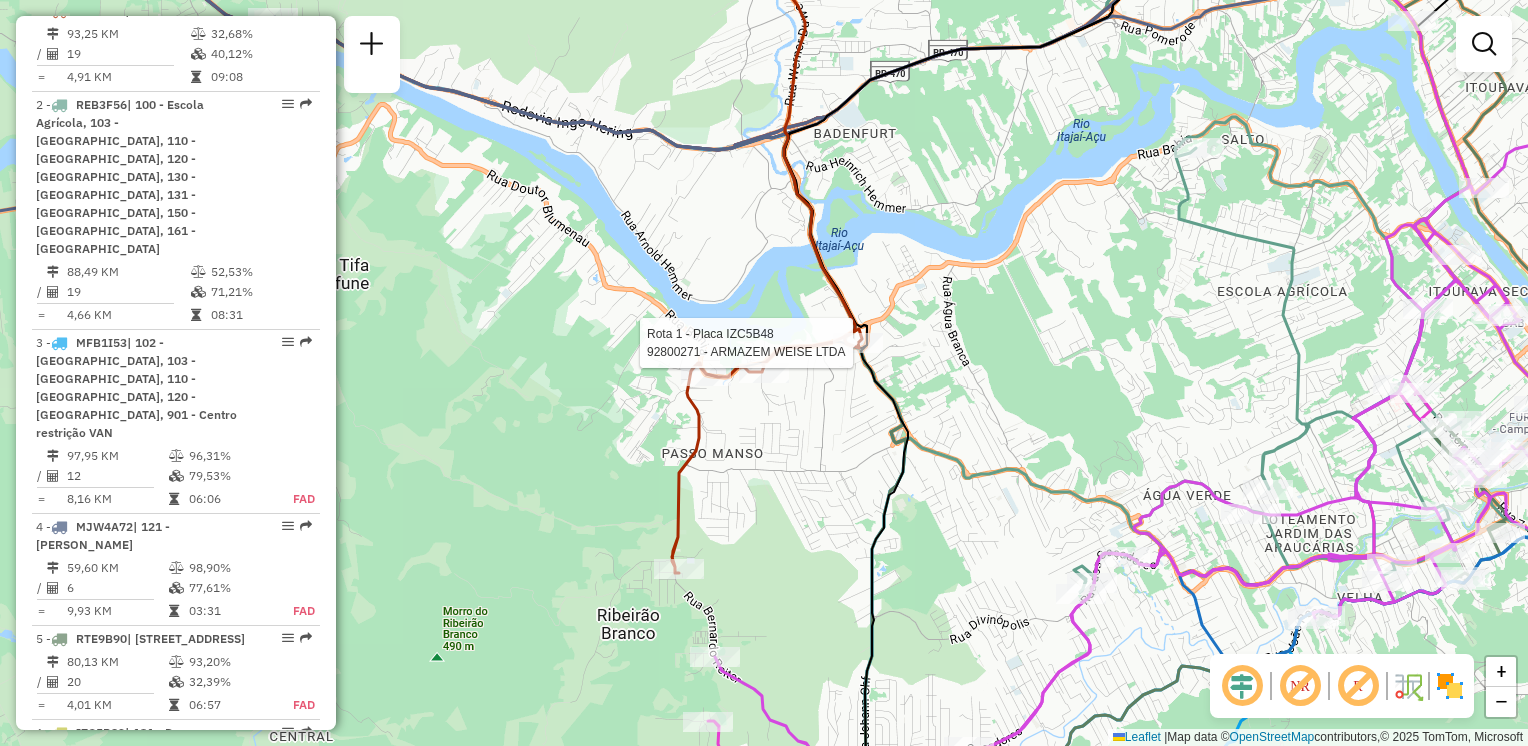 select on "**********" 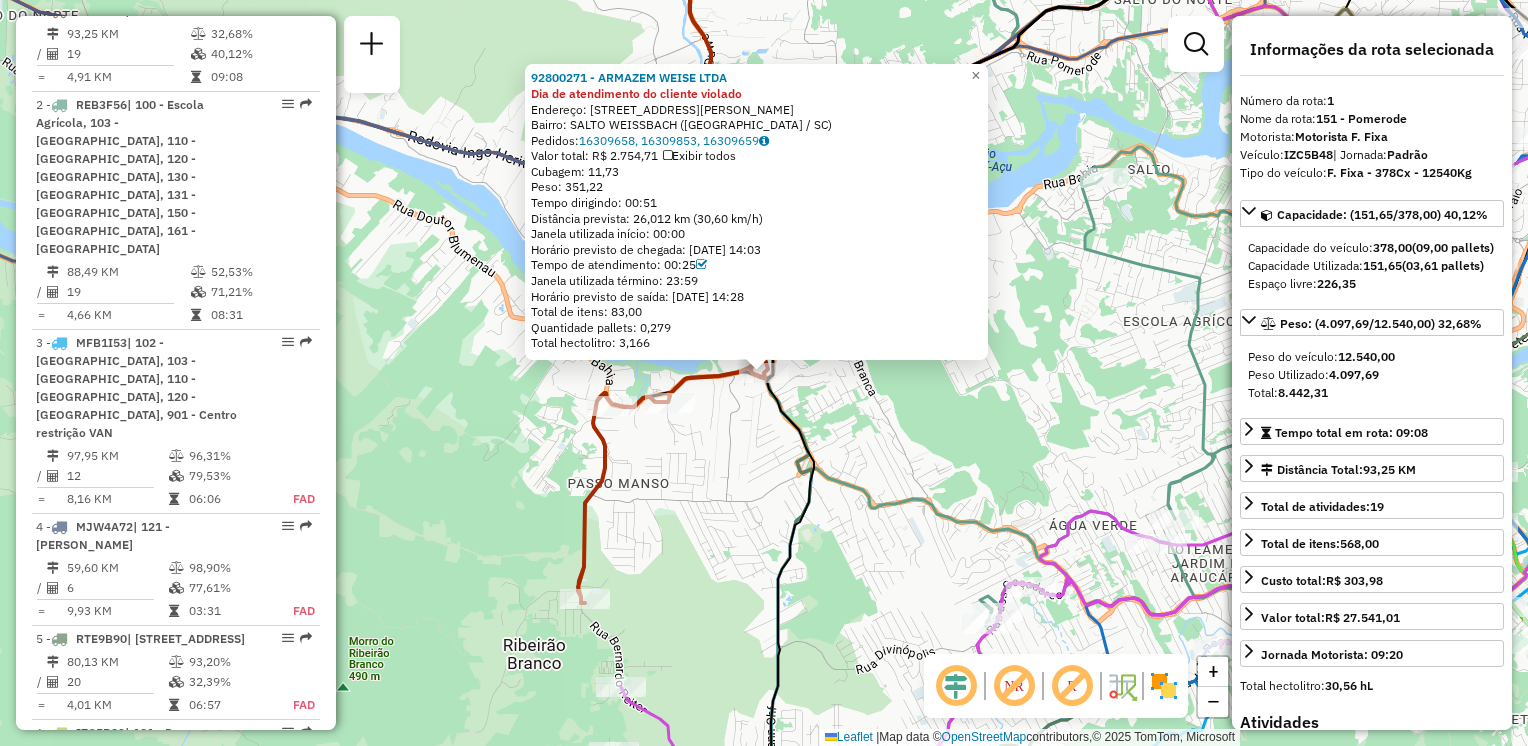 drag, startPoint x: 775, startPoint y: 463, endPoint x: 726, endPoint y: 332, distance: 139.86423 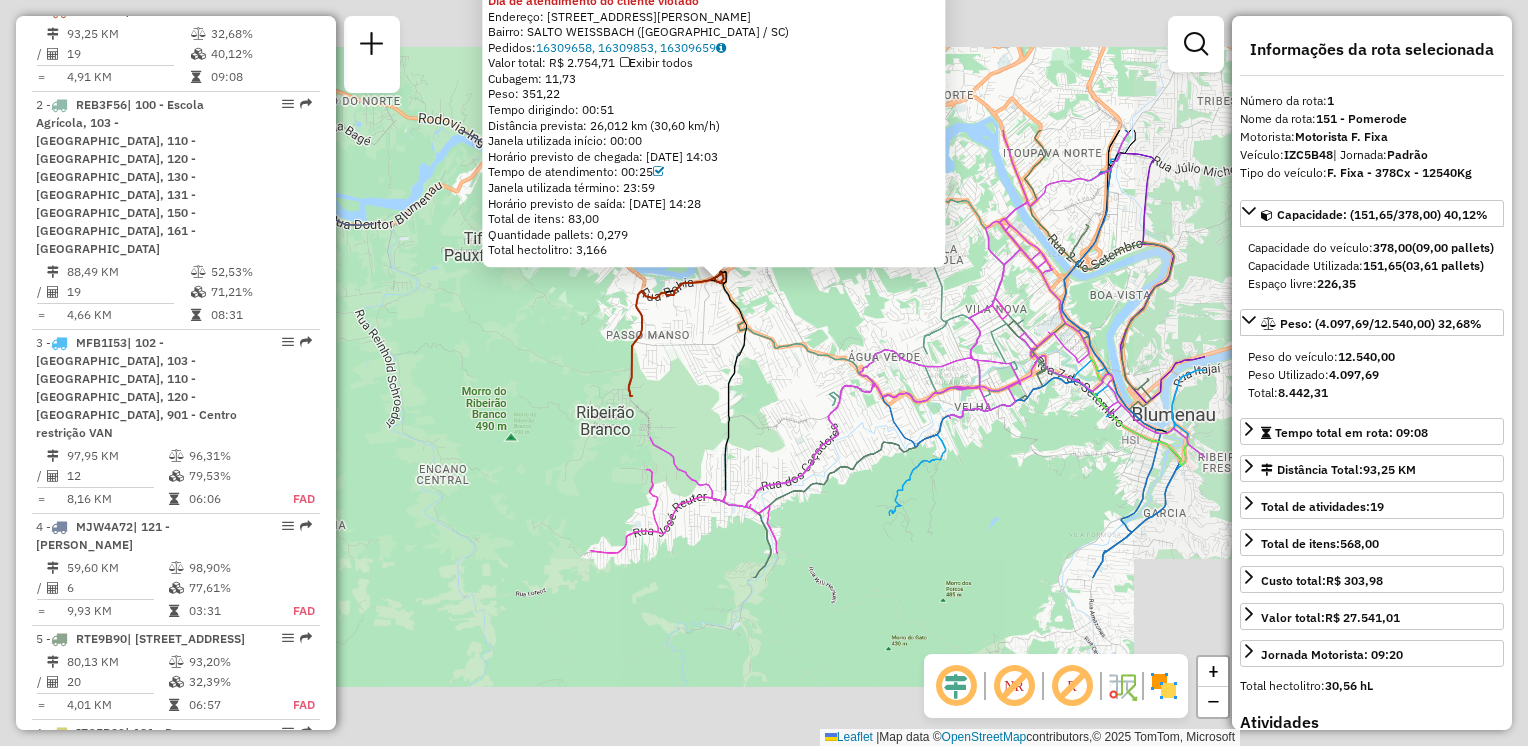 click on "92800271 - ARMAZEM WEISE LTDA Dia de atendimento do cliente violado  Endereço: [STREET_ADDRESS][PERSON_NAME]   Bairro: SALTO WEISSBACH (BLUMENAU / [GEOGRAPHIC_DATA])   Pedidos:  16309658, 16309853, 16309659   Valor total: R$ 2.754,71   Exibir todos   Cubagem: 11,73  Peso: 351,22  Tempo dirigindo: 00:51   Distância prevista: 26,012 km (30,60 km/h)   Janela utilizada início: 00:00   Horário previsto de chegada: [DATE] 14:03   Tempo de atendimento: 00:25   Janela utilizada término: 23:59   Horário previsto de saída: [DATE] 14:28   Total de itens: 83,00   Quantidade pallets: 0,279   Total hectolitro: 3,166  × Janela de atendimento Grade de atendimento Capacidade Transportadoras Veículos Cliente Pedidos  Rotas Selecione os dias de semana para filtrar as janelas de atendimento  Seg   Ter   Qua   Qui   Sex   Sáb   Dom  Informe o período da janela de atendimento: De: Até:  Filtrar exatamente a janela do cliente  Considerar janela de atendimento padrão   Seg   Ter   Qua   Qui   Sex   Sáb   Dom   De:  +" 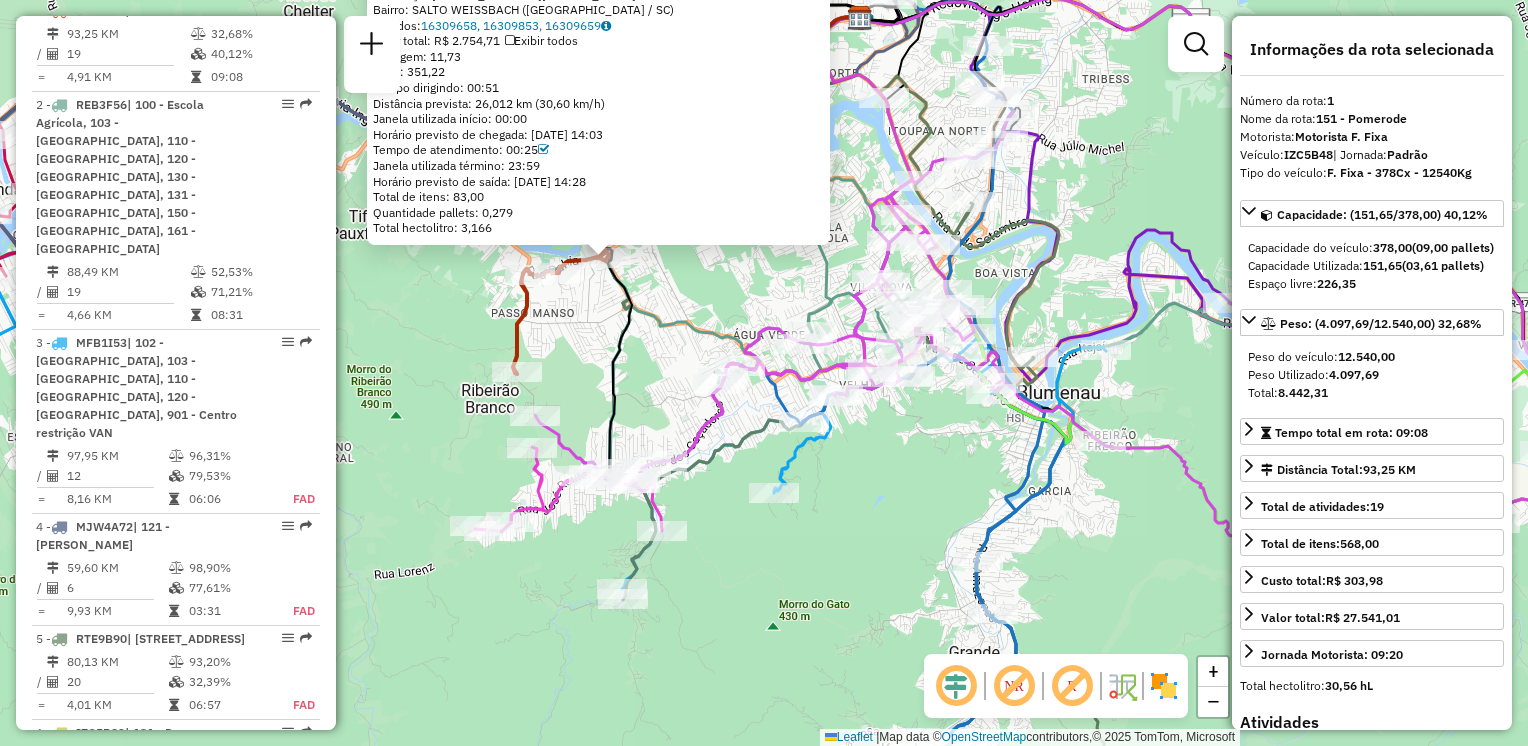 drag, startPoint x: 692, startPoint y: 344, endPoint x: 660, endPoint y: 354, distance: 33.526108 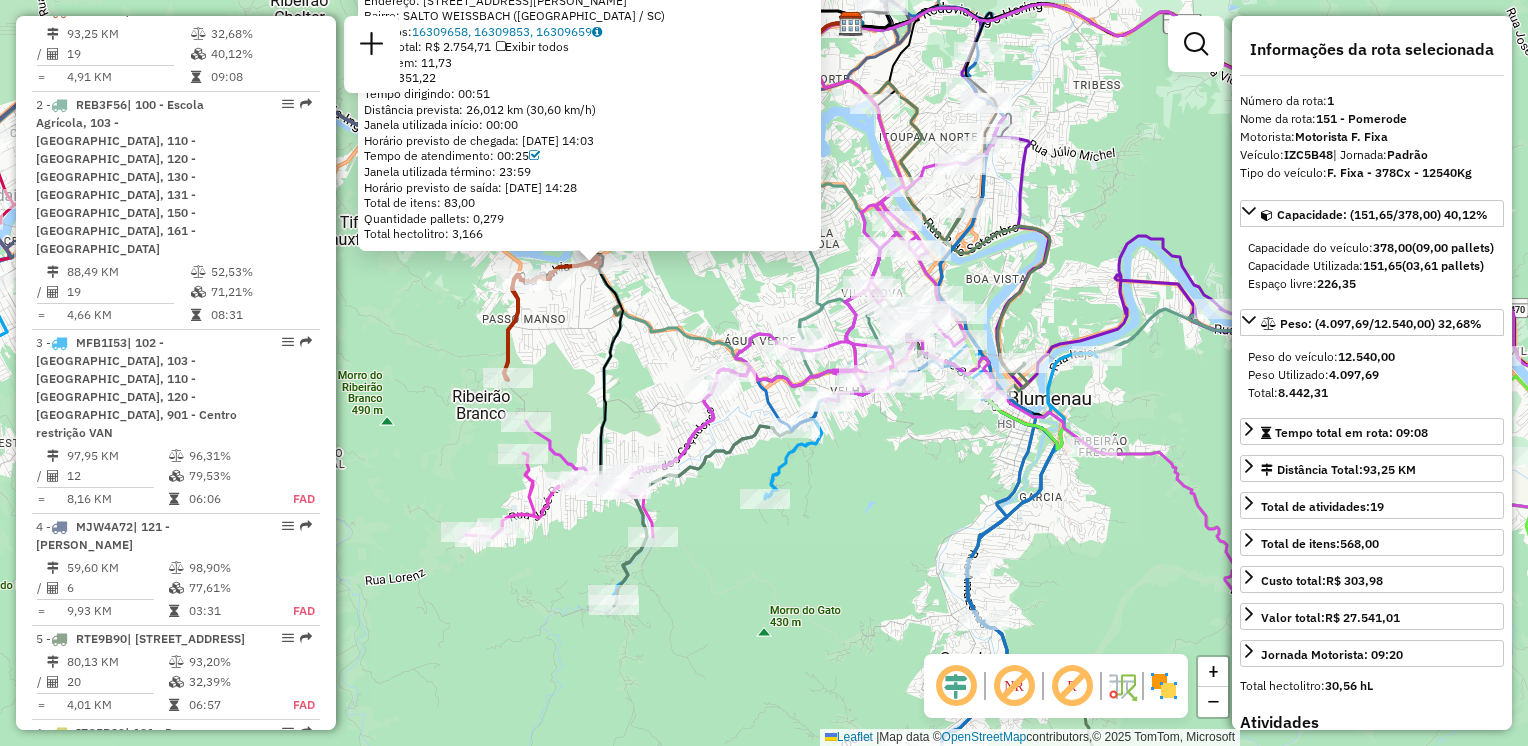 click on "92800271 - ARMAZEM WEISE LTDA Dia de atendimento do cliente violado  Endereço: [STREET_ADDRESS][PERSON_NAME]   Bairro: SALTO WEISSBACH (BLUMENAU / [GEOGRAPHIC_DATA])   Pedidos:  16309658, 16309853, 16309659   Valor total: R$ 2.754,71   Exibir todos   Cubagem: 11,73  Peso: 351,22  Tempo dirigindo: 00:51   Distância prevista: 26,012 km (30,60 km/h)   Janela utilizada início: 00:00   Horário previsto de chegada: [DATE] 14:03   Tempo de atendimento: 00:25   Janela utilizada término: 23:59   Horário previsto de saída: [DATE] 14:28   Total de itens: 83,00   Quantidade pallets: 0,279   Total hectolitro: 3,166  × Janela de atendimento Grade de atendimento Capacidade Transportadoras Veículos Cliente Pedidos  Rotas Selecione os dias de semana para filtrar as janelas de atendimento  Seg   Ter   Qua   Qui   Sex   Sáb   Dom  Informe o período da janela de atendimento: De: Até:  Filtrar exatamente a janela do cliente  Considerar janela de atendimento padrão   Seg   Ter   Qua   Qui   Sex   Sáb   Dom   De:  +" 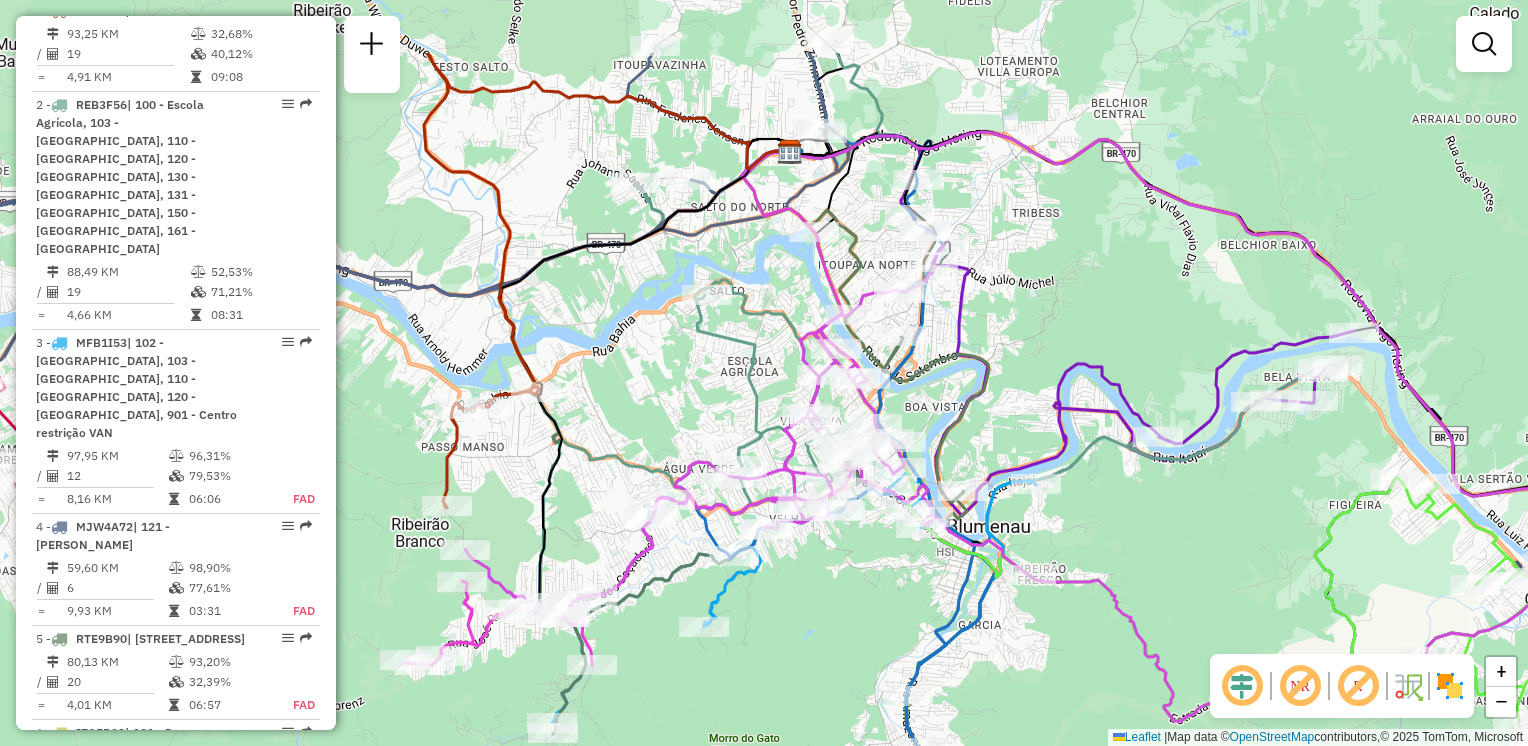 drag, startPoint x: 760, startPoint y: 297, endPoint x: 699, endPoint y: 426, distance: 142.69548 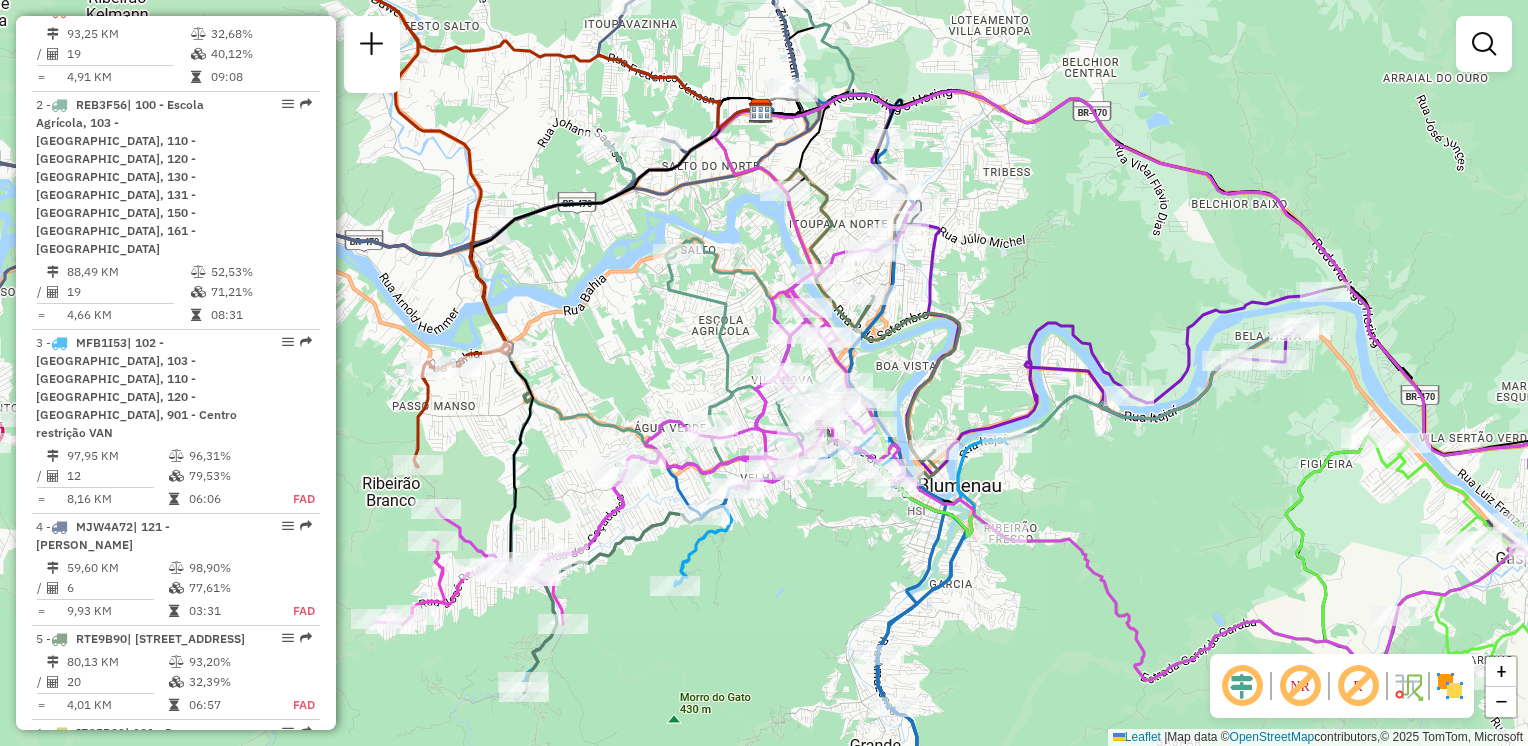 drag, startPoint x: 1059, startPoint y: 274, endPoint x: 972, endPoint y: 208, distance: 109.201645 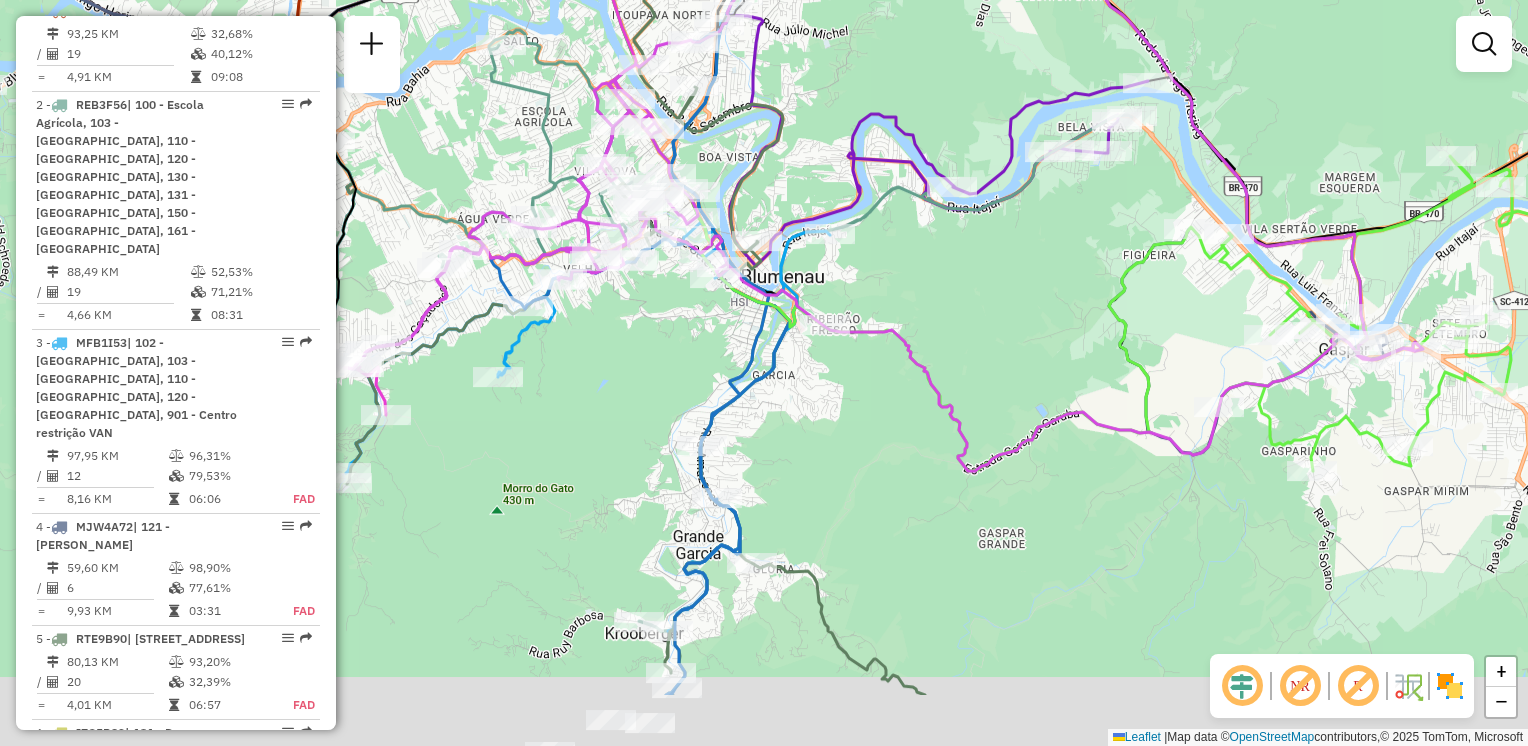 drag, startPoint x: 966, startPoint y: 350, endPoint x: 890, endPoint y: 270, distance: 110.34492 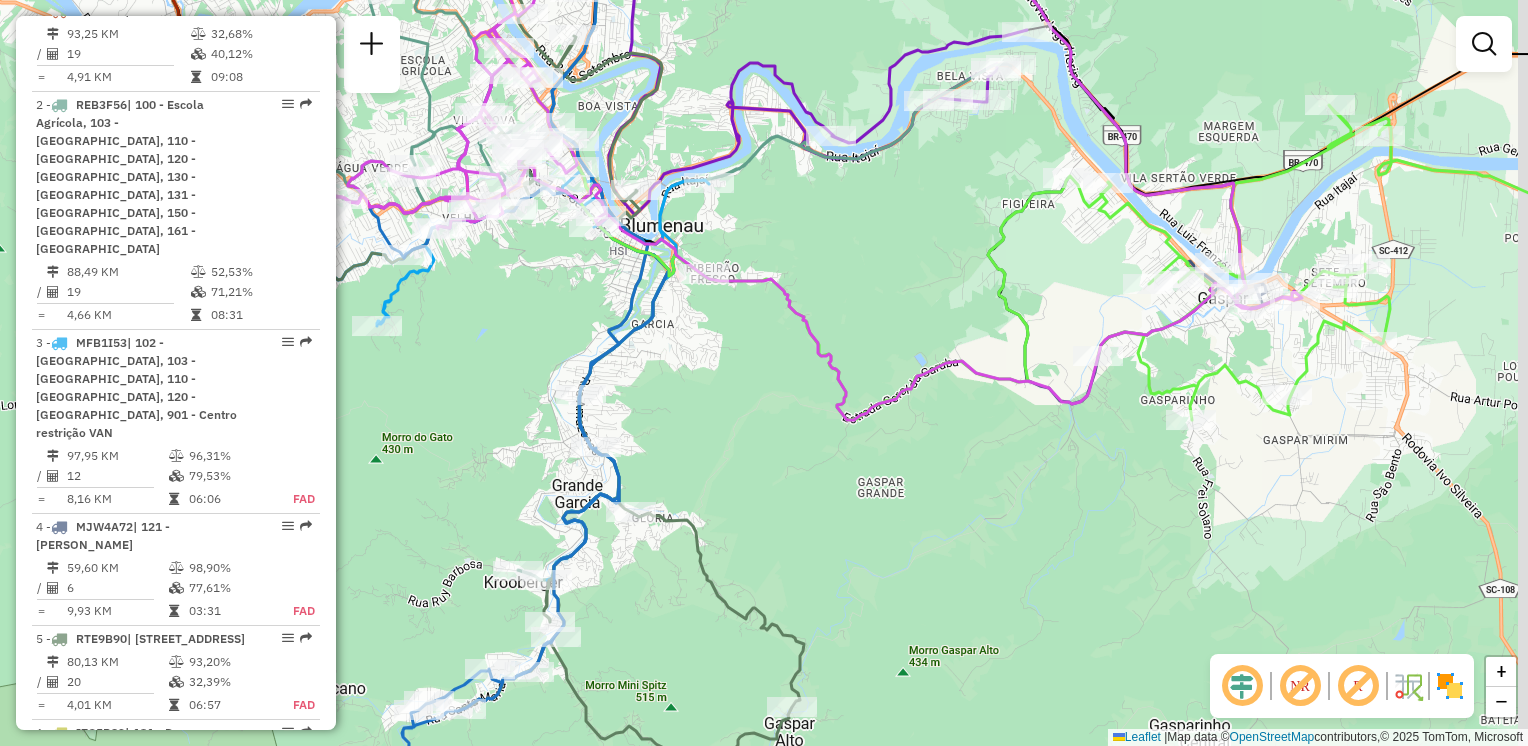 drag, startPoint x: 1034, startPoint y: 364, endPoint x: 964, endPoint y: 328, distance: 78.714676 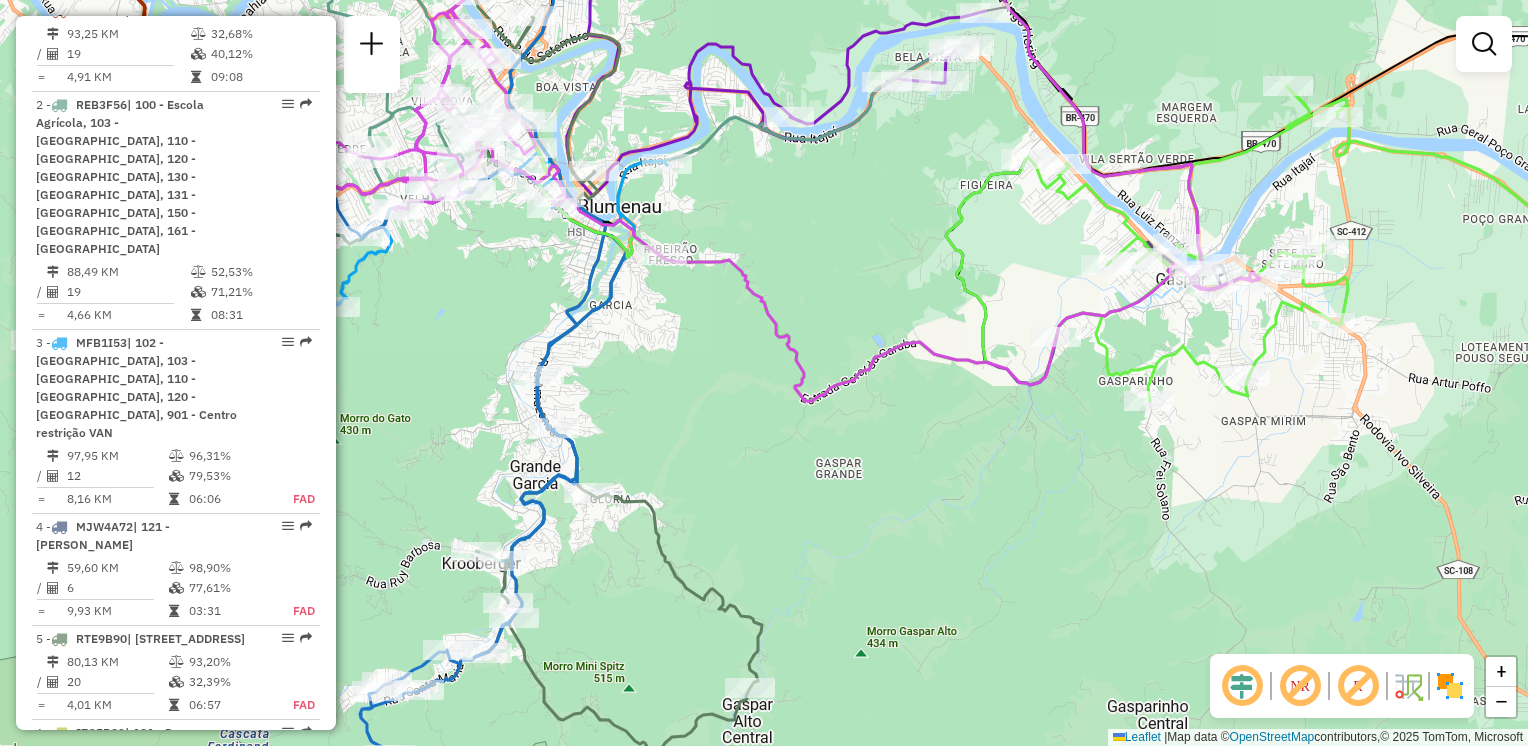 drag, startPoint x: 1251, startPoint y: 313, endPoint x: 1204, endPoint y: 308, distance: 47.26521 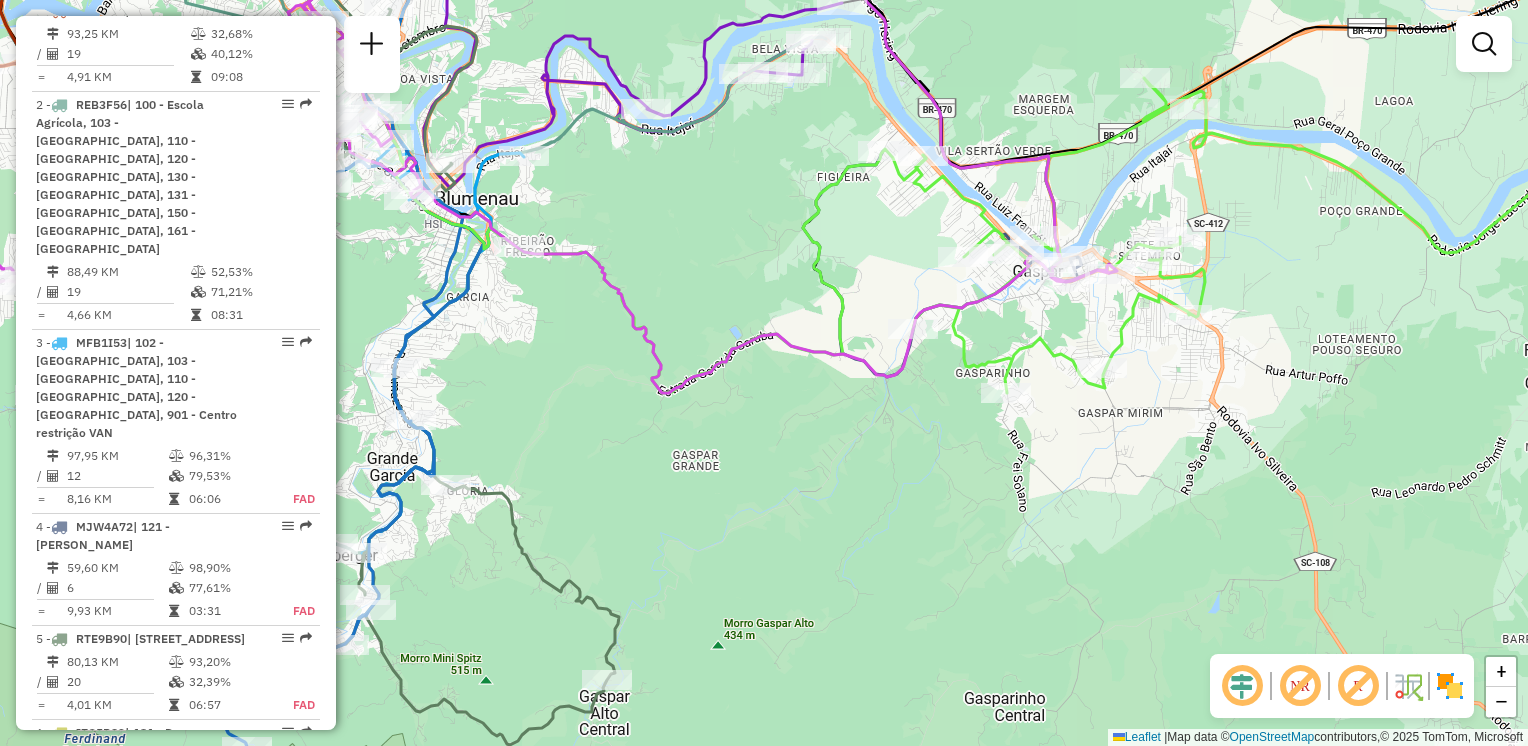 drag, startPoint x: 920, startPoint y: 279, endPoint x: 849, endPoint y: 280, distance: 71.00704 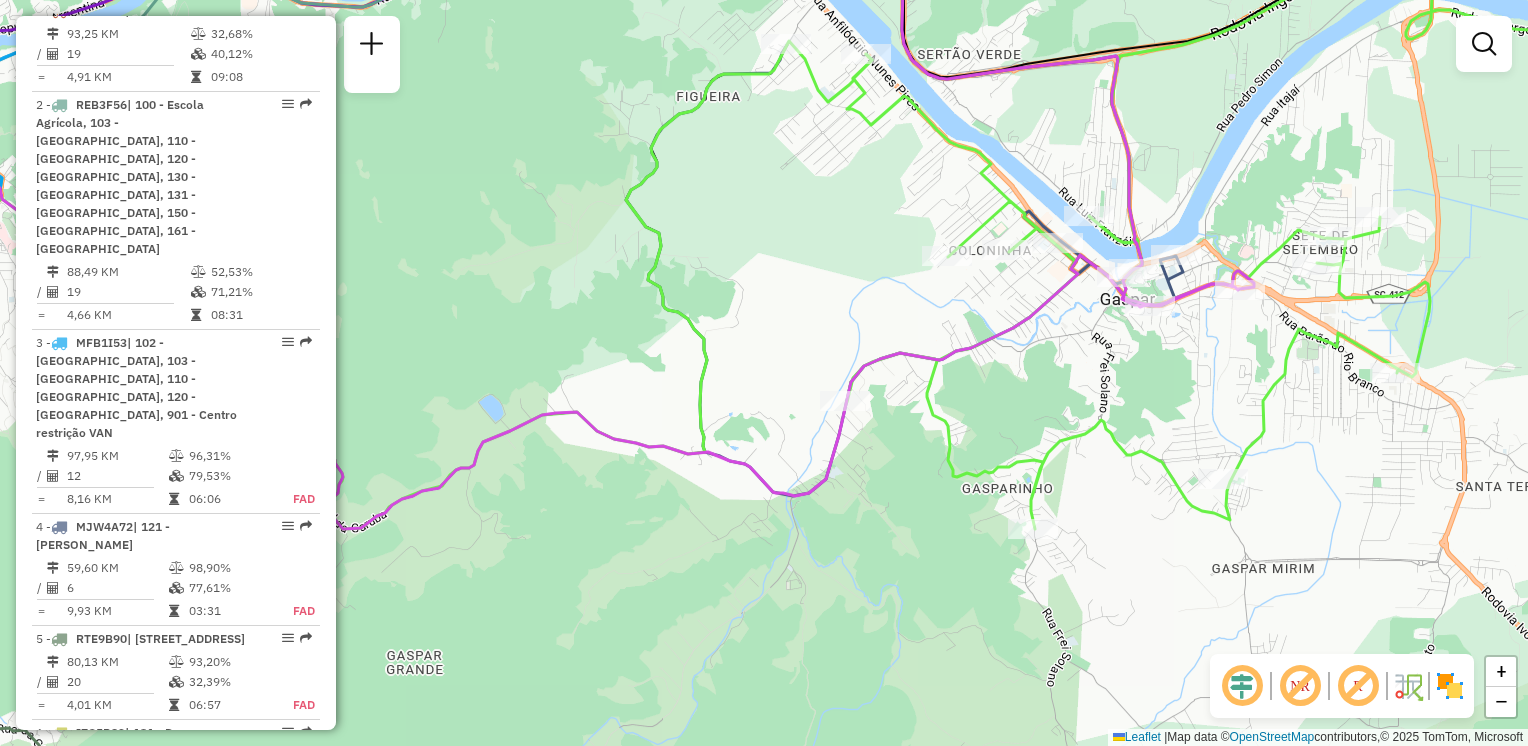 drag, startPoint x: 969, startPoint y: 234, endPoint x: 849, endPoint y: 195, distance: 126.178444 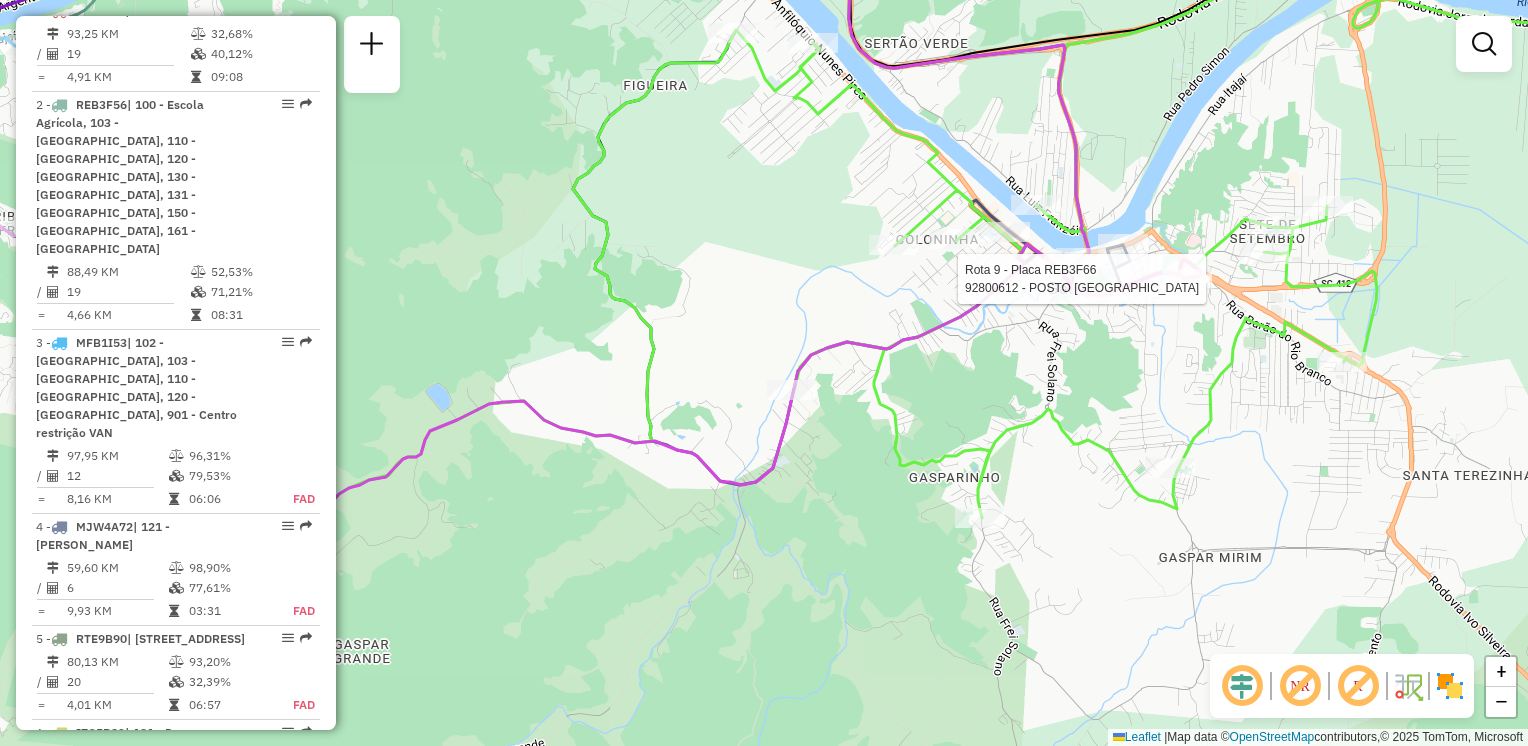 select on "**********" 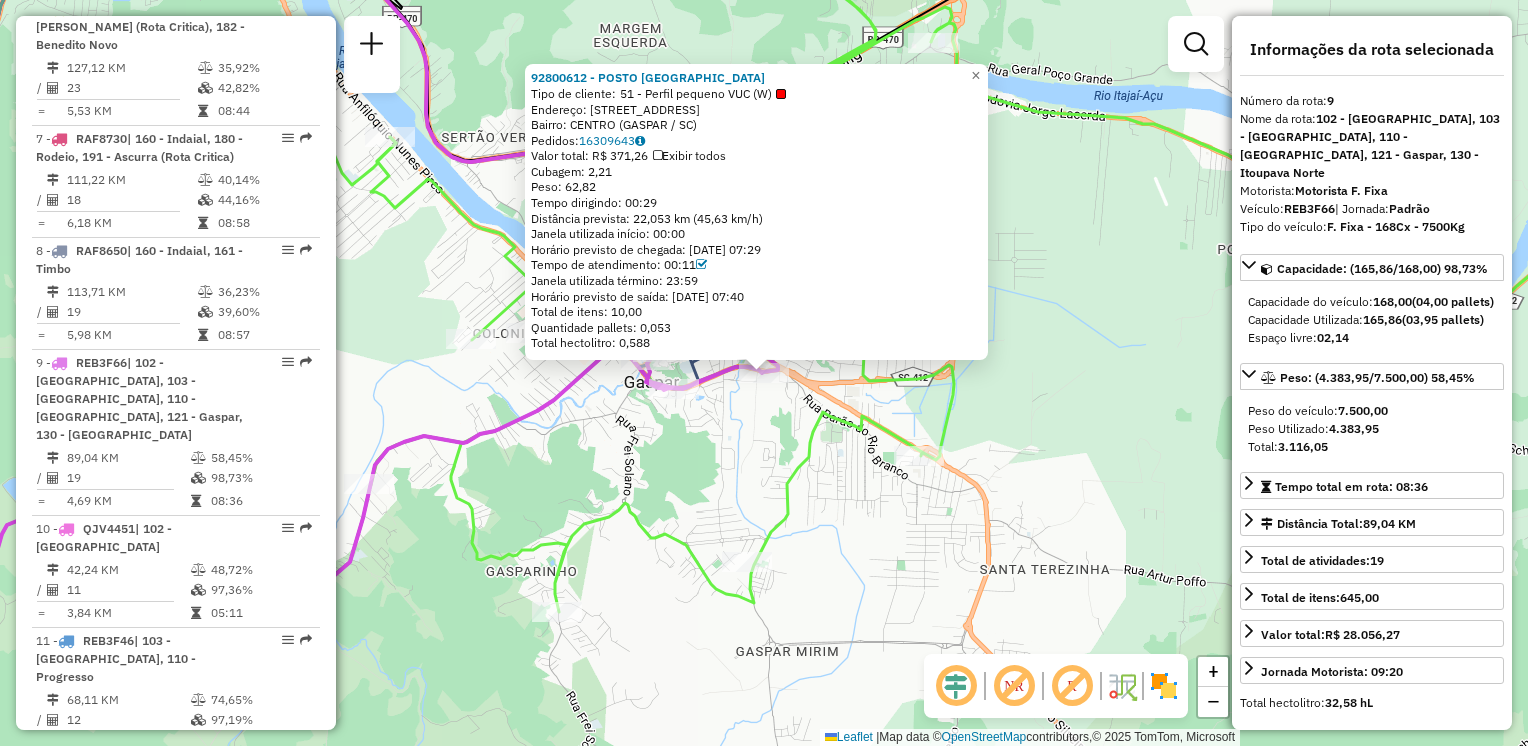 scroll, scrollTop: 1736, scrollLeft: 0, axis: vertical 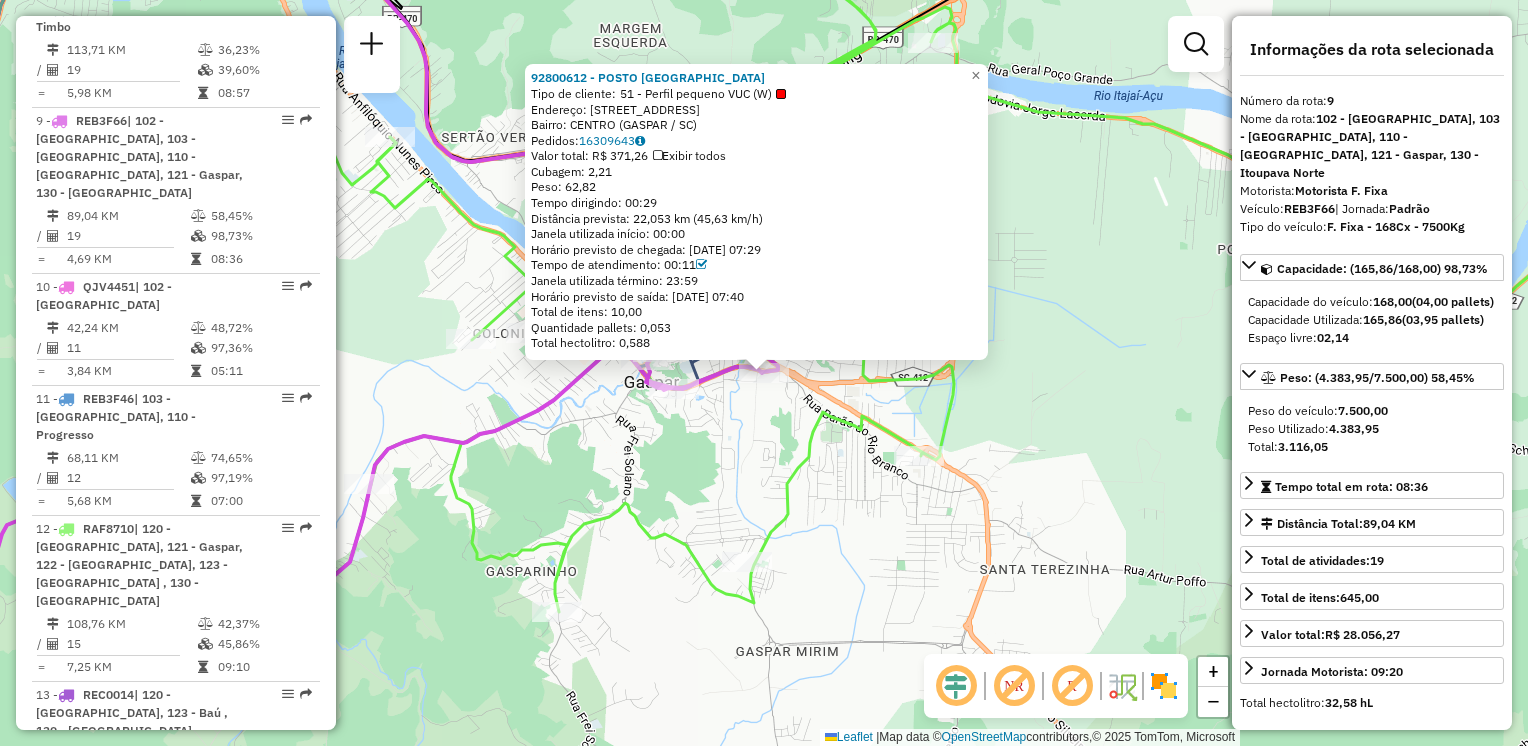 click on "92800612 - POSTO AVENIDA DAS CO  Tipo de cliente:   51 - Perfil pequeno VUC (W)   Endereço: [STREET_ADDRESS]   Bairro: CENTRO (GASPAR / SC)   Pedidos:  16309643   Valor total: R$ 371,26   Exibir todos   Cubagem: 2,21  Peso: 62,82  Tempo dirigindo: 00:29   Distância prevista: 22,053 km (45,63 km/h)   [GEOGRAPHIC_DATA] utilizada início: 00:00   Horário previsto de chegada: [DATE] 07:29   Tempo de atendimento: 00:11   Janela utilizada término: 23:59   Horário previsto de saída: [DATE] 07:40   Total de itens: 10,00   Quantidade pallets: 0,053   Total hectolitro: 0,588  × Janela de atendimento Grade de atendimento Capacidade Transportadoras Veículos Cliente Pedidos  Rotas Selecione os dias de semana para filtrar as janelas de atendimento  Seg   Ter   Qua   Qui   Sex   Sáb   Dom  Informe o período da janela de atendimento: De: Até:  Filtrar exatamente a janela do cliente  Considerar janela de atendimento padrão  Selecione os dias de semana para filtrar as grades de atendimento  Seg  +" 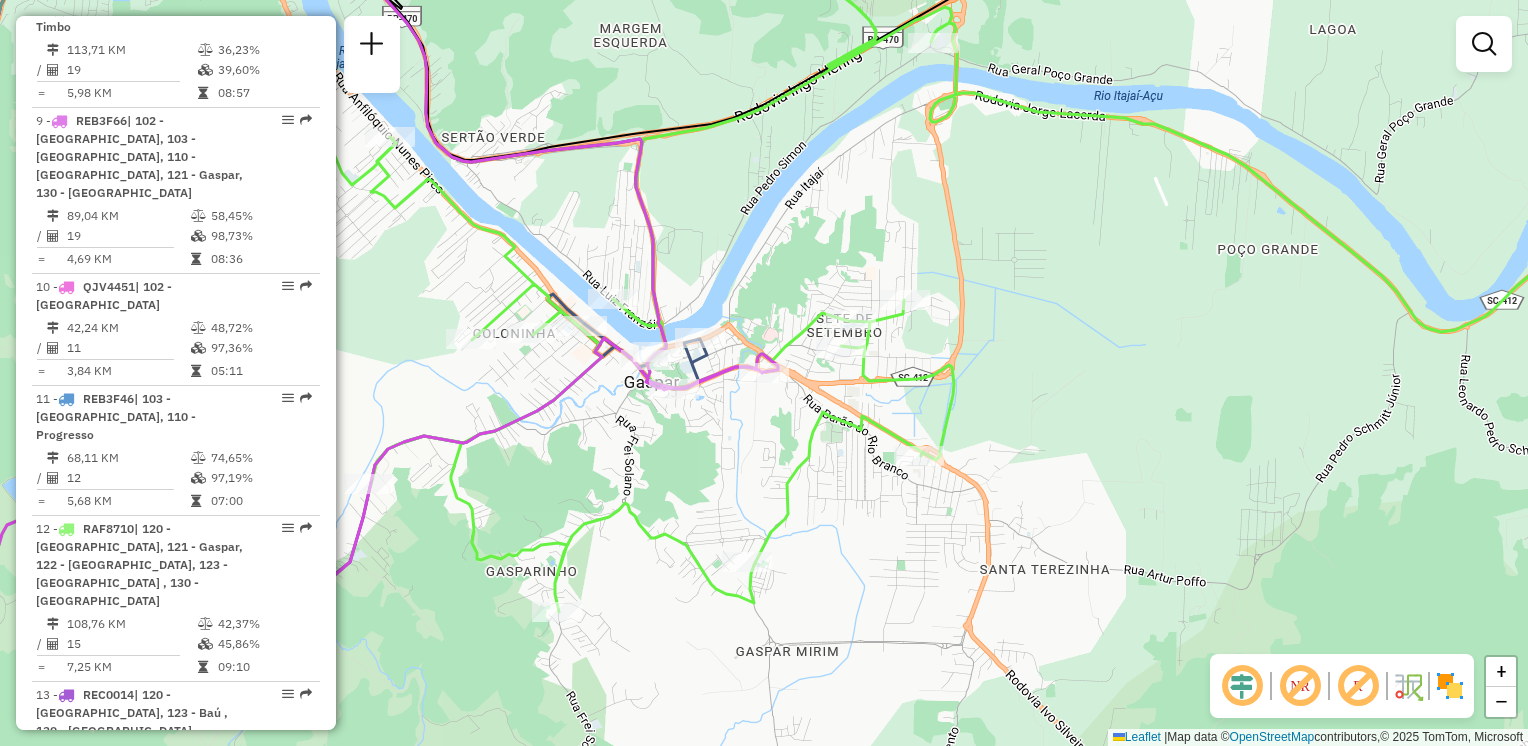 drag, startPoint x: 1127, startPoint y: 296, endPoint x: 1298, endPoint y: 228, distance: 184.02446 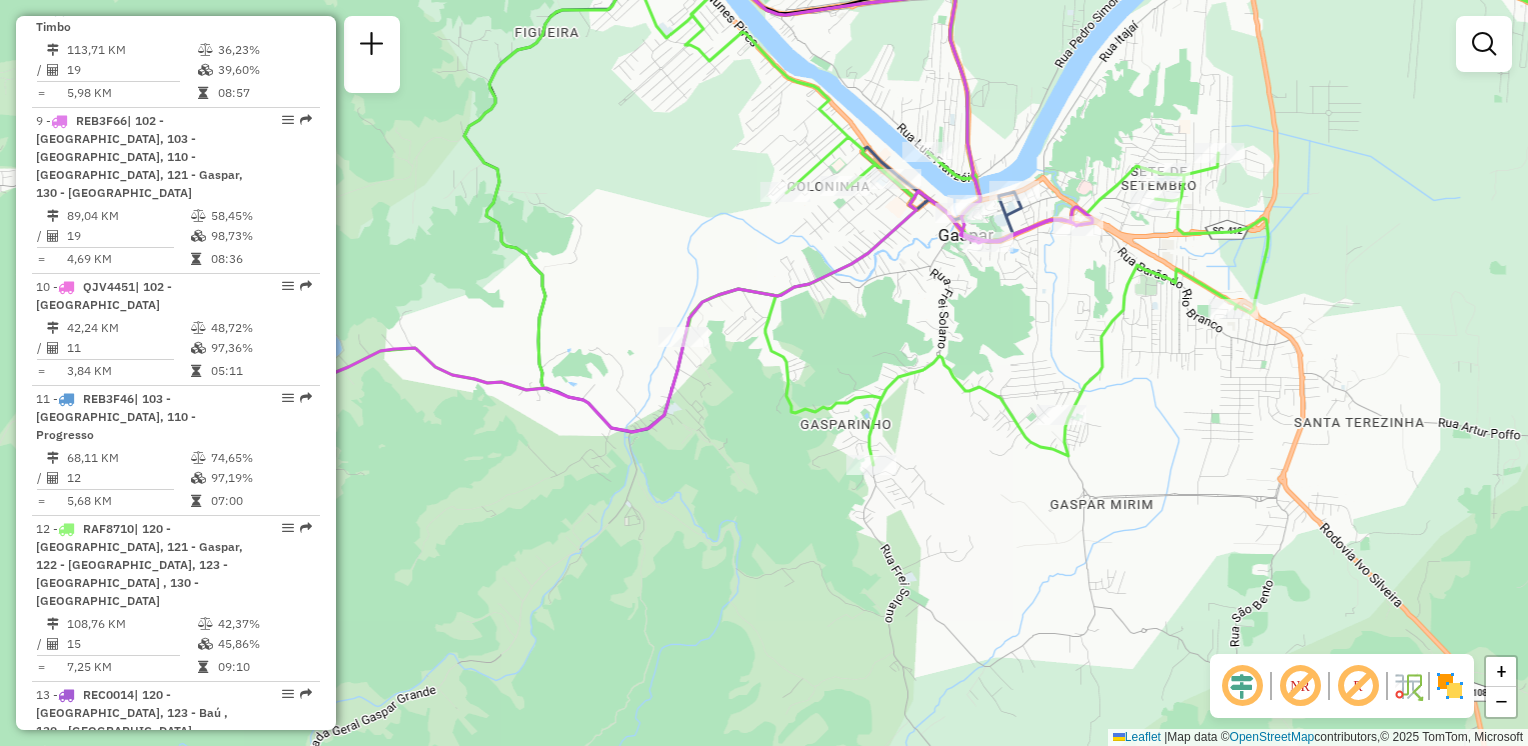 click on "Janela de atendimento Grade de atendimento Capacidade Transportadoras Veículos Cliente Pedidos  Rotas Selecione os dias de semana para filtrar as janelas de atendimento  Seg   Ter   Qua   Qui   Sex   Sáb   Dom  Informe o período da janela de atendimento: De: Até:  Filtrar exatamente a janela do cliente  Considerar janela de atendimento padrão  Selecione os dias de semana para filtrar as grades de atendimento  Seg   Ter   Qua   Qui   Sex   Sáb   Dom   Considerar clientes sem dia de atendimento cadastrado  Clientes fora do dia de atendimento selecionado Filtrar as atividades entre os valores definidos abaixo:  Peso mínimo:   Peso máximo:   Cubagem mínima:   Cubagem máxima:   De:   Até:  Filtrar as atividades entre o tempo de atendimento definido abaixo:  De:   Até:   Considerar capacidade total dos clientes não roteirizados Transportadora: Selecione um ou mais itens Tipo de veículo: Selecione um ou mais itens Veículo: Selecione um ou mais itens Motorista: Selecione um ou mais itens Nome: Rótulo:" 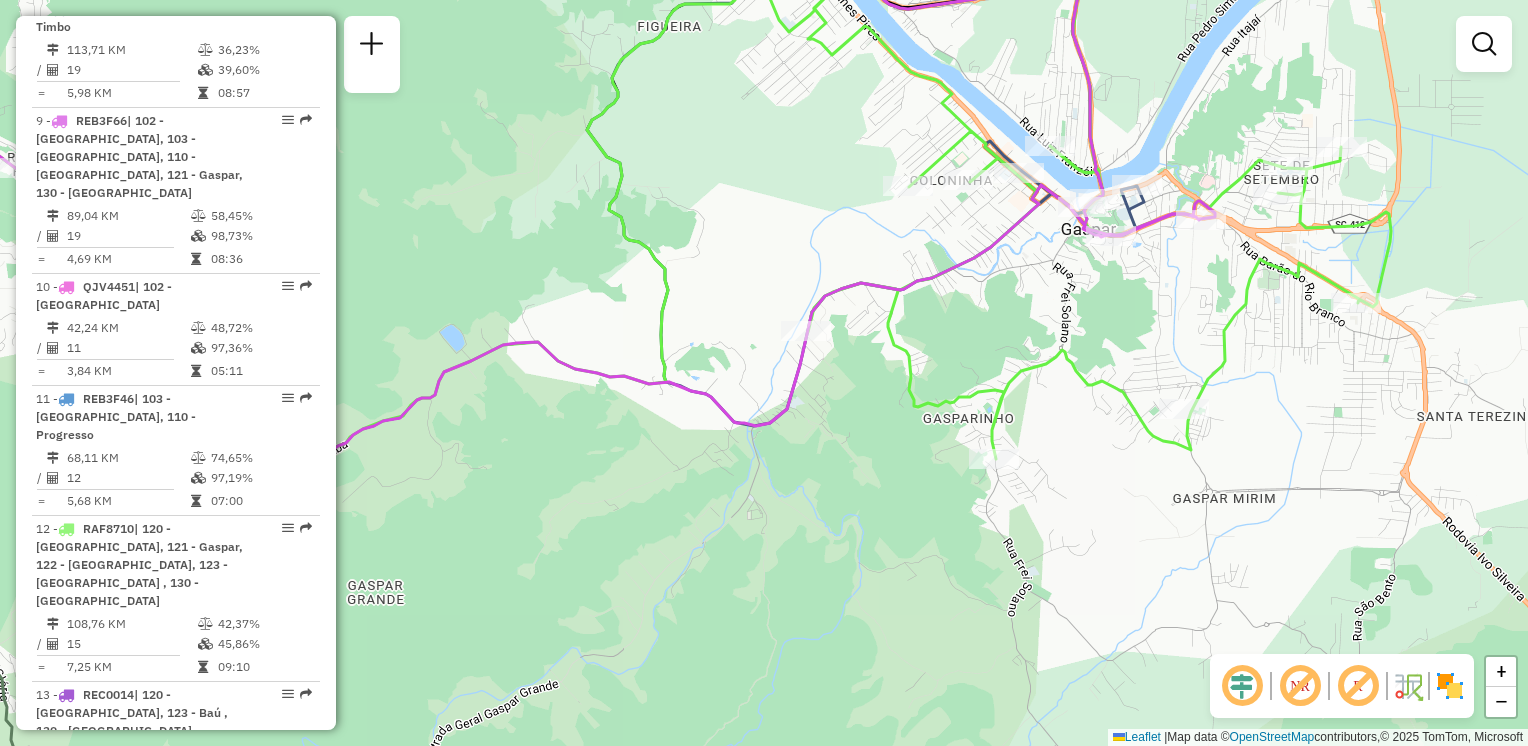 drag, startPoint x: 915, startPoint y: 267, endPoint x: 1039, endPoint y: 322, distance: 135.65028 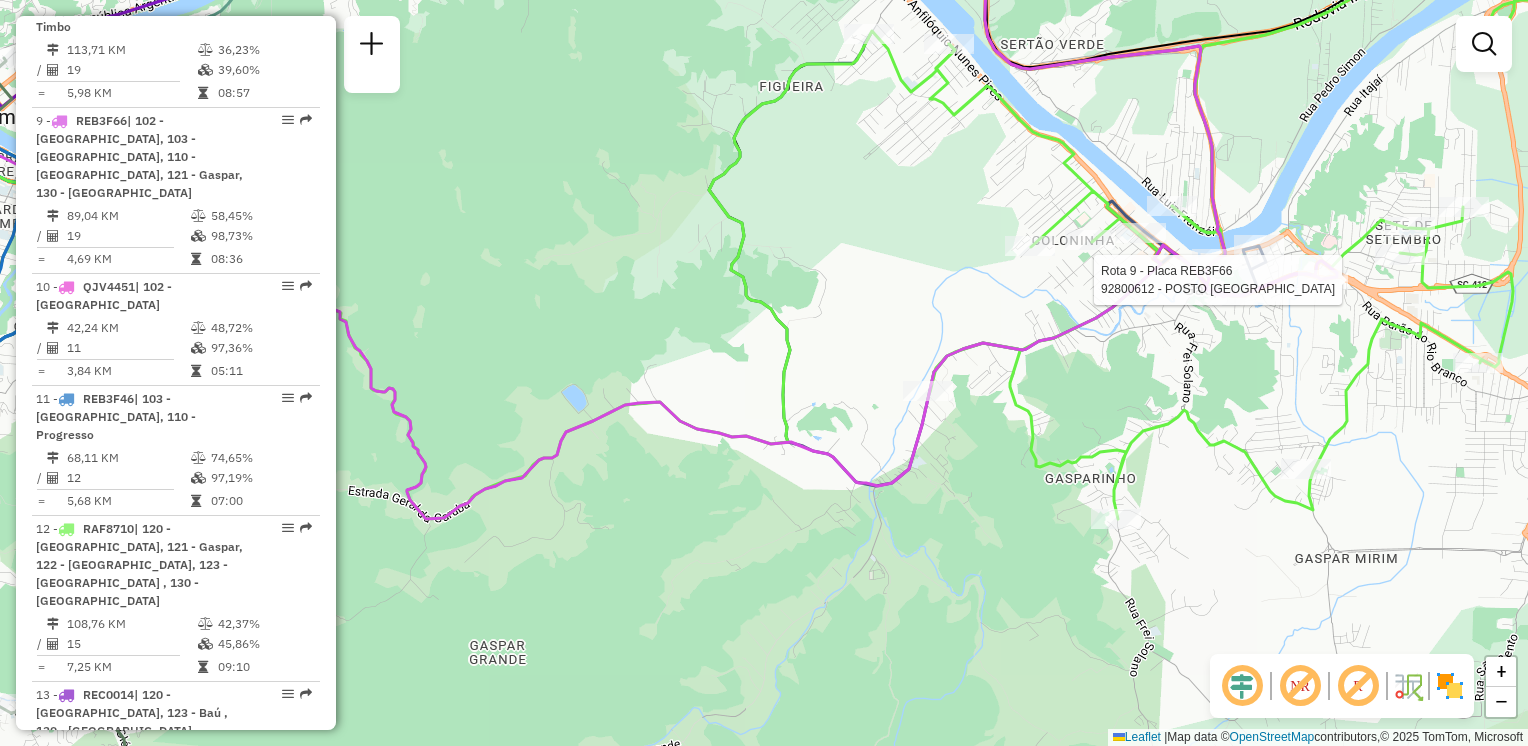 select on "**********" 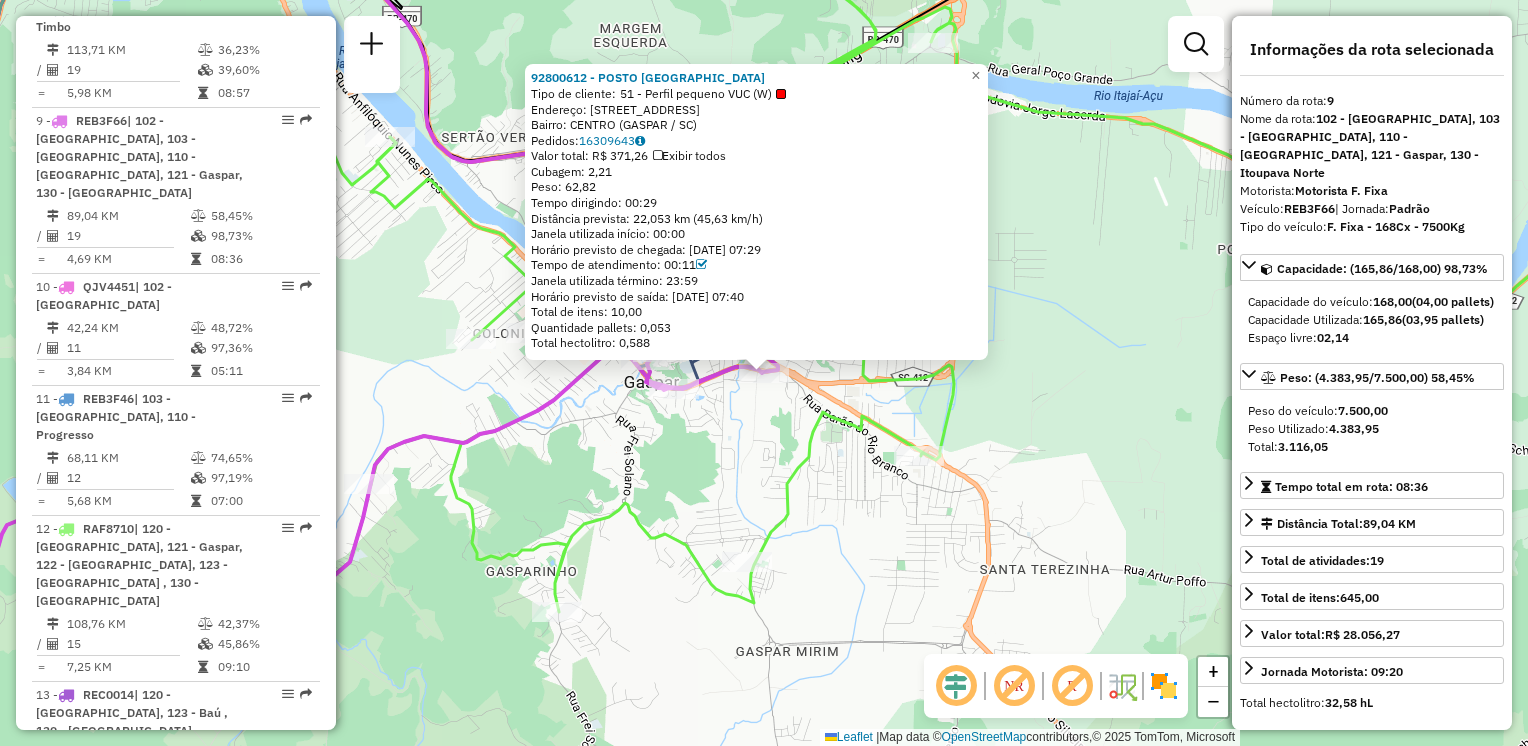 scroll, scrollTop: 100, scrollLeft: 0, axis: vertical 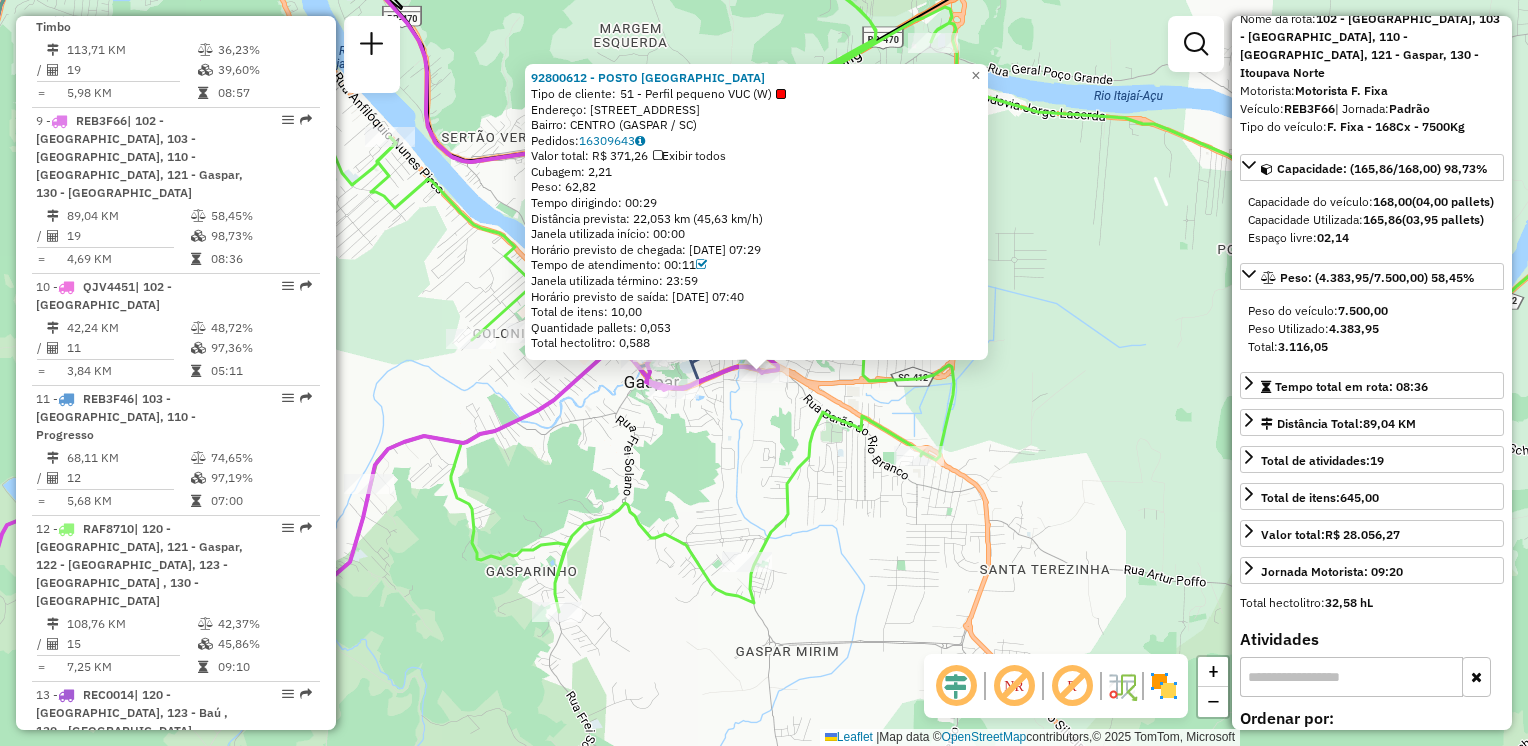 click on "92800612 - POSTO AVENIDA DAS CO  Tipo de cliente:   51 - Perfil pequeno VUC (W)   Endereço: [STREET_ADDRESS]   Bairro: CENTRO (GASPAR / SC)   Pedidos:  16309643   Valor total: R$ 371,26   Exibir todos   Cubagem: 2,21  Peso: 62,82  Tempo dirigindo: 00:29   Distância prevista: 22,053 km (45,63 km/h)   [GEOGRAPHIC_DATA] utilizada início: 00:00   Horário previsto de chegada: [DATE] 07:29   Tempo de atendimento: 00:11   Janela utilizada término: 23:59   Horário previsto de saída: [DATE] 07:40   Total de itens: 10,00   Quantidade pallets: 0,053   Total hectolitro: 0,588  × Janela de atendimento Grade de atendimento Capacidade Transportadoras Veículos Cliente Pedidos  Rotas Selecione os dias de semana para filtrar as janelas de atendimento  Seg   Ter   Qua   Qui   Sex   Sáb   Dom  Informe o período da janela de atendimento: De: Até:  Filtrar exatamente a janela do cliente  Considerar janela de atendimento padrão  Selecione os dias de semana para filtrar as grades de atendimento  Seg  +" 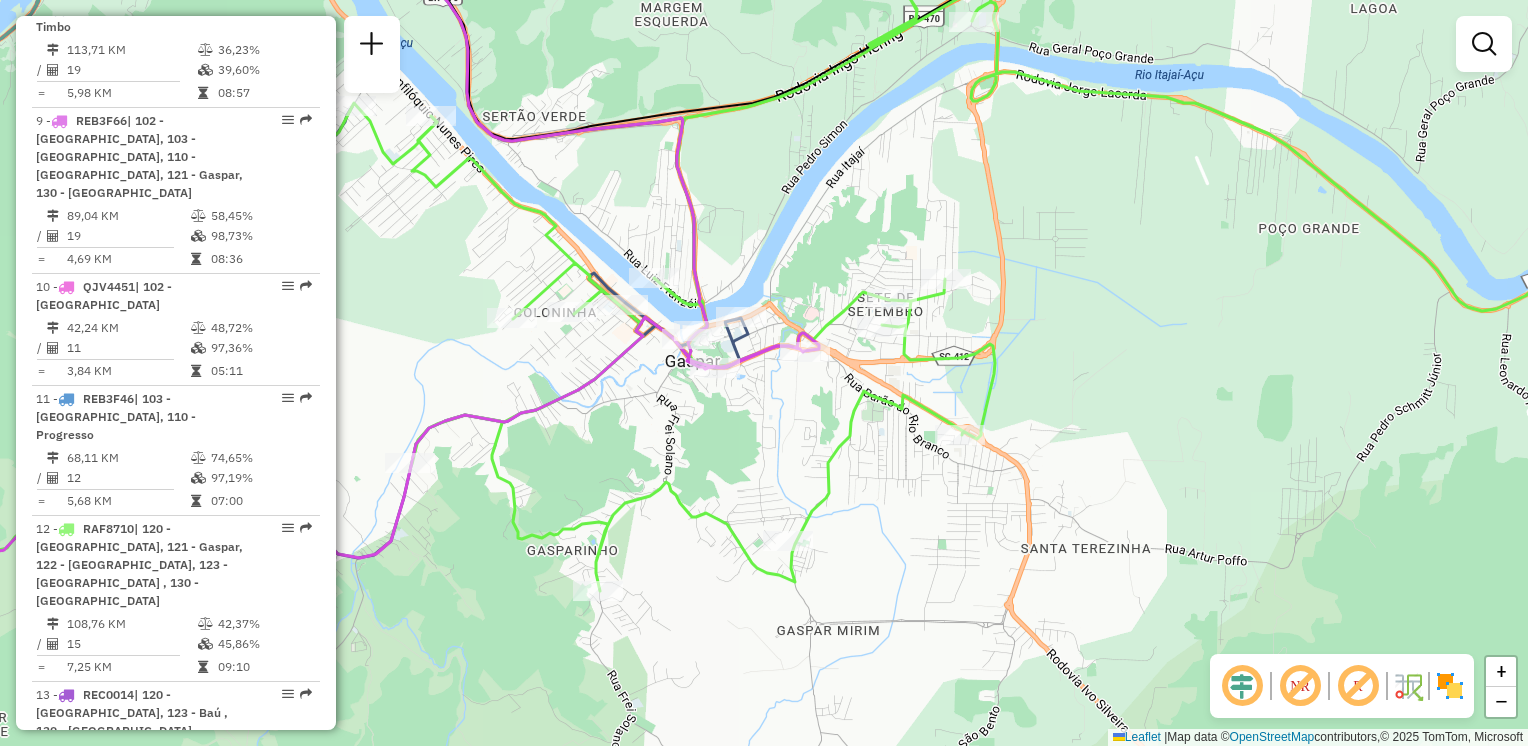 drag, startPoint x: 1077, startPoint y: 423, endPoint x: 1180, endPoint y: 390, distance: 108.157295 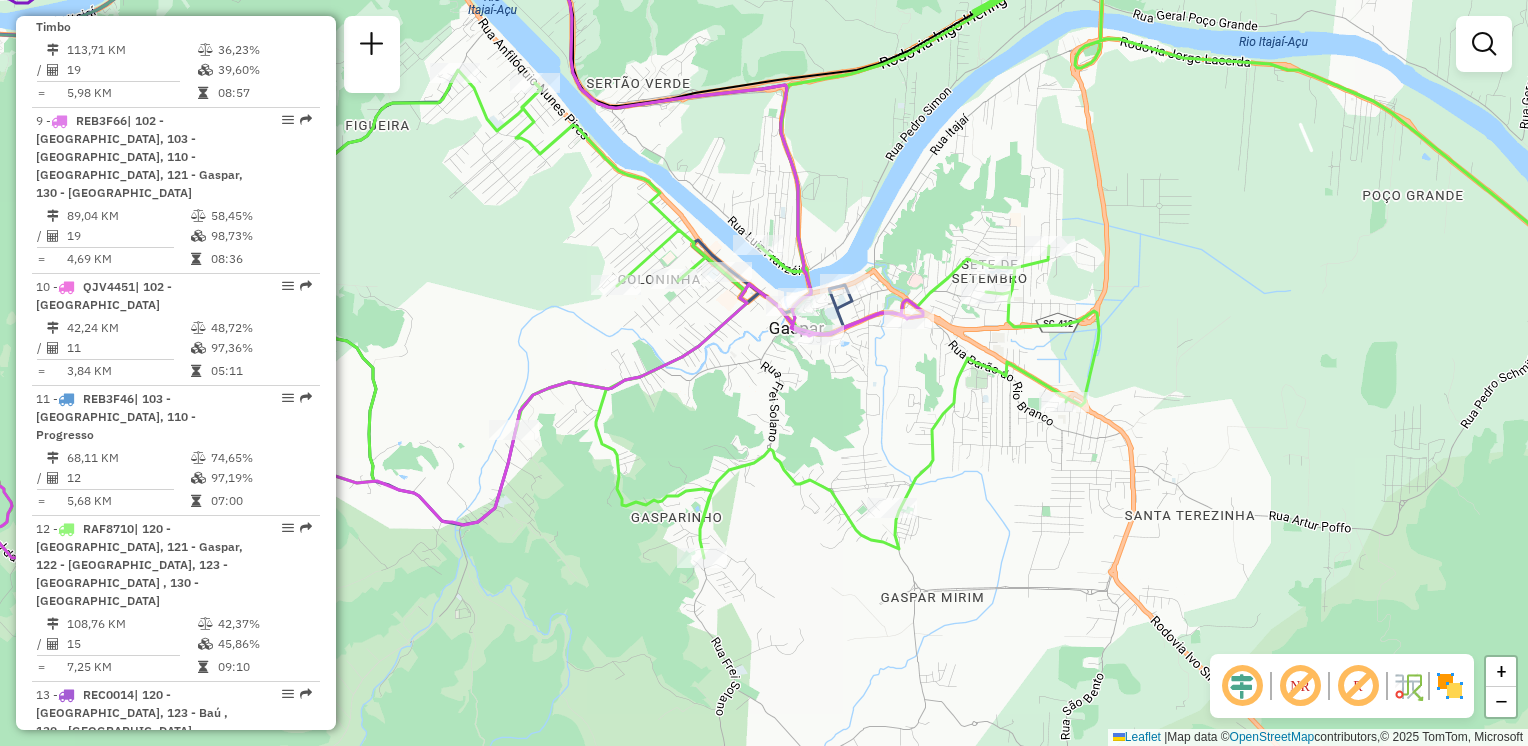 drag, startPoint x: 863, startPoint y: 434, endPoint x: 952, endPoint y: 456, distance: 91.67879 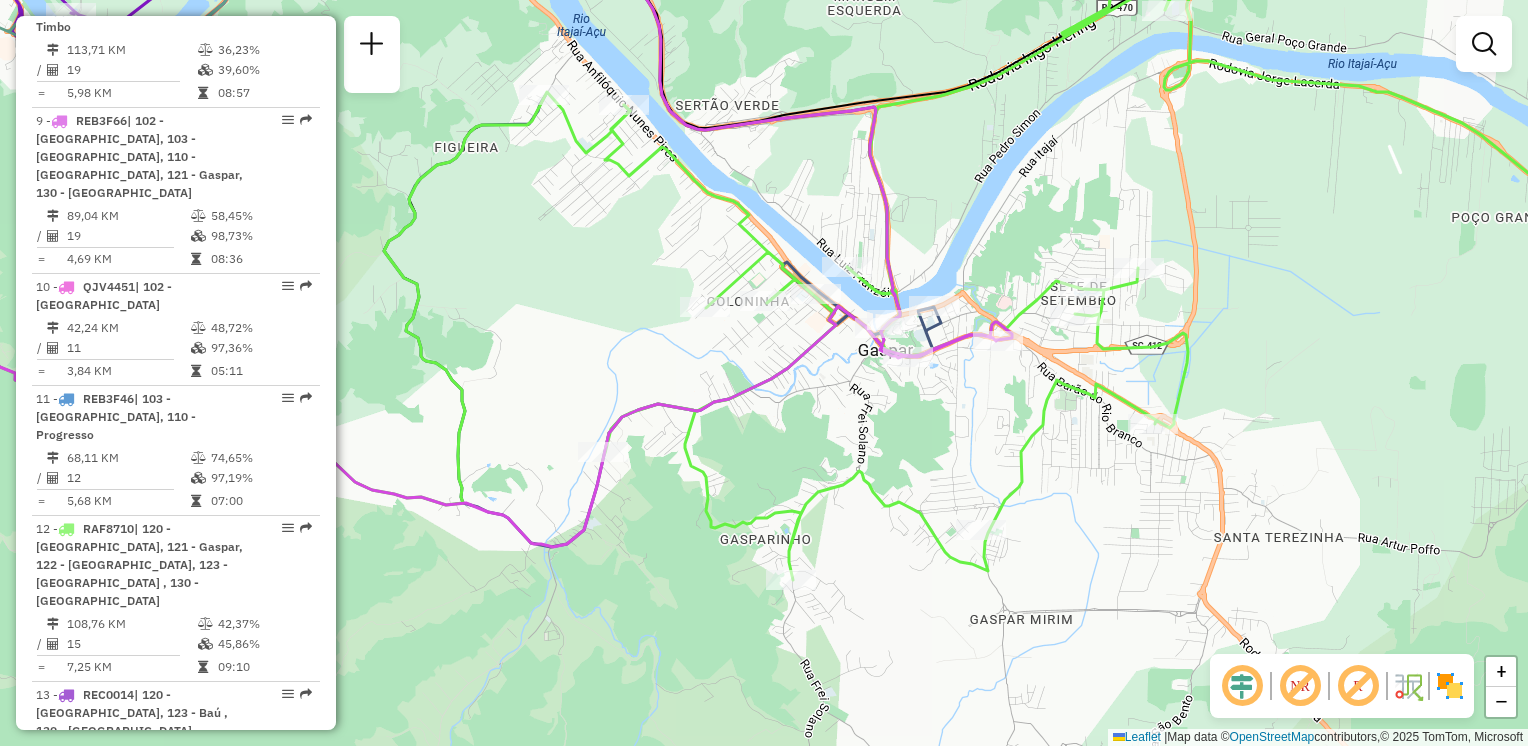 drag, startPoint x: 568, startPoint y: 376, endPoint x: 784, endPoint y: 424, distance: 221.26907 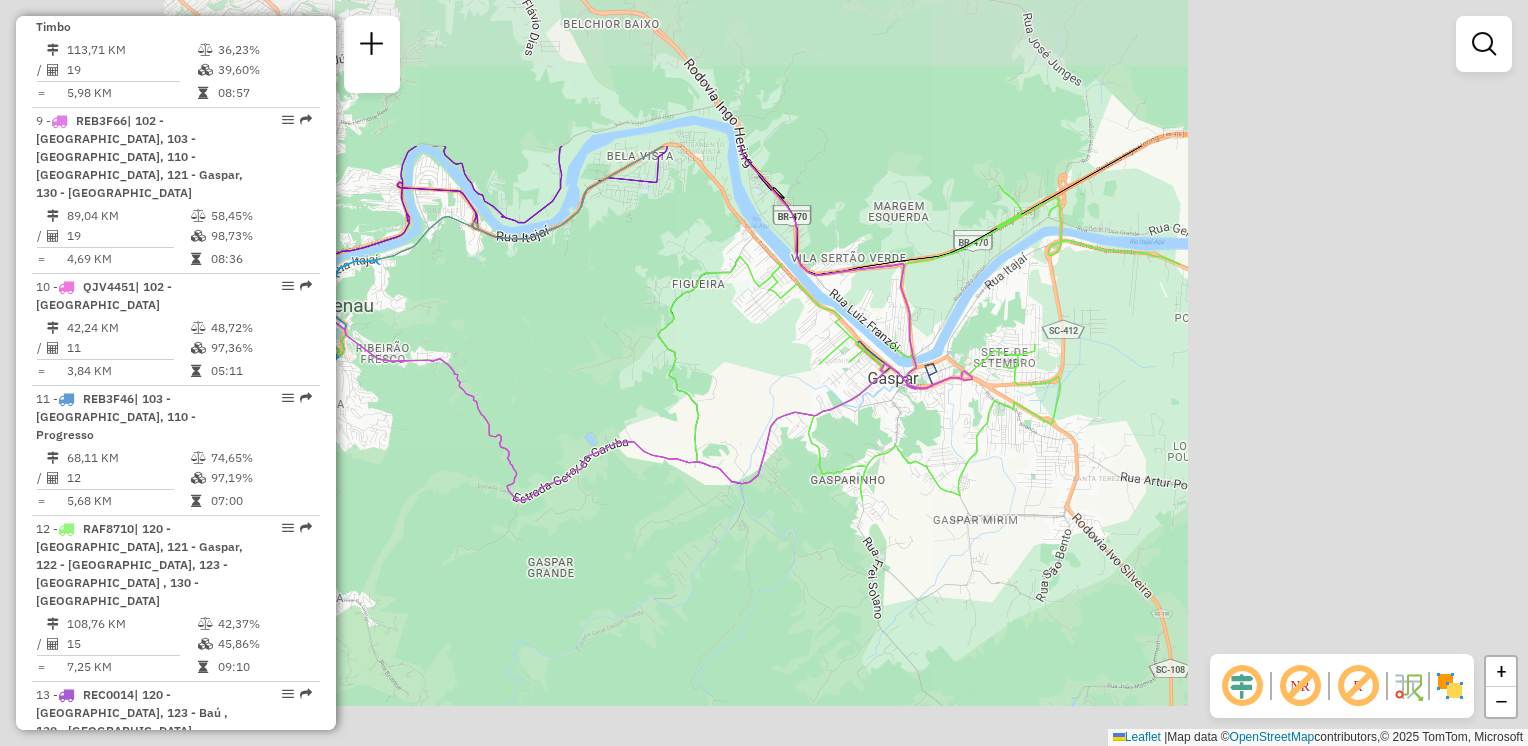 drag, startPoint x: 812, startPoint y: 378, endPoint x: 852, endPoint y: 382, distance: 40.1995 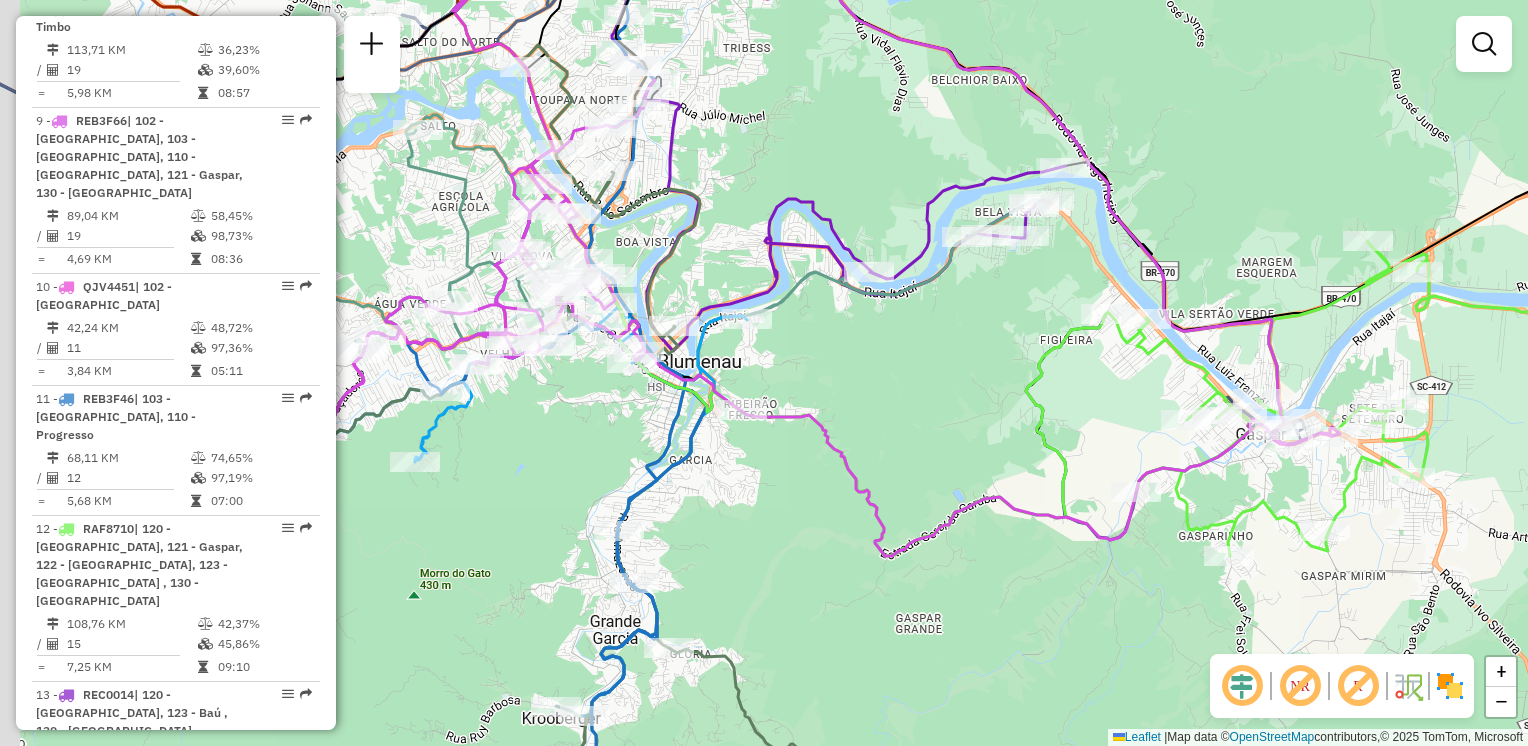 drag, startPoint x: 802, startPoint y: 369, endPoint x: 820, endPoint y: 375, distance: 18.973665 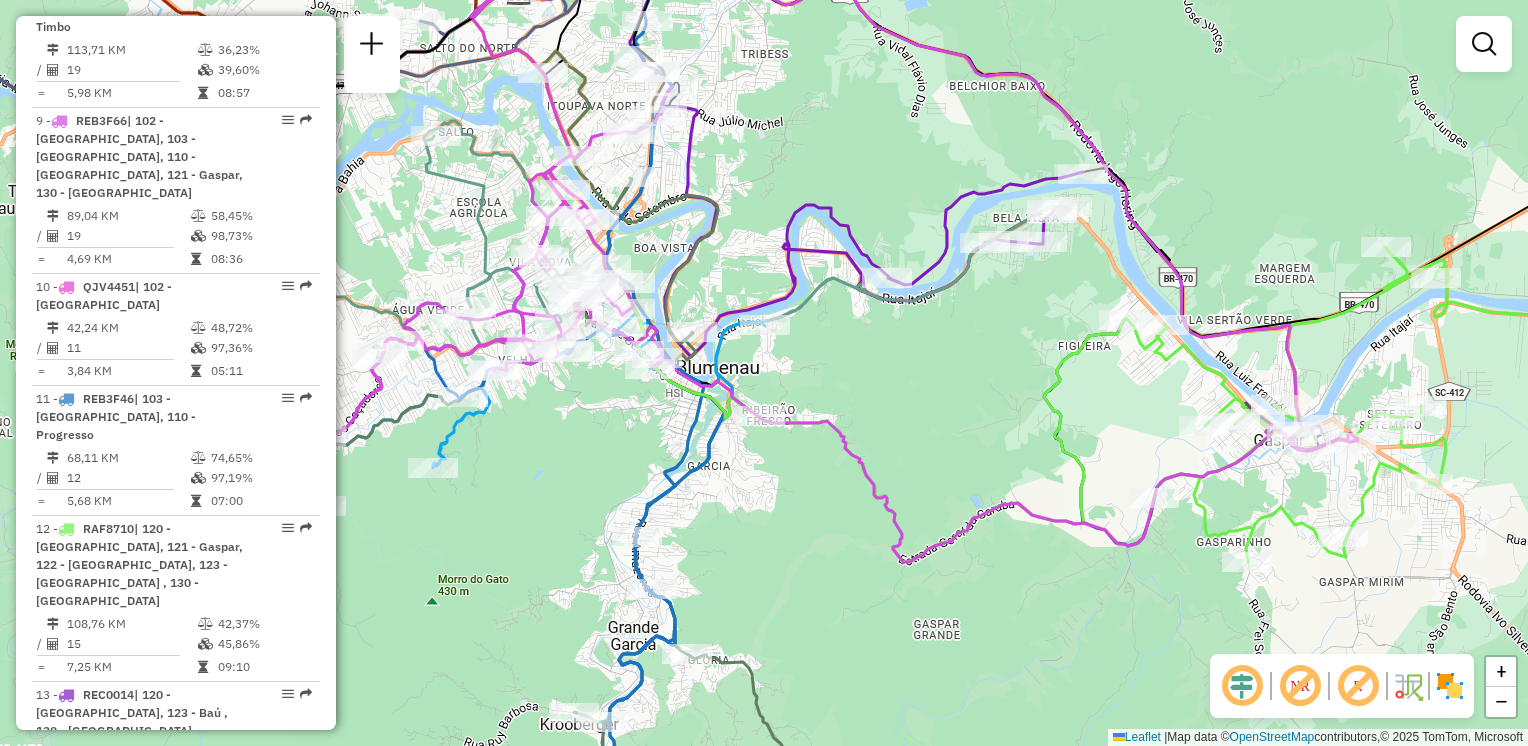 drag, startPoint x: 922, startPoint y: 382, endPoint x: 992, endPoint y: 416, distance: 77.820305 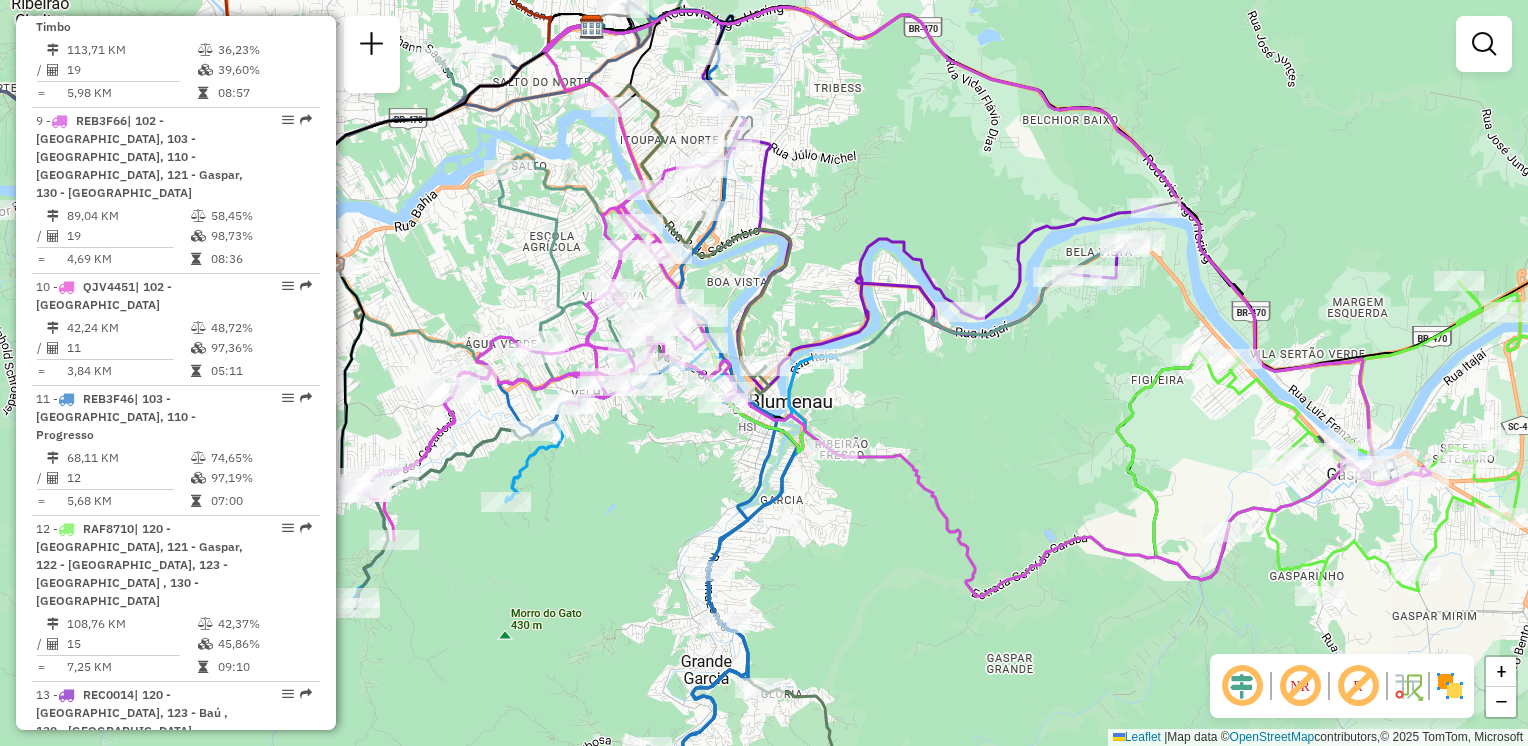 drag, startPoint x: 820, startPoint y: 178, endPoint x: 1076, endPoint y: 273, distance: 273.0586 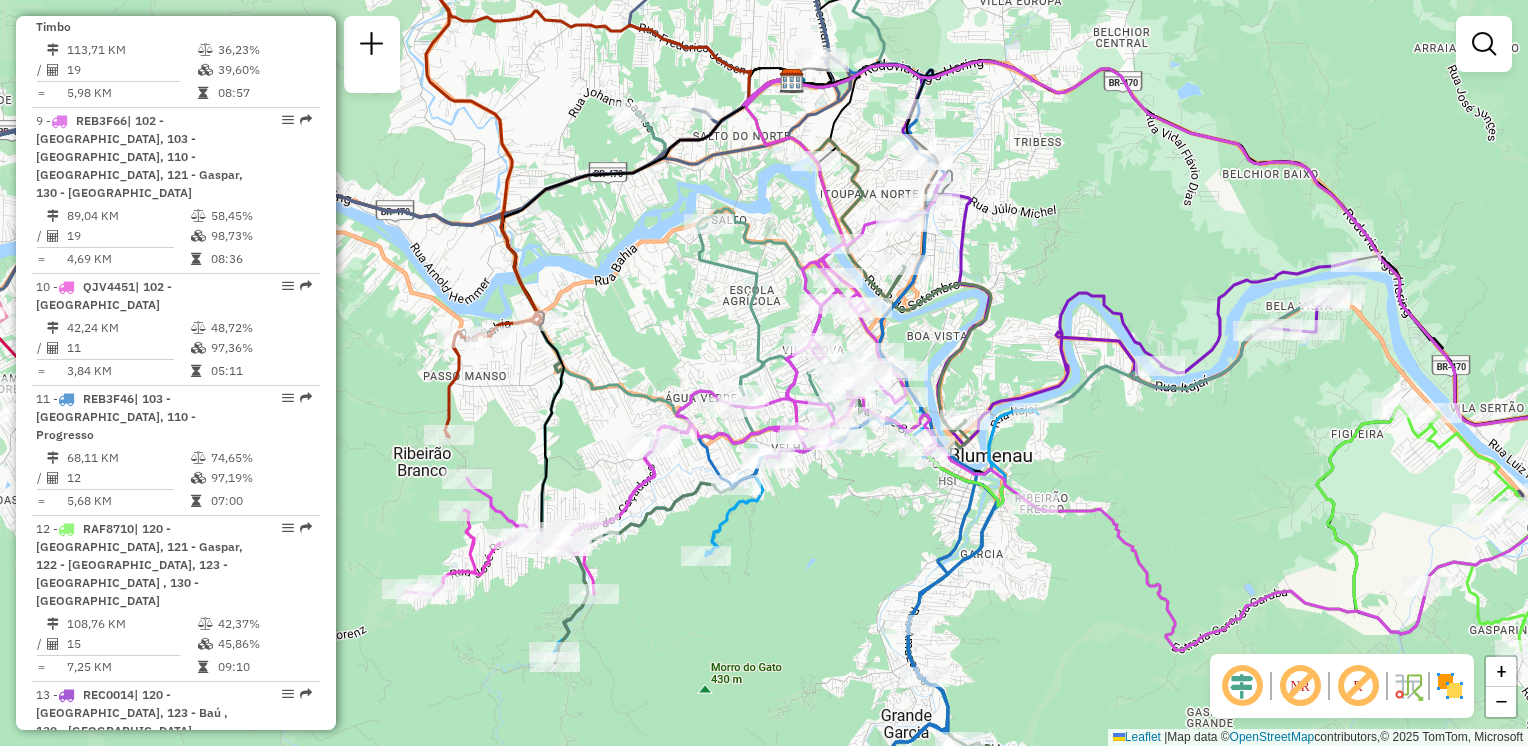 drag, startPoint x: 1025, startPoint y: 232, endPoint x: 975, endPoint y: 203, distance: 57.801384 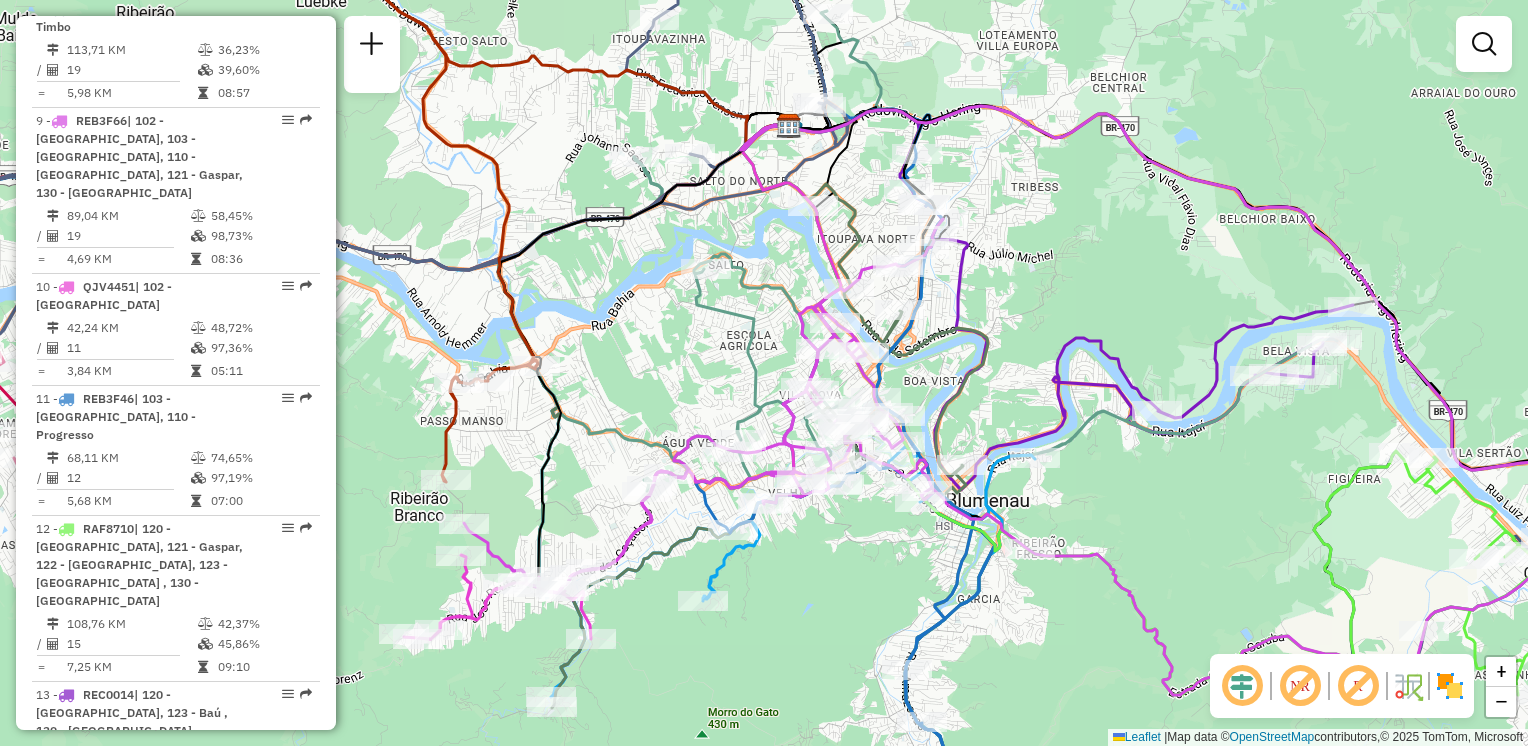drag, startPoint x: 1080, startPoint y: 252, endPoint x: 1112, endPoint y: 336, distance: 89.88882 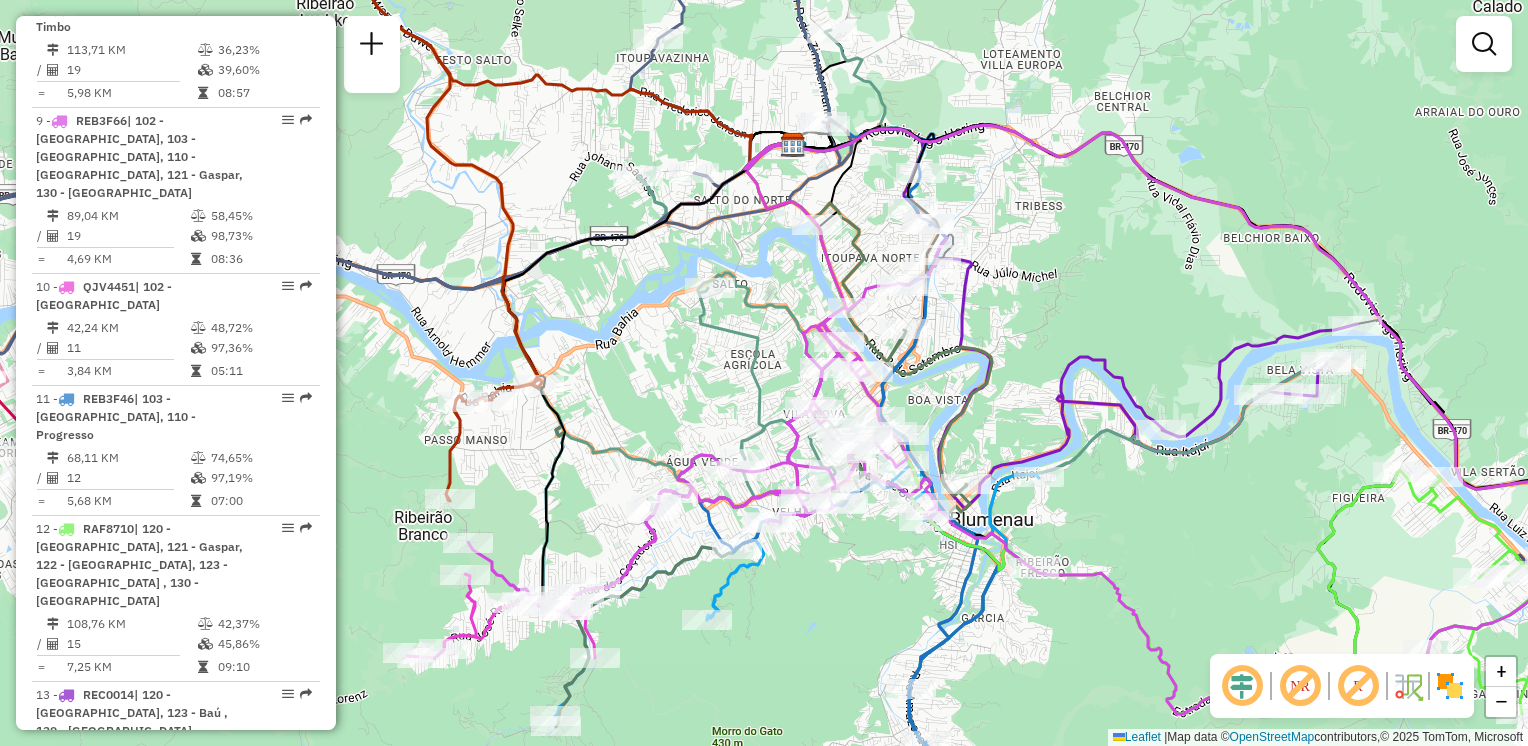 drag, startPoint x: 1062, startPoint y: 254, endPoint x: 1160, endPoint y: 309, distance: 112.37882 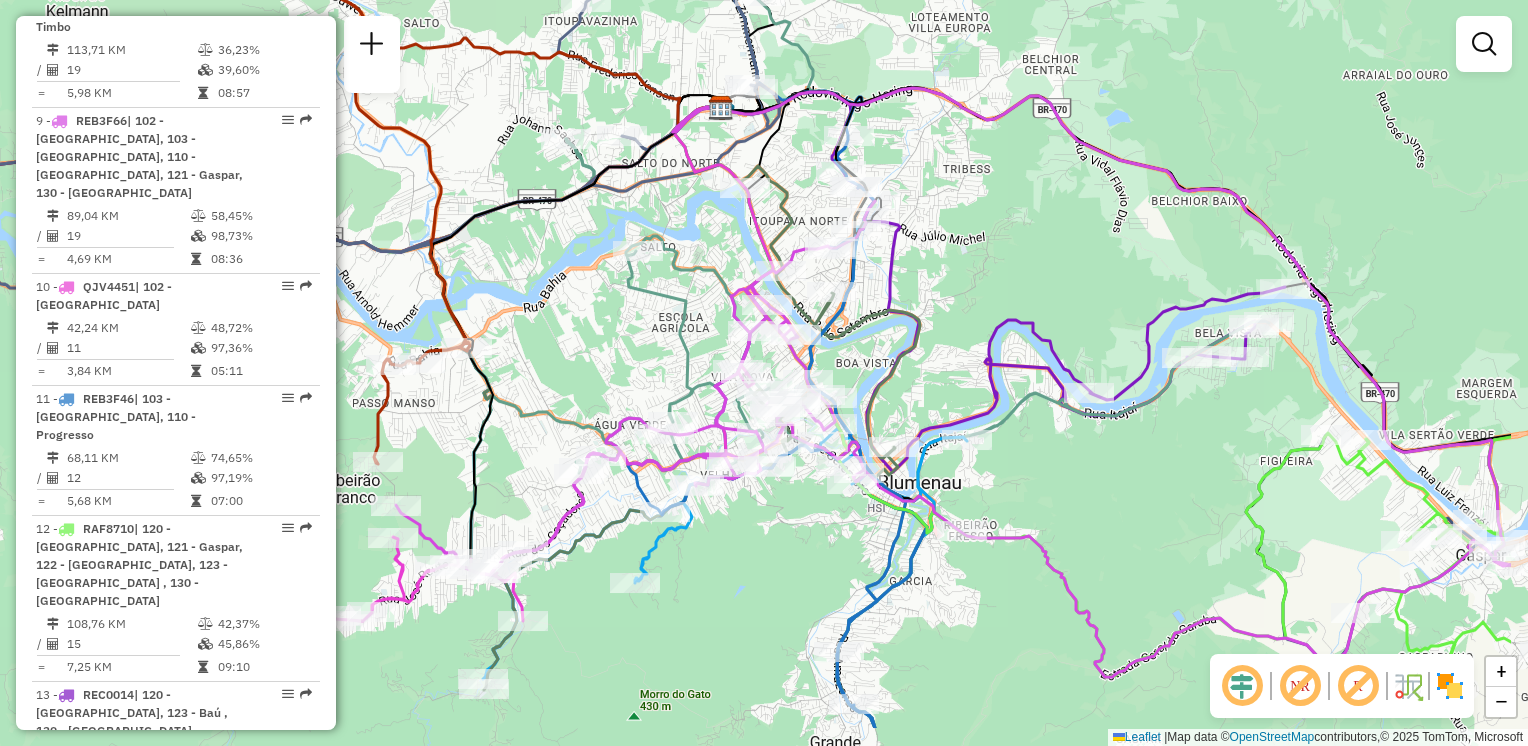 drag, startPoint x: 1084, startPoint y: 280, endPoint x: 1021, endPoint y: 232, distance: 79.20227 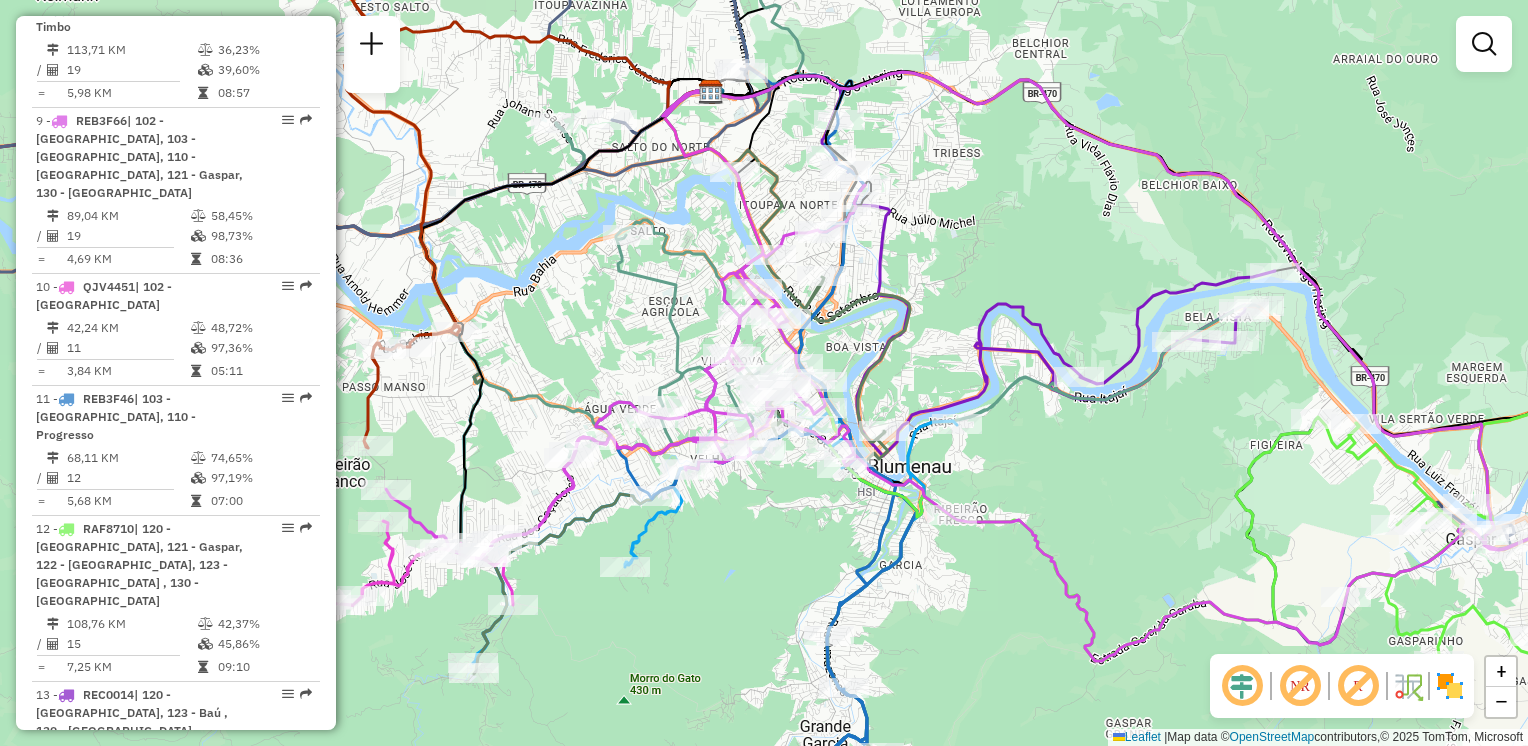 drag, startPoint x: 1175, startPoint y: 404, endPoint x: 920, endPoint y: 233, distance: 307.02768 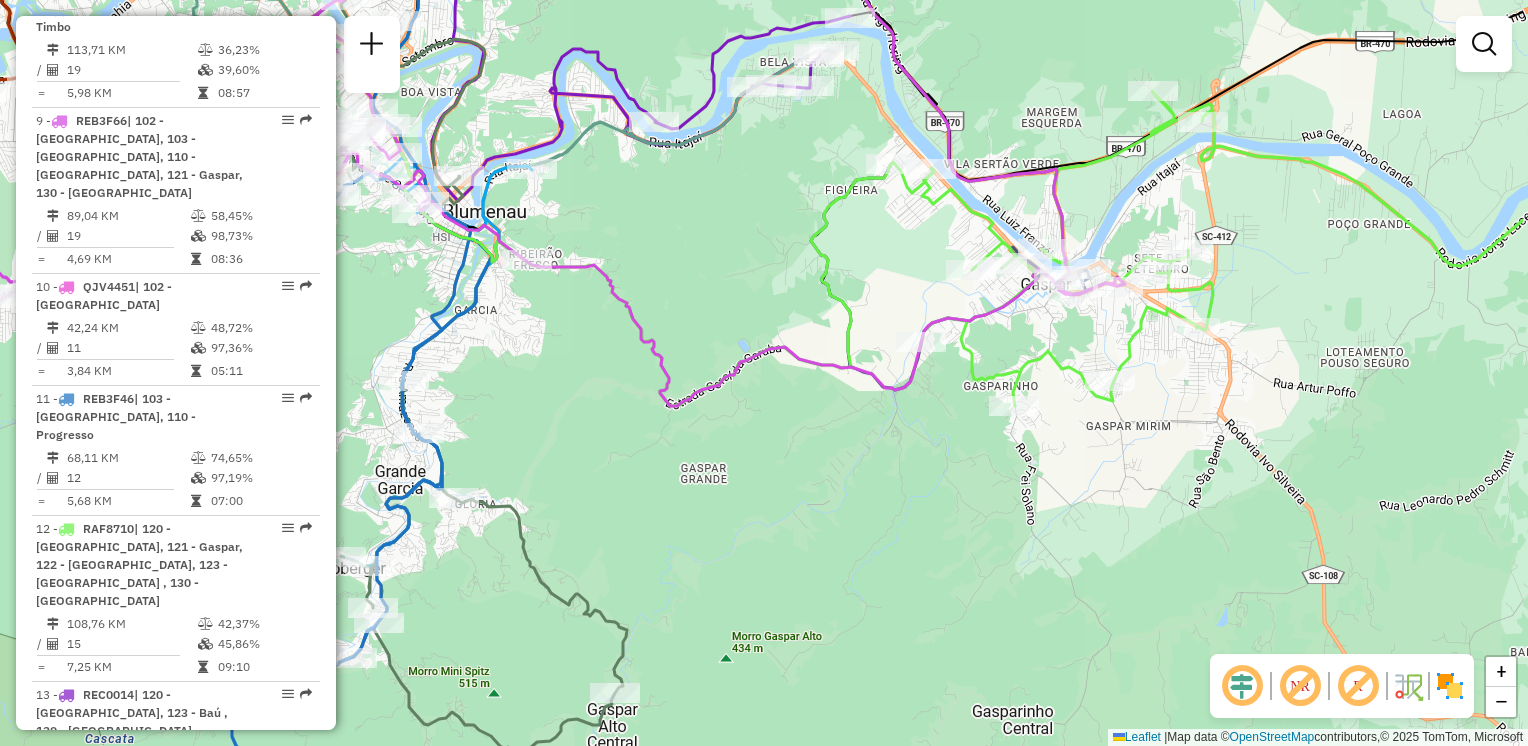 drag, startPoint x: 1106, startPoint y: 343, endPoint x: 1059, endPoint y: 330, distance: 48.76474 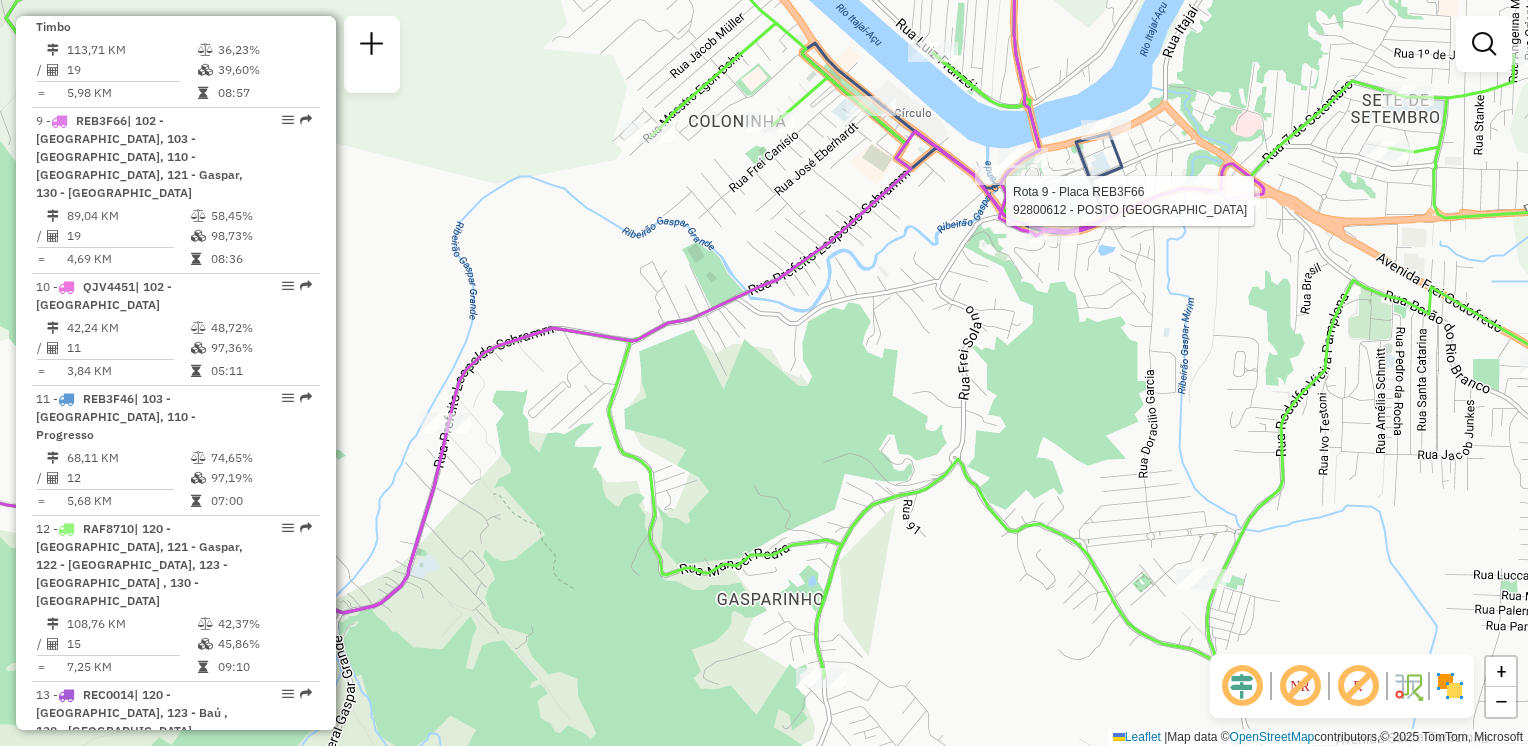 select on "**********" 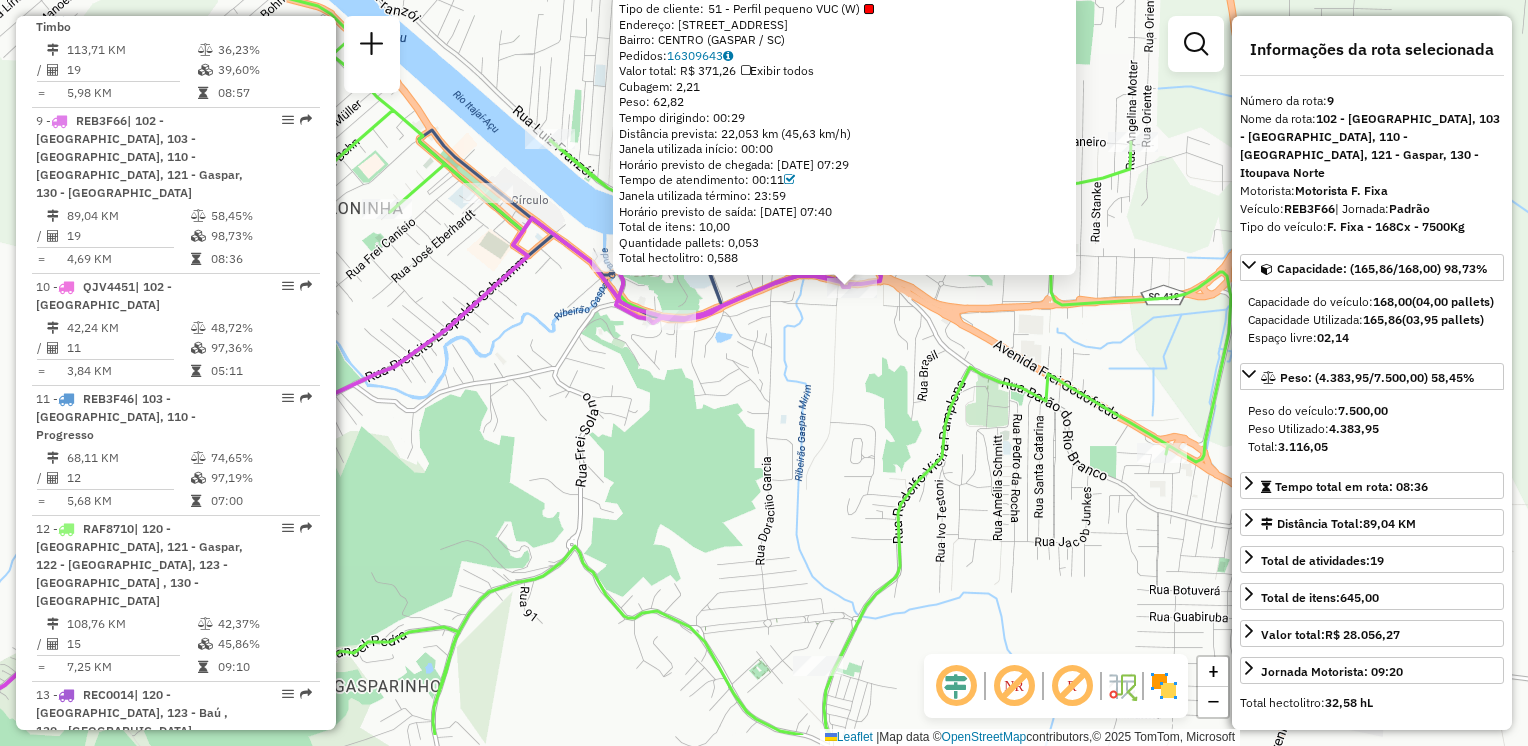 drag, startPoint x: 796, startPoint y: 430, endPoint x: 884, endPoint y: 345, distance: 122.34786 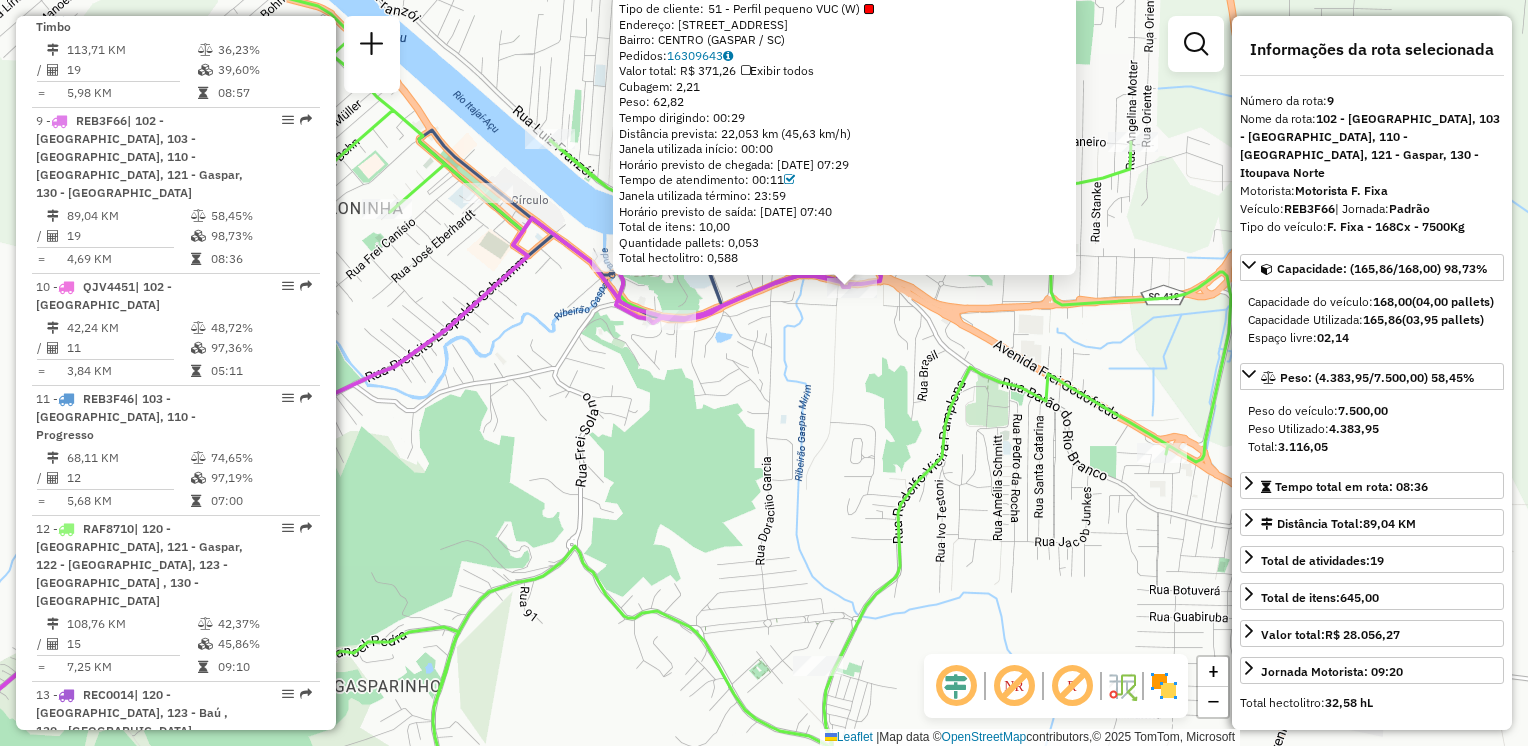 click on "92800612 - POSTO AVENIDA DAS CO  Tipo de cliente:   51 - Perfil pequeno VUC (W)   Endereço: [STREET_ADDRESS]   Bairro: CENTRO (GASPAR / SC)   Pedidos:  16309643   Valor total: R$ 371,26   Exibir todos   Cubagem: 2,21  Peso: 62,82  Tempo dirigindo: 00:29   Distância prevista: 22,053 km (45,63 km/h)   [GEOGRAPHIC_DATA] utilizada início: 00:00   Horário previsto de chegada: [DATE] 07:29   Tempo de atendimento: 00:11   Janela utilizada término: 23:59   Horário previsto de saída: [DATE] 07:40   Total de itens: 10,00   Quantidade pallets: 0,053   Total hectolitro: 0,588  × Janela de atendimento Grade de atendimento Capacidade Transportadoras Veículos Cliente Pedidos  Rotas Selecione os dias de semana para filtrar as janelas de atendimento  Seg   Ter   Qua   Qui   Sex   Sáb   Dom  Informe o período da janela de atendimento: De: Até:  Filtrar exatamente a janela do cliente  Considerar janela de atendimento padrão  Selecione os dias de semana para filtrar as grades de atendimento  Seg  +" 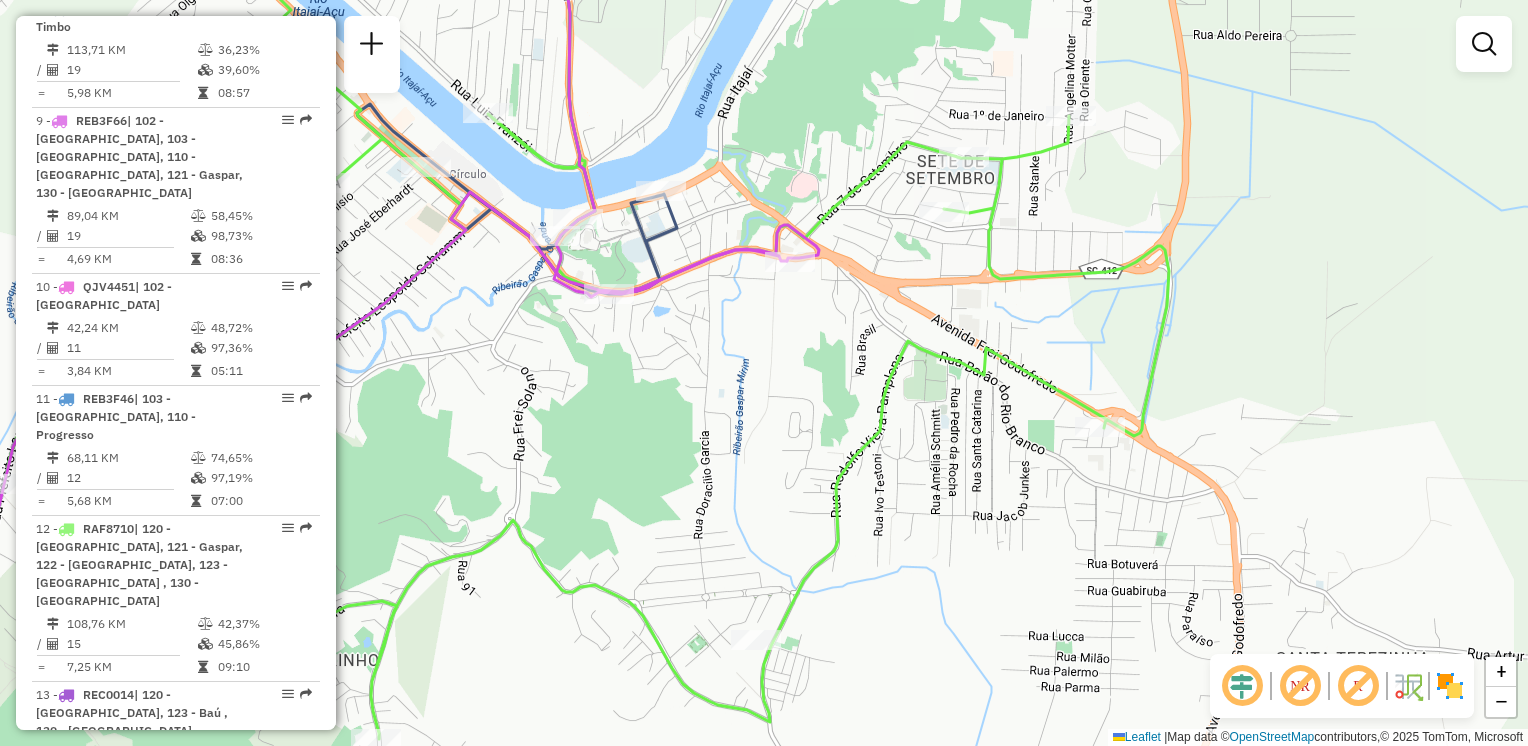 drag, startPoint x: 951, startPoint y: 470, endPoint x: 924, endPoint y: 394, distance: 80.65358 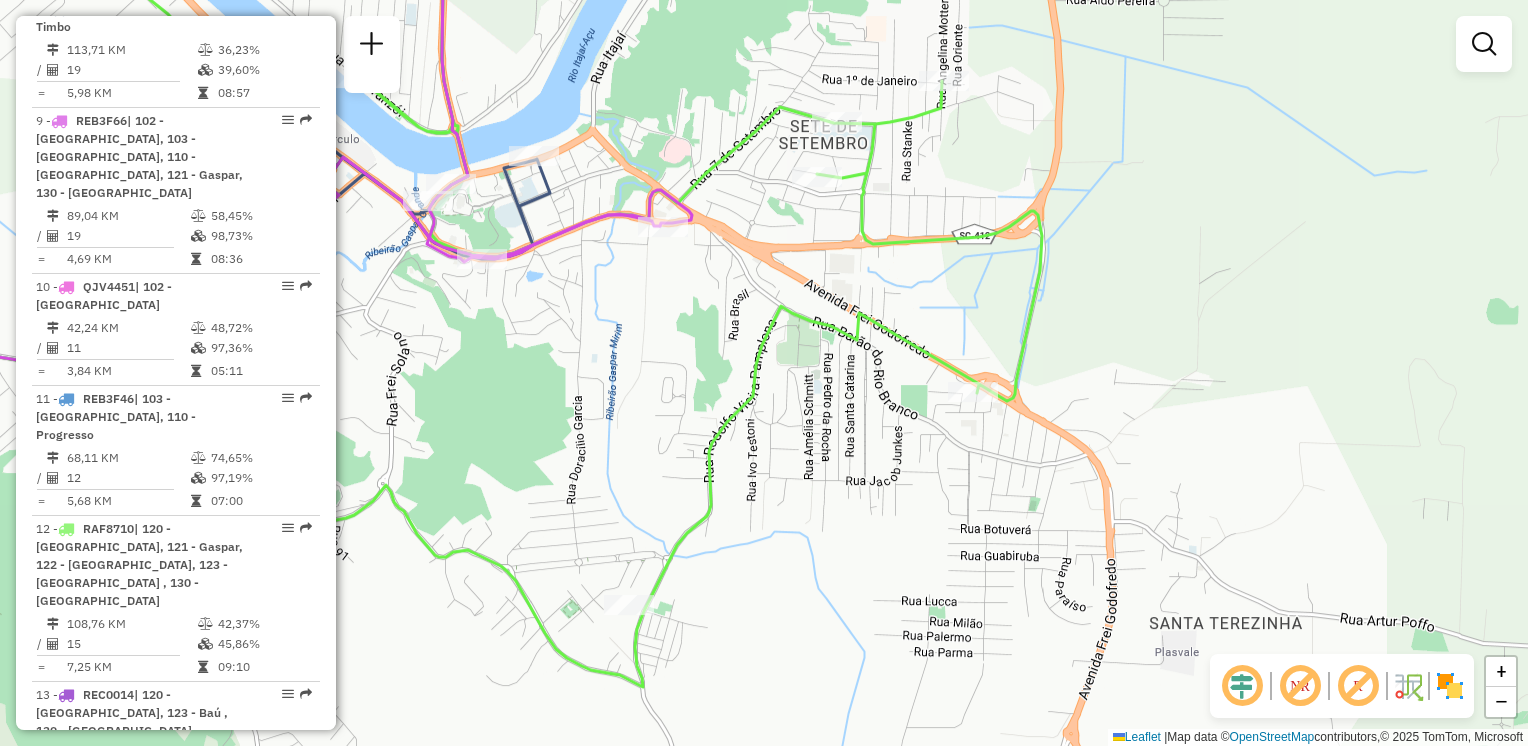drag, startPoint x: 672, startPoint y: 386, endPoint x: 747, endPoint y: 378, distance: 75.42546 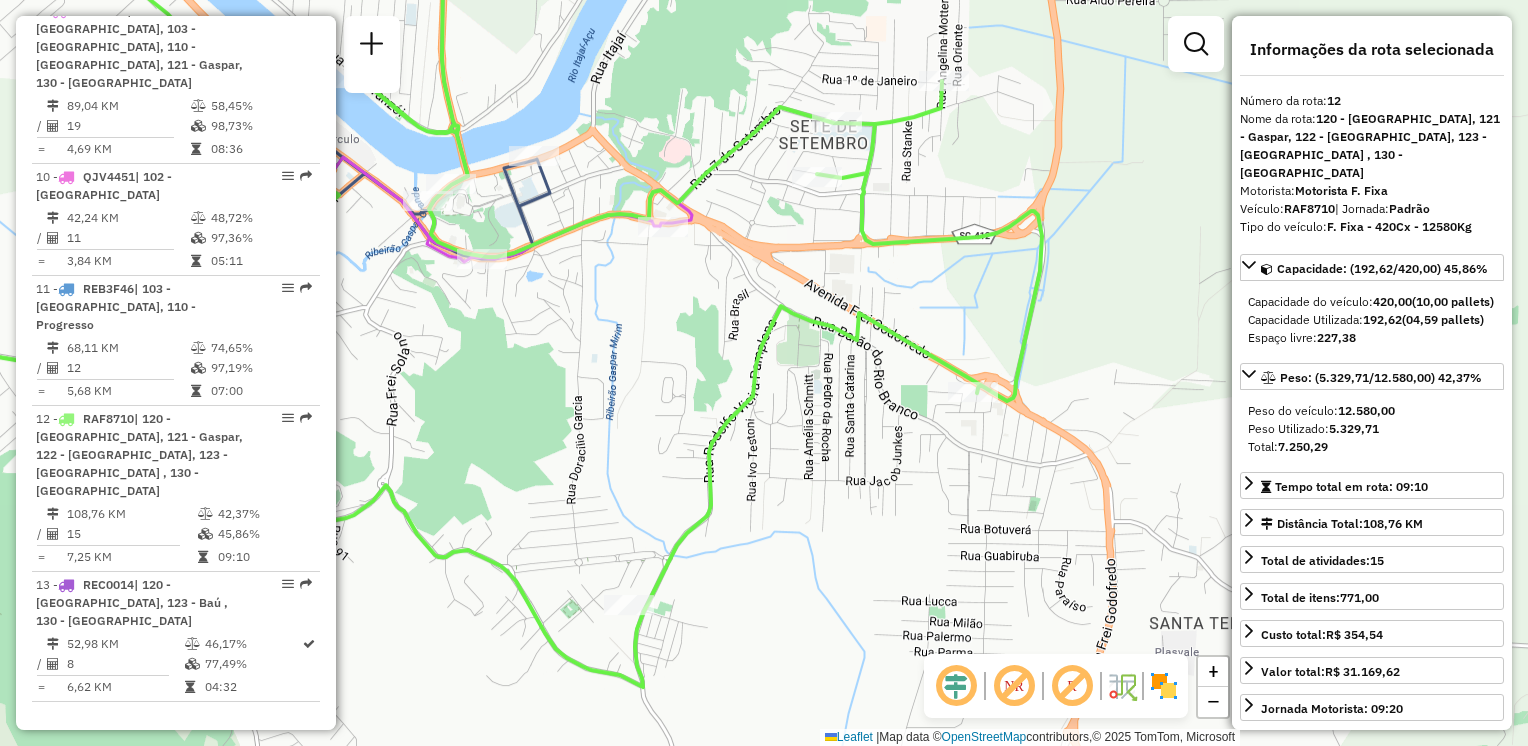 scroll, scrollTop: 2072, scrollLeft: 0, axis: vertical 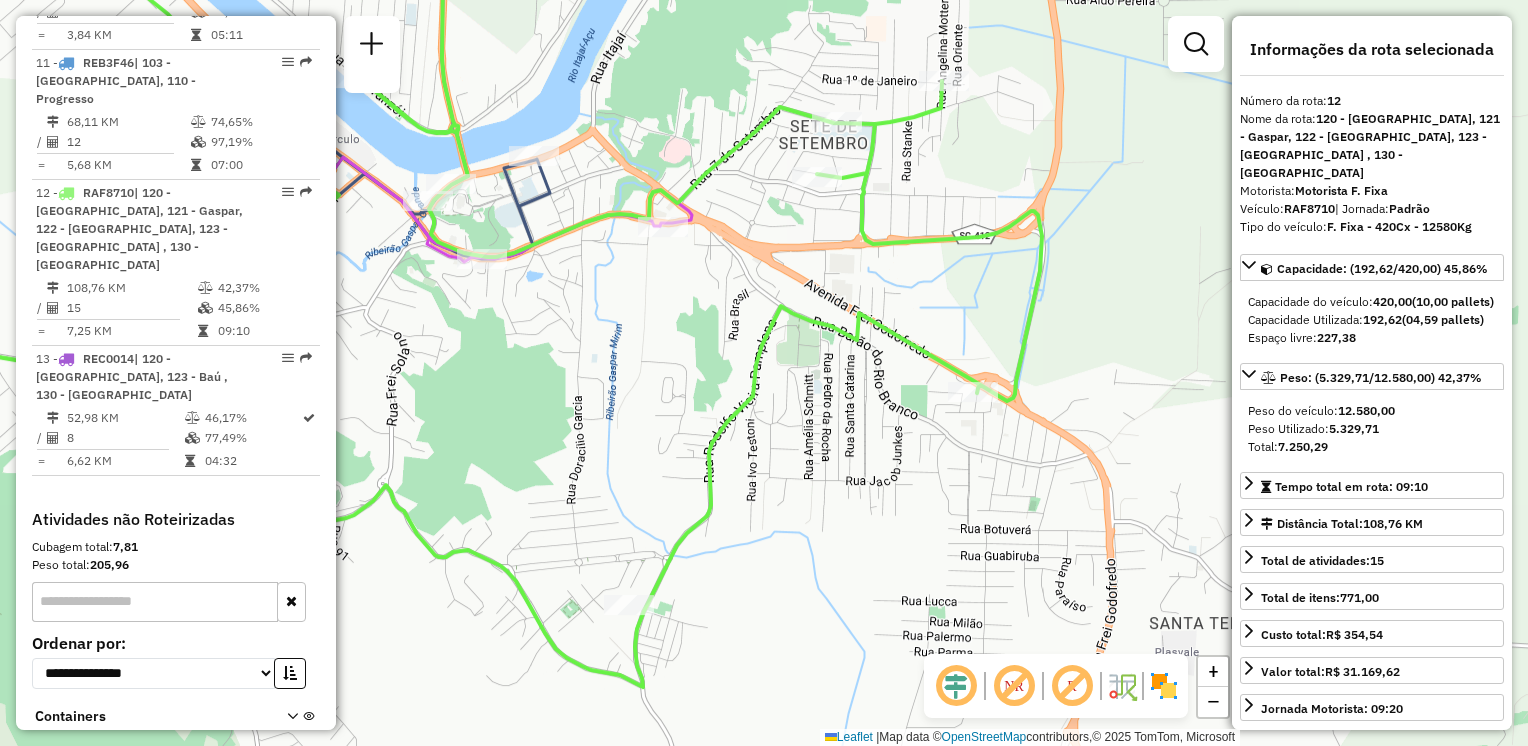 drag, startPoint x: 681, startPoint y: 365, endPoint x: 803, endPoint y: 365, distance: 122 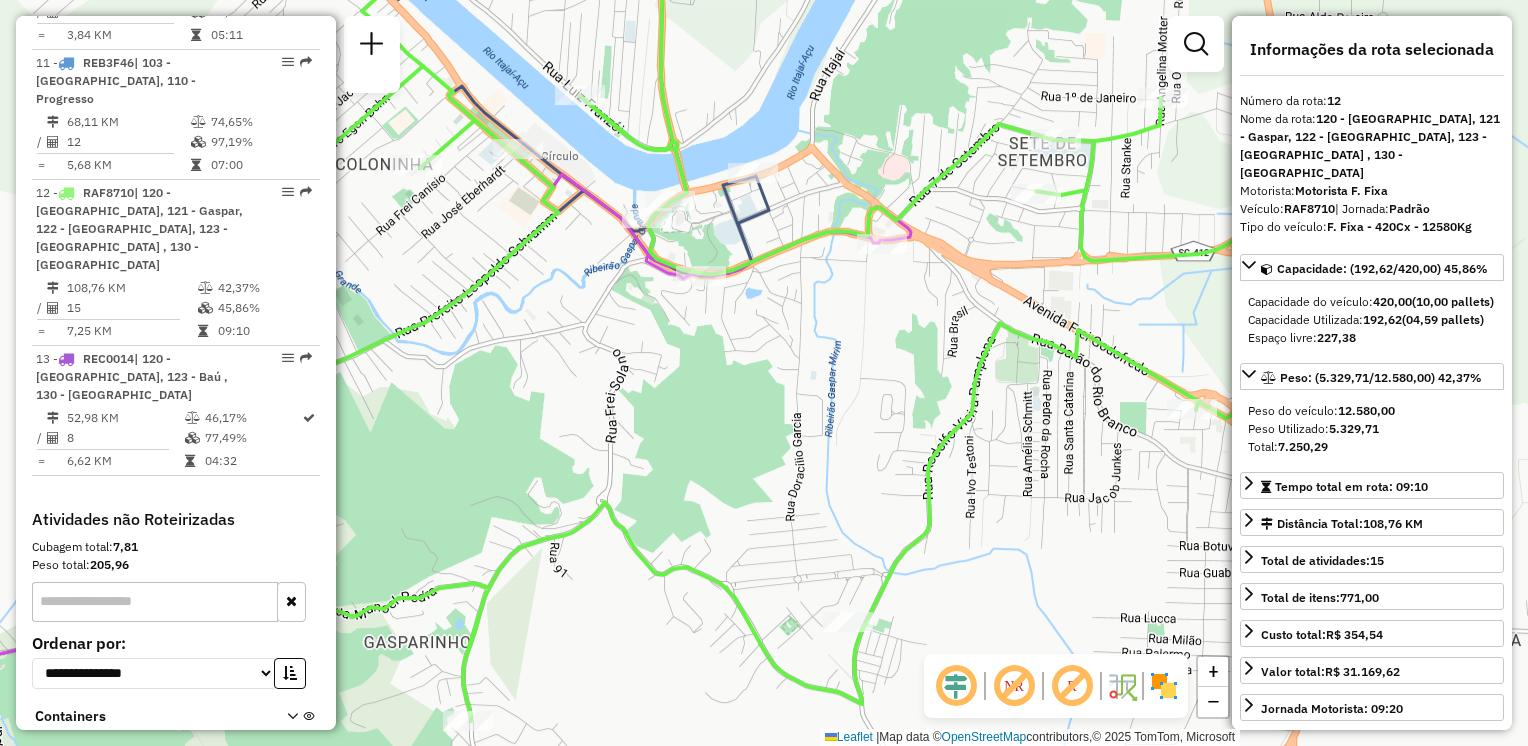 drag, startPoint x: 704, startPoint y: 361, endPoint x: 905, endPoint y: 392, distance: 203.3765 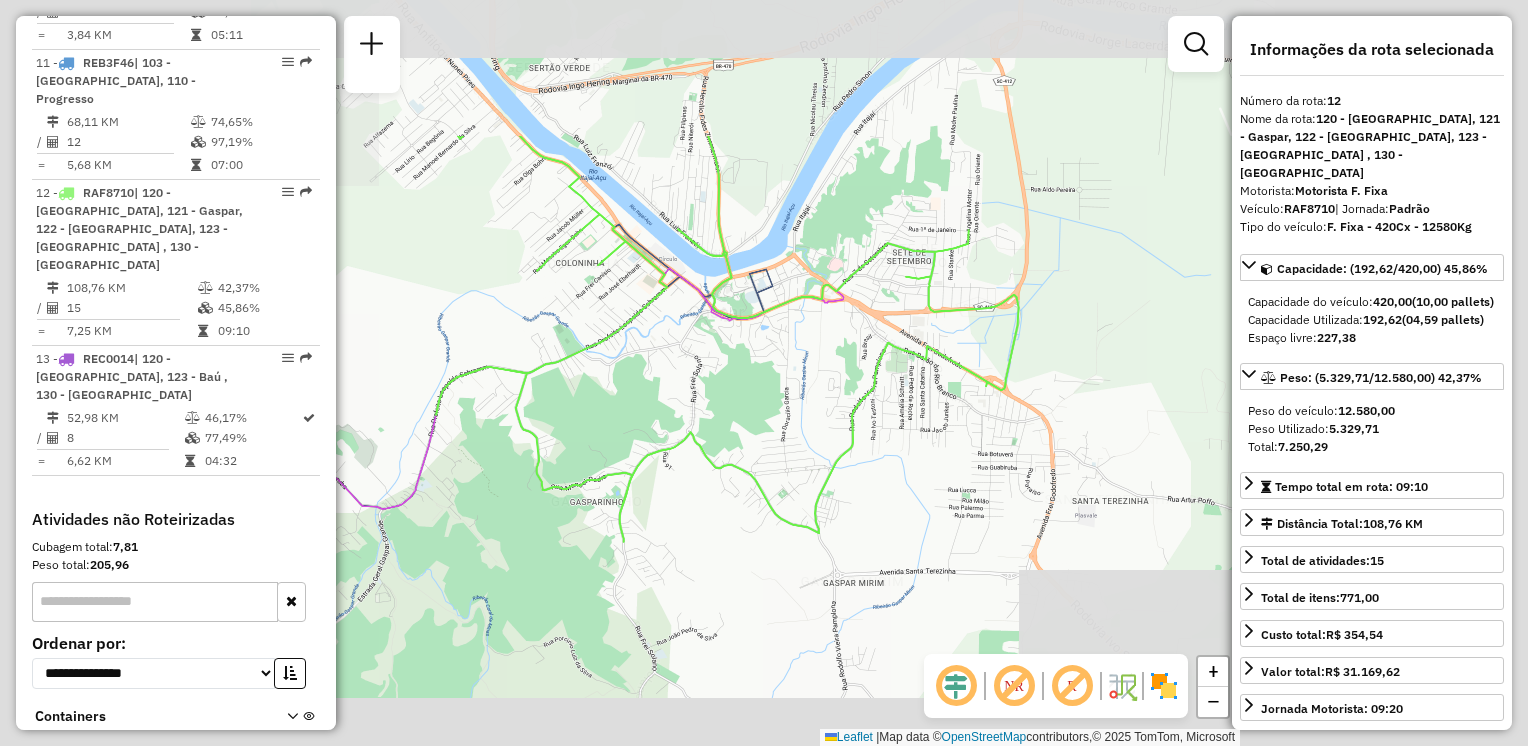 click on "Janela de atendimento Grade de atendimento Capacidade Transportadoras Veículos Cliente Pedidos  Rotas Selecione os dias de semana para filtrar as janelas de atendimento  Seg   Ter   Qua   Qui   Sex   Sáb   Dom  Informe o período da janela de atendimento: De: Até:  Filtrar exatamente a janela do cliente  Considerar janela de atendimento padrão  Selecione os dias de semana para filtrar as grades de atendimento  Seg   Ter   Qua   Qui   Sex   Sáb   Dom   Considerar clientes sem dia de atendimento cadastrado  Clientes fora do dia de atendimento selecionado Filtrar as atividades entre os valores definidos abaixo:  Peso mínimo:   Peso máximo:   Cubagem mínima:   Cubagem máxima:   De:   Até:  Filtrar as atividades entre o tempo de atendimento definido abaixo:  De:   Até:   Considerar capacidade total dos clientes não roteirizados Transportadora: Selecione um ou mais itens Tipo de veículo: Selecione um ou mais itens Veículo: Selecione um ou mais itens Motorista: Selecione um ou mais itens Nome: Rótulo:" 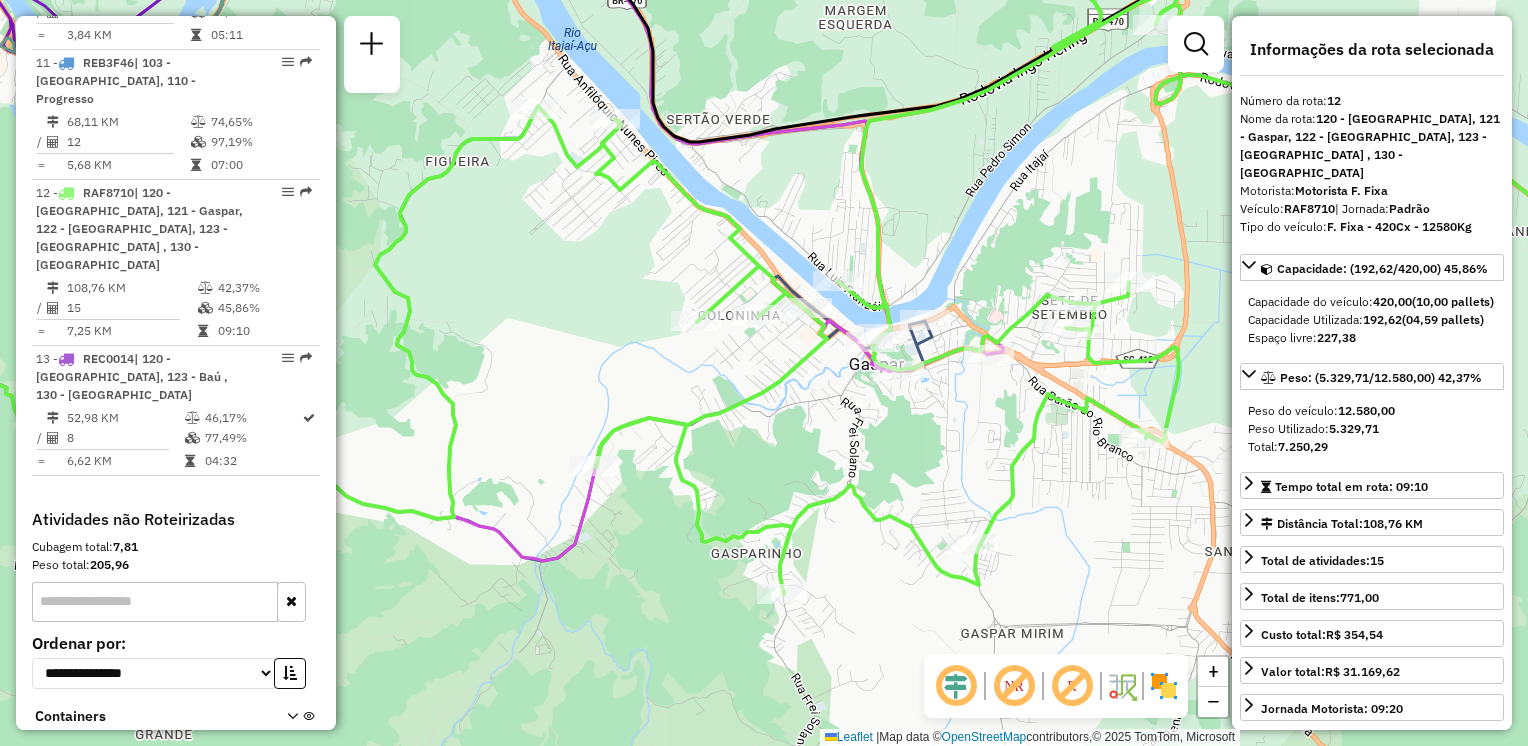 drag, startPoint x: 631, startPoint y: 220, endPoint x: 845, endPoint y: 282, distance: 222.80035 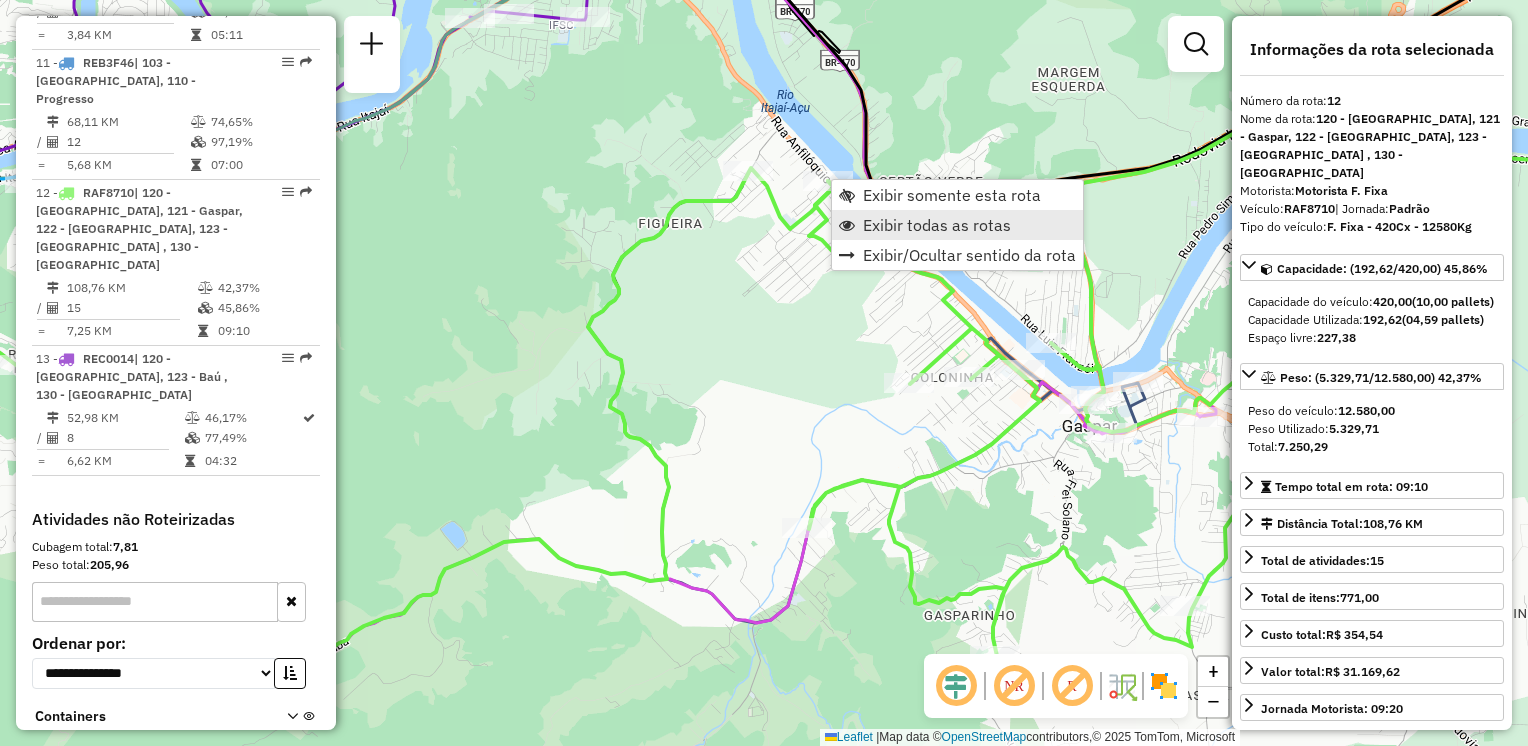 click on "Exibir todas as rotas" at bounding box center (937, 225) 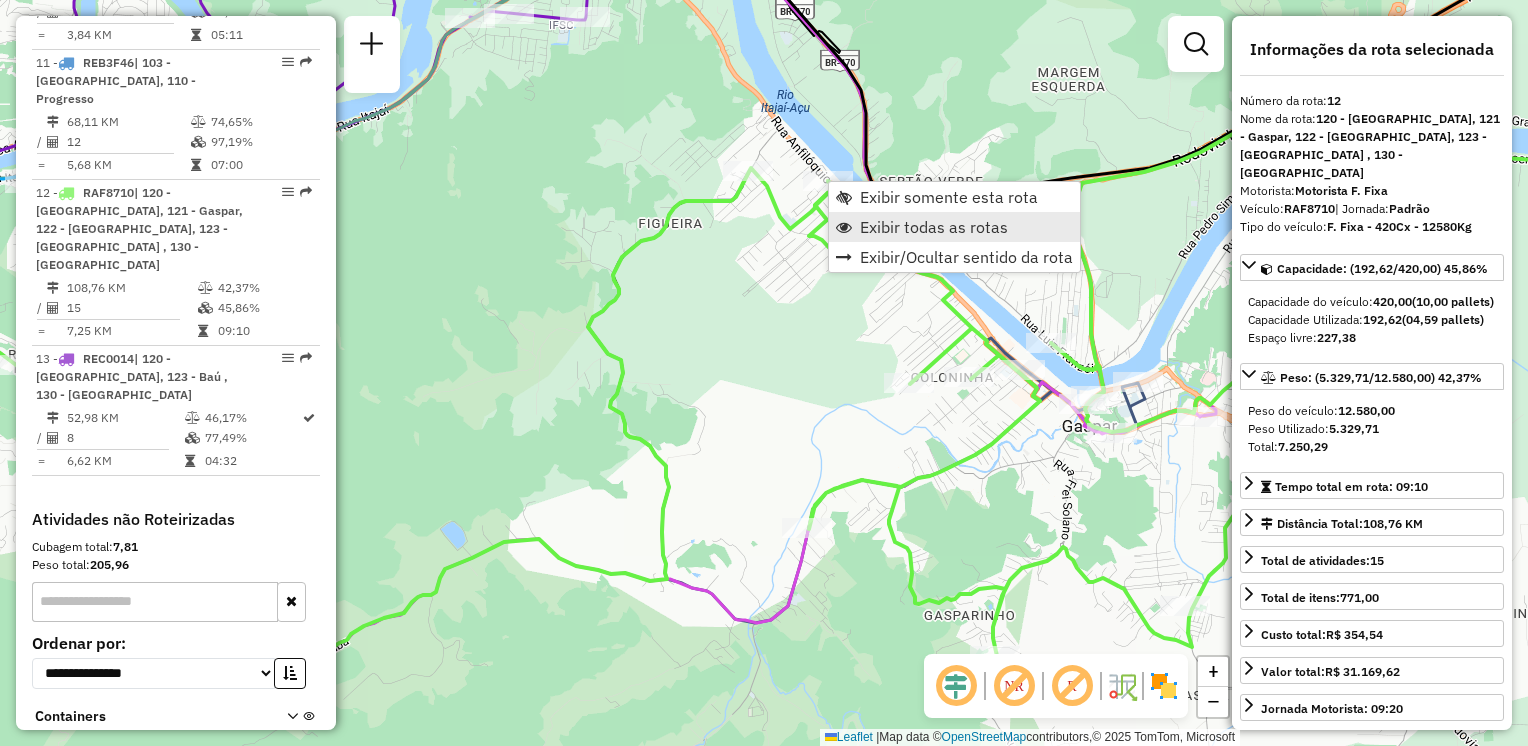 click on "Exibir todas as rotas" at bounding box center (954, 227) 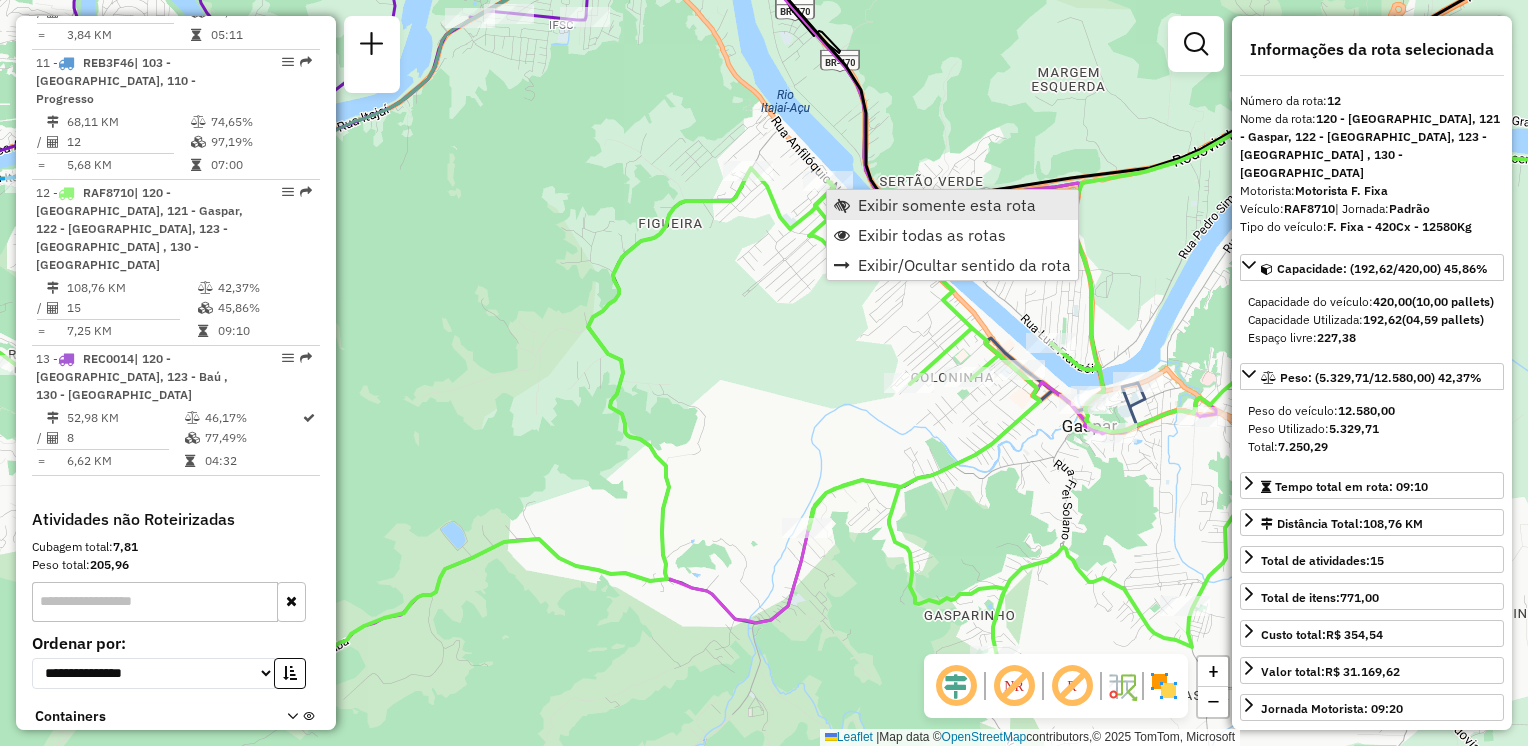 click on "Exibir somente esta rota" at bounding box center (947, 205) 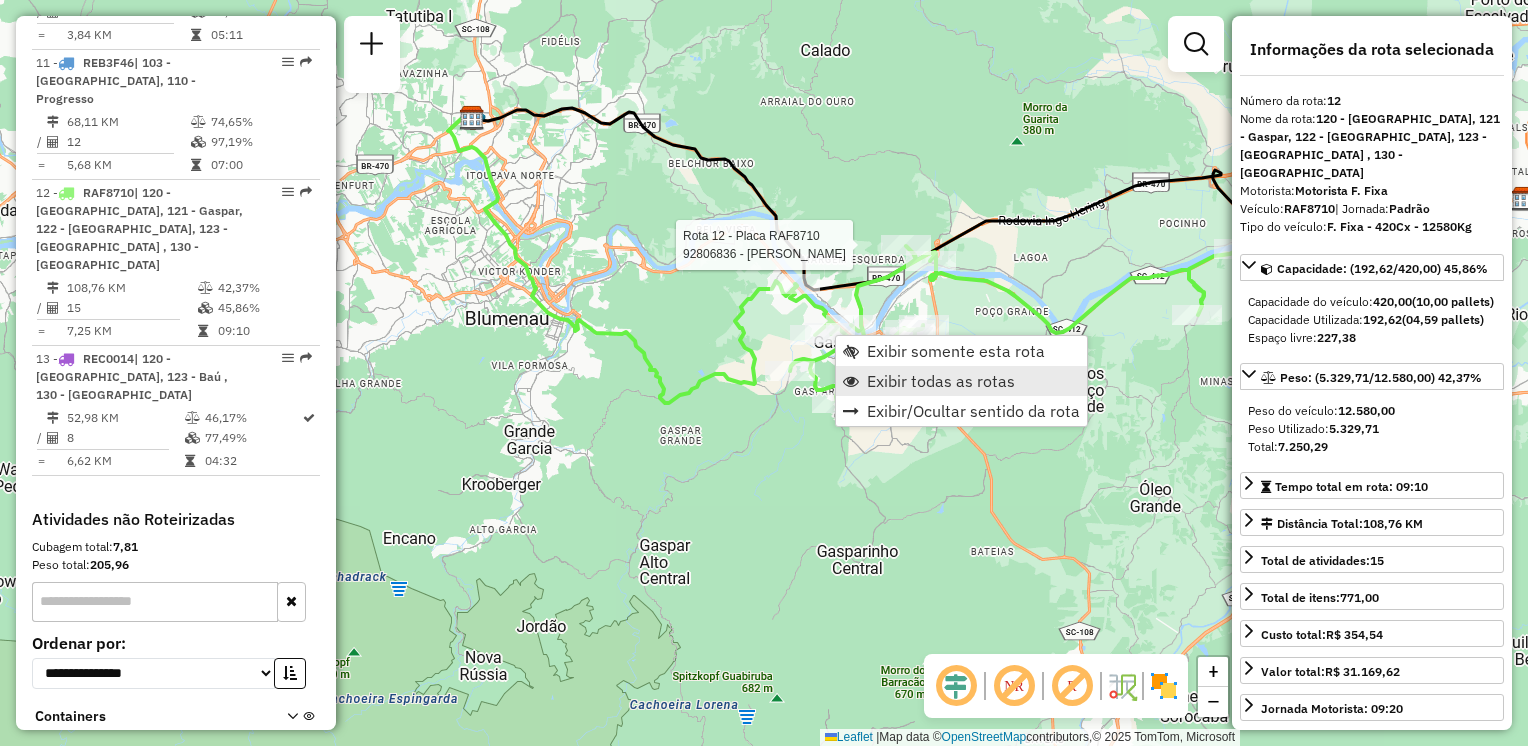 click on "Exibir todas as rotas" at bounding box center [941, 381] 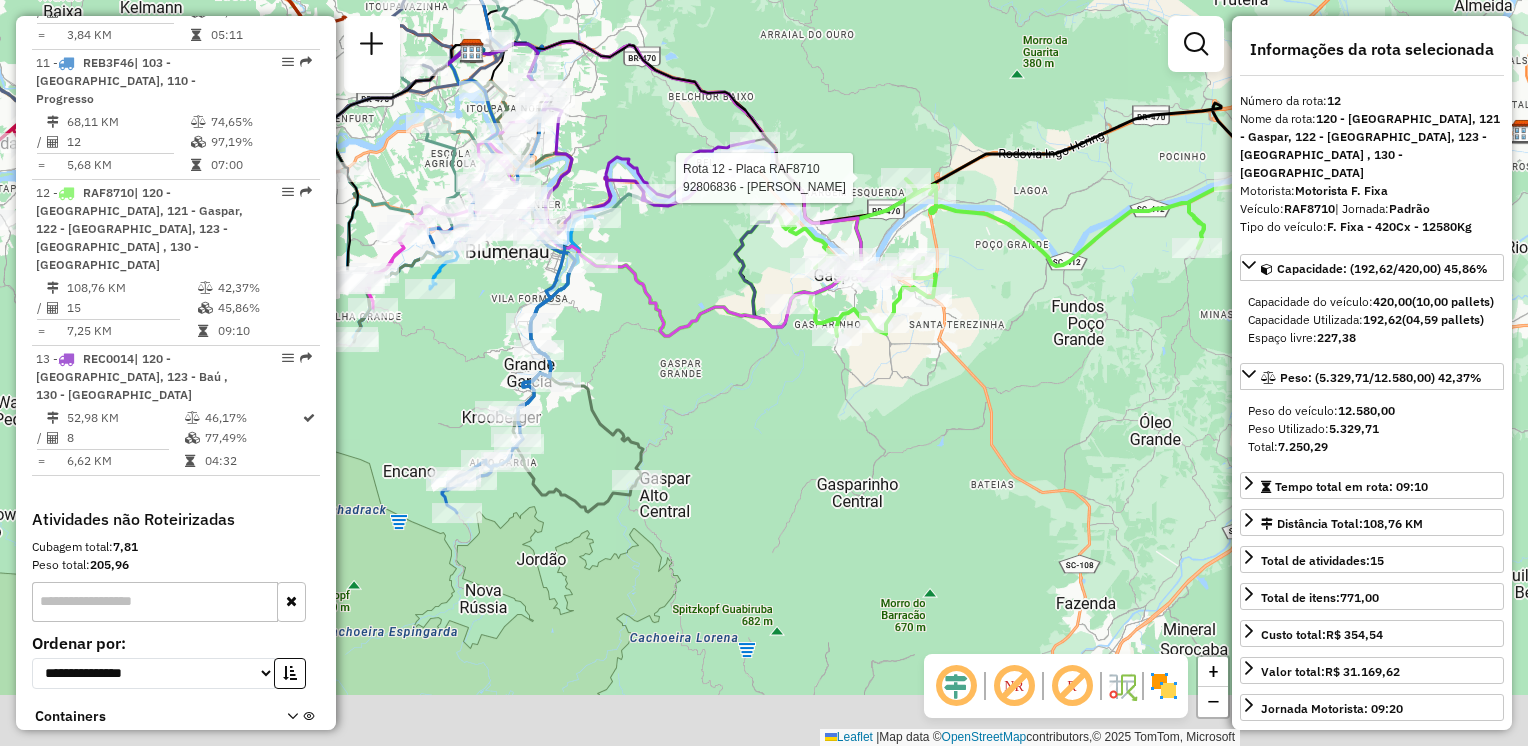 drag, startPoint x: 726, startPoint y: 327, endPoint x: 726, endPoint y: 260, distance: 67 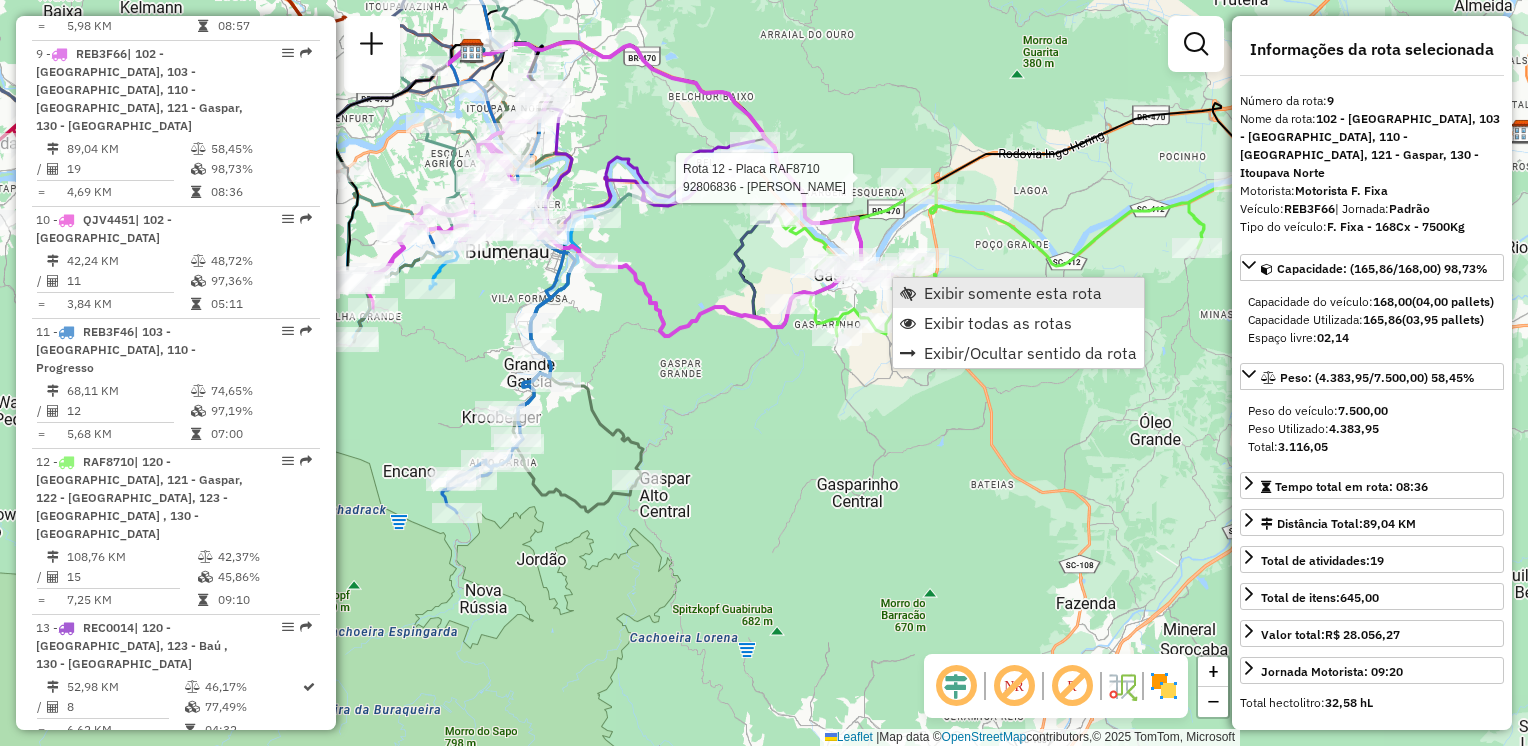 scroll, scrollTop: 1736, scrollLeft: 0, axis: vertical 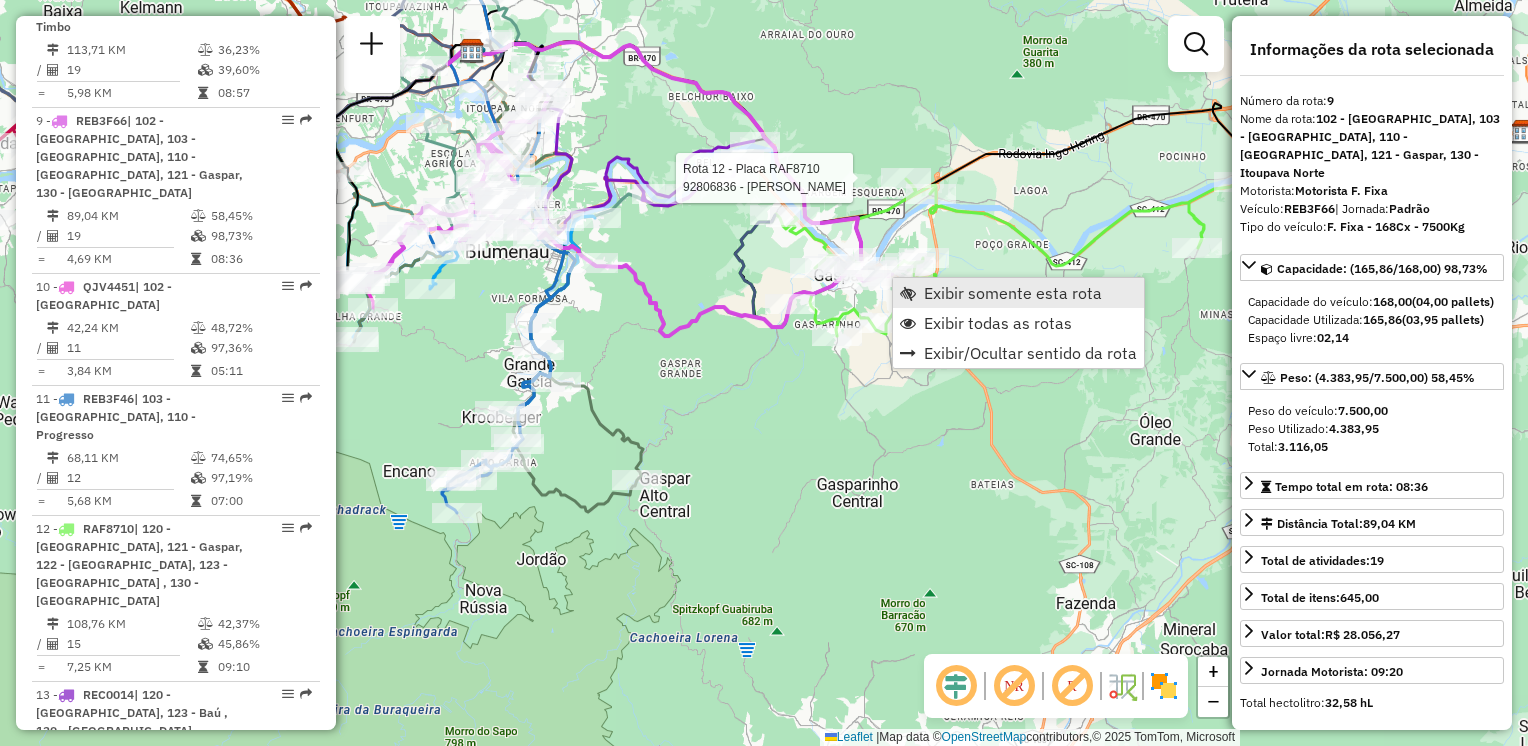 click on "Exibir somente esta rota" at bounding box center [1013, 293] 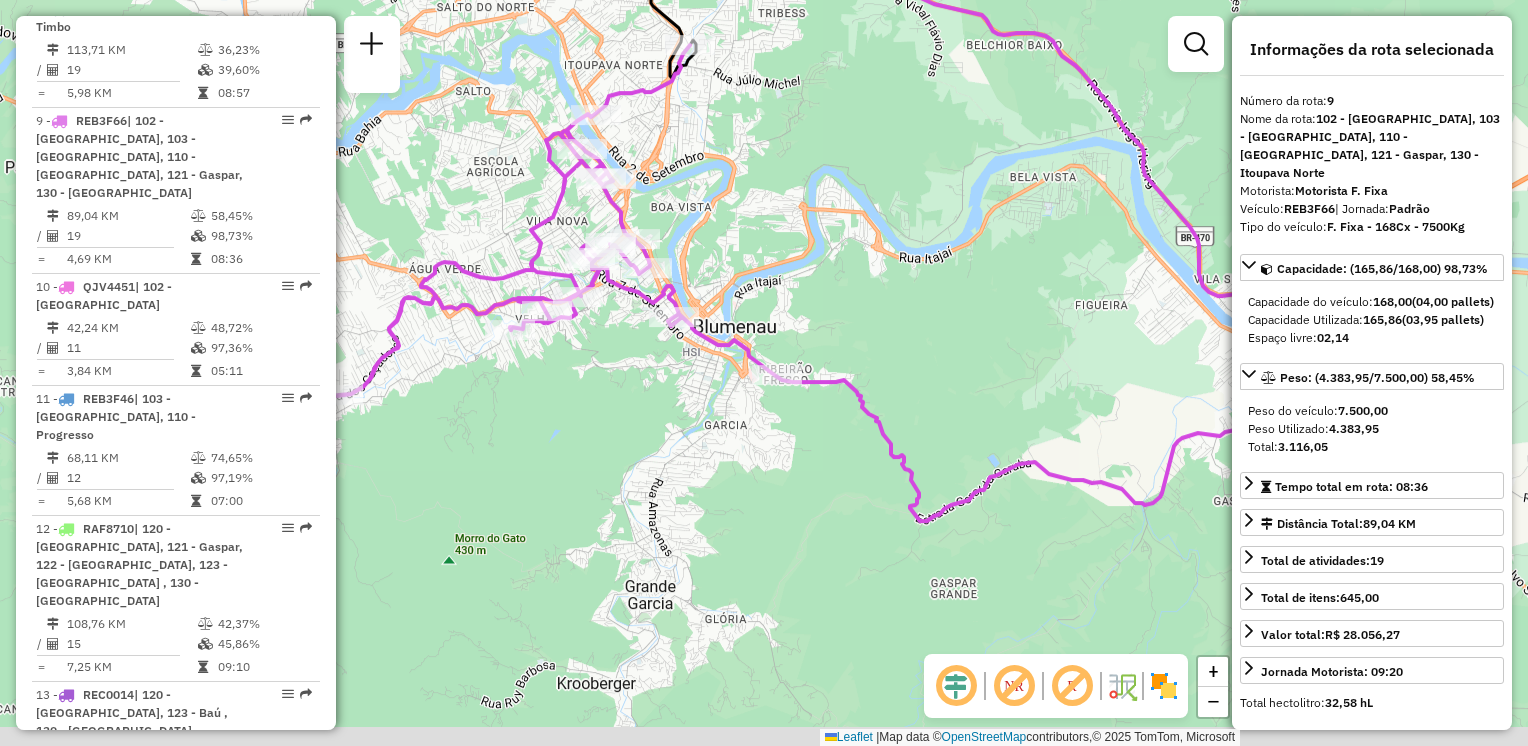 drag, startPoint x: 809, startPoint y: 275, endPoint x: 822, endPoint y: 192, distance: 84.0119 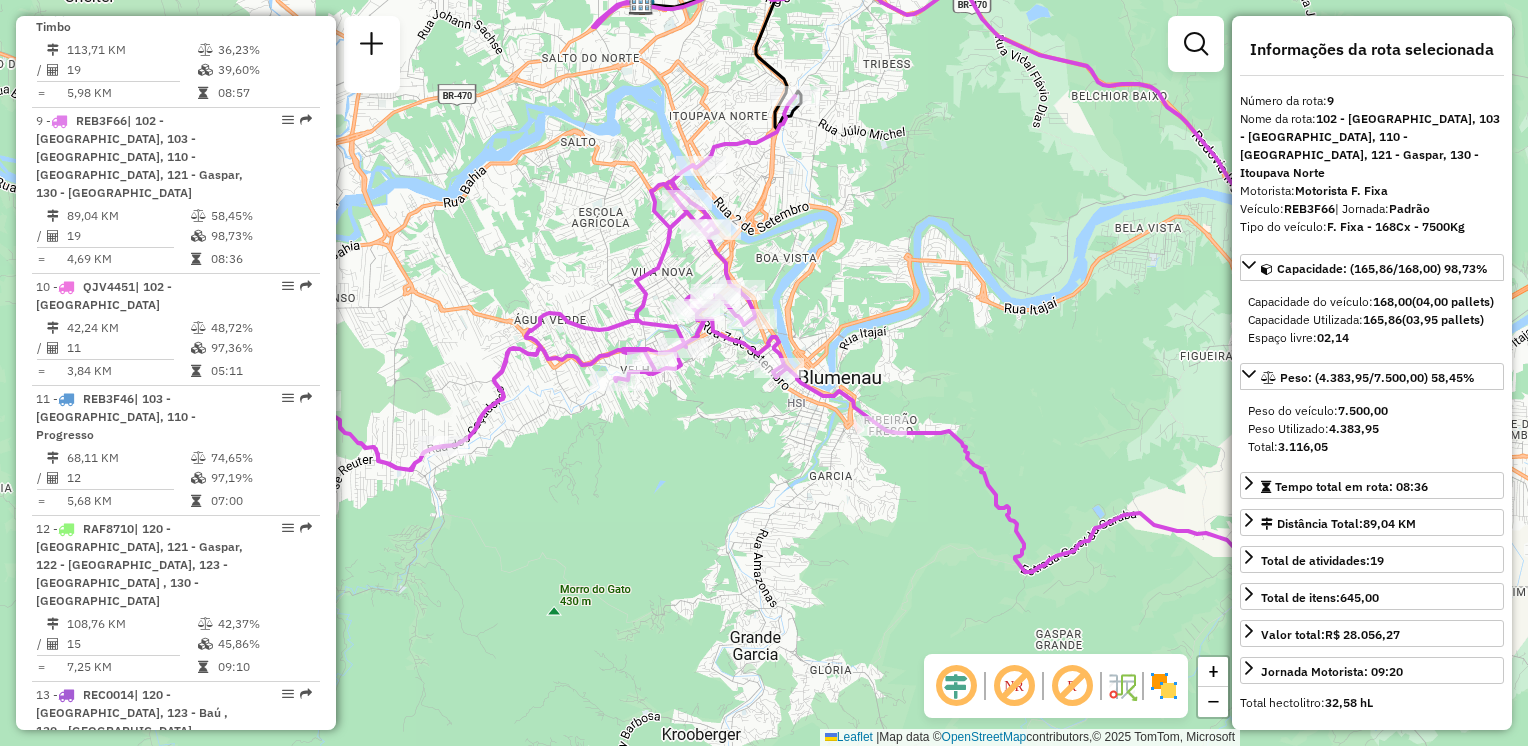 drag, startPoint x: 781, startPoint y: 483, endPoint x: 888, endPoint y: 615, distance: 169.92056 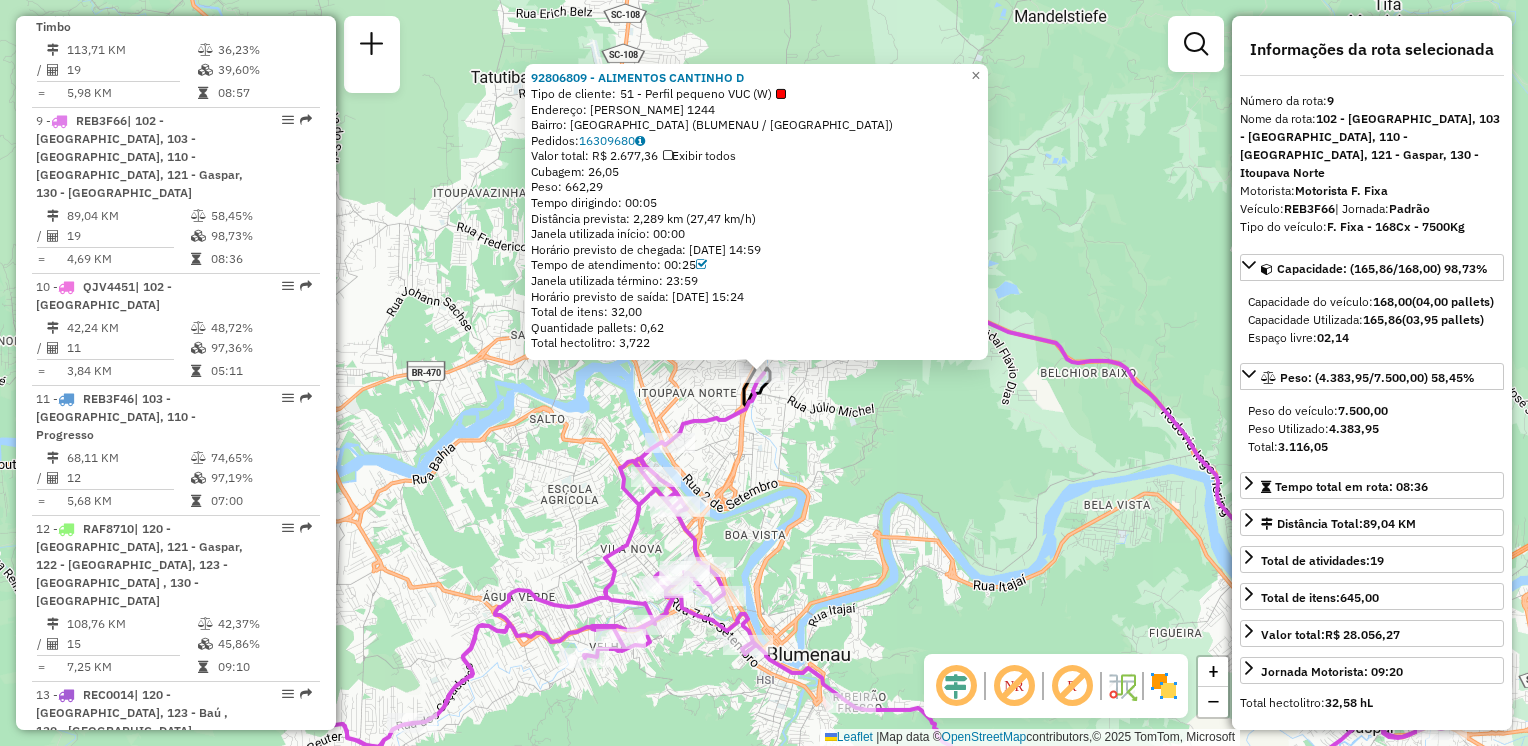 click on "92806809 - ALIMENTOS CANTINHO D  Tipo de cliente:   51 - Perfil pequeno VUC (W)   Endereço:  [PERSON_NAME] 1244   Bairro: [GEOGRAPHIC_DATA] ([GEOGRAPHIC_DATA] / [GEOGRAPHIC_DATA])   Pedidos:  16309680   Valor total: R$ 2.677,36   Exibir todos   Cubagem: 26,05  Peso: 662,29  Tempo dirigindo: 00:05   Distância prevista: 2,289 km (27,47 km/h)   Janela utilizada início: 00:00   Horário previsto de chegada: [DATE] 14:59   Tempo de atendimento: 00:25   Janela utilizada término: 23:59   Horário previsto de saída: [DATE] 15:24   Total de itens: 32,00   Quantidade pallets: 0,62   Total hectolitro: 3,722  × Janela de atendimento Grade de atendimento Capacidade Transportadoras Veículos Cliente Pedidos  Rotas Selecione os dias de semana para filtrar as janelas de atendimento  Seg   Ter   Qua   Qui   Sex   Sáb   Dom  Informe o período da janela de atendimento: De: Até:  Filtrar exatamente a janela do cliente  Considerar janela de atendimento padrão  Selecione os dias de semana para filtrar as grades de atendimento  Seg   Ter" 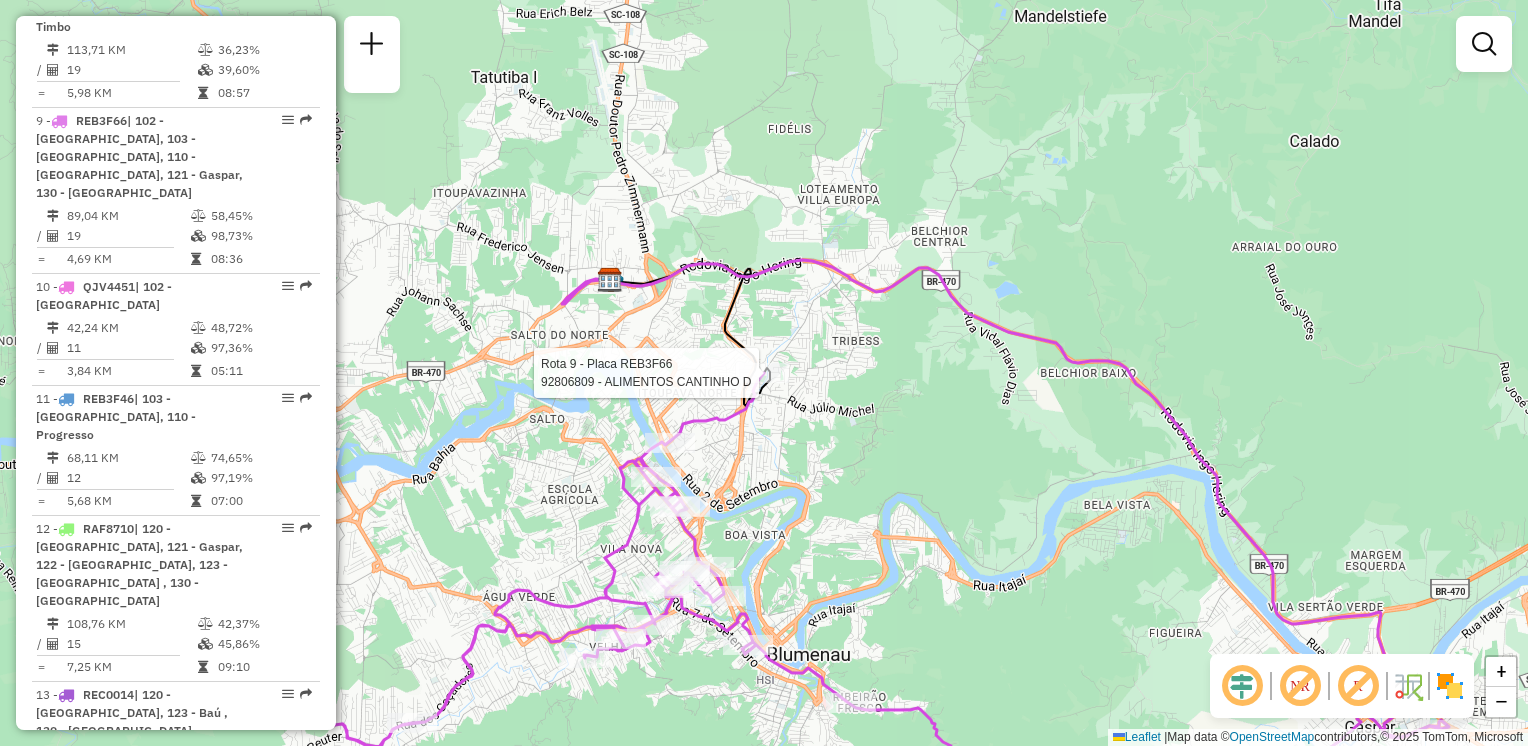 select on "**********" 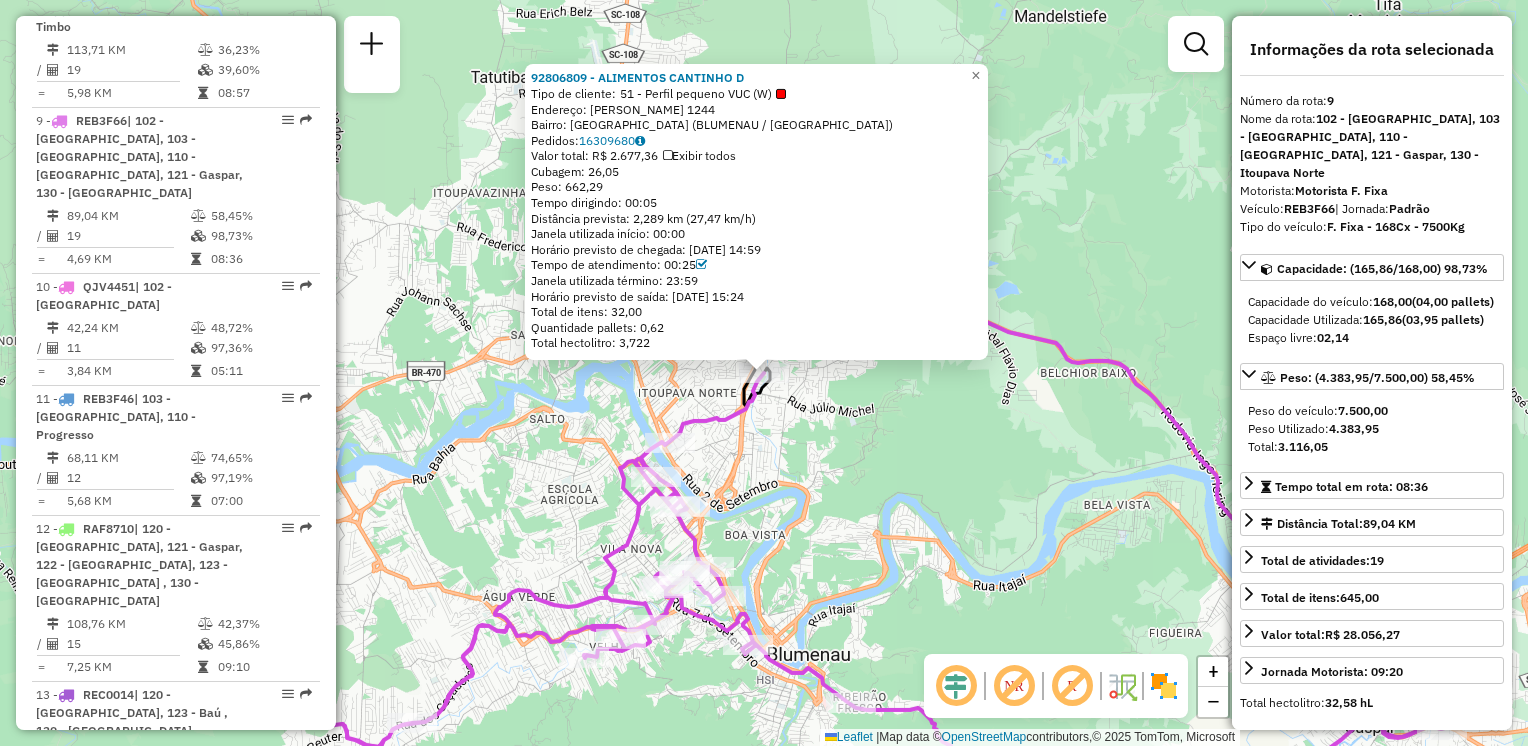 click on "Rota 9 - Placa REB3F66  92806809 - ALIMENTOS CANTINHO D 92806809 - ALIMENTOS CANTINHO D  Tipo de cliente:   51 - Perfil pequeno VUC (W)   Endereço:  [PERSON_NAME][STREET_ADDRESS]   Bairro: [GEOGRAPHIC_DATA] ([GEOGRAPHIC_DATA] / SC)   Pedidos:  16309680   Valor total: R$ 2.677,36   Exibir todos   Cubagem: 26,05  Peso: 662,29  Tempo dirigindo: 00:05   Distância prevista: 2,289 km (27,47 km/h)   Janela utilizada início: 00:00   Horário previsto de chegada: [DATE] 14:59   Tempo de atendimento: 00:25   Janela utilizada término: 23:59   Horário previsto de saída: [DATE] 15:24   Total de itens: 32,00   Quantidade pallets: 0,62   Total hectolitro: 3,722  × Janela de atendimento Grade de atendimento Capacidade Transportadoras Veículos Cliente Pedidos  Rotas Selecione os dias de semana para filtrar as janelas de atendimento  Seg   Ter   Qua   Qui   Sex   Sáb   Dom  Informe o período da janela de atendimento: De: Até:  Filtrar exatamente a janela do cliente  Considerar janela de atendimento padrão   Seg   Ter   Qua  De:" 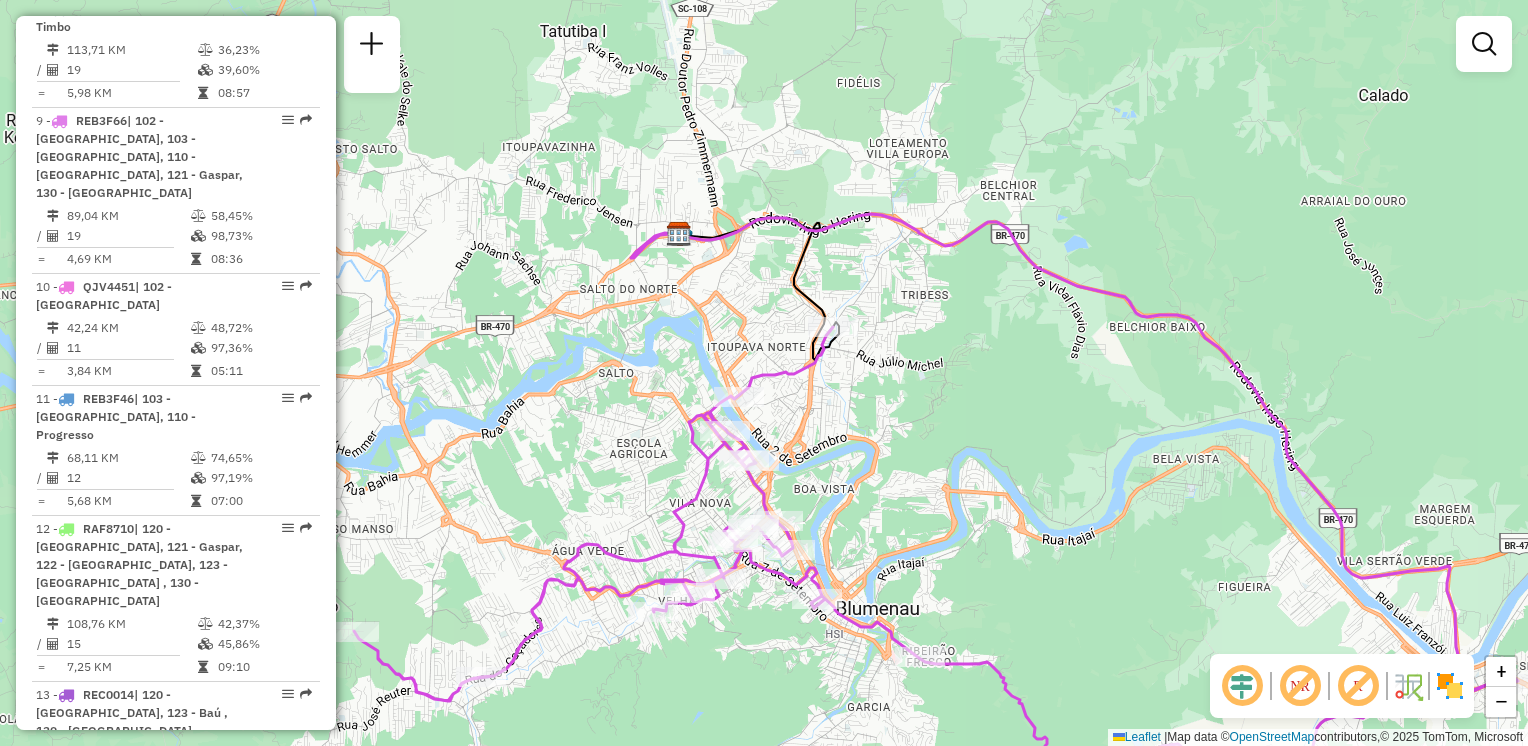 drag, startPoint x: 892, startPoint y: 402, endPoint x: 909, endPoint y: 379, distance: 28.600698 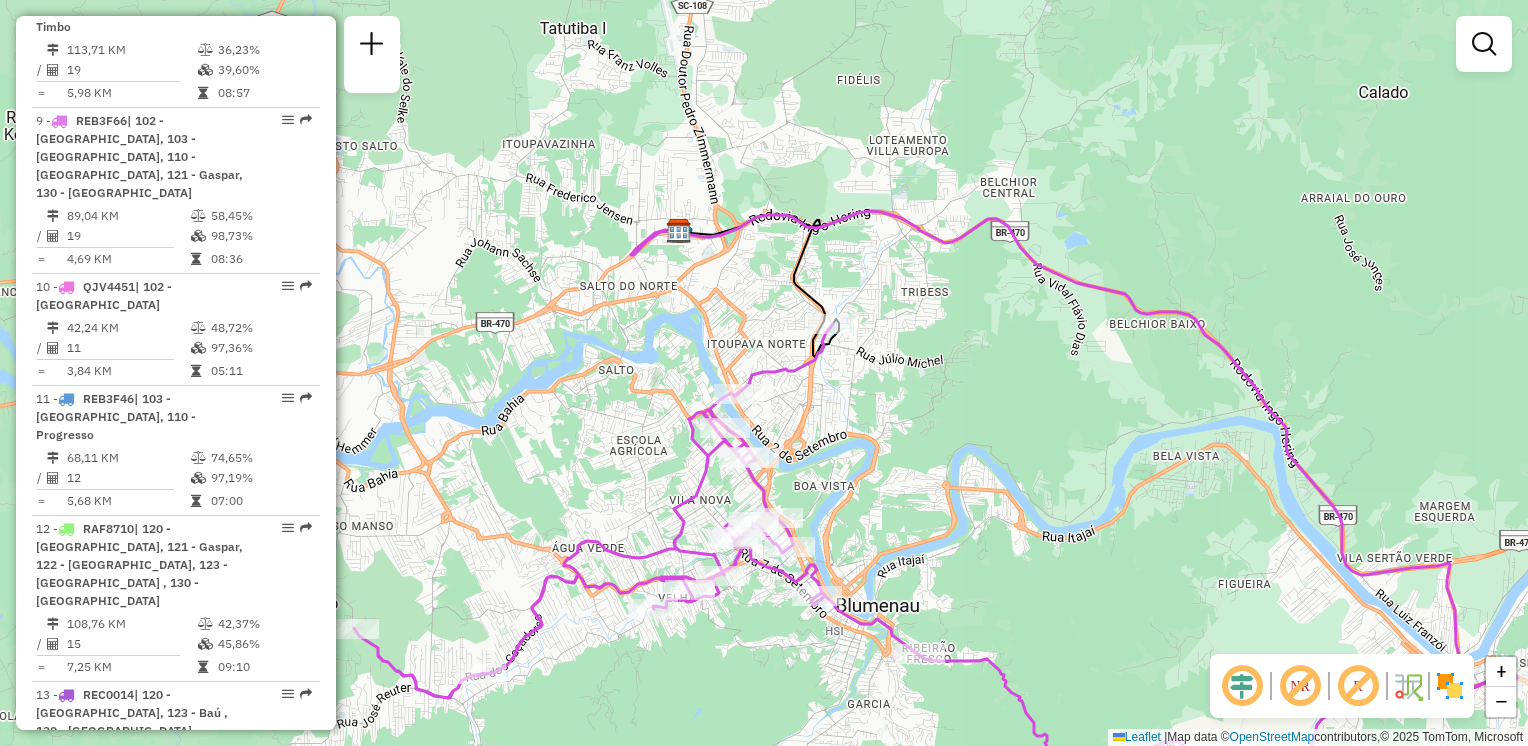 drag, startPoint x: 893, startPoint y: 383, endPoint x: 911, endPoint y: 324, distance: 61.68468 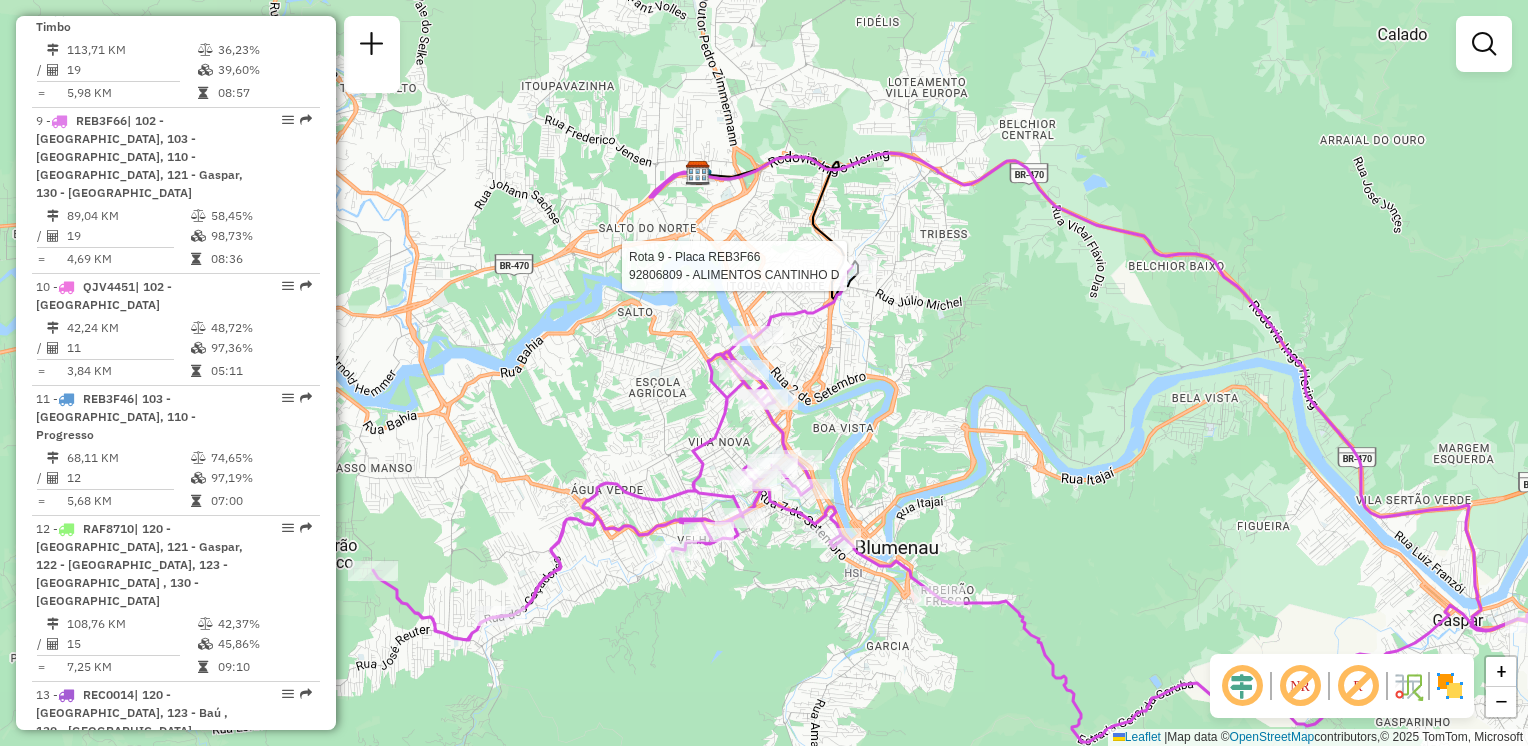 select on "**********" 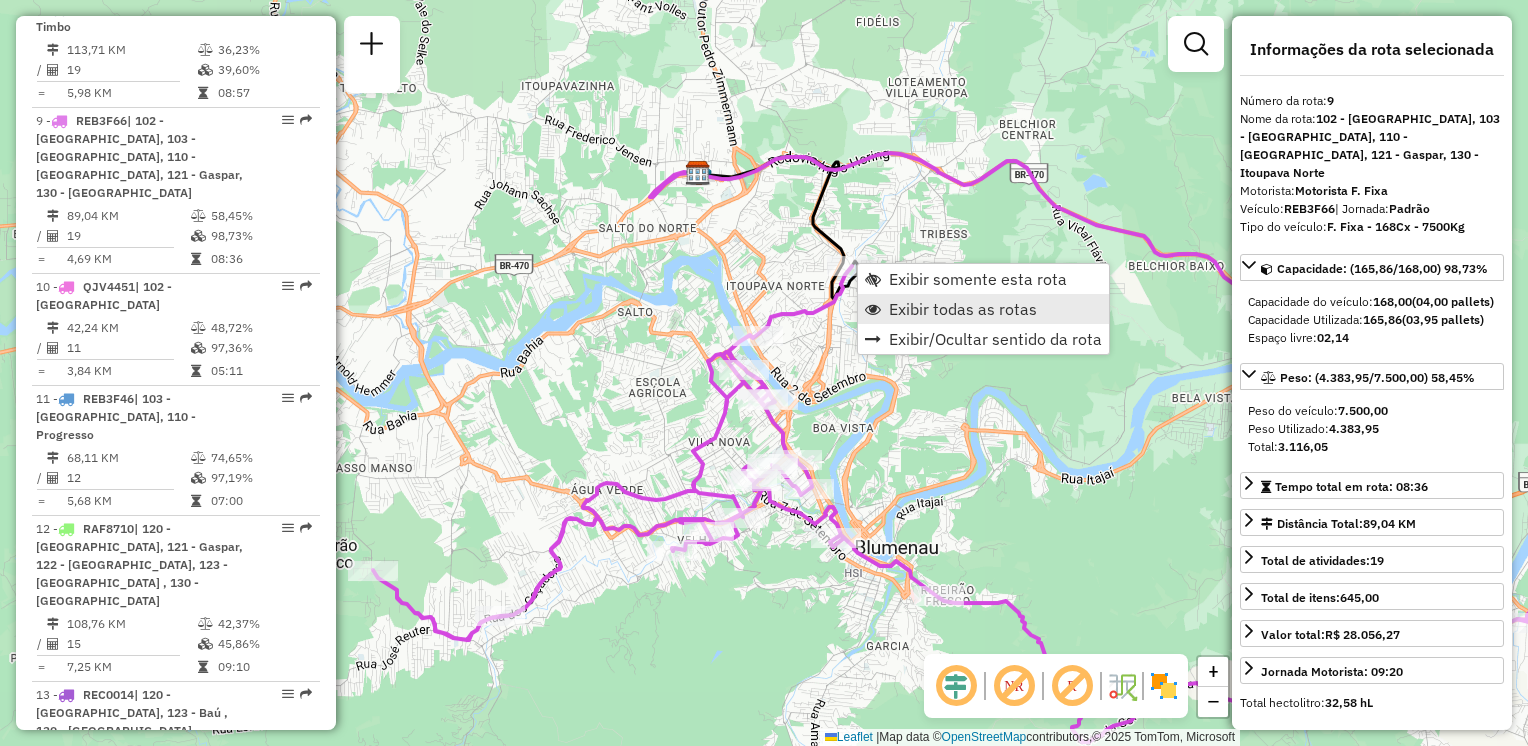 click on "Exibir todas as rotas" at bounding box center (963, 309) 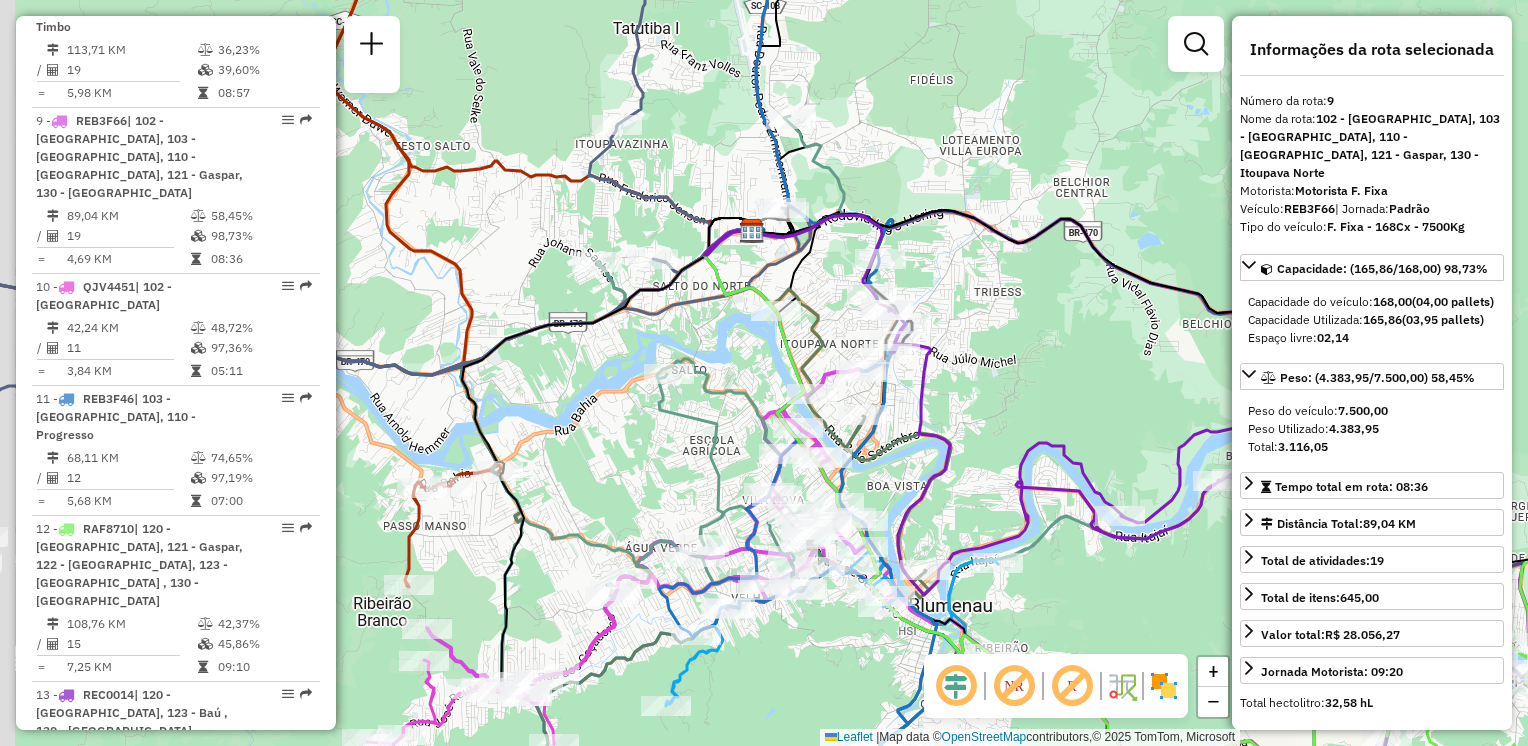 drag, startPoint x: 971, startPoint y: 218, endPoint x: 1061, endPoint y: 278, distance: 108.16654 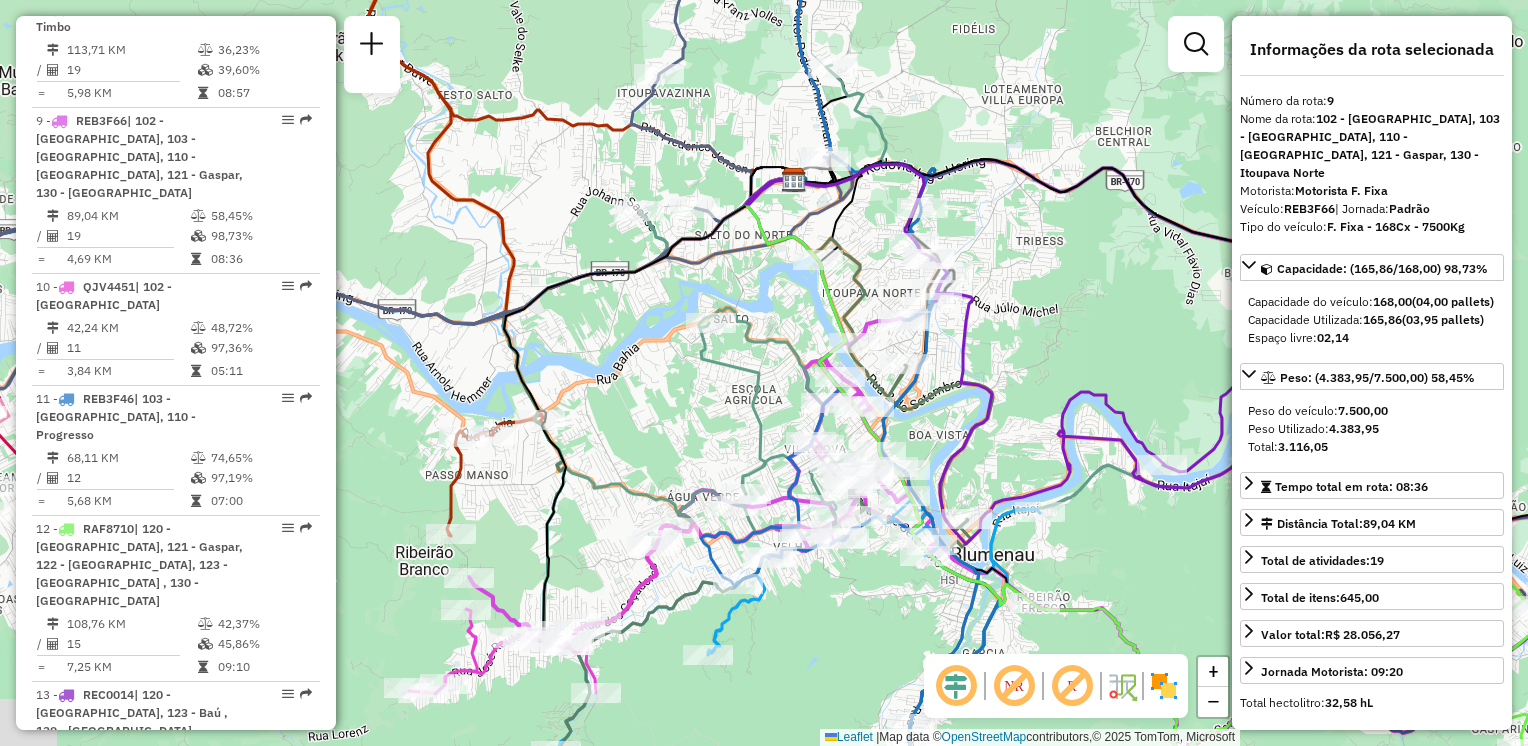 drag, startPoint x: 781, startPoint y: 368, endPoint x: 780, endPoint y: 274, distance: 94.00532 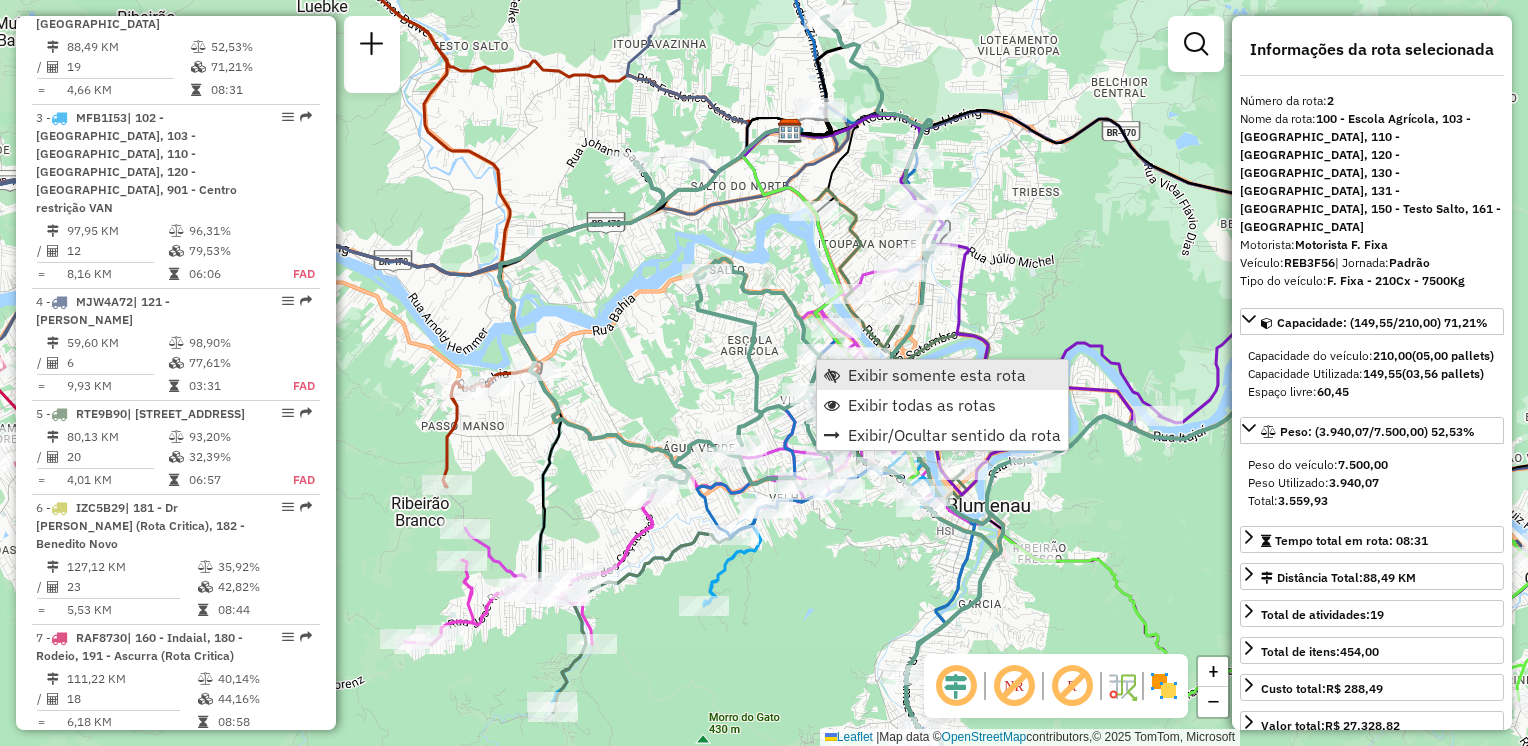 scroll, scrollTop: 864, scrollLeft: 0, axis: vertical 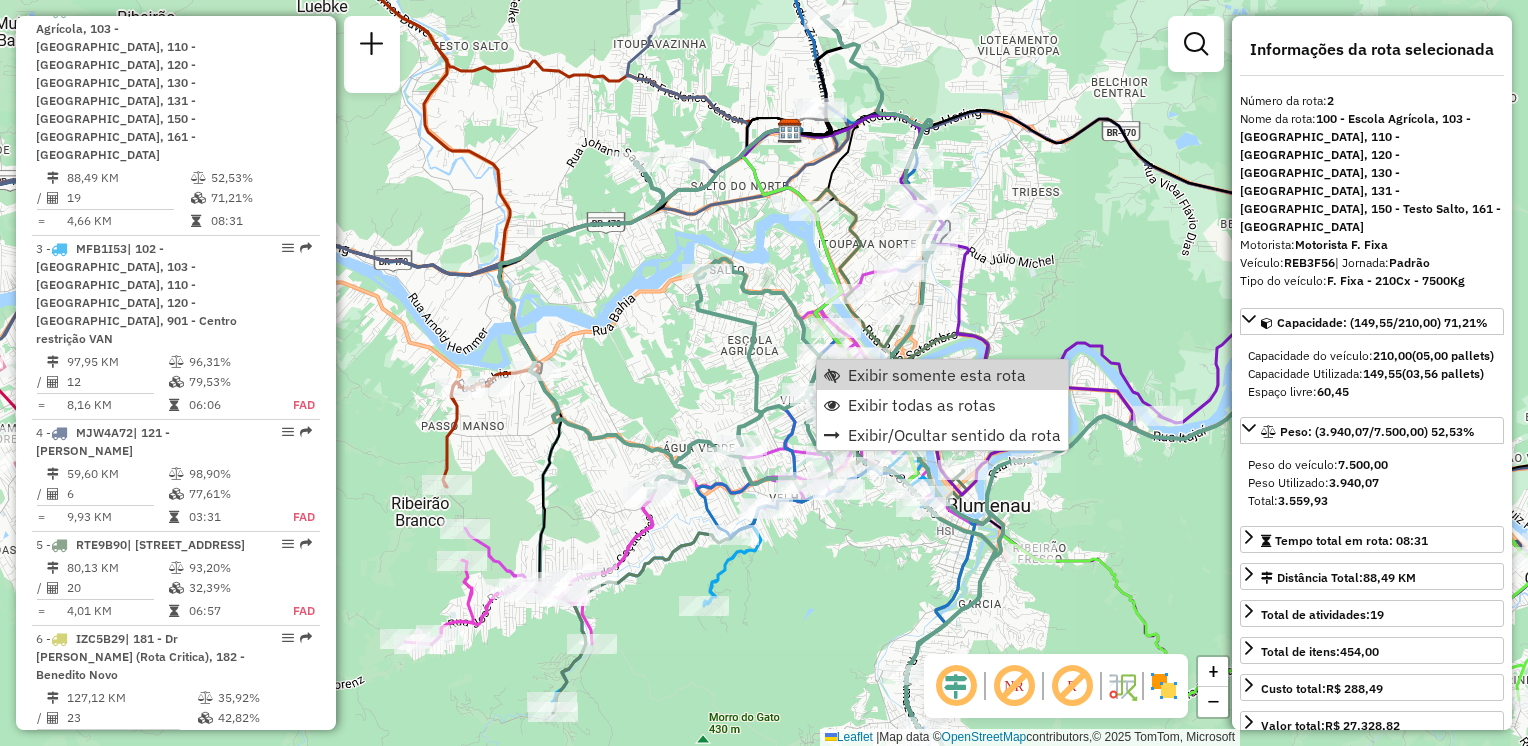 click on "Rota 2 - Placa REB3F56  92809931 - [GEOGRAPHIC_DATA] Janela de atendimento Grade de atendimento Capacidade Transportadoras Veículos Cliente Pedidos  Rotas Selecione os dias de semana para filtrar as janelas de atendimento  Seg   Ter   Qua   Qui   Sex   Sáb   Dom  Informe o período da janela de atendimento: De: Até:  Filtrar exatamente a janela do cliente  Considerar janela de atendimento padrão  Selecione os dias de semana para filtrar as grades de atendimento  Seg   Ter   Qua   Qui   Sex   Sáb   Dom   Considerar clientes sem dia de atendimento cadastrado  Clientes fora do dia de atendimento selecionado Filtrar as atividades entre os valores definidos abaixo:  Peso mínimo:   Peso máximo:   Cubagem mínima:   Cubagem máxima:   De:   Até:  Filtrar as atividades entre o tempo de atendimento definido abaixo:  De:   Até:   Considerar capacidade total dos clientes não roteirizados Transportadora: Selecione um ou mais itens Tipo de veículo: Selecione um ou mais itens Veículo: Selecione um ou mais itens Nome:" 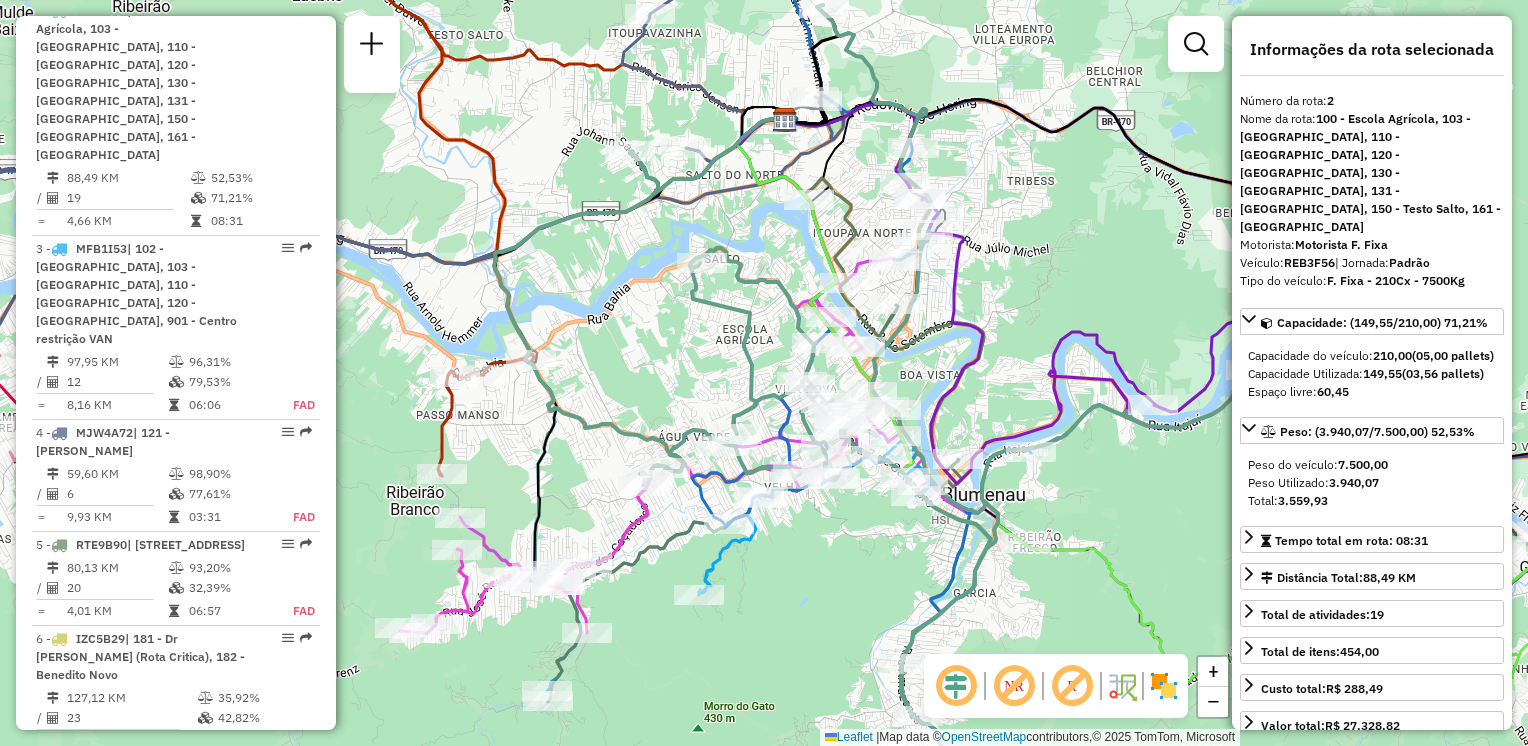 drag, startPoint x: 703, startPoint y: 331, endPoint x: 699, endPoint y: 304, distance: 27.294687 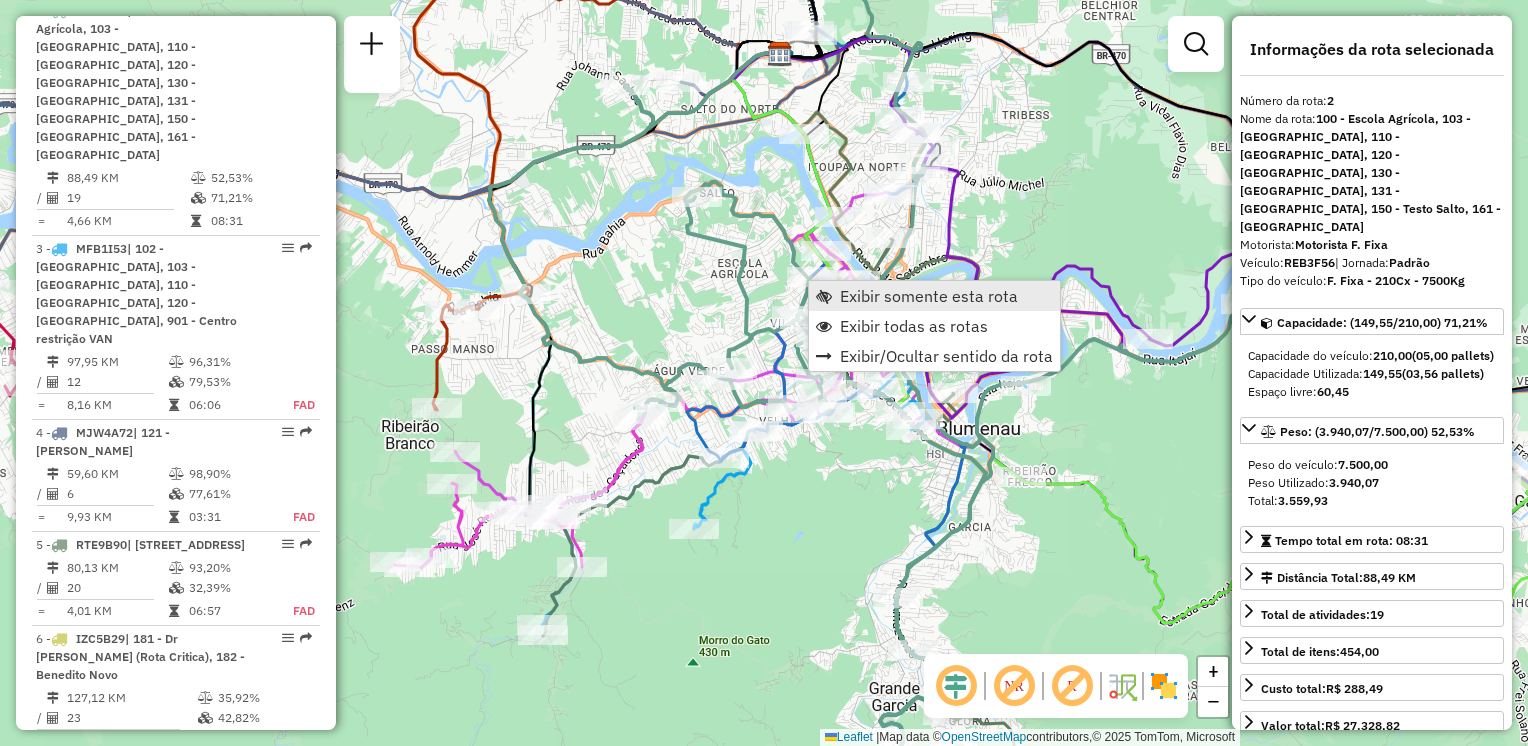 click on "Exibir somente esta rota" at bounding box center [929, 296] 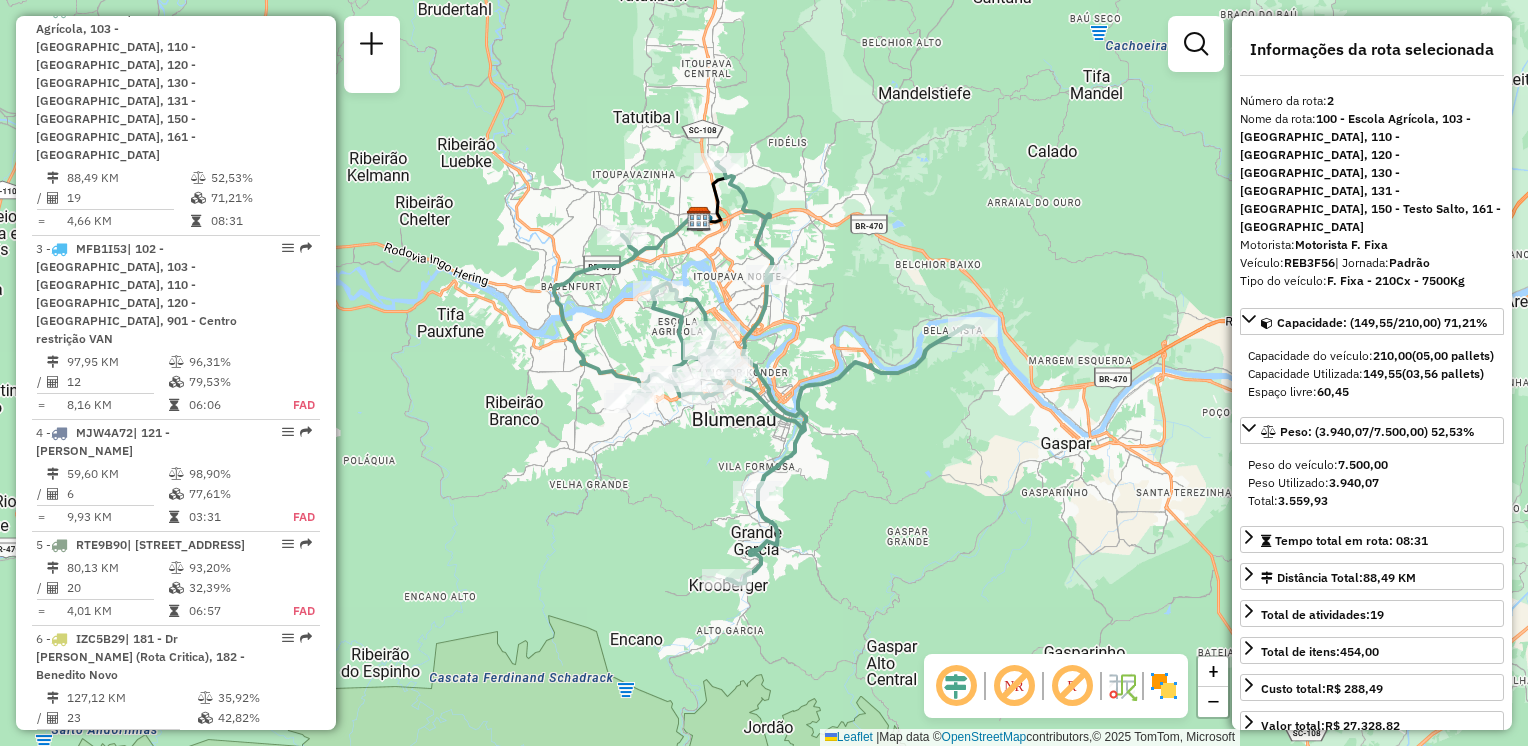 drag, startPoint x: 848, startPoint y: 354, endPoint x: 856, endPoint y: 365, distance: 13.601471 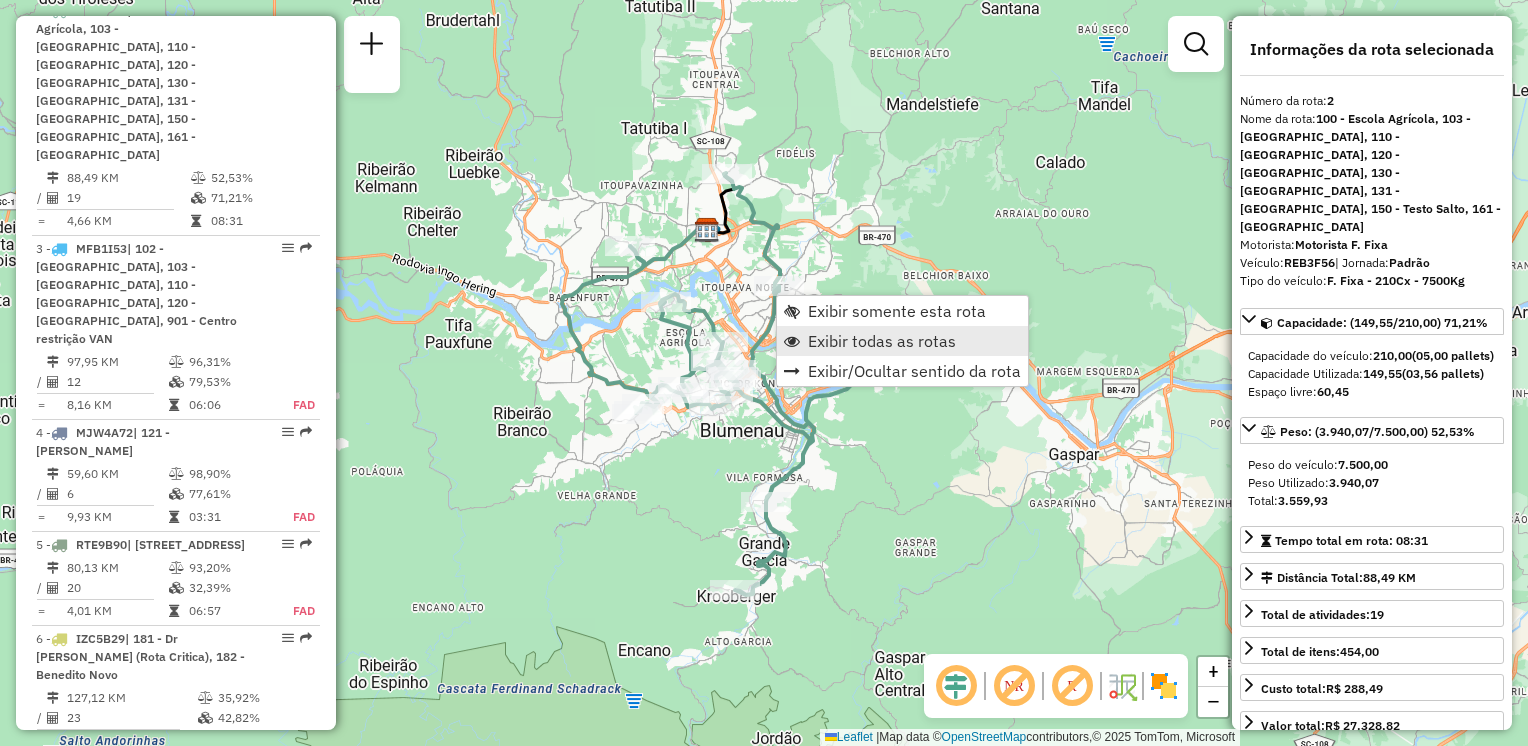 click on "Exibir todas as rotas" at bounding box center [882, 341] 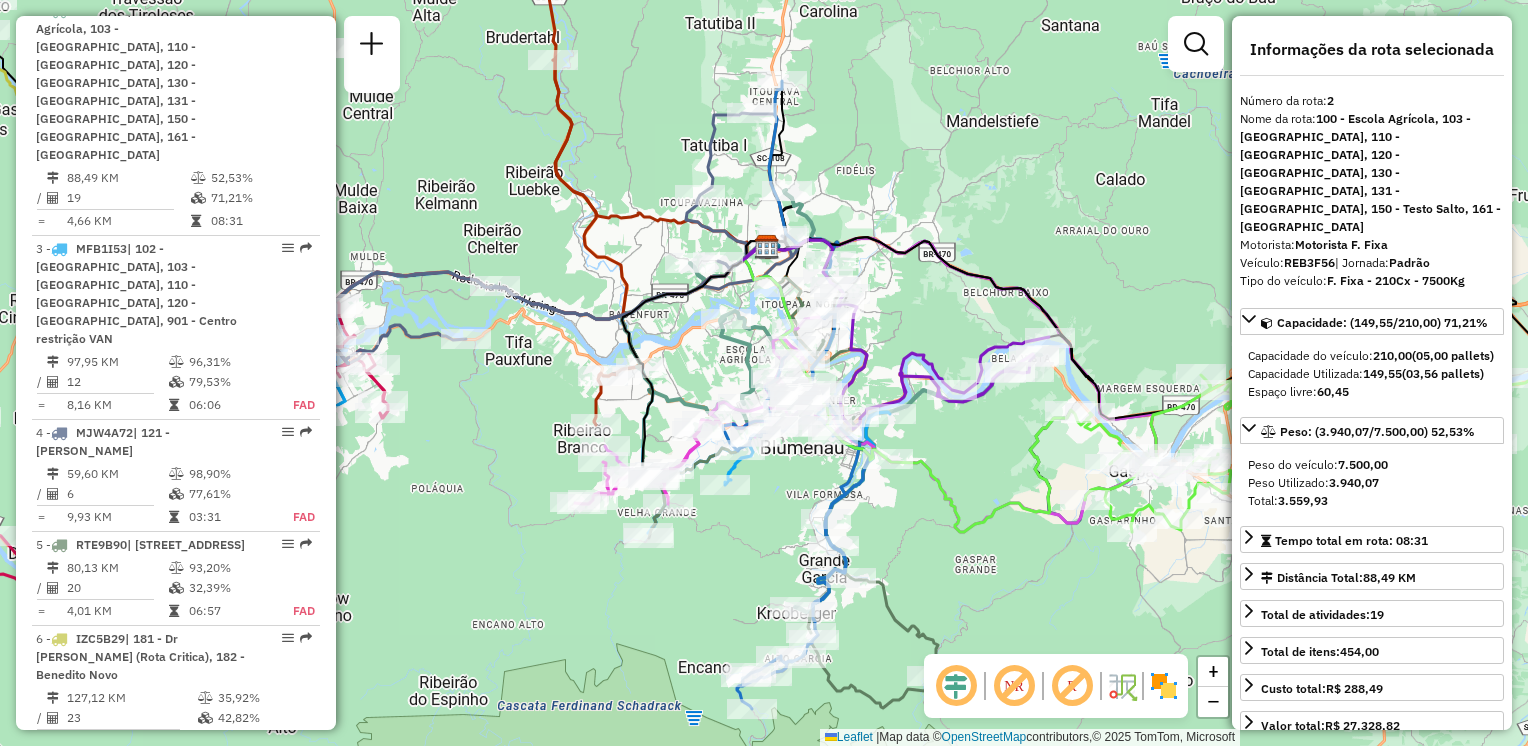 drag, startPoint x: 856, startPoint y: 219, endPoint x: 992, endPoint y: 248, distance: 139.05754 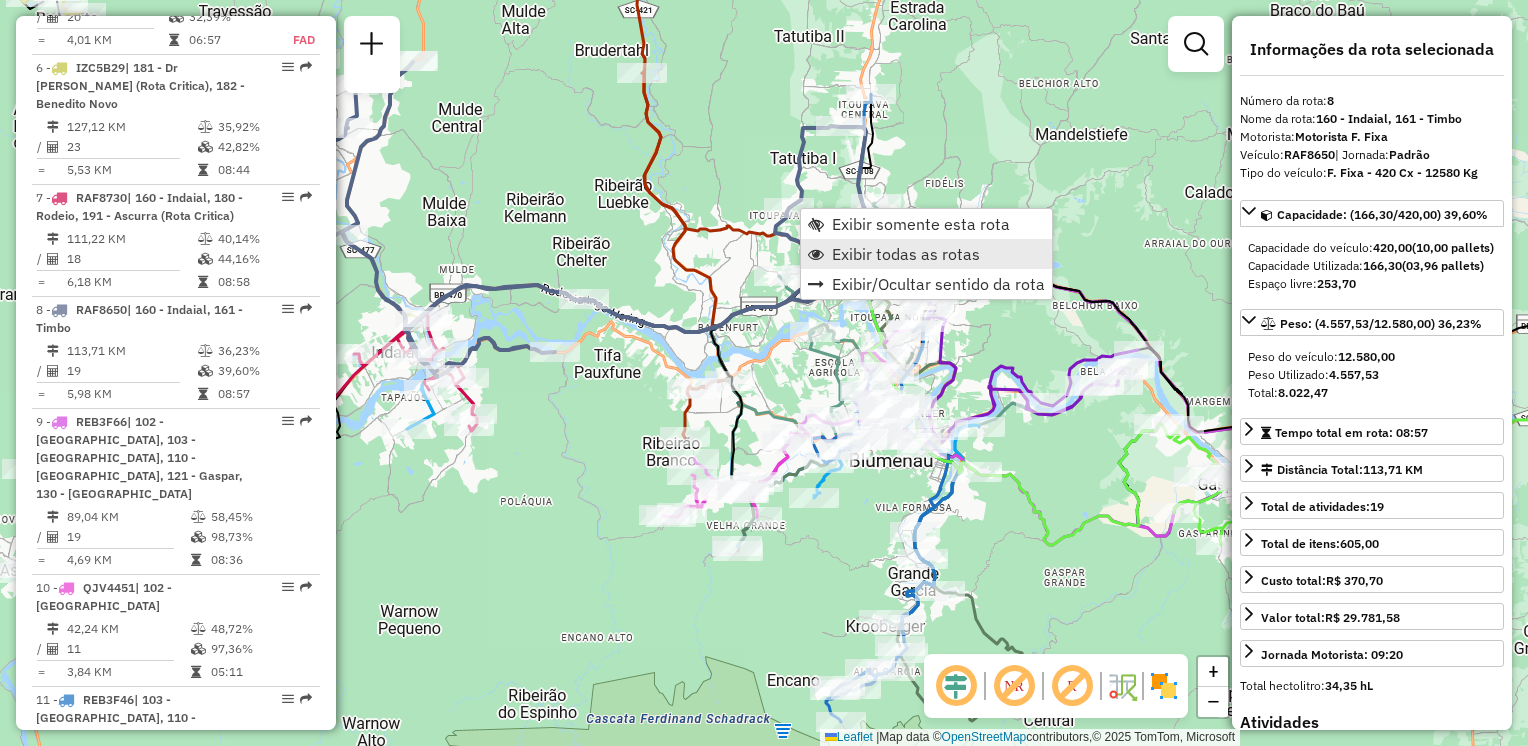 scroll, scrollTop: 1624, scrollLeft: 0, axis: vertical 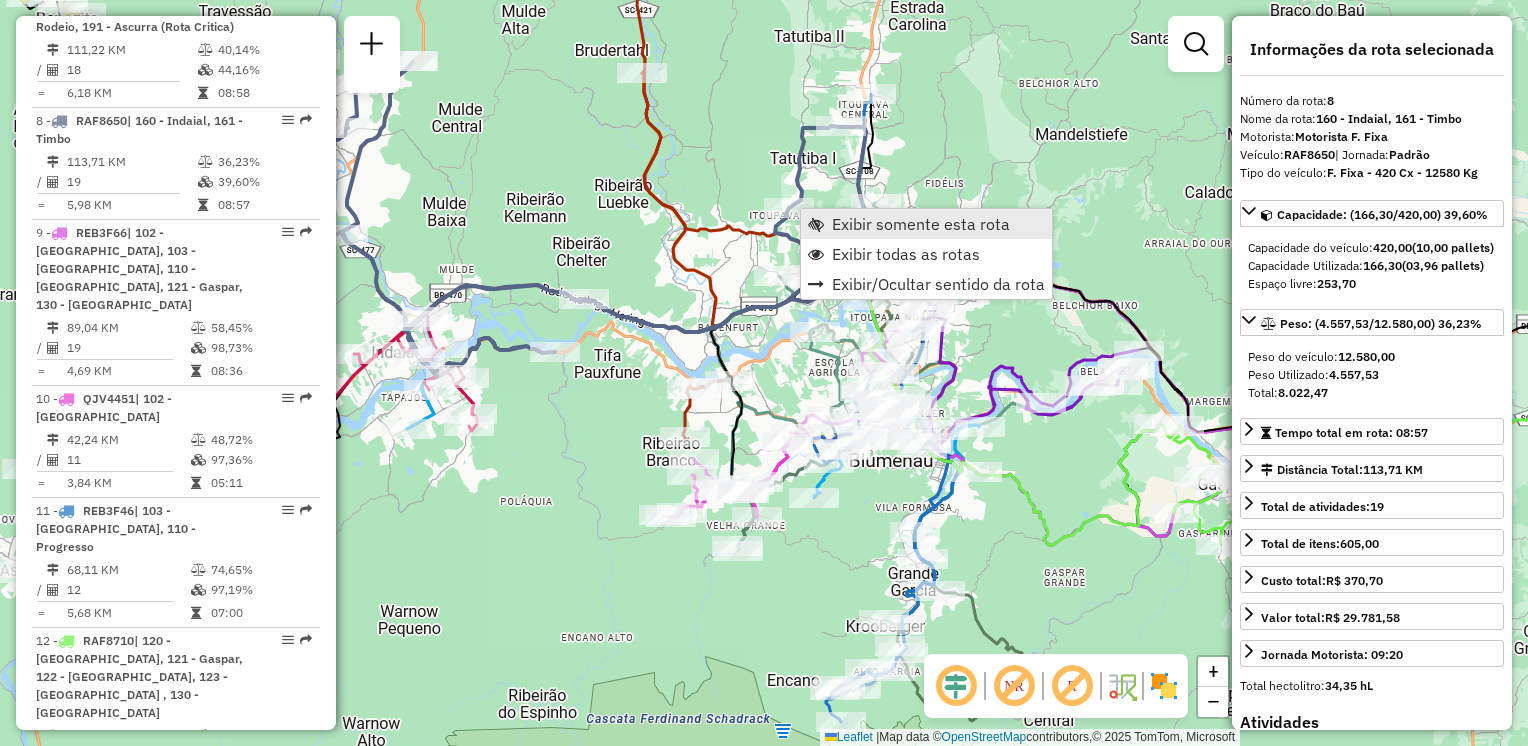 click on "Exibir somente esta rota" at bounding box center (921, 224) 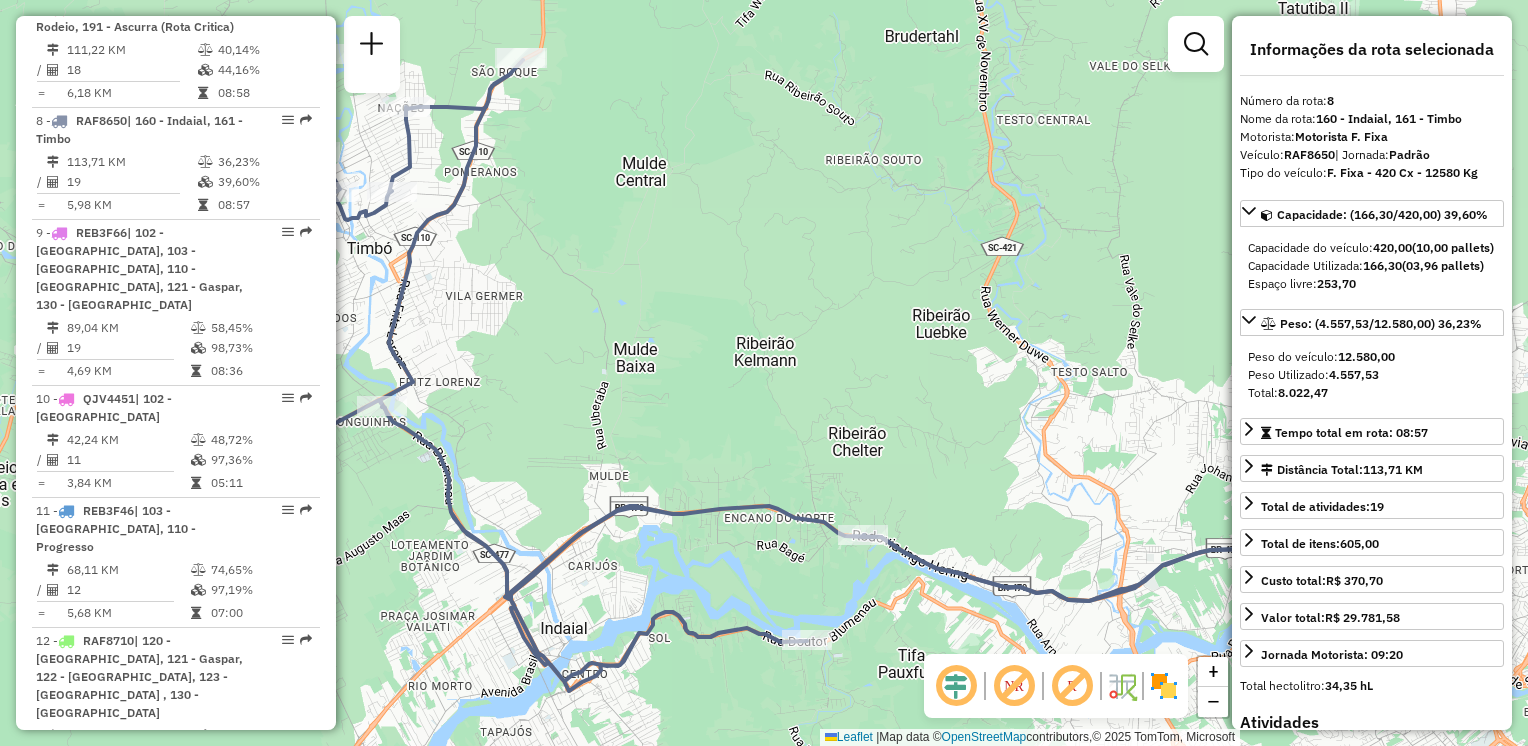 drag, startPoint x: 762, startPoint y: 219, endPoint x: 517, endPoint y: 126, distance: 262.05725 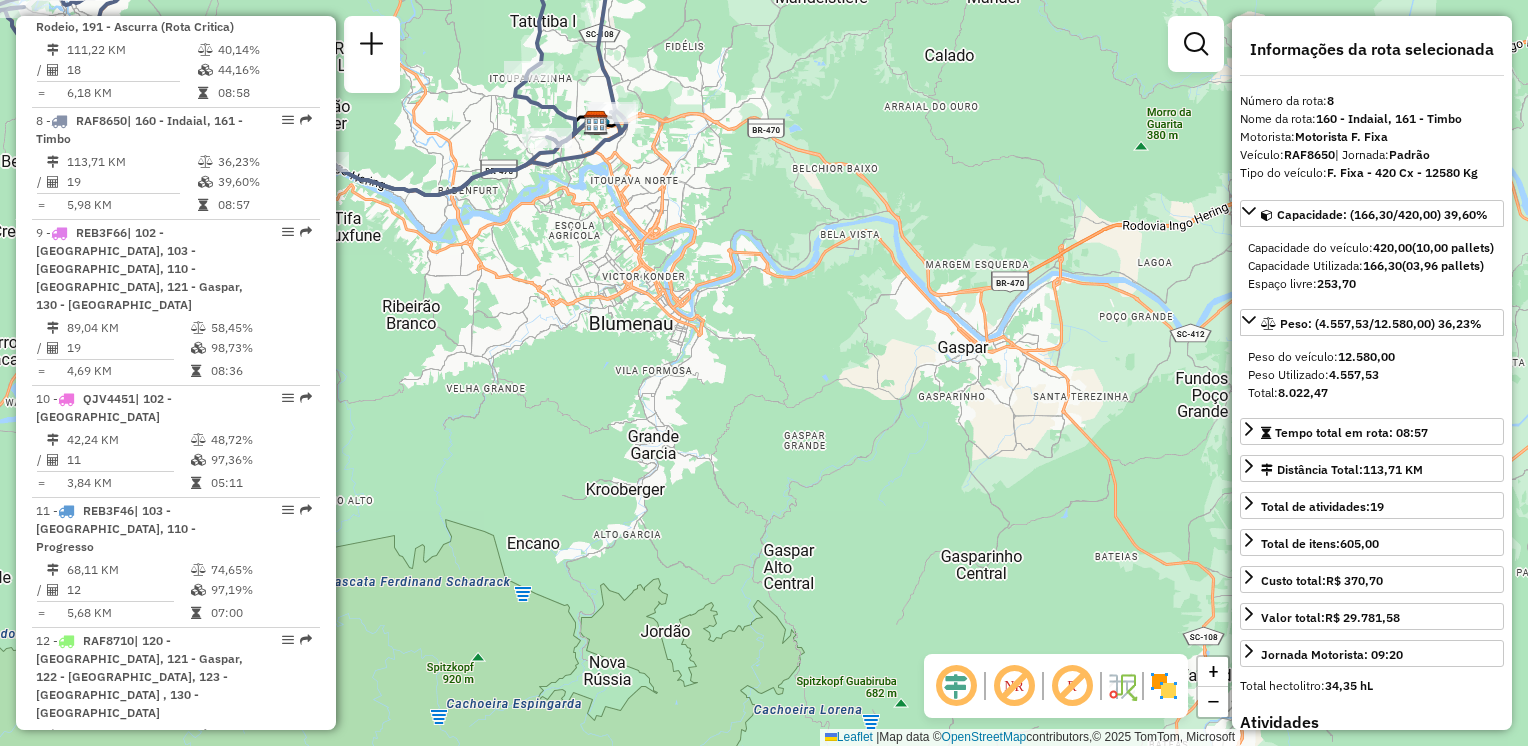 drag, startPoint x: 552, startPoint y: 202, endPoint x: 700, endPoint y: 230, distance: 150.62537 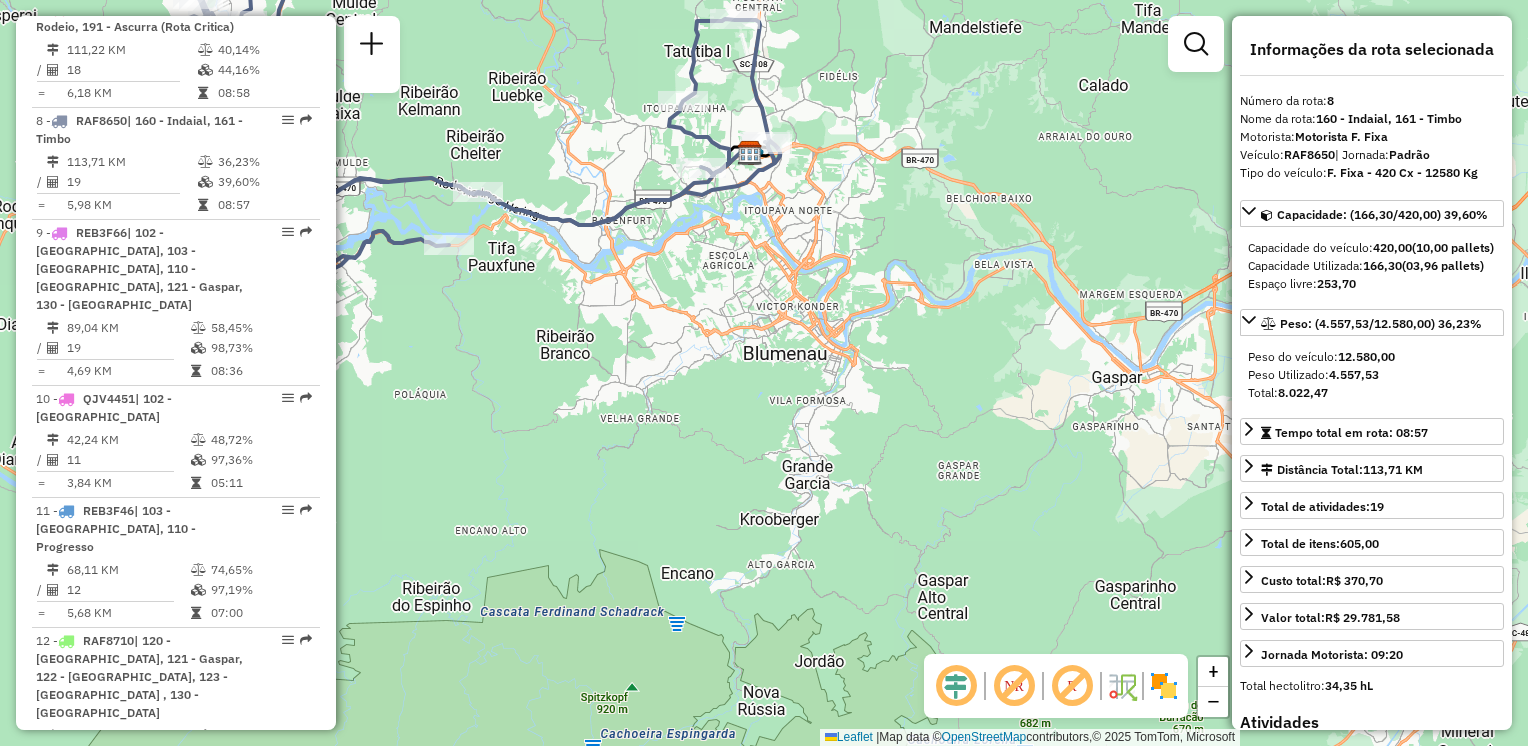 drag, startPoint x: 696, startPoint y: 238, endPoint x: 716, endPoint y: 257, distance: 27.58623 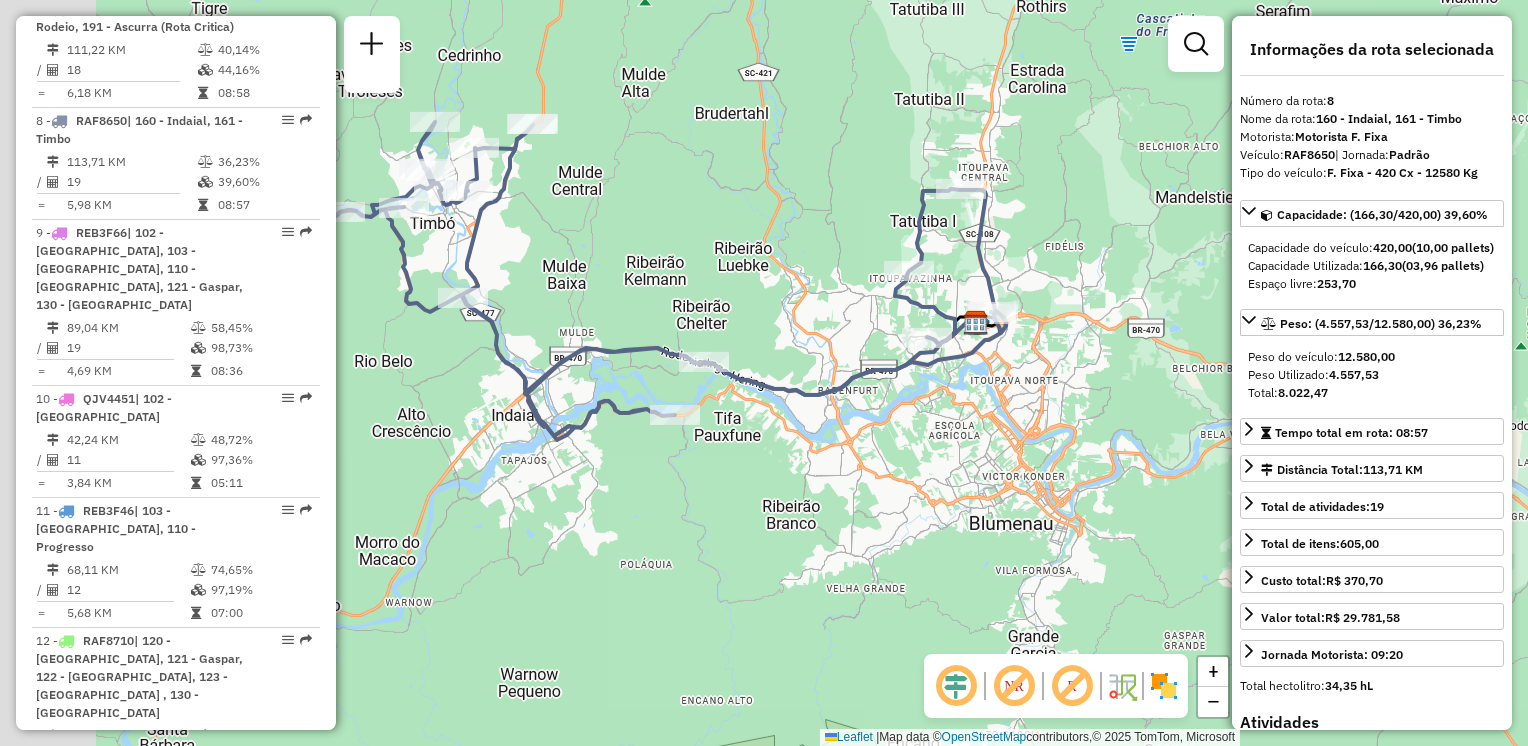drag, startPoint x: 683, startPoint y: 248, endPoint x: 672, endPoint y: 251, distance: 11.401754 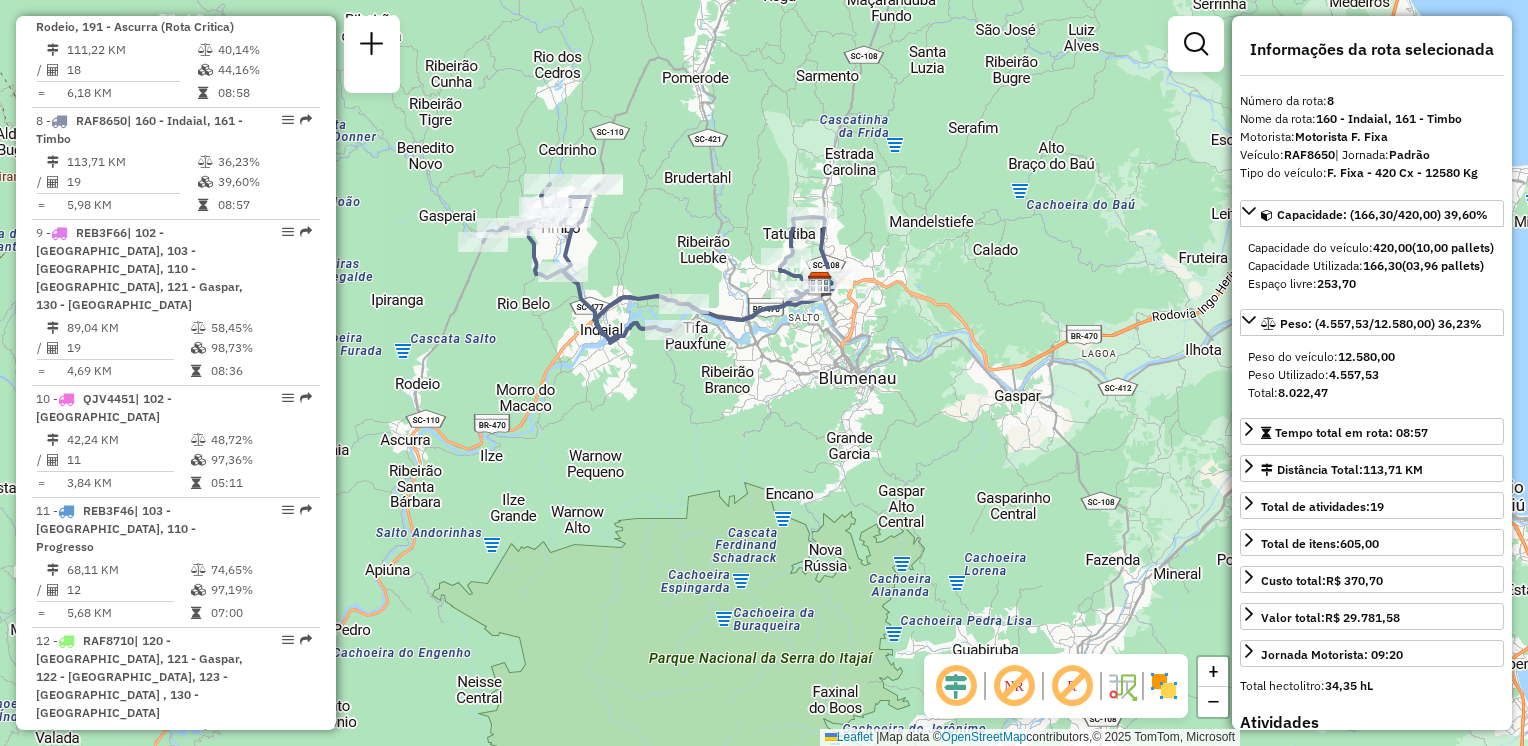 drag, startPoint x: 755, startPoint y: 255, endPoint x: 813, endPoint y: 273, distance: 60.728905 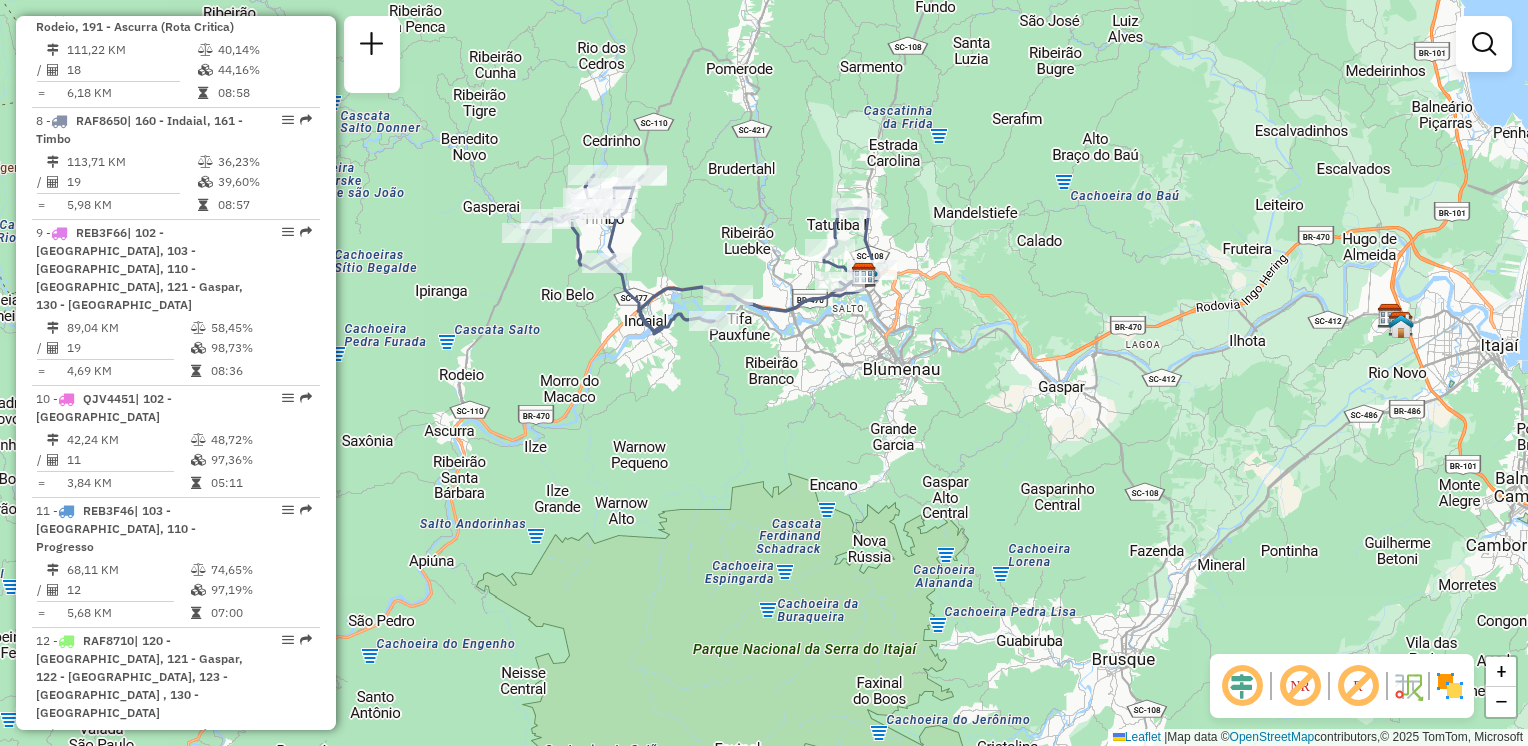 drag, startPoint x: 813, startPoint y: 273, endPoint x: 791, endPoint y: 158, distance: 117.08544 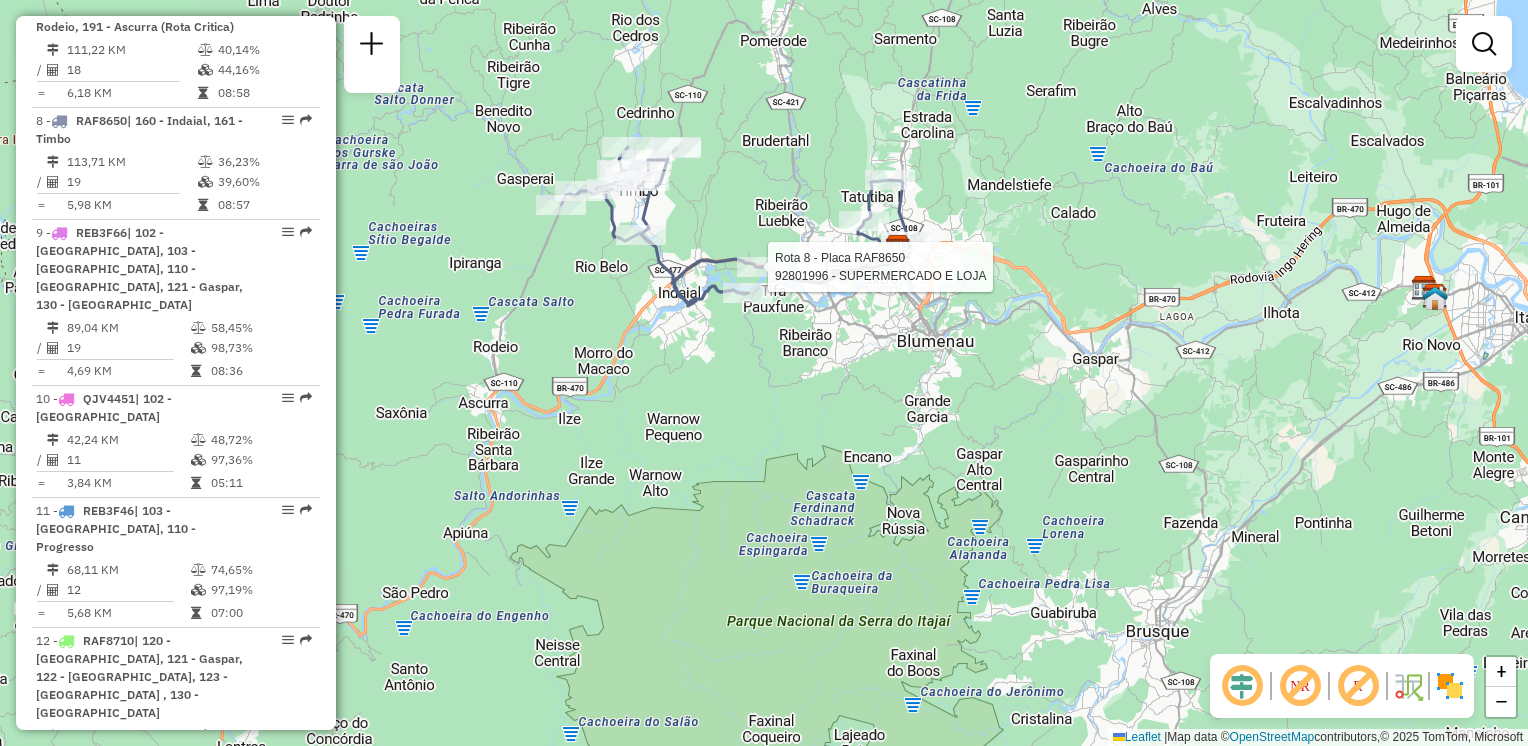 select on "**********" 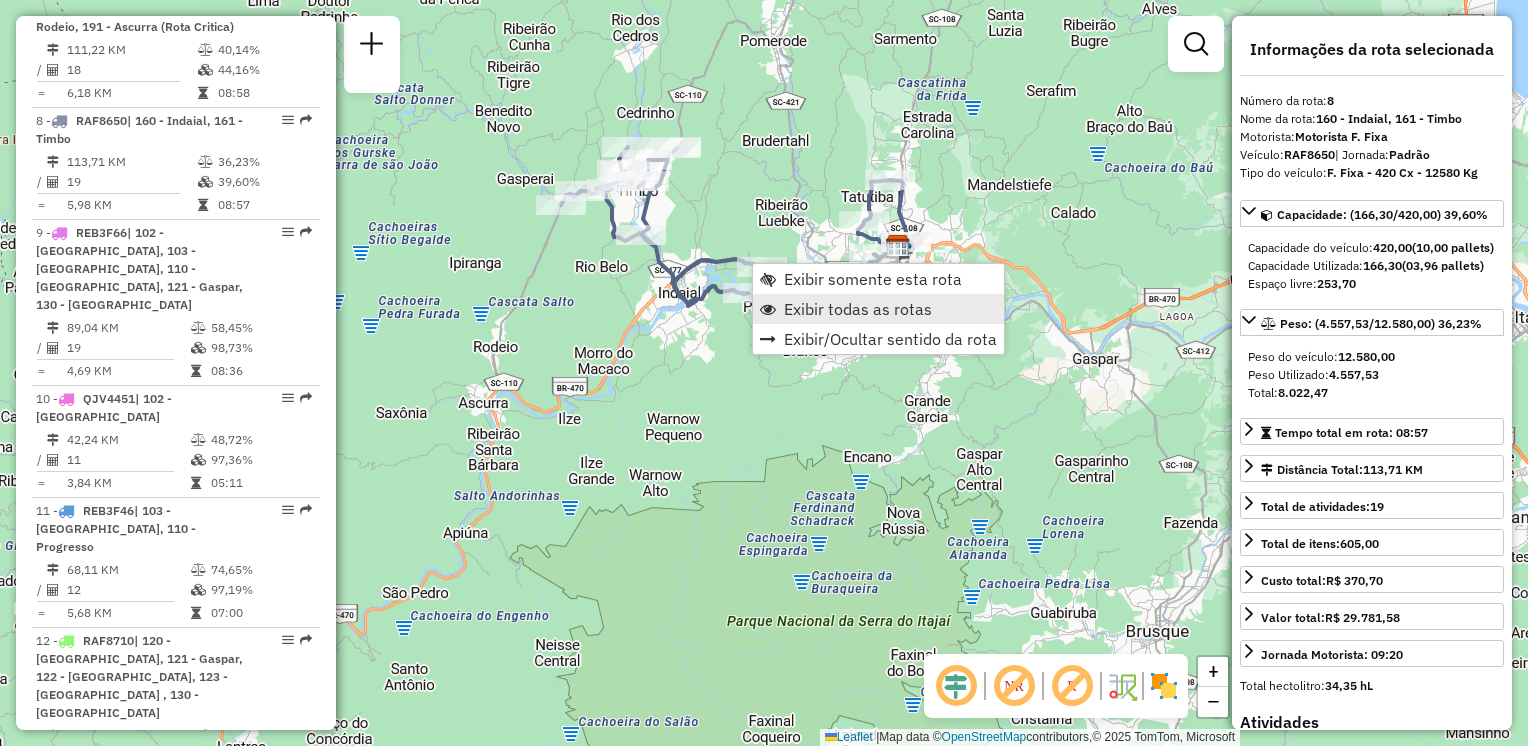click on "Exibir todas as rotas" at bounding box center [858, 309] 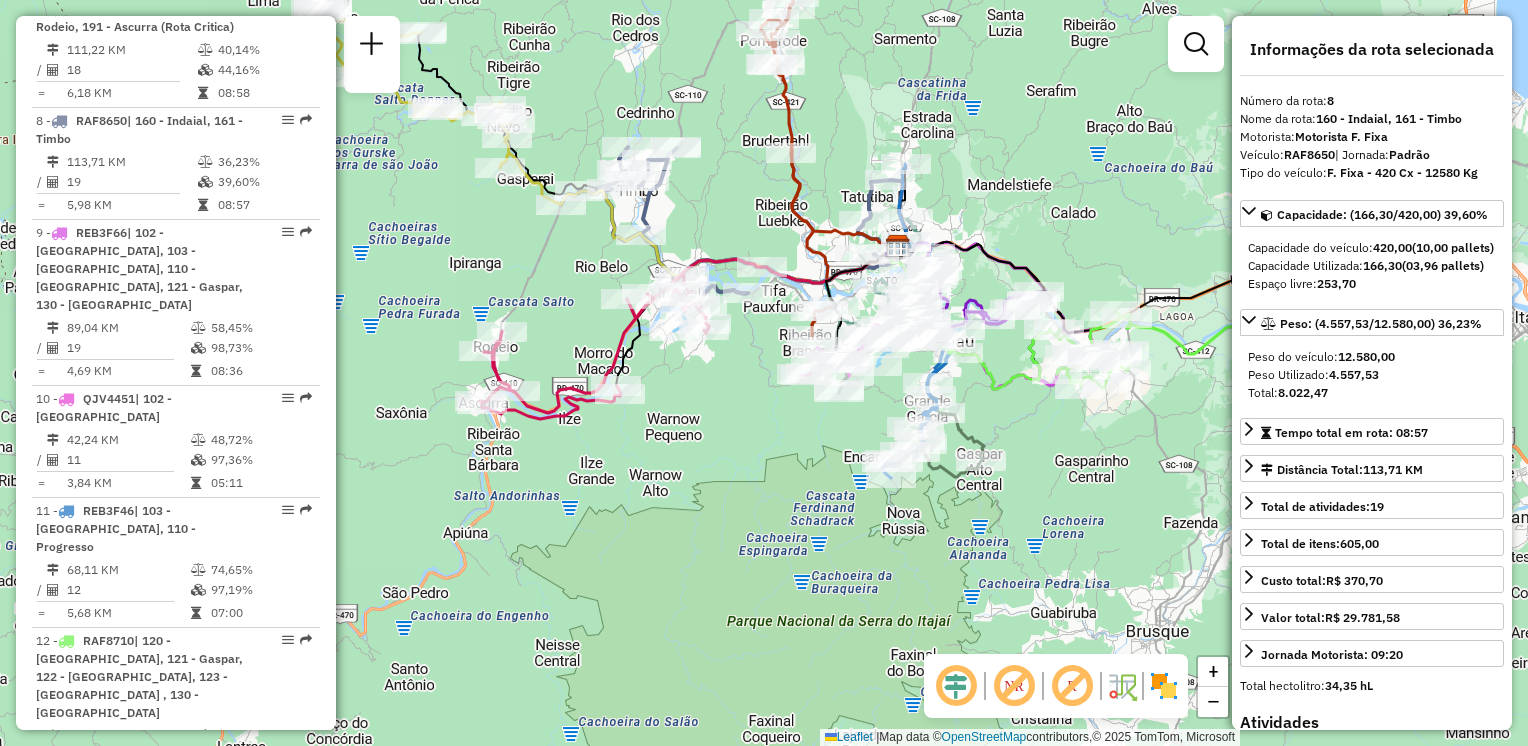 drag, startPoint x: 768, startPoint y: 202, endPoint x: 737, endPoint y: 102, distance: 104.69479 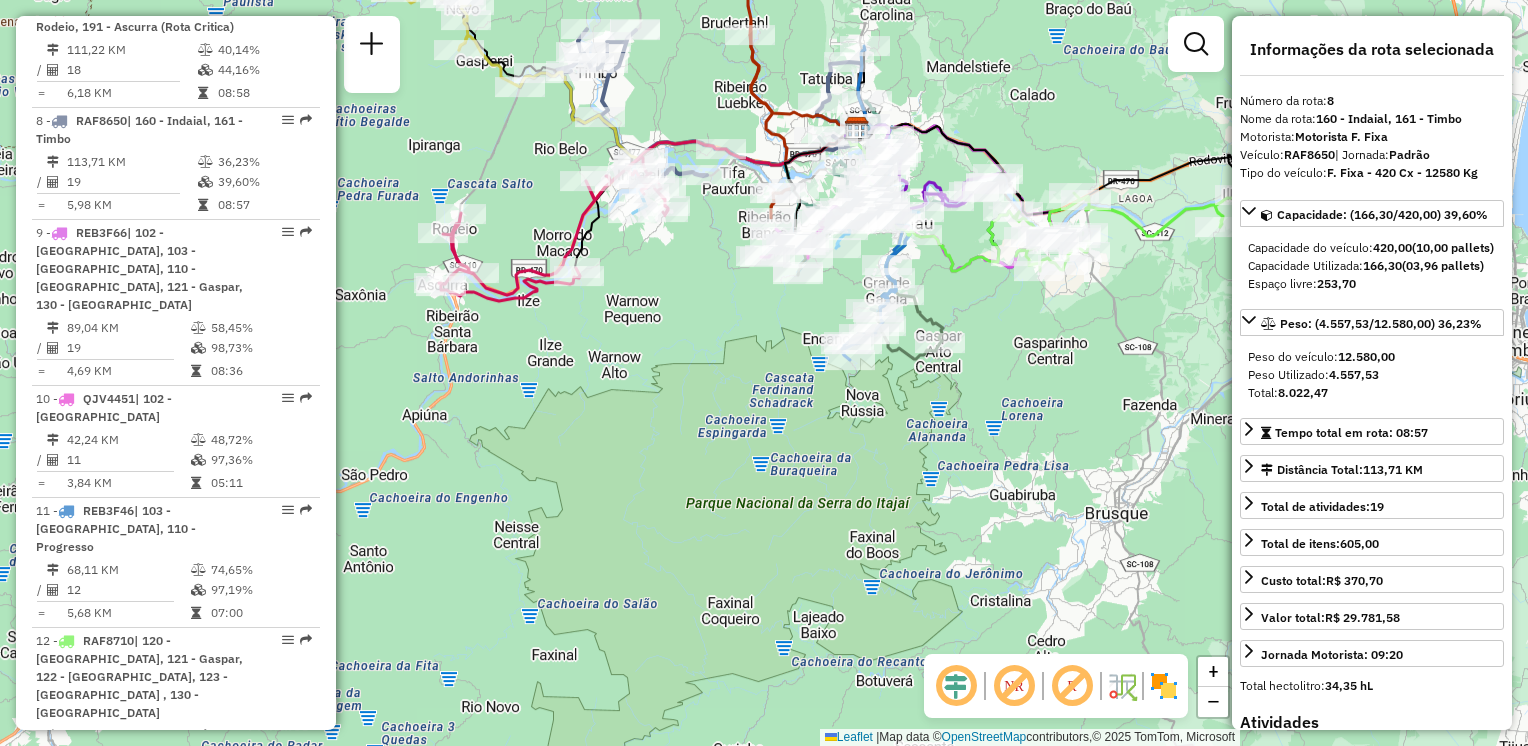 drag, startPoint x: 691, startPoint y: 319, endPoint x: 647, endPoint y: 301, distance: 47.539455 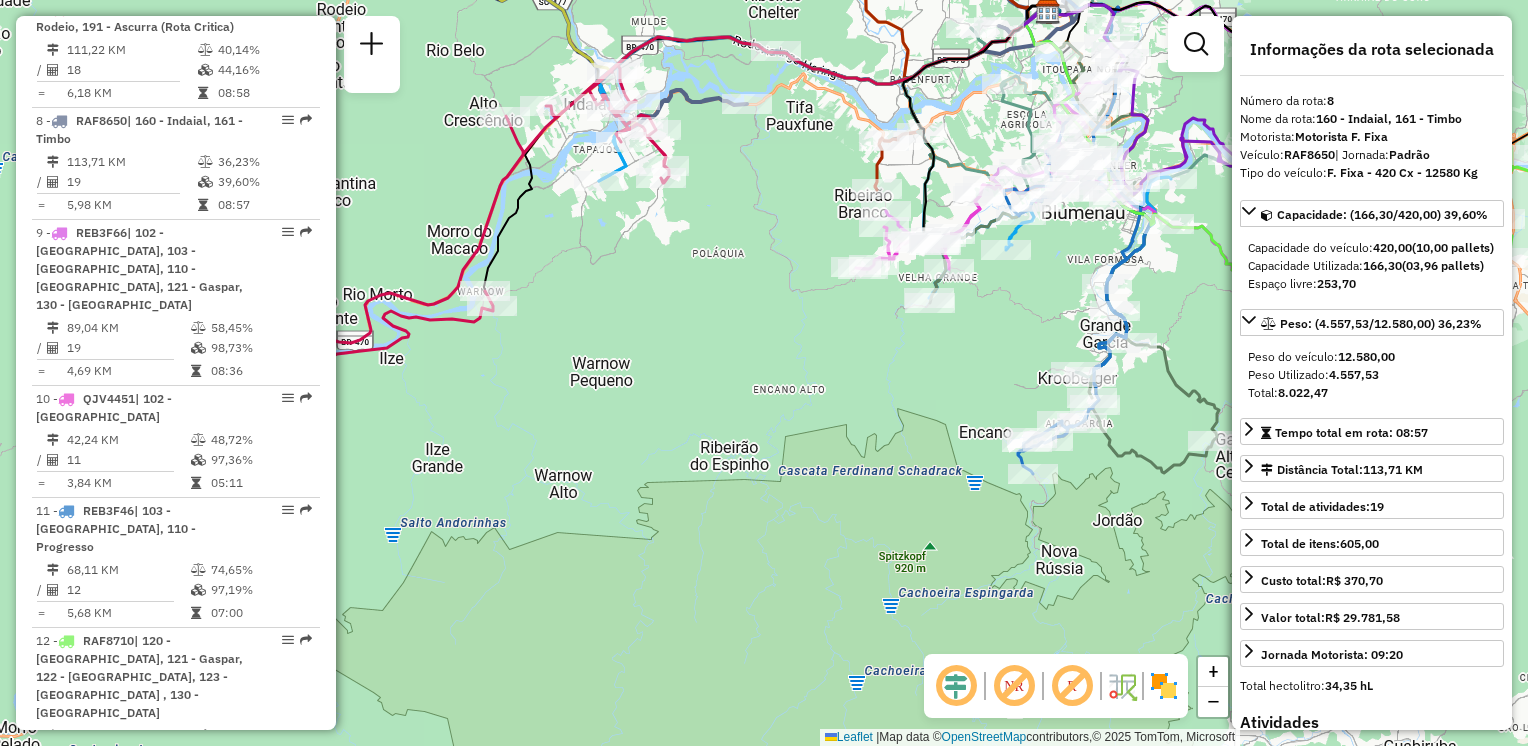 drag, startPoint x: 643, startPoint y: 242, endPoint x: 656, endPoint y: 301, distance: 60.41523 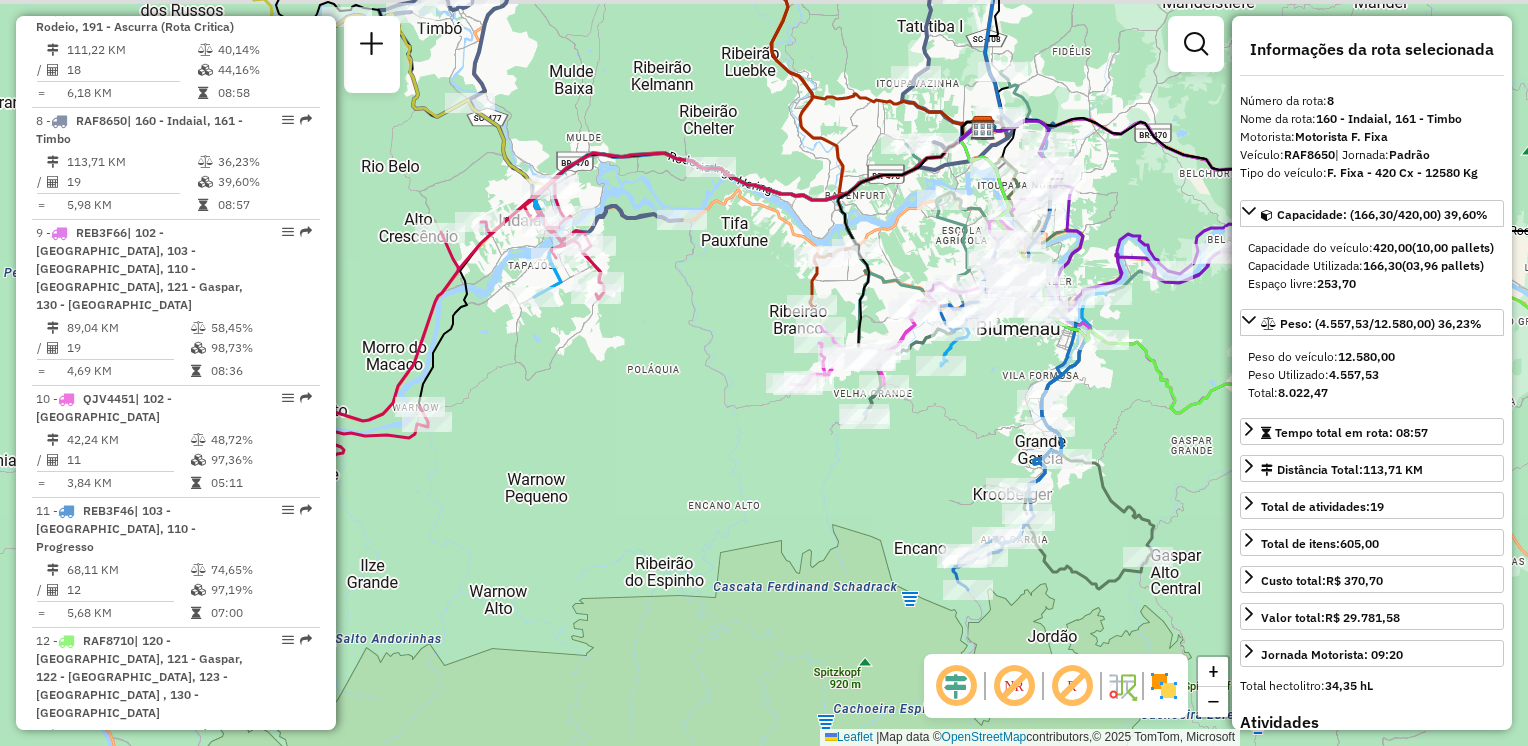 drag, startPoint x: 694, startPoint y: 304, endPoint x: 668, endPoint y: 318, distance: 29.529646 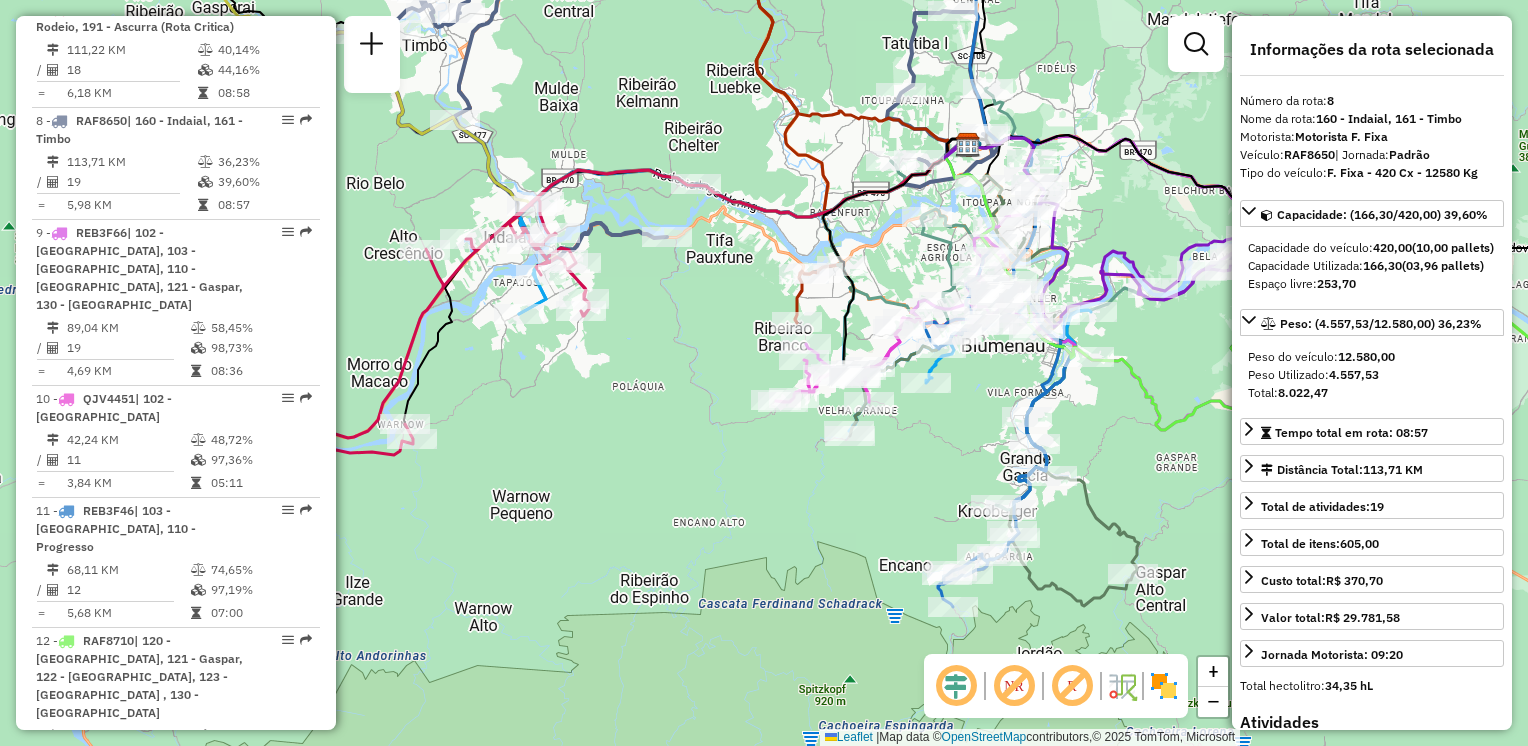 drag, startPoint x: 721, startPoint y: 322, endPoint x: 733, endPoint y: 306, distance: 20 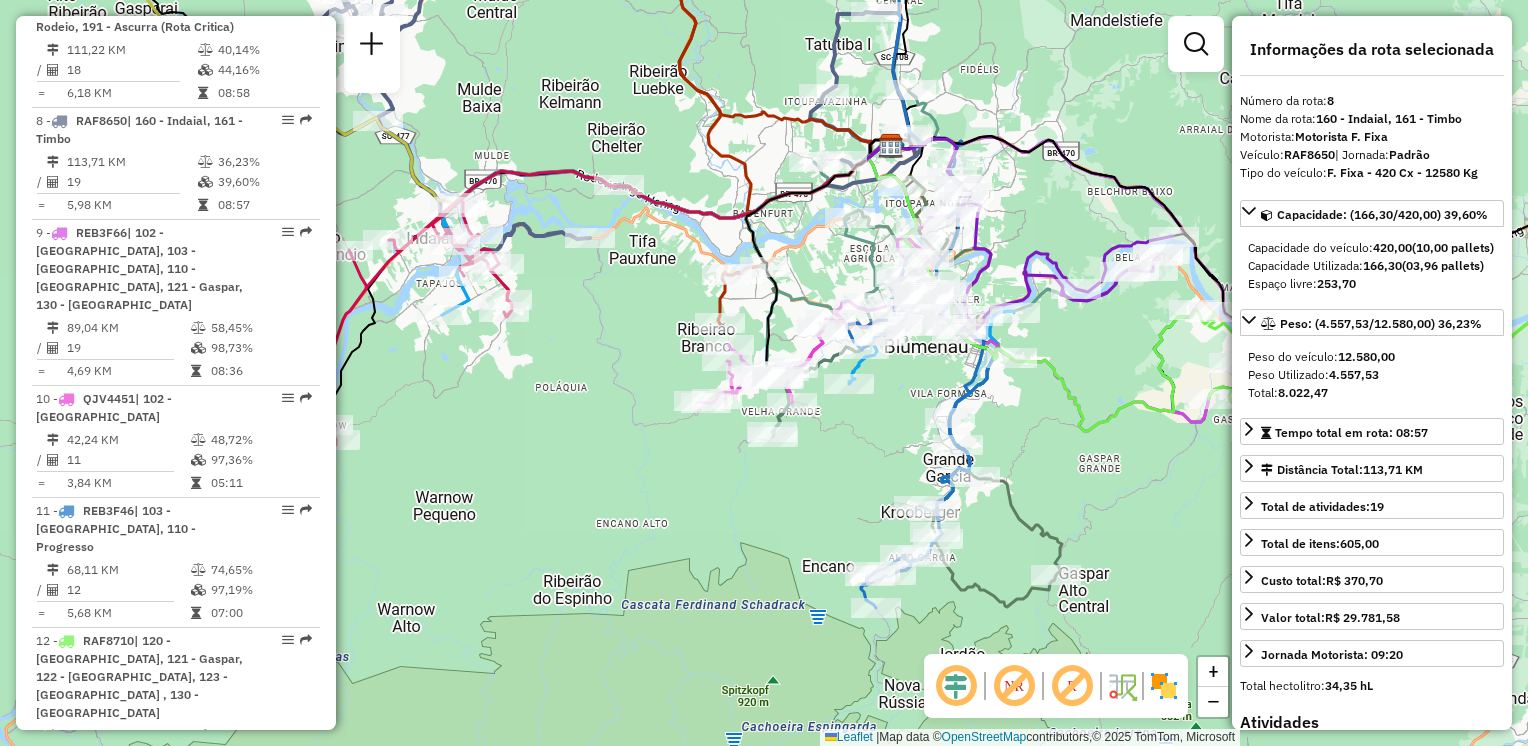 drag, startPoint x: 797, startPoint y: 282, endPoint x: 729, endPoint y: 302, distance: 70.88018 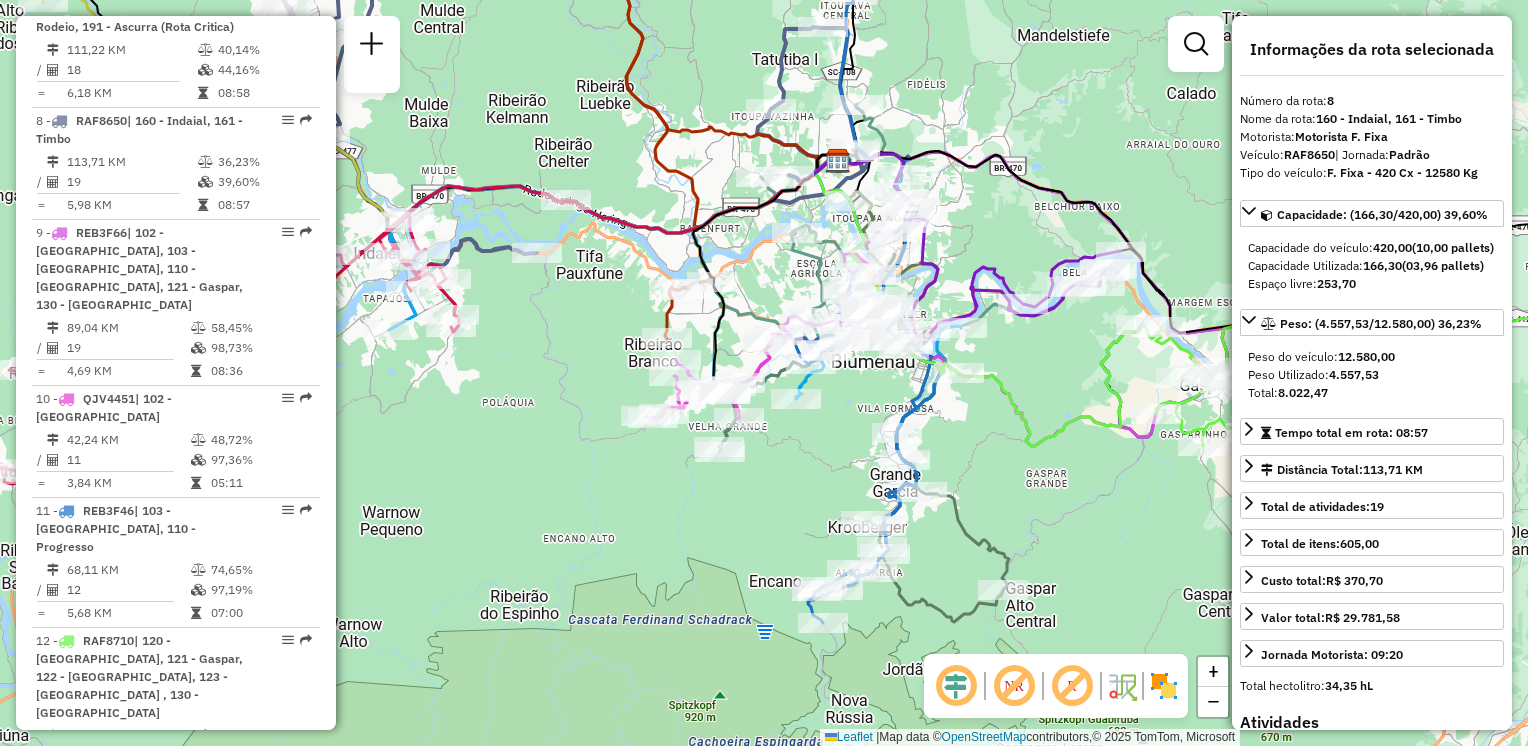 drag, startPoint x: 739, startPoint y: 284, endPoint x: 735, endPoint y: 294, distance: 10.770329 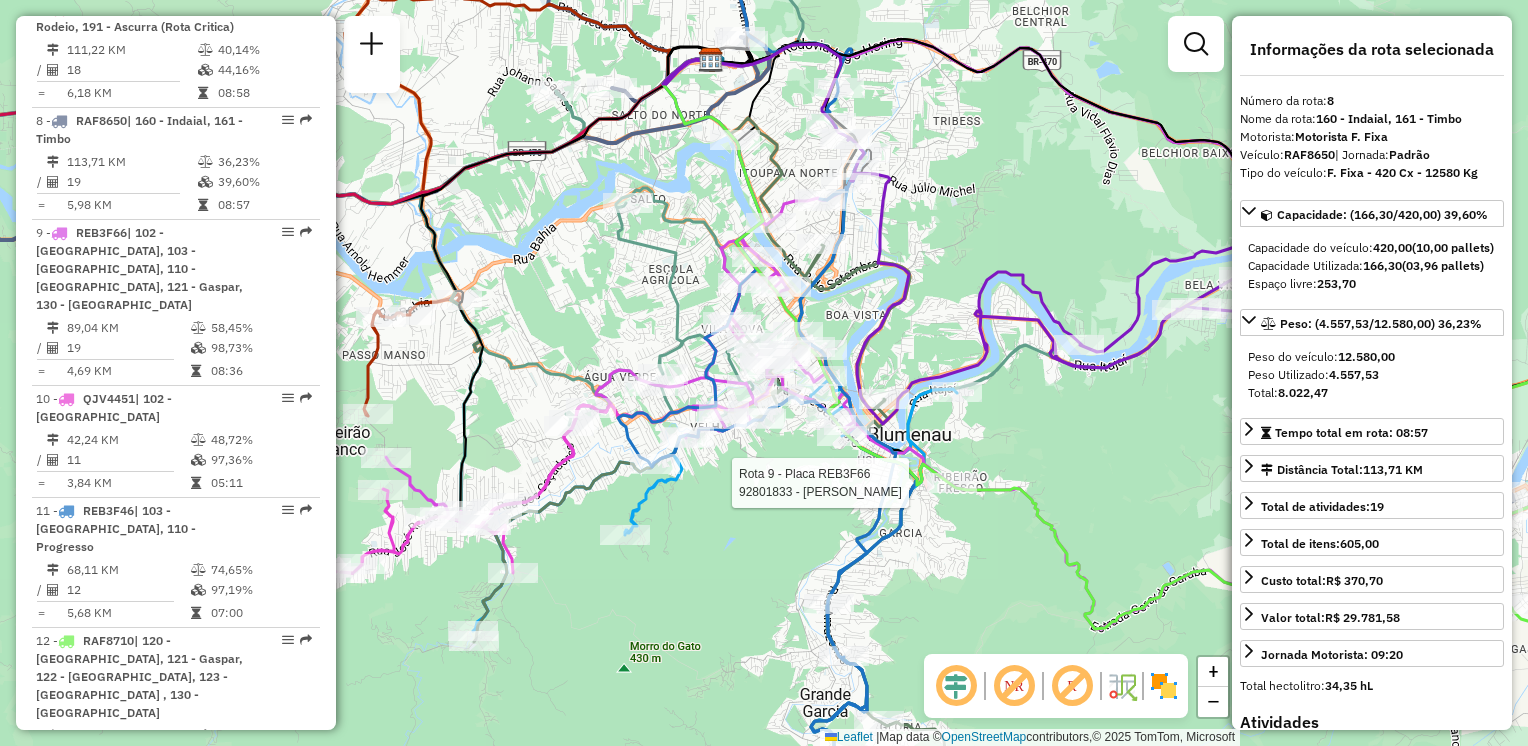 drag, startPoint x: 980, startPoint y: 460, endPoint x: 997, endPoint y: 310, distance: 150.96027 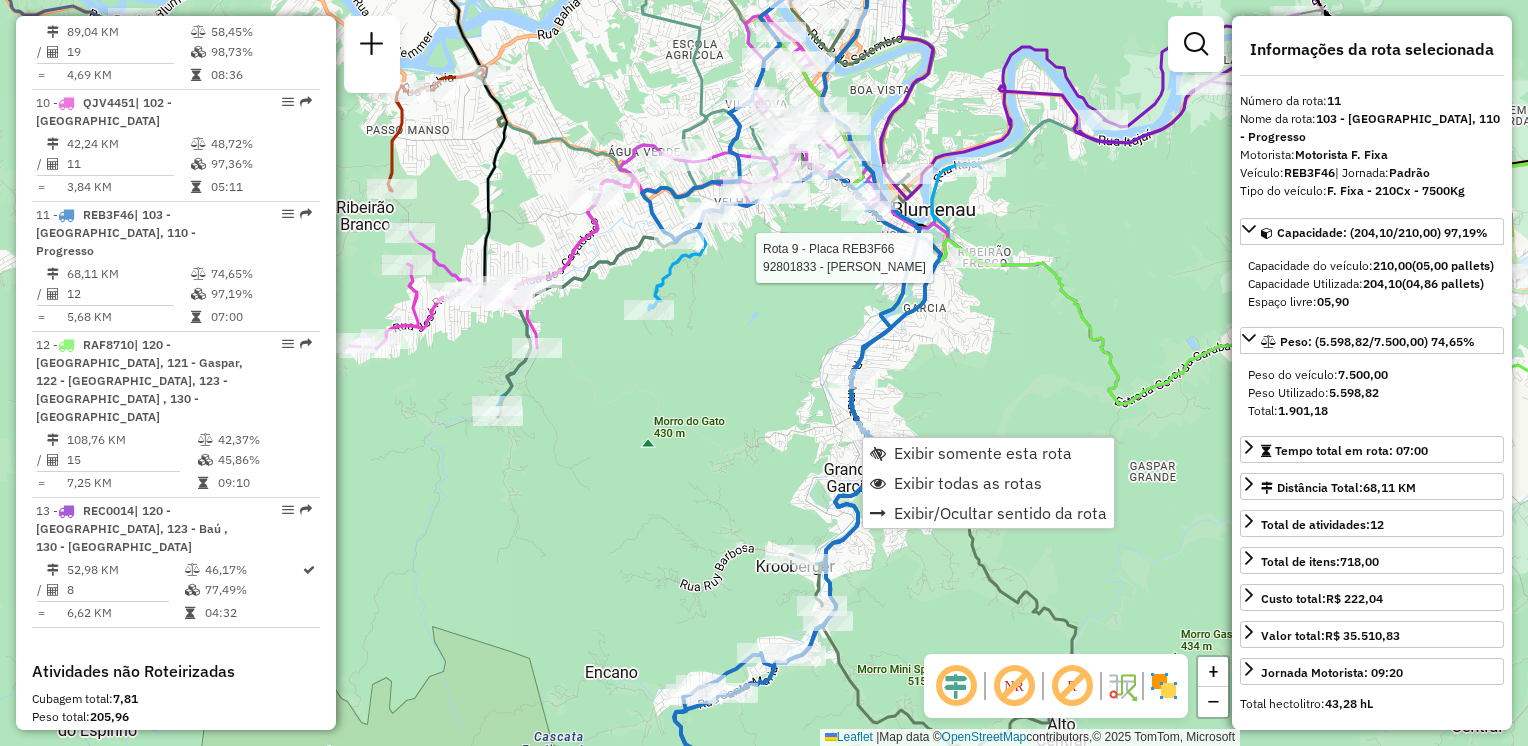 scroll, scrollTop: 1996, scrollLeft: 0, axis: vertical 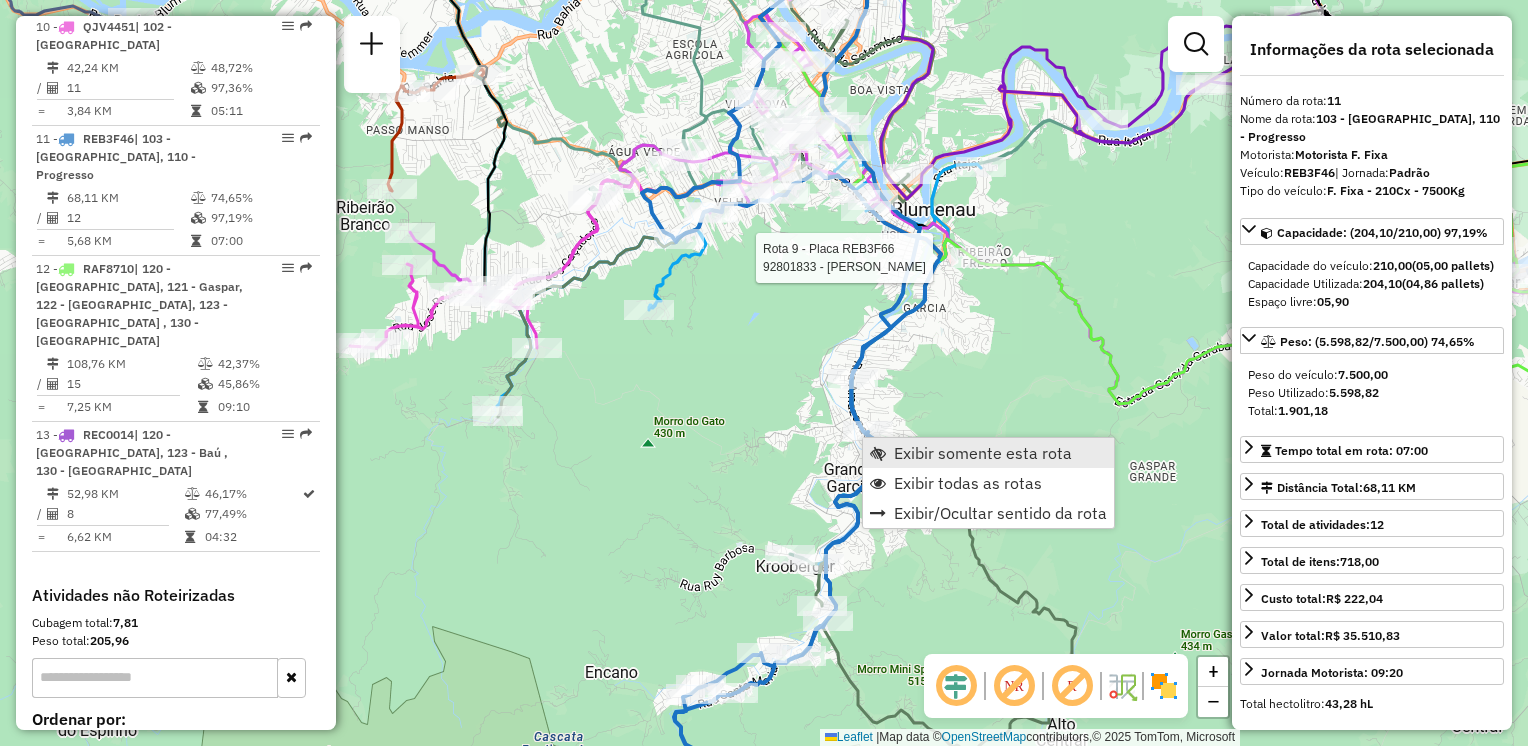 click on "Exibir somente esta rota" at bounding box center [983, 453] 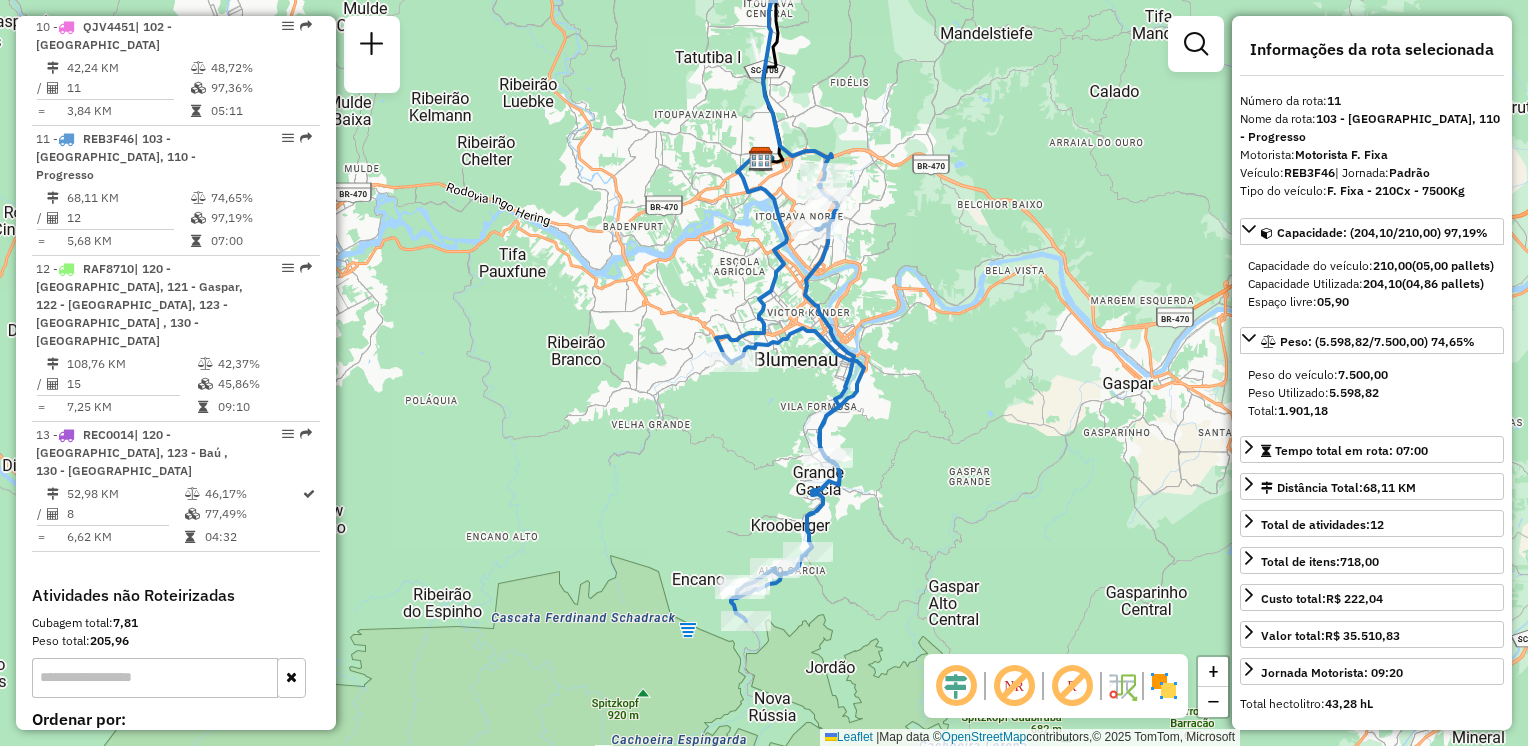 drag, startPoint x: 920, startPoint y: 469, endPoint x: 934, endPoint y: 408, distance: 62.58594 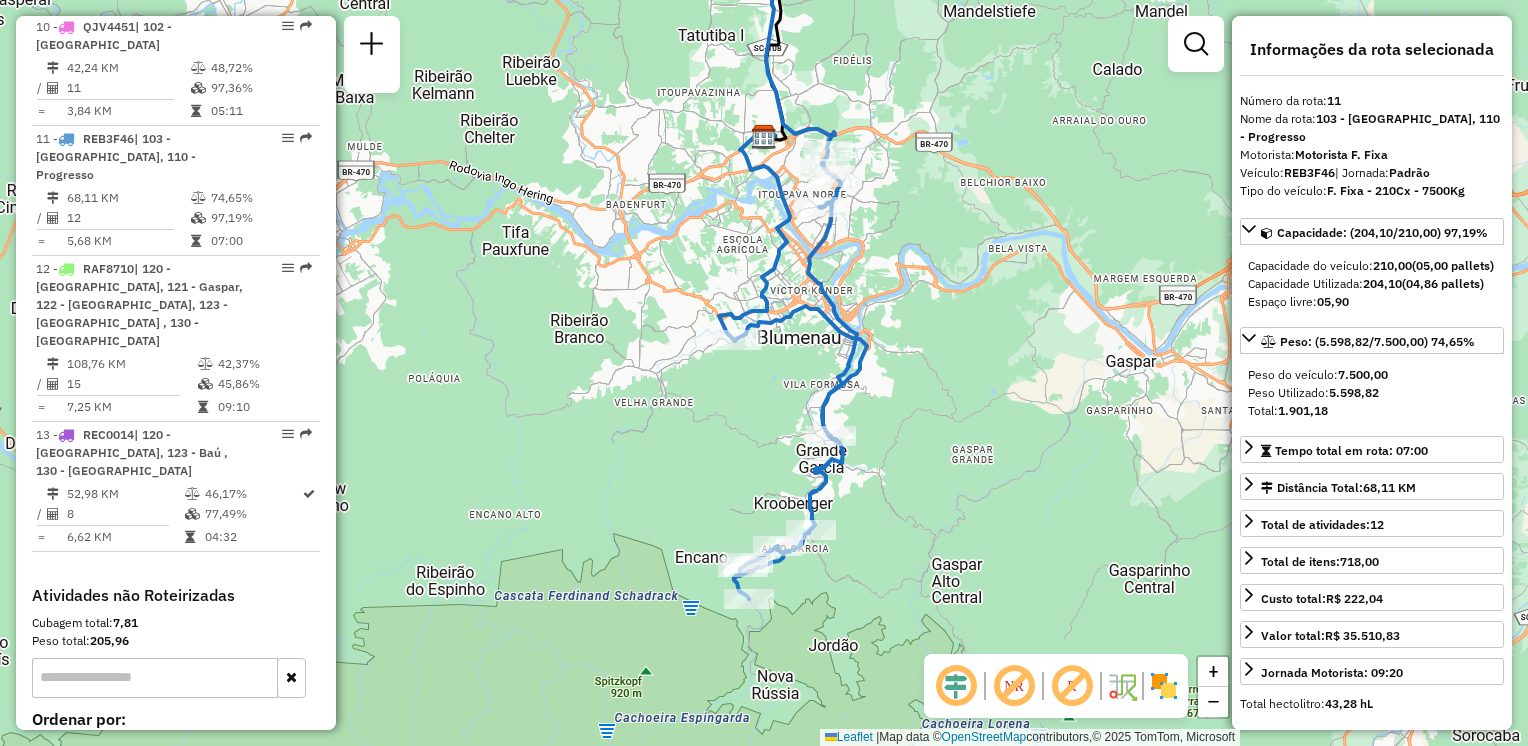 drag, startPoint x: 941, startPoint y: 394, endPoint x: 956, endPoint y: 585, distance: 191.5881 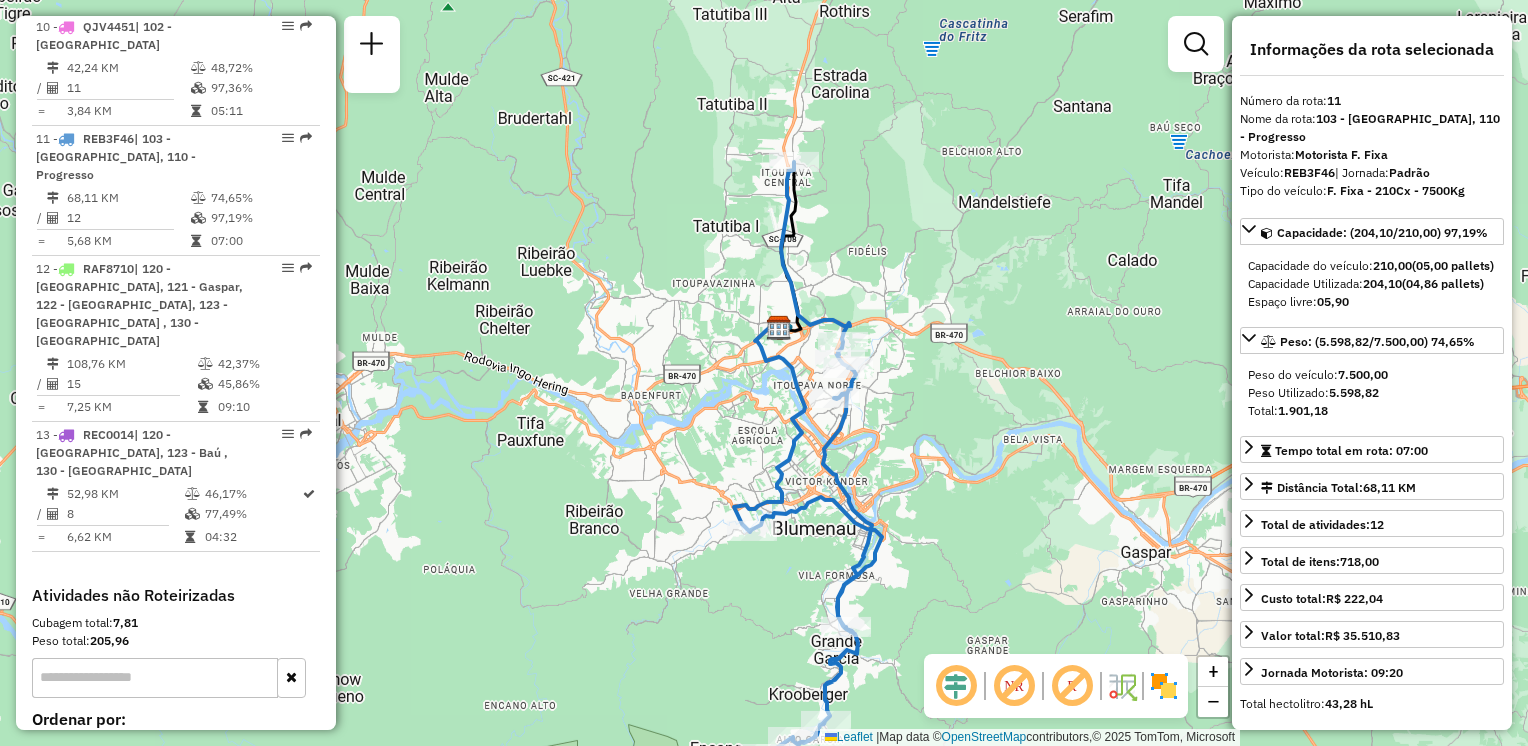 click on "Janela de atendimento Grade de atendimento Capacidade Transportadoras Veículos Cliente Pedidos  Rotas Selecione os dias de semana para filtrar as janelas de atendimento  Seg   Ter   Qua   Qui   Sex   Sáb   Dom  Informe o período da janela de atendimento: De: Até:  Filtrar exatamente a janela do cliente  Considerar janela de atendimento padrão  Selecione os dias de semana para filtrar as grades de atendimento  Seg   Ter   Qua   Qui   Sex   Sáb   Dom   Considerar clientes sem dia de atendimento cadastrado  Clientes fora do dia de atendimento selecionado Filtrar as atividades entre os valores definidos abaixo:  Peso mínimo:   Peso máximo:   Cubagem mínima:   Cubagem máxima:   De:   Até:  Filtrar as atividades entre o tempo de atendimento definido abaixo:  De:   Até:   Considerar capacidade total dos clientes não roteirizados Transportadora: Selecione um ou mais itens Tipo de veículo: Selecione um ou mais itens Veículo: Selecione um ou mais itens Motorista: Selecione um ou mais itens Nome: Rótulo:" 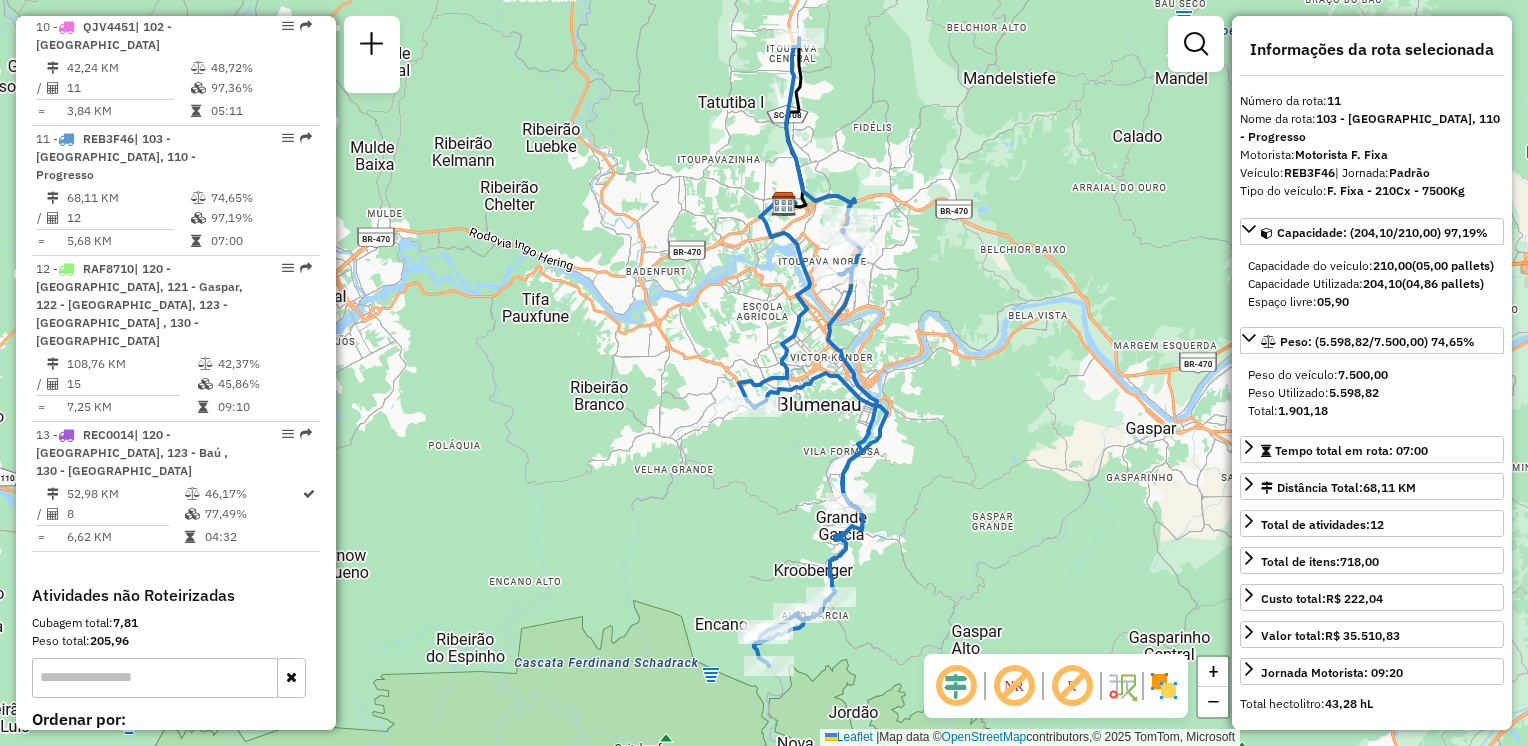 drag, startPoint x: 994, startPoint y: 271, endPoint x: 988, endPoint y: 209, distance: 62.289646 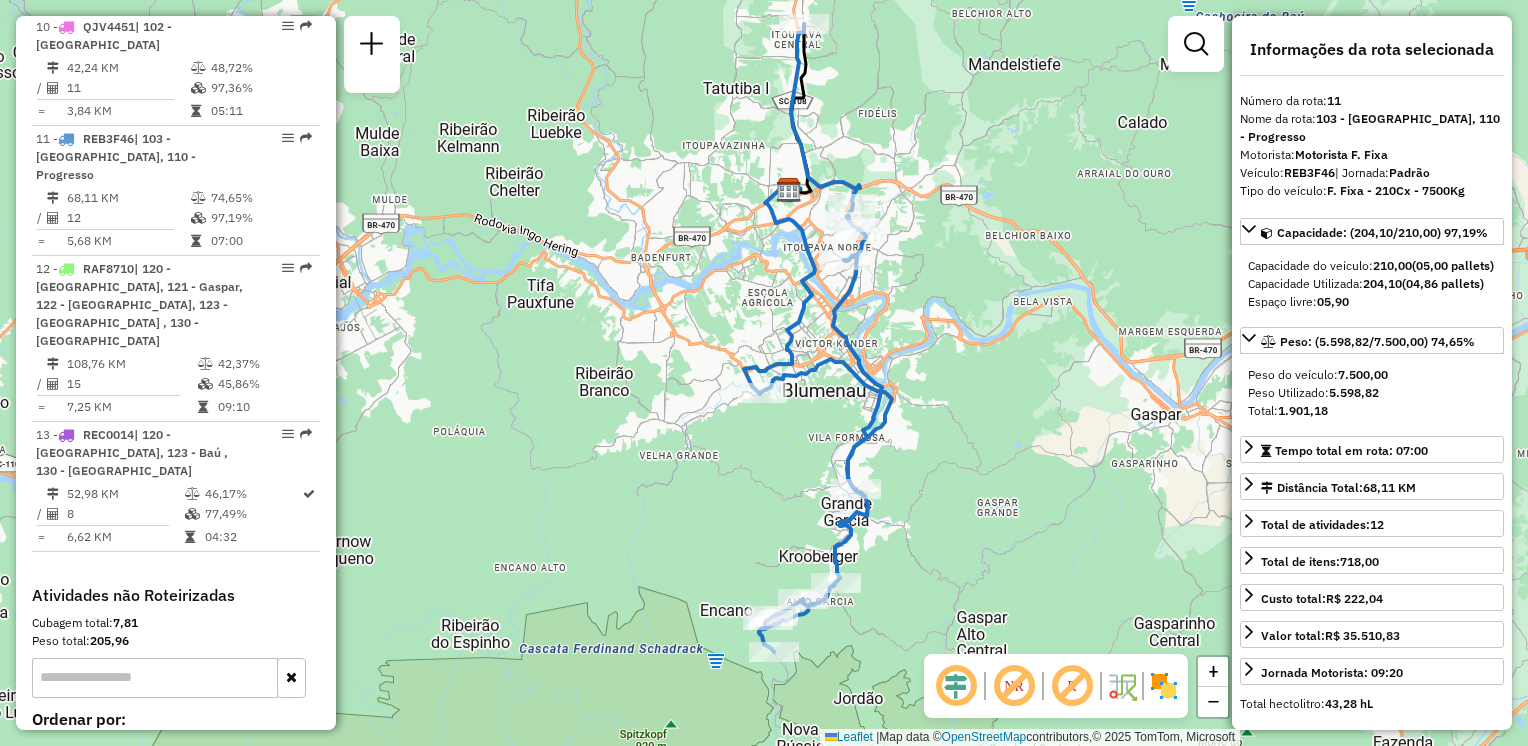 drag, startPoint x: 917, startPoint y: 394, endPoint x: 1057, endPoint y: 346, distance: 148 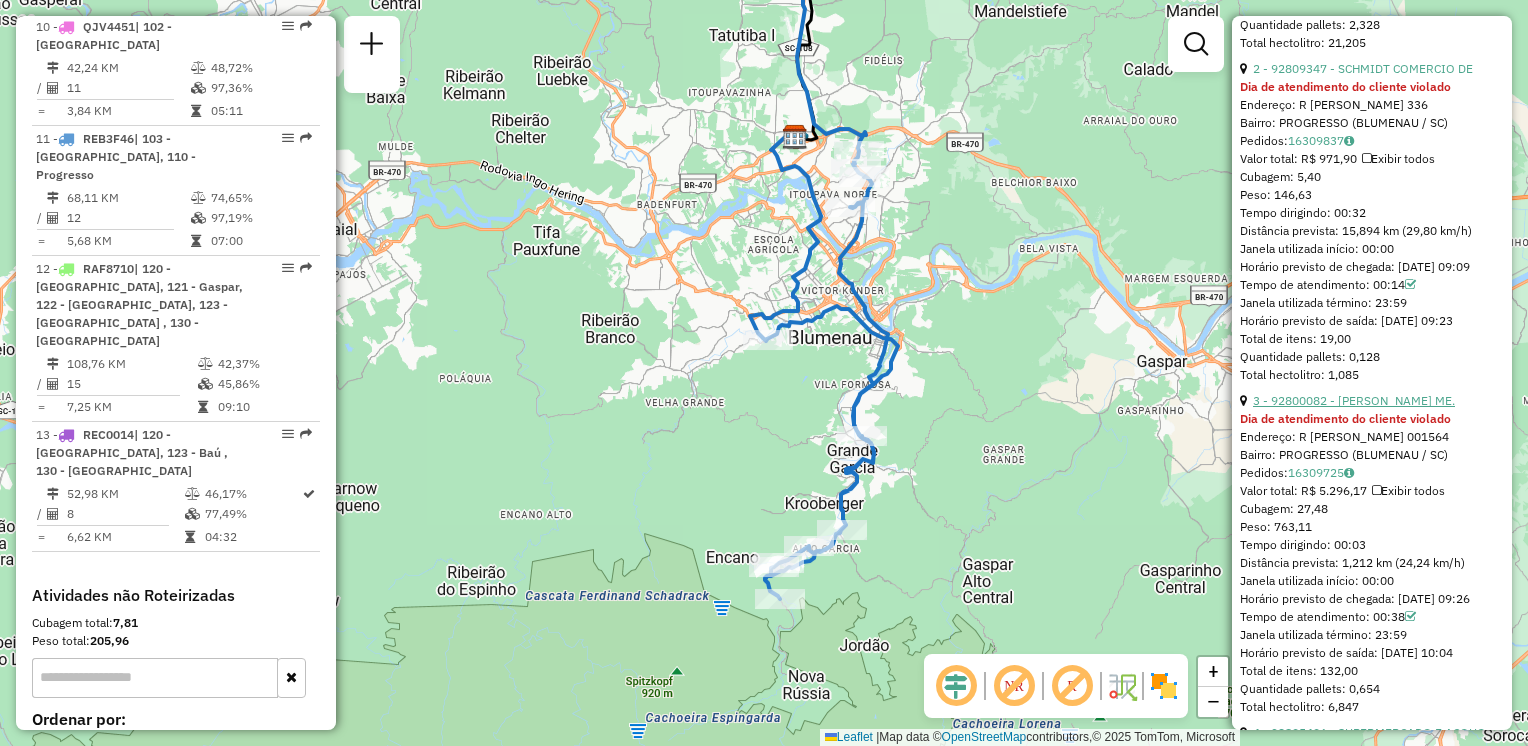 scroll, scrollTop: 1200, scrollLeft: 0, axis: vertical 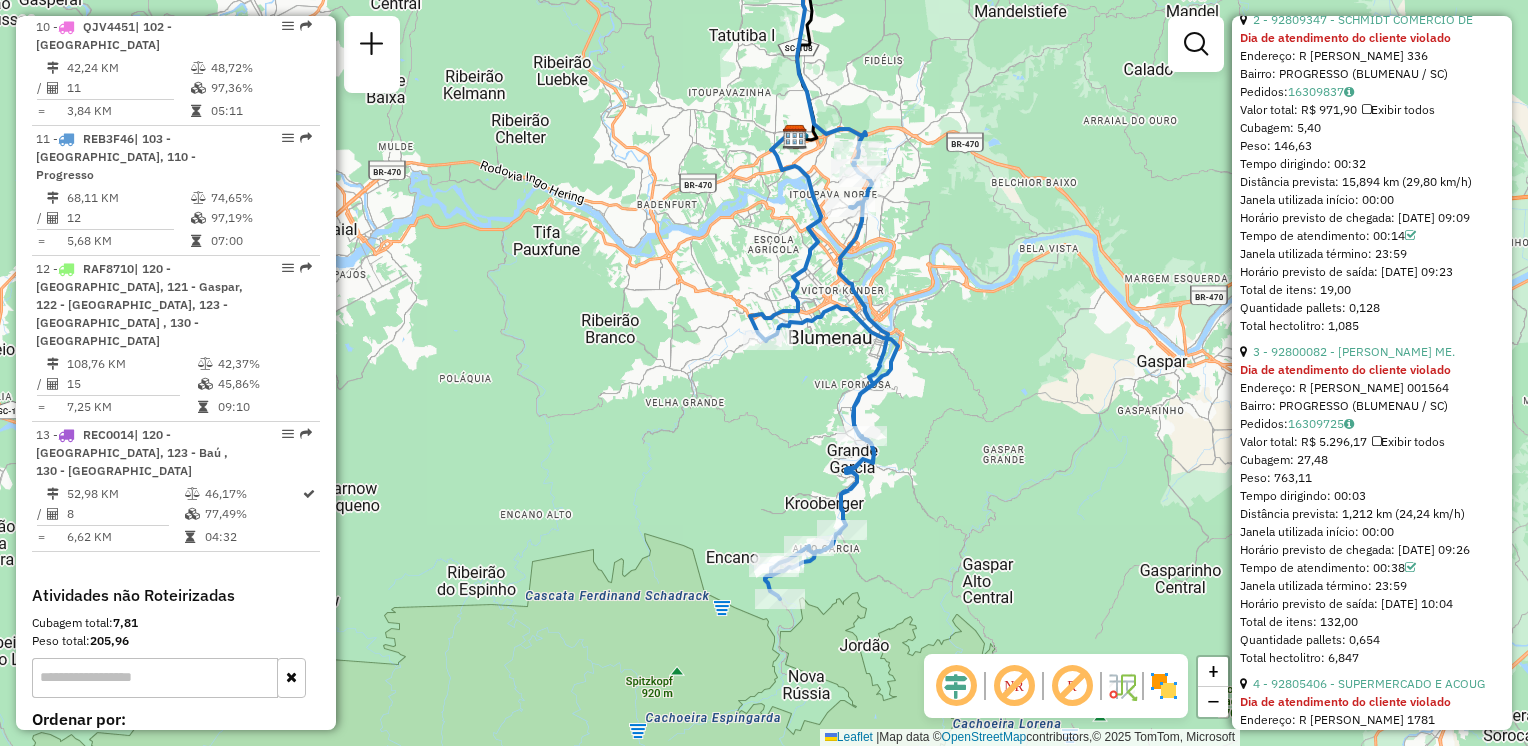 drag, startPoint x: 1092, startPoint y: 422, endPoint x: 1061, endPoint y: 428, distance: 31.575306 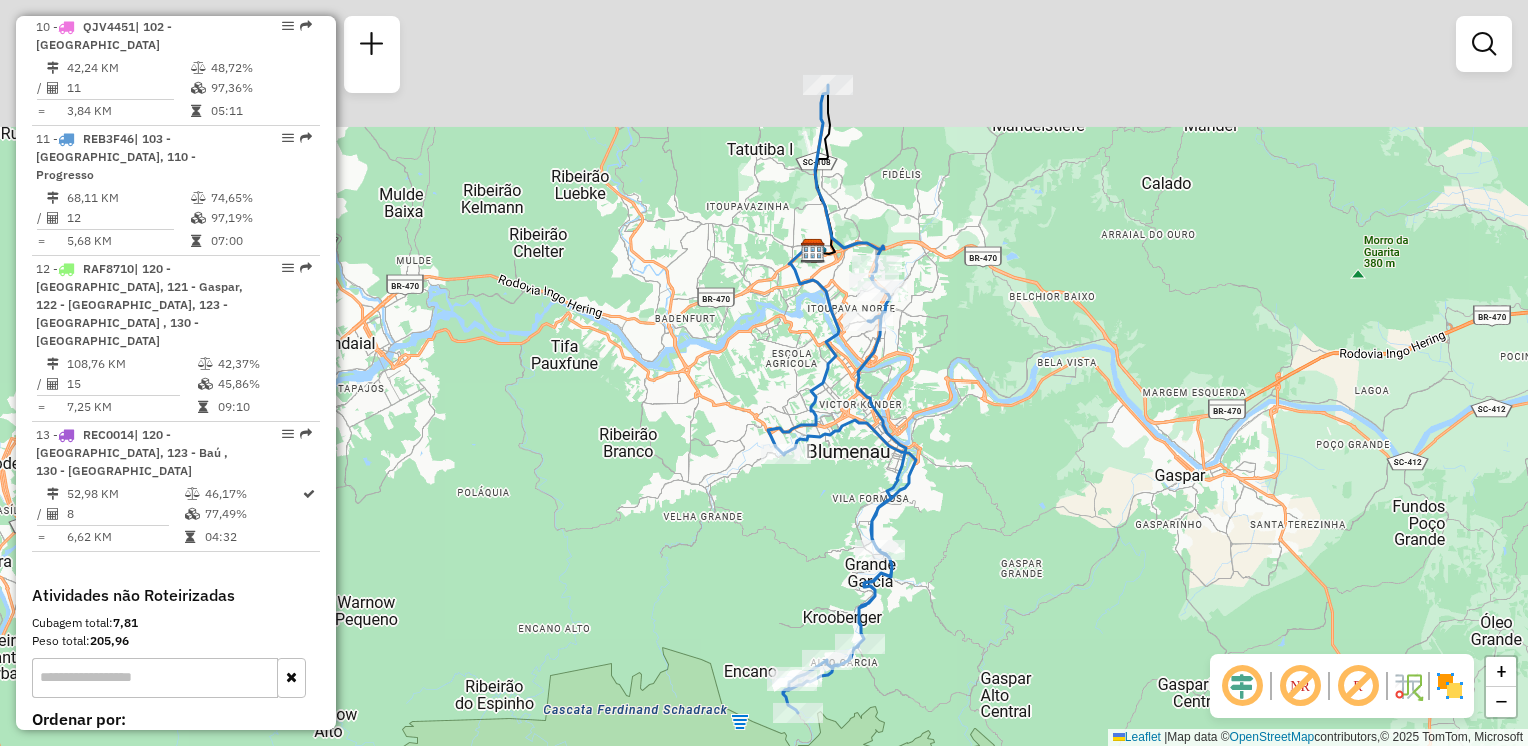 drag, startPoint x: 960, startPoint y: 177, endPoint x: 972, endPoint y: 349, distance: 172.41809 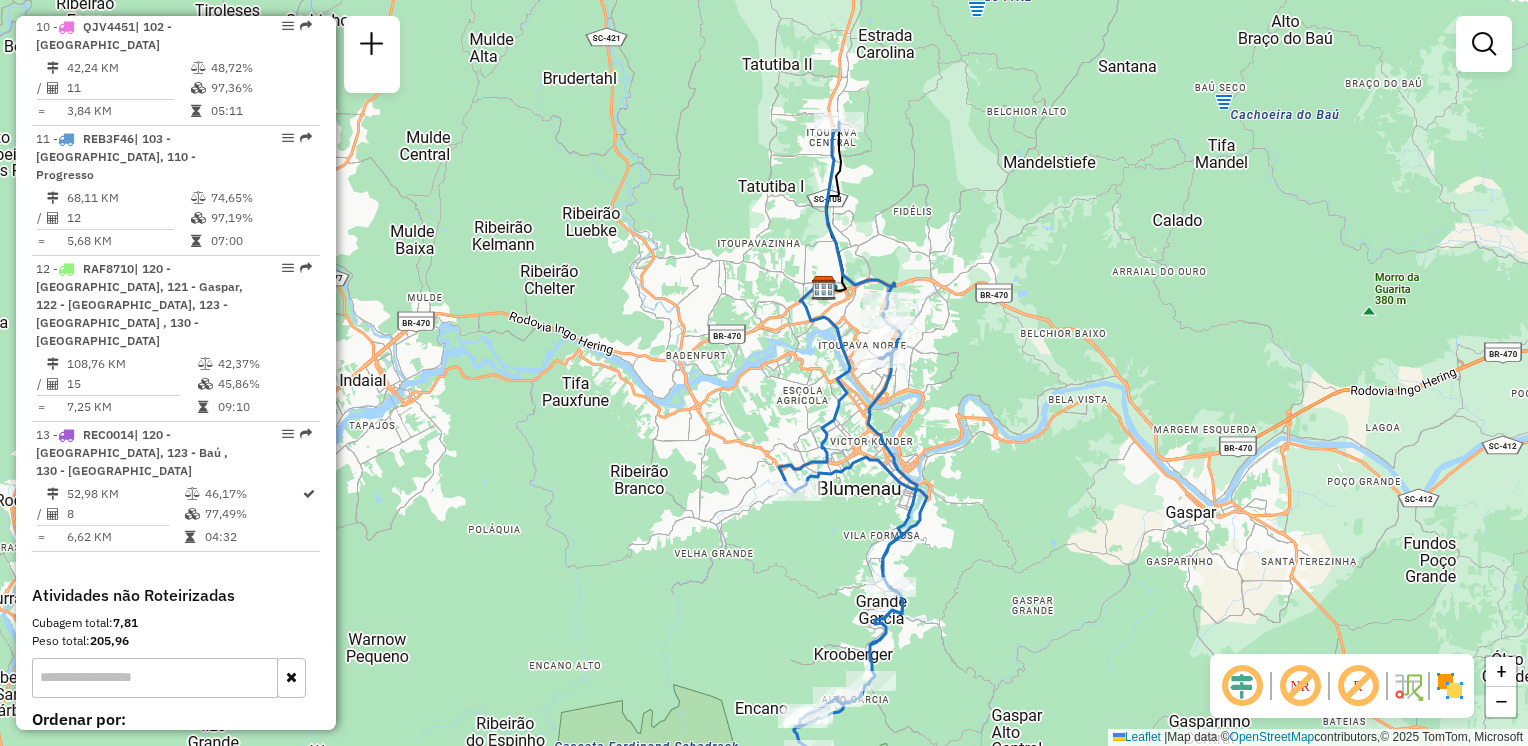 drag, startPoint x: 935, startPoint y: 266, endPoint x: 948, endPoint y: 288, distance: 25.553865 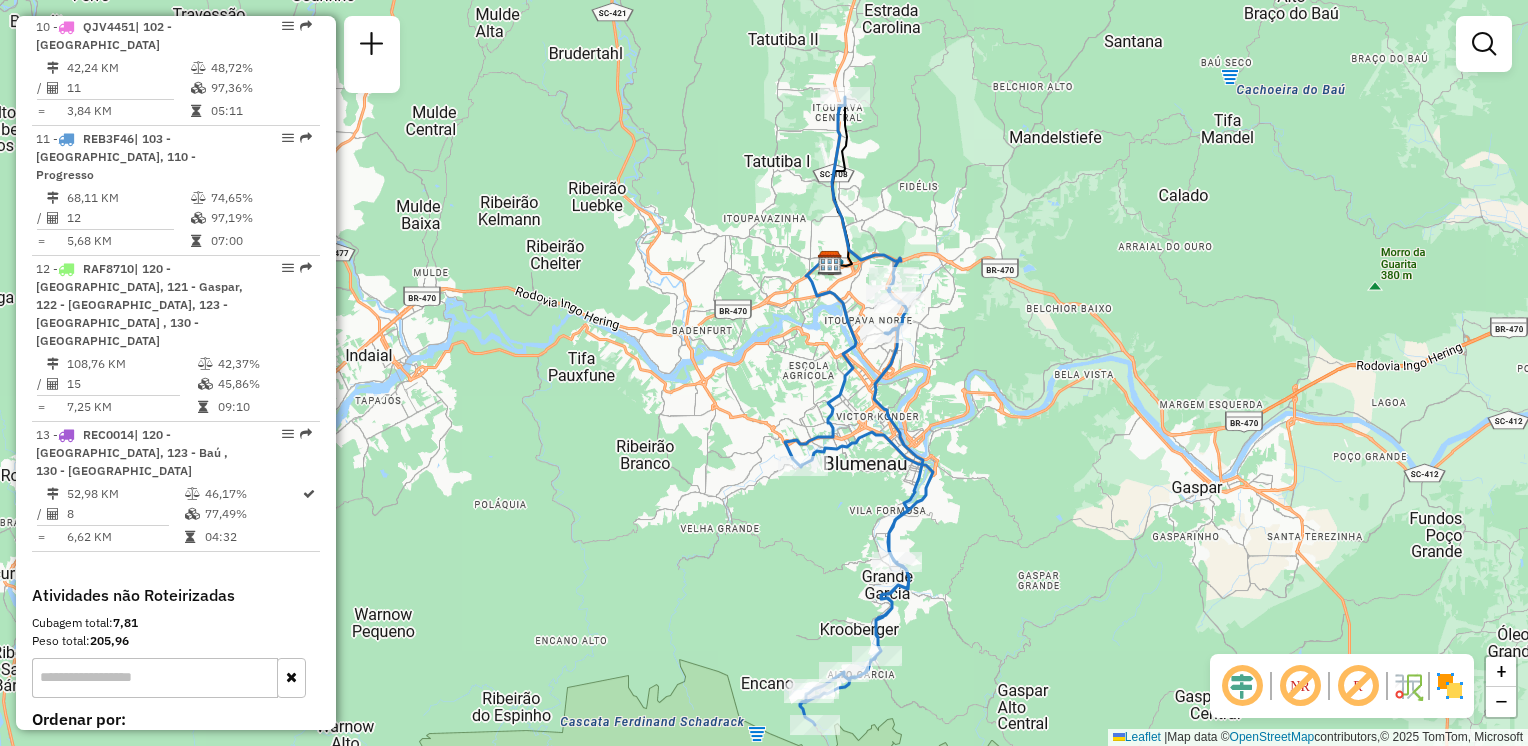 drag, startPoint x: 980, startPoint y: 406, endPoint x: 962, endPoint y: 298, distance: 109.48972 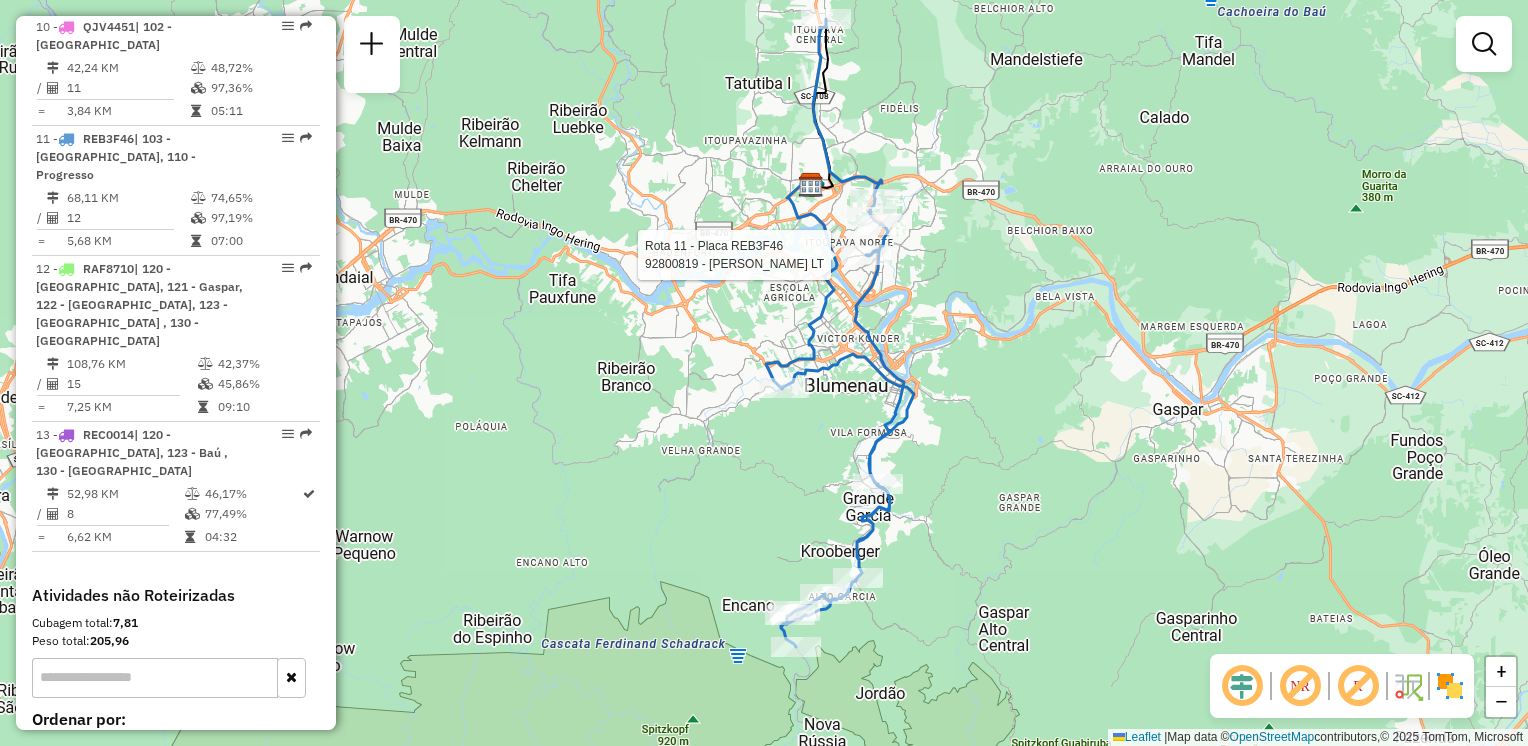 select on "**********" 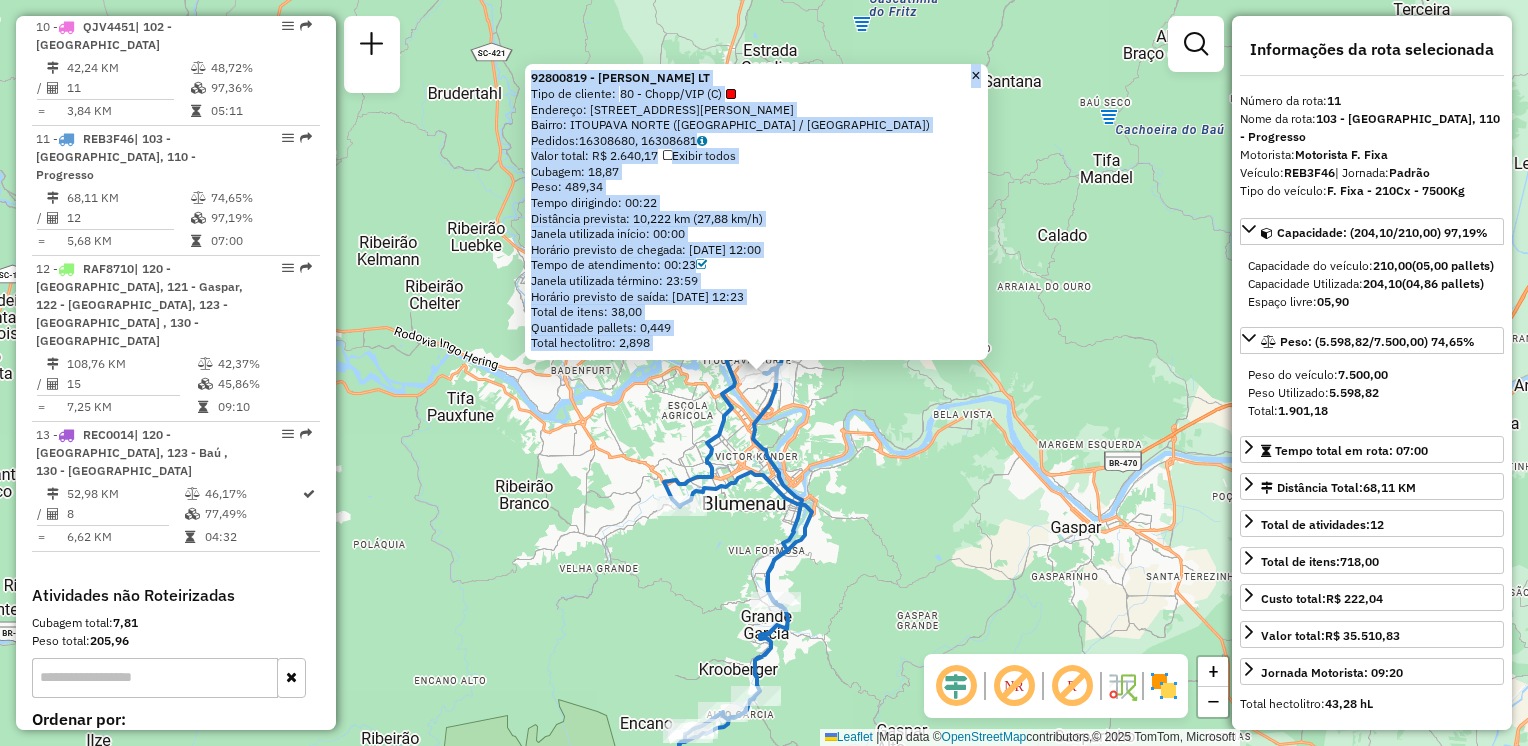 drag, startPoint x: 1128, startPoint y: 442, endPoint x: 1078, endPoint y: 462, distance: 53.851646 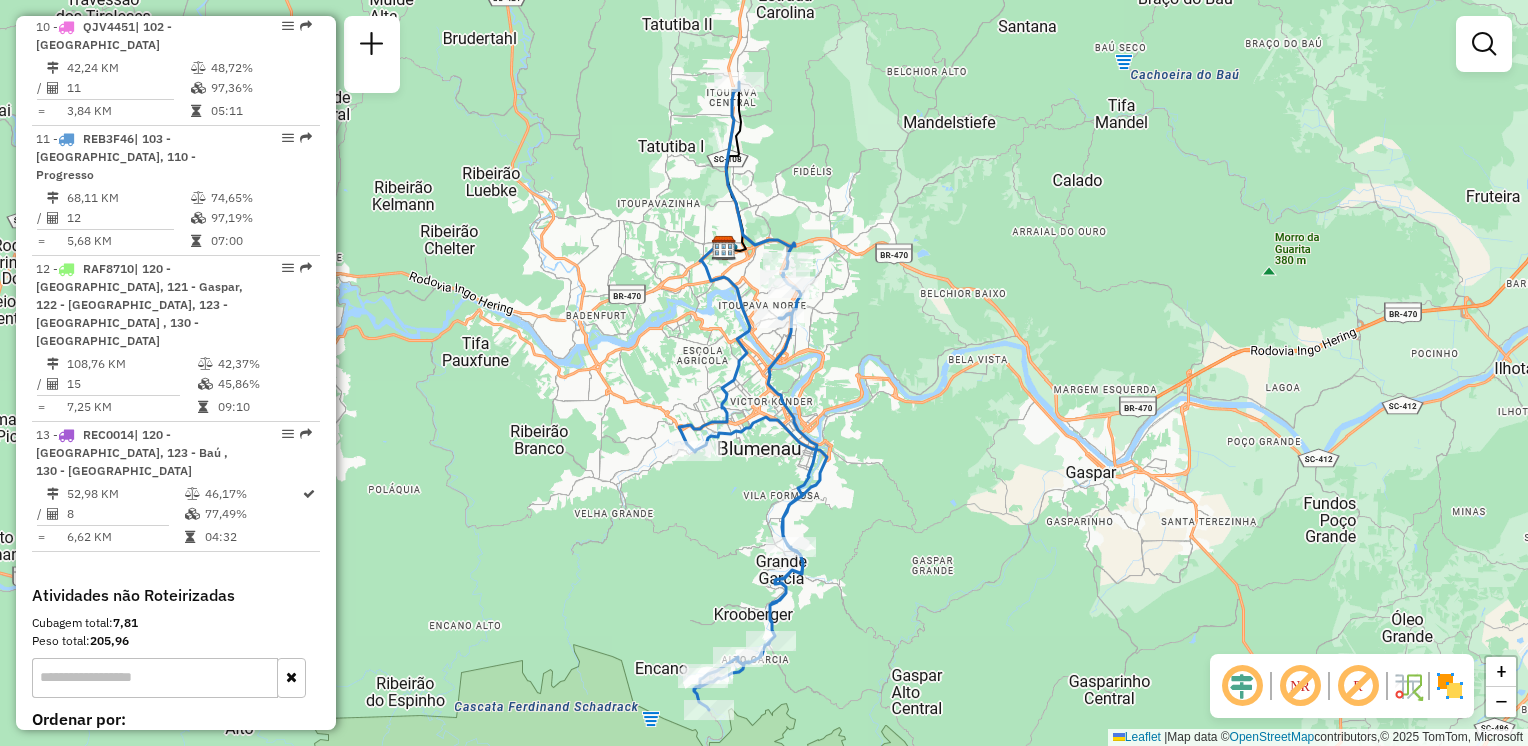drag, startPoint x: 1046, startPoint y: 423, endPoint x: 1044, endPoint y: 395, distance: 28.071337 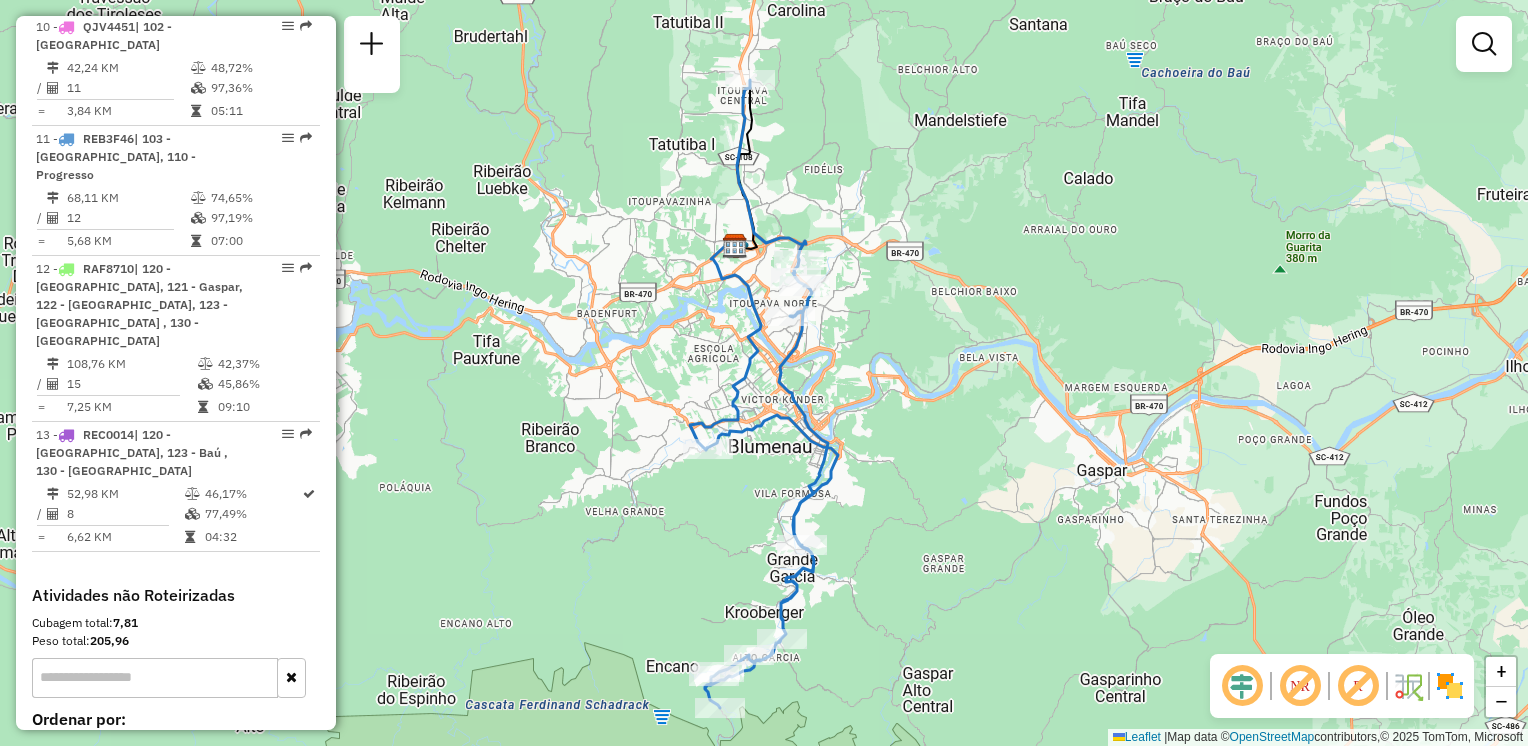 drag, startPoint x: 946, startPoint y: 376, endPoint x: 825, endPoint y: 330, distance: 129.44884 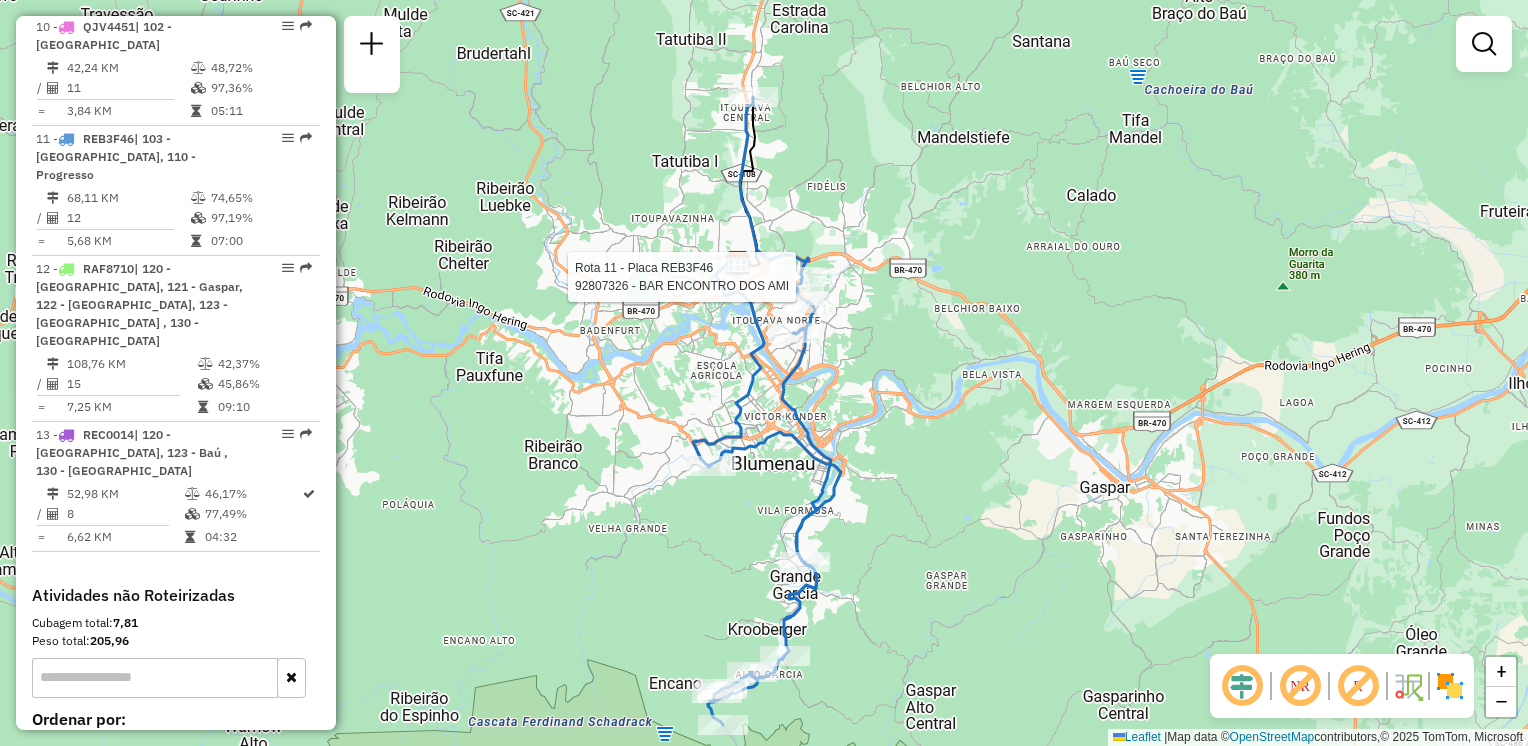 select on "**********" 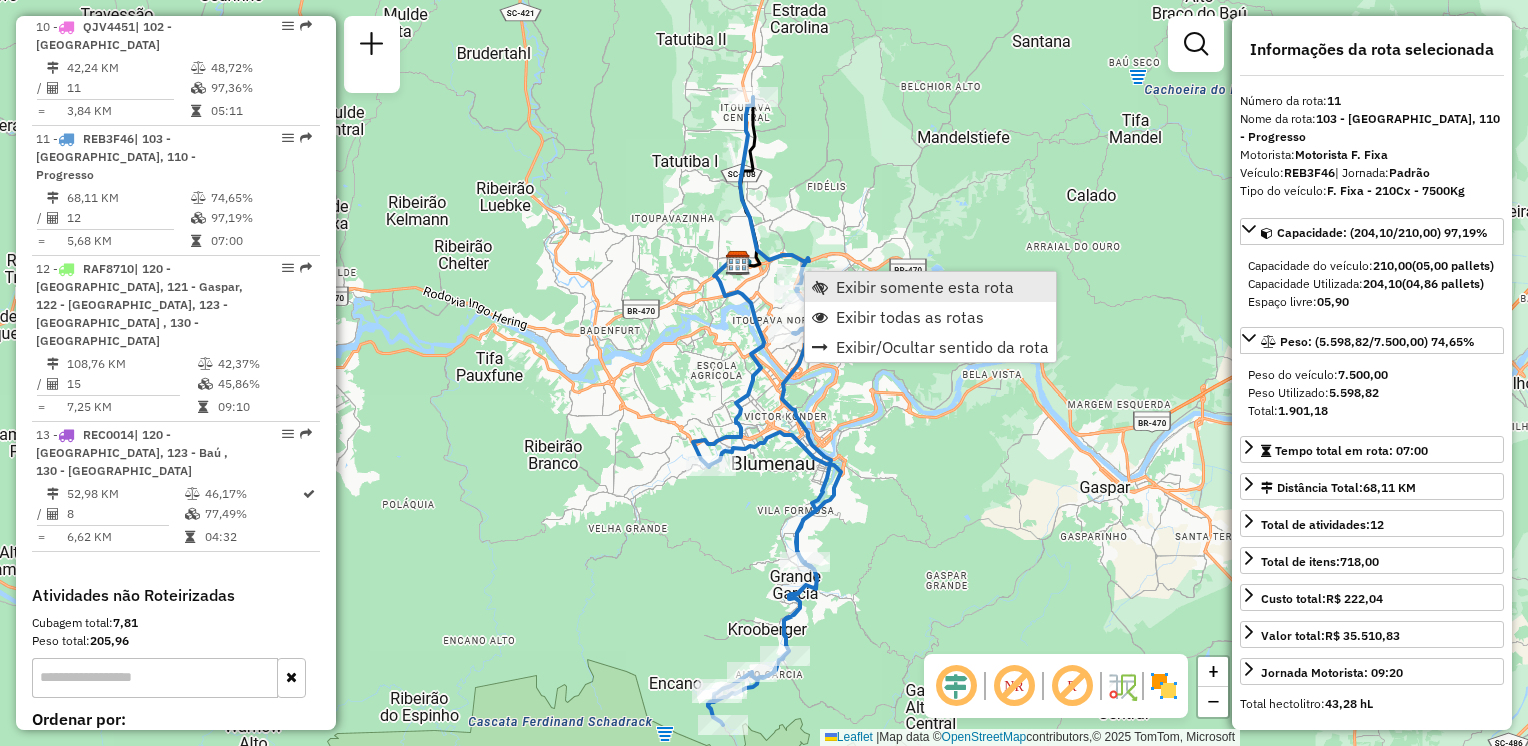 drag, startPoint x: 853, startPoint y: 285, endPoint x: 839, endPoint y: 290, distance: 14.866069 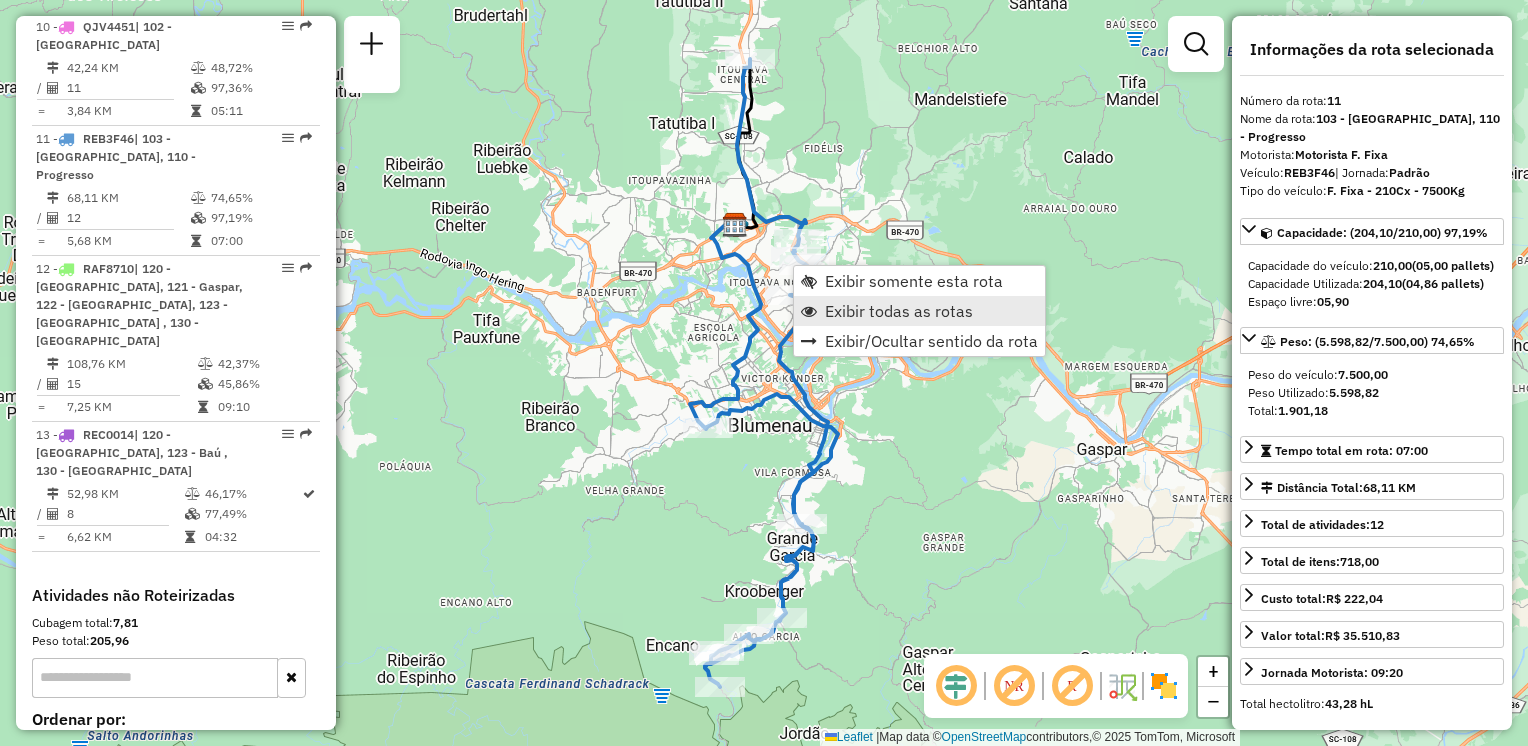 click on "Exibir todas as rotas" at bounding box center (899, 311) 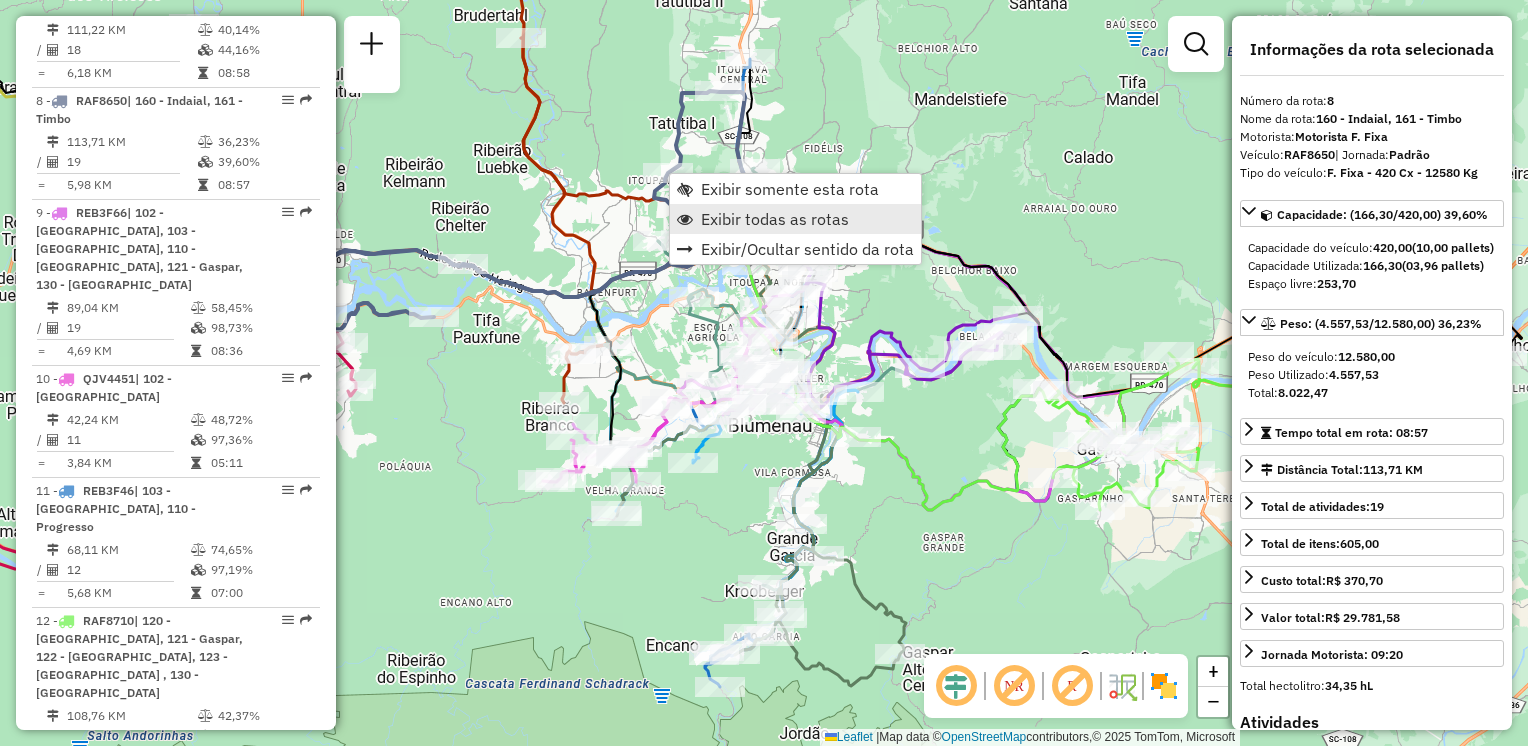 scroll, scrollTop: 1624, scrollLeft: 0, axis: vertical 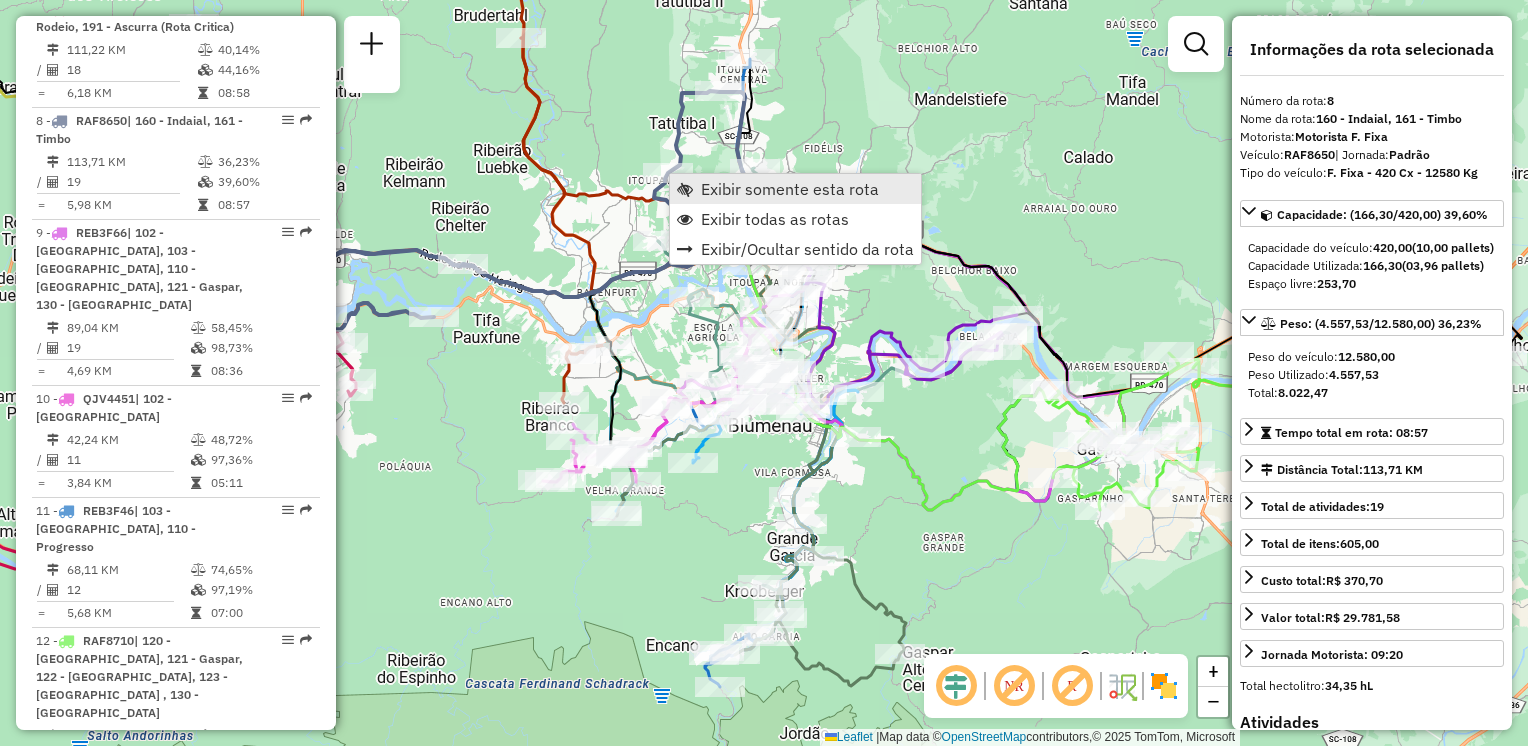 click on "Exibir somente esta rota" at bounding box center [790, 189] 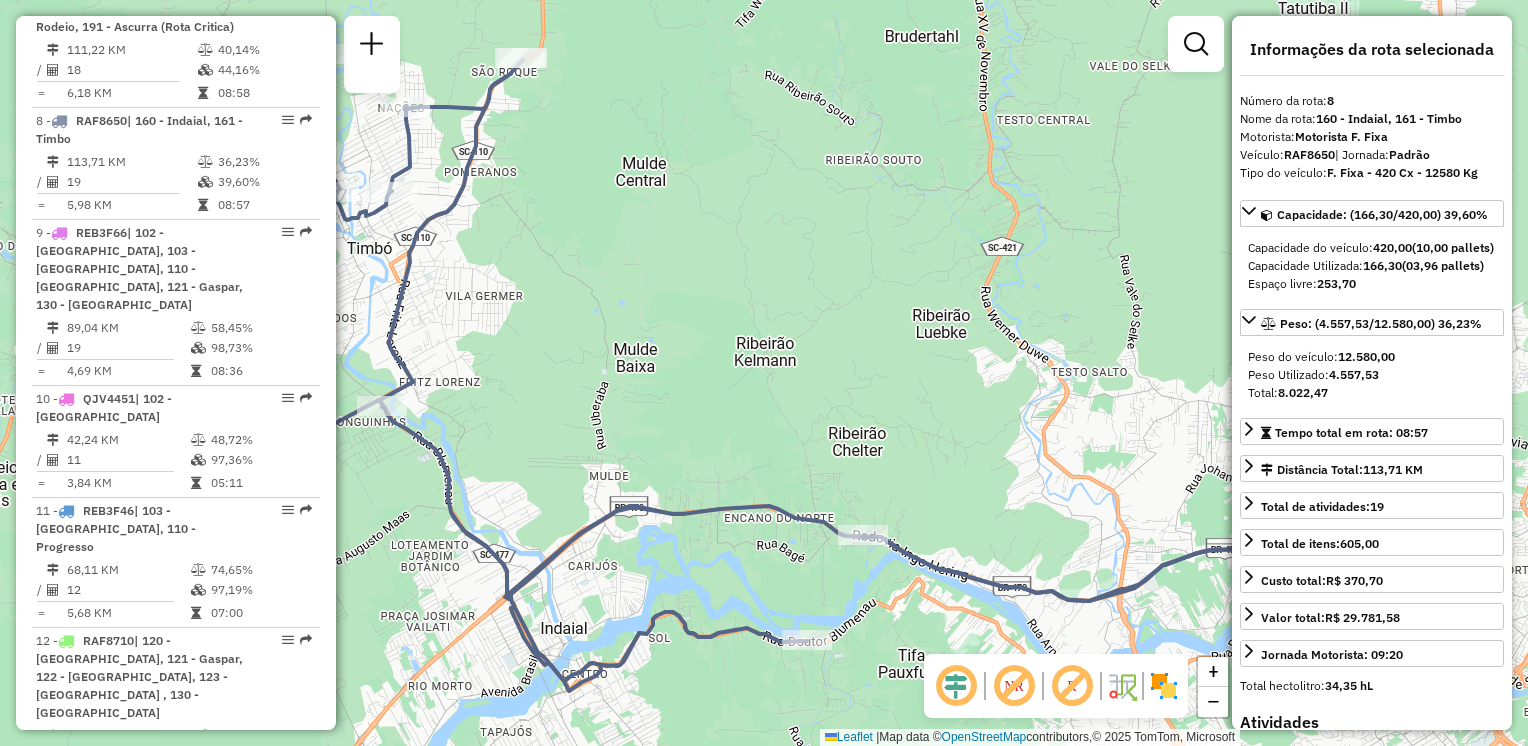 drag, startPoint x: 832, startPoint y: 246, endPoint x: 591, endPoint y: 174, distance: 251.52534 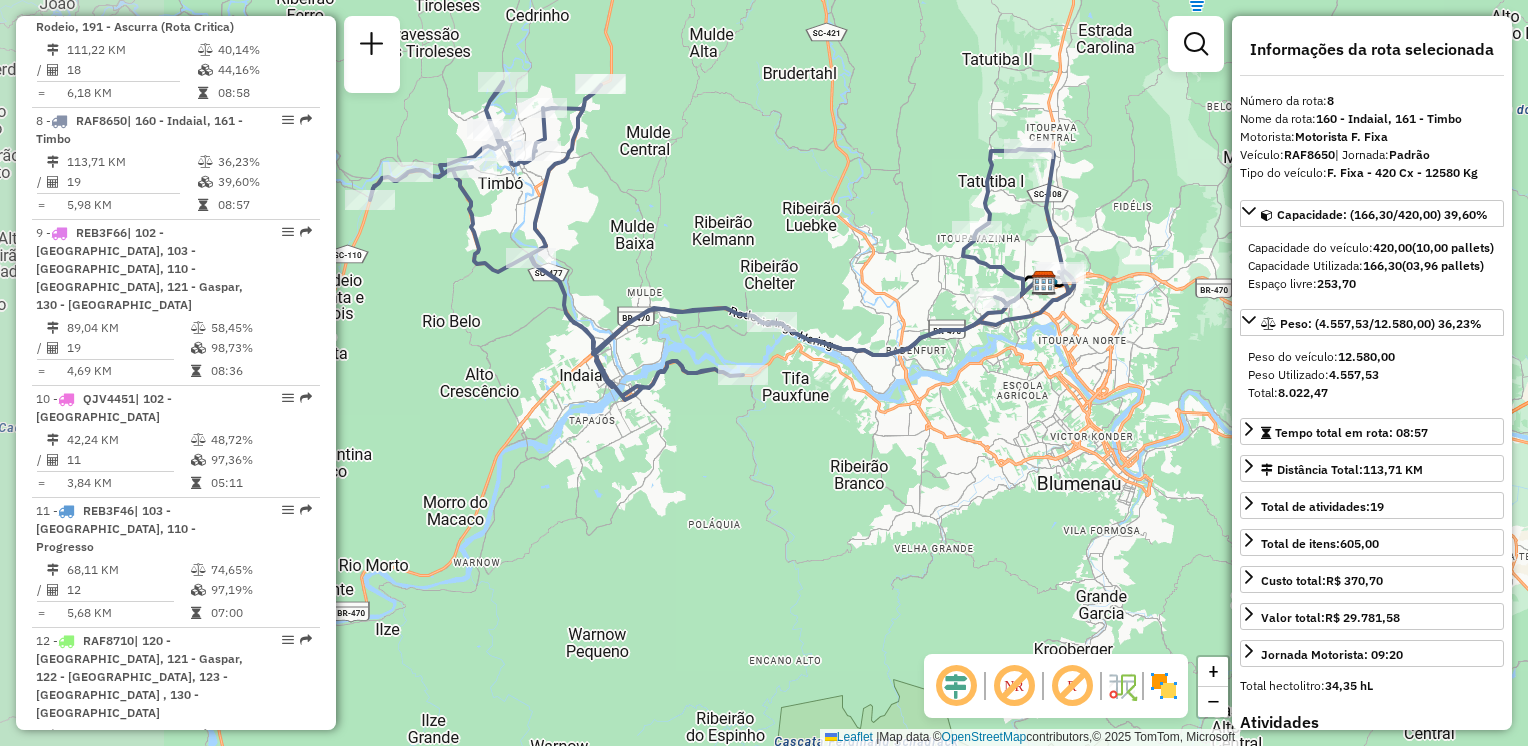 drag, startPoint x: 732, startPoint y: 198, endPoint x: 892, endPoint y: 282, distance: 180.70972 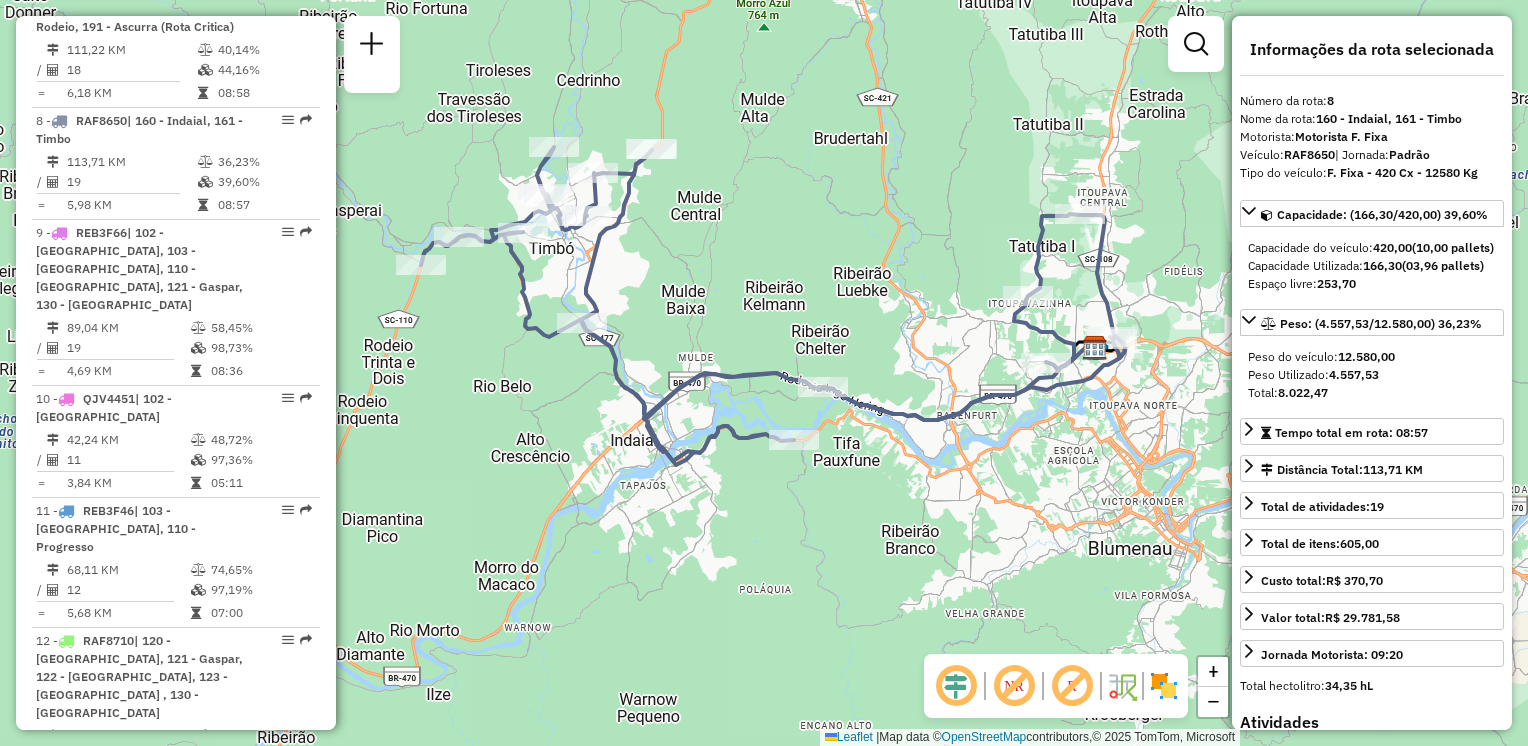 drag, startPoint x: 772, startPoint y: 326, endPoint x: 714, endPoint y: 274, distance: 77.89737 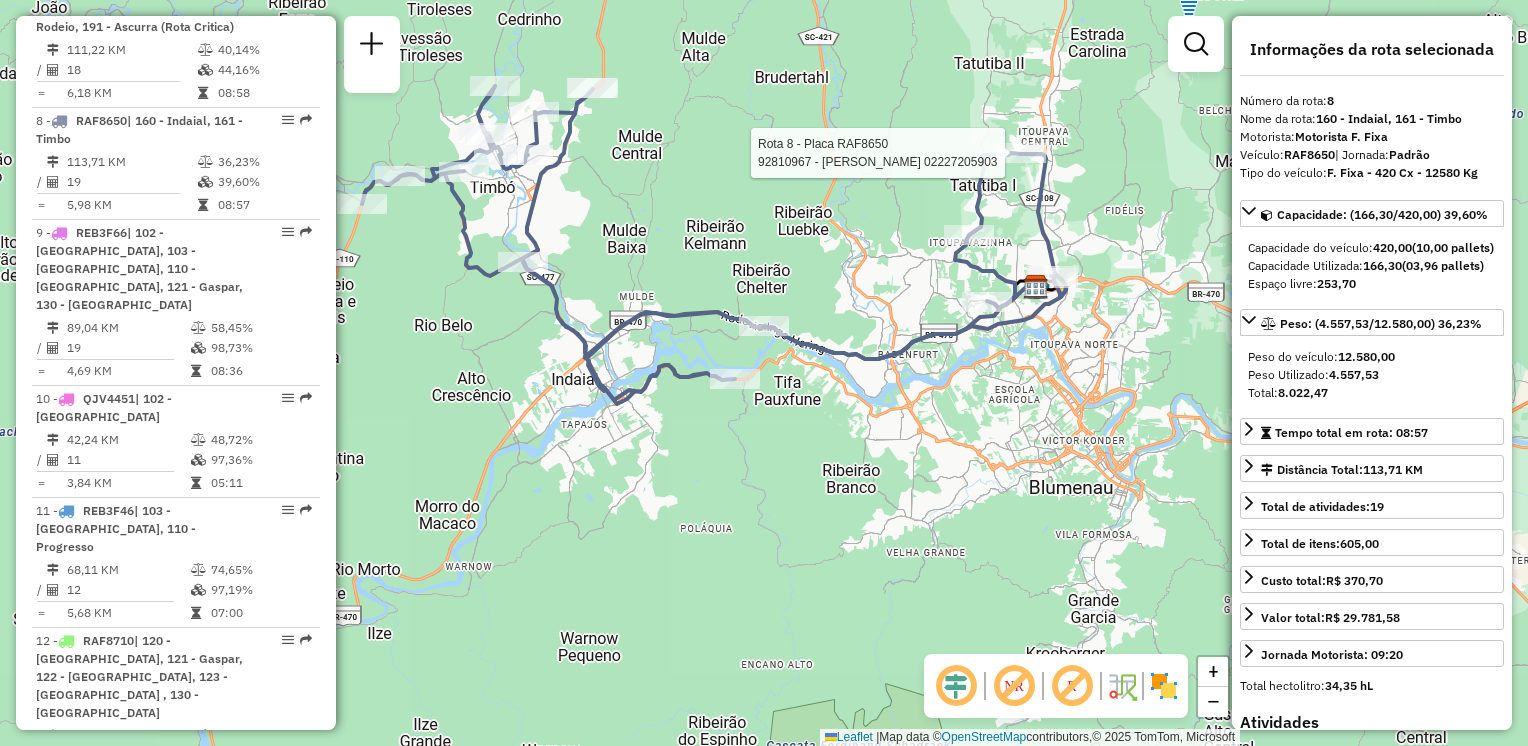 click 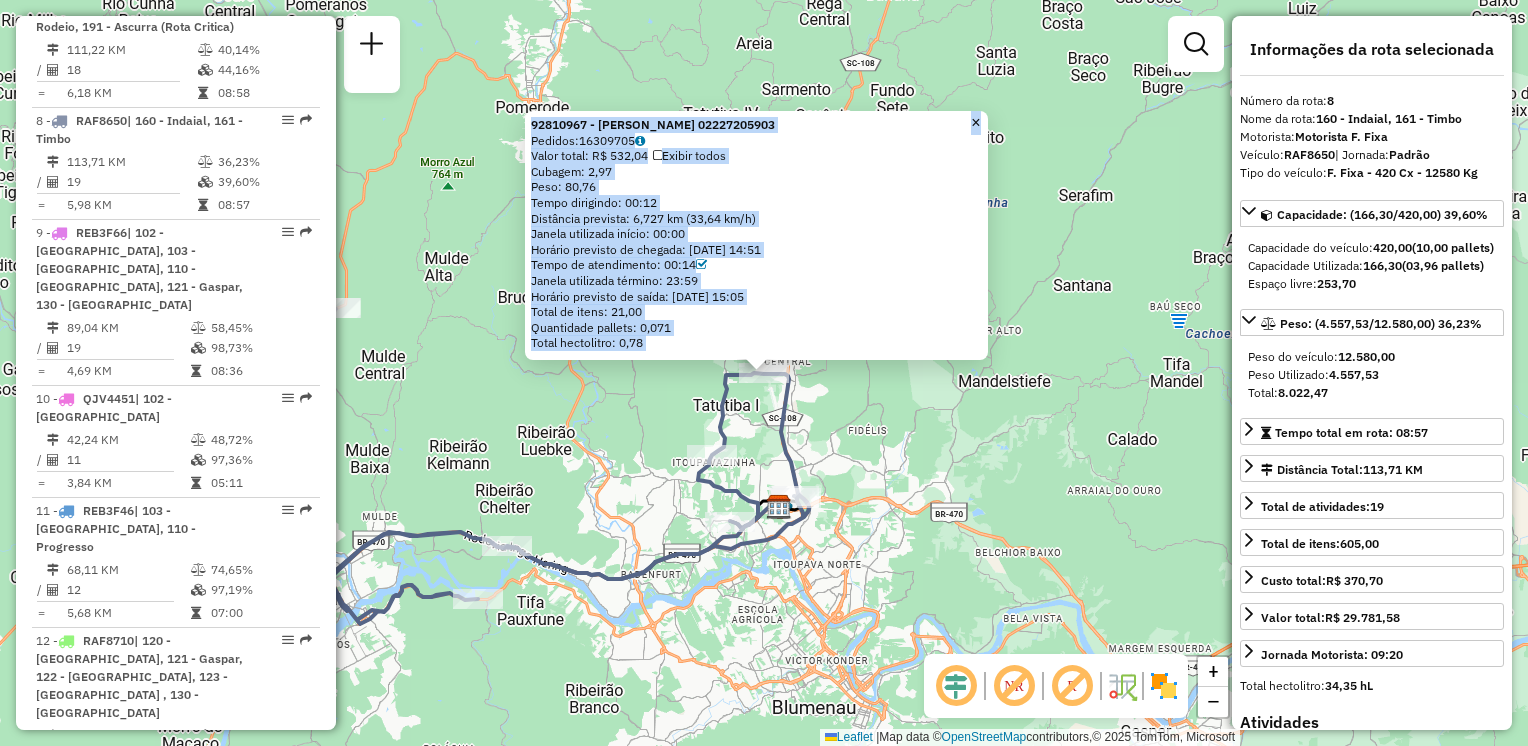 click on "92810967 - [PERSON_NAME] 02227205903  Pedidos:  16309705   Valor total: R$ 532,04   Exibir todos   Cubagem: 2,97  Peso: 80,76  Tempo dirigindo: 00:12   Distância prevista: 6,727 km (33,64 km/h)   Janela utilizada início: 00:00   Horário previsto de chegada: [DATE] 14:51   Tempo de atendimento: 00:14   Janela utilizada término: 23:59   Horário previsto de saída: [DATE] 15:05   Total de itens: 21,00   Quantidade pallets: 0,071   Total hectolitro: 0,78  × Janela de atendimento Grade de atendimento Capacidade Transportadoras Veículos Cliente Pedidos  Rotas Selecione os dias de semana para filtrar as janelas de atendimento  Seg   Ter   Qua   Qui   Sex   Sáb   Dom  Informe o período da janela de atendimento: De: Até:  Filtrar exatamente a janela do cliente  Considerar janela de atendimento padrão  Selecione os dias de semana para filtrar as grades de atendimento  Seg   Ter   Qua   Qui   Sex   Sáb   Dom   Considerar clientes sem dia de atendimento cadastrado  Peso mínimo:   Peso máximo:  De:" 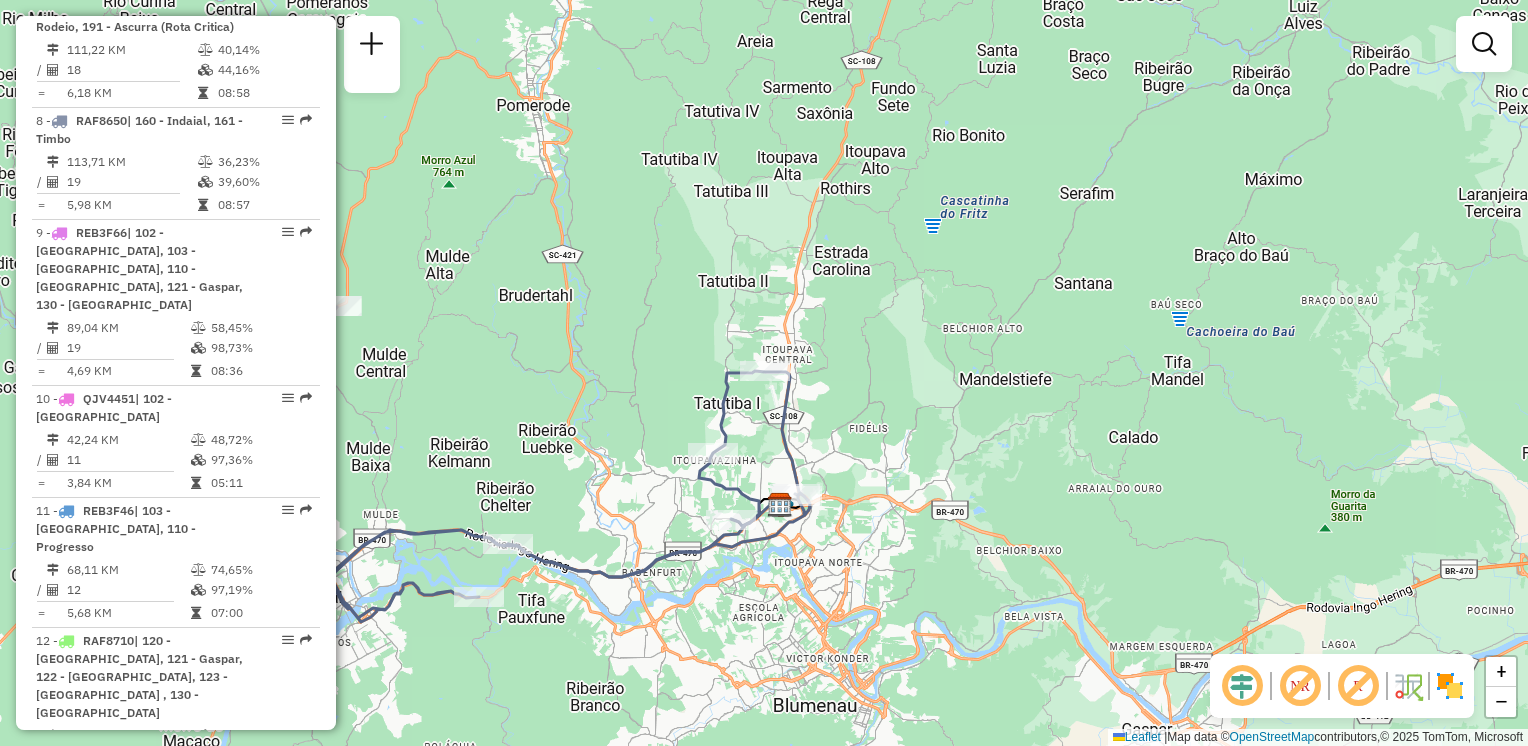 drag, startPoint x: 858, startPoint y: 382, endPoint x: 866, endPoint y: 270, distance: 112.28535 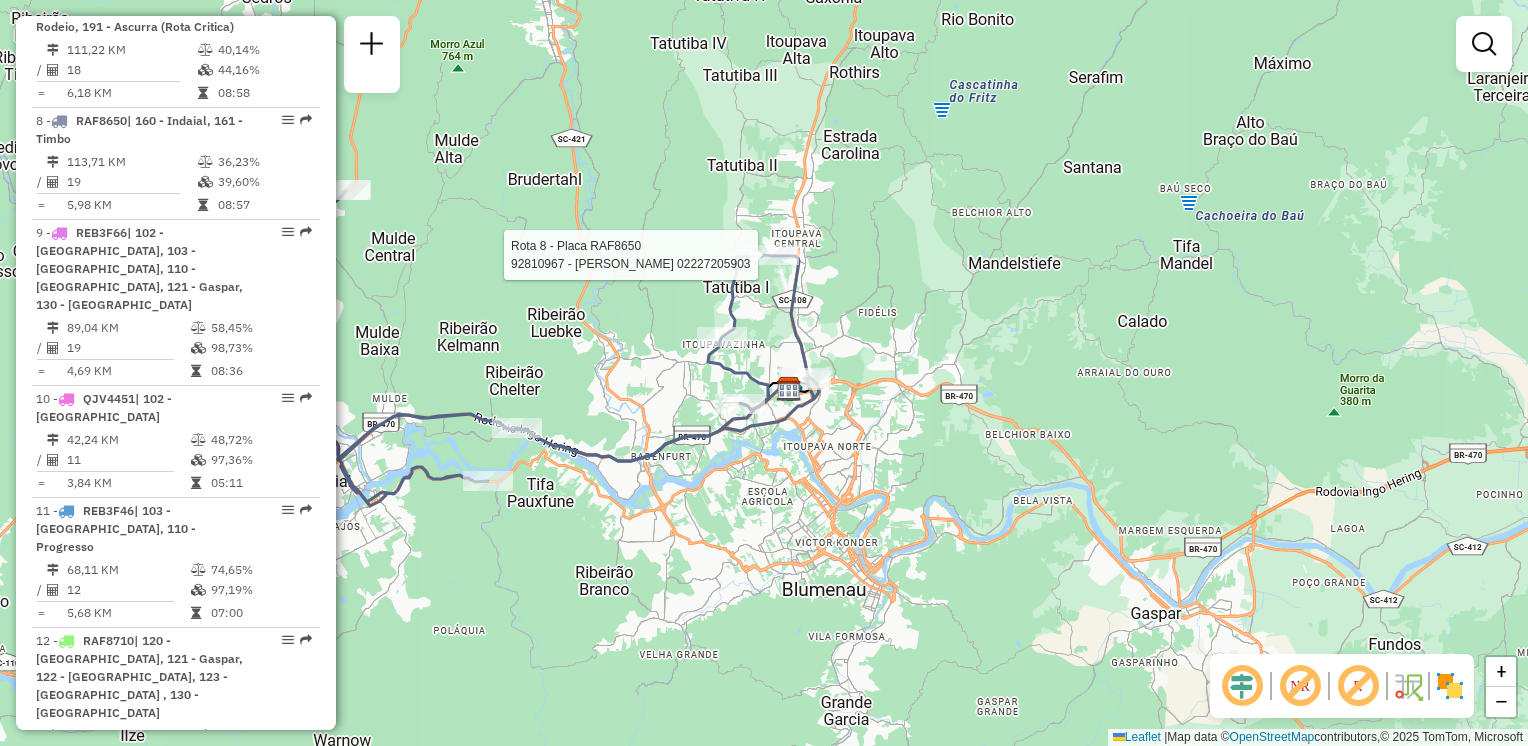 click 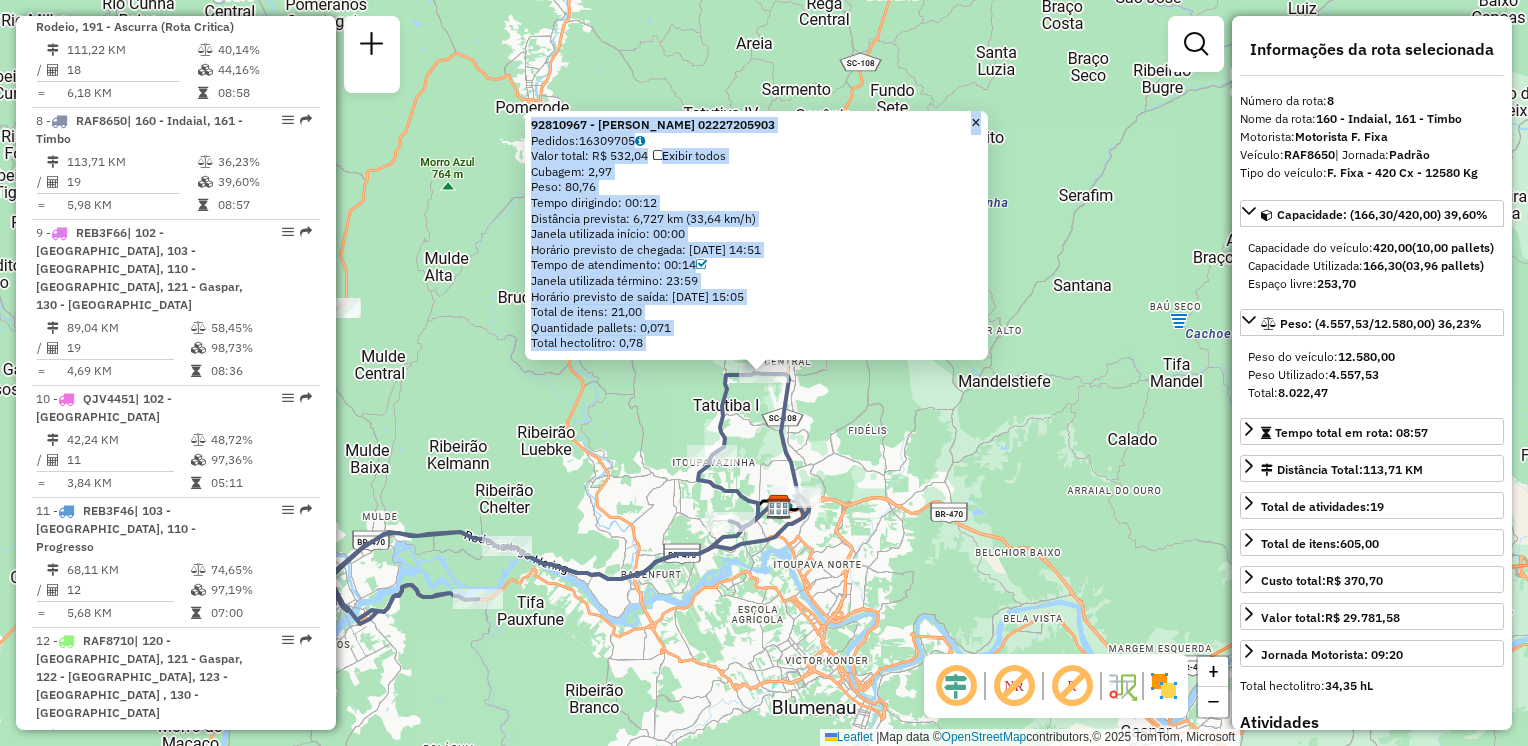 drag, startPoint x: 928, startPoint y: 434, endPoint x: 910, endPoint y: 457, distance: 29.206163 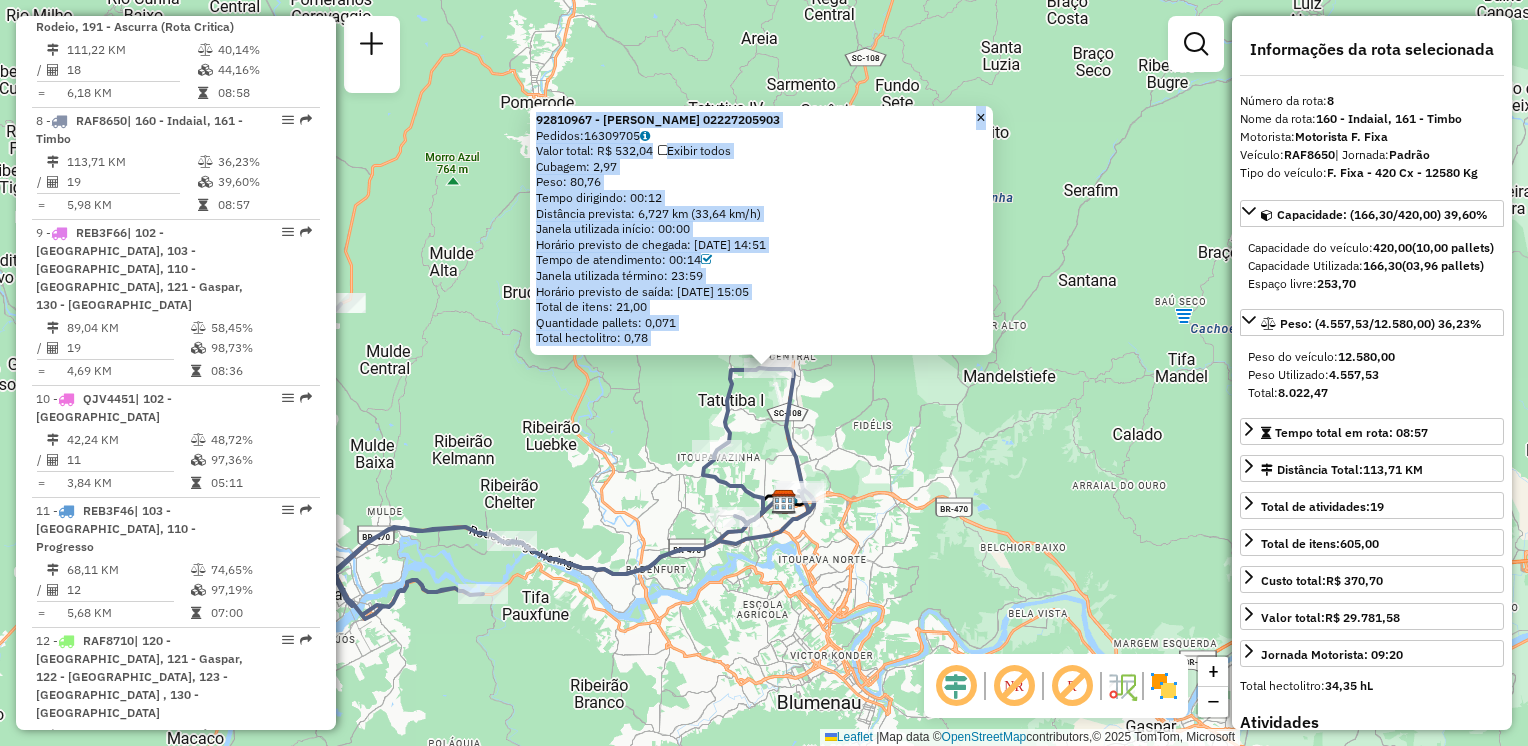click on "92810967 - [PERSON_NAME] 02227205903  Pedidos:  16309705   Valor total: R$ 532,04   Exibir todos   Cubagem: 2,97  Peso: 80,76  Tempo dirigindo: 00:12   Distância prevista: 6,727 km (33,64 km/h)   Janela utilizada início: 00:00   Horário previsto de chegada: [DATE] 14:51   Tempo de atendimento: 00:14   Janela utilizada término: 23:59   Horário previsto de saída: [DATE] 15:05   Total de itens: 21,00   Quantidade pallets: 0,071   Total hectolitro: 0,78  × Janela de atendimento Grade de atendimento Capacidade Transportadoras Veículos Cliente Pedidos  Rotas Selecione os dias de semana para filtrar as janelas de atendimento  Seg   Ter   Qua   Qui   Sex   Sáb   Dom  Informe o período da janela de atendimento: De: Até:  Filtrar exatamente a janela do cliente  Considerar janela de atendimento padrão  Selecione os dias de semana para filtrar as grades de atendimento  Seg   Ter   Qua   Qui   Sex   Sáb   Dom   Considerar clientes sem dia de atendimento cadastrado  Peso mínimo:   Peso máximo:  De:" 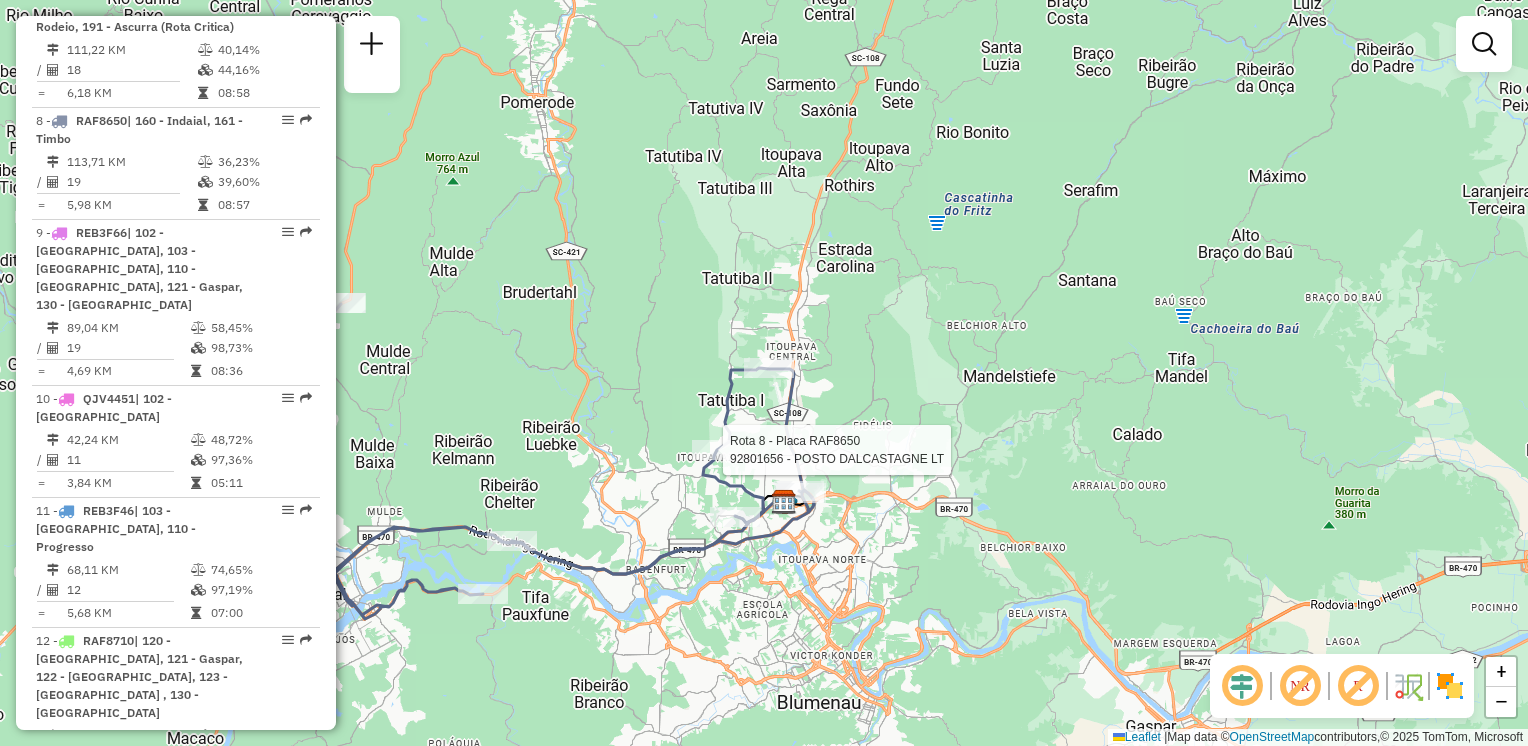 select on "**********" 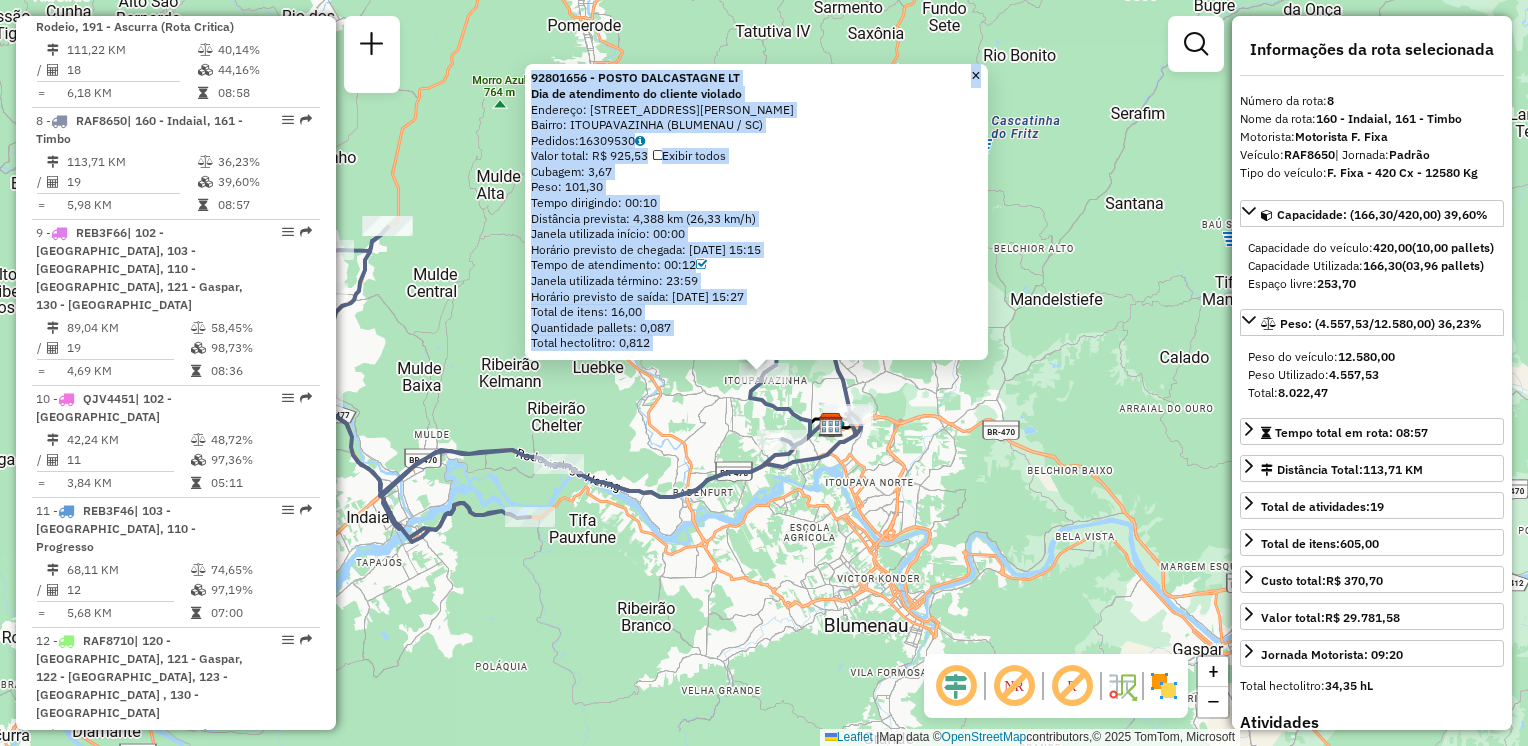 click on "92801656 - POSTO DALCASTAGNE LT Dia de atendimento do cliente violado  Endereço: R   Professor [PERSON_NAME]      987   Bairro: ITOUPAVAZINHA (BLUMENAU / SC)   Pedidos:  16309530   Valor total: R$ 925,53   Exibir todos   Cubagem: 3,67  Peso: 101,30  Tempo dirigindo: 00:10   Distância prevista: 4,388 km (26,33 km/h)   Janela utilizada início: 00:00   Horário previsto de chegada: [DATE] 15:15   Tempo de atendimento: 00:12   Janela utilizada término: 23:59   Horário previsto de saída: [DATE] 15:27   Total de itens: 16,00   Quantidade pallets: 0,087   Total hectolitro: 0,812  × Janela de atendimento Grade de atendimento Capacidade Transportadoras Veículos Cliente Pedidos  Rotas Selecione os dias de semana para filtrar as janelas de atendimento  Seg   Ter   Qua   Qui   Sex   Sáb   Dom  Informe o período da janela de atendimento: De: Até:  Filtrar exatamente a janela do cliente  Considerar janela de atendimento padrão  Selecione os dias de semana para filtrar as grades de atendimento  Seg  De:" 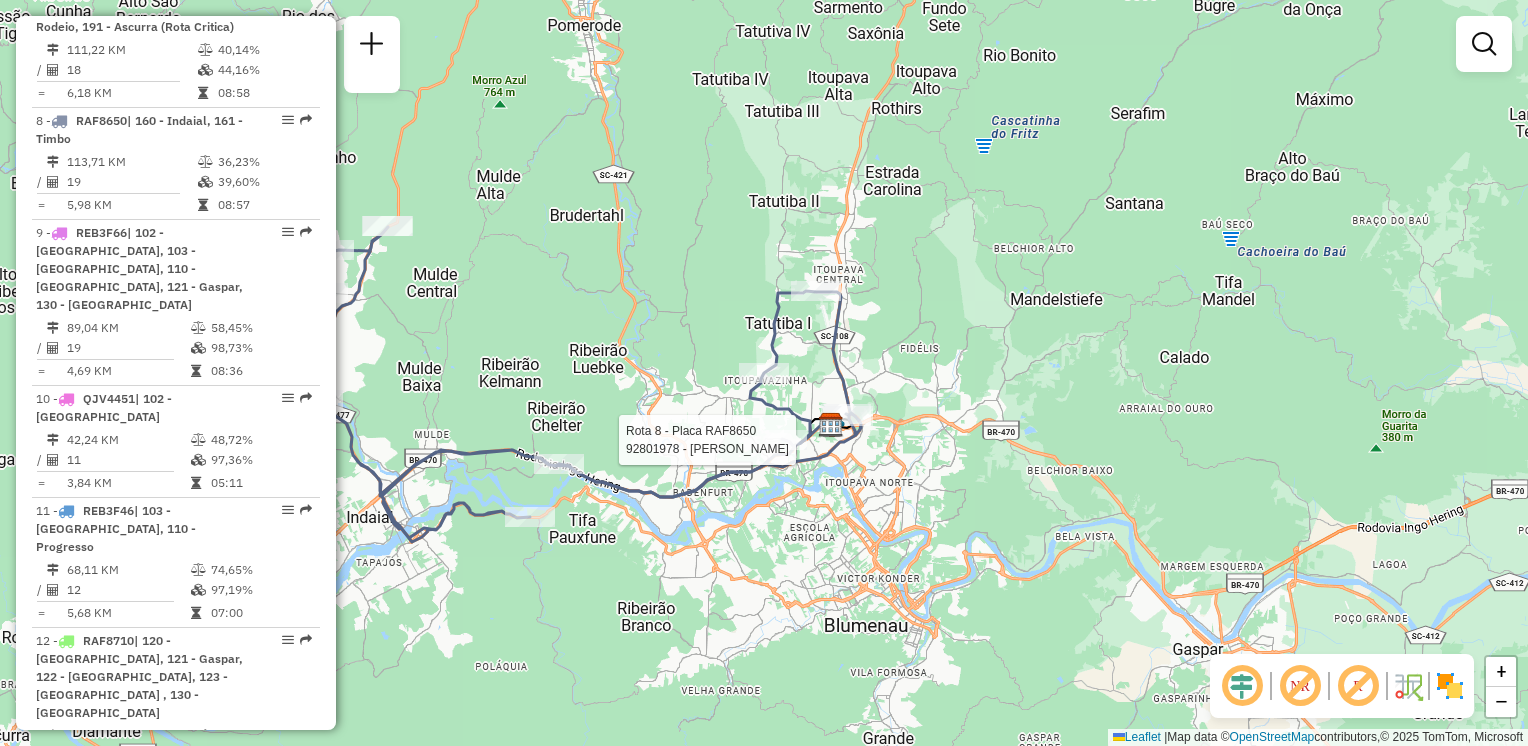 select on "**********" 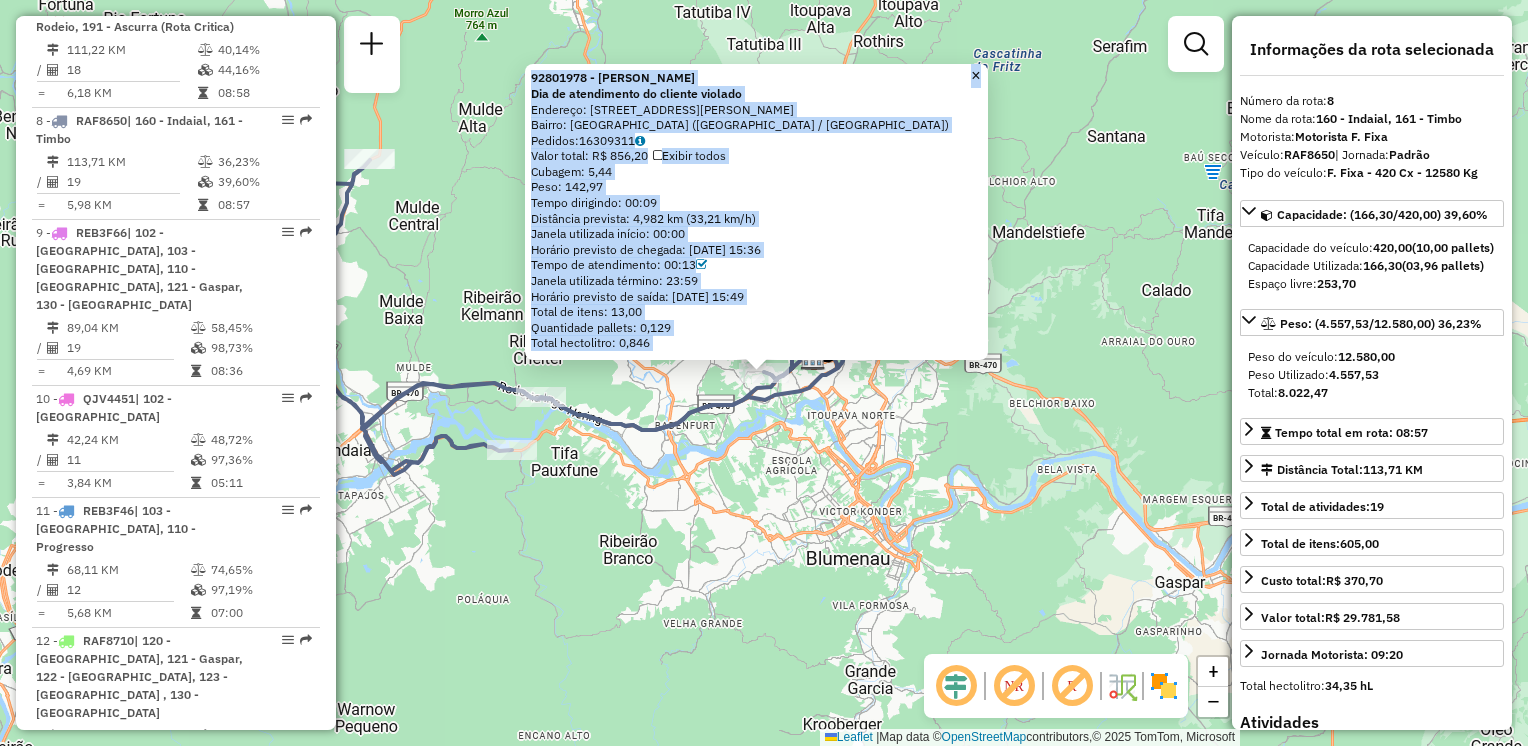 click on "92801978 - [PERSON_NAME] Dia de atendimento do cliente violado  Endereço: R   PROFESSOR [PERSON_NAME]           1037   Bairro: [GEOGRAPHIC_DATA] ([GEOGRAPHIC_DATA] / SC)   Pedidos:  16309311   Valor total: R$ 856,20   Exibir todos   Cubagem: 5,44  Peso: 142,97  Tempo dirigindo: 00:09   Distância prevista: 4,982 km (33,21 km/h)   [GEOGRAPHIC_DATA] utilizada início: 00:00   Horário previsto de chegada: [DATE] 15:36   Tempo de atendimento: 00:13   Janela utilizada término: 23:59   Horário previsto de saída: [DATE] 15:49   Total de itens: 13,00   Quantidade pallets: 0,129   Total hectolitro: 0,846  × Janela de atendimento Grade de atendimento Capacidade Transportadoras Veículos Cliente Pedidos  Rotas Selecione os dias de semana para filtrar as janelas de atendimento  Seg   Ter   Qua   Qui   Sex   Sáb   Dom  Informe o período da janela de atendimento: De: Até:  Filtrar exatamente a janela do cliente  Considerar janela de atendimento padrão  Selecione os dias de semana para filtrar as grades de atendimento  Seg   Ter   Qua" 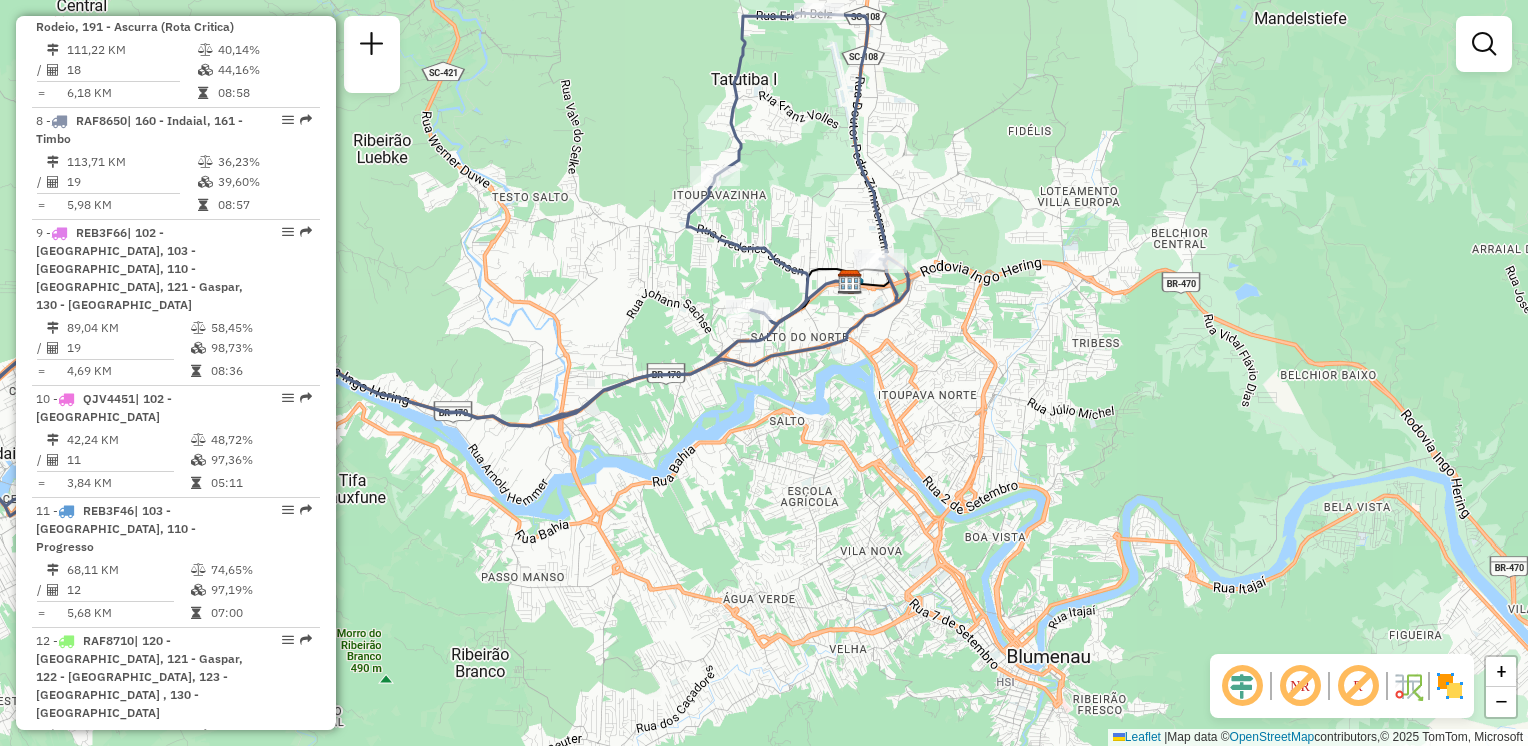 drag, startPoint x: 808, startPoint y: 393, endPoint x: 901, endPoint y: 307, distance: 126.66886 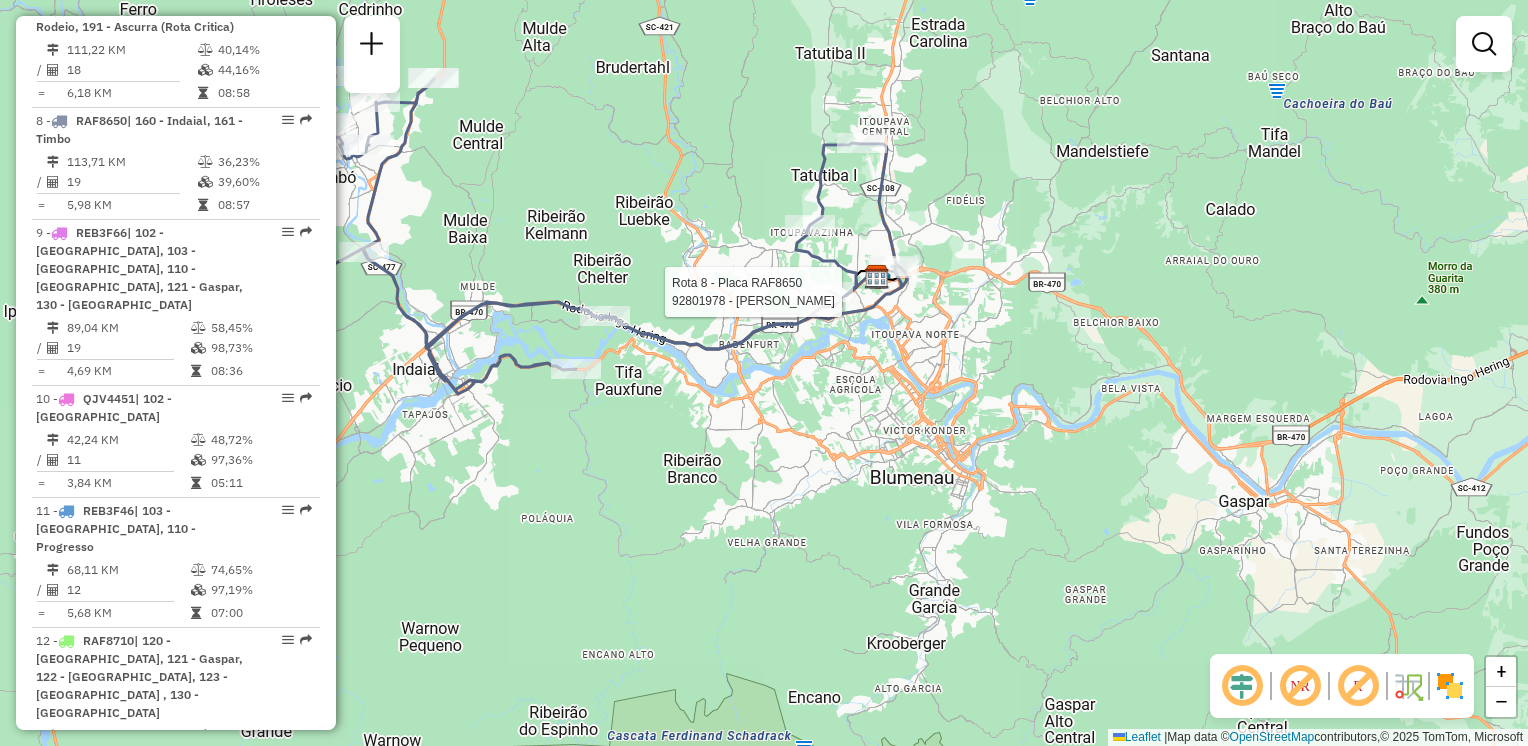 select on "**********" 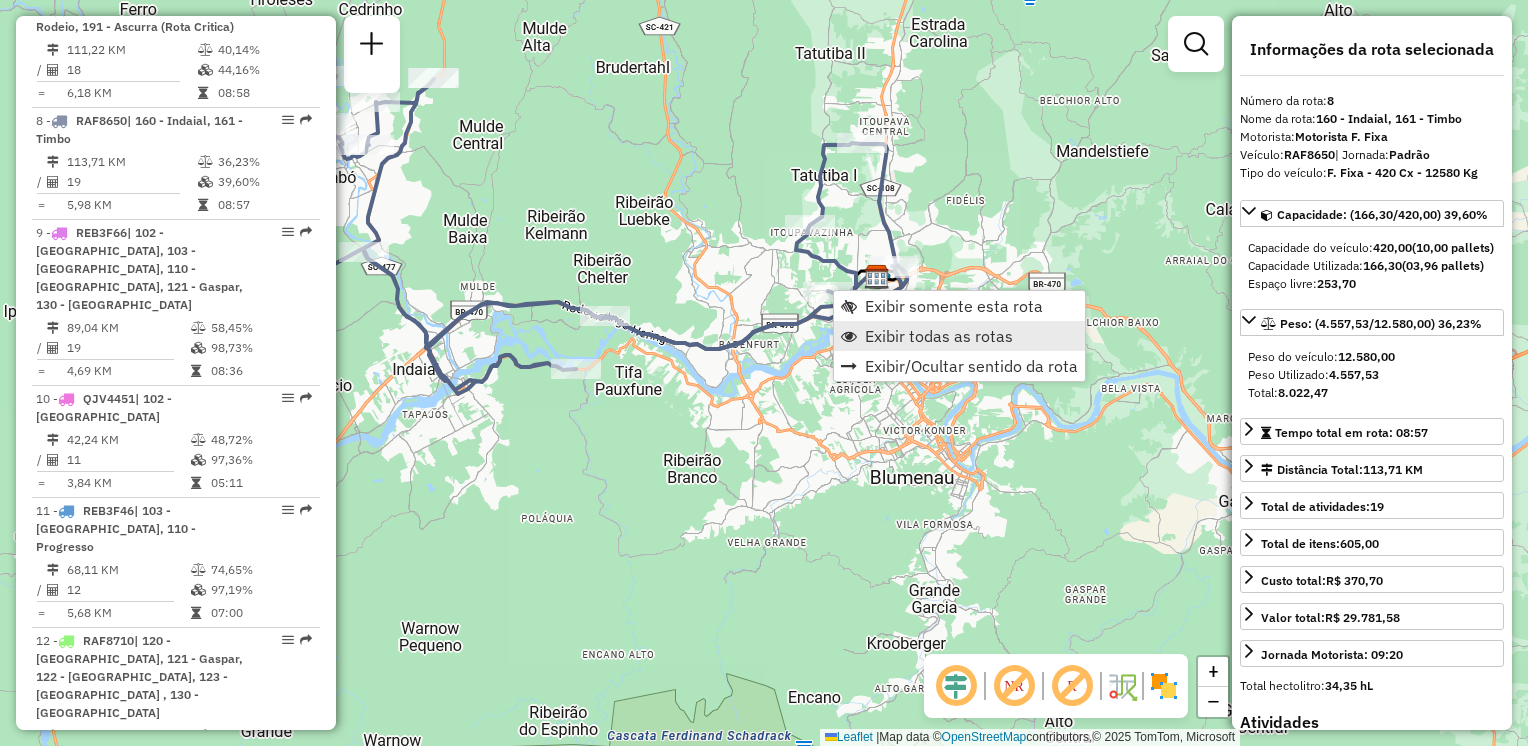 click on "Exibir todas as rotas" at bounding box center (939, 336) 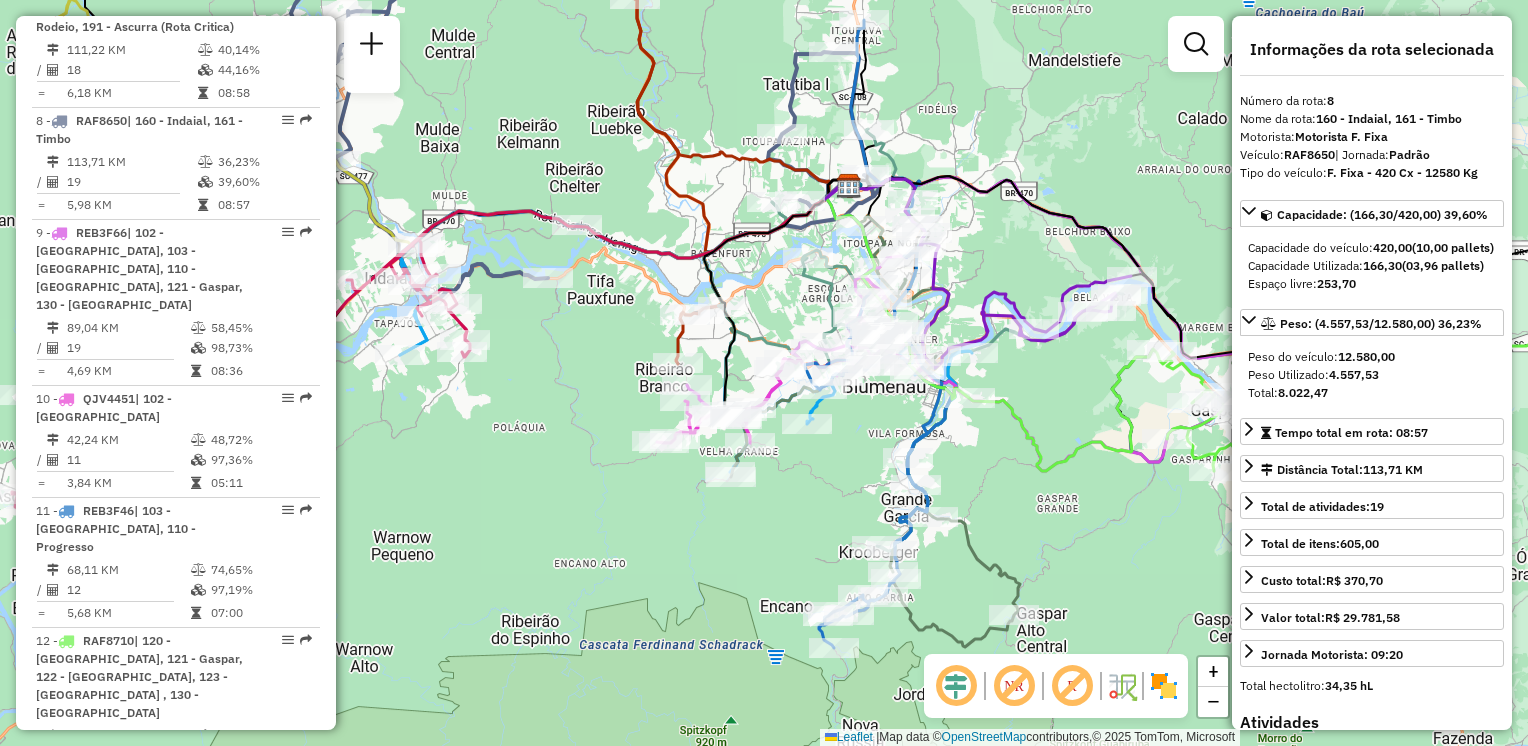 drag, startPoint x: 999, startPoint y: 106, endPoint x: 998, endPoint y: 116, distance: 10.049875 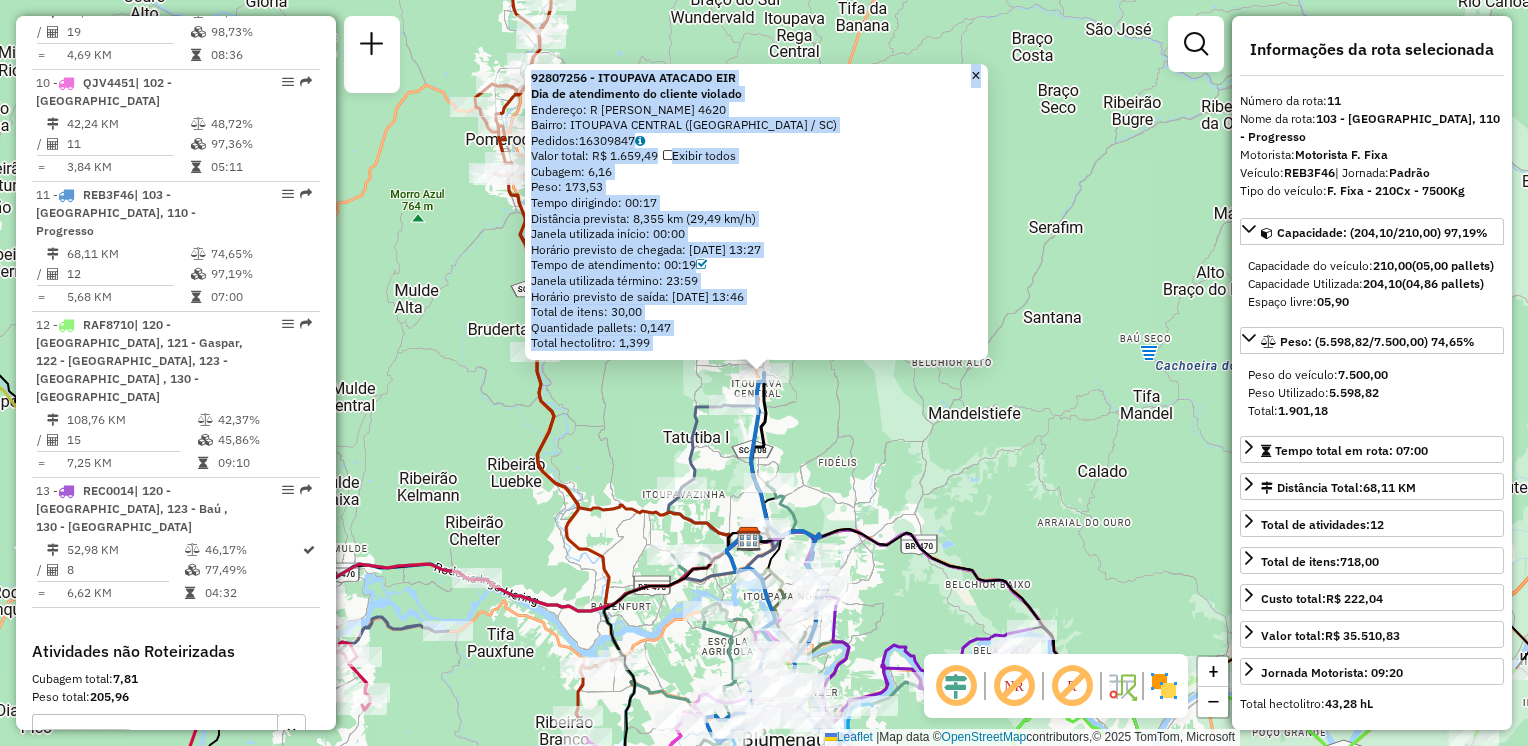 scroll, scrollTop: 1996, scrollLeft: 0, axis: vertical 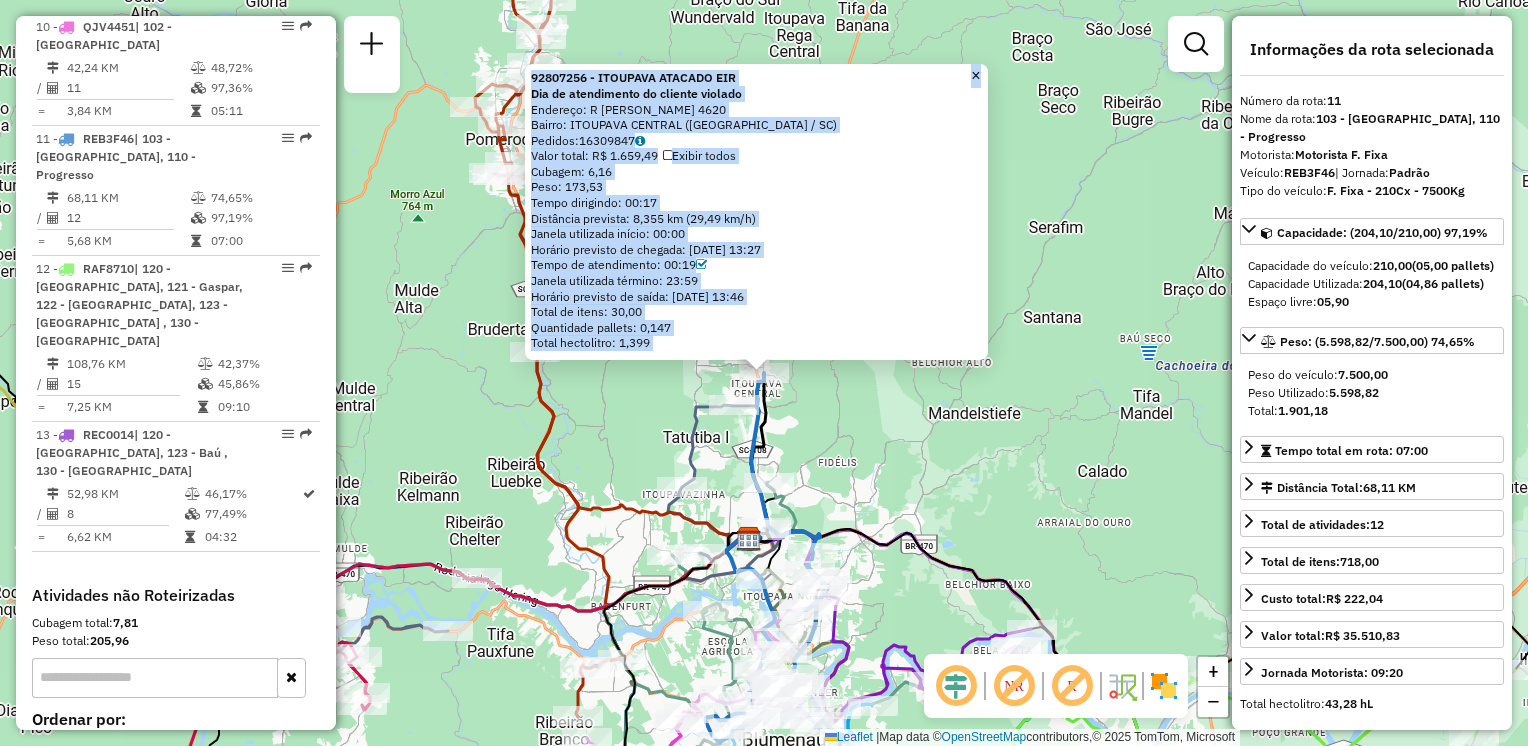 click on "92807256 - ITOUPAVA ATACADO EIR Dia de atendimento do cliente violado  Endereço: [STREET_ADDRESS][PERSON_NAME]   Bairro: ITOUPAVA CENTRAL ([GEOGRAPHIC_DATA] / [GEOGRAPHIC_DATA])   Pedidos:  16309847   Valor total: R$ 1.659,49   Exibir todos   Cubagem: 6,16  Peso: 173,53  Tempo dirigindo: 00:17   Distância prevista: 8,355 km (29,49 km/h)   Janela utilizada início: 00:00   Horário previsto de chegada: [DATE] 13:27   Tempo de atendimento: 00:19   Janela utilizada término: 23:59   Horário previsto de saída: [DATE] 13:46   Total de itens: 30,00   Quantidade pallets: 0,147   Total hectolitro: 1,399  × Janela de atendimento Grade de atendimento Capacidade Transportadoras Veículos Cliente Pedidos  Rotas Selecione os dias de semana para filtrar as janelas de atendimento  Seg   Ter   Qua   Qui   Sex   Sáb   Dom  Informe o período da janela de atendimento: De: Até:  Filtrar exatamente a janela do cliente  Considerar janela de atendimento padrão  Selecione os dias de semana para filtrar as grades de atendimento De:" 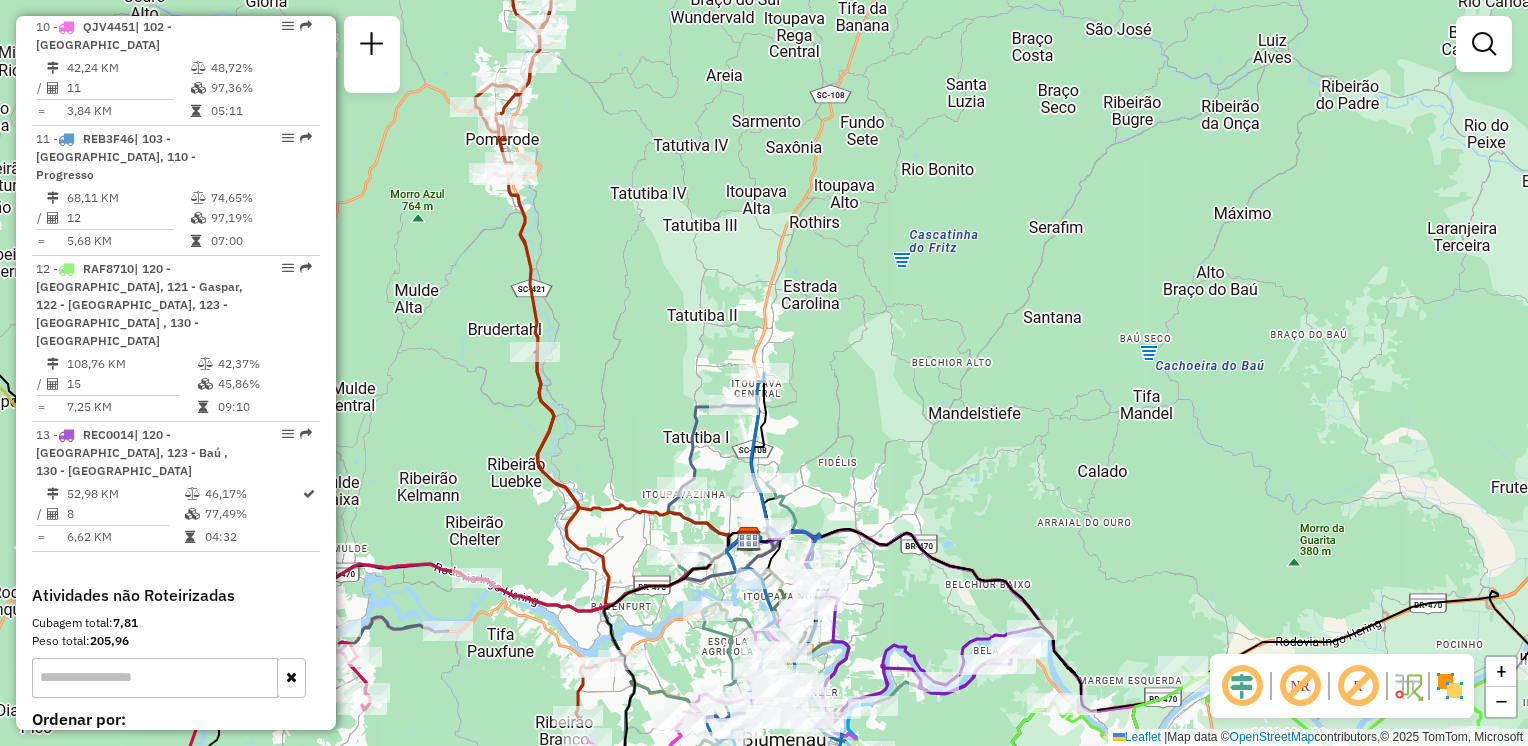 drag, startPoint x: 961, startPoint y: 343, endPoint x: 964, endPoint y: 169, distance: 174.02586 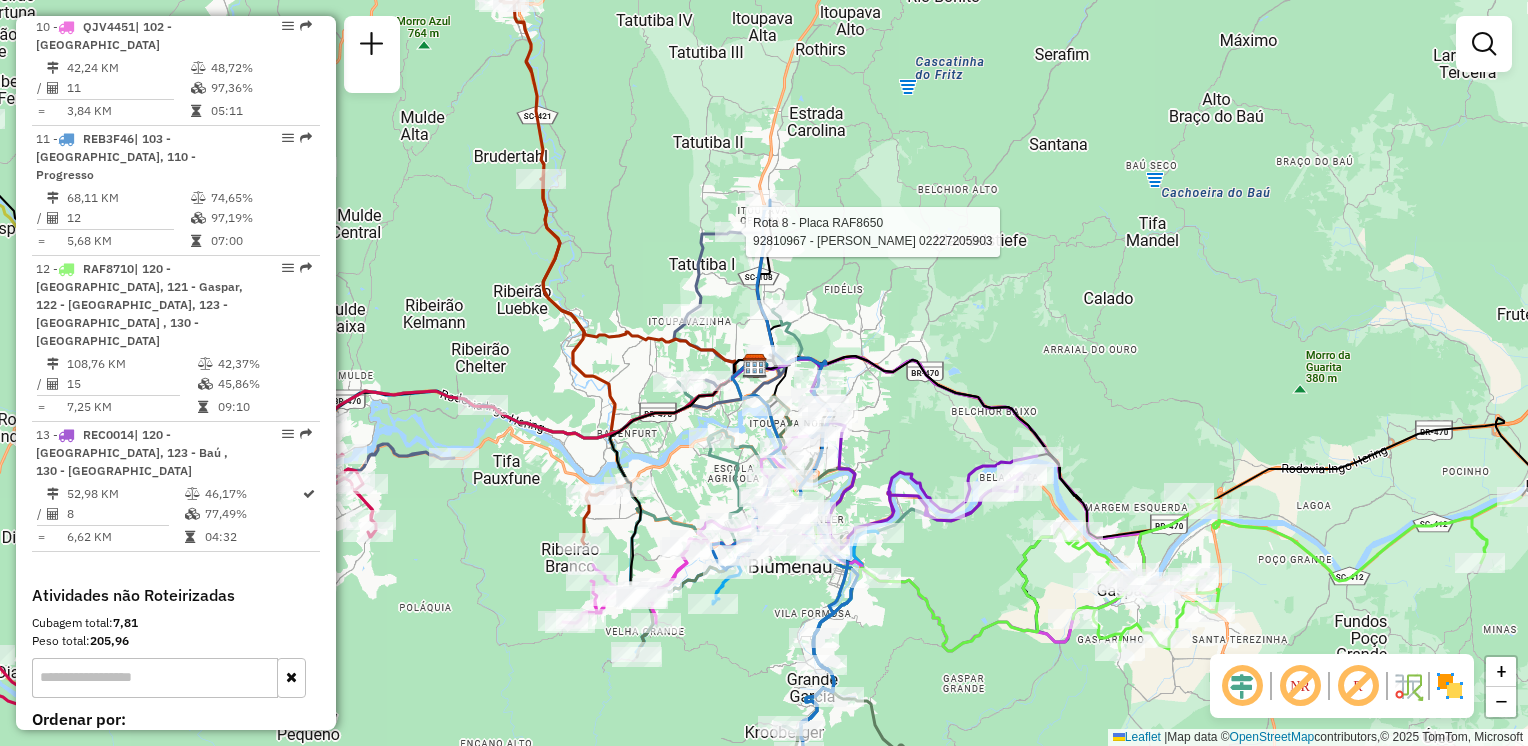 select on "**********" 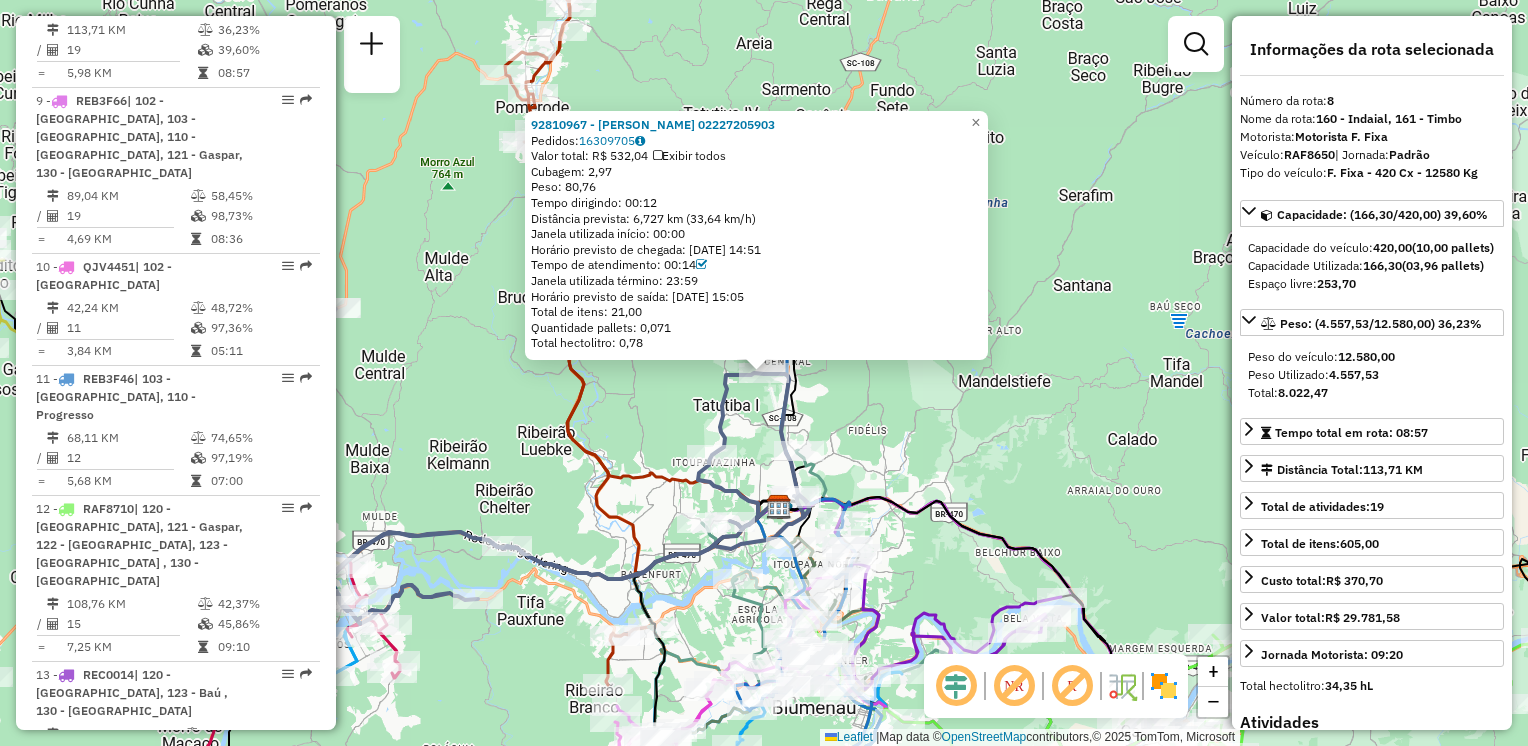 scroll, scrollTop: 1624, scrollLeft: 0, axis: vertical 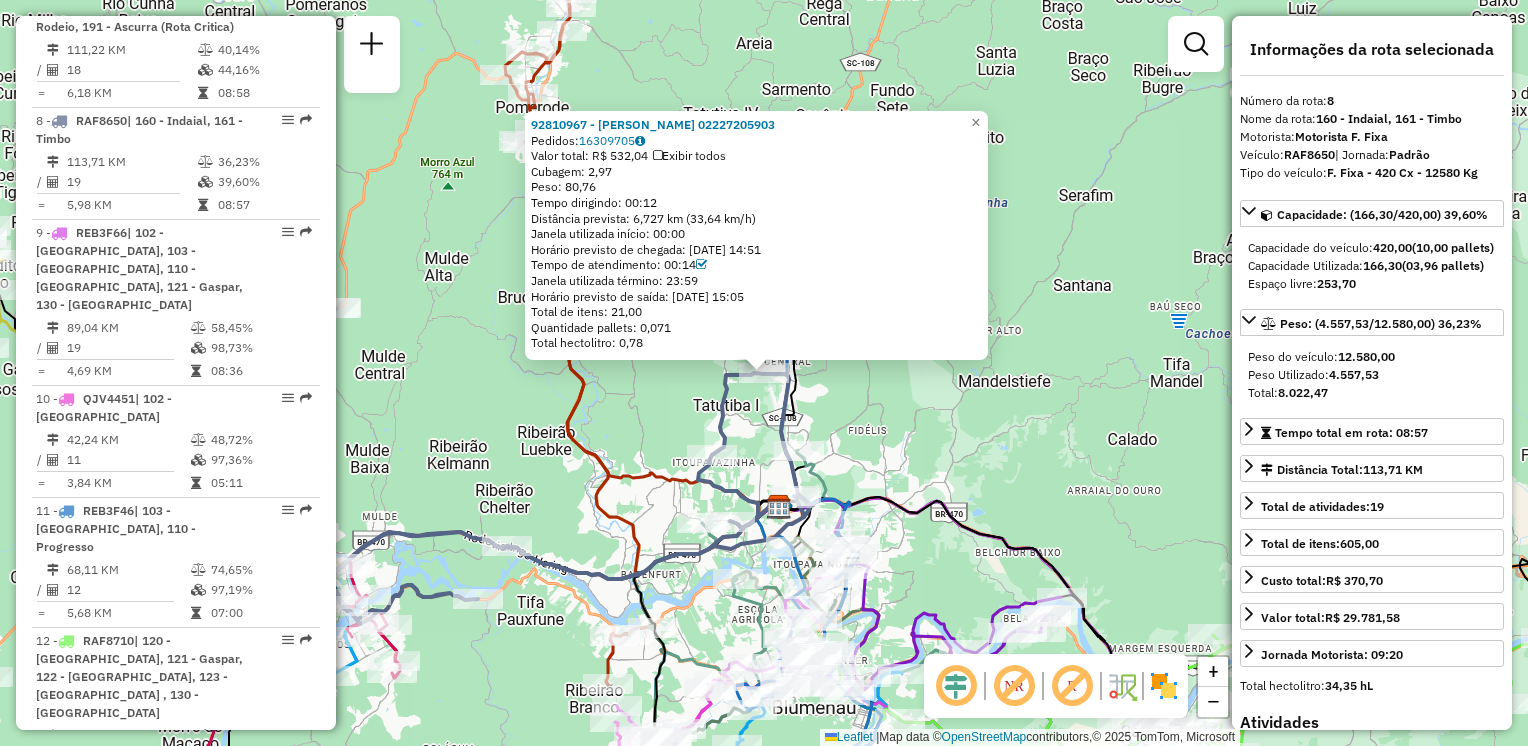click on "92810967 - JOELSON GUEDES 02227205903  Pedidos:  16309705   Valor total: R$ 532,04   Exibir todos   Cubagem: 2,97  Peso: 80,76  Tempo dirigindo: 00:12   Distância prevista: 6,727 km (33,64 km/h)   Janela utilizada início: 00:00   Horário previsto de chegada: 16/07/2025 14:51   Tempo de atendimento: 00:14   Janela utilizada término: 23:59   Horário previsto de saída: 16/07/2025 15:05   Total de itens: 21,00   Quantidade pallets: 0,071   Total hectolitro: 0,78  × Janela de atendimento Grade de atendimento Capacidade Transportadoras Veículos Cliente Pedidos  Rotas Selecione os dias de semana para filtrar as janelas de atendimento  Seg   Ter   Qua   Qui   Sex   Sáb   Dom  Informe o período da janela de atendimento: De: Até:  Filtrar exatamente a janela do cliente  Considerar janela de atendimento padrão  Selecione os dias de semana para filtrar as grades de atendimento  Seg   Ter   Qua   Qui   Sex   Sáb   Dom   Considerar clientes sem dia de atendimento cadastrado  Peso mínimo:   Peso máximo:  De:" 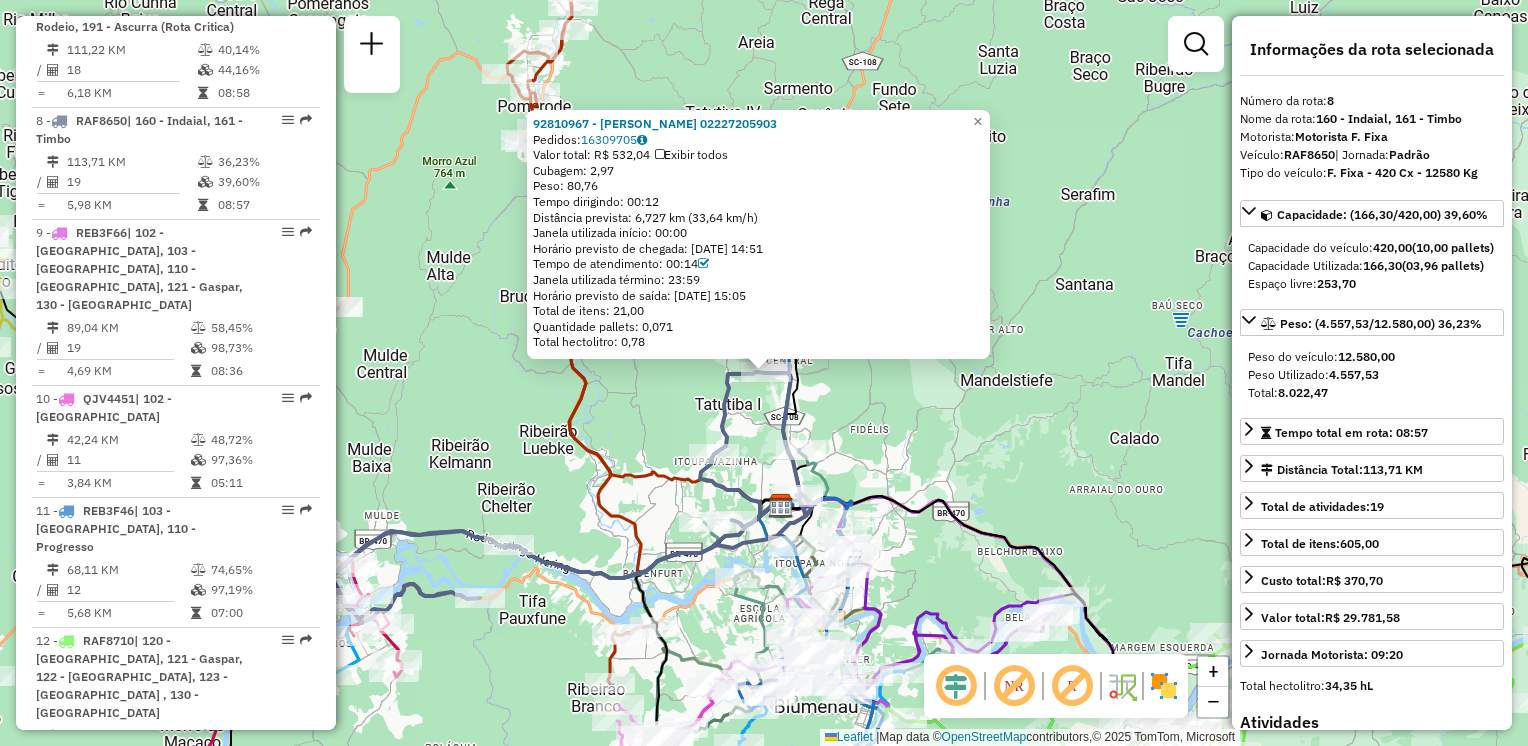 click on "92810967 - JOELSON GUEDES 02227205903  Pedidos:  16309705   Valor total: R$ 532,04   Exibir todos   Cubagem: 2,97  Peso: 80,76  Tempo dirigindo: 00:12   Distância prevista: 6,727 km (33,64 km/h)   Janela utilizada início: 00:00   Horário previsto de chegada: 16/07/2025 14:51   Tempo de atendimento: 00:14   Janela utilizada término: 23:59   Horário previsto de saída: 16/07/2025 15:05   Total de itens: 21,00   Quantidade pallets: 0,071   Total hectolitro: 0,78  × Janela de atendimento Grade de atendimento Capacidade Transportadoras Veículos Cliente Pedidos  Rotas Selecione os dias de semana para filtrar as janelas de atendimento  Seg   Ter   Qua   Qui   Sex   Sáb   Dom  Informe o período da janela de atendimento: De: Até:  Filtrar exatamente a janela do cliente  Considerar janela de atendimento padrão  Selecione os dias de semana para filtrar as grades de atendimento  Seg   Ter   Qua   Qui   Sex   Sáb   Dom   Considerar clientes sem dia de atendimento cadastrado  Peso mínimo:   Peso máximo:  De:" 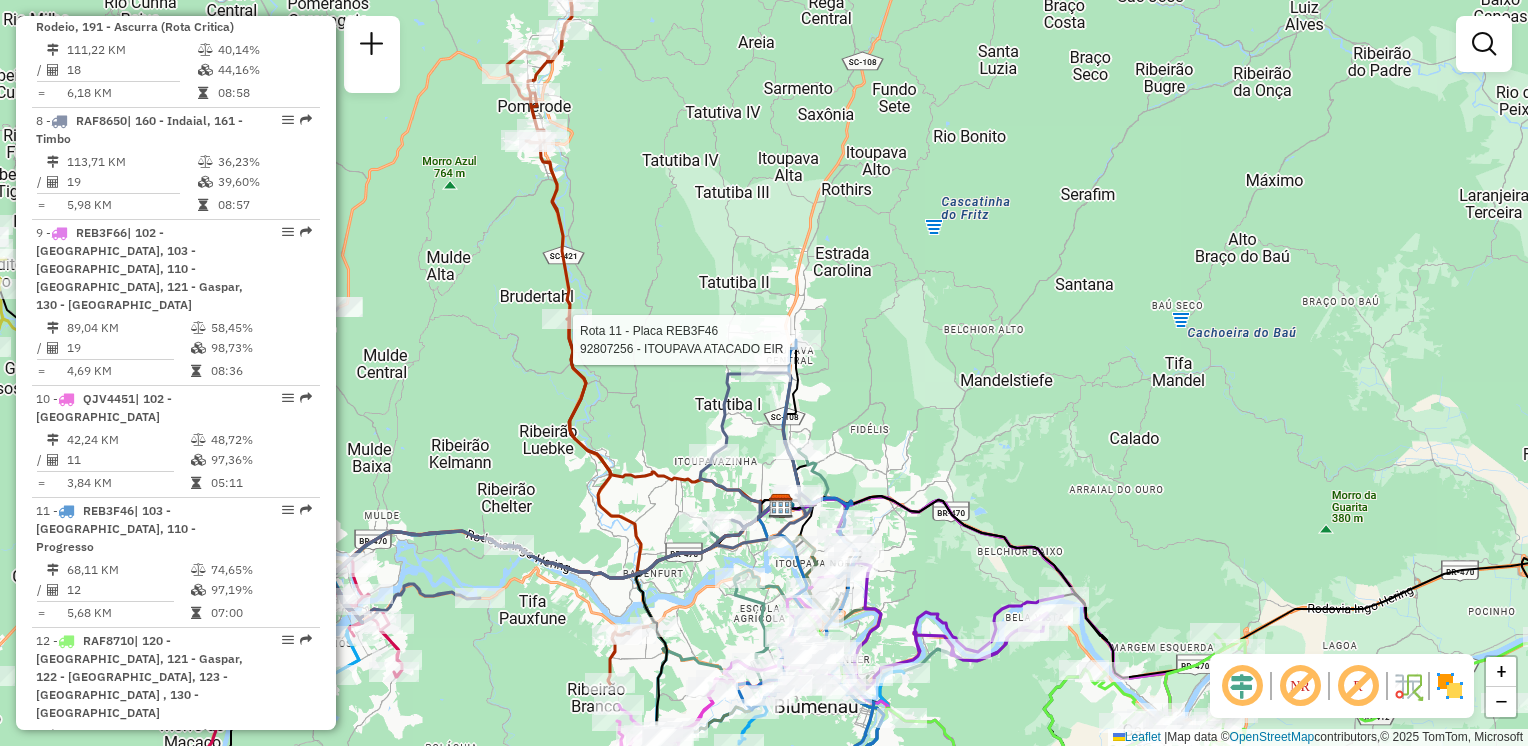 select on "**********" 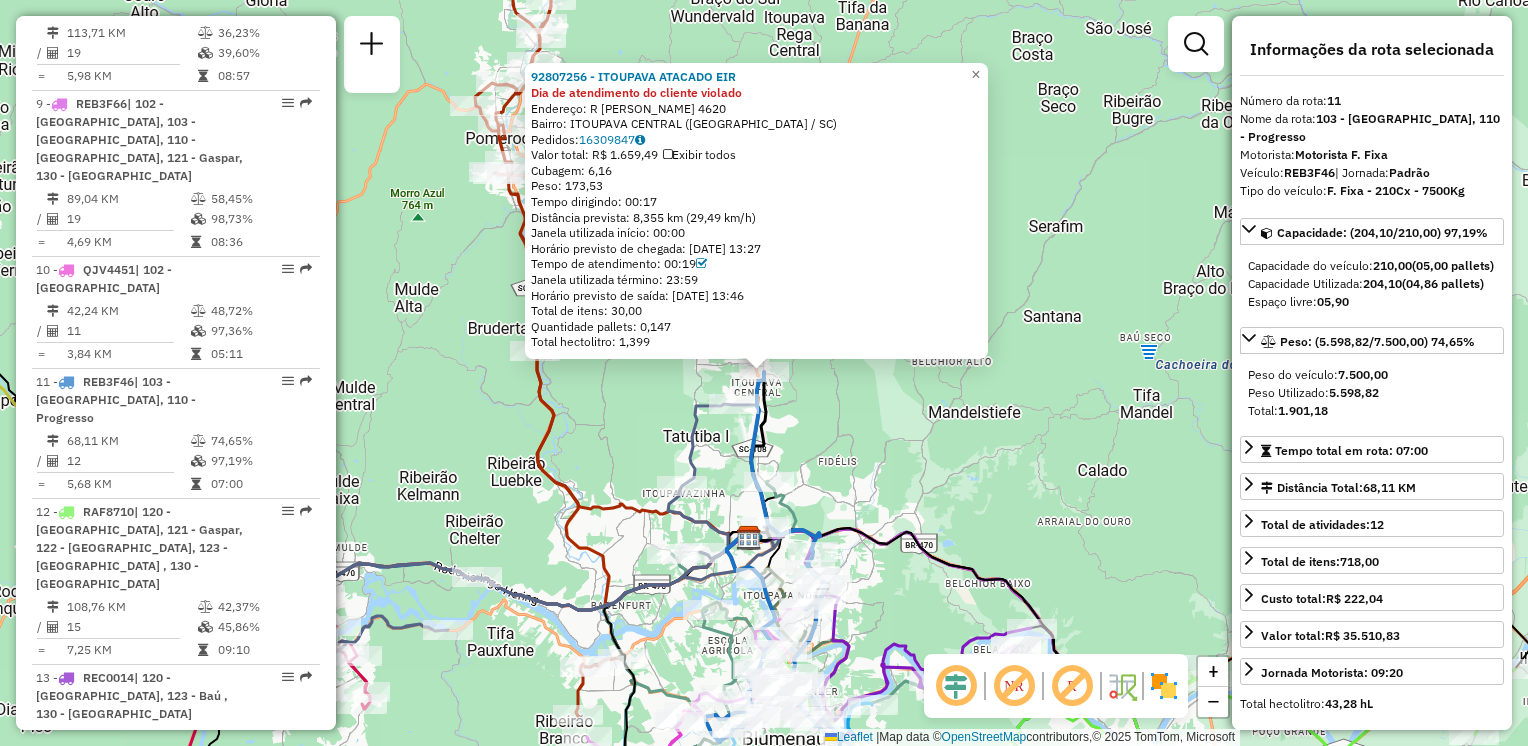 scroll, scrollTop: 1996, scrollLeft: 0, axis: vertical 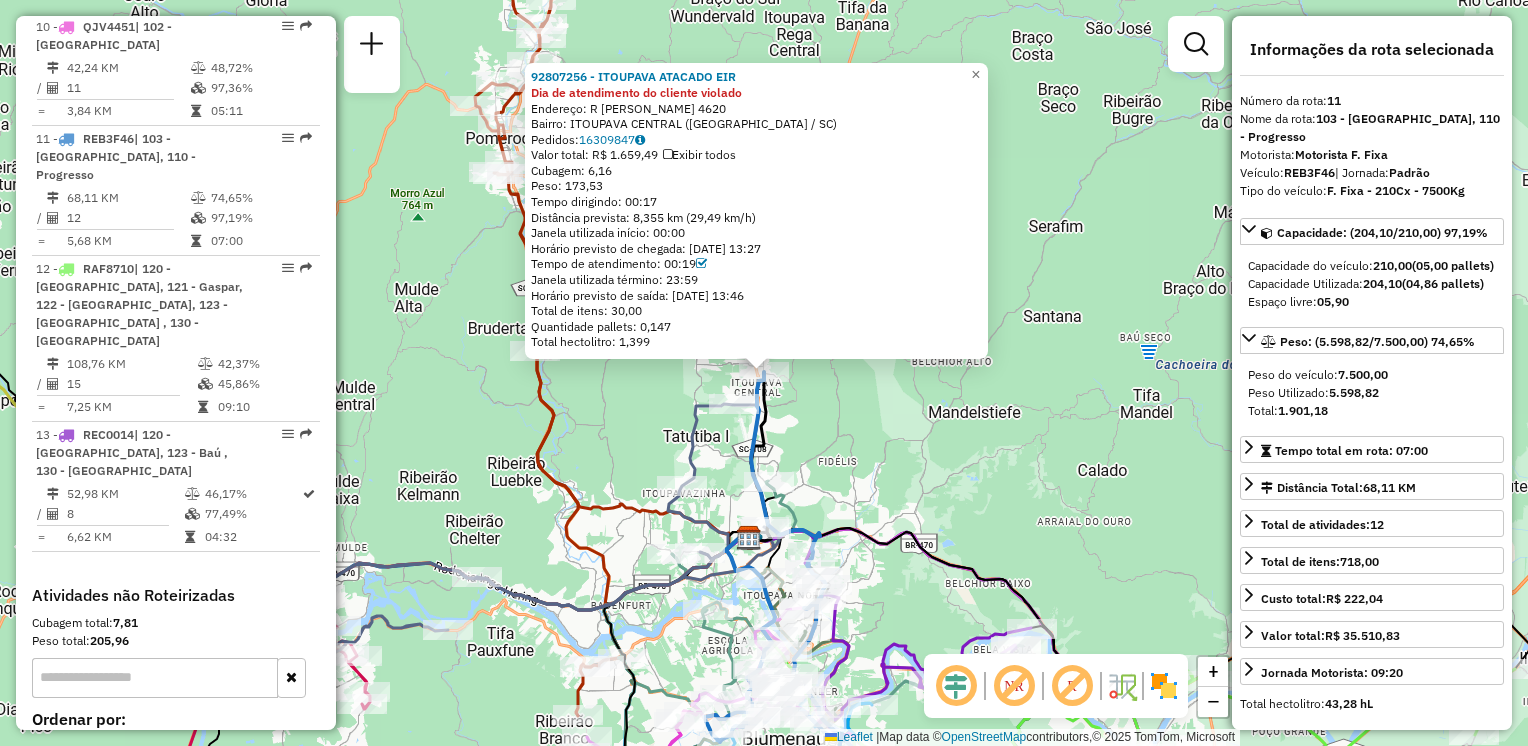 click on "92807256 - ITOUPAVA ATACADO EIR Dia de atendimento do cliente violado  Endereço: R   GUSTAVO ZIMMERMANN            4620   Bairro: ITOUPAVA CENTRAL (BLUMENAU / SC)   Pedidos:  16309847   Valor total: R$ 1.659,49   Exibir todos   Cubagem: 6,16  Peso: 173,53  Tempo dirigindo: 00:17   Distância prevista: 8,355 km (29,49 km/h)   Janela utilizada início: 00:00   Horário previsto de chegada: 16/07/2025 13:27   Tempo de atendimento: 00:19   Janela utilizada término: 23:59   Horário previsto de saída: 16/07/2025 13:46   Total de itens: 30,00   Quantidade pallets: 0,147   Total hectolitro: 1,399  × Janela de atendimento Grade de atendimento Capacidade Transportadoras Veículos Cliente Pedidos  Rotas Selecione os dias de semana para filtrar as janelas de atendimento  Seg   Ter   Qua   Qui   Sex   Sáb   Dom  Informe o período da janela de atendimento: De: Até:  Filtrar exatamente a janela do cliente  Considerar janela de atendimento padrão  Selecione os dias de semana para filtrar as grades de atendimento De:" 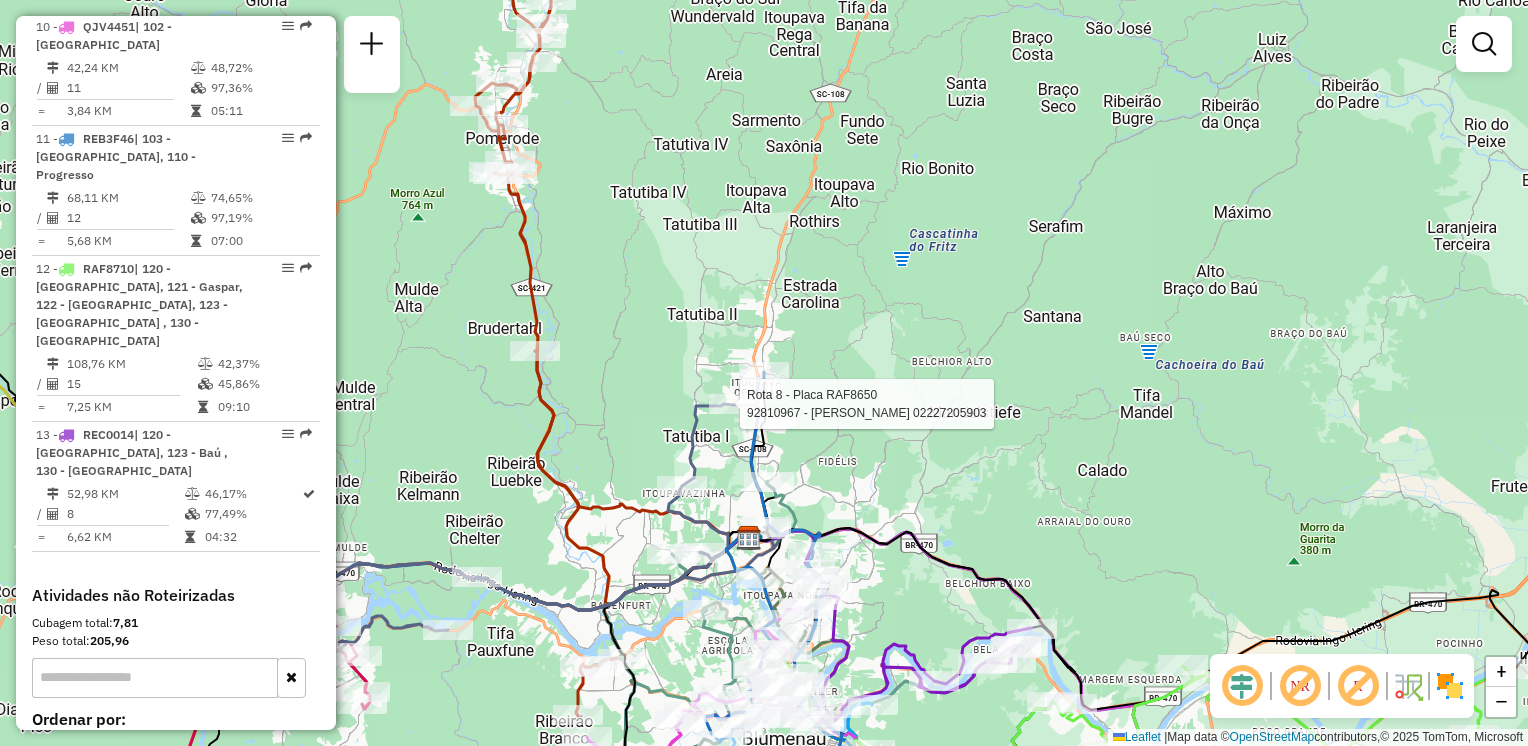 select on "**********" 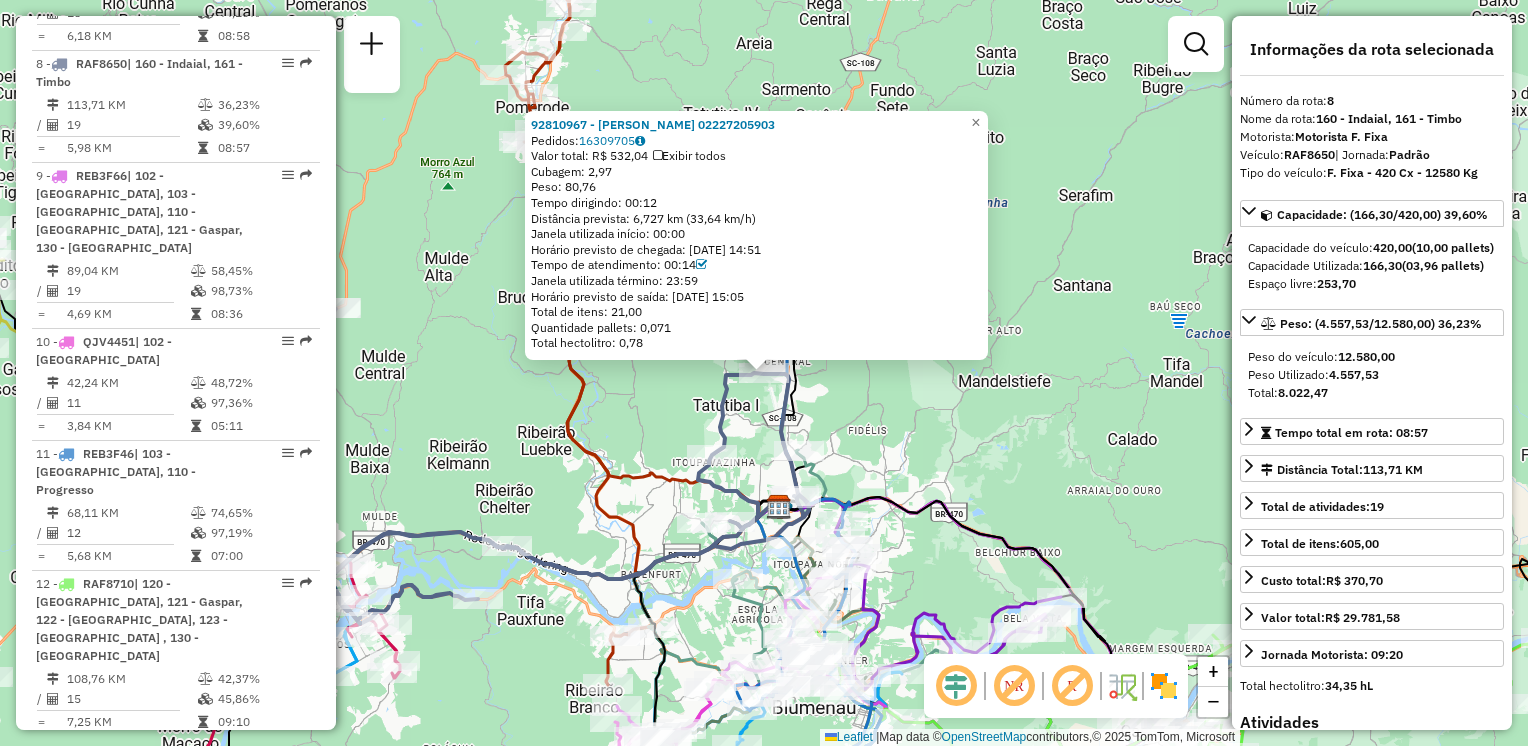scroll, scrollTop: 1624, scrollLeft: 0, axis: vertical 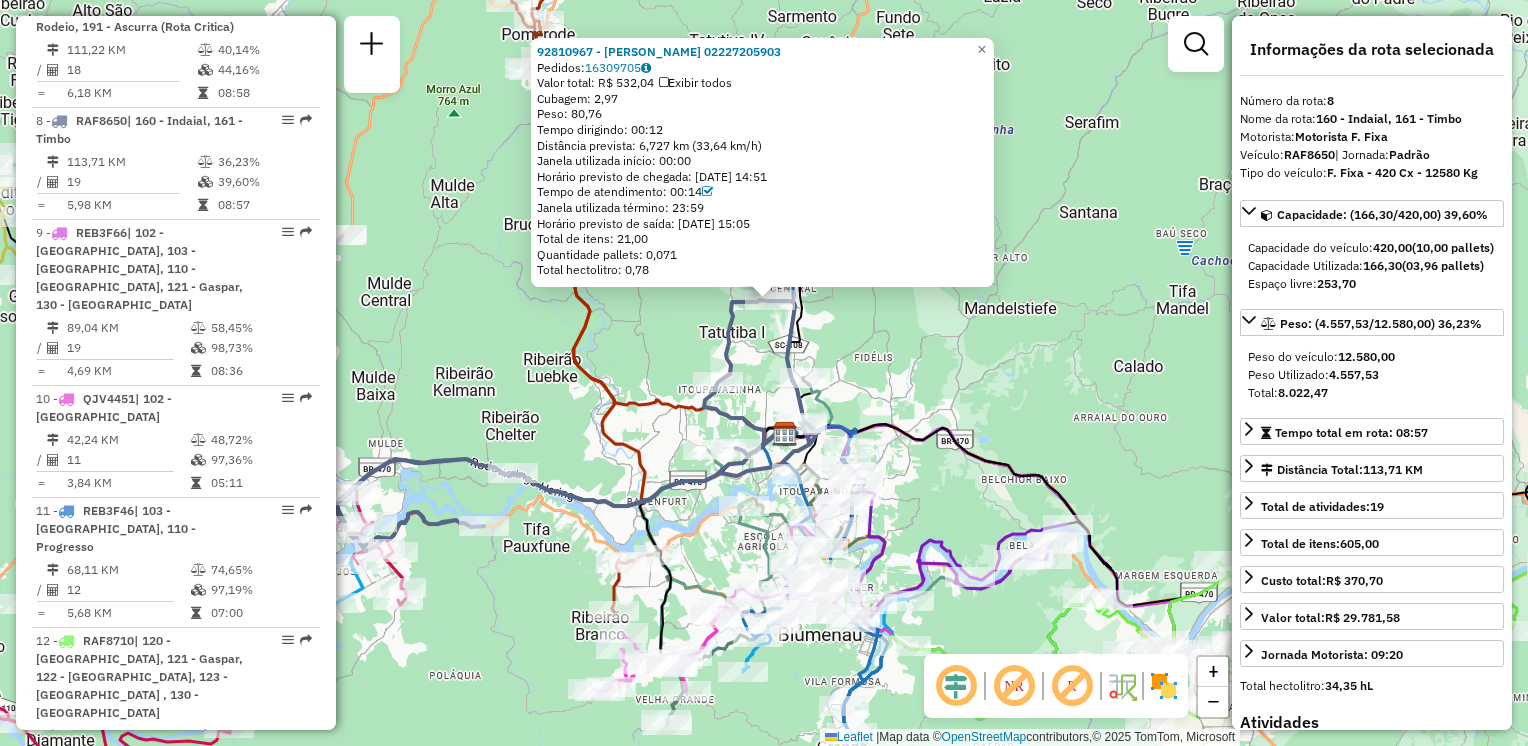 drag, startPoint x: 615, startPoint y: 439, endPoint x: 623, endPoint y: 348, distance: 91.350975 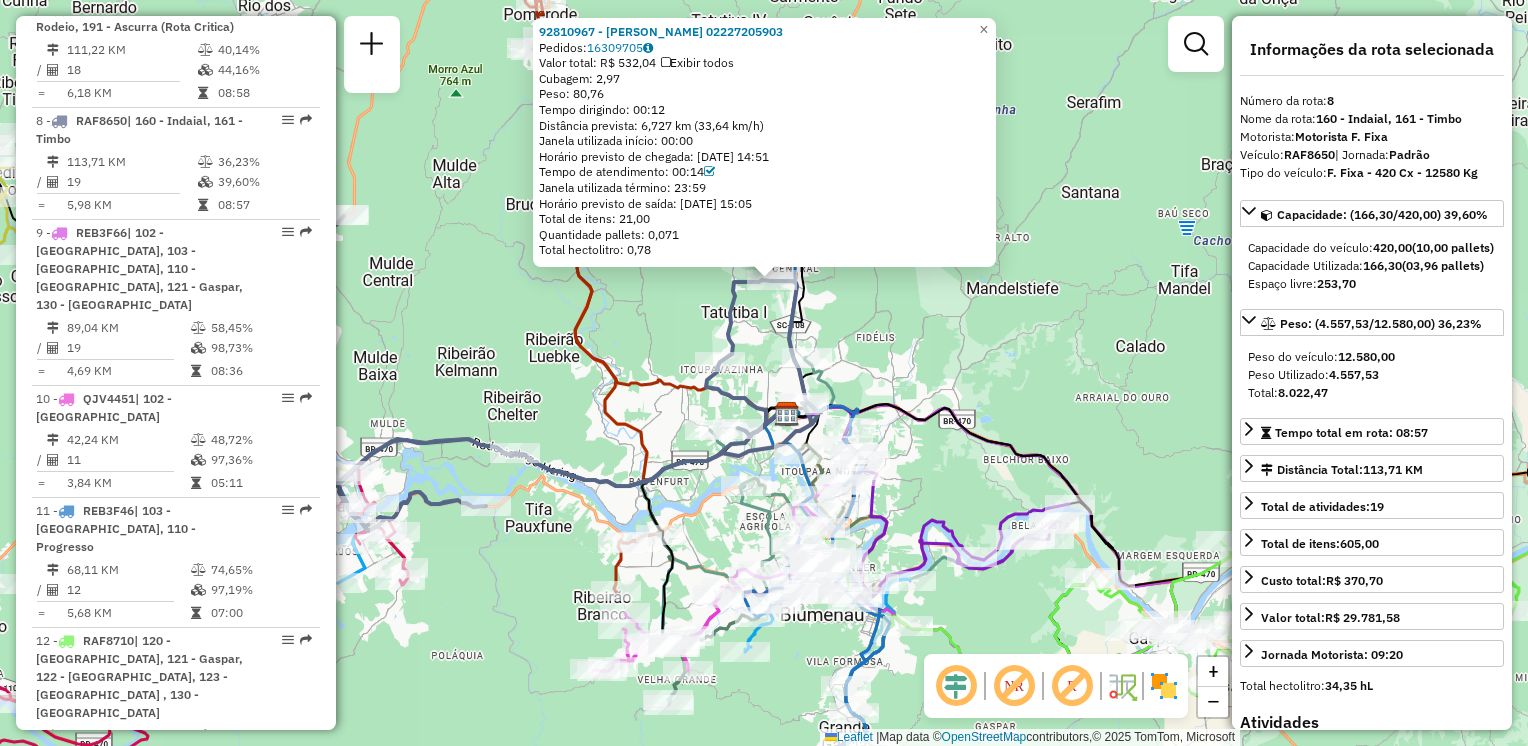 click on "92810967 - JOELSON GUEDES 02227205903  Pedidos:  16309705   Valor total: R$ 532,04   Exibir todos   Cubagem: 2,97  Peso: 80,76  Tempo dirigindo: 00:12   Distância prevista: 6,727 km (33,64 km/h)   Janela utilizada início: 00:00   Horário previsto de chegada: 16/07/2025 14:51   Tempo de atendimento: 00:14   Janela utilizada término: 23:59   Horário previsto de saída: 16/07/2025 15:05   Total de itens: 21,00   Quantidade pallets: 0,071   Total hectolitro: 0,78  × Janela de atendimento Grade de atendimento Capacidade Transportadoras Veículos Cliente Pedidos  Rotas Selecione os dias de semana para filtrar as janelas de atendimento  Seg   Ter   Qua   Qui   Sex   Sáb   Dom  Informe o período da janela de atendimento: De: Até:  Filtrar exatamente a janela do cliente  Considerar janela de atendimento padrão  Selecione os dias de semana para filtrar as grades de atendimento  Seg   Ter   Qua   Qui   Sex   Sáb   Dom   Considerar clientes sem dia de atendimento cadastrado  Peso mínimo:   Peso máximo:  De:" 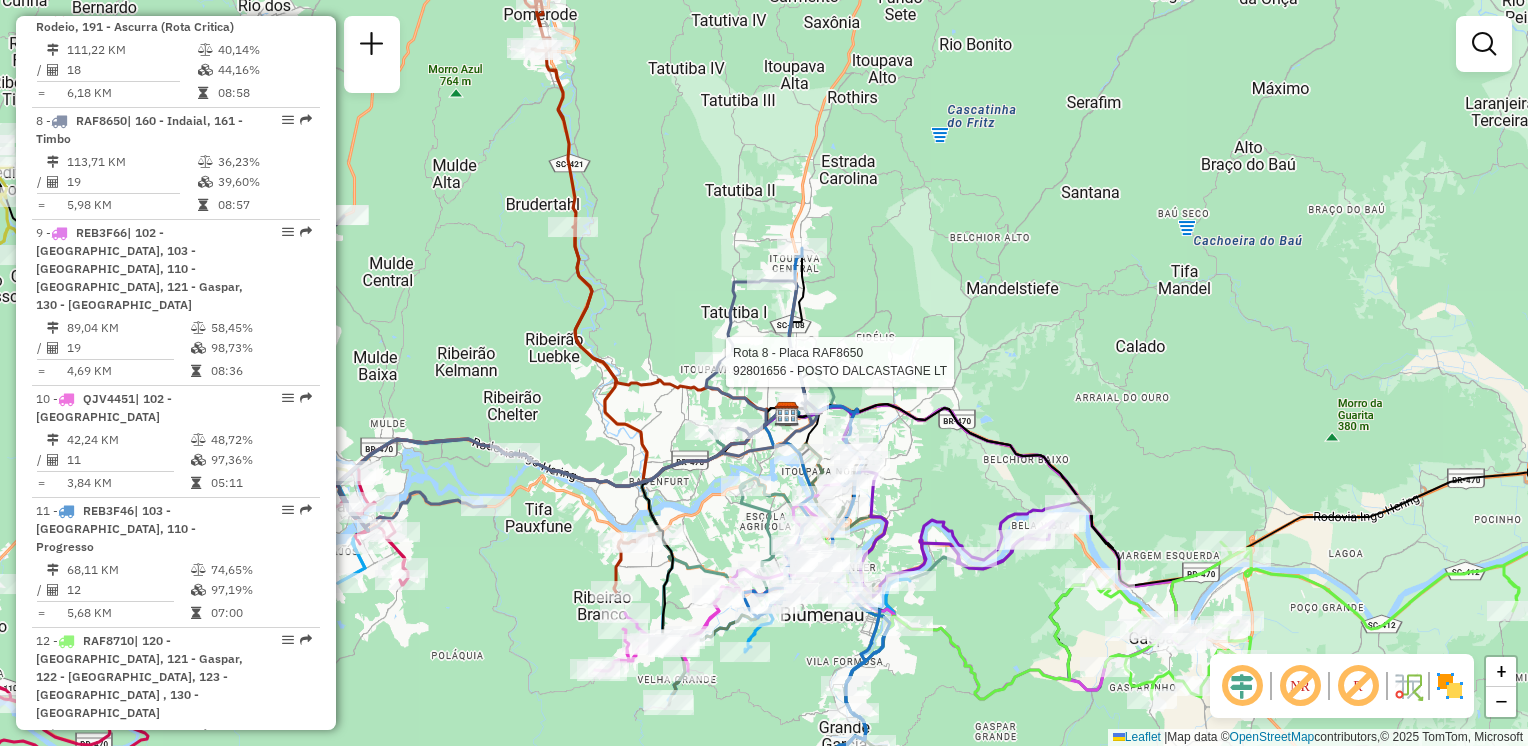select on "**********" 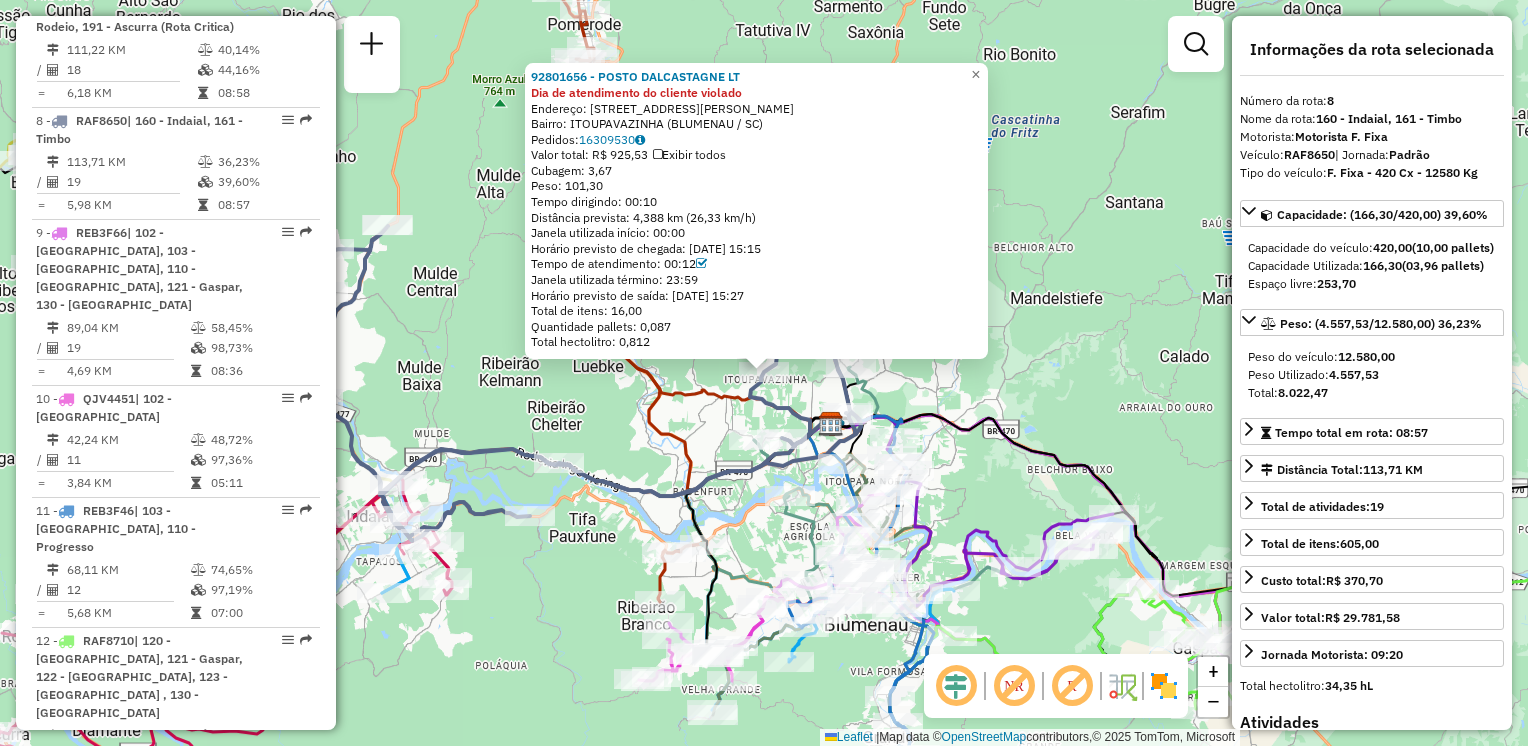 drag, startPoint x: 1066, startPoint y: 377, endPoint x: 1042, endPoint y: 387, distance: 26 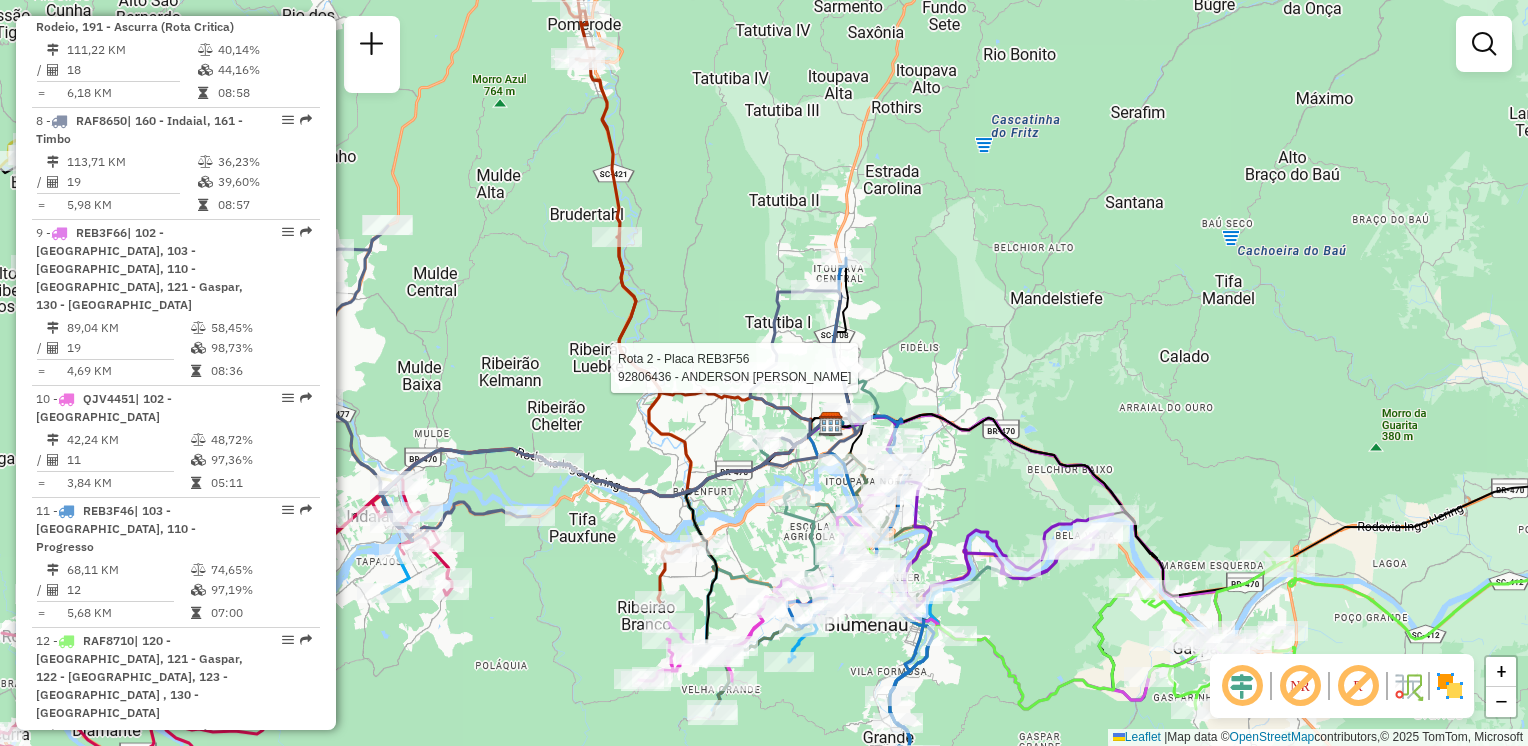 select on "**********" 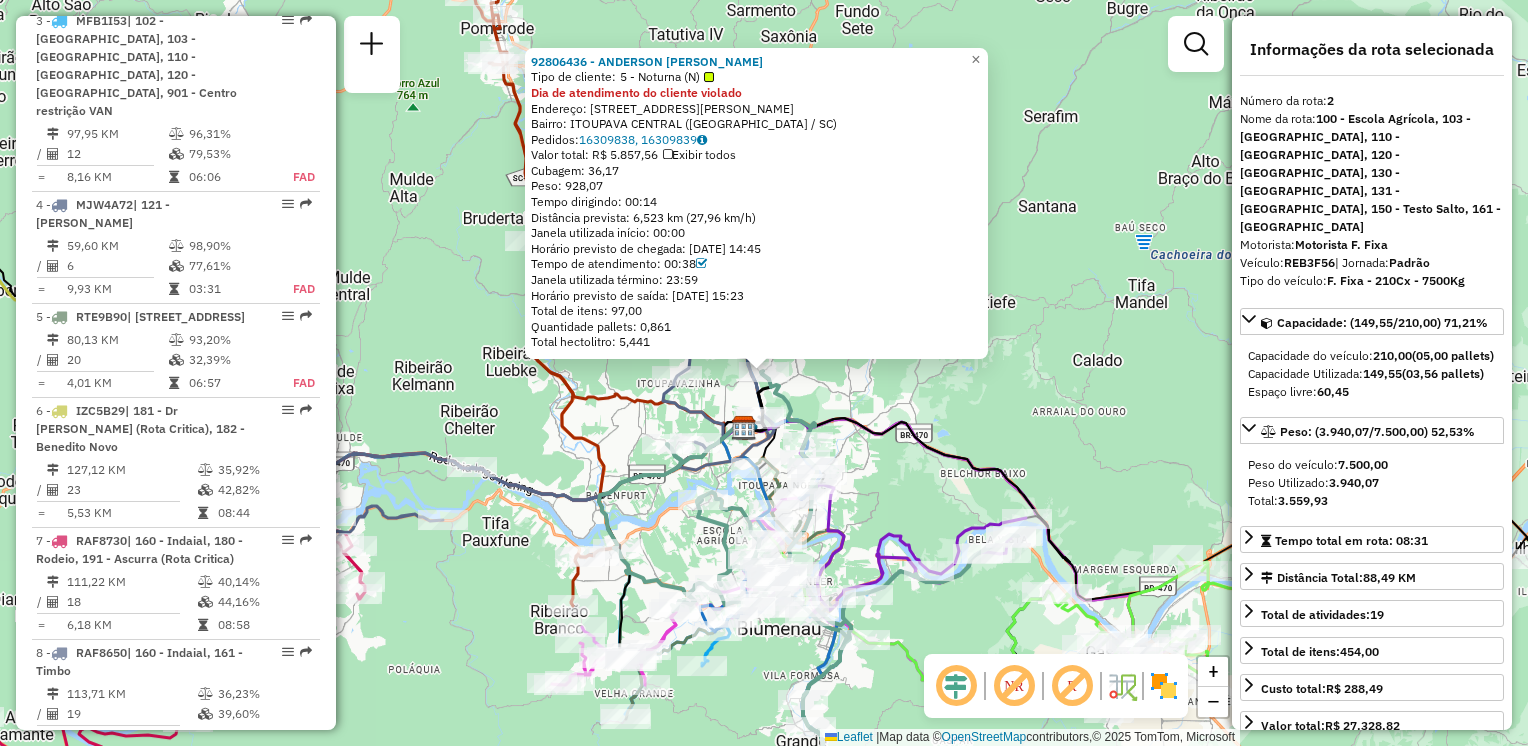 scroll, scrollTop: 864, scrollLeft: 0, axis: vertical 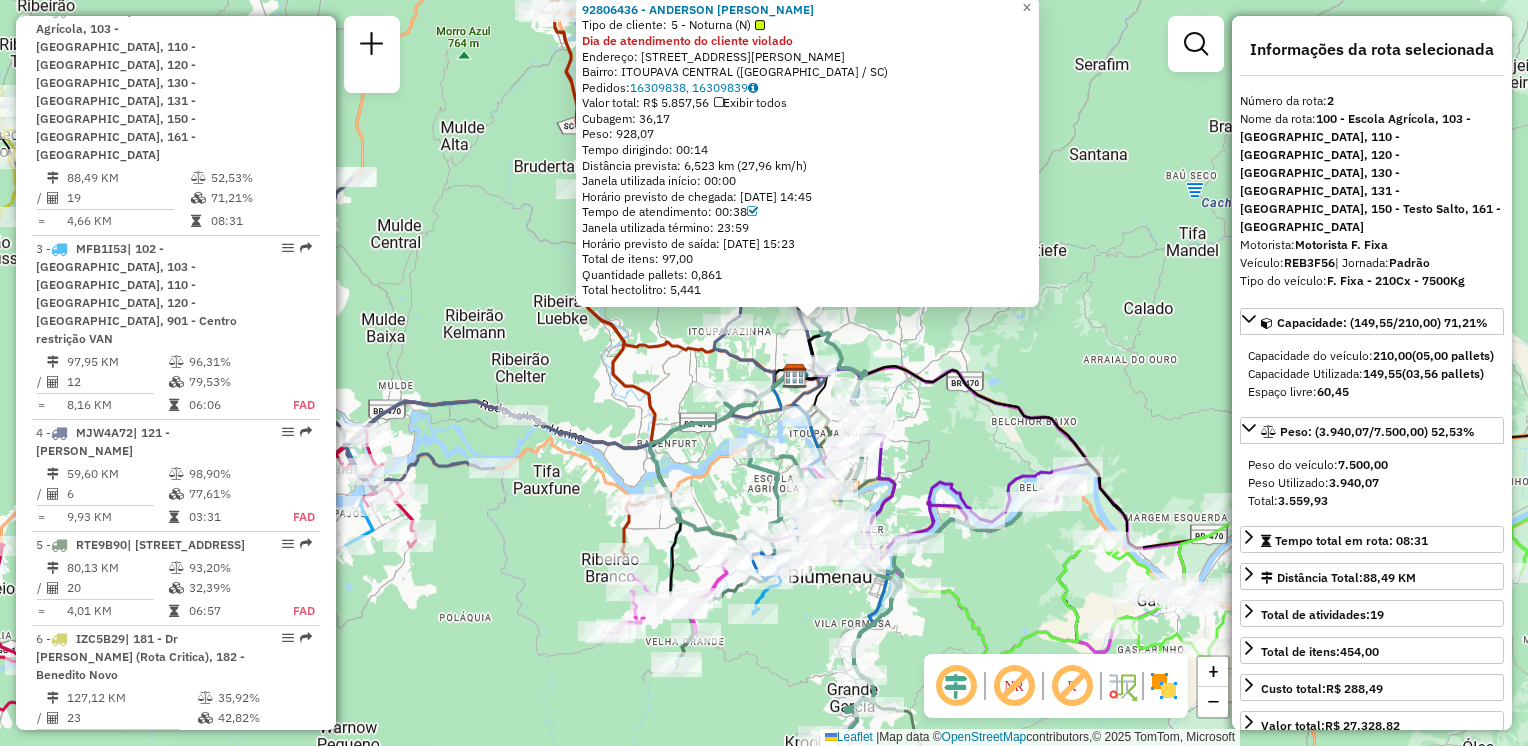 drag, startPoint x: 901, startPoint y: 402, endPoint x: 868, endPoint y: 357, distance: 55.803226 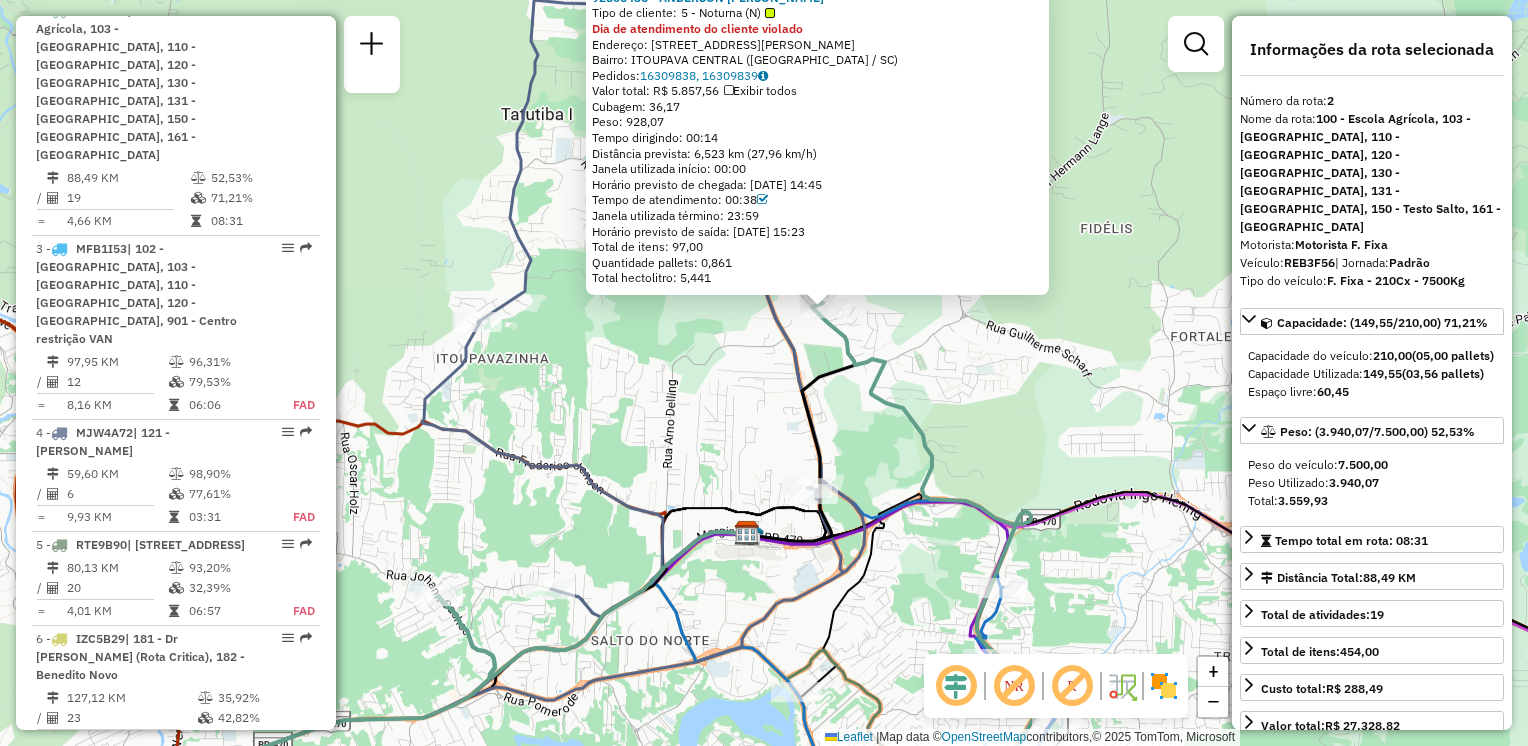 drag, startPoint x: 903, startPoint y: 334, endPoint x: 1133, endPoint y: 371, distance: 232.95708 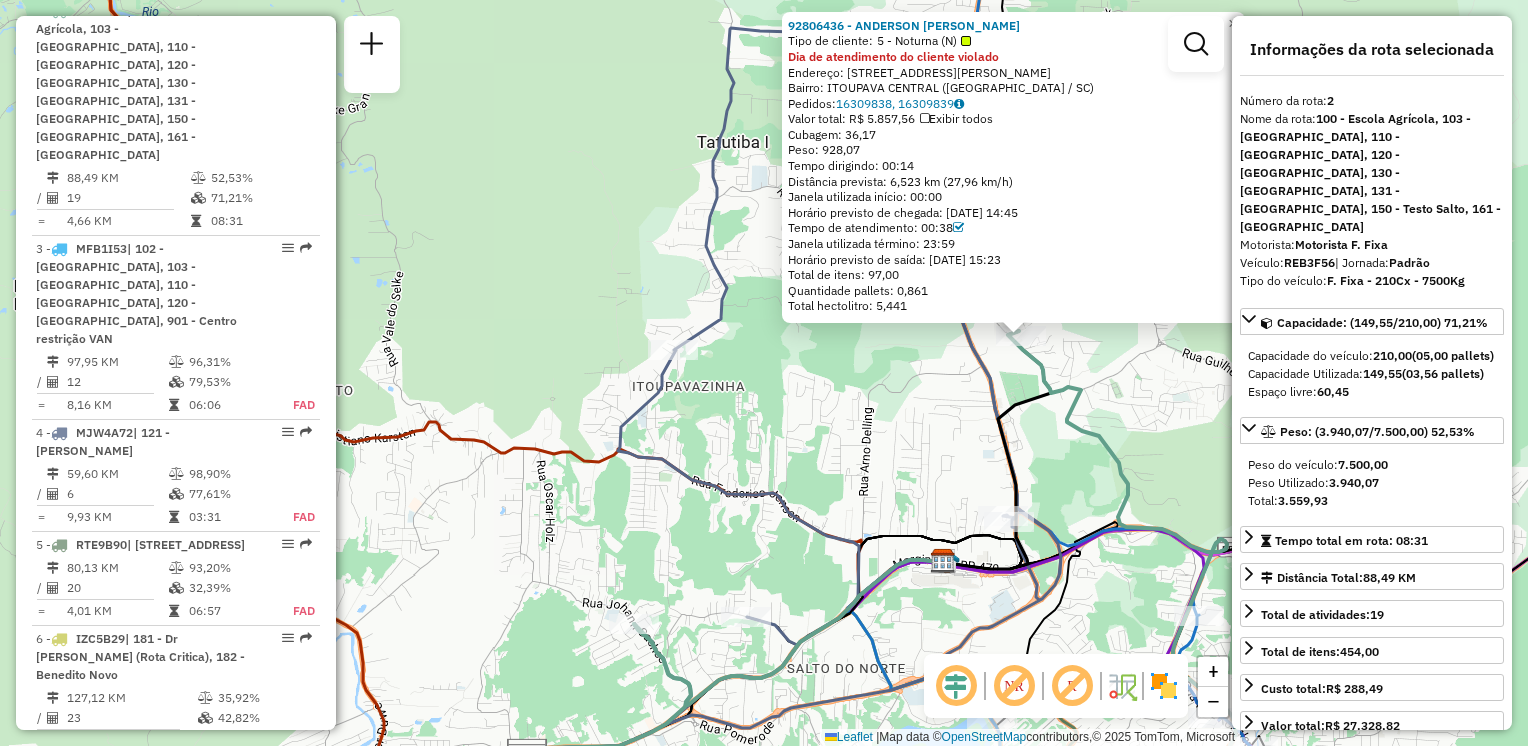 click on "92806436 - ANDERSON CANDIDO MAC  Tipo de cliente:   5 - Noturna (N)  Dia de atendimento do cliente violado  Endereço: R   TEREZA FISCHER                160   Bairro: ITOUPAVA CENTRAL (BLUMENAU / SC)   Pedidos:  16309838, 16309839   Valor total: R$ 5.857,56   Exibir todos   Cubagem: 36,17  Peso: 928,07  Tempo dirigindo: 00:14   Distância prevista: 6,523 km (27,96 km/h)   Janela utilizada início: 00:00   Horário previsto de chegada: 16/07/2025 14:45   Tempo de atendimento: 00:38   Janela utilizada término: 23:59   Horário previsto de saída: 16/07/2025 15:23   Total de itens: 97,00   Quantidade pallets: 0,861   Total hectolitro: 5,441  × Janela de atendimento Grade de atendimento Capacidade Transportadoras Veículos Cliente Pedidos  Rotas Selecione os dias de semana para filtrar as janelas de atendimento  Seg   Ter   Qua   Qui   Sex   Sáb   Dom  Informe o período da janela de atendimento: De: Até:  Filtrar exatamente a janela do cliente  Considerar janela de atendimento padrão   Seg   Ter   Qua  De:" 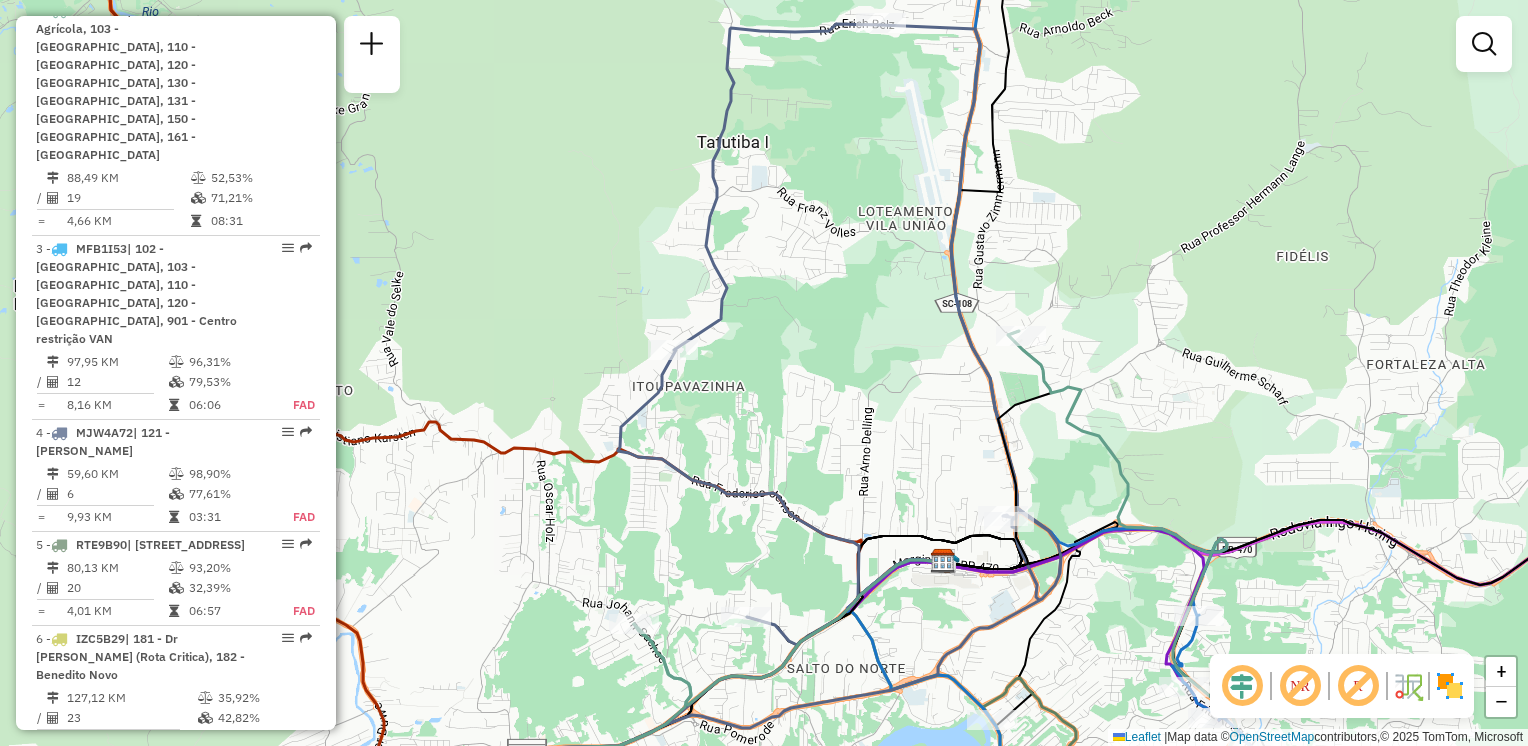 drag, startPoint x: 1004, startPoint y: 328, endPoint x: 1003, endPoint y: 269, distance: 59.008472 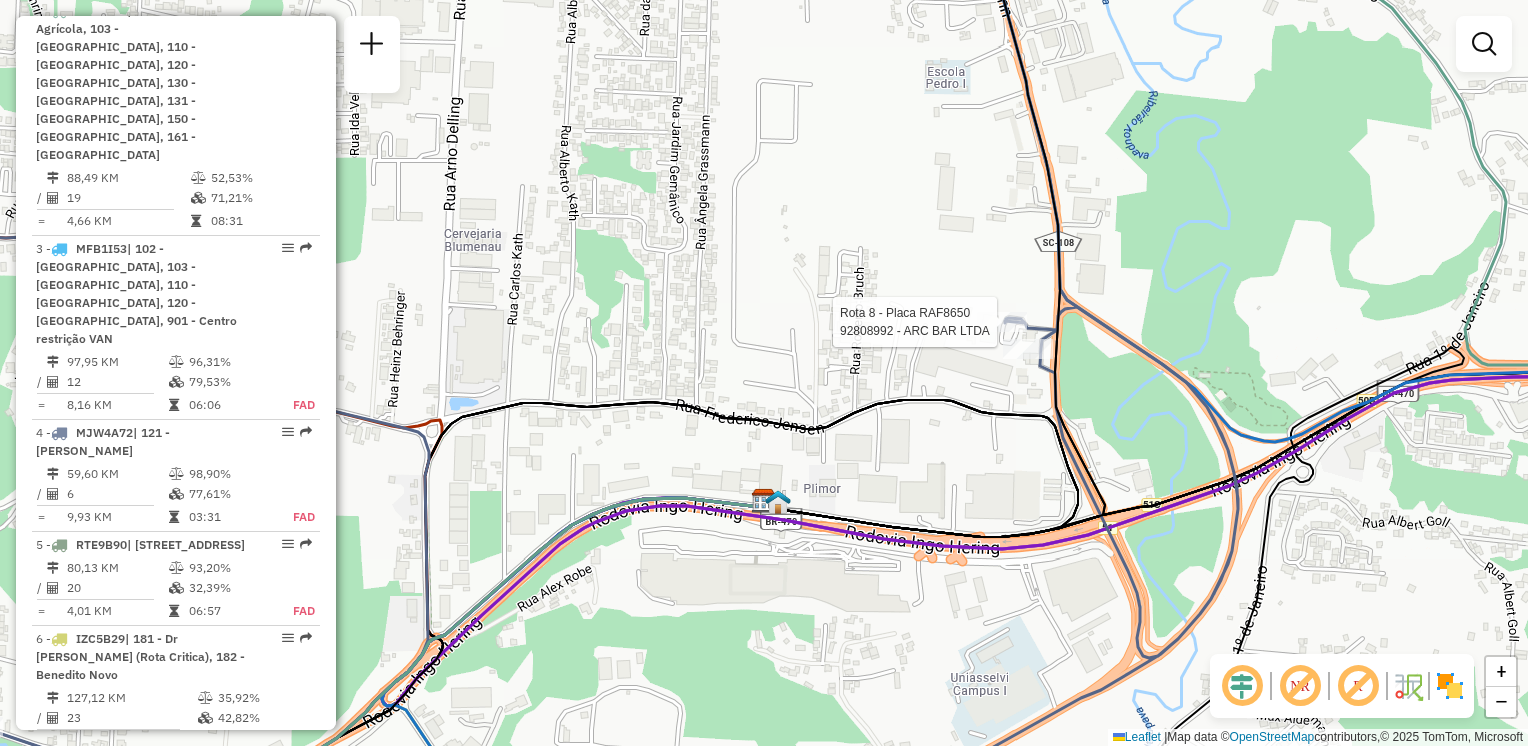 select on "**********" 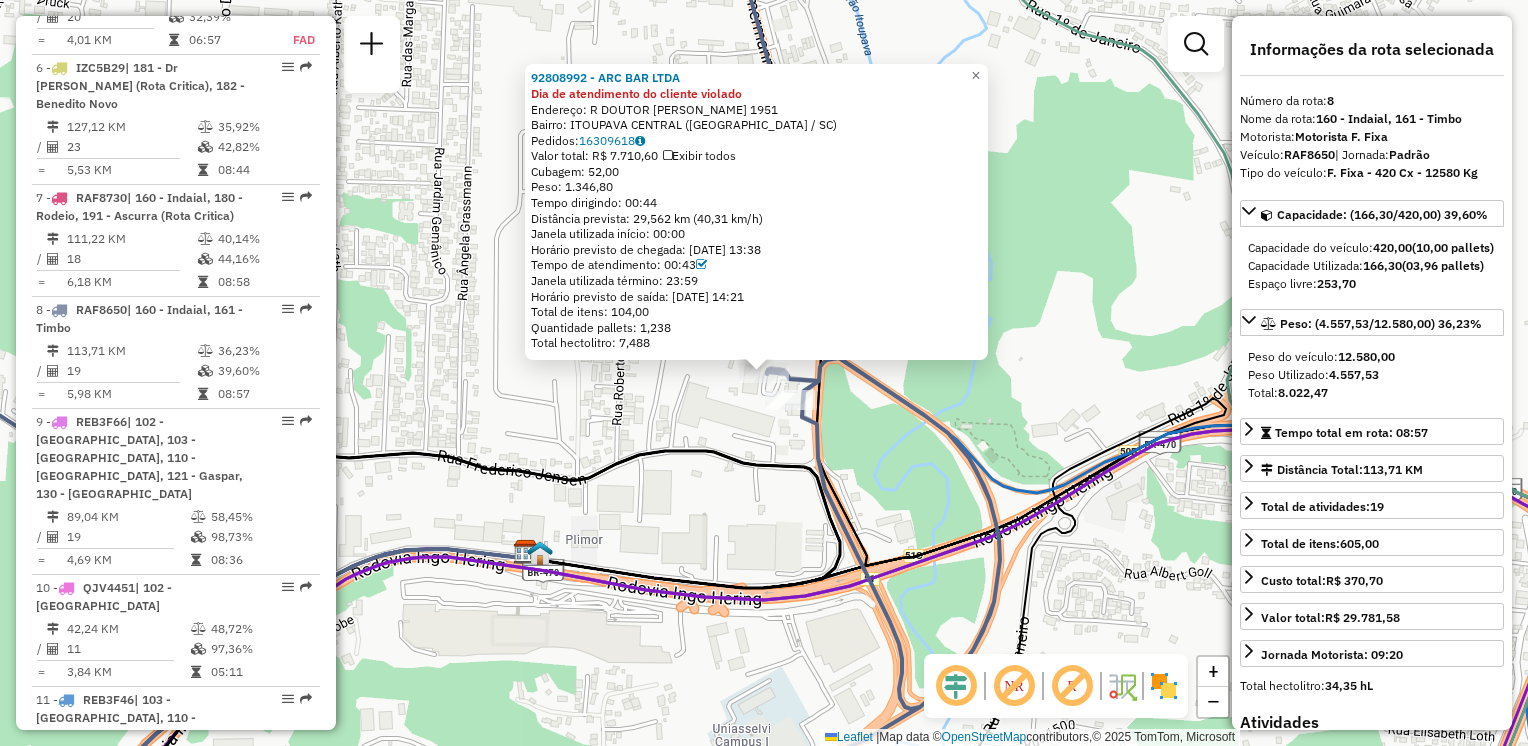 scroll, scrollTop: 1624, scrollLeft: 0, axis: vertical 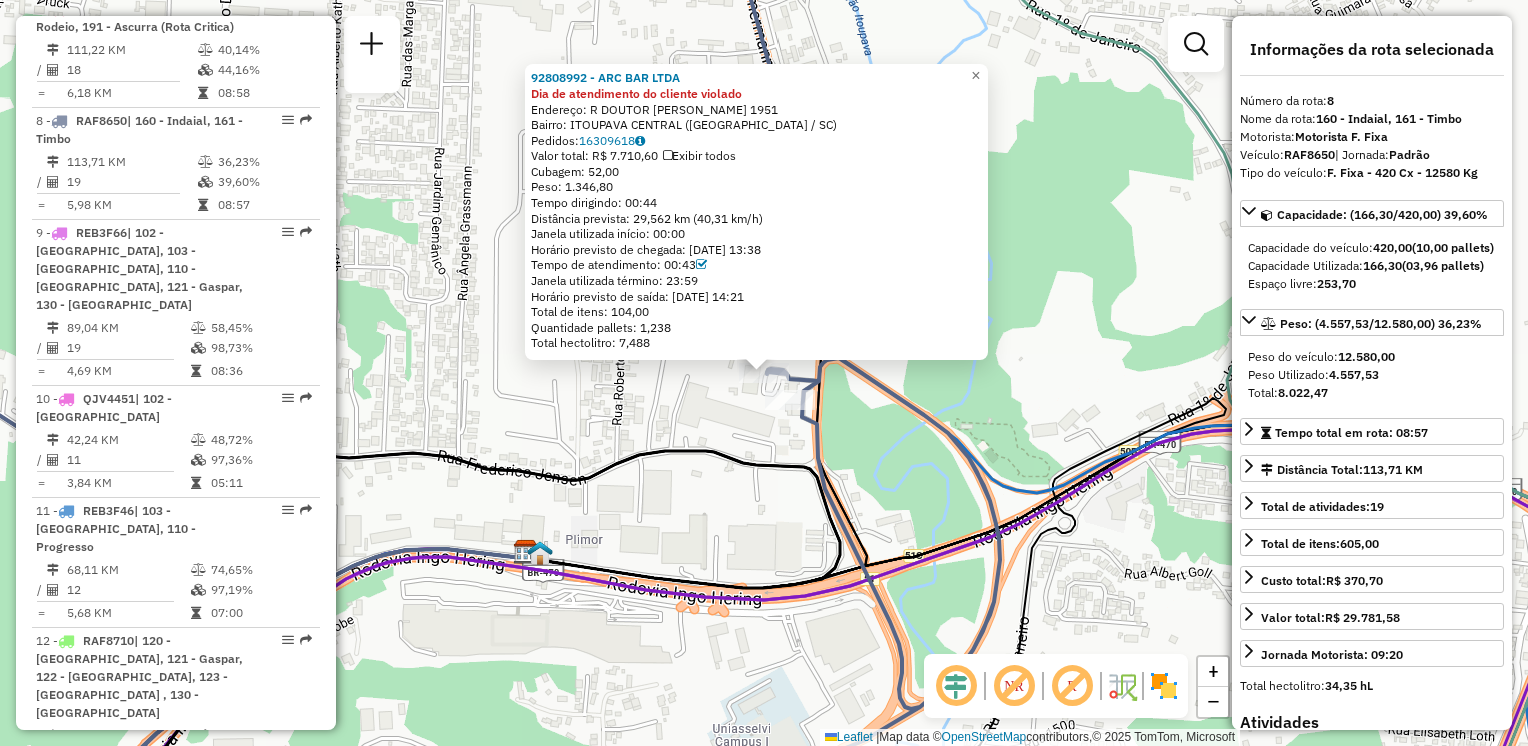 click on "92808992 - ARC BAR LTDA Dia de atendimento do cliente violado  Endereço: R   DOUTOR PEDRO ZIMMERMANN       1951   Bairro: ITOUPAVA CENTRAL (BLUMENAU / SC)   Pedidos:  16309618   Valor total: R$ 7.710,60   Exibir todos   Cubagem: 52,00  Peso: 1.346,80  Tempo dirigindo: 00:44   Distância prevista: 29,562 km (40,31 km/h)   Janela utilizada início: 00:00   Horário previsto de chegada: 16/07/2025 13:38   Tempo de atendimento: 00:43   Janela utilizada término: 23:59   Horário previsto de saída: 16/07/2025 14:21   Total de itens: 104,00   Quantidade pallets: 1,238   Total hectolitro: 7,488  × Janela de atendimento Grade de atendimento Capacidade Transportadoras Veículos Cliente Pedidos  Rotas Selecione os dias de semana para filtrar as janelas de atendimento  Seg   Ter   Qua   Qui   Sex   Sáb   Dom  Informe o período da janela de atendimento: De: Até:  Filtrar exatamente a janela do cliente  Considerar janela de atendimento padrão  Selecione os dias de semana para filtrar as grades de atendimento  Seg" 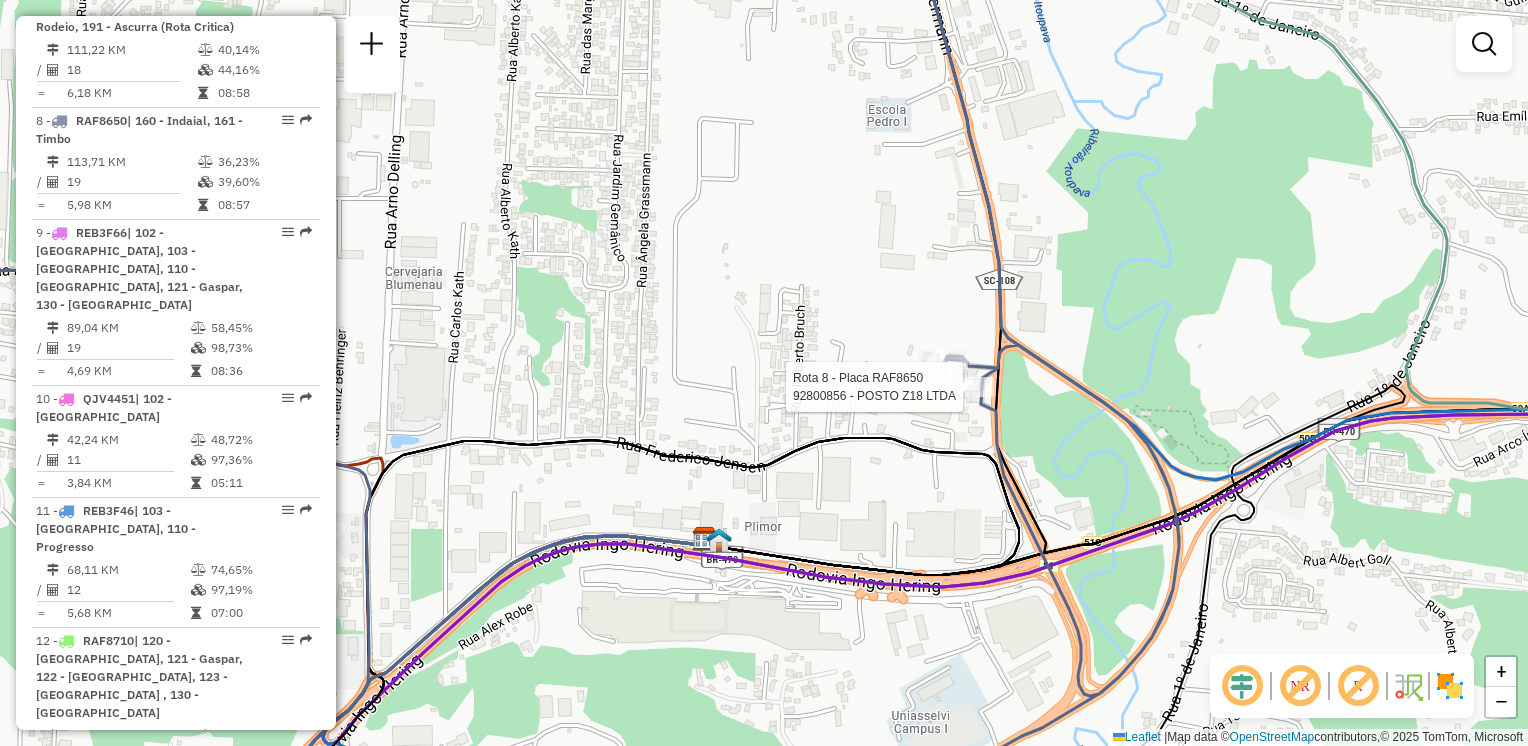 select on "**********" 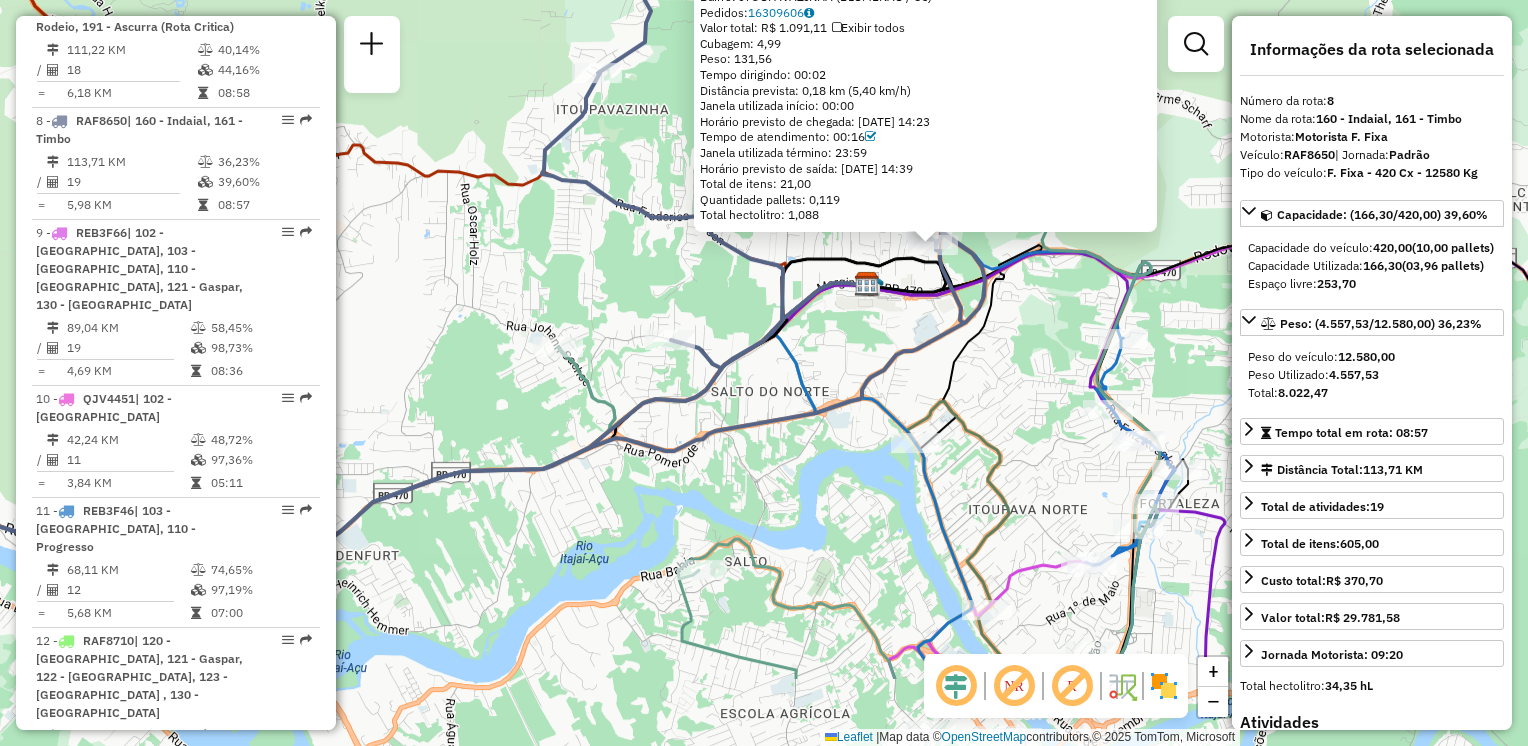 drag, startPoint x: 680, startPoint y: 265, endPoint x: 696, endPoint y: 298, distance: 36.67424 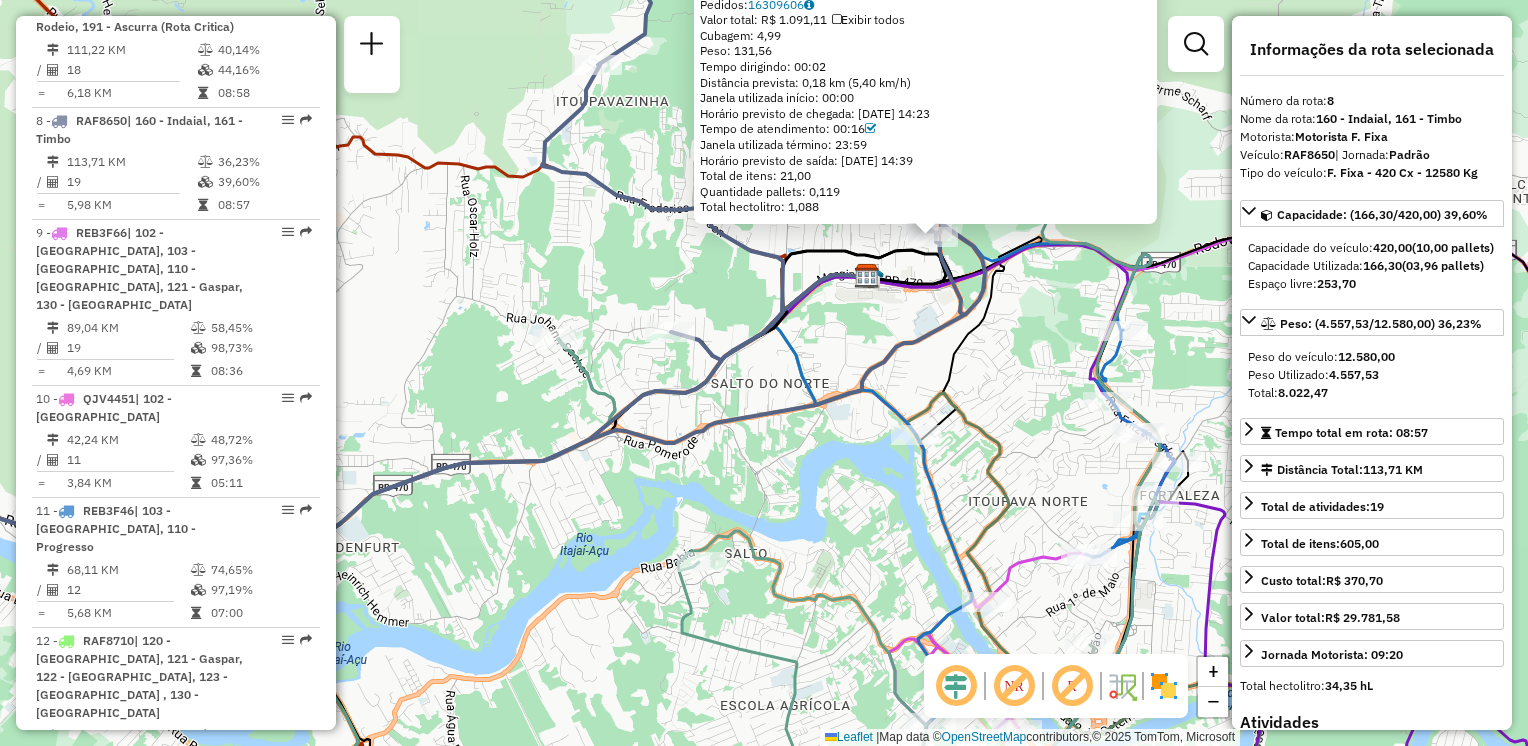 click 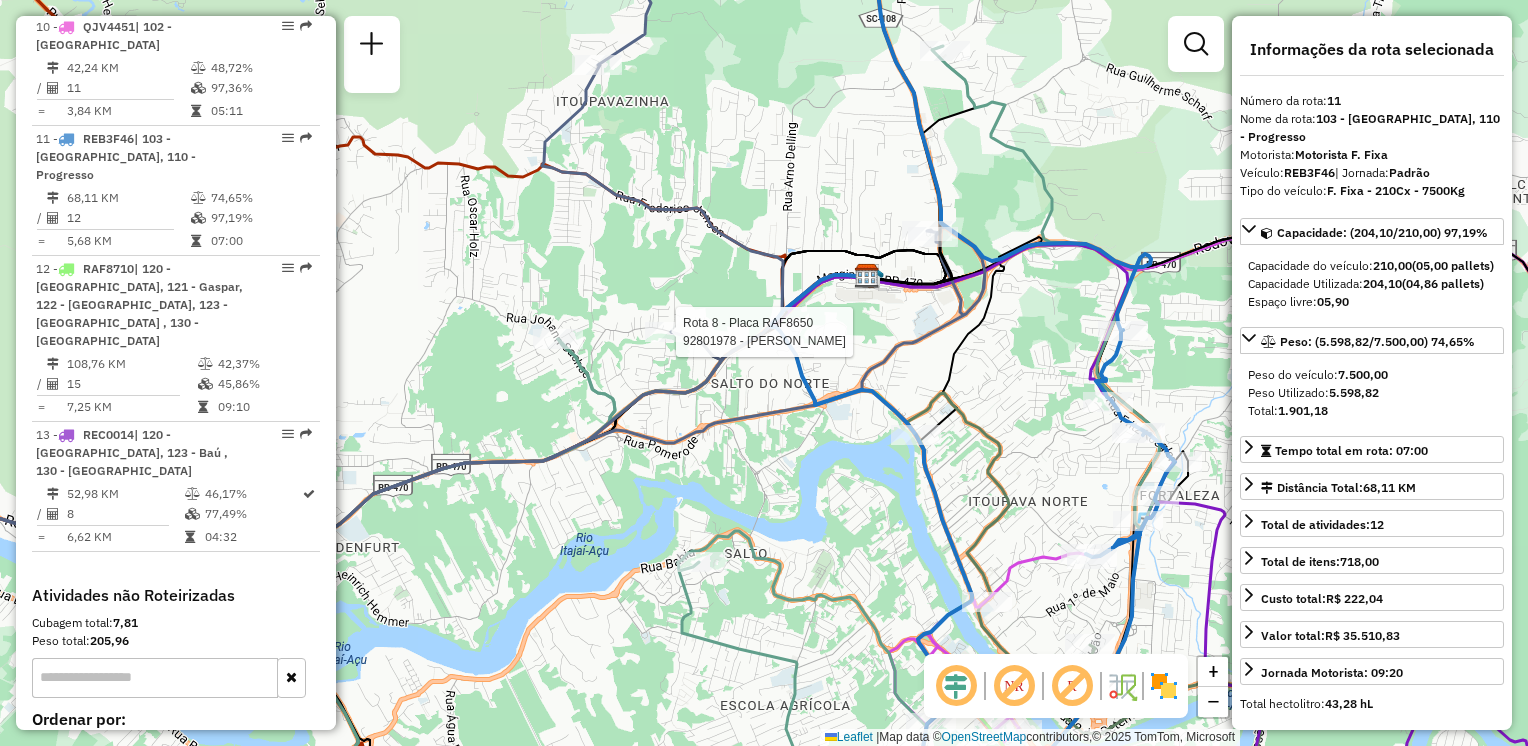 click 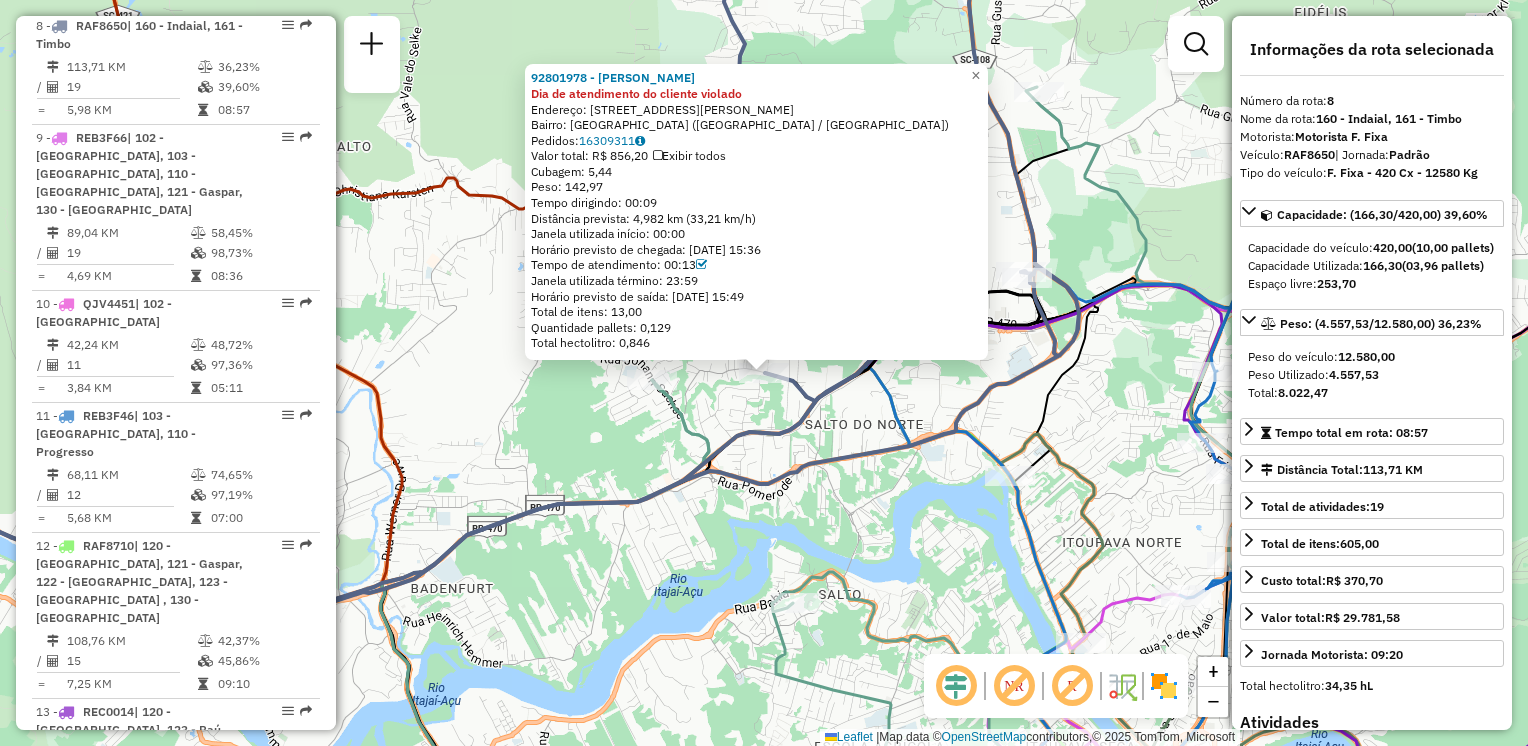 scroll, scrollTop: 1624, scrollLeft: 0, axis: vertical 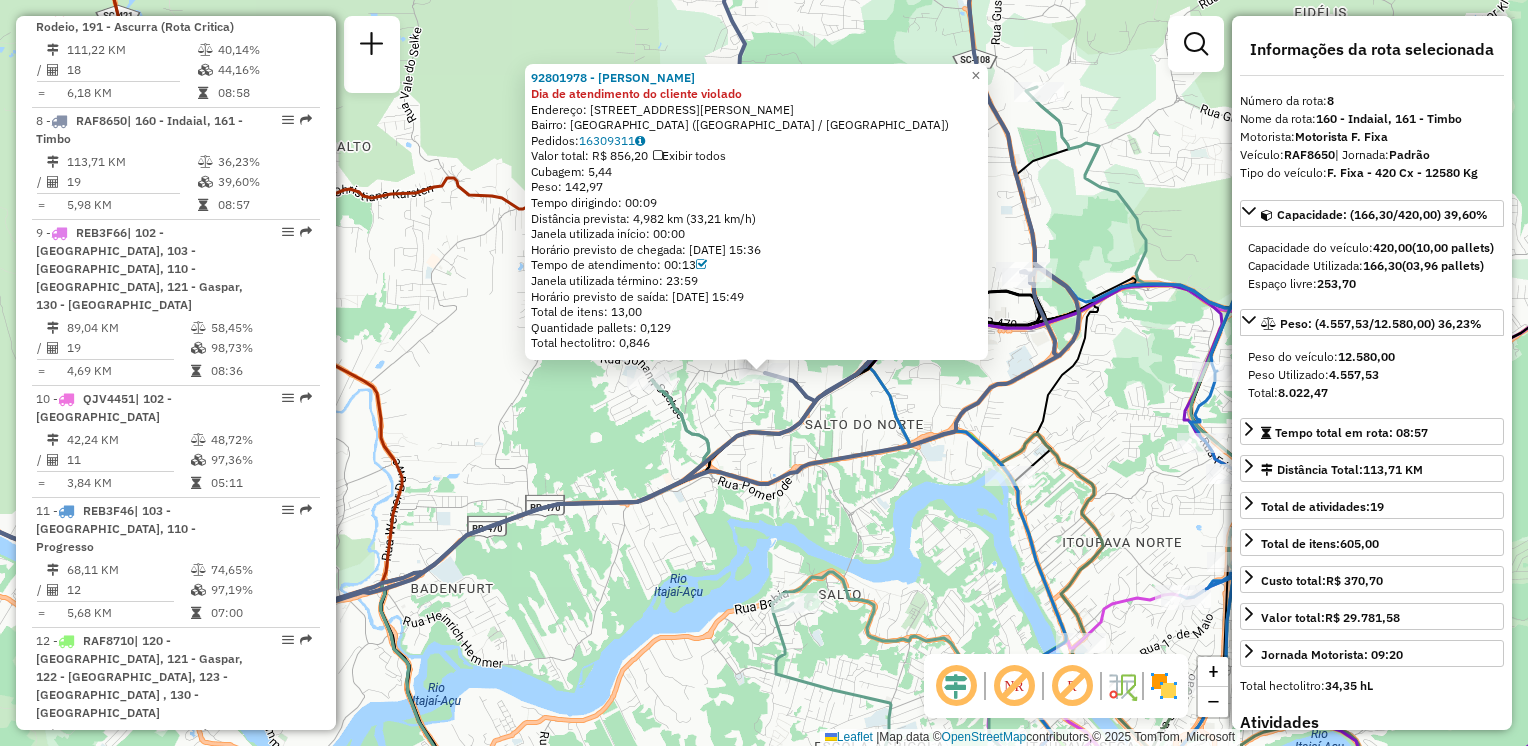 click 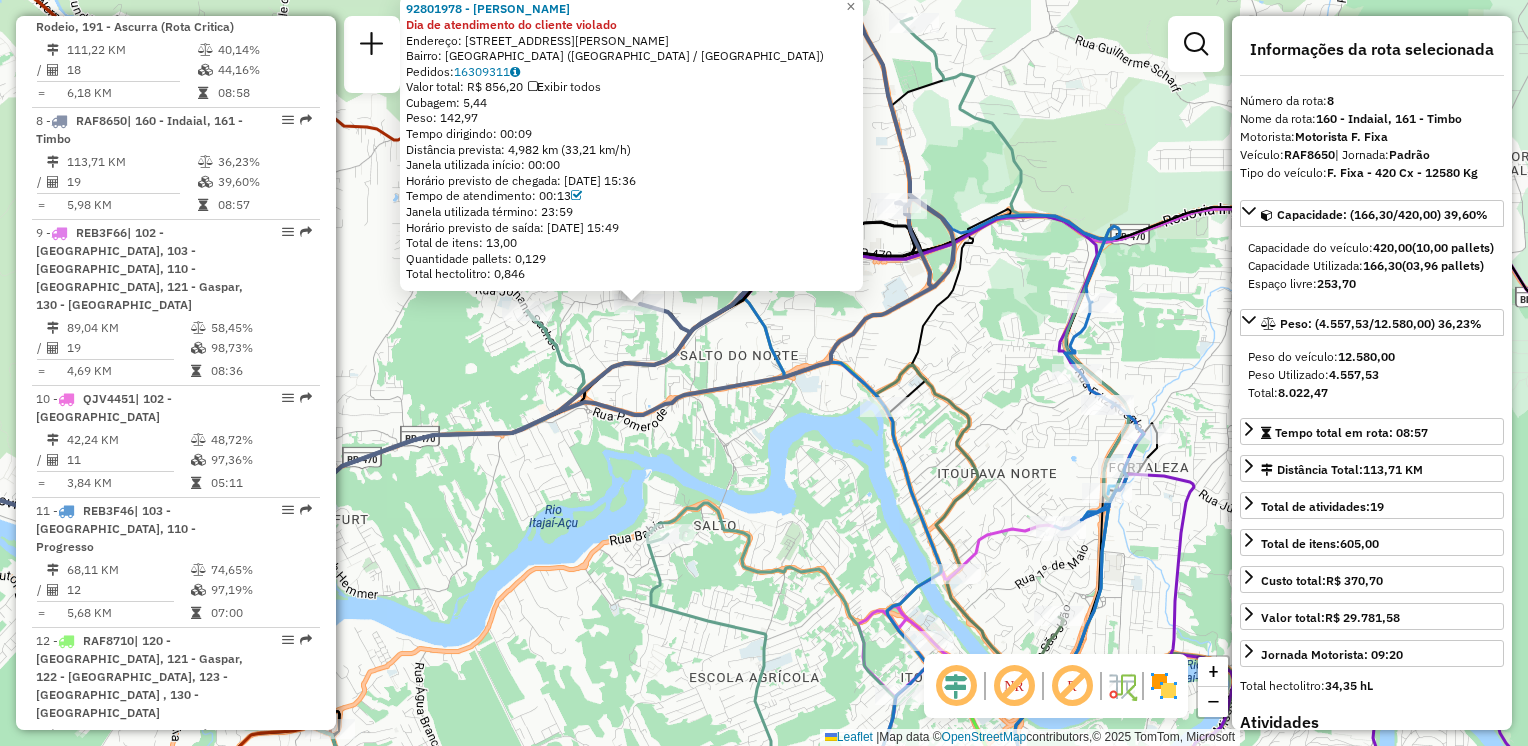 drag, startPoint x: 879, startPoint y: 510, endPoint x: 734, endPoint y: 440, distance: 161.01242 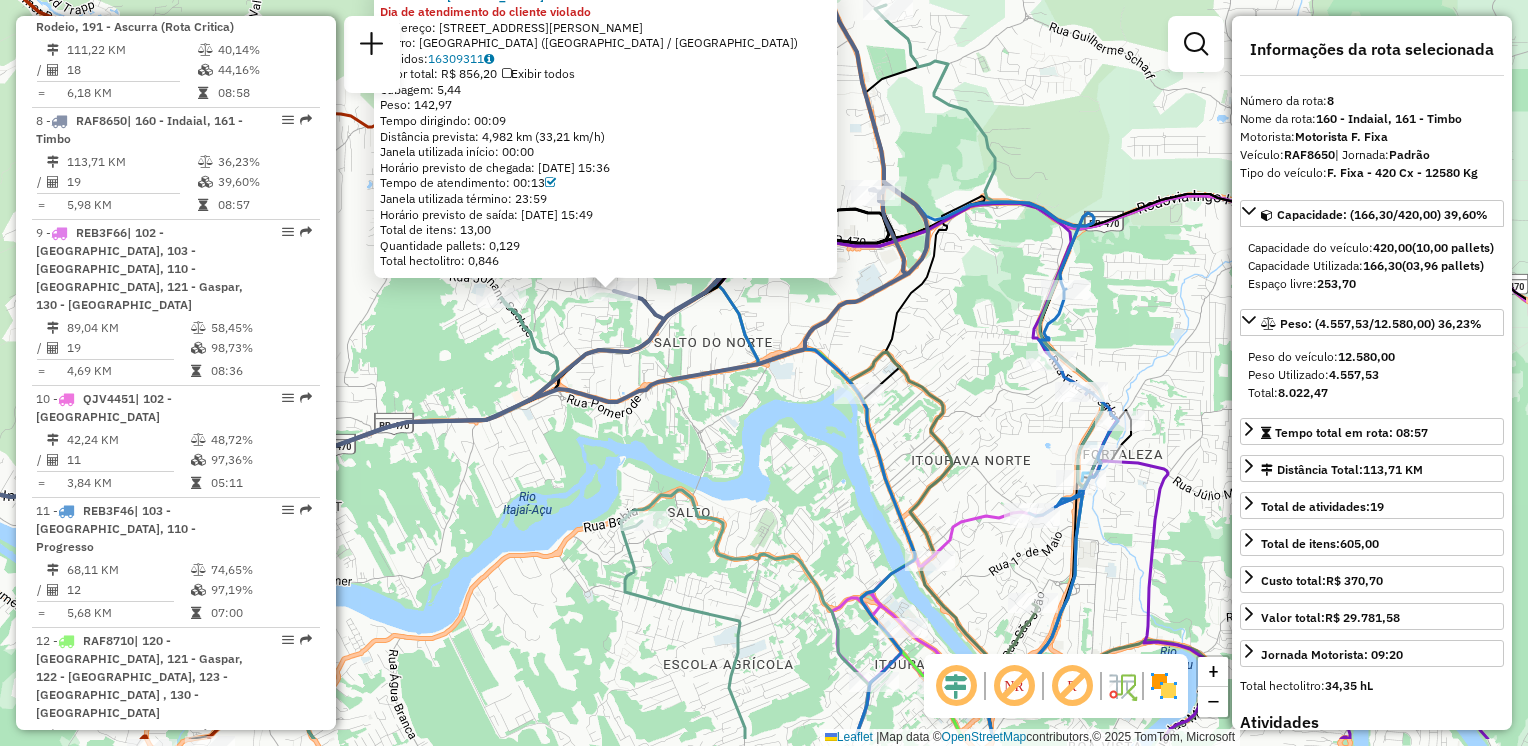 click on "92801978 - HORST KOCH Dia de atendimento do cliente violado  Endereço: R   PROFESSOR MAX HUMPL           1037   Bairro: SALTO DO NORTE (BLUMENAU / SC)   Pedidos:  16309311   Valor total: R$ 856,20   Exibir todos   Cubagem: 5,44  Peso: 142,97  Tempo dirigindo: 00:09   Distância prevista: 4,982 km (33,21 km/h)   Janela utilizada início: 00:00   Horário previsto de chegada: 16/07/2025 15:36   Tempo de atendimento: 00:13   Janela utilizada término: 23:59   Horário previsto de saída: 16/07/2025 15:49   Total de itens: 13,00   Quantidade pallets: 0,129   Total hectolitro: 0,846  × Janela de atendimento Grade de atendimento Capacidade Transportadoras Veículos Cliente Pedidos  Rotas Selecione os dias de semana para filtrar as janelas de atendimento  Seg   Ter   Qua   Qui   Sex   Sáb   Dom  Informe o período da janela de atendimento: De: Até:  Filtrar exatamente a janela do cliente  Considerar janela de atendimento padrão  Selecione os dias de semana para filtrar as grades de atendimento  Seg   Ter   Qua" 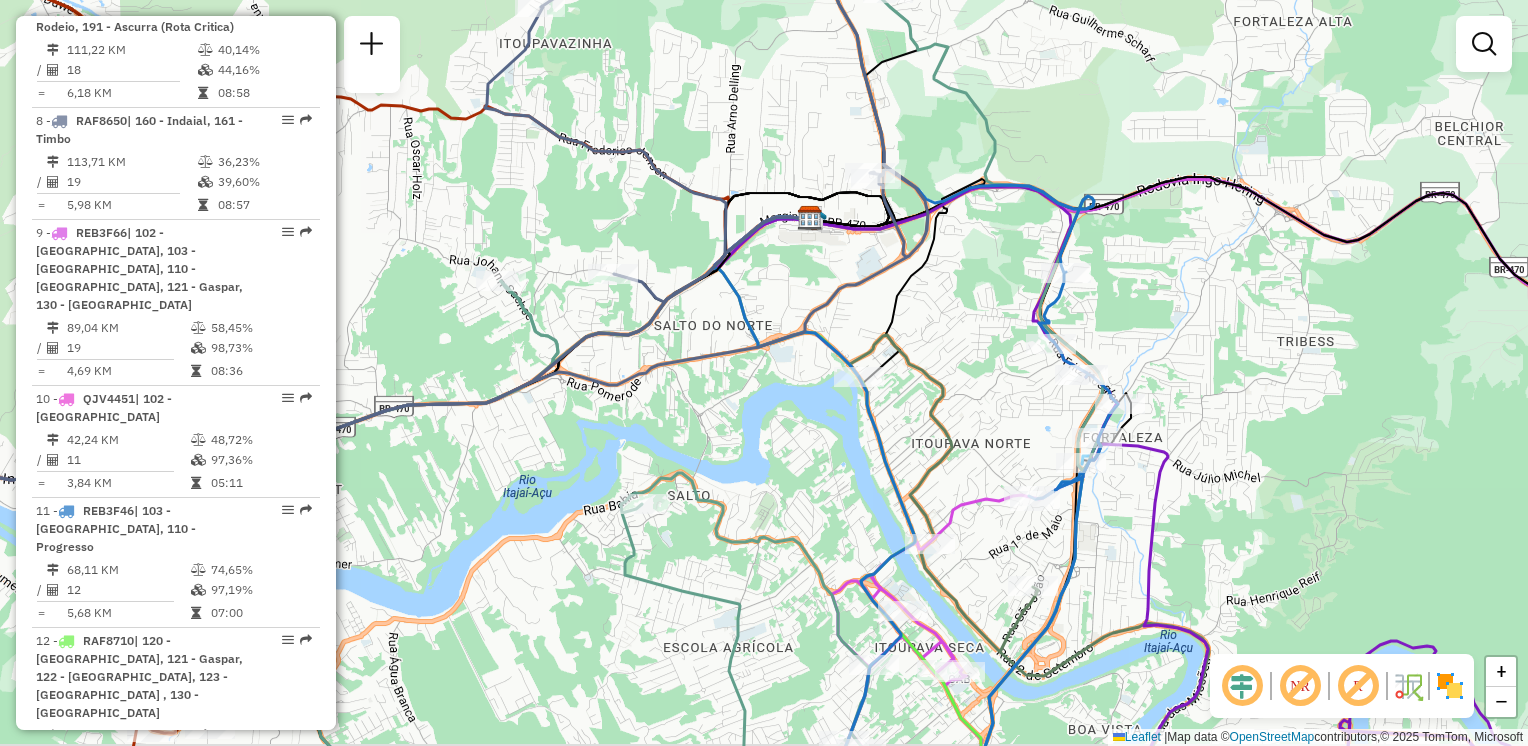 drag, startPoint x: 756, startPoint y: 468, endPoint x: 741, endPoint y: 410, distance: 59.908264 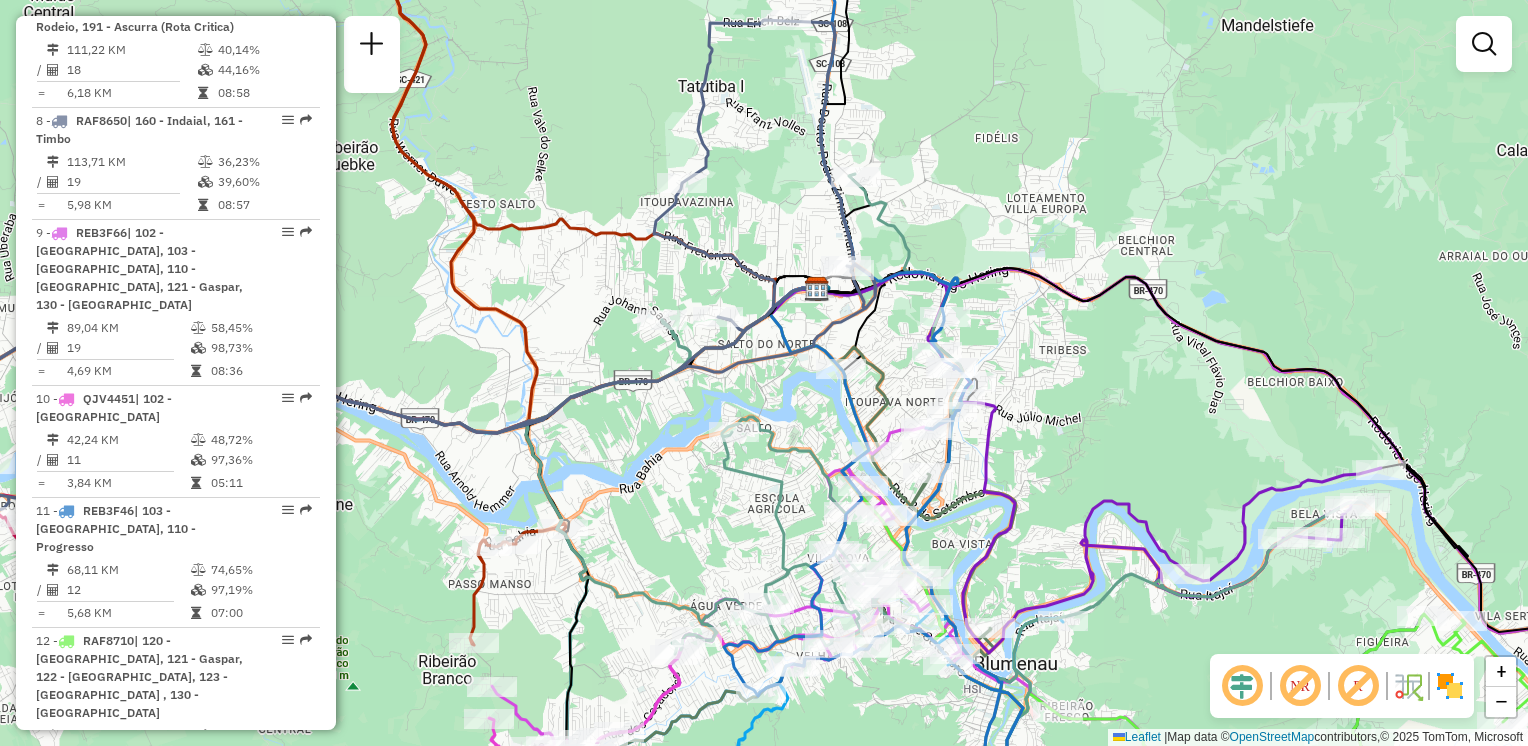 drag, startPoint x: 958, startPoint y: 246, endPoint x: 1050, endPoint y: 226, distance: 94.14882 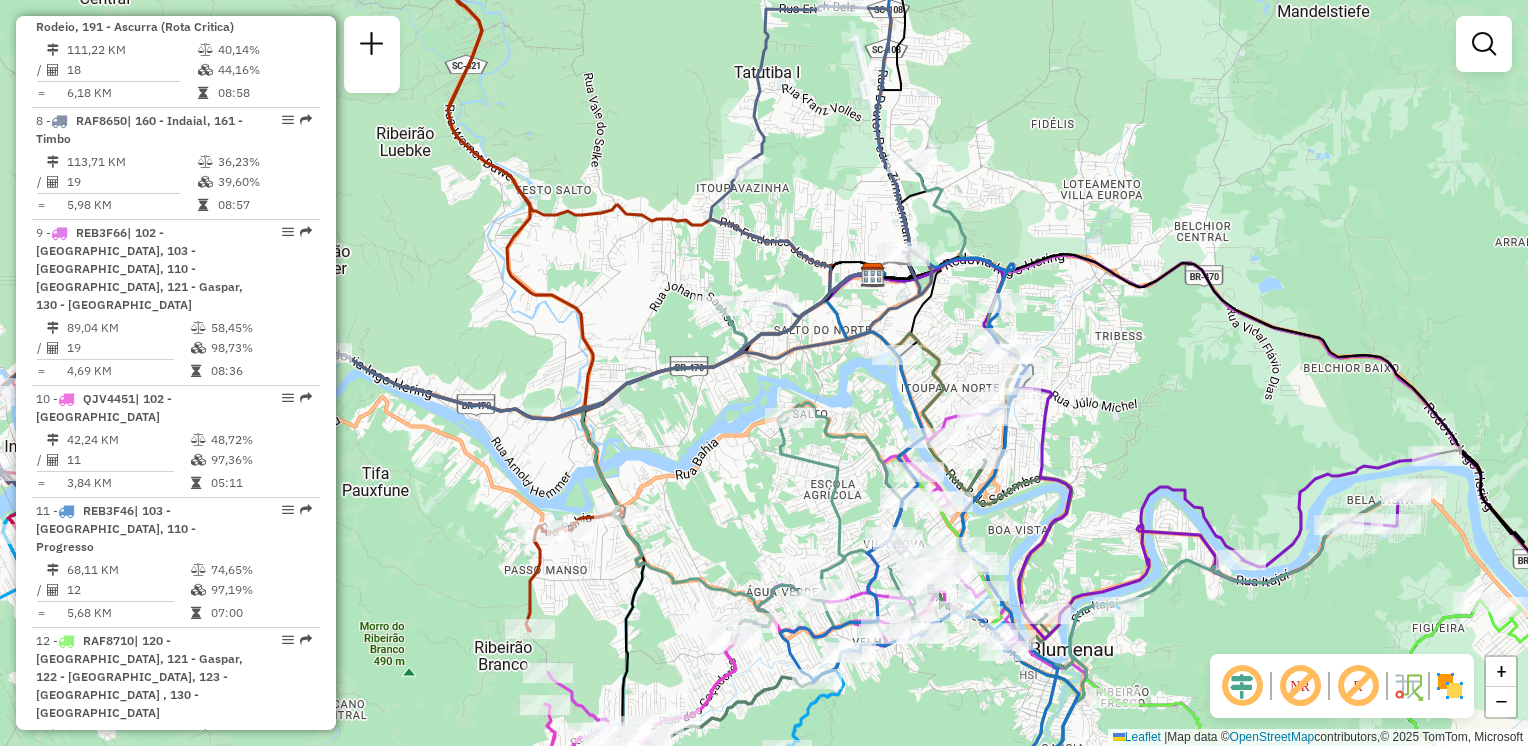 drag, startPoint x: 700, startPoint y: 553, endPoint x: 506, endPoint y: 449, distance: 220.11815 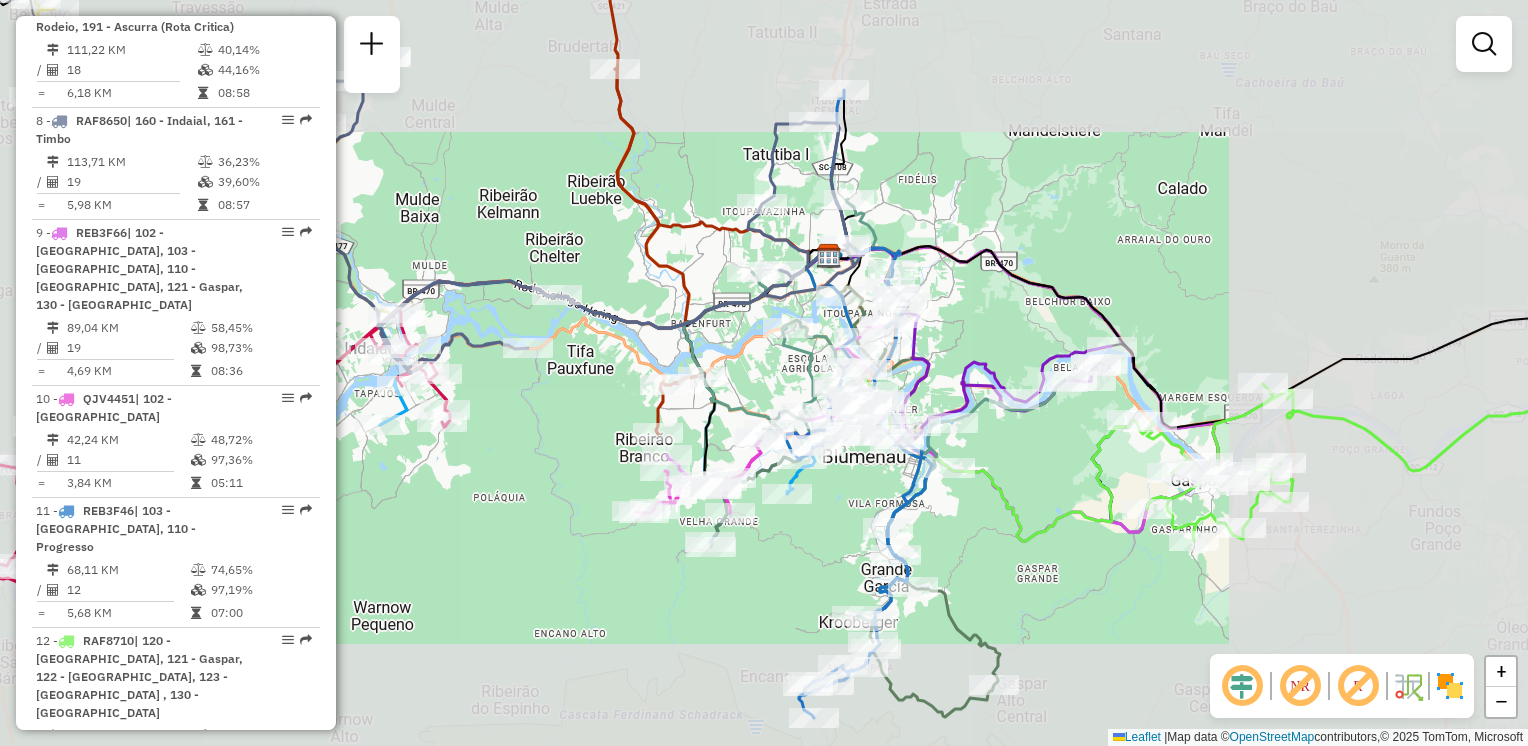 drag, startPoint x: 1104, startPoint y: 490, endPoint x: 1038, endPoint y: 448, distance: 78.23043 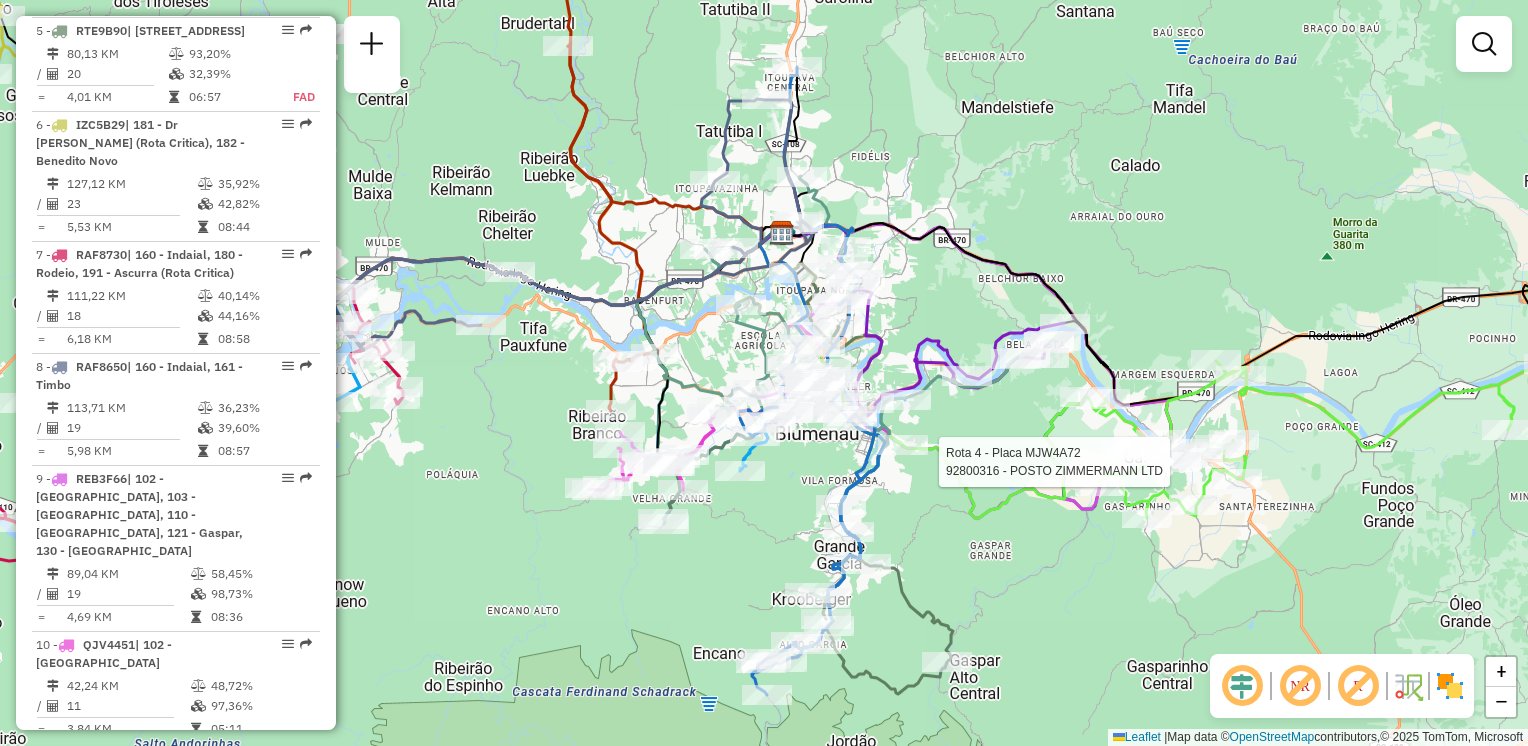 select on "**********" 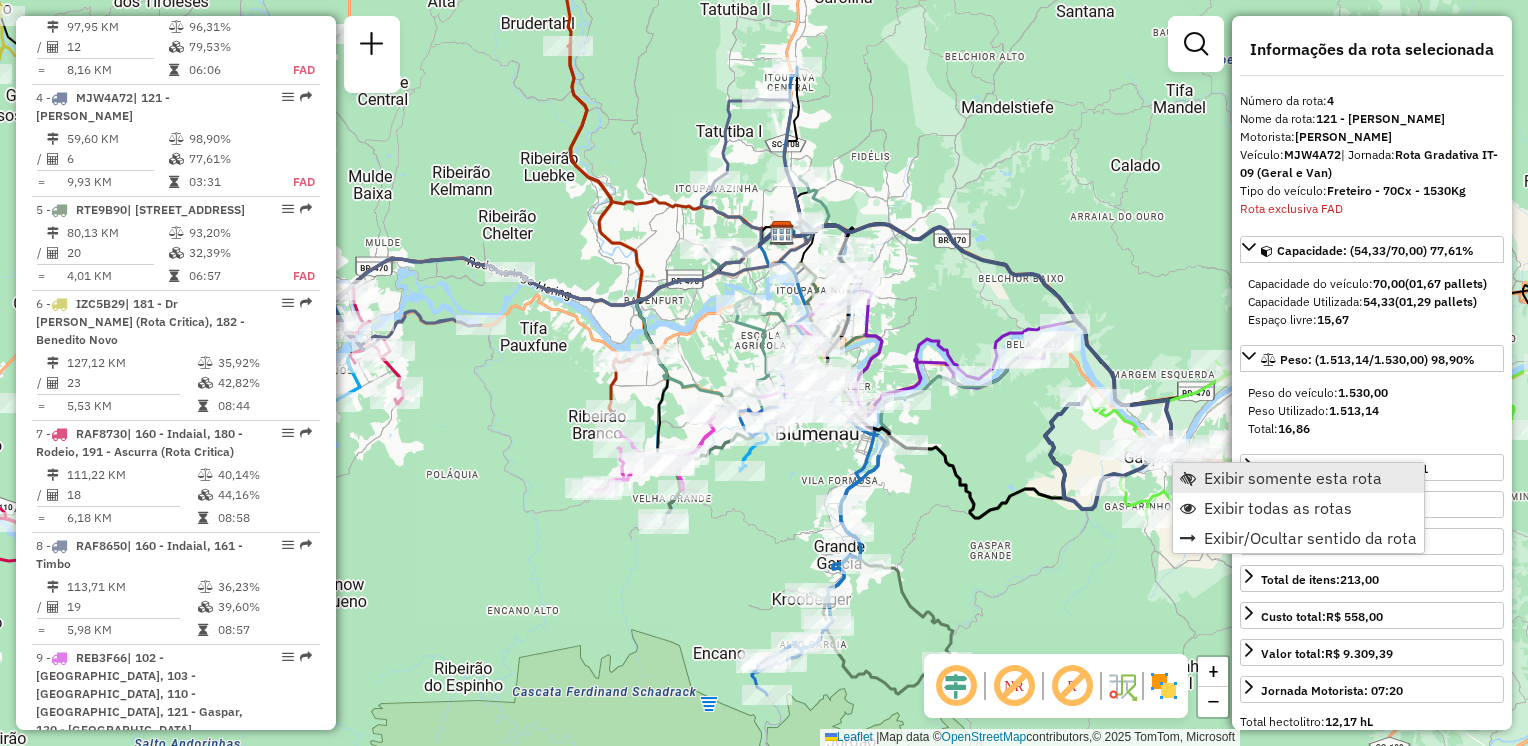 scroll, scrollTop: 1176, scrollLeft: 0, axis: vertical 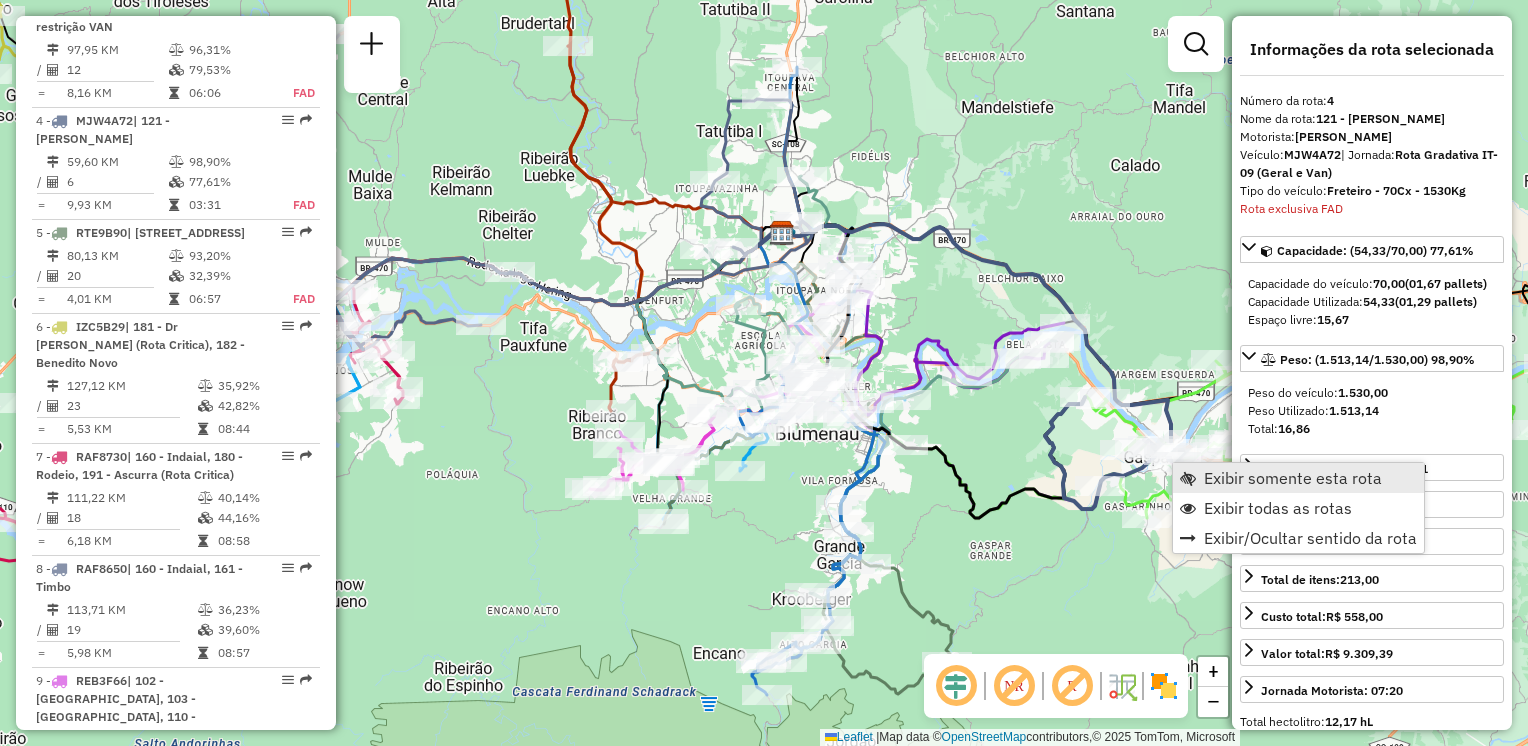 click on "Exibir somente esta rota" at bounding box center (1293, 478) 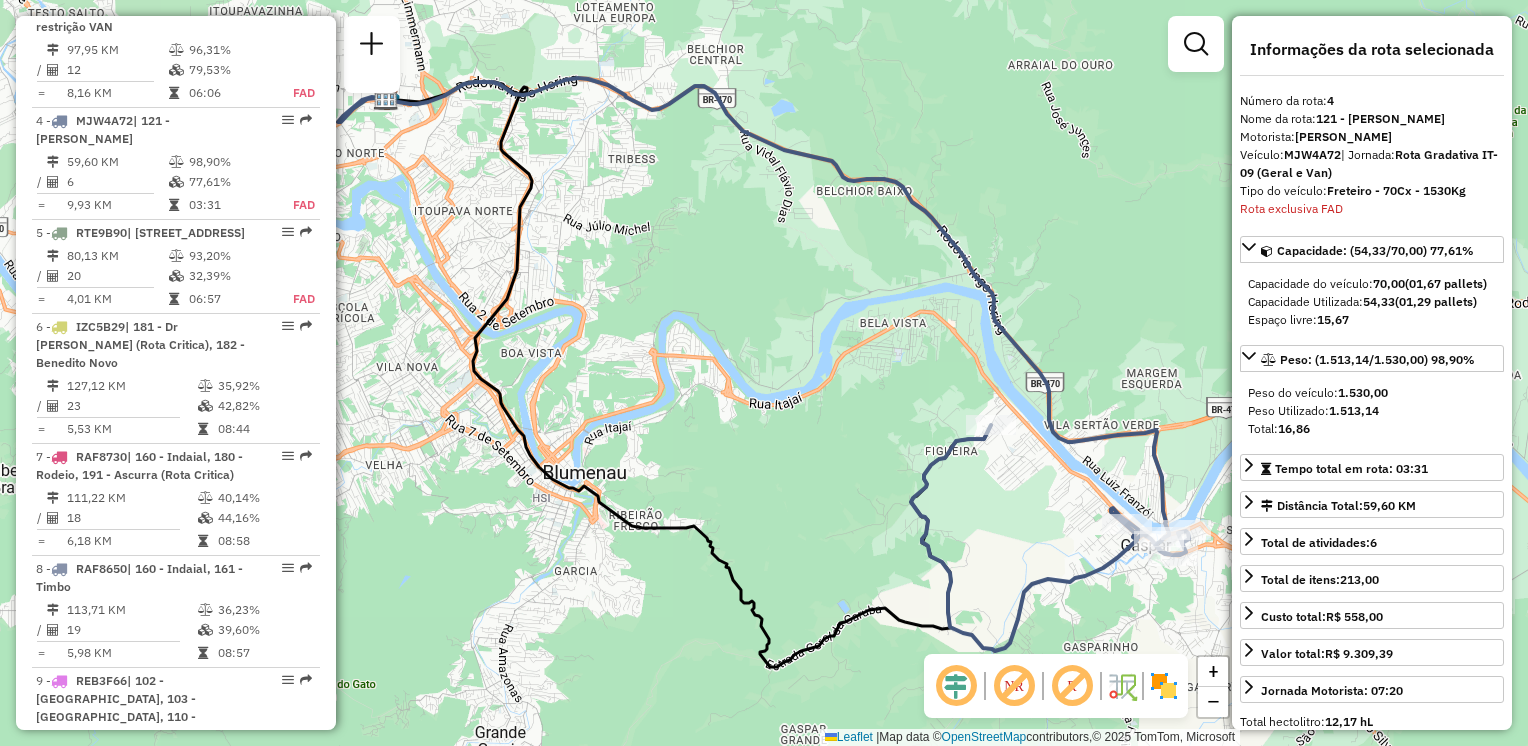 drag, startPoint x: 1064, startPoint y: 486, endPoint x: 1036, endPoint y: 471, distance: 31.764761 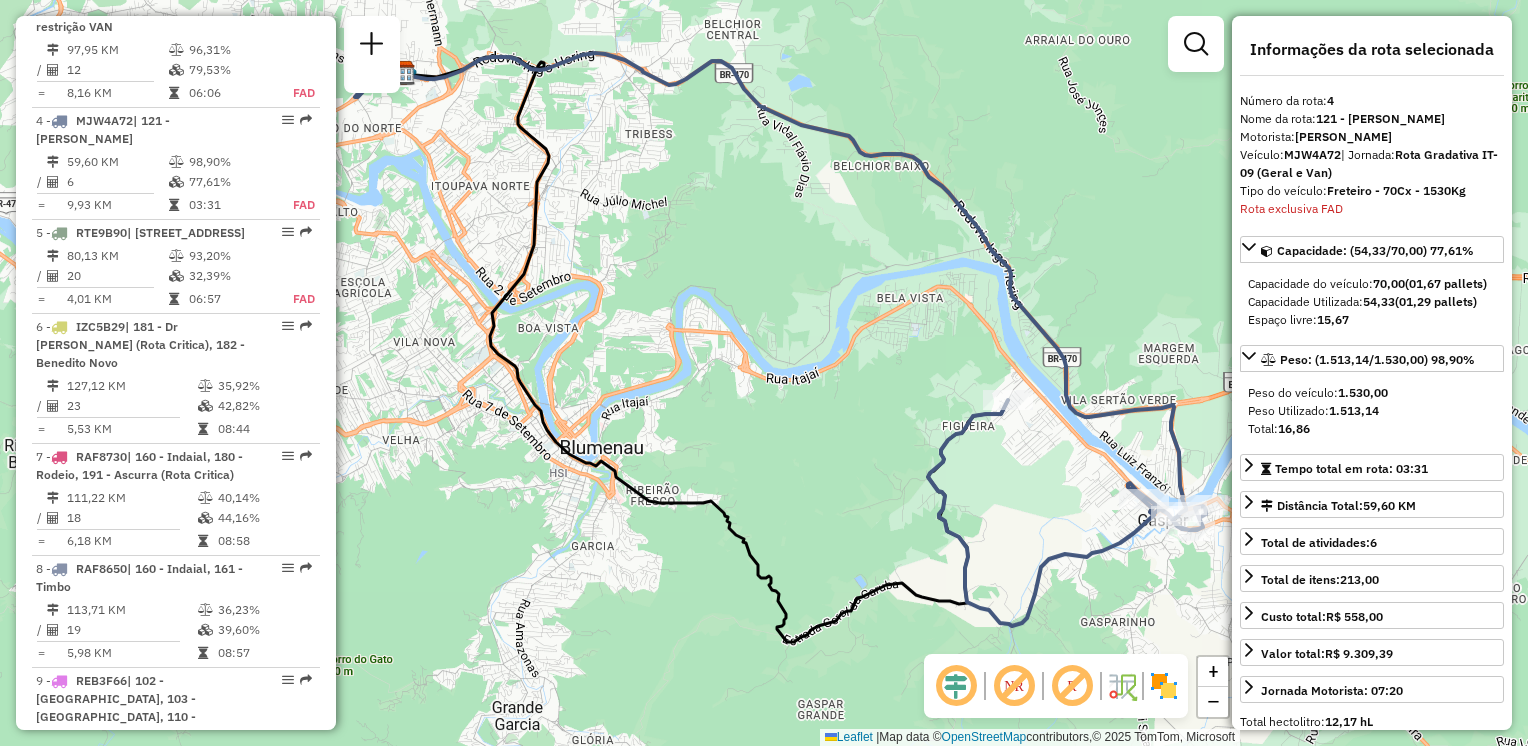 drag, startPoint x: 904, startPoint y: 437, endPoint x: 1048, endPoint y: 433, distance: 144.05554 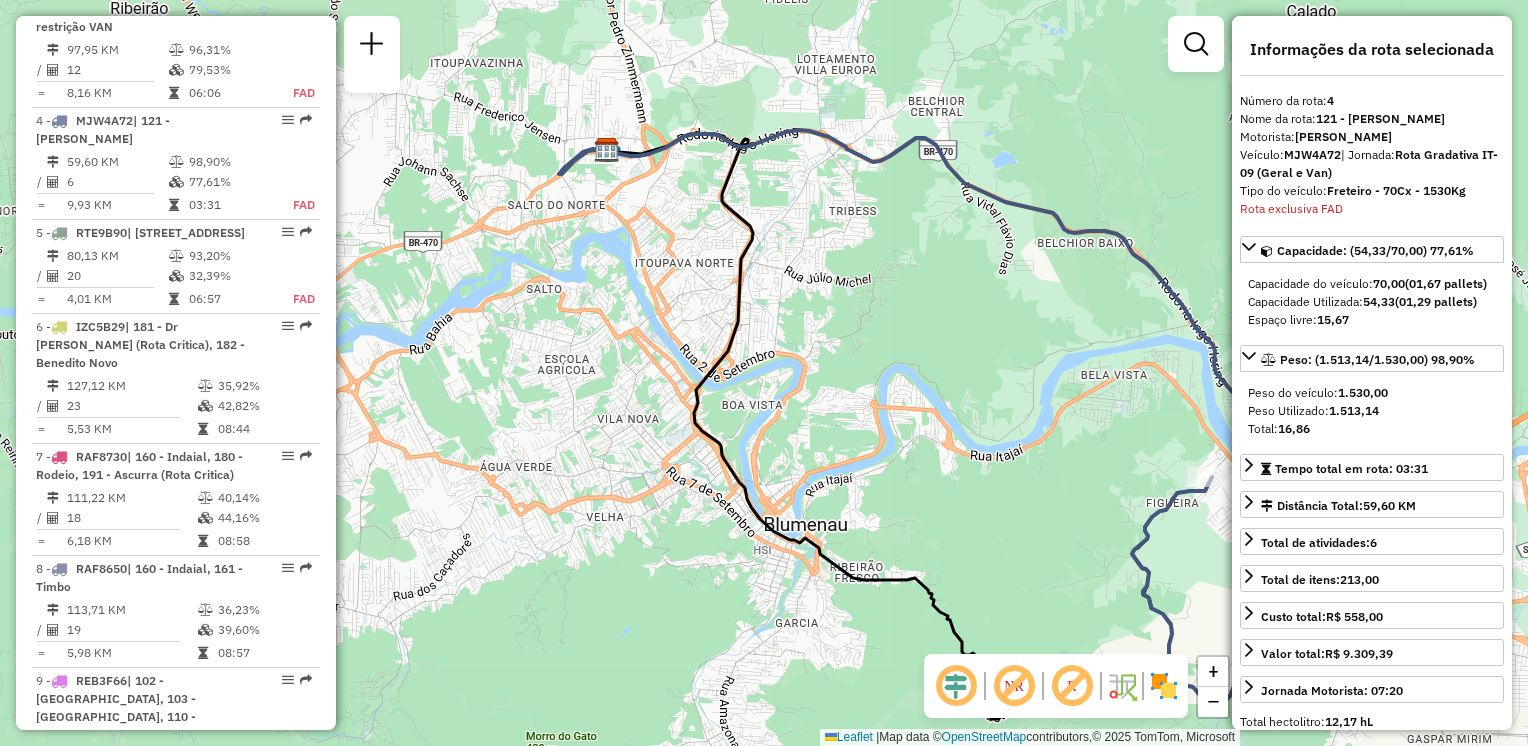drag, startPoint x: 668, startPoint y: 267, endPoint x: 818, endPoint y: 382, distance: 189.01057 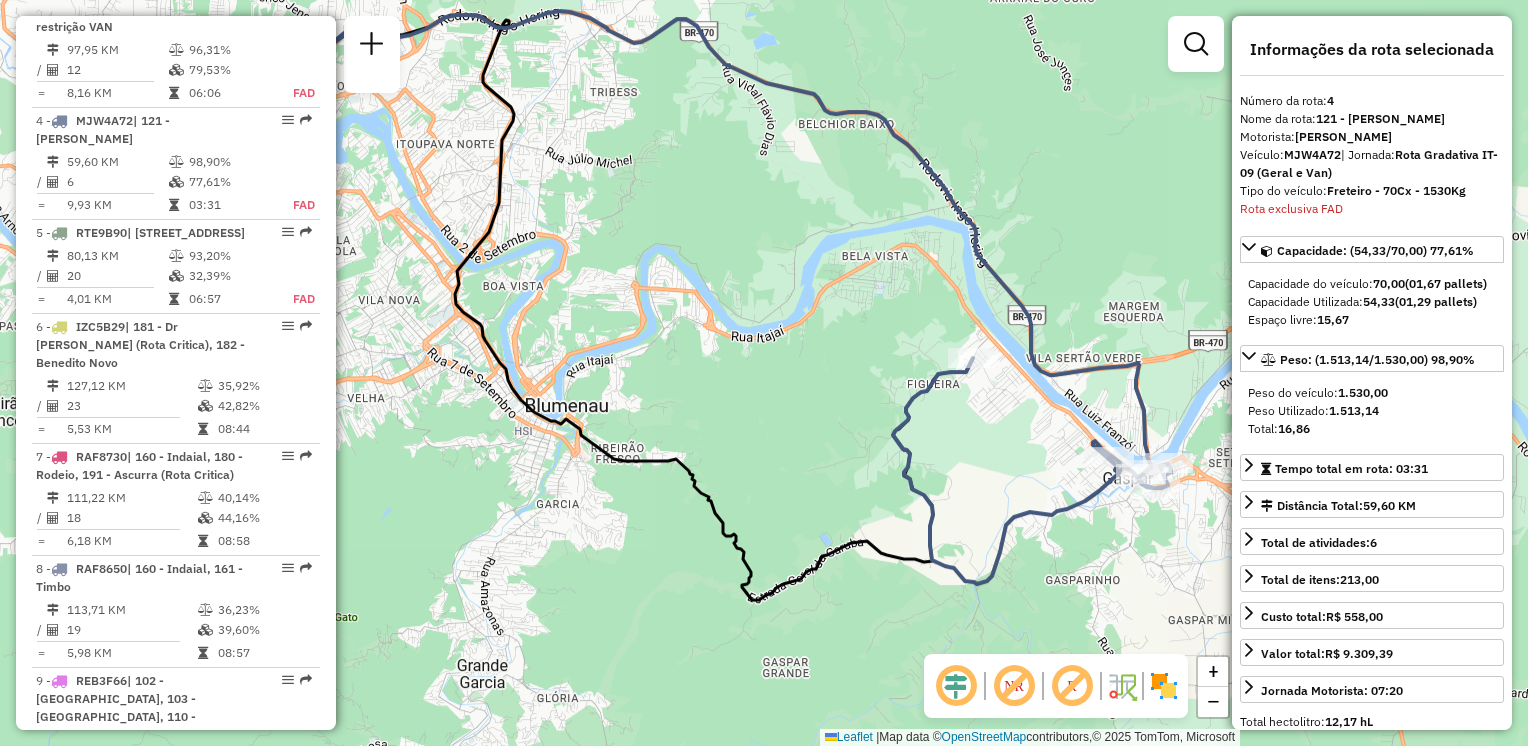 drag, startPoint x: 952, startPoint y: 362, endPoint x: 772, endPoint y: 311, distance: 187.08554 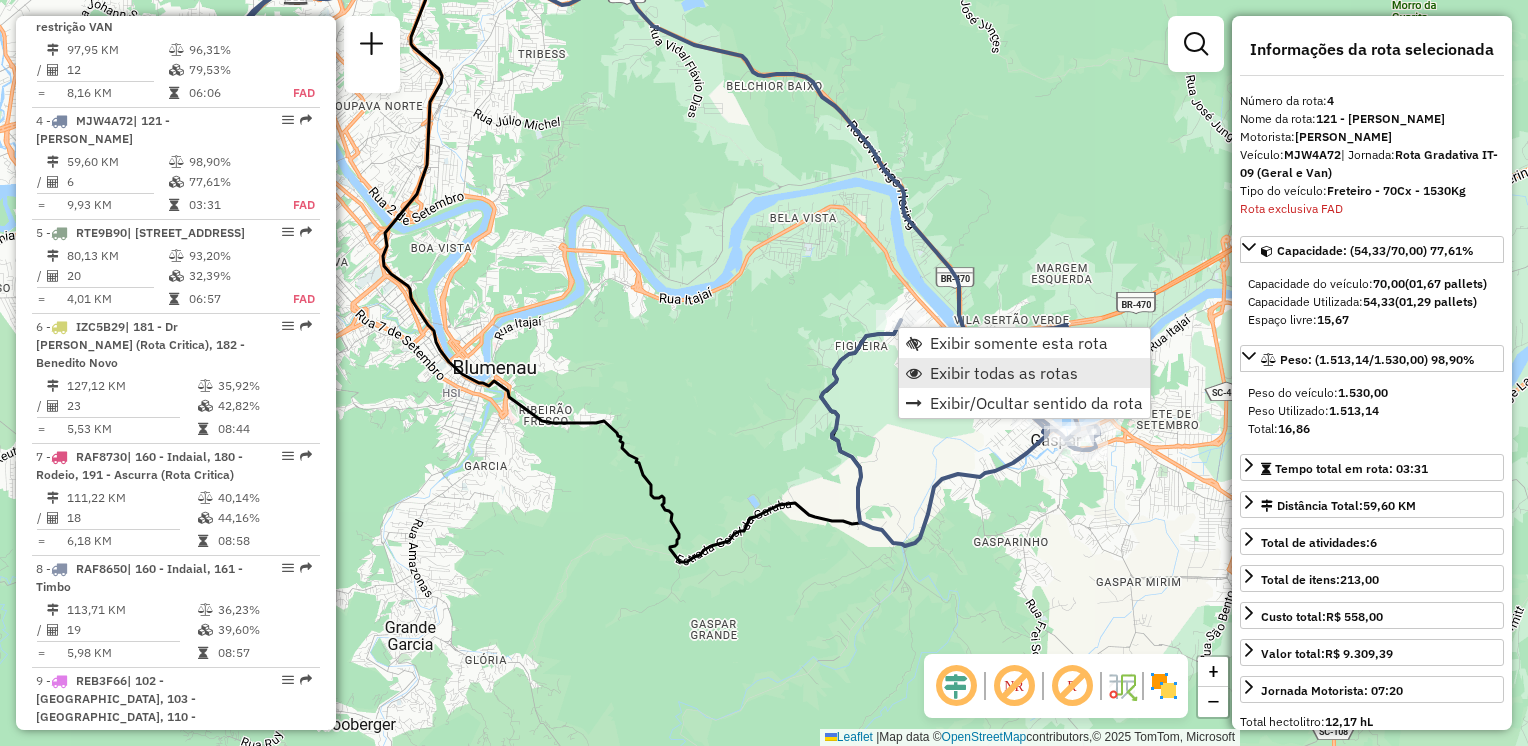 click on "Exibir todas as rotas" at bounding box center [1004, 373] 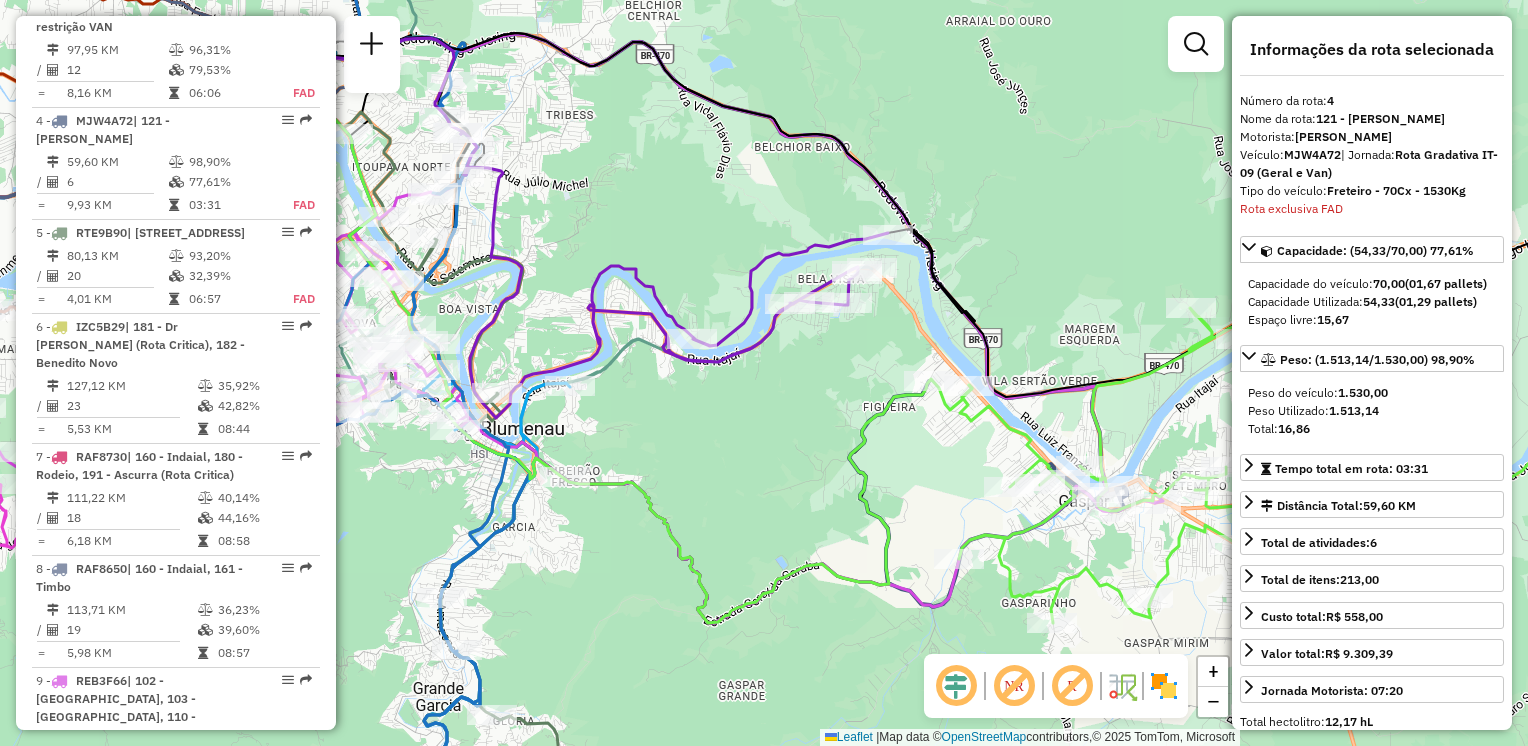drag, startPoint x: 790, startPoint y: 364, endPoint x: 920, endPoint y: 546, distance: 223.66046 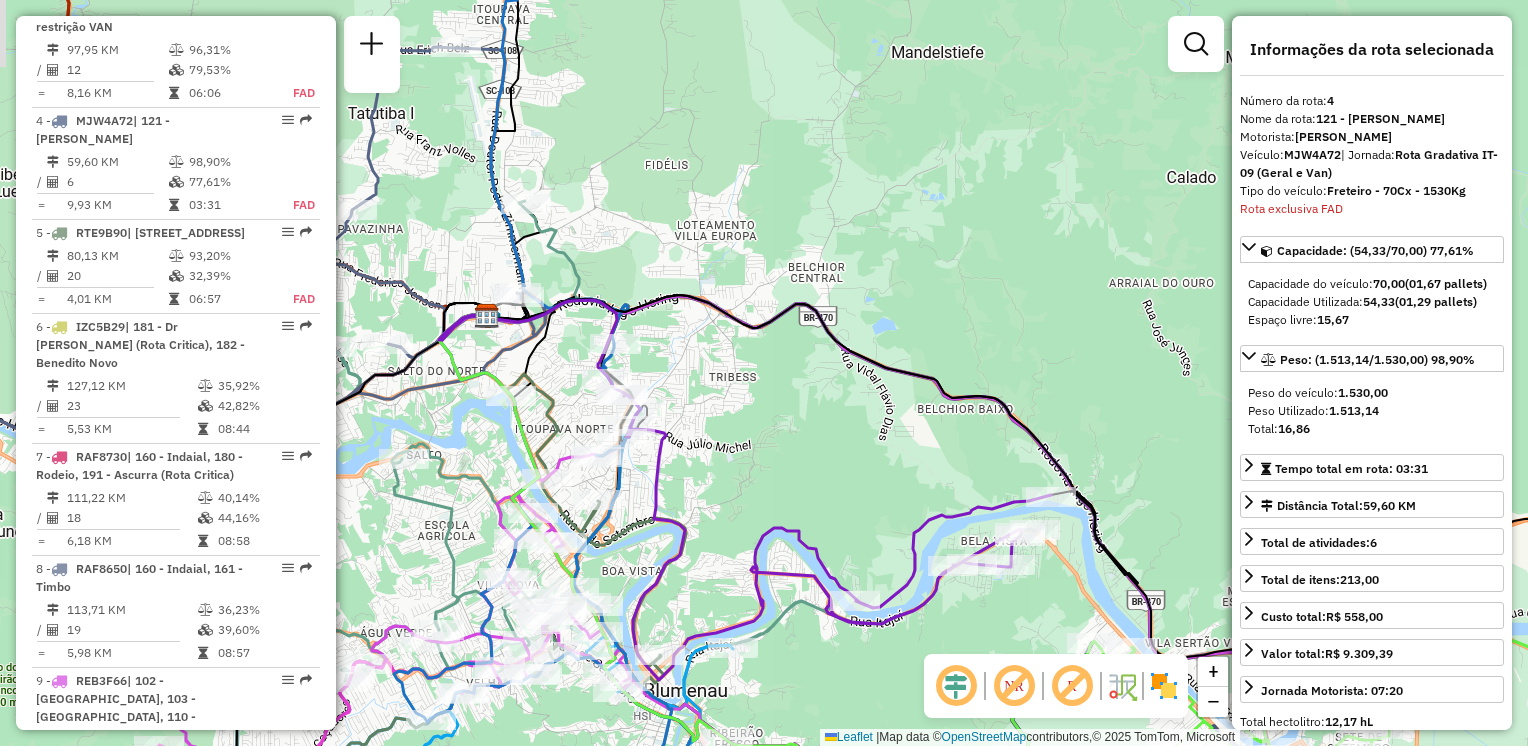 drag, startPoint x: 821, startPoint y: 349, endPoint x: 922, endPoint y: 402, distance: 114.061386 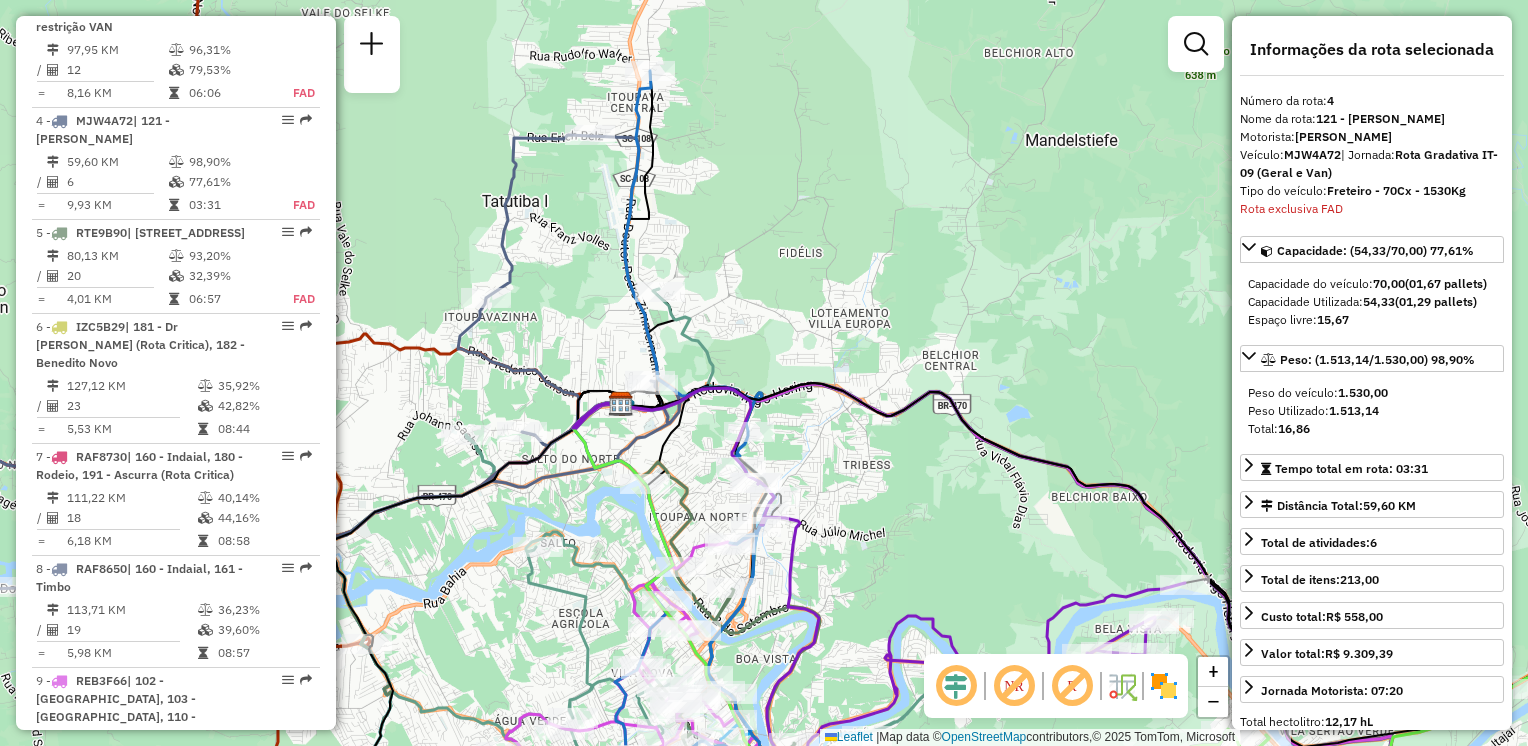 drag, startPoint x: 839, startPoint y: 298, endPoint x: 926, endPoint y: 319, distance: 89.498604 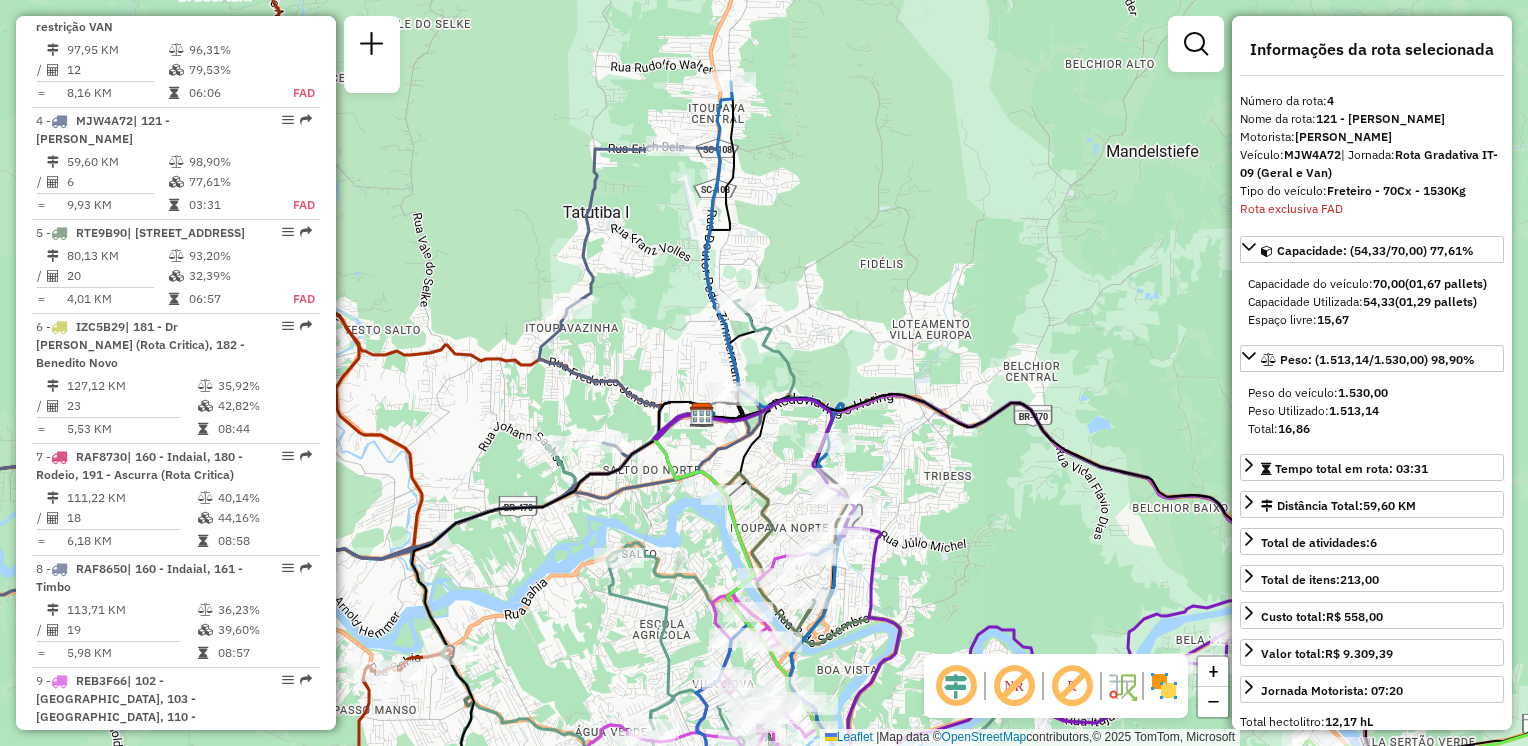 drag, startPoint x: 616, startPoint y: 378, endPoint x: 615, endPoint y: 338, distance: 40.012497 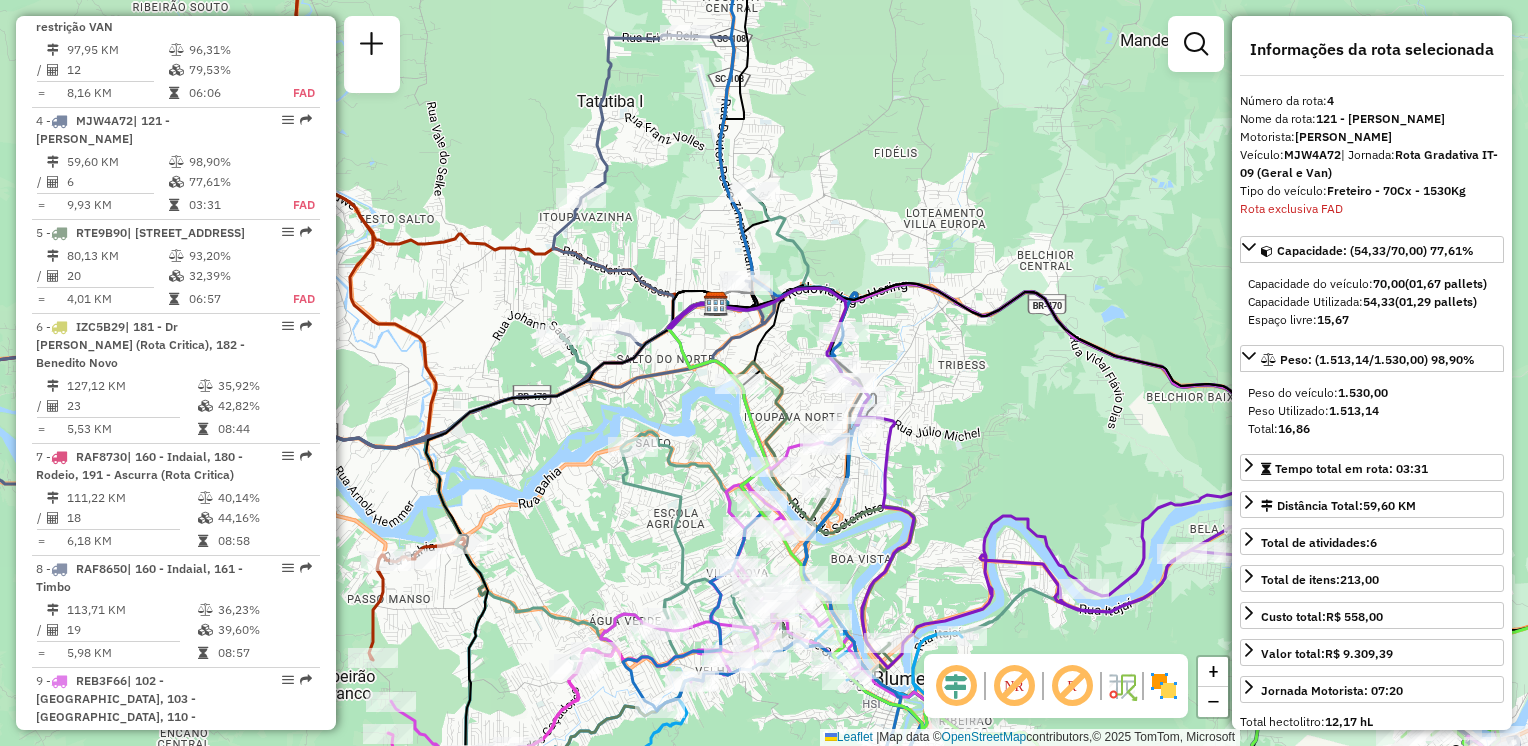 drag, startPoint x: 676, startPoint y: 359, endPoint x: 679, endPoint y: 258, distance: 101.04455 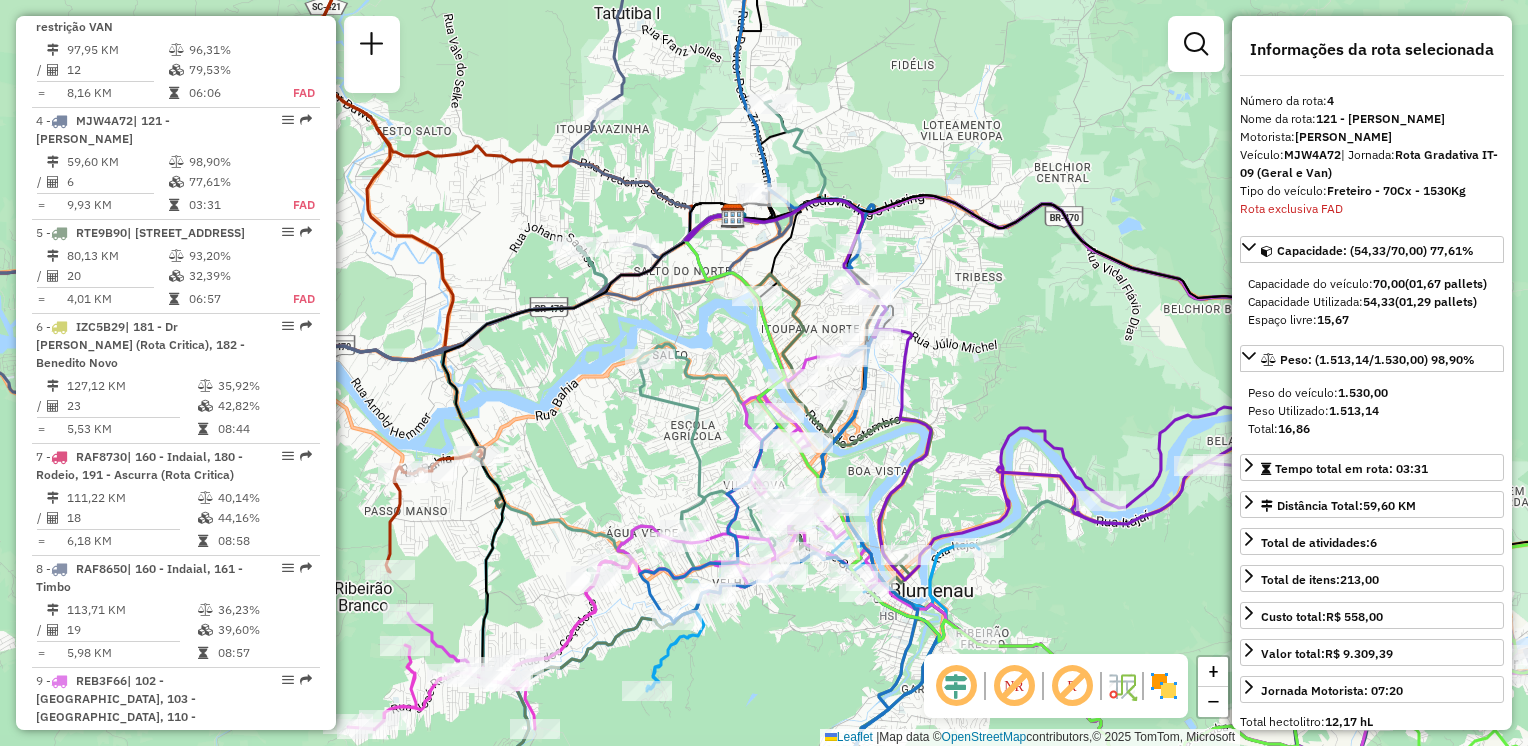 drag, startPoint x: 648, startPoint y: 399, endPoint x: 726, endPoint y: 384, distance: 79.429214 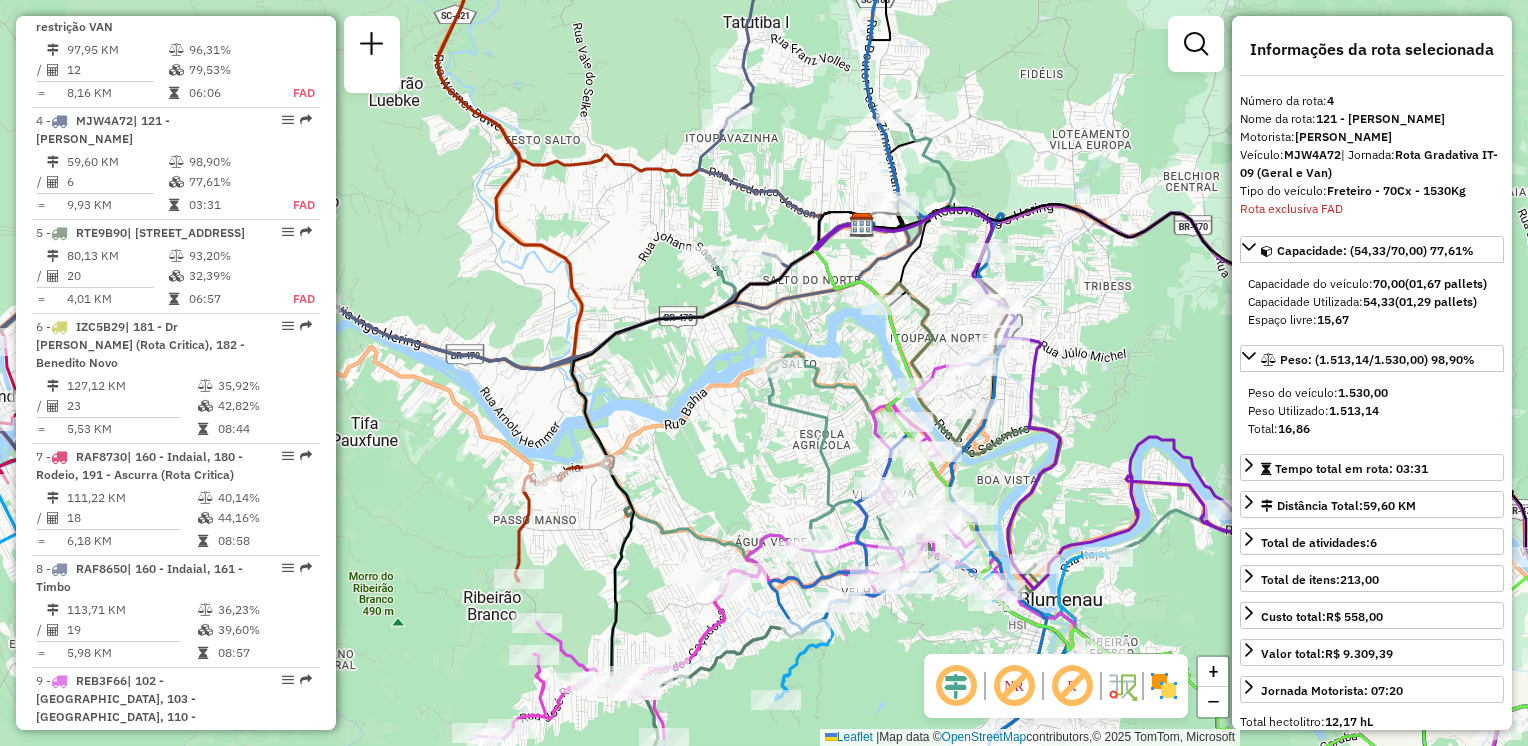 drag, startPoint x: 1087, startPoint y: 332, endPoint x: 1140, endPoint y: 362, distance: 60.90156 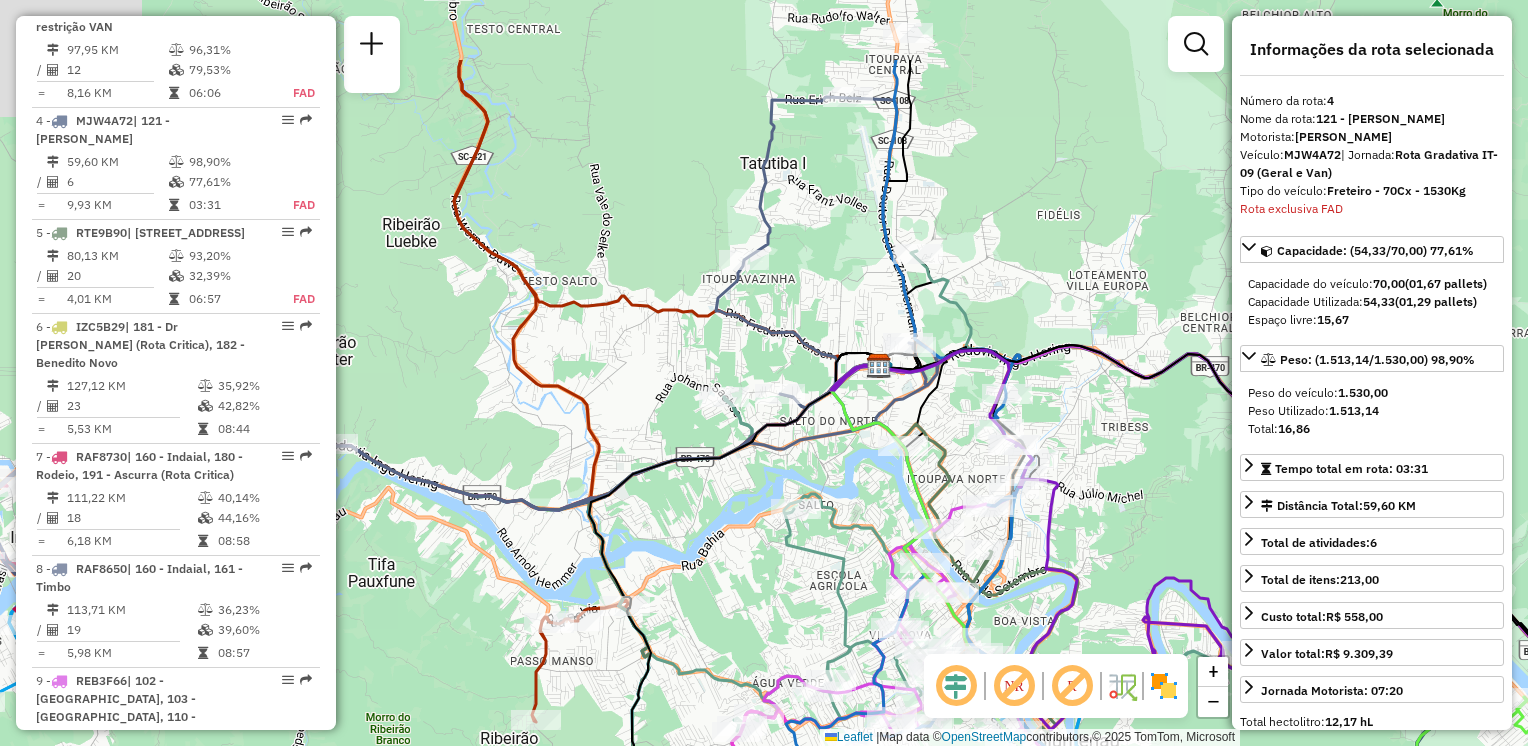 click on "Janela de atendimento Grade de atendimento Capacidade Transportadoras Veículos Cliente Pedidos  Rotas Selecione os dias de semana para filtrar as janelas de atendimento  Seg   Ter   Qua   Qui   Sex   Sáb   Dom  Informe o período da janela de atendimento: De: Até:  Filtrar exatamente a janela do cliente  Considerar janela de atendimento padrão  Selecione os dias de semana para filtrar as grades de atendimento  Seg   Ter   Qua   Qui   Sex   Sáb   Dom   Considerar clientes sem dia de atendimento cadastrado  Clientes fora do dia de atendimento selecionado Filtrar as atividades entre os valores definidos abaixo:  Peso mínimo:   Peso máximo:   Cubagem mínima:   Cubagem máxima:   De:   Até:  Filtrar as atividades entre o tempo de atendimento definido abaixo:  De:   Até:   Considerar capacidade total dos clientes não roteirizados Transportadora: Selecione um ou mais itens Tipo de veículo: Selecione um ou mais itens Veículo: Selecione um ou mais itens Motorista: Selecione um ou mais itens Nome: Rótulo:" 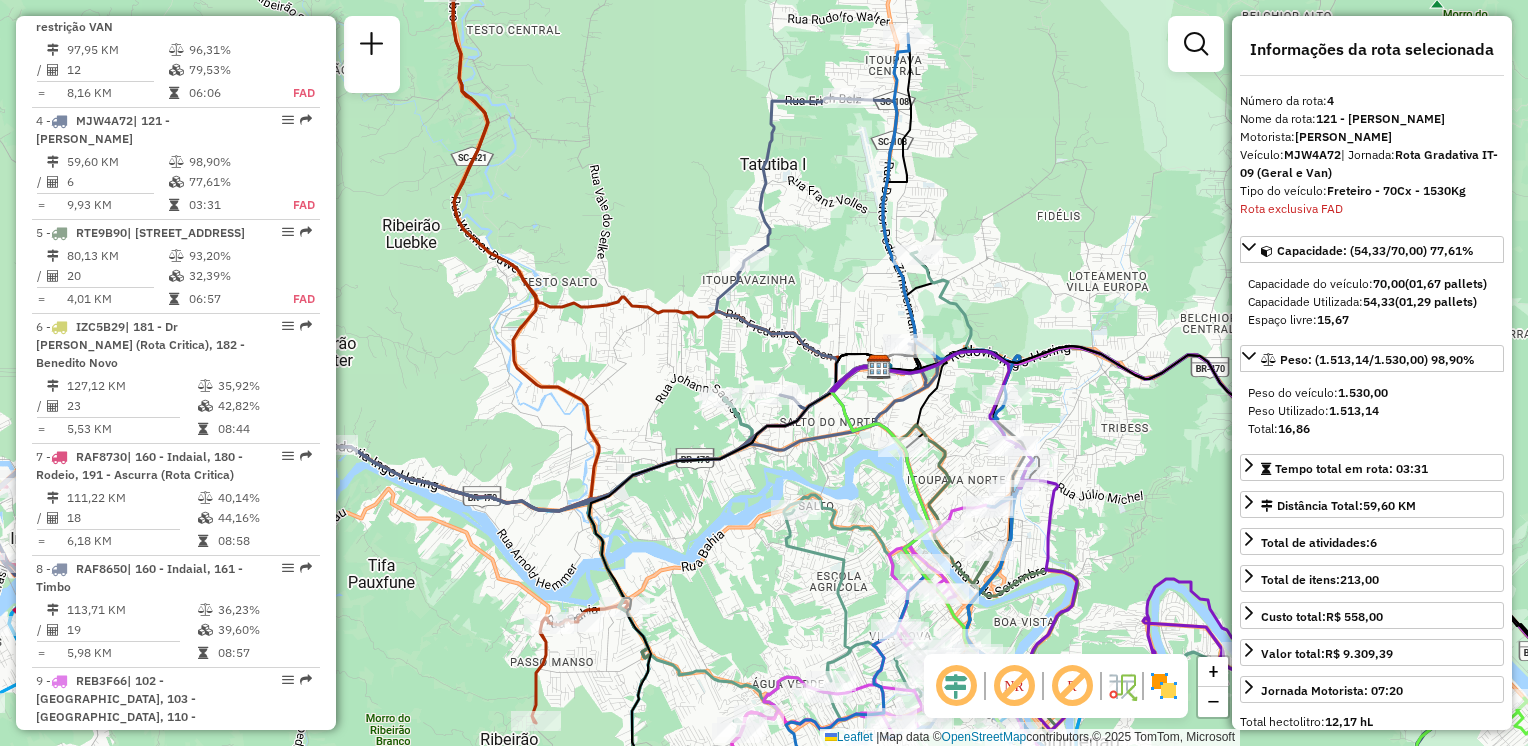 drag, startPoint x: 1050, startPoint y: 238, endPoint x: 1073, endPoint y: 318, distance: 83.240616 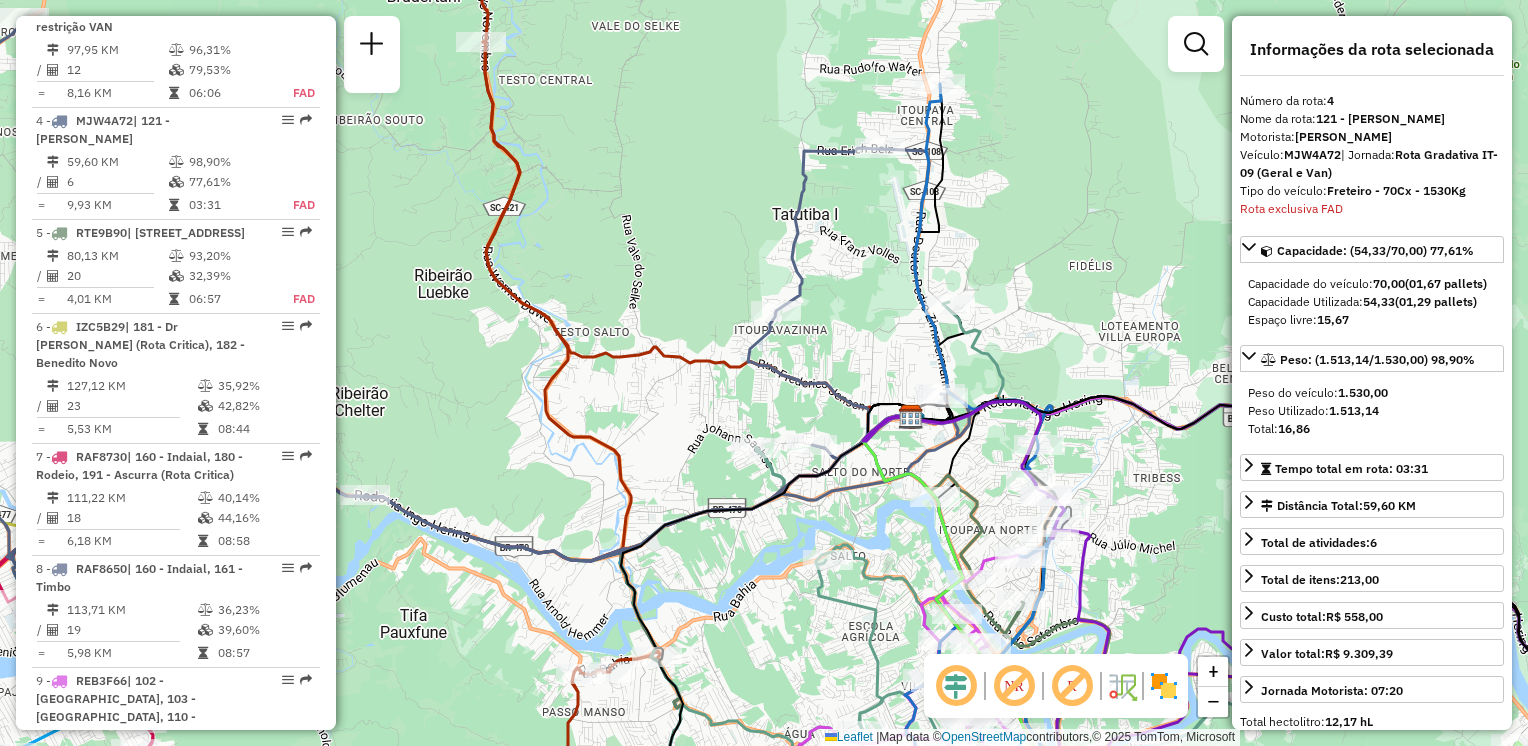drag, startPoint x: 1012, startPoint y: 210, endPoint x: 1030, endPoint y: 140, distance: 72.277245 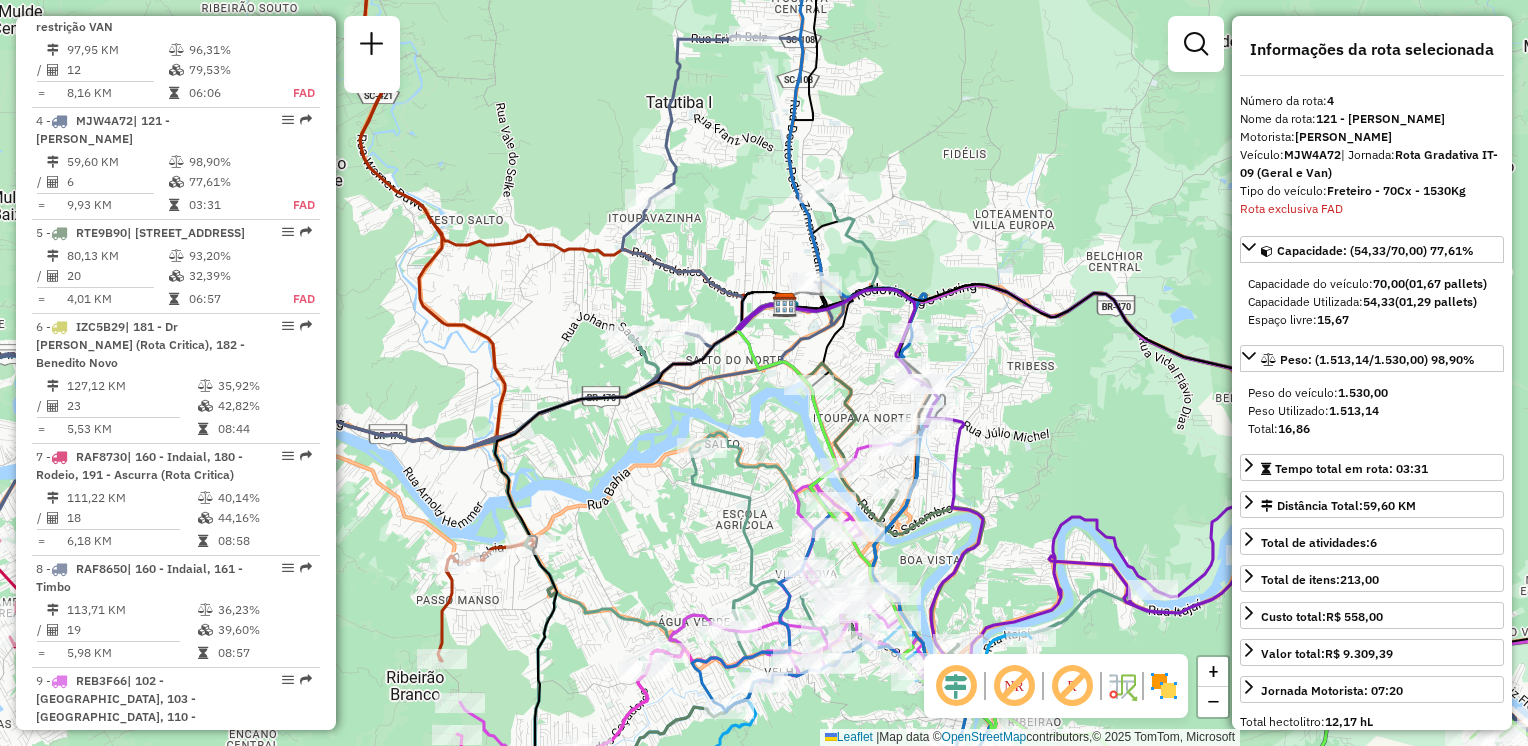 drag, startPoint x: 1031, startPoint y: 212, endPoint x: 908, endPoint y: 167, distance: 130.97328 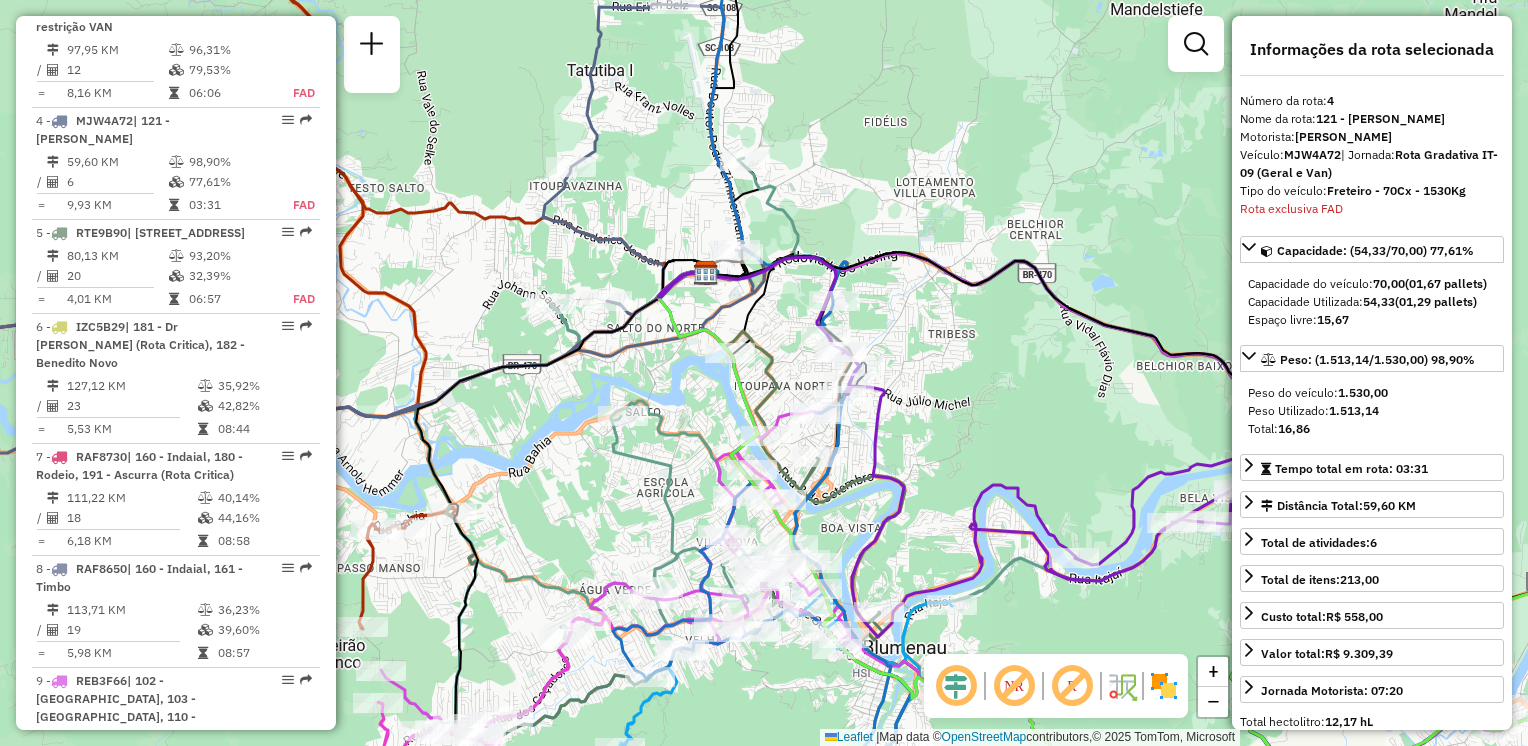drag, startPoint x: 918, startPoint y: 172, endPoint x: 791, endPoint y: 116, distance: 138.79842 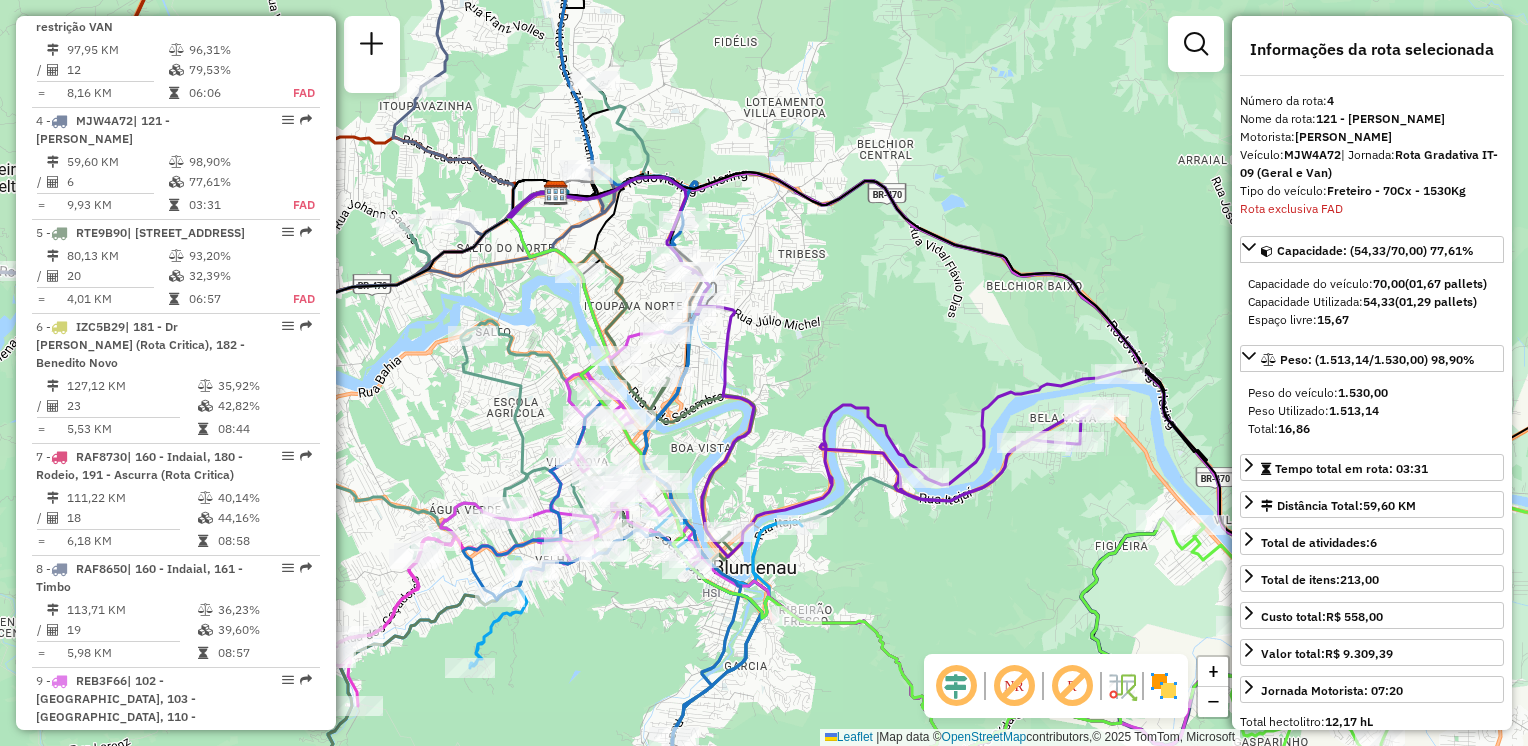 click on "Janela de atendimento Grade de atendimento Capacidade Transportadoras Veículos Cliente Pedidos  Rotas Selecione os dias de semana para filtrar as janelas de atendimento  Seg   Ter   Qua   Qui   Sex   Sáb   Dom  Informe o período da janela de atendimento: De: Até:  Filtrar exatamente a janela do cliente  Considerar janela de atendimento padrão  Selecione os dias de semana para filtrar as grades de atendimento  Seg   Ter   Qua   Qui   Sex   Sáb   Dom   Considerar clientes sem dia de atendimento cadastrado  Clientes fora do dia de atendimento selecionado Filtrar as atividades entre os valores definidos abaixo:  Peso mínimo:   Peso máximo:   Cubagem mínima:   Cubagem máxima:   De:   Até:  Filtrar as atividades entre o tempo de atendimento definido abaixo:  De:   Até:   Considerar capacidade total dos clientes não roteirizados Transportadora: Selecione um ou mais itens Tipo de veículo: Selecione um ou mais itens Veículo: Selecione um ou mais itens Motorista: Selecione um ou mais itens Nome: Rótulo:" 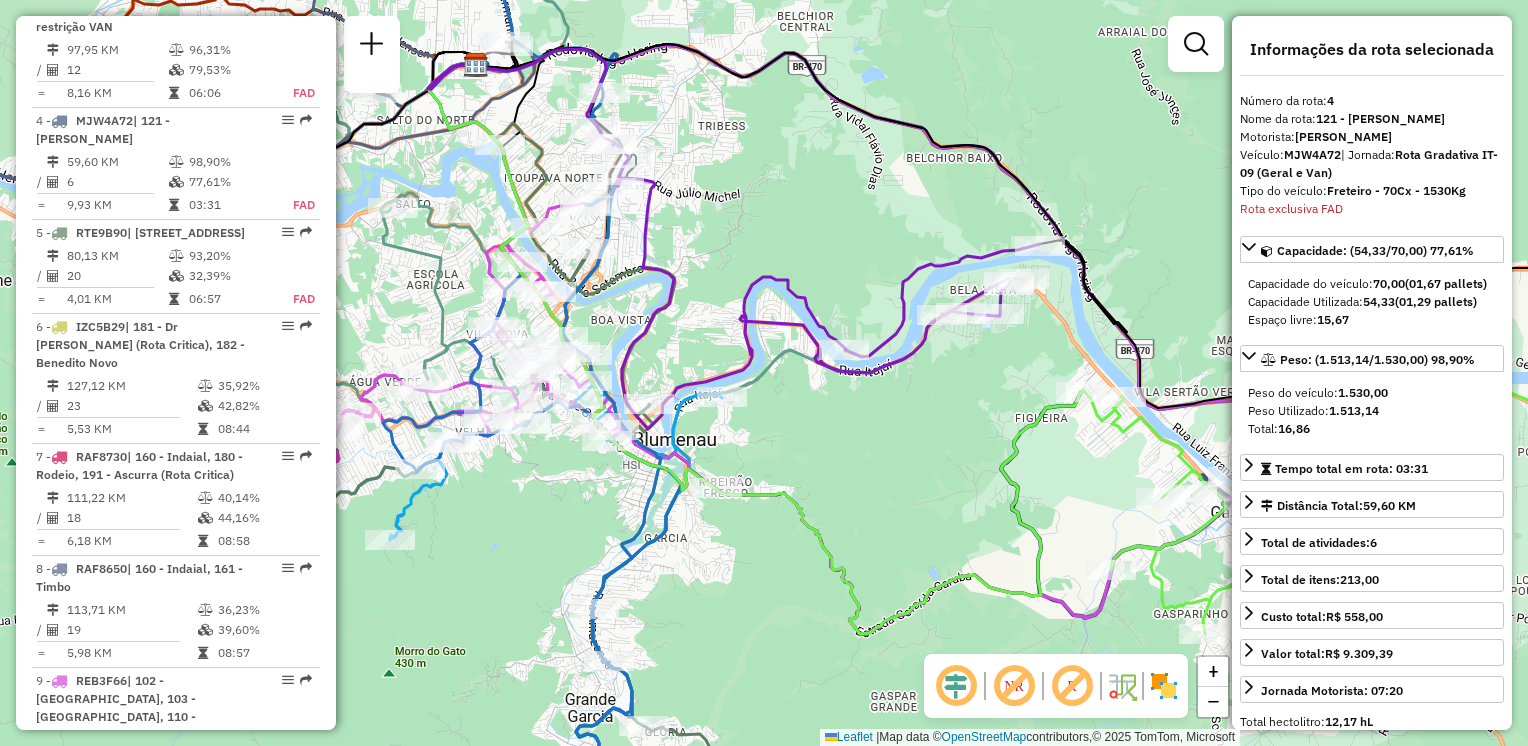 drag, startPoint x: 952, startPoint y: 370, endPoint x: 906, endPoint y: 328, distance: 62.289646 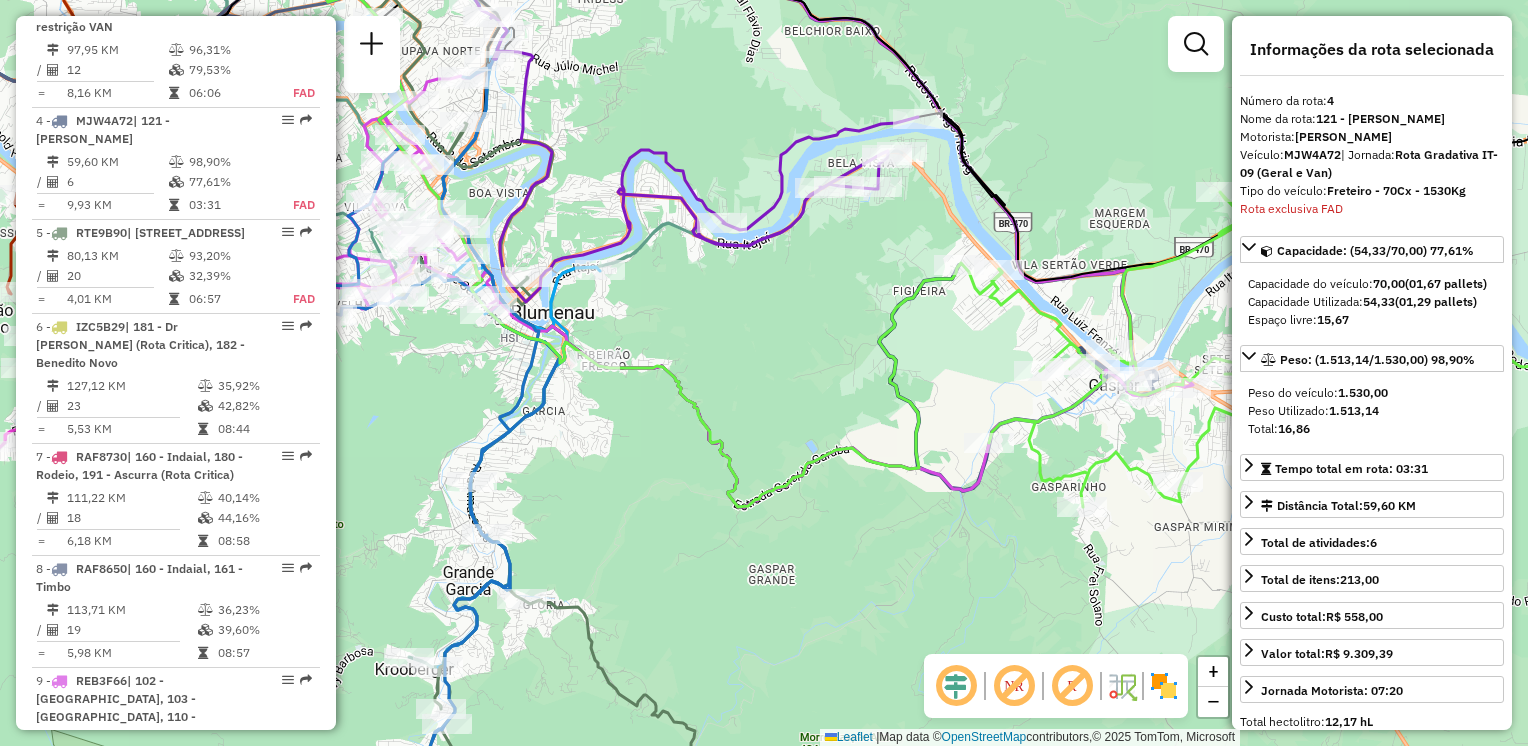 click on "Rota 4 - Placa MJW4A72  92801043 - MARCIO AGUSTINI ME Janela de atendimento Grade de atendimento Capacidade Transportadoras Veículos Cliente Pedidos  Rotas Selecione os dias de semana para filtrar as janelas de atendimento  Seg   Ter   Qua   Qui   Sex   Sáb   Dom  Informe o período da janela de atendimento: De: Até:  Filtrar exatamente a janela do cliente  Considerar janela de atendimento padrão  Selecione os dias de semana para filtrar as grades de atendimento  Seg   Ter   Qua   Qui   Sex   Sáb   Dom   Considerar clientes sem dia de atendimento cadastrado  Clientes fora do dia de atendimento selecionado Filtrar as atividades entre os valores definidos abaixo:  Peso mínimo:   Peso máximo:   Cubagem mínima:   Cubagem máxima:   De:   Até:  Filtrar as atividades entre o tempo de atendimento definido abaixo:  De:   Até:   Considerar capacidade total dos clientes não roteirizados Transportadora: Selecione um ou mais itens Tipo de veículo: Selecione um ou mais itens Veículo: Motorista: Nome: Rótulo:" 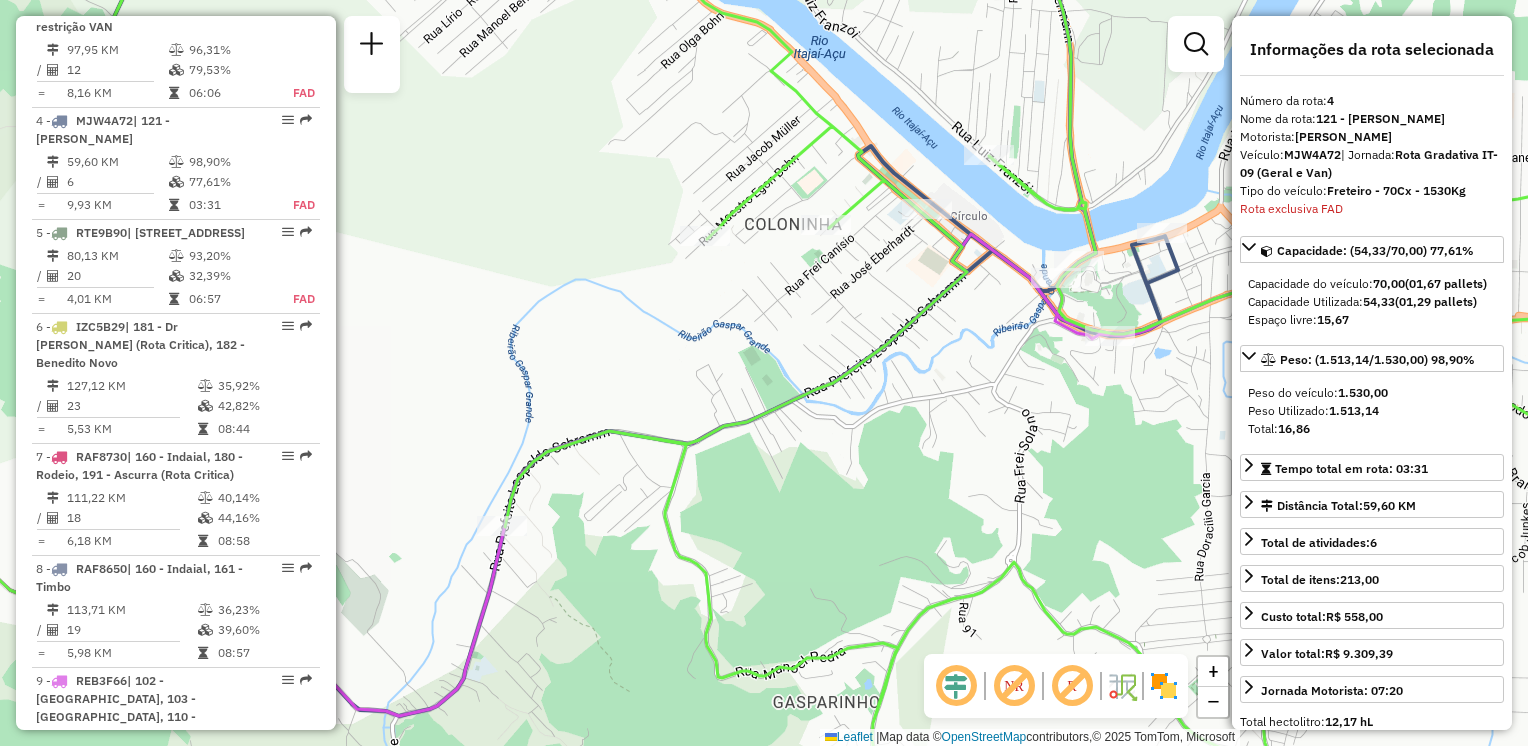 drag, startPoint x: 961, startPoint y: 362, endPoint x: 1081, endPoint y: 433, distance: 139.43098 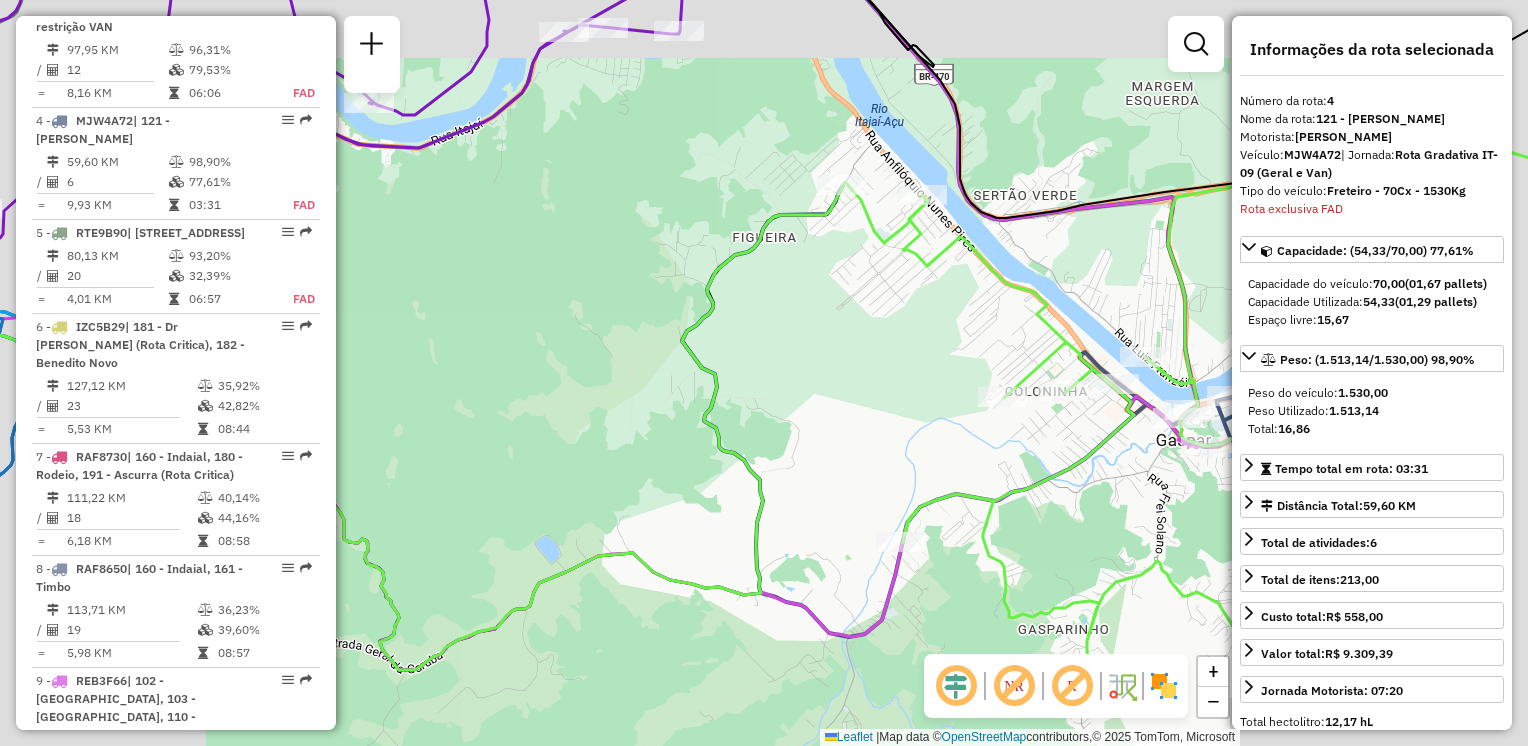 click on "Janela de atendimento Grade de atendimento Capacidade Transportadoras Veículos Cliente Pedidos  Rotas Selecione os dias de semana para filtrar as janelas de atendimento  Seg   Ter   Qua   Qui   Sex   Sáb   Dom  Informe o período da janela de atendimento: De: Até:  Filtrar exatamente a janela do cliente  Considerar janela de atendimento padrão  Selecione os dias de semana para filtrar as grades de atendimento  Seg   Ter   Qua   Qui   Sex   Sáb   Dom   Considerar clientes sem dia de atendimento cadastrado  Clientes fora do dia de atendimento selecionado Filtrar as atividades entre os valores definidos abaixo:  Peso mínimo:   Peso máximo:   Cubagem mínima:   Cubagem máxima:   De:   Até:  Filtrar as atividades entre o tempo de atendimento definido abaixo:  De:   Até:   Considerar capacidade total dos clientes não roteirizados Transportadora: Selecione um ou mais itens Tipo de veículo: Selecione um ou mais itens Veículo: Selecione um ou mais itens Motorista: Selecione um ou mais itens Nome: Rótulo:" 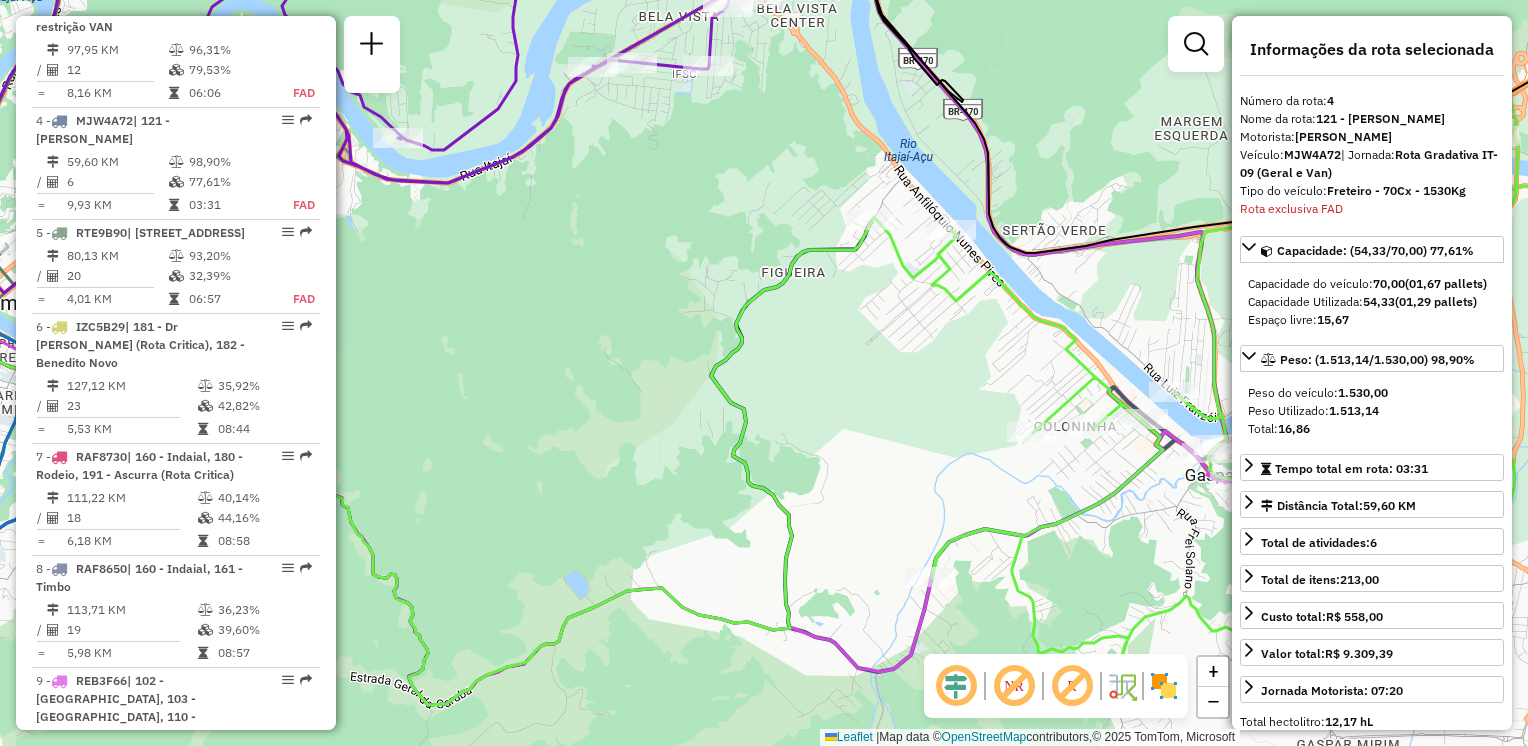 drag, startPoint x: 885, startPoint y: 279, endPoint x: 943, endPoint y: 330, distance: 77.23341 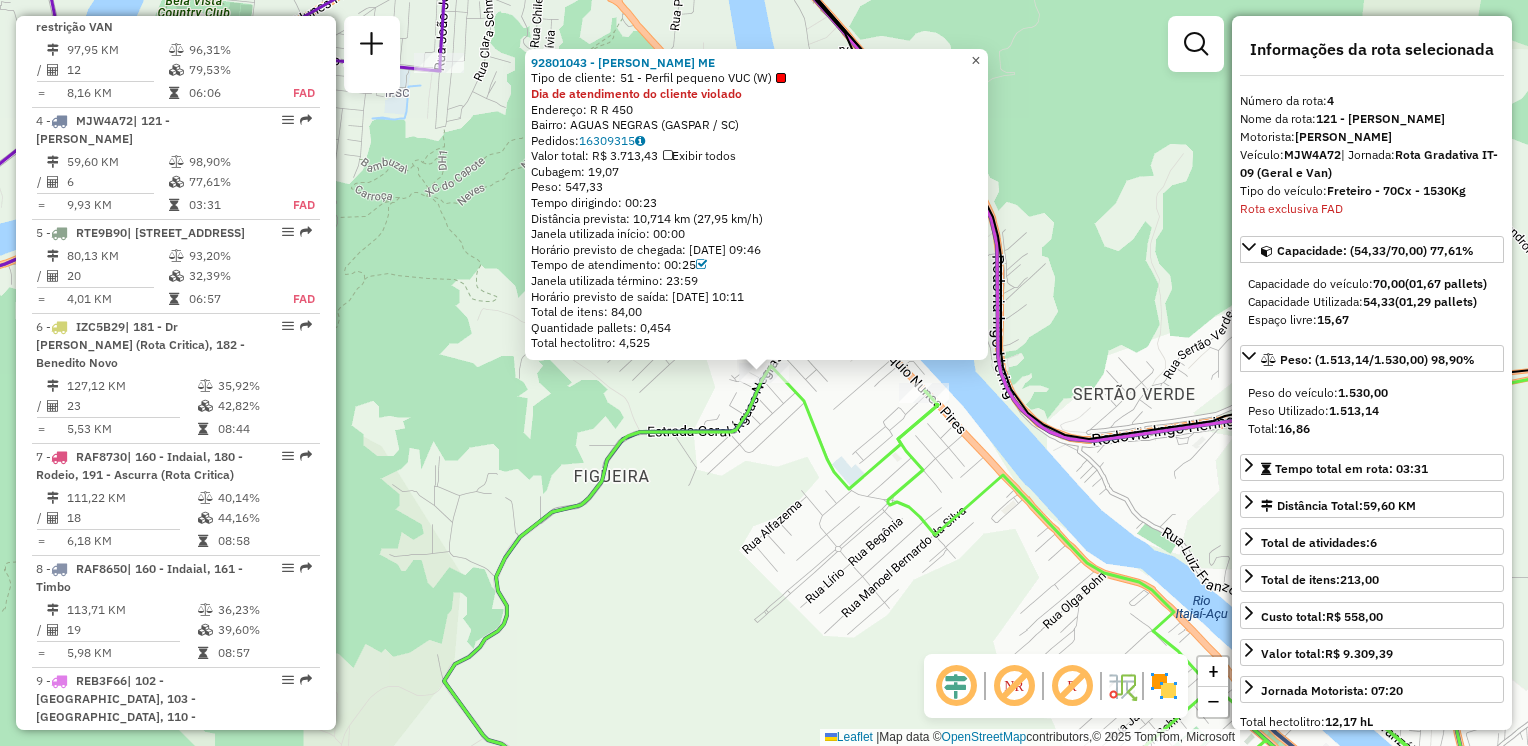 drag, startPoint x: 984, startPoint y: 50, endPoint x: 984, endPoint y: 66, distance: 16 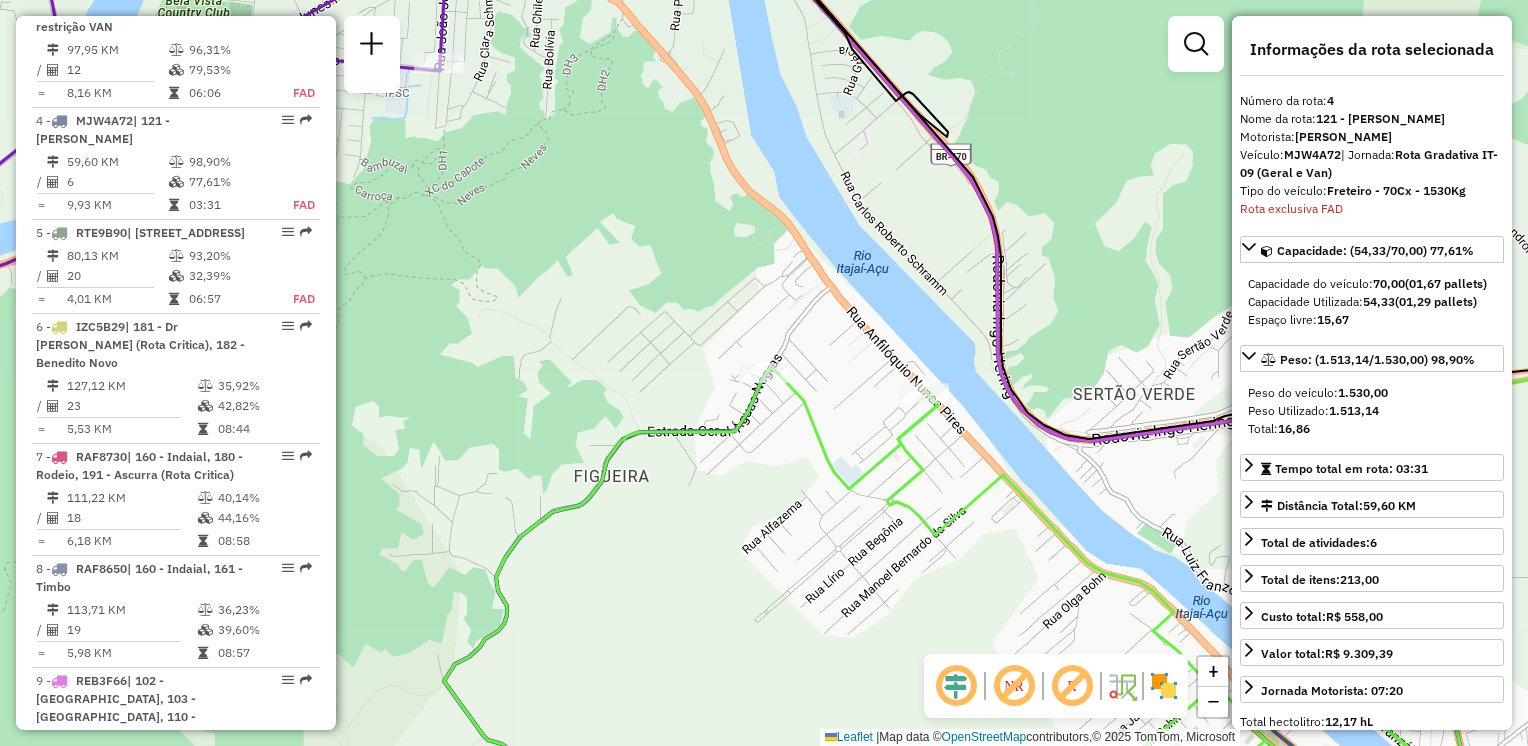 drag, startPoint x: 947, startPoint y: 291, endPoint x: 945, endPoint y: 212, distance: 79.025314 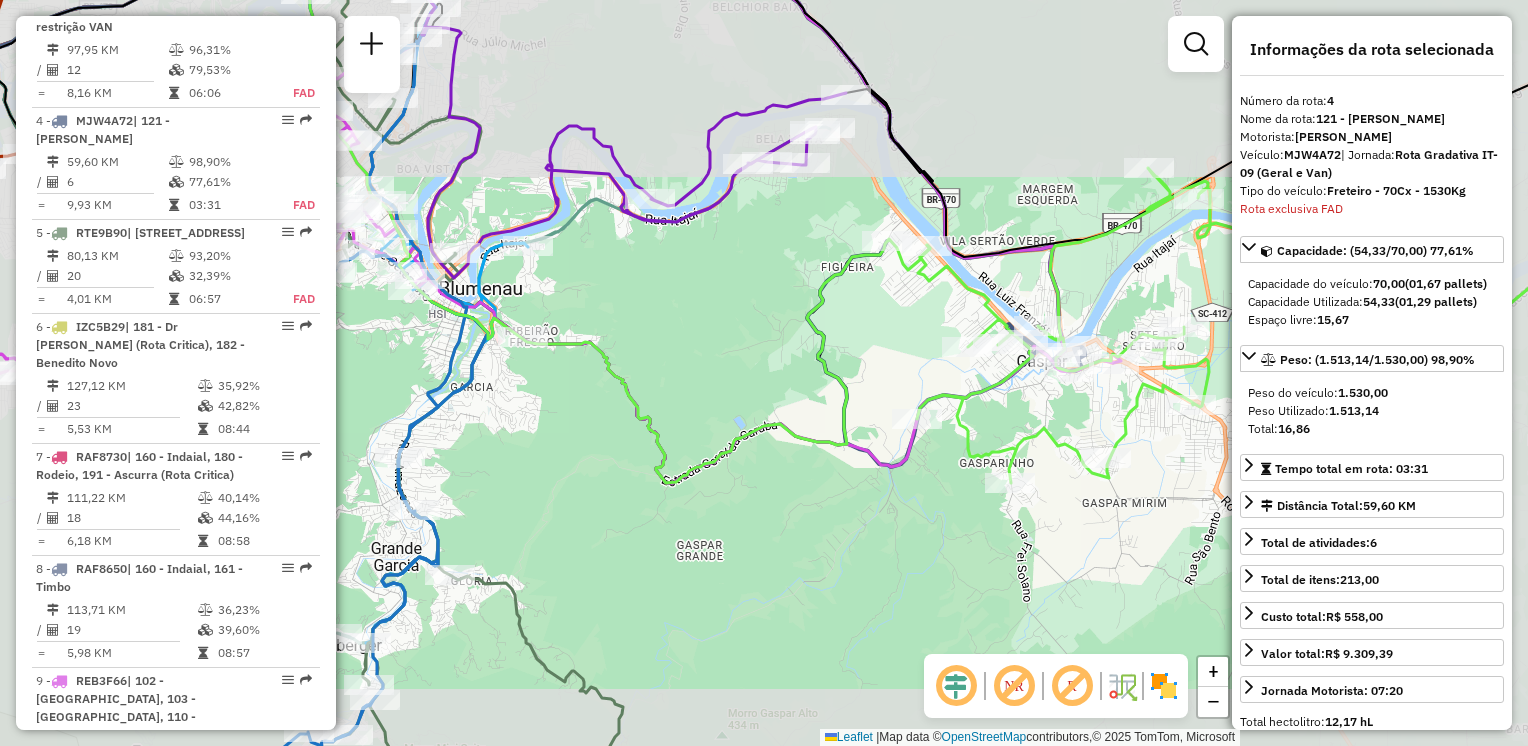 drag, startPoint x: 916, startPoint y: 322, endPoint x: 880, endPoint y: 309, distance: 38.27532 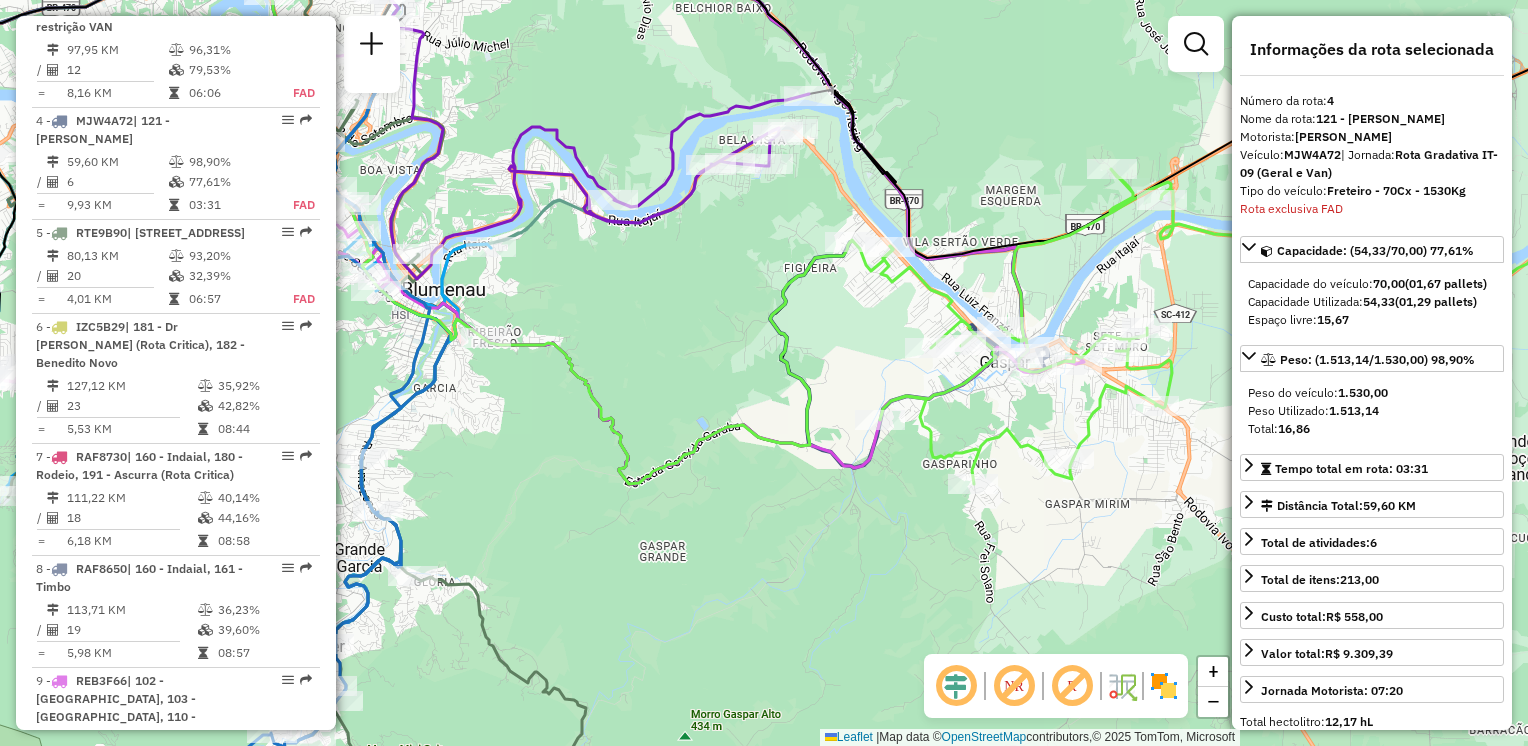 drag, startPoint x: 832, startPoint y: 326, endPoint x: 868, endPoint y: 385, distance: 69.115845 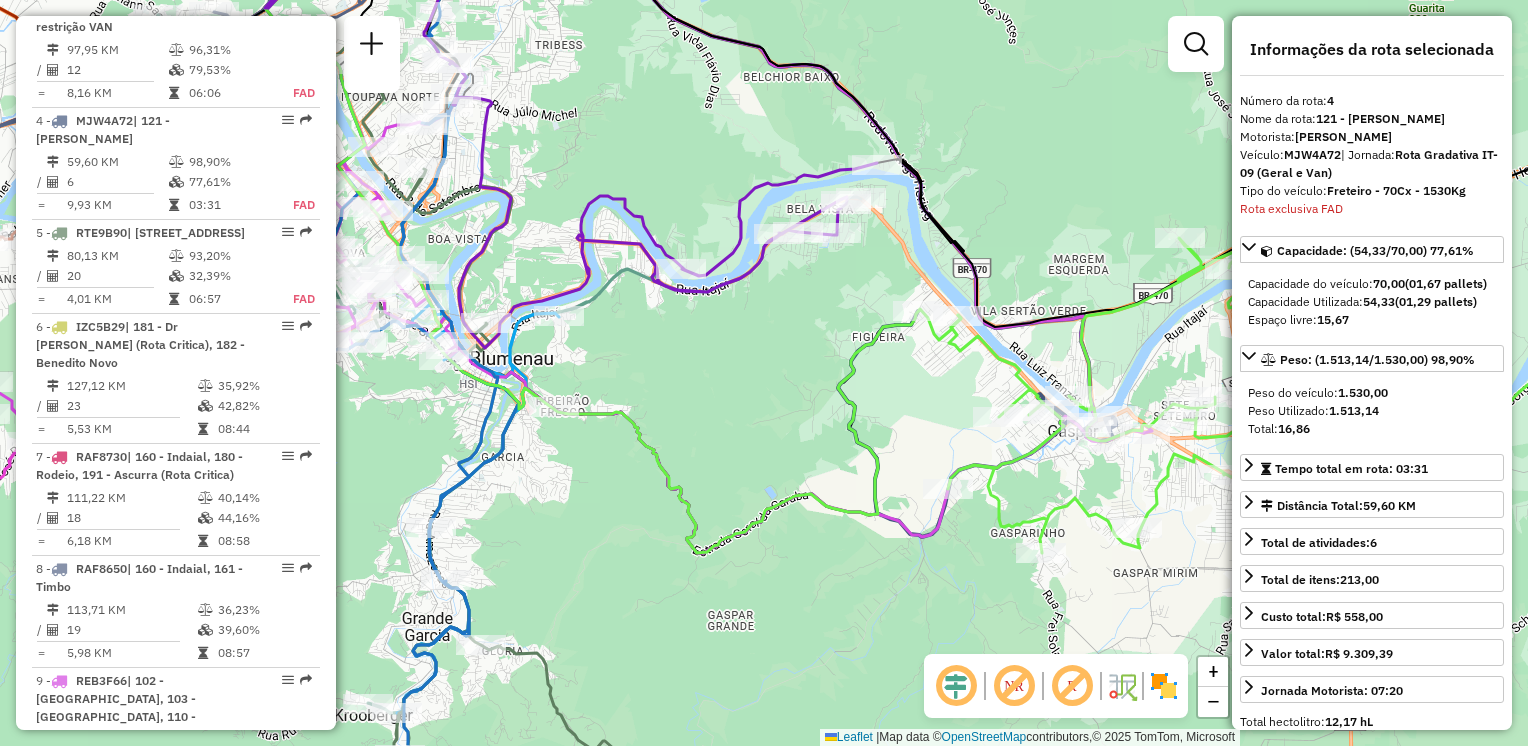drag, startPoint x: 719, startPoint y: 312, endPoint x: 873, endPoint y: 384, distance: 170 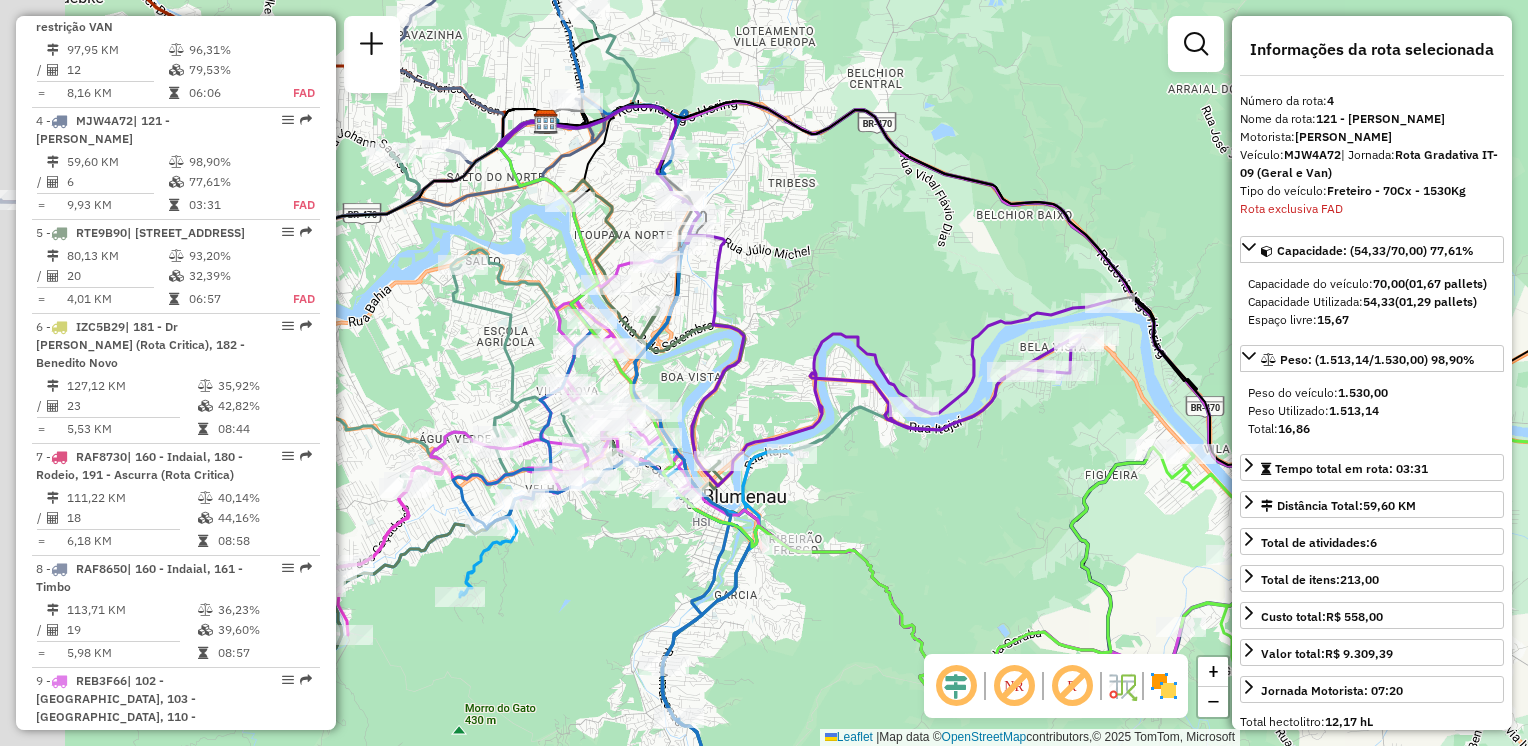 drag, startPoint x: 847, startPoint y: 225, endPoint x: 873, endPoint y: 241, distance: 30.528675 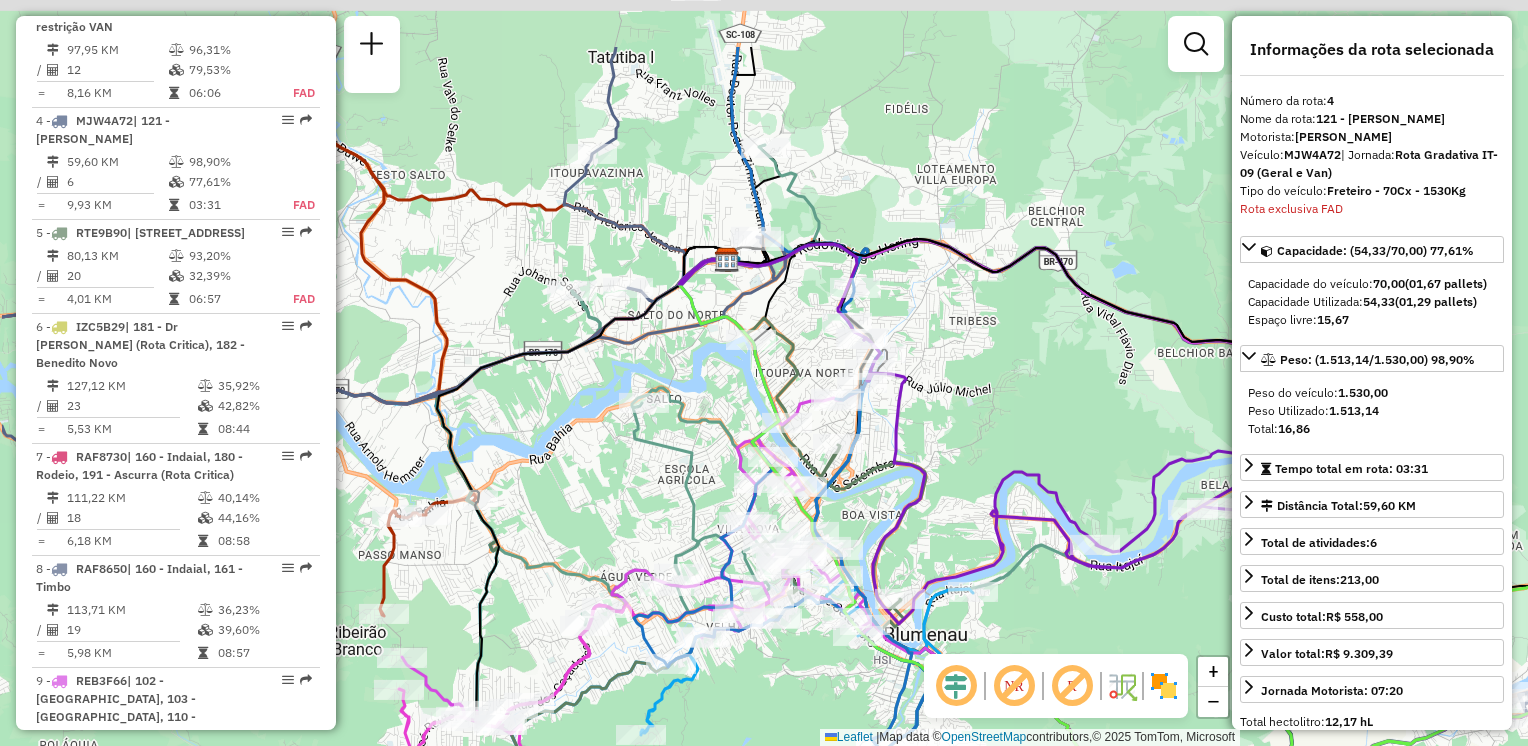 drag, startPoint x: 820, startPoint y: 203, endPoint x: 976, endPoint y: 327, distance: 199.2787 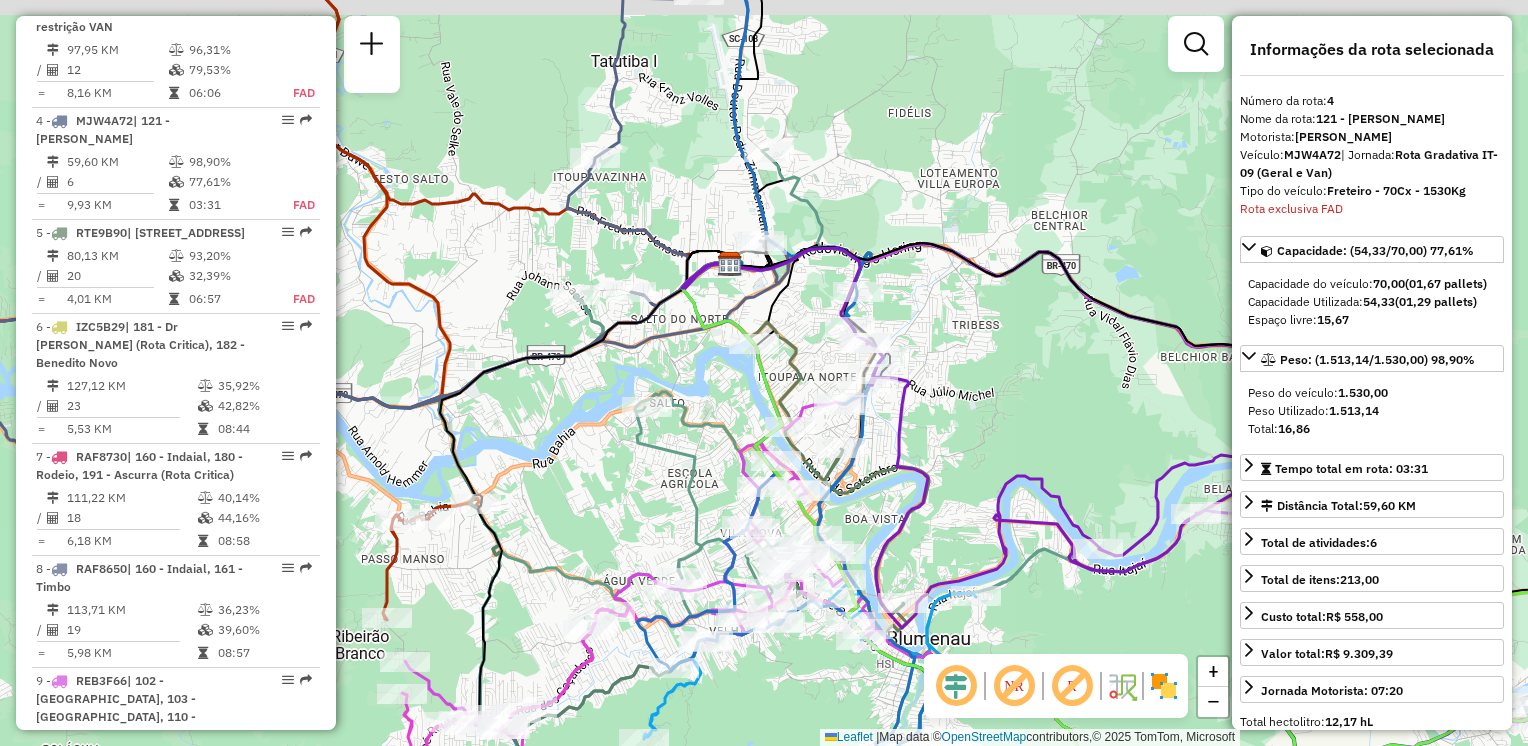 drag, startPoint x: 885, startPoint y: 194, endPoint x: 1067, endPoint y: 279, distance: 200.8706 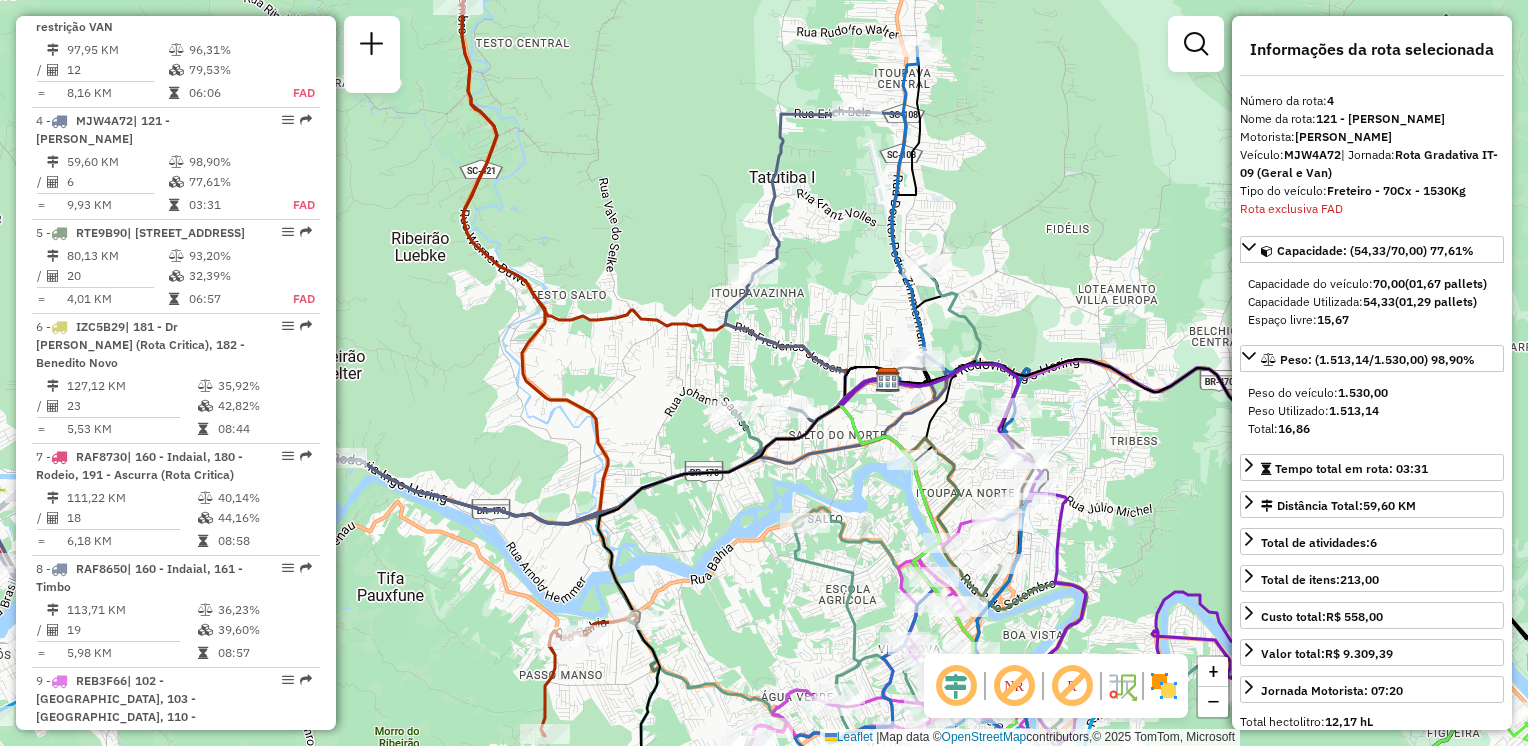 drag, startPoint x: 1057, startPoint y: 315, endPoint x: 1057, endPoint y: 331, distance: 16 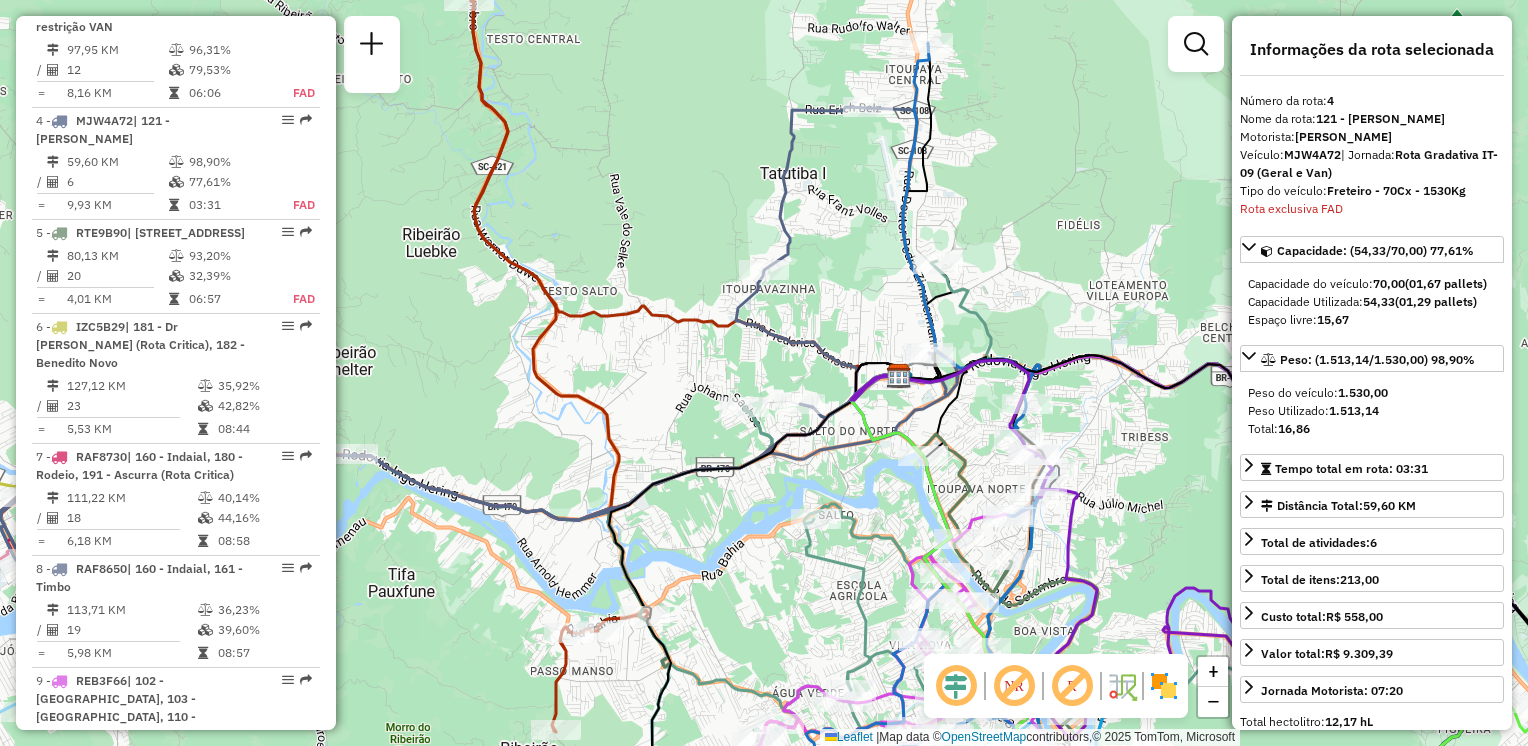 click on "Janela de atendimento Grade de atendimento Capacidade Transportadoras Veículos Cliente Pedidos  Rotas Selecione os dias de semana para filtrar as janelas de atendimento  Seg   Ter   Qua   Qui   Sex   Sáb   Dom  Informe o período da janela de atendimento: De: Até:  Filtrar exatamente a janela do cliente  Considerar janela de atendimento padrão  Selecione os dias de semana para filtrar as grades de atendimento  Seg   Ter   Qua   Qui   Sex   Sáb   Dom   Considerar clientes sem dia de atendimento cadastrado  Clientes fora do dia de atendimento selecionado Filtrar as atividades entre os valores definidos abaixo:  Peso mínimo:   Peso máximo:   Cubagem mínima:   Cubagem máxima:   De:   Até:  Filtrar as atividades entre o tempo de atendimento definido abaixo:  De:   Até:   Considerar capacidade total dos clientes não roteirizados Transportadora: Selecione um ou mais itens Tipo de veículo: Selecione um ou mais itens Veículo: Selecione um ou mais itens Motorista: Selecione um ou mais itens Nome: Rótulo:" 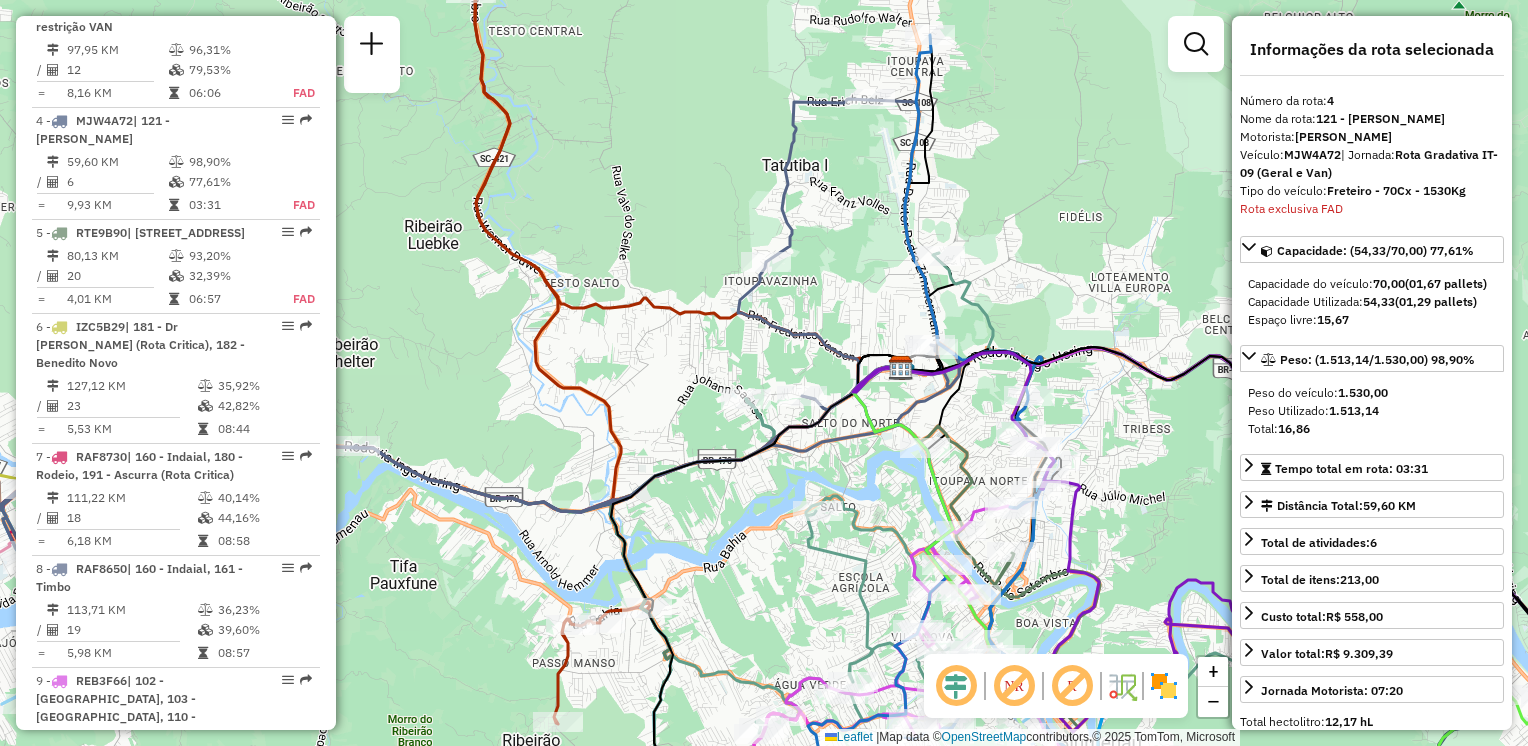 drag, startPoint x: 1040, startPoint y: 277, endPoint x: 1047, endPoint y: 306, distance: 29.832869 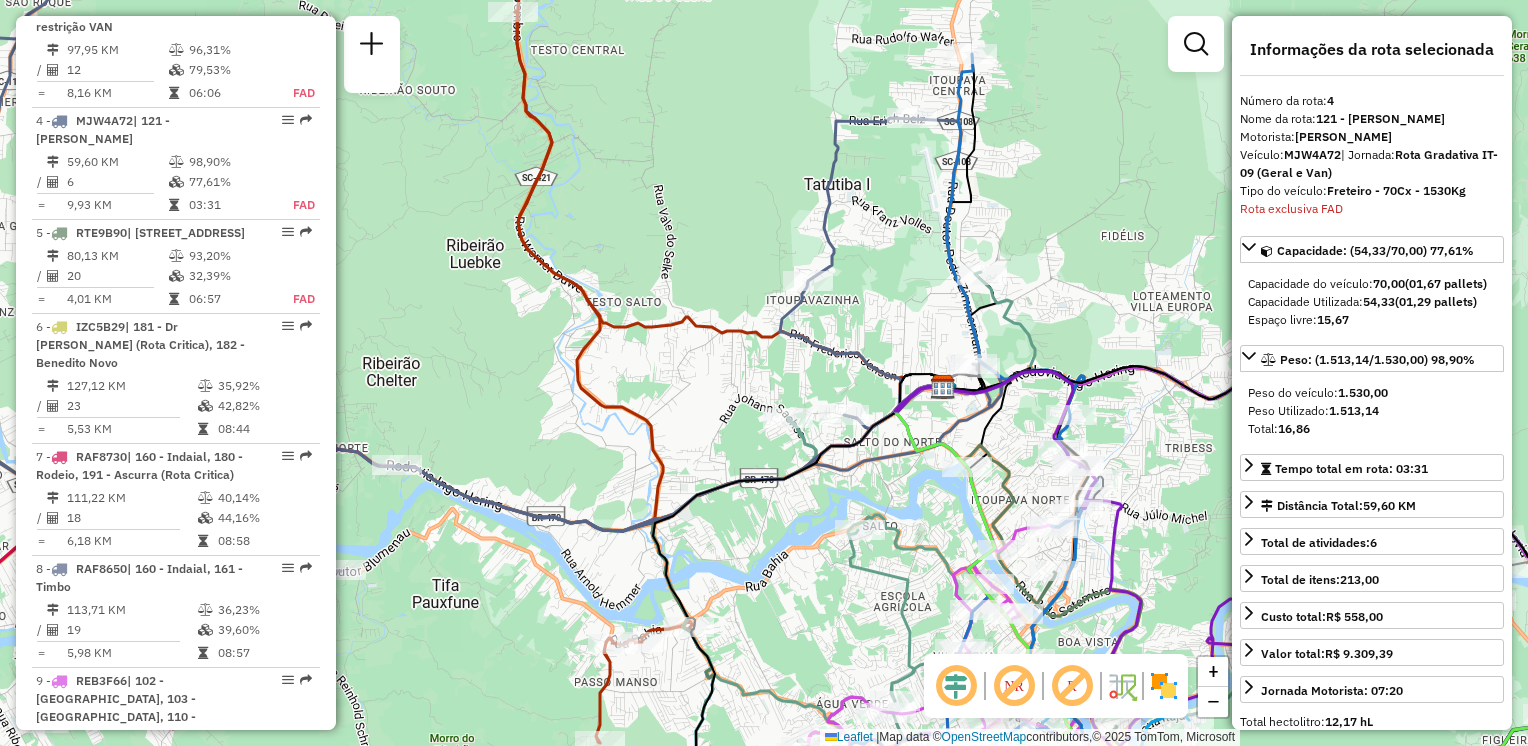 drag, startPoint x: 1000, startPoint y: 174, endPoint x: 920, endPoint y: 137, distance: 88.14193 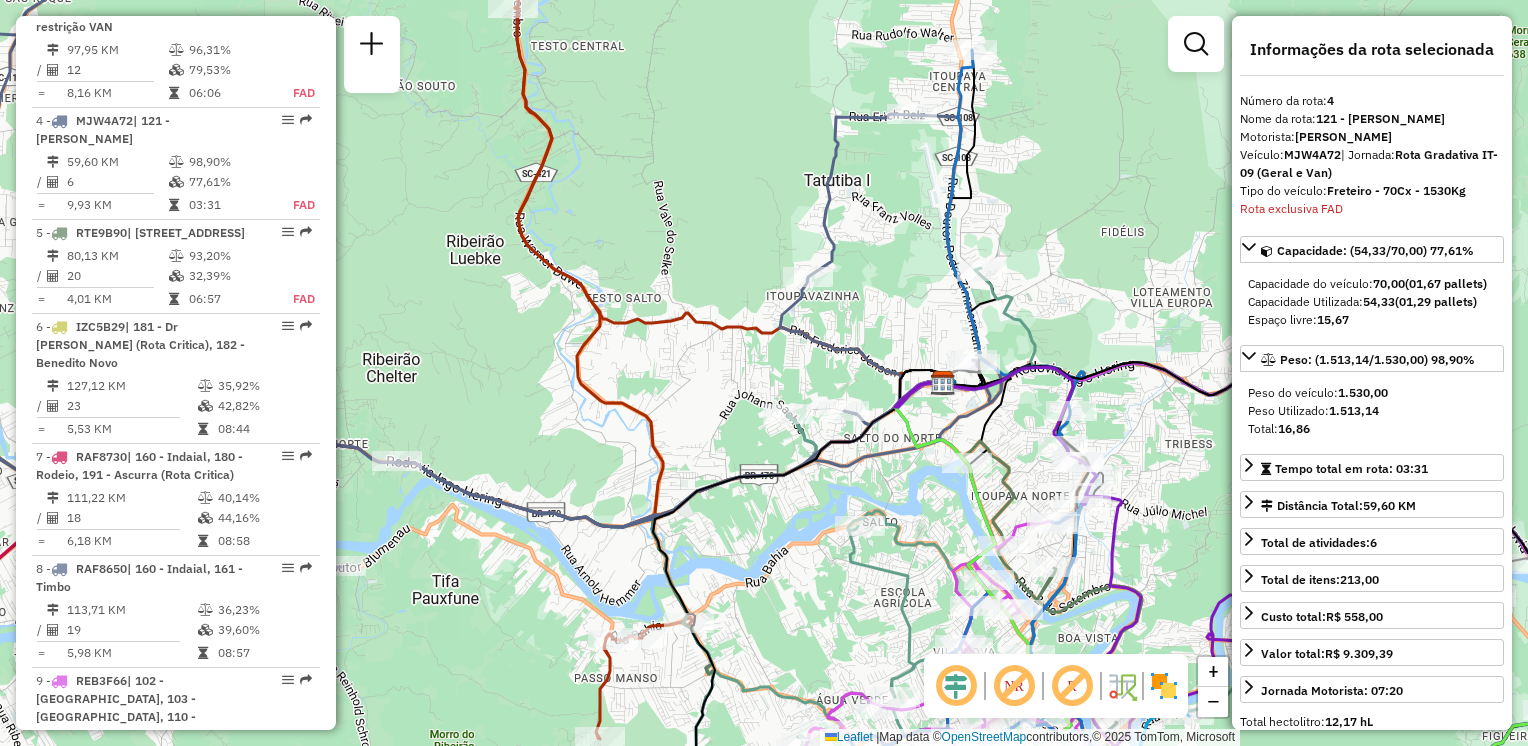 drag, startPoint x: 899, startPoint y: 226, endPoint x: 921, endPoint y: 139, distance: 89.73851 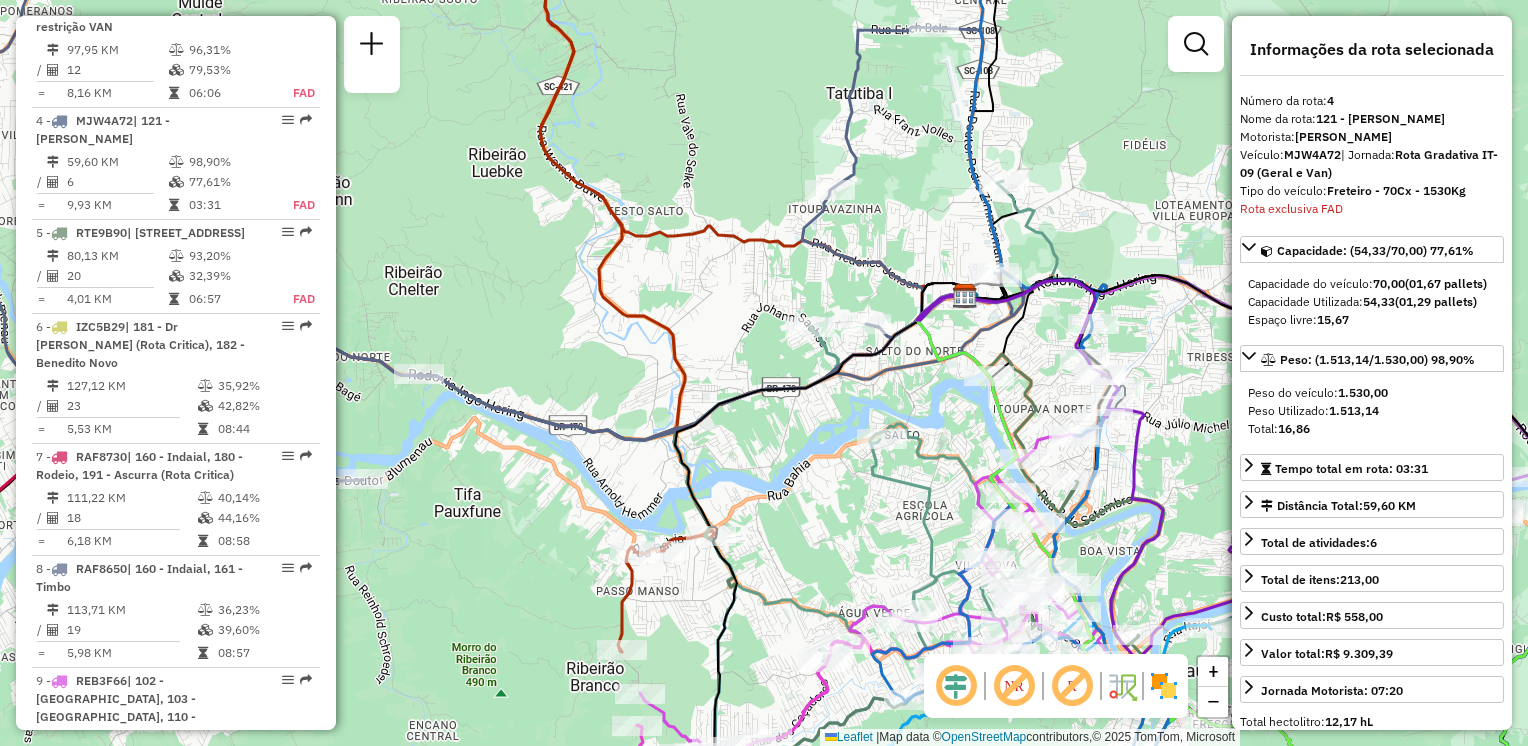 drag, startPoint x: 868, startPoint y: 254, endPoint x: 872, endPoint y: 206, distance: 48.166378 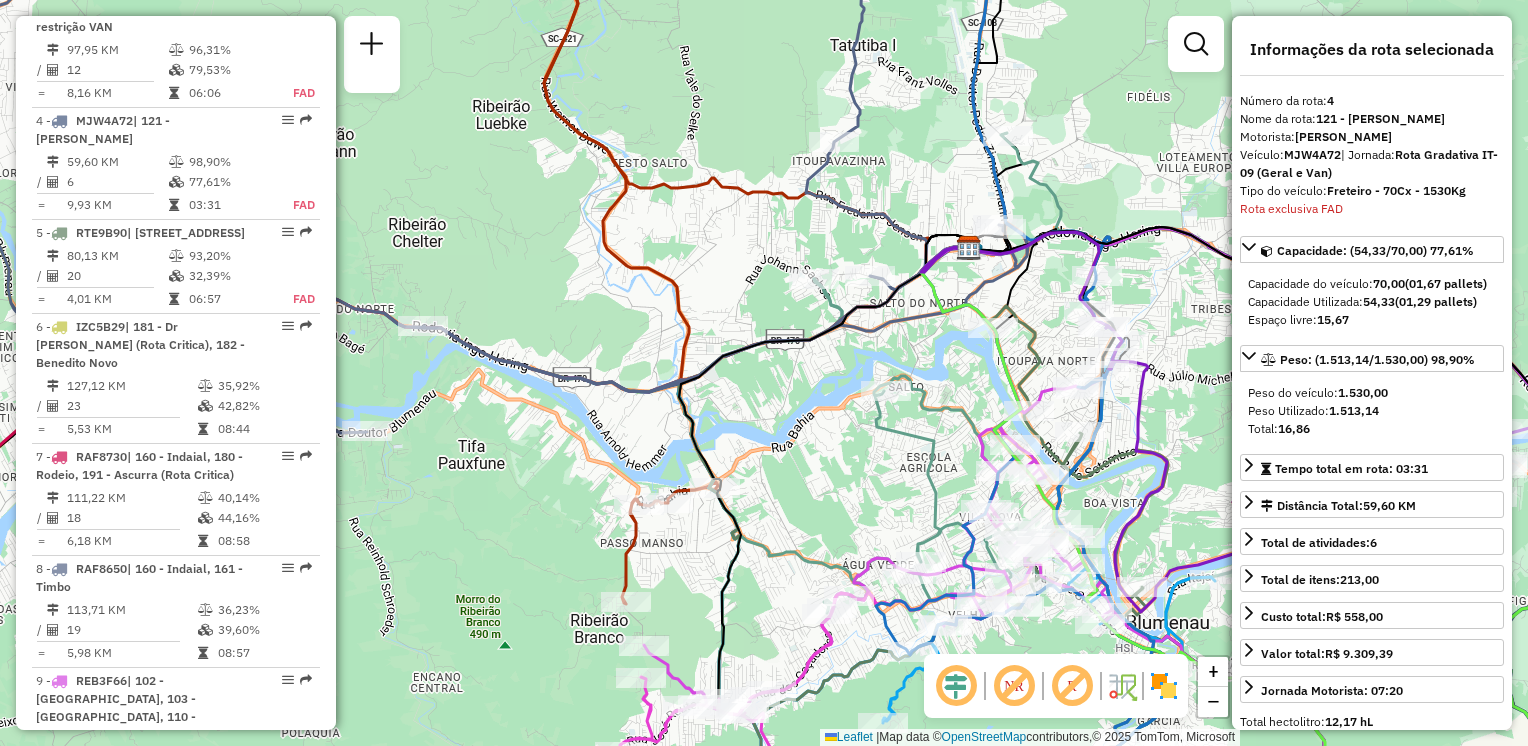 drag, startPoint x: 960, startPoint y: 306, endPoint x: 904, endPoint y: 309, distance: 56.0803 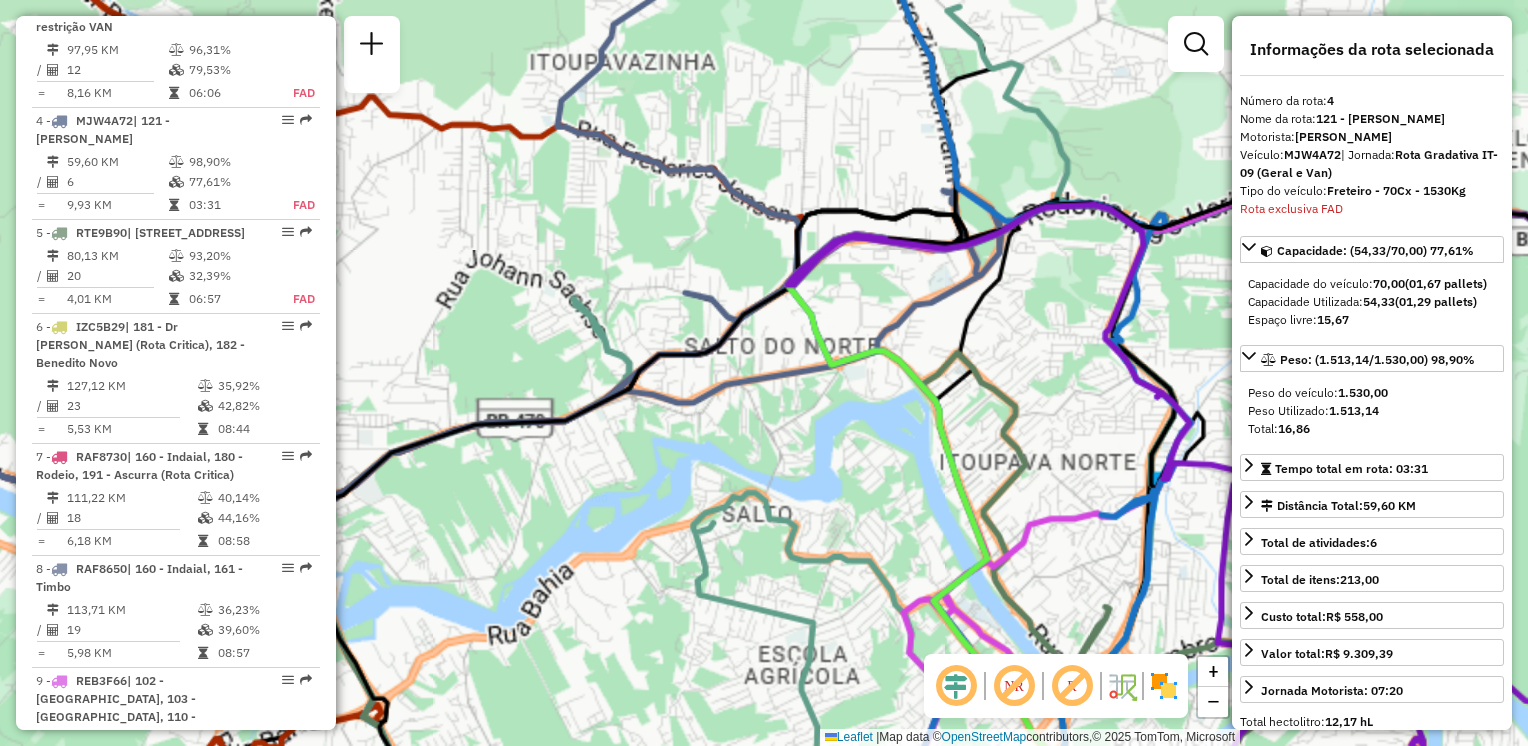 drag, startPoint x: 940, startPoint y: 270, endPoint x: 961, endPoint y: 338, distance: 71.168816 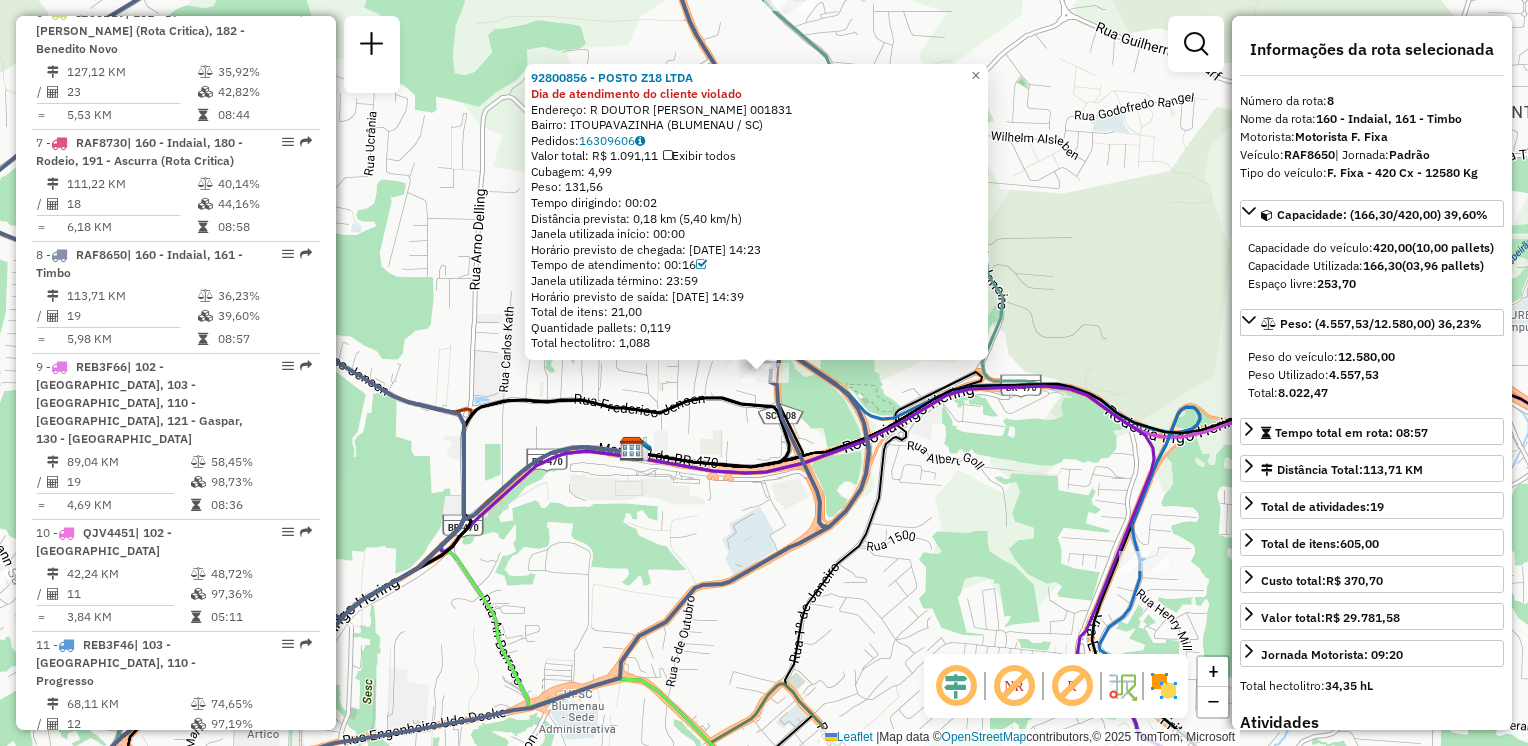 scroll, scrollTop: 1624, scrollLeft: 0, axis: vertical 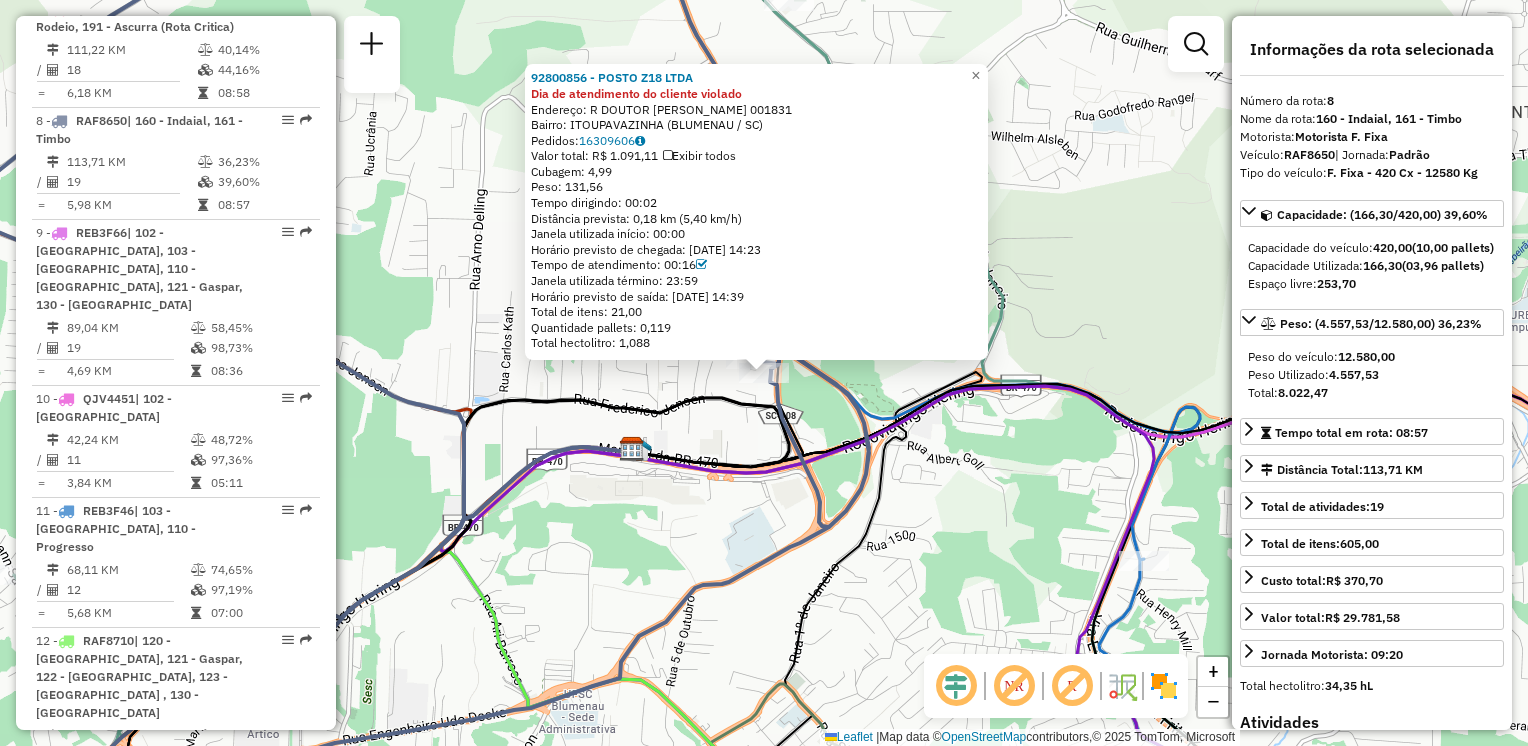 click on "92800856 - POSTO Z18 LTDA Dia de atendimento do cliente violado  Endereço: R   DOUTOR PEDRO ZIMMERMANN       001831   Bairro: ITOUPAVAZINHA (BLUMENAU / SC)   Pedidos:  16309606   Valor total: R$ 1.091,11   Exibir todos   Cubagem: 4,99  Peso: 131,56  Tempo dirigindo: 00:02   Distância prevista: 0,18 km (5,40 km/h)   Janela utilizada início: 00:00   Horário previsto de chegada: 16/07/2025 14:23   Tempo de atendimento: 00:16   Janela utilizada término: 23:59   Horário previsto de saída: 16/07/2025 14:39   Total de itens: 21,00   Quantidade pallets: 0,119   Total hectolitro: 1,088  × Janela de atendimento Grade de atendimento Capacidade Transportadoras Veículos Cliente Pedidos  Rotas Selecione os dias de semana para filtrar as janelas de atendimento  Seg   Ter   Qua   Qui   Sex   Sáb   Dom  Informe o período da janela de atendimento: De: Até:  Filtrar exatamente a janela do cliente  Considerar janela de atendimento padrão  Selecione os dias de semana para filtrar as grades de atendimento  Seg   Ter" 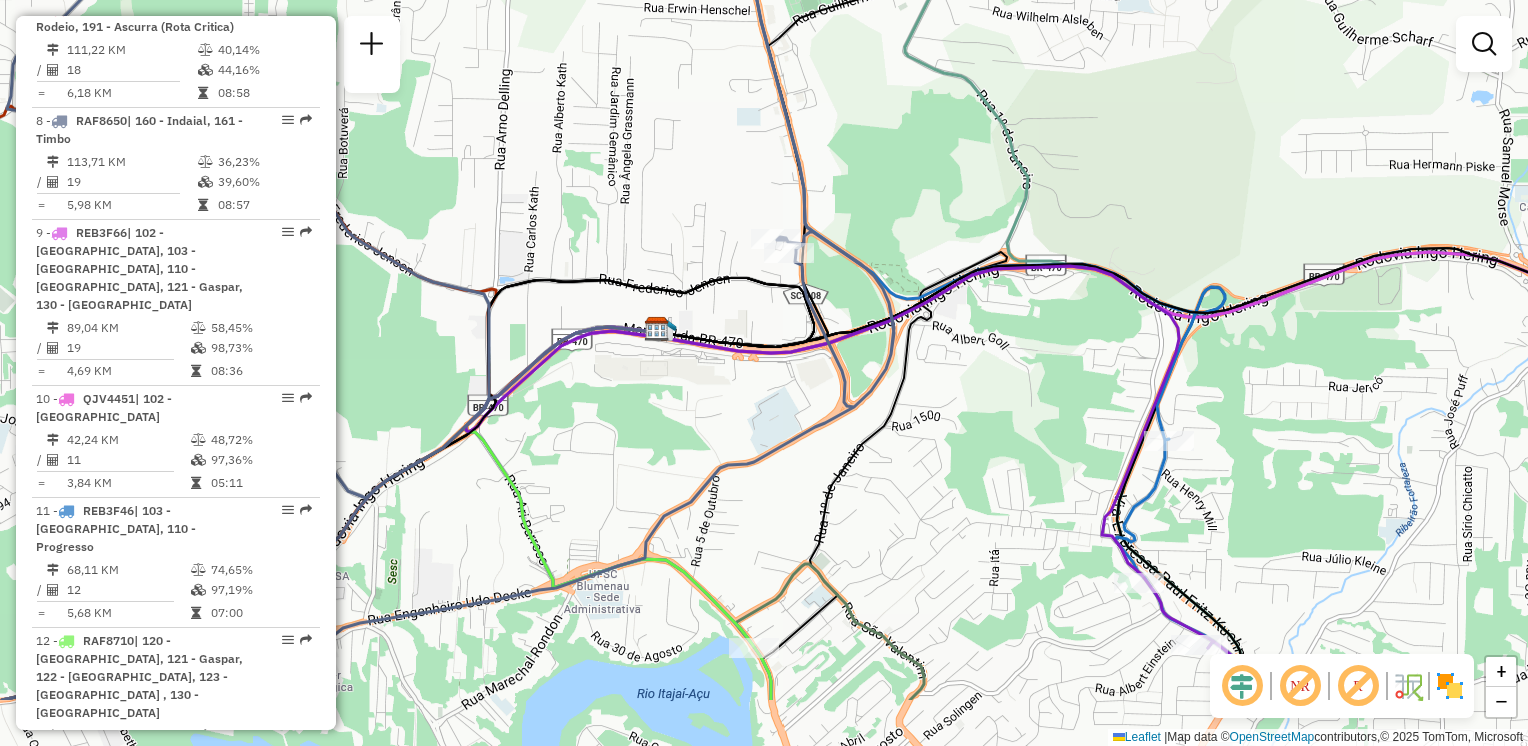 drag, startPoint x: 1029, startPoint y: 290, endPoint x: 1036, endPoint y: 266, distance: 25 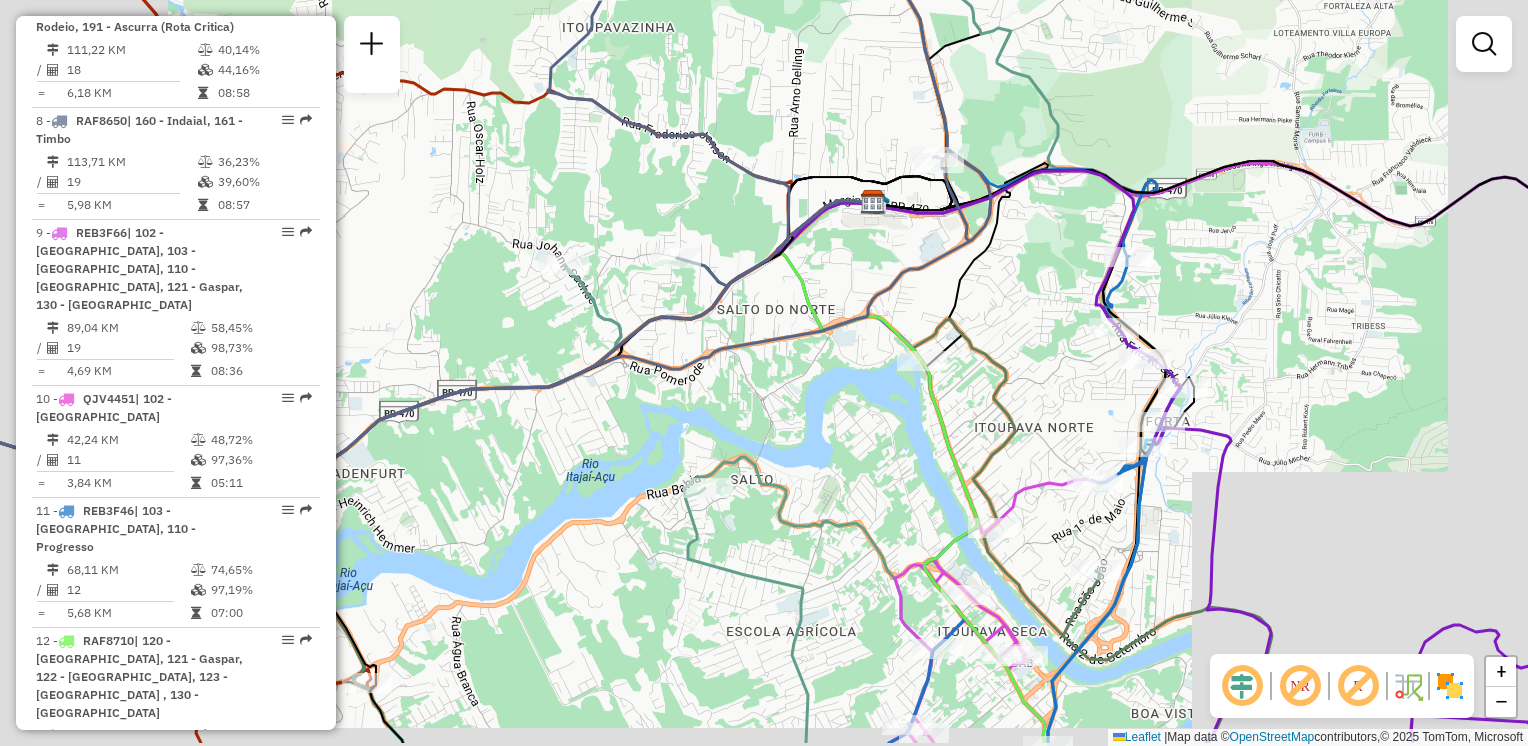 drag, startPoint x: 1024, startPoint y: 293, endPoint x: 1055, endPoint y: 241, distance: 60.53924 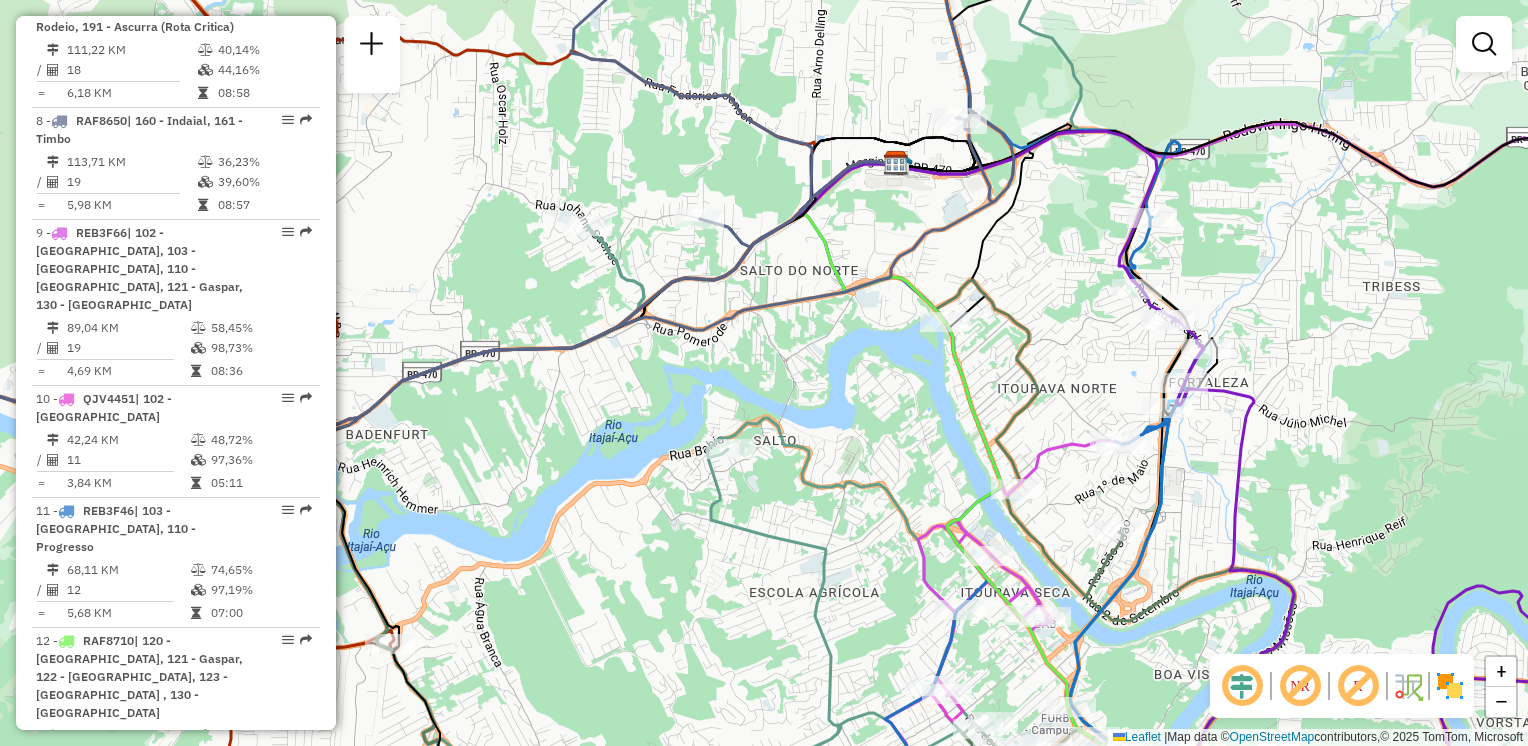 drag, startPoint x: 921, startPoint y: 247, endPoint x: 956, endPoint y: 244, distance: 35.128338 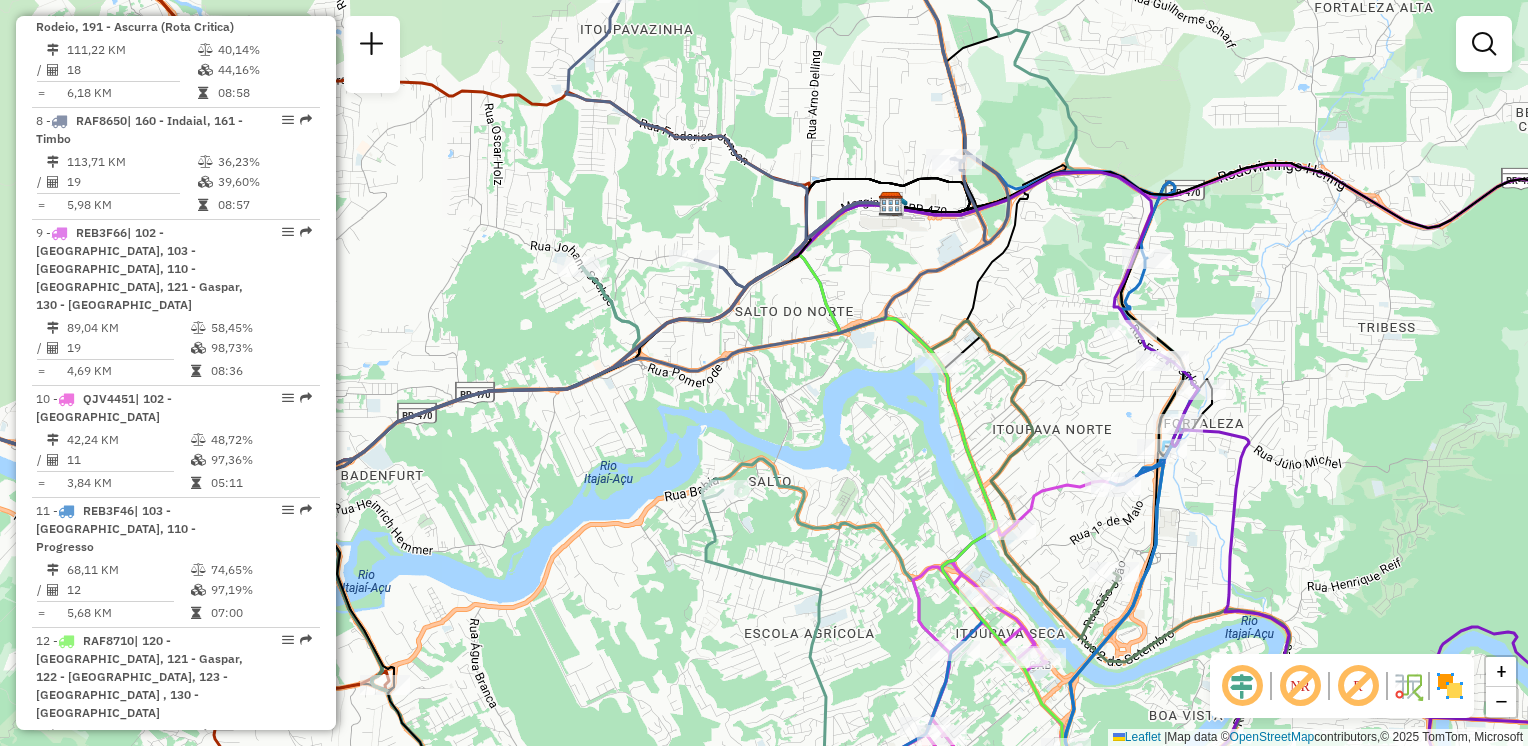 click on "Janela de atendimento Grade de atendimento Capacidade Transportadoras Veículos Cliente Pedidos  Rotas Selecione os dias de semana para filtrar as janelas de atendimento  Seg   Ter   Qua   Qui   Sex   Sáb   Dom  Informe o período da janela de atendimento: De: Até:  Filtrar exatamente a janela do cliente  Considerar janela de atendimento padrão  Selecione os dias de semana para filtrar as grades de atendimento  Seg   Ter   Qua   Qui   Sex   Sáb   Dom   Considerar clientes sem dia de atendimento cadastrado  Clientes fora do dia de atendimento selecionado Filtrar as atividades entre os valores definidos abaixo:  Peso mínimo:   Peso máximo:   Cubagem mínima:   Cubagem máxima:   De:   Até:  Filtrar as atividades entre o tempo de atendimento definido abaixo:  De:   Até:   Considerar capacidade total dos clientes não roteirizados Transportadora: Selecione um ou mais itens Tipo de veículo: Selecione um ou mais itens Veículo: Selecione um ou mais itens Motorista: Selecione um ou mais itens Nome: Rótulo:" 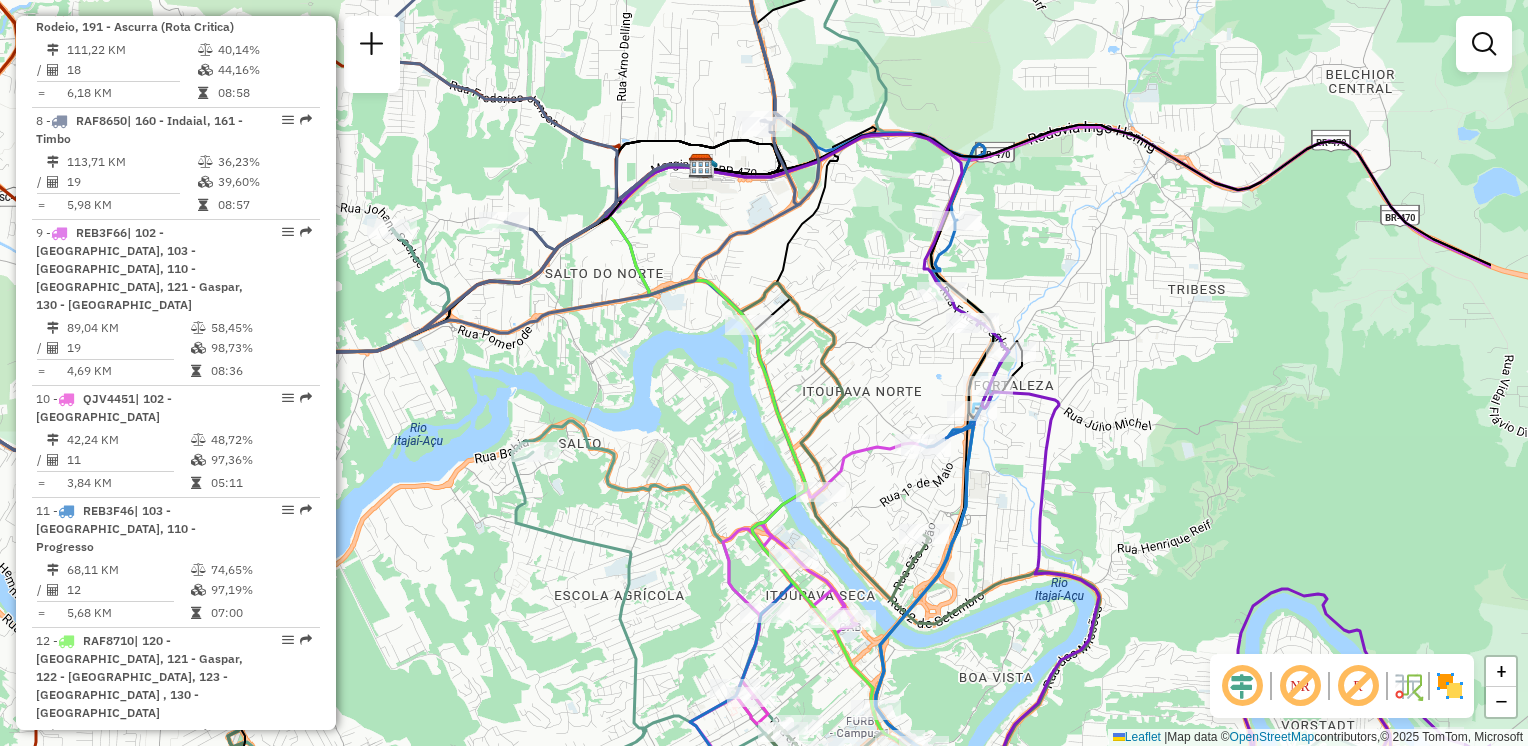 drag, startPoint x: 1321, startPoint y: 321, endPoint x: 1076, endPoint y: 266, distance: 251.0976 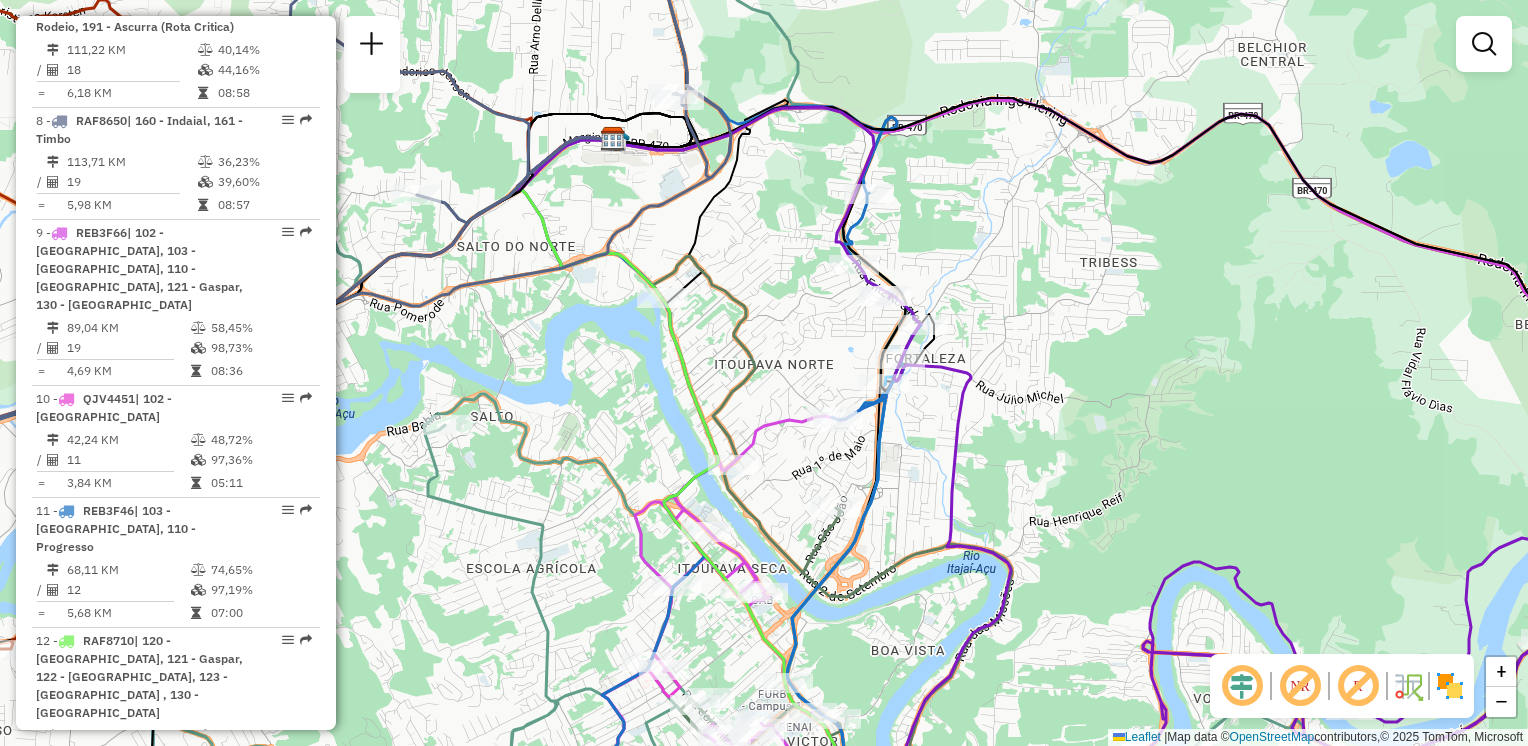 drag, startPoint x: 767, startPoint y: 335, endPoint x: 909, endPoint y: 380, distance: 148.95973 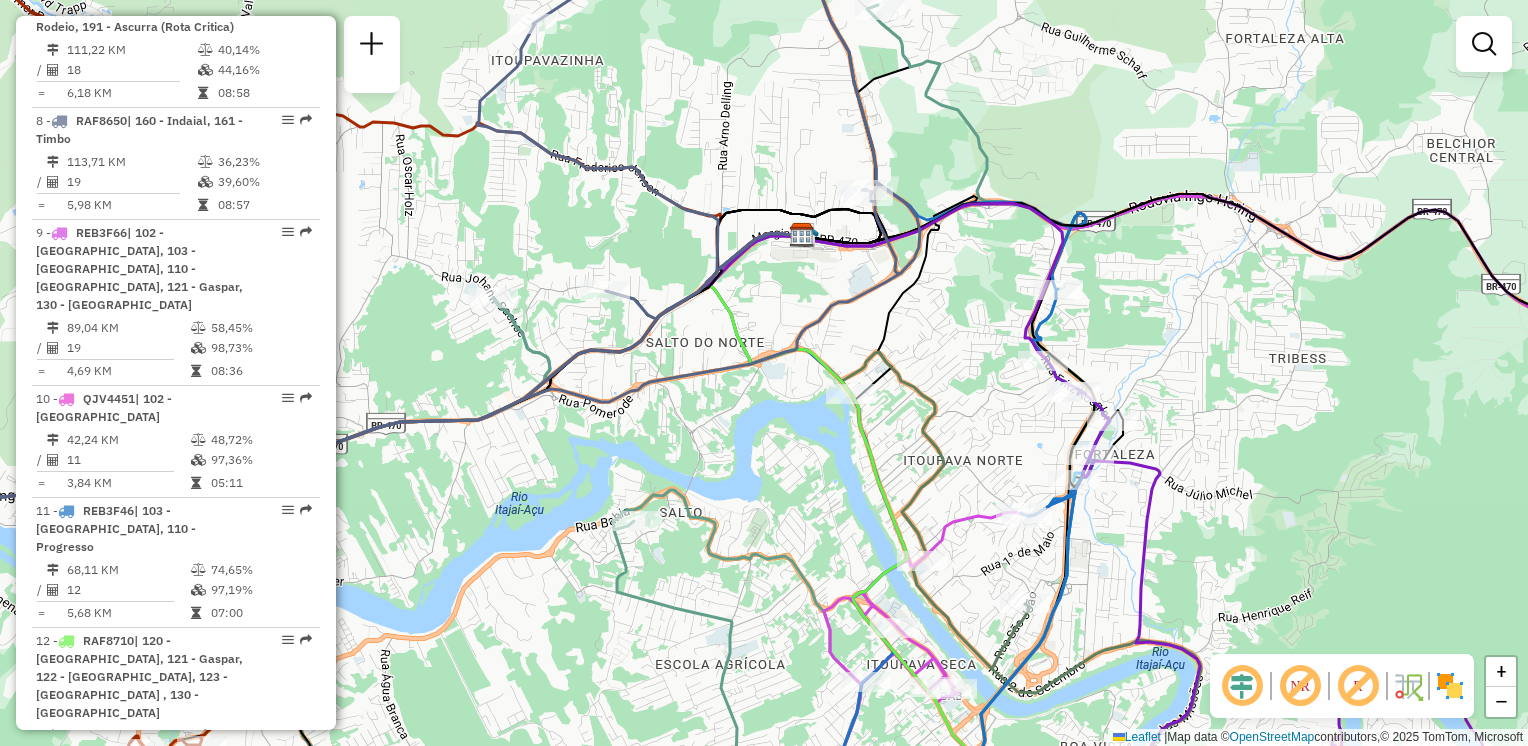 drag, startPoint x: 883, startPoint y: 305, endPoint x: 946, endPoint y: 357, distance: 81.68843 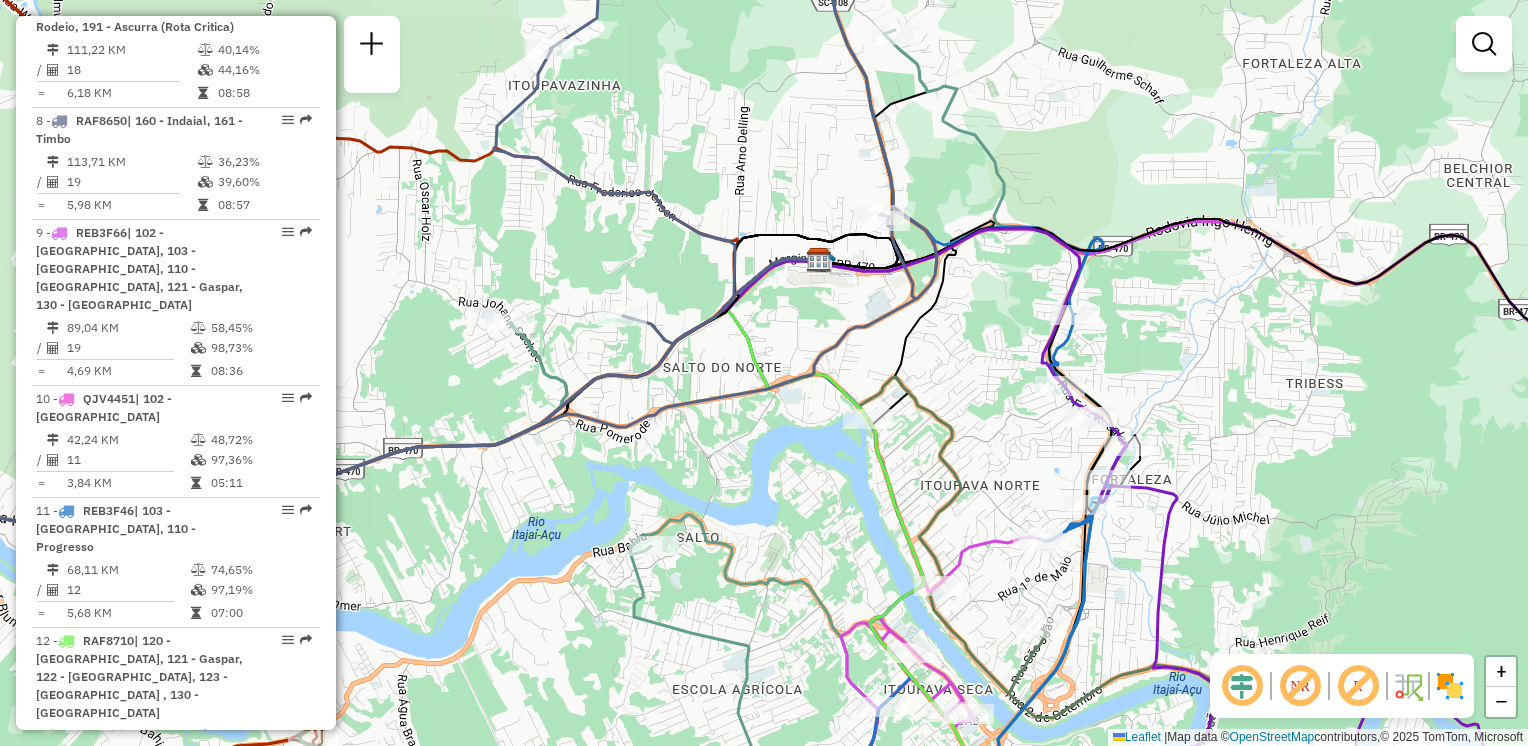 click 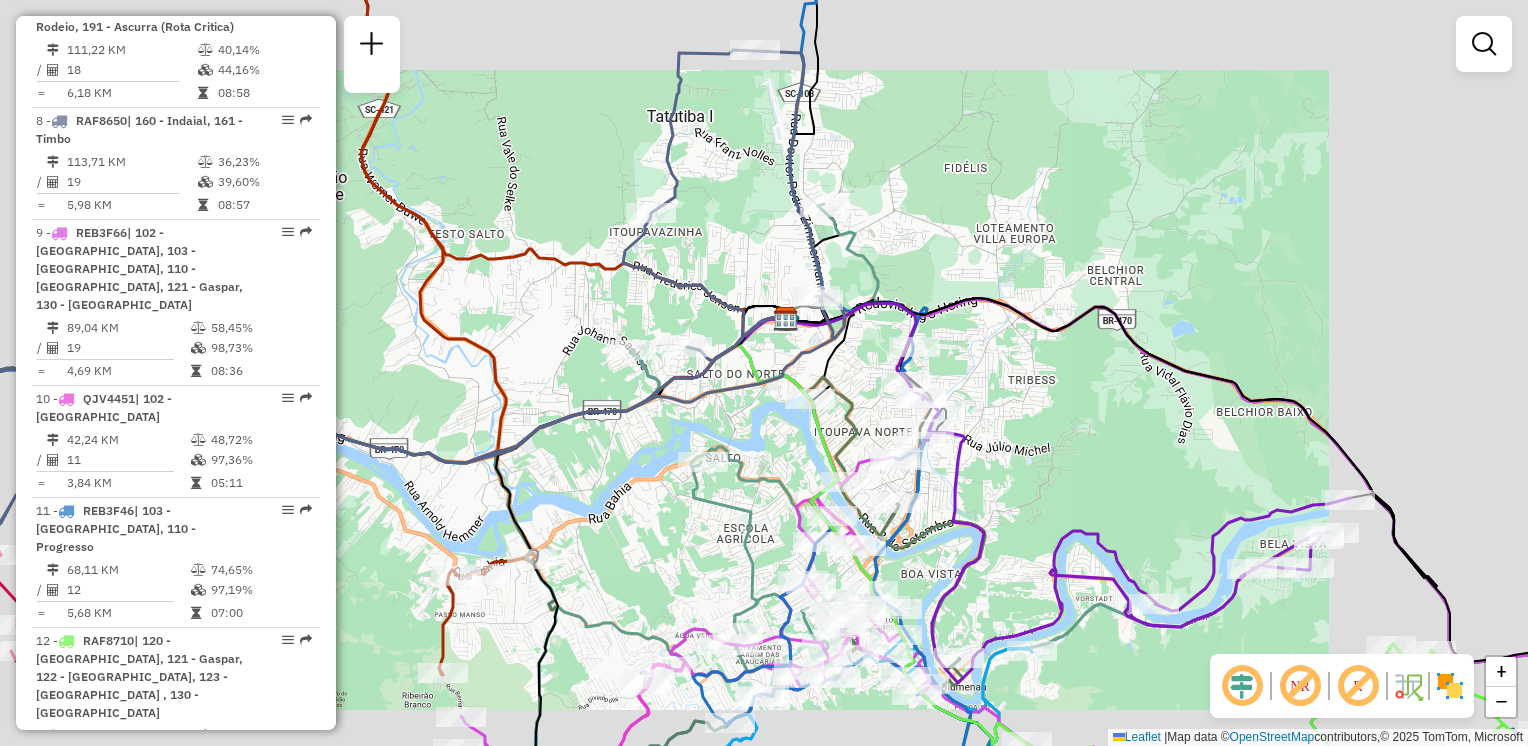 click on "Janela de atendimento Grade de atendimento Capacidade Transportadoras Veículos Cliente Pedidos  Rotas Selecione os dias de semana para filtrar as janelas de atendimento  Seg   Ter   Qua   Qui   Sex   Sáb   Dom  Informe o período da janela de atendimento: De: Até:  Filtrar exatamente a janela do cliente  Considerar janela de atendimento padrão  Selecione os dias de semana para filtrar as grades de atendimento  Seg   Ter   Qua   Qui   Sex   Sáb   Dom   Considerar clientes sem dia de atendimento cadastrado  Clientes fora do dia de atendimento selecionado Filtrar as atividades entre os valores definidos abaixo:  Peso mínimo:   Peso máximo:   Cubagem mínima:   Cubagem máxima:   De:   Até:  Filtrar as atividades entre o tempo de atendimento definido abaixo:  De:   Até:   Considerar capacidade total dos clientes não roteirizados Transportadora: Selecione um ou mais itens Tipo de veículo: Selecione um ou mais itens Veículo: Selecione um ou mais itens Motorista: Selecione um ou mais itens Nome: Rótulo:" 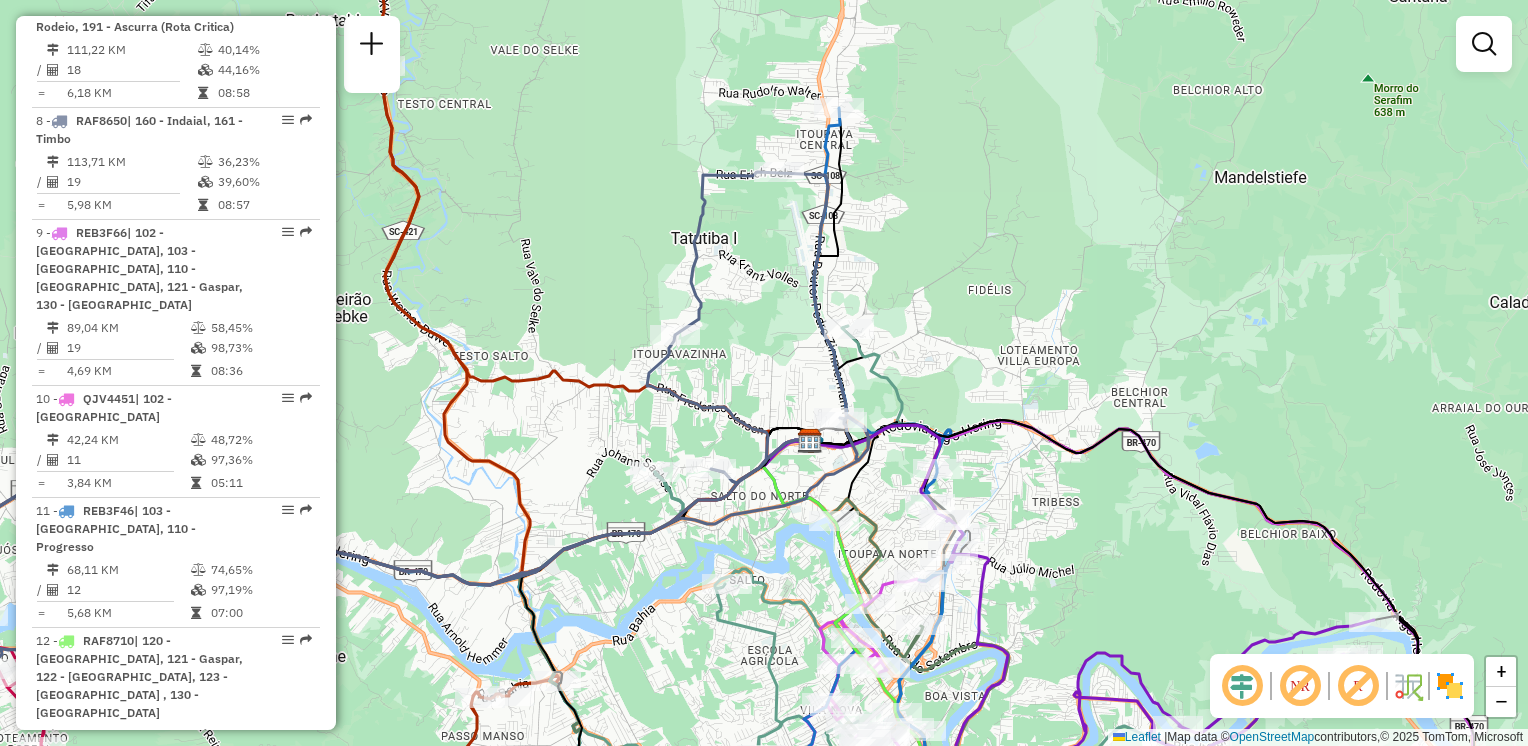 drag, startPoint x: 904, startPoint y: 233, endPoint x: 904, endPoint y: 254, distance: 21 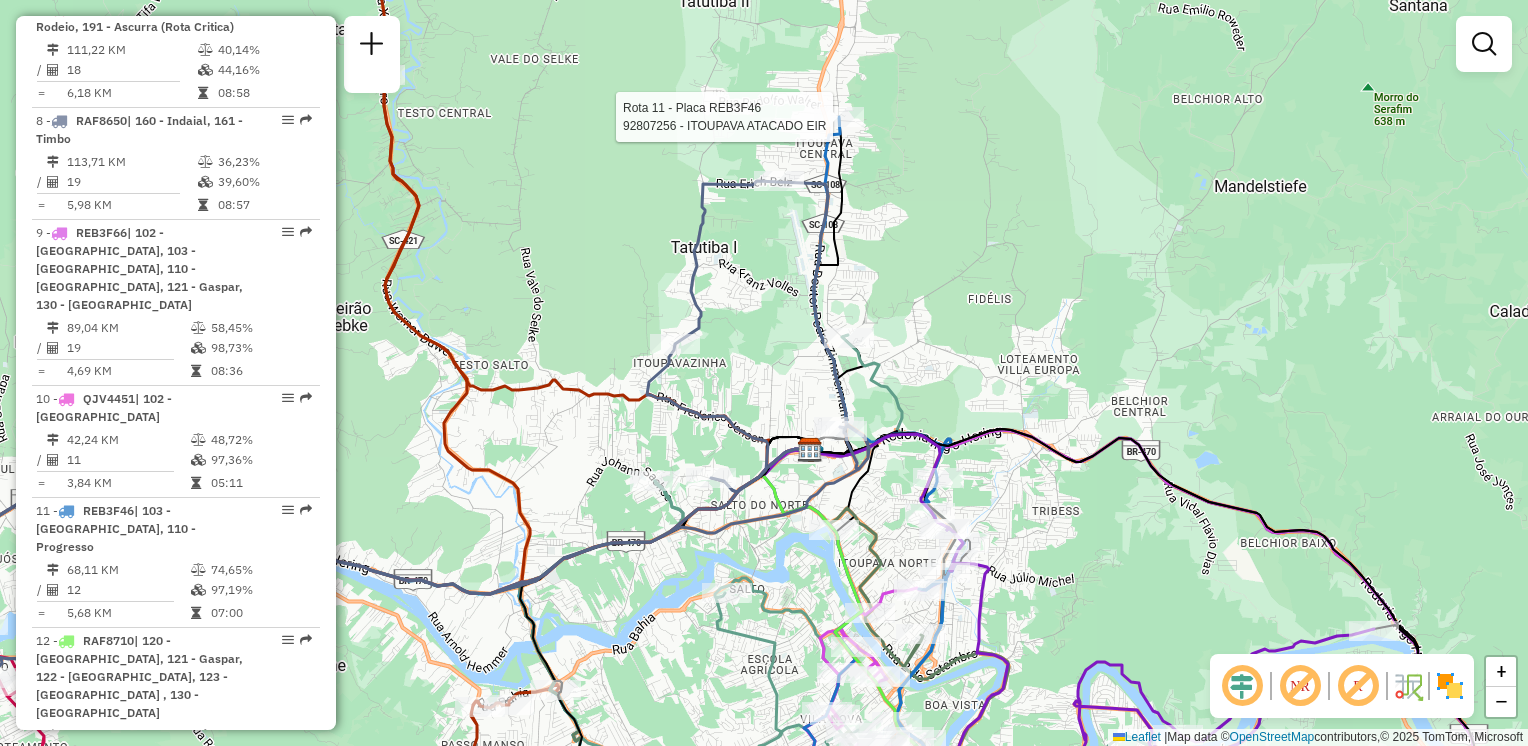 select on "**********" 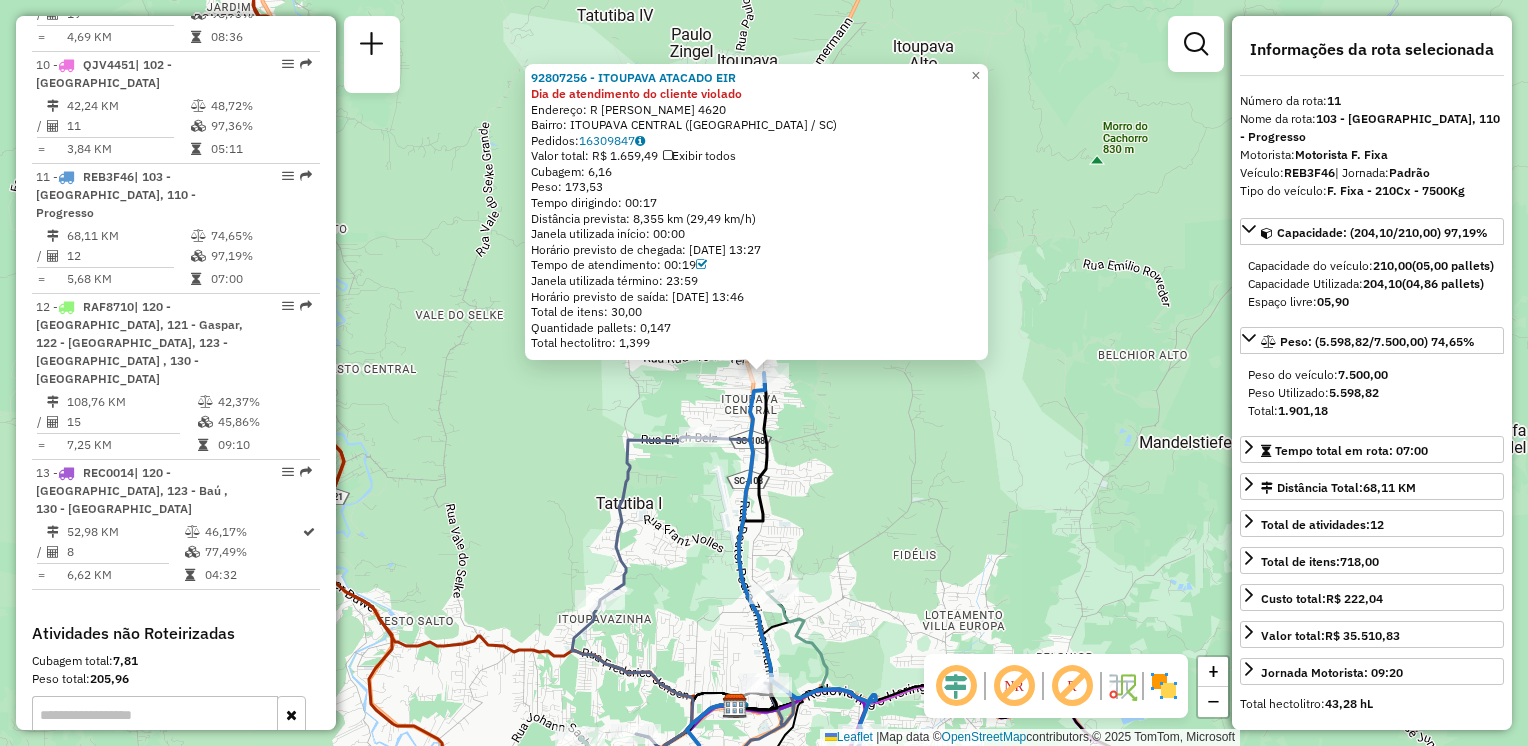 scroll, scrollTop: 1996, scrollLeft: 0, axis: vertical 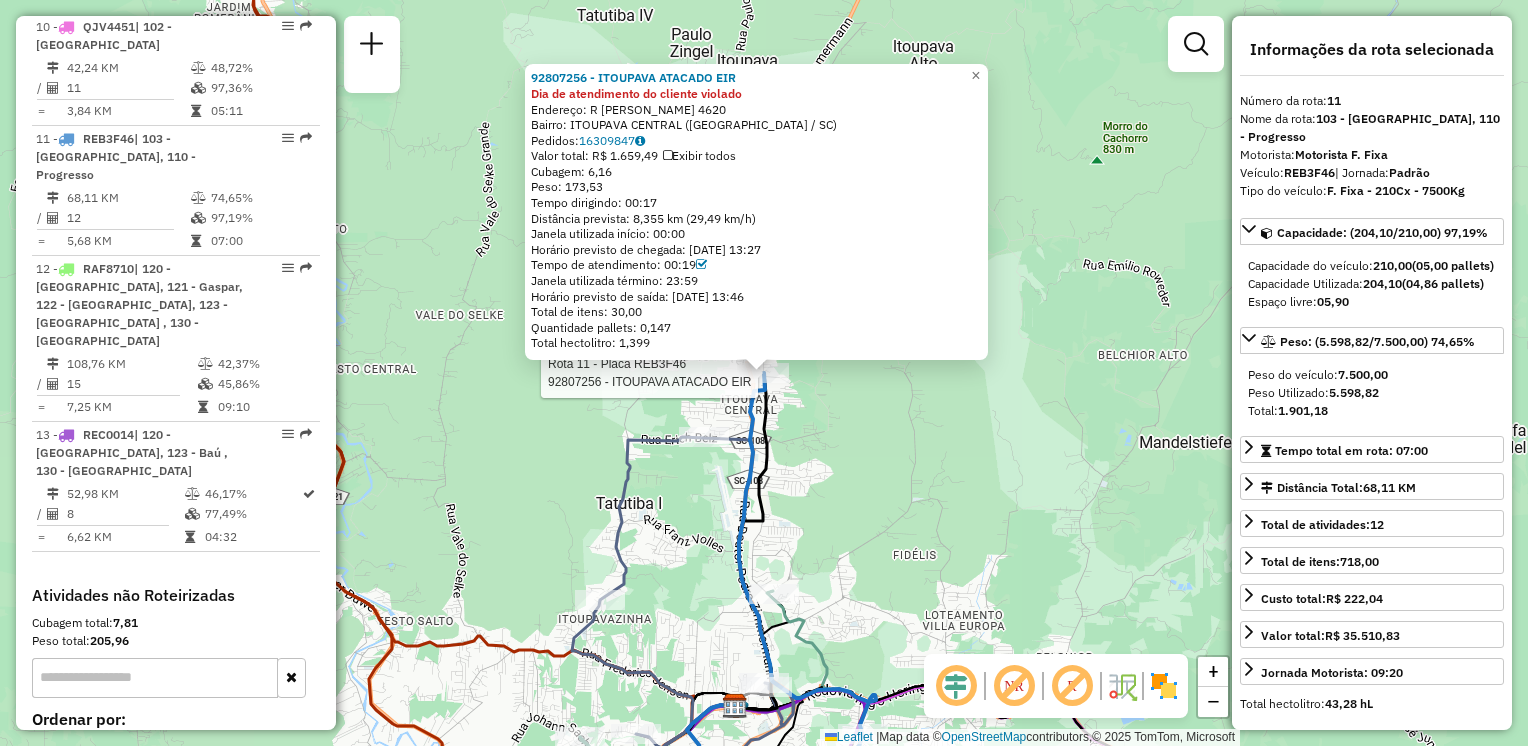 click on "Rota 11 - Placa REB3F46  92807256 - ITOUPAVA ATACADO EIR 92807256 - ITOUPAVA ATACADO EIR Dia de atendimento do cliente violado  Endereço: R   GUSTAVO ZIMMERMANN            4620   Bairro: ITOUPAVA CENTRAL (BLUMENAU / SC)   Pedidos:  16309847   Valor total: R$ 1.659,49   Exibir todos   Cubagem: 6,16  Peso: 173,53  Tempo dirigindo: 00:17   Distância prevista: 8,355 km (29,49 km/h)   Janela utilizada início: 00:00   Horário previsto de chegada: 16/07/2025 13:27   Tempo de atendimento: 00:19   Janela utilizada término: 23:59   Horário previsto de saída: 16/07/2025 13:46   Total de itens: 30,00   Quantidade pallets: 0,147   Total hectolitro: 1,399  × Janela de atendimento Grade de atendimento Capacidade Transportadoras Veículos Cliente Pedidos  Rotas Selecione os dias de semana para filtrar as janelas de atendimento  Seg   Ter   Qua   Qui   Sex   Sáb   Dom  Informe o período da janela de atendimento: De: Até:  Filtrar exatamente a janela do cliente  Considerar janela de atendimento padrão   Seg   Ter" 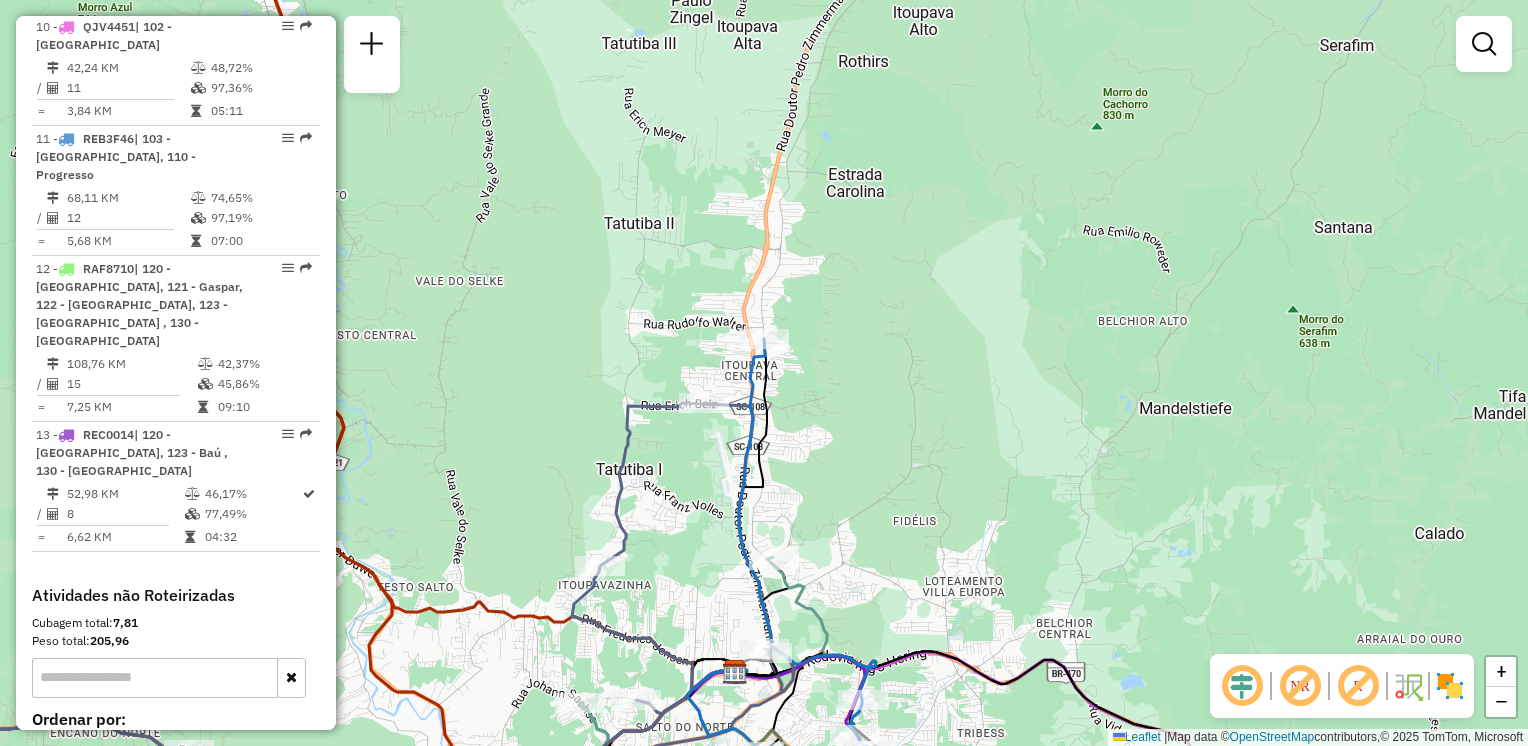 drag, startPoint x: 919, startPoint y: 499, endPoint x: 898, endPoint y: 353, distance: 147.50255 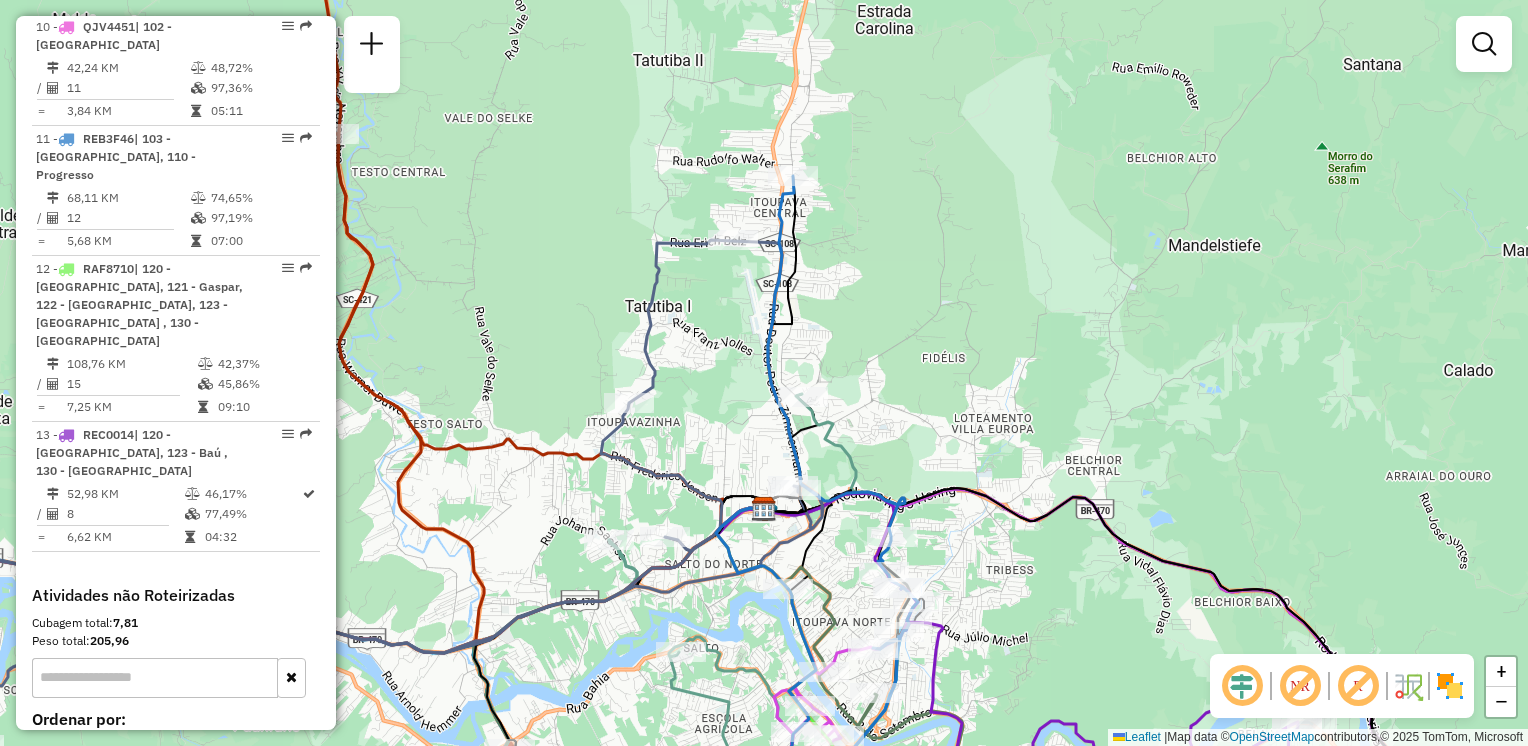 click on "Janela de atendimento Grade de atendimento Capacidade Transportadoras Veículos Cliente Pedidos  Rotas Selecione os dias de semana para filtrar as janelas de atendimento  Seg   Ter   Qua   Qui   Sex   Sáb   Dom  Informe o período da janela de atendimento: De: Até:  Filtrar exatamente a janela do cliente  Considerar janela de atendimento padrão  Selecione os dias de semana para filtrar as grades de atendimento  Seg   Ter   Qua   Qui   Sex   Sáb   Dom   Considerar clientes sem dia de atendimento cadastrado  Clientes fora do dia de atendimento selecionado Filtrar as atividades entre os valores definidos abaixo:  Peso mínimo:   Peso máximo:   Cubagem mínima:   Cubagem máxima:   De:   Até:  Filtrar as atividades entre o tempo de atendimento definido abaixo:  De:   Até:   Considerar capacidade total dos clientes não roteirizados Transportadora: Selecione um ou mais itens Tipo de veículo: Selecione um ou mais itens Veículo: Selecione um ou mais itens Motorista: Selecione um ou mais itens Nome: Rótulo:" 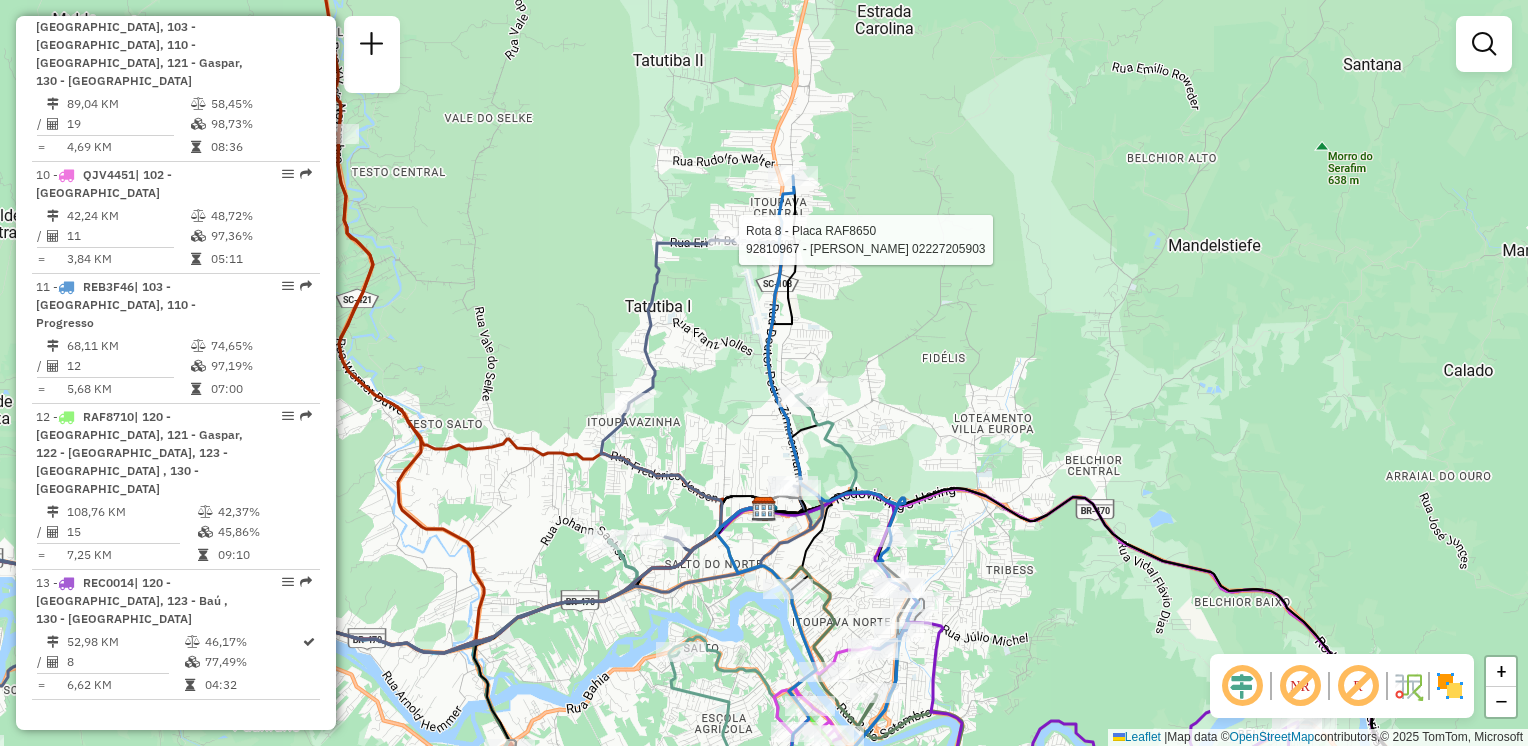 select on "**********" 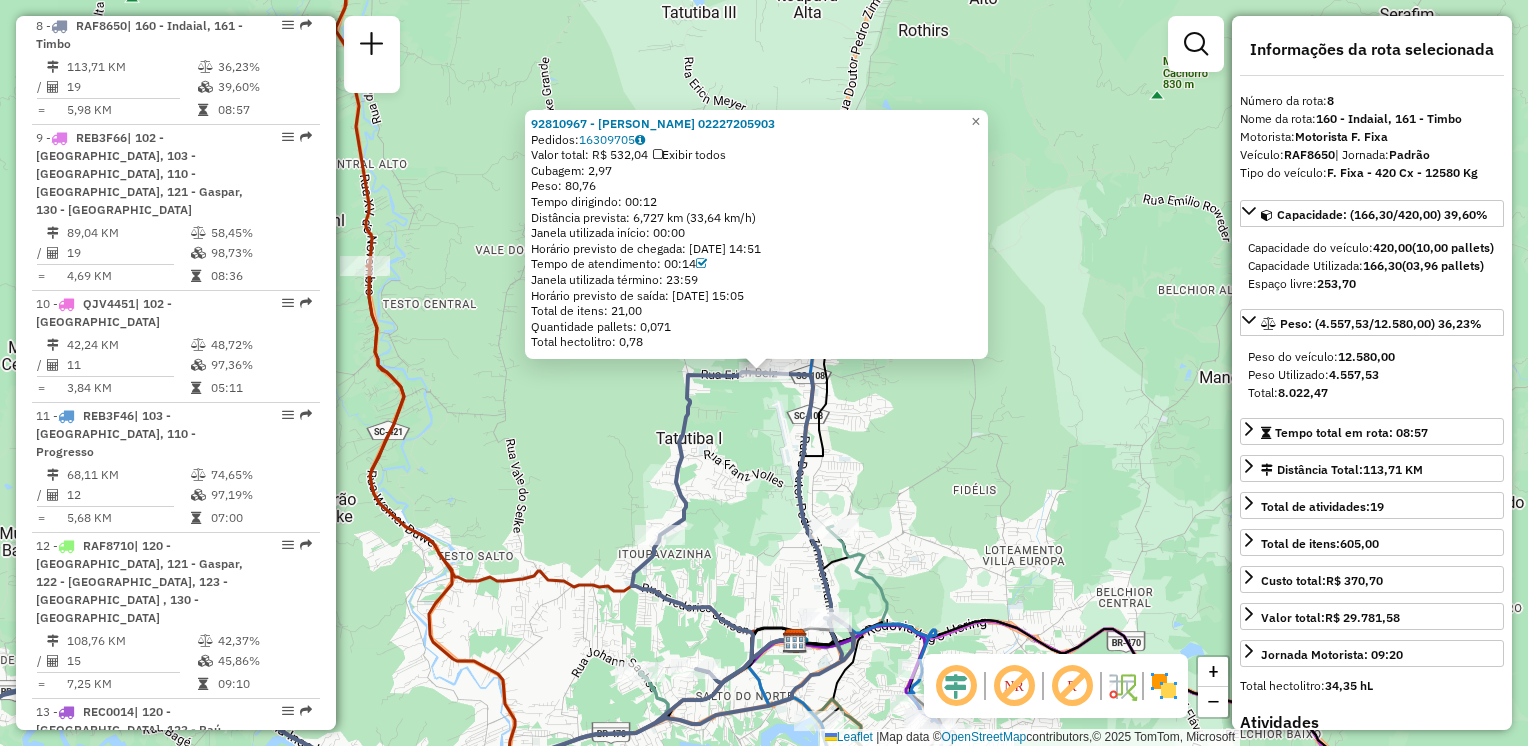 scroll, scrollTop: 1624, scrollLeft: 0, axis: vertical 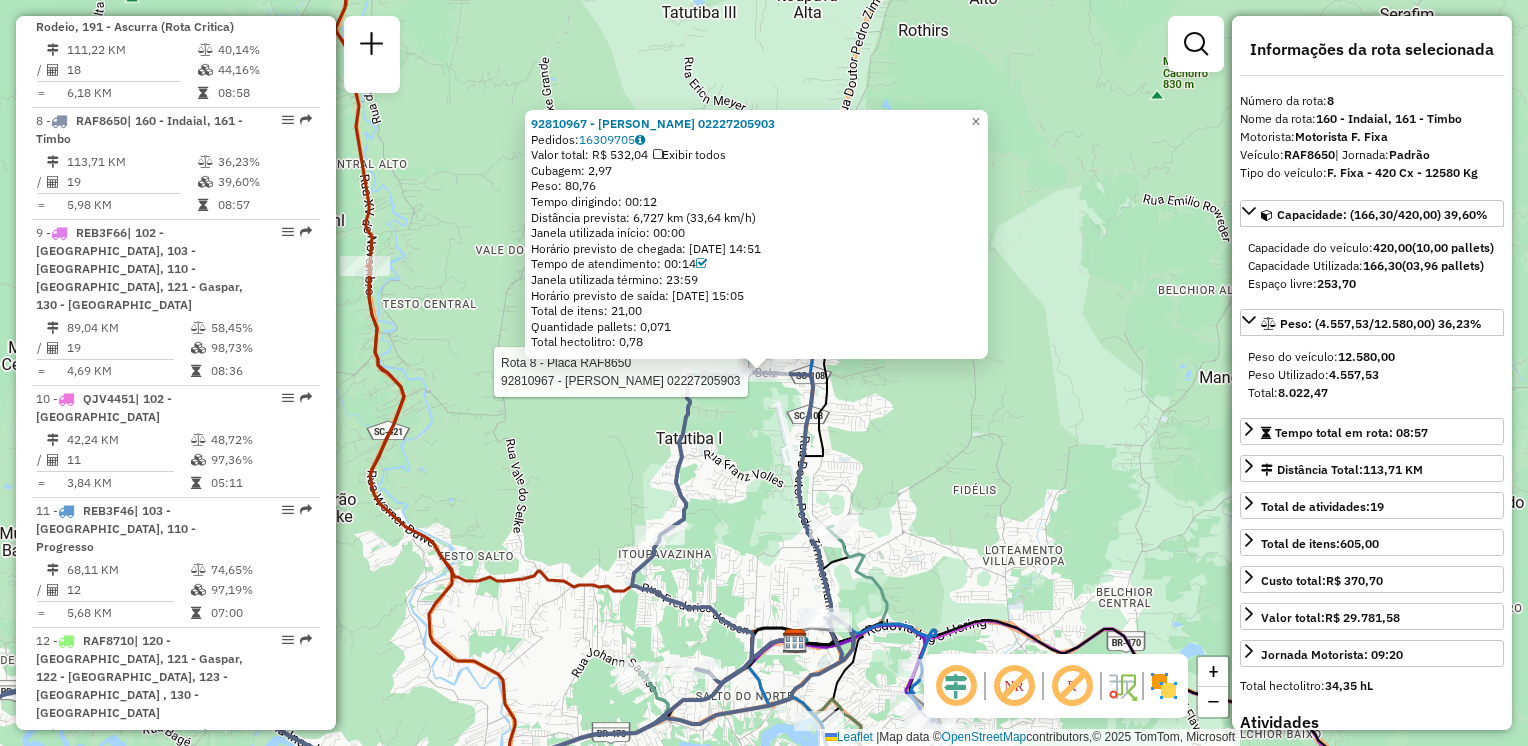 click on "Rota 8 - Placa RAF8650  92810967 - JOELSON GUEDES 02227205903 92810967 - JOELSON GUEDES 02227205903  Pedidos:  16309705   Valor total: R$ 532,04   Exibir todos   Cubagem: 2,97  Peso: 80,76  Tempo dirigindo: 00:12   Distância prevista: 6,727 km (33,64 km/h)   Janela utilizada início: 00:00   Horário previsto de chegada: 16/07/2025 14:51   Tempo de atendimento: 00:14   Janela utilizada término: 23:59   Horário previsto de saída: 16/07/2025 15:05   Total de itens: 21,00   Quantidade pallets: 0,071   Total hectolitro: 0,78  × Janela de atendimento Grade de atendimento Capacidade Transportadoras Veículos Cliente Pedidos  Rotas Selecione os dias de semana para filtrar as janelas de atendimento  Seg   Ter   Qua   Qui   Sex   Sáb   Dom  Informe o período da janela de atendimento: De: Até:  Filtrar exatamente a janela do cliente  Considerar janela de atendimento padrão  Selecione os dias de semana para filtrar as grades de atendimento  Seg   Ter   Qua   Qui   Sex   Sáb   Dom   Peso mínimo:   De:   Até:" 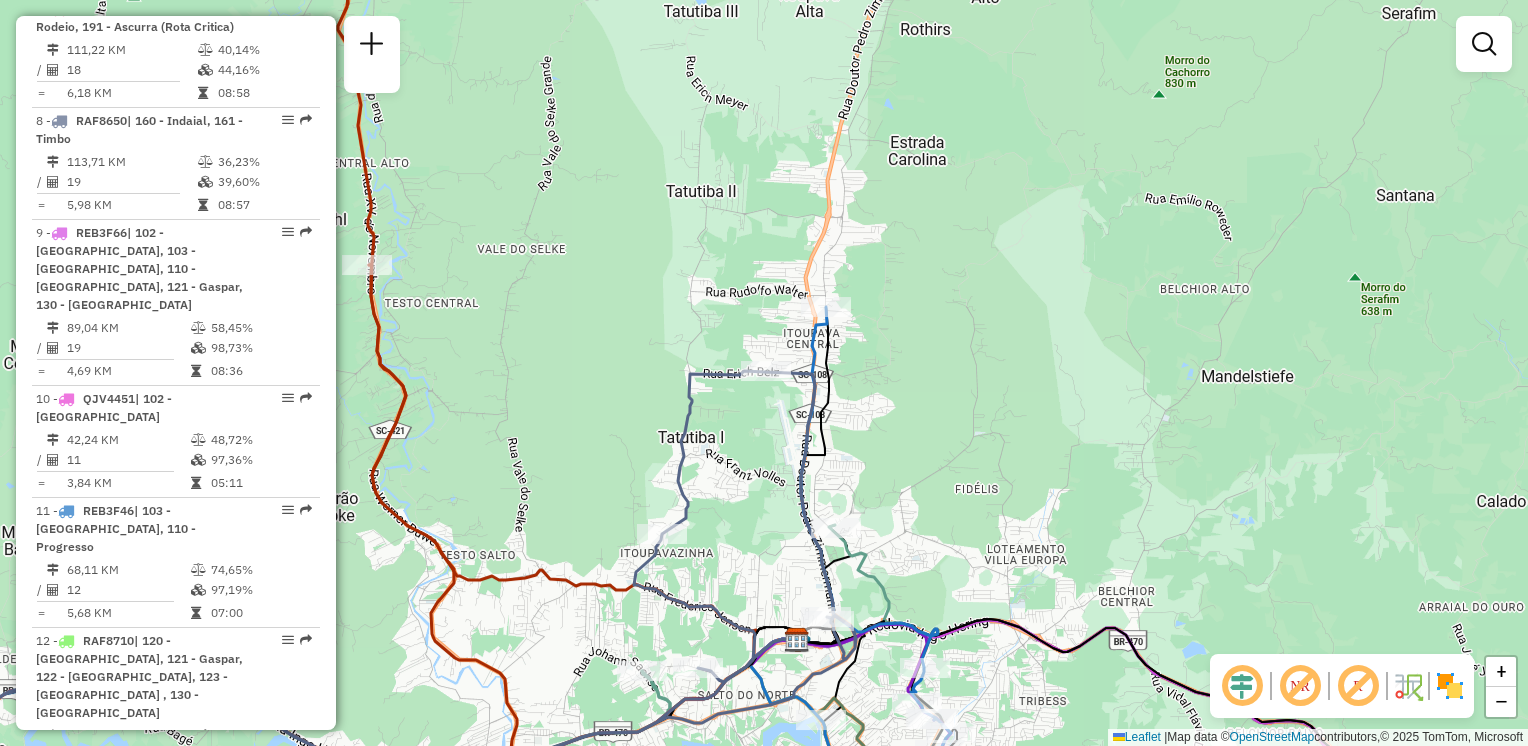 drag, startPoint x: 589, startPoint y: 465, endPoint x: 612, endPoint y: 326, distance: 140.89003 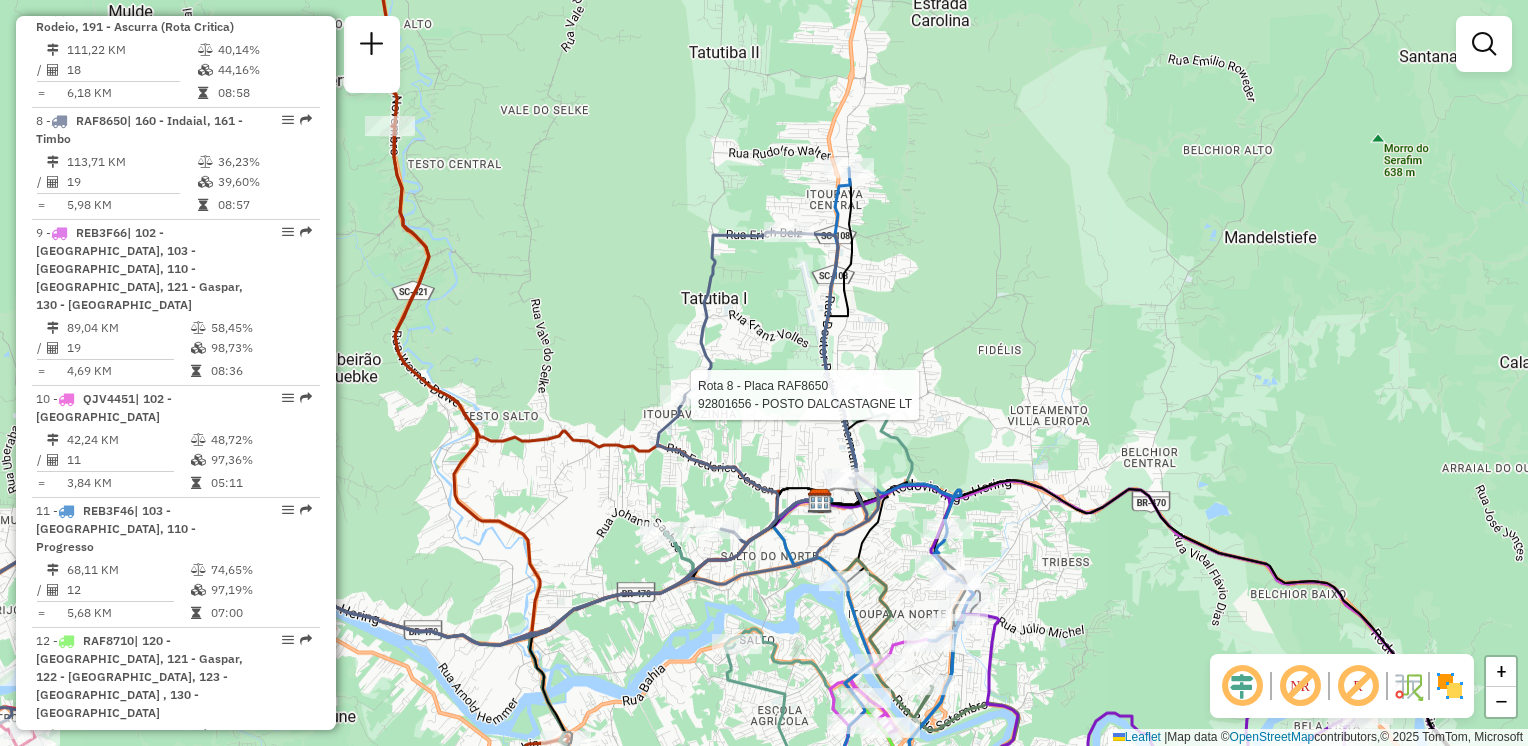 select on "**********" 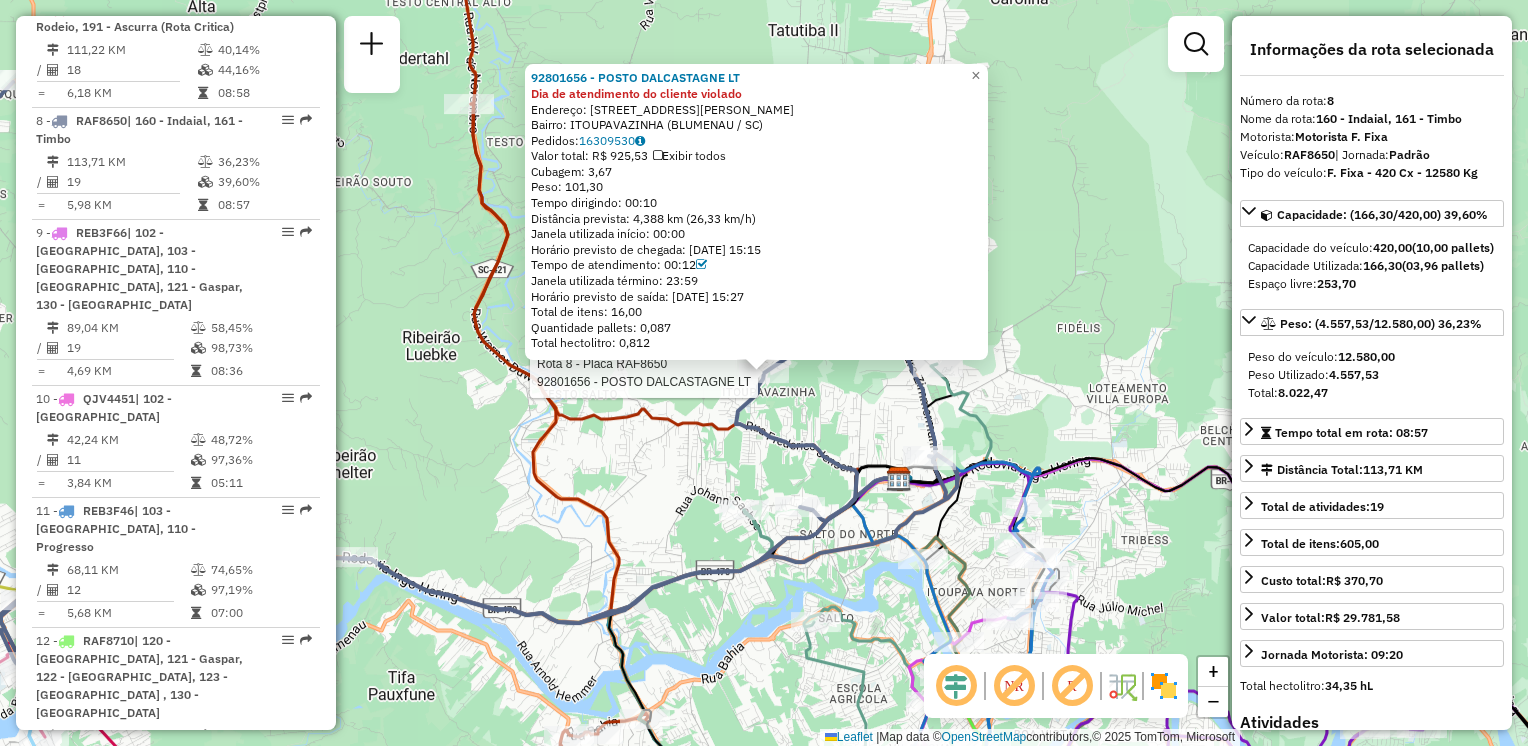 drag, startPoint x: 625, startPoint y: 468, endPoint x: 643, endPoint y: 341, distance: 128.26924 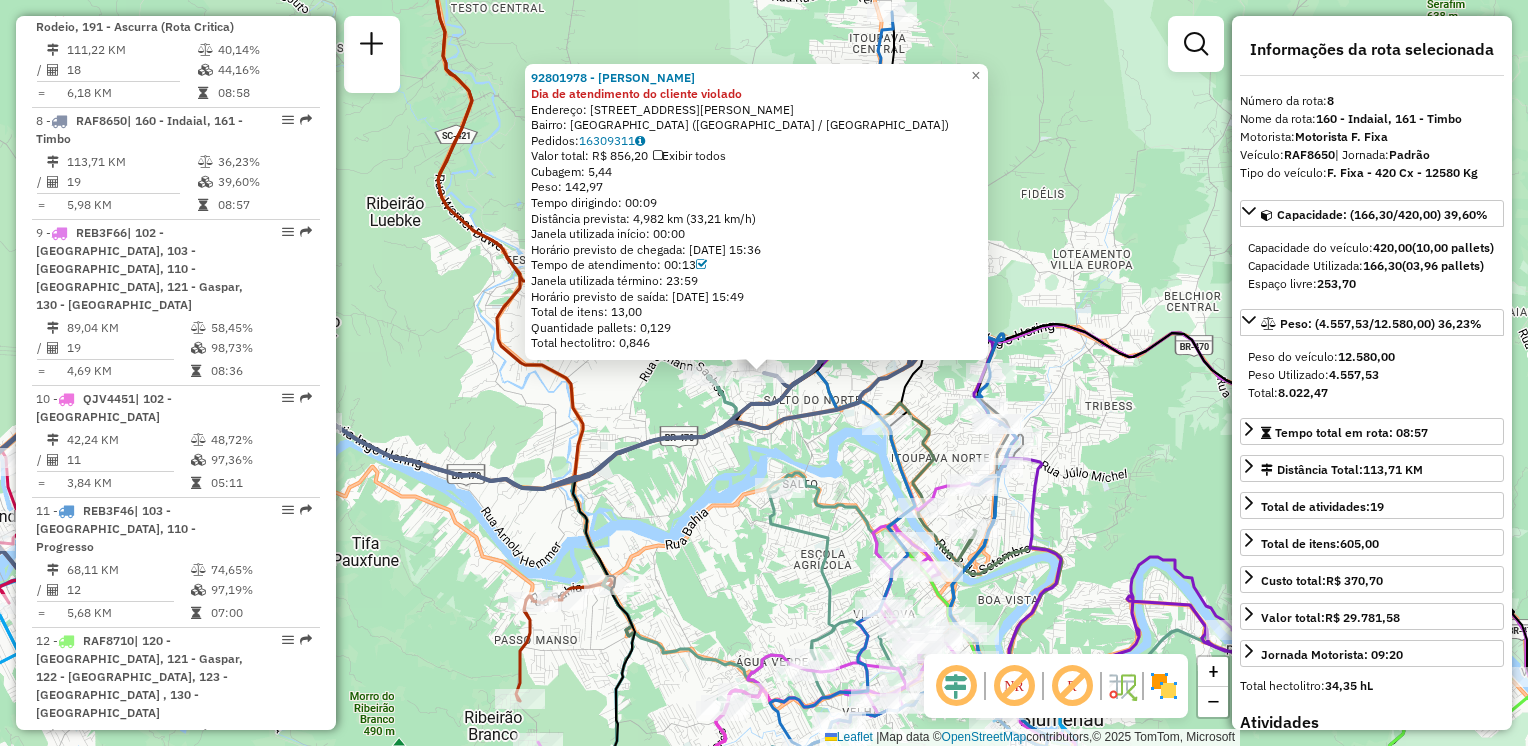 click 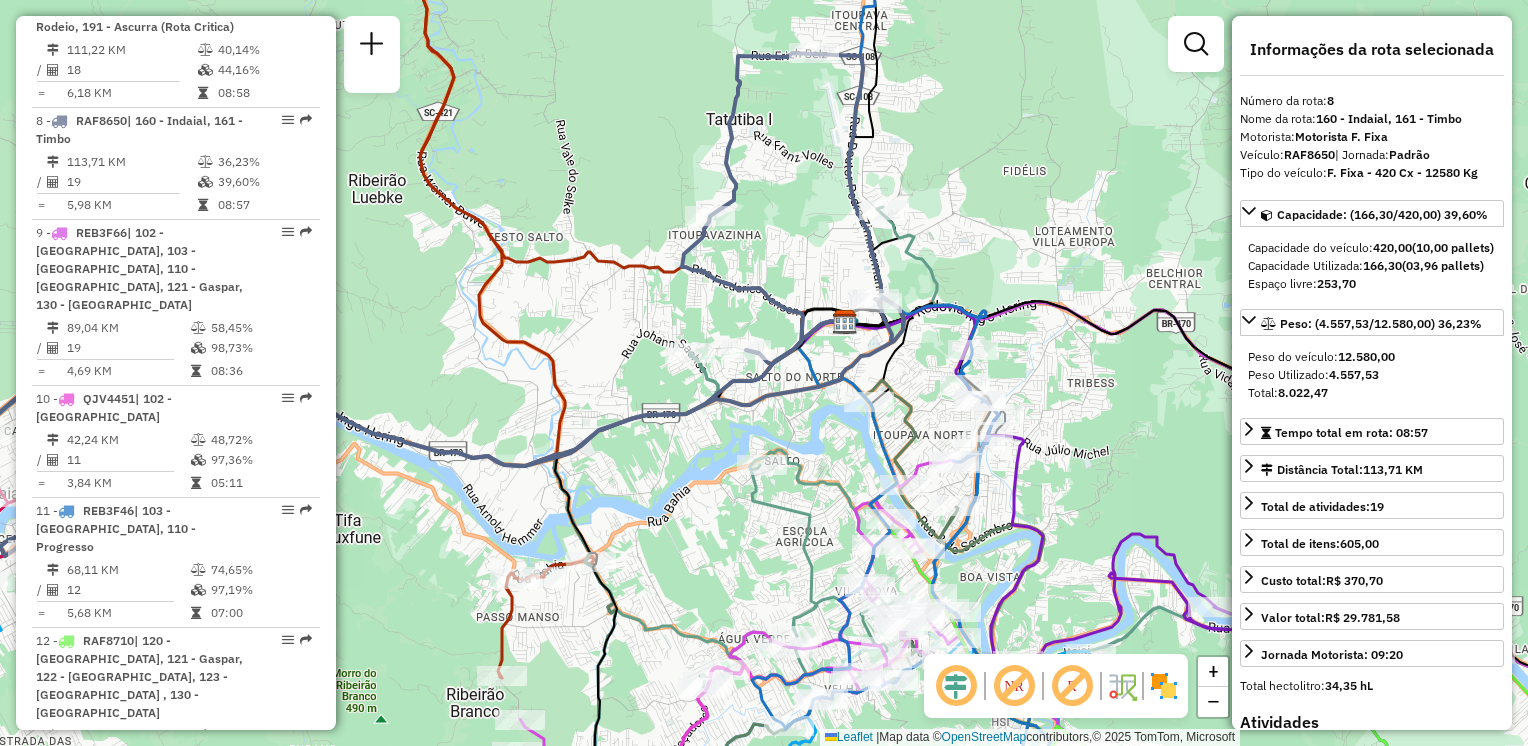 drag, startPoint x: 794, startPoint y: 416, endPoint x: 752, endPoint y: 373, distance: 60.108234 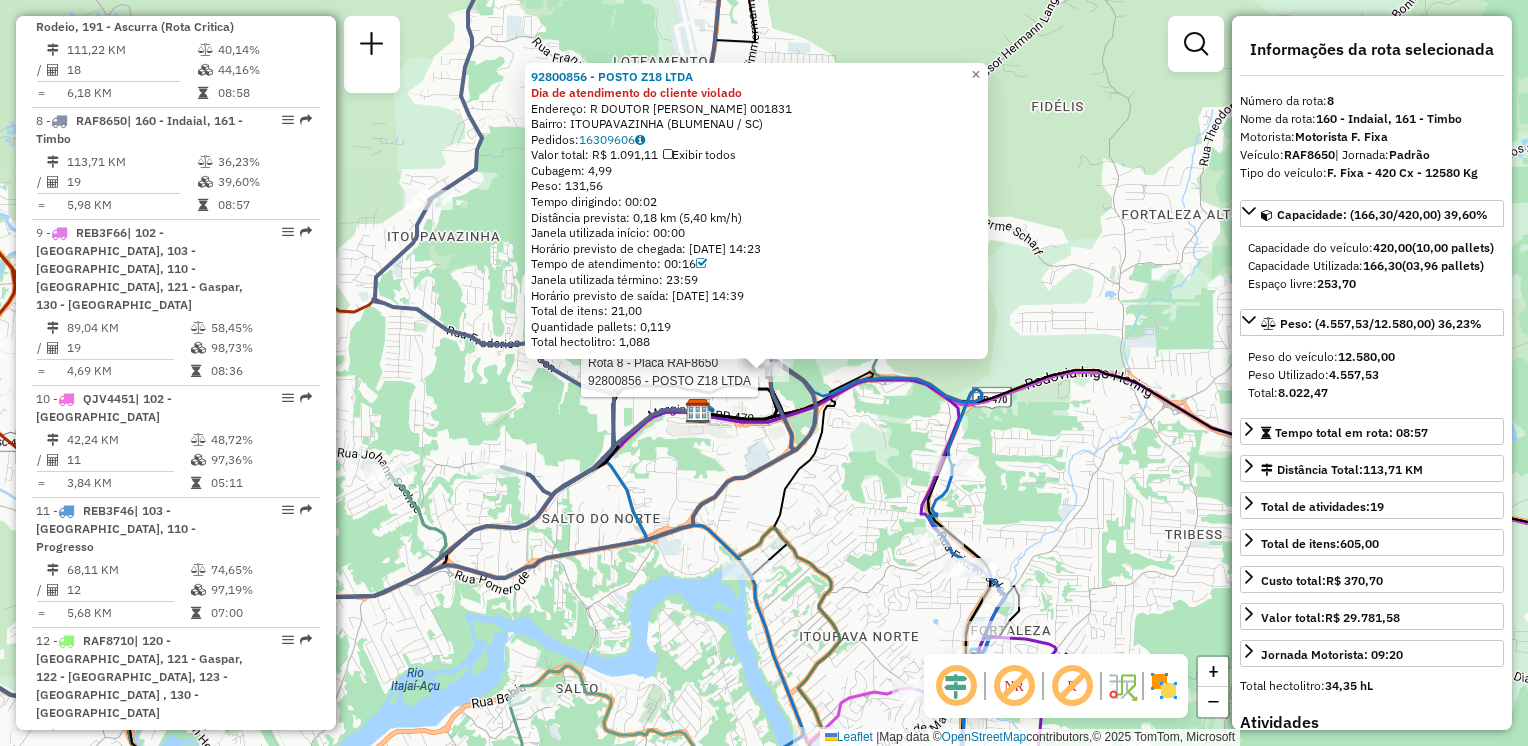 click 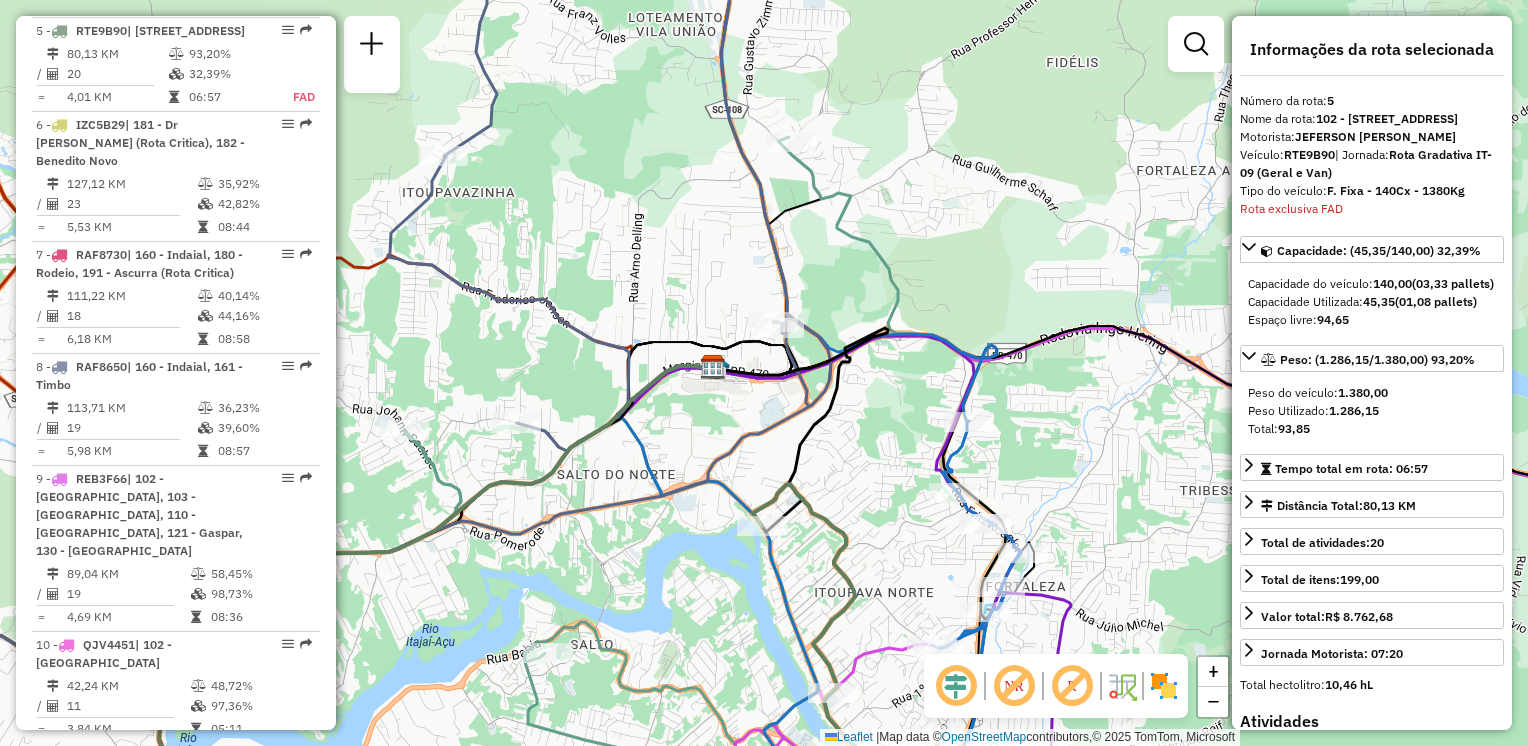 drag, startPoint x: 850, startPoint y: 491, endPoint x: 888, endPoint y: 415, distance: 84.97058 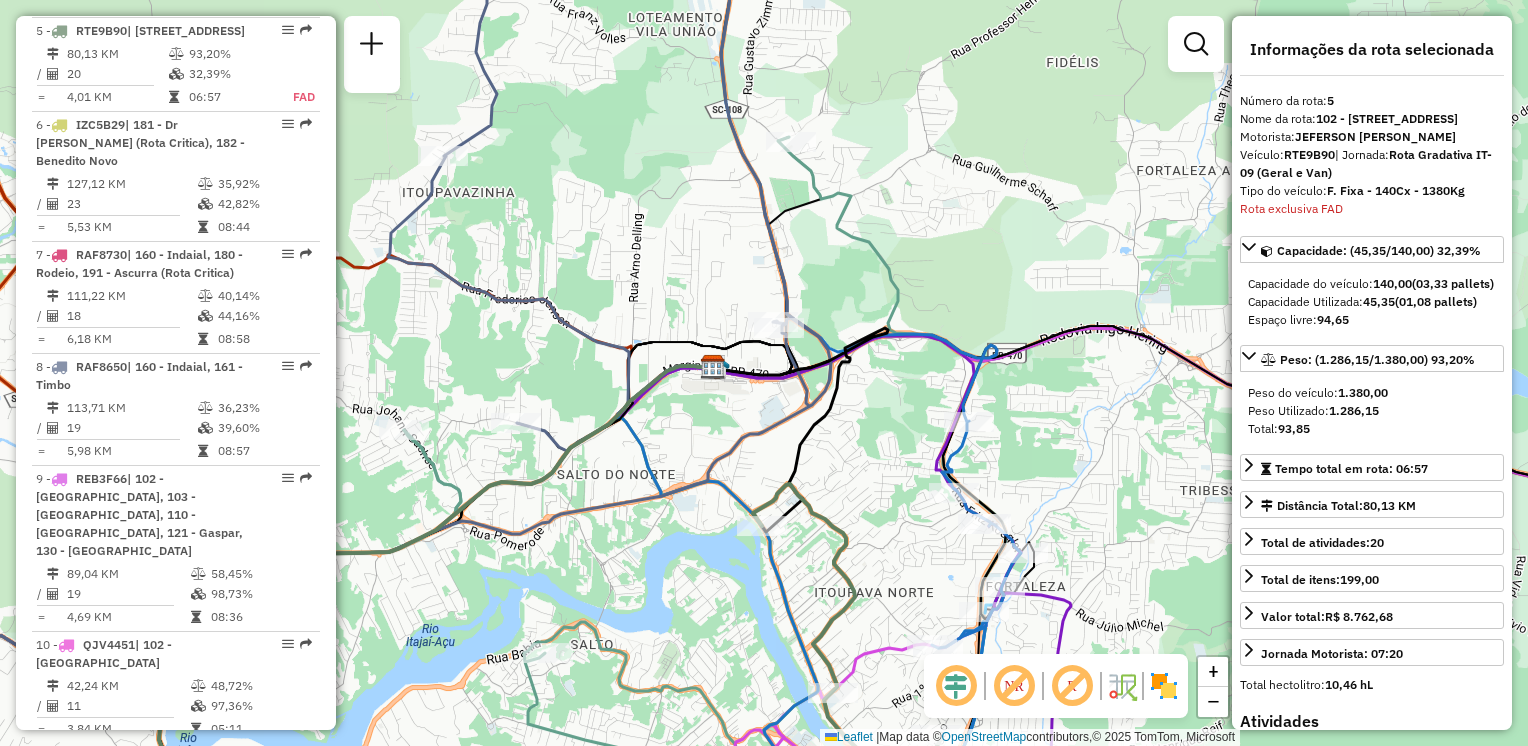 click on "Janela de atendimento Grade de atendimento Capacidade Transportadoras Veículos Cliente Pedidos  Rotas Selecione os dias de semana para filtrar as janelas de atendimento  Seg   Ter   Qua   Qui   Sex   Sáb   Dom  Informe o período da janela de atendimento: De: Até:  Filtrar exatamente a janela do cliente  Considerar janela de atendimento padrão  Selecione os dias de semana para filtrar as grades de atendimento  Seg   Ter   Qua   Qui   Sex   Sáb   Dom   Considerar clientes sem dia de atendimento cadastrado  Clientes fora do dia de atendimento selecionado Filtrar as atividades entre os valores definidos abaixo:  Peso mínimo:   Peso máximo:   Cubagem mínima:   Cubagem máxima:   De:   Até:  Filtrar as atividades entre o tempo de atendimento definido abaixo:  De:   Até:   Considerar capacidade total dos clientes não roteirizados Transportadora: Selecione um ou mais itens Tipo de veículo: Selecione um ou mais itens Veículo: Selecione um ou mais itens Motorista: Selecione um ou mais itens Nome: Rótulo:" 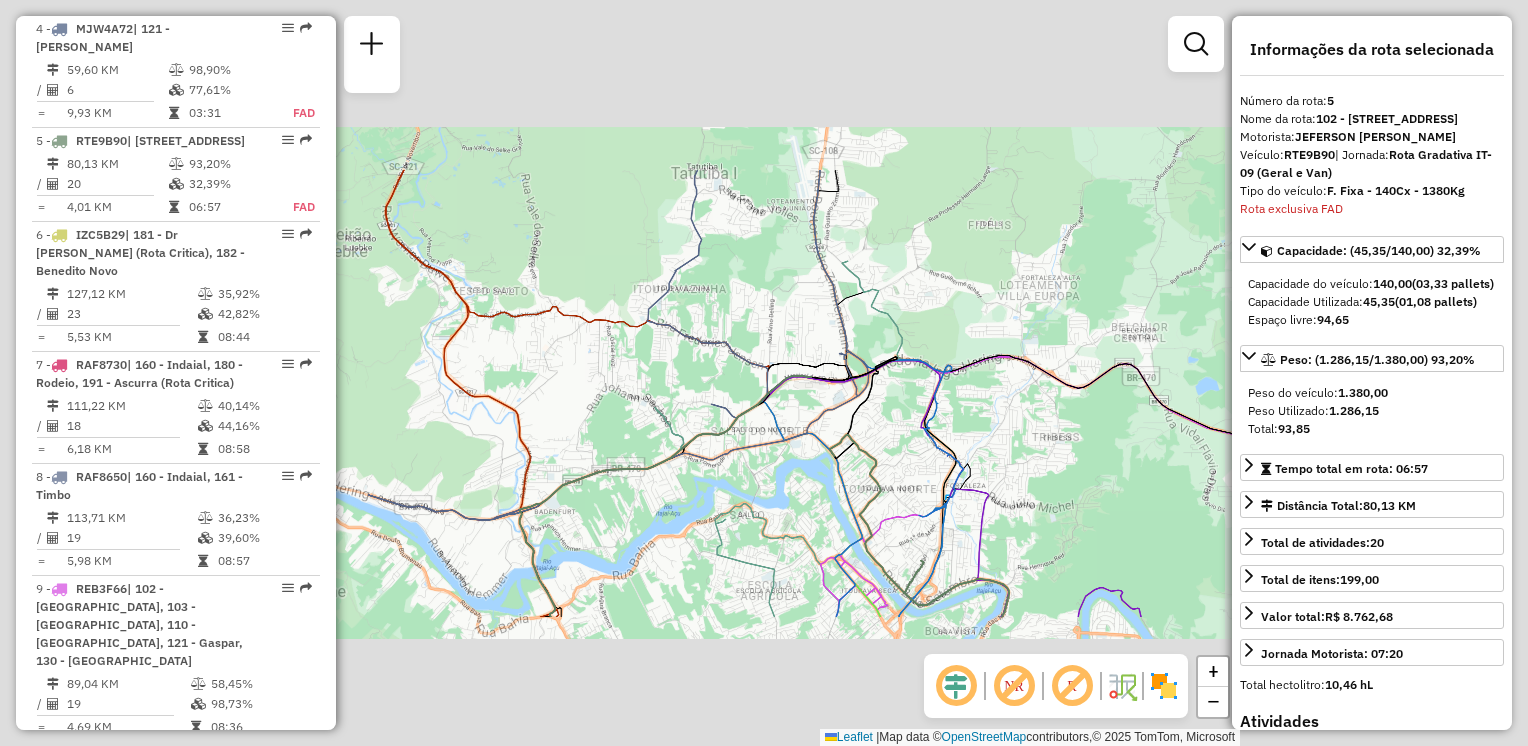 scroll, scrollTop: 1271, scrollLeft: 0, axis: vertical 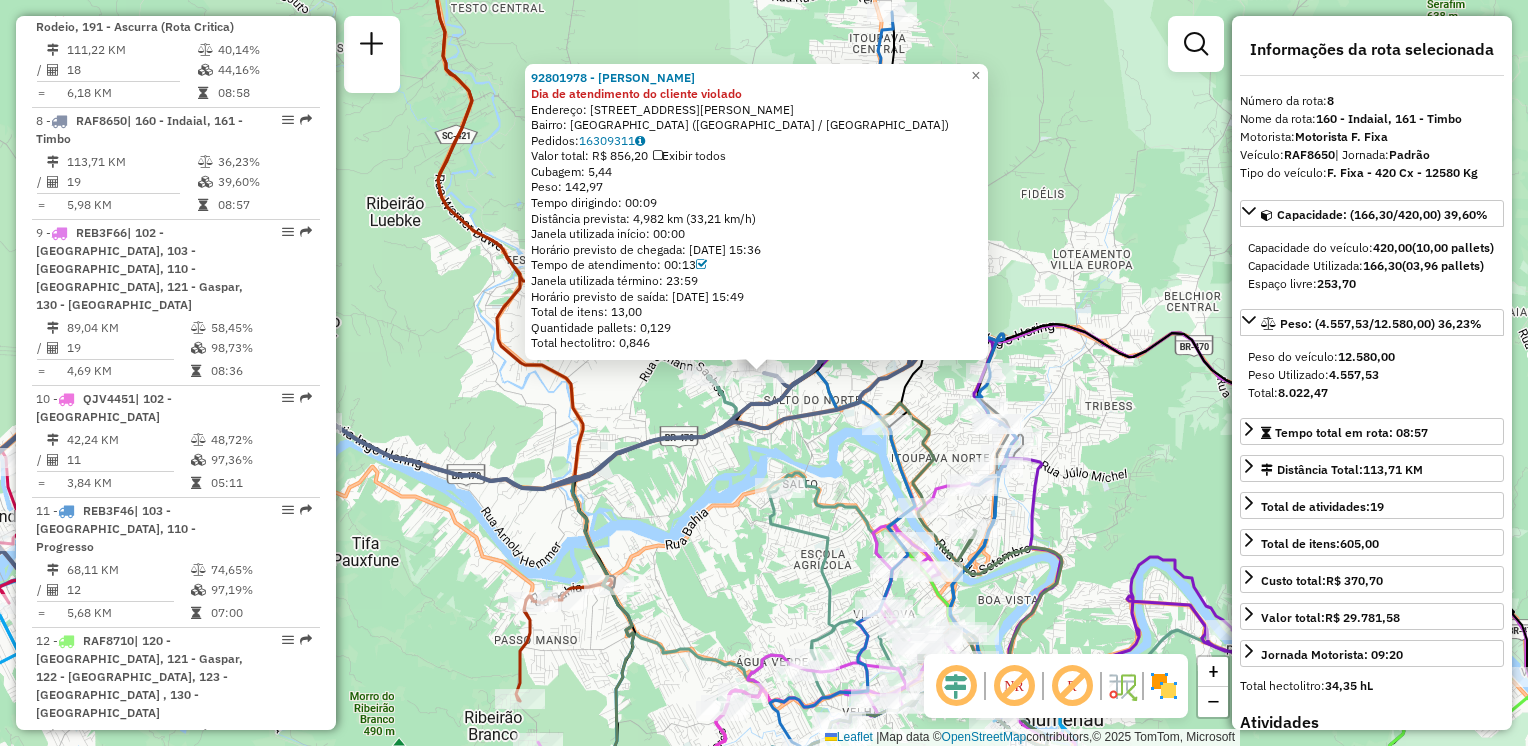 click on "92801978 - HORST KOCH Dia de atendimento do cliente violado  Endereço: R   PROFESSOR MAX HUMPL           1037   Bairro: SALTO DO NORTE (BLUMENAU / SC)   Pedidos:  16309311   Valor total: R$ 856,20   Exibir todos   Cubagem: 5,44  Peso: 142,97  Tempo dirigindo: 00:09   Distância prevista: 4,982 km (33,21 km/h)   Janela utilizada início: 00:00   Horário previsto de chegada: 16/07/2025 15:36   Tempo de atendimento: 00:13   Janela utilizada término: 23:59   Horário previsto de saída: 16/07/2025 15:49   Total de itens: 13,00   Quantidade pallets: 0,129   Total hectolitro: 0,846  × Janela de atendimento Grade de atendimento Capacidade Transportadoras Veículos Cliente Pedidos  Rotas Selecione os dias de semana para filtrar as janelas de atendimento  Seg   Ter   Qua   Qui   Sex   Sáb   Dom  Informe o período da janela de atendimento: De: Até:  Filtrar exatamente a janela do cliente  Considerar janela de atendimento padrão  Selecione os dias de semana para filtrar as grades de atendimento  Seg   Ter   Qua" 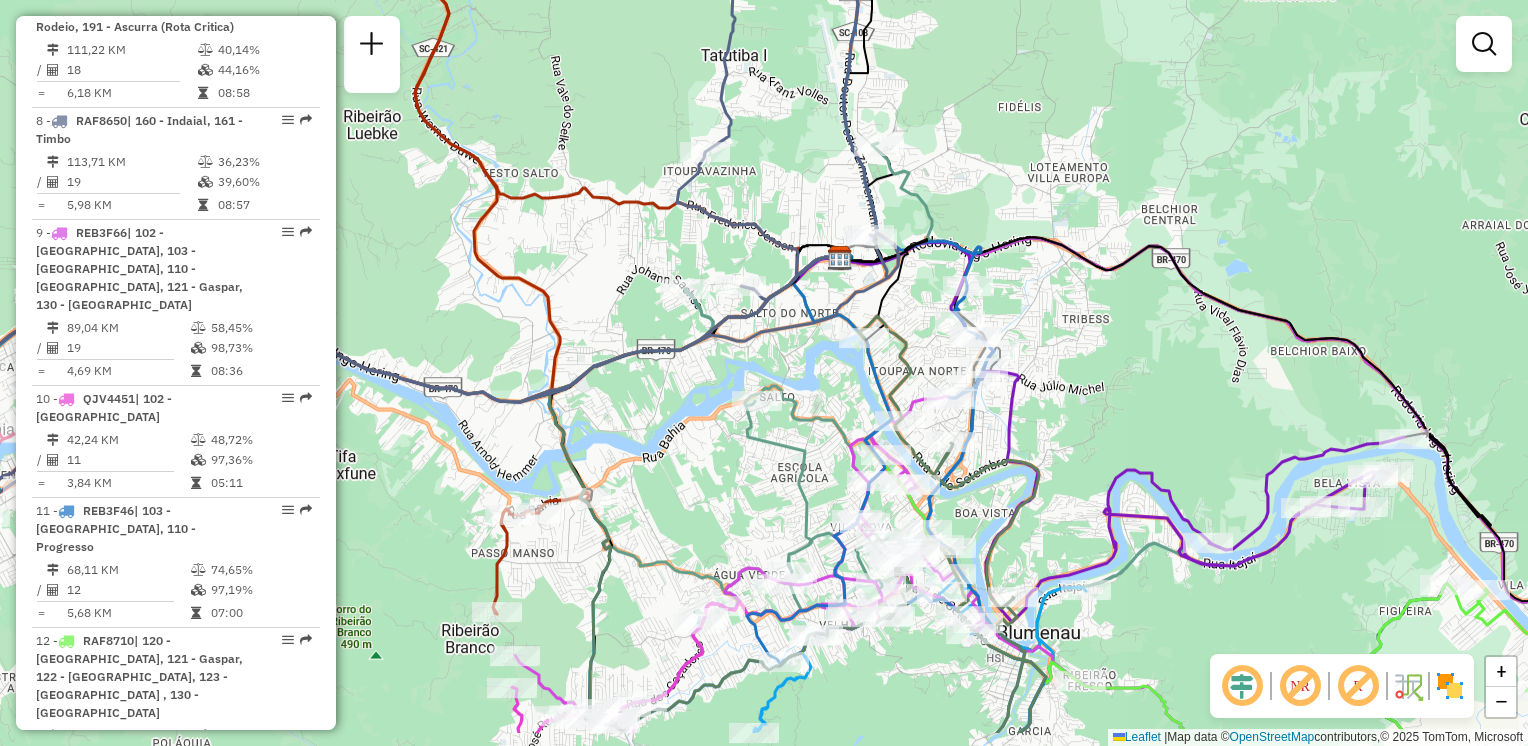 drag, startPoint x: 797, startPoint y: 432, endPoint x: 780, endPoint y: 338, distance: 95.524864 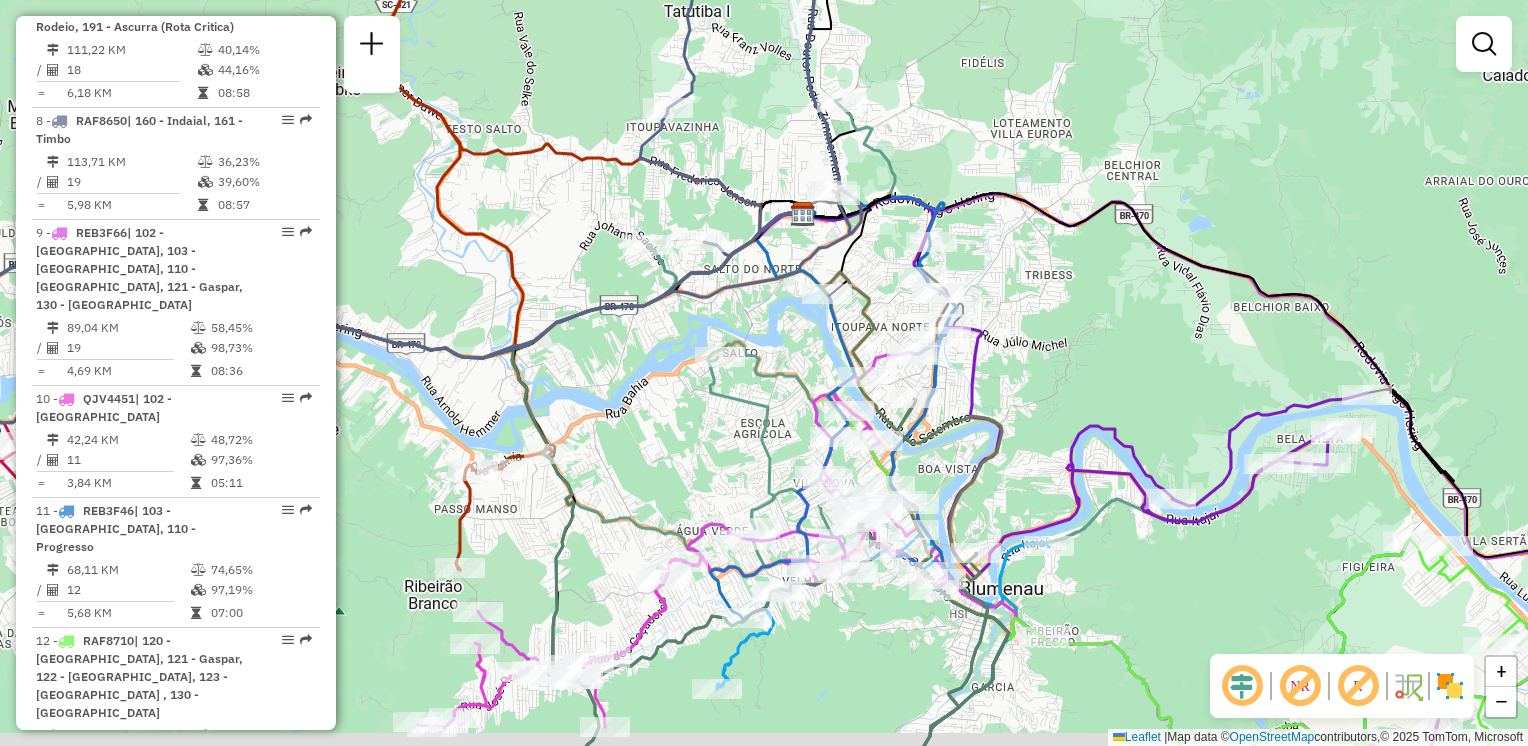drag, startPoint x: 866, startPoint y: 360, endPoint x: 832, endPoint y: 337, distance: 41.04875 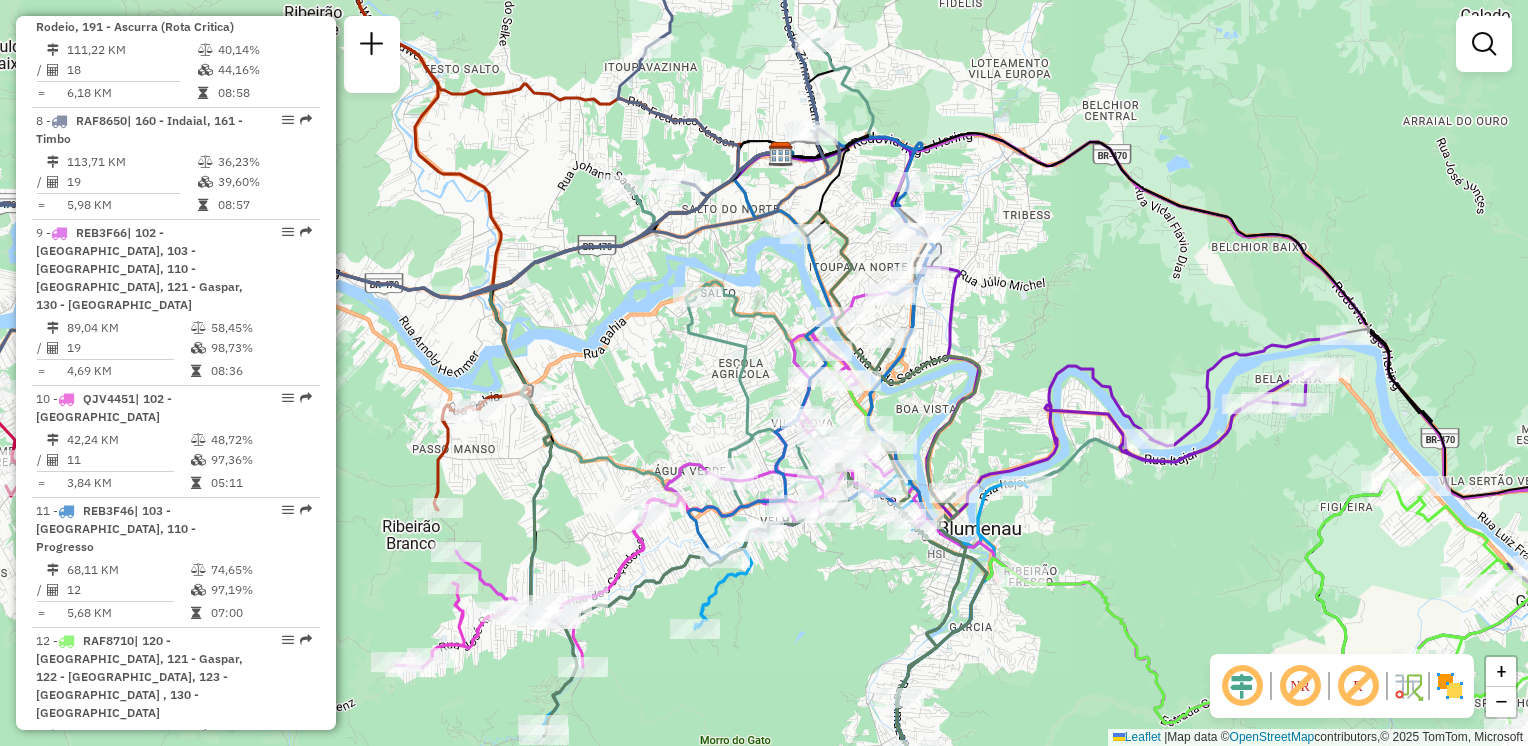 drag, startPoint x: 805, startPoint y: 313, endPoint x: 798, endPoint y: 294, distance: 20.248457 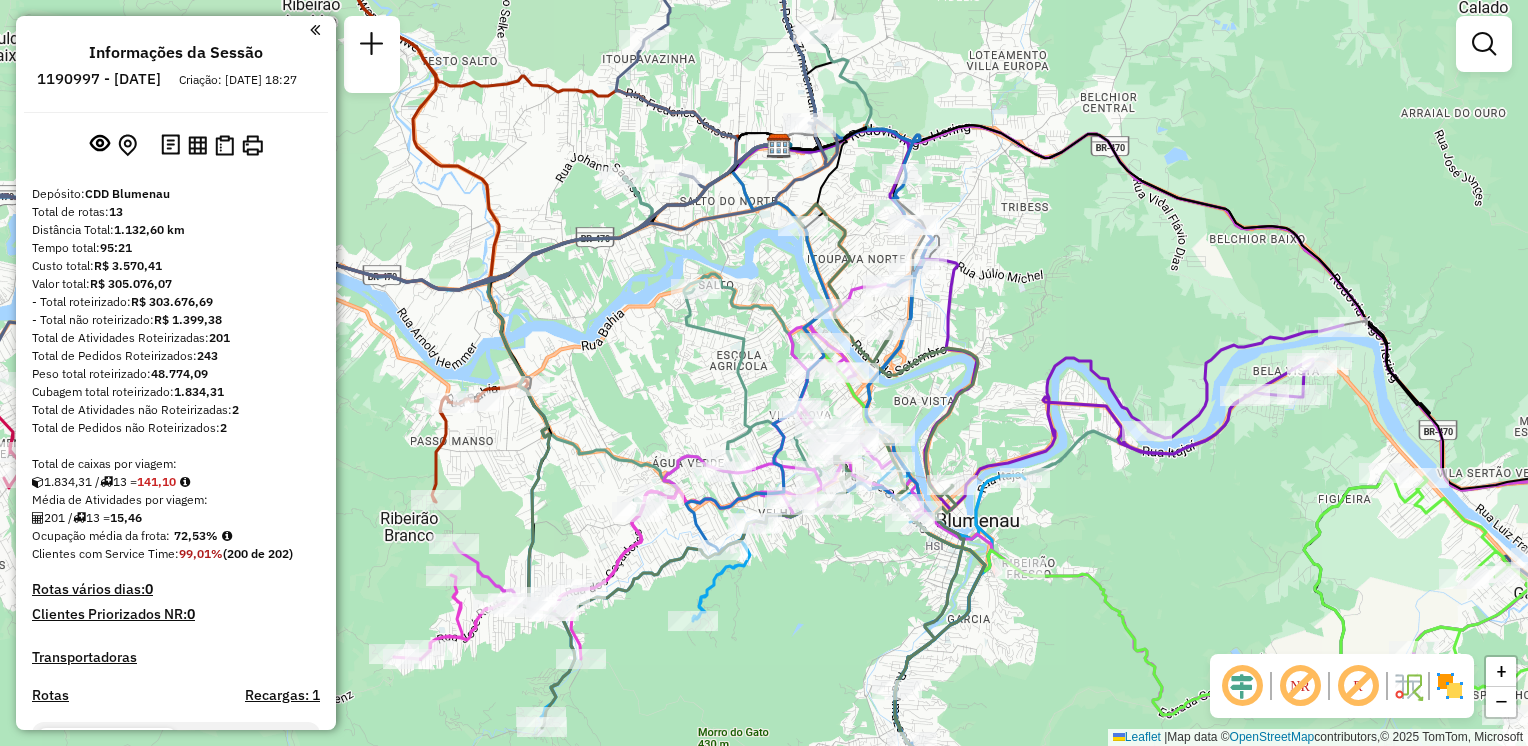 scroll, scrollTop: 0, scrollLeft: 0, axis: both 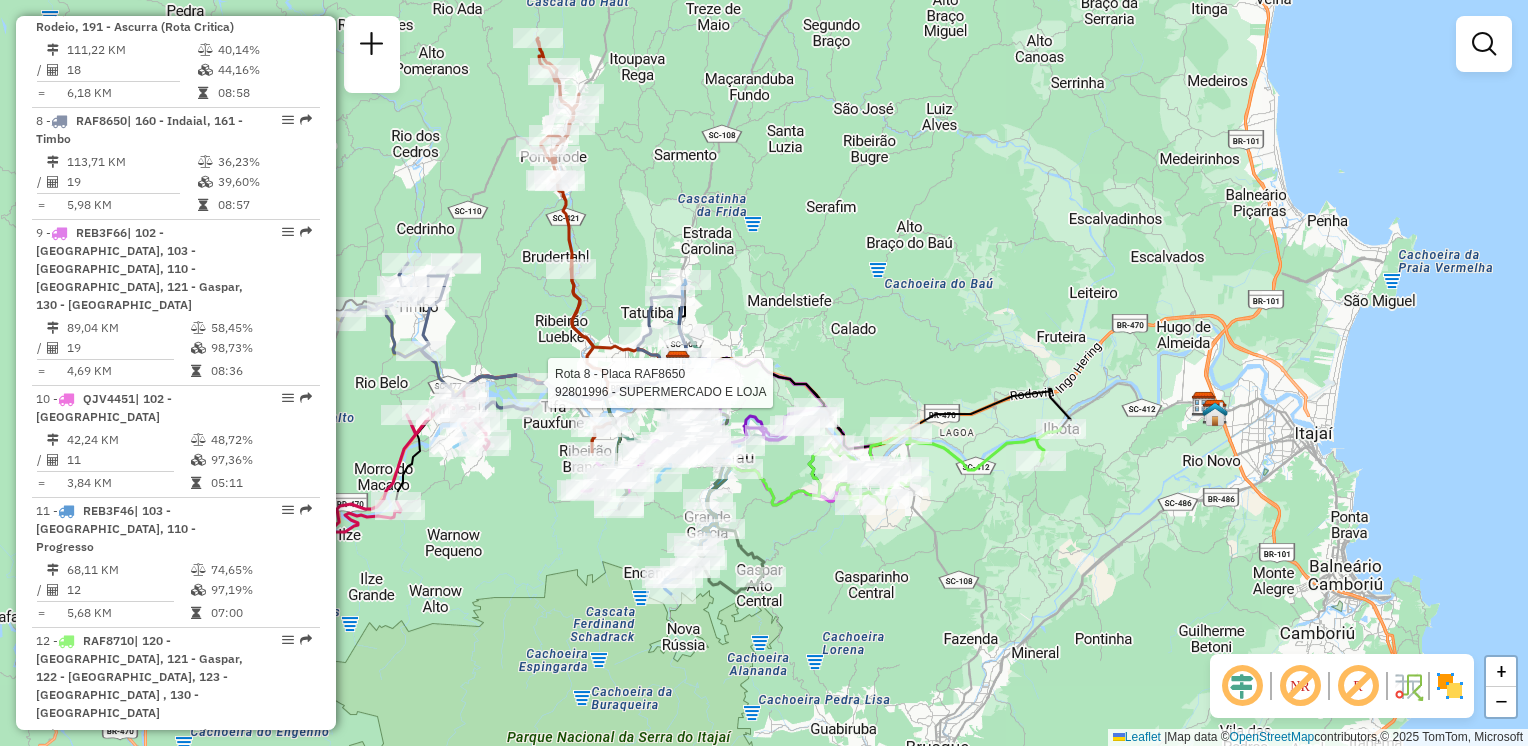 select on "**********" 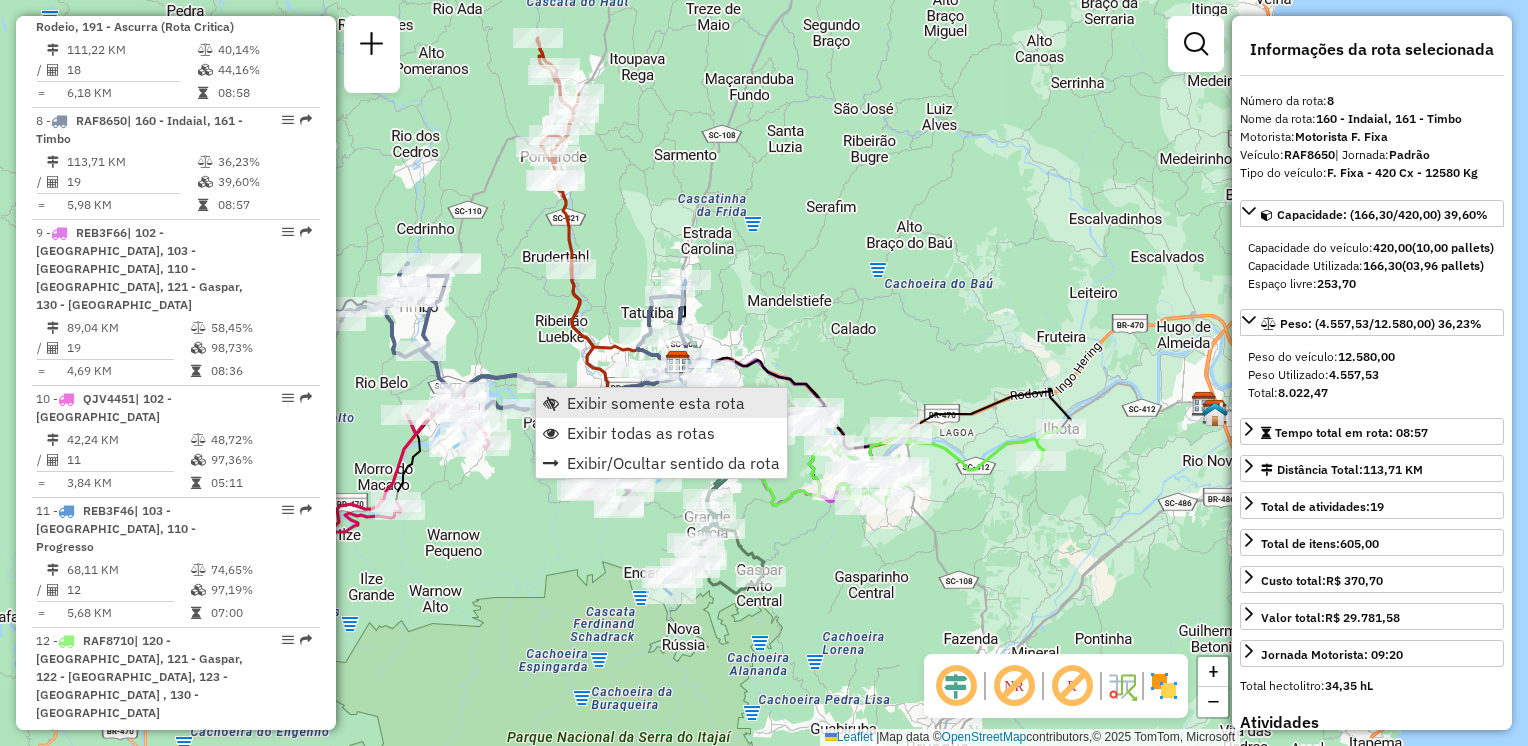 click on "Exibir somente esta rota" at bounding box center (656, 403) 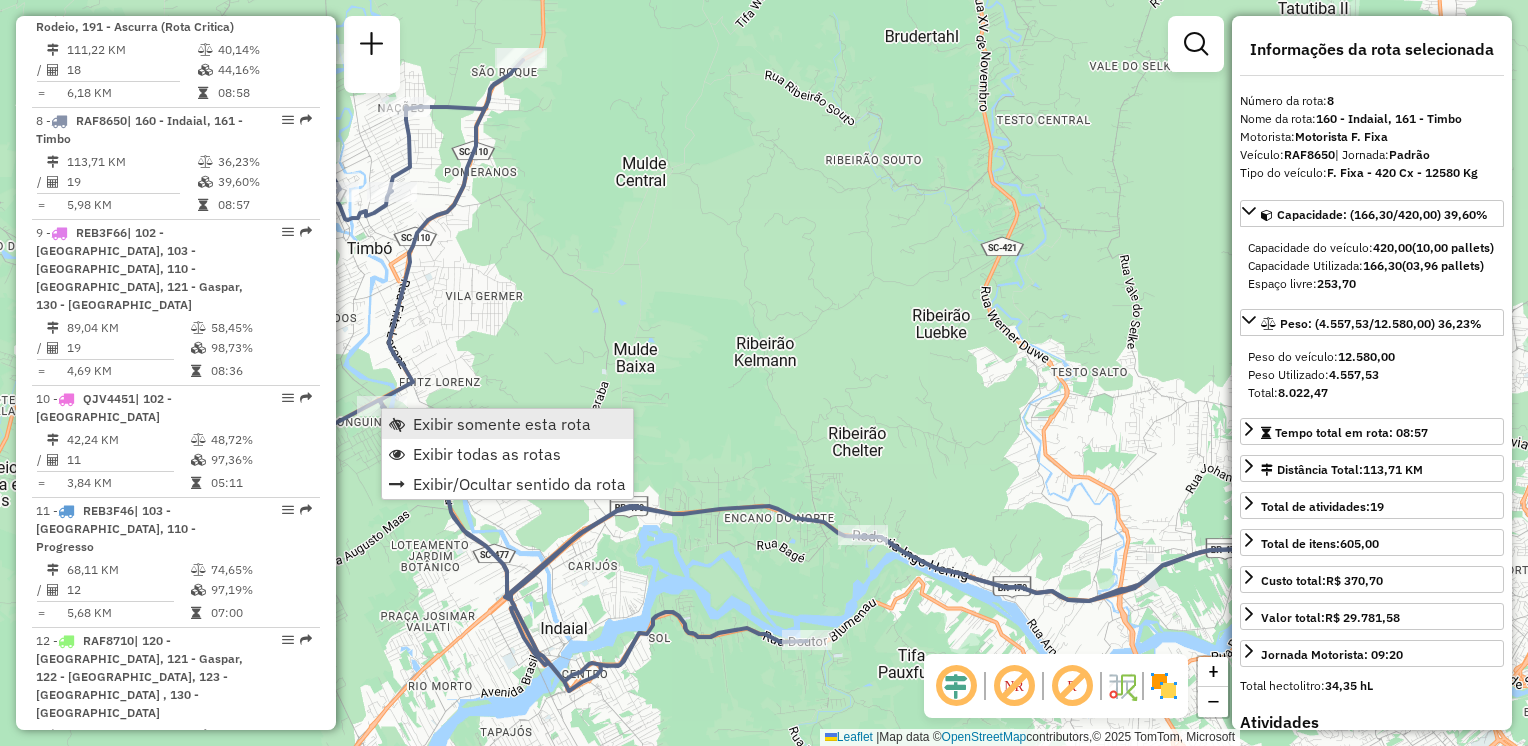 click on "Exibir somente esta rota" at bounding box center (502, 424) 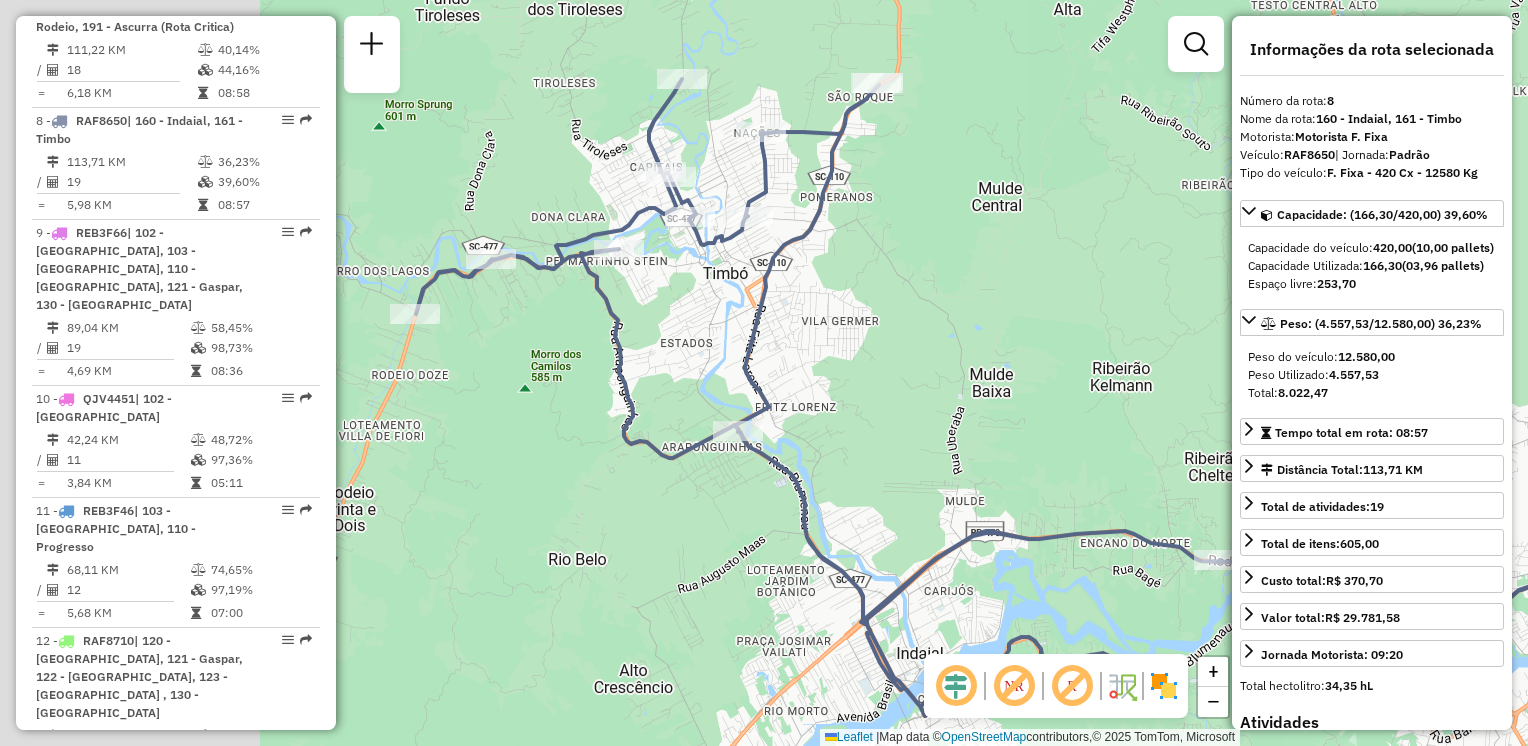 drag, startPoint x: 562, startPoint y: 426, endPoint x: 926, endPoint y: 452, distance: 364.9274 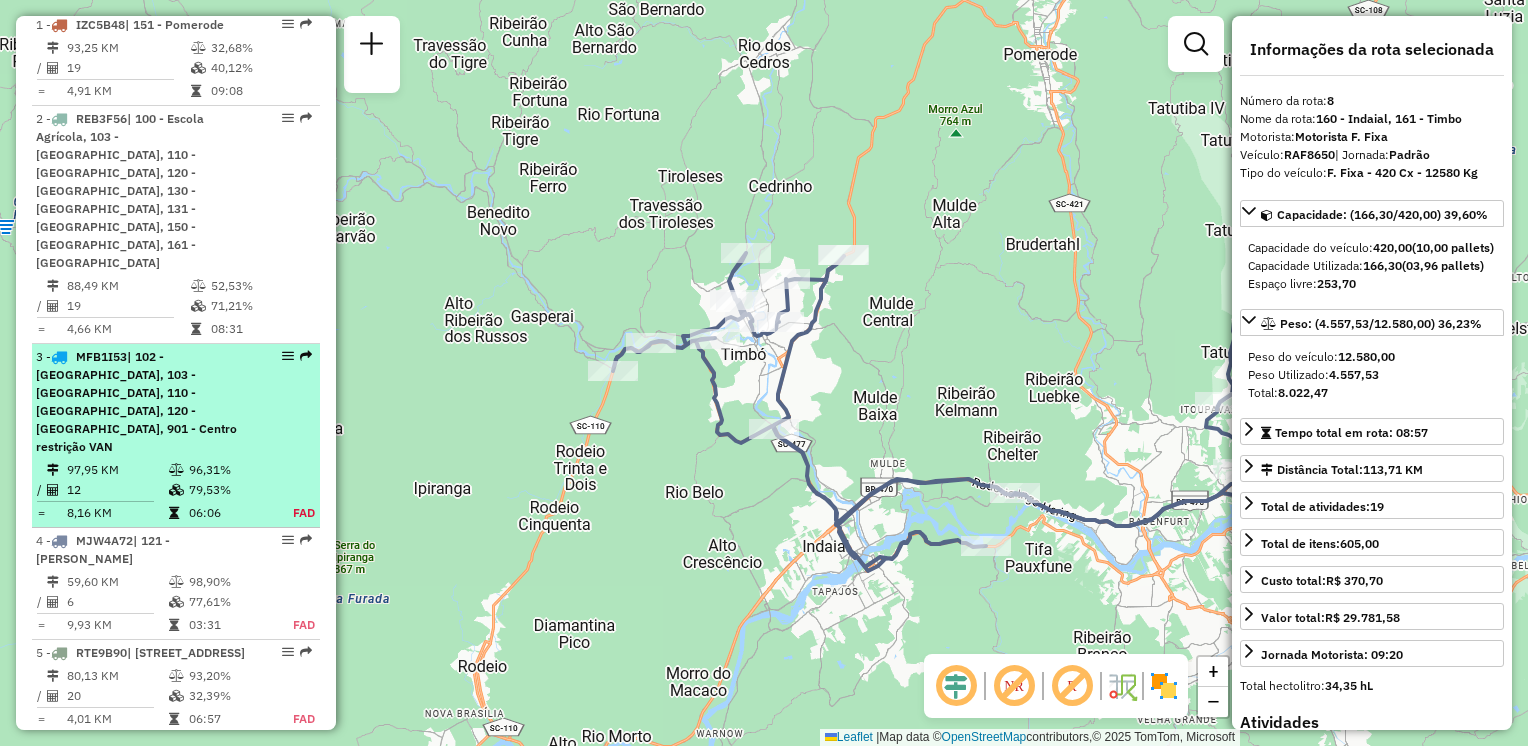 scroll, scrollTop: 724, scrollLeft: 0, axis: vertical 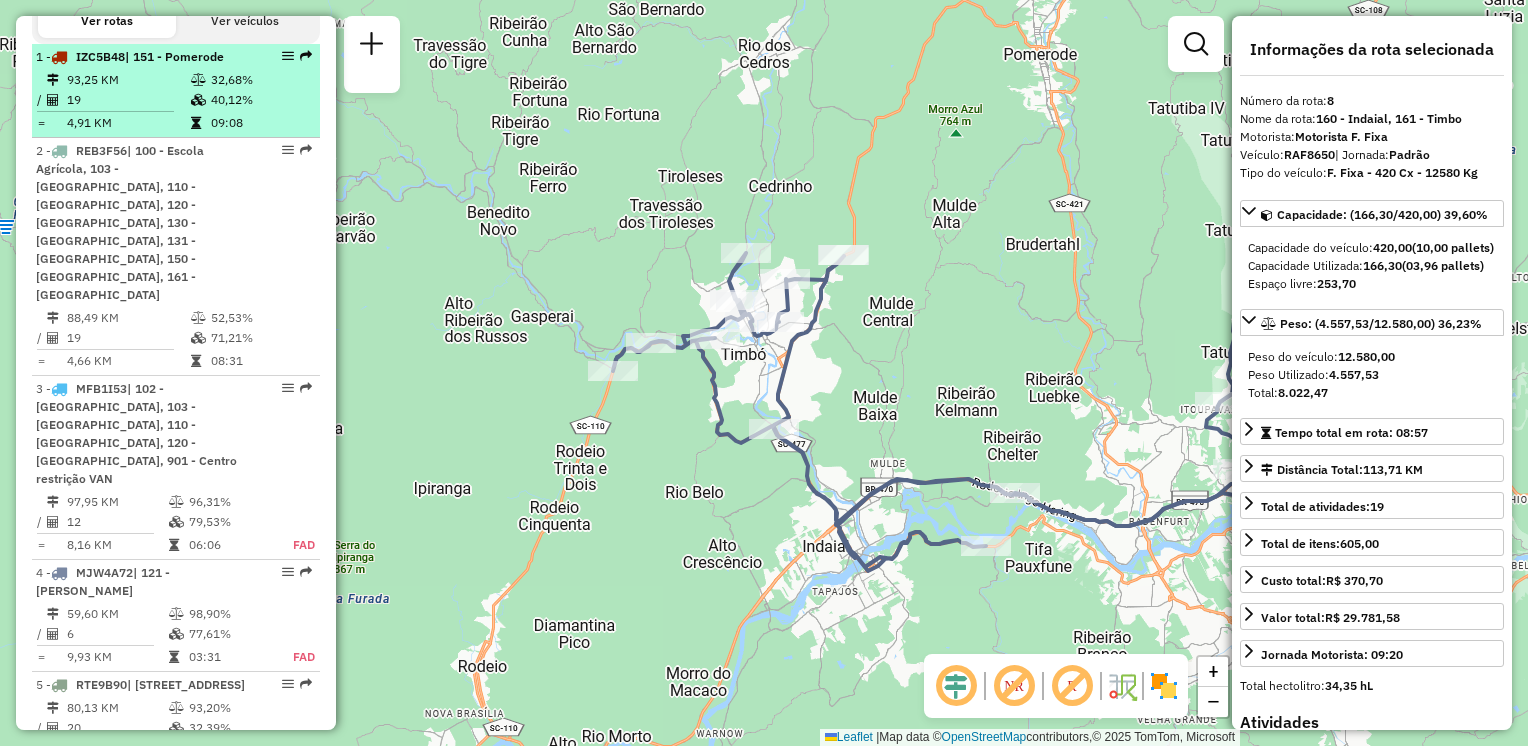 click at bounding box center (105, 111) 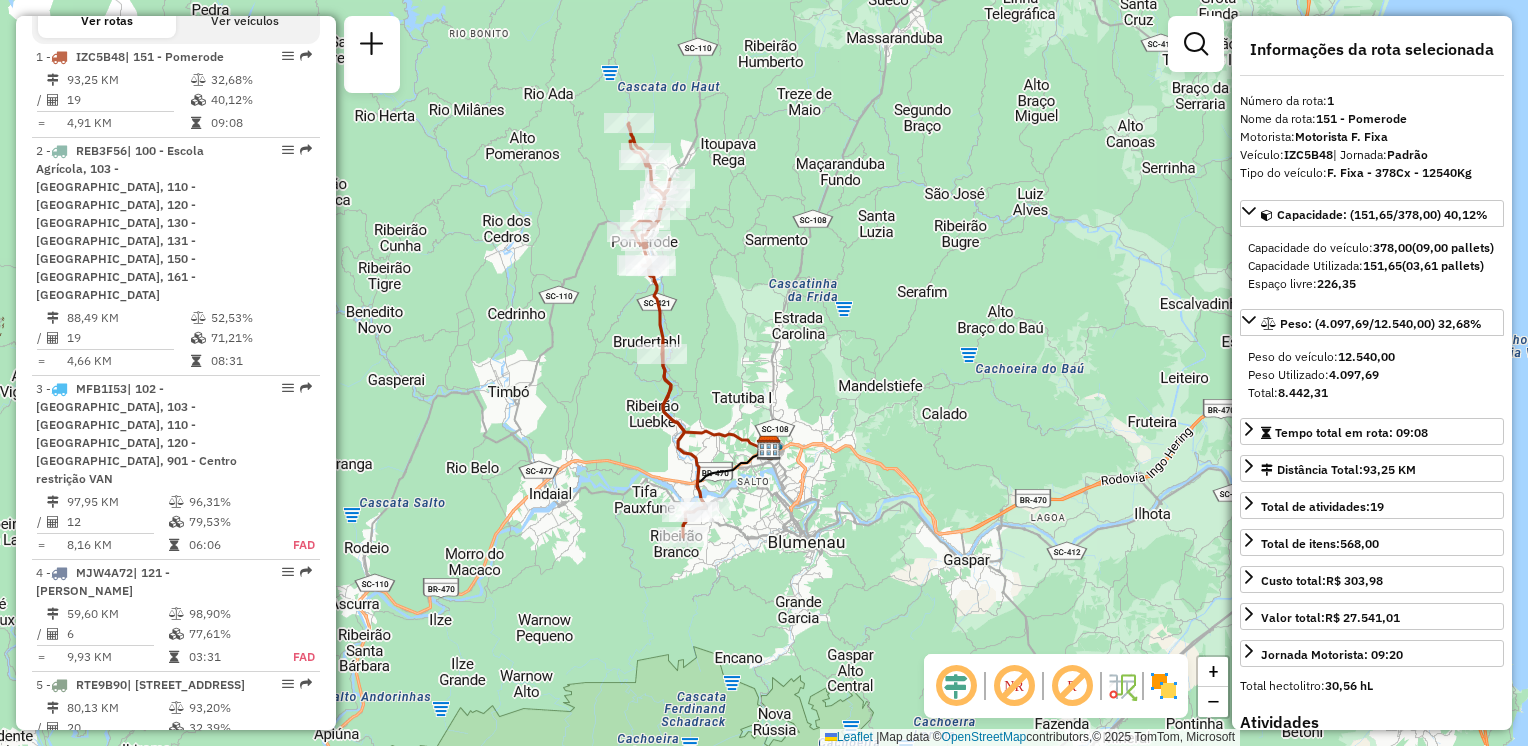 drag, startPoint x: 961, startPoint y: 375, endPoint x: 829, endPoint y: 366, distance: 132.30646 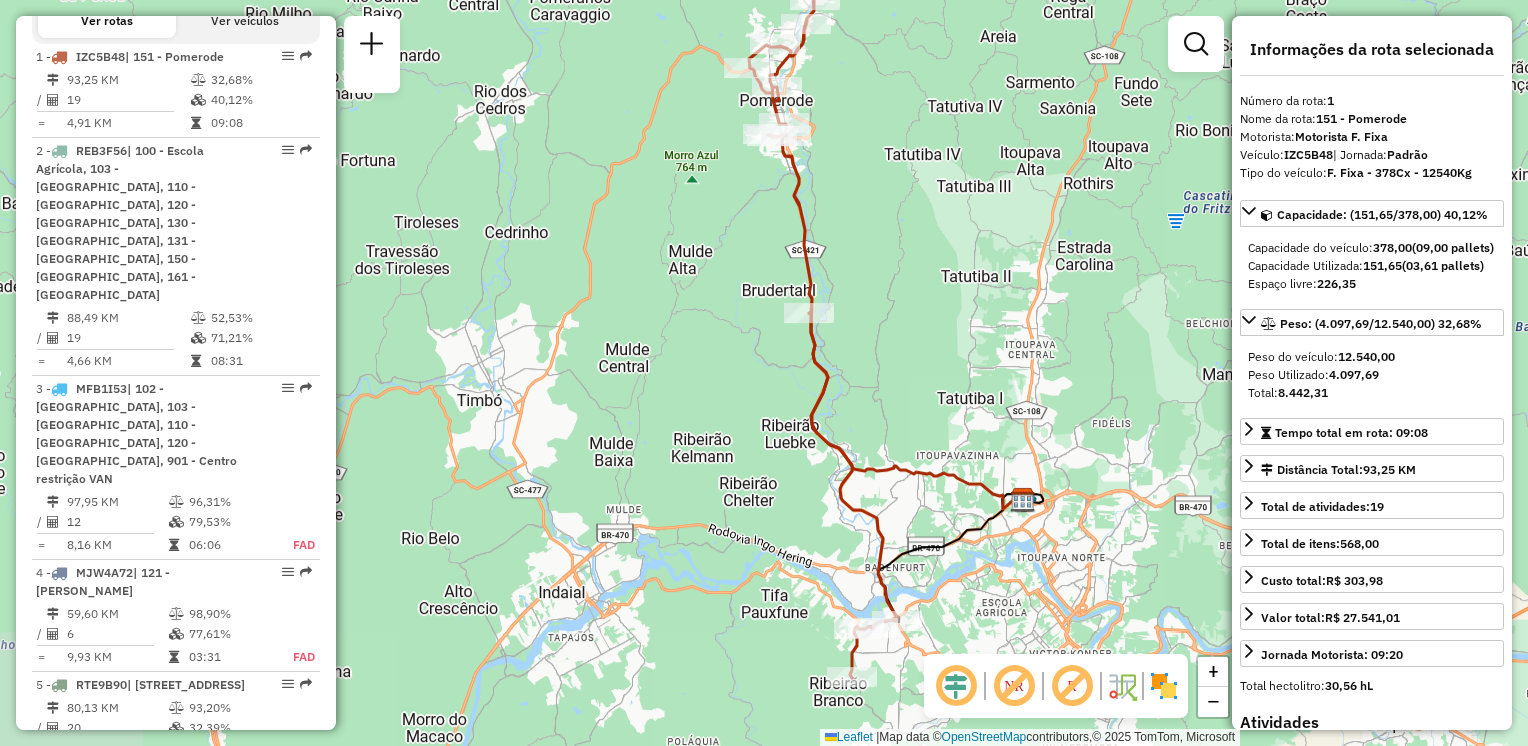 drag, startPoint x: 718, startPoint y: 340, endPoint x: 1050, endPoint y: 217, distance: 354.05225 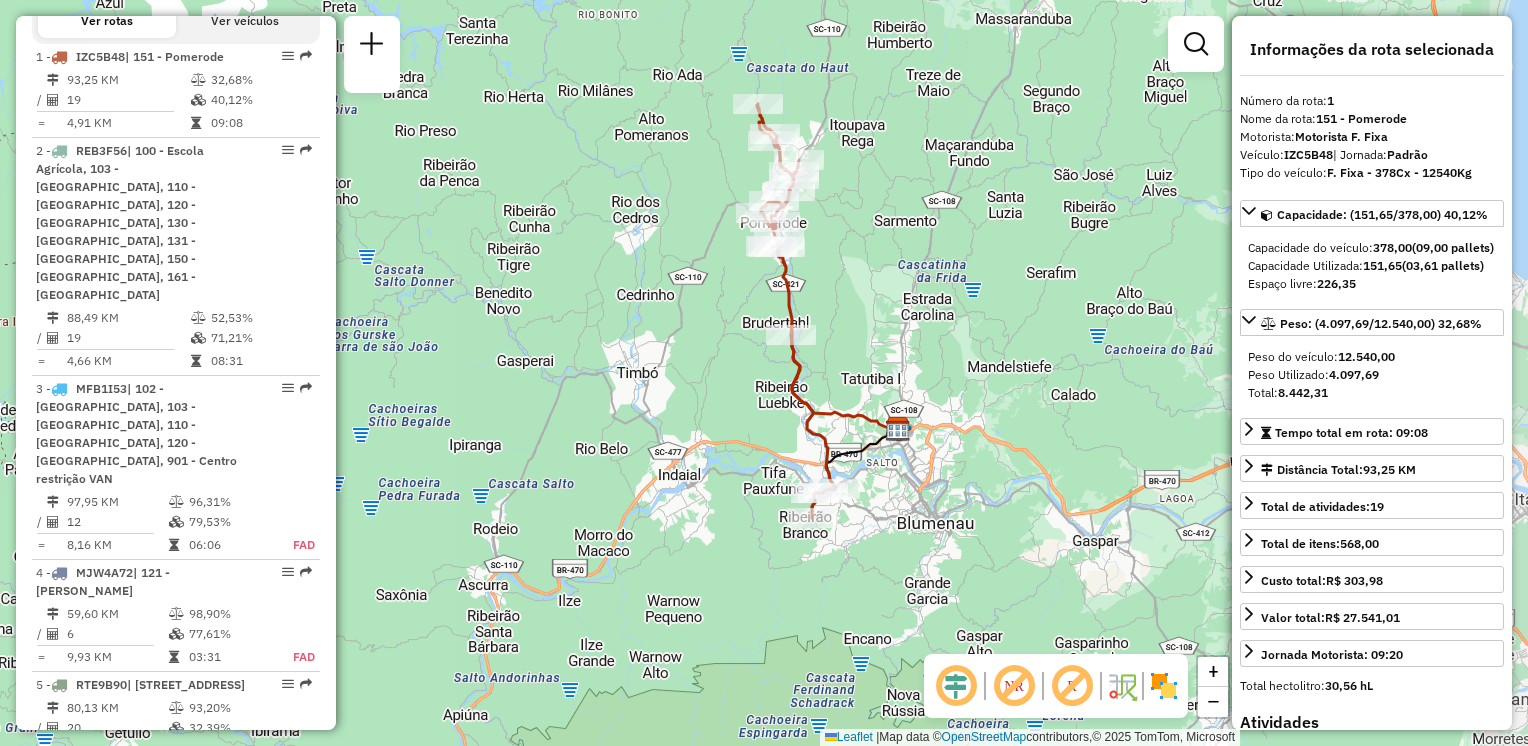 drag, startPoint x: 696, startPoint y: 294, endPoint x: 557, endPoint y: 363, distance: 155.18376 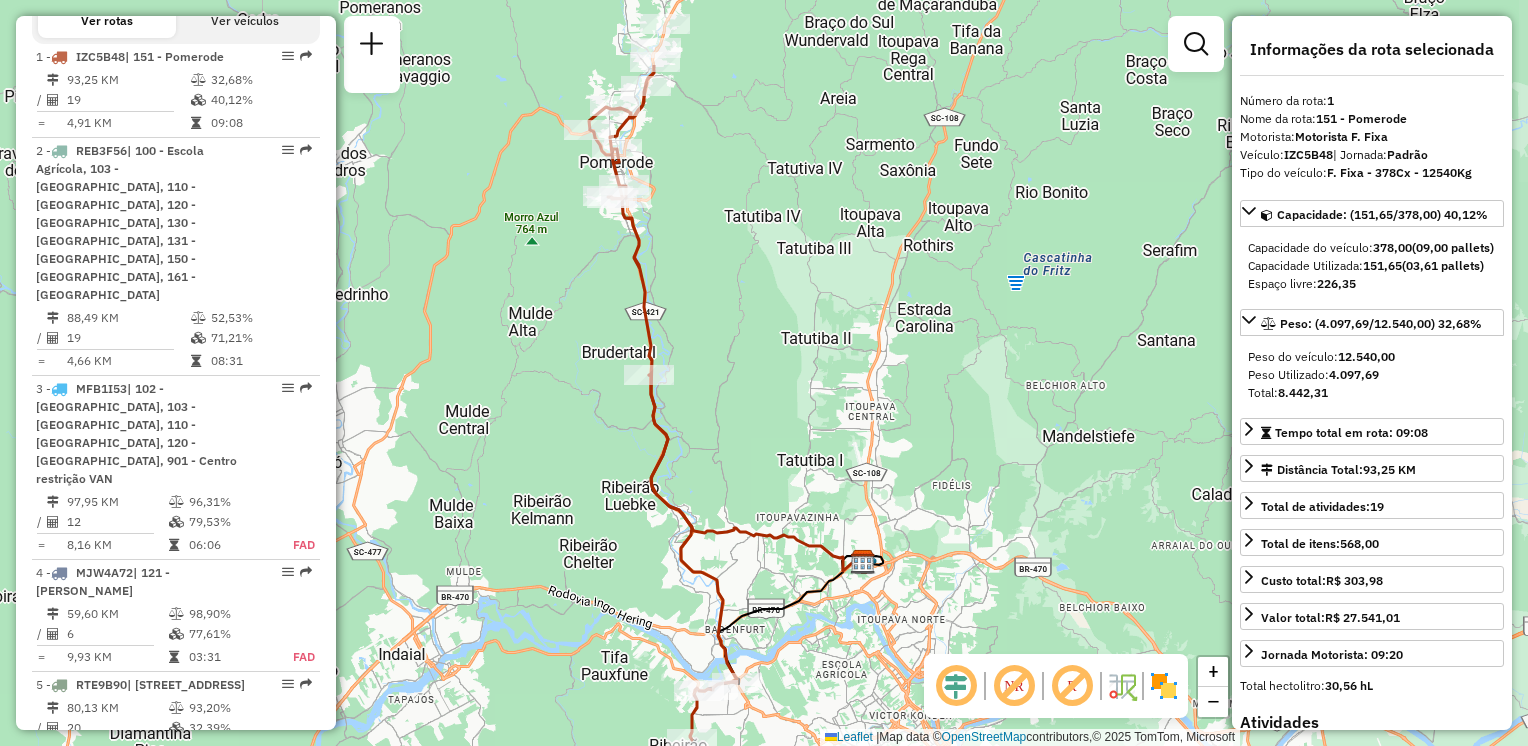 drag, startPoint x: 738, startPoint y: 438, endPoint x: 548, endPoint y: 577, distance: 235.41666 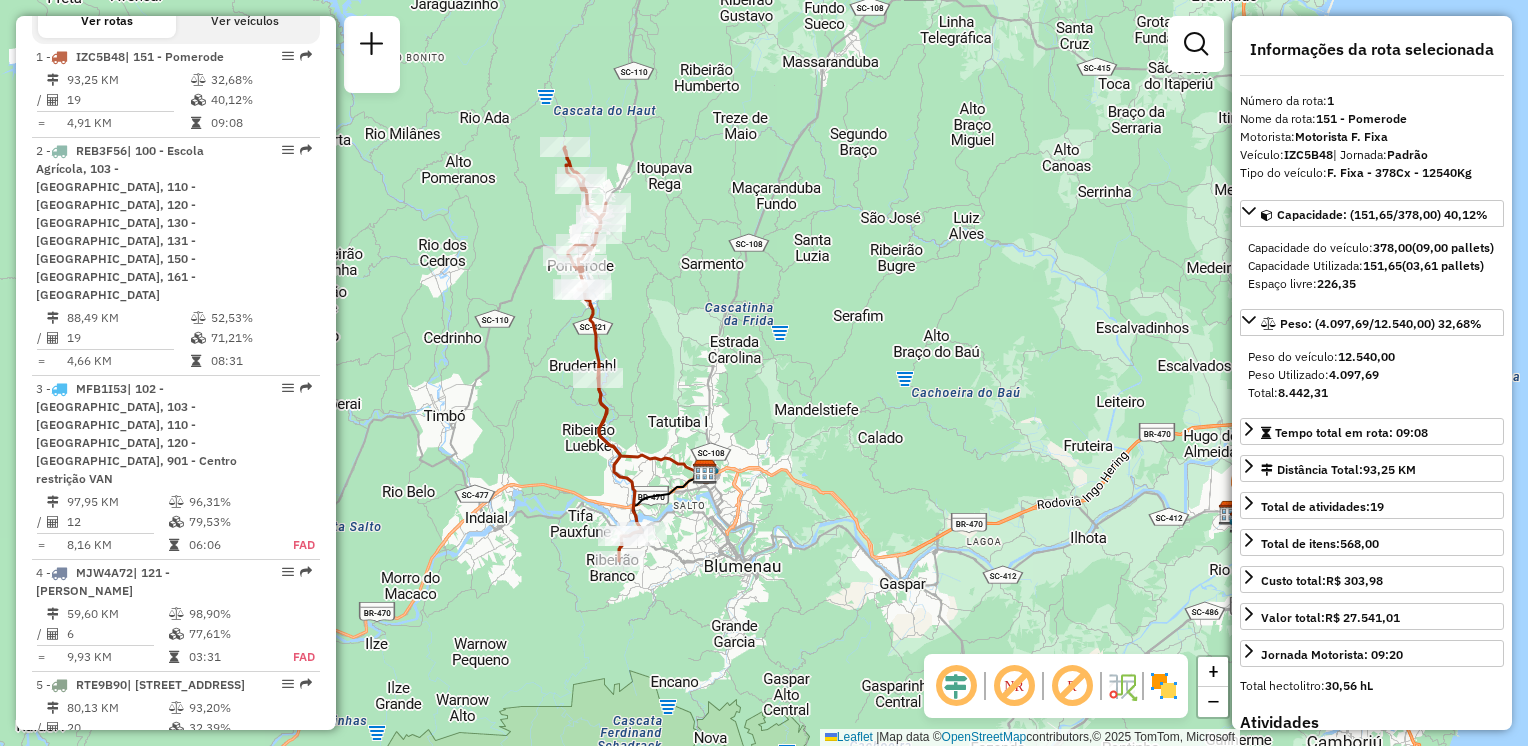 drag, startPoint x: 547, startPoint y: 542, endPoint x: 553, endPoint y: 440, distance: 102.176315 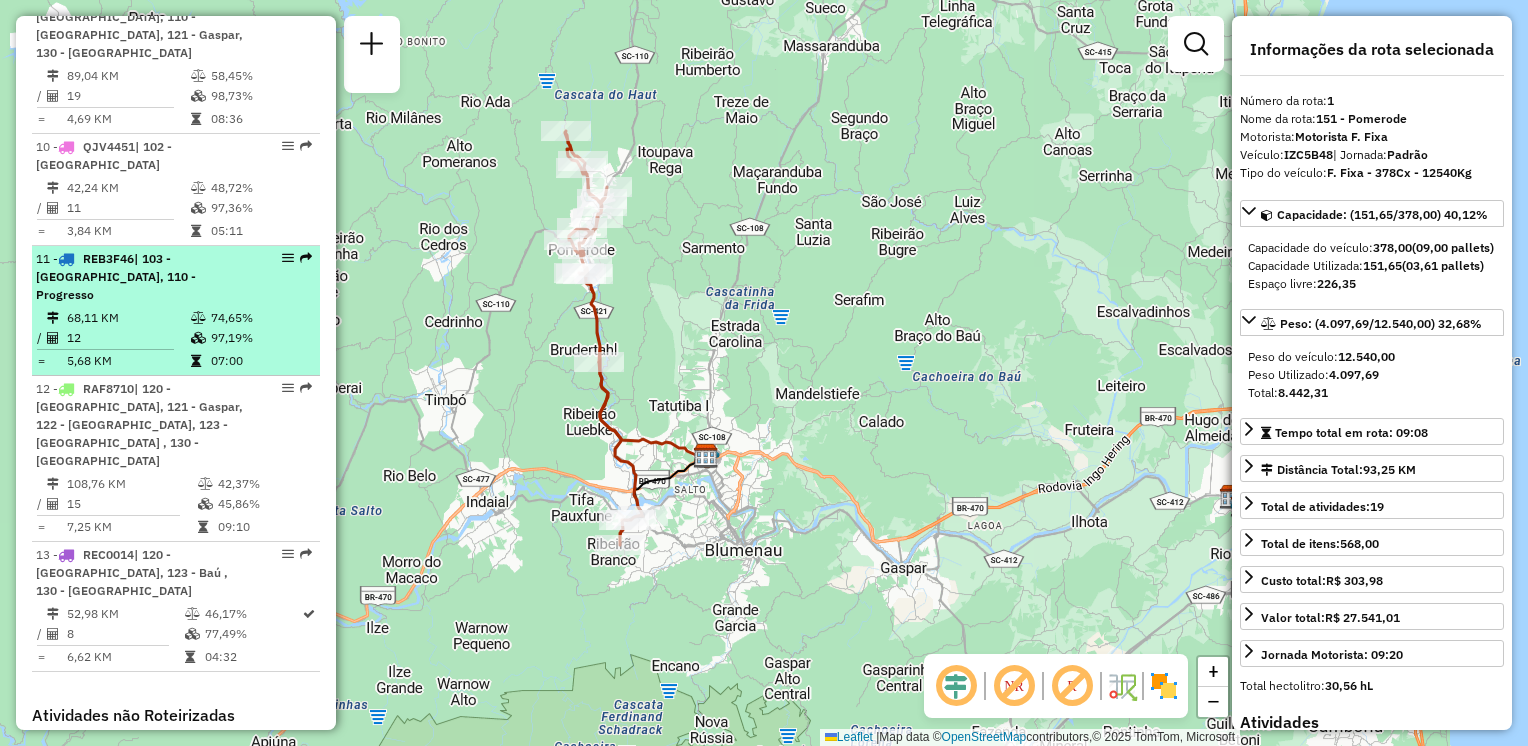 scroll, scrollTop: 1924, scrollLeft: 0, axis: vertical 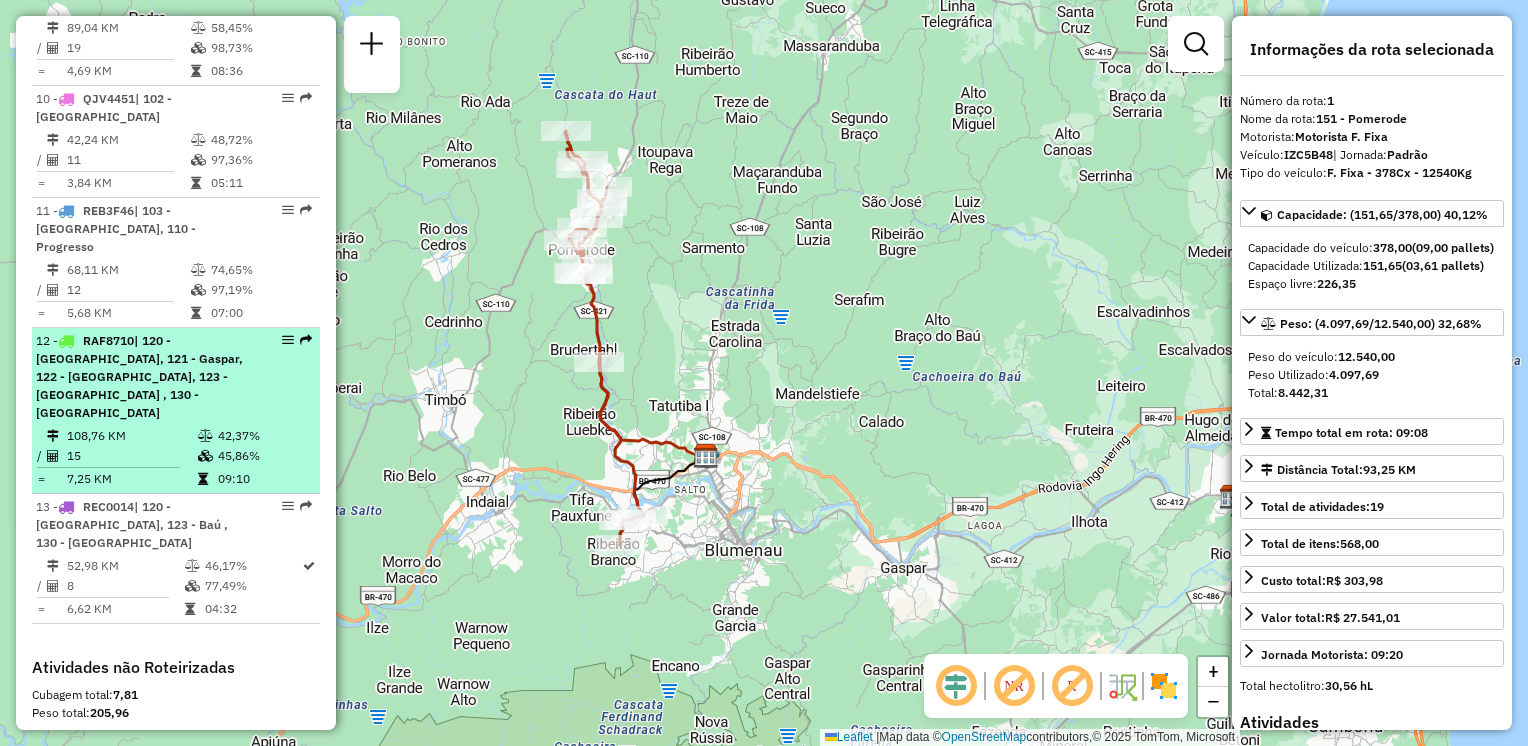 click on "15" at bounding box center (131, 456) 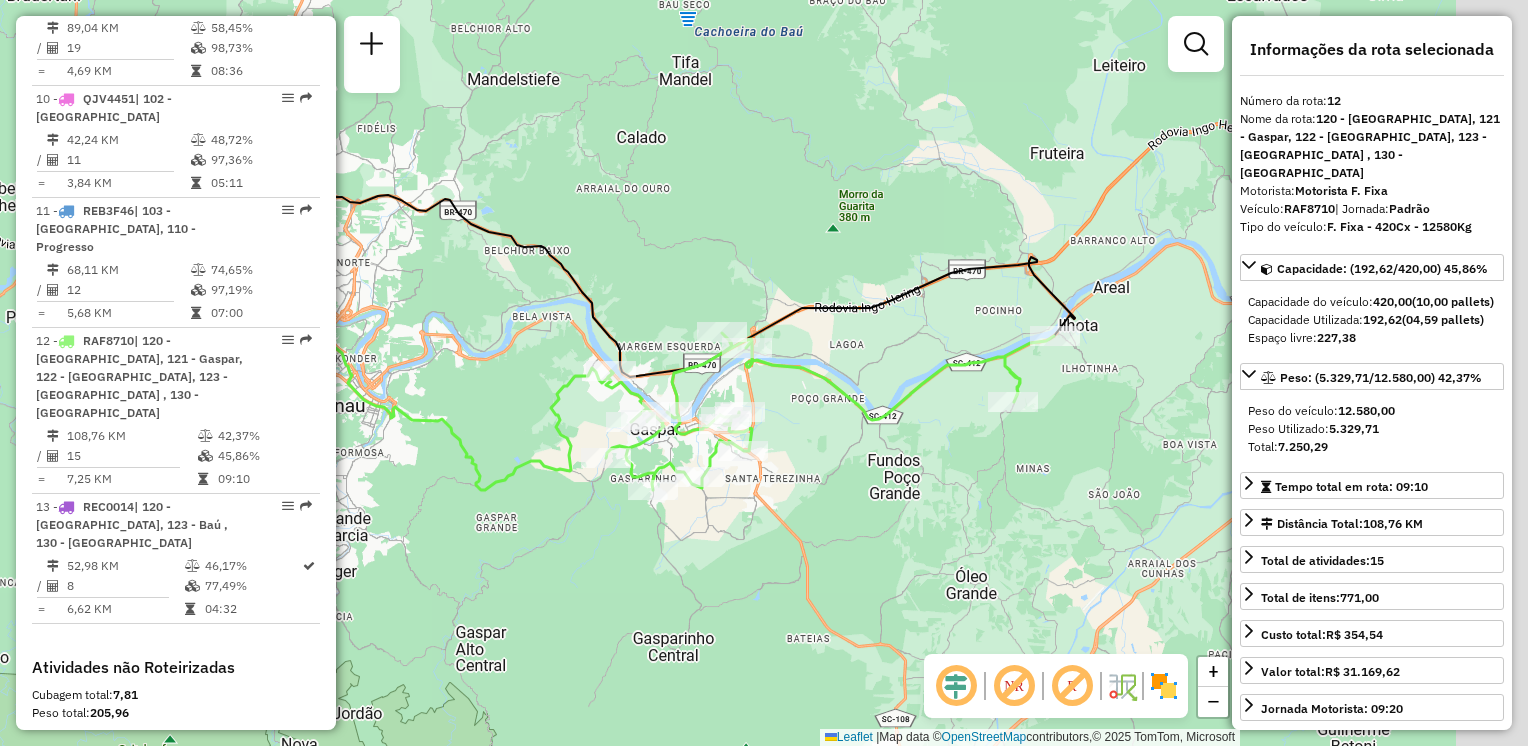 drag, startPoint x: 501, startPoint y: 406, endPoint x: 422, endPoint y: 379, distance: 83.48653 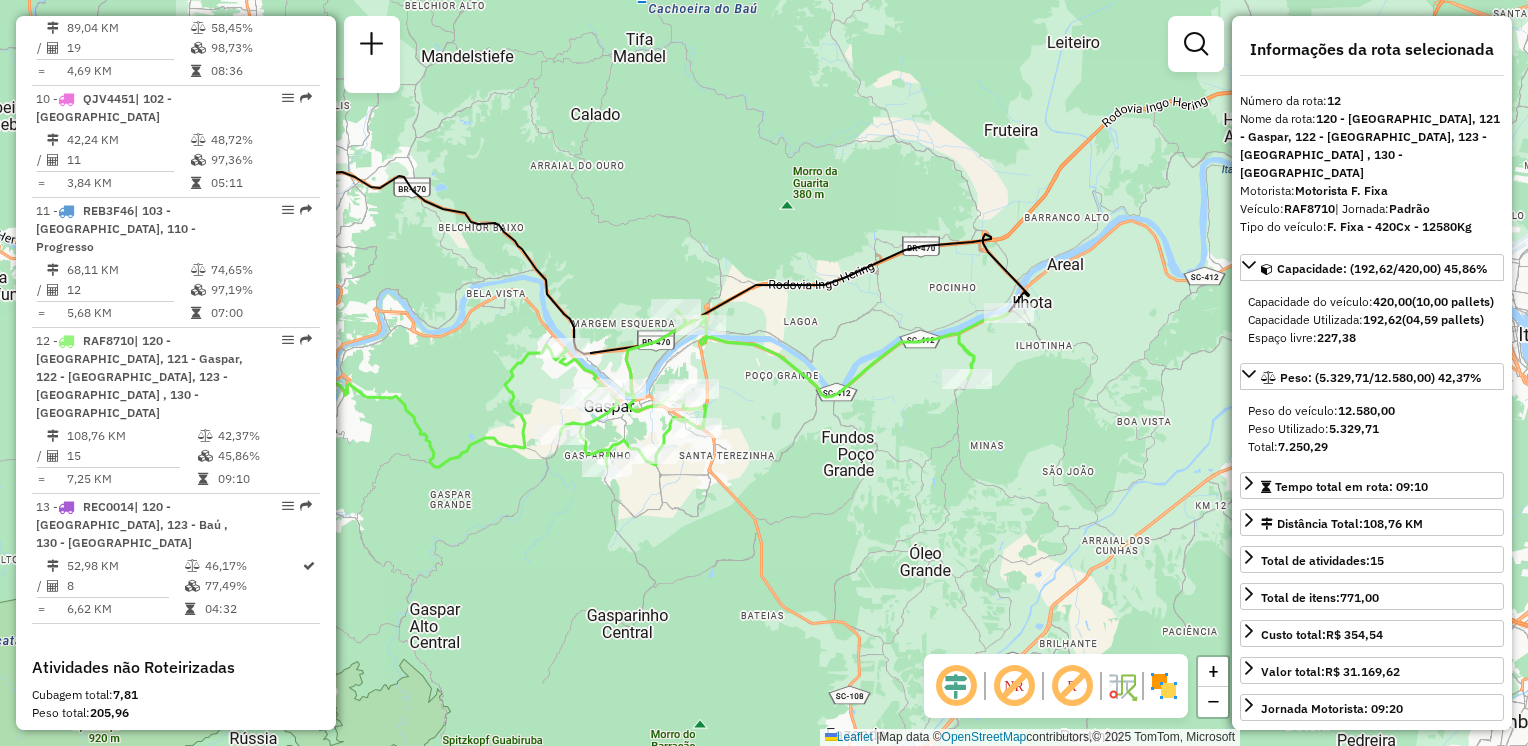 drag, startPoint x: 461, startPoint y: 416, endPoint x: 521, endPoint y: 414, distance: 60.033325 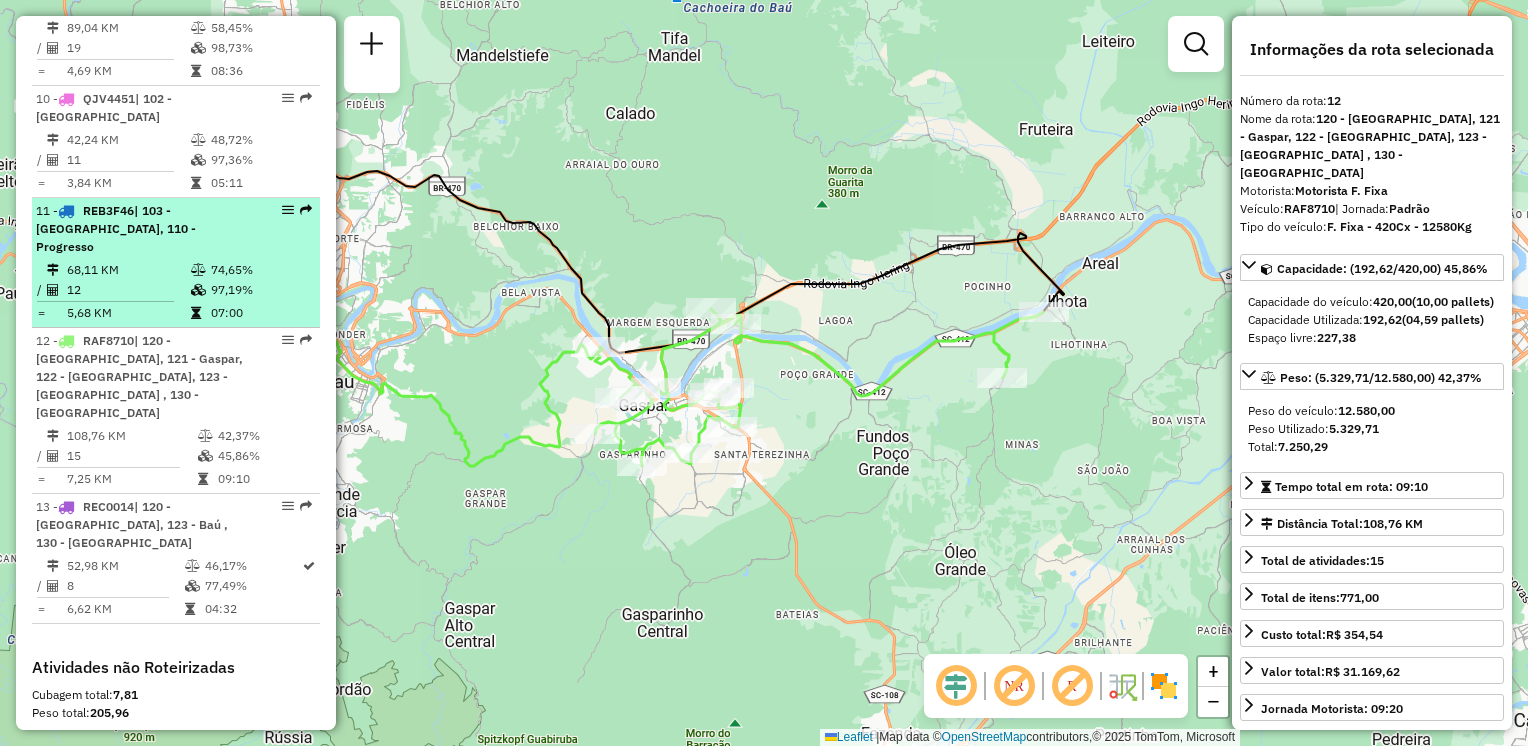 click on "5,68 KM" at bounding box center [128, 313] 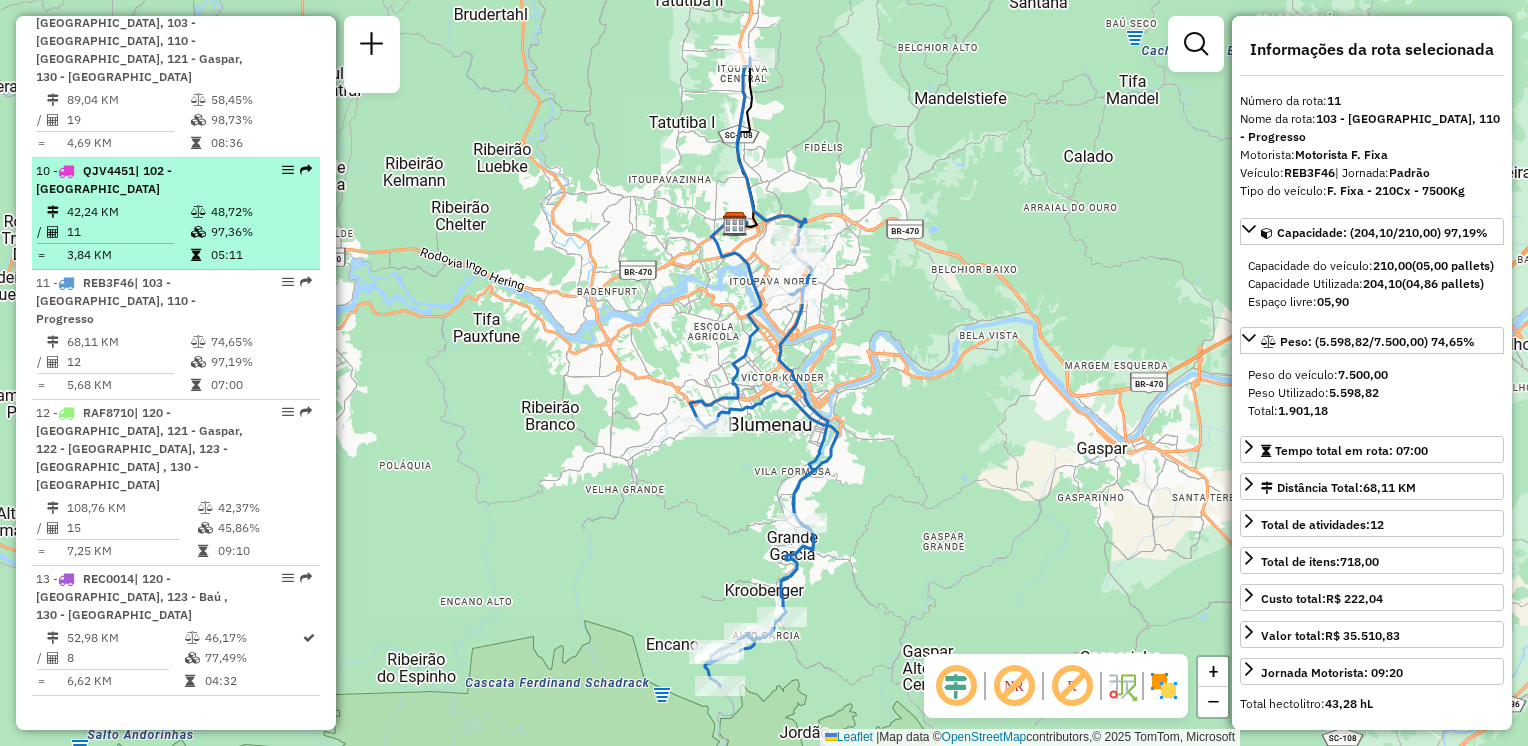 scroll, scrollTop: 1824, scrollLeft: 0, axis: vertical 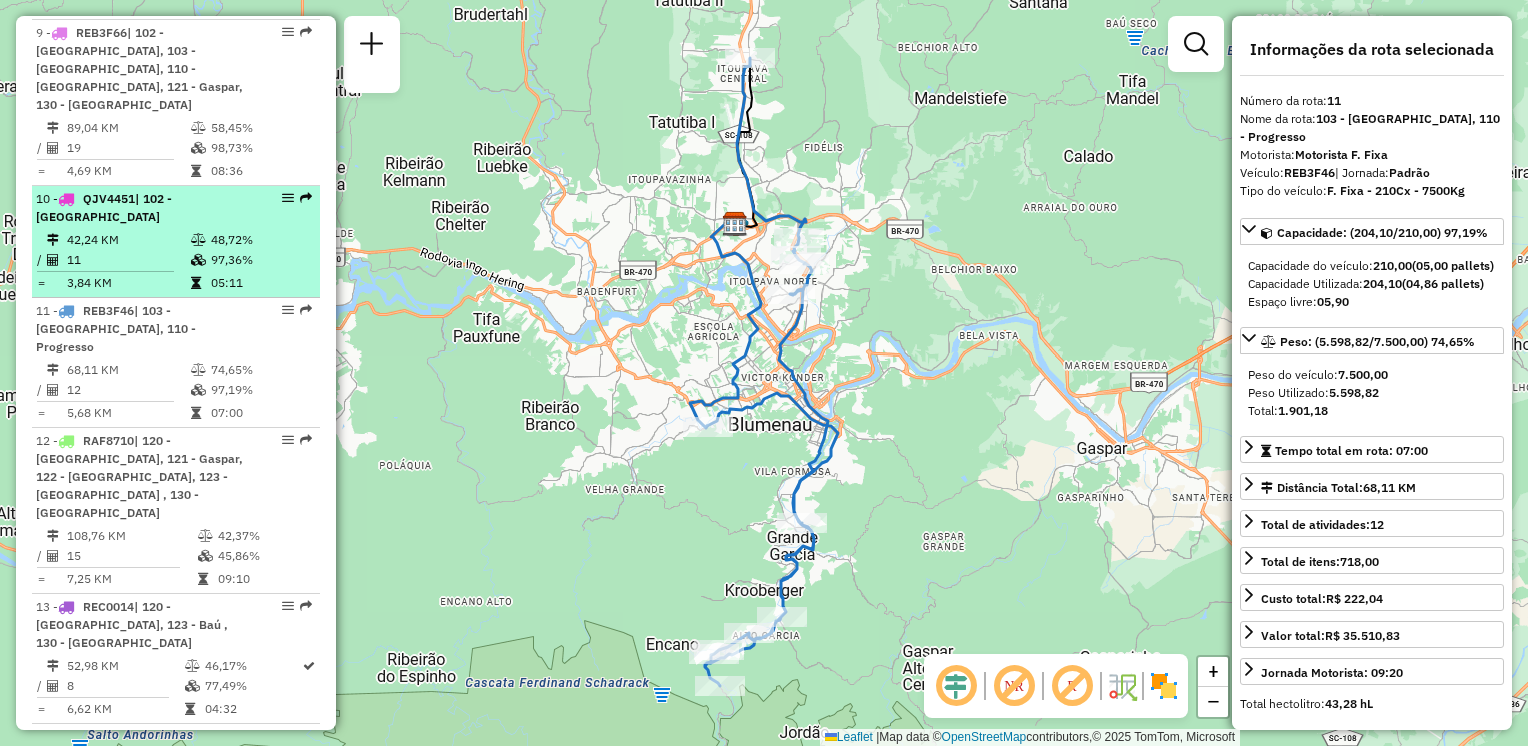 click on "11" at bounding box center [128, 260] 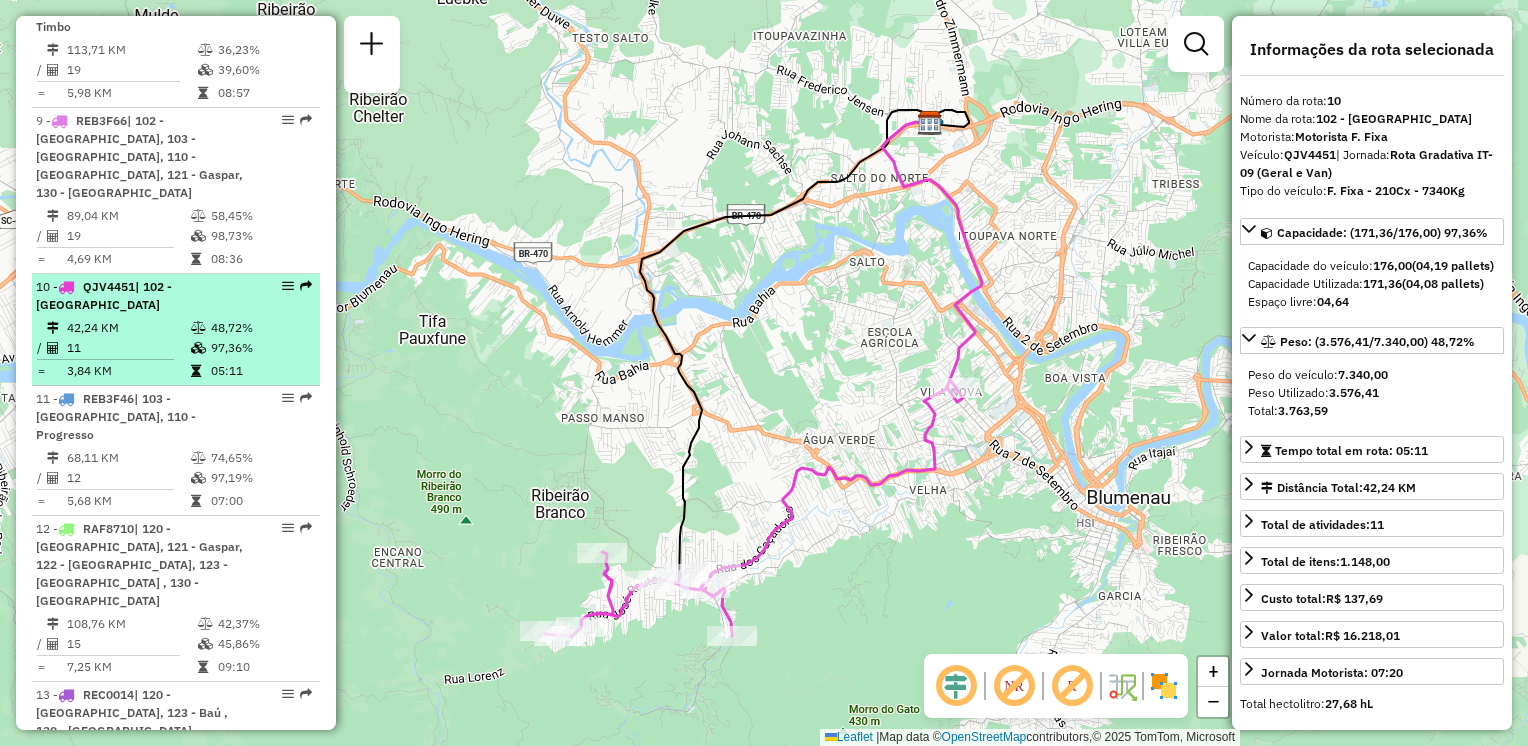 scroll, scrollTop: 1624, scrollLeft: 0, axis: vertical 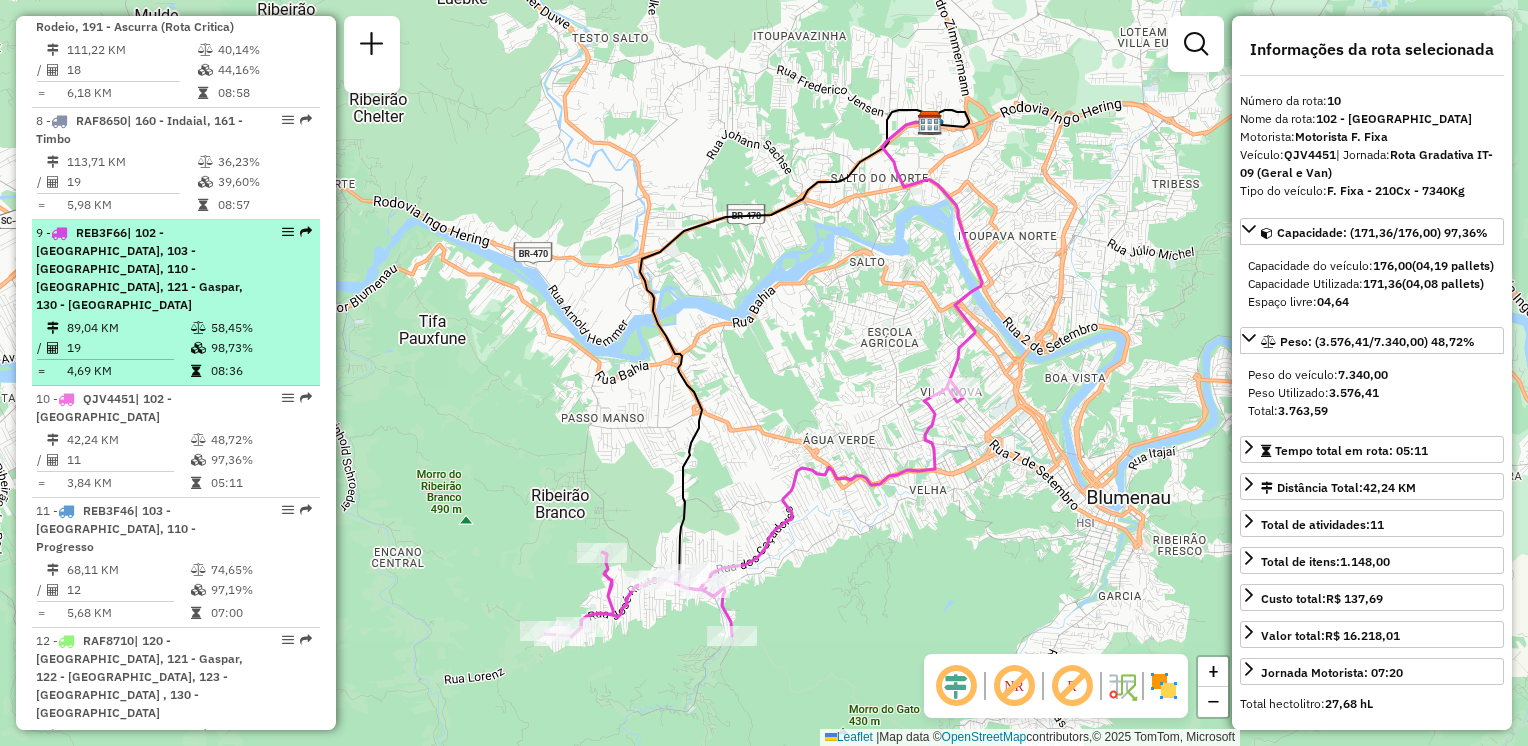 click on "| 102 - [GEOGRAPHIC_DATA], 103 - [GEOGRAPHIC_DATA], 110 - [GEOGRAPHIC_DATA], 121 - Gaspar, 130 - [GEOGRAPHIC_DATA]" at bounding box center [139, 268] 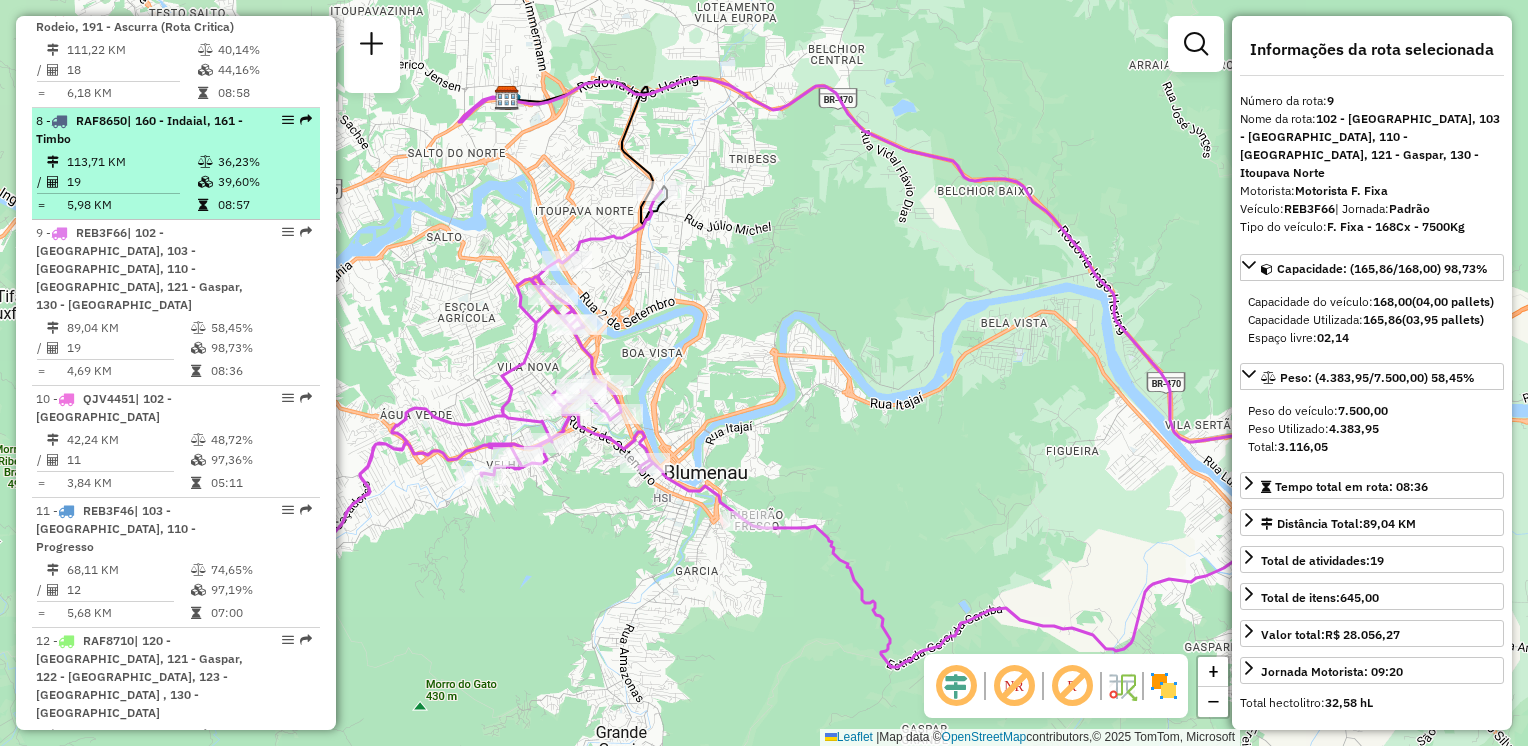 click on "113,71 KM" at bounding box center [131, 162] 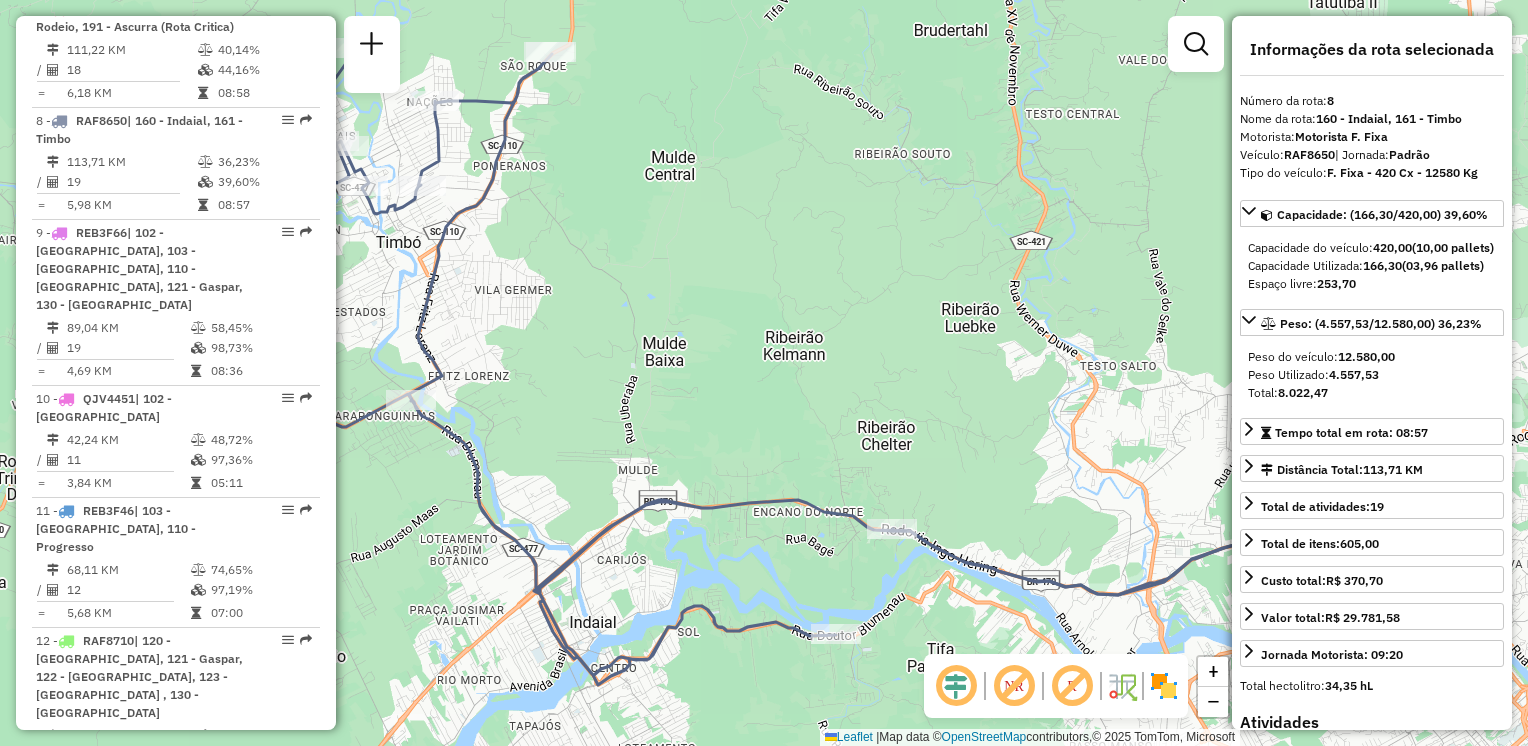 drag, startPoint x: 627, startPoint y: 310, endPoint x: 668, endPoint y: 304, distance: 41.4367 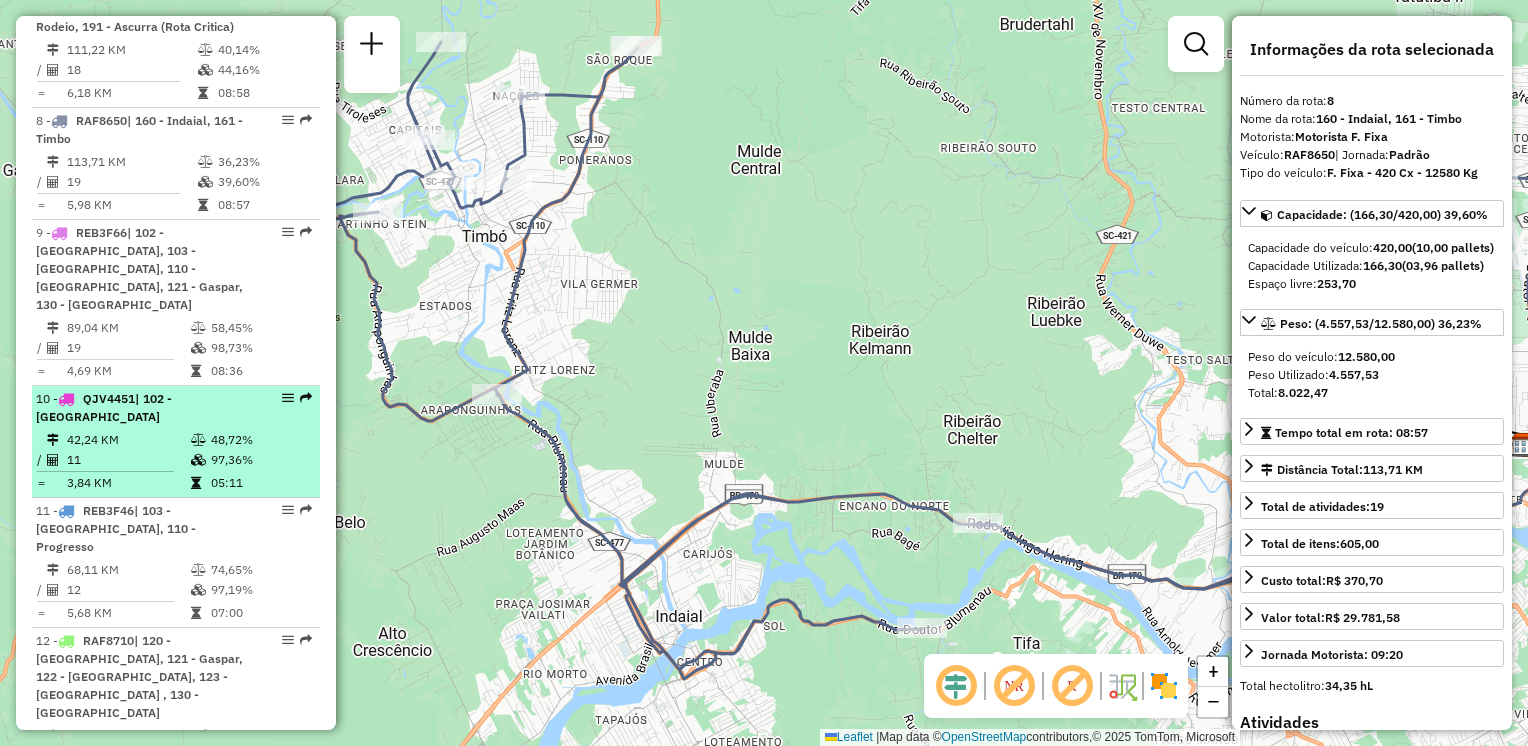scroll, scrollTop: 1424, scrollLeft: 0, axis: vertical 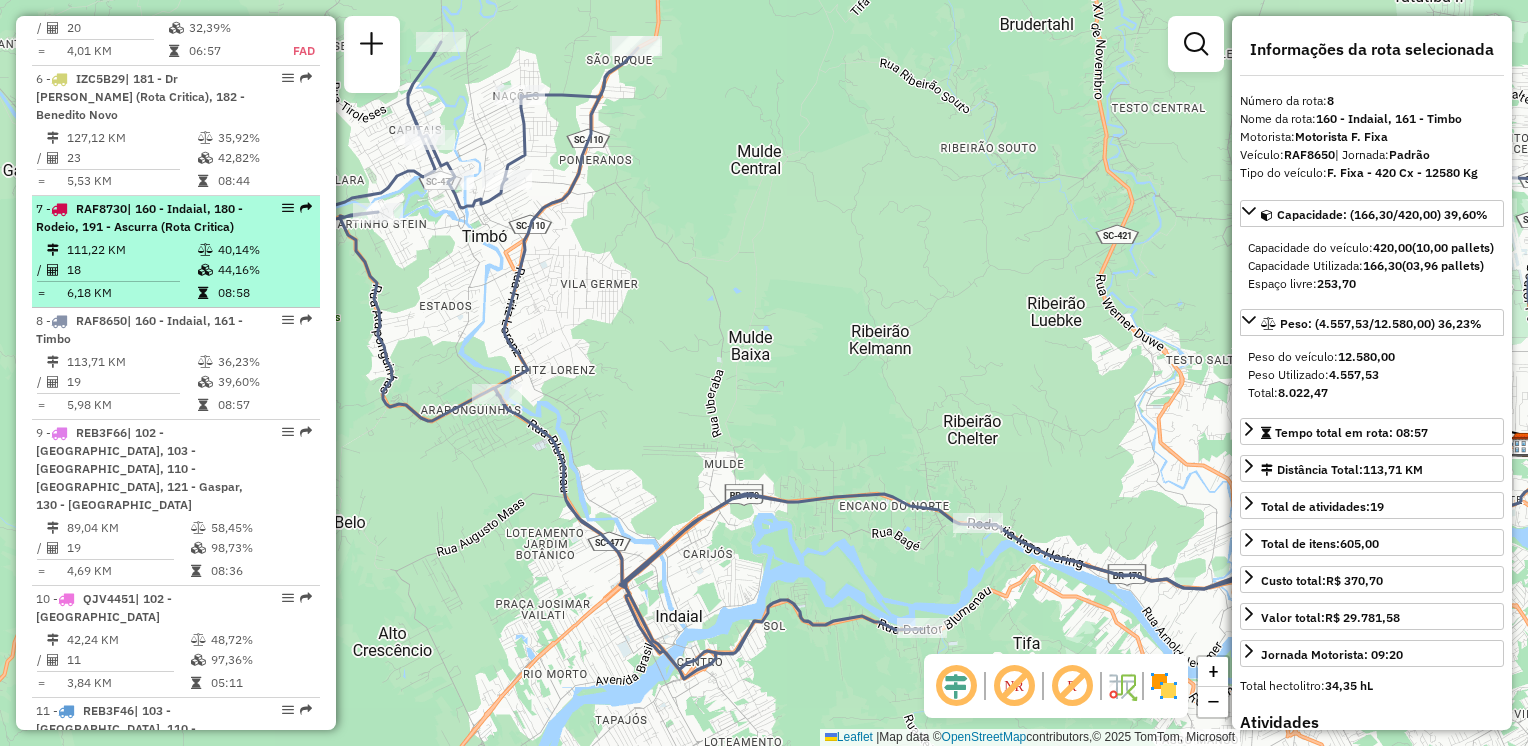 click on "111,22 KM" at bounding box center (131, 250) 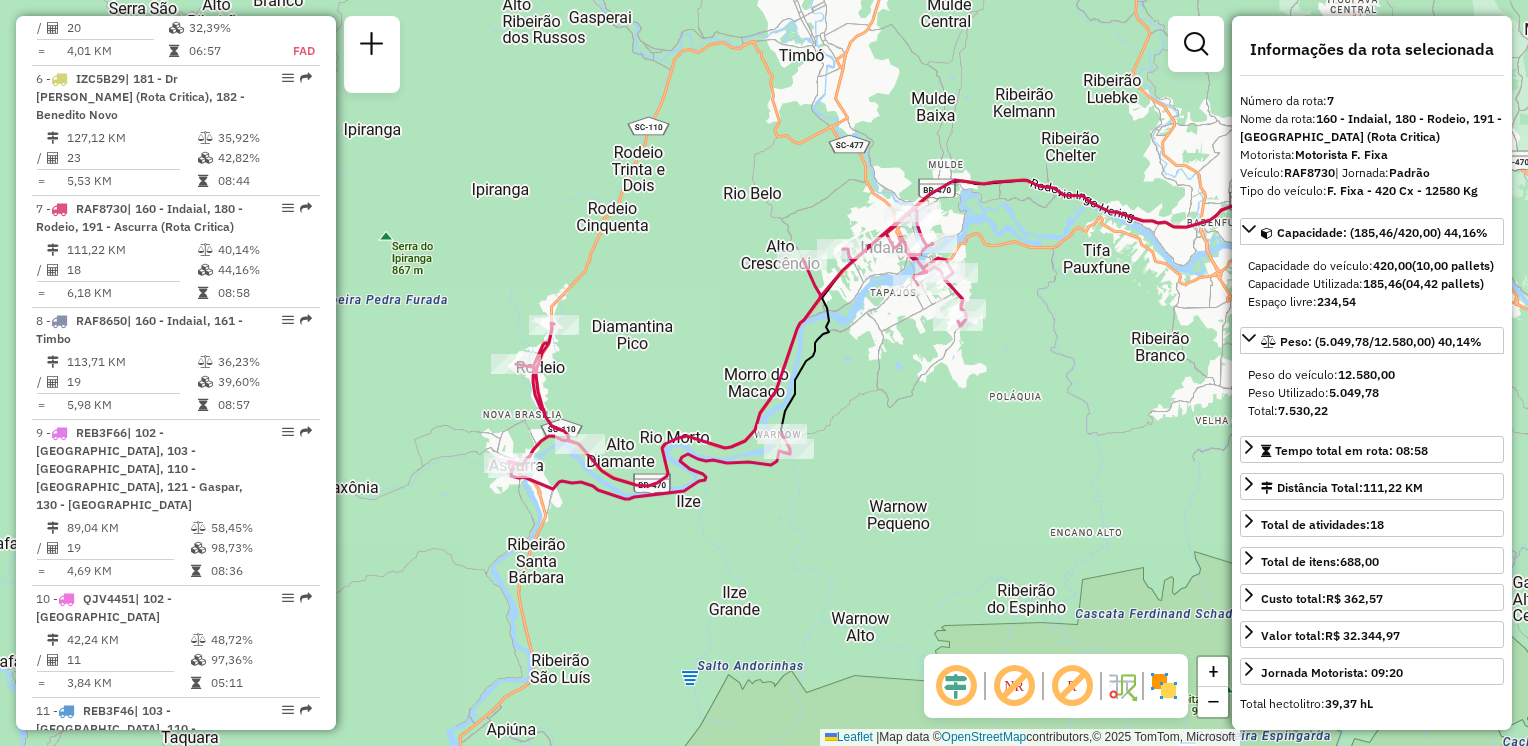 drag, startPoint x: 506, startPoint y: 337, endPoint x: 680, endPoint y: 282, distance: 182.48561 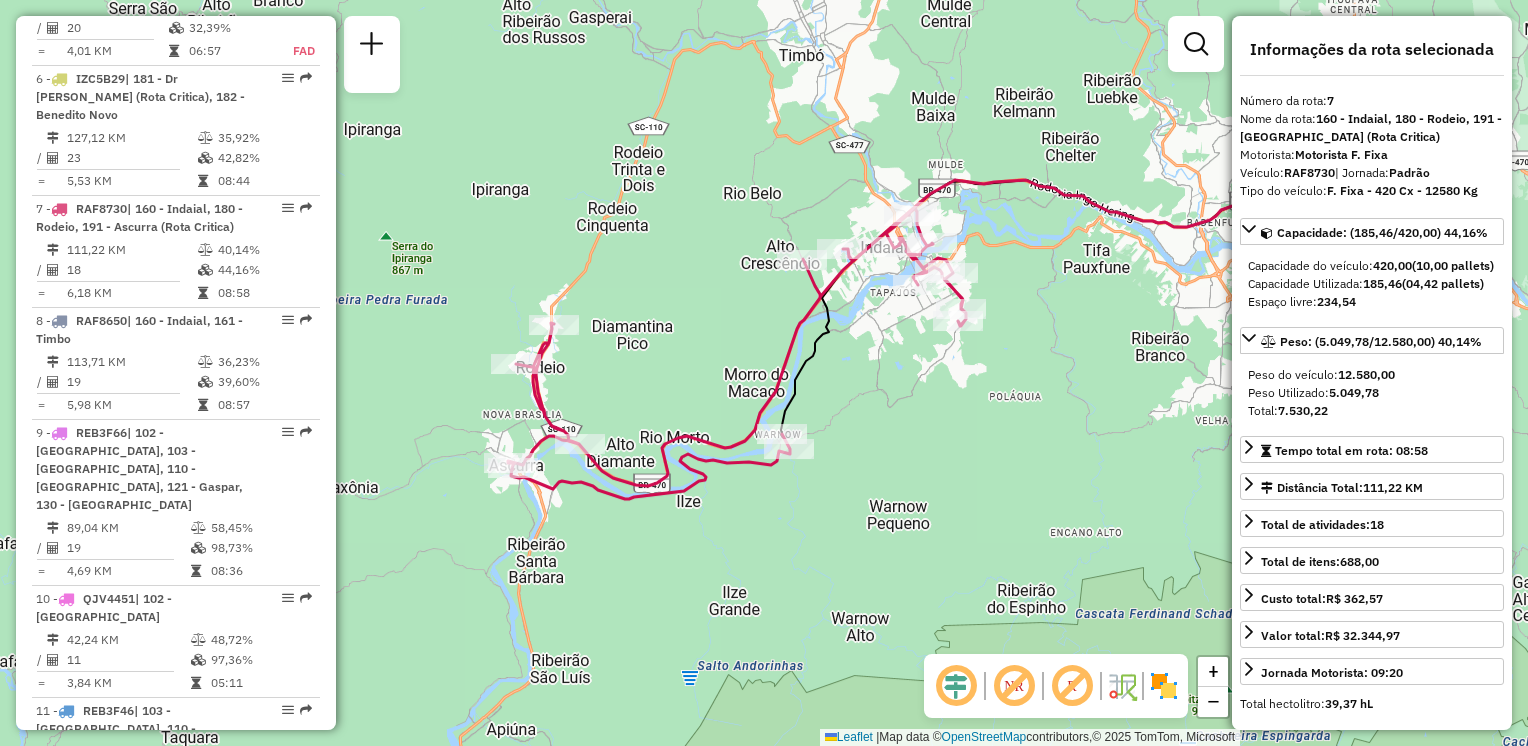 click on "Janela de atendimento Grade de atendimento Capacidade Transportadoras Veículos Cliente Pedidos  Rotas Selecione os dias de semana para filtrar as janelas de atendimento  Seg   Ter   Qua   Qui   Sex   Sáb   Dom  Informe o período da janela de atendimento: De: Até:  Filtrar exatamente a janela do cliente  Considerar janela de atendimento padrão  Selecione os dias de semana para filtrar as grades de atendimento  Seg   Ter   Qua   Qui   Sex   Sáb   Dom   Considerar clientes sem dia de atendimento cadastrado  Clientes fora do dia de atendimento selecionado Filtrar as atividades entre os valores definidos abaixo:  Peso mínimo:   Peso máximo:   Cubagem mínima:   Cubagem máxima:   De:   Até:  Filtrar as atividades entre o tempo de atendimento definido abaixo:  De:   Até:   Considerar capacidade total dos clientes não roteirizados Transportadora: Selecione um ou mais itens Tipo de veículo: Selecione um ou mais itens Veículo: Selecione um ou mais itens Motorista: Selecione um ou mais itens Nome: Rótulo:" 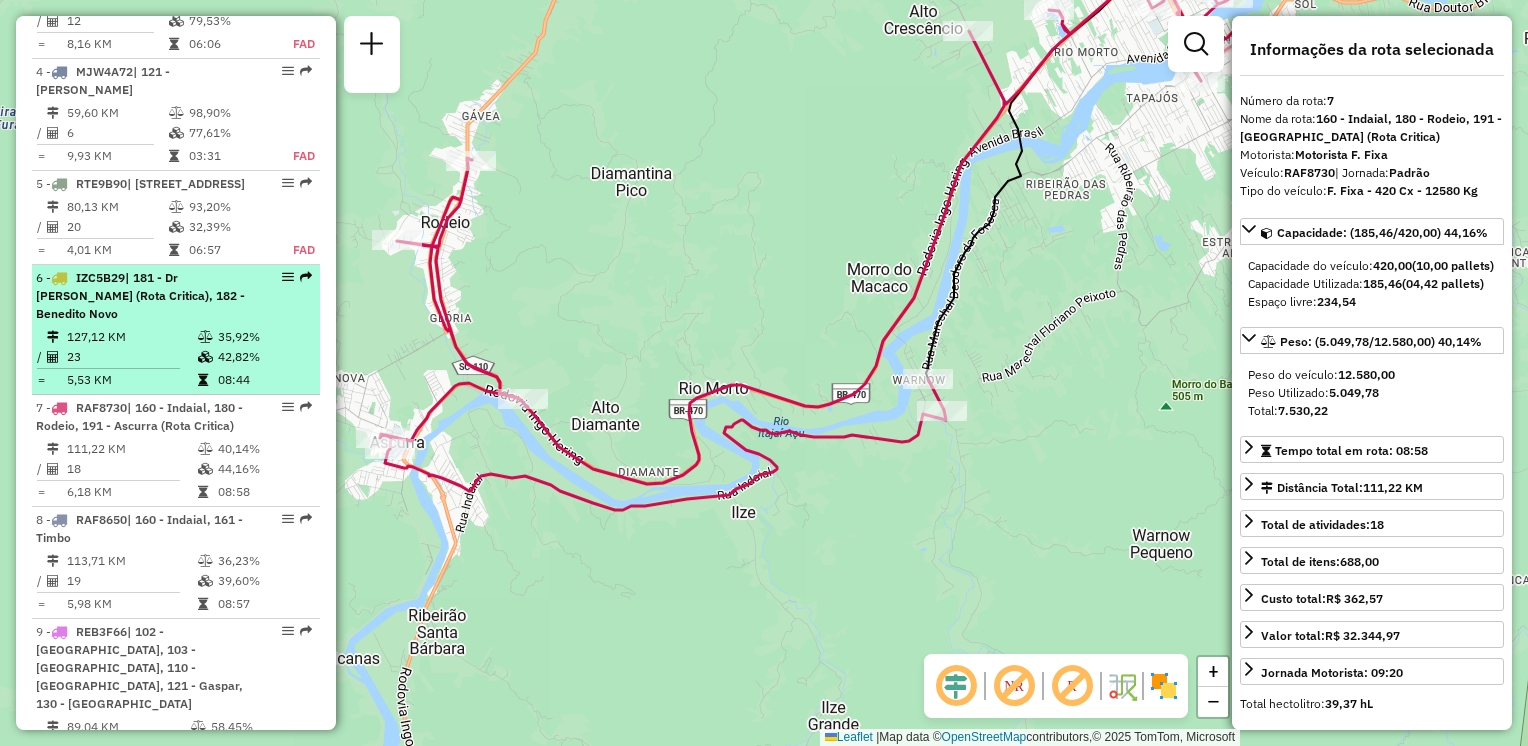 scroll, scrollTop: 1224, scrollLeft: 0, axis: vertical 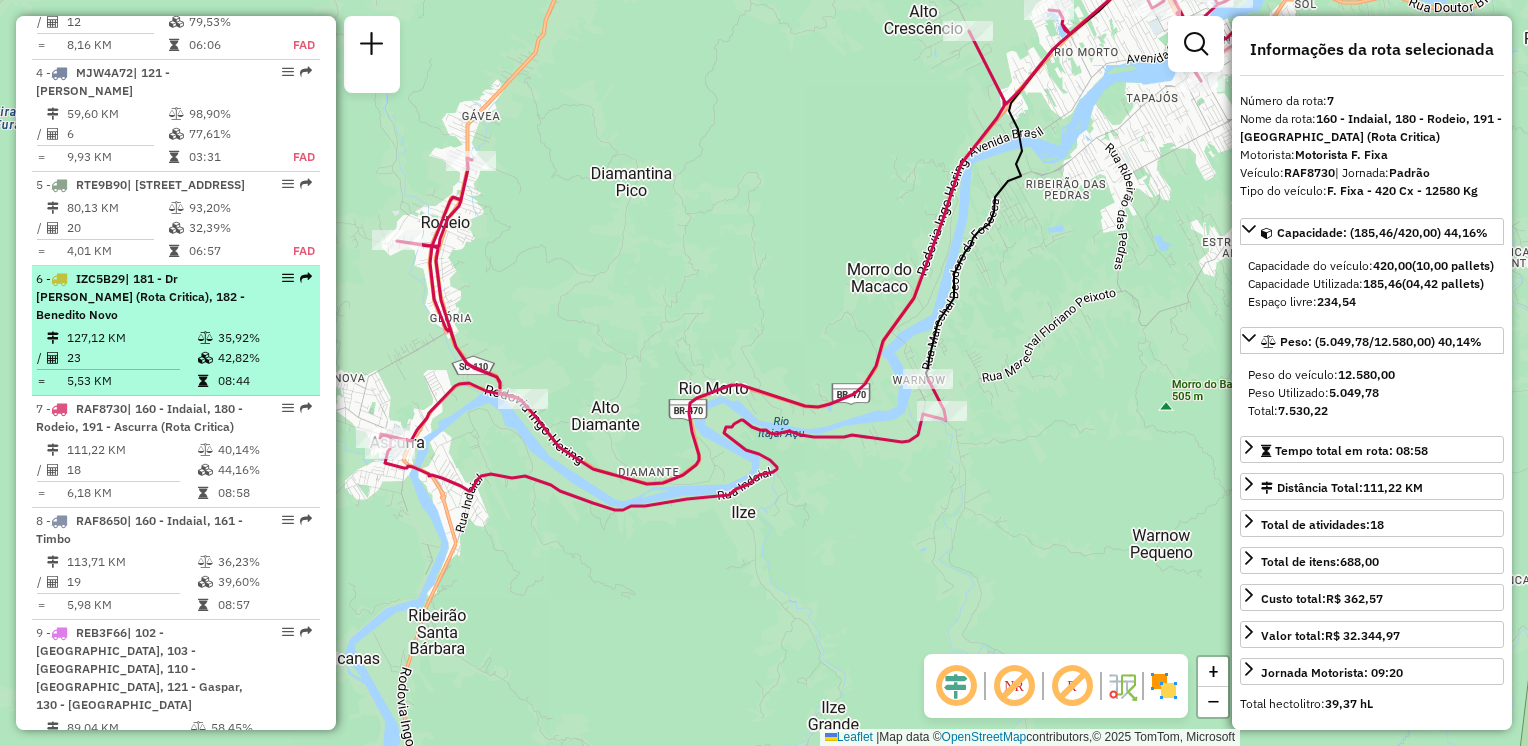 click on "127,12 KM   35,92%  /  23   42,82%     =  5,53 KM   08:44" at bounding box center [176, 359] 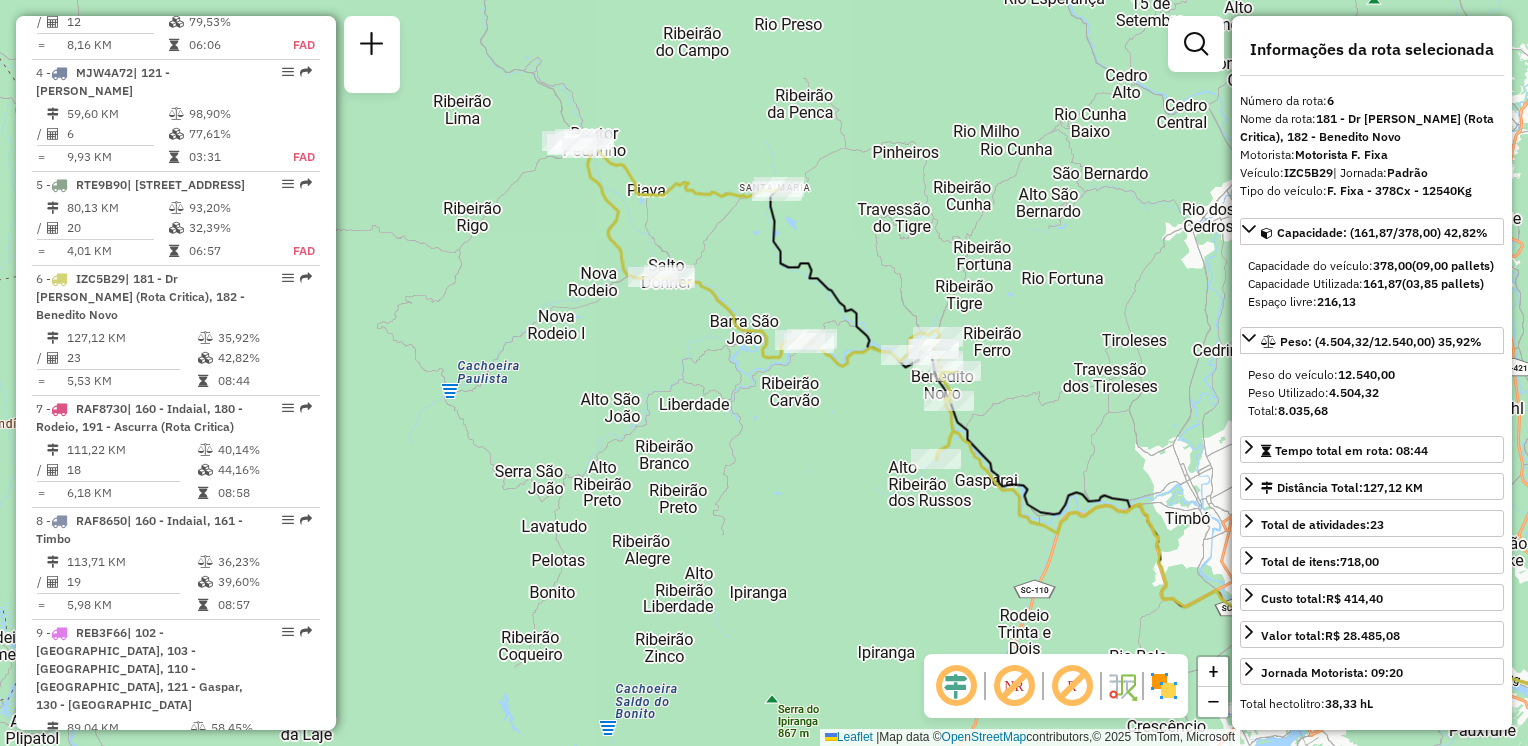 drag, startPoint x: 617, startPoint y: 257, endPoint x: 988, endPoint y: 294, distance: 372.84045 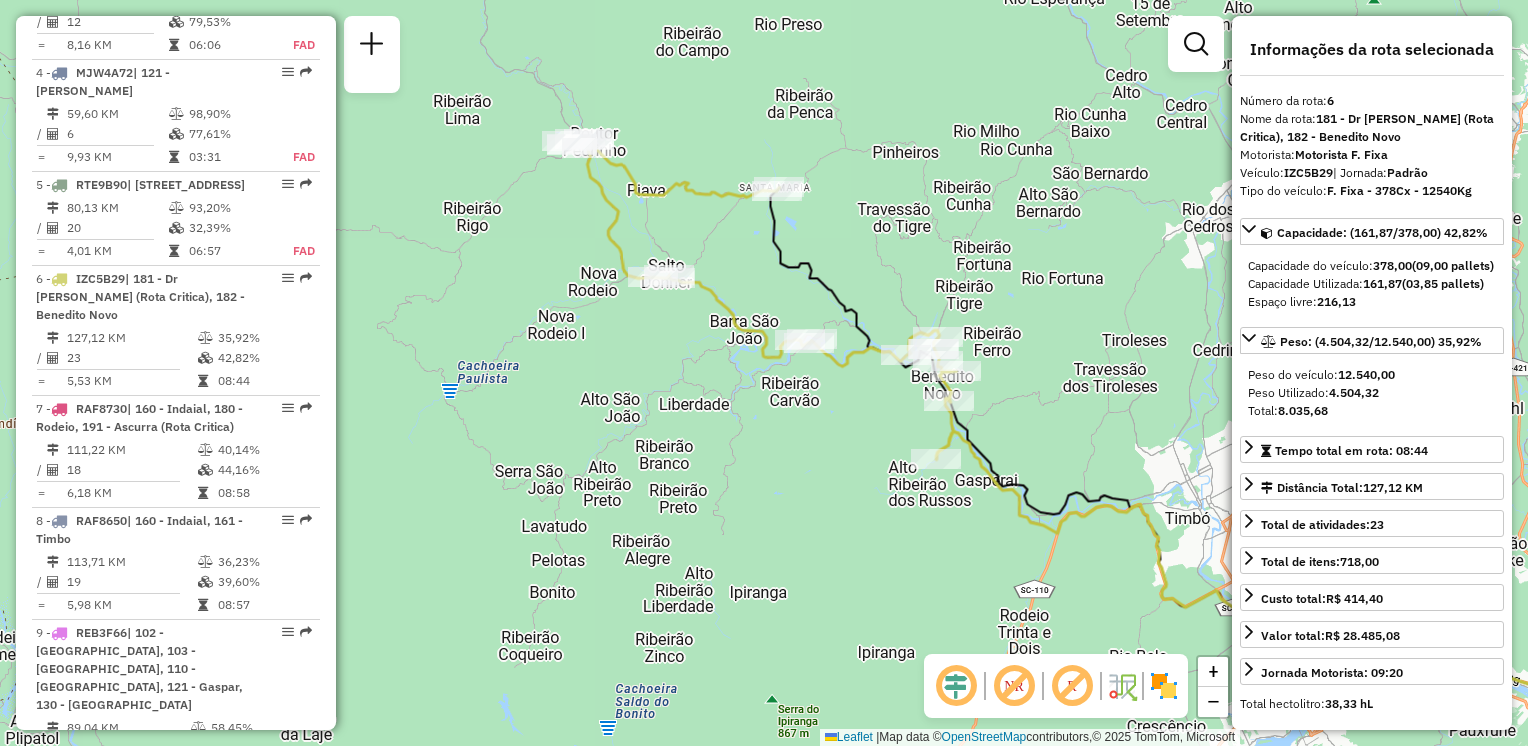 click on "Janela de atendimento Grade de atendimento Capacidade Transportadoras Veículos Cliente Pedidos  Rotas Selecione os dias de semana para filtrar as janelas de atendimento  Seg   Ter   Qua   Qui   Sex   Sáb   Dom  Informe o período da janela de atendimento: De: Até:  Filtrar exatamente a janela do cliente  Considerar janela de atendimento padrão  Selecione os dias de semana para filtrar as grades de atendimento  Seg   Ter   Qua   Qui   Sex   Sáb   Dom   Considerar clientes sem dia de atendimento cadastrado  Clientes fora do dia de atendimento selecionado Filtrar as atividades entre os valores definidos abaixo:  Peso mínimo:   Peso máximo:   Cubagem mínima:   Cubagem máxima:   De:   Até:  Filtrar as atividades entre o tempo de atendimento definido abaixo:  De:   Até:   Considerar capacidade total dos clientes não roteirizados Transportadora: Selecione um ou mais itens Tipo de veículo: Selecione um ou mais itens Veículo: Selecione um ou mais itens Motorista: Selecione um ou mais itens Nome: Rótulo:" 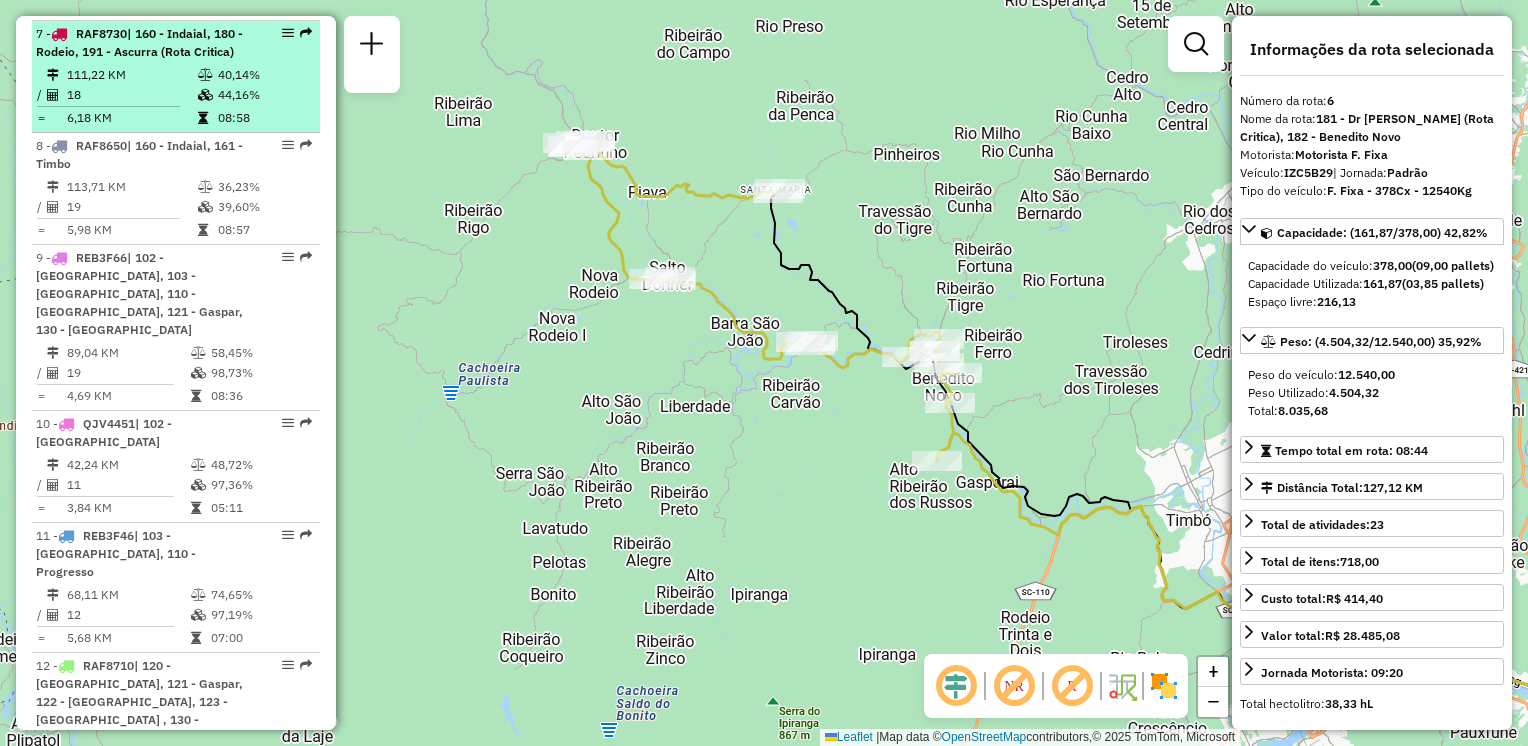 scroll, scrollTop: 1624, scrollLeft: 0, axis: vertical 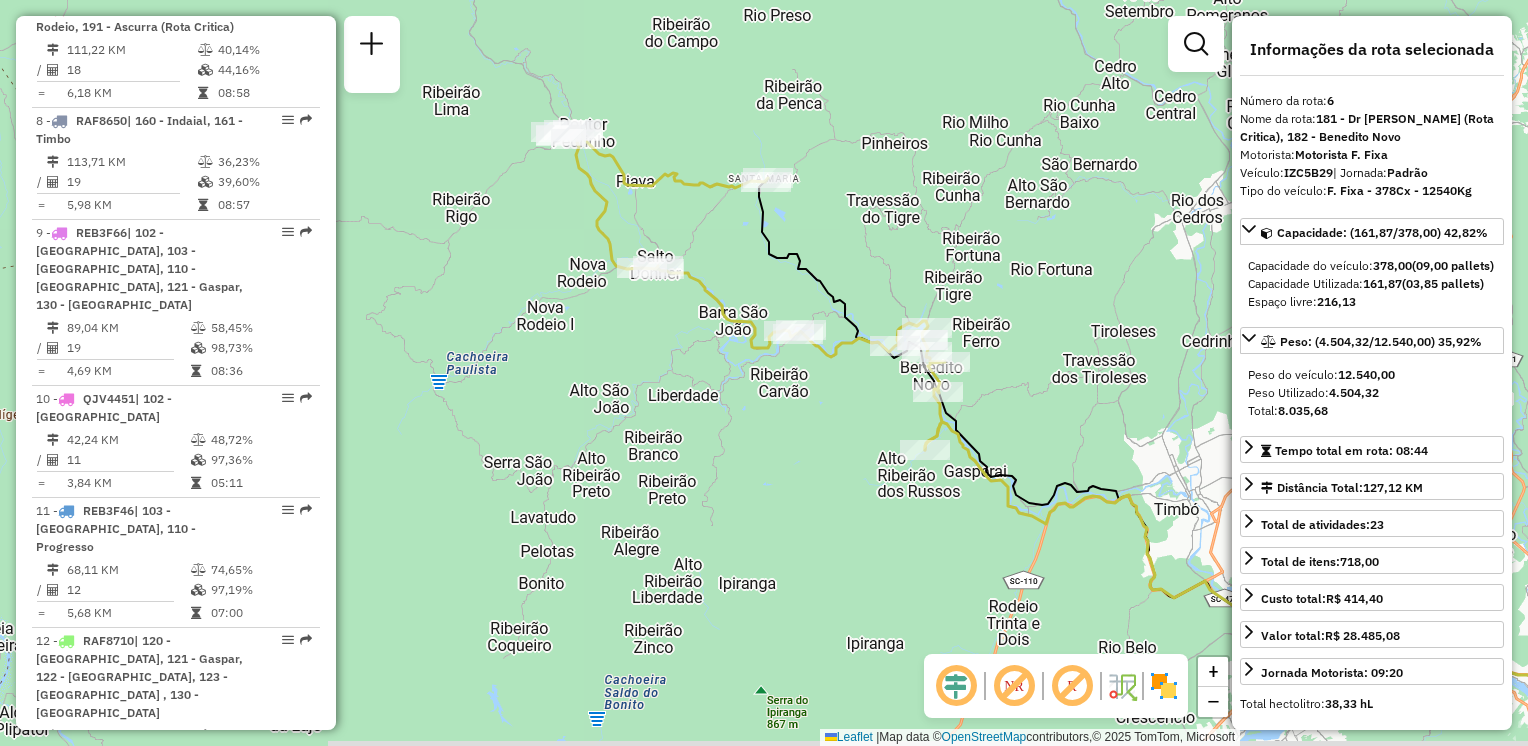drag, startPoint x: 654, startPoint y: 443, endPoint x: 610, endPoint y: 422, distance: 48.754486 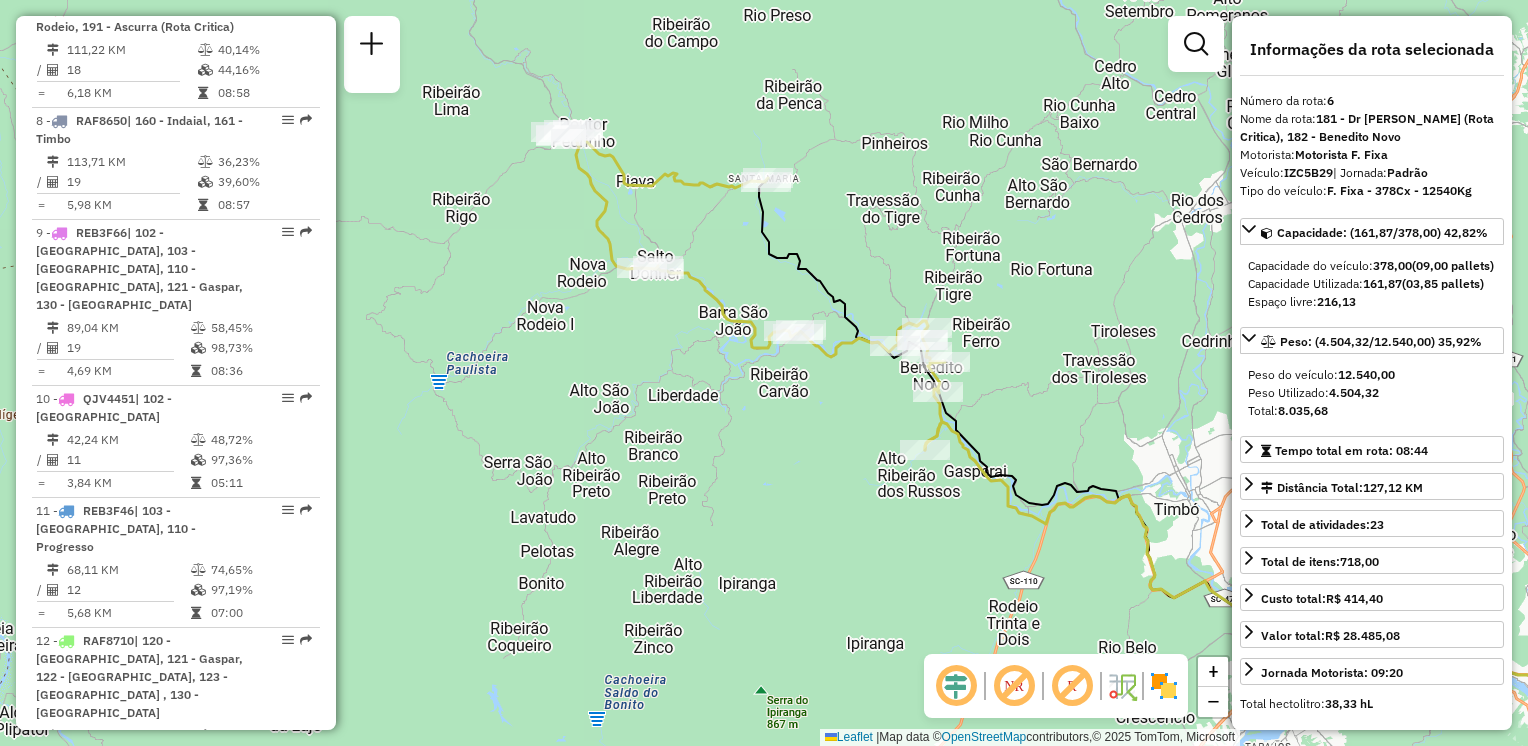 click on "Janela de atendimento Grade de atendimento Capacidade Transportadoras Veículos Cliente Pedidos  Rotas Selecione os dias de semana para filtrar as janelas de atendimento  Seg   Ter   Qua   Qui   Sex   Sáb   Dom  Informe o período da janela de atendimento: De: Até:  Filtrar exatamente a janela do cliente  Considerar janela de atendimento padrão  Selecione os dias de semana para filtrar as grades de atendimento  Seg   Ter   Qua   Qui   Sex   Sáb   Dom   Considerar clientes sem dia de atendimento cadastrado  Clientes fora do dia de atendimento selecionado Filtrar as atividades entre os valores definidos abaixo:  Peso mínimo:   Peso máximo:   Cubagem mínima:   Cubagem máxima:   De:   Até:  Filtrar as atividades entre o tempo de atendimento definido abaixo:  De:   Até:   Considerar capacidade total dos clientes não roteirizados Transportadora: Selecione um ou mais itens Tipo de veículo: Selecione um ou mais itens Veículo: Selecione um ou mais itens Motorista: Selecione um ou mais itens Nome: Rótulo:" 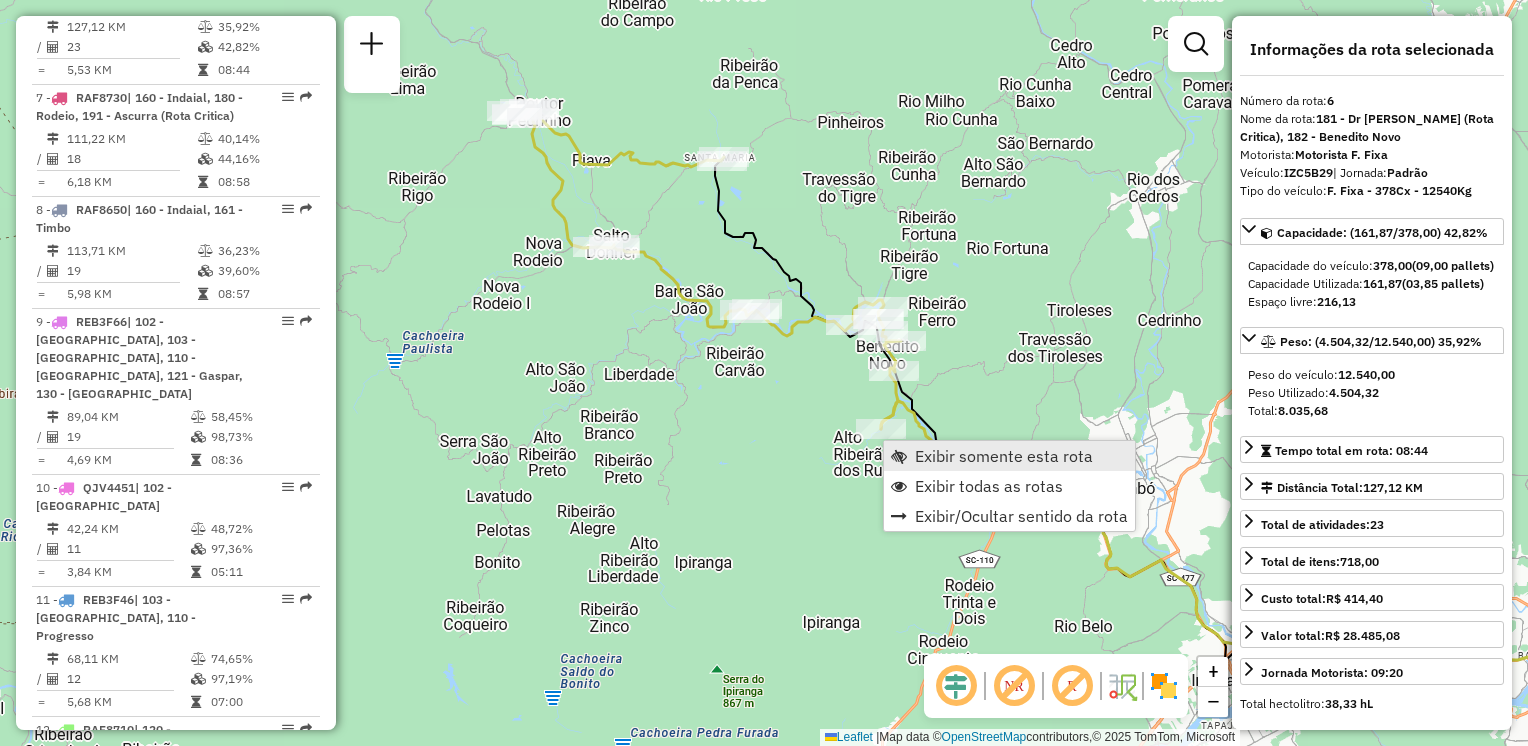 scroll, scrollTop: 1400, scrollLeft: 0, axis: vertical 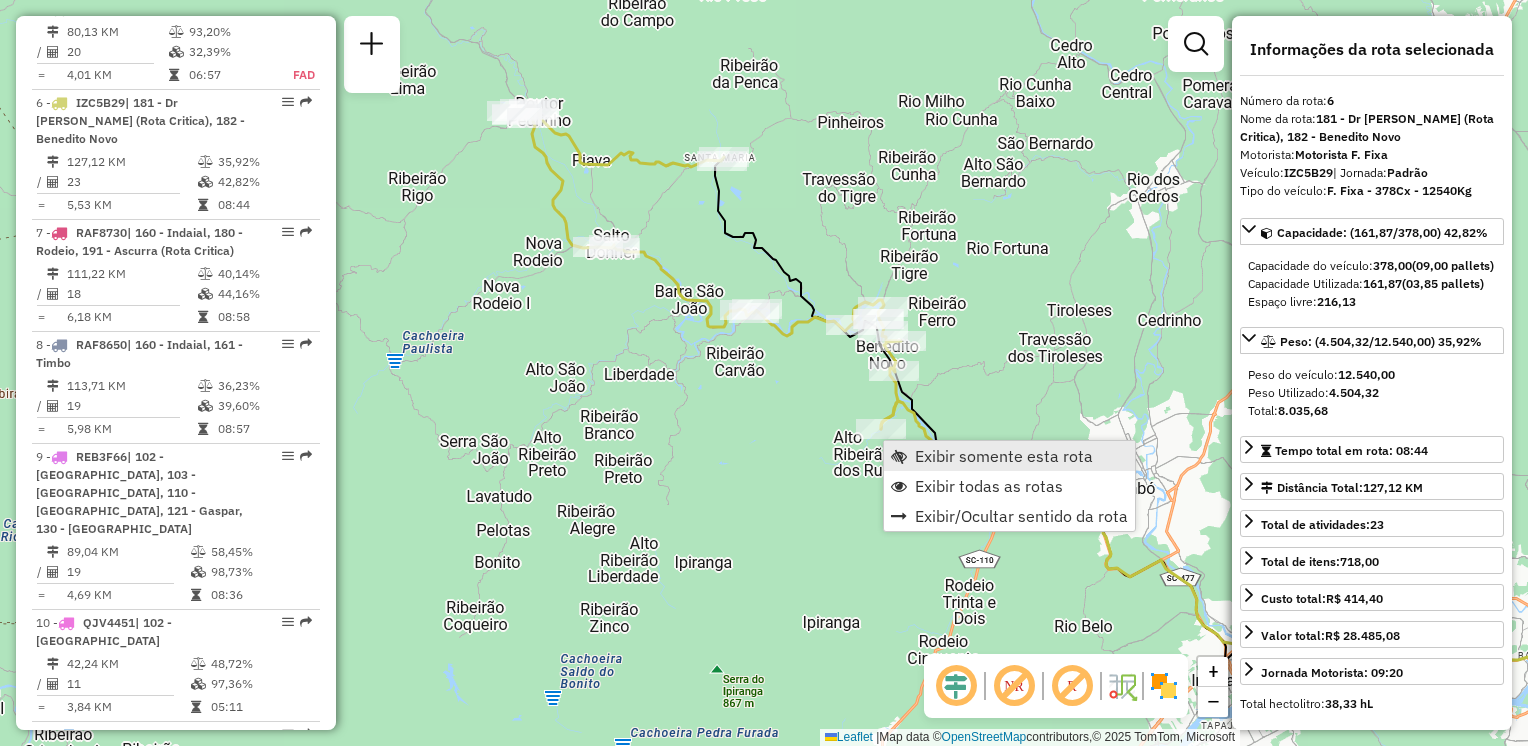 click on "Exibir somente esta rota" at bounding box center (1004, 456) 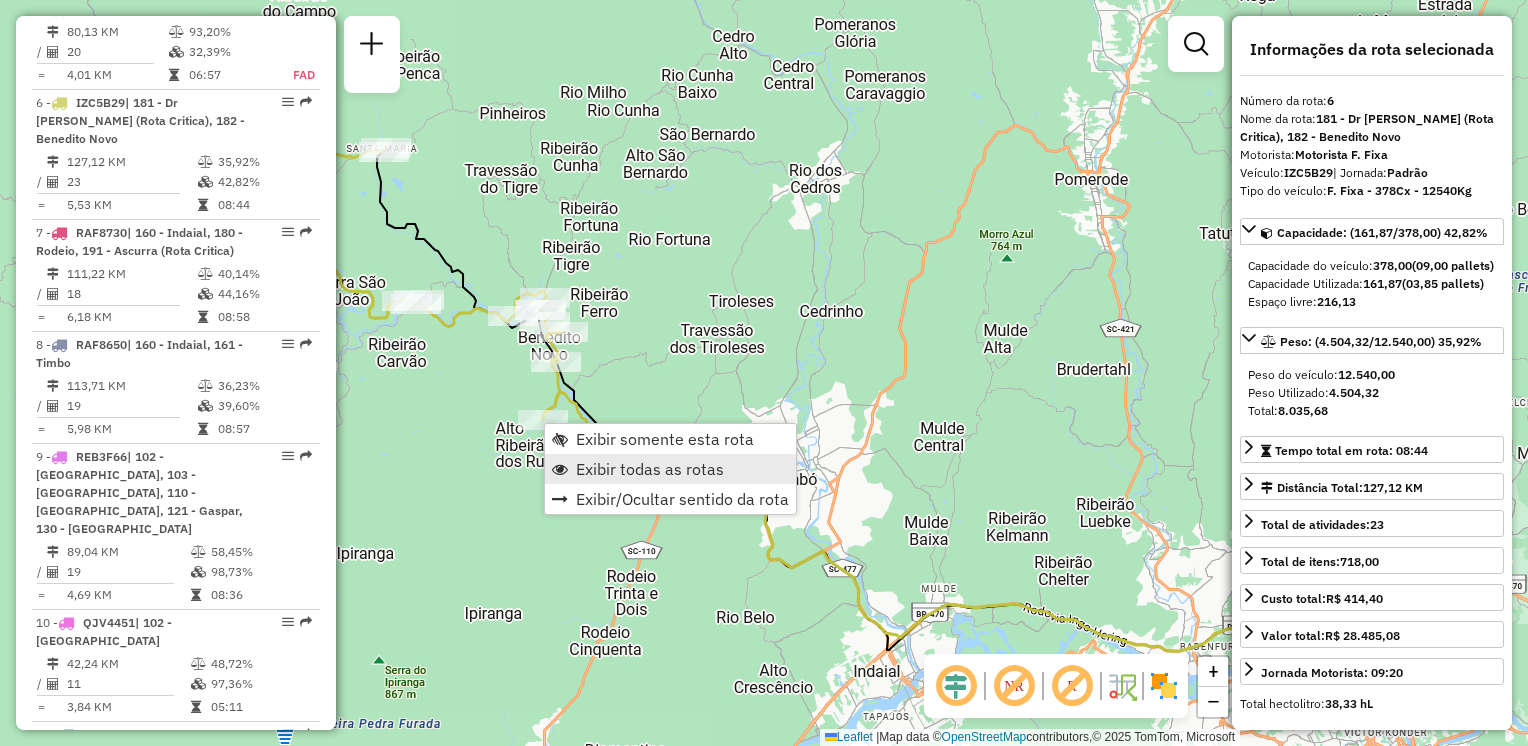 click on "Exibir todas as rotas" at bounding box center [650, 469] 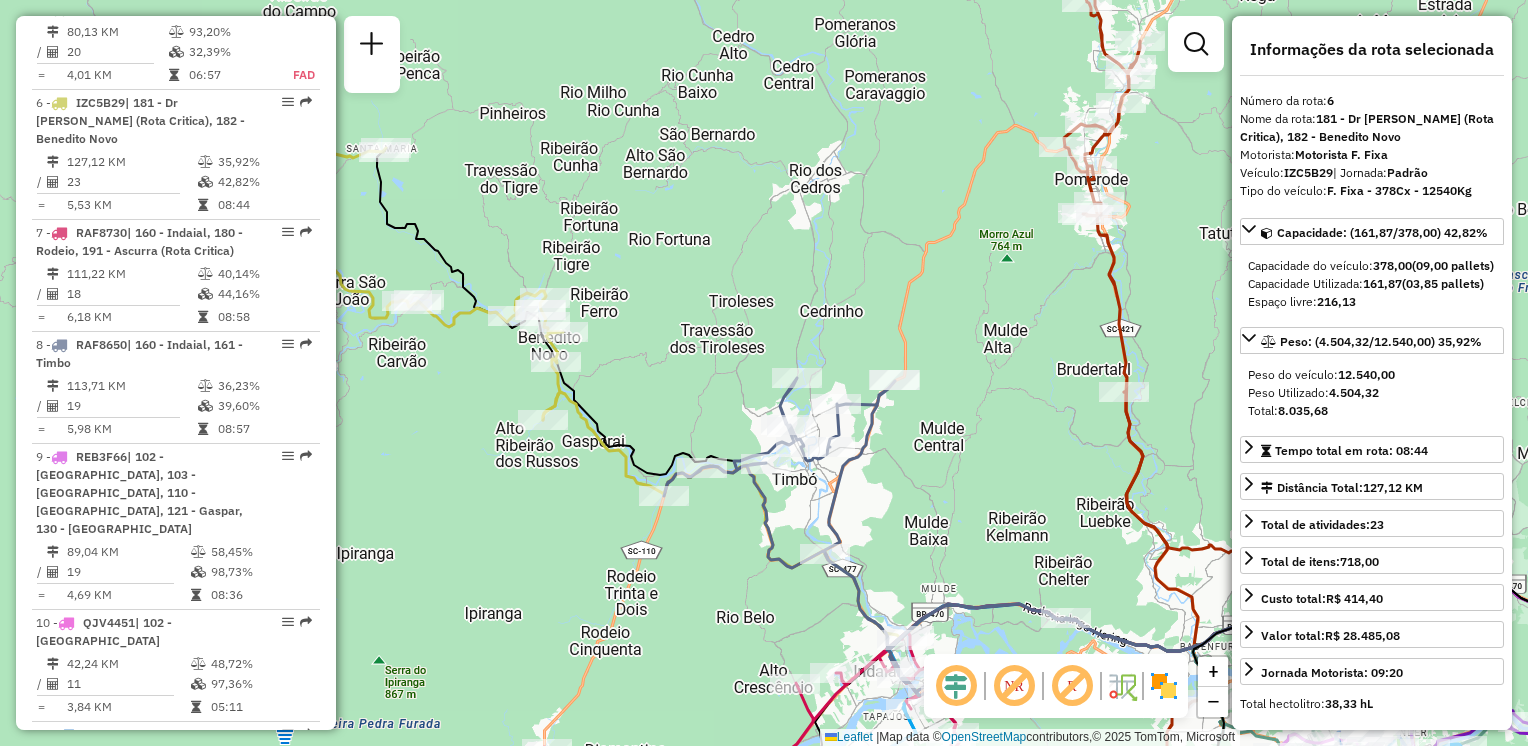 drag, startPoint x: 731, startPoint y: 304, endPoint x: 747, endPoint y: 223, distance: 82.565125 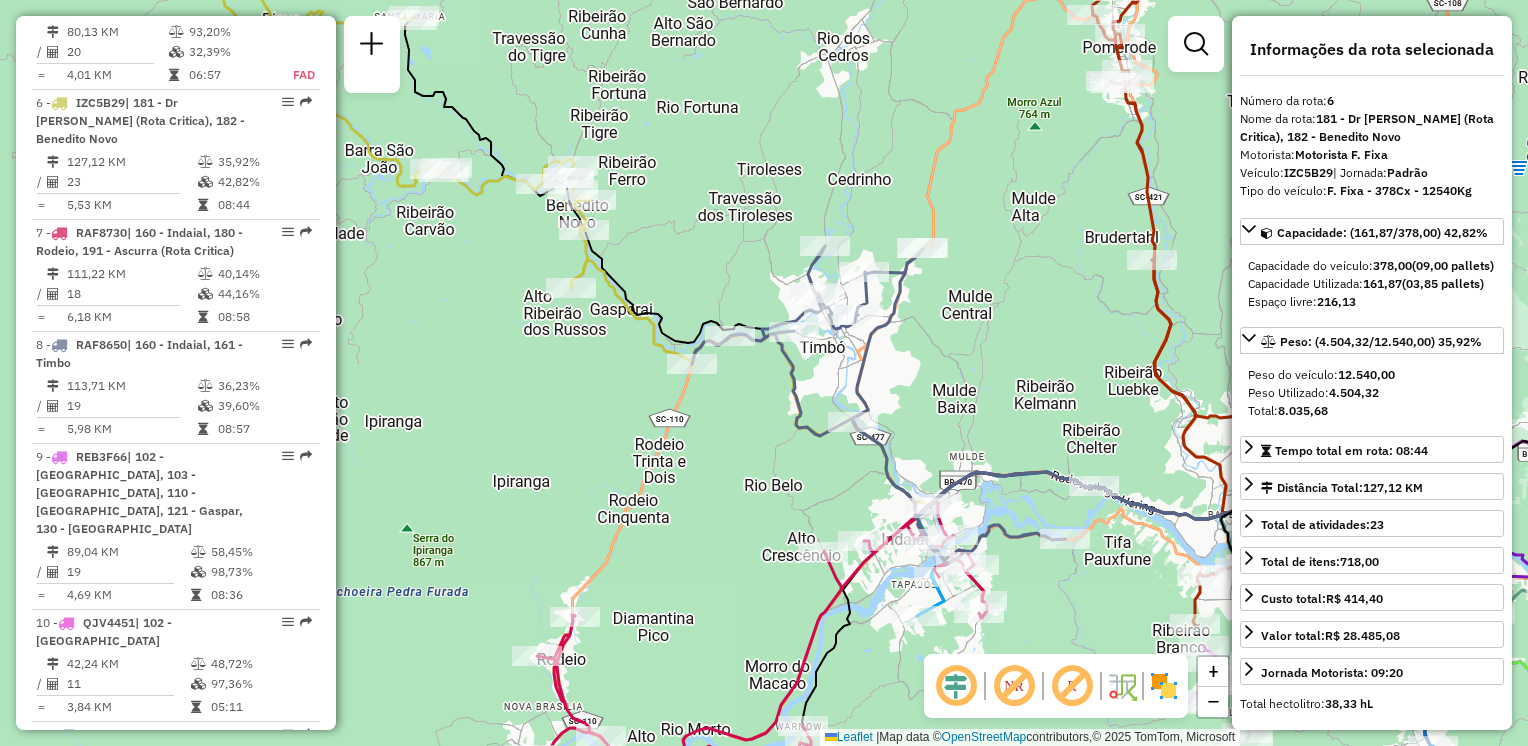 drag, startPoint x: 952, startPoint y: 337, endPoint x: 815, endPoint y: 332, distance: 137.09122 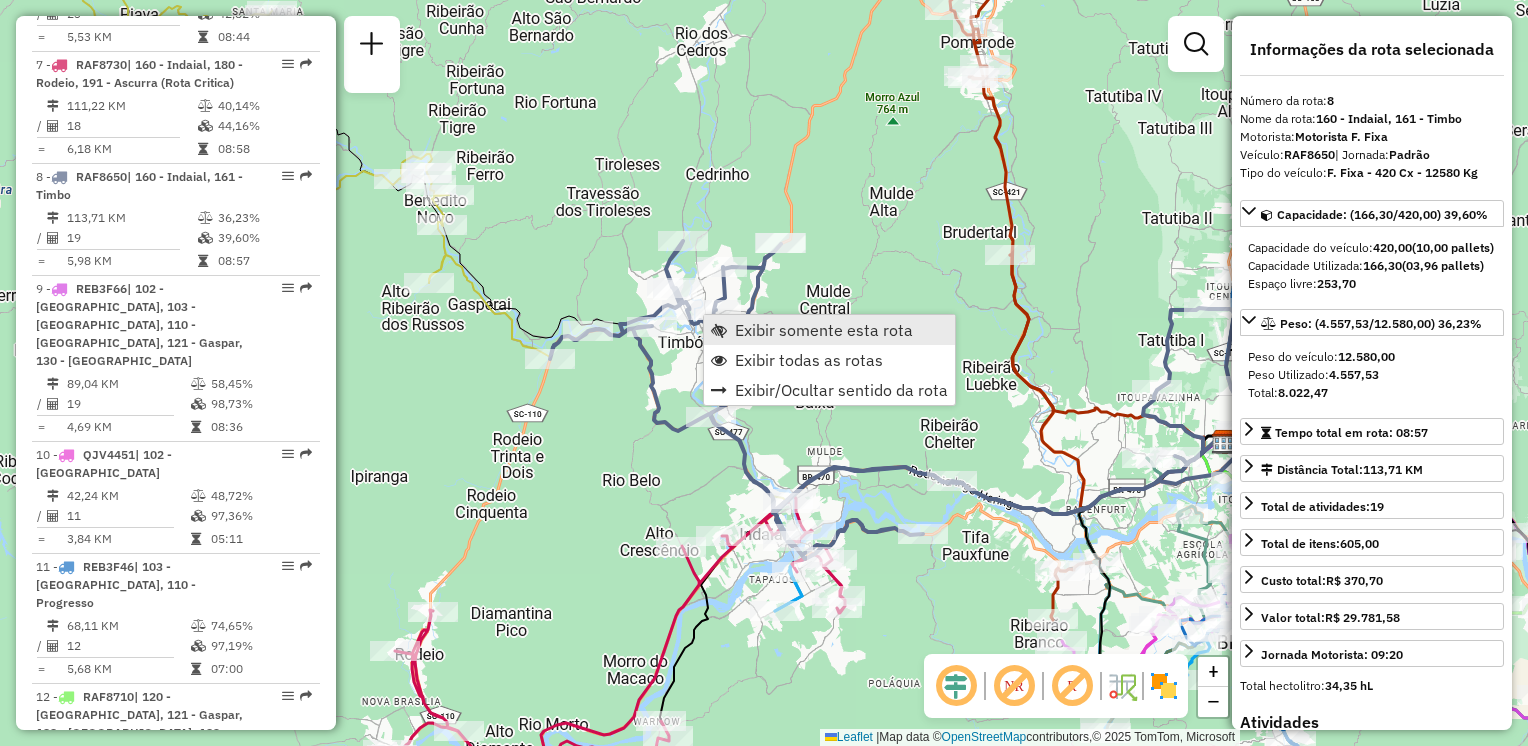 scroll, scrollTop: 1624, scrollLeft: 0, axis: vertical 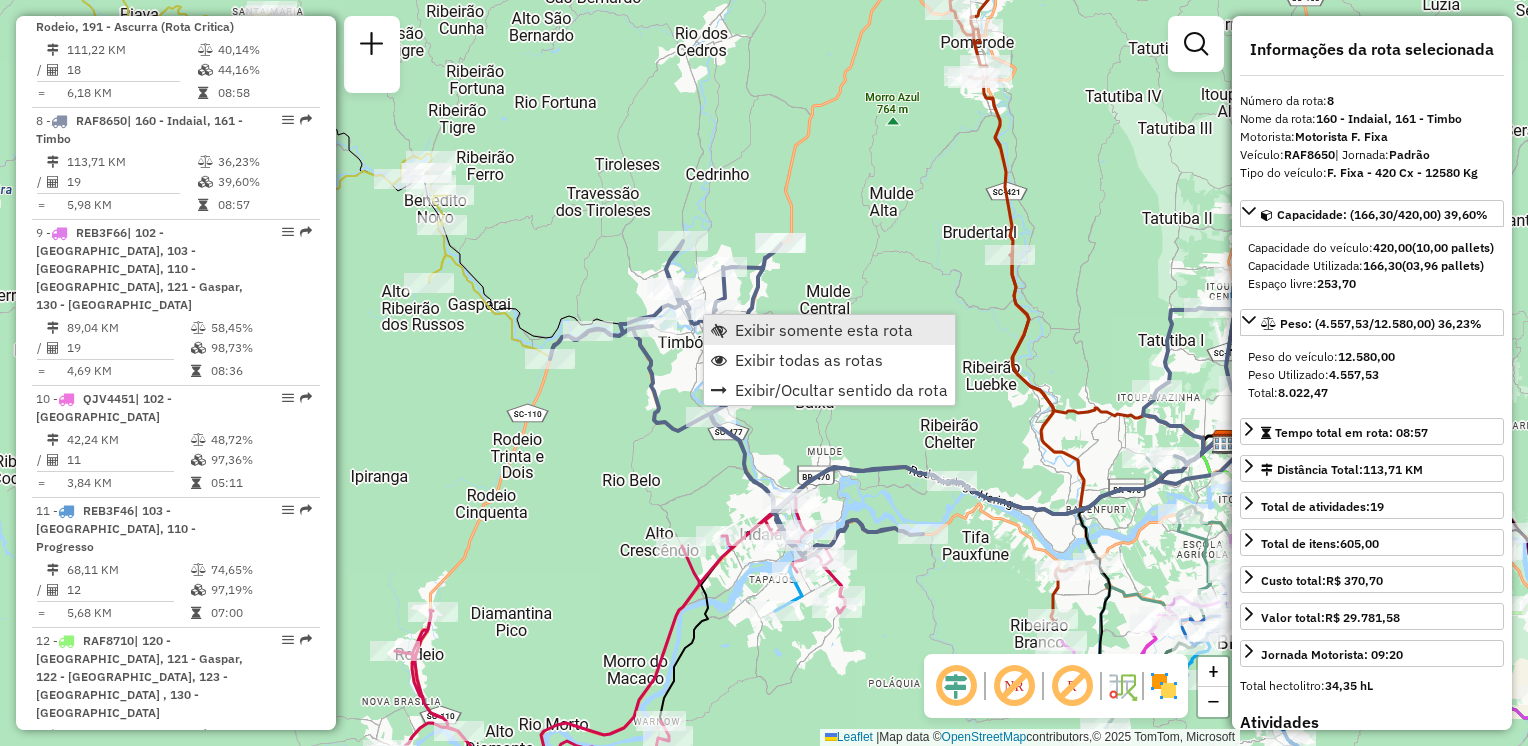 click on "Exibir somente esta rota" at bounding box center [824, 330] 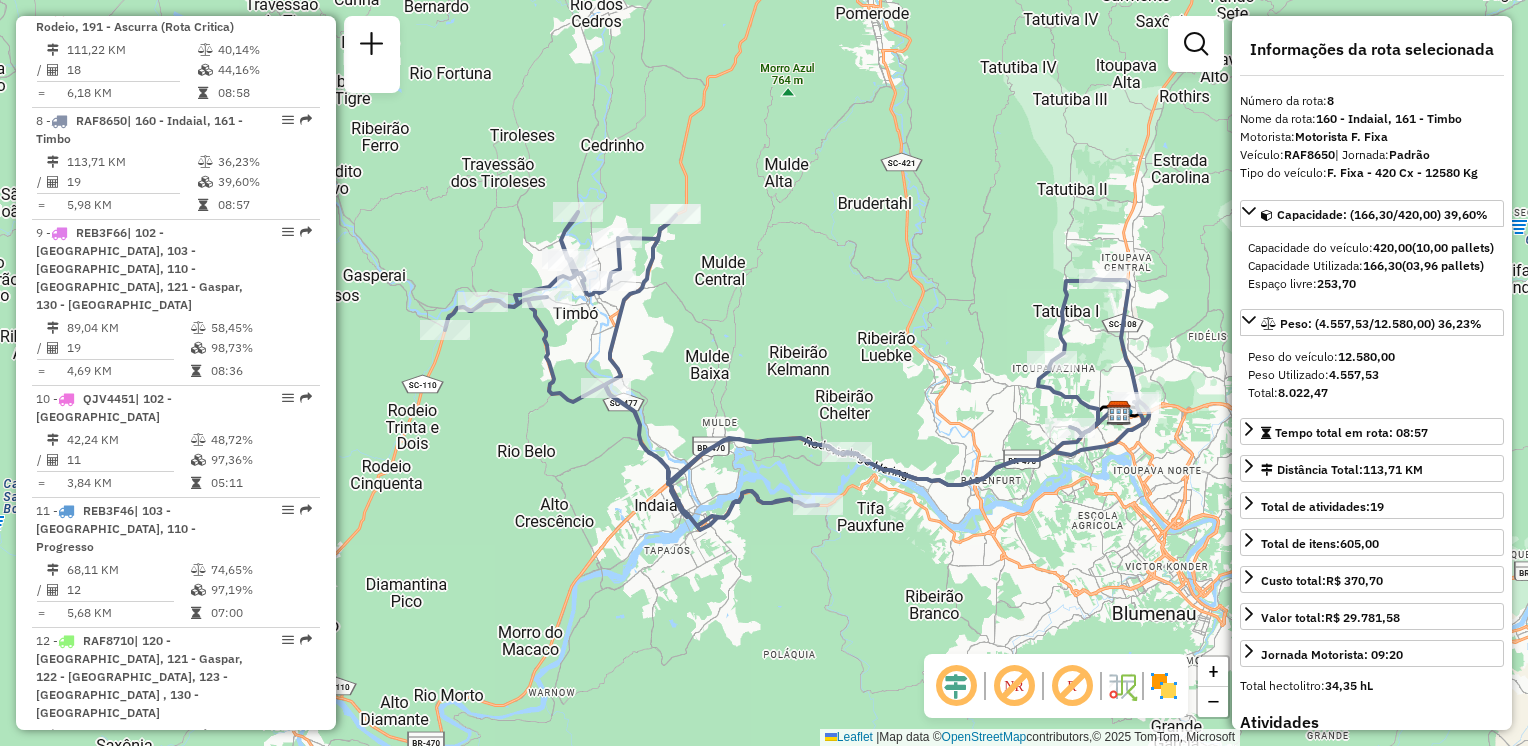 drag, startPoint x: 795, startPoint y: 364, endPoint x: 816, endPoint y: 367, distance: 21.213203 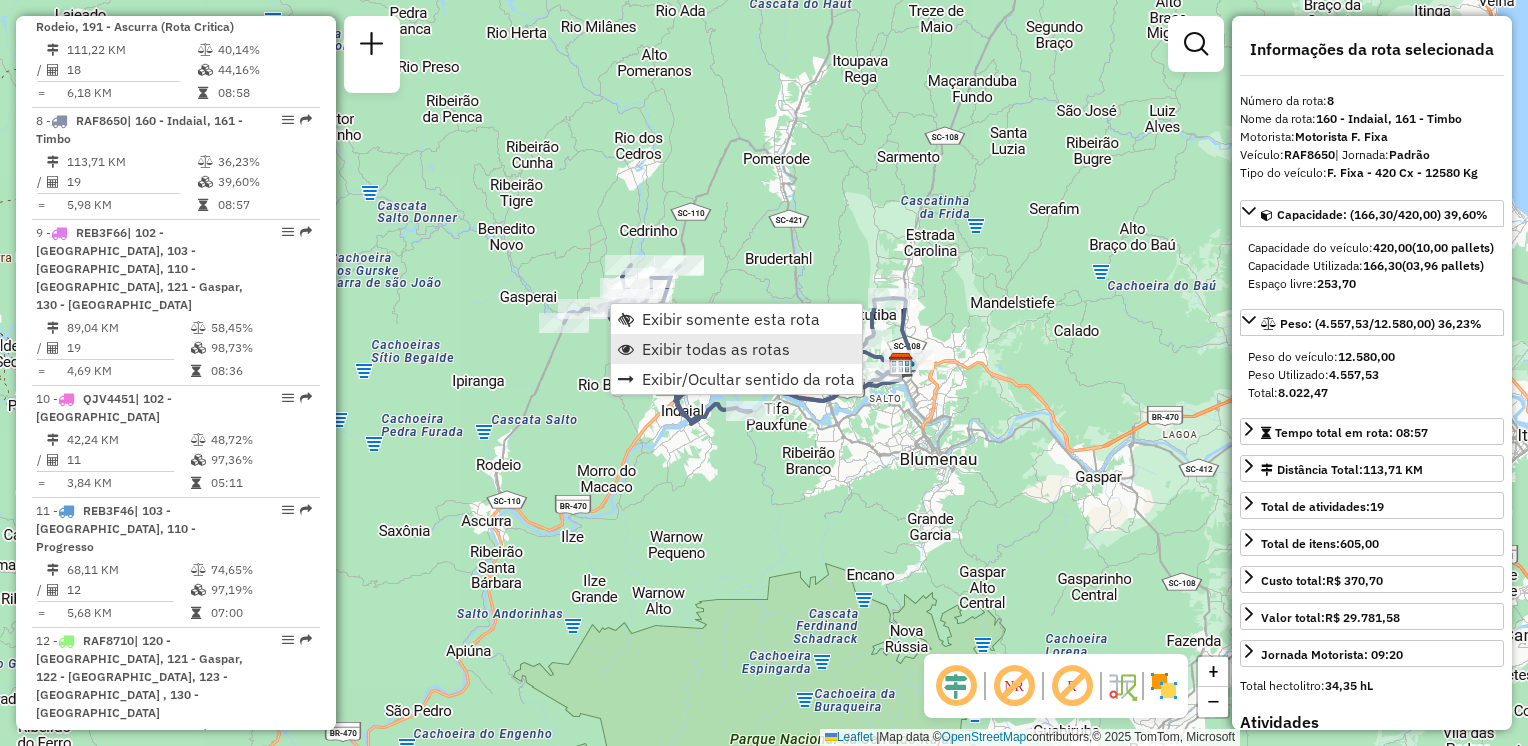 click on "Exibir todas as rotas" at bounding box center (716, 349) 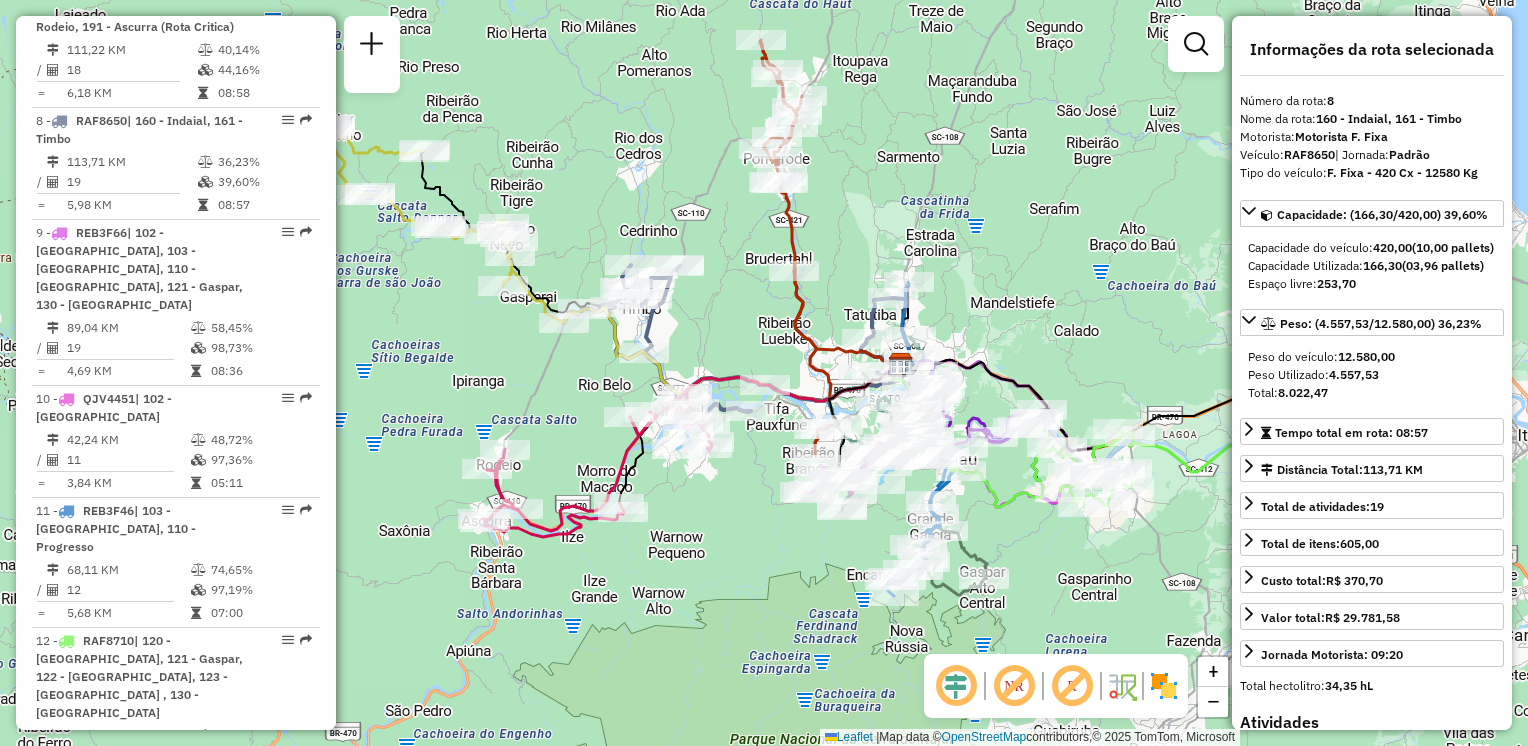 drag, startPoint x: 711, startPoint y: 345, endPoint x: 704, endPoint y: 282, distance: 63.387695 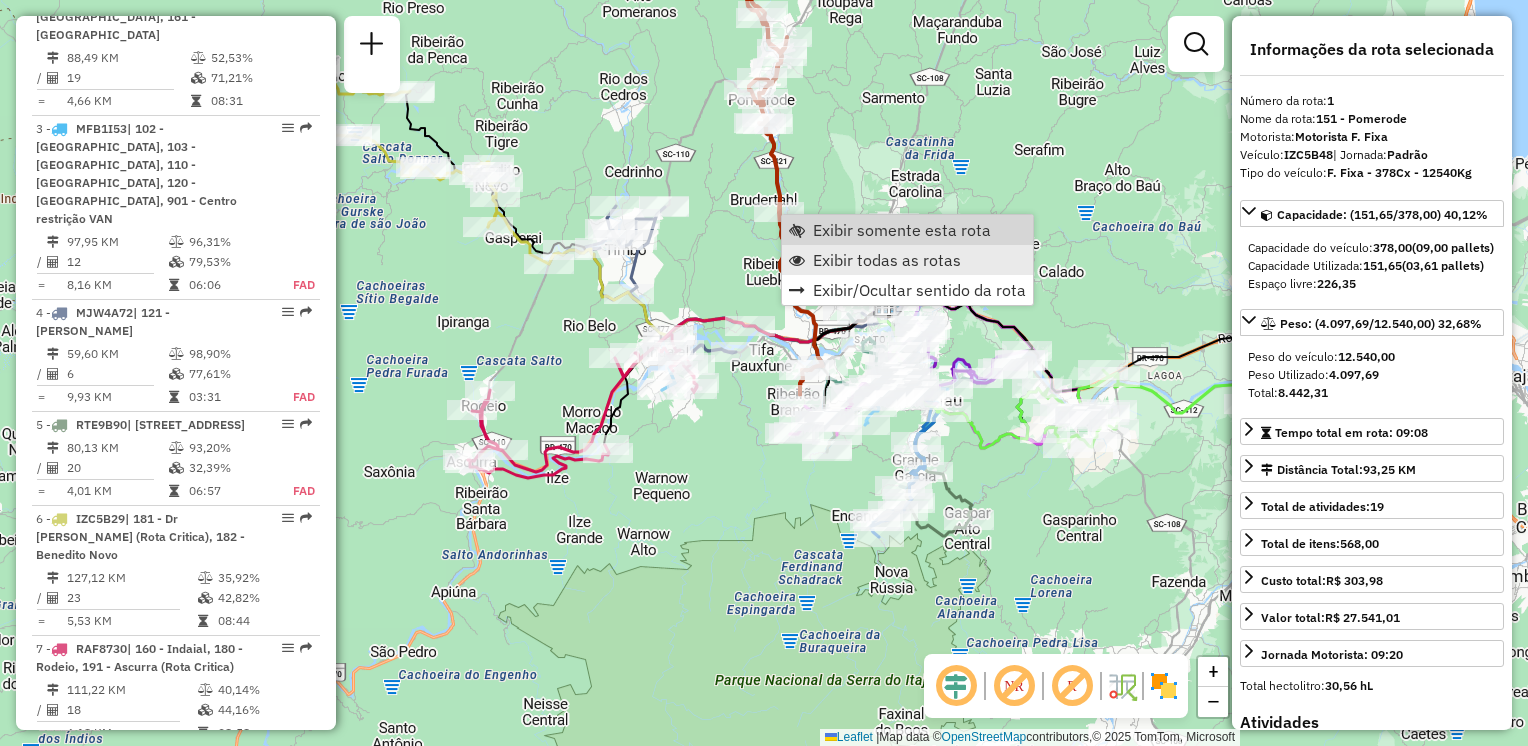 scroll, scrollTop: 770, scrollLeft: 0, axis: vertical 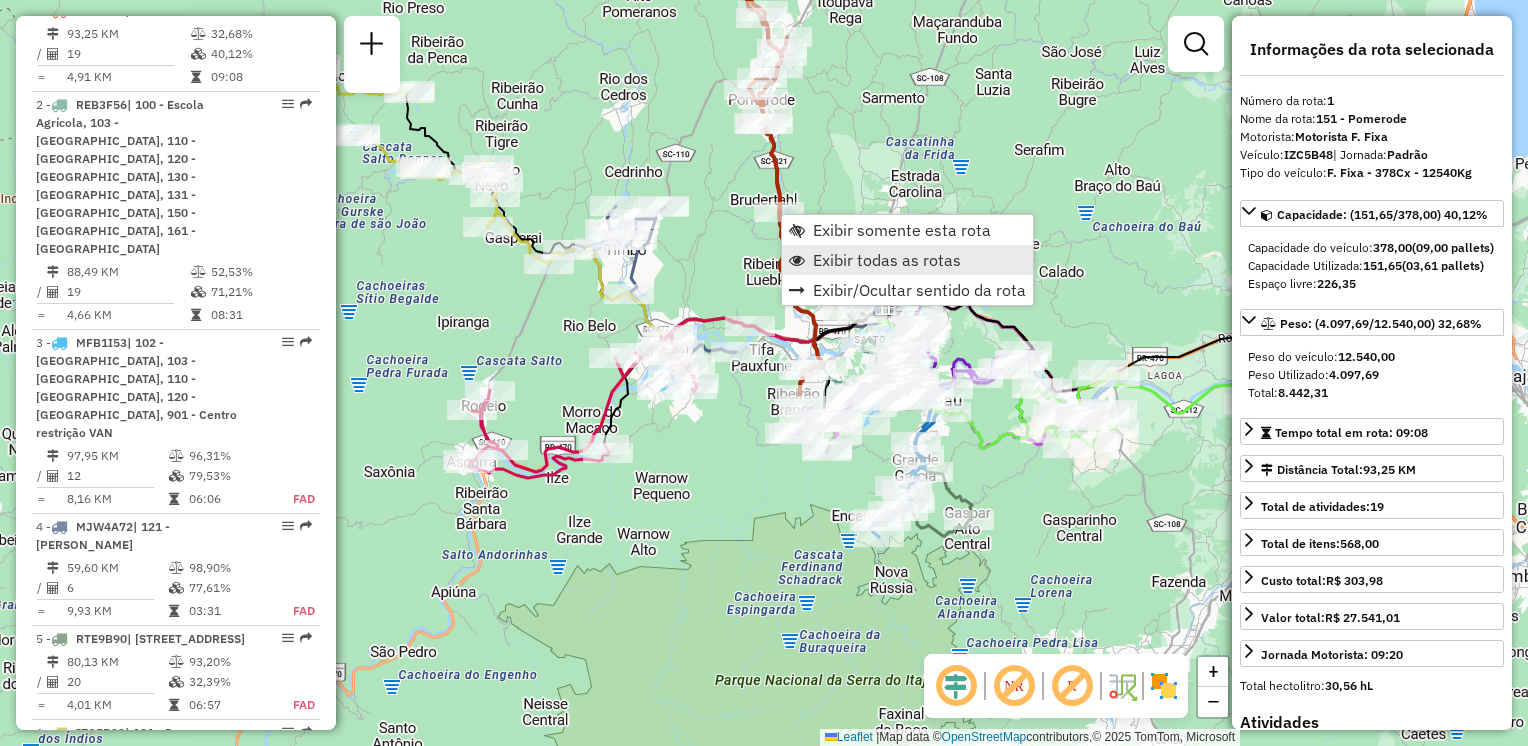 click on "Exibir todas as rotas" at bounding box center [887, 260] 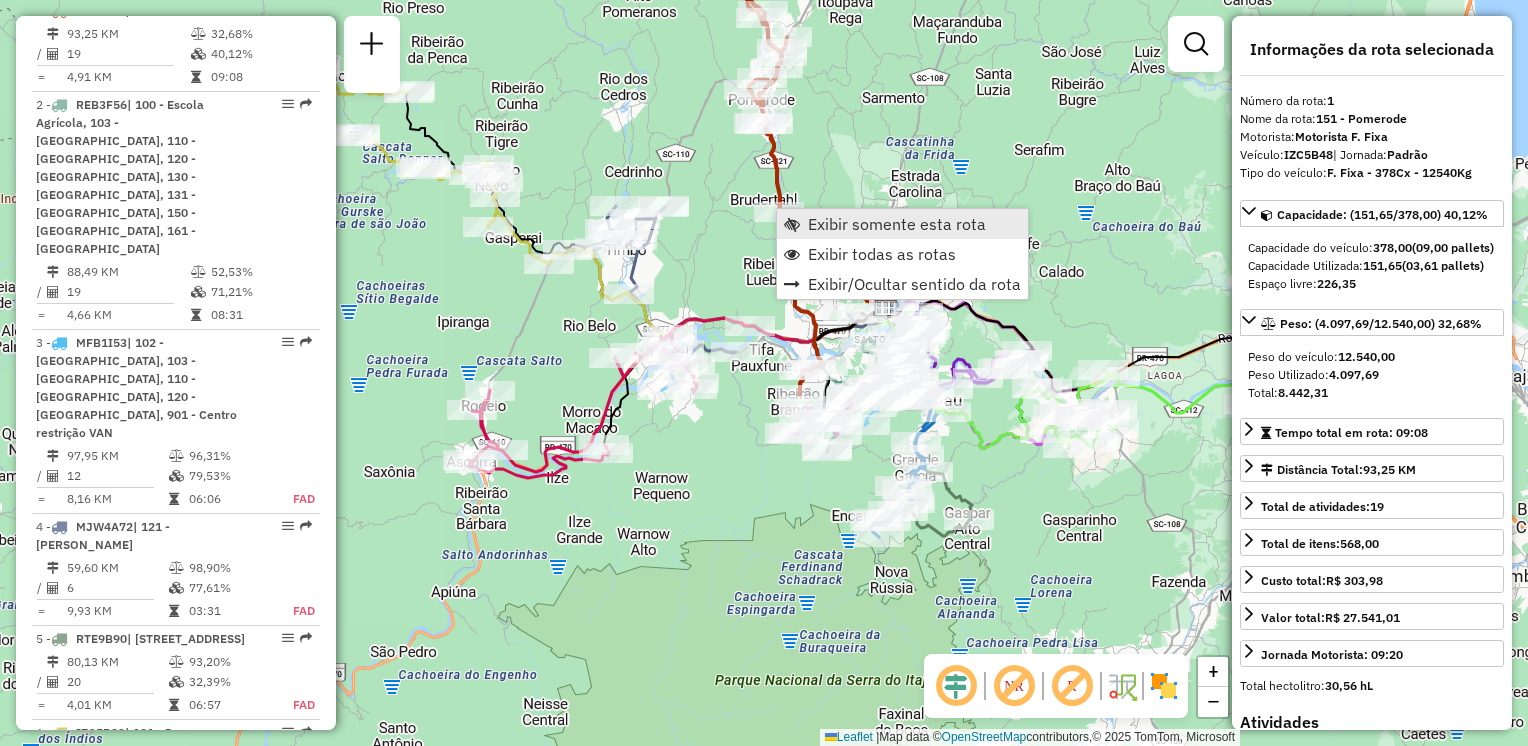 click on "Exibir somente esta rota" at bounding box center [897, 224] 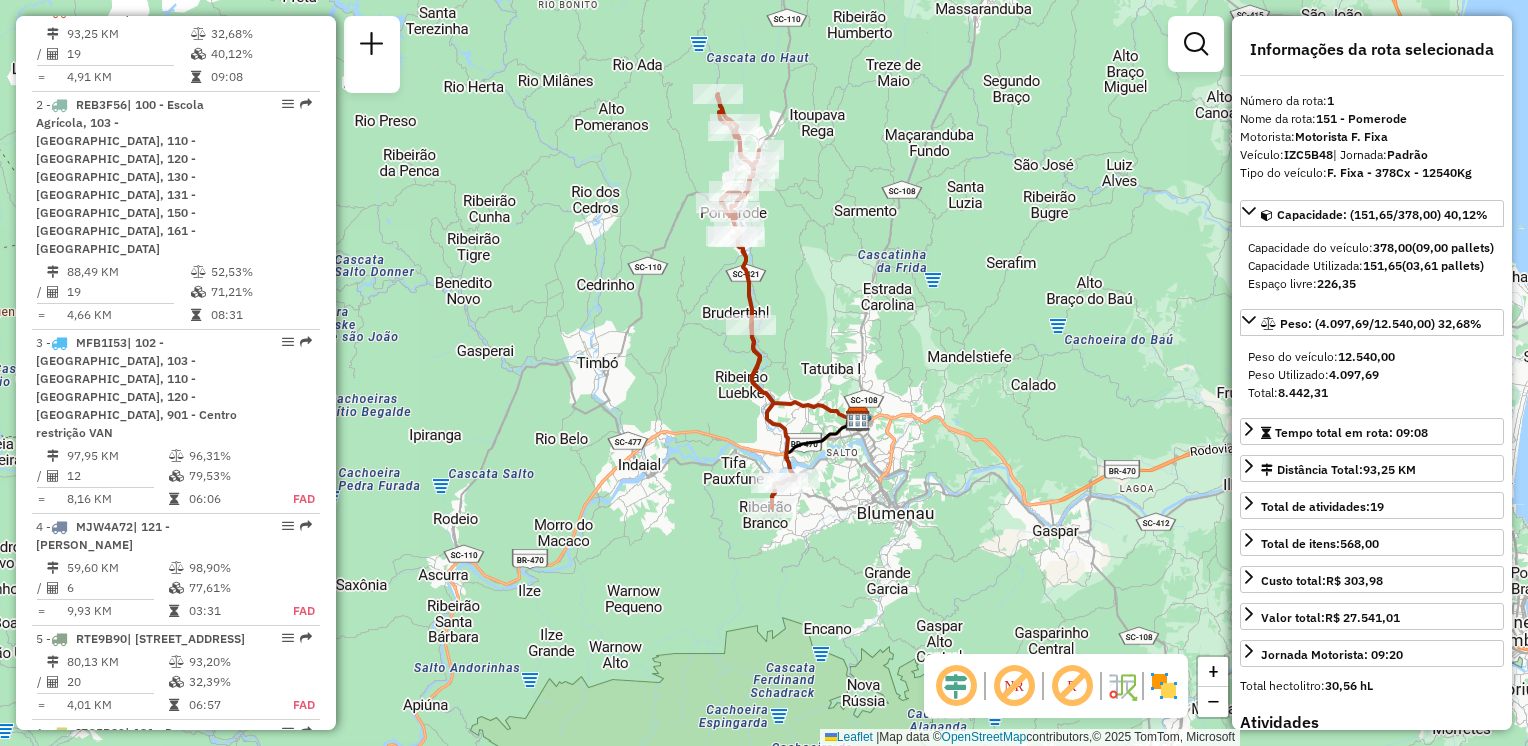 drag, startPoint x: 842, startPoint y: 298, endPoint x: 856, endPoint y: 234, distance: 65.51336 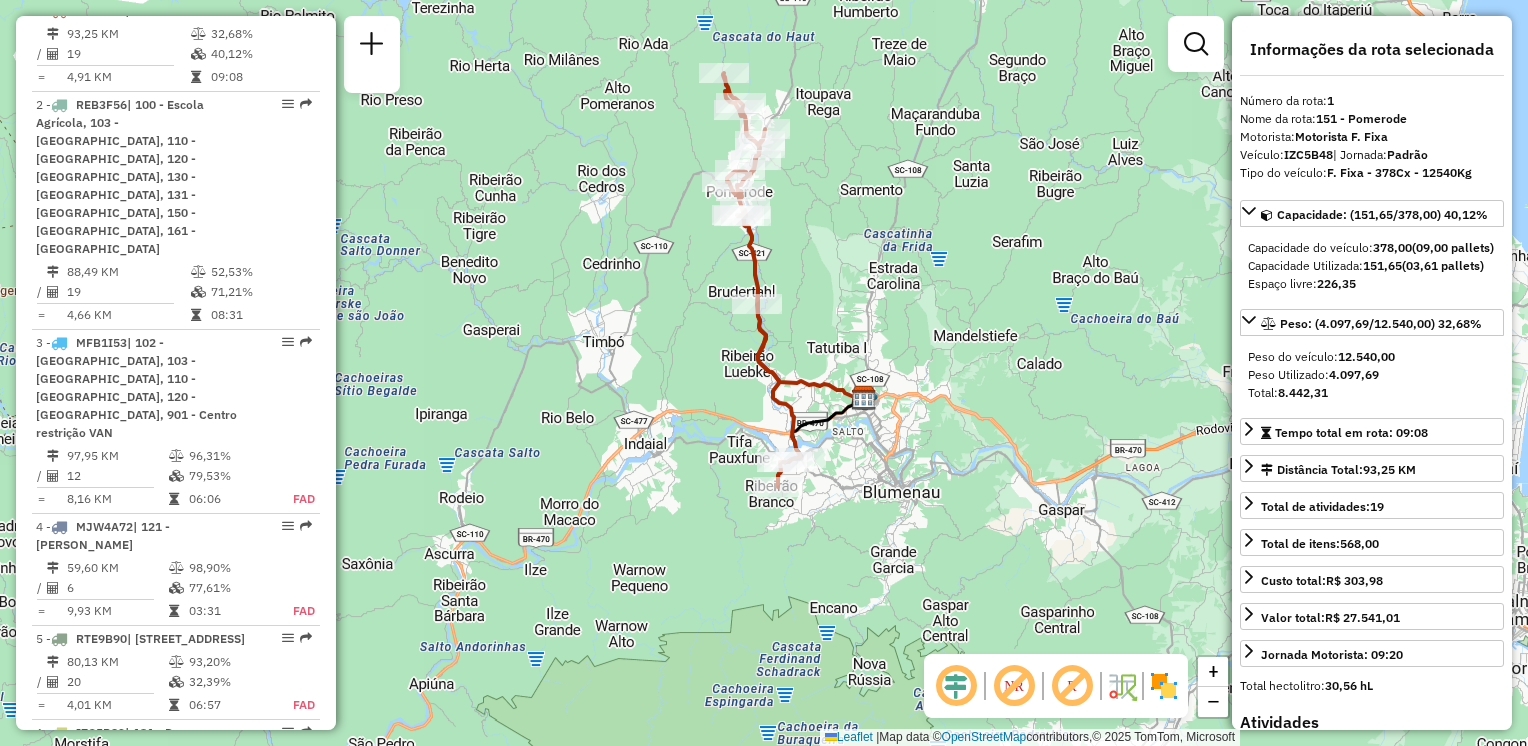 drag, startPoint x: 861, startPoint y: 269, endPoint x: 868, endPoint y: 246, distance: 24.04163 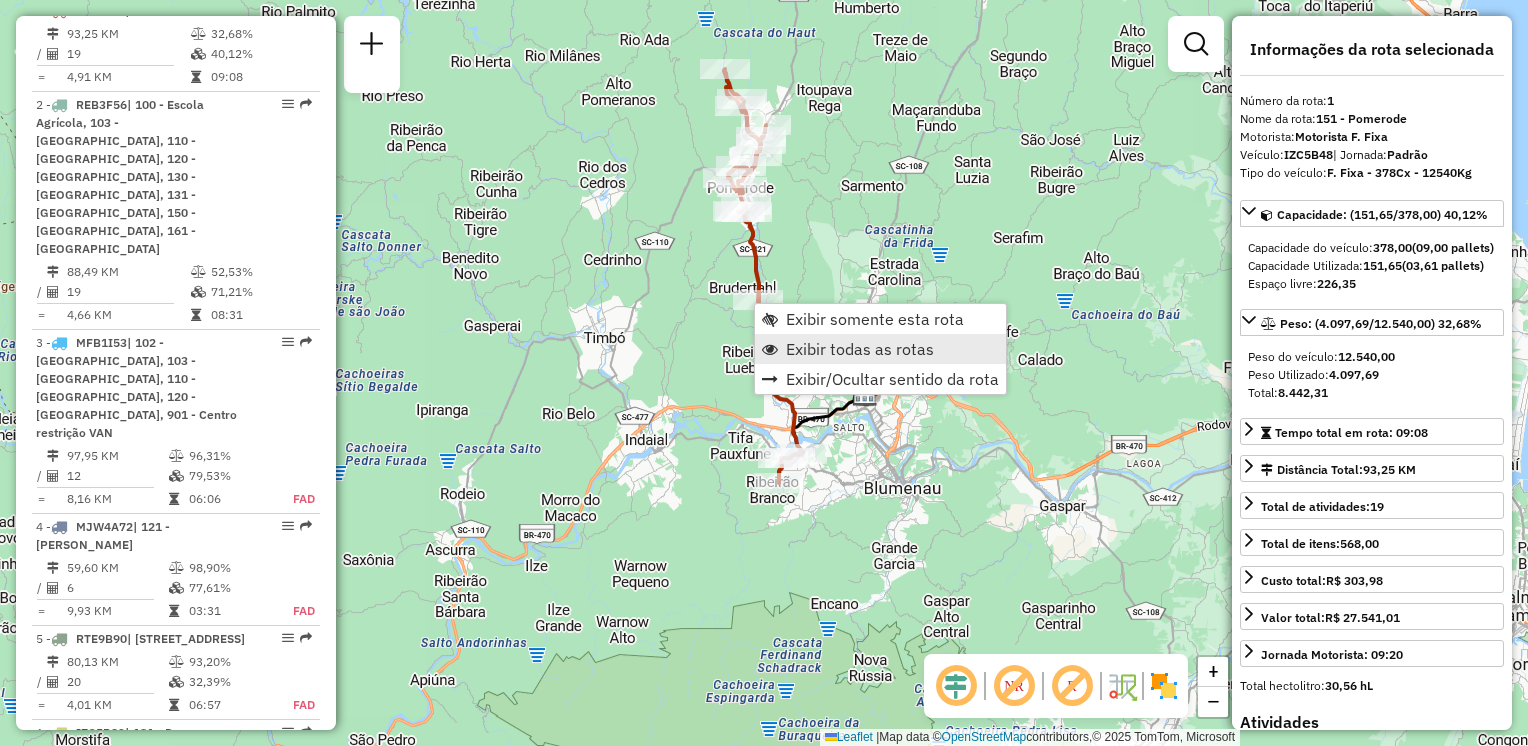 click on "Exibir todas as rotas" at bounding box center (860, 349) 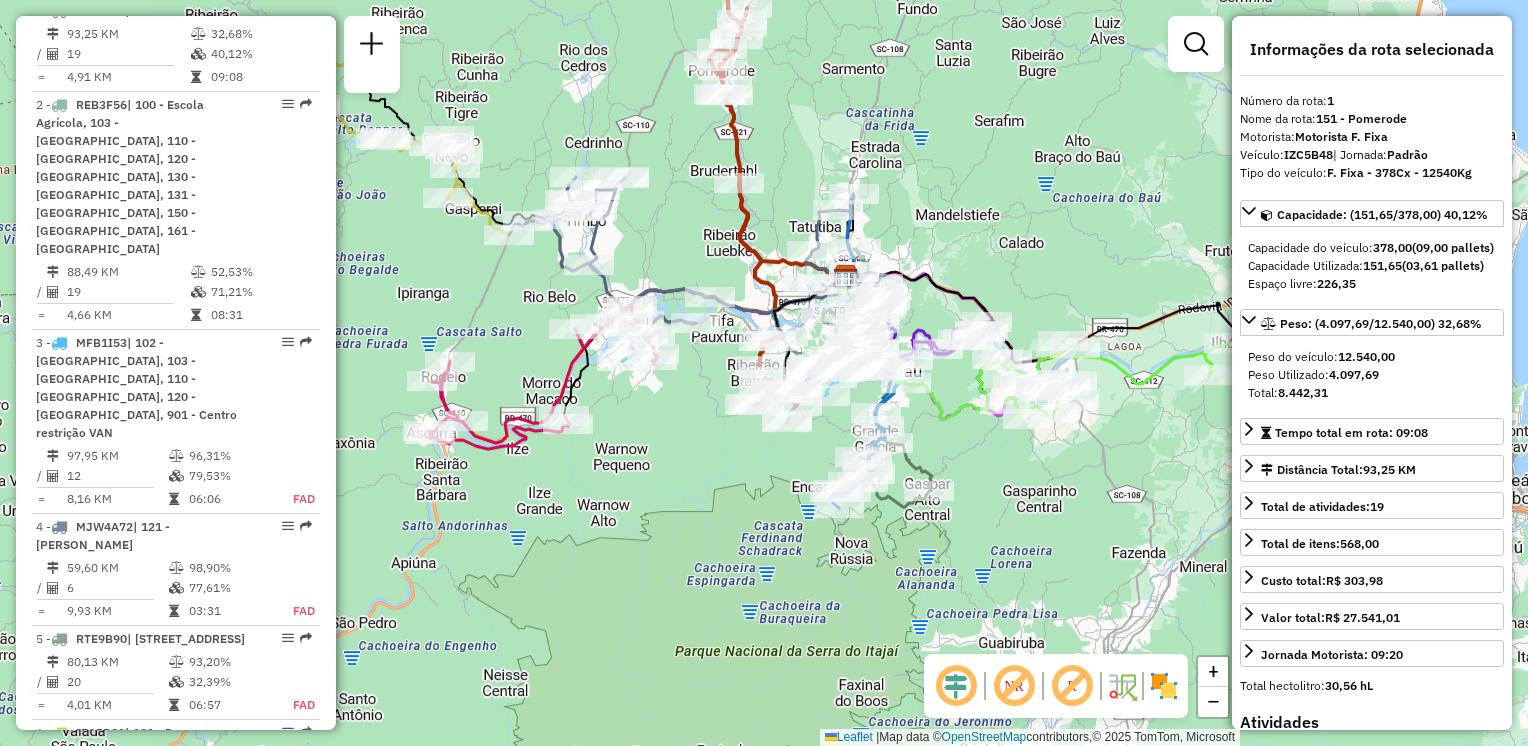 drag, startPoint x: 691, startPoint y: 363, endPoint x: 692, endPoint y: 308, distance: 55.00909 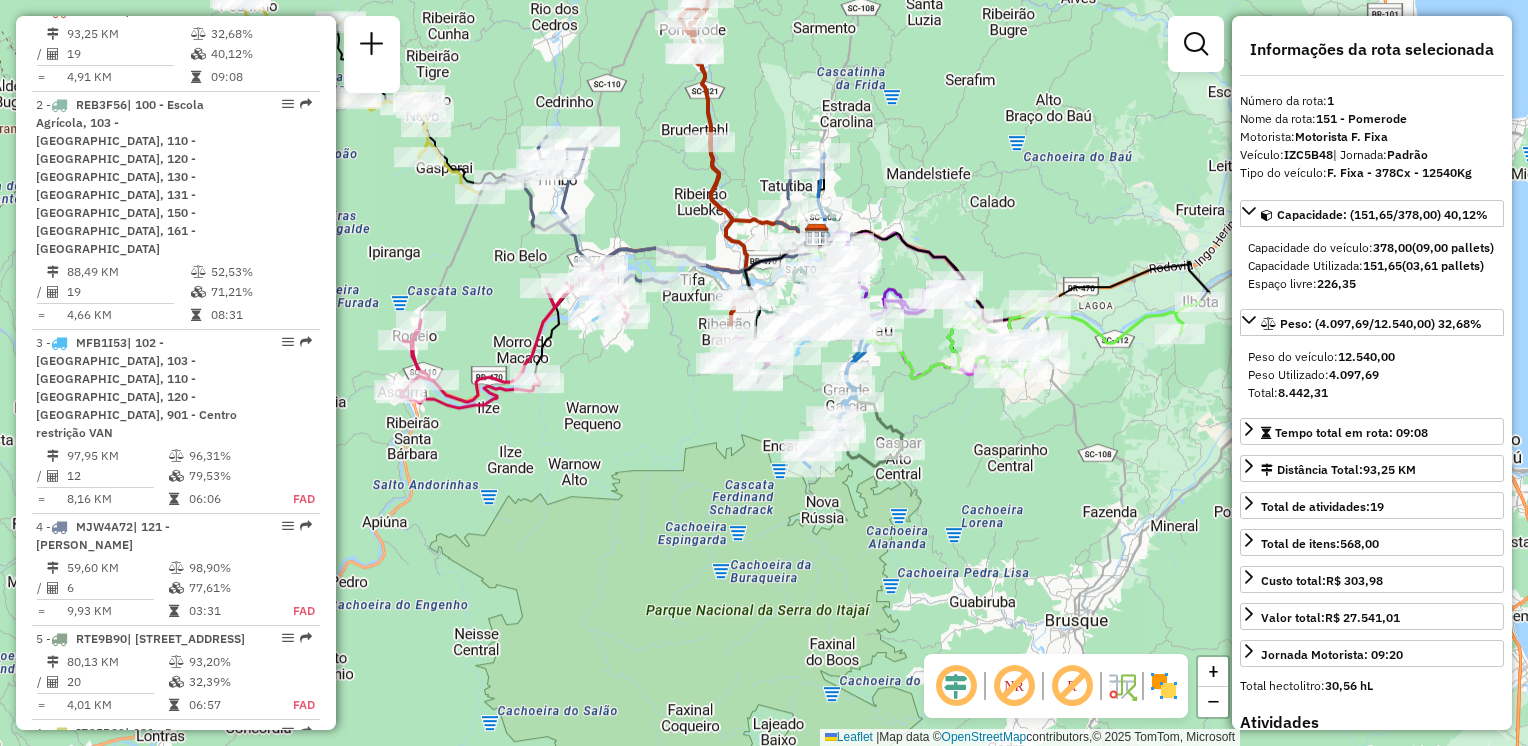 drag, startPoint x: 689, startPoint y: 427, endPoint x: 663, endPoint y: 418, distance: 27.513634 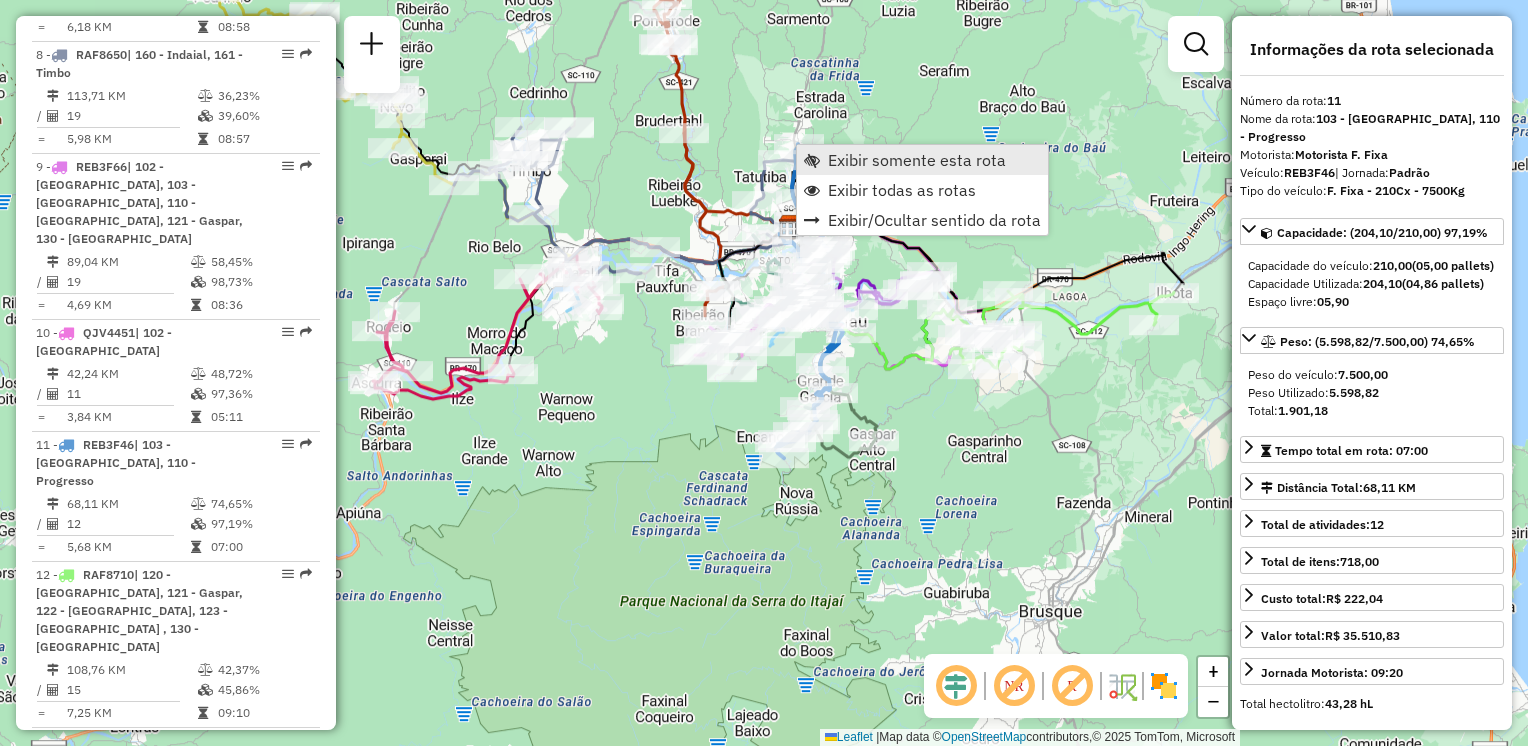 scroll, scrollTop: 1996, scrollLeft: 0, axis: vertical 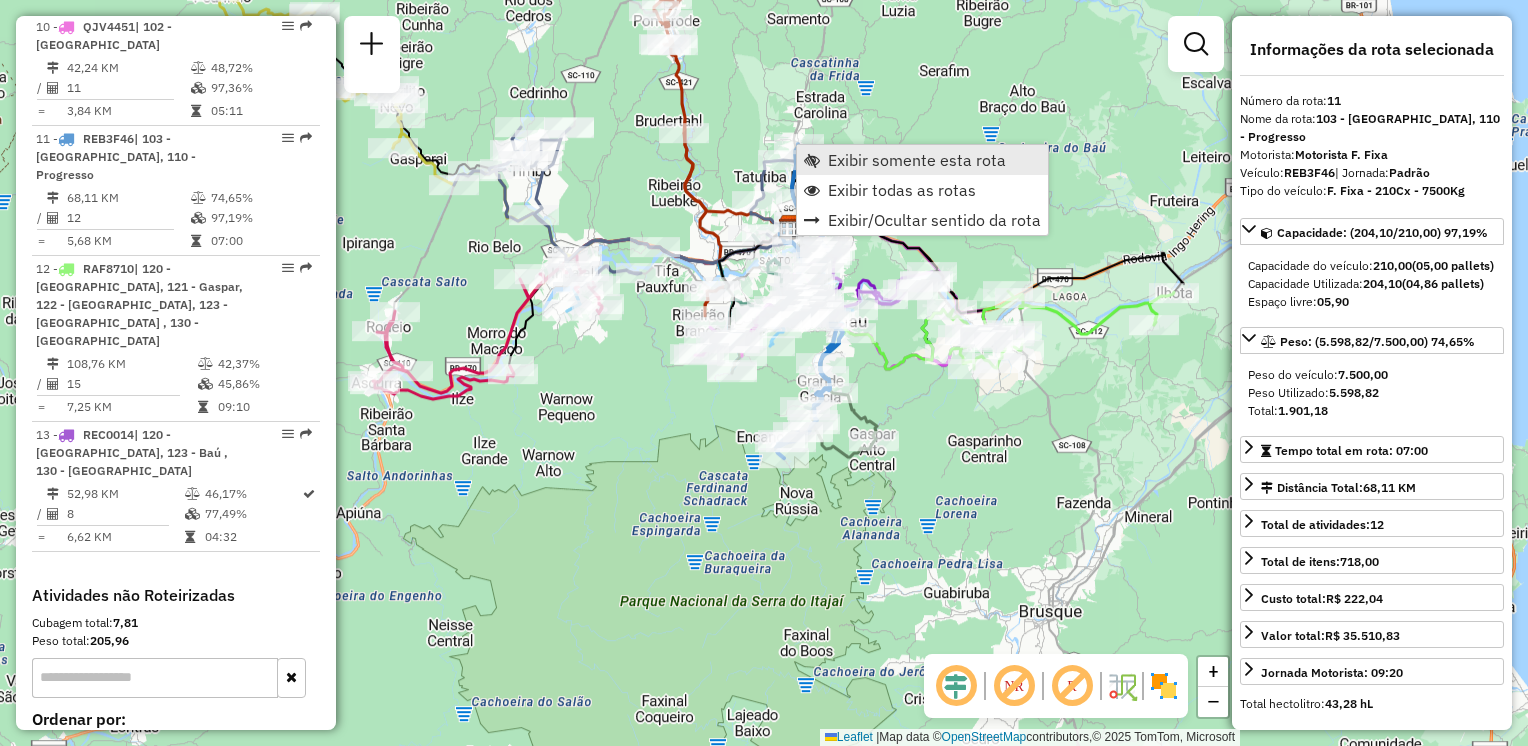 click on "Exibir somente esta rota" at bounding box center (922, 160) 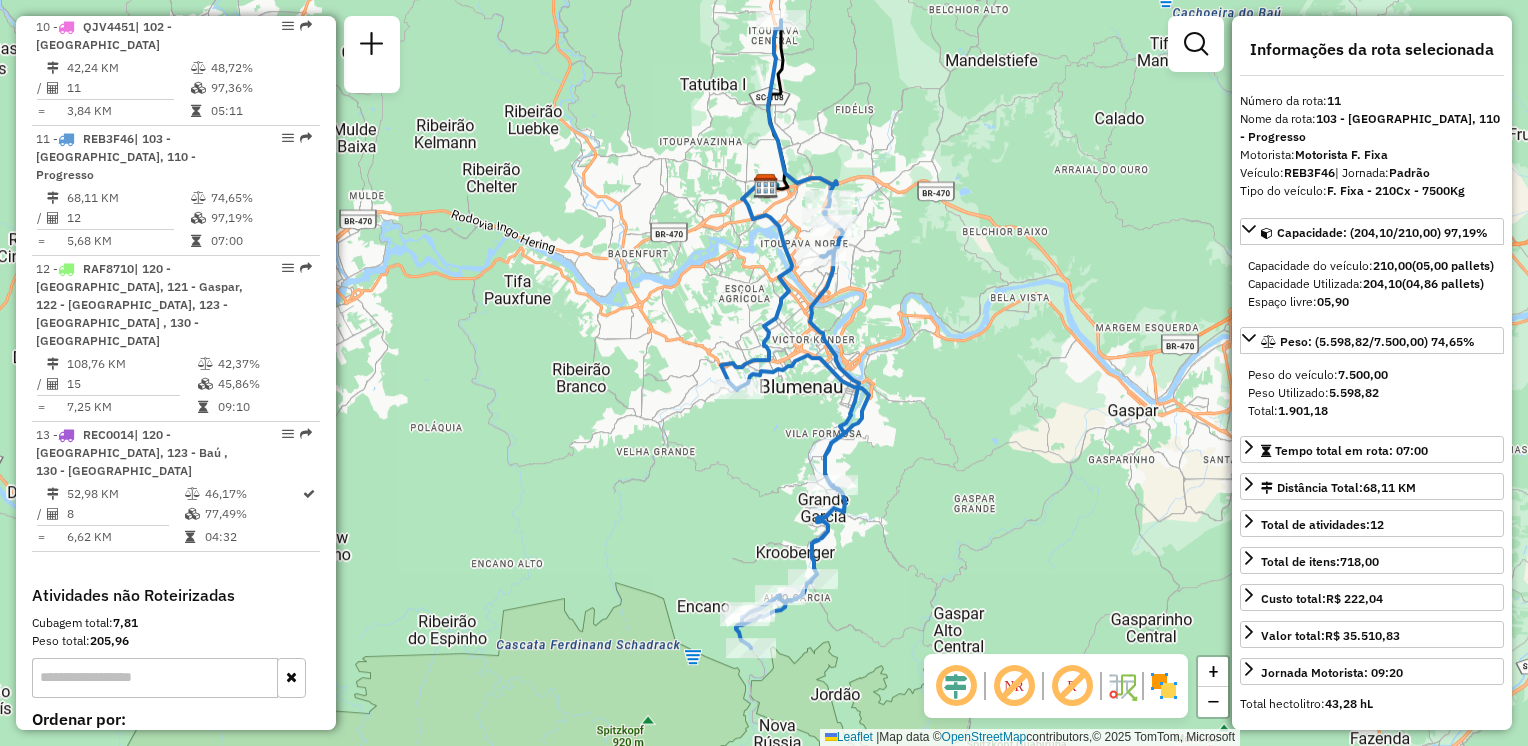 drag, startPoint x: 908, startPoint y: 187, endPoint x: 908, endPoint y: 202, distance: 15 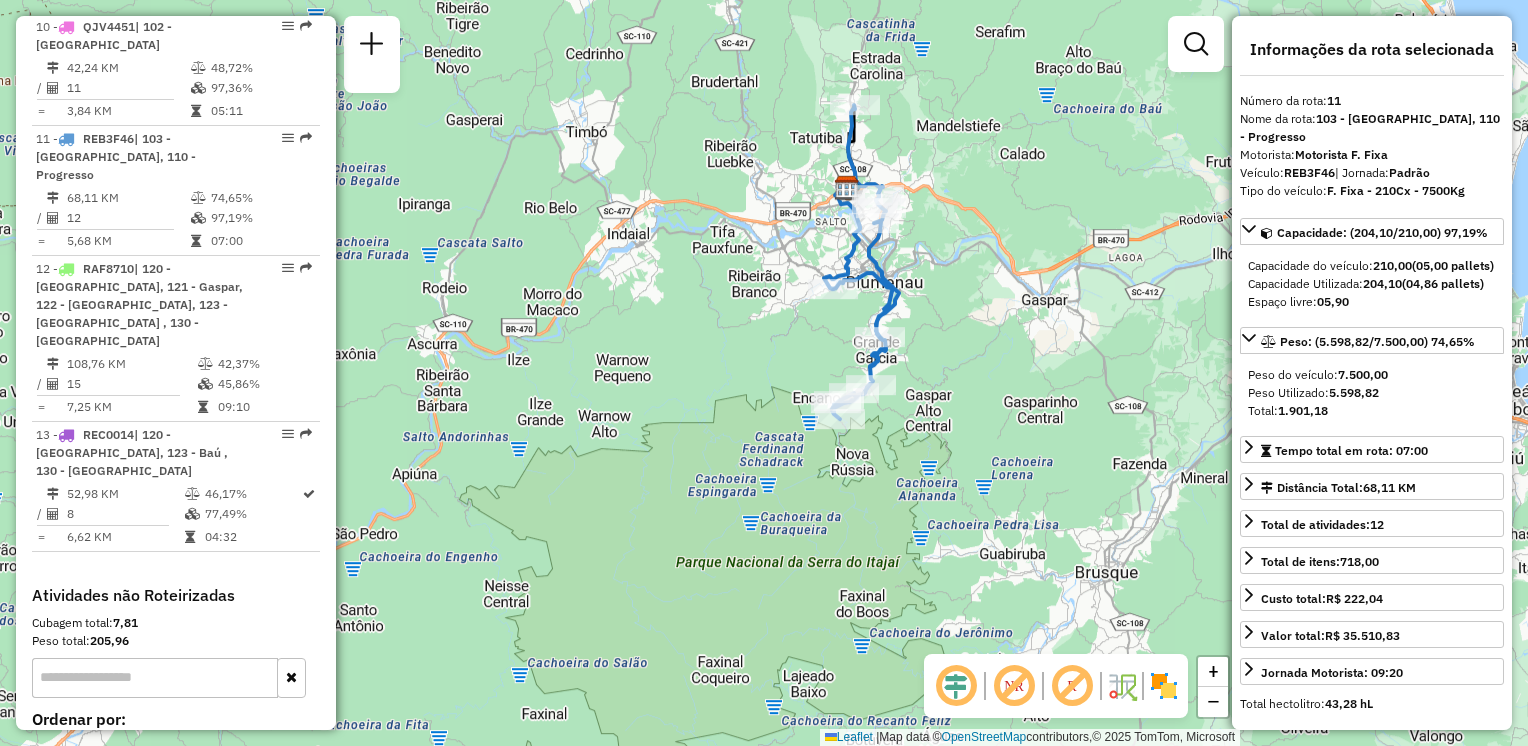 drag, startPoint x: 920, startPoint y: 242, endPoint x: 924, endPoint y: 210, distance: 32.24903 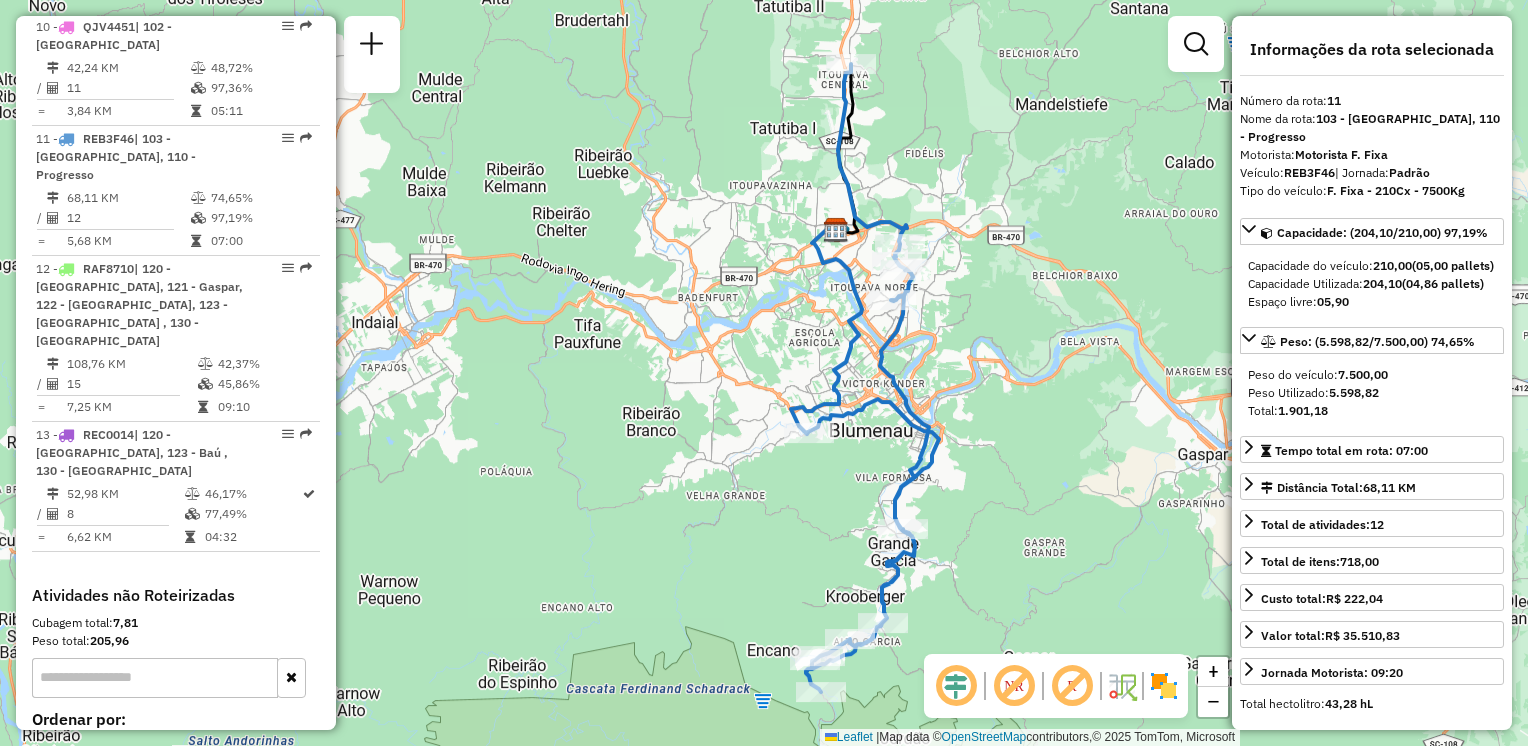 drag, startPoint x: 917, startPoint y: 262, endPoint x: 983, endPoint y: 372, distance: 128.28094 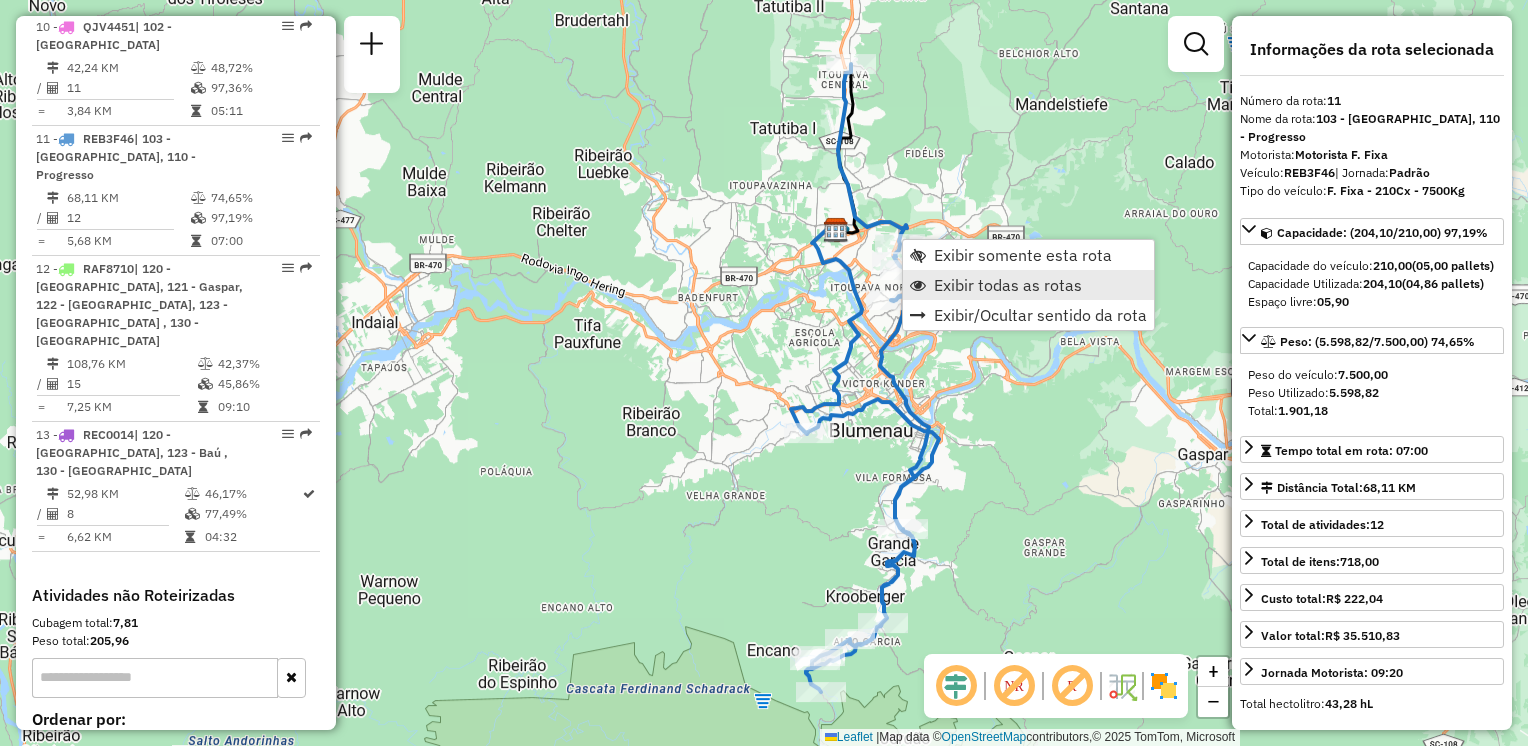 click on "Exibir todas as rotas" at bounding box center [1008, 285] 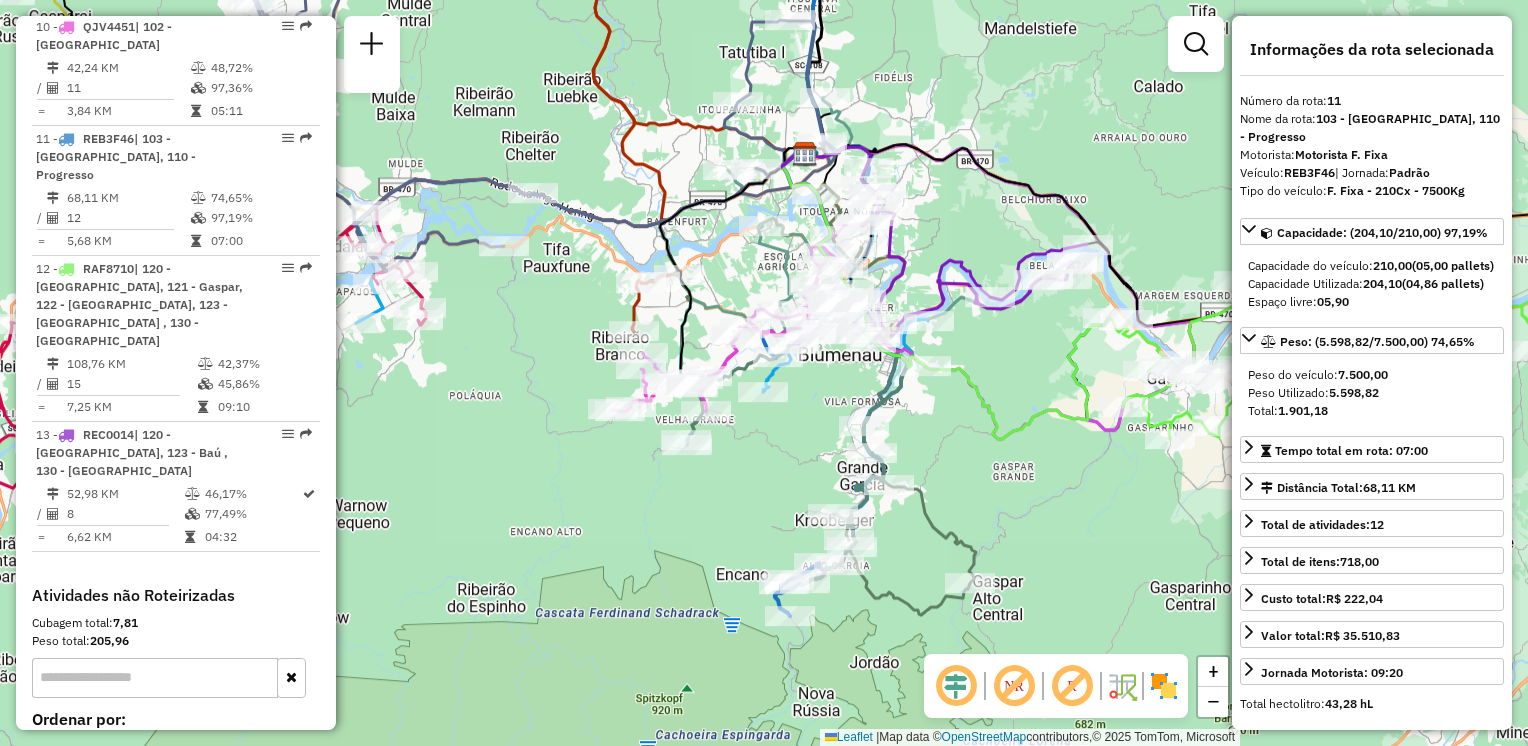 drag, startPoint x: 753, startPoint y: 311, endPoint x: 721, endPoint y: 231, distance: 86.162636 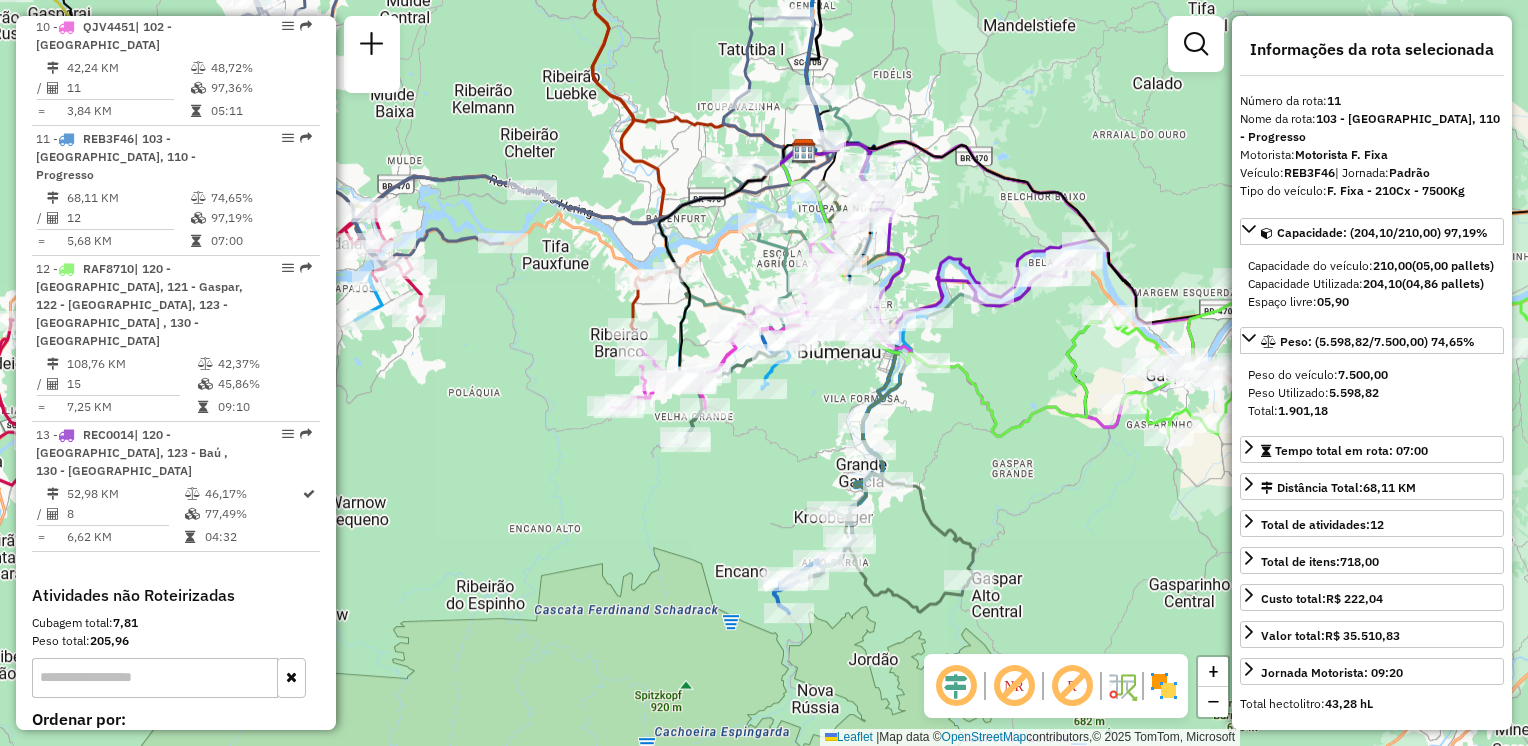 drag, startPoint x: 1064, startPoint y: 311, endPoint x: 1048, endPoint y: 286, distance: 29.681644 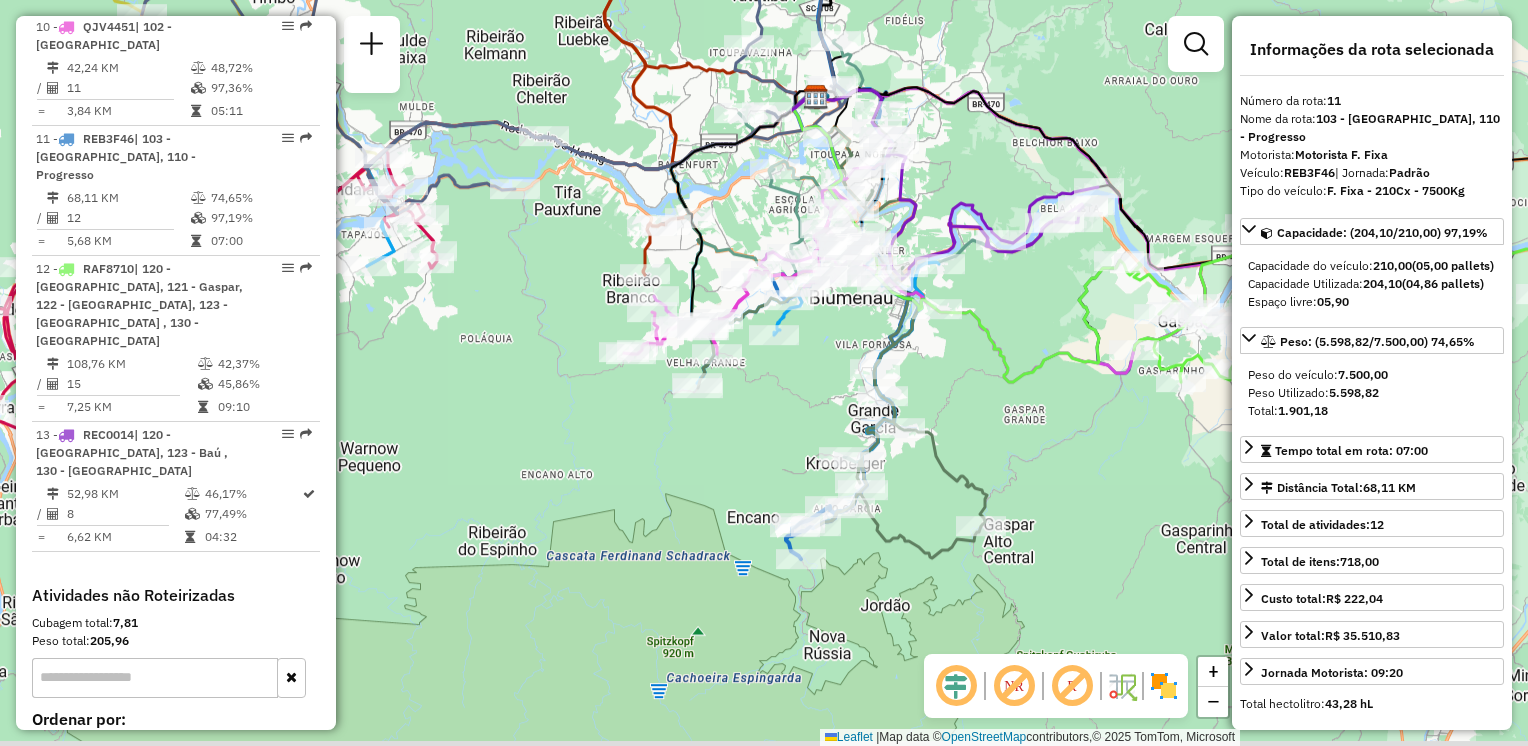drag, startPoint x: 987, startPoint y: 342, endPoint x: 1022, endPoint y: 323, distance: 39.824615 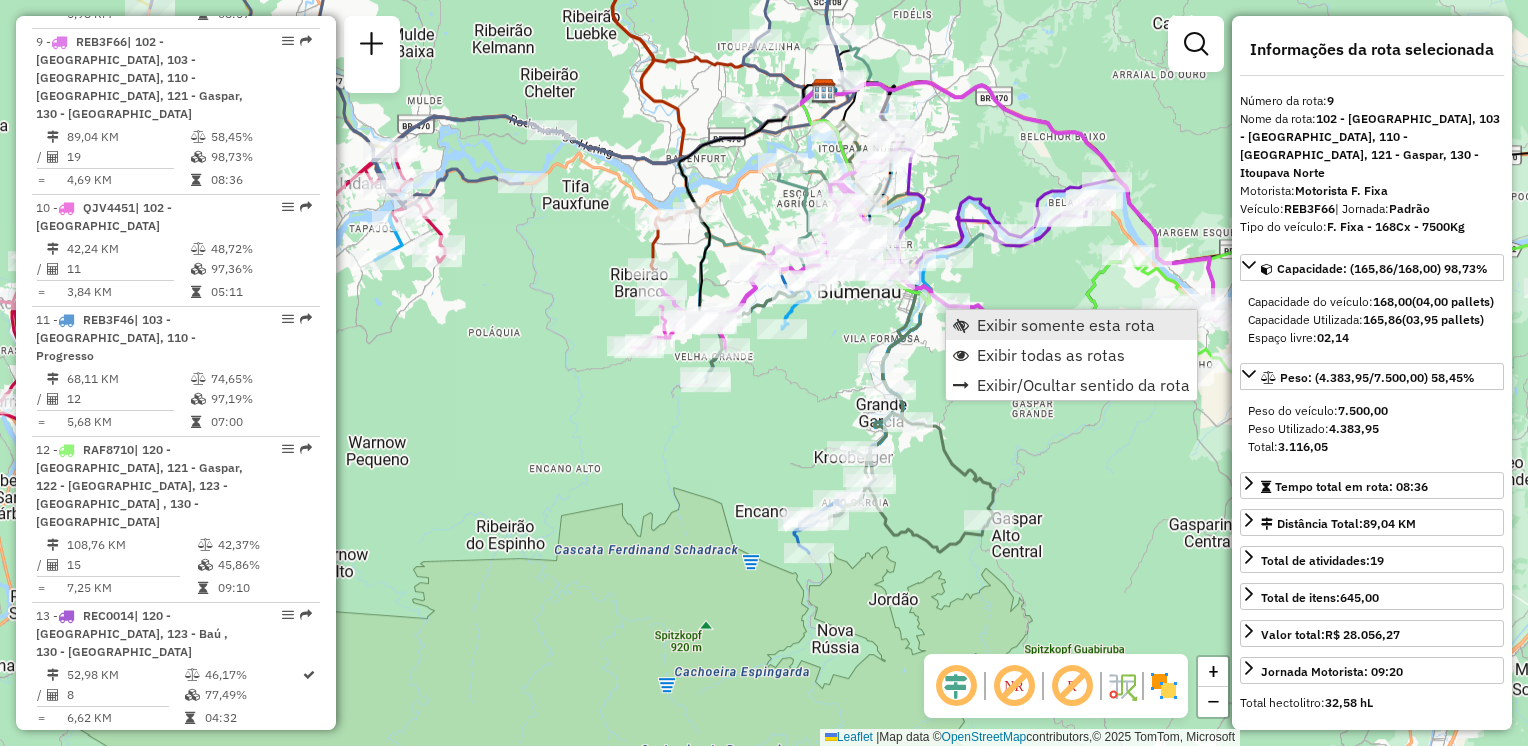 scroll, scrollTop: 1736, scrollLeft: 0, axis: vertical 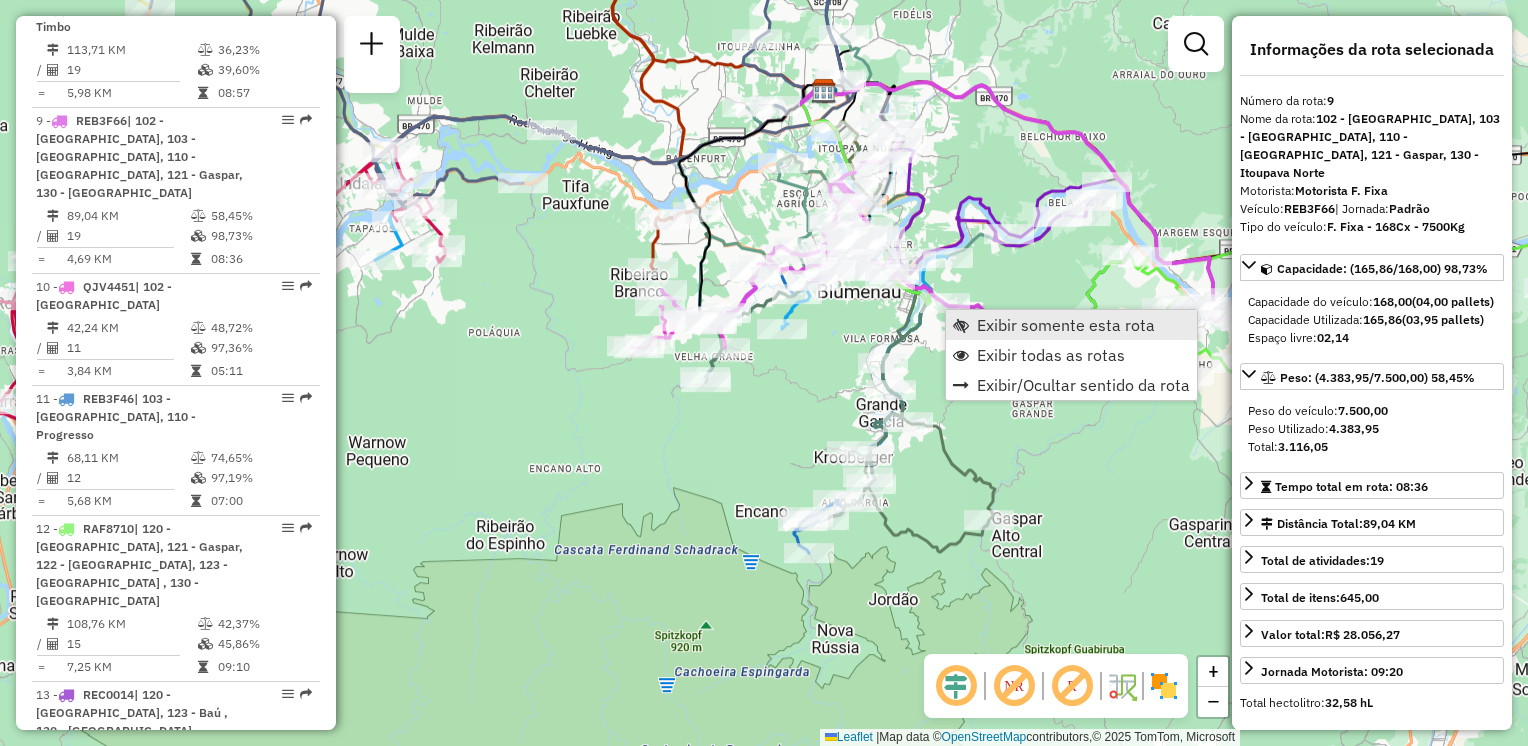 click on "Exibir somente esta rota" at bounding box center (1066, 325) 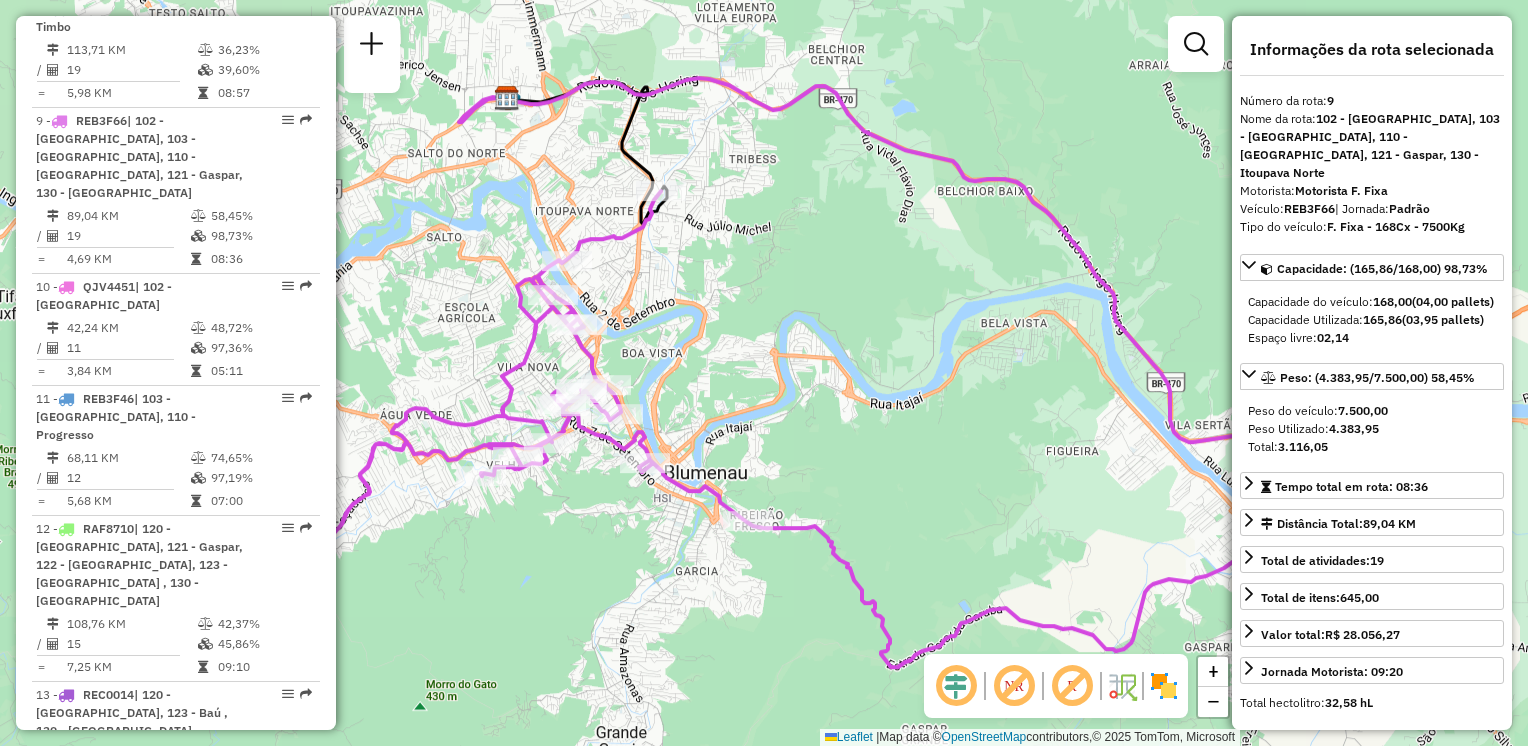 click on "Janela de atendimento Grade de atendimento Capacidade Transportadoras Veículos Cliente Pedidos  Rotas Selecione os dias de semana para filtrar as janelas de atendimento  Seg   Ter   Qua   Qui   Sex   Sáb   Dom  Informe o período da janela de atendimento: De: Até:  Filtrar exatamente a janela do cliente  Considerar janela de atendimento padrão  Selecione os dias de semana para filtrar as grades de atendimento  Seg   Ter   Qua   Qui   Sex   Sáb   Dom   Considerar clientes sem dia de atendimento cadastrado  Clientes fora do dia de atendimento selecionado Filtrar as atividades entre os valores definidos abaixo:  Peso mínimo:   Peso máximo:   Cubagem mínima:   Cubagem máxima:   De:   Até:  Filtrar as atividades entre o tempo de atendimento definido abaixo:  De:   Até:   Considerar capacidade total dos clientes não roteirizados Transportadora: Selecione um ou mais itens Tipo de veículo: Selecione um ou mais itens Veículo: Selecione um ou mais itens Motorista: Selecione um ou mais itens Nome: Rótulo:" 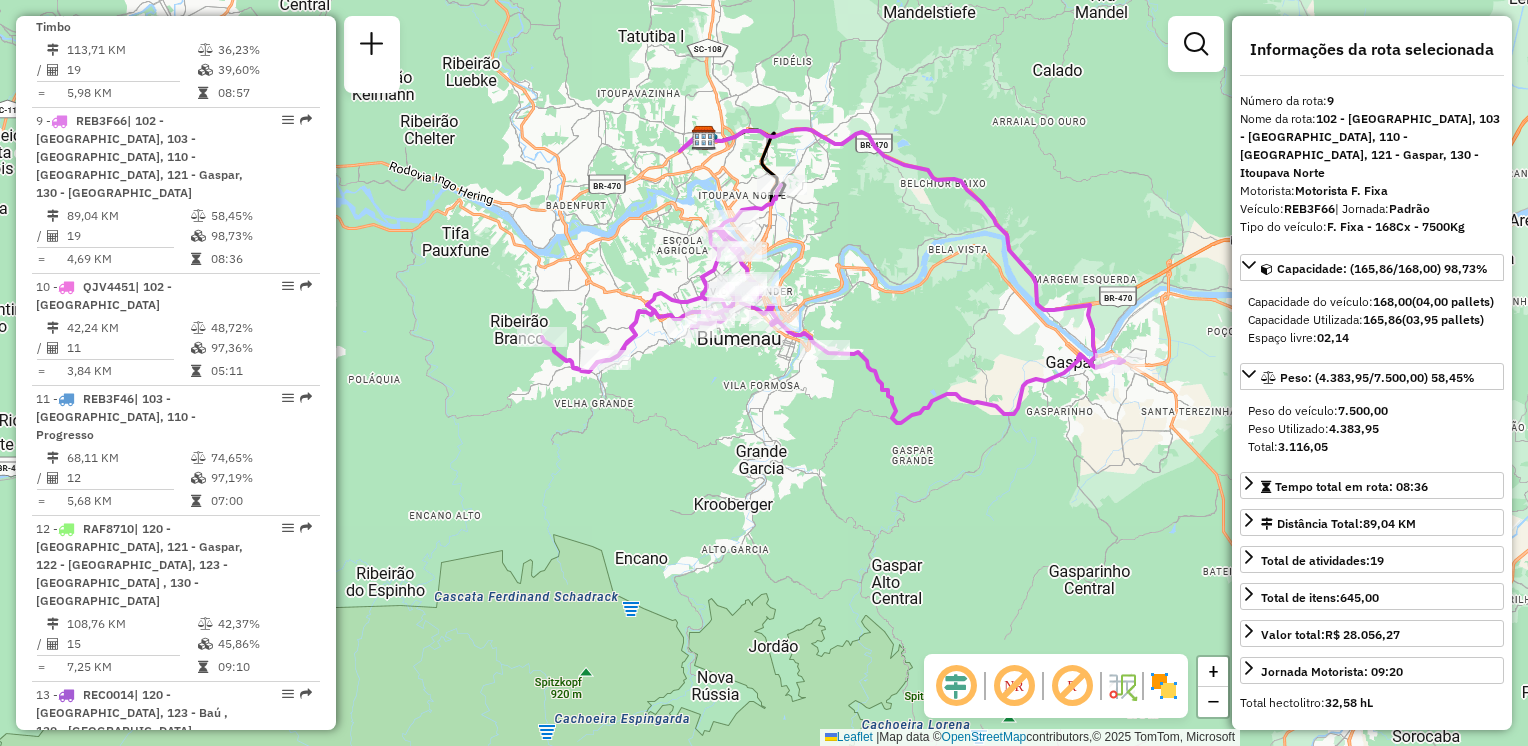 drag, startPoint x: 828, startPoint y: 345, endPoint x: 733, endPoint y: 364, distance: 96.88137 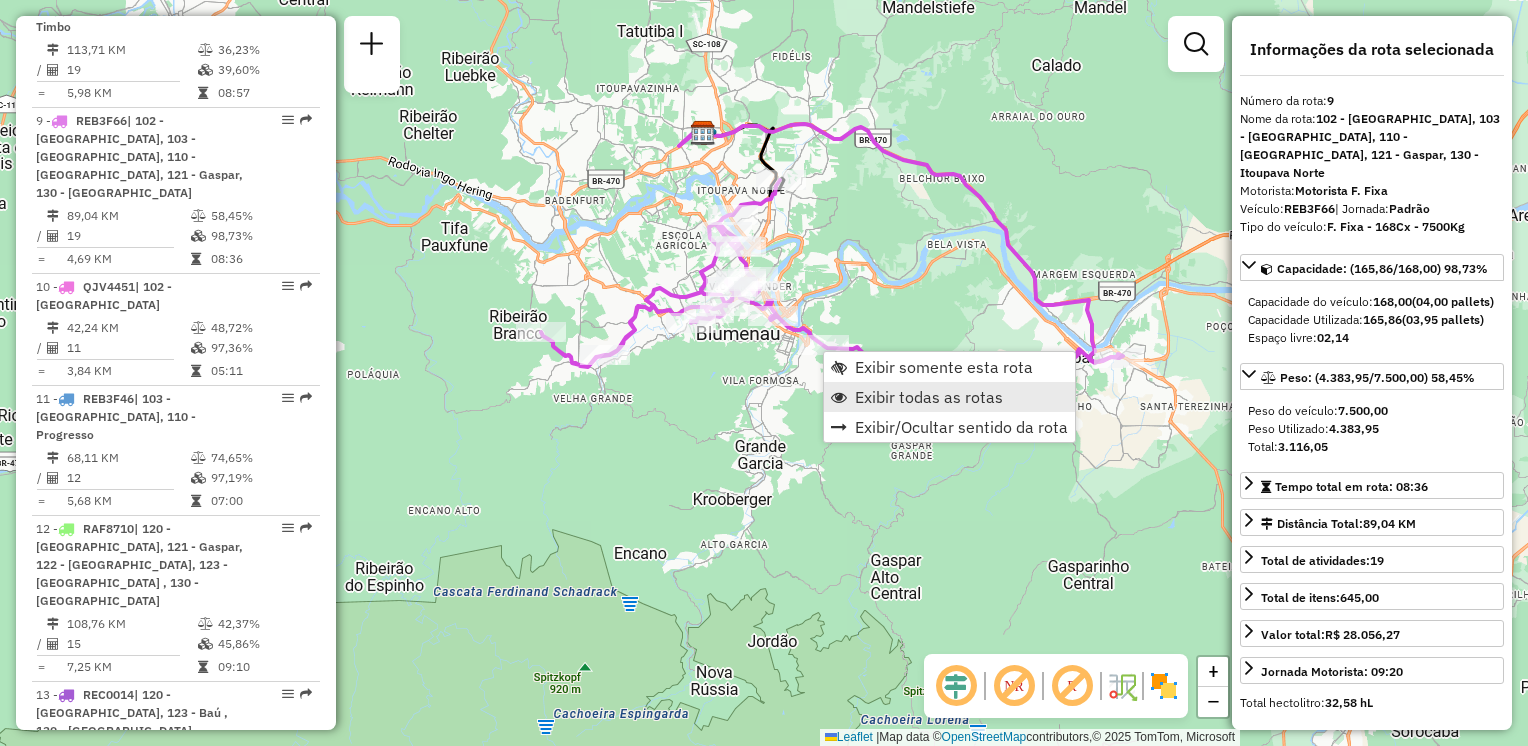 click on "Exibir todas as rotas" at bounding box center [929, 397] 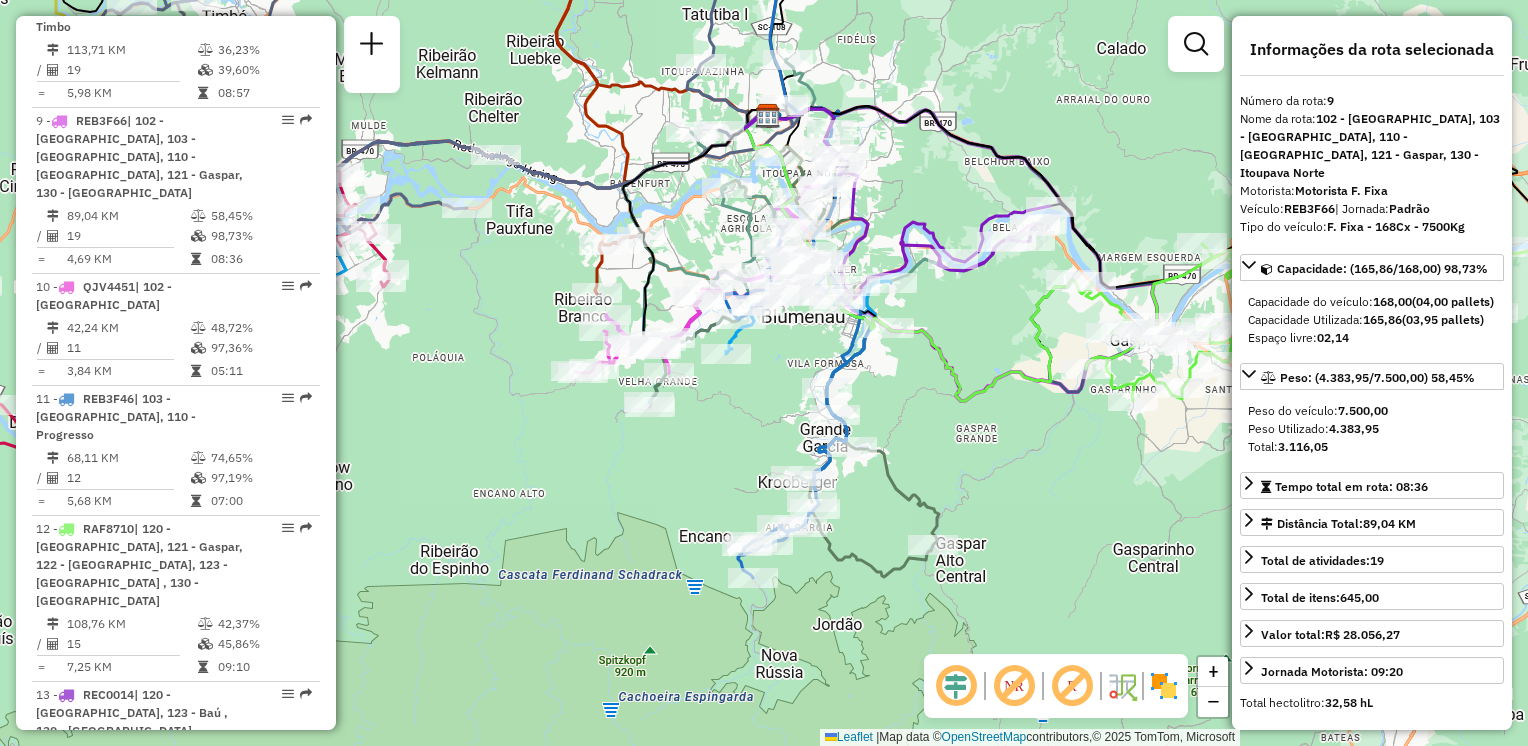 drag, startPoint x: 917, startPoint y: 421, endPoint x: 928, endPoint y: 417, distance: 11.7046995 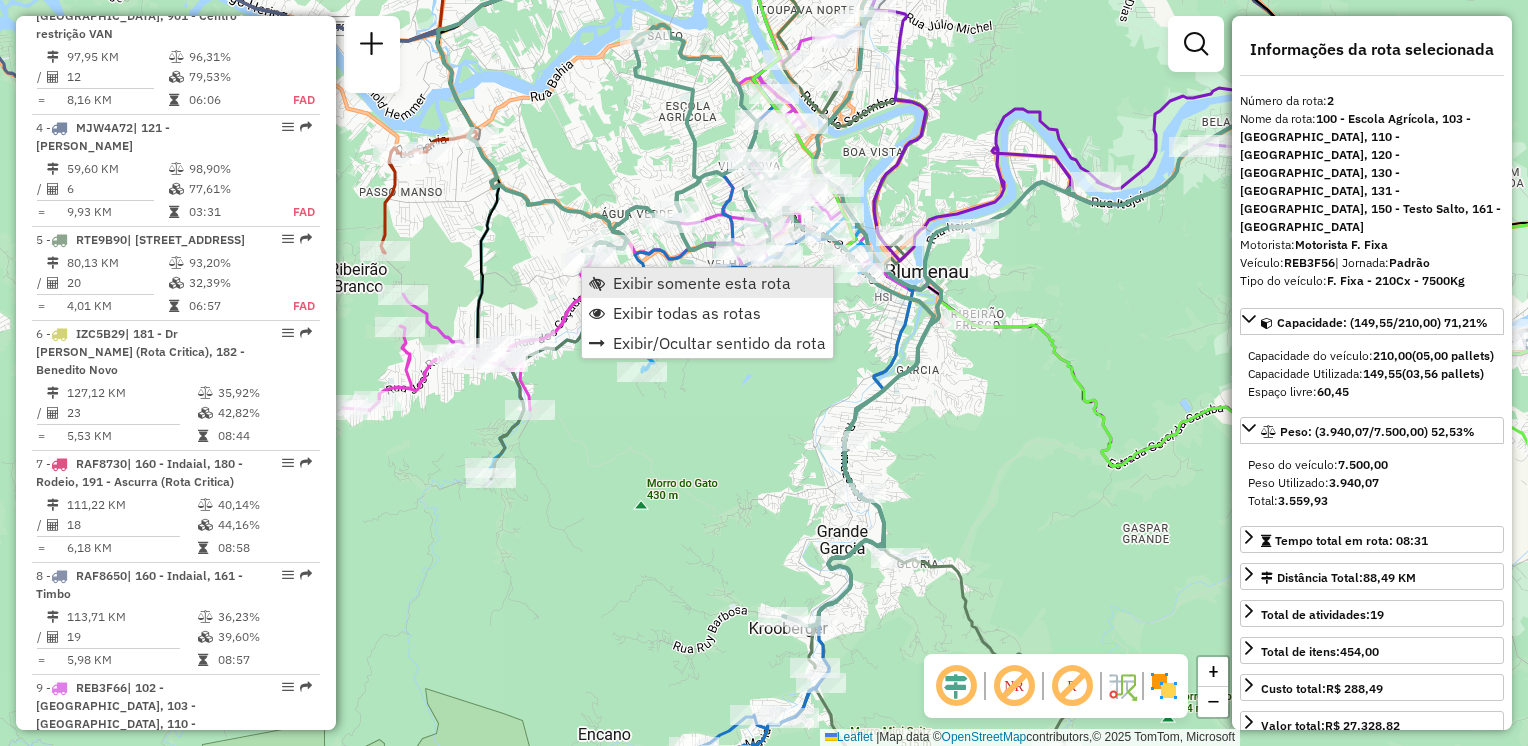 scroll, scrollTop: 864, scrollLeft: 0, axis: vertical 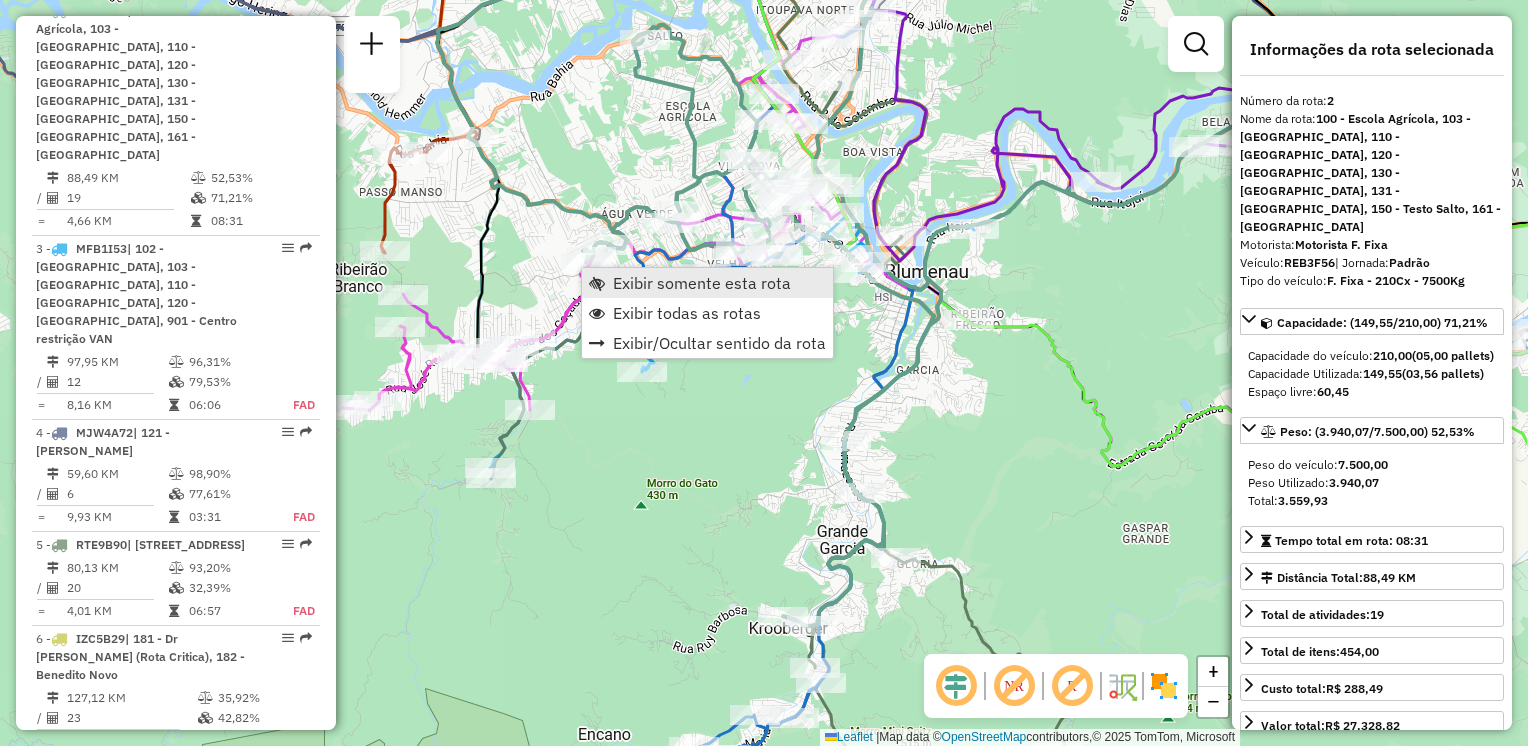 click on "Exibir somente esta rota" at bounding box center (702, 283) 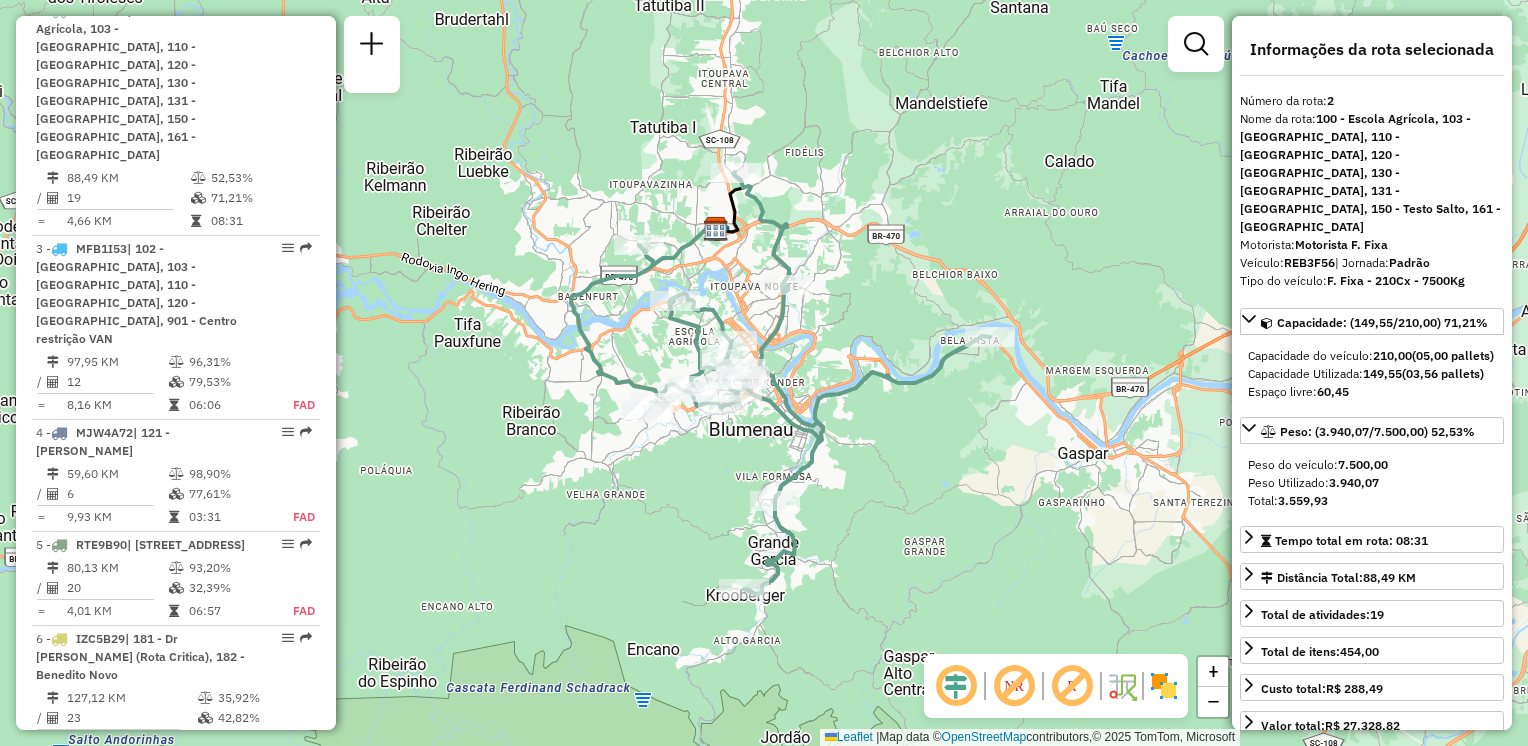 drag, startPoint x: 931, startPoint y: 454, endPoint x: 948, endPoint y: 464, distance: 19.723083 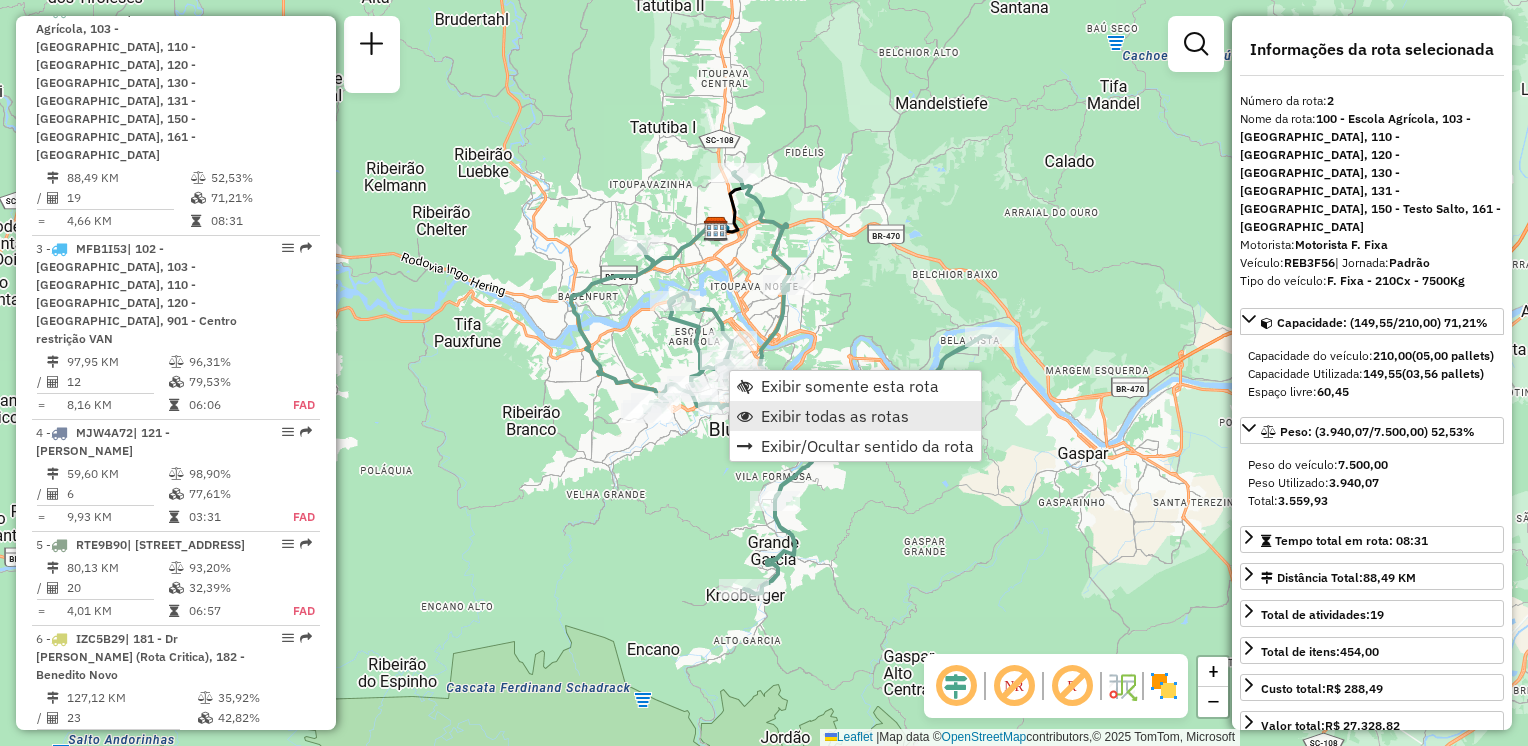 click on "Exibir todas as rotas" at bounding box center (835, 416) 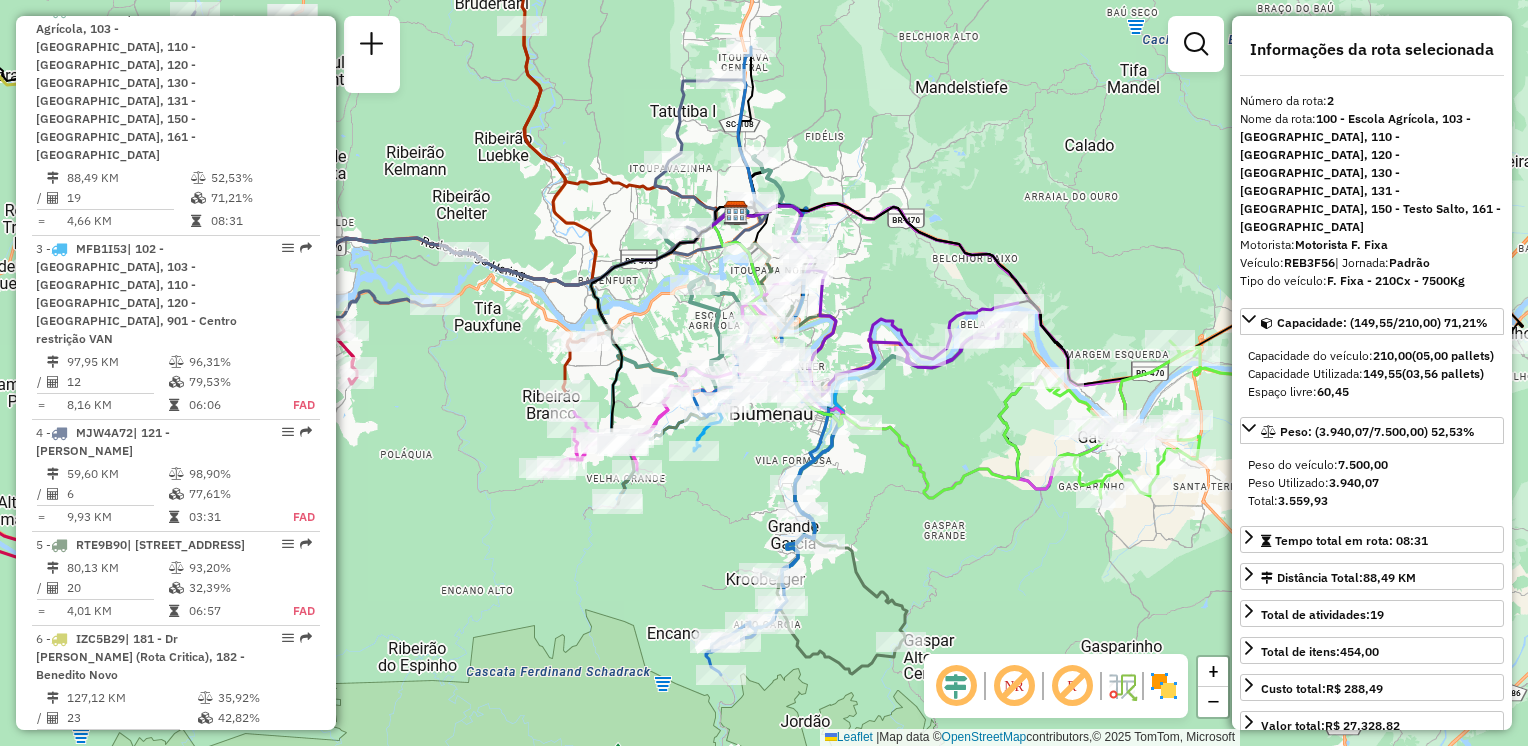 drag, startPoint x: 914, startPoint y: 454, endPoint x: 951, endPoint y: 406, distance: 60.60528 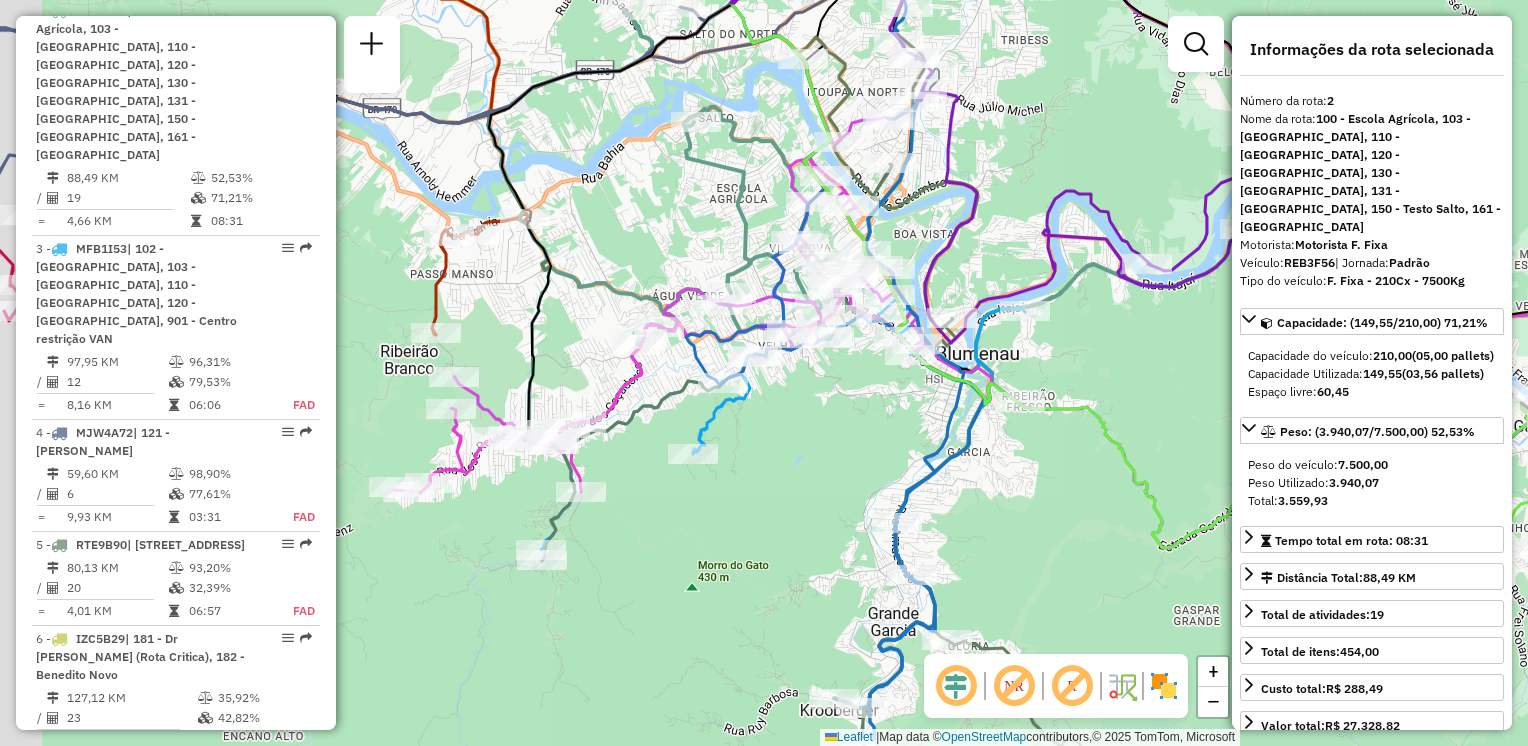 drag, startPoint x: 707, startPoint y: 460, endPoint x: 554, endPoint y: 341, distance: 193.82982 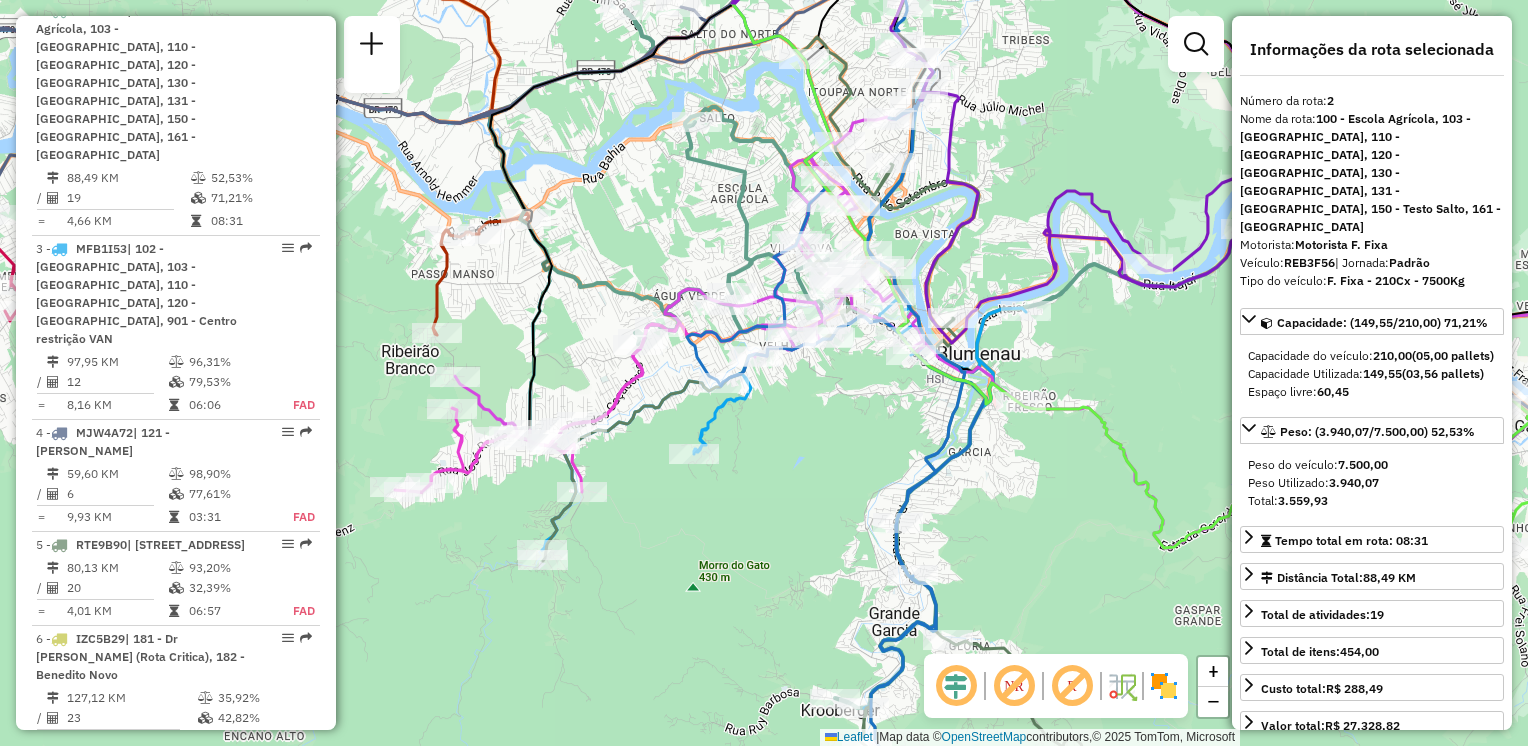click on "Janela de atendimento Grade de atendimento Capacidade Transportadoras Veículos Cliente Pedidos  Rotas Selecione os dias de semana para filtrar as janelas de atendimento  Seg   Ter   Qua   Qui   Sex   Sáb   Dom  Informe o período da janela de atendimento: De: Até:  Filtrar exatamente a janela do cliente  Considerar janela de atendimento padrão  Selecione os dias de semana para filtrar as grades de atendimento  Seg   Ter   Qua   Qui   Sex   Sáb   Dom   Considerar clientes sem dia de atendimento cadastrado  Clientes fora do dia de atendimento selecionado Filtrar as atividades entre os valores definidos abaixo:  Peso mínimo:   Peso máximo:   Cubagem mínima:   Cubagem máxima:   De:   Até:  Filtrar as atividades entre o tempo de atendimento definido abaixo:  De:   Até:   Considerar capacidade total dos clientes não roteirizados Transportadora: Selecione um ou mais itens Tipo de veículo: Selecione um ou mais itens Veículo: Selecione um ou mais itens Motorista: Selecione um ou mais itens Nome: Rótulo:" 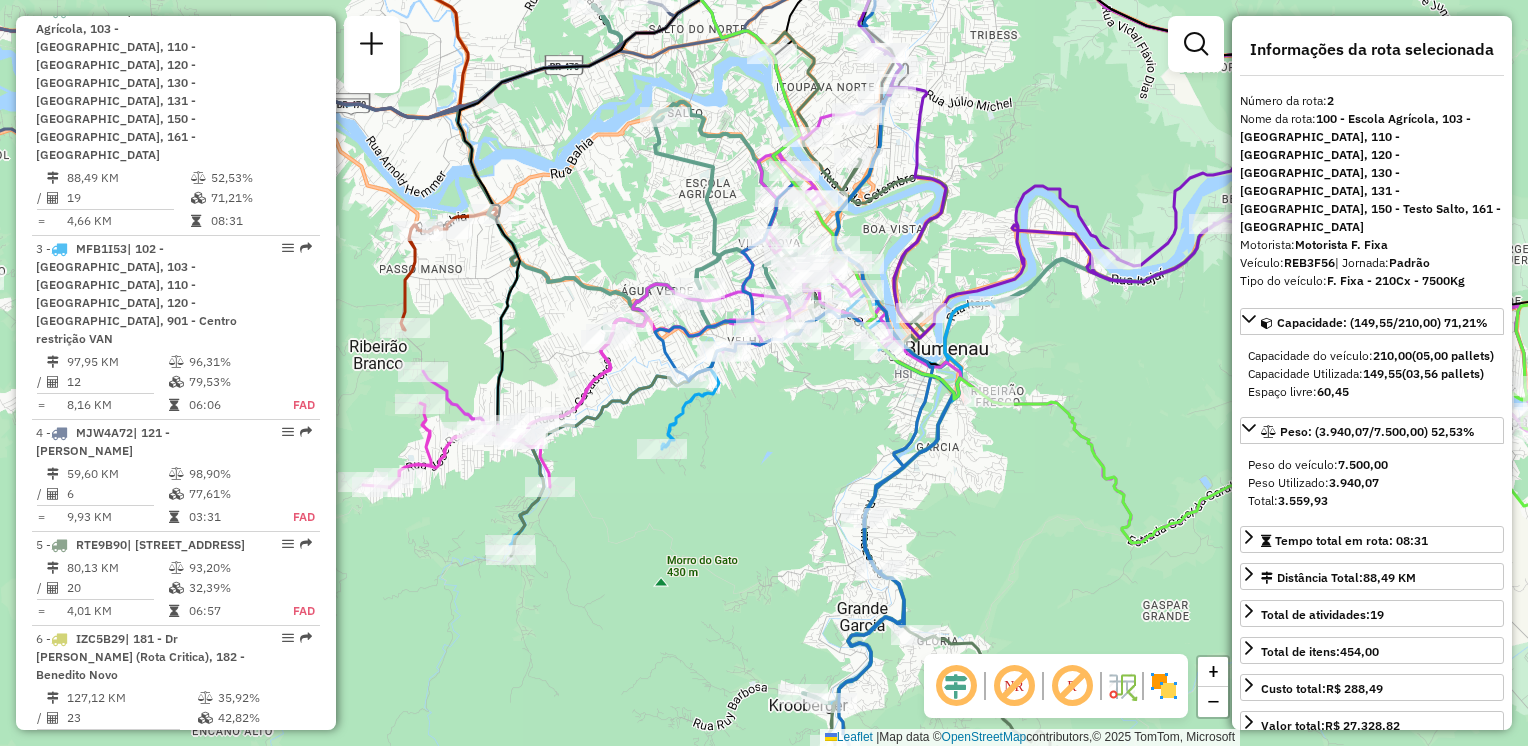 drag, startPoint x: 799, startPoint y: 450, endPoint x: 740, endPoint y: 444, distance: 59.3043 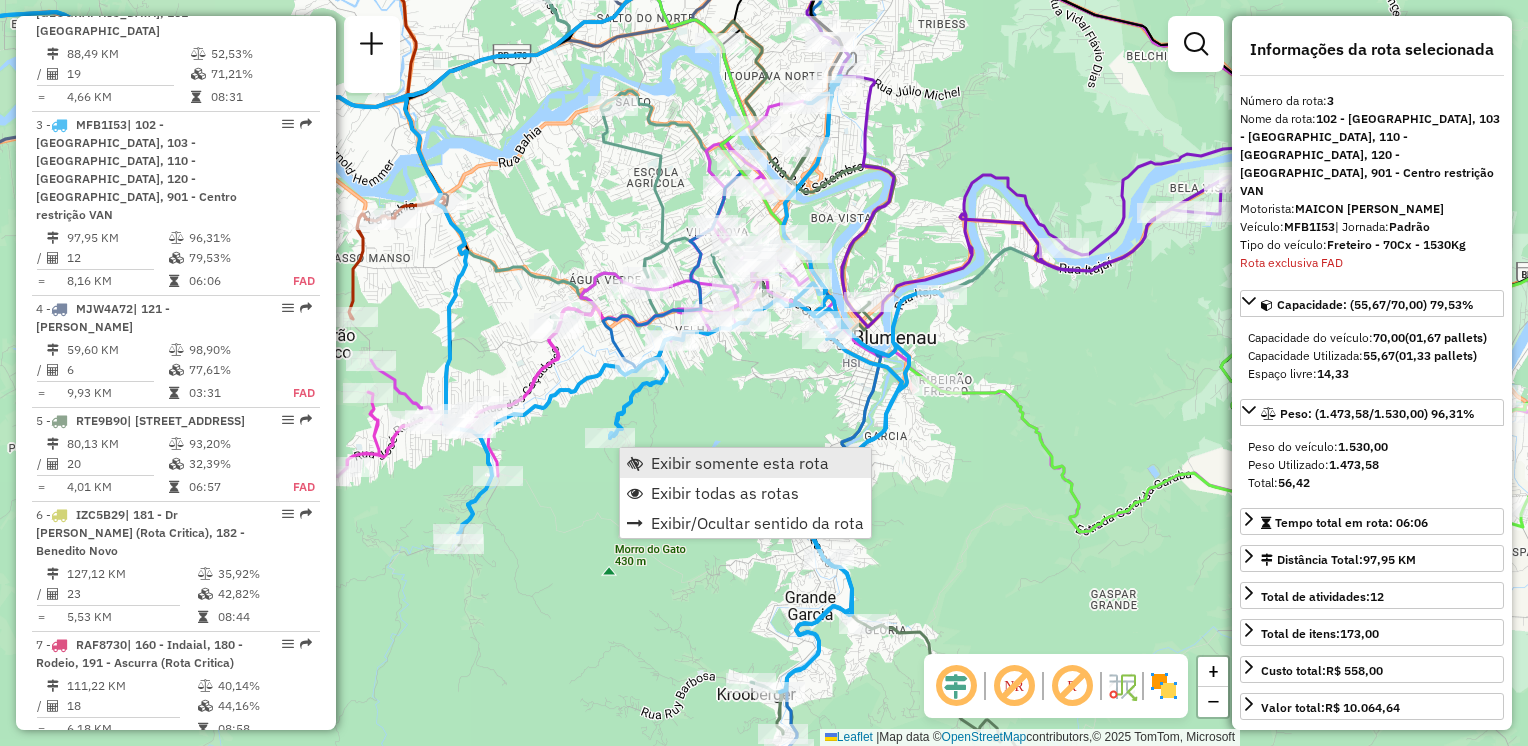 scroll, scrollTop: 1030, scrollLeft: 0, axis: vertical 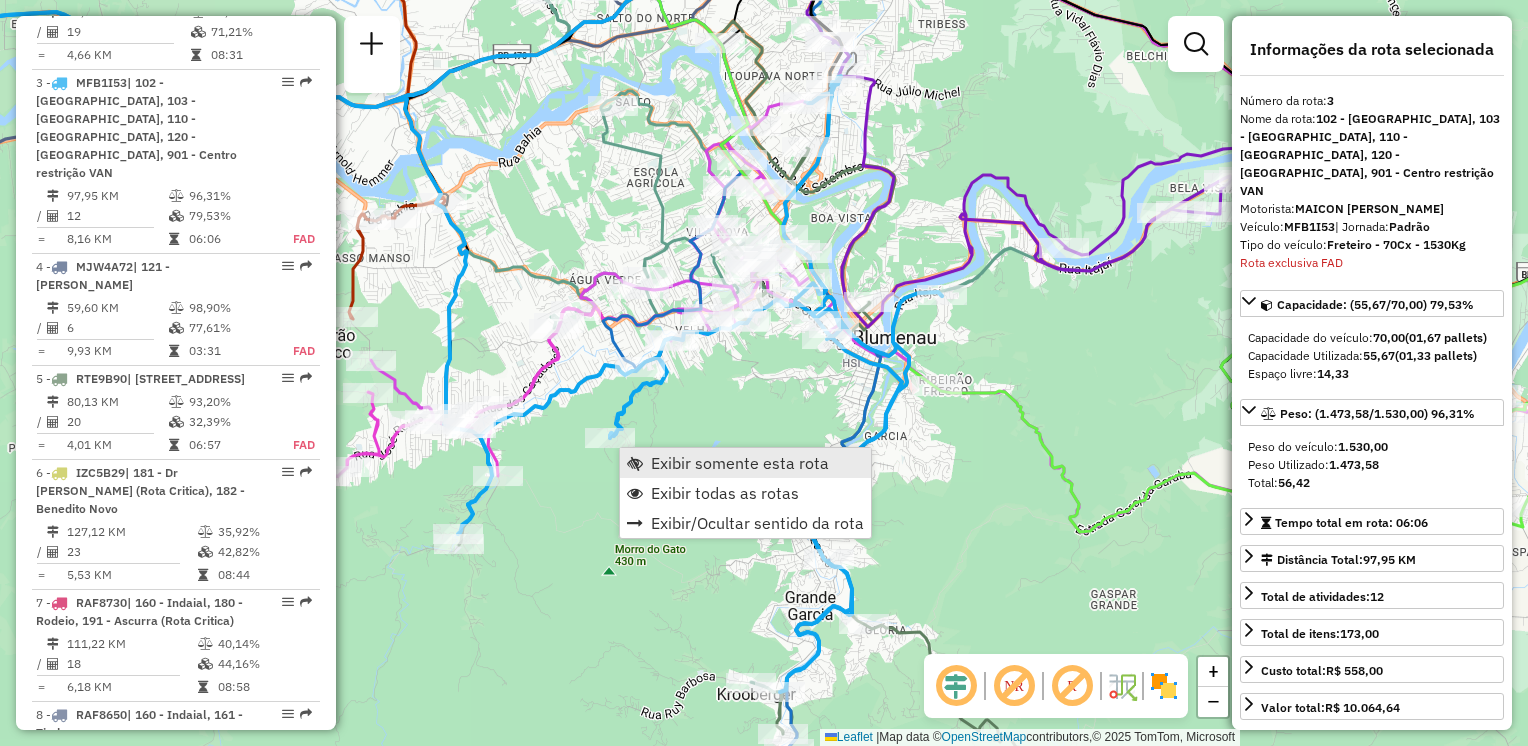 click on "Exibir somente esta rota" at bounding box center (740, 463) 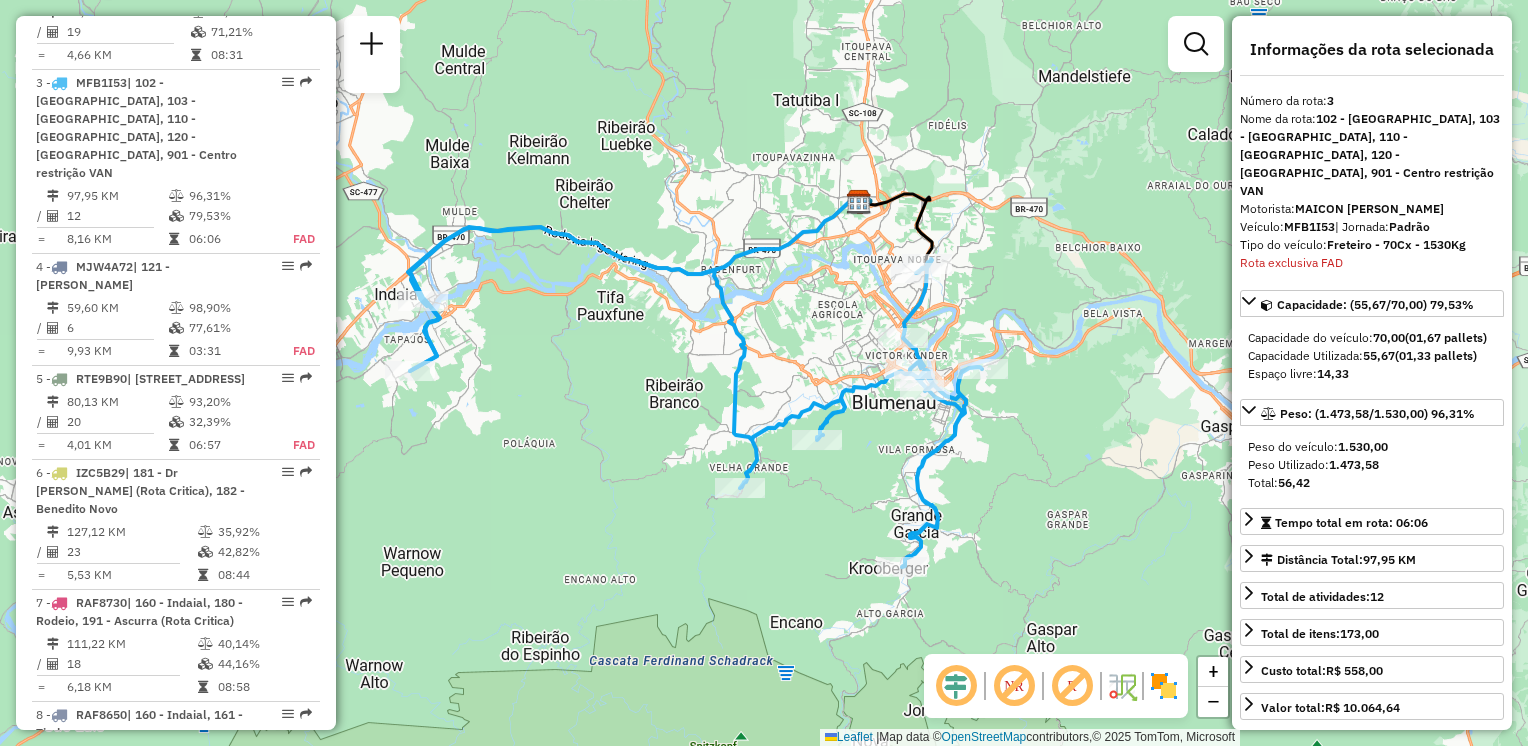 drag, startPoint x: 750, startPoint y: 471, endPoint x: 676, endPoint y: 419, distance: 90.44335 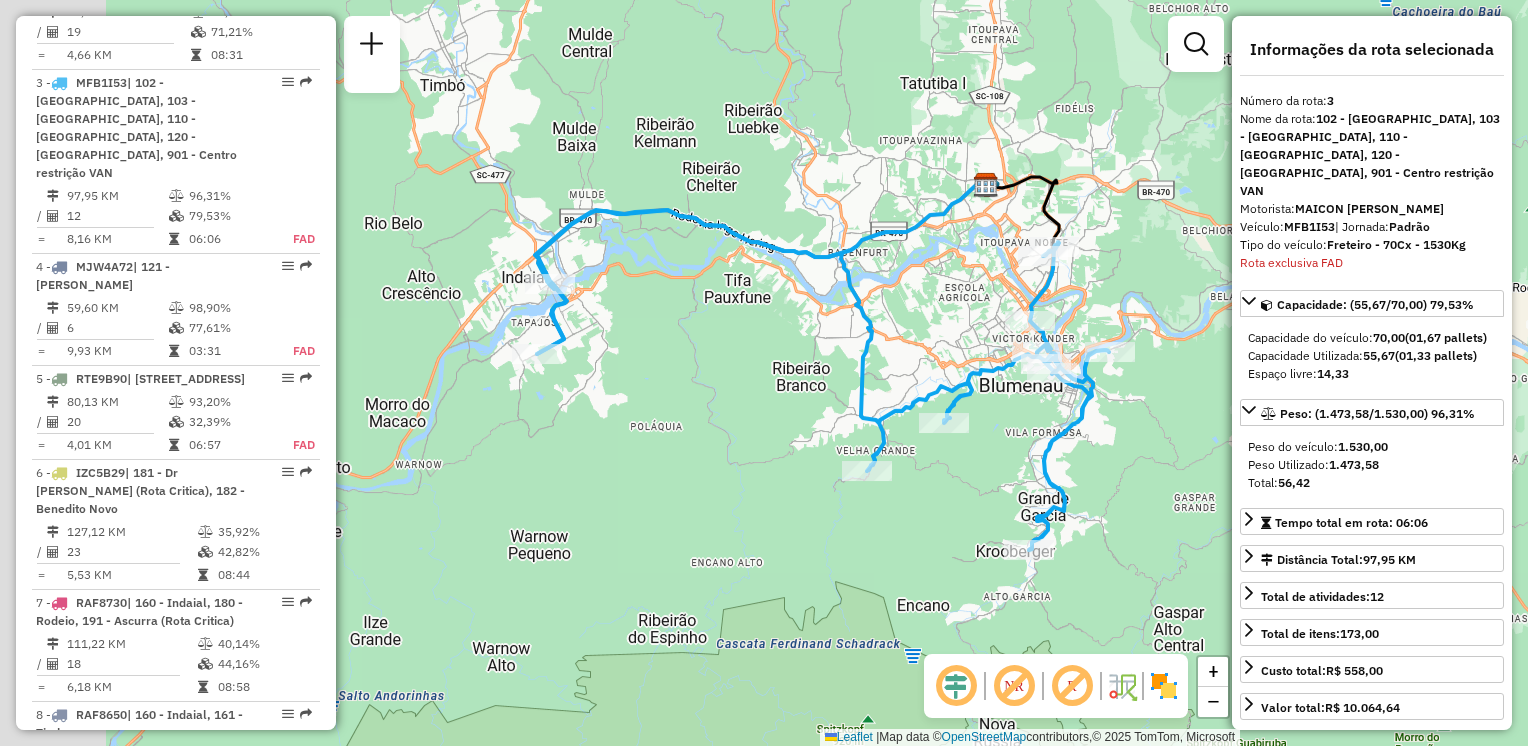 drag, startPoint x: 813, startPoint y: 532, endPoint x: 935, endPoint y: 526, distance: 122.14745 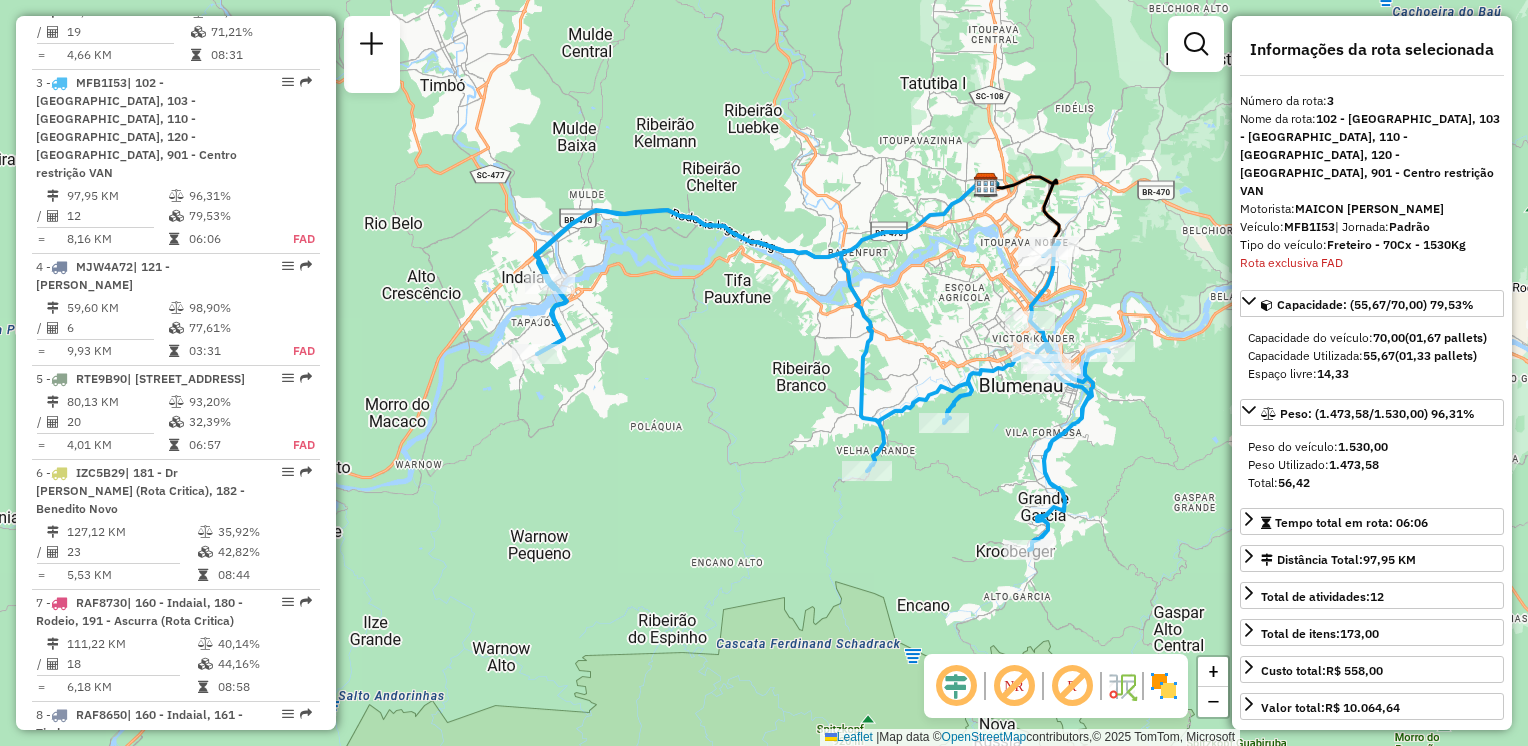 click on "Janela de atendimento Grade de atendimento Capacidade Transportadoras Veículos Cliente Pedidos  Rotas Selecione os dias de semana para filtrar as janelas de atendimento  Seg   Ter   Qua   Qui   Sex   Sáb   Dom  Informe o período da janela de atendimento: De: Até:  Filtrar exatamente a janela do cliente  Considerar janela de atendimento padrão  Selecione os dias de semana para filtrar as grades de atendimento  Seg   Ter   Qua   Qui   Sex   Sáb   Dom   Considerar clientes sem dia de atendimento cadastrado  Clientes fora do dia de atendimento selecionado Filtrar as atividades entre os valores definidos abaixo:  Peso mínimo:   Peso máximo:   Cubagem mínima:   Cubagem máxima:   De:   Até:  Filtrar as atividades entre o tempo de atendimento definido abaixo:  De:   Até:   Considerar capacidade total dos clientes não roteirizados Transportadora: Selecione um ou mais itens Tipo de veículo: Selecione um ou mais itens Veículo: Selecione um ou mais itens Motorista: Selecione um ou mais itens Nome: Rótulo:" 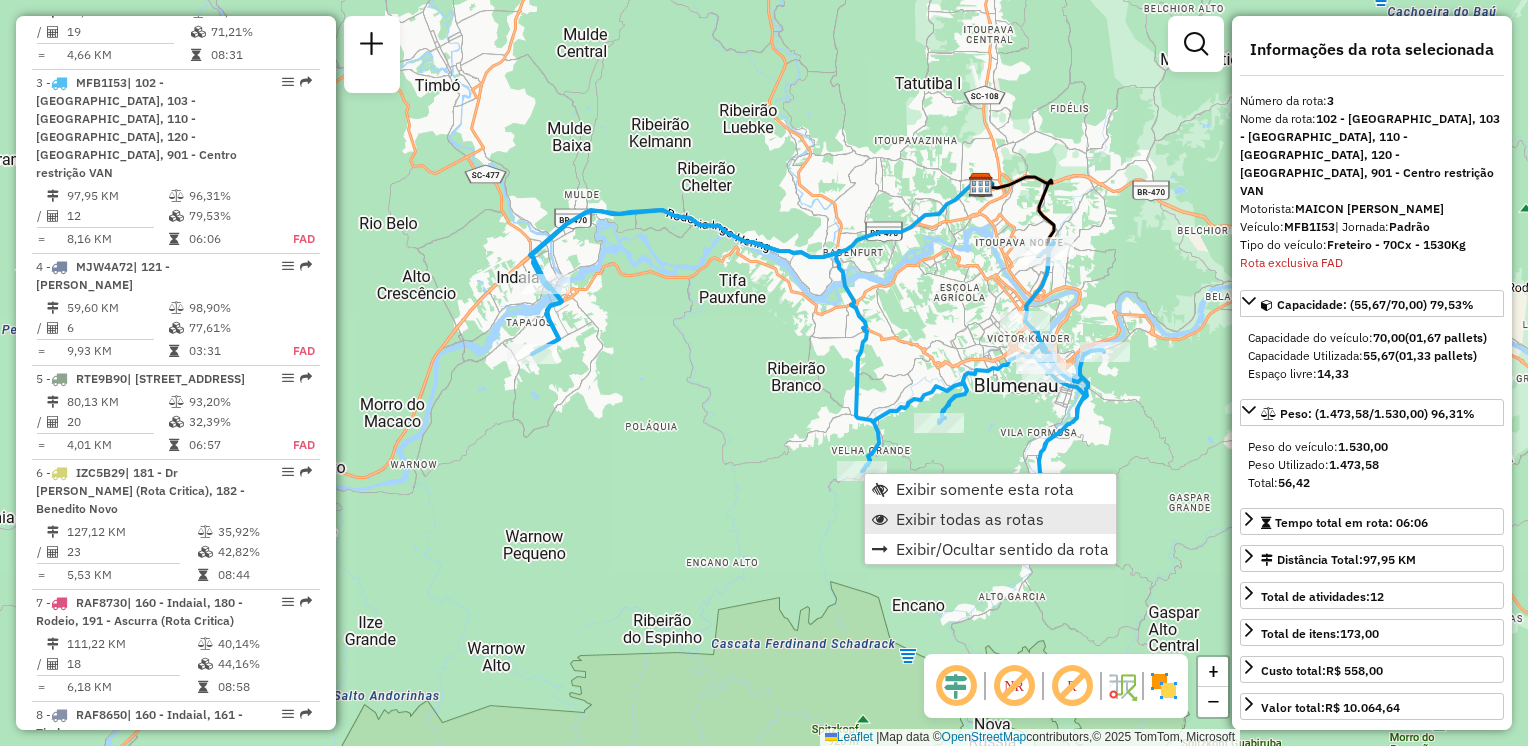 click on "Exibir todas as rotas" at bounding box center (970, 519) 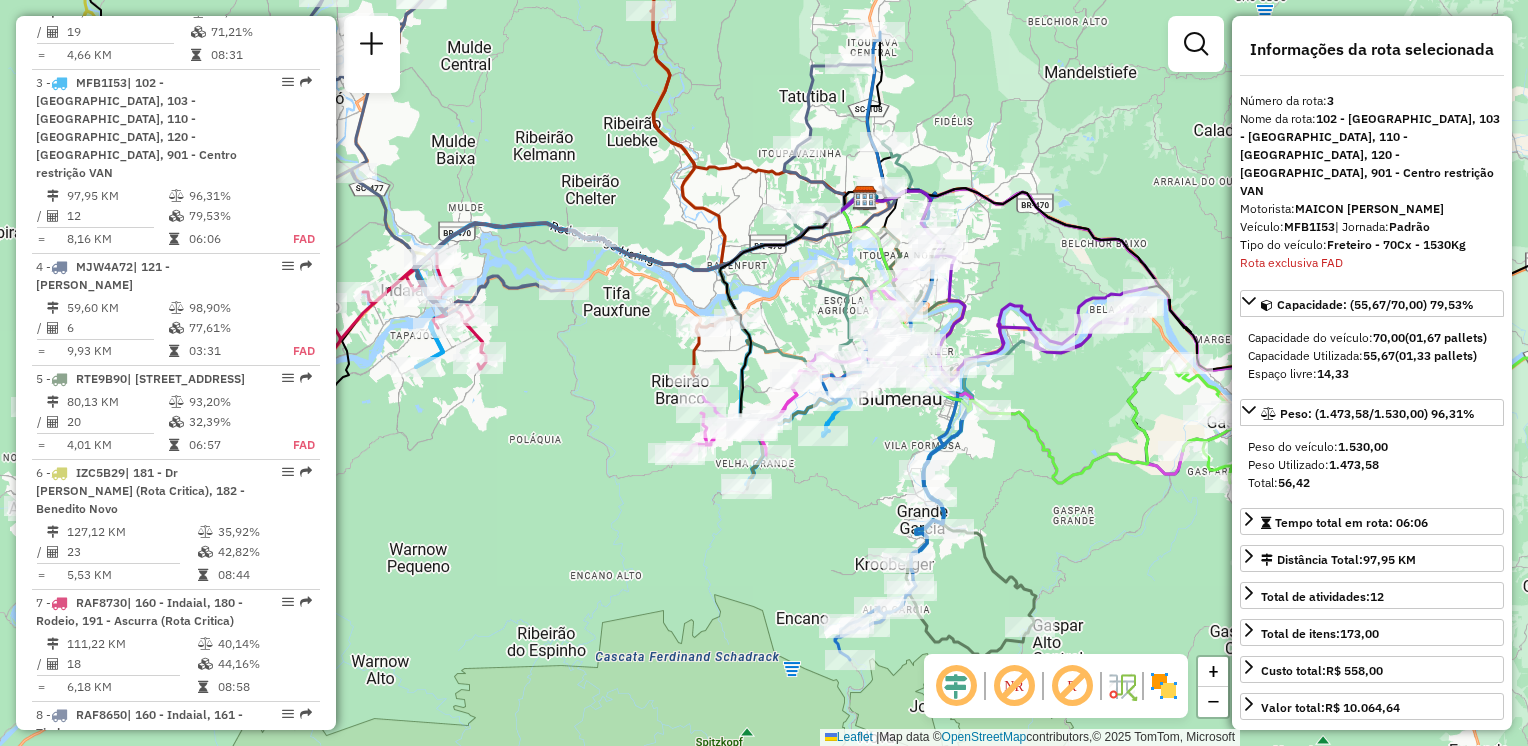 drag, startPoint x: 932, startPoint y: 493, endPoint x: 816, endPoint y: 501, distance: 116.275536 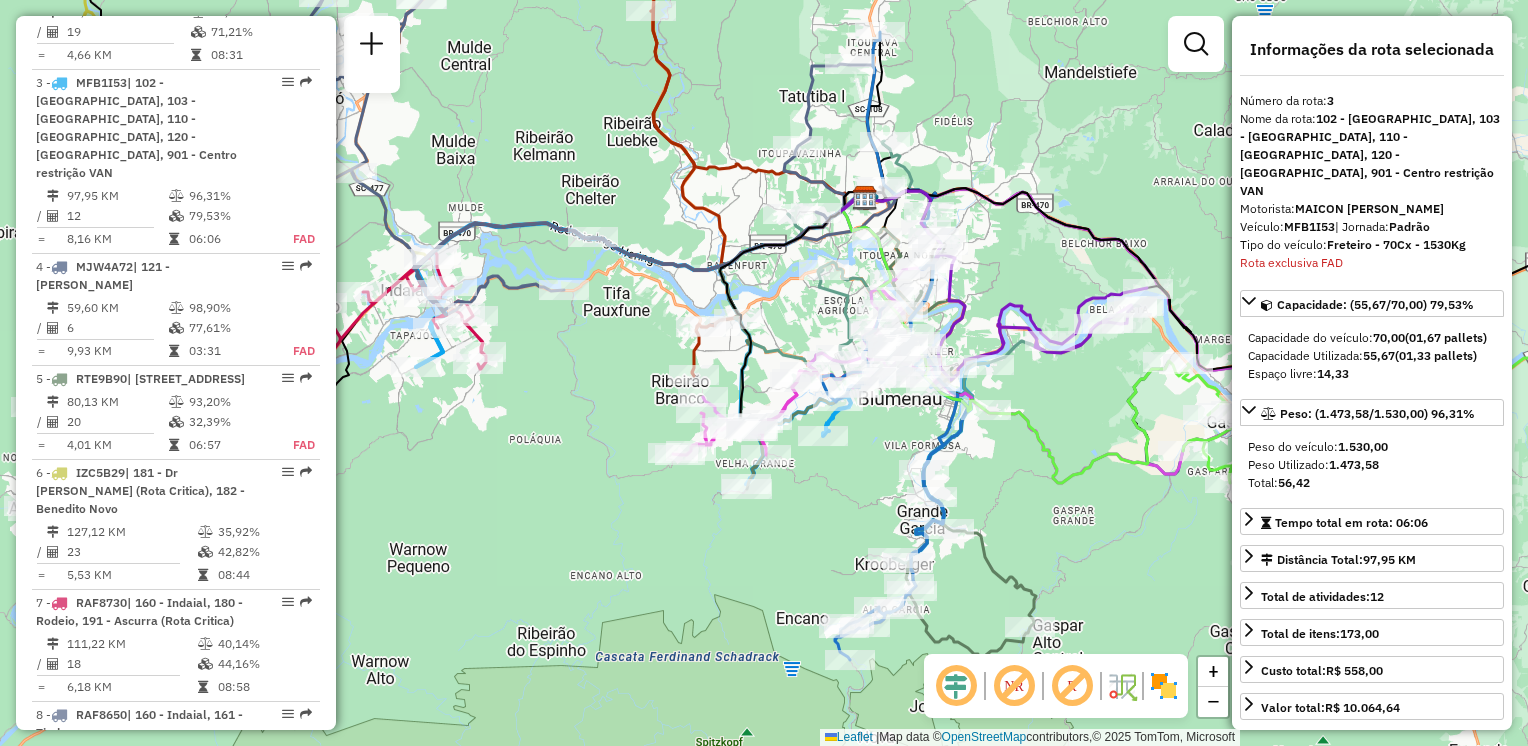 drag, startPoint x: 1053, startPoint y: 397, endPoint x: 912, endPoint y: 370, distance: 143.56183 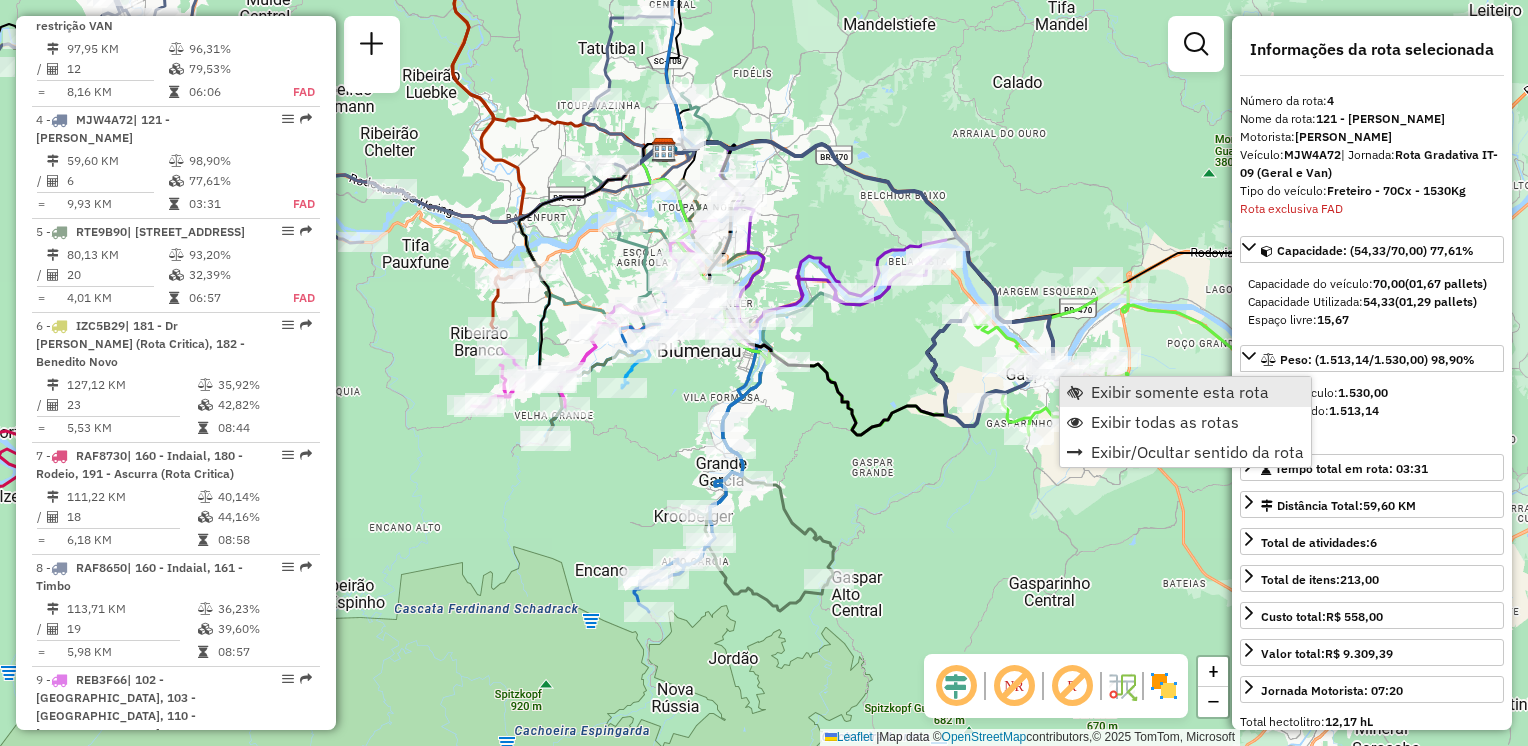 scroll, scrollTop: 1176, scrollLeft: 0, axis: vertical 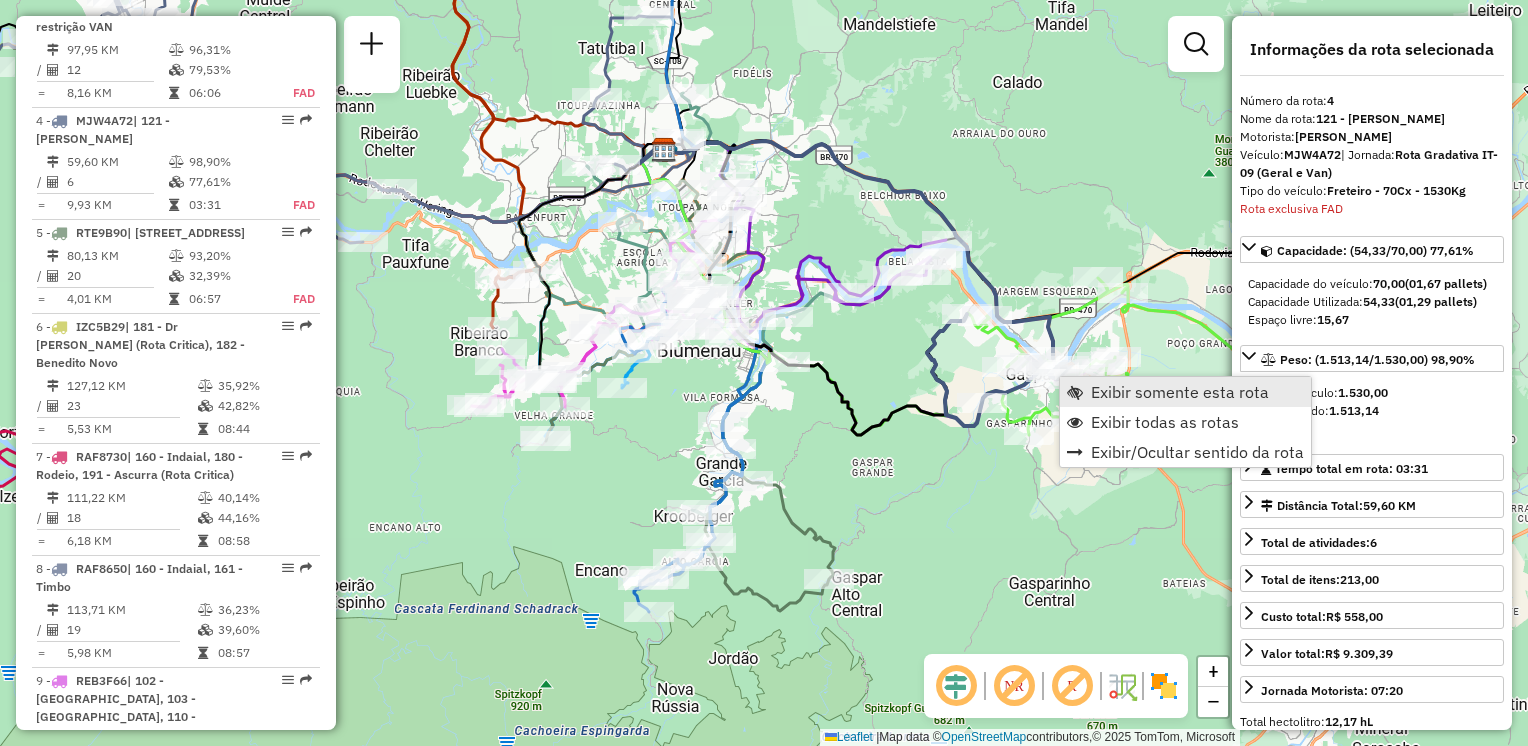 click on "Exibir somente esta rota" at bounding box center [1180, 392] 